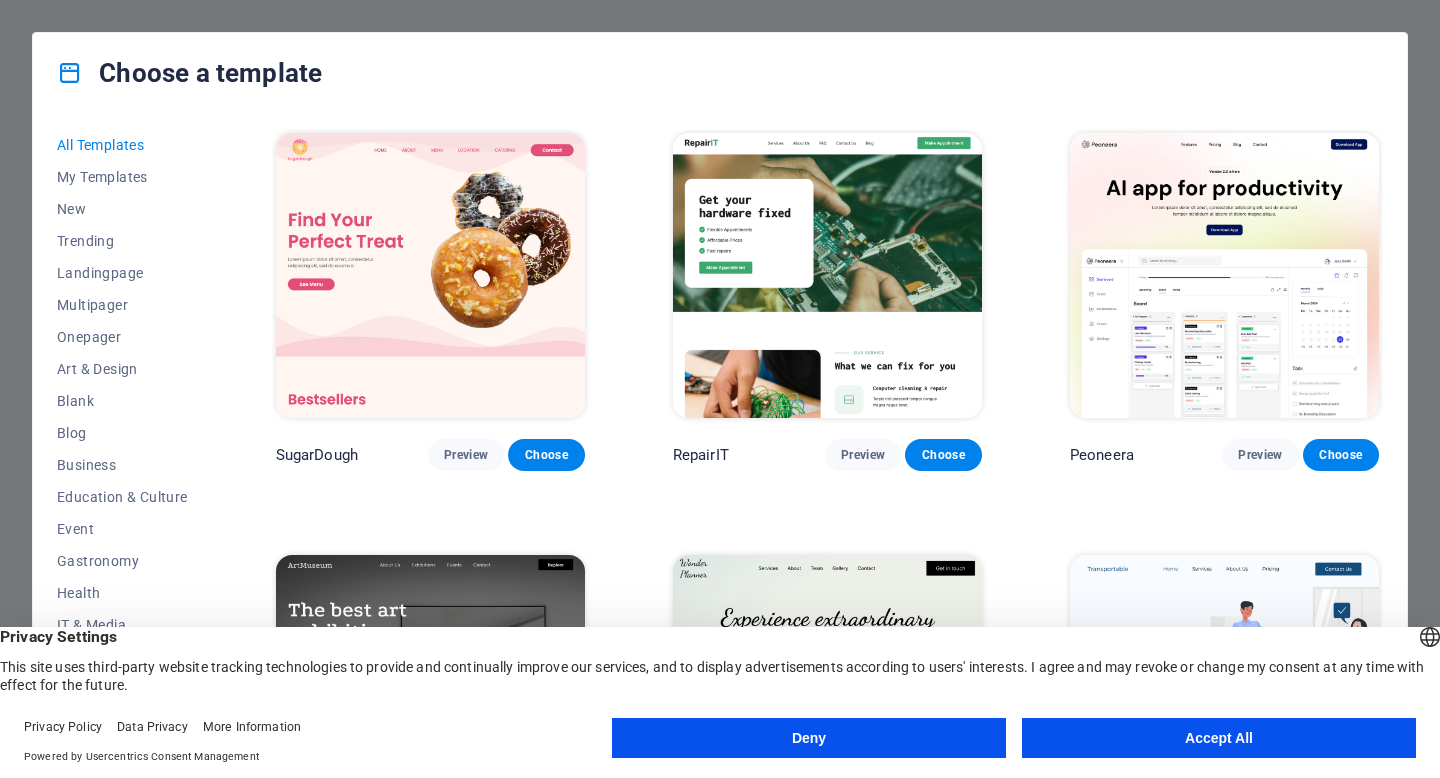 scroll, scrollTop: 0, scrollLeft: 0, axis: both 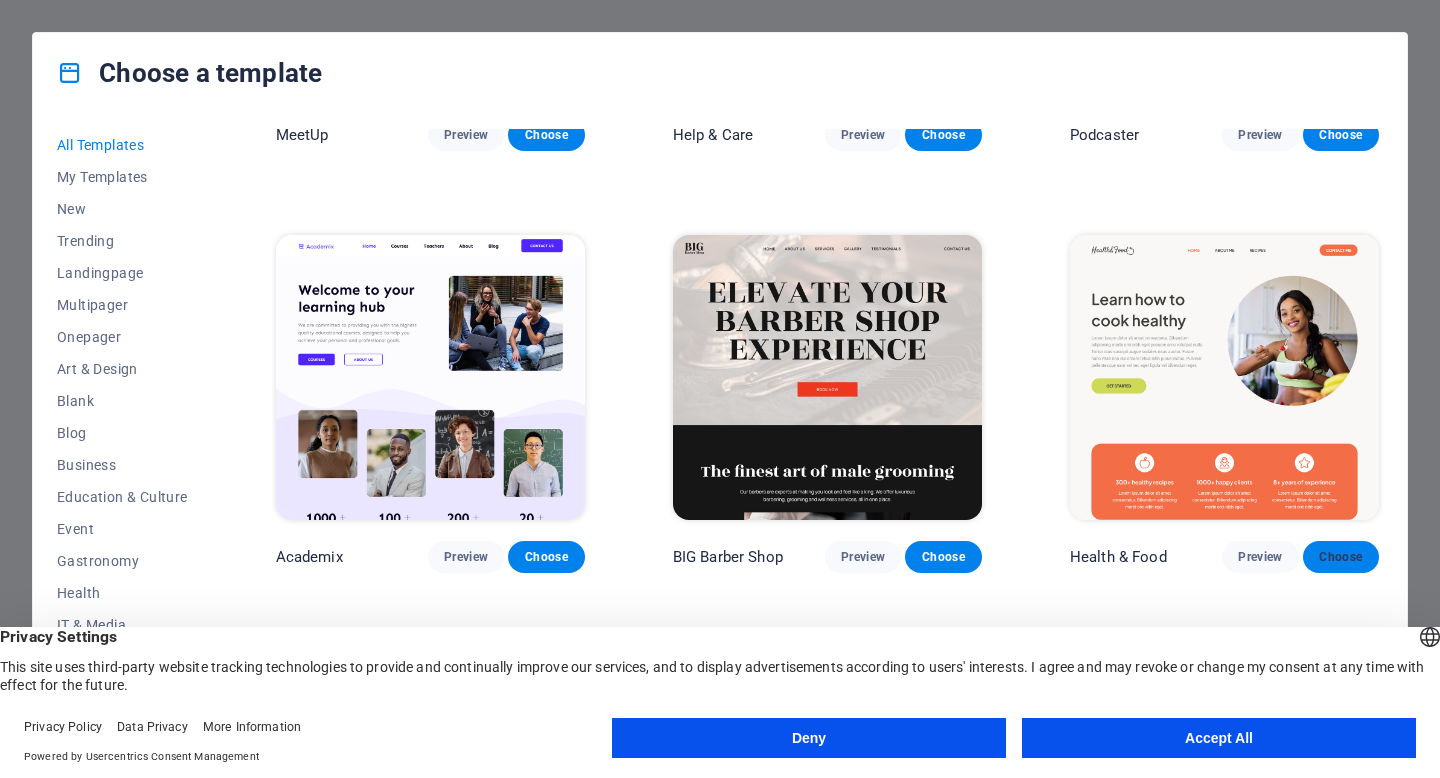 click on "Choose" at bounding box center [1341, 557] 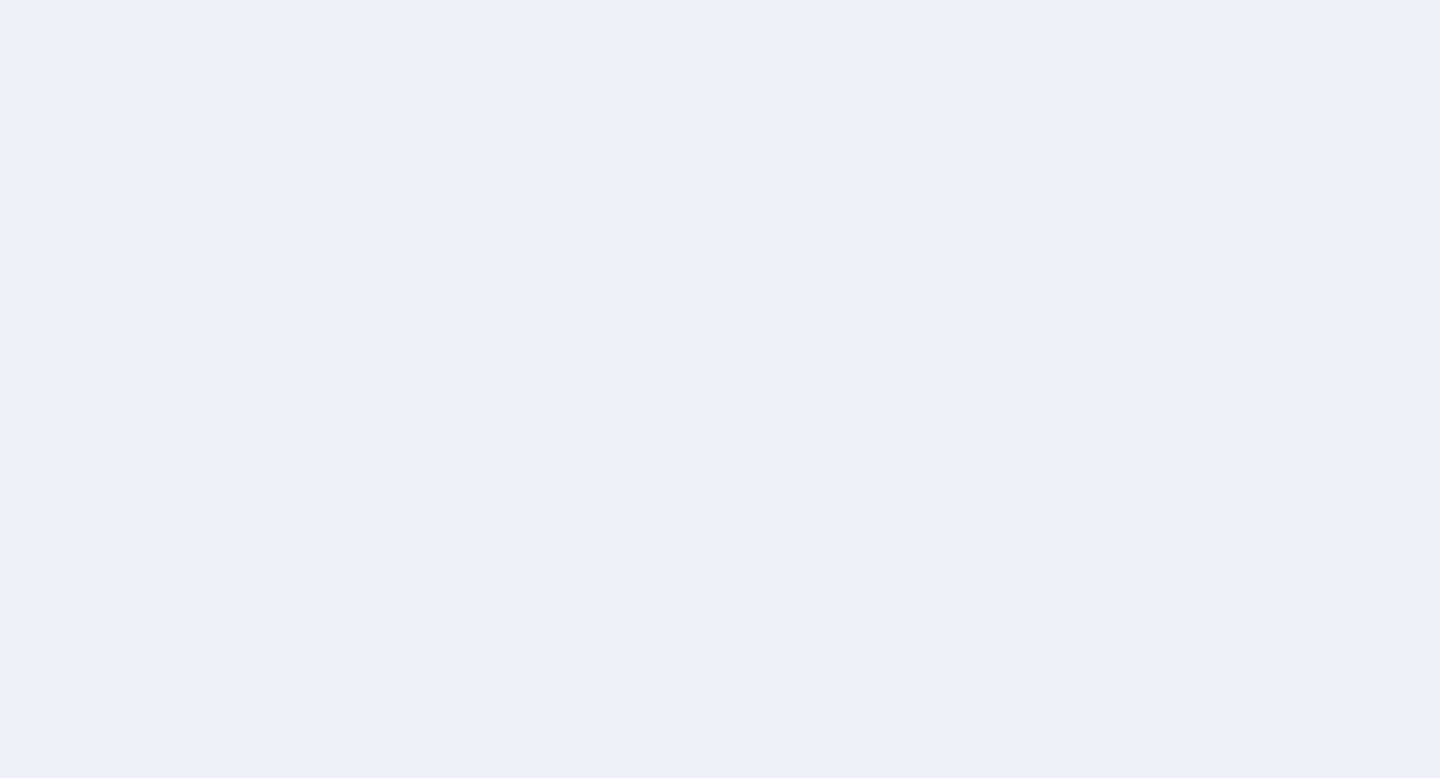 scroll, scrollTop: 0, scrollLeft: 0, axis: both 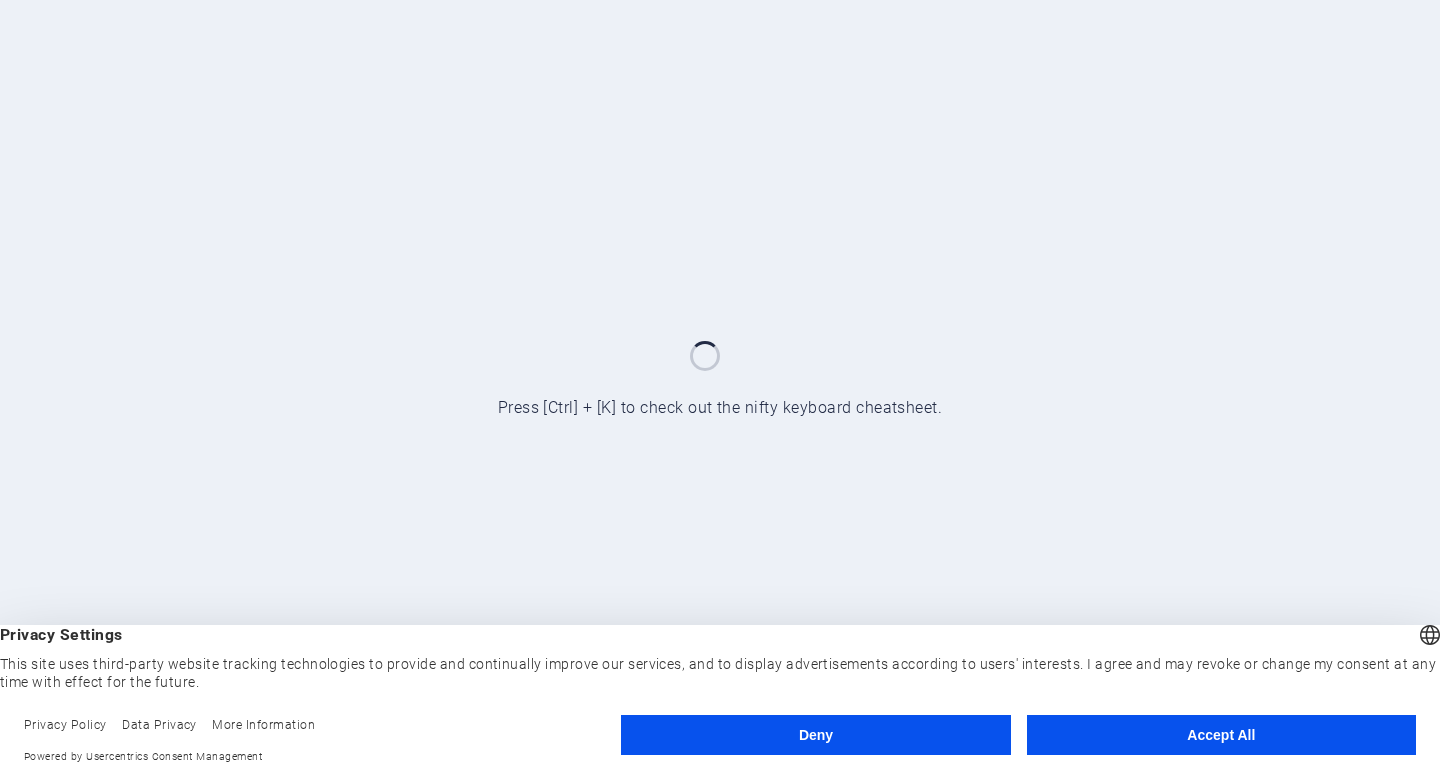 click on "Accept All" at bounding box center (1221, 735) 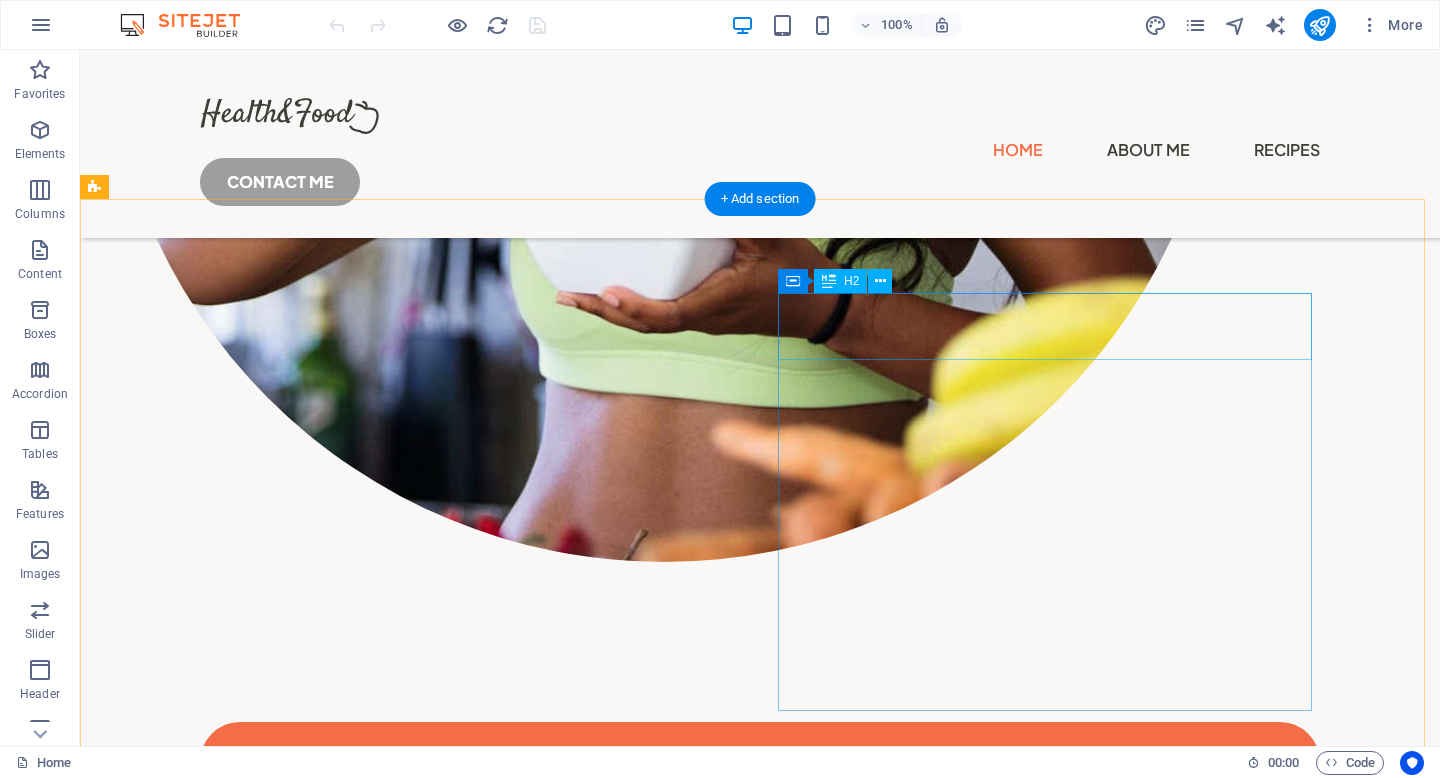 scroll, scrollTop: 0, scrollLeft: 0, axis: both 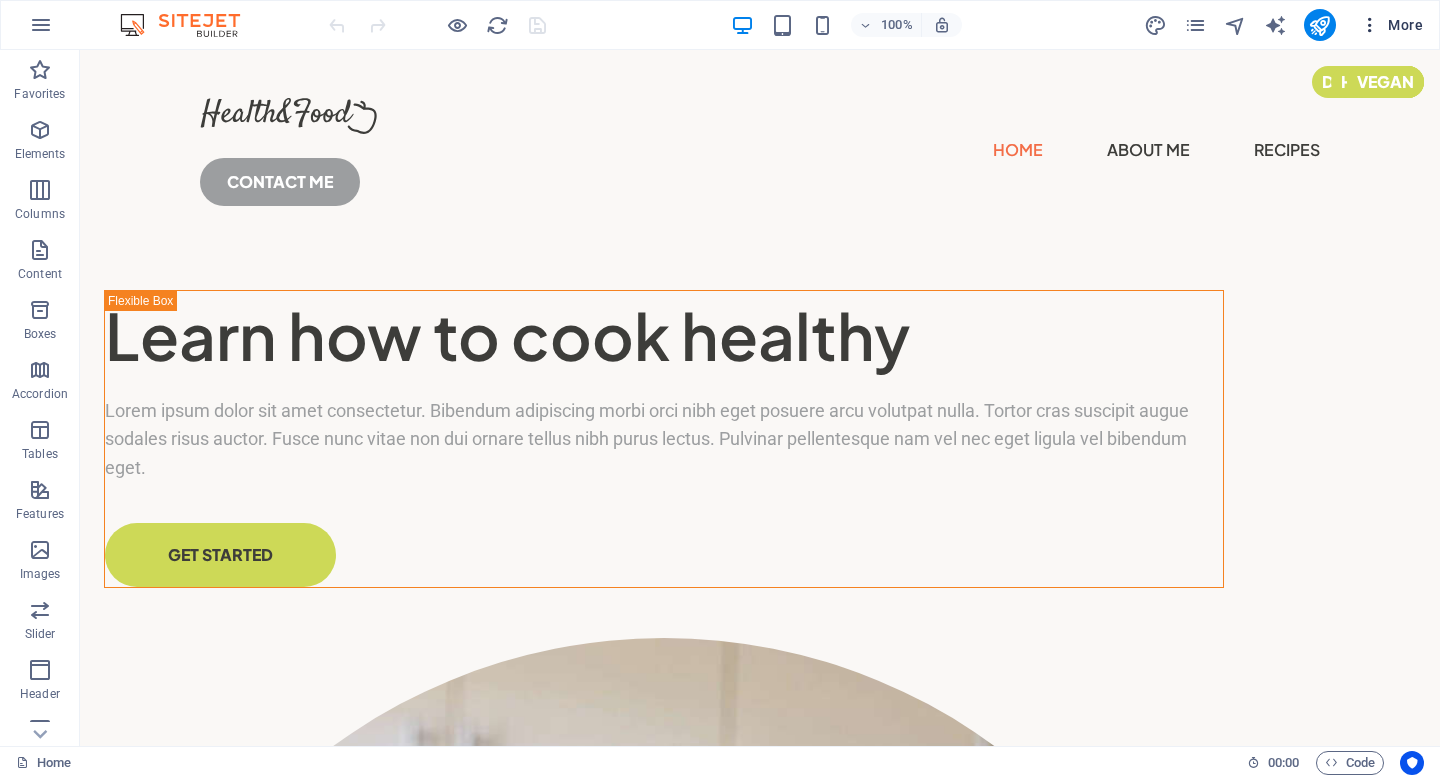 click at bounding box center [1370, 25] 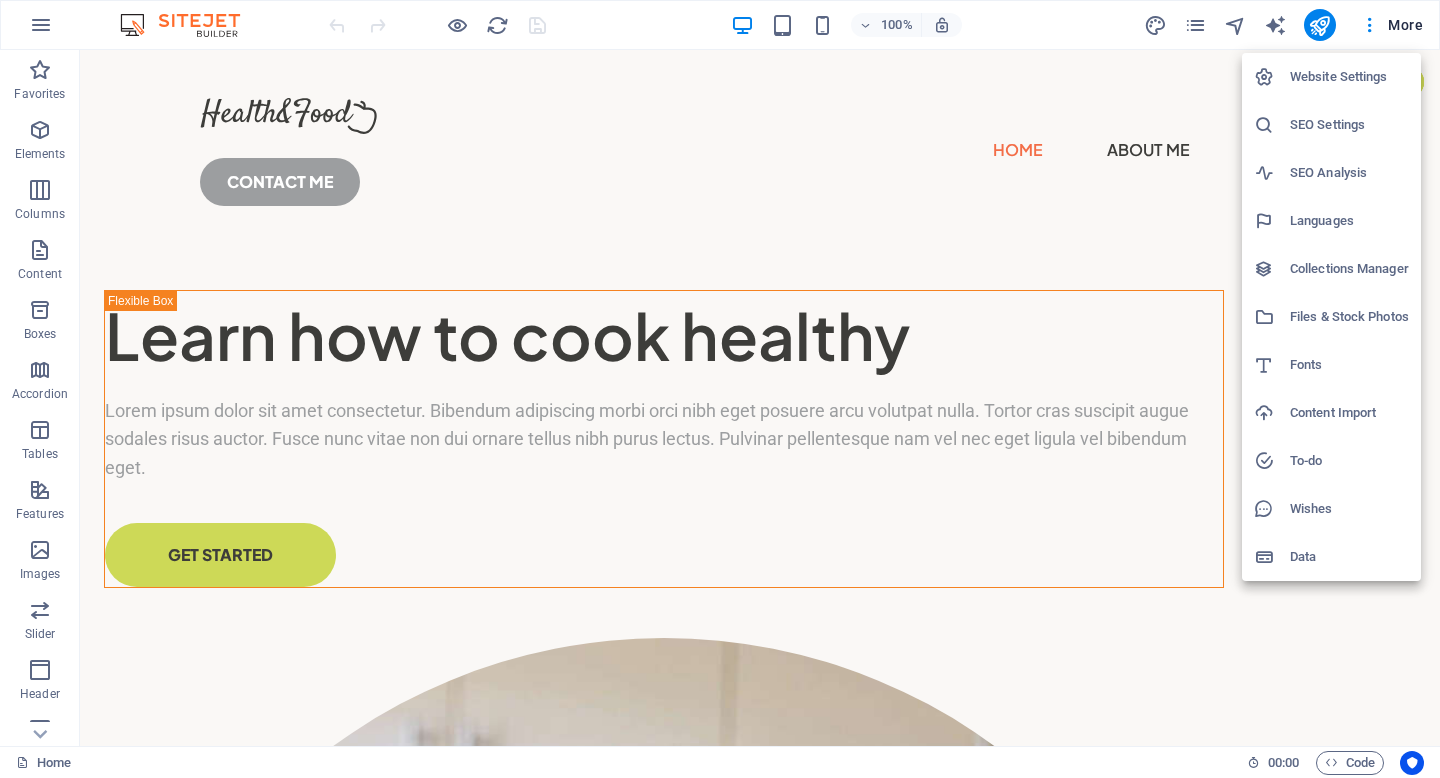 click at bounding box center [720, 389] 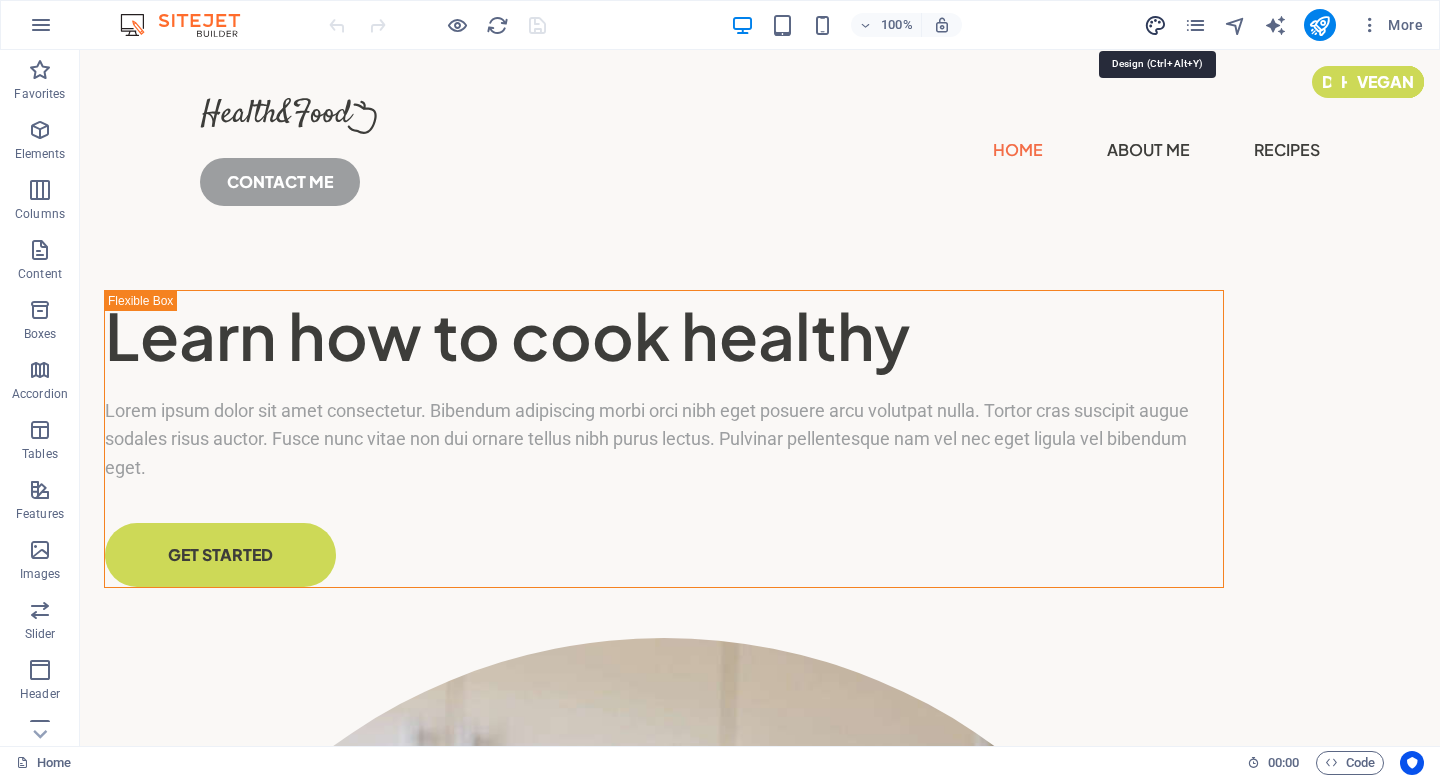 click at bounding box center (1155, 25) 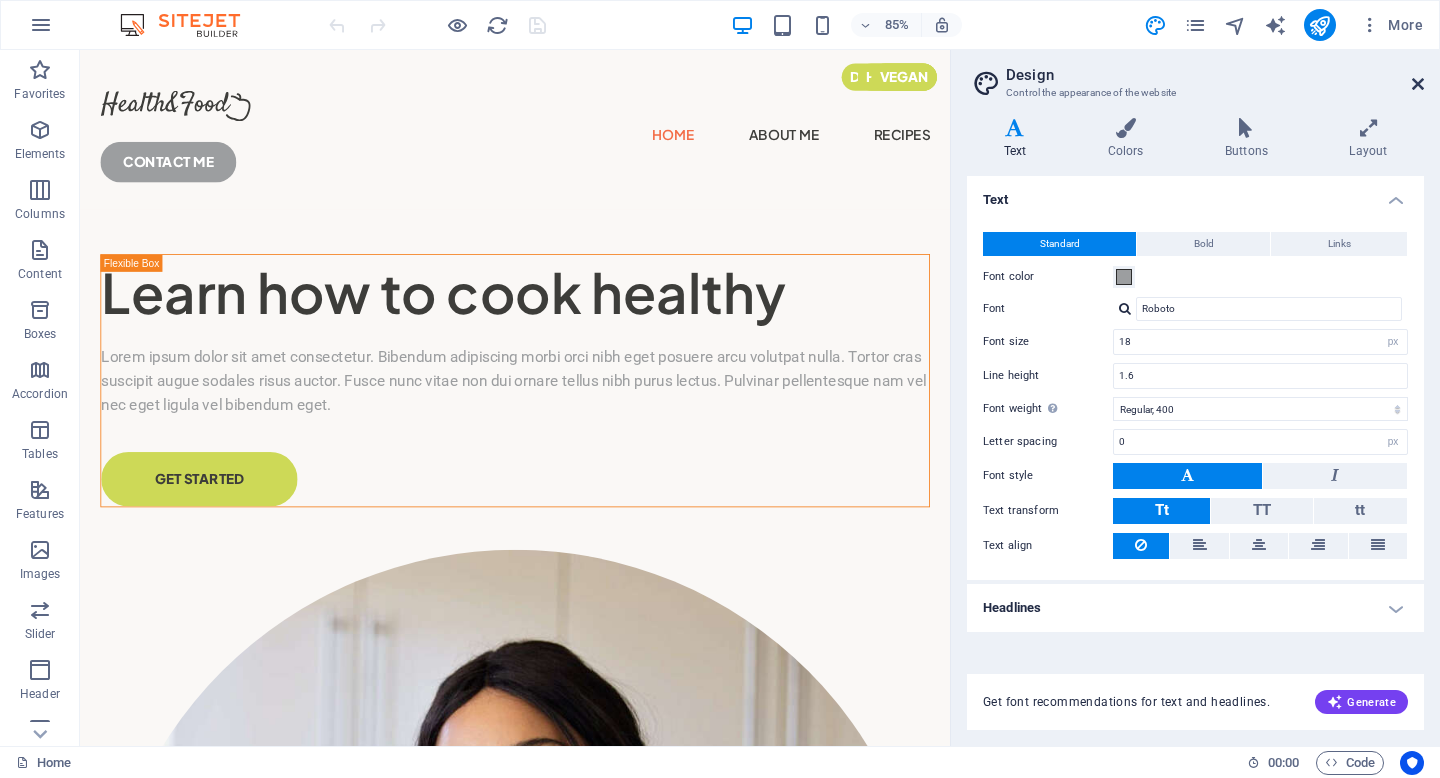 drag, startPoint x: 1416, startPoint y: 87, endPoint x: 1278, endPoint y: 39, distance: 146.10954 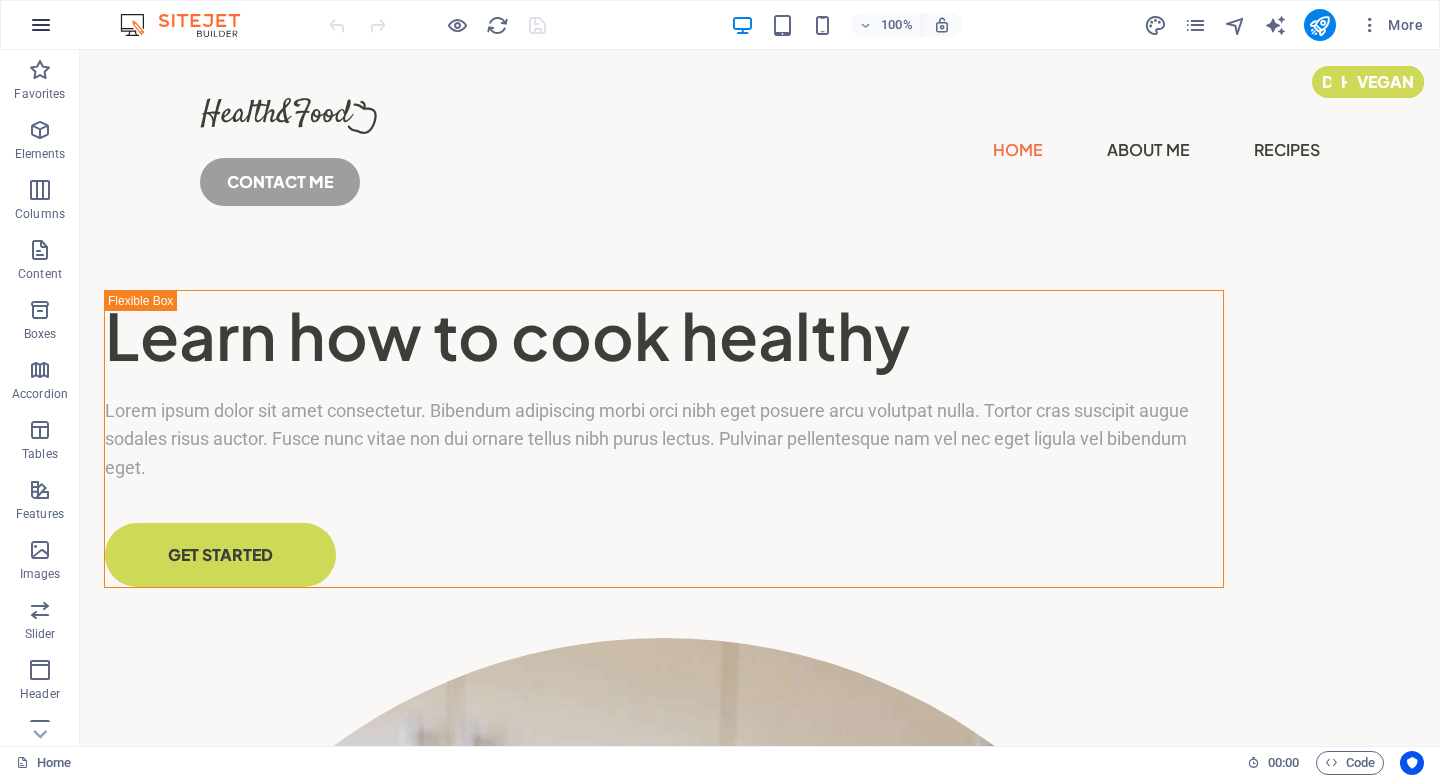 click at bounding box center (41, 25) 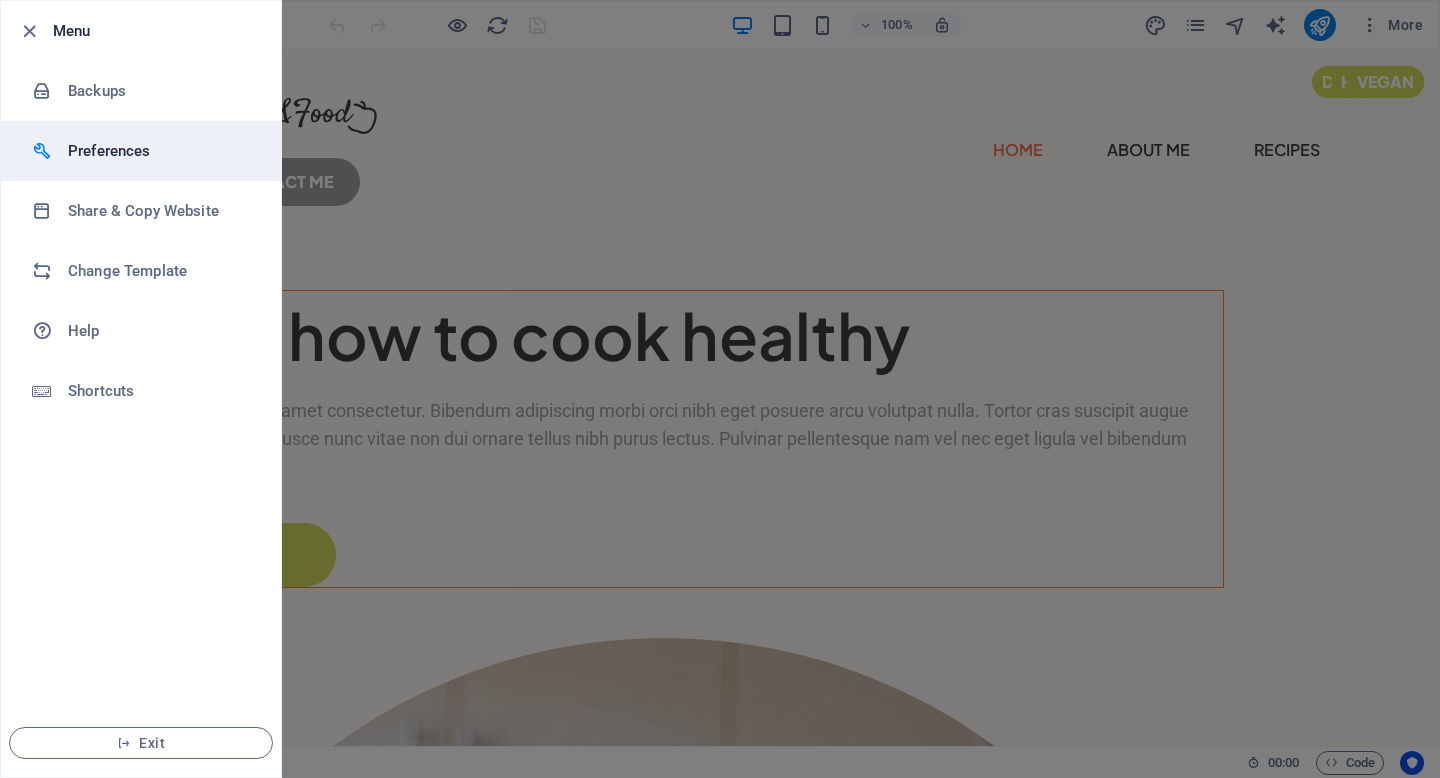 click on "Preferences" at bounding box center (160, 151) 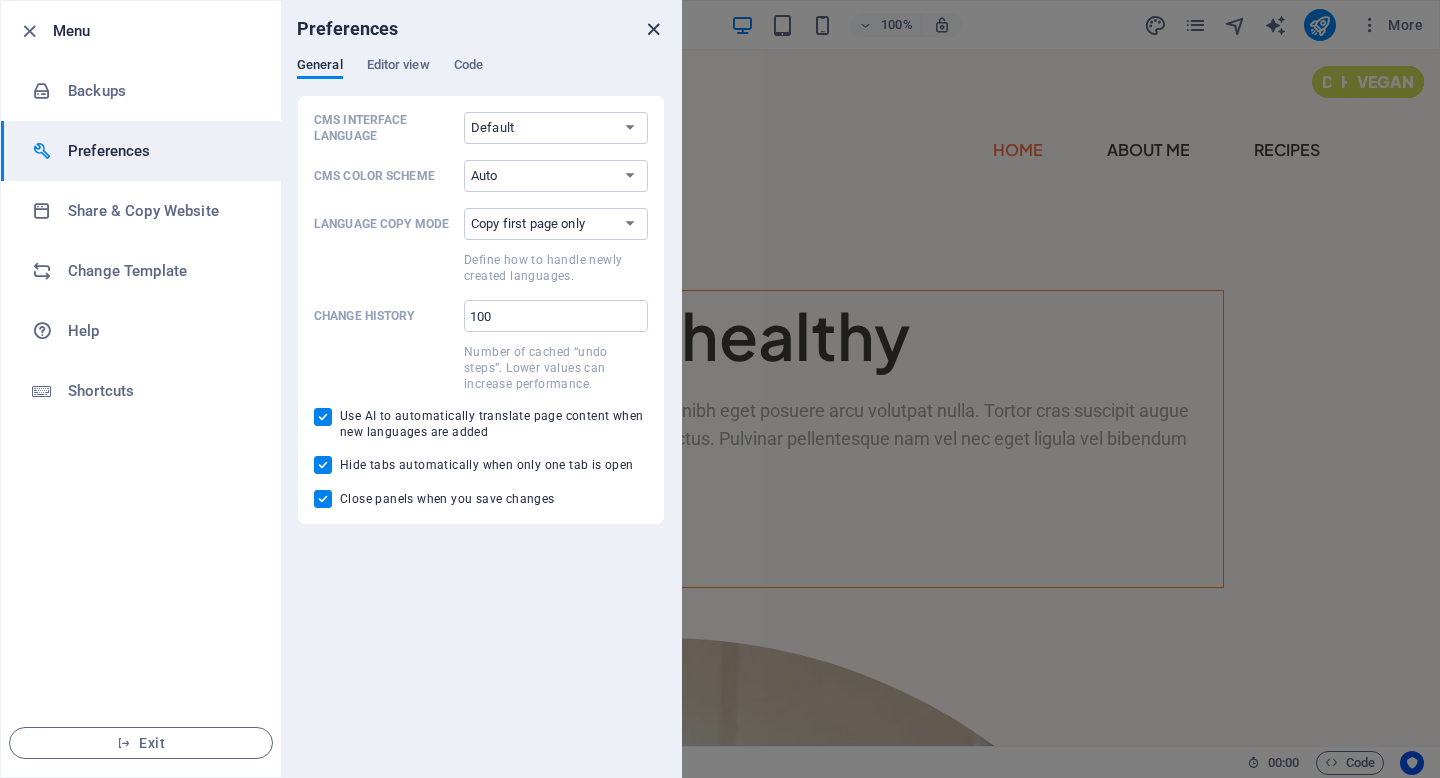 click at bounding box center (653, 29) 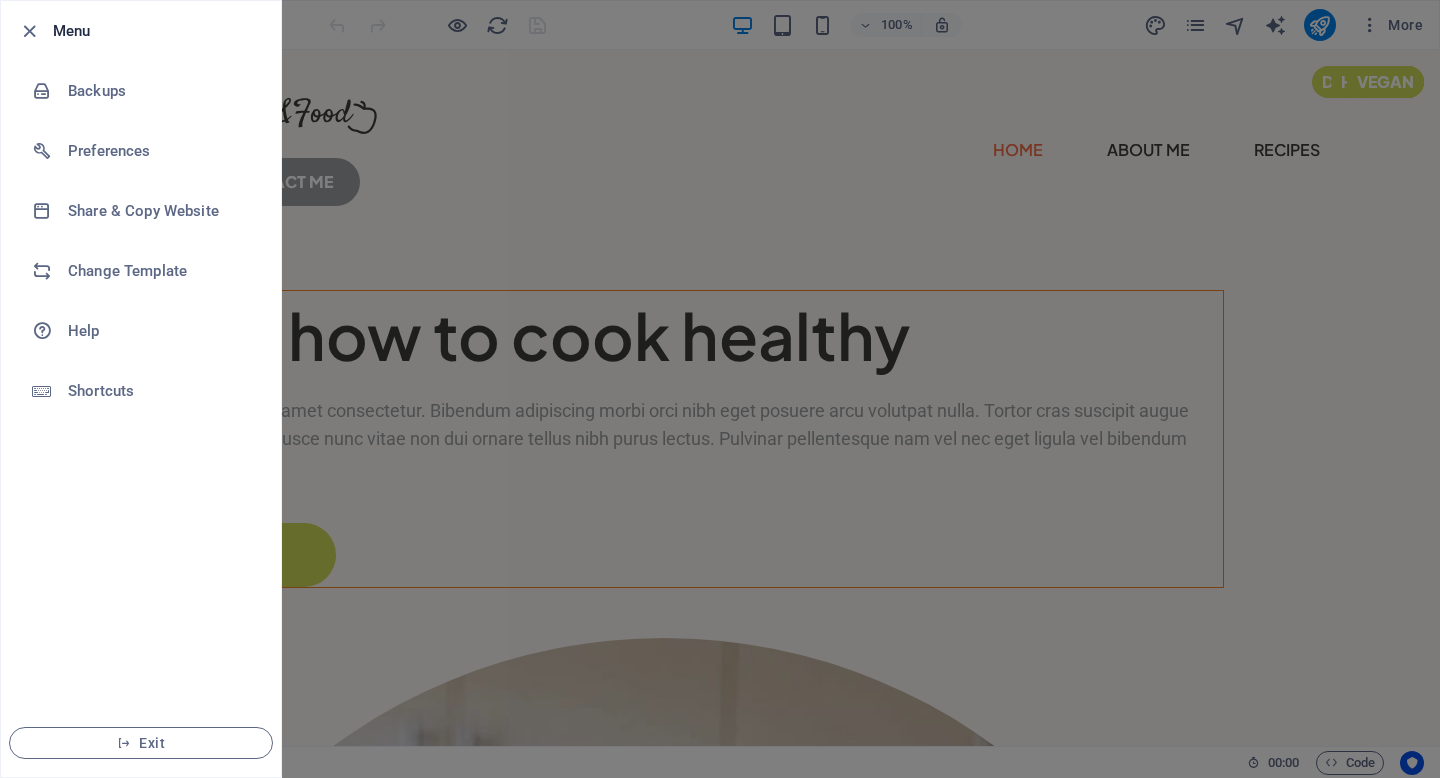 click at bounding box center (720, 389) 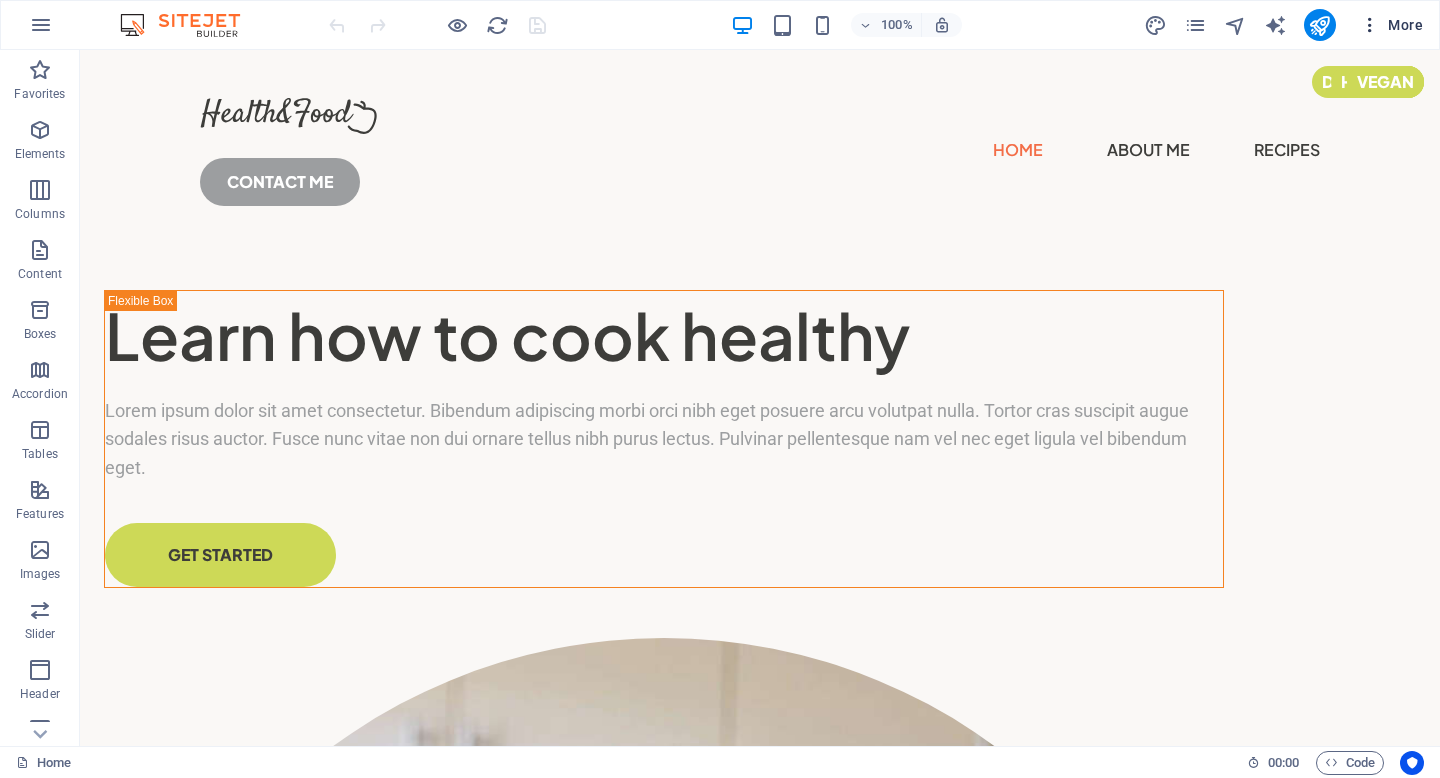 click at bounding box center (1370, 25) 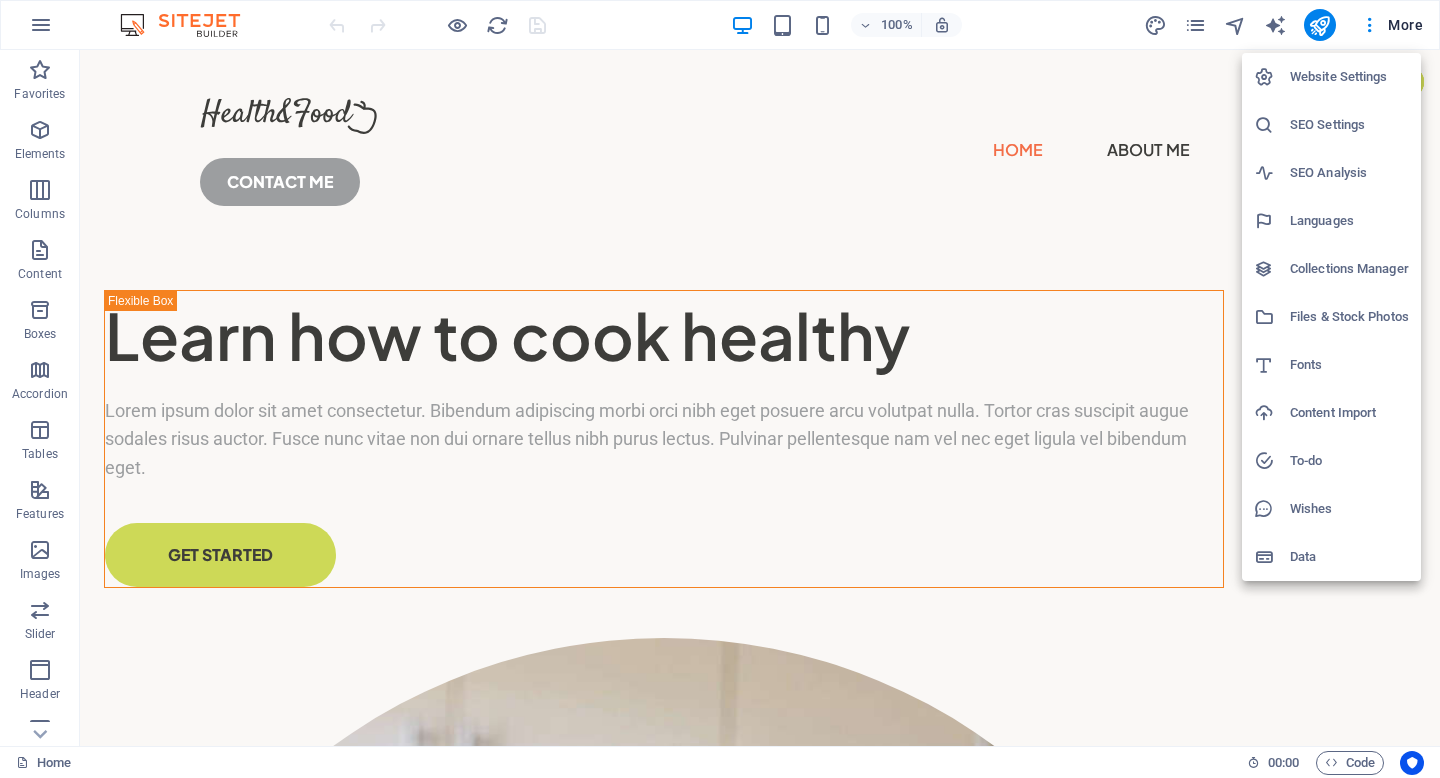 click on "Website Settings" at bounding box center [1349, 77] 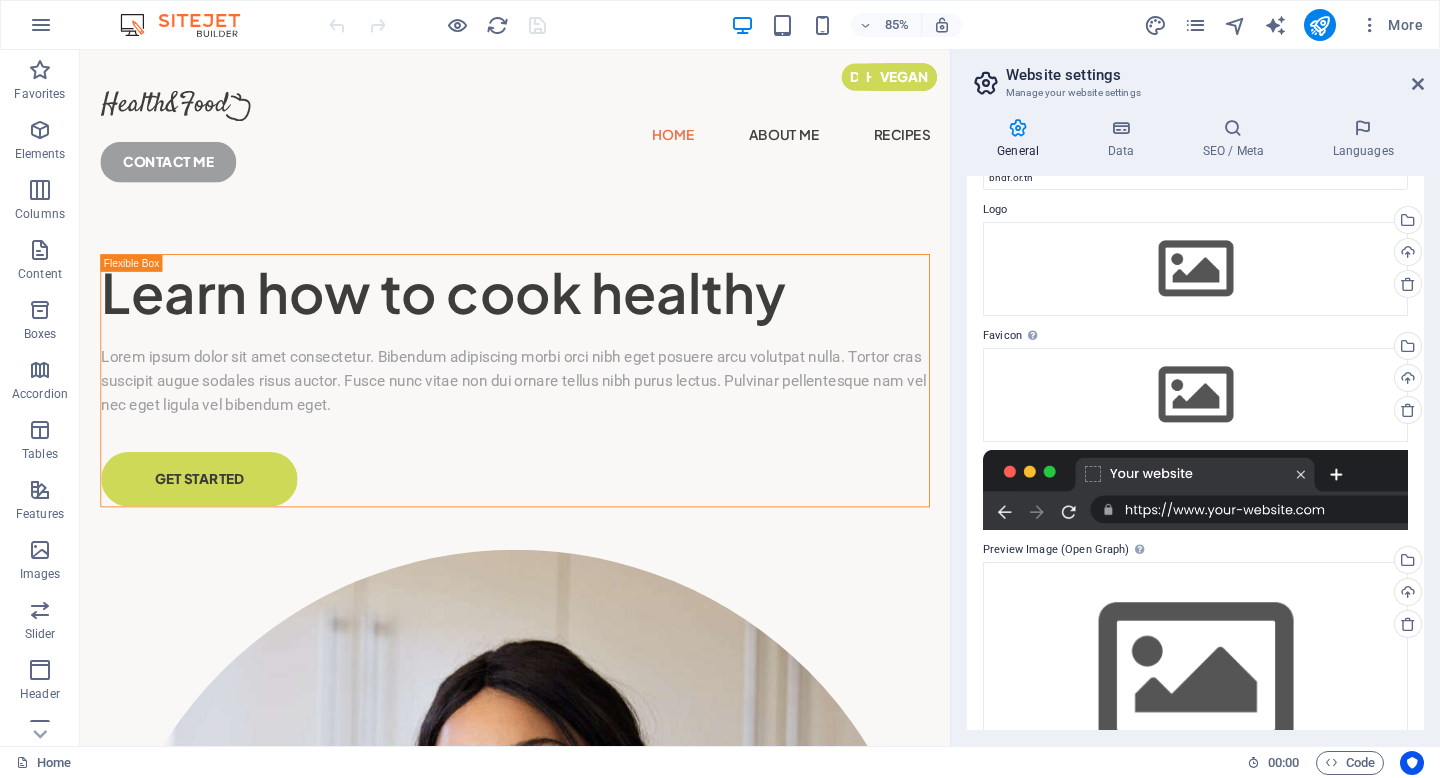 scroll, scrollTop: 0, scrollLeft: 0, axis: both 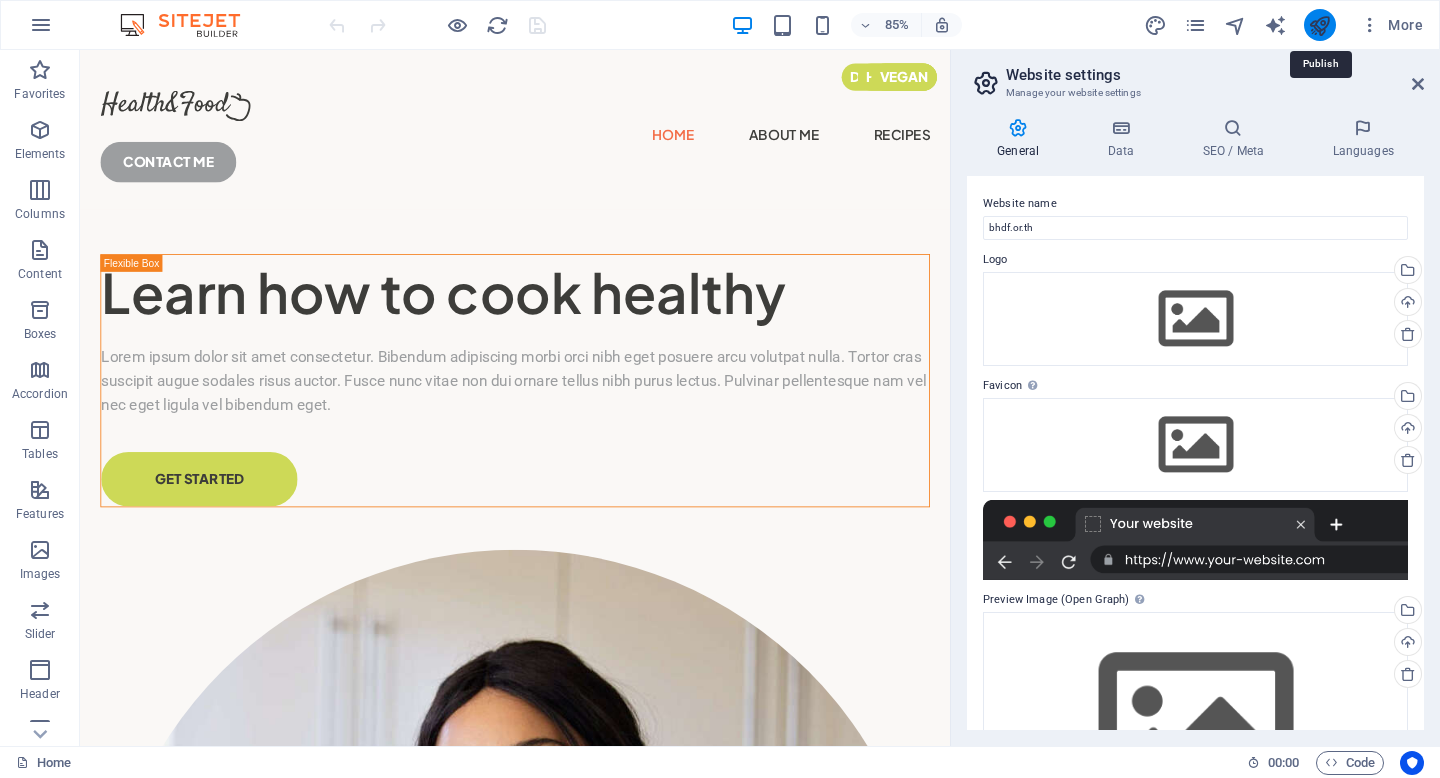 click at bounding box center (1319, 25) 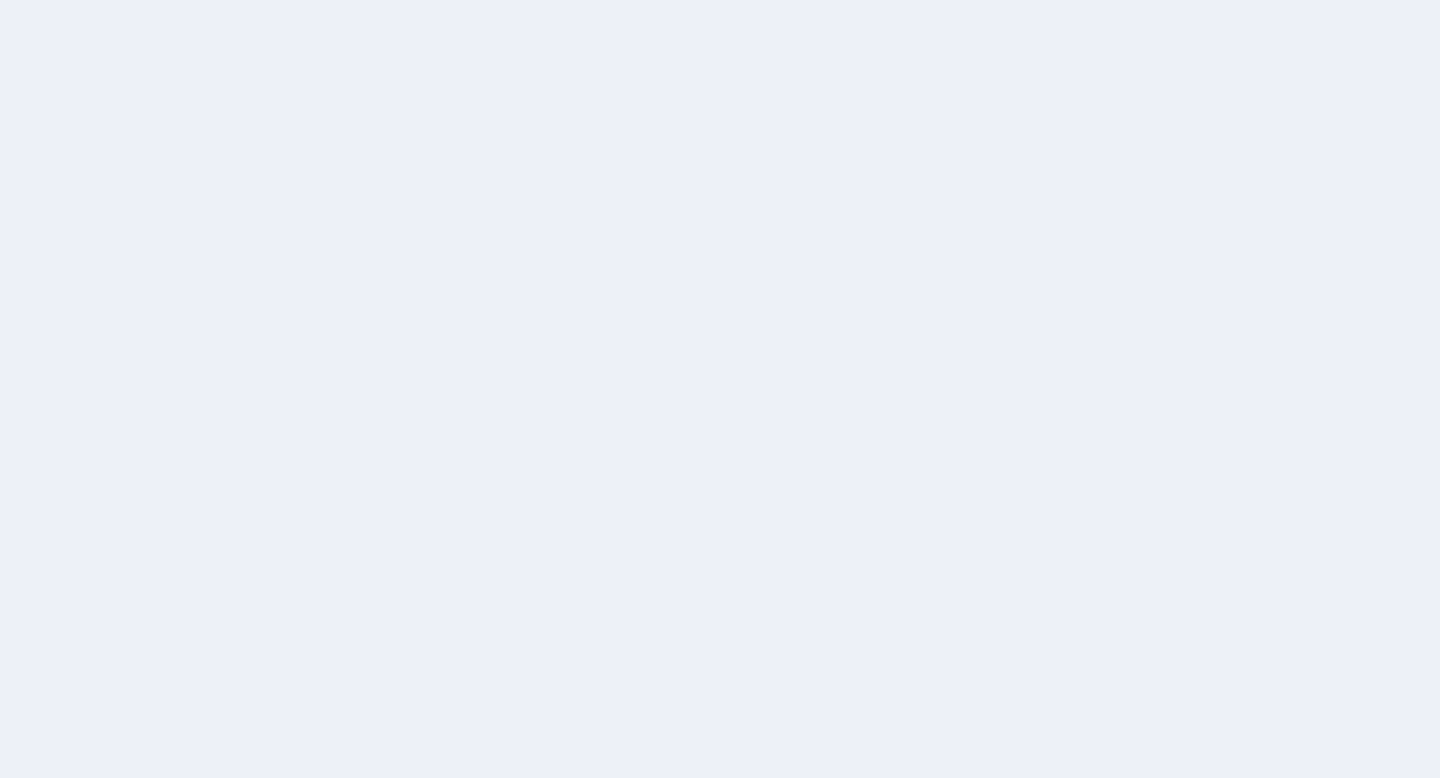 scroll, scrollTop: 0, scrollLeft: 0, axis: both 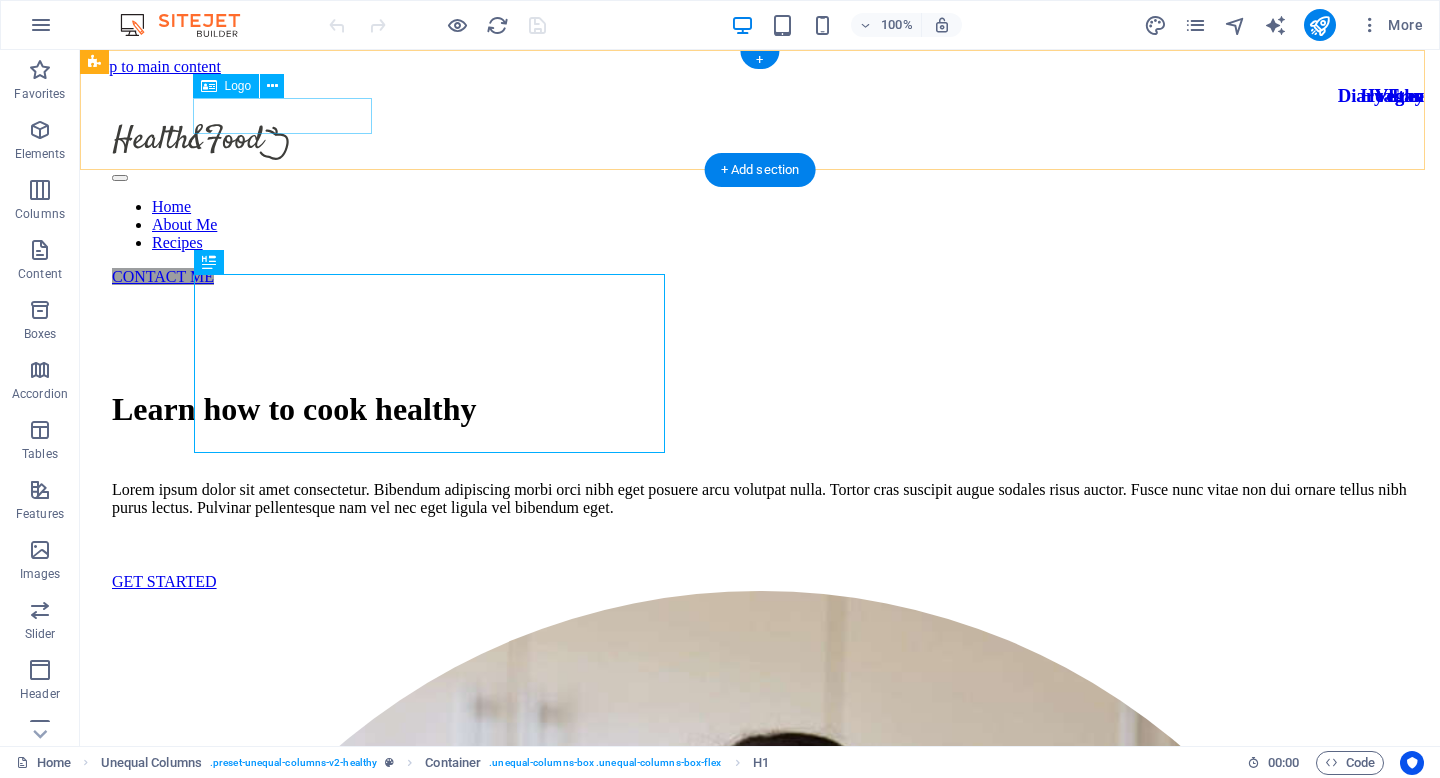 click at bounding box center (760, 144) 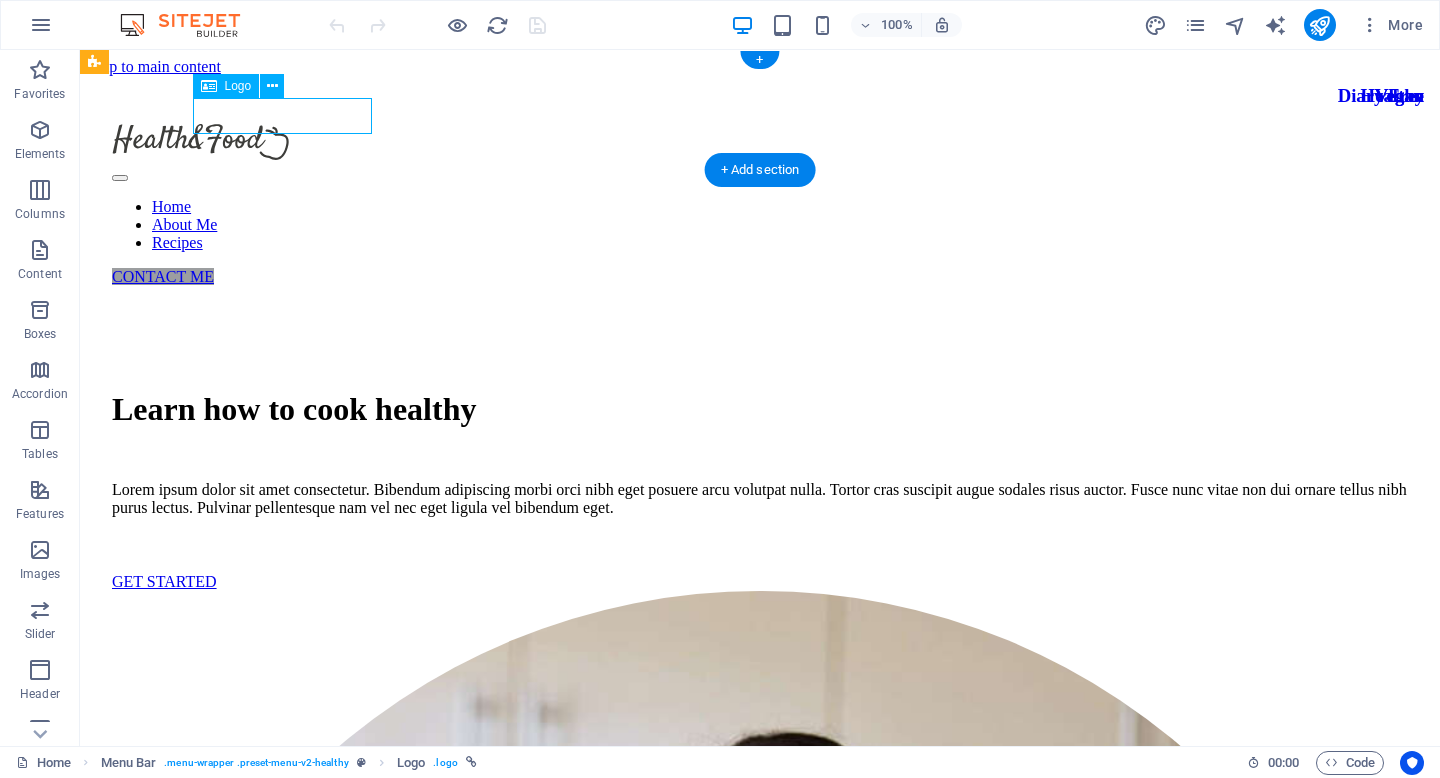click at bounding box center (760, 144) 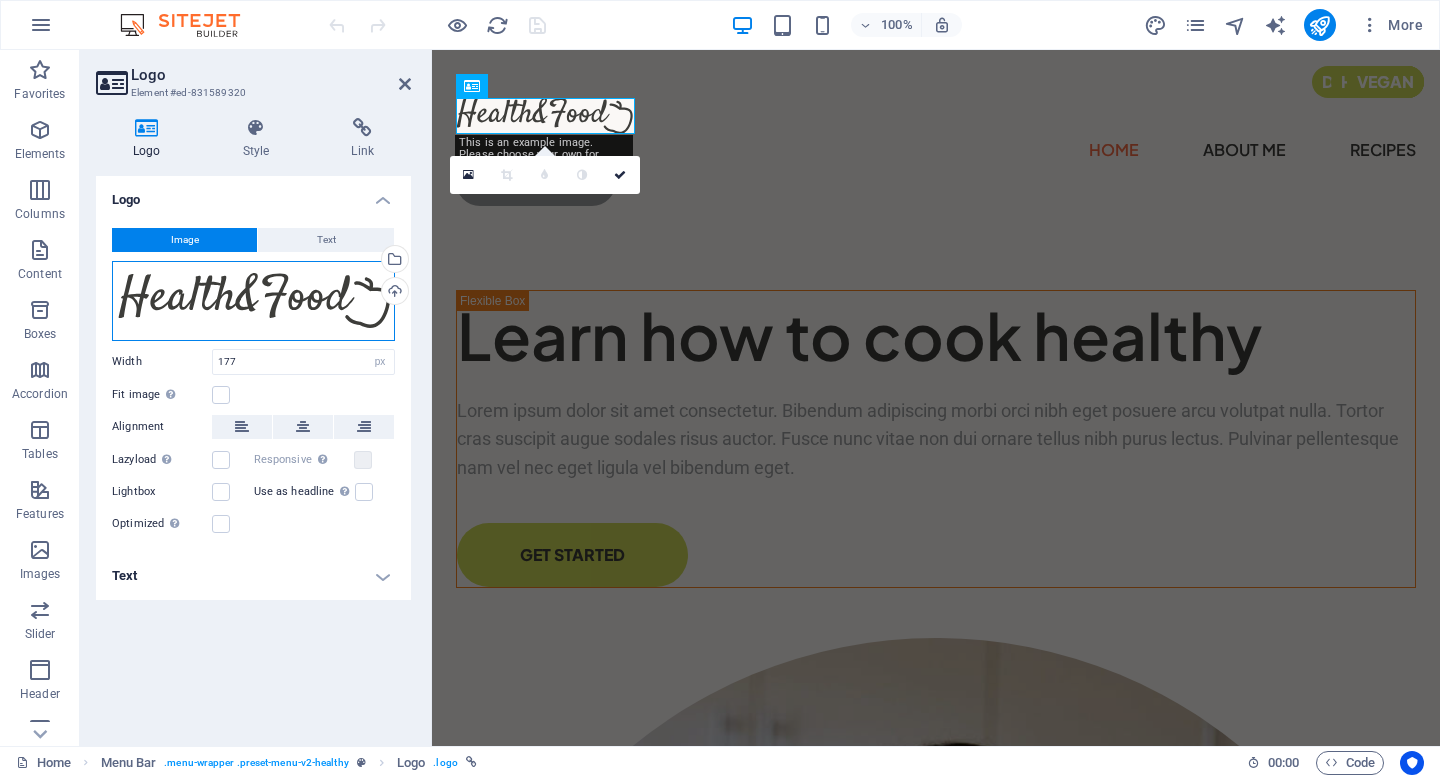 click on "Drag files here, click to choose files or select files from Files or our free stock photos & videos" at bounding box center [253, 301] 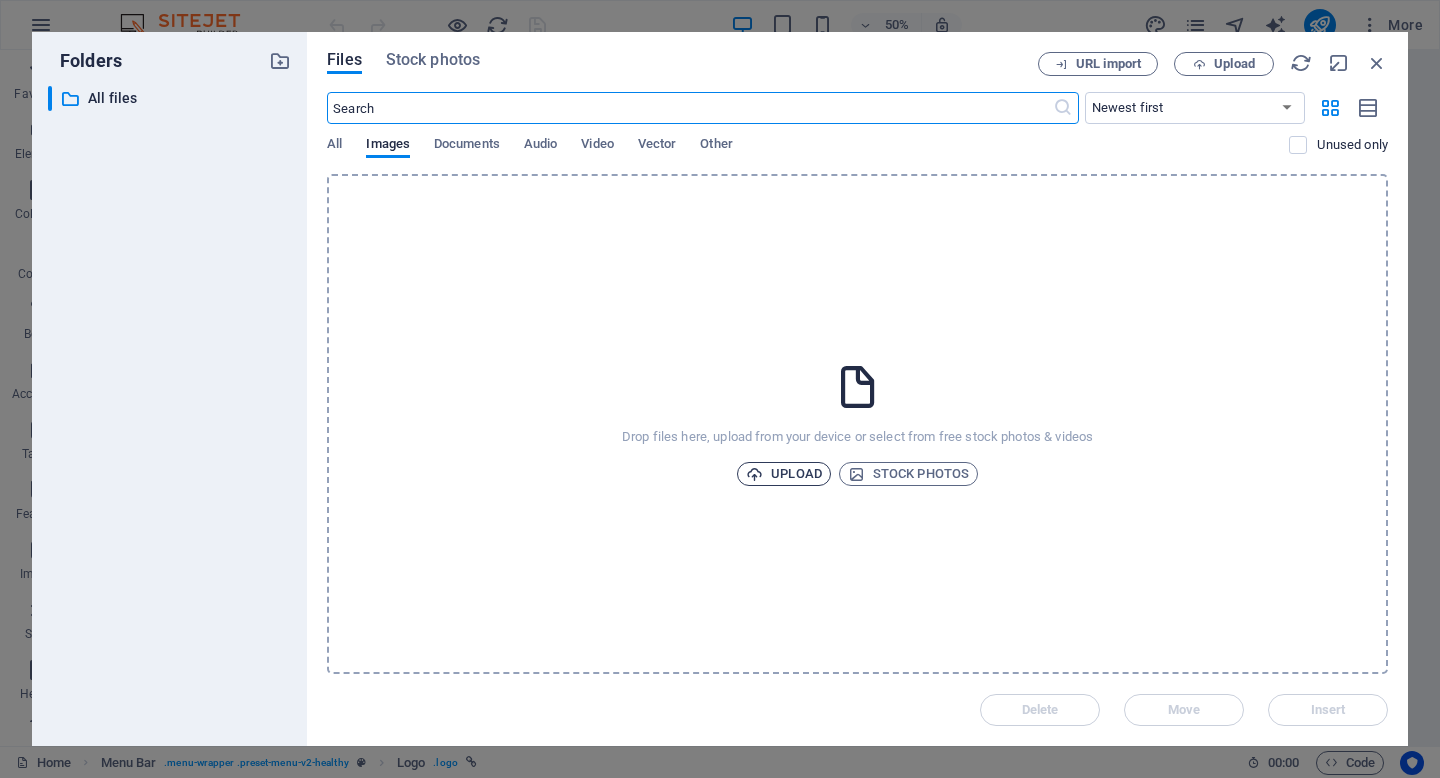 click on "Upload" at bounding box center [784, 474] 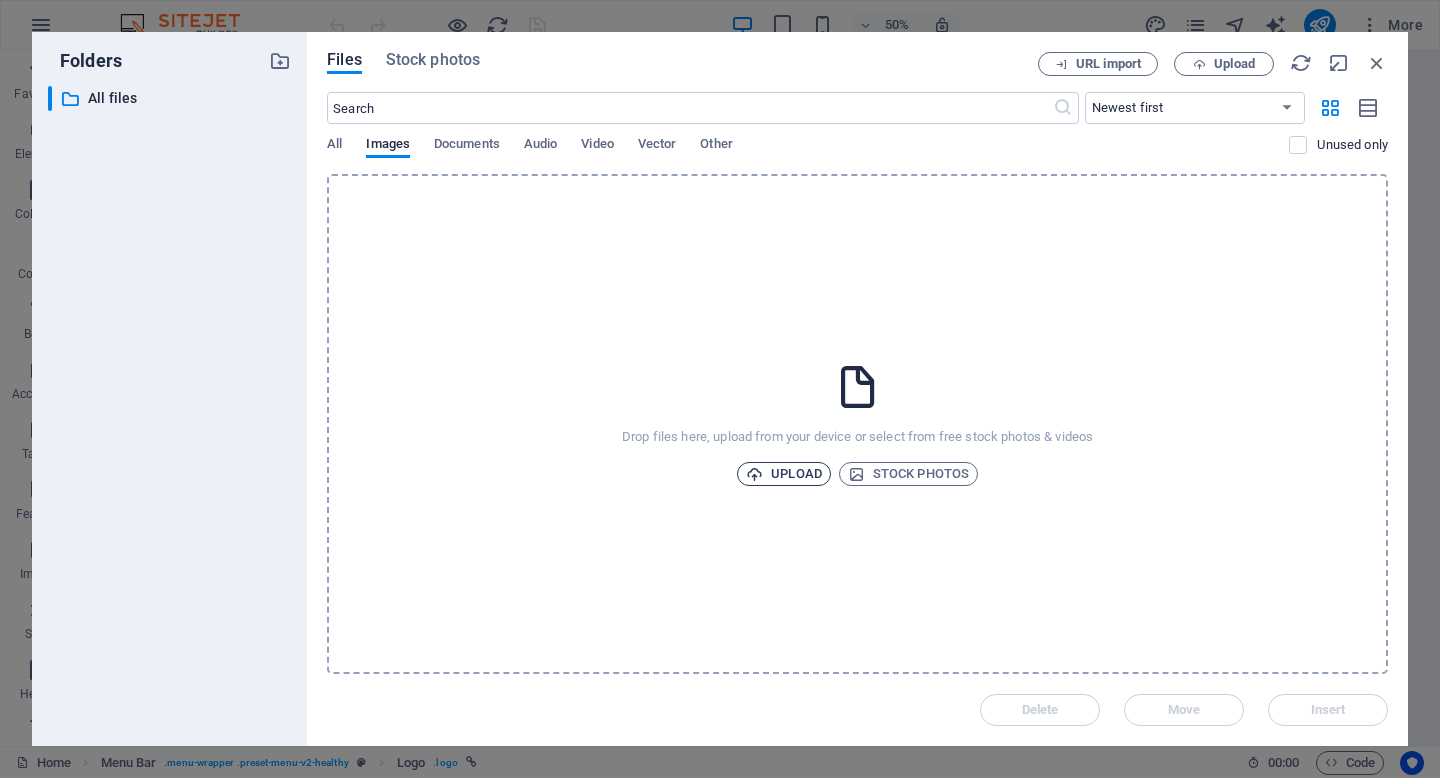 type 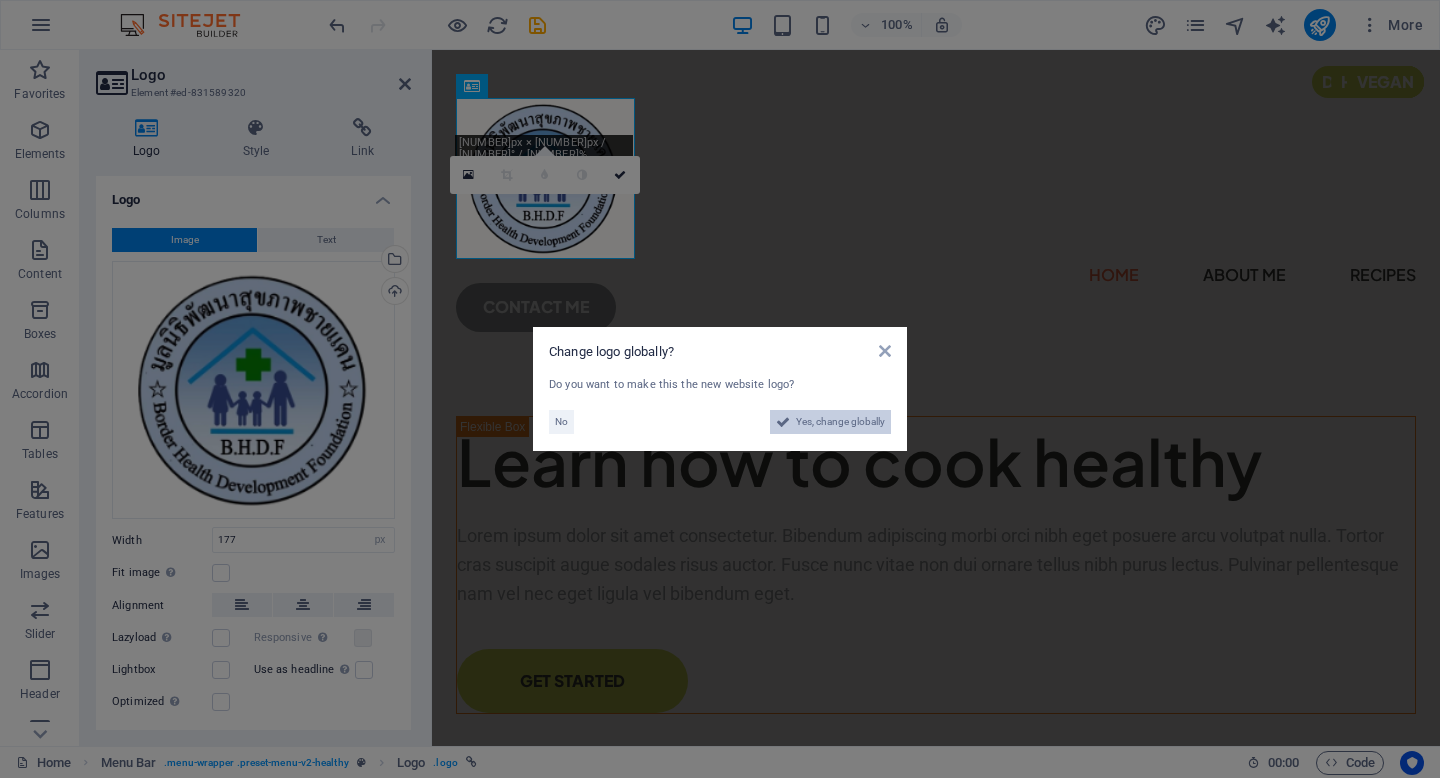 click on "Yes, change globally" at bounding box center [840, 422] 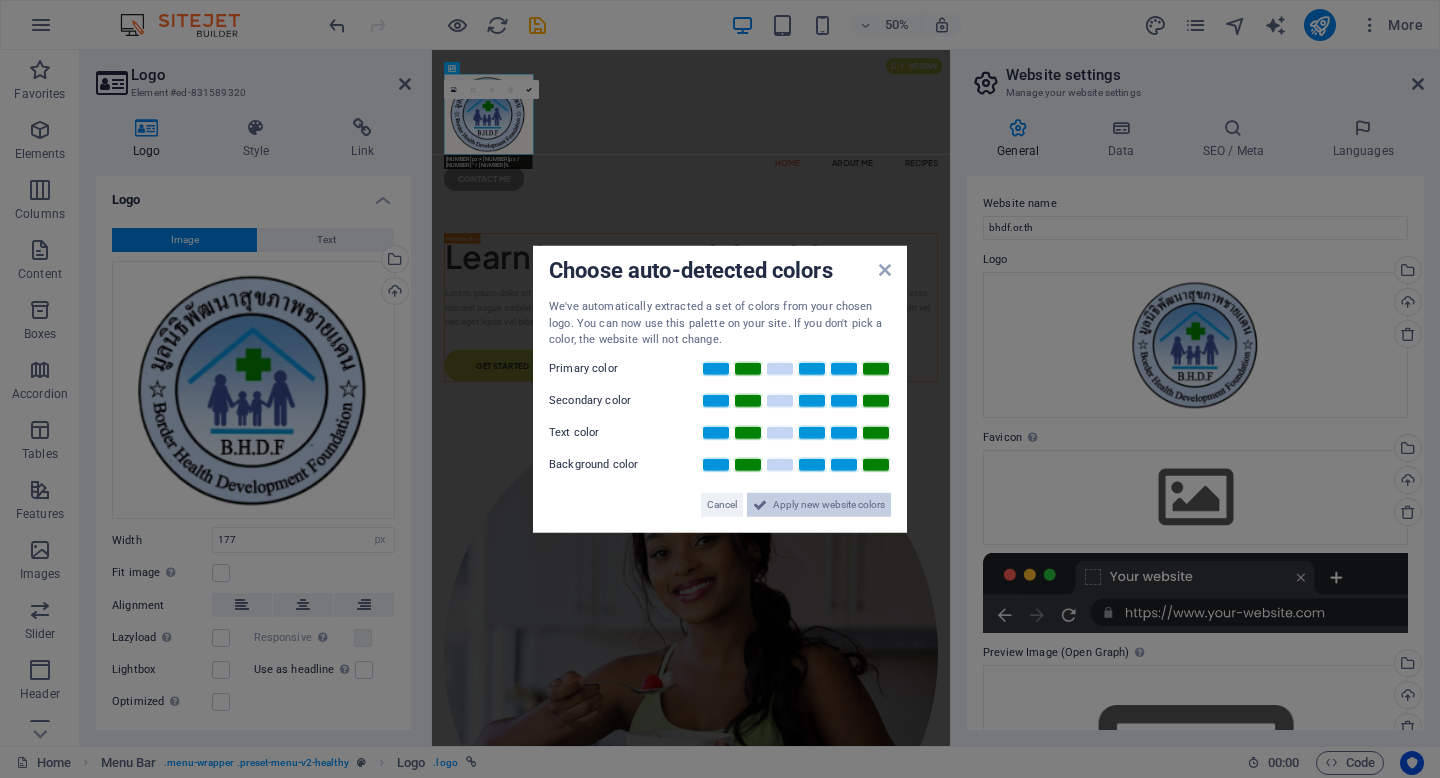 click on "Apply new website colors" at bounding box center [829, 504] 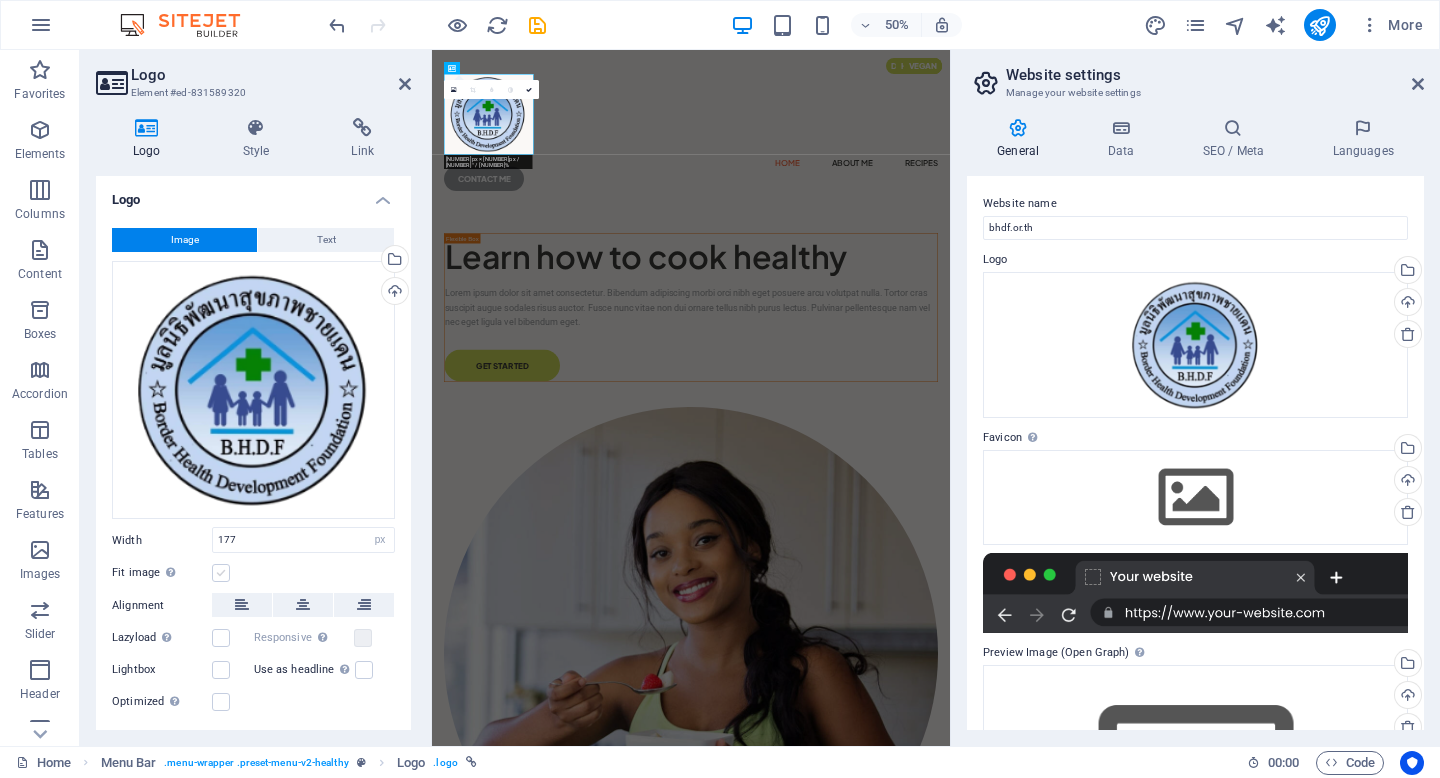click at bounding box center [221, 573] 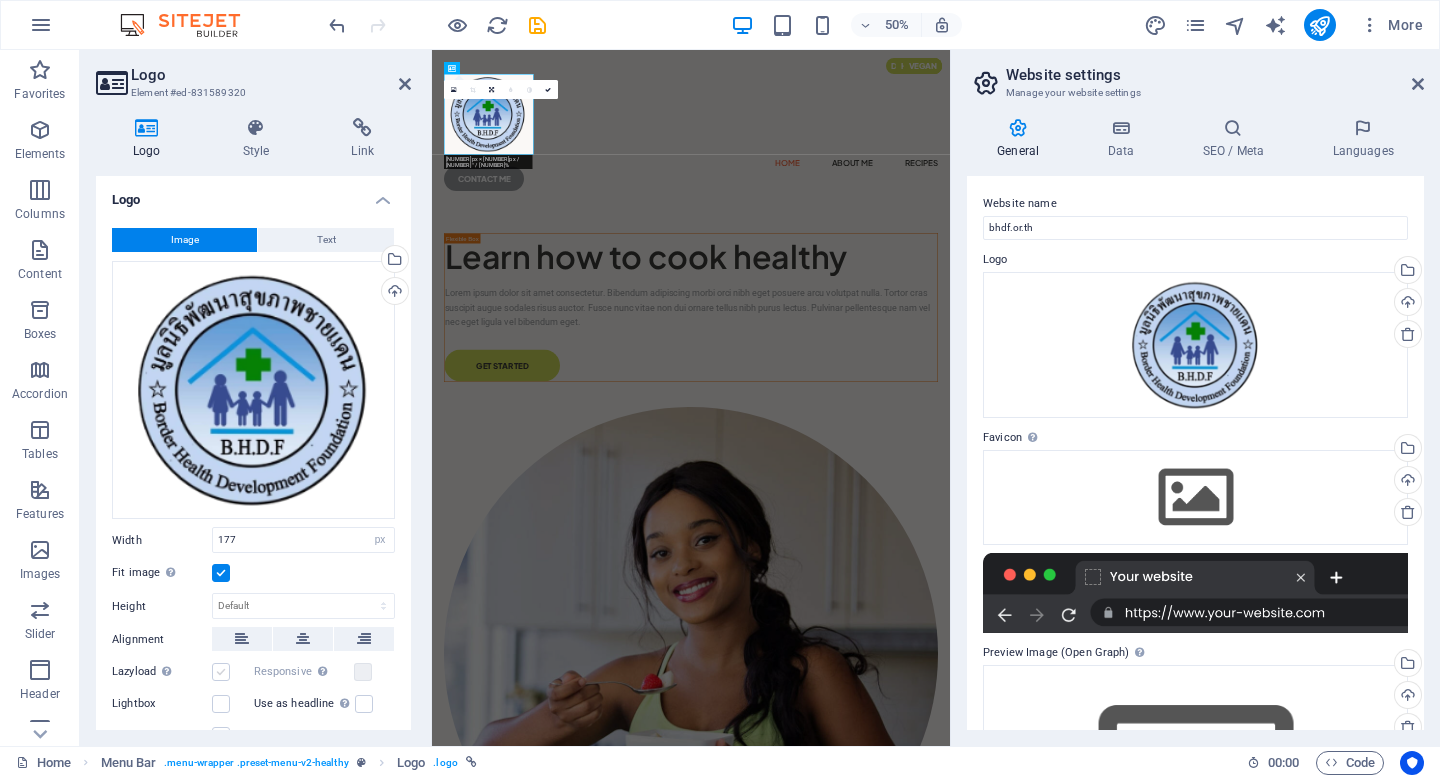 click at bounding box center [221, 672] 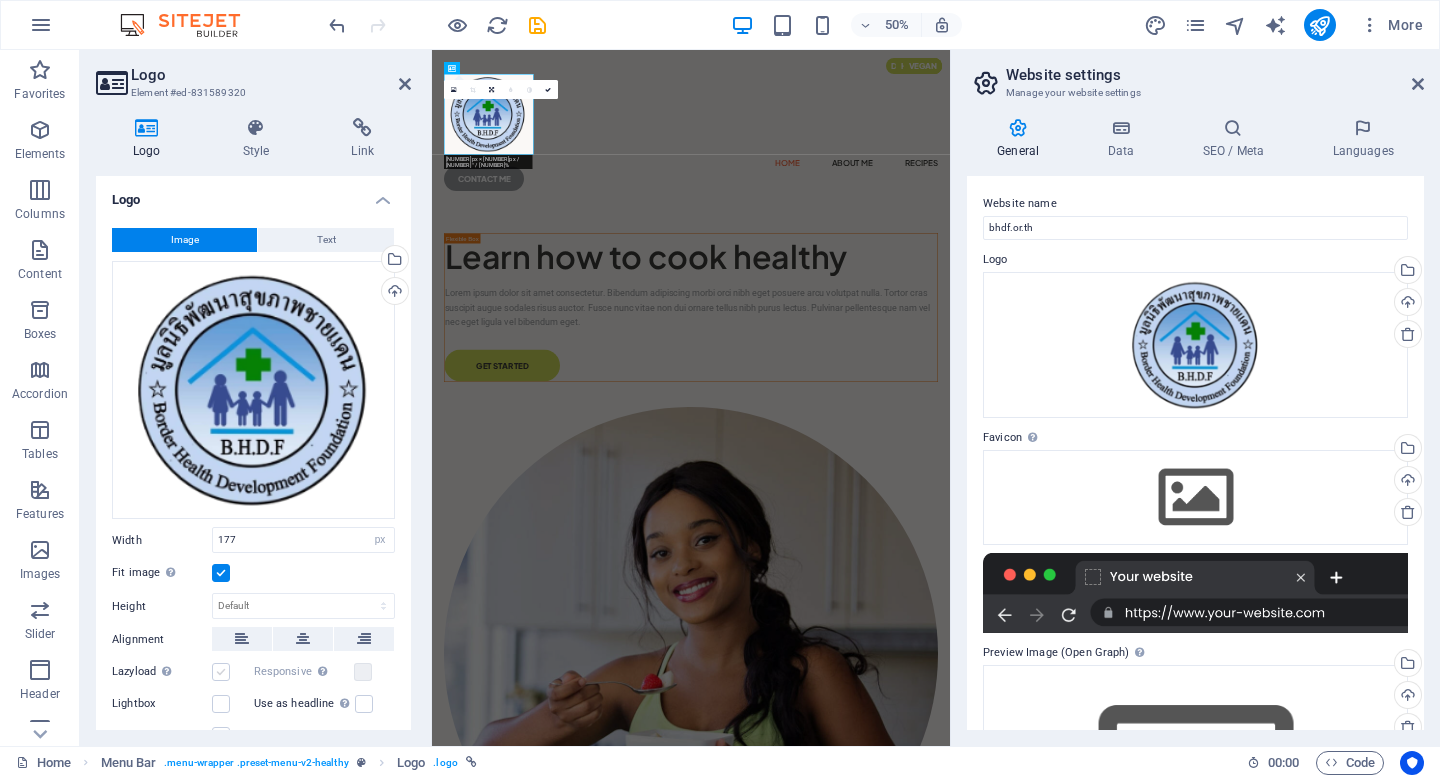 click on "Lazyload Loading images after the page loads improves page speed." at bounding box center (0, 0) 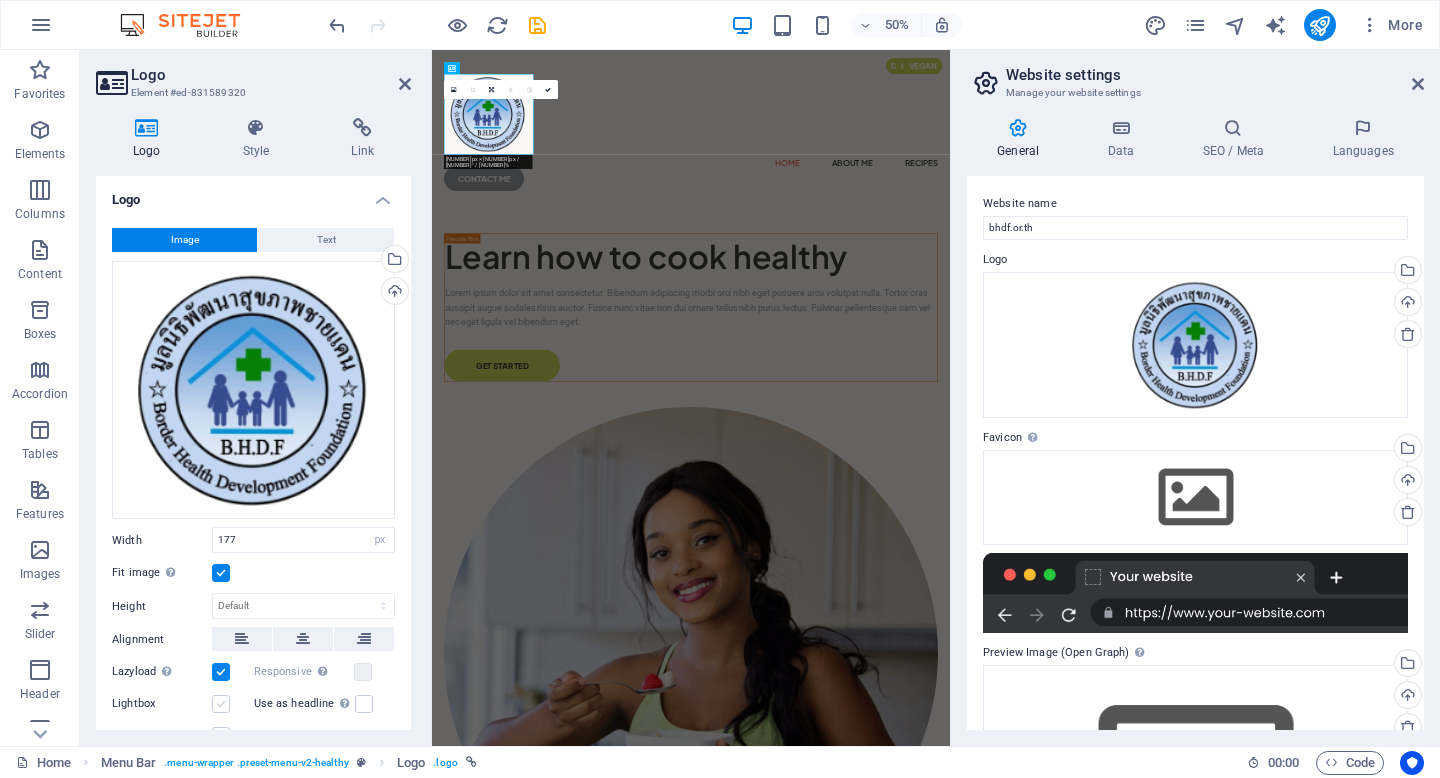 click at bounding box center [221, 704] 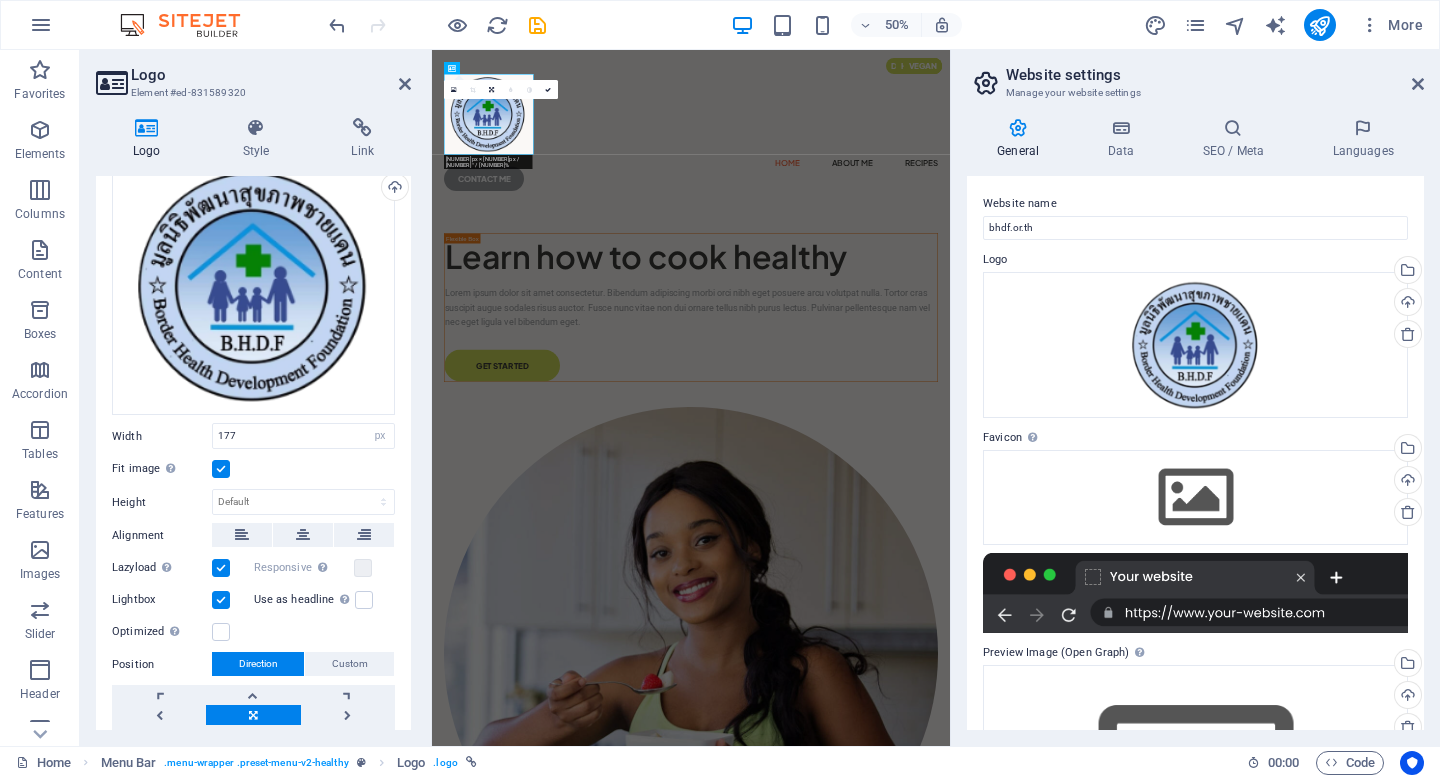 scroll, scrollTop: 179, scrollLeft: 0, axis: vertical 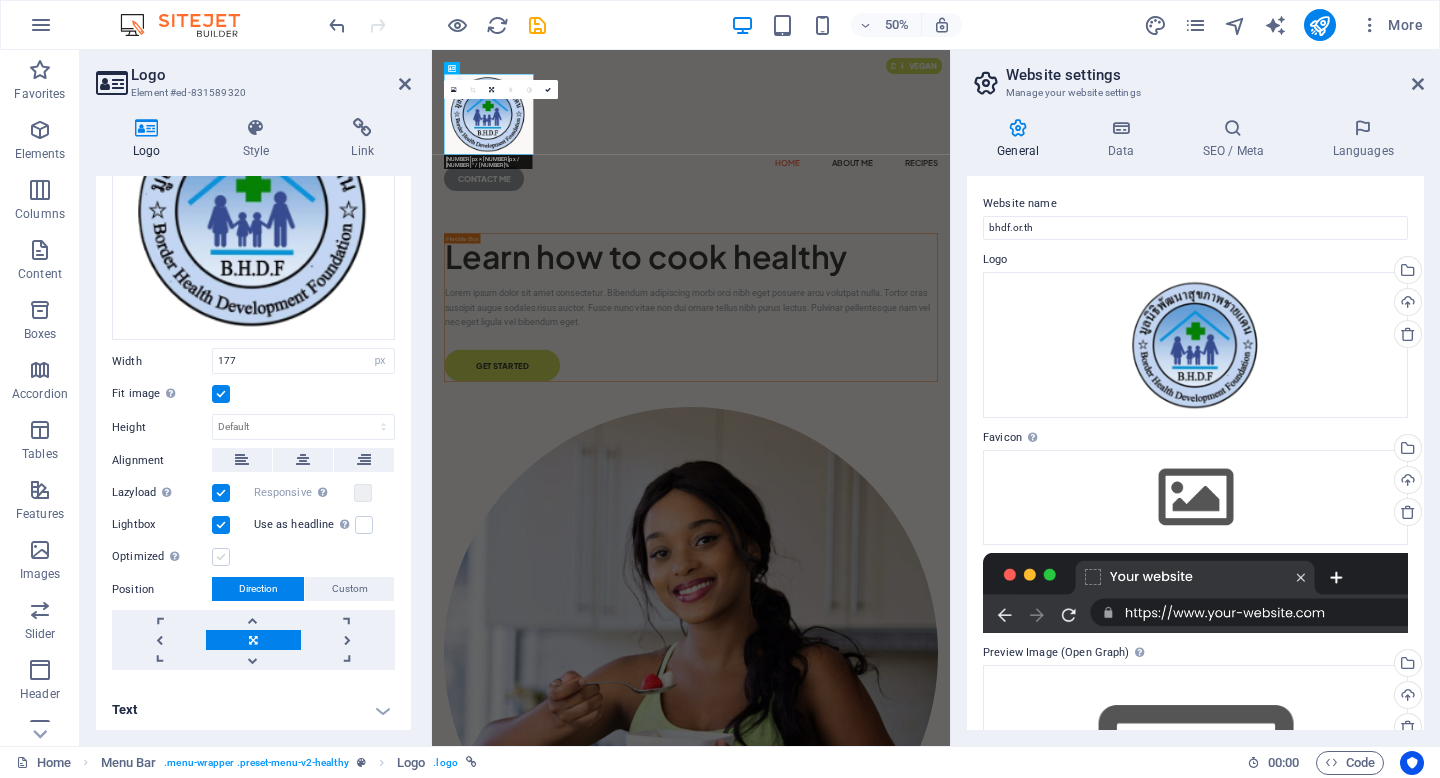 click at bounding box center [221, 557] 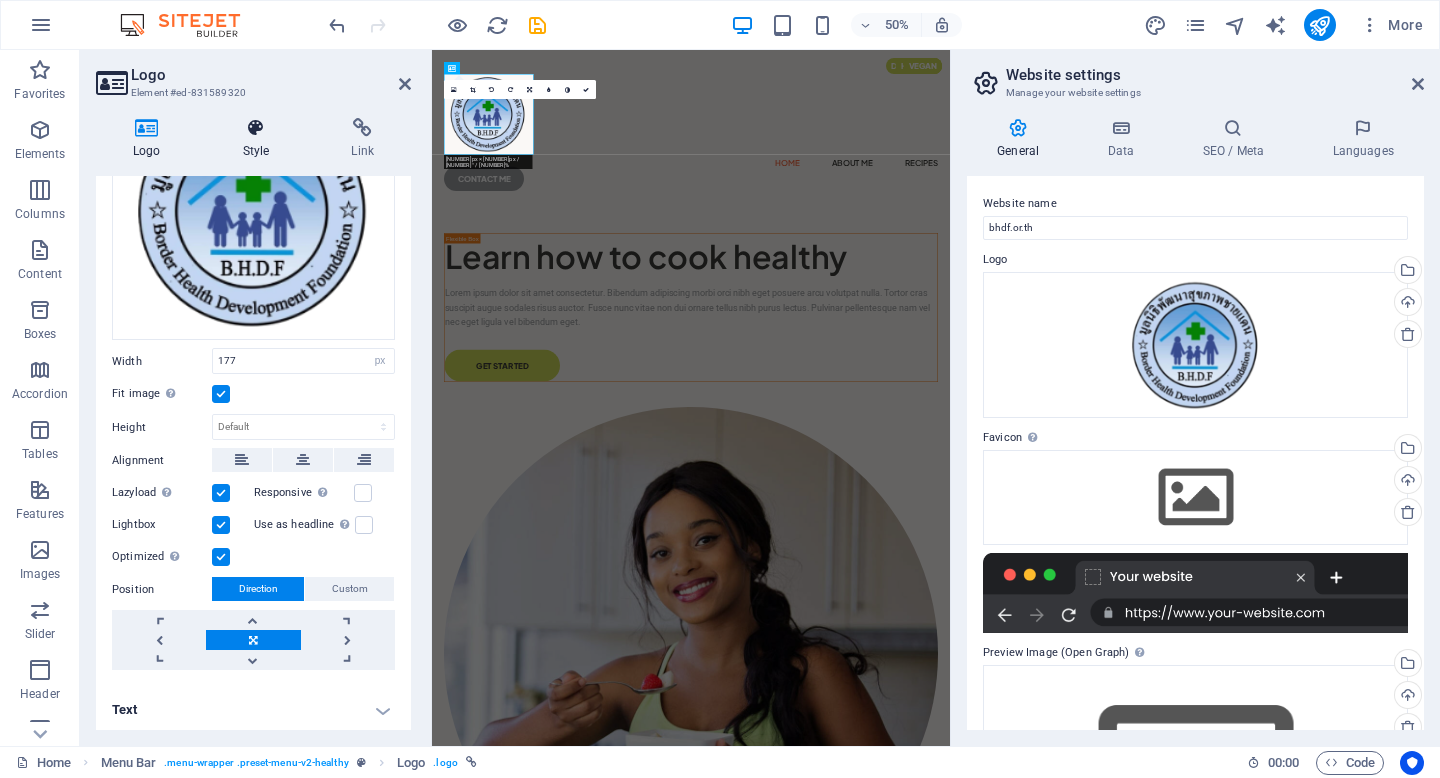 click on "Style" at bounding box center [260, 139] 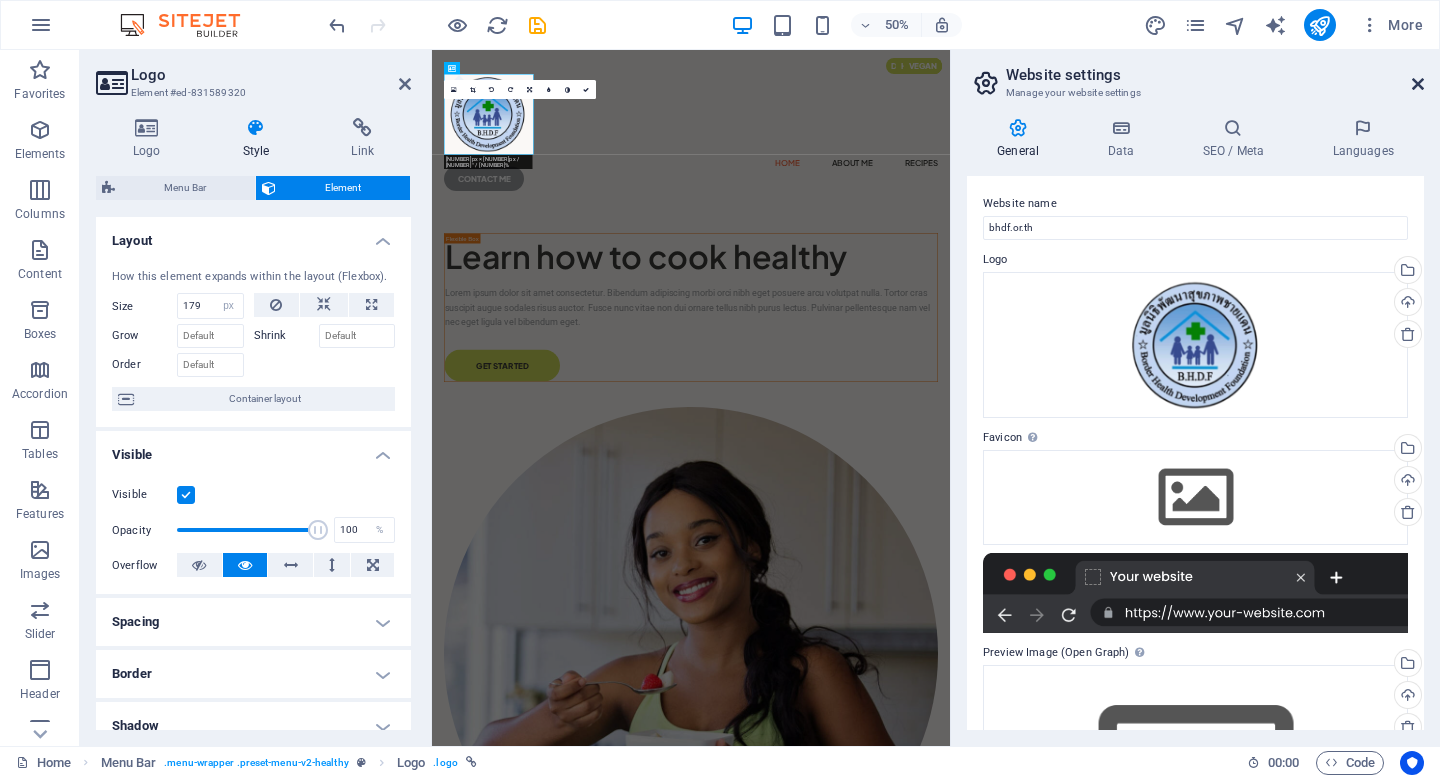 click at bounding box center (1418, 84) 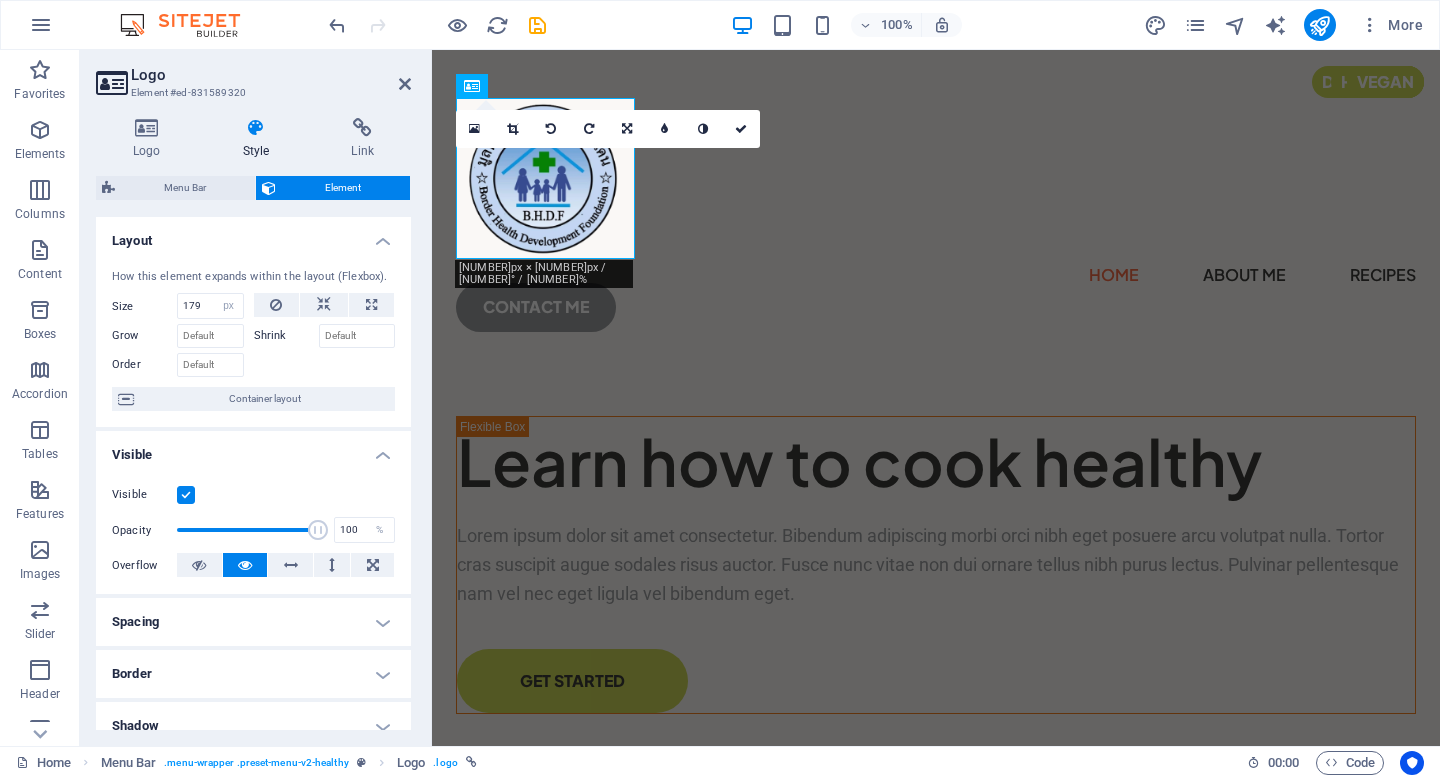 click on "Logo Element #ed-831589320 Logo Style Link Logo Image Text Drag files here, click to choose files or select files from Files or our free stock photos & videos Select files from the file manager, stock photos, or upload file(s) Upload Width 177 Default auto px rem % em vh vw Fit image Automatically fit image to a fixed width and height Height Default auto px Alignment Lazyload Loading images after the page loads improves page speed. Responsive Automatically load retina image and smartphone optimized sizes. Lightbox Use as headline The image will be wrapped in an H1 headline tag. Useful for giving alternative text the weight of an H1 headline, e.g. for the logo. Leave unchecked if uncertain. Optimized Images are compressed to improve page speed. Position Direction Custom X offset 50 px rem % vh vw Y offset 50 px rem % vh vw Edit design Text Float No float Image left Image right Determine how text should behave around the image. Text Alternative text Health & Food Image caption Paragraph Format Normal Heading 1" at bounding box center [256, 398] 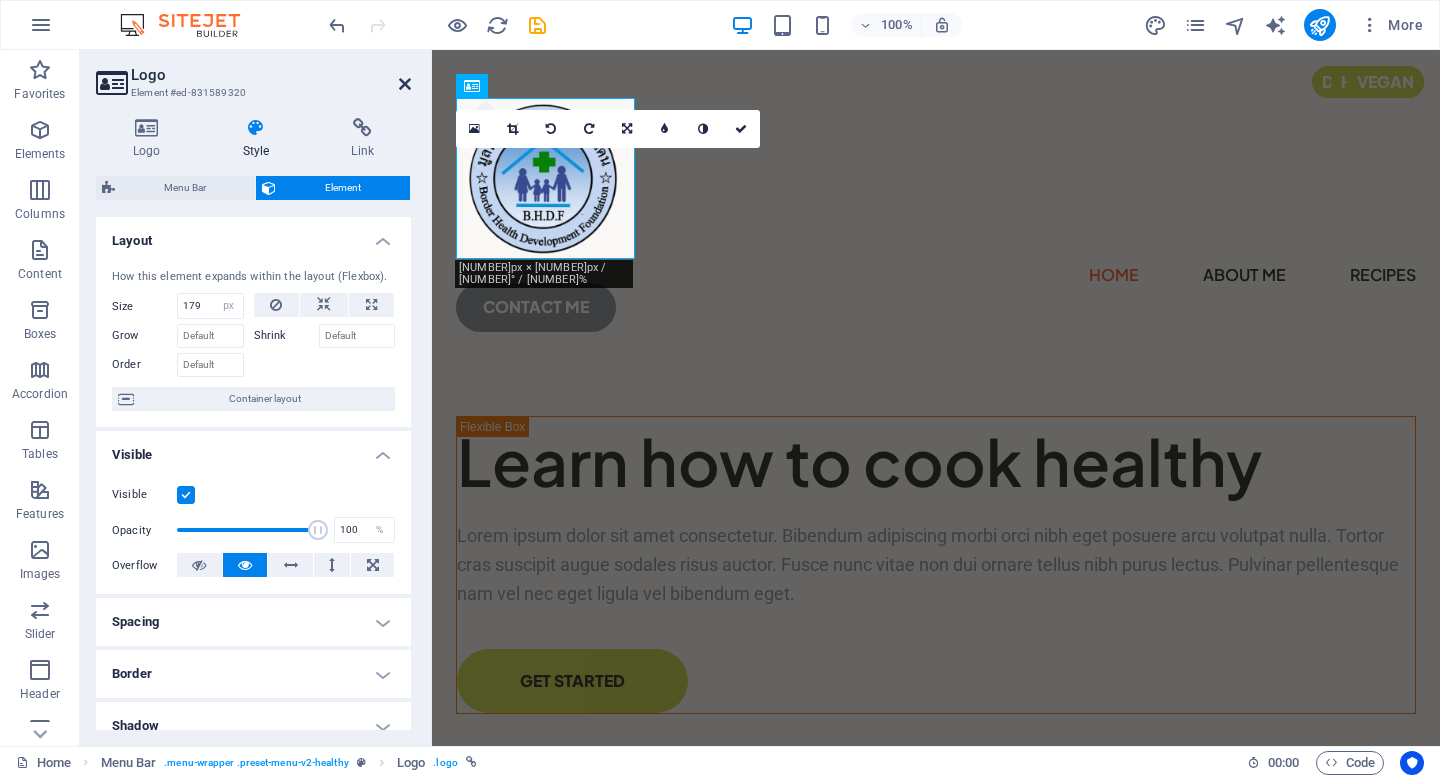 click at bounding box center (405, 84) 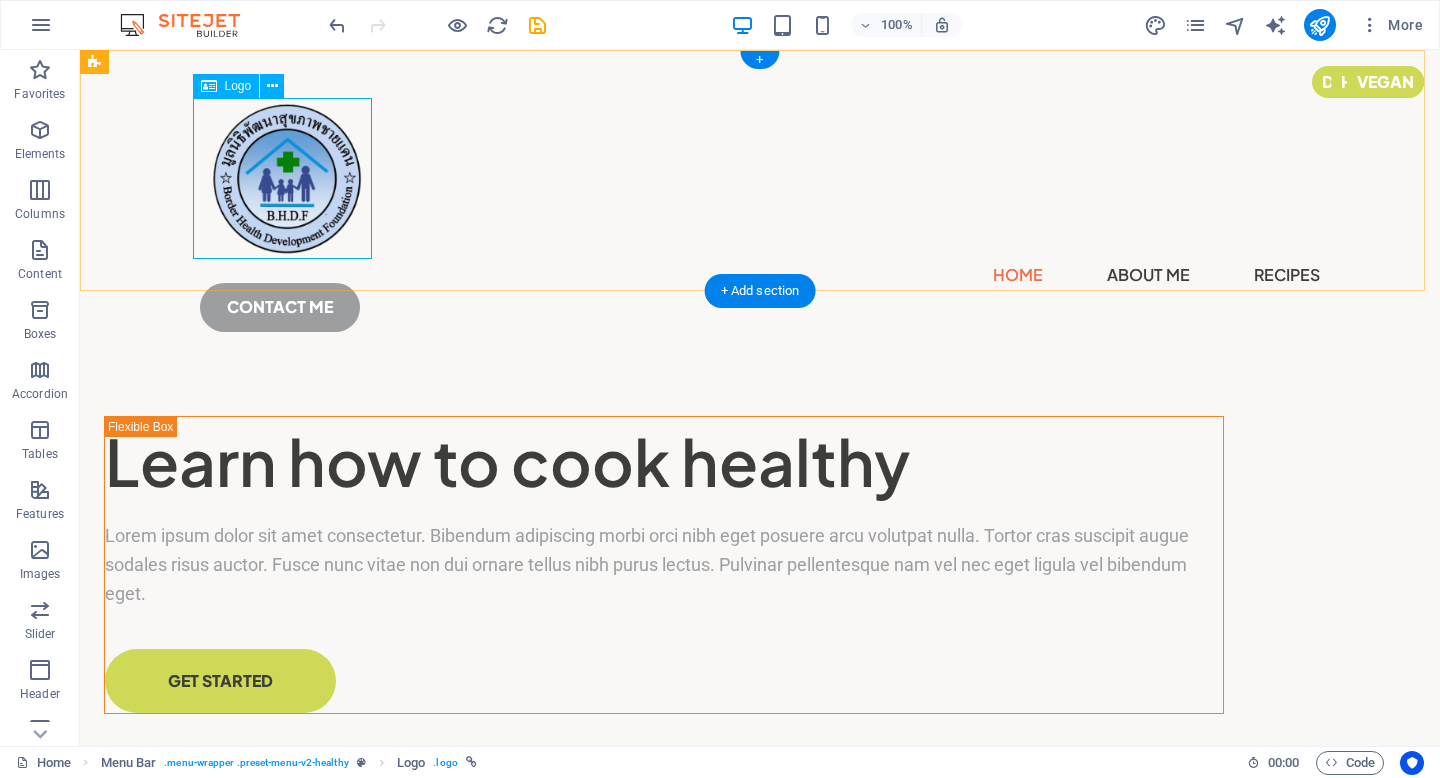 click at bounding box center [760, 178] 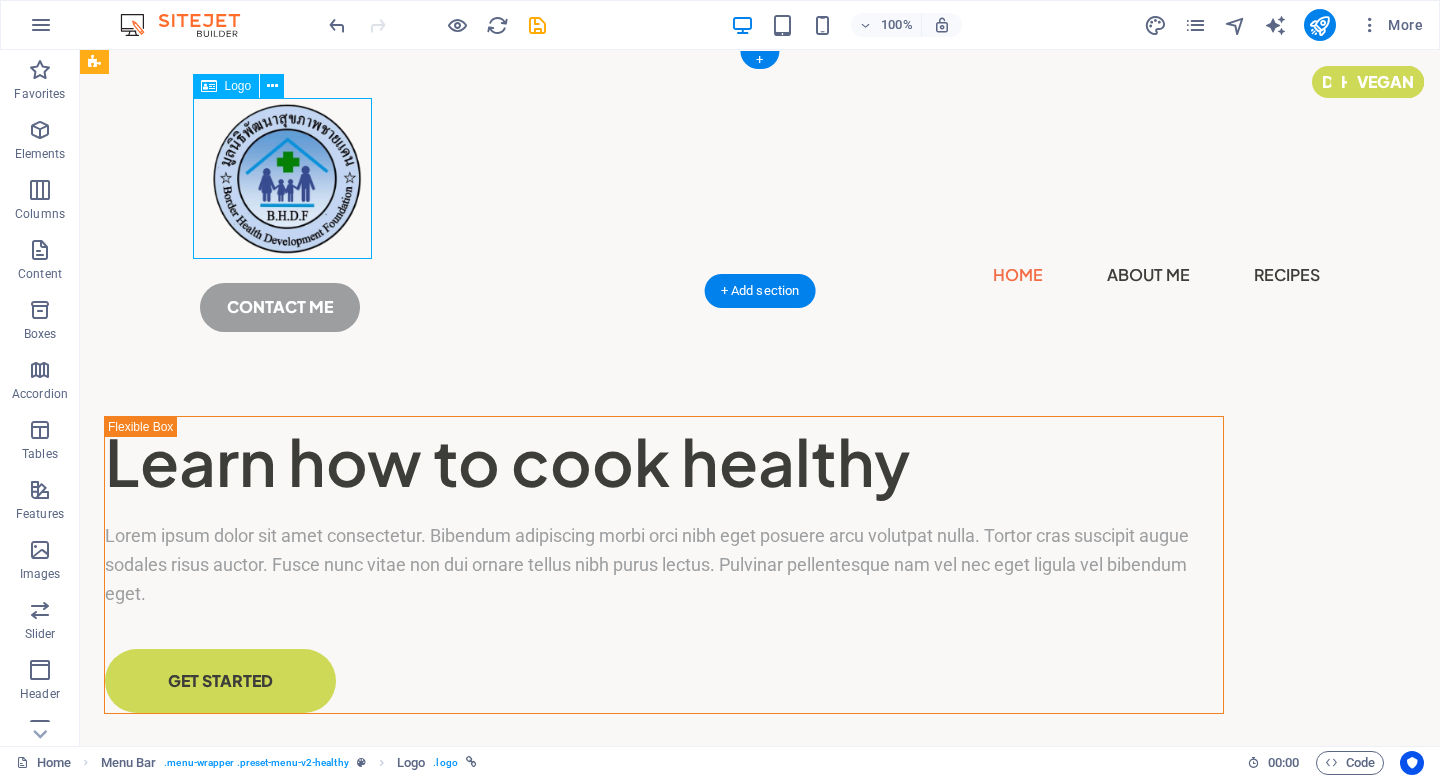 drag, startPoint x: 370, startPoint y: 255, endPoint x: 357, endPoint y: 242, distance: 18.384777 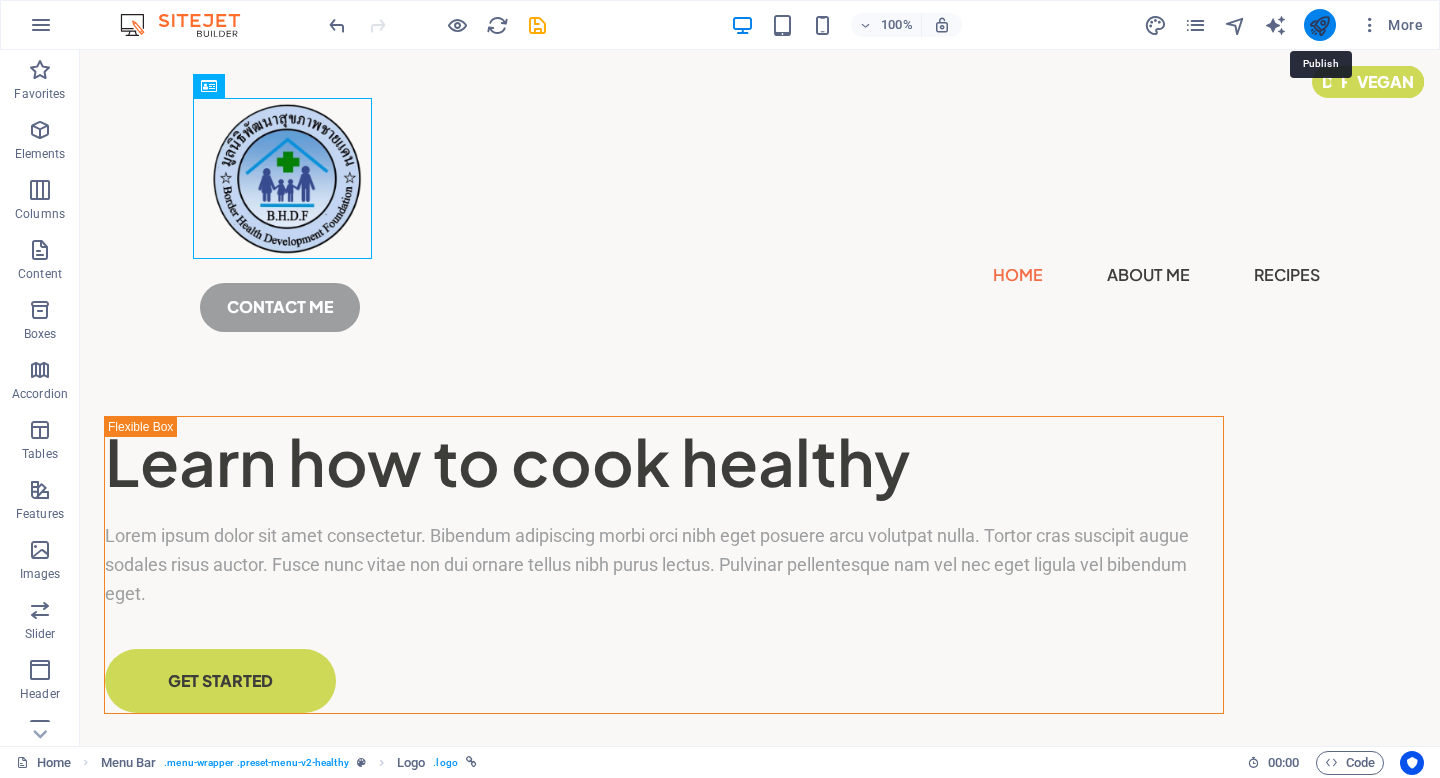 click at bounding box center [1319, 25] 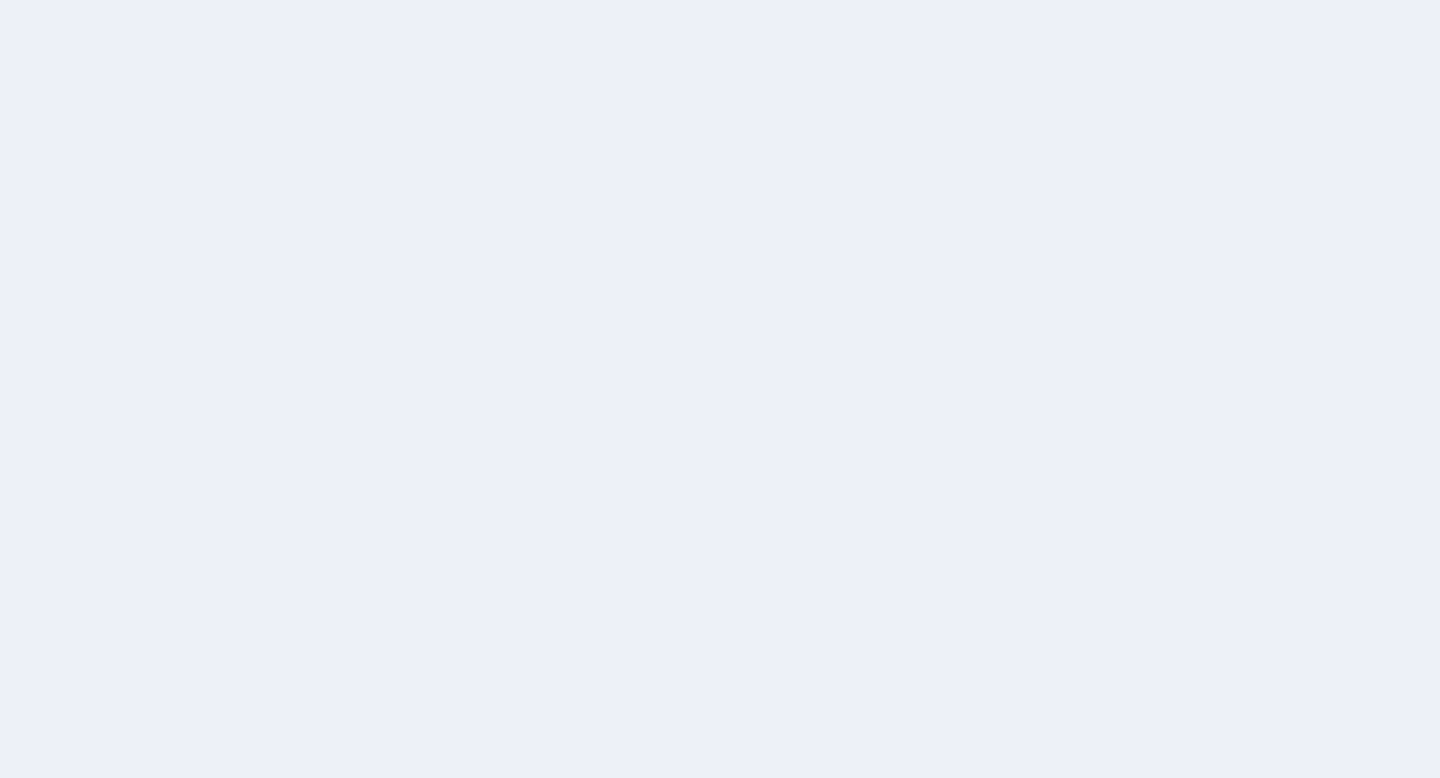 scroll, scrollTop: 0, scrollLeft: 0, axis: both 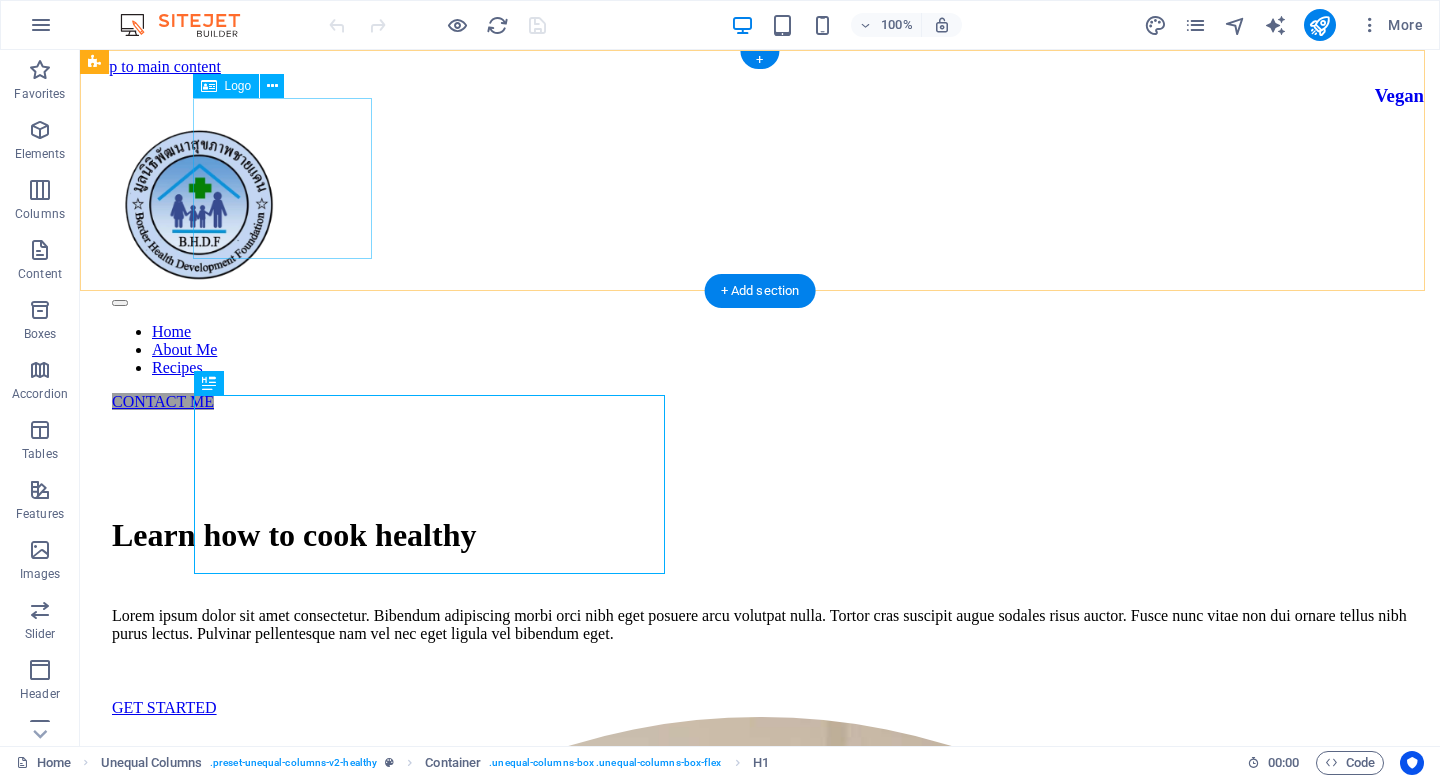 click at bounding box center [760, 206] 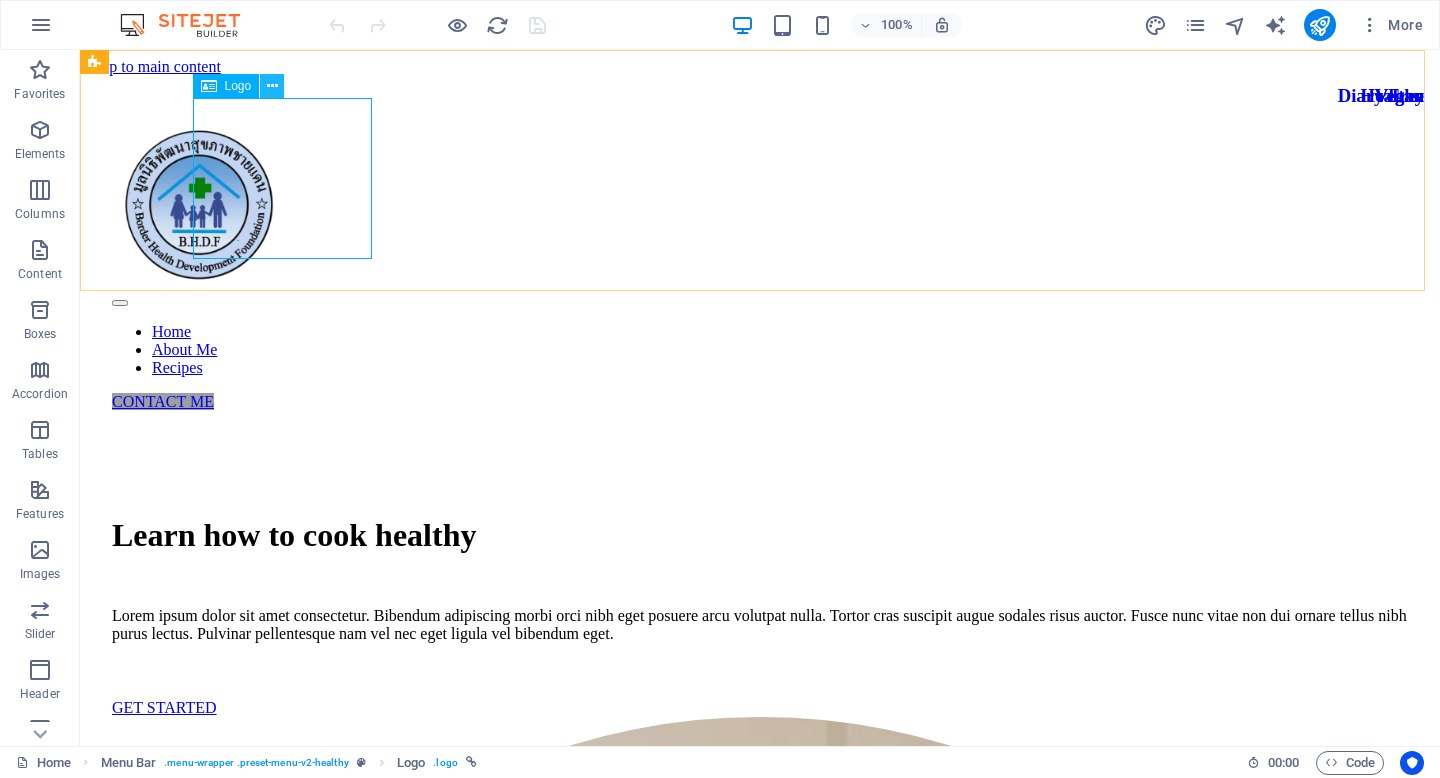 click at bounding box center [272, 86] 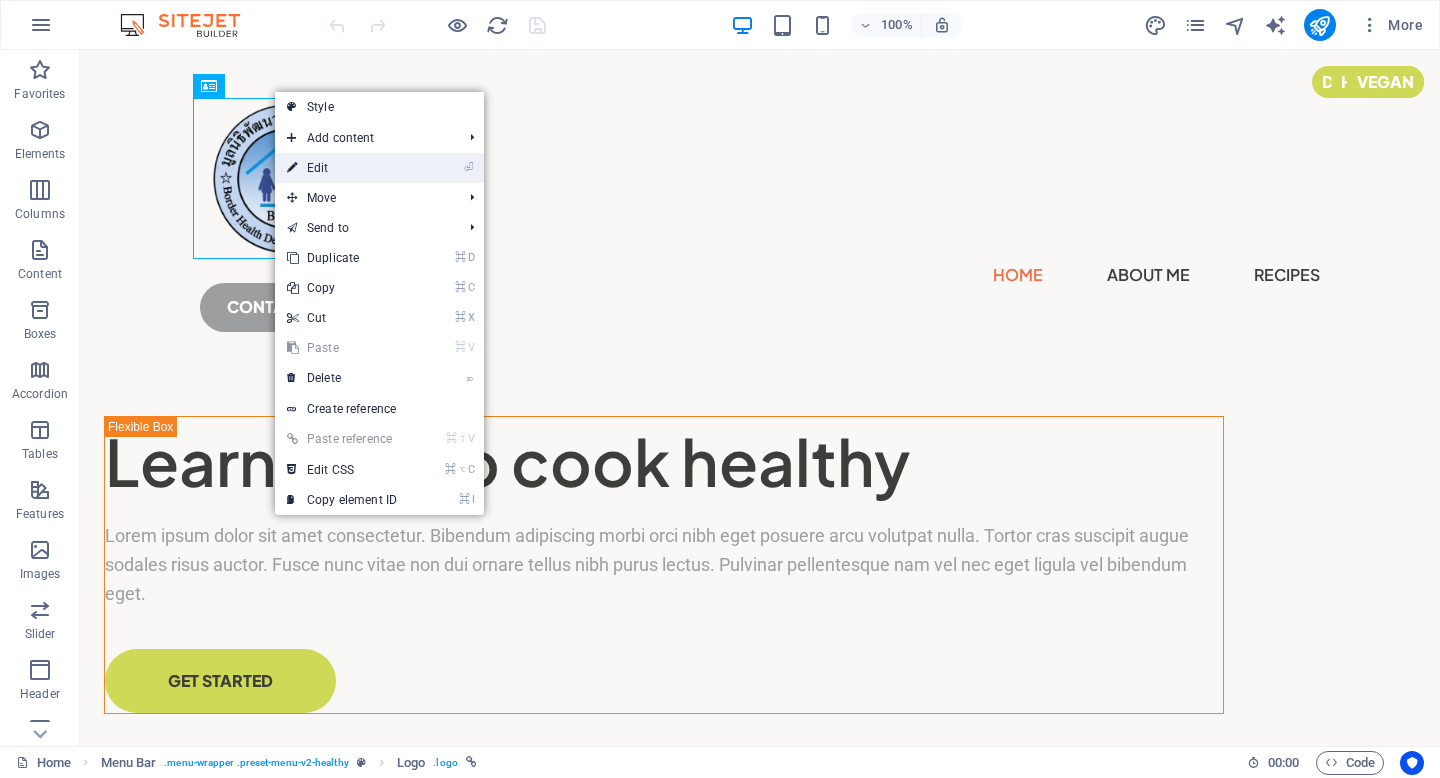 click on "⏎  Edit" at bounding box center [342, 168] 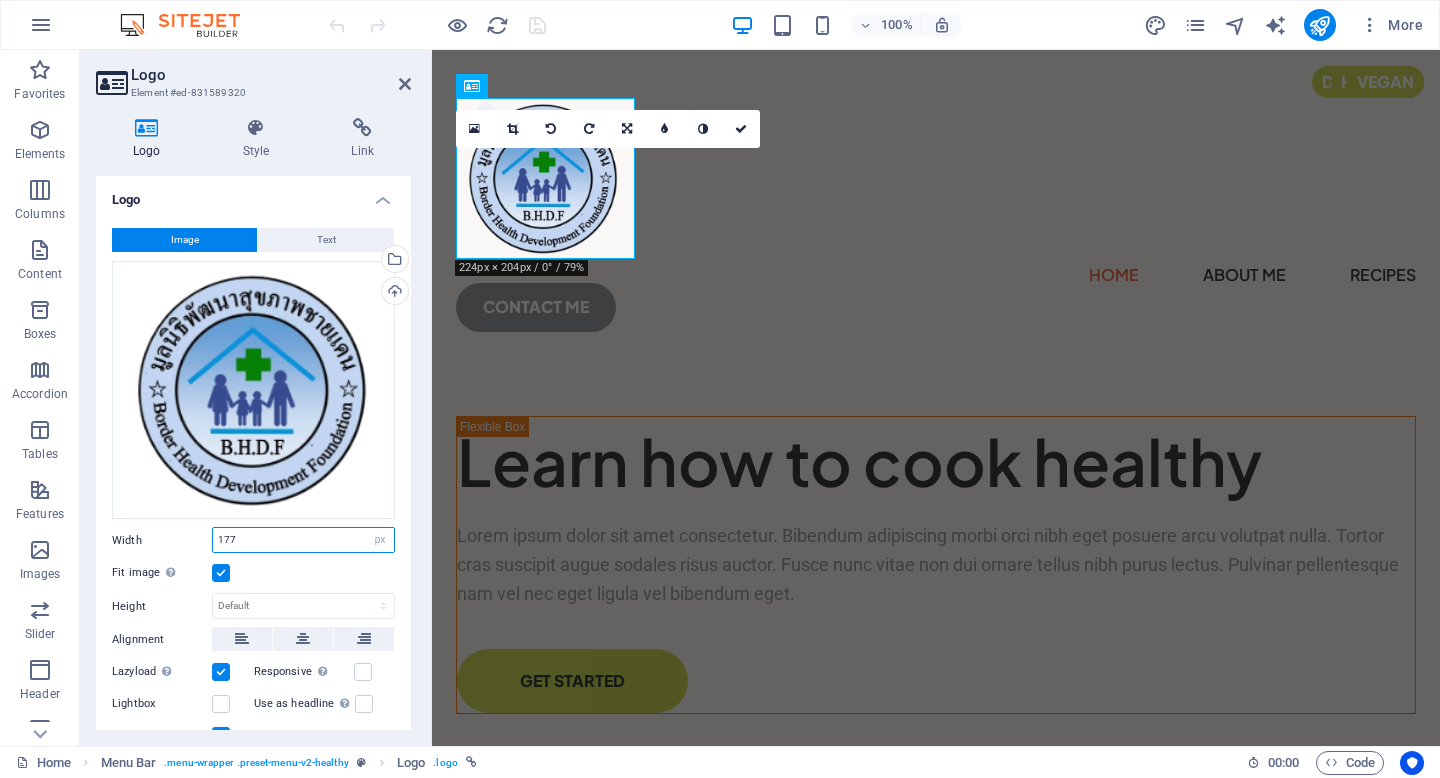 click on "177" at bounding box center (303, 540) 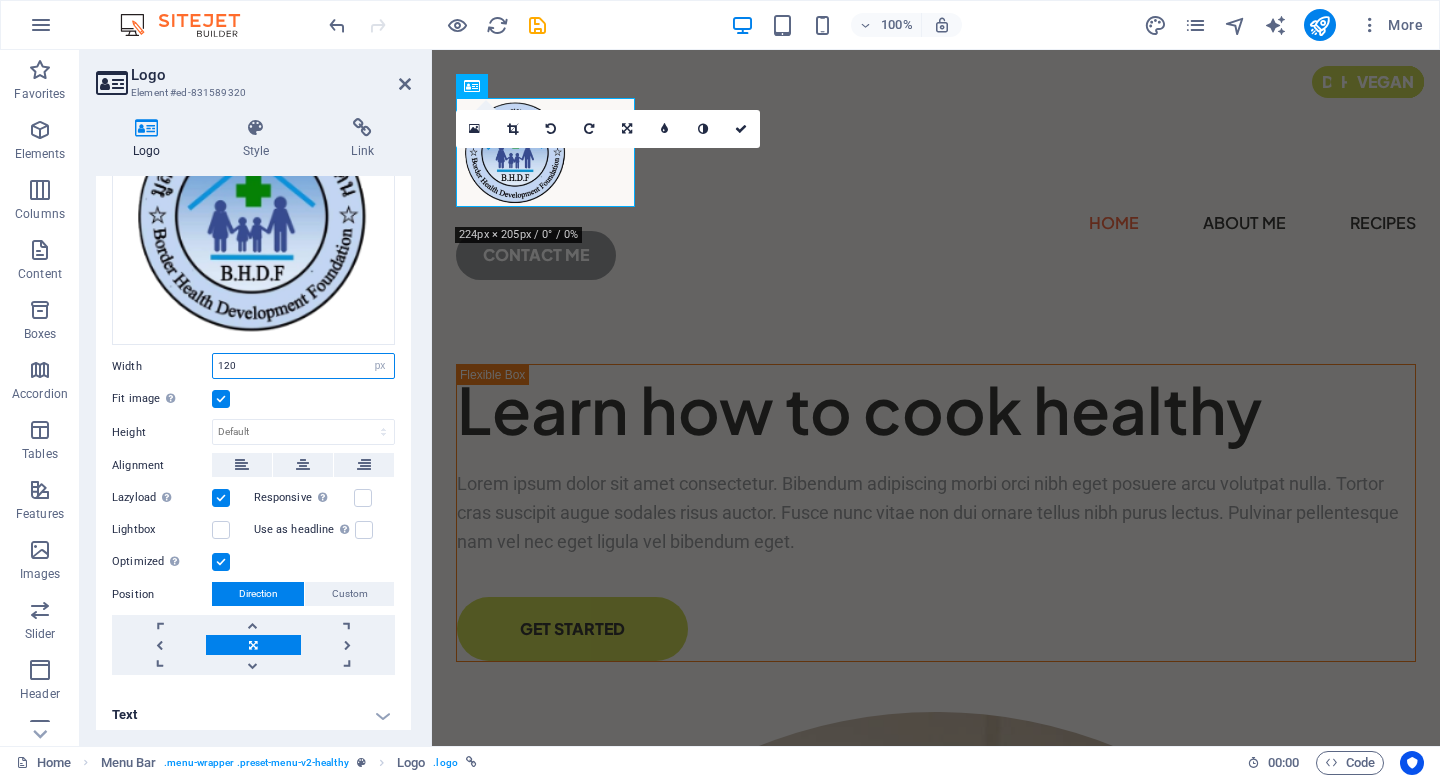 scroll, scrollTop: 179, scrollLeft: 0, axis: vertical 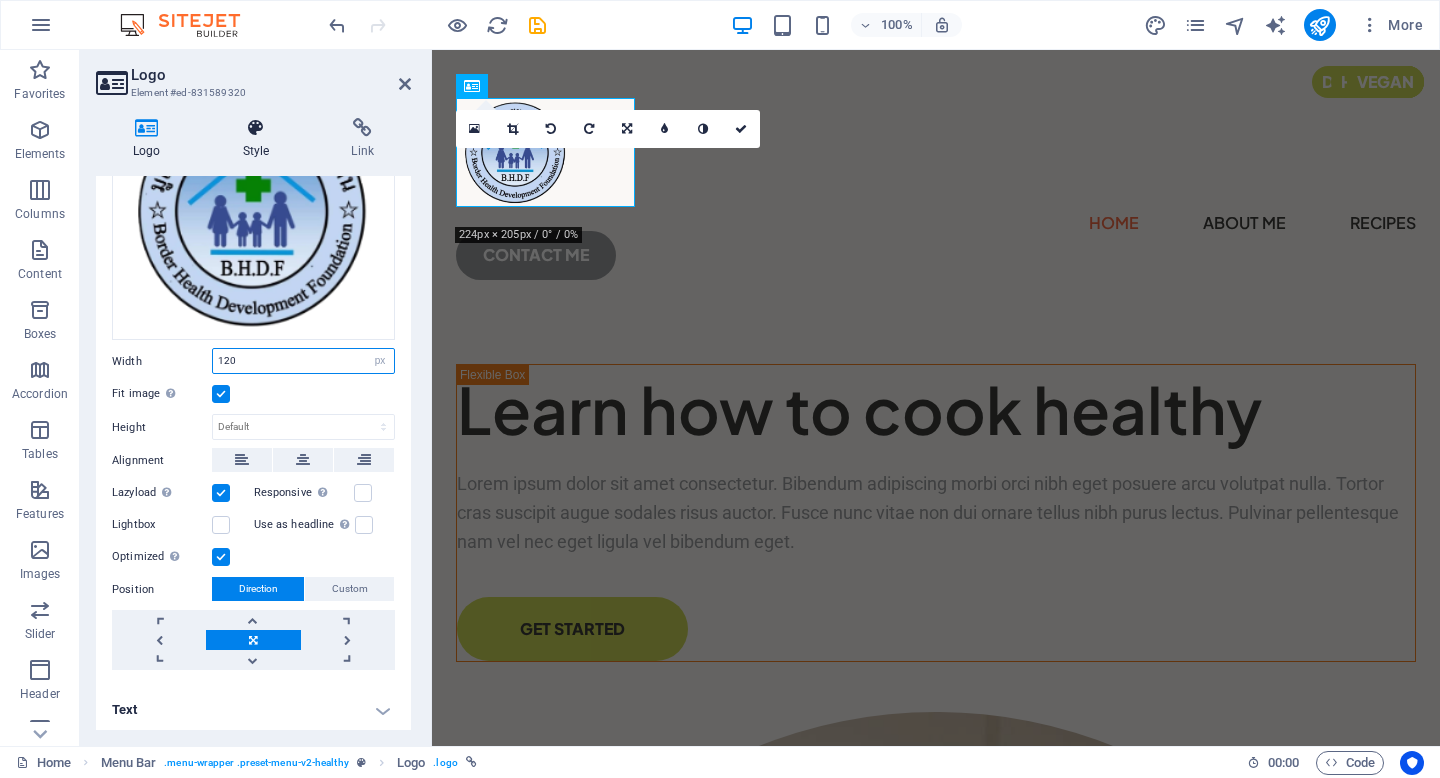 type on "120" 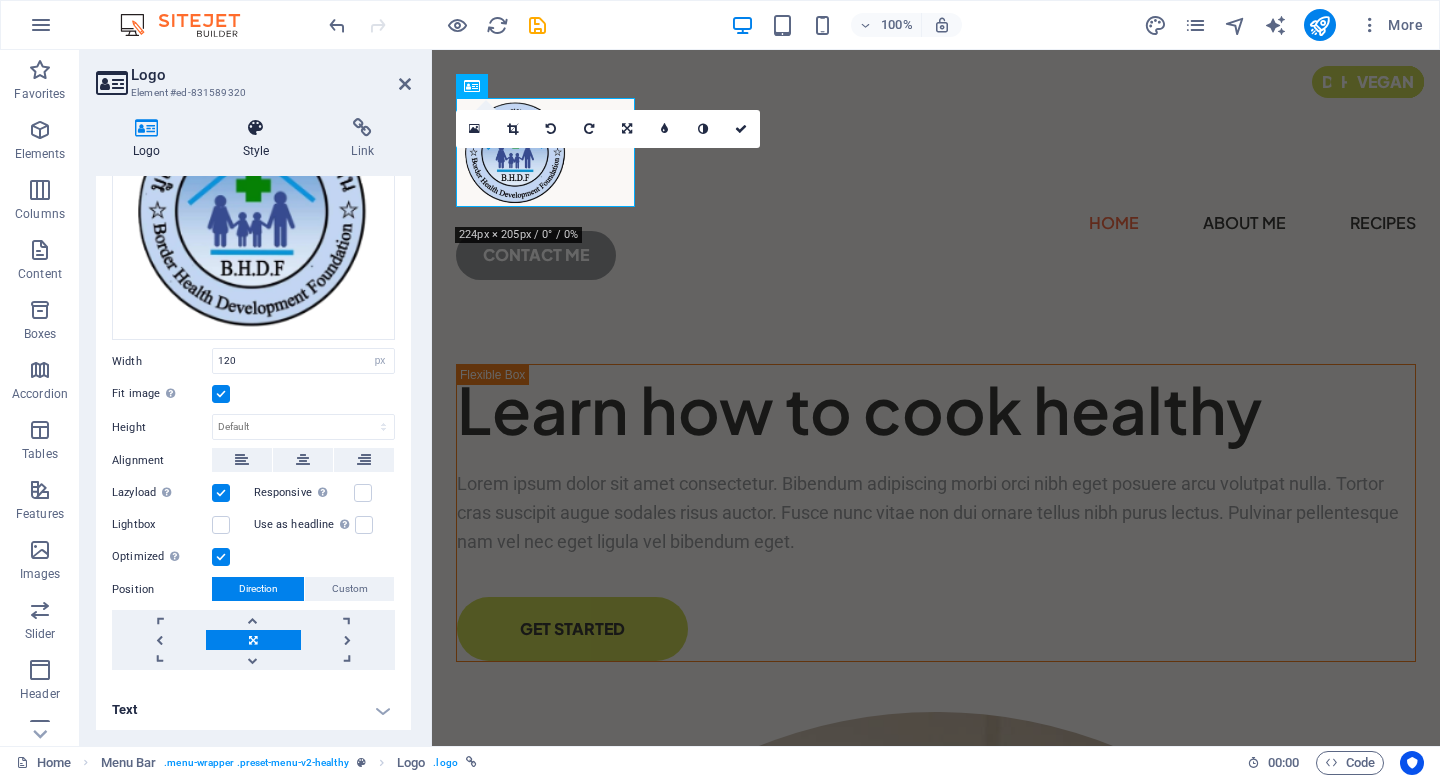 click on "Style" at bounding box center [260, 139] 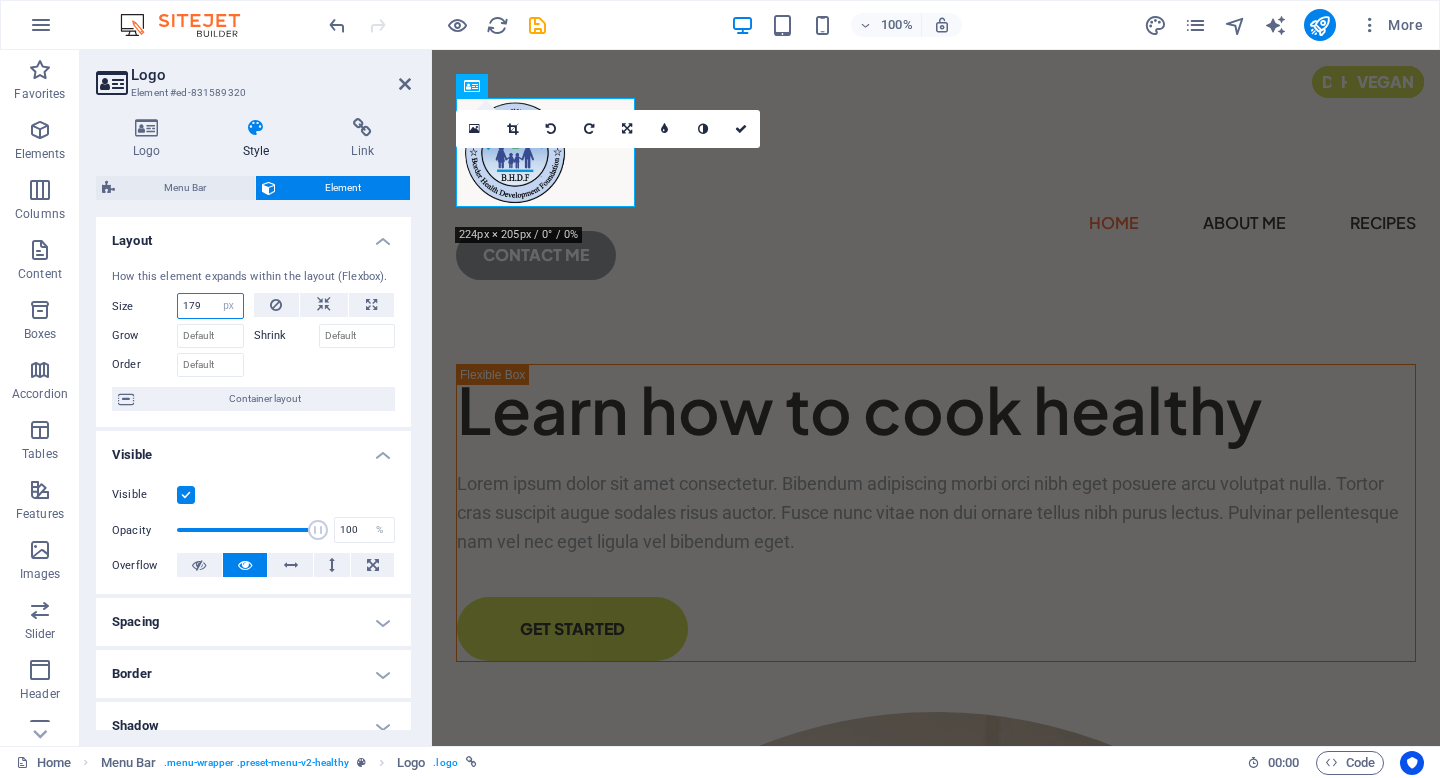click on "179" at bounding box center [210, 306] 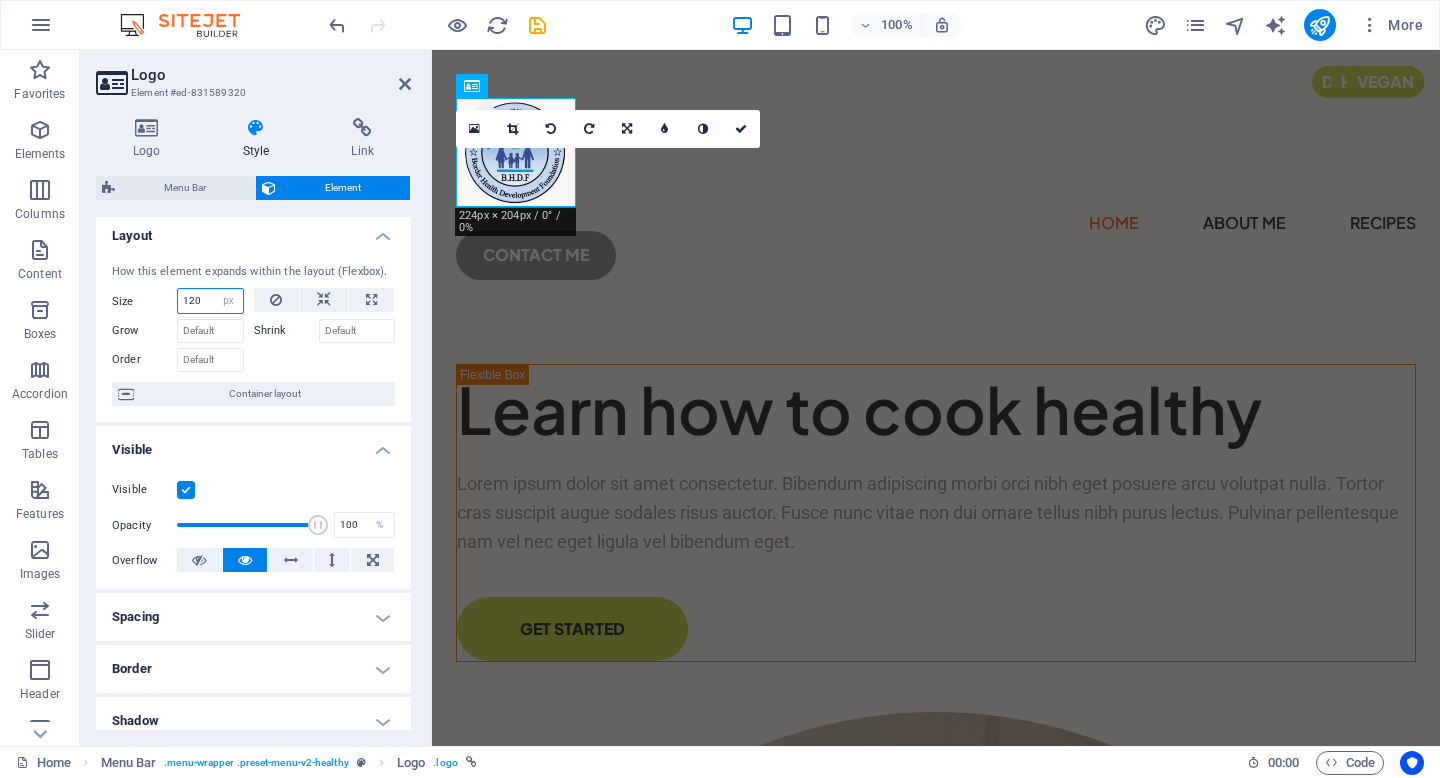 scroll, scrollTop: 0, scrollLeft: 0, axis: both 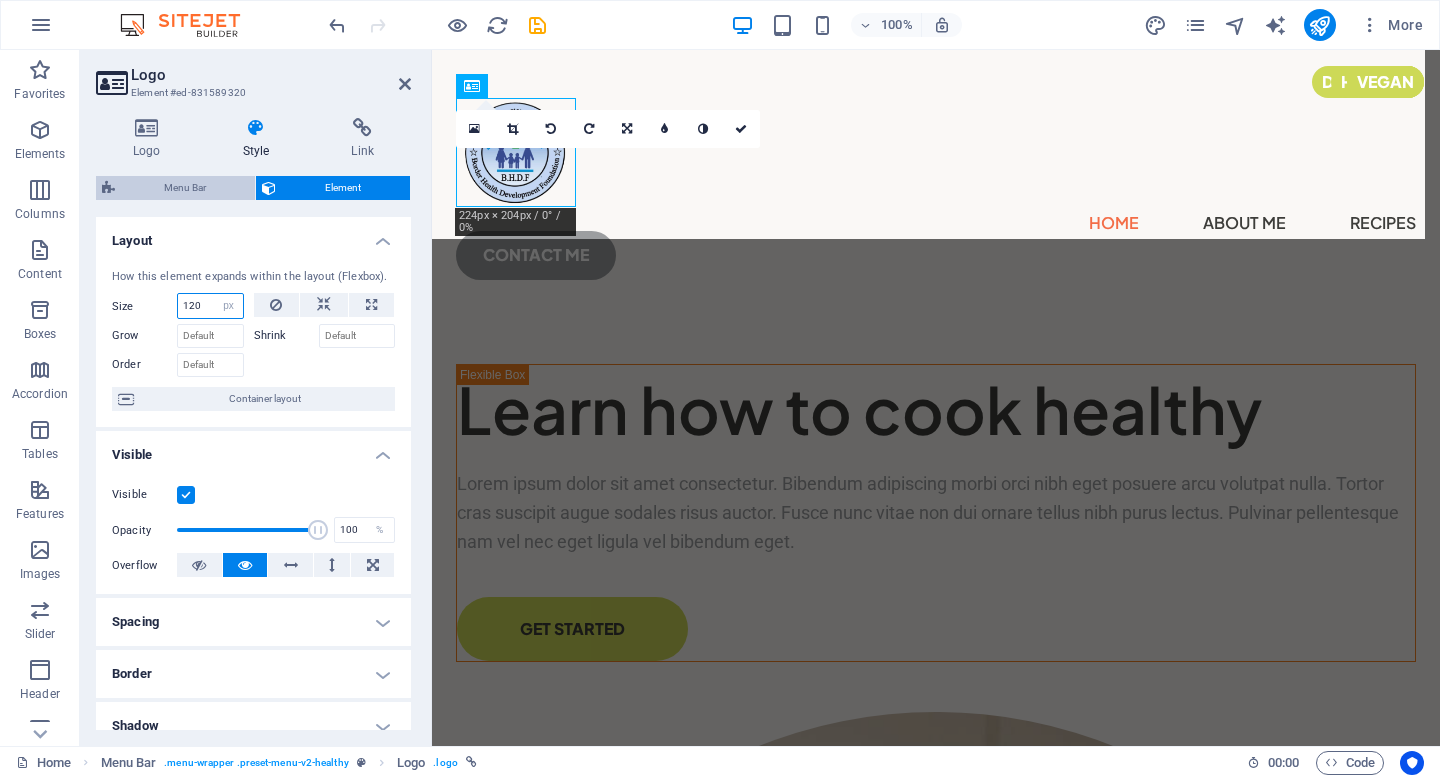 type on "120" 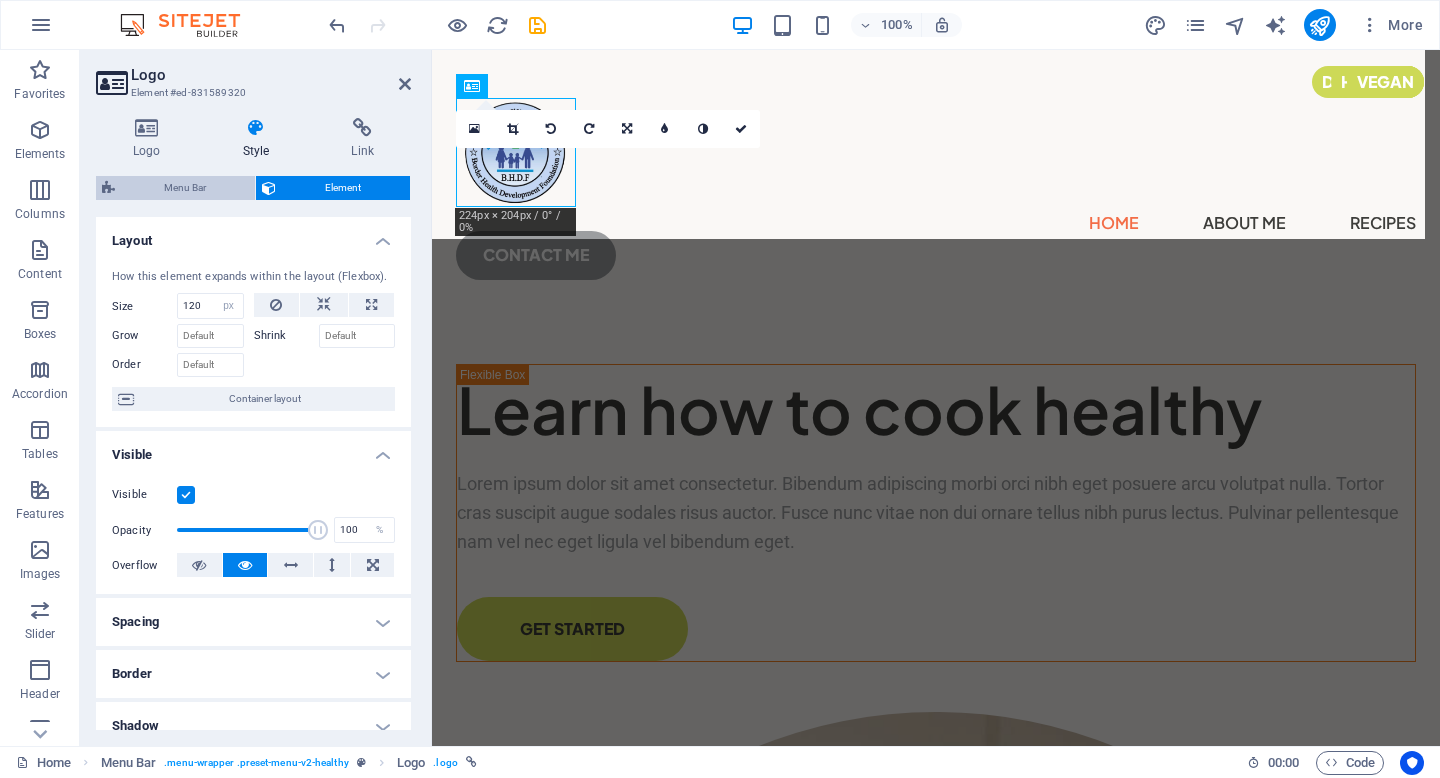 click on "Menu Bar" at bounding box center (185, 188) 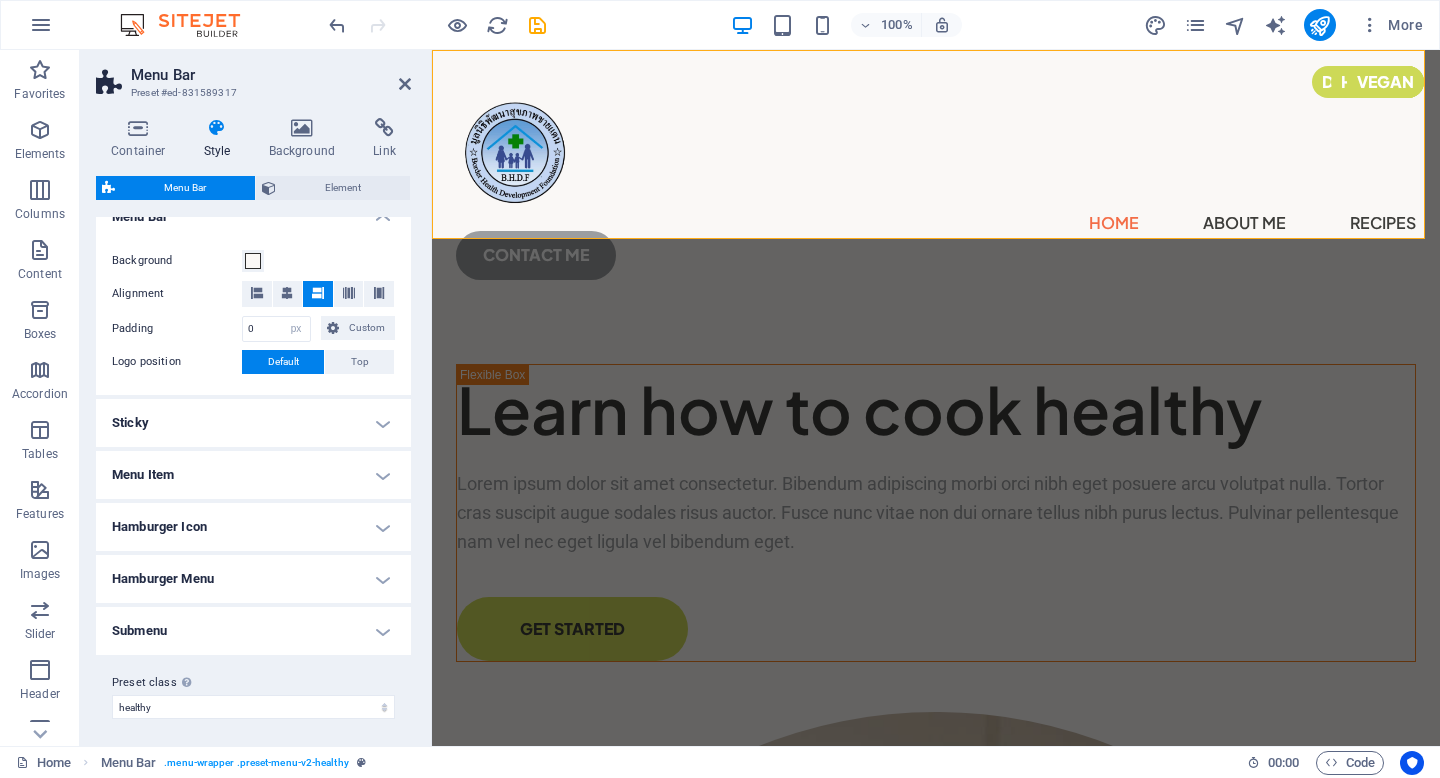 scroll, scrollTop: 0, scrollLeft: 0, axis: both 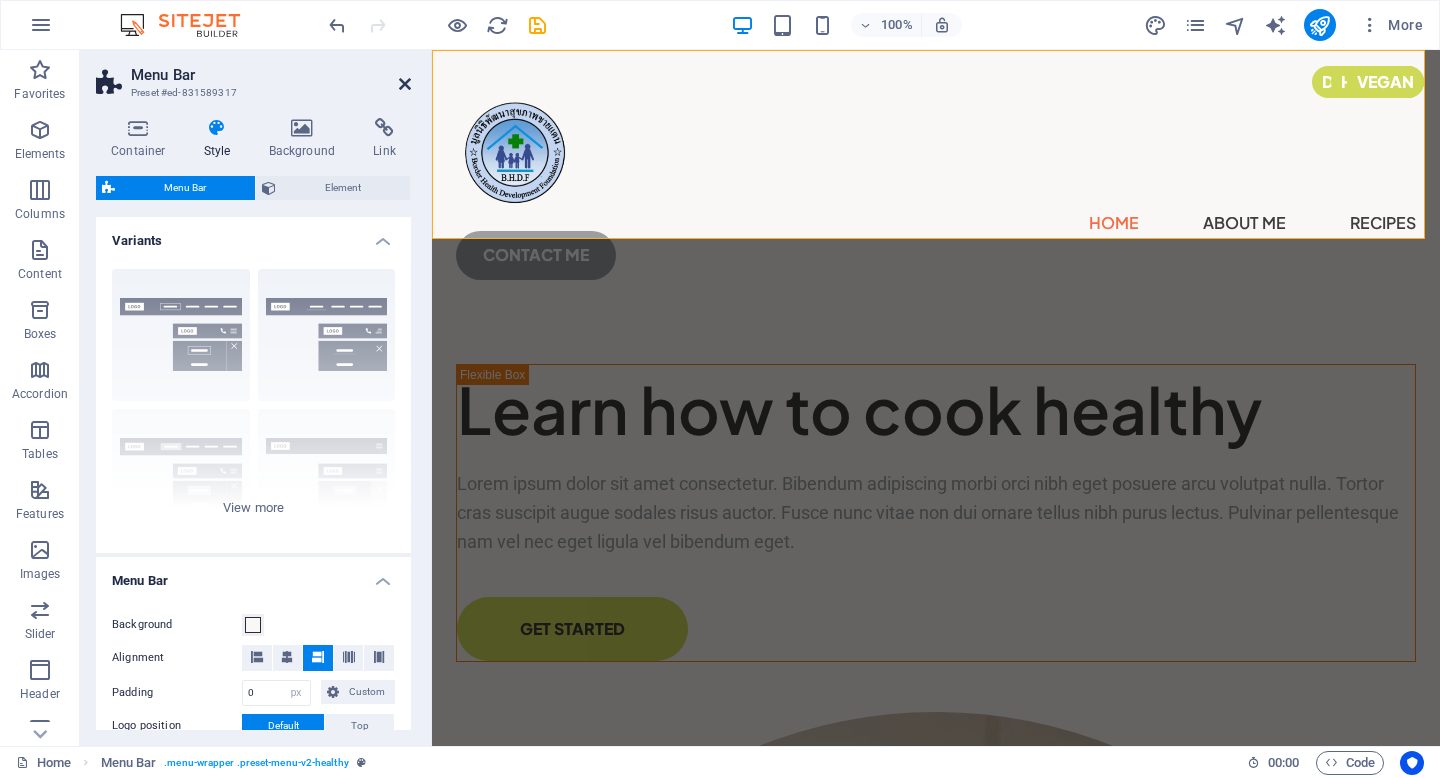 click at bounding box center (405, 84) 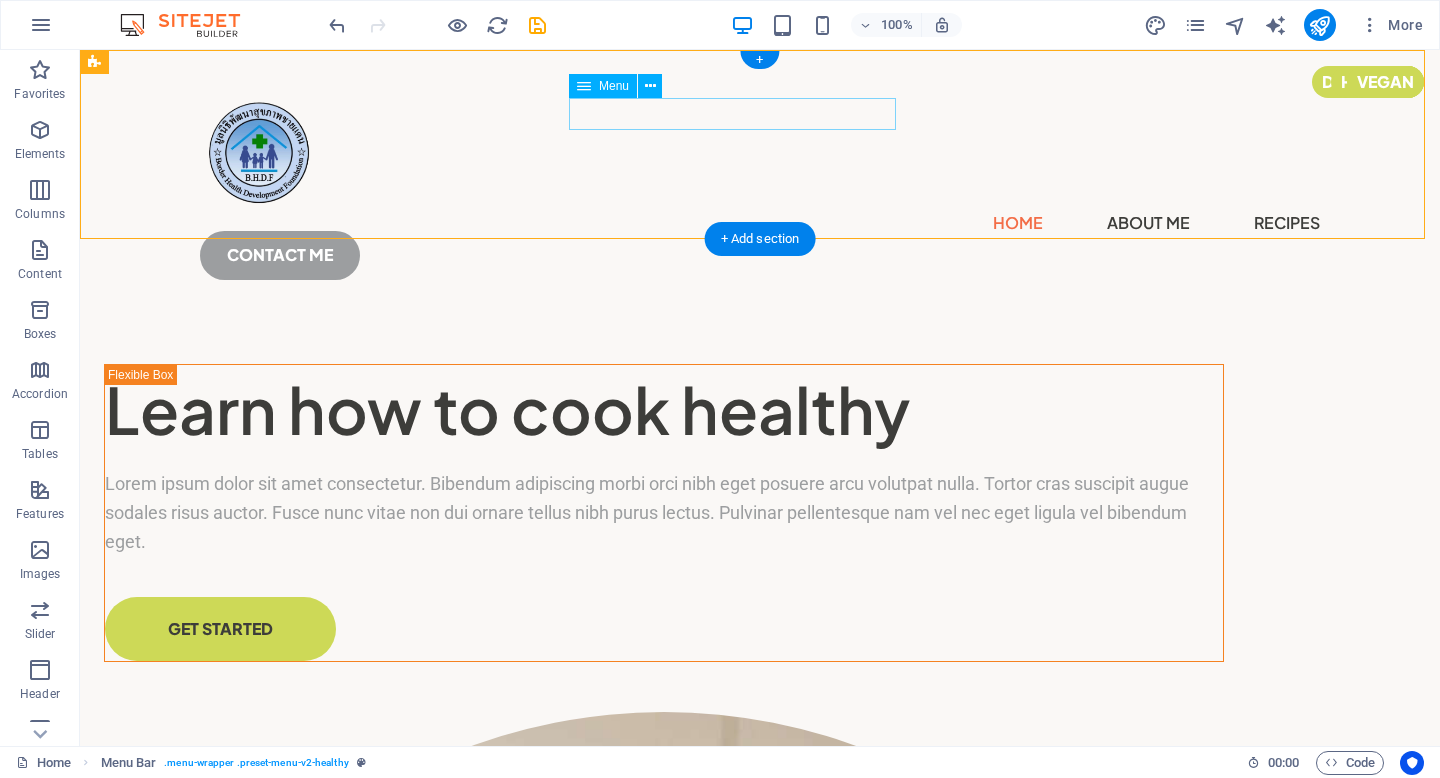 click on "Home About Me Recipes" at bounding box center (760, 223) 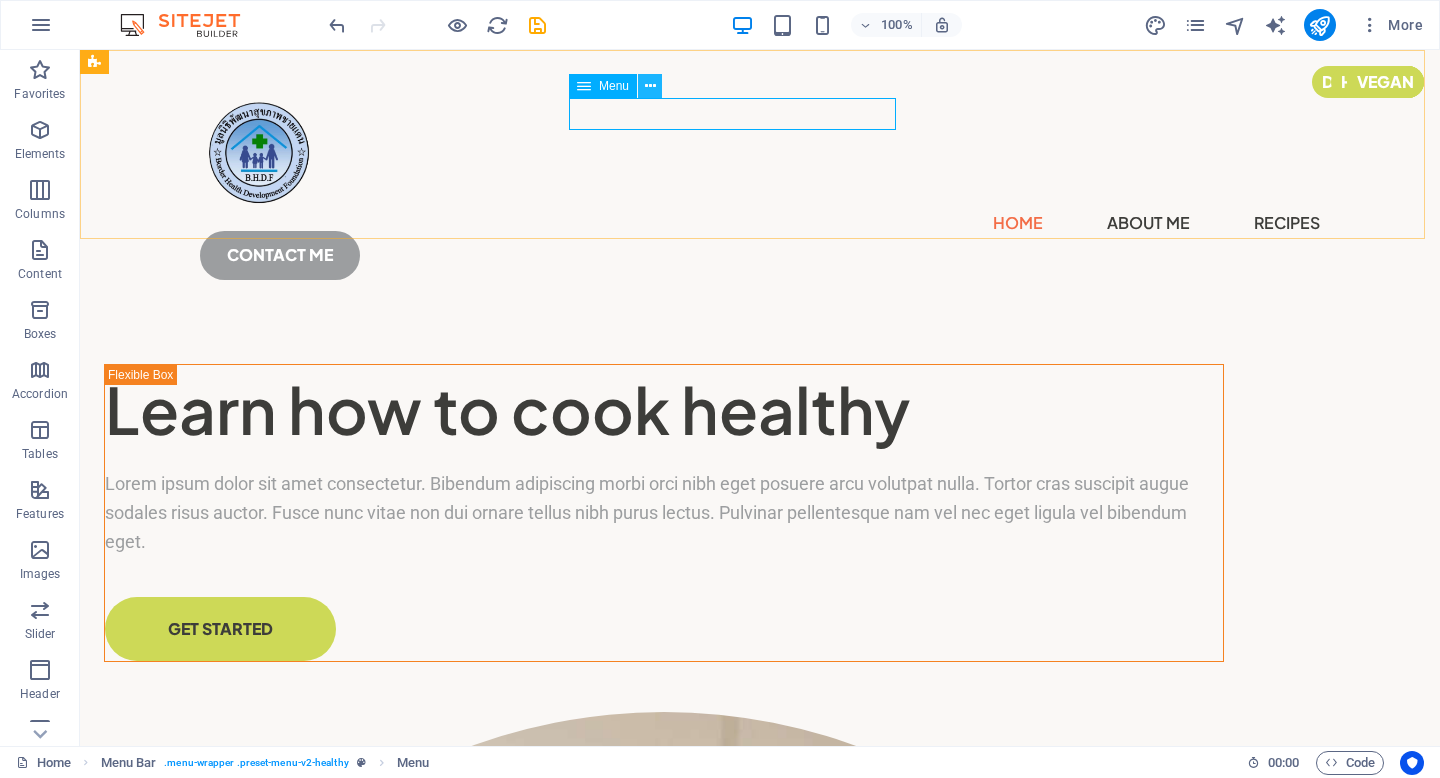 click at bounding box center (650, 86) 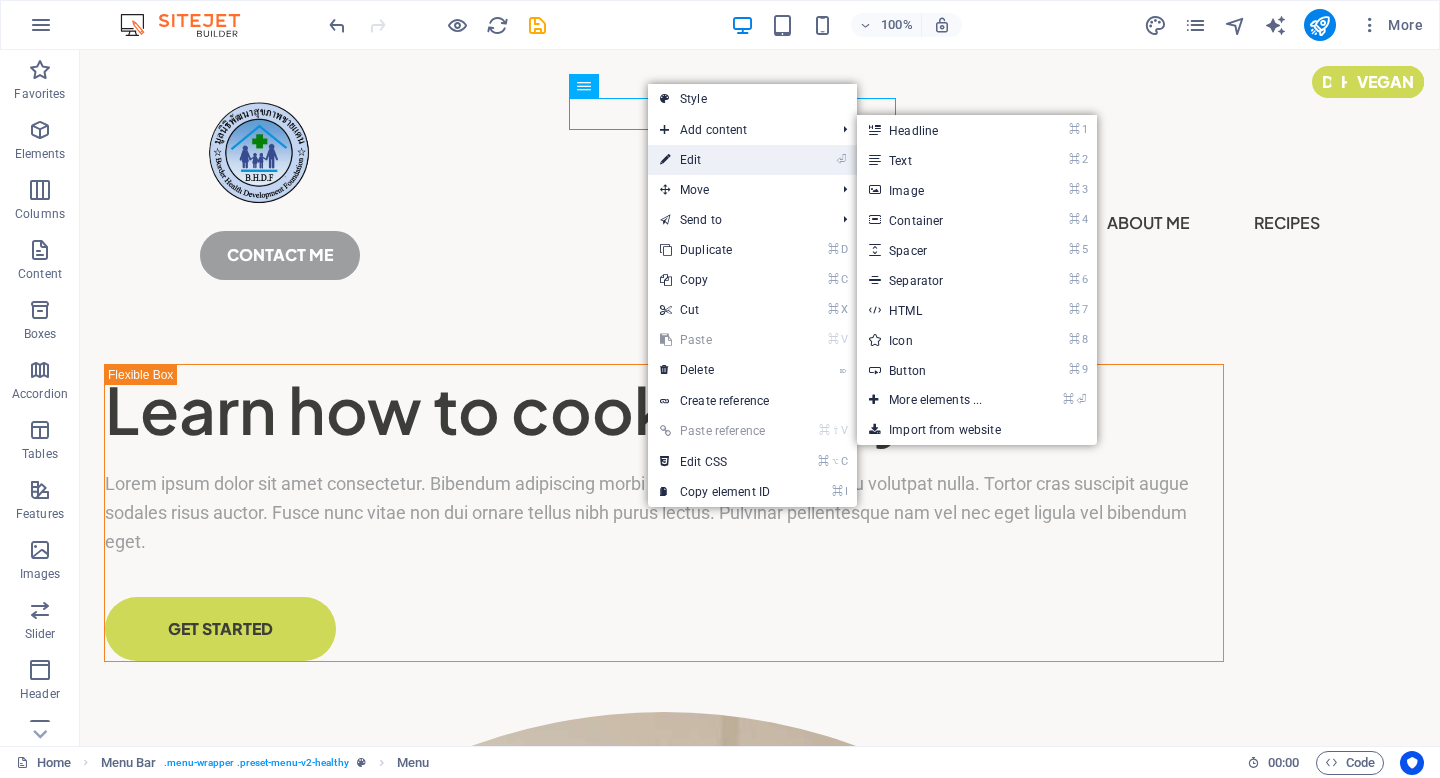 click on "⏎  Edit" at bounding box center [715, 160] 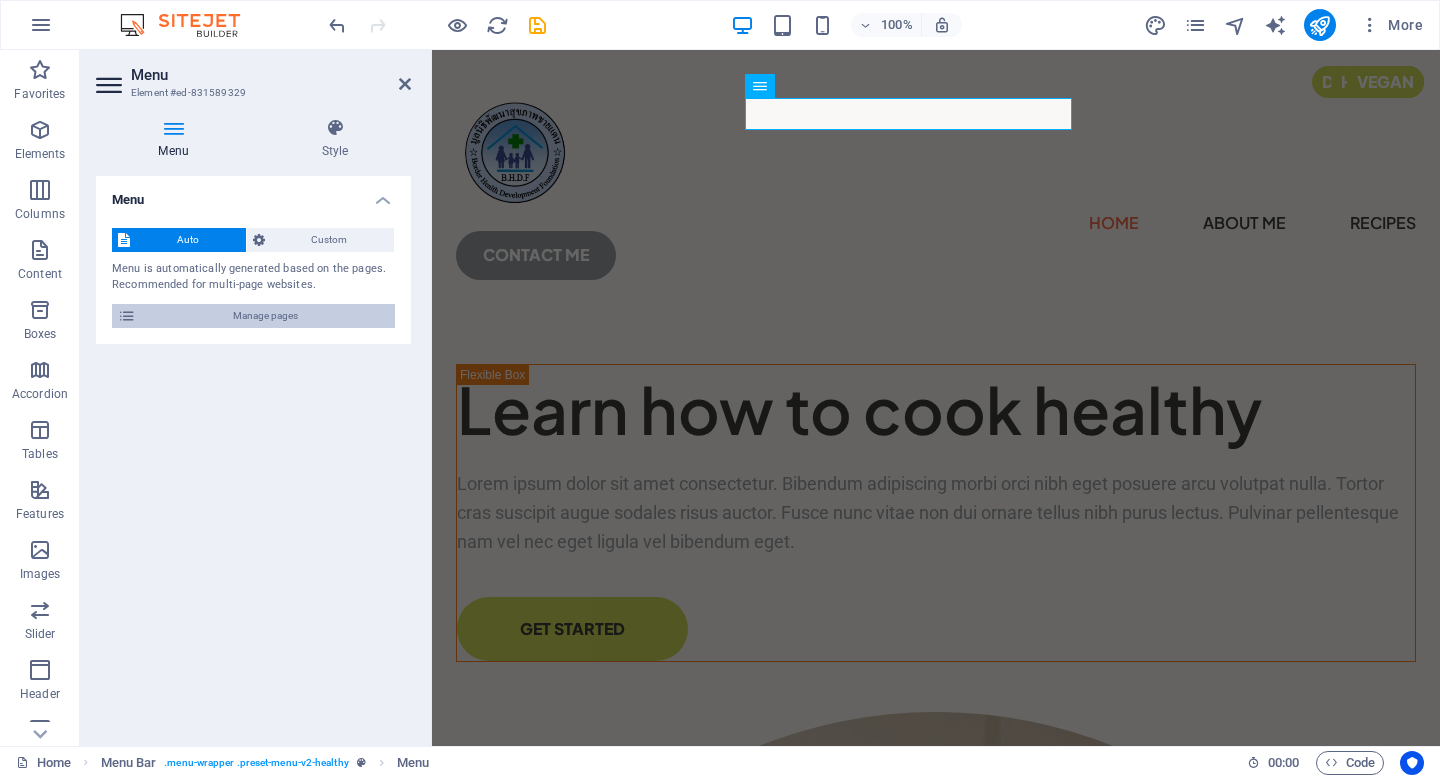 click on "Manage pages" at bounding box center [265, 316] 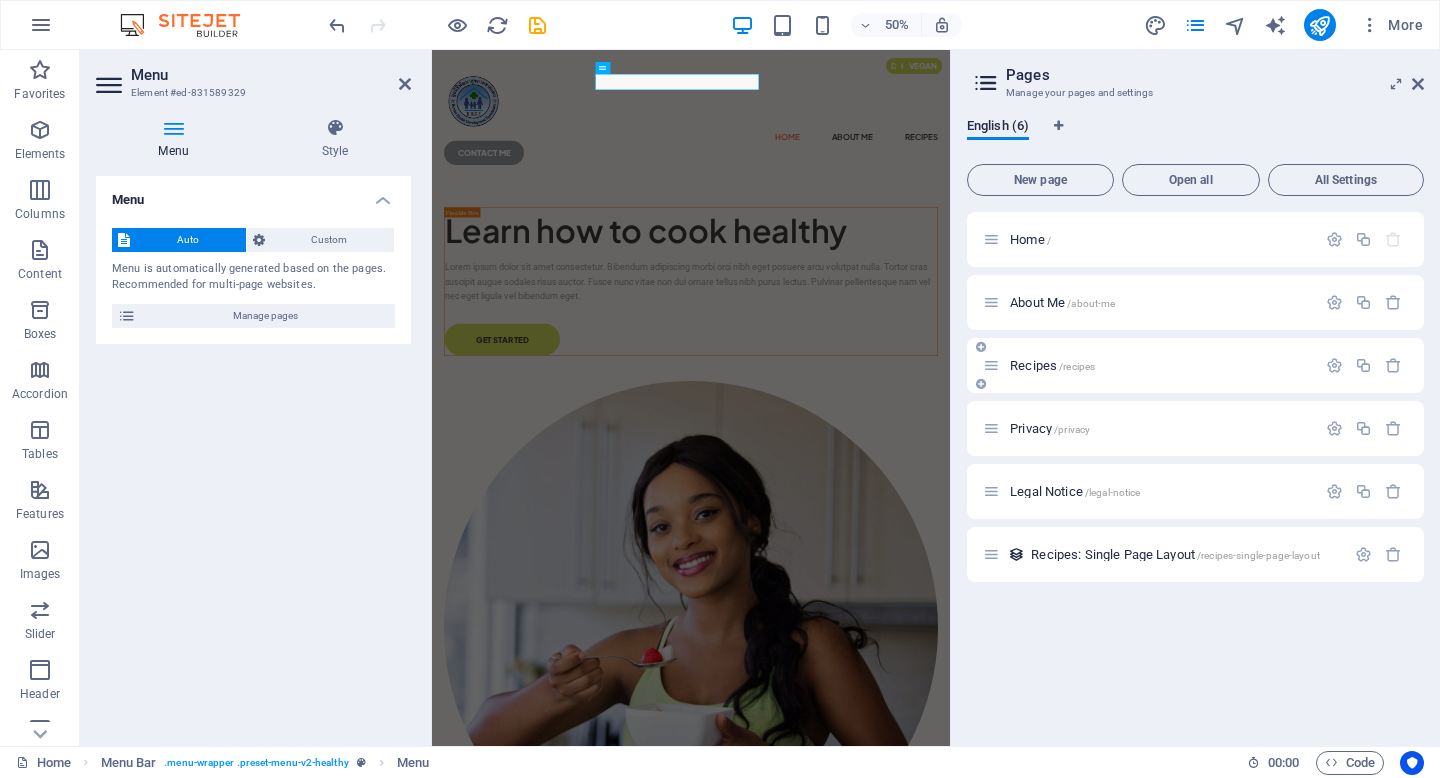 click on "Recipes /recipes" at bounding box center (1052, 365) 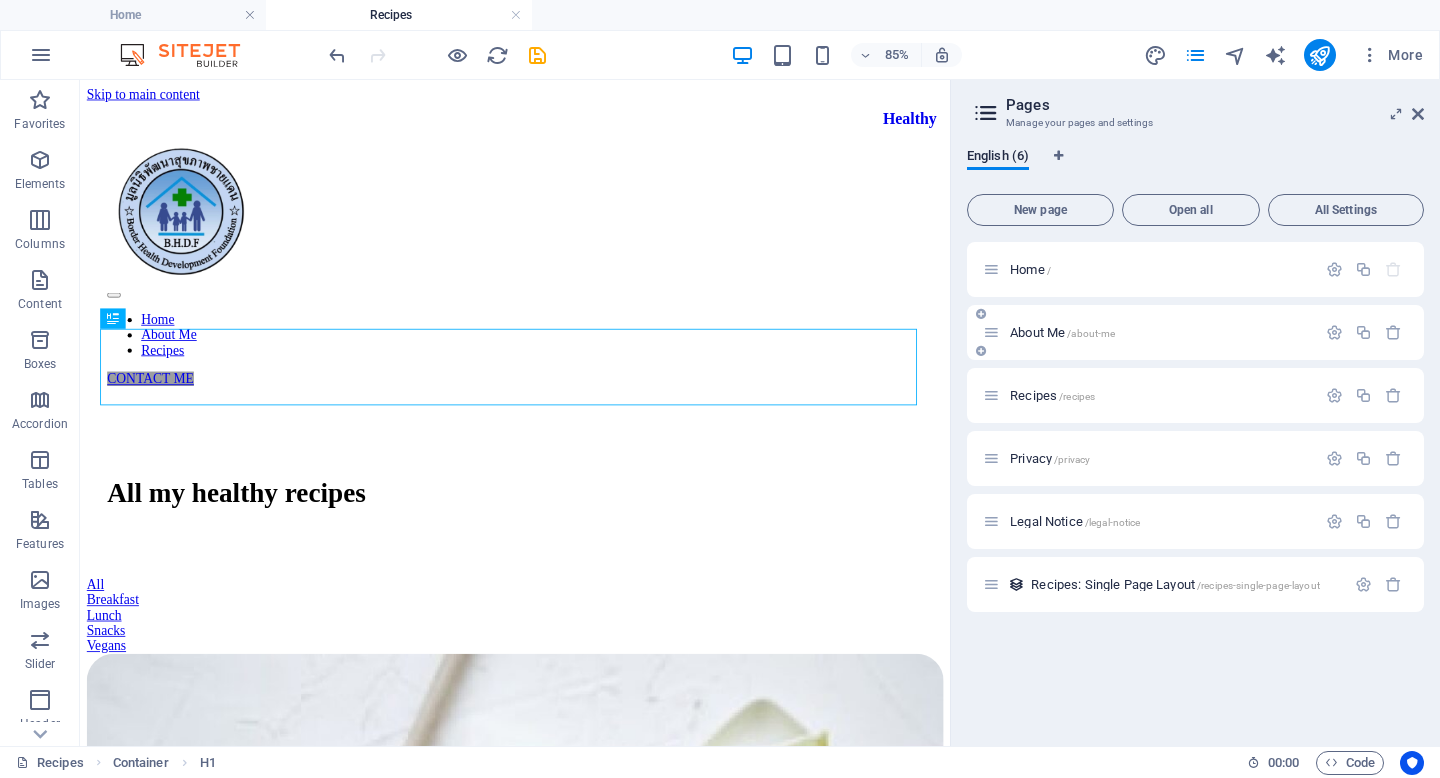 scroll, scrollTop: 0, scrollLeft: 0, axis: both 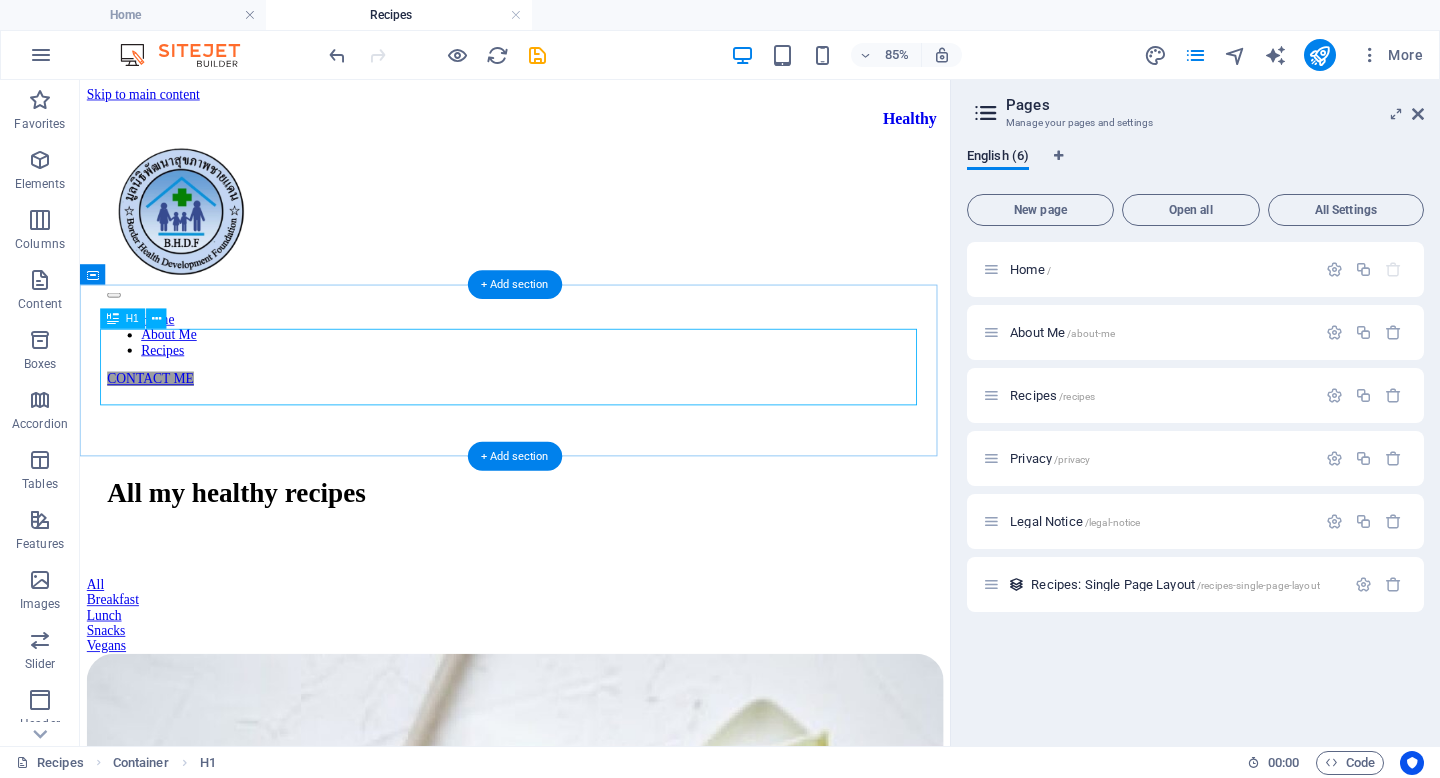 click on "All my healthy recipes" at bounding box center (592, 565) 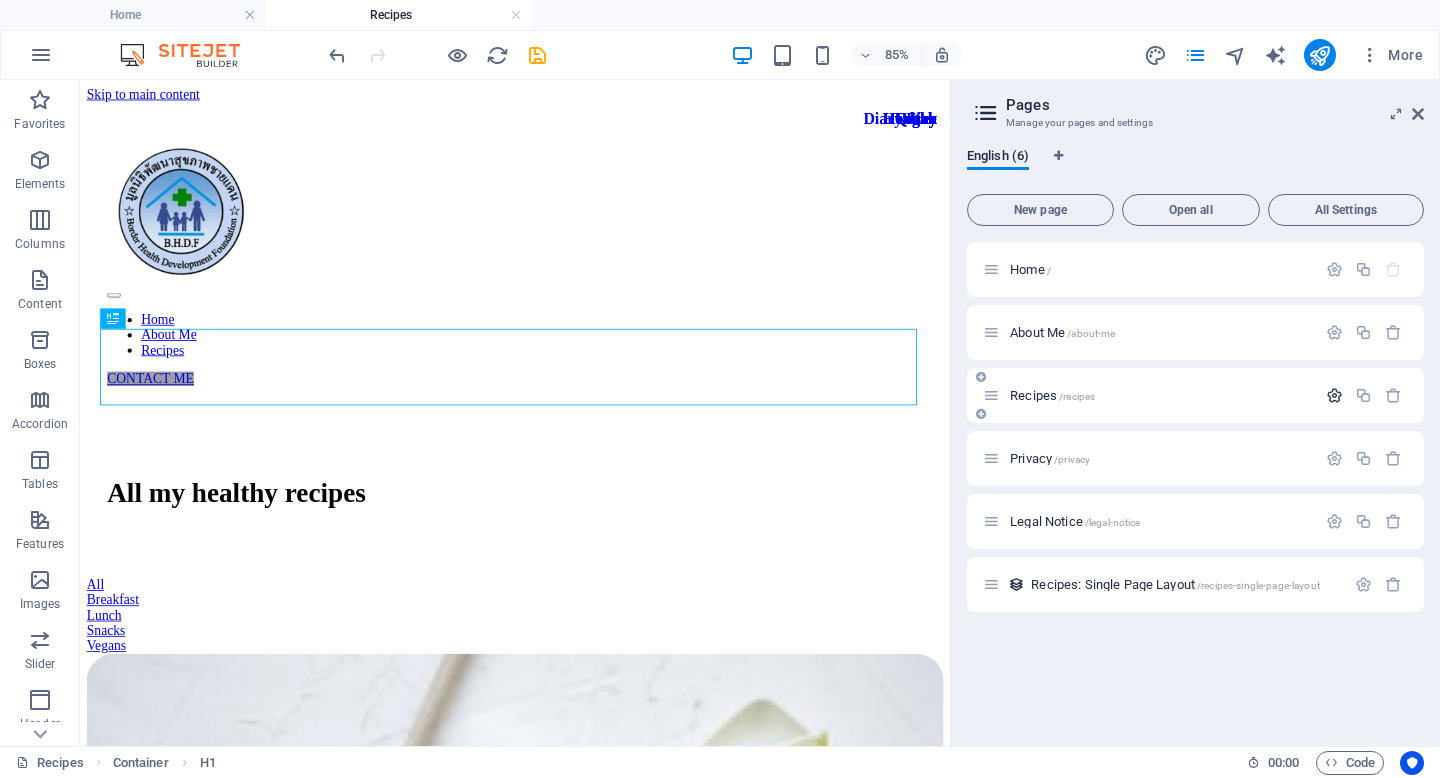 click at bounding box center [1334, 395] 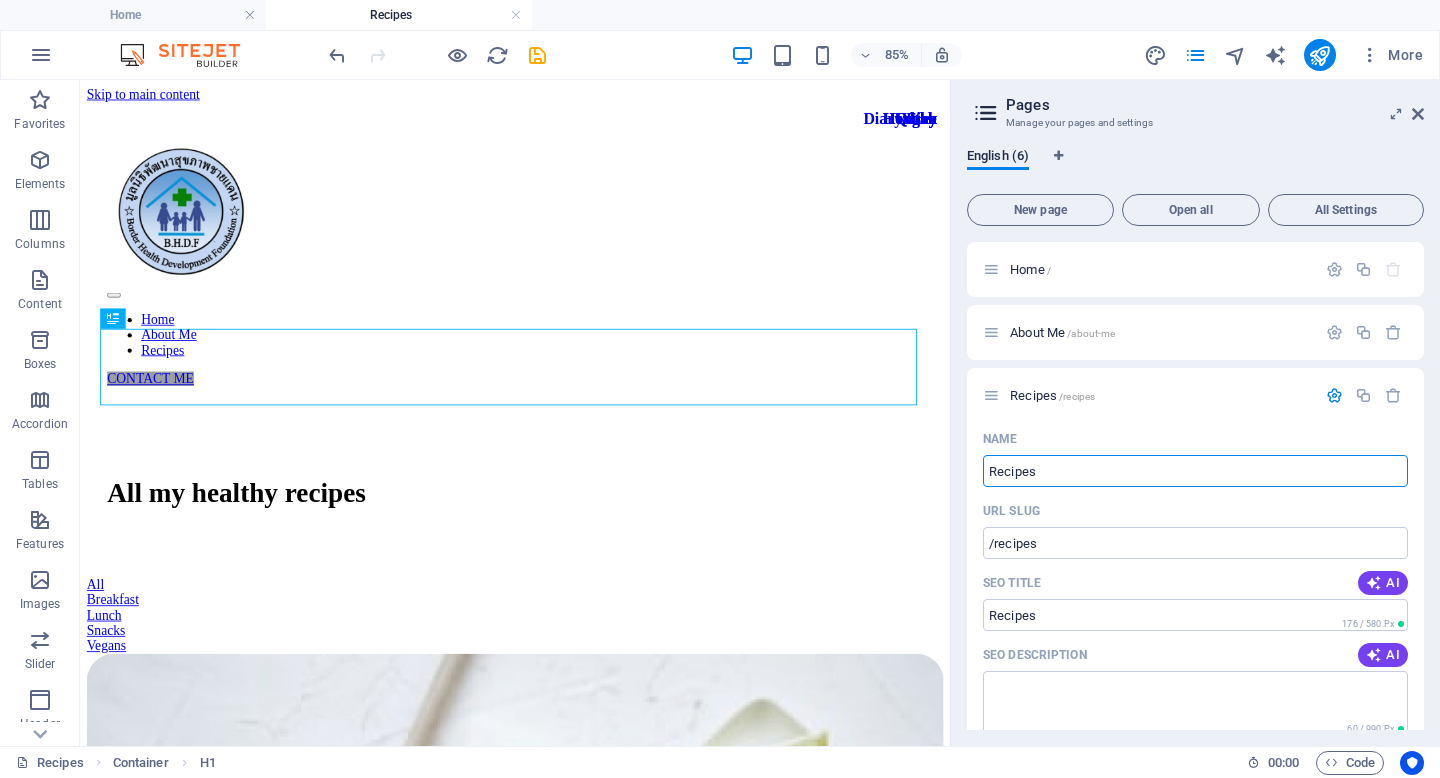 drag, startPoint x: 1189, startPoint y: 545, endPoint x: 973, endPoint y: 519, distance: 217.55919 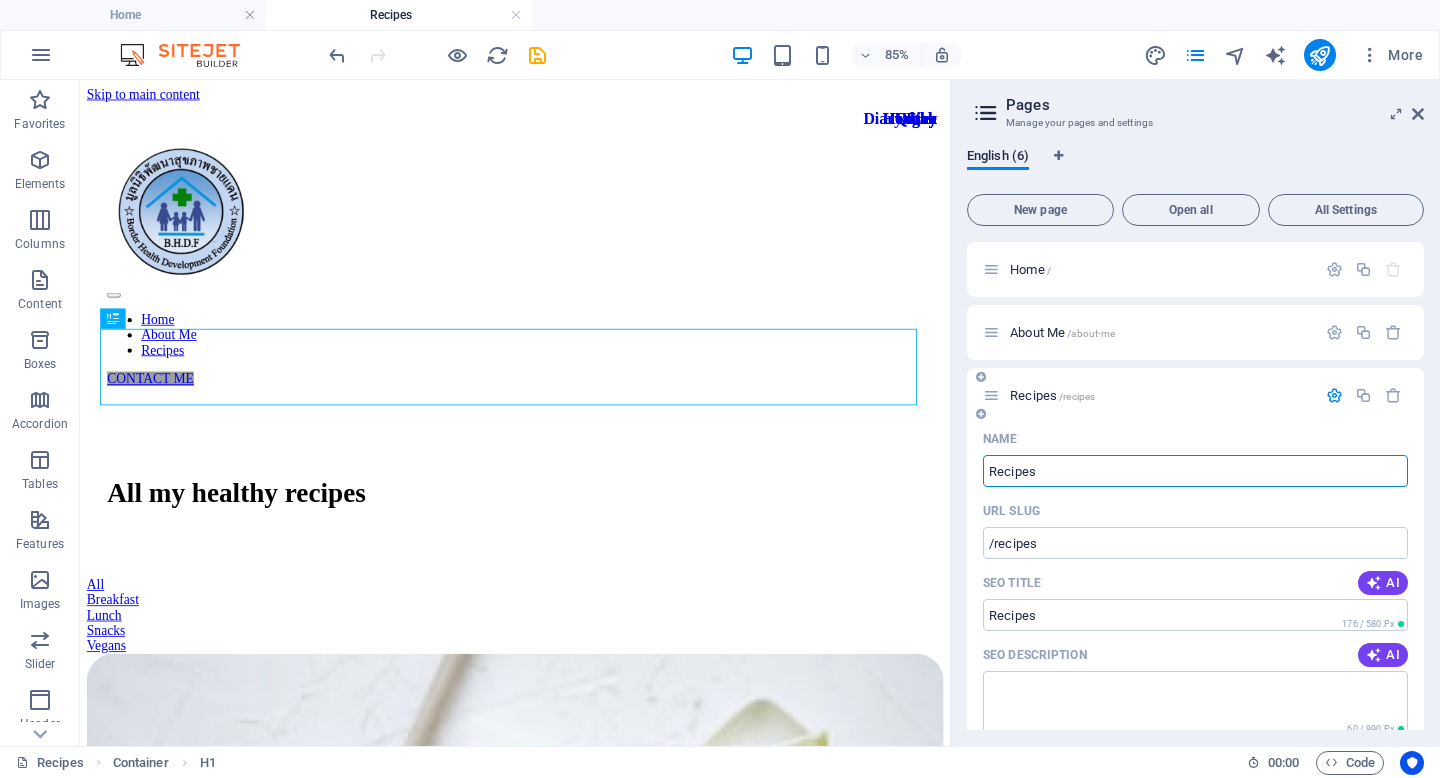 drag, startPoint x: 1084, startPoint y: 470, endPoint x: 982, endPoint y: 461, distance: 102.396286 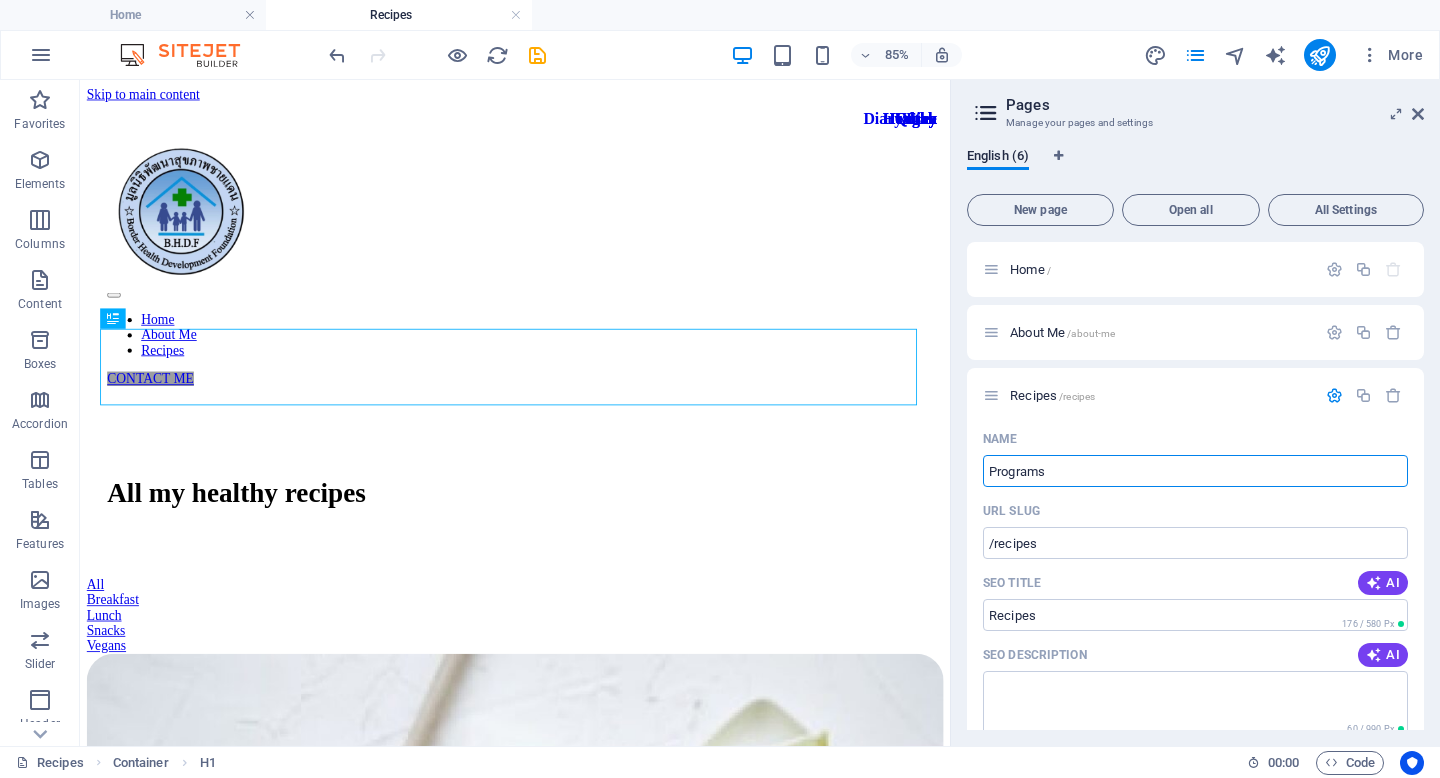 type on "Programs" 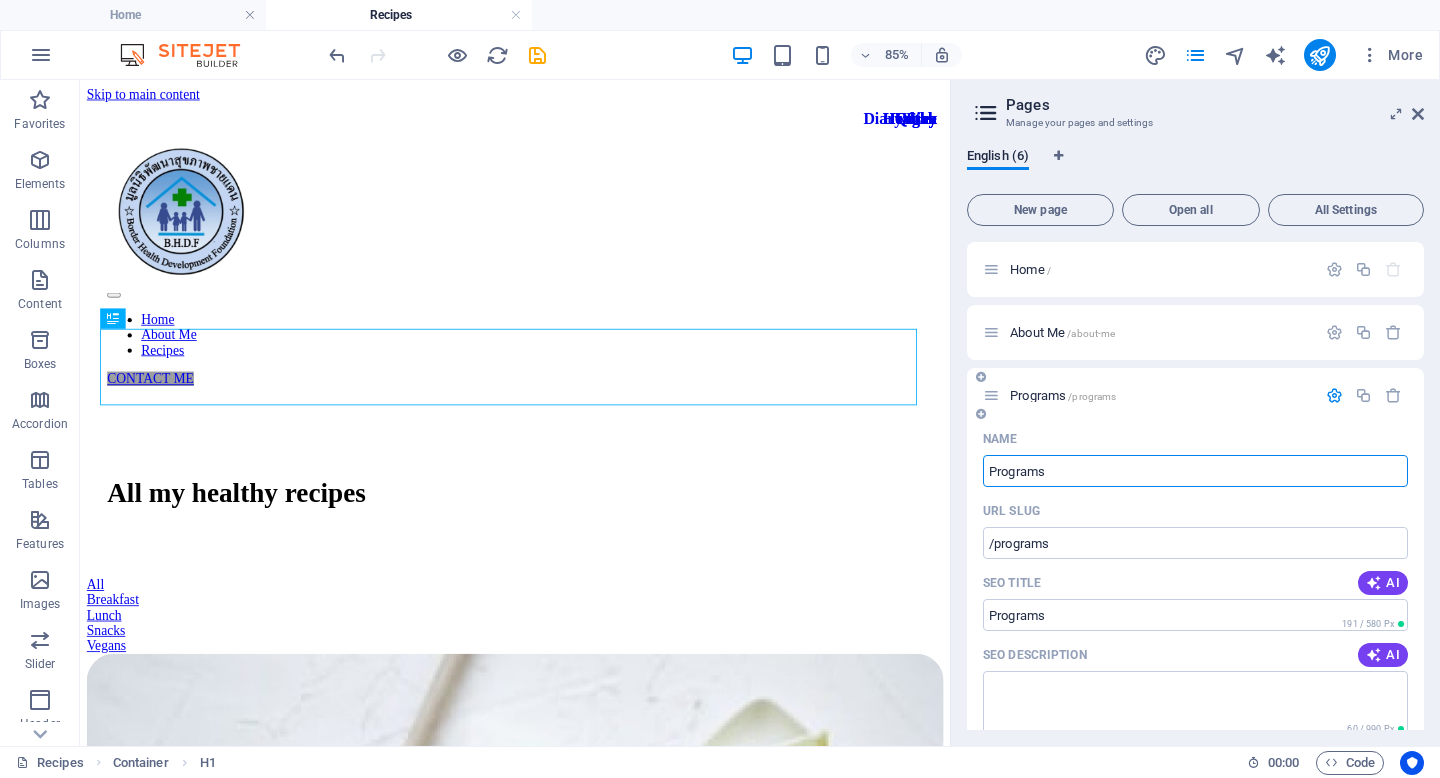 click at bounding box center (991, 395) 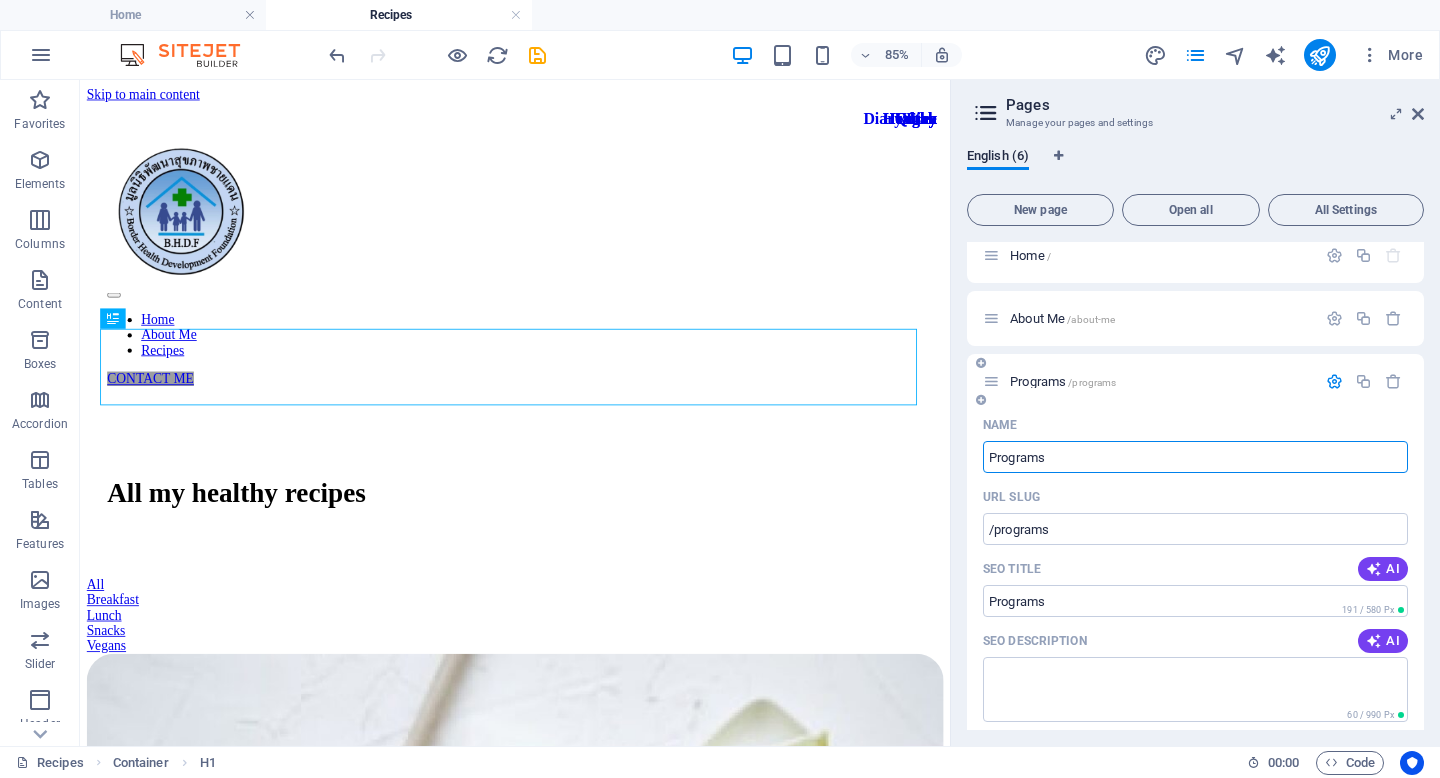 scroll, scrollTop: 0, scrollLeft: 0, axis: both 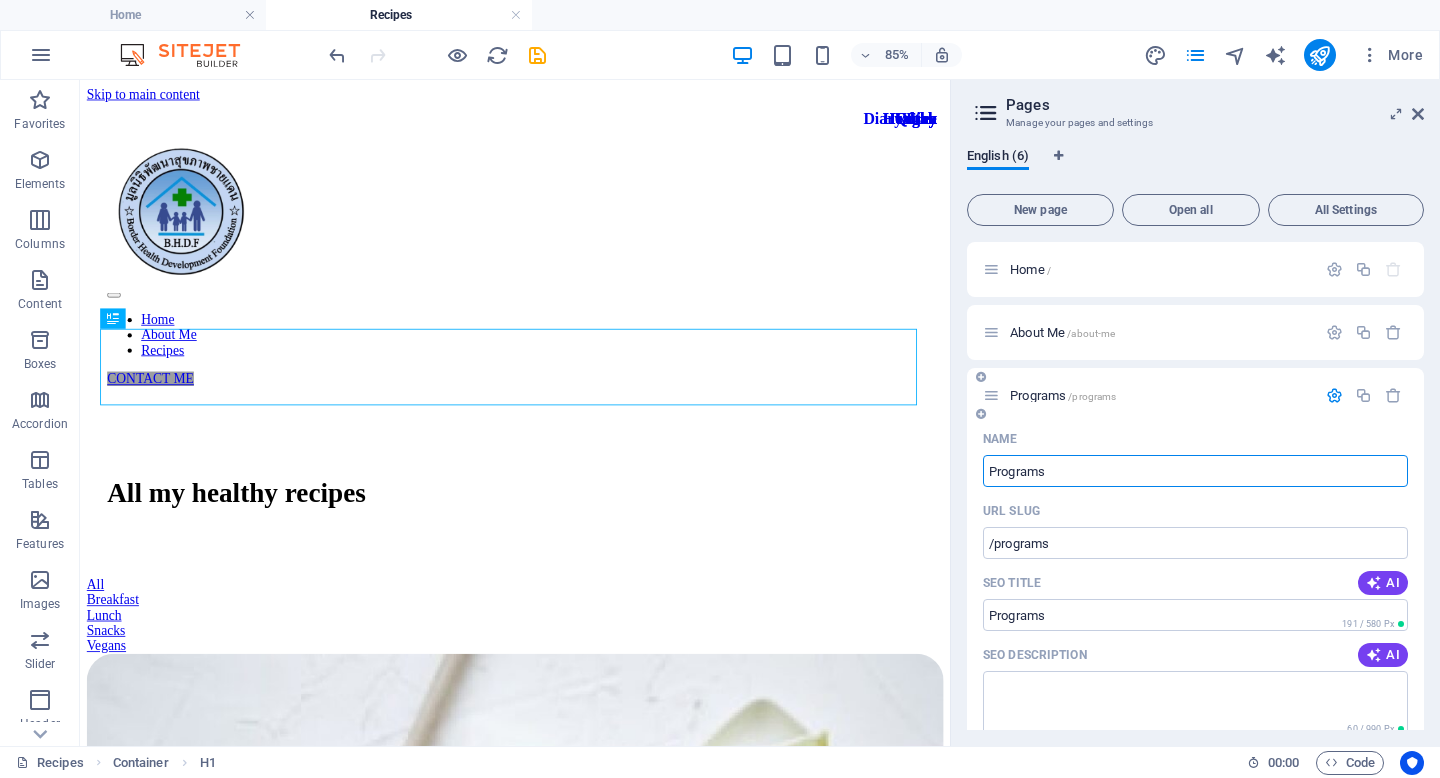 type on "Programs" 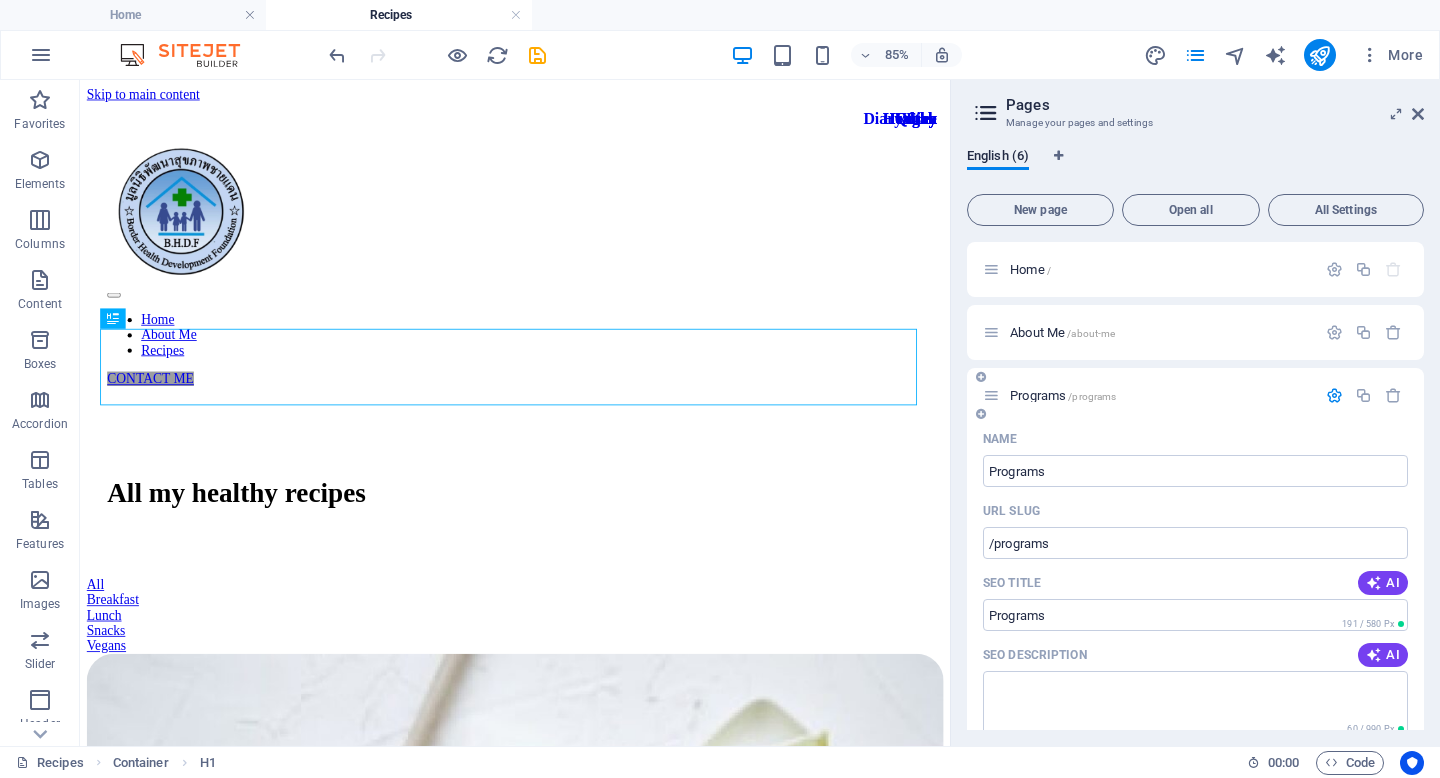 click at bounding box center [1334, 395] 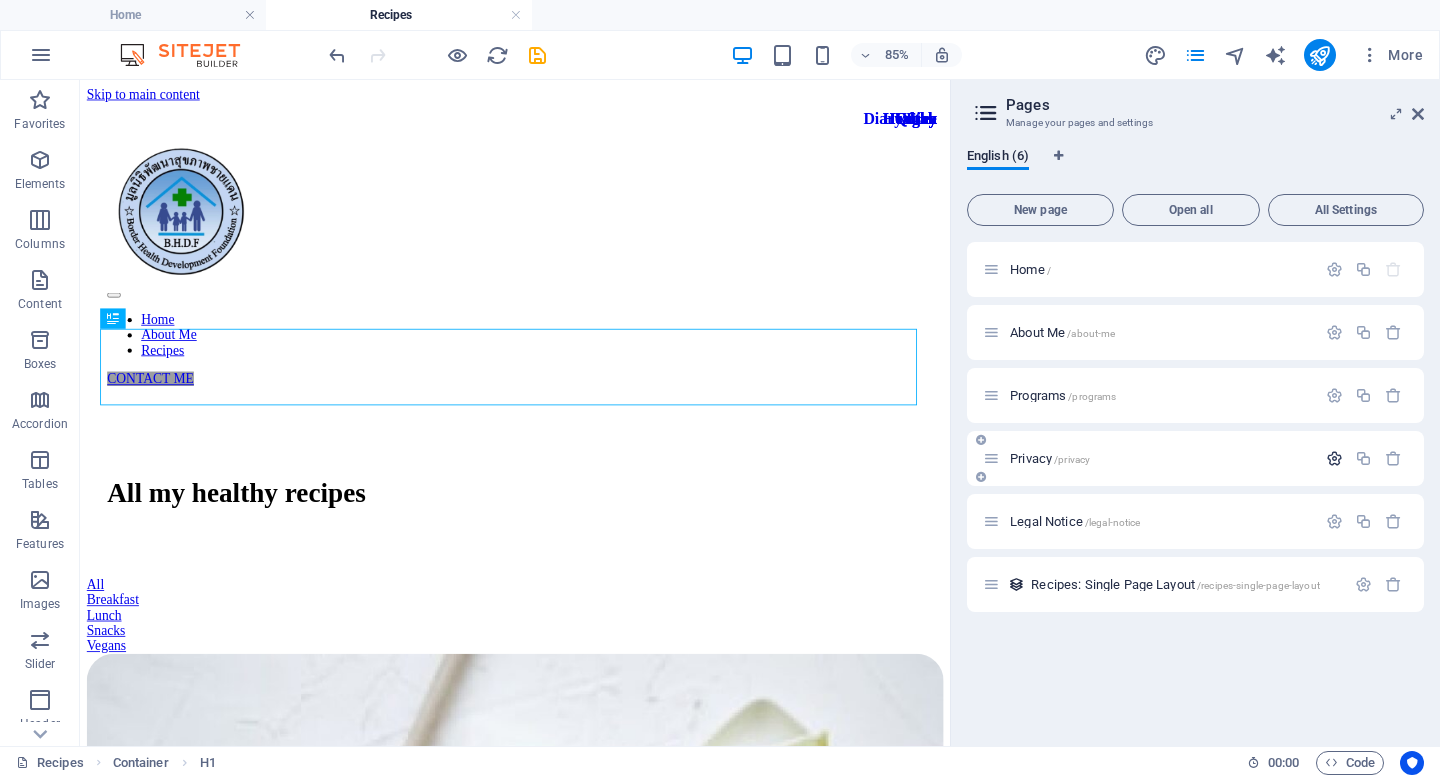 click at bounding box center [1334, 458] 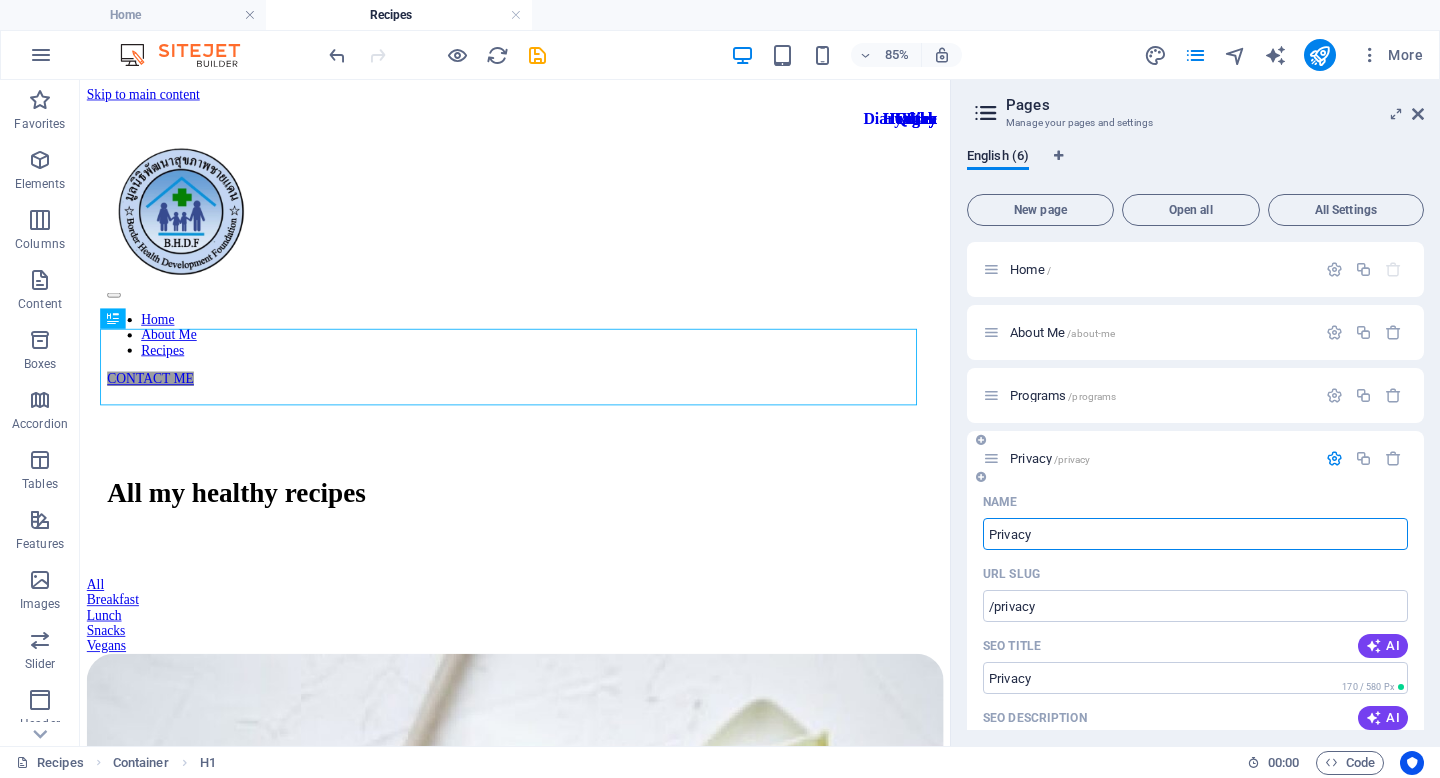click at bounding box center [1334, 458] 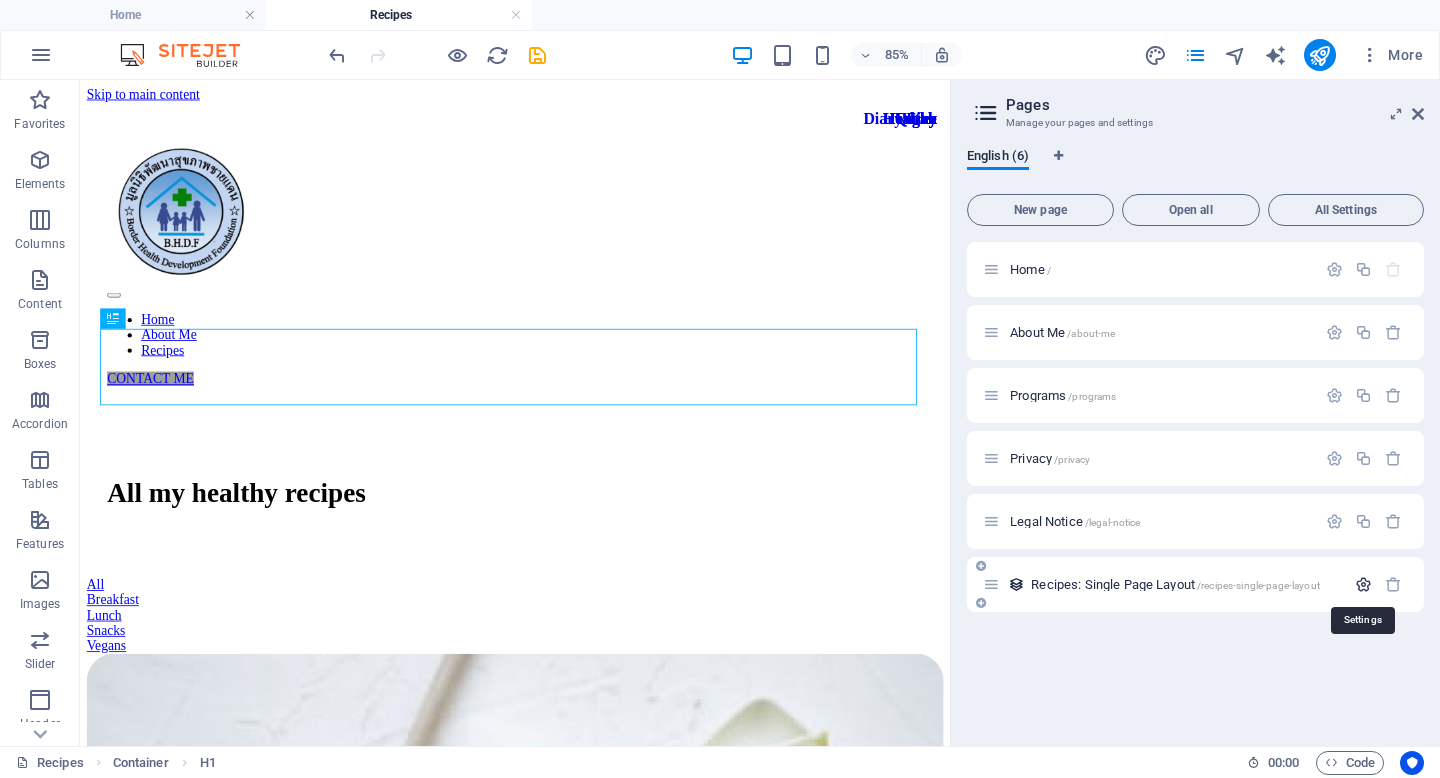 click at bounding box center (1363, 584) 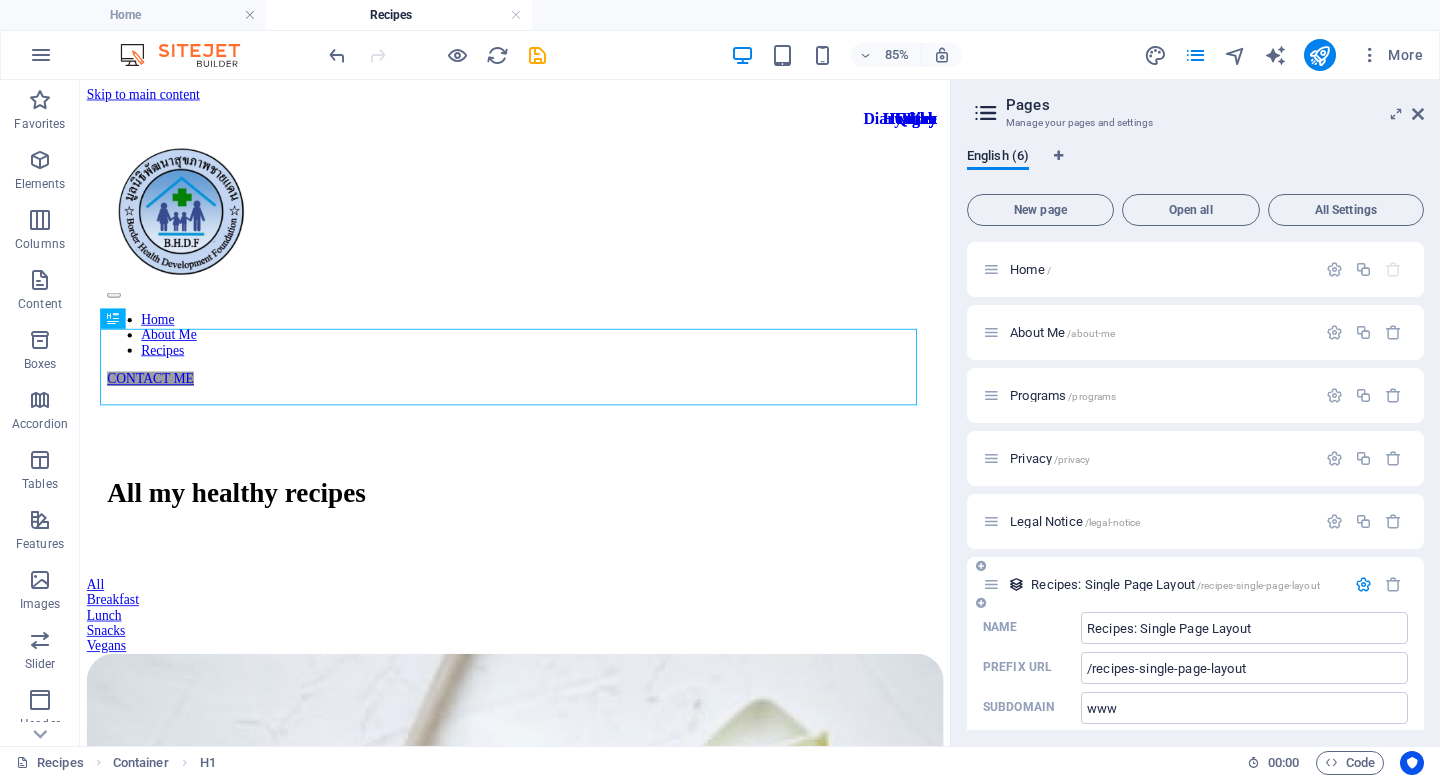 click at bounding box center (1363, 584) 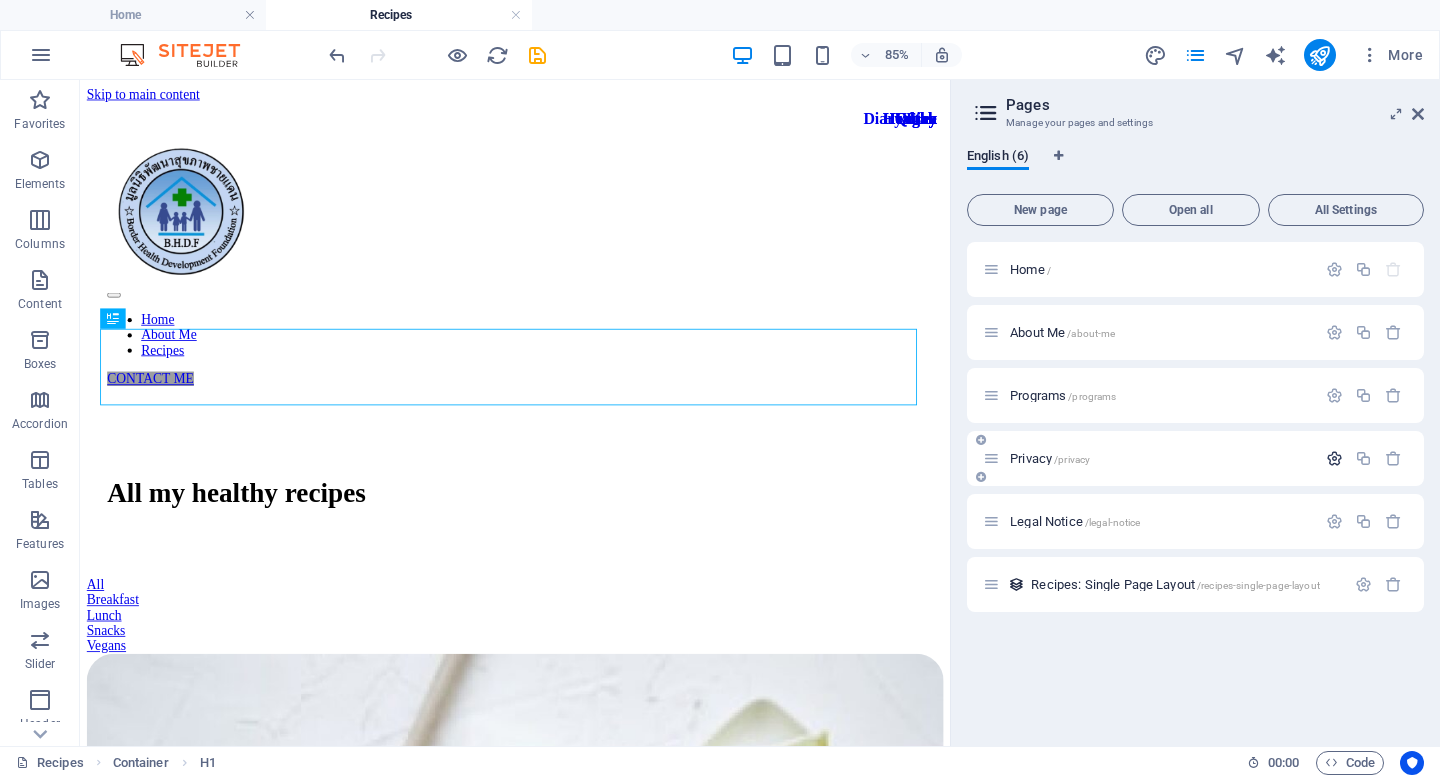 click at bounding box center [1334, 458] 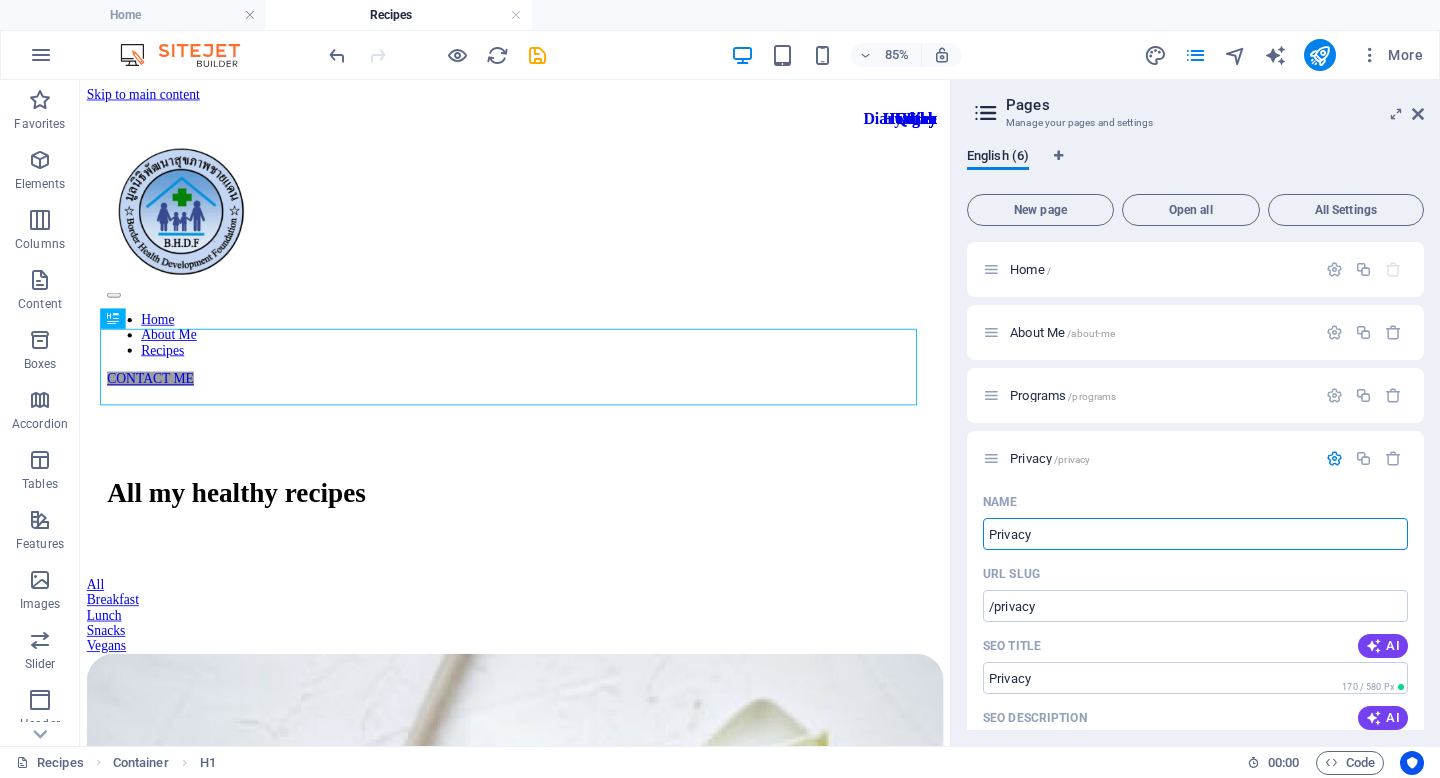 drag, startPoint x: 1177, startPoint y: 605, endPoint x: 1100, endPoint y: 598, distance: 77.31753 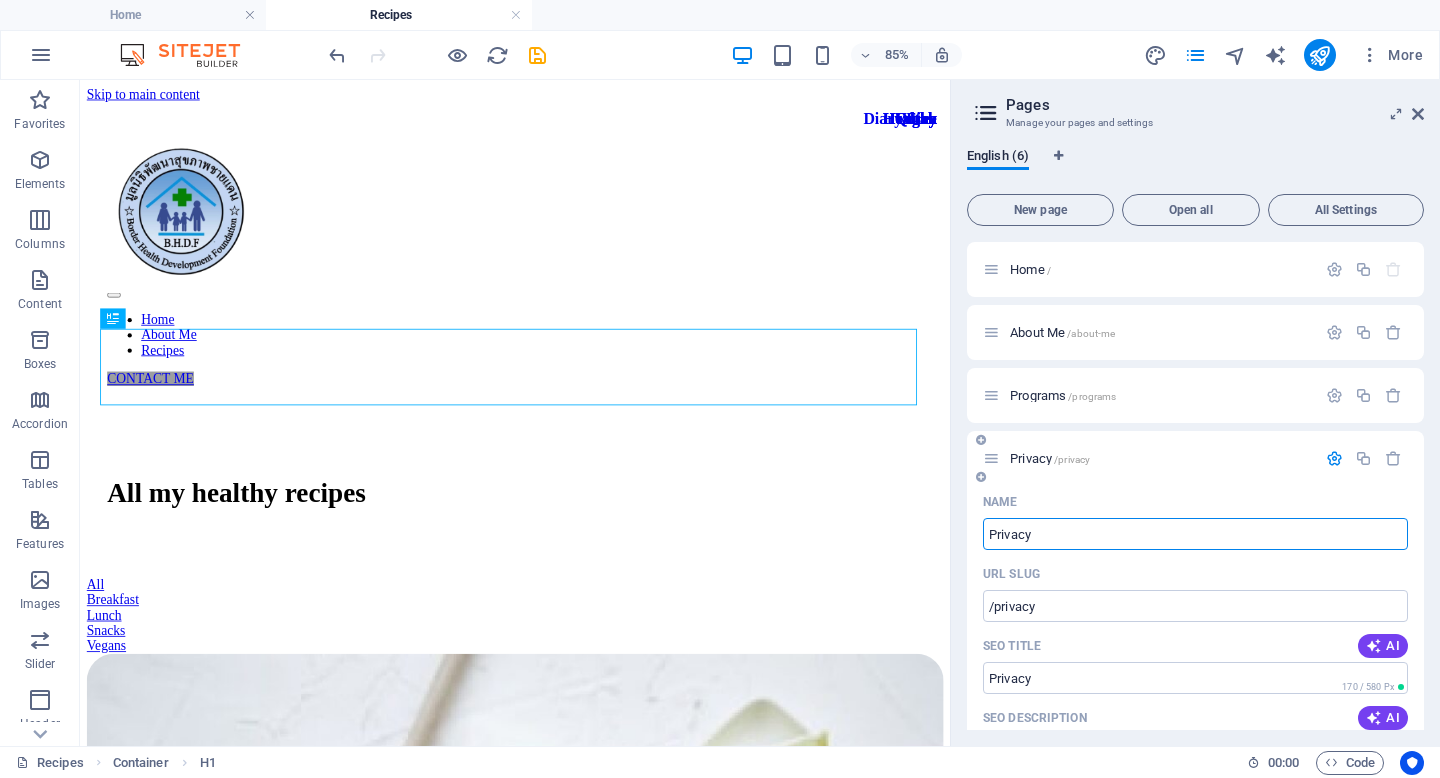 drag, startPoint x: 1046, startPoint y: 527, endPoint x: 968, endPoint y: 529, distance: 78.025635 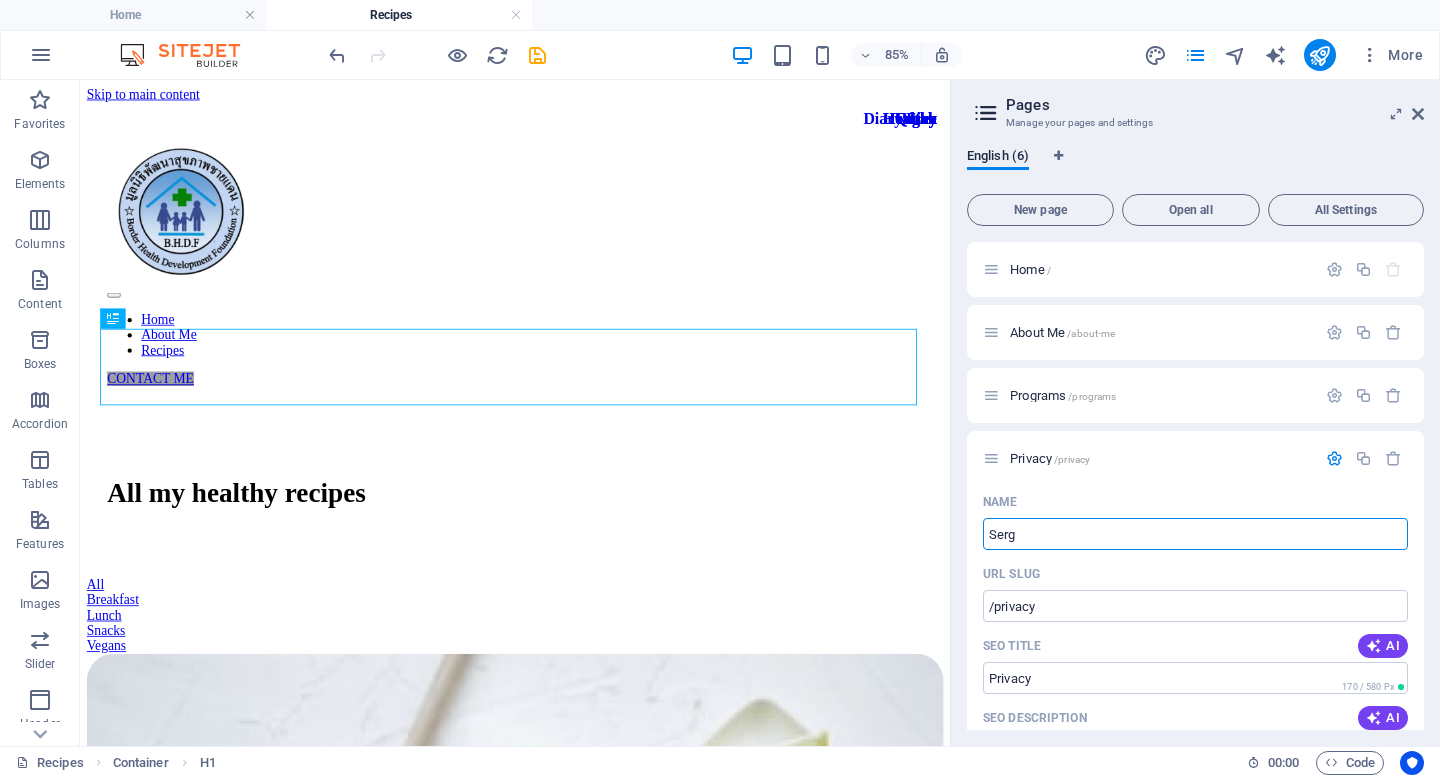 type on "Ser" 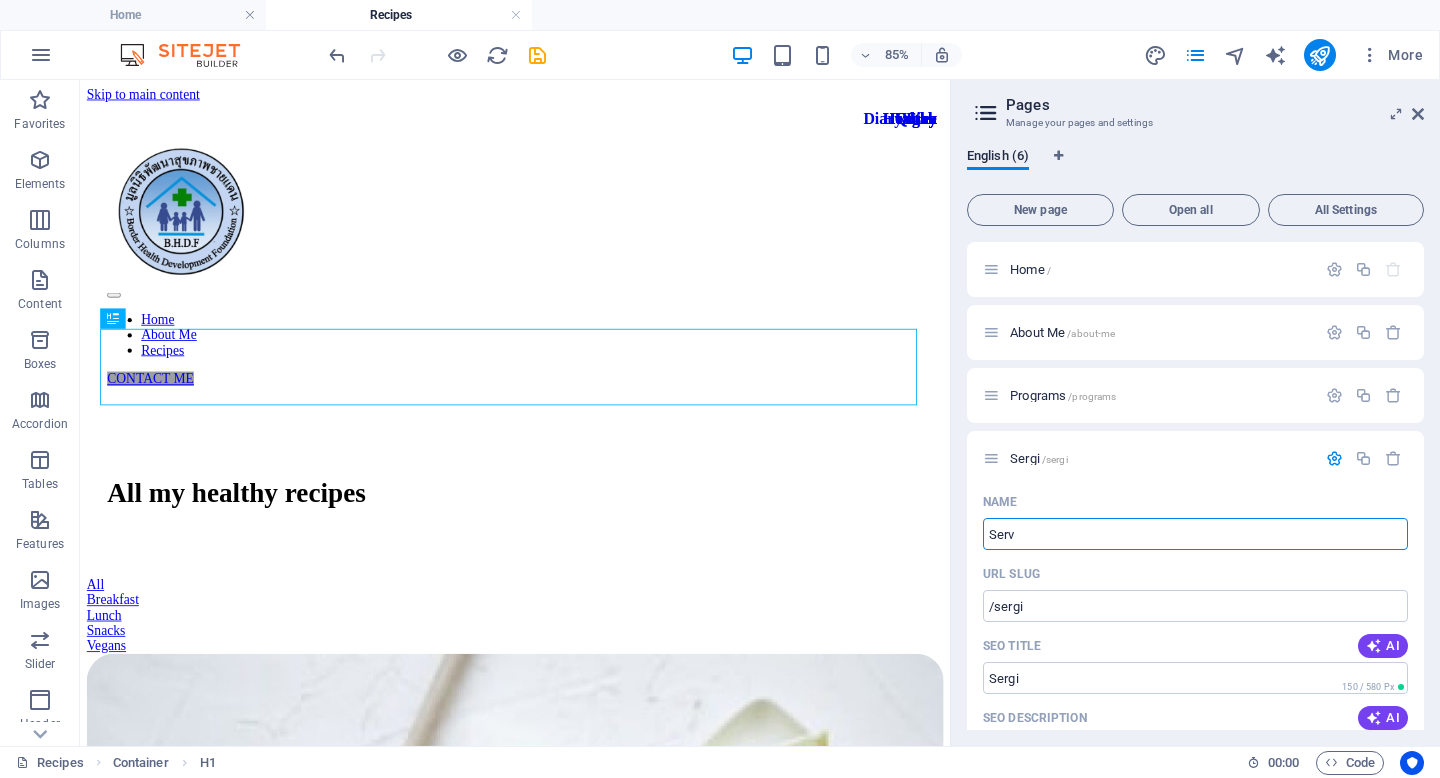 type on "Serv" 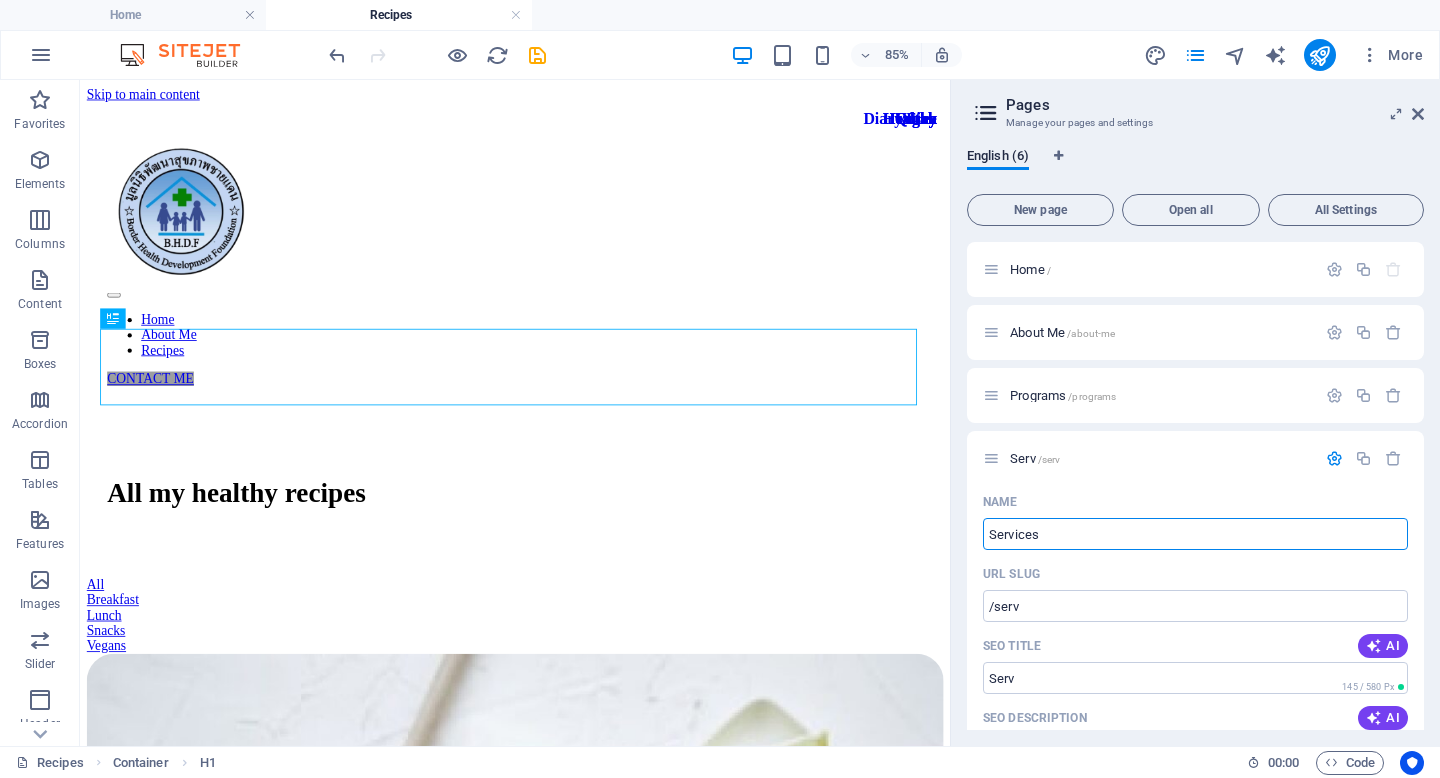 type on "Services" 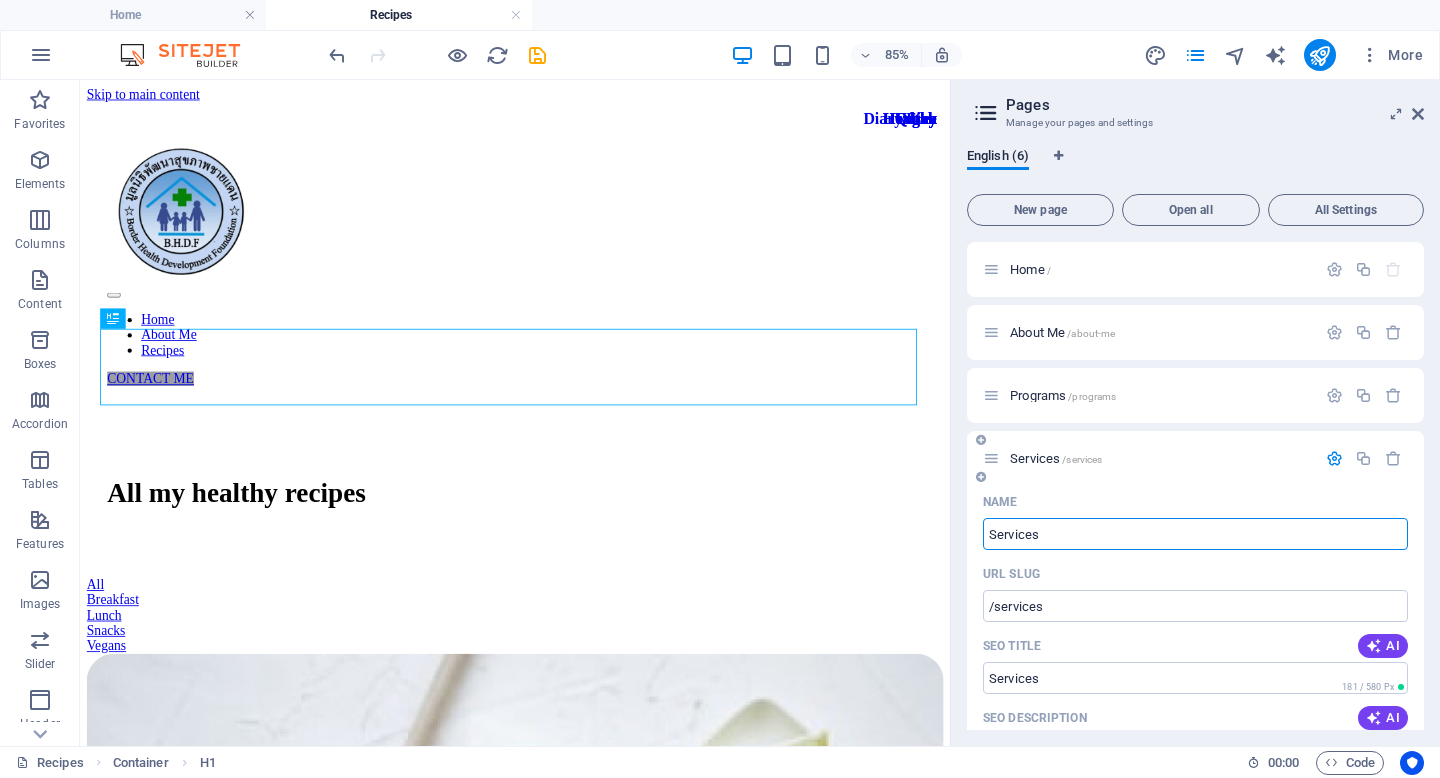 type on "Services" 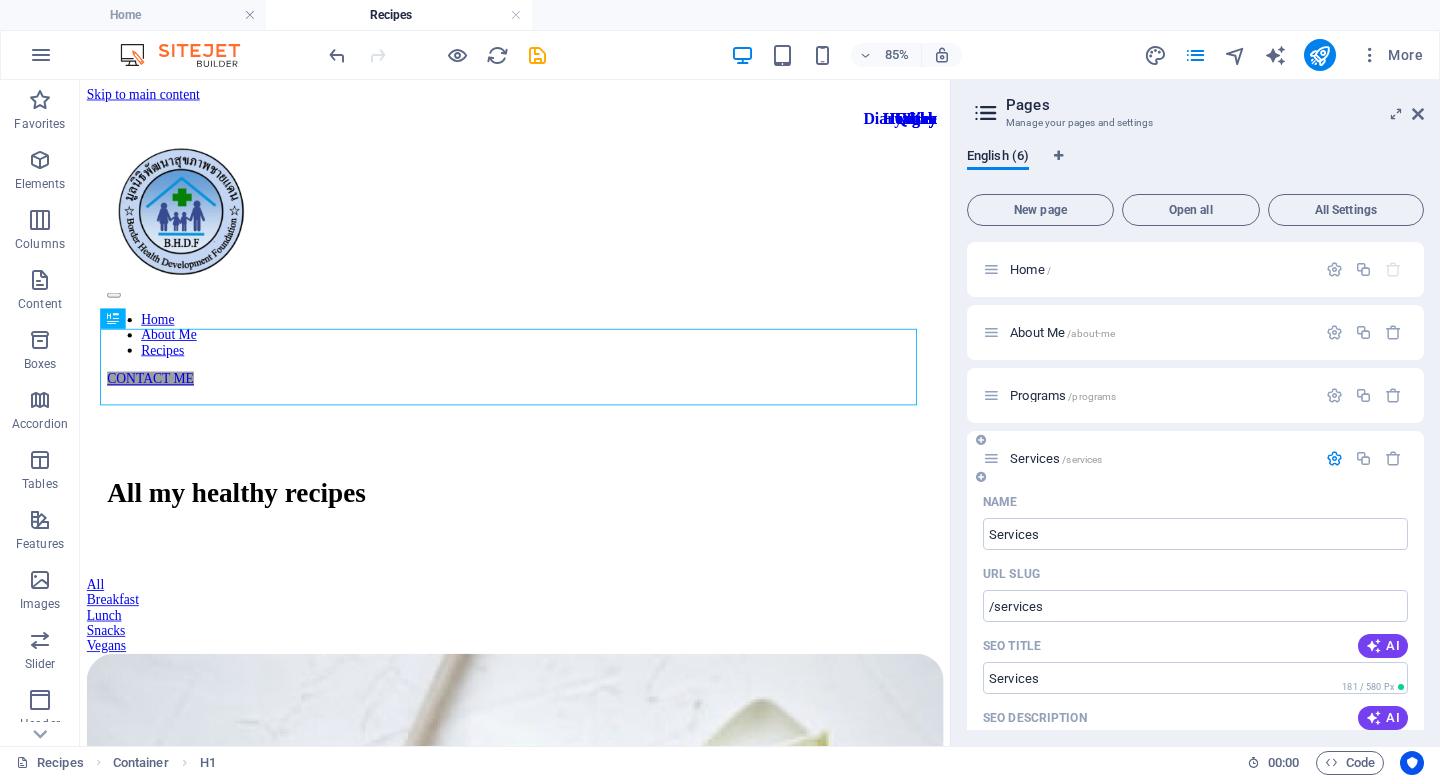 click at bounding box center (1334, 458) 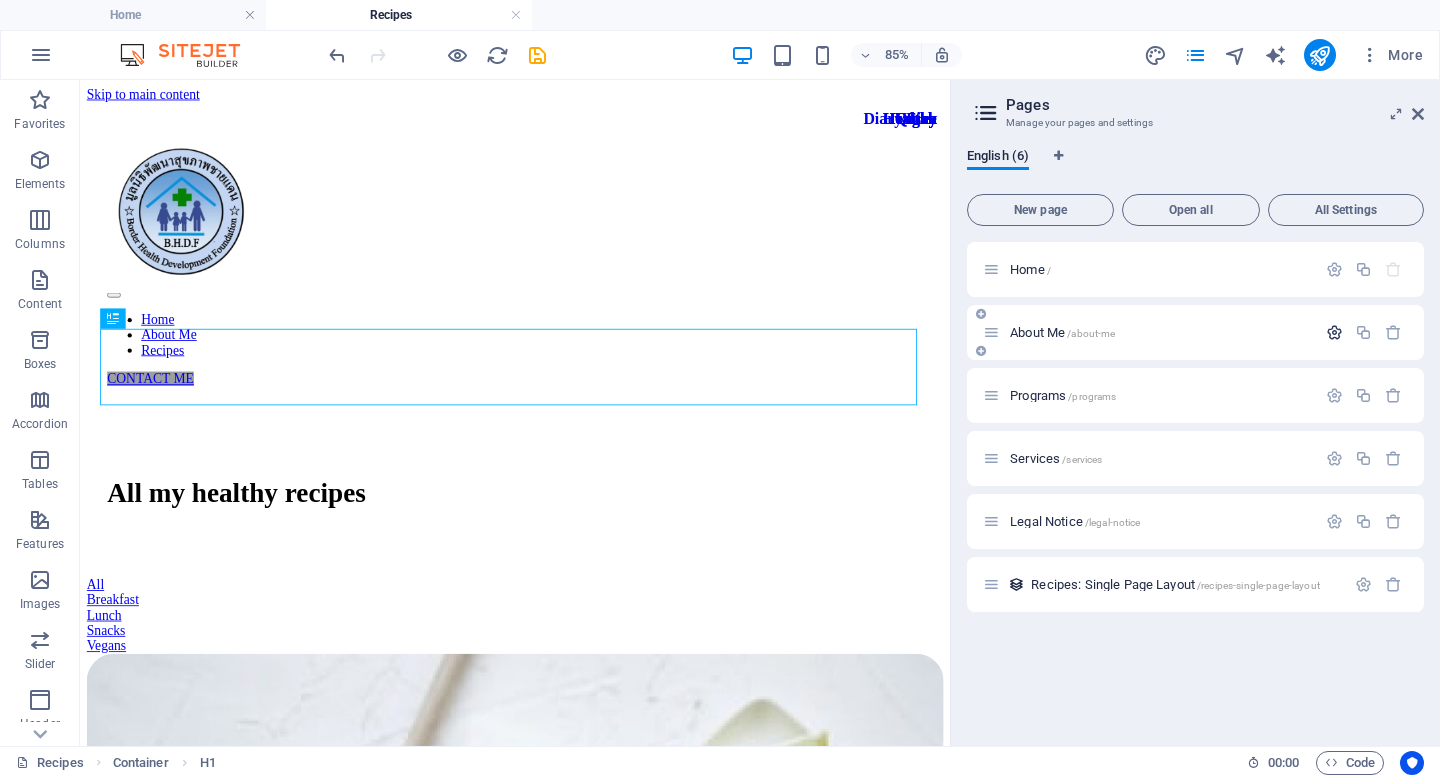 click at bounding box center (1334, 332) 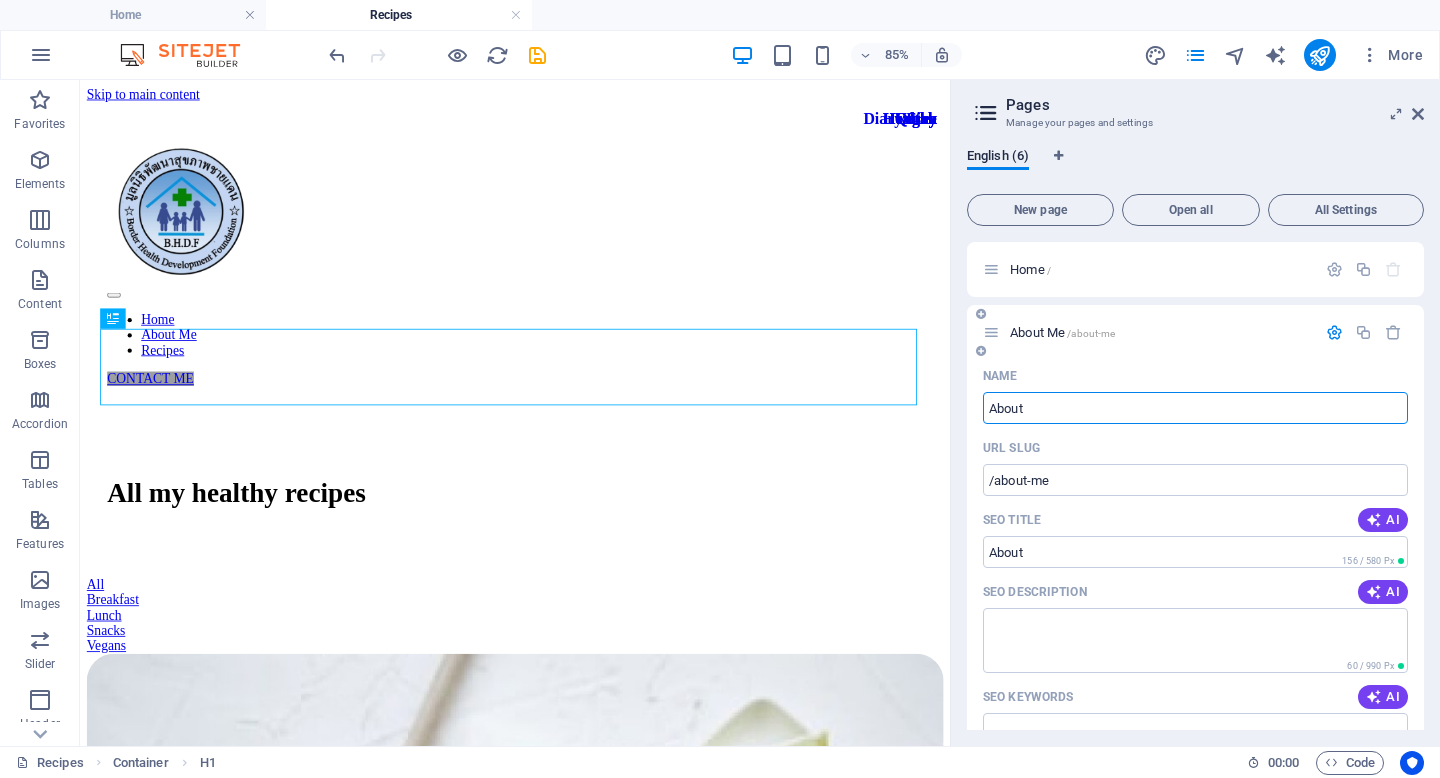 type on "About" 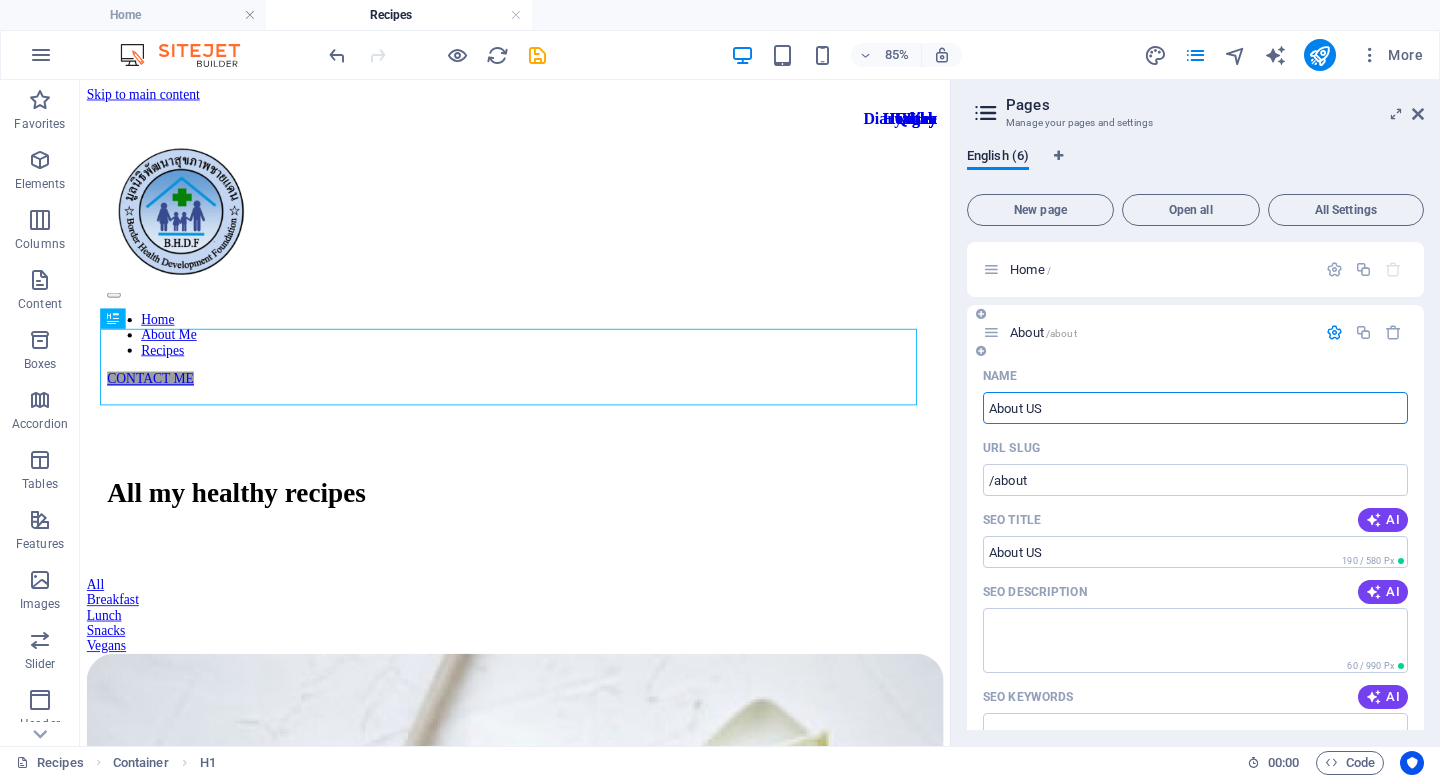 type on "About US" 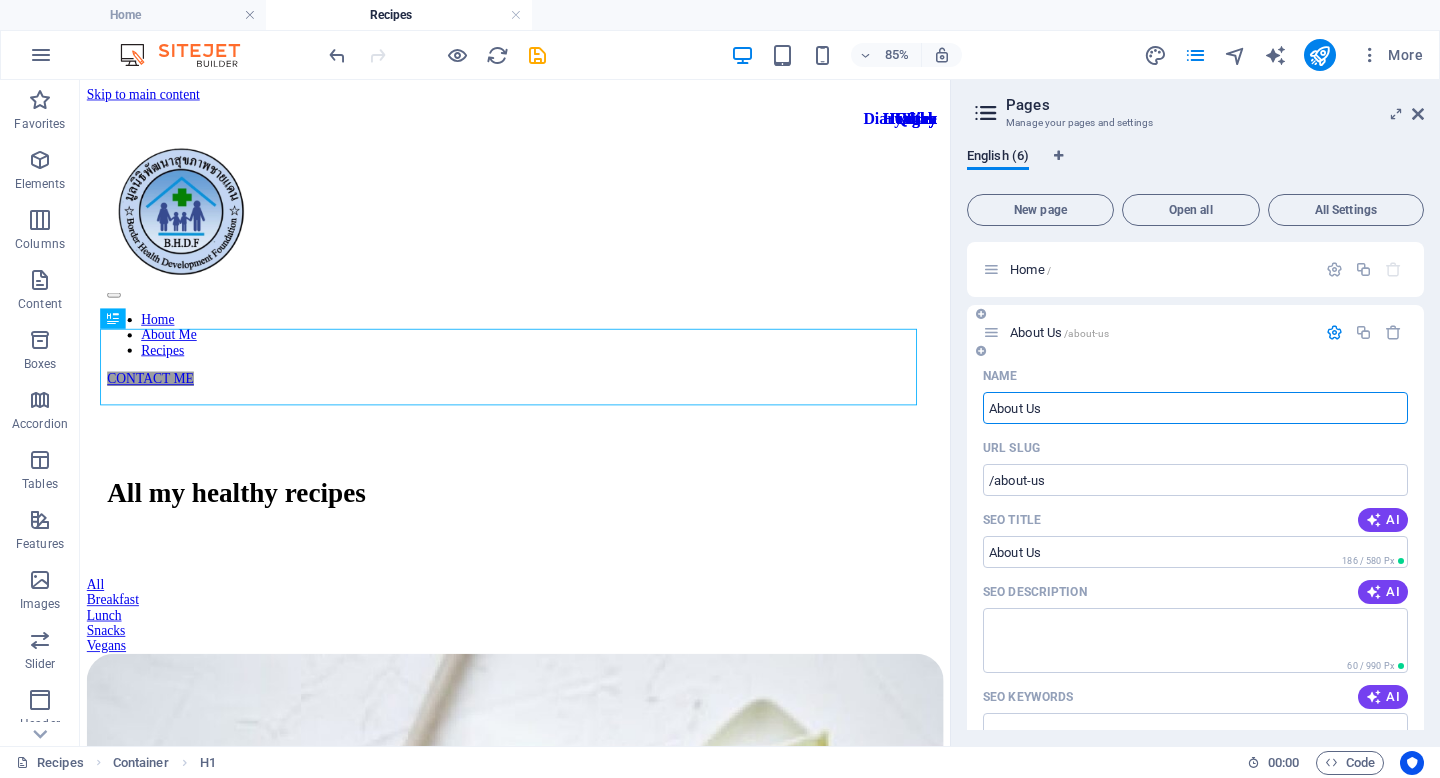 type on "About Us" 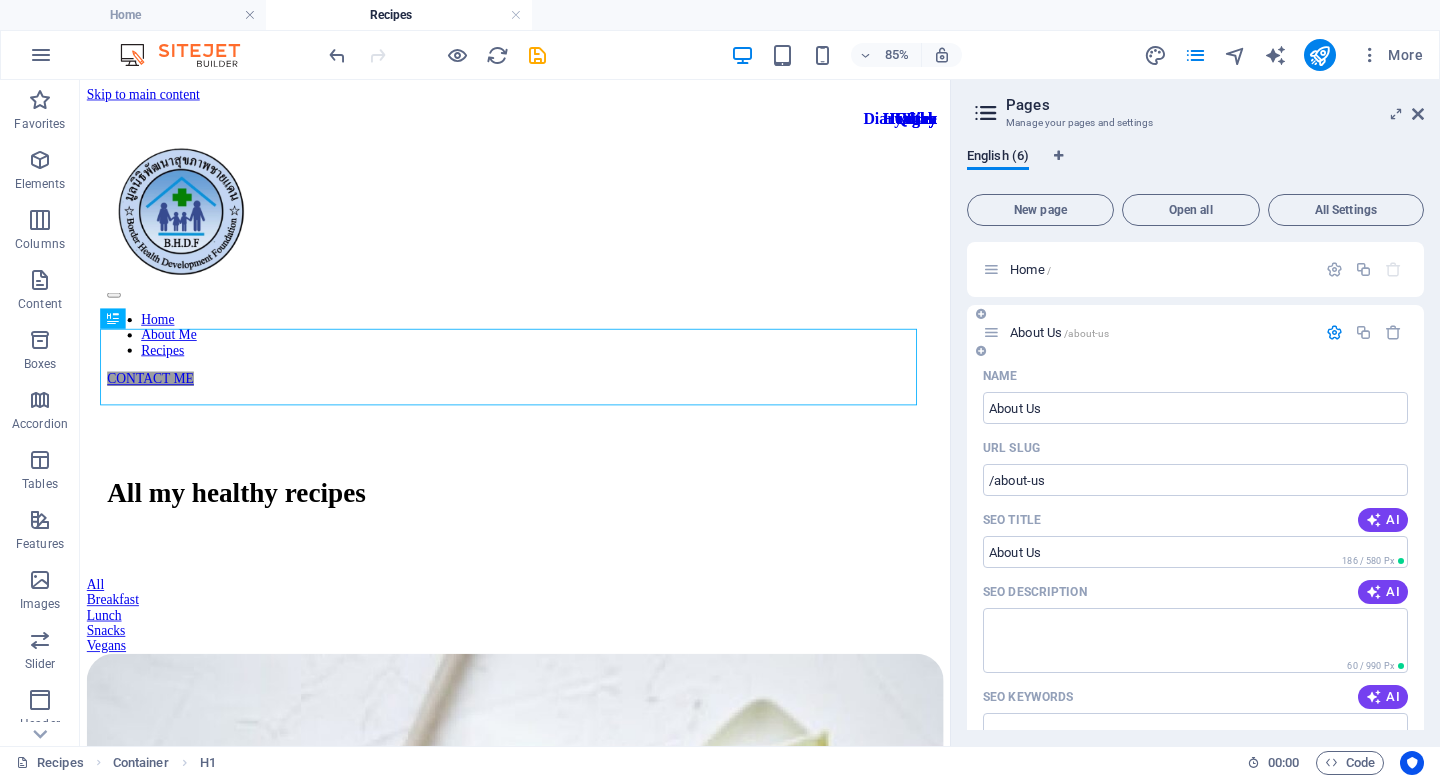 click at bounding box center (1334, 332) 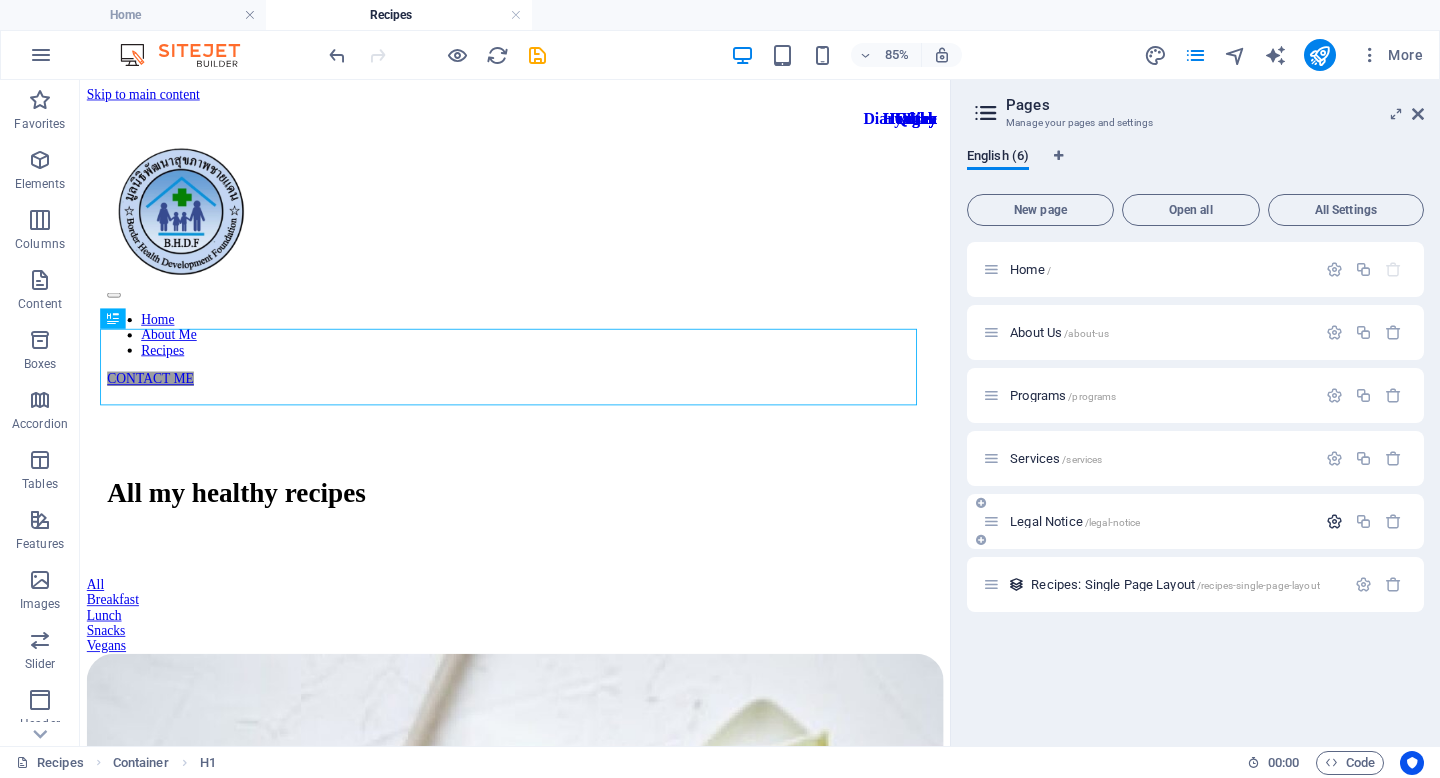 click at bounding box center [1334, 521] 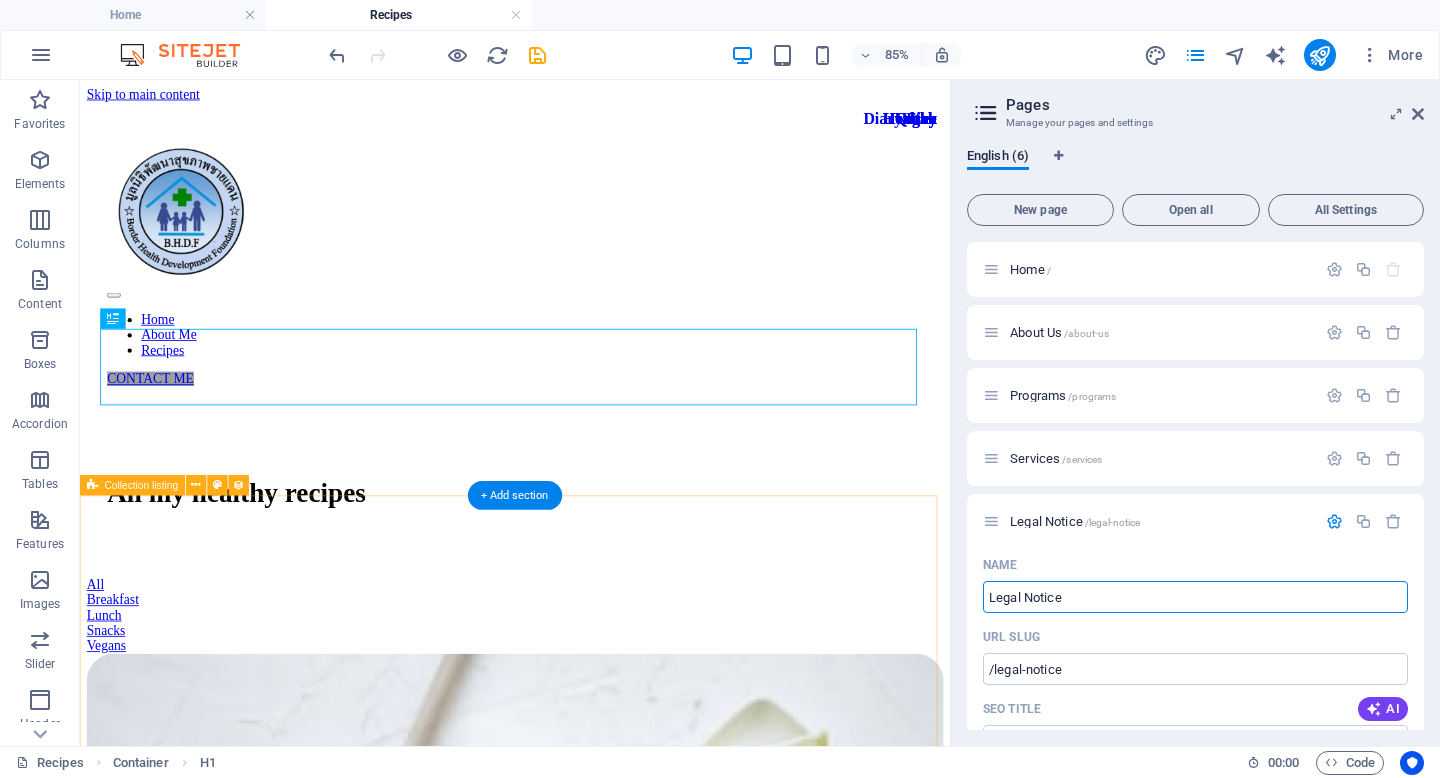 drag, startPoint x: 1246, startPoint y: 676, endPoint x: 1068, endPoint y: 672, distance: 178.04494 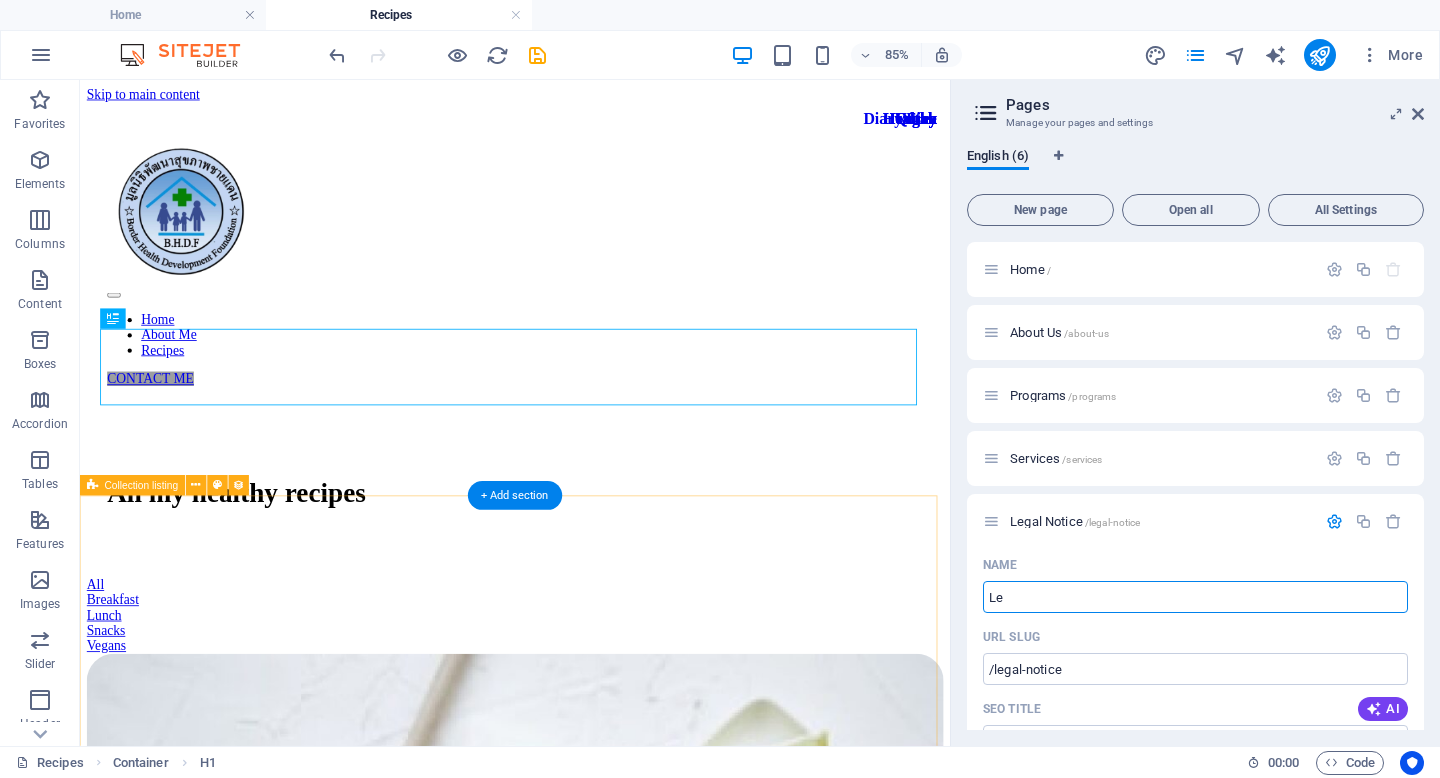 type on "L" 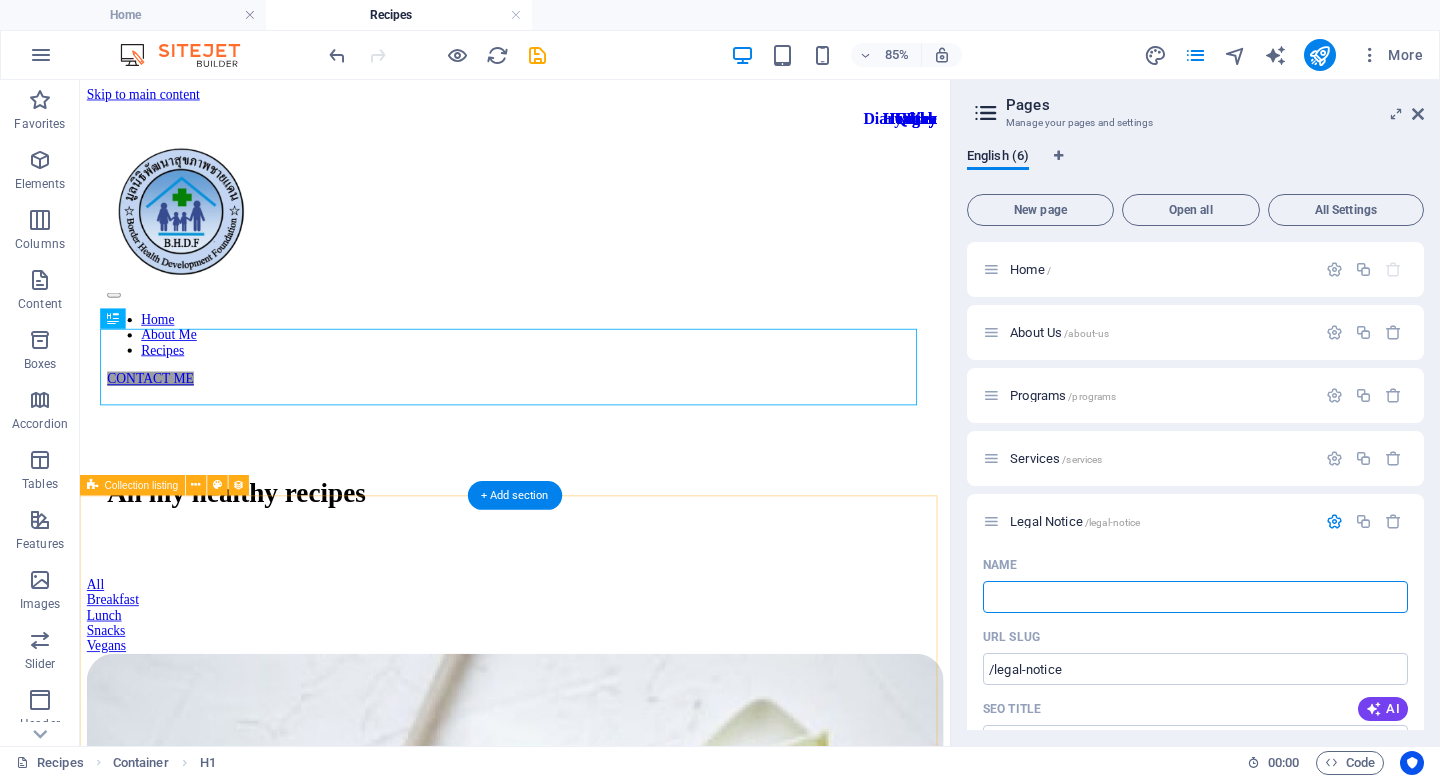 type 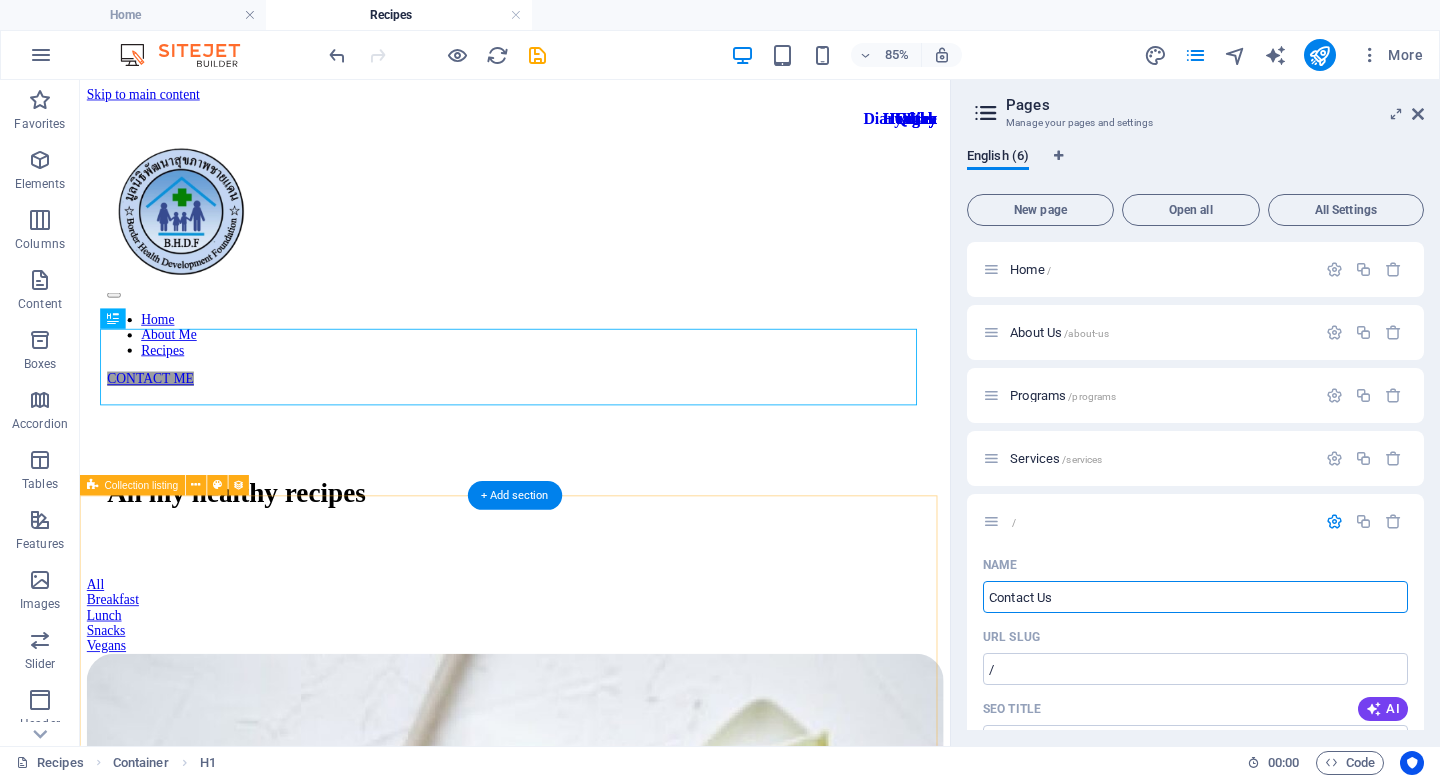type on "Contact Us" 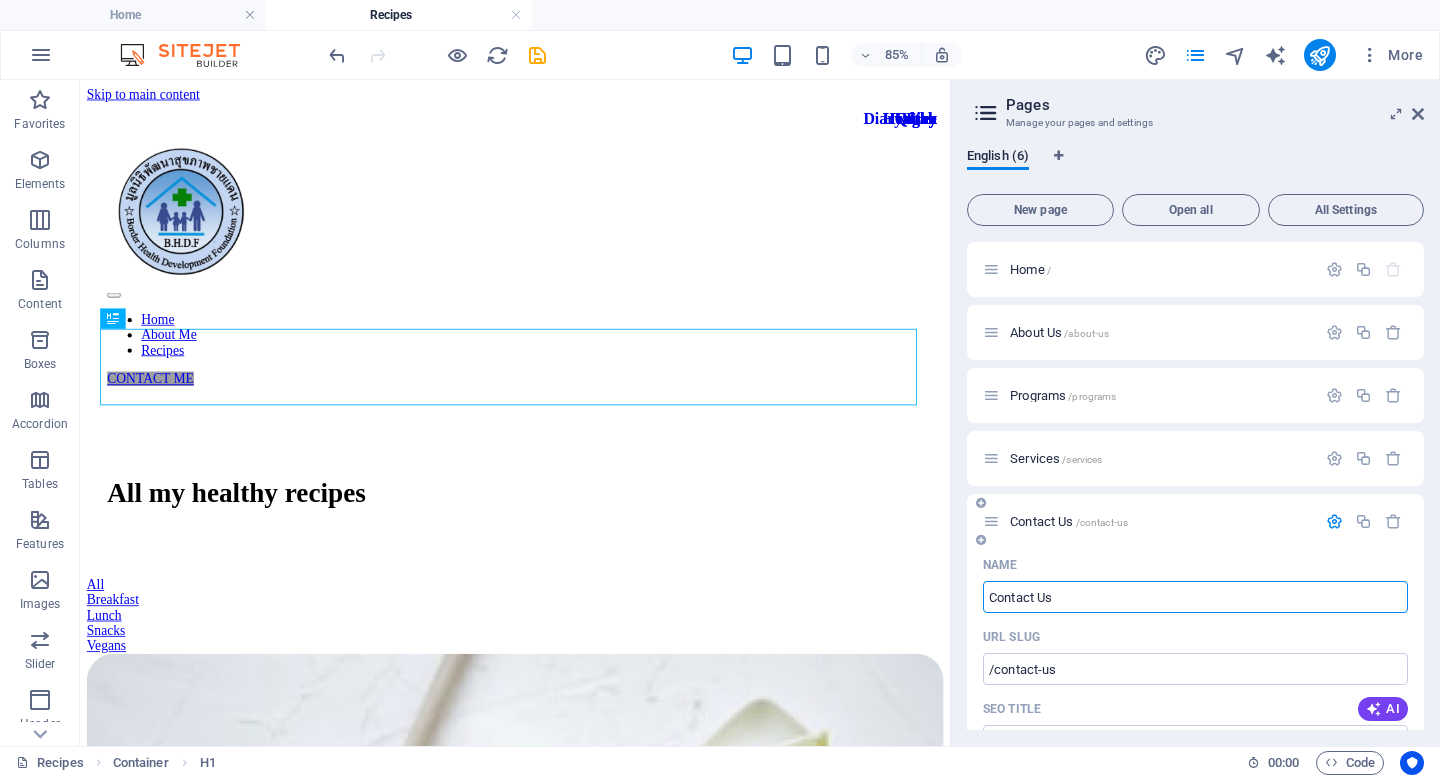 type on "Contact Us" 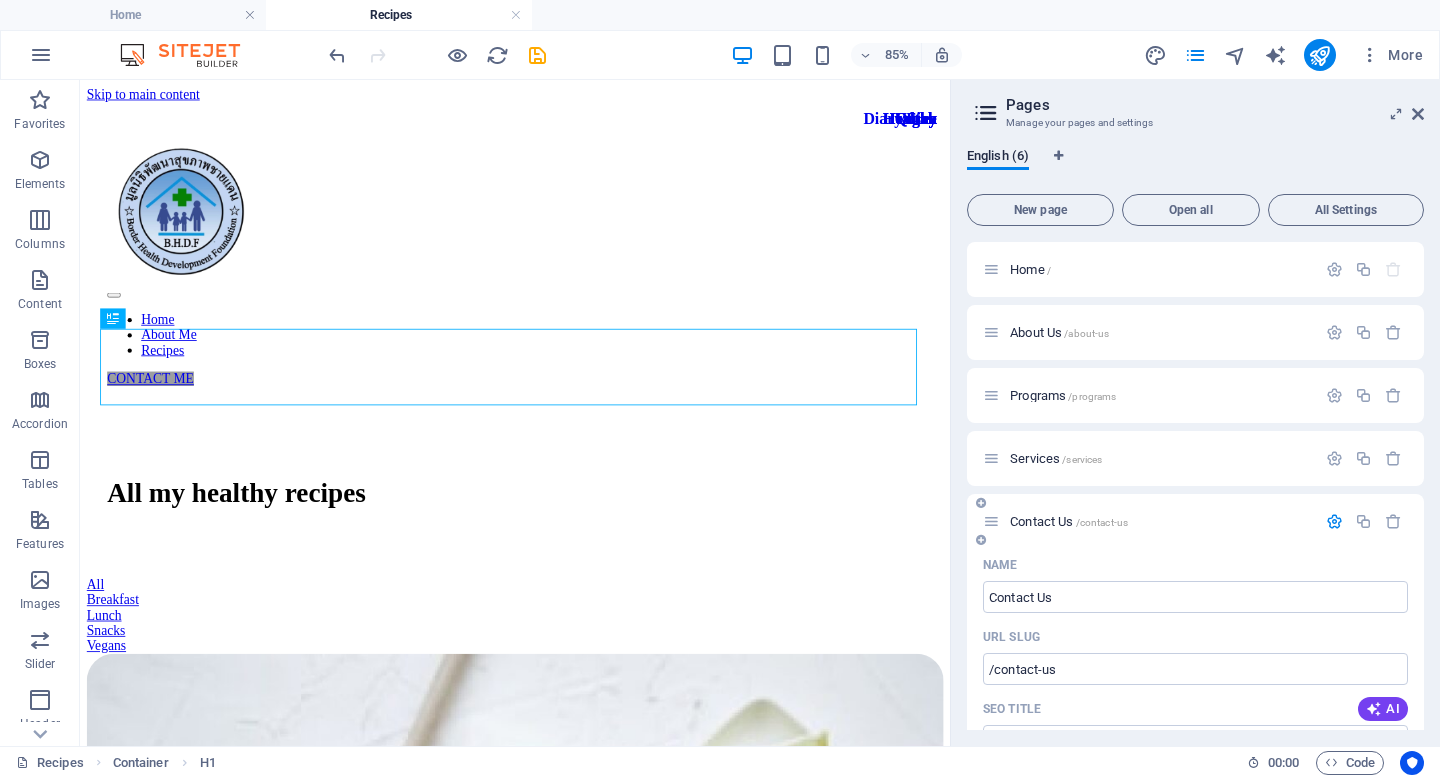click at bounding box center (1334, 521) 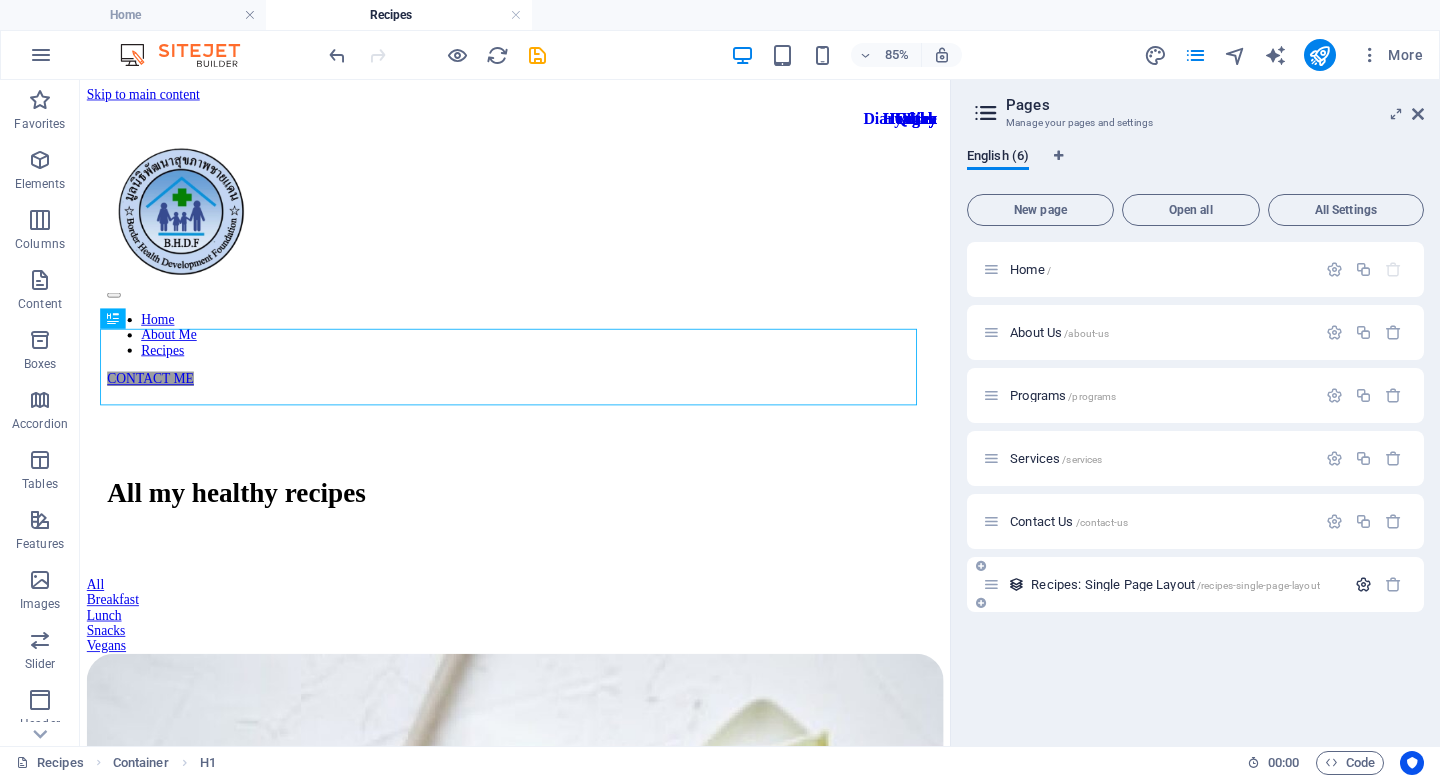 click at bounding box center [1363, 584] 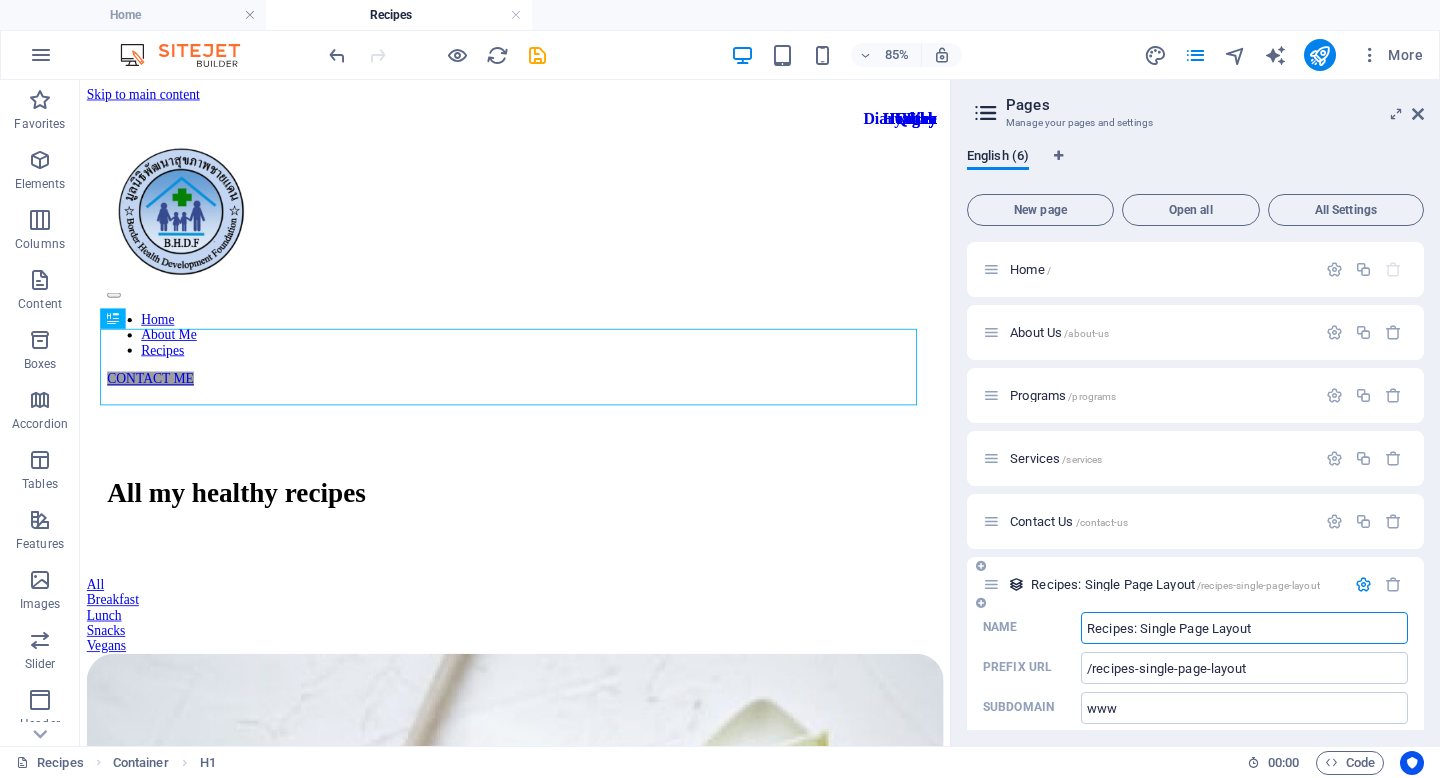 drag, startPoint x: 1279, startPoint y: 628, endPoint x: 1081, endPoint y: 628, distance: 198 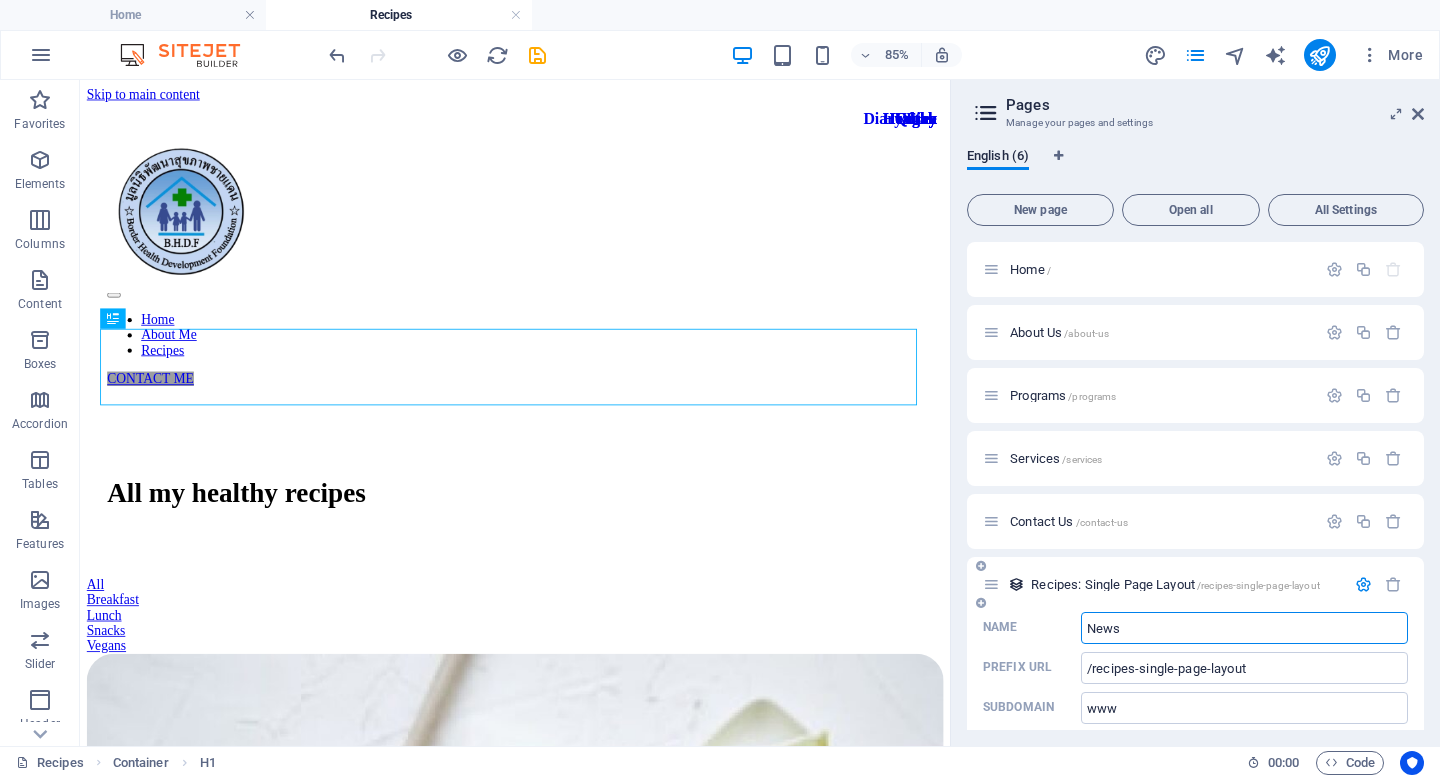 type on "News" 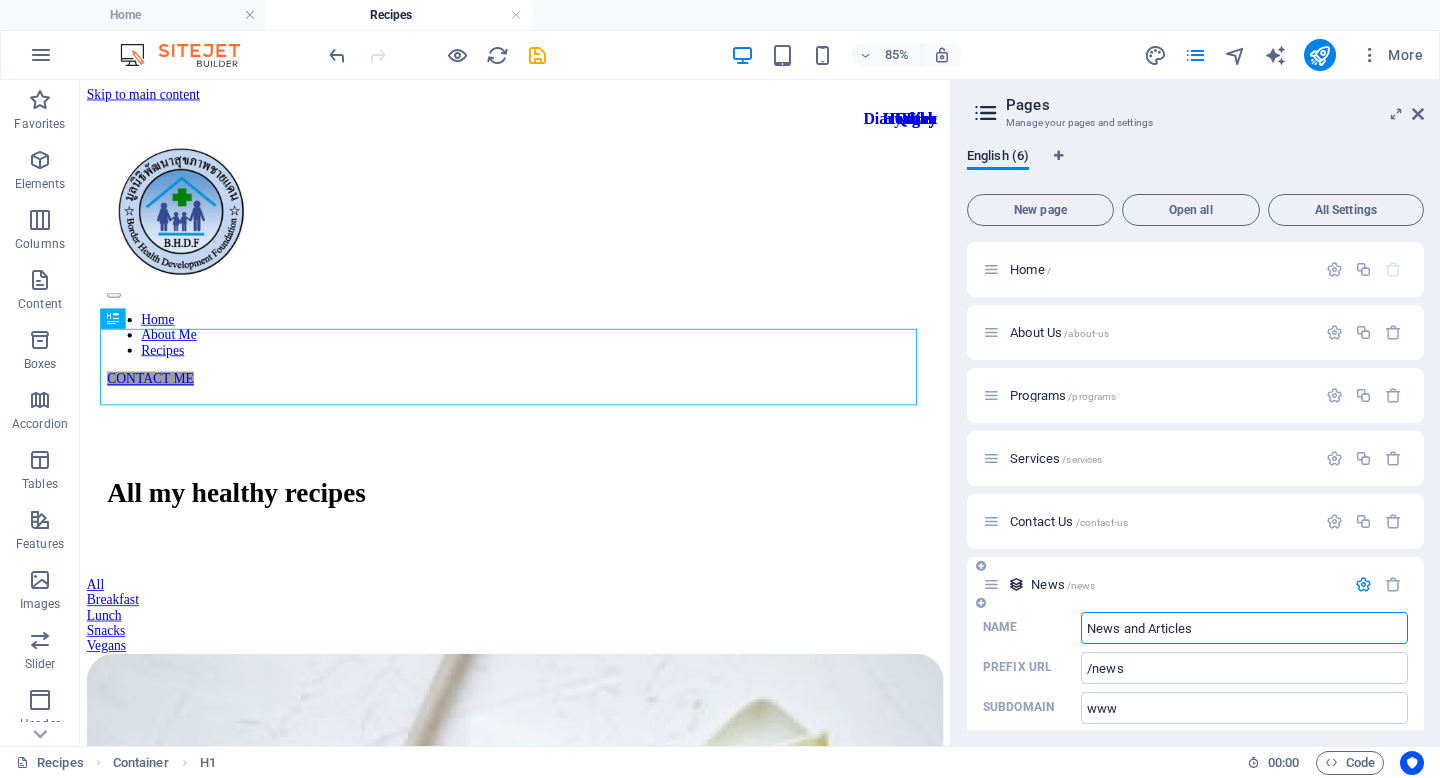 type on "News and Articles" 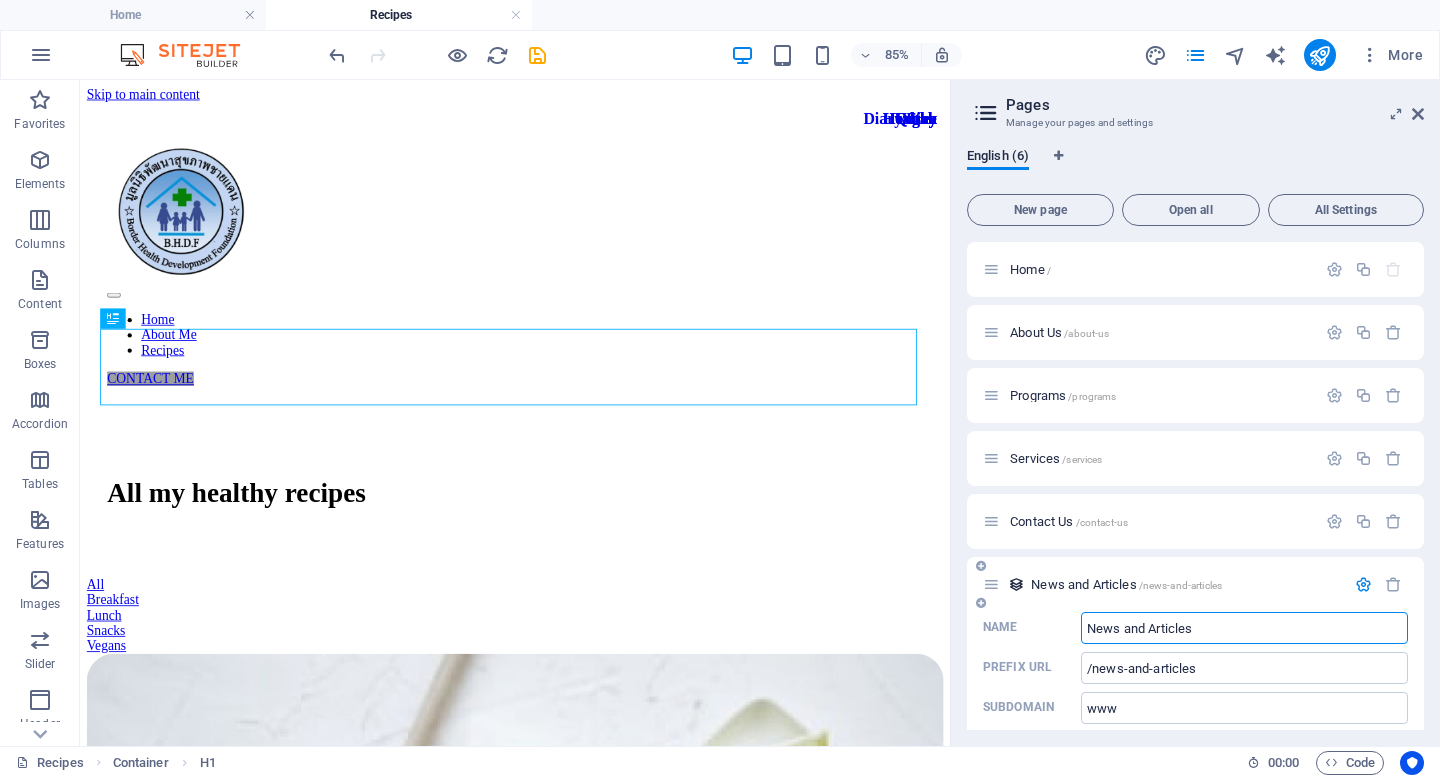 type on "News and Articles" 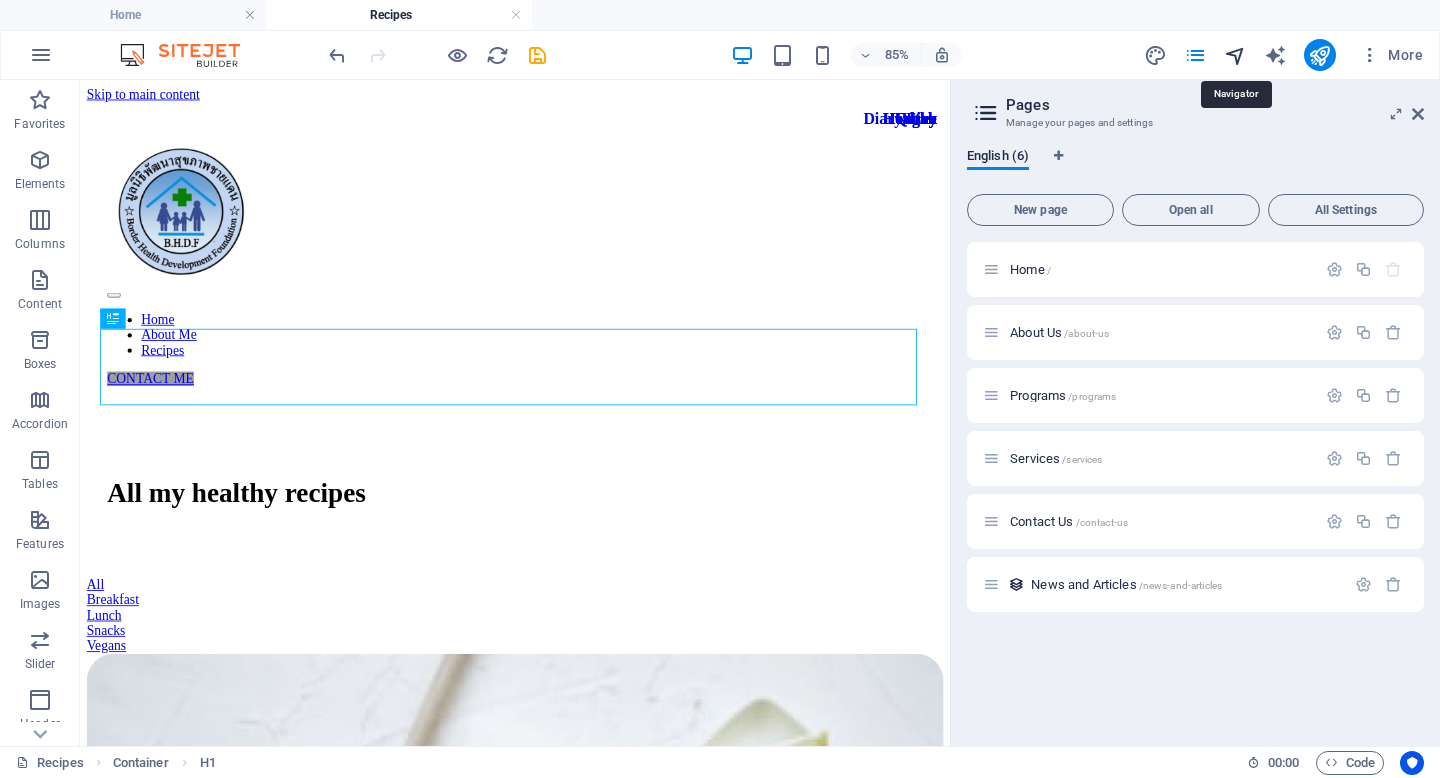 click at bounding box center [1235, 55] 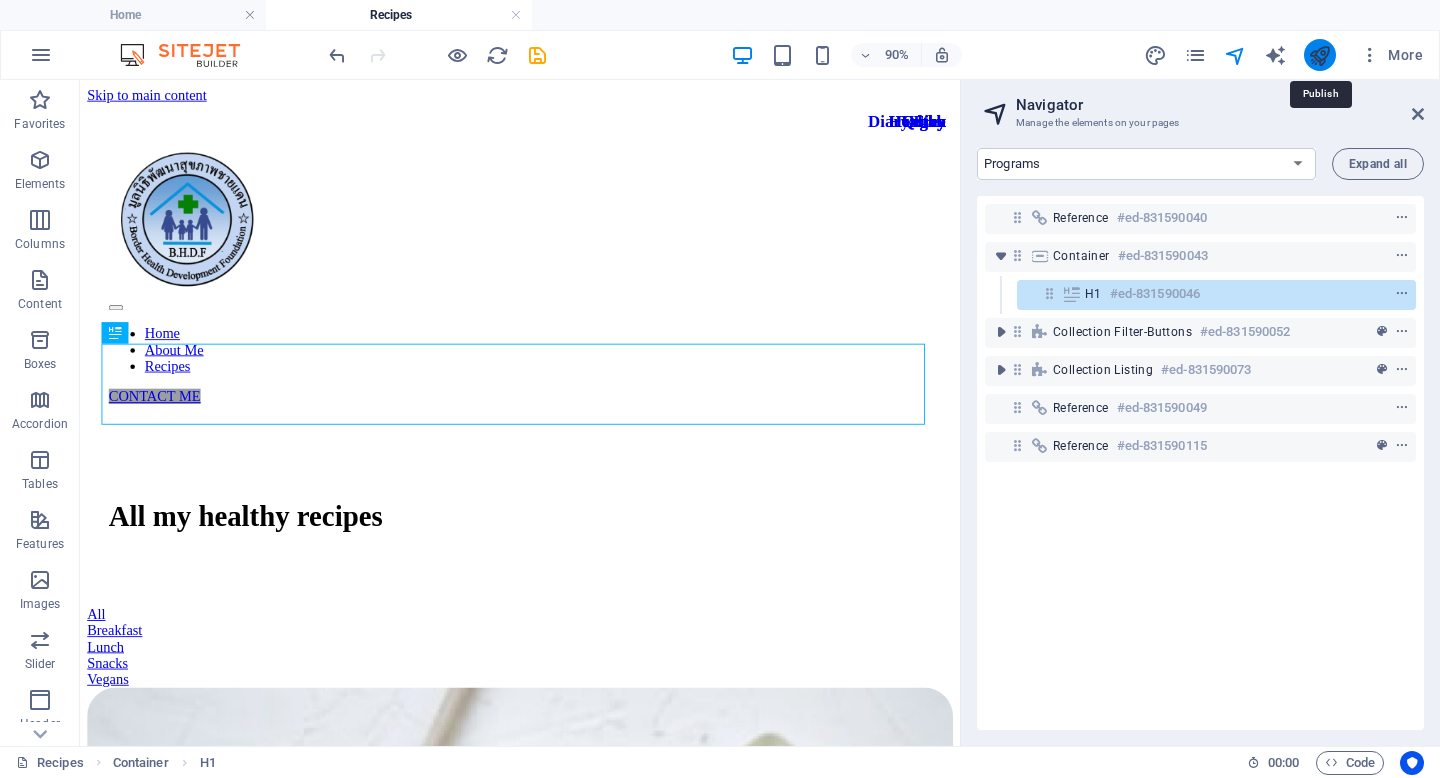 click at bounding box center [1319, 55] 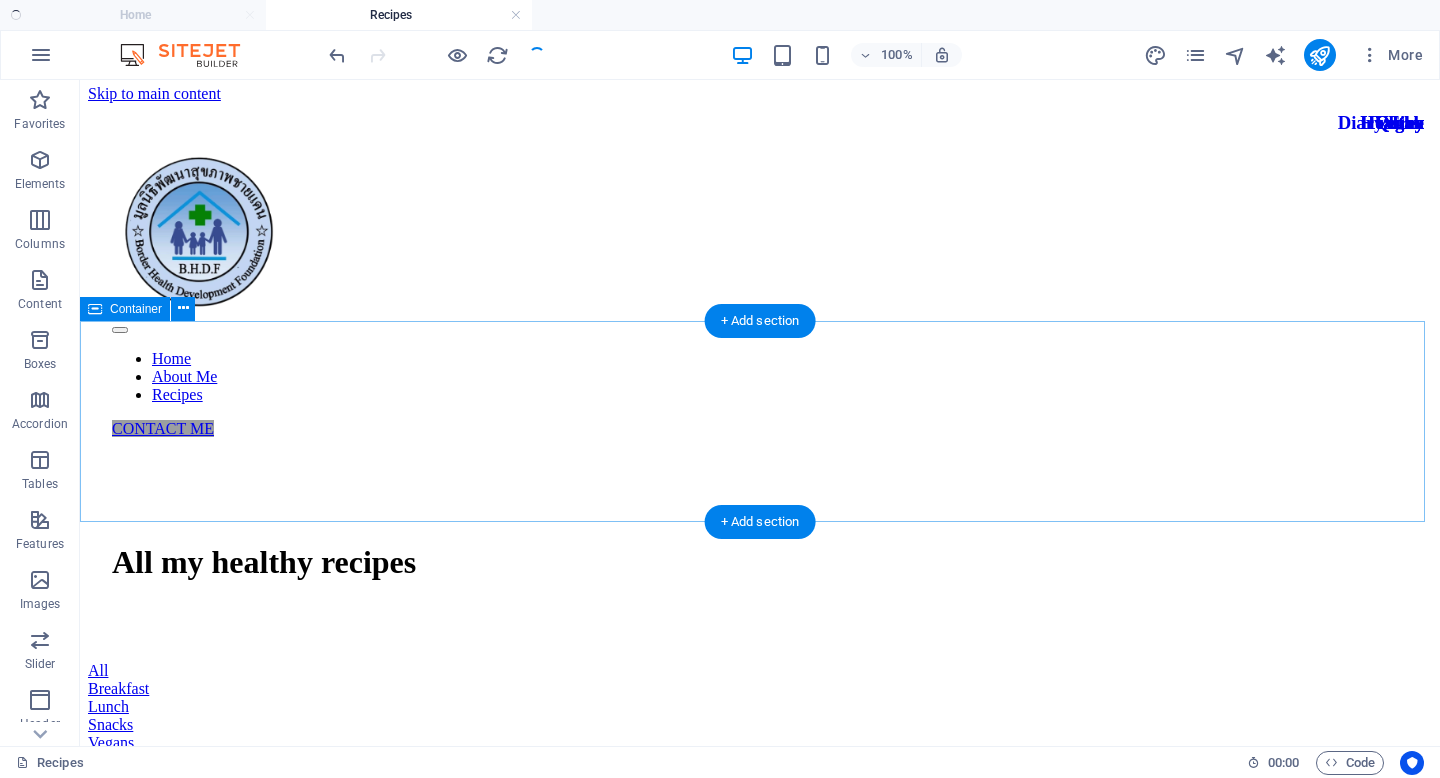 scroll, scrollTop: 4, scrollLeft: 0, axis: vertical 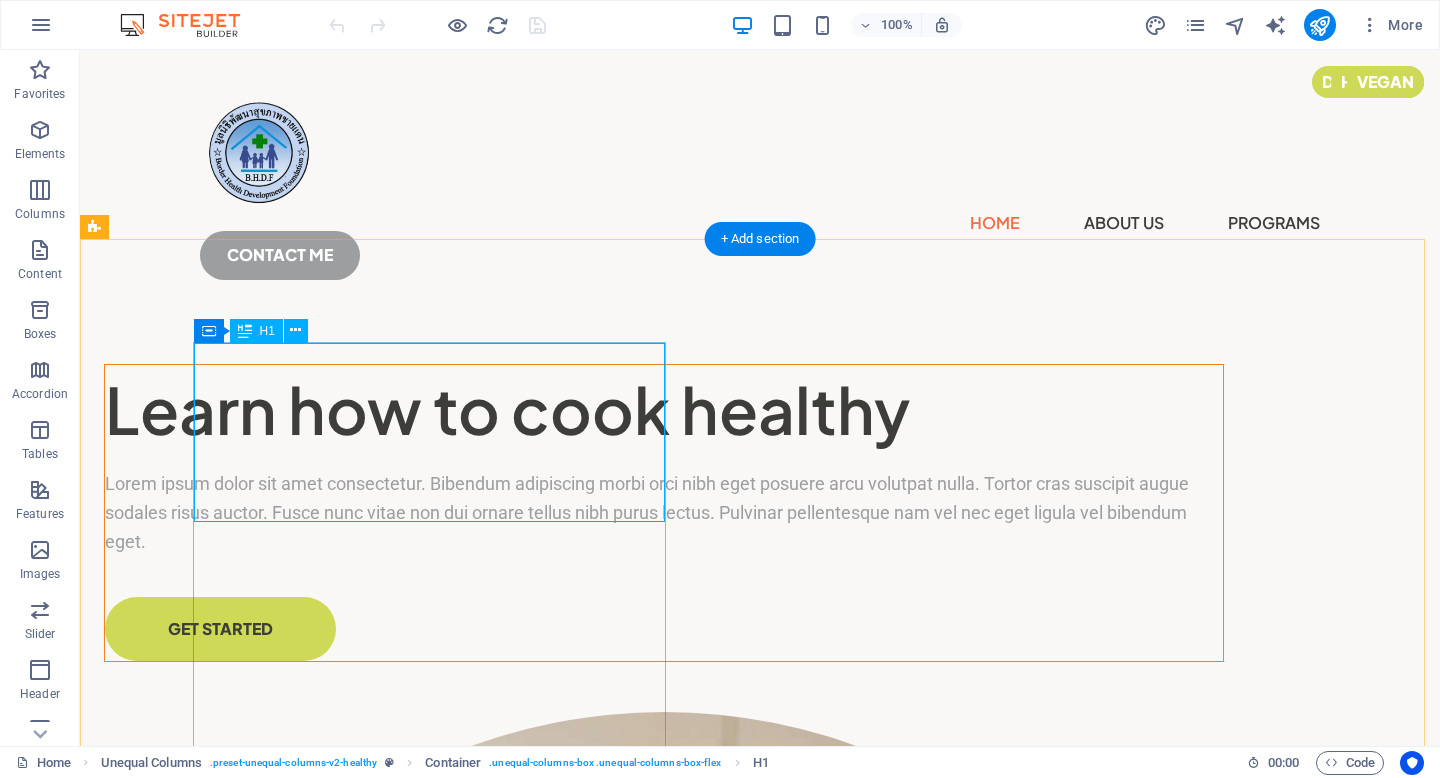 click on "Learn how to cook healthy" at bounding box center (664, 410) 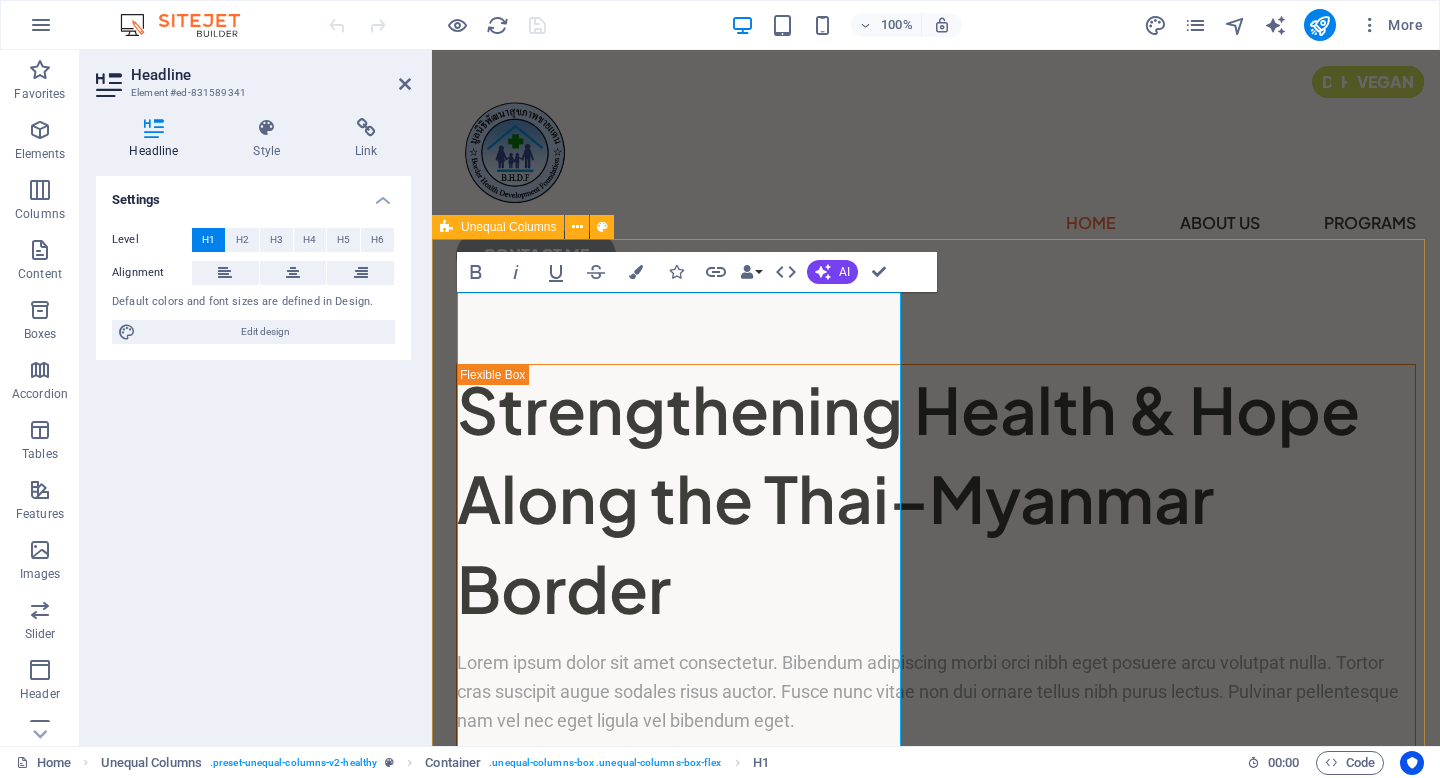 click on "Strengthening Health & Hope Along the Thai–Myanmar Border Lorem ipsum dolor sit amet consectetur. Bibendum adipiscing morbi orci nibh eget posuere arcu volutpat nulla. Tortor cras suscipit augue sodales risus auctor. Fusce nunc vitae non dui ornare tellus nibh purus lectus. Pulvinar pellentesque nam vel nec eget ligula vel bibendum eget. GET STARTED" at bounding box center (936, 1122) 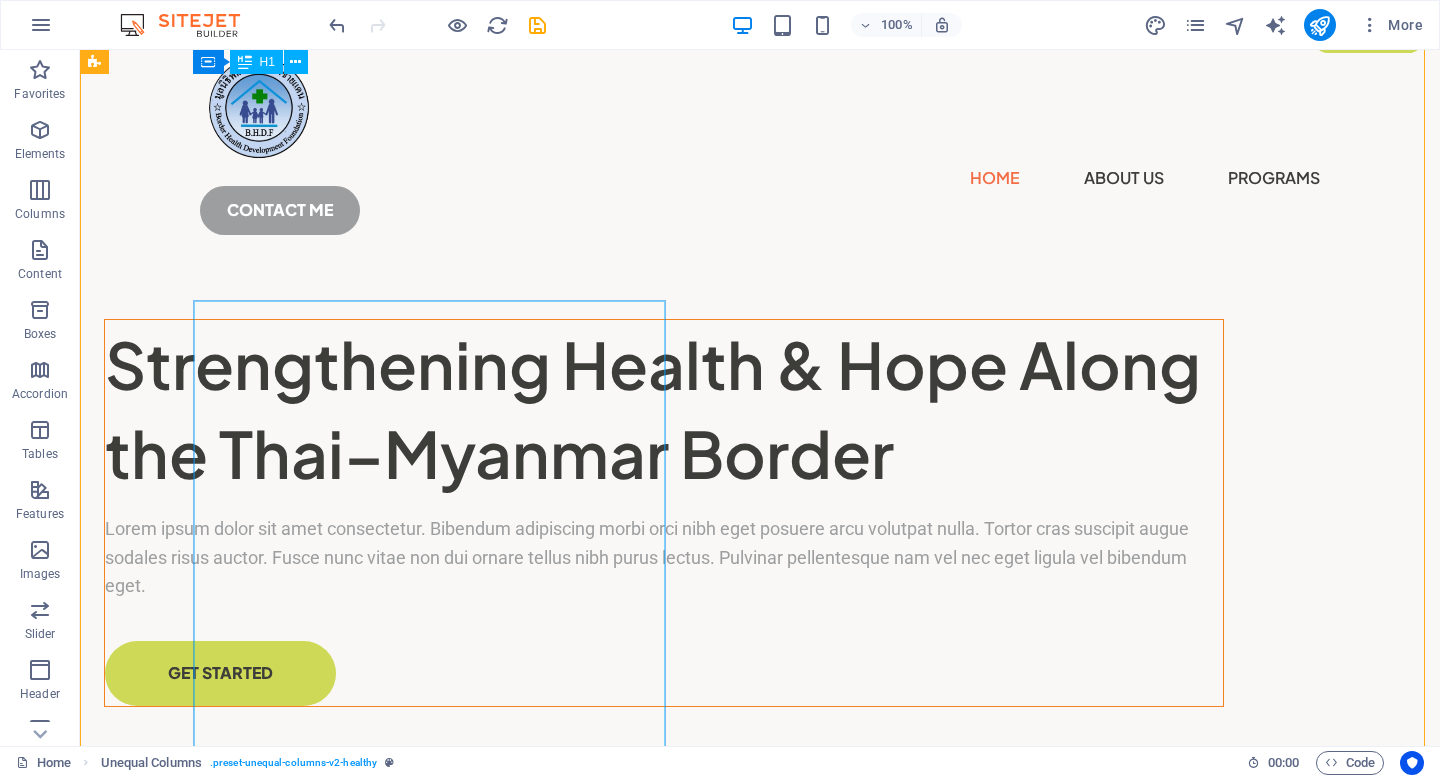 scroll, scrollTop: 0, scrollLeft: 0, axis: both 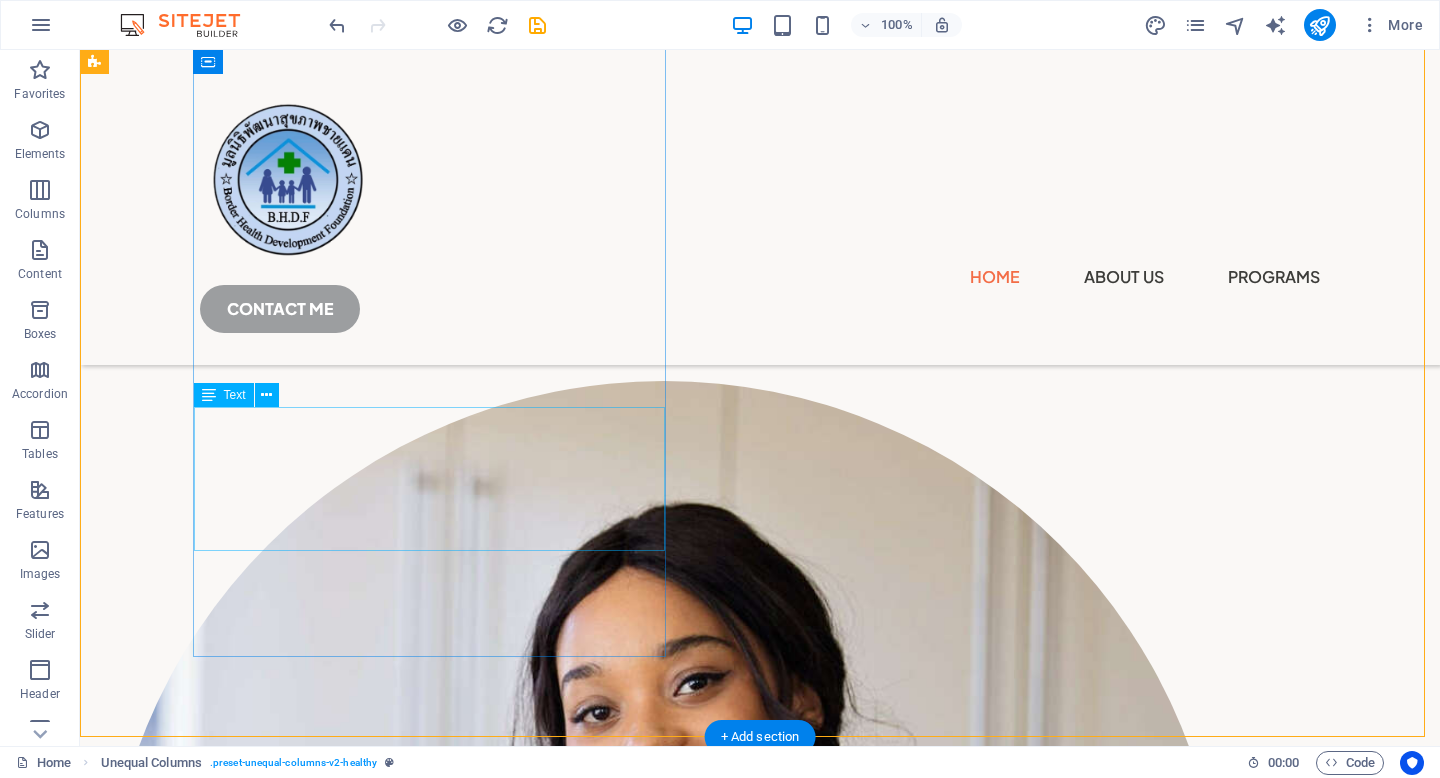 click on "Lorem ipsum dolor sit amet consectetur. Bibendum adipiscing morbi orci nibh eget posuere arcu volutpat nulla. Tortor cras suscipit augue sodales risus auctor. Fusce nunc vitae non dui ornare tellus nibh purus lectus. Pulvinar pellentesque nam vel nec eget ligula vel bibendum eget." at bounding box center [664, 182] 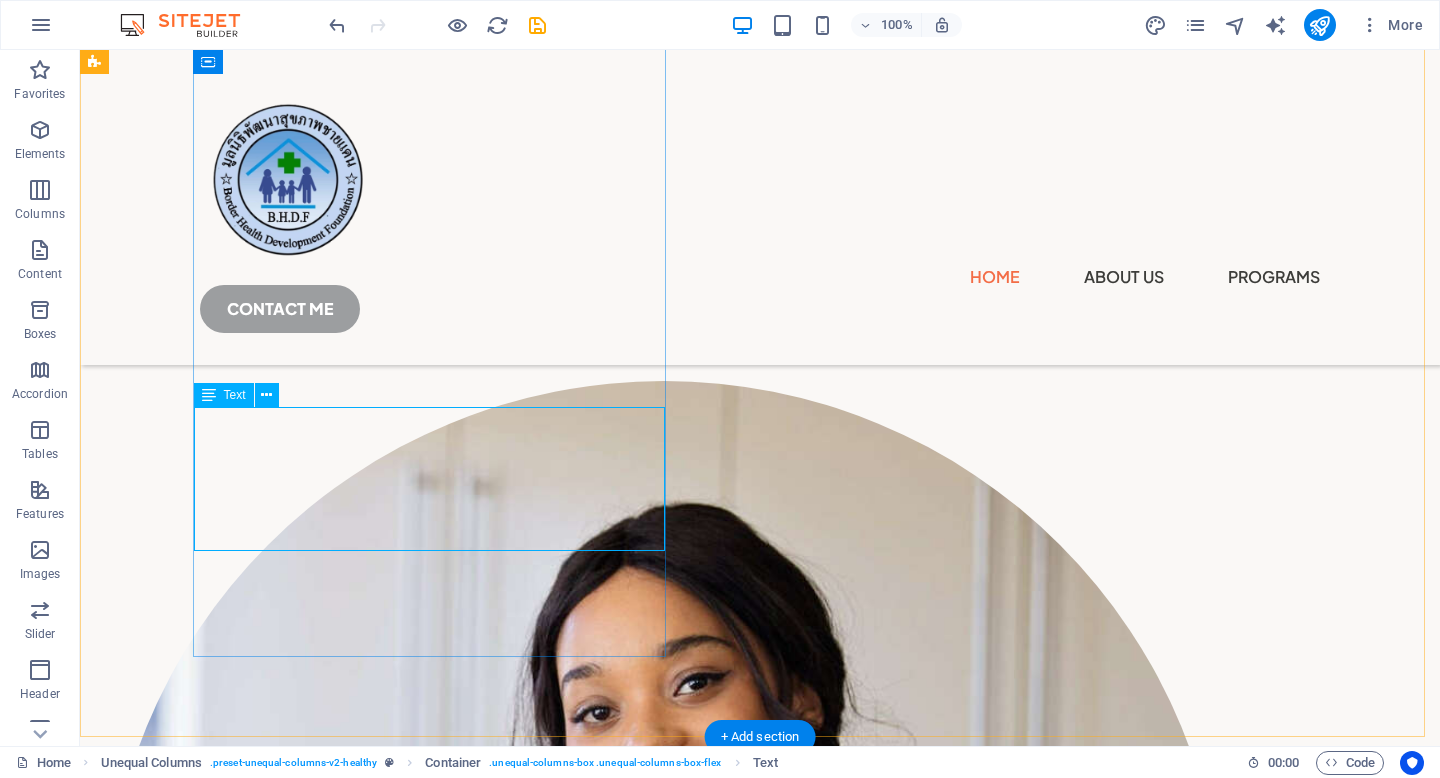 click on "Lorem ipsum dolor sit amet consectetur. Bibendum adipiscing morbi orci nibh eget posuere arcu volutpat nulla. Tortor cras suscipit augue sodales risus auctor. Fusce nunc vitae non dui ornare tellus nibh purus lectus. Pulvinar pellentesque nam vel nec eget ligula vel bibendum eget." at bounding box center (664, 182) 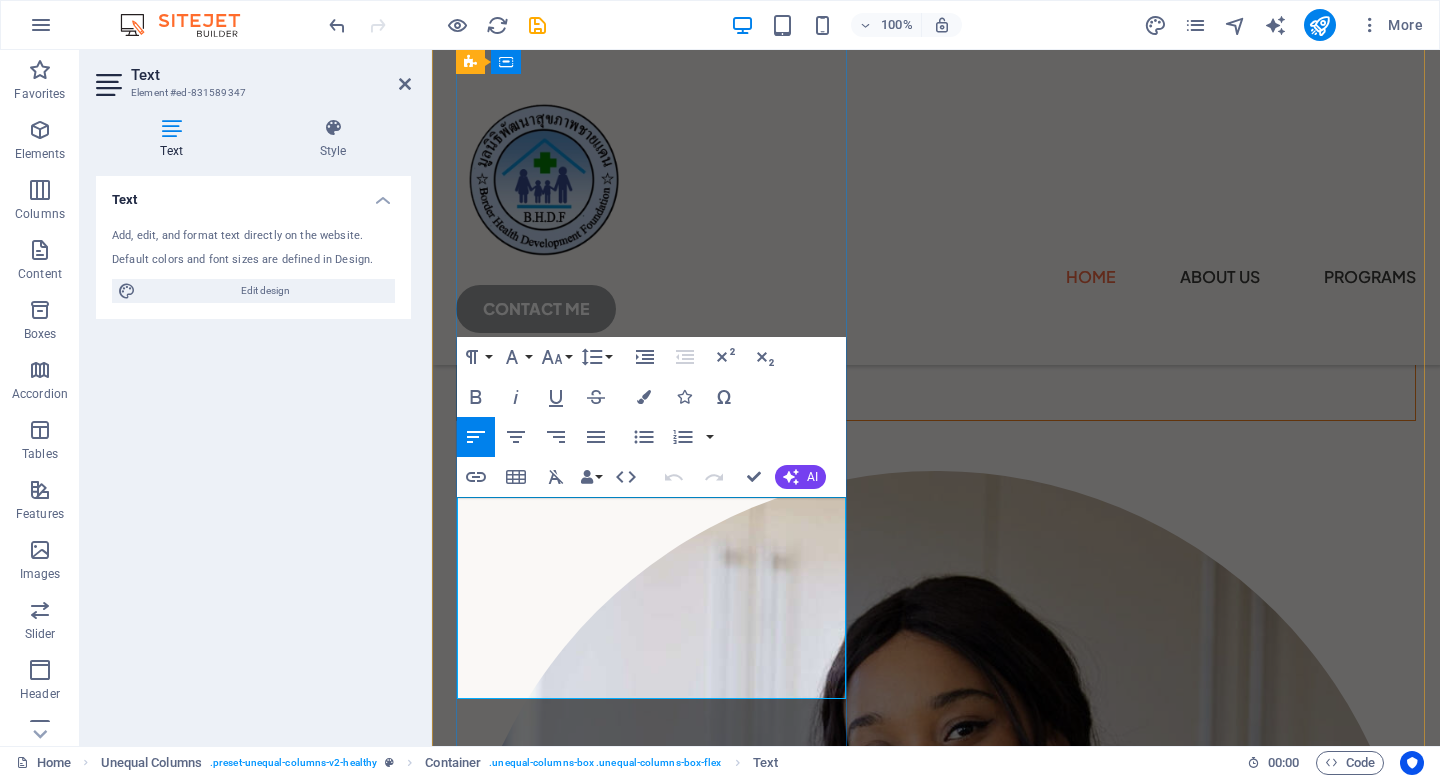 click on "Lorem ipsum dolor sit amet consectetur. Bibendum adipiscing morbi orci nibh eget posuere arcu volutpat nulla. Tortor cras suscipit augue sodales risus auctor. Fusce nunc vitae non dui ornare tellus nibh purus lectus. Pulvinar pellentesque nam vel nec eget ligula vel bibendum eget." at bounding box center [936, 272] 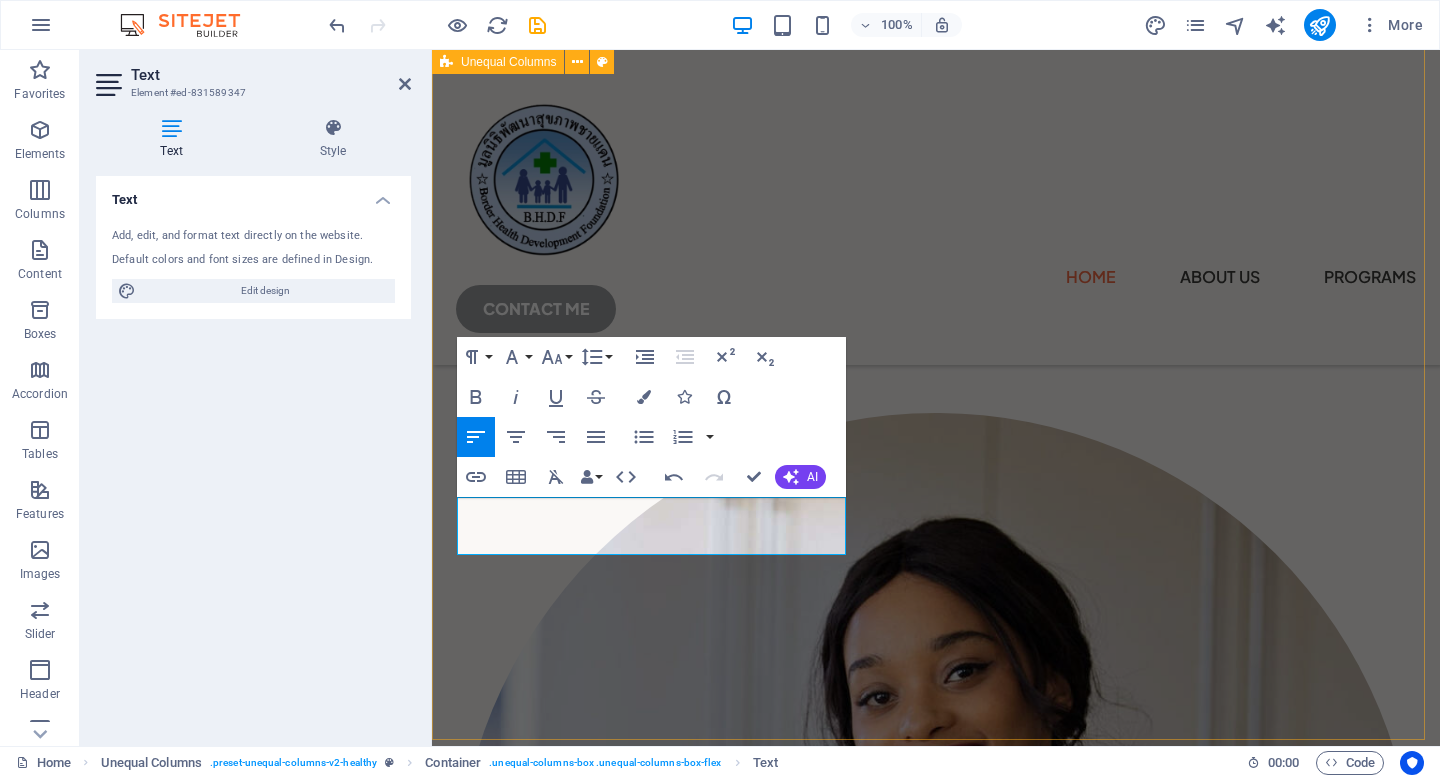click on "Strengthening Health & Hope Along the Thai–Myanmar Border Providing medical referrals, immunization, and humanitarian aid where it’s needed most. GET STARTED" at bounding box center [936, 550] 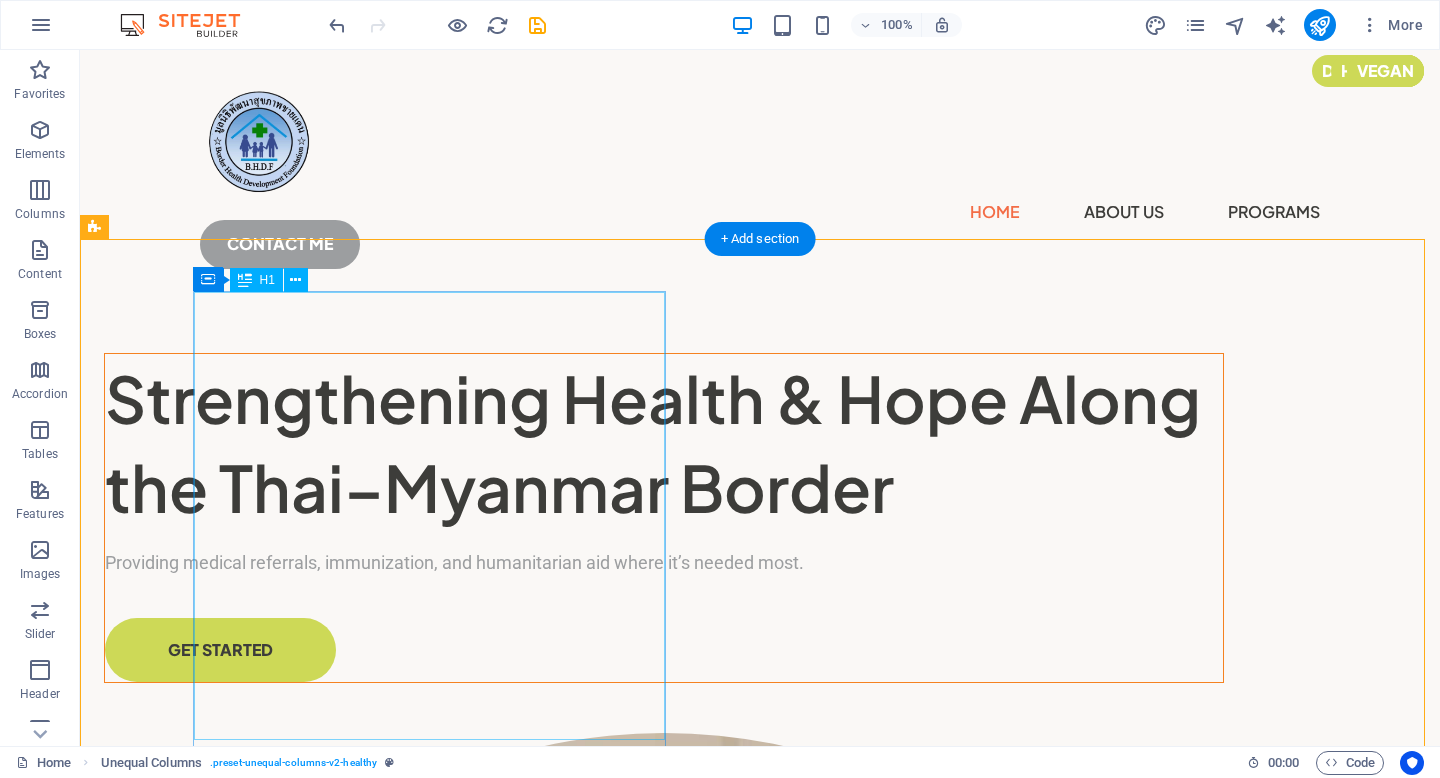 scroll, scrollTop: 33, scrollLeft: 0, axis: vertical 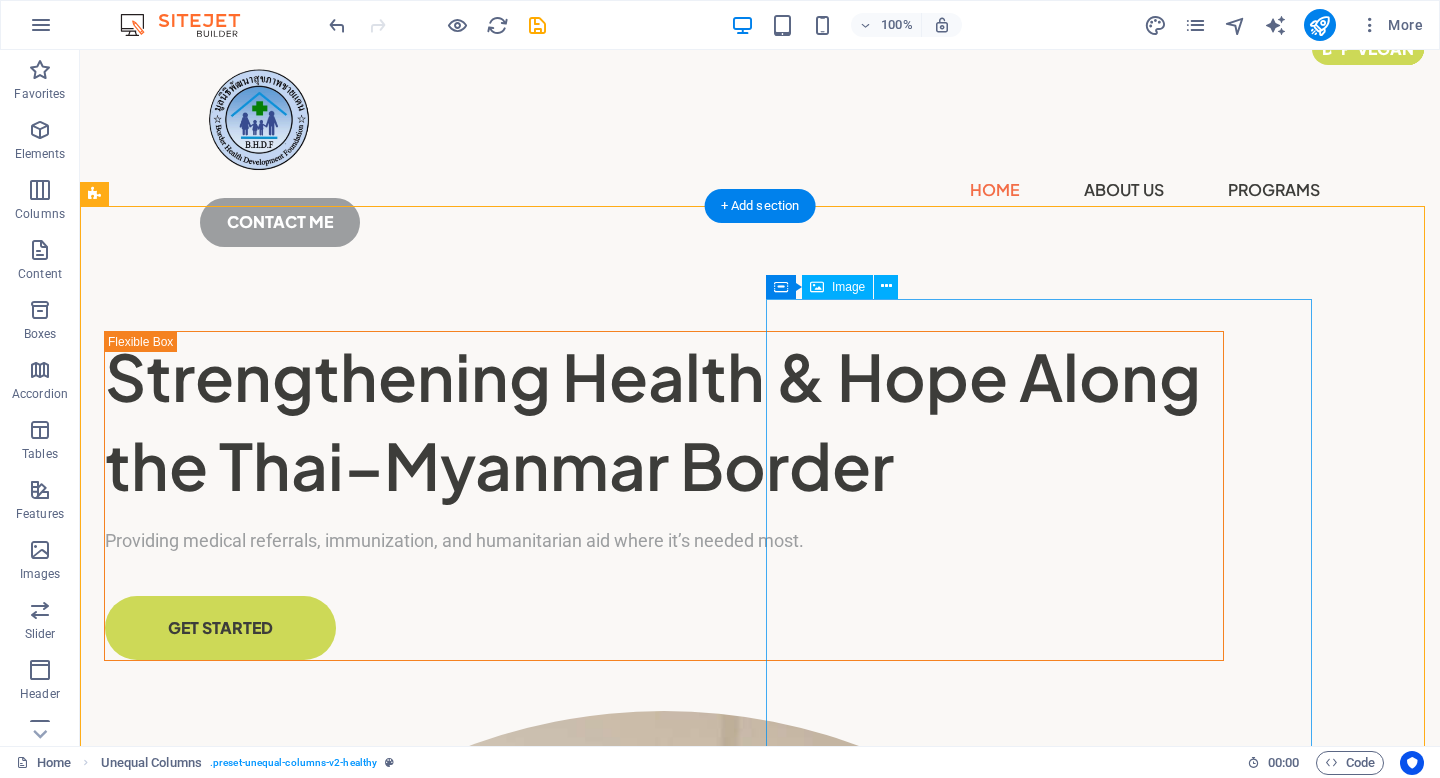 click at bounding box center [664, 1271] 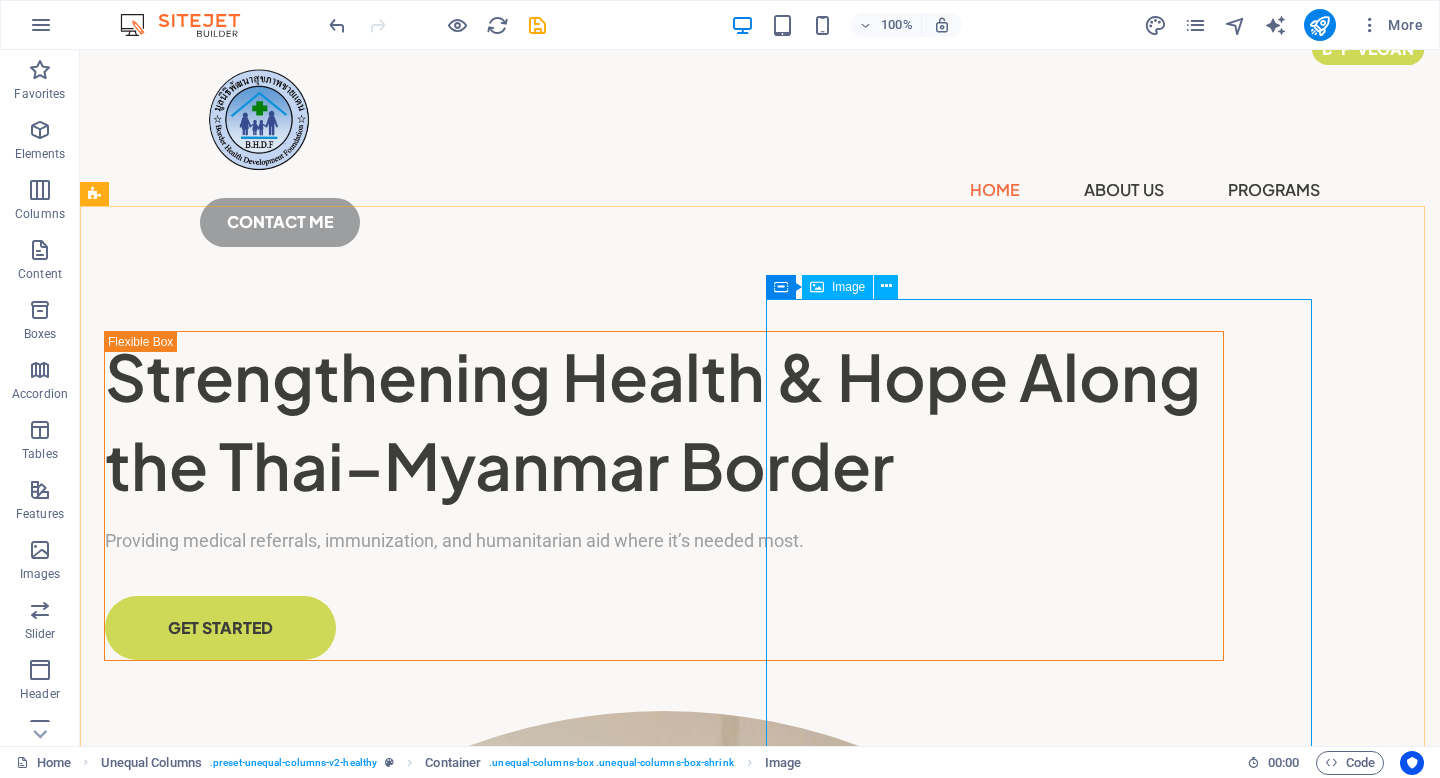 click on "Image" at bounding box center [837, 287] 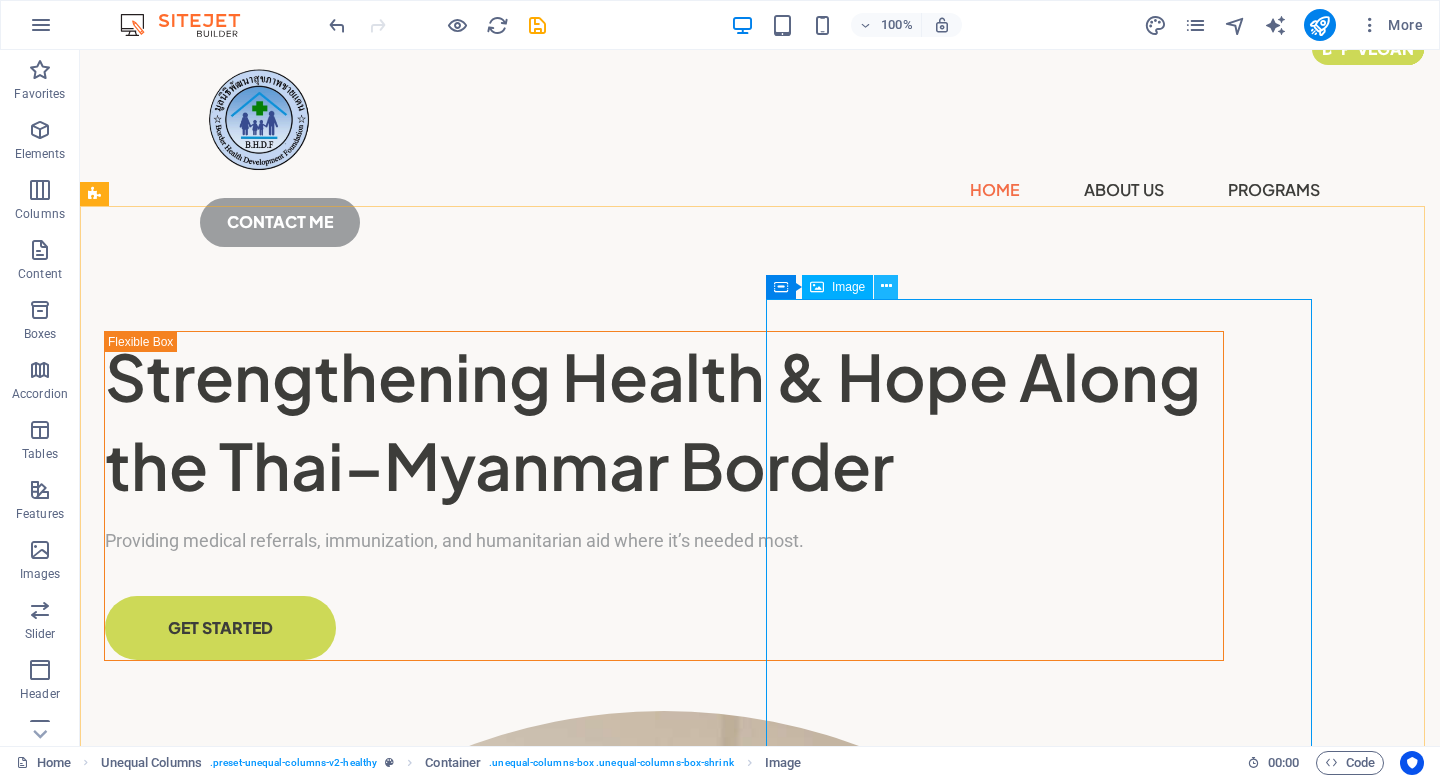 click at bounding box center (886, 287) 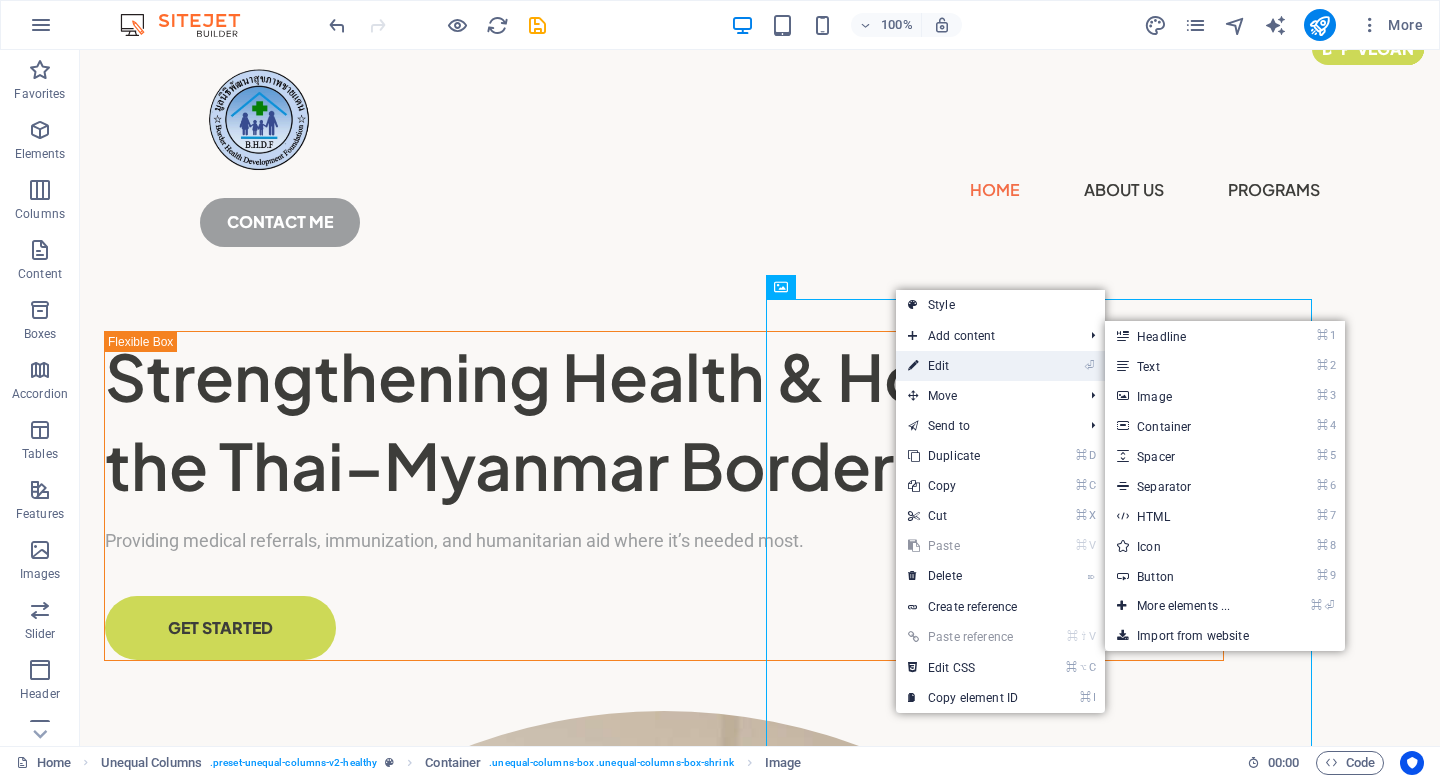 click on "⏎  Edit" at bounding box center (963, 366) 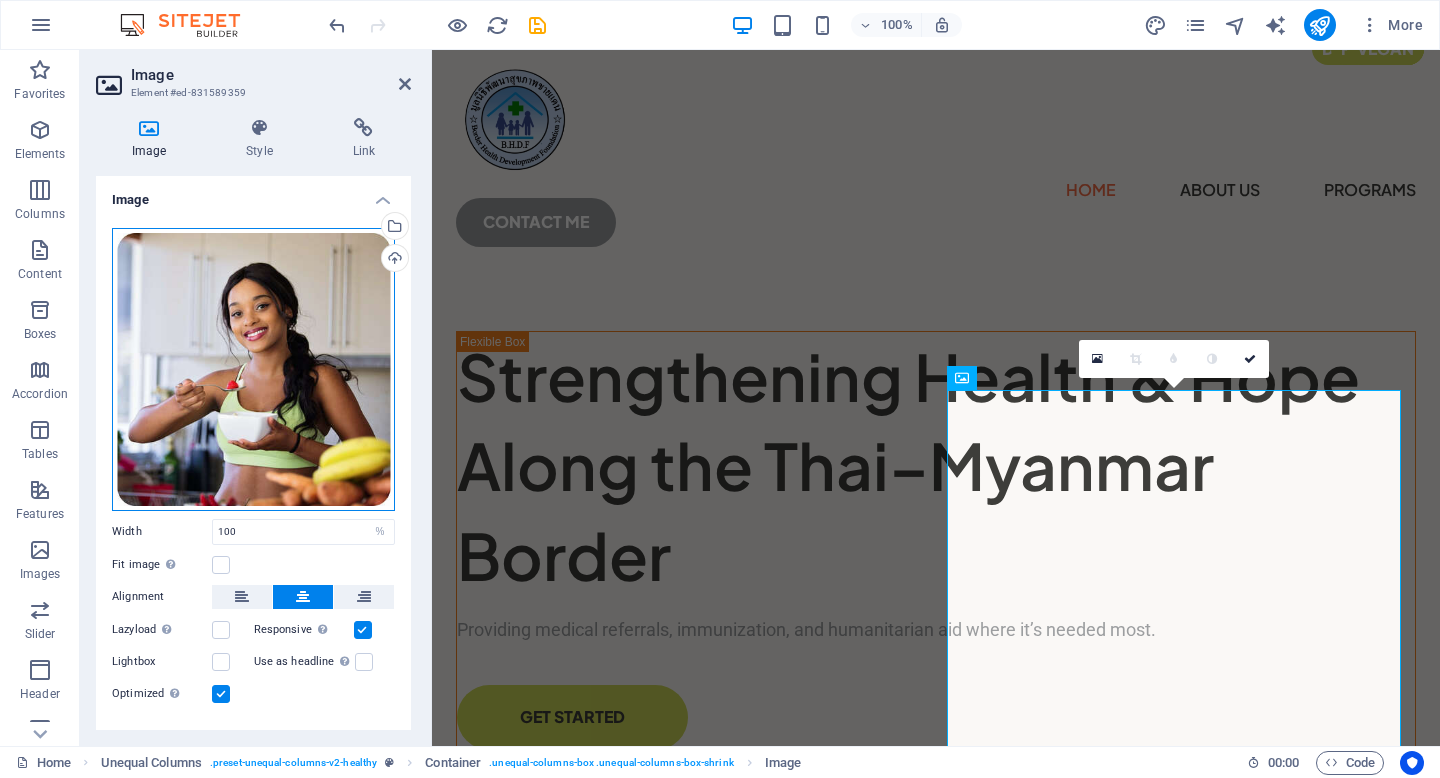 click on "Drag files here, click to choose files or select files from Files or our free stock photos & videos" at bounding box center (253, 369) 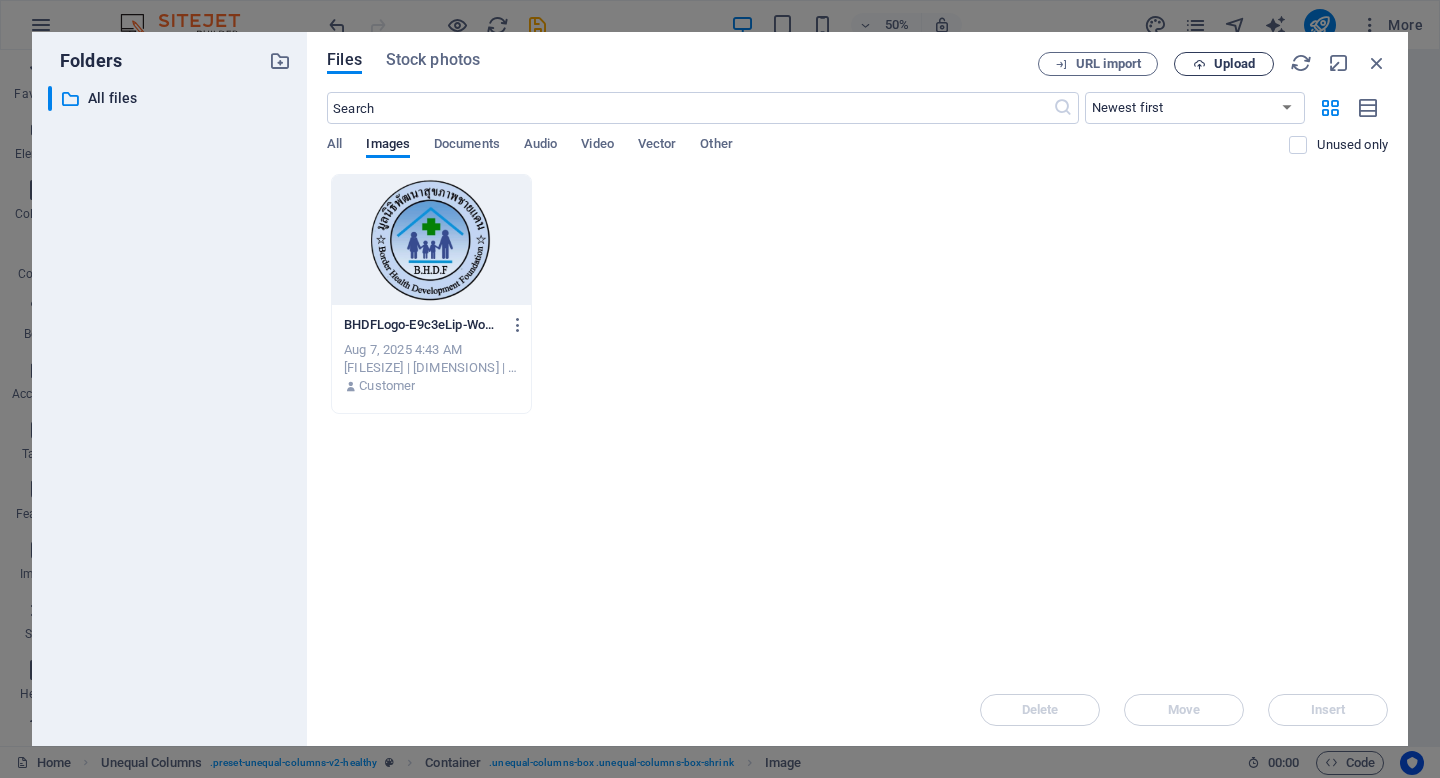 click on "Upload" at bounding box center [1234, 64] 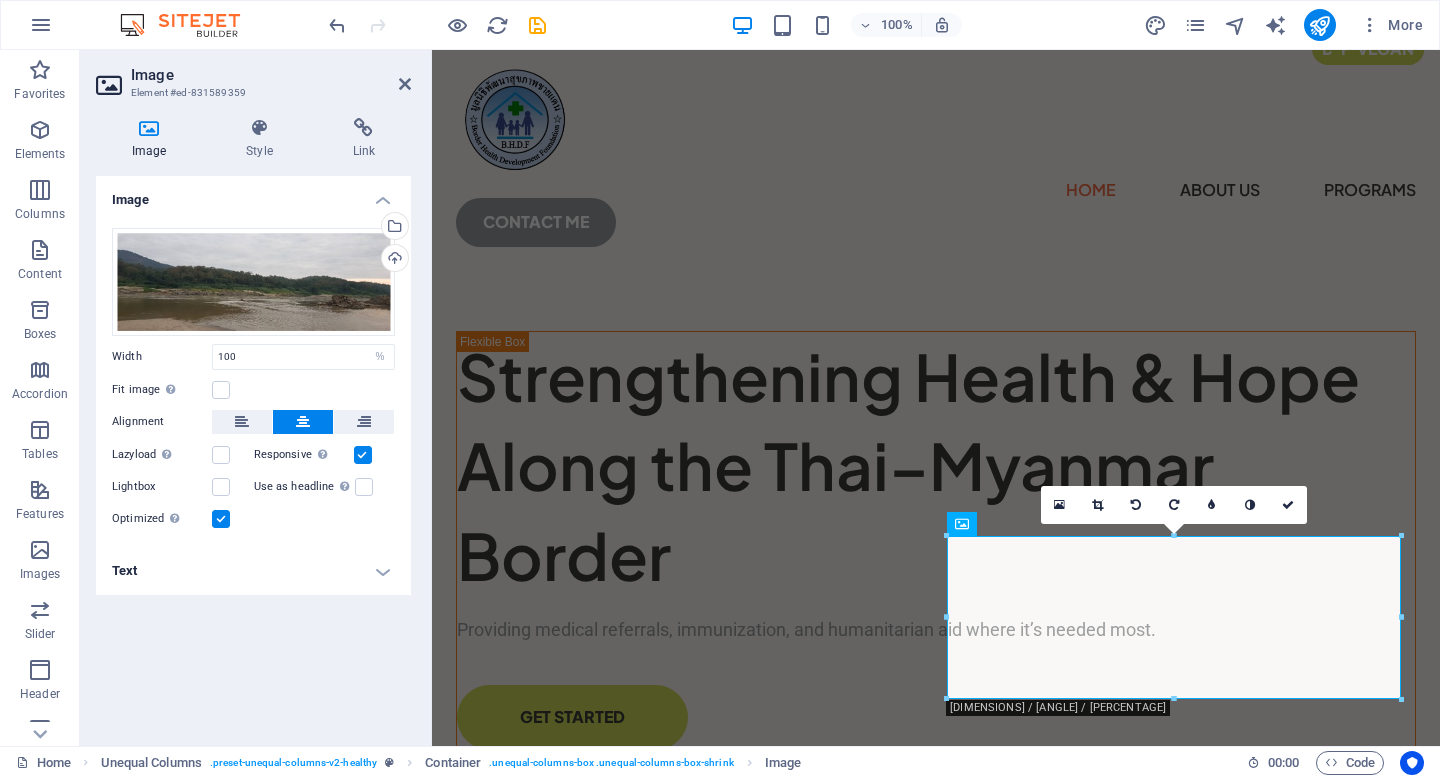 drag, startPoint x: 1176, startPoint y: 534, endPoint x: 1177, endPoint y: 523, distance: 11.045361 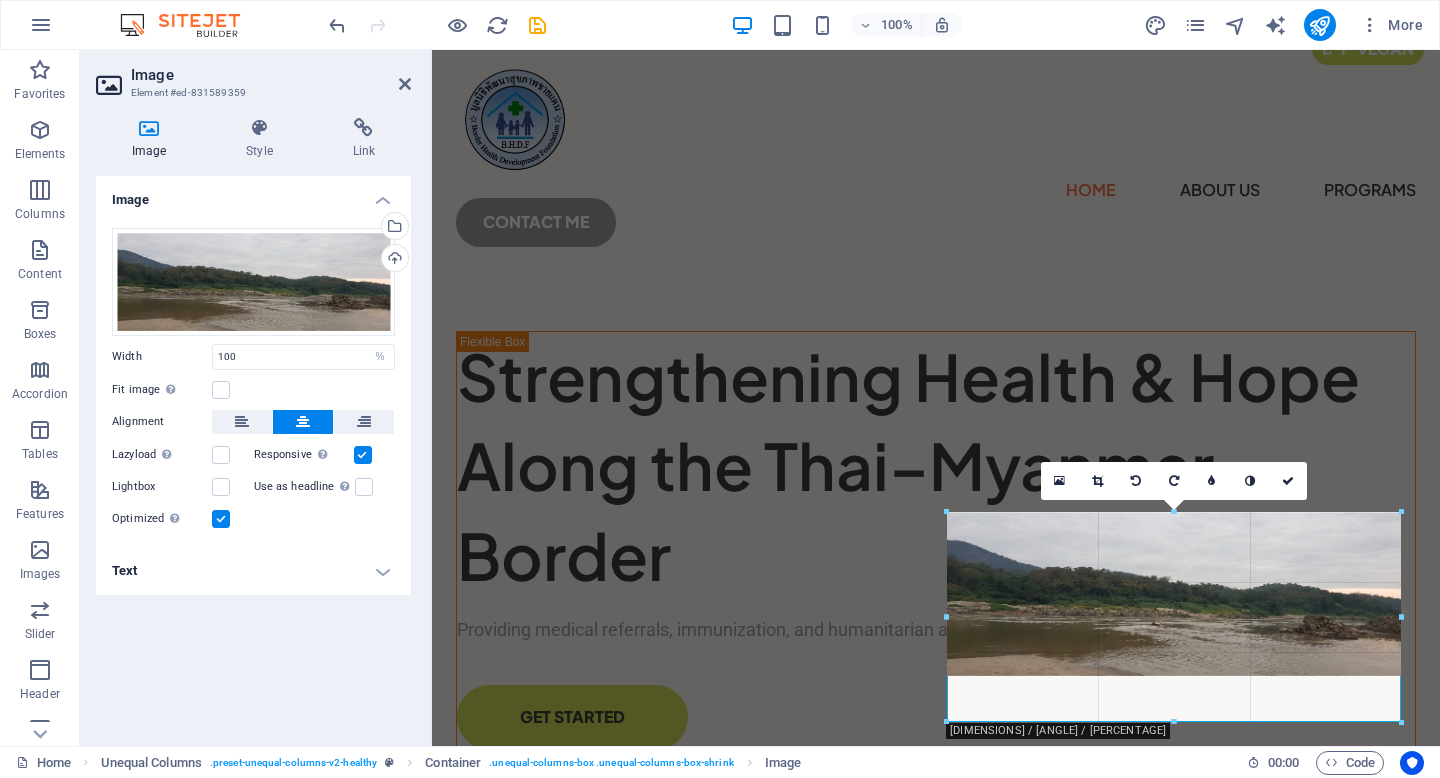drag, startPoint x: 1401, startPoint y: 617, endPoint x: 1439, endPoint y: 629, distance: 39.849716 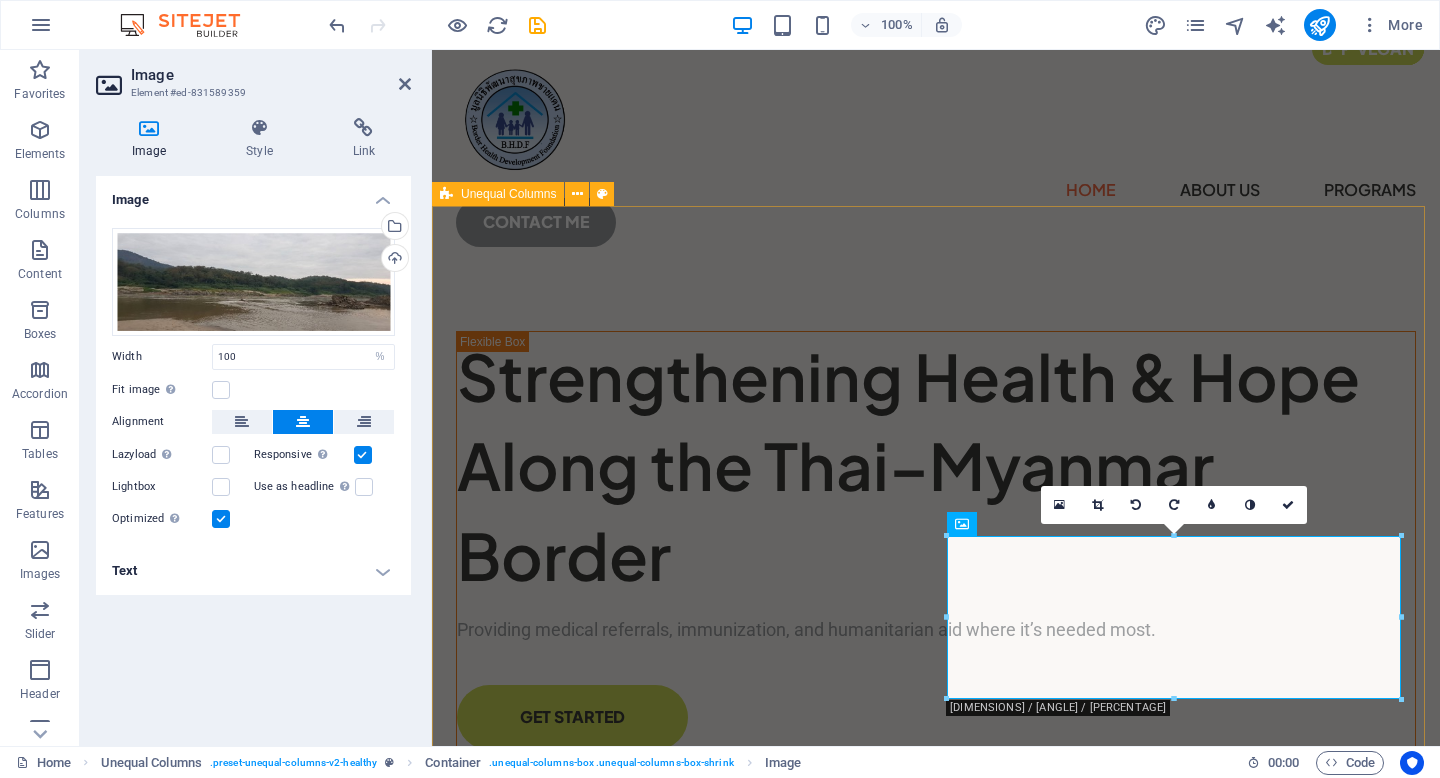click on "Strengthening Health & Hope Along the Thai–Myanmar Border Providing medical referrals, immunization, and humanitarian aid where it’s needed most. GET STARTED" at bounding box center (936, 752) 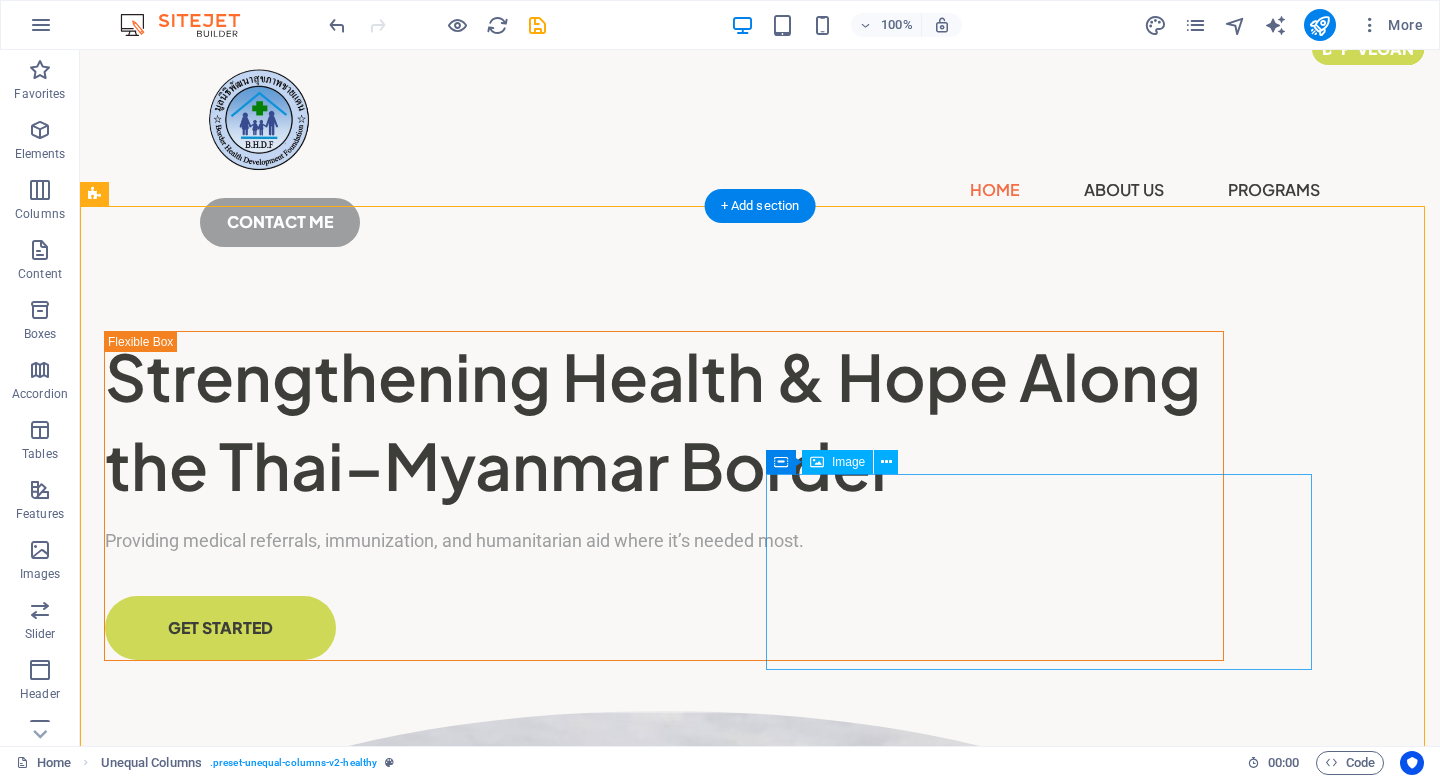 click at bounding box center [664, 912] 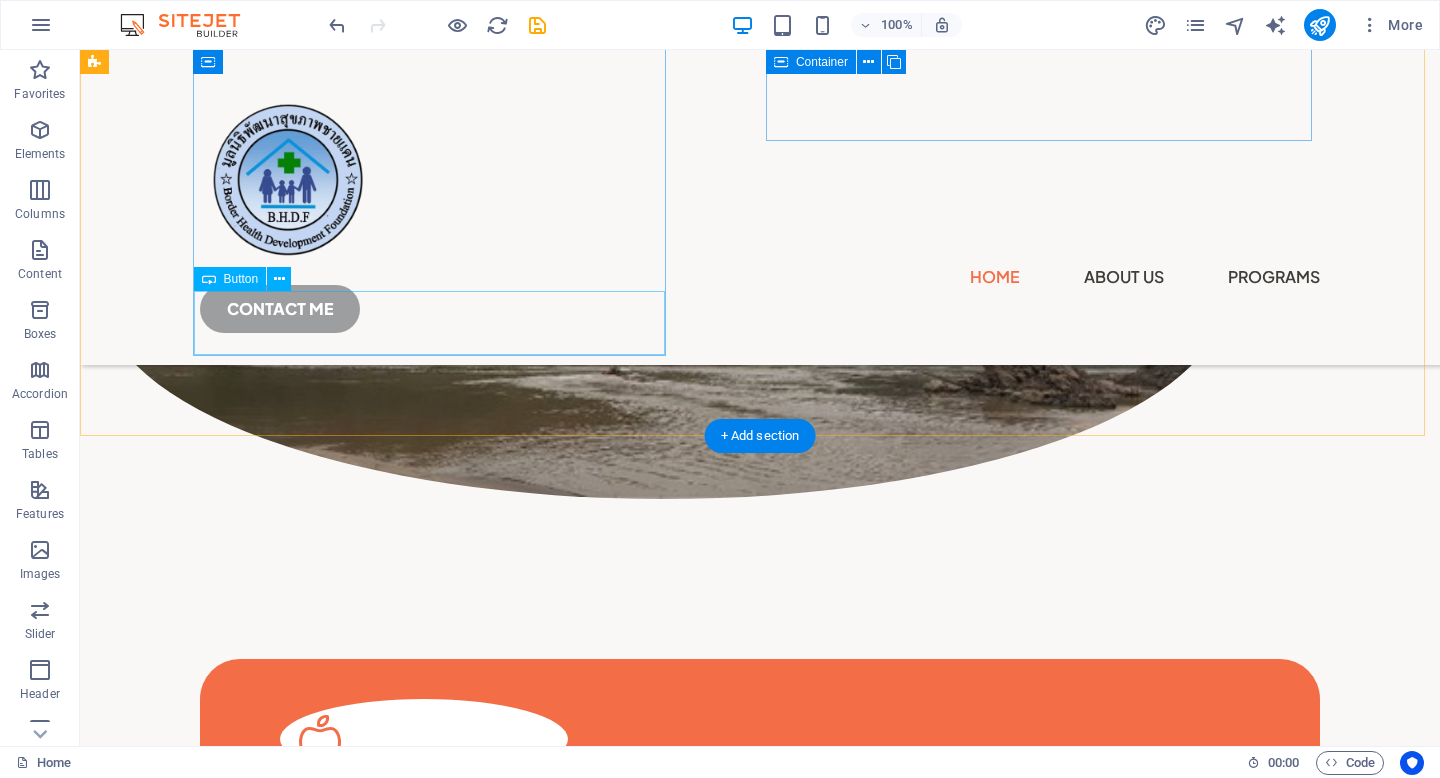 scroll, scrollTop: 609, scrollLeft: 0, axis: vertical 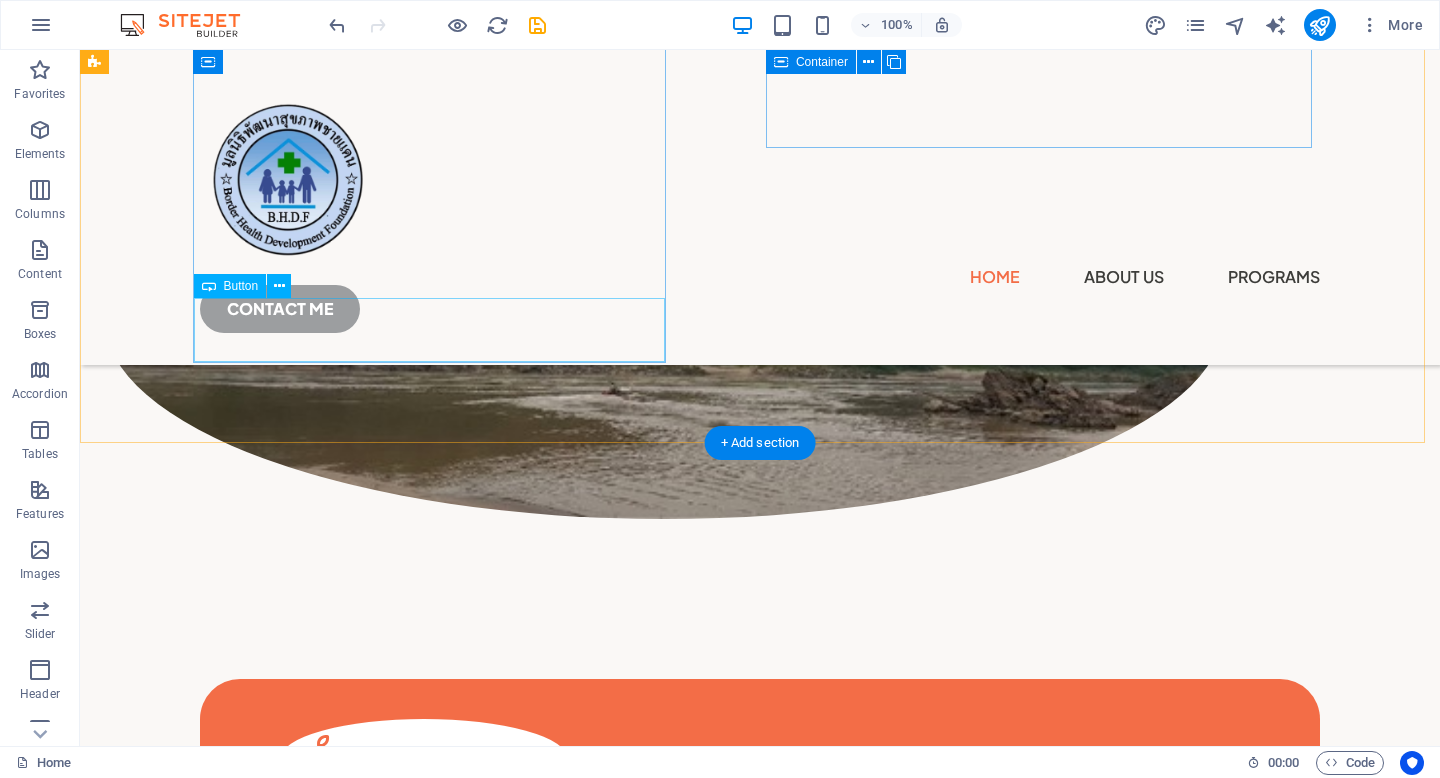 click on "GET STARTED" at bounding box center (664, 33) 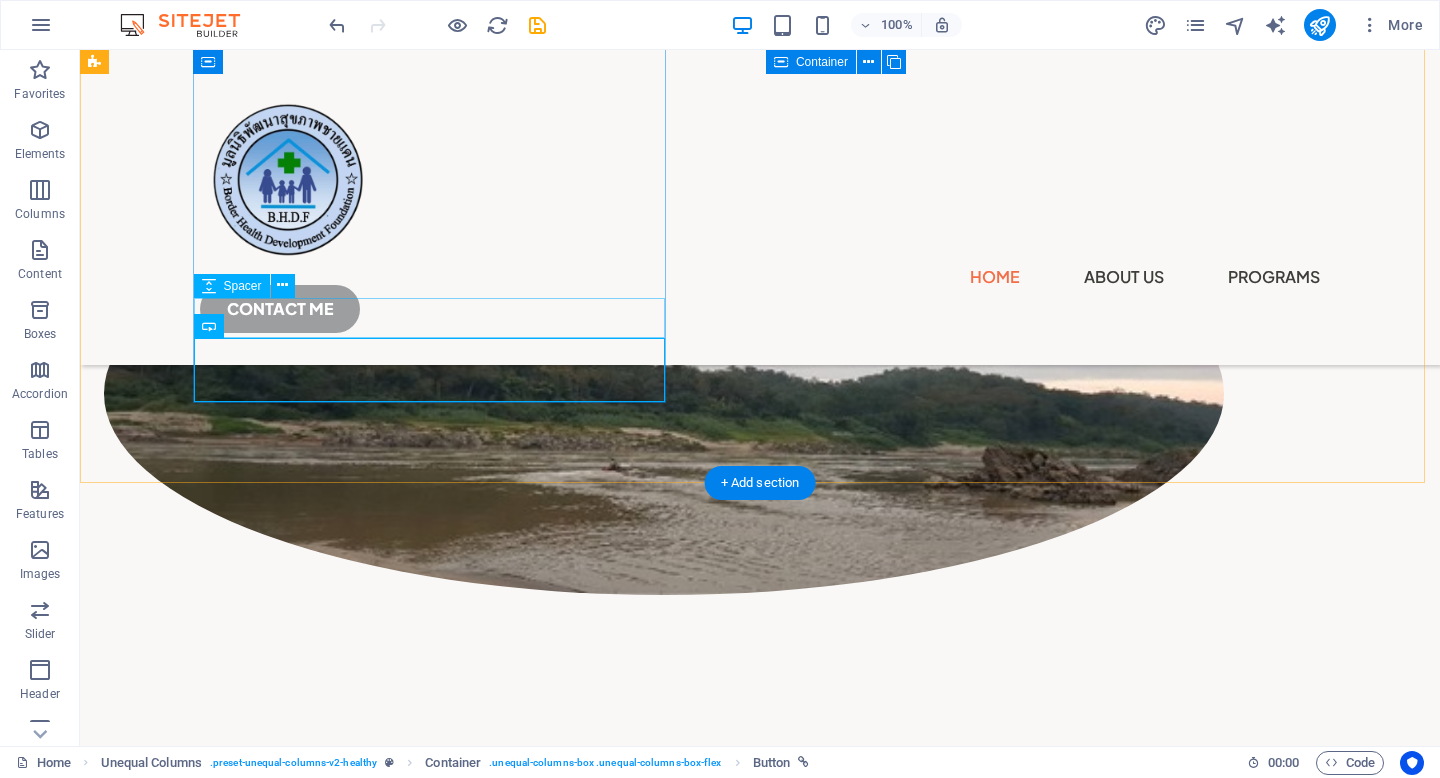 scroll, scrollTop: 406, scrollLeft: 0, axis: vertical 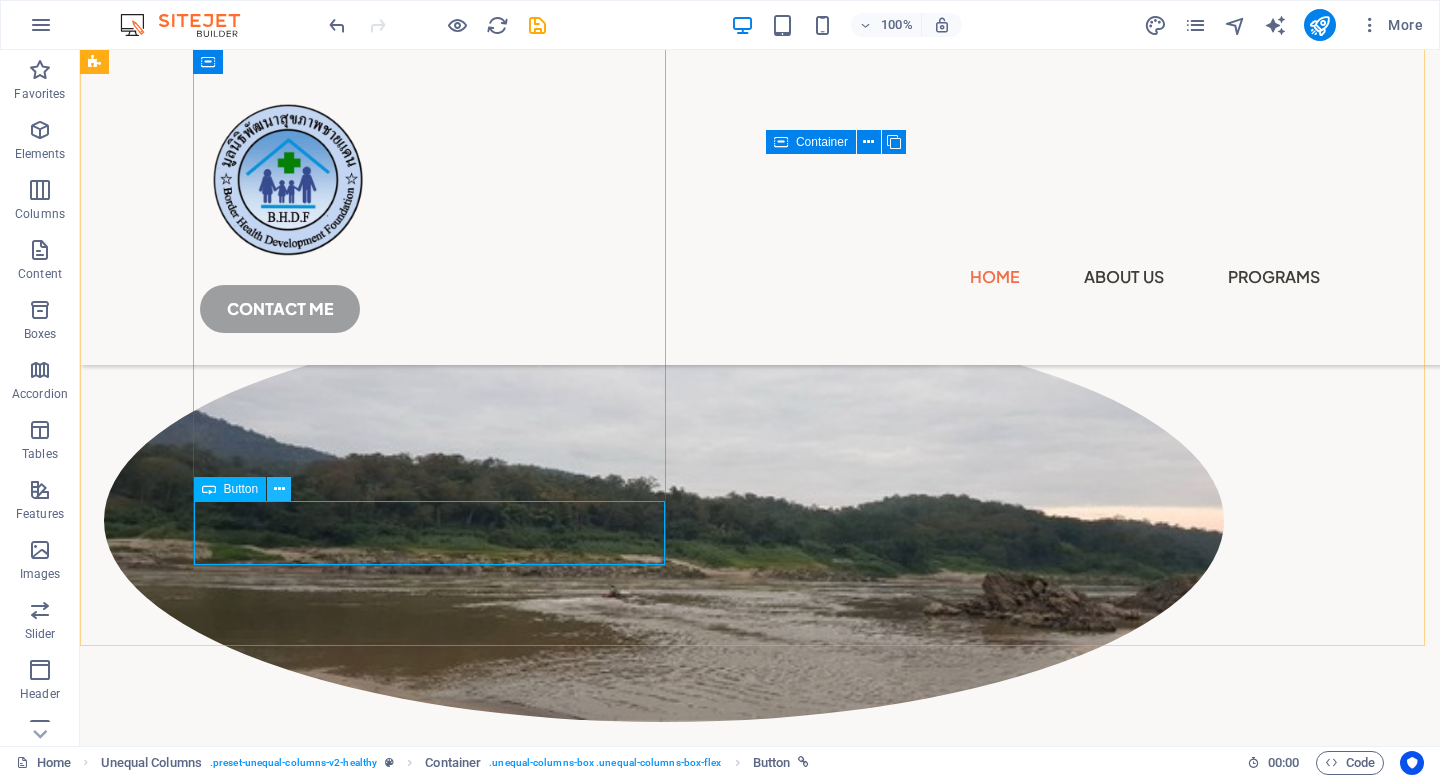 click at bounding box center [279, 489] 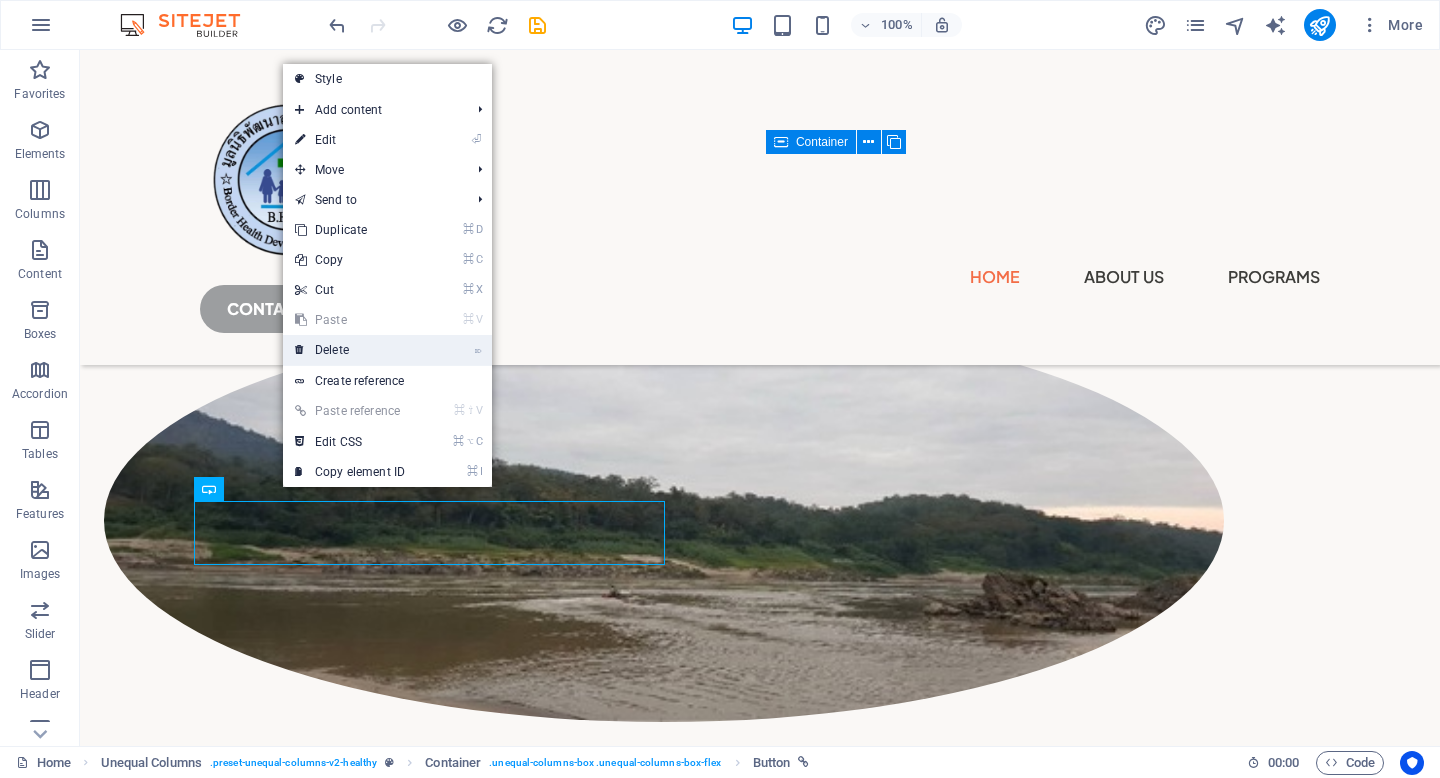 click on "⌦  Delete" at bounding box center (350, 350) 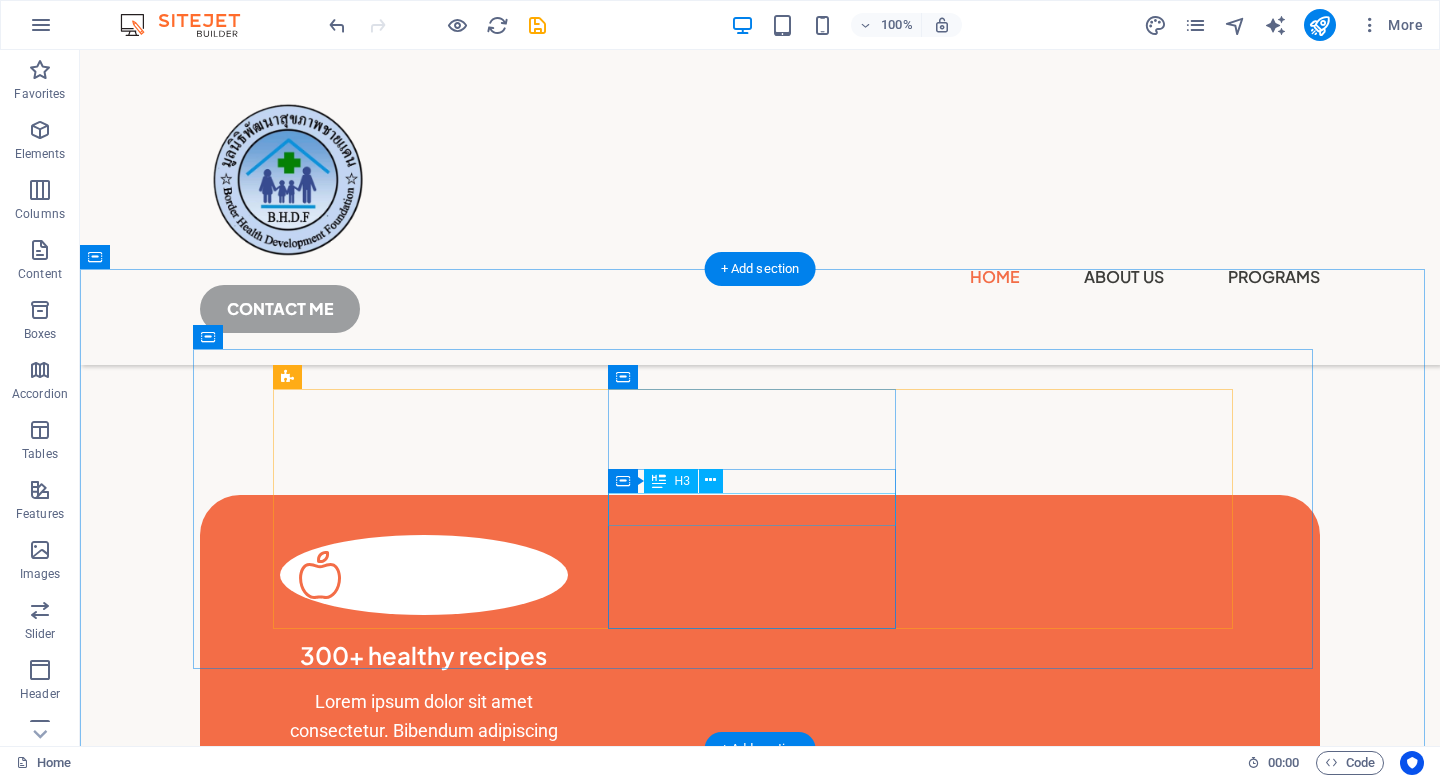 scroll, scrollTop: 747, scrollLeft: 0, axis: vertical 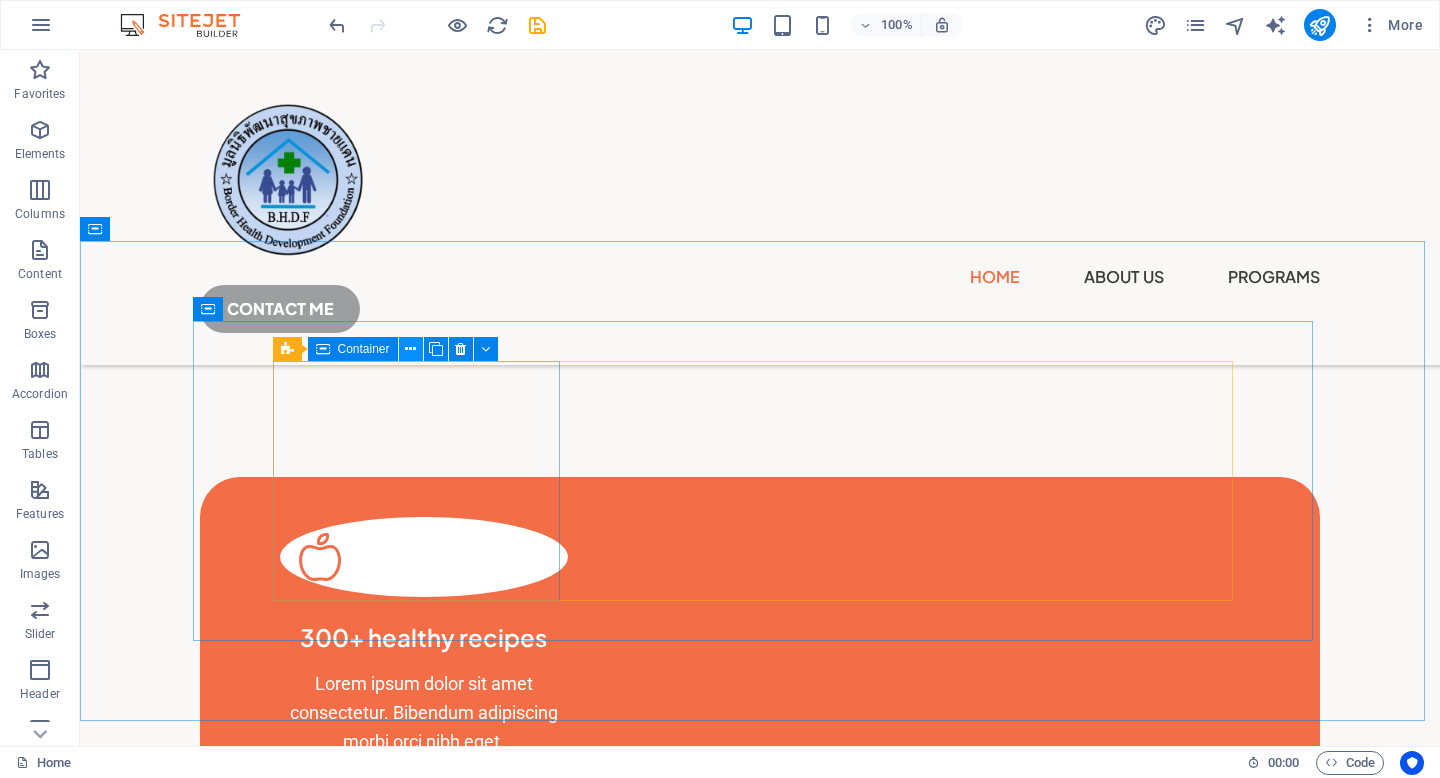 click at bounding box center (410, 349) 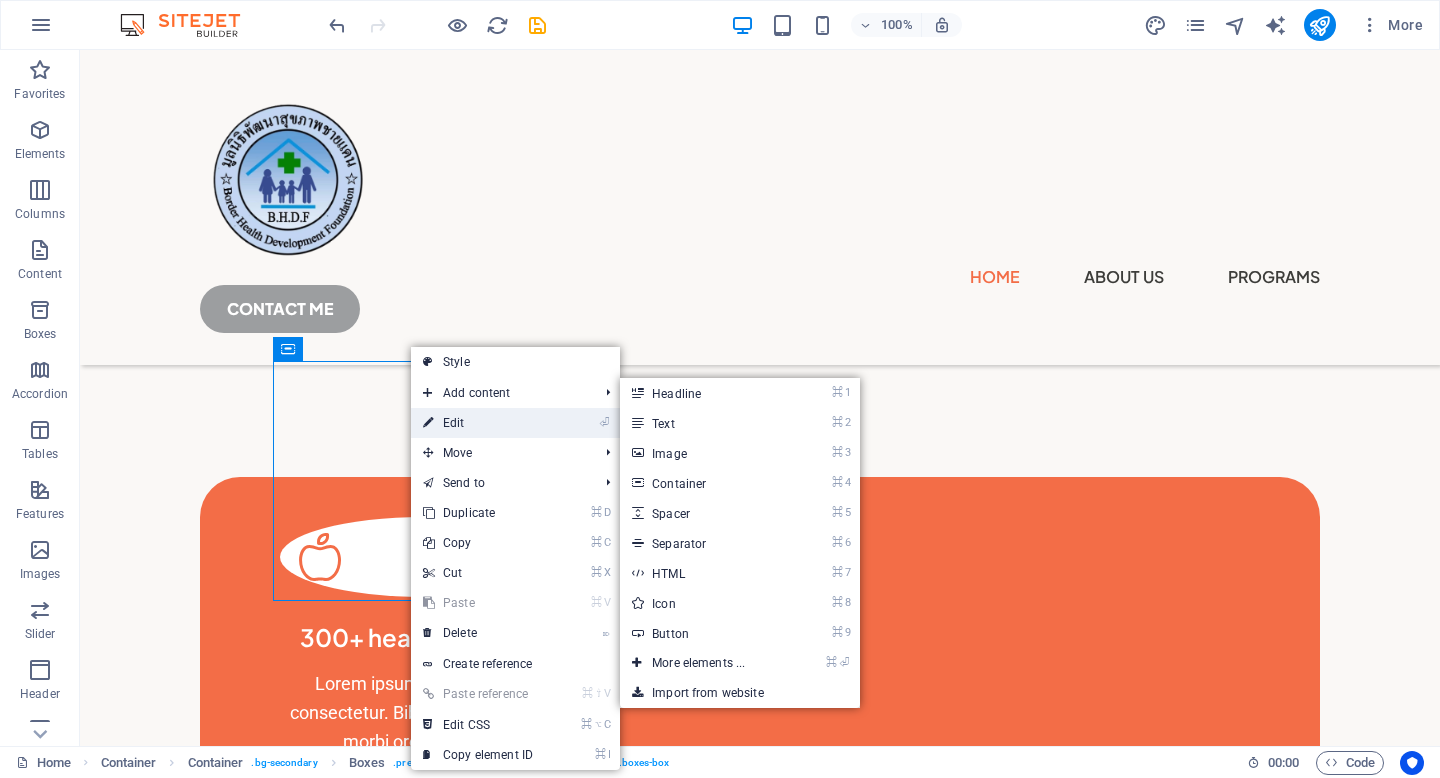 click on "⏎  Edit" at bounding box center [478, 423] 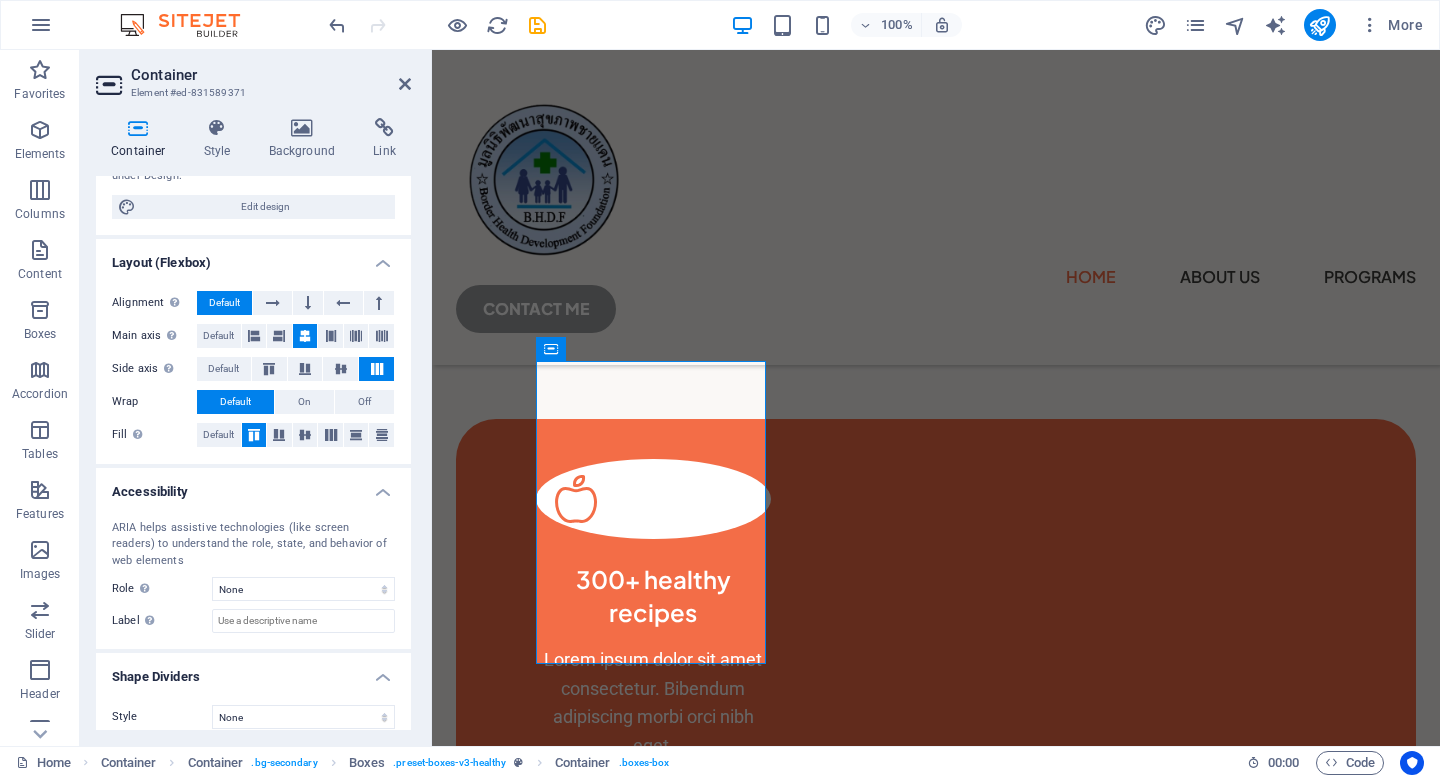 scroll, scrollTop: 255, scrollLeft: 0, axis: vertical 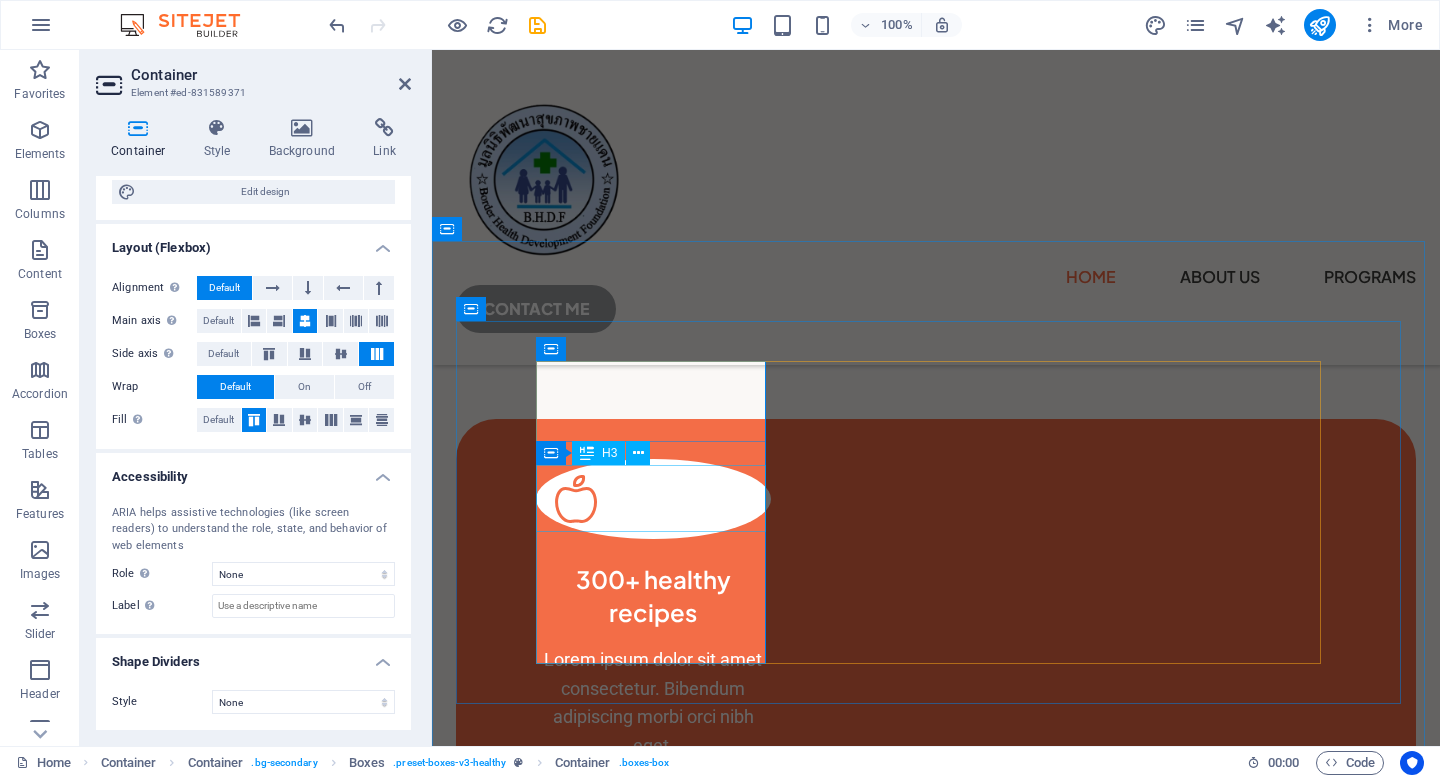 click on "300+ healthy recipes" at bounding box center [653, 596] 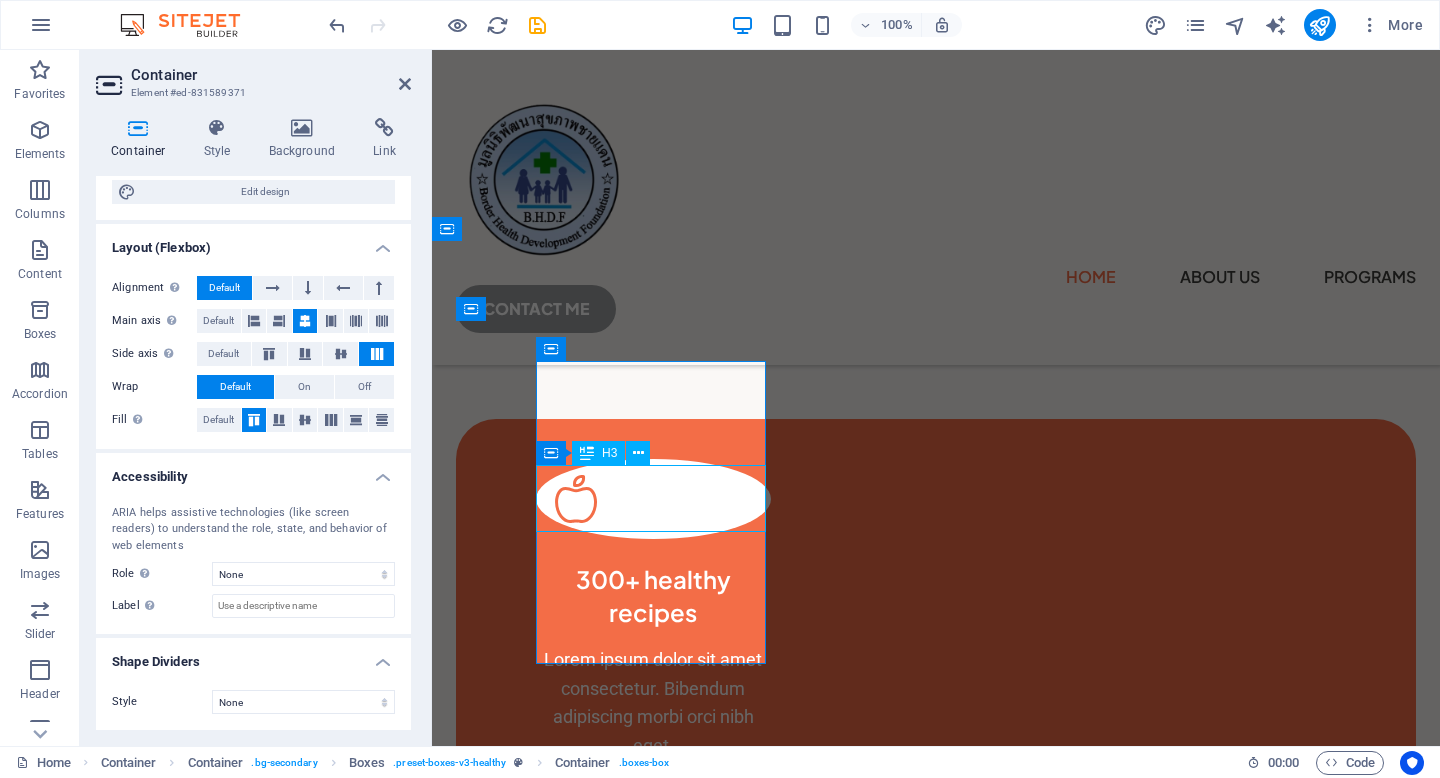 click on "300+ healthy recipes" at bounding box center [653, 596] 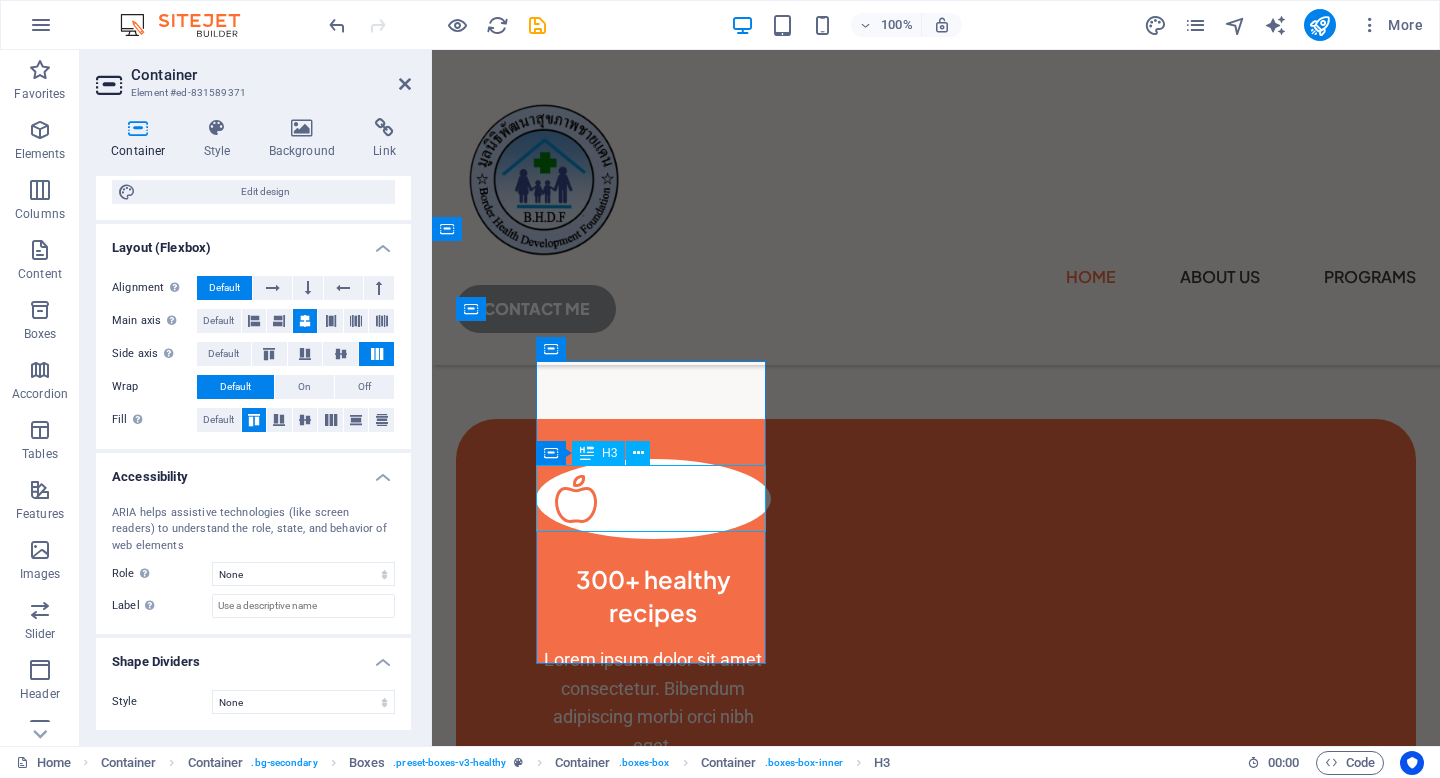 click on "300+ healthy recipes" at bounding box center [653, 596] 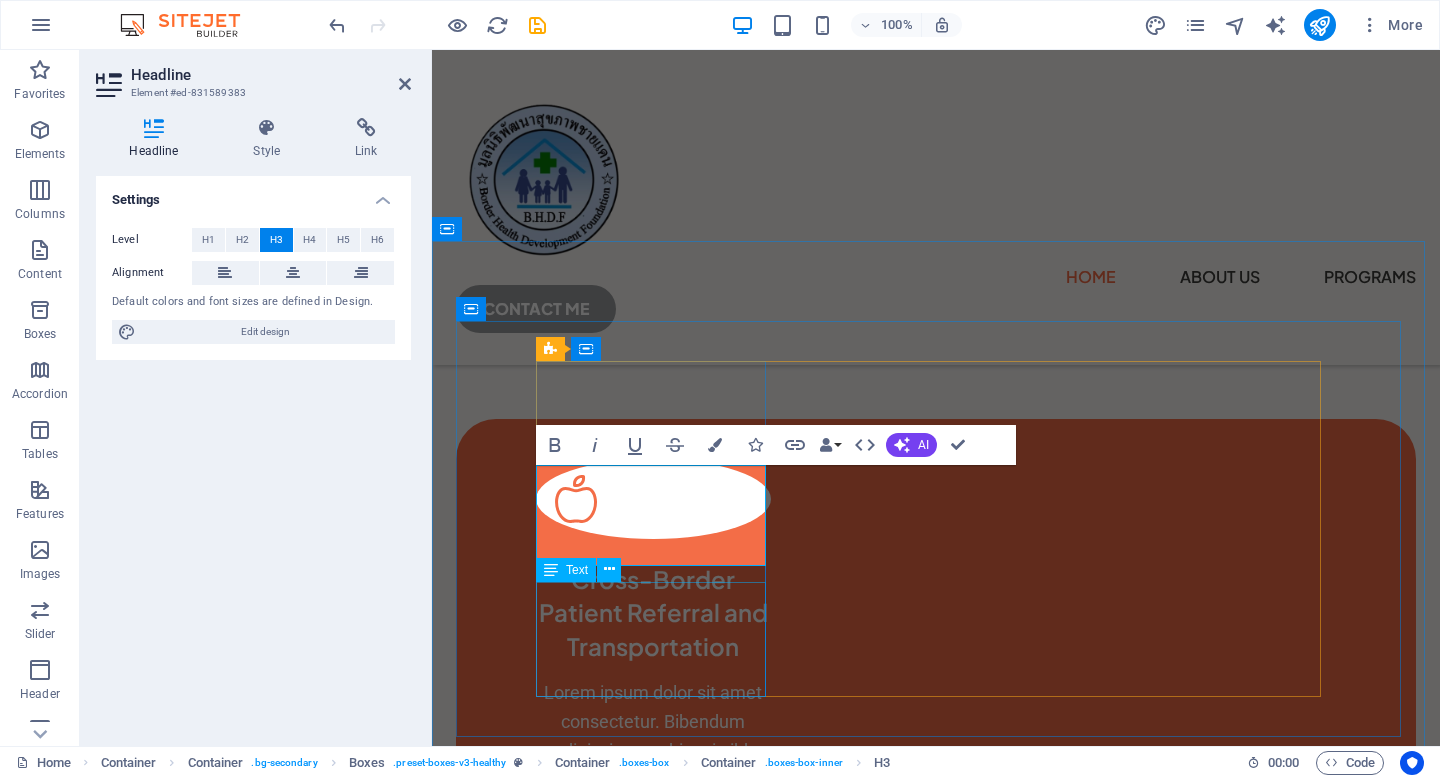 click on "Lorem ipsum dolor sit amet consectetur. Bibendum adipiscing morbi orci nibh eget." at bounding box center (653, 736) 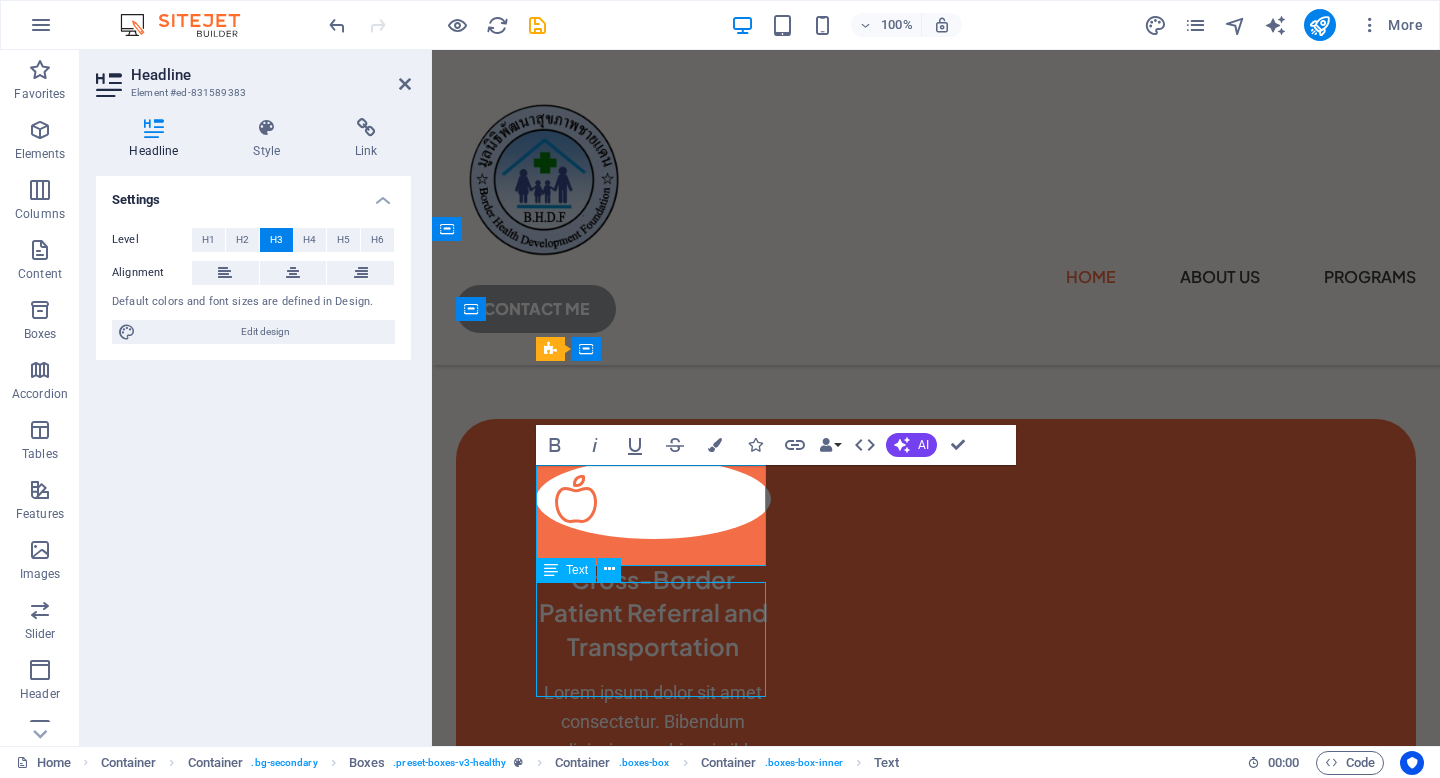 scroll, scrollTop: 747, scrollLeft: 0, axis: vertical 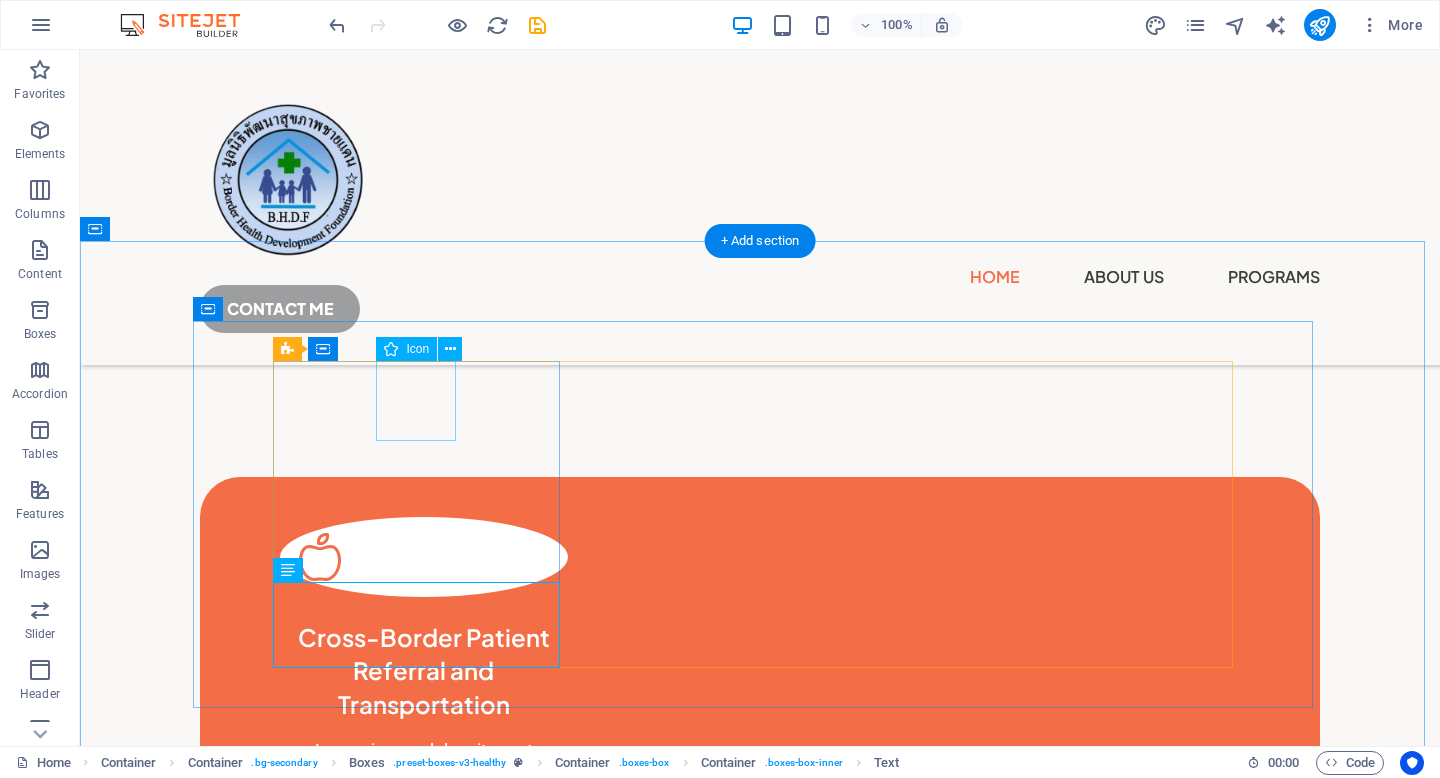click at bounding box center (424, 557) 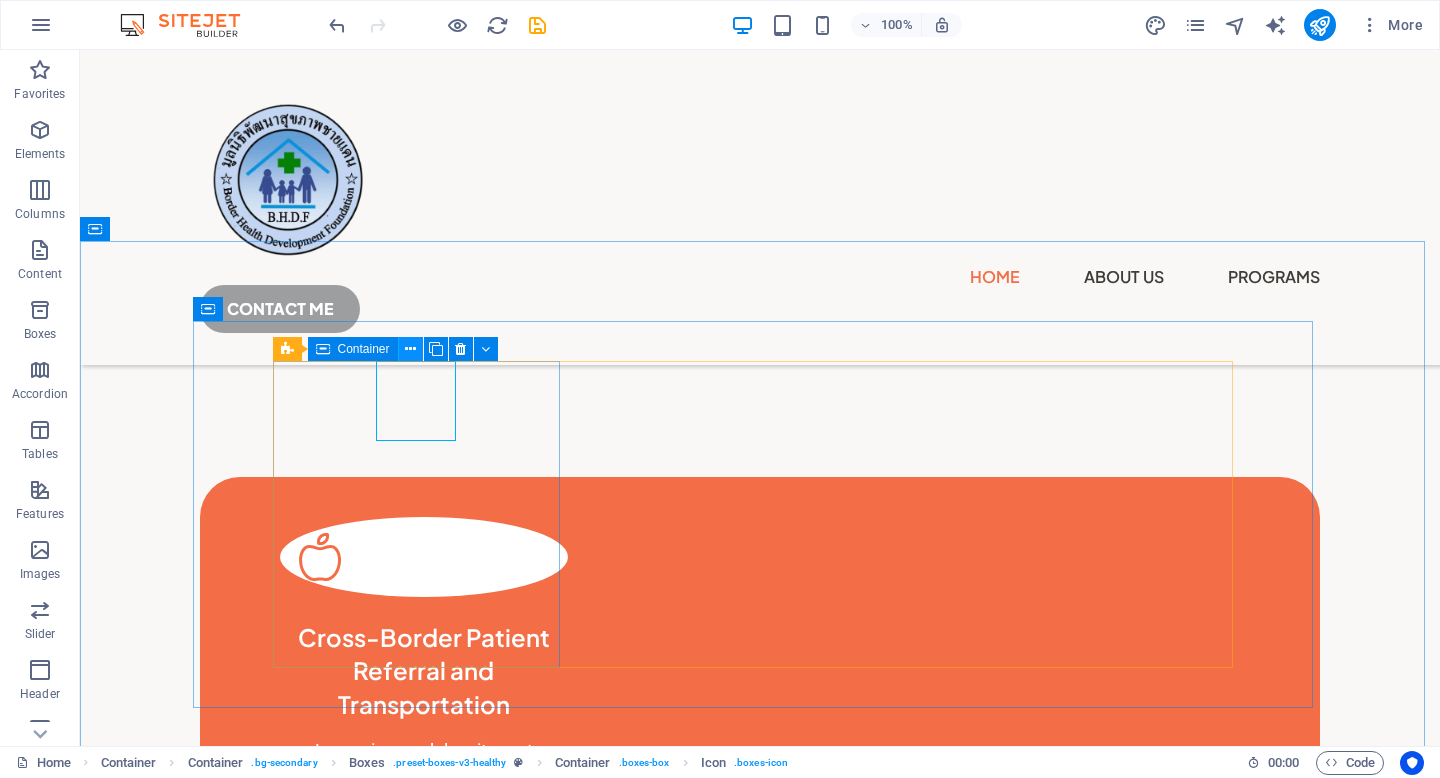 click at bounding box center [411, 349] 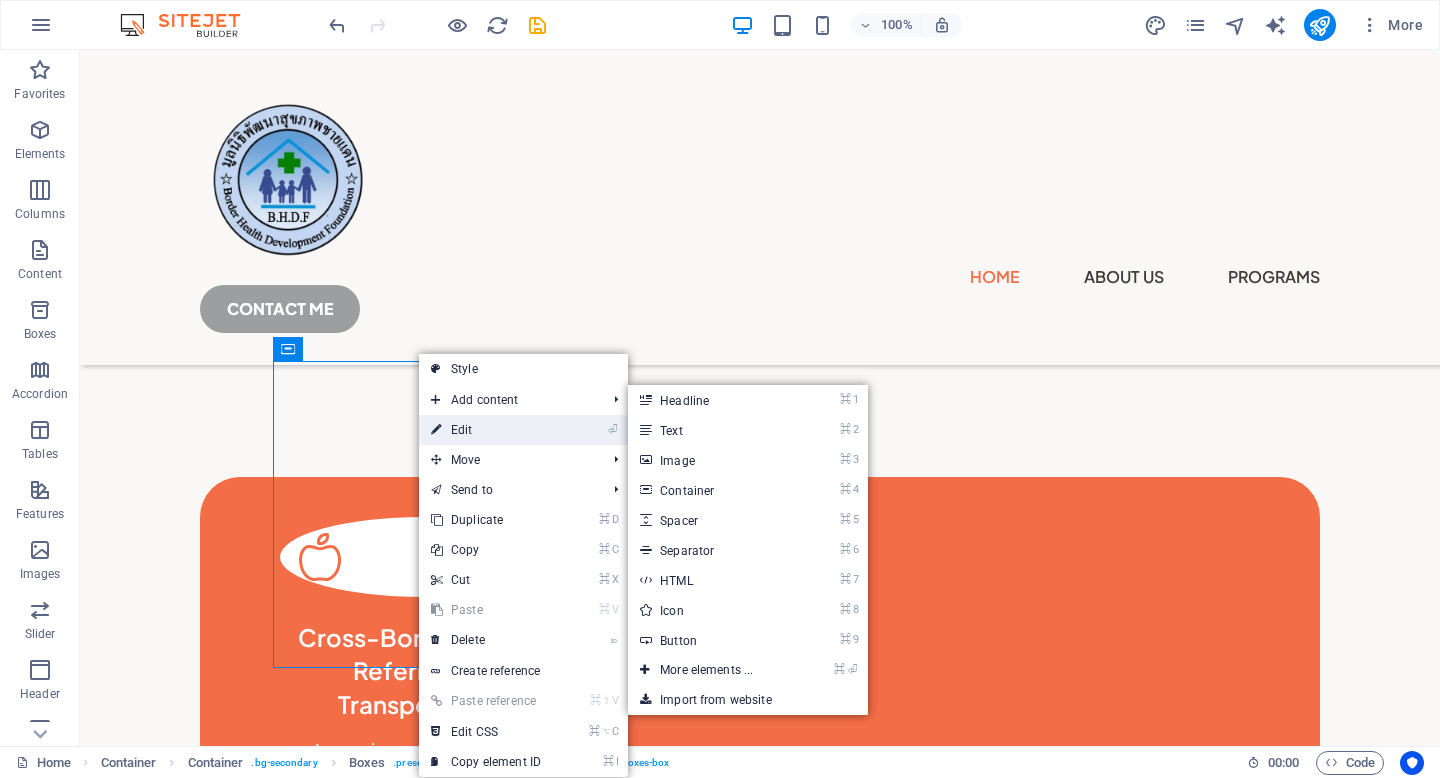 click on "⏎  Edit" at bounding box center [486, 430] 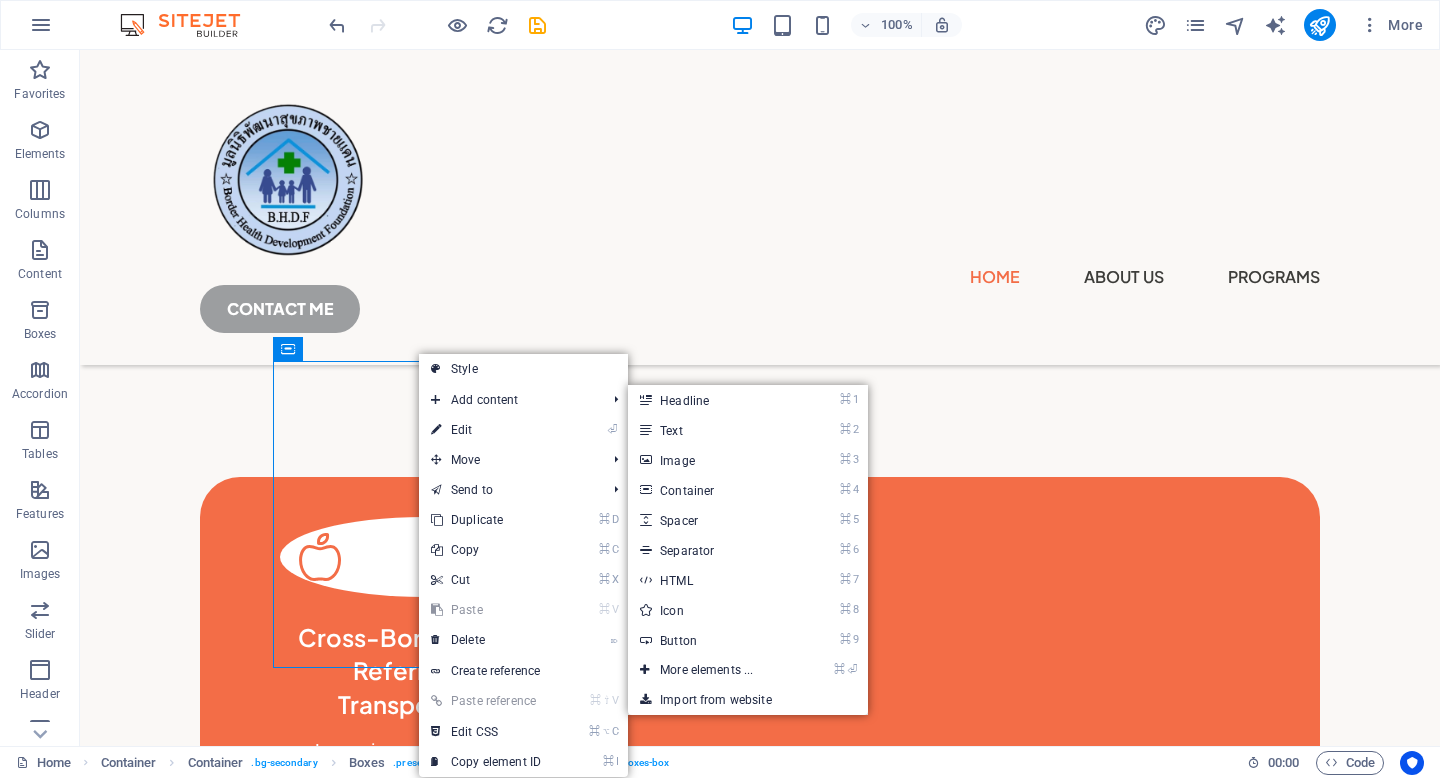 scroll, scrollTop: 837, scrollLeft: 0, axis: vertical 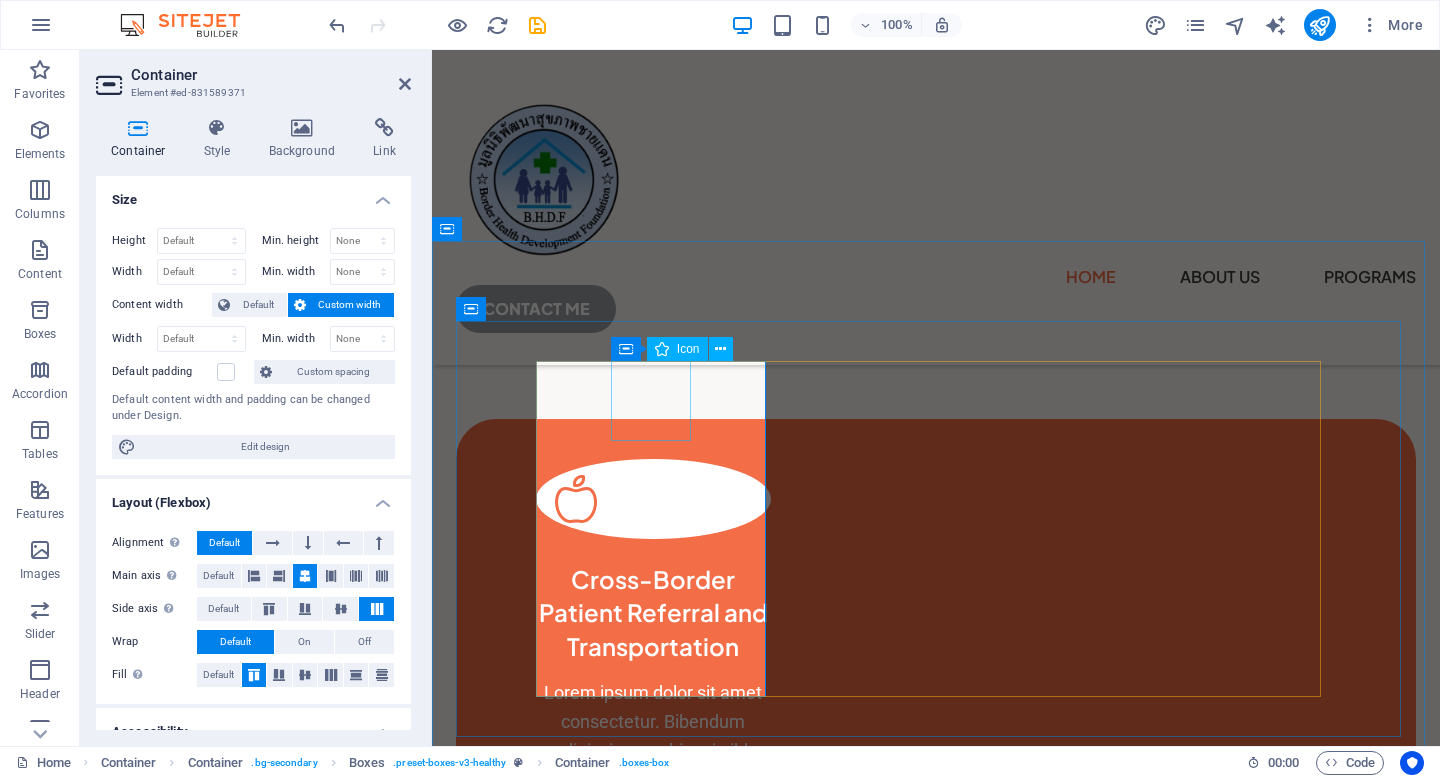 click at bounding box center [653, 499] 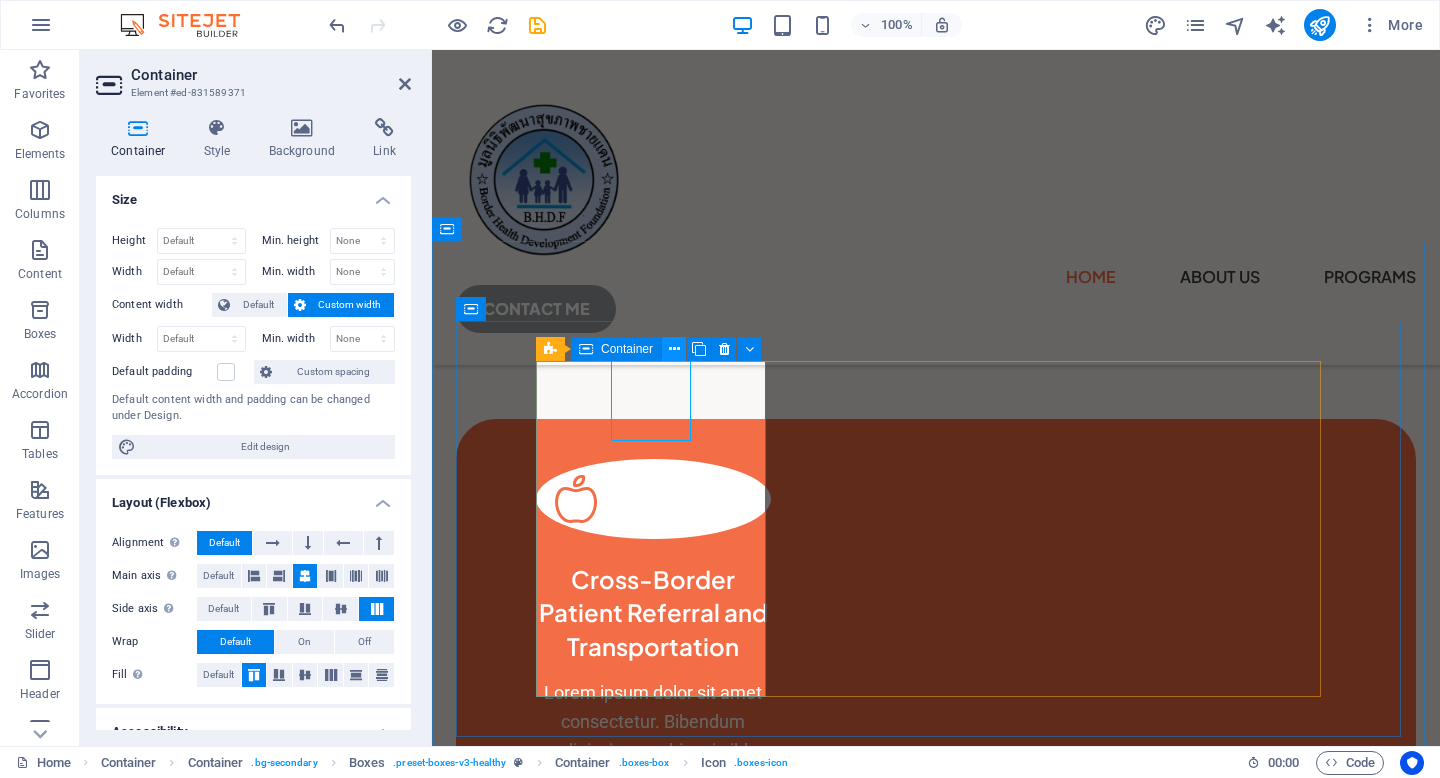 click at bounding box center (674, 349) 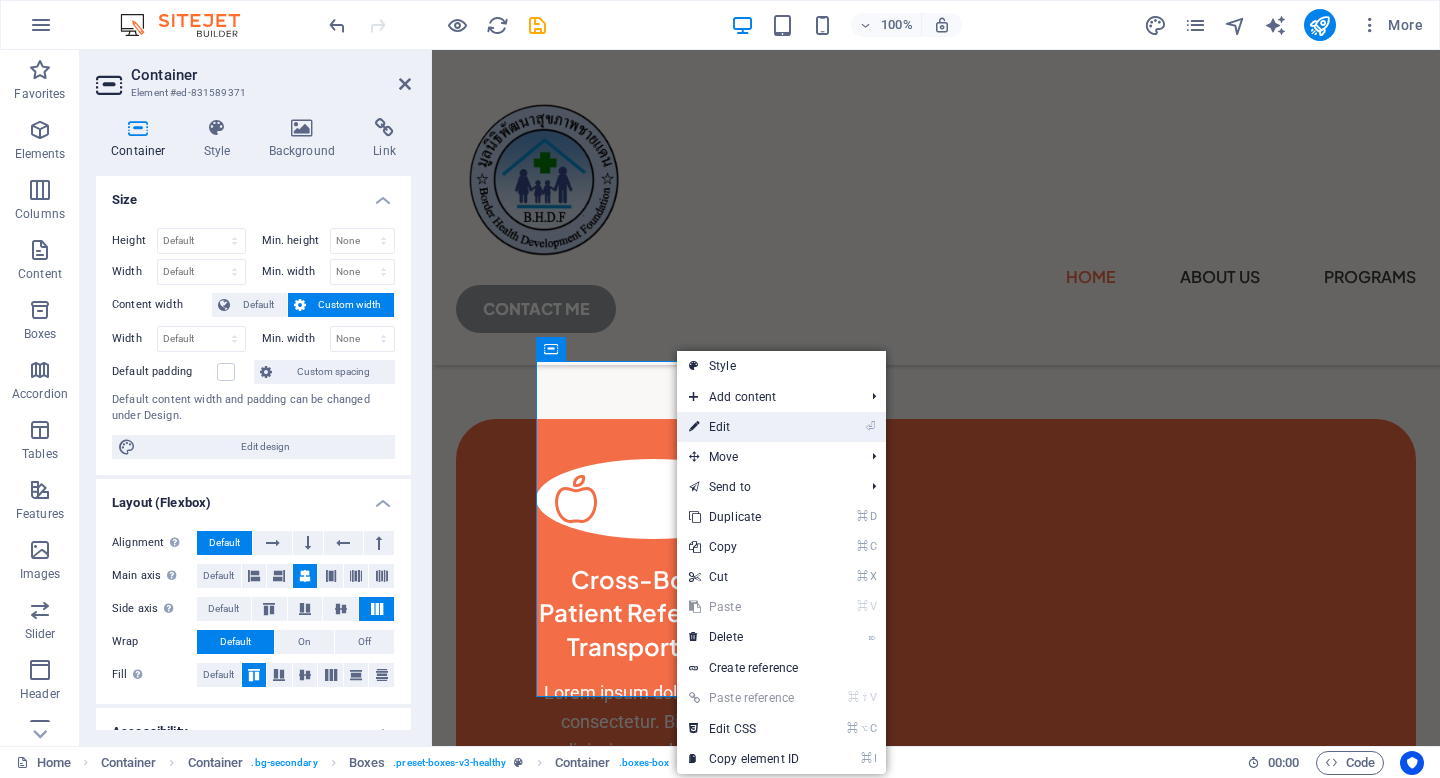 click on "⏎  Edit" at bounding box center [781, 427] 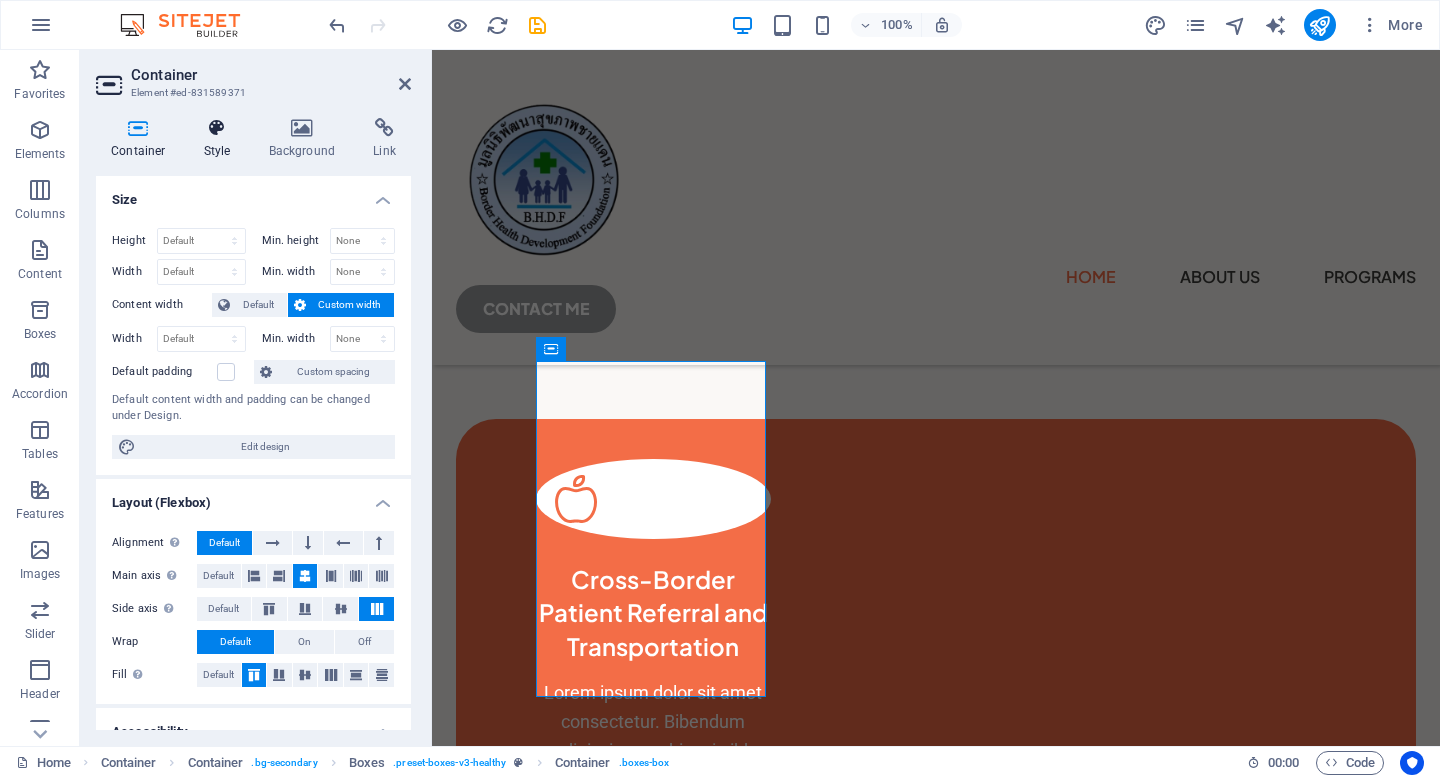 click on "Style" at bounding box center (221, 139) 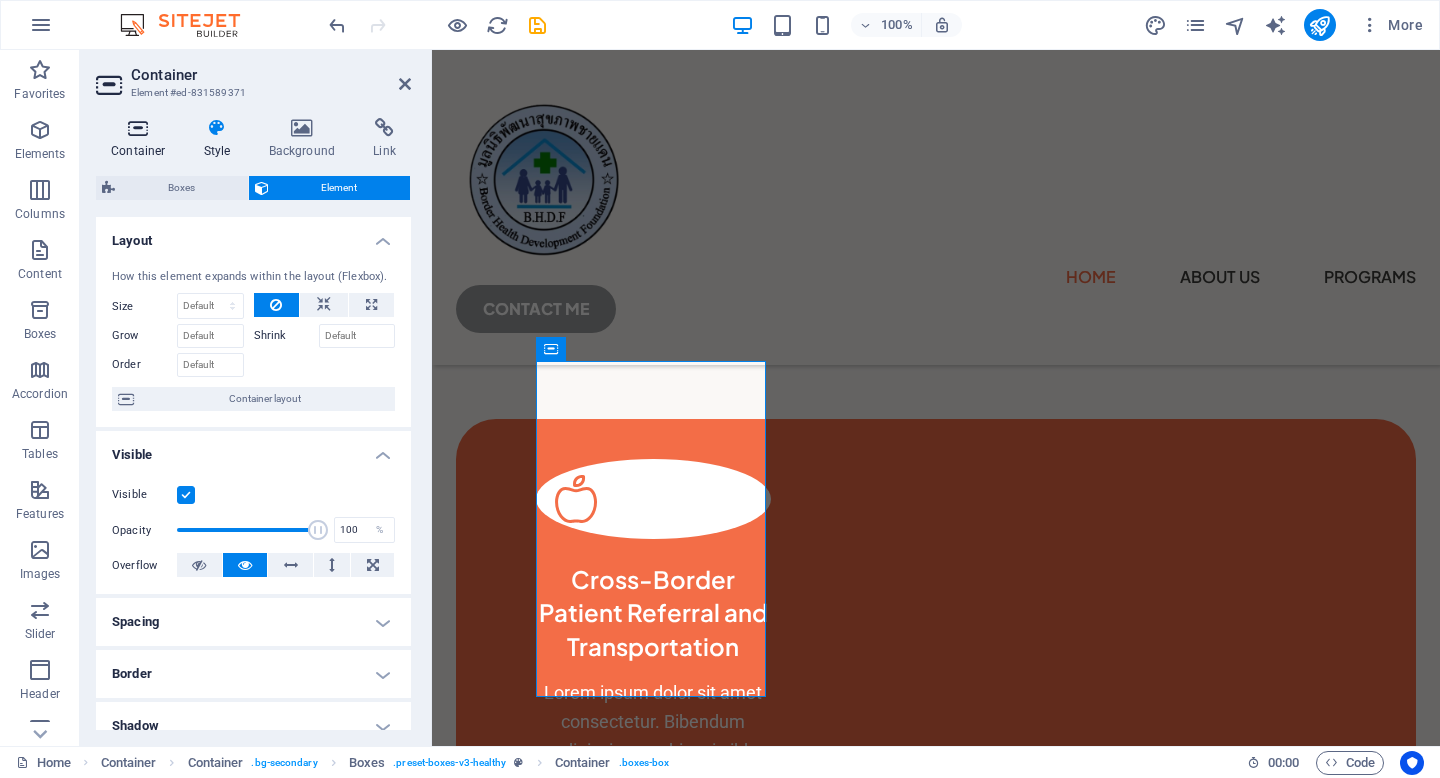 click at bounding box center (138, 128) 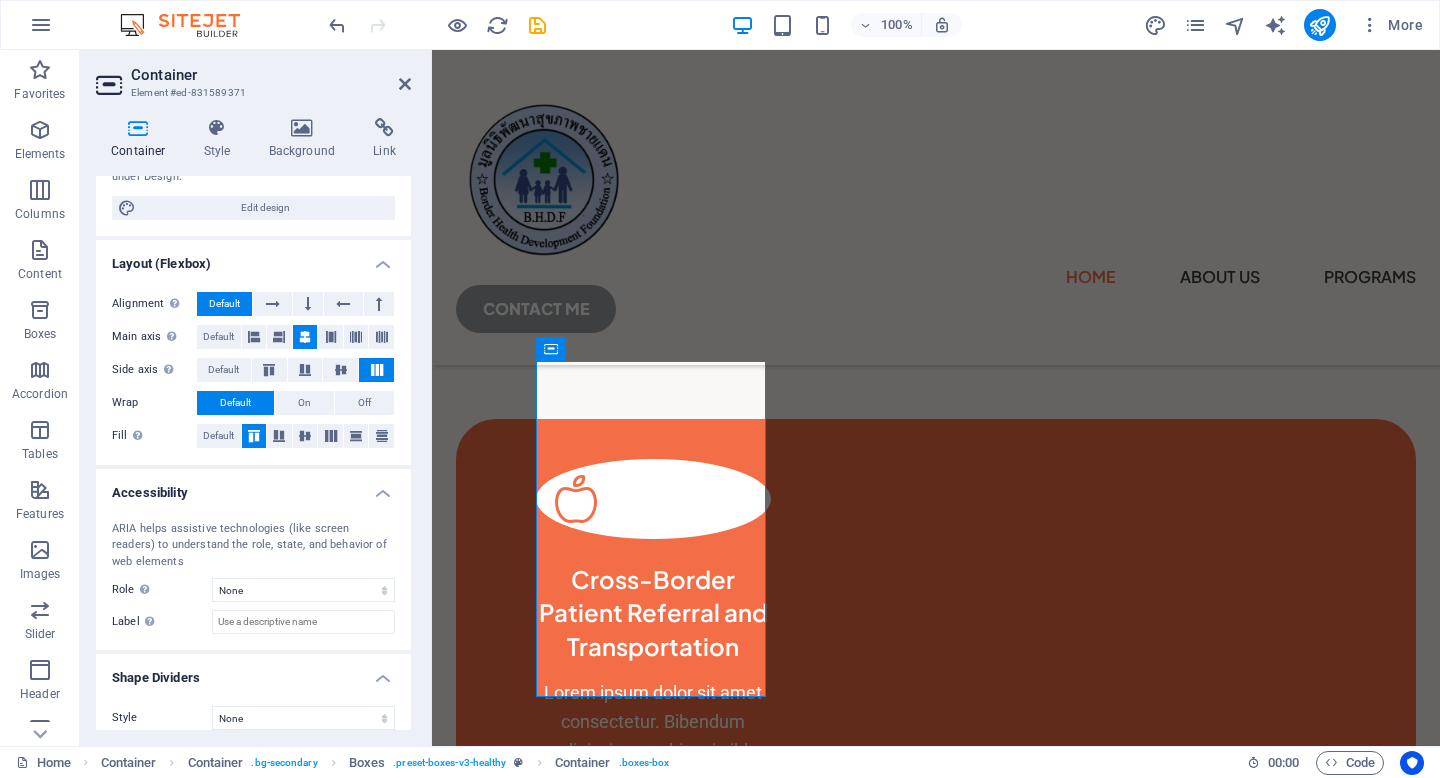 scroll, scrollTop: 255, scrollLeft: 0, axis: vertical 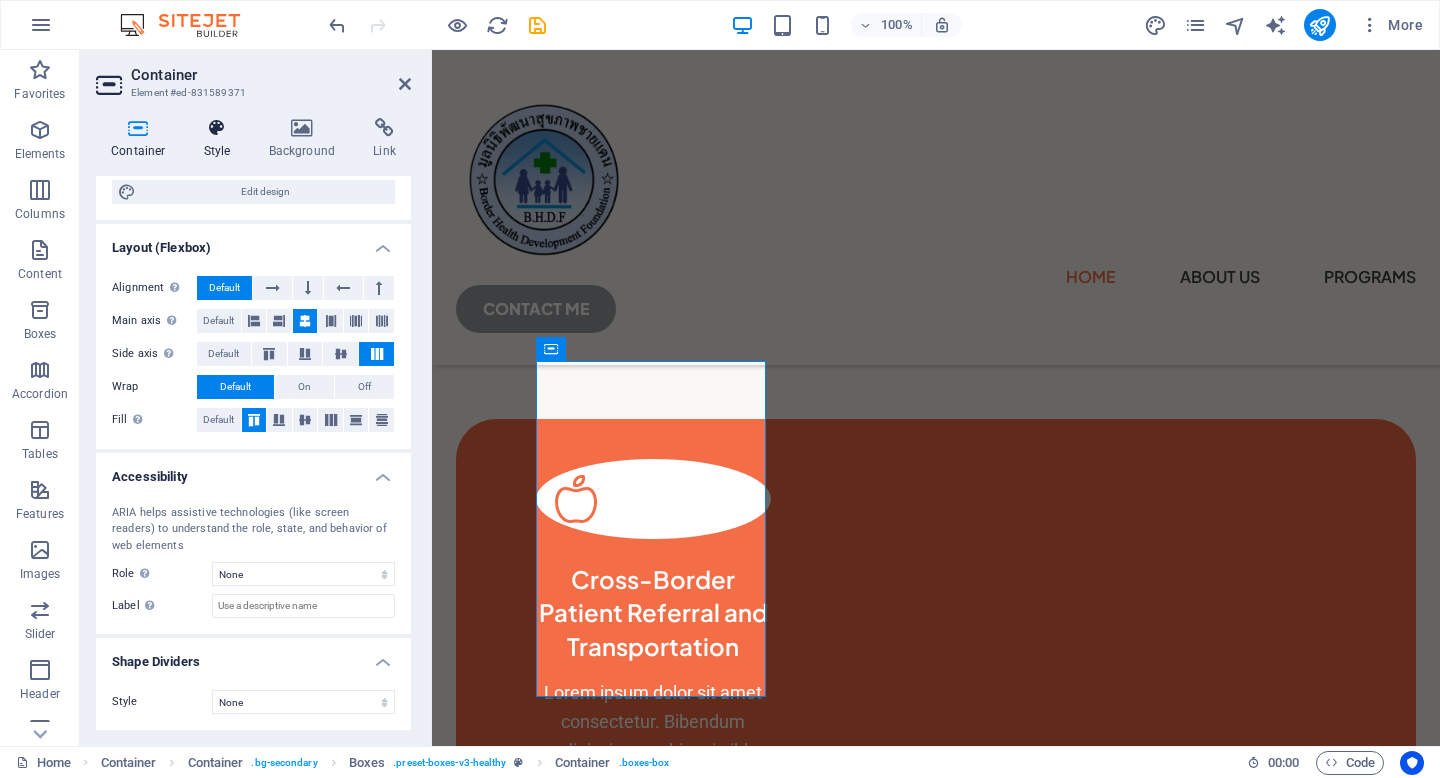 click at bounding box center [217, 128] 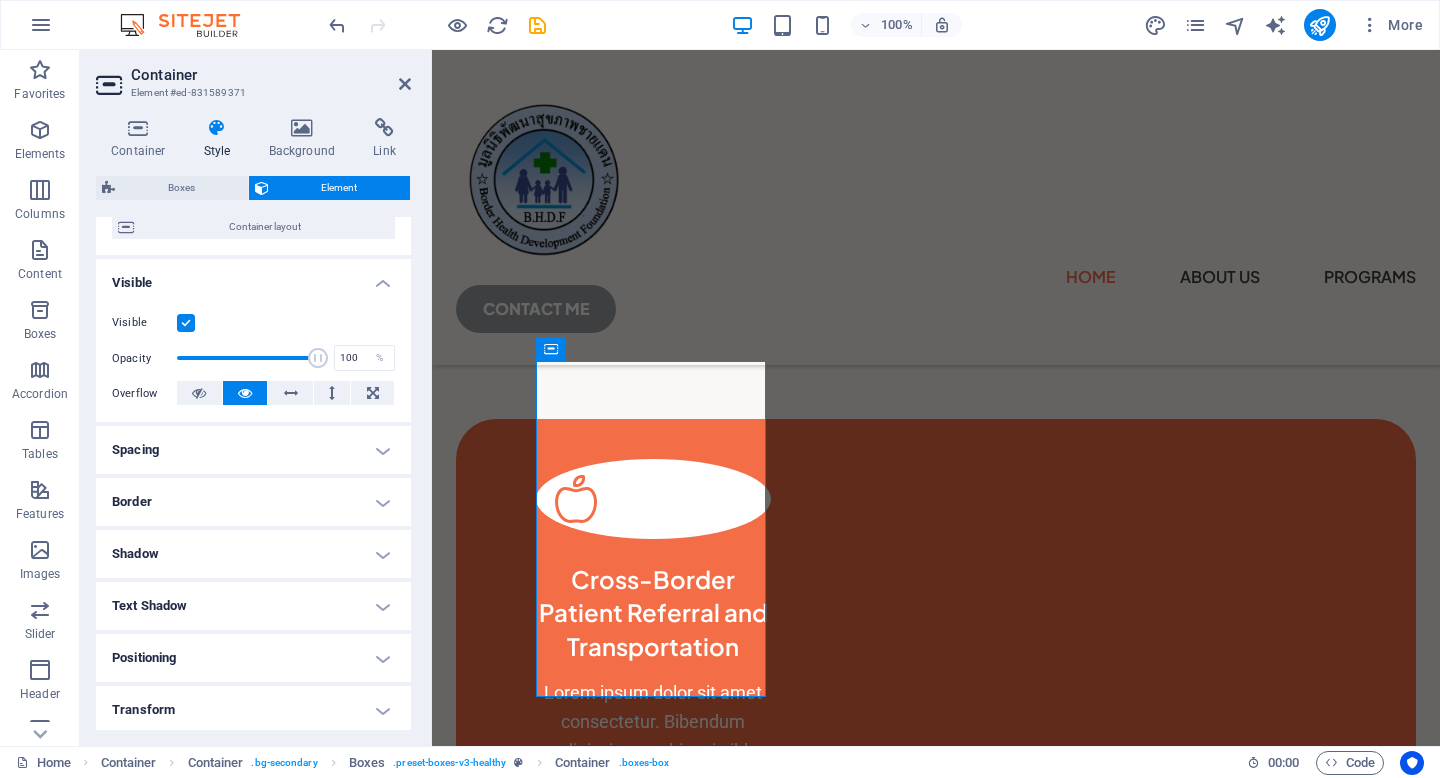 scroll, scrollTop: 163, scrollLeft: 0, axis: vertical 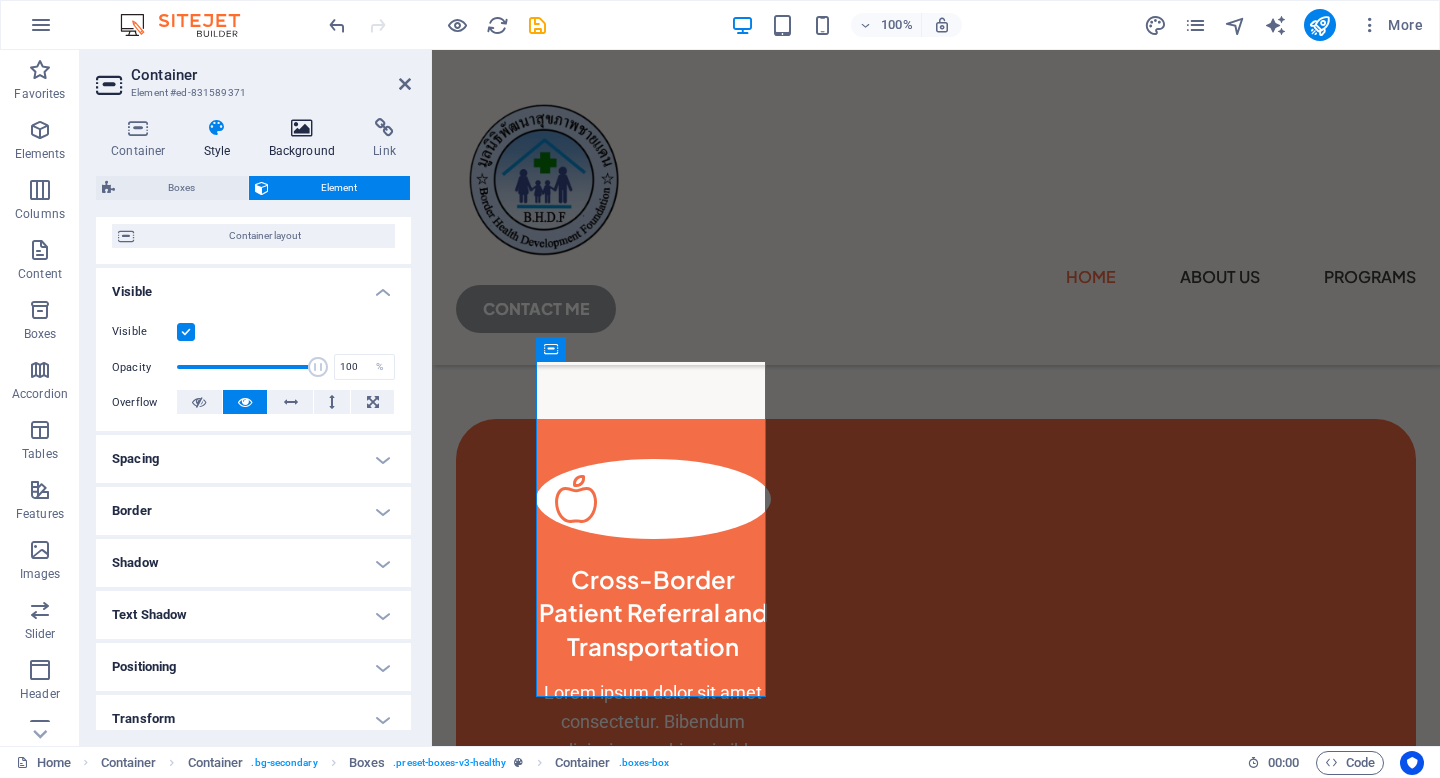 click on "Background" at bounding box center [306, 139] 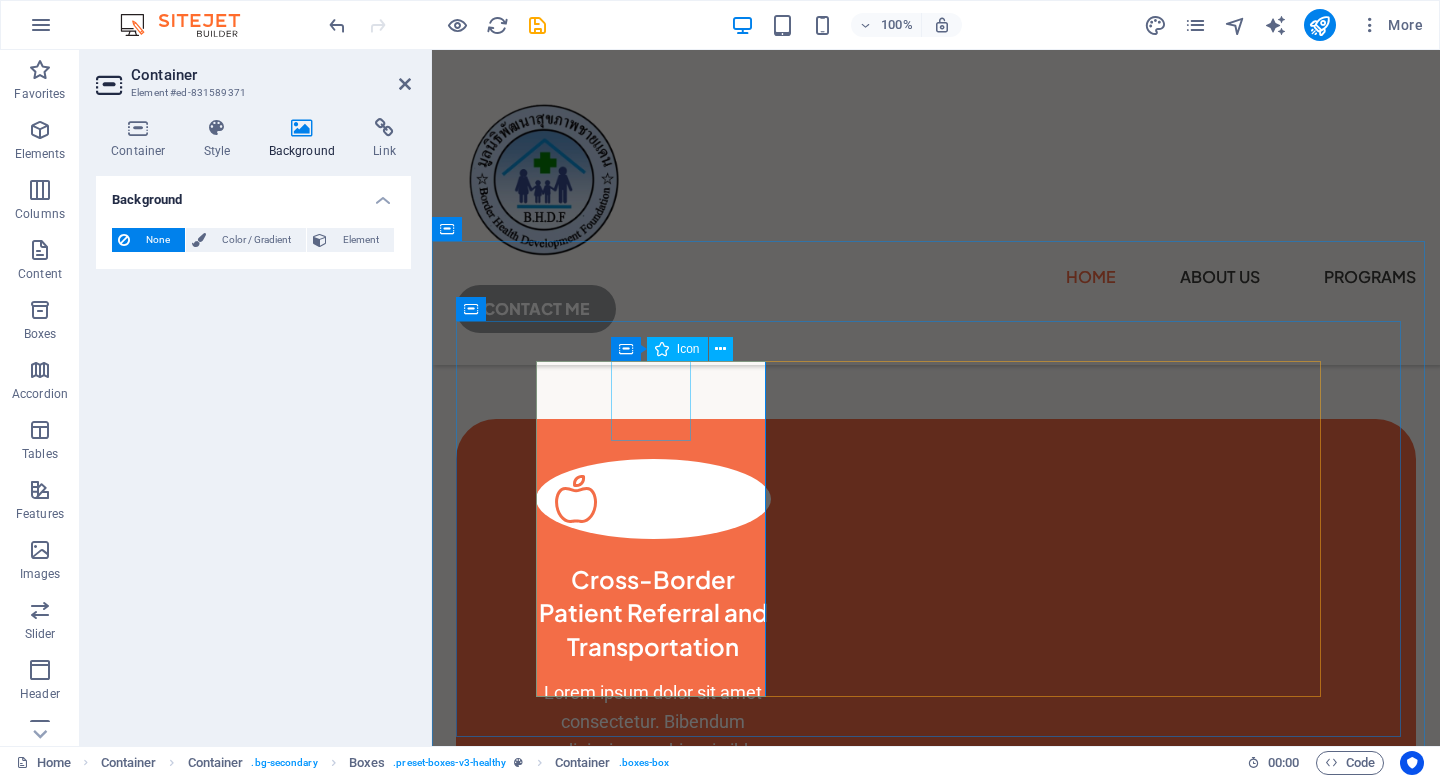 click at bounding box center (653, 499) 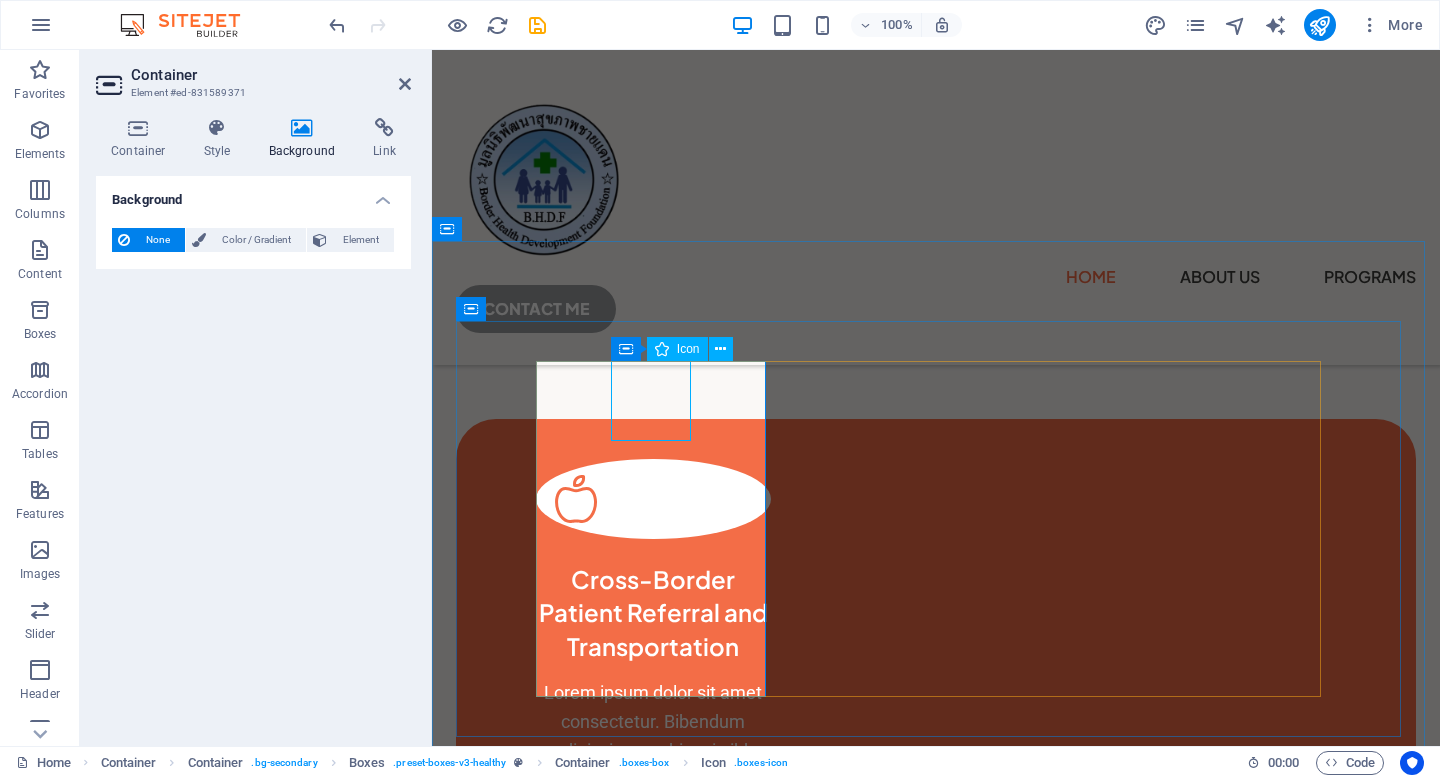 click at bounding box center [662, 349] 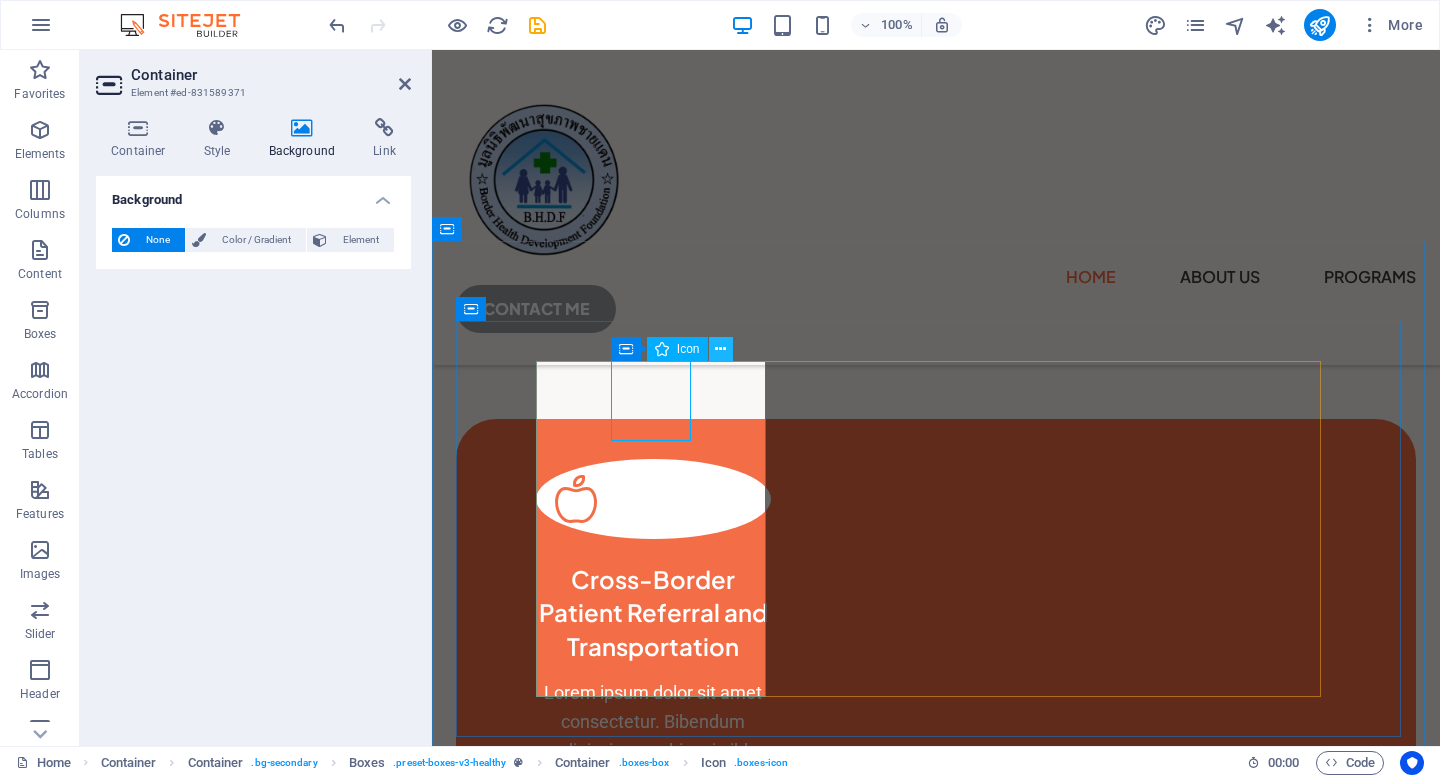 click at bounding box center (720, 349) 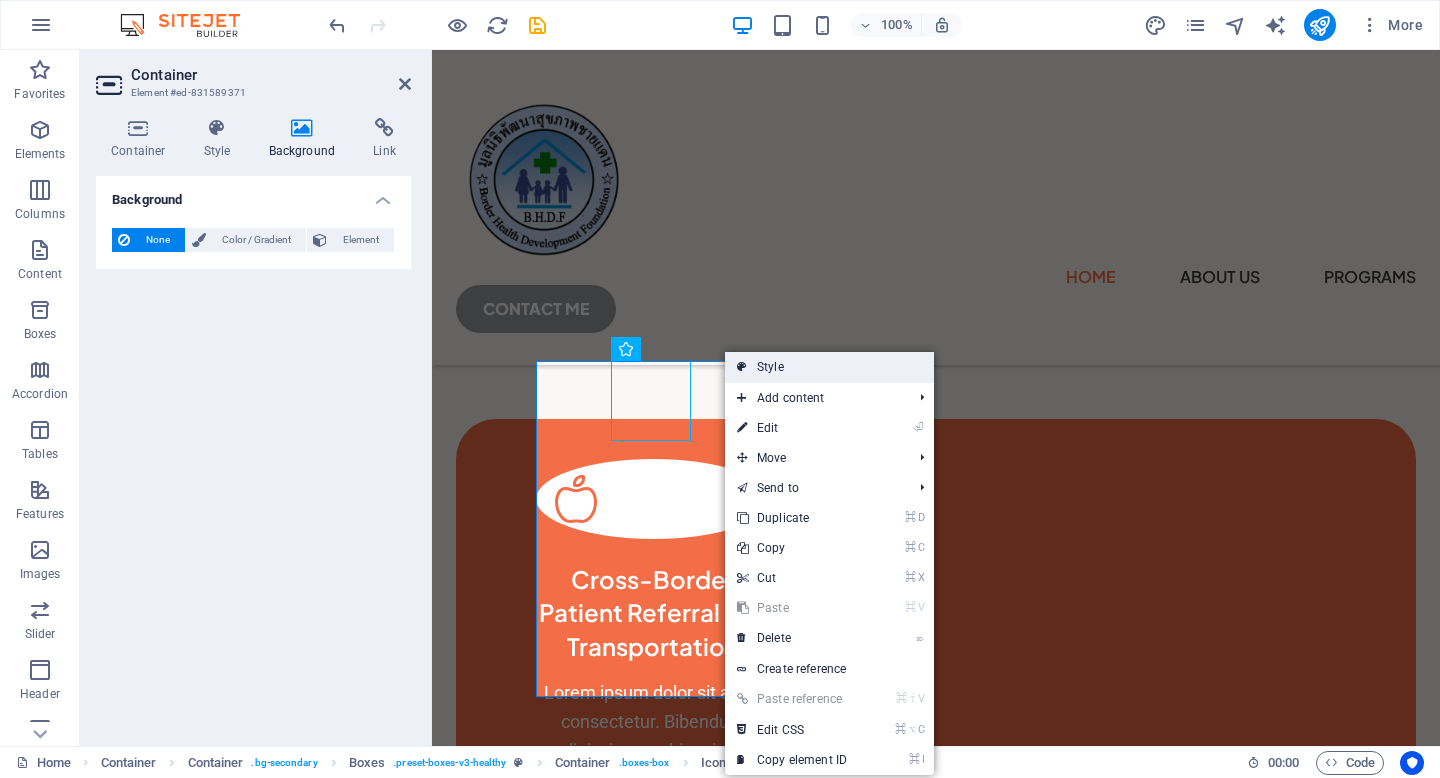 click at bounding box center (742, 367) 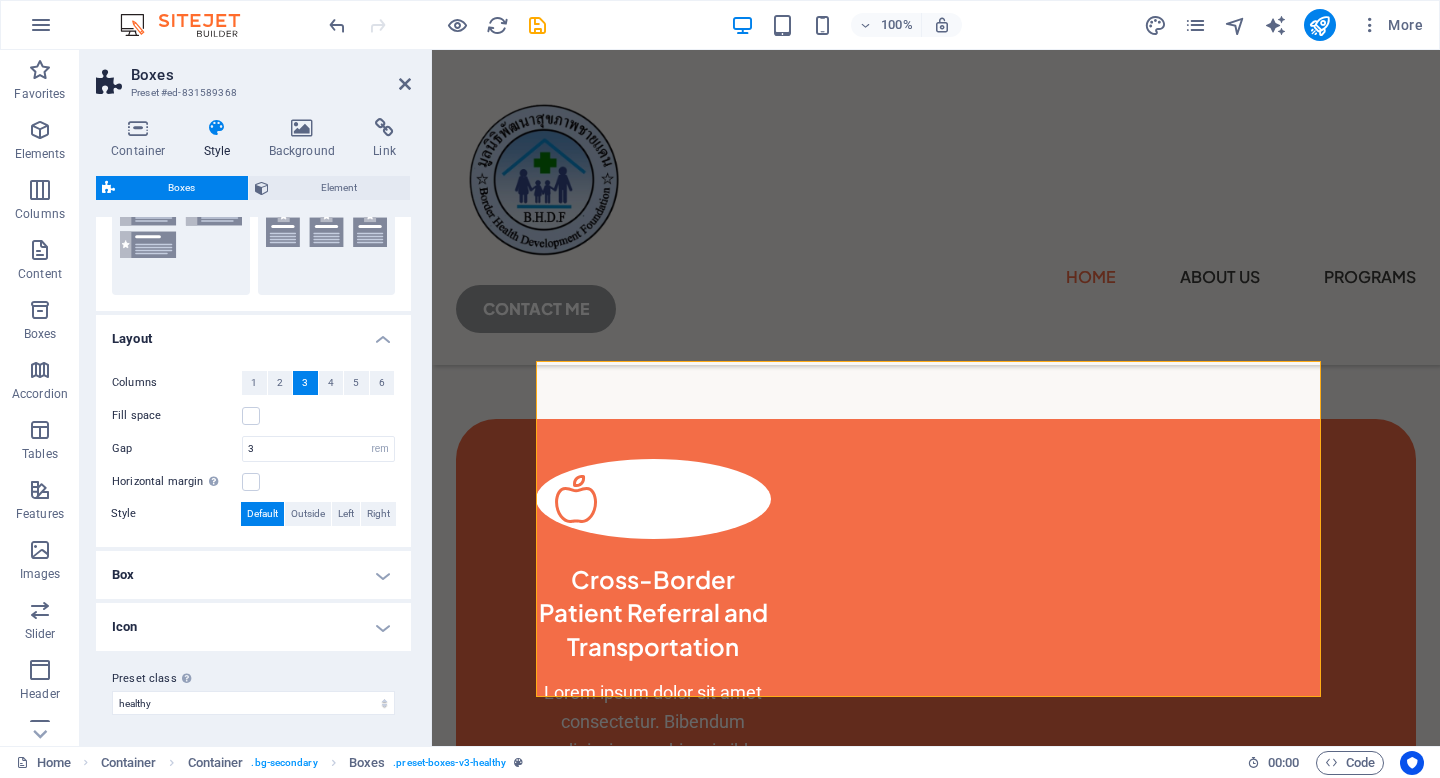 scroll, scrollTop: 0, scrollLeft: 0, axis: both 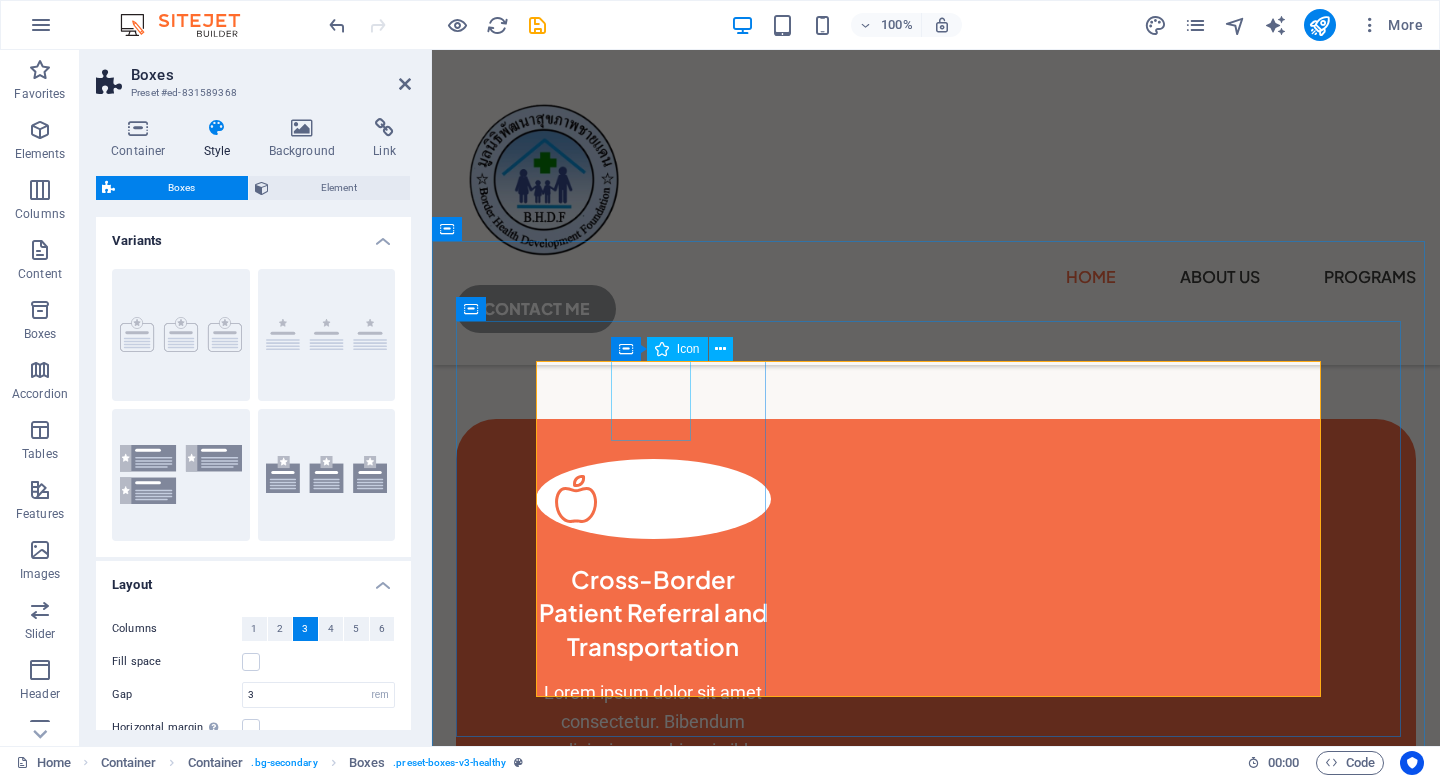 click at bounding box center [653, 499] 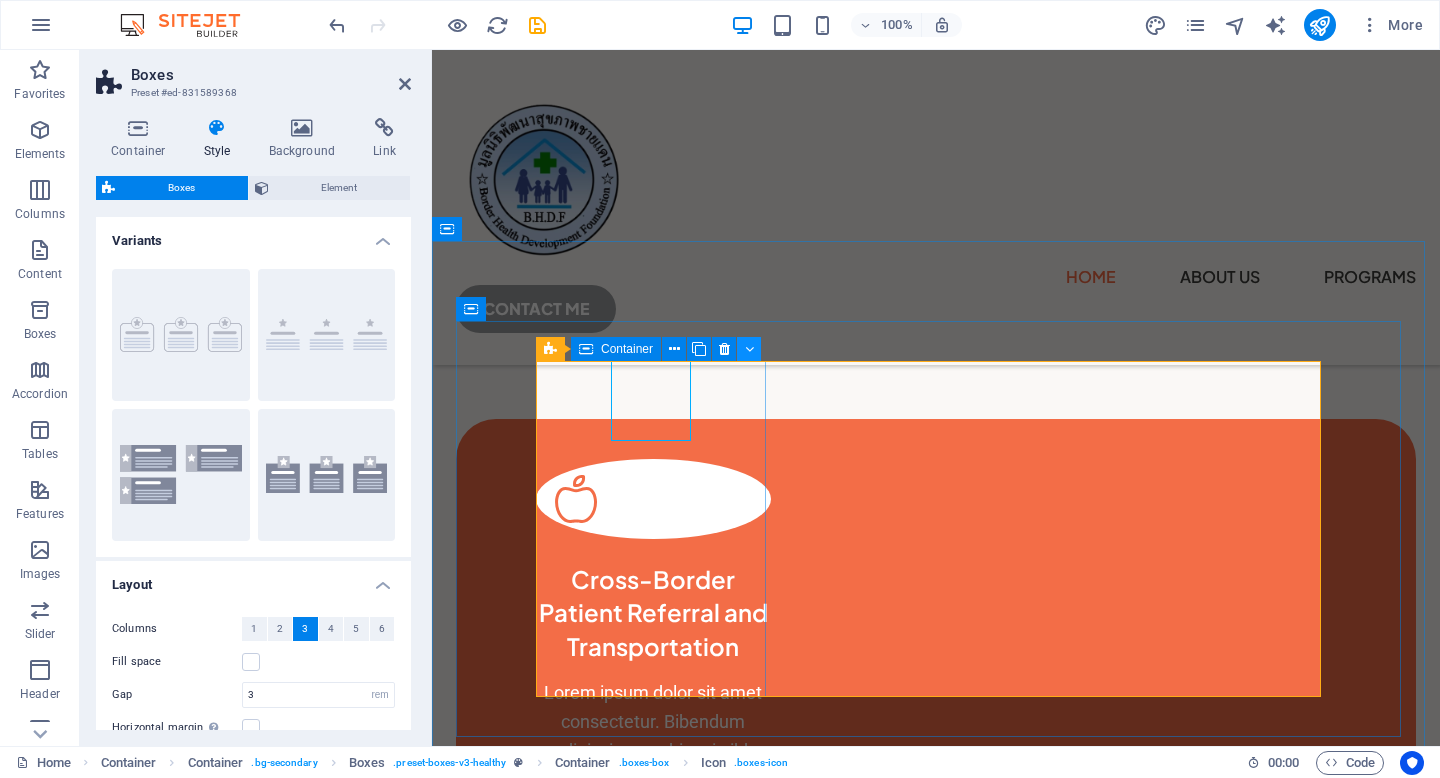 click at bounding box center (749, 349) 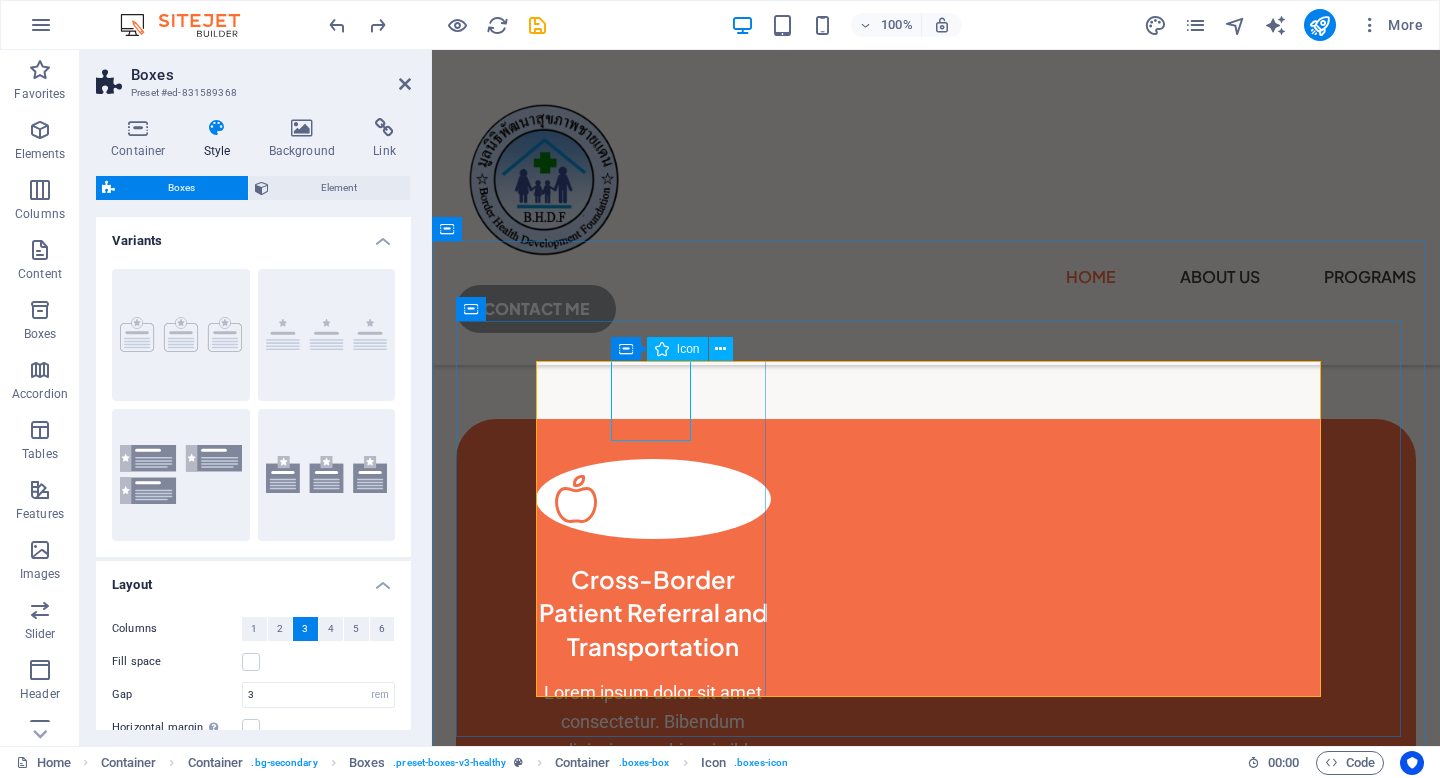 click at bounding box center [653, 499] 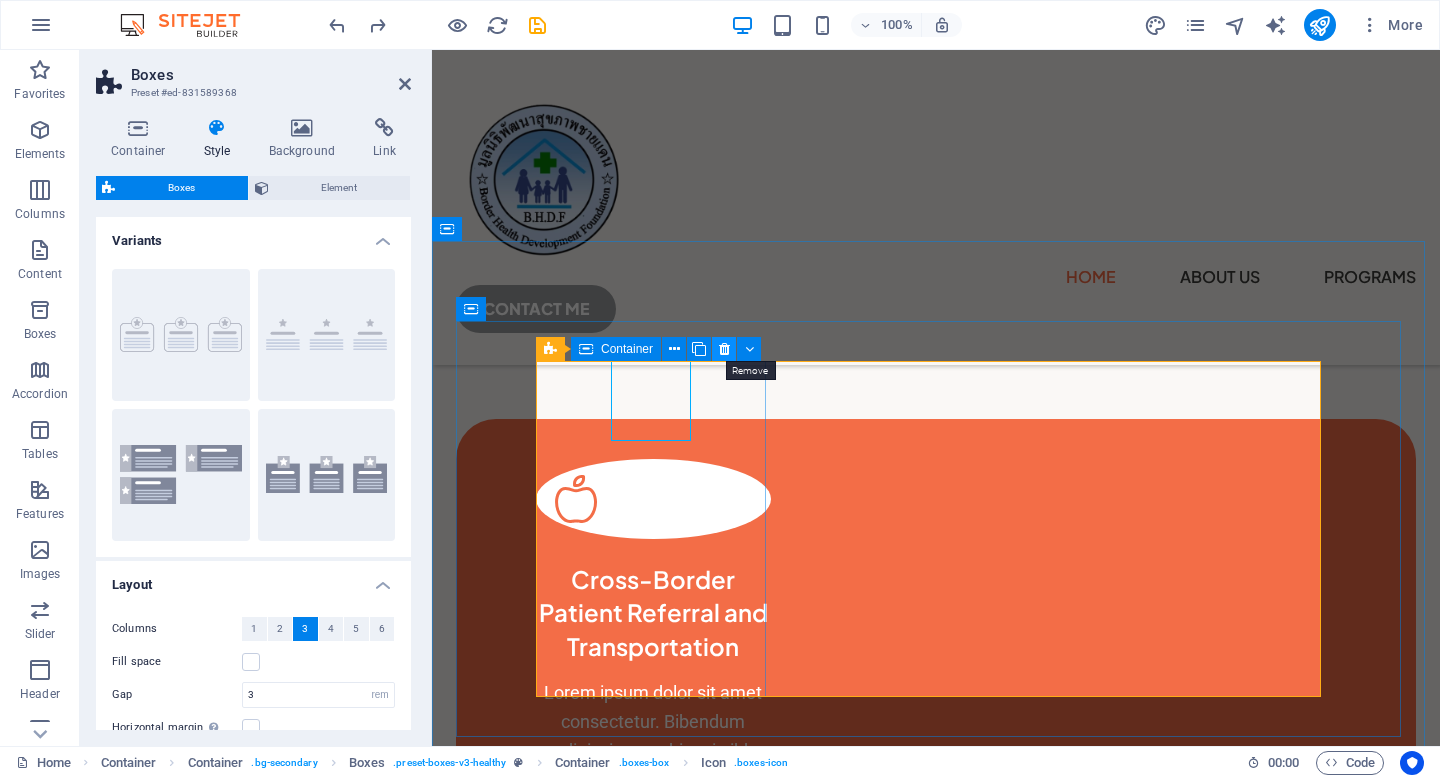 click at bounding box center [724, 349] 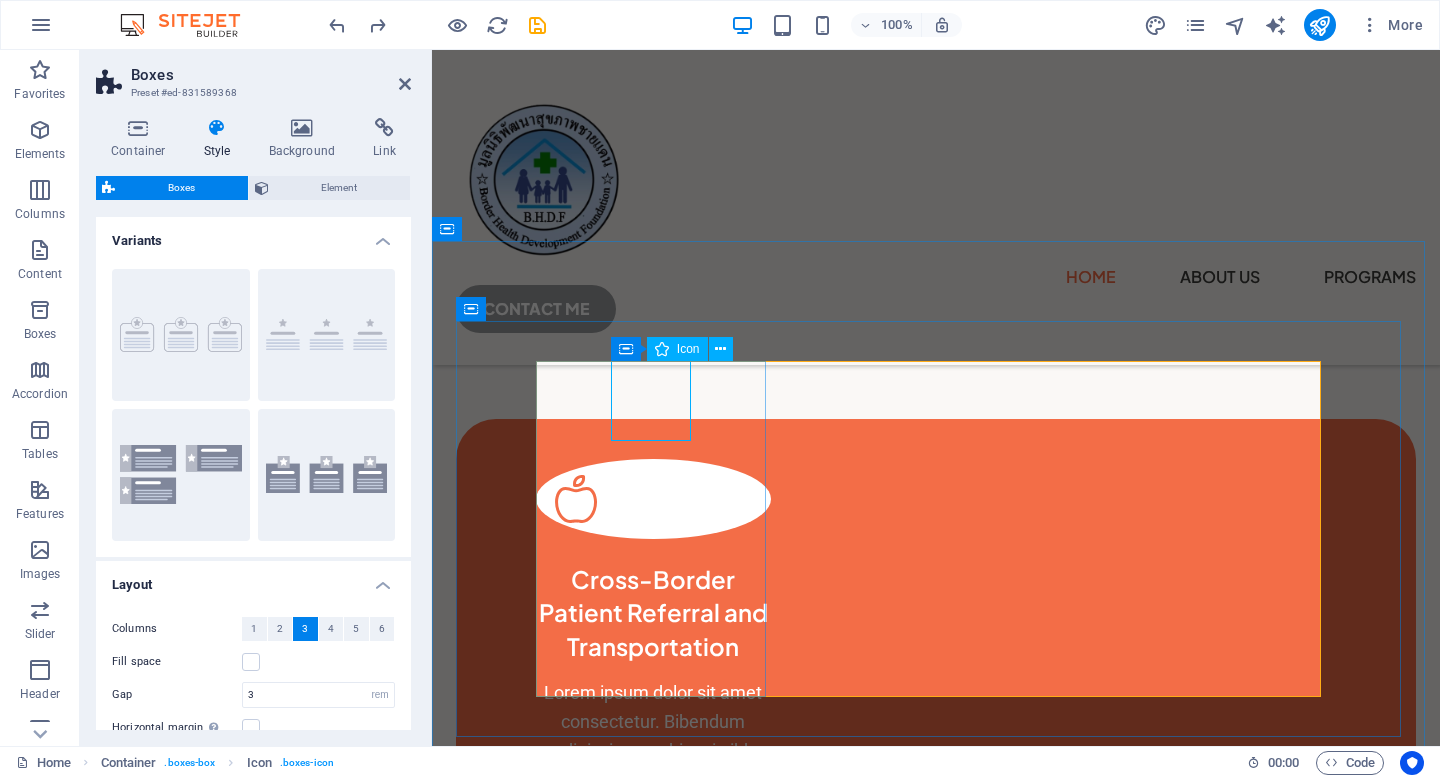 click at bounding box center (653, 499) 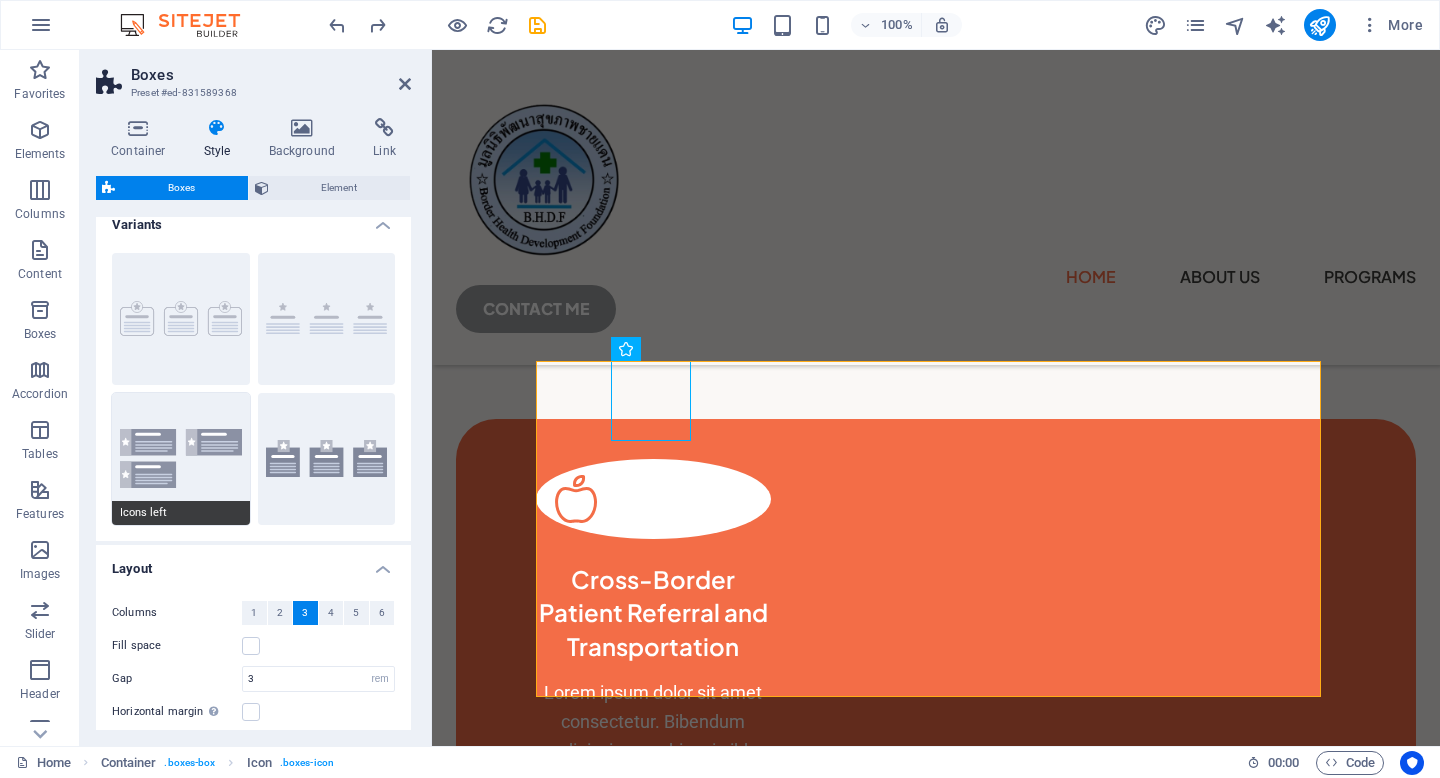 scroll, scrollTop: 0, scrollLeft: 0, axis: both 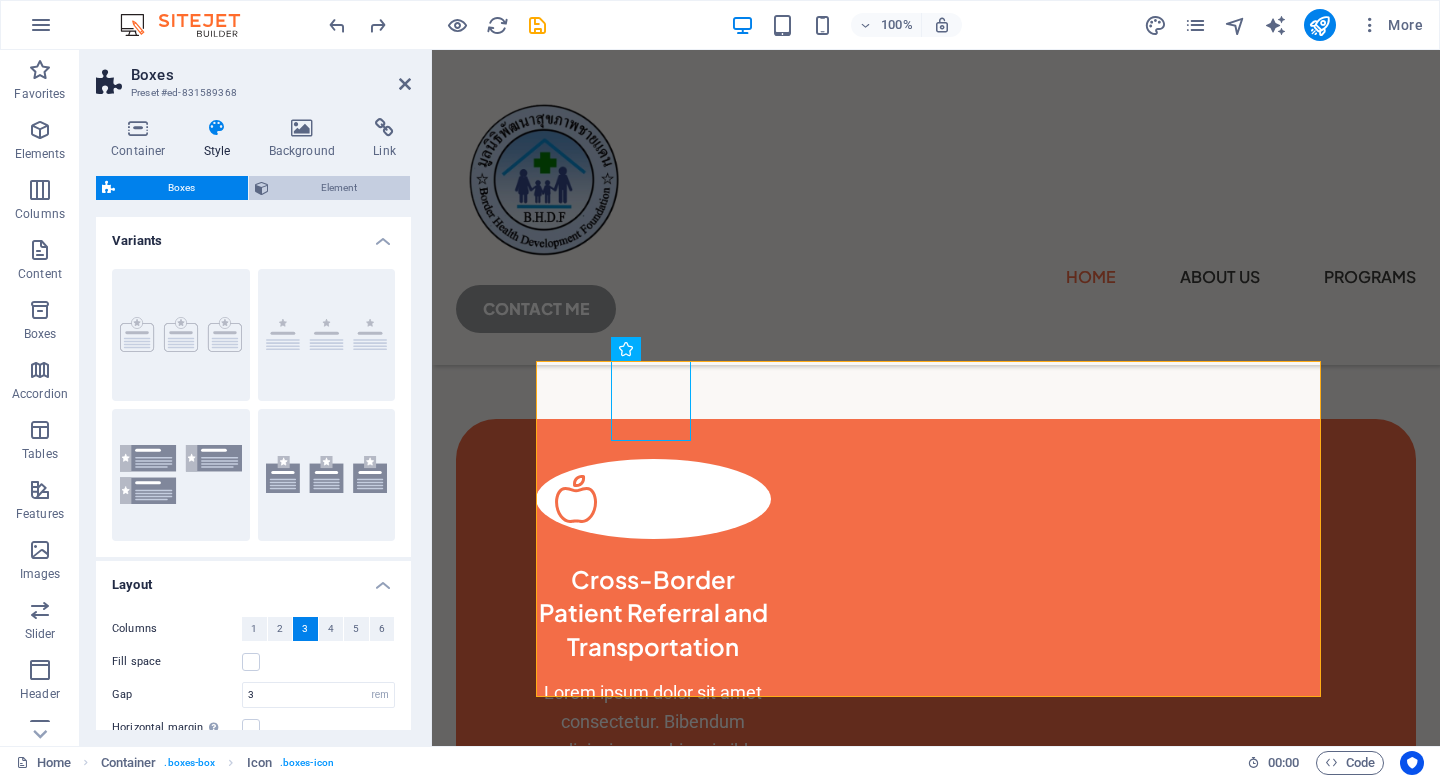 click on "Element" at bounding box center [340, 188] 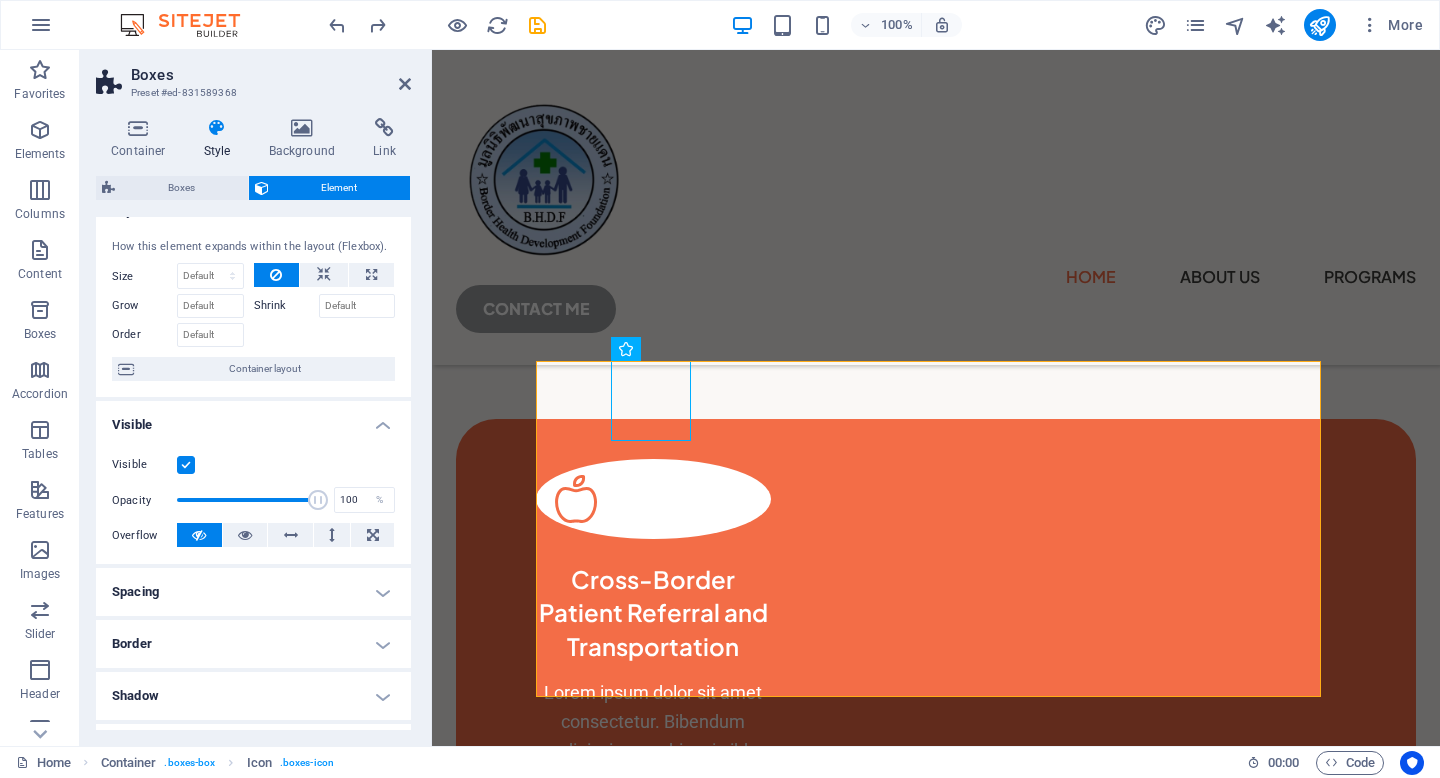 scroll, scrollTop: 0, scrollLeft: 0, axis: both 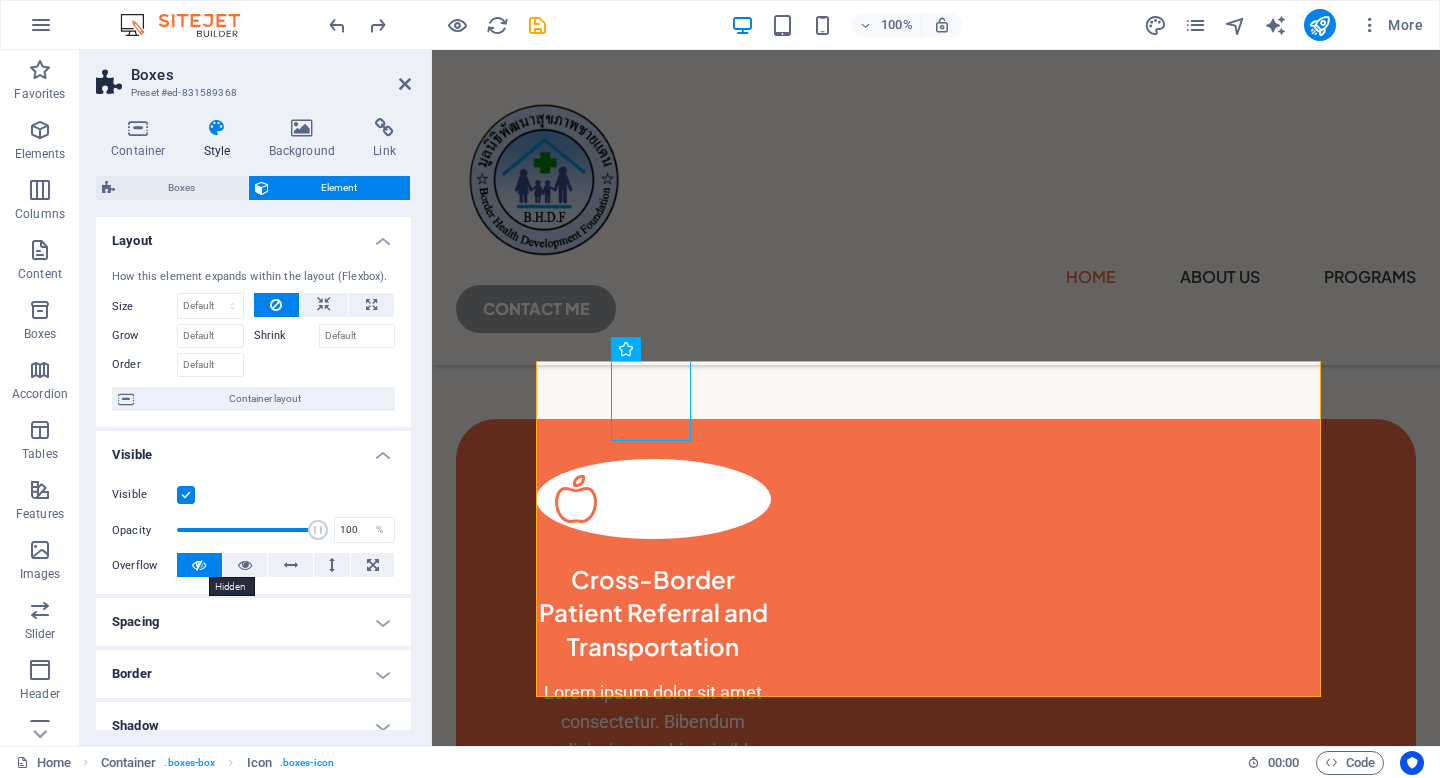 click at bounding box center (199, 565) 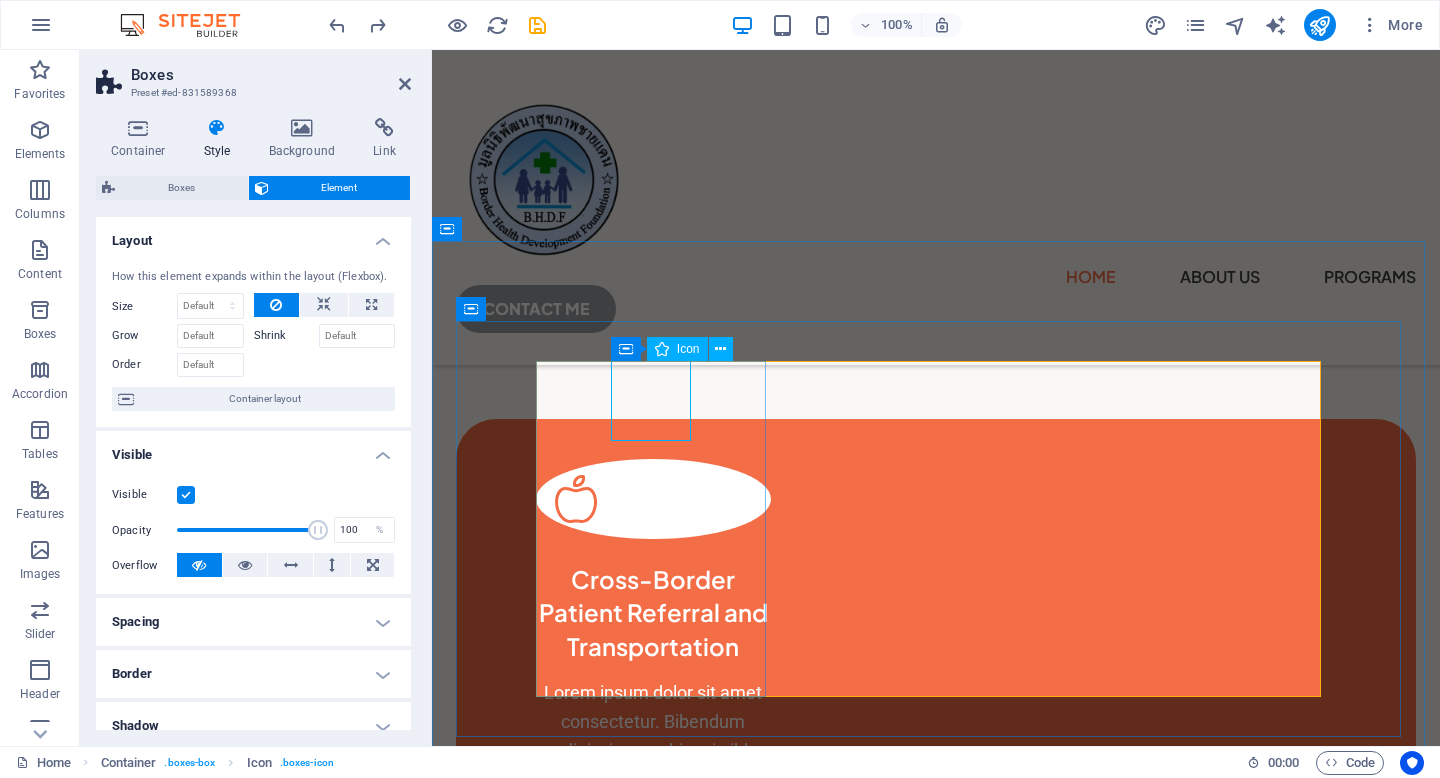 click at bounding box center [653, 499] 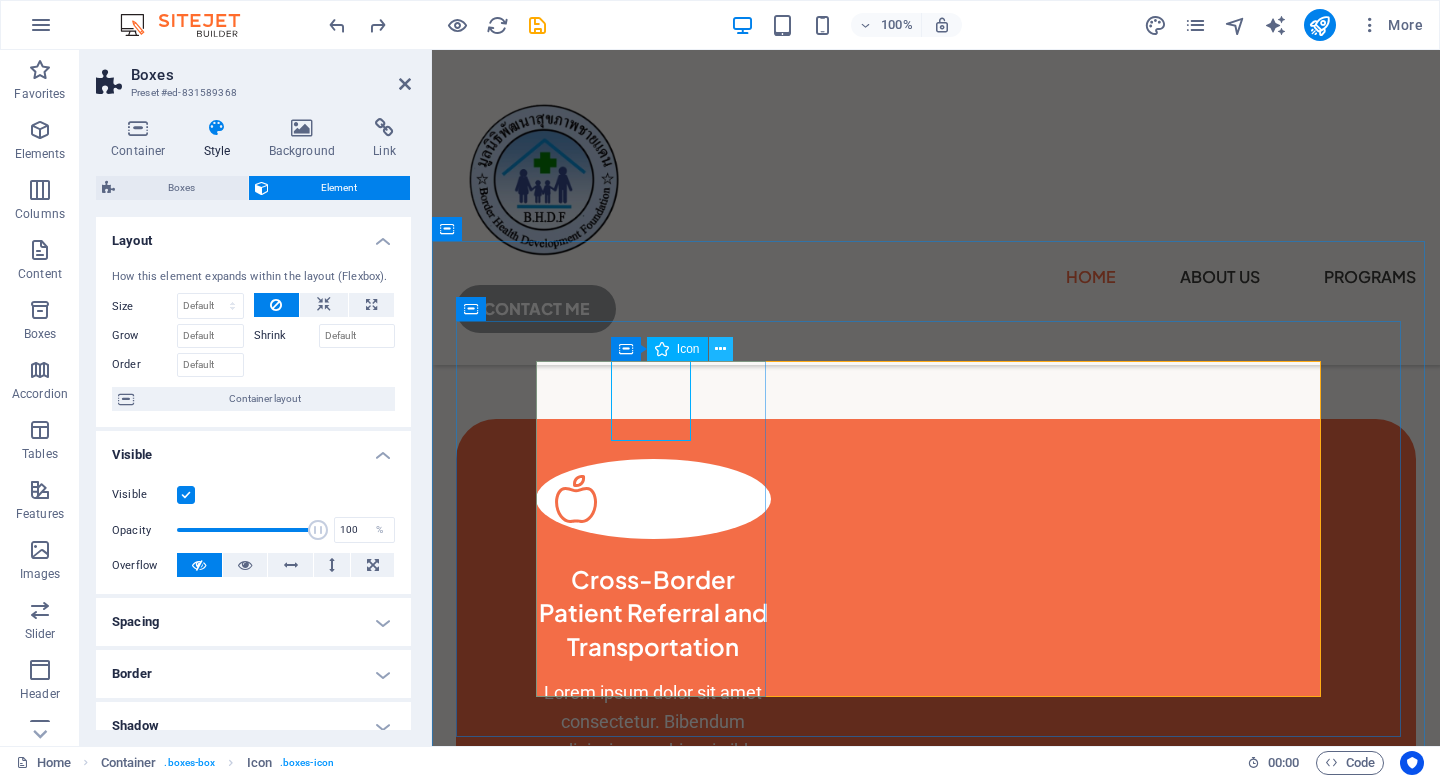 click at bounding box center (720, 349) 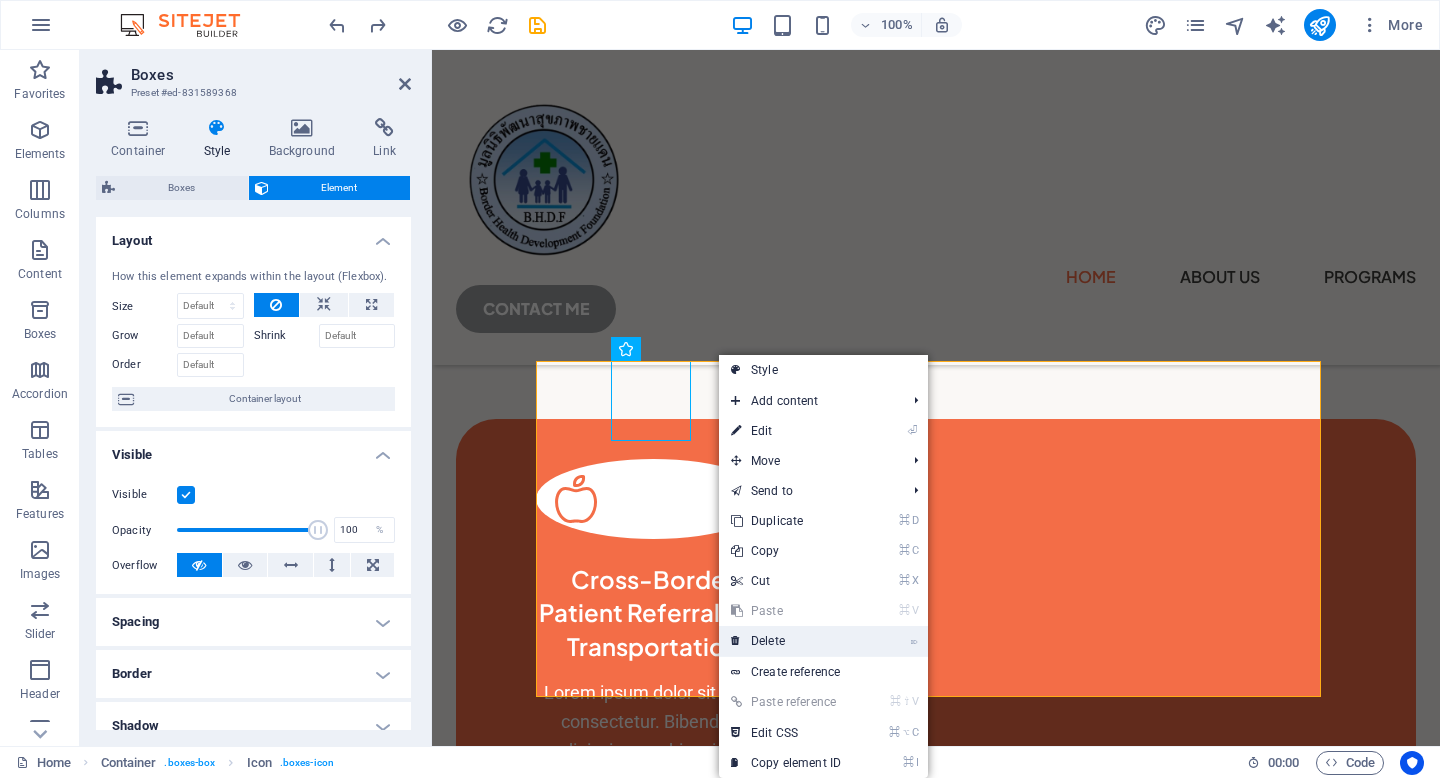 click on "⌦  Delete" at bounding box center (786, 641) 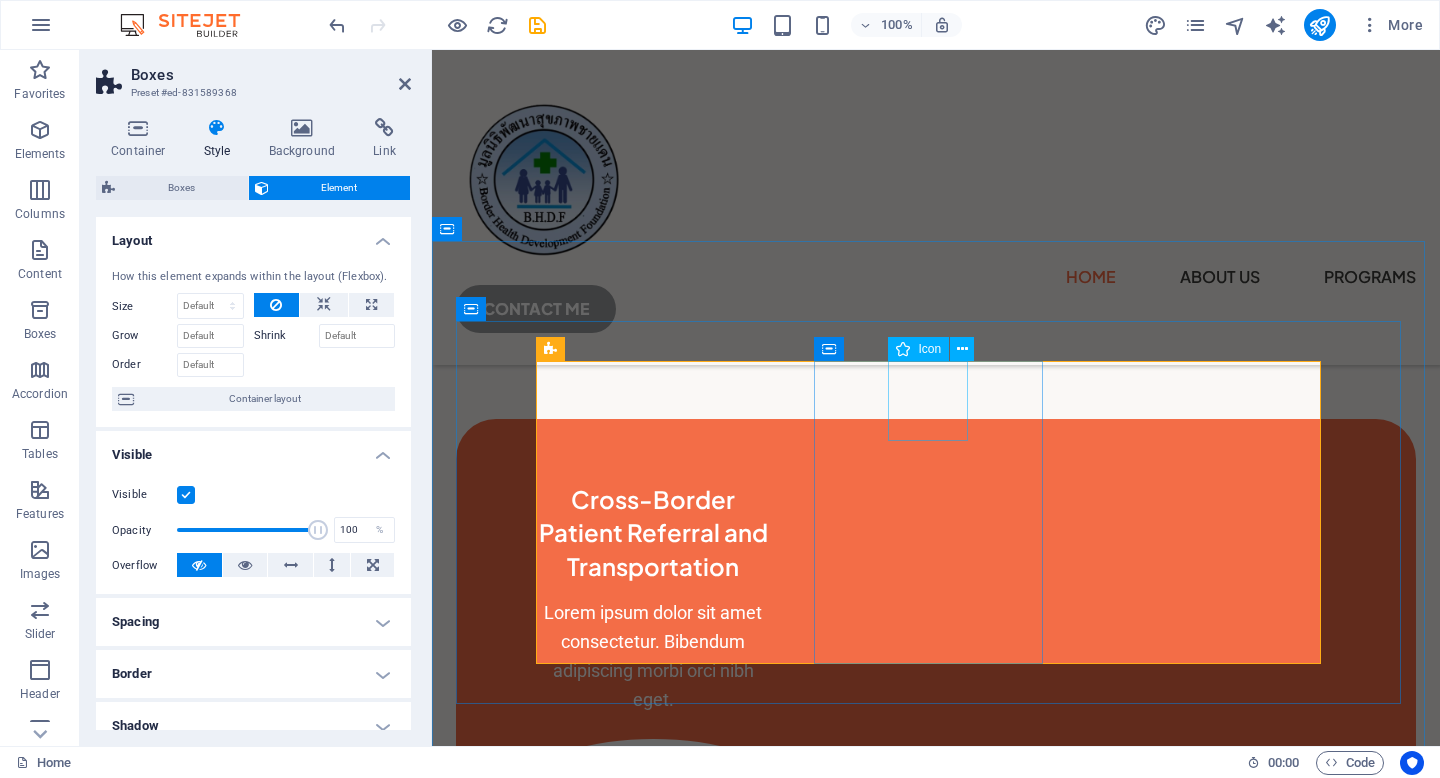 click at bounding box center [653, 779] 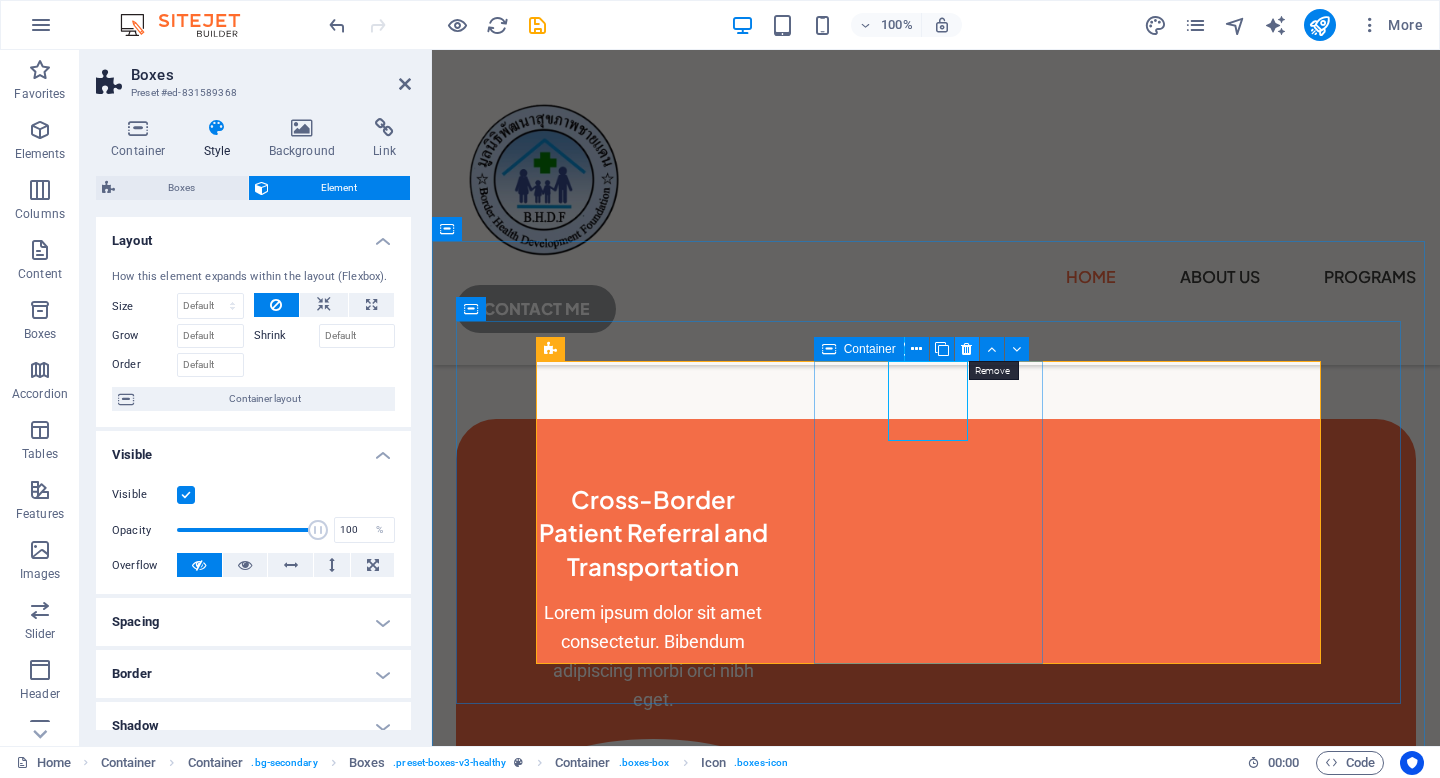 click at bounding box center (967, 349) 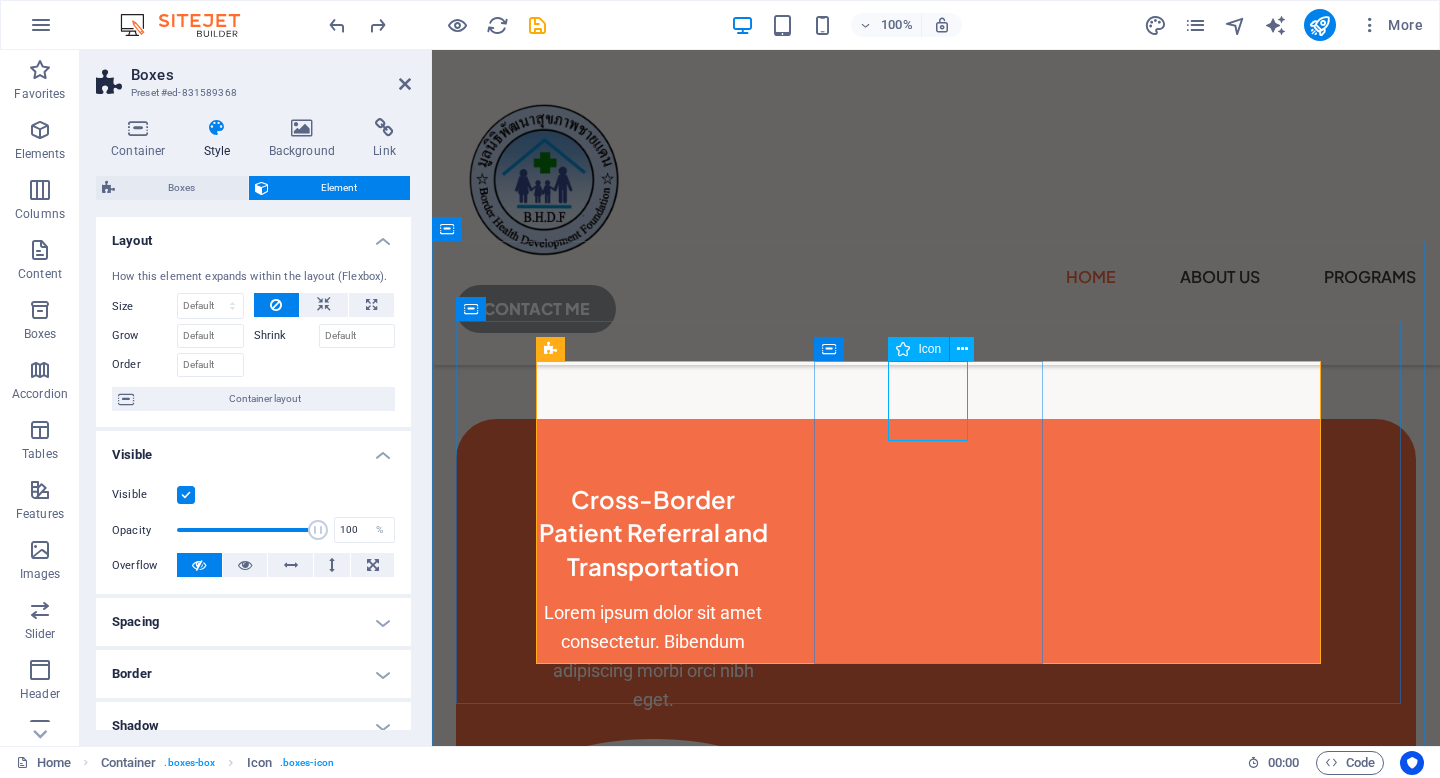 click at bounding box center [653, 779] 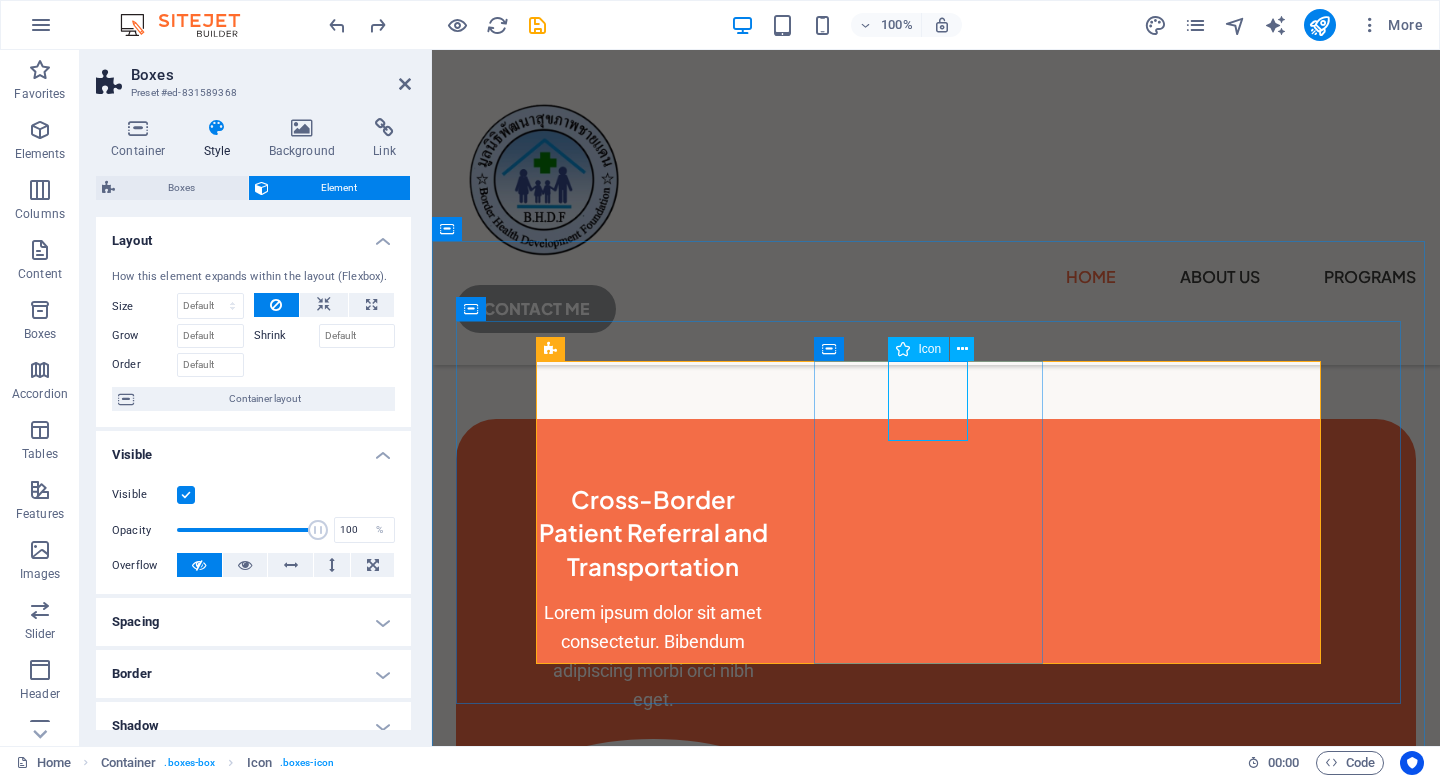 click at bounding box center (653, 779) 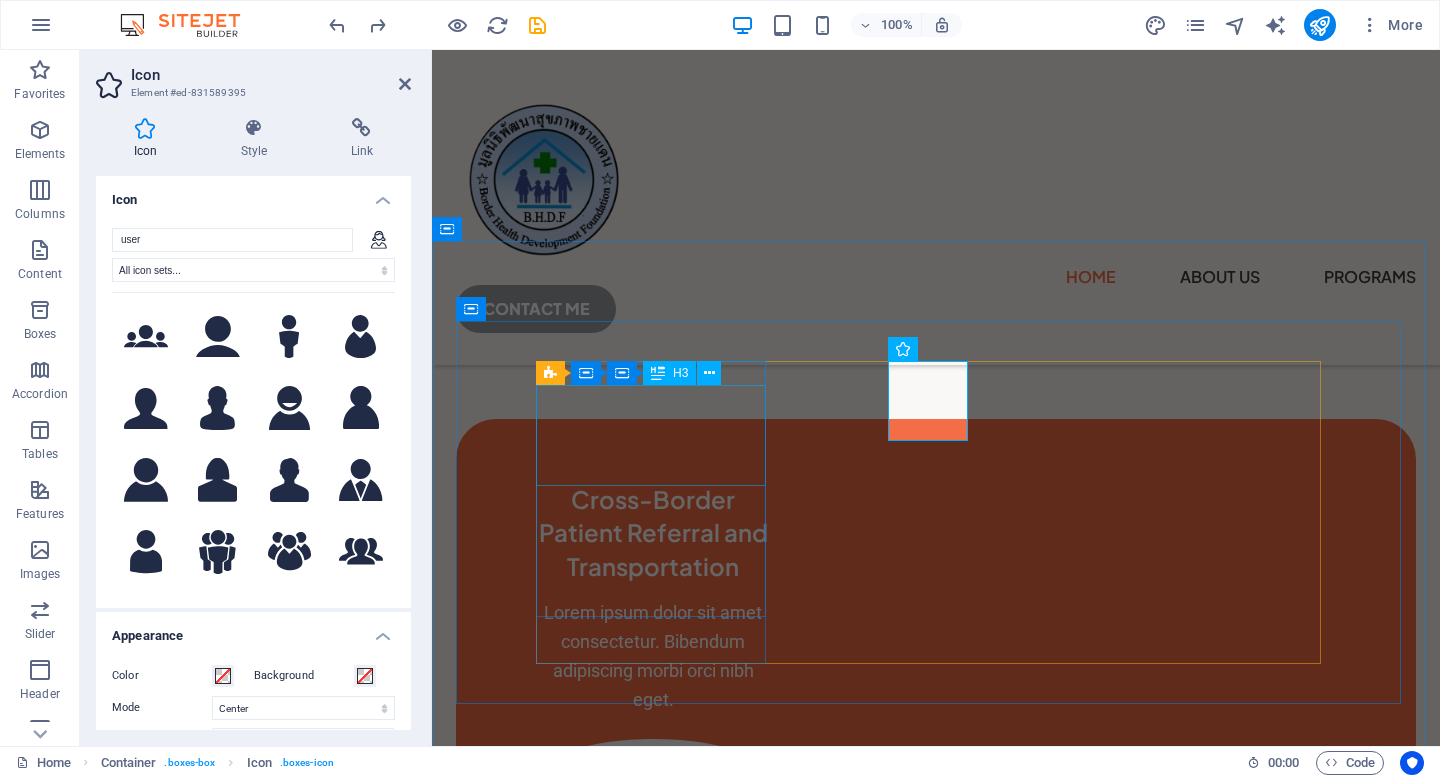 click on "Cross-Border Patient Referral and Transportation" at bounding box center [653, 533] 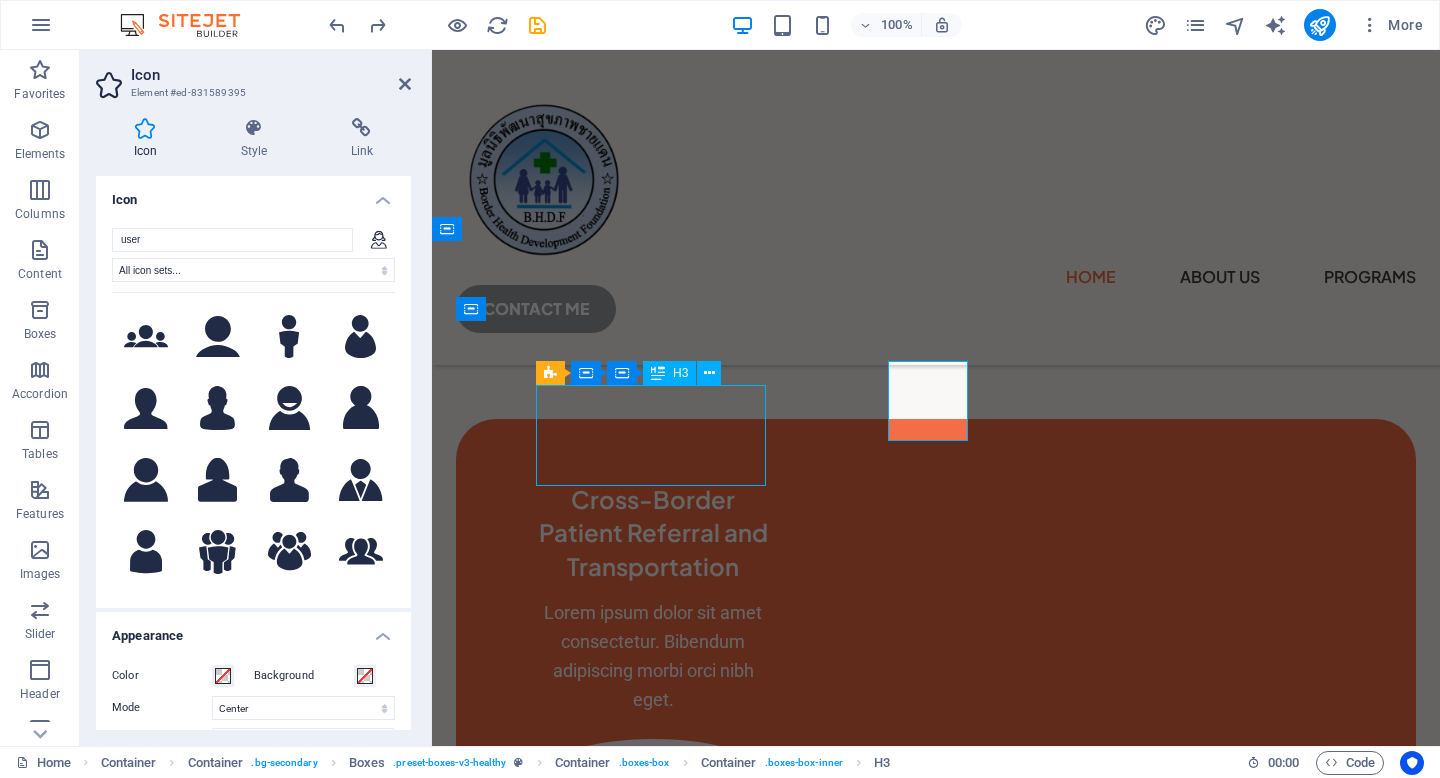 scroll, scrollTop: 747, scrollLeft: 0, axis: vertical 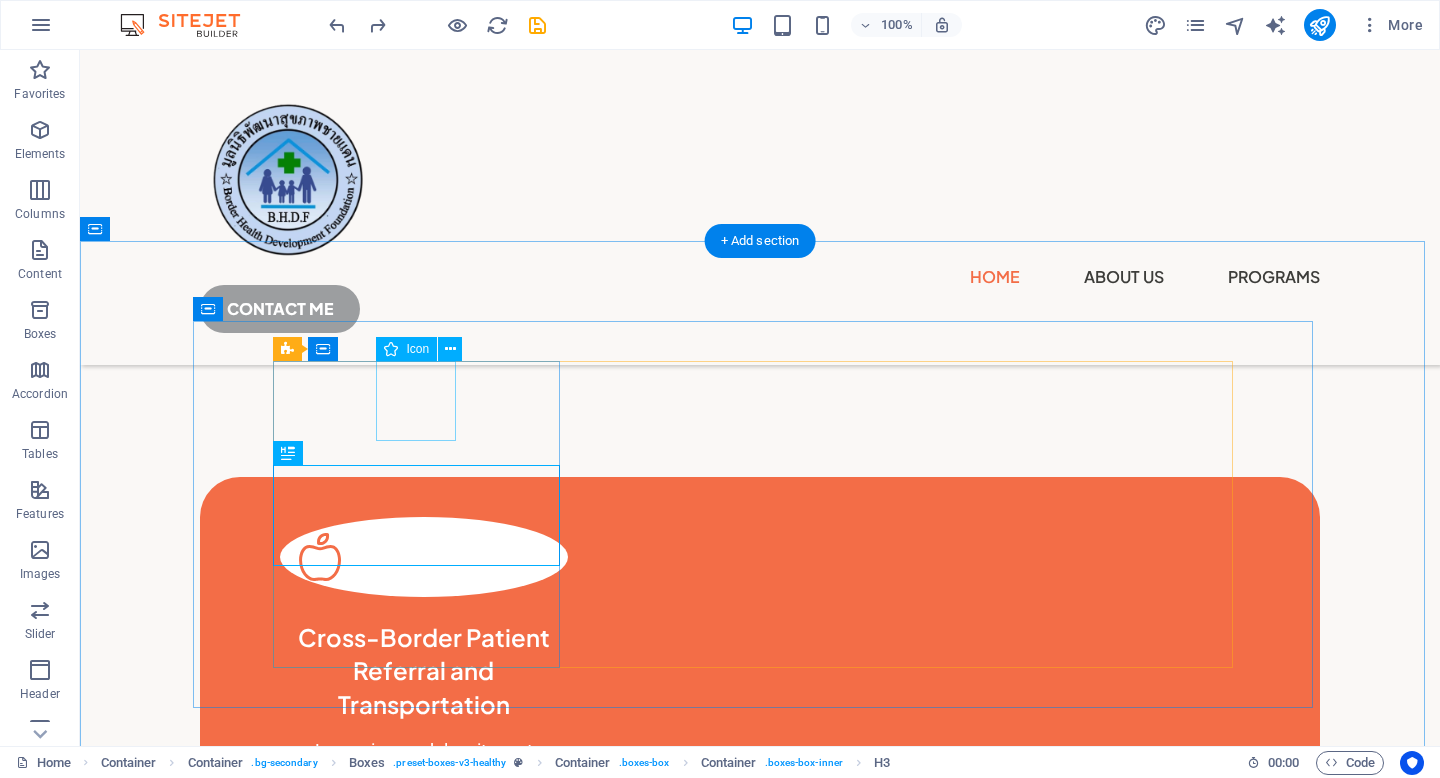 click at bounding box center [424, 557] 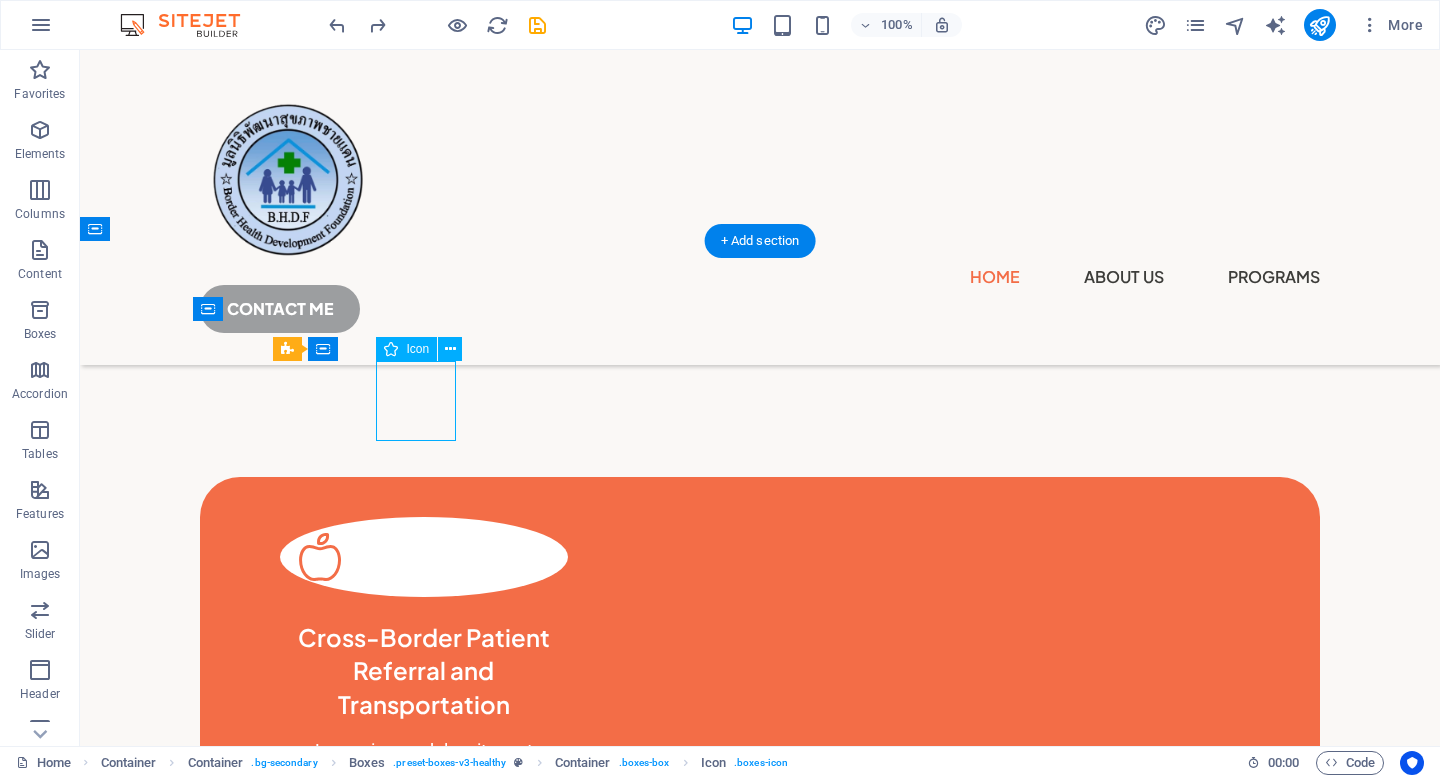 click at bounding box center (424, 557) 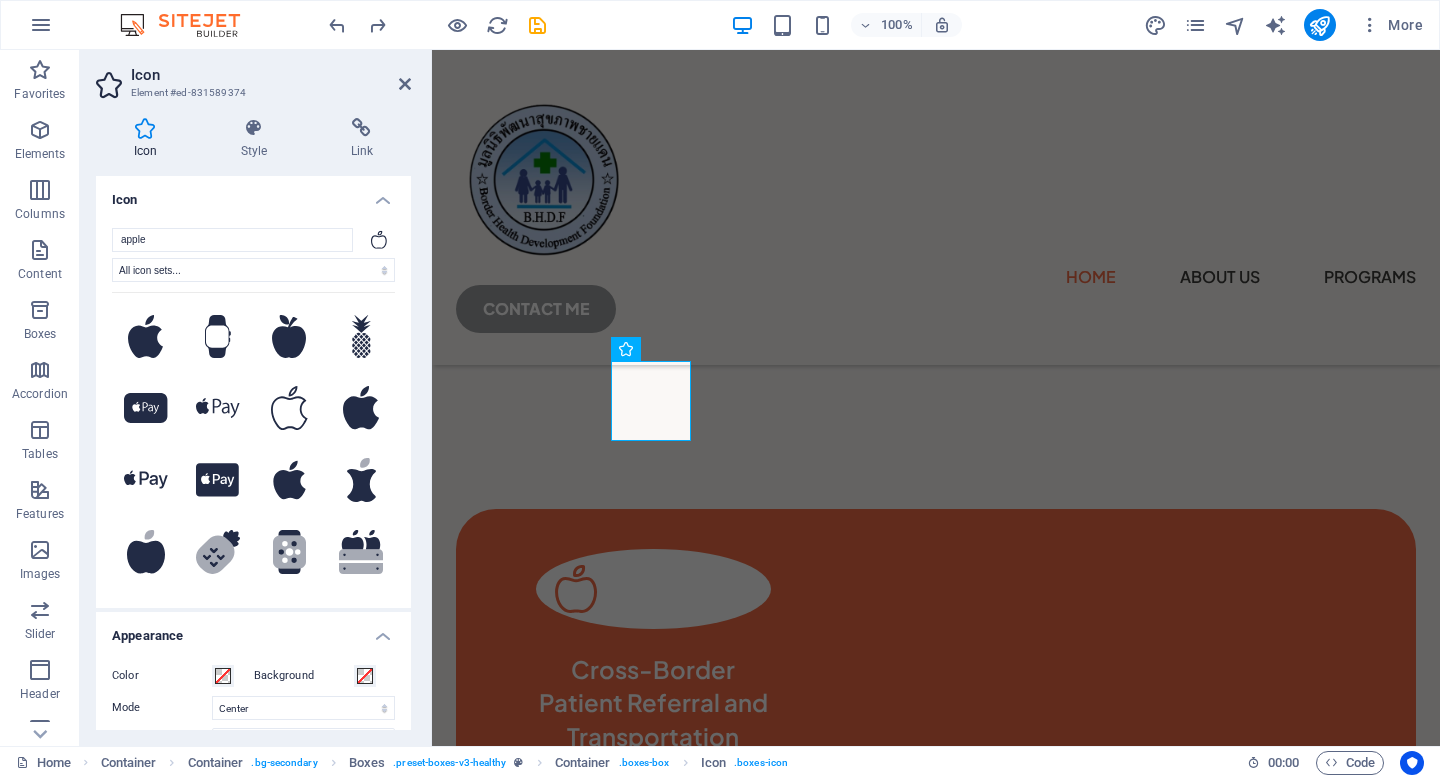 scroll, scrollTop: 837, scrollLeft: 0, axis: vertical 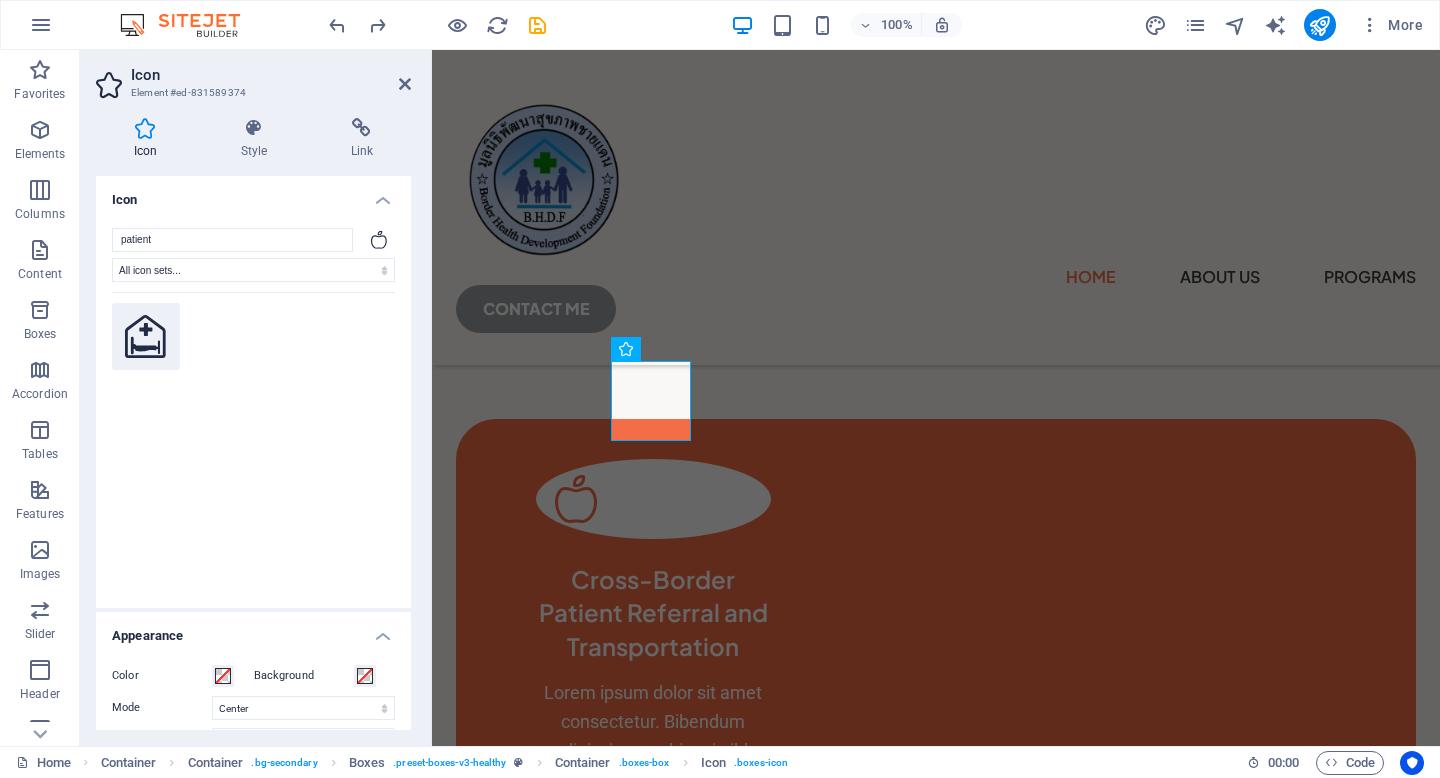 type on "patient" 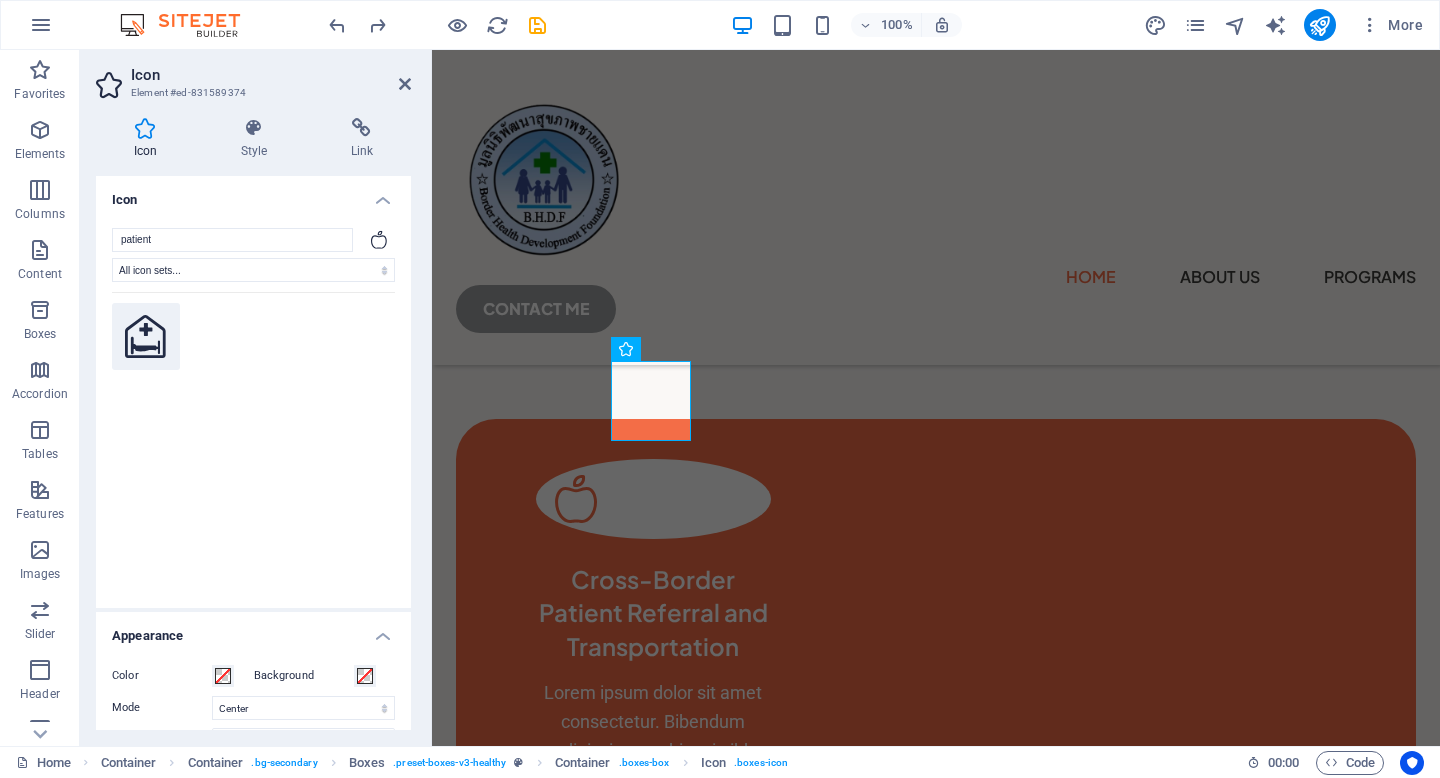 click 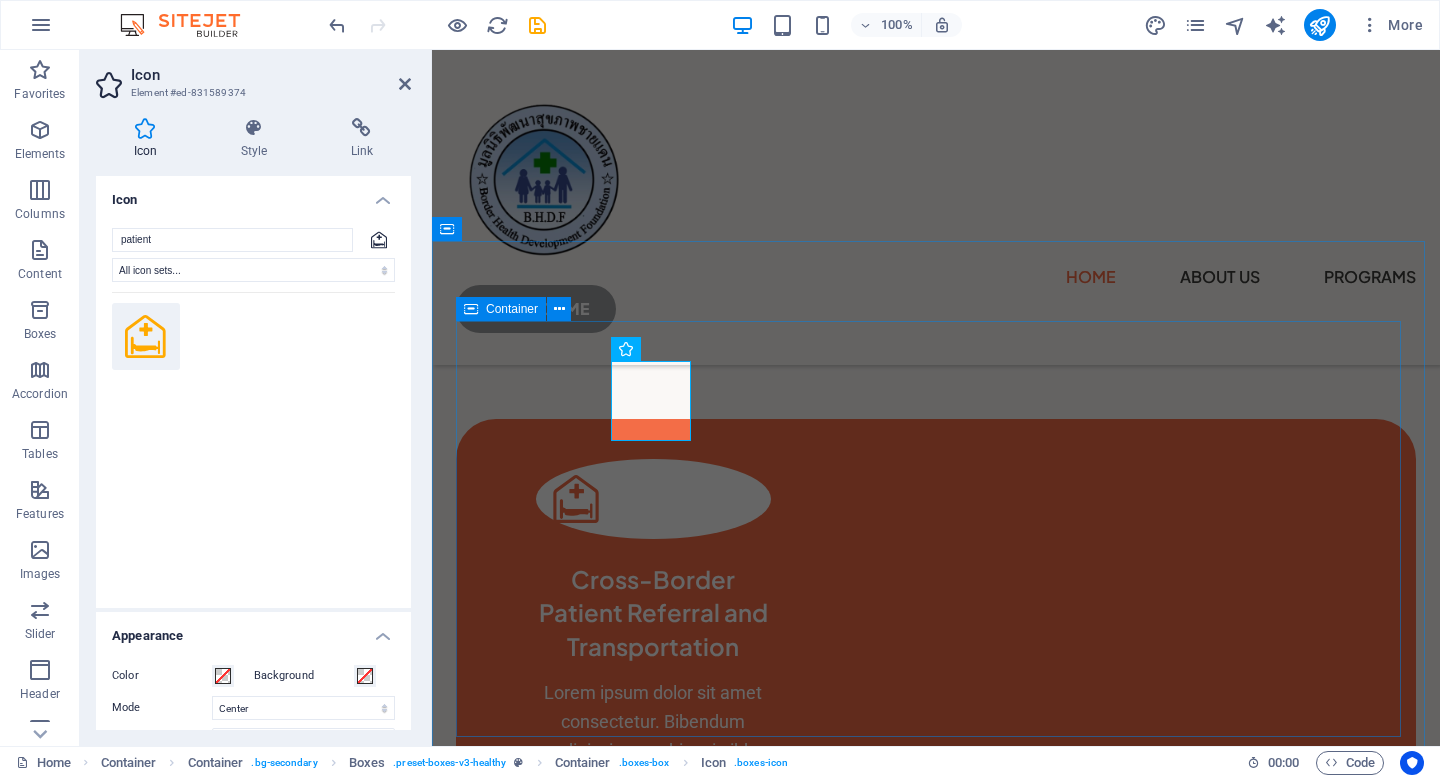 click on "1000+ happy clients Lorem ipsum dolor sit amet consectetur. Bibendum adipiscing morbi orci nibh eget." at bounding box center [653, 970] 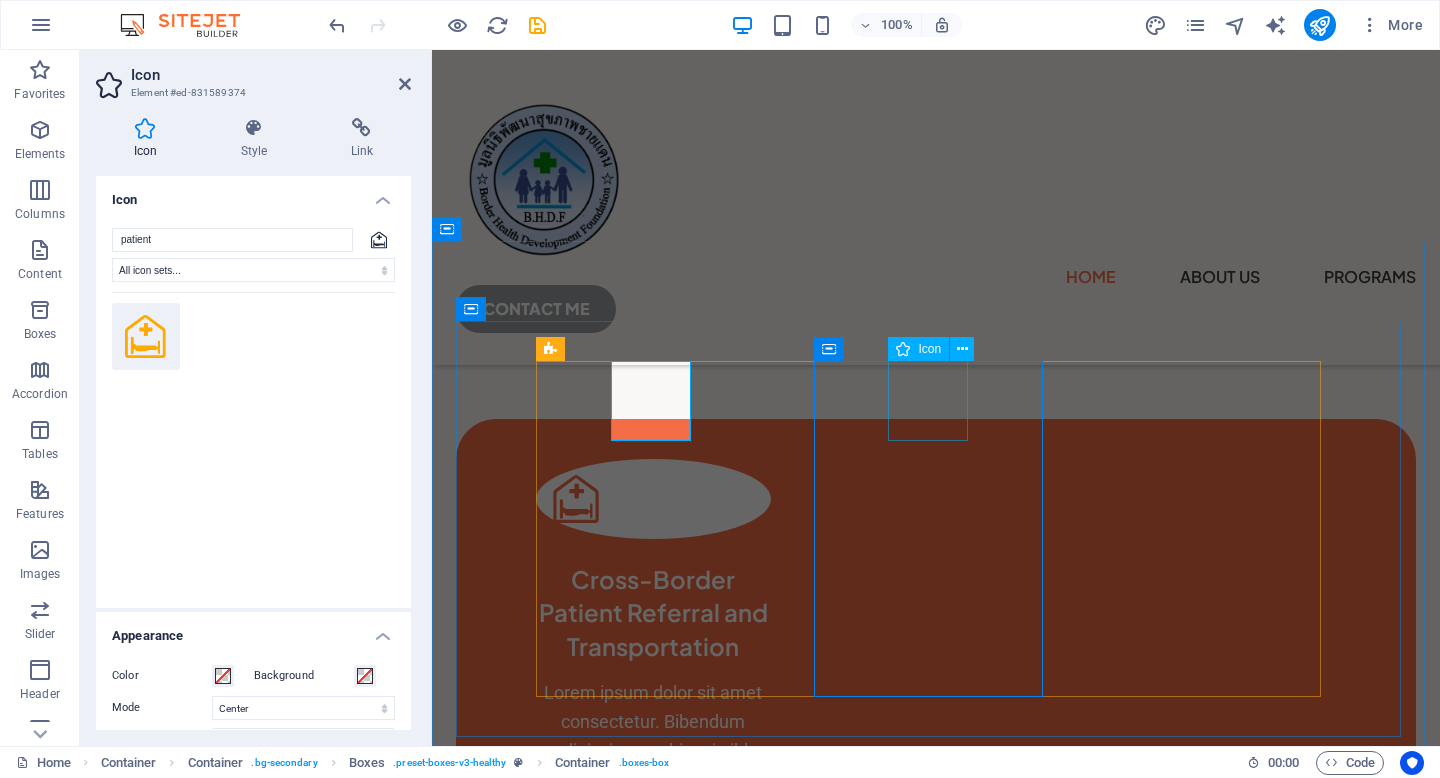 scroll, scrollTop: 747, scrollLeft: 0, axis: vertical 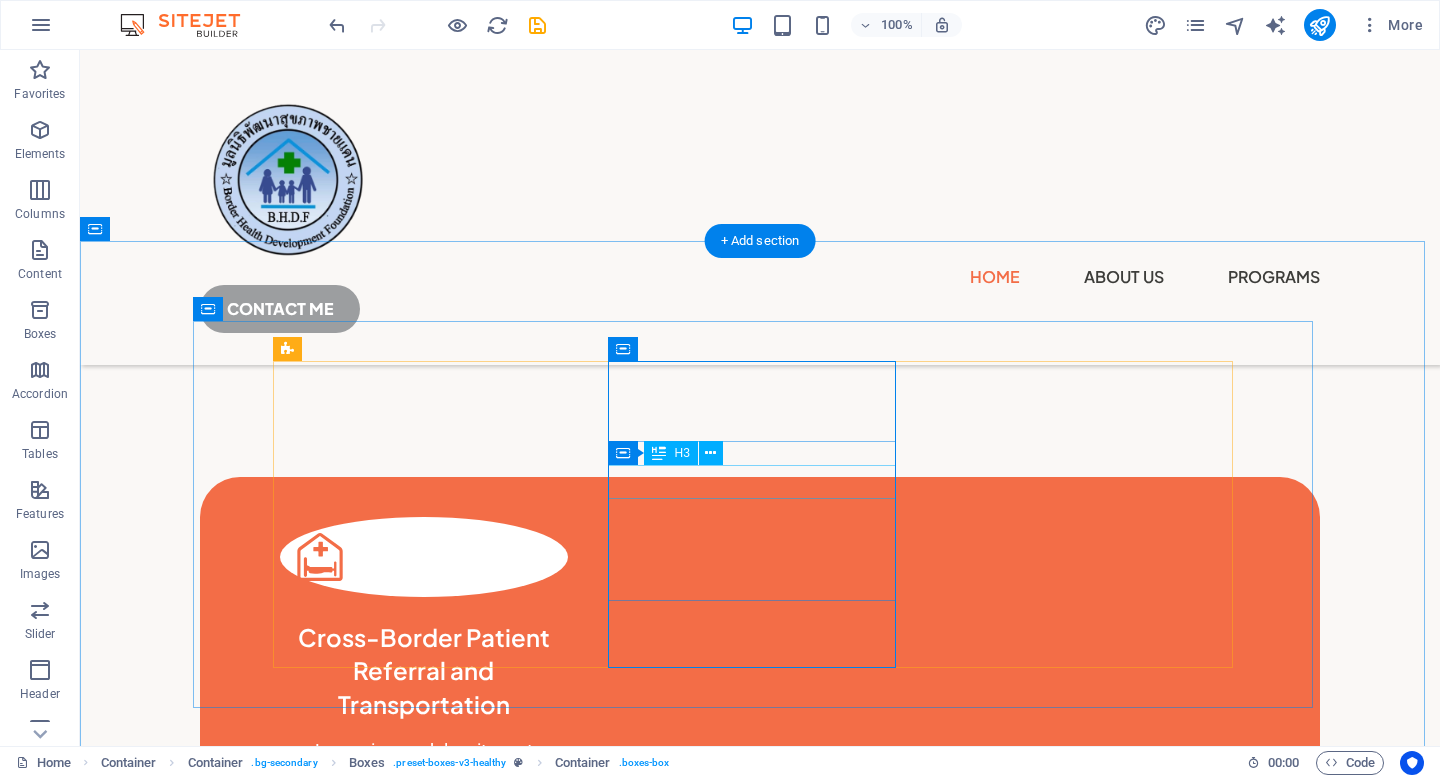 click on "1000+ happy clients" at bounding box center [424, 969] 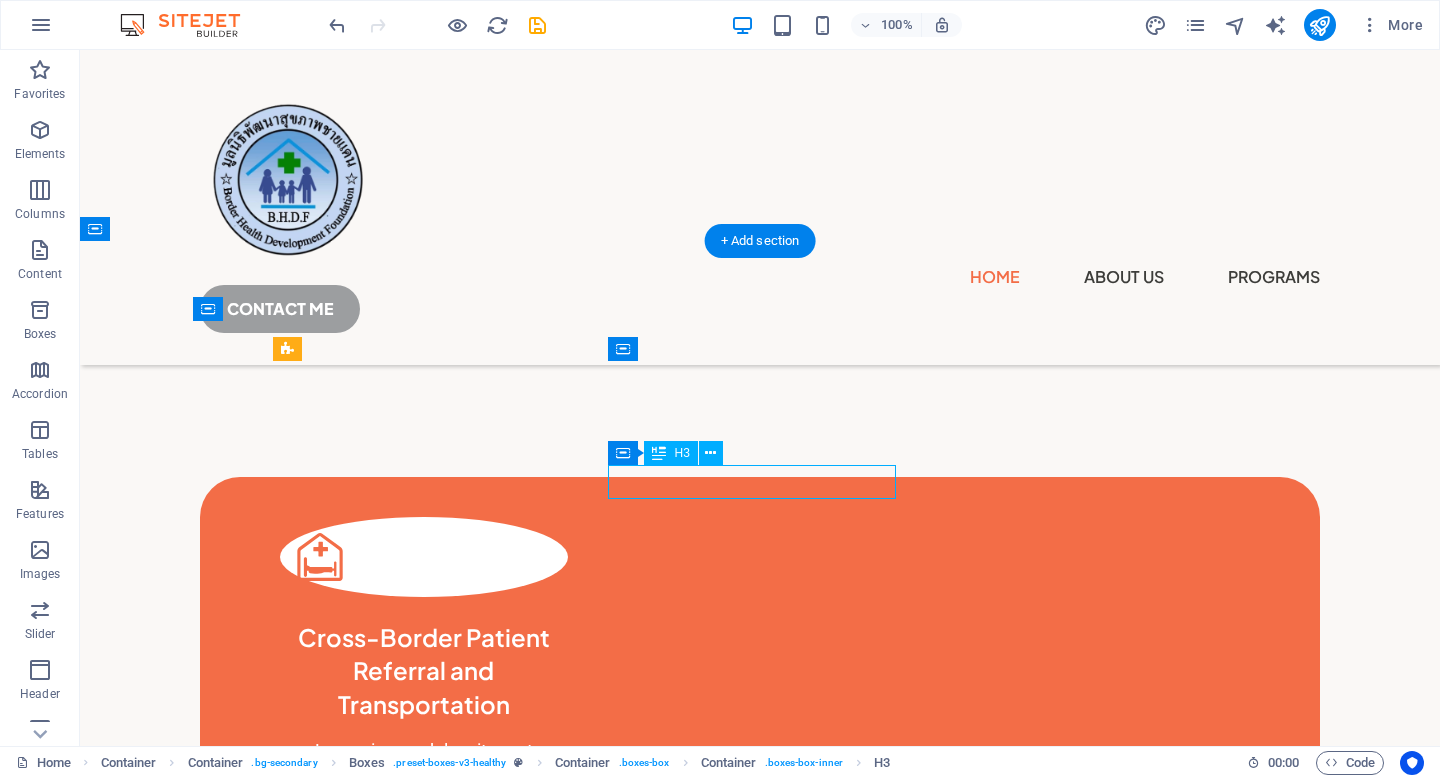 click on "1000+ happy clients" at bounding box center (424, 969) 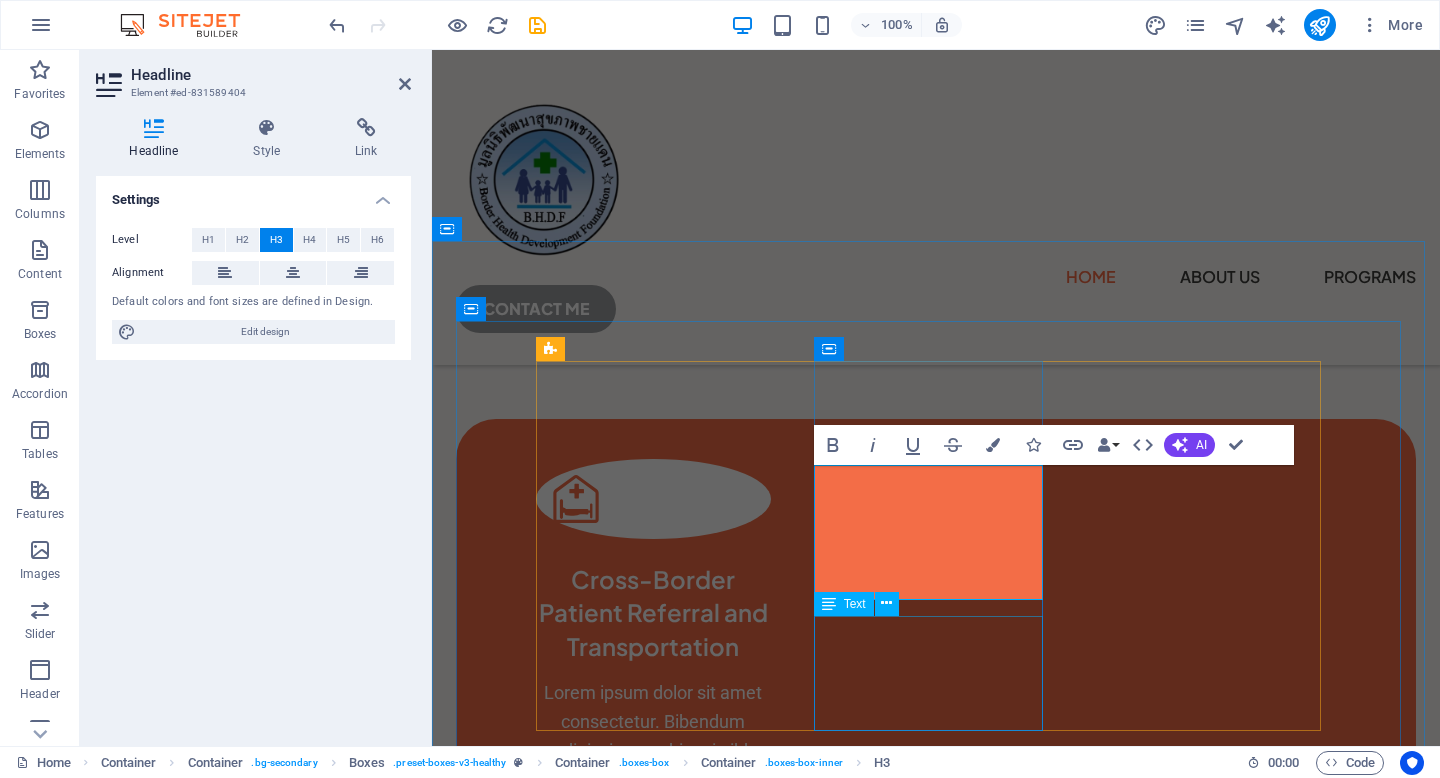 click on "Lorem ipsum dolor sit amet consectetur. Bibendum adipiscing morbi orci nibh eget." at bounding box center [653, 1130] 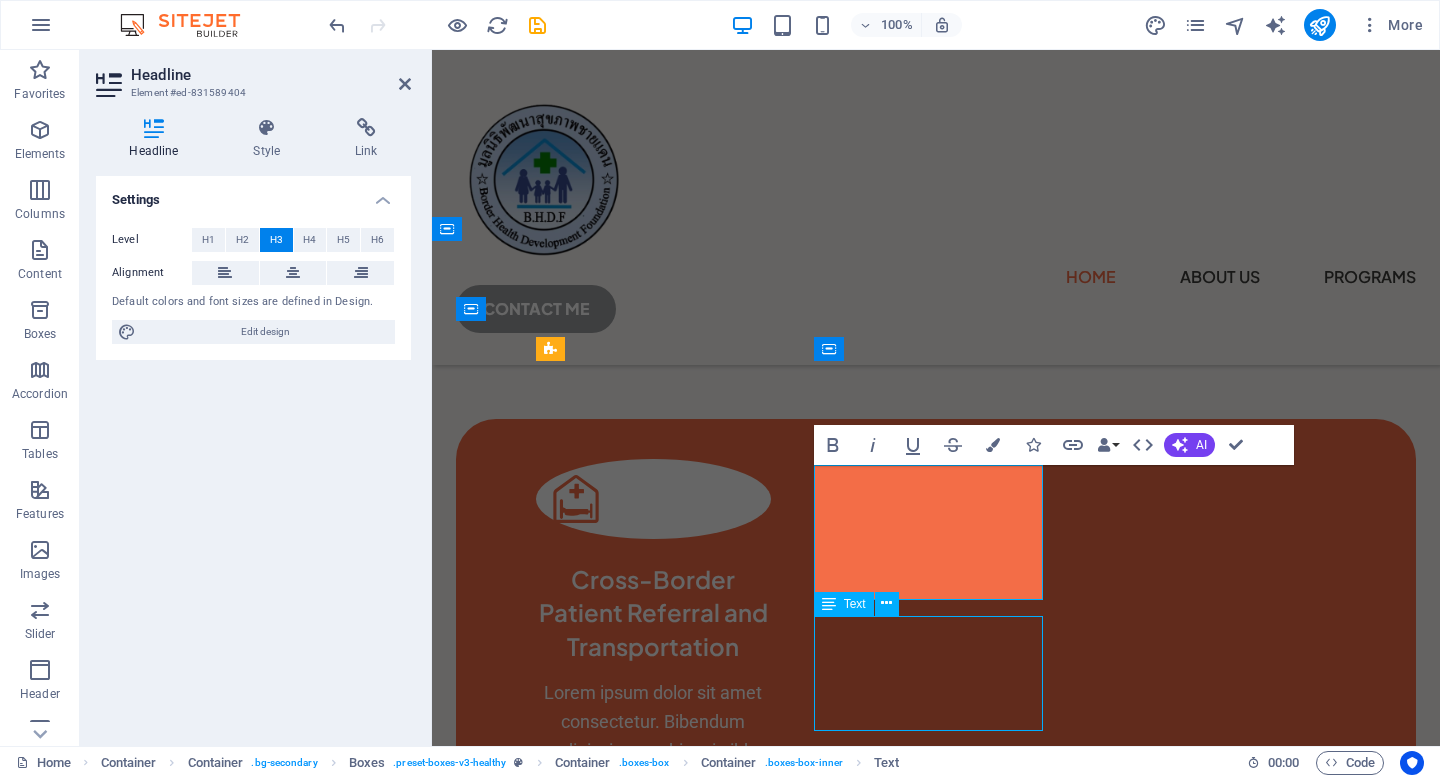 click on "Lorem ipsum dolor sit amet consectetur. Bibendum adipiscing morbi orci nibh eget." at bounding box center [653, 1130] 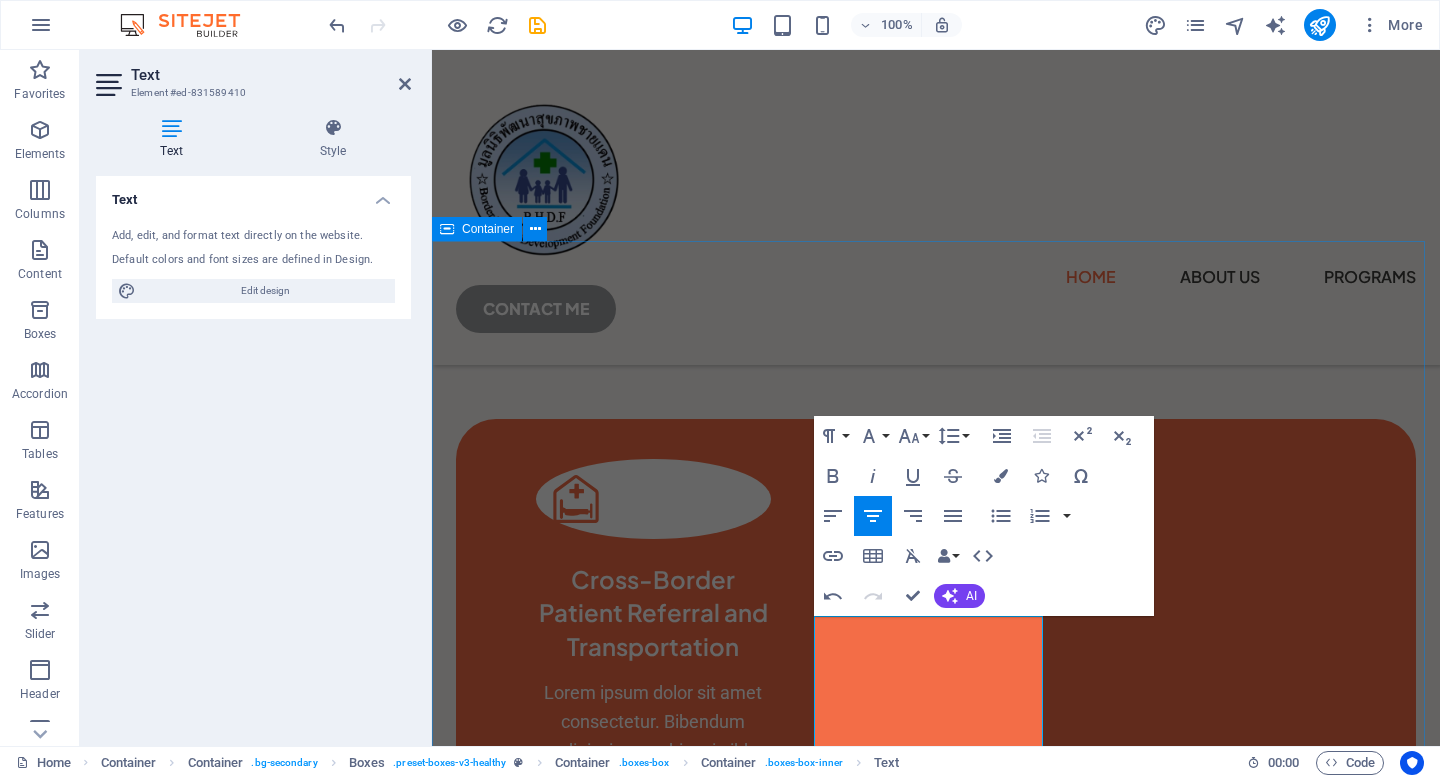 click on "Cross-Border Patient Referral and Transportation Lorem ipsum dolor sit amet consectetur. Bibendum adipiscing morbi orci nibh eget. Essential Immunization and Public Health Outreach We deliver vaccines and health education to children, pregnant women, and vulnerable communities, ensuring continuity of care through mobile and routine immunization programs. 8+ years of experience Lorem ipsum dolor sit amet consectetur. Bibendum adipiscing morbi orci nibh eget." at bounding box center [936, 1030] 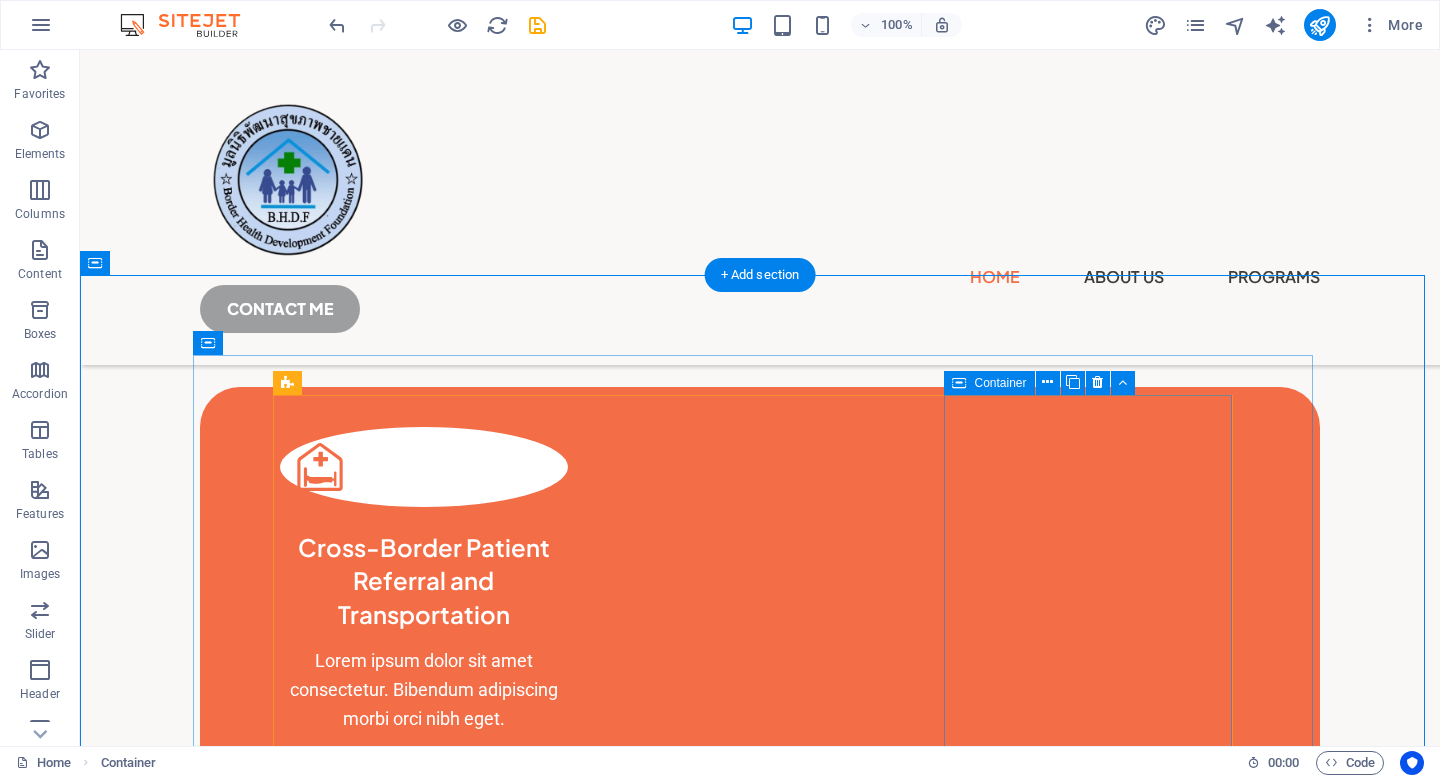 scroll, scrollTop: 714, scrollLeft: 0, axis: vertical 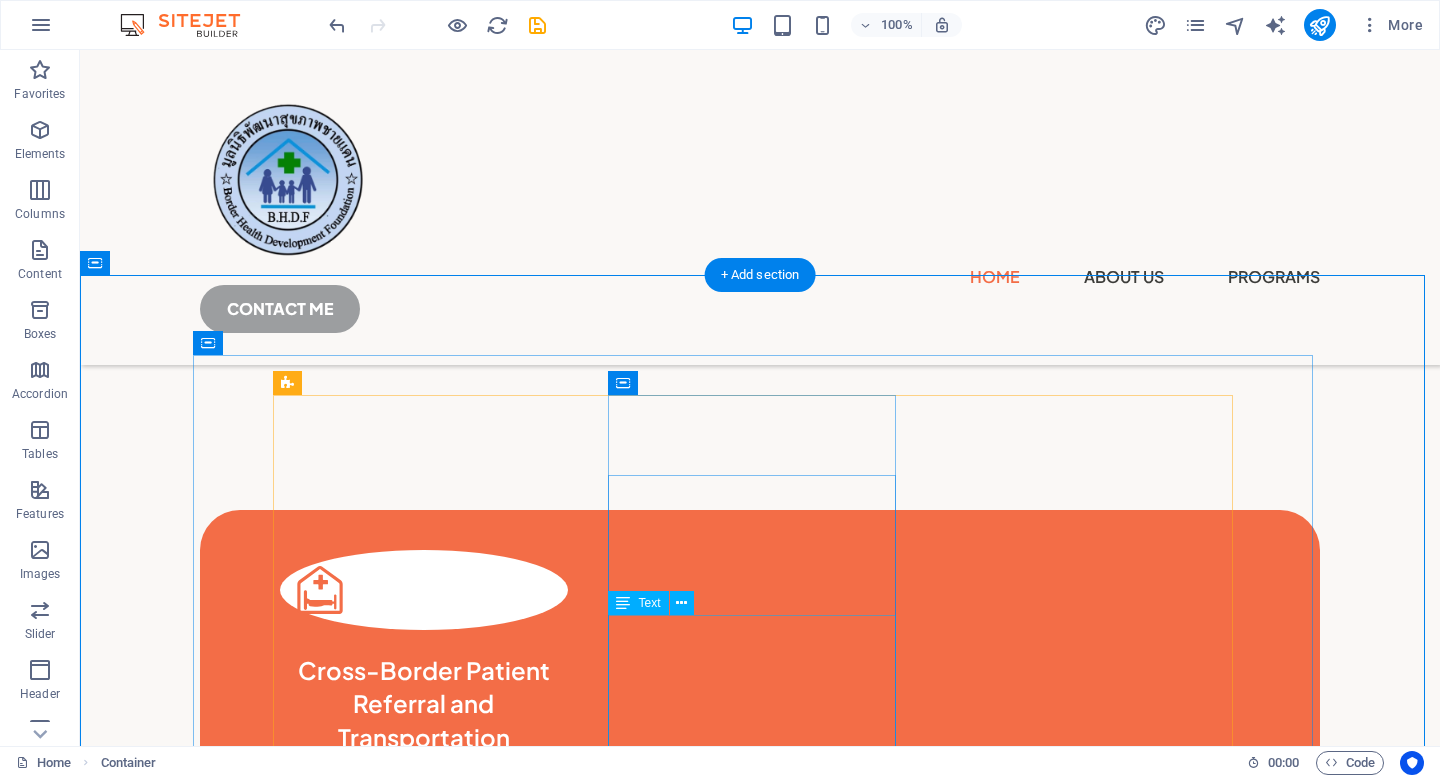 click on "We deliver vaccines and health education to children, pregnant women, and vulnerable communities, ensuring continuity of care through mobile and routine immunization programs." at bounding box center (424, 1187) 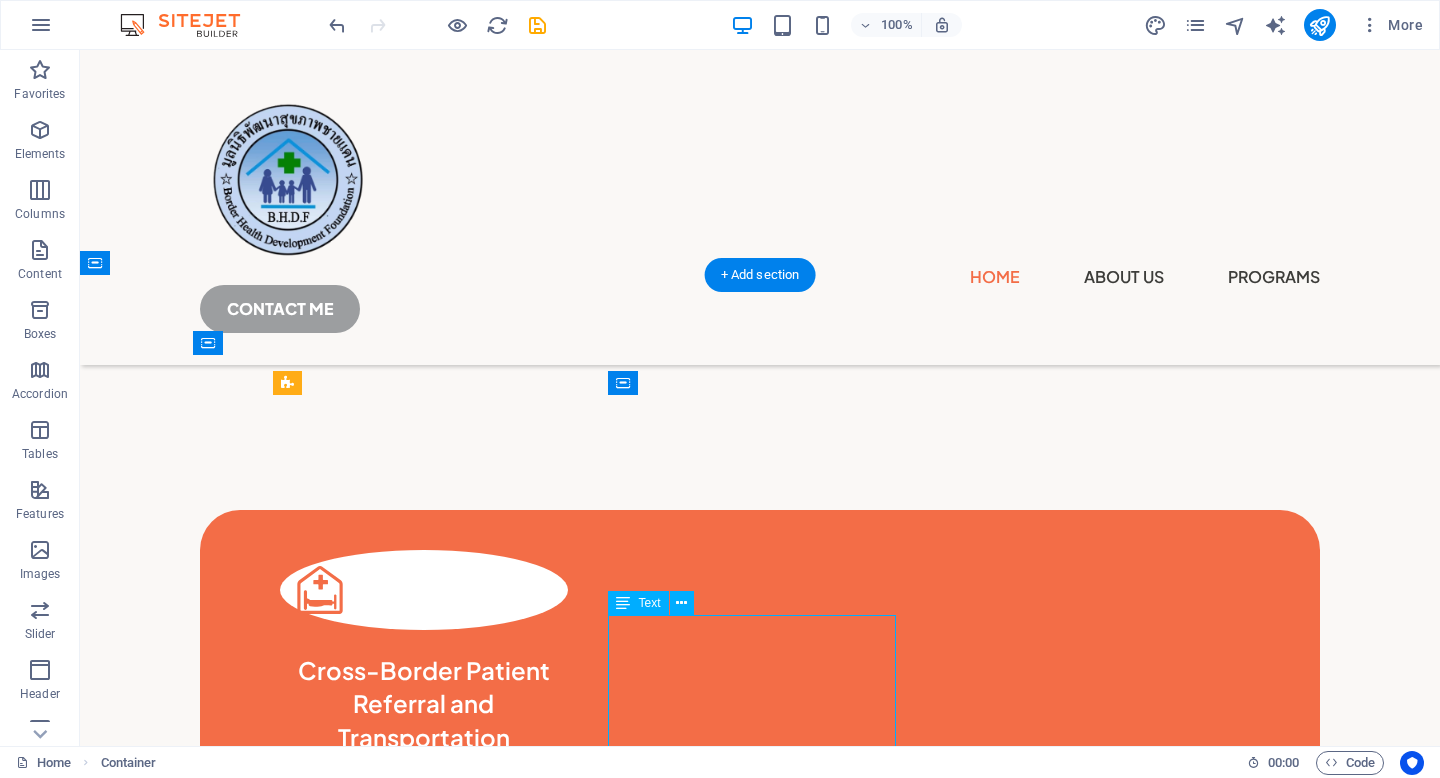 click on "We deliver vaccines and health education to children, pregnant women, and vulnerable communities, ensuring continuity of care through mobile and routine immunization programs." at bounding box center [424, 1187] 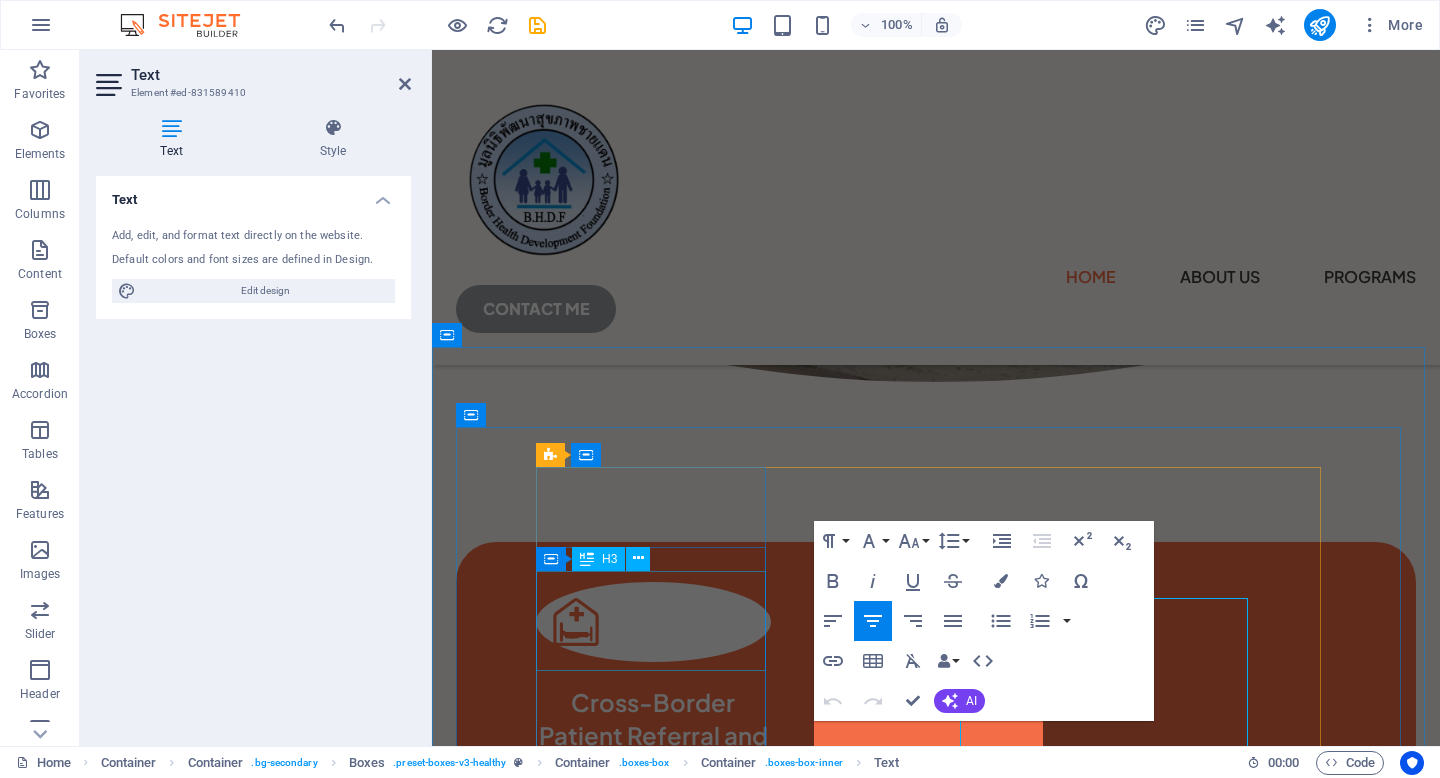 scroll, scrollTop: 731, scrollLeft: 0, axis: vertical 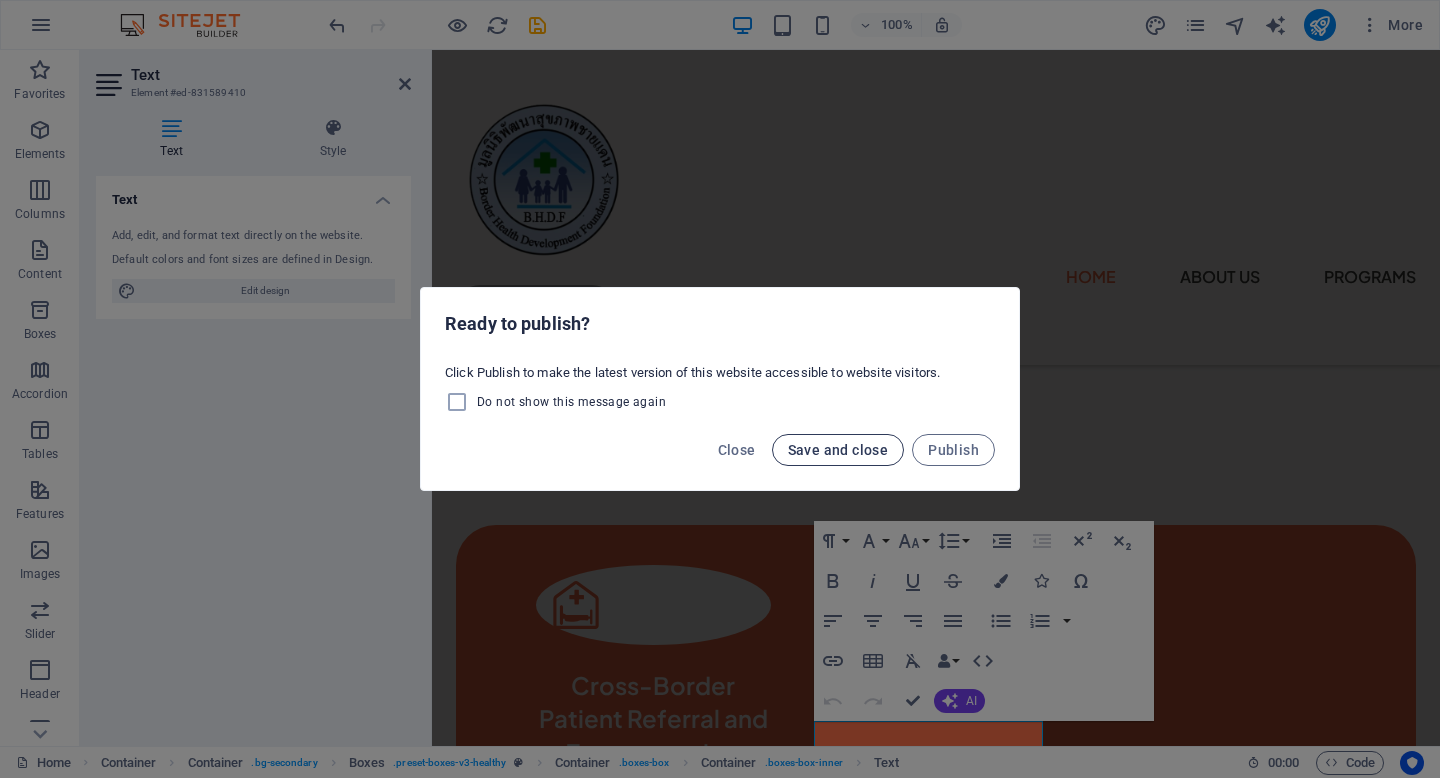 click on "Save and close" at bounding box center (838, 450) 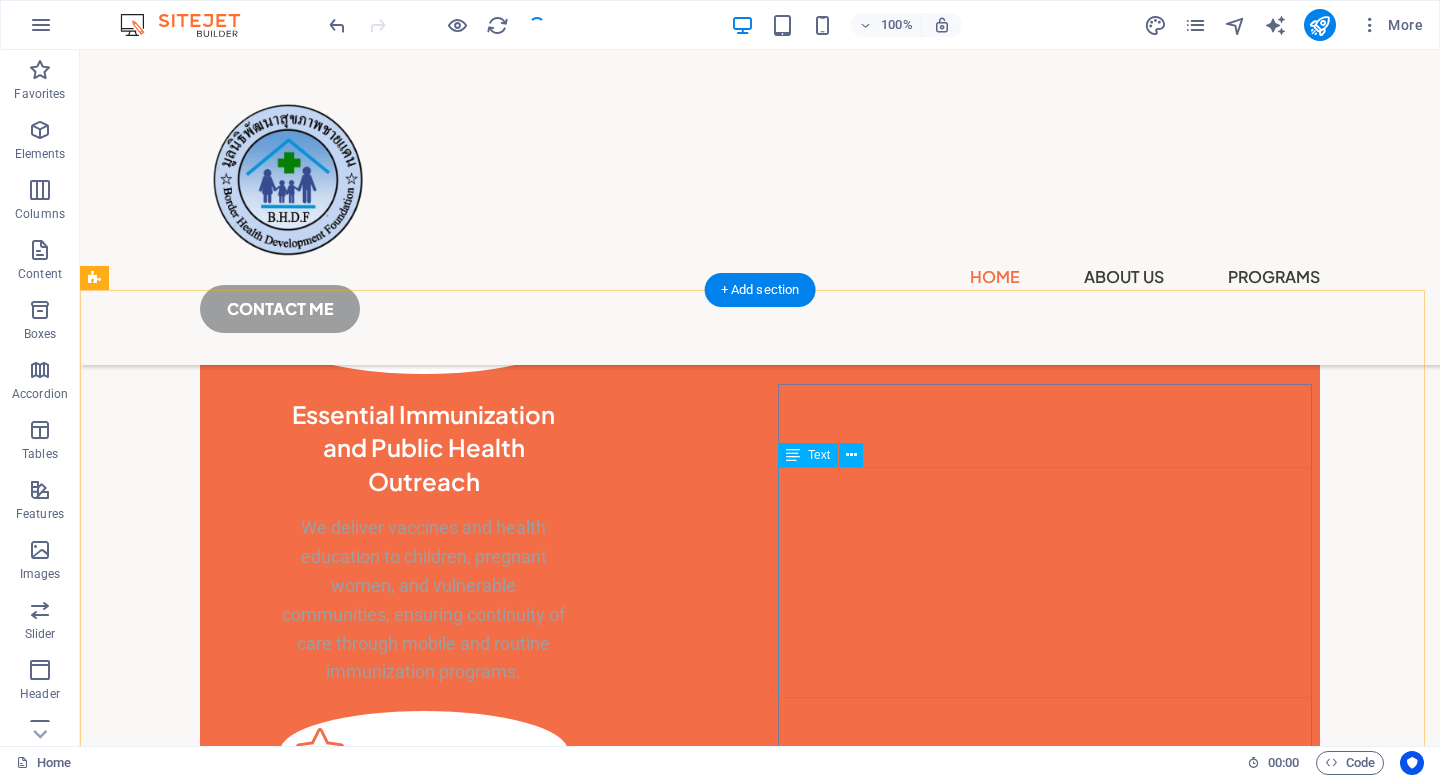 scroll, scrollTop: 921, scrollLeft: 0, axis: vertical 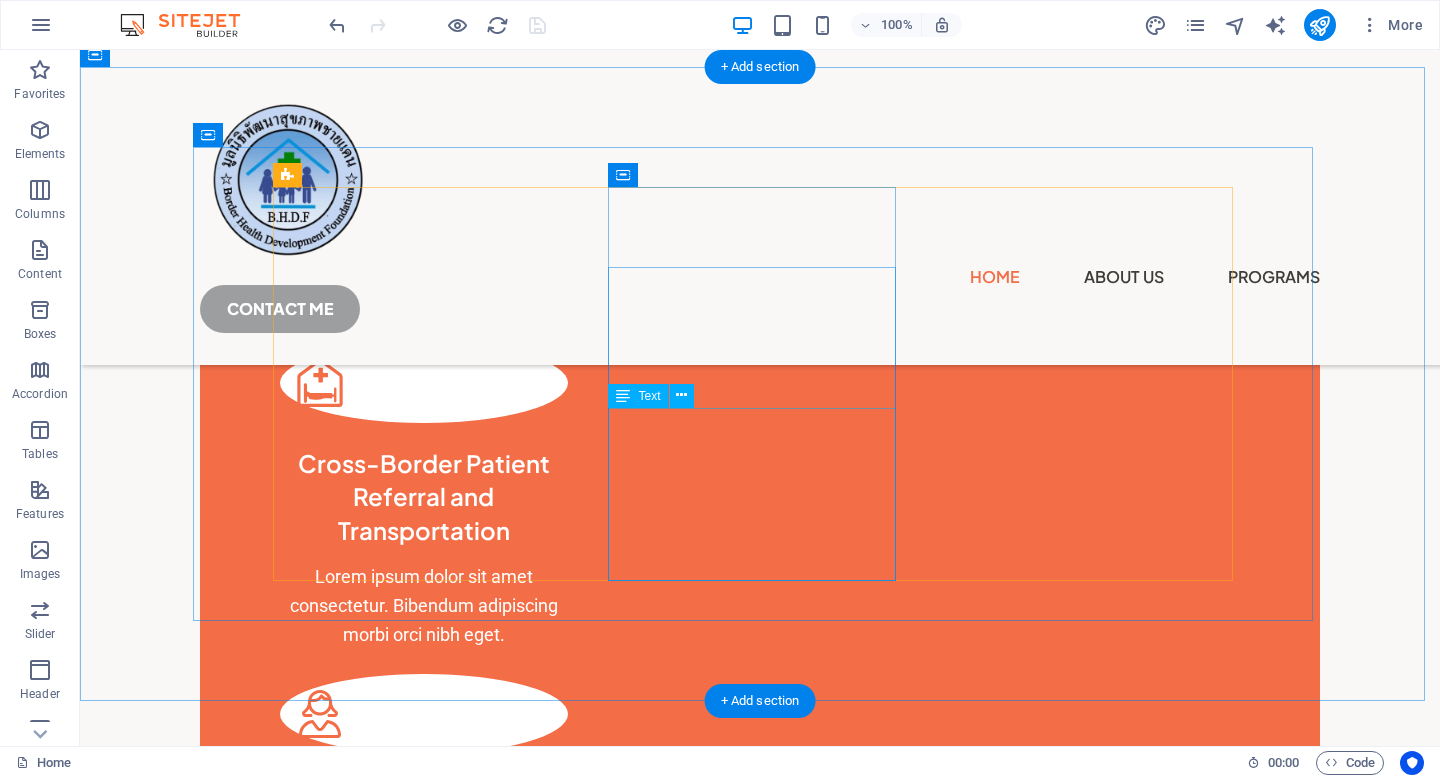 click on "We deliver vaccines and health education to children, pregnant women, and vulnerable communities, ensuring continuity of care through mobile and routine immunization programs." at bounding box center [424, 980] 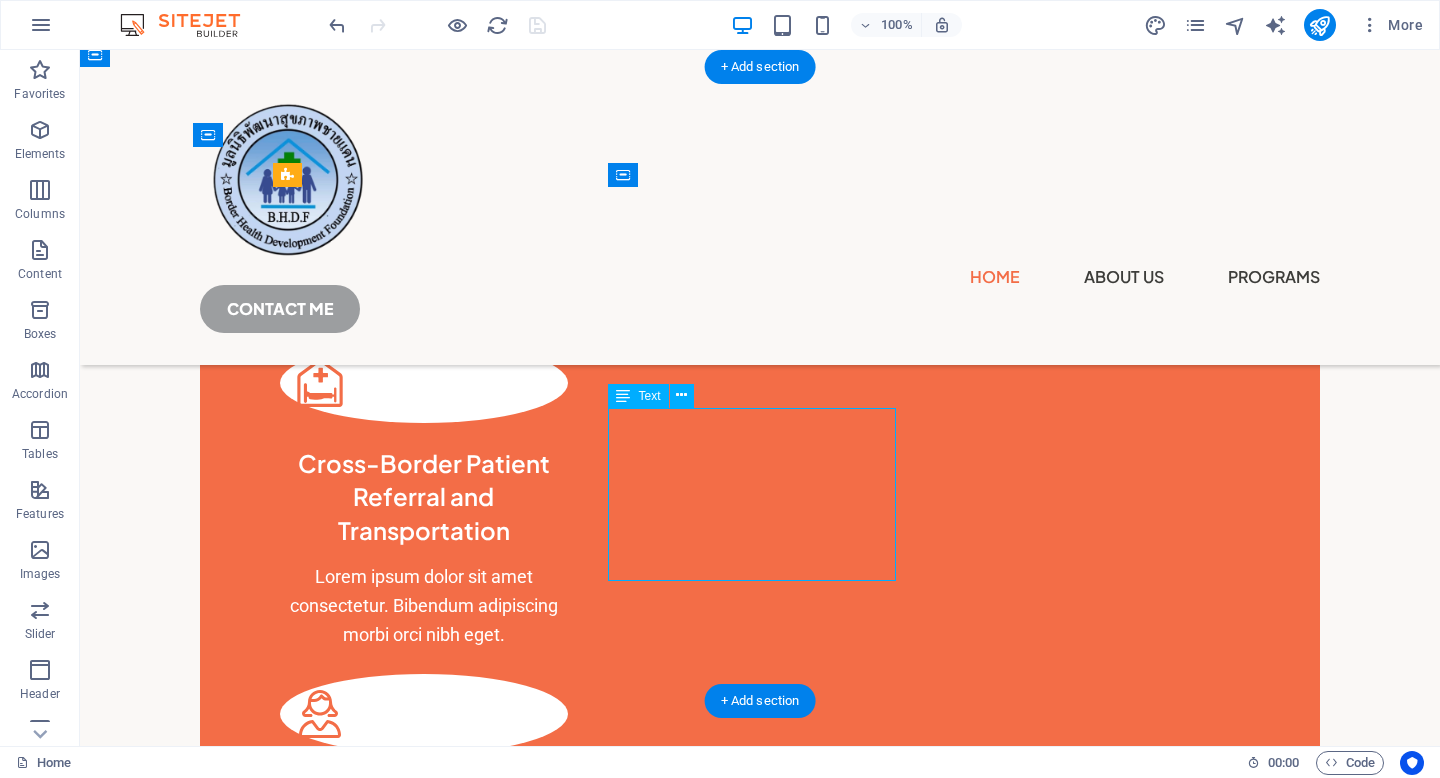 click on "We deliver vaccines and health education to children, pregnant women, and vulnerable communities, ensuring continuity of care through mobile and routine immunization programs." at bounding box center [424, 980] 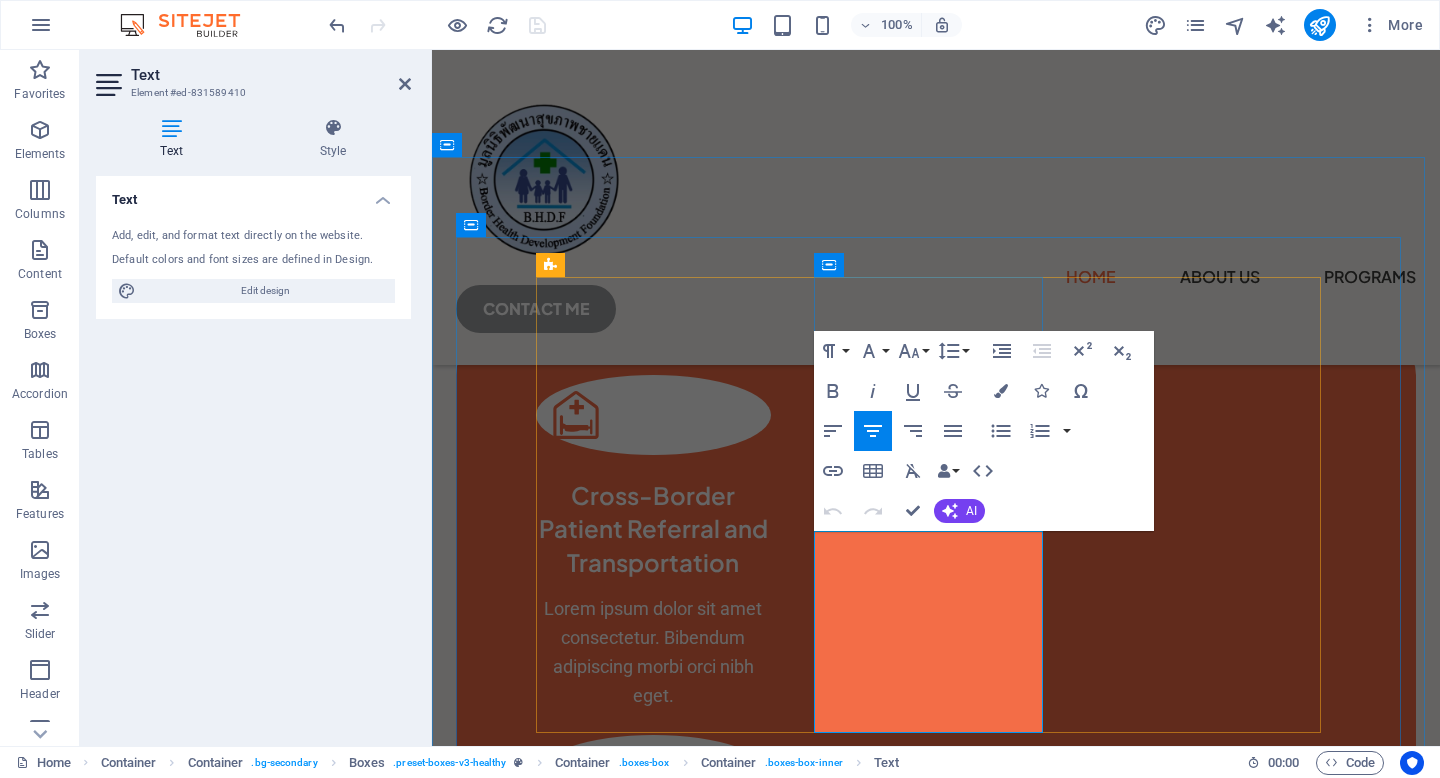 click on "We deliver vaccines and health education to children, pregnant women, and vulnerable communities, ensuring continuity of care through mobile and routine immunization programs." at bounding box center [653, 1090] 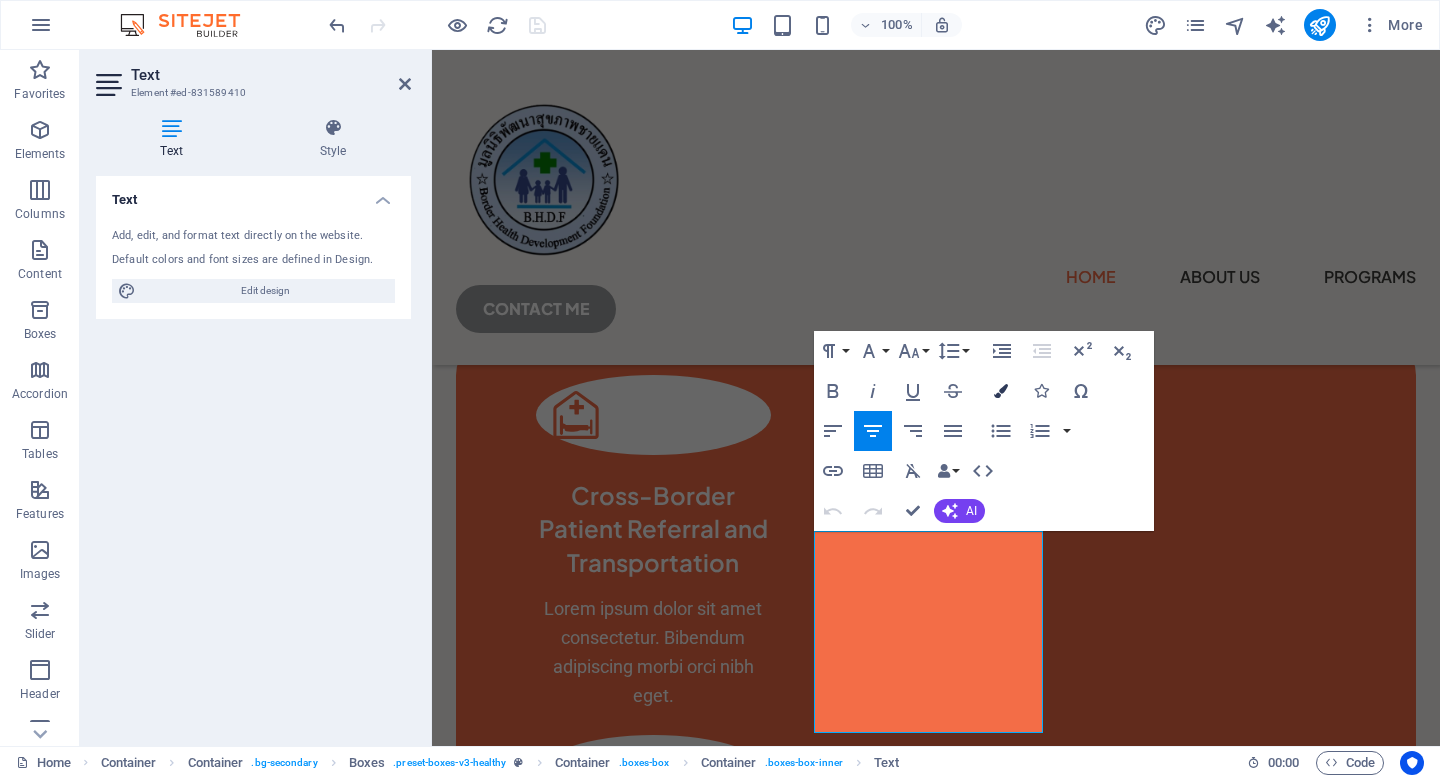 click at bounding box center [1001, 391] 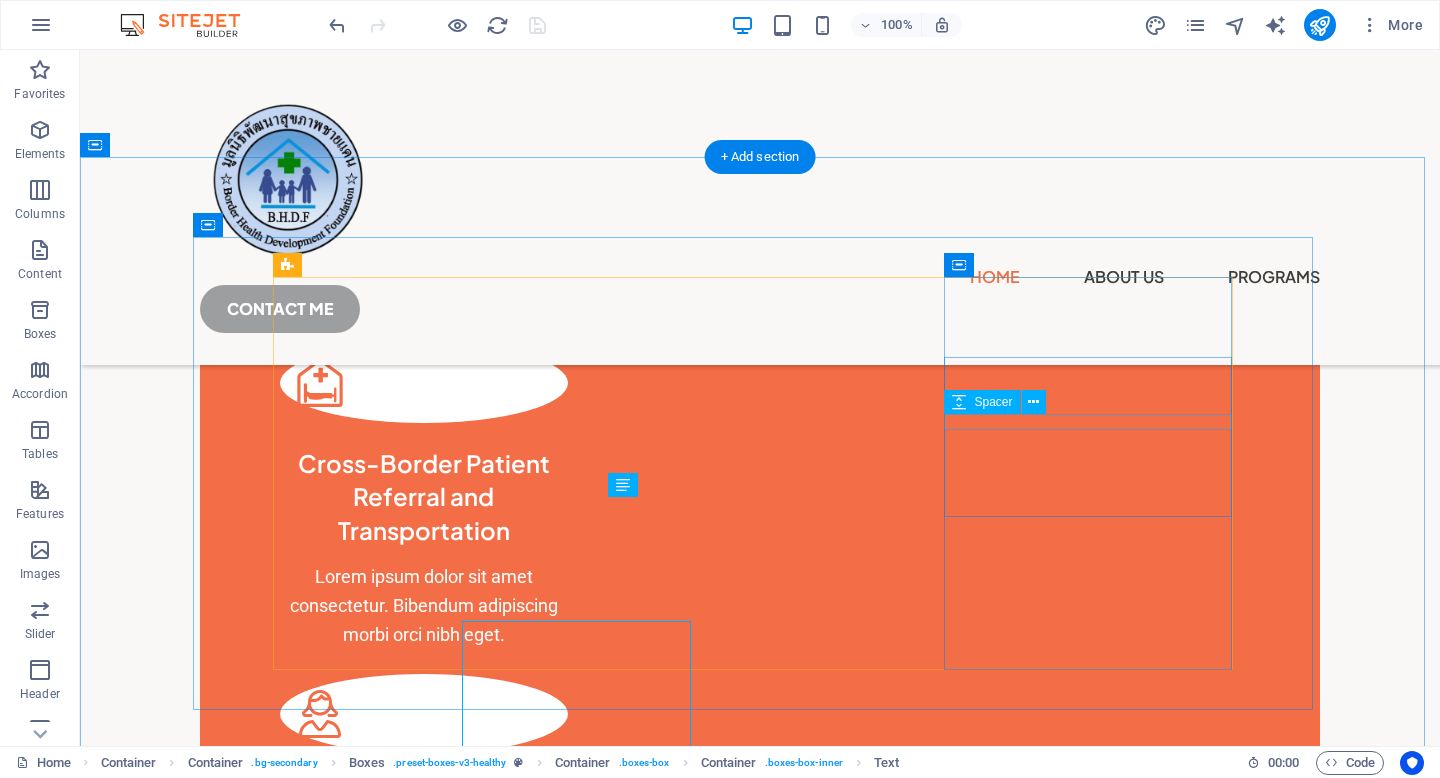 scroll, scrollTop: 832, scrollLeft: 0, axis: vertical 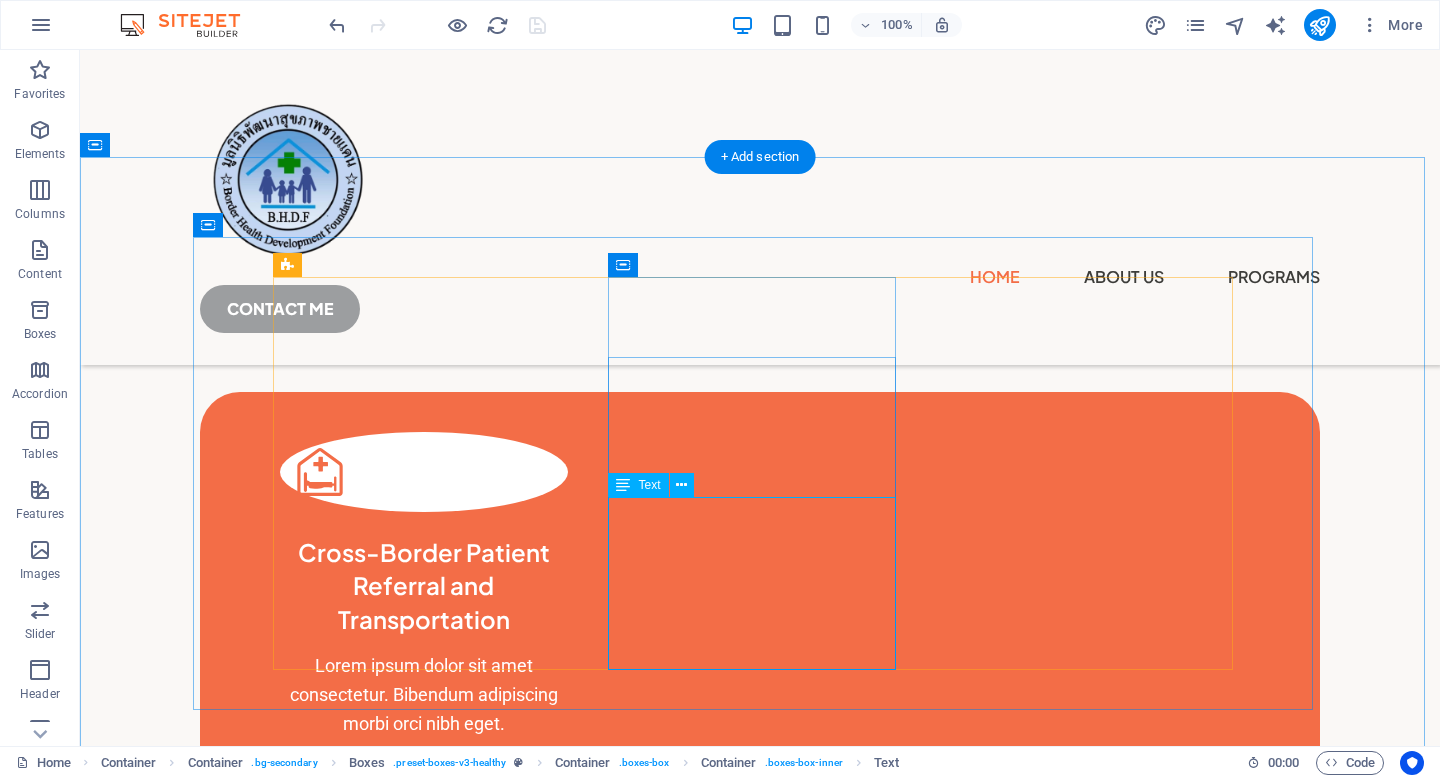 click on "We deliver vaccines and health education to children, pregnant women, and vulnerable communities, ensuring continuity of care through mobile and routine immunization programs." at bounding box center [424, 1069] 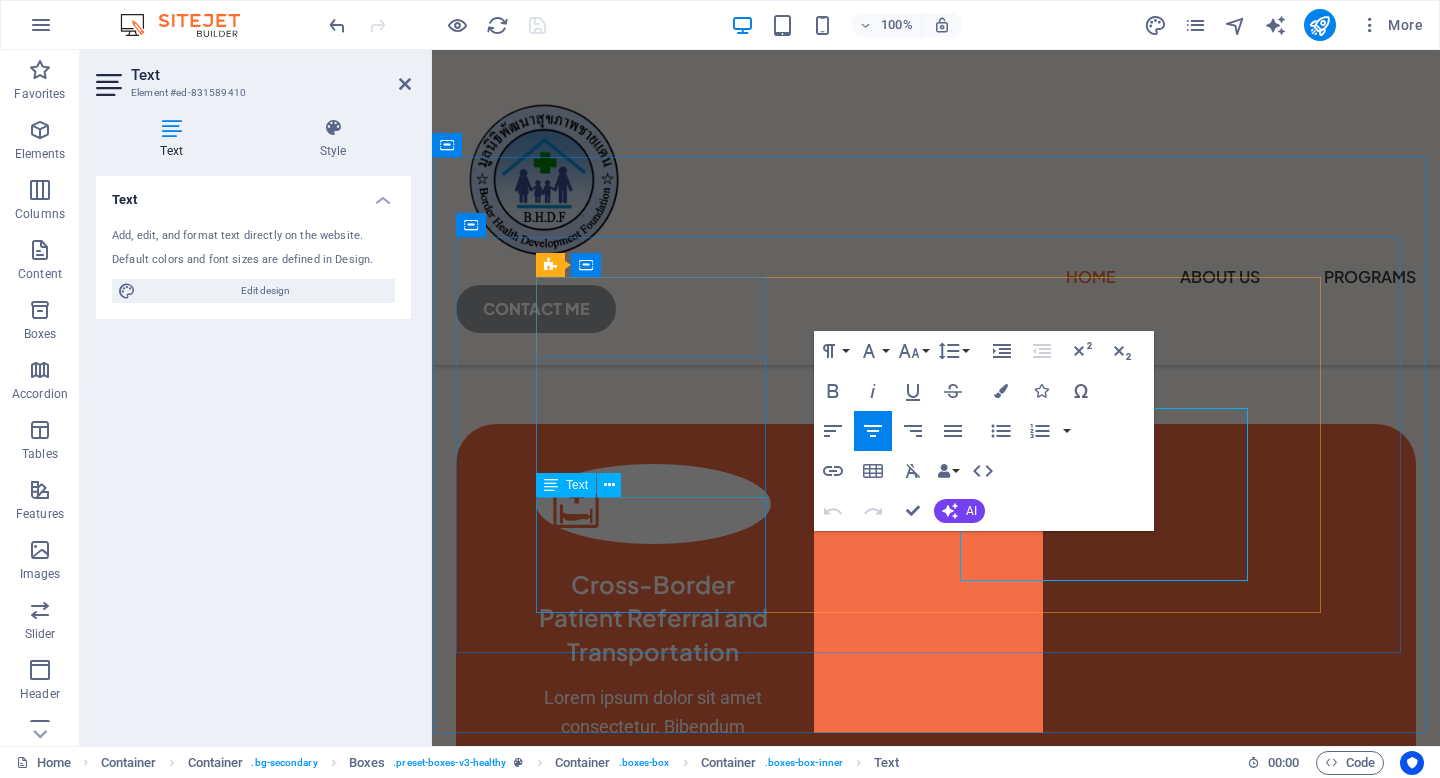 scroll, scrollTop: 921, scrollLeft: 0, axis: vertical 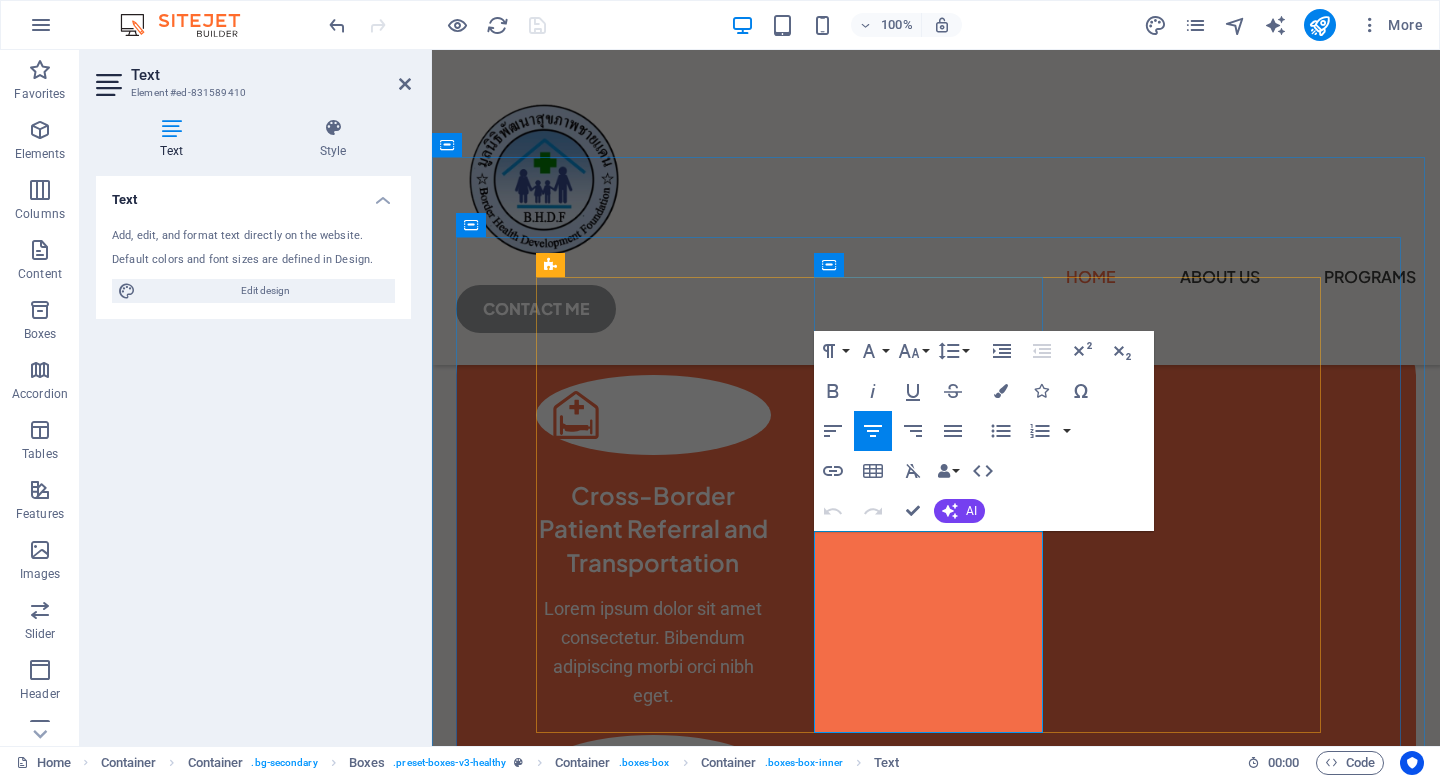 click on "We deliver vaccines and health education to children, pregnant women, and vulnerable communities, ensuring continuity of care through mobile and routine immunization programs." at bounding box center (653, 1090) 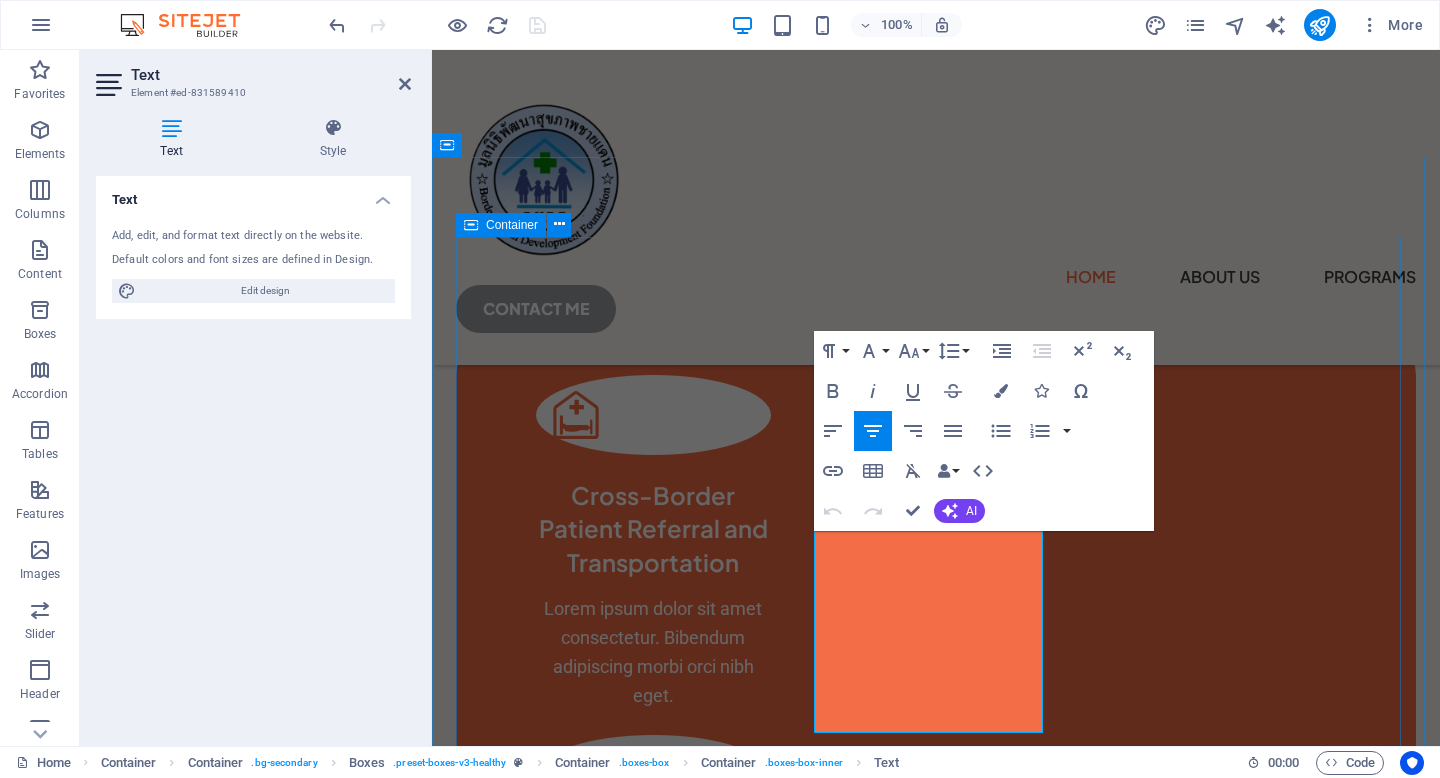click on "Cross-Border Patient Referral and Transportation Lorem ipsum dolor sit amet consectetur. Bibendum adipiscing morbi orci nibh eget. Essential Immunization and Public Health Outreach We deliver vaccines and health education to children, pregnant women, and vulnerable communities, ensuring continuity of care through mobile and routine immunization programs. 8+ years of experience Lorem ipsum dolor sit amet consectetur. Bibendum adipiscing morbi orci nibh eget." at bounding box center (936, 946) 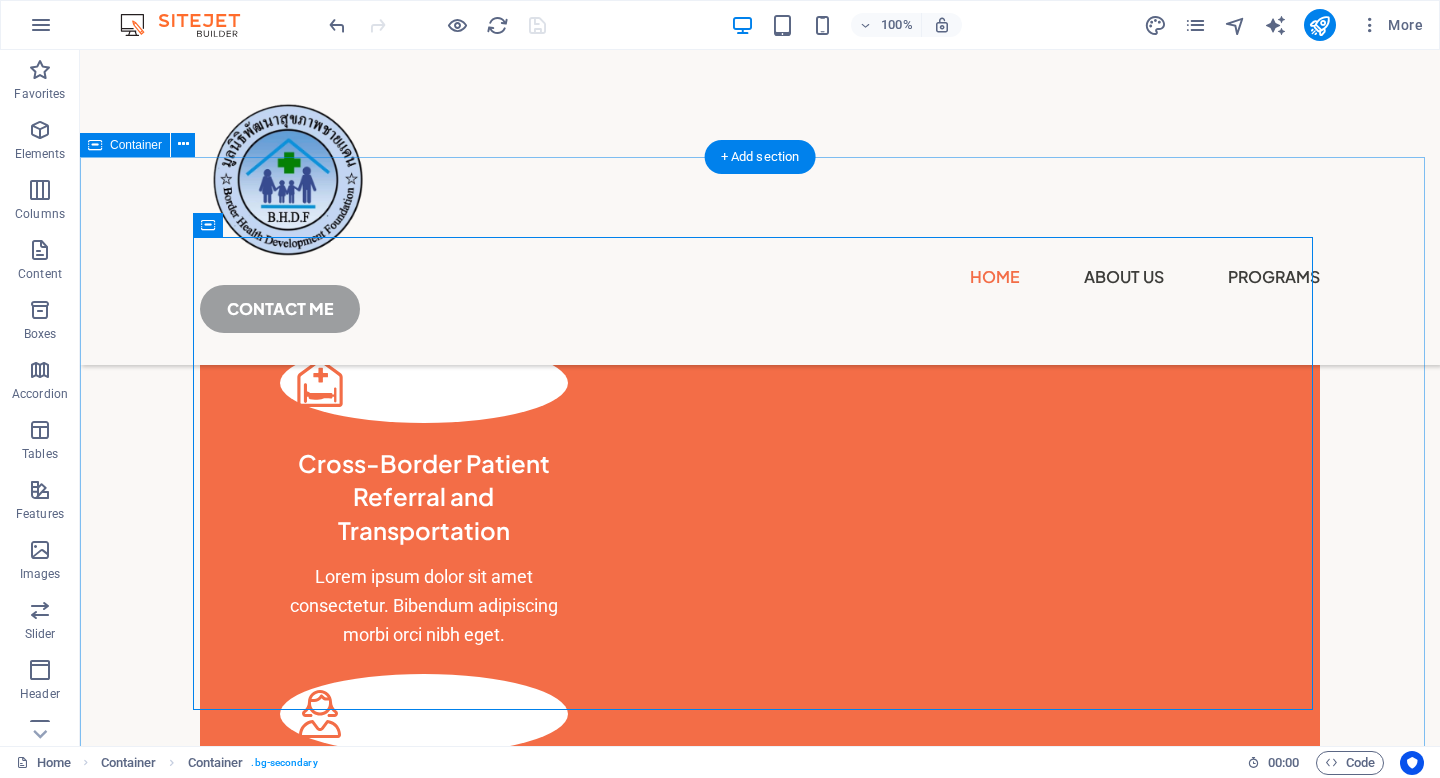 scroll, scrollTop: 832, scrollLeft: 0, axis: vertical 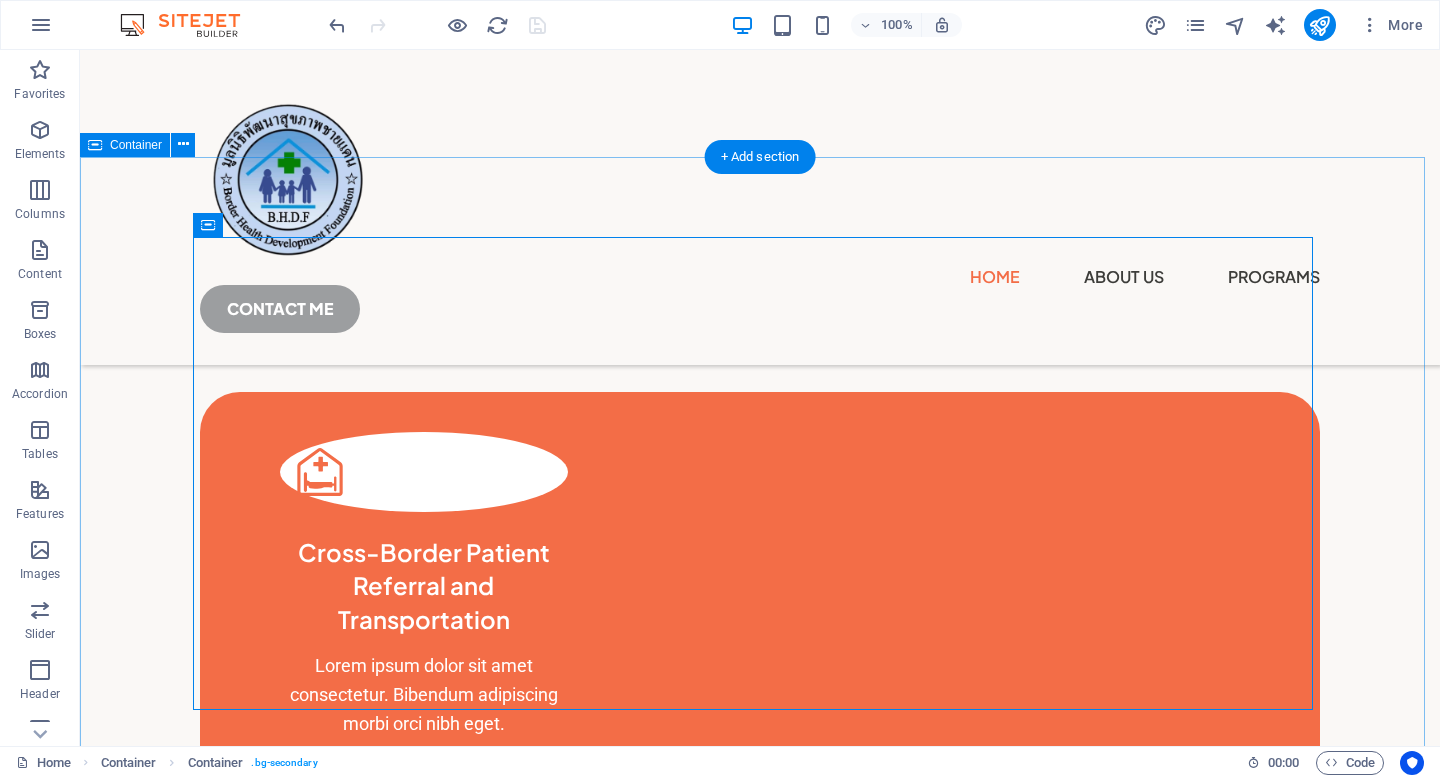click on "Cross-Border Patient Referral and Transportation Lorem ipsum dolor sit amet consectetur. Bibendum adipiscing morbi orci nibh eget. Essential Immunization and Public Health Outreach We deliver vaccines and health education to children, pregnant women, and vulnerable communities, ensuring continuity of care through mobile and routine immunization programs. 8+ years of experience Lorem ipsum dolor sit amet consectetur. Bibendum adipiscing morbi orci nibh eget." at bounding box center (760, 926) 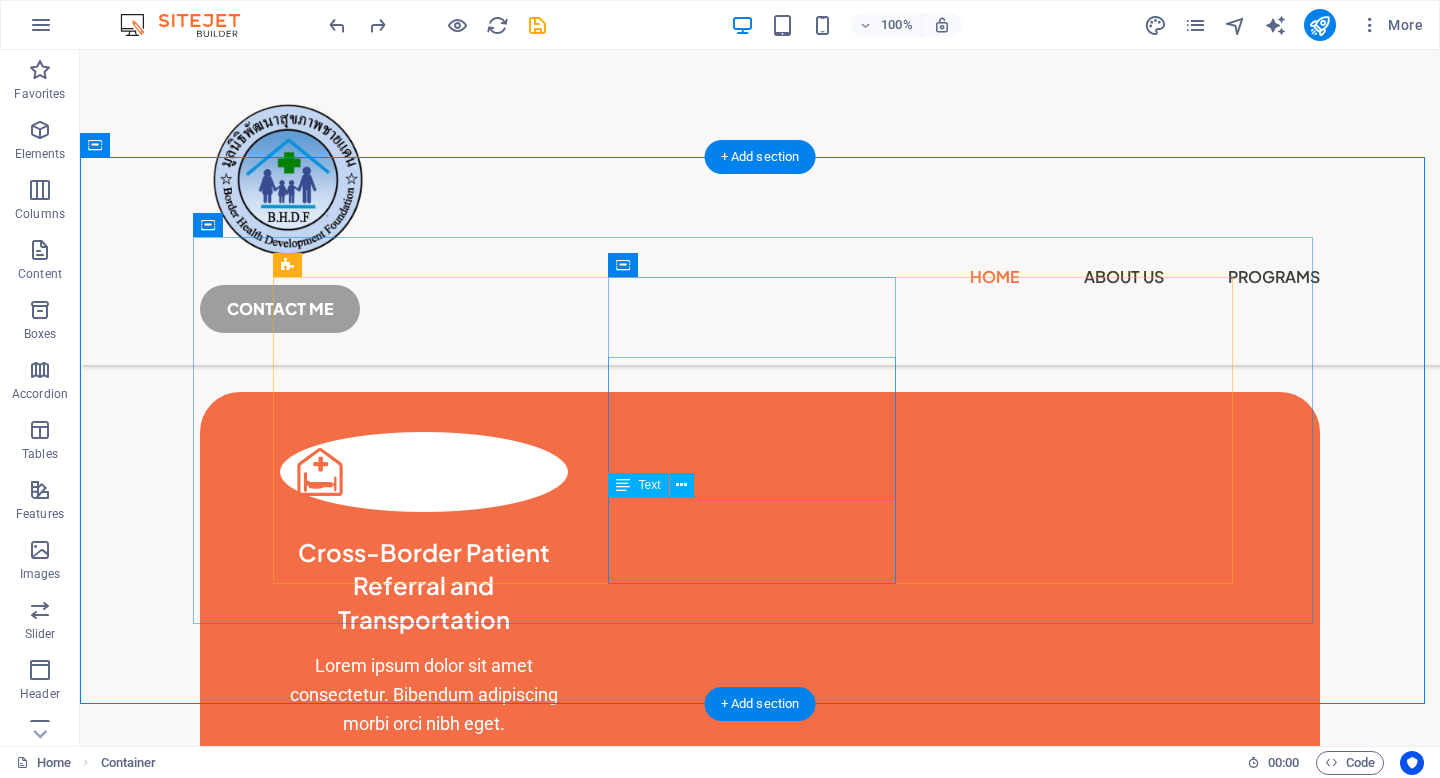click on "Lorem ipsum dolor sit amet consectetur. Bibendum adipiscing morbi orci nibh eget." at bounding box center [424, 1026] 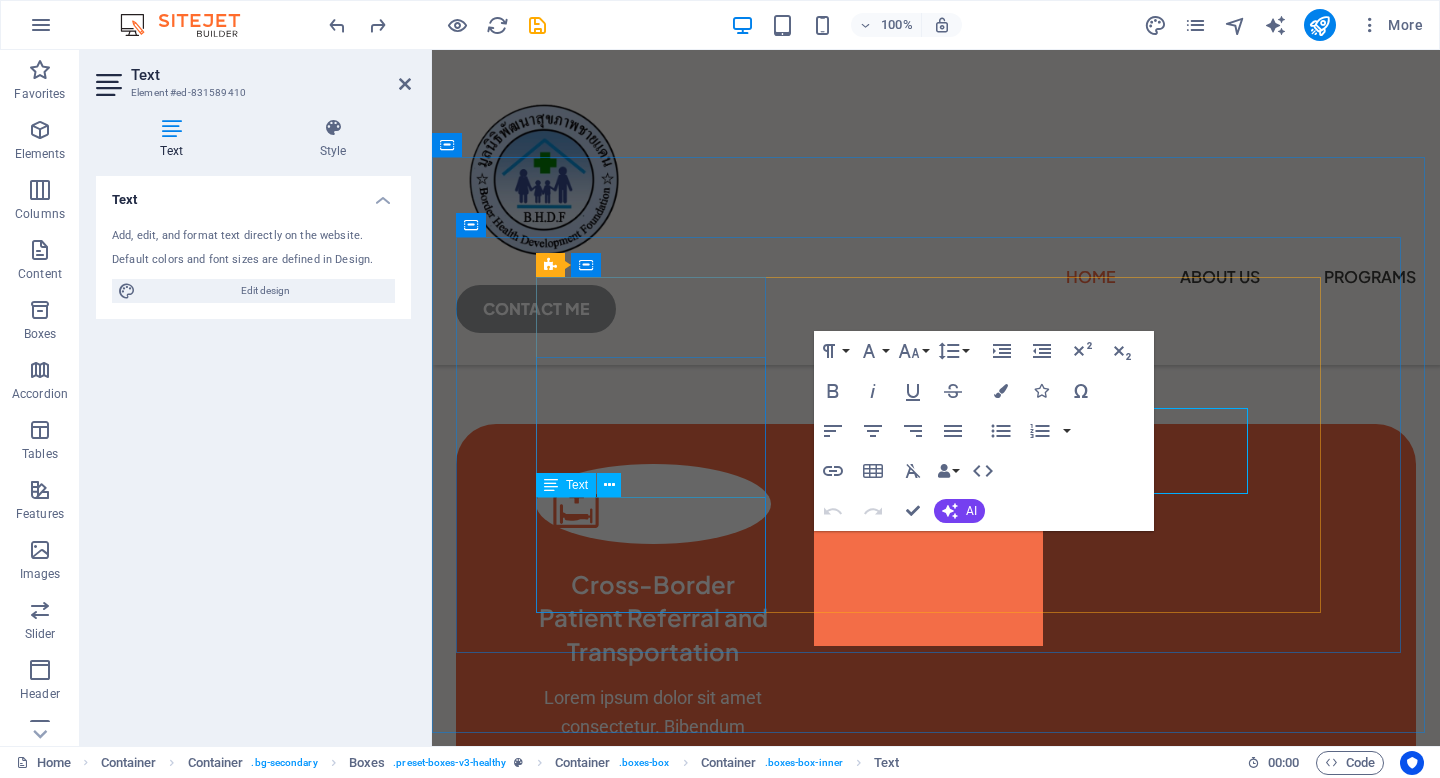 scroll, scrollTop: 921, scrollLeft: 0, axis: vertical 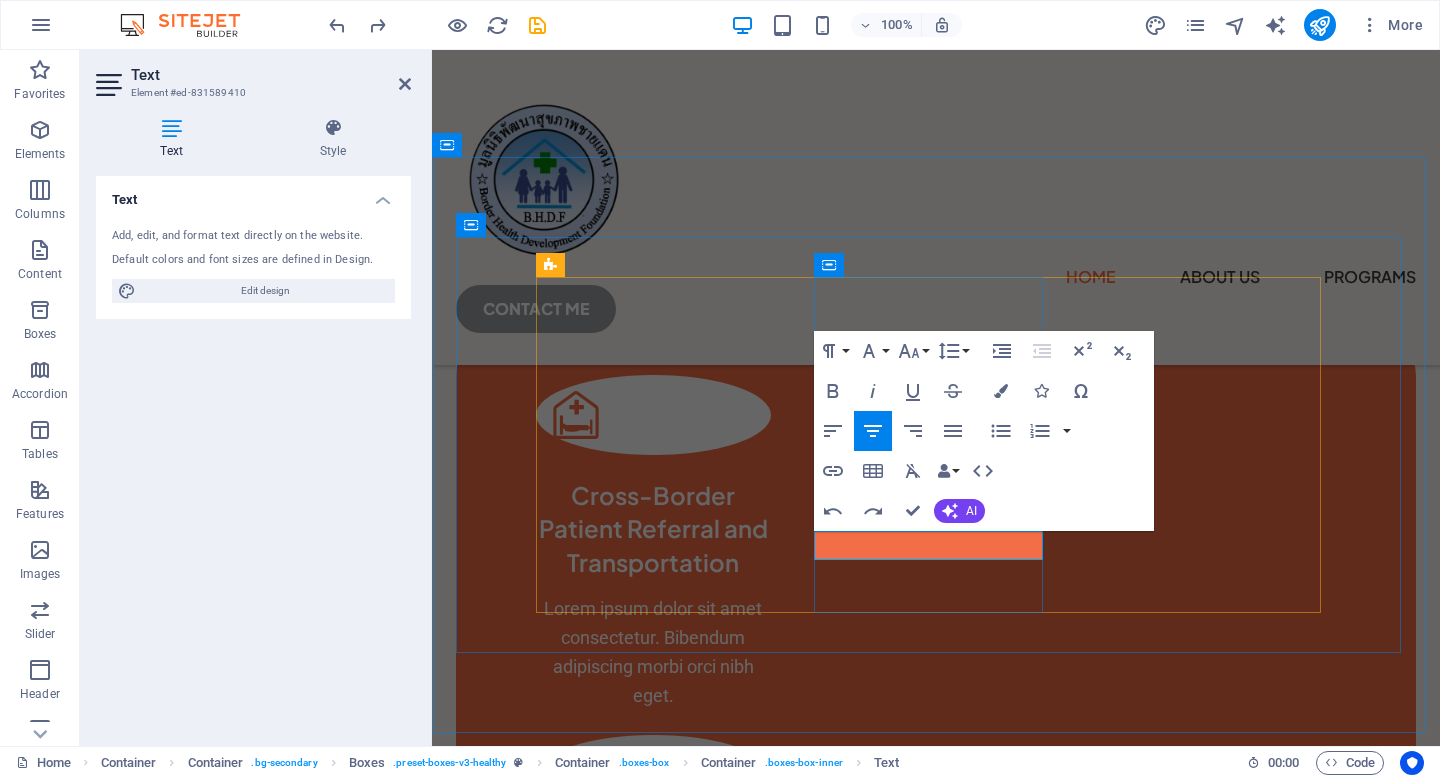 click at bounding box center [653, 1003] 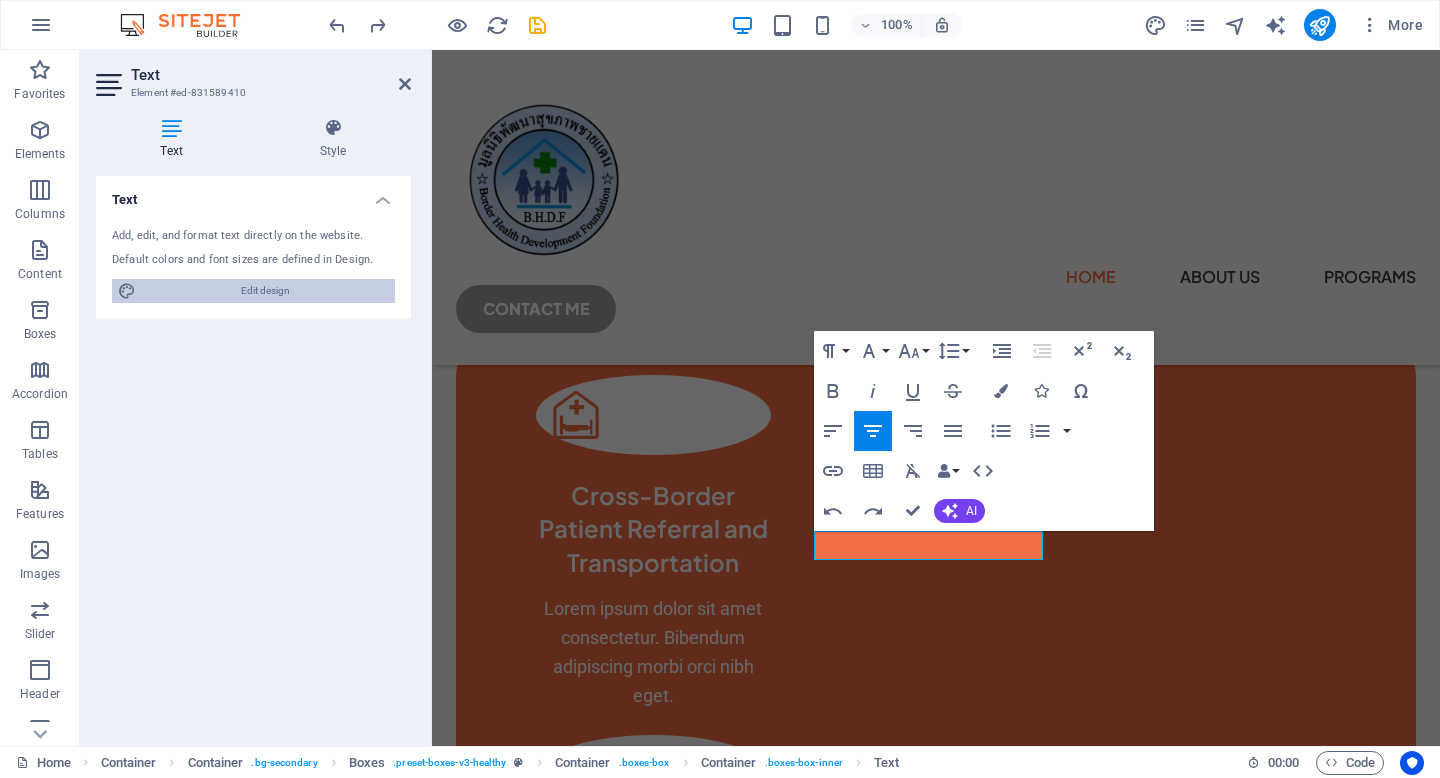 click on "Edit design" at bounding box center [265, 291] 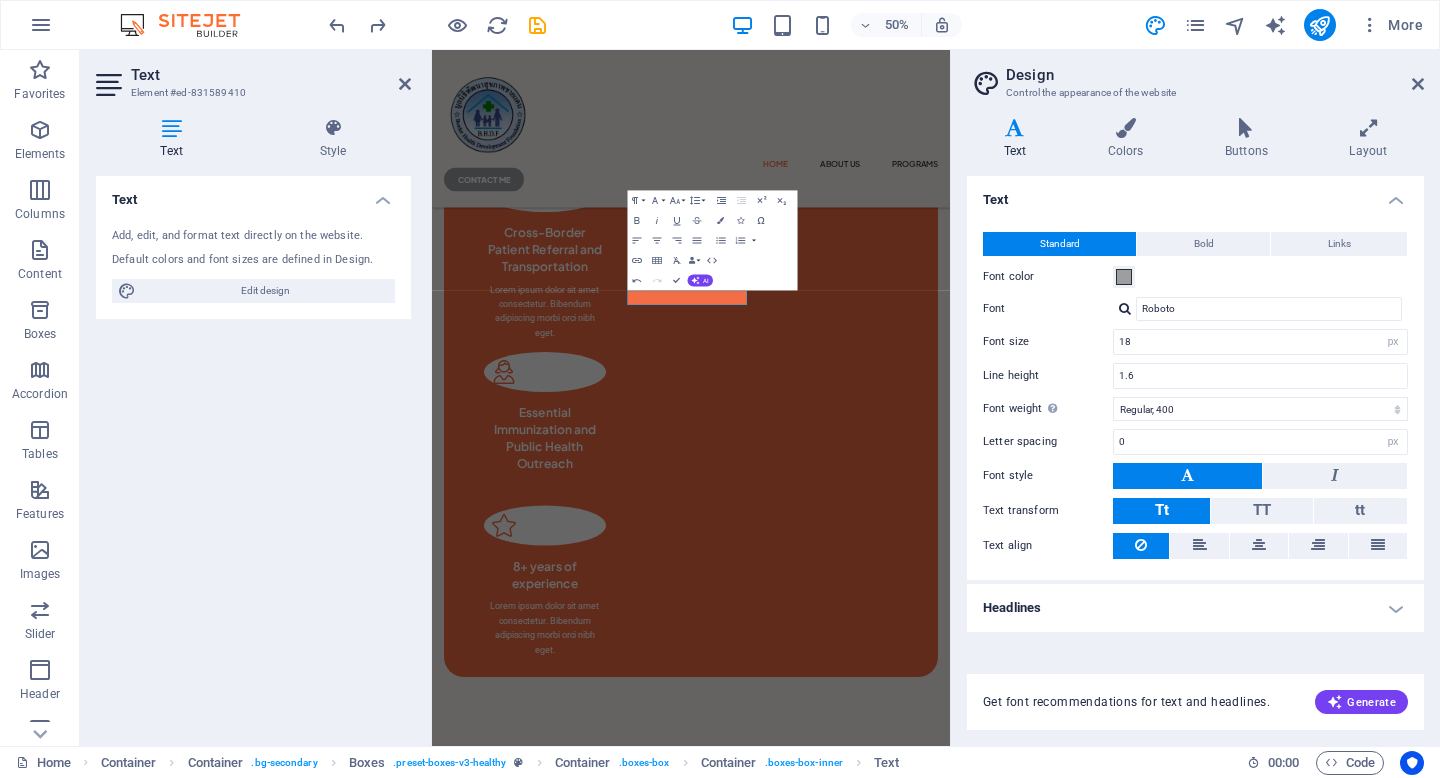scroll, scrollTop: 2464, scrollLeft: 3, axis: both 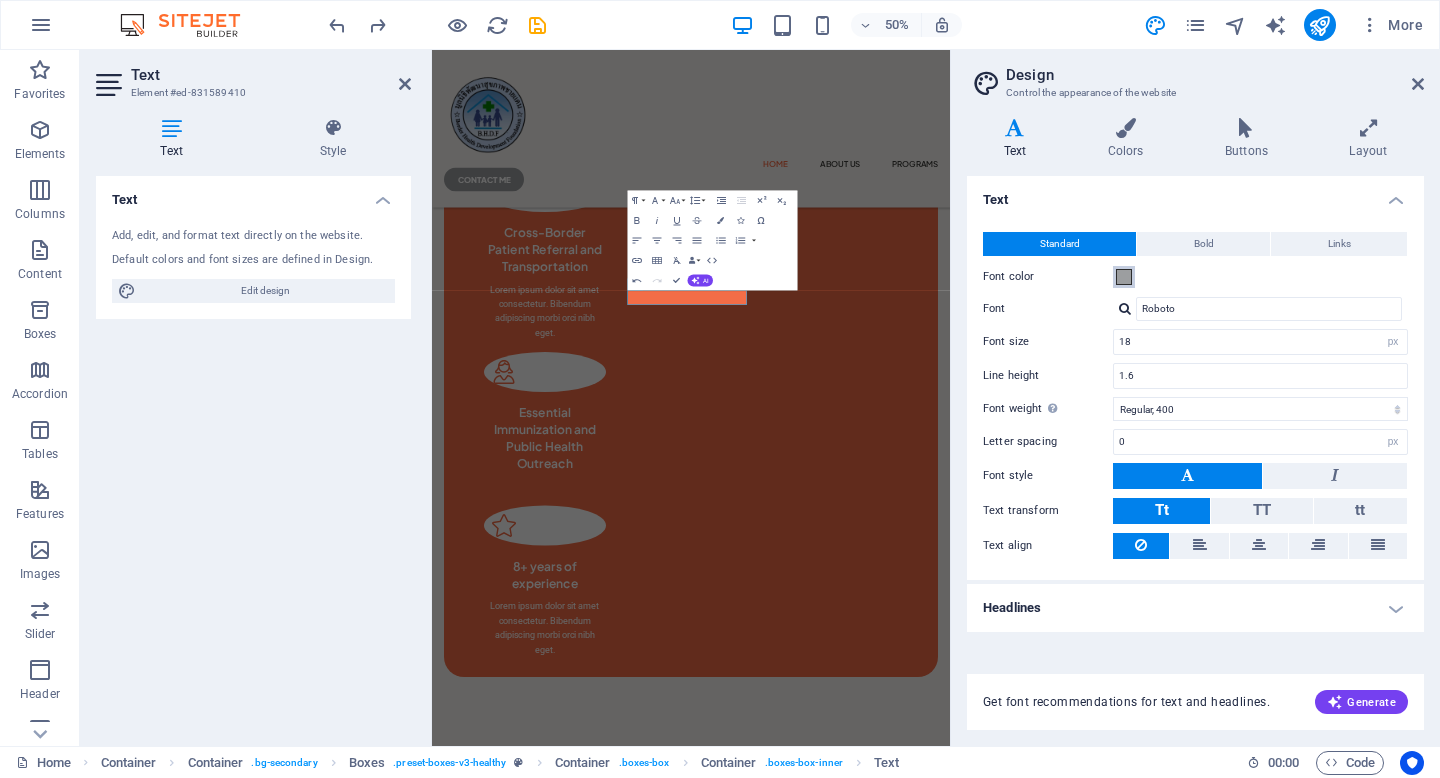 click at bounding box center [1124, 277] 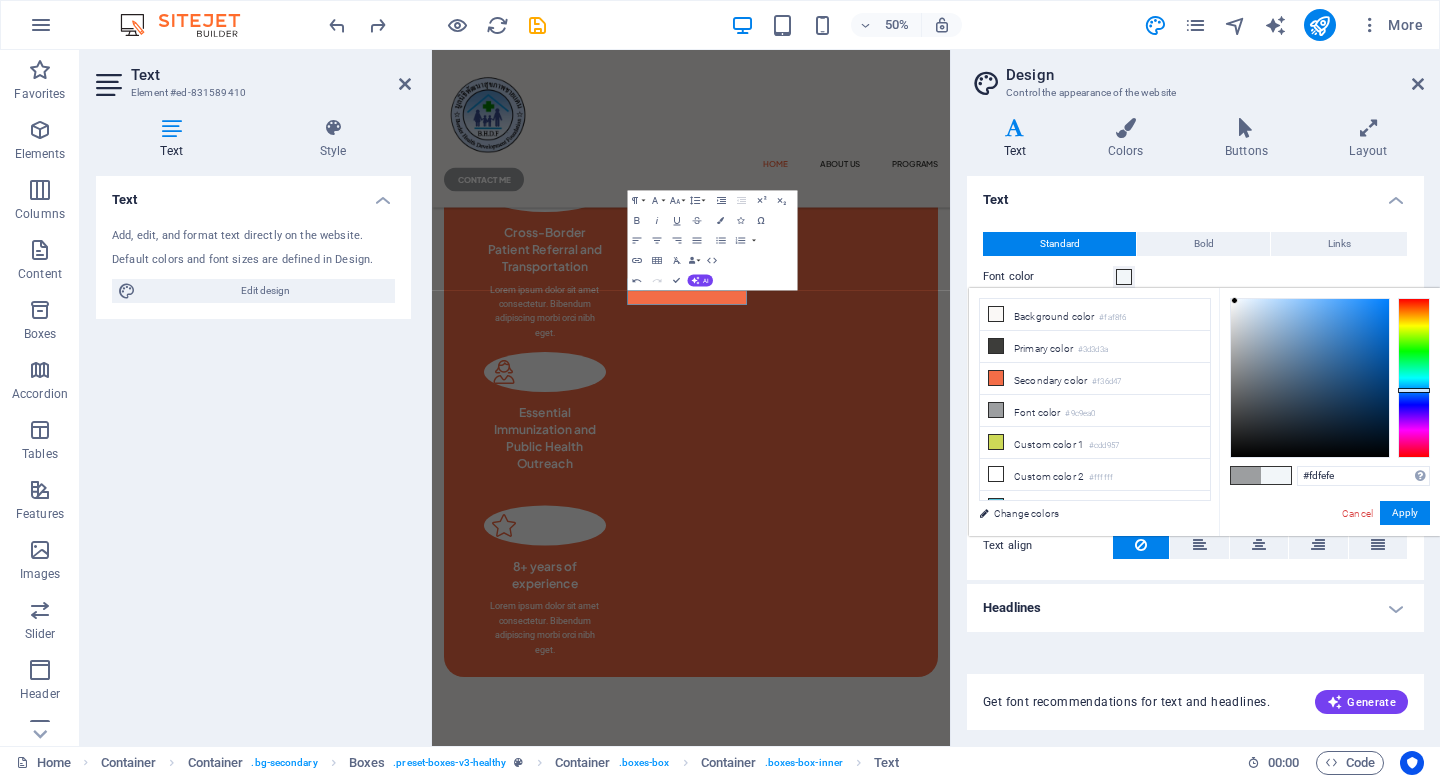 type on "#ffffff" 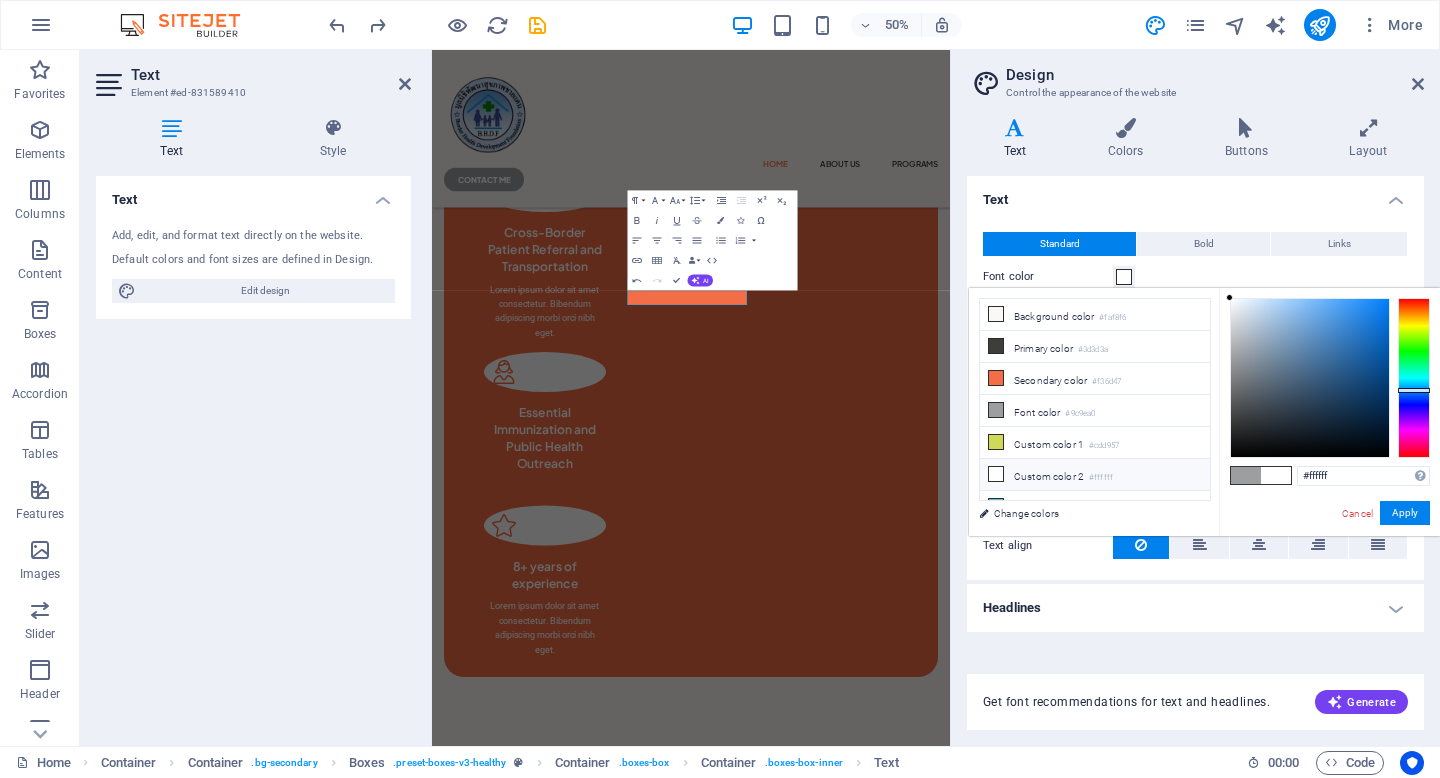 drag, startPoint x: 1249, startPoint y: 316, endPoint x: 1216, endPoint y: 286, distance: 44.598206 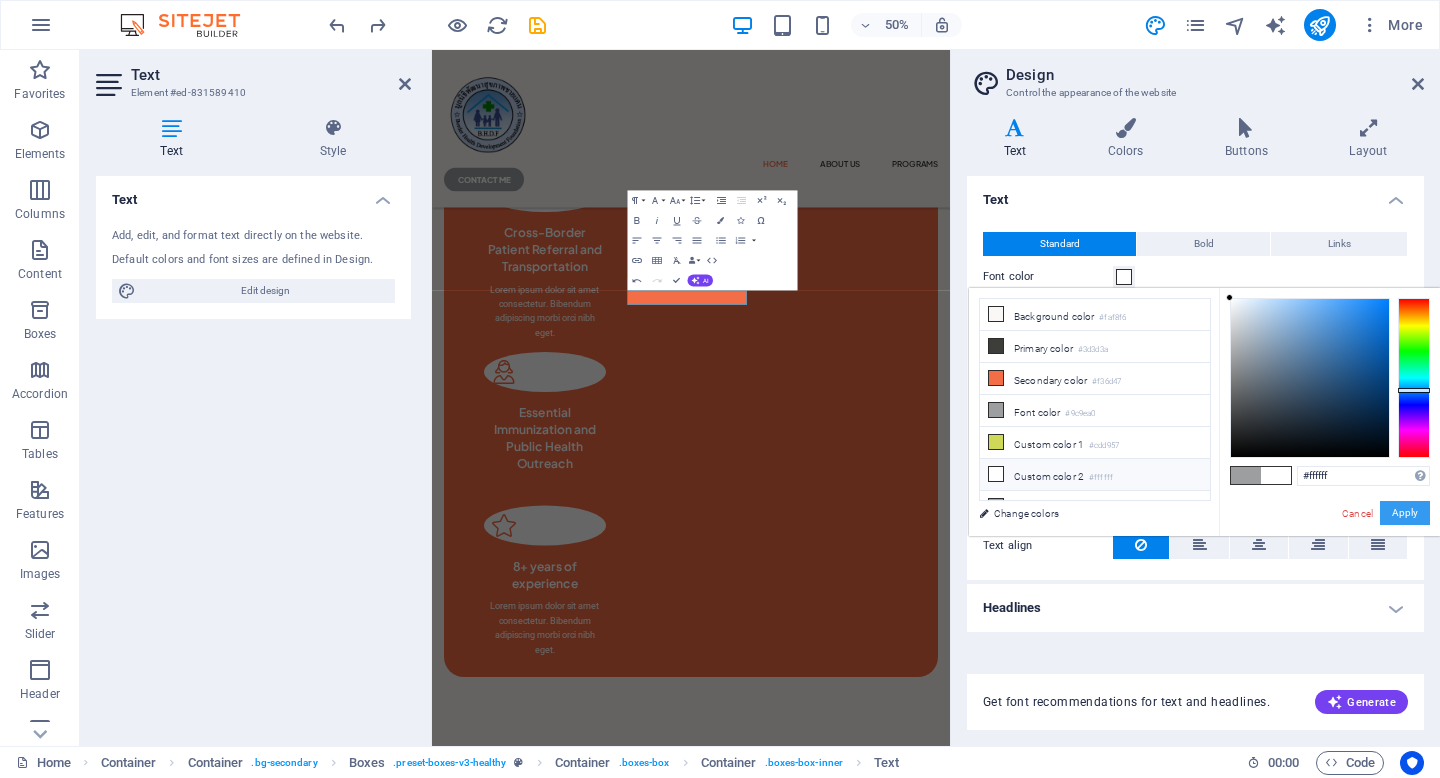 click on "Apply" at bounding box center (1405, 513) 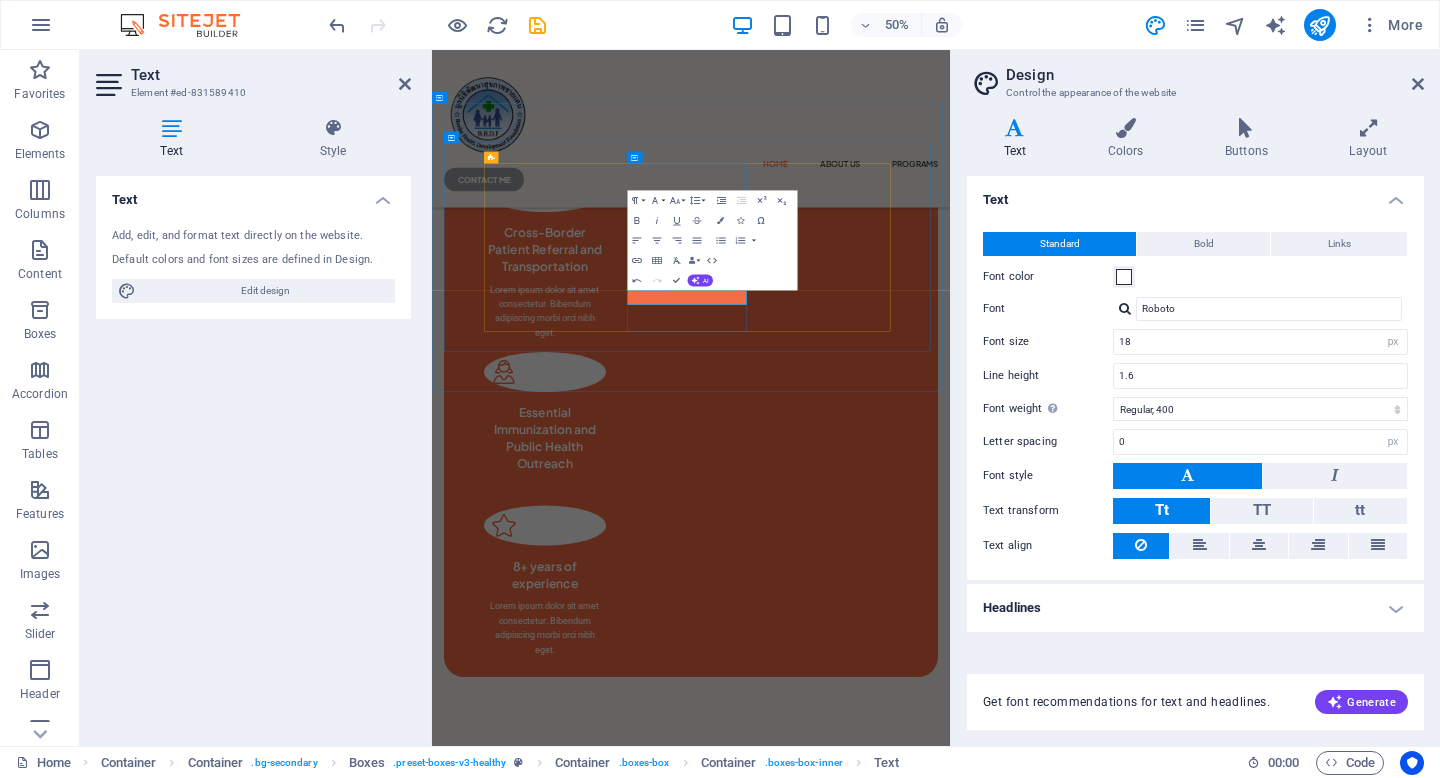 click at bounding box center (658, 923) 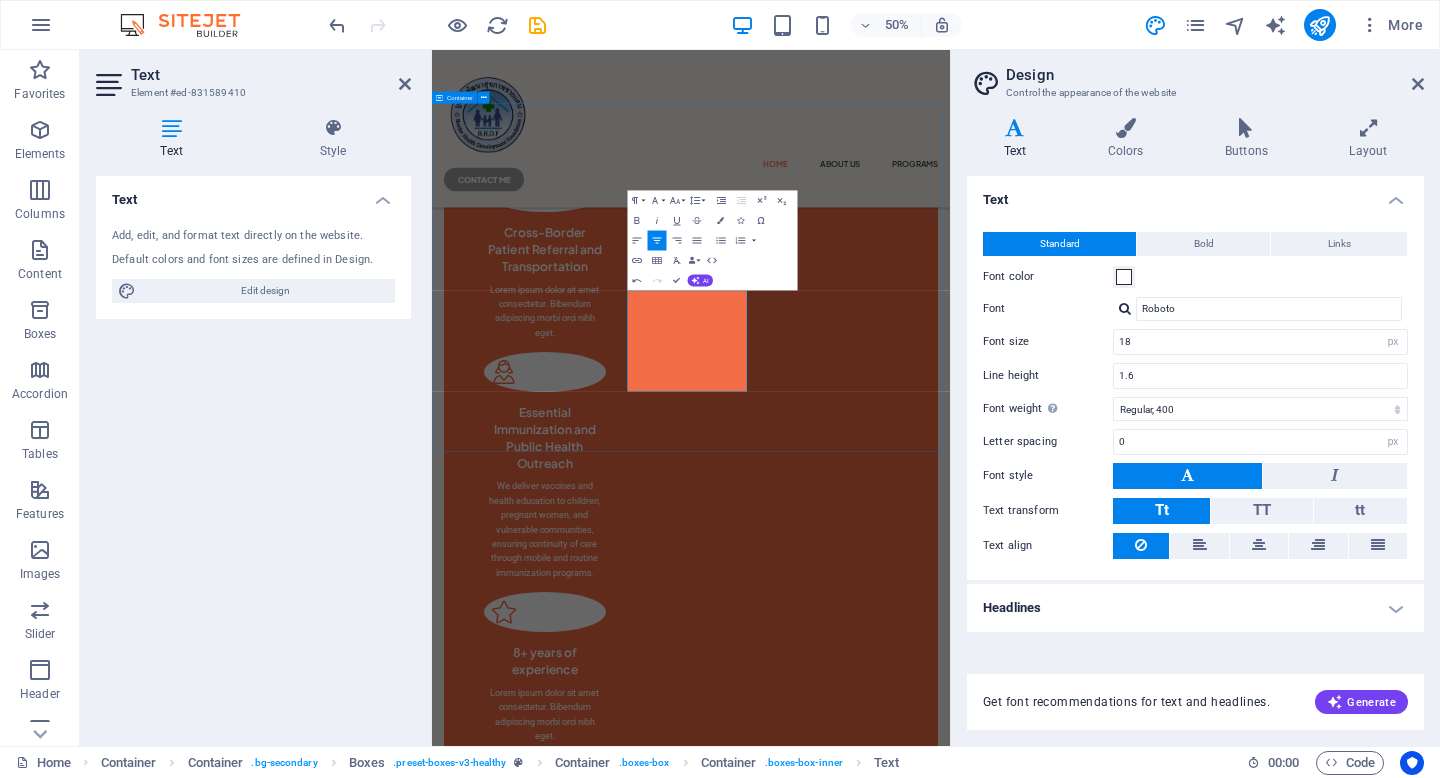 click on "Cross-Border Patient Referral and Transportation Lorem ipsum dolor sit amet consectetur. Bibendum adipiscing morbi orci nibh eget. Essential Immunization and Public Health Outreach We deliver vaccines and health education to children, pregnant women, and vulnerable communities, ensuring continuity of care through mobile and routine immunization programs. We deliver vaccines and health education to children, pregnant women, and vulnerable communities, ensuring continuity of care through mobile and routine immunization programs. 8+ years of experience Lorem ipsum dolor sit amet consectetur. Bibendum adipiscing morbi orci nibh eget." at bounding box center [950, 866] 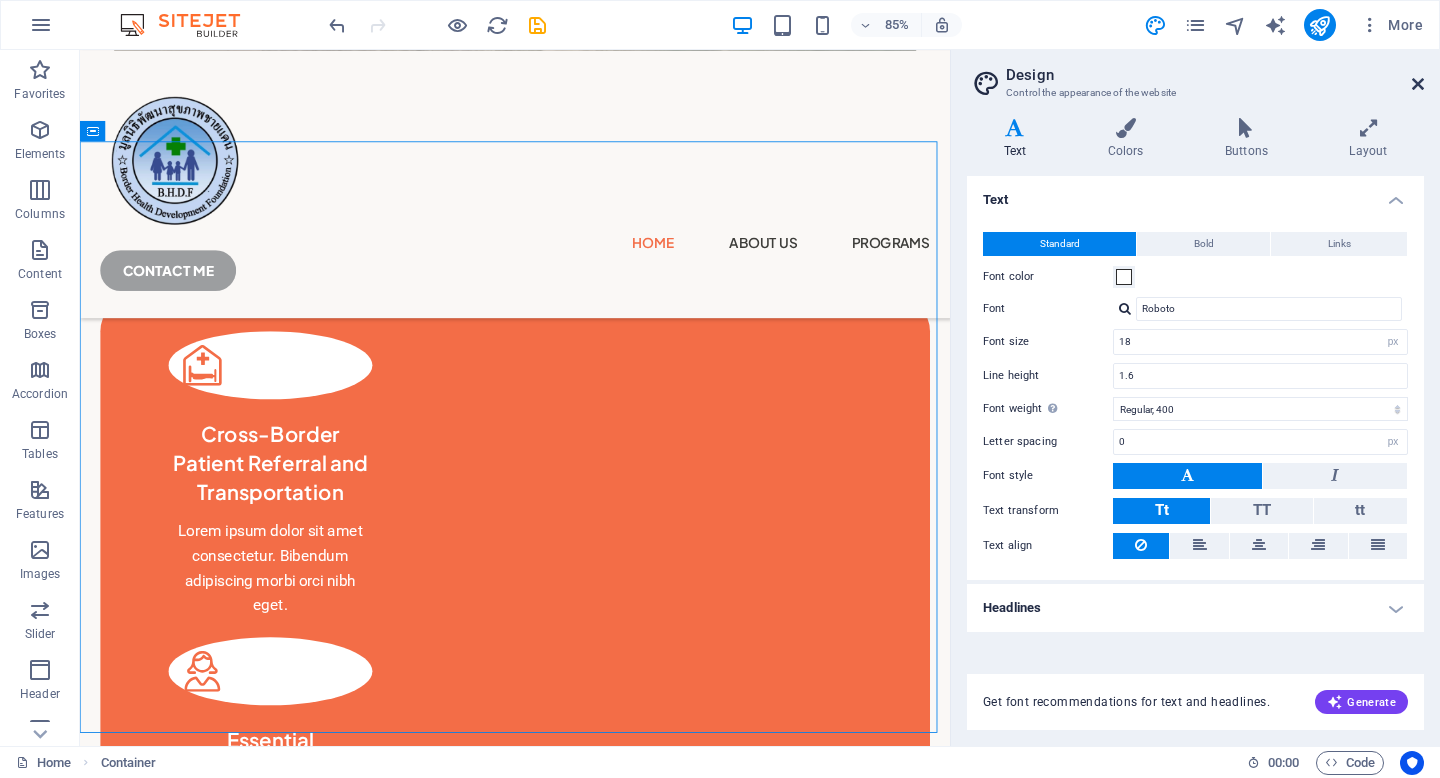 click at bounding box center [1418, 84] 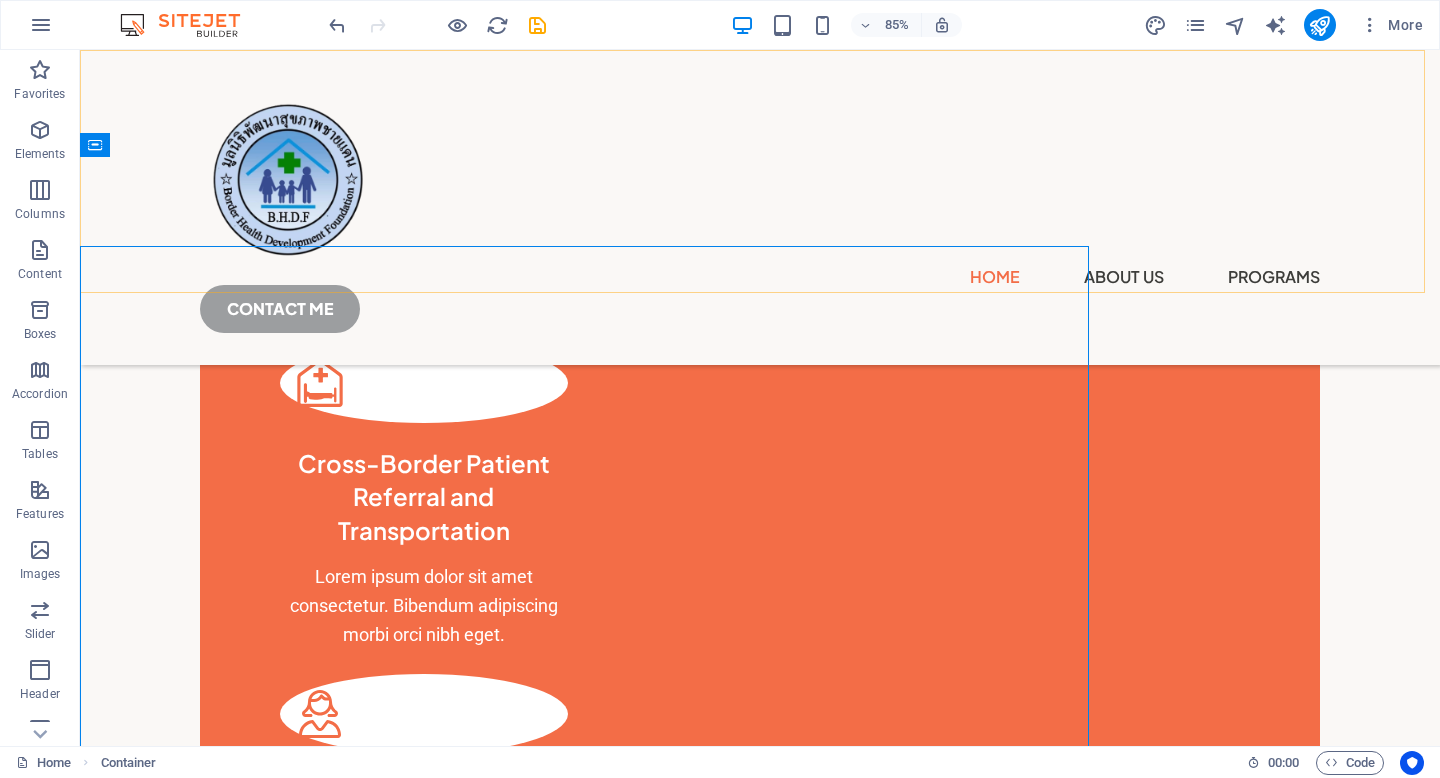 scroll, scrollTop: 832, scrollLeft: 0, axis: vertical 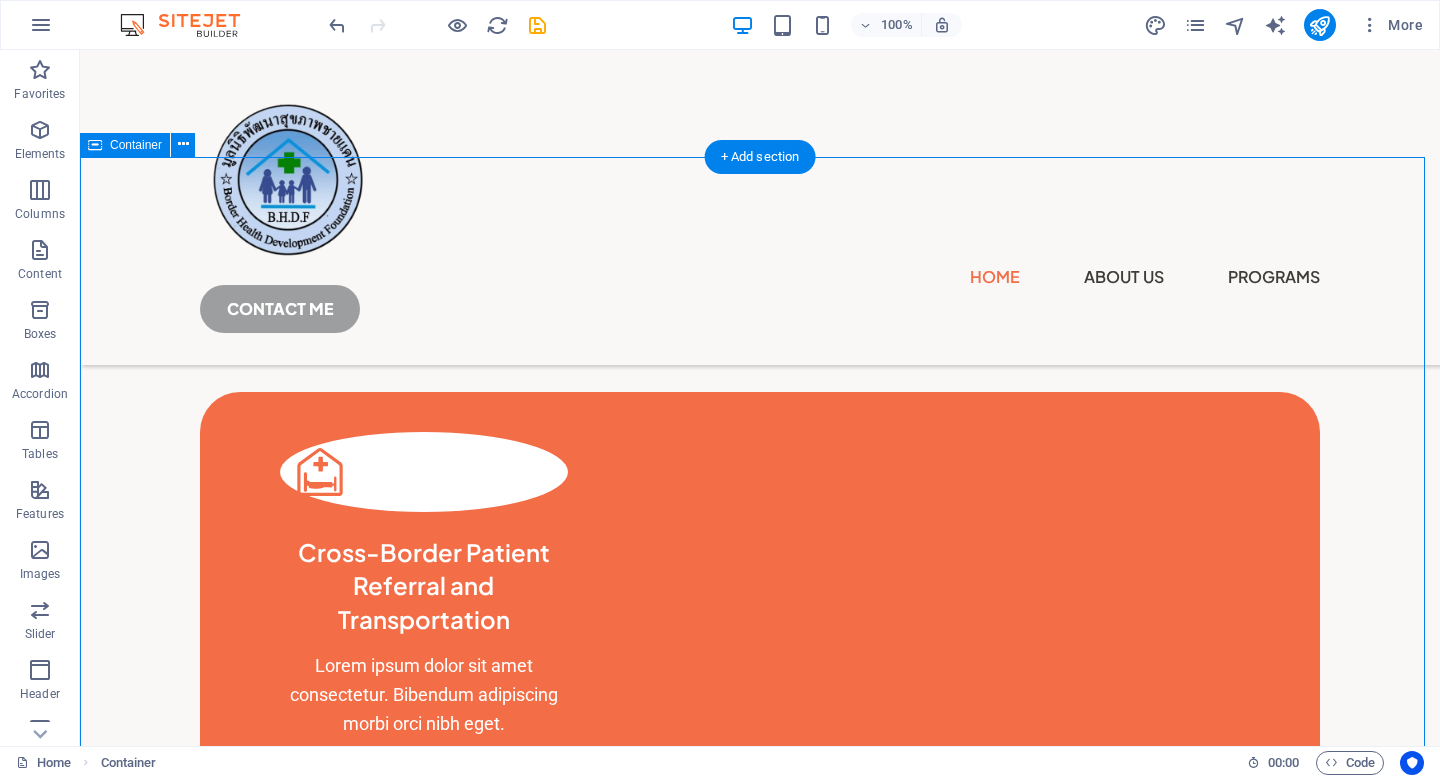 click on "Cross-Border Patient Referral and Transportation Lorem ipsum dolor sit amet consectetur. Bibendum adipiscing morbi orci nibh eget. Essential Immunization and Public Health Outreach We deliver vaccines and health education to children, pregnant women, and vulnerable communities, ensuring continuity of care through mobile and routine immunization programs. 8+ years of experience Lorem ipsum dolor sit amet consectetur. Bibendum adipiscing morbi orci nibh eget." at bounding box center [760, 926] 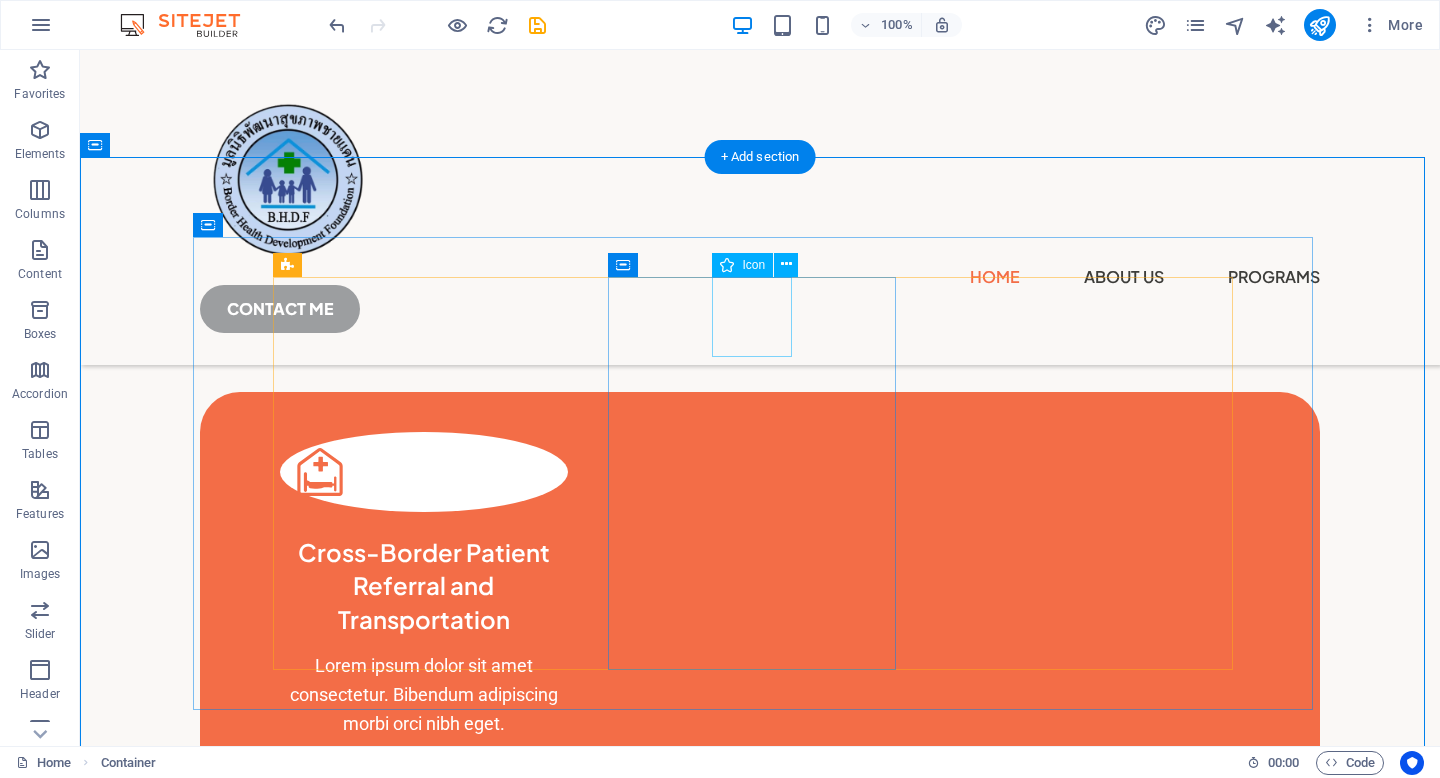 click at bounding box center (424, 803) 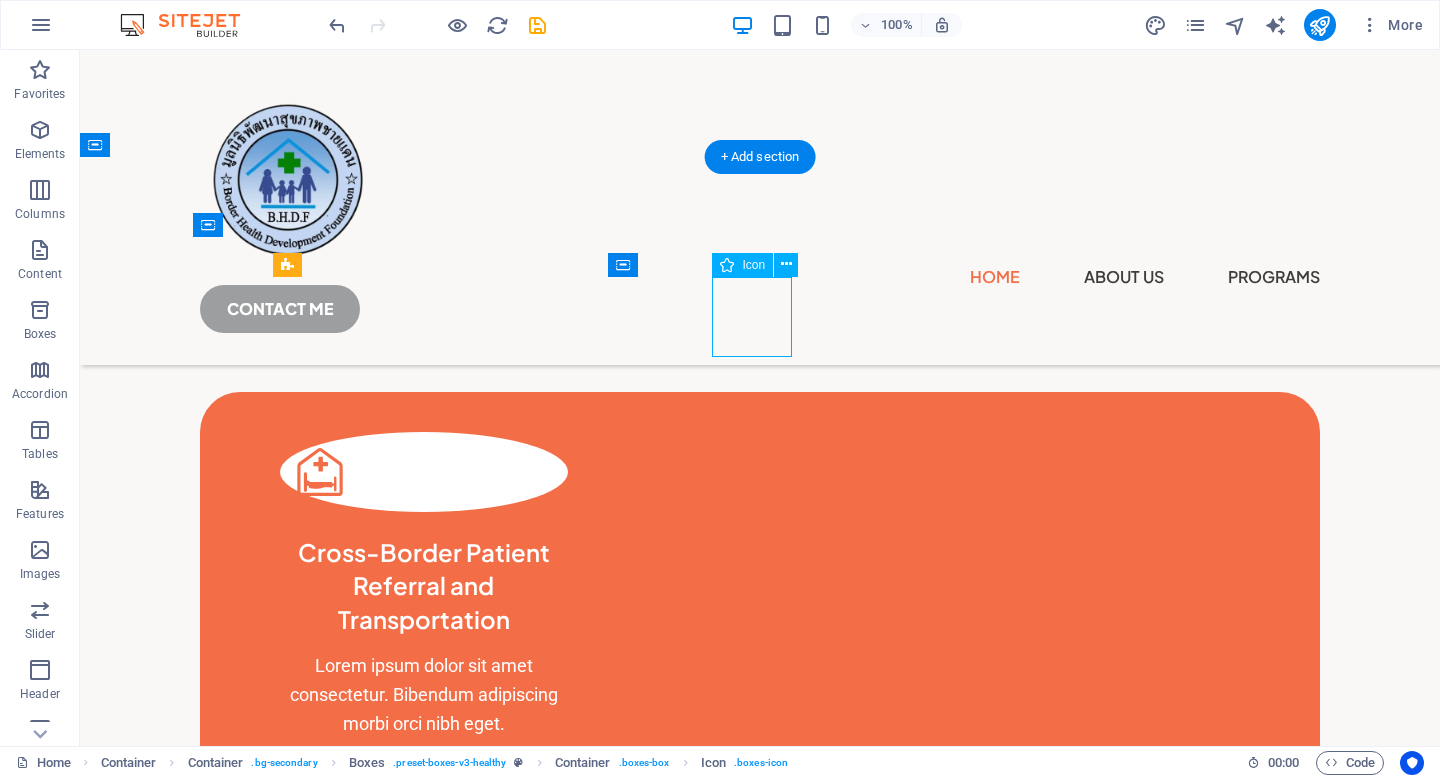 drag, startPoint x: 756, startPoint y: 313, endPoint x: 404, endPoint y: 308, distance: 352.03552 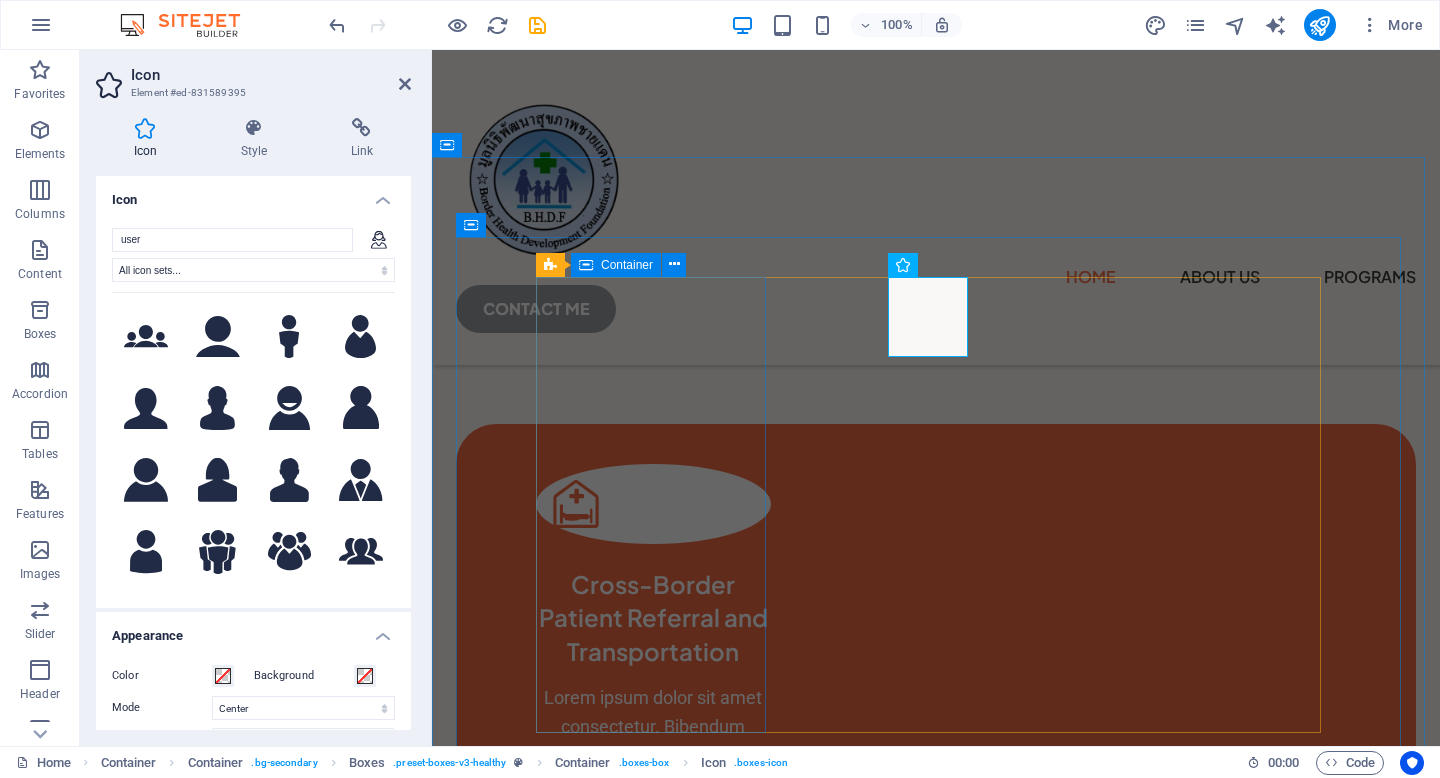 scroll, scrollTop: 921, scrollLeft: 0, axis: vertical 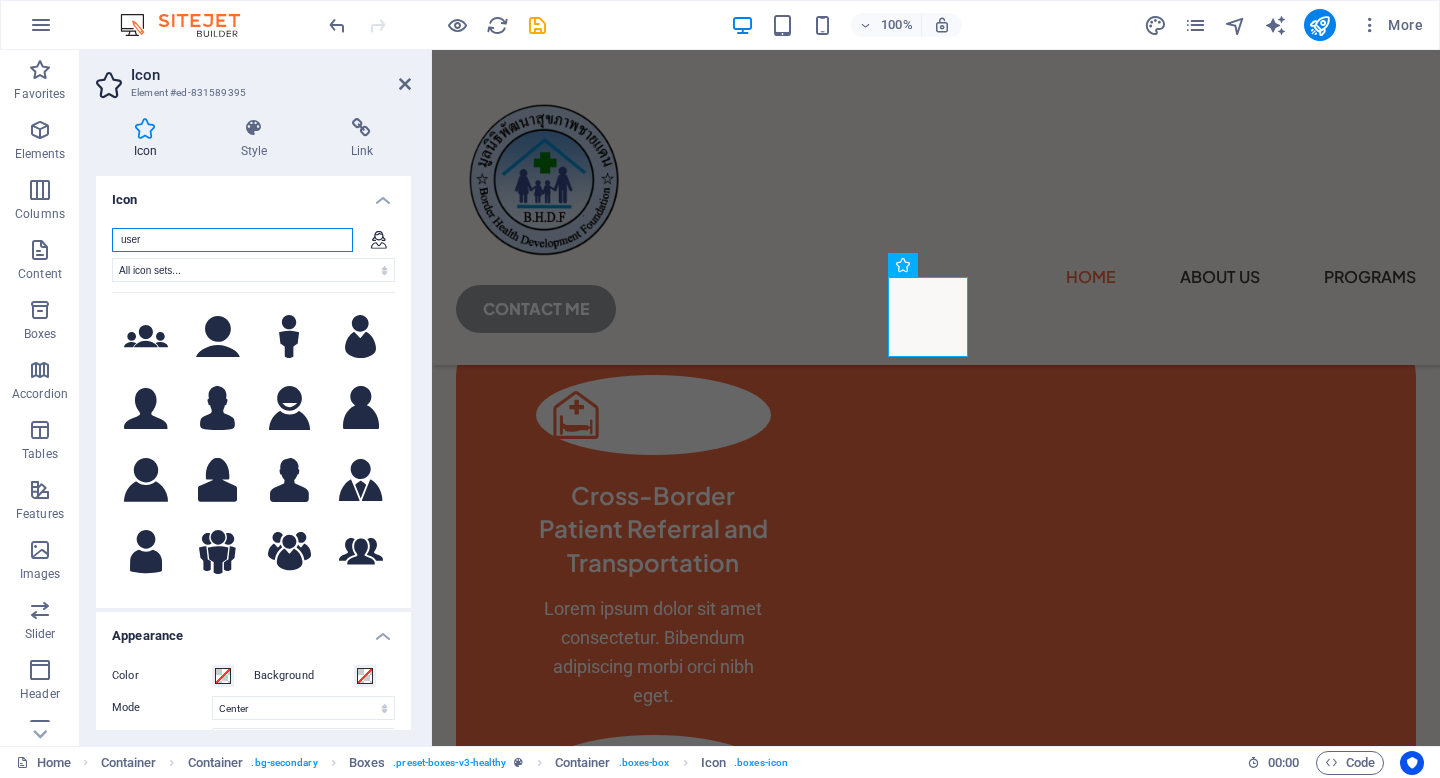 drag, startPoint x: 315, startPoint y: 236, endPoint x: 89, endPoint y: 184, distance: 231.90515 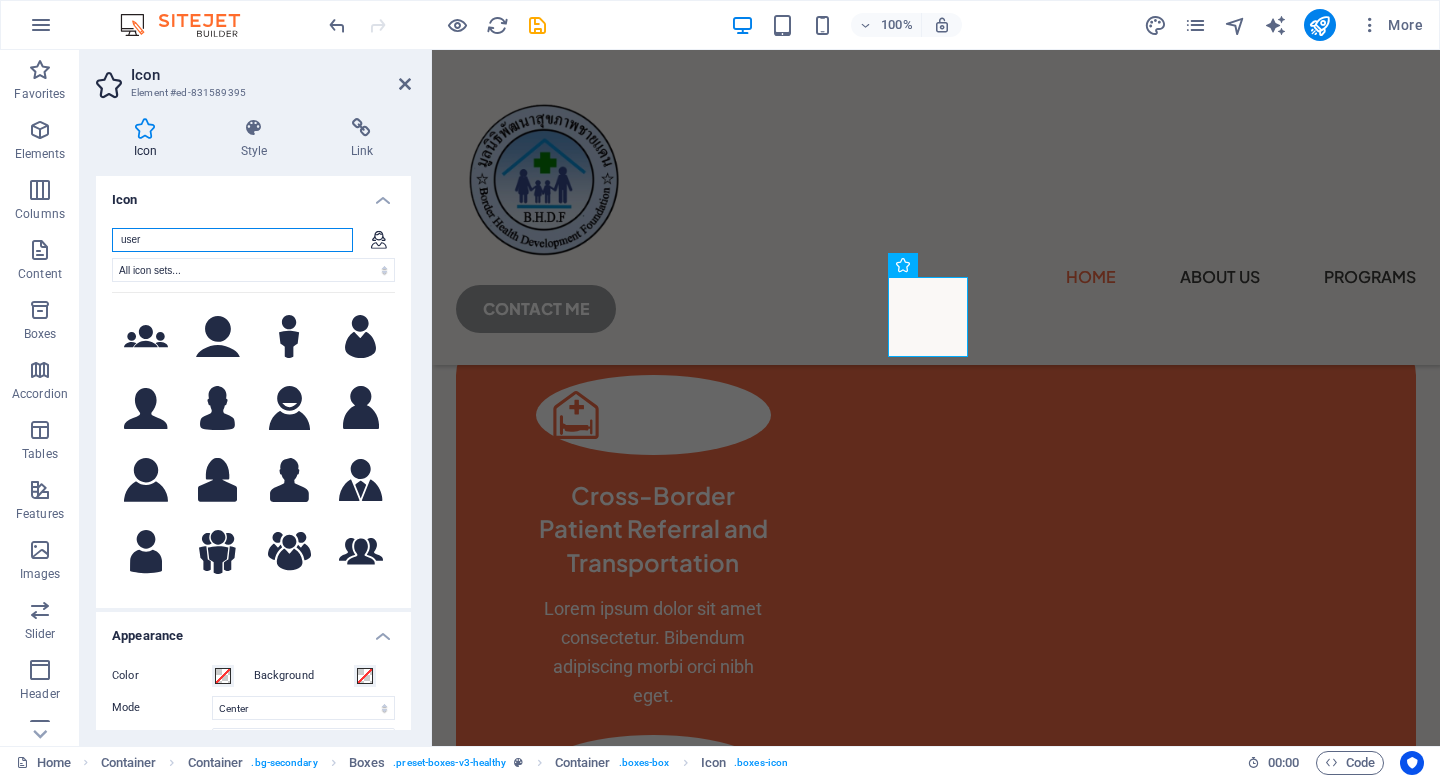 click on "Icon Style Link Icon user All icon sets... IcoFont Ionicons FontAwesome Brands FontAwesome Duotone FontAwesome Solid FontAwesome Regular FontAwesome Light FontAwesome Thin FontAwesome Sharp Solid FontAwesome Sharp Regular FontAwesome Sharp Light FontAwesome Sharp Thin .fa-secondary{opacity:.4} .fa-secondary{opacity:.4} .fa-secondary{opacity:.4} .fa-secondary{opacity:.4} .fa-secondary{opacity:.4} .fa-secondary{opacity:.4} .fa-secondary{opacity:.4} .fa-secondary{opacity:.4} .fa-secondary{opacity:.4} .fa-secondary{opacity:.4} .fa-secondary{opacity:.4} .fa-secondary{opacity:.4} .fa-secondary{opacity:.4} .fa-secondary{opacity:.4} .fa-secondary{opacity:.4} .fa-secondary{opacity:.4} .fa-secondary{opacity:.4} .fa-secondary{opacity:.4} .fa-secondary{opacity:.4} .fa-secondary{opacity:.4} .fa-secondary{opacity:.4} .fa-secondary{opacity:.4} .fa-secondary{opacity:.4} .fa-secondary{opacity:.4} .fa-secondary{opacity:.4} .fa-secondary{opacity:.4} .fa-secondary{opacity:.4} .fa-secondary{opacity:.4} .fa-secondary{opacity:.4} %" at bounding box center (253, 424) 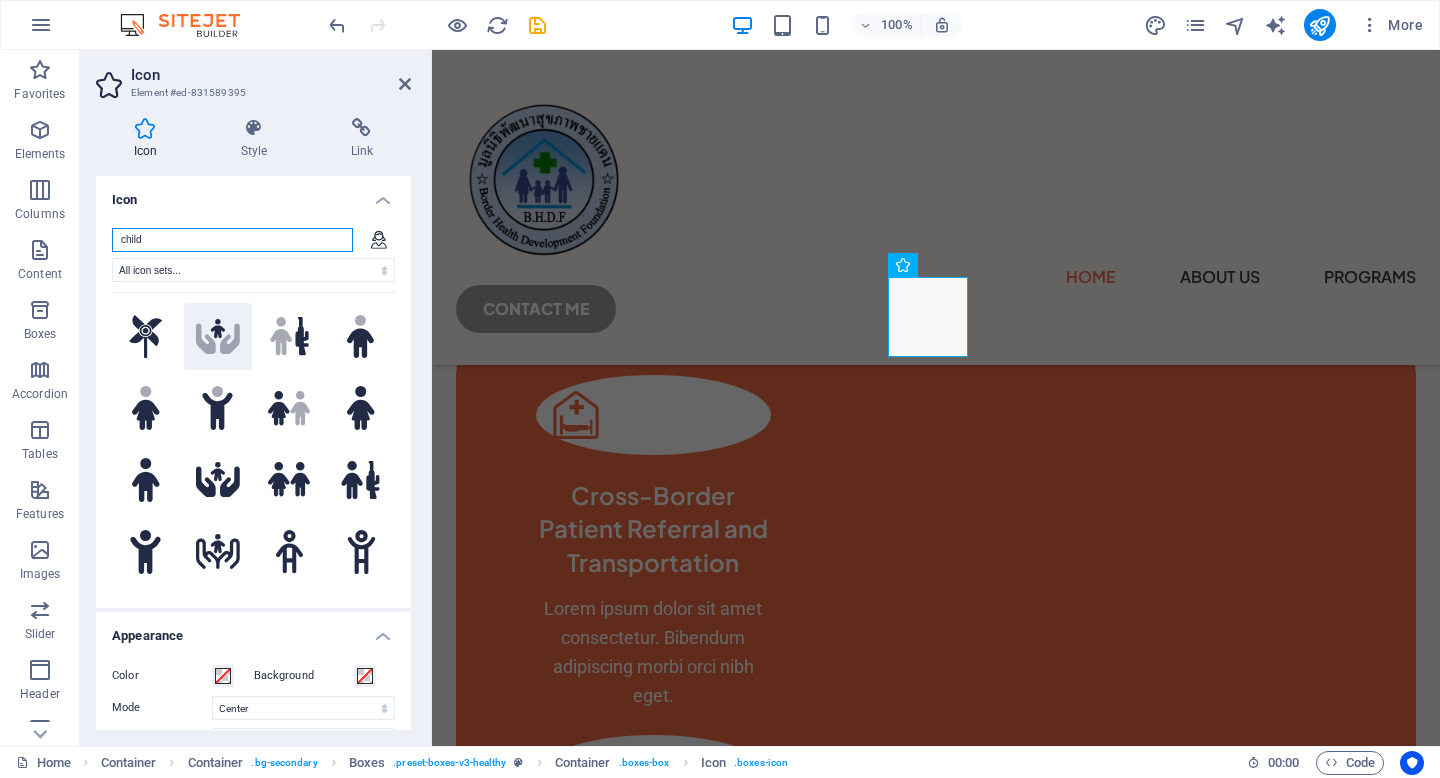 type on "child" 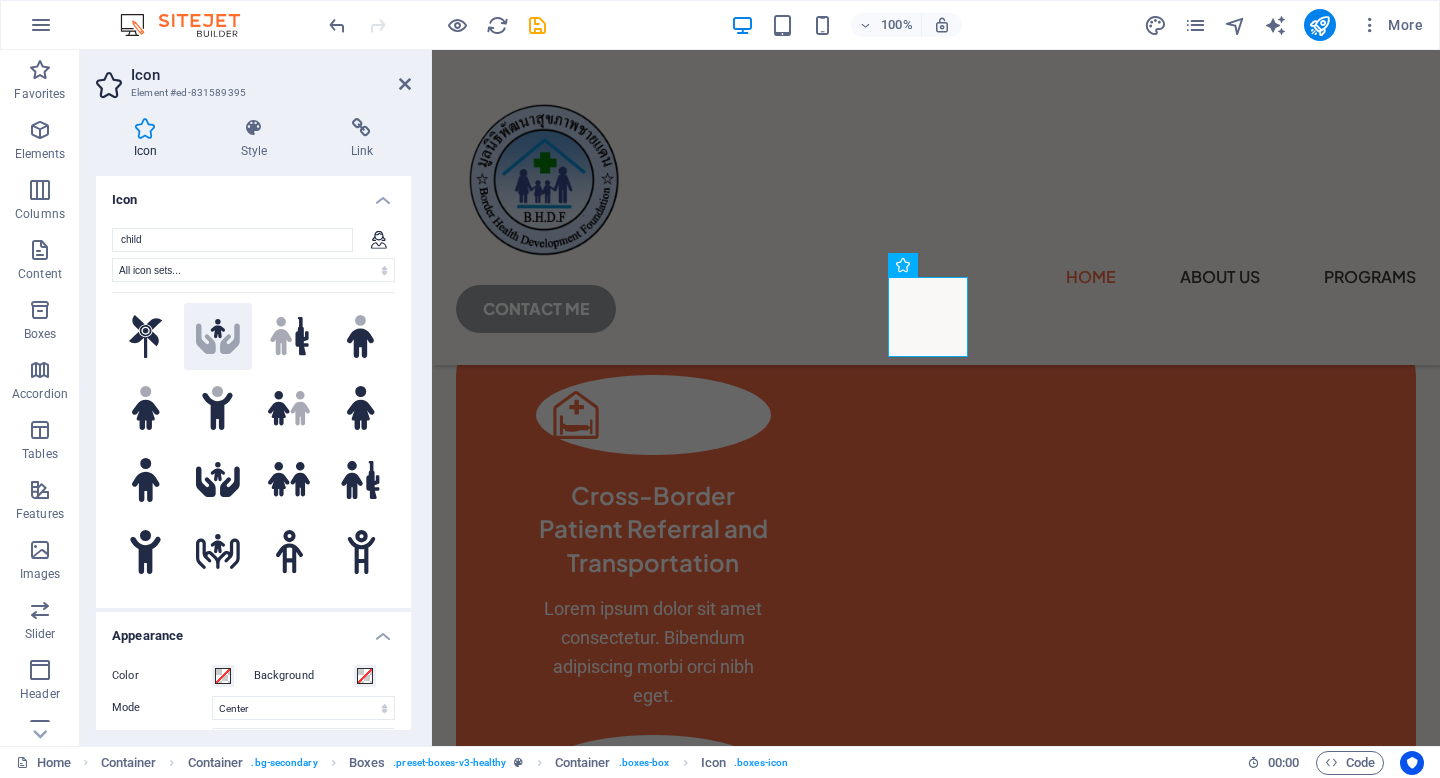 click on ".fa-secondary{opacity:.4}" 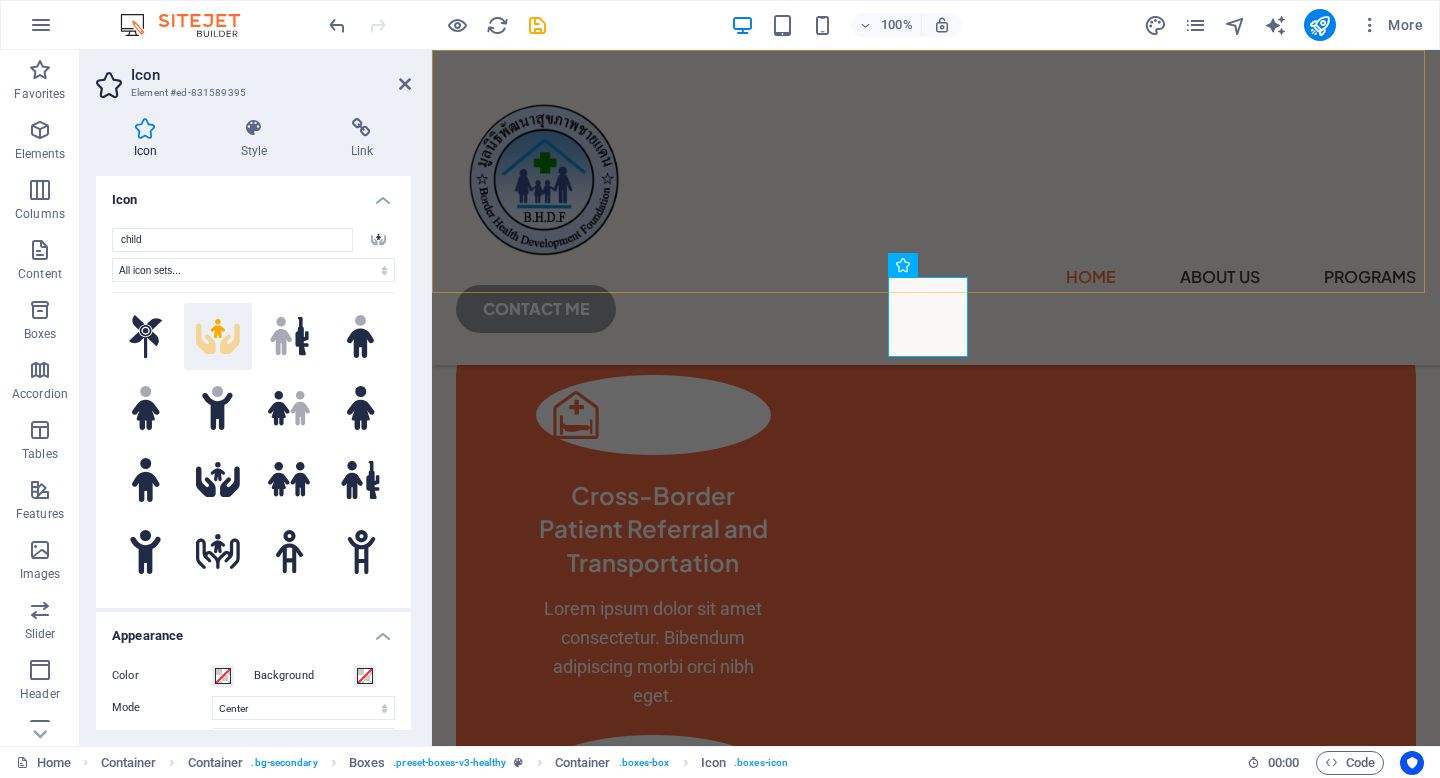 click on "Home About Us Programs CONTACT ME" at bounding box center (936, 207) 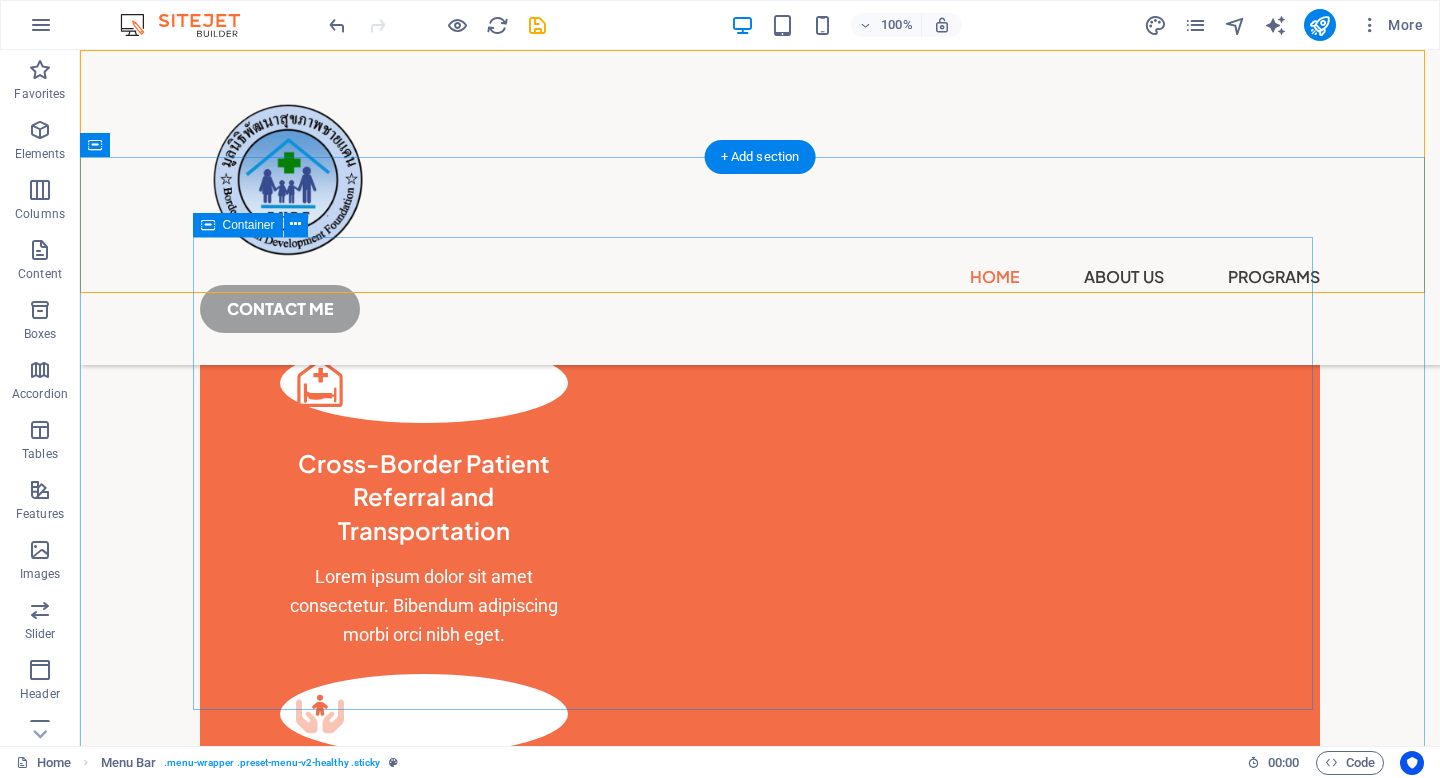 scroll, scrollTop: 832, scrollLeft: 0, axis: vertical 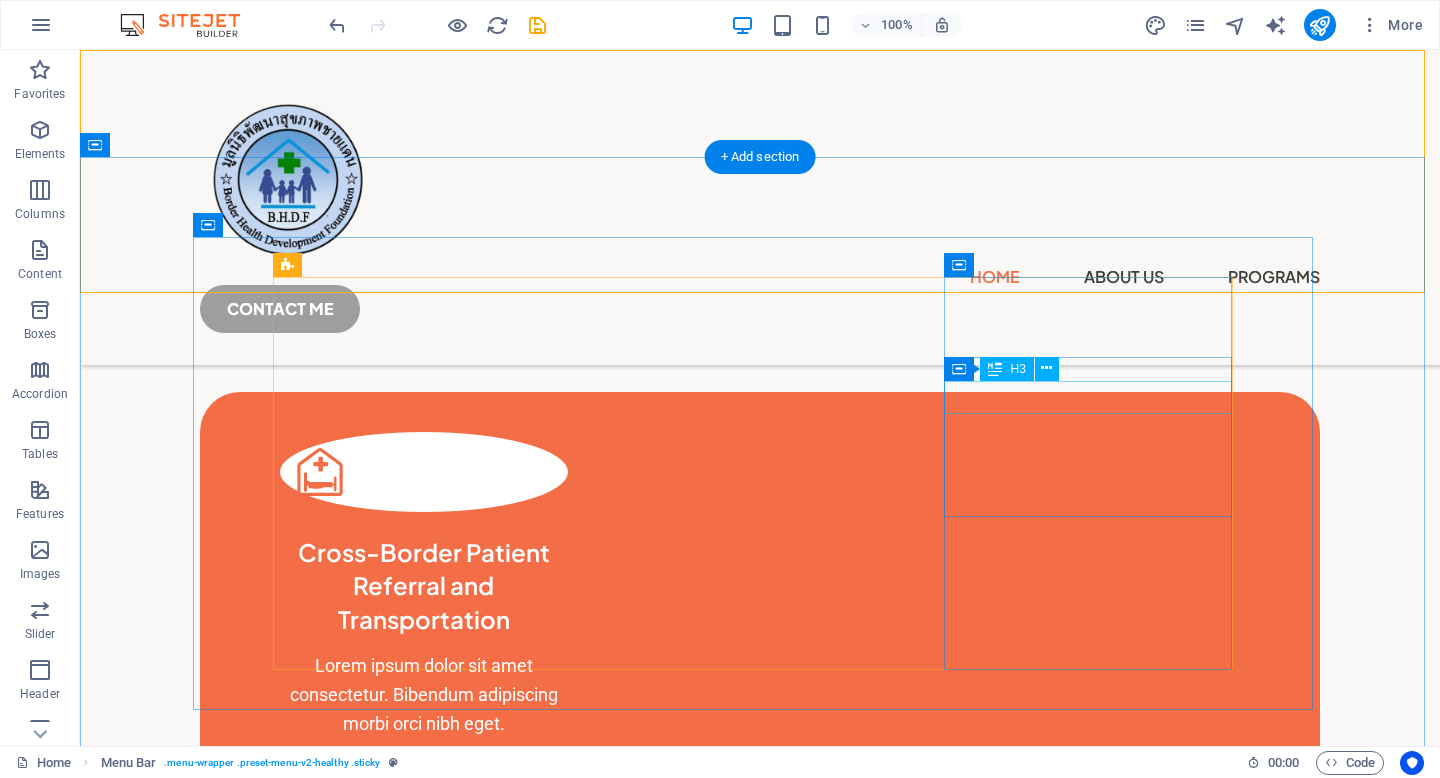 click on "8+ years of experience" at bounding box center (424, 1301) 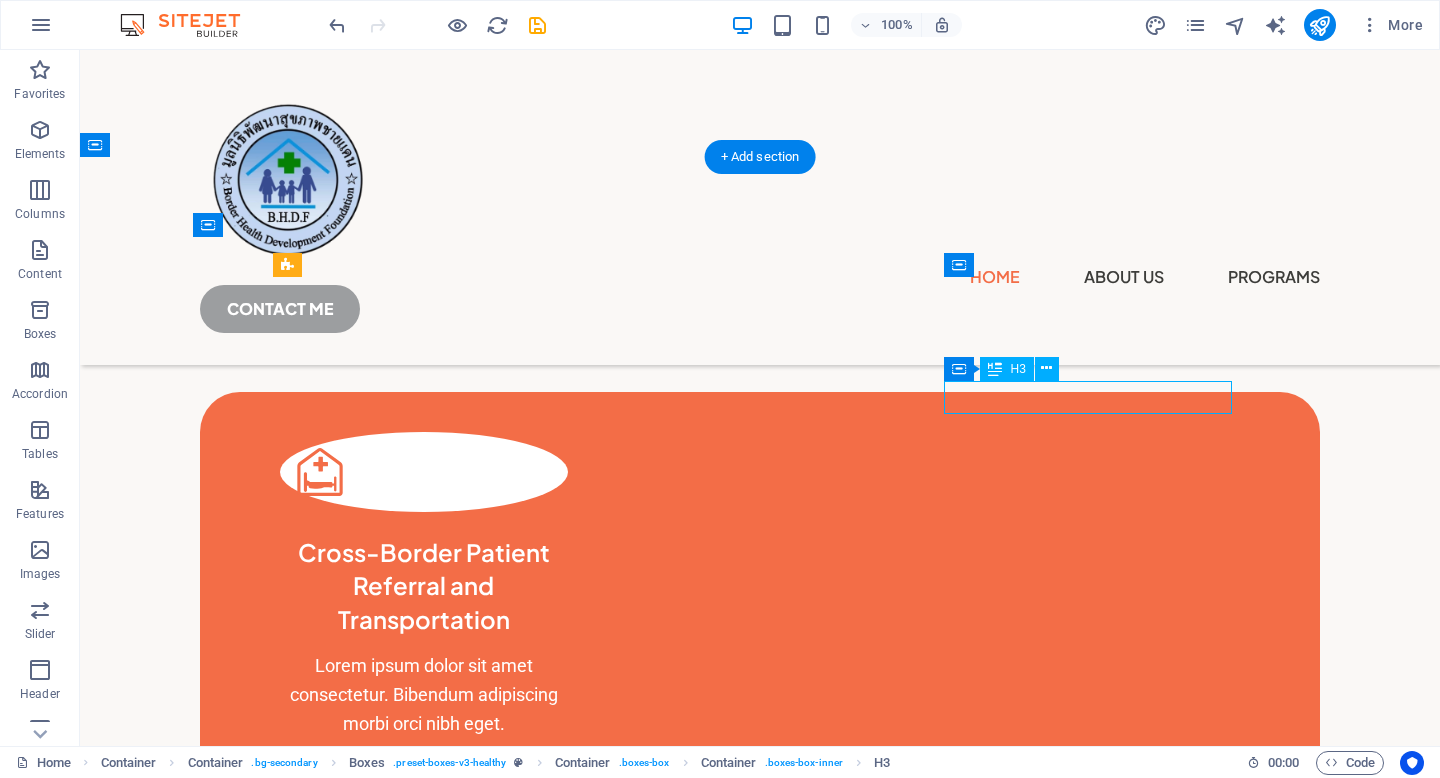 click on "8+ years of experience" at bounding box center (424, 1301) 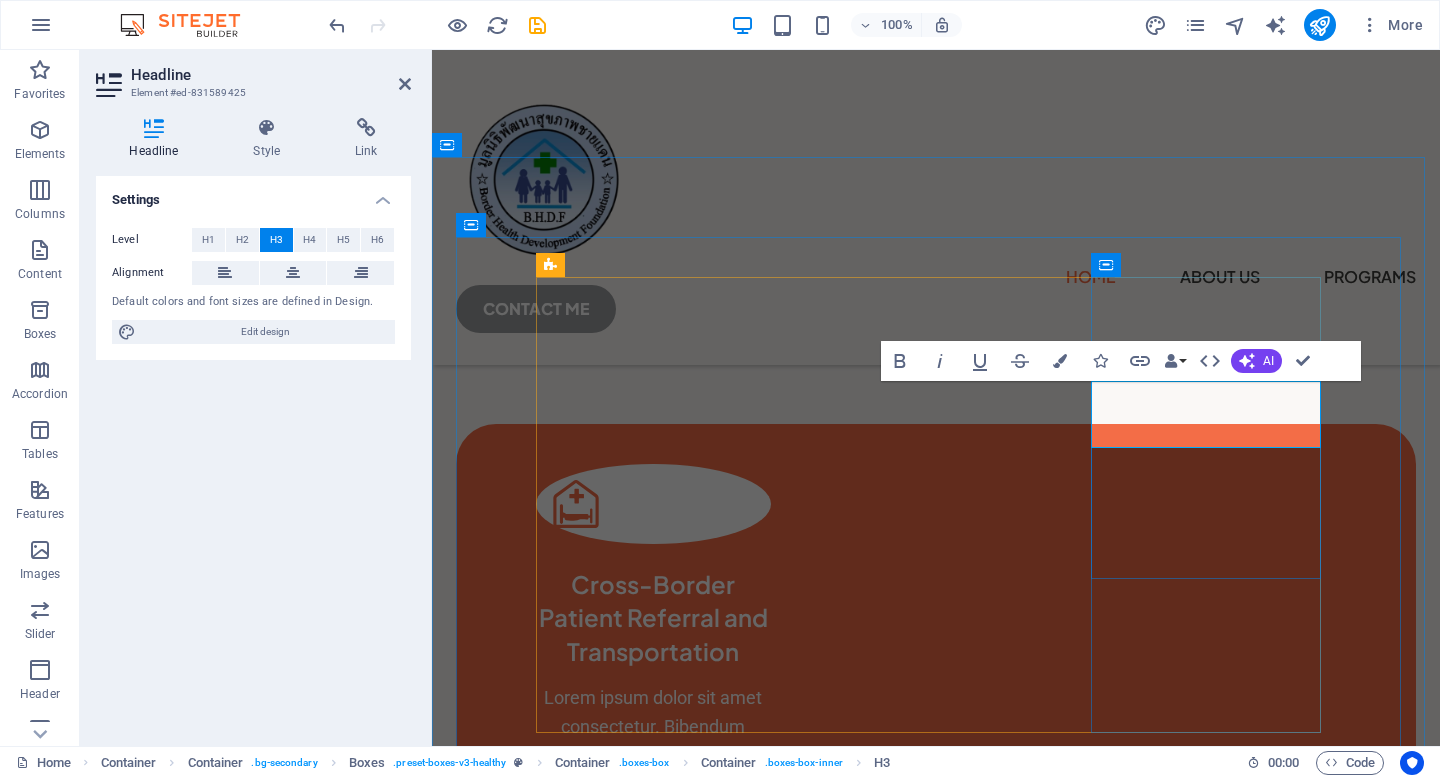 scroll, scrollTop: 921, scrollLeft: 0, axis: vertical 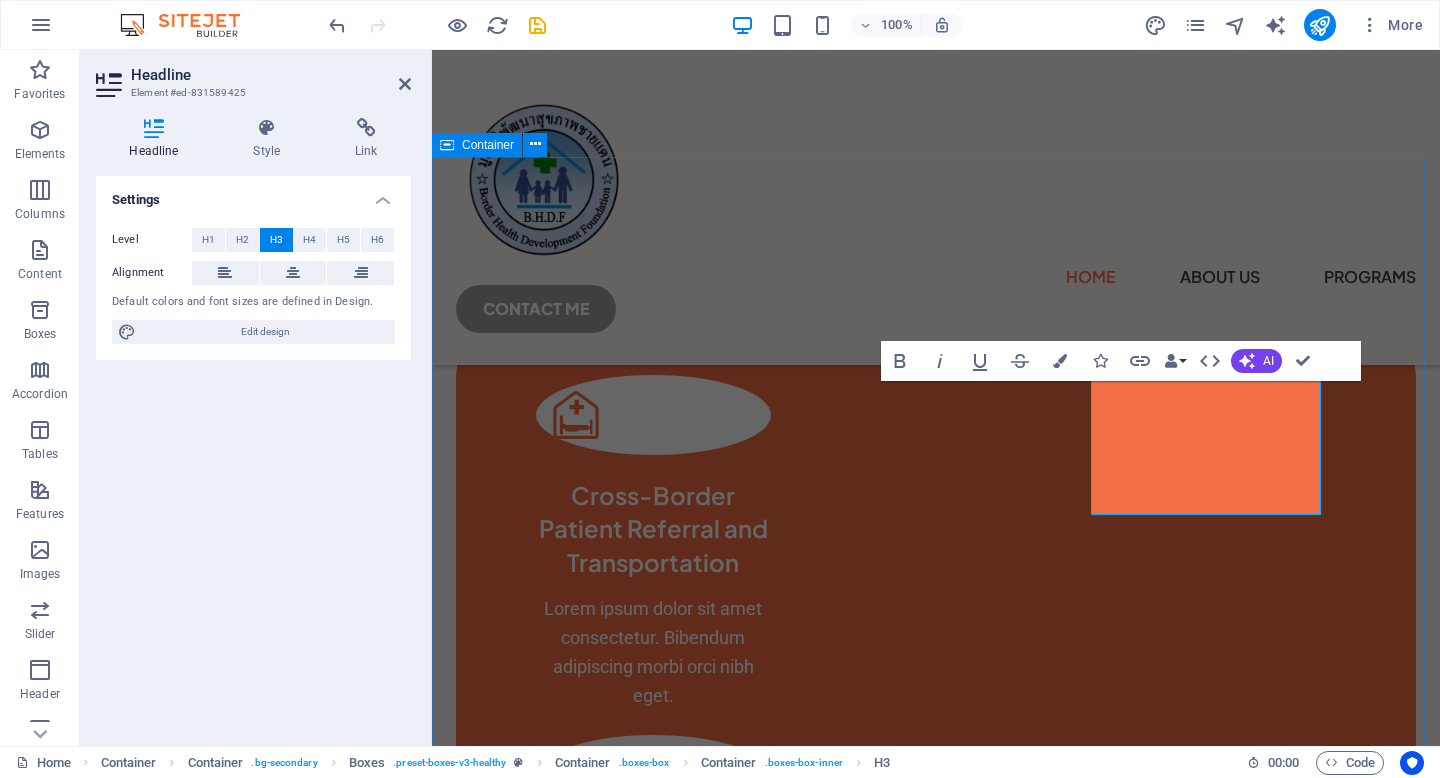 click on "Cross-Border Patient Referral and Transportation Lorem ipsum dolor sit amet consectetur. Bibendum adipiscing morbi orci nibh eget. .fa-secondary{opacity:.4} Essential Immunization and Public Health Outreach We deliver vaccines and health education to children, pregnant women, and vulnerable communities, ensuring continuity of care through mobile and routine immunization programs. Medical Support, Training & Livelihood Programs Lorem ipsum dolor sit amet consectetur. Bibendum adipiscing morbi orci nibh eget." at bounding box center (936, 979) 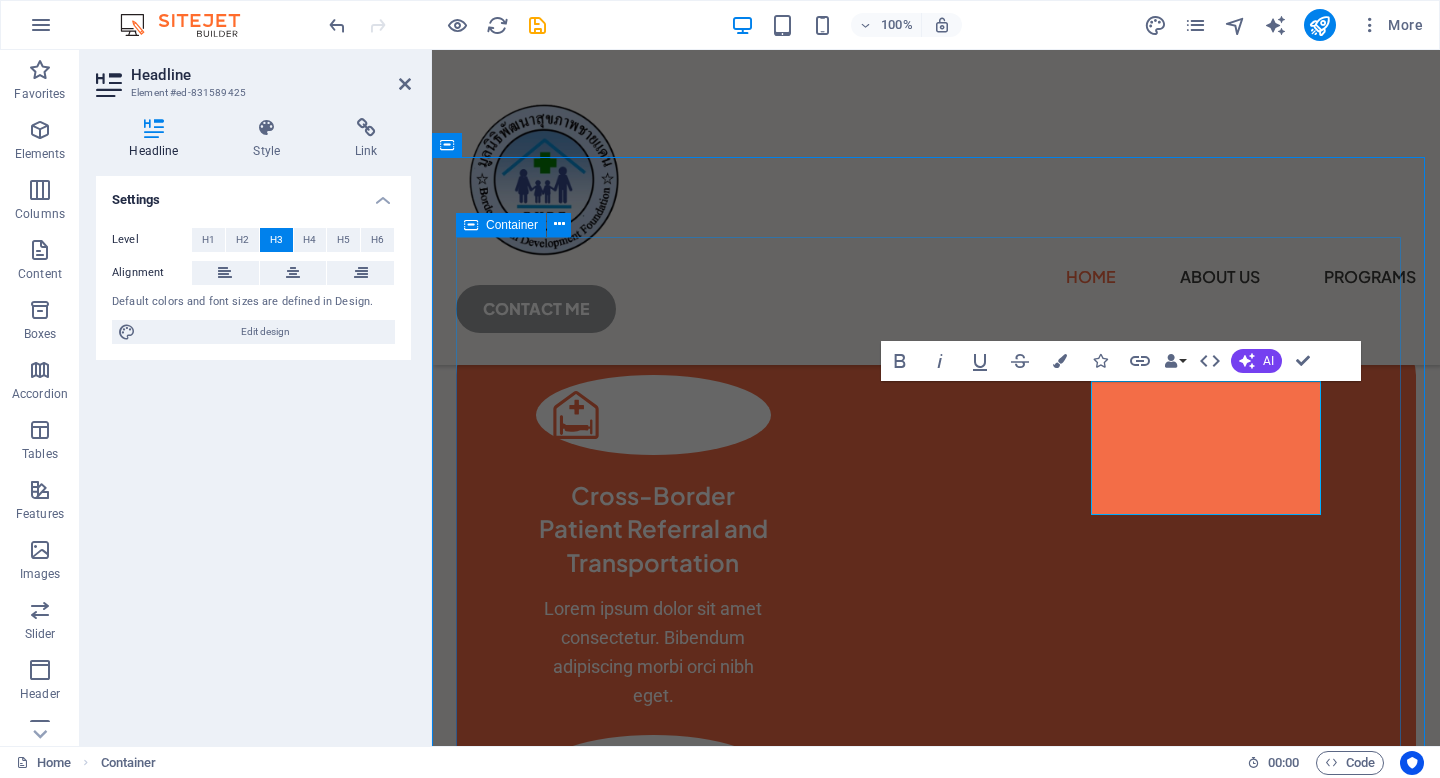 scroll, scrollTop: 832, scrollLeft: 0, axis: vertical 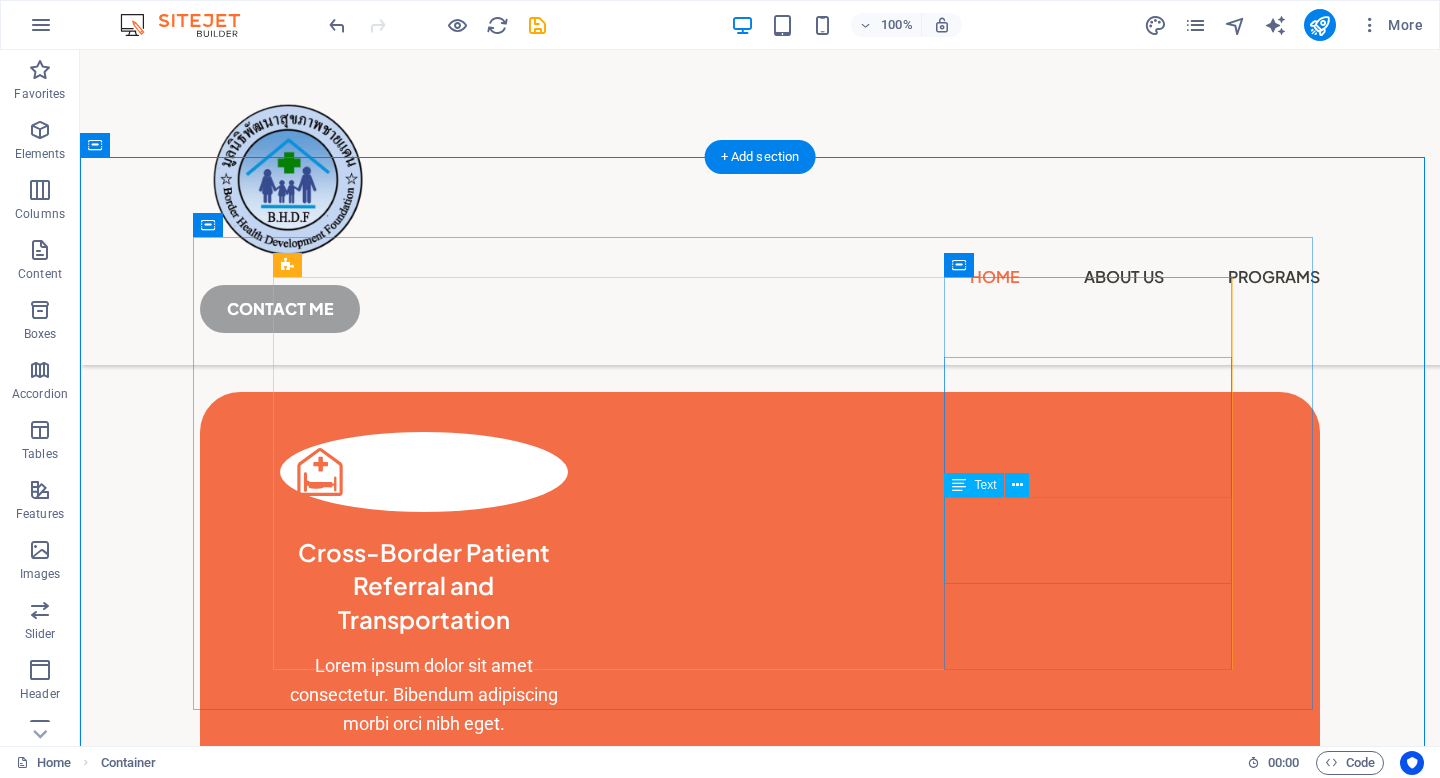click on "Lorem ipsum dolor sit amet consectetur. Bibendum adipiscing morbi orci nibh eget." at bounding box center (424, 1444) 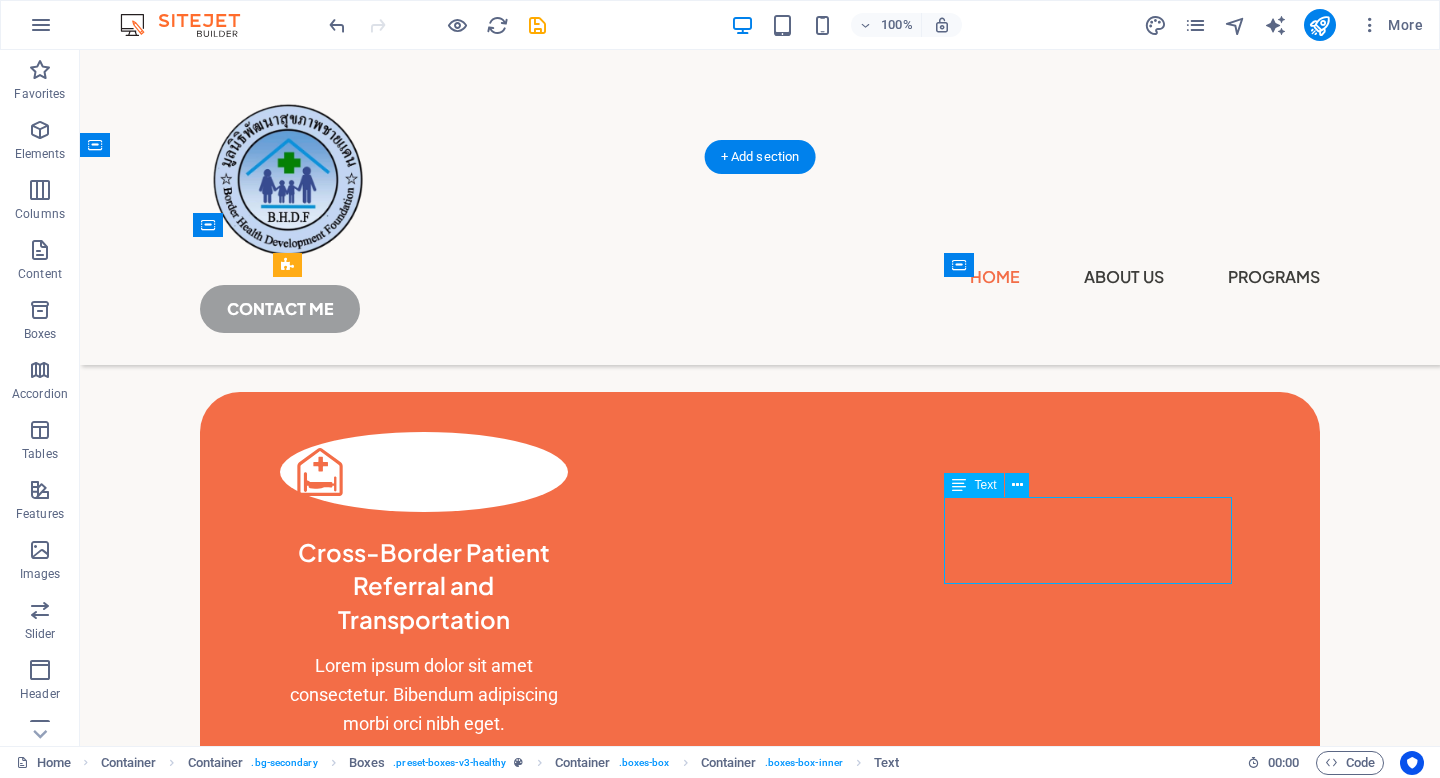 click on "Lorem ipsum dolor sit amet consectetur. Bibendum adipiscing morbi orci nibh eget." at bounding box center [424, 1444] 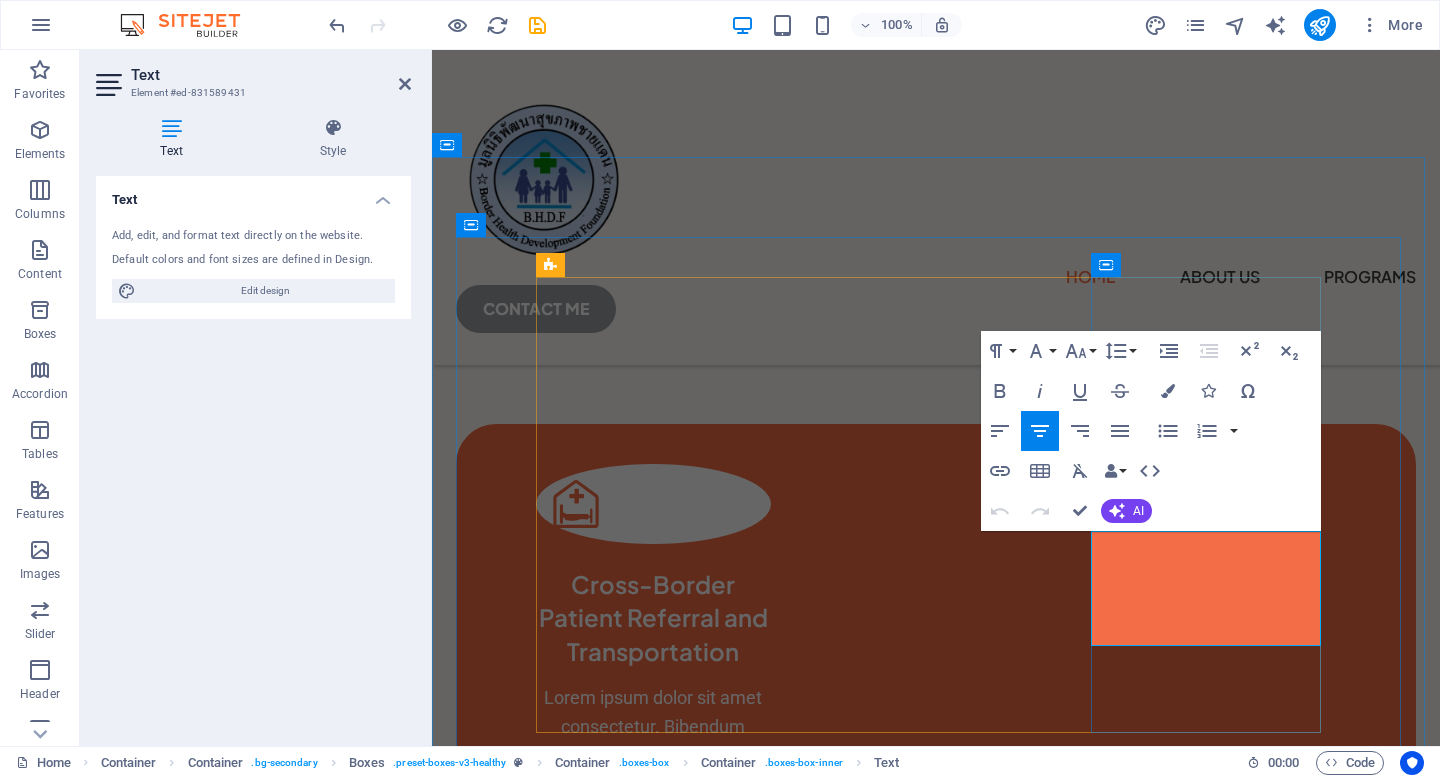 scroll, scrollTop: 921, scrollLeft: 0, axis: vertical 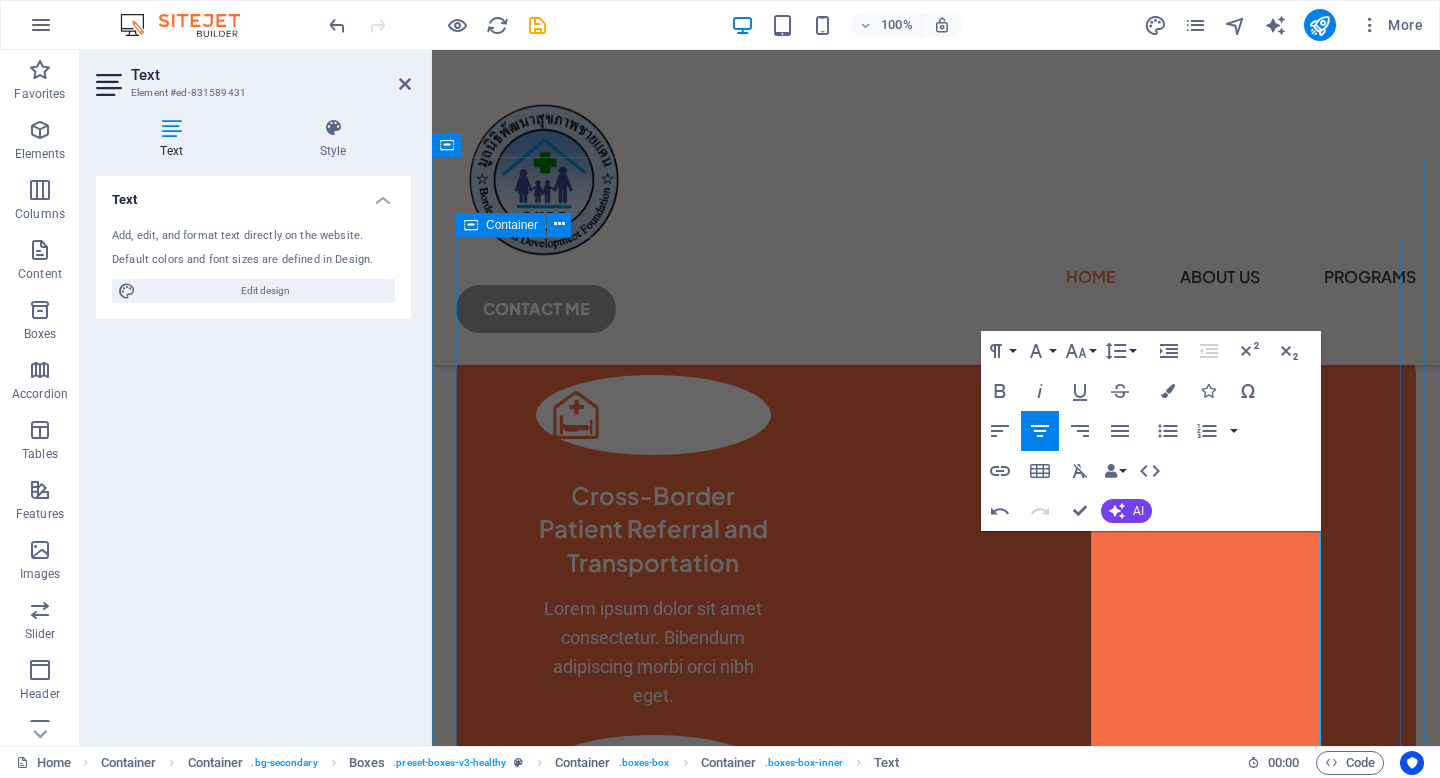 click on "Cross-Border Patient Referral and Transportation Lorem ipsum dolor sit amet consectetur. Bibendum adipiscing morbi orci nibh eget. .fa-secondary{opacity:.4} Essential Immunization and Public Health Outreach We deliver vaccines and health education to children, pregnant women, and vulnerable communities, ensuring continuity of care through mobile and routine immunization programs. Medical Support, Training & Livelihood Programs We provide physiotherapy, prosthetic support, and training for healthcare workers, while supporting communities with agriculture and livelihood programs to promote long-term resilience." at bounding box center (936, 1023) 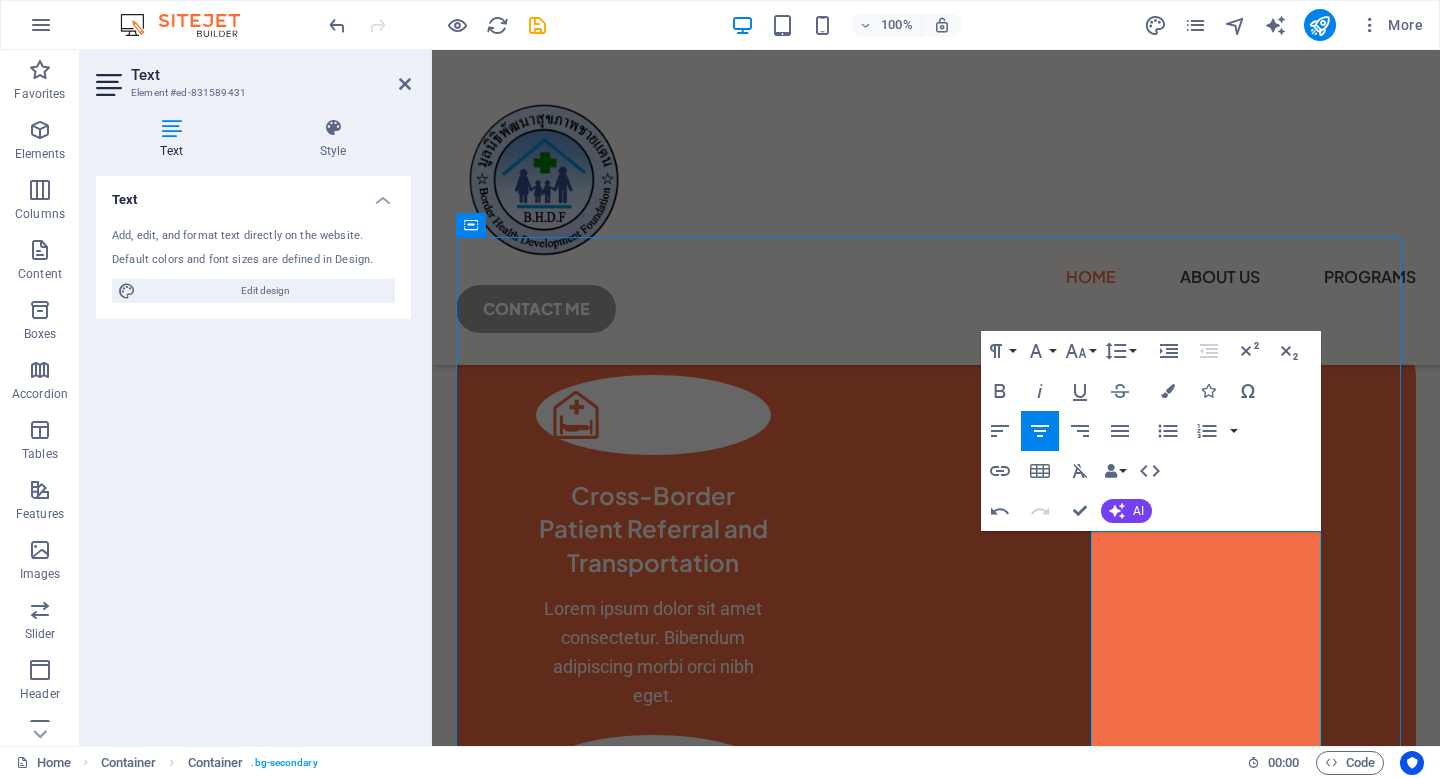 scroll, scrollTop: 798, scrollLeft: 0, axis: vertical 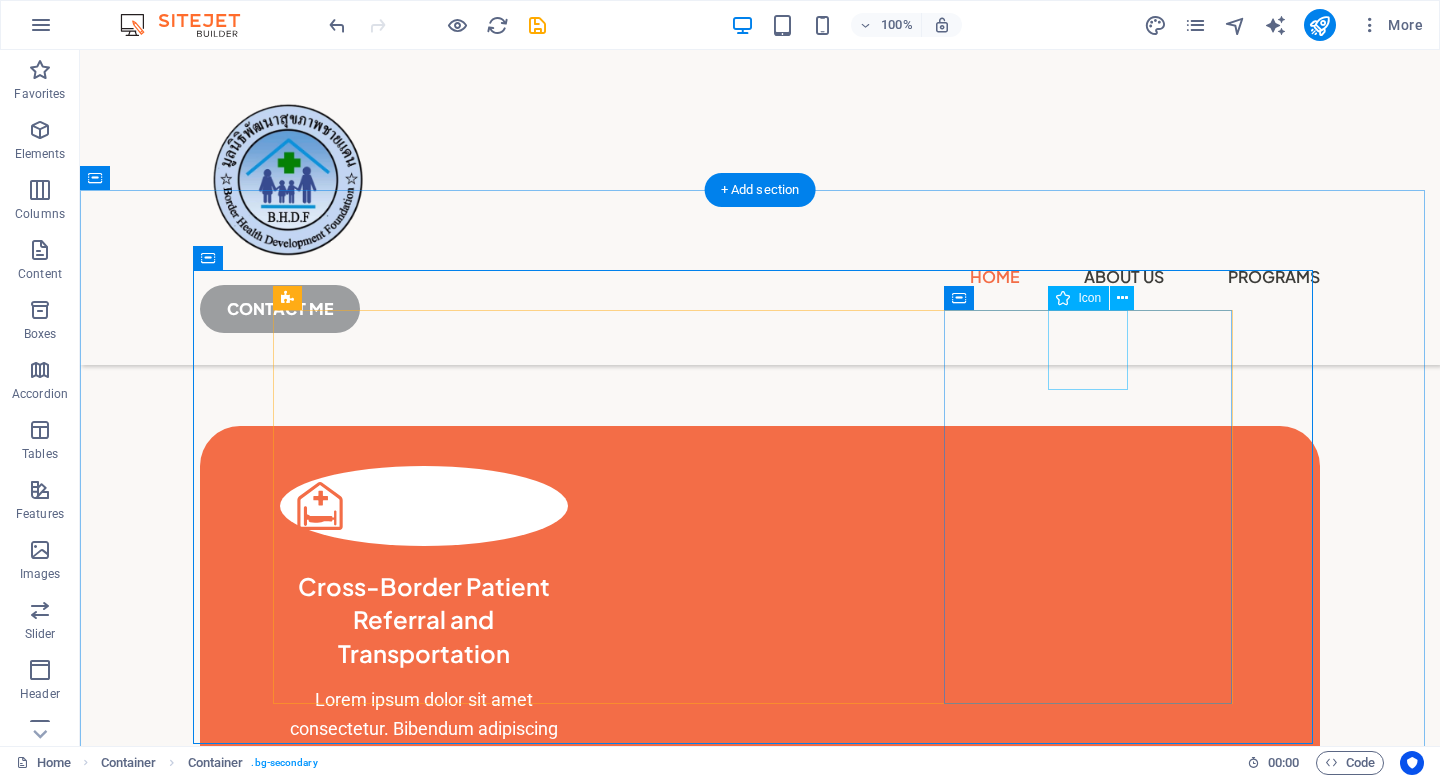 click at bounding box center [424, 1254] 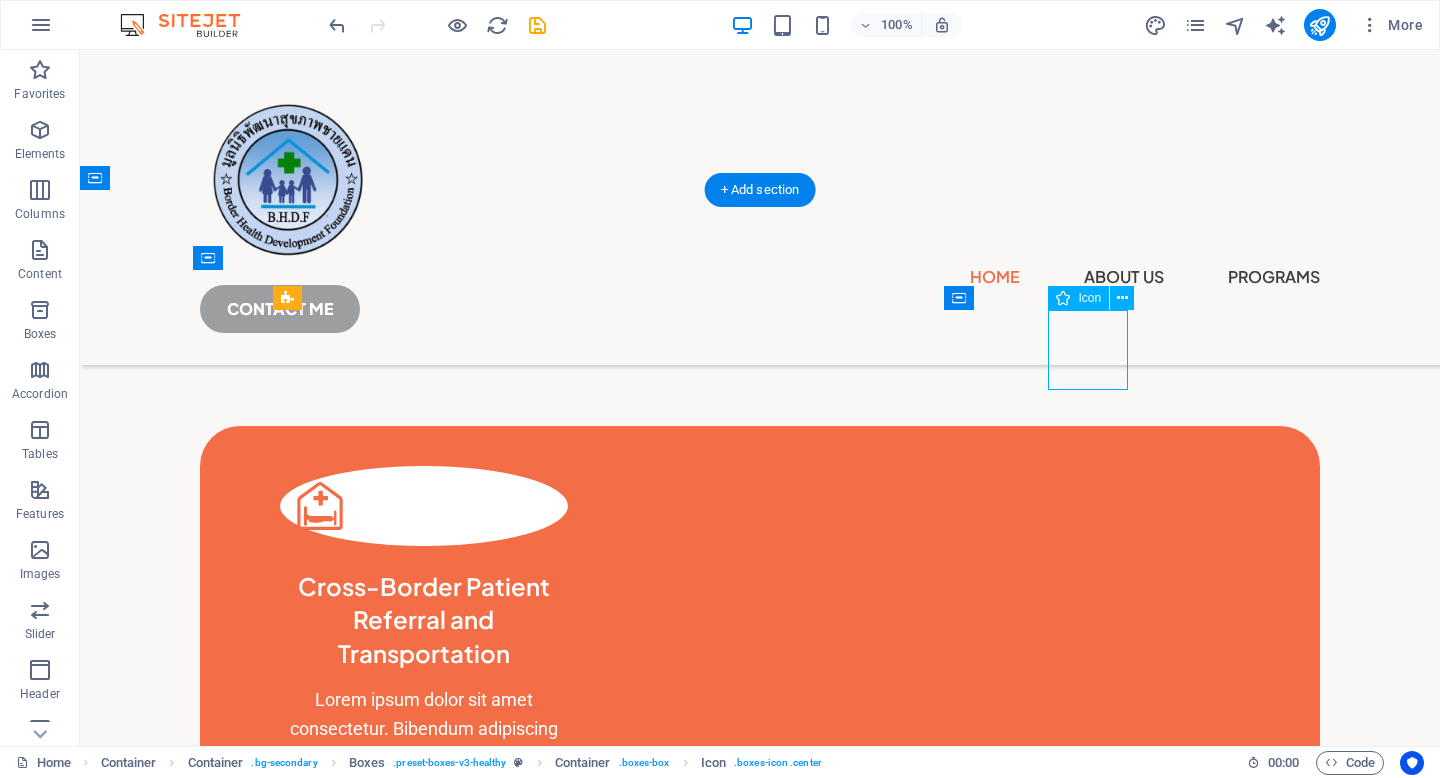 click at bounding box center (424, 1254) 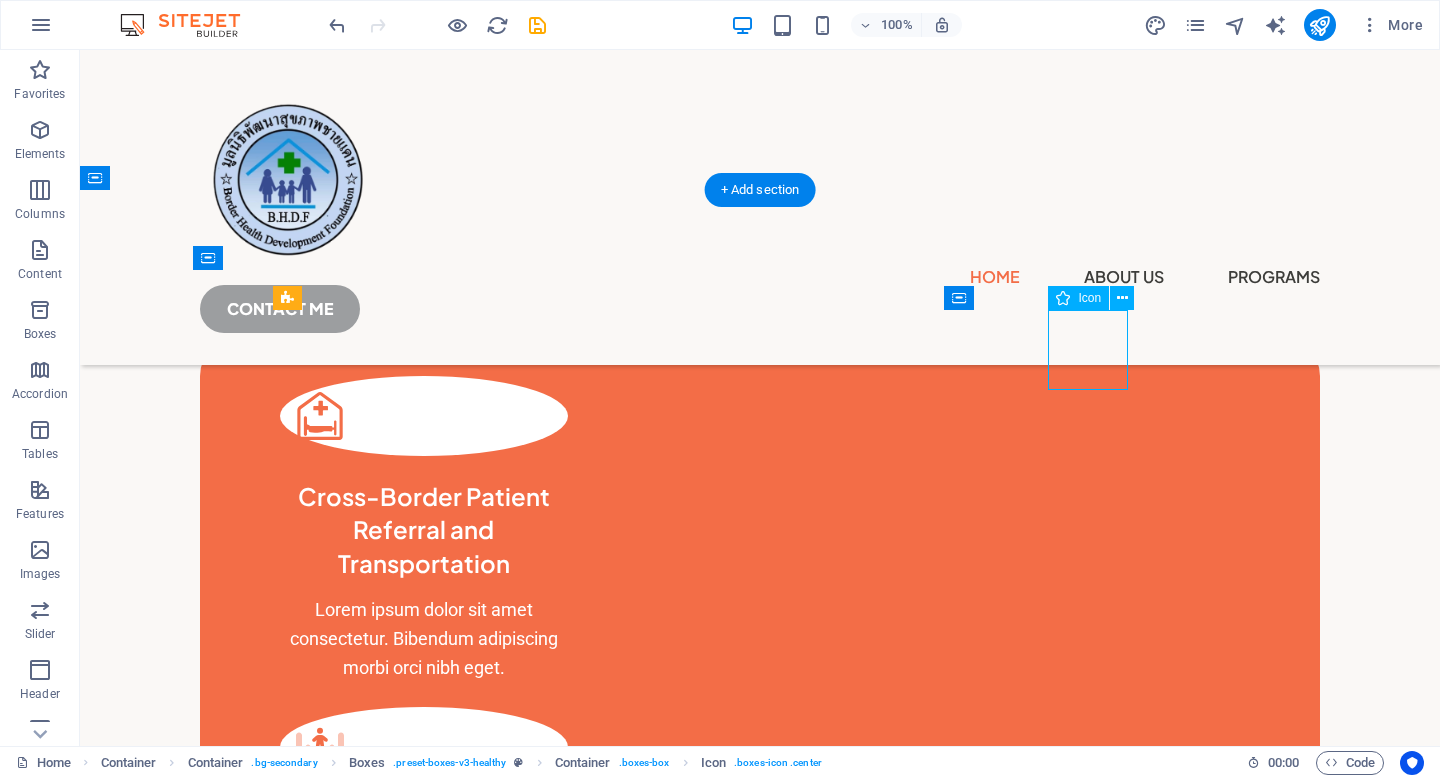 select on "xMidYMid" 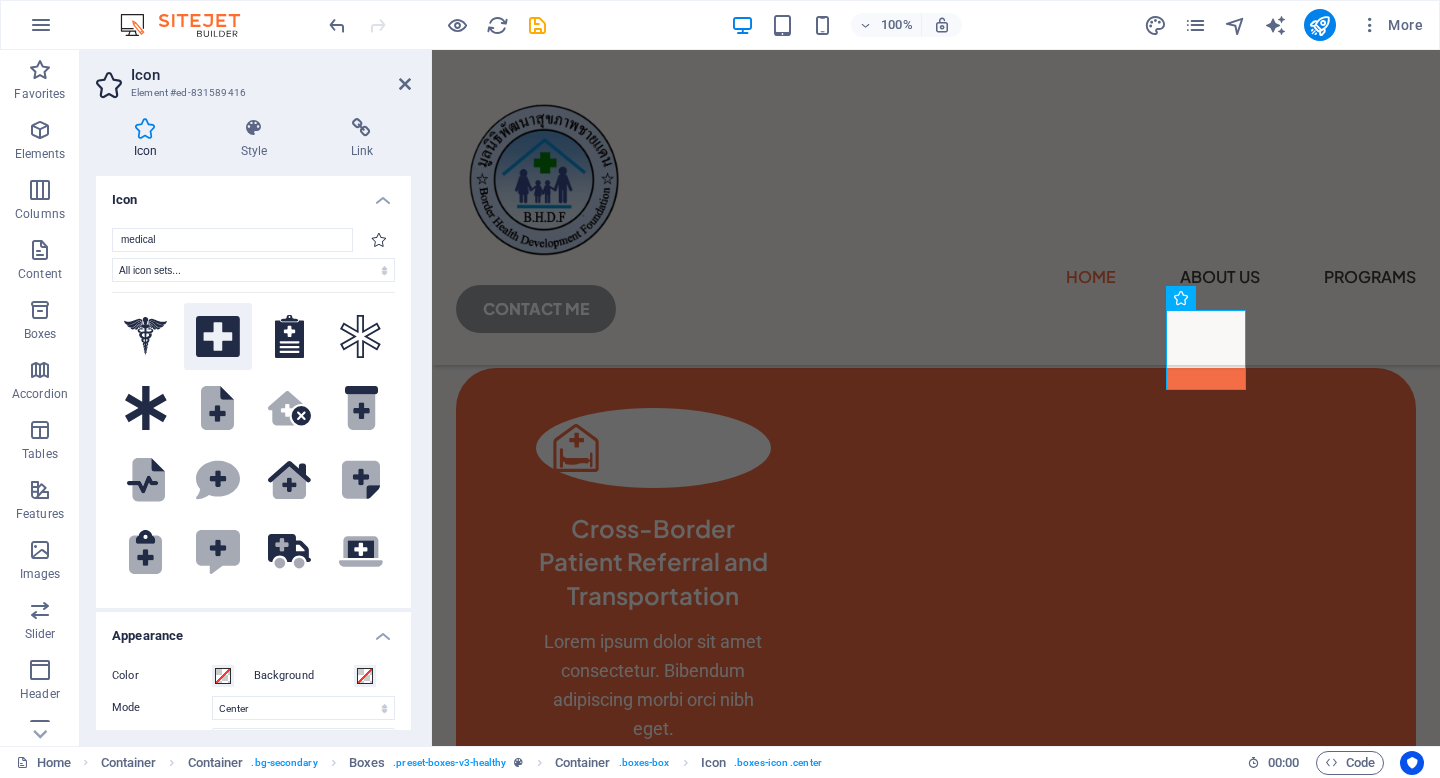 type on "medical" 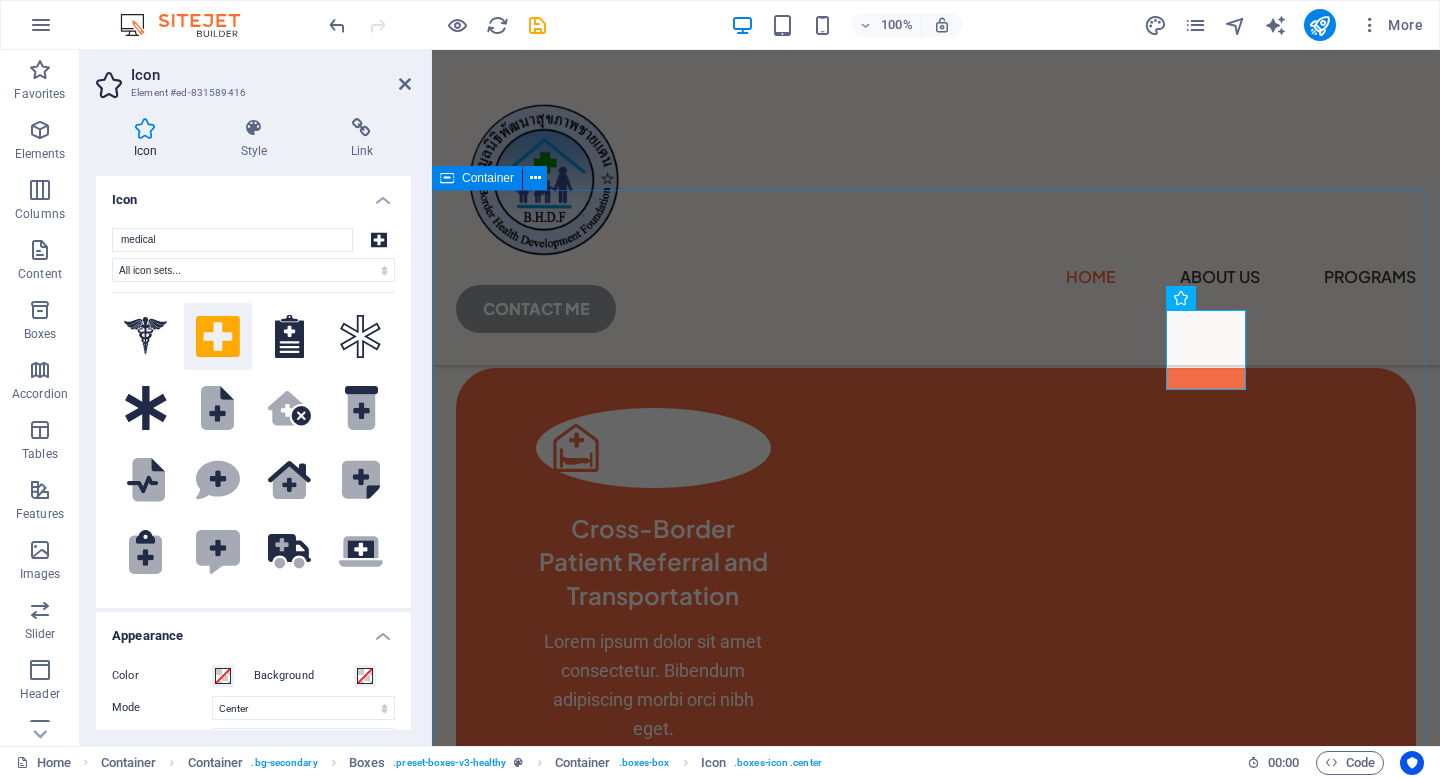 click on "Cross-Border Patient Referral and Transportation Lorem ipsum dolor sit amet consectetur. Bibendum adipiscing morbi orci nibh eget. .fa-secondary{opacity:.4} Essential Immunization and Public Health Outreach We deliver vaccines and health education to children, pregnant women, and vulnerable communities, ensuring continuity of care through mobile and routine immunization programs. Medical Support, Training & Livelihood Programs We provide physiotherapy, prosthetic support, and training for healthcare workers, while supporting communities with agriculture and livelihood programs to promote long-term resilience." at bounding box center (936, 1056) 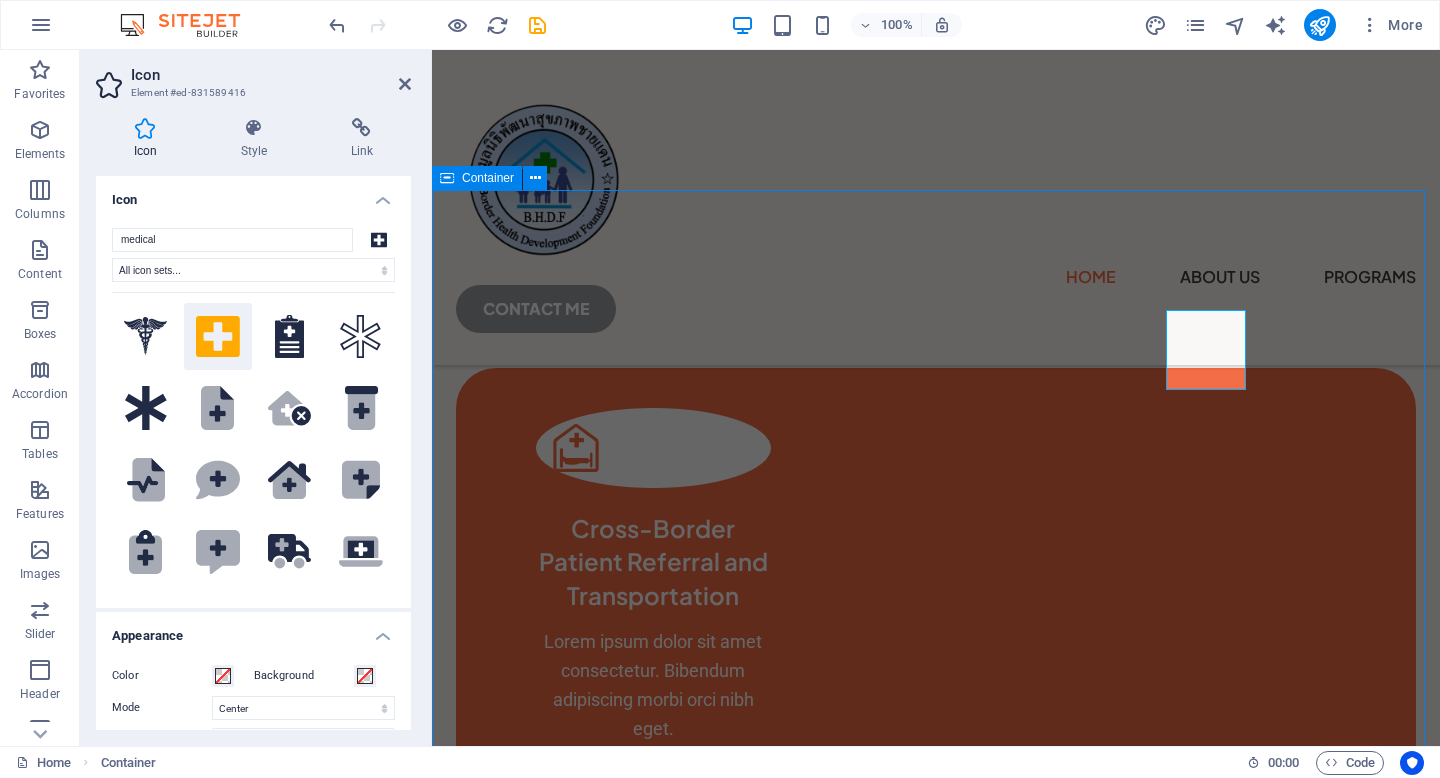click on "Cross-Border Patient Referral and Transportation Lorem ipsum dolor sit amet consectetur. Bibendum adipiscing morbi orci nibh eget. .fa-secondary{opacity:.4} Essential Immunization and Public Health Outreach We deliver vaccines and health education to children, pregnant women, and vulnerable communities, ensuring continuity of care through mobile and routine immunization programs. Medical Support, Training & Livelihood Programs We provide physiotherapy, prosthetic support, and training for healthcare workers, while supporting communities with agriculture and livelihood programs to promote long-term resilience." at bounding box center (936, 1056) 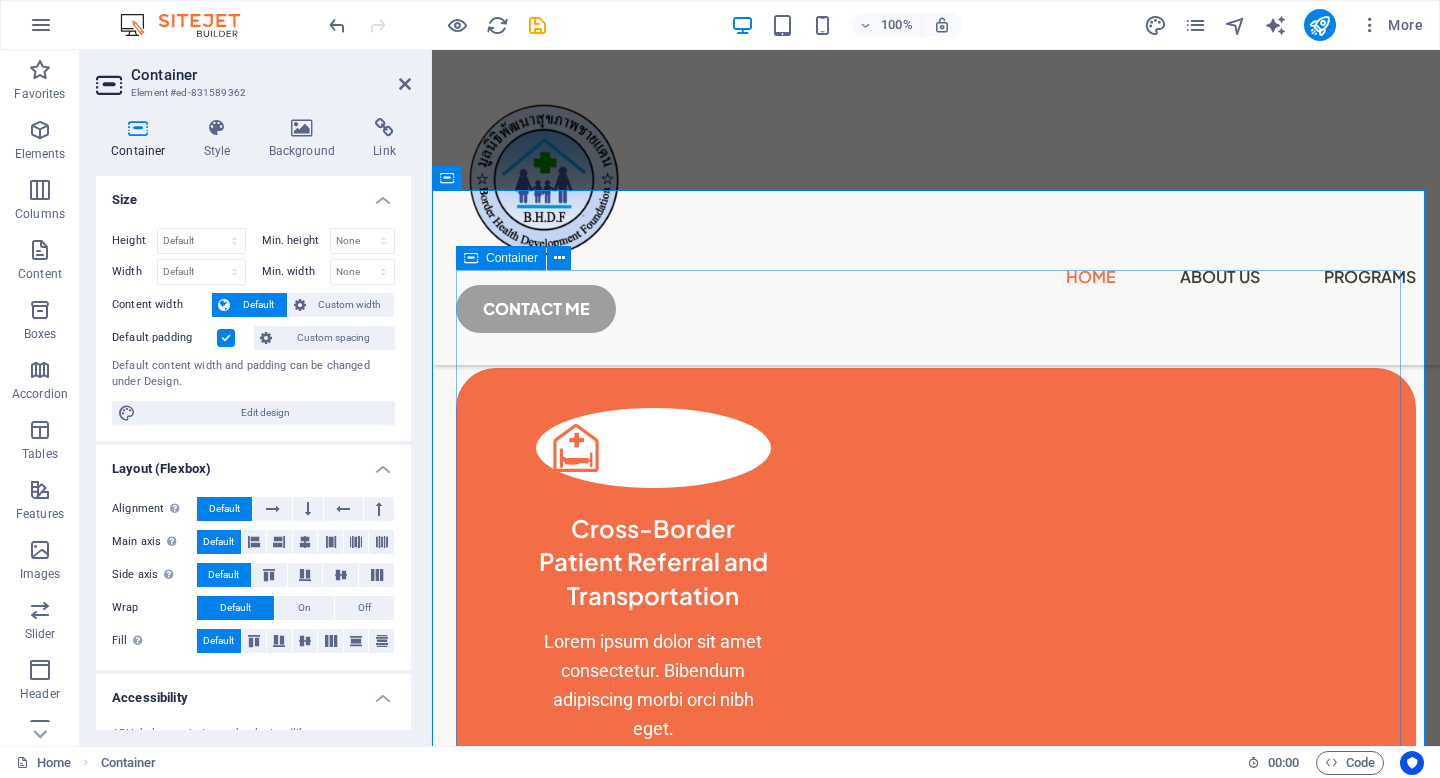 click on "Cross-Border Patient Referral and Transportation Lorem ipsum dolor sit amet consectetur. Bibendum adipiscing morbi orci nibh eget. .fa-secondary{opacity:.4} Essential Immunization and Public Health Outreach We deliver vaccines and health education to children, pregnant women, and vulnerable communities, ensuring continuity of care through mobile and routine immunization programs. Medical Support, Training & Livelihood Programs We provide physiotherapy, prosthetic support, and training for healthcare workers, while supporting communities with agriculture and livelihood programs to promote long-term resilience." at bounding box center [936, 1056] 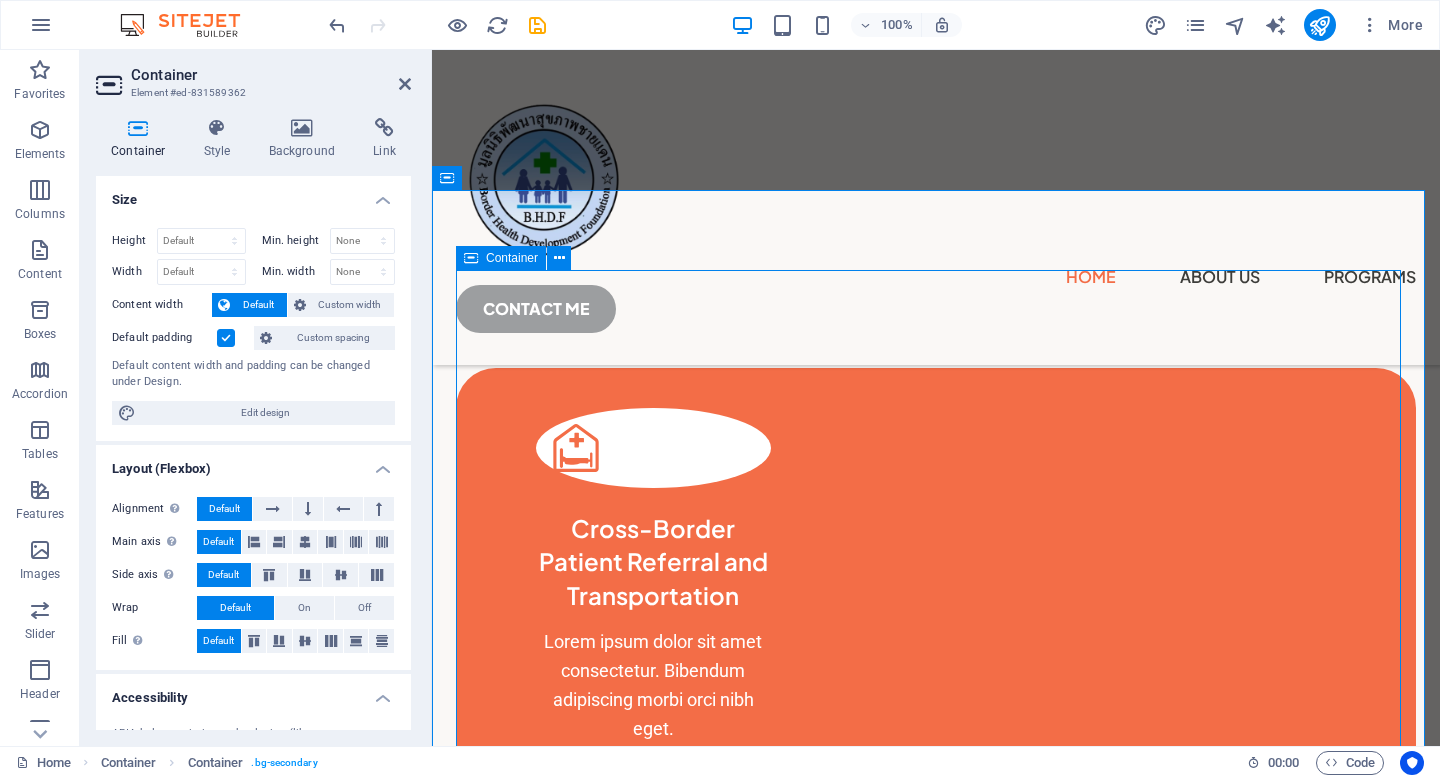 click on "Cross-Border Patient Referral and Transportation Lorem ipsum dolor sit amet consectetur. Bibendum adipiscing morbi orci nibh eget. .fa-secondary{opacity:.4} Essential Immunization and Public Health Outreach We deliver vaccines and health education to children, pregnant women, and vulnerable communities, ensuring continuity of care through mobile and routine immunization programs. Medical Support, Training & Livelihood Programs We provide physiotherapy, prosthetic support, and training for healthcare workers, while supporting communities with agriculture and livelihood programs to promote long-term resilience." at bounding box center (936, 1056) 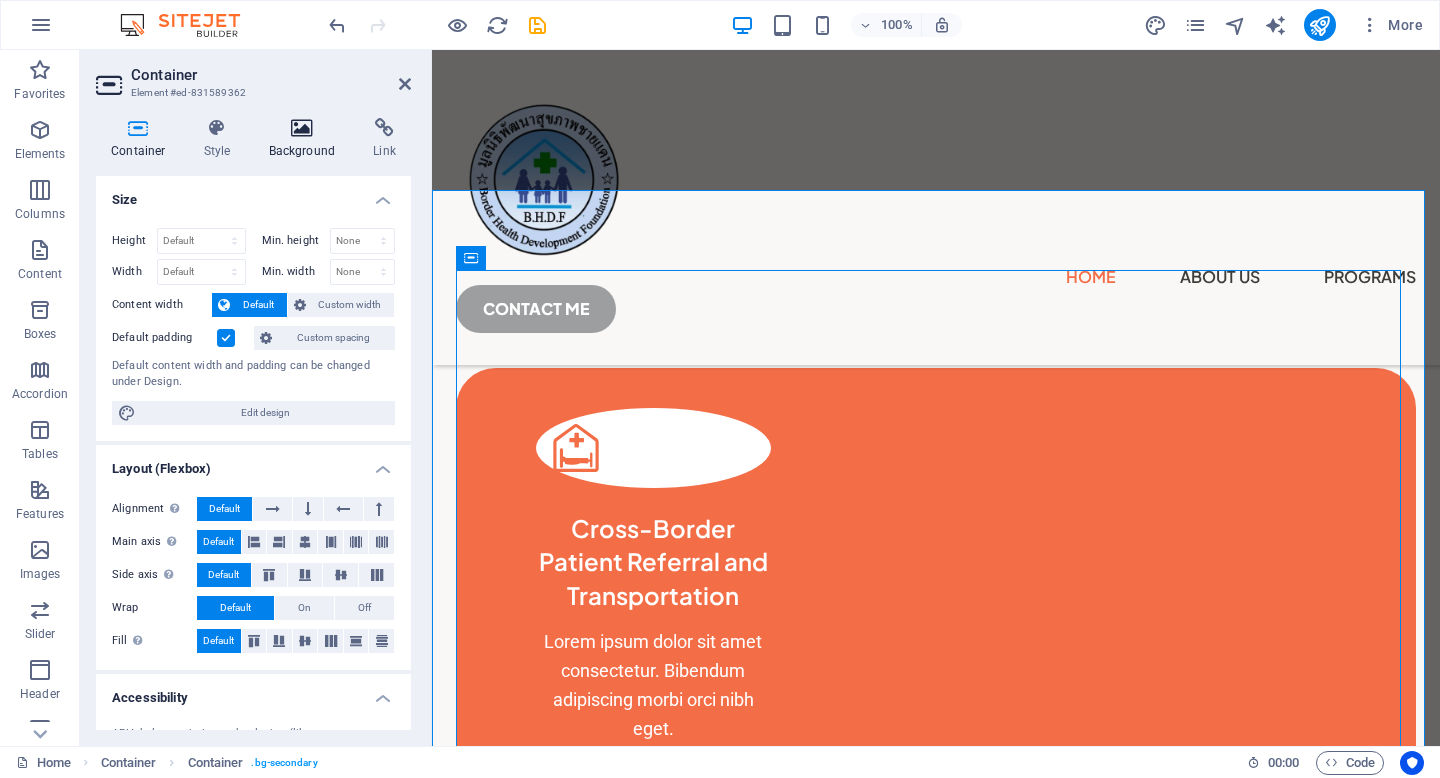 click on "Background" at bounding box center [306, 139] 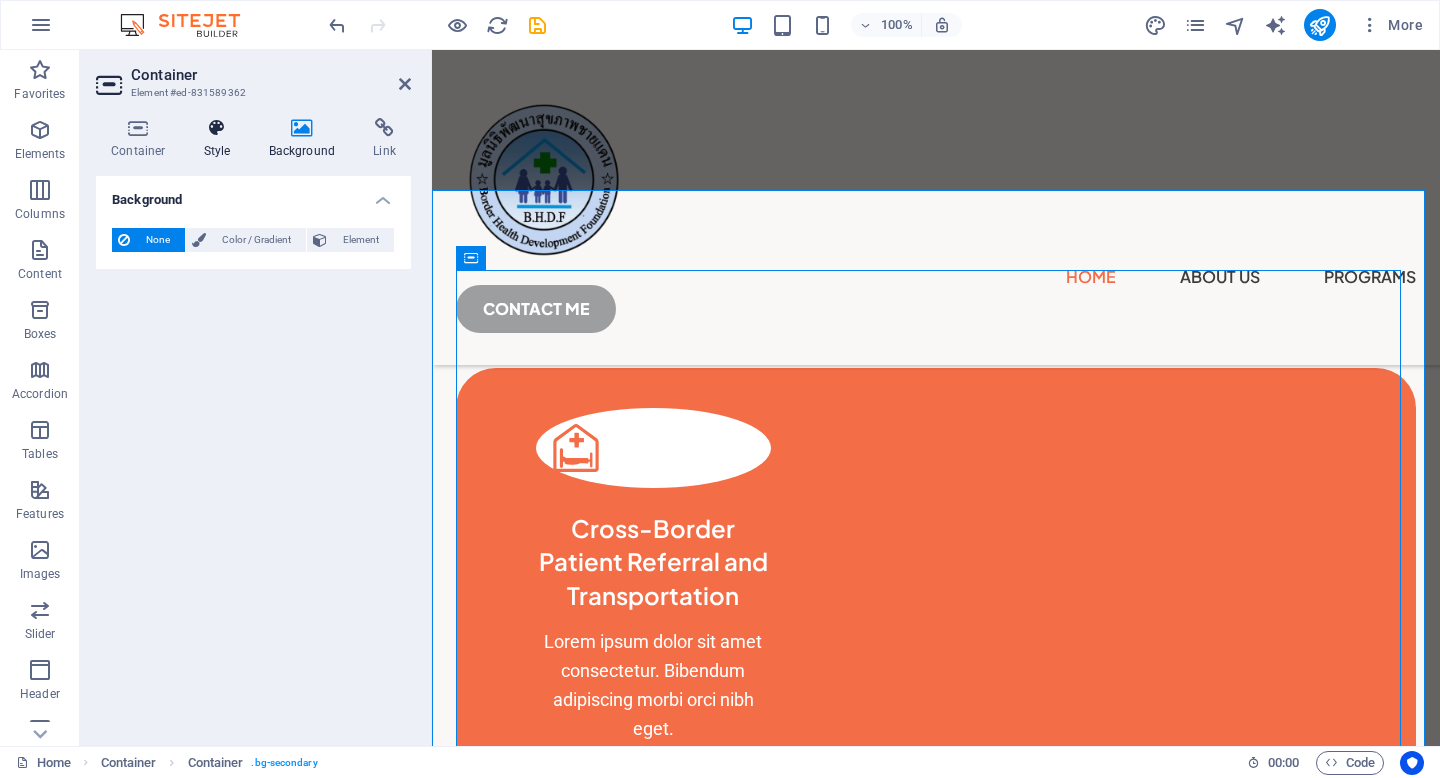 click at bounding box center [217, 128] 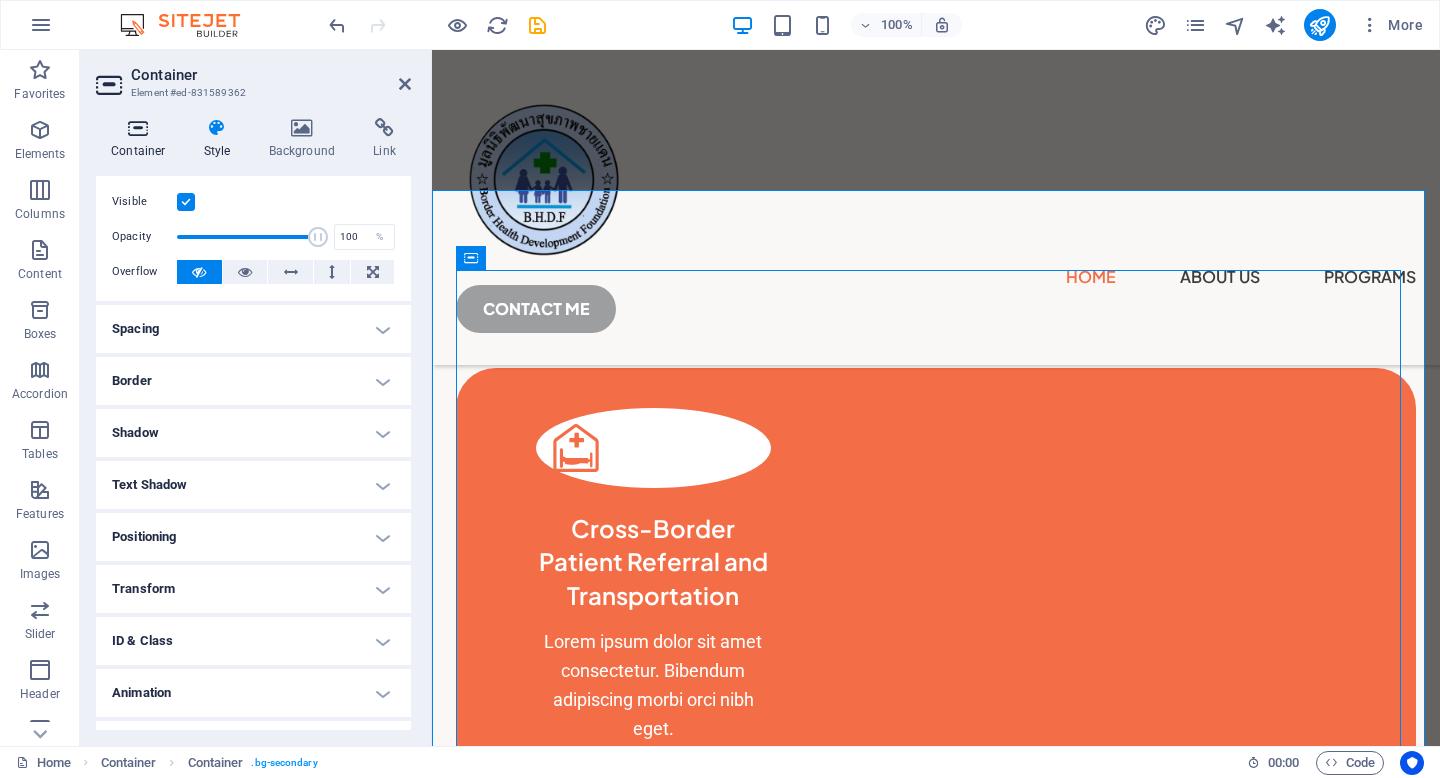 scroll, scrollTop: 0, scrollLeft: 0, axis: both 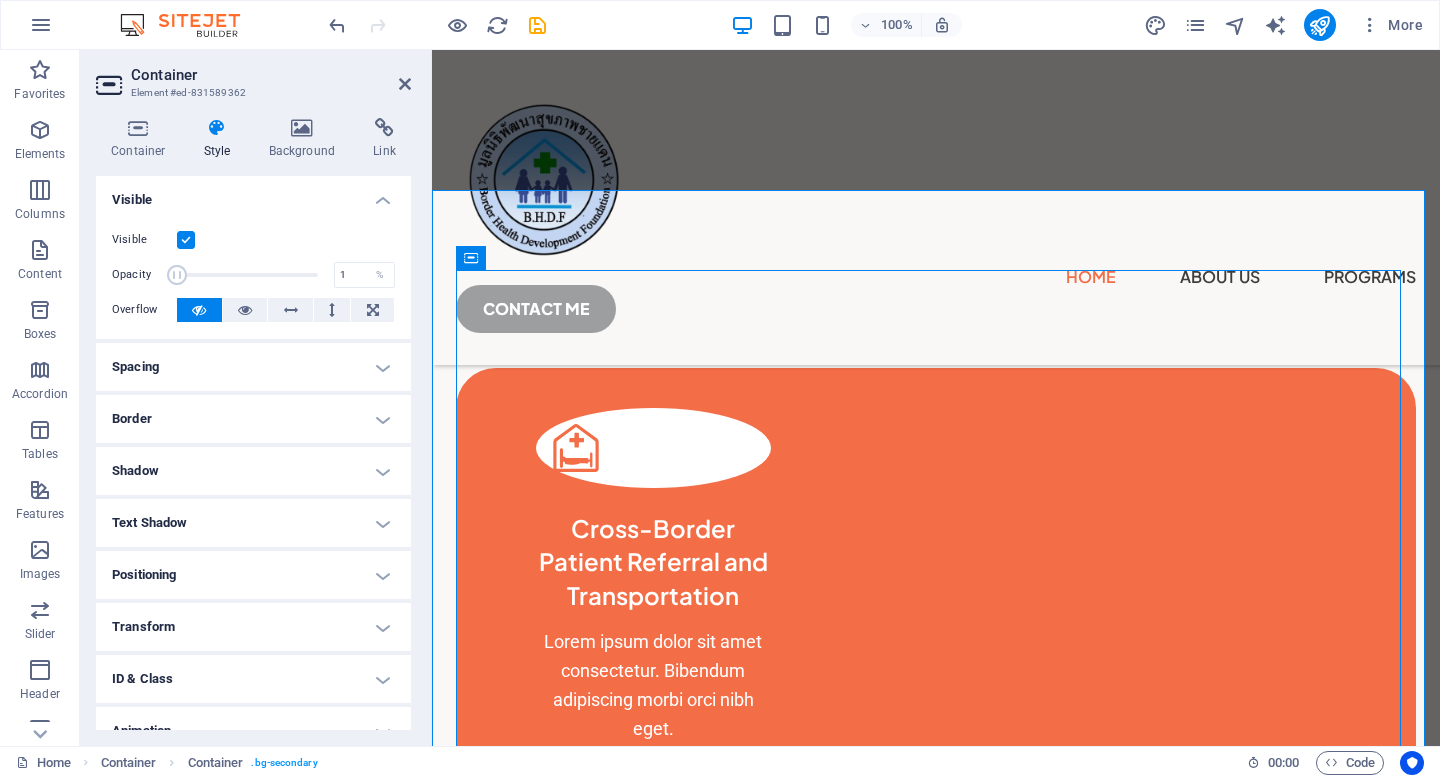 drag, startPoint x: 313, startPoint y: 267, endPoint x: 174, endPoint y: 259, distance: 139.23003 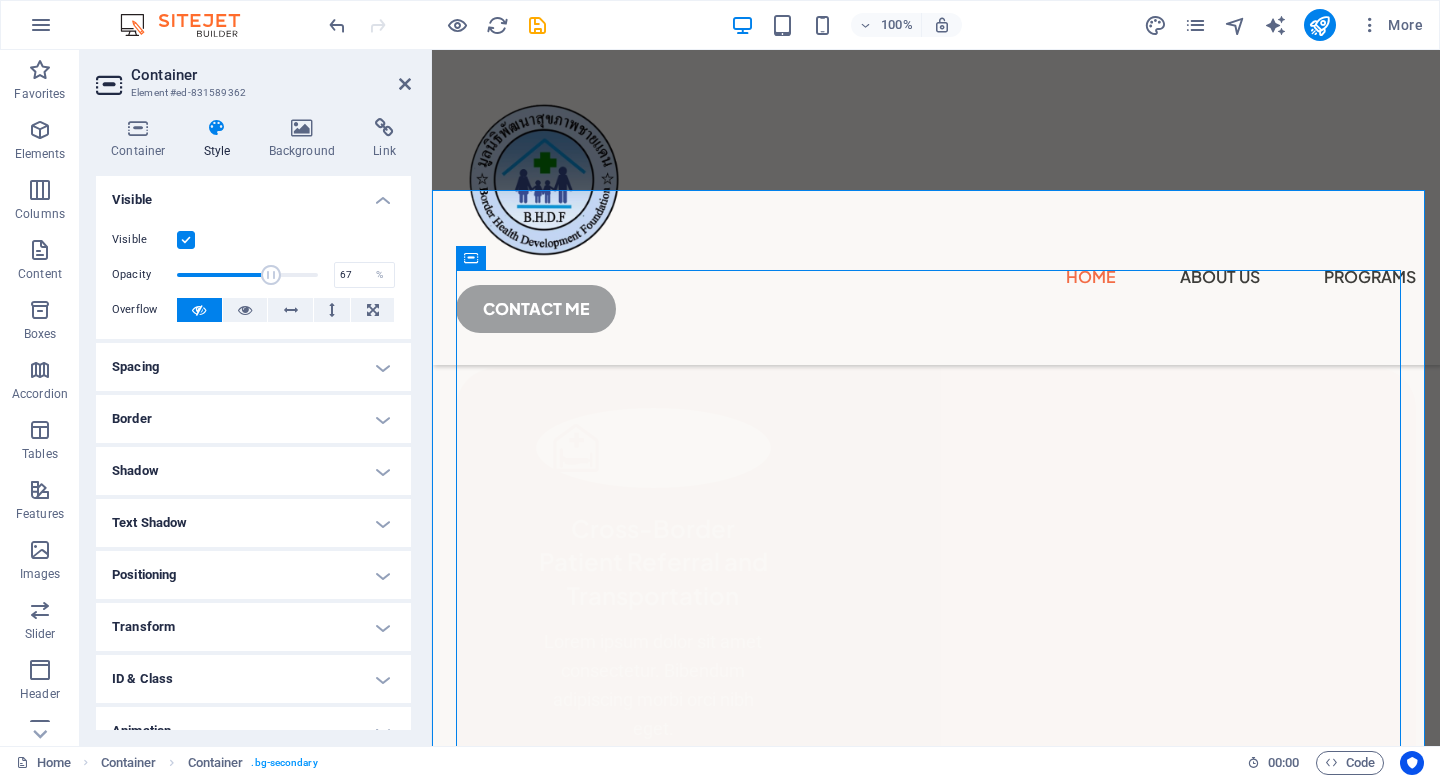 drag, startPoint x: 179, startPoint y: 269, endPoint x: 269, endPoint y: 285, distance: 91.411156 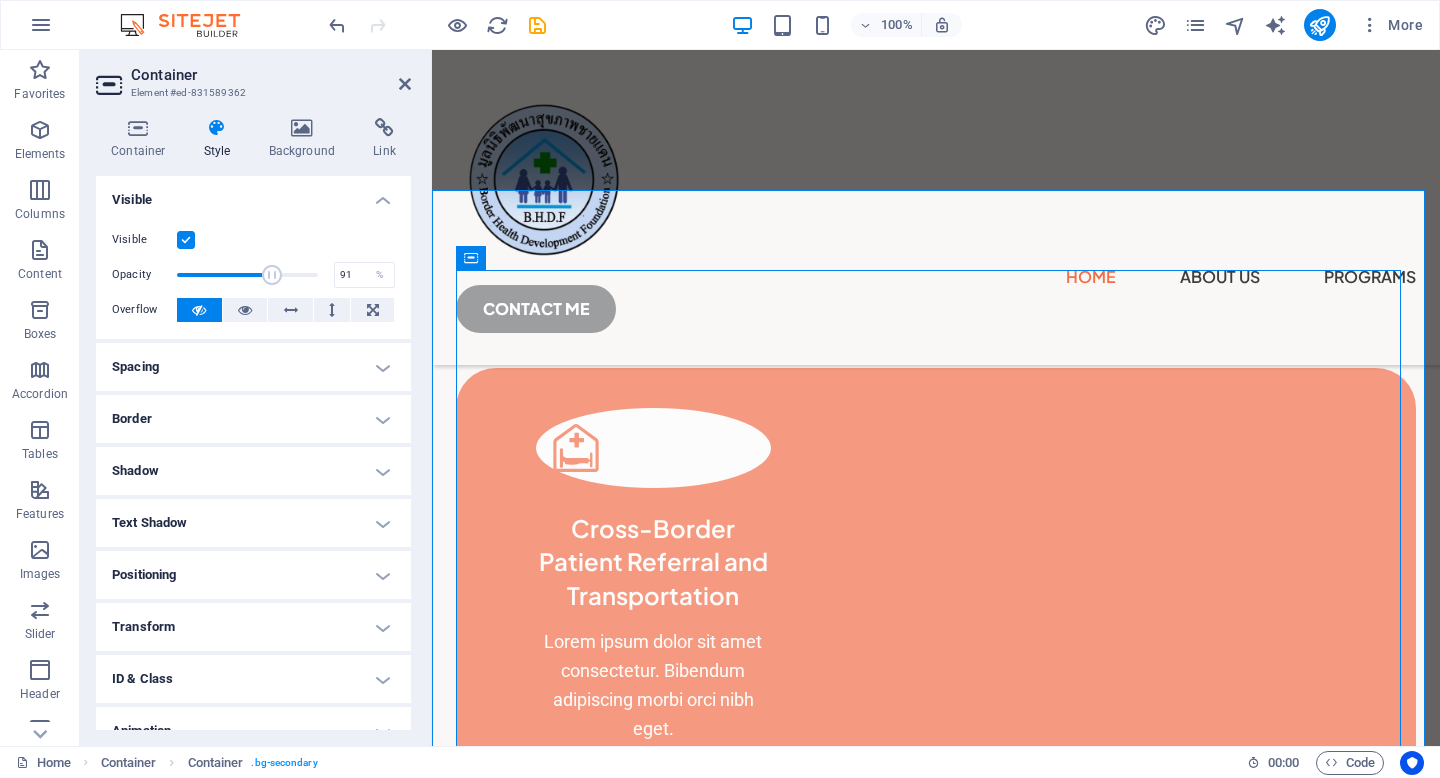 type on "100" 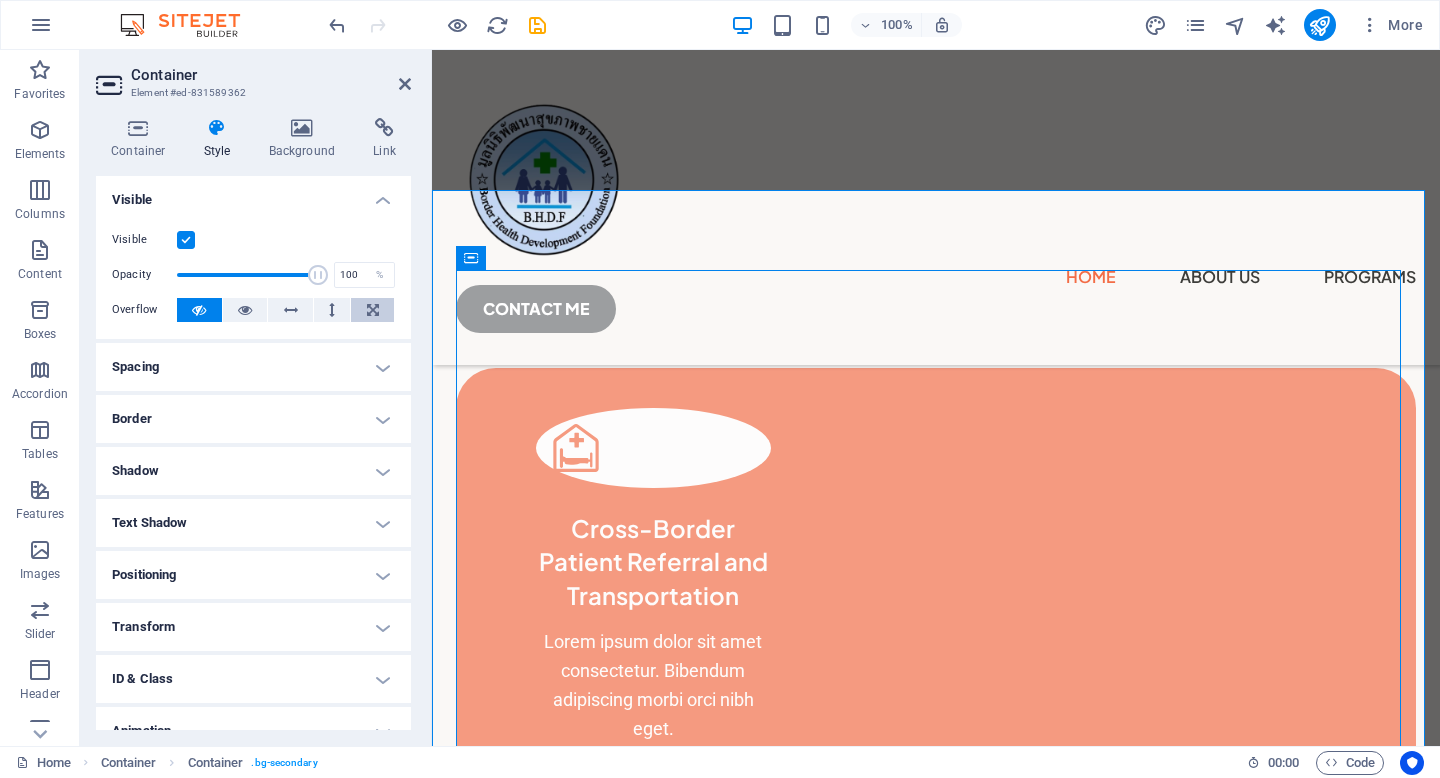 drag, startPoint x: 267, startPoint y: 282, endPoint x: 361, endPoint y: 303, distance: 96.317184 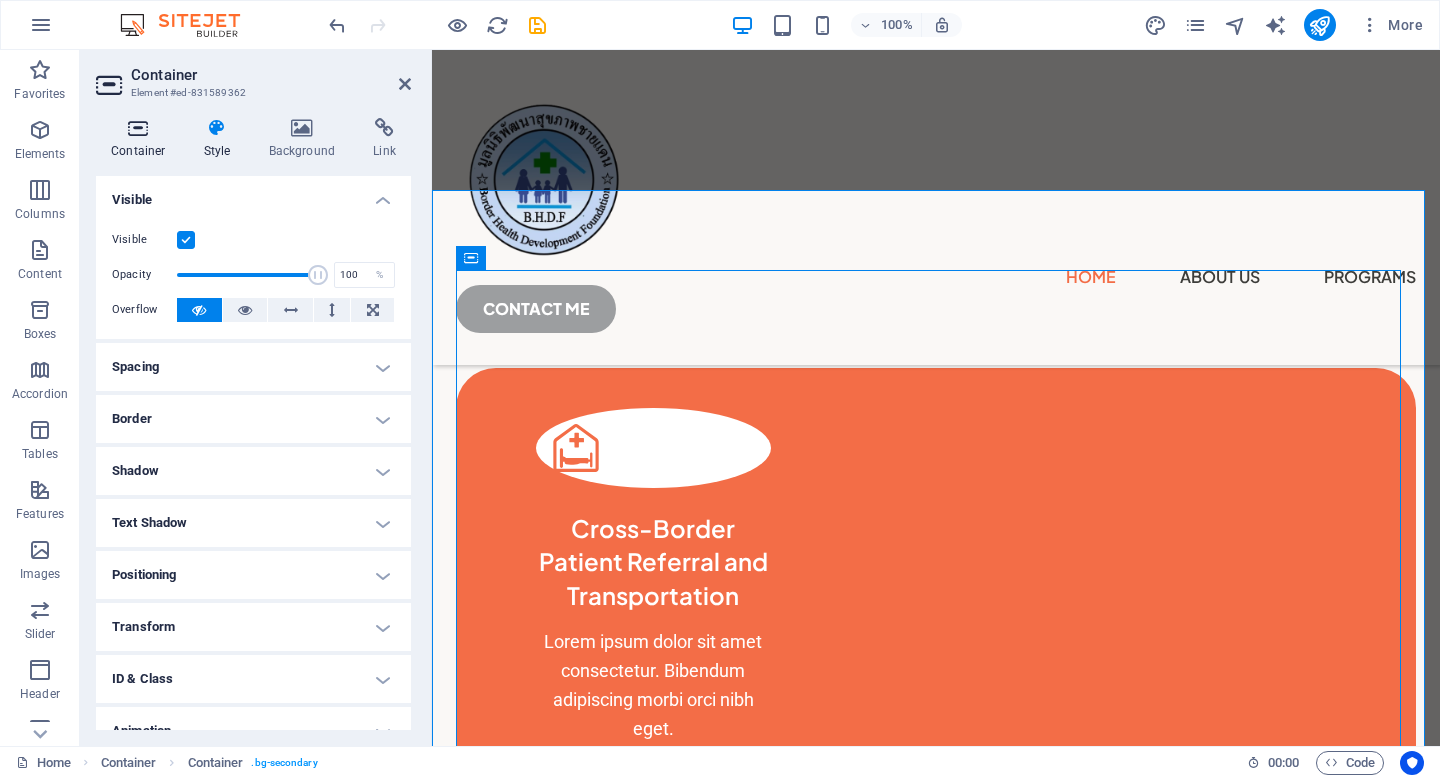 click on "Container" at bounding box center (142, 139) 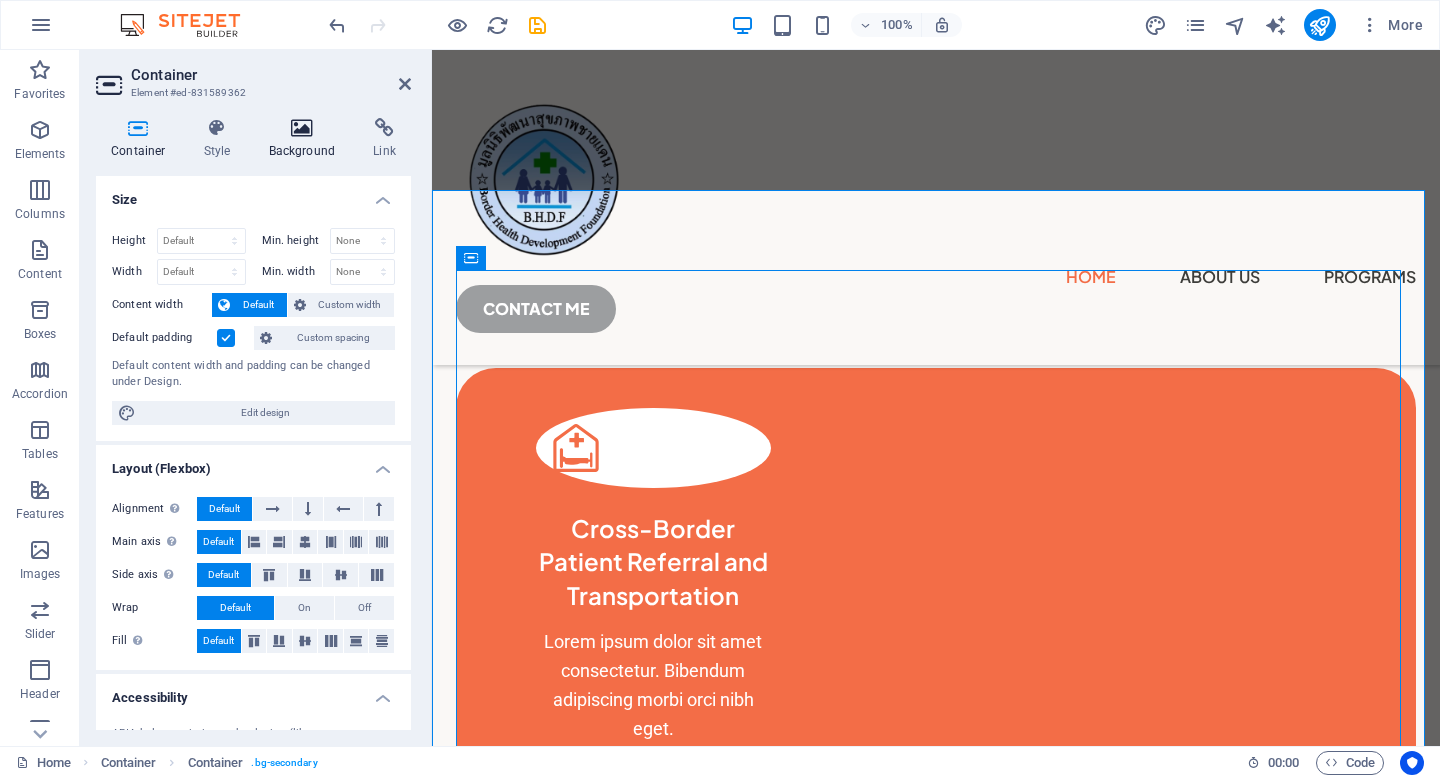 click at bounding box center [302, 128] 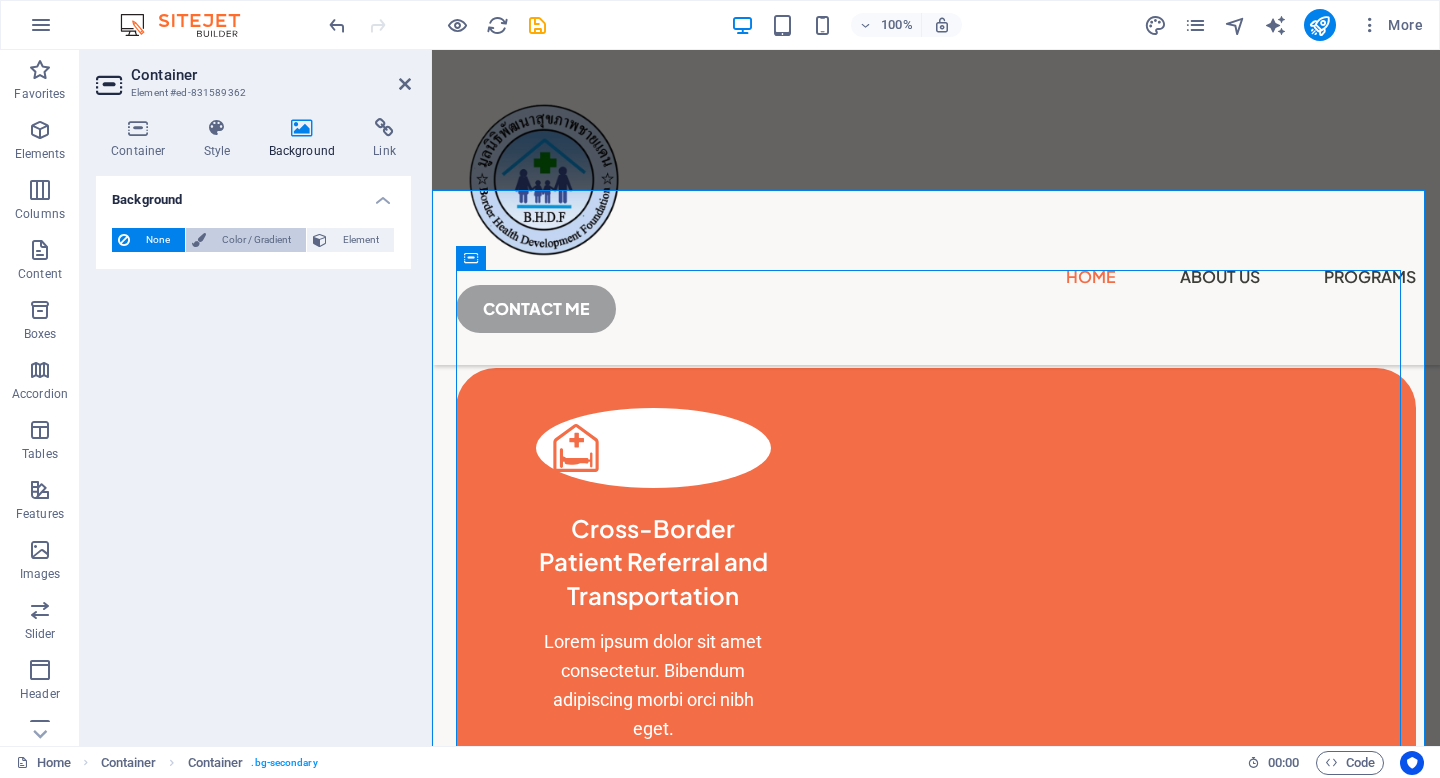click on "Color / Gradient" at bounding box center (256, 240) 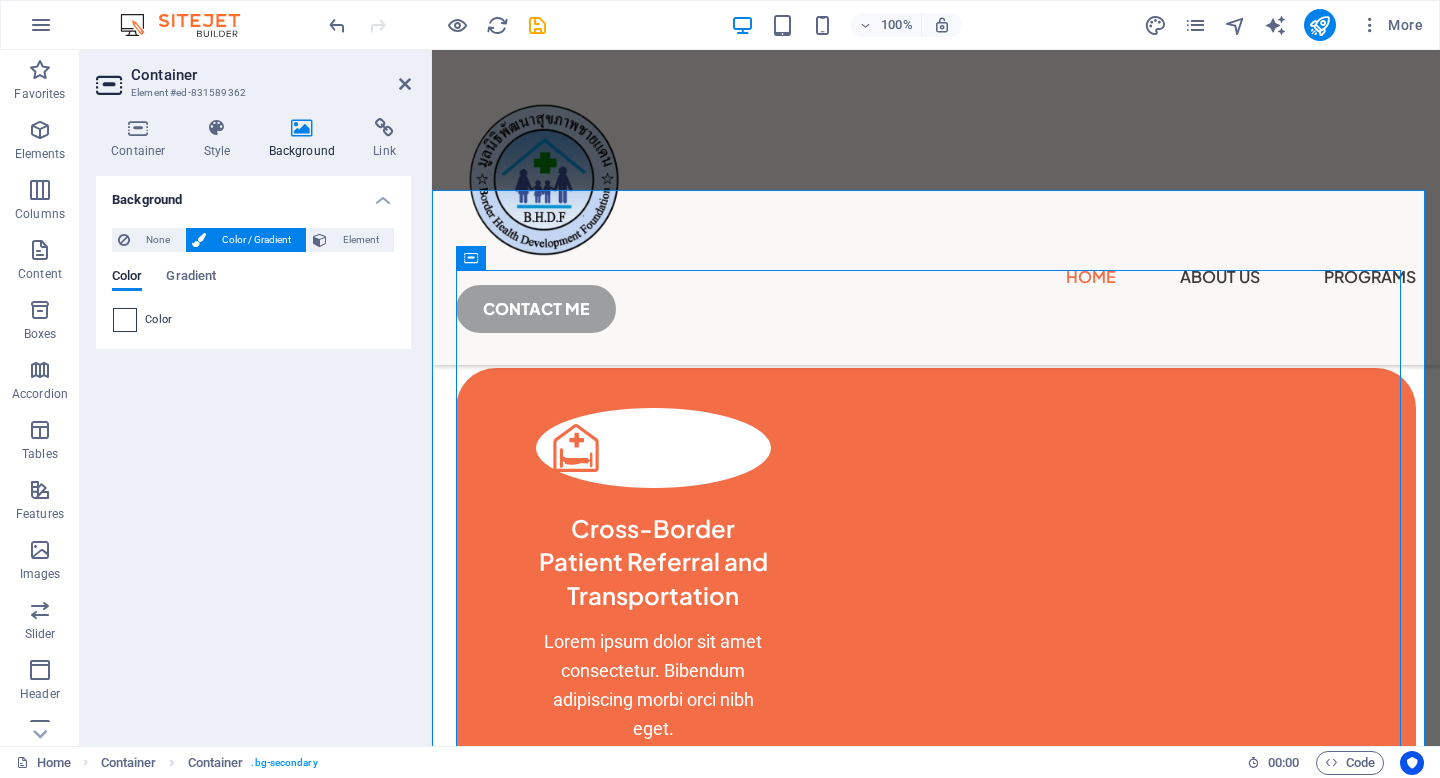 click at bounding box center (125, 320) 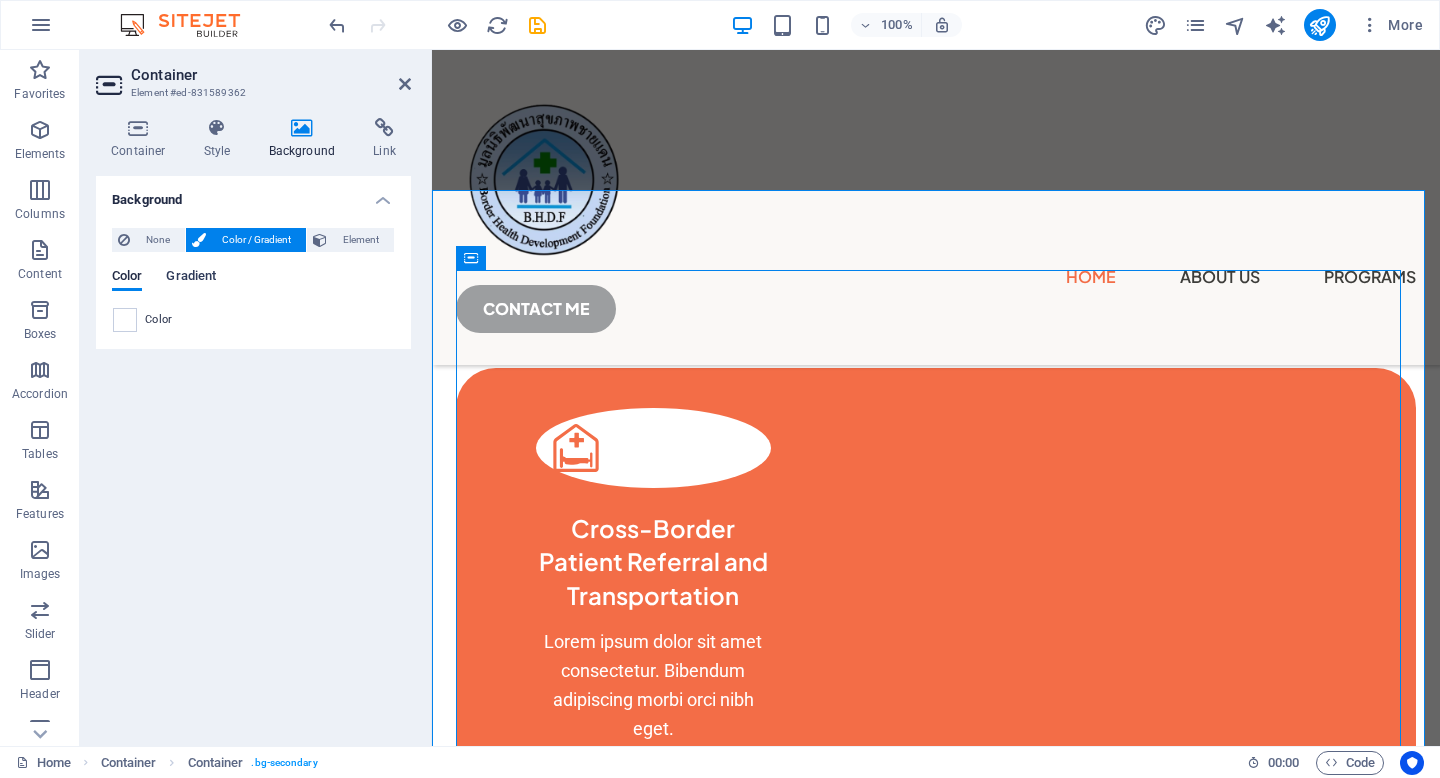 click on "Gradient" at bounding box center (191, 278) 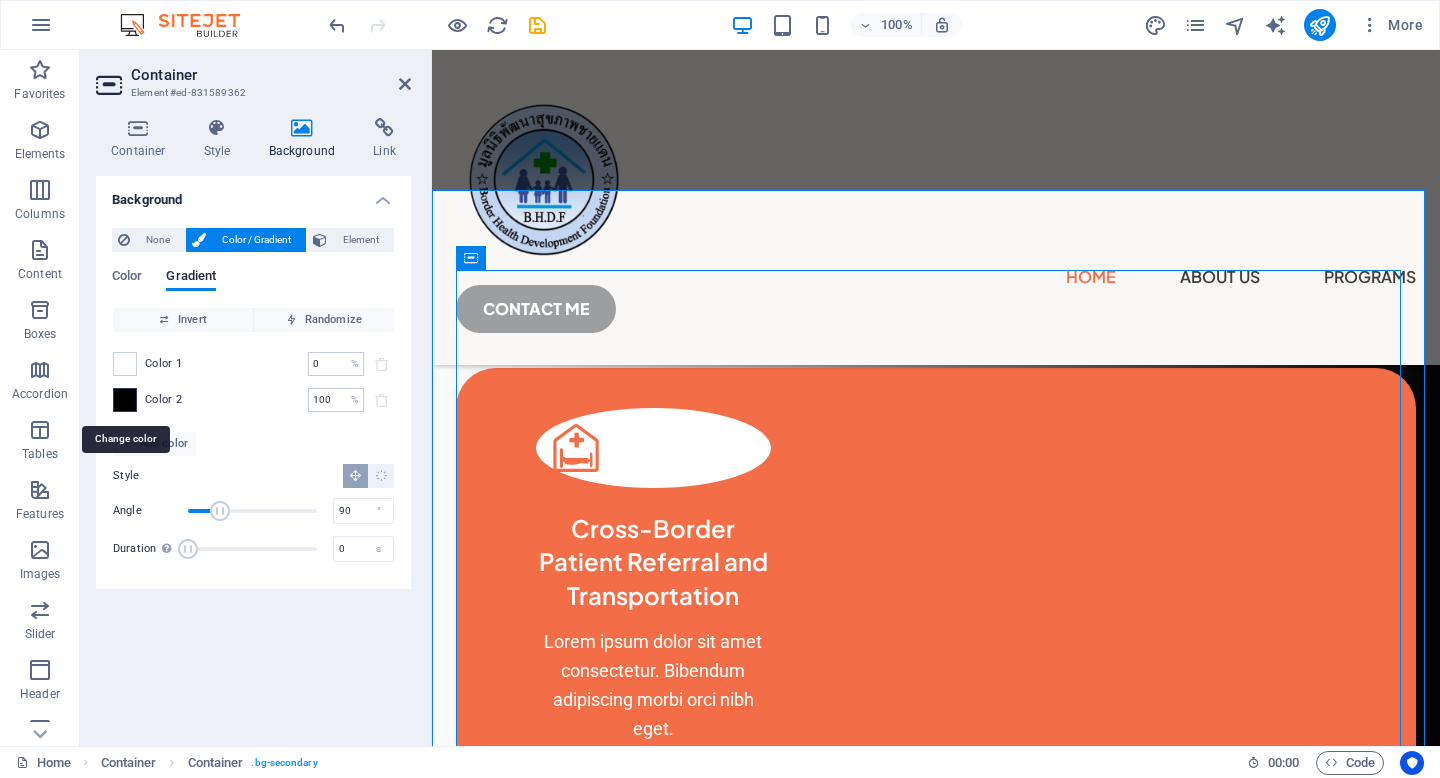 click at bounding box center [125, 400] 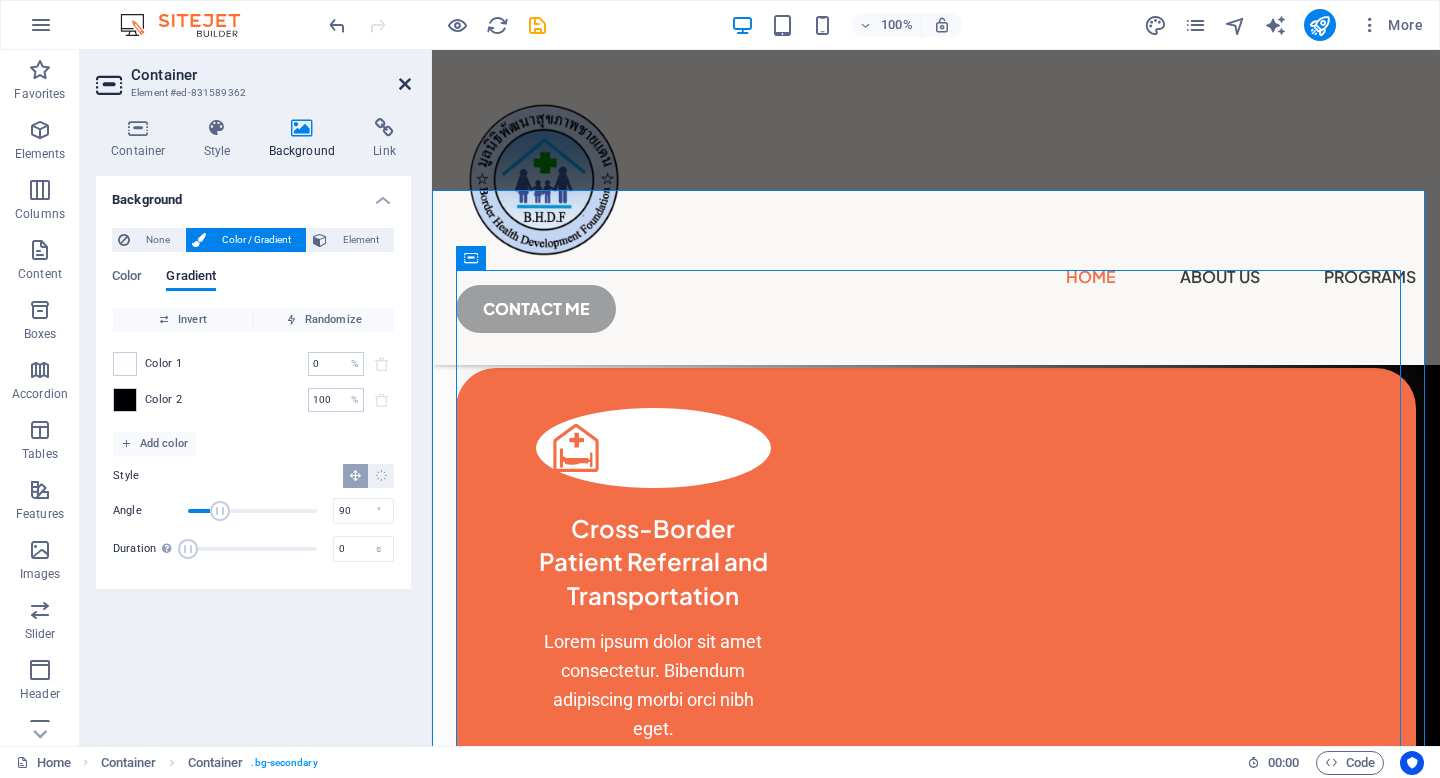 click at bounding box center (405, 84) 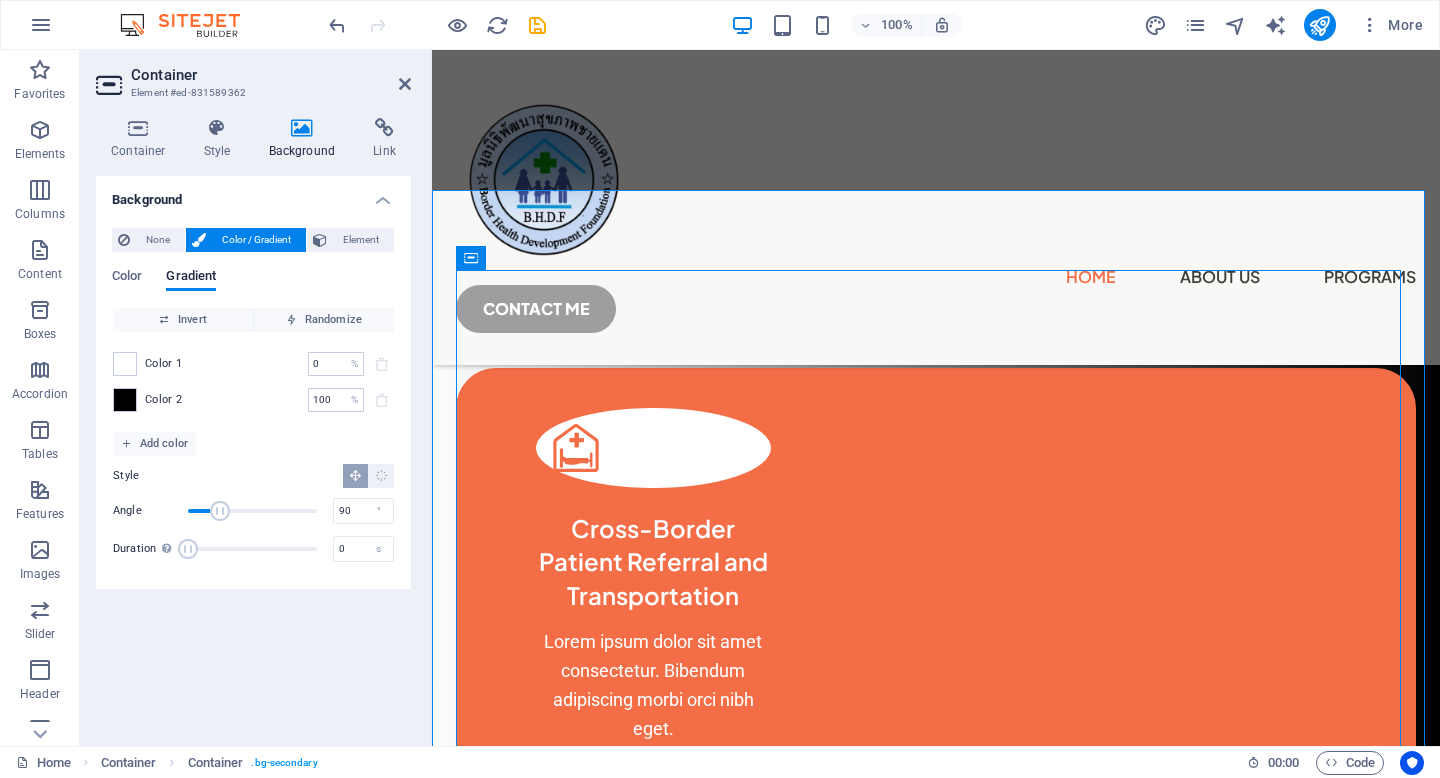 scroll, scrollTop: 798, scrollLeft: 0, axis: vertical 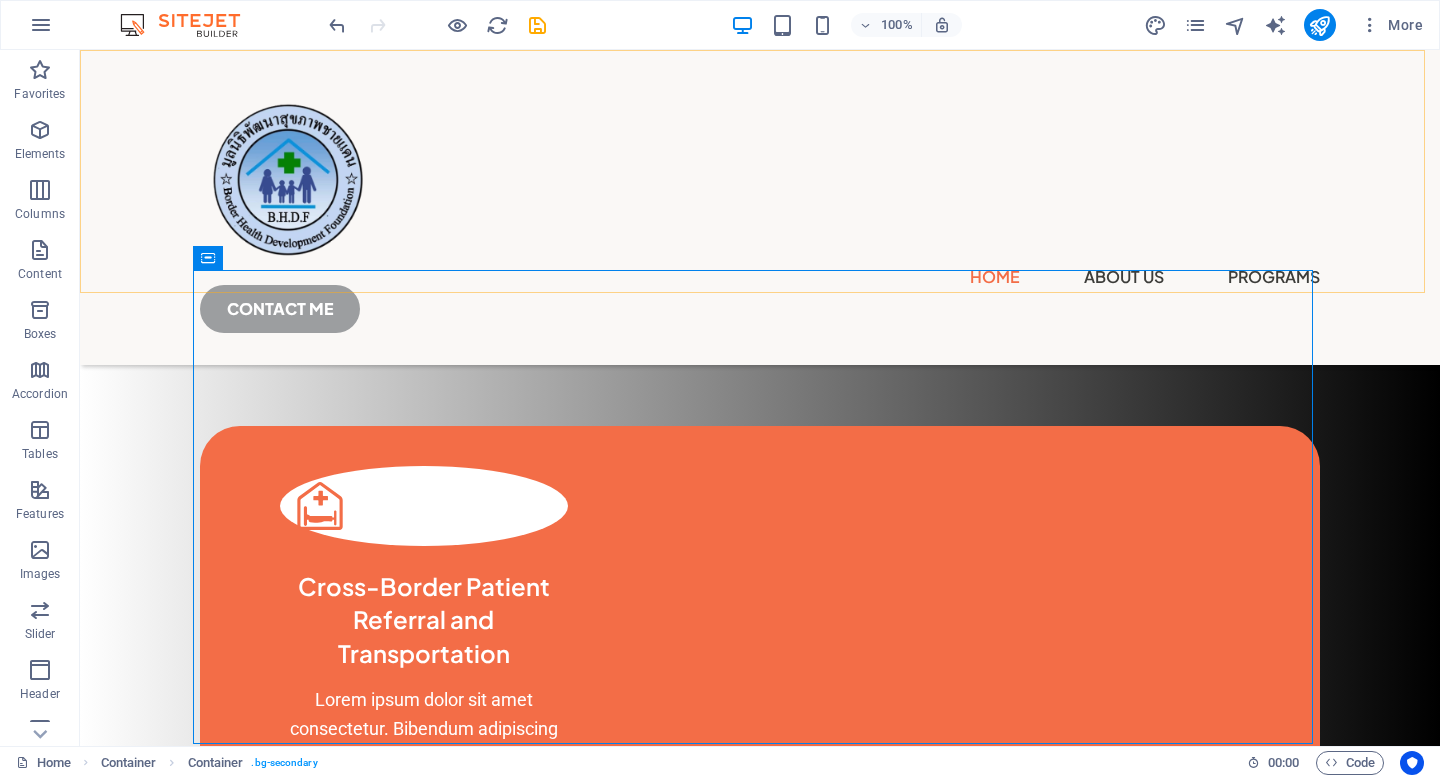 click on "Home About Us Programs CONTACT ME" at bounding box center (760, 207) 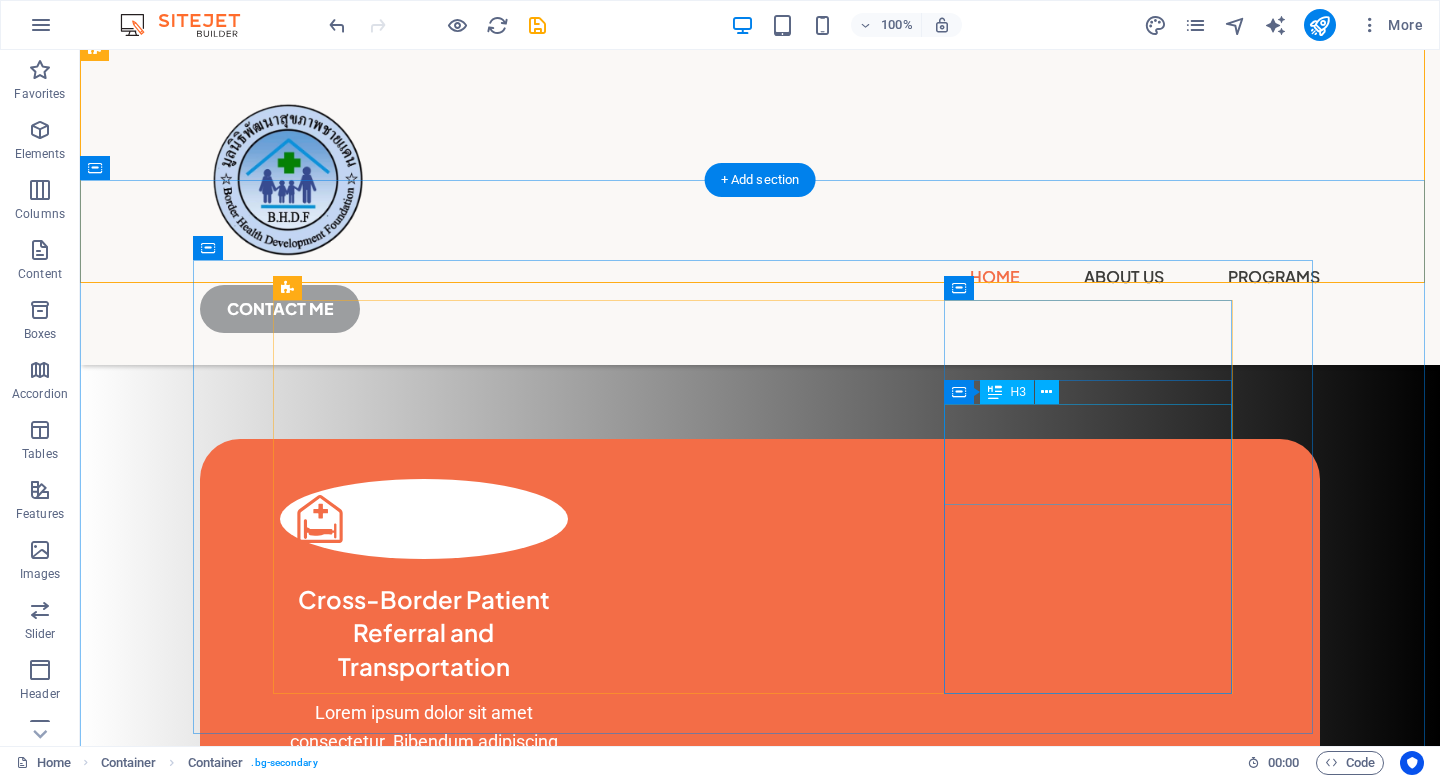 scroll, scrollTop: 714, scrollLeft: 0, axis: vertical 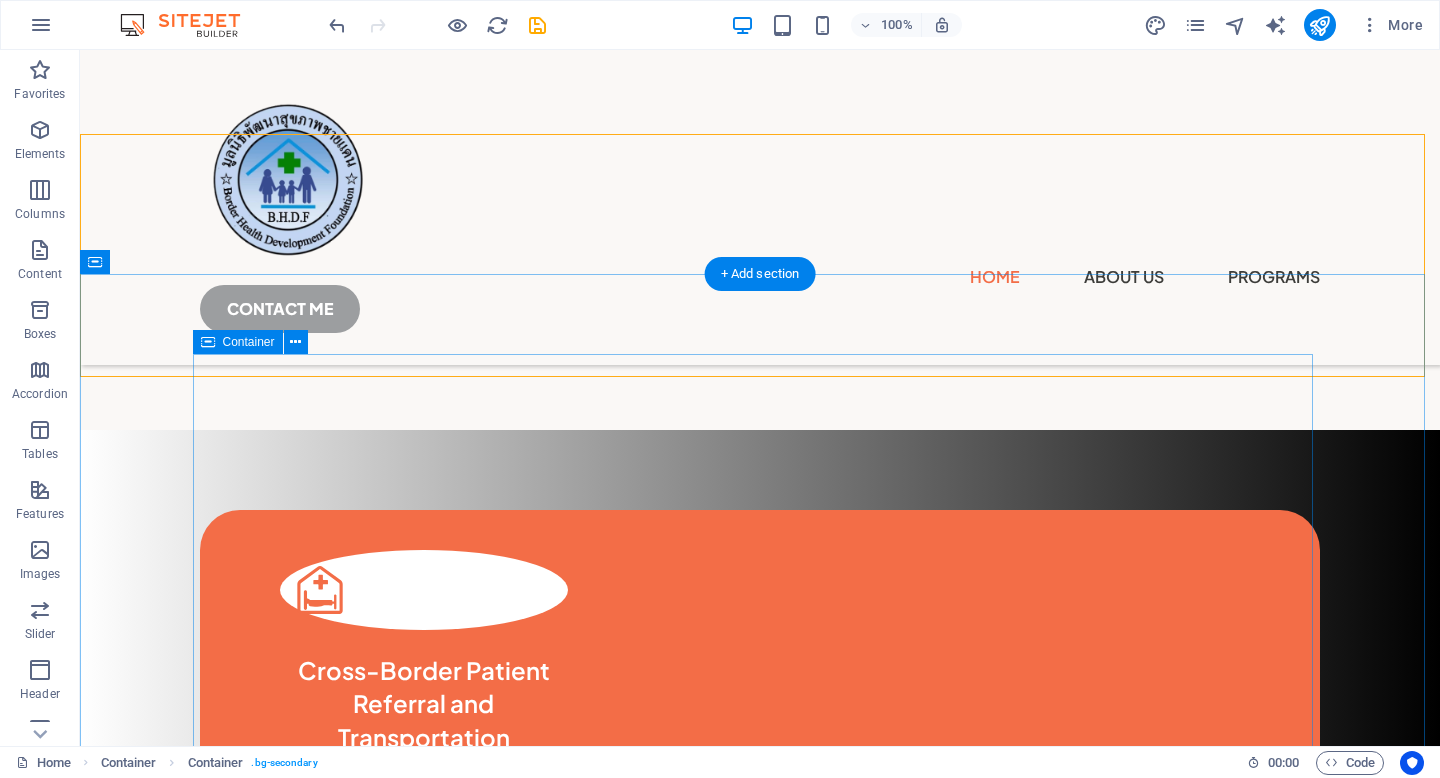 click on "Cross-Border Patient Referral and Transportation Lorem ipsum dolor sit amet consectetur. Bibendum adipiscing morbi orci nibh eget. .fa-secondary{opacity:.4} Essential Immunization and Public Health Outreach We deliver vaccines and health education to children, pregnant women, and vulnerable communities, ensuring continuity of care through mobile and routine immunization programs. Medical Support, Training & Livelihood Programs We provide physiotherapy, prosthetic support, and training for healthcare workers, while supporting communities with agriculture and livelihood programs to promote long-term resilience." at bounding box center [760, 1121] 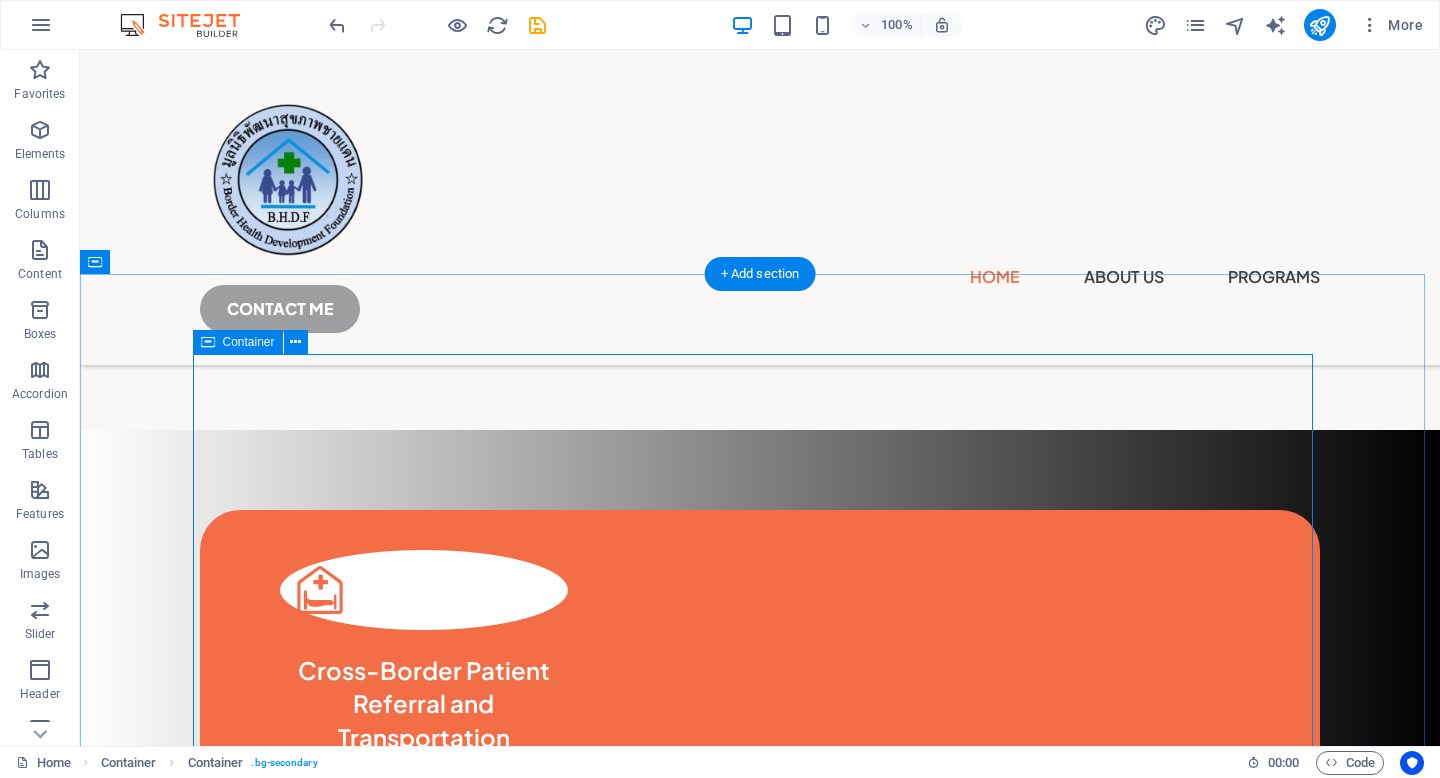 click on "Cross-Border Patient Referral and Transportation Lorem ipsum dolor sit amet consectetur. Bibendum adipiscing morbi orci nibh eget. .fa-secondary{opacity:.4} Essential Immunization and Public Health Outreach We deliver vaccines and health education to children, pregnant women, and vulnerable communities, ensuring continuity of care through mobile and routine immunization programs. Medical Support, Training & Livelihood Programs We provide physiotherapy, prosthetic support, and training for healthcare workers, while supporting communities with agriculture and livelihood programs to promote long-term resilience." at bounding box center (760, 1121) 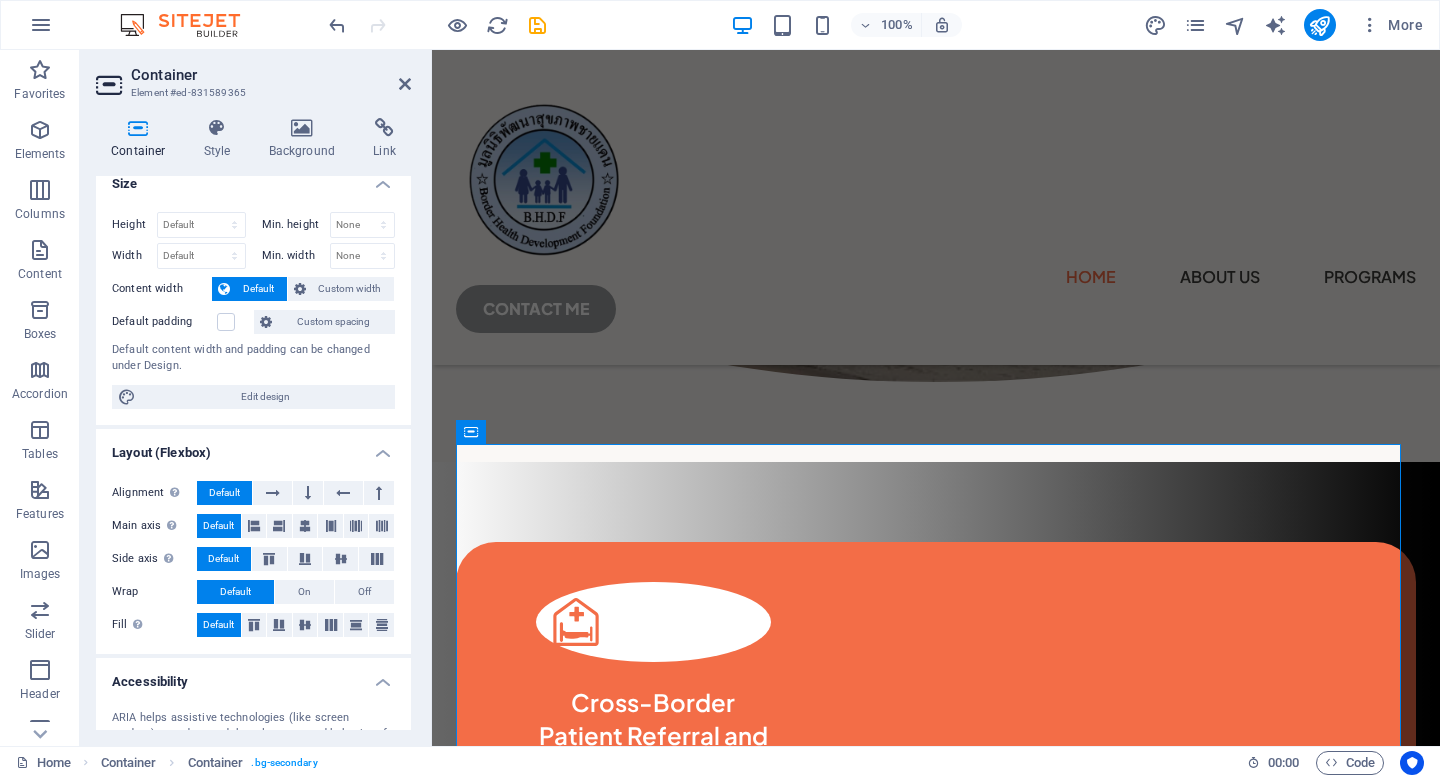 scroll, scrollTop: 0, scrollLeft: 0, axis: both 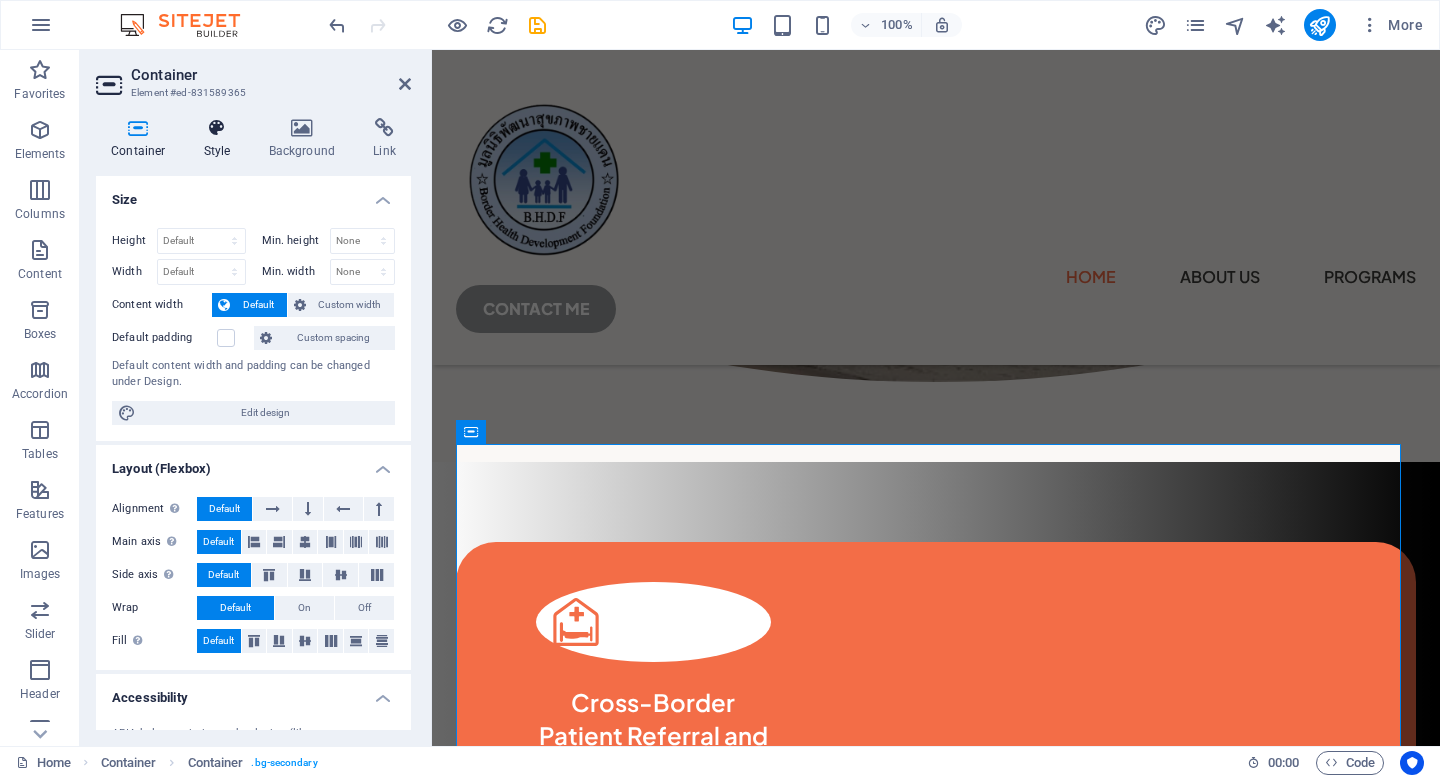 click on "Style" at bounding box center [221, 139] 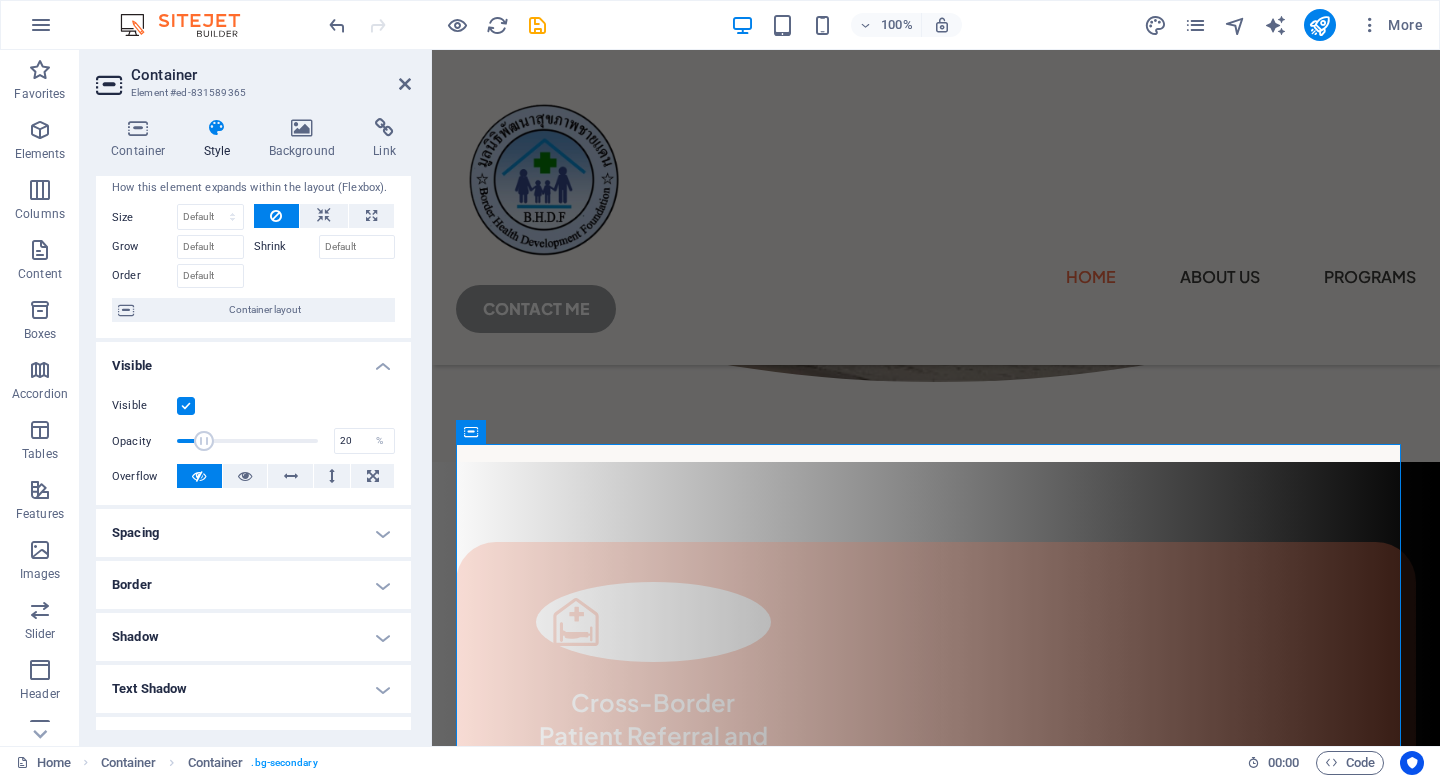 scroll, scrollTop: 85, scrollLeft: 0, axis: vertical 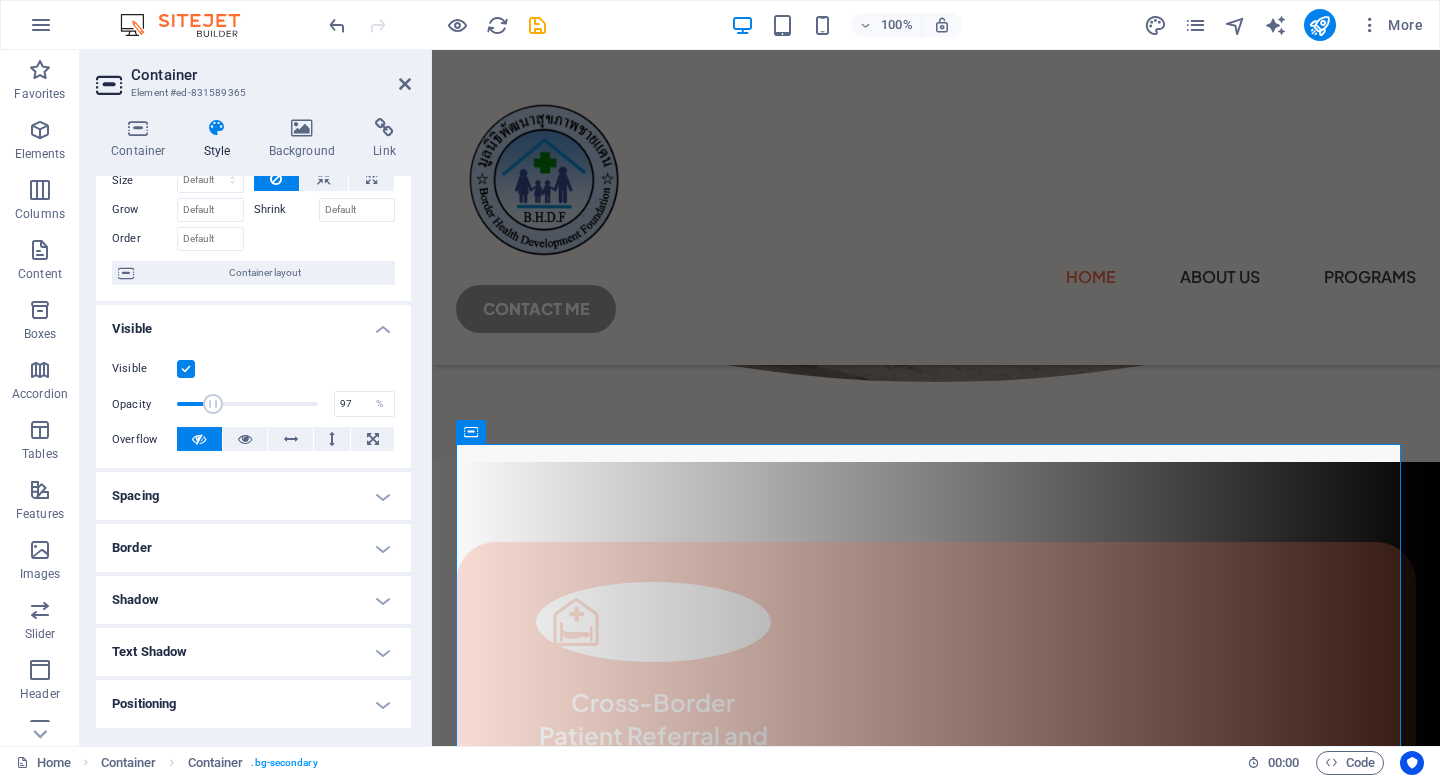 type on "100" 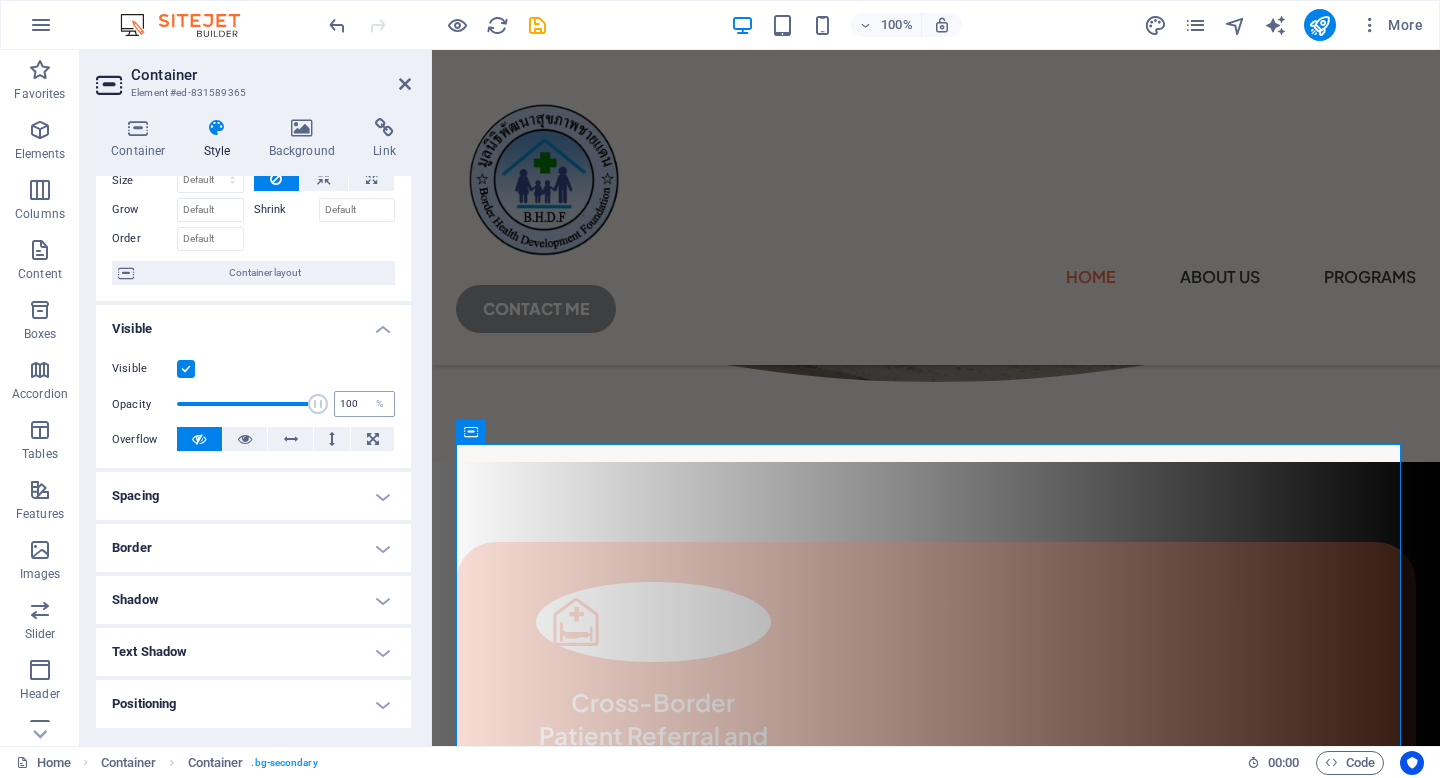 drag, startPoint x: 211, startPoint y: 402, endPoint x: 337, endPoint y: 412, distance: 126.3962 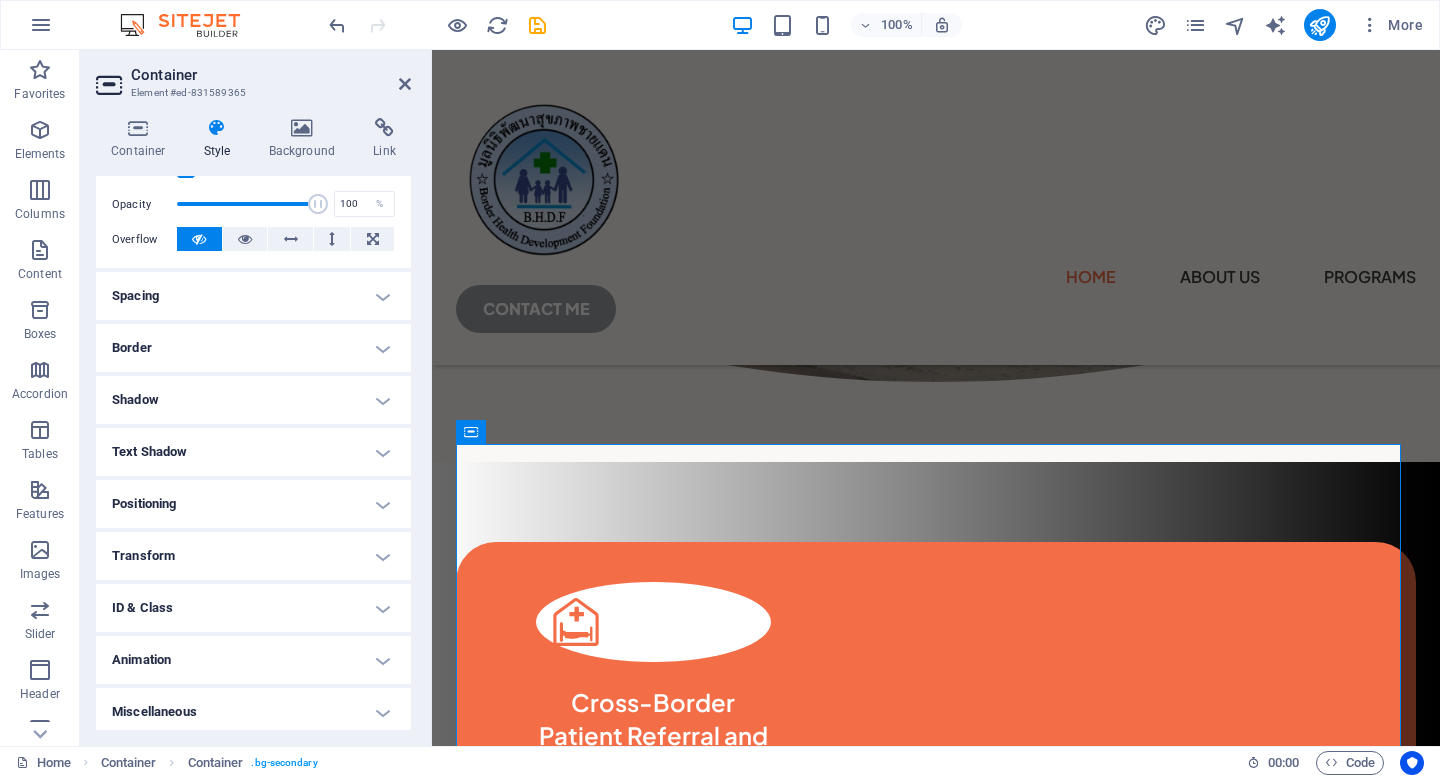 scroll, scrollTop: 291, scrollLeft: 0, axis: vertical 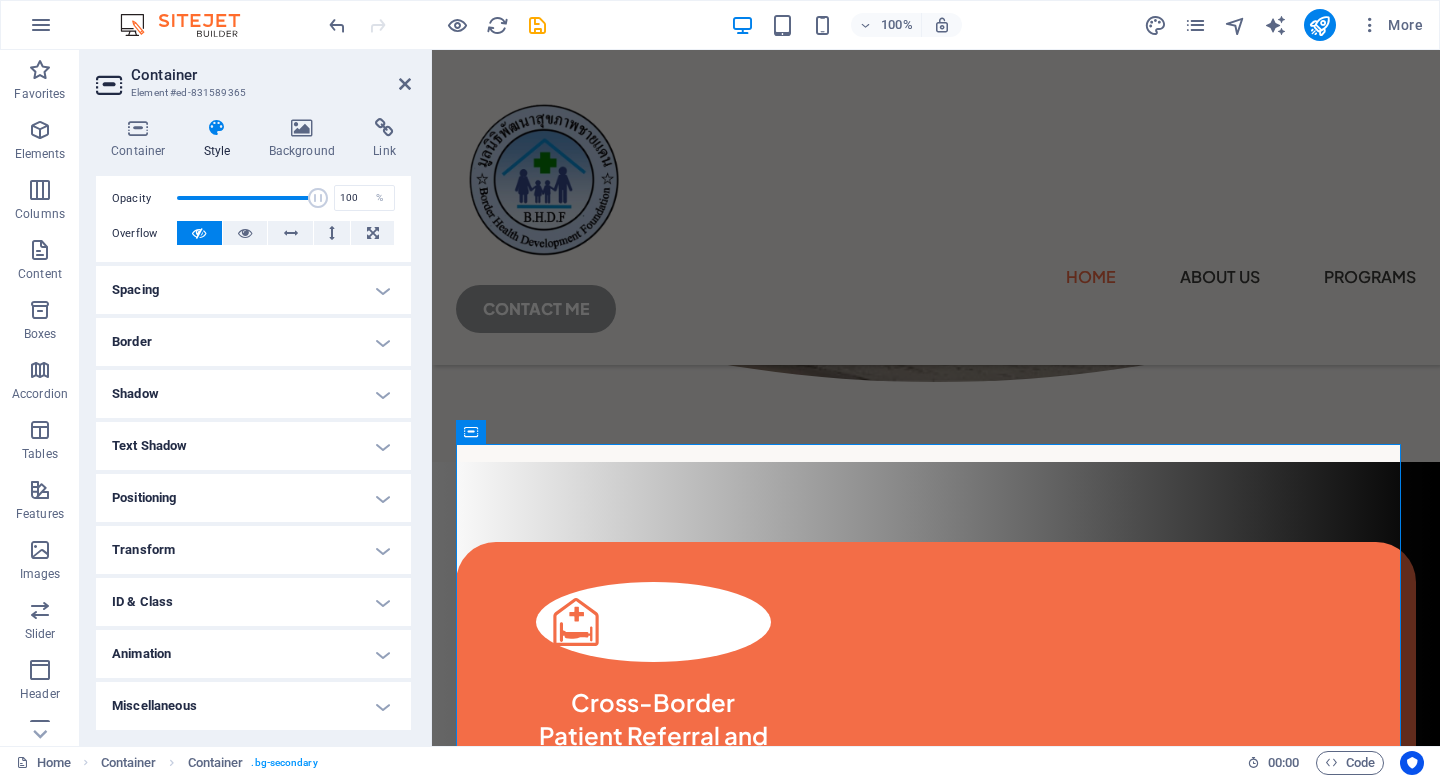 click on "Shadow" at bounding box center (253, 394) 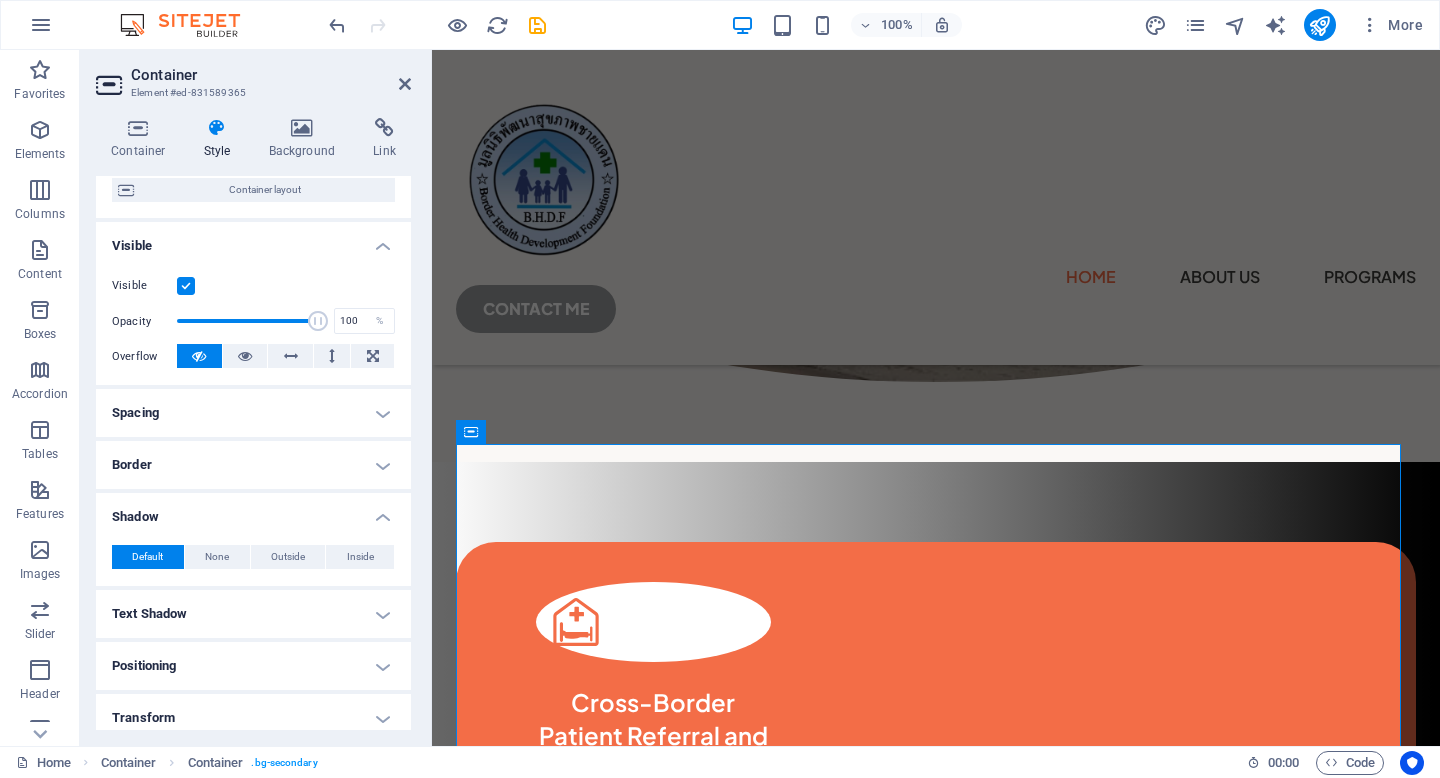 scroll, scrollTop: 0, scrollLeft: 0, axis: both 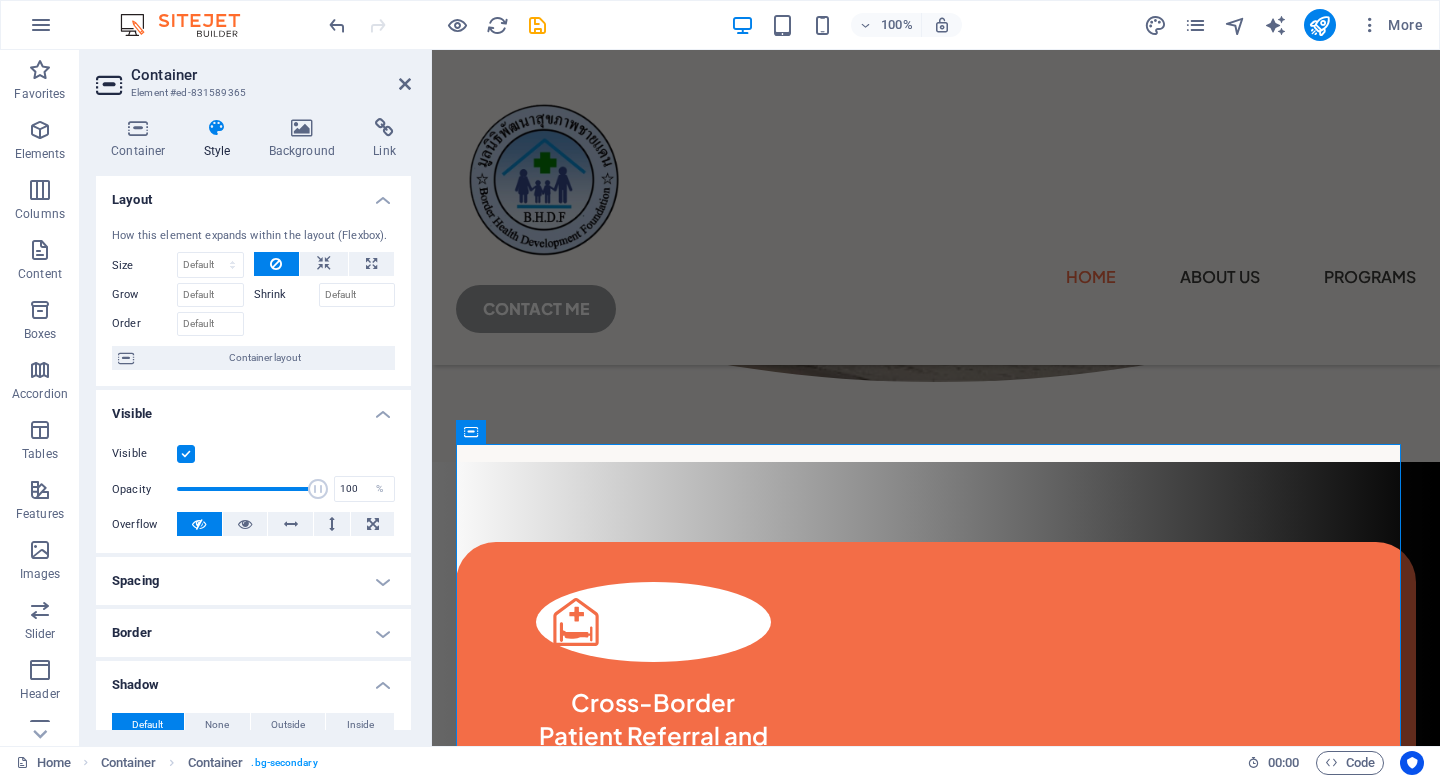 click on "Visible" at bounding box center [253, 408] 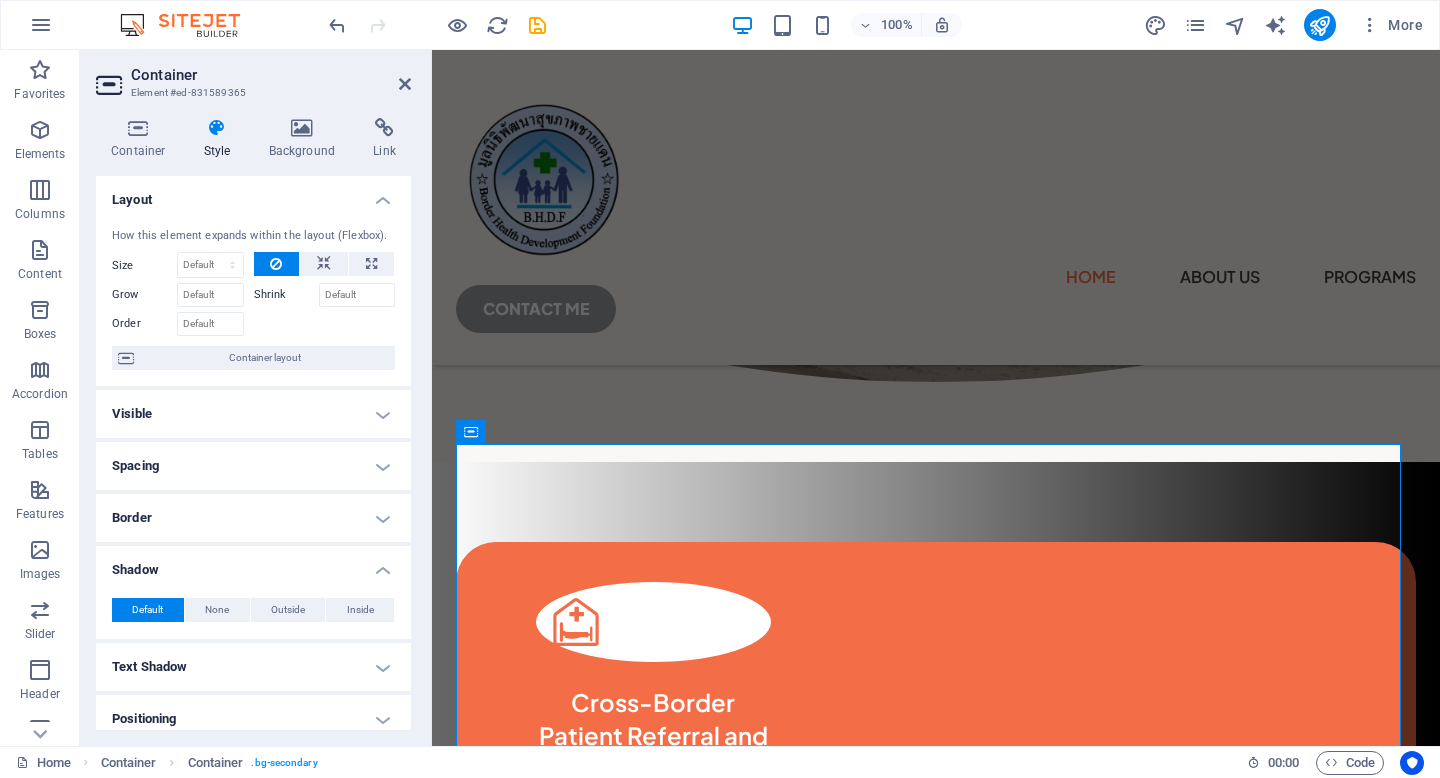 click on "Container Style Background Link Size Height Default px rem % vh vw Min. height None px rem % vh vw Width Default px rem % em vh vw Min. width None px rem % vh vw Content width Default Custom width Width Default px rem % em vh vw Min. width None px rem % vh vw Default padding Custom spacing Default content width and padding can be changed under Design. Edit design Layout (Flexbox) Alignment Determines the flex direction. Default Main axis Determine how elements should behave along the main axis inside this container (justify content). Default Side axis Control the vertical direction of the element inside of the container (align items). Default Wrap Default On Off Fill Controls the distances and direction of elements on the y-axis across several lines (align content). Default Accessibility ARIA helps assistive technologies (like screen readers) to understand the role, state, and behavior of web elements Role The ARIA role defines the purpose of an element.  None Alert Article Banner Comment Fan" at bounding box center (253, 424) 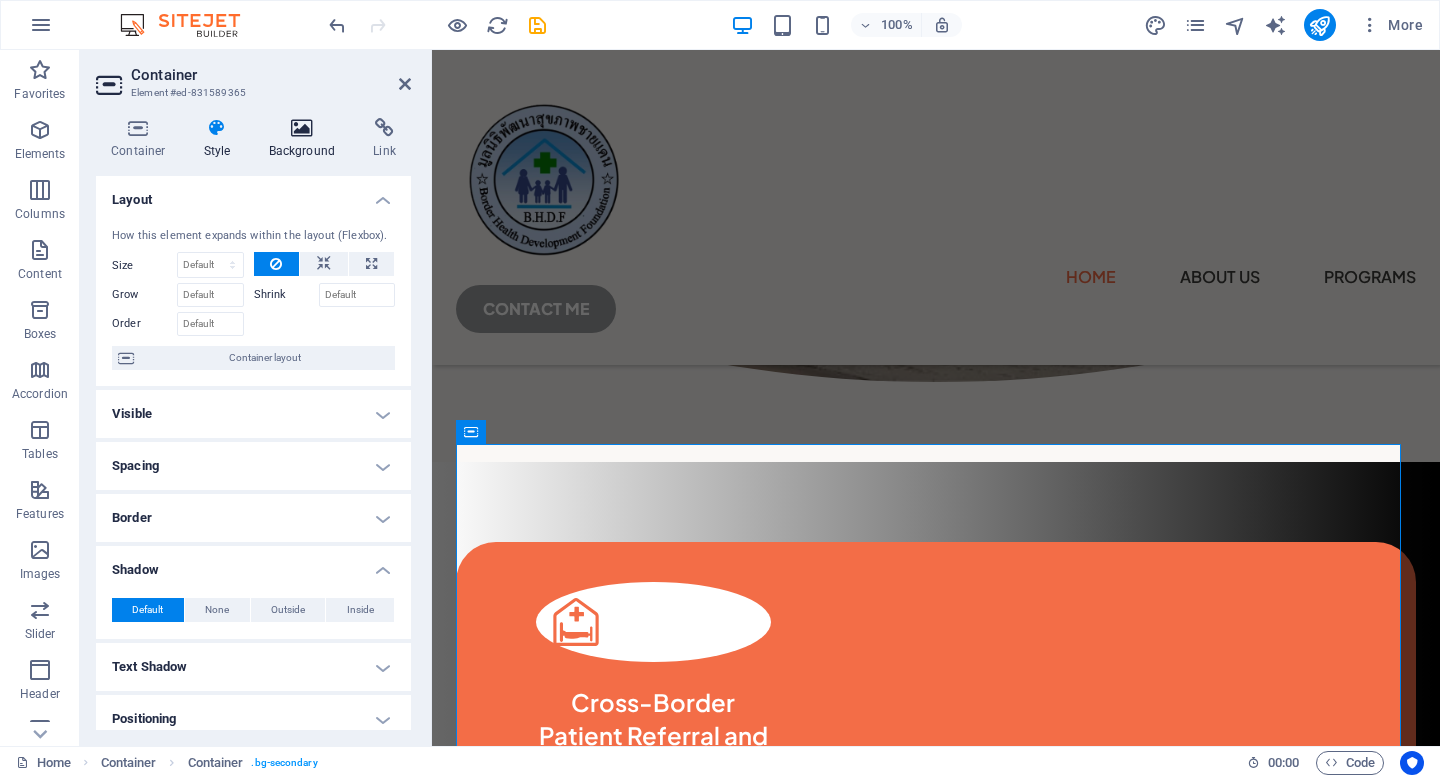 click at bounding box center [302, 128] 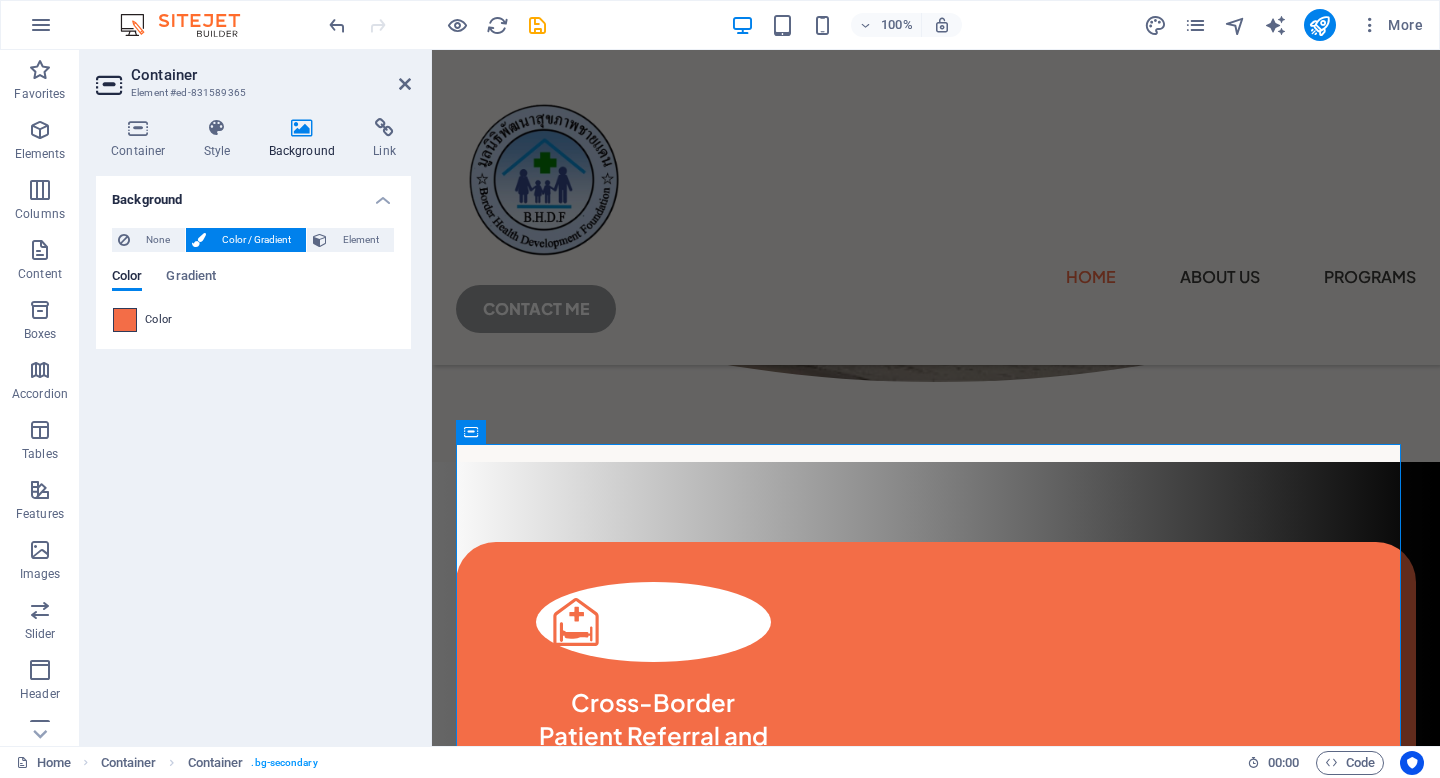 click at bounding box center (125, 320) 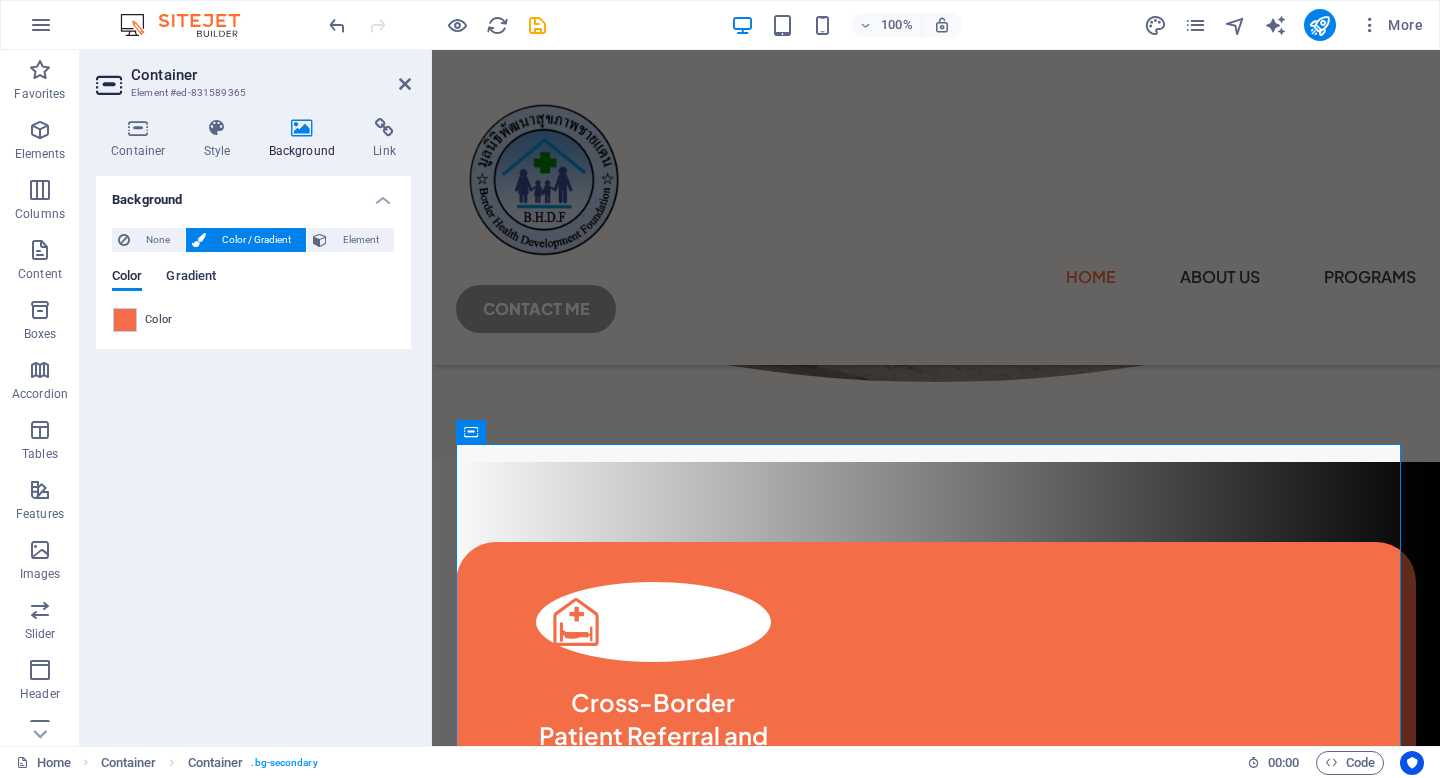 click on "Gradient" at bounding box center (191, 278) 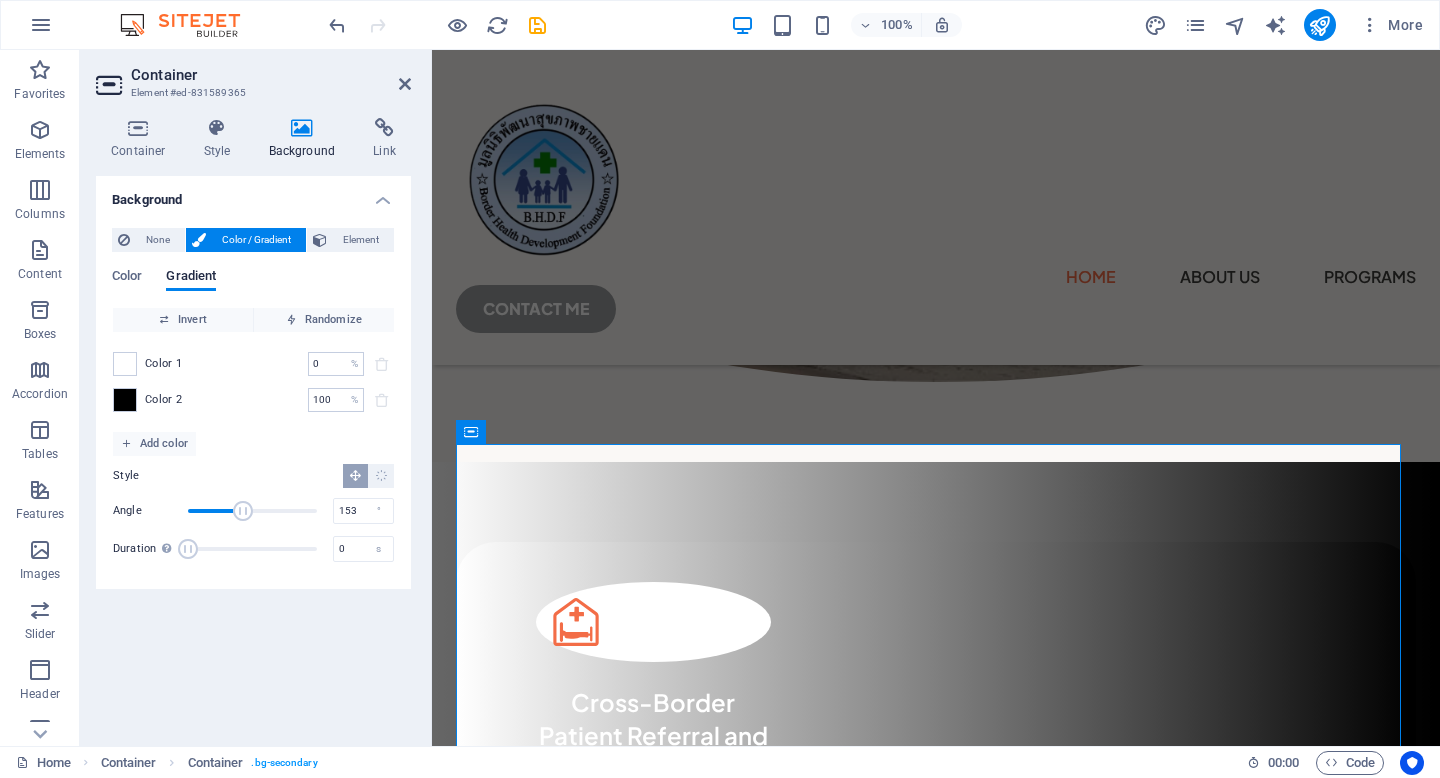 drag, startPoint x: 214, startPoint y: 508, endPoint x: 243, endPoint y: 515, distance: 29.832869 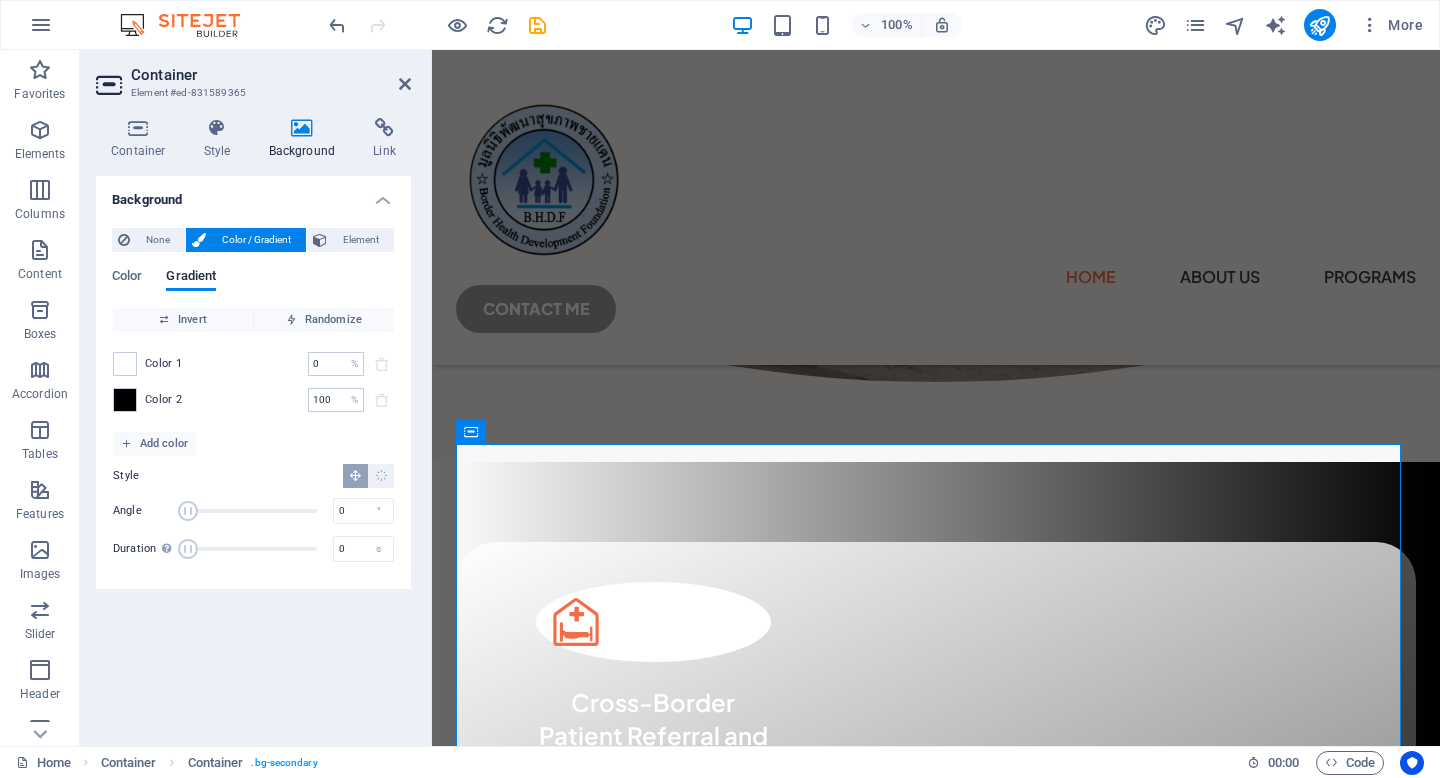 drag, startPoint x: 243, startPoint y: 515, endPoint x: 179, endPoint y: 509, distance: 64.28063 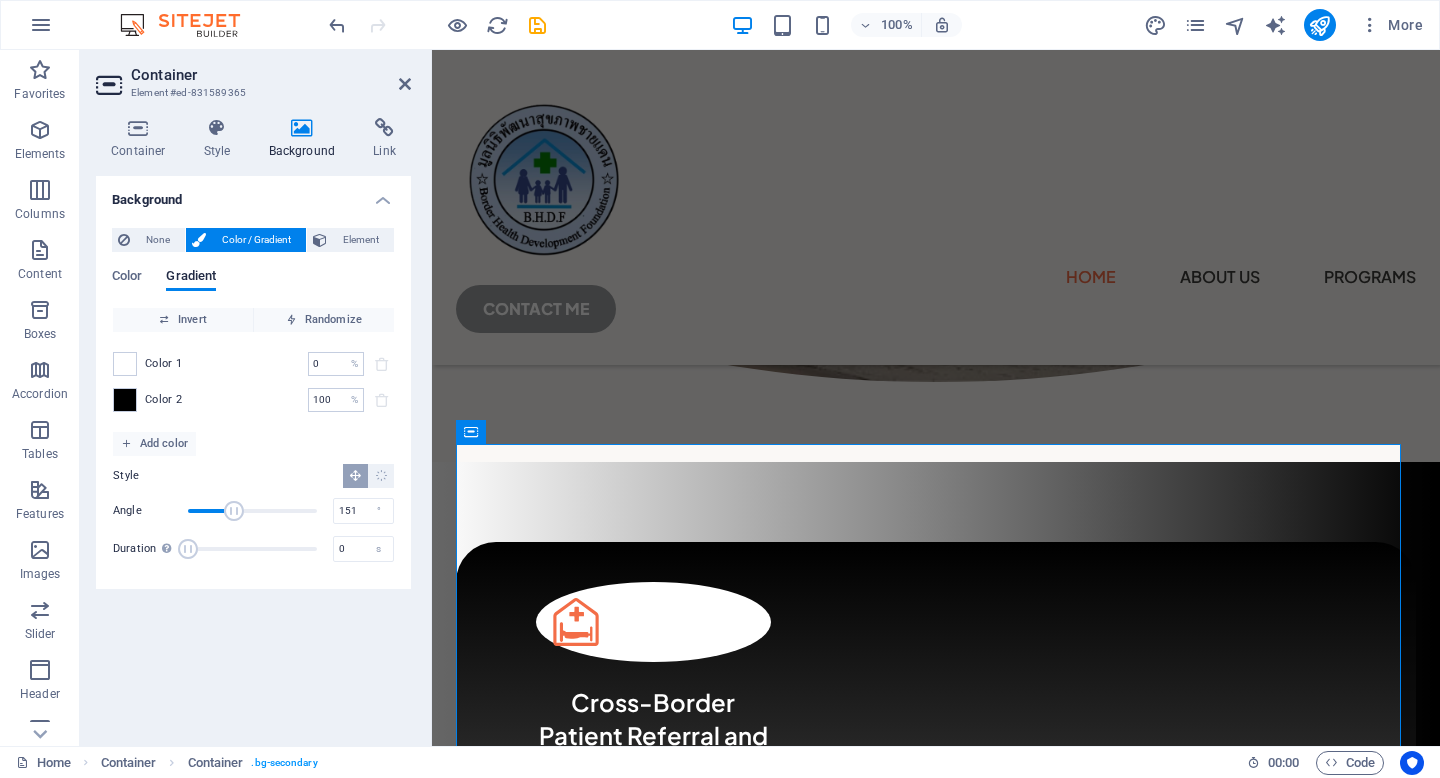 type on "153" 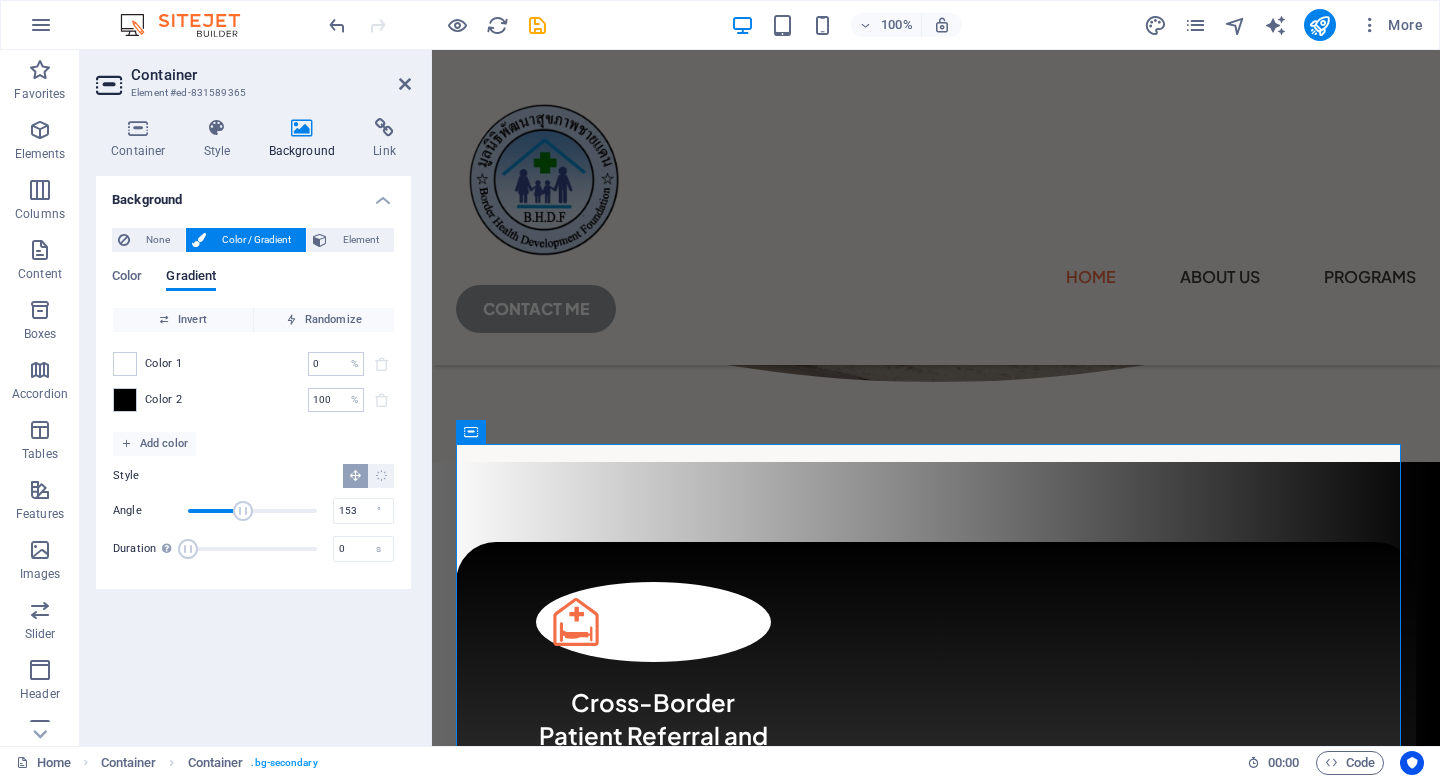 drag, startPoint x: 190, startPoint y: 509, endPoint x: 243, endPoint y: 515, distance: 53.338543 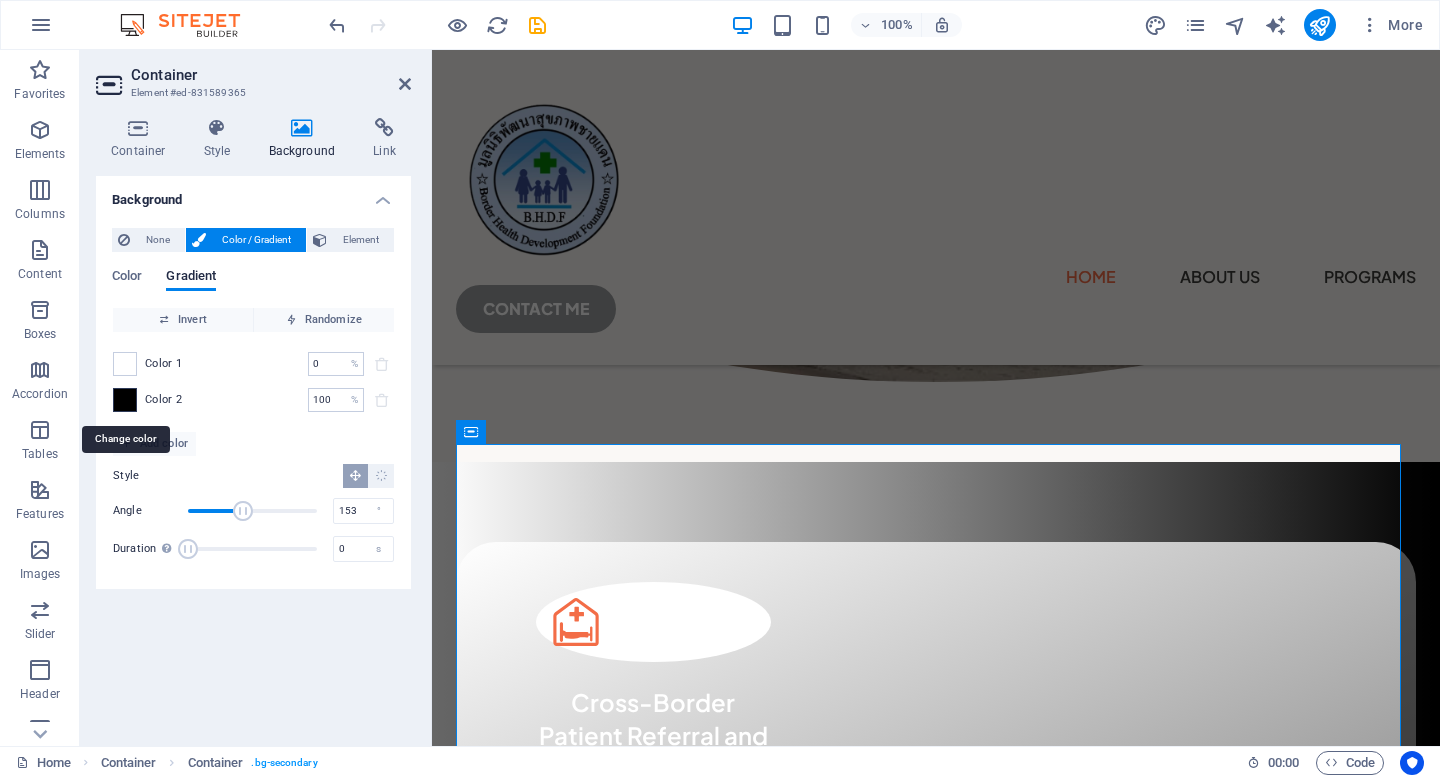click at bounding box center [125, 400] 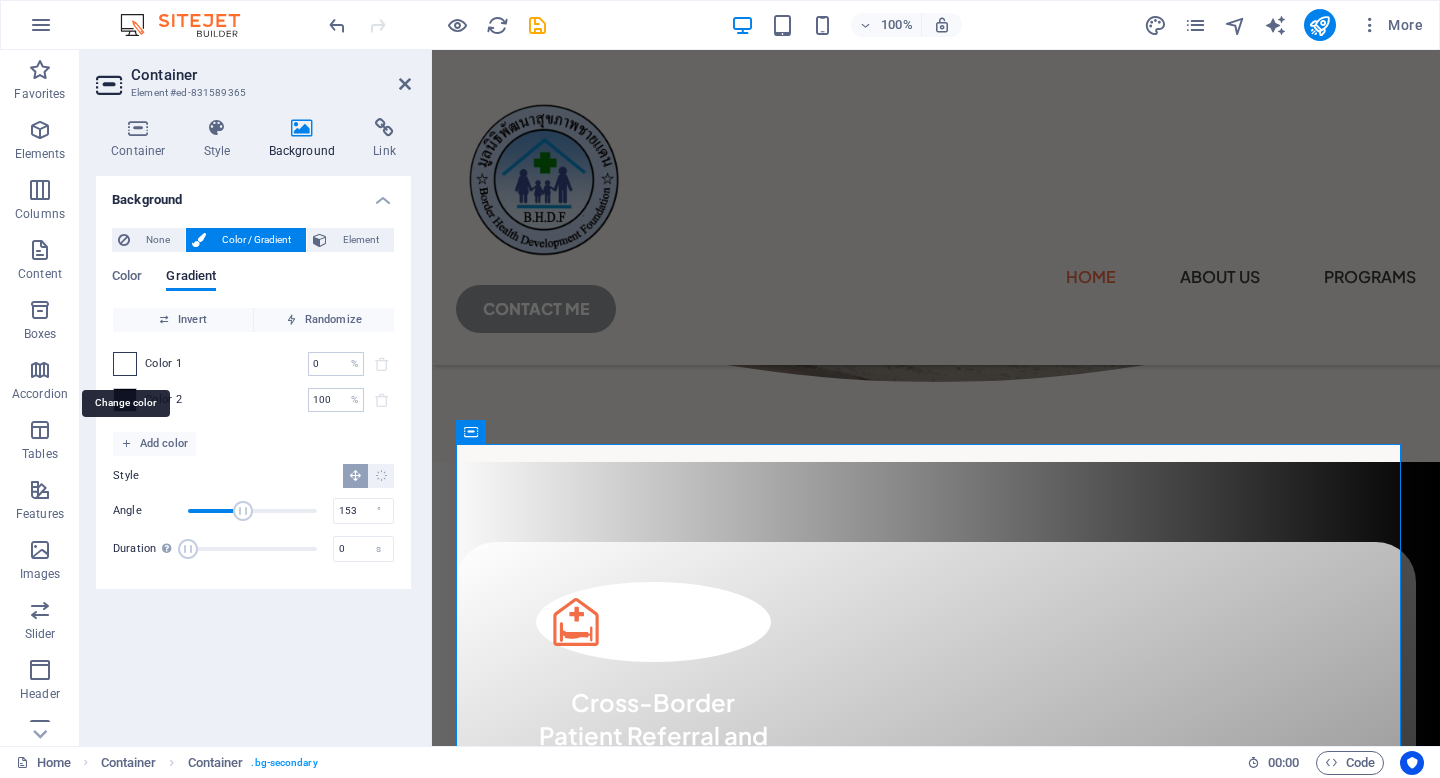 click at bounding box center [125, 364] 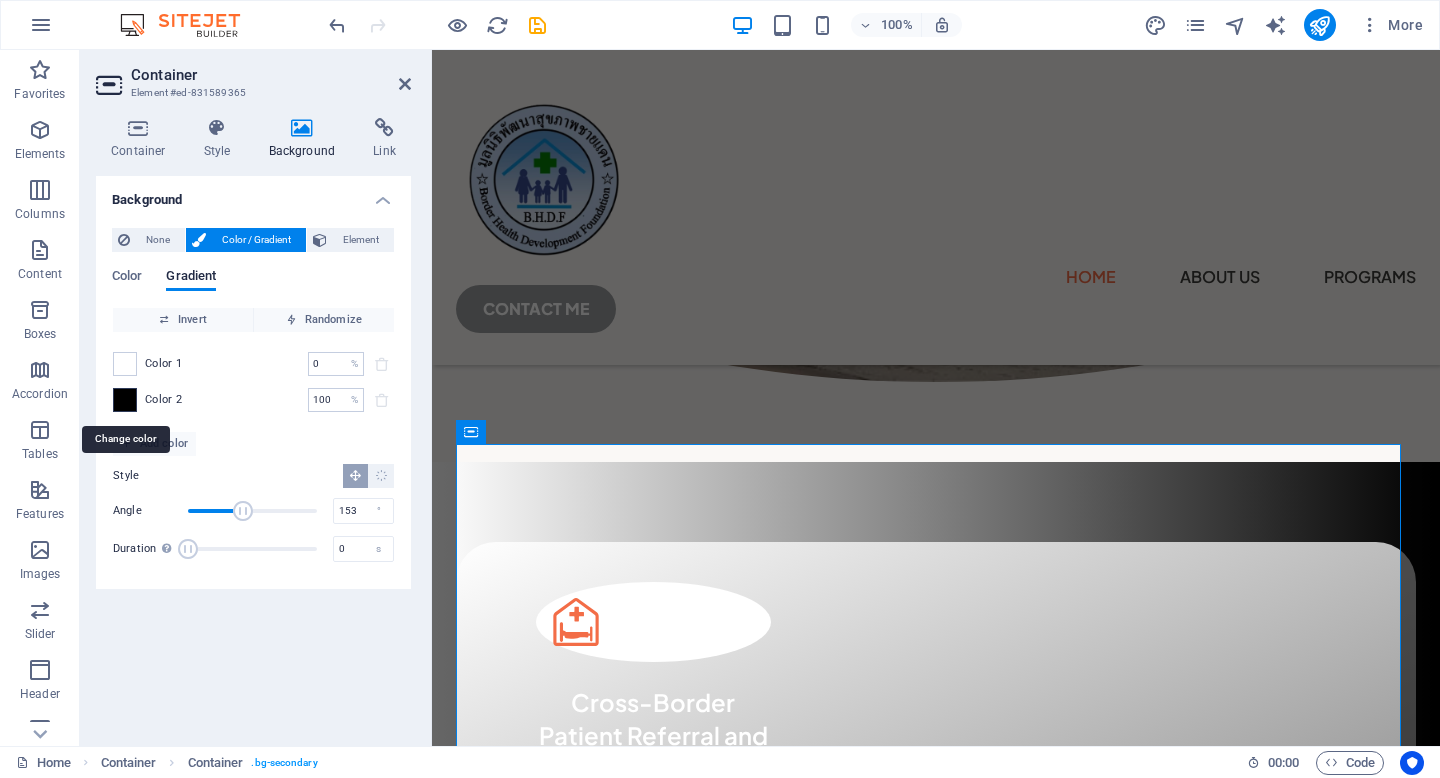 click at bounding box center [125, 400] 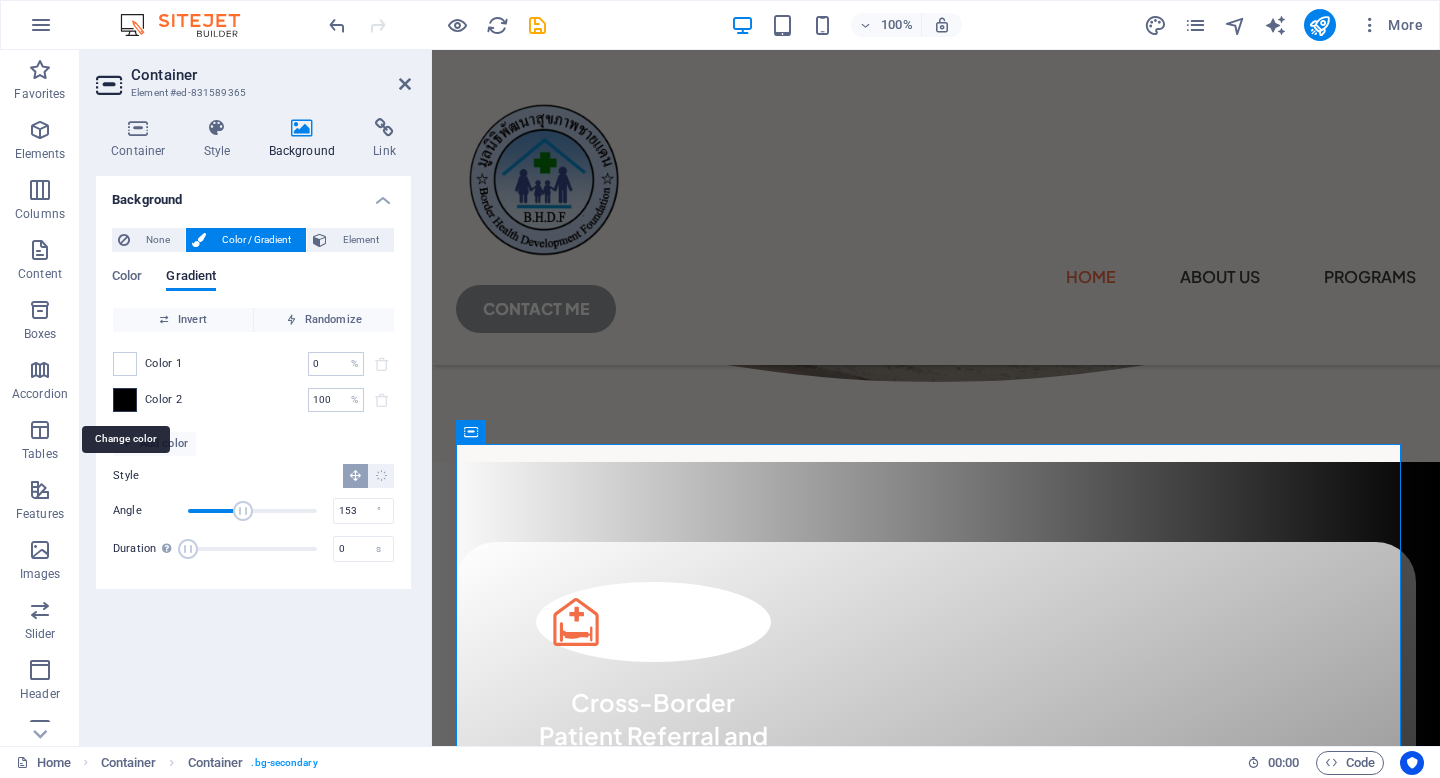 click at bounding box center (125, 400) 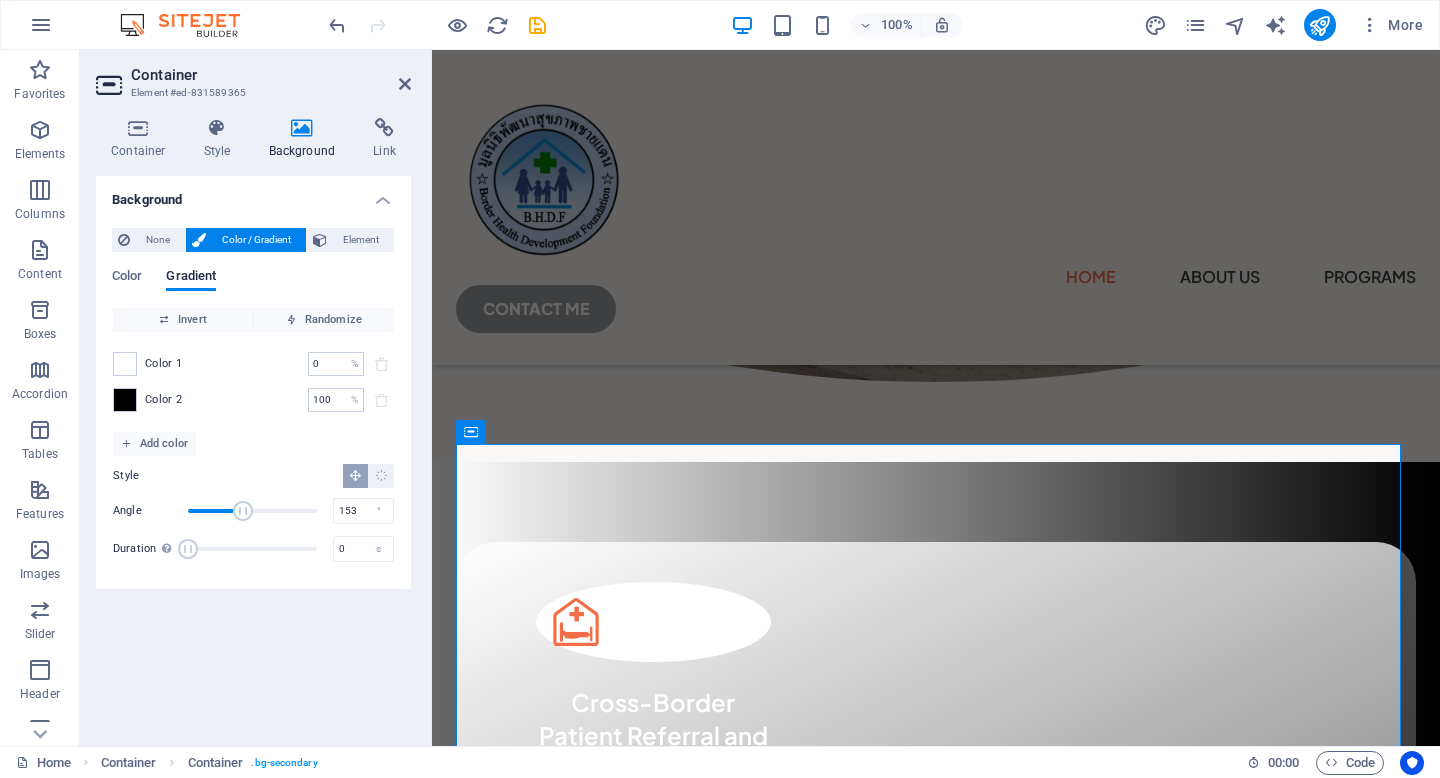 click on "Color 2 100 % ​" at bounding box center [253, 400] 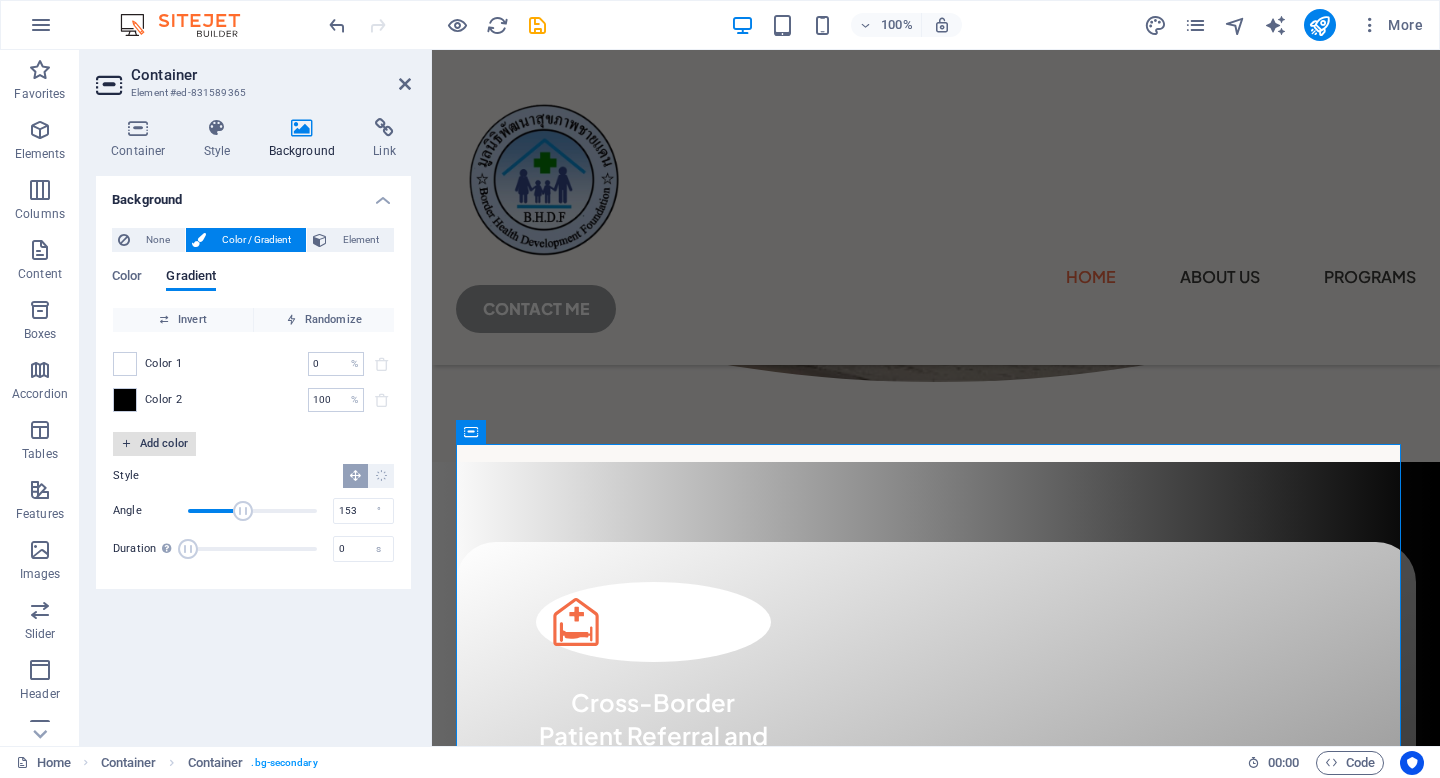 drag, startPoint x: 127, startPoint y: 401, endPoint x: 136, endPoint y: 437, distance: 37.107952 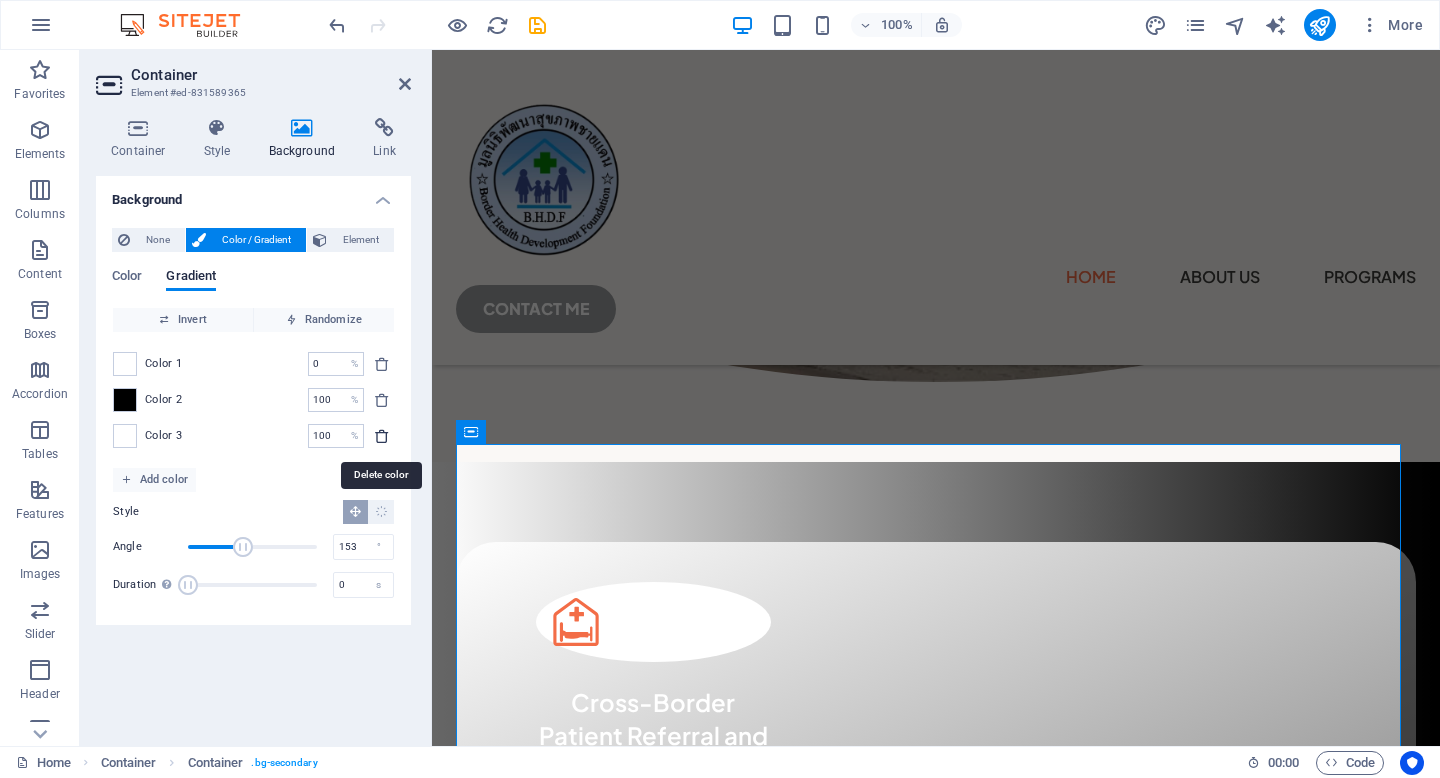 click at bounding box center [382, 436] 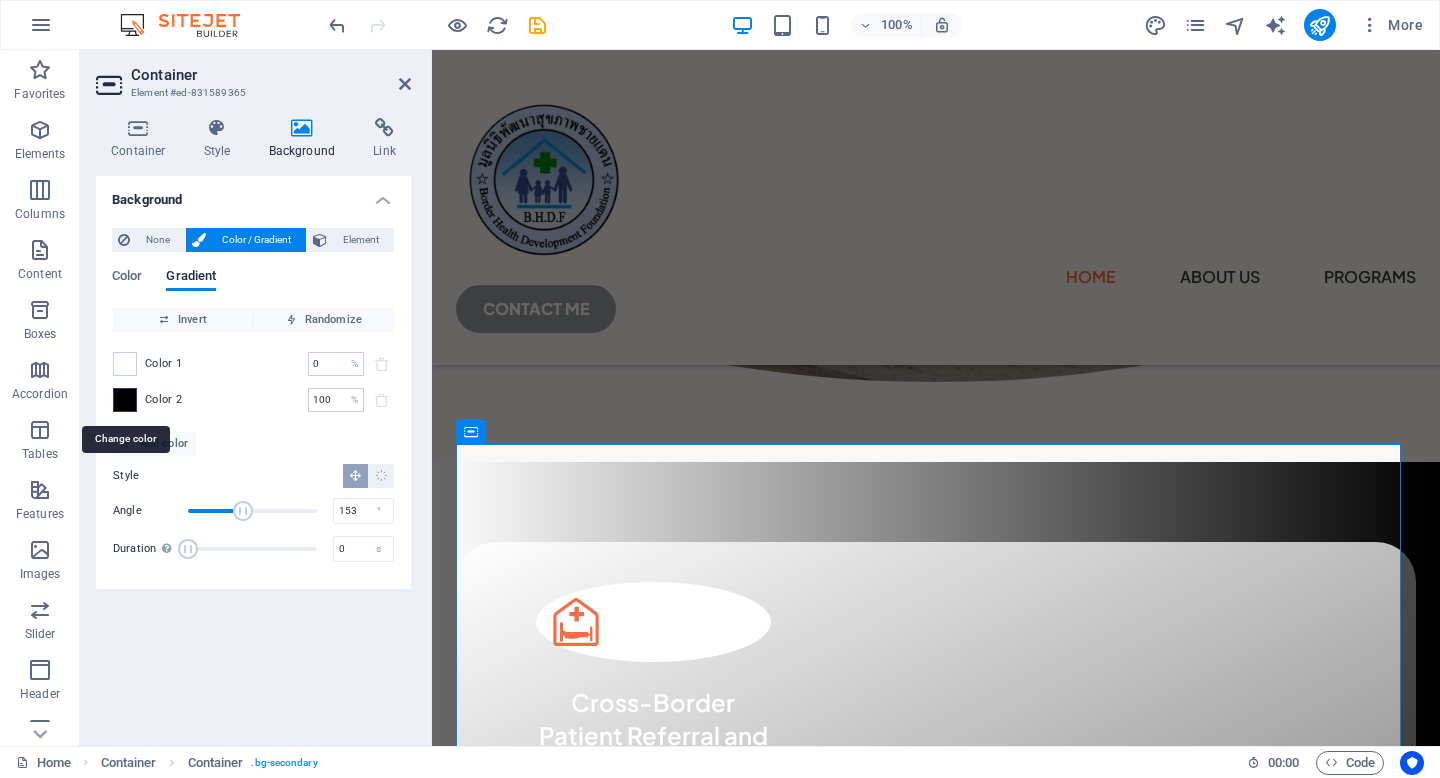 click at bounding box center (125, 400) 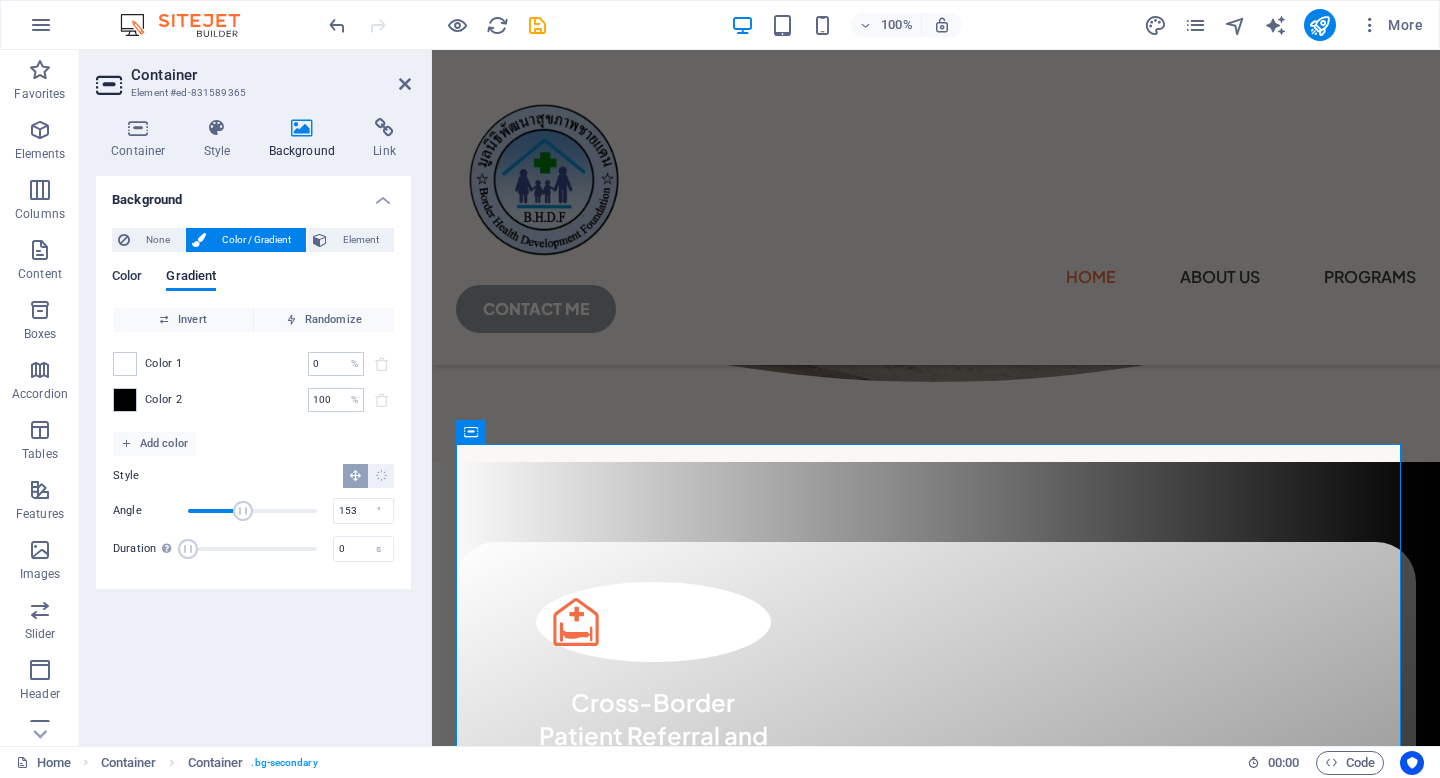 click on "Color" at bounding box center (127, 278) 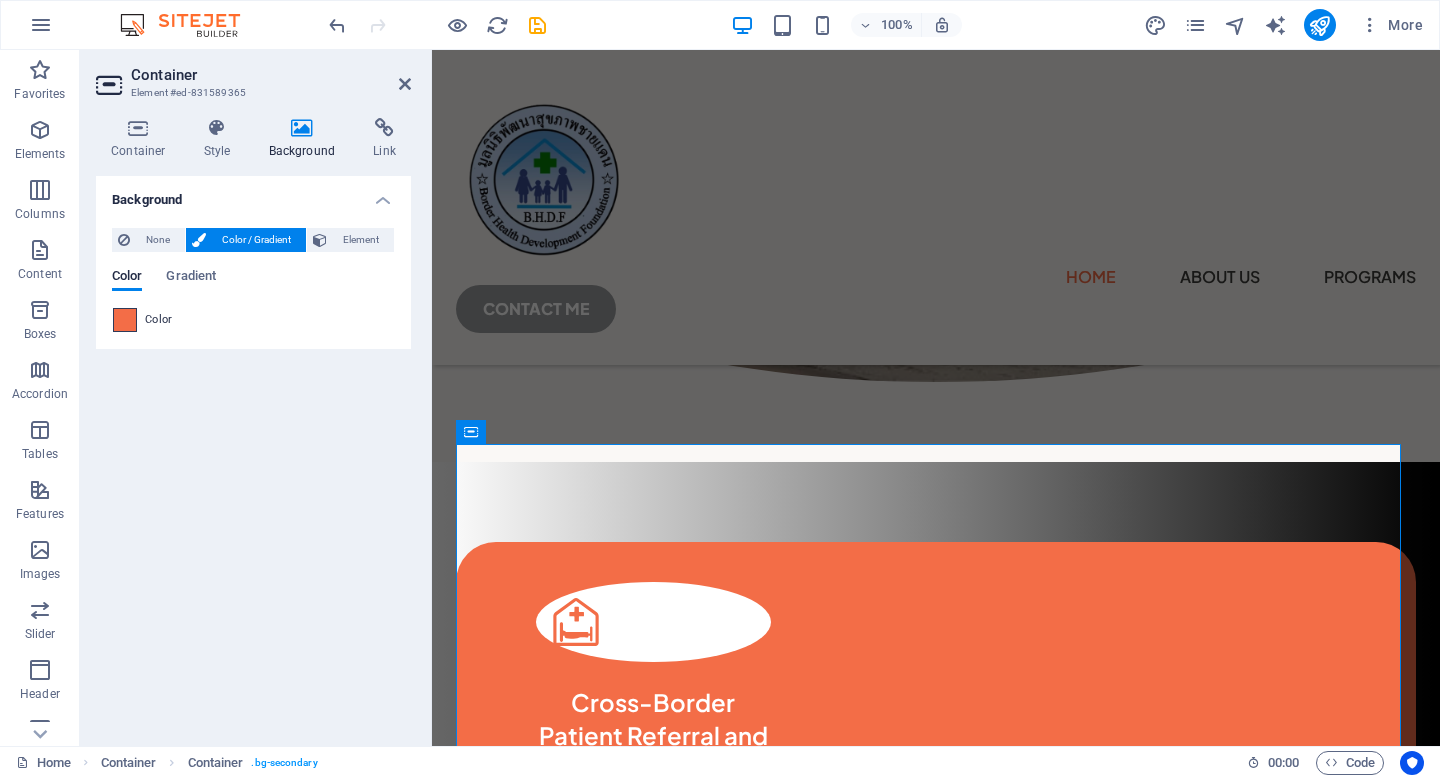 click at bounding box center [125, 320] 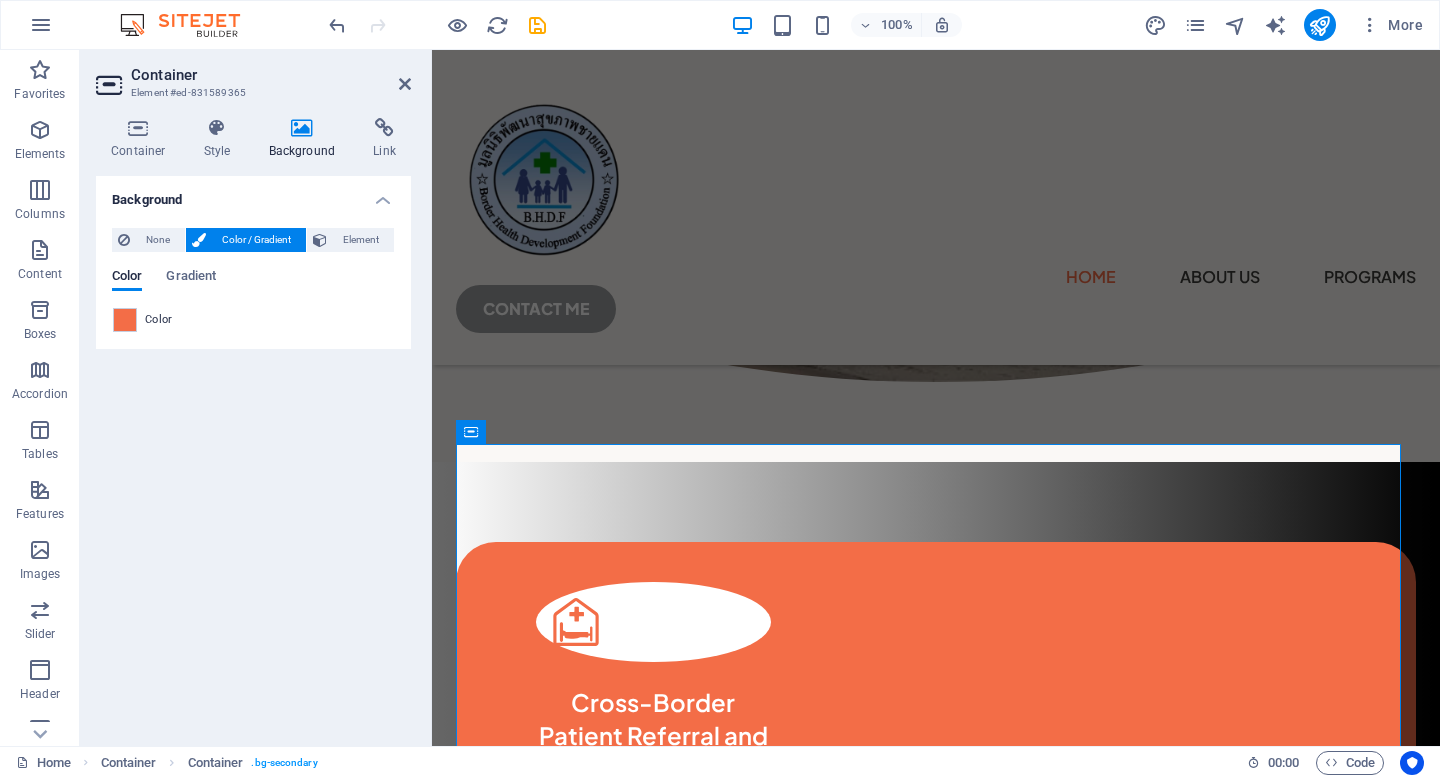 click on "Container Element #ed-831589365" at bounding box center (253, 76) 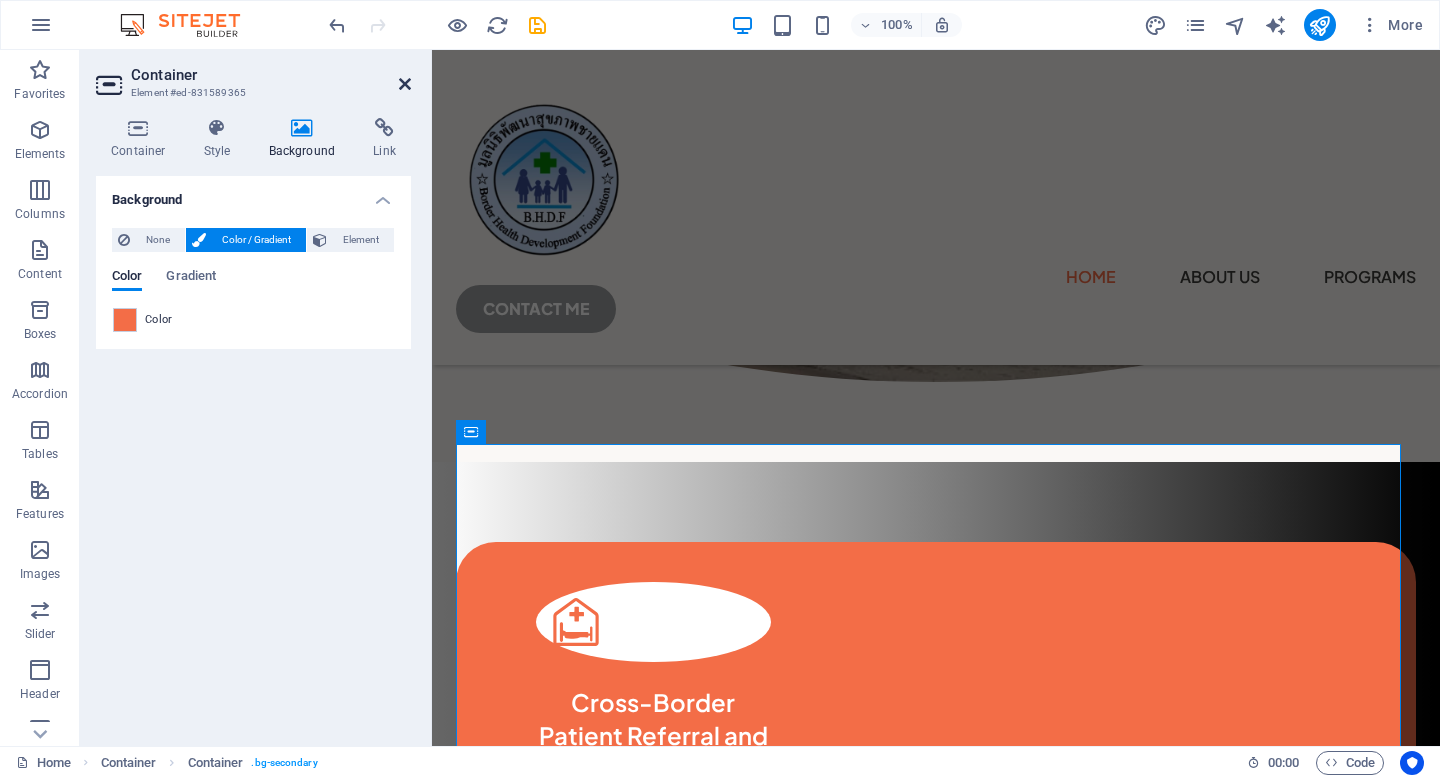 click at bounding box center [405, 84] 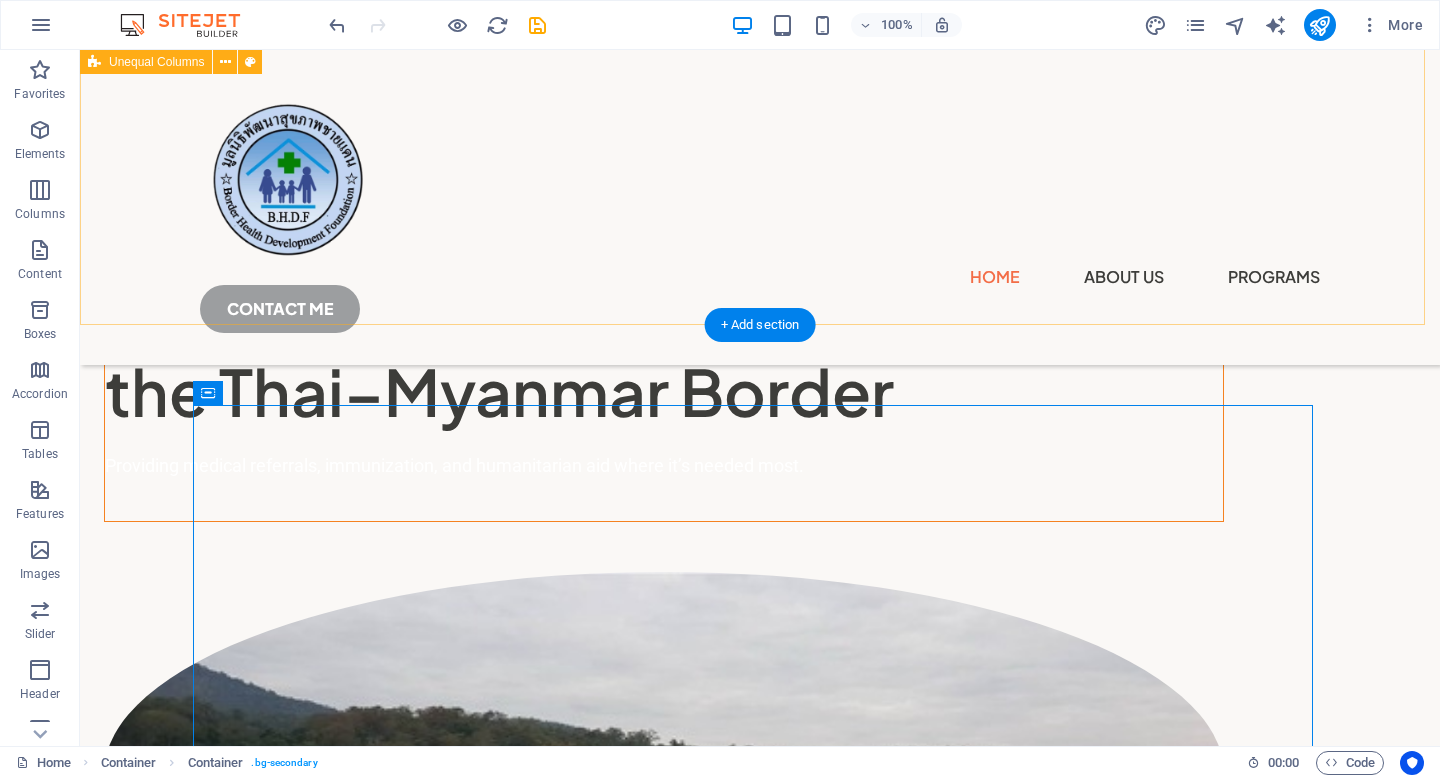 scroll, scrollTop: 0, scrollLeft: 0, axis: both 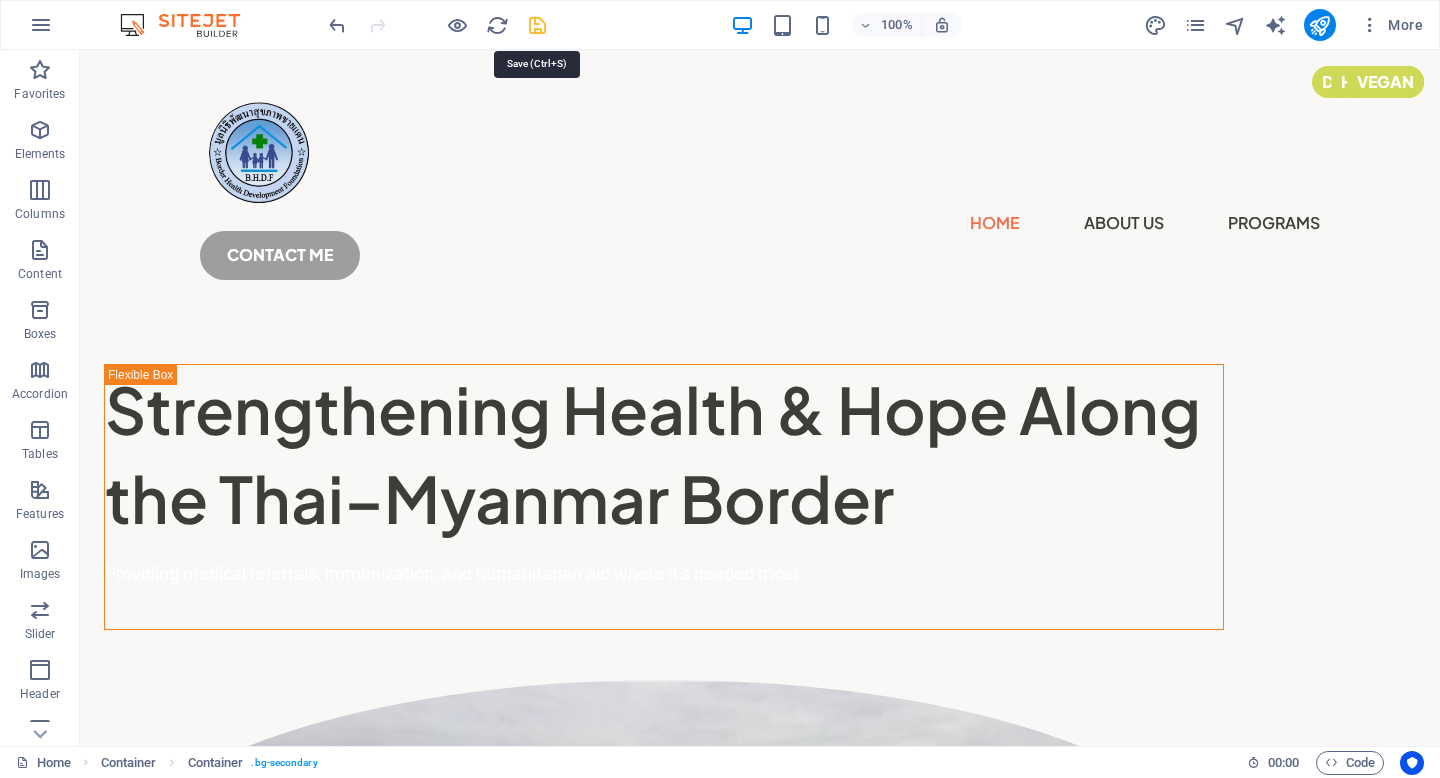 click at bounding box center [537, 25] 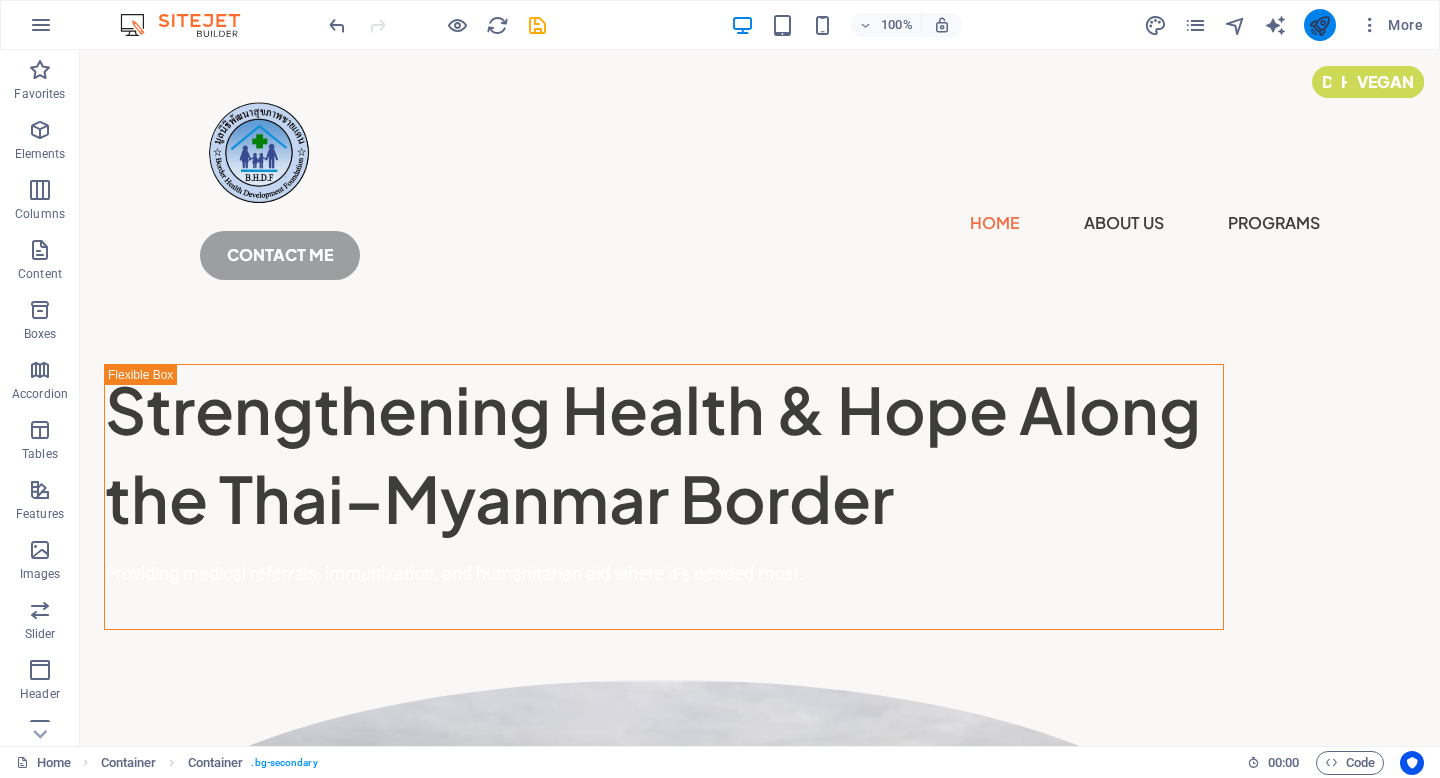 click at bounding box center (1319, 25) 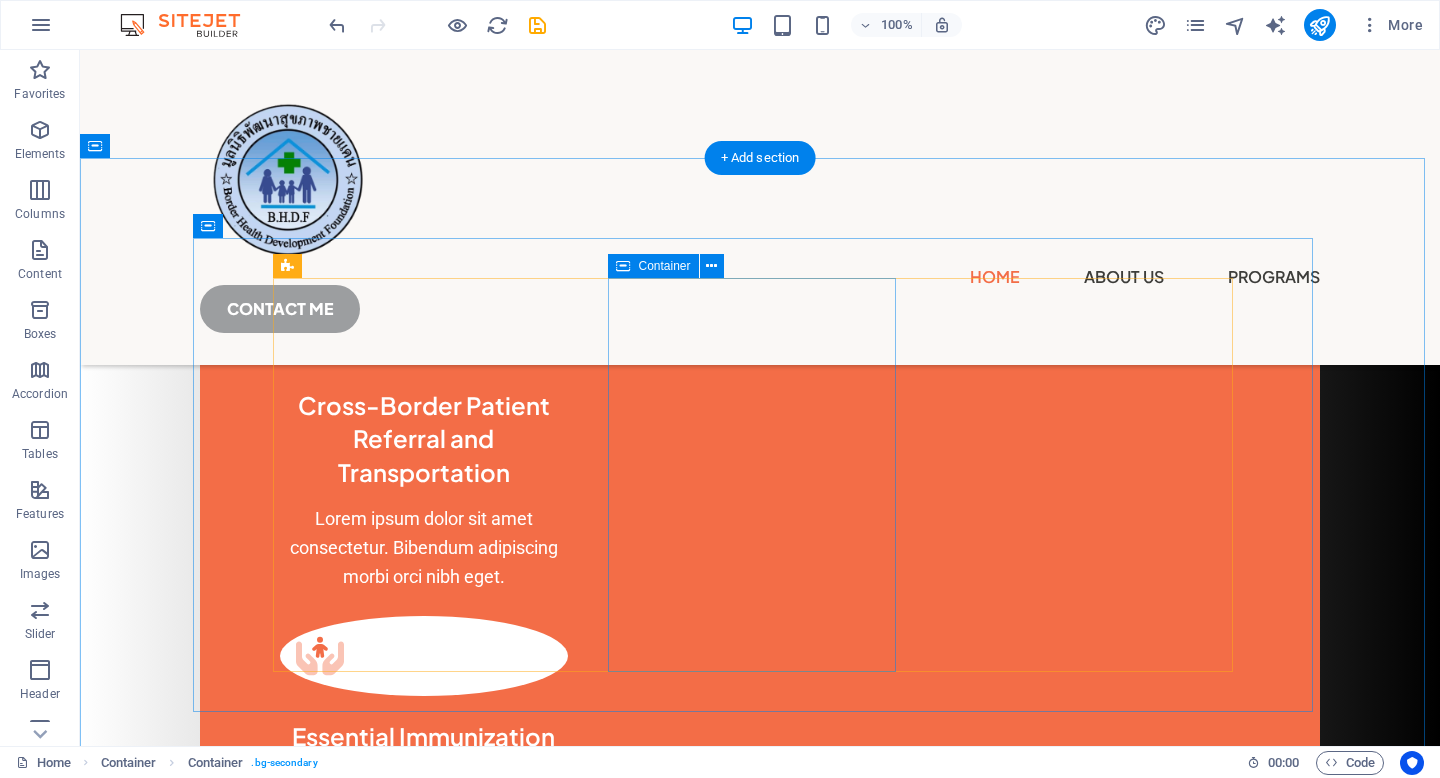 scroll, scrollTop: 983, scrollLeft: 0, axis: vertical 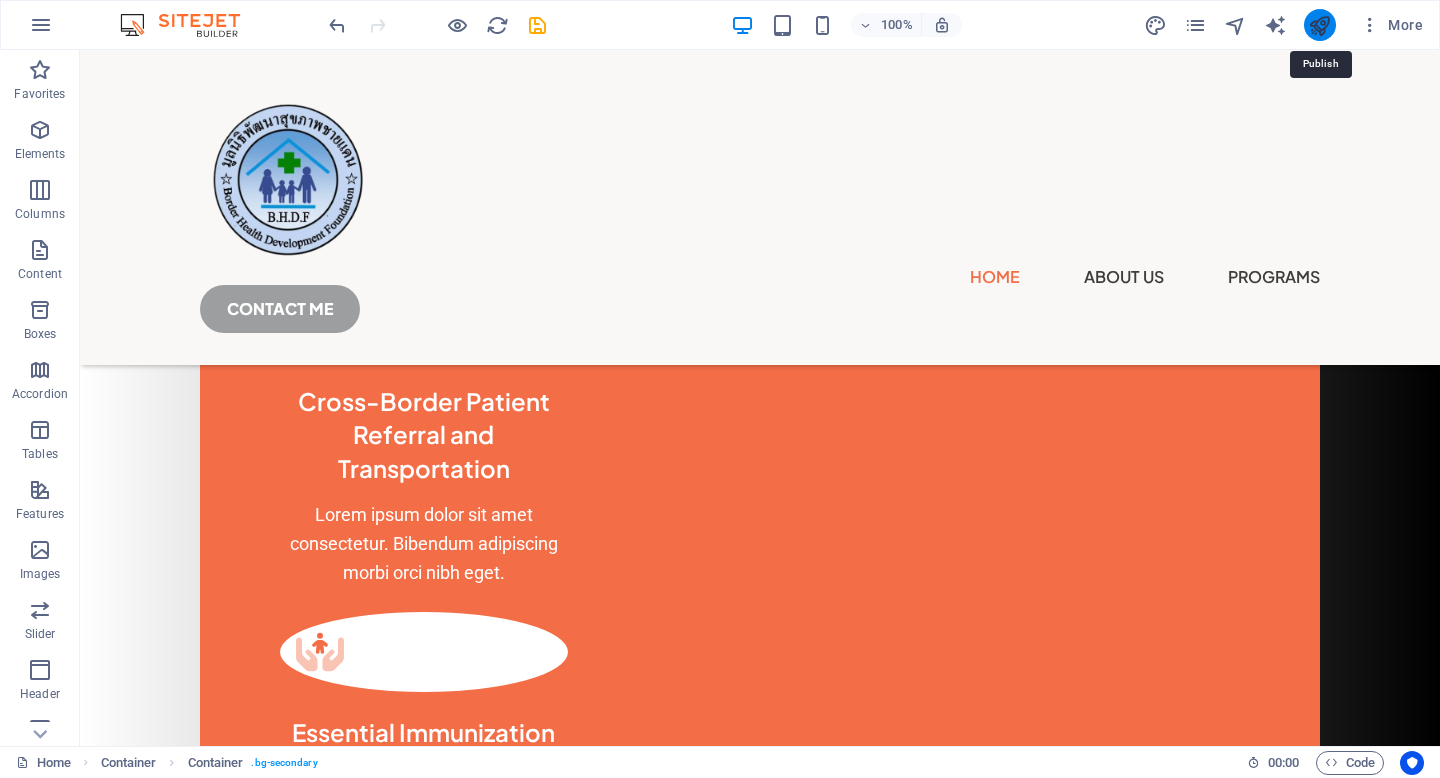 click at bounding box center [1319, 25] 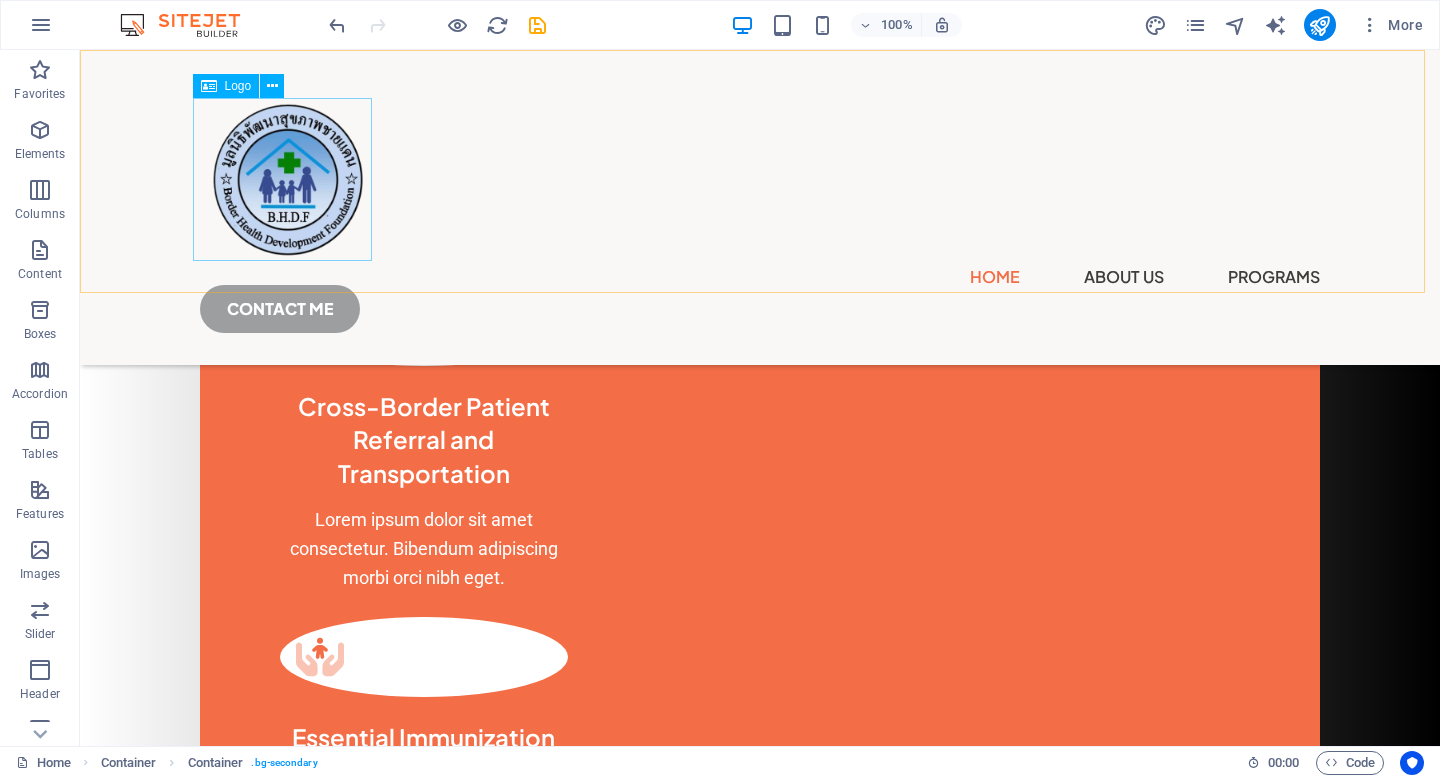 scroll, scrollTop: 0, scrollLeft: 0, axis: both 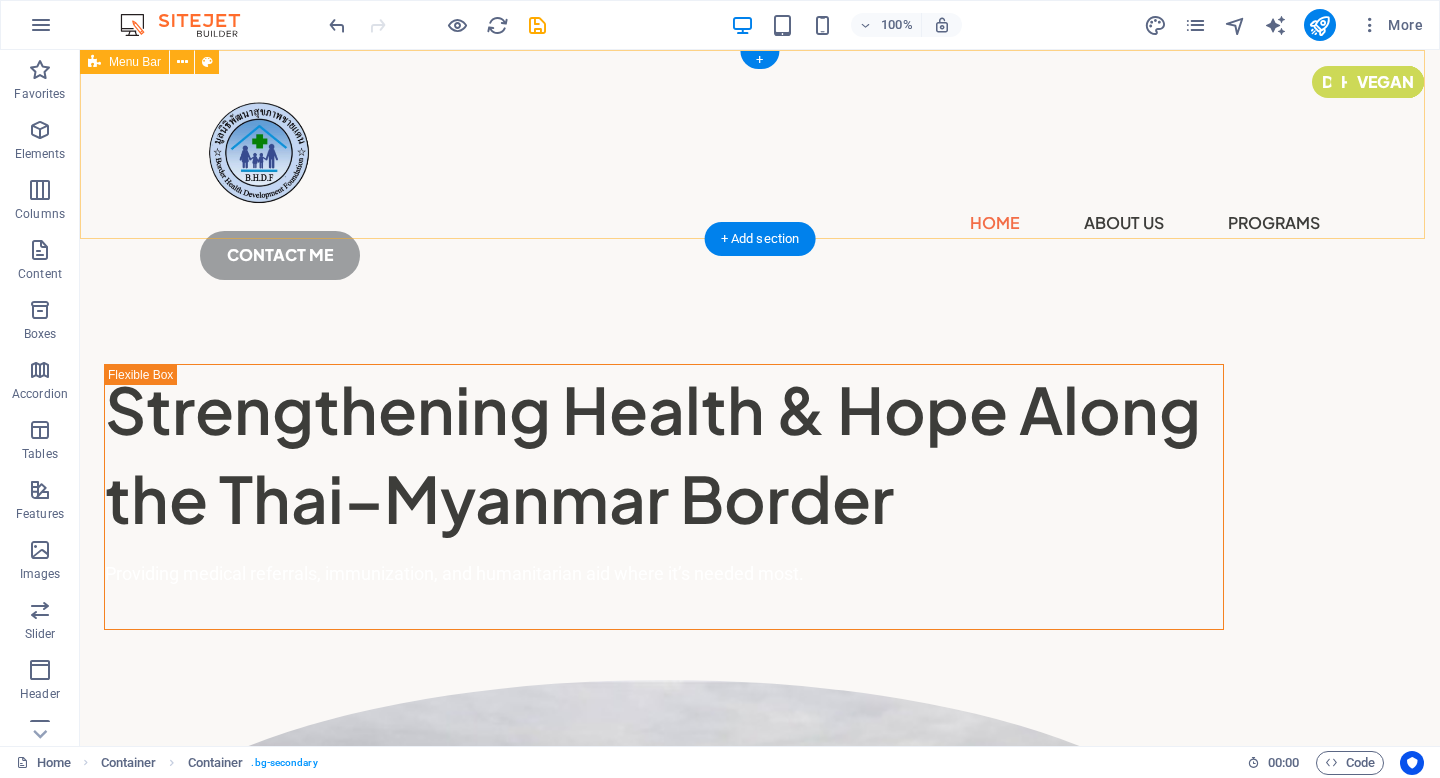 click on "Home About Us Programs CONTACT ME" at bounding box center (760, 181) 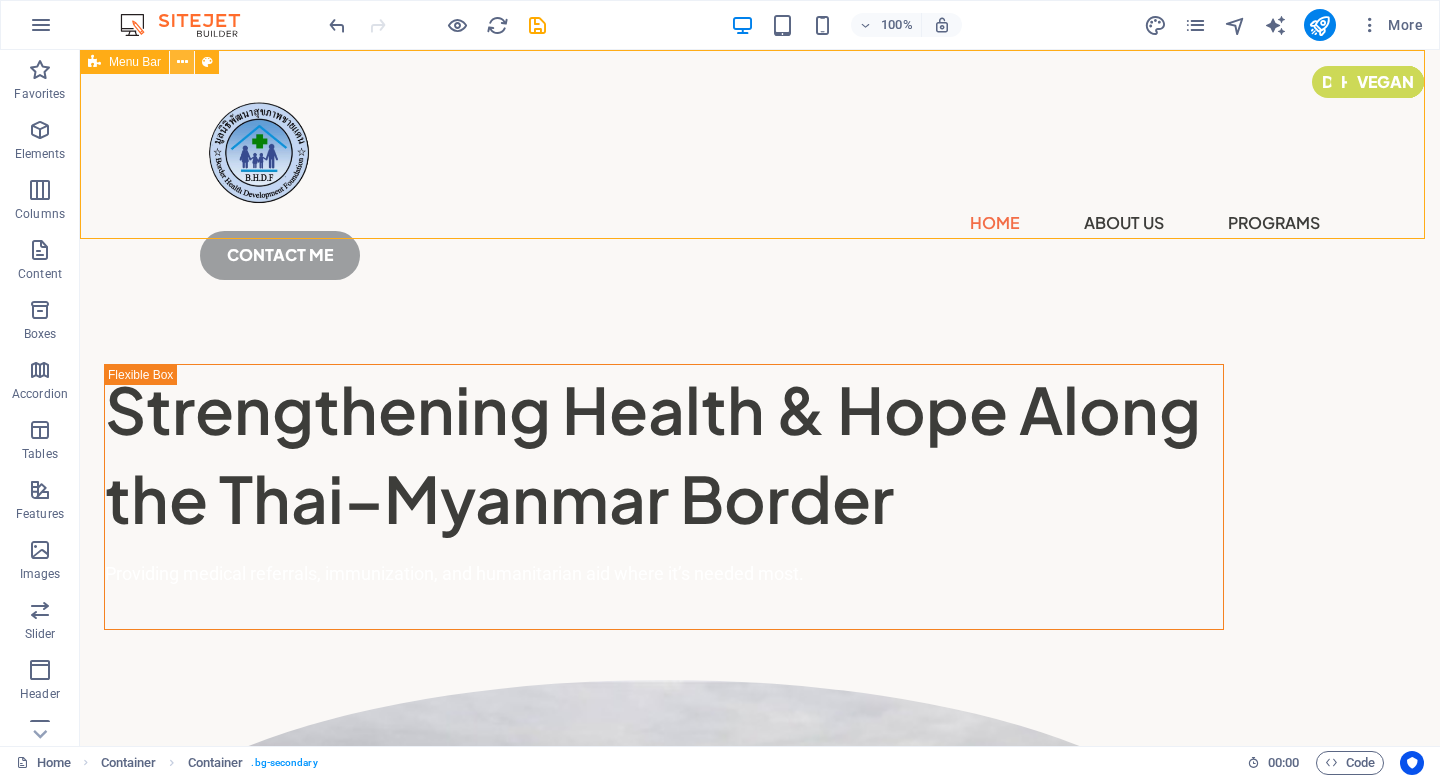 click at bounding box center [182, 62] 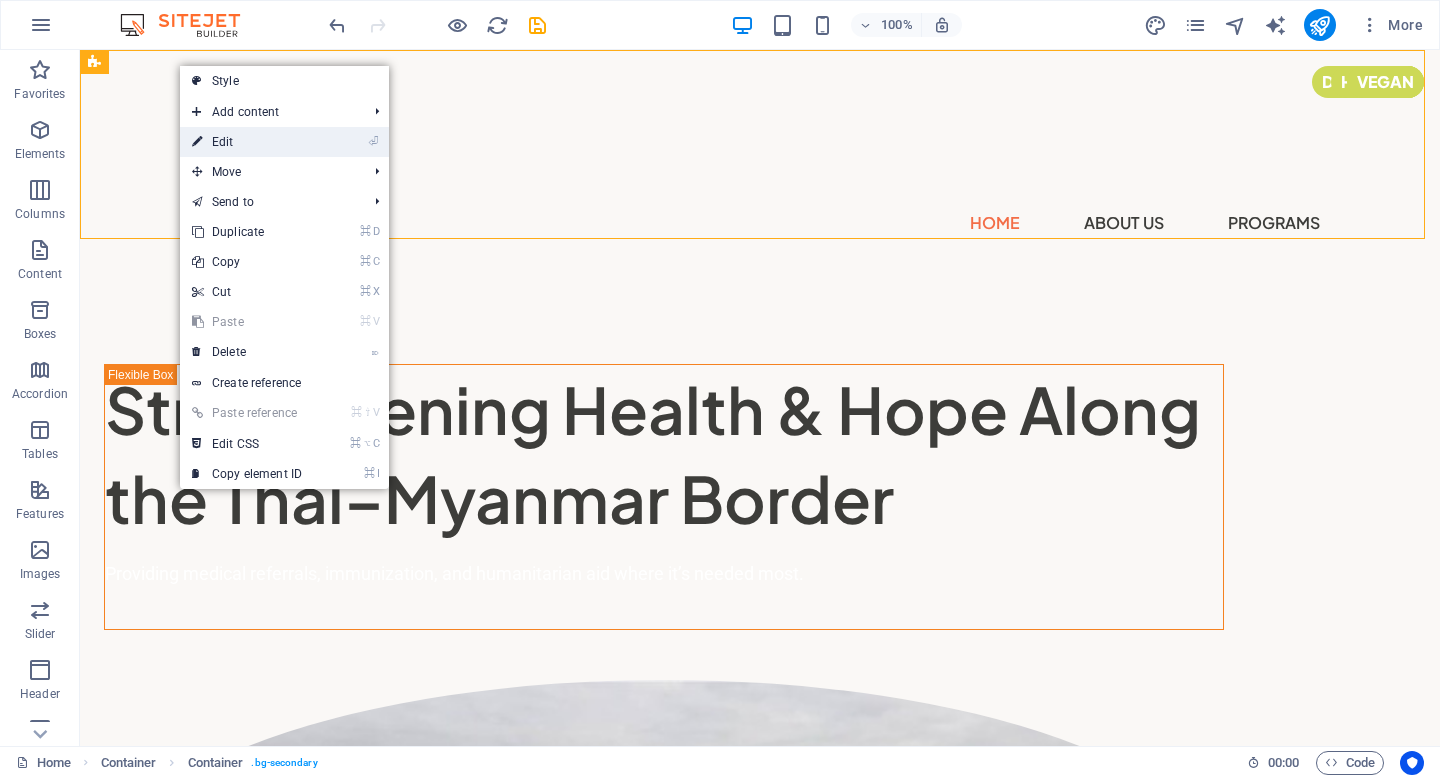 click on "⏎  Edit" at bounding box center [247, 142] 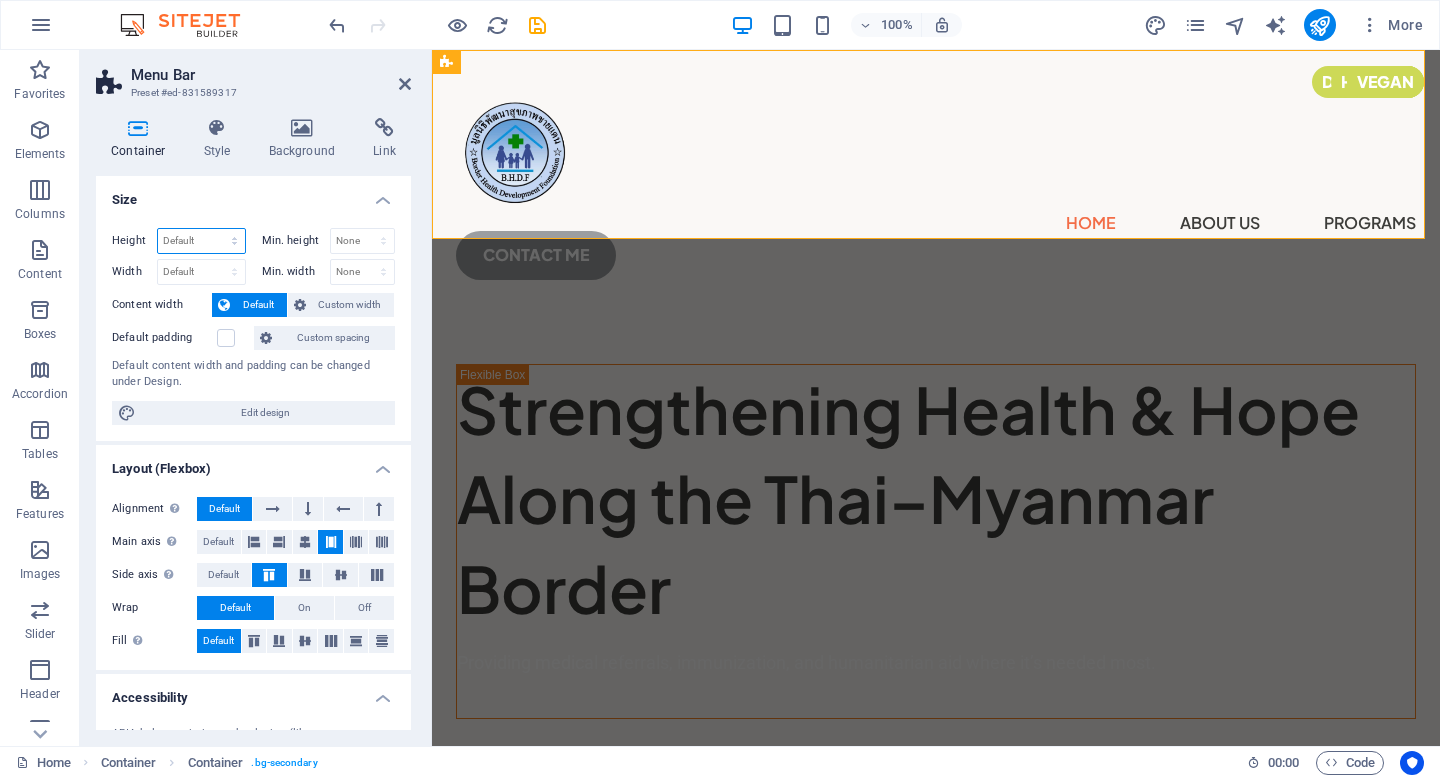click on "Default px rem % vh vw" at bounding box center [201, 241] 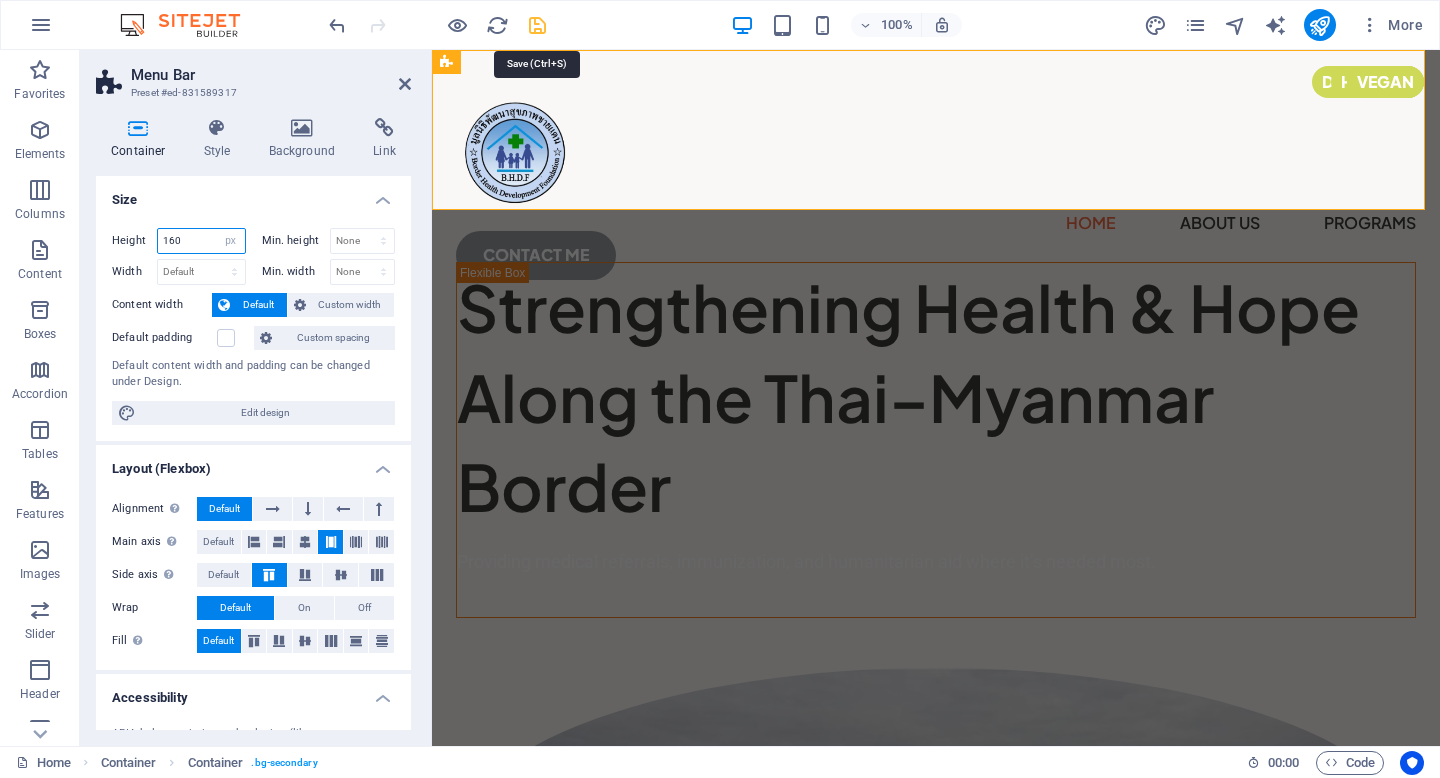 type on "160" 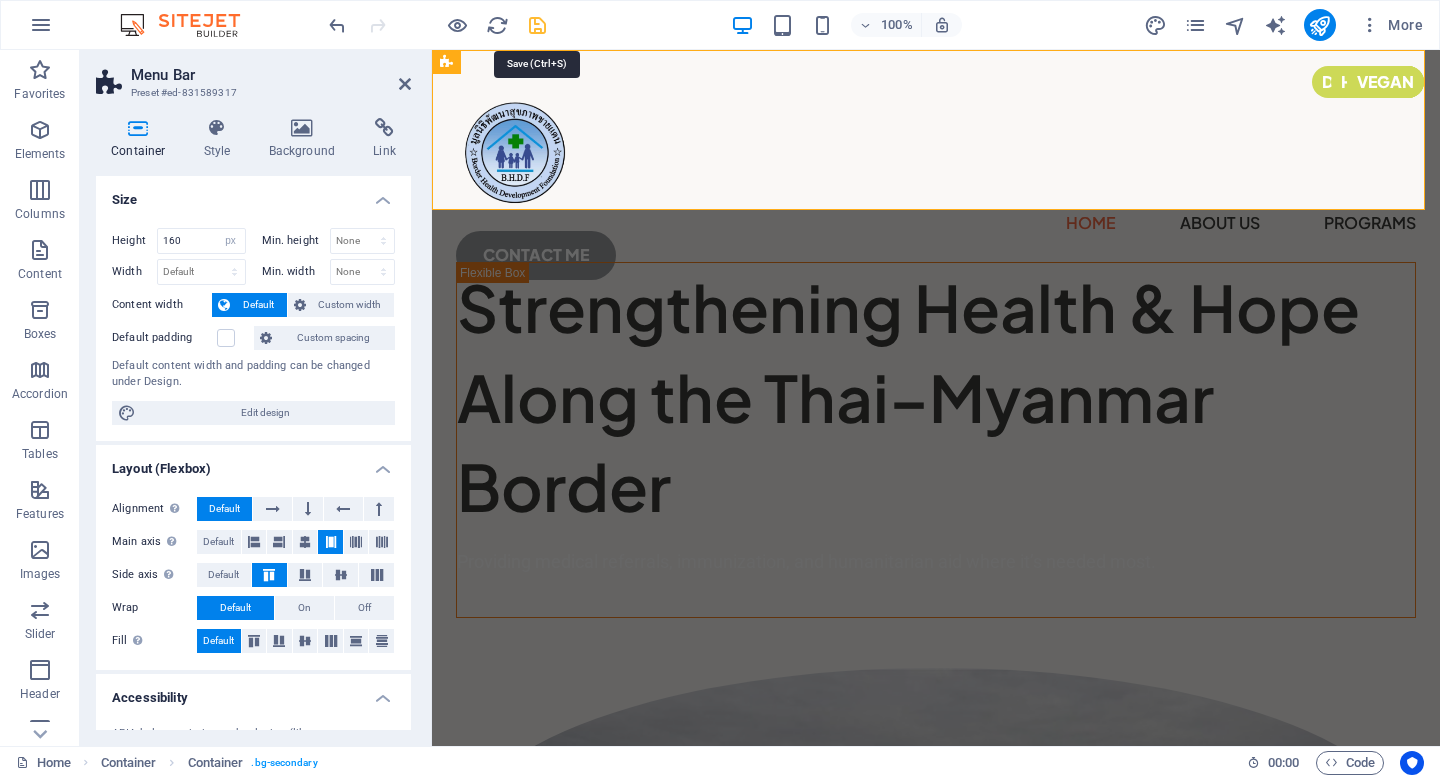 click at bounding box center (537, 25) 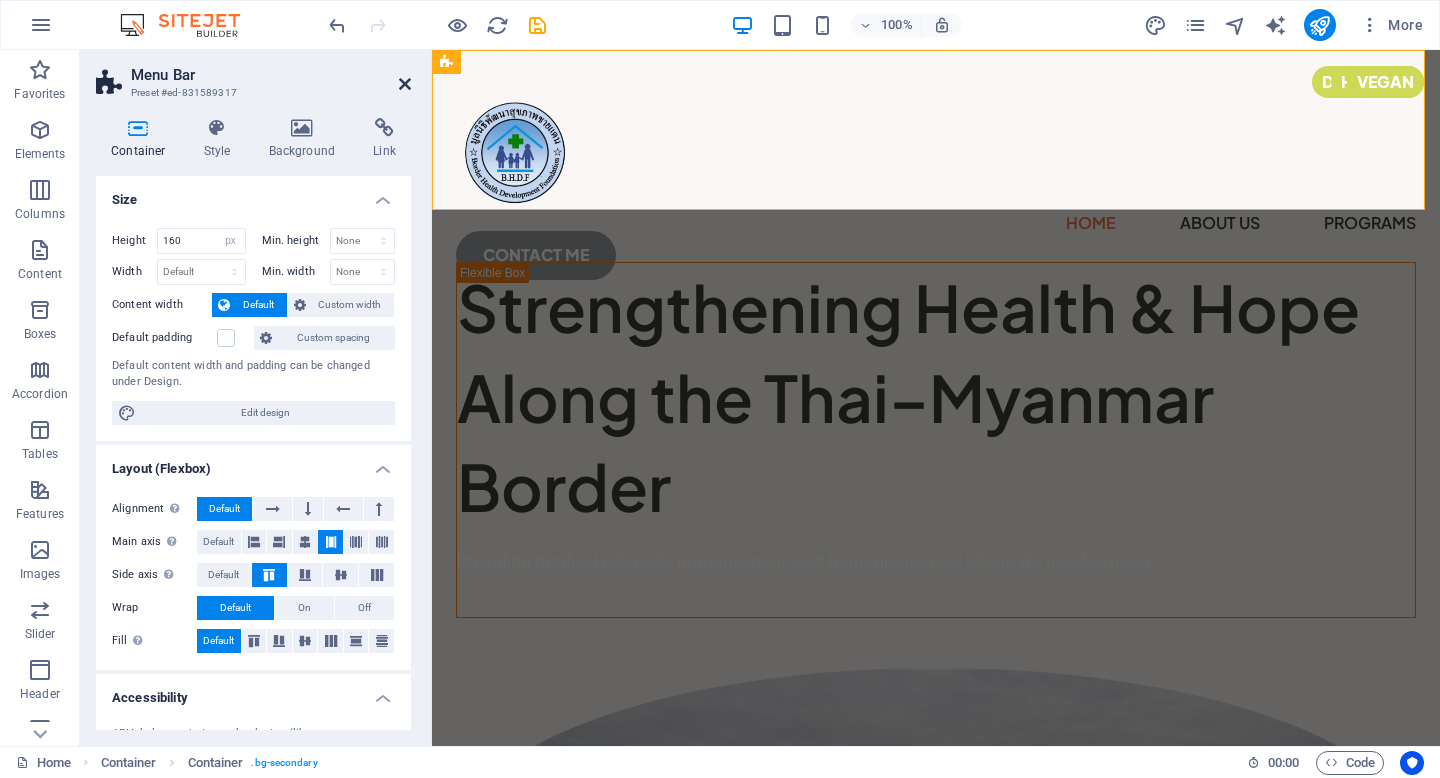 click at bounding box center [405, 84] 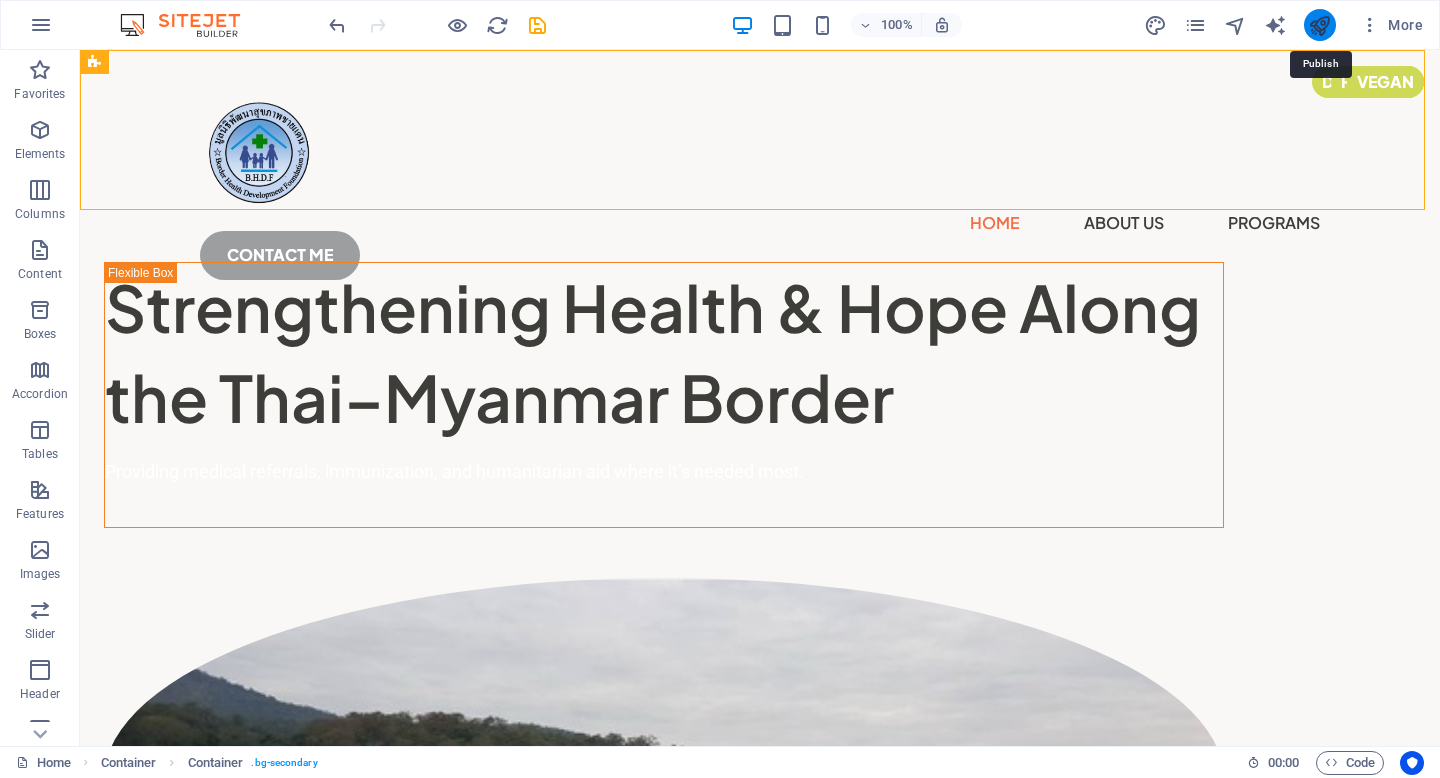 click at bounding box center (1319, 25) 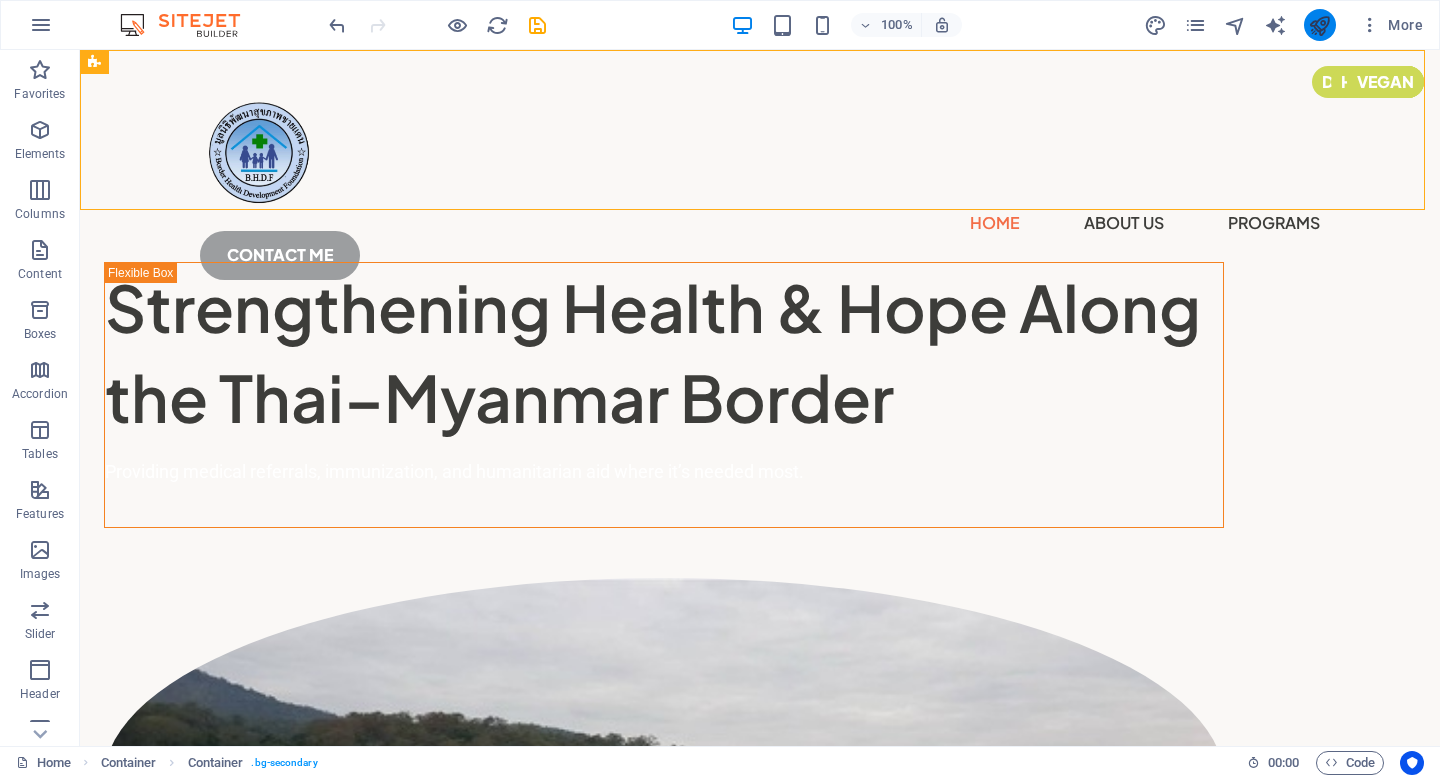 click at bounding box center [1320, 25] 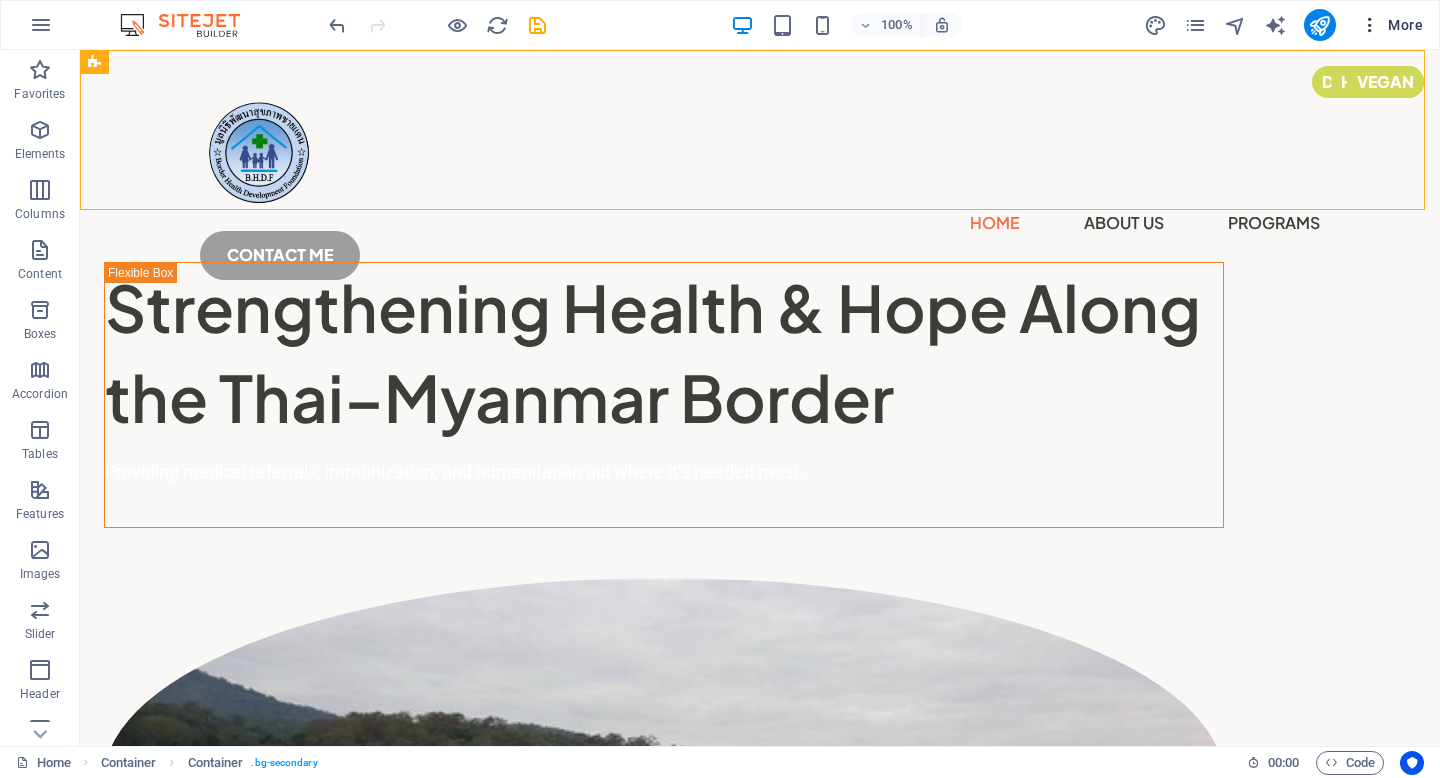 click on "More" at bounding box center [1391, 25] 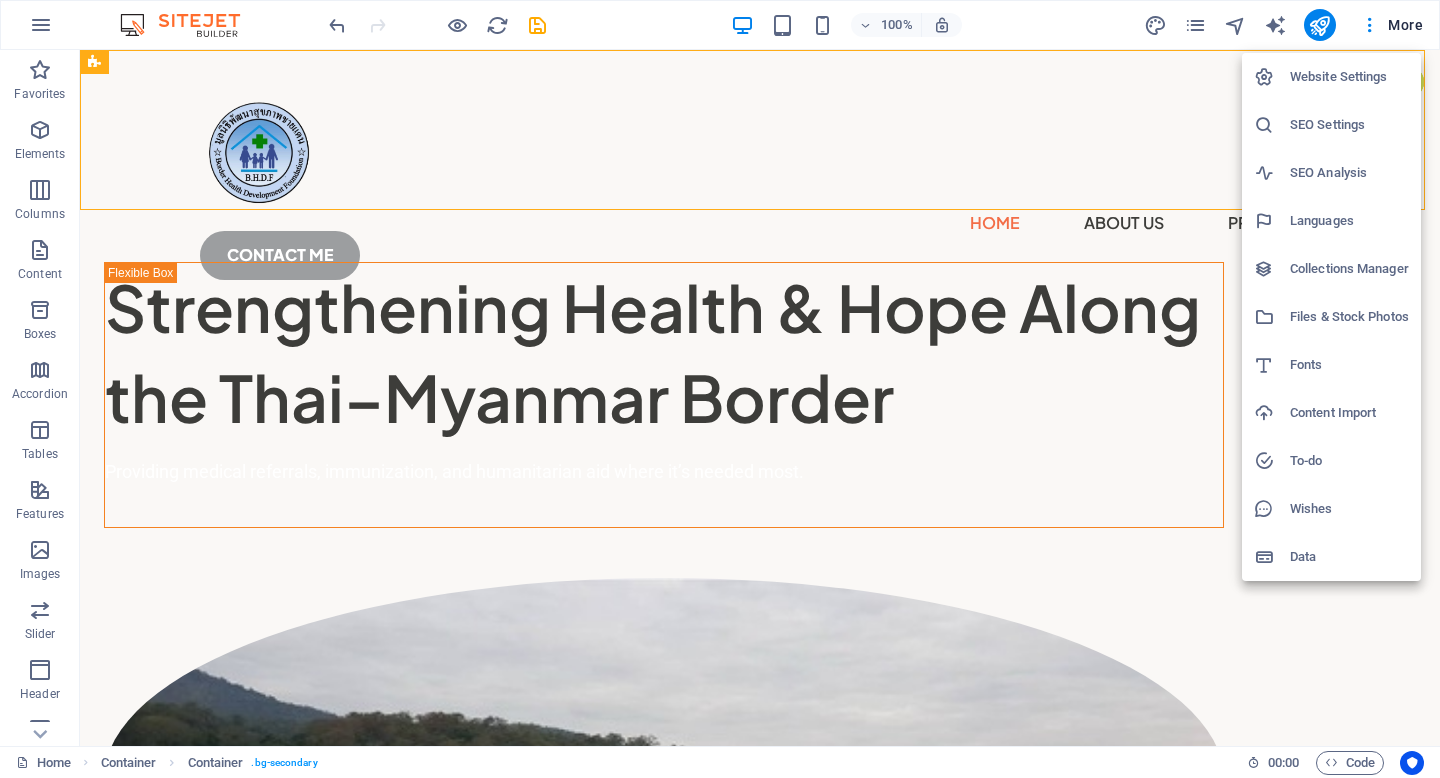 click at bounding box center [720, 389] 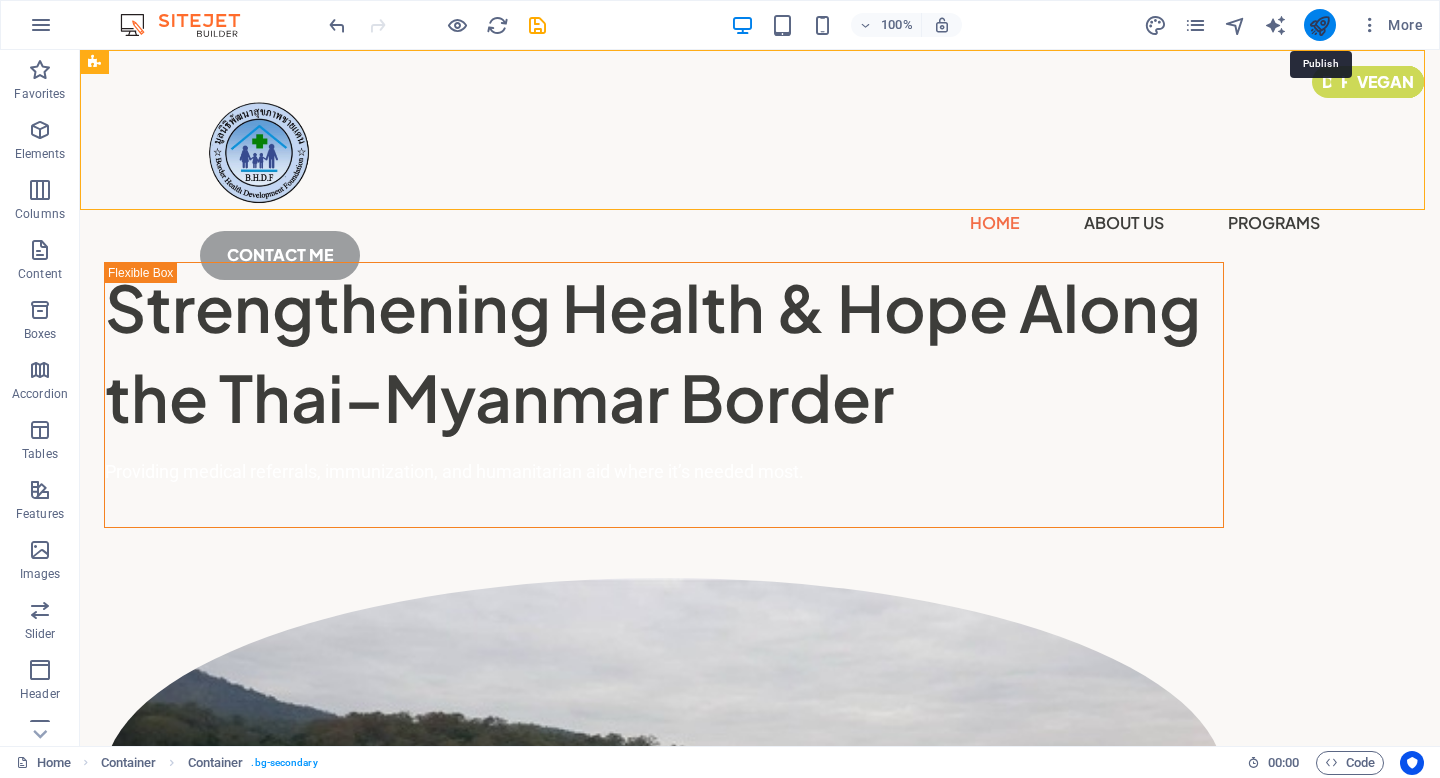click at bounding box center [1319, 25] 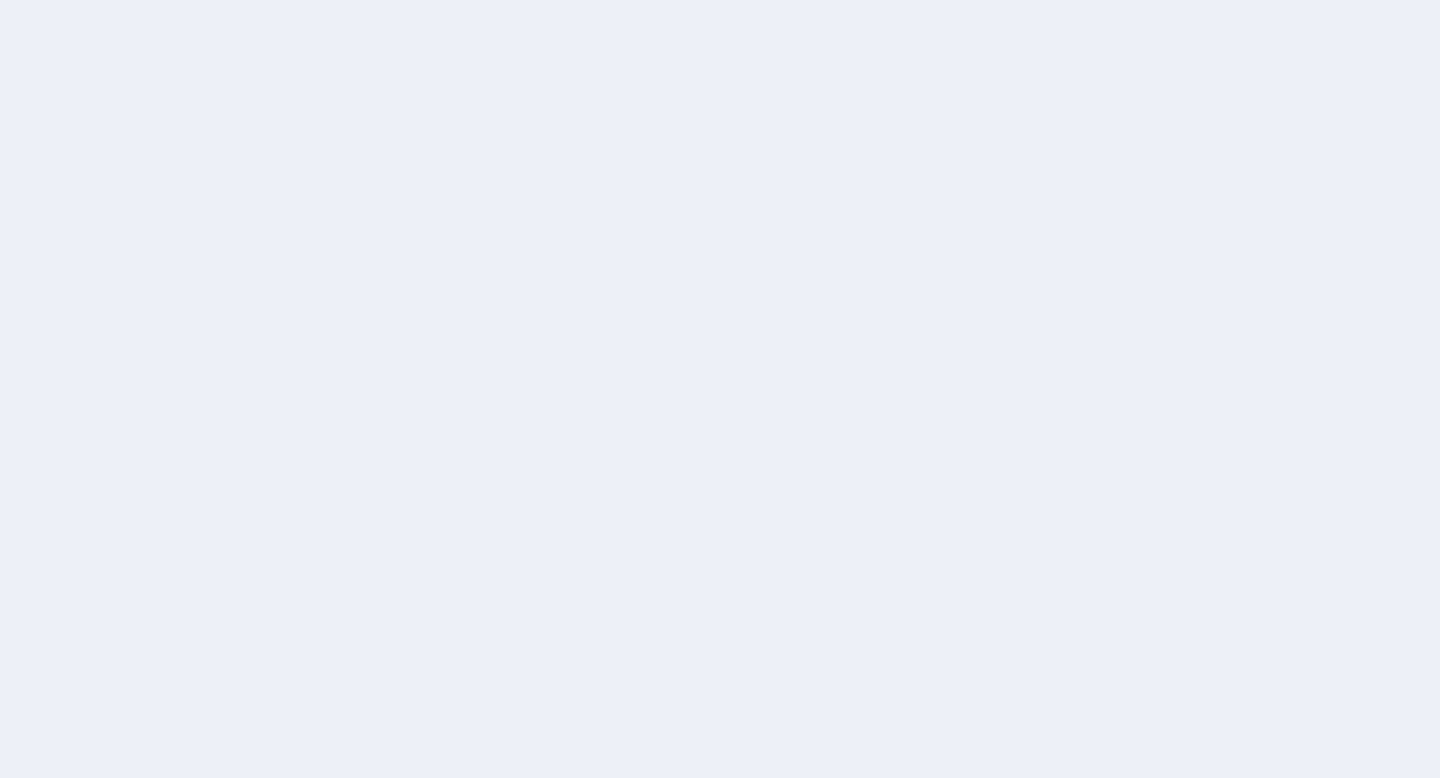 scroll, scrollTop: 0, scrollLeft: 0, axis: both 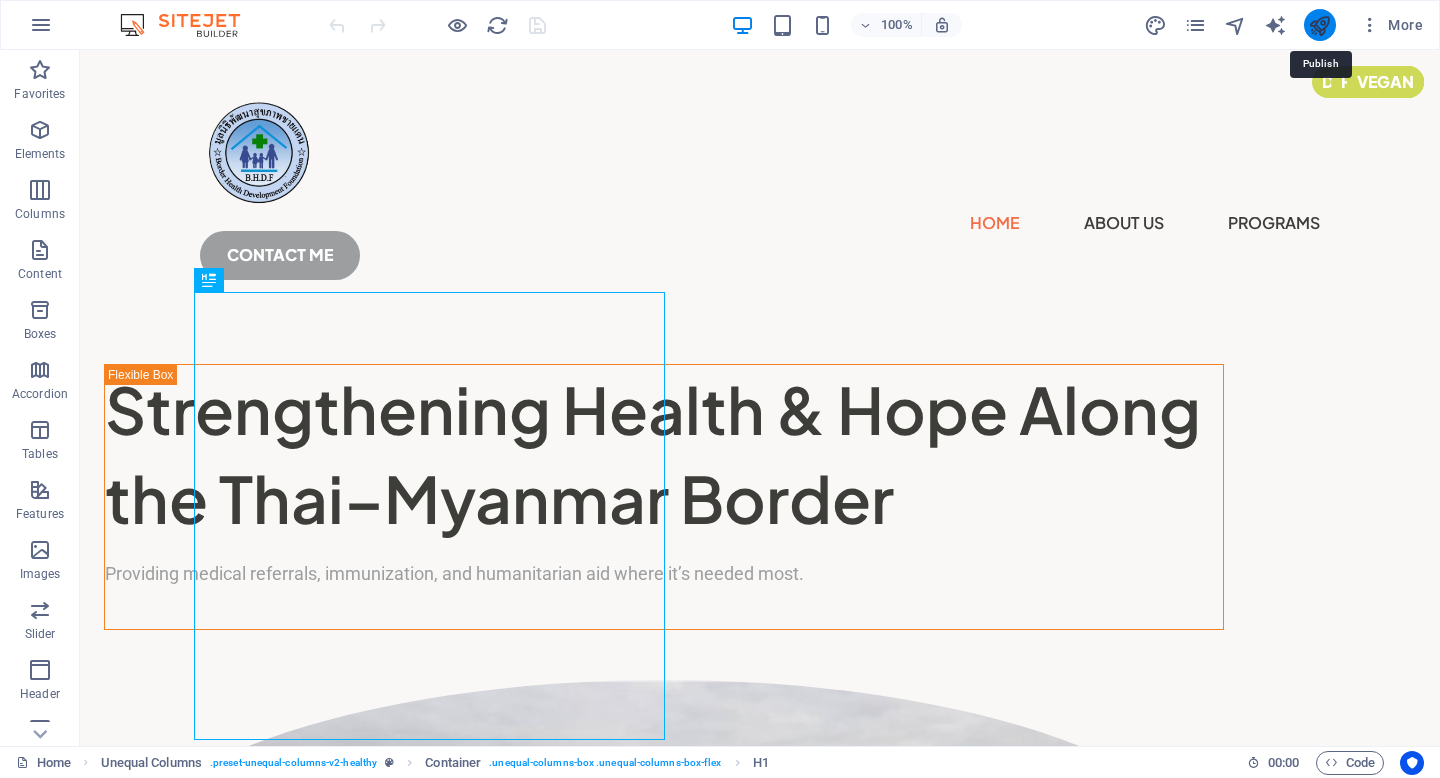 click at bounding box center (1319, 25) 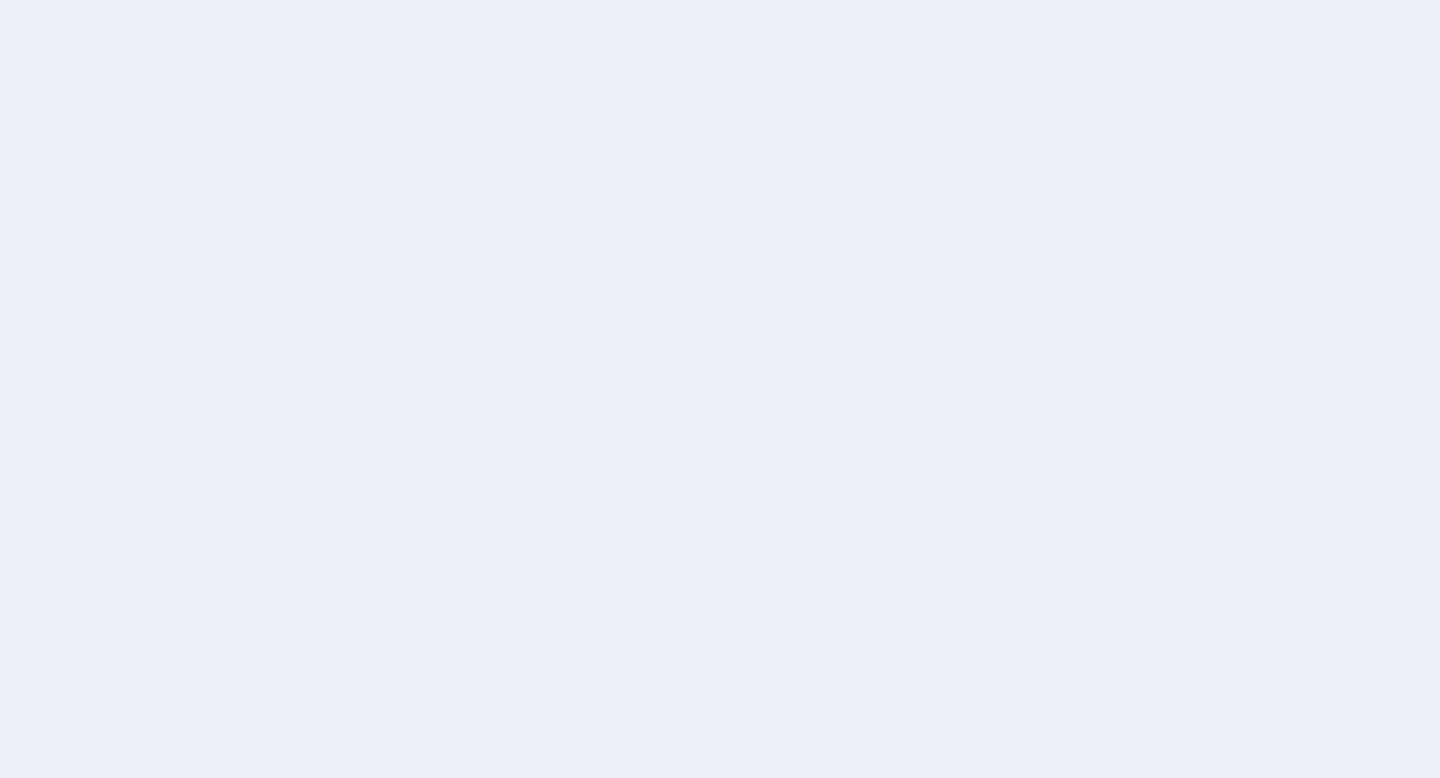 scroll, scrollTop: 0, scrollLeft: 0, axis: both 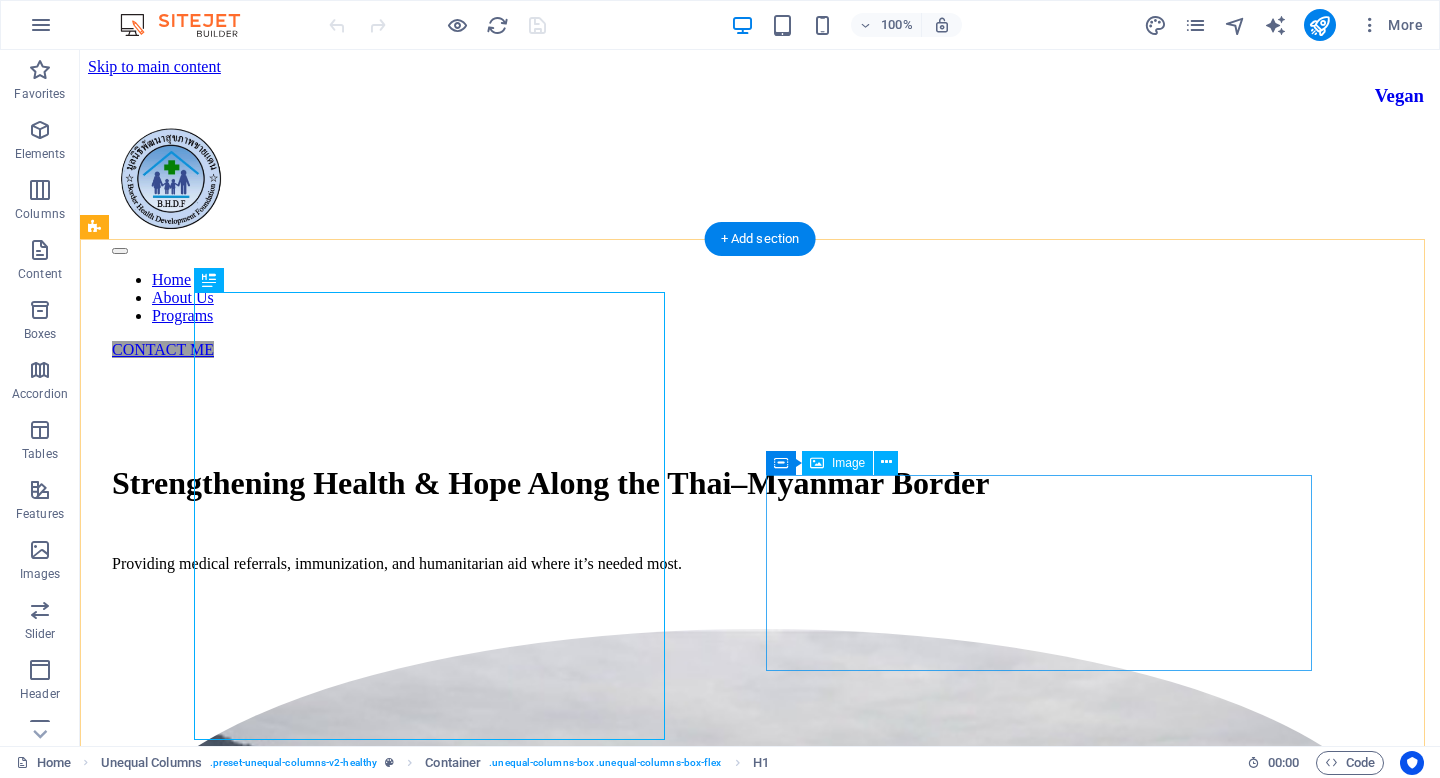 click at bounding box center (760, 864) 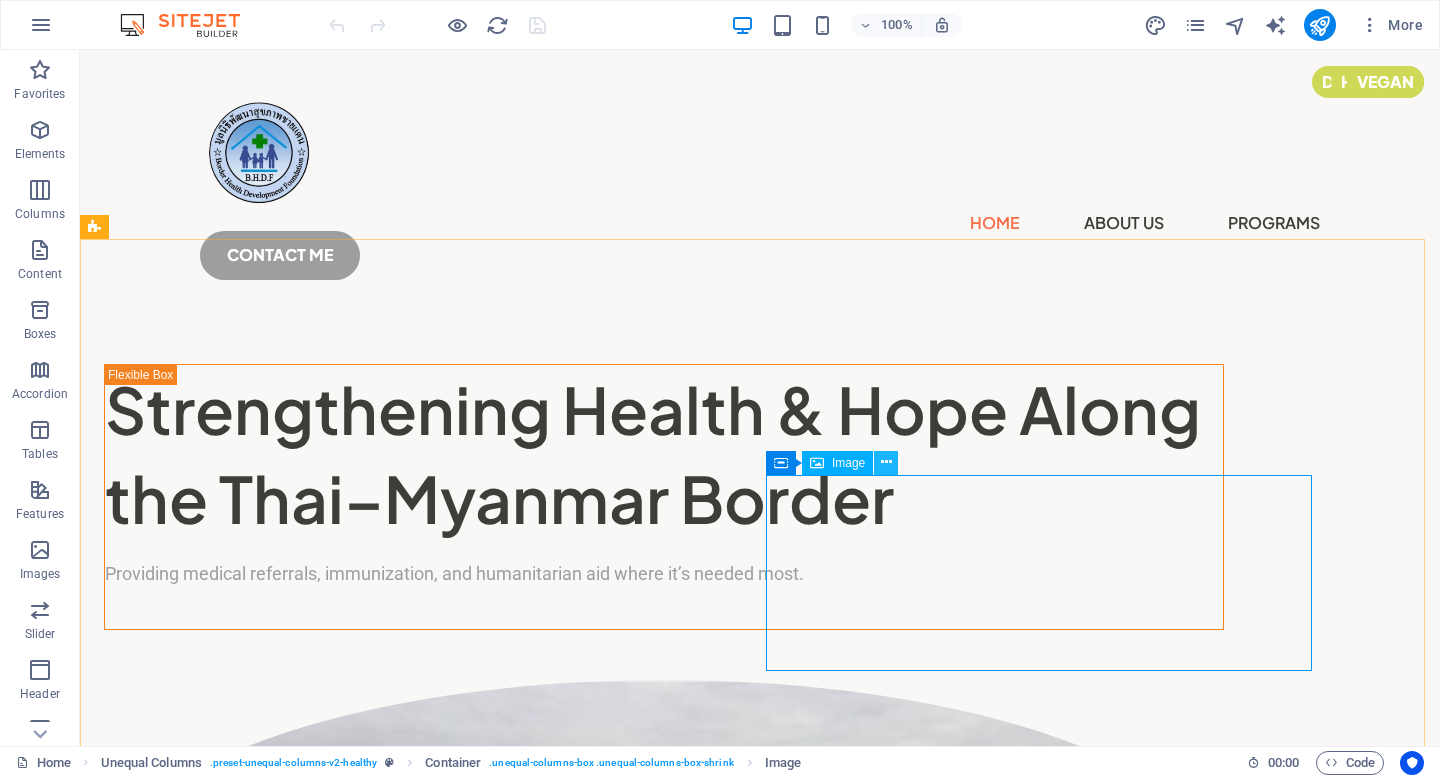 click at bounding box center (886, 462) 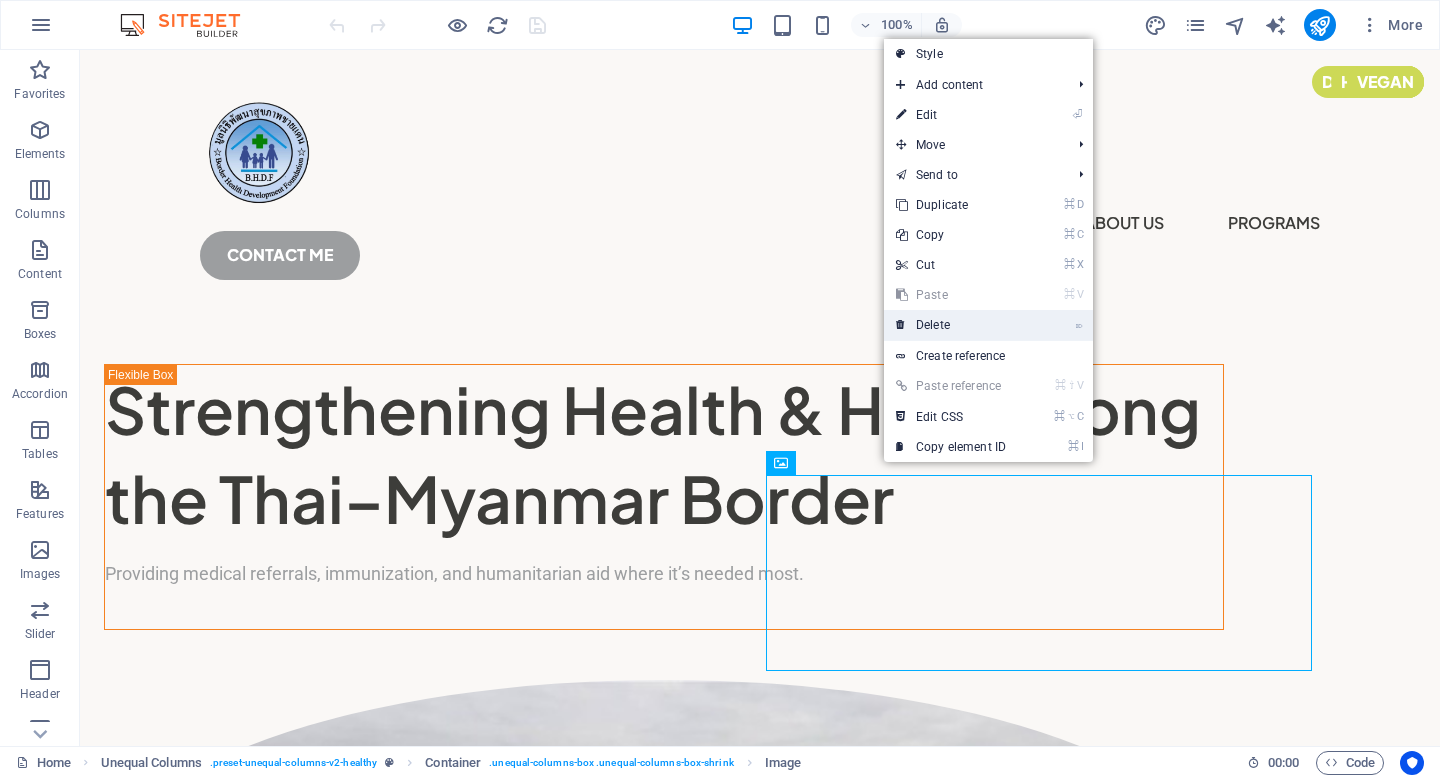 click on "⌦  Delete" at bounding box center (951, 325) 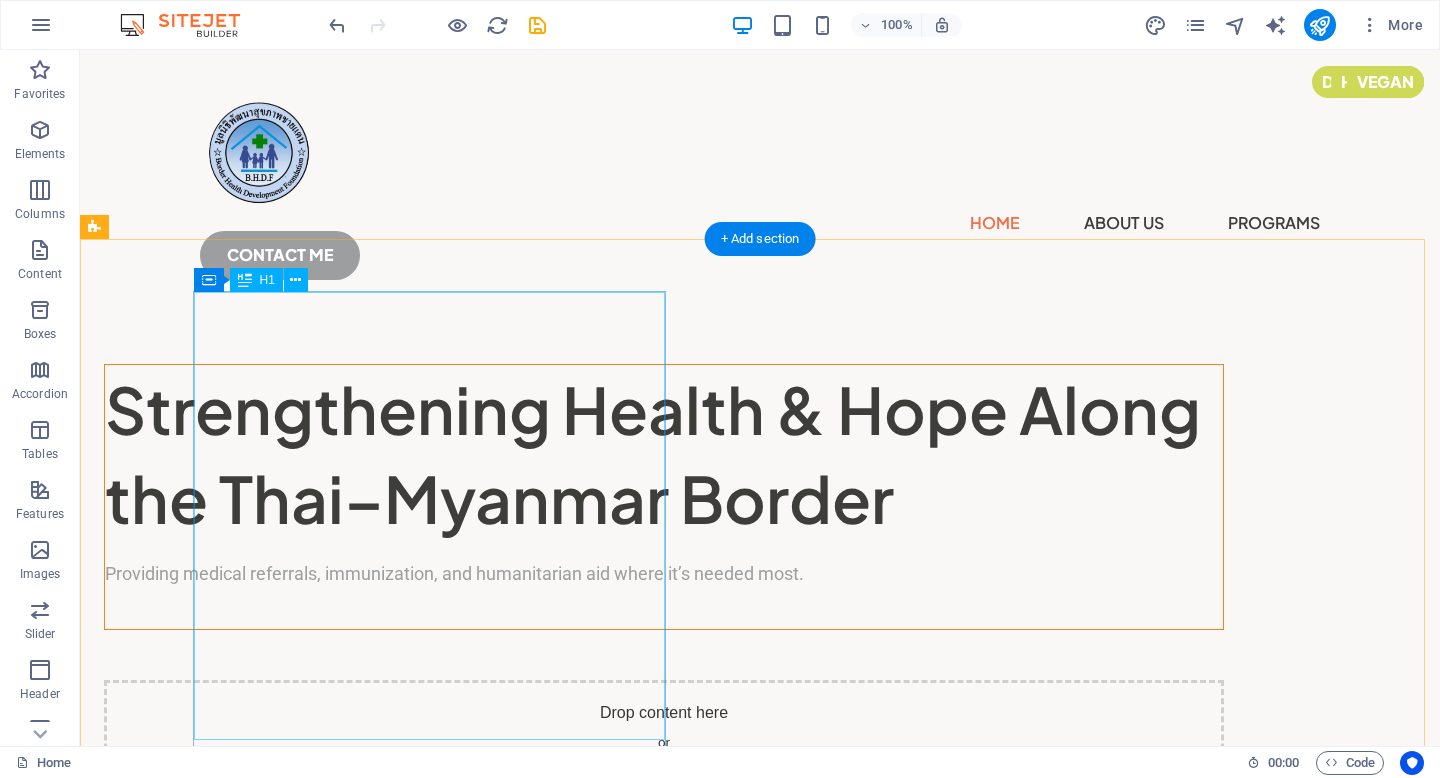click on "Strengthening Health & Hope Along the Thai–Myanmar Border" at bounding box center [664, 454] 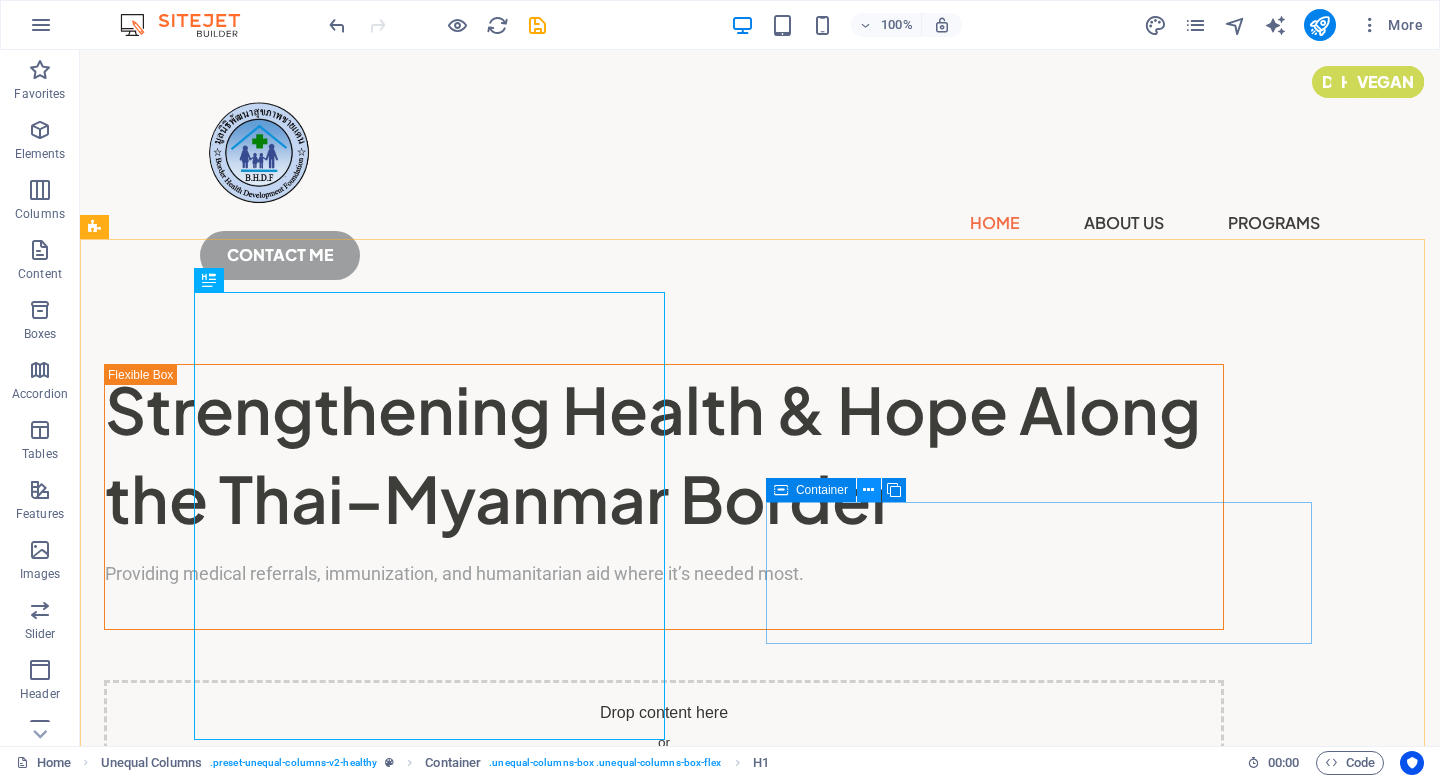 click at bounding box center (868, 490) 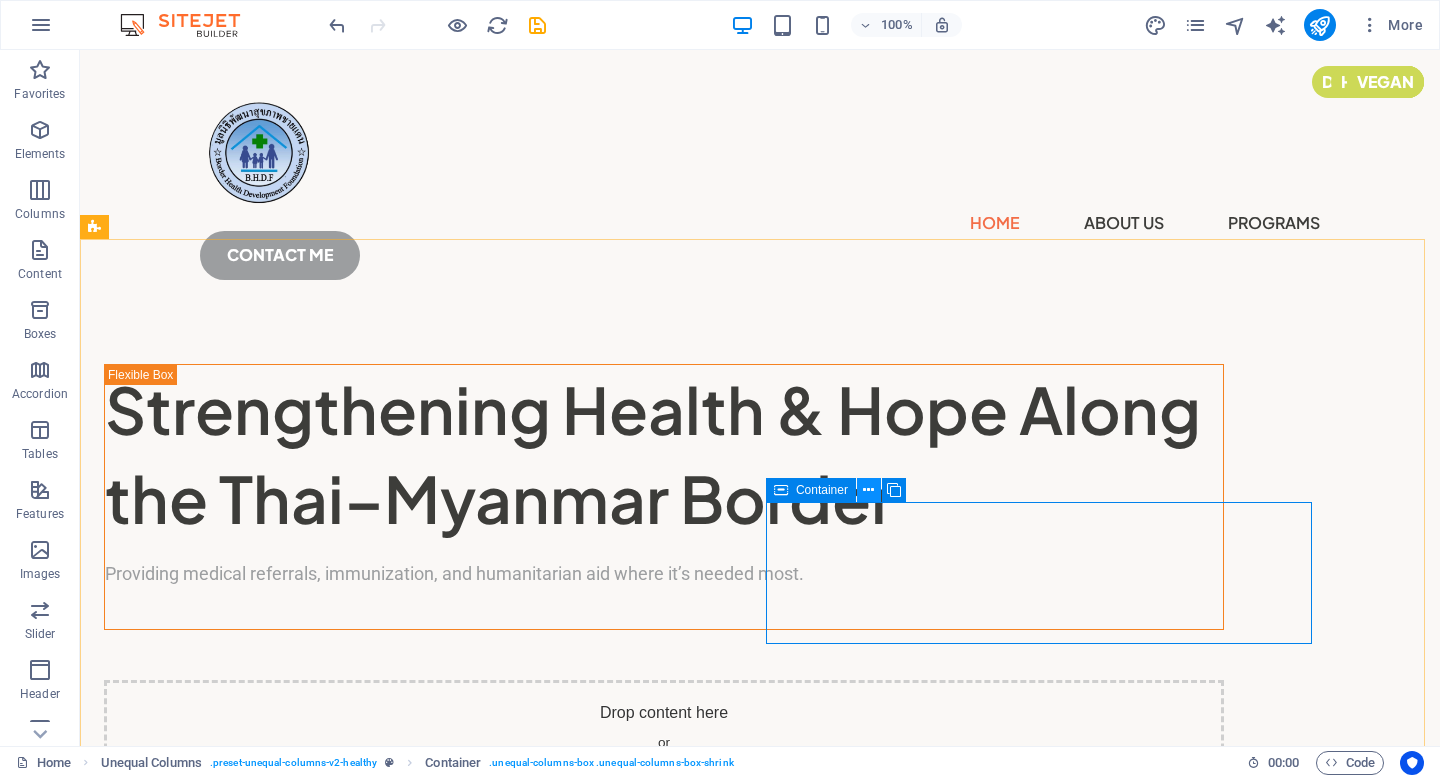click at bounding box center [869, 490] 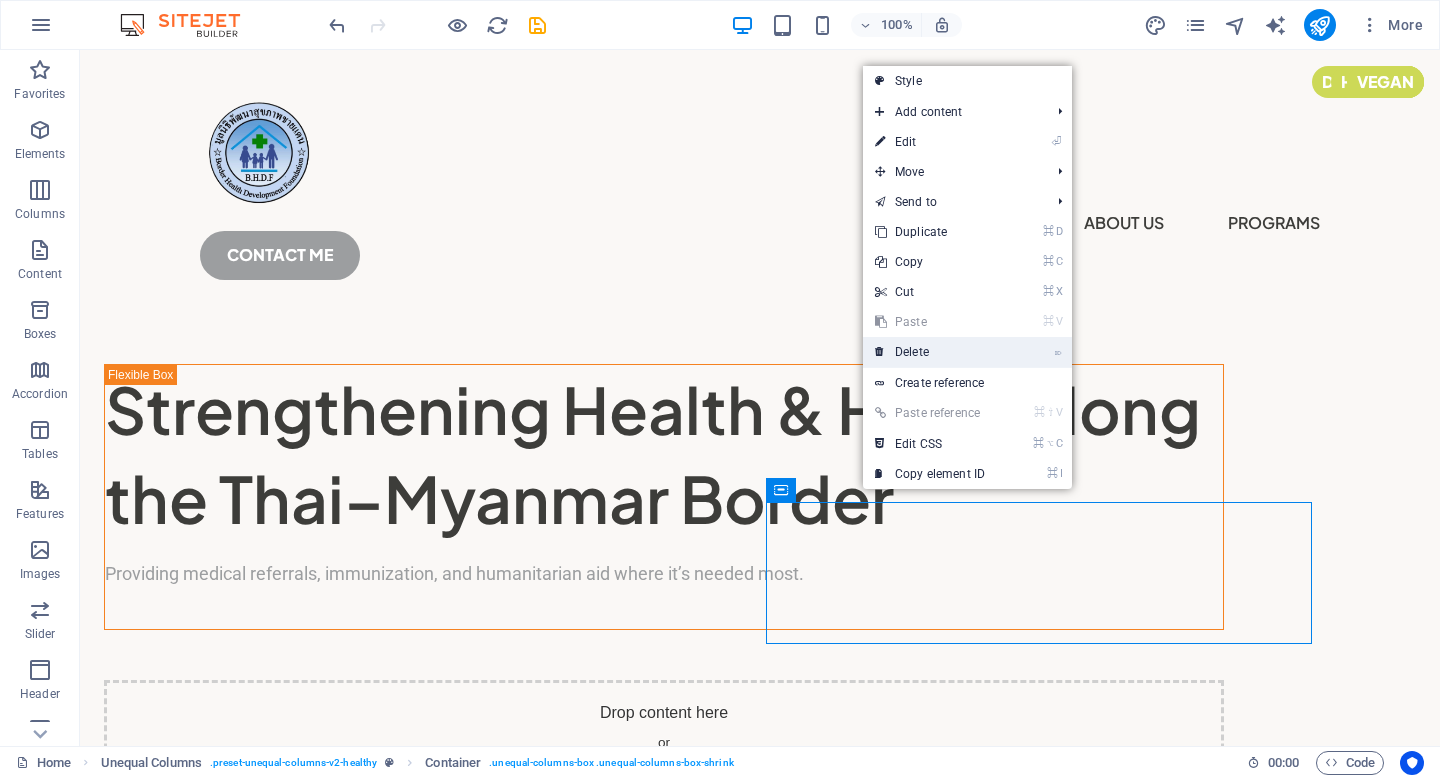 click on "⌦  Delete" at bounding box center (930, 352) 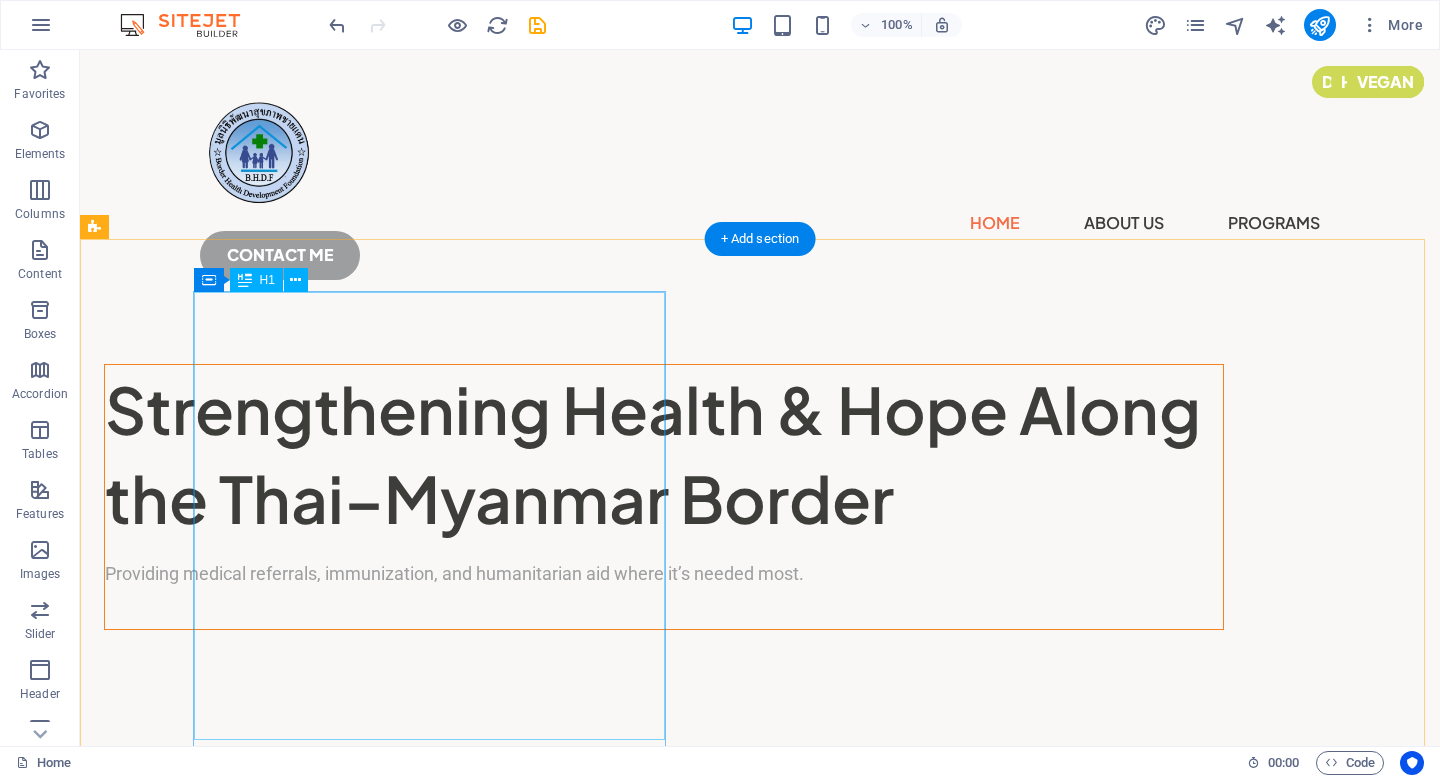 click on "Strengthening Health & Hope Along the Thai–Myanmar Border" at bounding box center [664, 454] 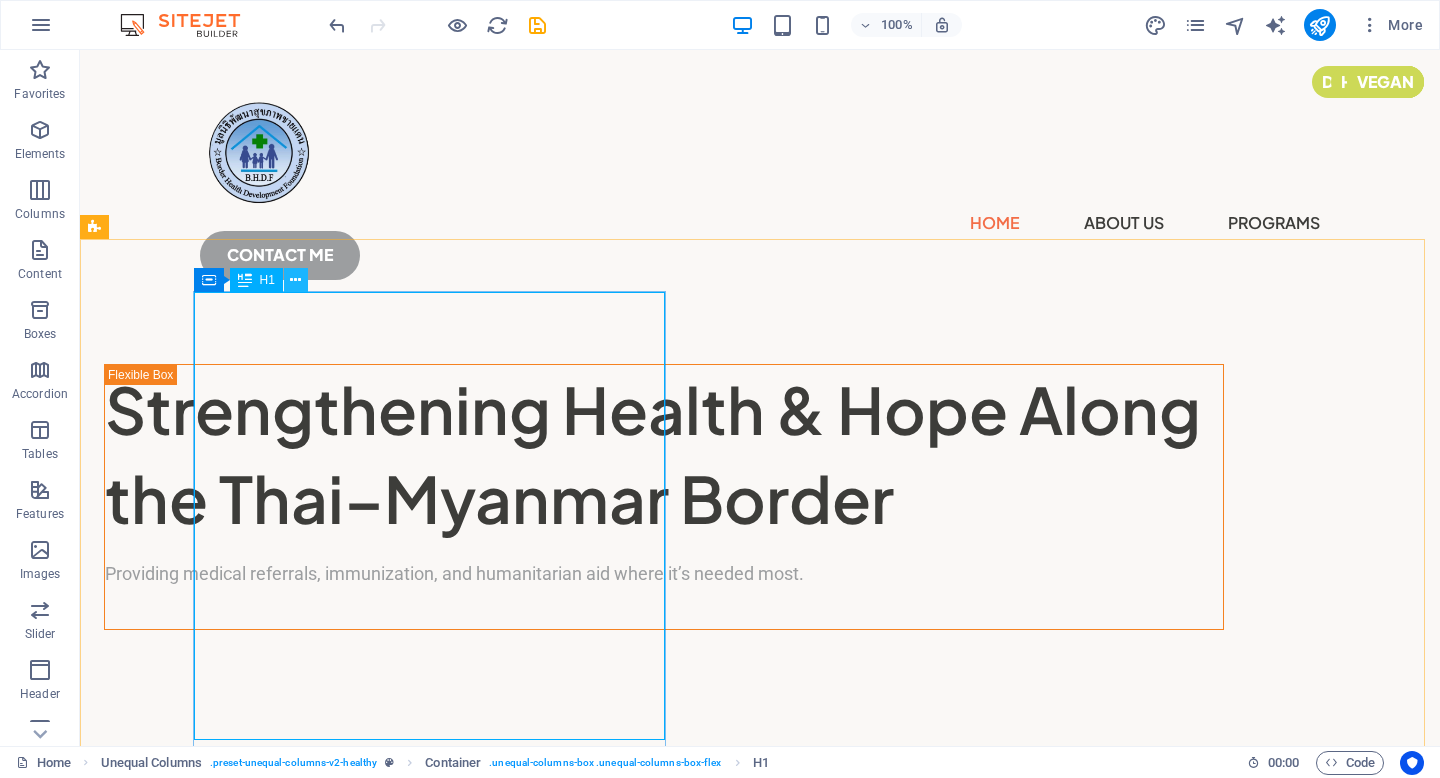 click at bounding box center (295, 280) 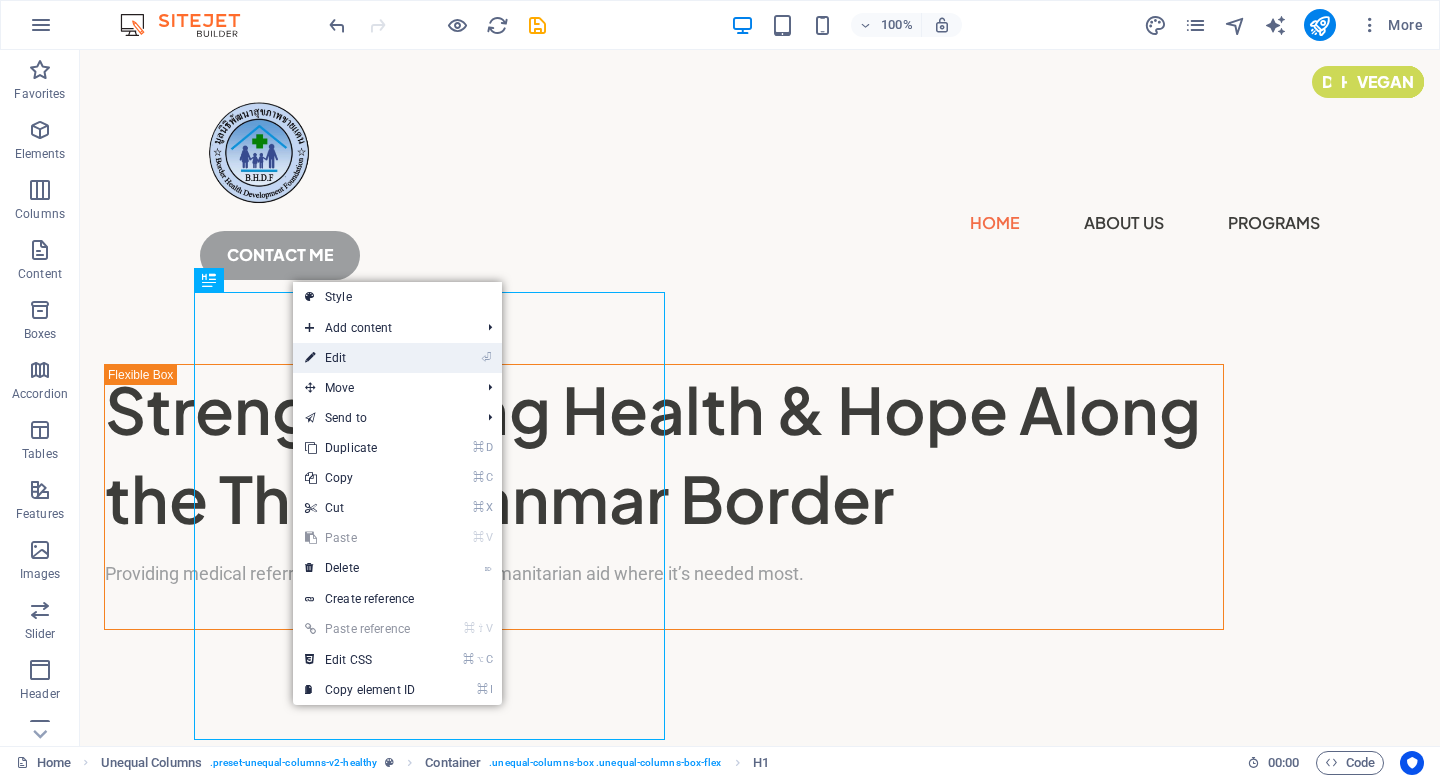 click on "⏎  Edit" at bounding box center [360, 358] 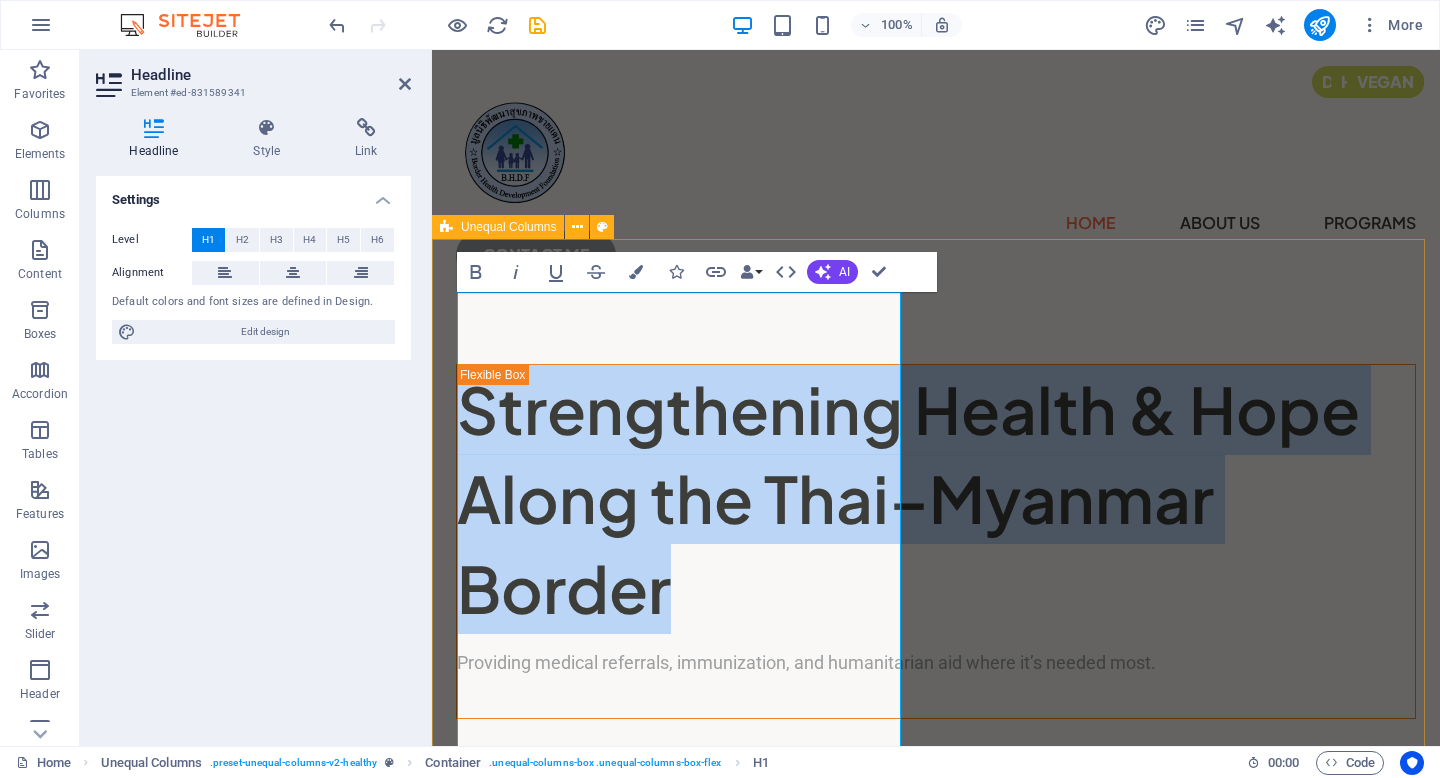 click on "Strengthening Health & Hope Along the Thai–Myanmar Border Providing medical referrals, immunization, and humanitarian aid where it’s needed most." at bounding box center [936, 556] 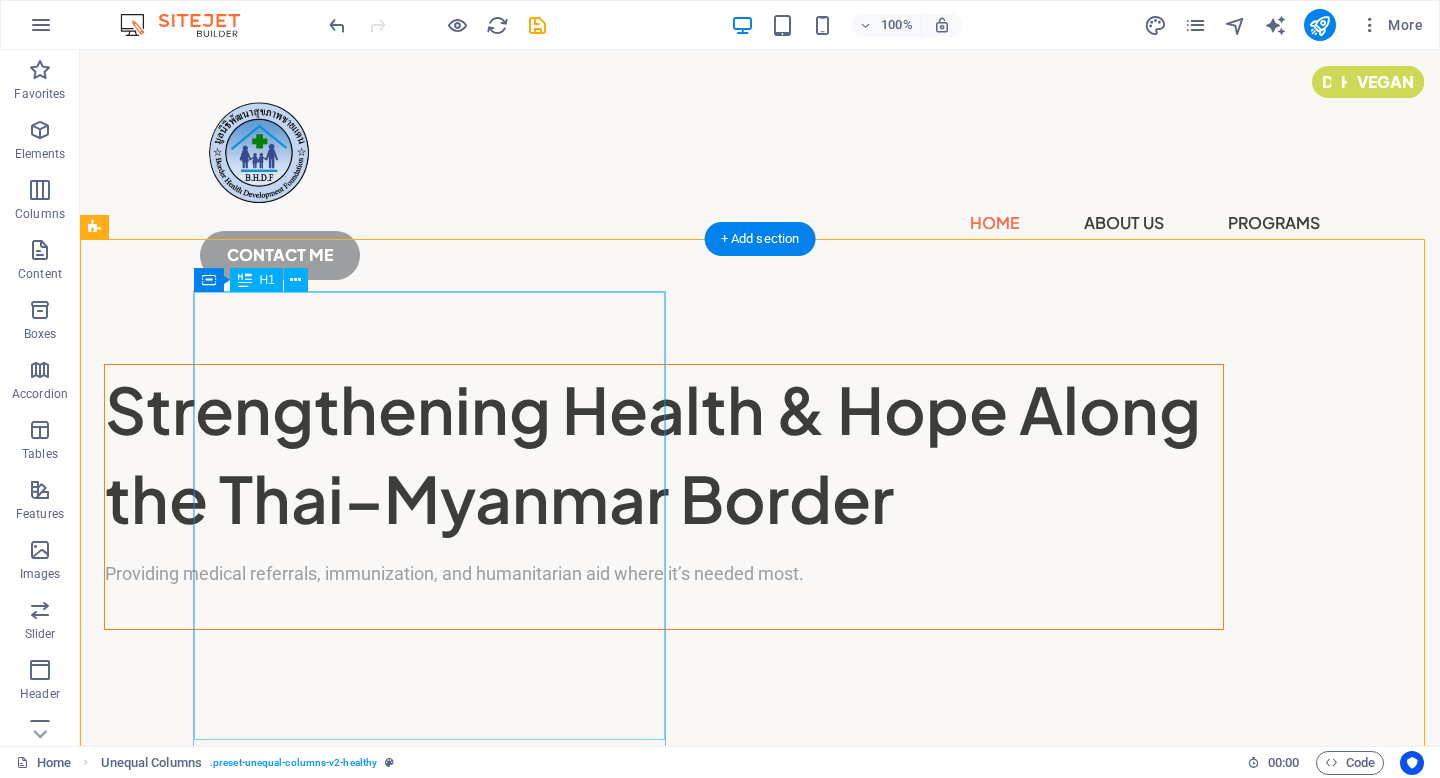 click on "Strengthening Health & Hope Along the Thai–Myanmar Border" at bounding box center (664, 454) 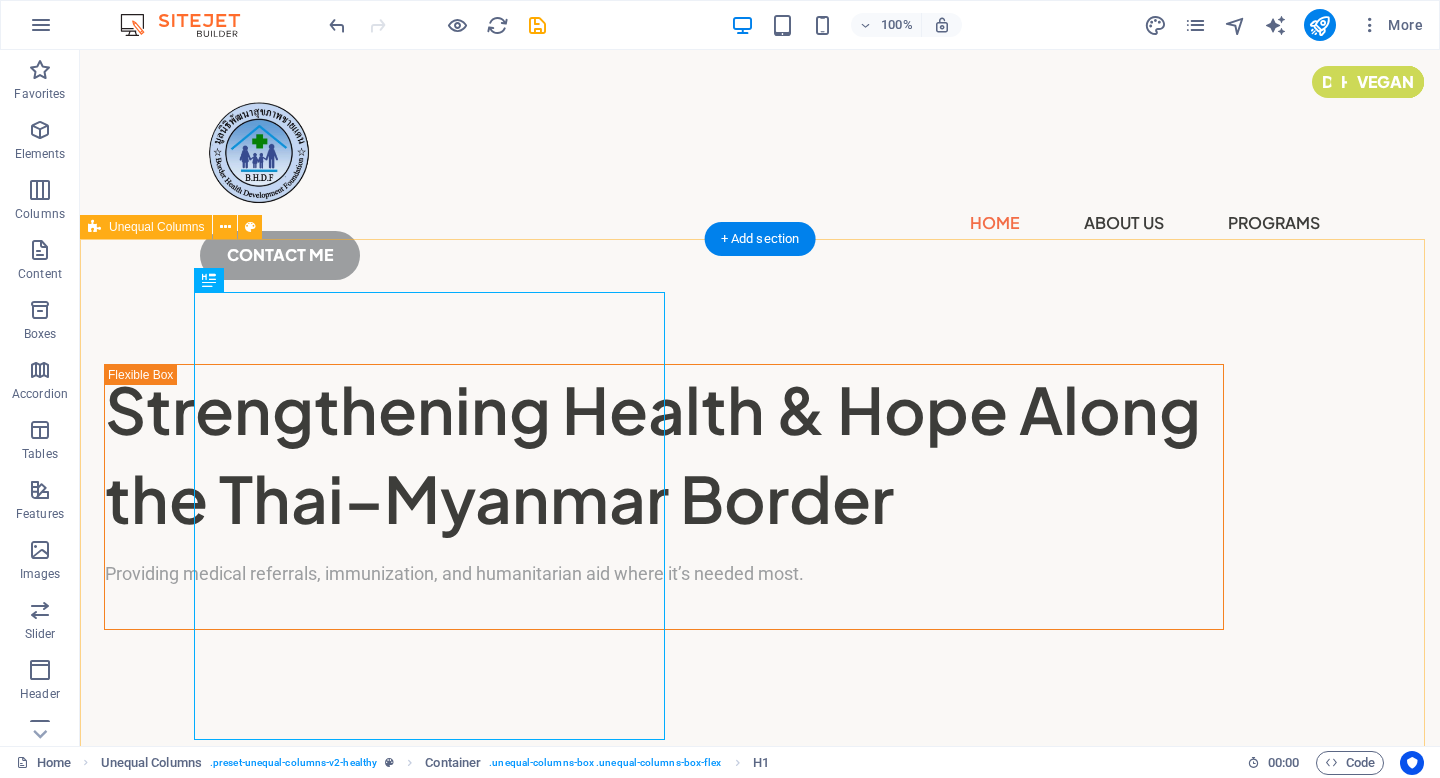 click on "Strengthening Health & Hope Along the Thai–Myanmar Border Providing medical referrals, immunization, and humanitarian aid where it’s needed most." at bounding box center (760, 511) 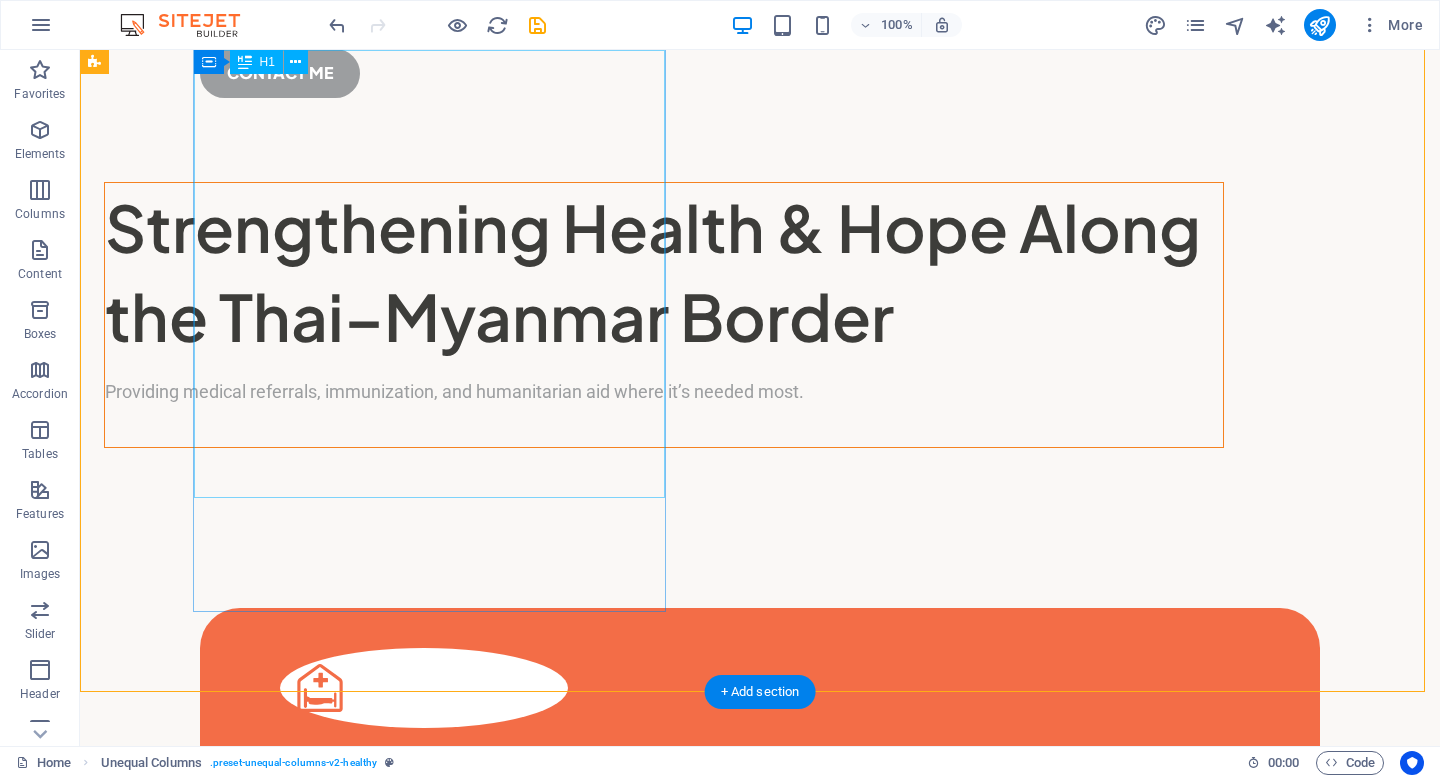 scroll, scrollTop: 0, scrollLeft: 0, axis: both 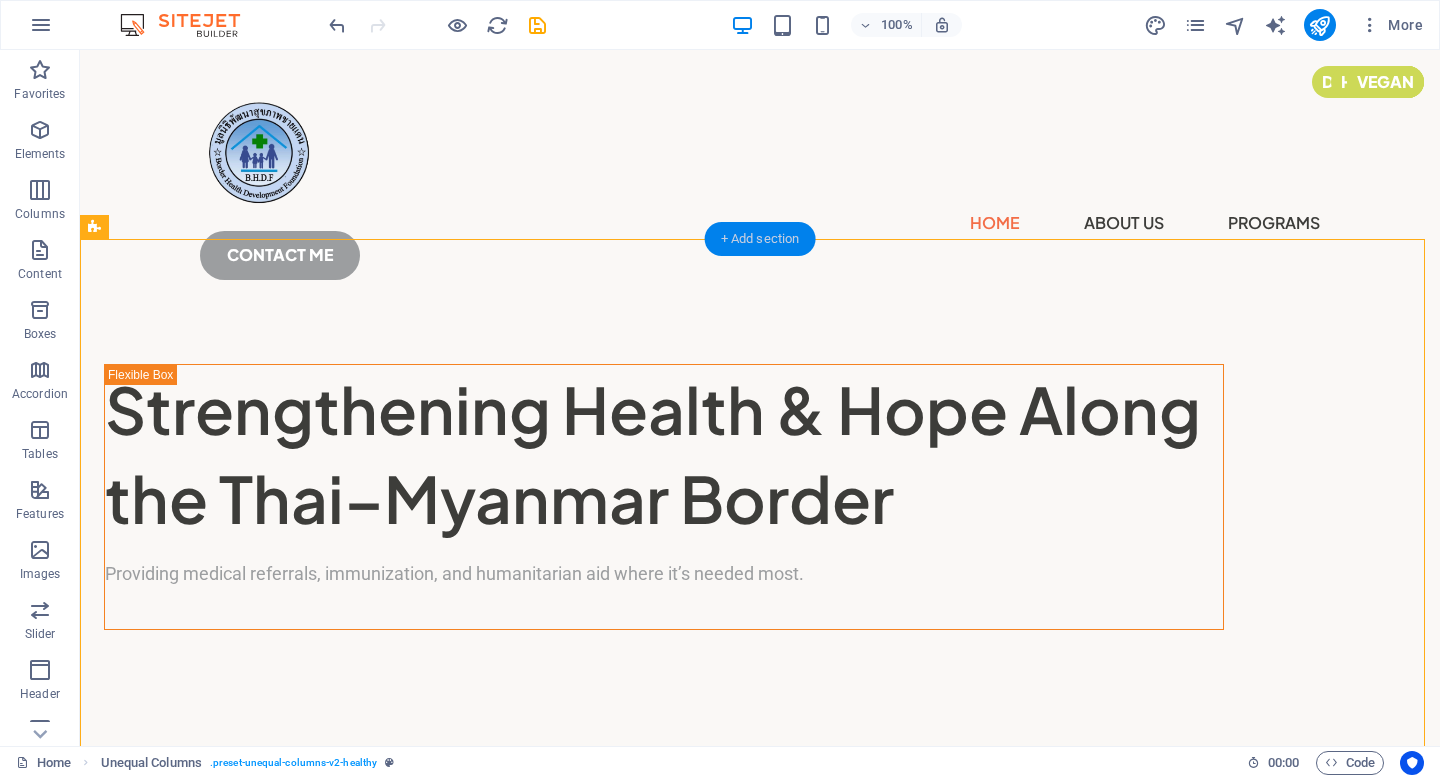 click on "+ Add section" at bounding box center (760, 239) 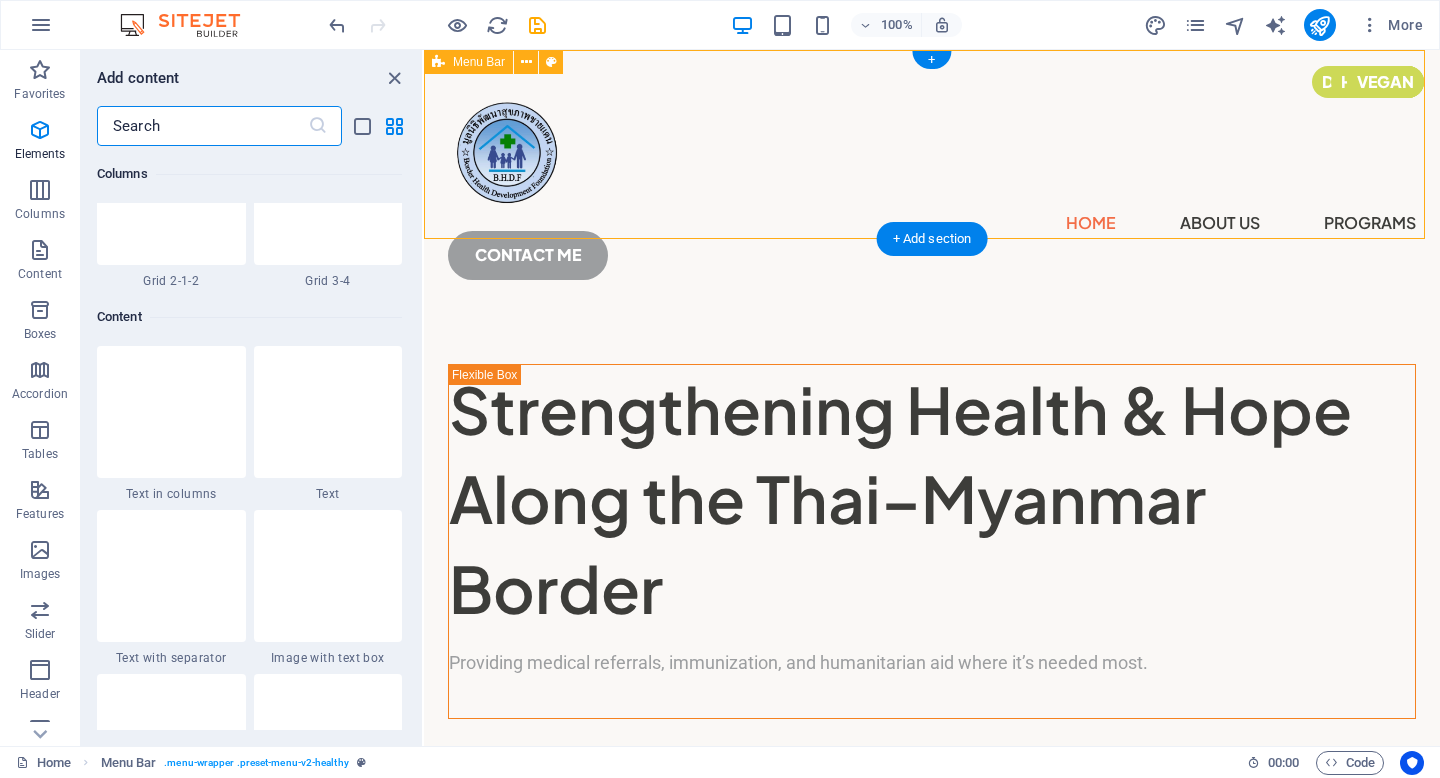 scroll, scrollTop: 3499, scrollLeft: 0, axis: vertical 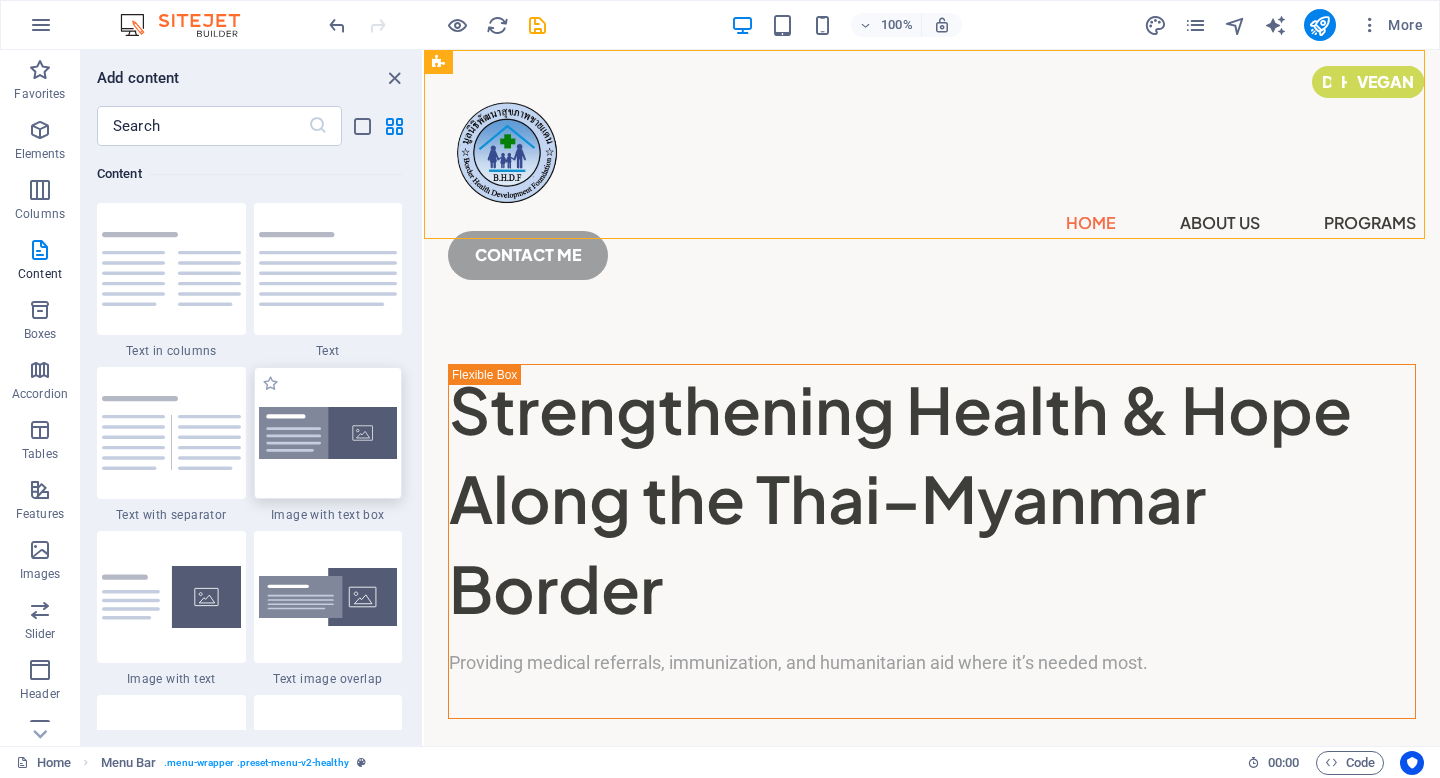 click at bounding box center [328, 433] 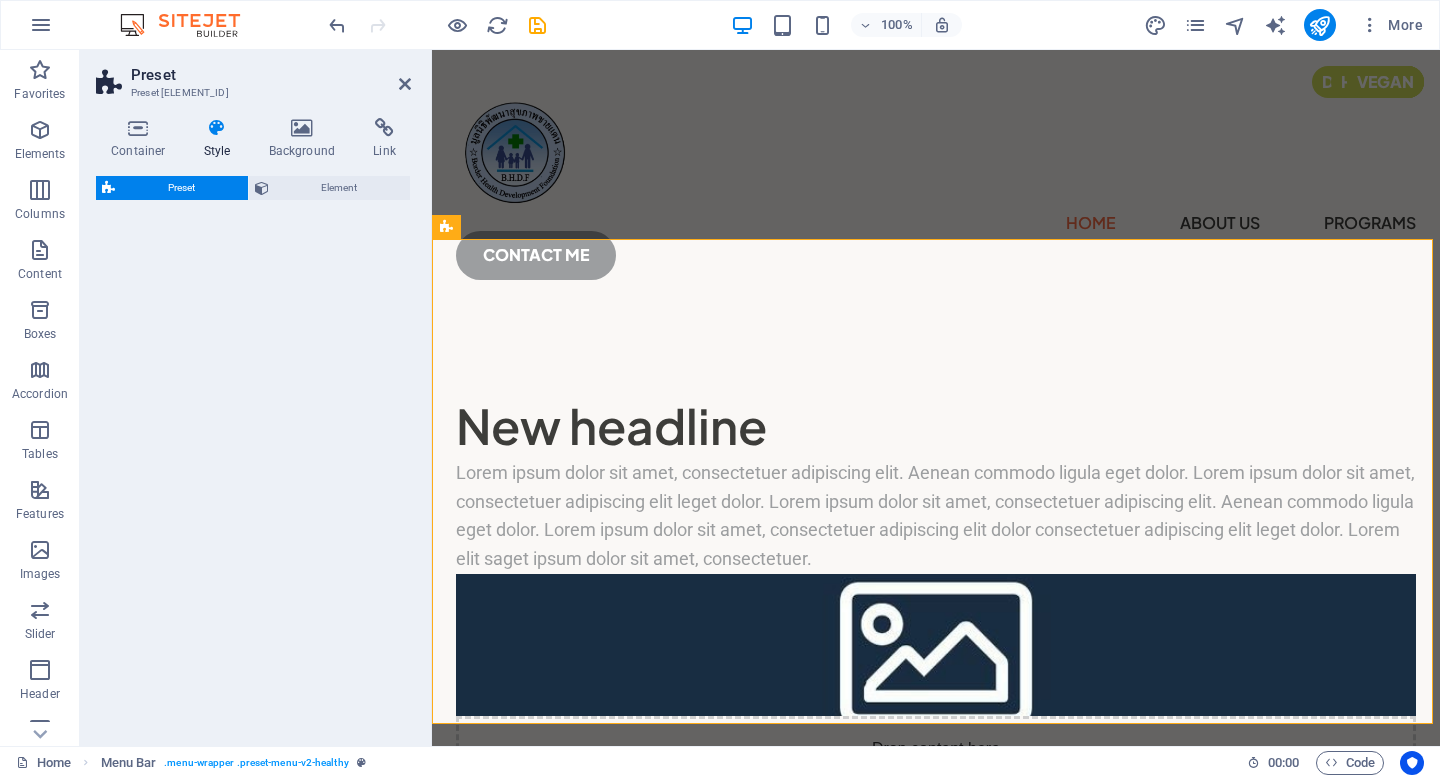 select on "rem" 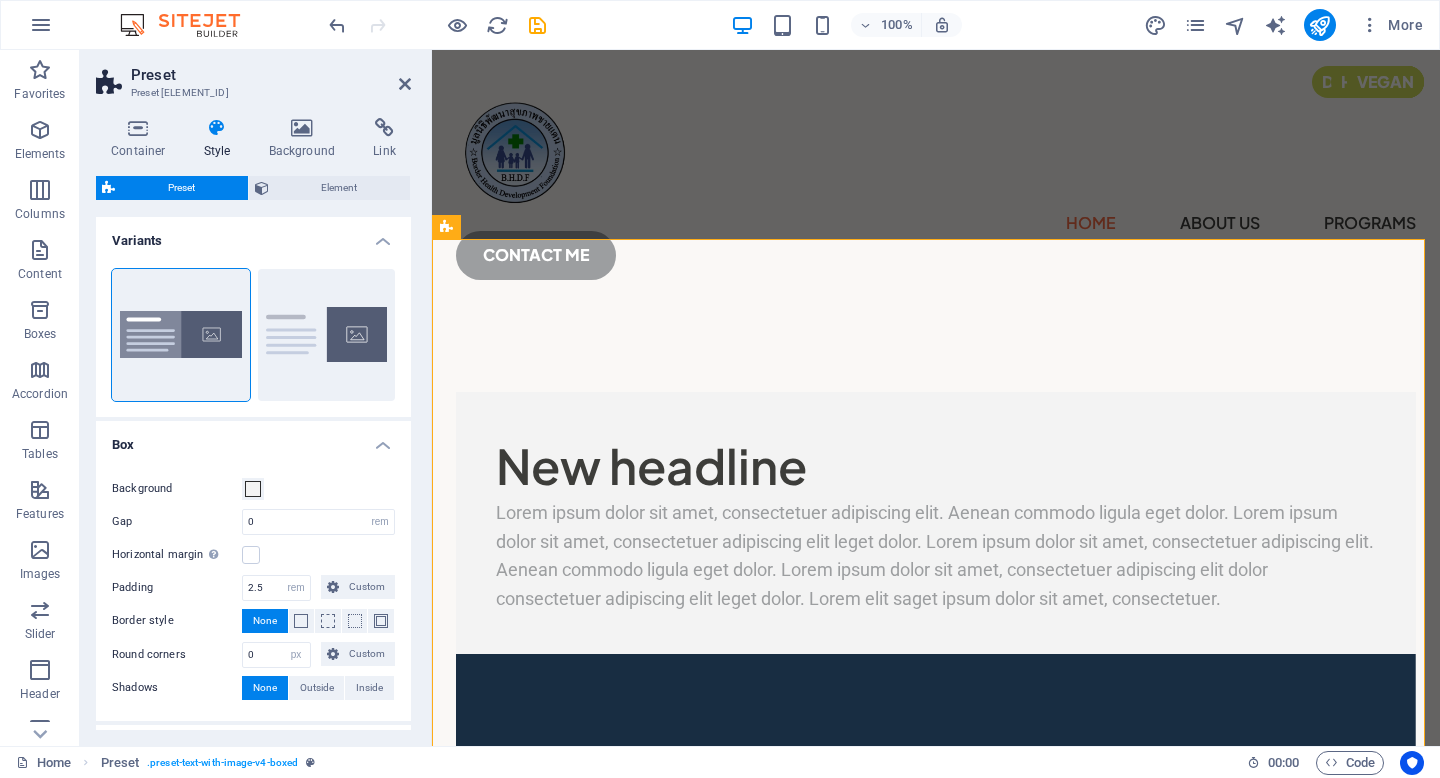 click at bounding box center (936, 857) 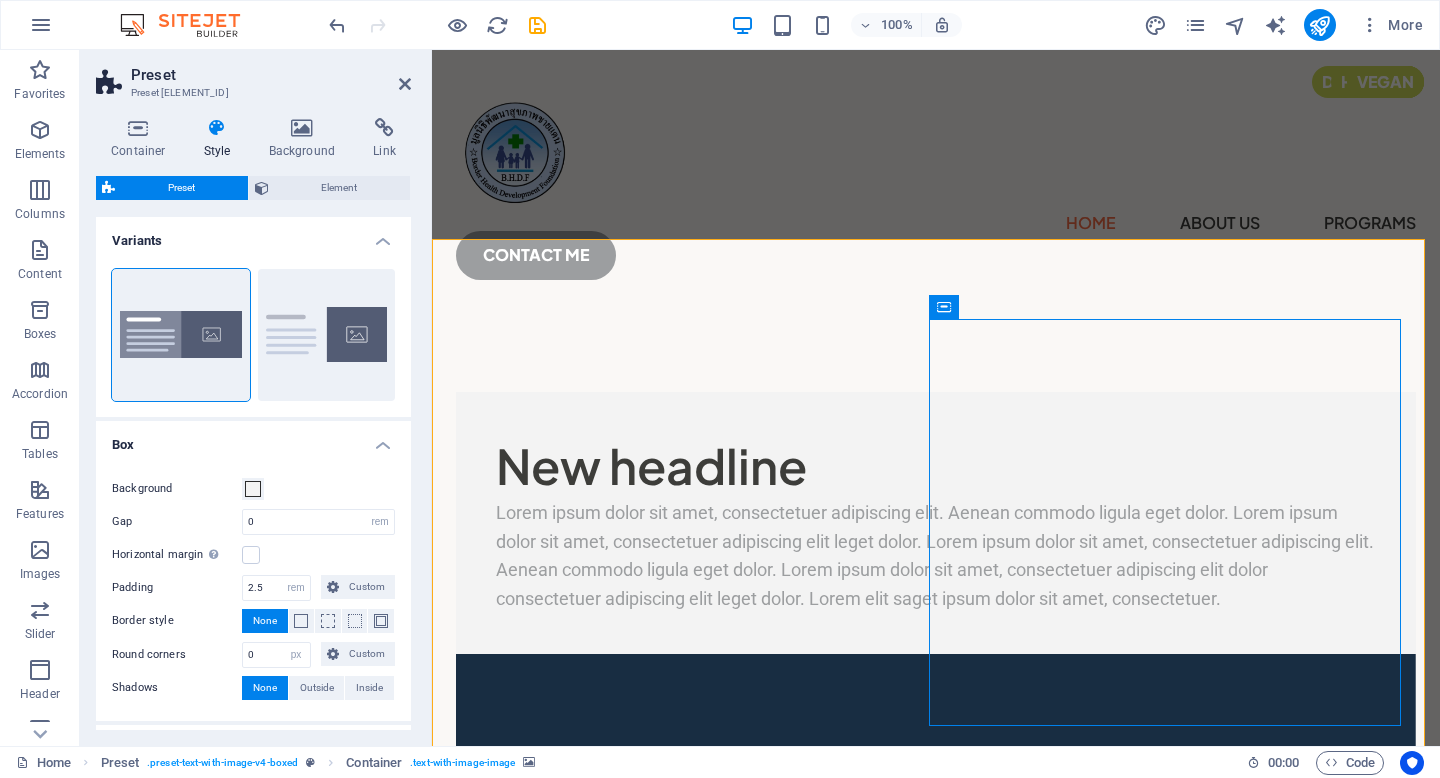 click at bounding box center (936, 857) 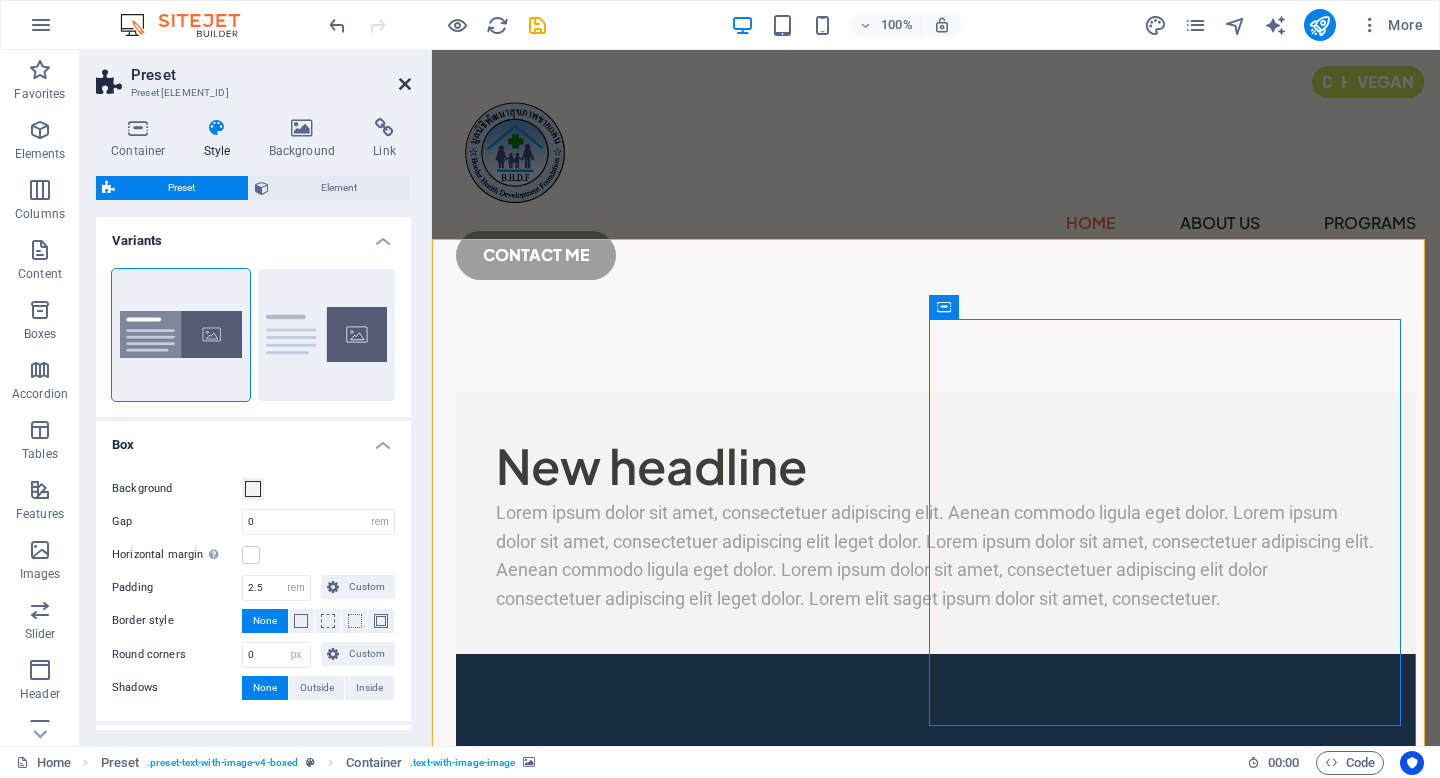 click at bounding box center [405, 84] 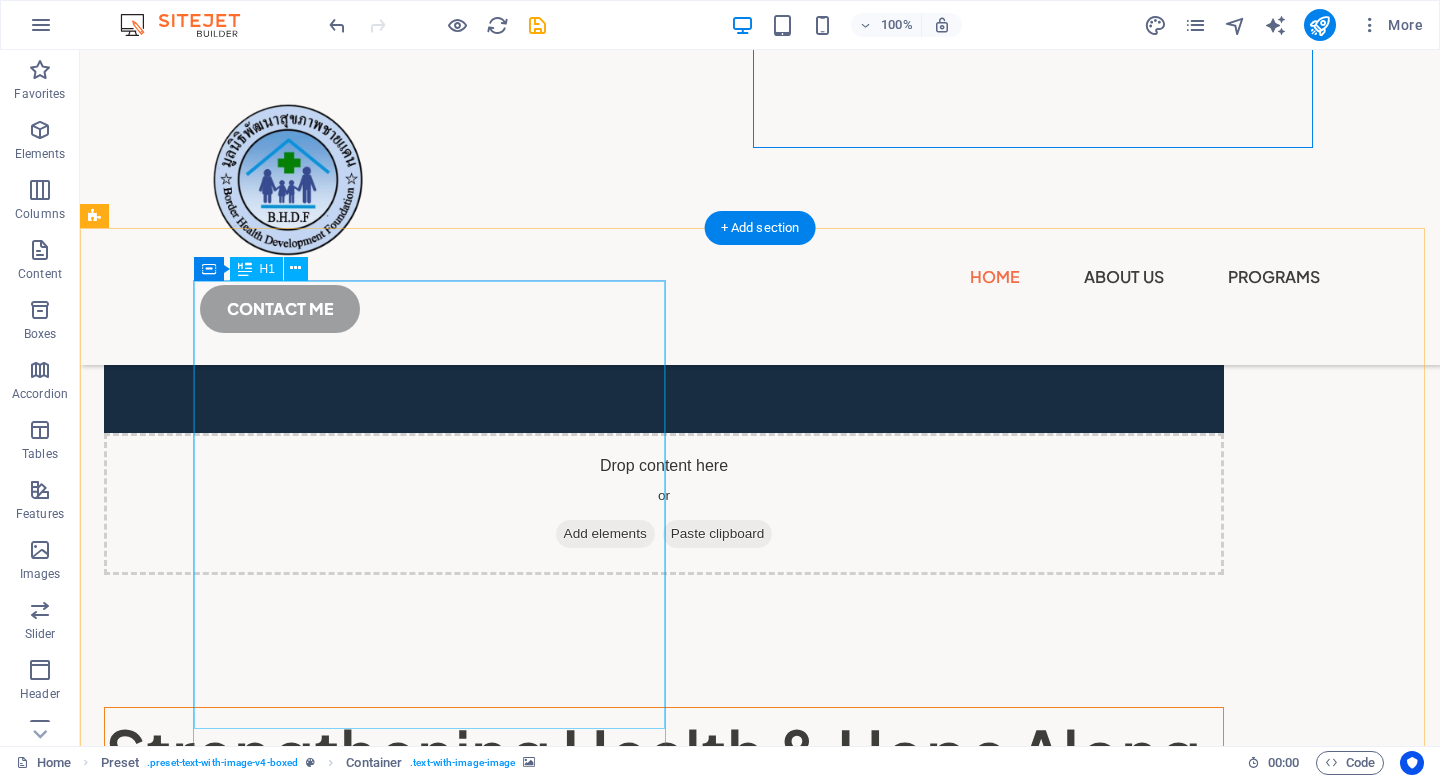 scroll, scrollTop: 572, scrollLeft: 0, axis: vertical 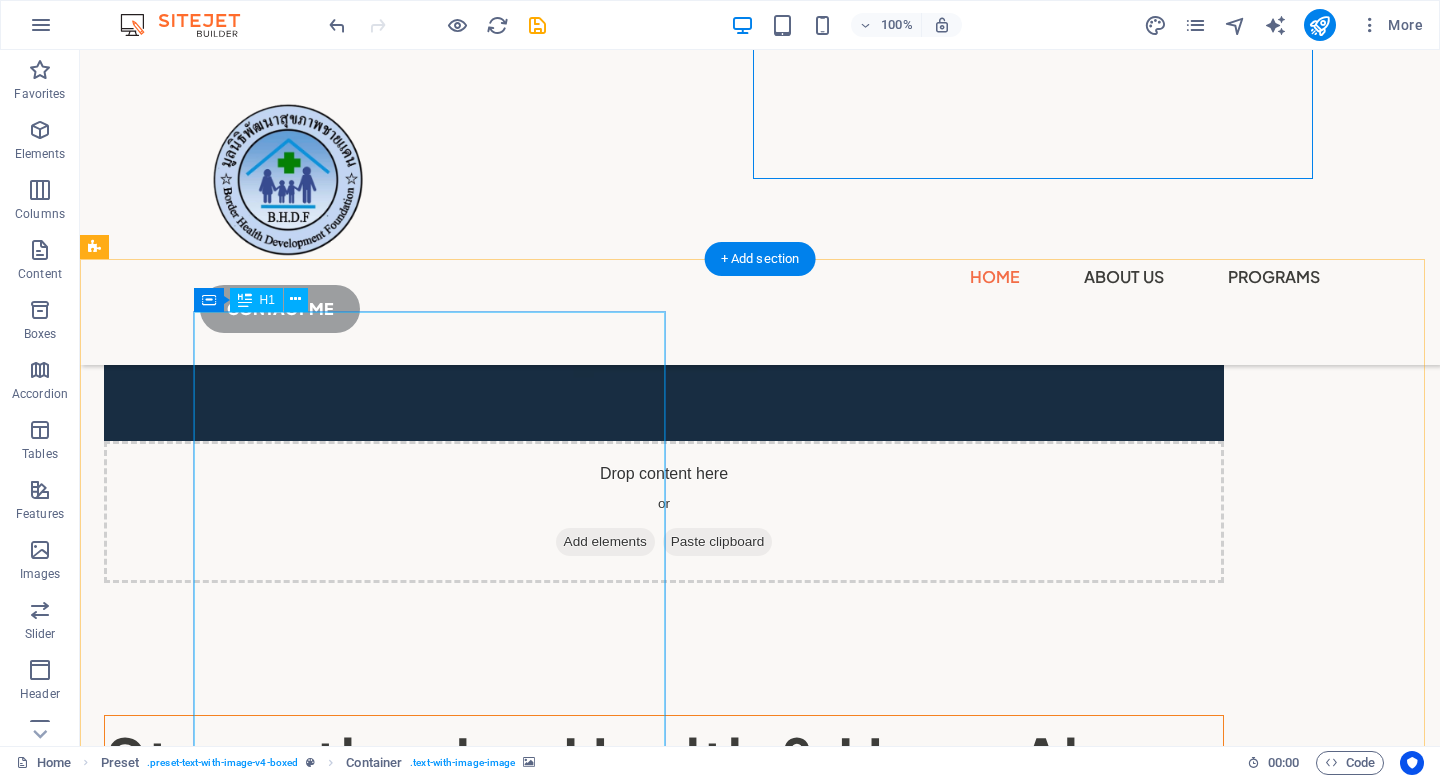 click on "Strengthening Health & Hope Along the Thai–Myanmar Border" at bounding box center [664, 805] 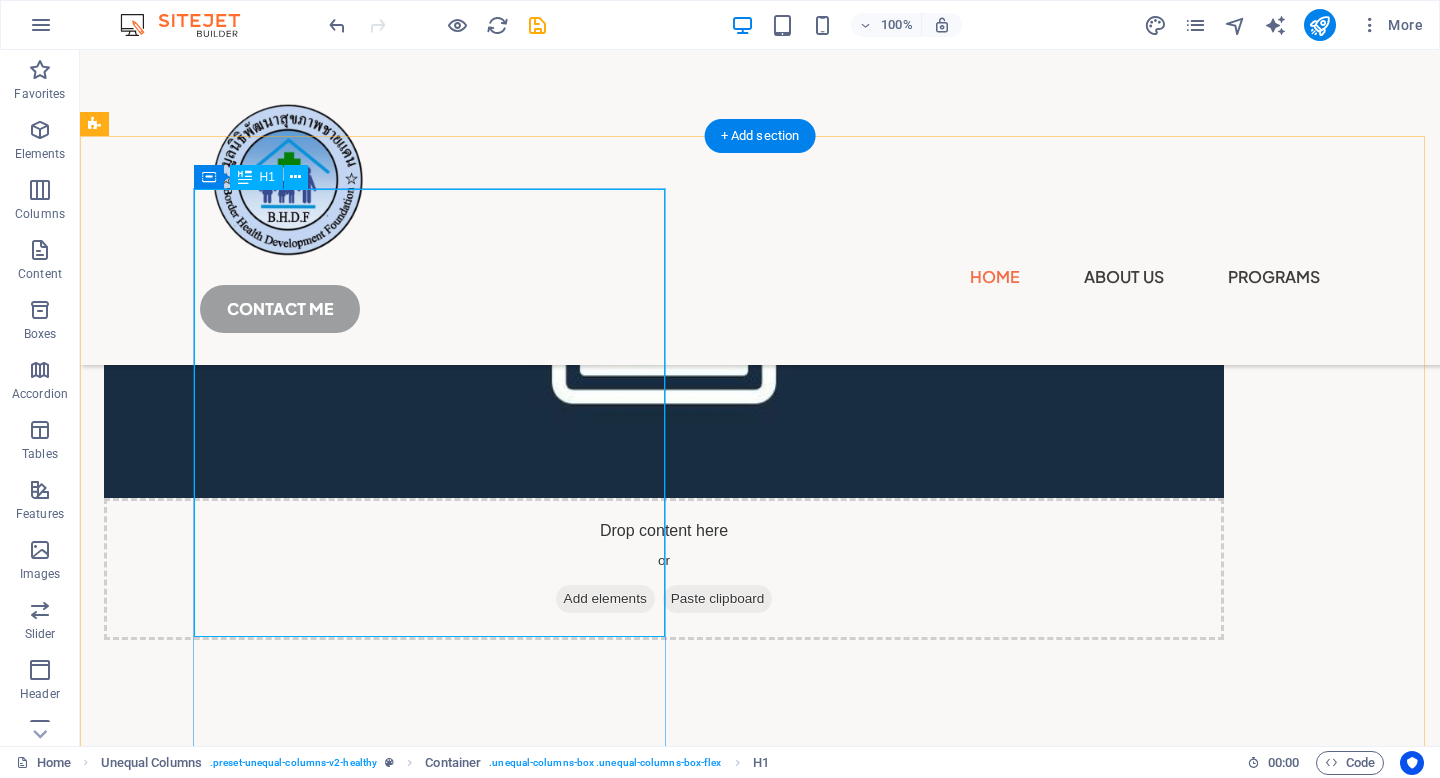 scroll, scrollTop: 499, scrollLeft: 0, axis: vertical 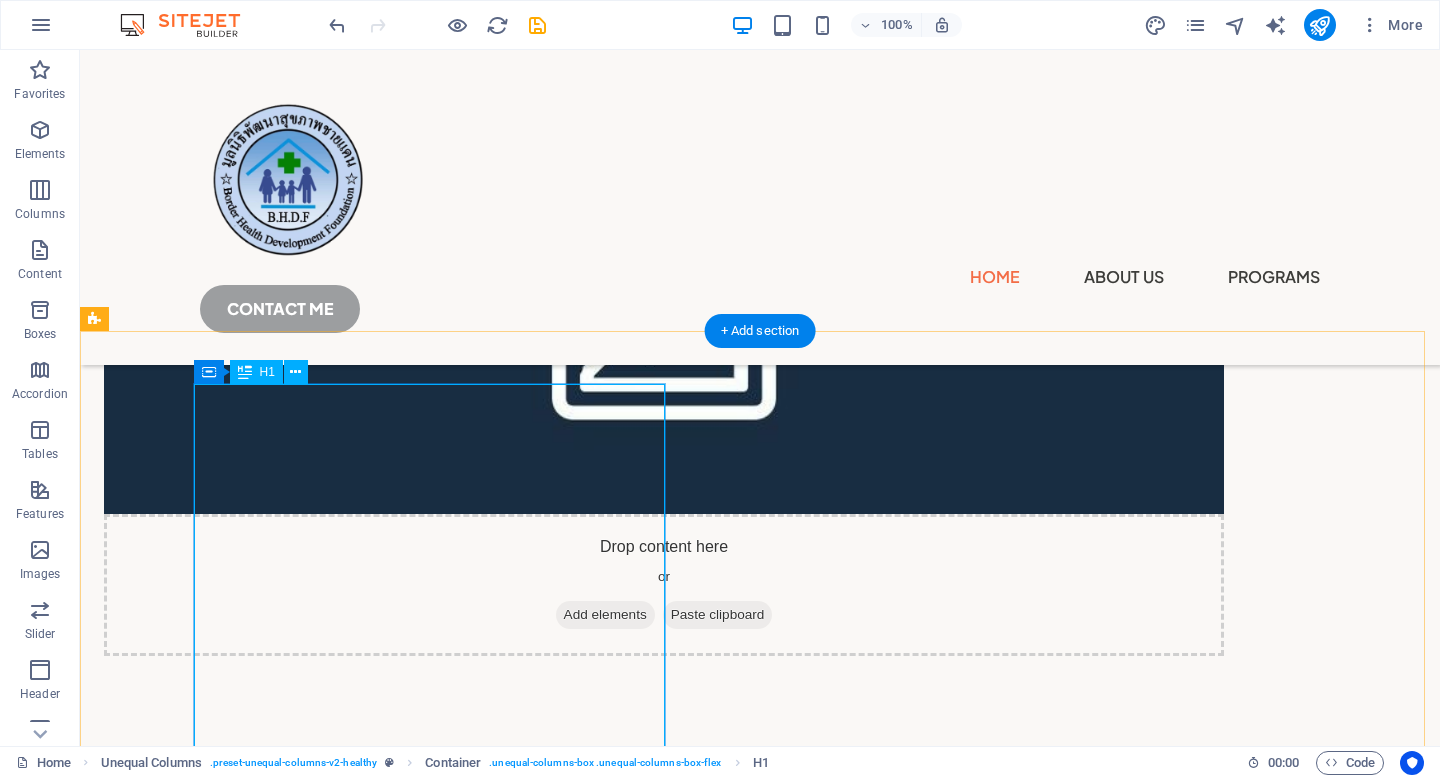 click on "Strengthening Health & Hope Along the Thai–Myanmar Border" at bounding box center (664, 878) 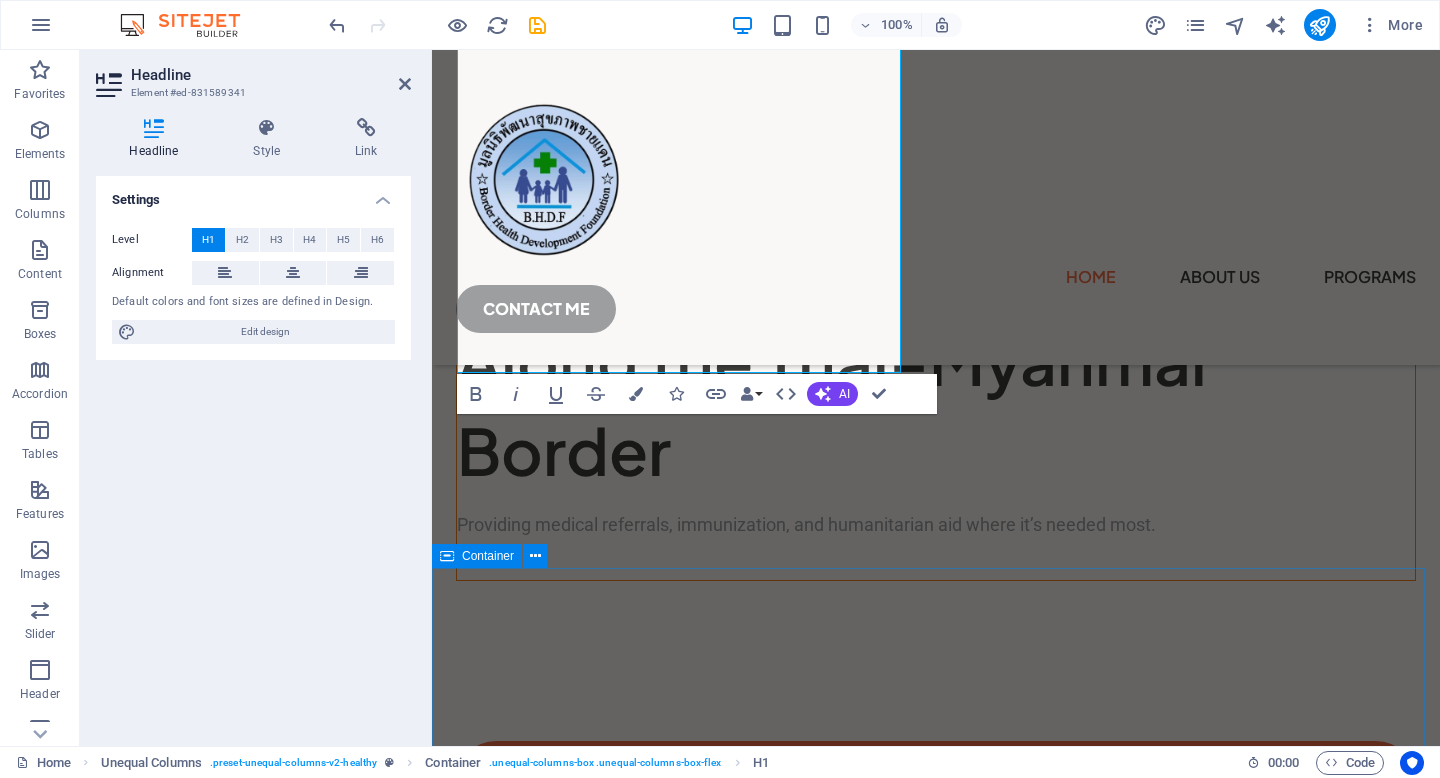 scroll, scrollTop: 1070, scrollLeft: 0, axis: vertical 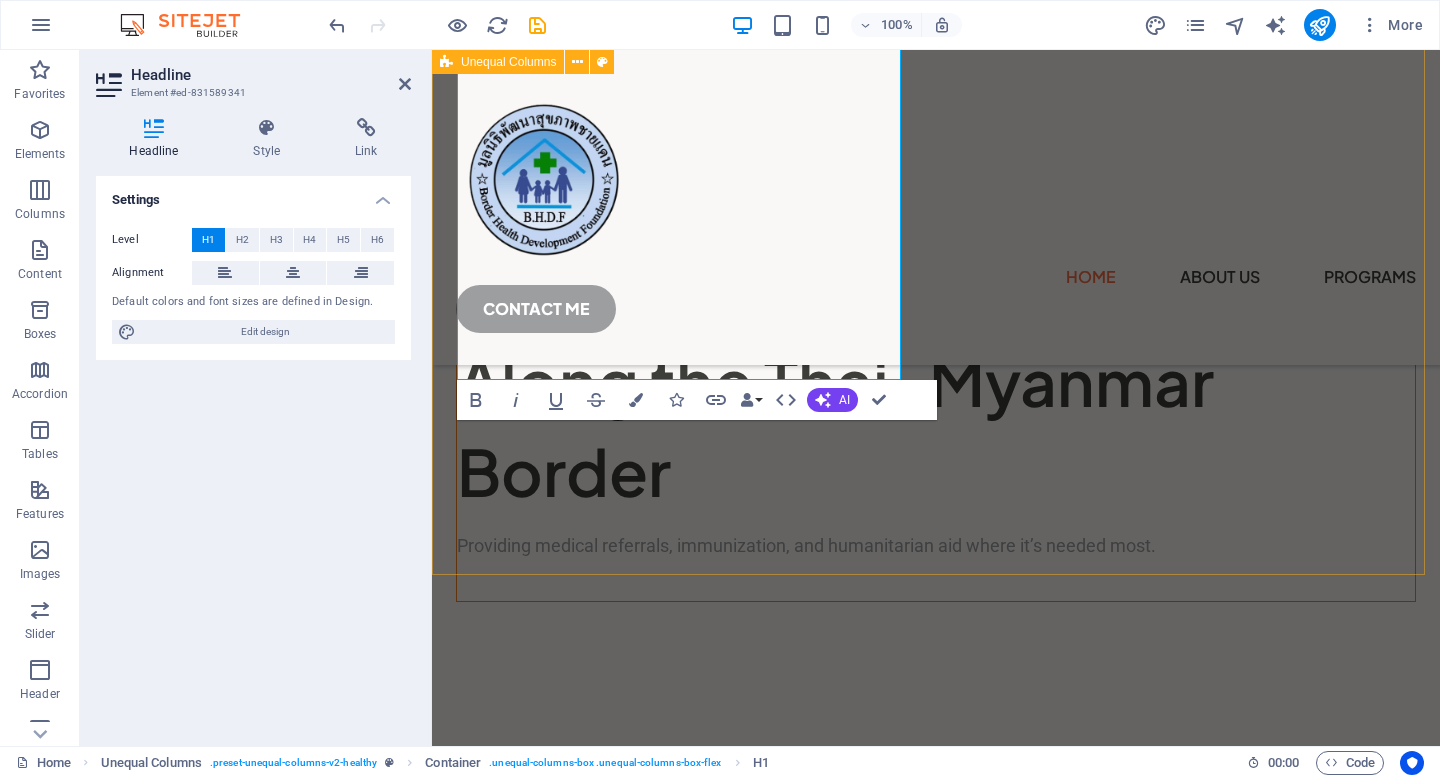 click on "Strengthening Health & Hope Along the Thai–Myanmar Border Providing medical referrals, immunization, and humanitarian aid where it’s needed most." at bounding box center (936, 438) 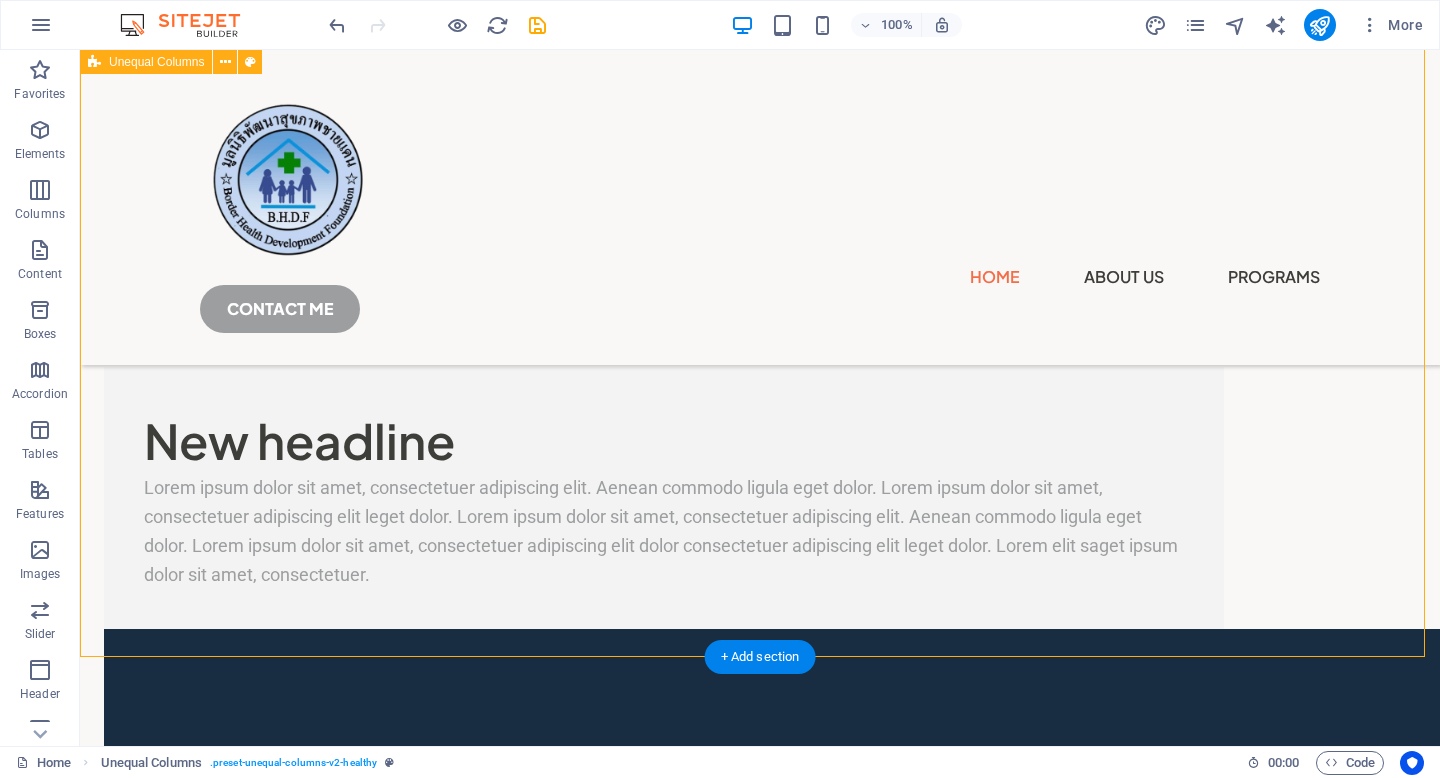 scroll, scrollTop: 0, scrollLeft: 0, axis: both 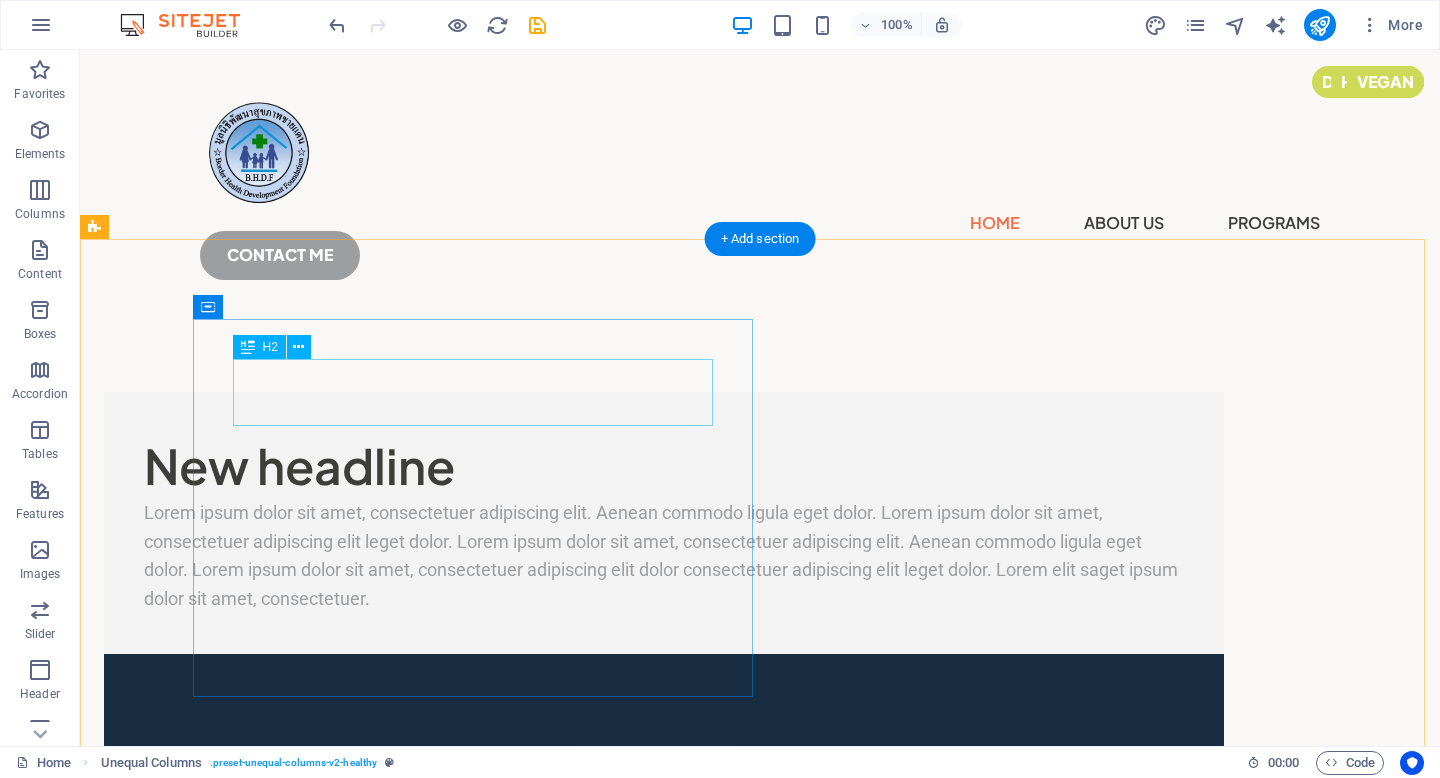 click on "New headline" at bounding box center [664, 465] 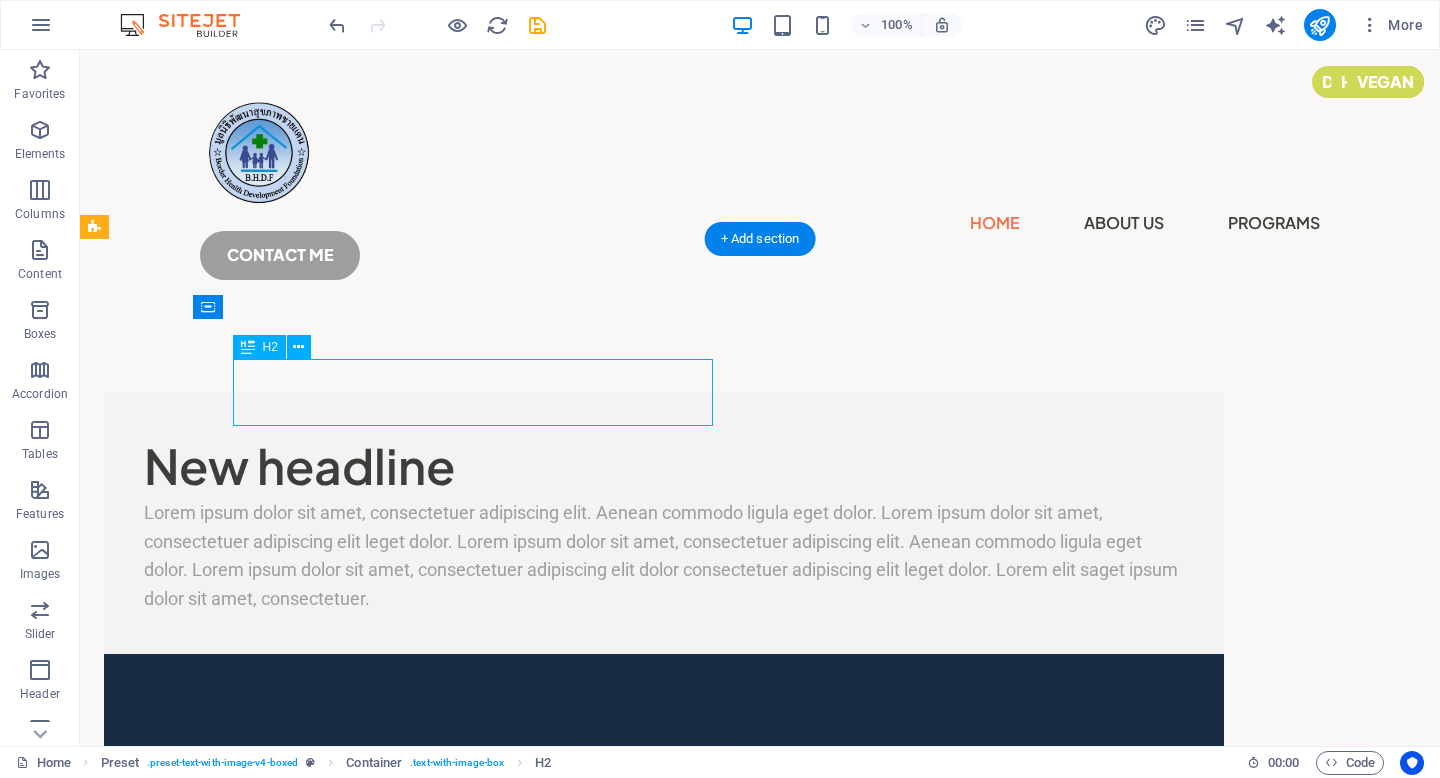 click on "New headline" at bounding box center (664, 465) 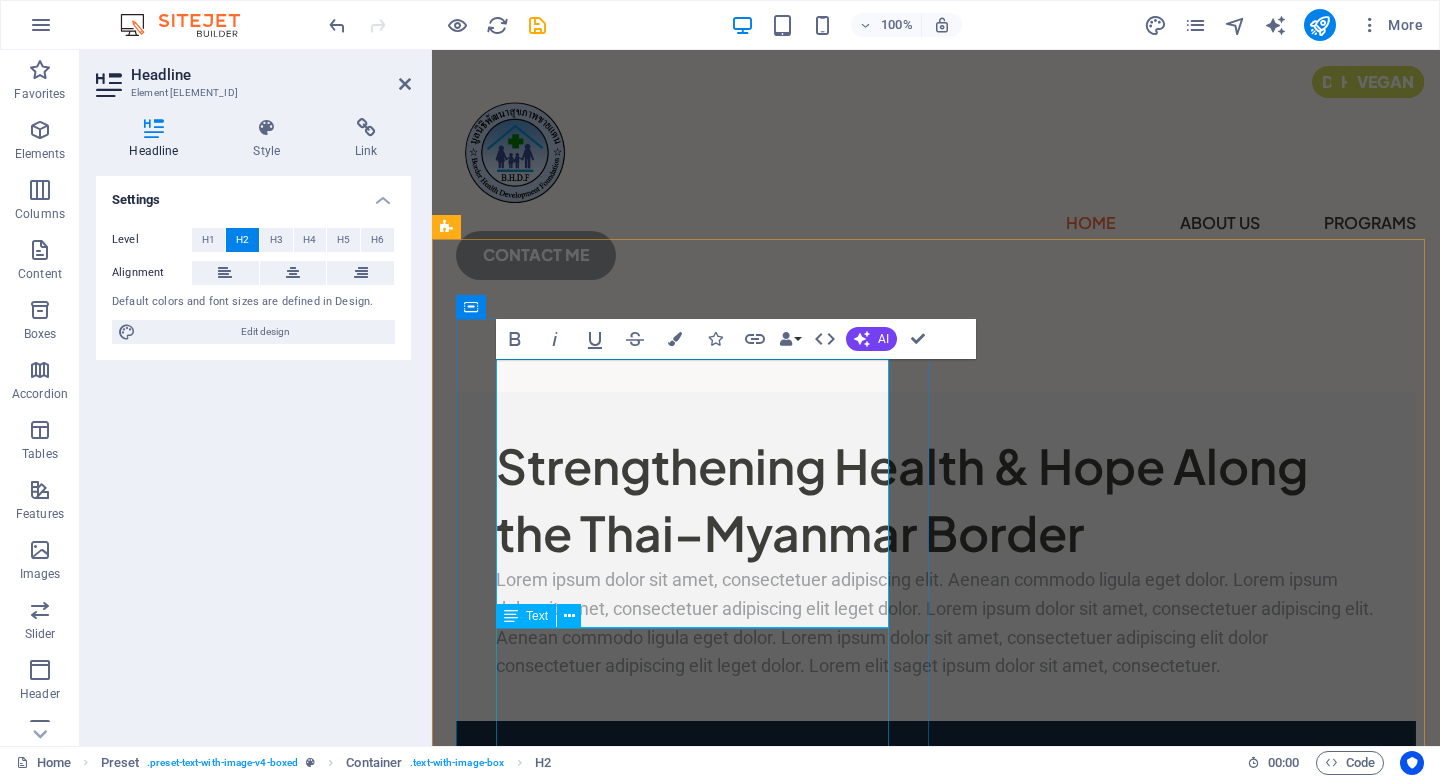 click on "Lorem ipsum dolor sit amet, consectetuer adipiscing elit. Aenean commodo ligula eget dolor. Lorem ipsum dolor sit amet, consectetuer adipiscing elit leget dolor. Lorem ipsum dolor sit amet, consectetuer adipiscing elit. Aenean commodo ligula eget dolor. Lorem ipsum dolor sit amet, consectetuer adipiscing elit dolor consectetuer adipiscing elit leget dolor. Lorem elit saget ipsum dolor sit amet, consectetuer." at bounding box center (936, 623) 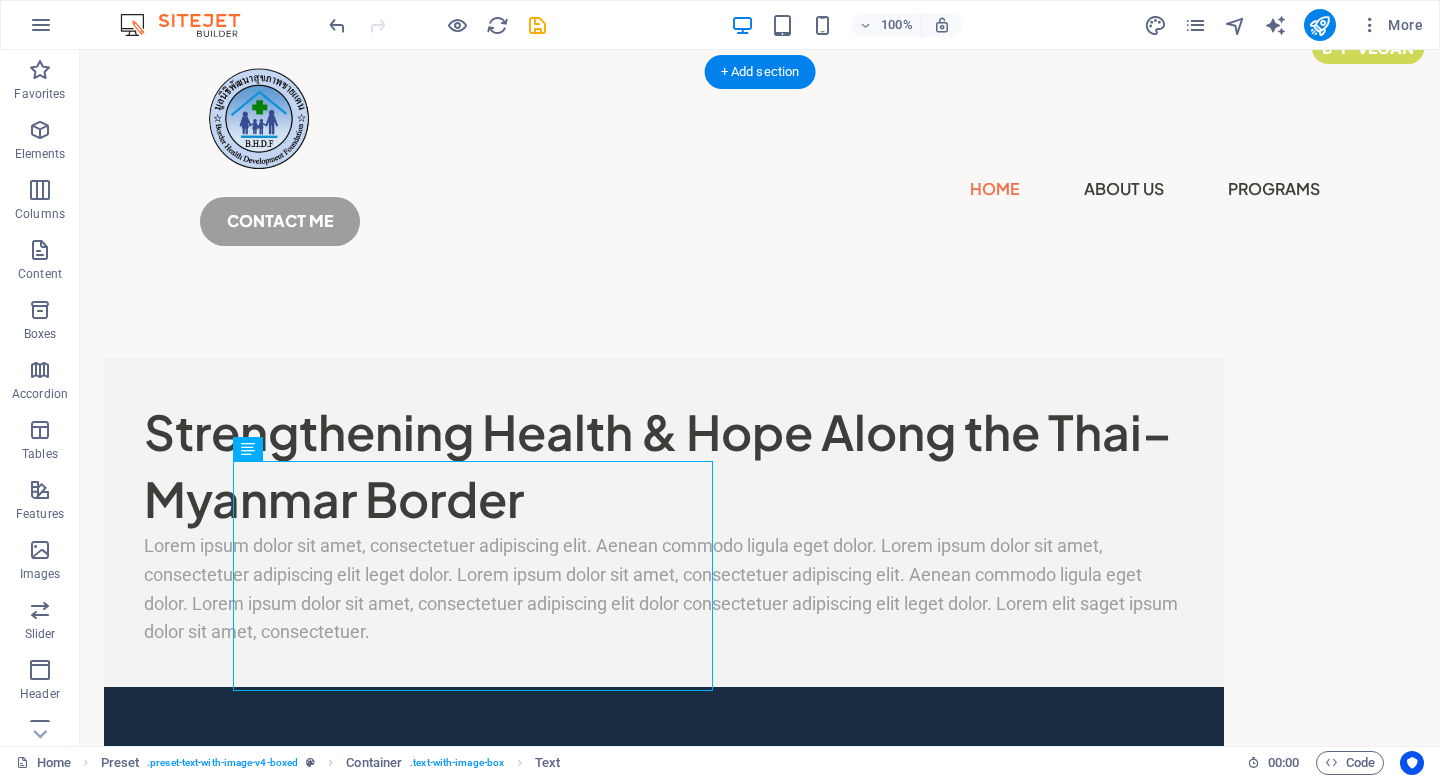 scroll, scrollTop: 170, scrollLeft: 0, axis: vertical 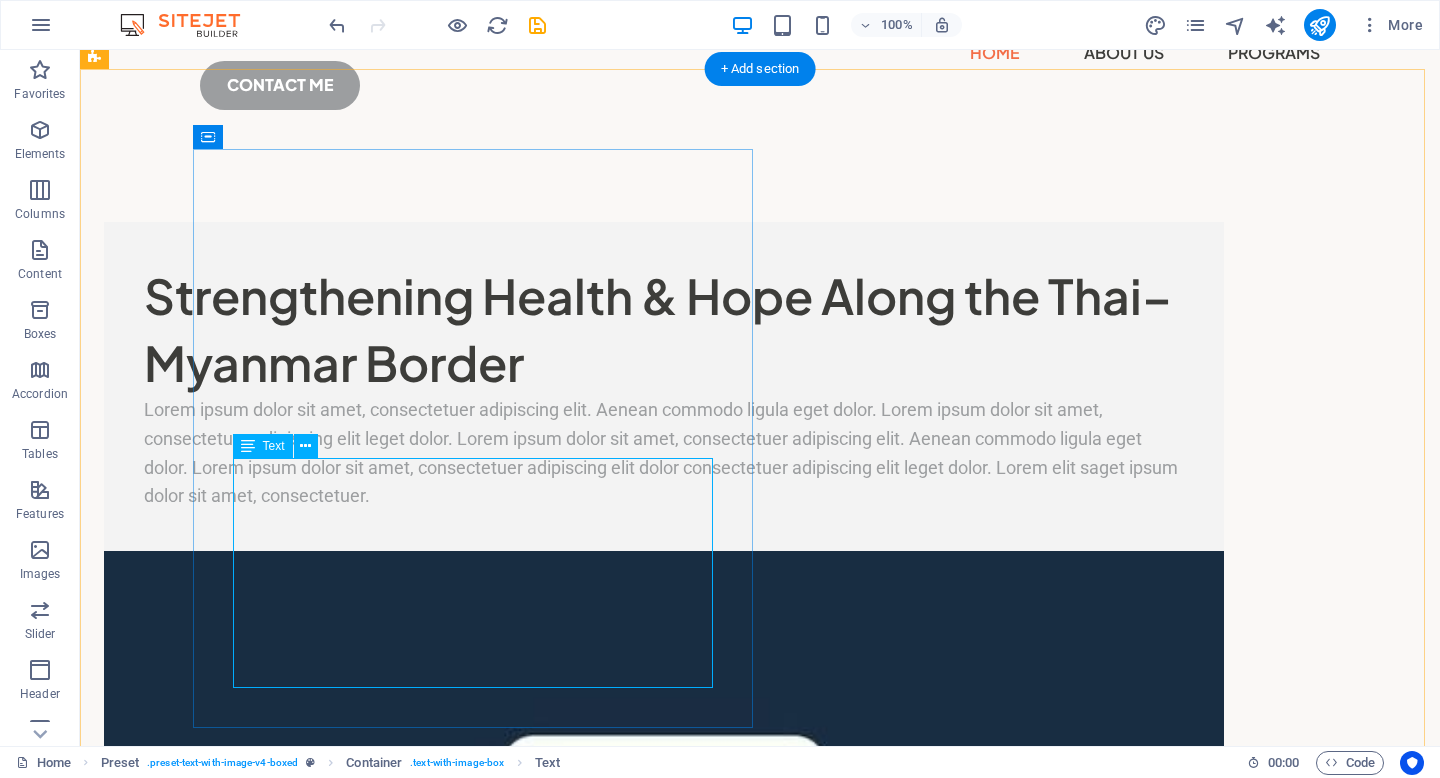click on "Lorem ipsum dolor sit amet, consectetuer adipiscing elit. Aenean commodo ligula eget dolor. Lorem ipsum dolor sit amet, consectetuer adipiscing elit leget dolor. Lorem ipsum dolor sit amet, consectetuer adipiscing elit. Aenean commodo ligula eget dolor. Lorem ipsum dolor sit amet, consectetuer adipiscing elit dolor consectetuer adipiscing elit leget dolor. Lorem elit saget ipsum dolor sit amet, consectetuer." at bounding box center (664, 453) 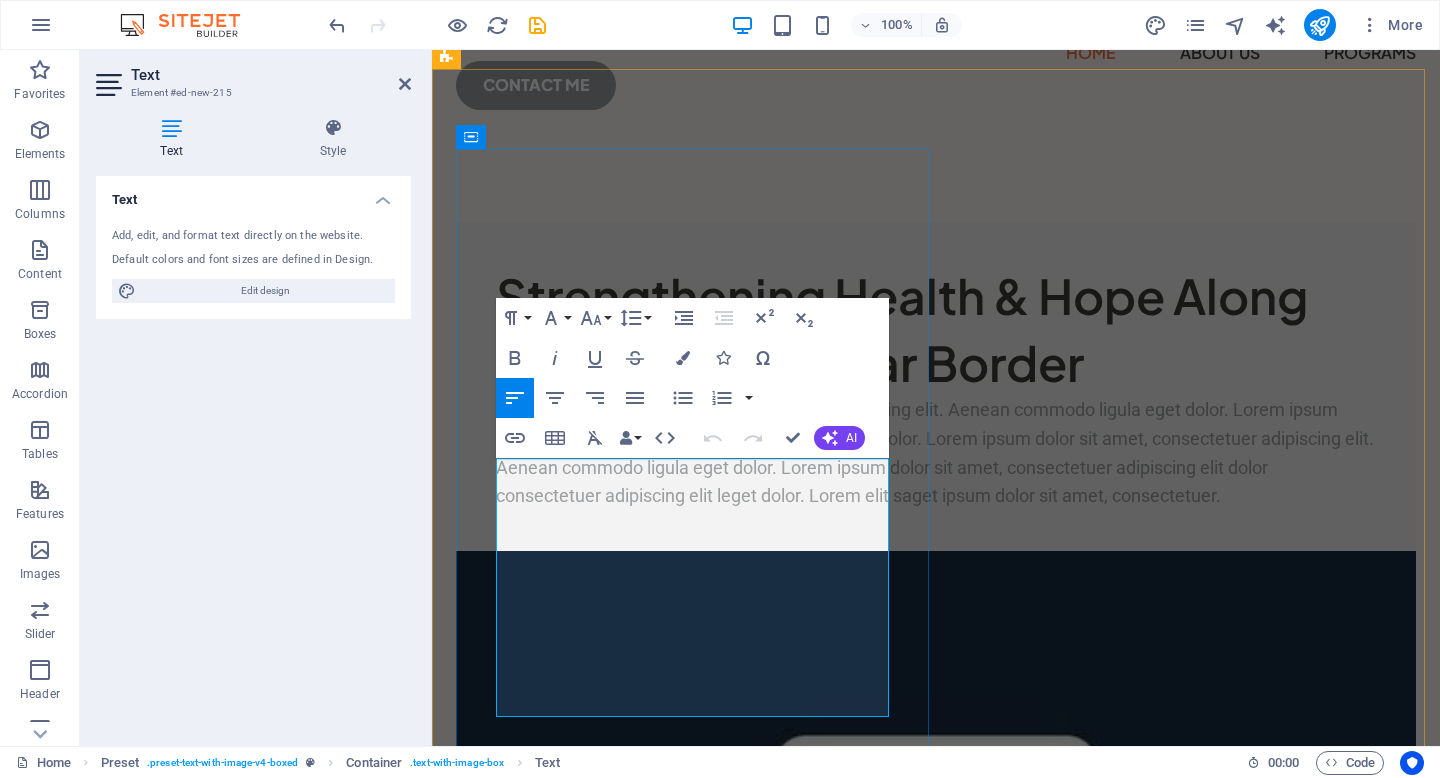 click on "Lorem ipsum dolor sit amet, consectetuer adipiscing elit. Aenean commodo ligula eget dolor. Lorem ipsum dolor sit amet, consectetuer adipiscing elit leget dolor. Lorem ipsum dolor sit amet, consectetuer adipiscing elit. Aenean commodo ligula eget dolor. Lorem ipsum dolor sit amet, consectetuer adipiscing elit dolor consectetuer adipiscing elit leget dolor. Lorem elit saget ipsum dolor sit amet, consectetuer." at bounding box center [936, 453] 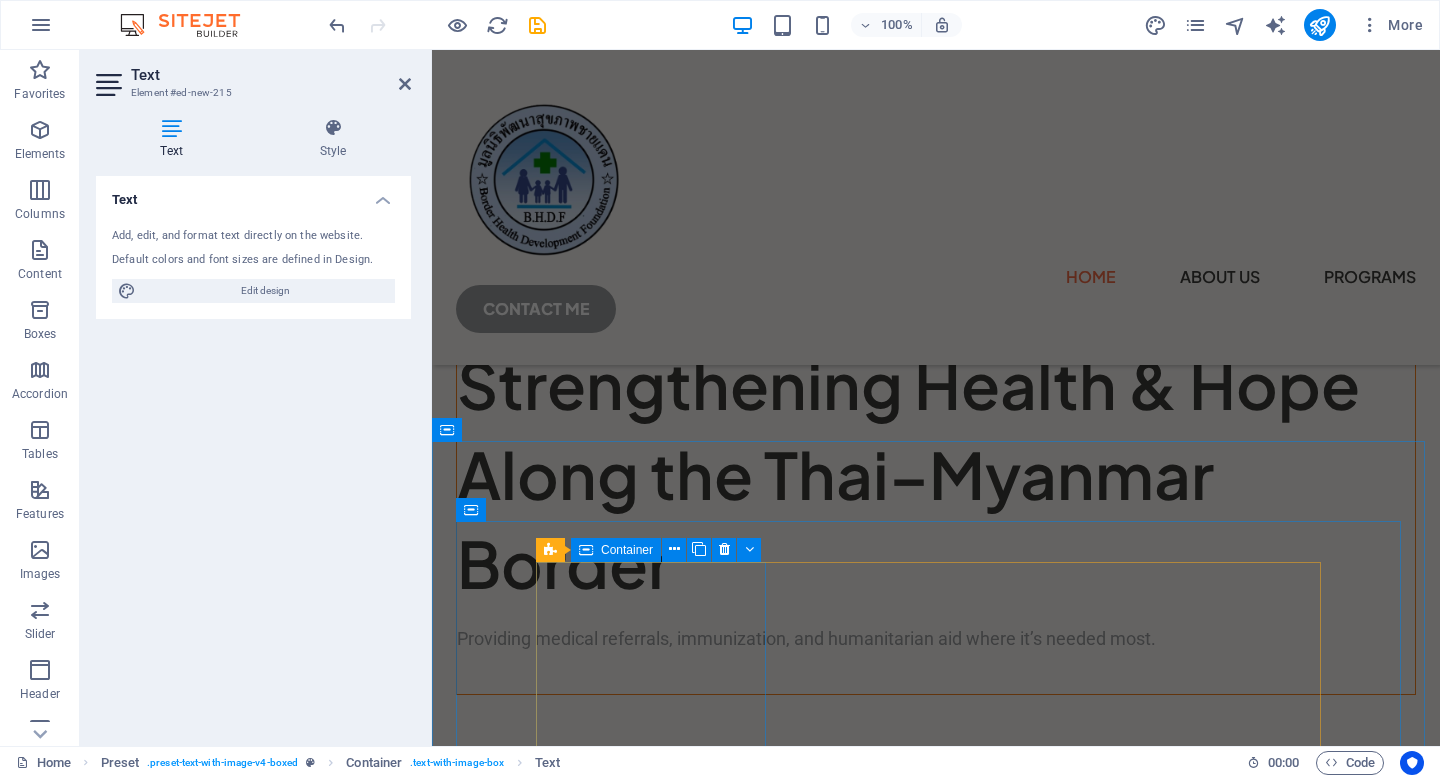 scroll, scrollTop: 1173, scrollLeft: 0, axis: vertical 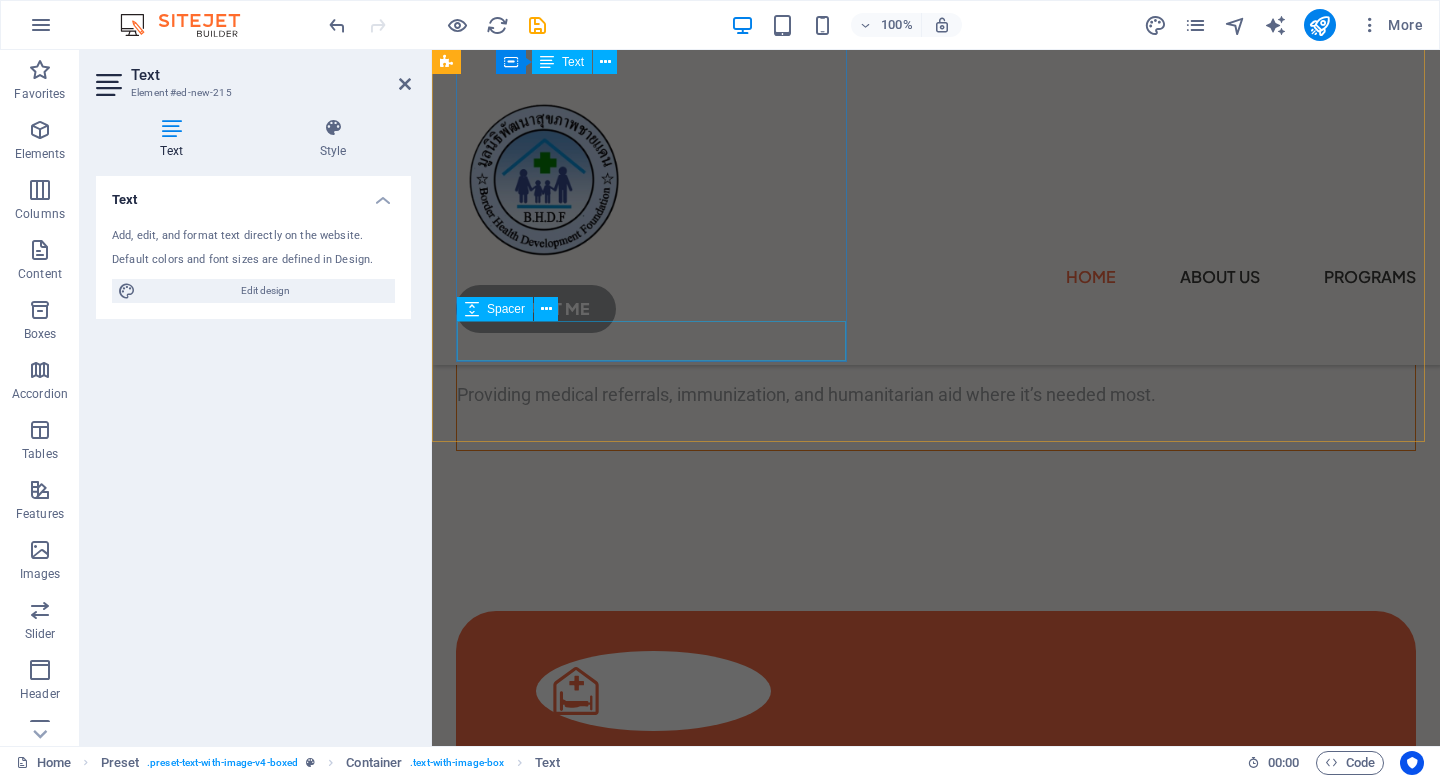 click at bounding box center (936, 430) 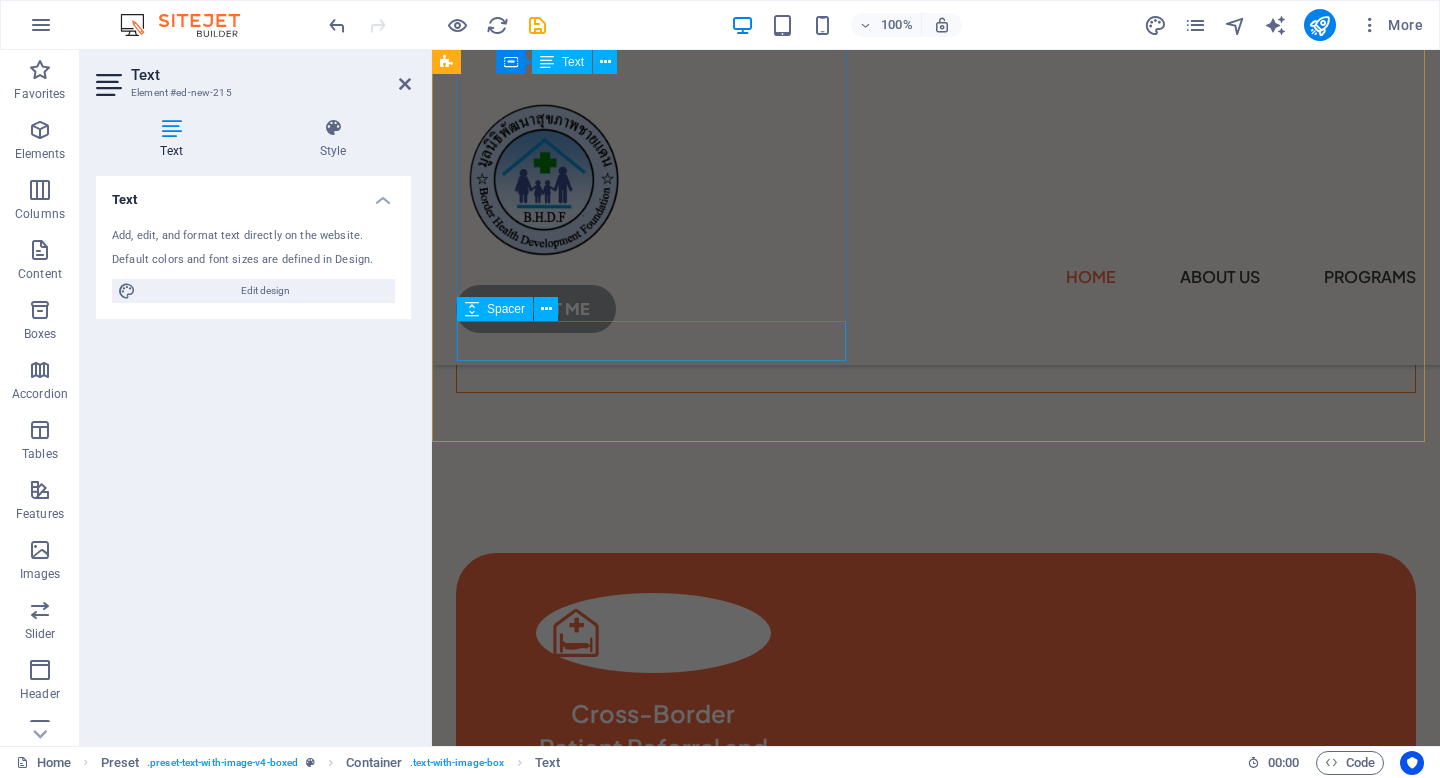 select on "px" 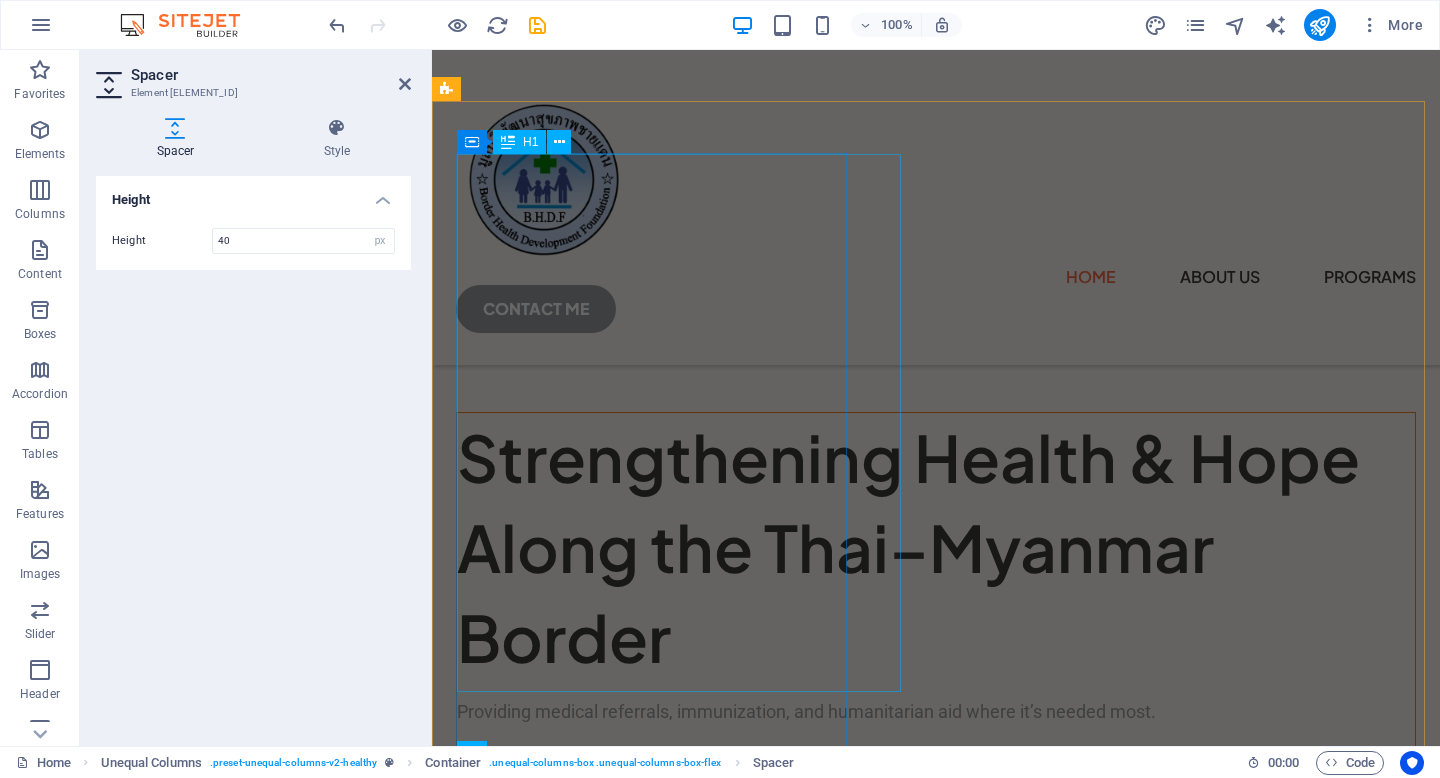 scroll, scrollTop: 893, scrollLeft: 0, axis: vertical 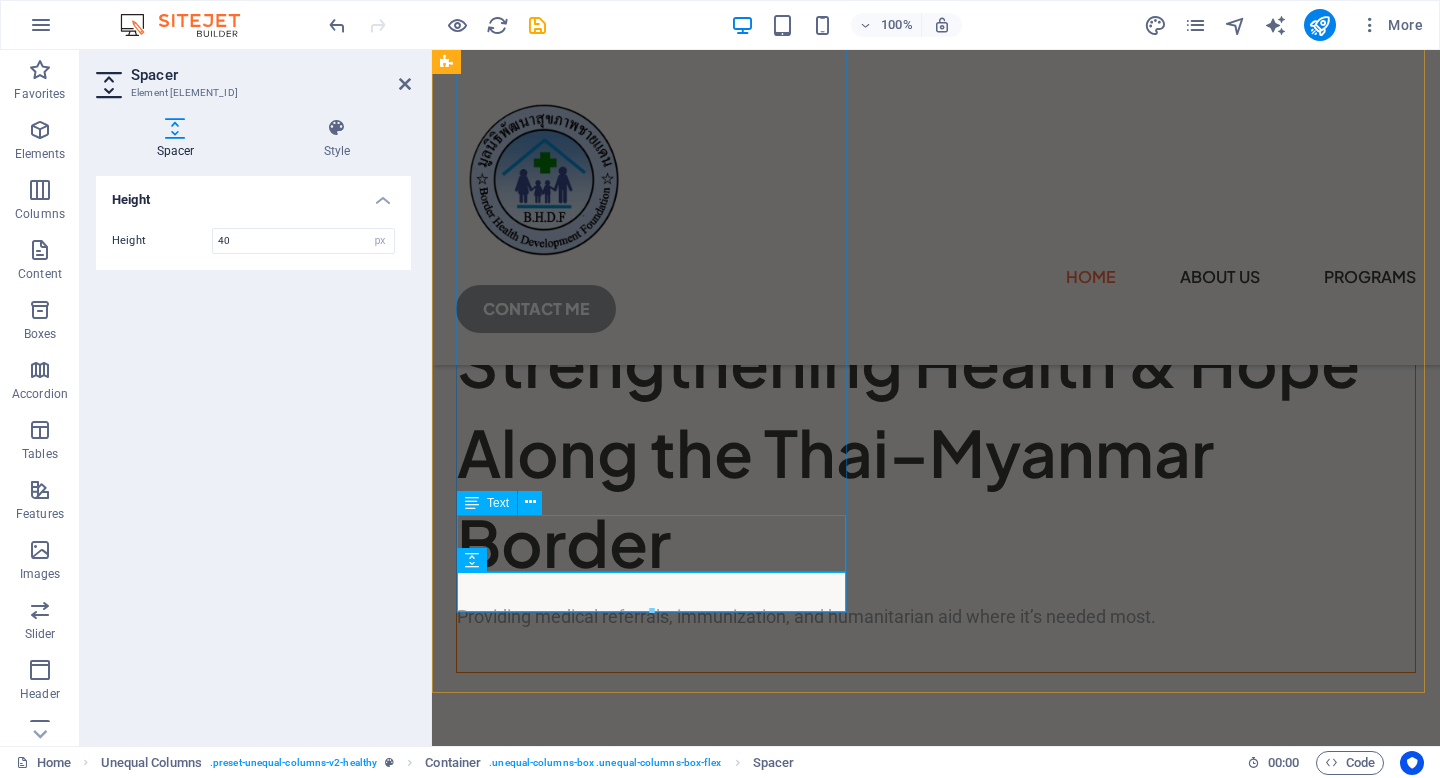 click on "Providing medical referrals, immunization, and humanitarian aid where it’s needed most." at bounding box center [936, 617] 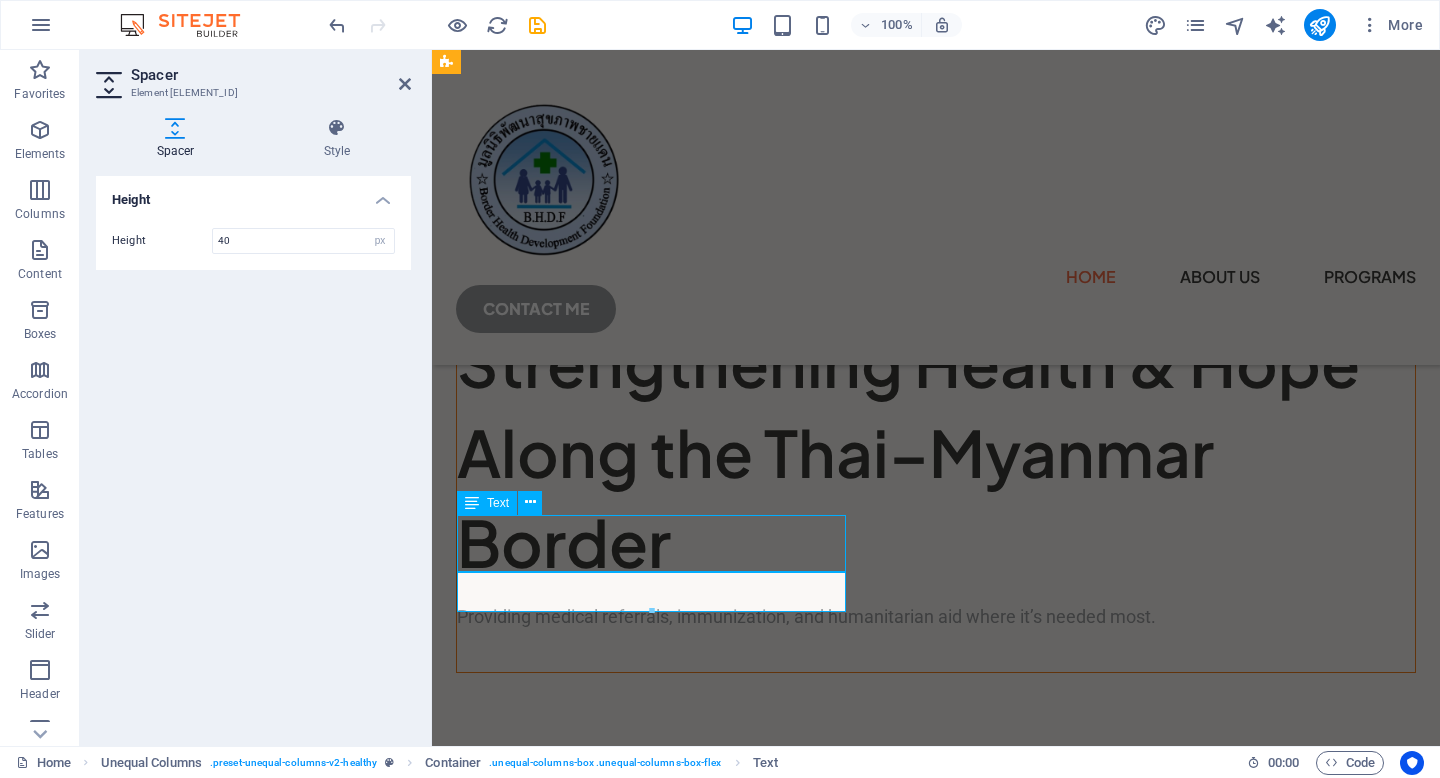 click on "Providing medical referrals, immunization, and humanitarian aid where it’s needed most." at bounding box center (936, 617) 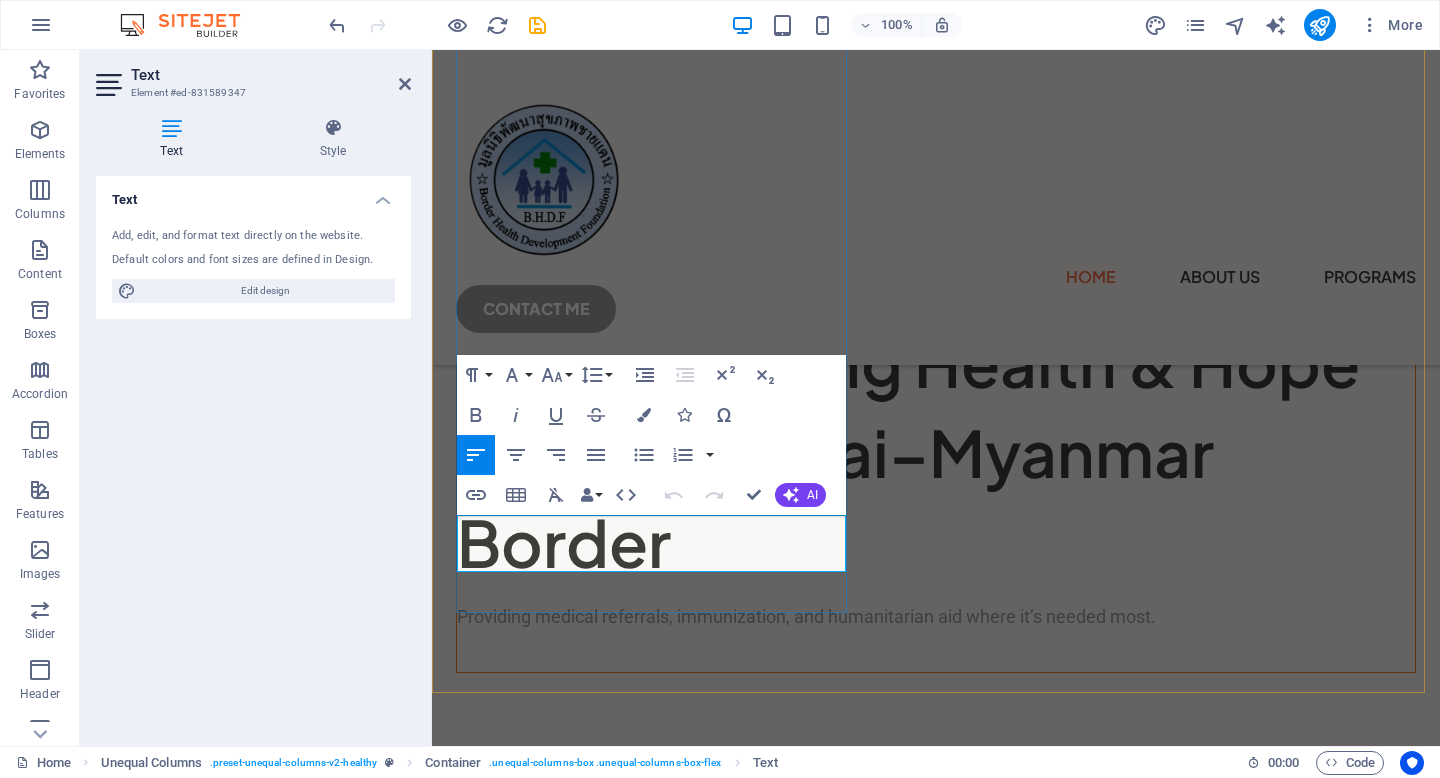 click on "Providing medical referrals, immunization, and humanitarian aid where it’s needed most." at bounding box center (936, 617) 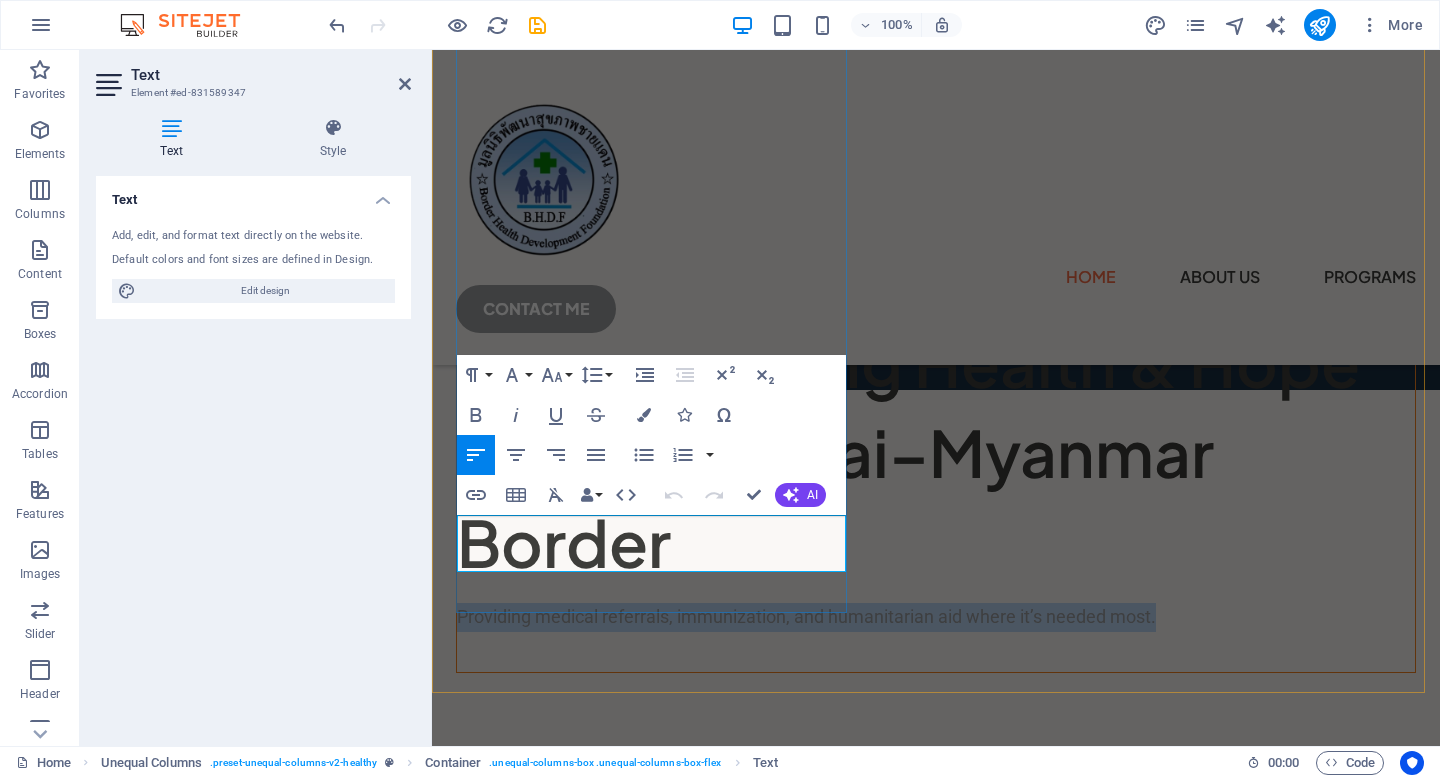 copy on "Providing medical referrals, immunization, and humanitarian aid where it’s needed most." 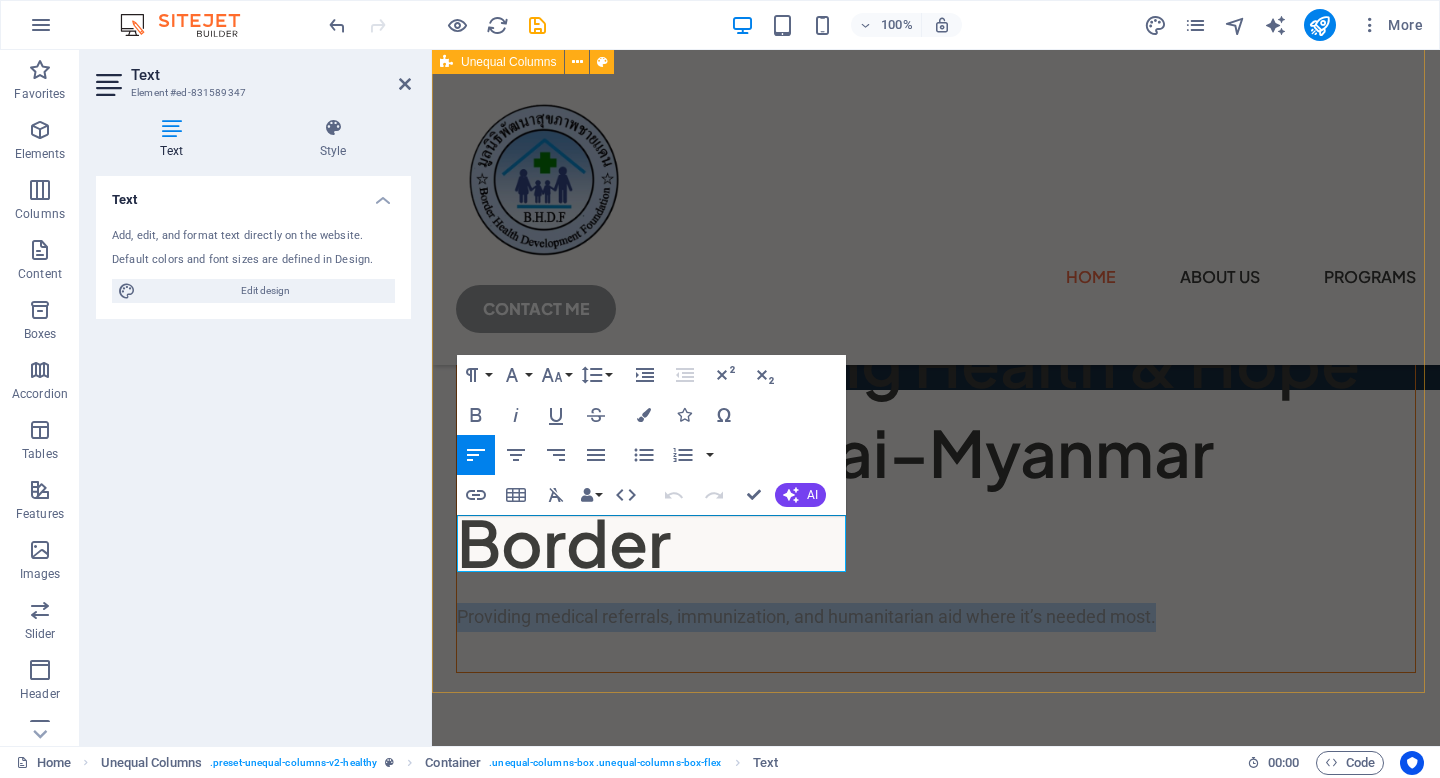 click on "Strengthening Health & Hope Along the Thai–Myanmar Border Providing medical referrals, immunization, and humanitarian aid where it’s needed most." at bounding box center (936, 509) 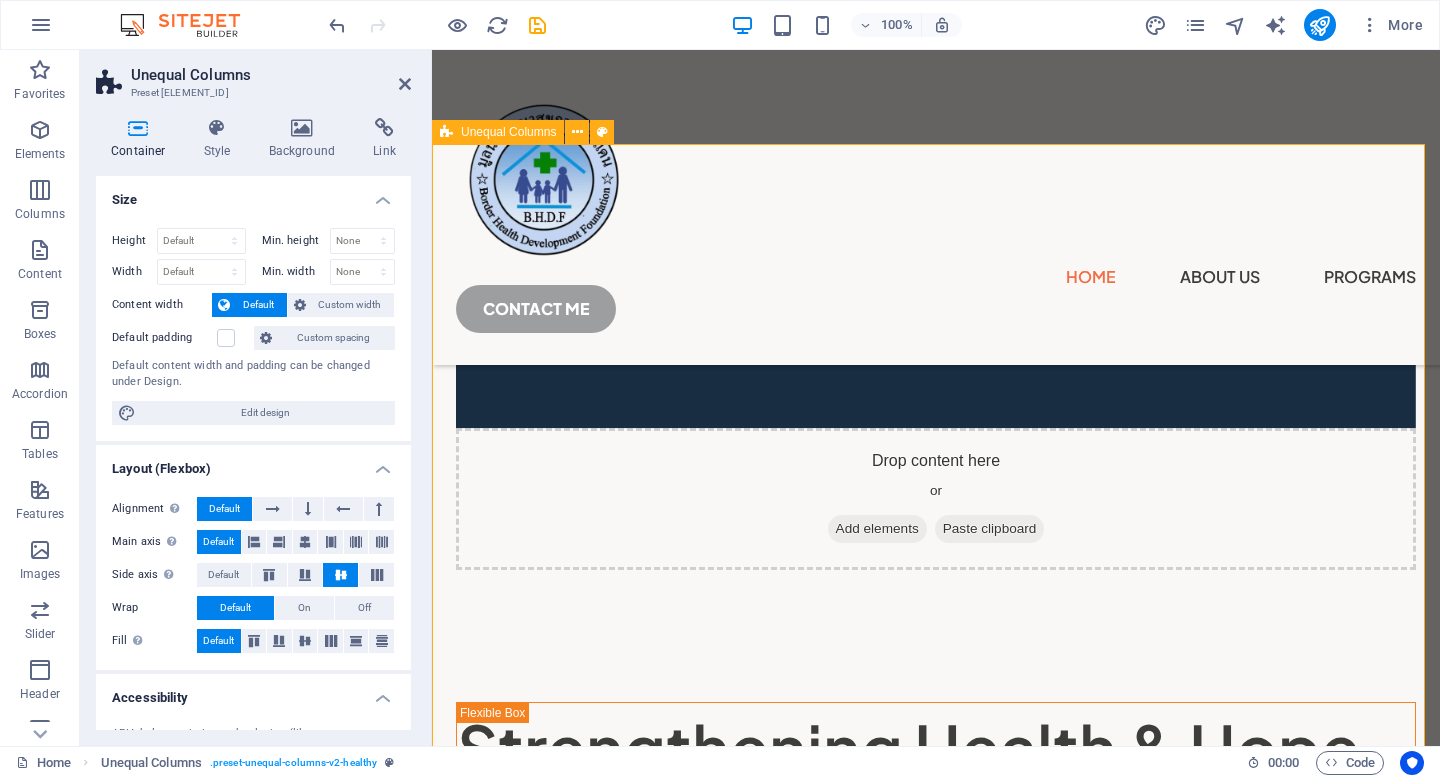 scroll, scrollTop: 0, scrollLeft: 0, axis: both 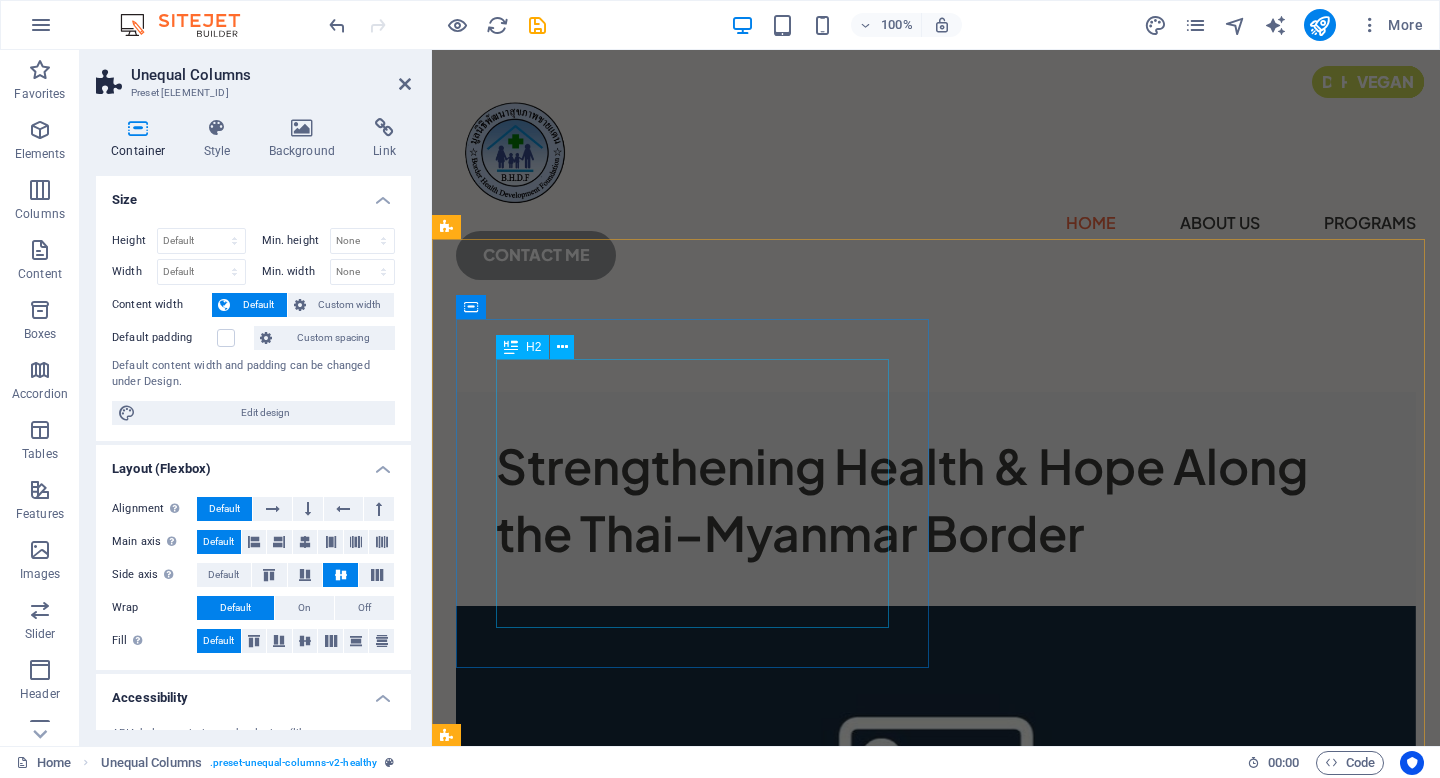 click on "Strengthening Health & Hope Along the Thai–Myanmar Border" at bounding box center [936, 499] 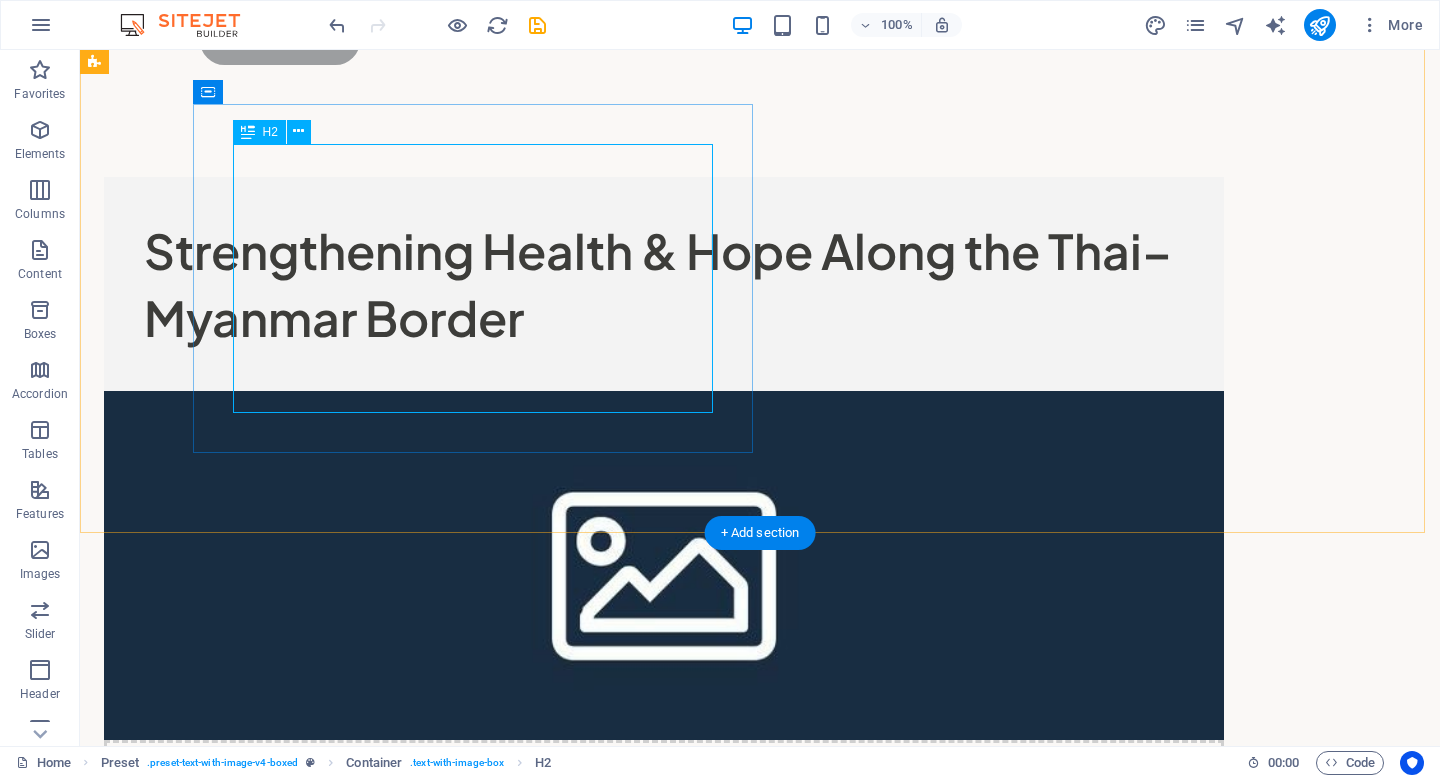 click on "Strengthening Health & Hope Along the Thai–Myanmar Border" at bounding box center [664, 284] 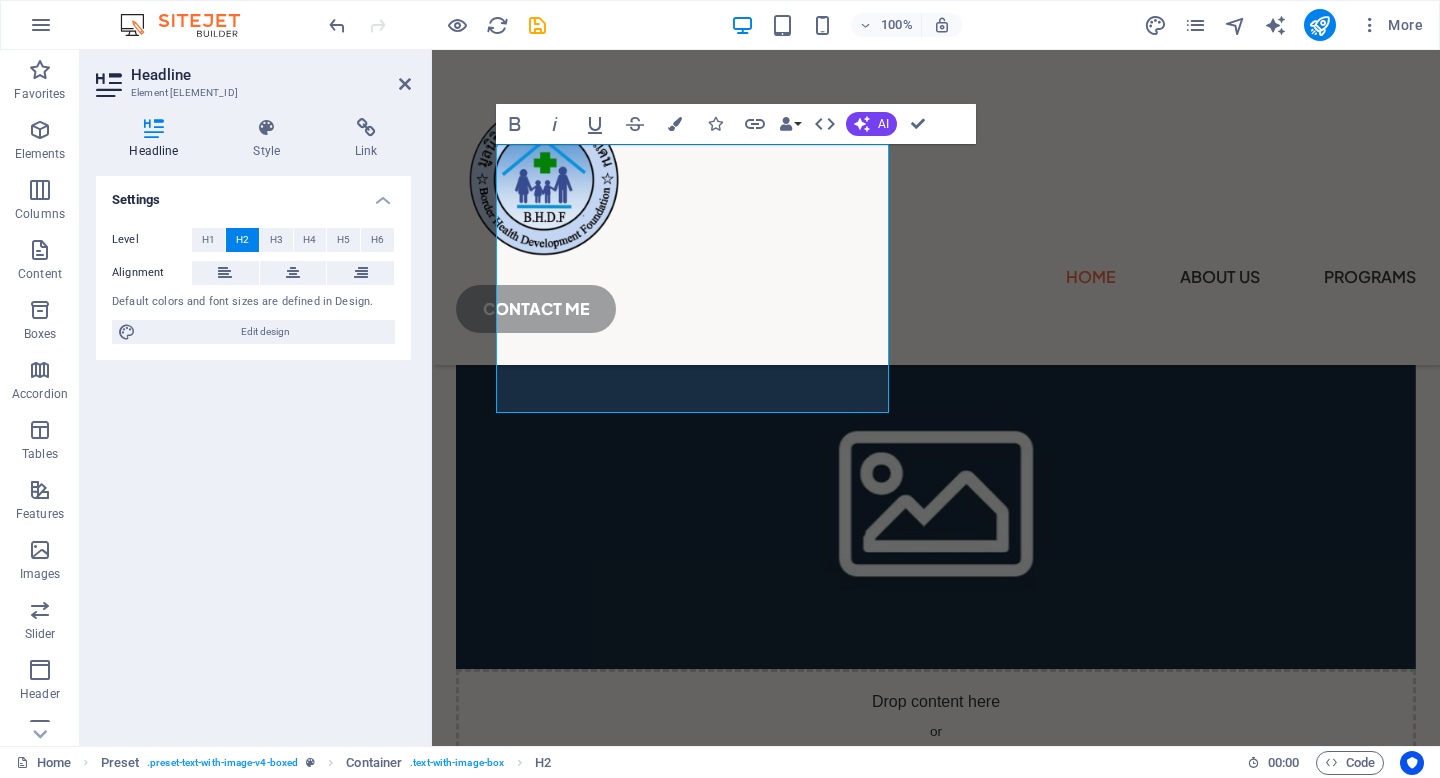scroll, scrollTop: 269, scrollLeft: 0, axis: vertical 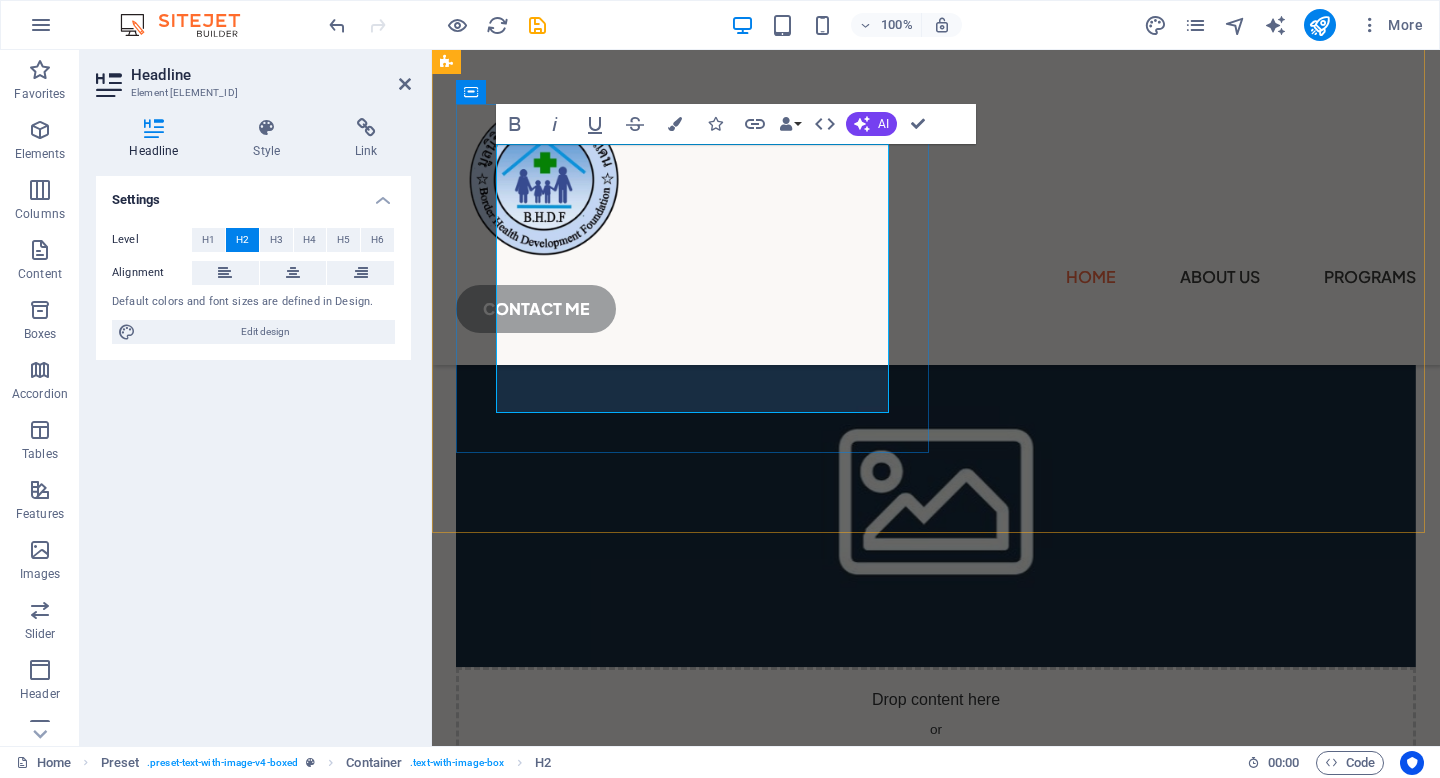 click on "Strengthening Health & Hope Along the Thai–Myanmar Border" at bounding box center (936, 211) 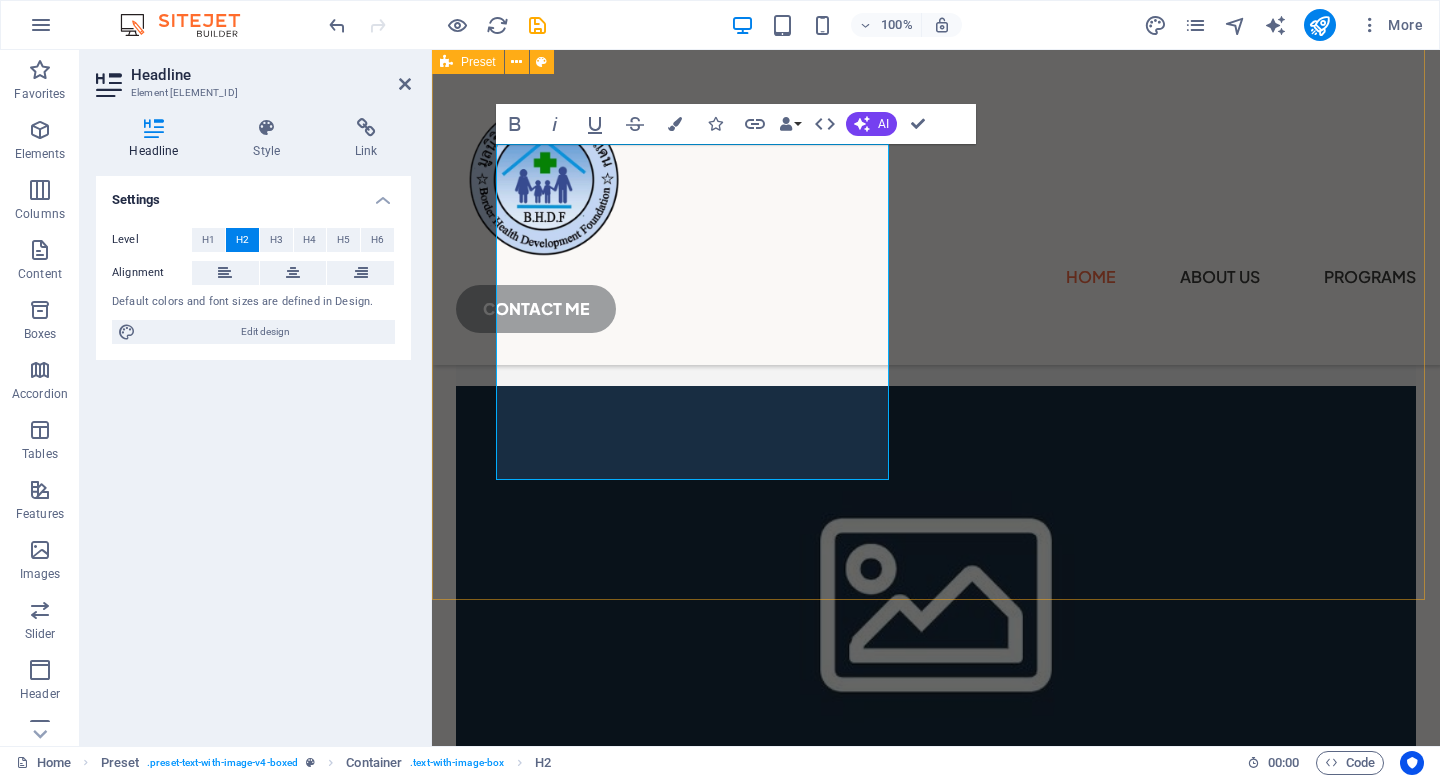 click on "Strengthening Health & Hope Along the Thai–Myanmar Border ‌ Drop content here or  Add elements  Paste clipboard" at bounding box center [936, 402] 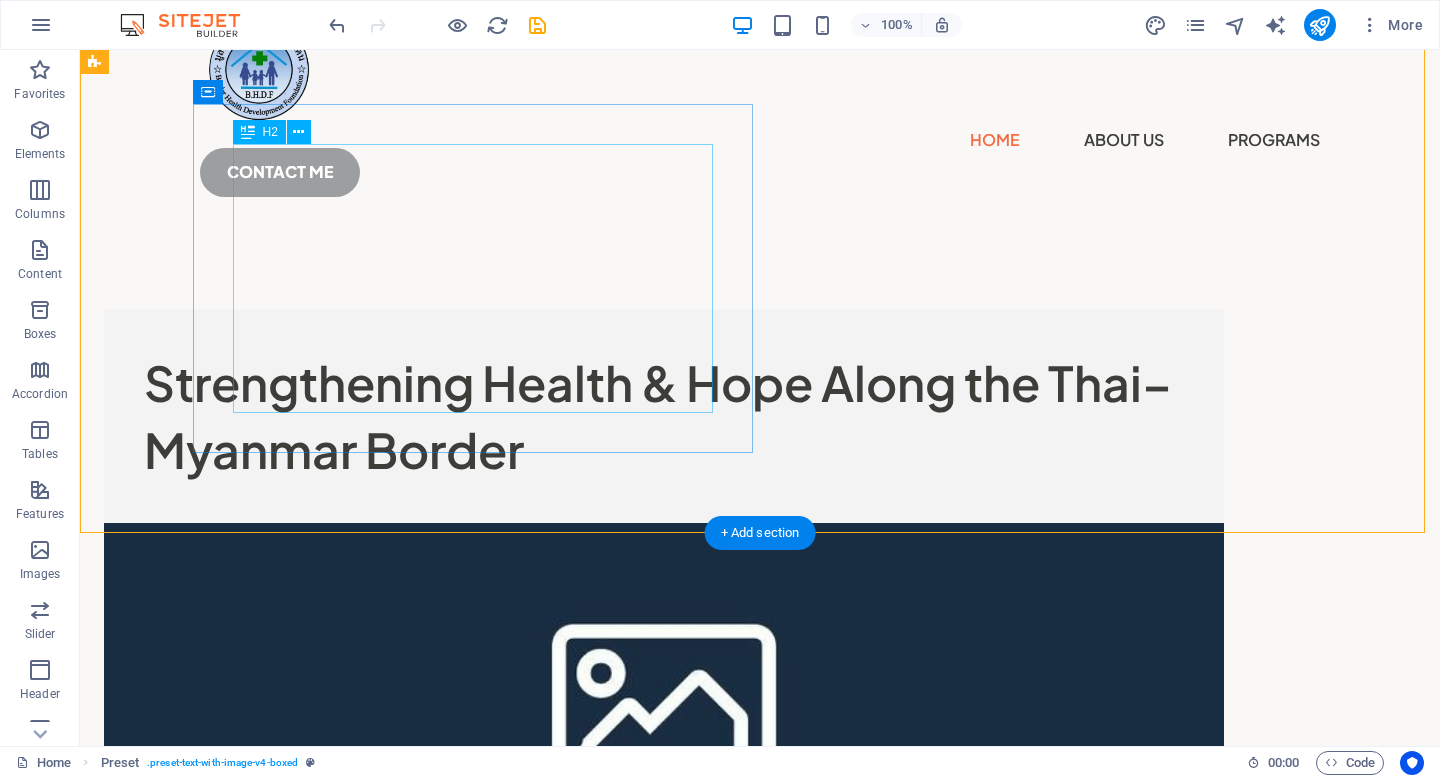 scroll, scrollTop: 49, scrollLeft: 0, axis: vertical 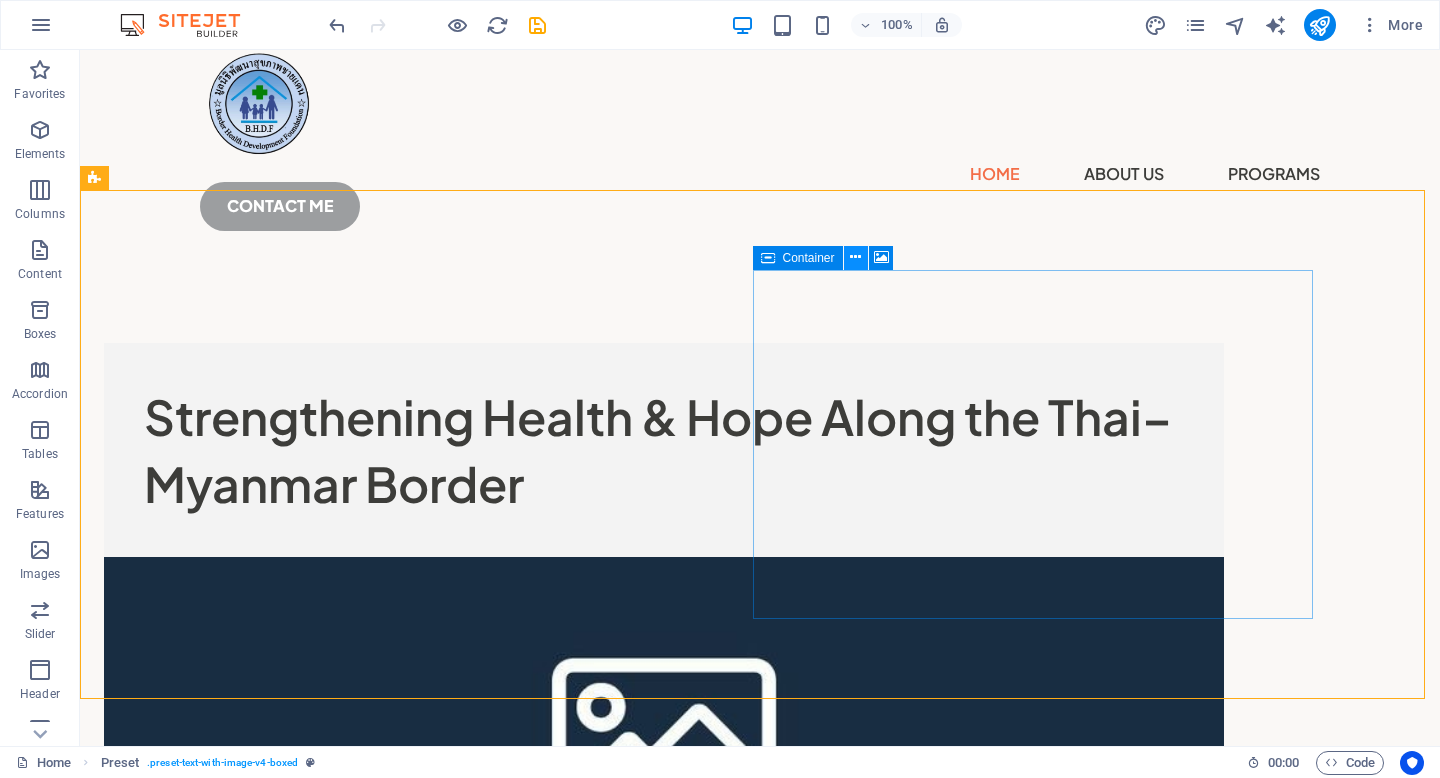 click at bounding box center [856, 258] 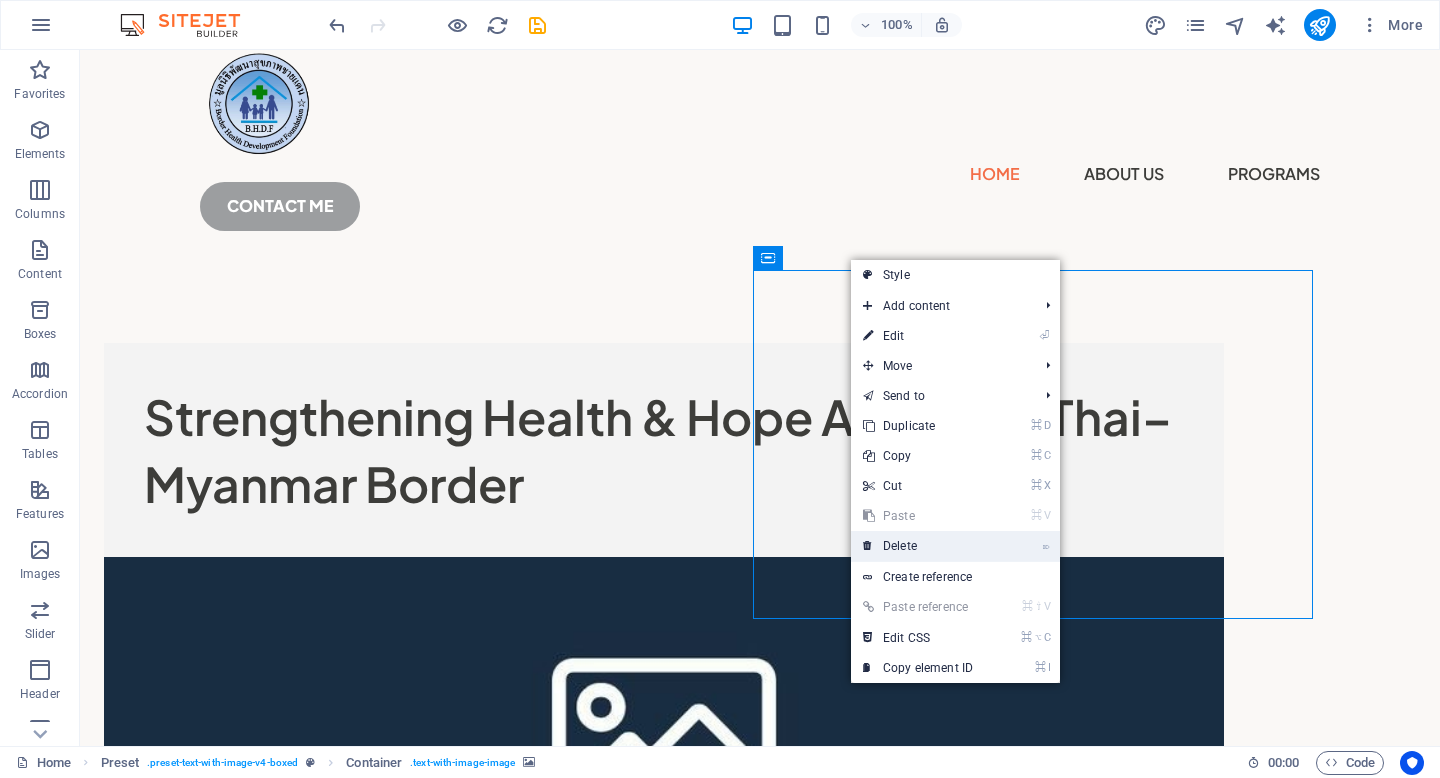 click on "⌦  Delete" at bounding box center [918, 546] 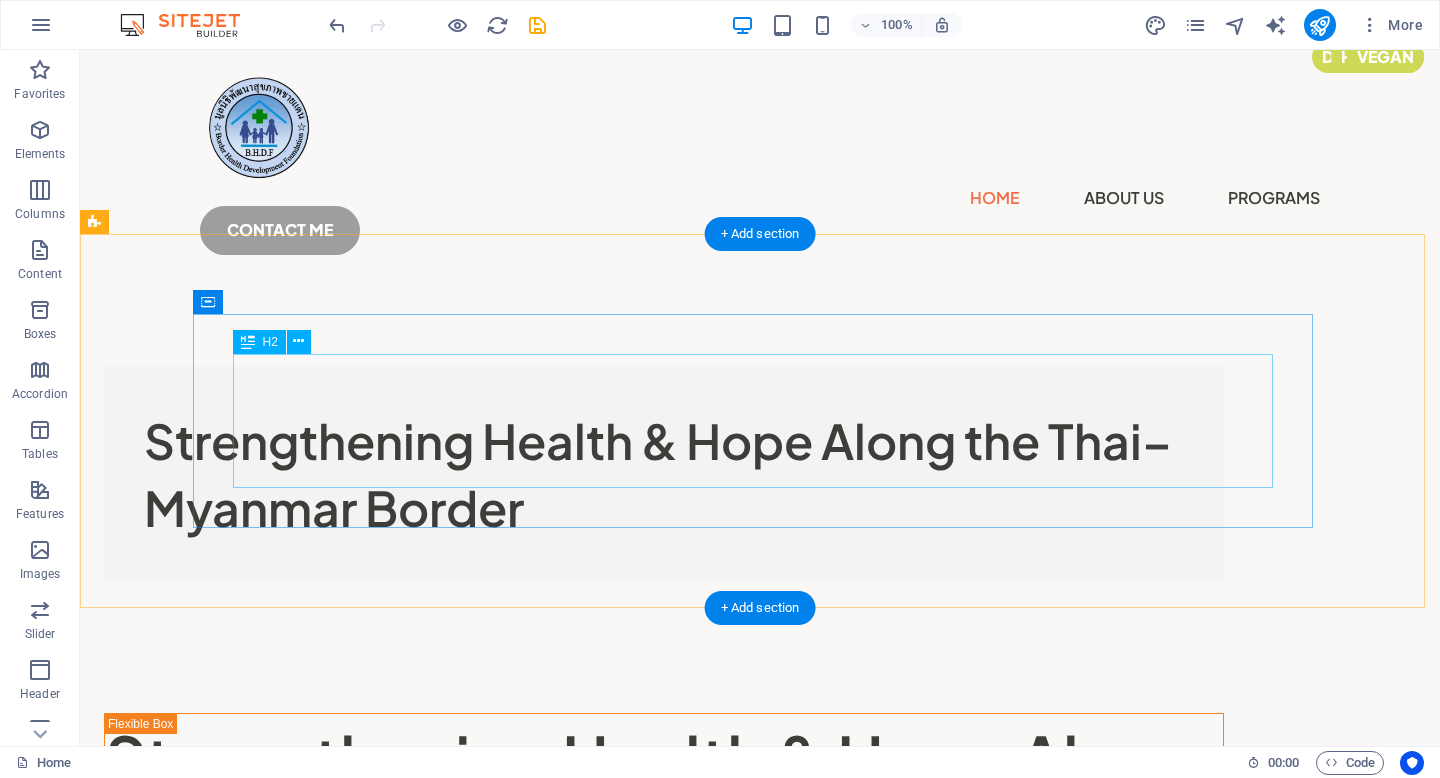 scroll, scrollTop: 5, scrollLeft: 0, axis: vertical 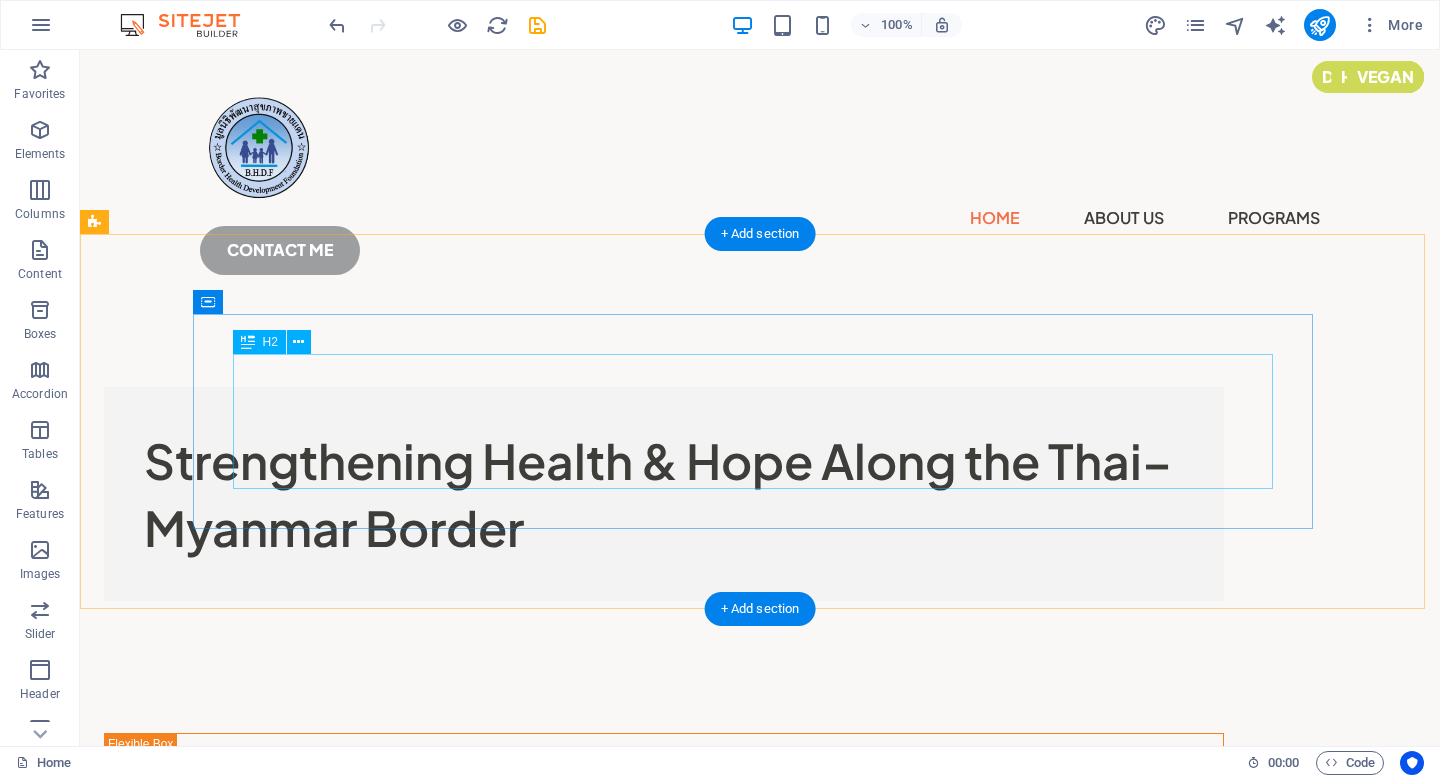 click on "Strengthening Health & Hope Along the Thai–Myanmar Border" at bounding box center (664, 494) 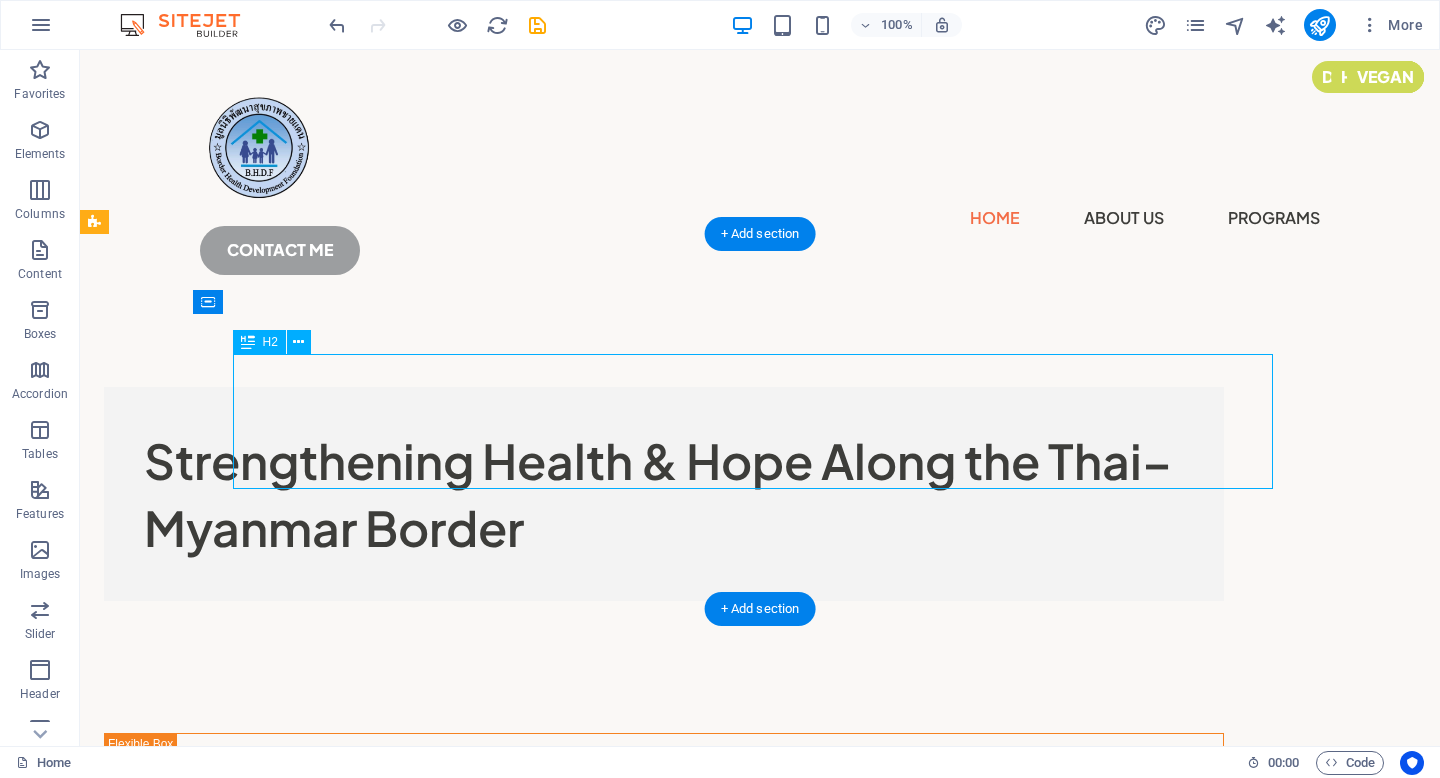 click on "Strengthening Health & Hope Along the Thai–Myanmar Border" at bounding box center (664, 494) 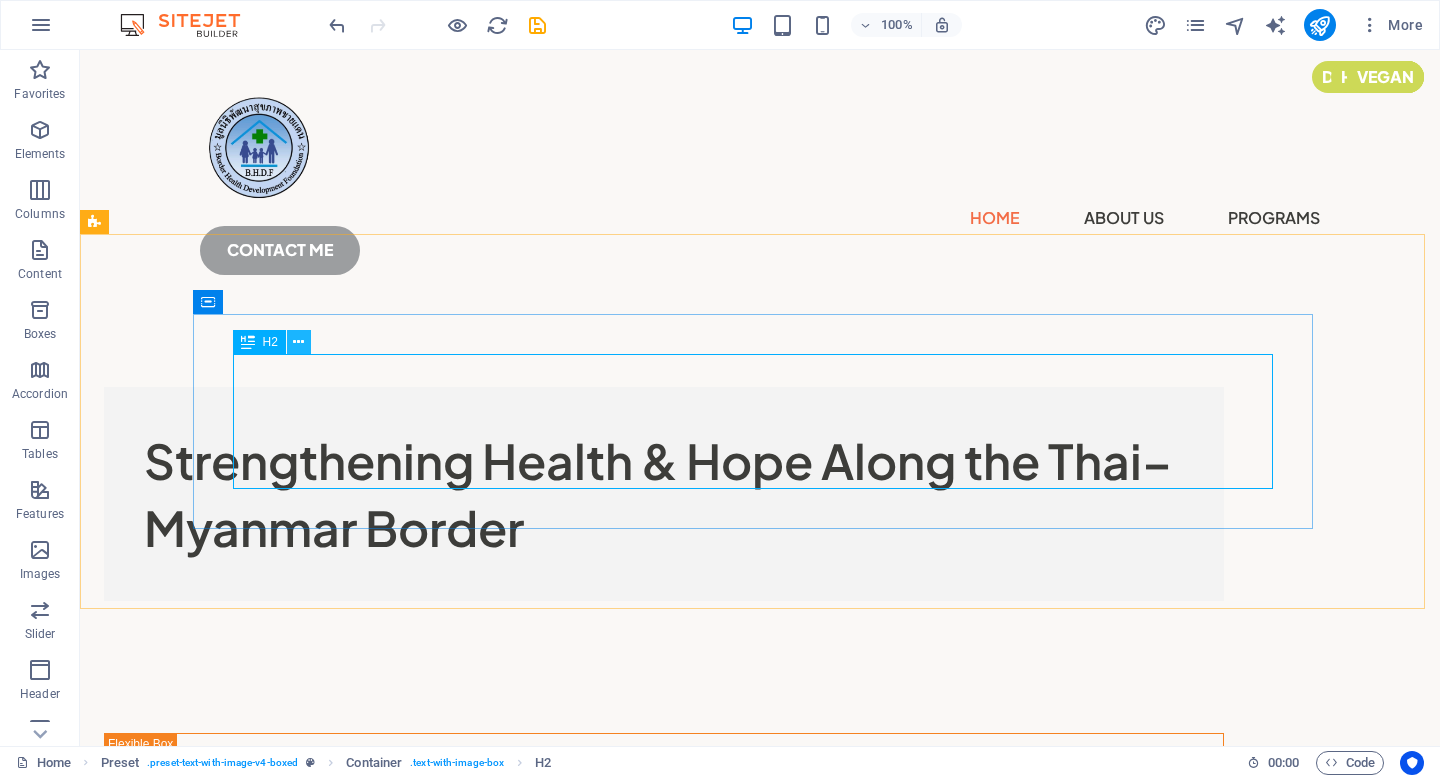 click at bounding box center (298, 342) 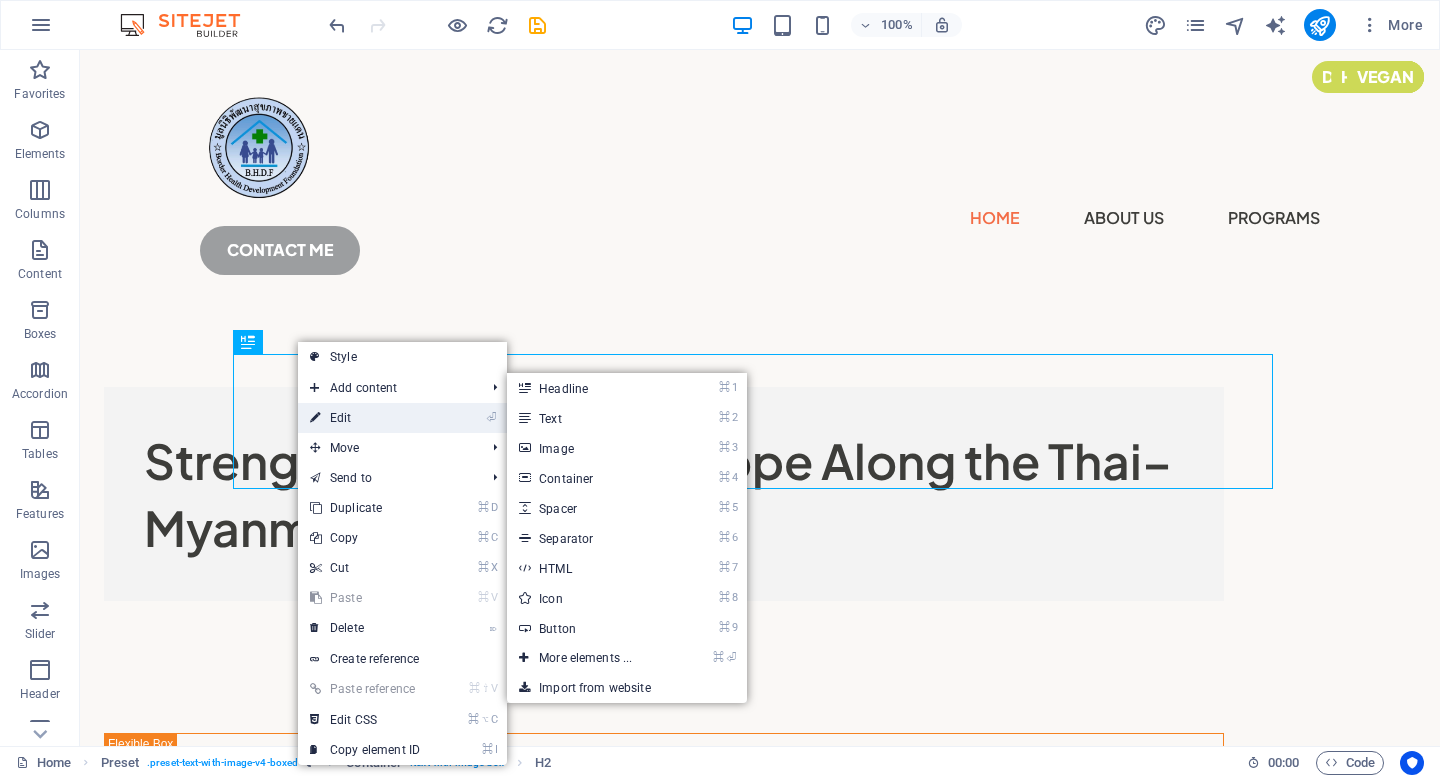 click on "⏎  Edit" at bounding box center (365, 418) 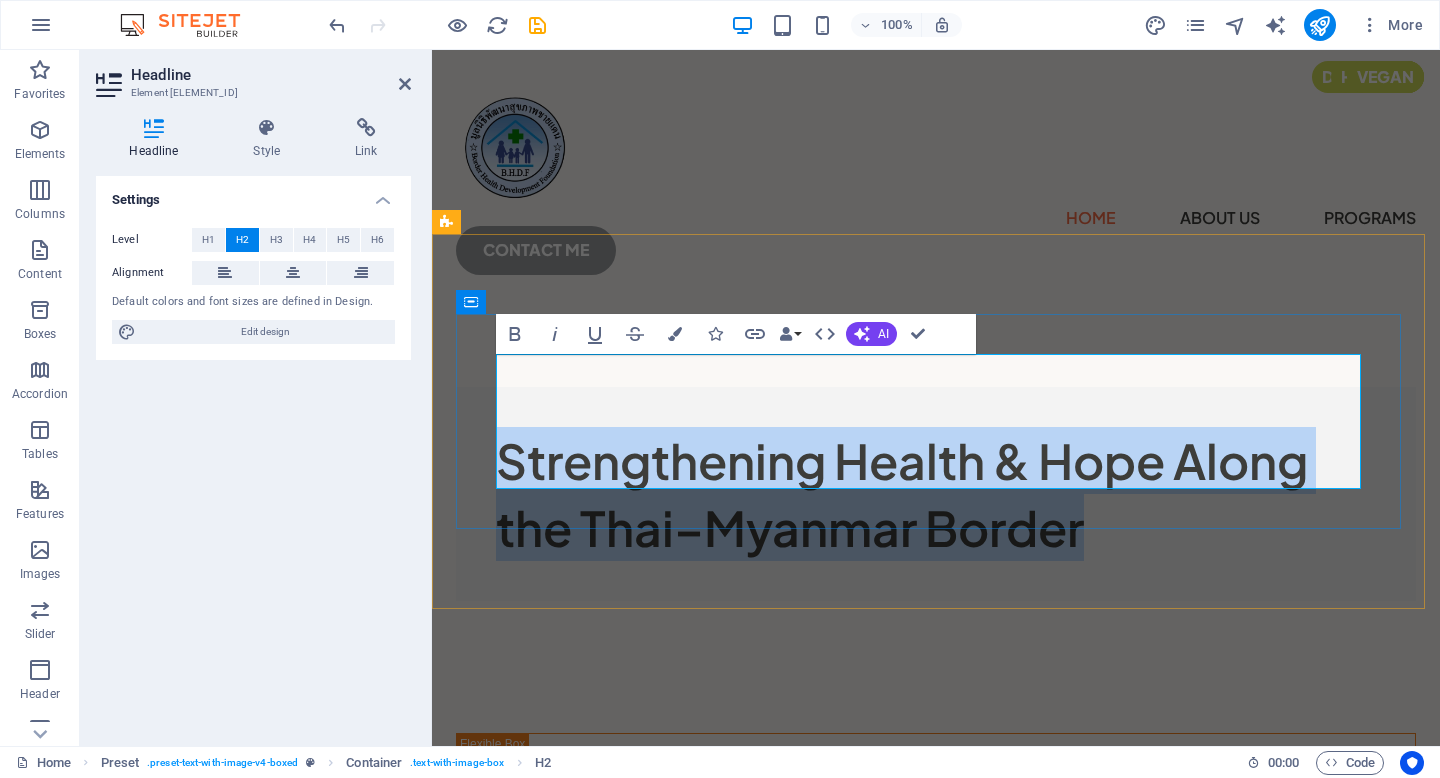 click on "Strengthening Health & Hope Along the Thai–Myanmar Border" at bounding box center [936, 494] 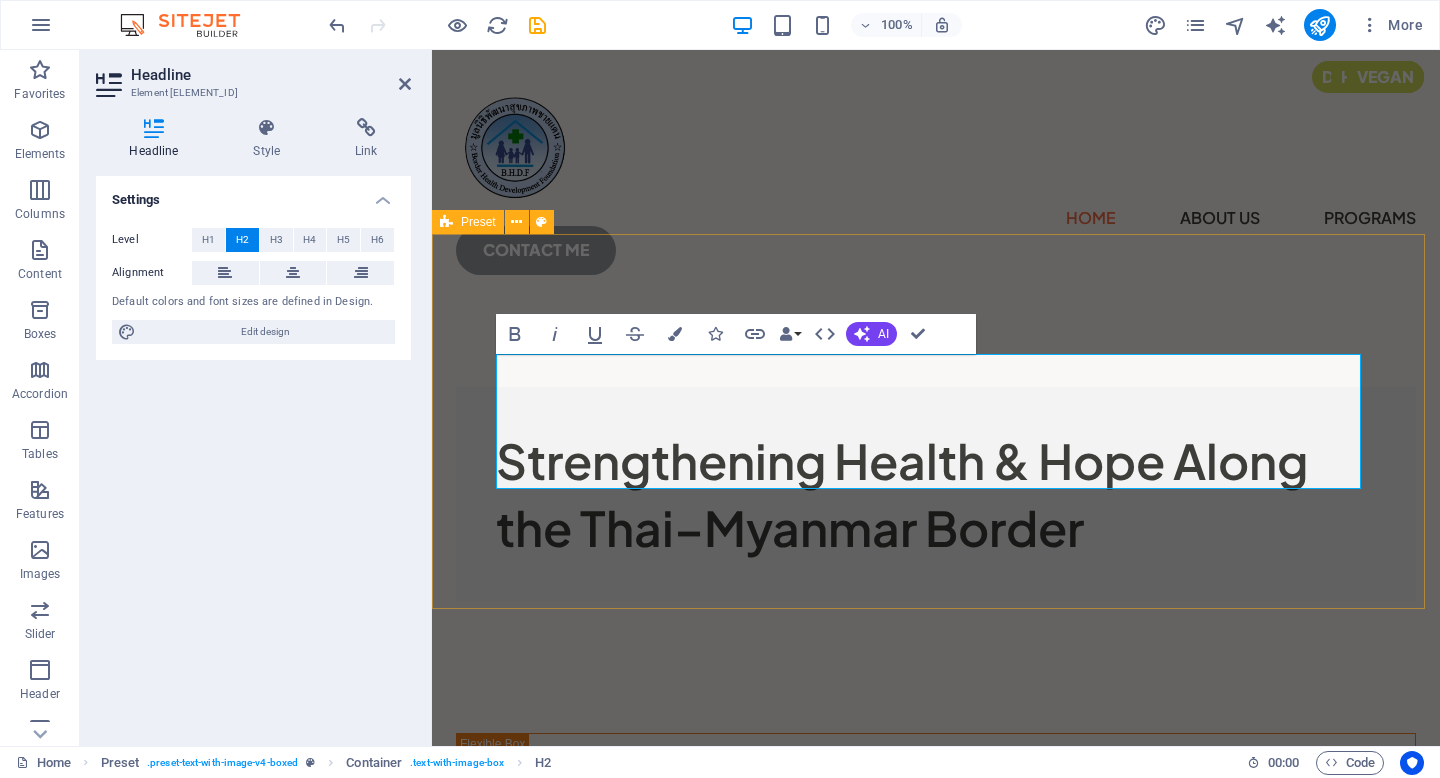 click on "Strengthening Health & Hope Along the Thai–Myanmar Border" at bounding box center [936, 494] 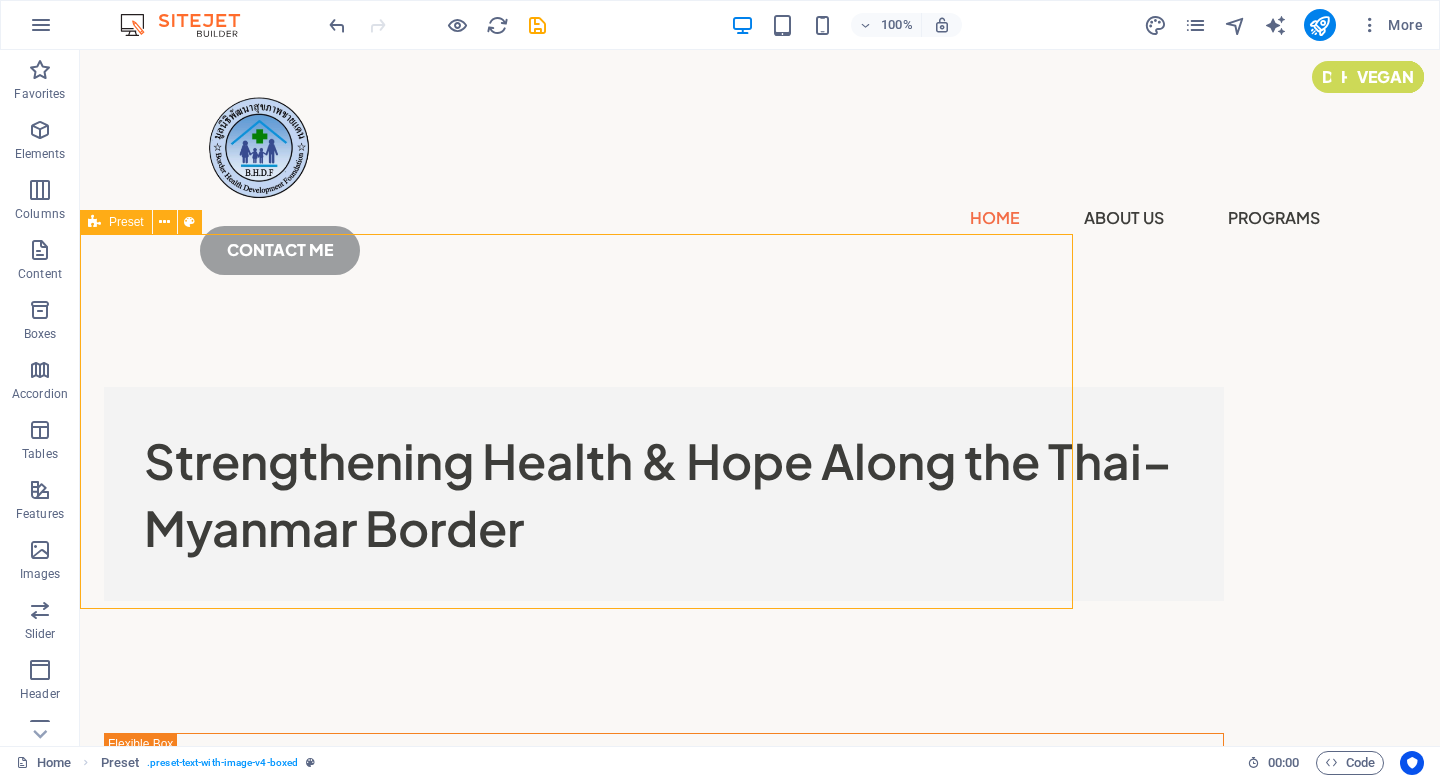 click on "Strengthening Health & Hope Along the Thai–Myanmar Border Providing medical referrals, immunization, and humanitarian aid where it’s needed most." at bounding box center (760, 880) 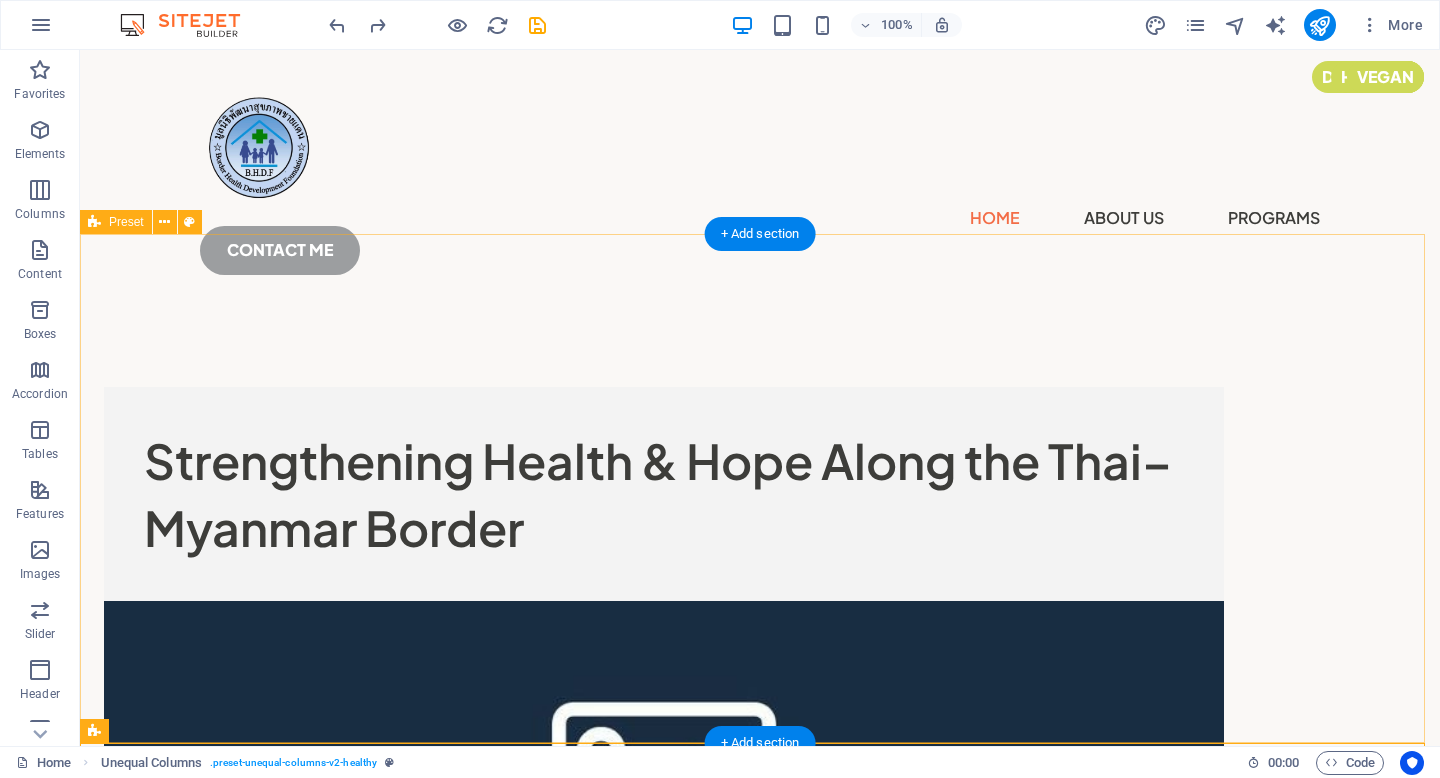 click at bounding box center (664, 775) 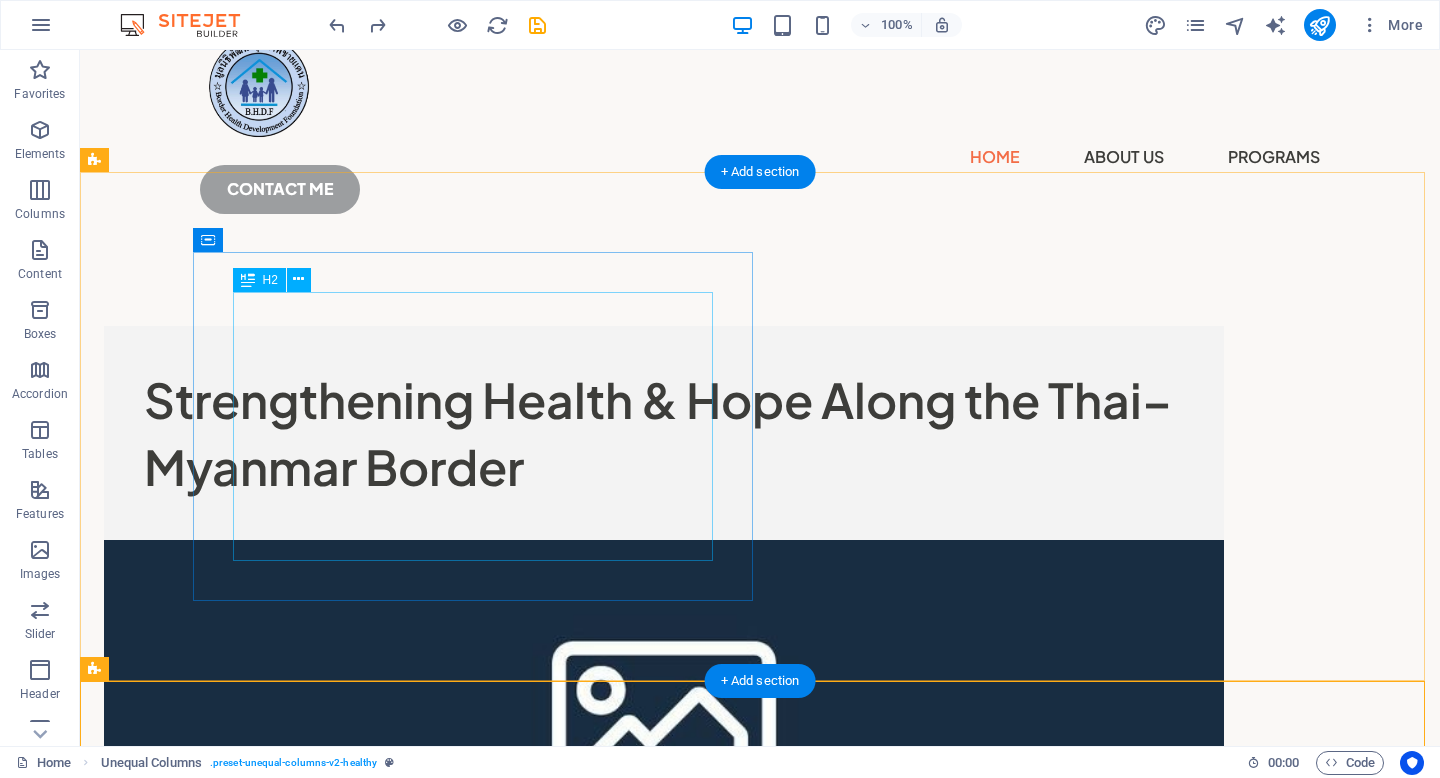 scroll, scrollTop: 67, scrollLeft: 0, axis: vertical 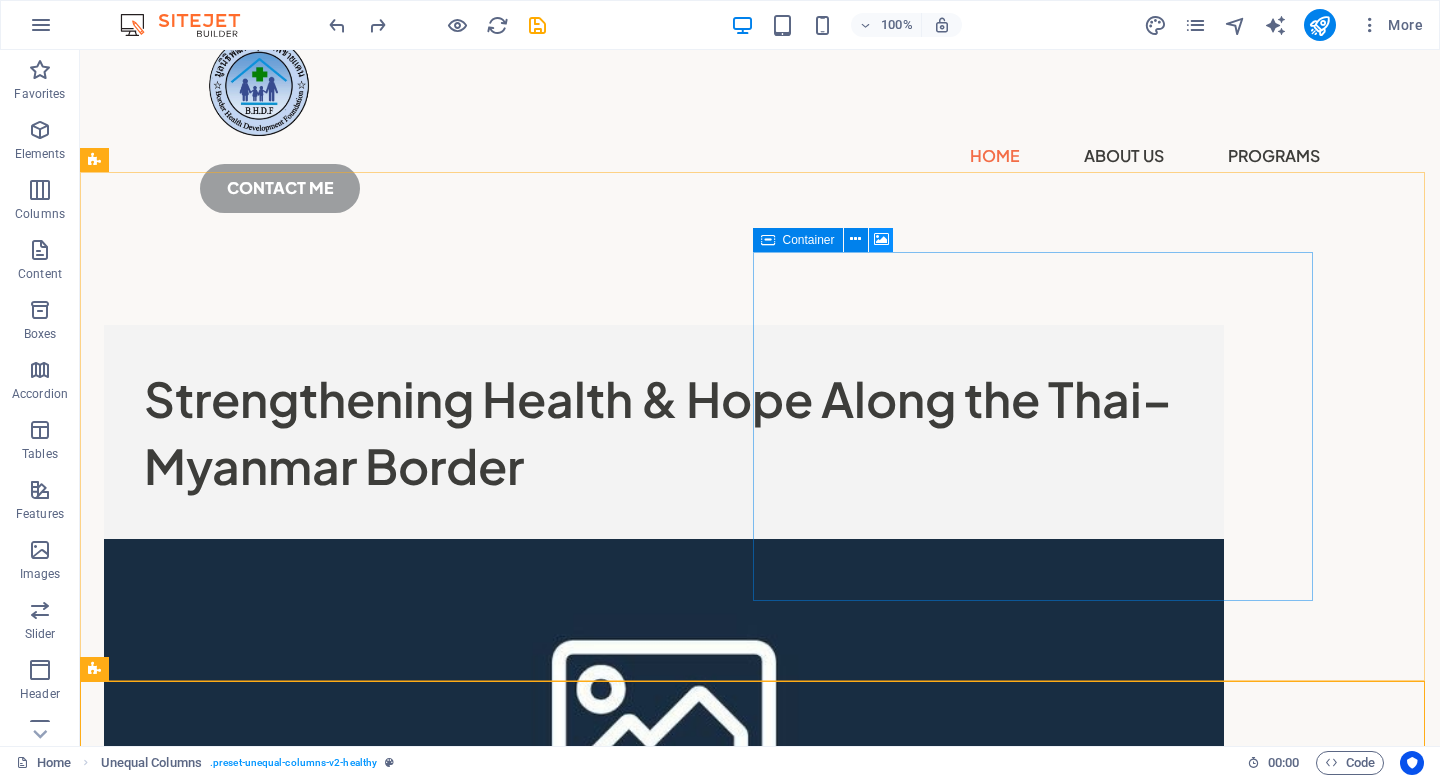 click at bounding box center (881, 239) 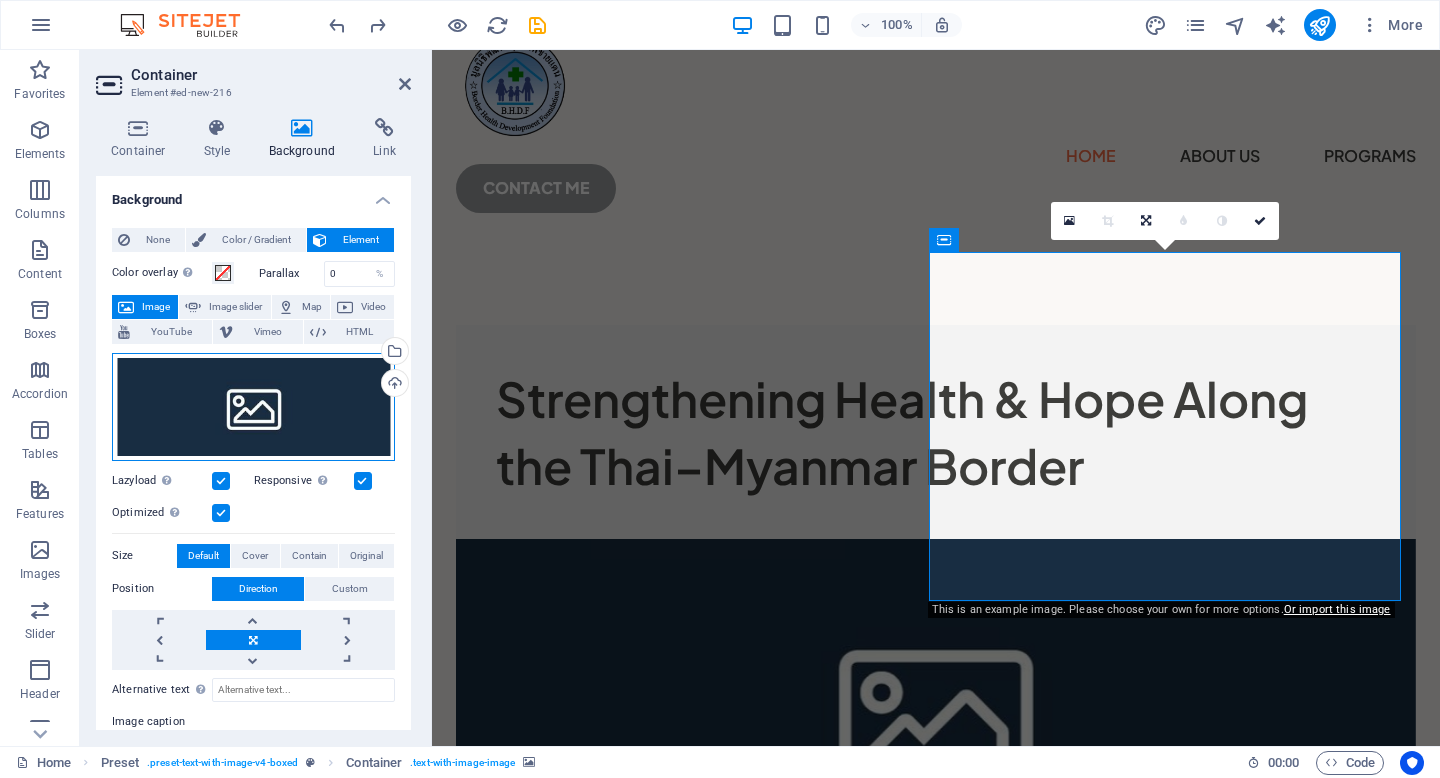 click on "Drag files here, click to choose files or select files from Files or our free stock photos & videos" at bounding box center [253, 407] 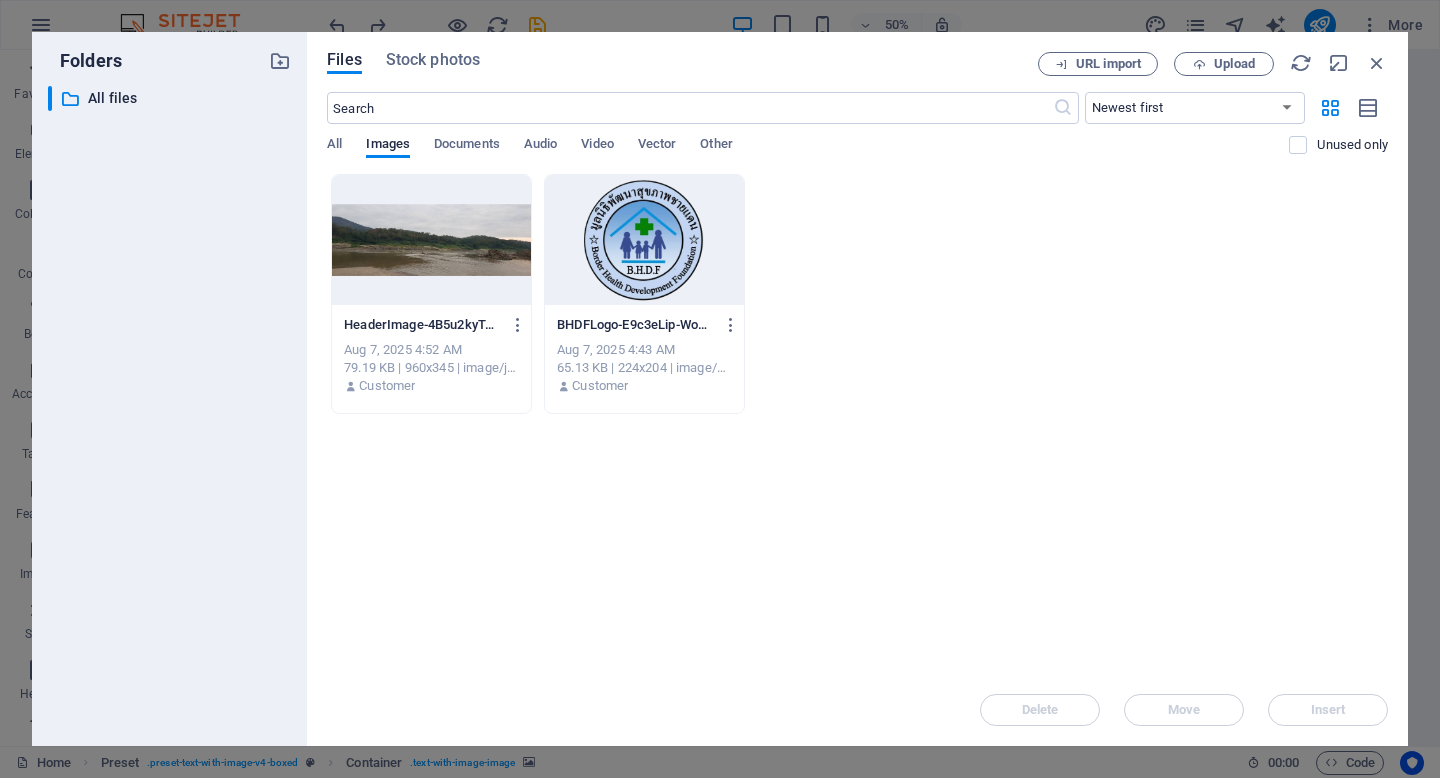 click at bounding box center [431, 240] 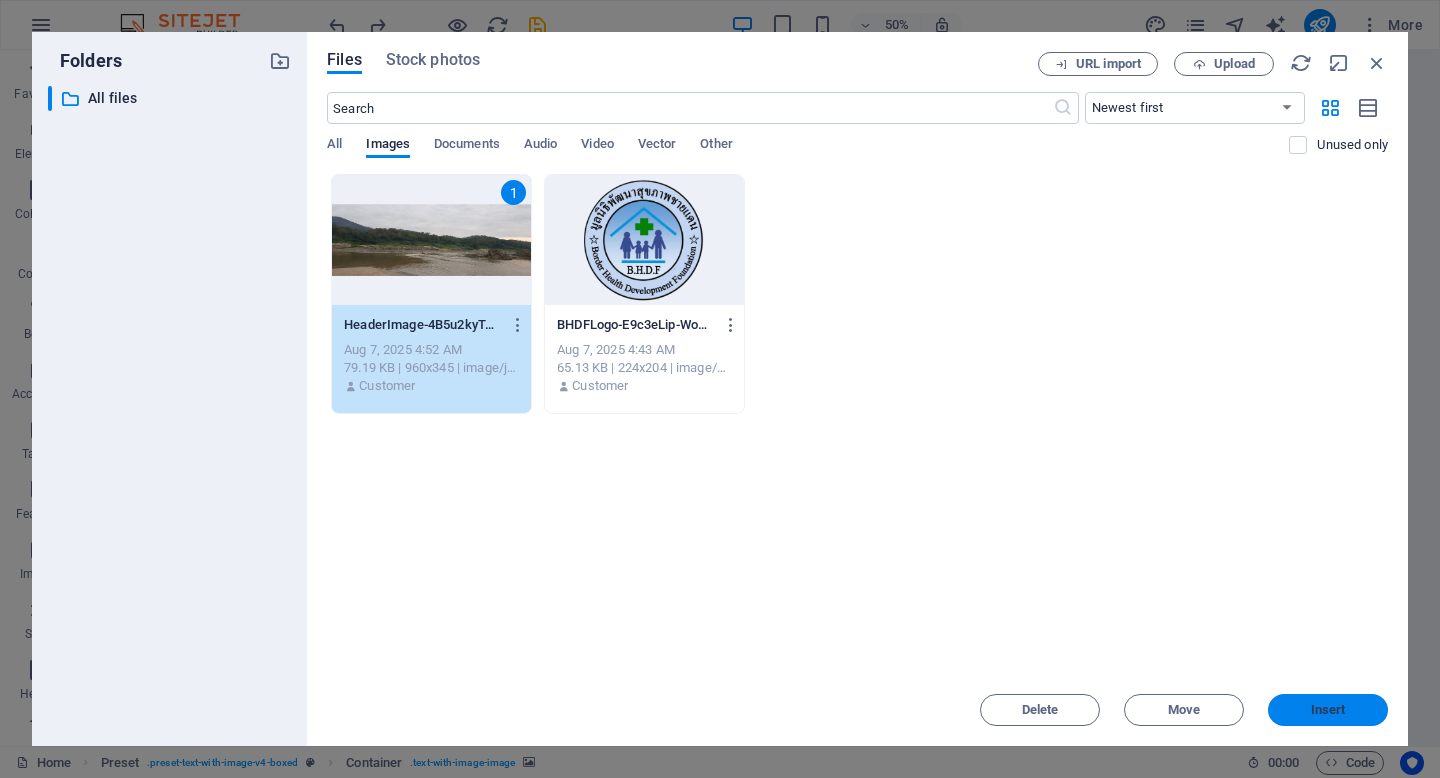 drag, startPoint x: 1333, startPoint y: 701, endPoint x: 901, endPoint y: 651, distance: 434.88388 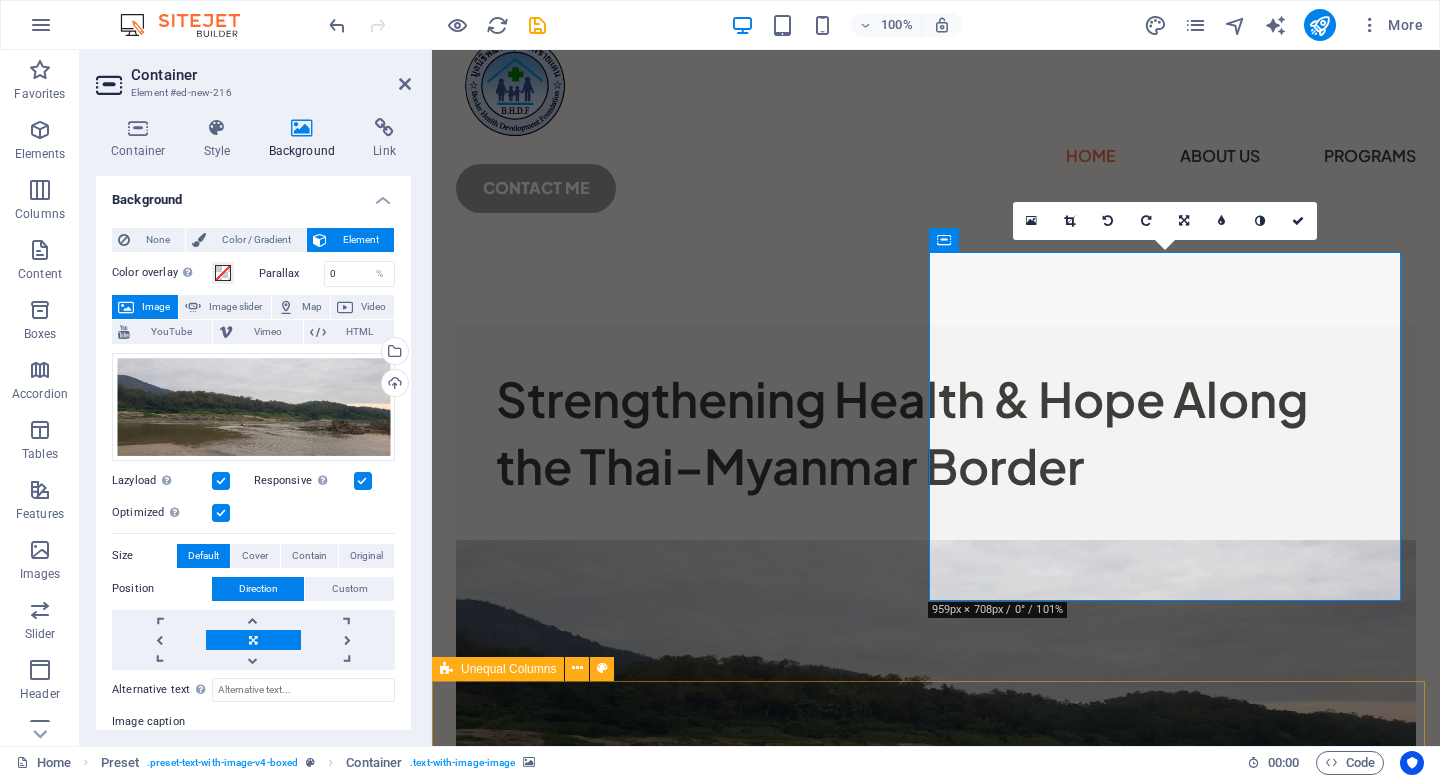 click on "Strengthening Health & Hope Along the Thai–Myanmar Border Providing medical referrals, immunization, and humanitarian aid where it’s needed most." at bounding box center (936, 1354) 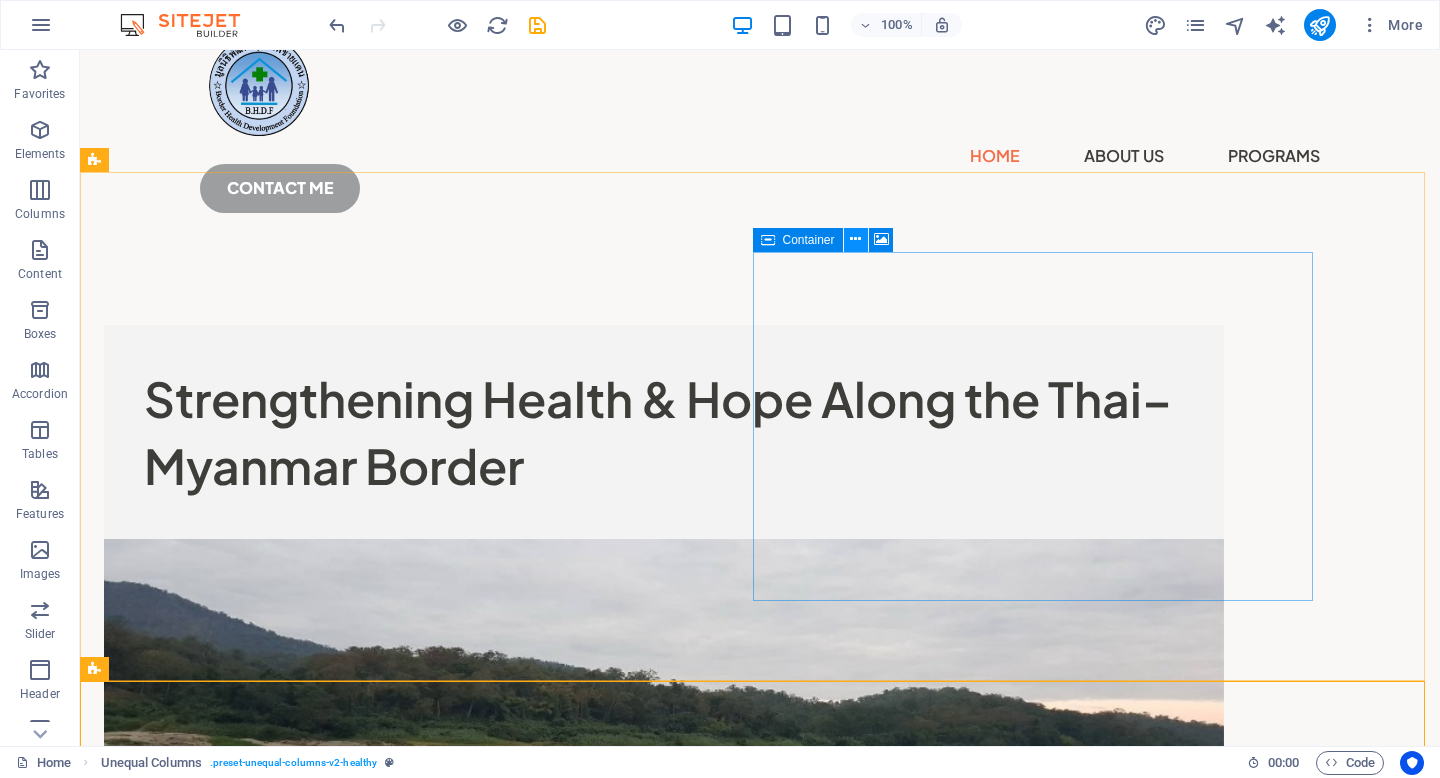 click at bounding box center (855, 239) 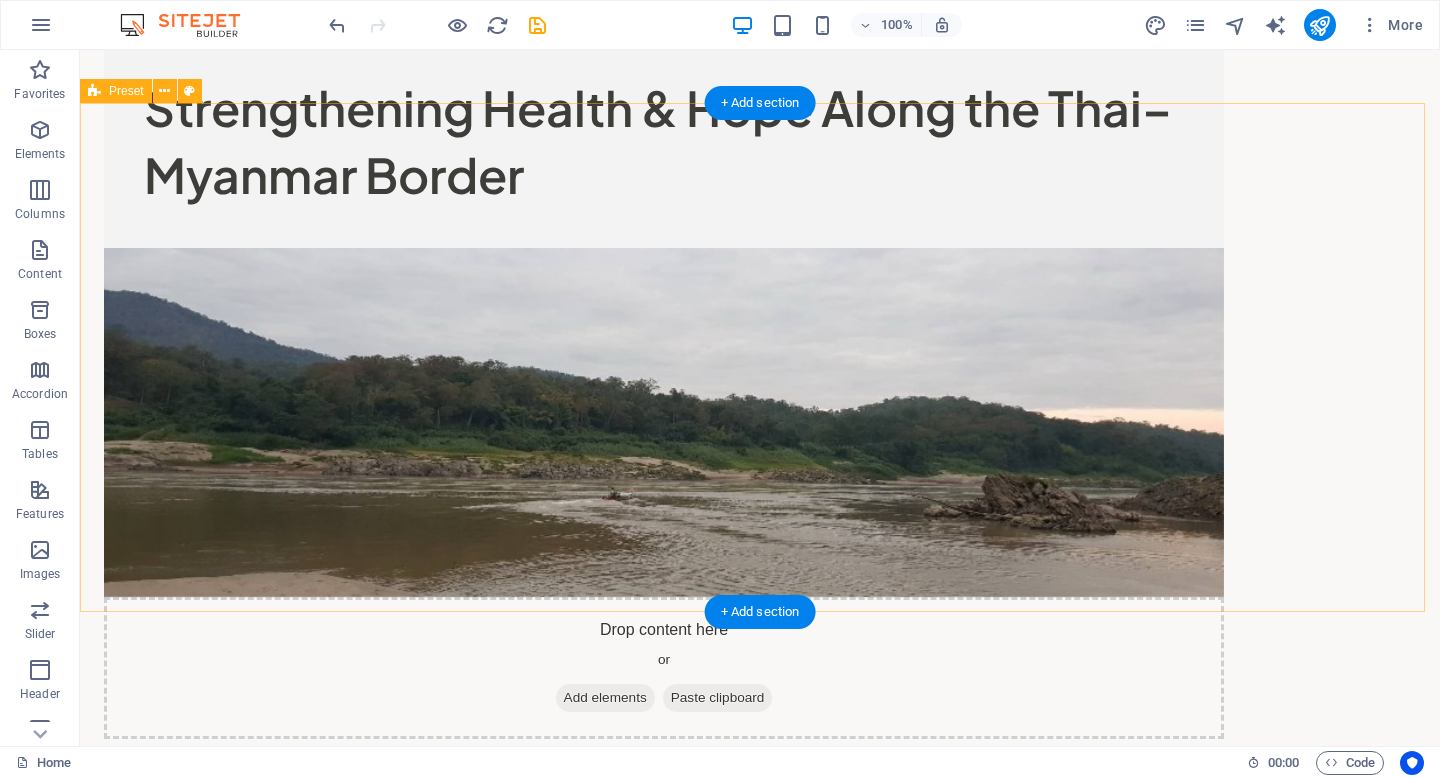 scroll, scrollTop: 136, scrollLeft: 0, axis: vertical 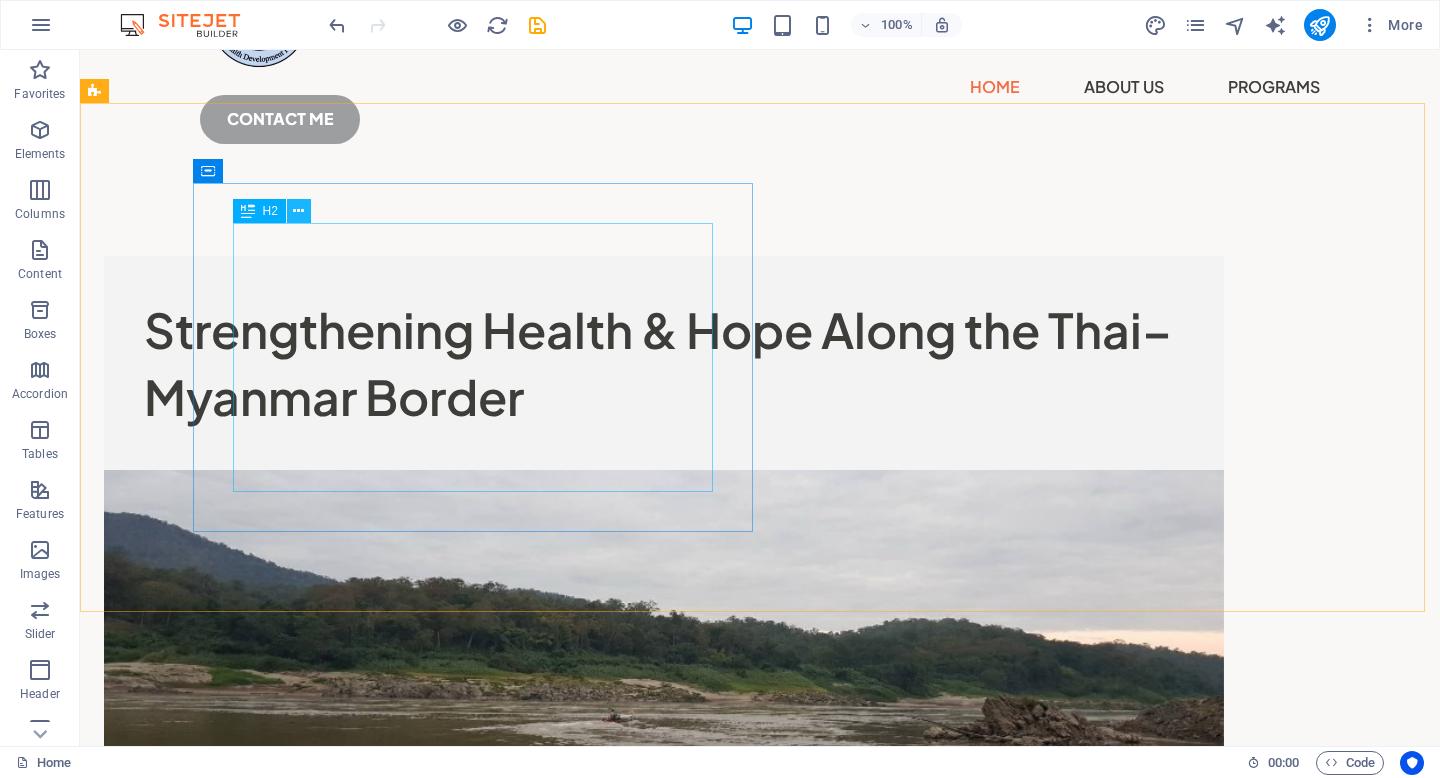 click at bounding box center [298, 211] 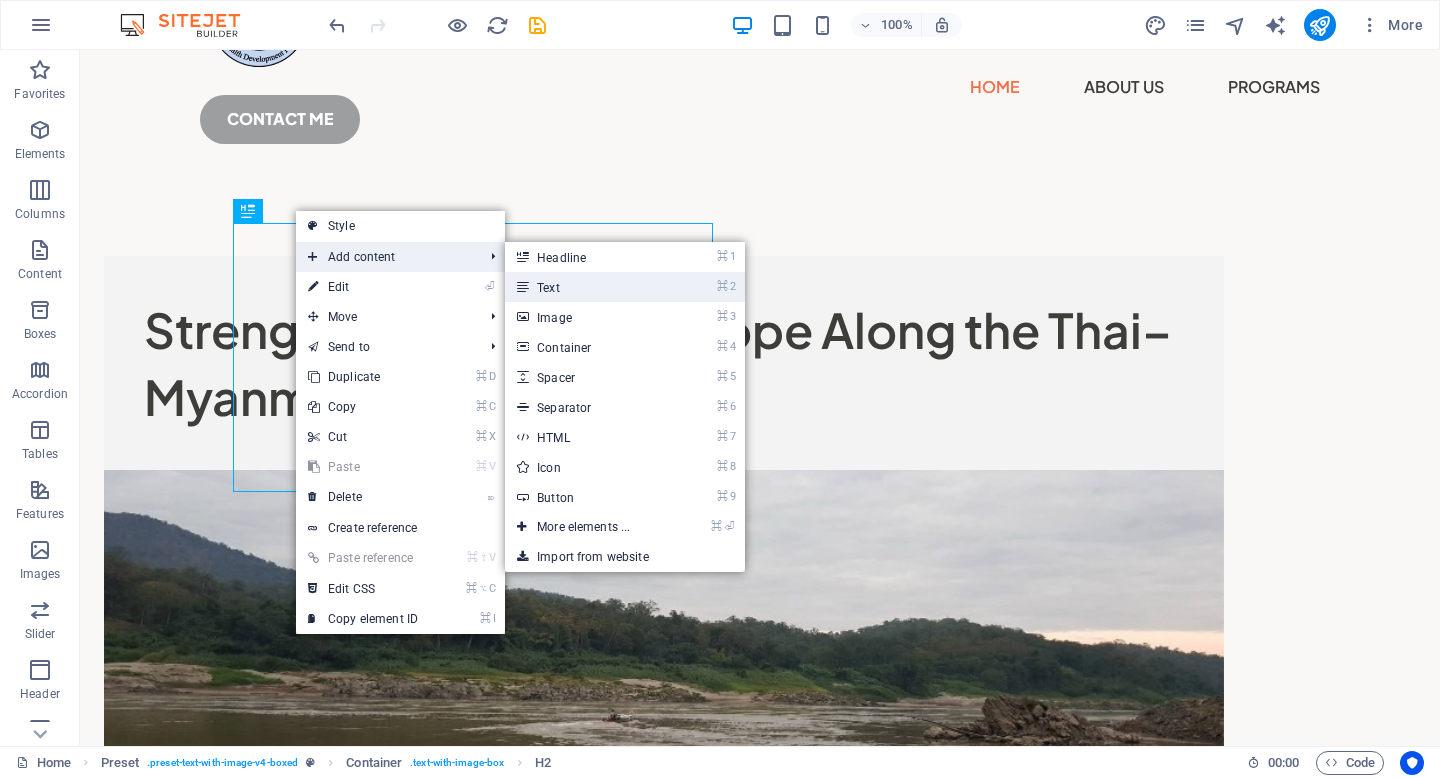 click on "⌘ 2  Text" at bounding box center [587, 287] 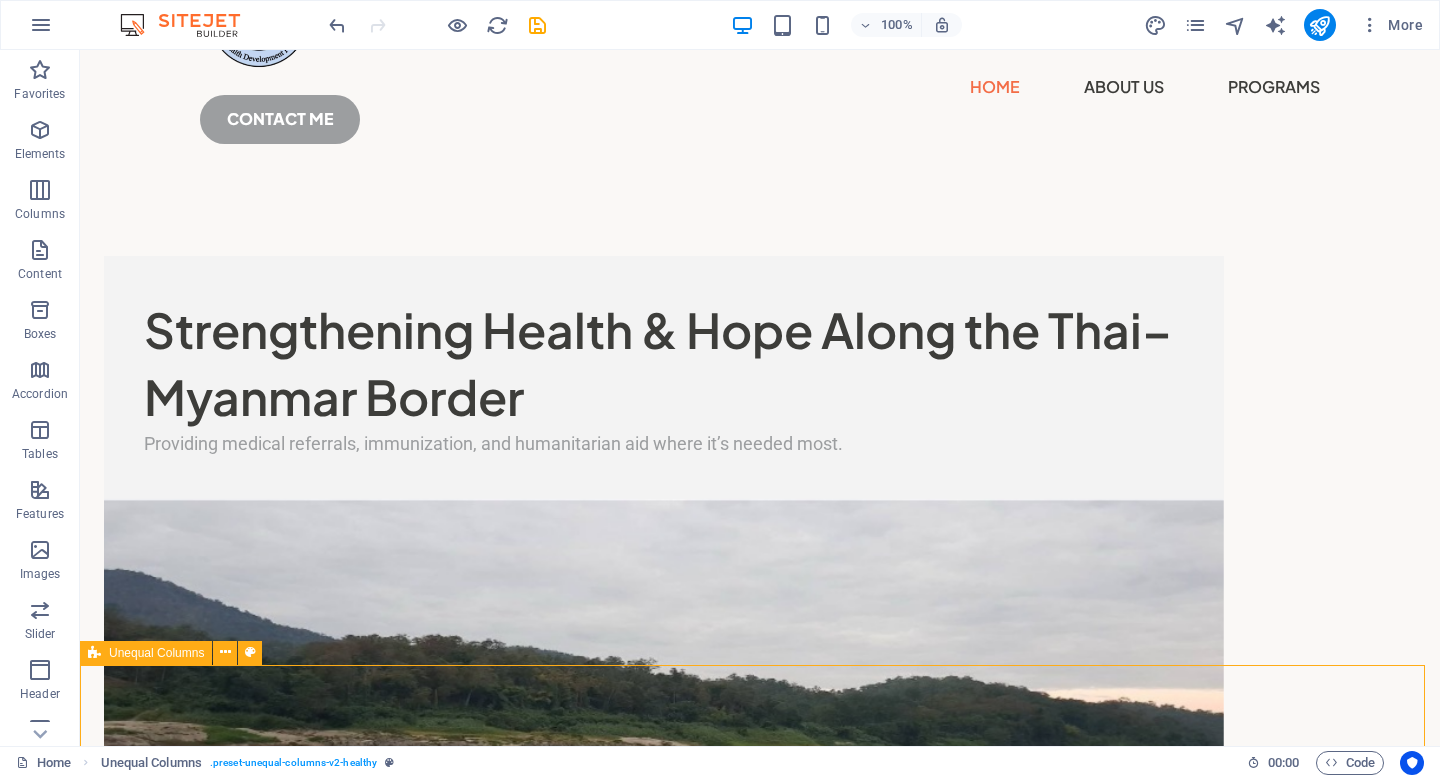 scroll, scrollTop: 171, scrollLeft: 0, axis: vertical 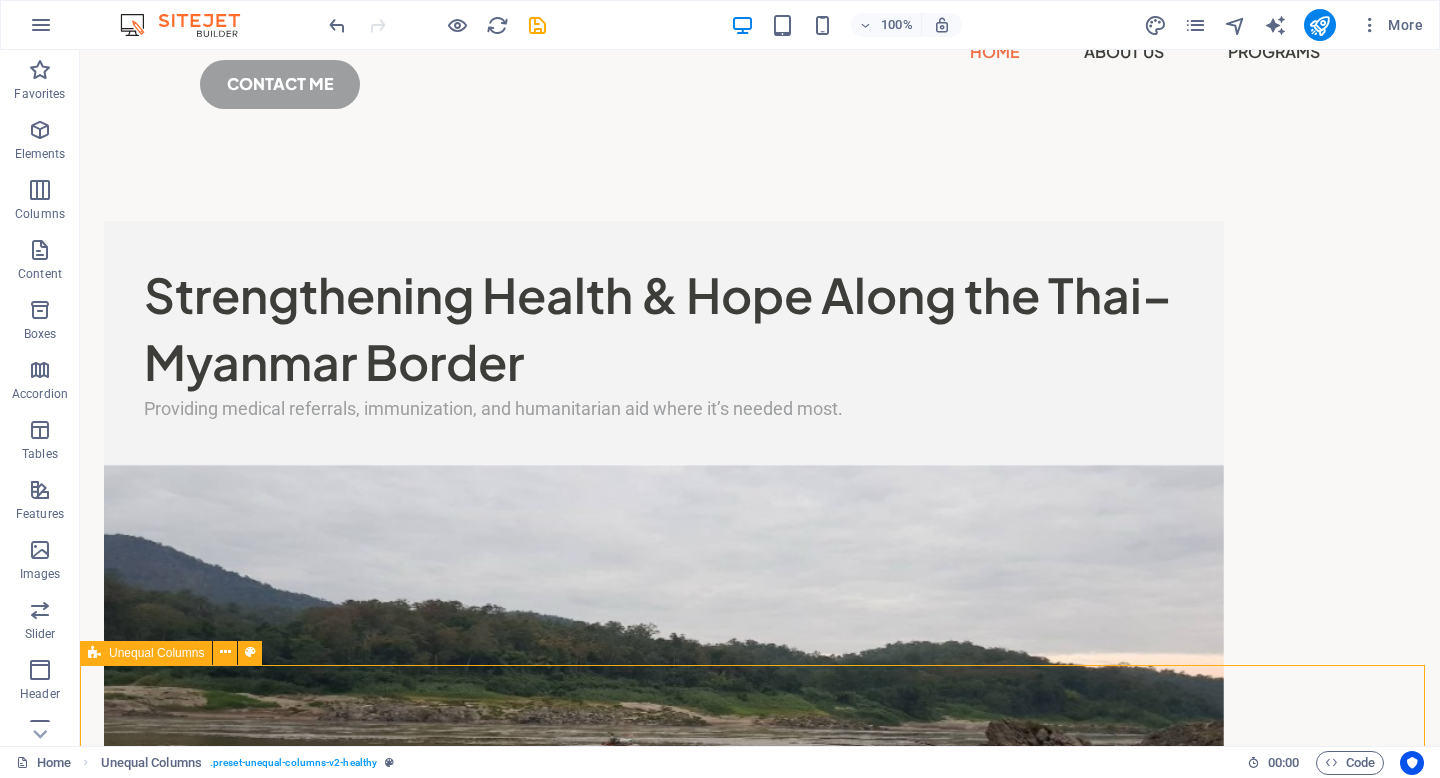 click on "Strengthening Health & Hope Along the Thai–Myanmar Border Providing medical referrals, immunization, and humanitarian aid where it’s needed most." at bounding box center (760, 1292) 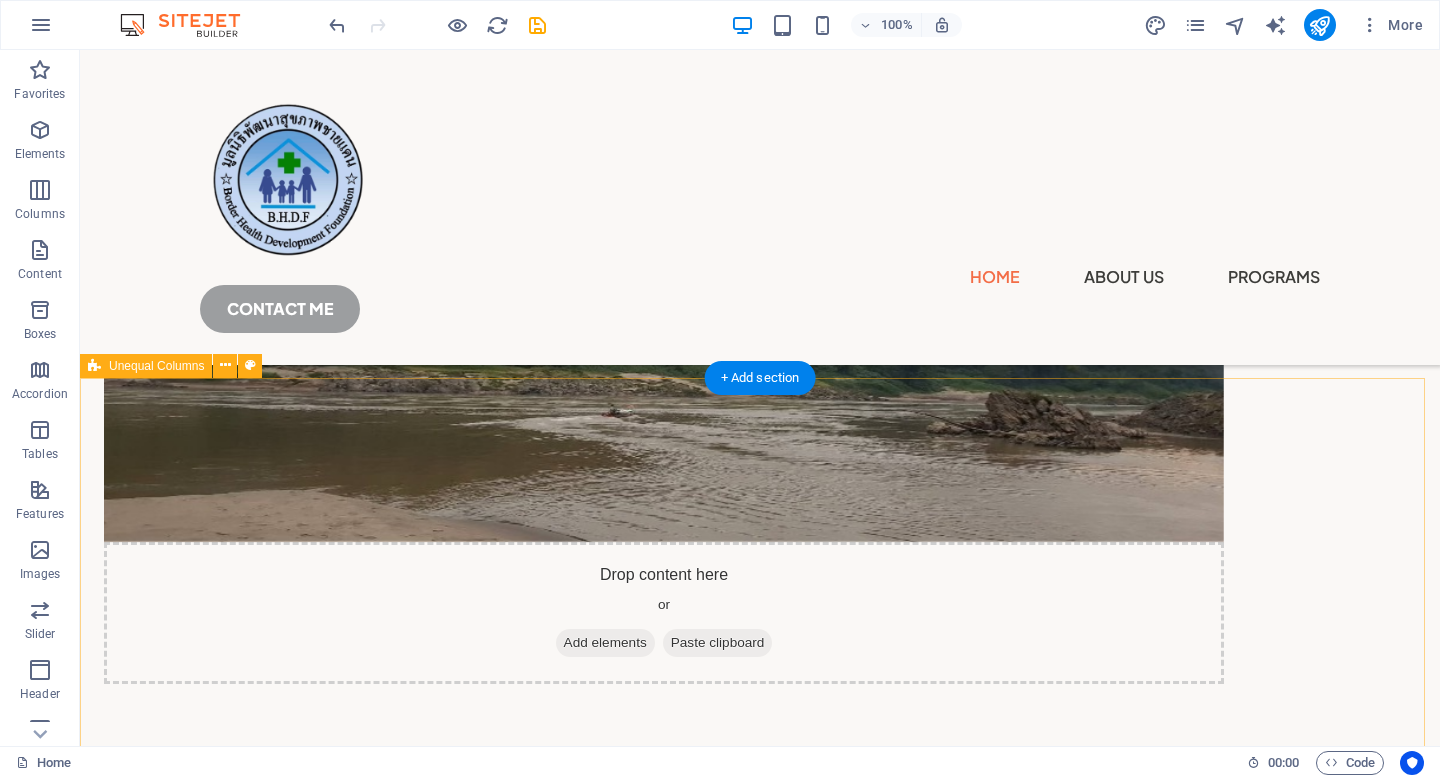 scroll, scrollTop: 482, scrollLeft: 0, axis: vertical 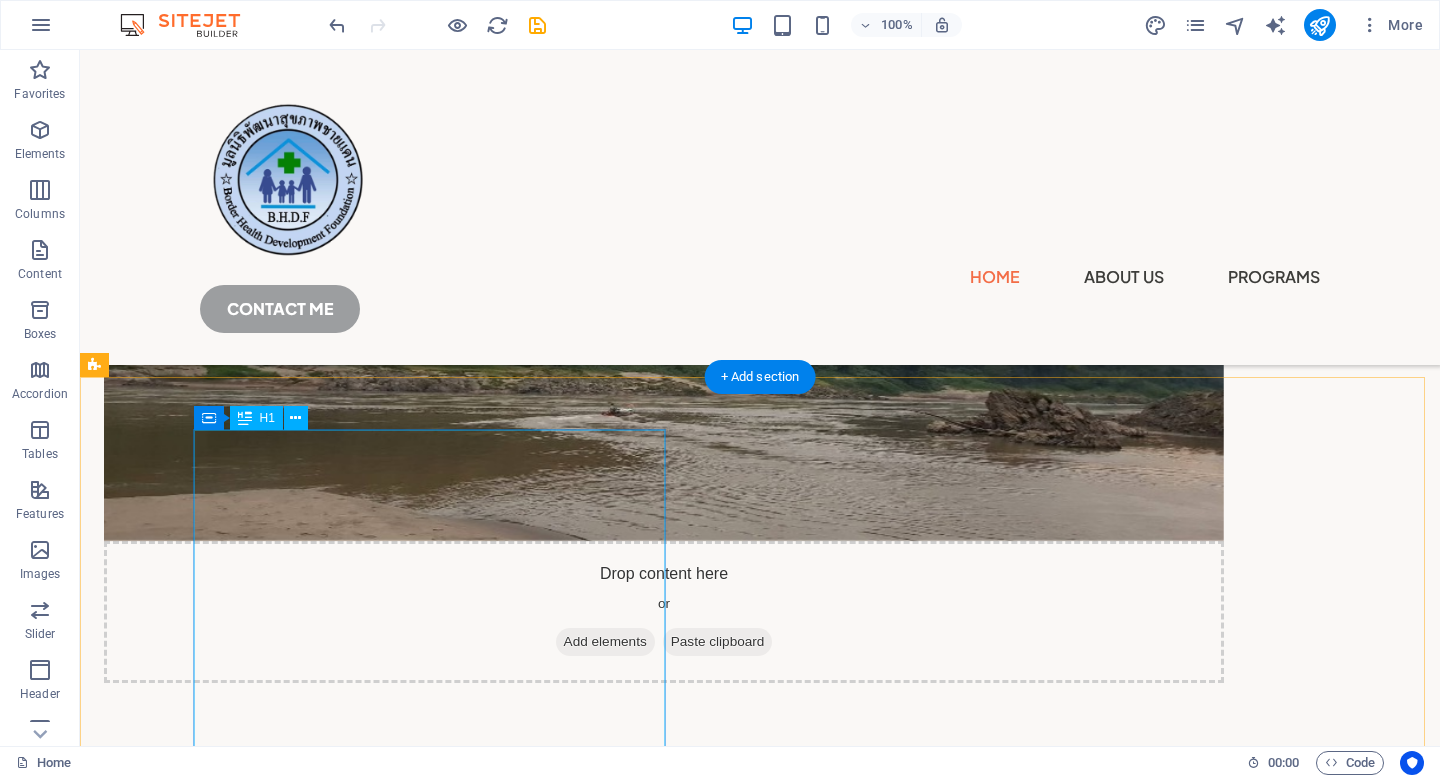 click on "Strengthening Health & Hope Along the Thai–Myanmar Border" at bounding box center (664, 905) 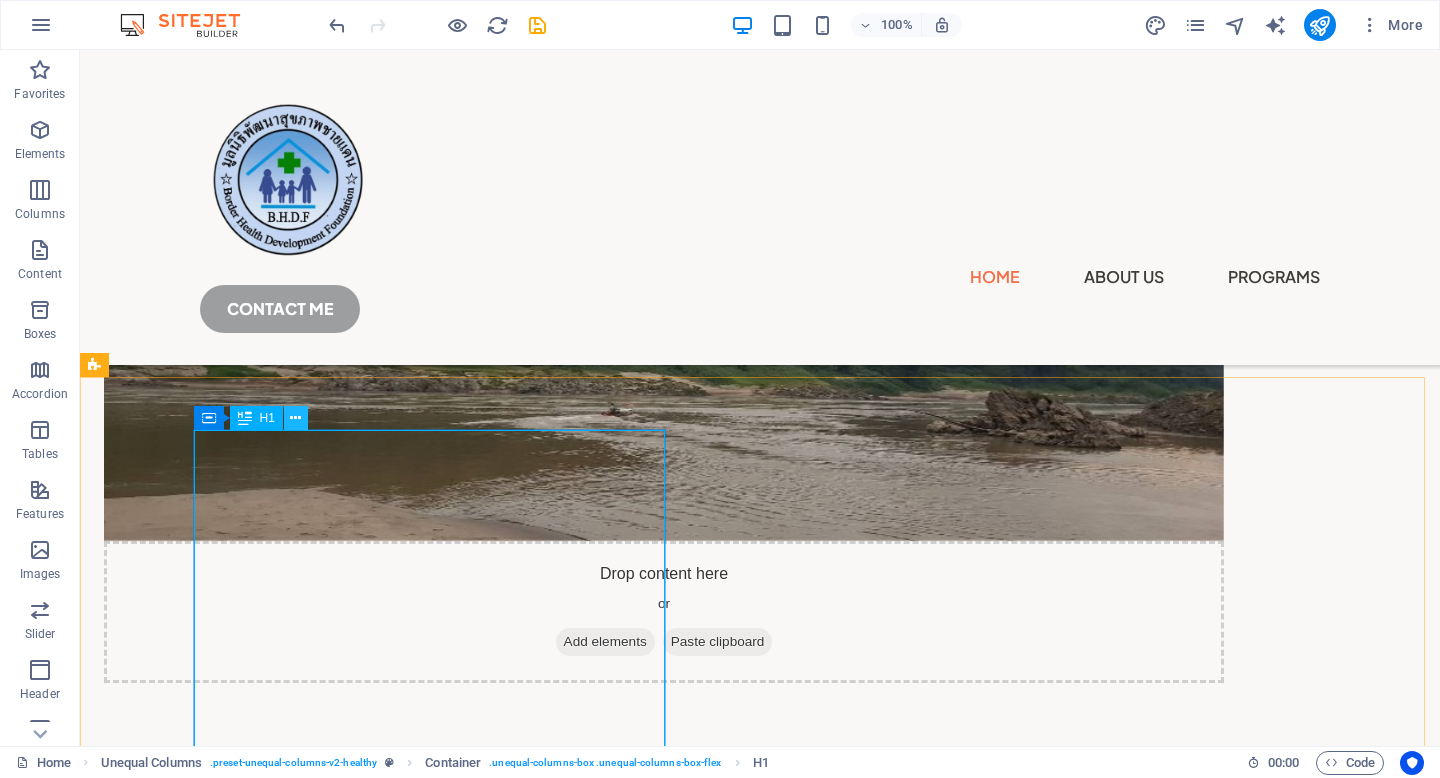 click at bounding box center (295, 418) 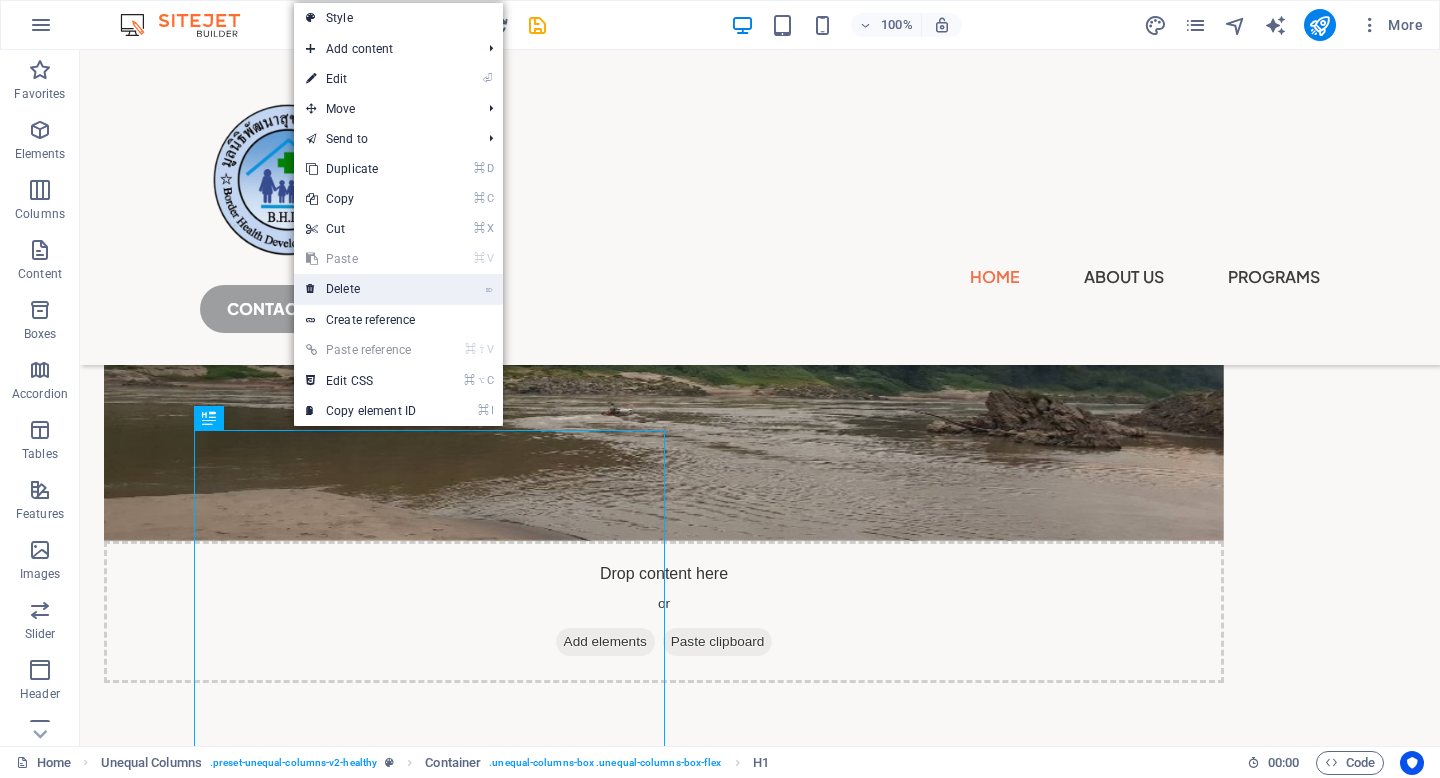 click on "⌦  Delete" at bounding box center [361, 289] 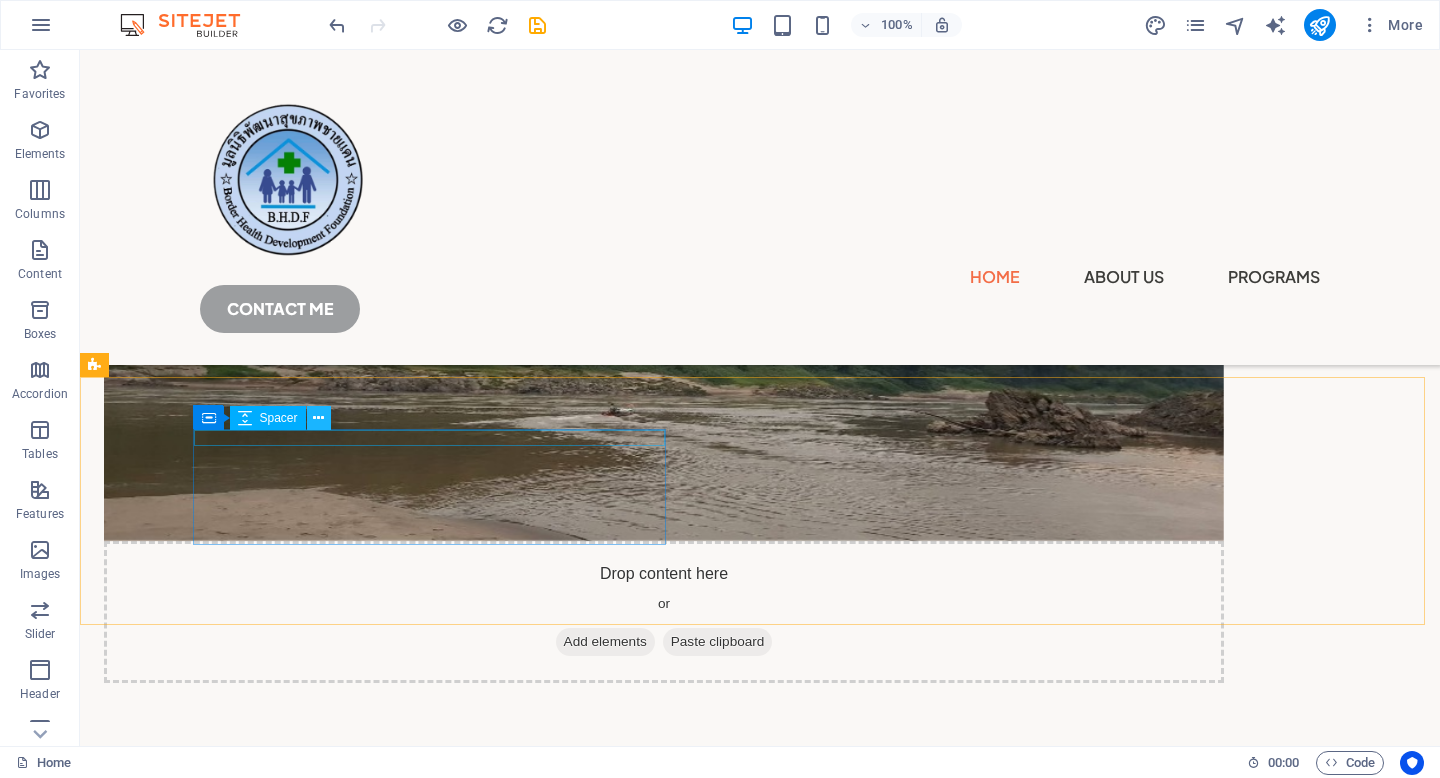 click at bounding box center [318, 418] 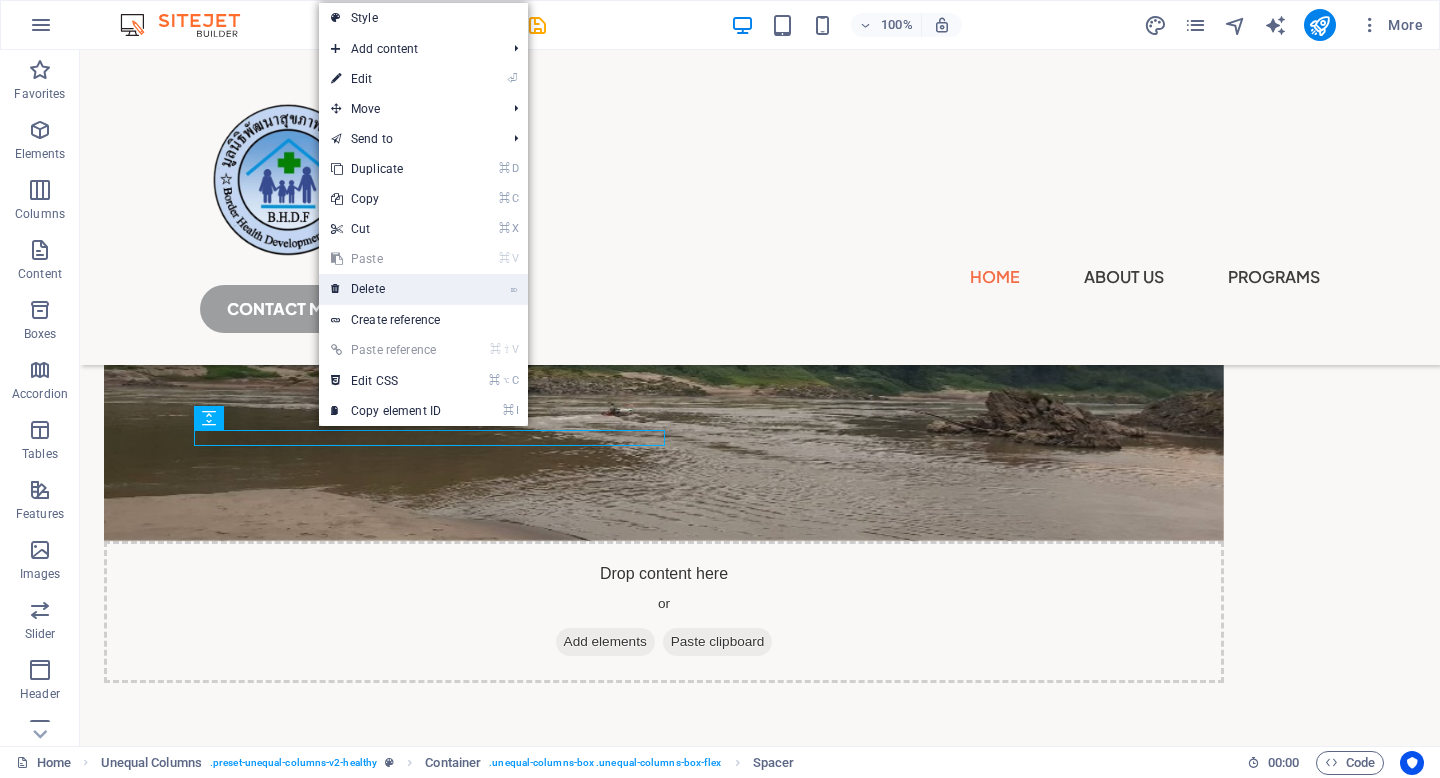 click on "⌦  Delete" at bounding box center (386, 289) 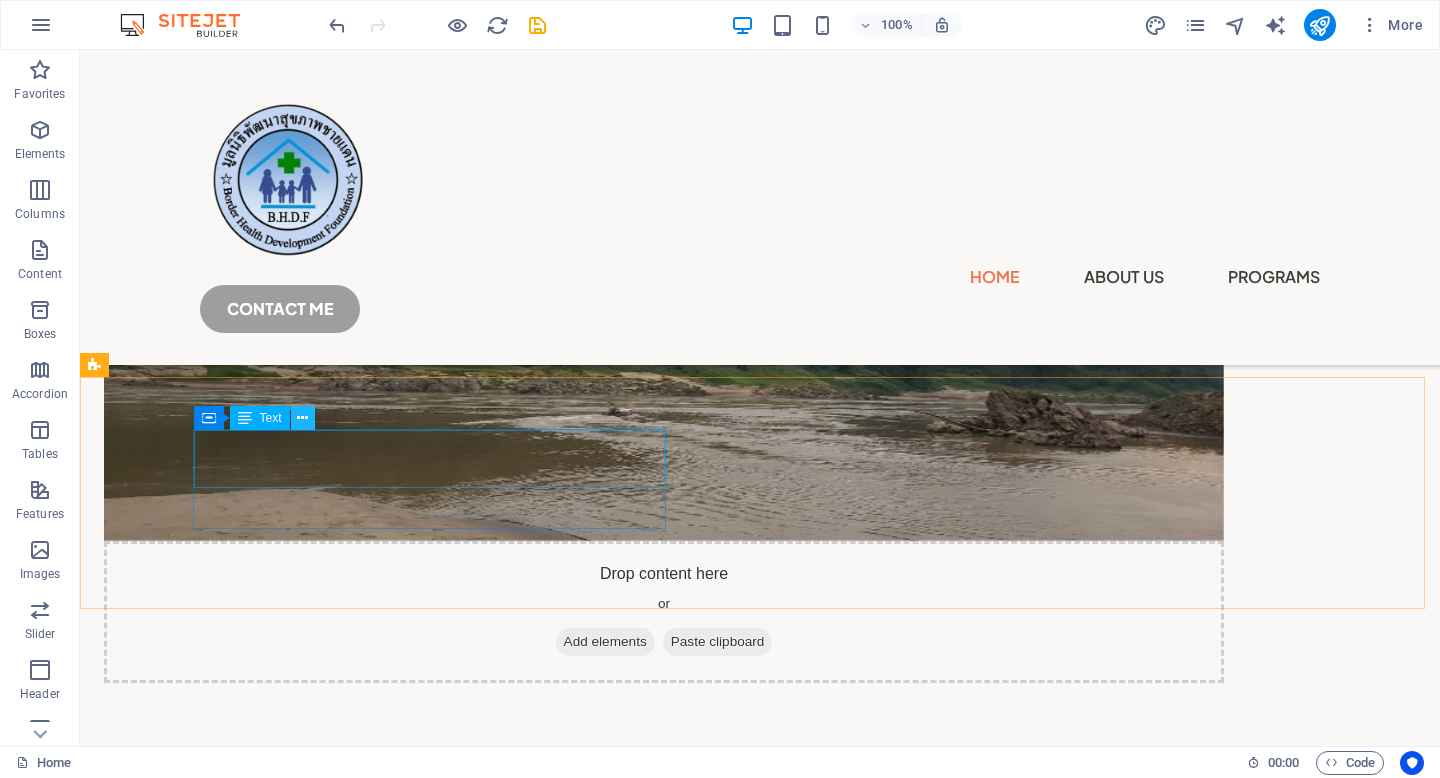 click at bounding box center (302, 418) 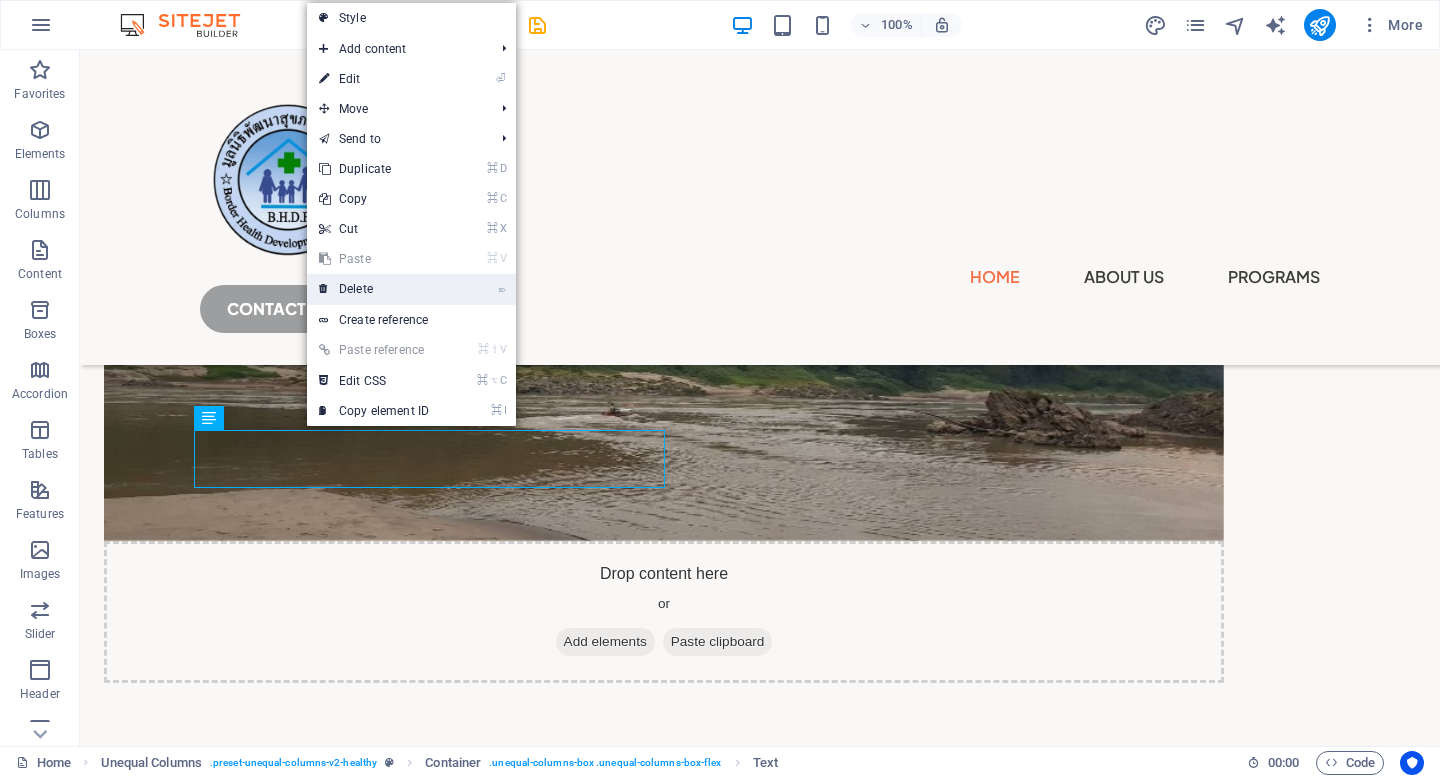 click on "⌦  Delete" at bounding box center (374, 289) 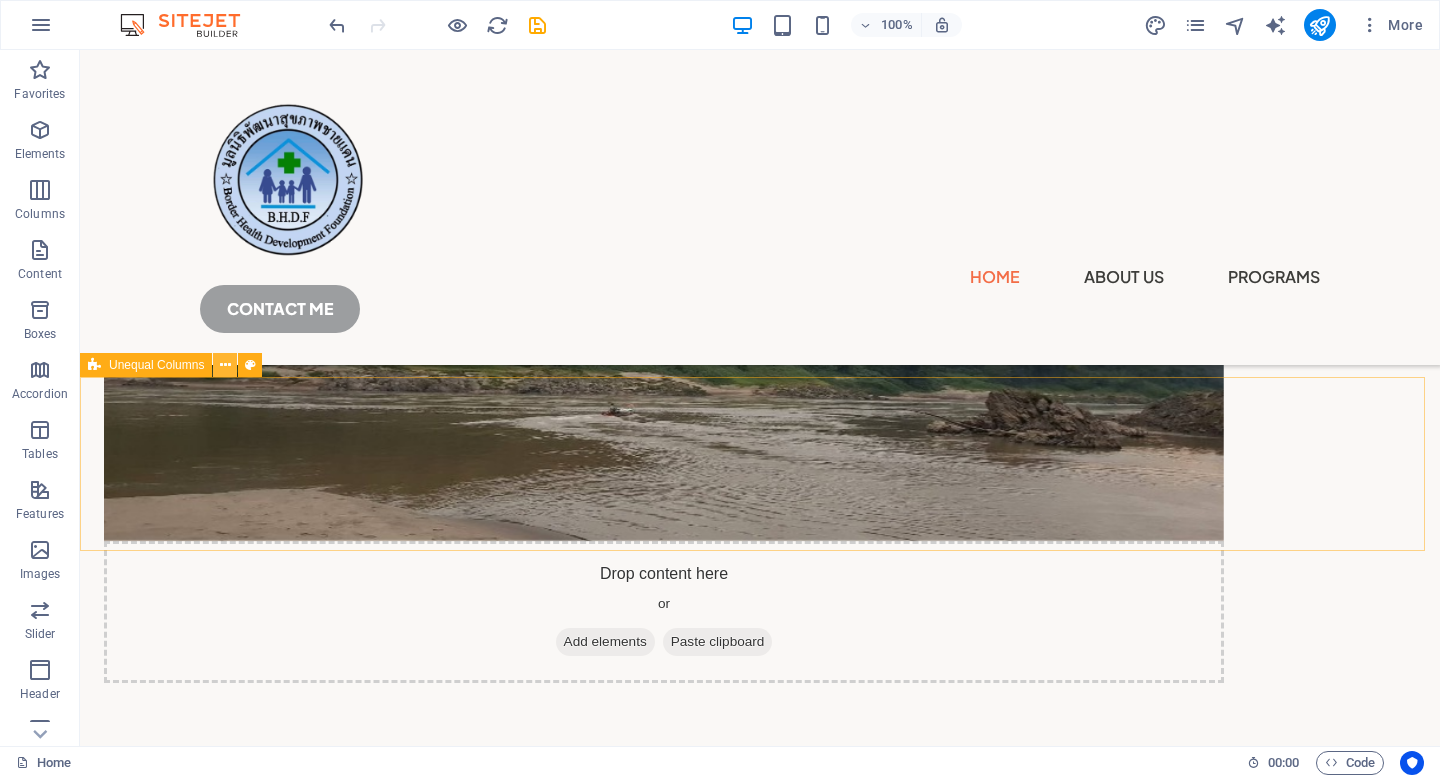 click at bounding box center [225, 365] 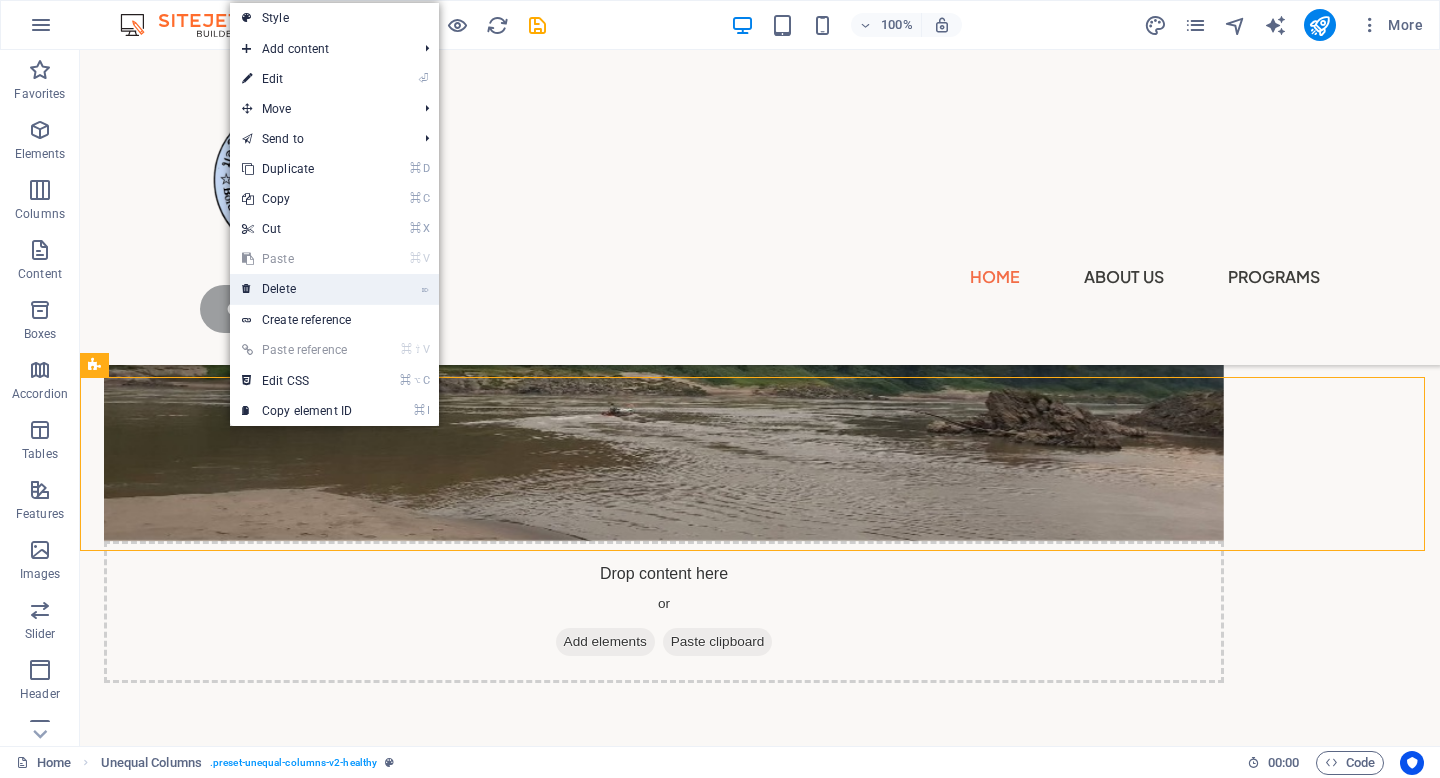 click on "⌦  Delete" at bounding box center (297, 289) 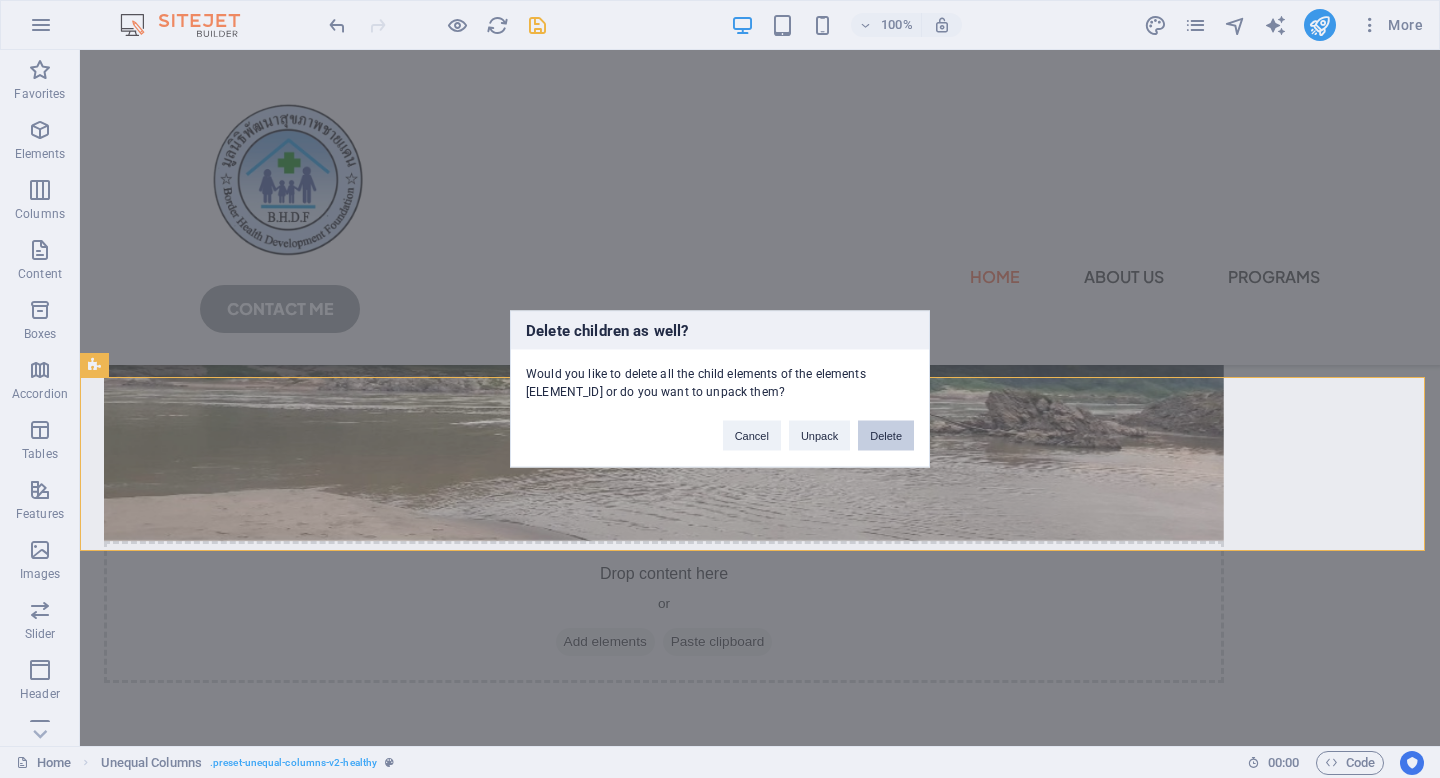 click on "Delete" at bounding box center (886, 436) 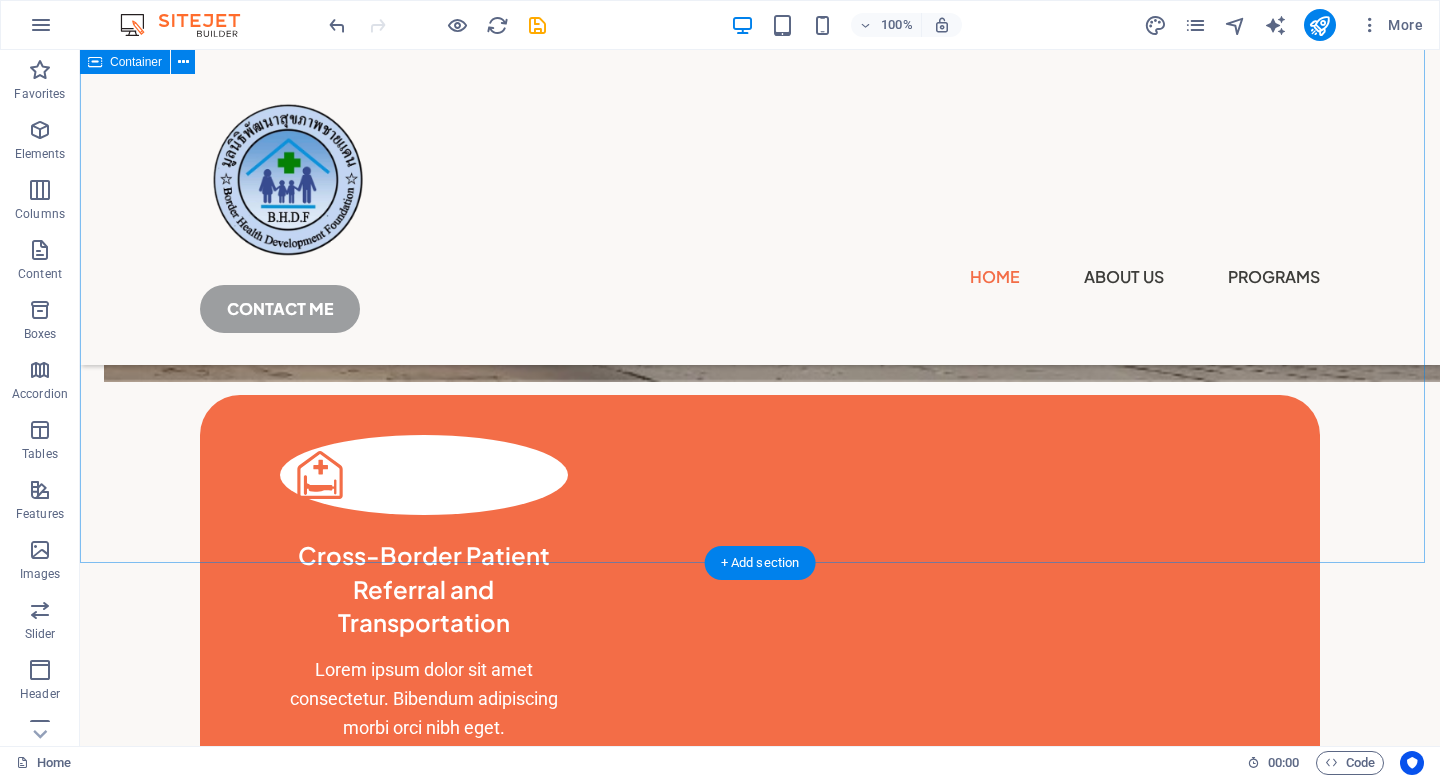 scroll, scrollTop: 931, scrollLeft: 0, axis: vertical 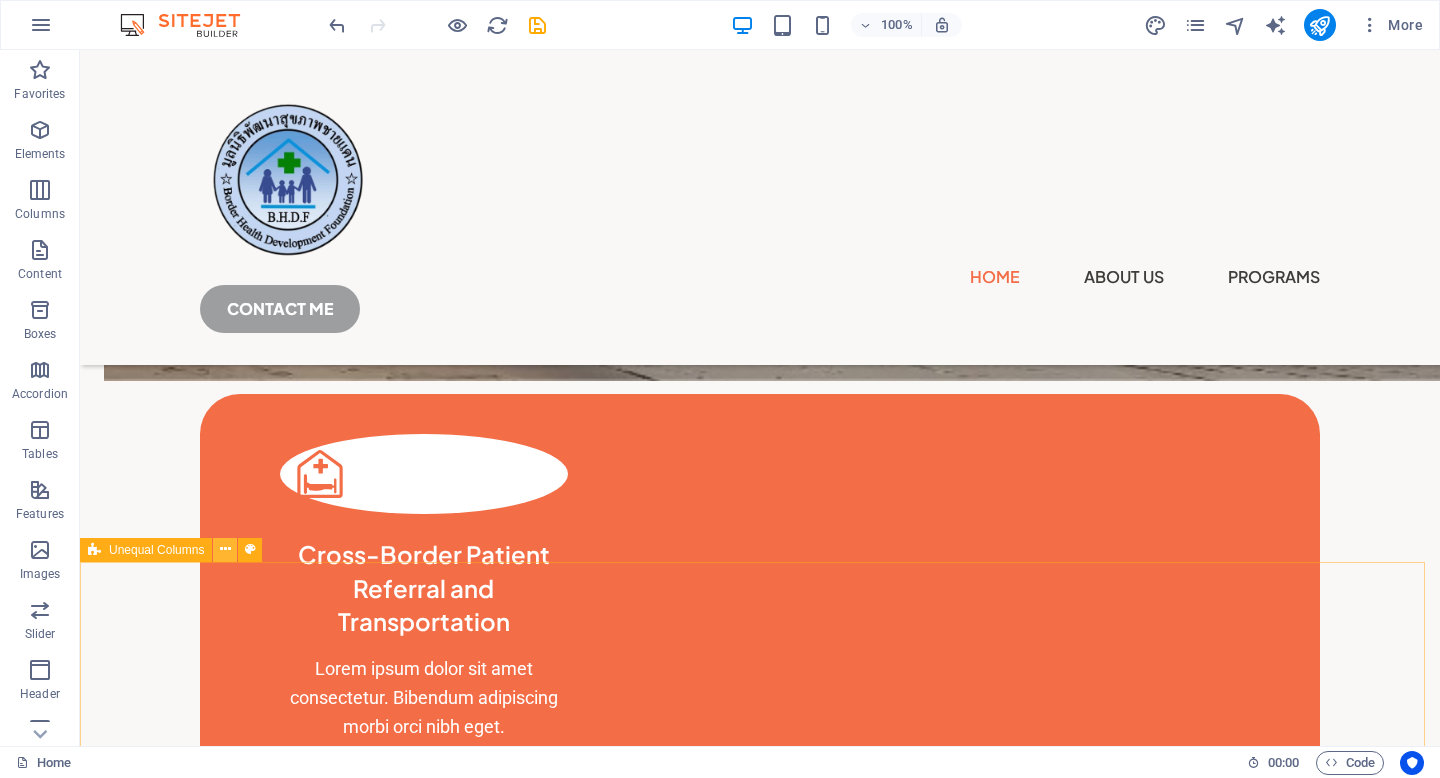 click at bounding box center [225, 549] 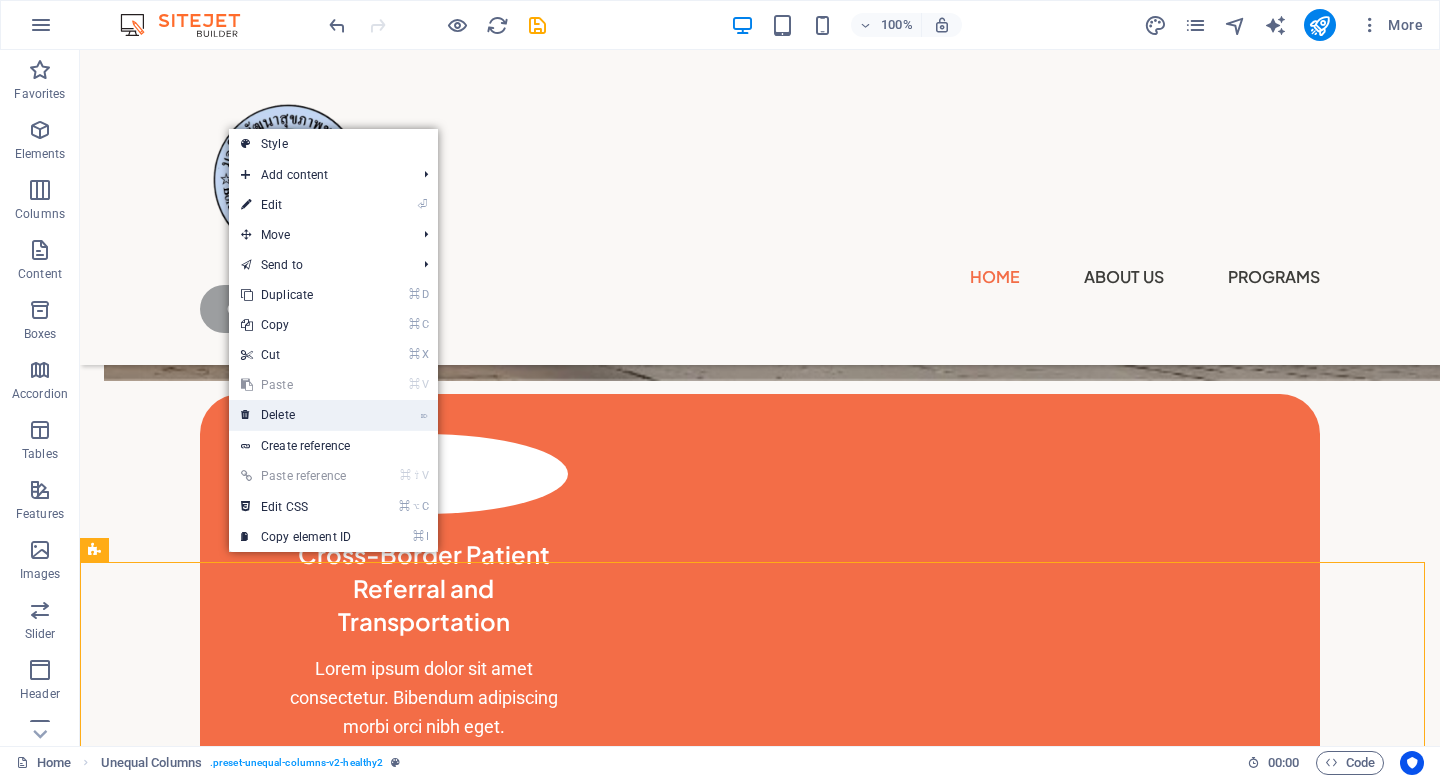click on "⌦  Delete" at bounding box center [296, 415] 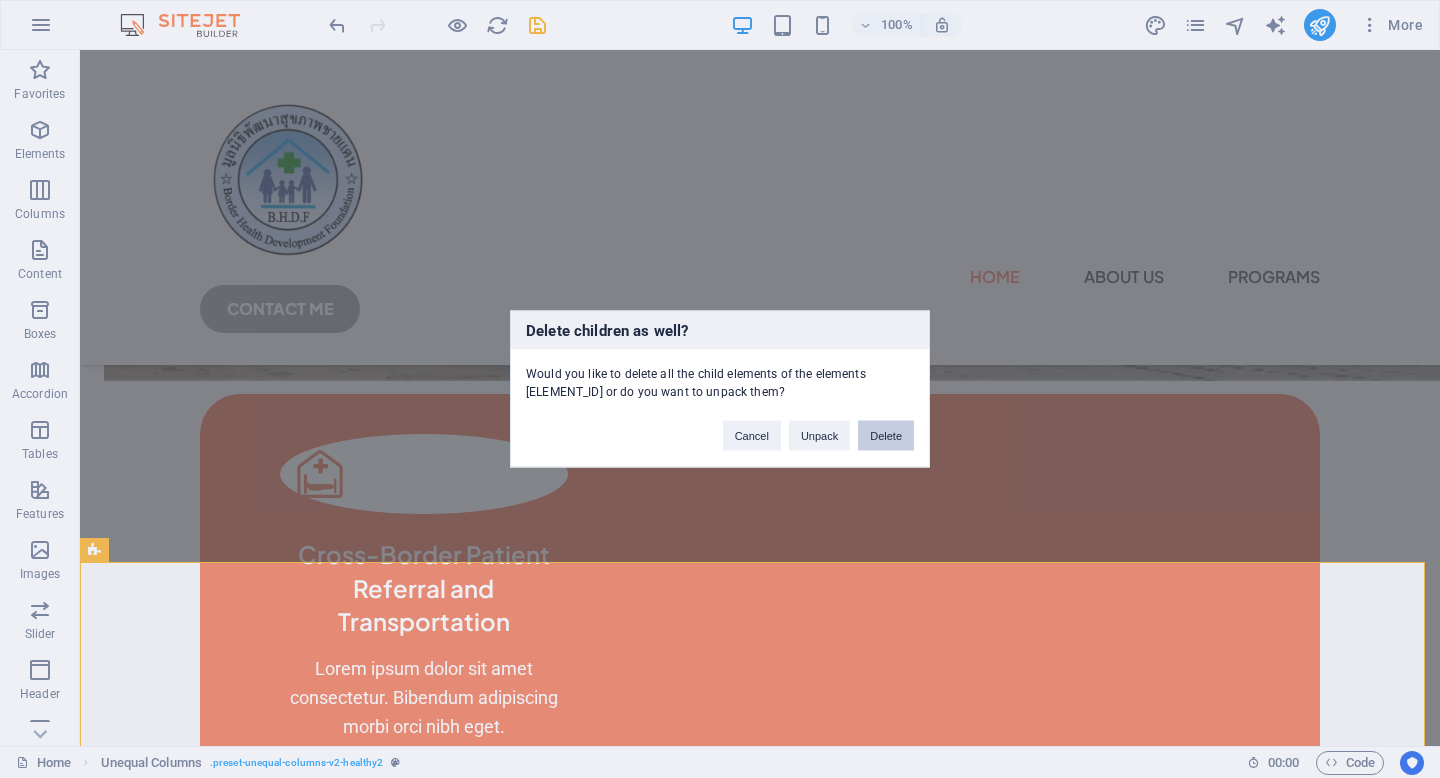 click on "Delete" at bounding box center [886, 436] 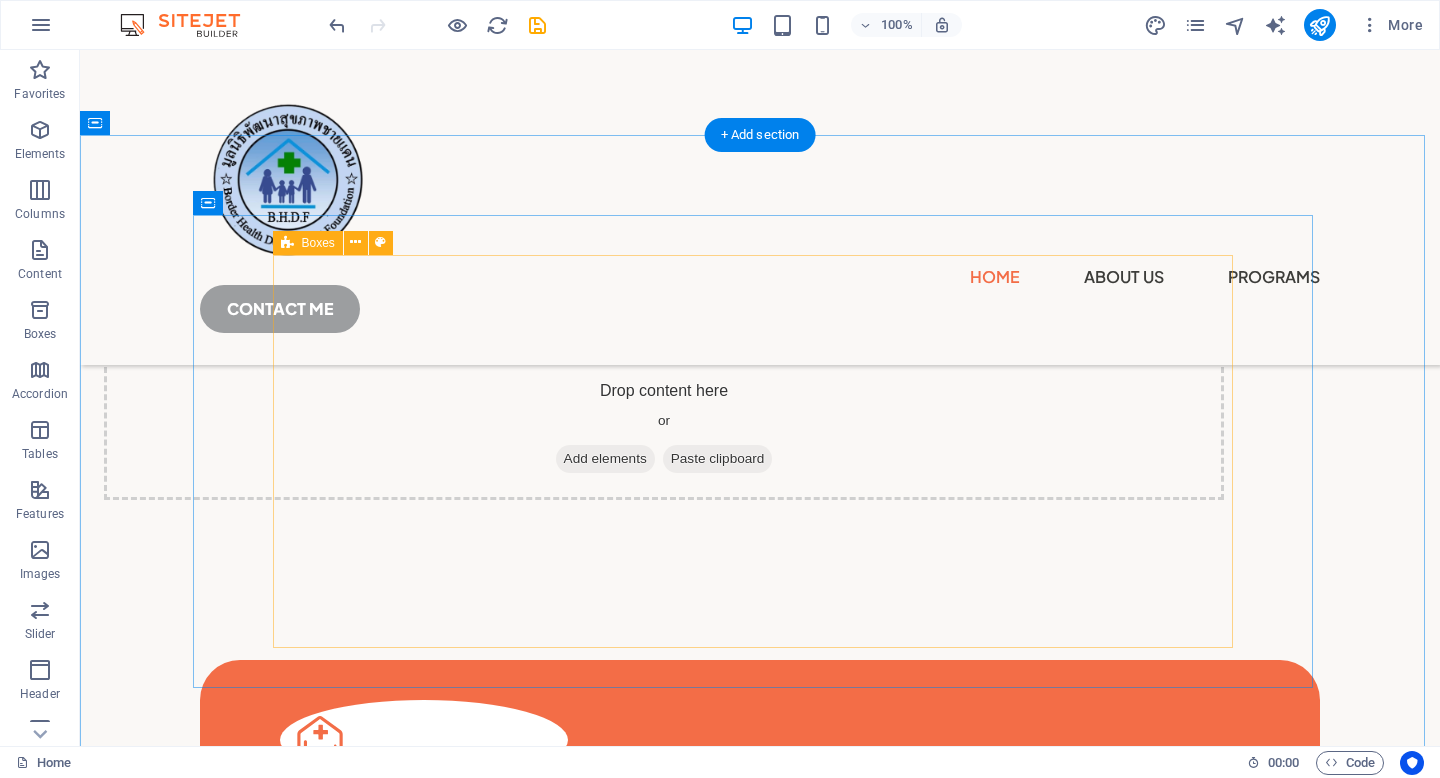 scroll, scrollTop: 724, scrollLeft: 0, axis: vertical 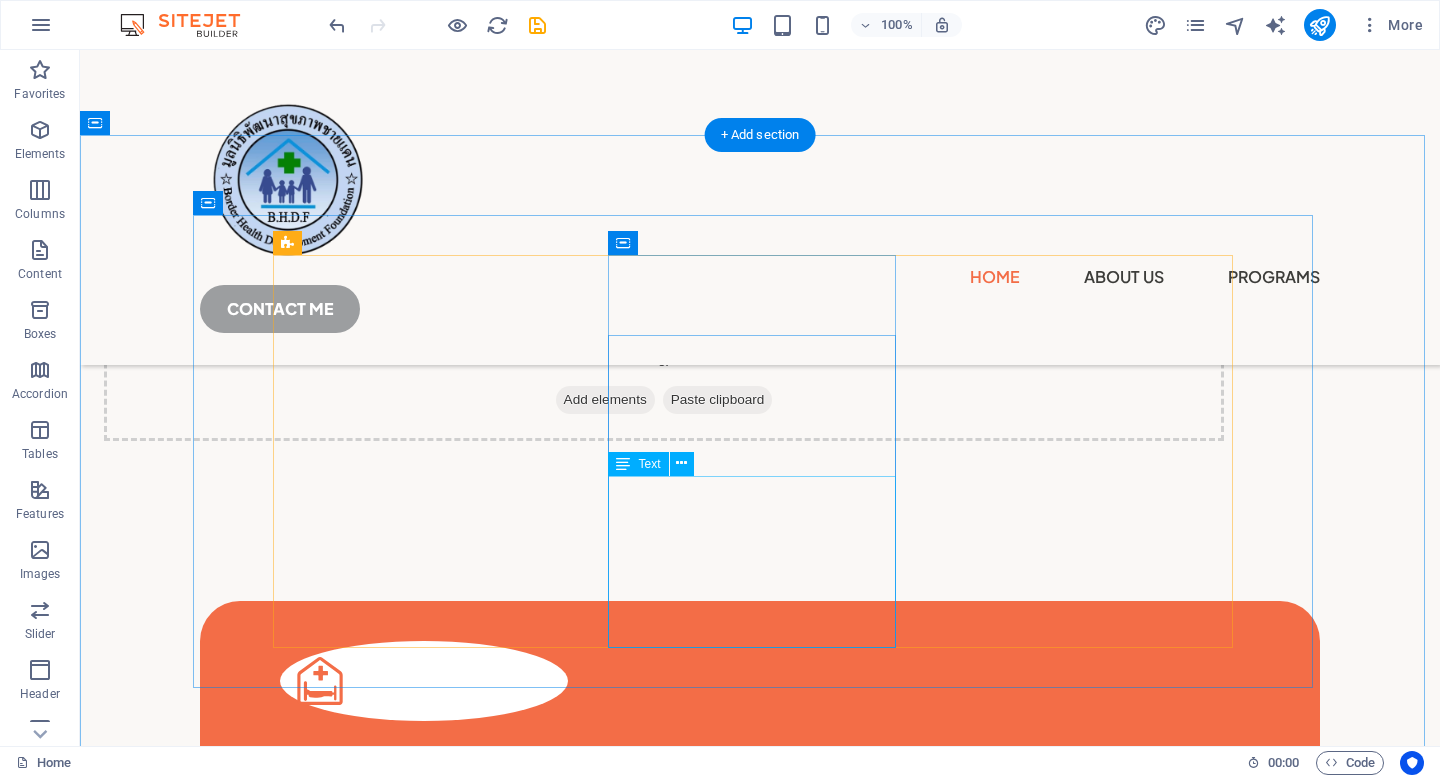 click on "We deliver vaccines and health education to children, pregnant women, and vulnerable communities, ensuring continuity of care through mobile and routine immunization programs." at bounding box center (424, 1279) 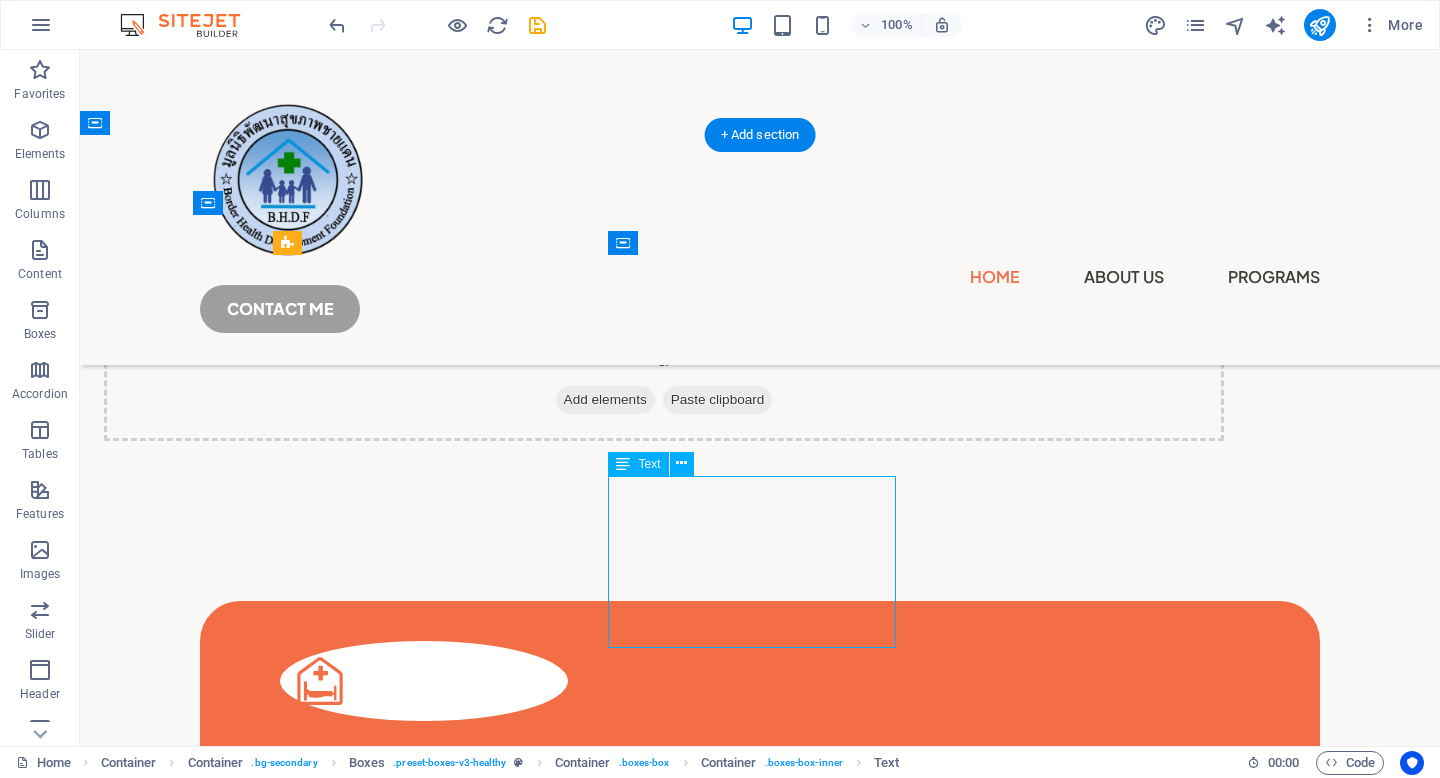 click on "We deliver vaccines and health education to children, pregnant women, and vulnerable communities, ensuring continuity of care through mobile and routine immunization programs." at bounding box center [424, 1279] 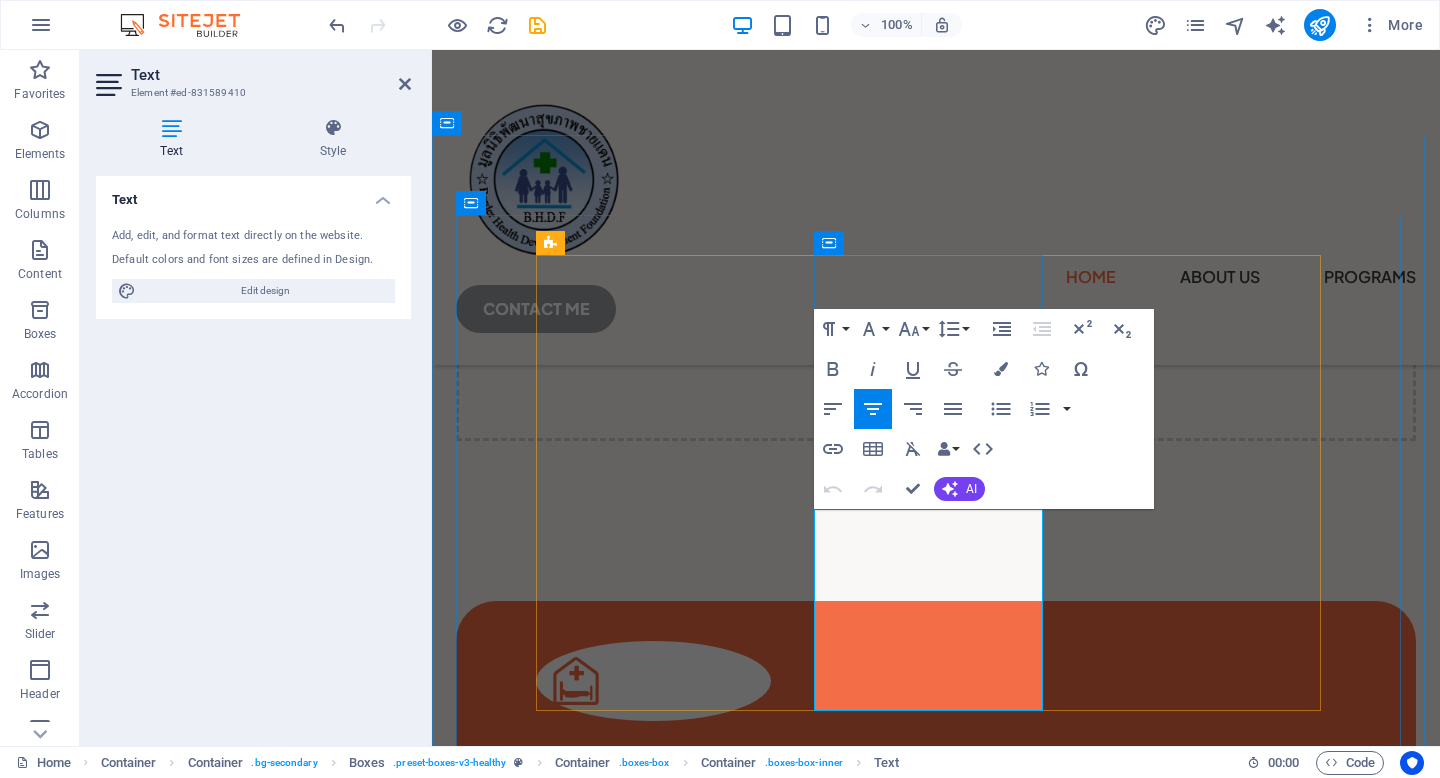 click on "We deliver vaccines and health education to children, pregnant women, and vulnerable communities, ensuring continuity of care through mobile and routine immunization programs." at bounding box center [653, 1357] 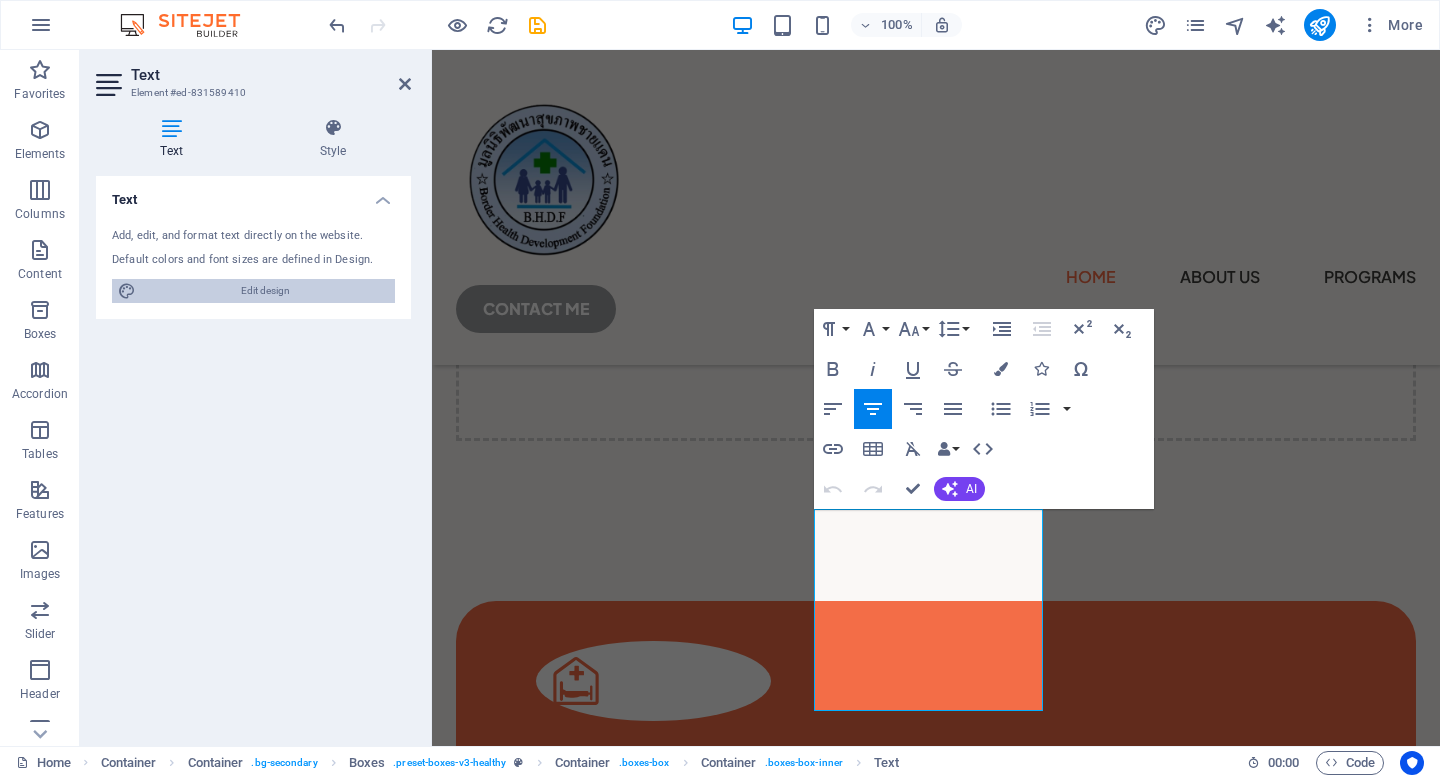click on "Edit design" at bounding box center (265, 291) 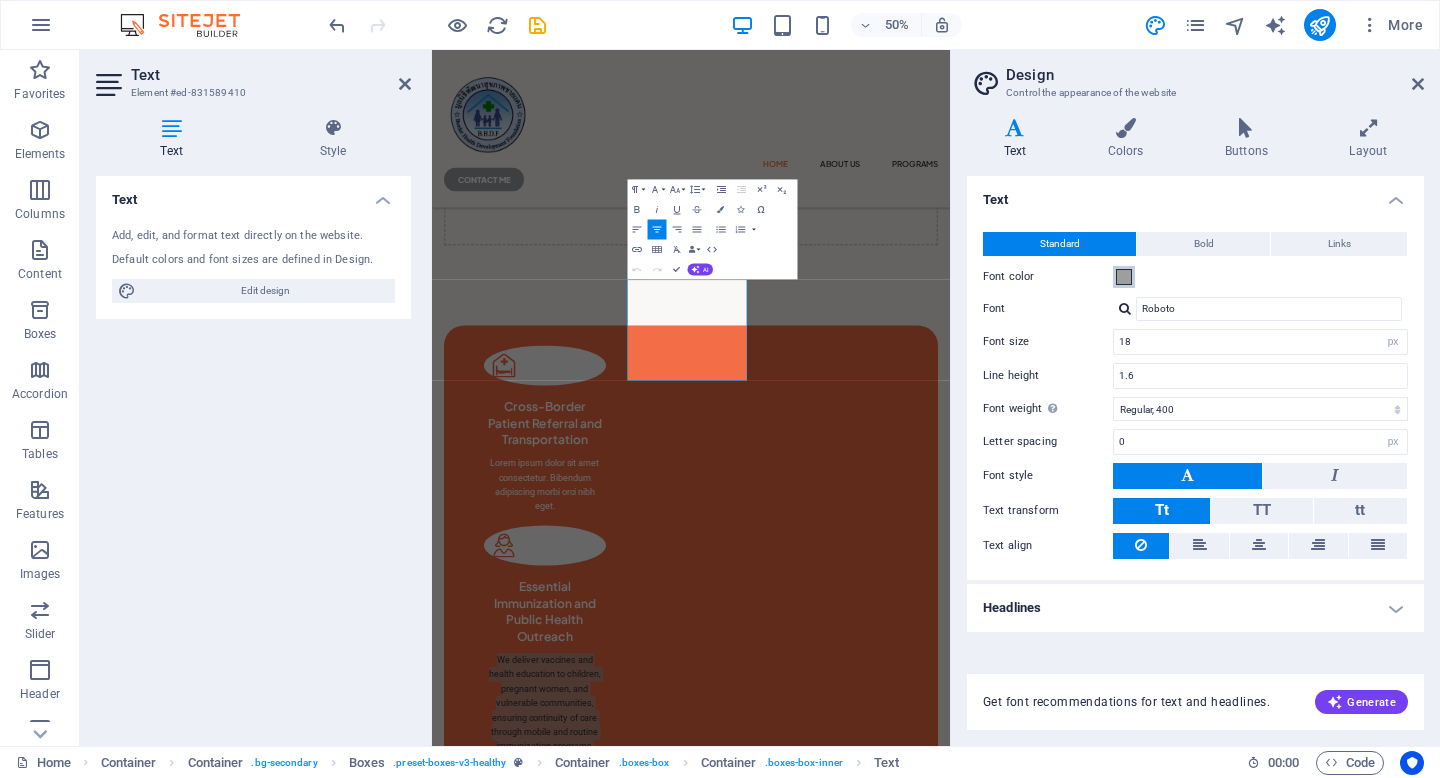 click at bounding box center (1124, 277) 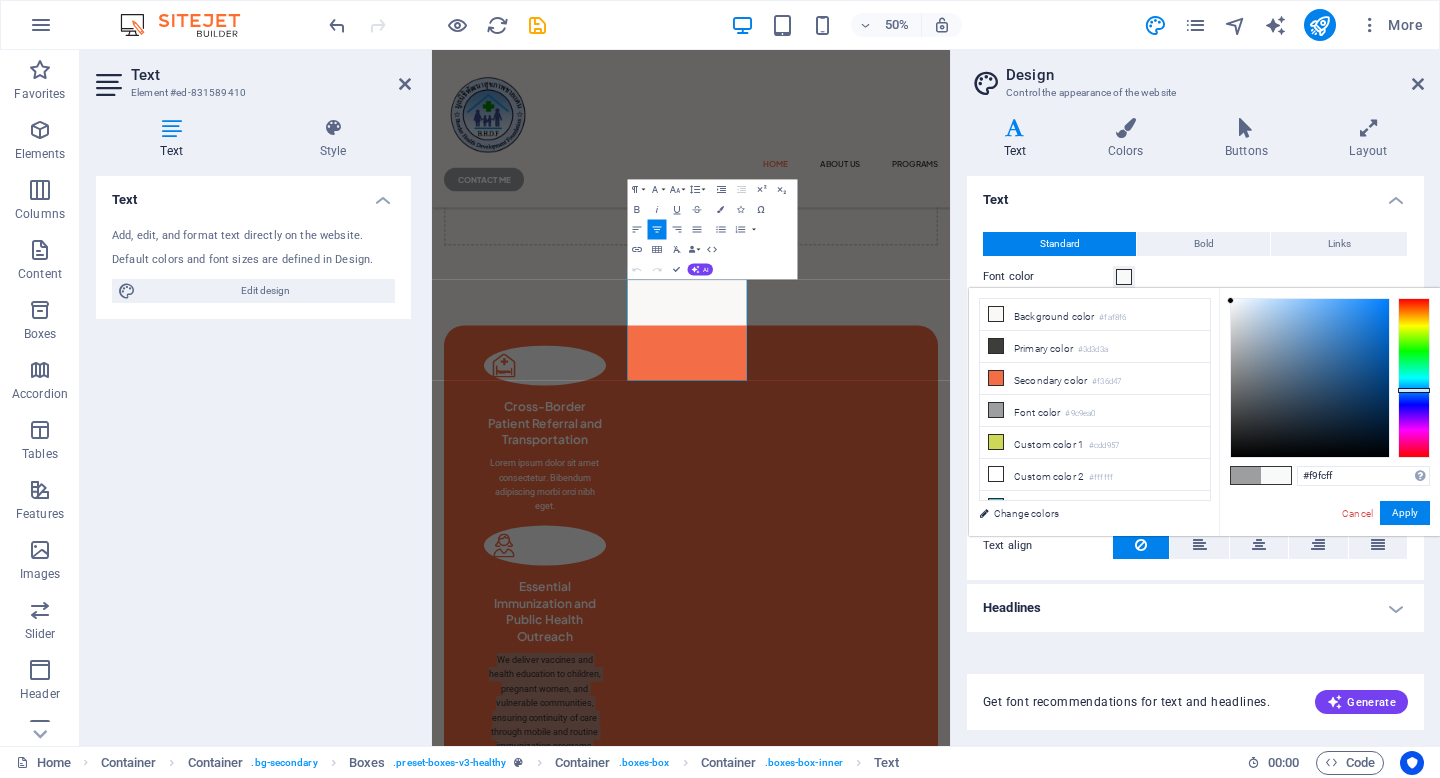 type on "#f7fbff" 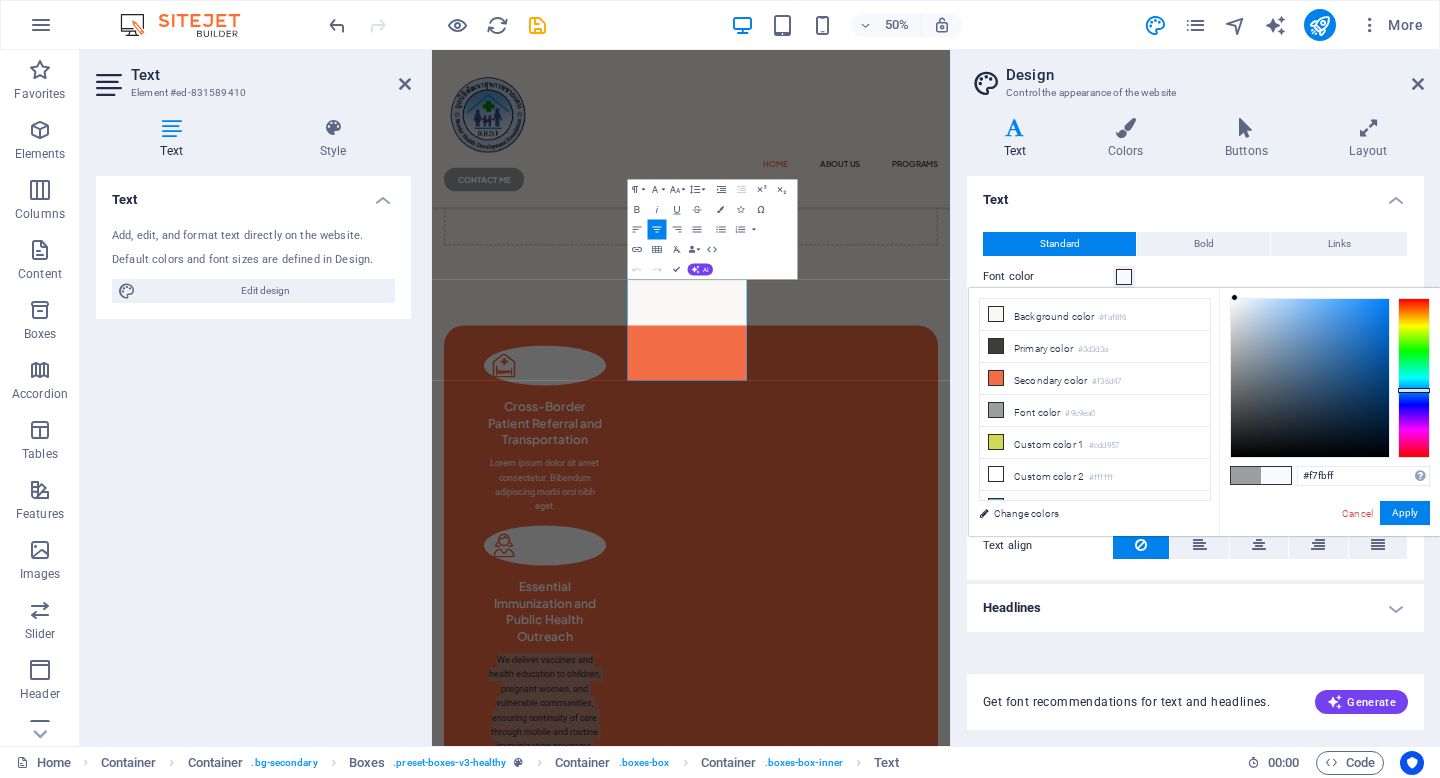 drag, startPoint x: 1231, startPoint y: 347, endPoint x: 1235, endPoint y: 297, distance: 50.159744 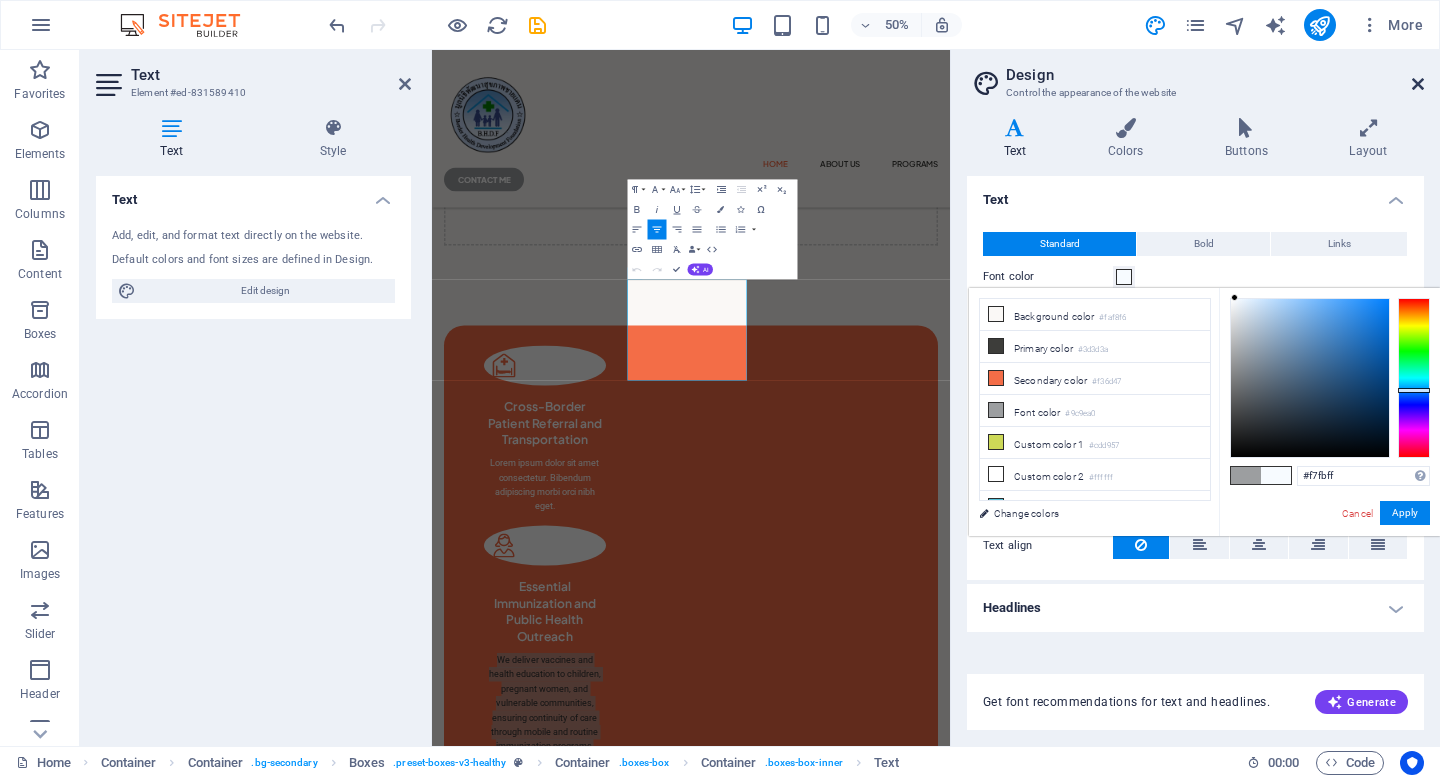 click at bounding box center (1418, 84) 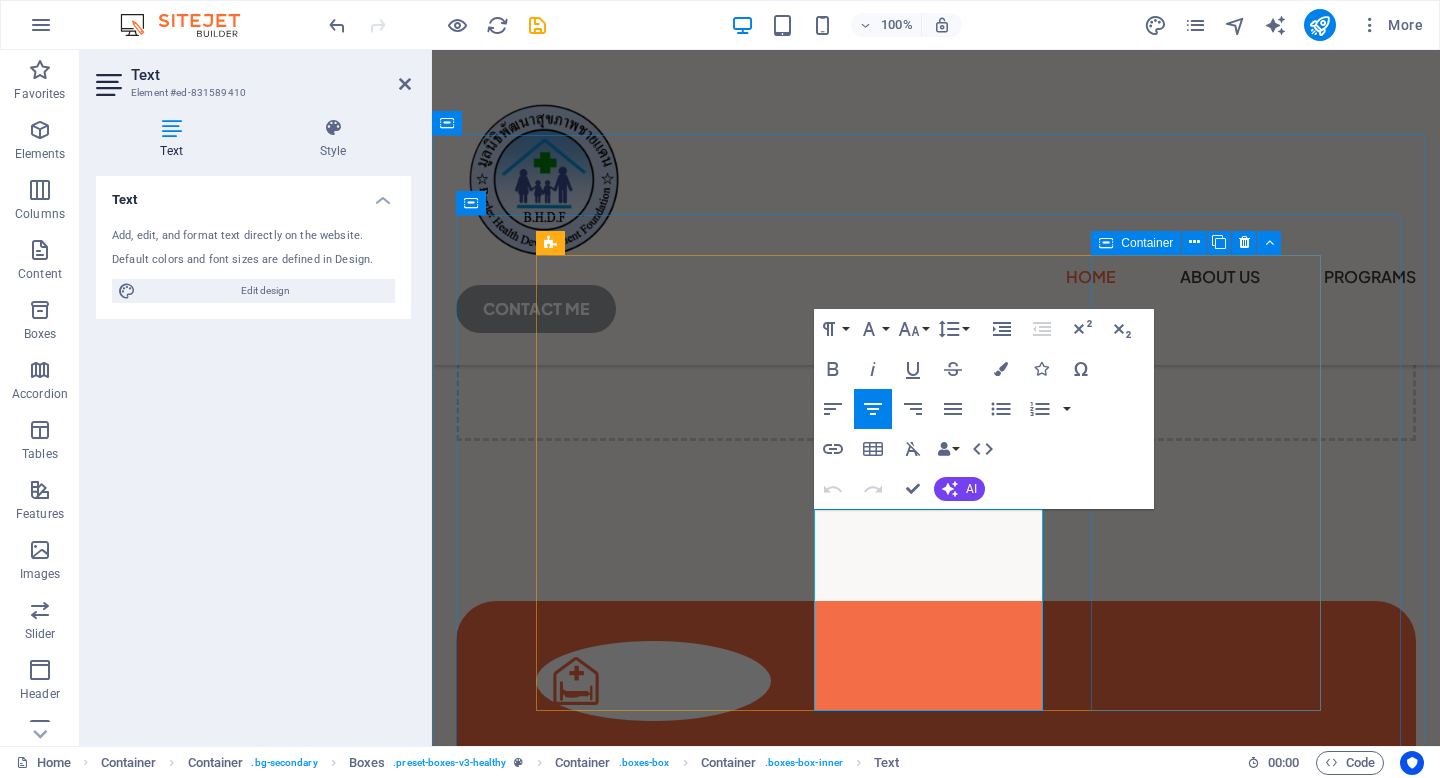 click on "8+ years of experience Lorem ipsum dolor sit amet consectetur. Bibendum adipiscing morbi orci nibh eget." at bounding box center [653, 1632] 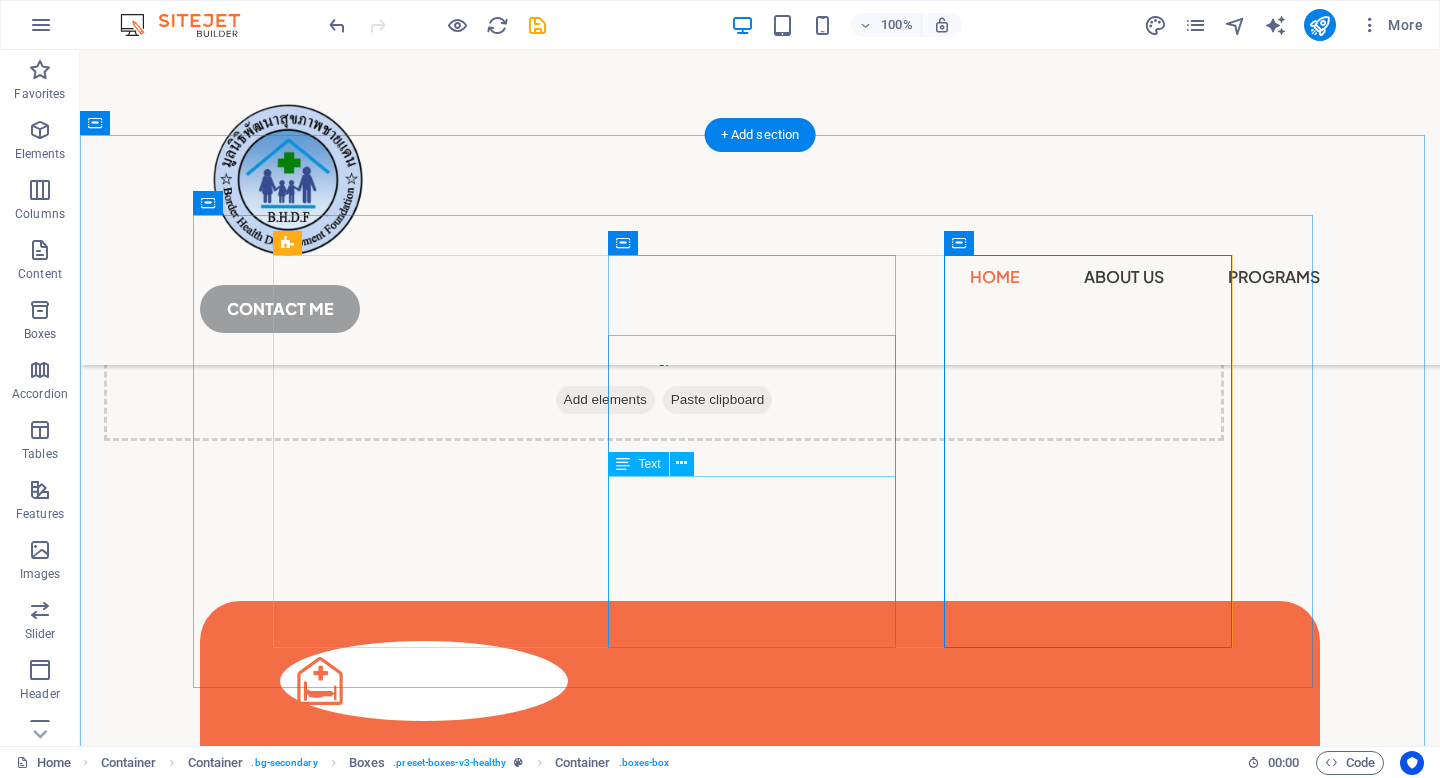 click on "We deliver vaccines and health education to children, pregnant women, and vulnerable communities, ensuring continuity of care through mobile and routine immunization programs." at bounding box center [424, 1279] 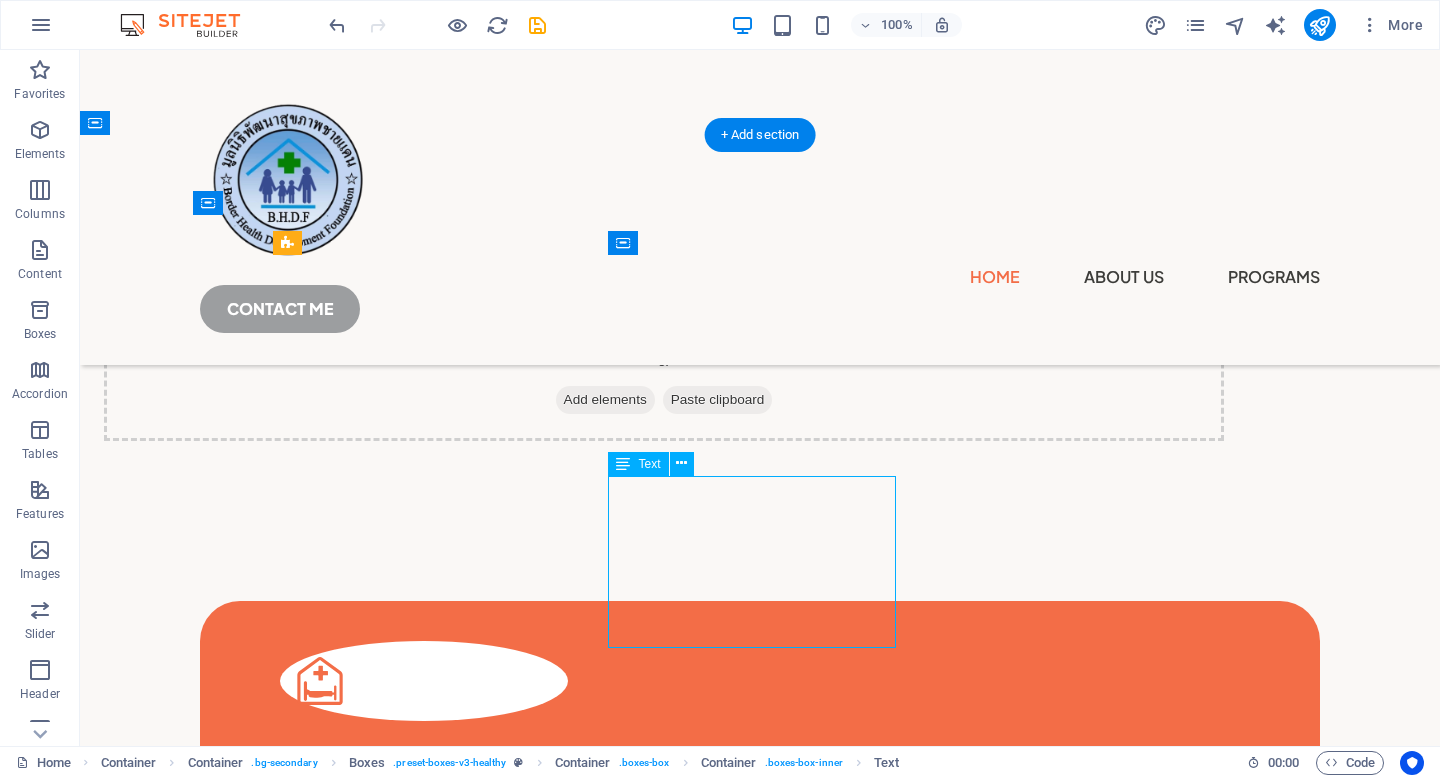 click on "We deliver vaccines and health education to children, pregnant women, and vulnerable communities, ensuring continuity of care through mobile and routine immunization programs." at bounding box center (424, 1279) 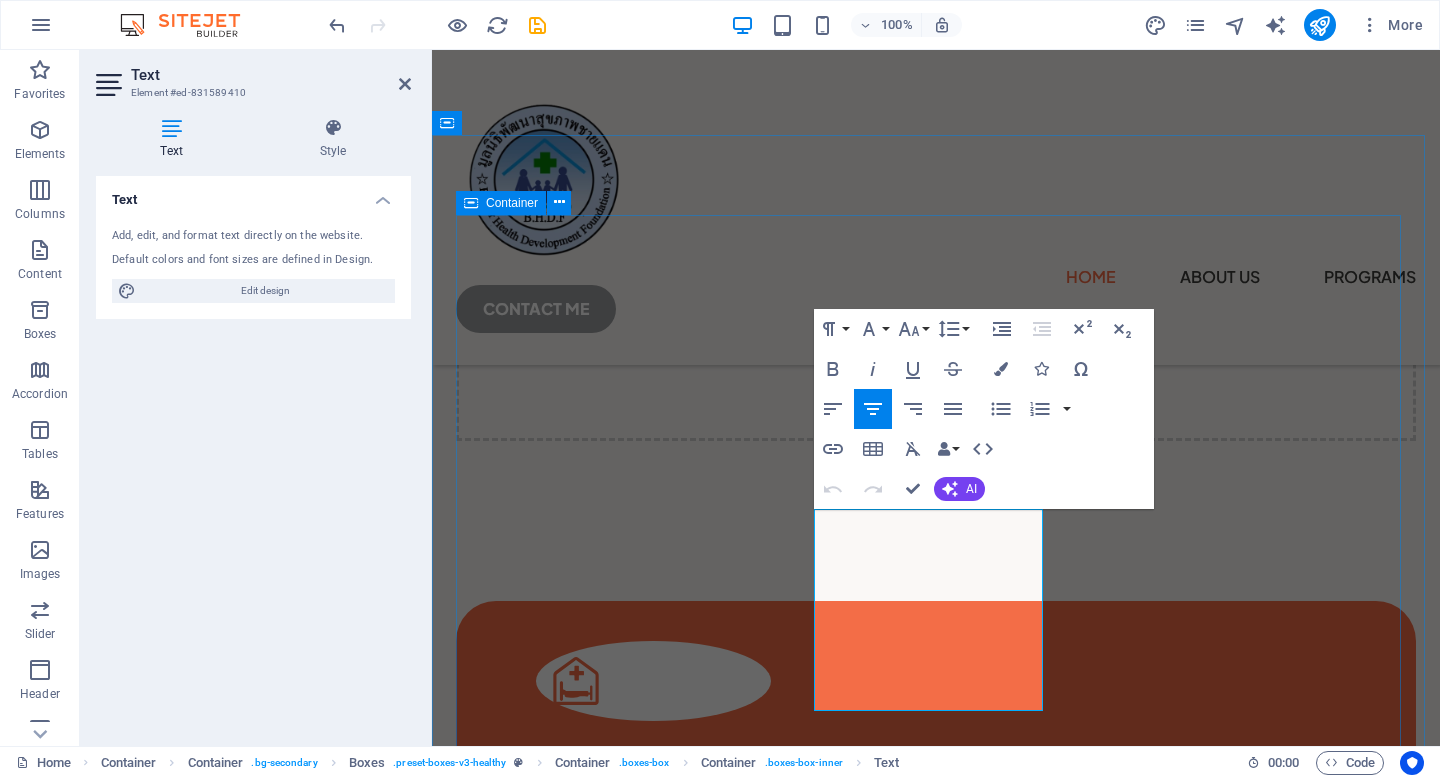 click on "Cross-Border Patient Referral and Transportation Lorem ipsum dolor sit amet consectetur. Bibendum adipiscing morbi orci nibh eget. Essential Immunization and Public Health Outreach We deliver vaccines and health education to children, pregnant women, and vulnerable communities, ensuring continuity of care through mobile and routine immunization programs. 8+ years of experience Lorem ipsum dolor sit amet consectetur. Bibendum adipiscing morbi orci nibh eget." at bounding box center (936, 1212) 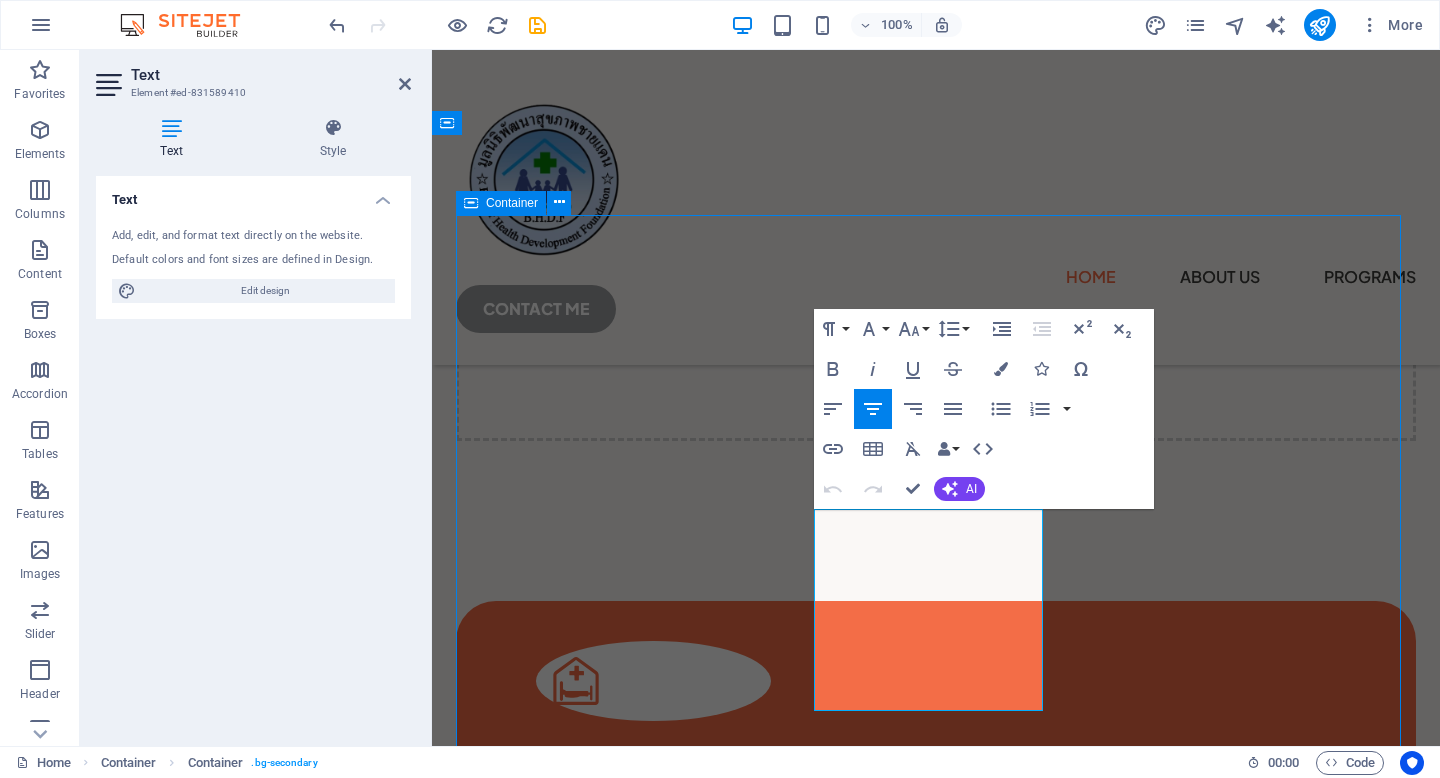 click on "Cross-Border Patient Referral and Transportation Lorem ipsum dolor sit amet consectetur. Bibendum adipiscing morbi orci nibh eget. Essential Immunization and Public Health Outreach We deliver vaccines and health education to children, pregnant women, and vulnerable communities, ensuring continuity of care through mobile and routine immunization programs. 8+ years of experience Lorem ipsum dolor sit amet consectetur. Bibendum adipiscing morbi orci nibh eget." at bounding box center (936, 1212) 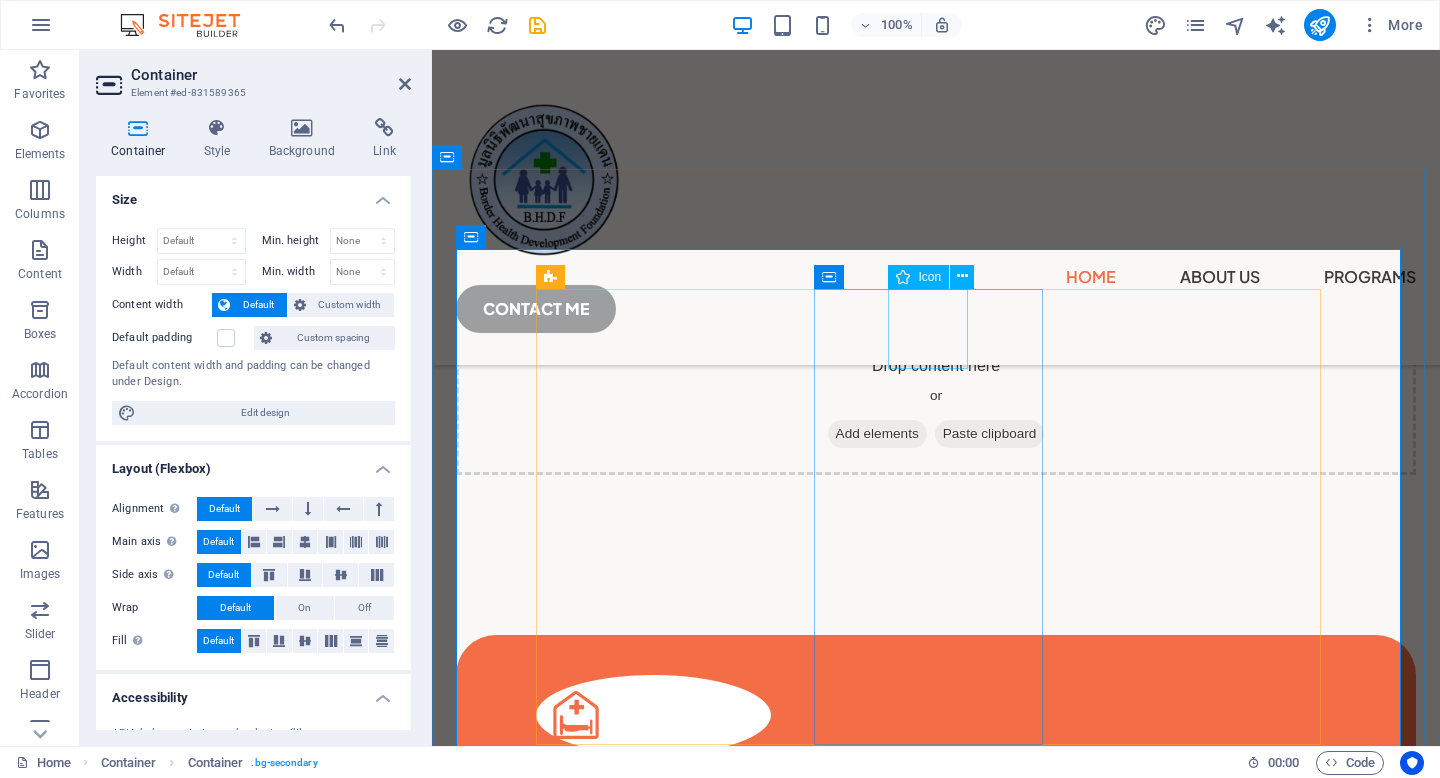 click at bounding box center [653, 1075] 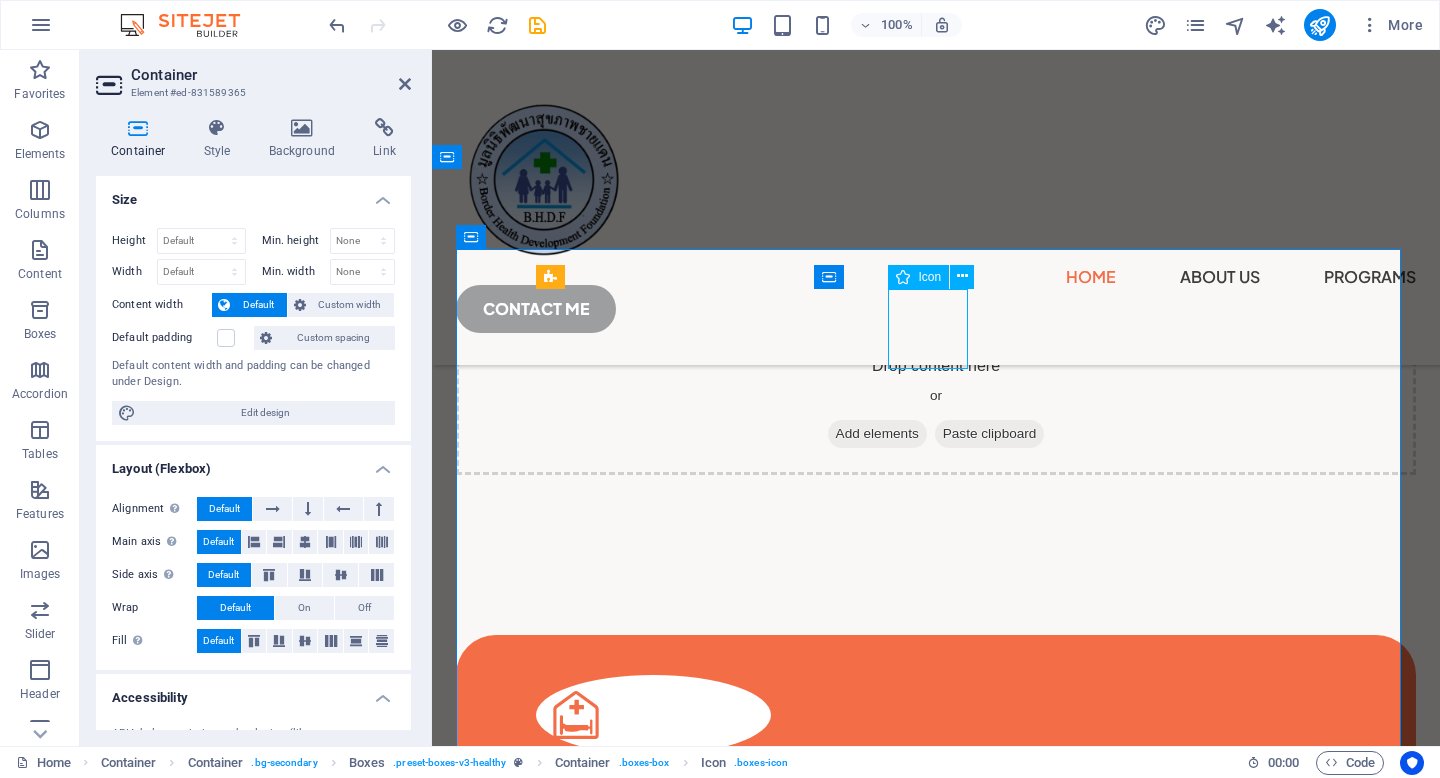 click at bounding box center [653, 1075] 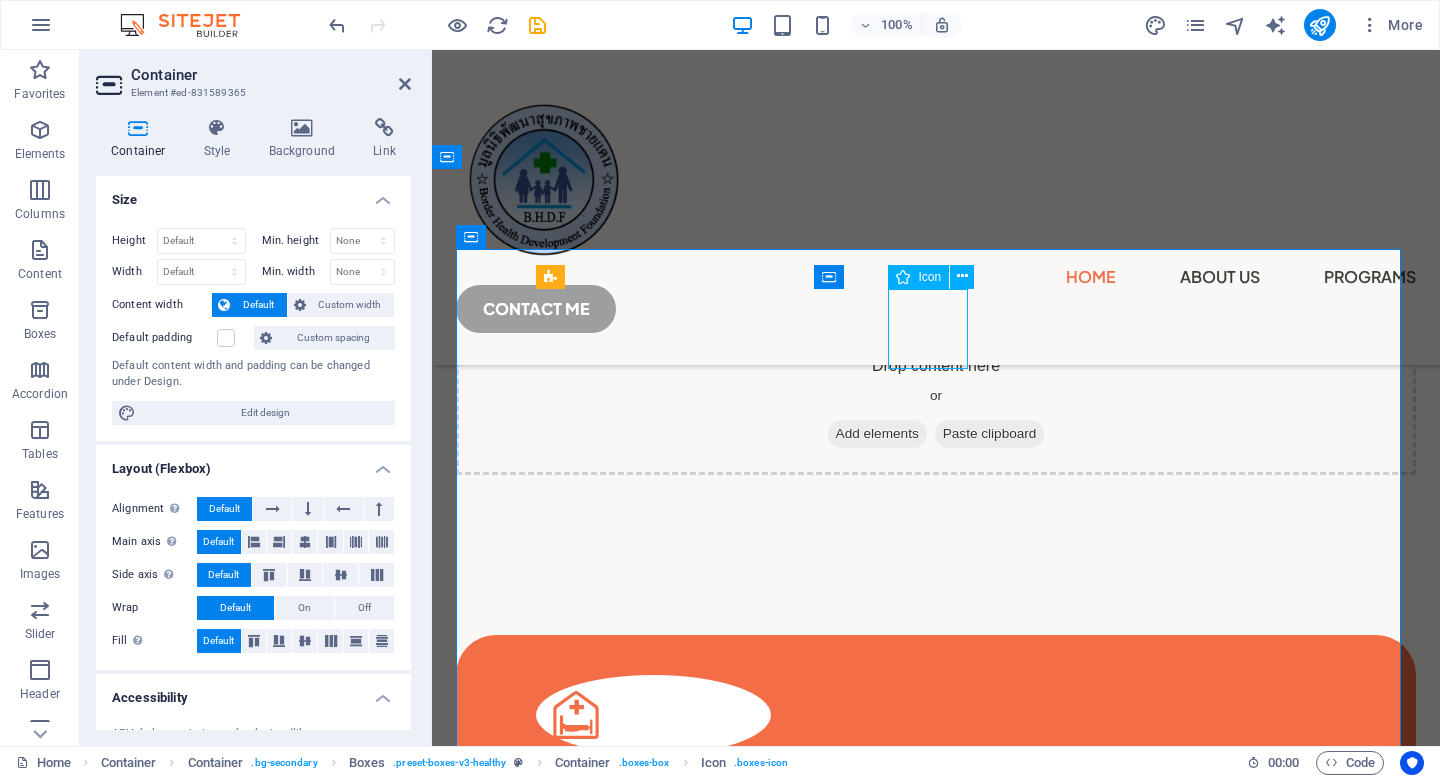 select on "xMidYMid" 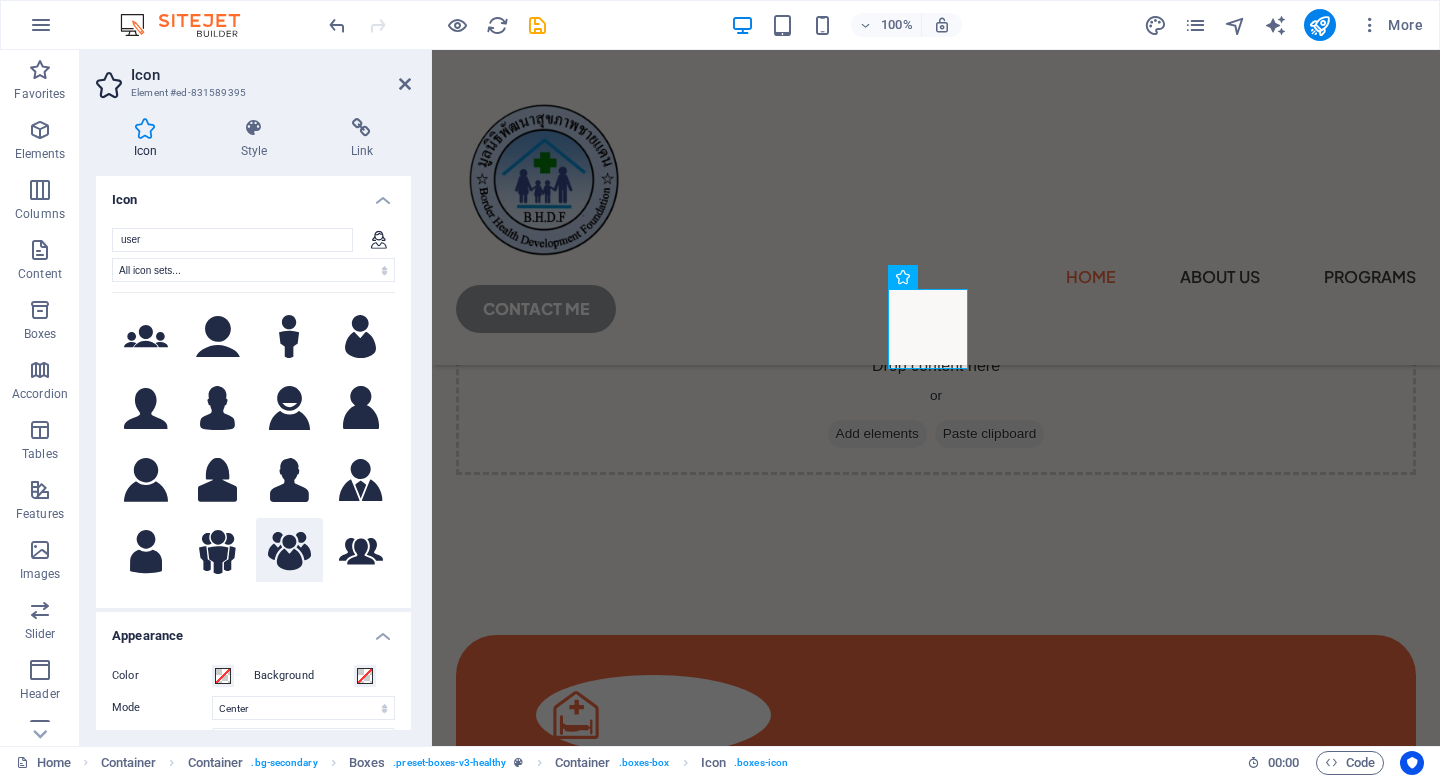 click 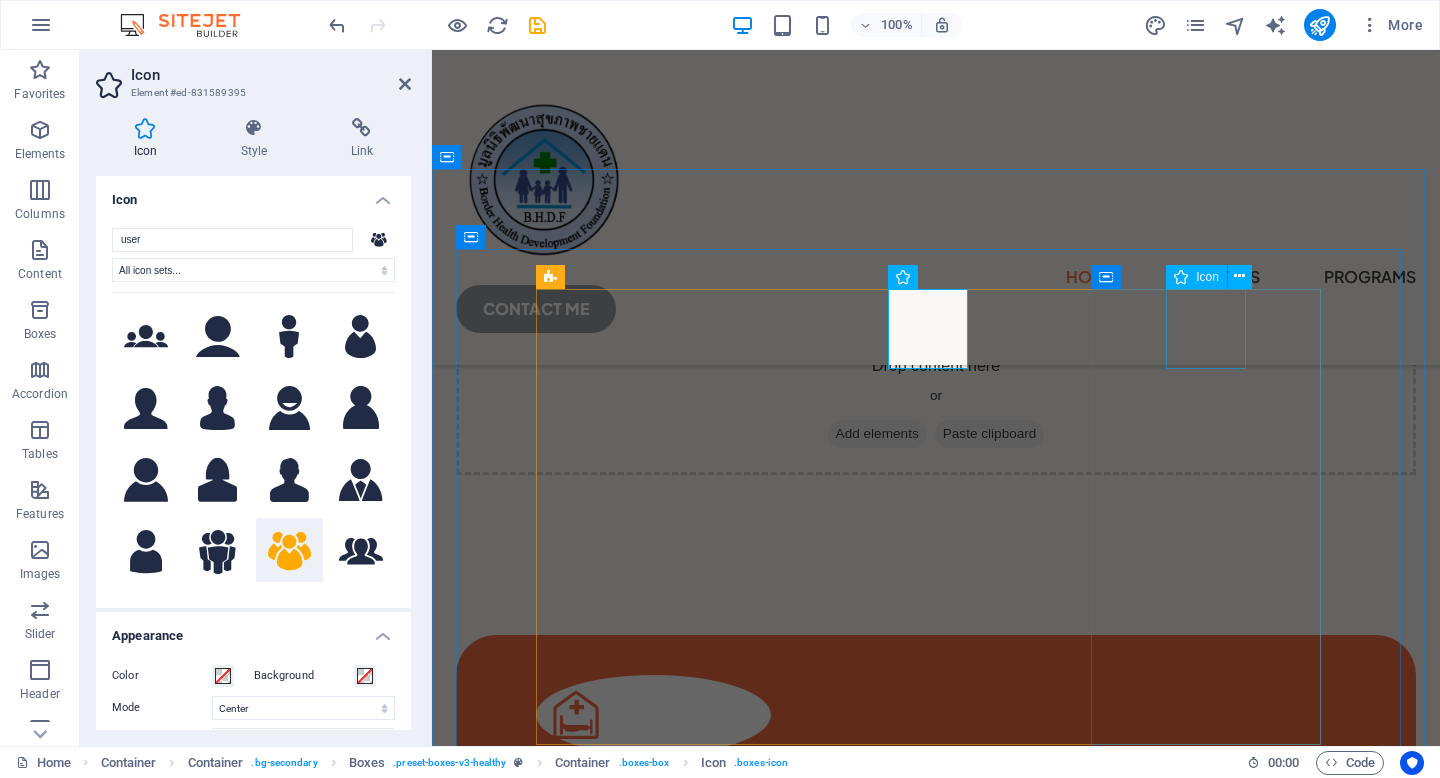 click at bounding box center [653, 1555] 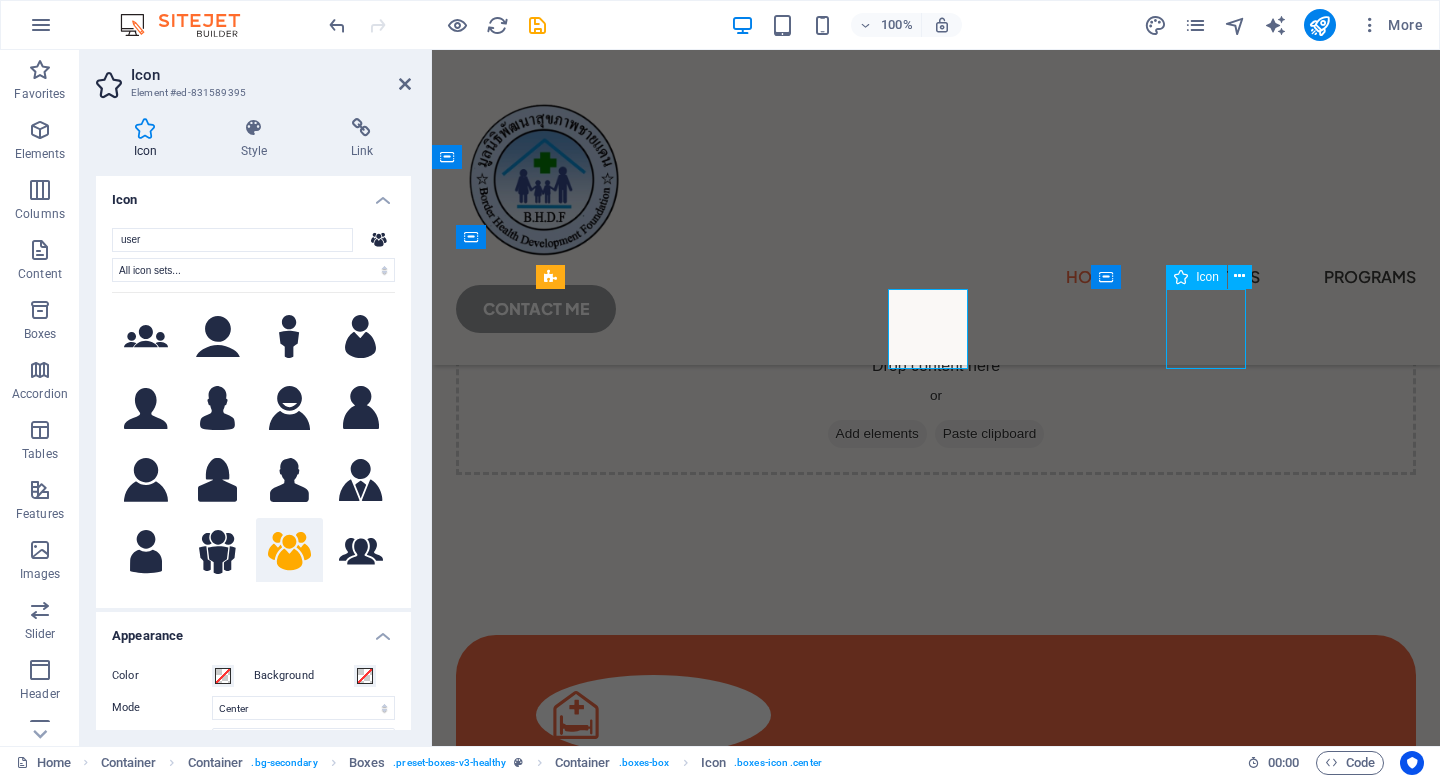 click at bounding box center (653, 1555) 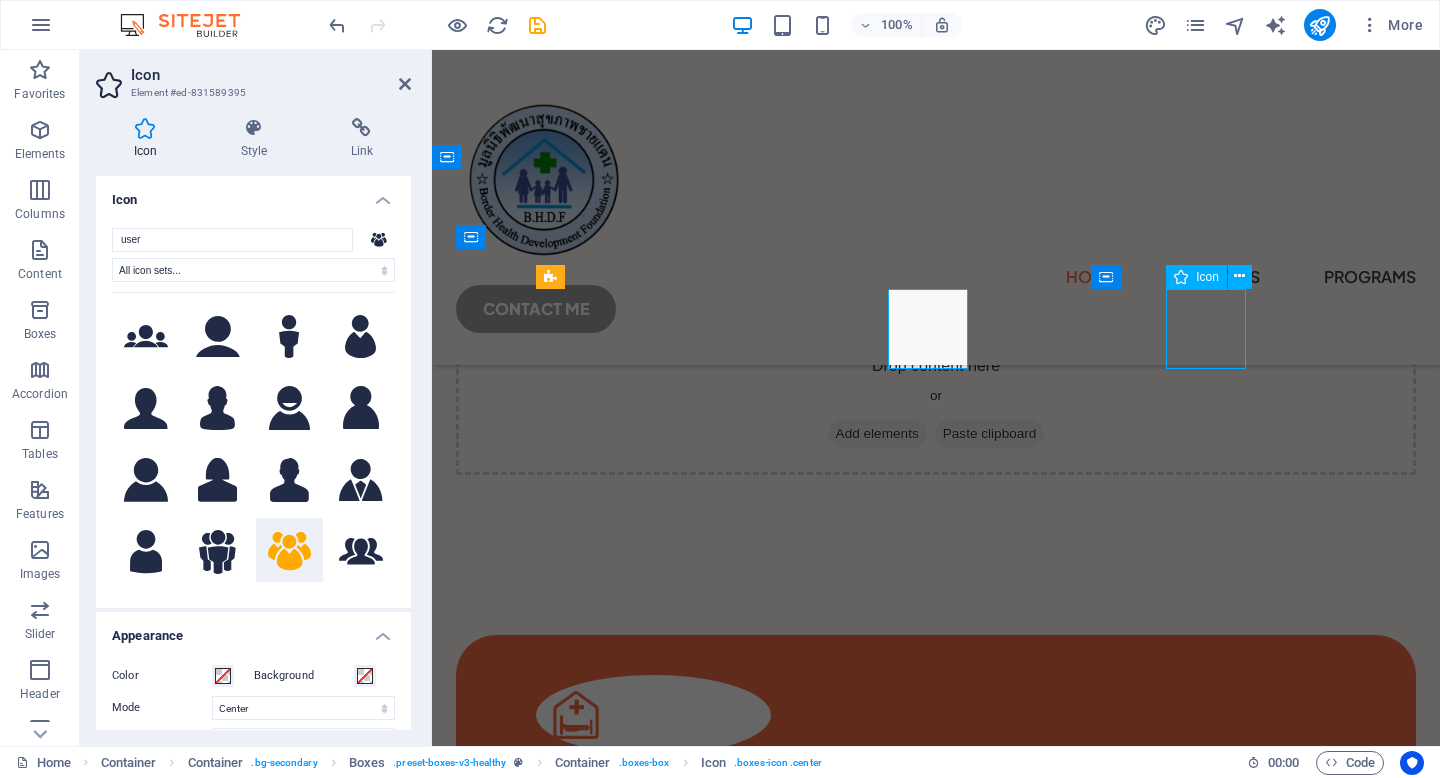 select on "xMidYMid" 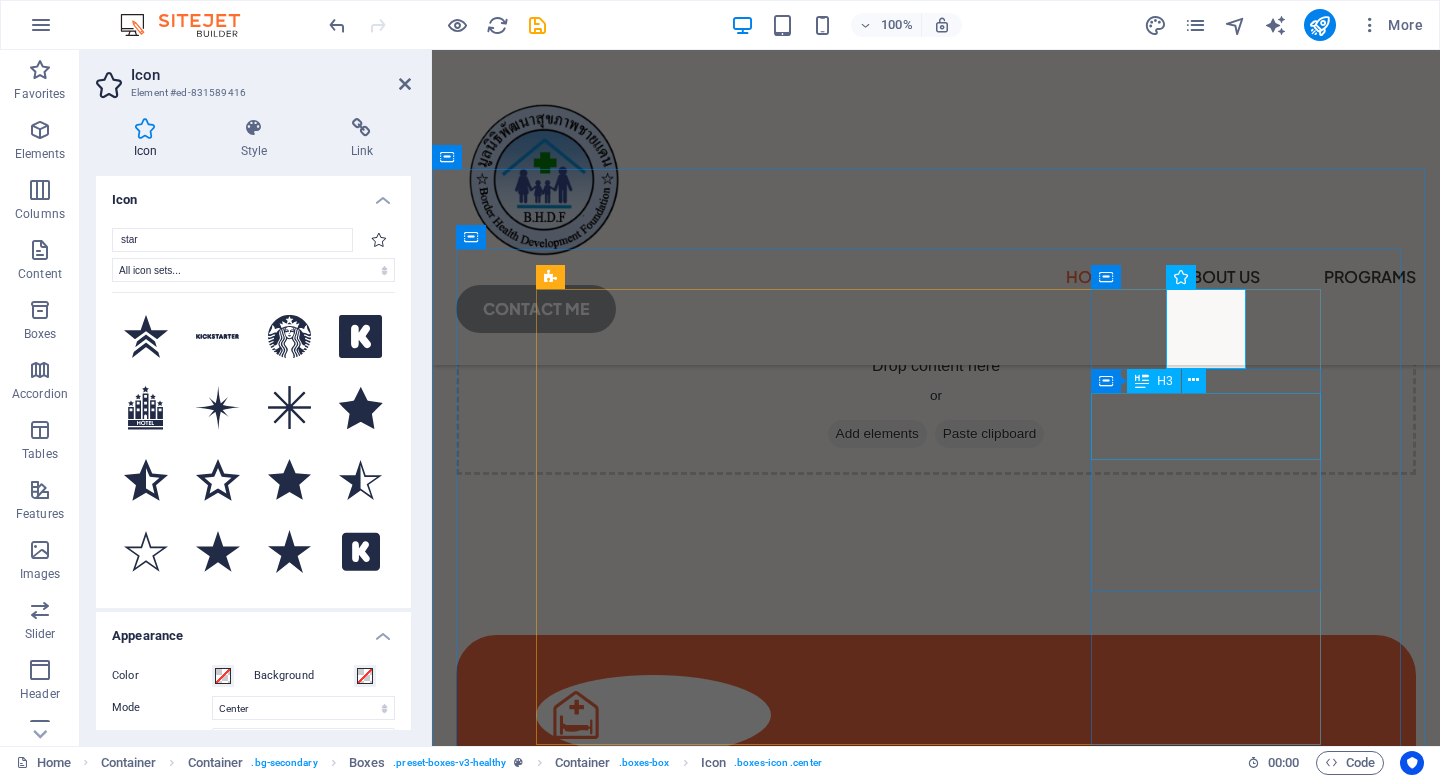 click on "8+ years of experience" at bounding box center (653, 1652) 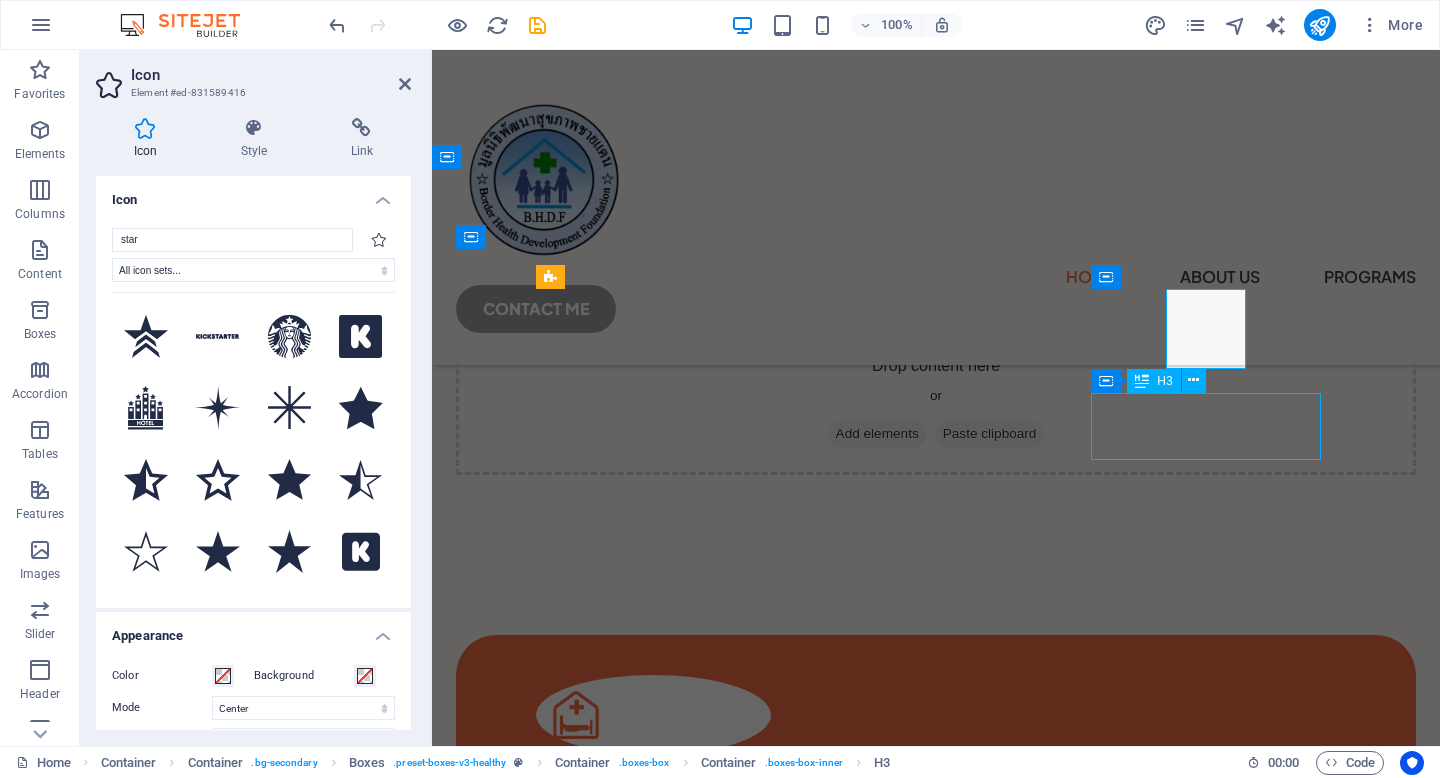 click on "8+ years of experience" at bounding box center [653, 1652] 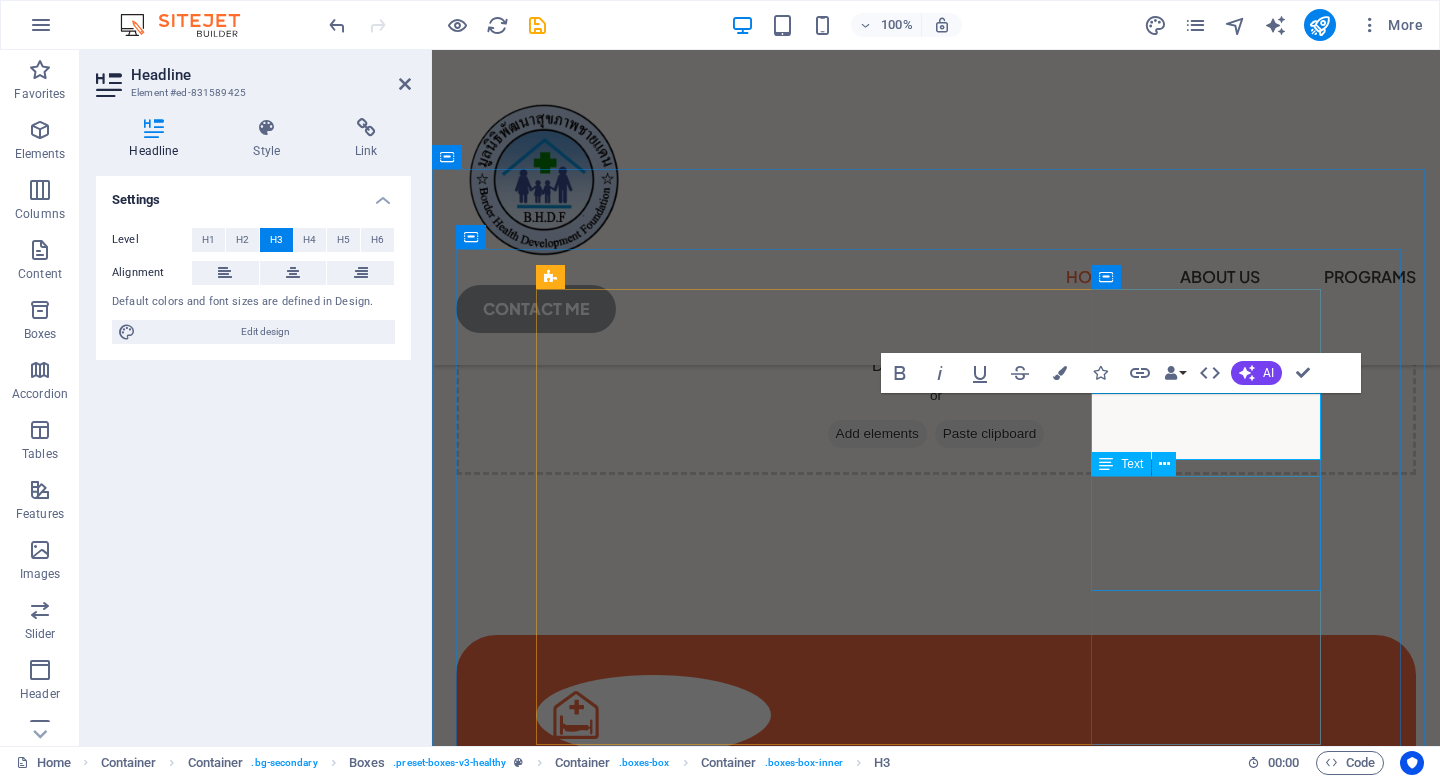 click on "Lorem ipsum dolor sit amet consectetur. Bibendum adipiscing morbi orci nibh eget." at bounding box center [653, 1759] 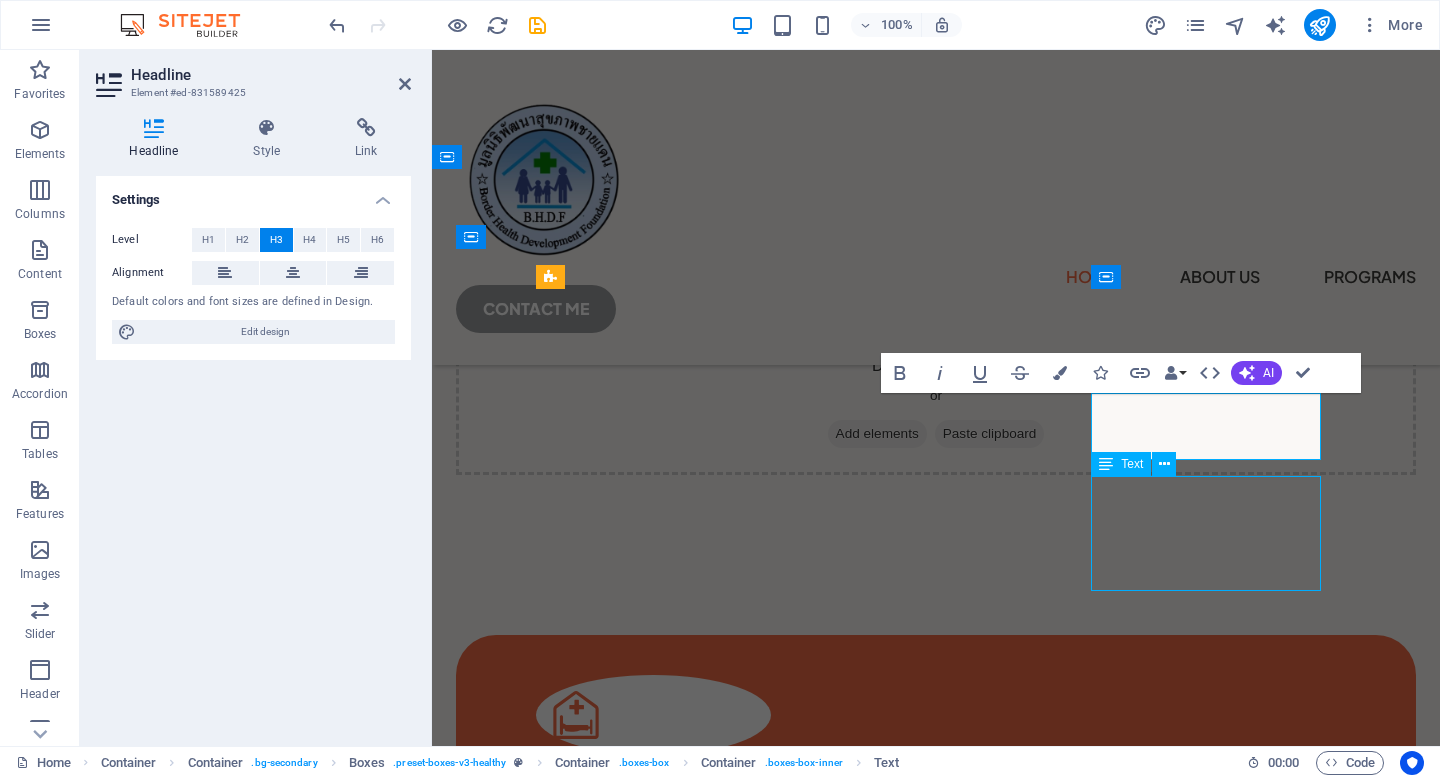 click on "Lorem ipsum dolor sit amet consectetur. Bibendum adipiscing morbi orci nibh eget." at bounding box center [653, 1759] 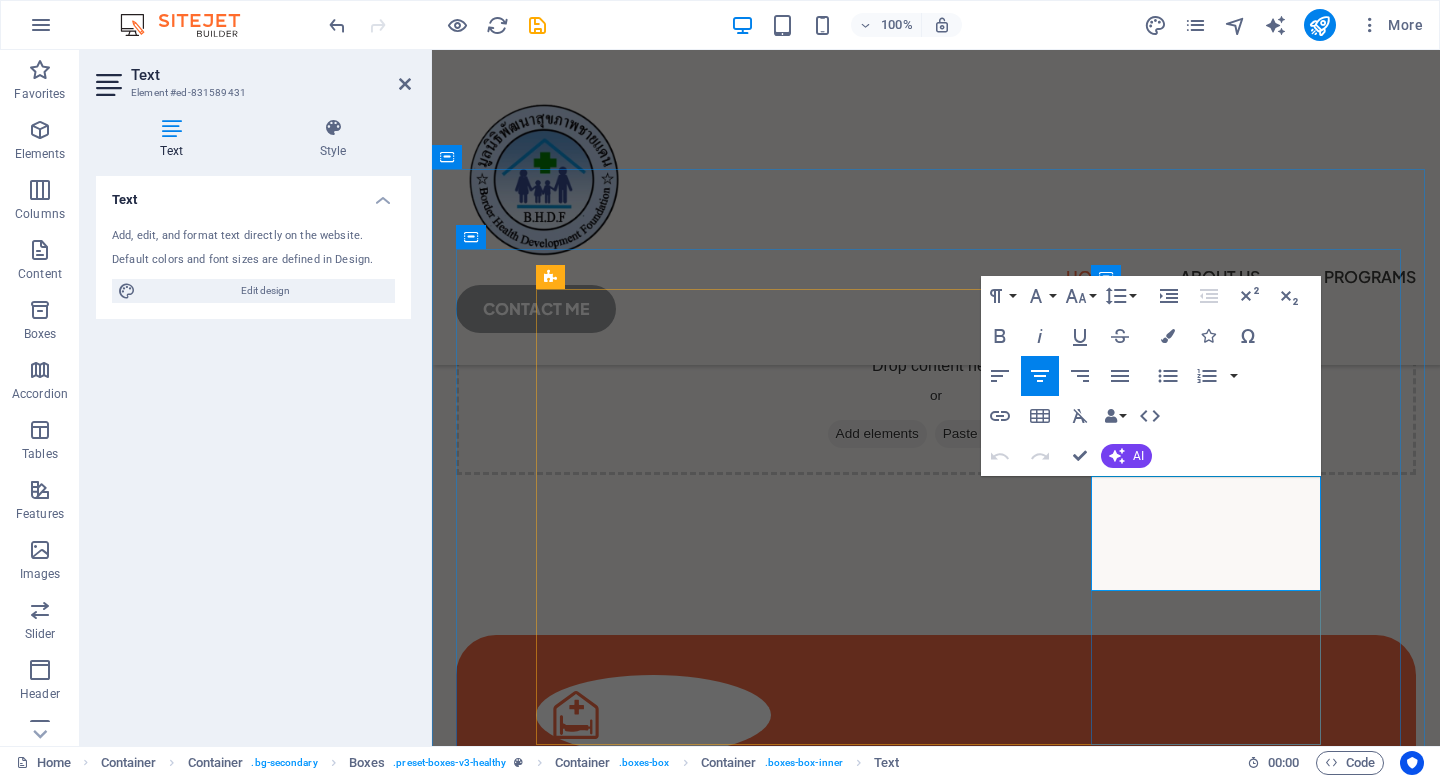click on "Lorem ipsum dolor sit amet consectetur. Bibendum adipiscing morbi orci nibh eget." at bounding box center (653, 1758) 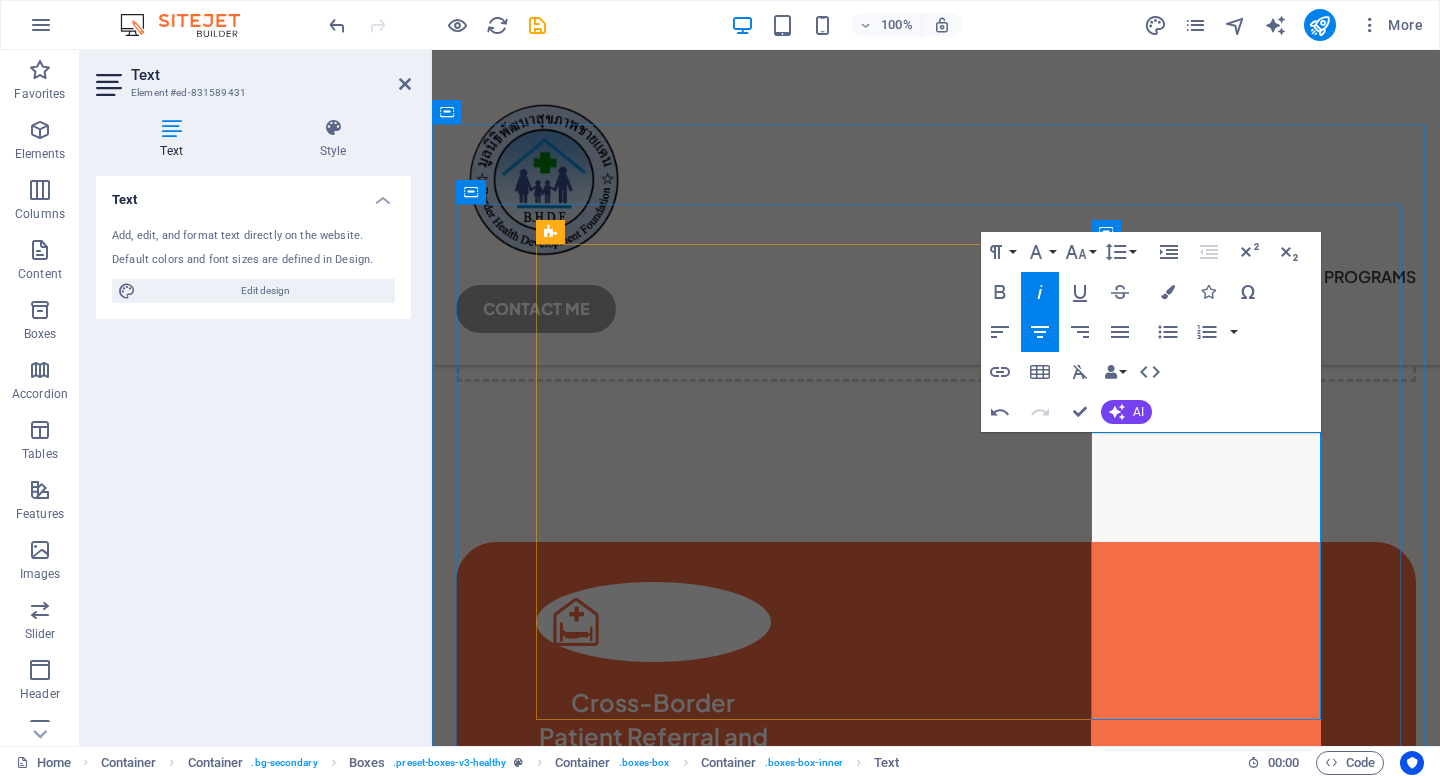 scroll, scrollTop: 922, scrollLeft: 0, axis: vertical 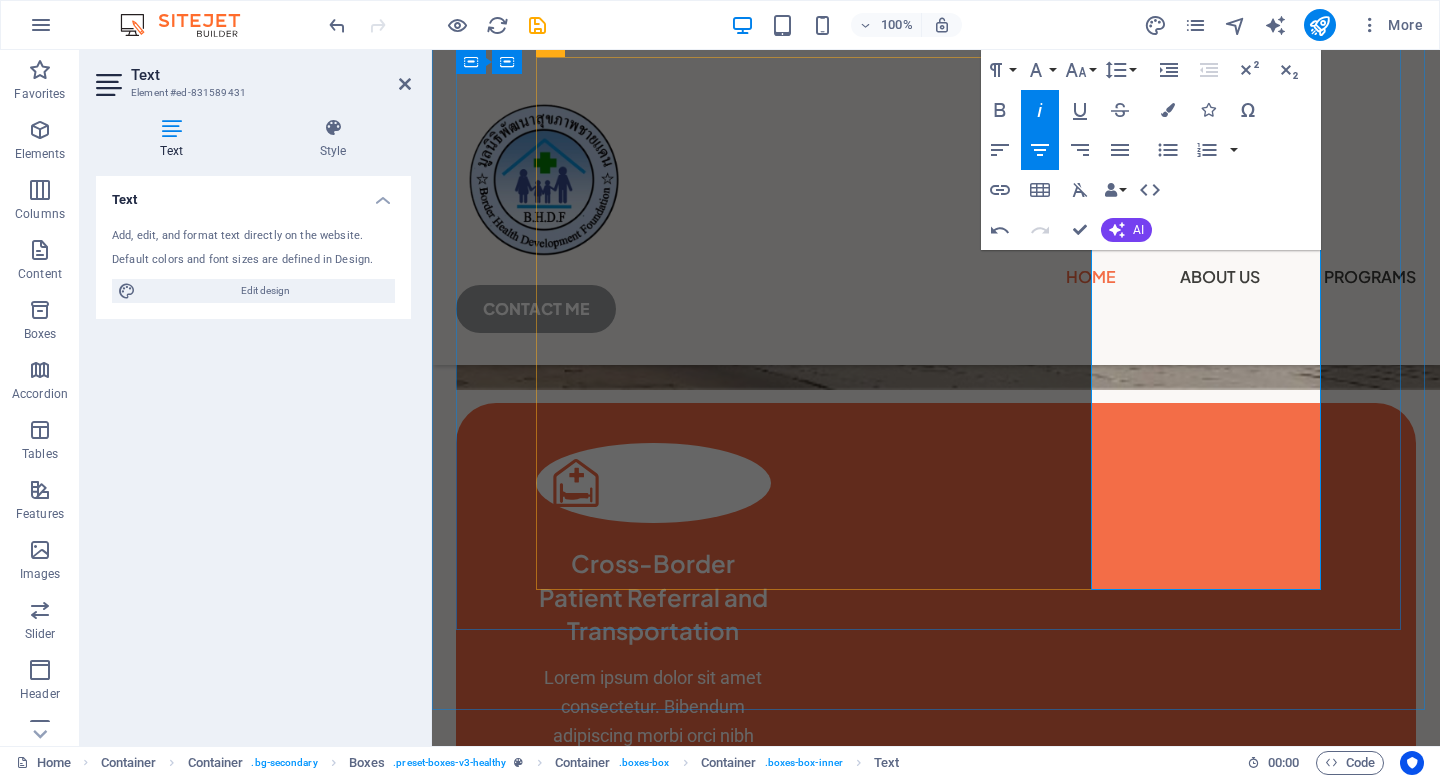 type 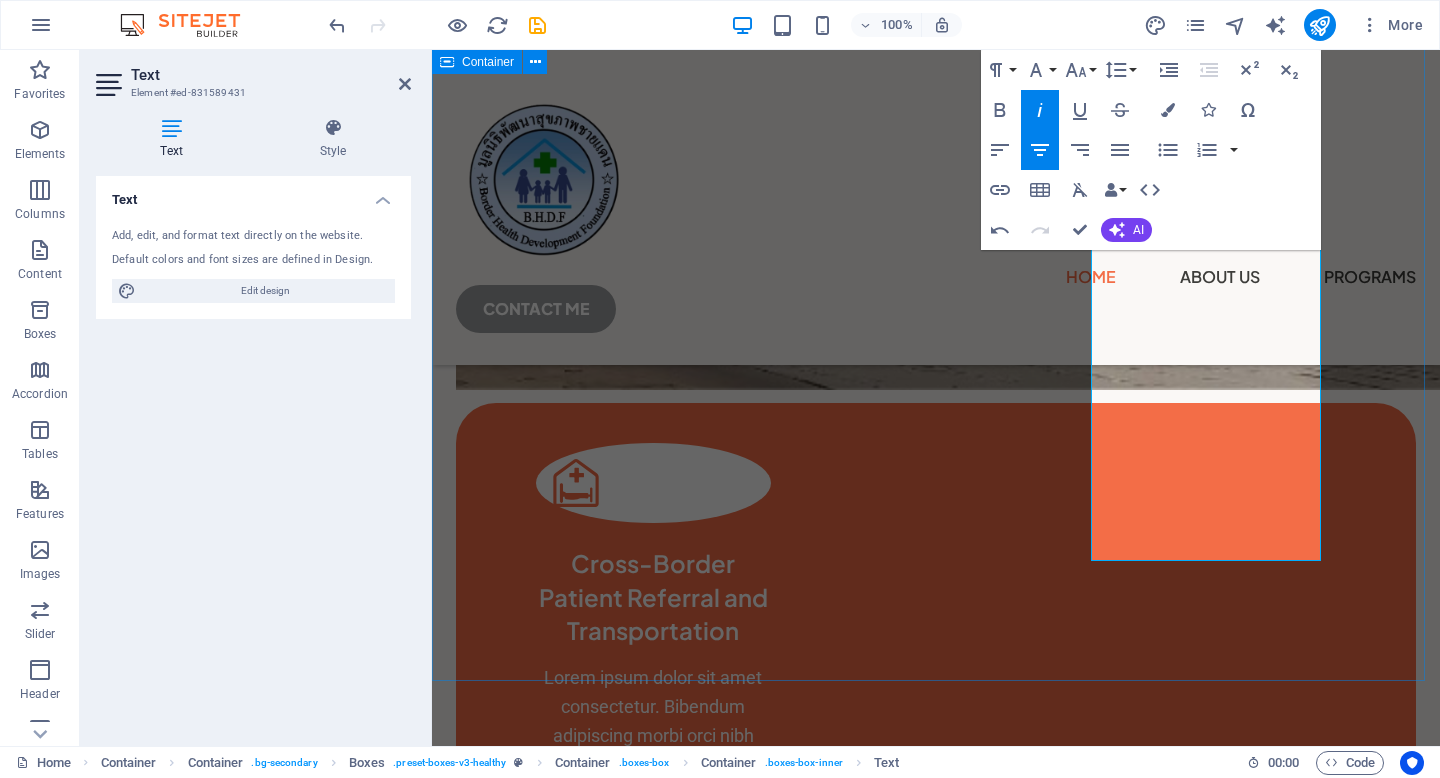 click on "Cross-Border Patient Referral and Transportation Lorem ipsum dolor sit amet consectetur. Bibendum adipiscing morbi orci nibh eget. Essential Immunization and Public Health Outreach We deliver vaccines and health education to children, pregnant women, and vulnerable communities, ensuring continuity of care through mobile and routine immunization programs. Health Training & Livelihood Support We build local capacity by training medics, physiotherapists, and support workers, while offering agriculture and livelihood initiatives to empower families long-term. 🌱  From prosthetic workshops to chicken farms—healing bodies and restoring hope." at bounding box center [936, 1115] 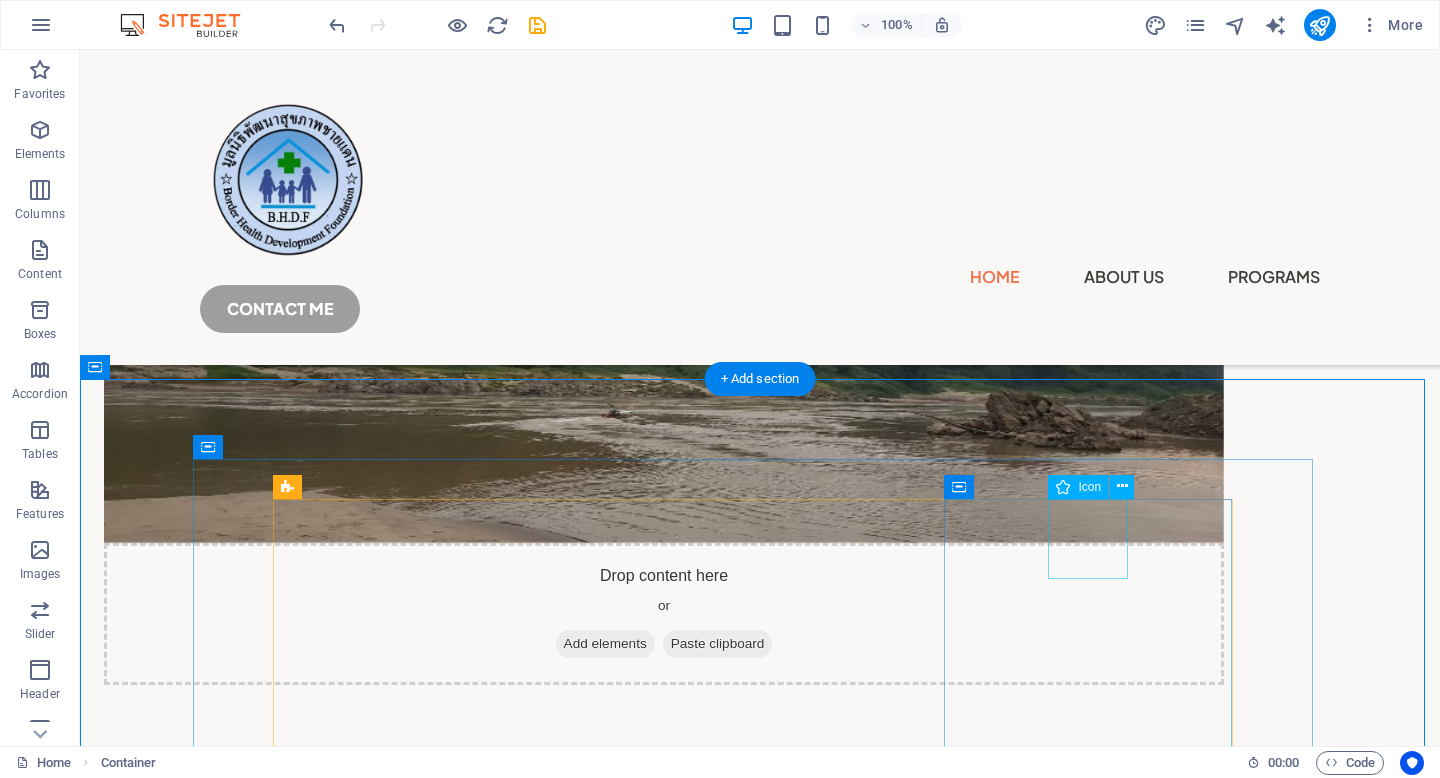 scroll, scrollTop: 480, scrollLeft: 0, axis: vertical 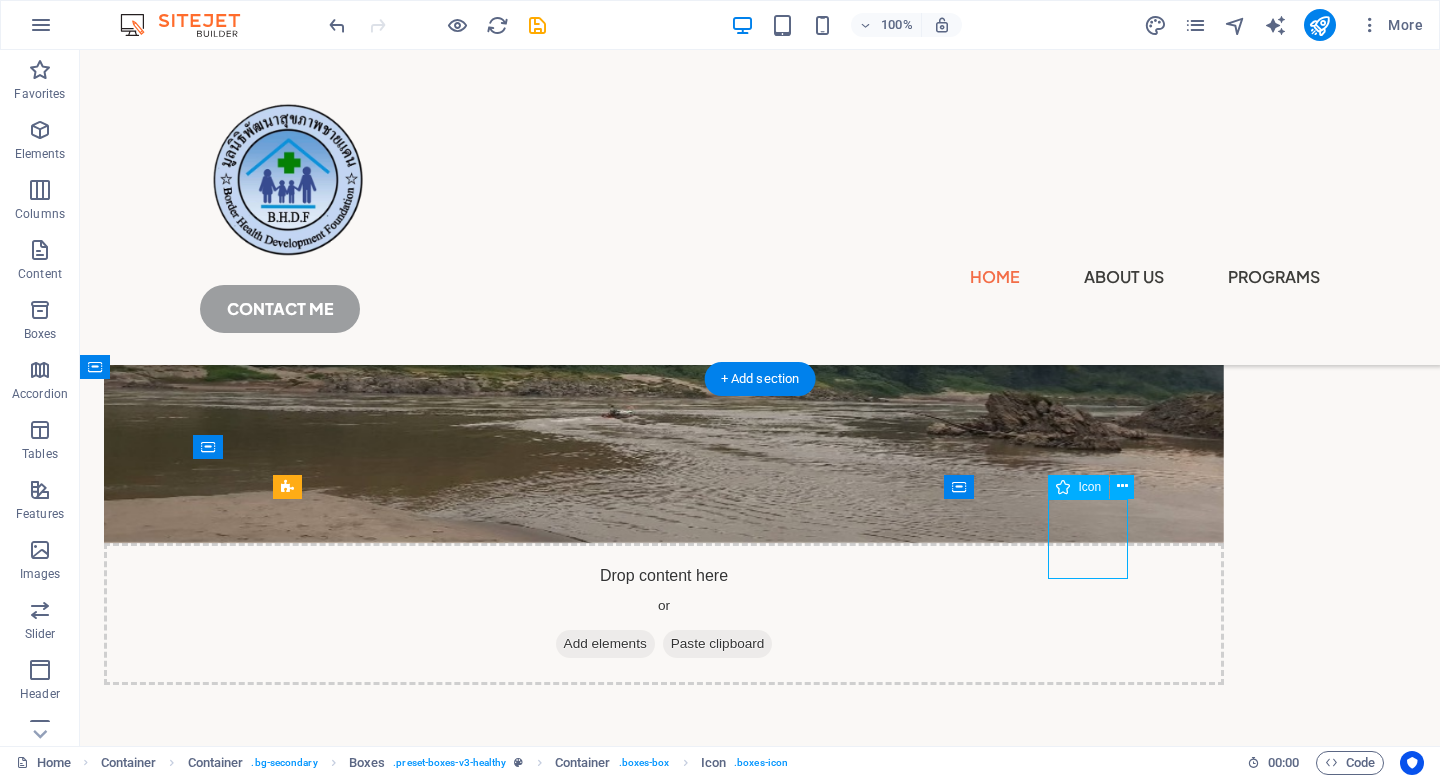 click at bounding box center (424, 1674) 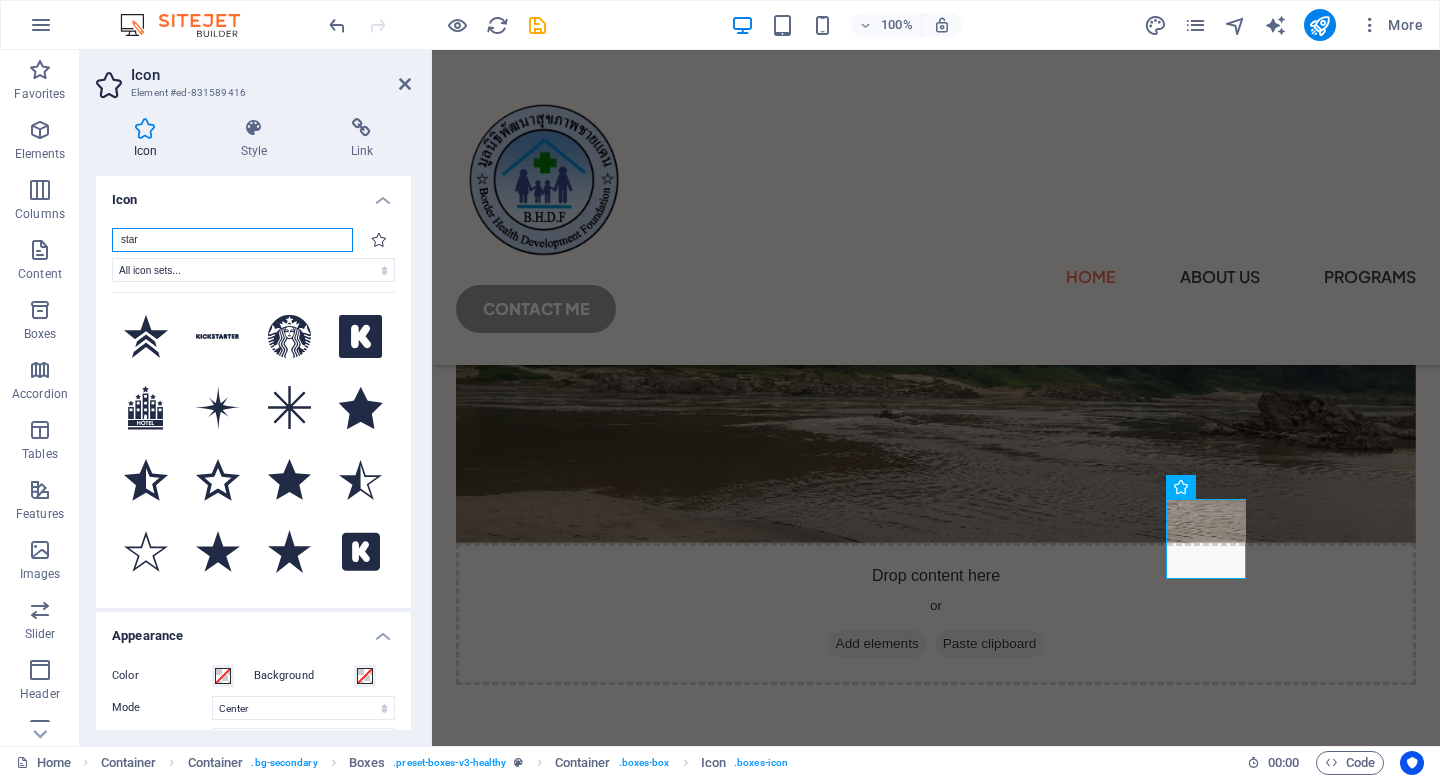 click on "star" at bounding box center [232, 240] 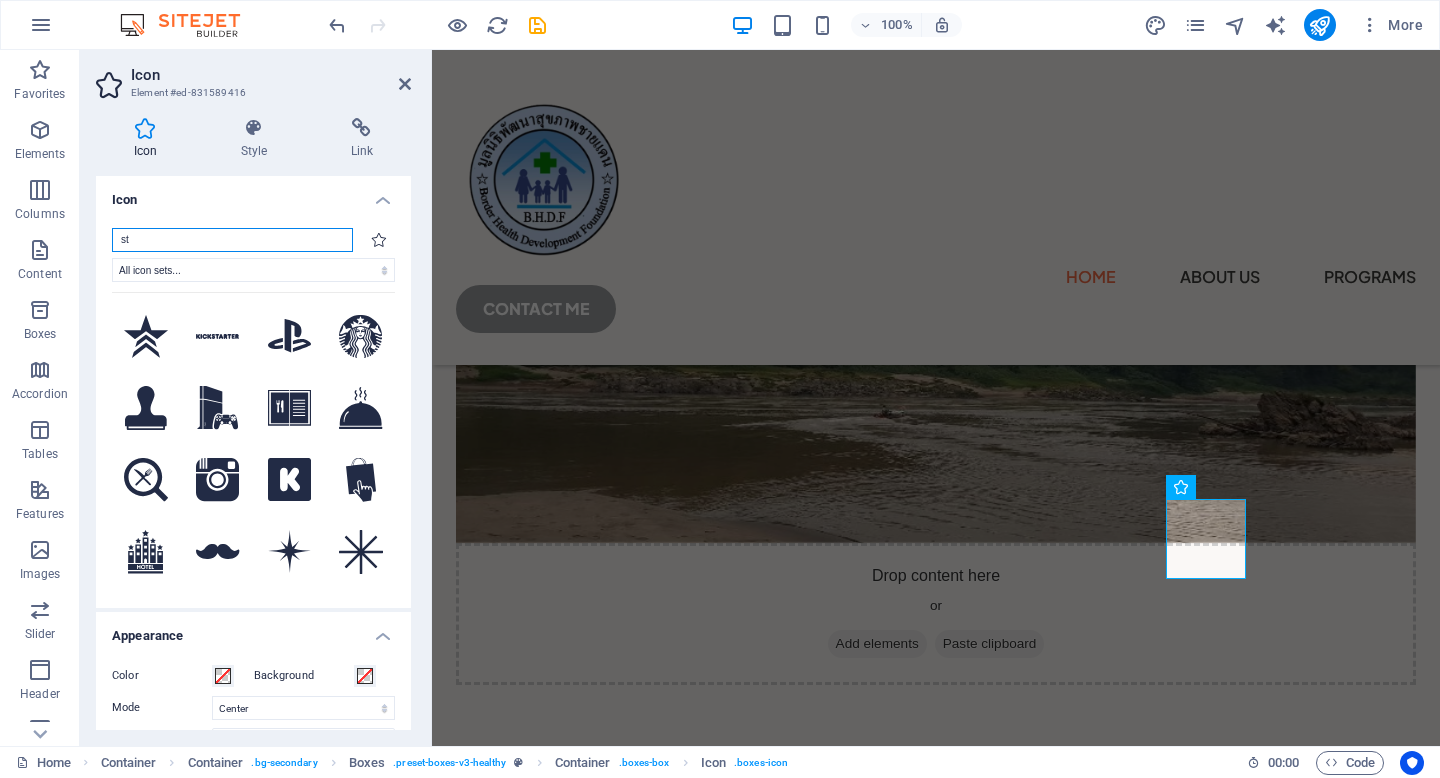type on "s" 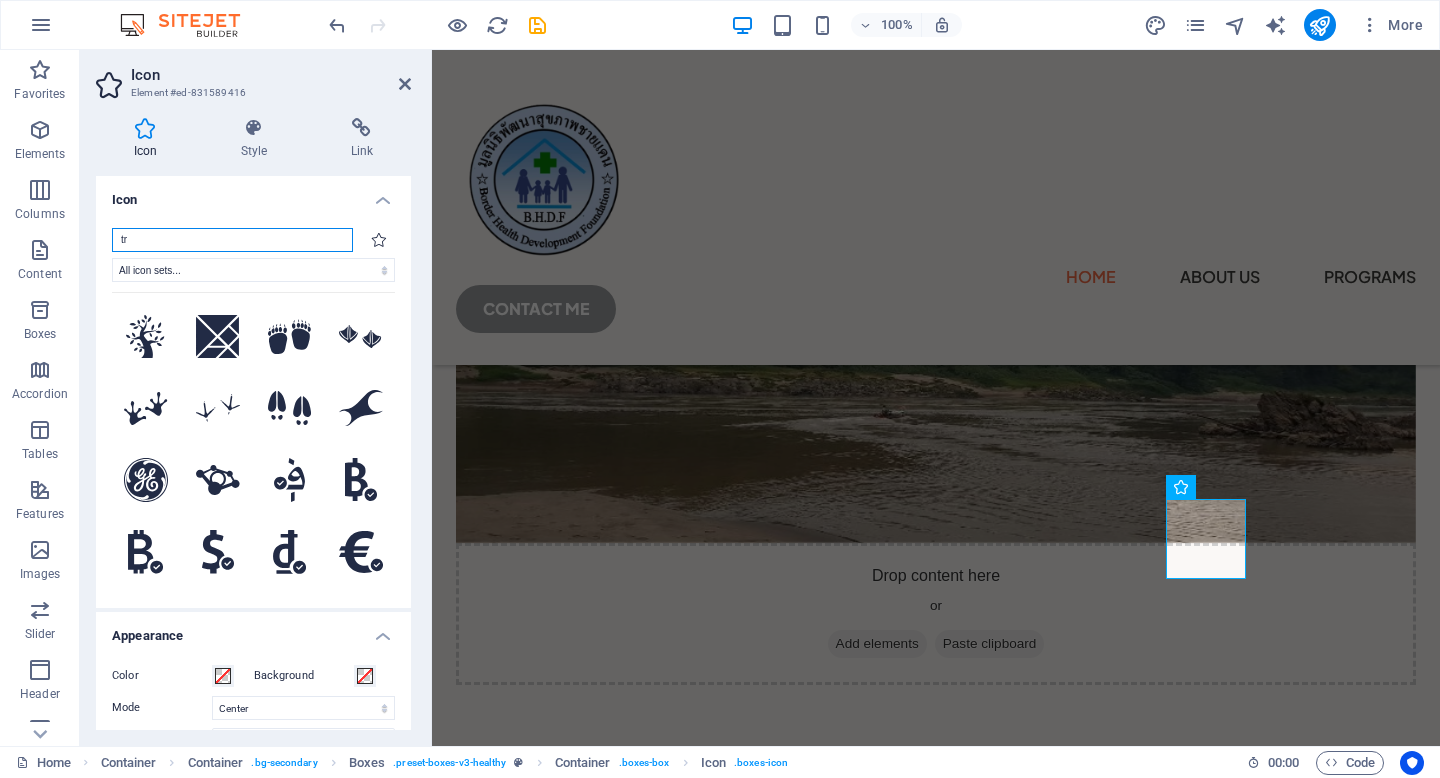 type on "t" 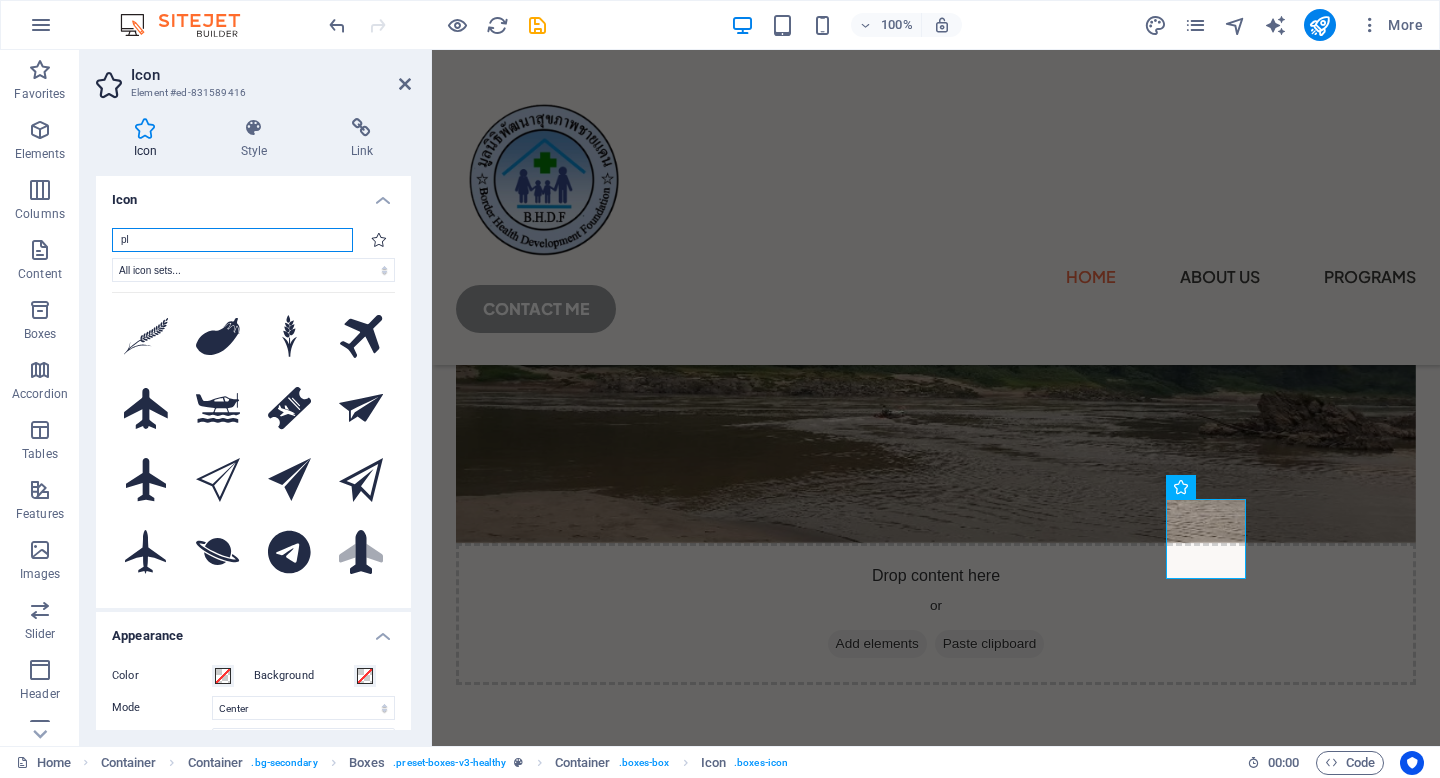 type on "p" 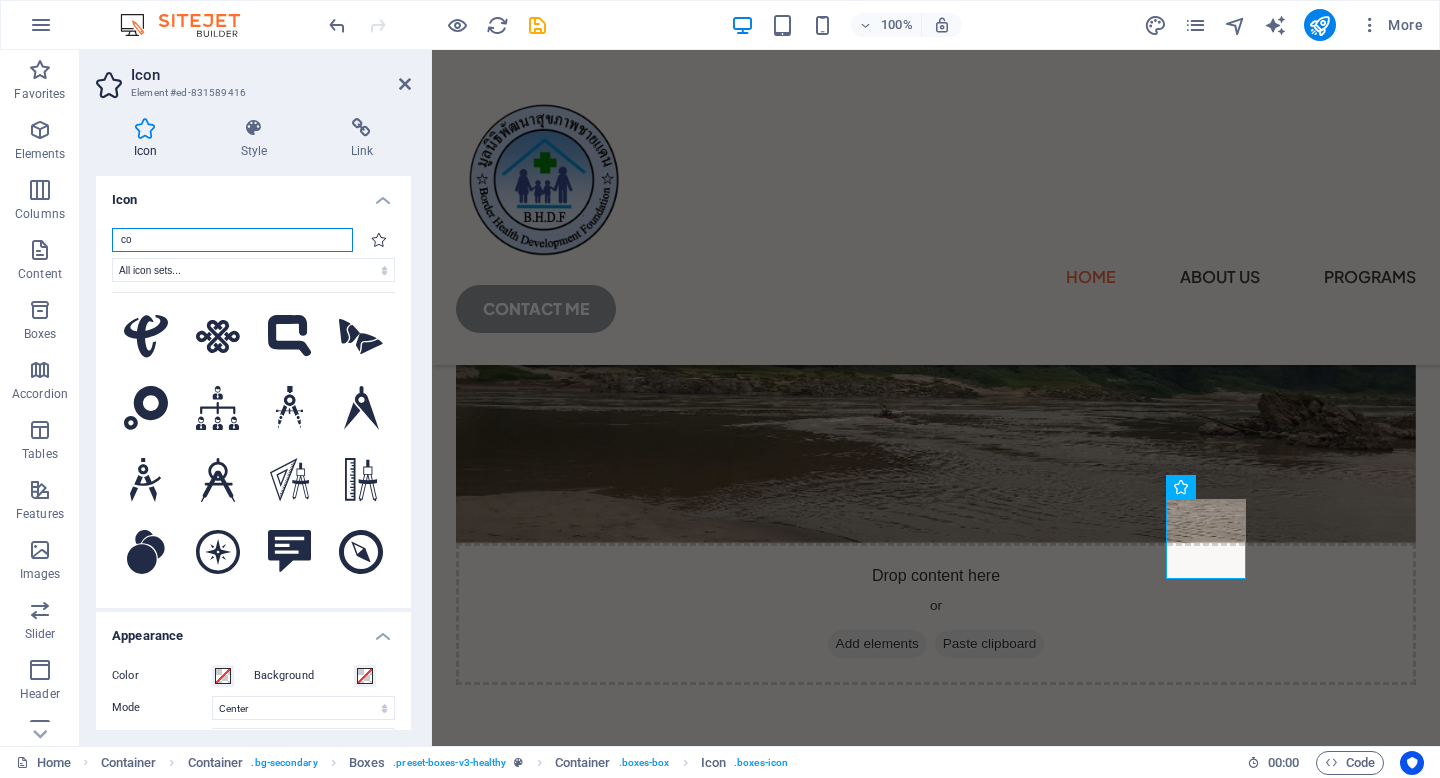 type on "c" 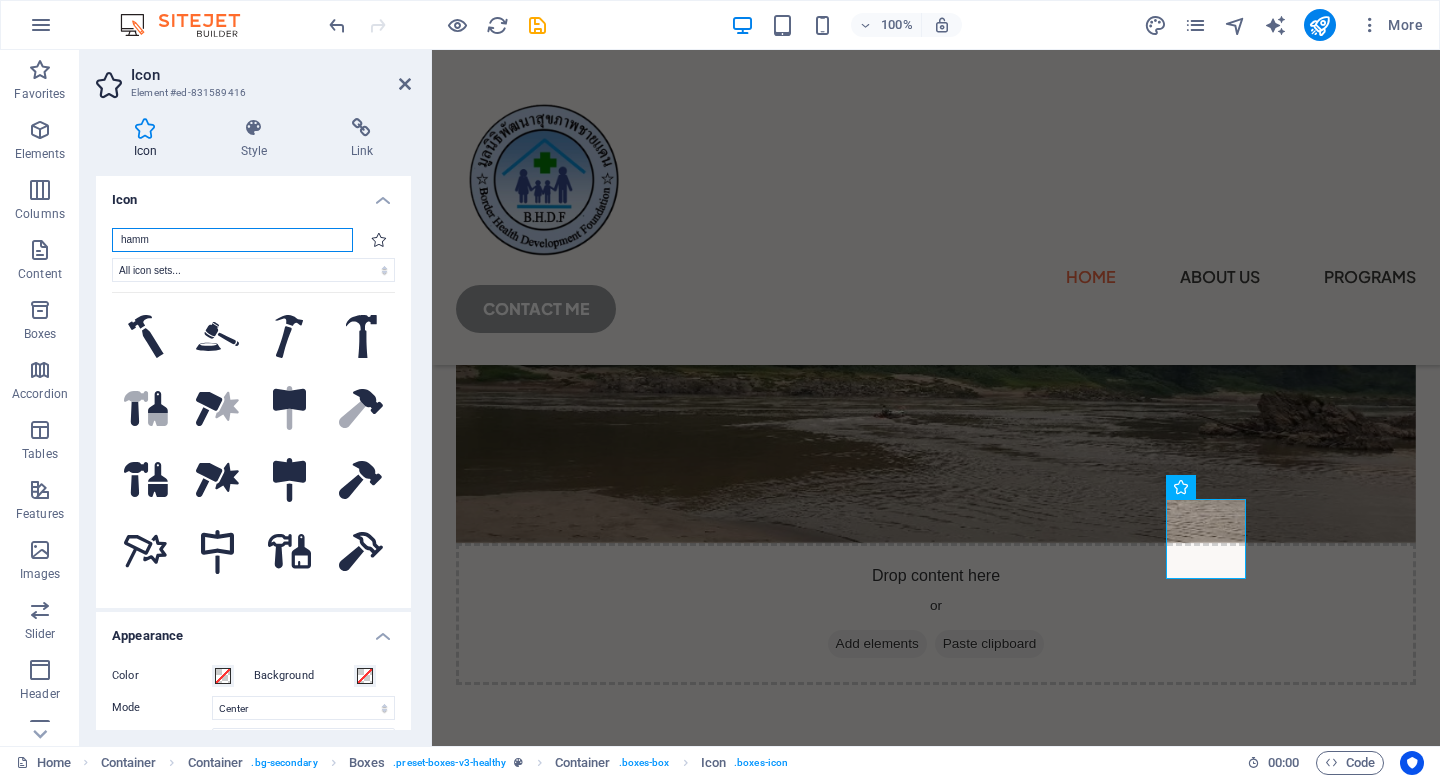 click on "hamm" at bounding box center (232, 240) 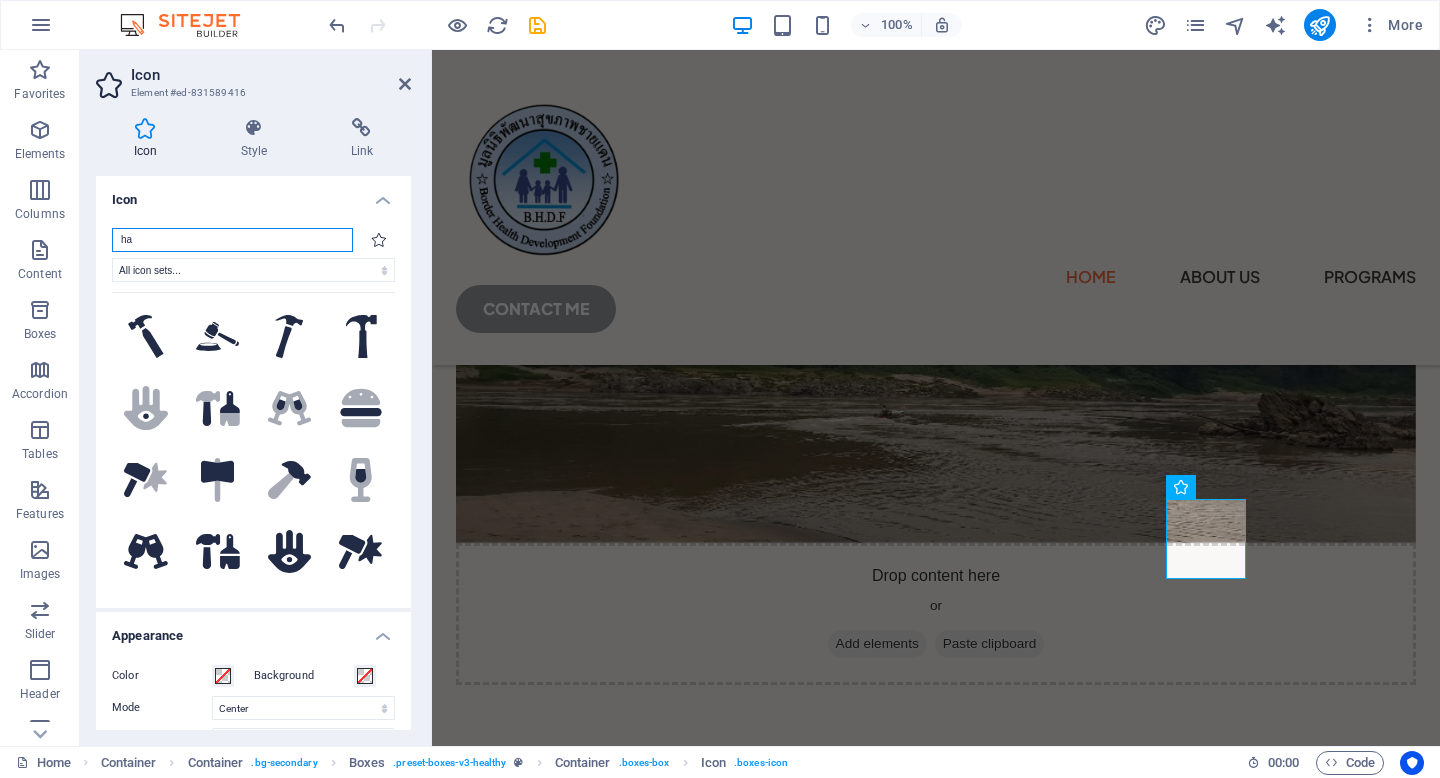 type on "h" 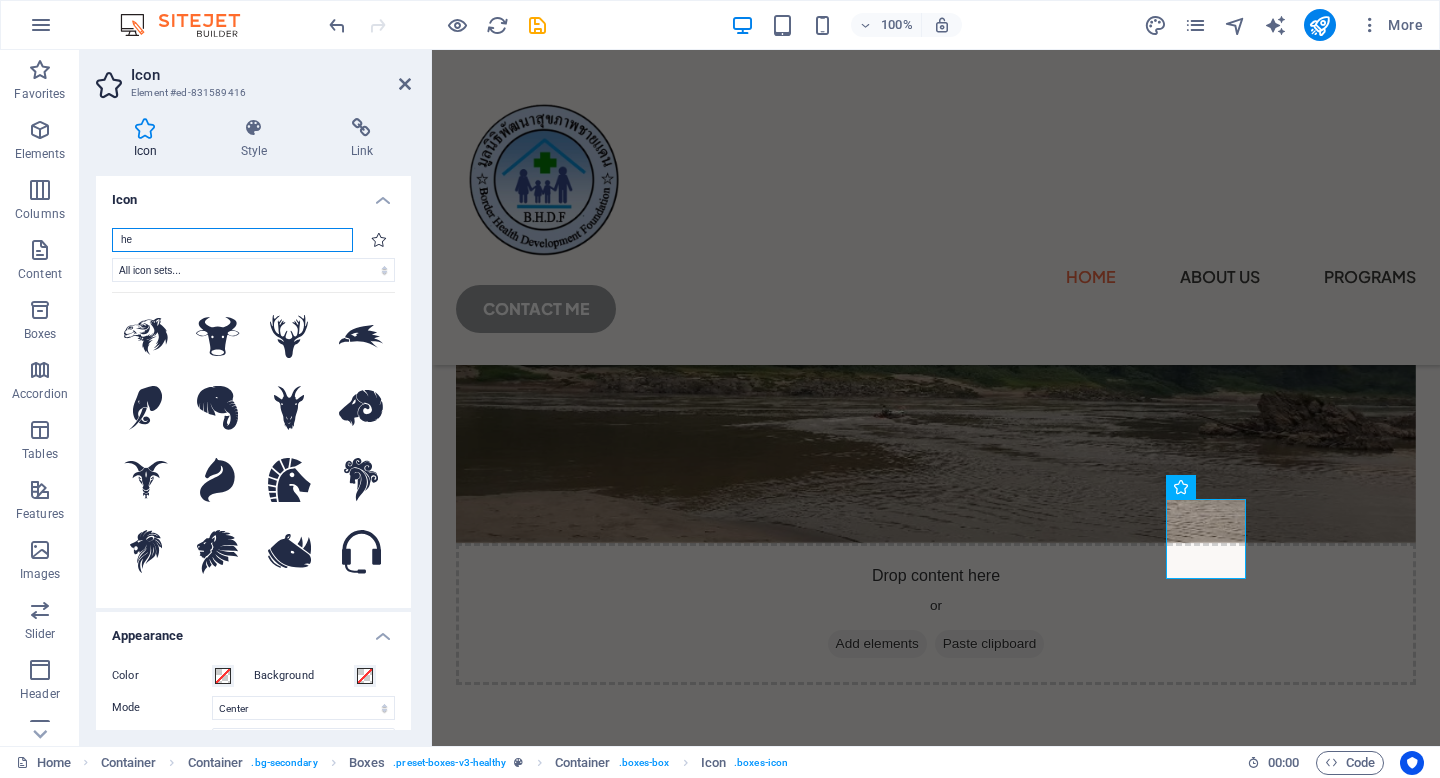 type on "h" 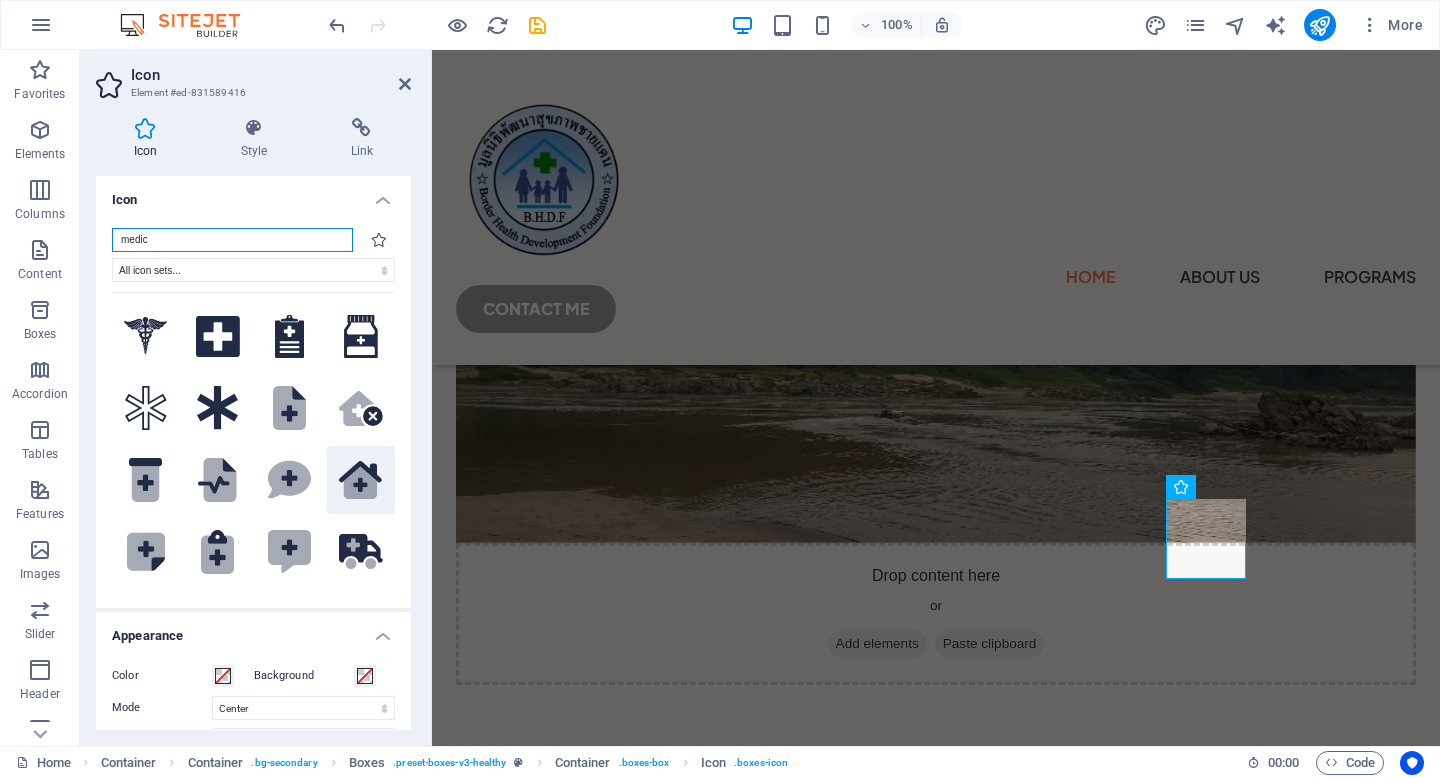 type on "medic" 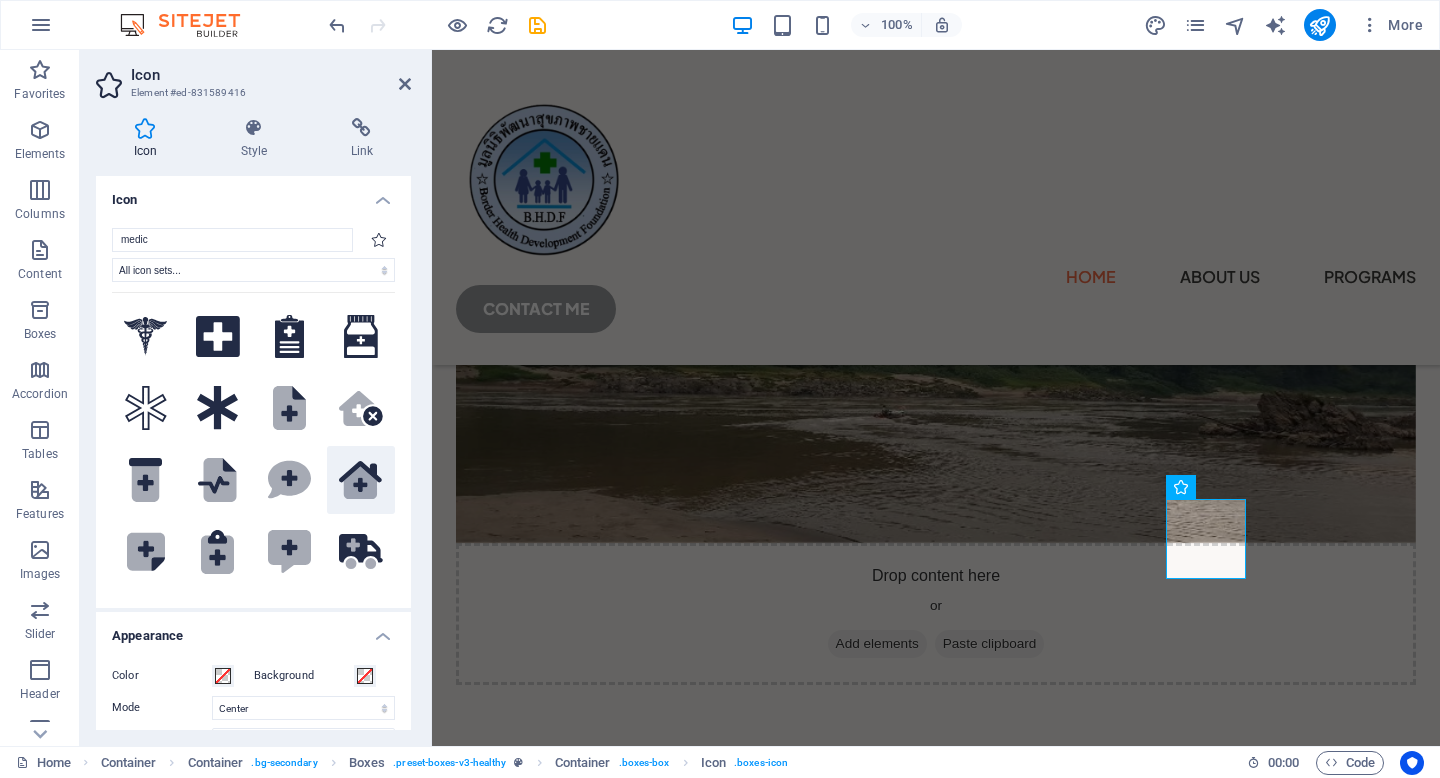 click on ".fa-secondary{opacity:.4}" at bounding box center [361, 480] 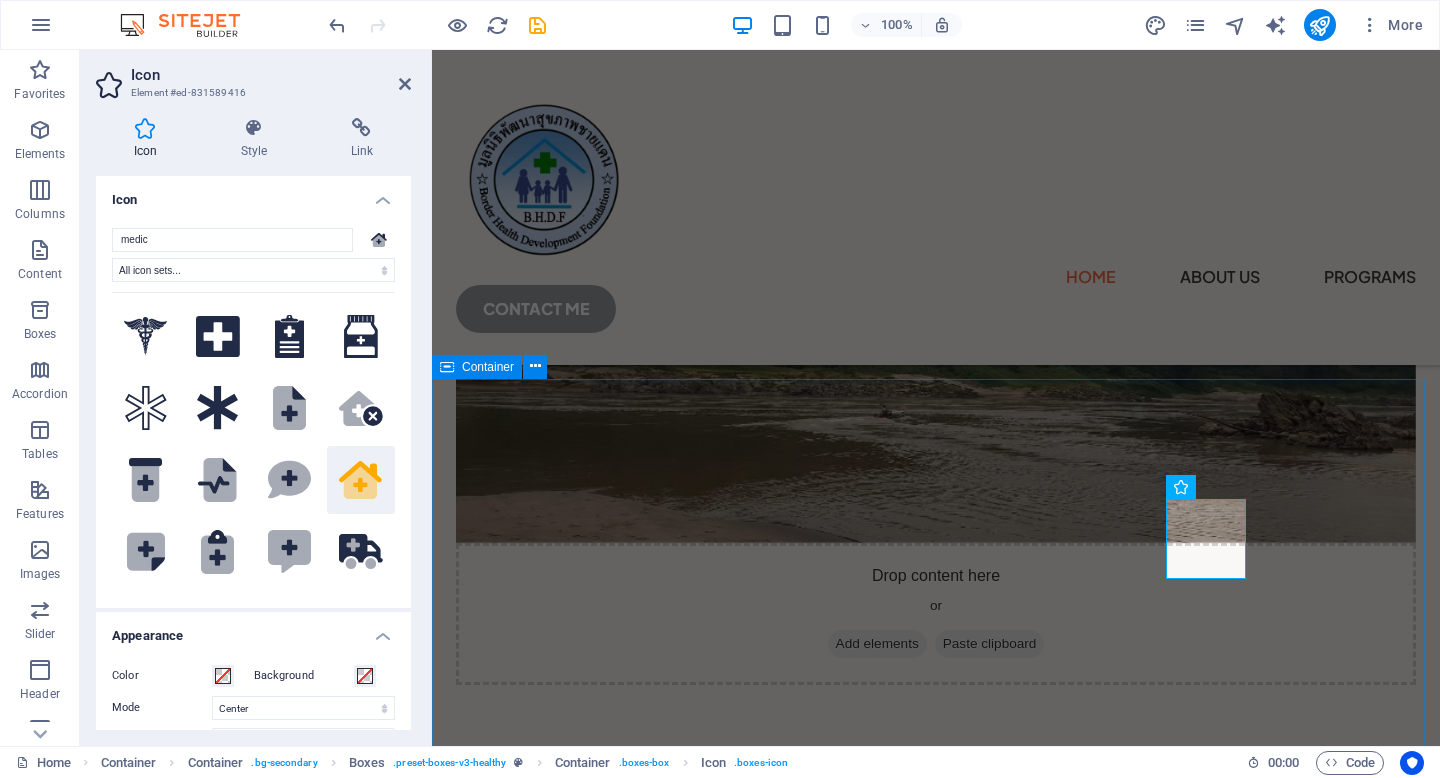 click on "Cross-Border Patient Referral and Transportation Lorem ipsum dolor sit amet consectetur. Bibendum adipiscing morbi orci nibh eget. Essential Immunization and Public Health Outreach We deliver vaccines and health education to children, pregnant women, and vulnerable communities, ensuring continuity of care through mobile and routine immunization programs. .fa-secondary{opacity:.4} Health Training & Livelihood Support We build local capacity by training medics, physiotherapists, and support workers, while offering agriculture and livelihood initiatives to empower families long-term. 🌱  From prosthetic workshops to chicken farms—healing bodies and restoring hope." at bounding box center [936, 1557] 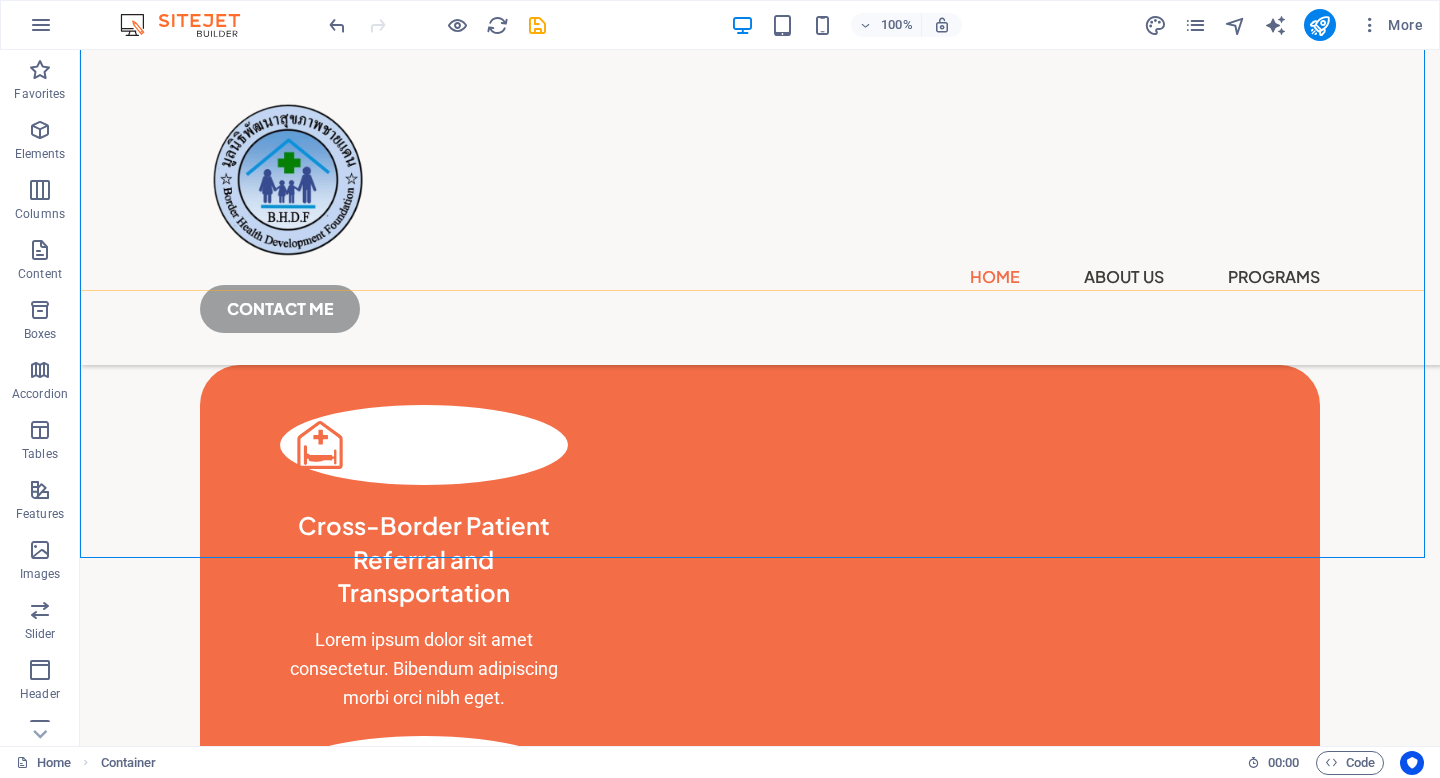 scroll, scrollTop: 960, scrollLeft: 0, axis: vertical 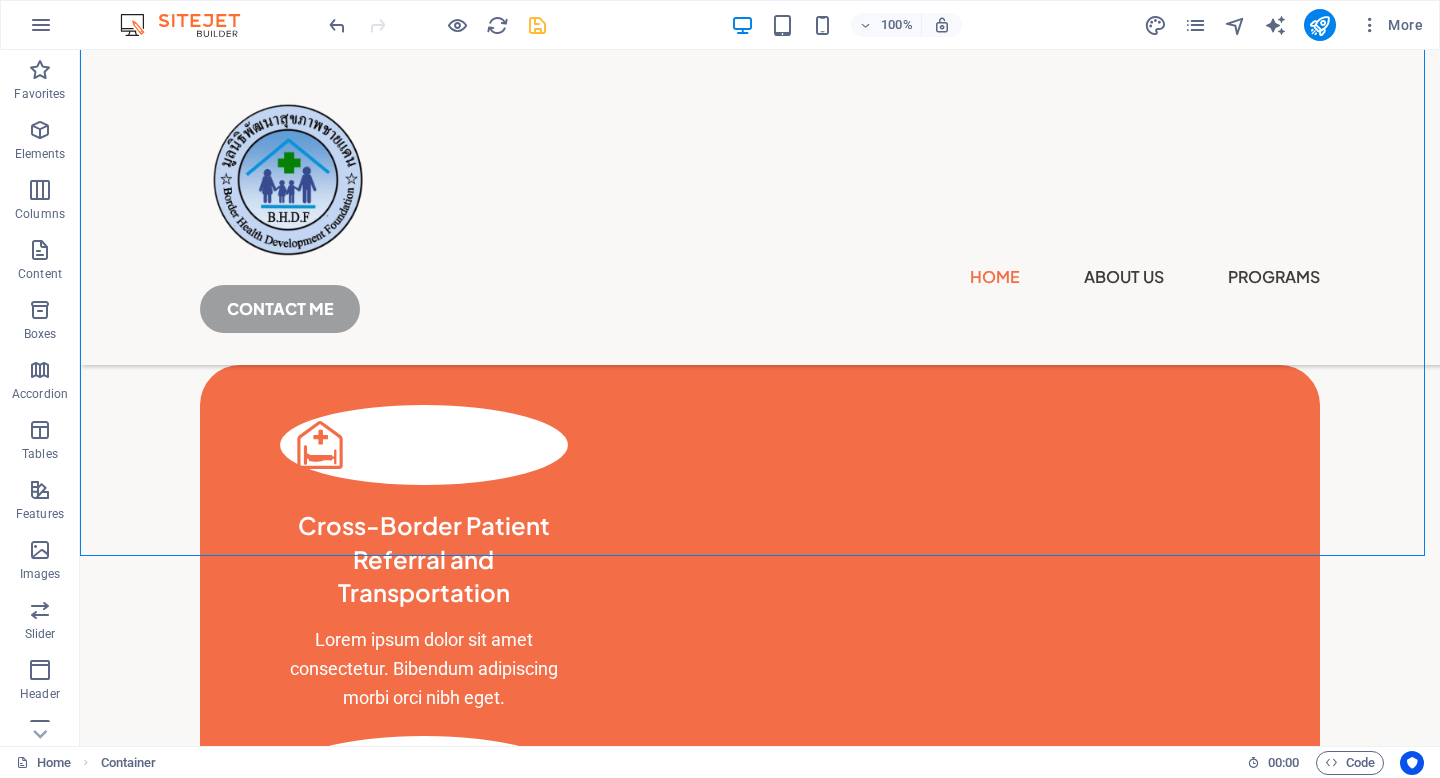 click at bounding box center (537, 25) 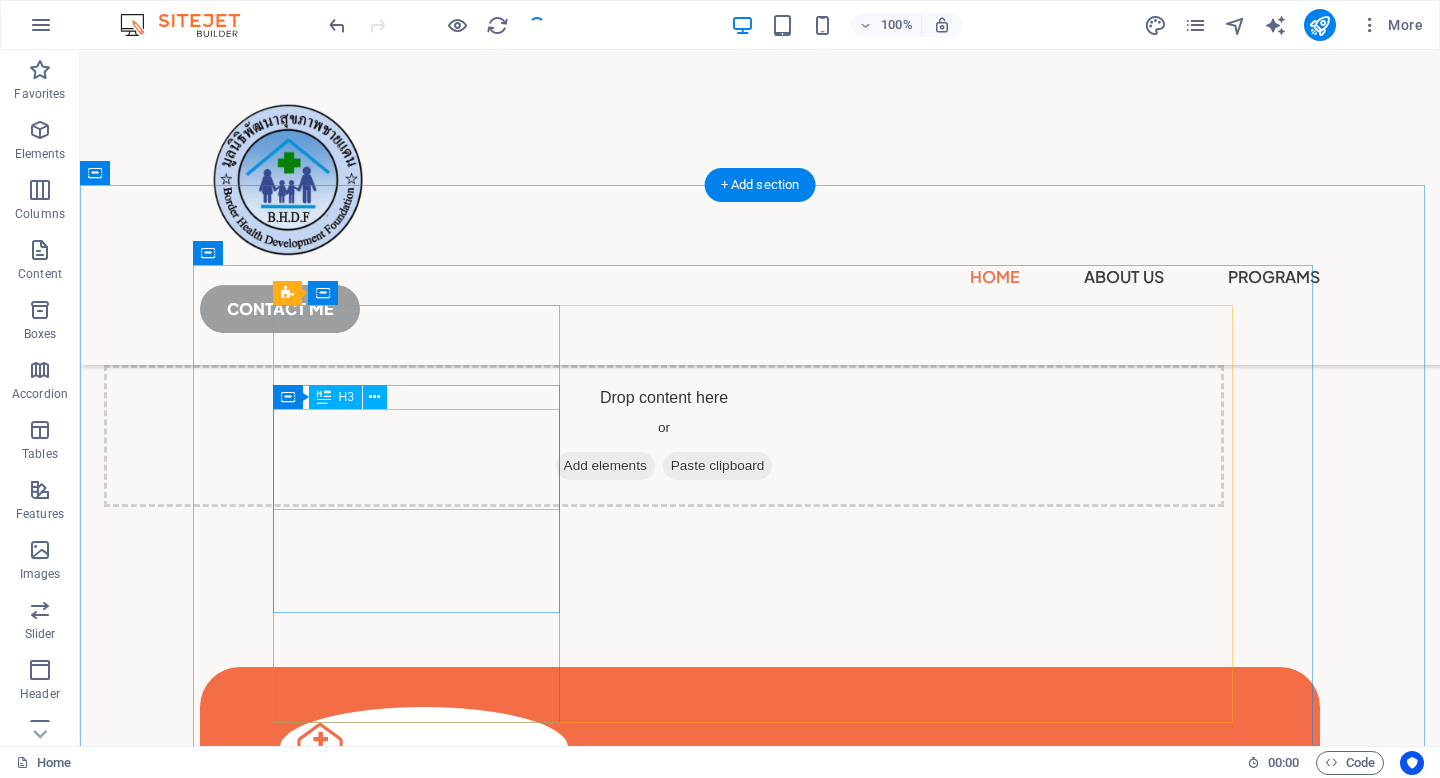 scroll, scrollTop: 674, scrollLeft: 0, axis: vertical 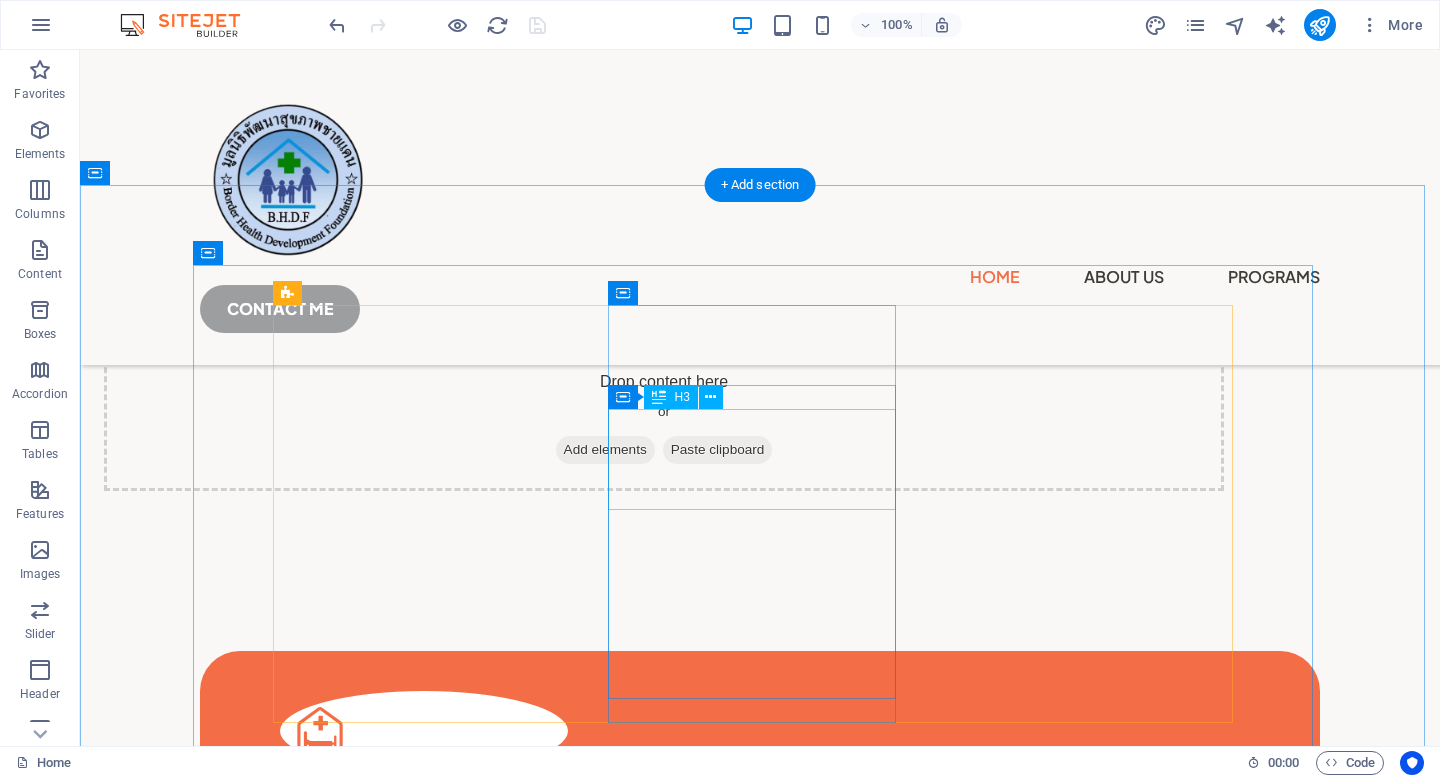 click on "Essential Immunization and Public Health Outreach" at bounding box center (424, 1176) 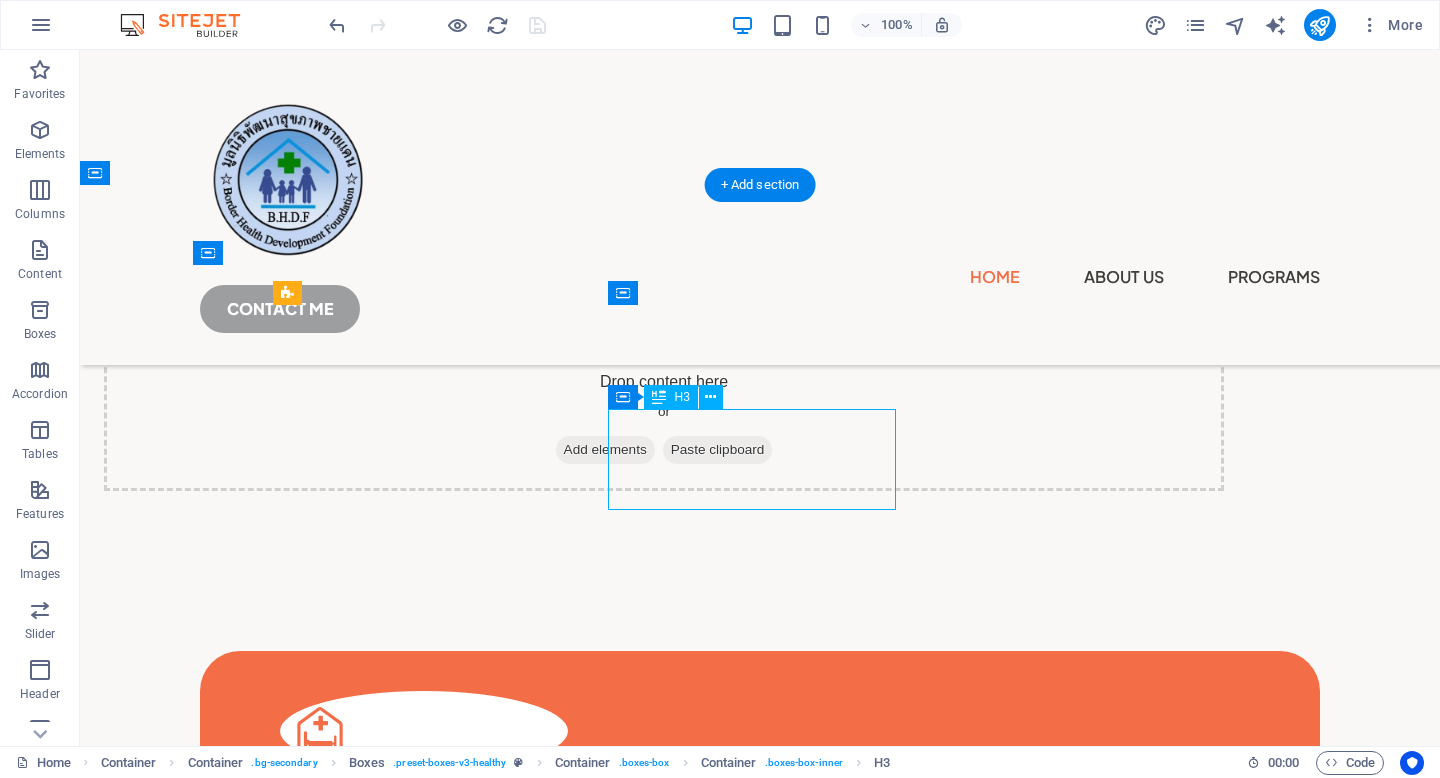 click on "Essential Immunization and Public Health Outreach" at bounding box center (424, 1176) 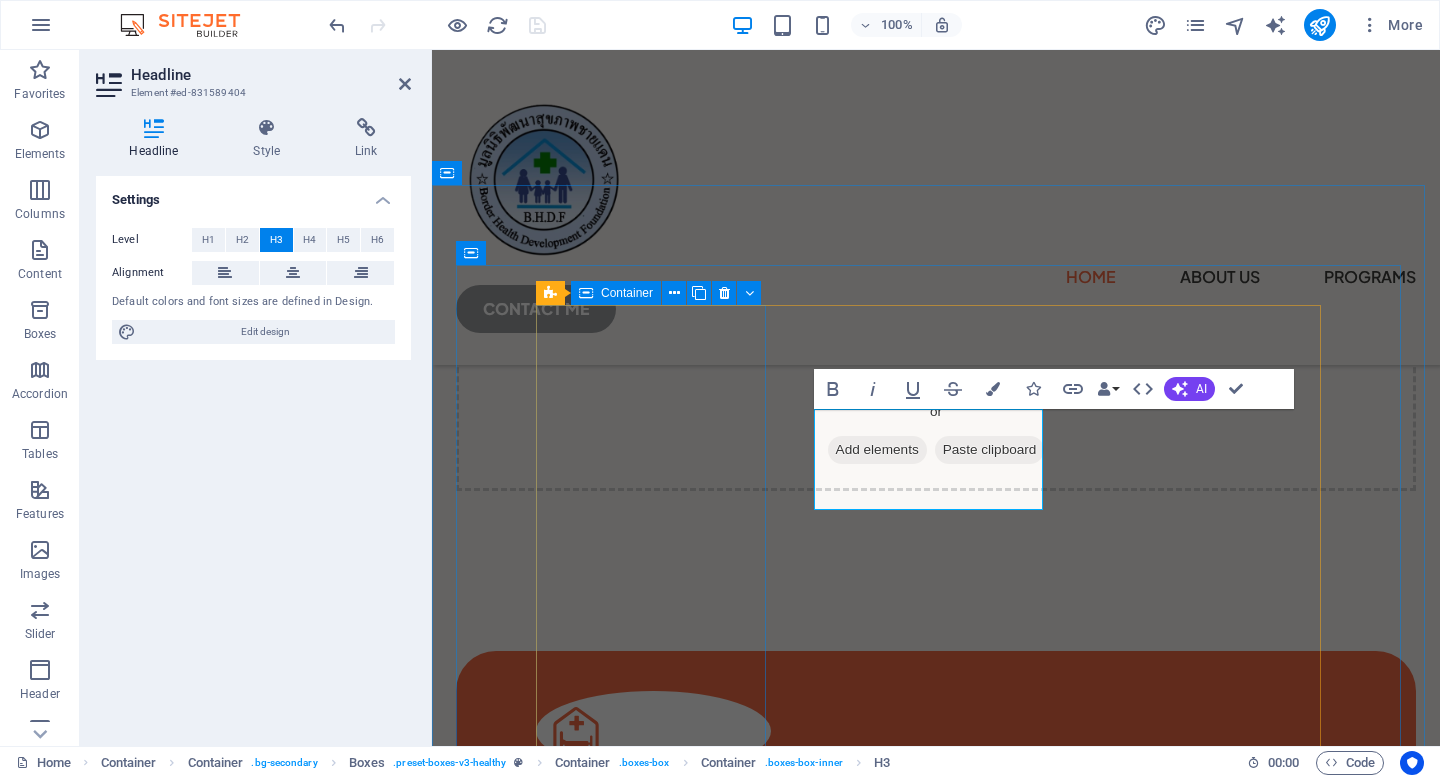 click on "Cross-Border Patient Referral and Transportation Lorem ipsum dolor sit amet consectetur. Bibendum adipiscing morbi orci nibh eget." at bounding box center (653, 859) 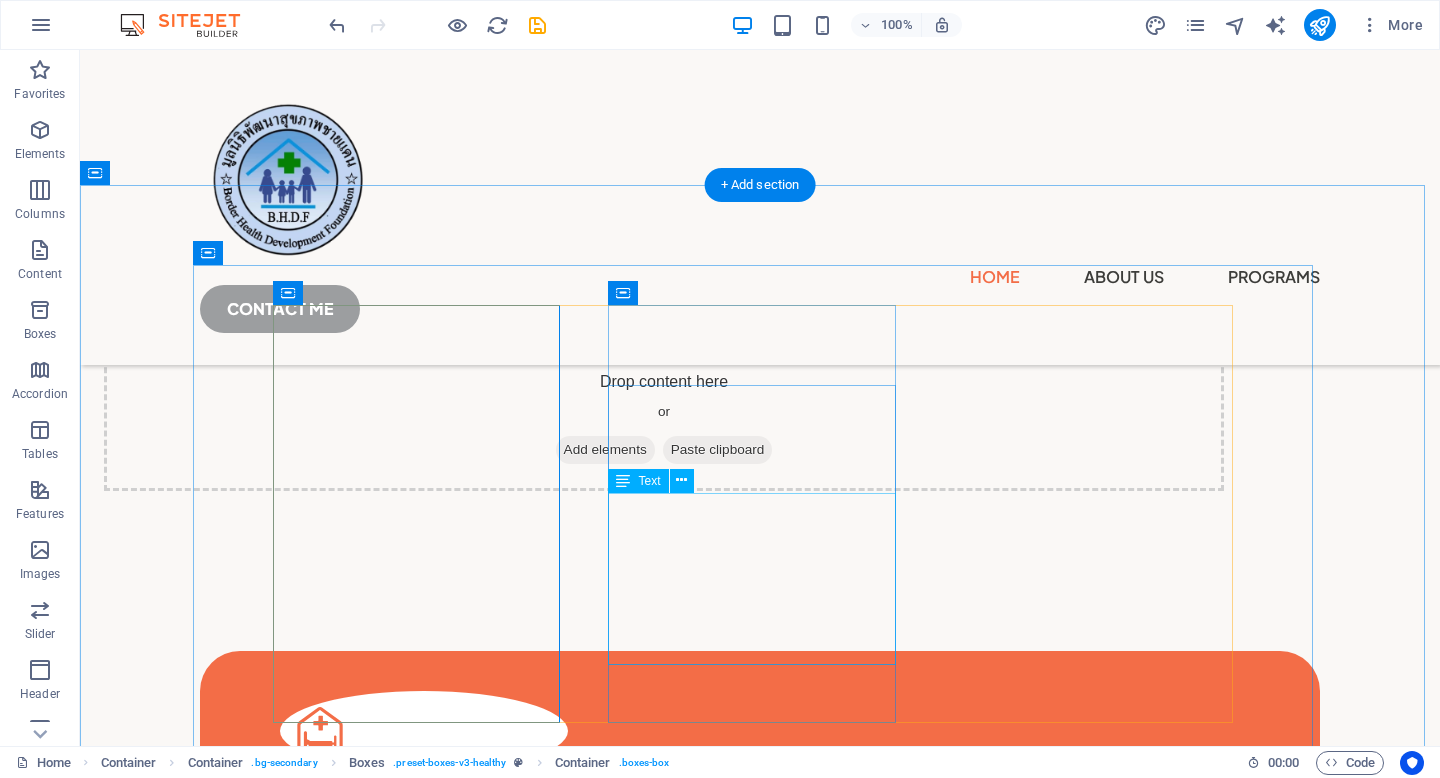 click on "We deliver vaccines and health education to children, pregnant women, and vulnerable communities, ensuring continuity of care through mobile and routine immunization programs." at bounding box center (424, 1296) 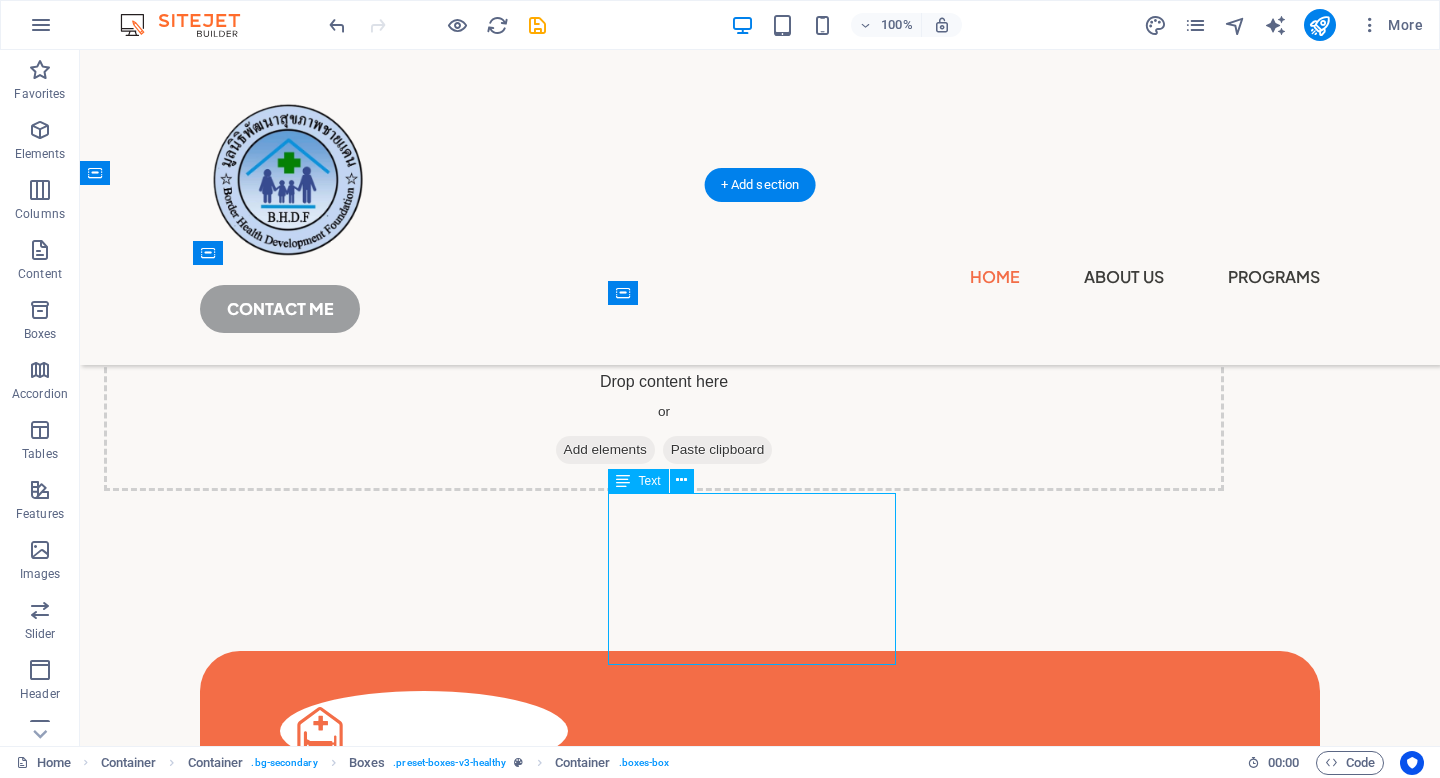 click on "We deliver vaccines and health education to children, pregnant women, and vulnerable communities, ensuring continuity of care through mobile and routine immunization programs." at bounding box center (424, 1296) 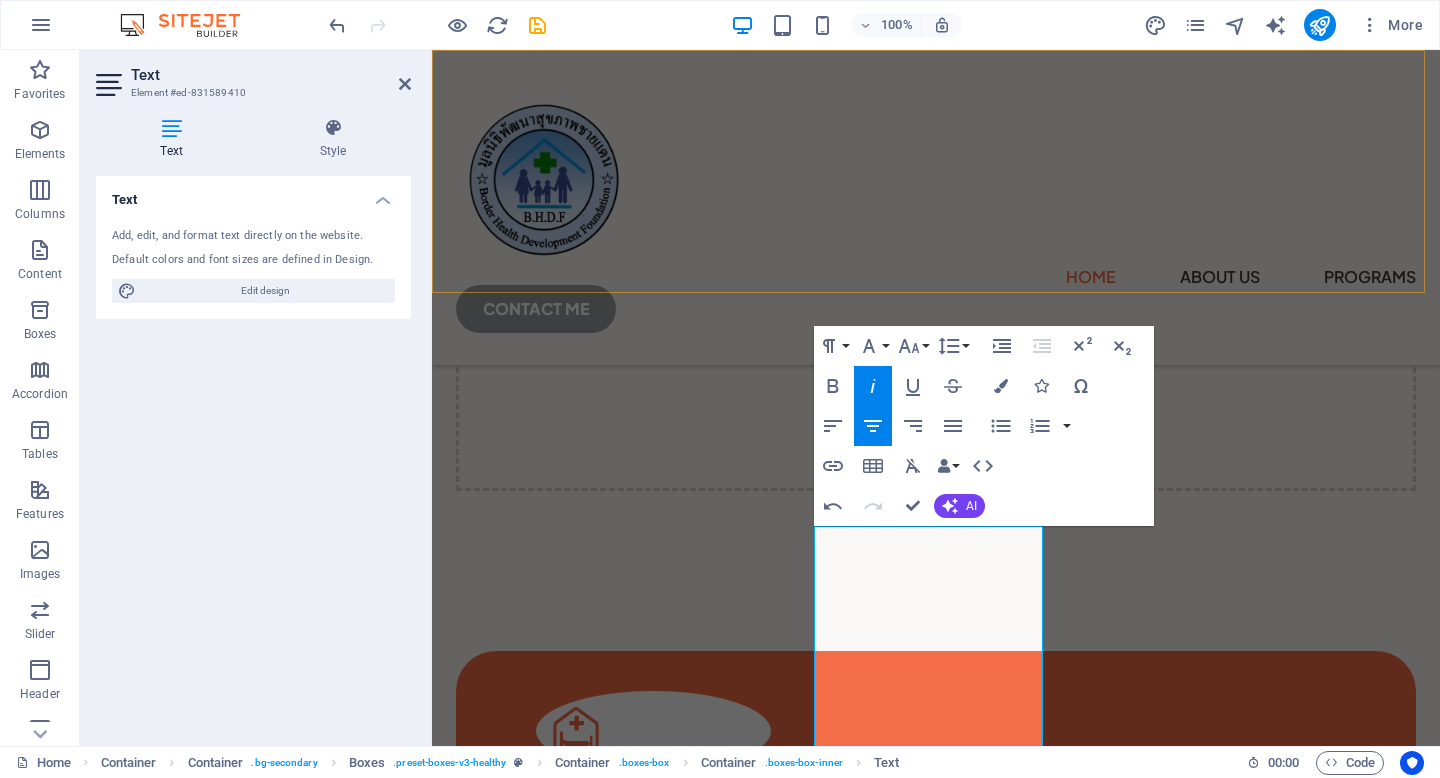 click on "Home About Us Programs CONTACT ME" at bounding box center [936, 207] 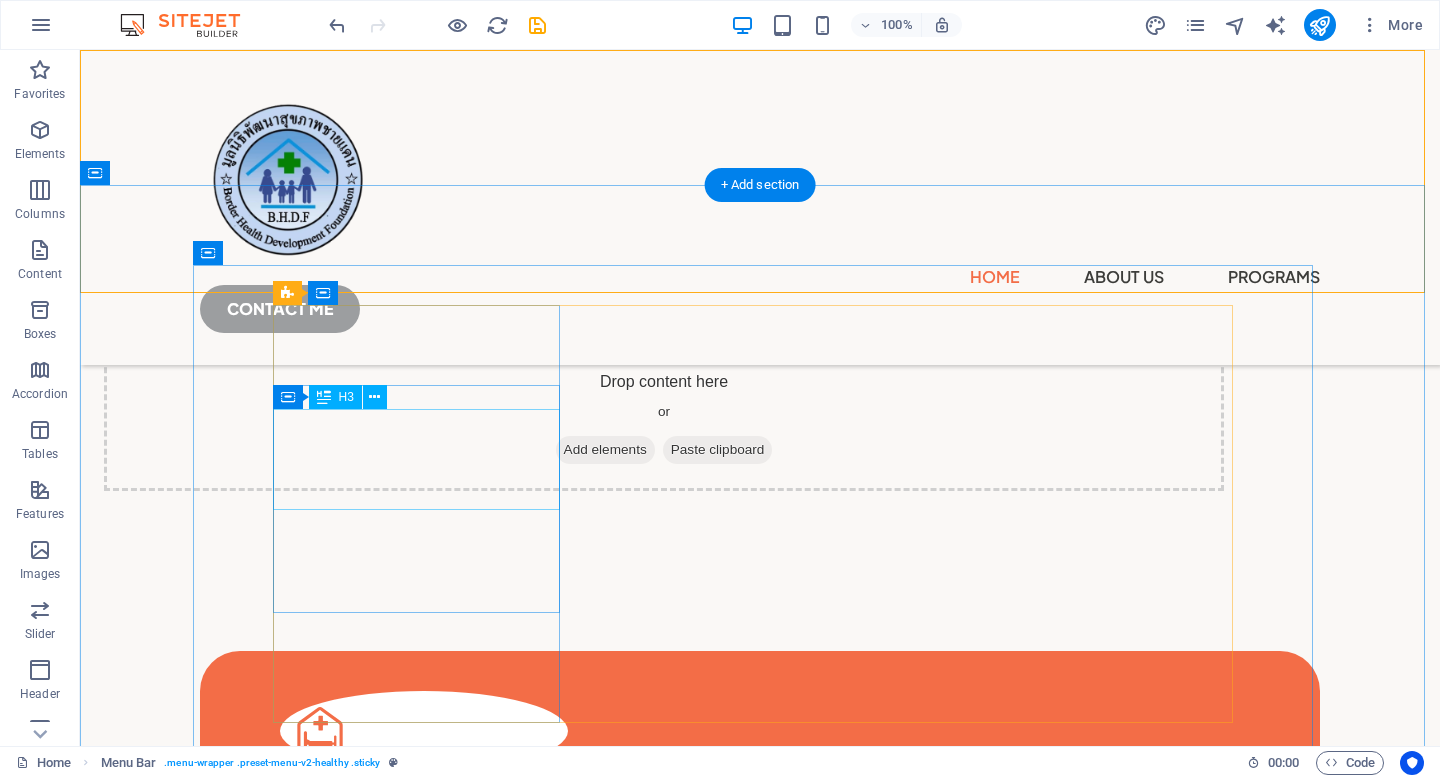 click on "Cross-Border Patient Referral and Transportation" at bounding box center (424, 845) 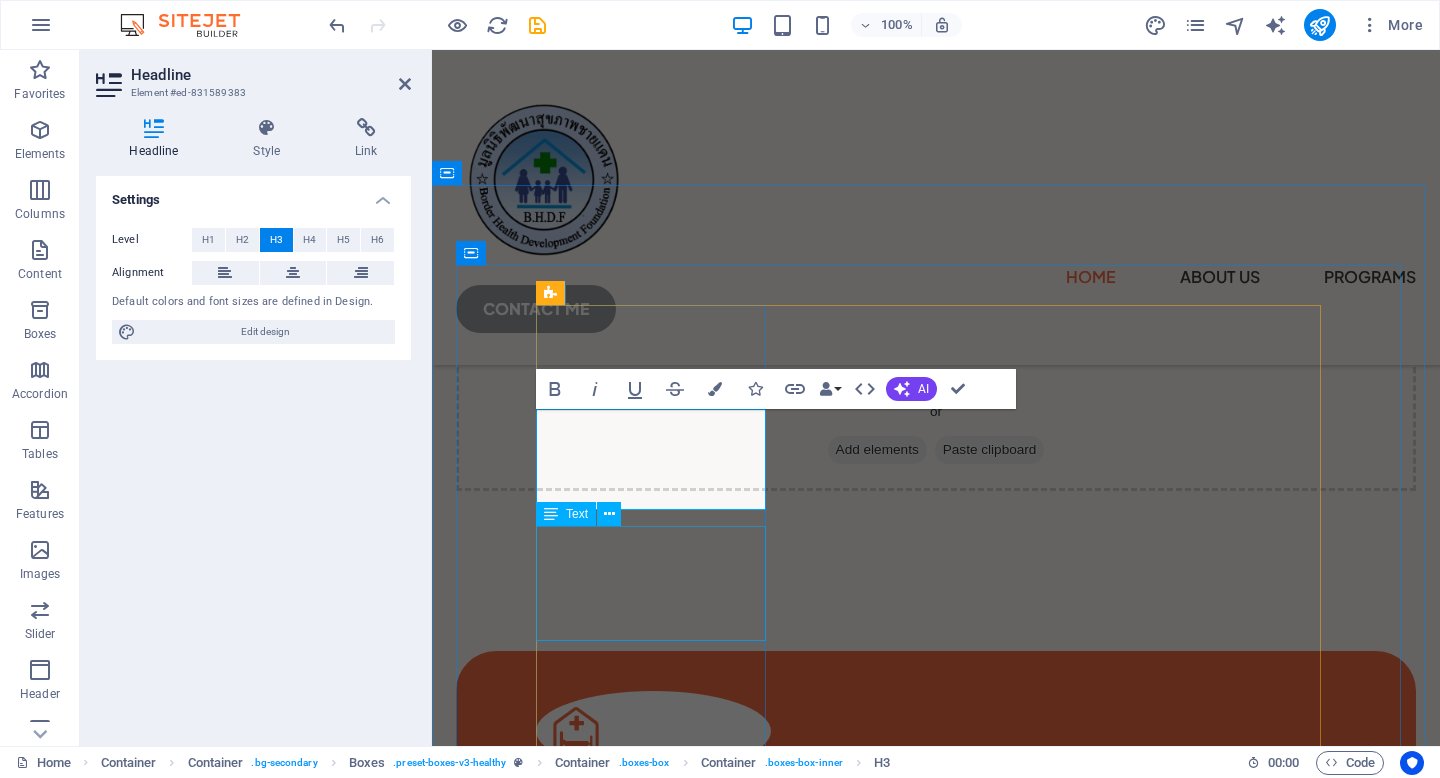 click on "Lorem ipsum dolor sit amet consectetur. Bibendum adipiscing morbi orci nibh eget." at bounding box center [653, 969] 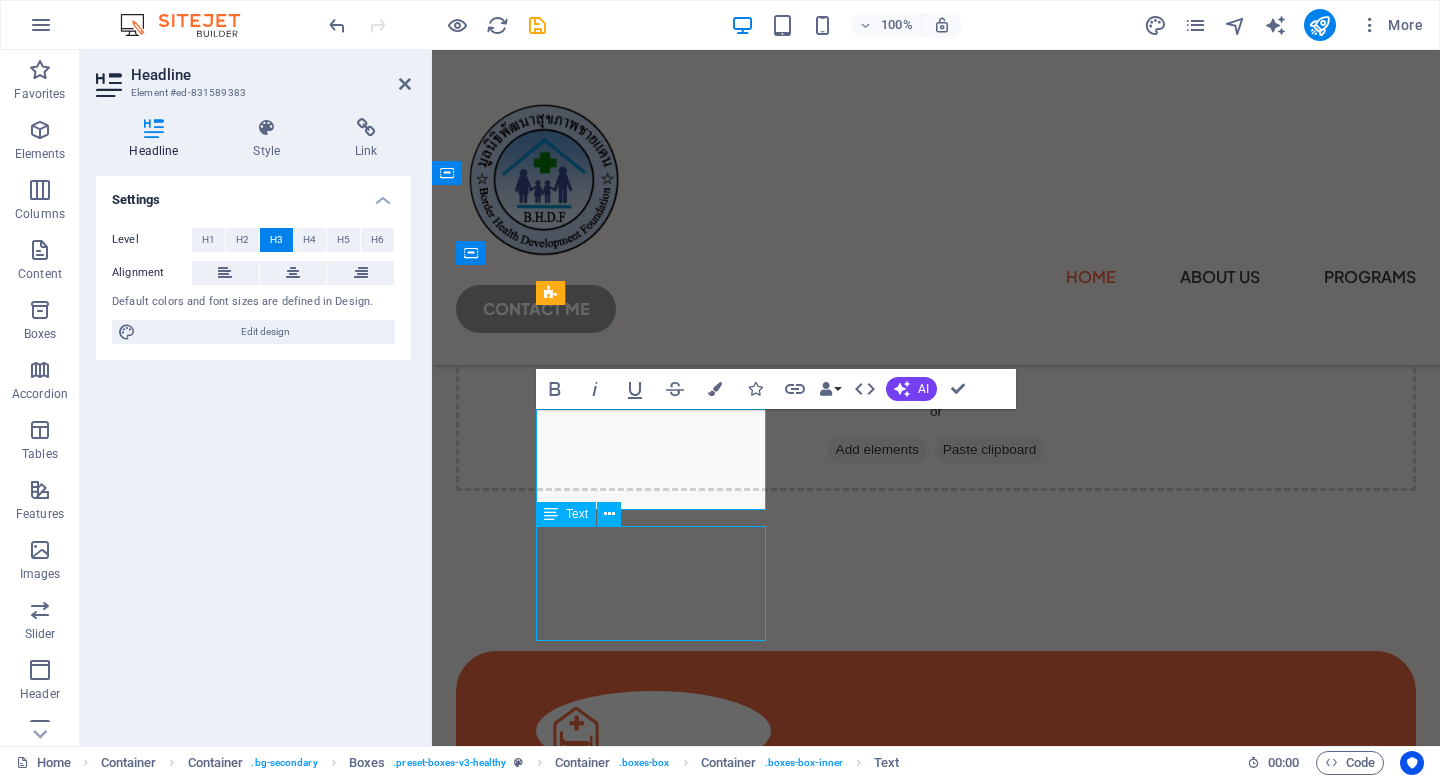 click on "Lorem ipsum dolor sit amet consectetur. Bibendum adipiscing morbi orci nibh eget." at bounding box center (653, 969) 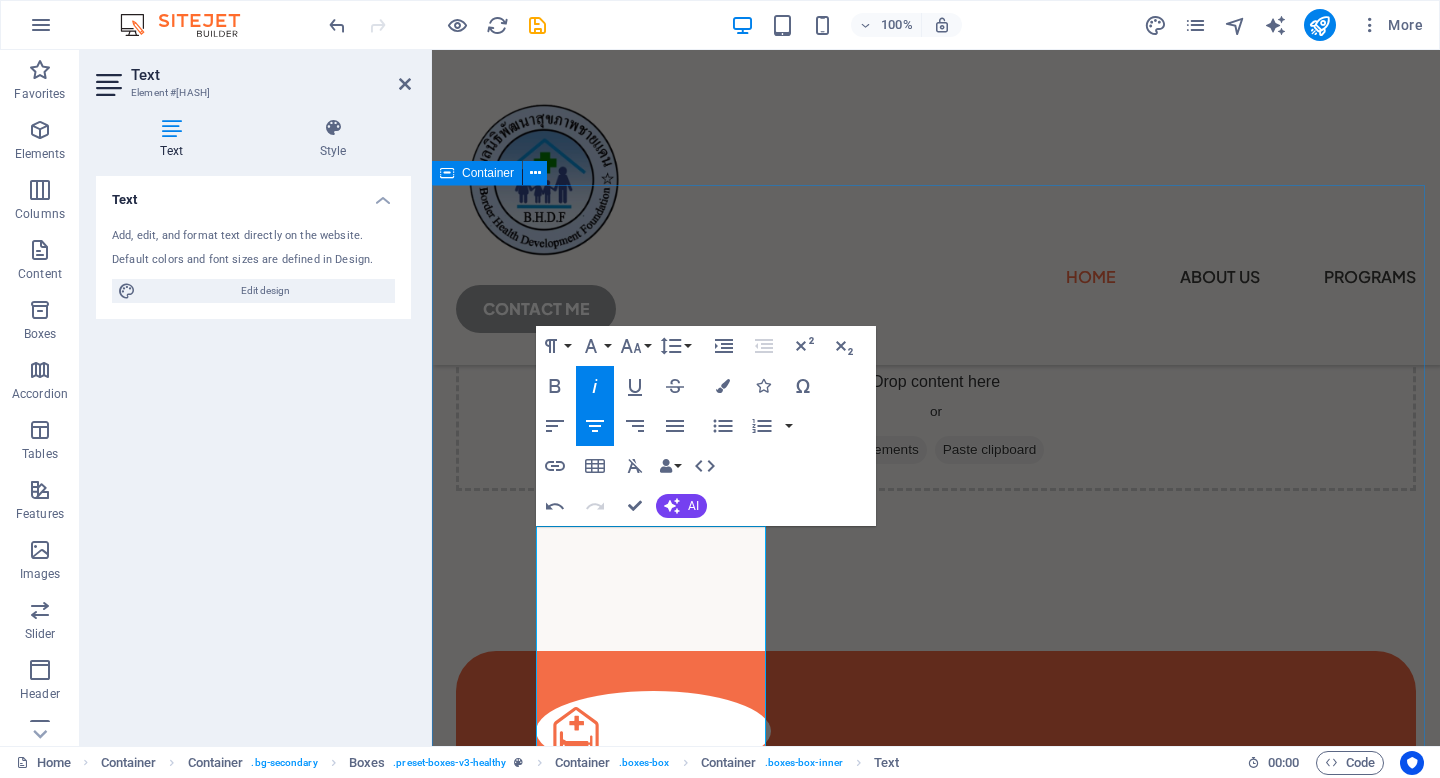 click on "Patient Referral & Emergency Transport We facilitate urgent medical referrals across the [COUNTRY]–[COUNTRY] border, ensuring safe passage and coordinated care from local clinics to hospitals. 🛶 From river pickups to border coordination—your health, our priority. Immunization & Public Health Programs We deliver critical vaccines and health education to vulnerable populations—especially children and pregnant women—in remote and conflict-affected communities. 📍 Covering over 50 villages with mobile and routine immunization campaigns. .fa-secondary{opacity:.4} Health Training & Livelihood Support We build local capacity by training medics, physiotherapists, and support workers, while offering agriculture and livelihood initiatives to empower families long-term. 🌱 From prosthetic workshops to chicken farms—healing bodies and restoring hope." at bounding box center (936, 1475) 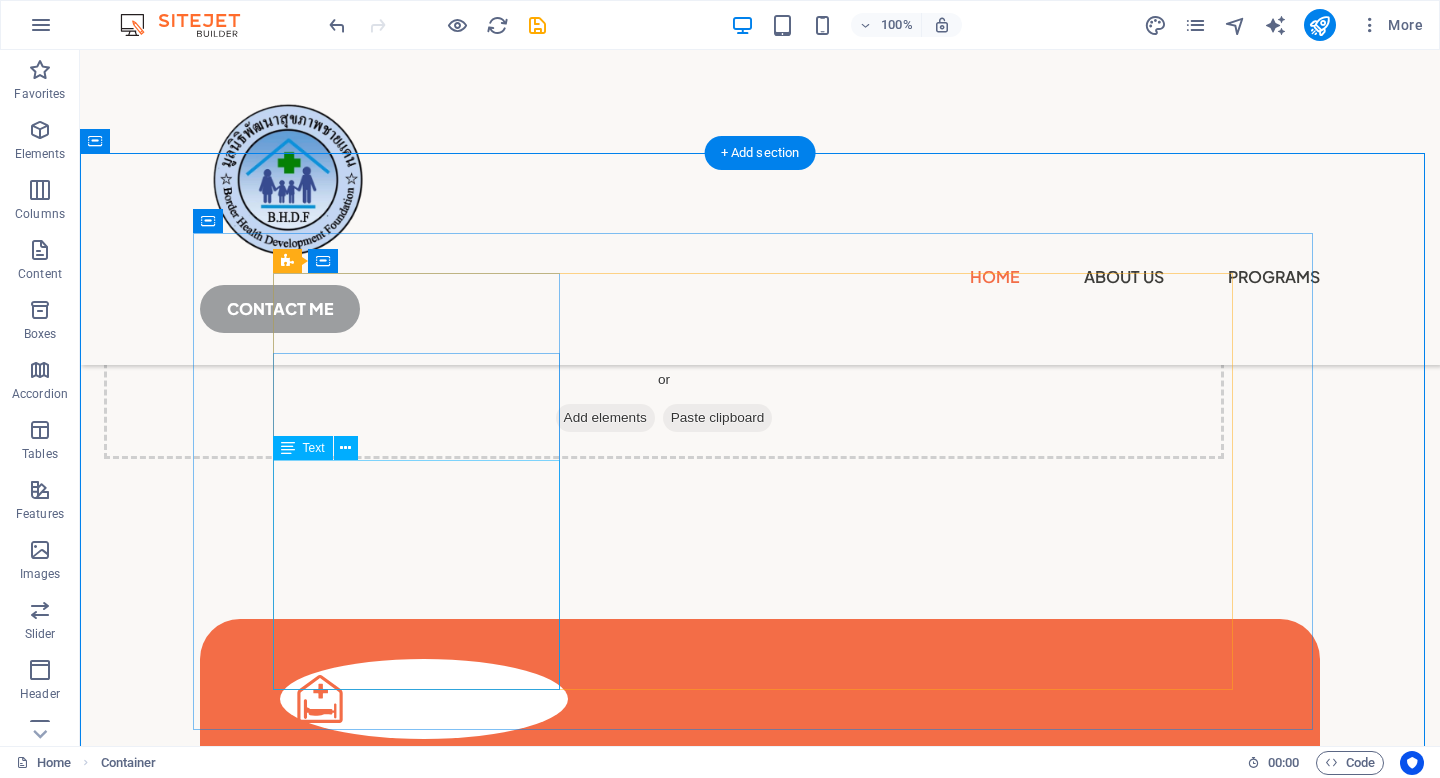 scroll, scrollTop: 710, scrollLeft: 0, axis: vertical 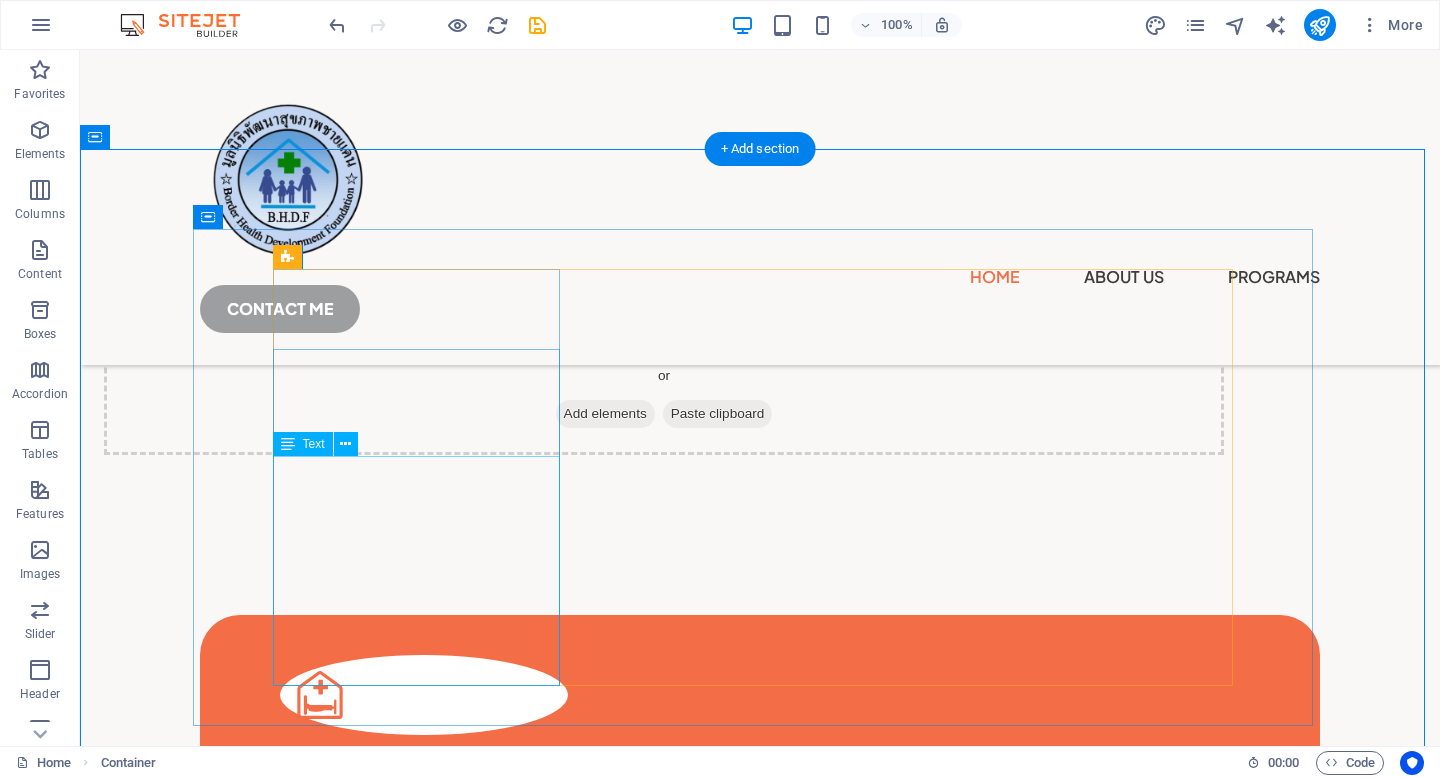 click on "We facilitate urgent medical referrals across the [COUNTRY]–[COUNTRY] border, ensuring safe passage and coordinated care from local clinics to hospitals." at bounding box center [424, 957] 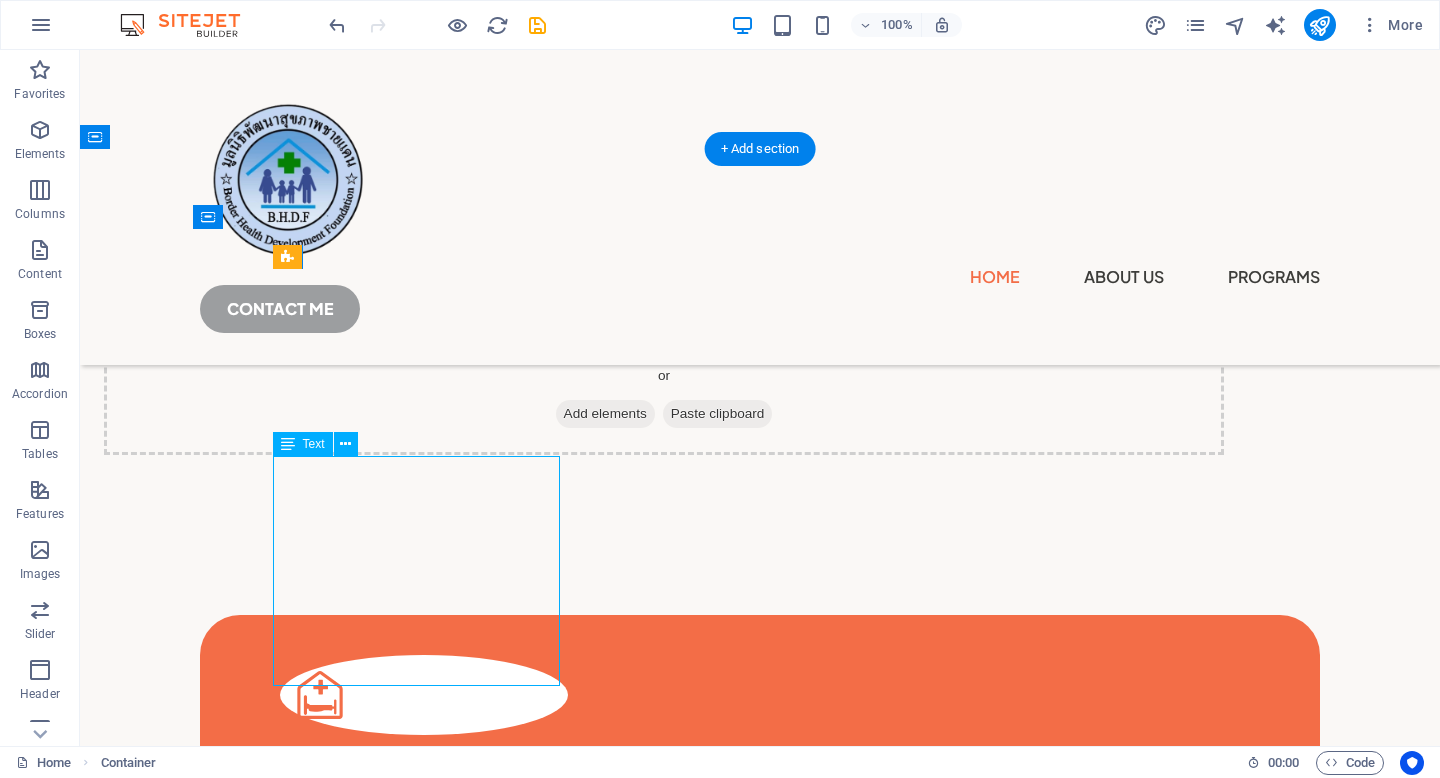 click on "We facilitate urgent medical referrals across the Thai–Myanmar border, ensuring safe passage and coordinated care from local clinics to hospitals. 🛶  From river pickups to border coordination—your health, our priority." at bounding box center [424, 957] 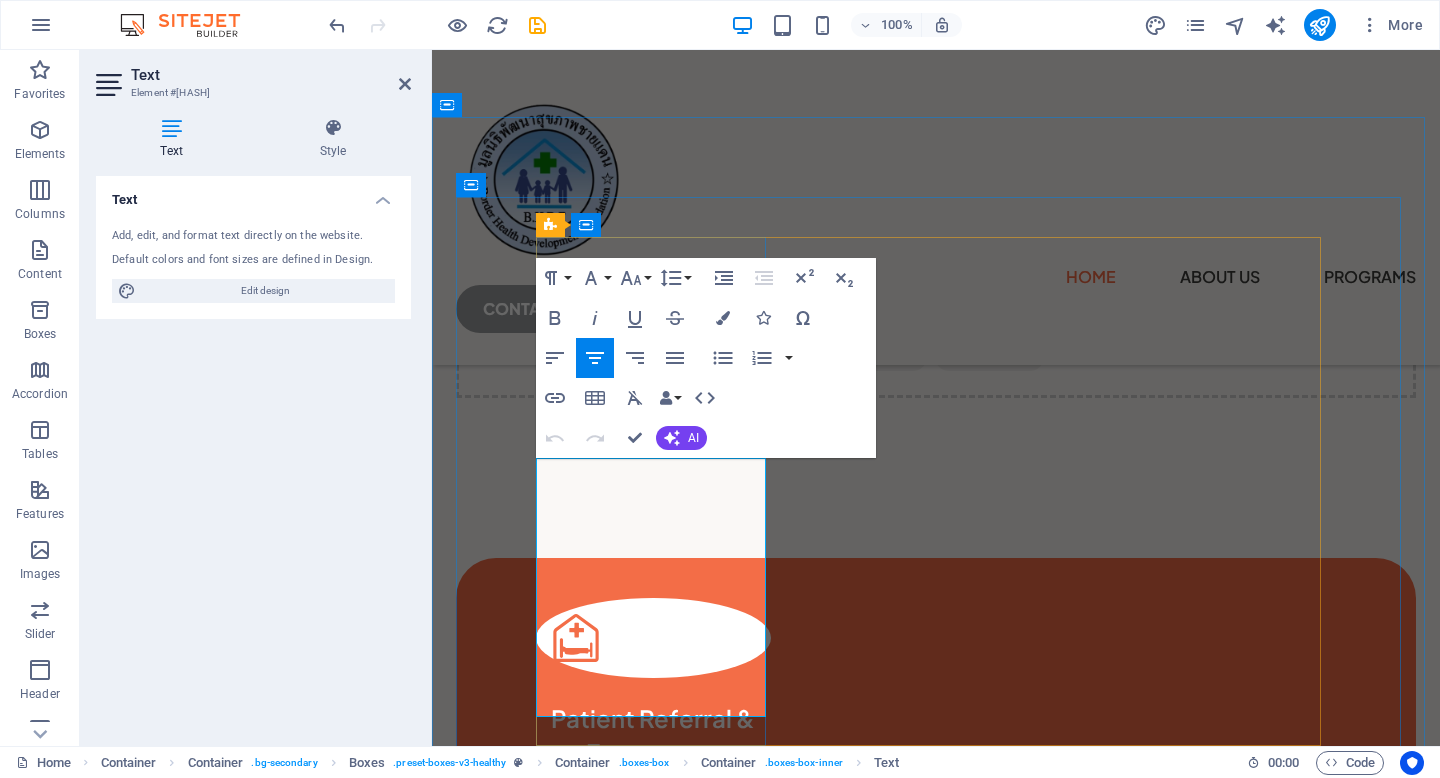 scroll, scrollTop: 799, scrollLeft: 0, axis: vertical 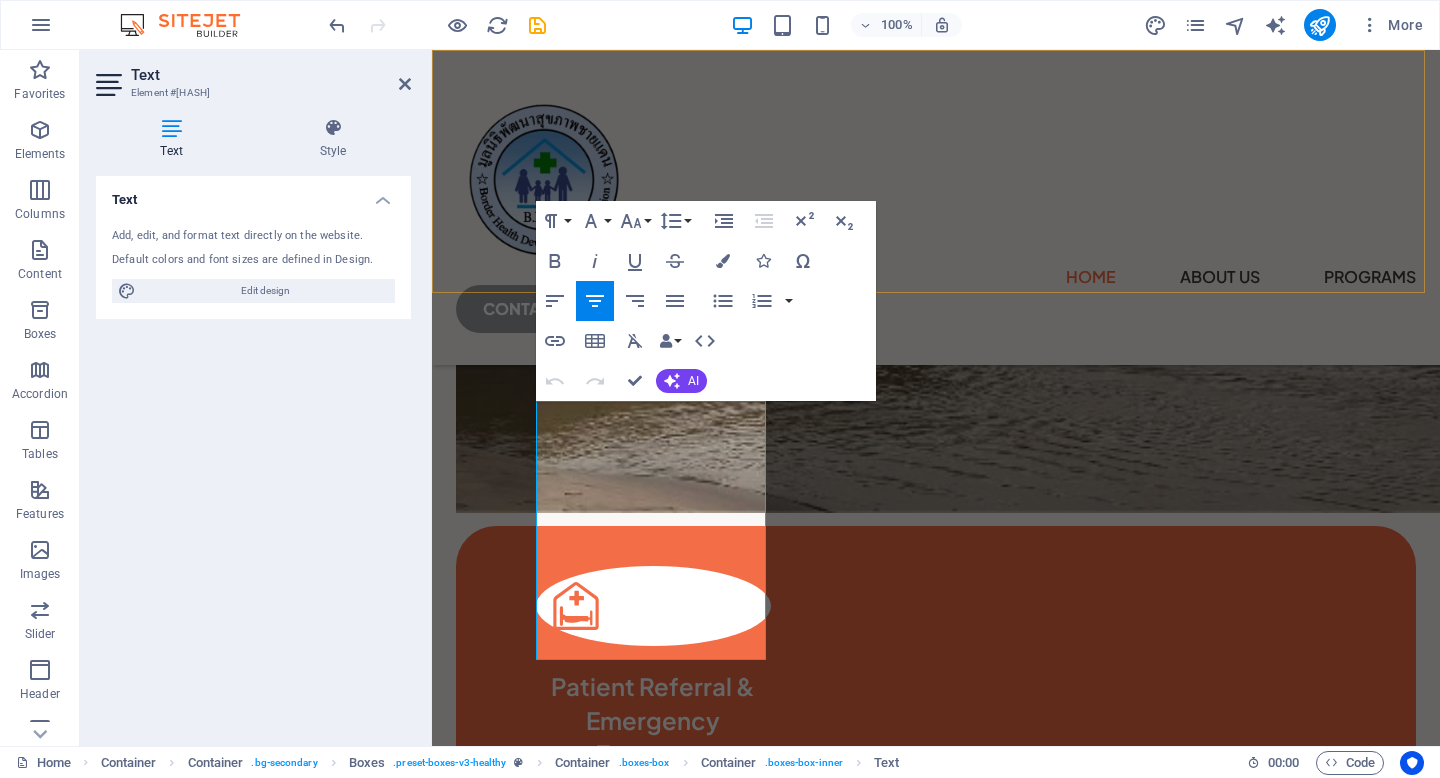 click on "Home About Us Programs CONTACT ME" at bounding box center [936, 207] 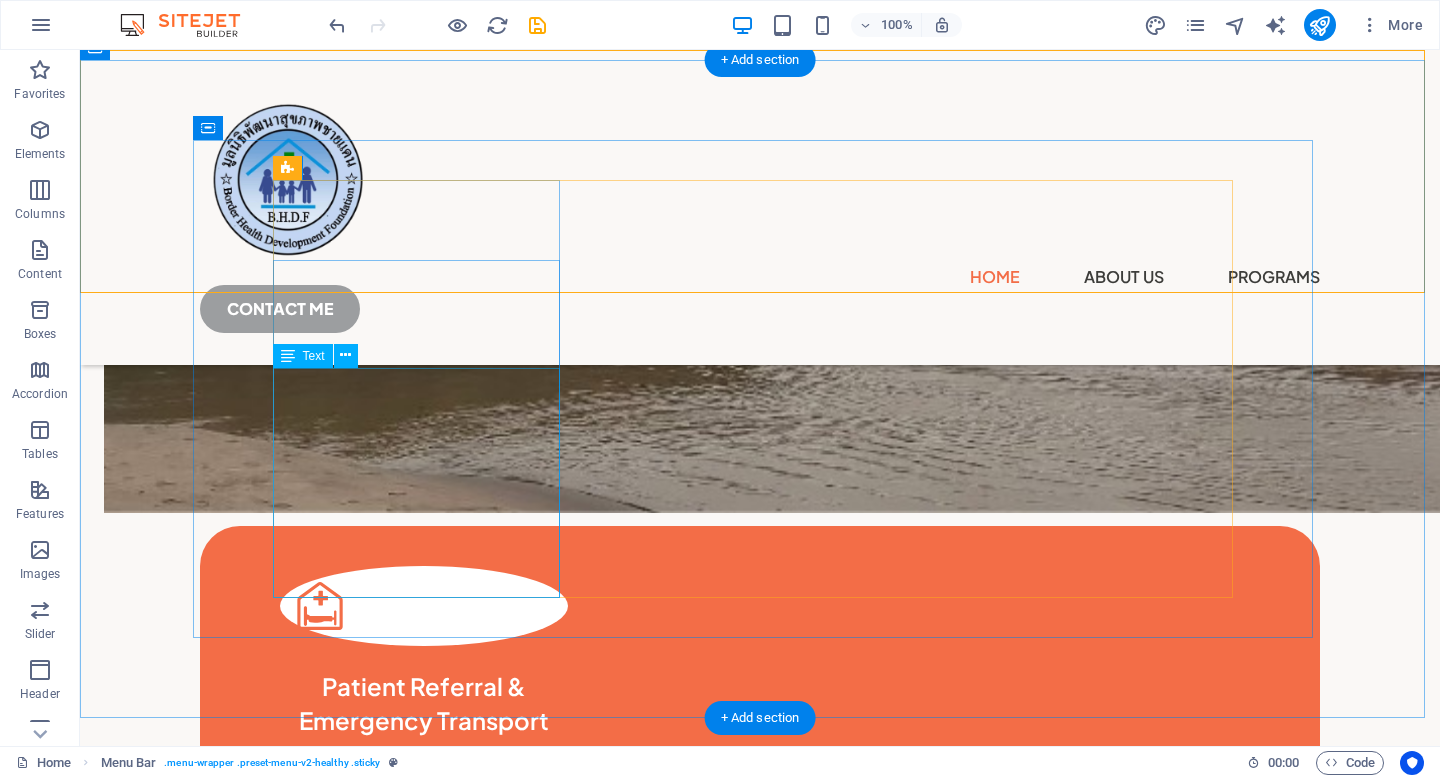 click on "We facilitate urgent medical referrals across the Thai–Myanmar border, ensuring safe passage and coordinated care from local clinics to hospitals. 🛶  From river pickups to border coordination—your health, our priority." at bounding box center (424, 868) 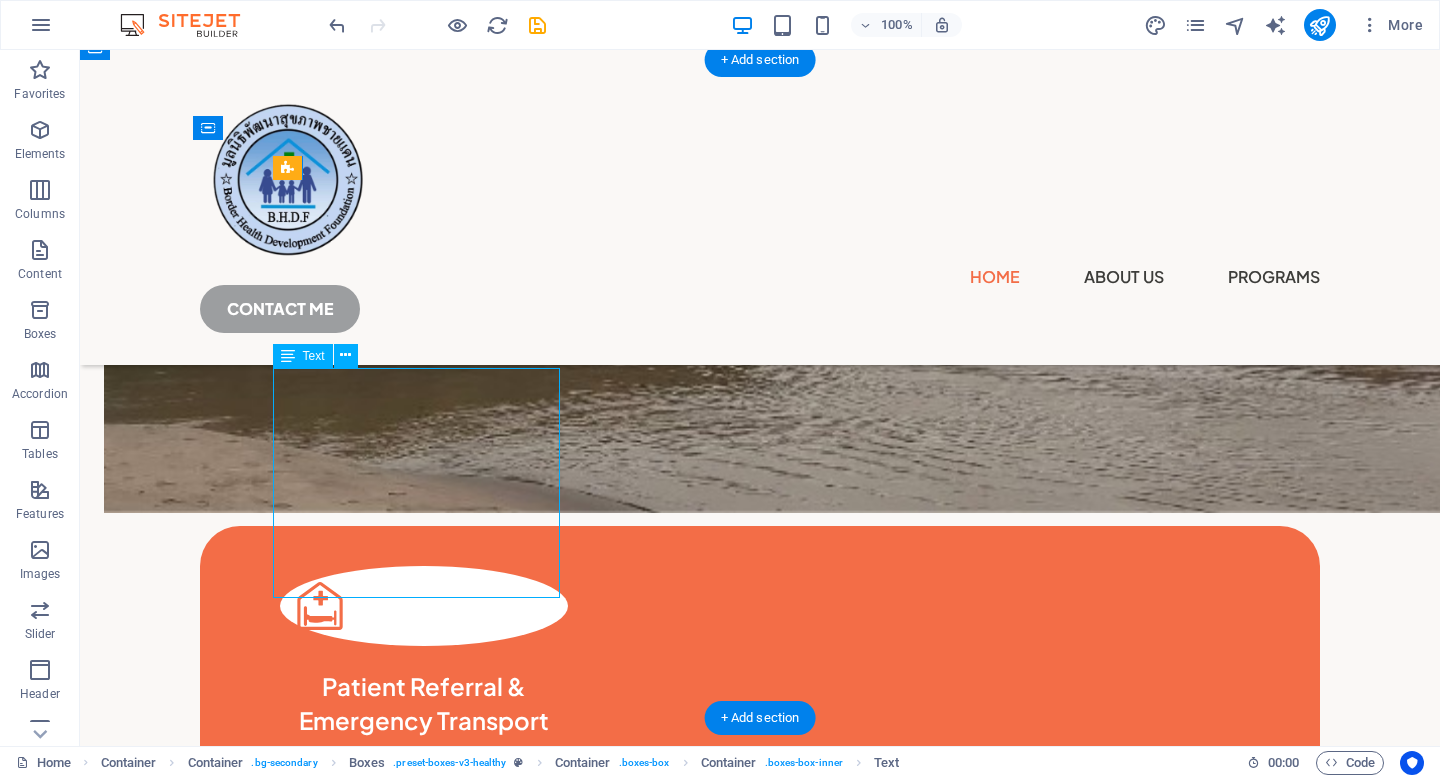 click on "We facilitate urgent medical referrals across the Thai–Myanmar border, ensuring safe passage and coordinated care from local clinics to hospitals. 🛶  From river pickups to border coordination—your health, our priority." at bounding box center (424, 868) 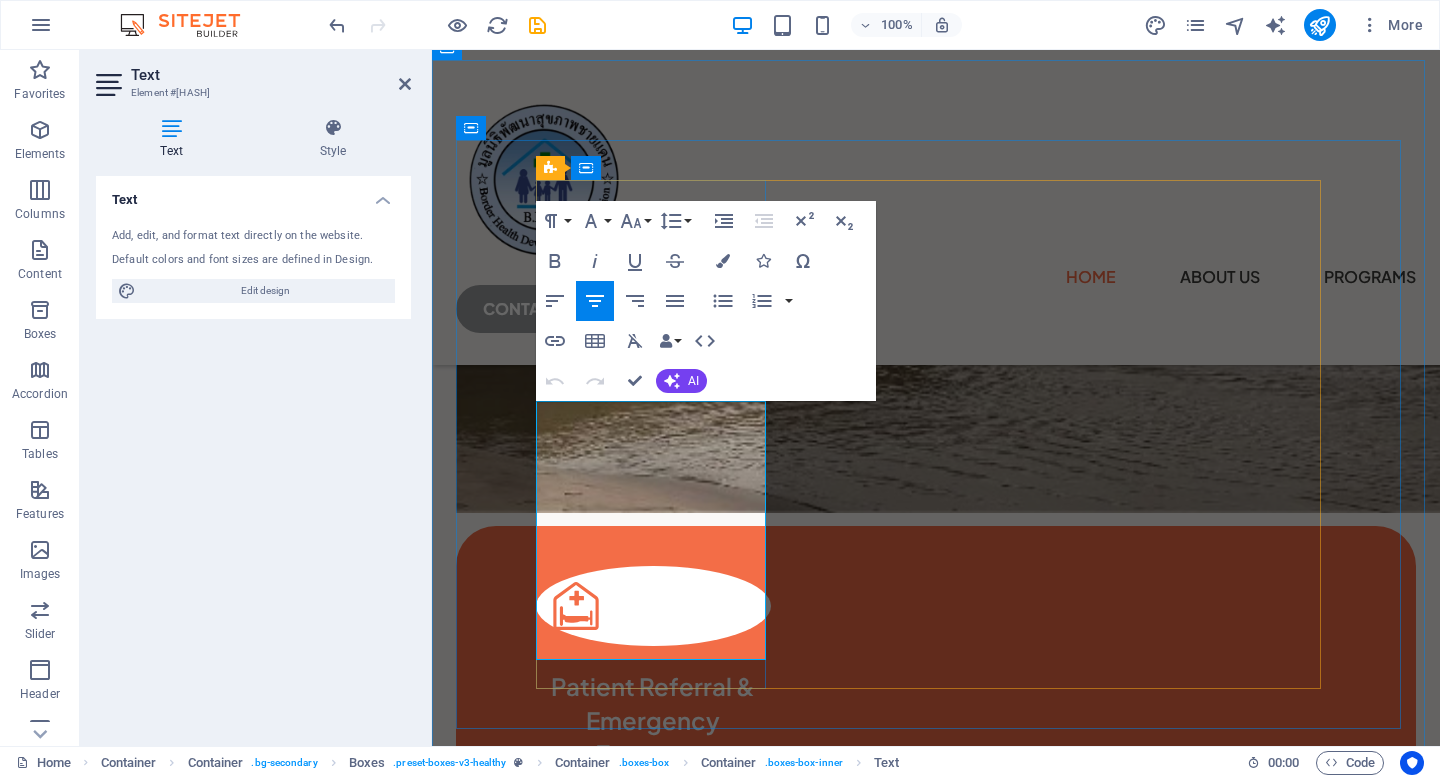 click on "From river pickups to border coordination—your health, our priority." 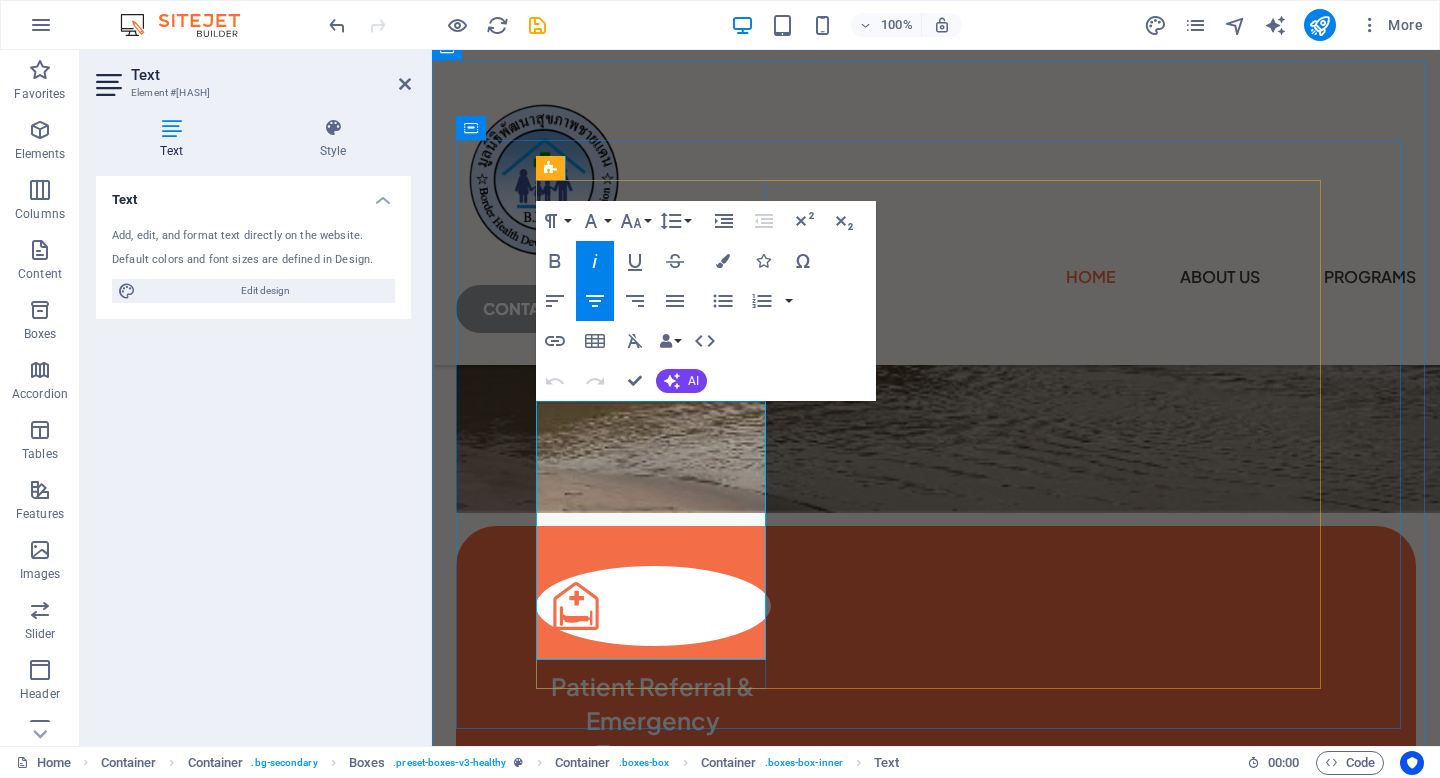 click on "From river pickups to border coordination—your health, our priority." 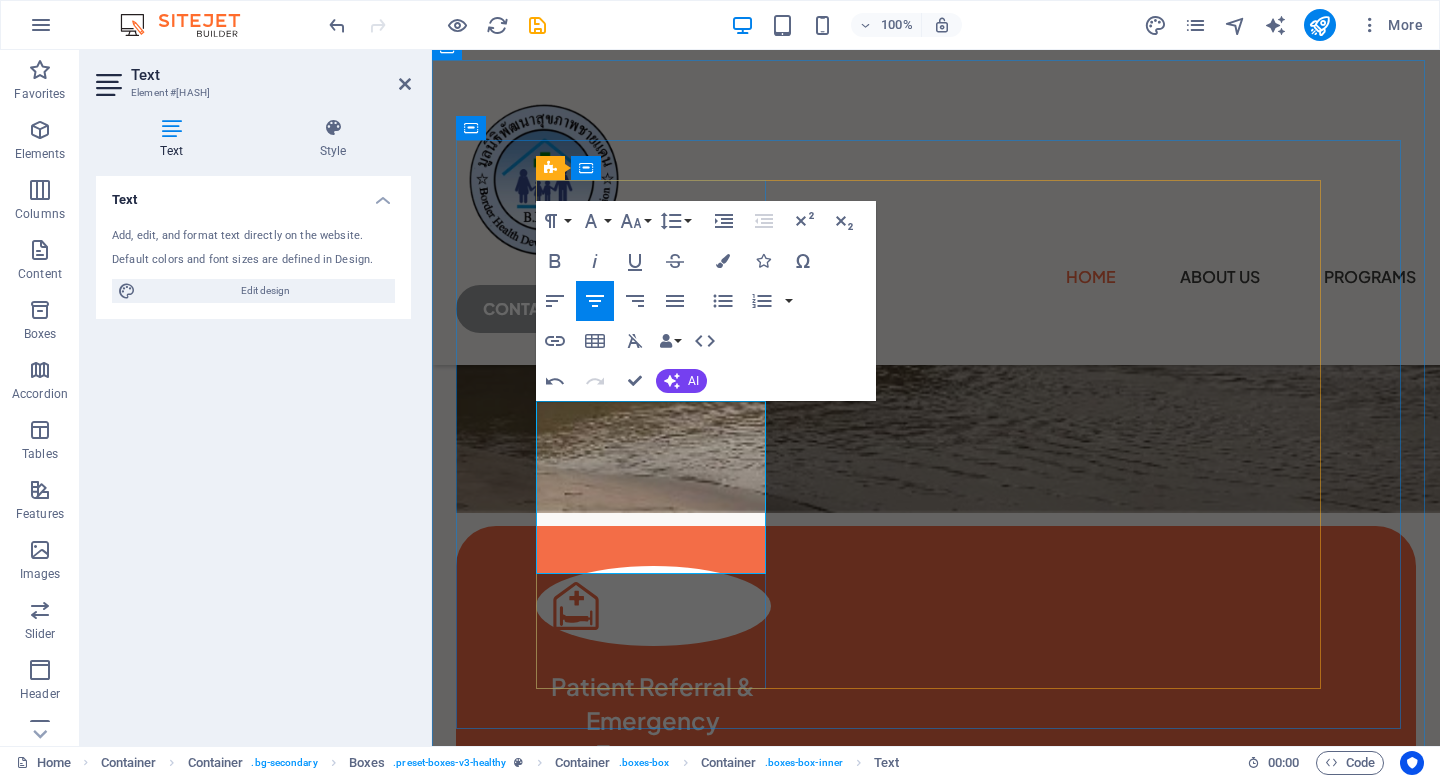 drag, startPoint x: 731, startPoint y: 564, endPoint x: 536, endPoint y: 414, distance: 246.0183 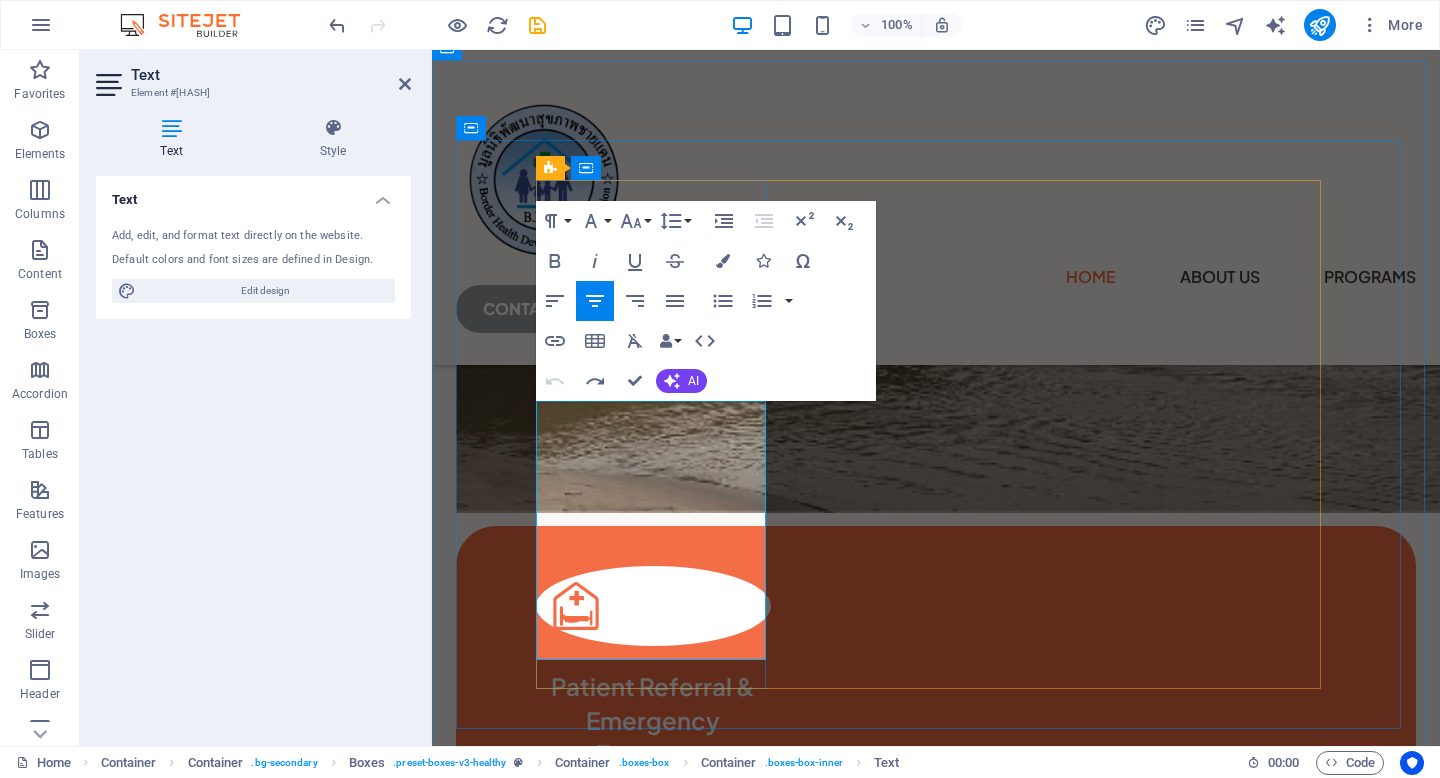 click on "From river pickups to border coordination—your health, our priority." at bounding box center [653, 1031] 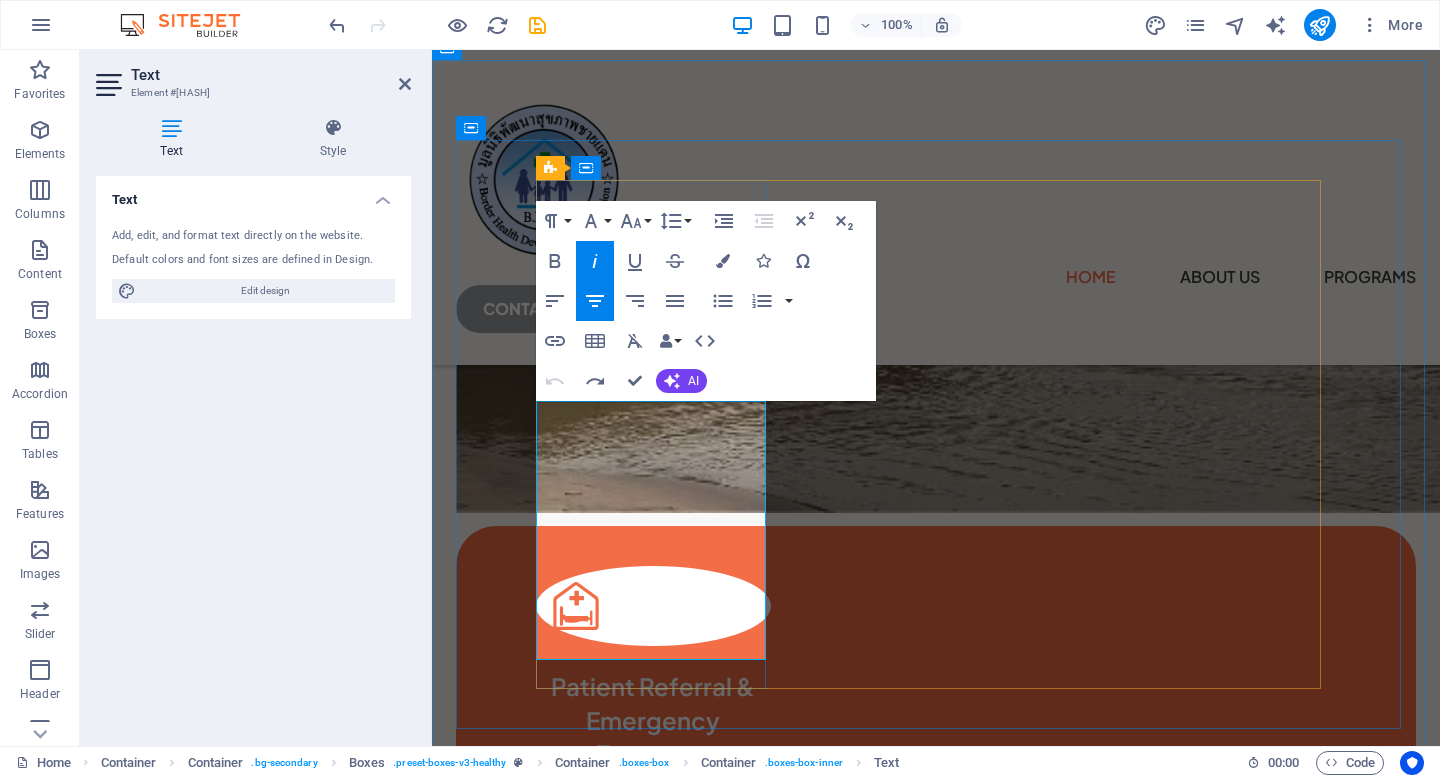 drag, startPoint x: 621, startPoint y: 593, endPoint x: 742, endPoint y: 596, distance: 121.037186 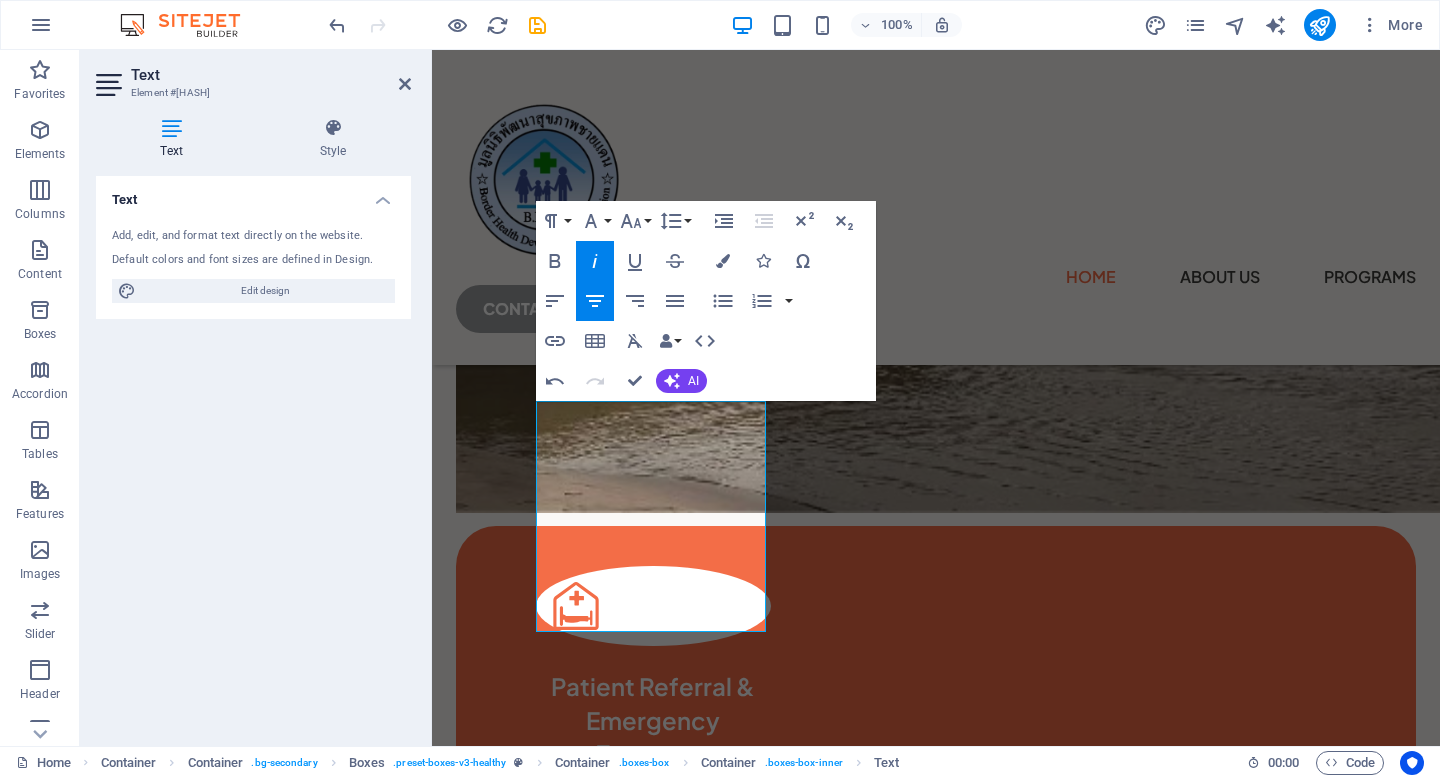 click on "Skip to main content
Home About Us Programs CONTACT ME Strengthening Health & Hope Along the Thai–Myanmar Border Providing medical referrals, immunization, and humanitarian aid where it’s needed most. Drop content here or  Add elements  Paste clipboard Patient Referral & Emergency Transport We facilitate urgent medical referrals across the Thai–Myanmar border, ensuring safe passage and coordinated care from local clinics to hospitals. 🛶  From border coordination—your health, our priority. Immunization & Public Health Programs We deliver critical vaccines and health education to vulnerable populations—especially children and pregnant women—in remote and conflict-affected communities. 📍  Covering over 50 villages with mobile and routine immunization campaigns. .fa-secondary{opacity:.4} Health Training & Livelihood Support We build local capacity by training medics, physiotherapists, and support workers, while offering agriculture and livelihood initiatives to empower families long-term." at bounding box center [936, 6285] 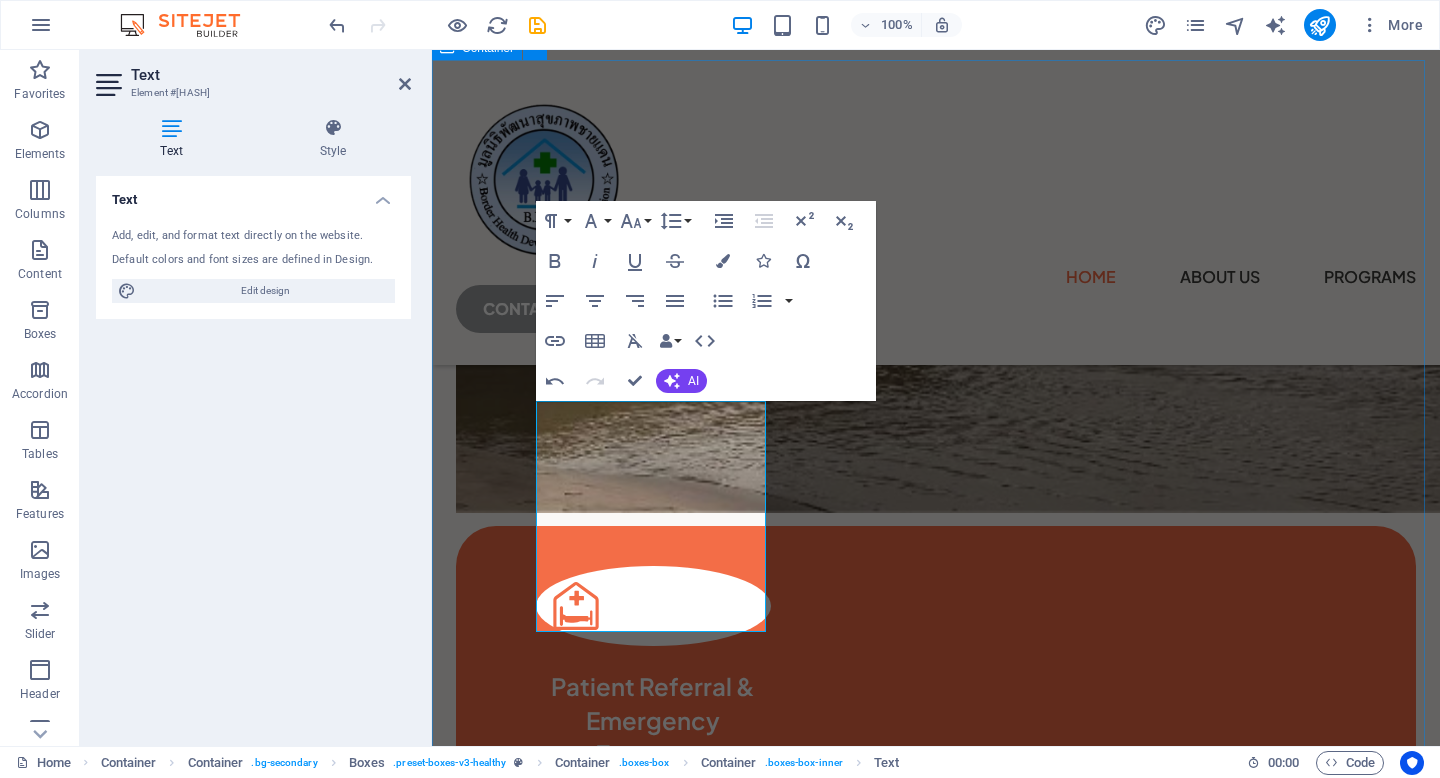 click on "Patient Referral & Emergency Transport We facilitate urgent medical referrals across the Thai–Myanmar border, ensuring safe passage and coordinated care from local clinics to hospitals. 🛶  From border coordination—your health, our priority. Immunization & Public Health Programs We deliver critical vaccines and health education to vulnerable populations—especially children and pregnant women—in remote and conflict-affected communities. 📍  Covering over 50 villages with mobile and routine immunization campaigns. .fa-secondary{opacity:.4} Health Training & Livelihood Support We build local capacity by training medics, physiotherapists, and support workers, while offering agriculture and livelihood initiatives to empower families long-term. 🌱  From prosthetic workshops to chicken farms—healing bodies and restoring hope." at bounding box center [936, 1336] 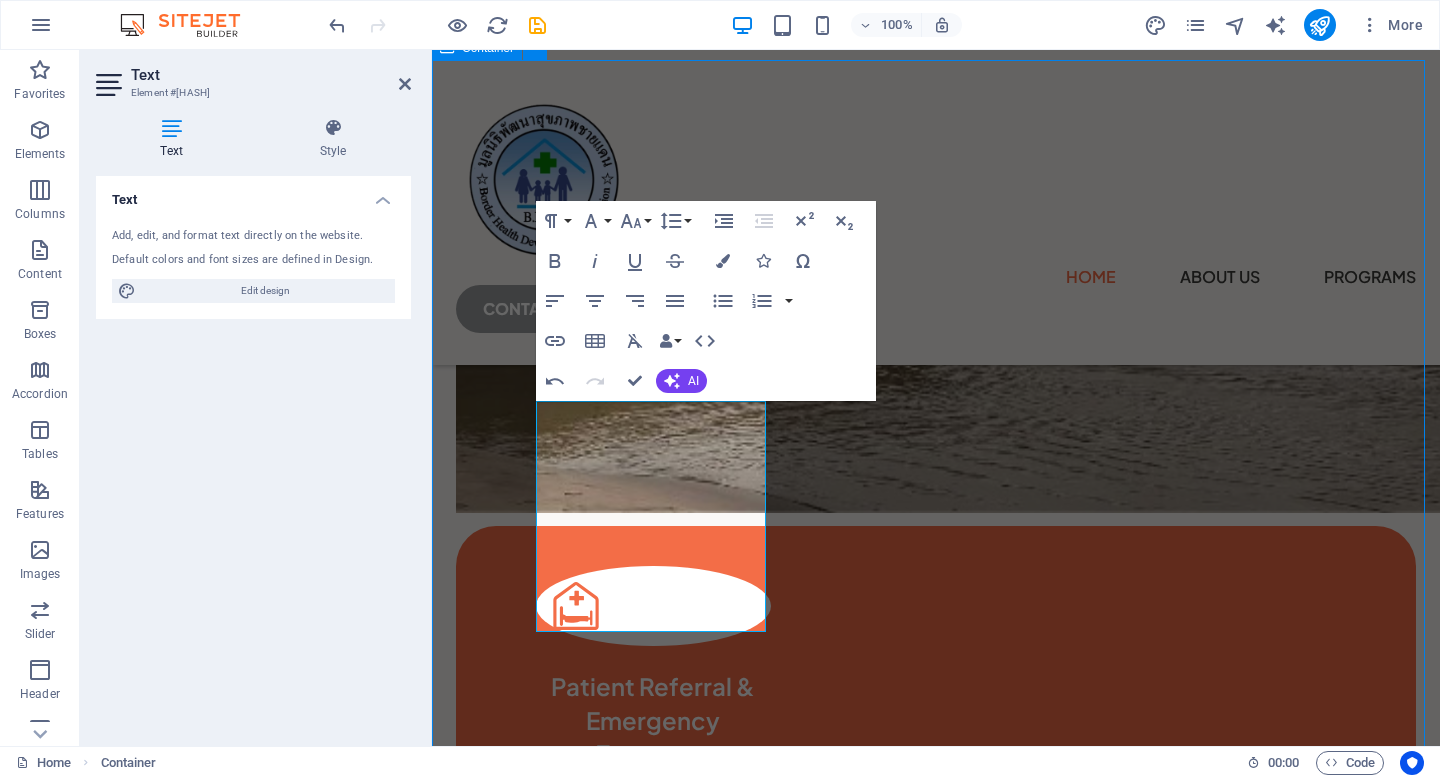 click on "Patient Referral & Emergency Transport We facilitate urgent medical referrals across the Thai–Myanmar border, ensuring safe passage and coordinated care from local clinics to hospitals. 🛶  From border coordination—your health, our priority. Immunization & Public Health Programs We deliver critical vaccines and health education to vulnerable populations—especially children and pregnant women—in remote and conflict-affected communities. 📍  Covering over 50 villages with mobile and routine immunization campaigns. .fa-secondary{opacity:.4} Health Training & Livelihood Support We build local capacity by training medics, physiotherapists, and support workers, while offering agriculture and livelihood initiatives to empower families long-term. 🌱  From prosthetic workshops to chicken farms—healing bodies and restoring hope." at bounding box center (936, 1336) 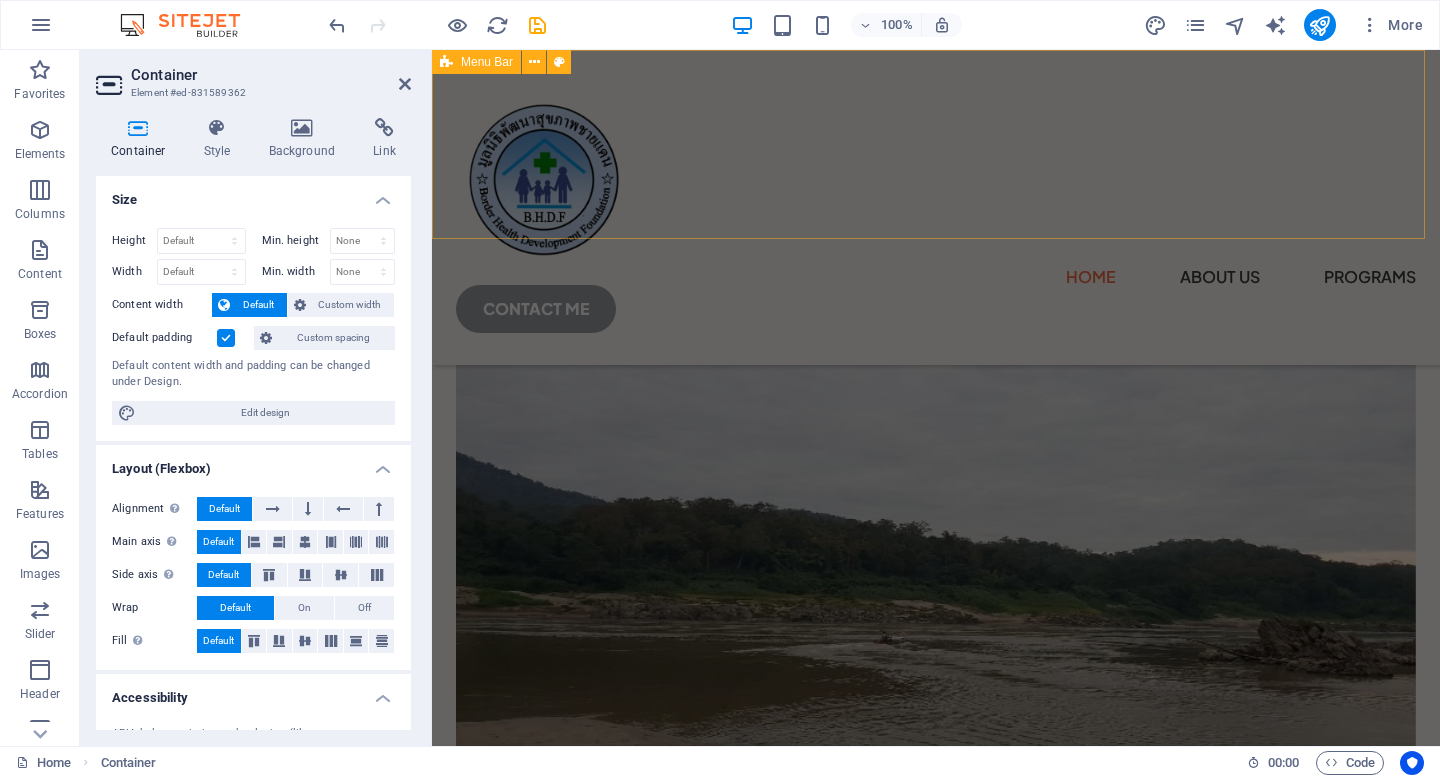 scroll, scrollTop: 0, scrollLeft: 0, axis: both 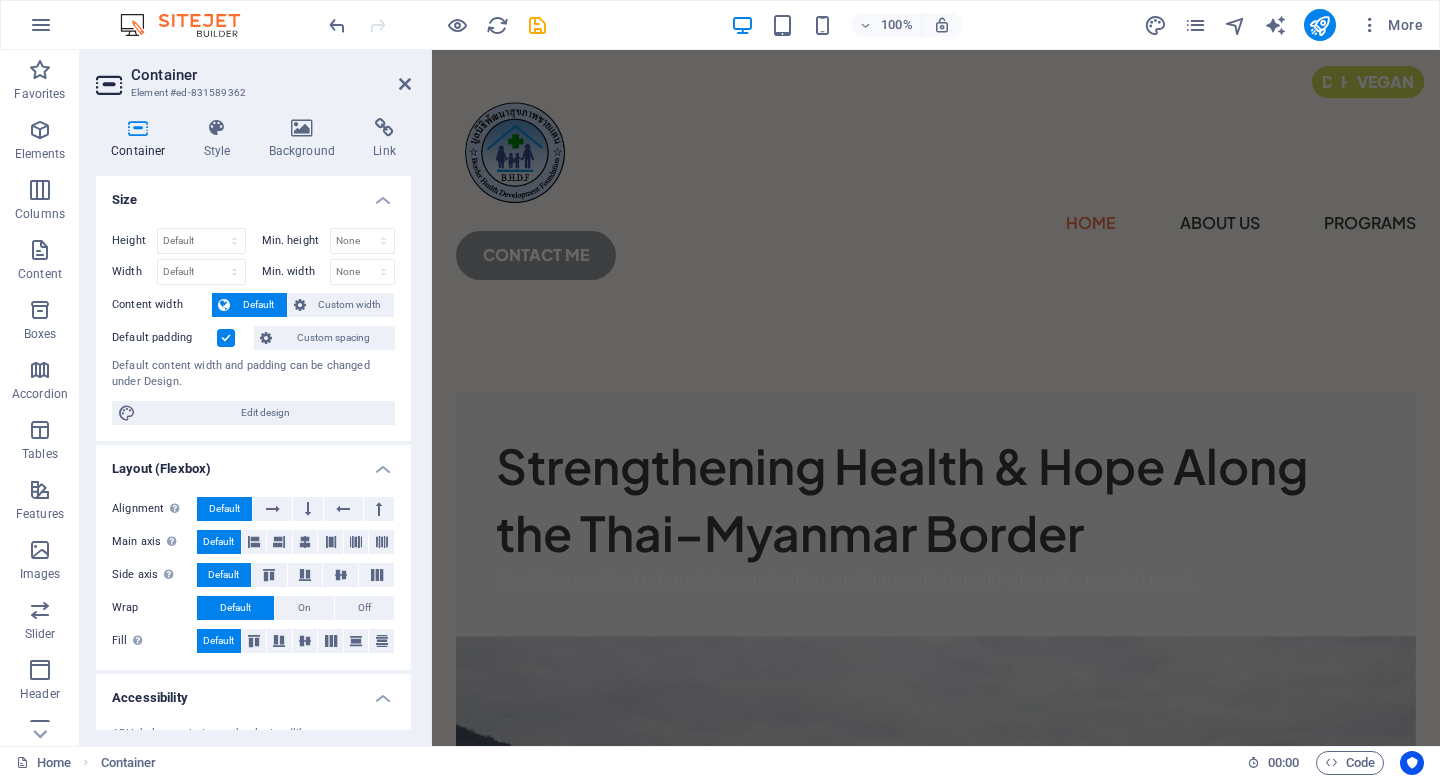 click on "100% More" at bounding box center [878, 25] 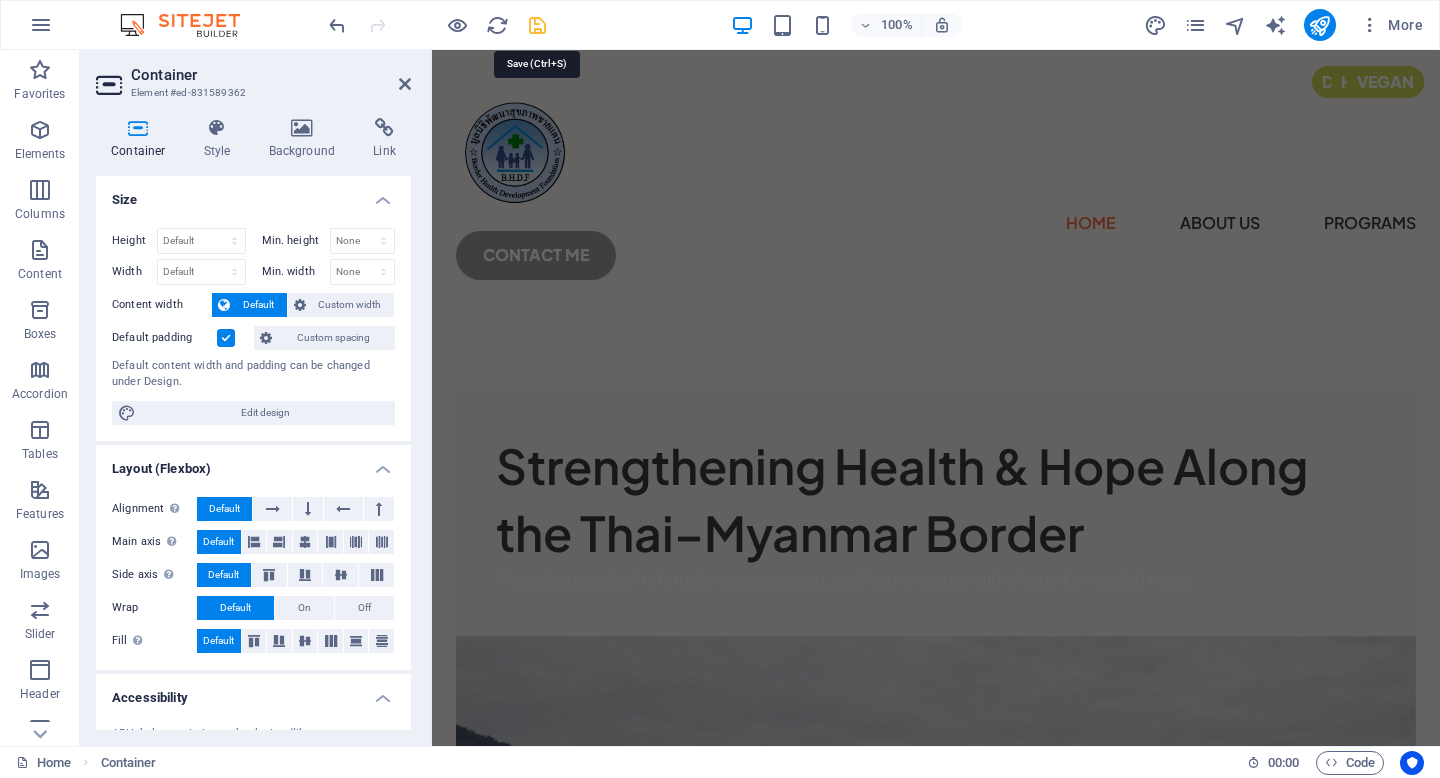 click at bounding box center (537, 25) 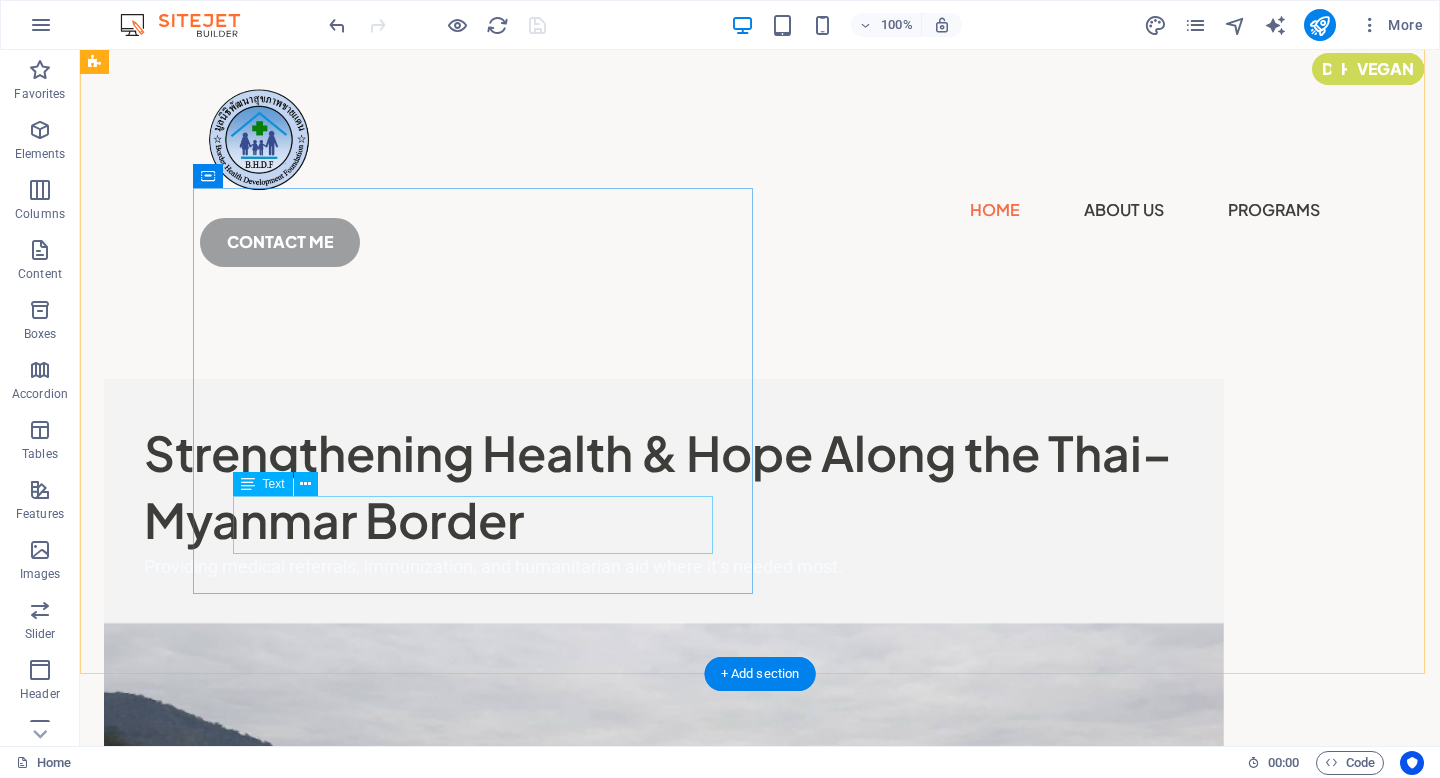 scroll, scrollTop: 0, scrollLeft: 0, axis: both 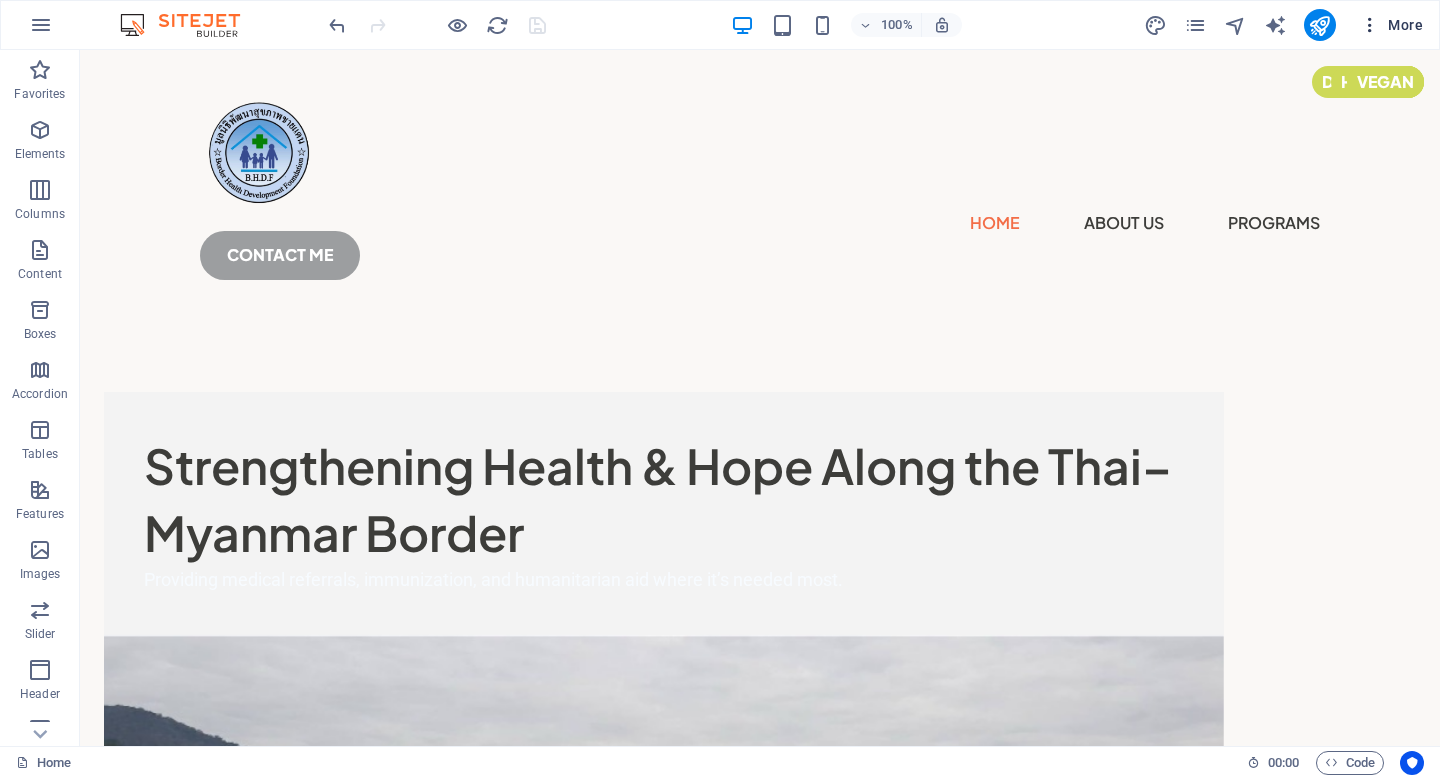 click at bounding box center (1370, 25) 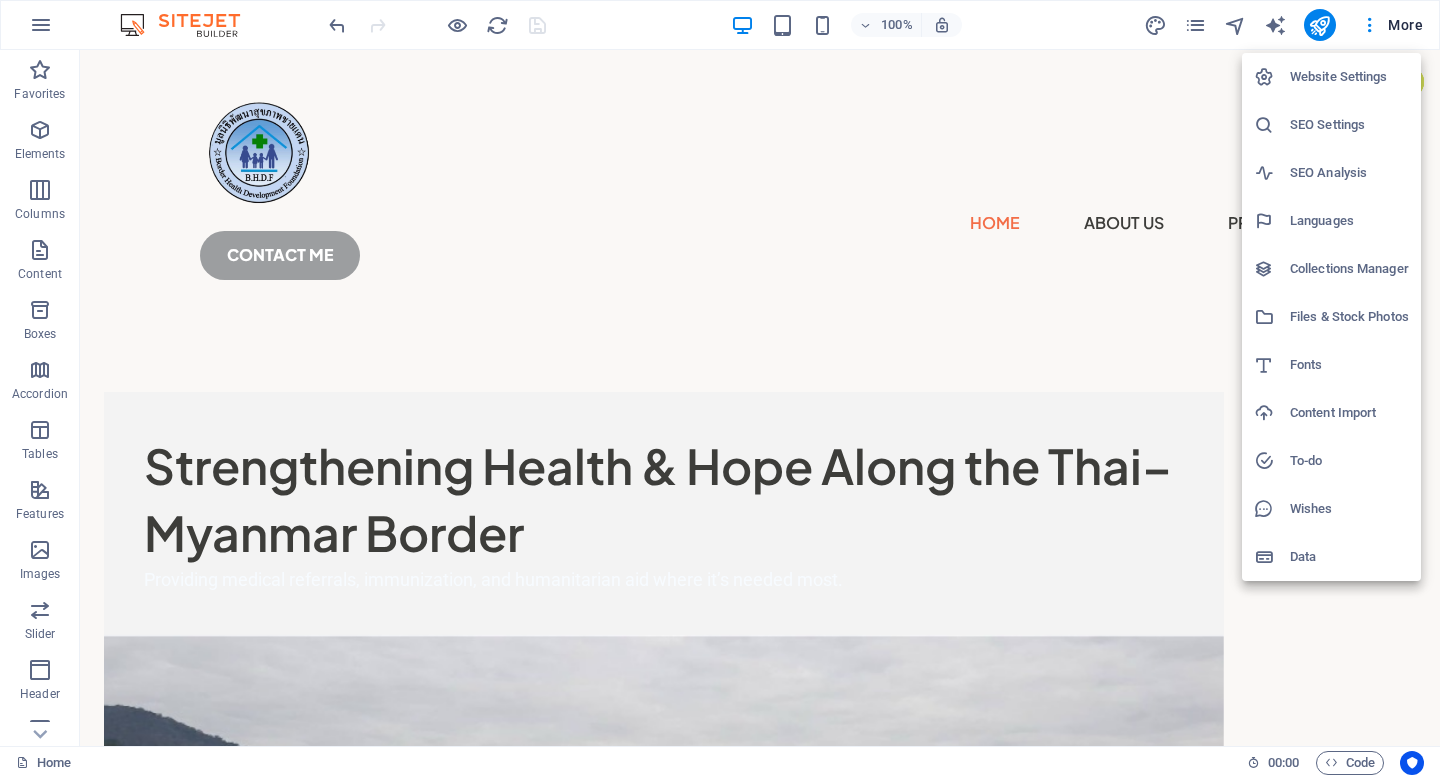 click on "Website Settings" at bounding box center [1349, 77] 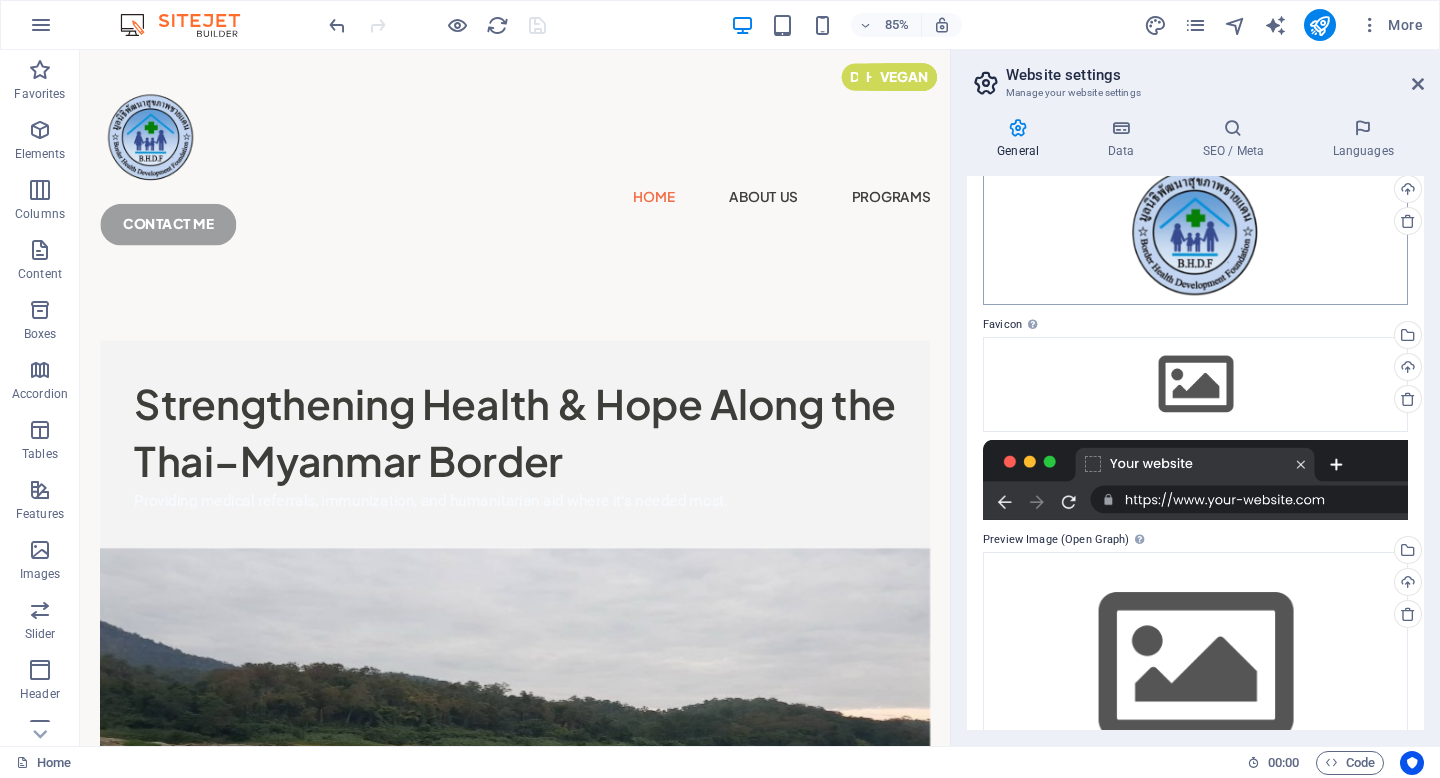 scroll, scrollTop: 0, scrollLeft: 0, axis: both 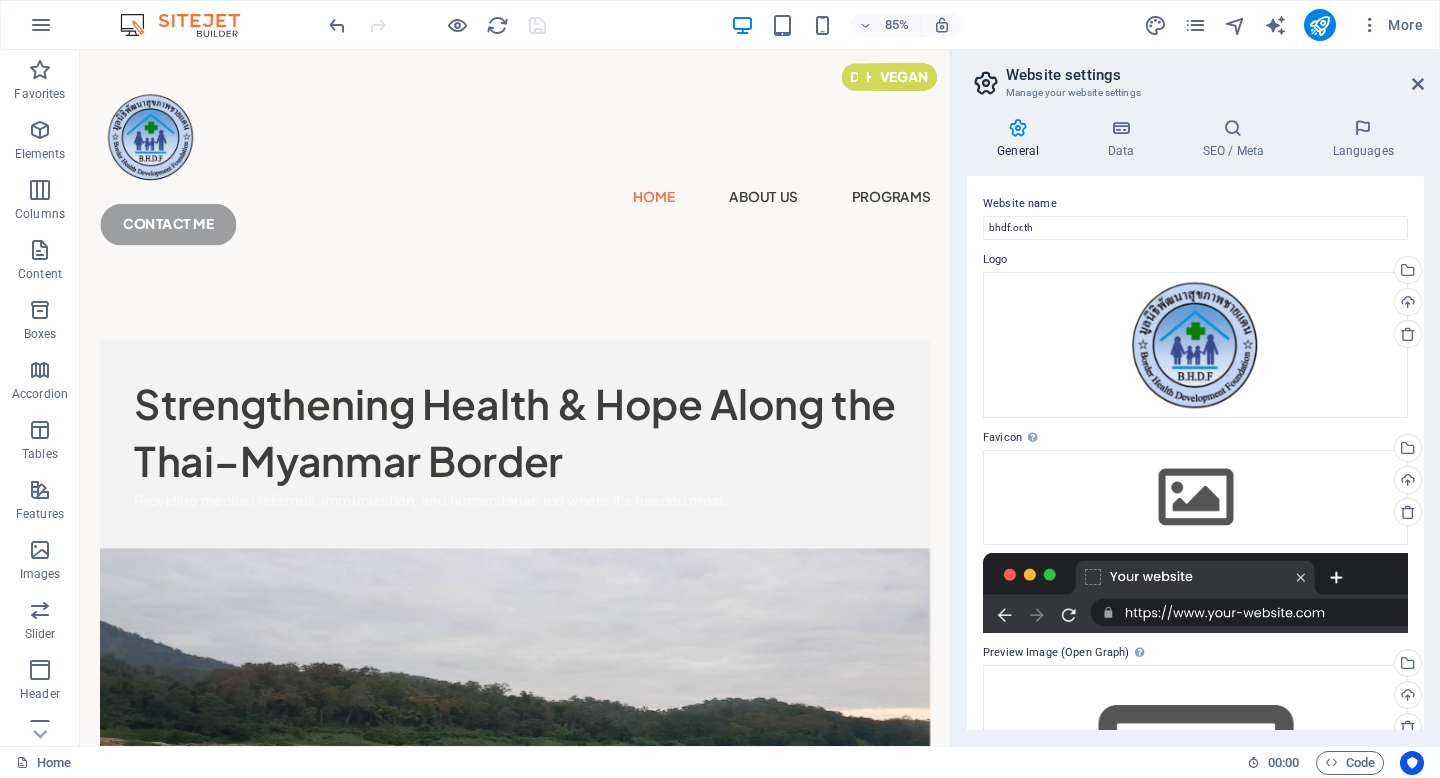 click on "85% More" at bounding box center [878, 25] 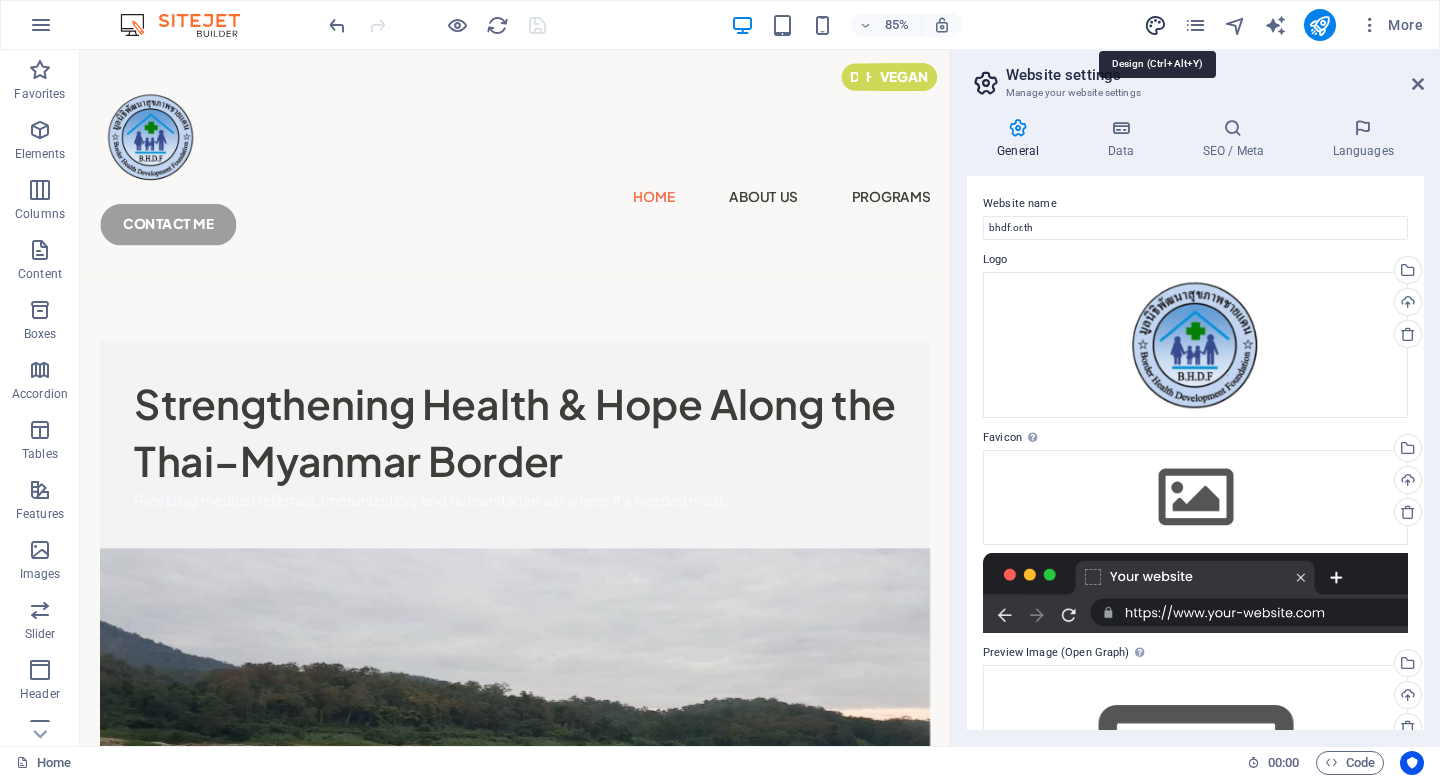 click at bounding box center (1155, 25) 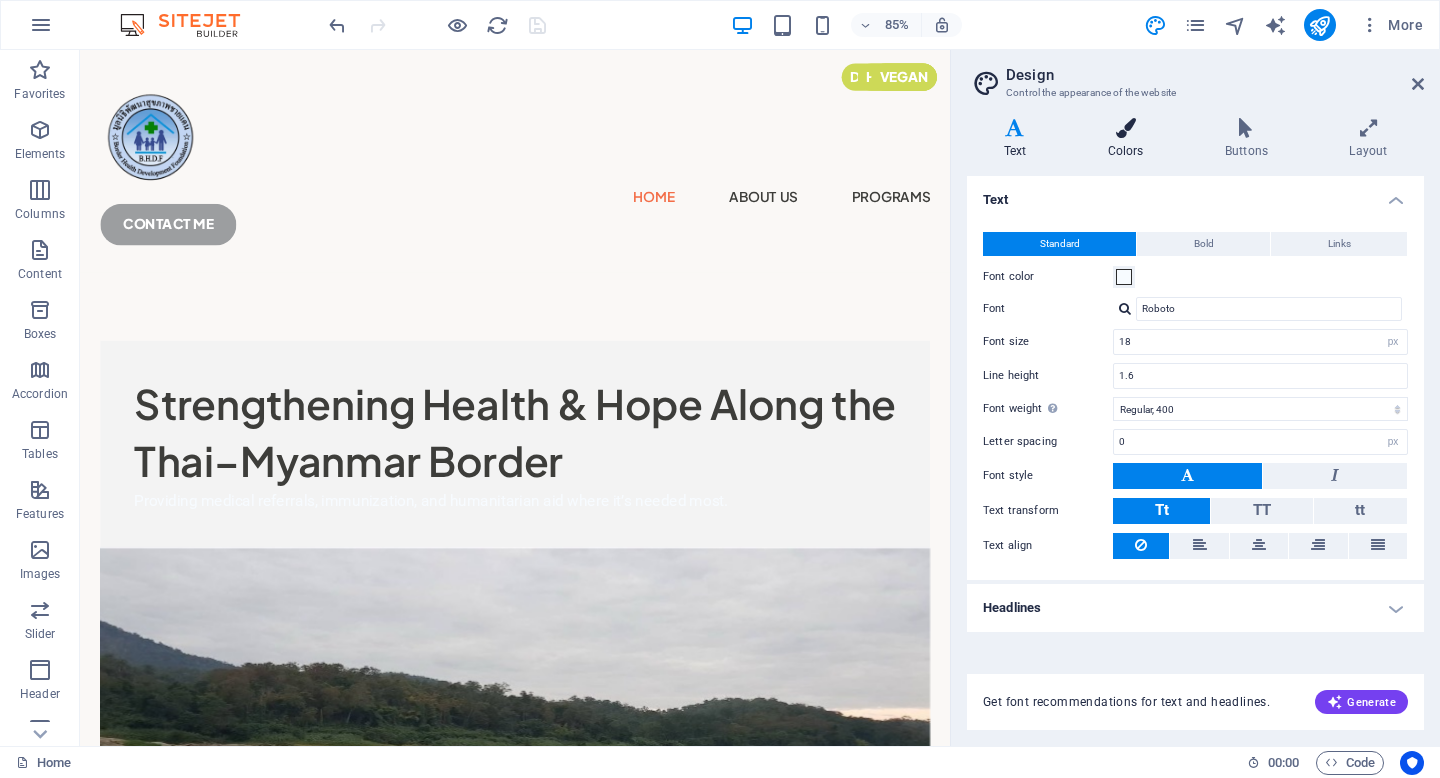 click on "Colors" at bounding box center [1129, 139] 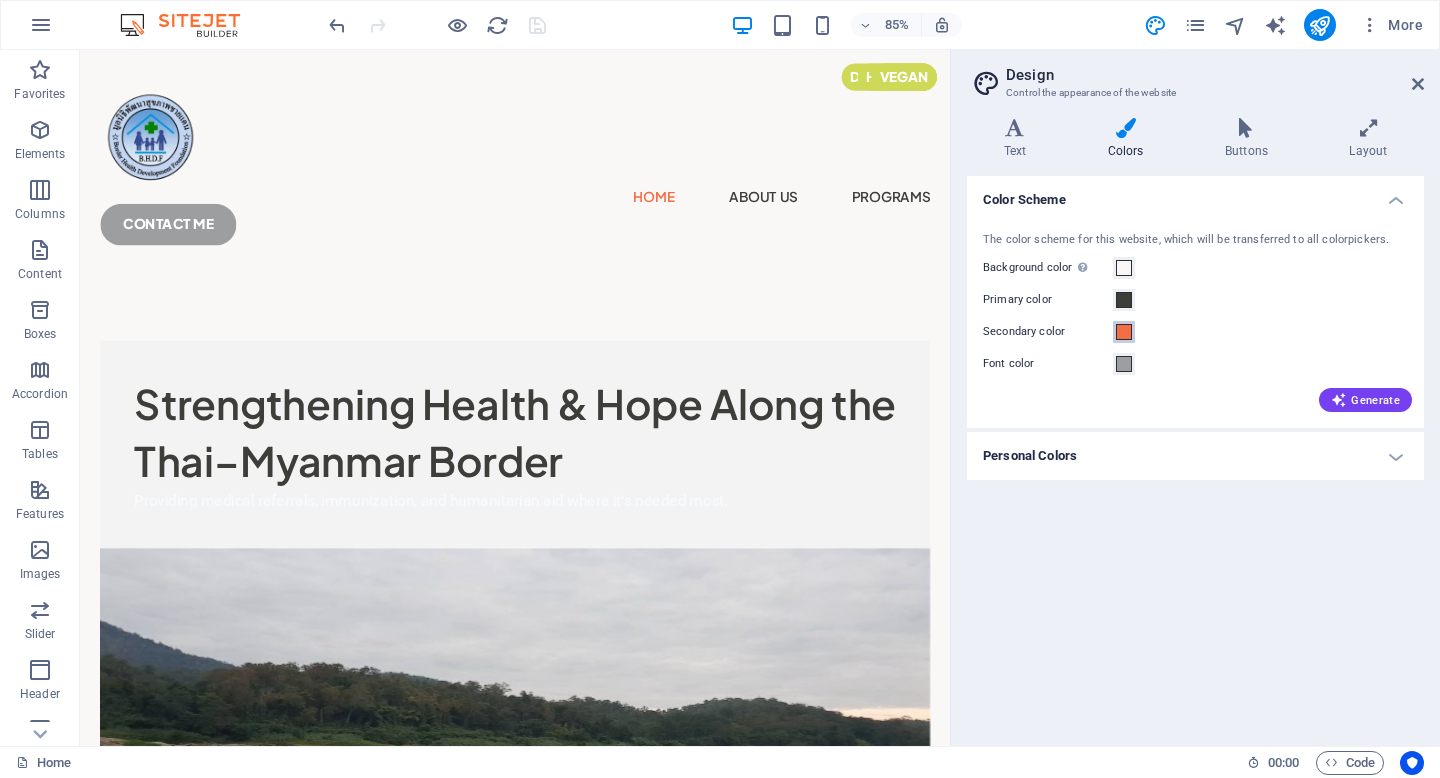 click at bounding box center [1124, 332] 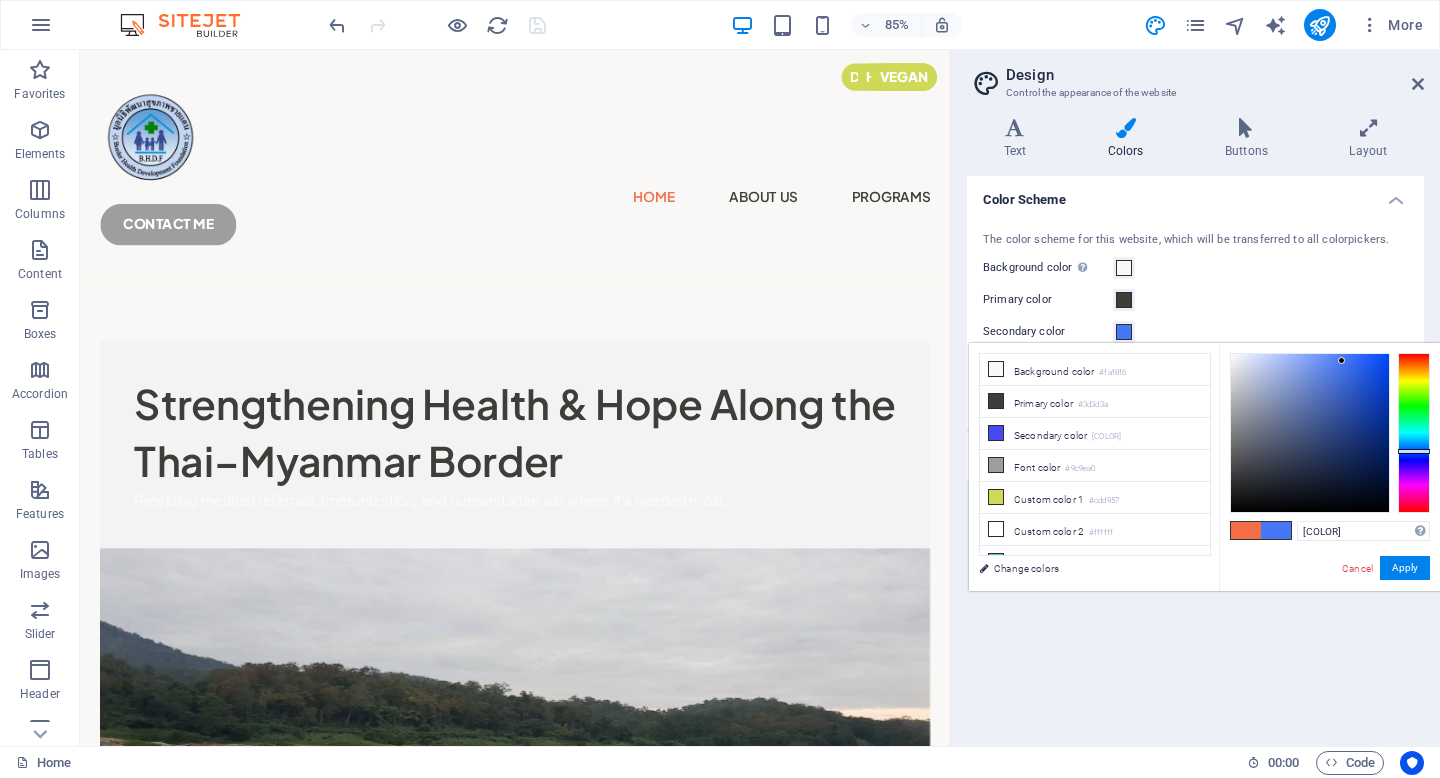 drag, startPoint x: 1410, startPoint y: 461, endPoint x: 1417, endPoint y: 451, distance: 12.206555 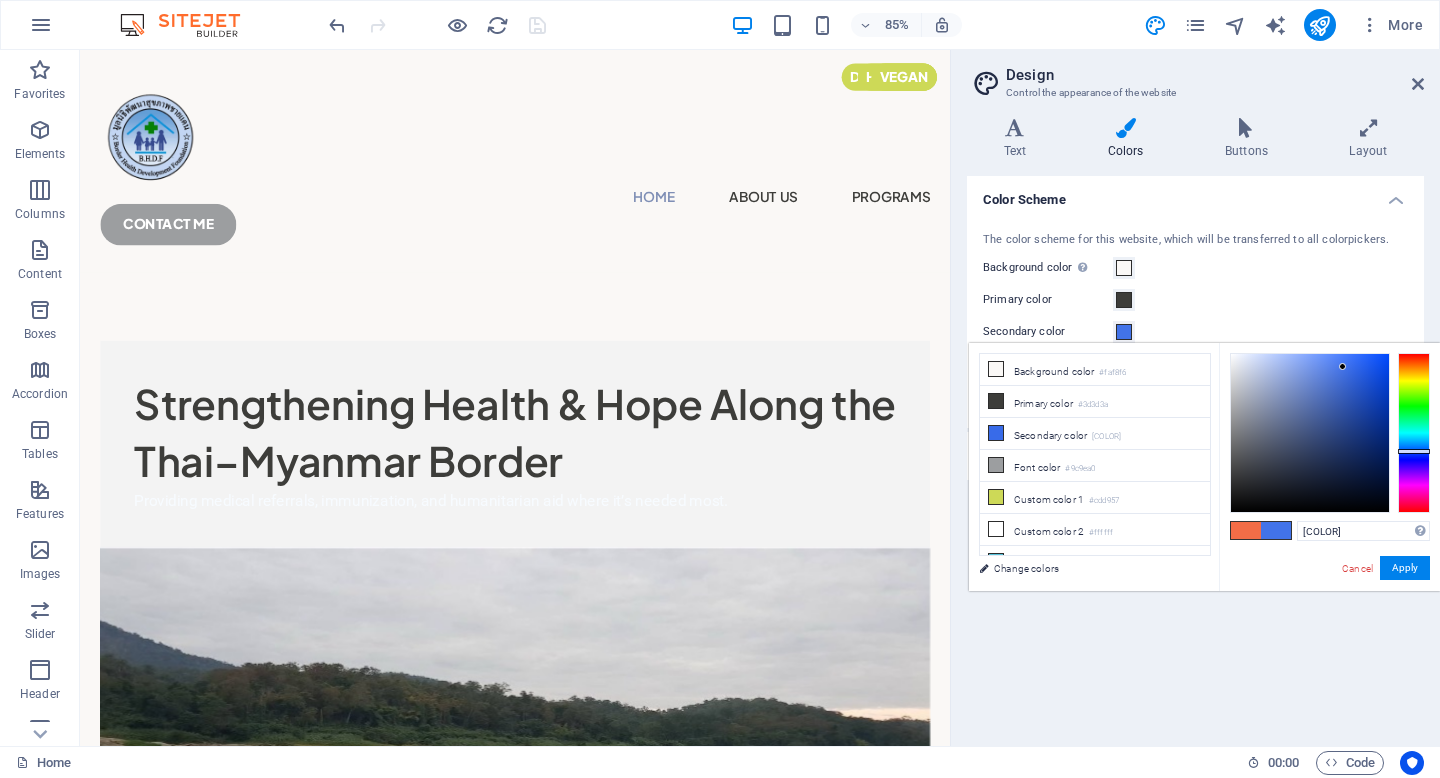 click at bounding box center (1342, 366) 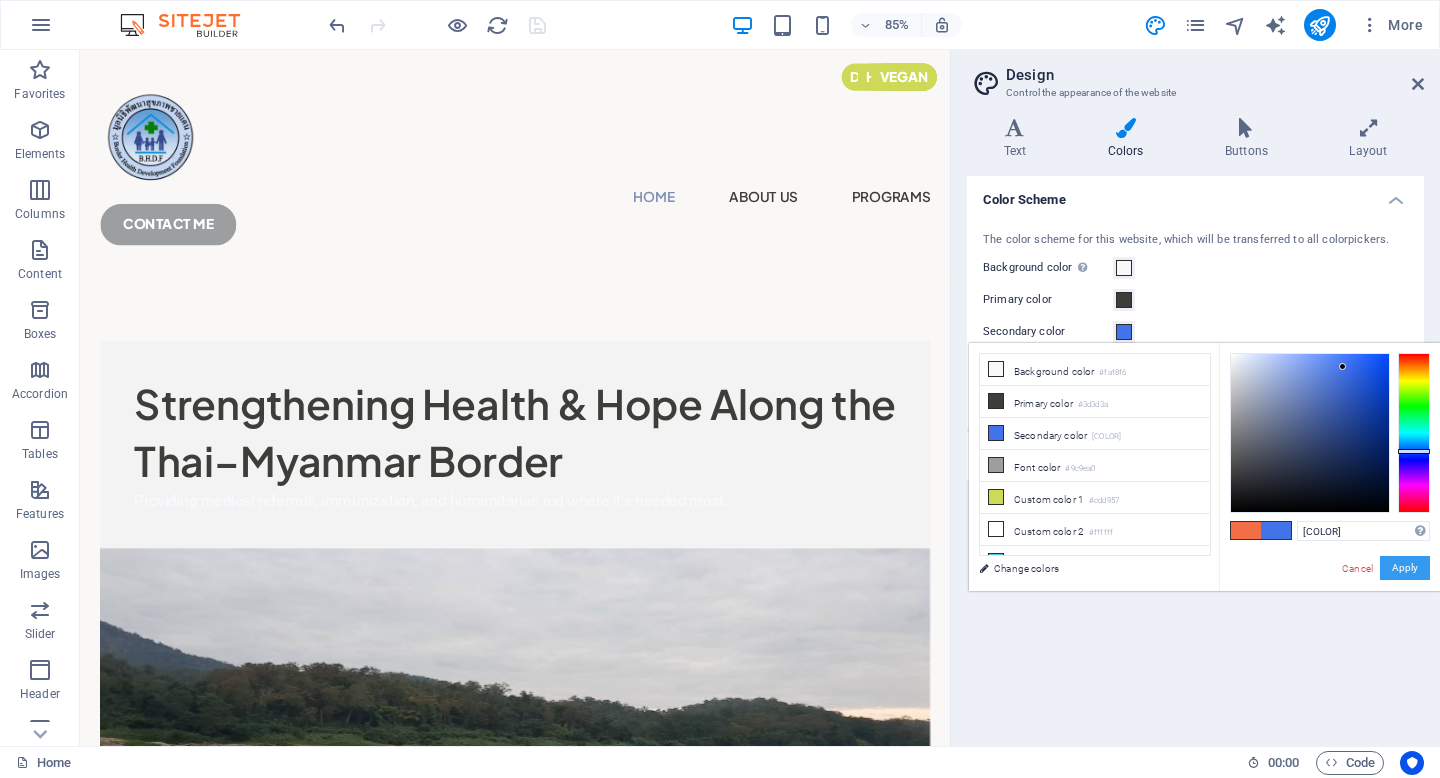 click on "Apply" at bounding box center [1405, 568] 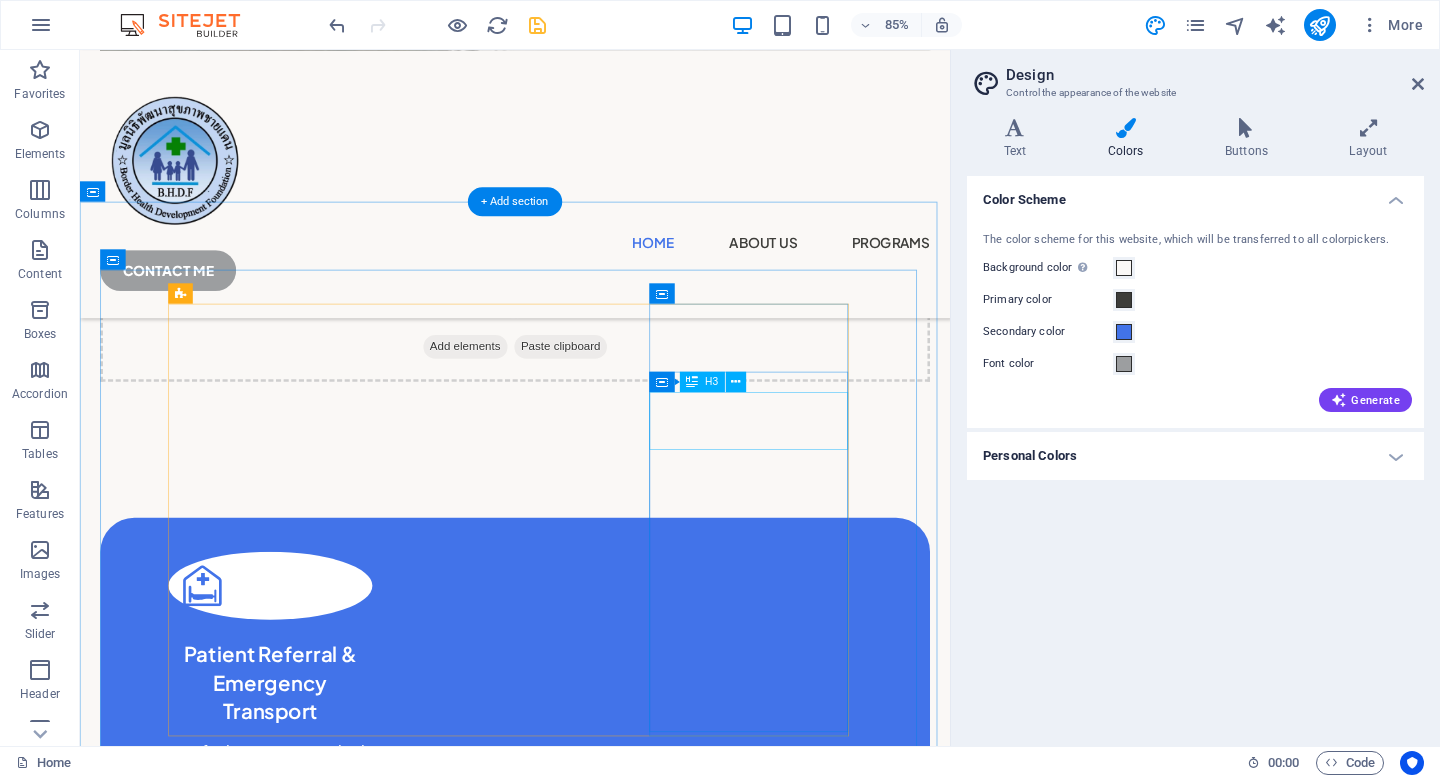 scroll, scrollTop: 631, scrollLeft: 0, axis: vertical 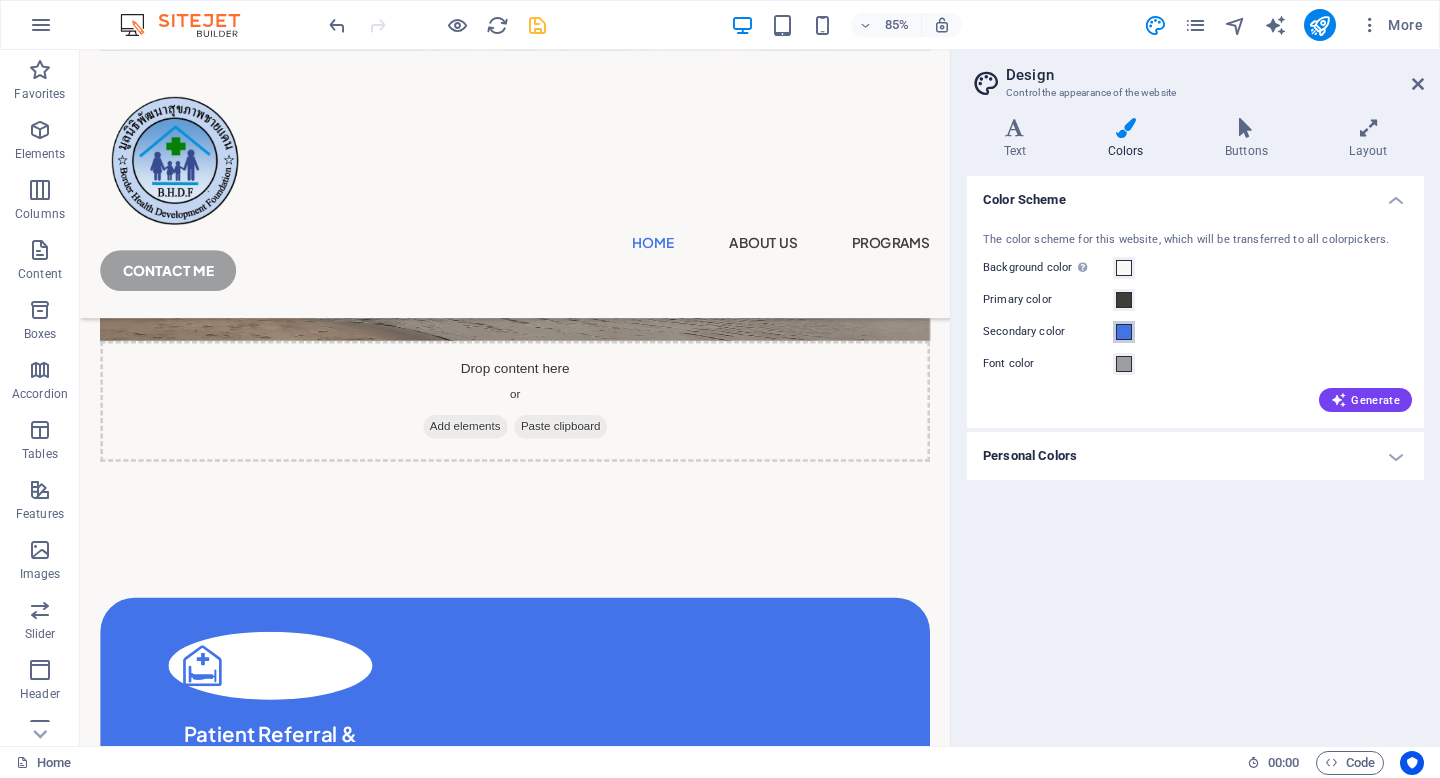 click at bounding box center [1124, 332] 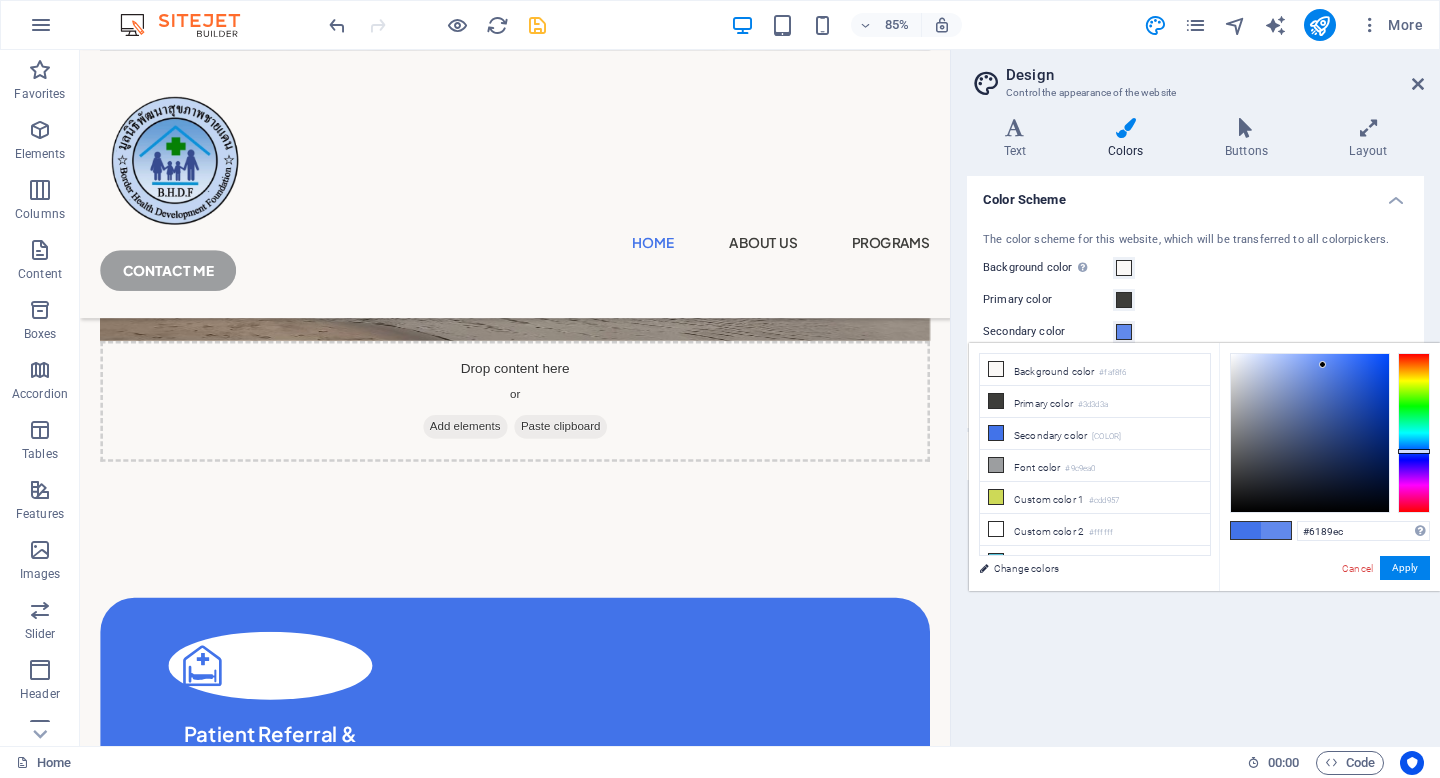 drag, startPoint x: 1341, startPoint y: 366, endPoint x: 1323, endPoint y: 365, distance: 18.027756 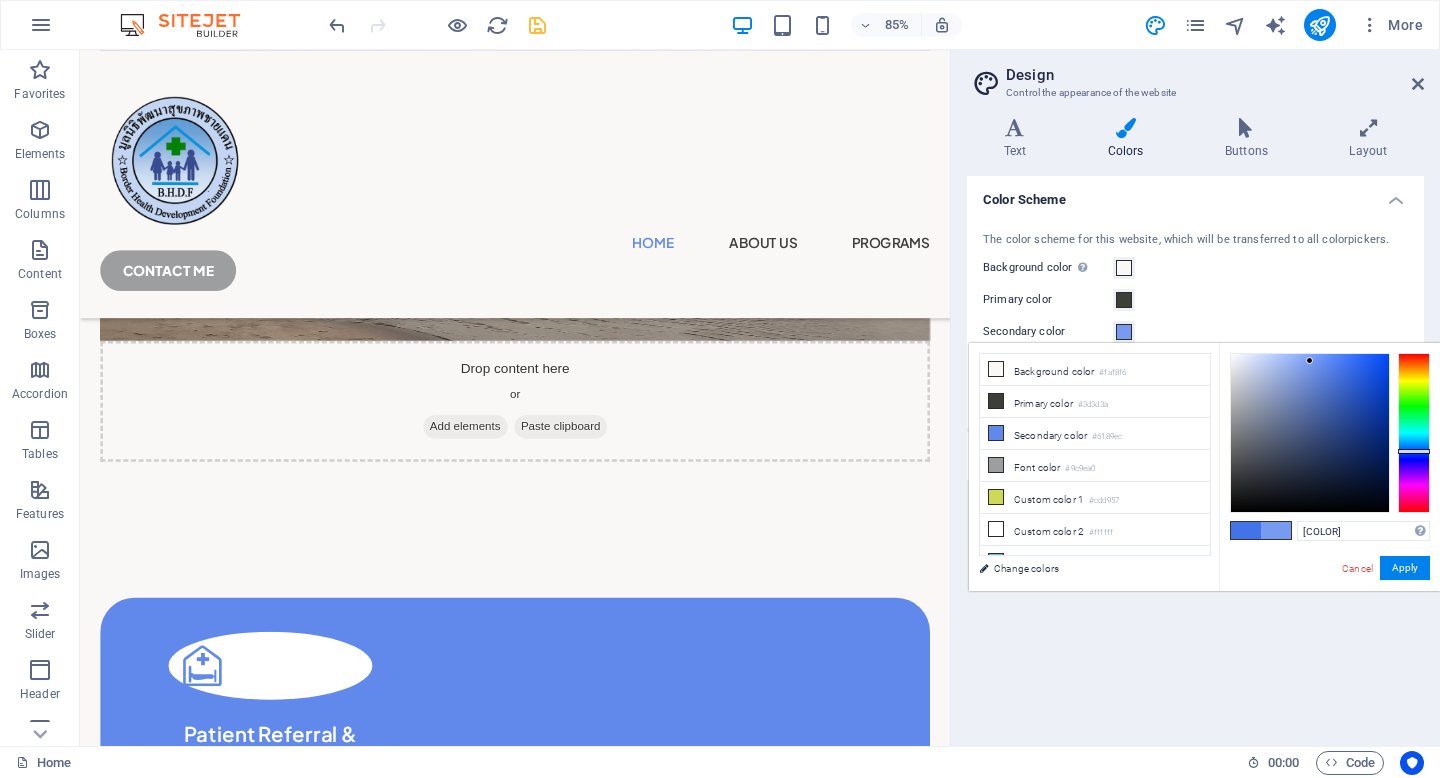 drag, startPoint x: 1322, startPoint y: 362, endPoint x: 1310, endPoint y: 361, distance: 12.0415945 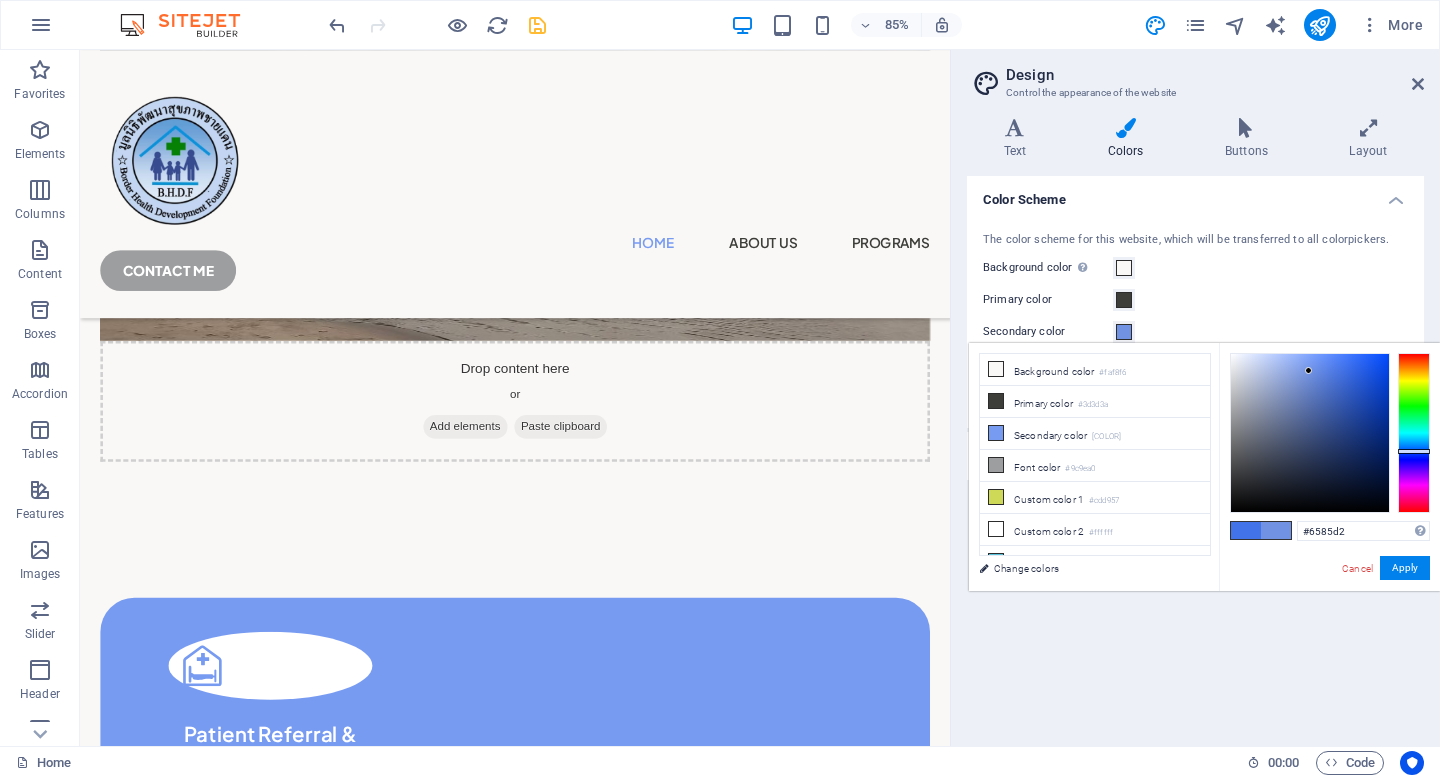 type on "#6383d0" 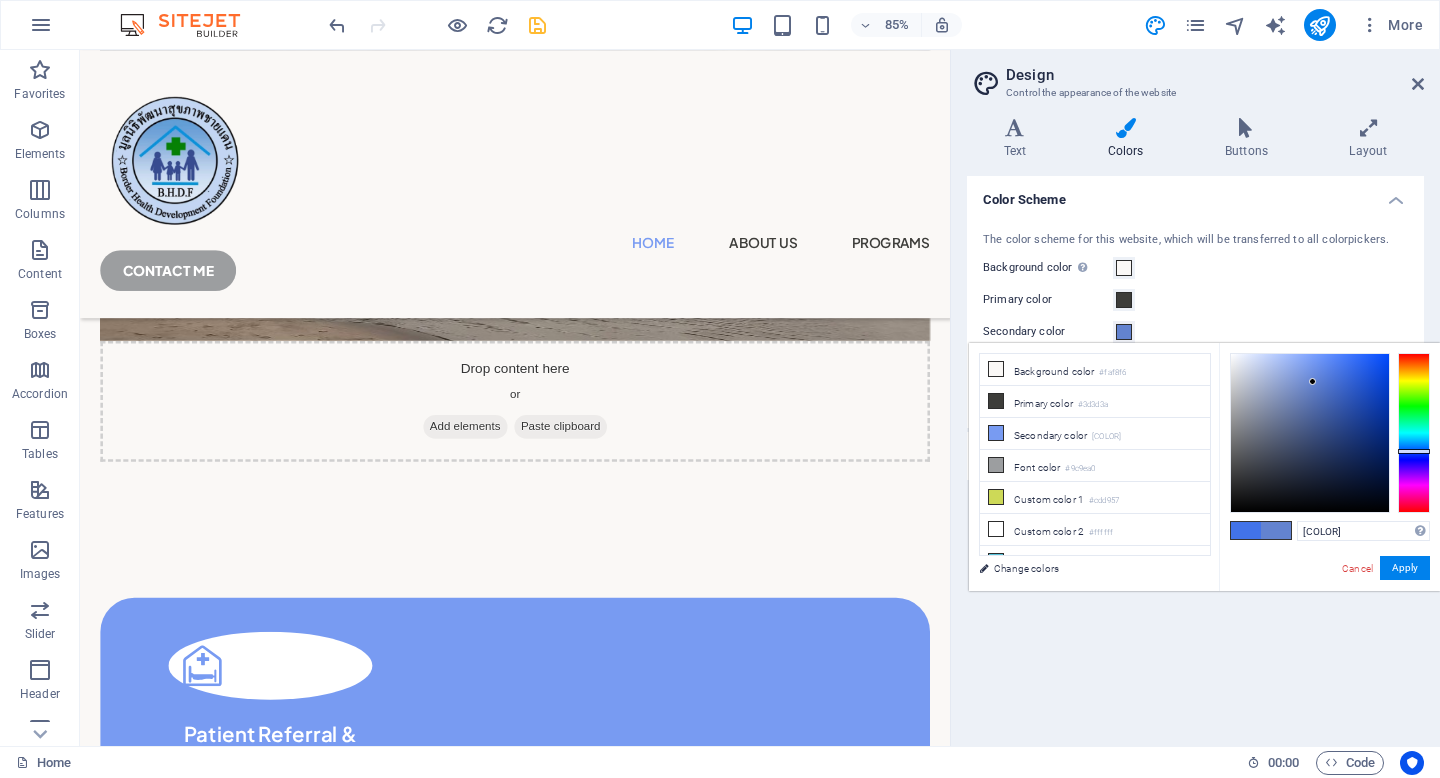 drag, startPoint x: 1310, startPoint y: 360, endPoint x: 1313, endPoint y: 382, distance: 22.203604 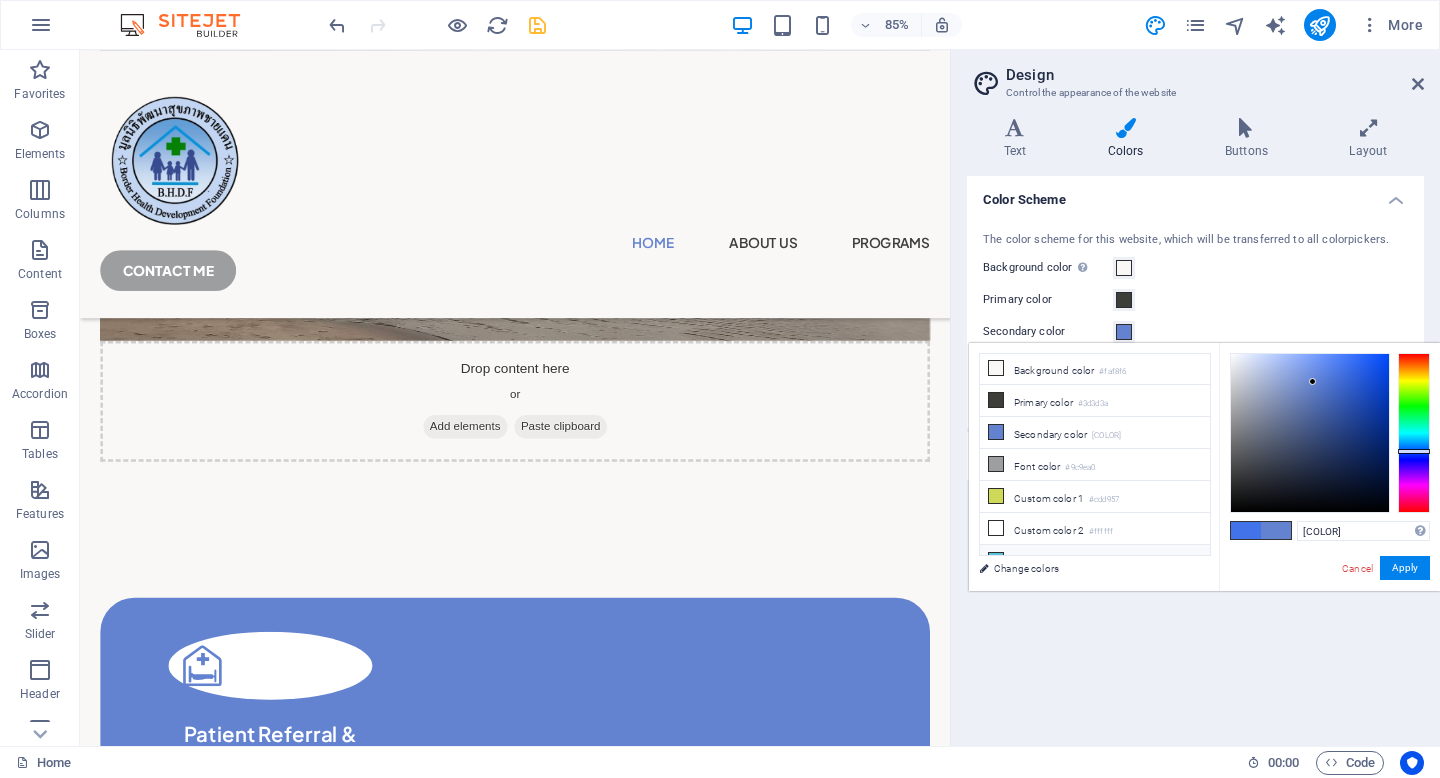 scroll, scrollTop: 0, scrollLeft: 0, axis: both 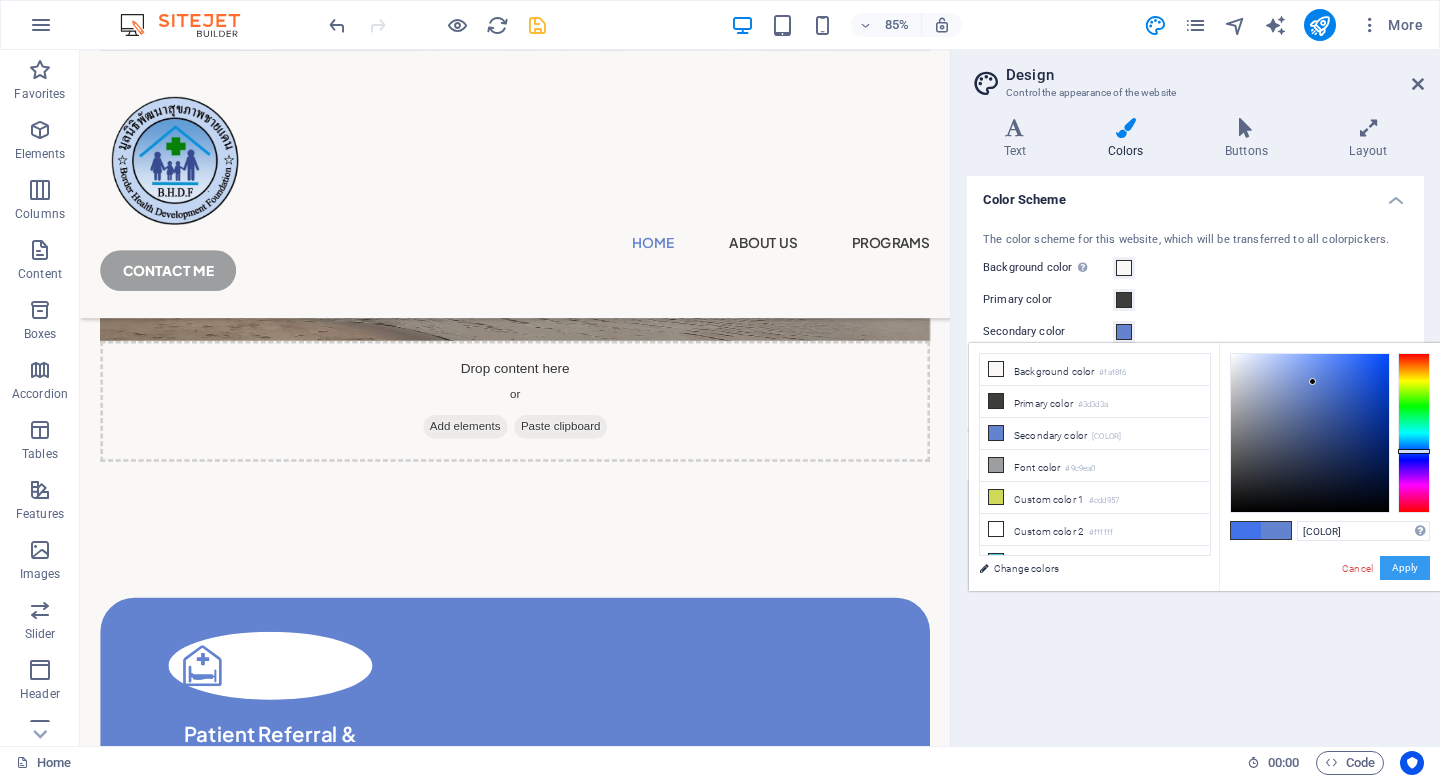 drag, startPoint x: 1390, startPoint y: 563, endPoint x: 1394, endPoint y: 535, distance: 28.284271 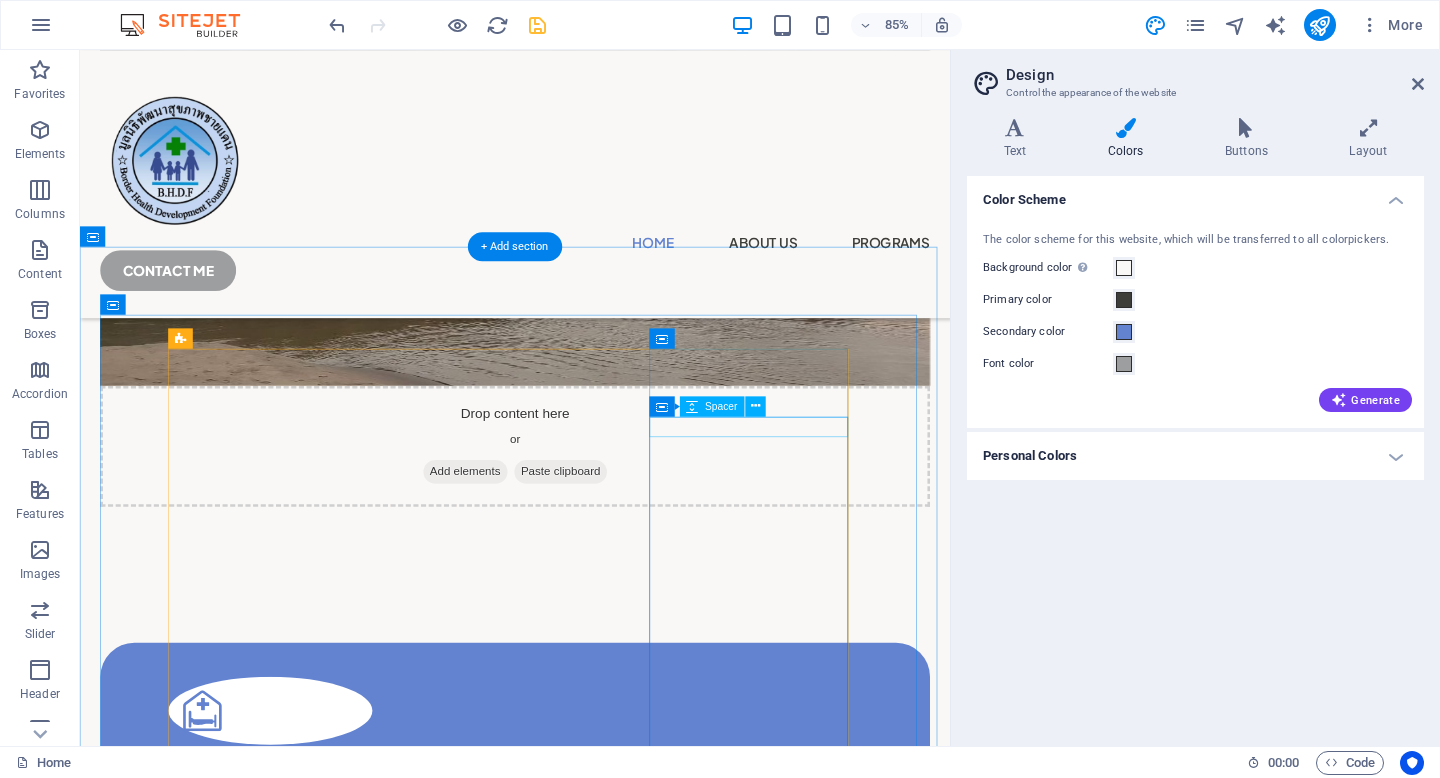 scroll, scrollTop: 578, scrollLeft: 0, axis: vertical 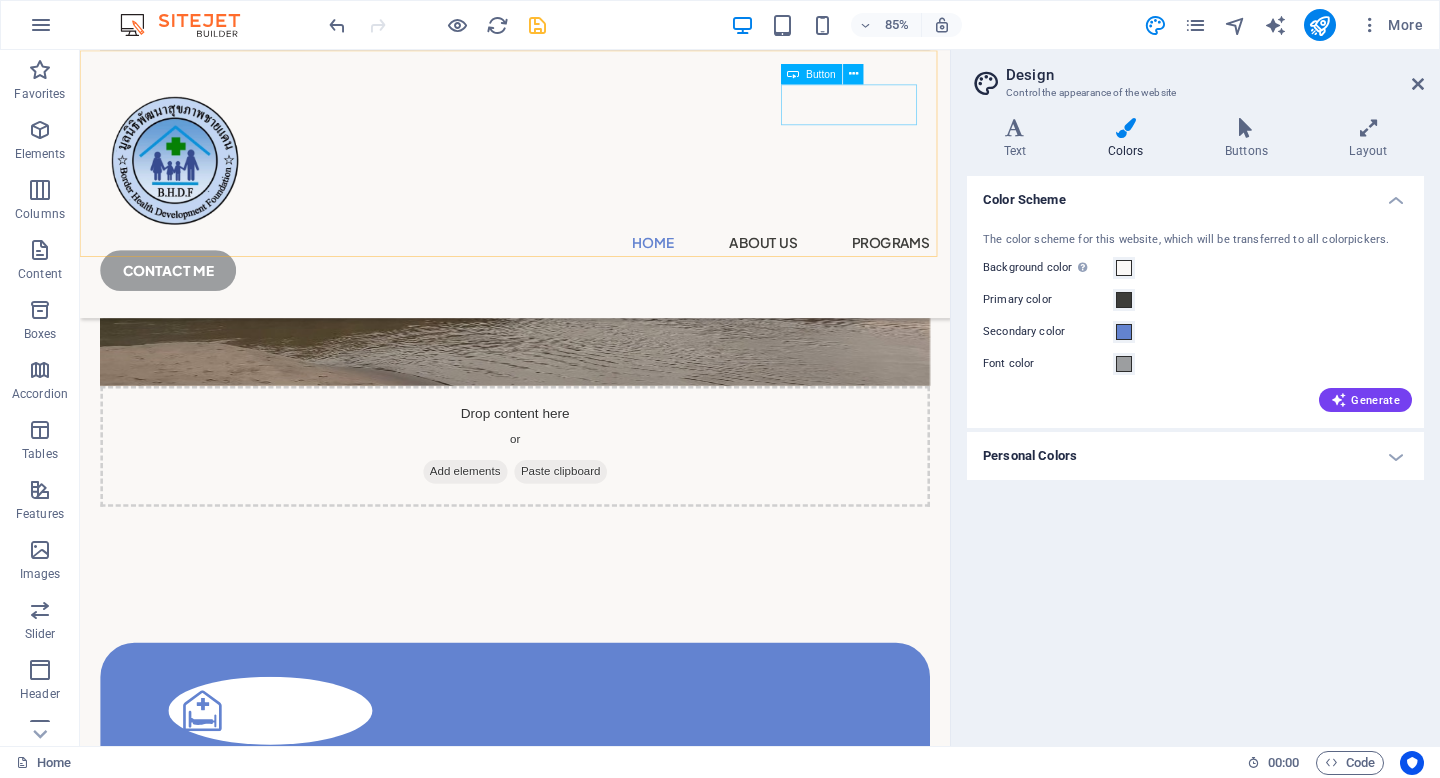 click on "CONTACT ME" at bounding box center (592, 309) 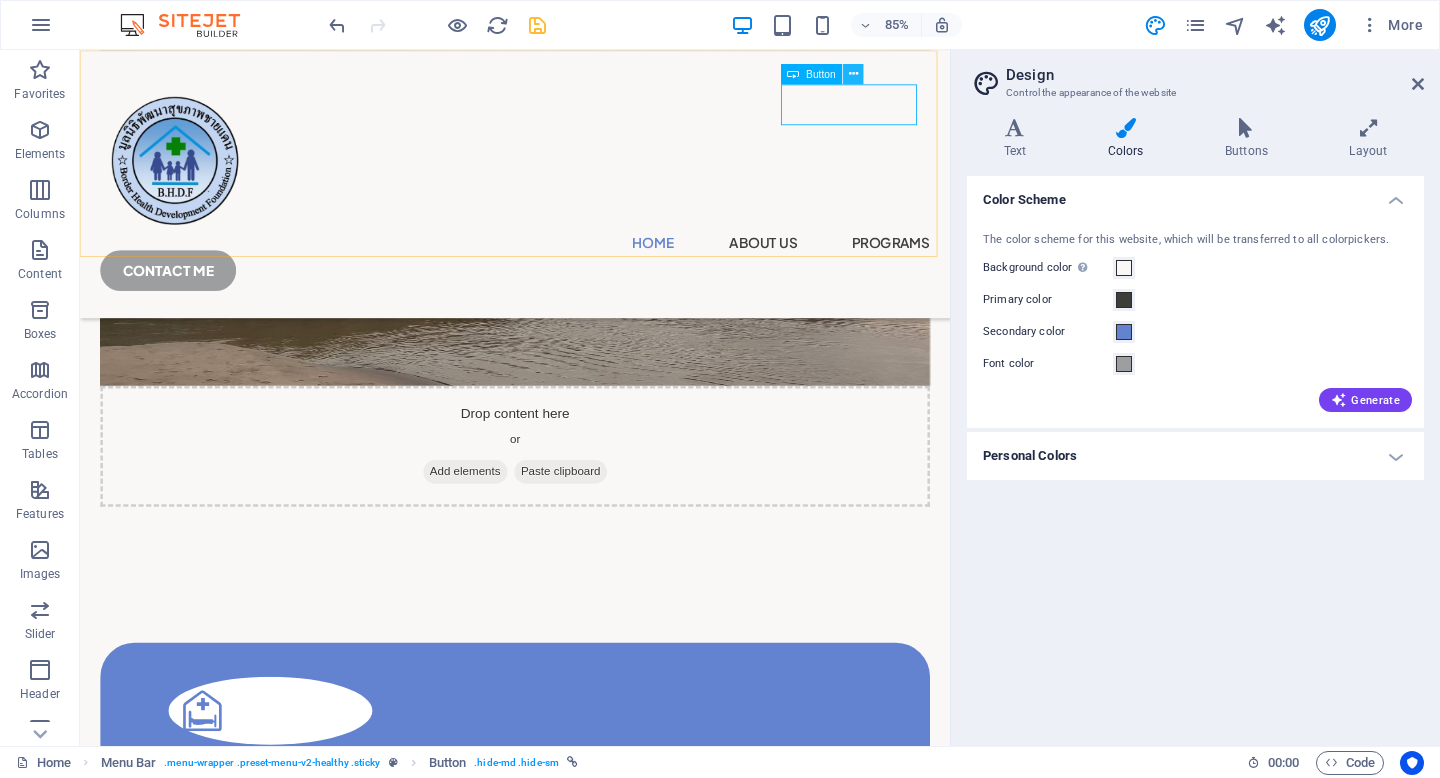 click at bounding box center [853, 74] 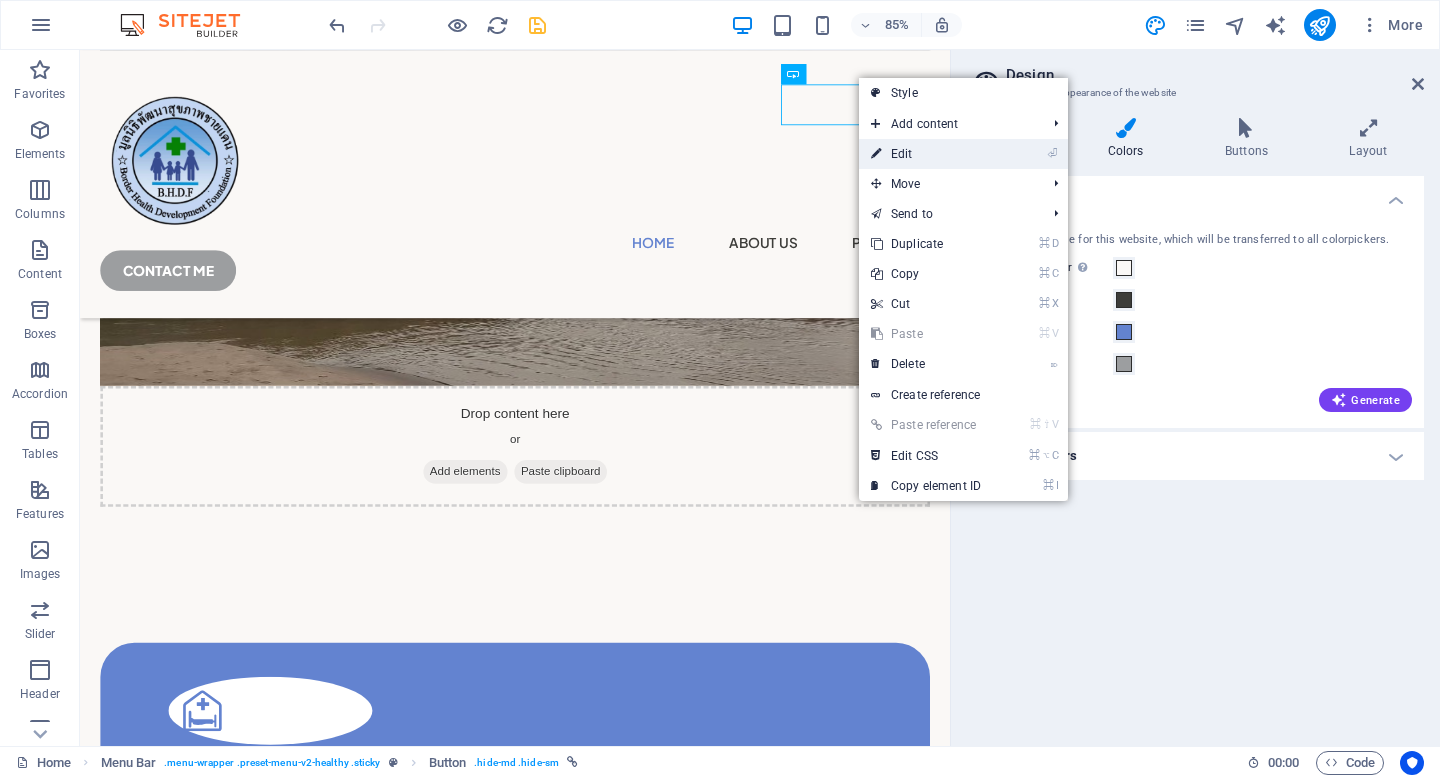 click on "⏎  Edit" at bounding box center [926, 154] 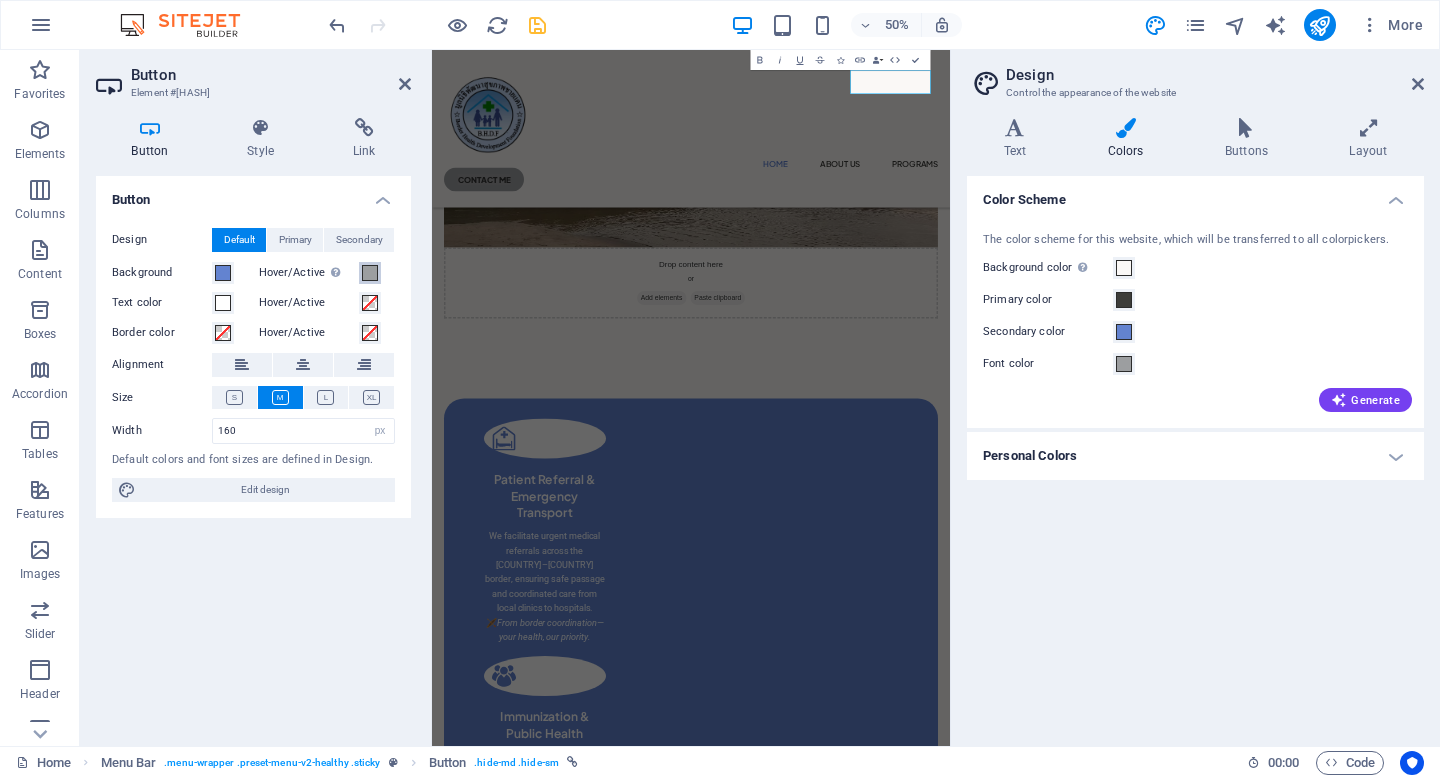 click at bounding box center [370, 273] 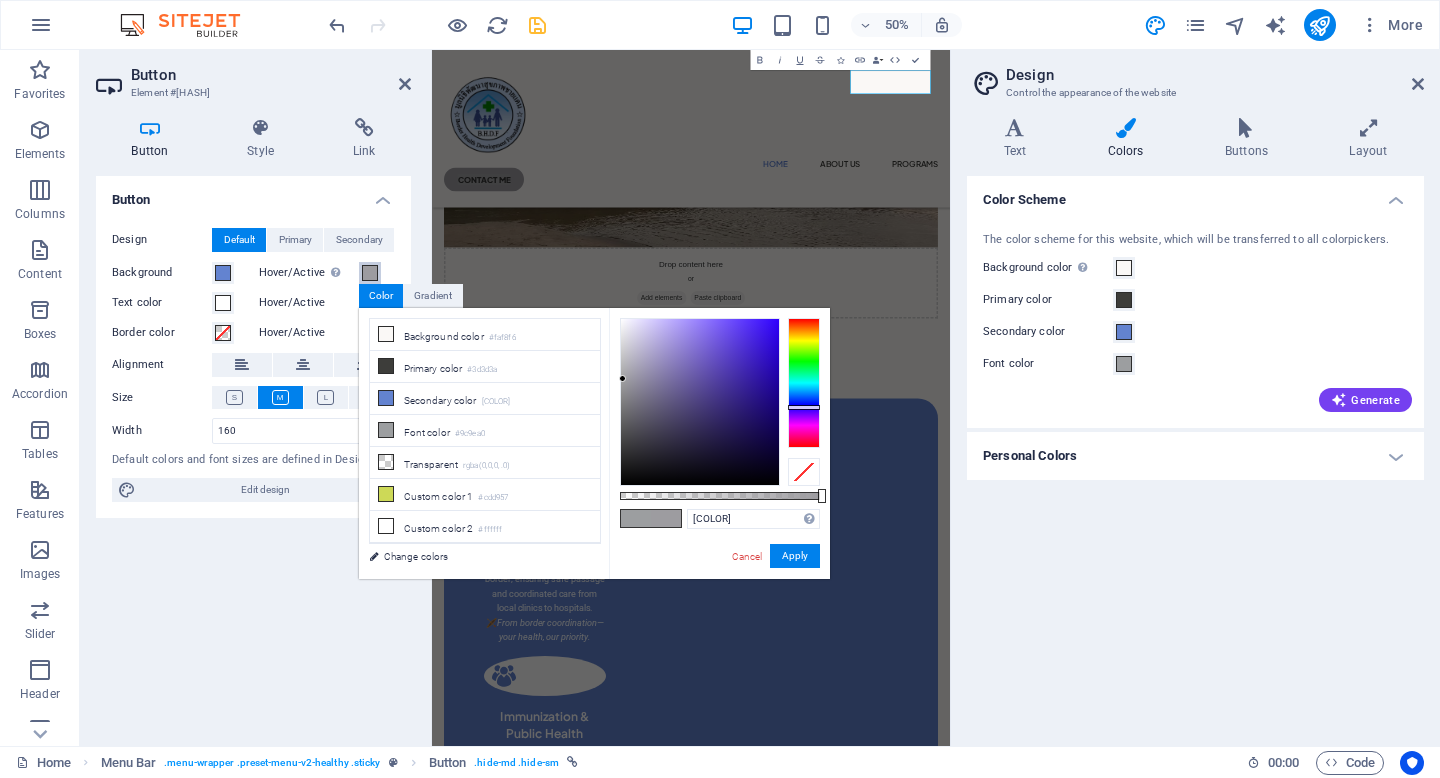 click at bounding box center (804, 383) 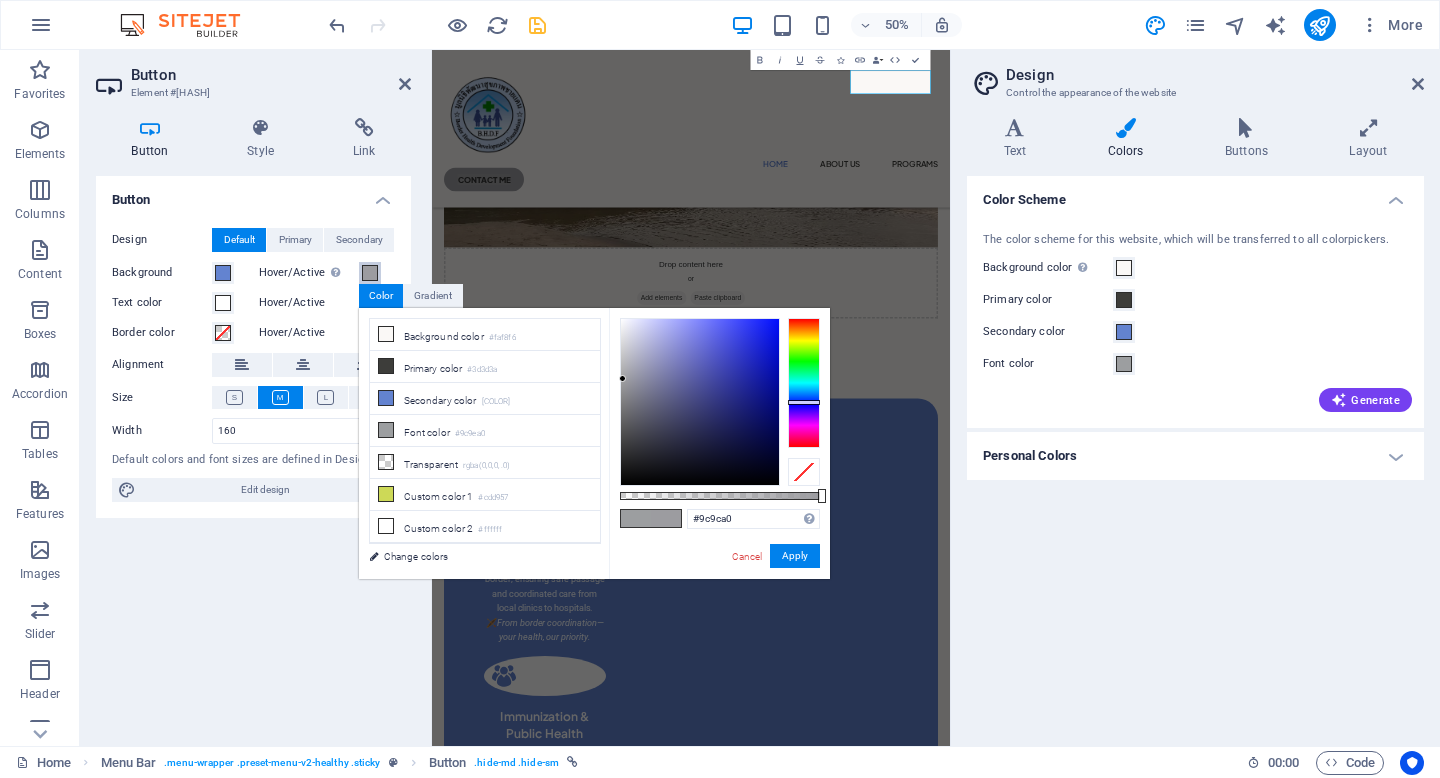 click at bounding box center (804, 402) 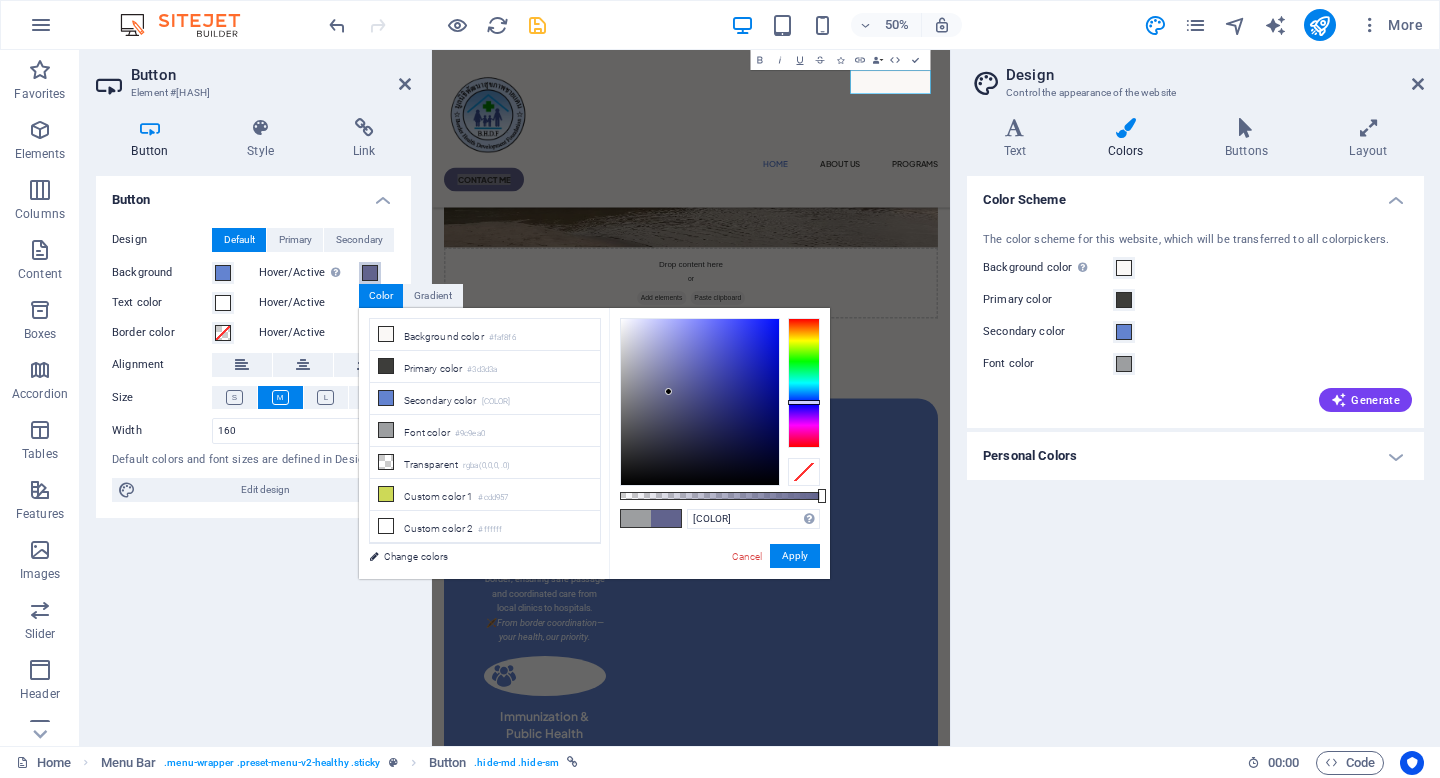 drag, startPoint x: 626, startPoint y: 376, endPoint x: 669, endPoint y: 392, distance: 45.88028 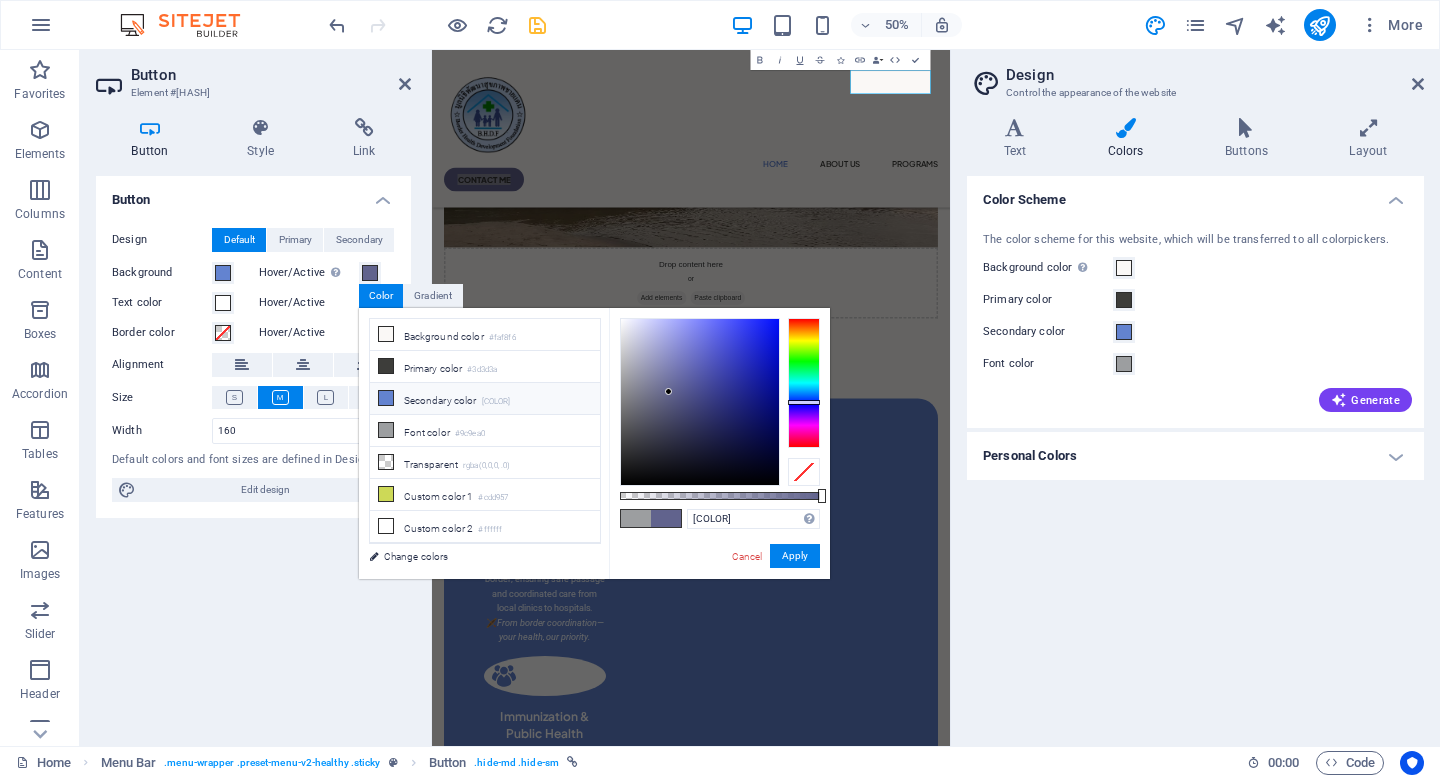 click on "Secondary color
#6383d0" at bounding box center [485, 399] 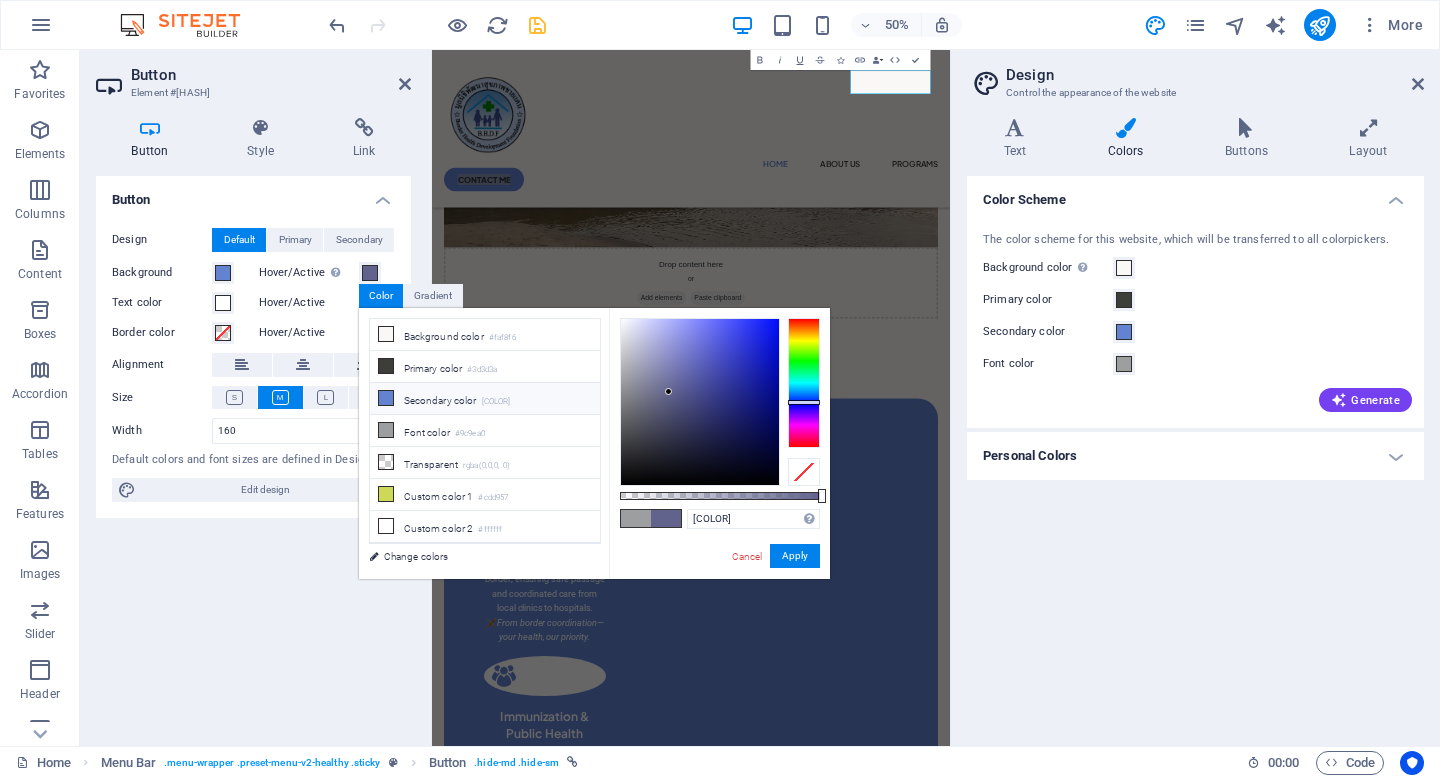 type on "#6383d0" 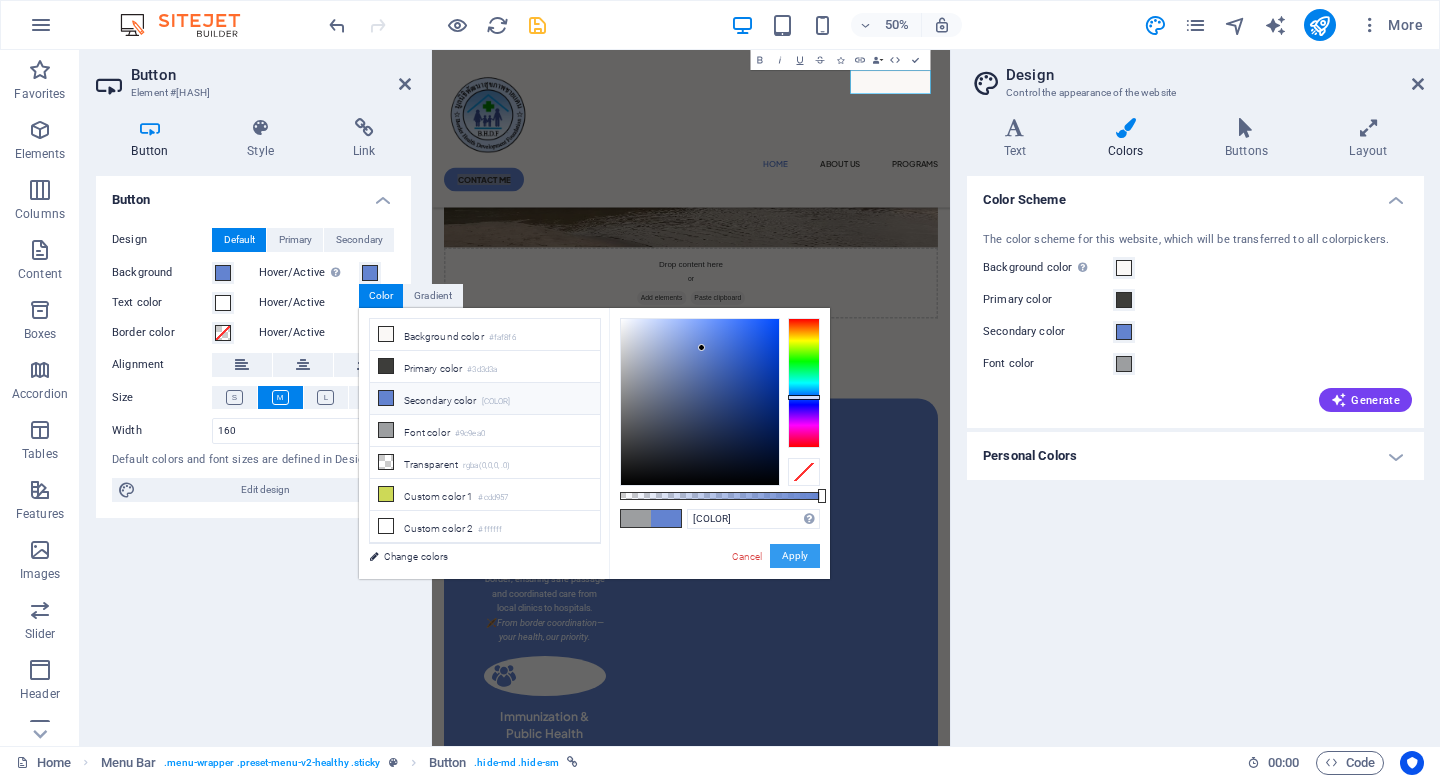 click on "Apply" at bounding box center (795, 556) 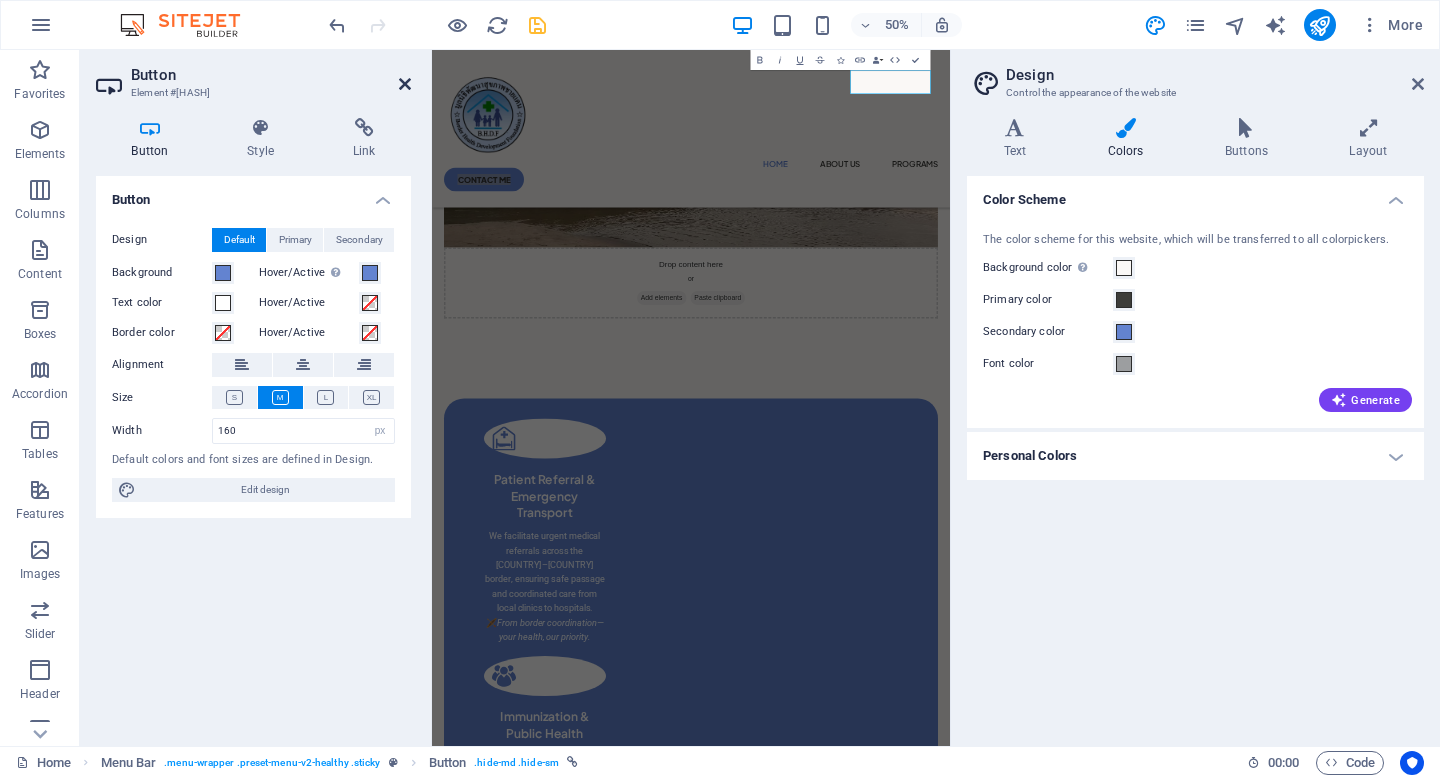 click at bounding box center [405, 84] 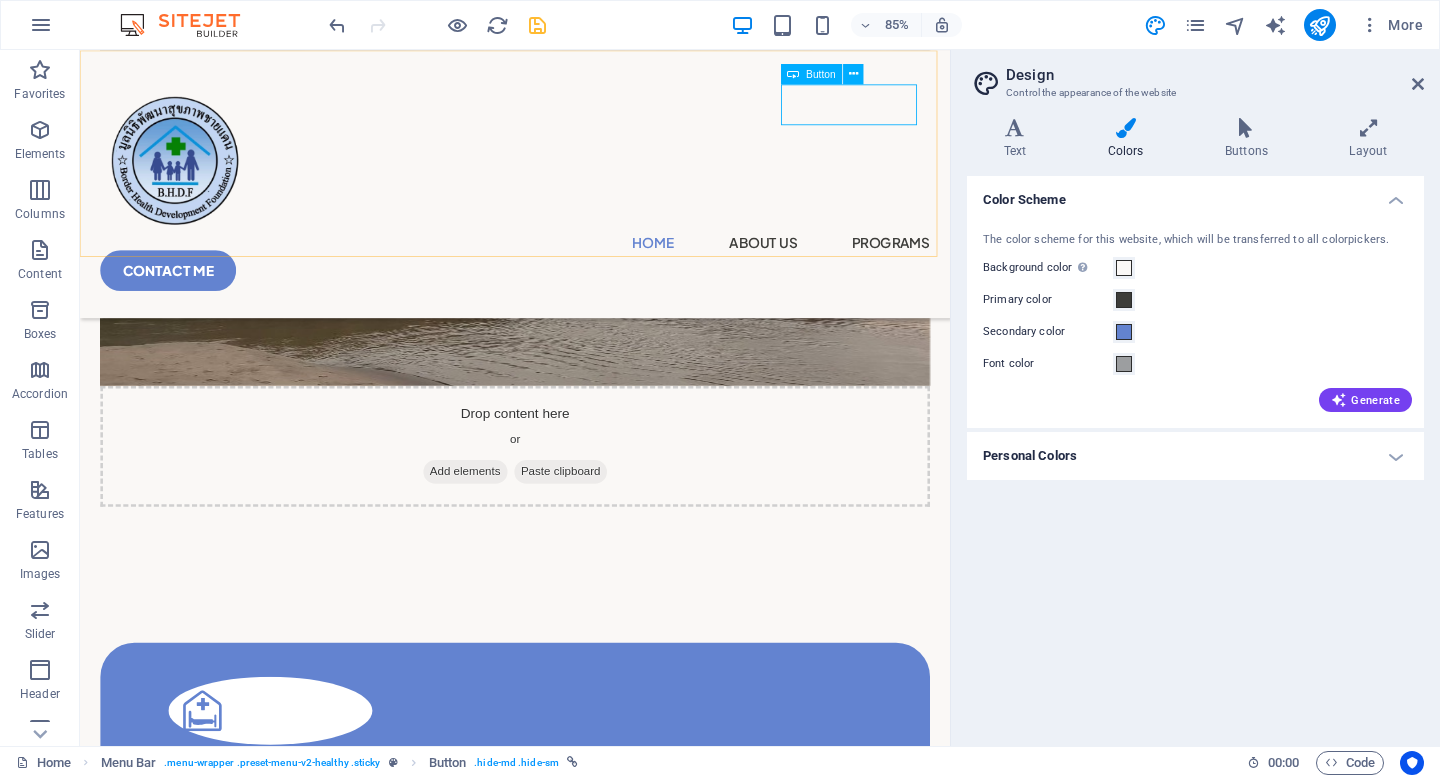 click on "CONTACT ME" at bounding box center (592, 309) 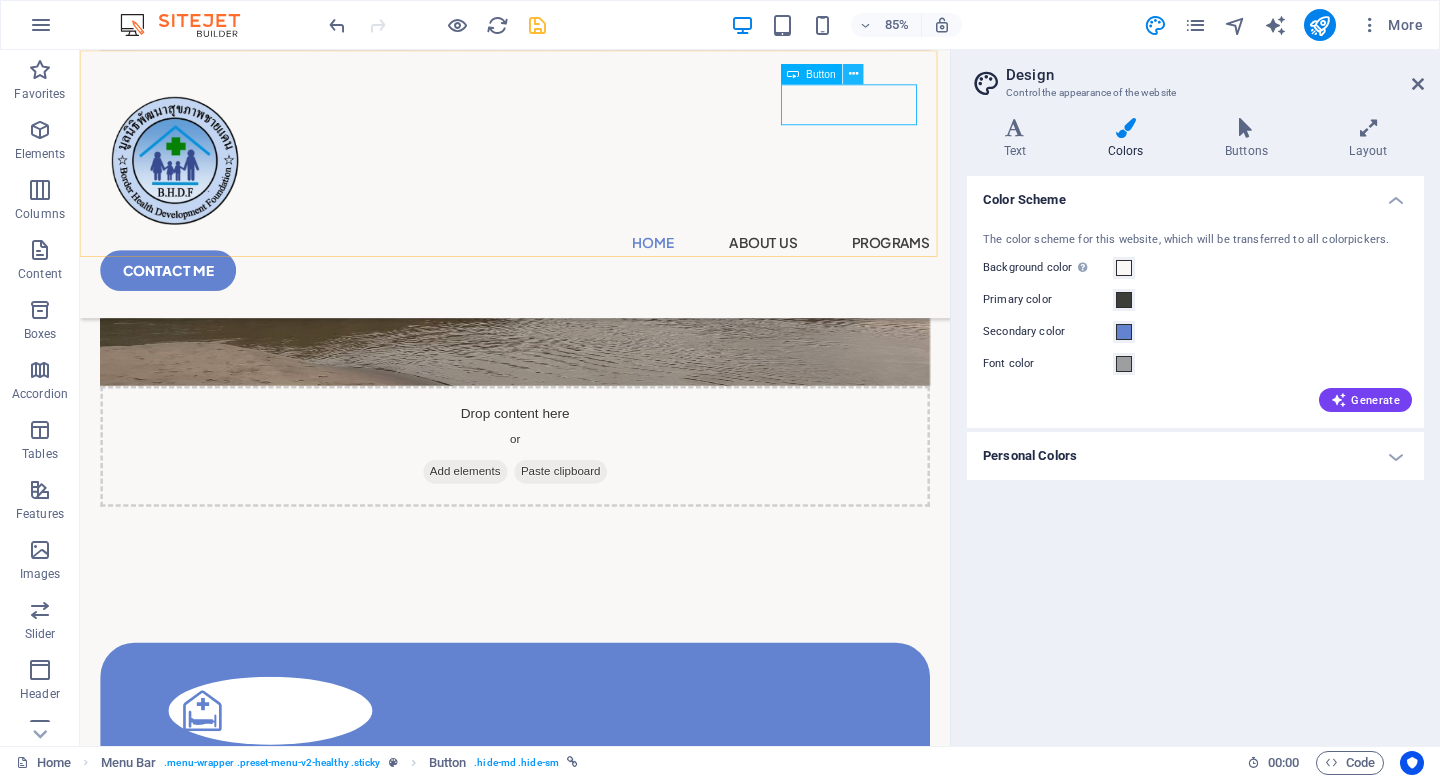 click at bounding box center [853, 74] 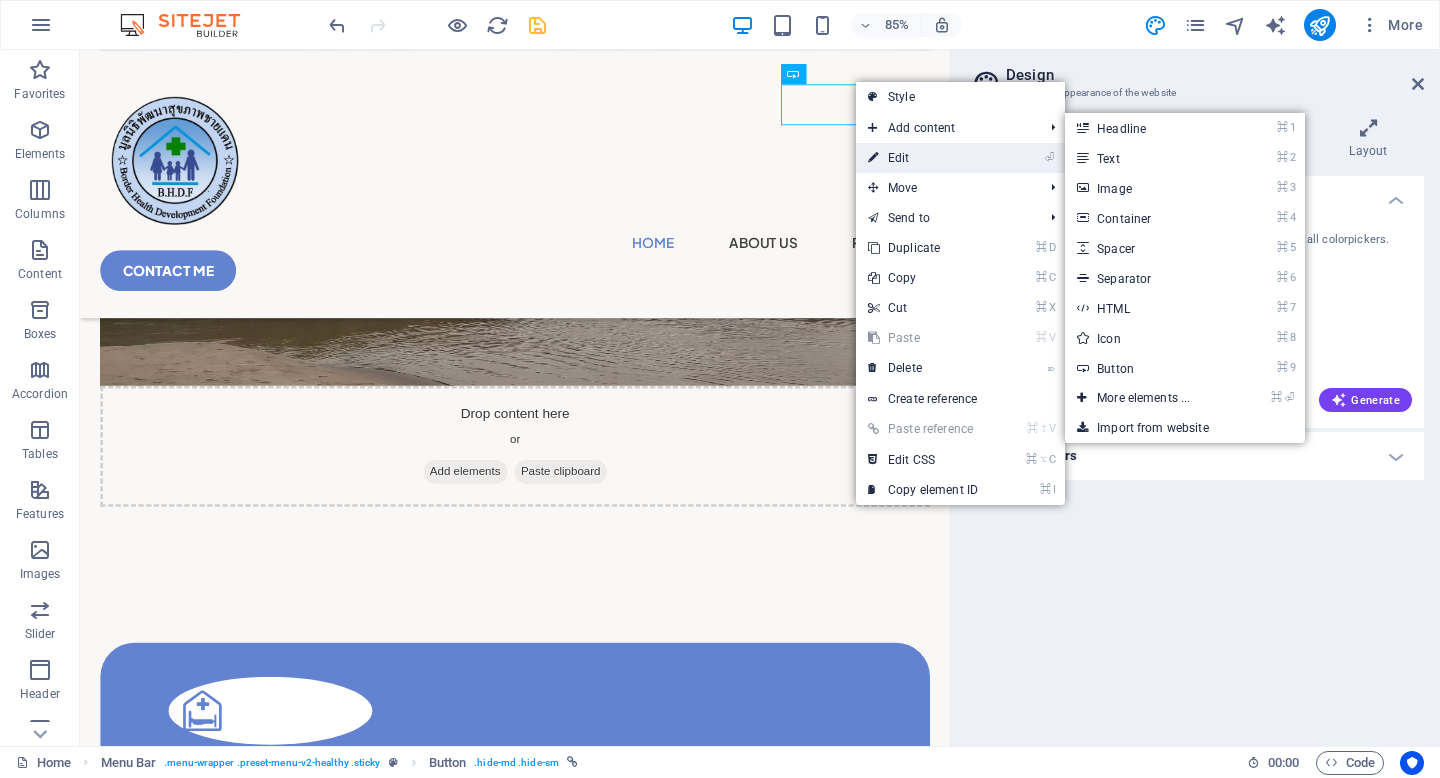 click on "⏎  Edit" at bounding box center [923, 158] 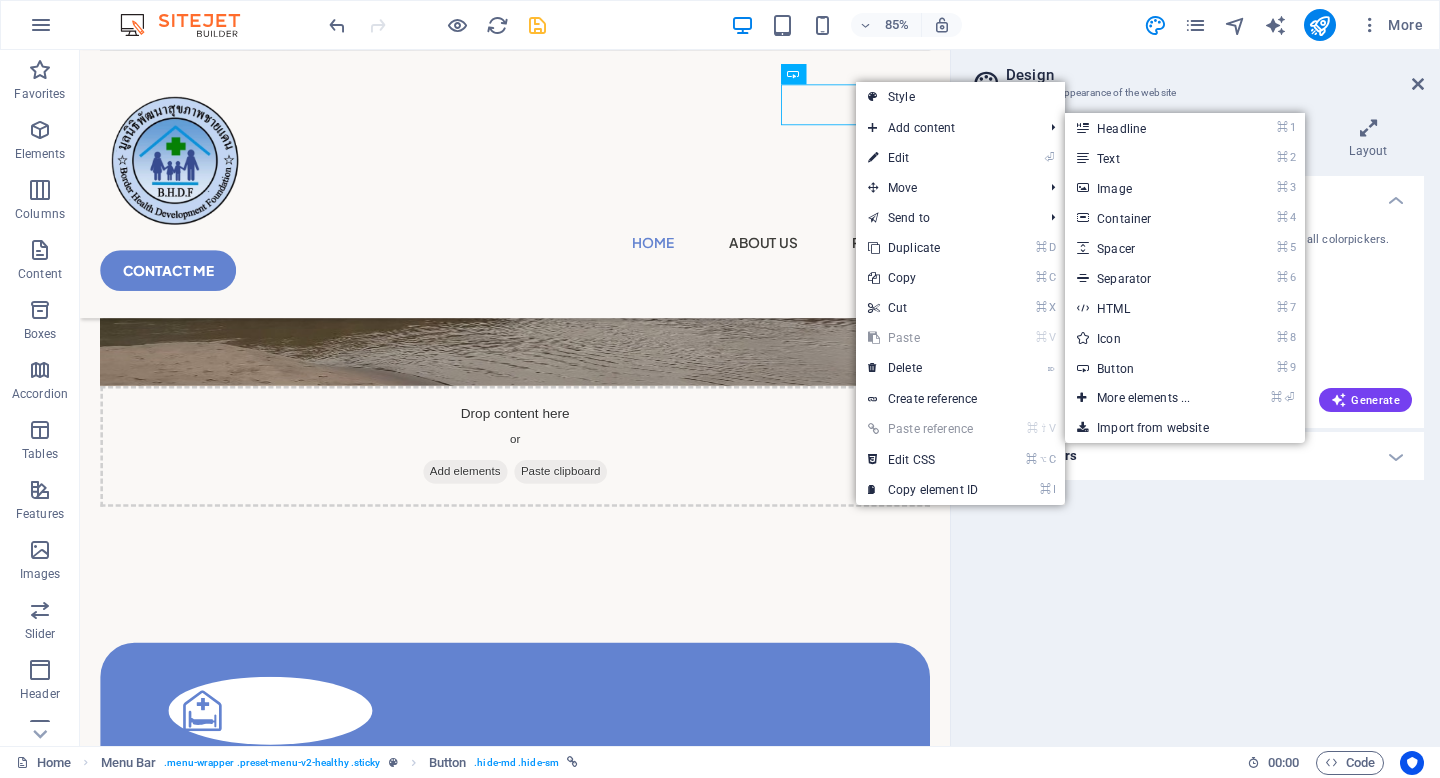 select on "px" 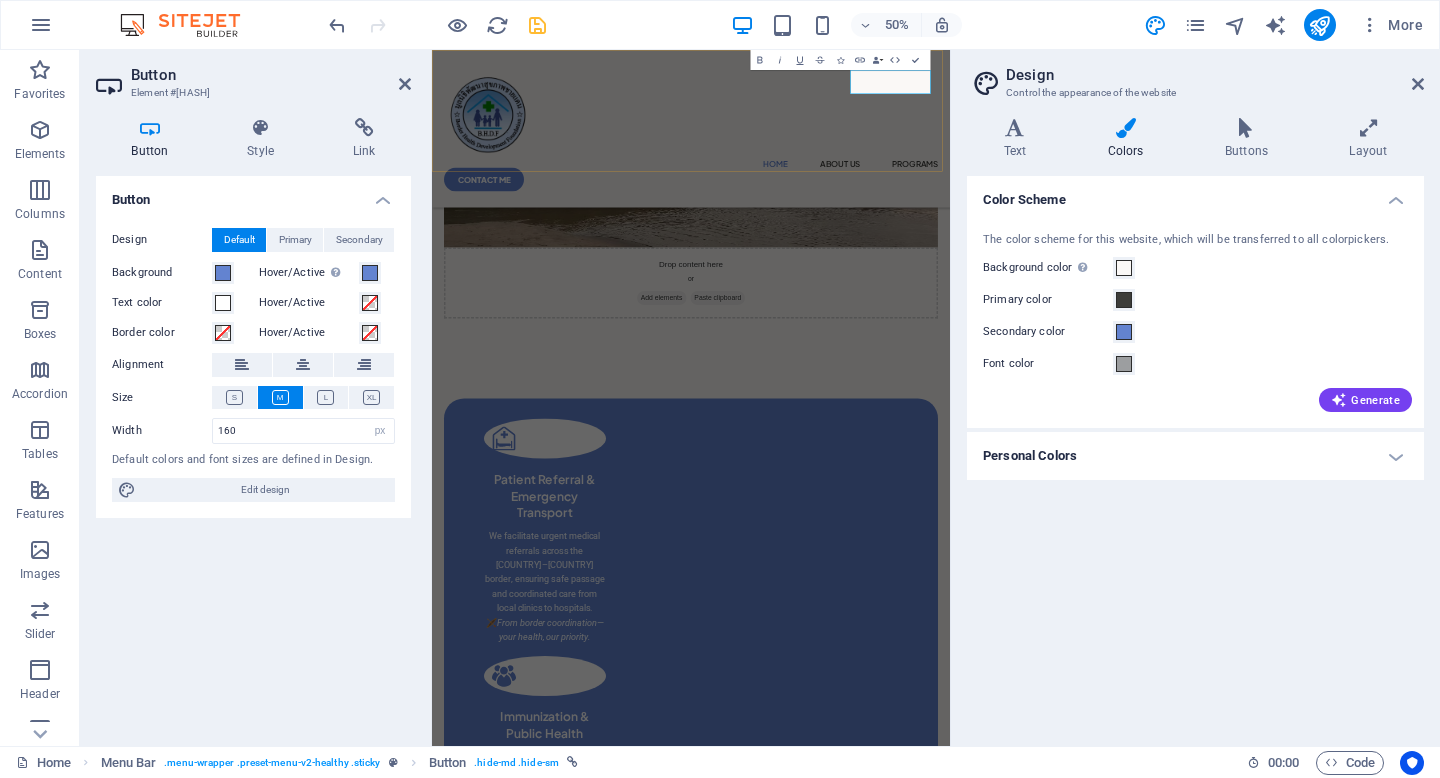 click on "CONTACT ME" at bounding box center (536, 309) 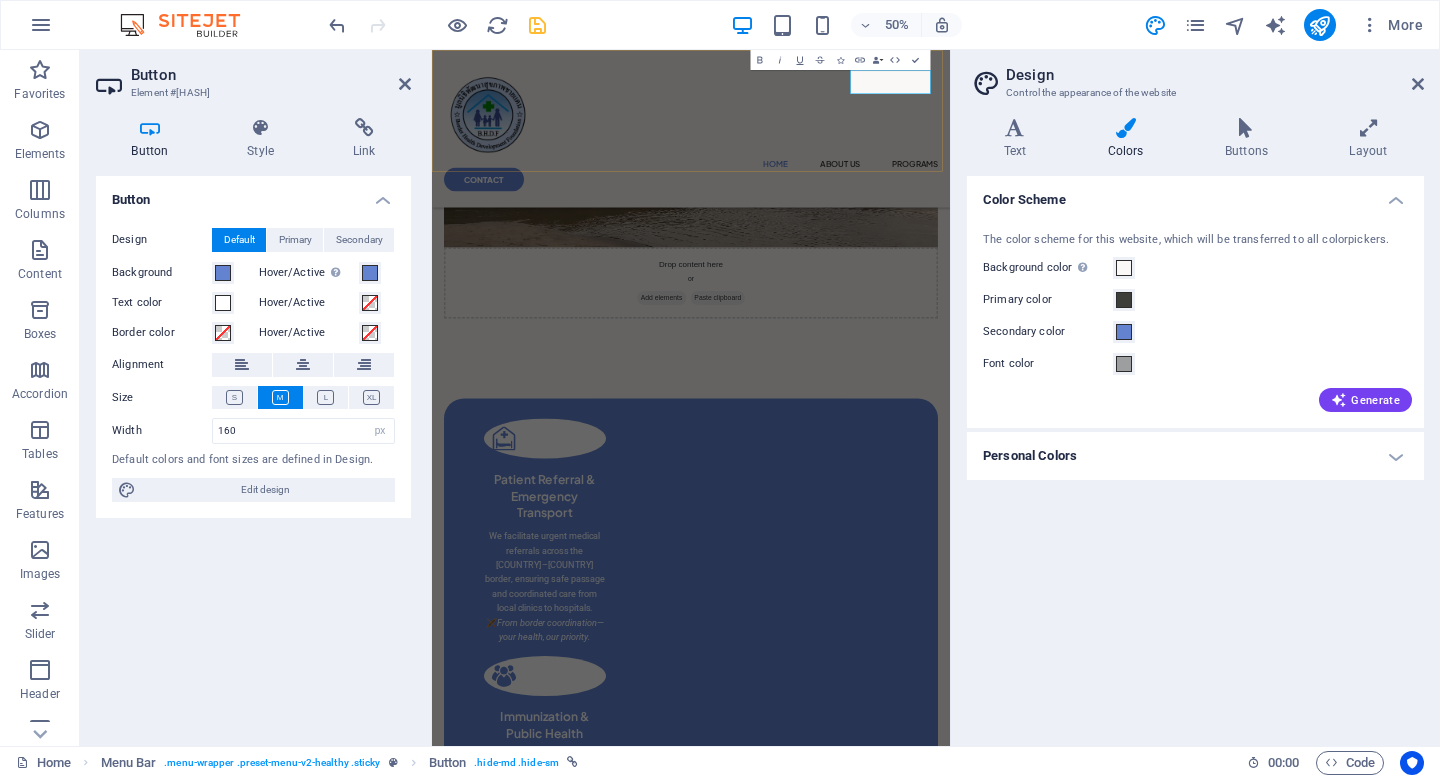 type 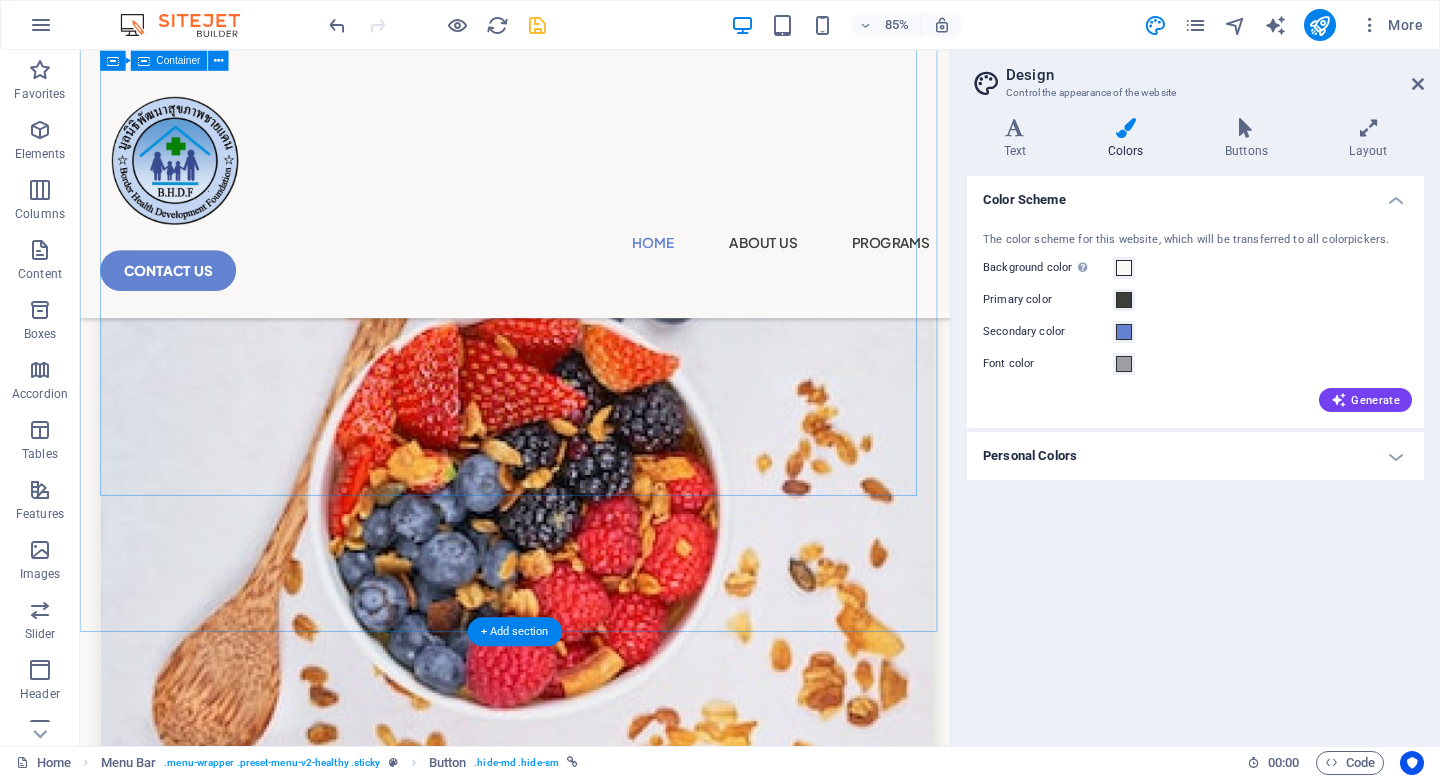 scroll, scrollTop: 4825, scrollLeft: 0, axis: vertical 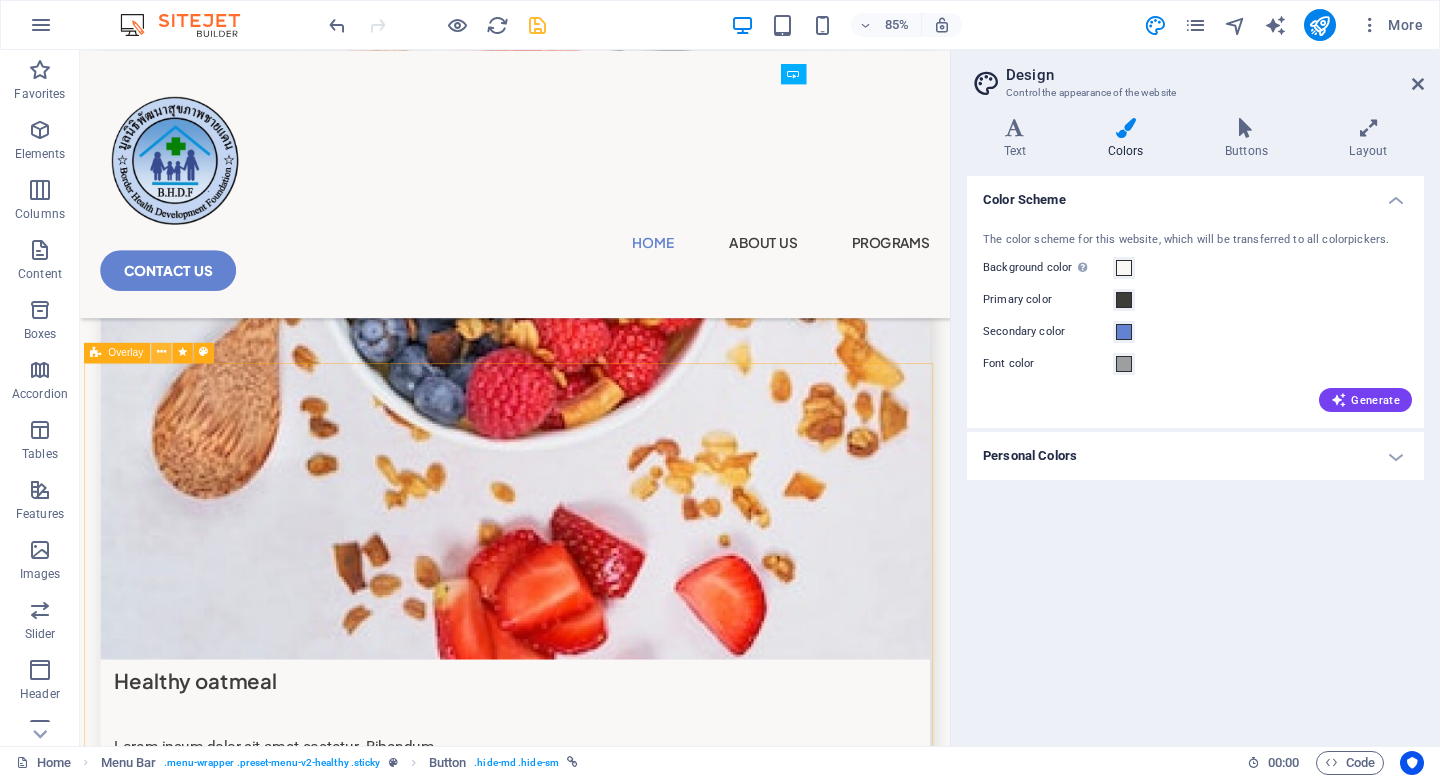 click at bounding box center [161, 353] 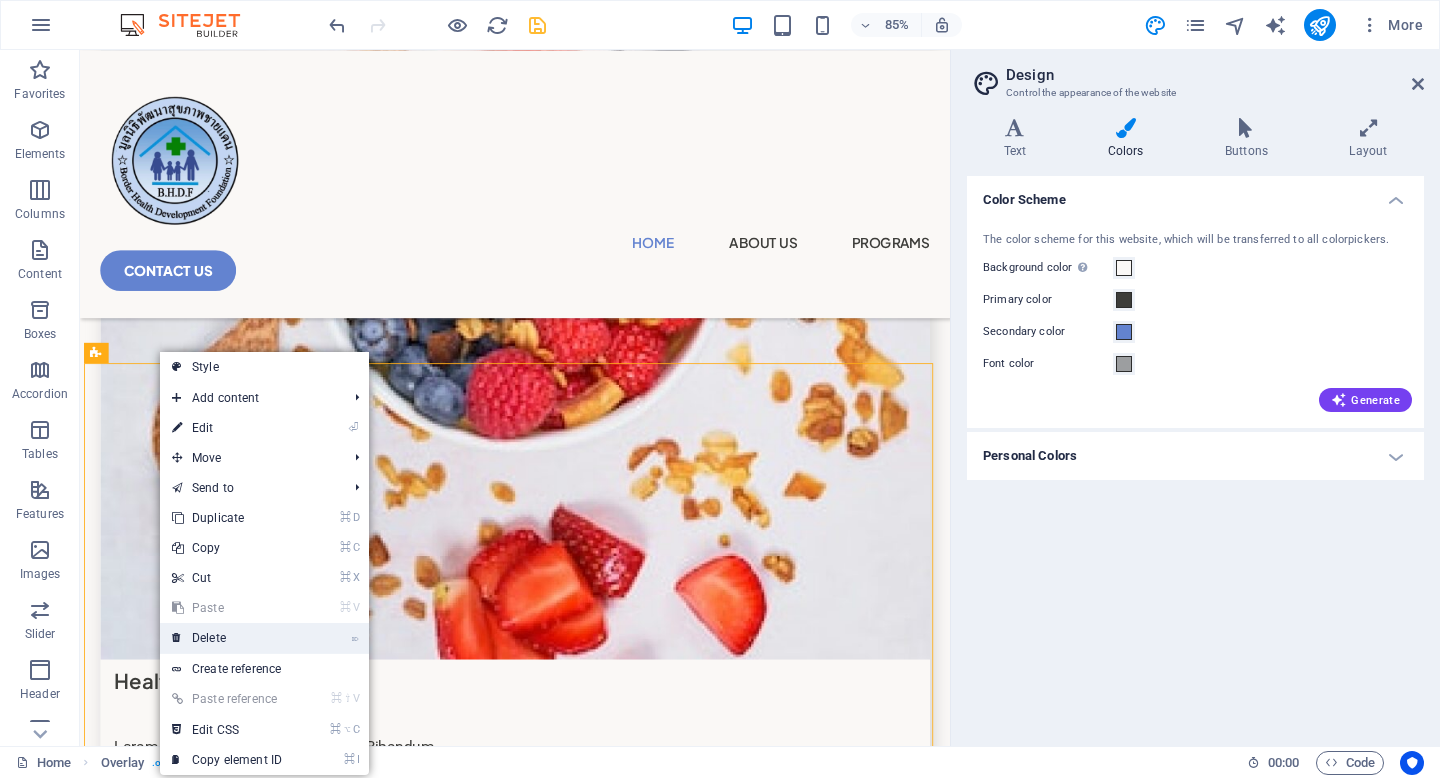 click on "⌦  Delete" at bounding box center [227, 638] 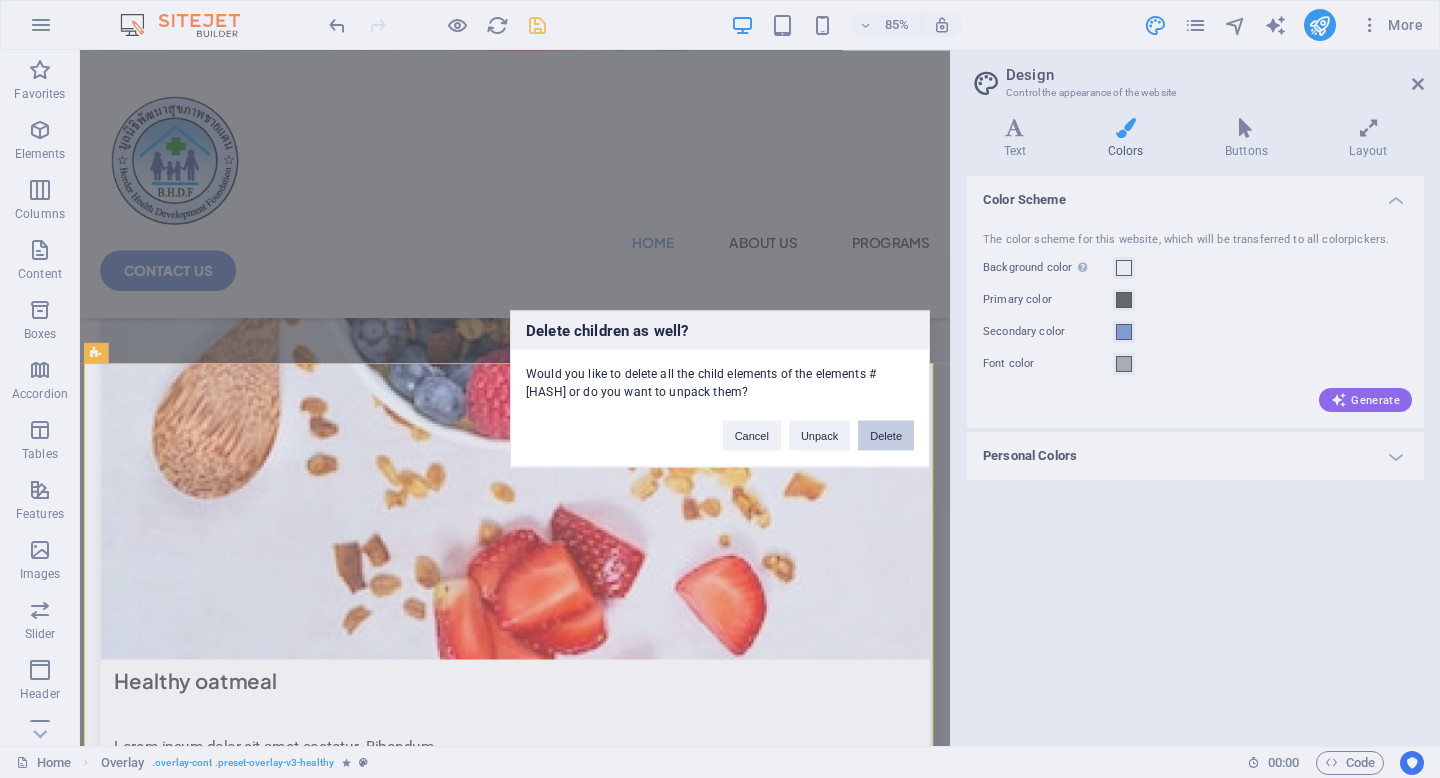 click on "Delete" at bounding box center (886, 436) 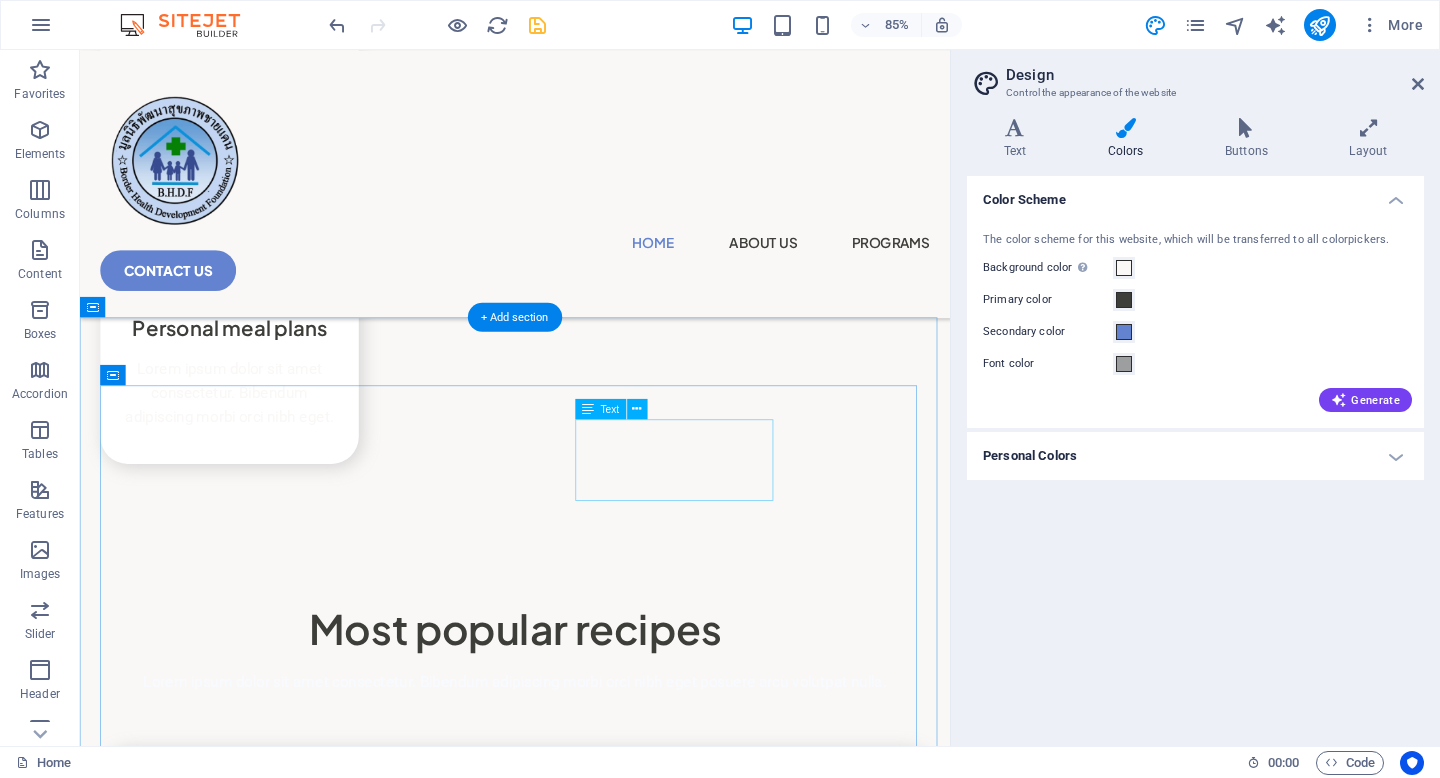 scroll, scrollTop: 3924, scrollLeft: 0, axis: vertical 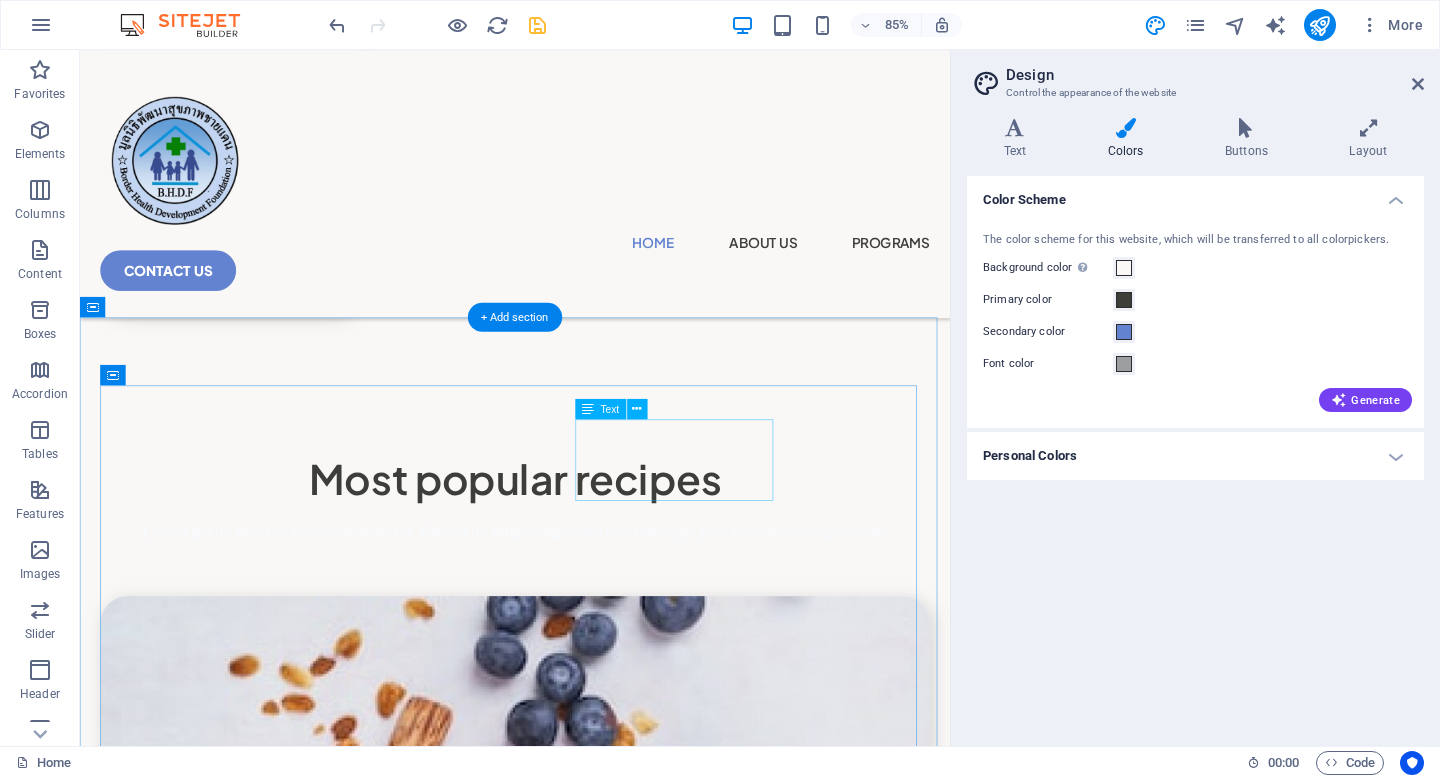 click on "Newsletter" at bounding box center (592, 7160) 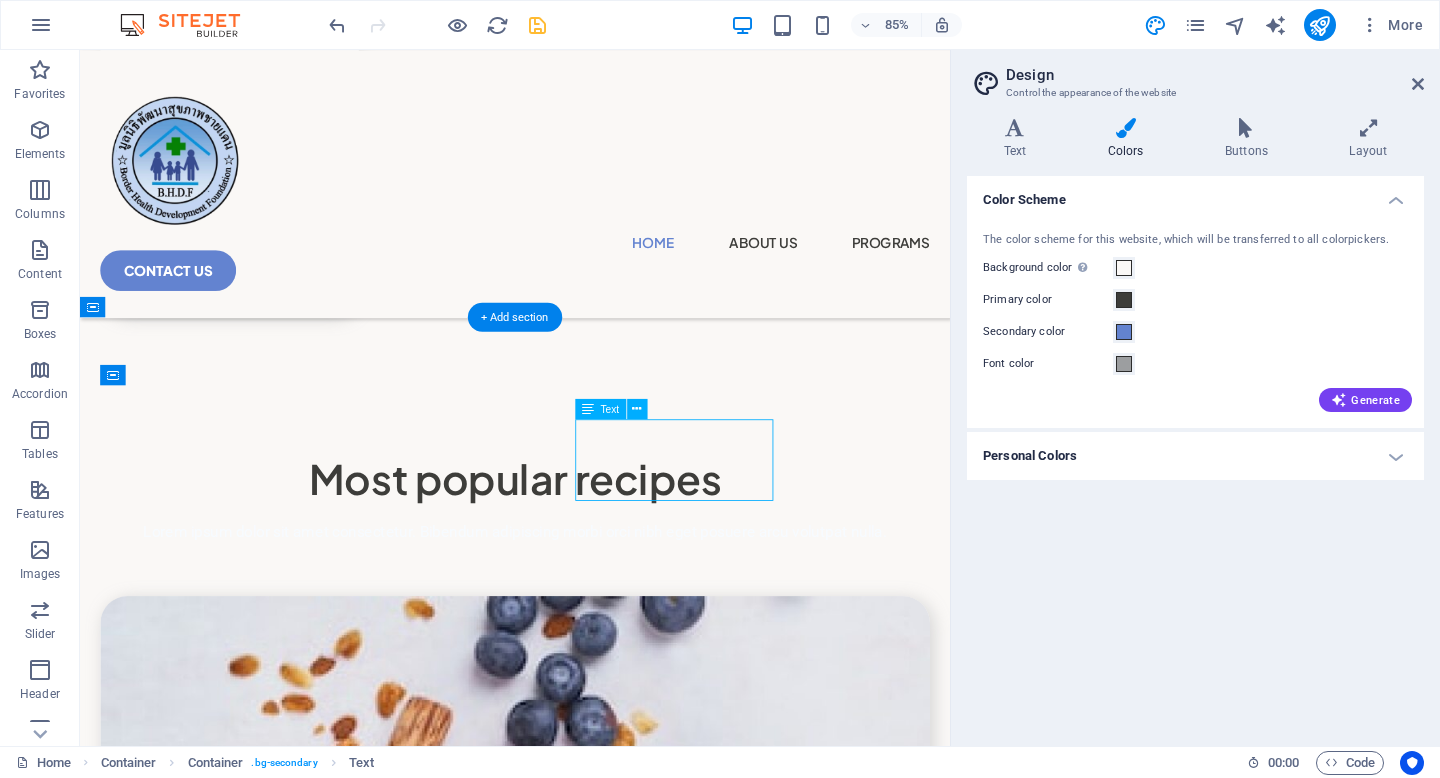 click on "Newsletter" at bounding box center (592, 7160) 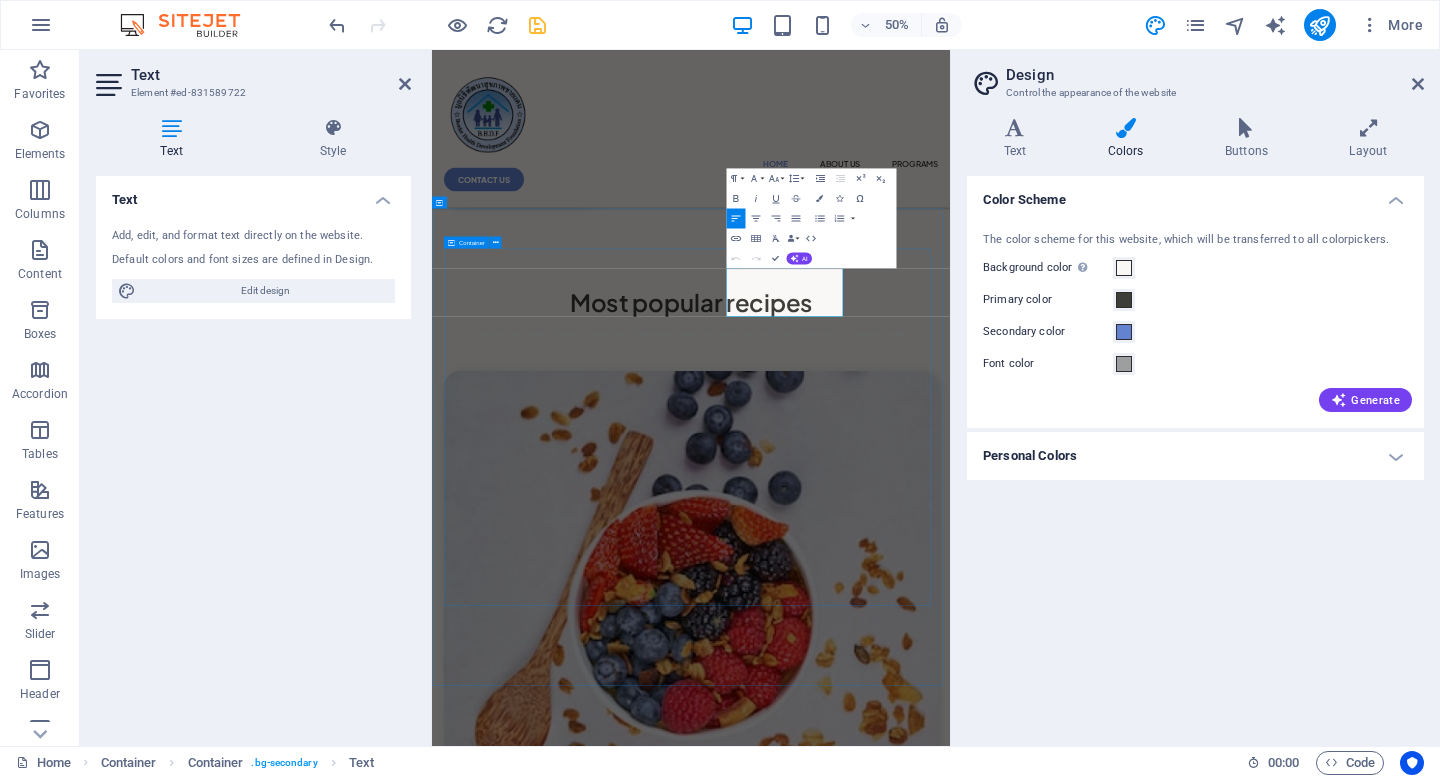 click on "Subscribe to my" at bounding box center (942, 7126) 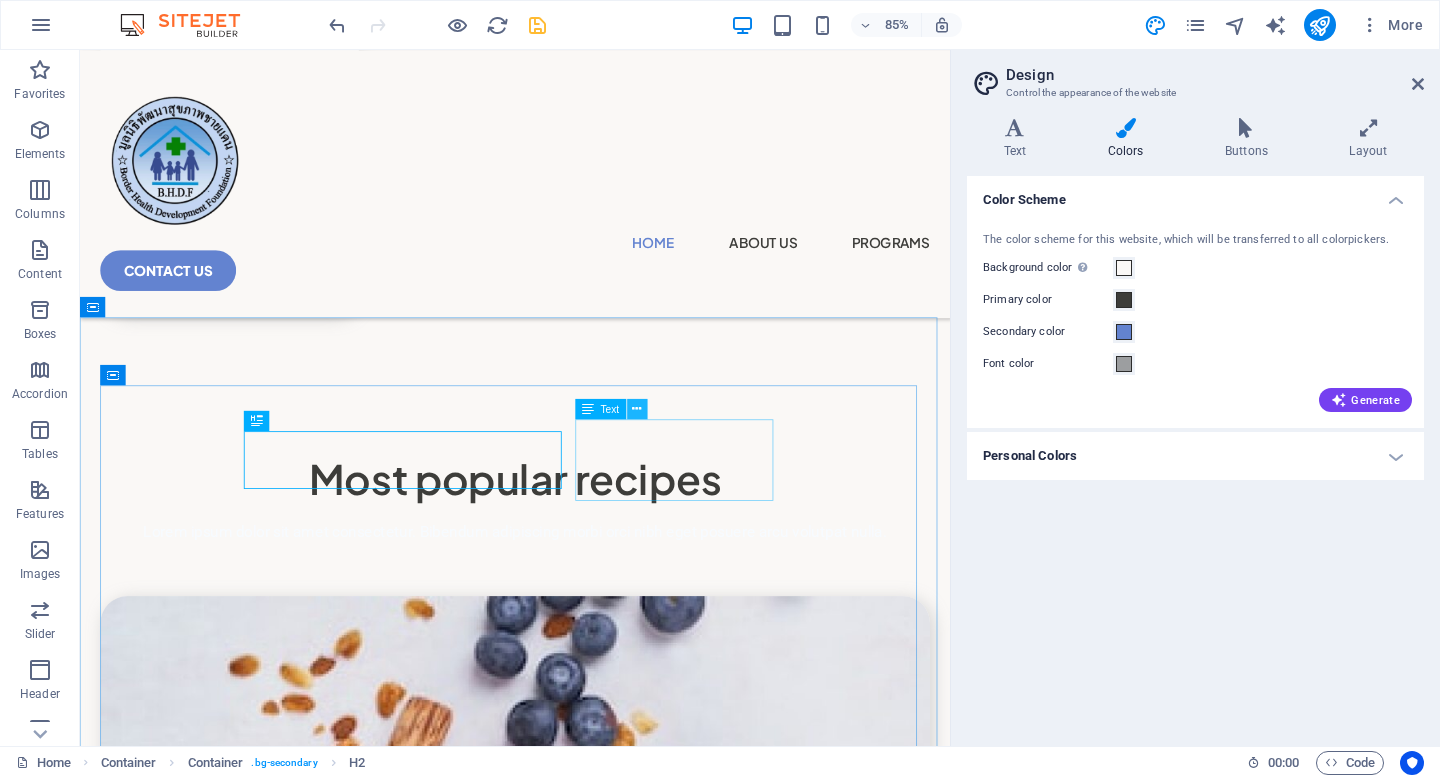 click at bounding box center (637, 409) 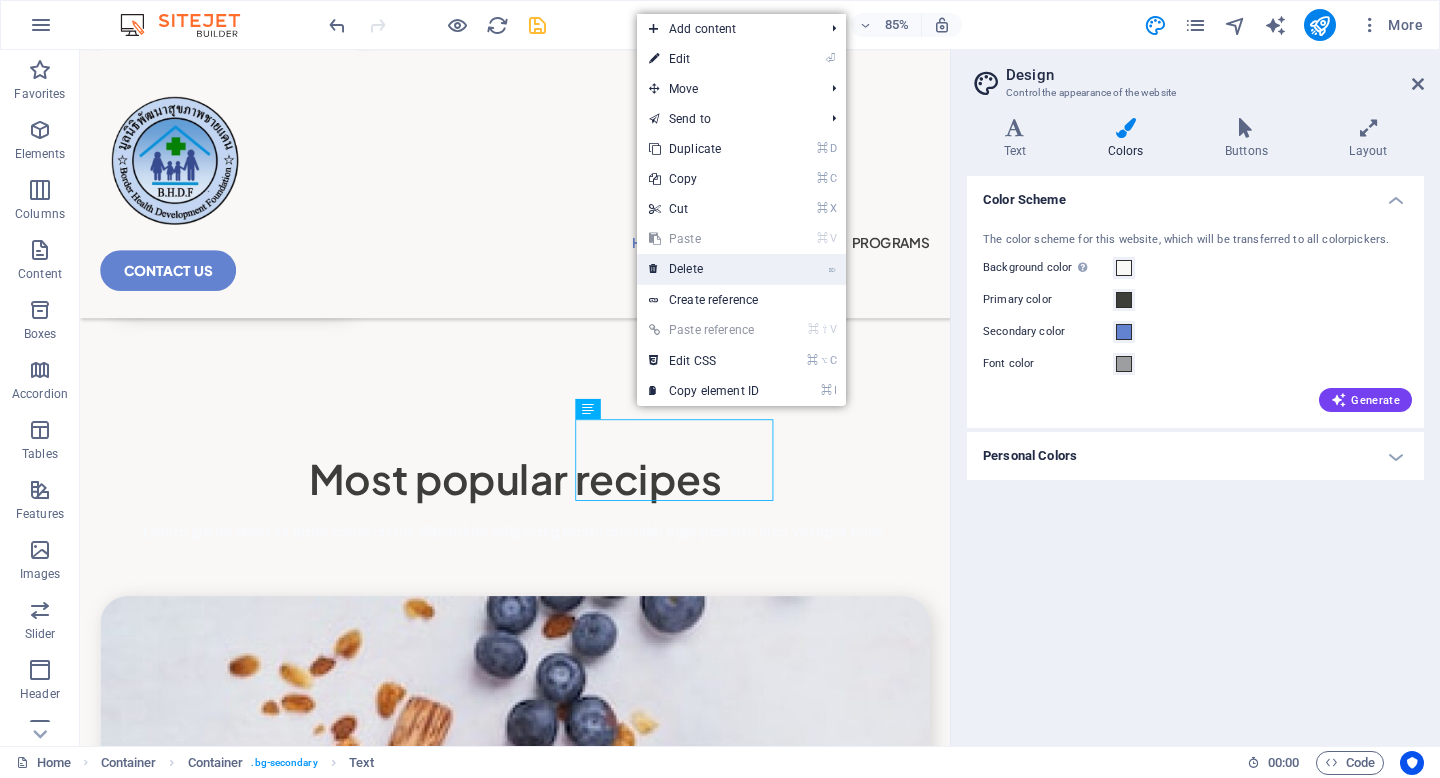 click on "⌦  Delete" at bounding box center [704, 269] 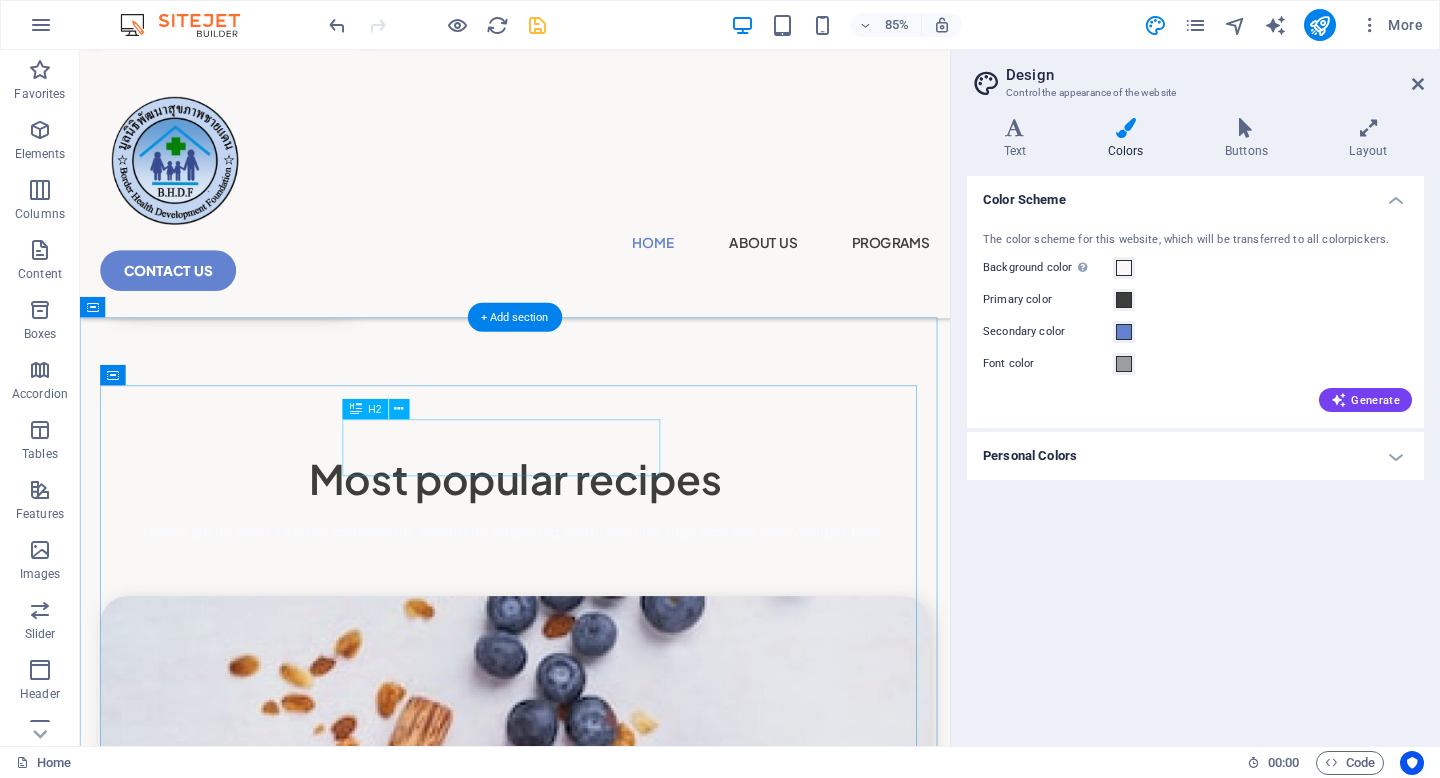 click on "Subscribe to my" at bounding box center [584, 7078] 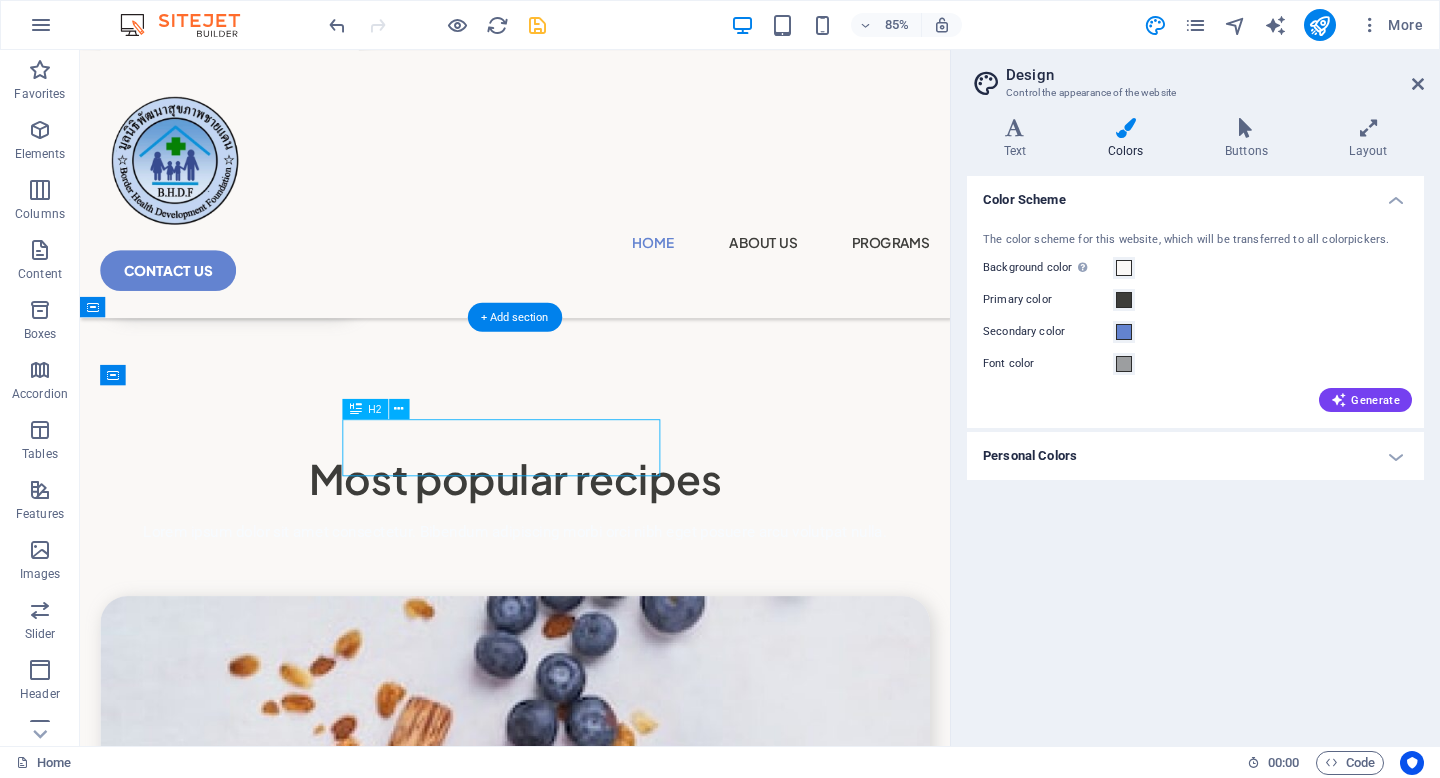 click on "Subscribe to my" at bounding box center (584, 7078) 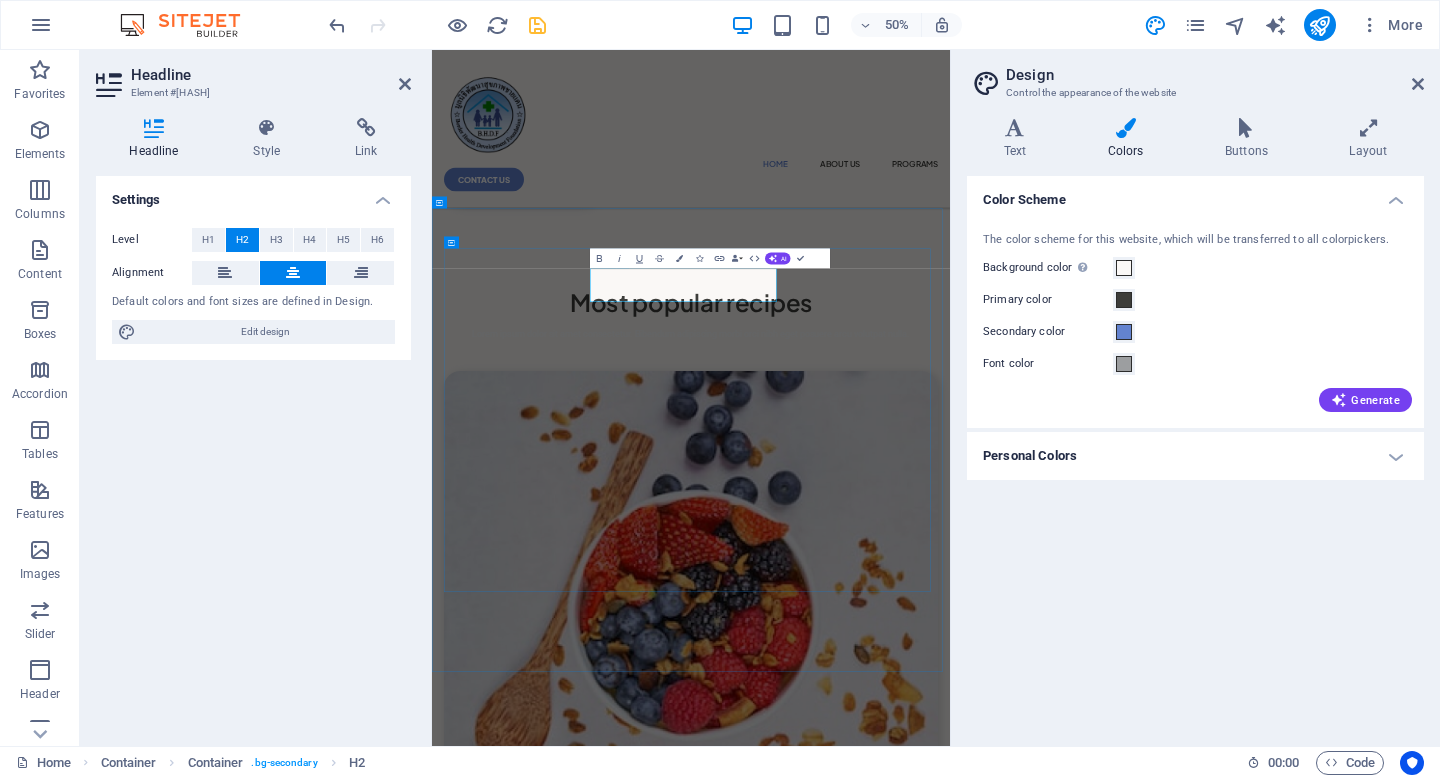 click on "Subscribe to my" at bounding box center (942, 7126) 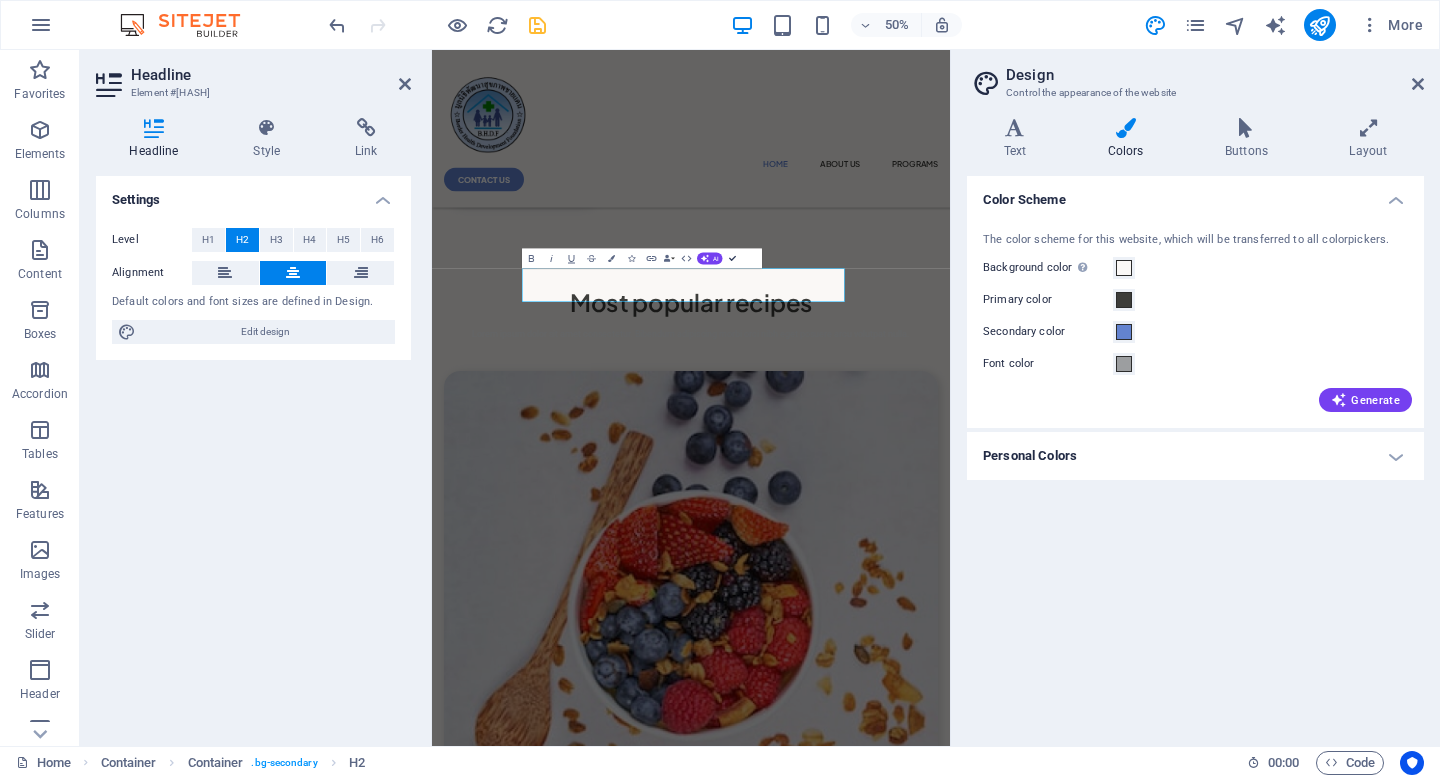 drag, startPoint x: 736, startPoint y: 258, endPoint x: 772, endPoint y: 244, distance: 38.626415 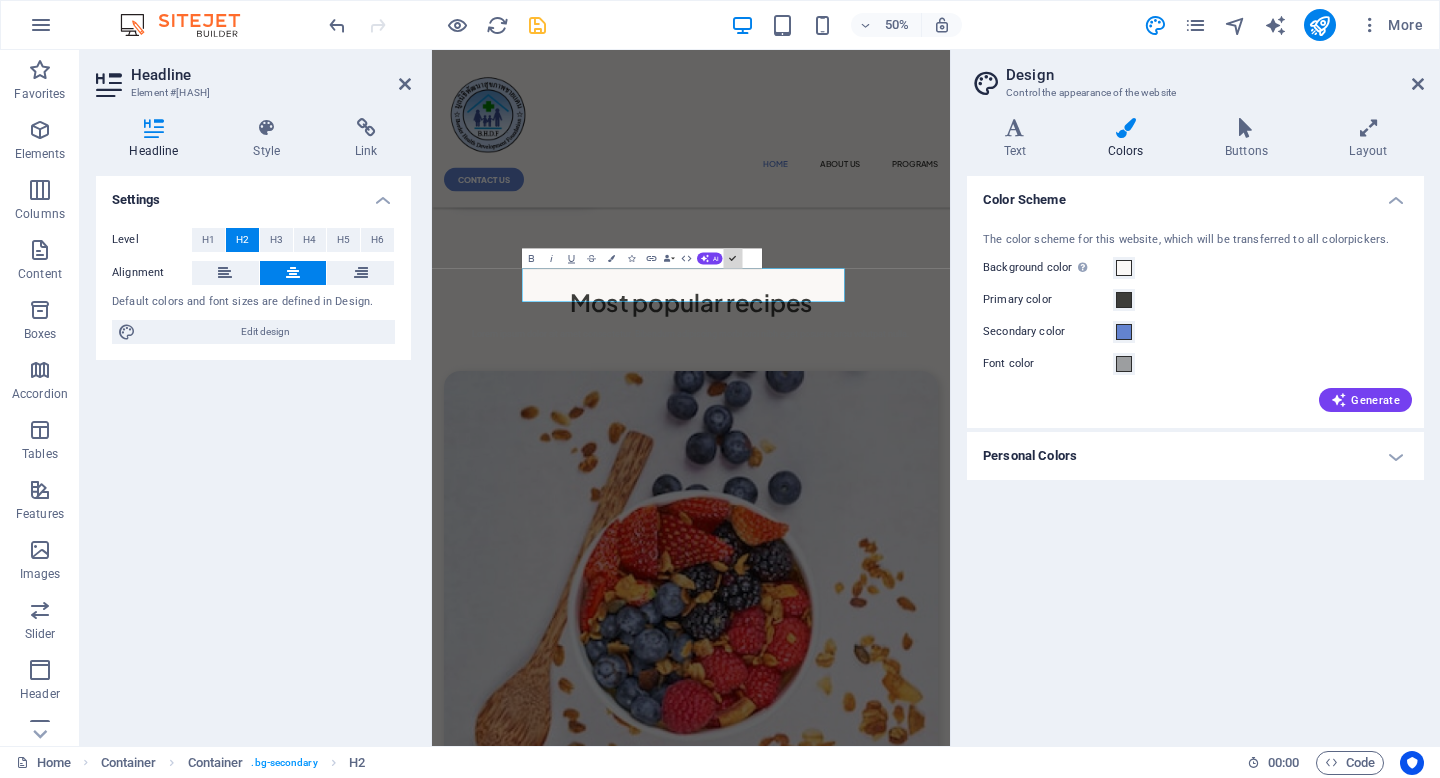 scroll, scrollTop: 3921, scrollLeft: 0, axis: vertical 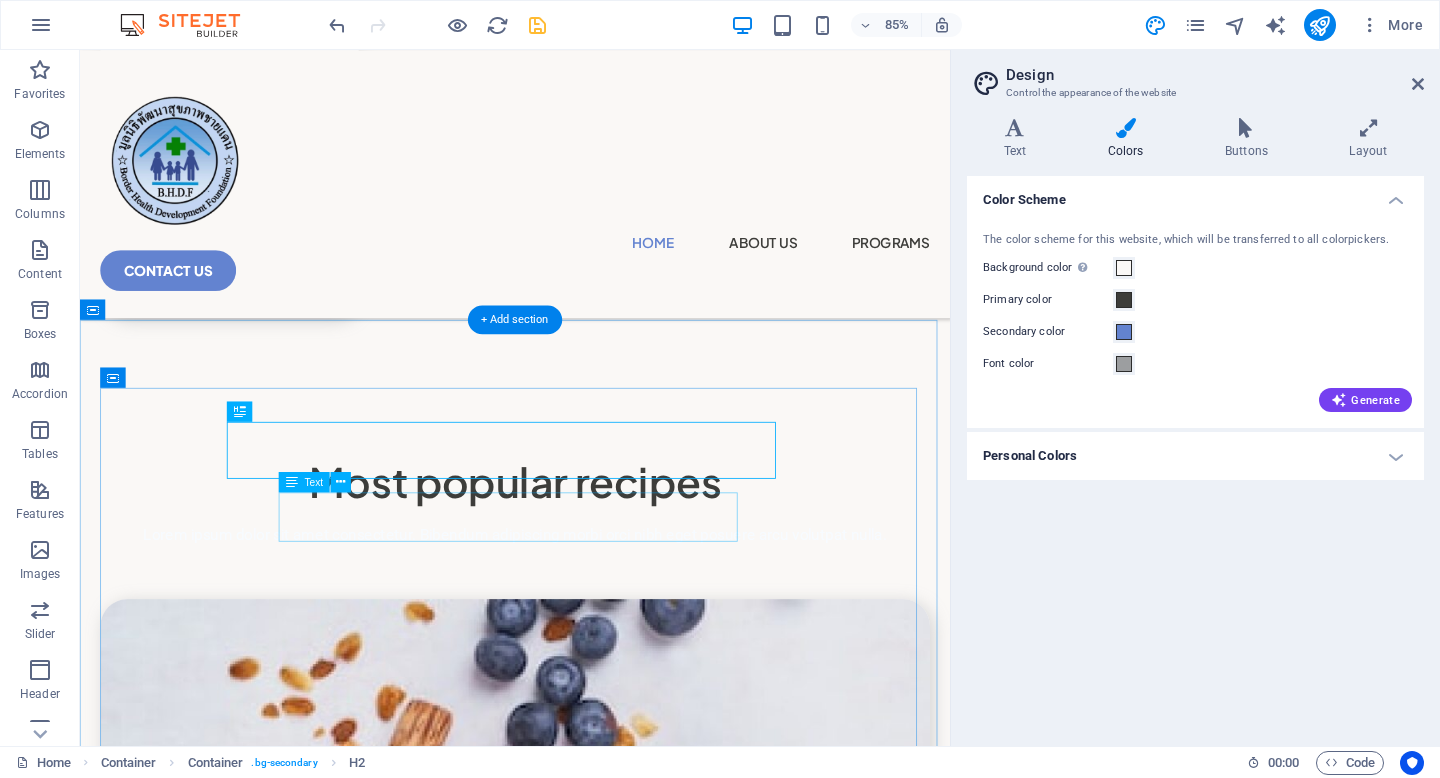 click on "Lorem ipsum dolor sit amet consectetur. Bibendum adipiscing morbi orci nibh eget posuere arcu volutpat nulla." at bounding box center (592, 7160) 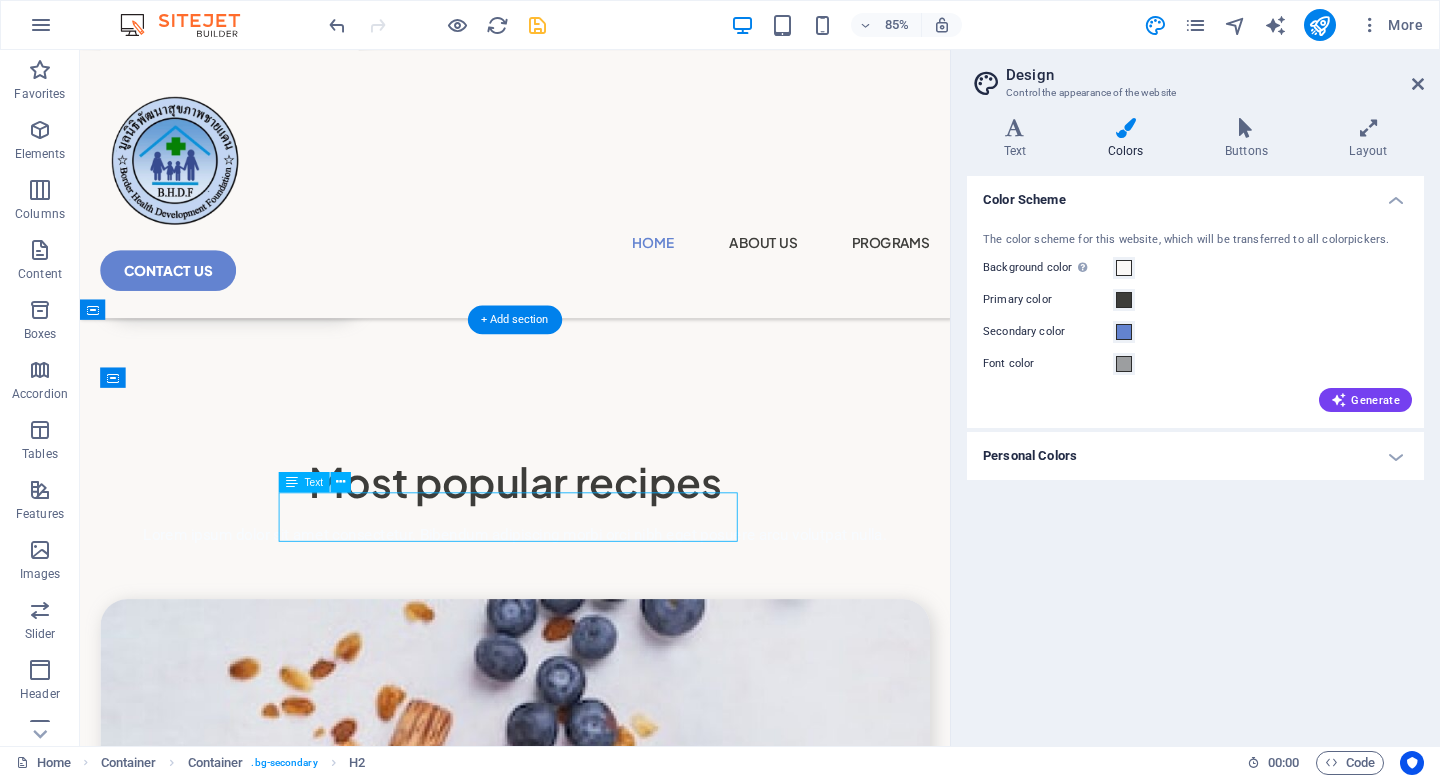 click on "Lorem ipsum dolor sit amet consectetur. Bibendum adipiscing morbi orci nibh eget posuere arcu volutpat nulla." at bounding box center [592, 7160] 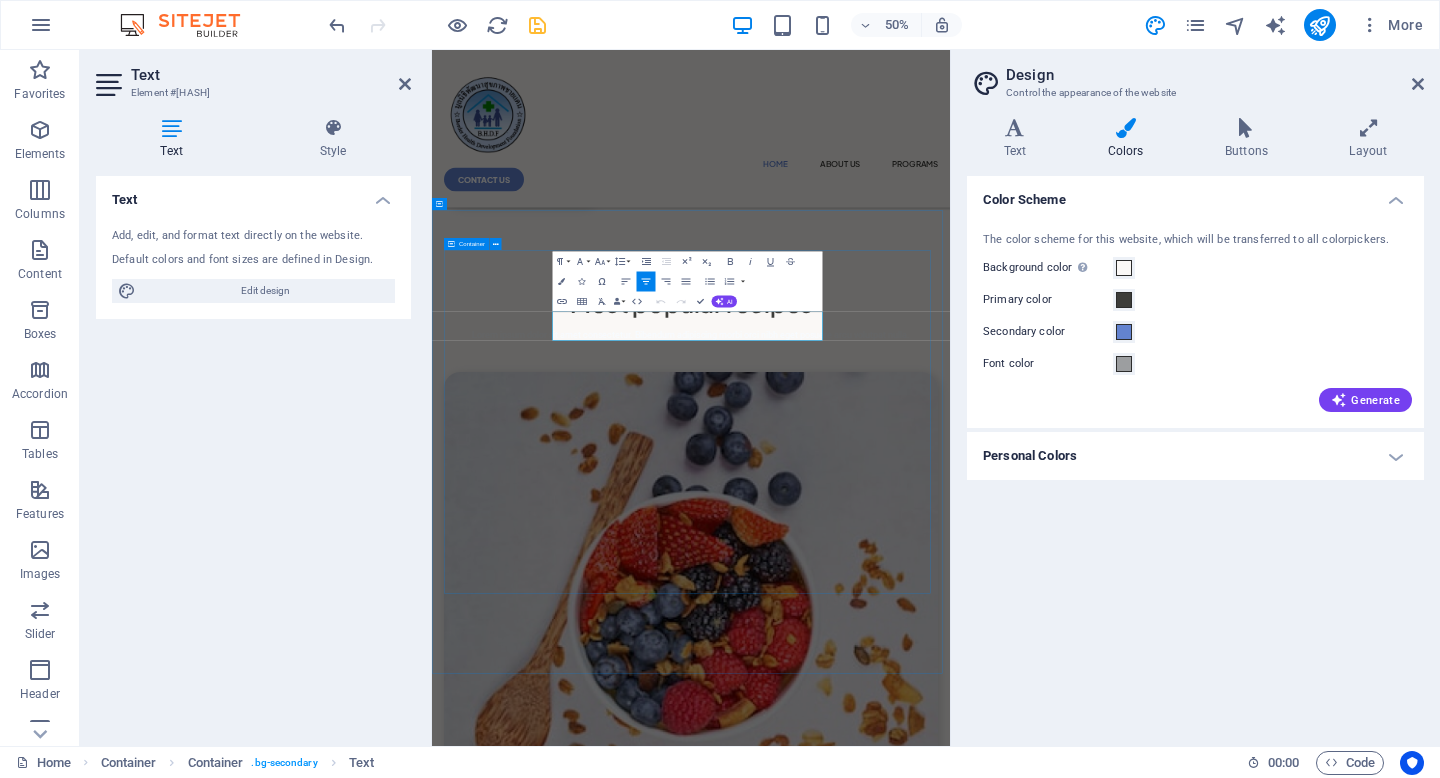 drag, startPoint x: 1147, startPoint y: 611, endPoint x: 619, endPoint y: 573, distance: 529.36566 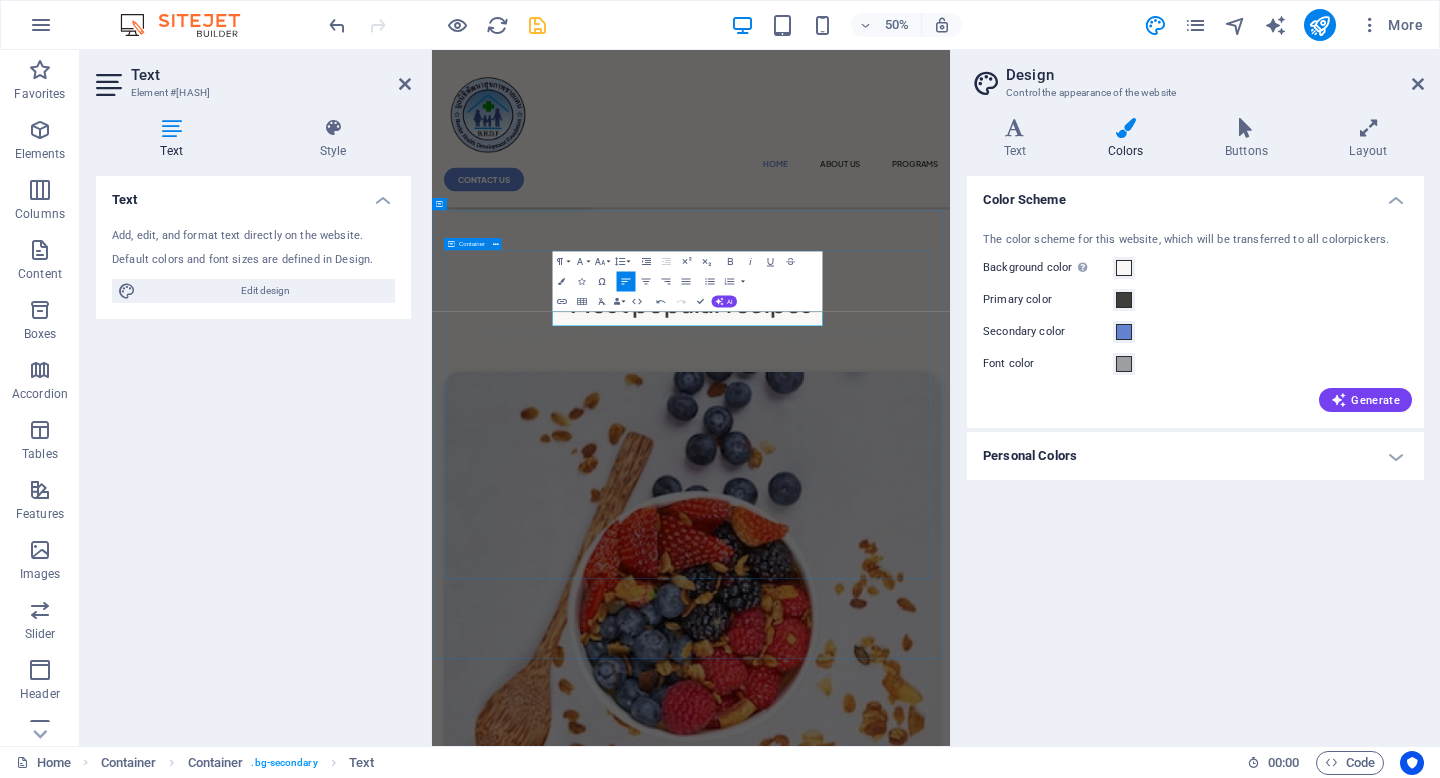 click on "Subscribe to our news letter Submit   I have read and understand the privacy policy. Unreadable? Load new" at bounding box center (950, 7435) 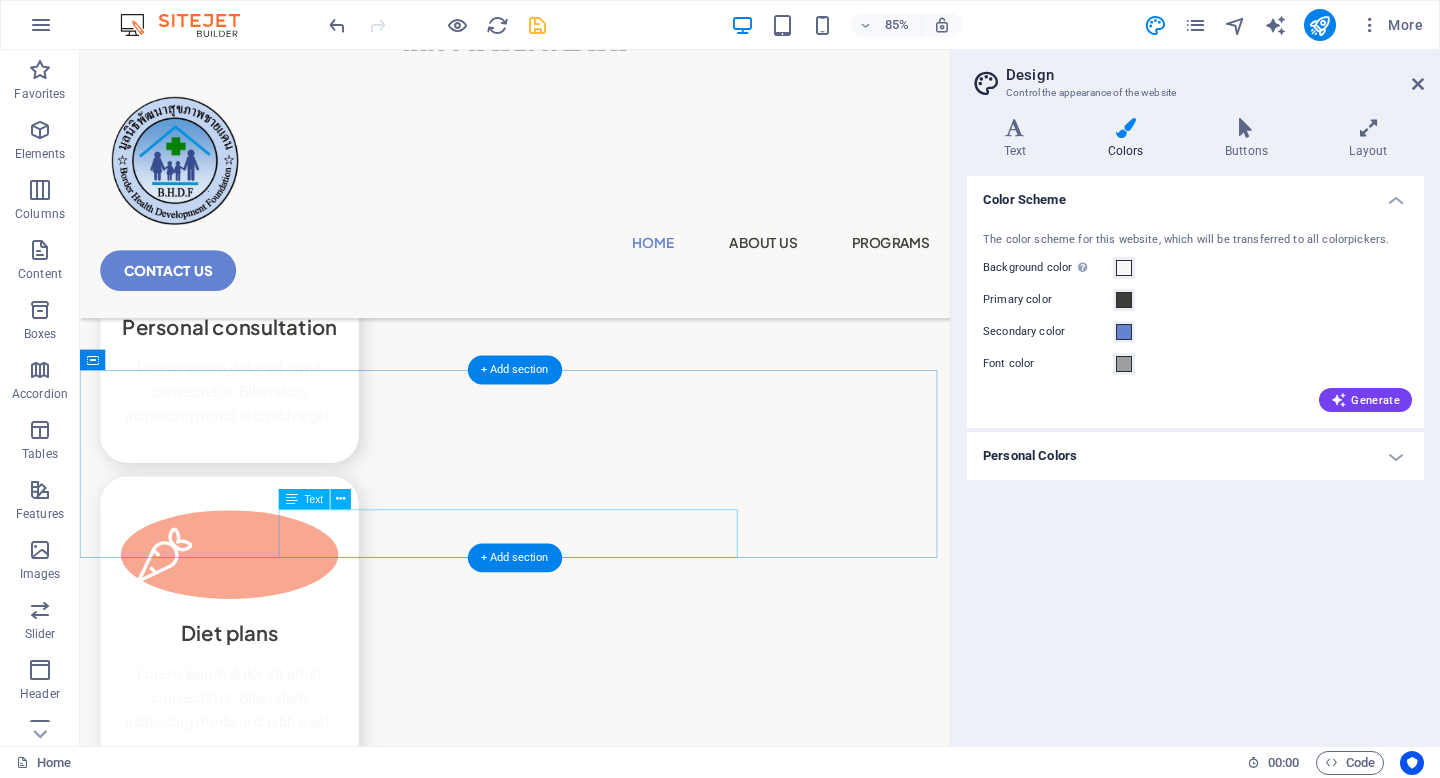 scroll, scrollTop: 3078, scrollLeft: 0, axis: vertical 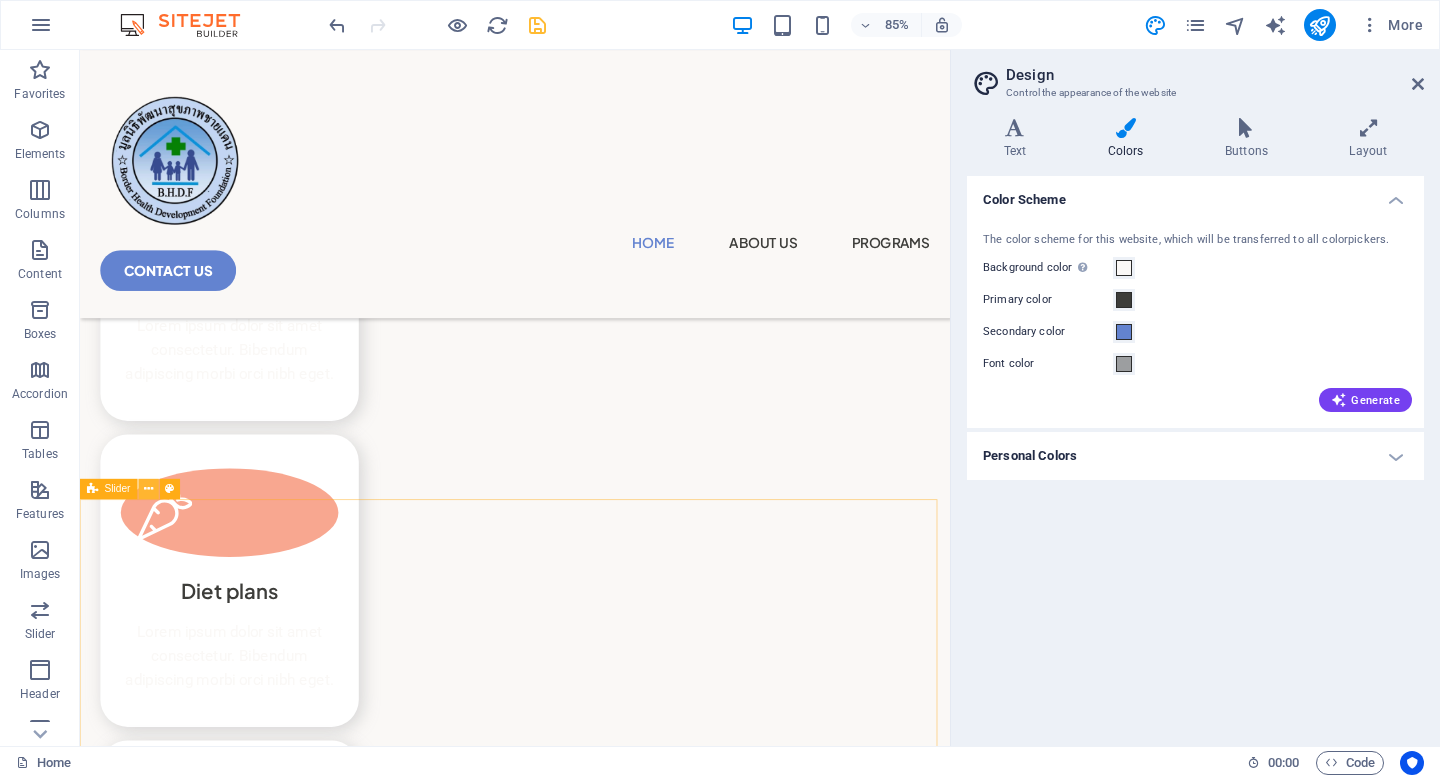 click at bounding box center (148, 489) 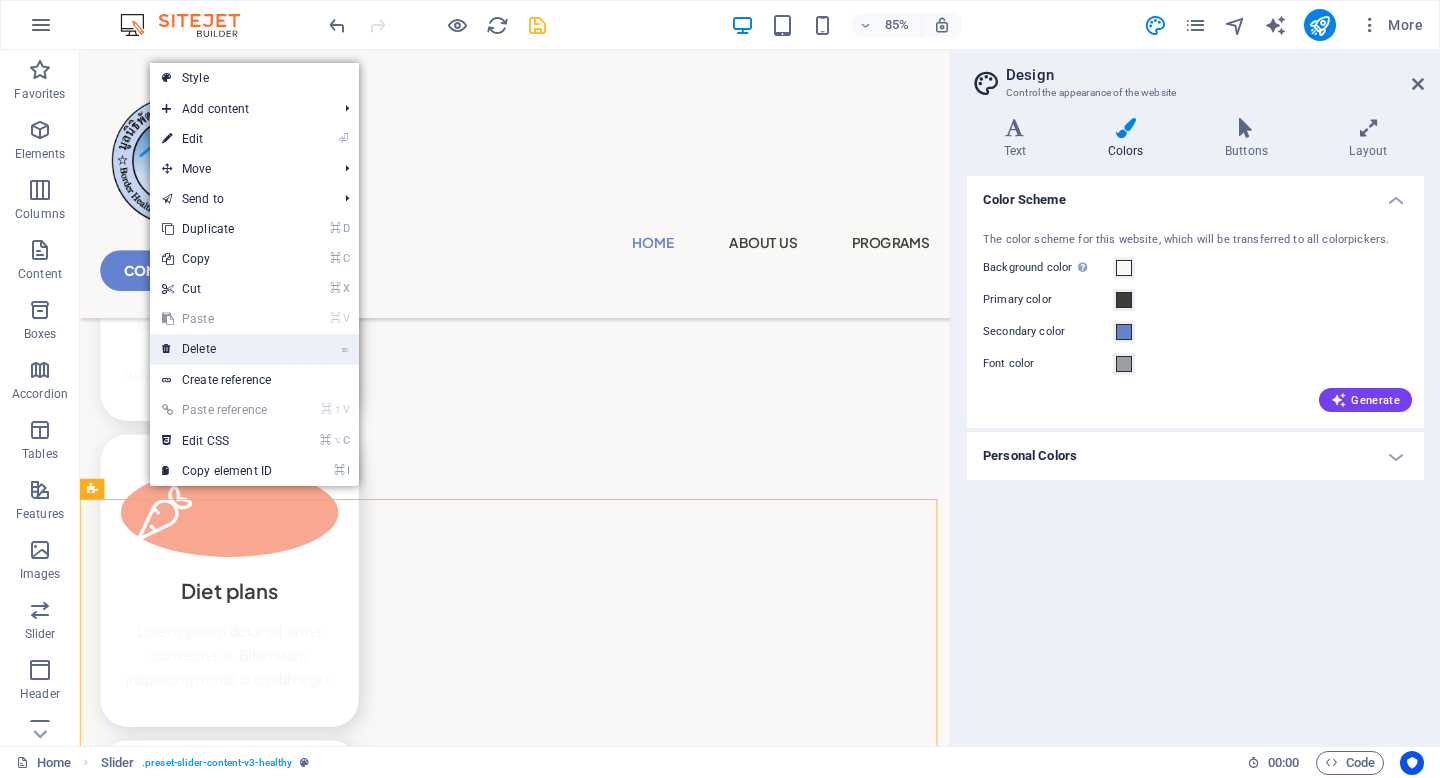 click on "⌦  Delete" at bounding box center (217, 349) 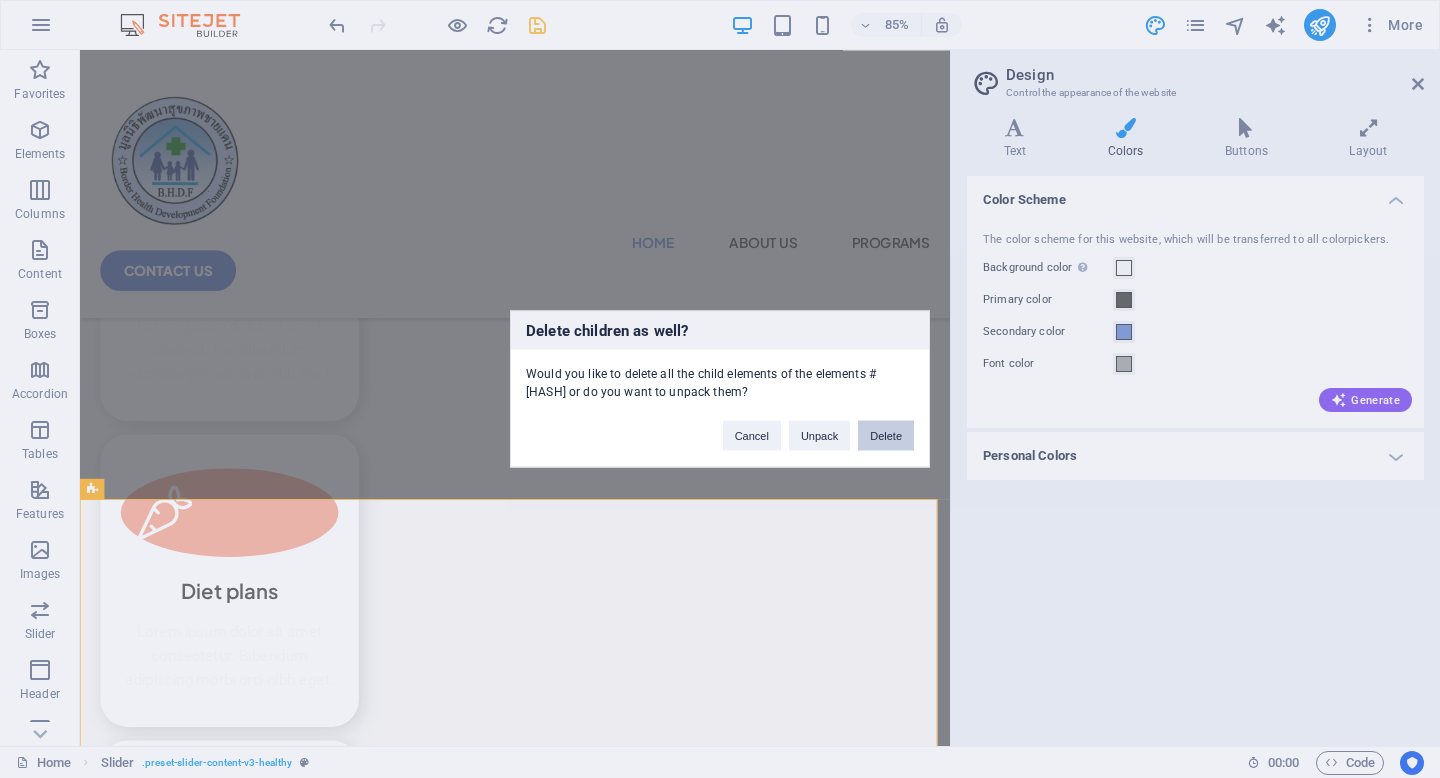 click on "Delete" at bounding box center (886, 436) 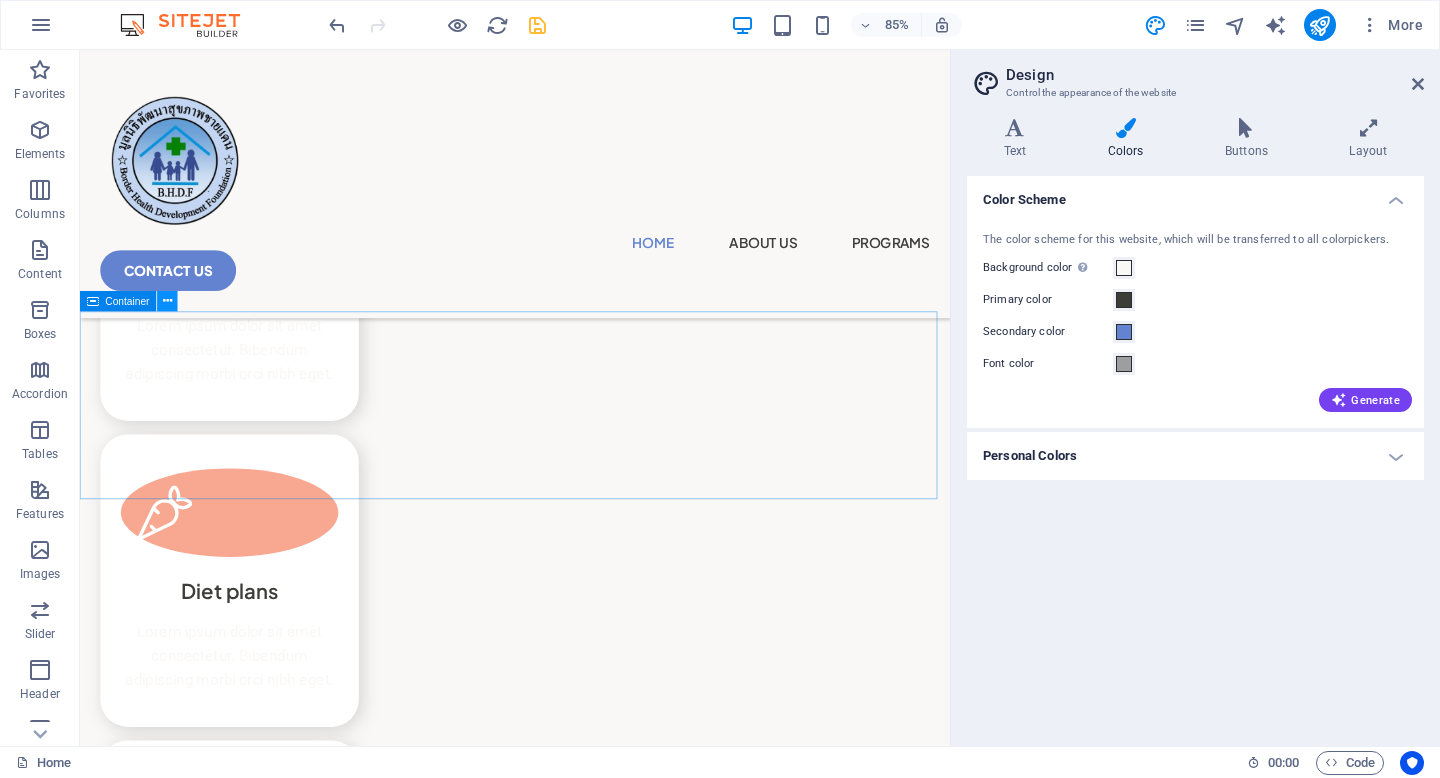 click at bounding box center (167, 301) 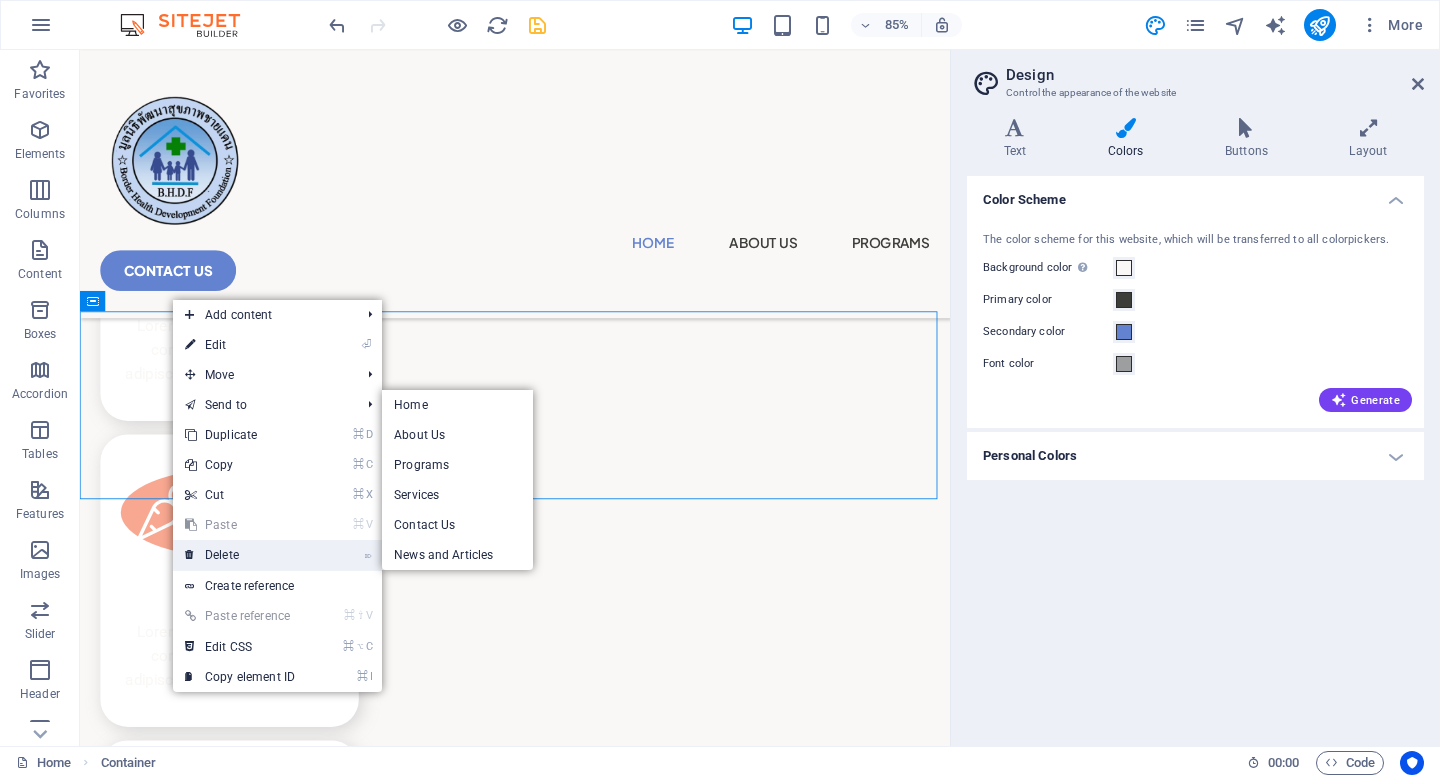 click on "⌦  Delete" at bounding box center [240, 555] 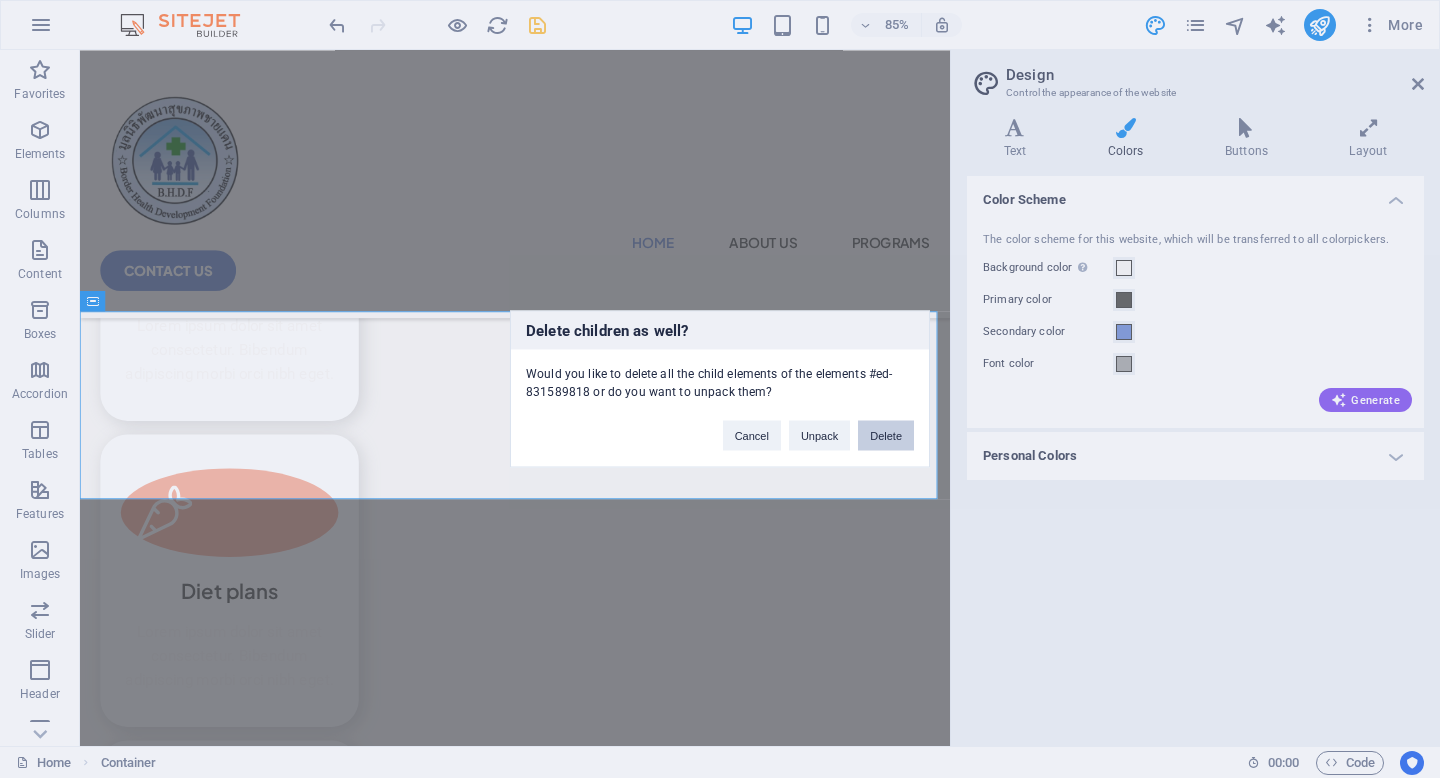 click on "Delete" at bounding box center [886, 436] 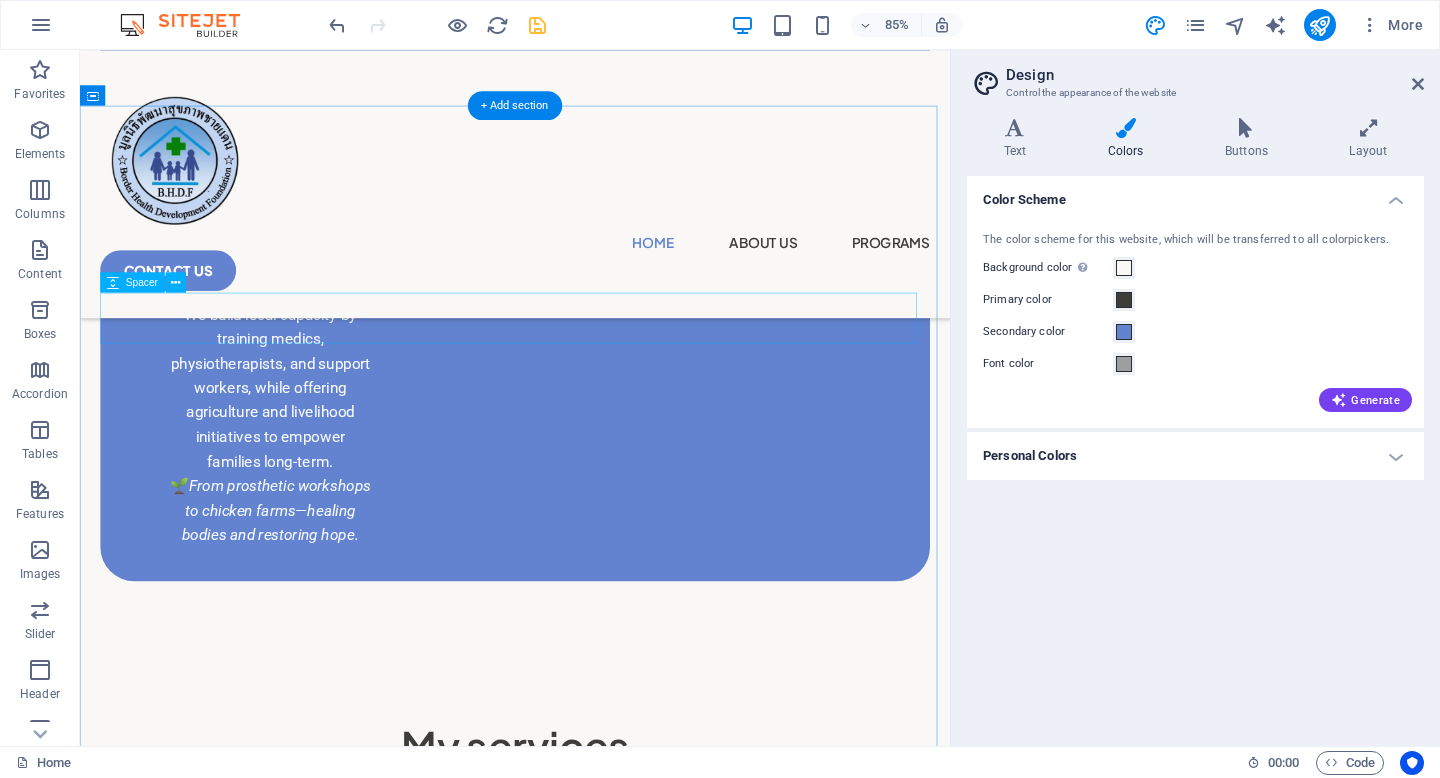 scroll, scrollTop: 2172, scrollLeft: 0, axis: vertical 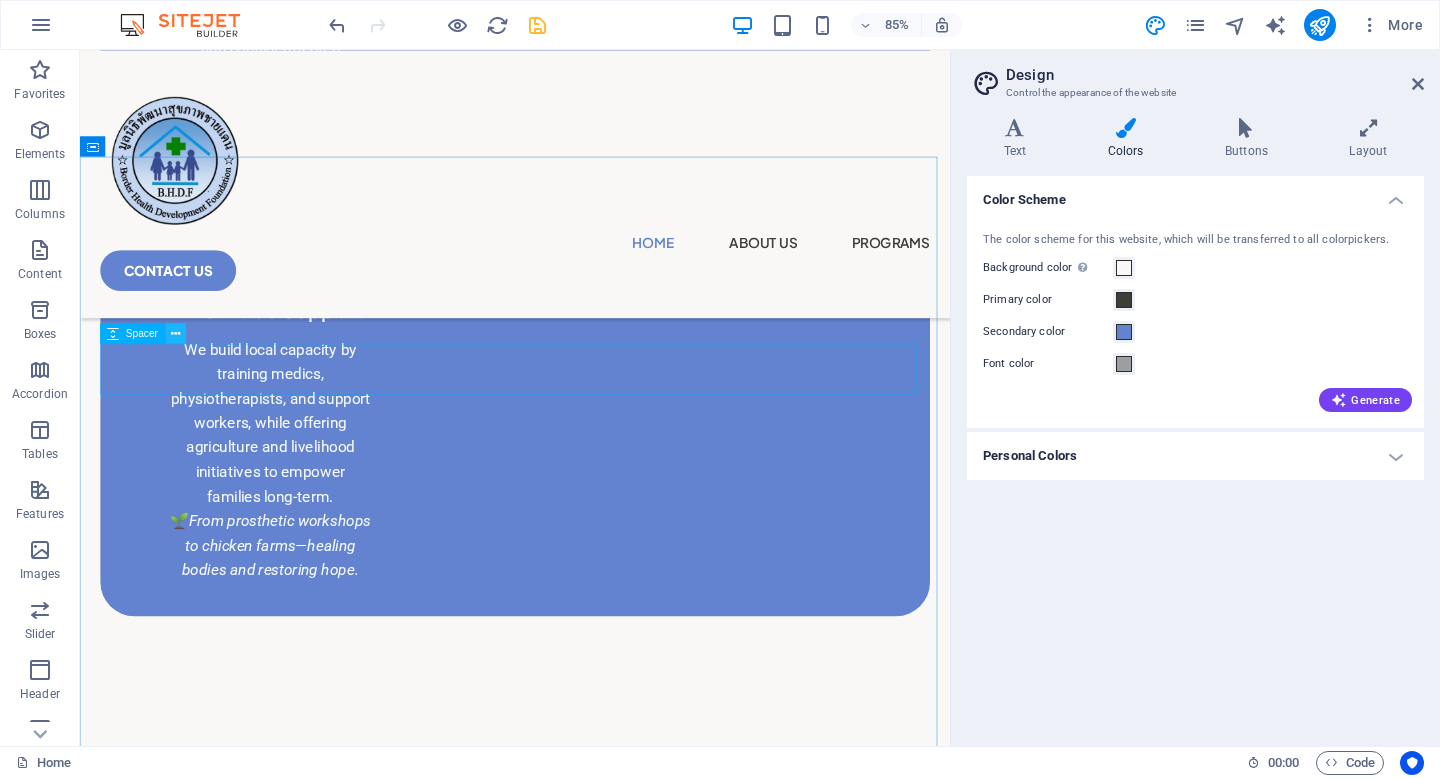 click at bounding box center [175, 333] 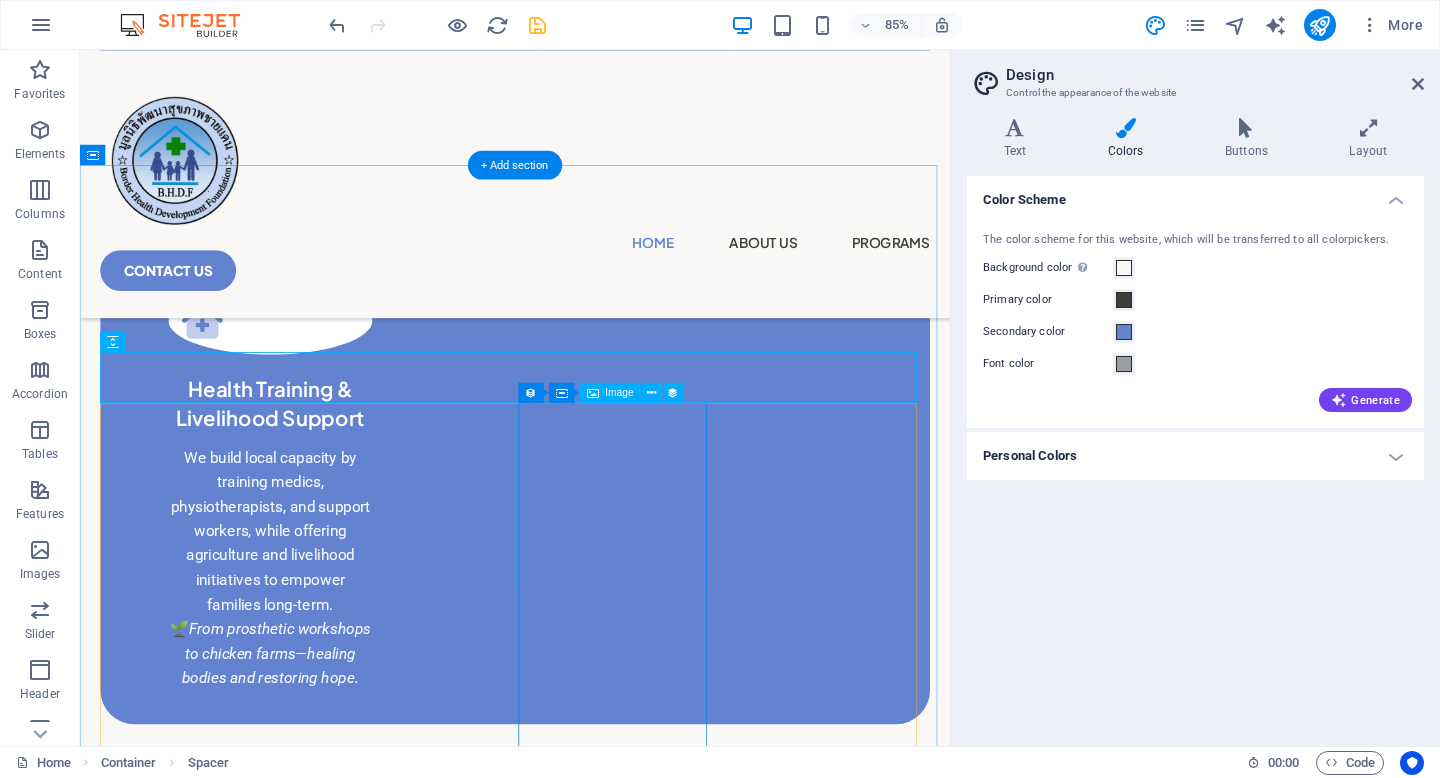scroll, scrollTop: 1910, scrollLeft: 0, axis: vertical 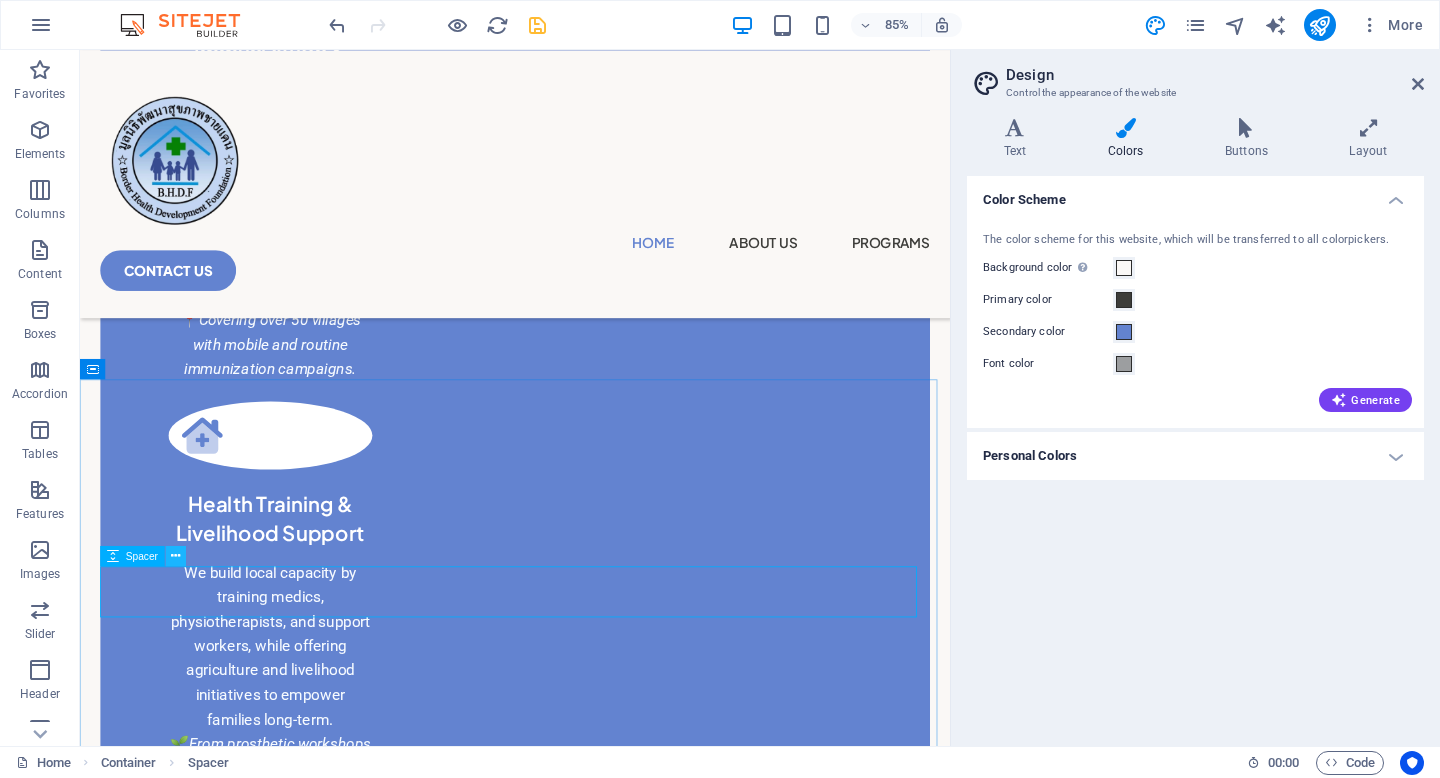click at bounding box center [175, 556] 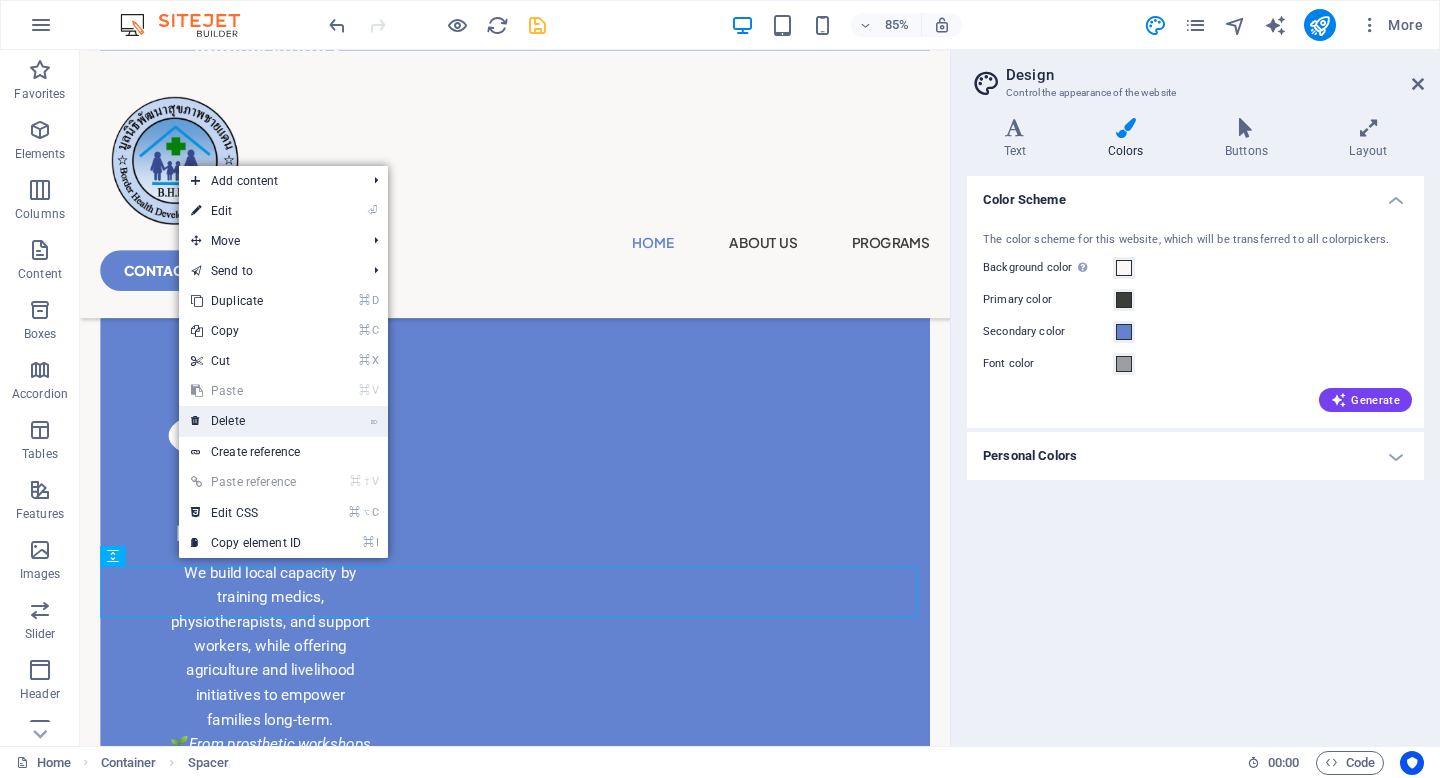 click on "⌦  Delete" at bounding box center (246, 421) 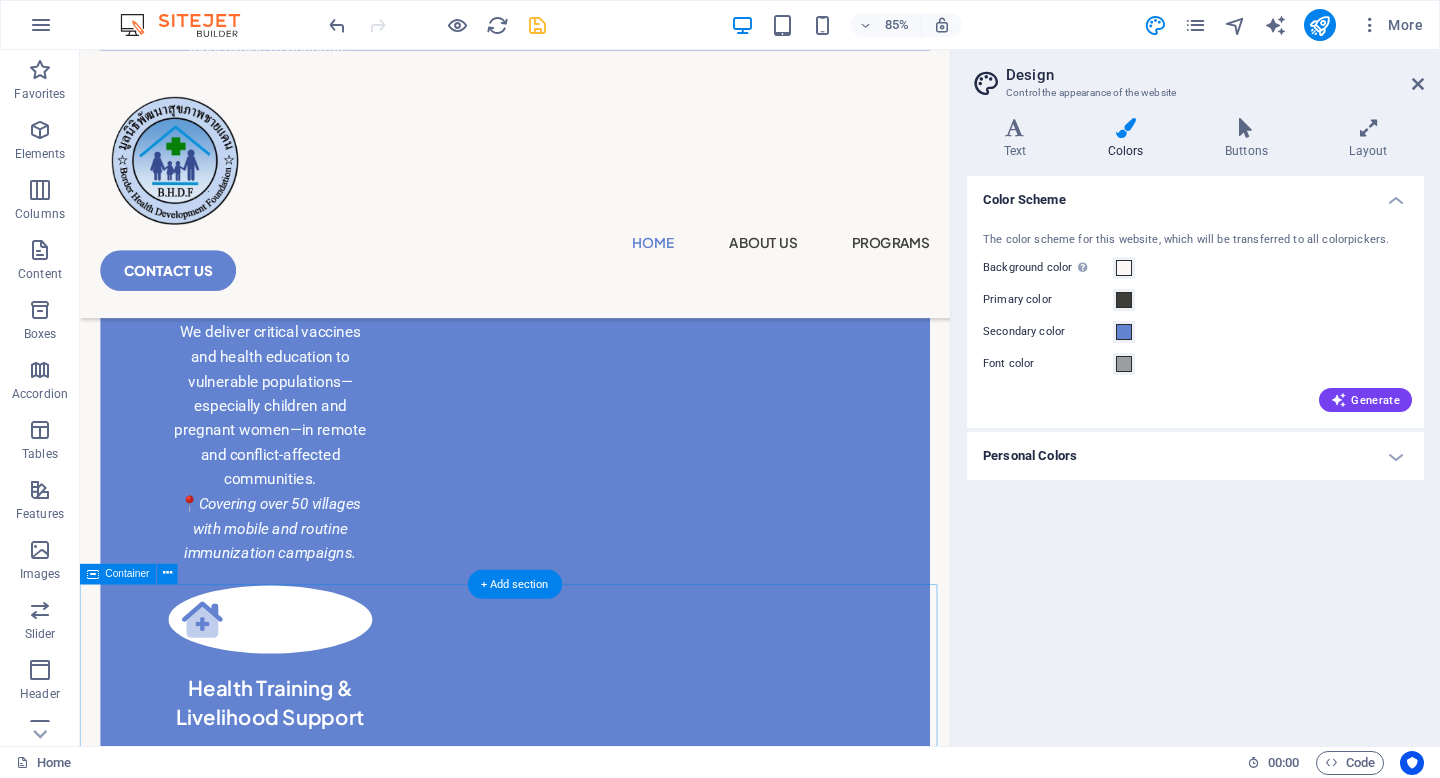 scroll, scrollTop: 1709, scrollLeft: 0, axis: vertical 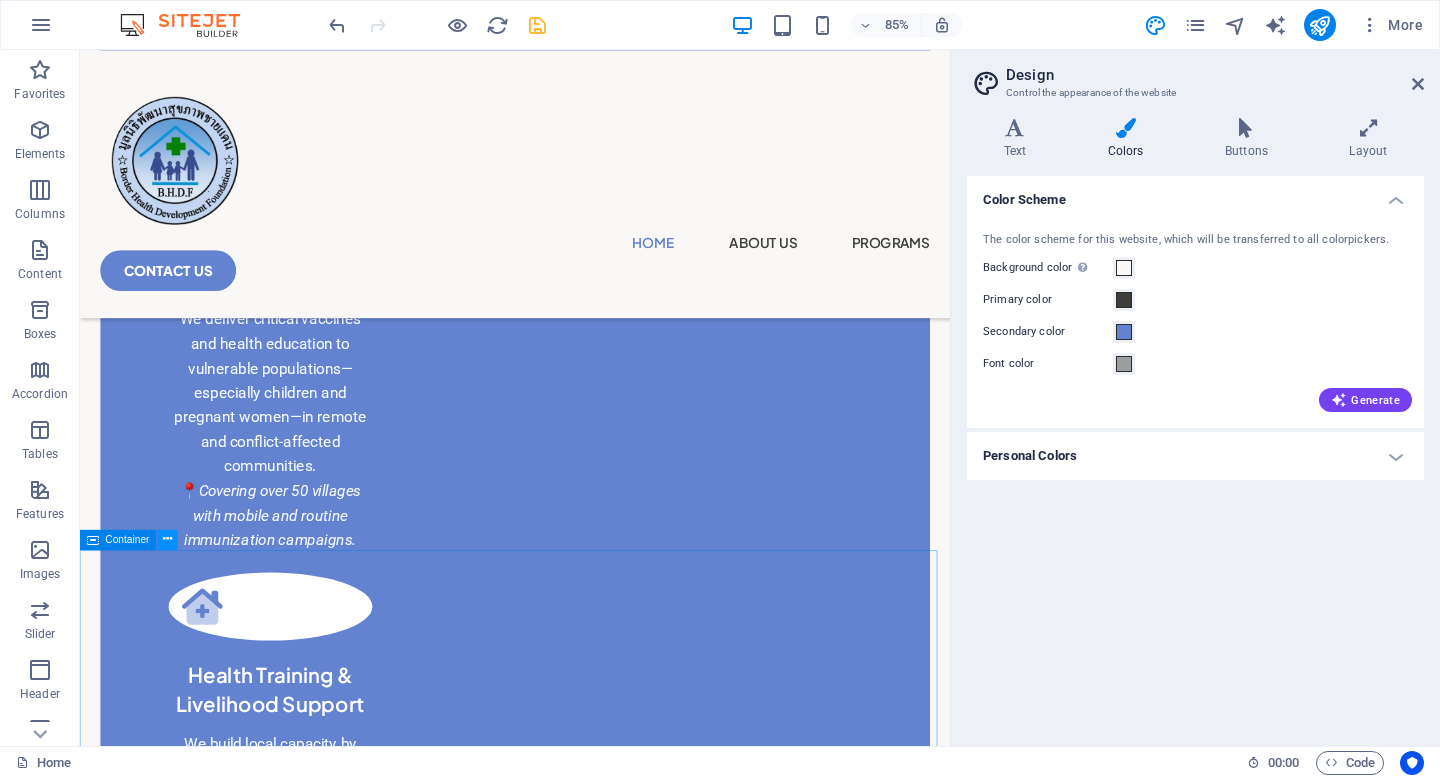 click at bounding box center [167, 539] 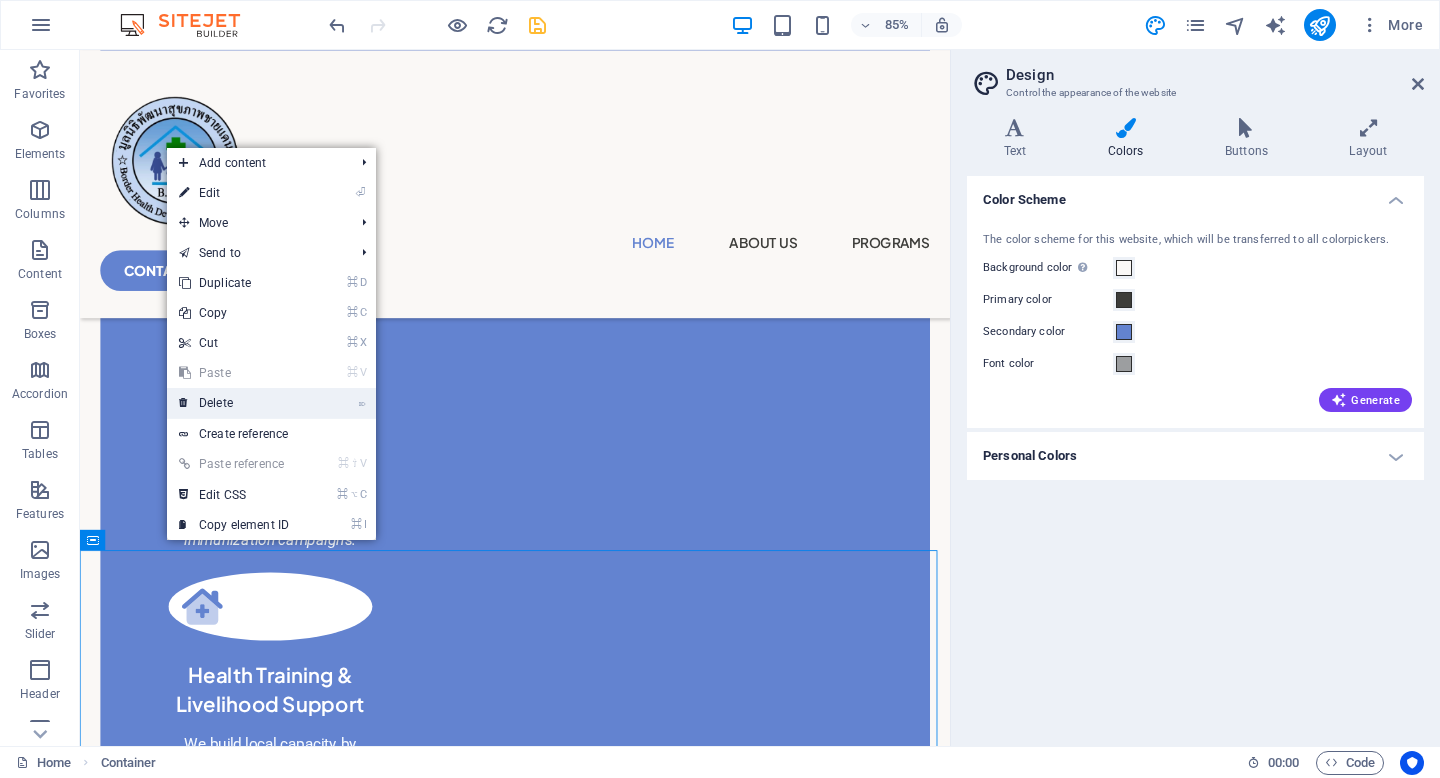 click on "⌦  Delete" at bounding box center (234, 403) 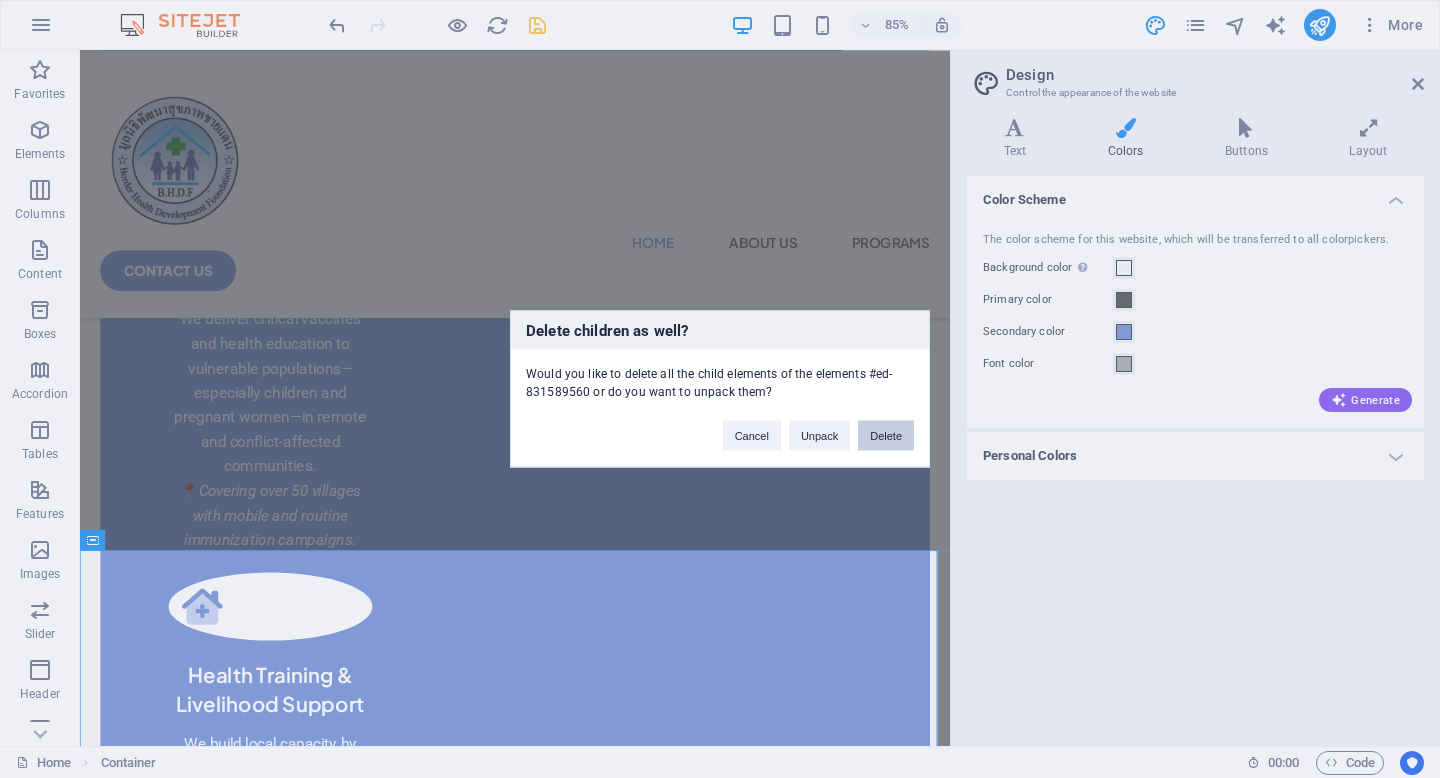 drag, startPoint x: 900, startPoint y: 437, endPoint x: 897, endPoint y: 483, distance: 46.09772 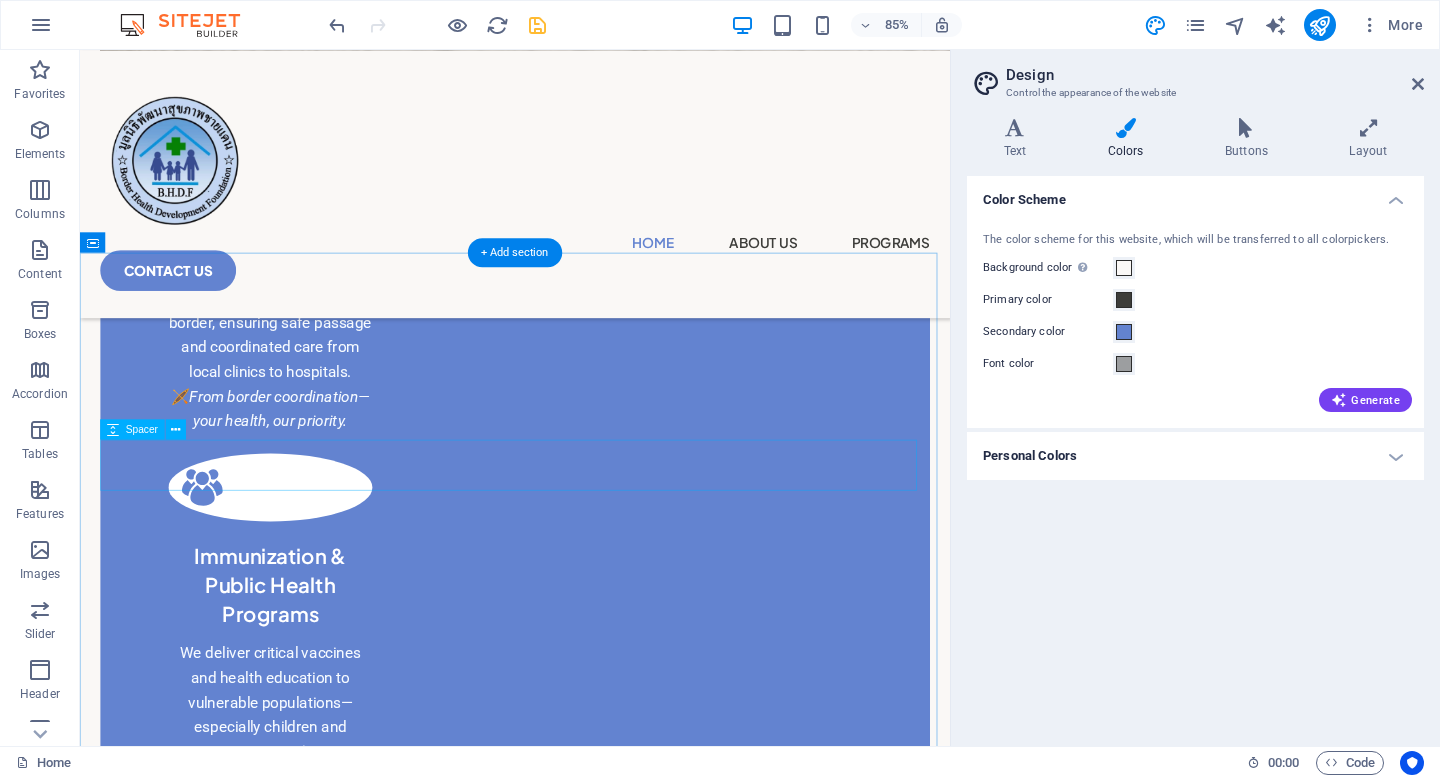 scroll, scrollTop: 1179, scrollLeft: 0, axis: vertical 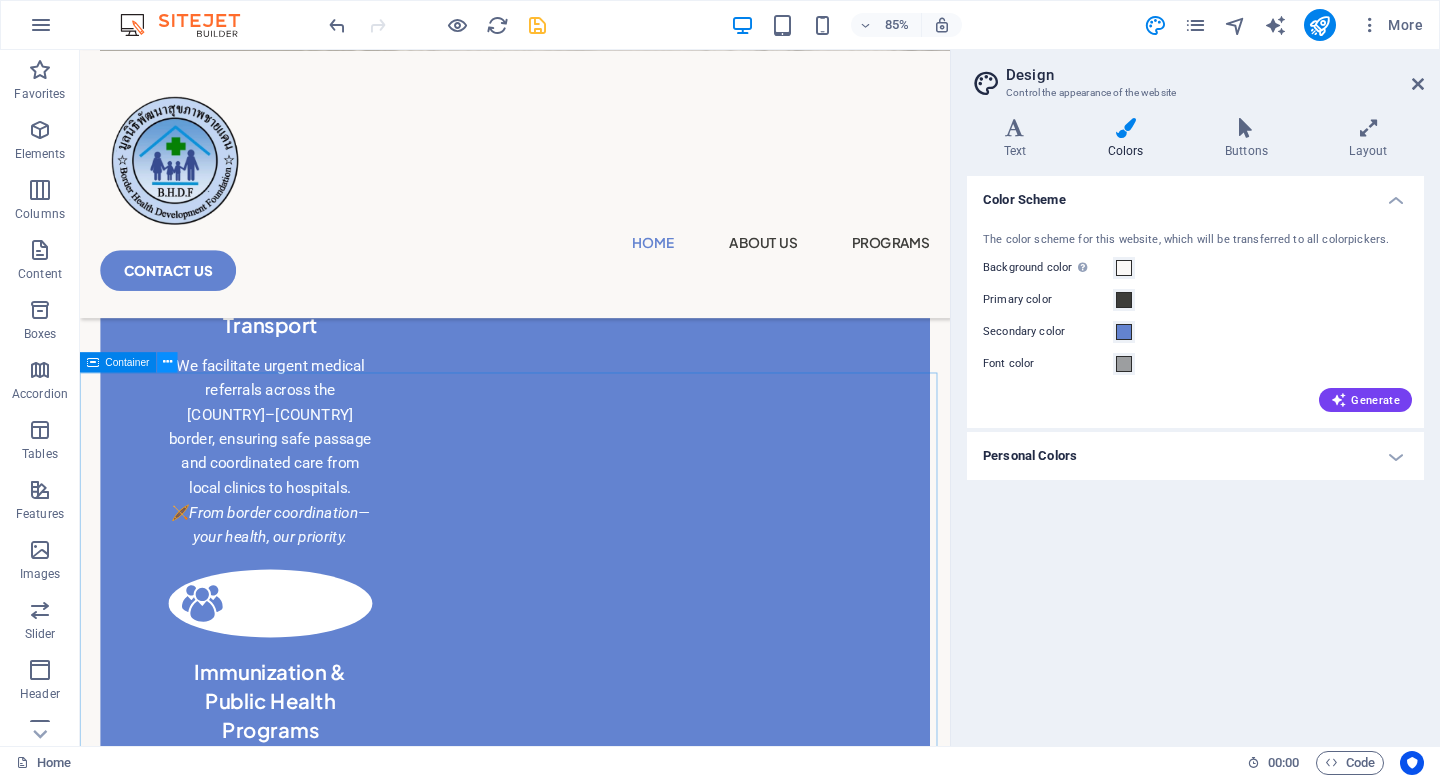 click at bounding box center (167, 362) 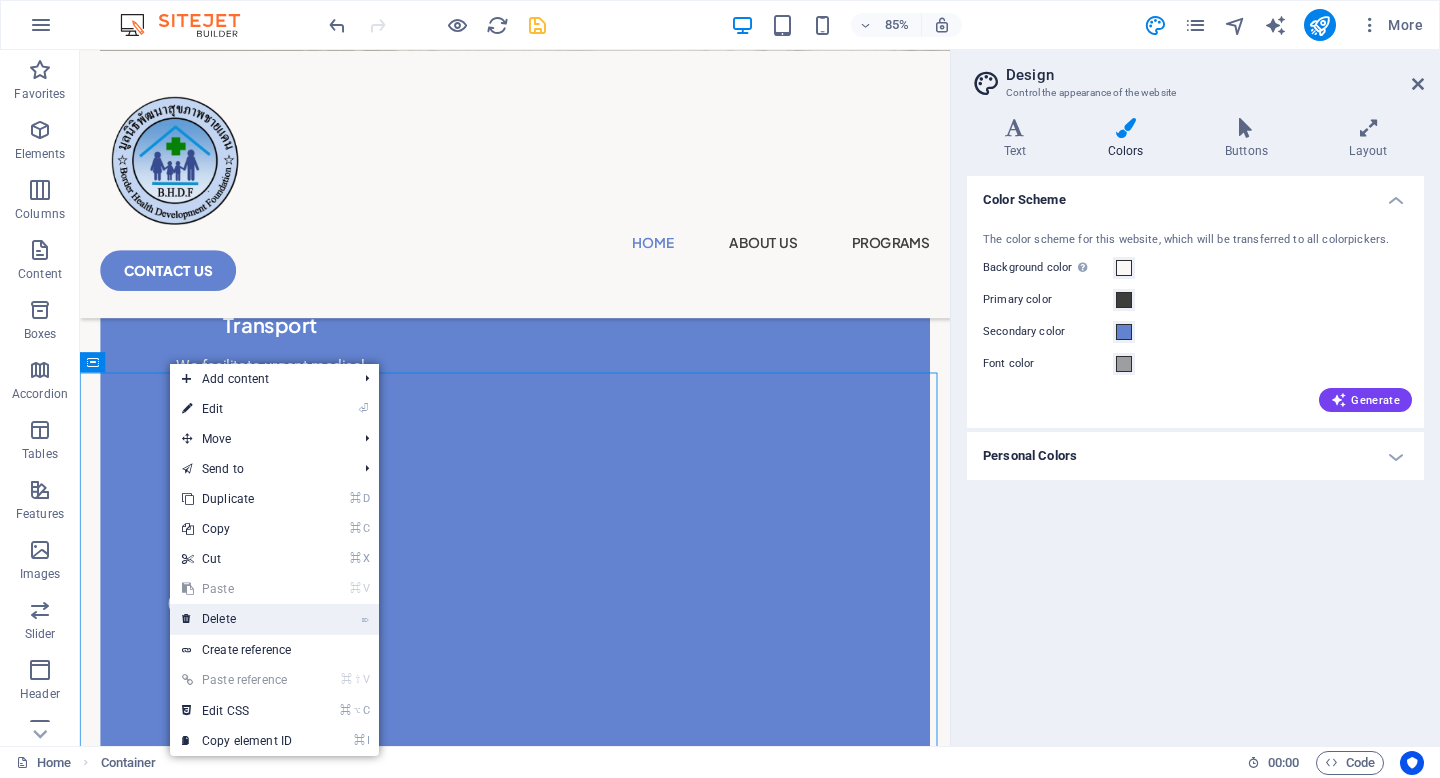 click on "⌦  Delete" at bounding box center (237, 619) 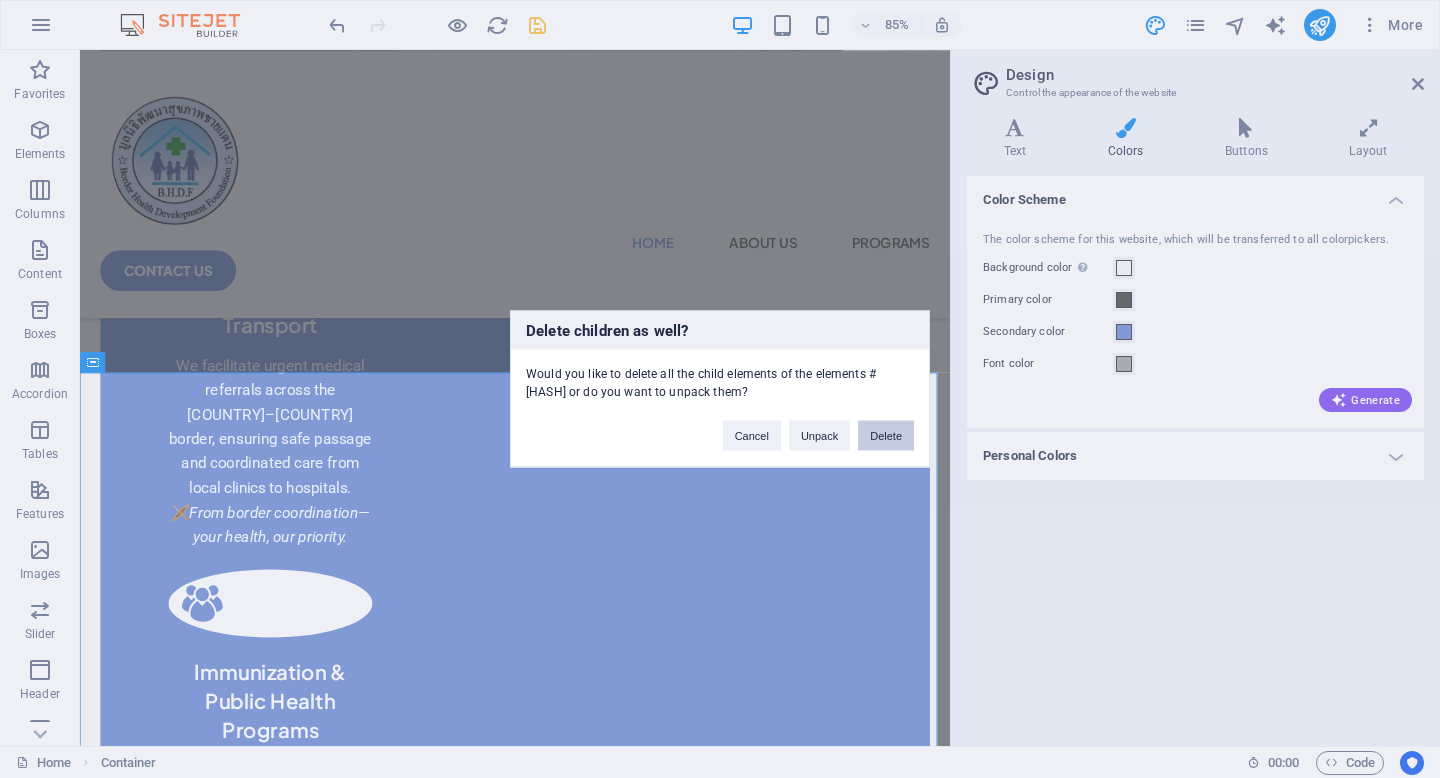 click on "Delete" at bounding box center [886, 436] 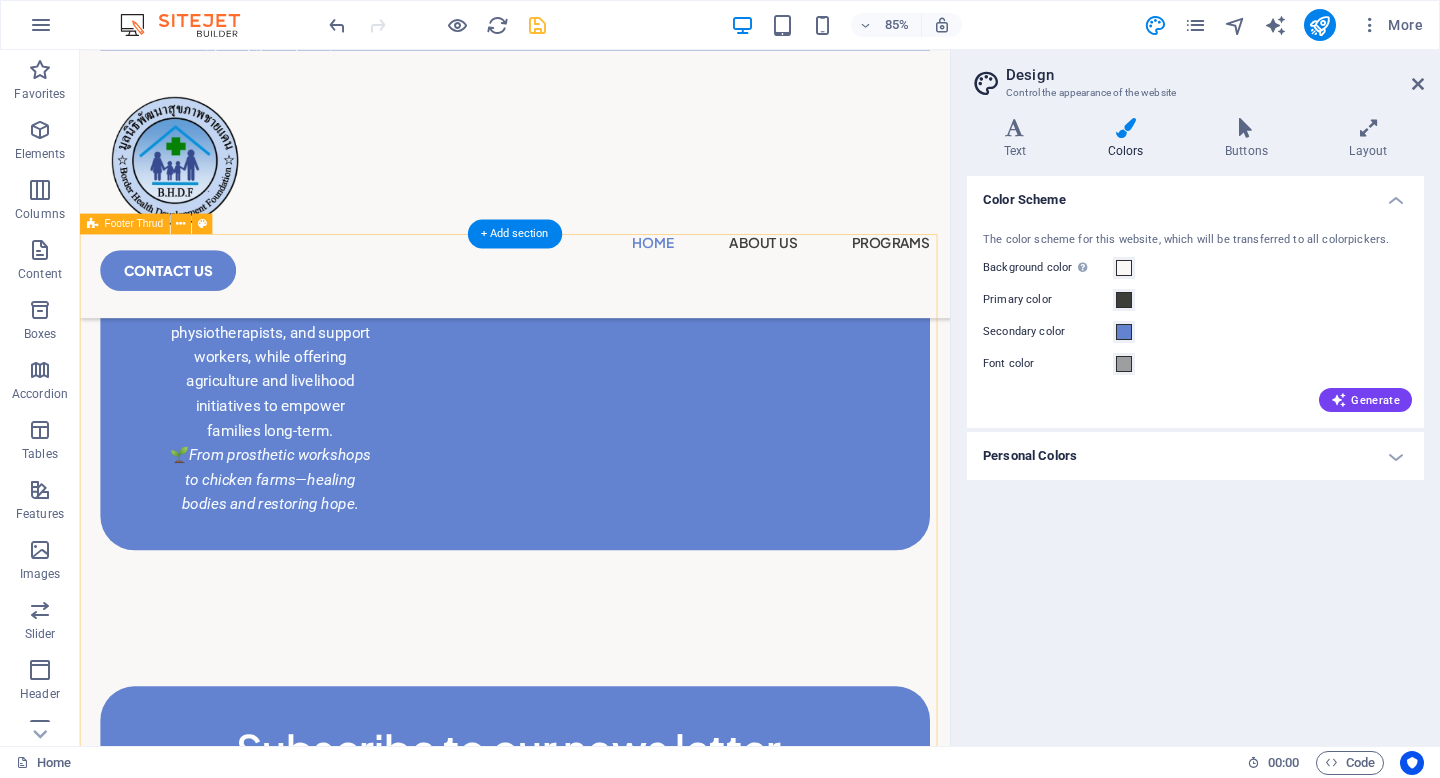 scroll, scrollTop: 2259, scrollLeft: 0, axis: vertical 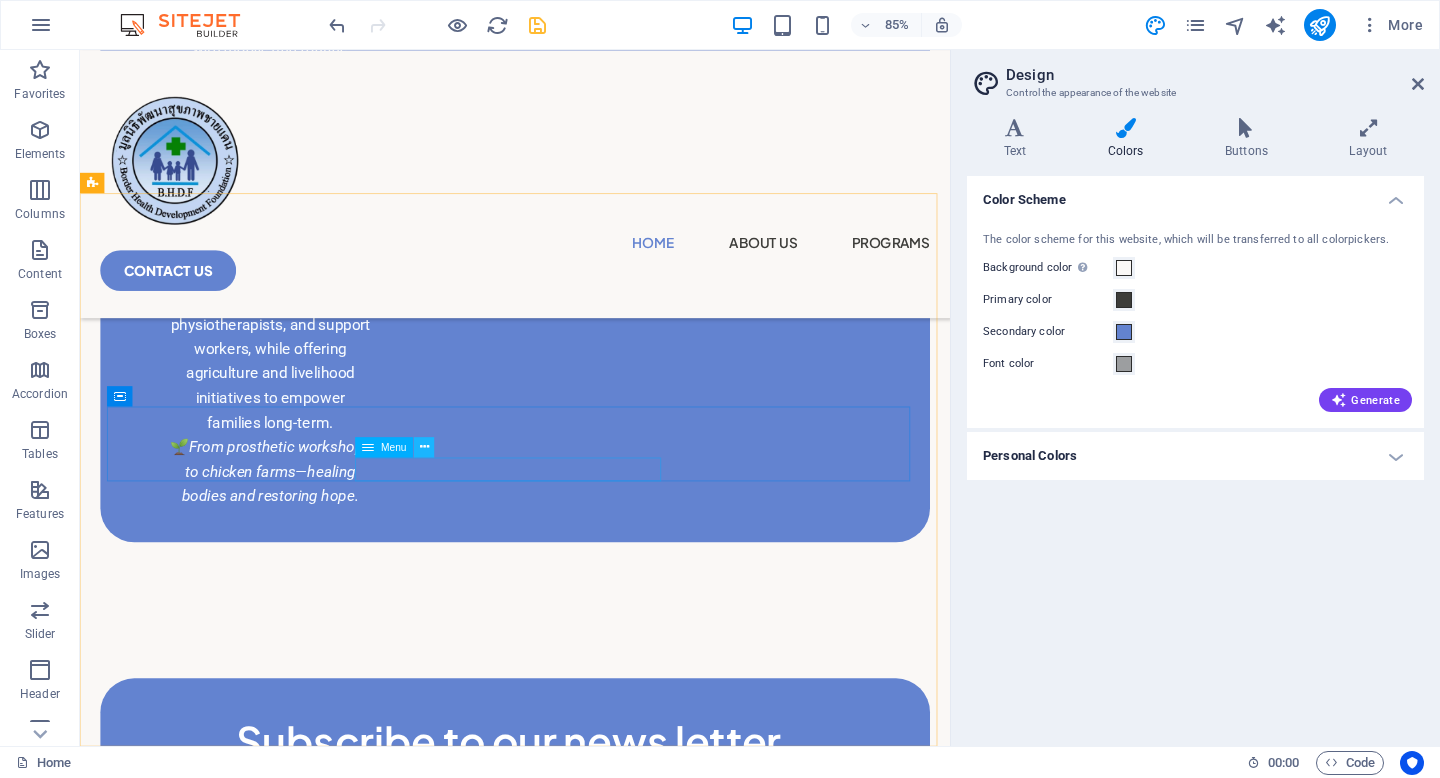click at bounding box center (424, 447) 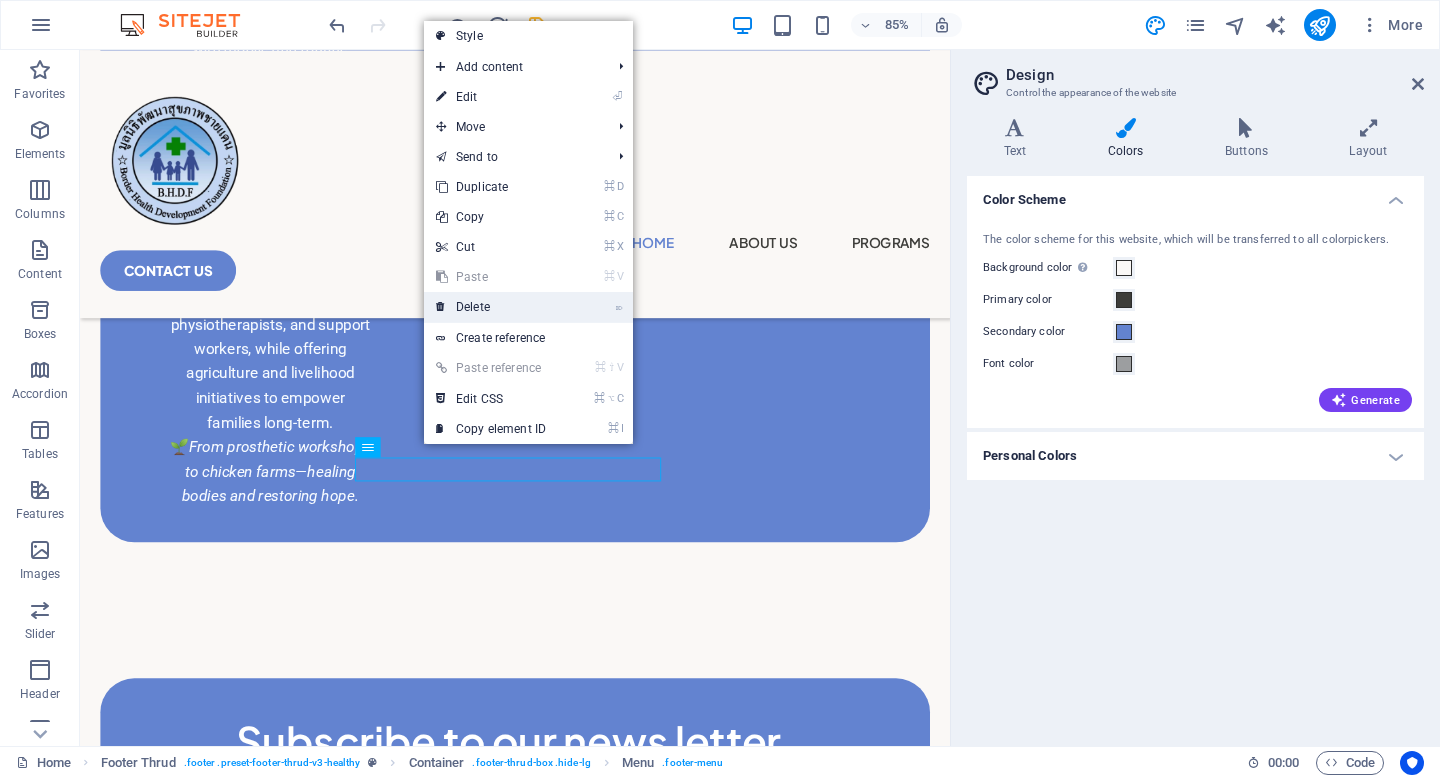 click on "⌦  Delete" at bounding box center [491, 307] 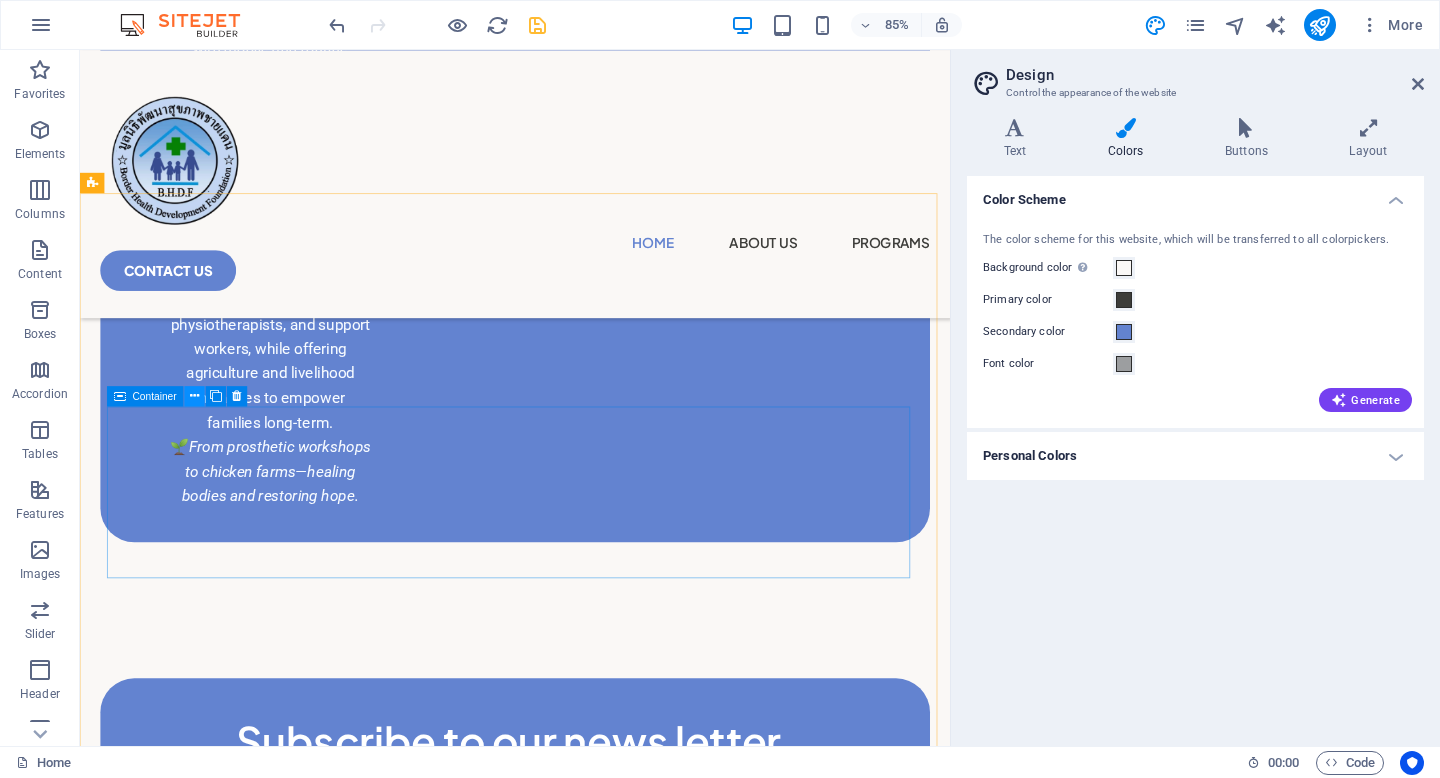 click at bounding box center (194, 396) 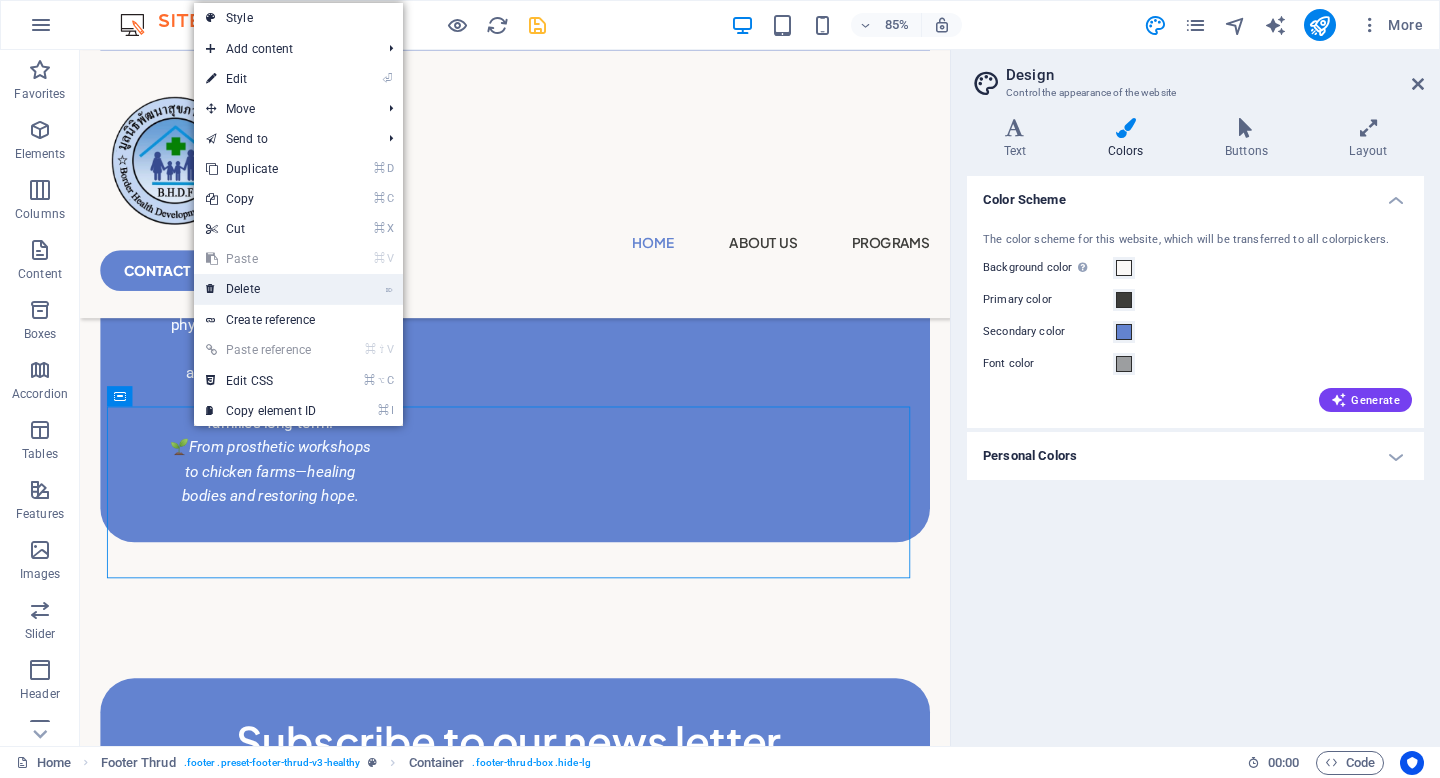 click on "⌦  Delete" at bounding box center [261, 289] 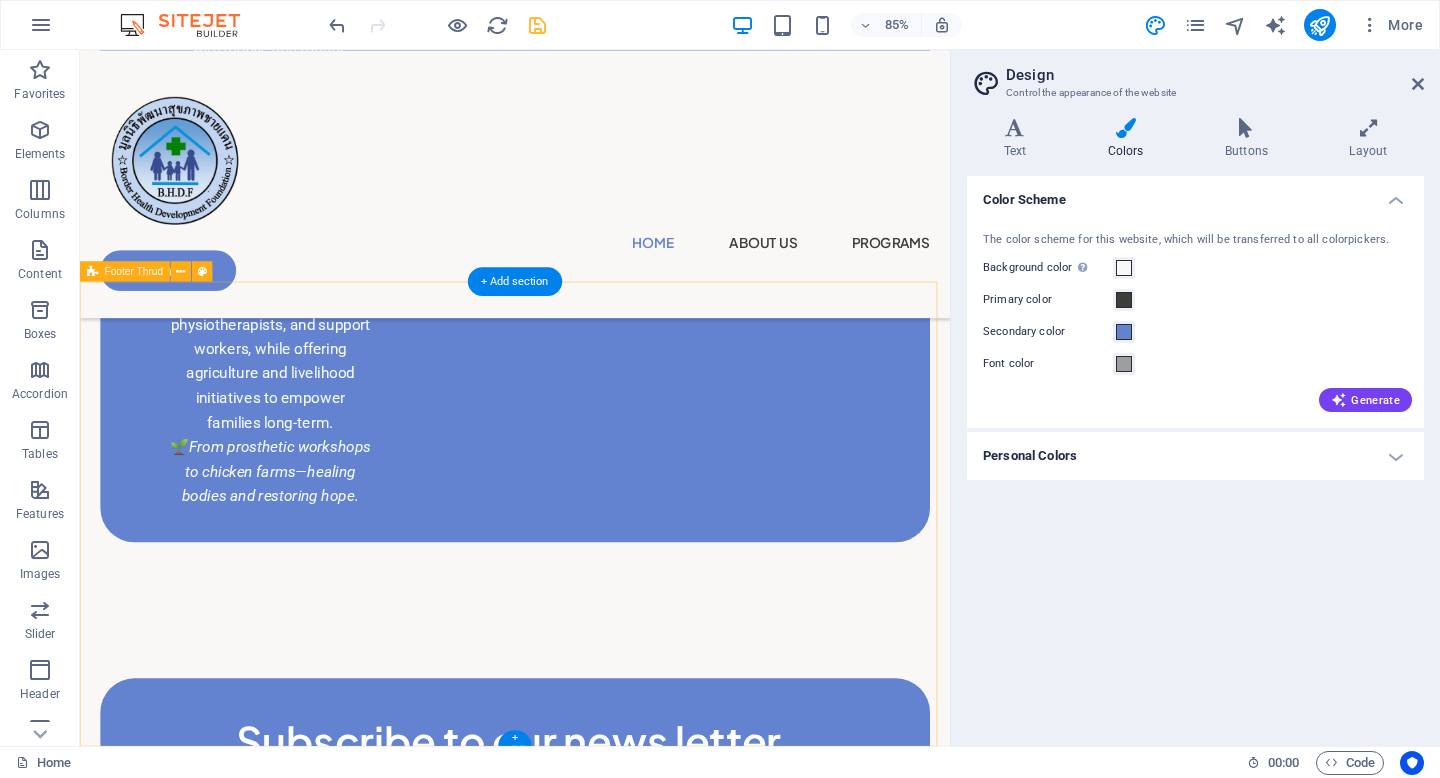 scroll, scrollTop: 2155, scrollLeft: 0, axis: vertical 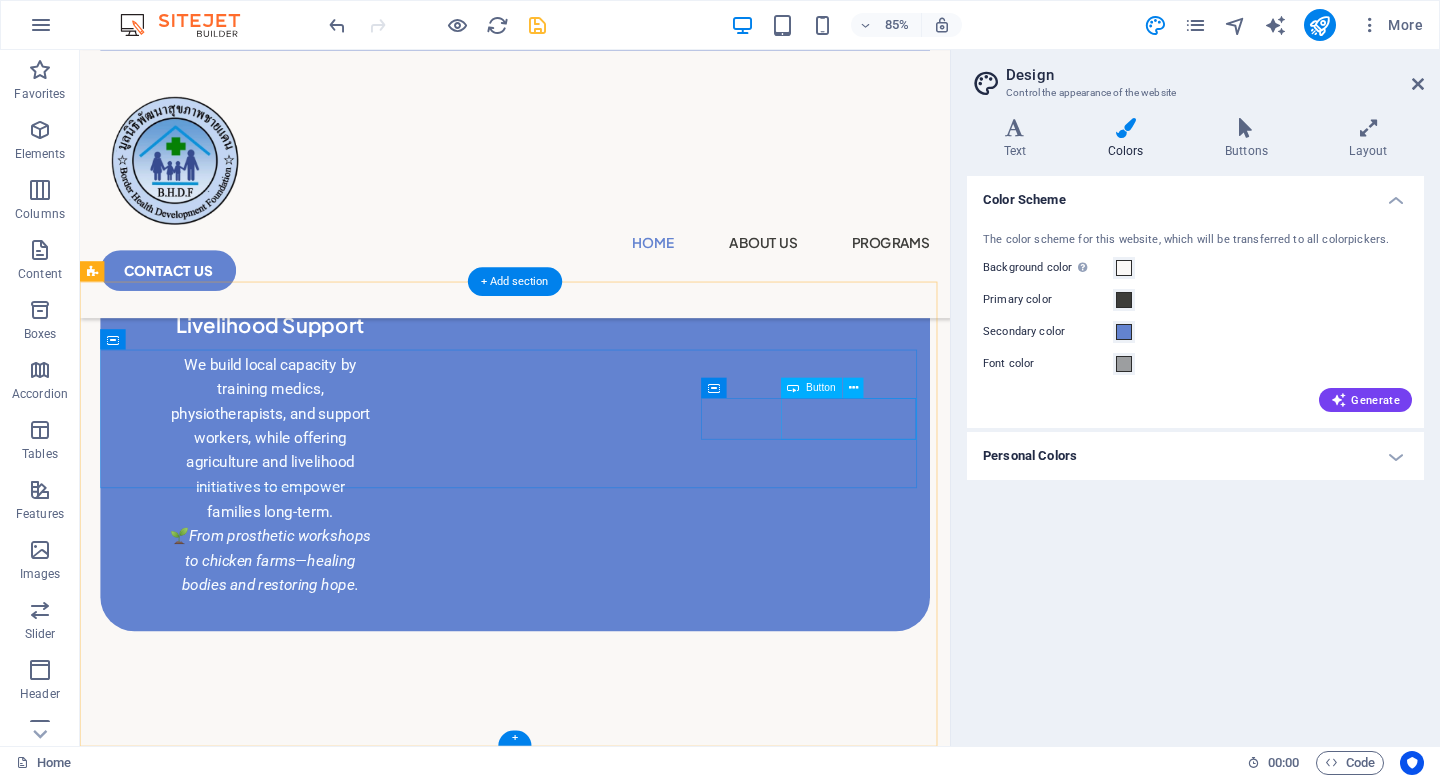 click on "Contact Me" at bounding box center (592, 2095) 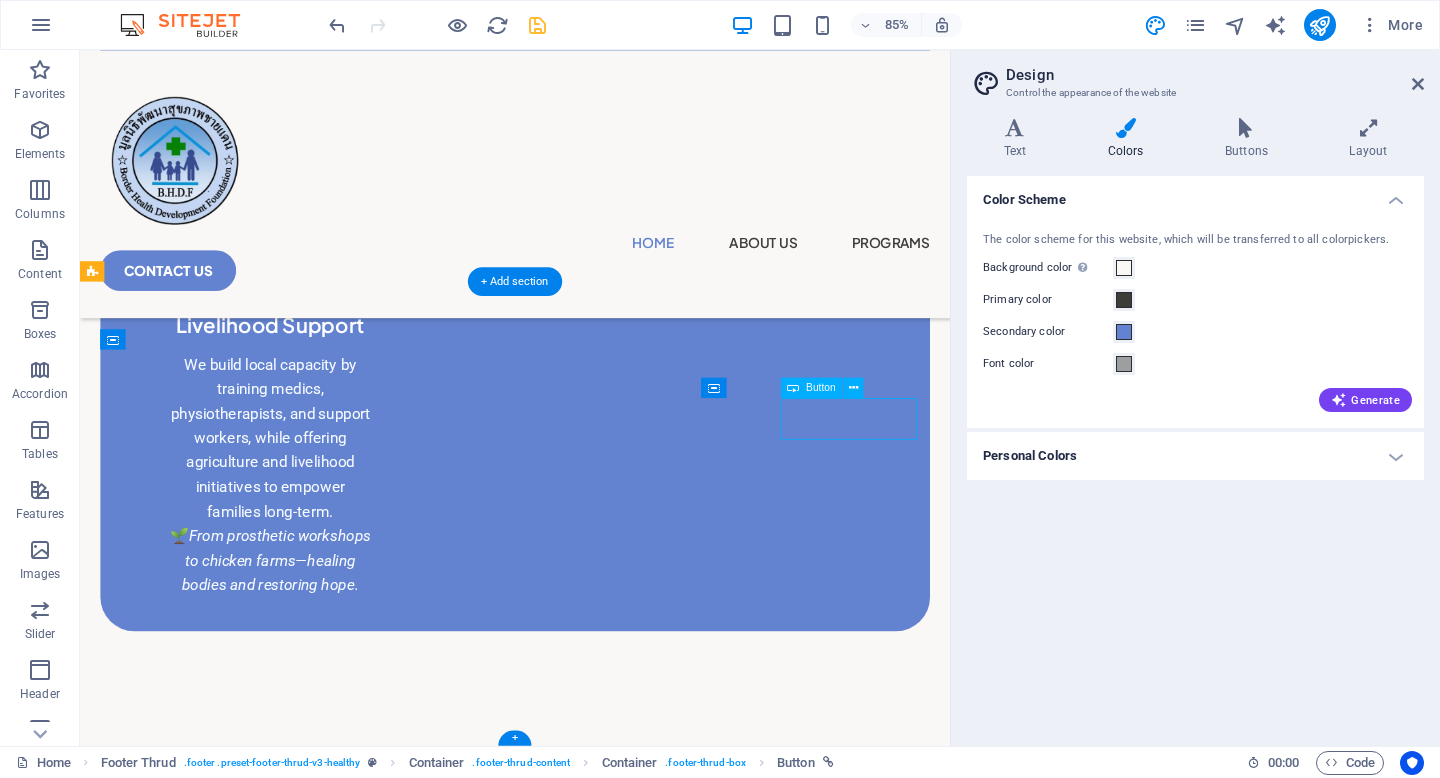 click on "Contact Me" at bounding box center (592, 2095) 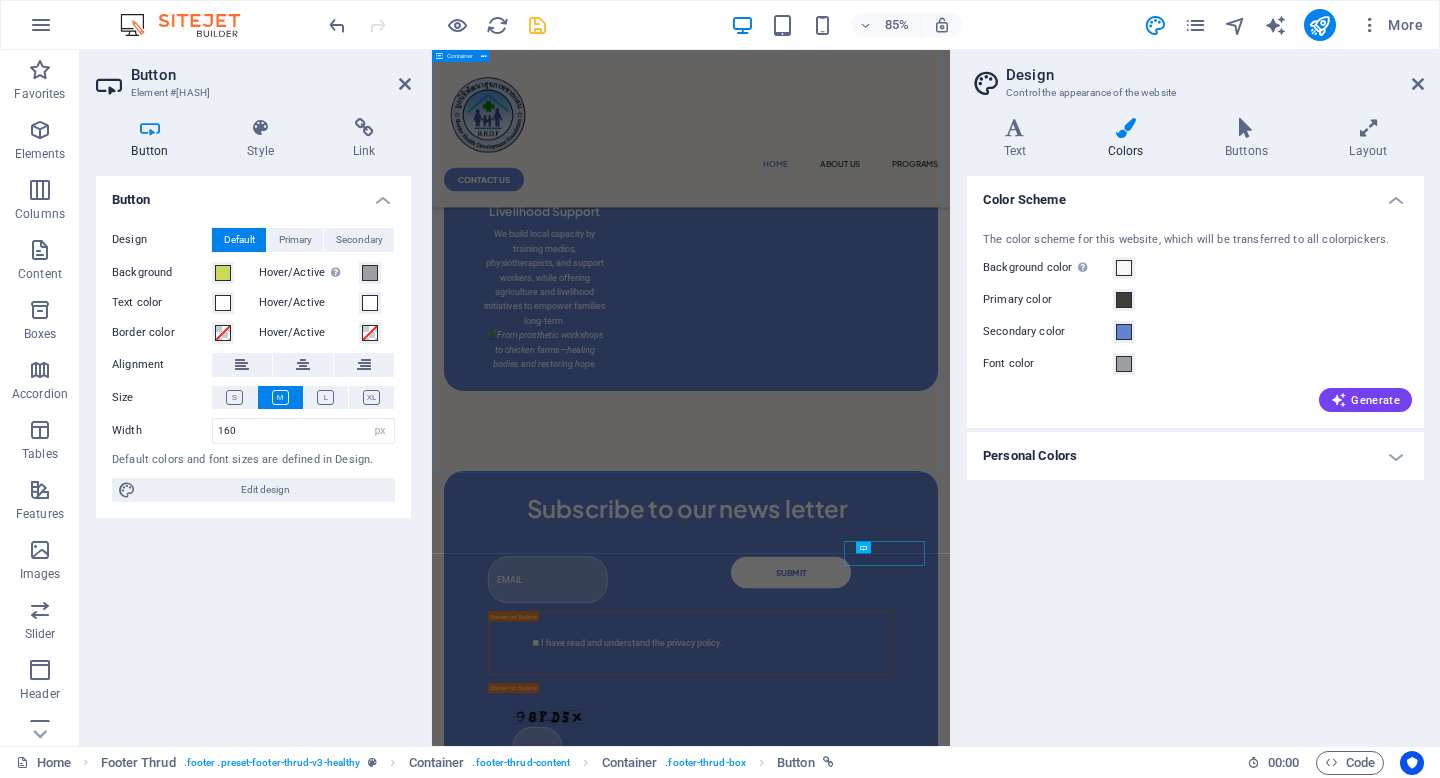scroll, scrollTop: 1582, scrollLeft: 0, axis: vertical 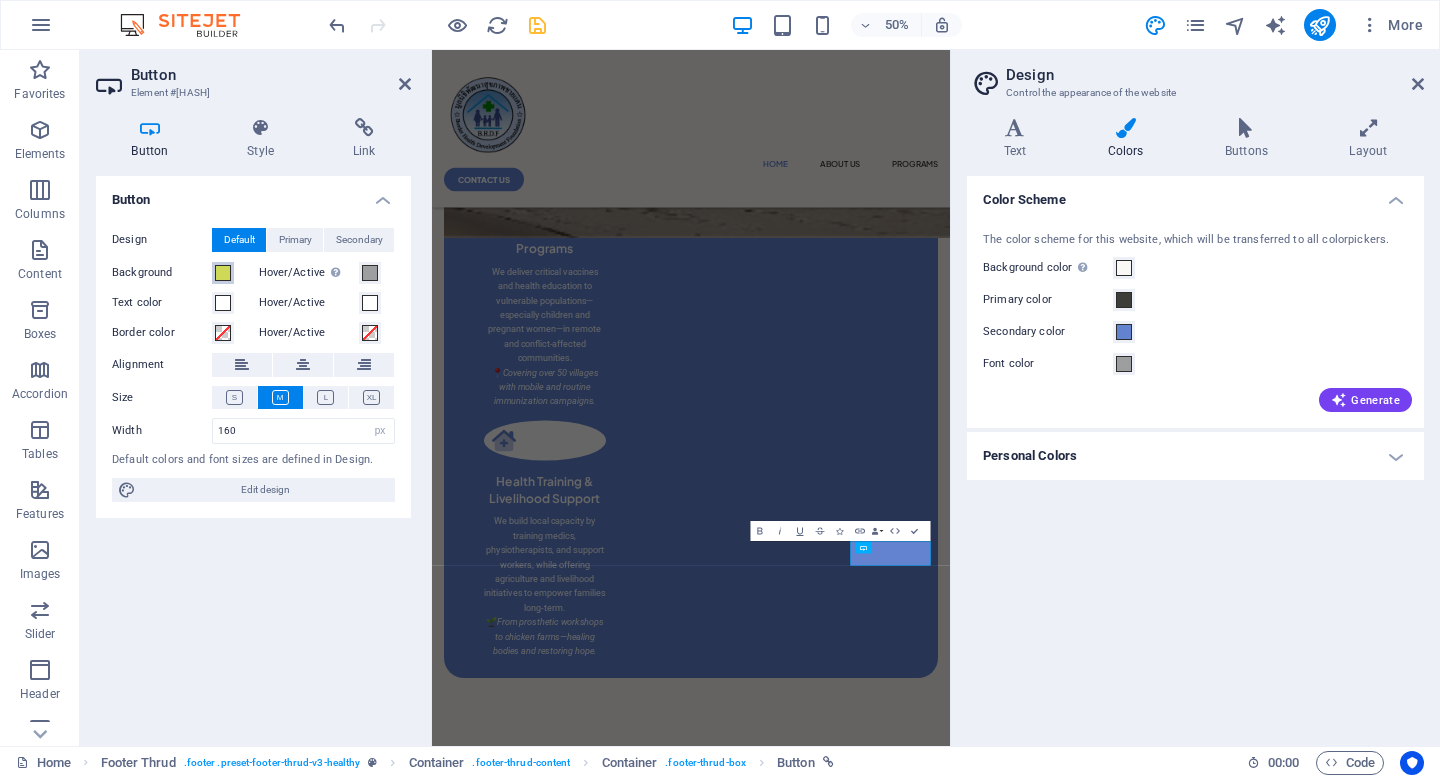 click at bounding box center [223, 273] 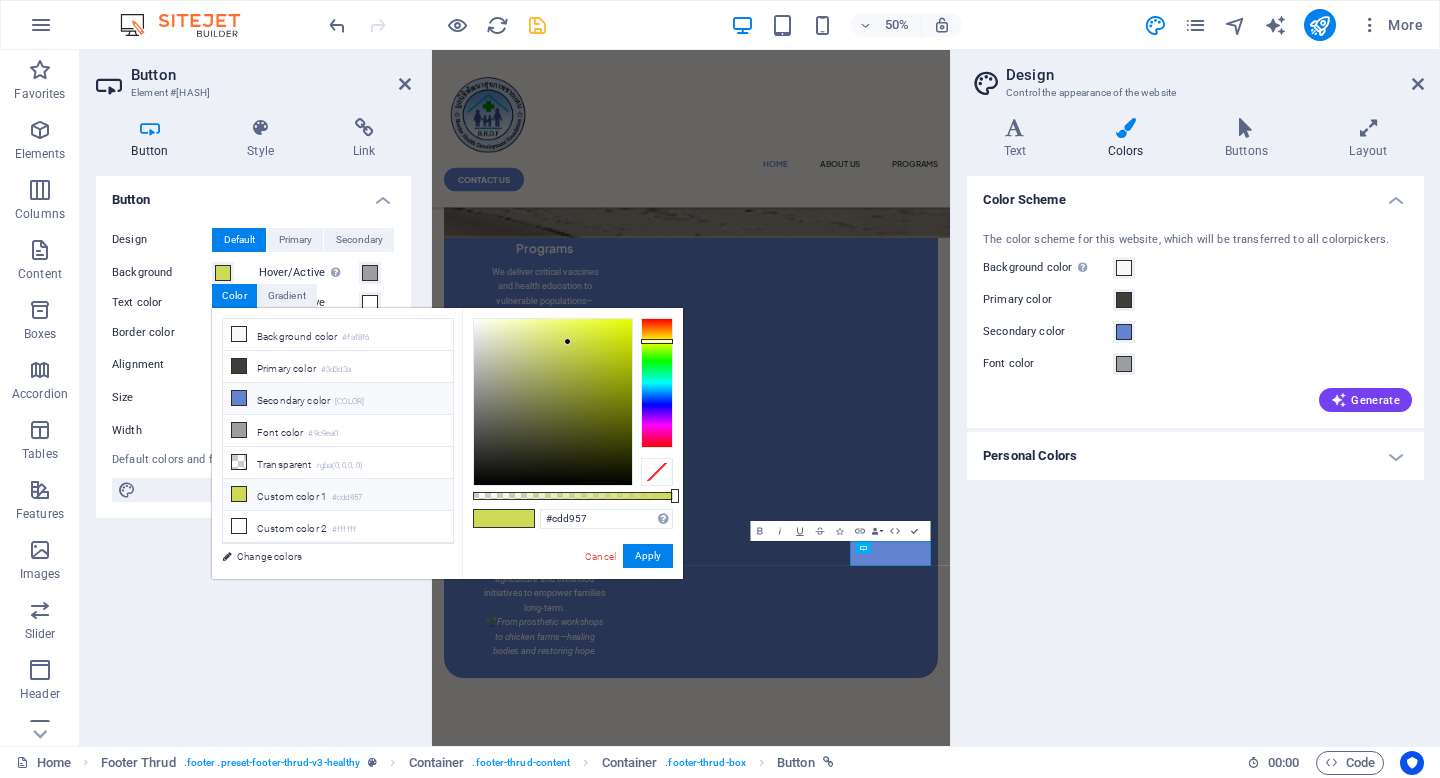 click on "Secondary color
#6383d0" at bounding box center [338, 399] 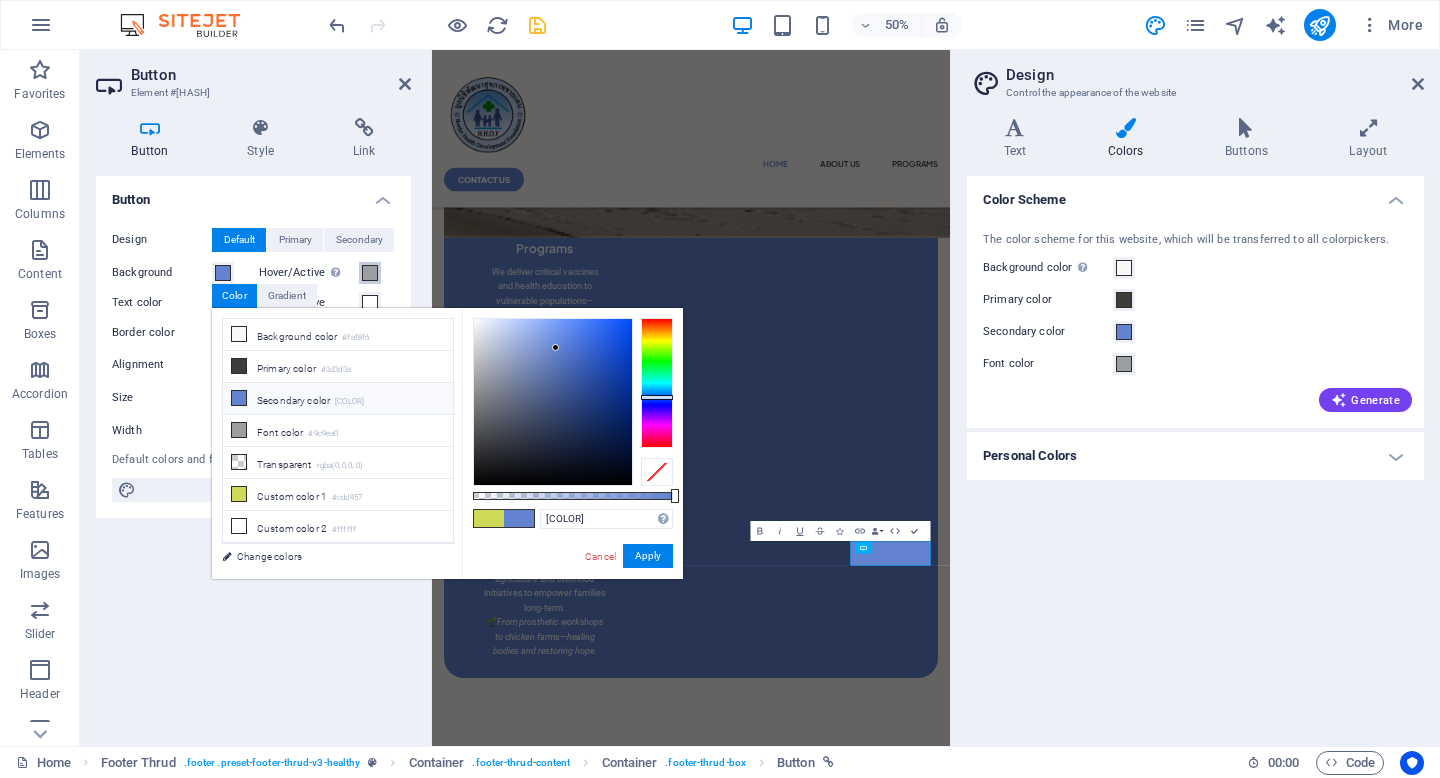 click at bounding box center [370, 273] 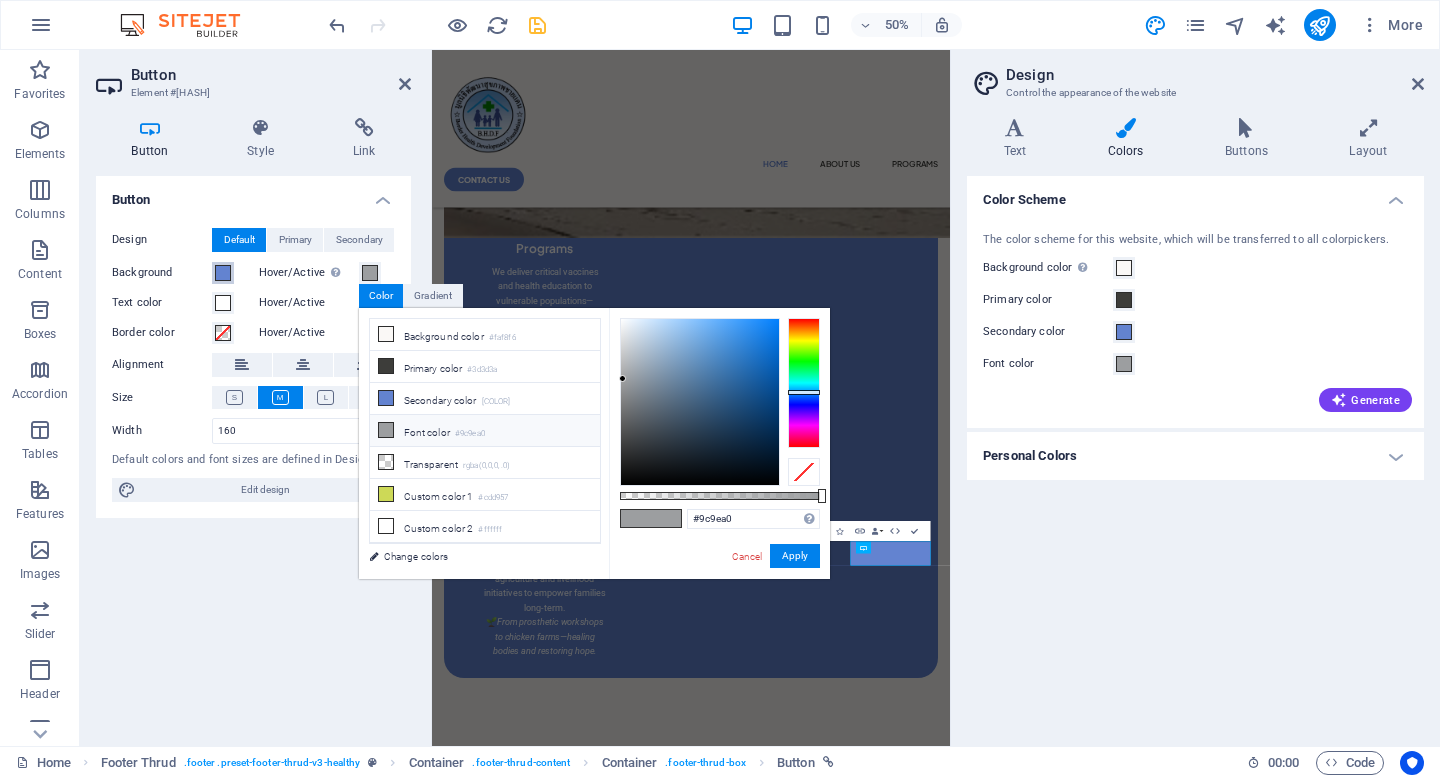click at bounding box center (223, 273) 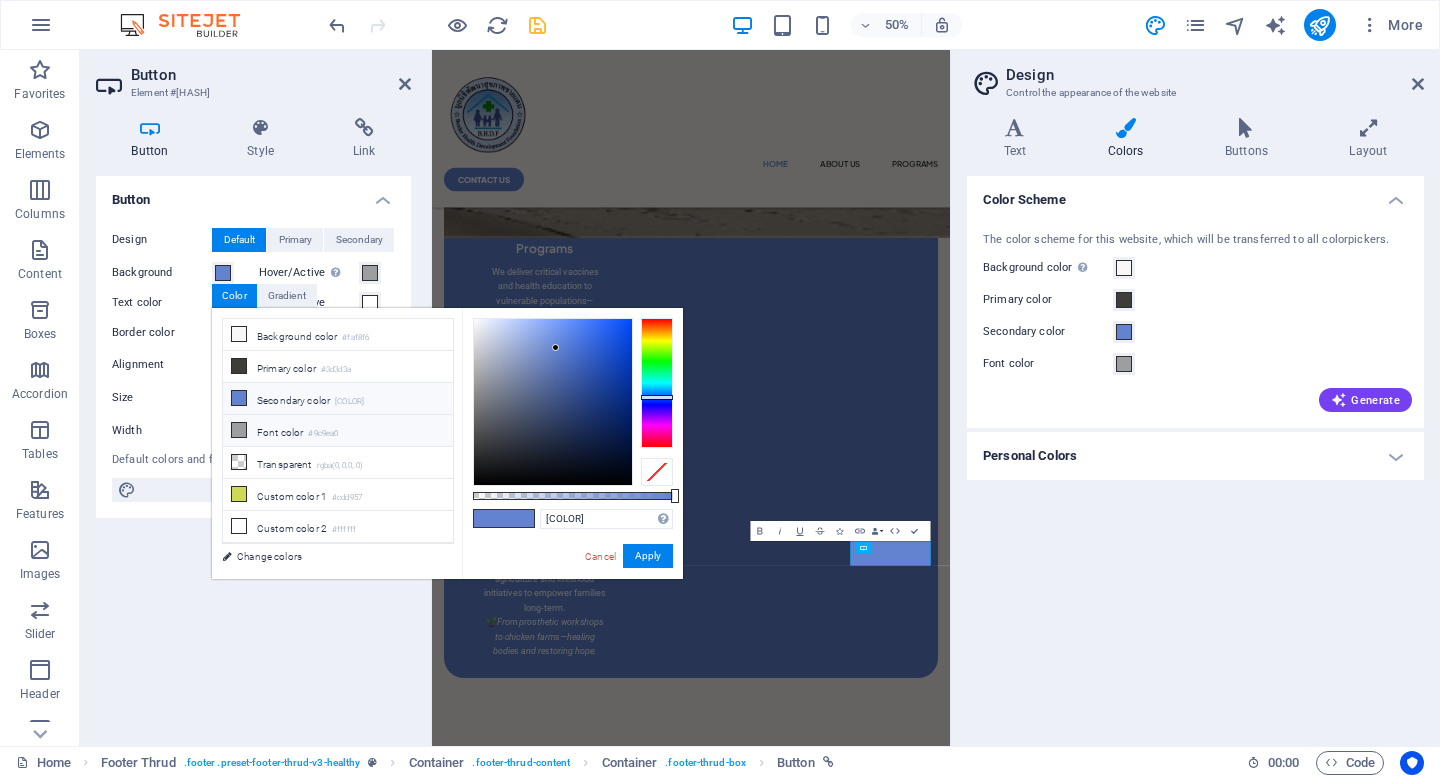 click on "Font color
#9c9ea0" at bounding box center (338, 431) 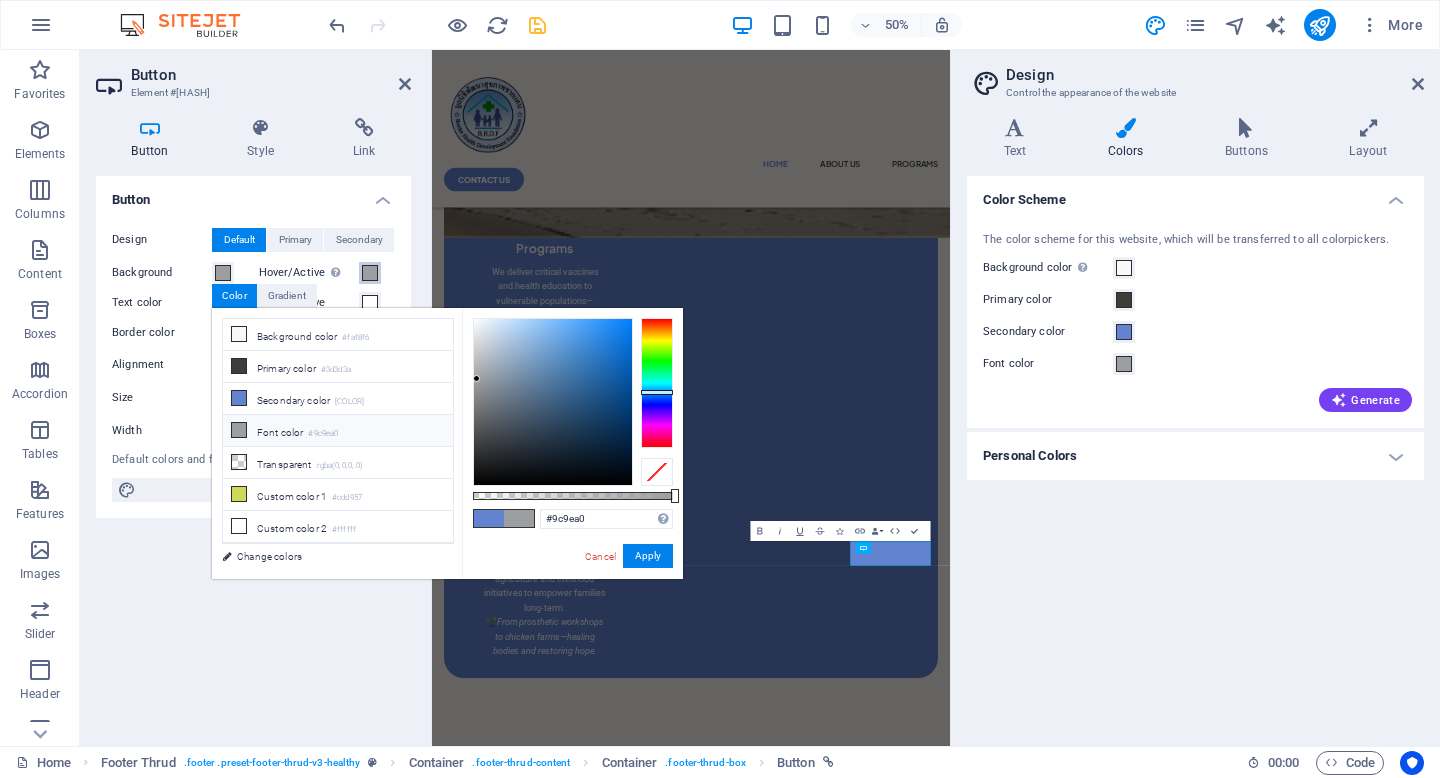 click at bounding box center [370, 273] 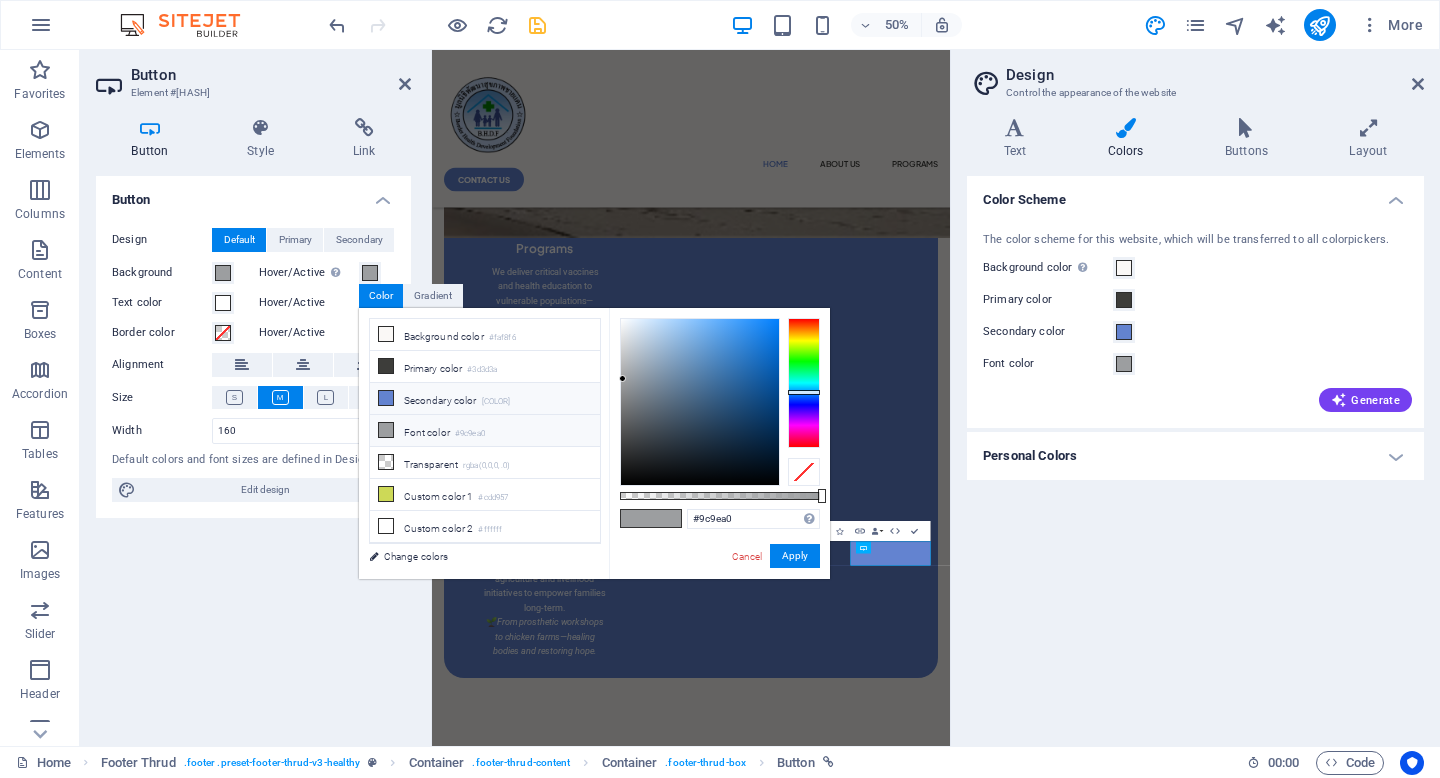 click on "Secondary color
#6383d0" at bounding box center [485, 399] 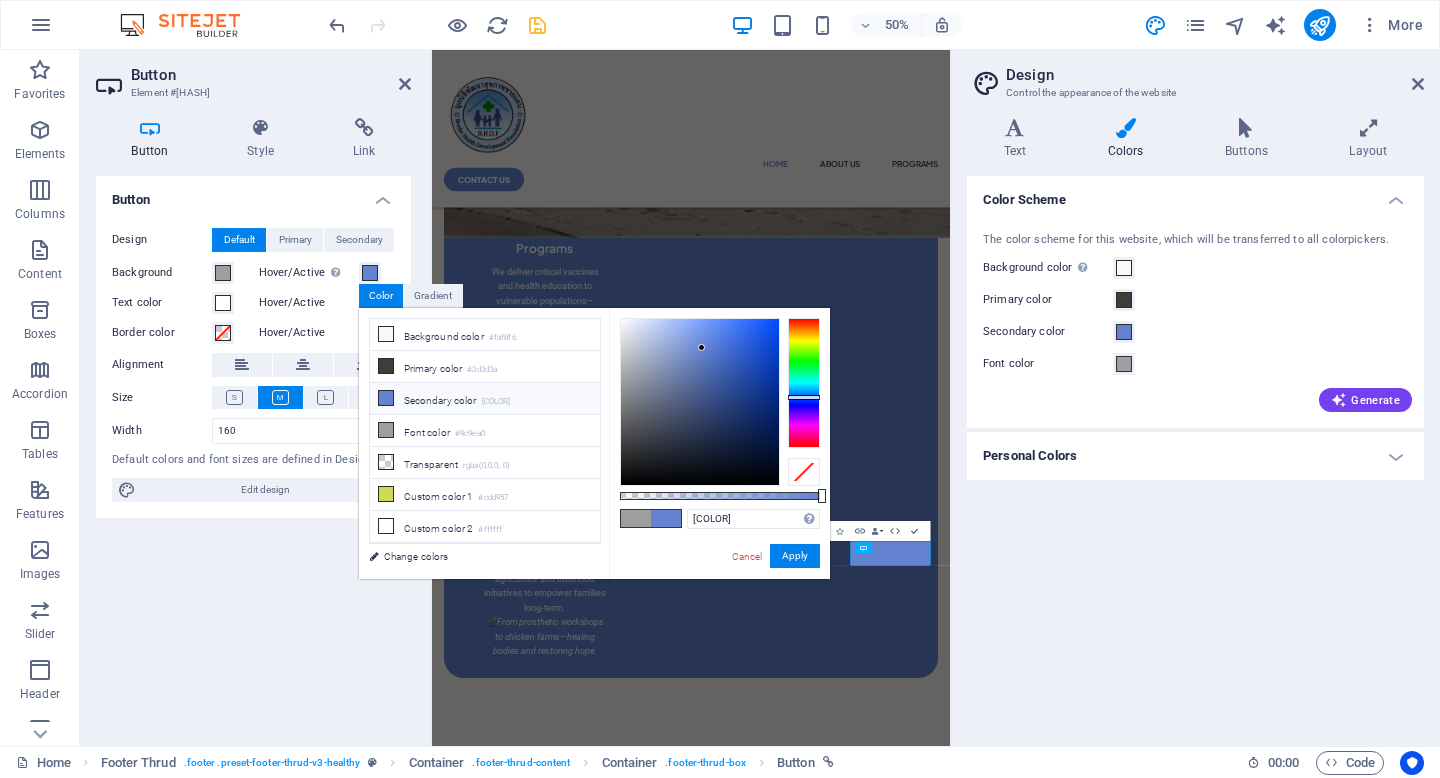 click on "Button Design Default Primary Secondary Background Hover/Active Switch to preview mode to test the active/hover state Text color Hover/Active Border color Hover/Active Alignment Size Width 160 Default px rem % em vh vw Default colors and font sizes are defined in Design. Edit design" at bounding box center [253, 453] 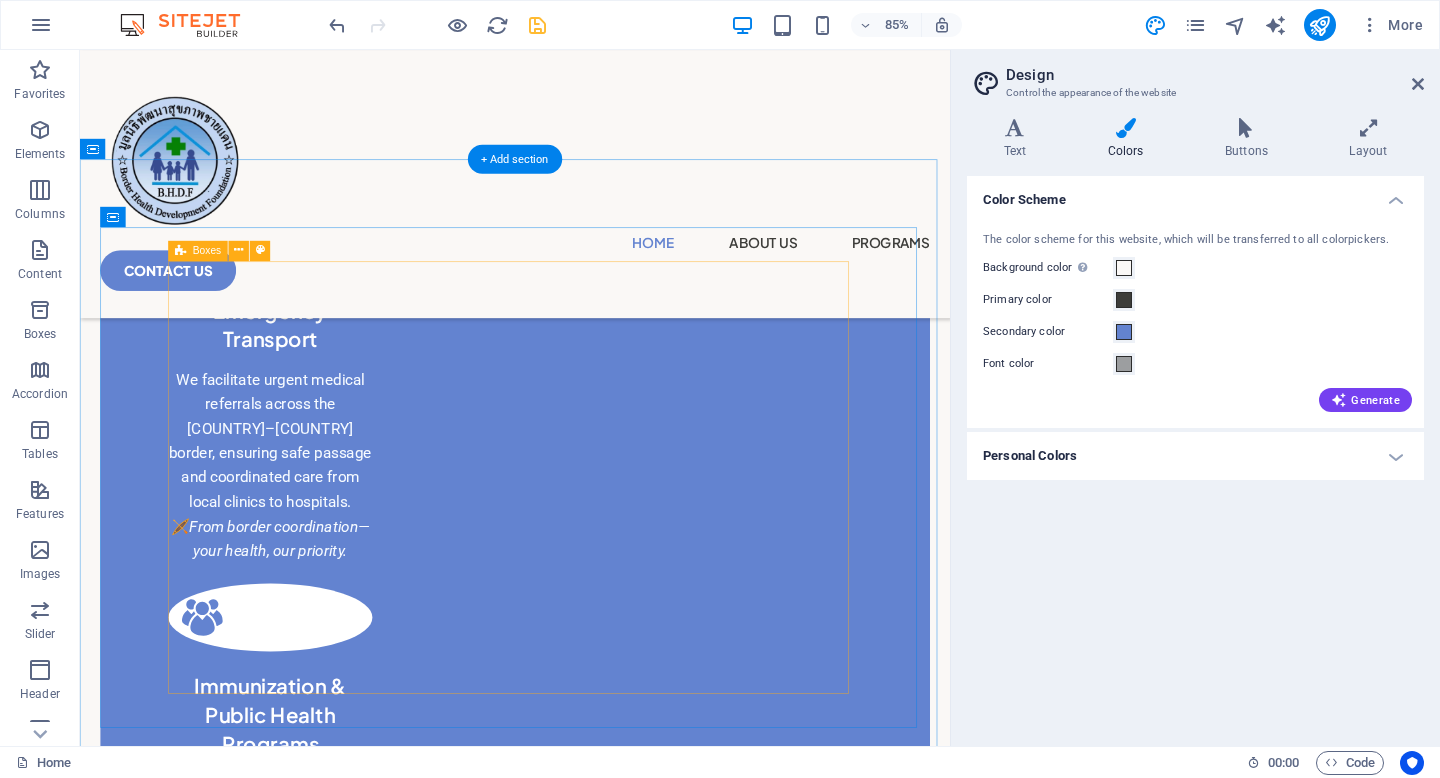 scroll, scrollTop: 1322, scrollLeft: 0, axis: vertical 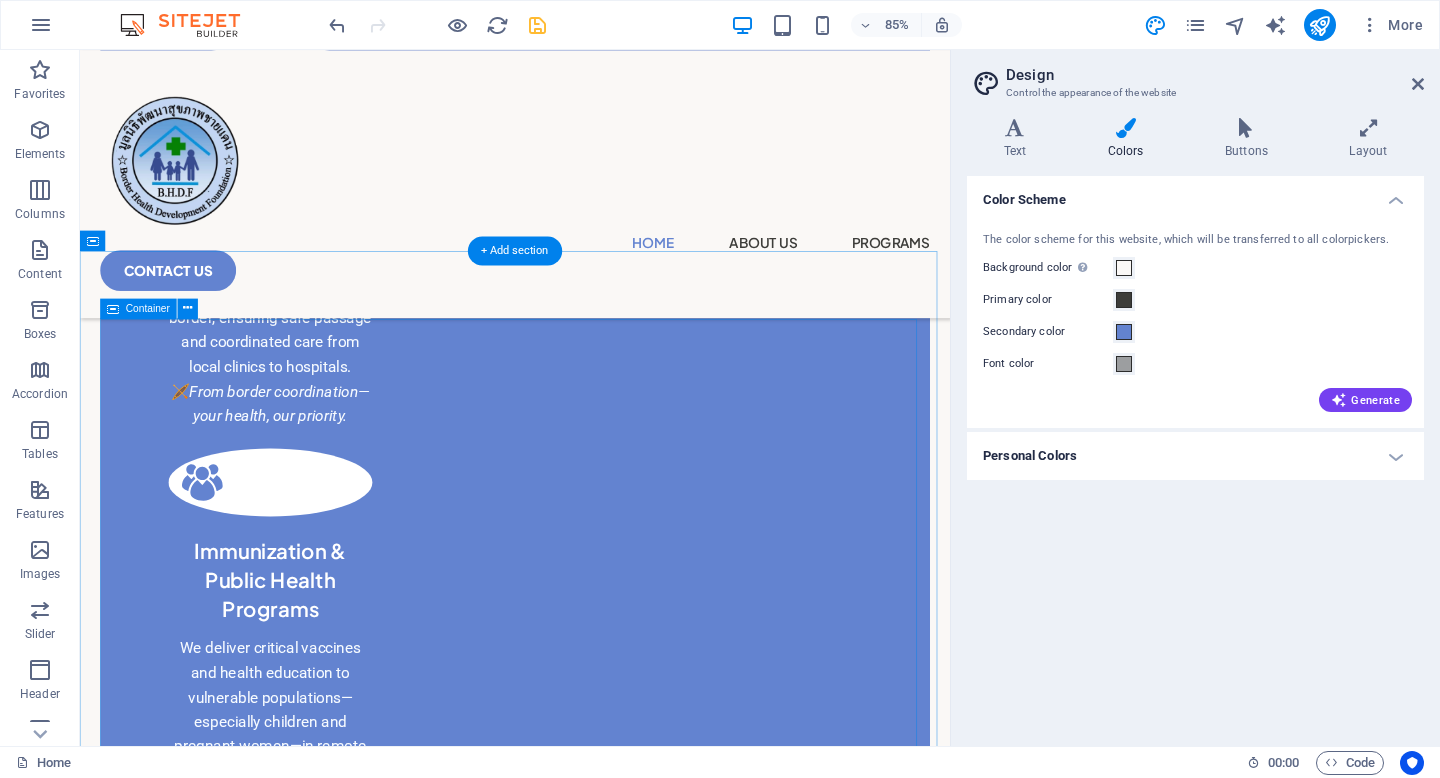 click on "Subscribe to our news letter Submit   I have read and understand the privacy policy. Unreadable? Load new" at bounding box center [592, 2091] 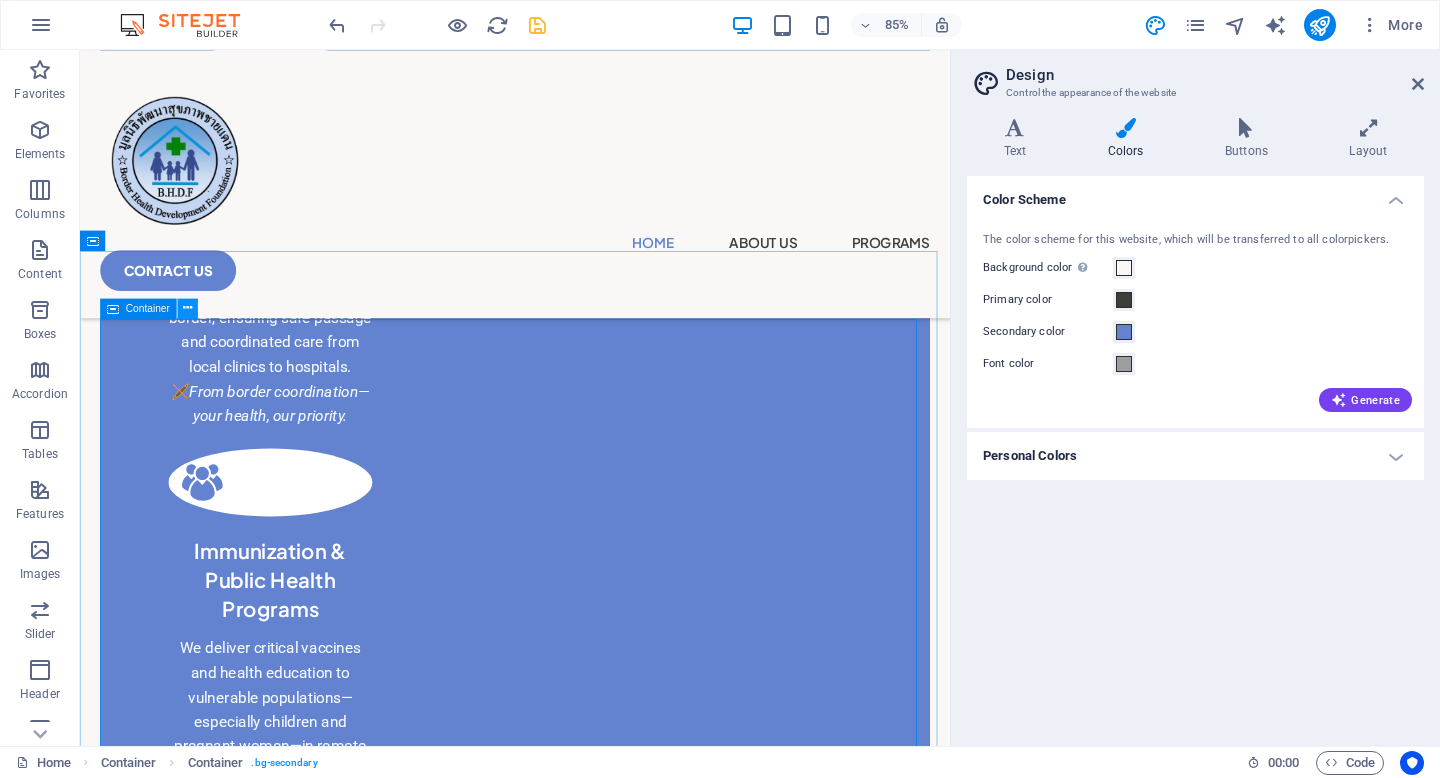 click at bounding box center [188, 308] 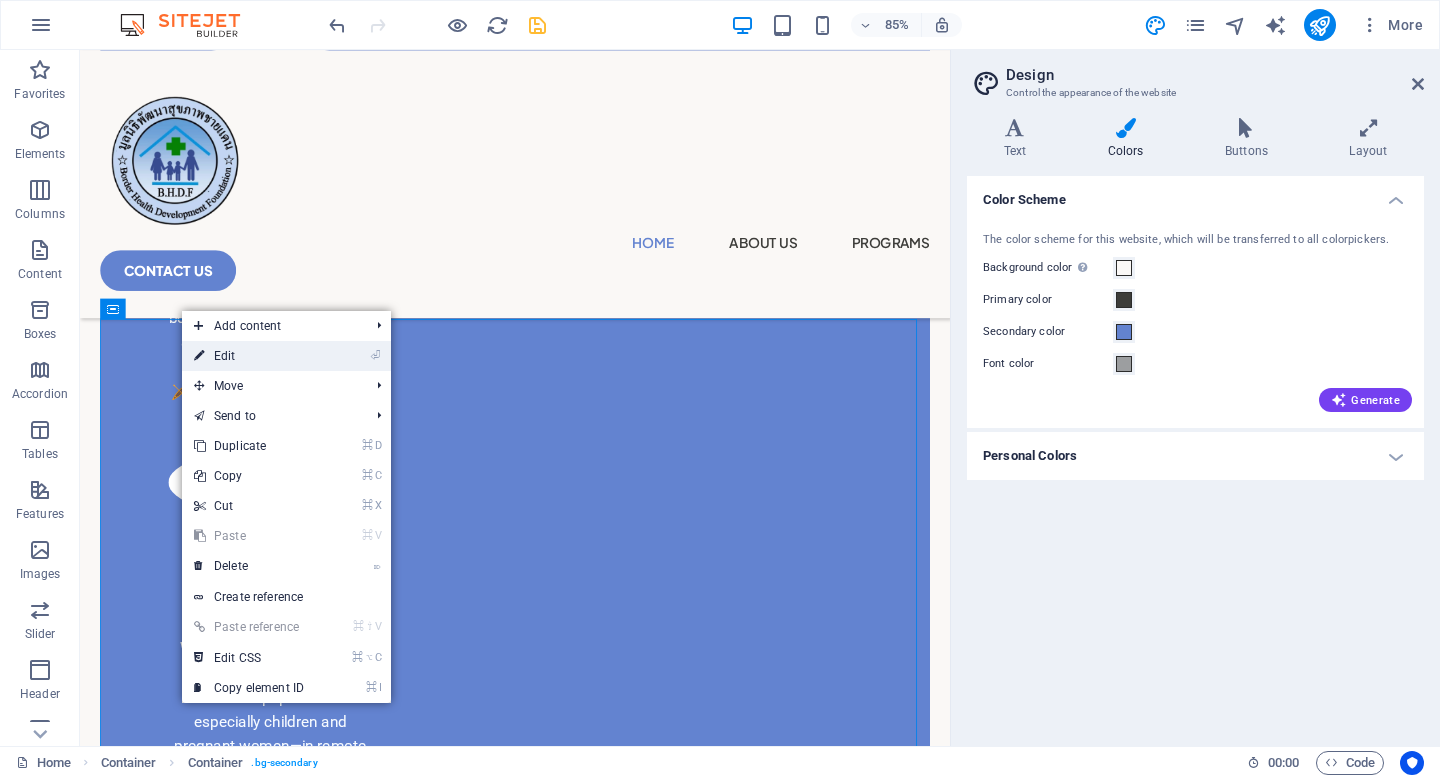 click on "⏎  Edit" at bounding box center (249, 356) 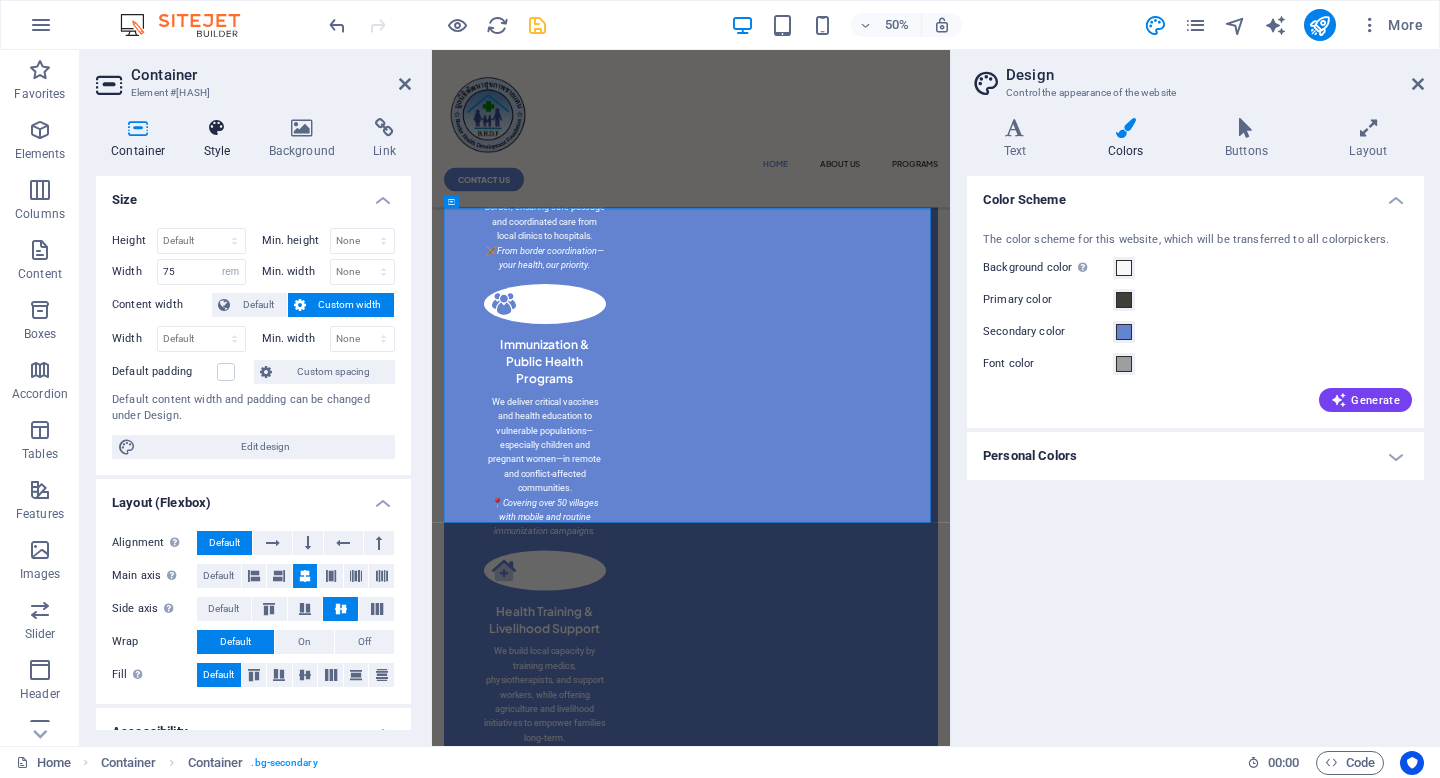 click on "Style" at bounding box center (221, 139) 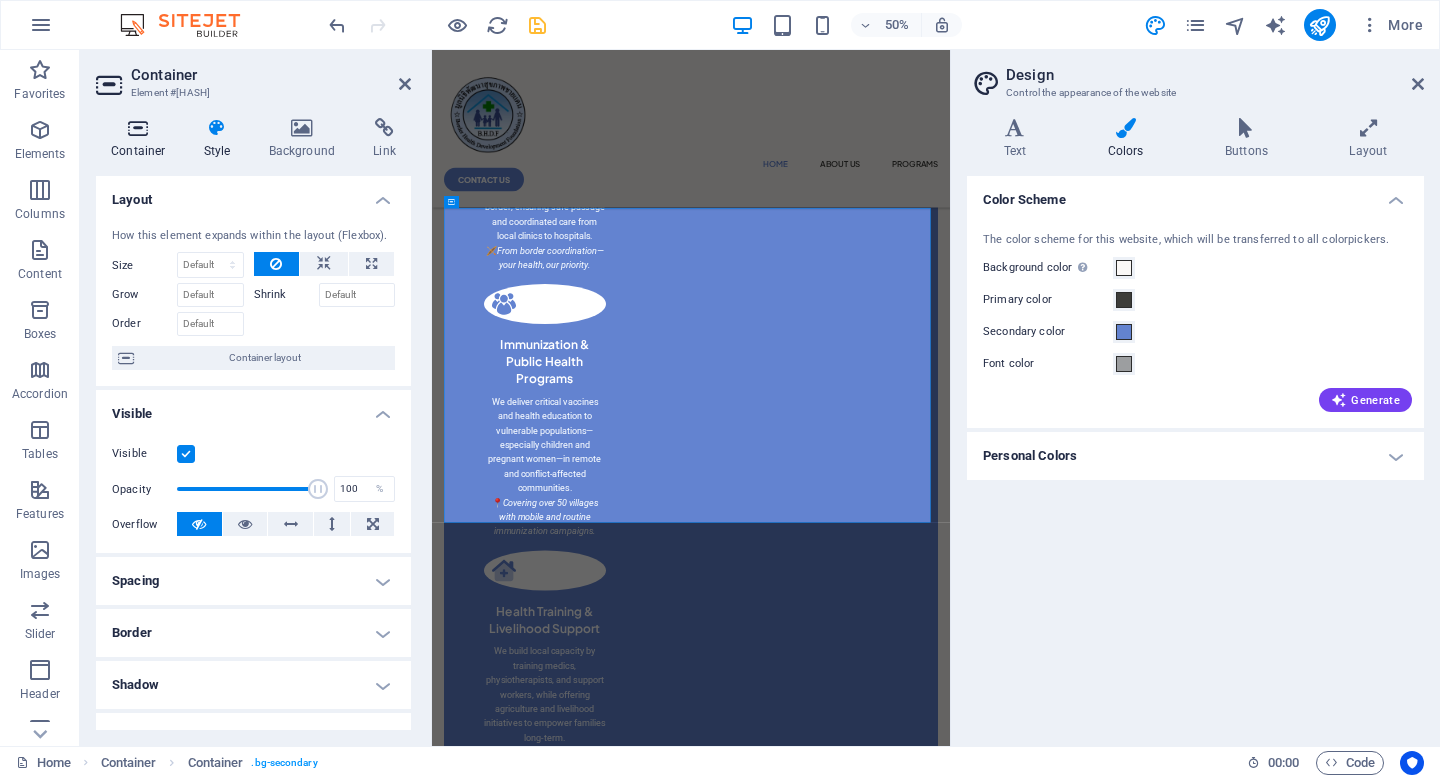 click at bounding box center [138, 128] 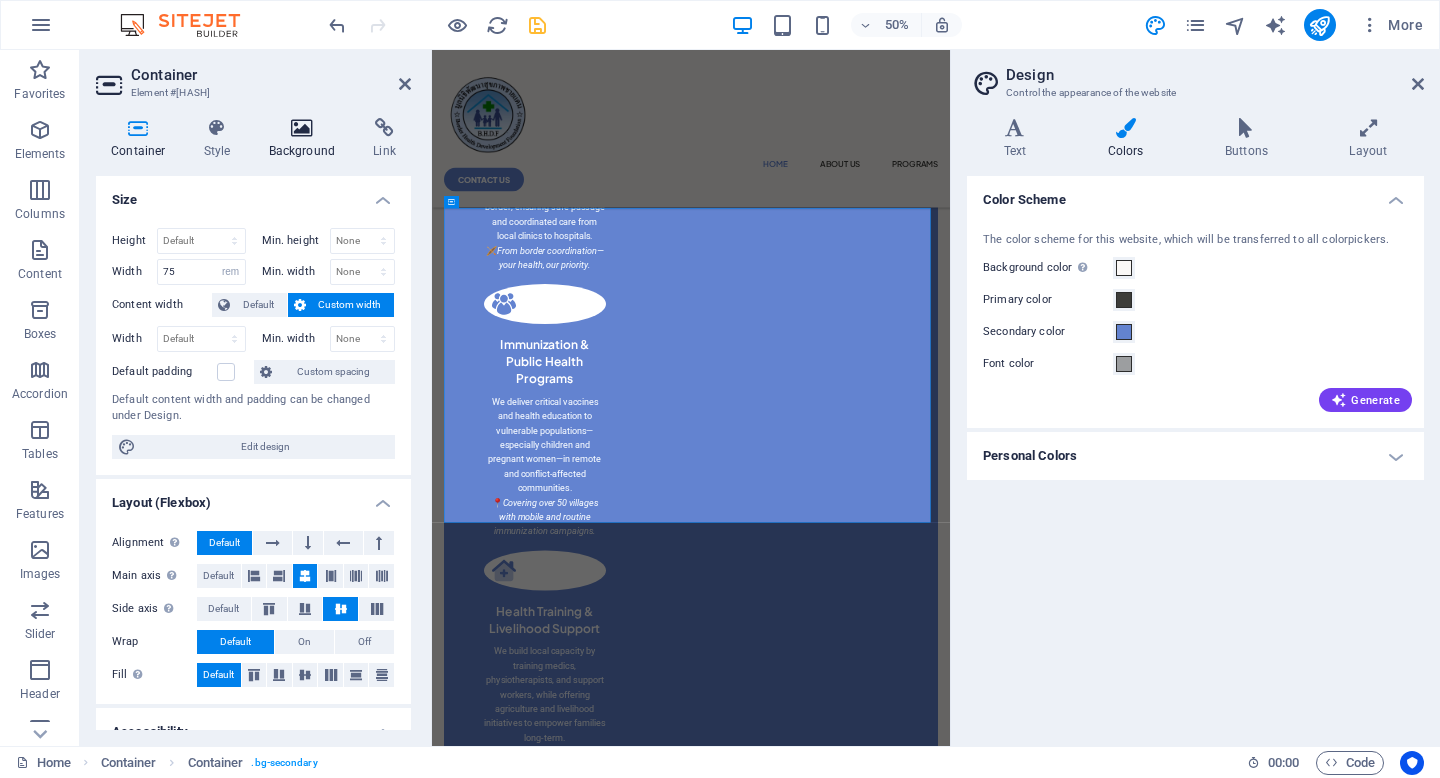click at bounding box center [302, 128] 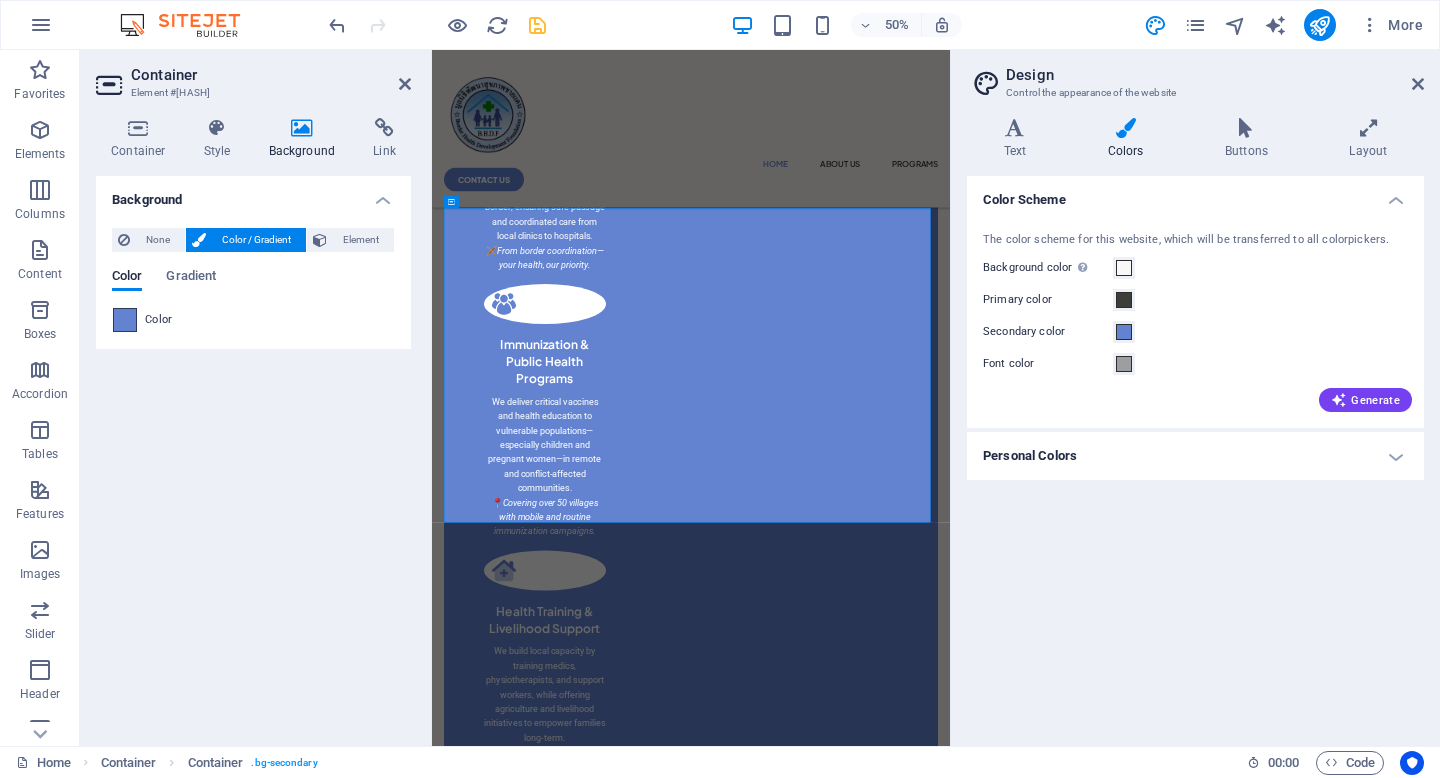 click at bounding box center (125, 320) 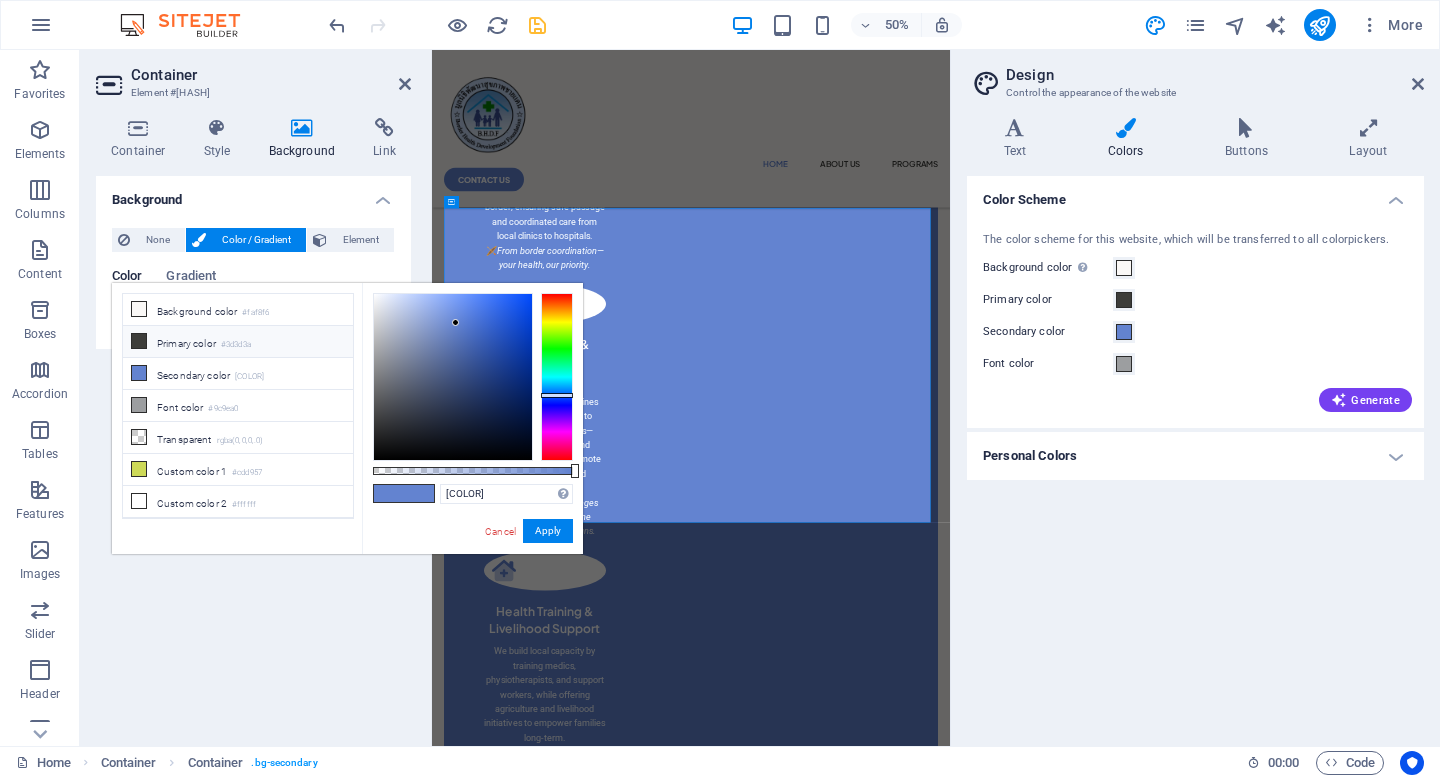 click on "Primary color
#3d3d3a" at bounding box center (238, 342) 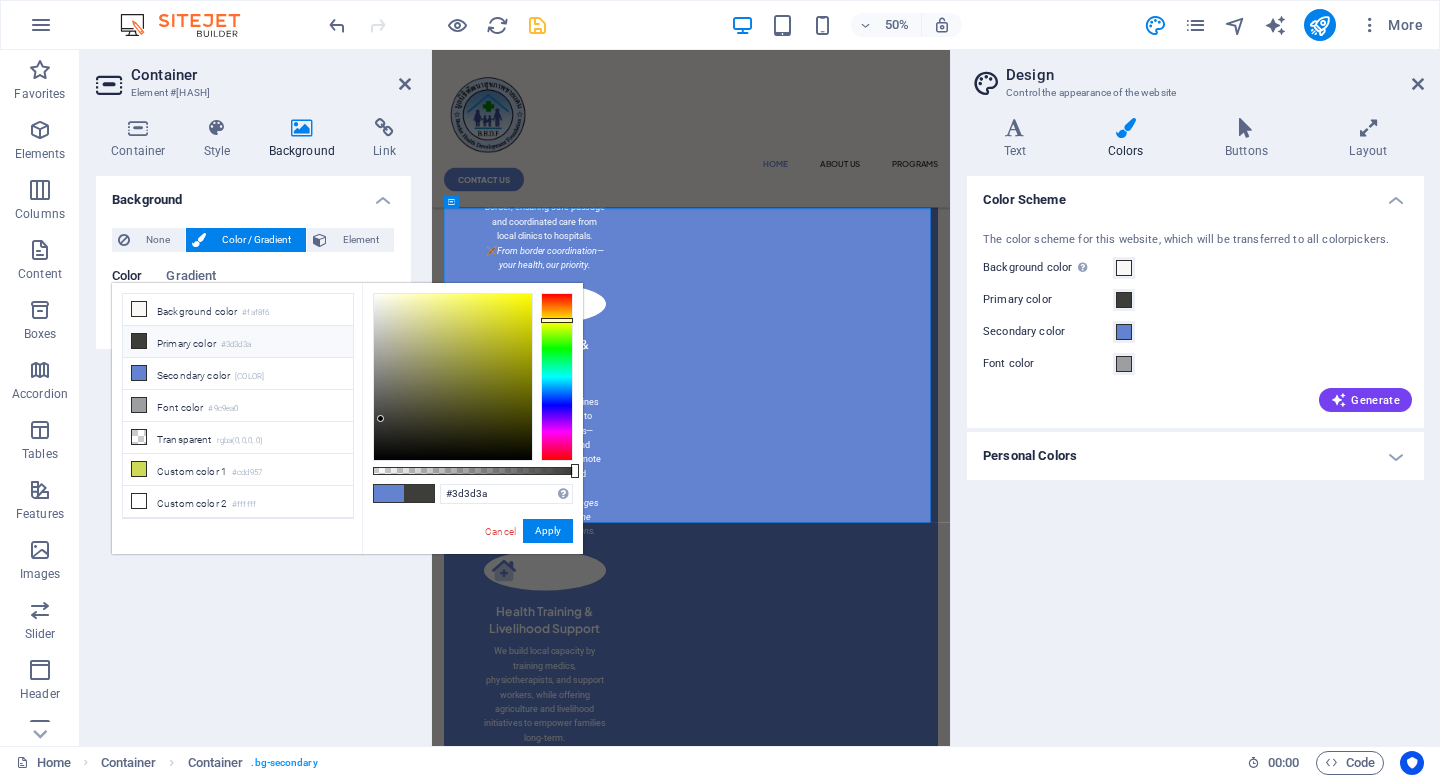 click on "Cancel Apply" at bounding box center (528, 531) 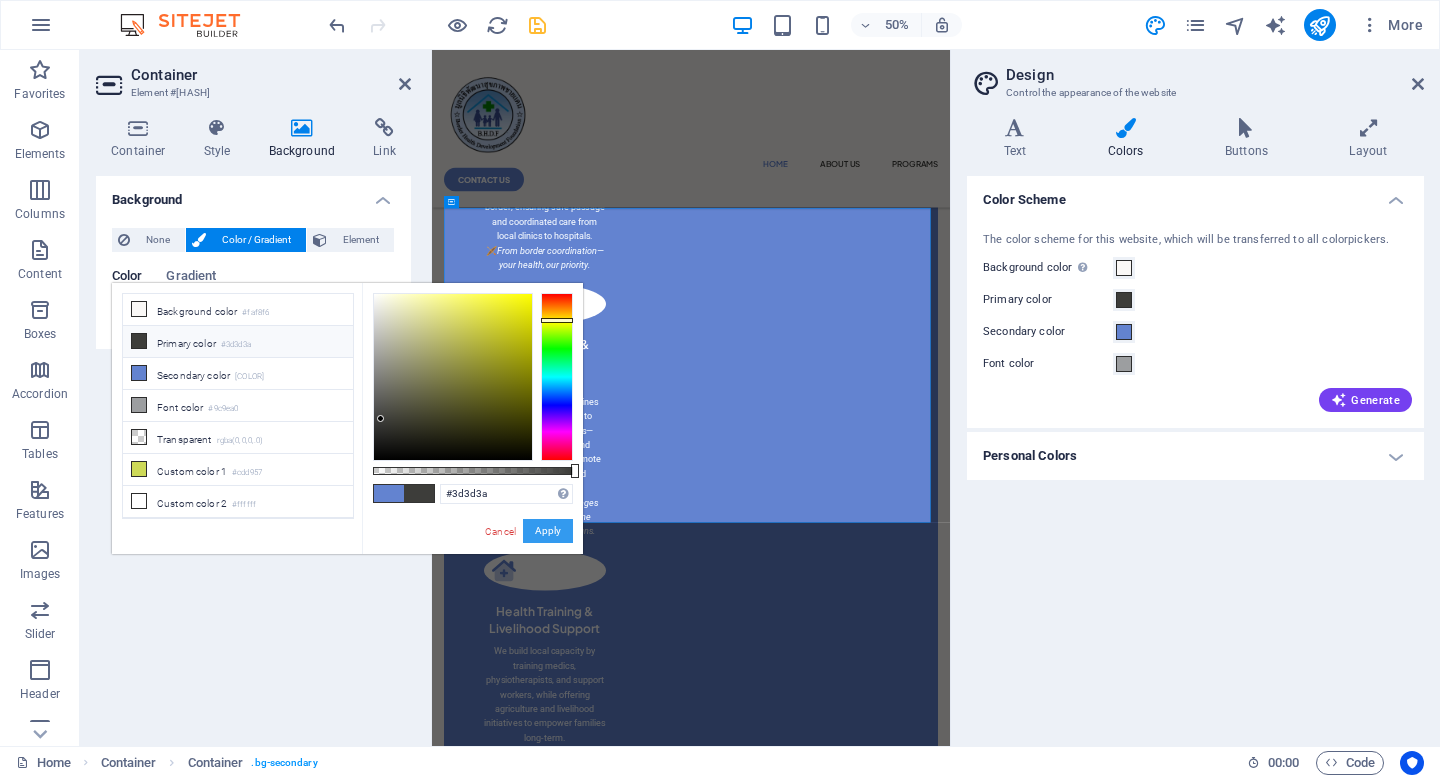 click on "Apply" at bounding box center [548, 531] 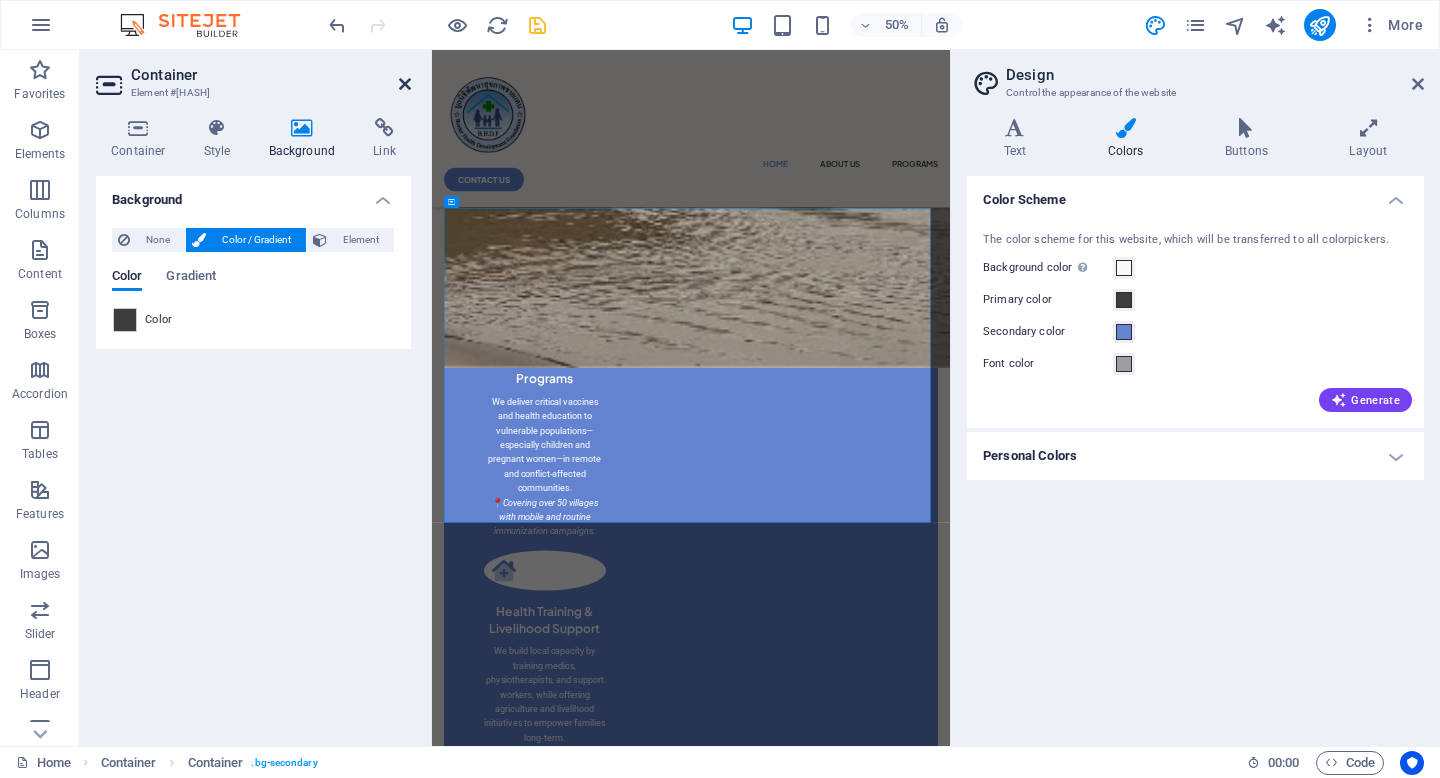click on "Container" at bounding box center [271, 75] 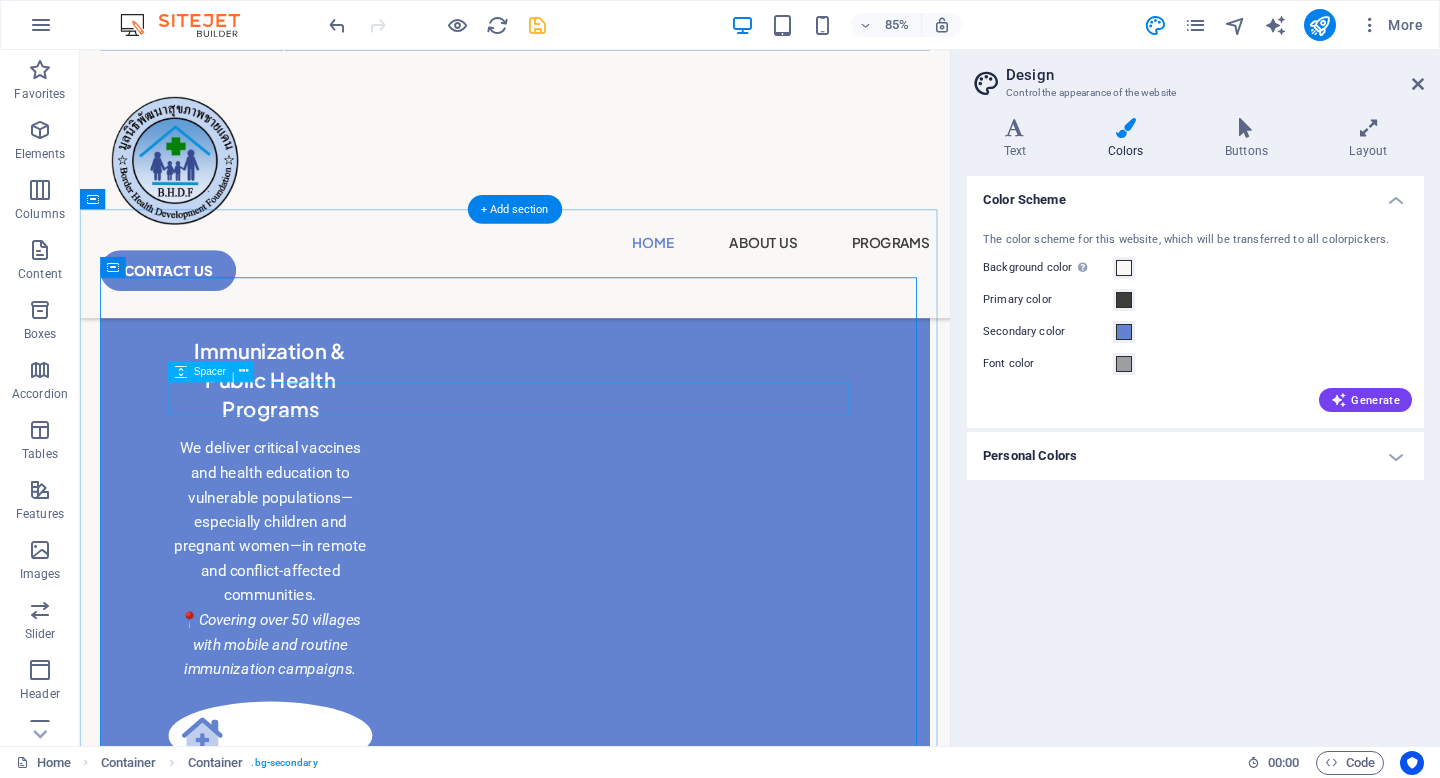 scroll, scrollTop: 1586, scrollLeft: 0, axis: vertical 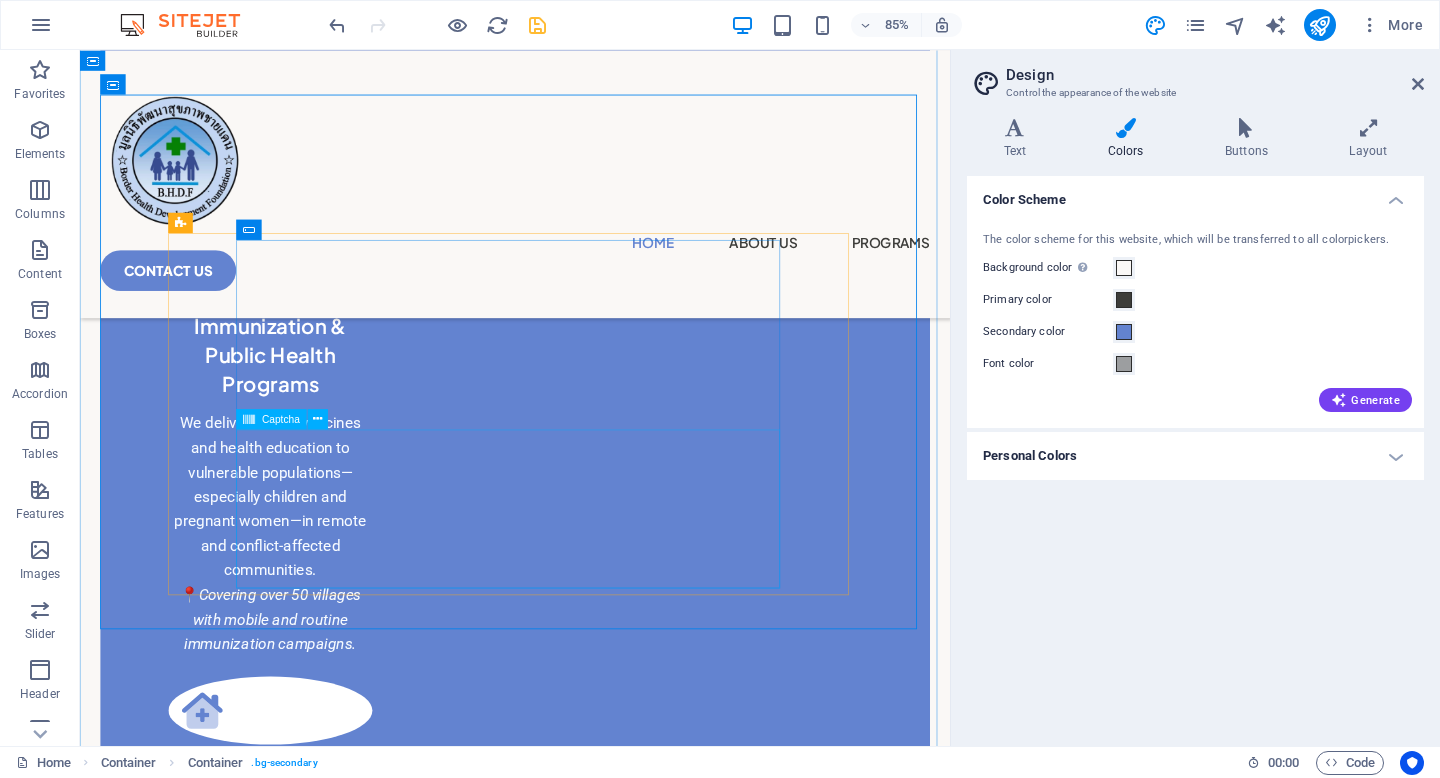 click on "Unreadable? Load new" at bounding box center [592, 2015] 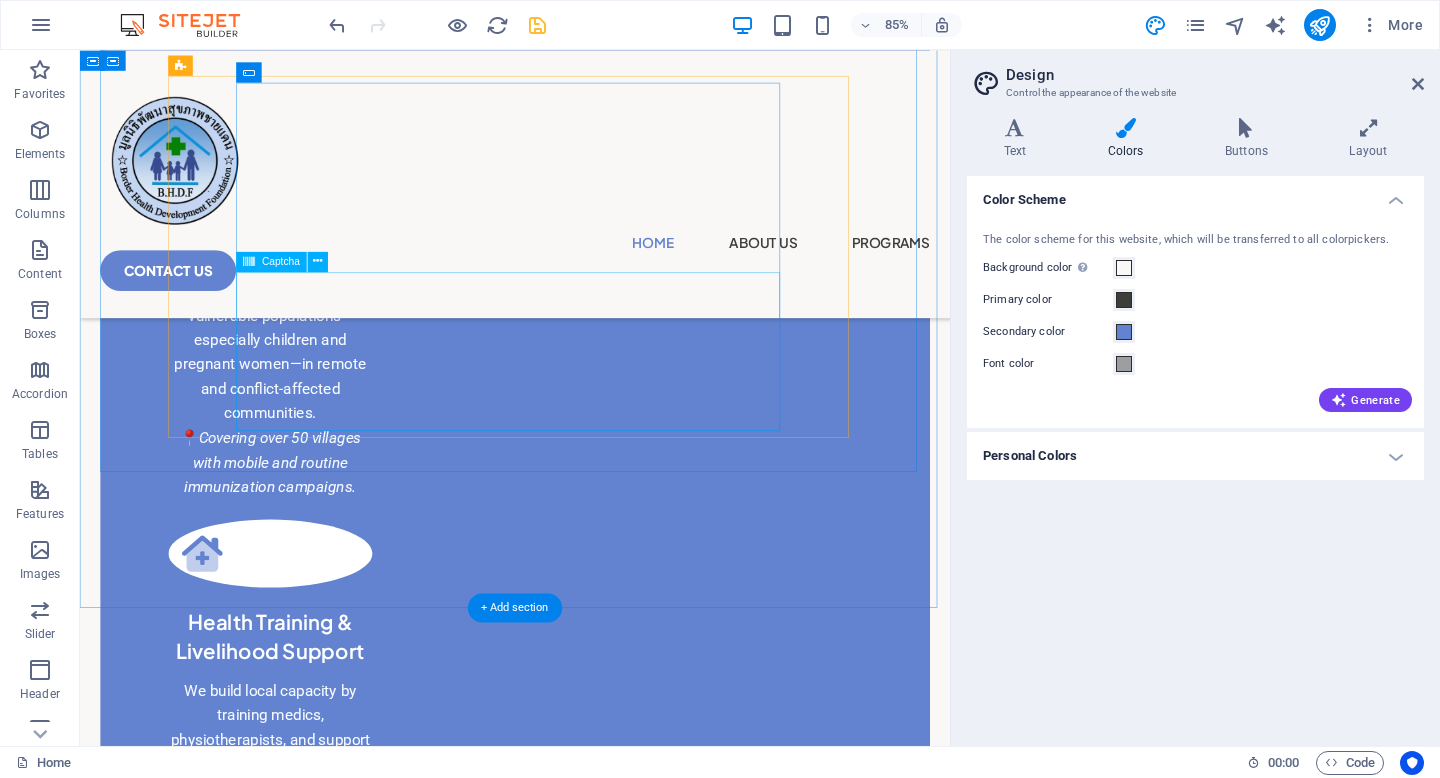 scroll, scrollTop: 1925, scrollLeft: 0, axis: vertical 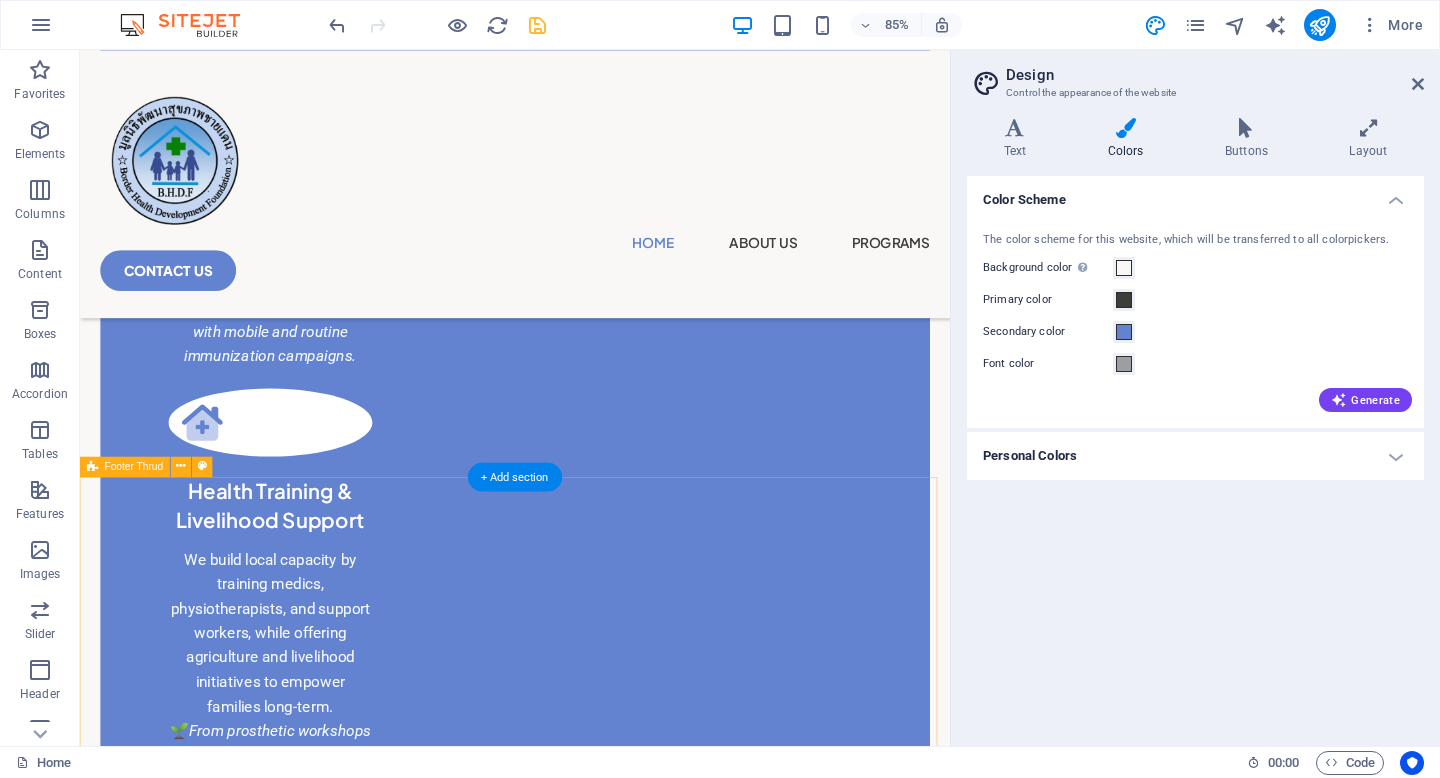 click on "Home About Us Programs Contact Me
Privacy Legal Notice   bhdf.or.th . All rights reserved" at bounding box center (592, 2428) 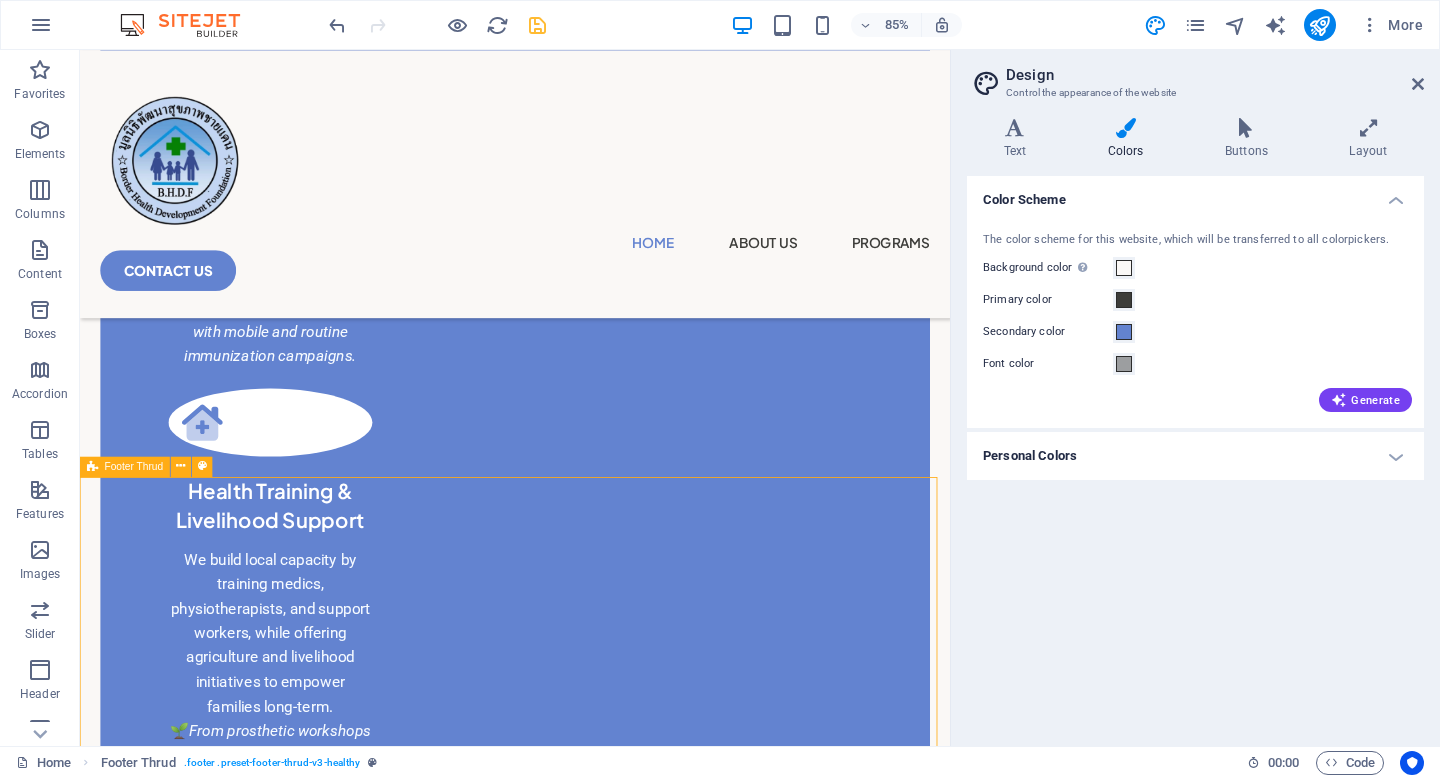 click on "Footer Thrud" at bounding box center [152, 466] 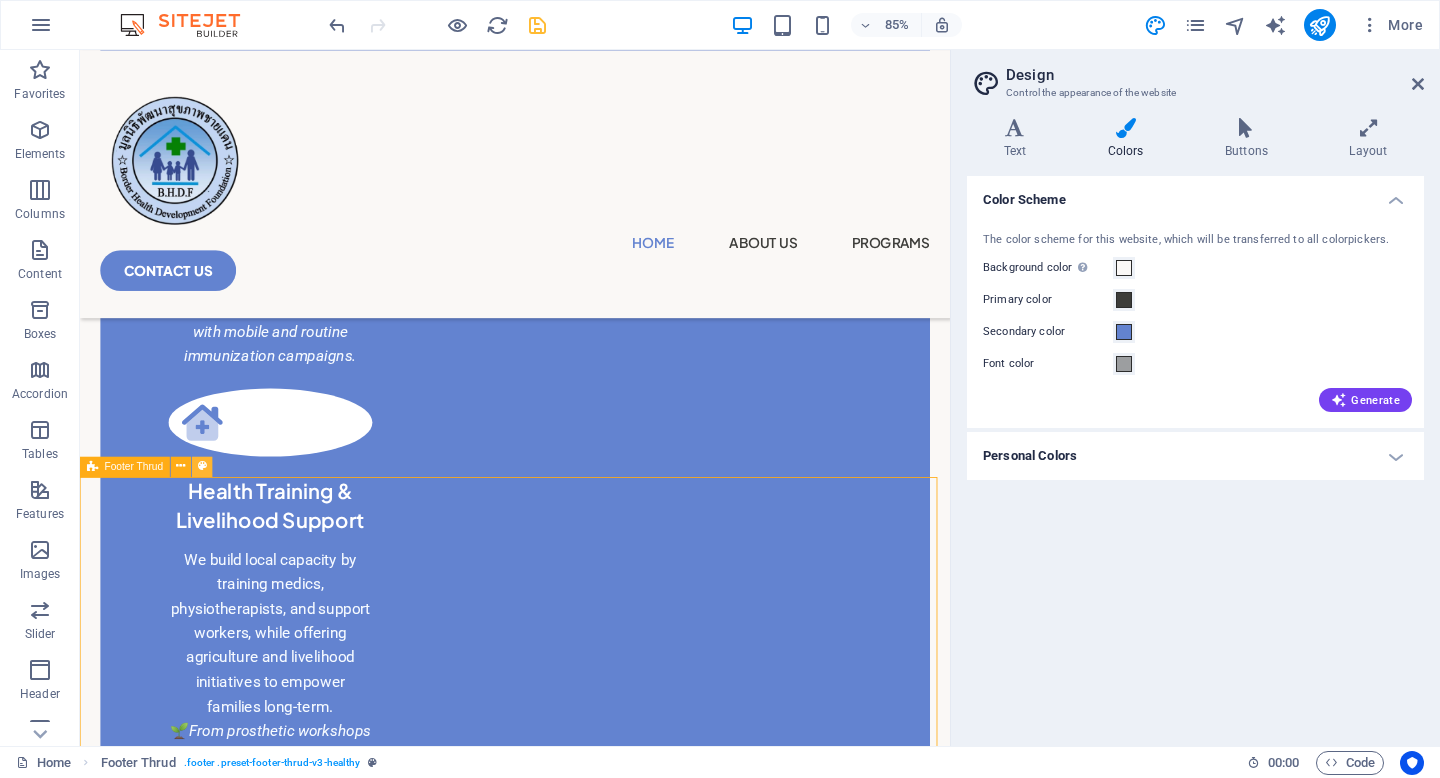 click at bounding box center (202, 466) 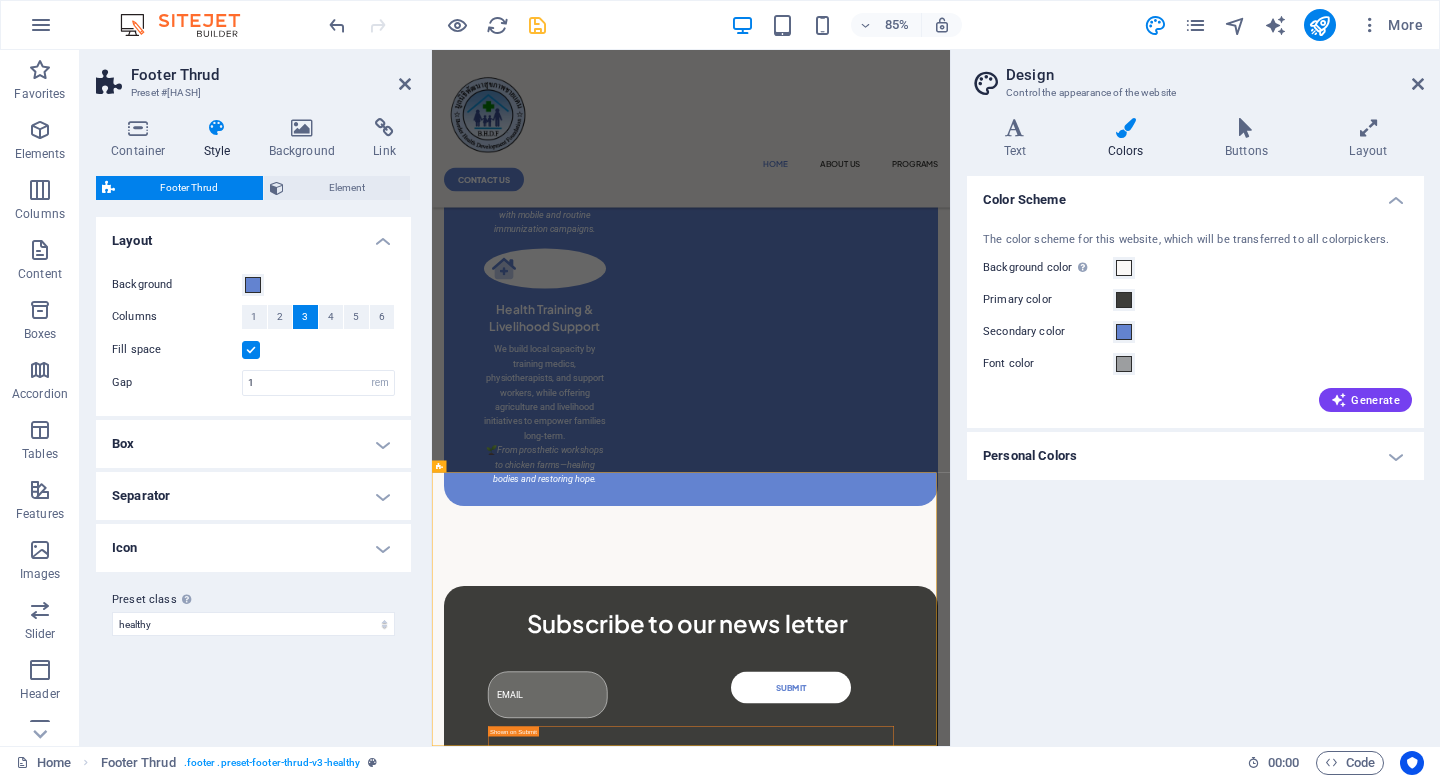 scroll, scrollTop: 1582, scrollLeft: 0, axis: vertical 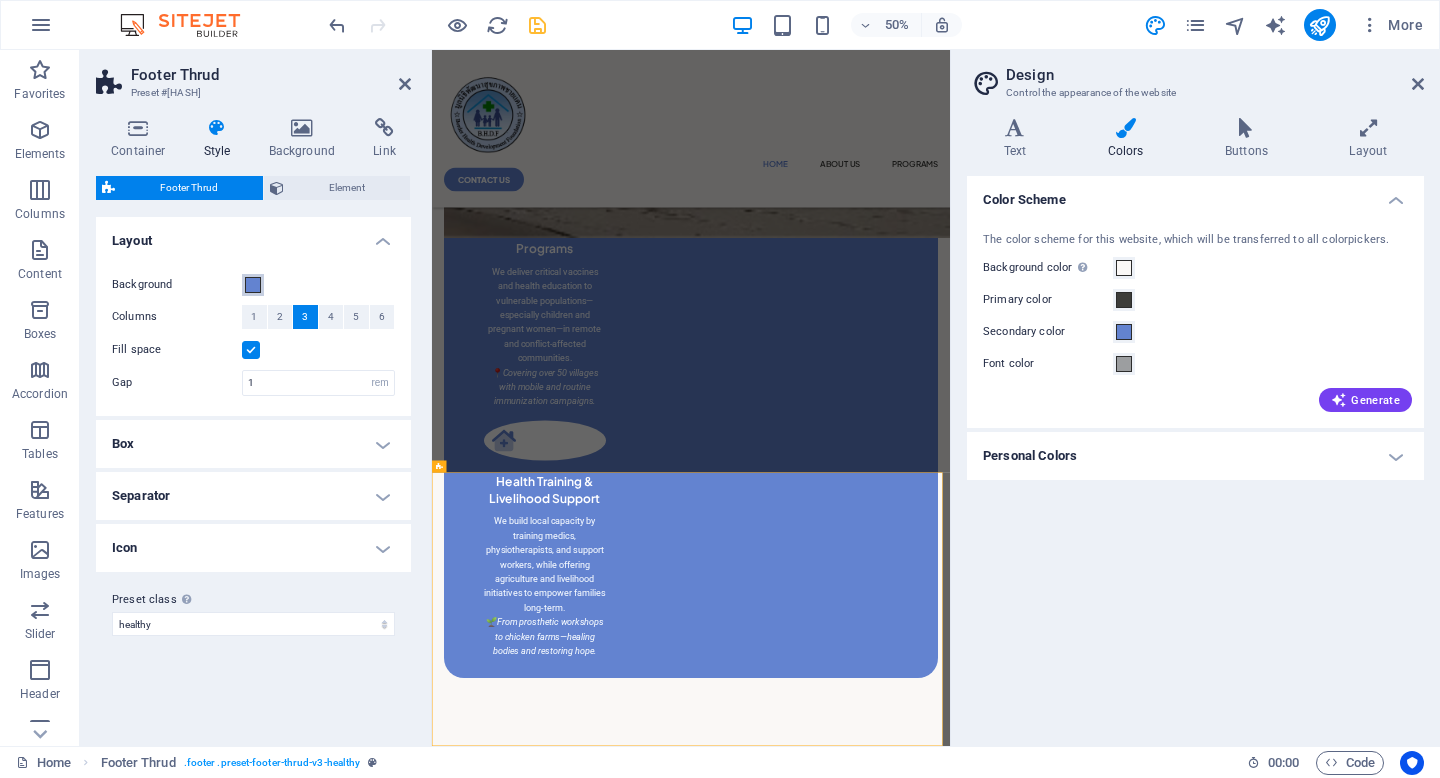 click at bounding box center (253, 285) 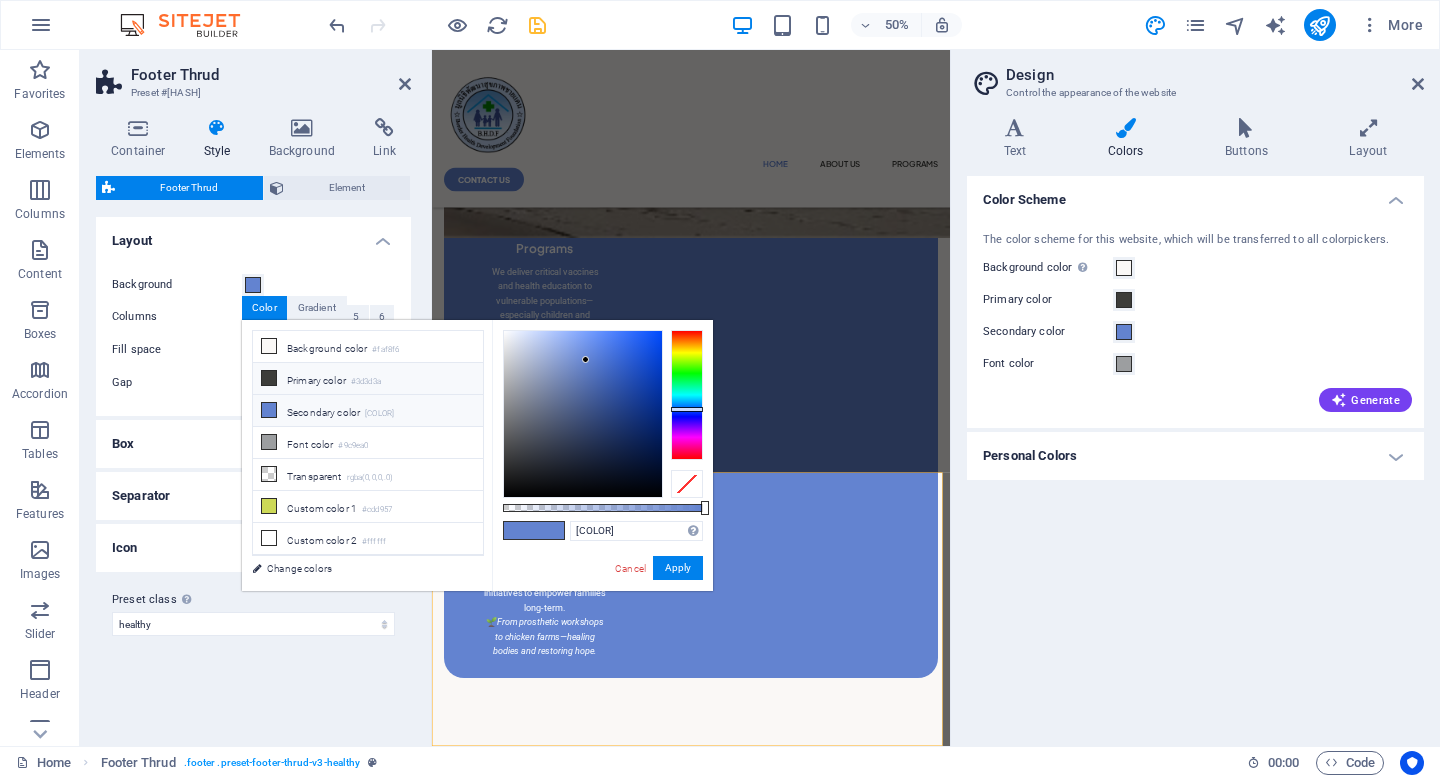 click on "Primary color
#3d3d3a" at bounding box center [368, 379] 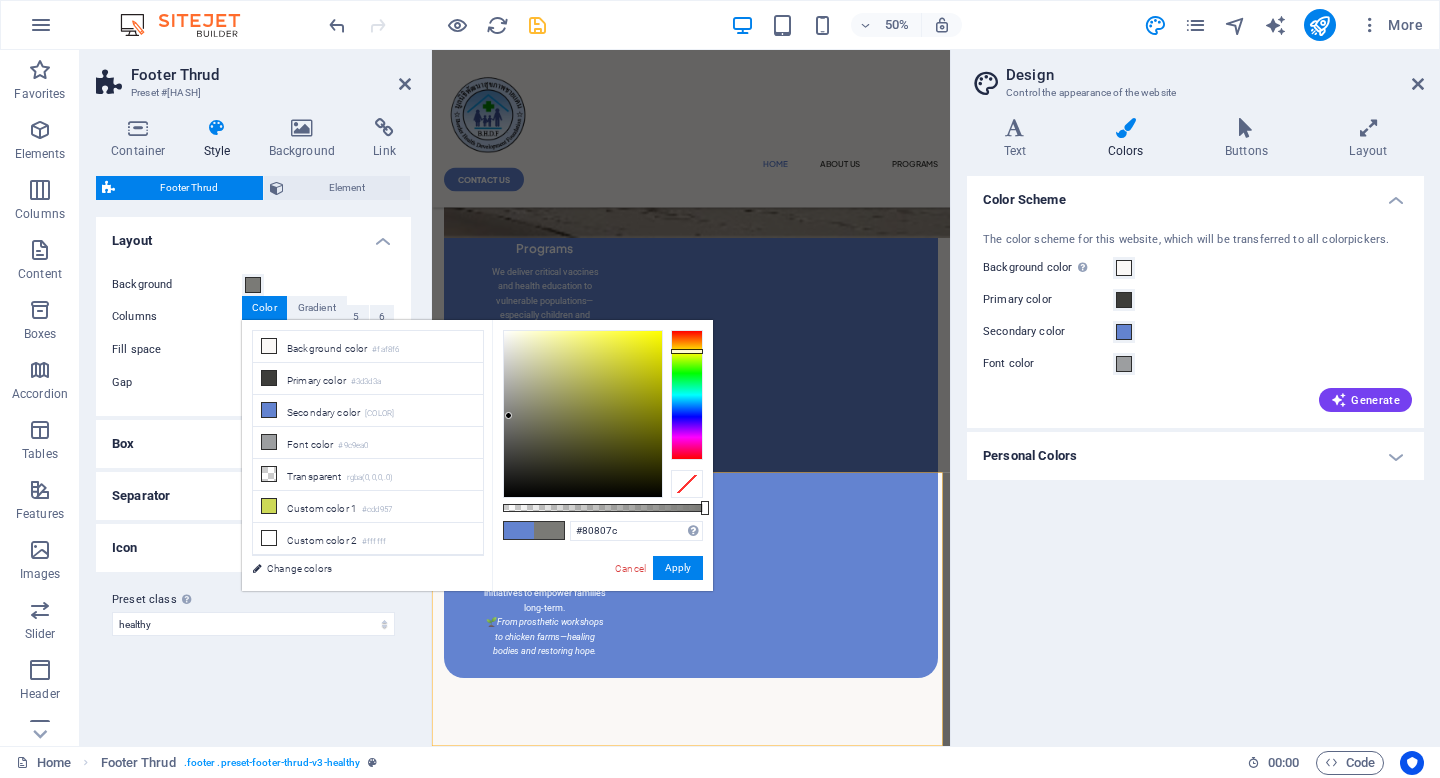 type on "#82827e" 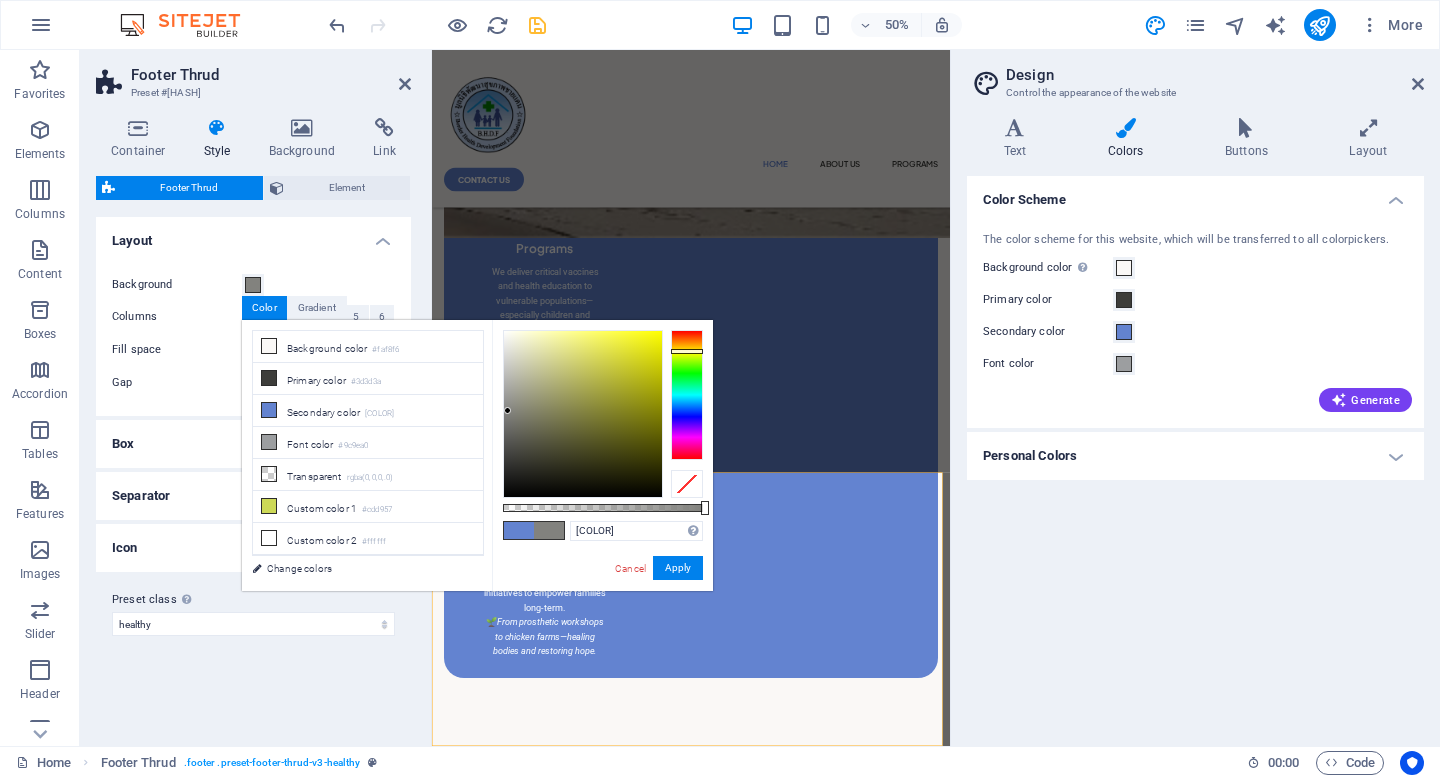 drag, startPoint x: 510, startPoint y: 450, endPoint x: 508, endPoint y: 411, distance: 39.051247 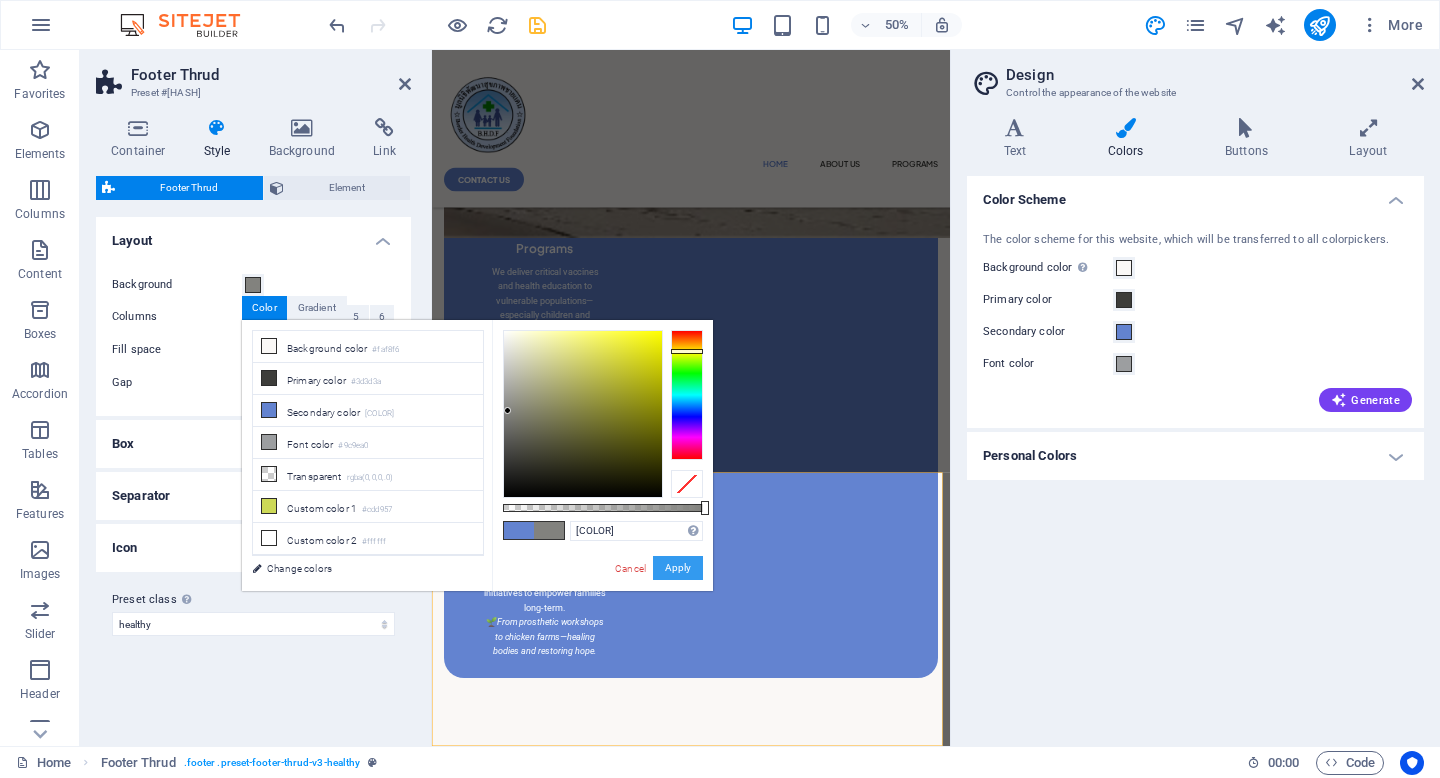 click on "Apply" at bounding box center [678, 568] 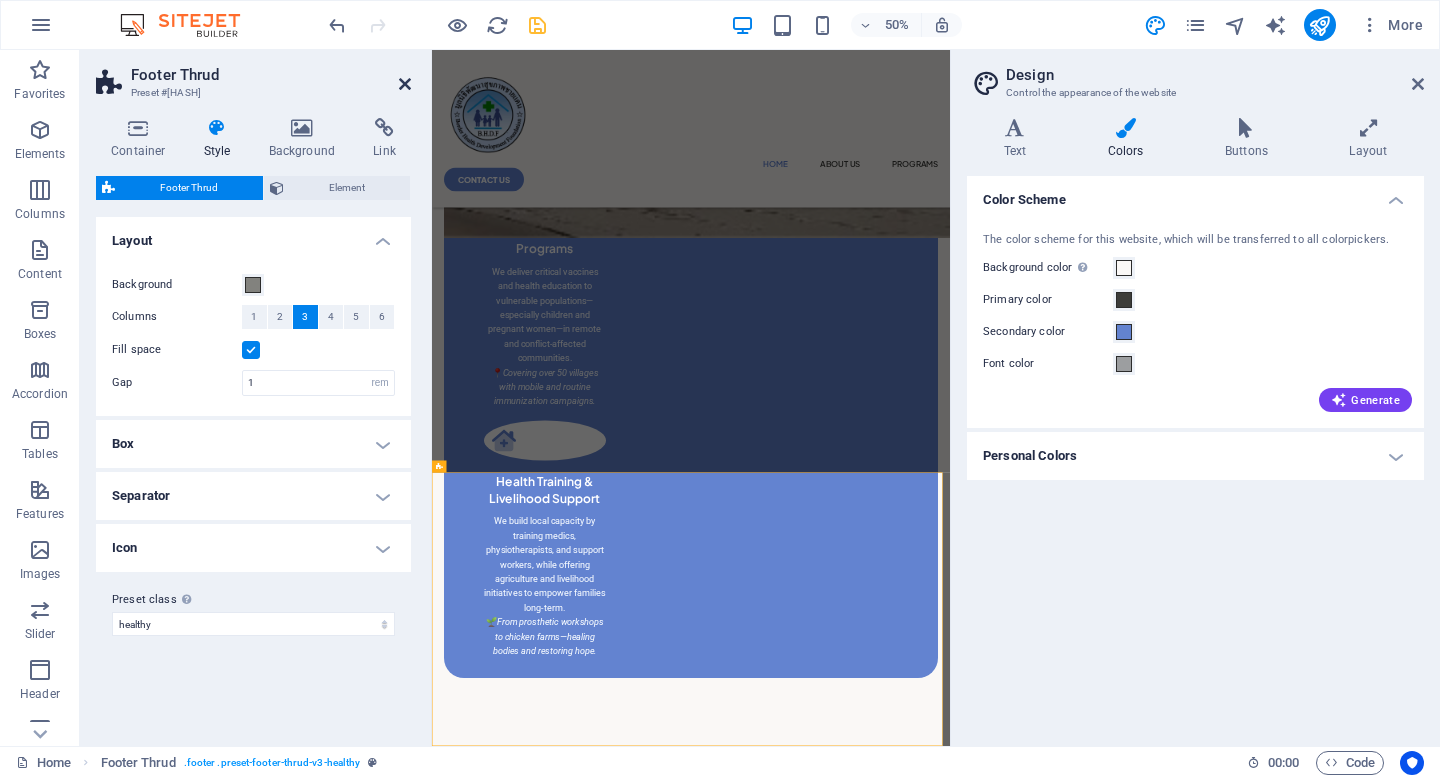click at bounding box center [405, 84] 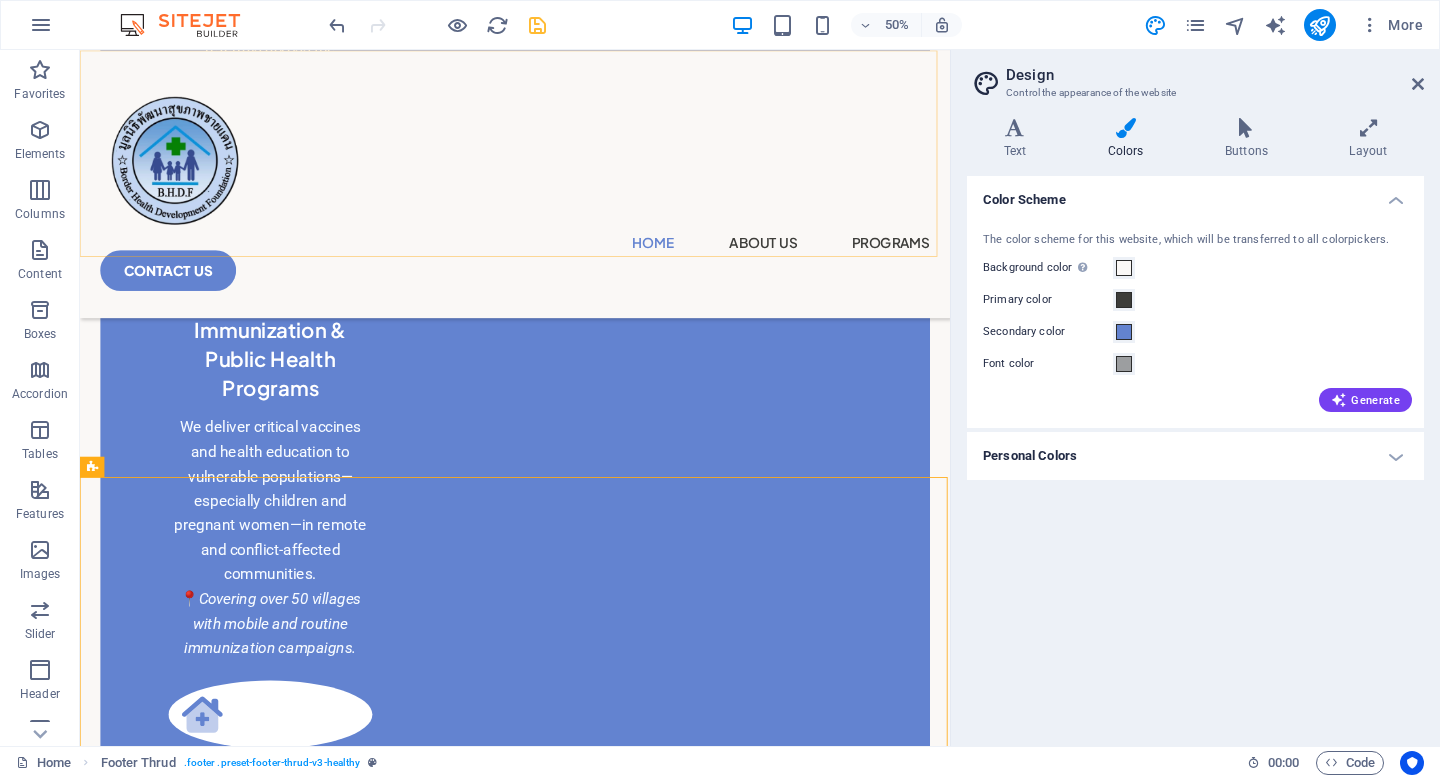 scroll, scrollTop: 1925, scrollLeft: 0, axis: vertical 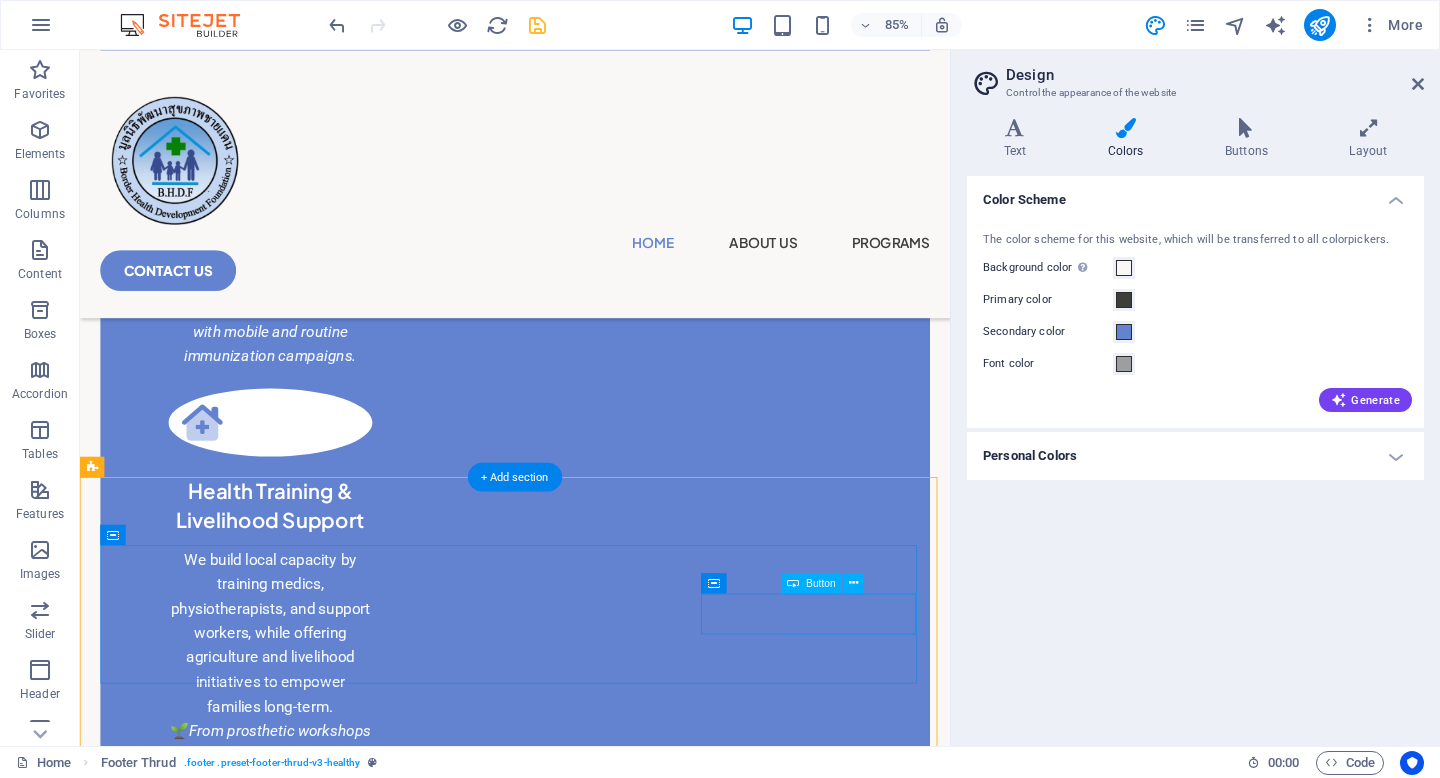click on "Contact Me" at bounding box center [592, 2325] 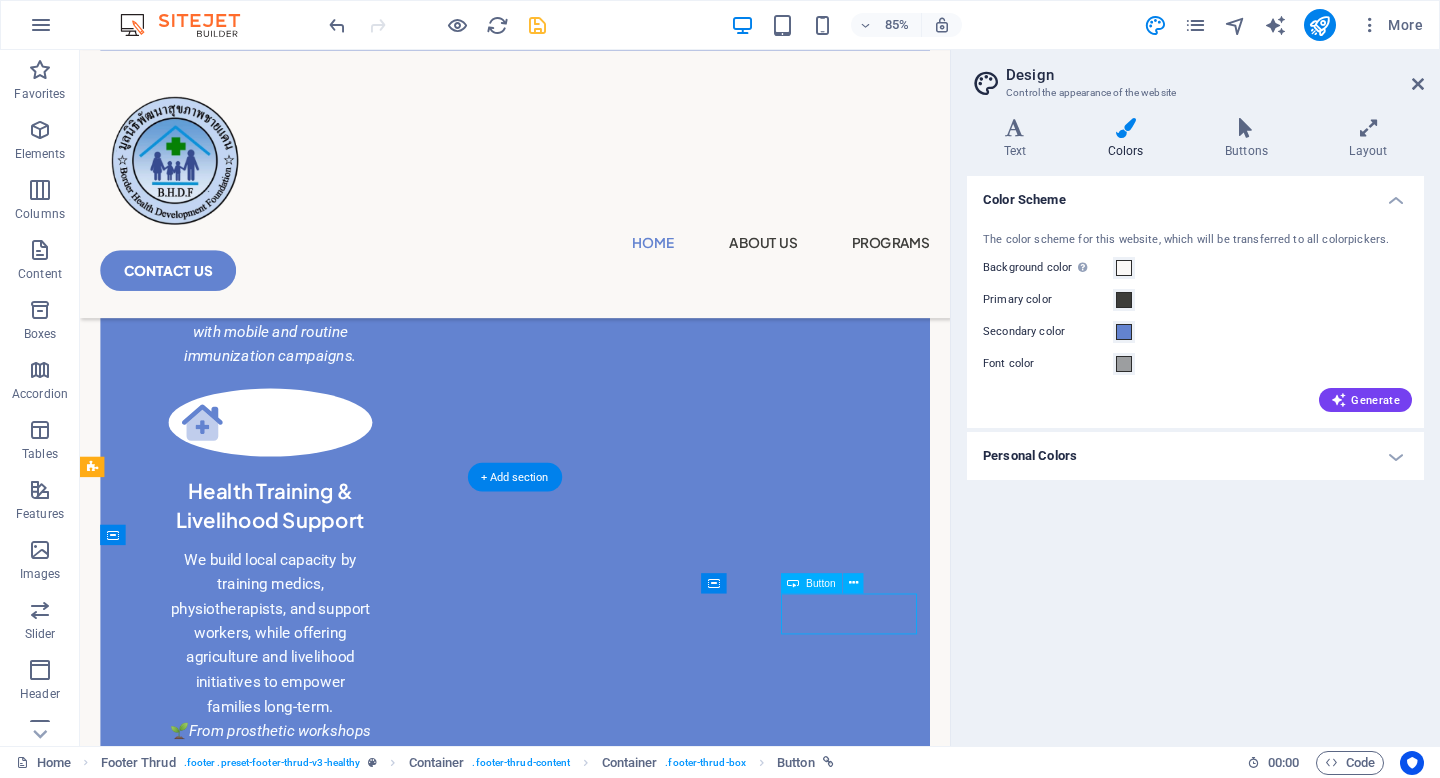 click on "Contact Me" at bounding box center [592, 2325] 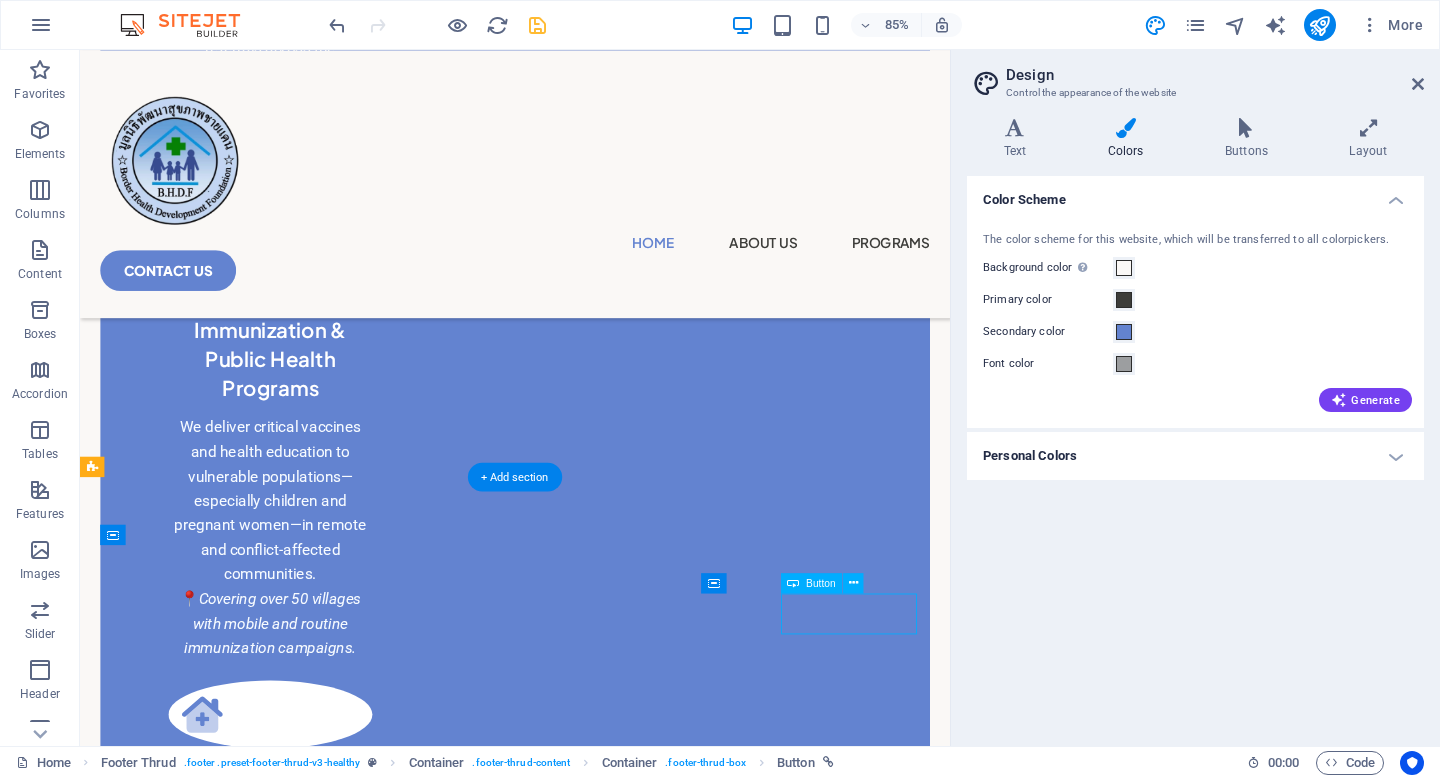 select on "px" 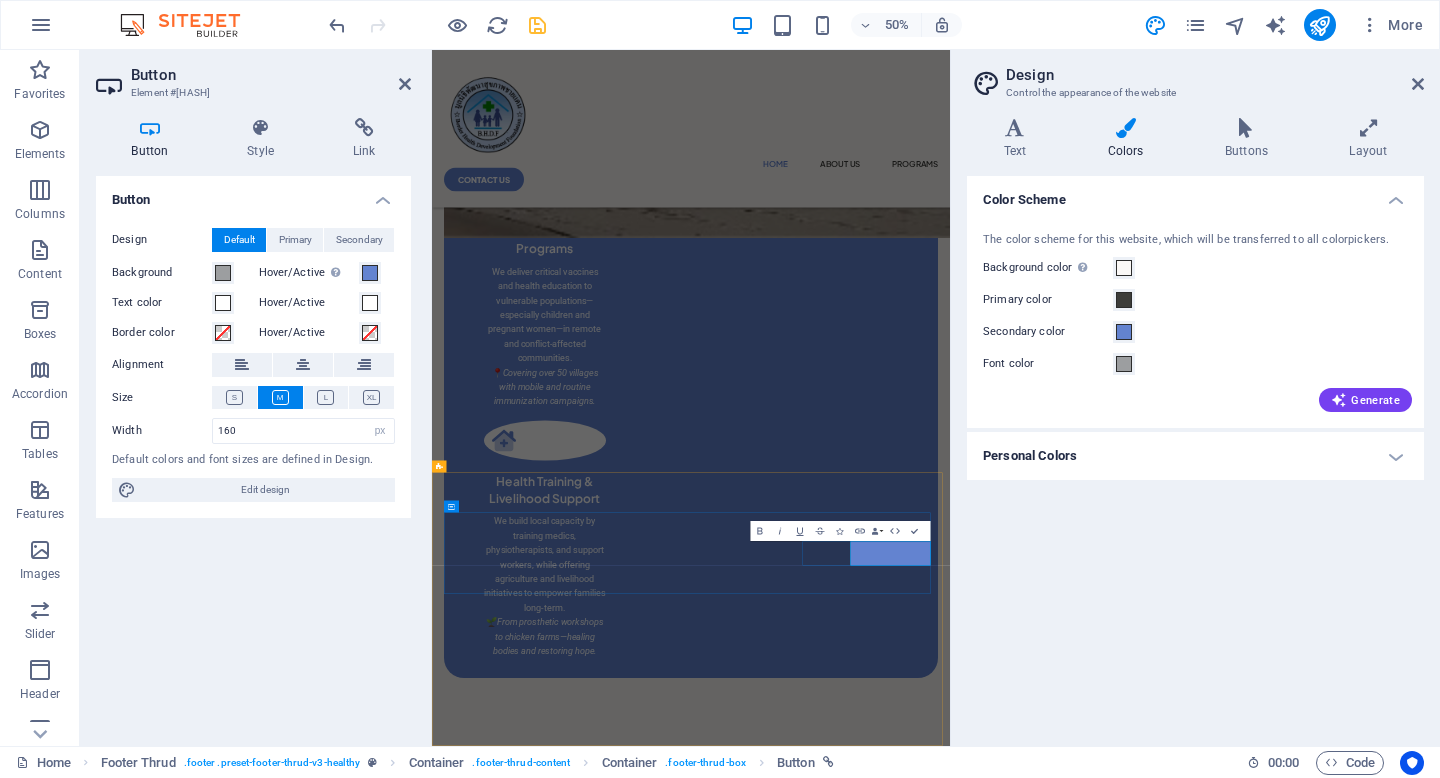 click on "Contact Me" at bounding box center [536, 2668] 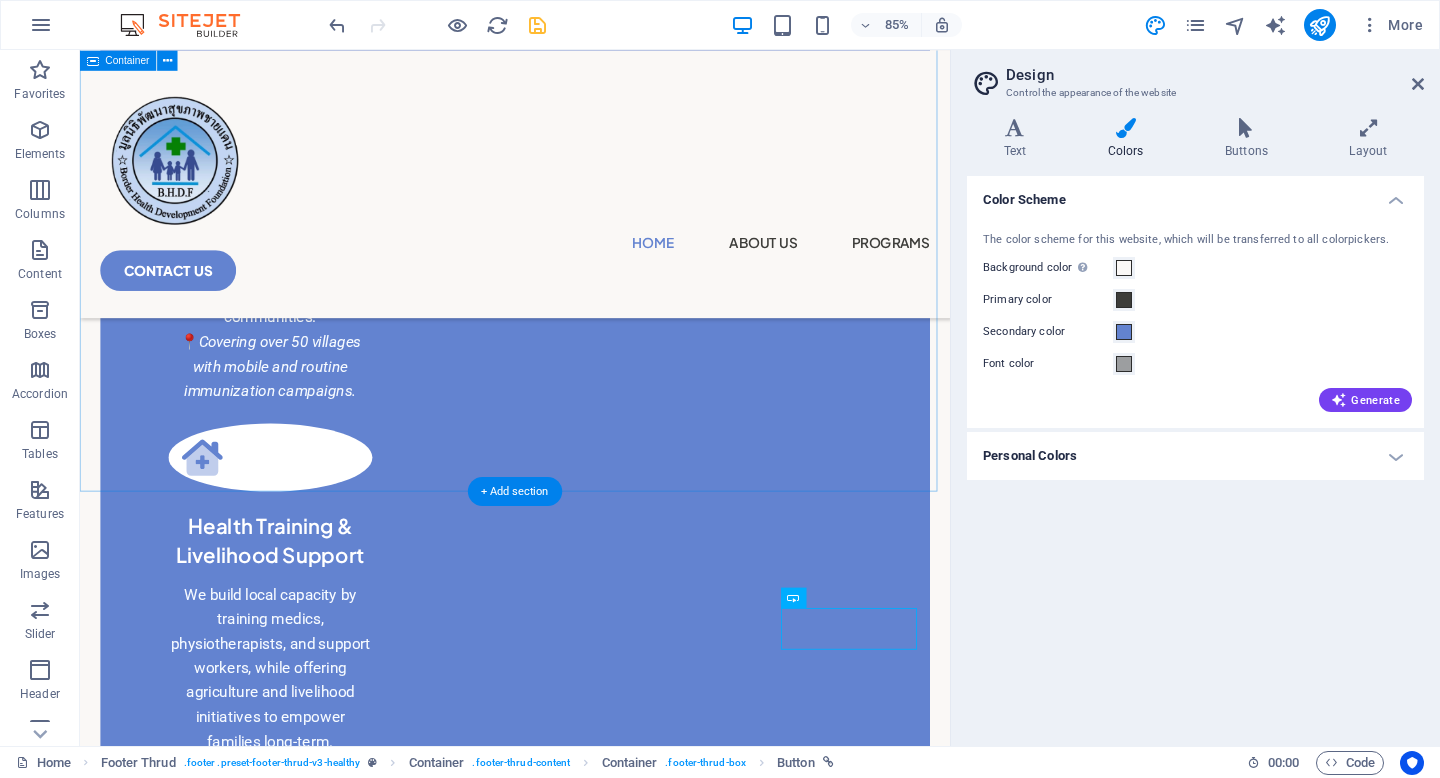 scroll, scrollTop: 0, scrollLeft: 0, axis: both 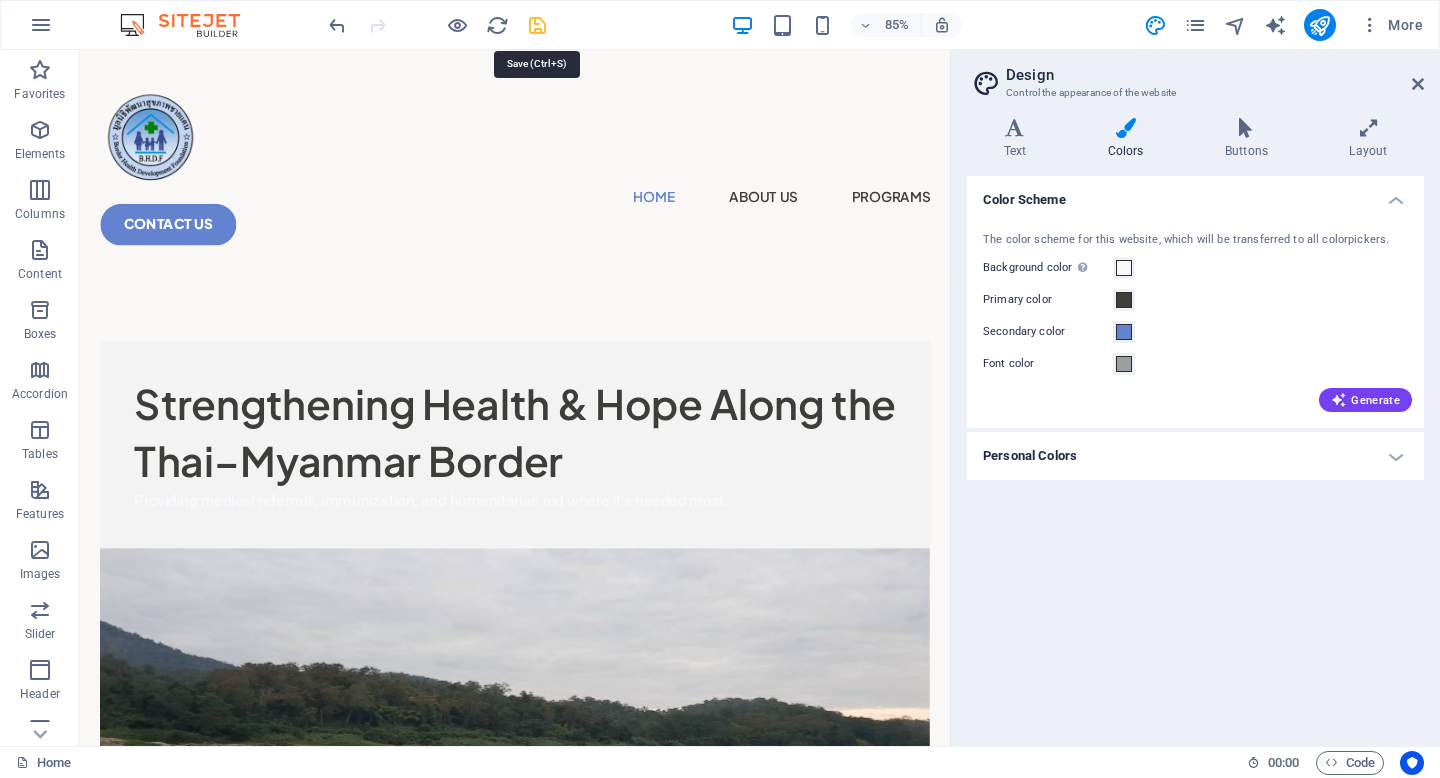 click at bounding box center (537, 25) 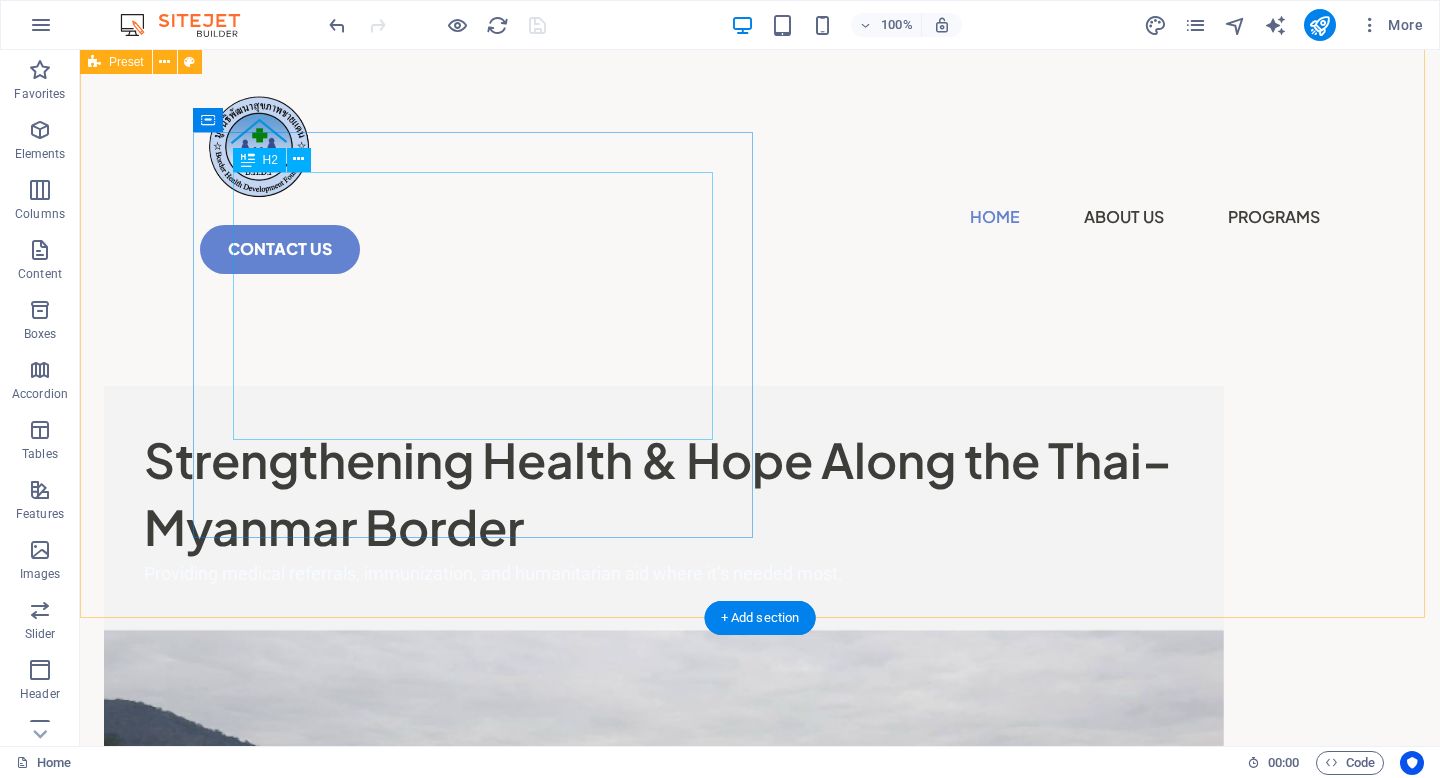 scroll, scrollTop: 0, scrollLeft: 0, axis: both 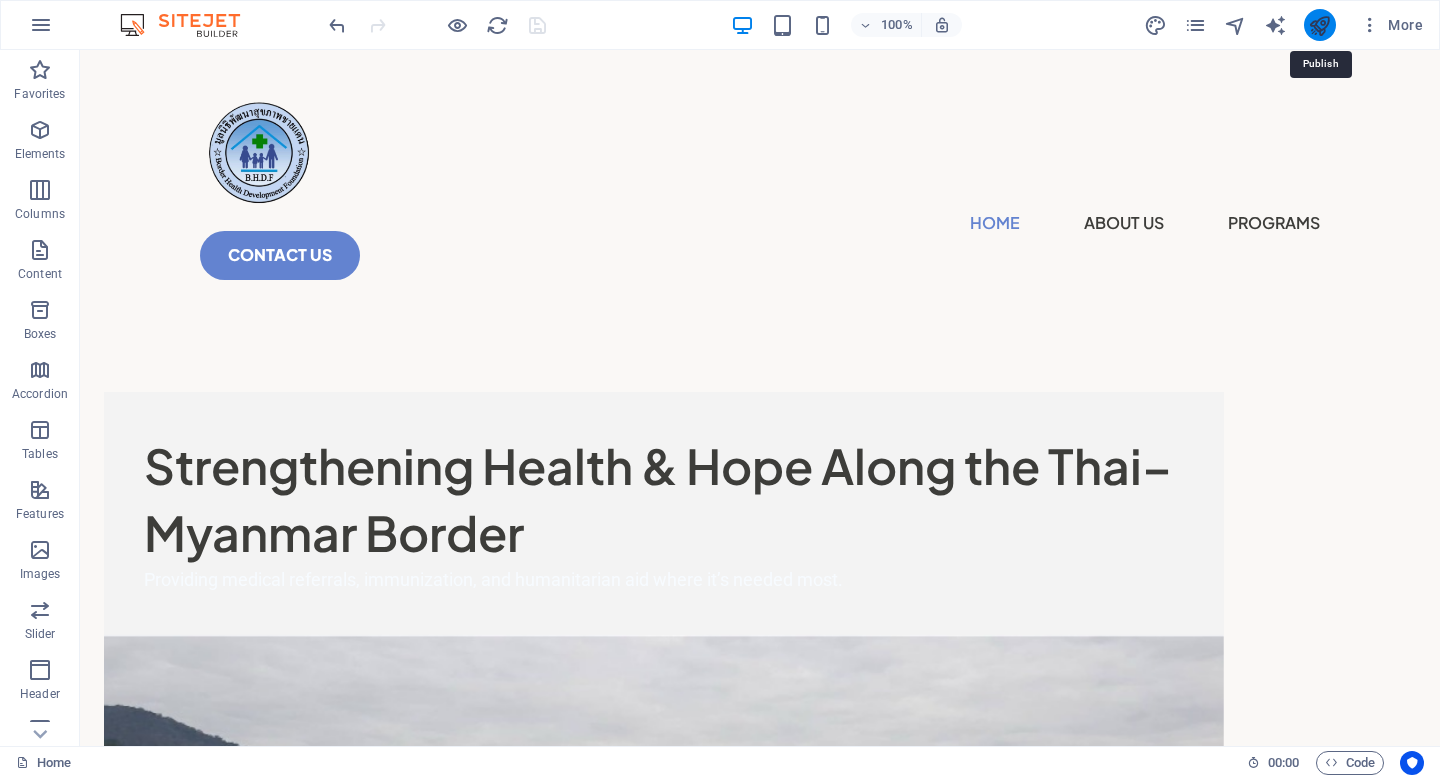 click at bounding box center (1319, 25) 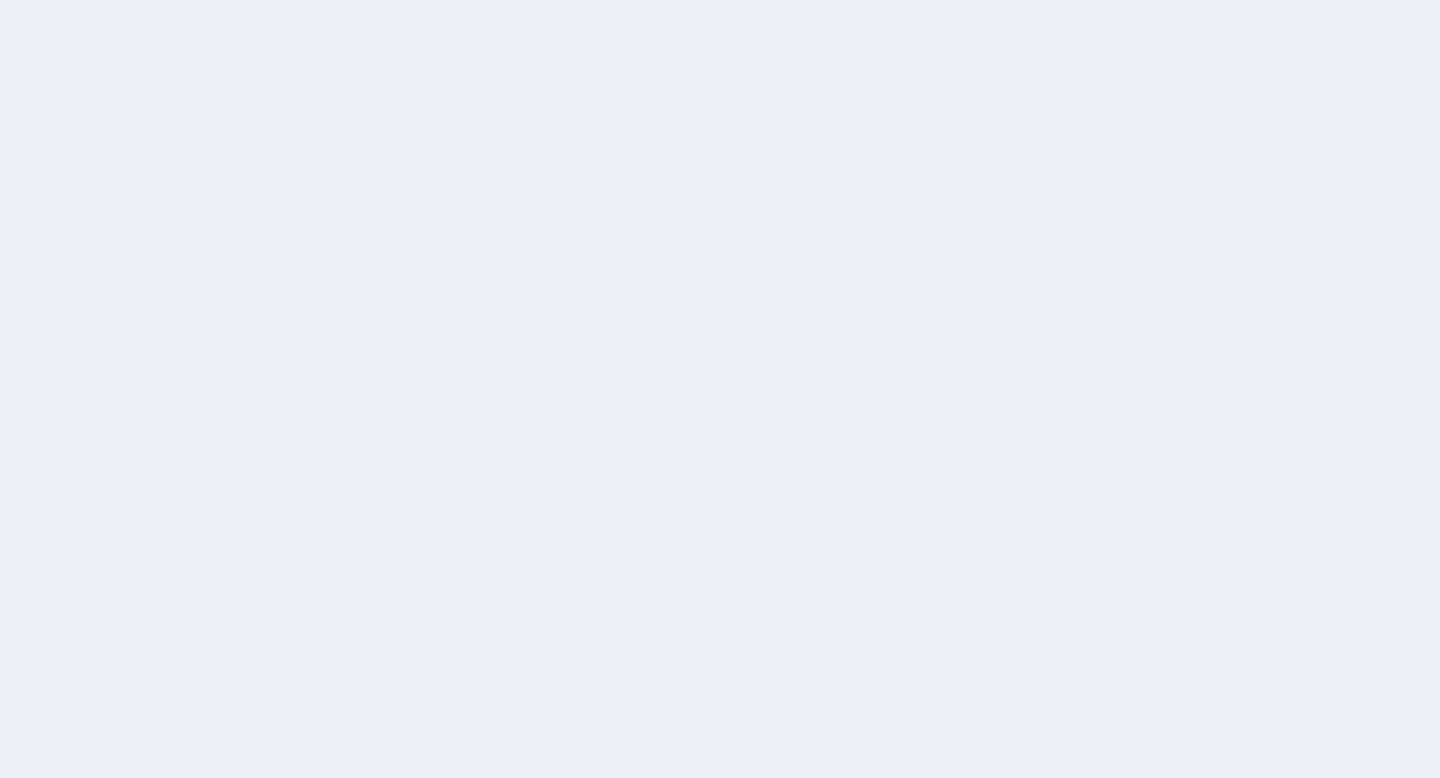 scroll, scrollTop: 0, scrollLeft: 0, axis: both 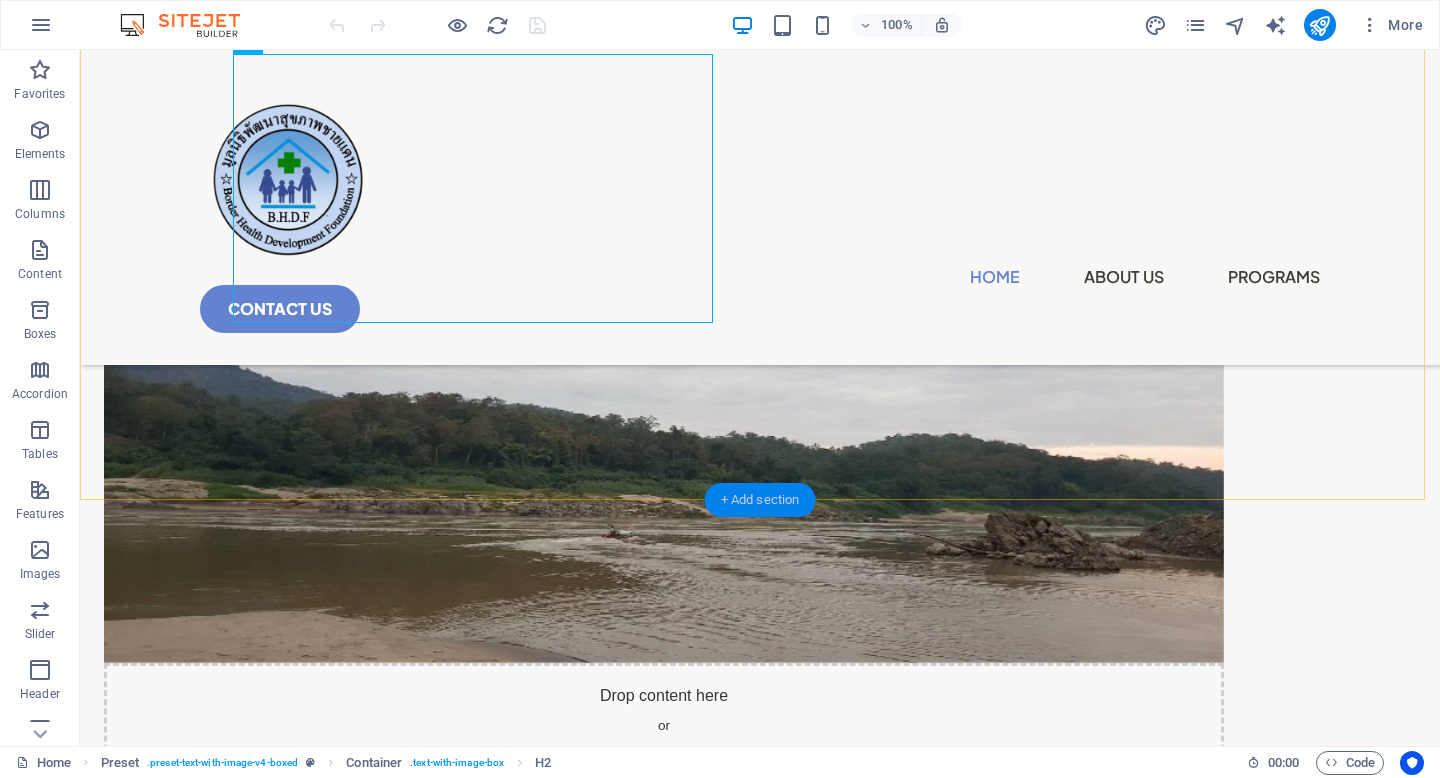 click on "+ Add section" at bounding box center (760, 500) 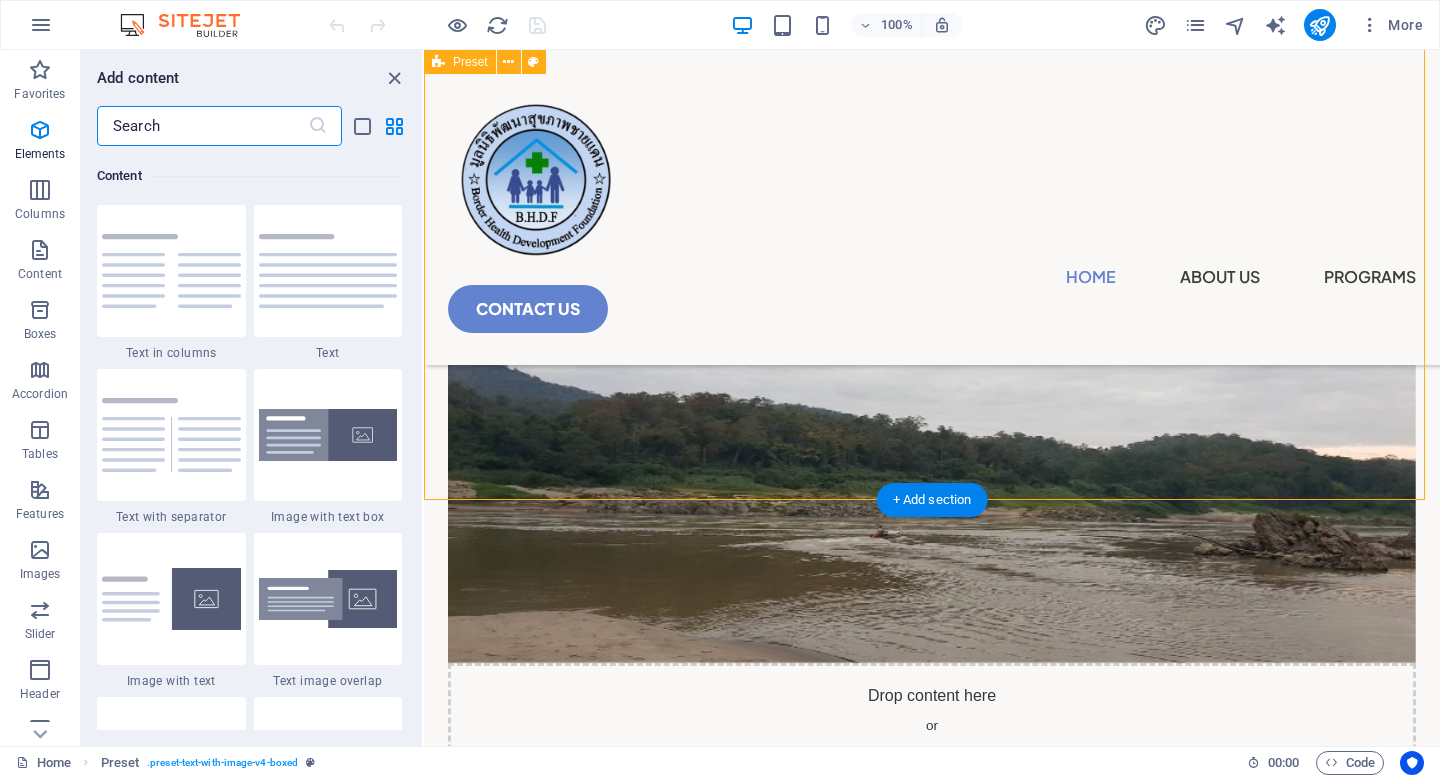 scroll, scrollTop: 3499, scrollLeft: 0, axis: vertical 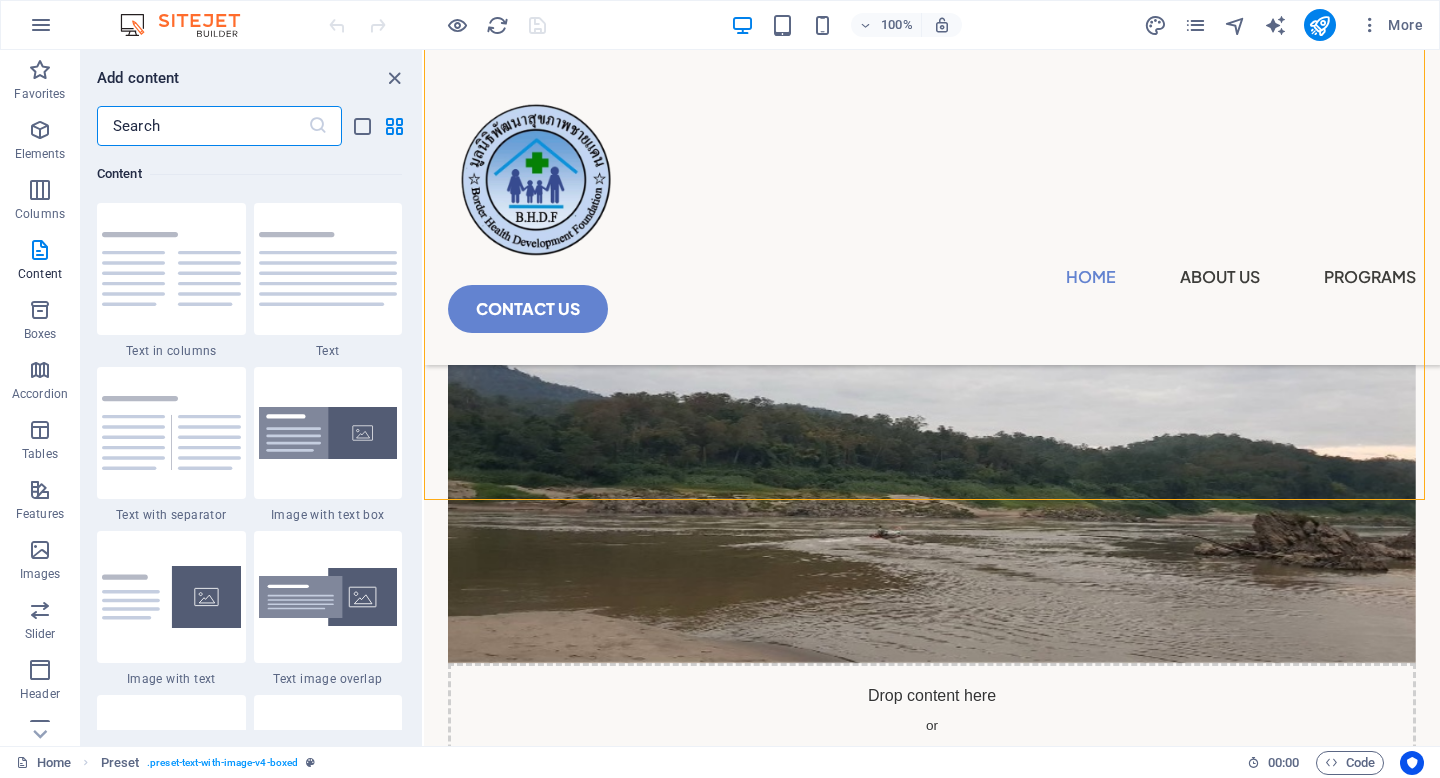 click at bounding box center [328, 269] 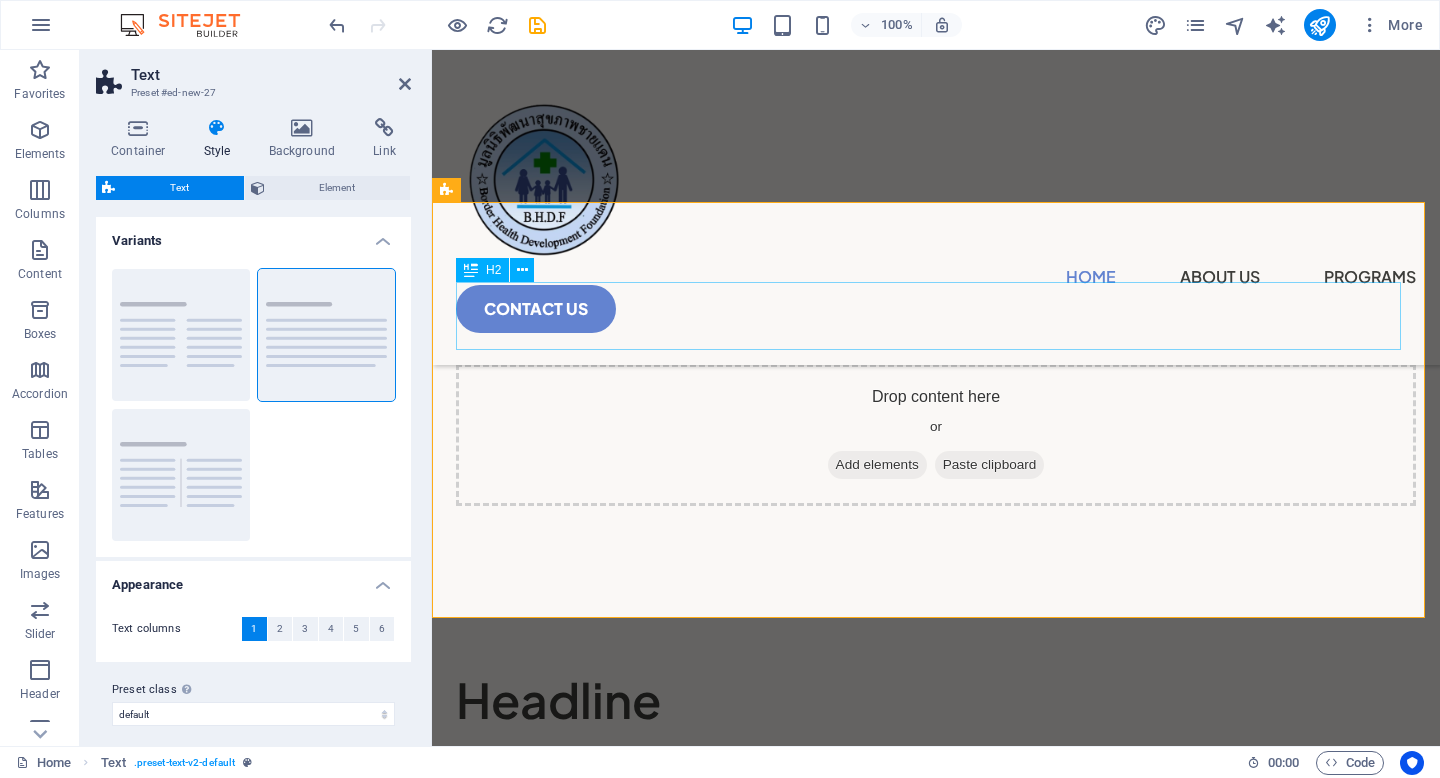 scroll, scrollTop: 655, scrollLeft: 0, axis: vertical 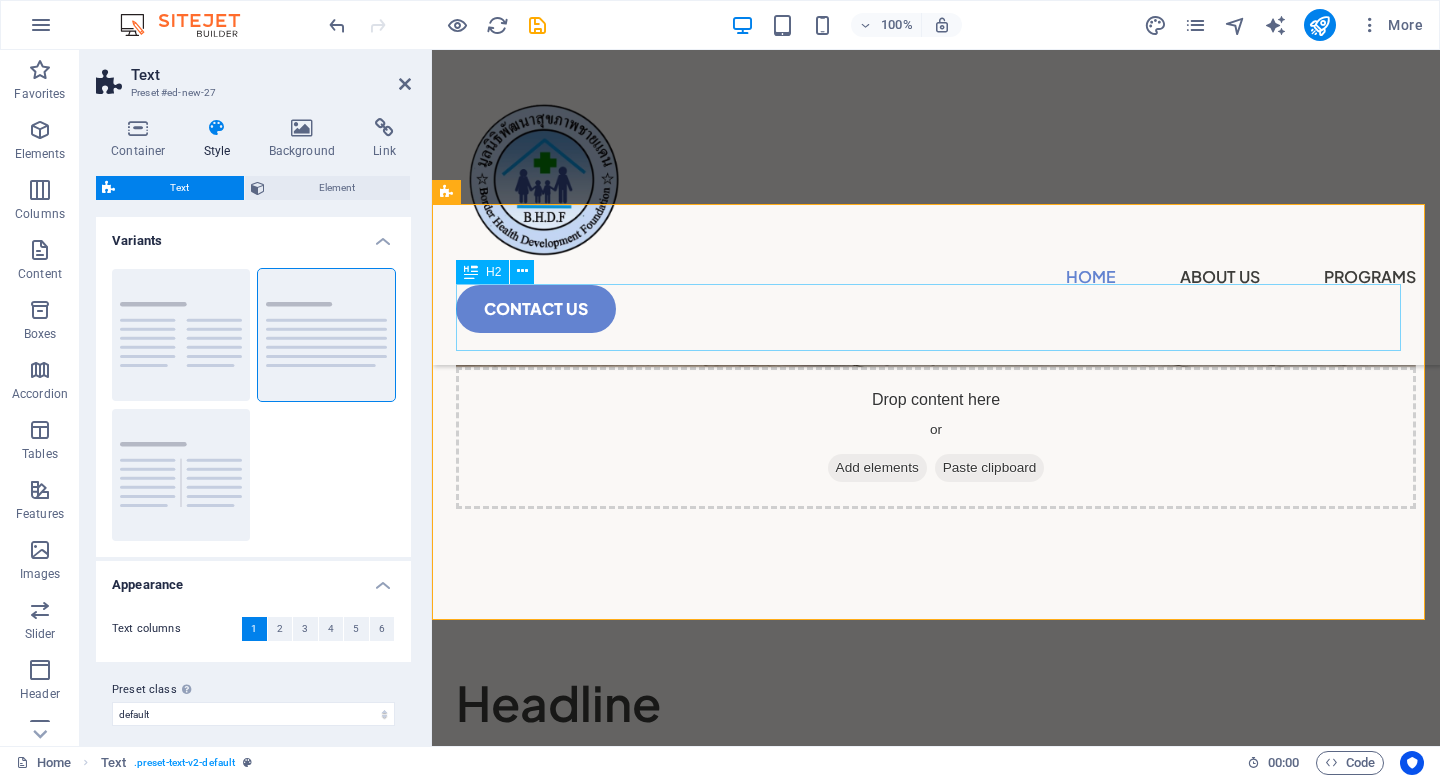click on "Headline" at bounding box center (936, 702) 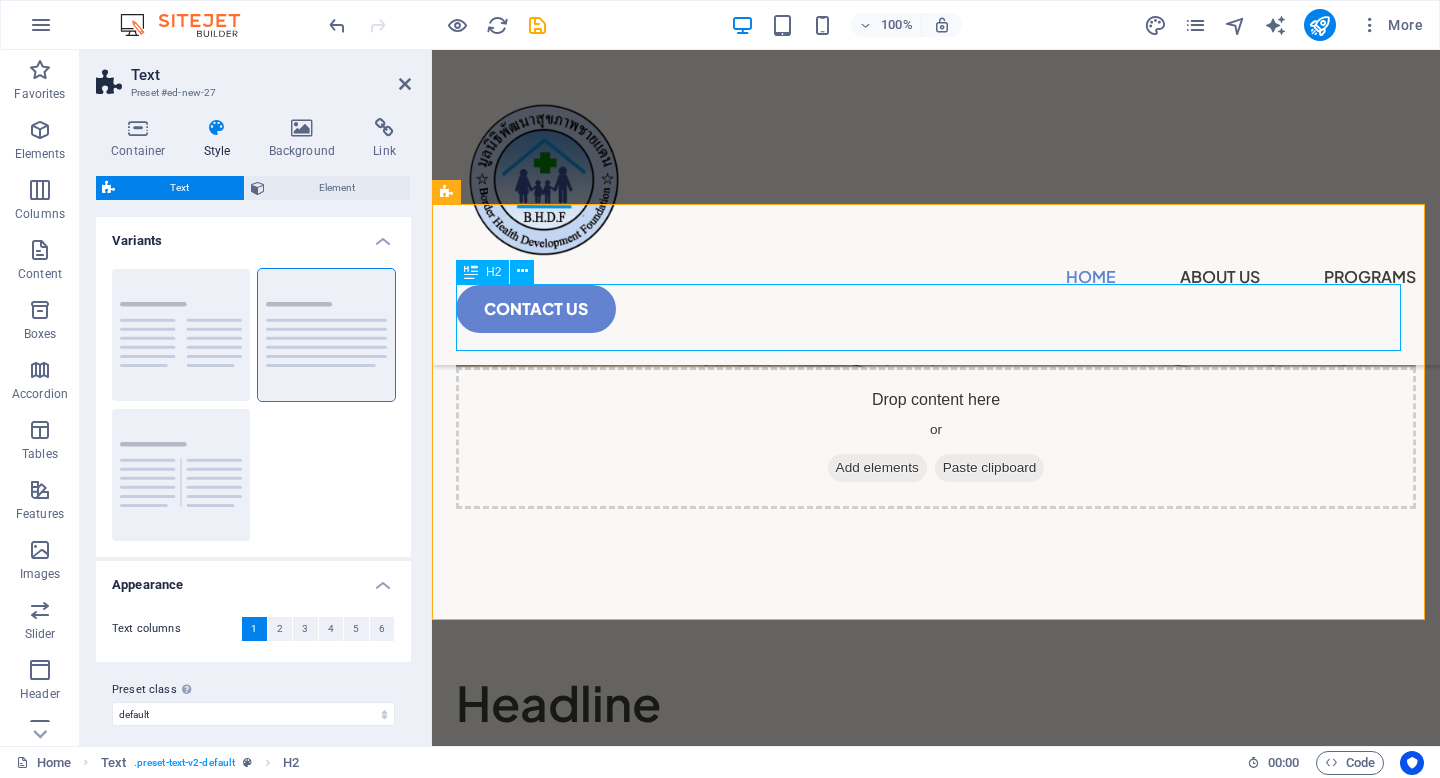 click on "Headline" at bounding box center [936, 702] 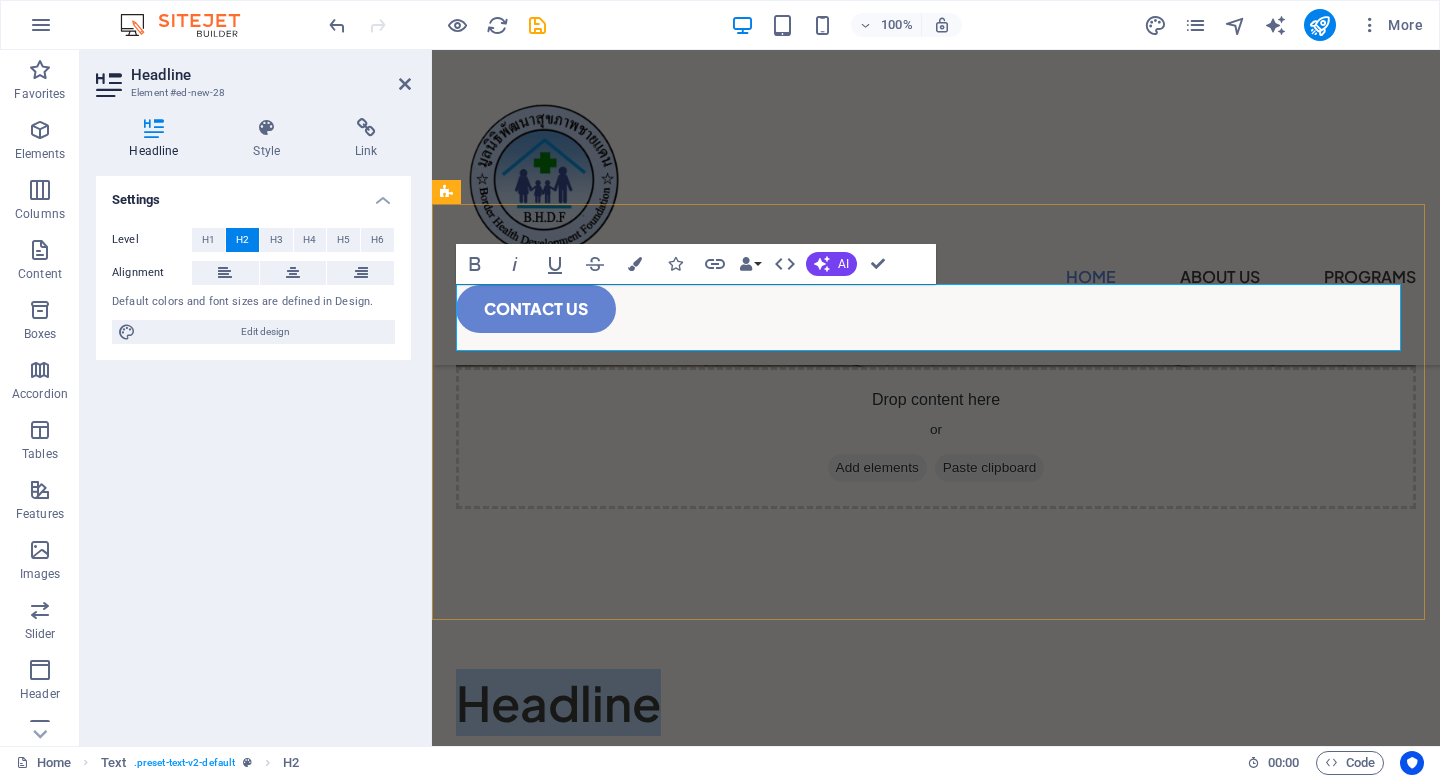 type 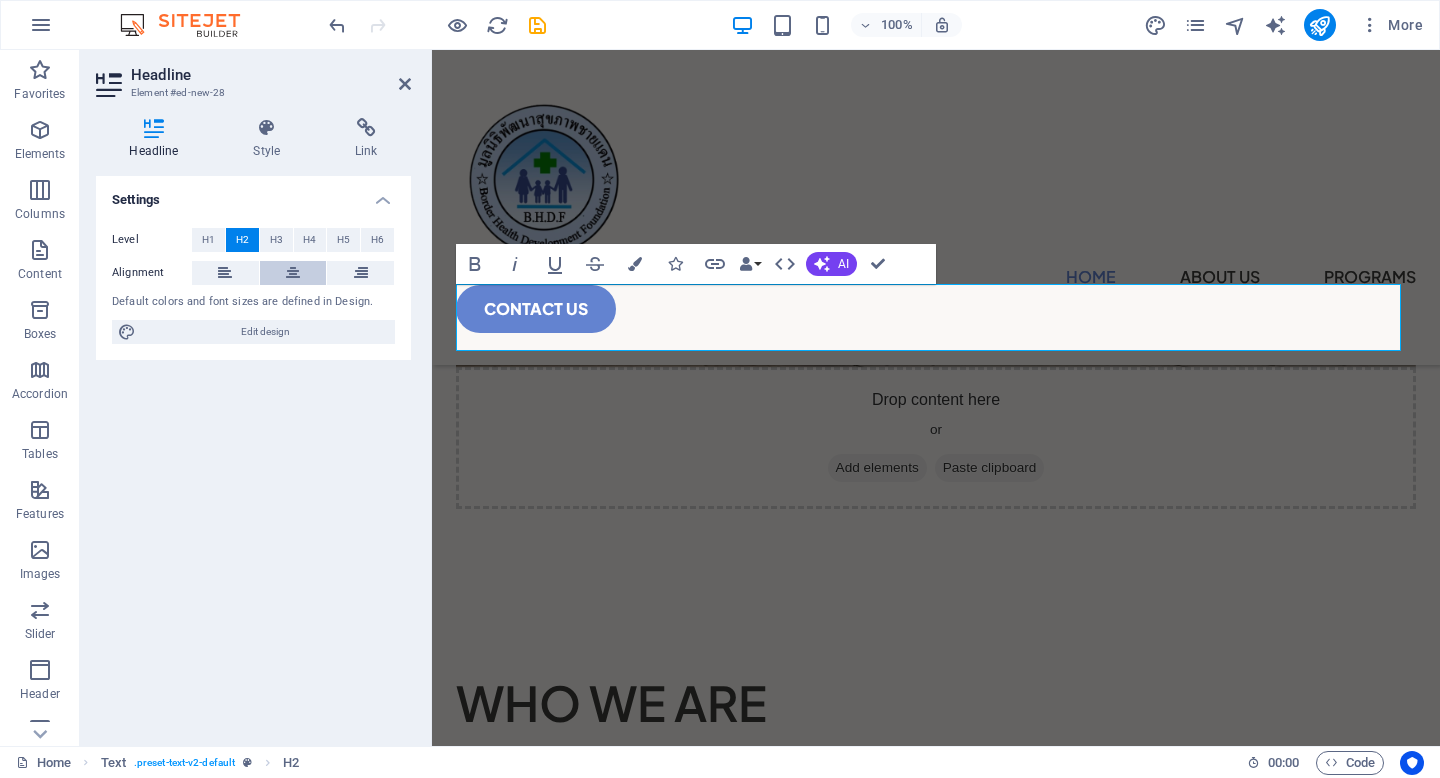 click at bounding box center [293, 273] 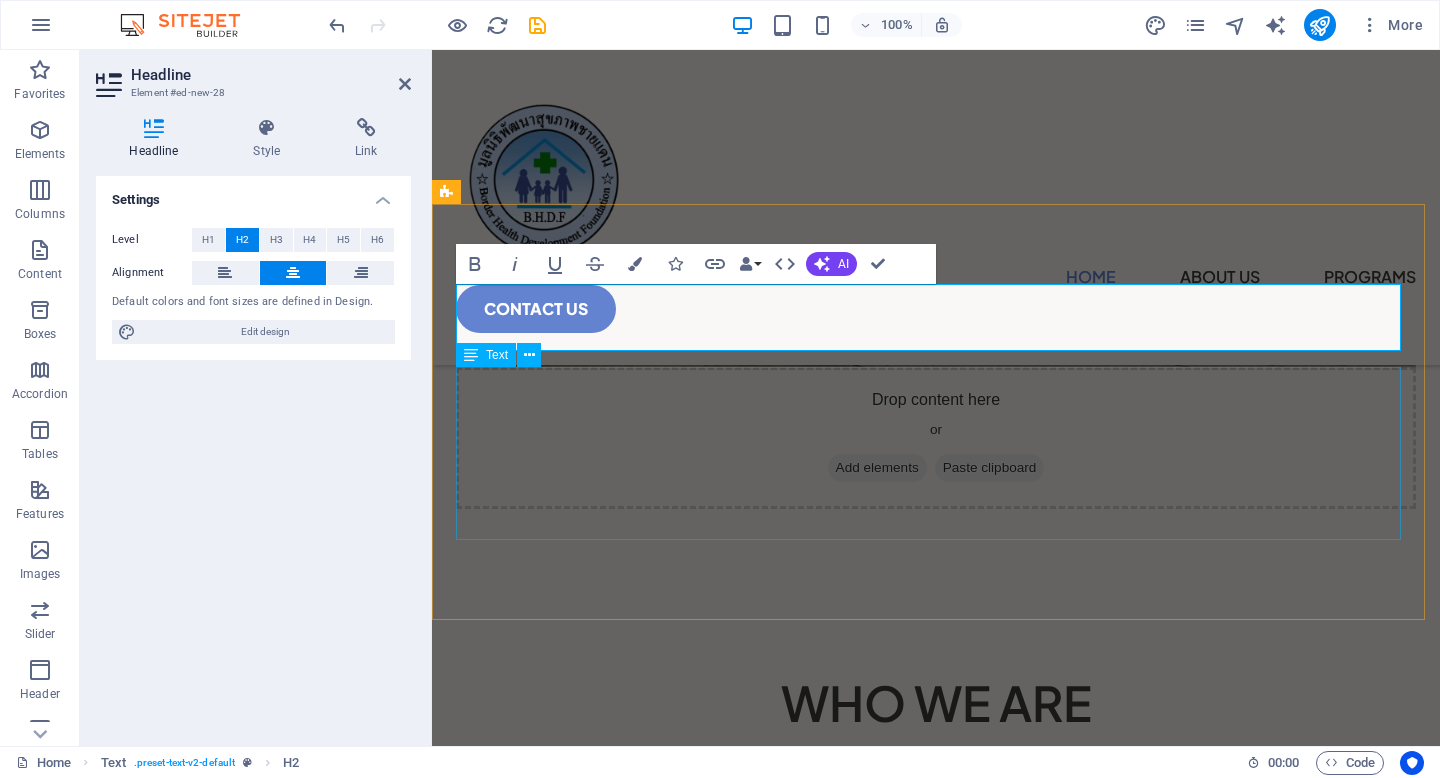 click on "Lorem ipsum dolor sitope amet, consectetur adipisicing elitip. Massumenda, dolore, cum vel modi asperiores consequatur suscipit quidem ducimus eveniet iure expedita consecteture odiogil voluptatum similique fugit voluptates atem accusamus quae quas dolorem tenetur facere tempora maiores adipisci reiciendis accusantium voluptatibus id voluptate tempore dolor harum nisi amet! Nobis, eaque. Aenean commodo ligula eget dolor. Lorem ipsum dolor sit amet, consectetuer adipiscing elit leget odiogil voluptatum similique fugit voluptates dolor. Libero assumenda, dolore, cum vel modi asperiores consequatur." at bounding box center (936, 838) 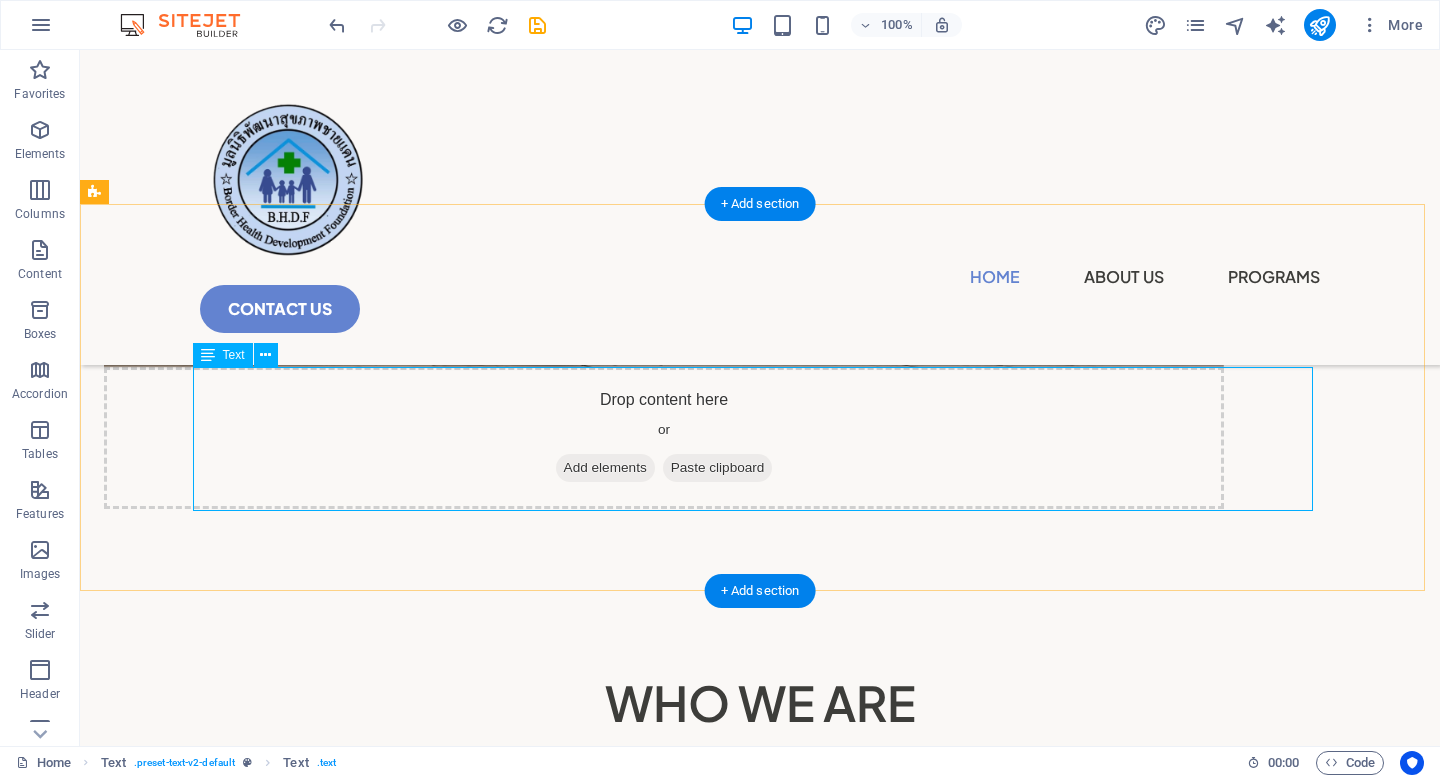 click on "Lorem ipsum dolor sitope amet, consectetur adipisicing elitip. Massumenda, dolore, cum vel modi asperiores consequatur suscipit quidem ducimus eveniet iure expedita consecteture odiogil voluptatum similique fugit voluptates atem accusamus quae quas dolorem tenetur facere tempora maiores adipisci reiciendis accusantium voluptatibus id voluptate tempore dolor harum nisi amet! Nobis, eaque. Aenean commodo ligula eget dolor. Lorem ipsum dolor sit amet, consectetuer adipiscing elit leget odiogil voluptatum similique fugit voluptates dolor. Libero assumenda, dolore, cum vel modi asperiores consequatur." at bounding box center [760, 824] 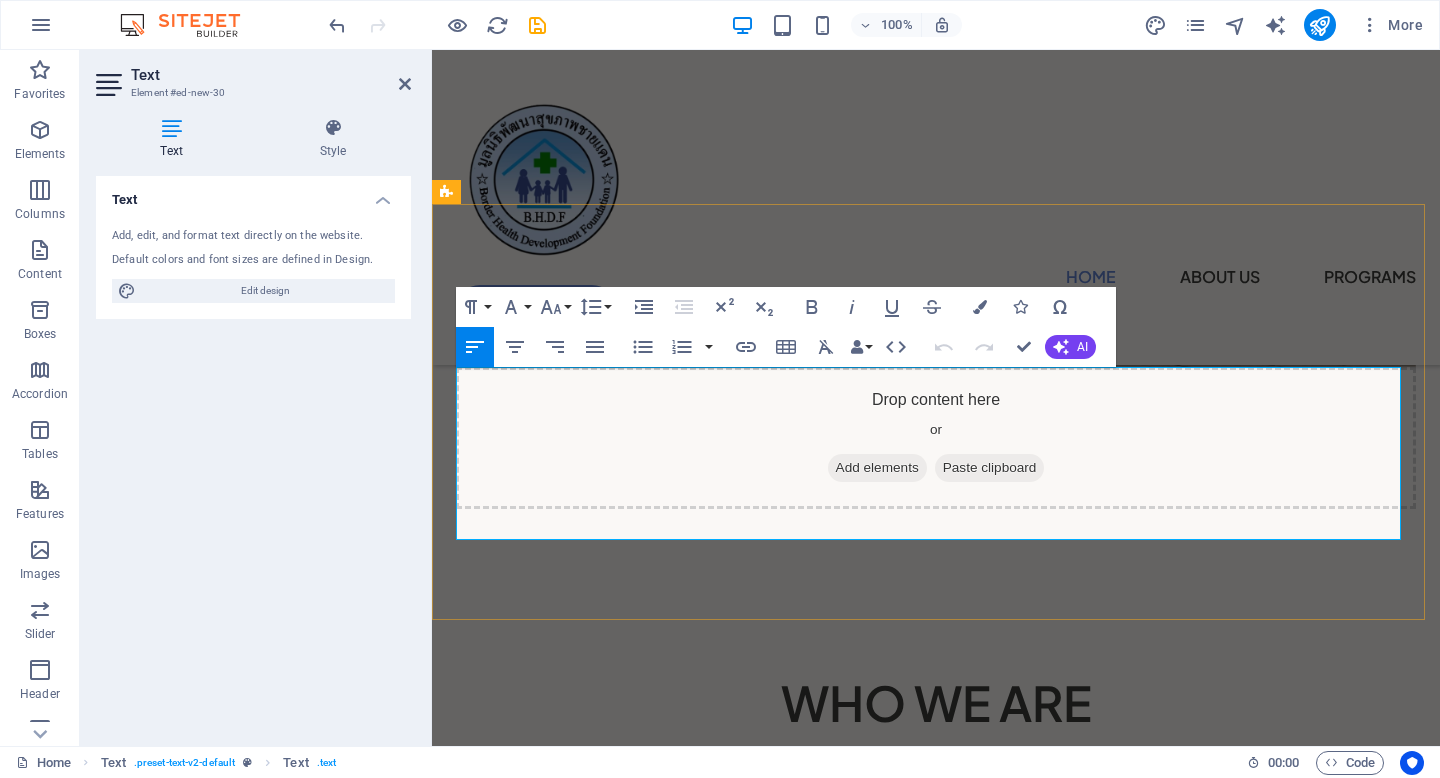 click on "Lorem ipsum dolor sitope amet, consectetur adipisicing elitip. Massumenda, dolore, cum vel modi asperiores consequatur suscipit quidem ducimus eveniet iure expedita consecteture odiogil voluptatum similique fugit voluptates atem accusamus quae quas dolorem tenetur facere tempora maiores adipisci reiciendis accusantium voluptatibus id voluptate tempore dolor harum nisi amet! Nobis, eaque. Aenean commodo ligula eget dolor. Lorem ipsum dolor sit amet, consectetuer adipiscing elit leget odiogil voluptatum similique fugit voluptates dolor. Libero assumenda, dolore, cum vel modi asperiores consequatur." at bounding box center (936, 838) 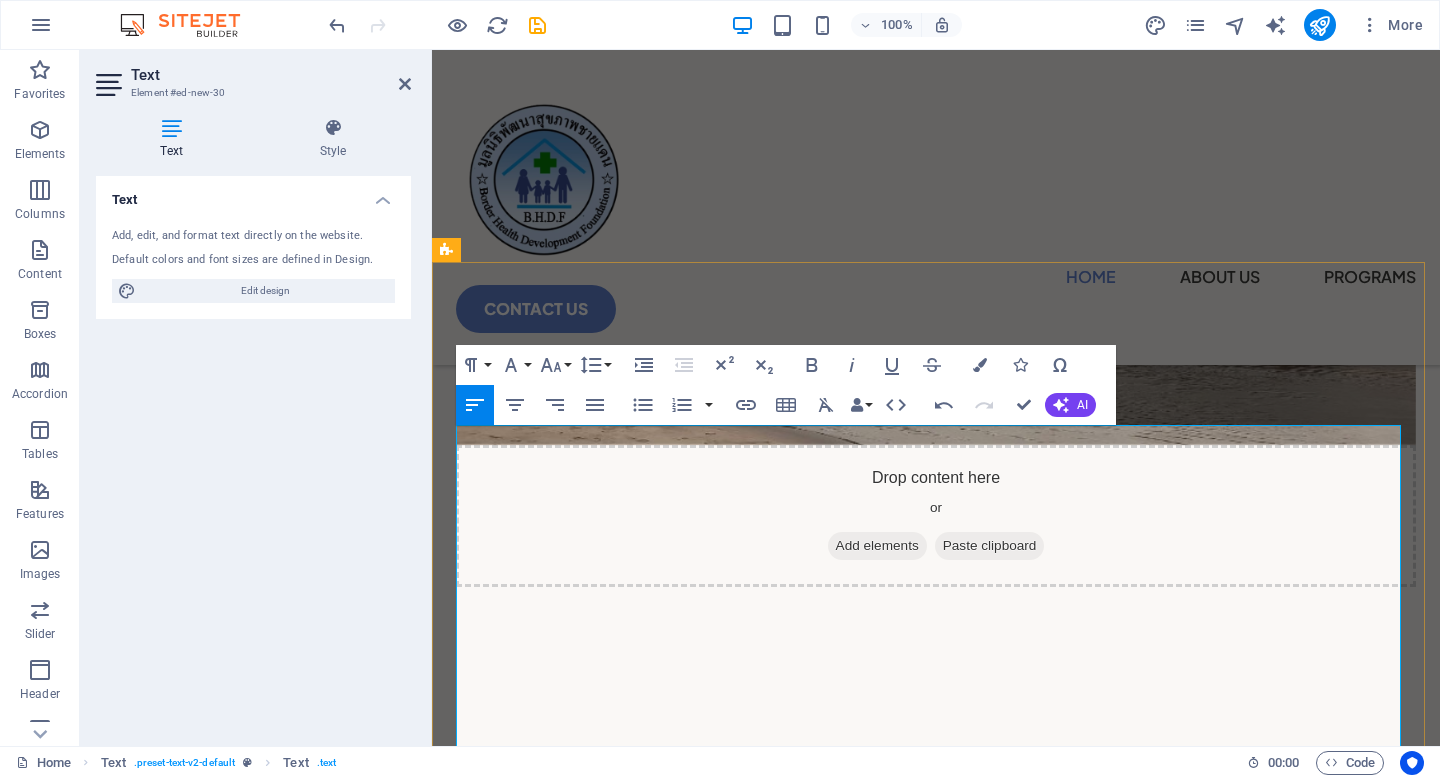 scroll, scrollTop: 600, scrollLeft: 0, axis: vertical 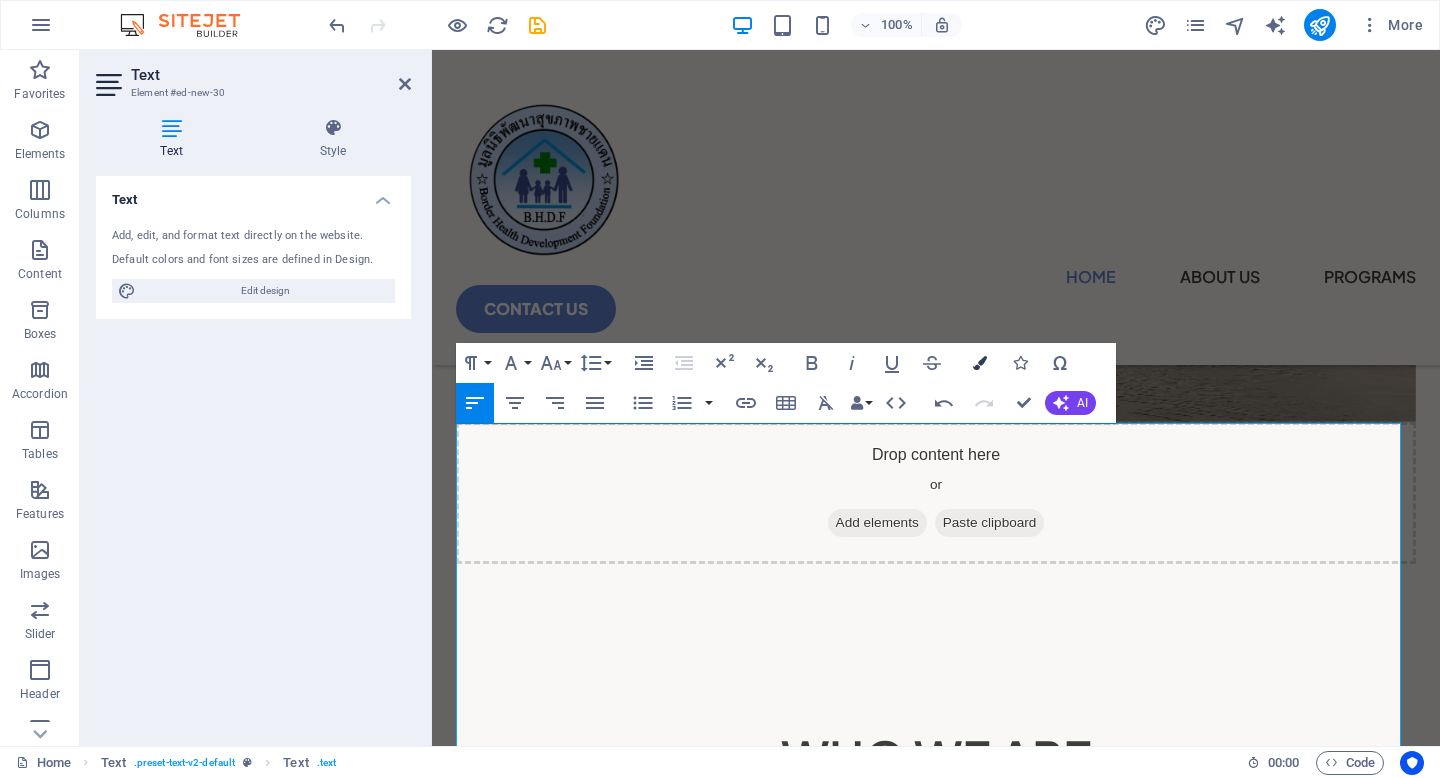 click at bounding box center (980, 363) 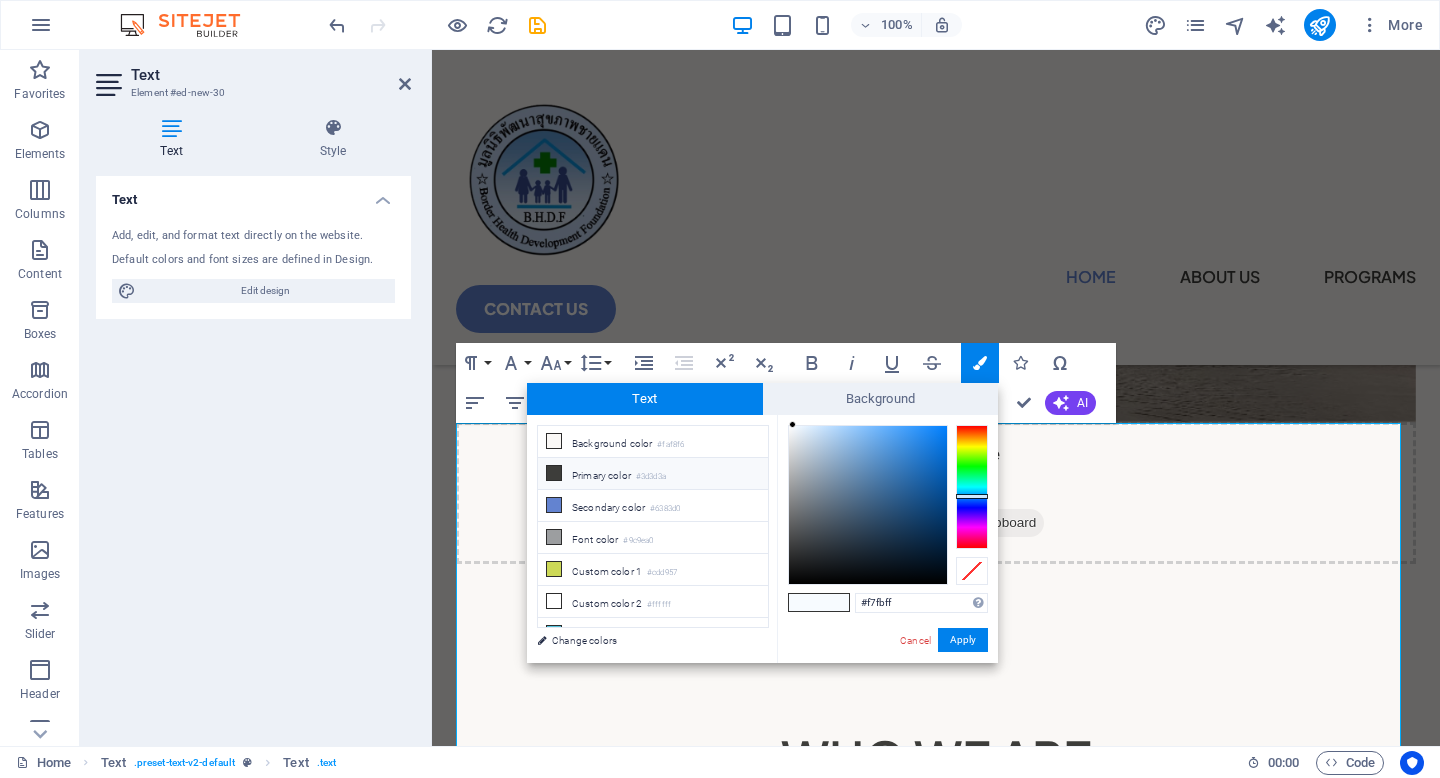 click on "Primary color
#3d3d3a" at bounding box center (653, 474) 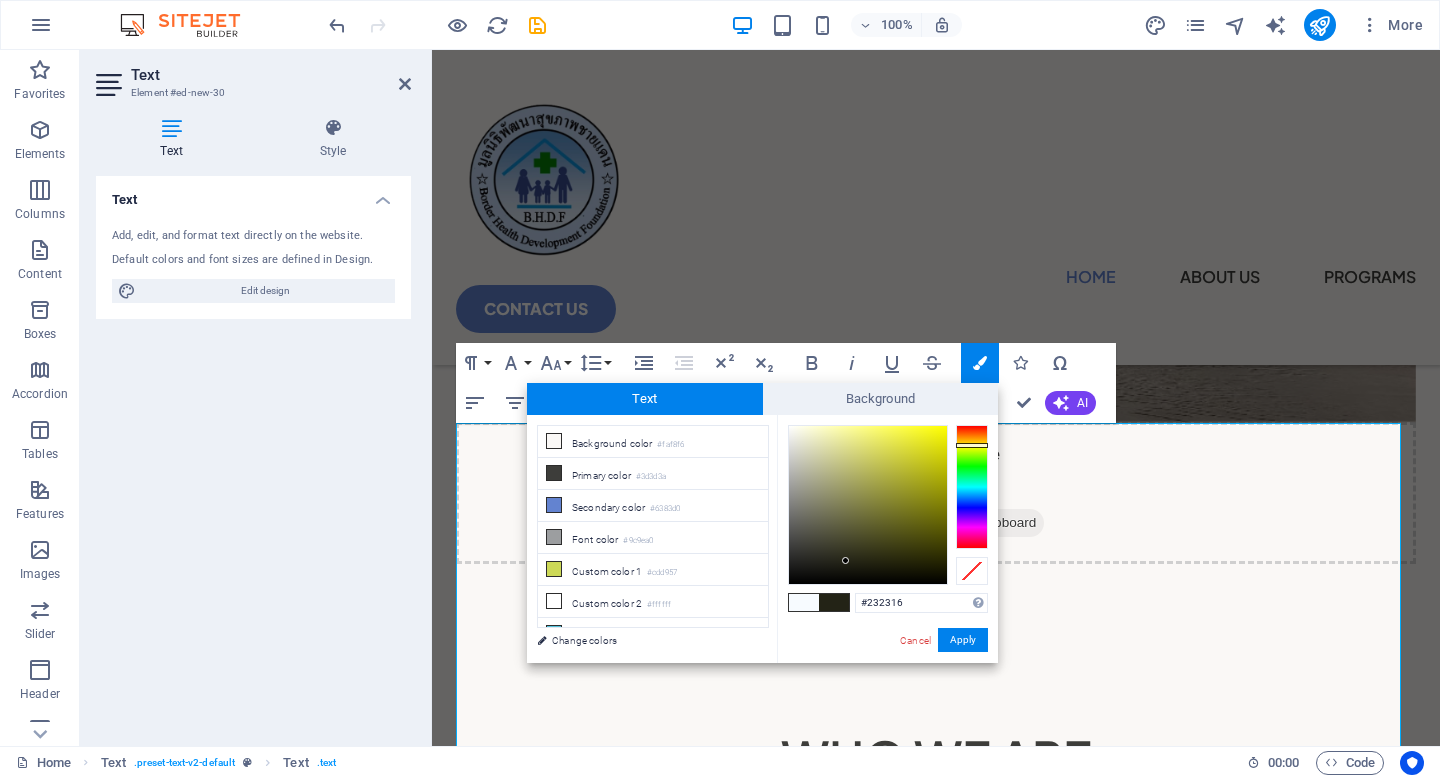 drag, startPoint x: 798, startPoint y: 543, endPoint x: 846, endPoint y: 561, distance: 51.264023 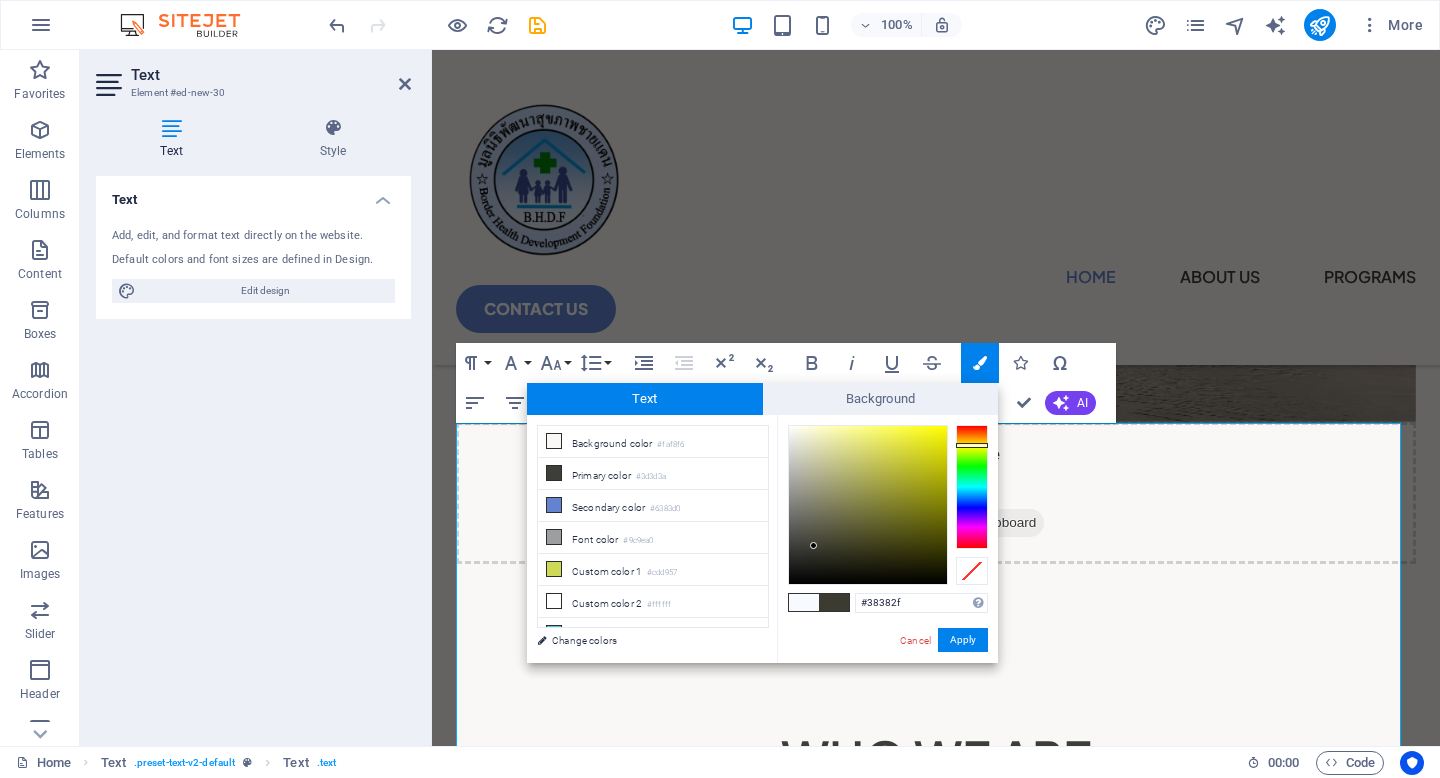 type on "#36362e" 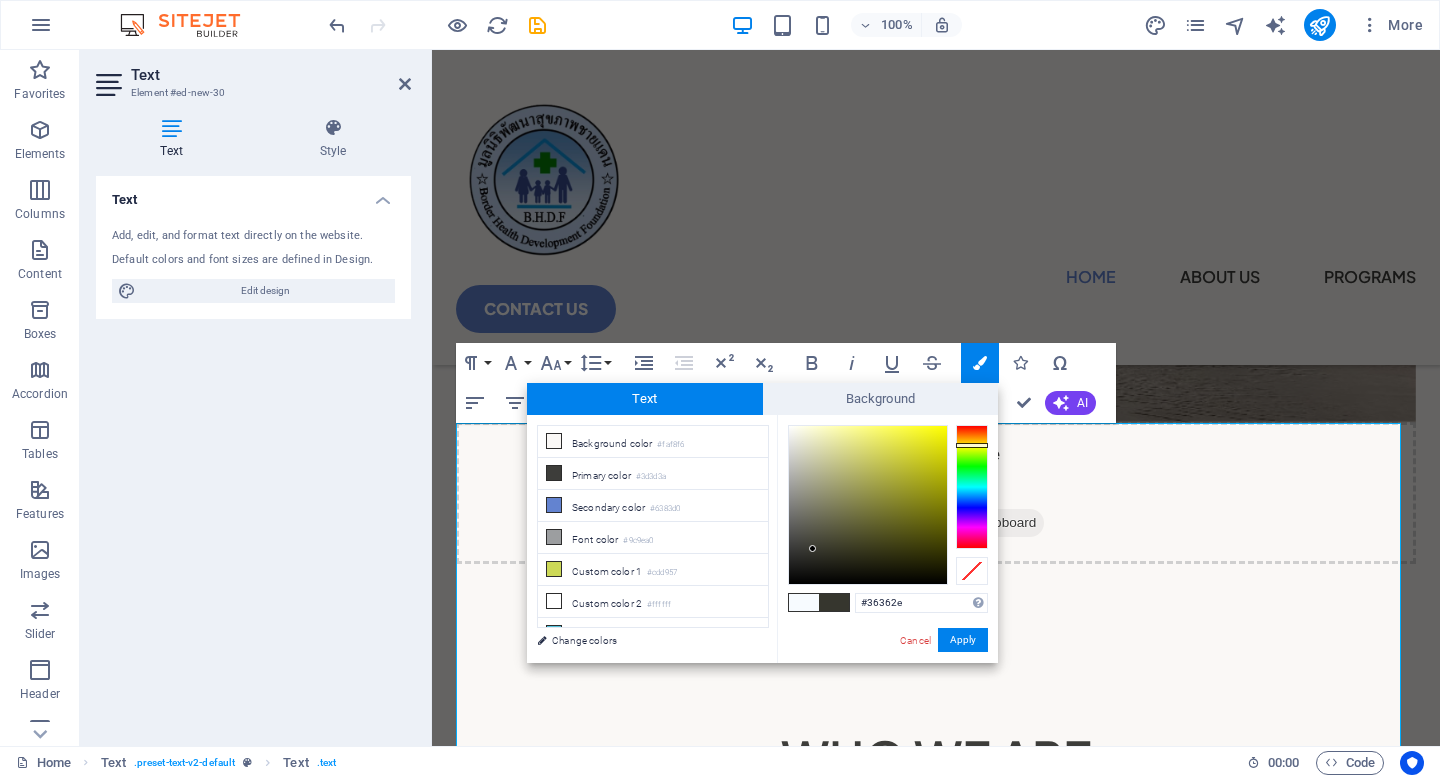drag, startPoint x: 847, startPoint y: 563, endPoint x: 813, endPoint y: 549, distance: 36.769554 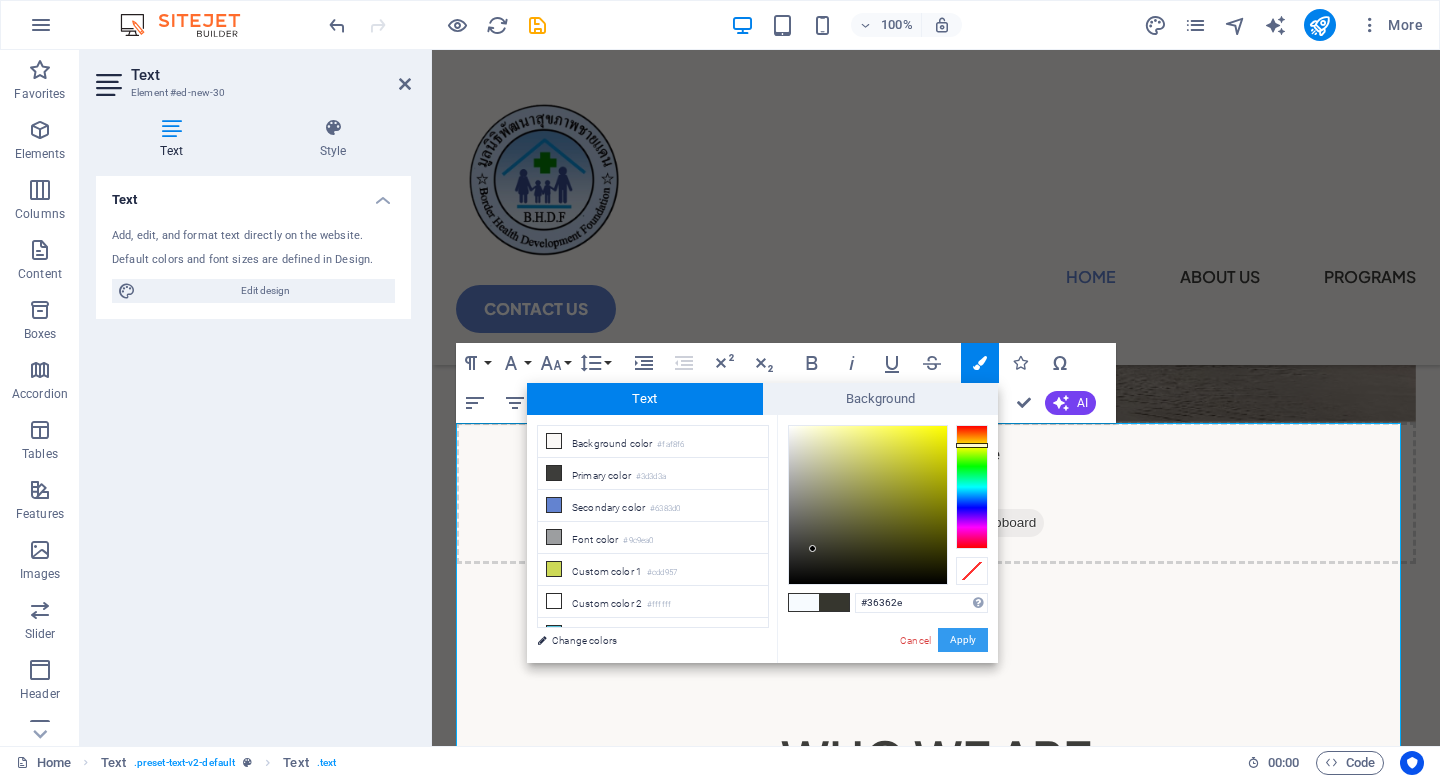drag, startPoint x: 945, startPoint y: 633, endPoint x: 513, endPoint y: 583, distance: 434.88388 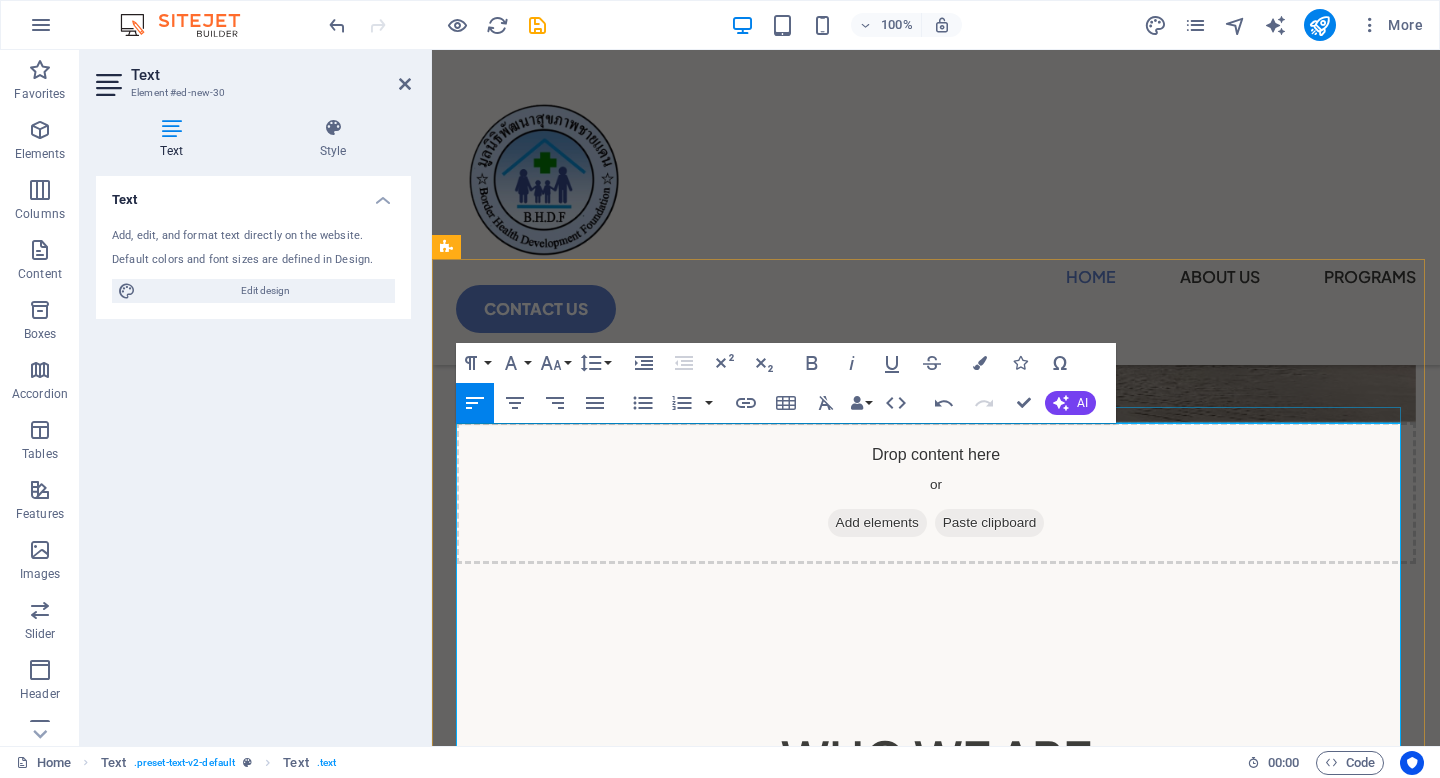 click on "WHO WE ARE" at bounding box center (936, 757) 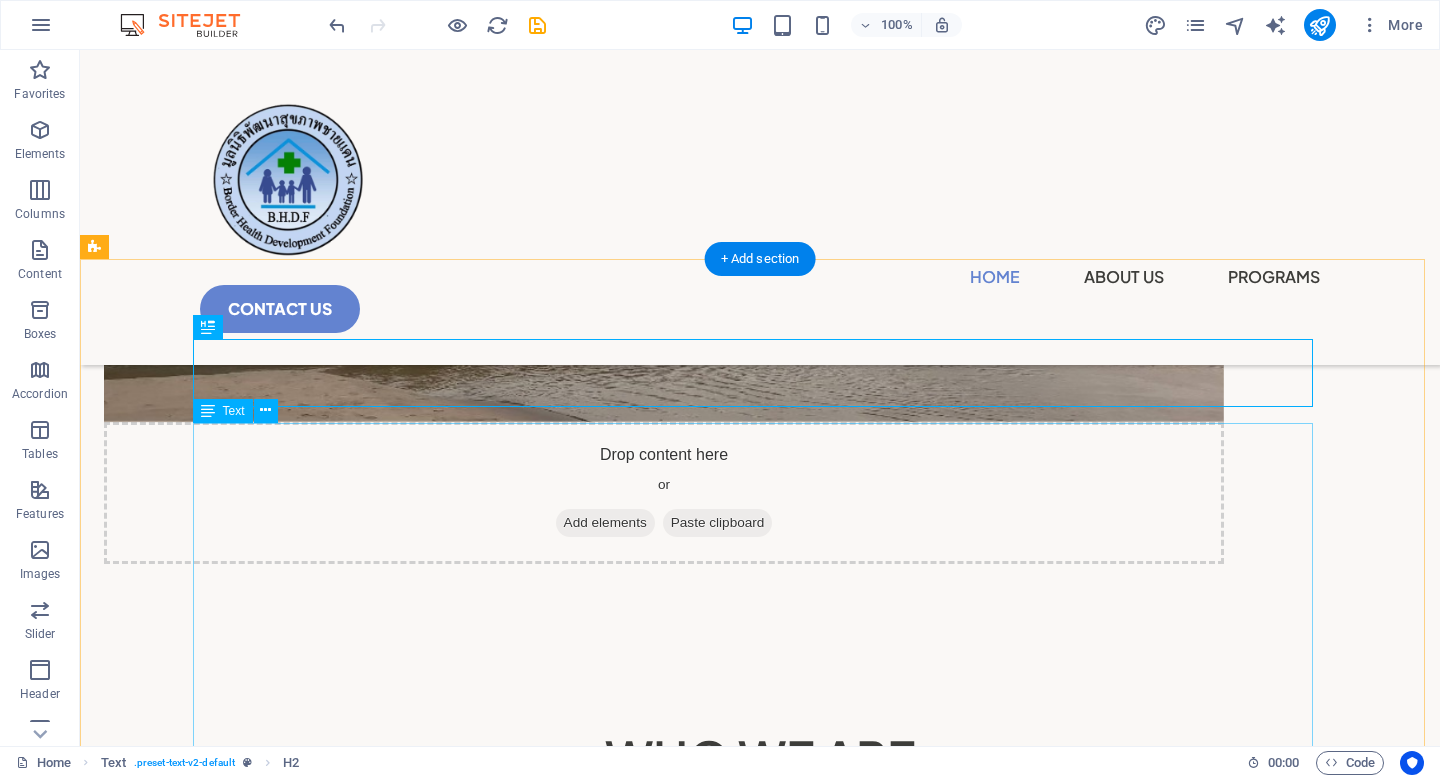 click on "Lorem ipsum dolor sitope amet, consectetur adipisicing elitip. Massumenda, dolore, cum vel modi asperiores consequatur suscipit quidem ducimus eveniet iure expedita consecteture odiogil voluptatum similique fugit voluptates atem accusamus q Border Health Development Foundation (BHDF) is a humanitarian organization dedicated to improving health access and community well-being along the Thai–Myanmar border. Founded in response to the ongoing conflict, public health collapse, and displacement crises in Myanmar, BHDF provides lifesaving medical referrals, essential immunizations, and community-based health solutions for those most in need. uae quas dolorem tenetur facere tempora maiores adipisci reiciendis accusantium voluptatibus id voluptate tempore dolor harum nisi amet! Nobis, eaque. Aenean commodo ligula eget dolor. Lorem ipsum dolor sit amet, consectetuer adipiscing elit leget odiogil voluptatum similique fugit voluptates dolor. Libero assumenda, dolore, cum vel modi asperiores consequatur." at bounding box center (760, 994) 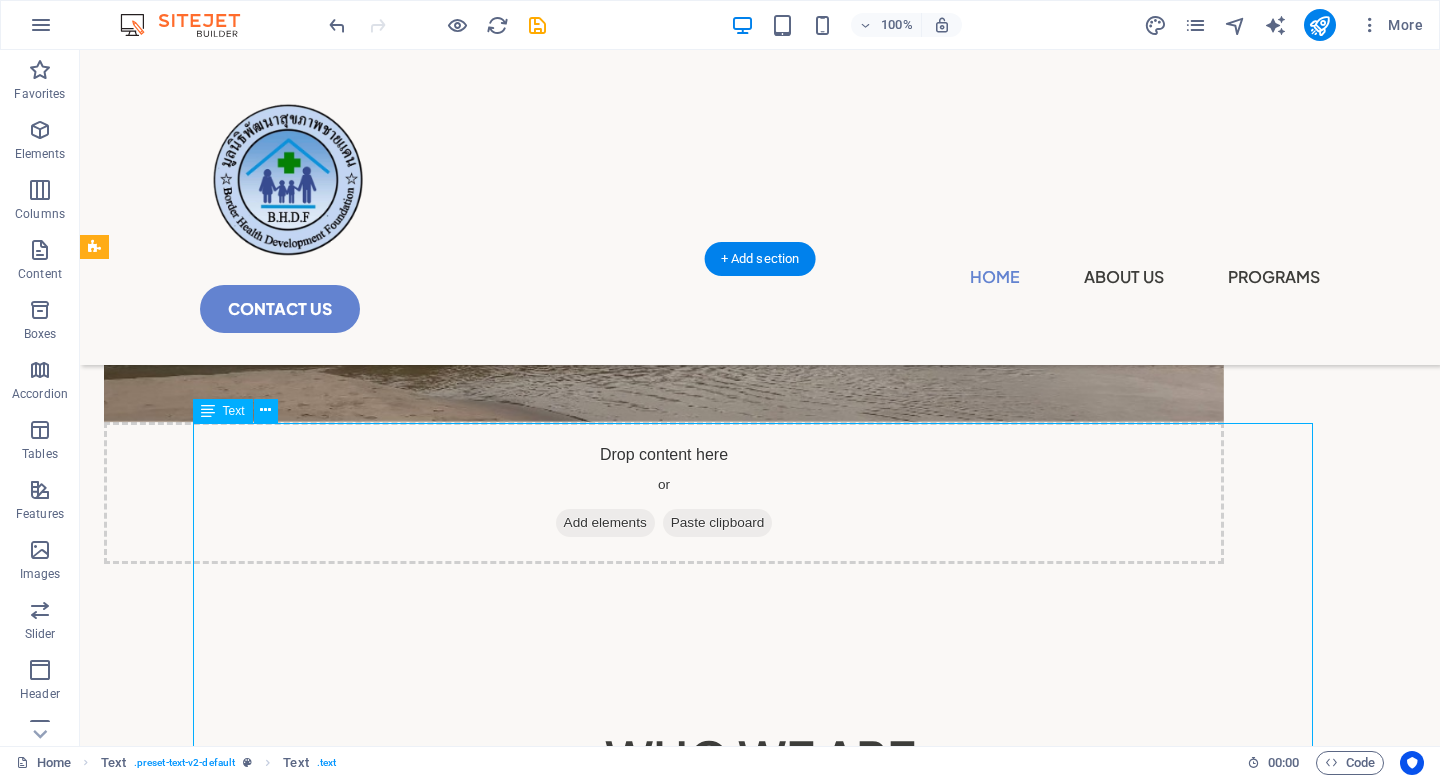 click on "Lorem ipsum dolor sitope amet, consectetur adipisicing elitip. Massumenda, dolore, cum vel modi asperiores consequatur suscipit quidem ducimus eveniet iure expedita consecteture odiogil voluptatum similique fugit voluptates atem accusamus q Border Health Development Foundation (BHDF) is a humanitarian organization dedicated to improving health access and community well-being along the Thai–Myanmar border. Founded in response to the ongoing conflict, public health collapse, and displacement crises in Myanmar, BHDF provides lifesaving medical referrals, essential immunizations, and community-based health solutions for those most in need. uae quas dolorem tenetur facere tempora maiores adipisci reiciendis accusantium voluptatibus id voluptate tempore dolor harum nisi amet! Nobis, eaque. Aenean commodo ligula eget dolor. Lorem ipsum dolor sit amet, consectetuer adipiscing elit leget odiogil voluptatum similique fugit voluptates dolor. Libero assumenda, dolore, cum vel modi asperiores consequatur." at bounding box center (760, 994) 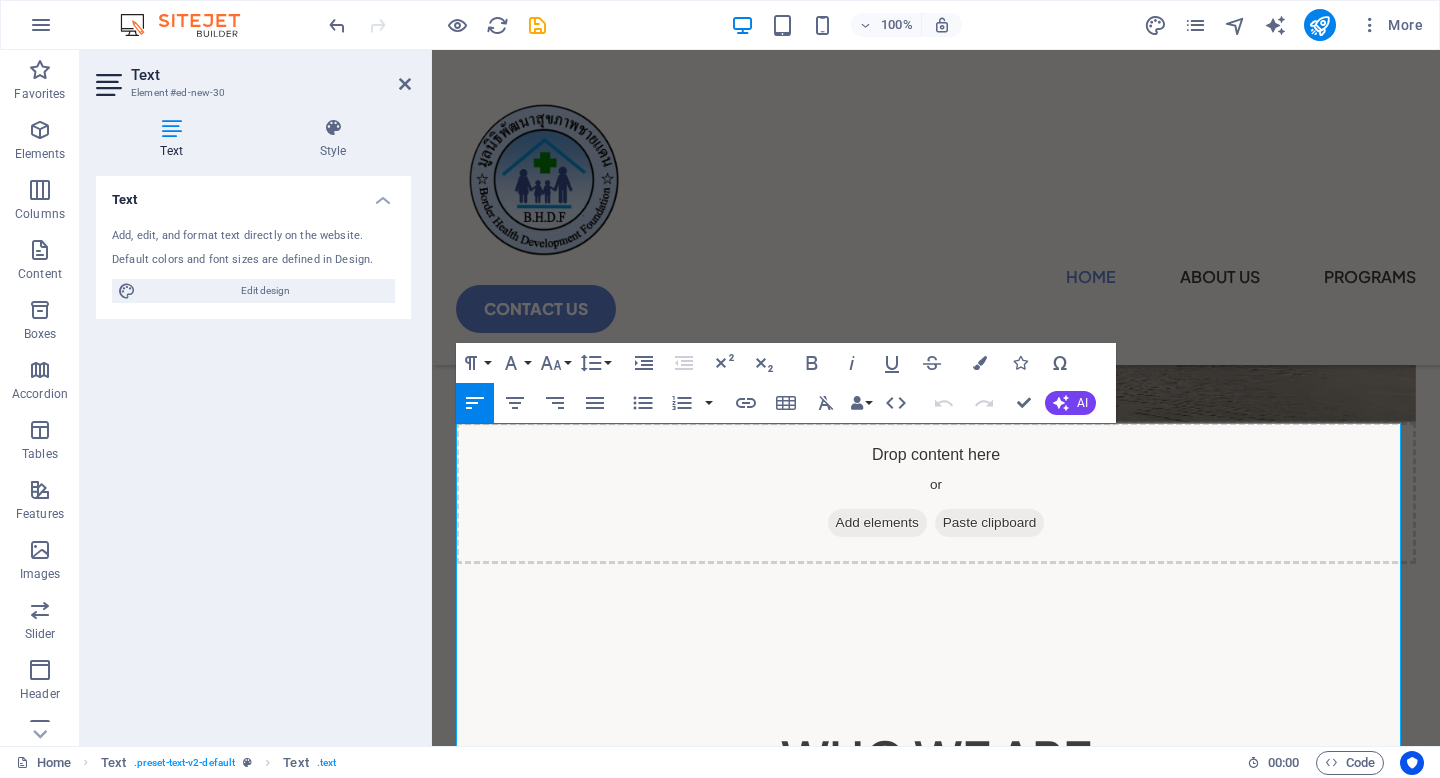 drag, startPoint x: 672, startPoint y: 483, endPoint x: 428, endPoint y: 415, distance: 253.29825 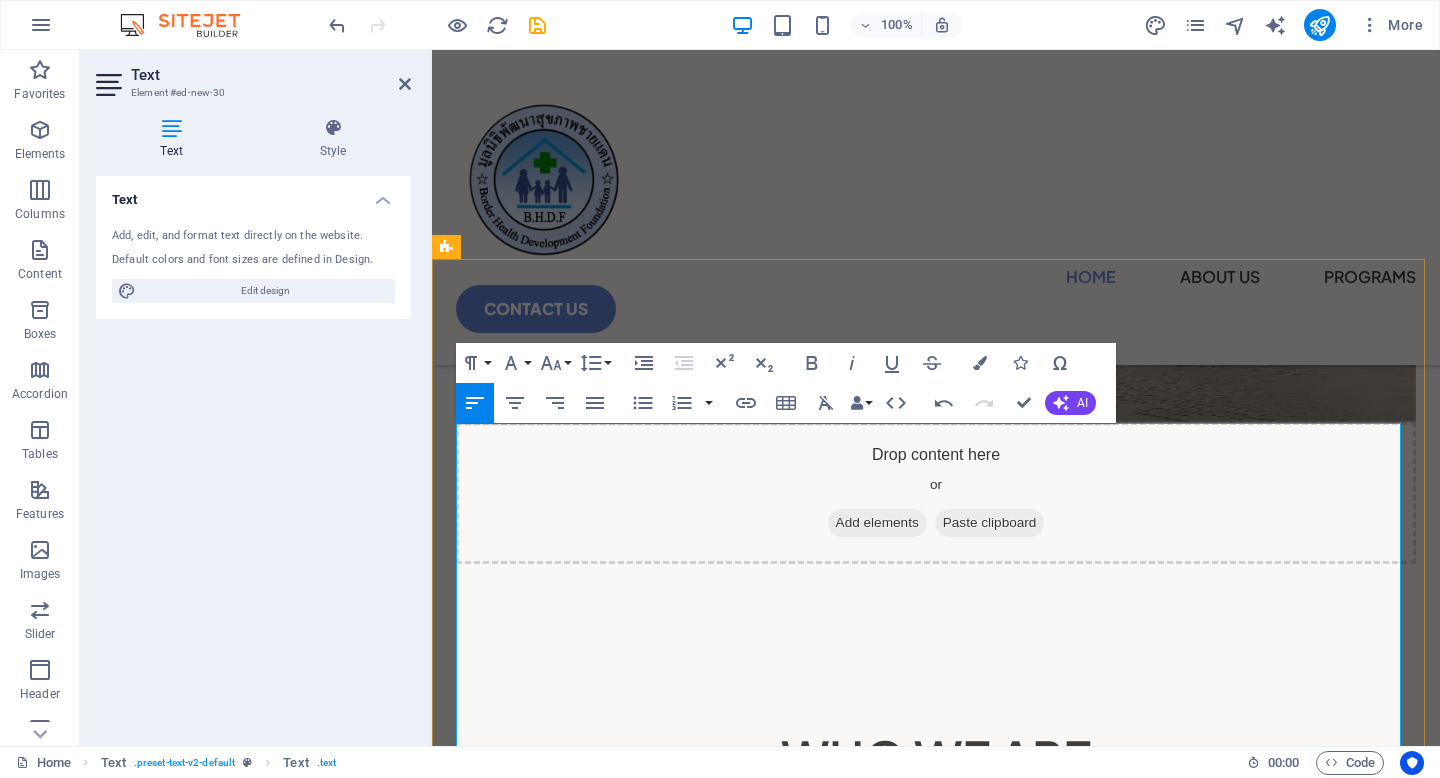 click on "Border Health Development Foundation (BHDF)" at bounding box center (647, 849) 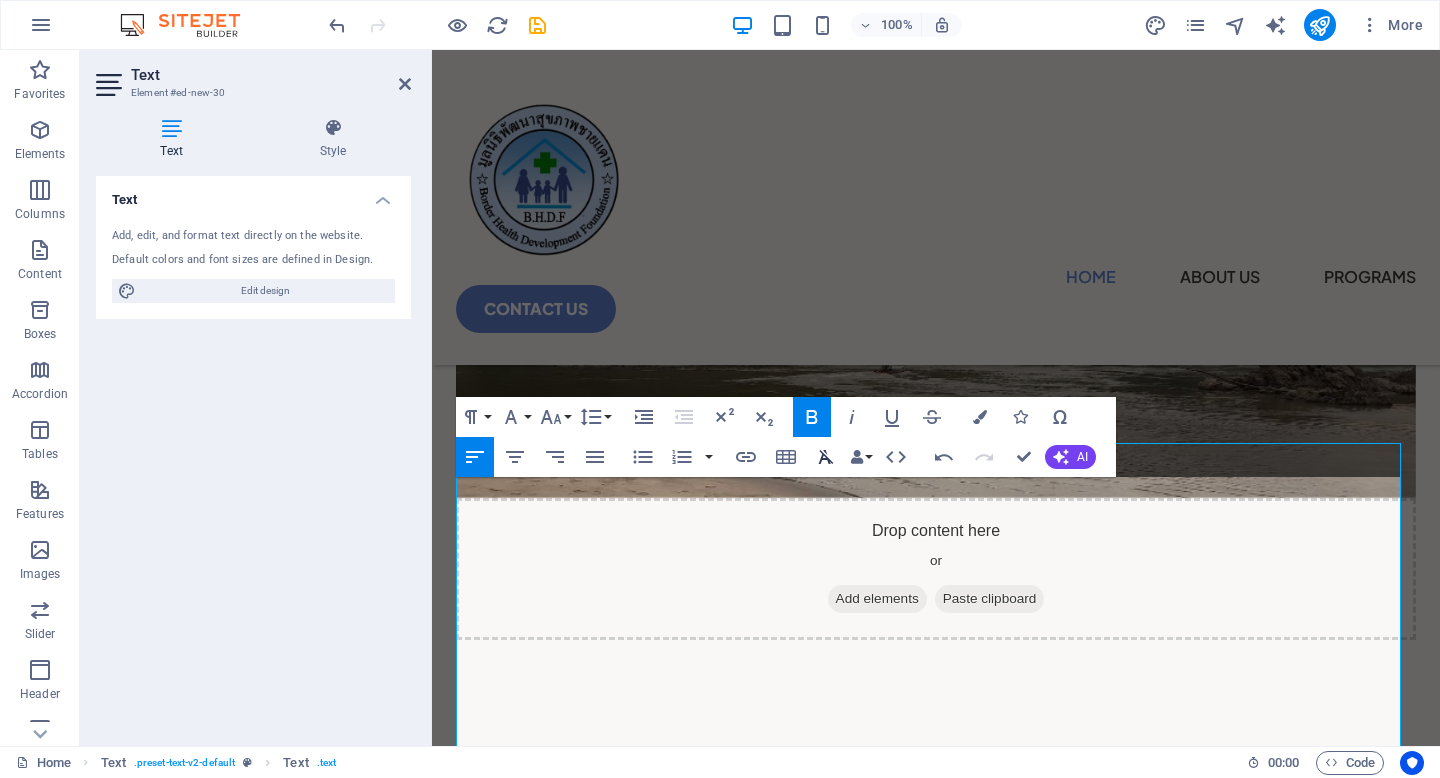 scroll, scrollTop: 545, scrollLeft: 0, axis: vertical 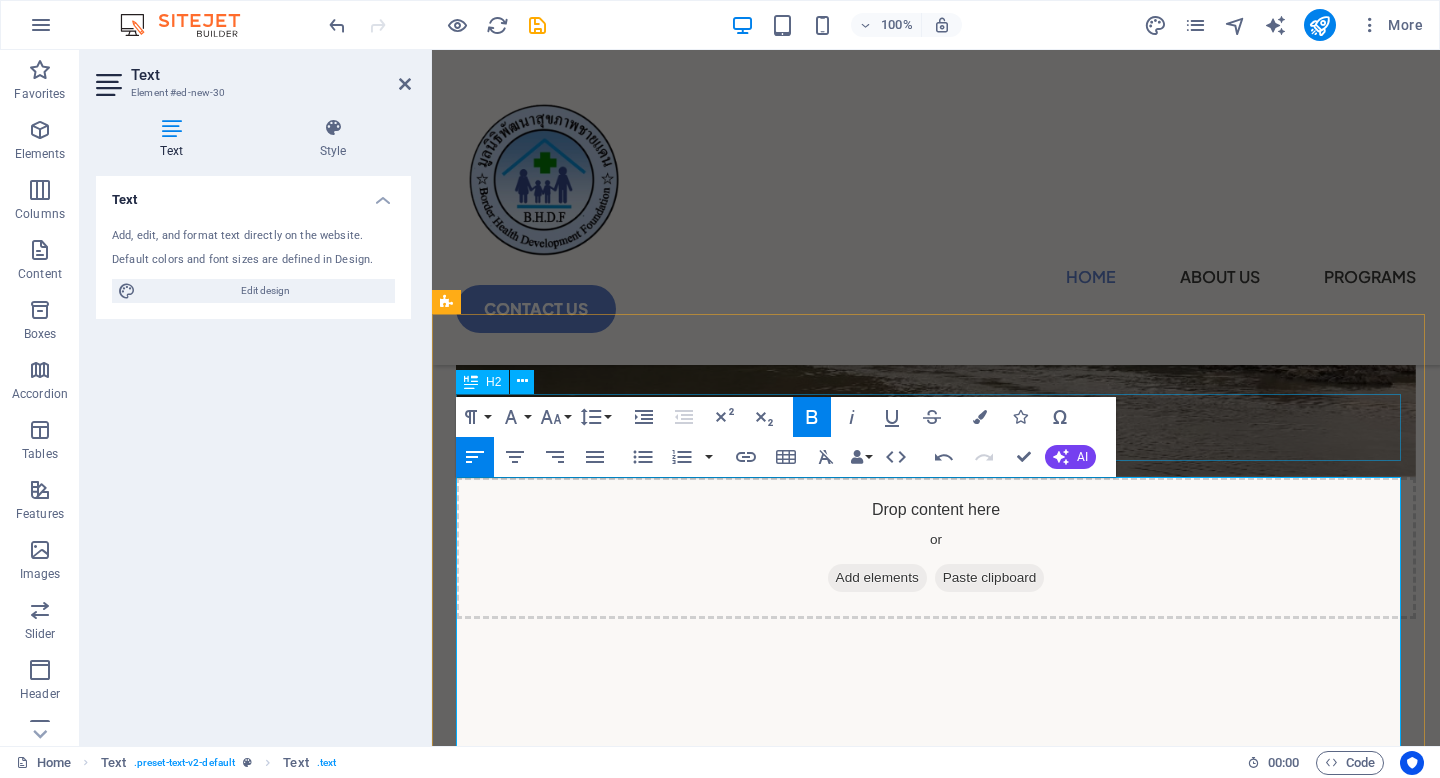 click on "WHO WE ARE" at bounding box center (936, 812) 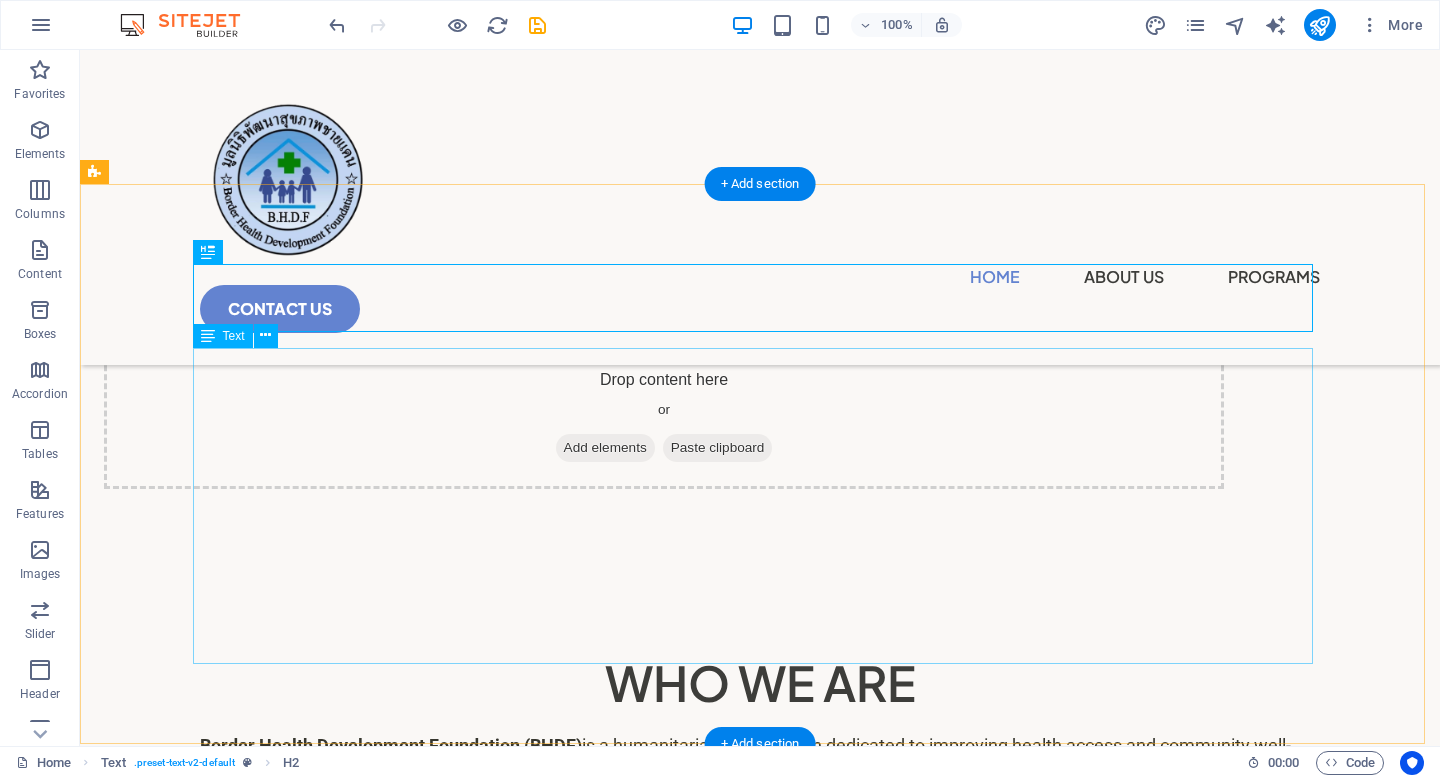 scroll, scrollTop: 675, scrollLeft: 0, axis: vertical 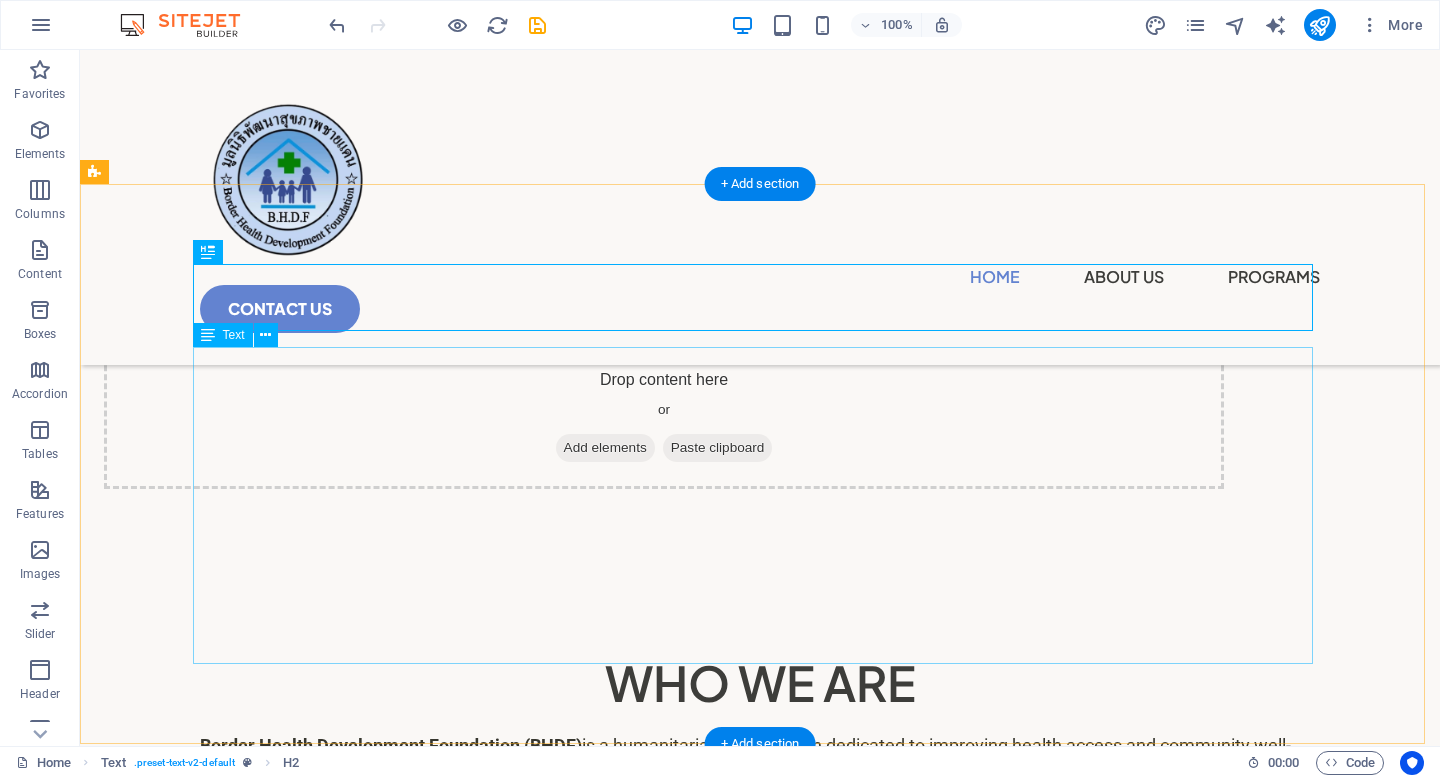 click on "Border Health Development Foundation (BHDF) is a humanitarian organization dedicated to improving health access and community well-being along the Thai–Myanmar border. Founded in response to the ongoing conflict, public health collapse, and displacement crises in Myanmar, BHDF provides lifesaving medical referrals, essential immunizations, and community-based health solutions for those most in need. Through strong collaboration with local ethnic health organizations, Thai authorities, and international partners, BHDF ensures that conflict-affected populations—including internally displaced persons (IDPs), children, and pregnant women—receive timely and compassionate care. Beyond emergency services, we empower communities through health worker training, prosthetic and physiotherapy support, and livelihood development programs." at bounding box center [760, 890] 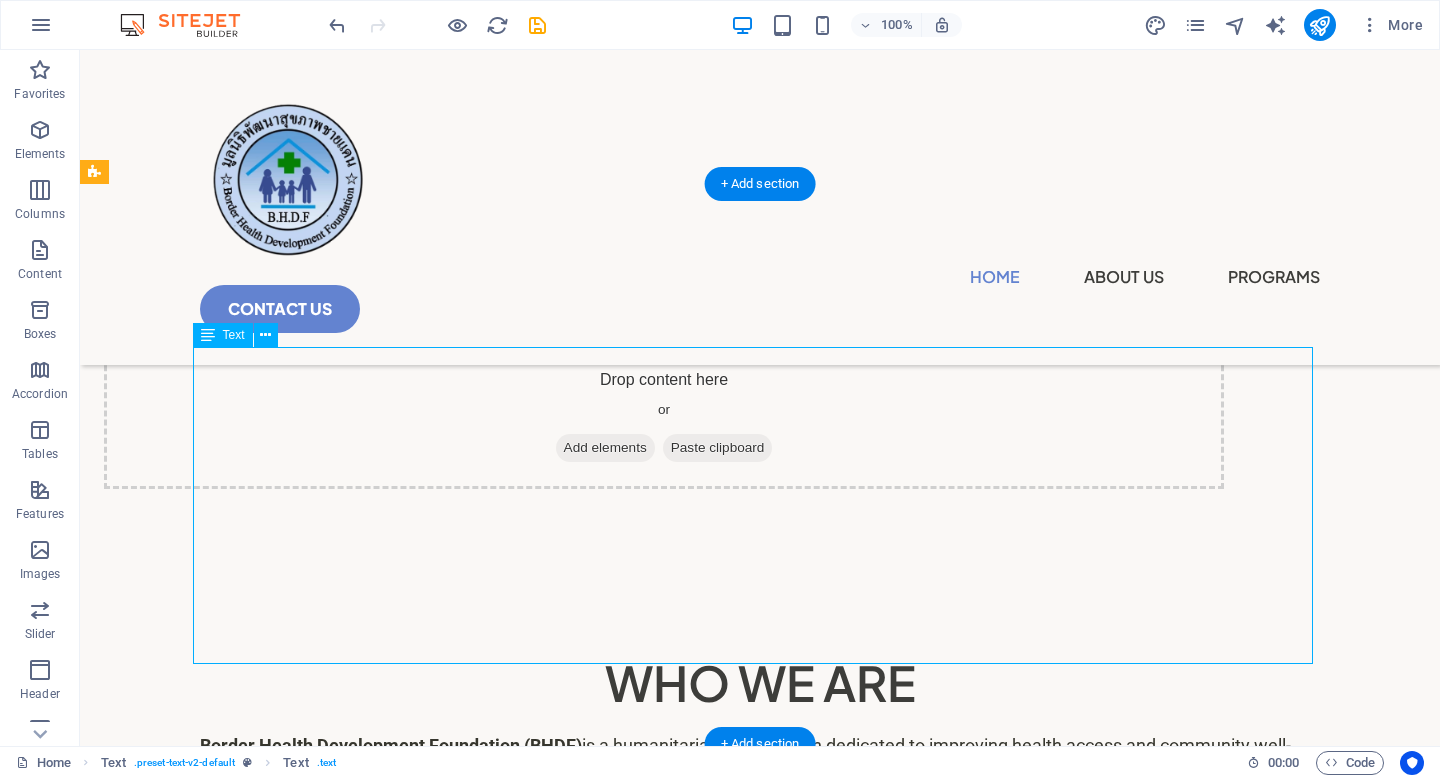 click on "Border Health Development Foundation (BHDF) is a humanitarian organization dedicated to improving health access and community well-being along the Thai–Myanmar border. Founded in response to the ongoing conflict, public health collapse, and displacement crises in Myanmar, BHDF provides lifesaving medical referrals, essential immunizations, and community-based health solutions for those most in need. Through strong collaboration with local ethnic health organizations, Thai authorities, and international partners, BHDF ensures that conflict-affected populations—including internally displaced persons (IDPs), children, and pregnant women—receive timely and compassionate care. Beyond emergency services, we empower communities through health worker training, prosthetic and physiotherapy support, and livelihood development programs." at bounding box center [760, 890] 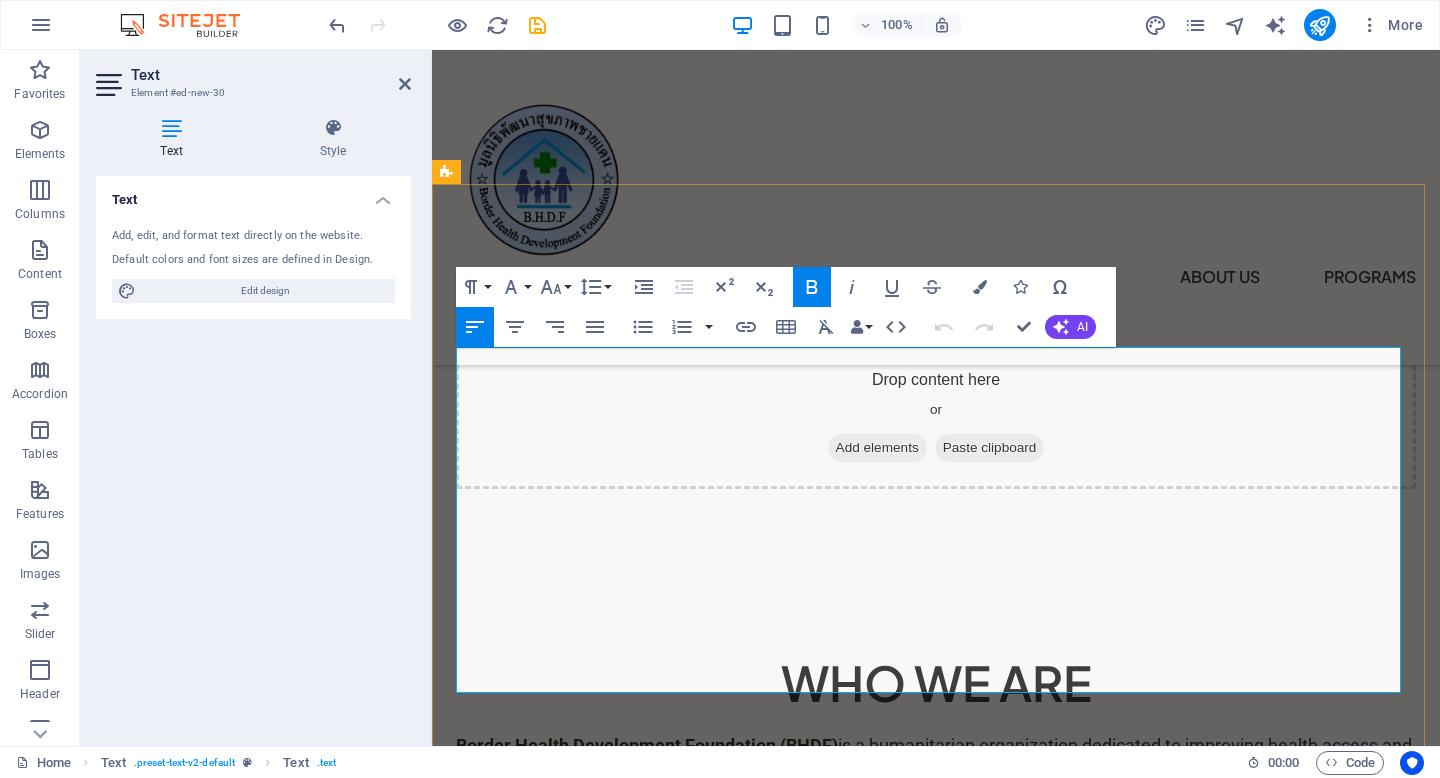 drag, startPoint x: 701, startPoint y: 679, endPoint x: 456, endPoint y: 586, distance: 262.05725 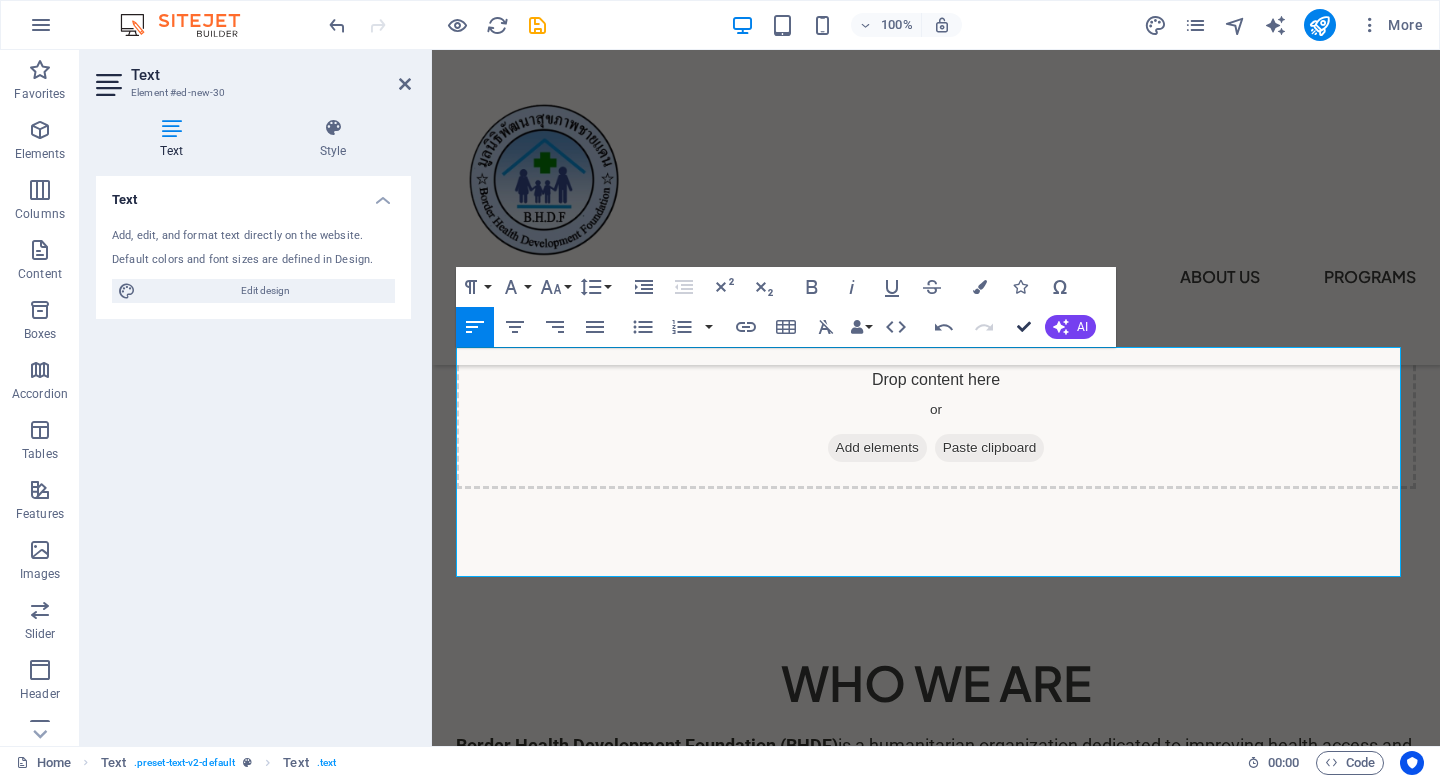 drag, startPoint x: 1032, startPoint y: 328, endPoint x: 953, endPoint y: 275, distance: 95.131485 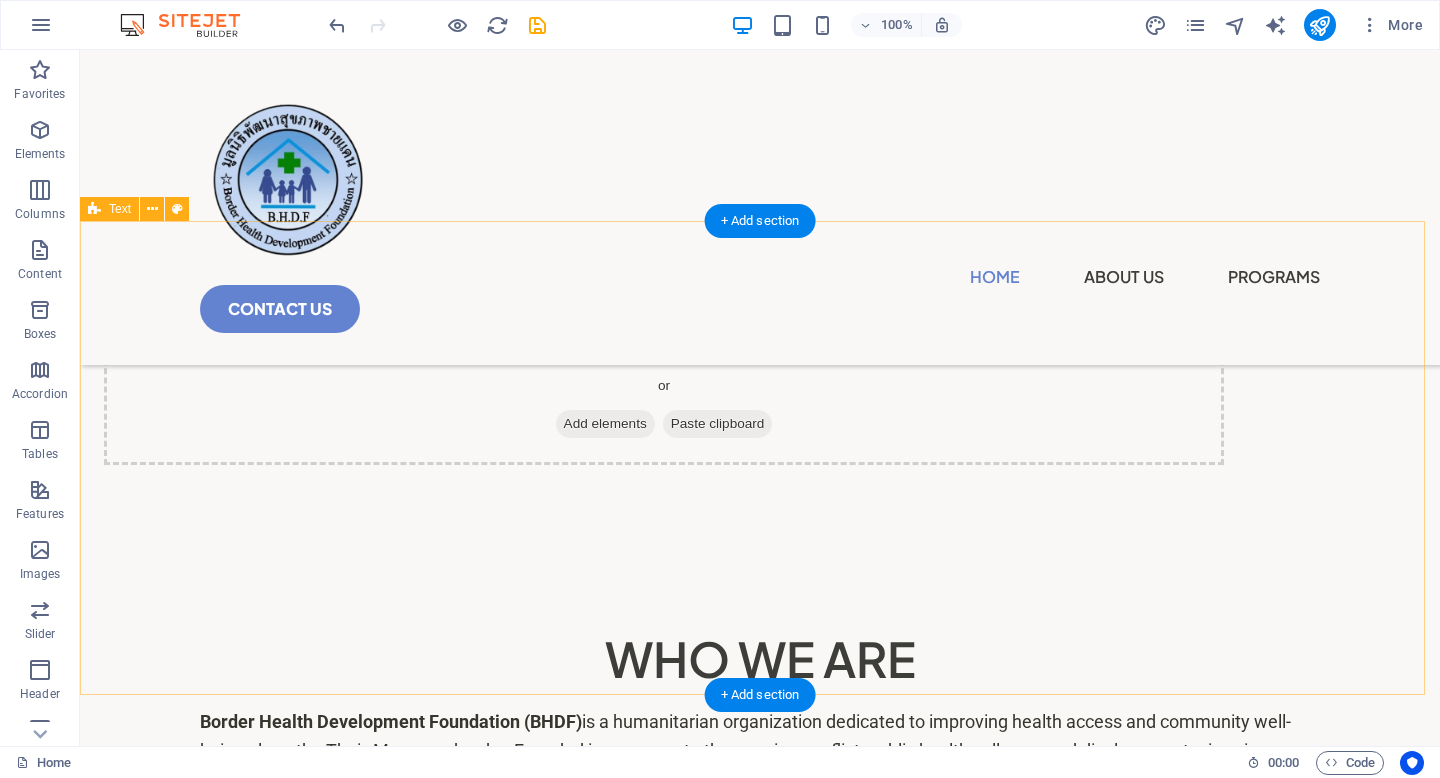scroll, scrollTop: 702, scrollLeft: 0, axis: vertical 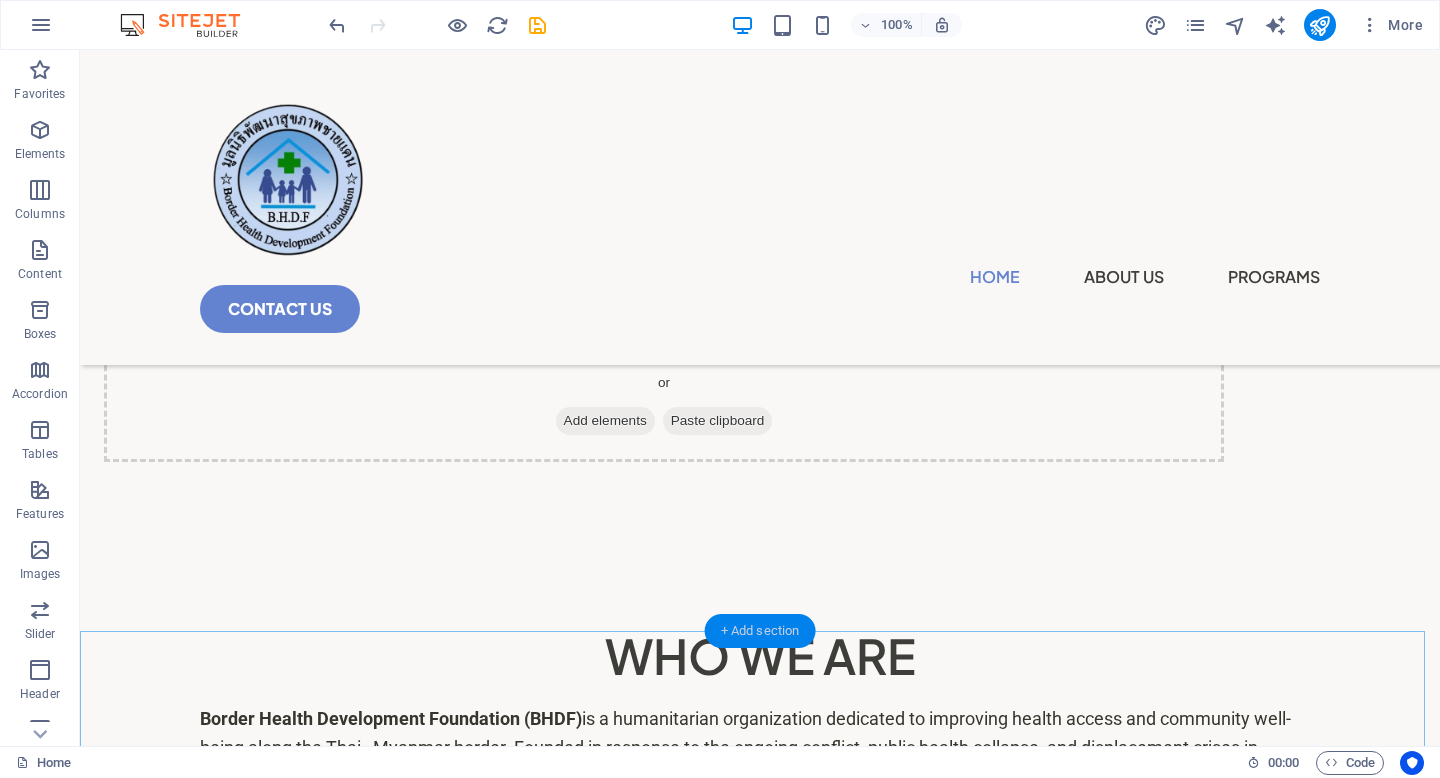 click on "+ Add section" at bounding box center [760, 631] 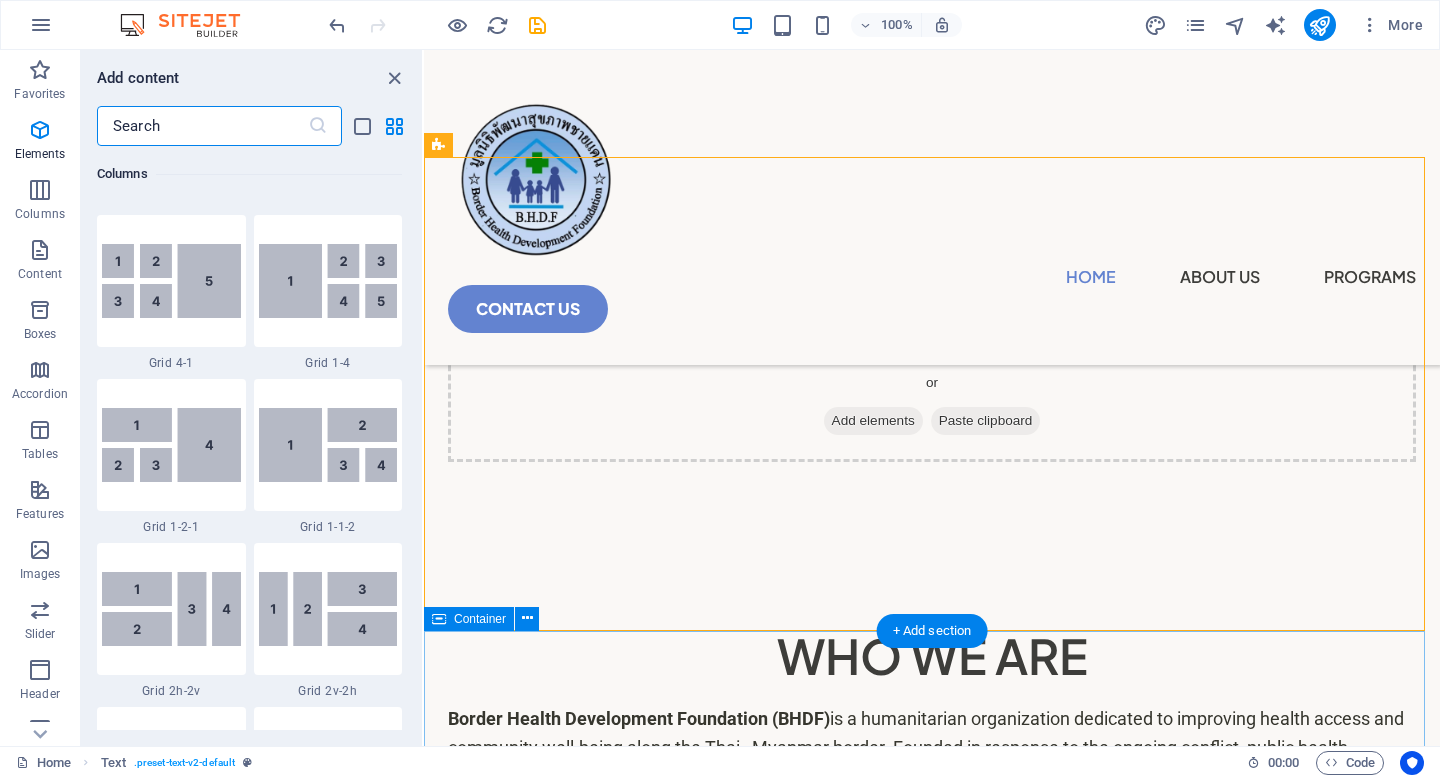 scroll, scrollTop: 3499, scrollLeft: 0, axis: vertical 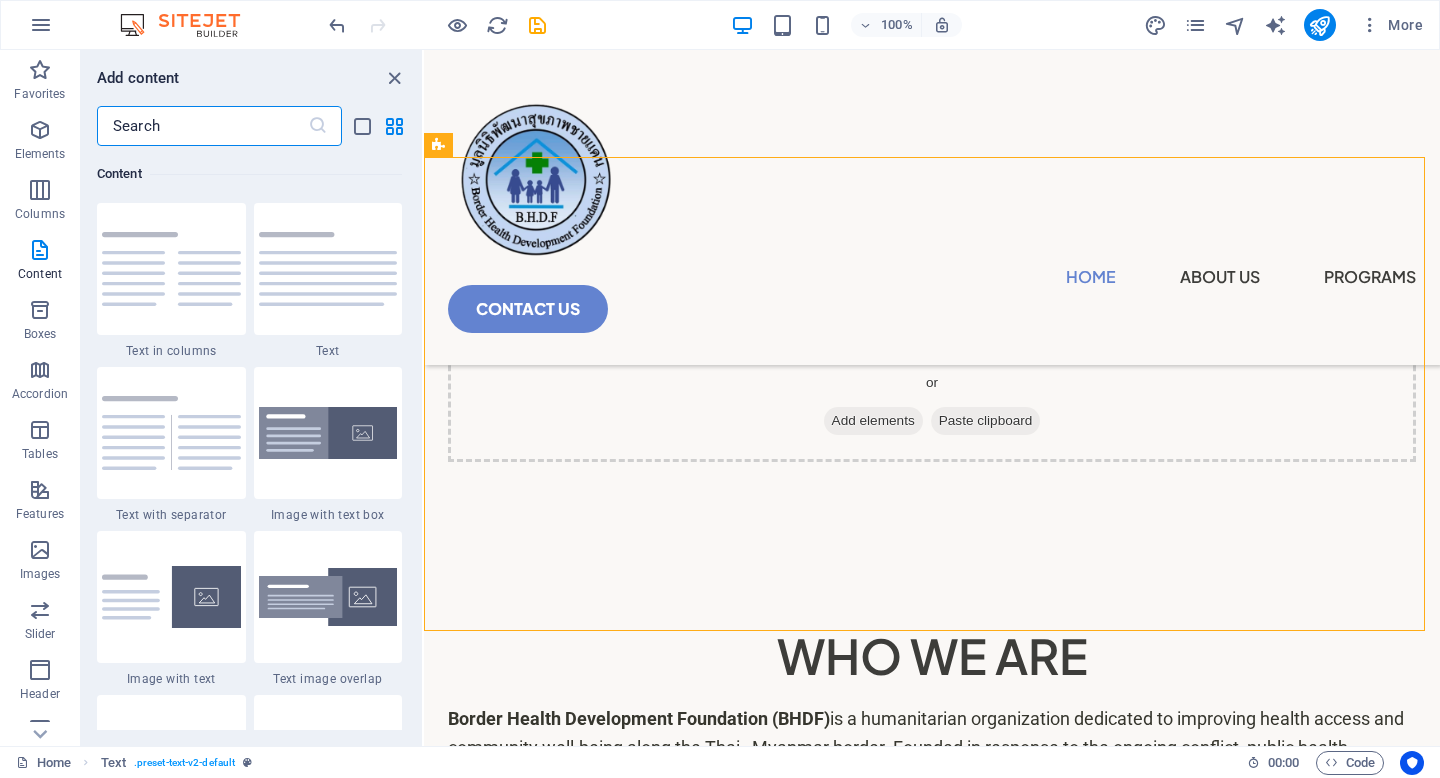 click at bounding box center [202, 126] 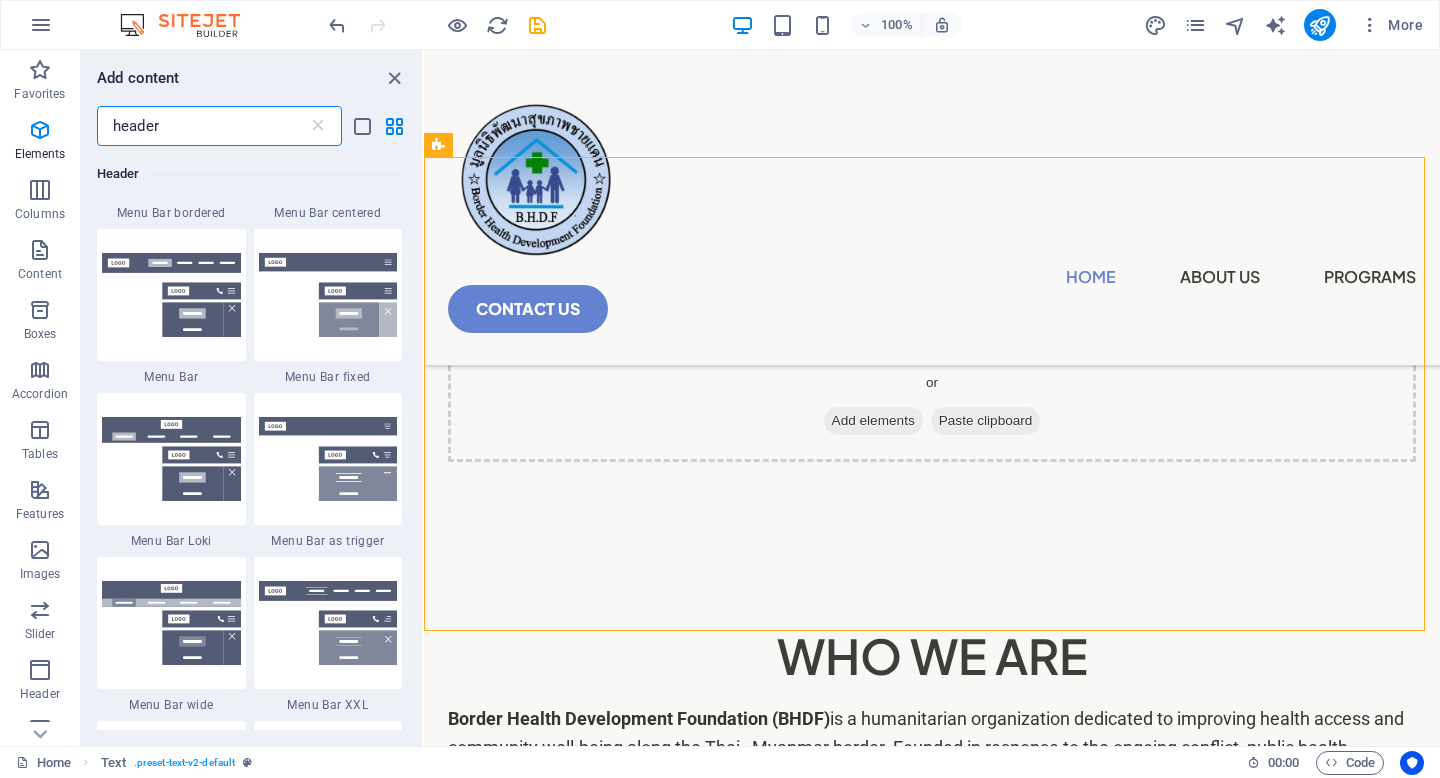 scroll, scrollTop: 0, scrollLeft: 0, axis: both 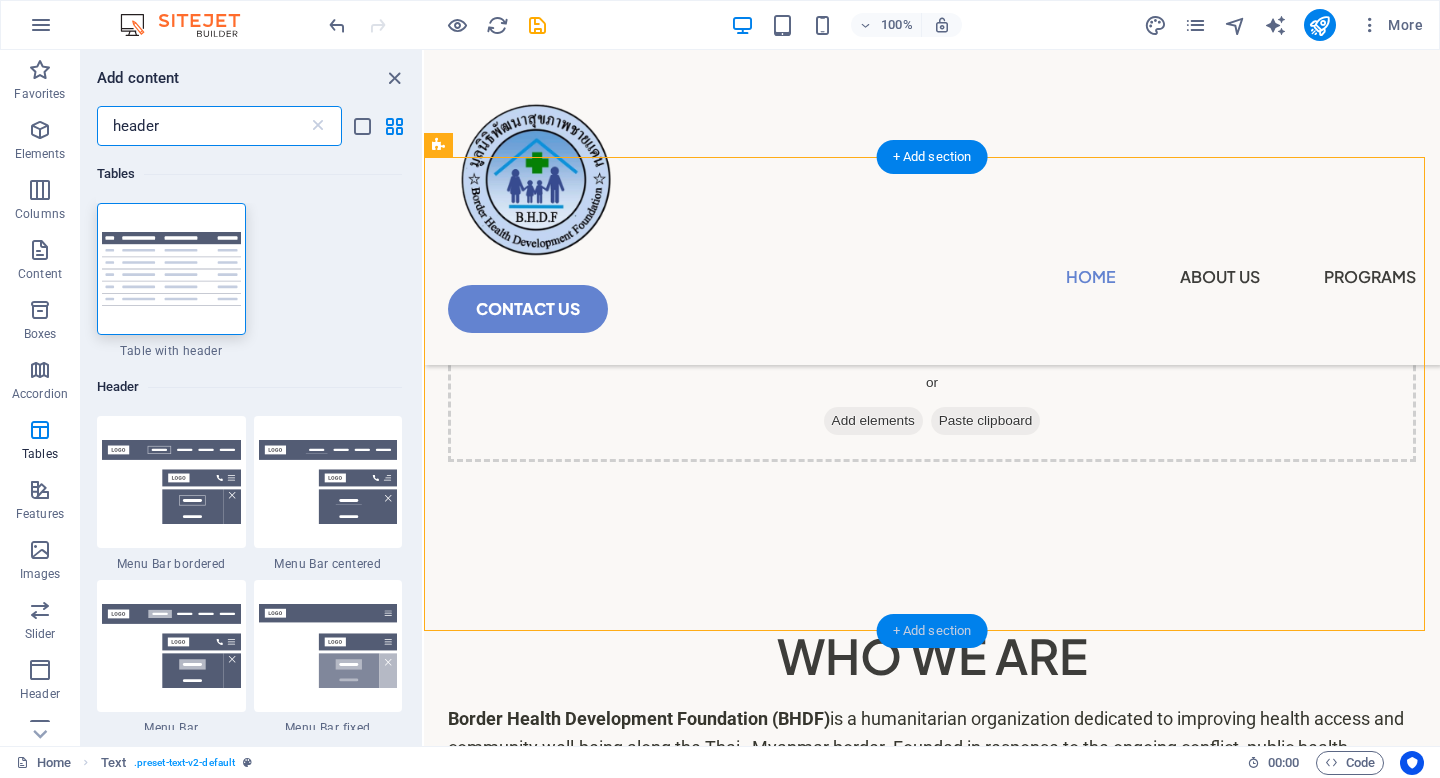 type on "header" 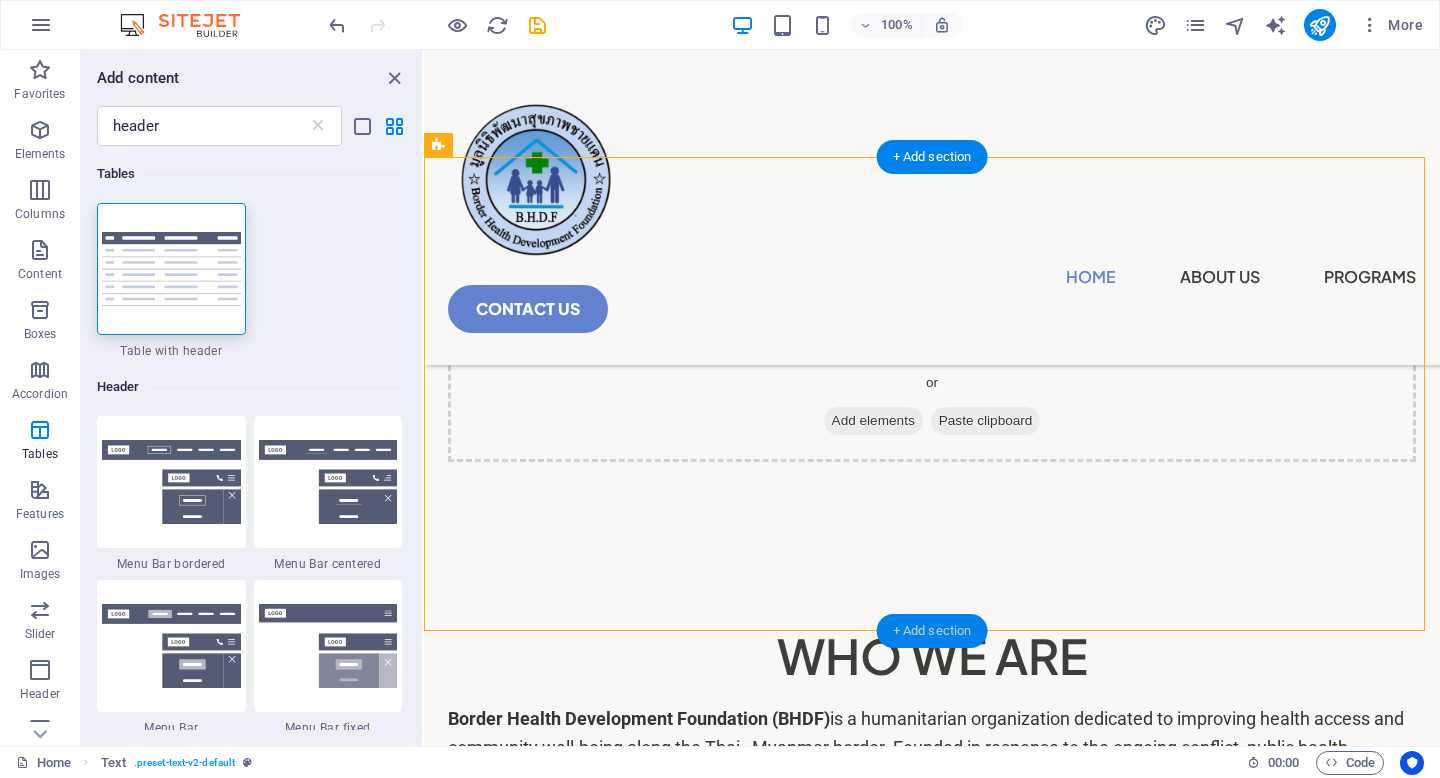 click on "+ Add section" at bounding box center (932, 631) 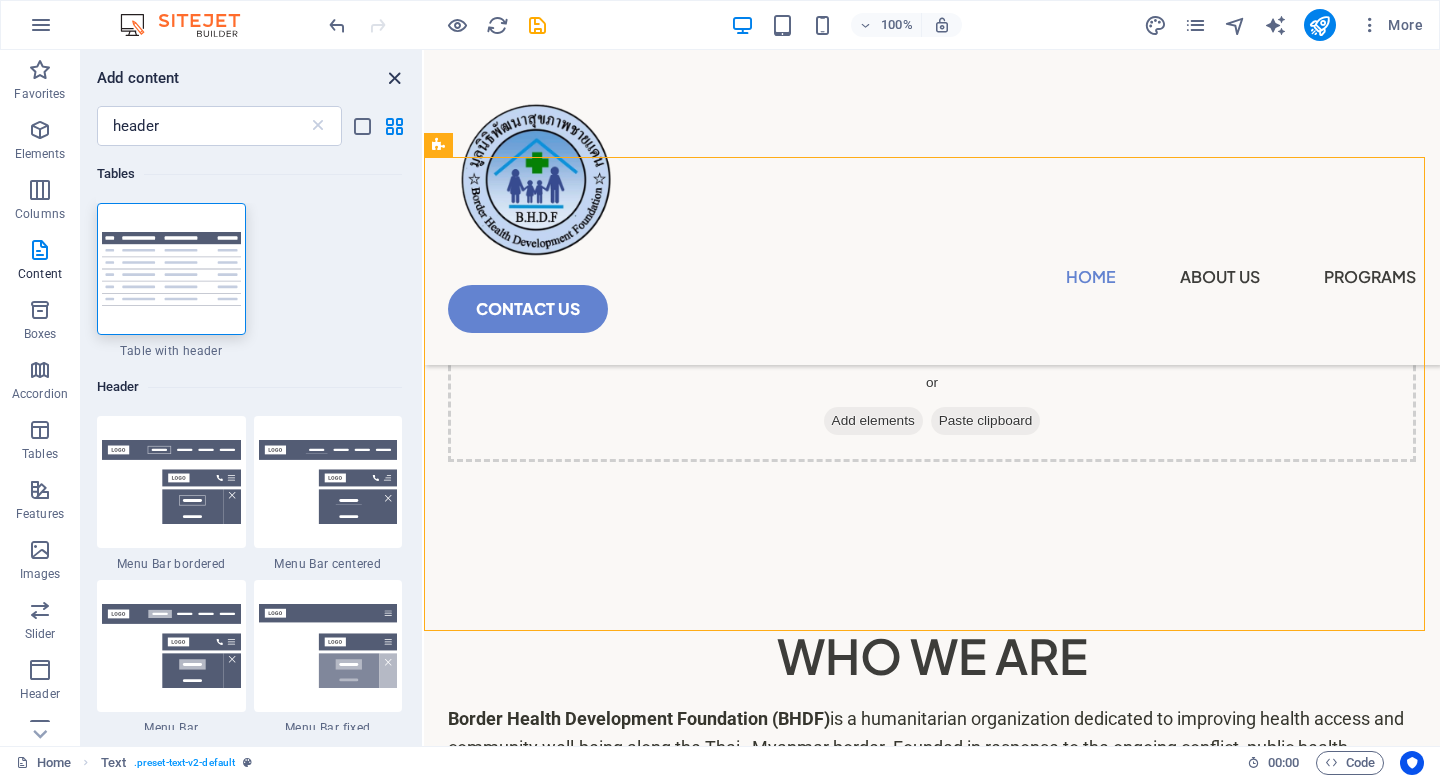 click at bounding box center (394, 78) 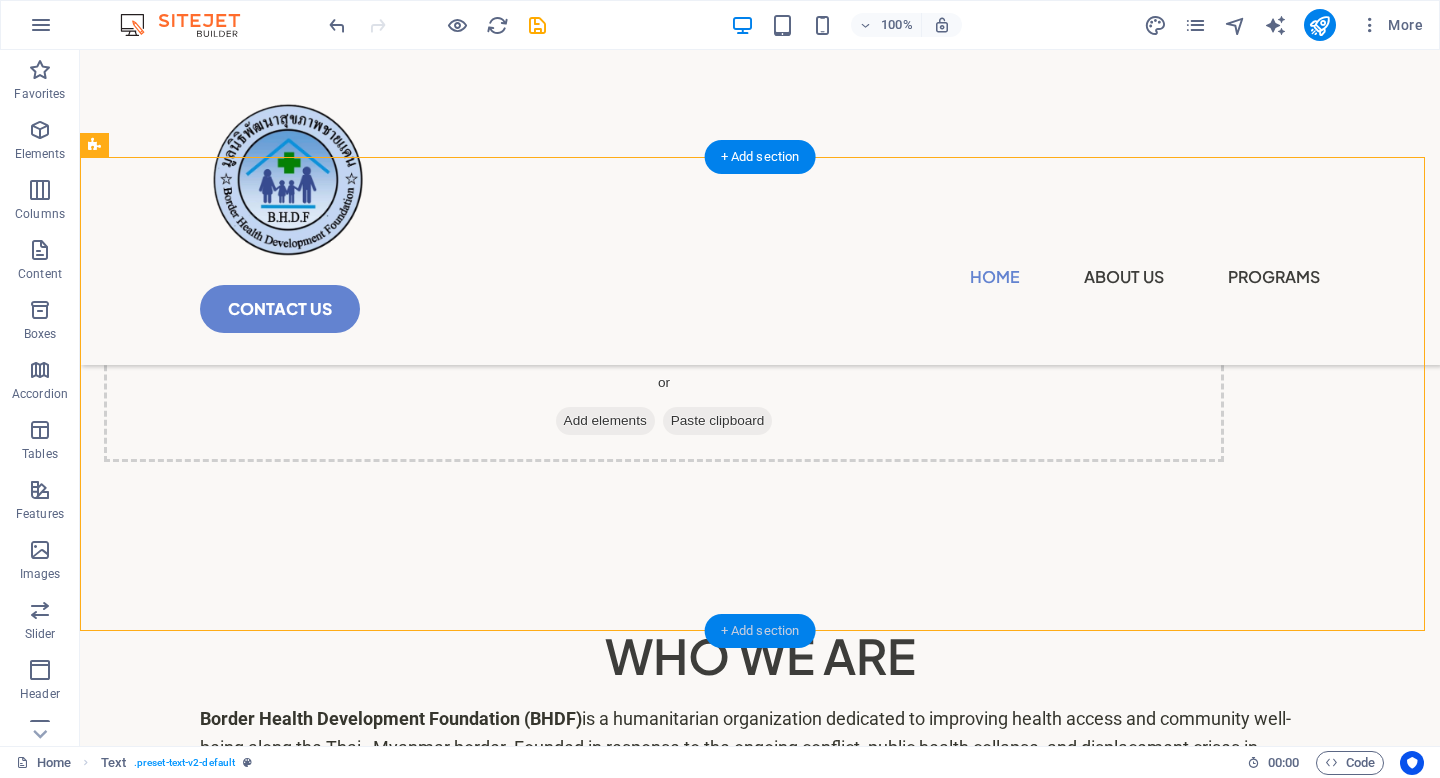 click on "+ Add section" at bounding box center (760, 631) 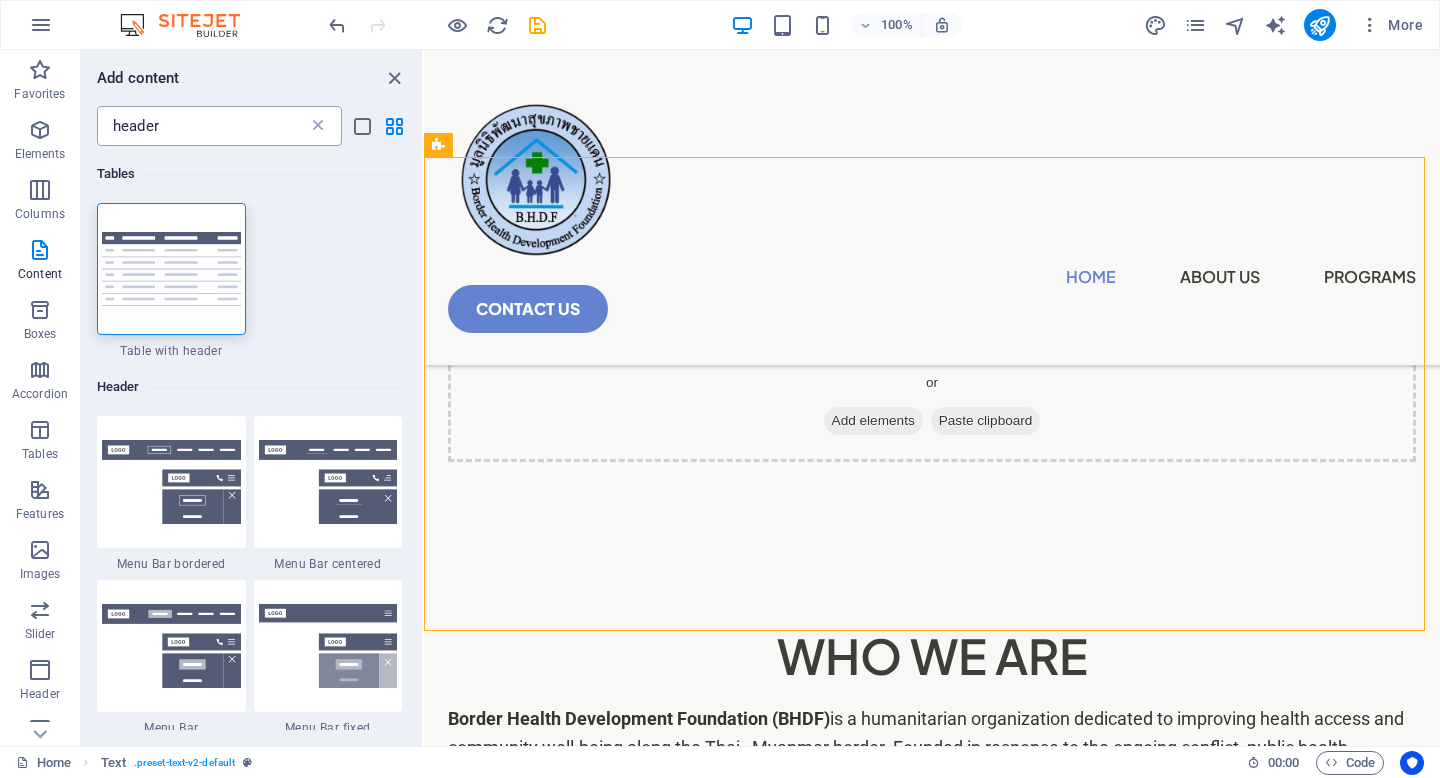 click at bounding box center (318, 126) 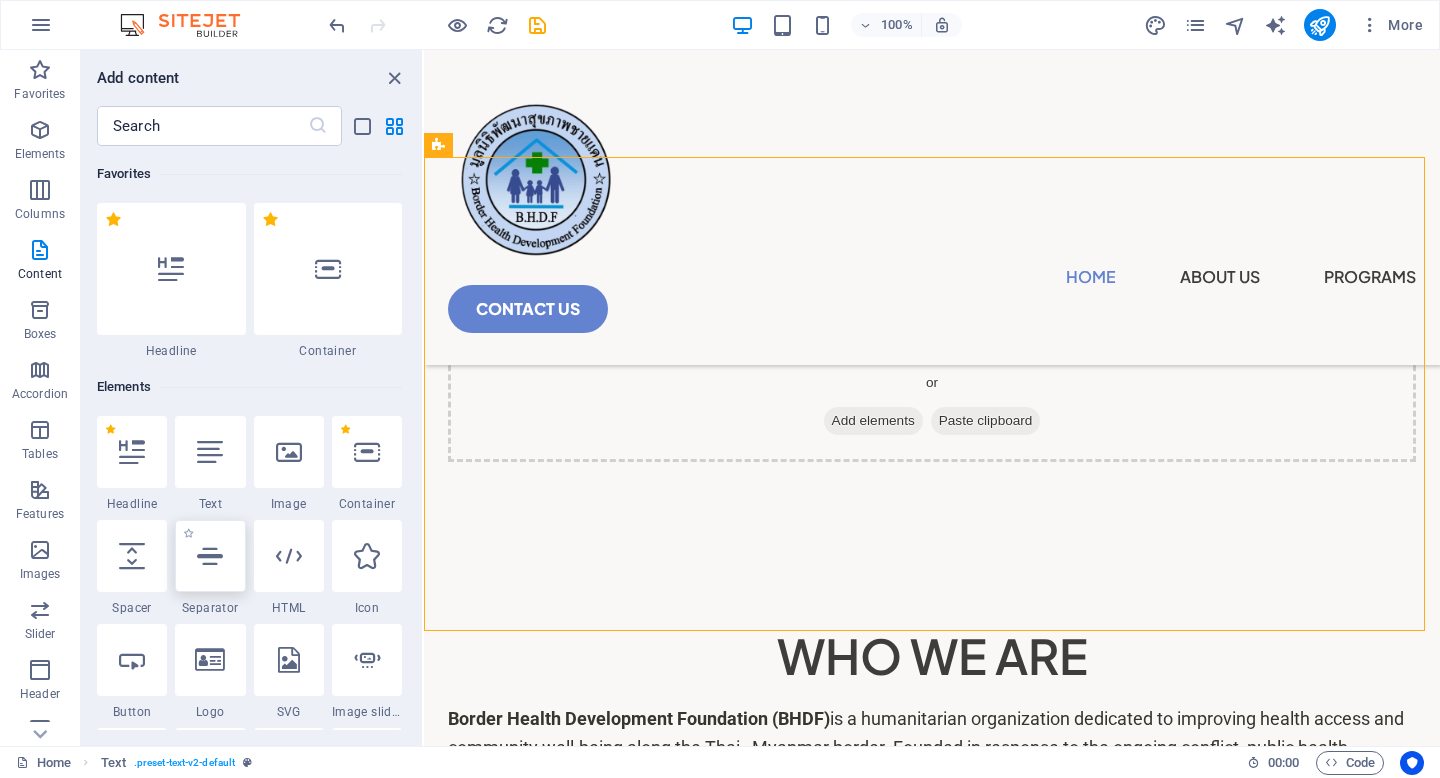 click at bounding box center (210, 556) 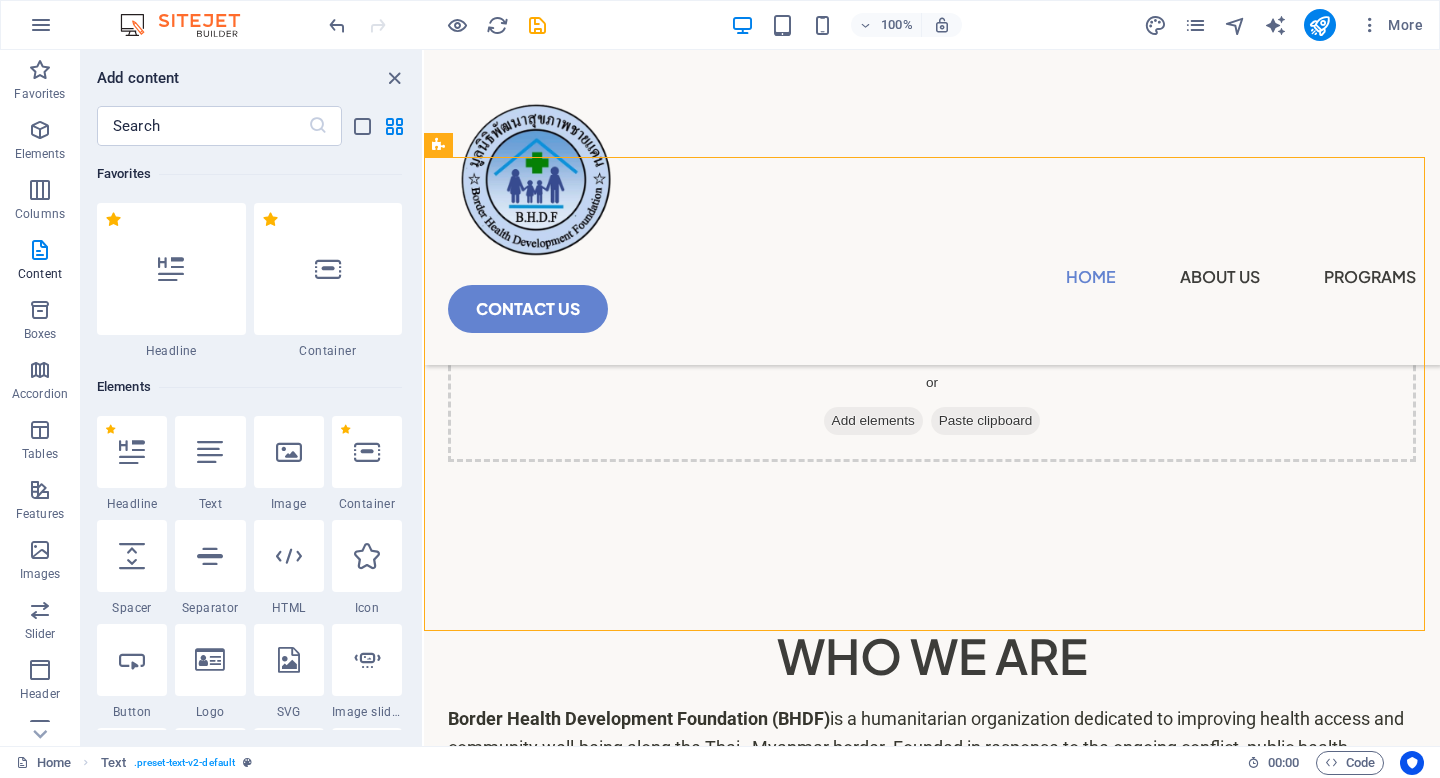 select on "%" 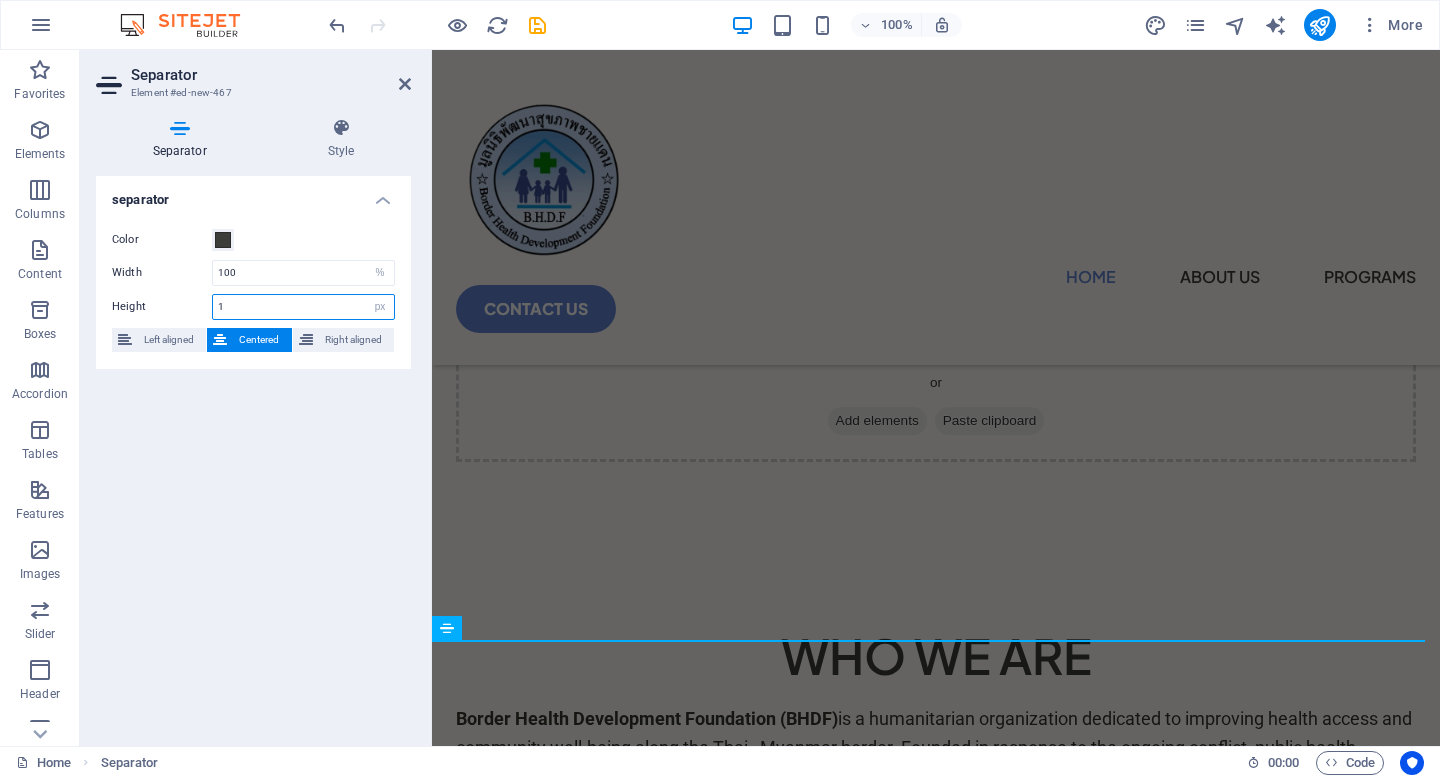 click on "1" at bounding box center (303, 307) 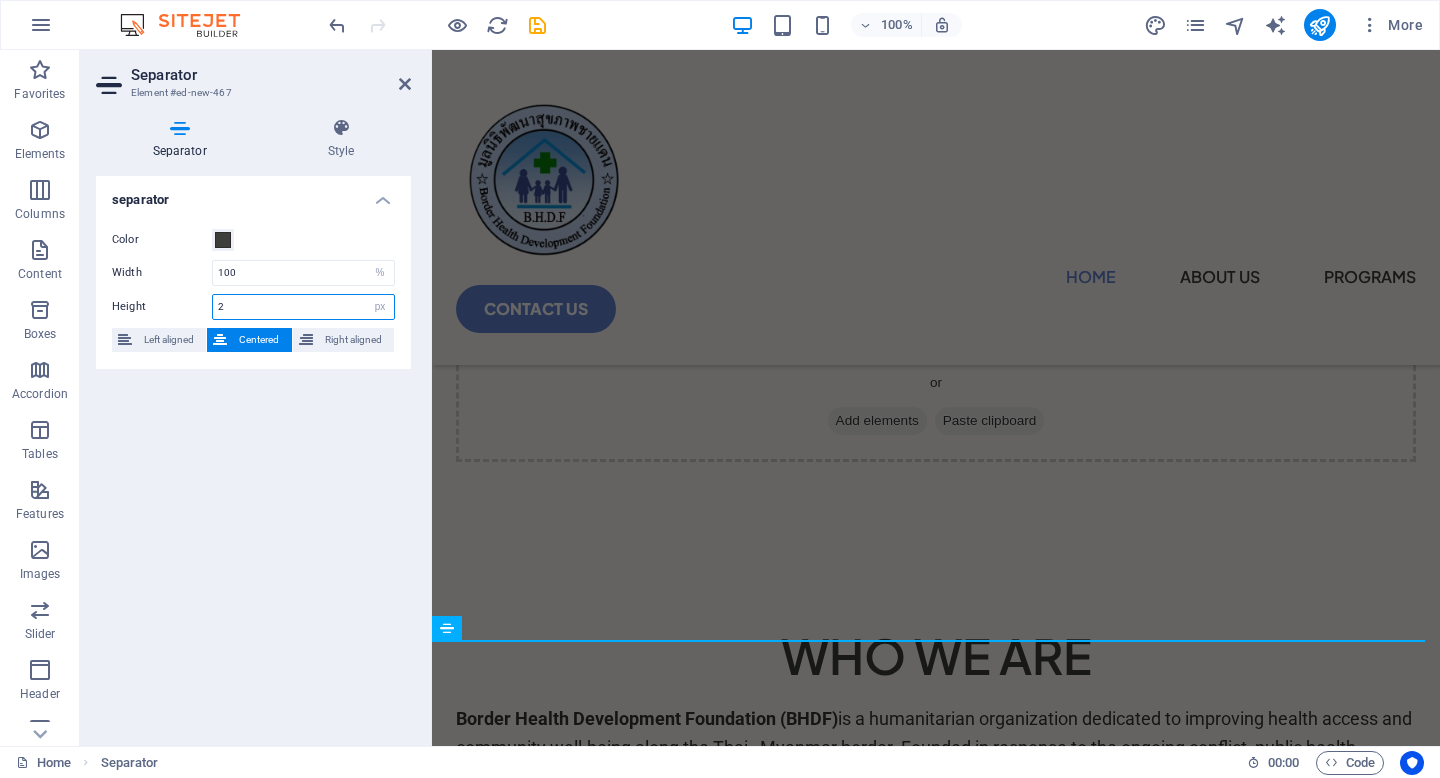 type on "2" 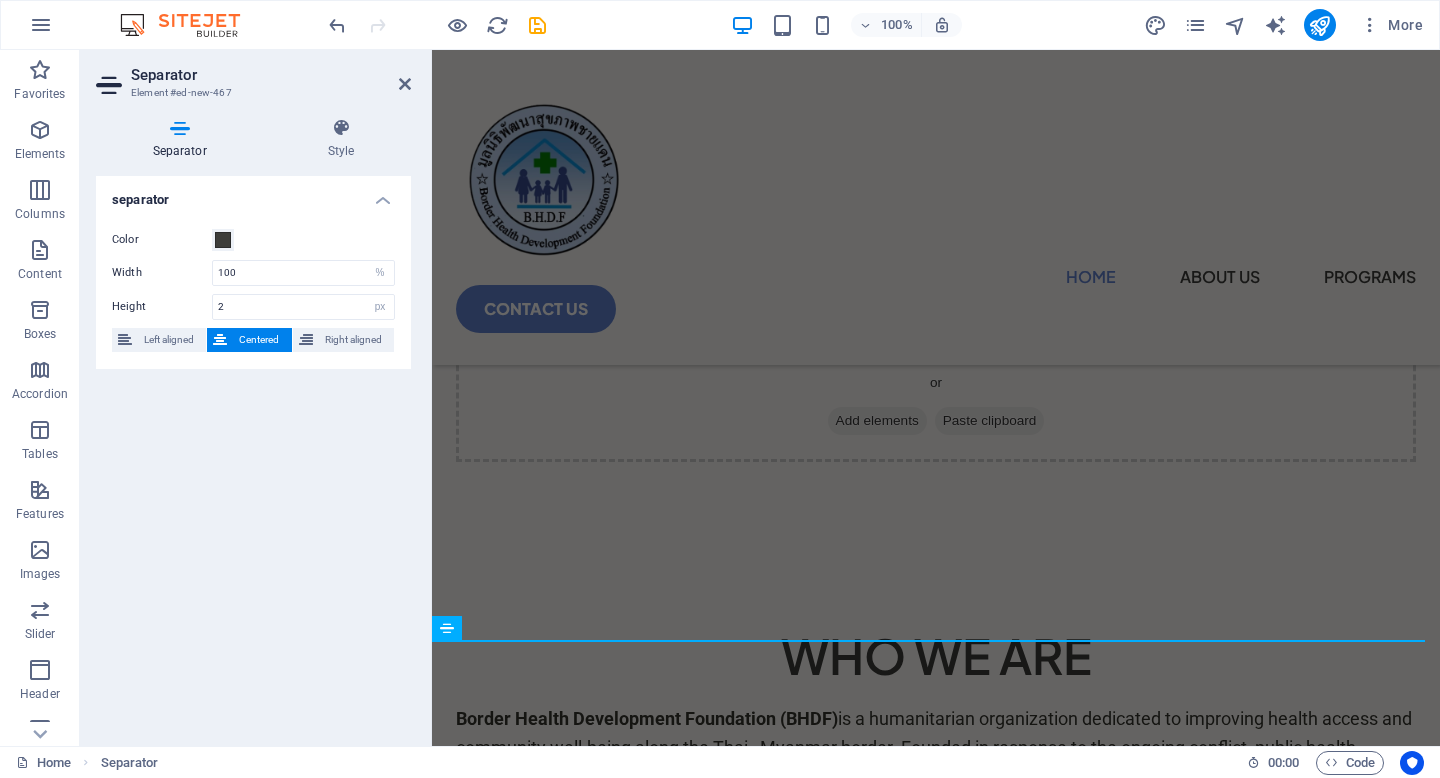 click on "separator Color Width 100 px rem % vh vw Height 2 px rem vh vw Left aligned Centered Right aligned" at bounding box center [253, 453] 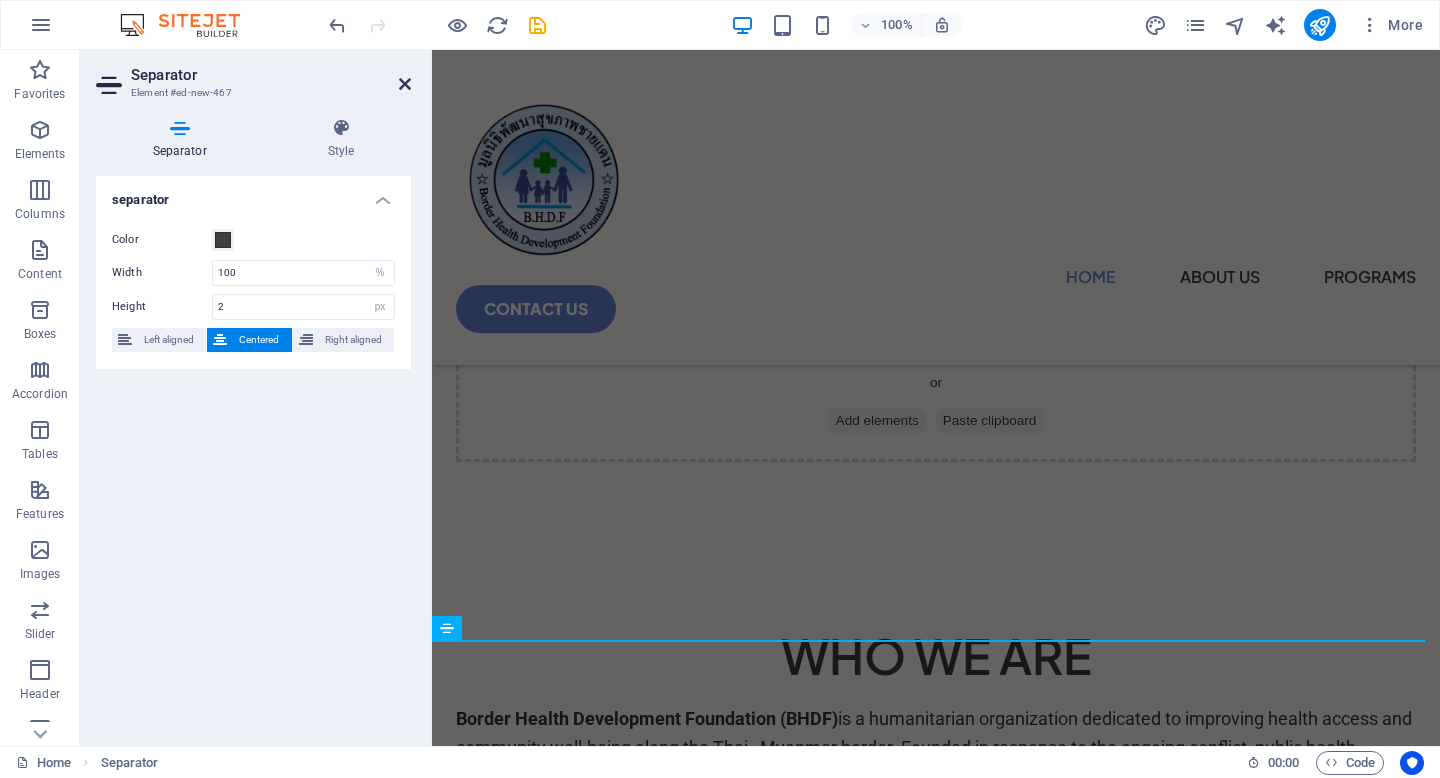 click at bounding box center [405, 84] 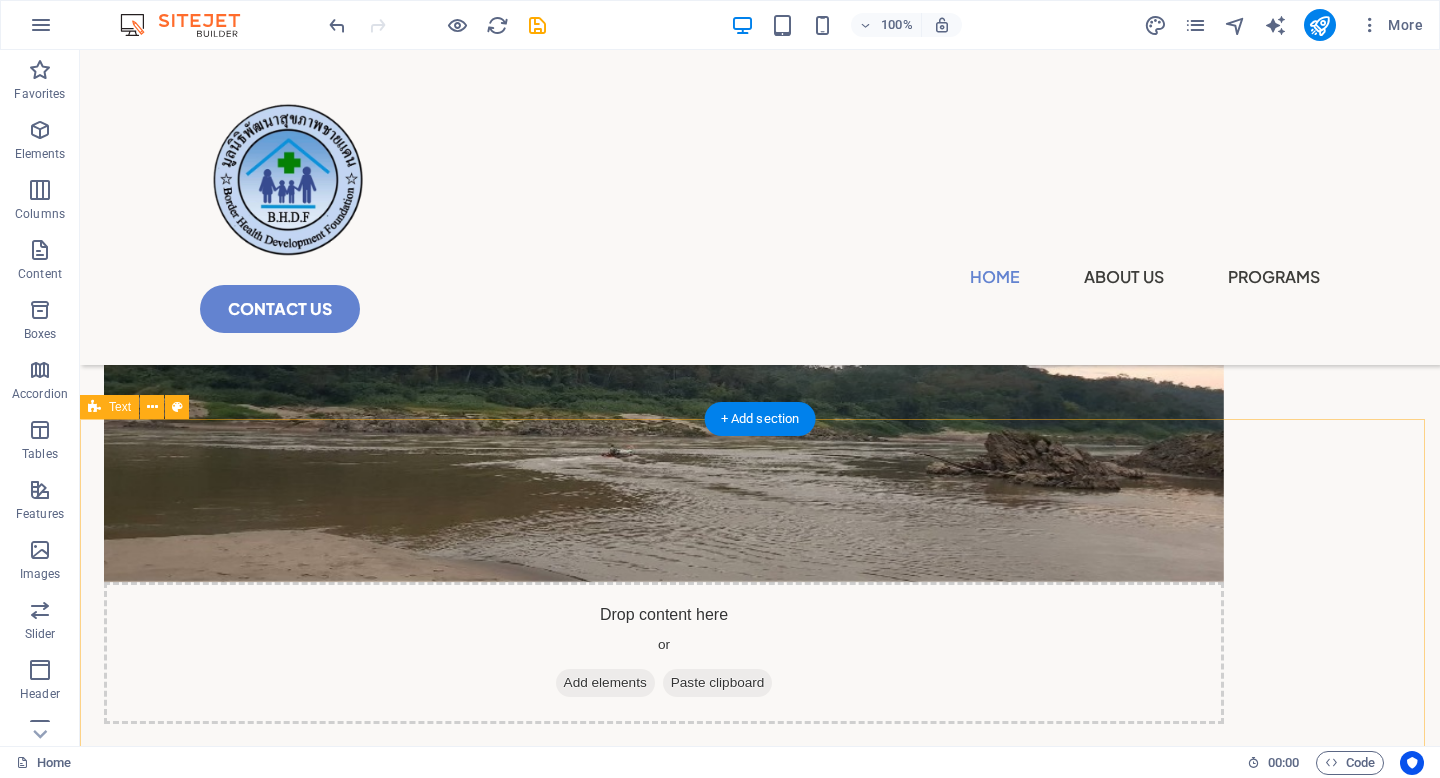 scroll, scrollTop: 436, scrollLeft: 0, axis: vertical 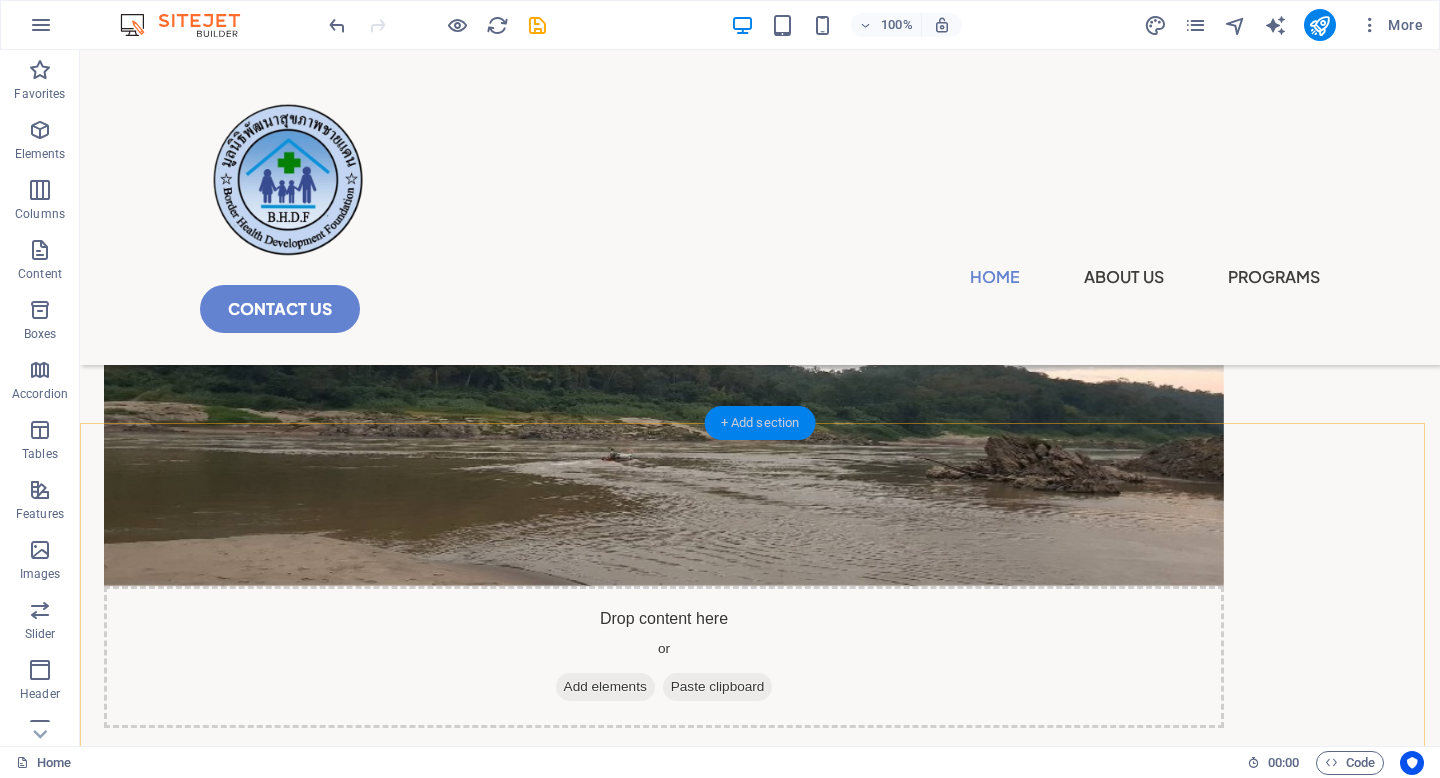 click on "+ Add section" at bounding box center [760, 423] 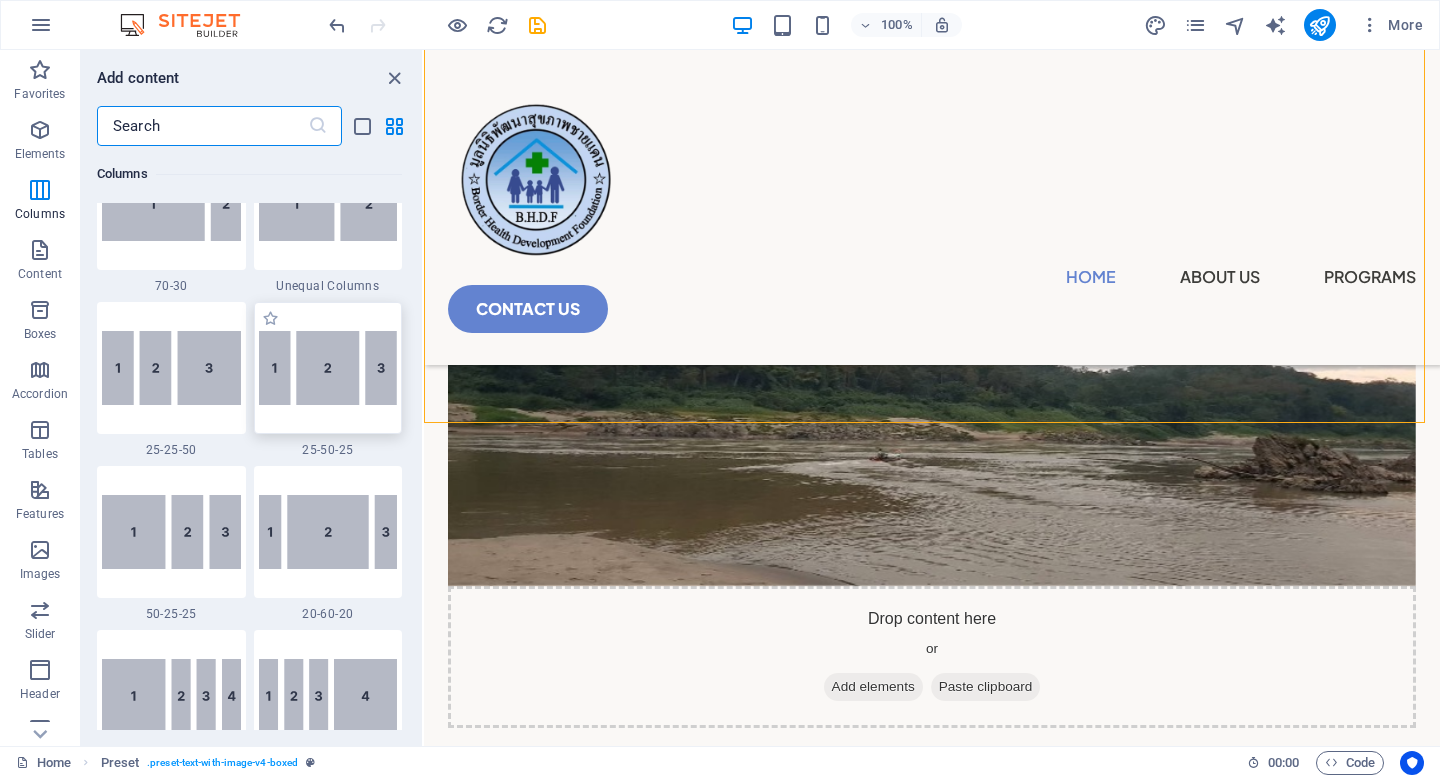 scroll, scrollTop: 0, scrollLeft: 0, axis: both 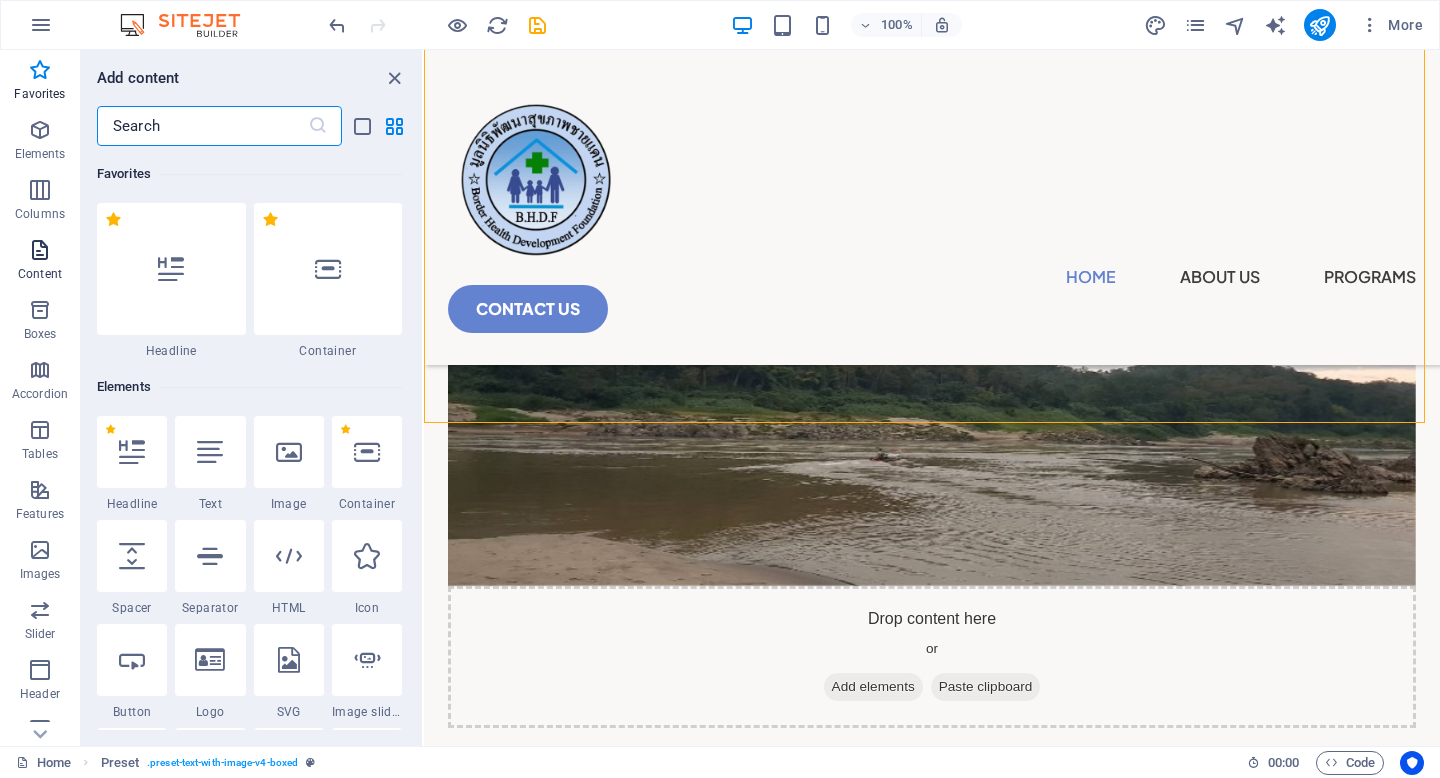 click at bounding box center [40, 250] 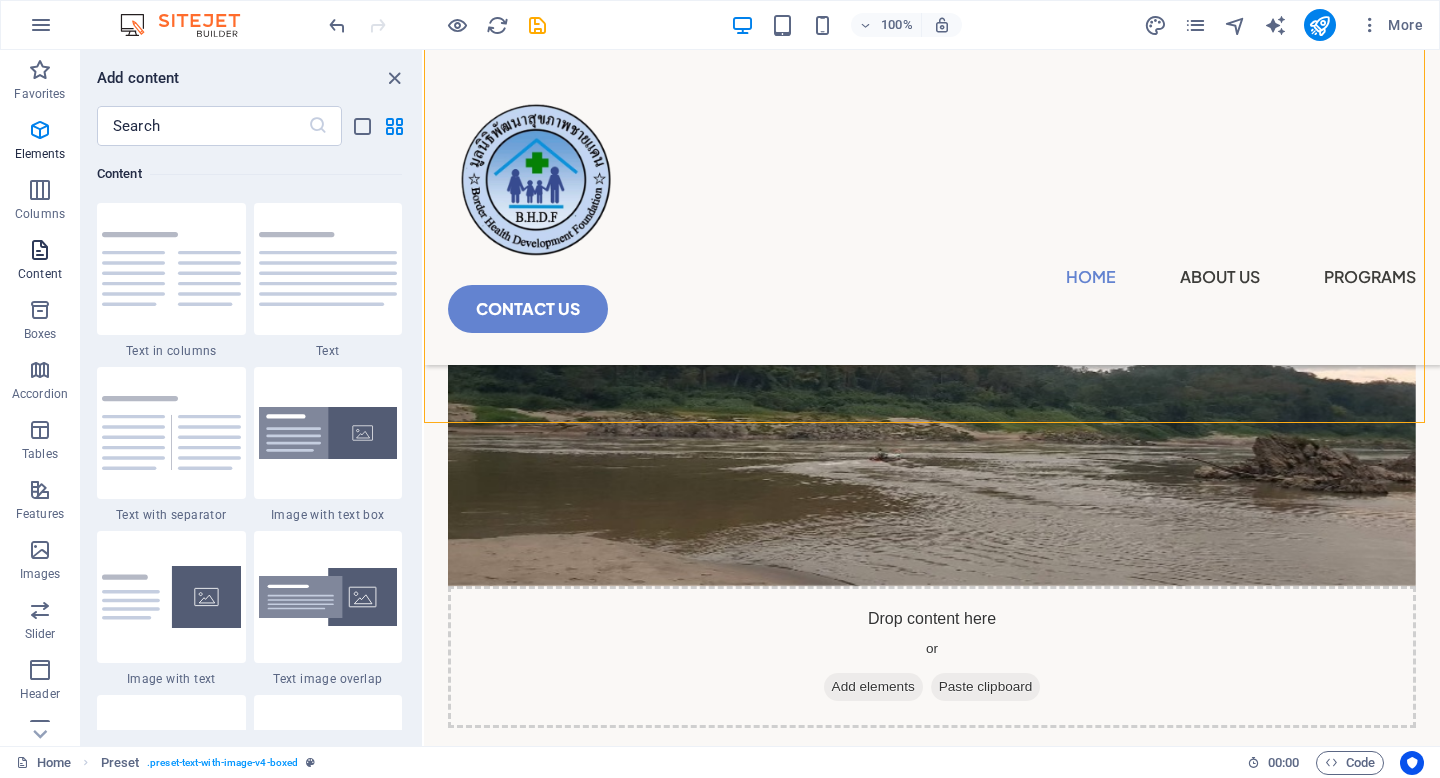 scroll, scrollTop: 3499, scrollLeft: 0, axis: vertical 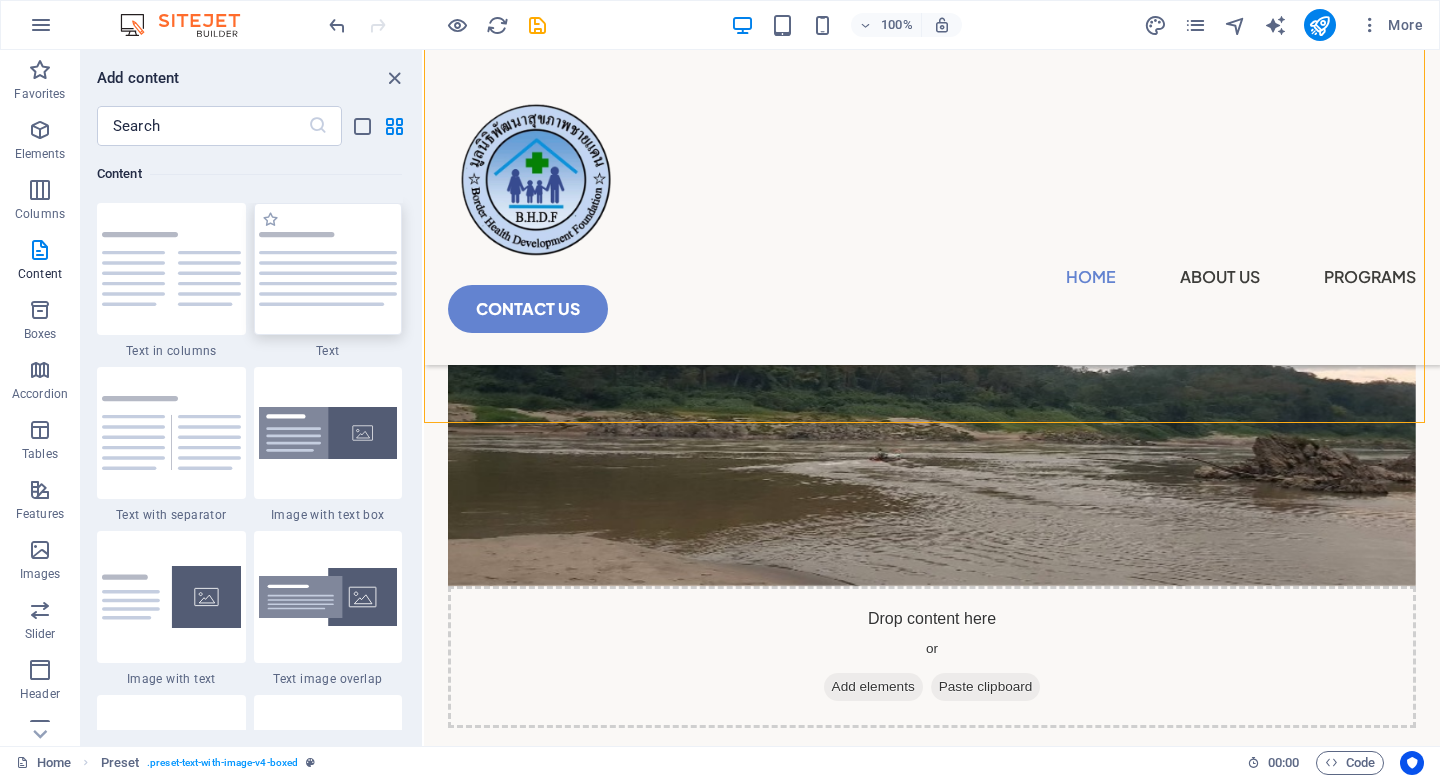 drag, startPoint x: 299, startPoint y: 264, endPoint x: 280, endPoint y: 323, distance: 61.983868 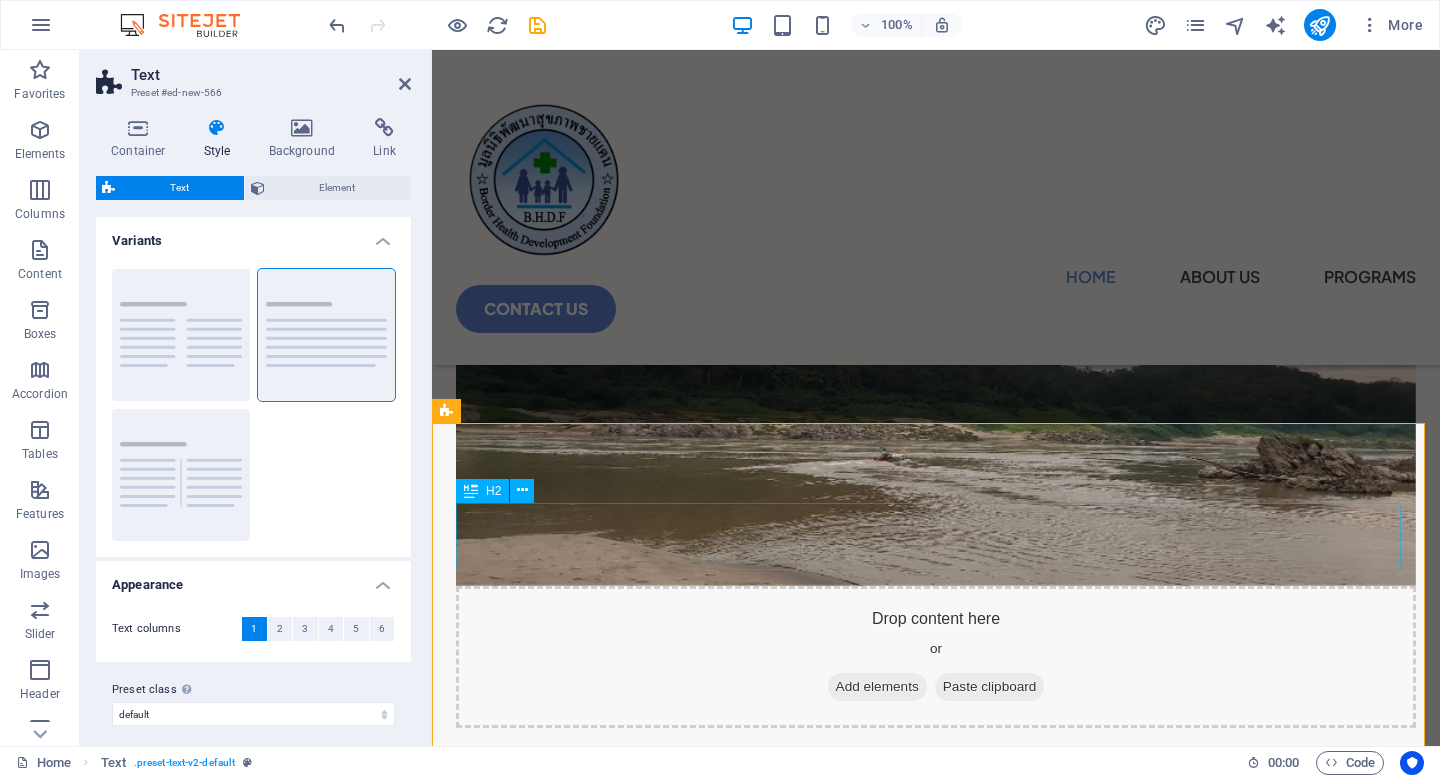 click on "Headline" at bounding box center (936, 921) 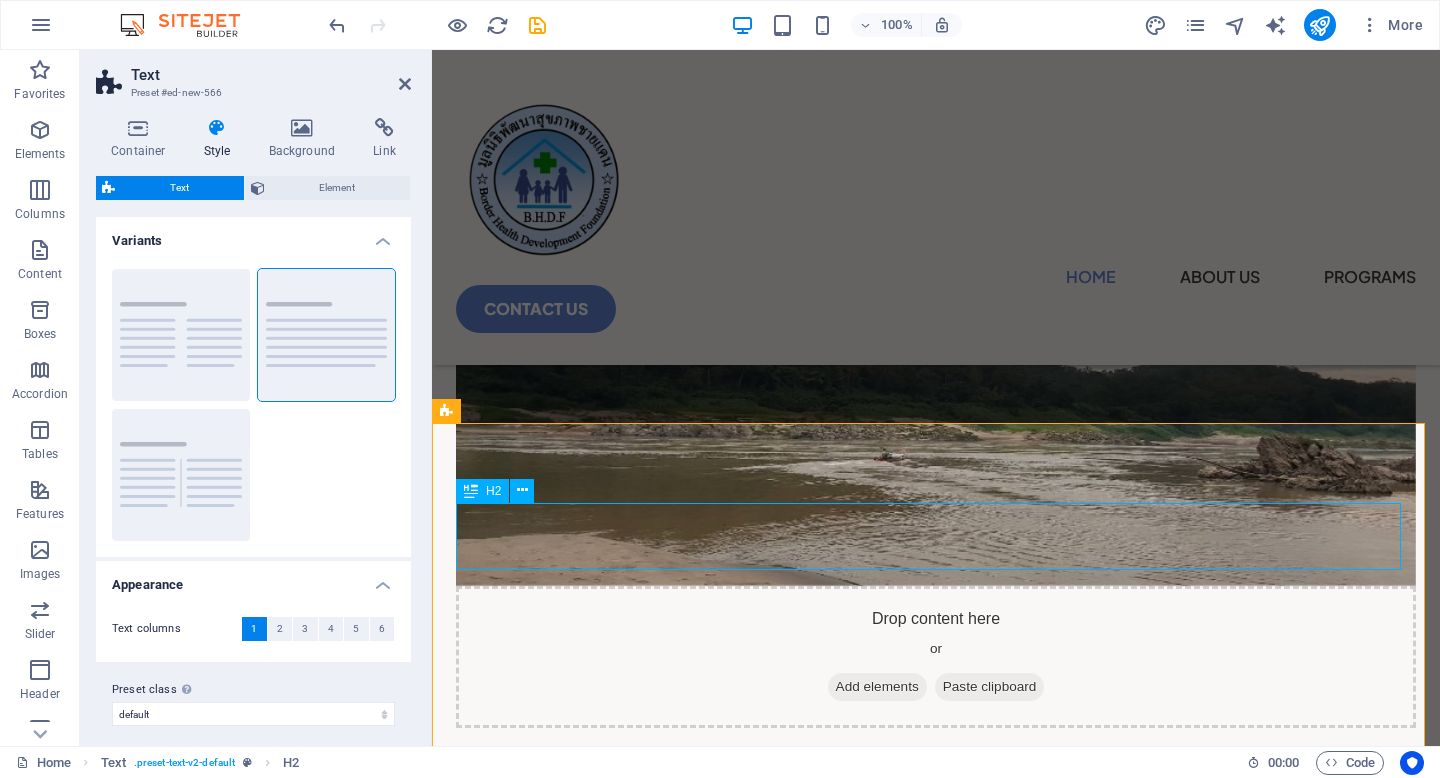 click on "Headline" at bounding box center [936, 921] 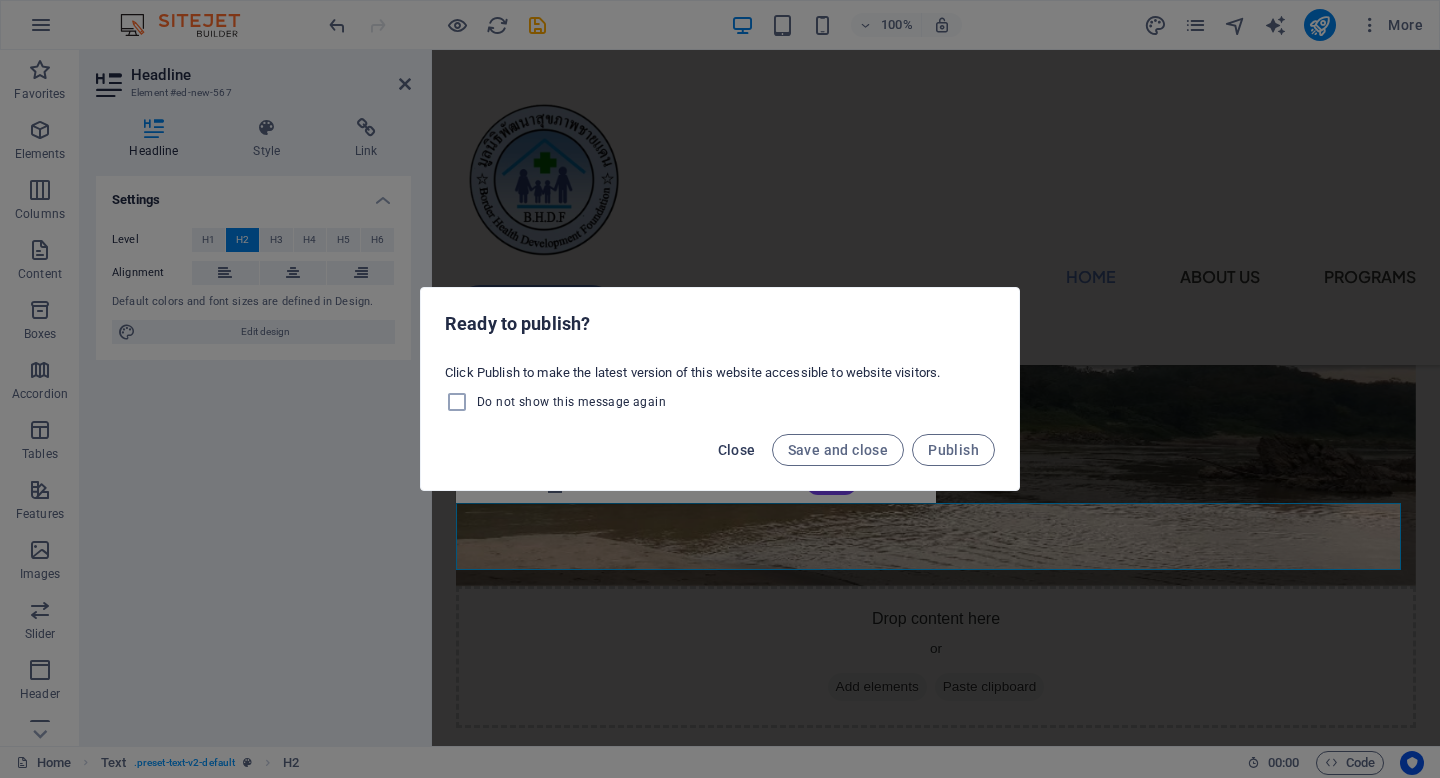 click on "Close" at bounding box center (737, 450) 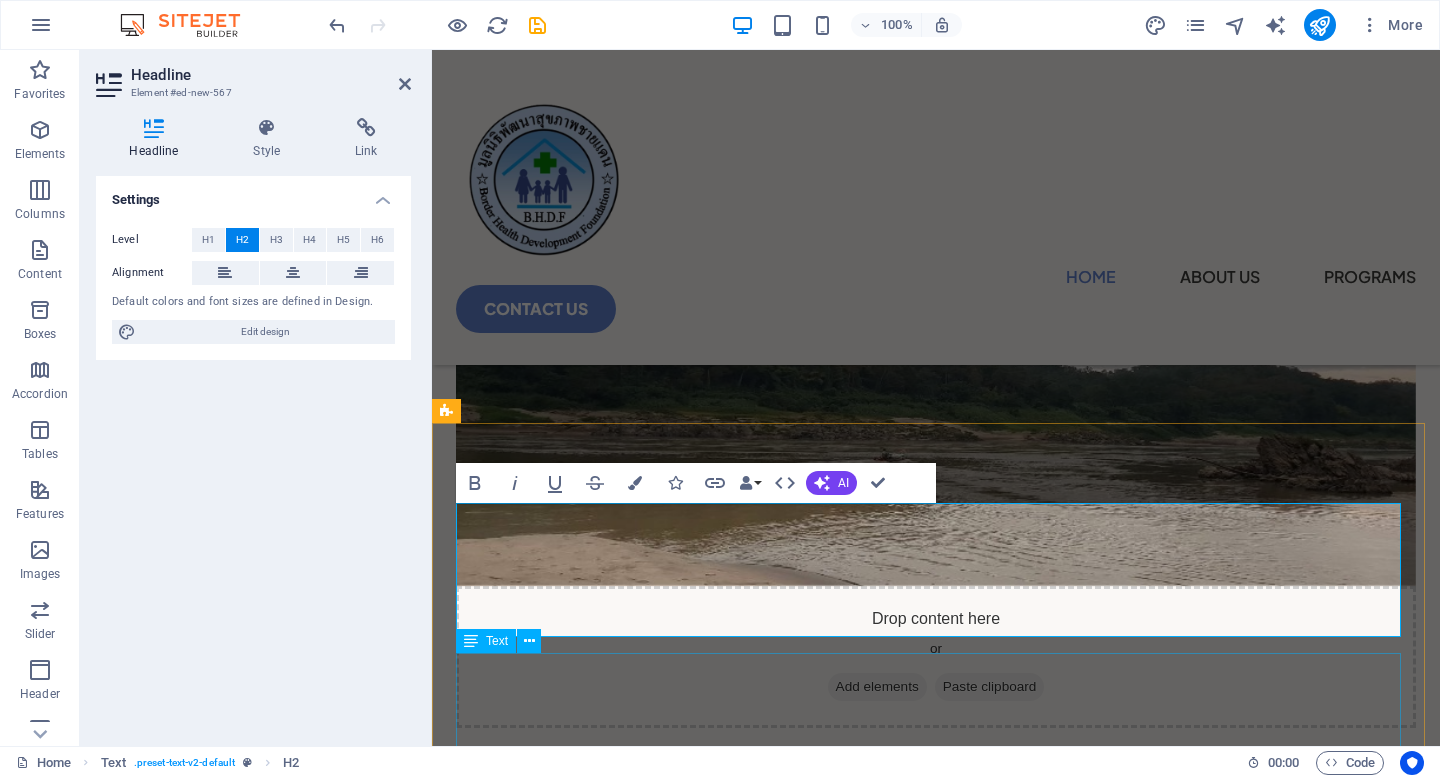 click on "Lorem ipsum dolor sitope amet, consectetur adipisicing elitip. Massumenda, dolore, cum vel modi asperiores consequatur suscipit quidem ducimus eveniet iure expedita consecteture odiogil voluptatum similique fugit voluptates atem accusamus quae quas dolorem tenetur facere tempora maiores adipisci reiciendis accusantium voluptatibus id voluptate tempore dolor harum nisi amet! Nobis, eaque. Aenean commodo ligula eget dolor. Lorem ipsum dolor sit amet, consectetuer adipiscing elit leget odiogil voluptatum similique fugit voluptates dolor. Libero assumenda, dolore, cum vel modi asperiores consequatur." at bounding box center (936, 1125) 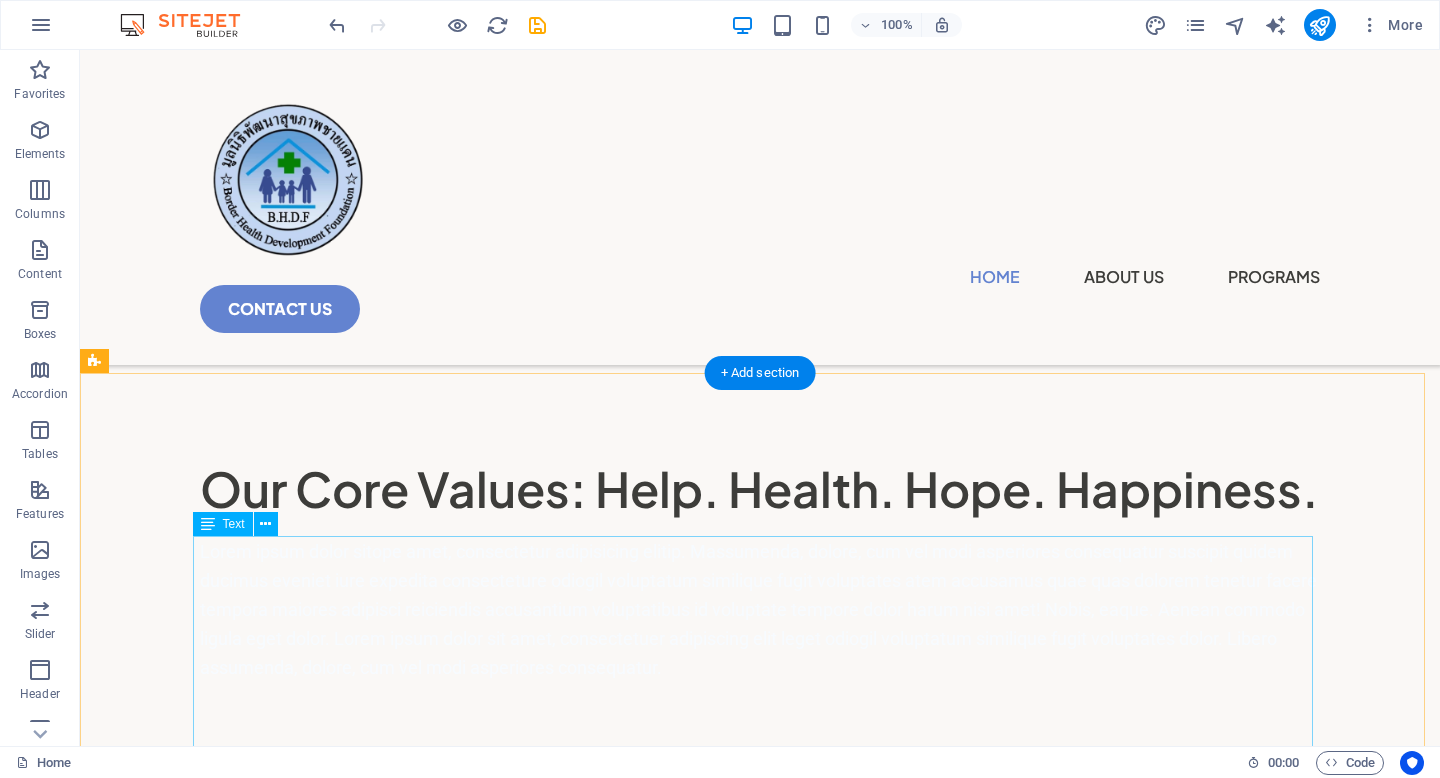 scroll, scrollTop: 669, scrollLeft: 0, axis: vertical 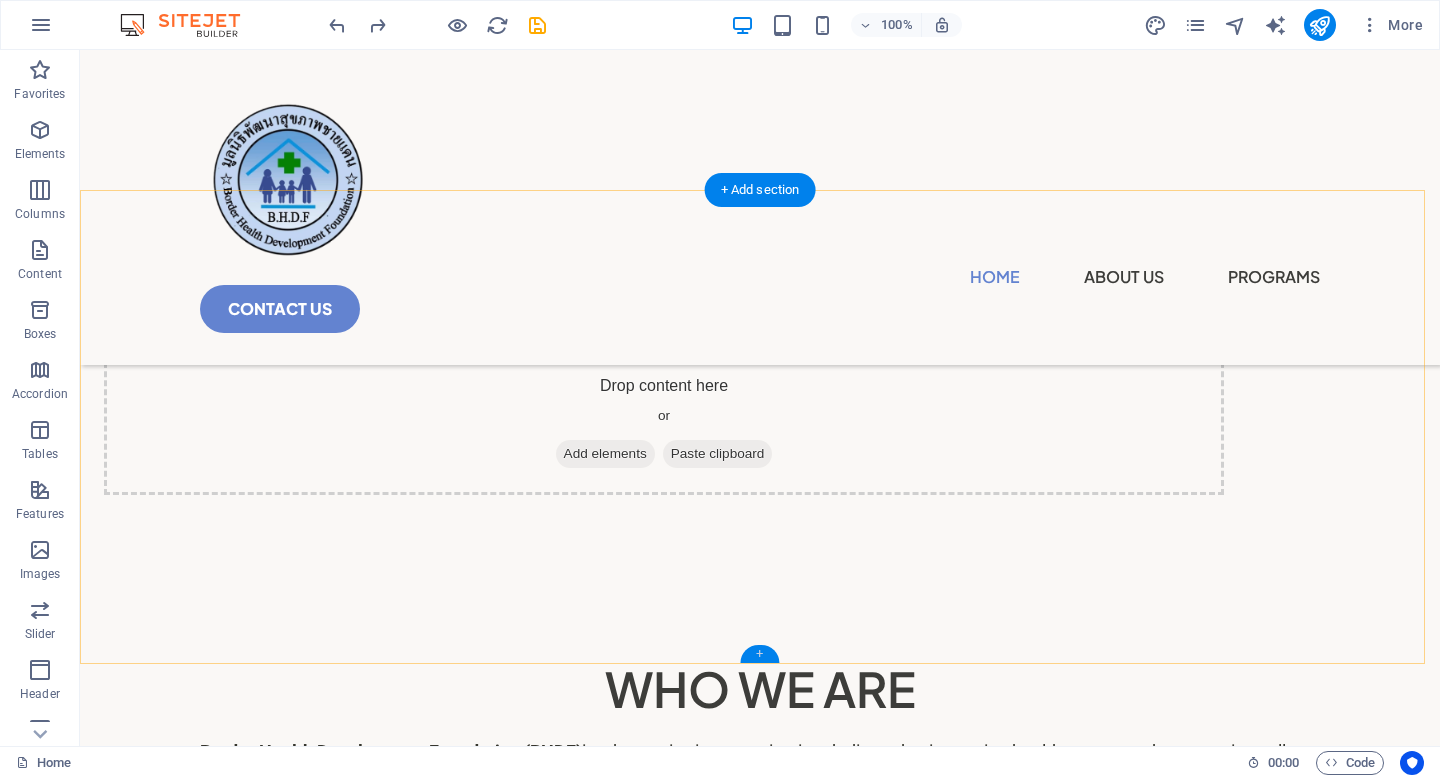 click on "+" at bounding box center (759, 654) 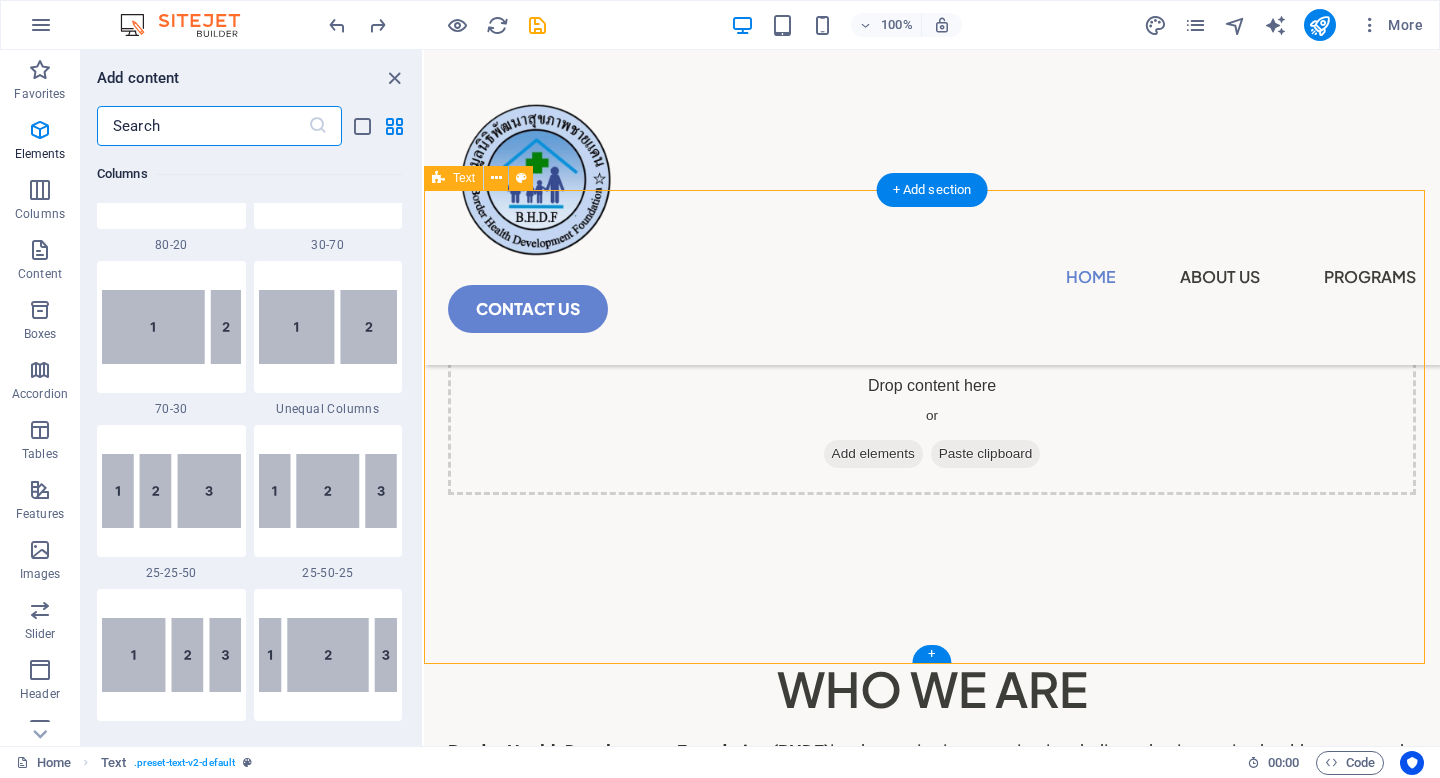 scroll, scrollTop: 3499, scrollLeft: 0, axis: vertical 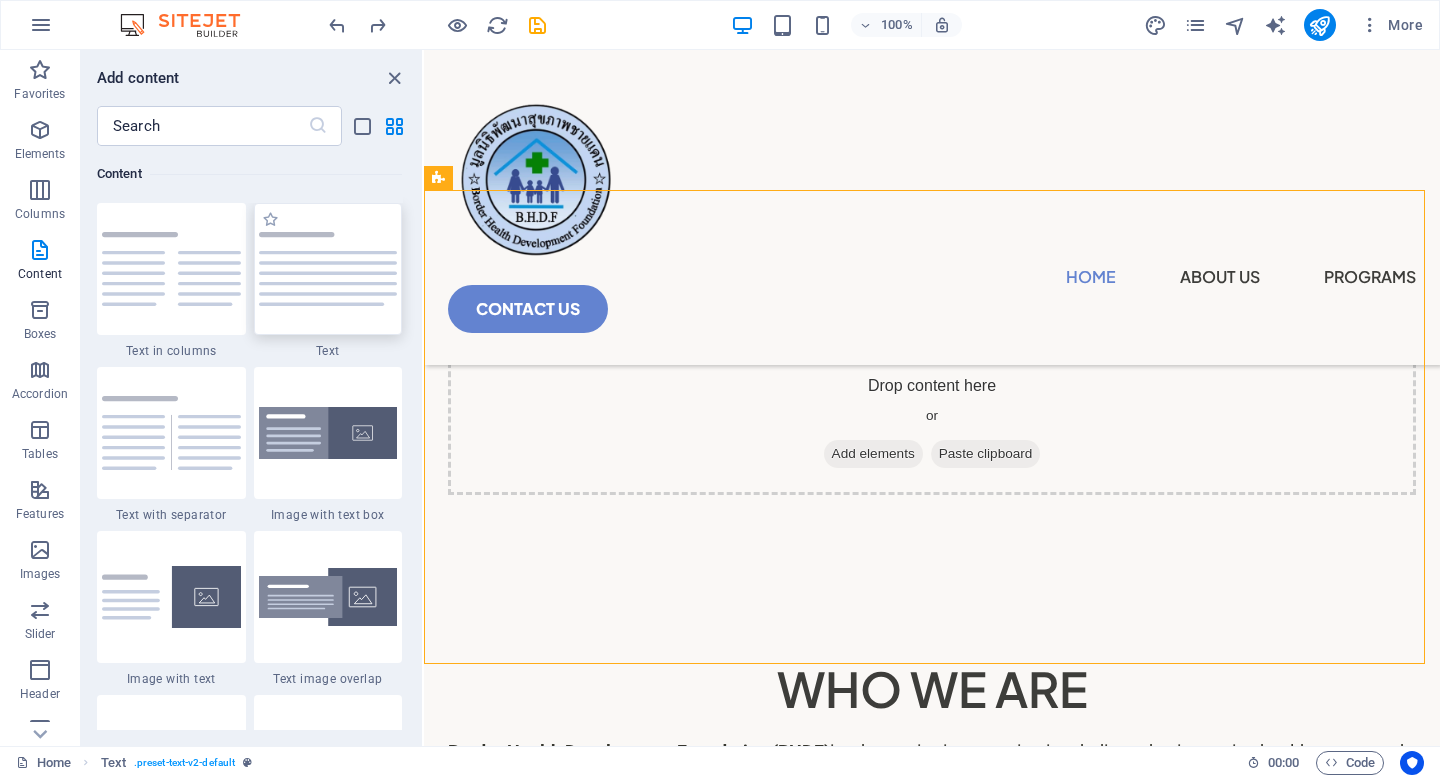click at bounding box center (328, 269) 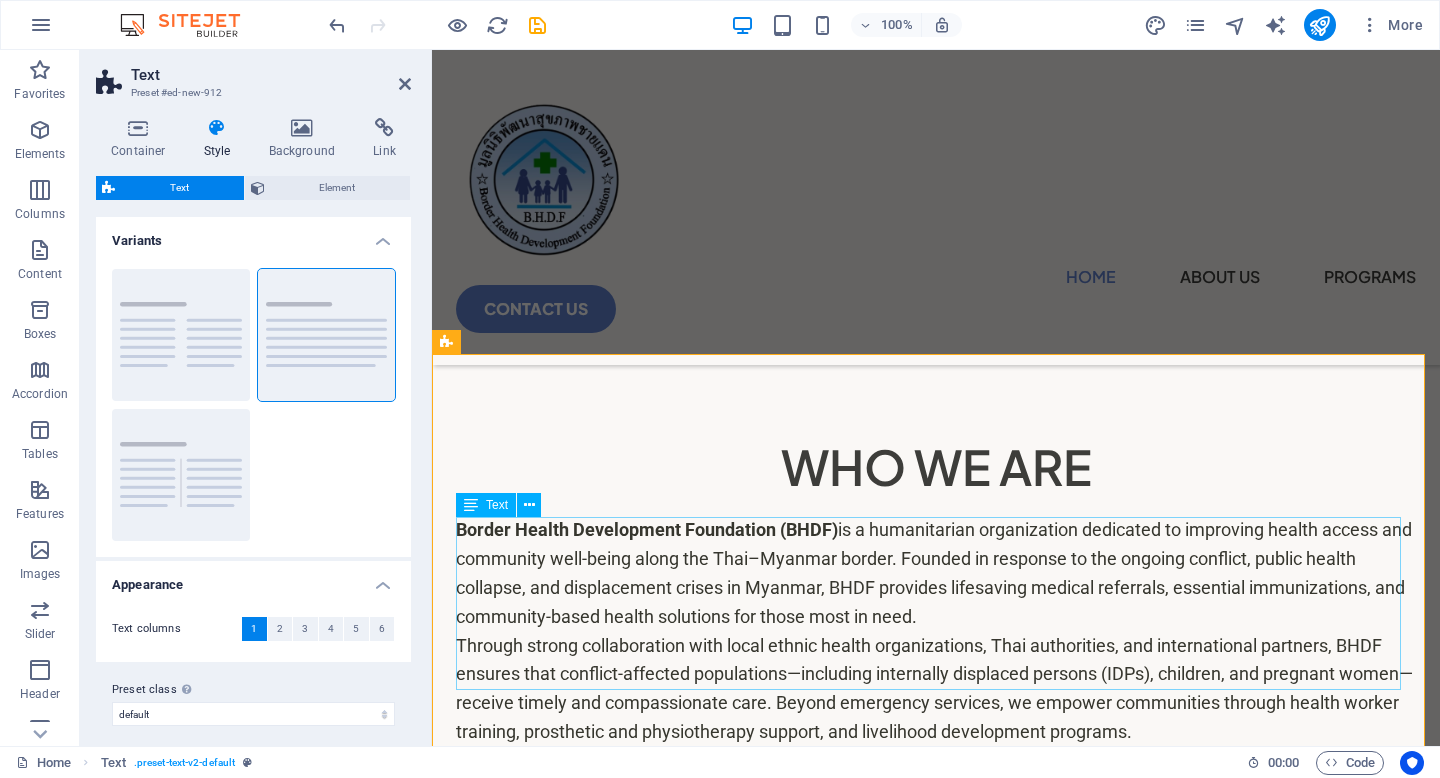 scroll, scrollTop: 1012, scrollLeft: 0, axis: vertical 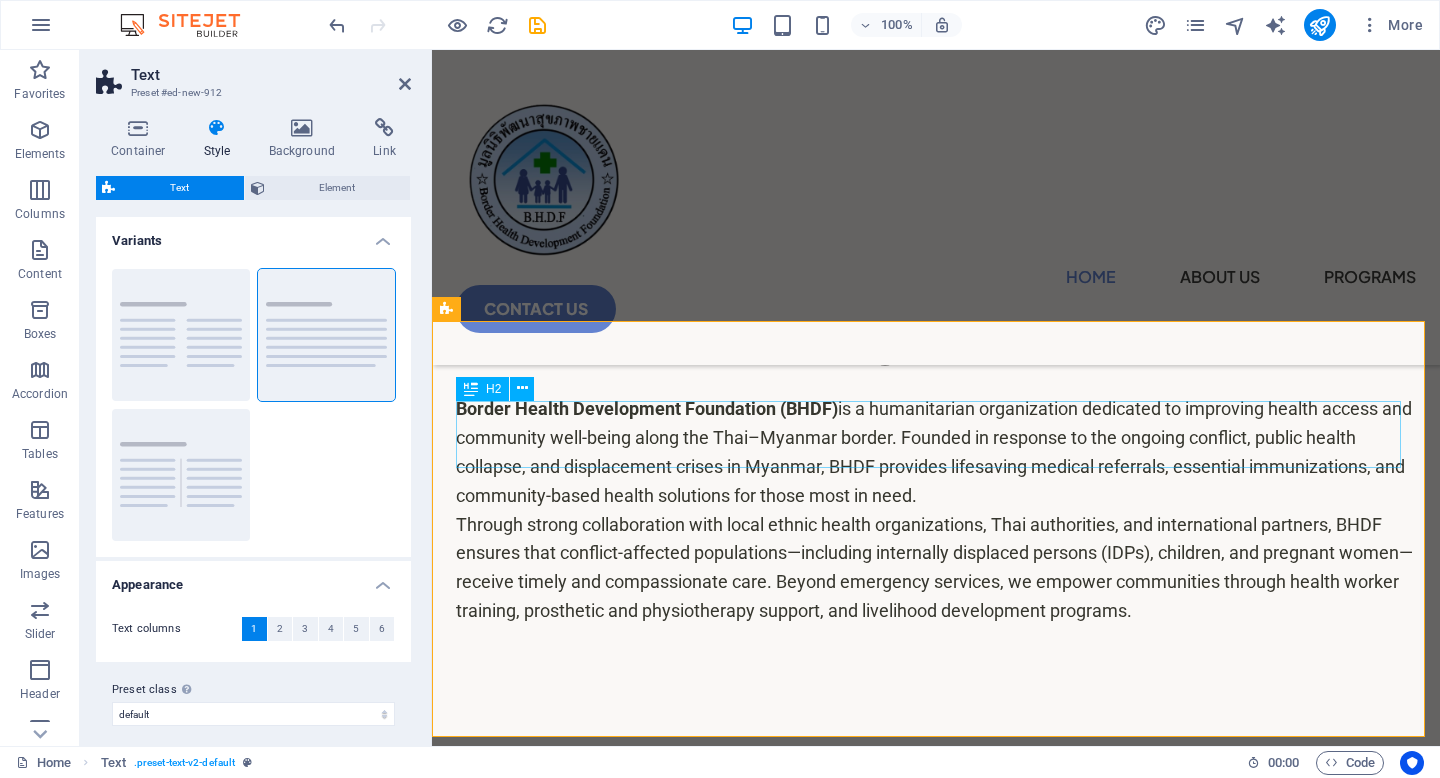 click on "Headline" at bounding box center [936, 819] 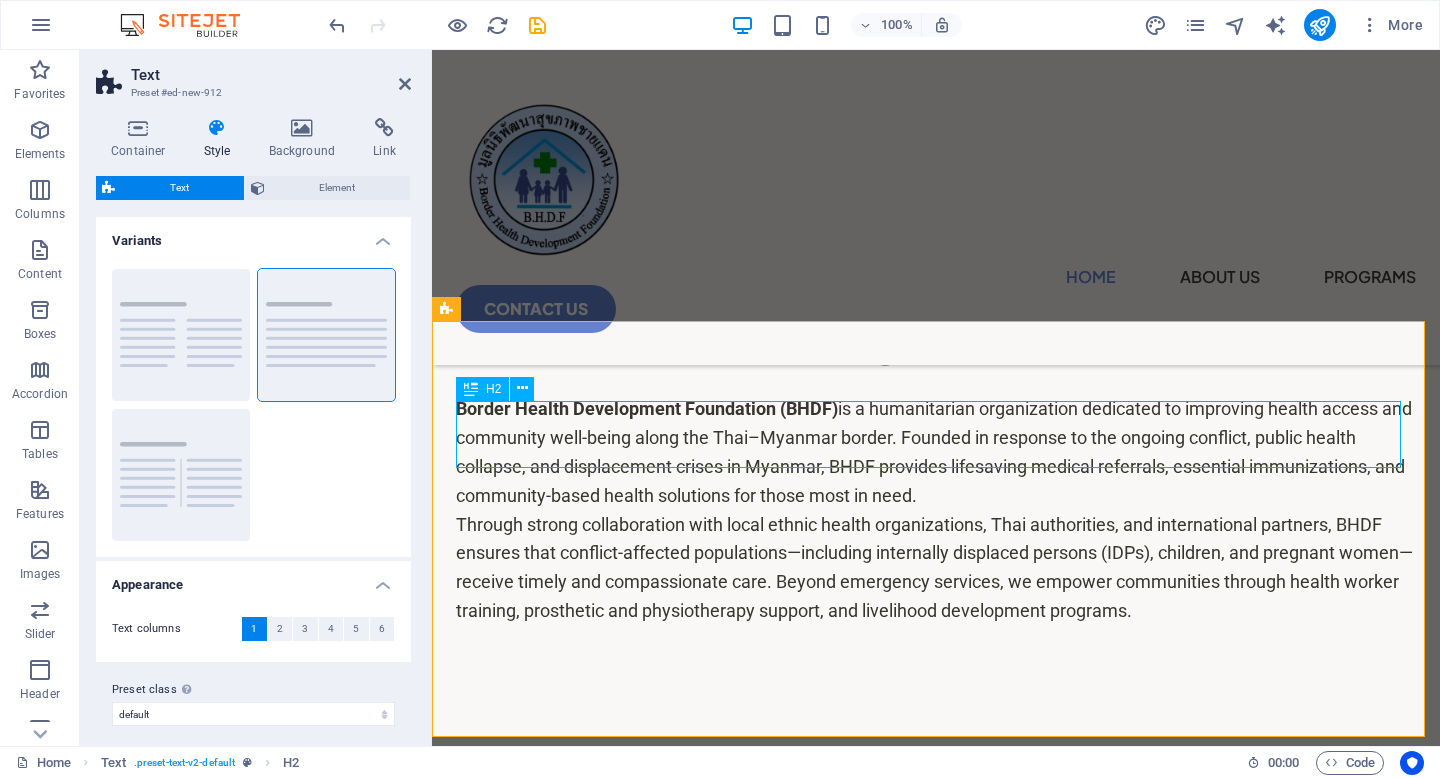 click on "Headline" at bounding box center [936, 819] 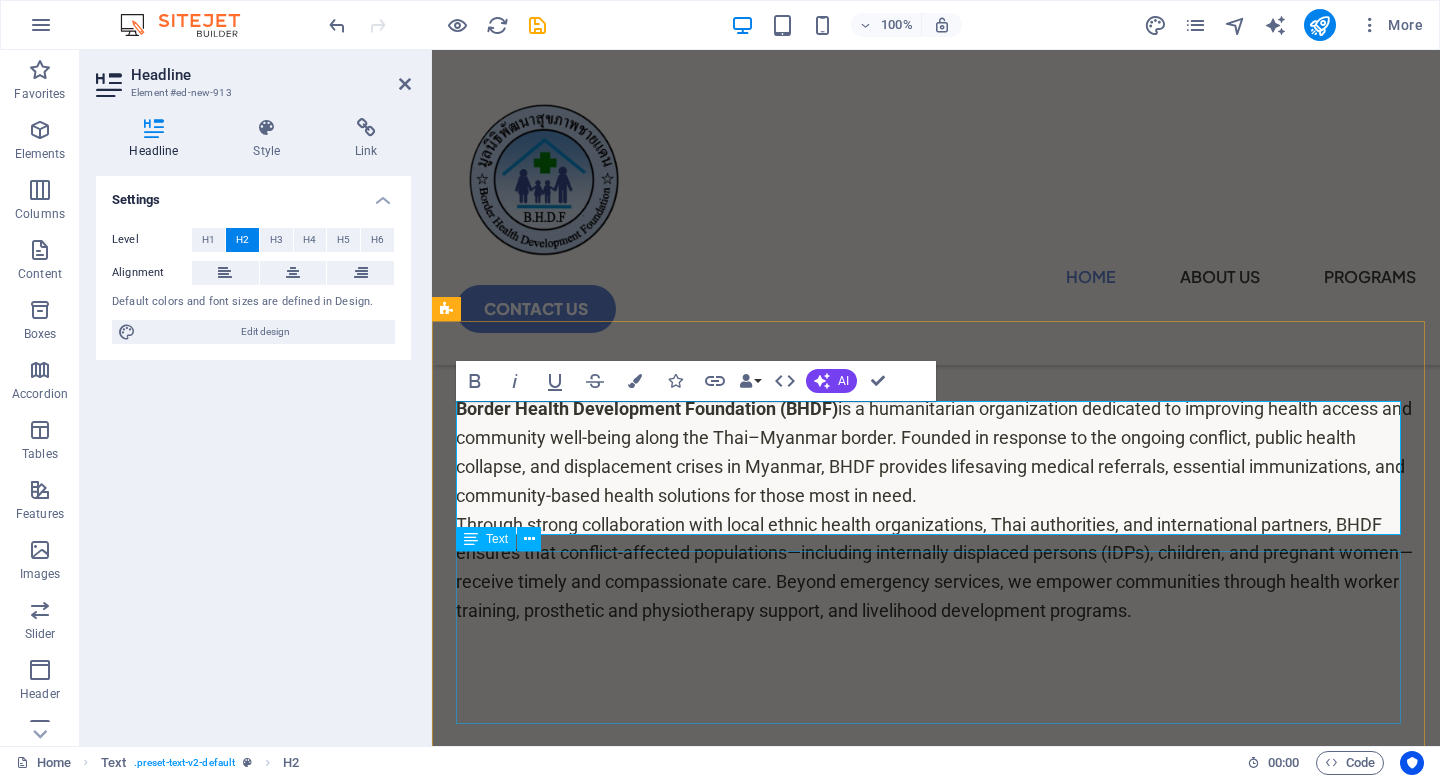 click on "Lorem ipsum dolor sitope amet, consectetur adipisicing elitip. Massumenda, dolore, cum vel modi asperiores consequatur suscipit quidem ducimus eveniet iure expedita consecteture odiogil voluptatum similique fugit voluptates atem accusamus quae quas dolorem tenetur facere tempora maiores adipisci reiciendis accusantium voluptatibus id voluptate tempore dolor harum nisi amet! Nobis, eaque. Aenean commodo ligula eget dolor. Lorem ipsum dolor sit amet, consectetuer adipiscing elit leget odiogil voluptatum similique fugit voluptates dolor. Libero assumenda, dolore, cum vel modi asperiores consequatur." at bounding box center [936, 1022] 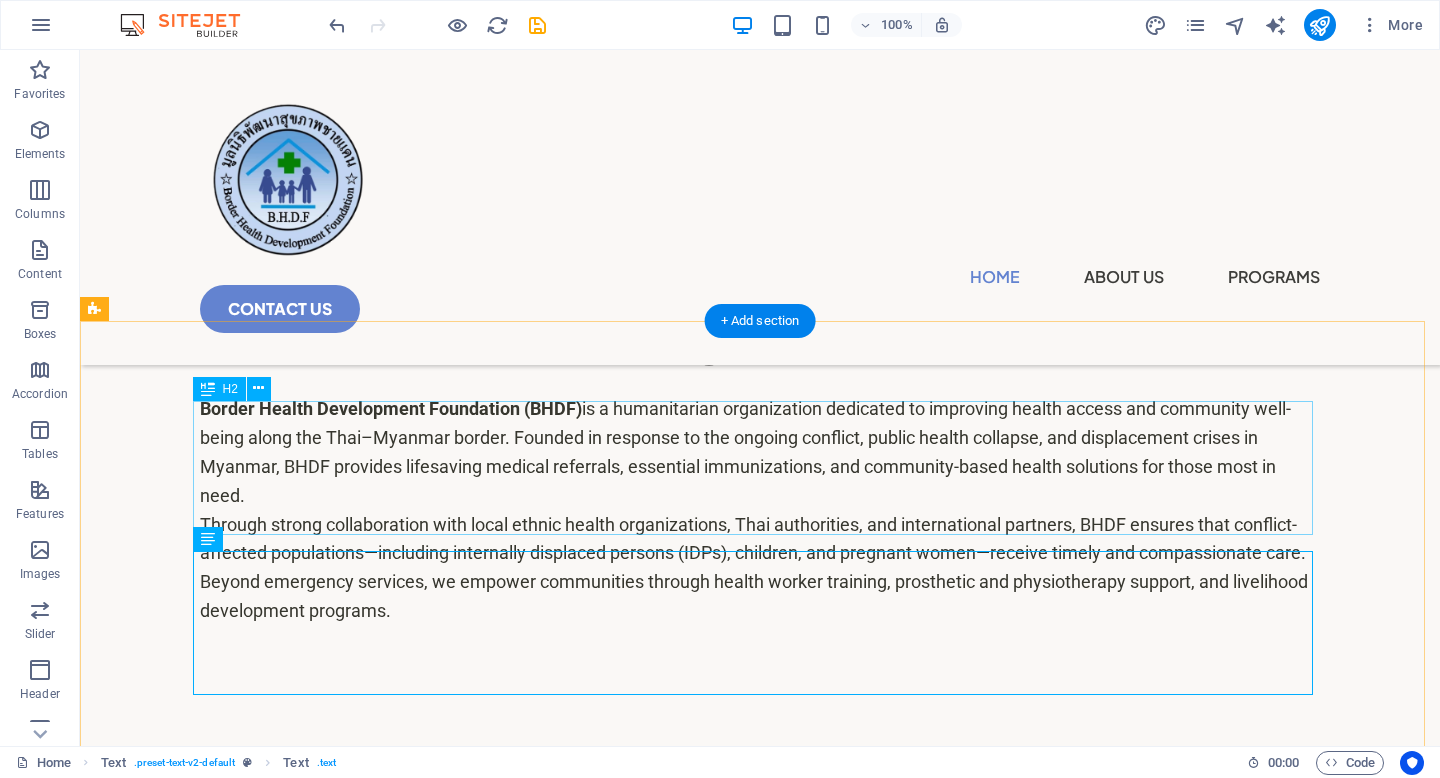 click on "Our Core Values: Help. Health. Hope. Happiness." at bounding box center [760, 819] 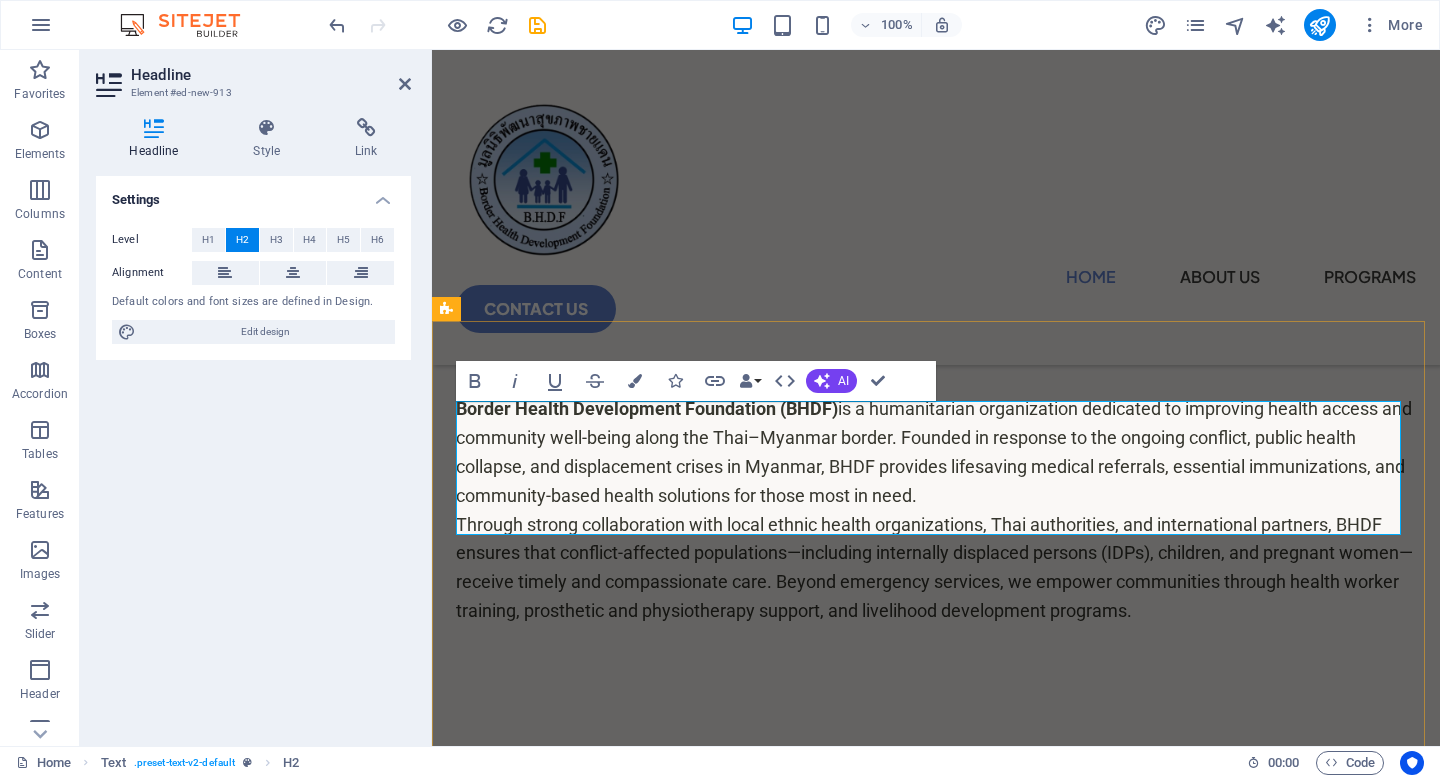 click on "Our Core Values: Help. Health. Hope. Happiness." at bounding box center (936, 853) 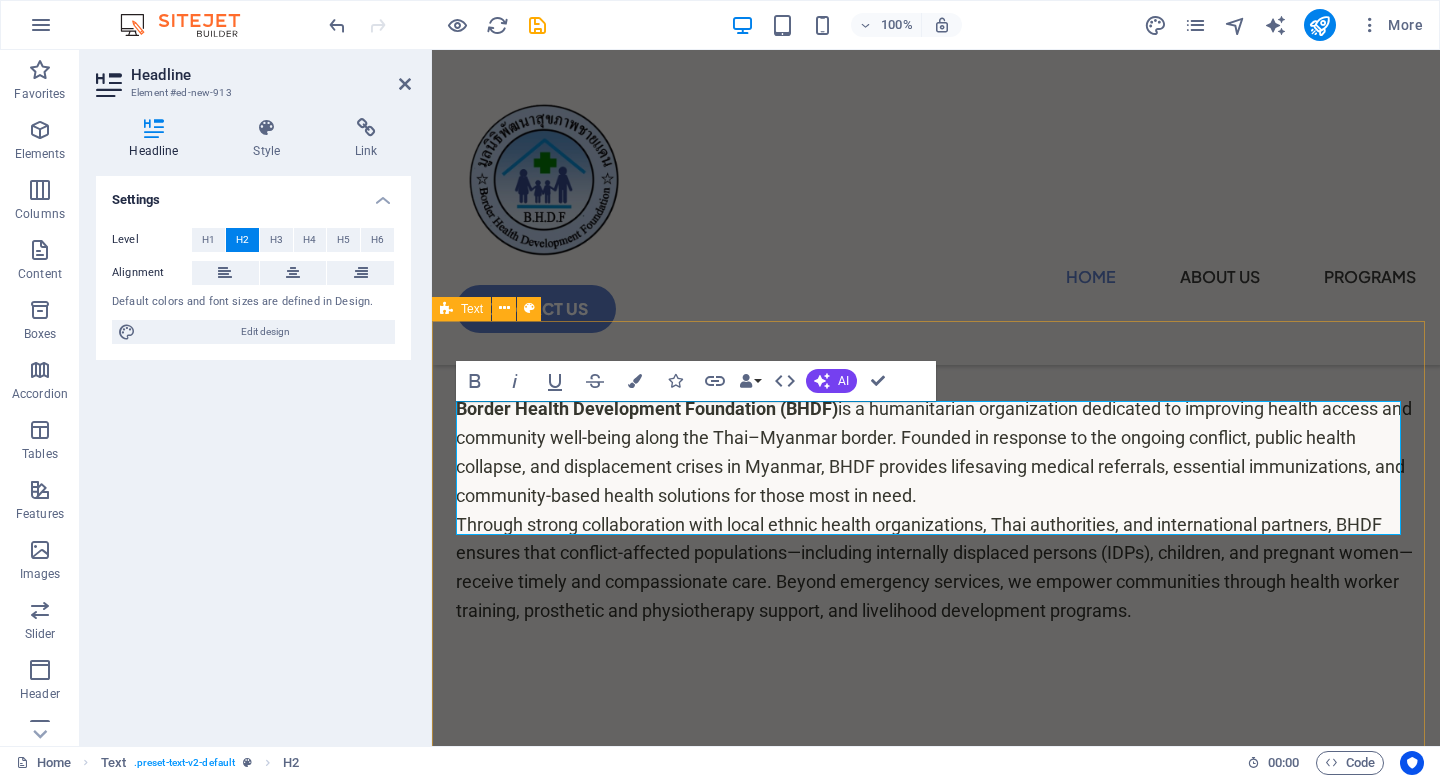 drag, startPoint x: 775, startPoint y: 505, endPoint x: 832, endPoint y: 456, distance: 75.16648 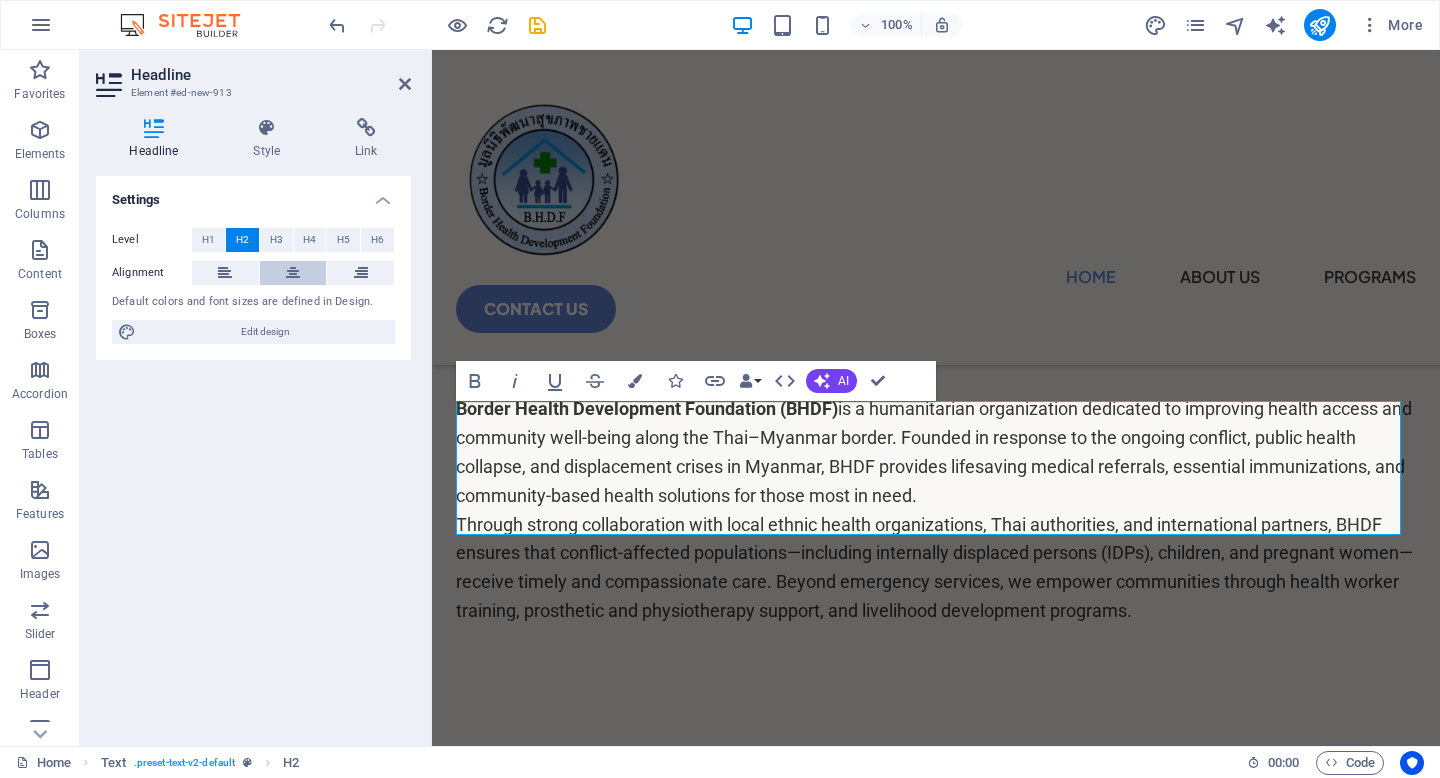 click at bounding box center [293, 273] 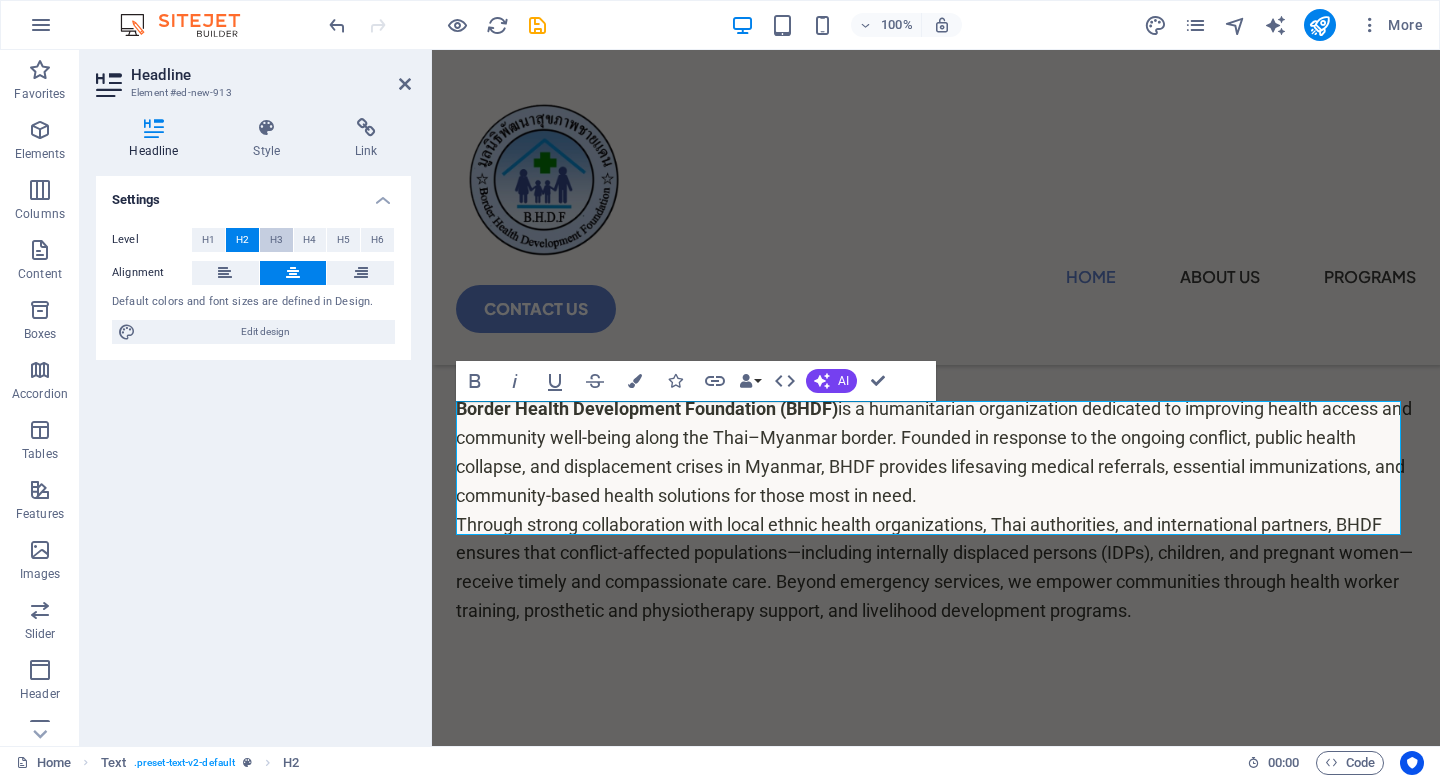 click on "H3" at bounding box center [276, 240] 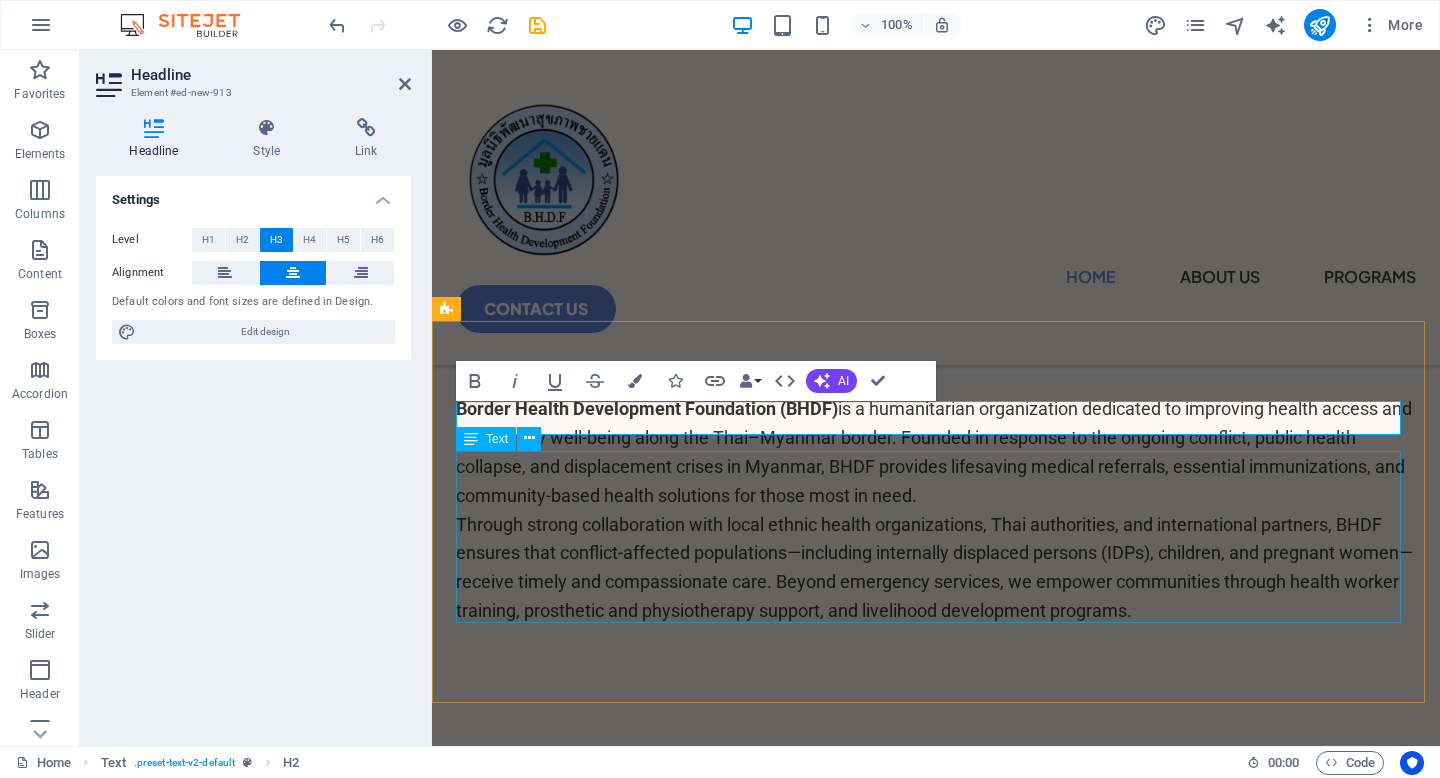 click on "Lorem ipsum dolor sitope amet, consectetur adipisicing elitip. Massumenda, dolore, cum vel modi asperiores consequatur suscipit quidem ducimus eveniet iure expedita consecteture odiogil voluptatum similique fugit voluptates atem accusamus quae quas dolorem tenetur facere tempora maiores adipisci reiciendis accusantium voluptatibus id voluptate tempore dolor harum nisi amet! Nobis, eaque. Aenean commodo ligula eget dolor. Lorem ipsum dolor sit amet, consectetuer adipiscing elit leget odiogil voluptatum similique fugit voluptates dolor. Libero assumenda, dolore, cum vel modi asperiores consequatur." at bounding box center (936, 921) 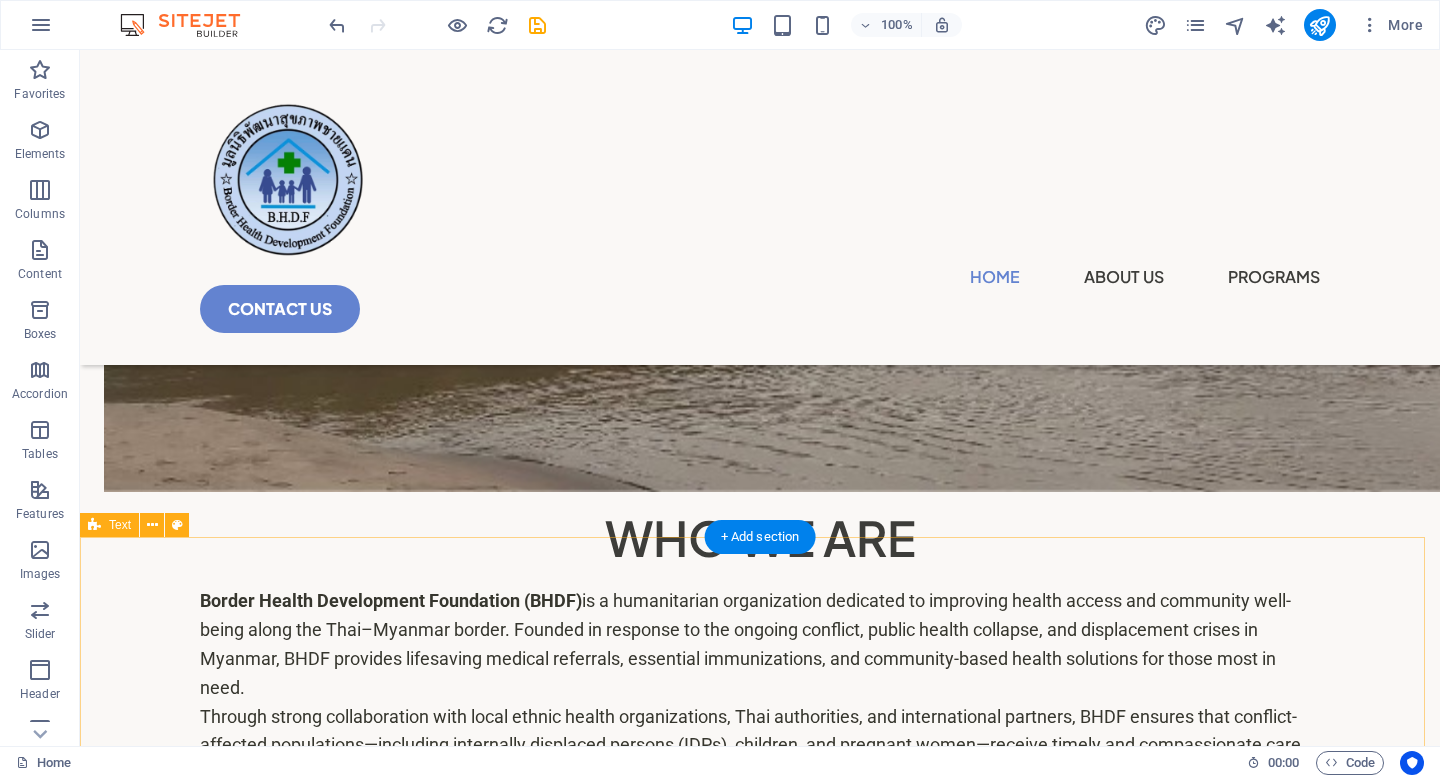scroll, scrollTop: 989, scrollLeft: 0, axis: vertical 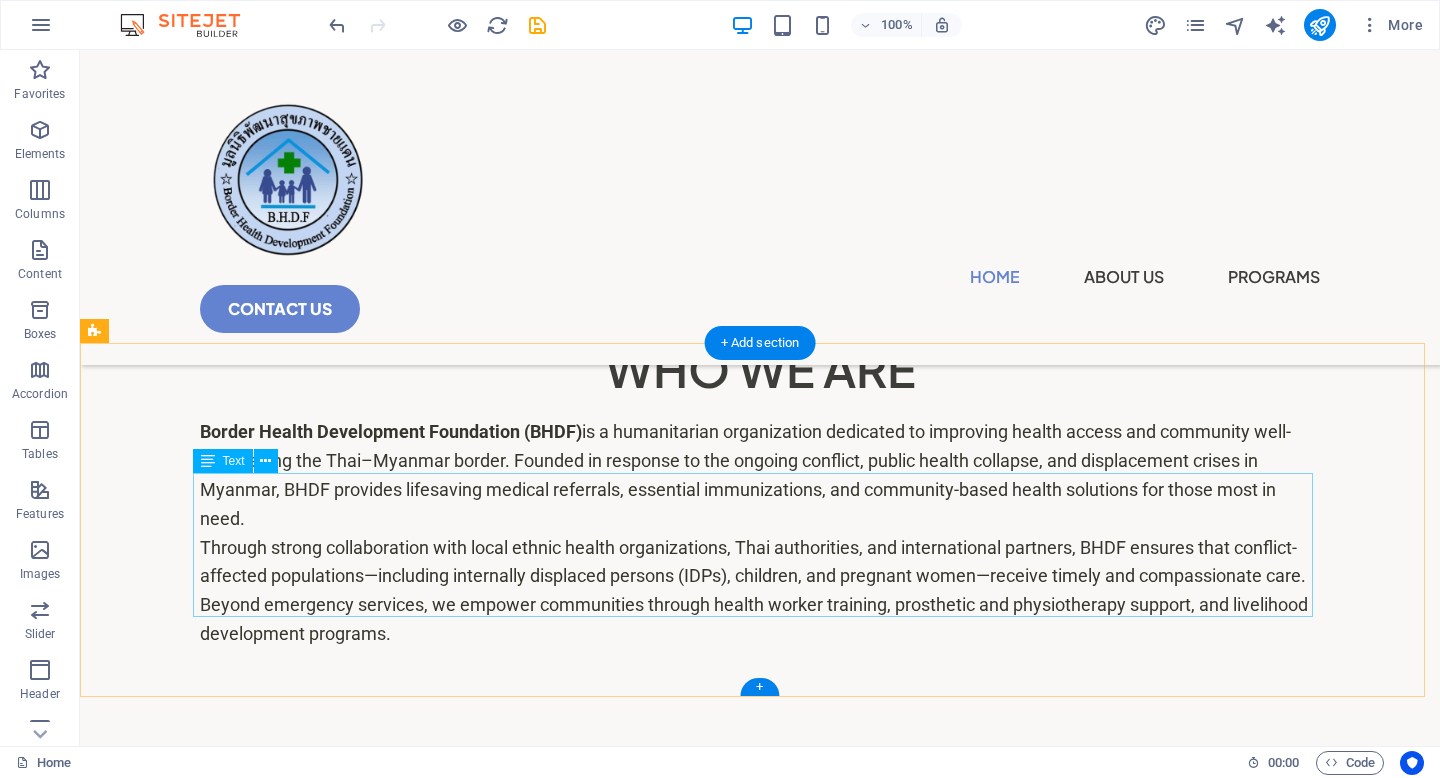 click on "Lorem ipsum dolor sitope amet, consectetur adipisicing elitip. Massumenda, dolore, cum vel modi asperiores consequatur suscipit quidem ducimus eveniet iure expedita consecteture odiogil voluptatum similique fugit voluptates atem accusamus quae quas dolorem tenetur facere tempora maiores adipisci reiciendis accusantium voluptatibus id voluptate tempore dolor harum nisi amet! Nobis, eaque. Aenean commodo ligula eget dolor. Lorem ipsum dolor sit amet, consectetuer adipiscing elit leget odiogil voluptatum similique fugit voluptates dolor. Libero assumenda, dolore, cum vel modi asperiores consequatur." at bounding box center (760, 930) 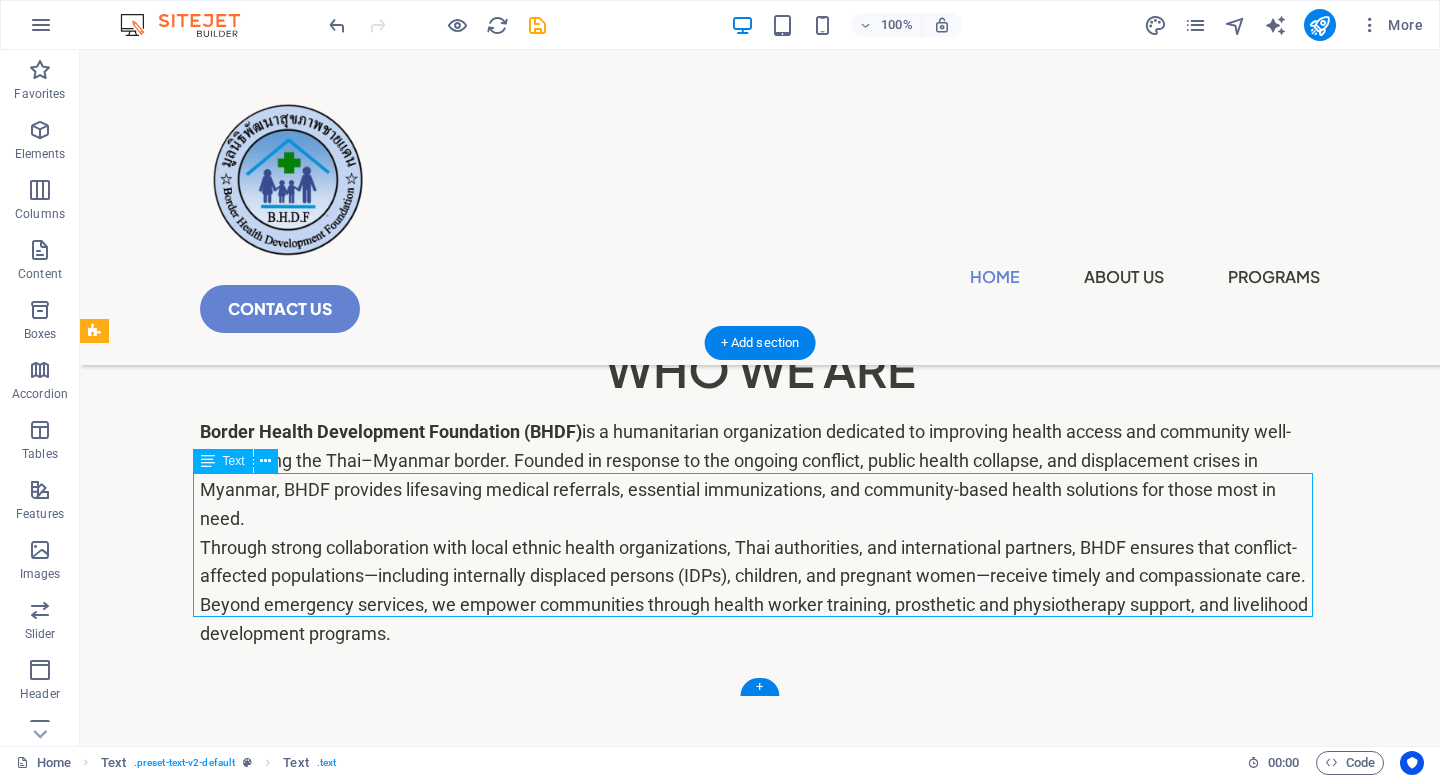 click on "Lorem ipsum dolor sitope amet, consectetur adipisicing elitip. Massumenda, dolore, cum vel modi asperiores consequatur suscipit quidem ducimus eveniet iure expedita consecteture odiogil voluptatum similique fugit voluptates atem accusamus quae quas dolorem tenetur facere tempora maiores adipisci reiciendis accusantium voluptatibus id voluptate tempore dolor harum nisi amet! Nobis, eaque. Aenean commodo ligula eget dolor. Lorem ipsum dolor sit amet, consectetuer adipiscing elit leget odiogil voluptatum similique fugit voluptates dolor. Libero assumenda, dolore, cum vel modi asperiores consequatur." at bounding box center [760, 930] 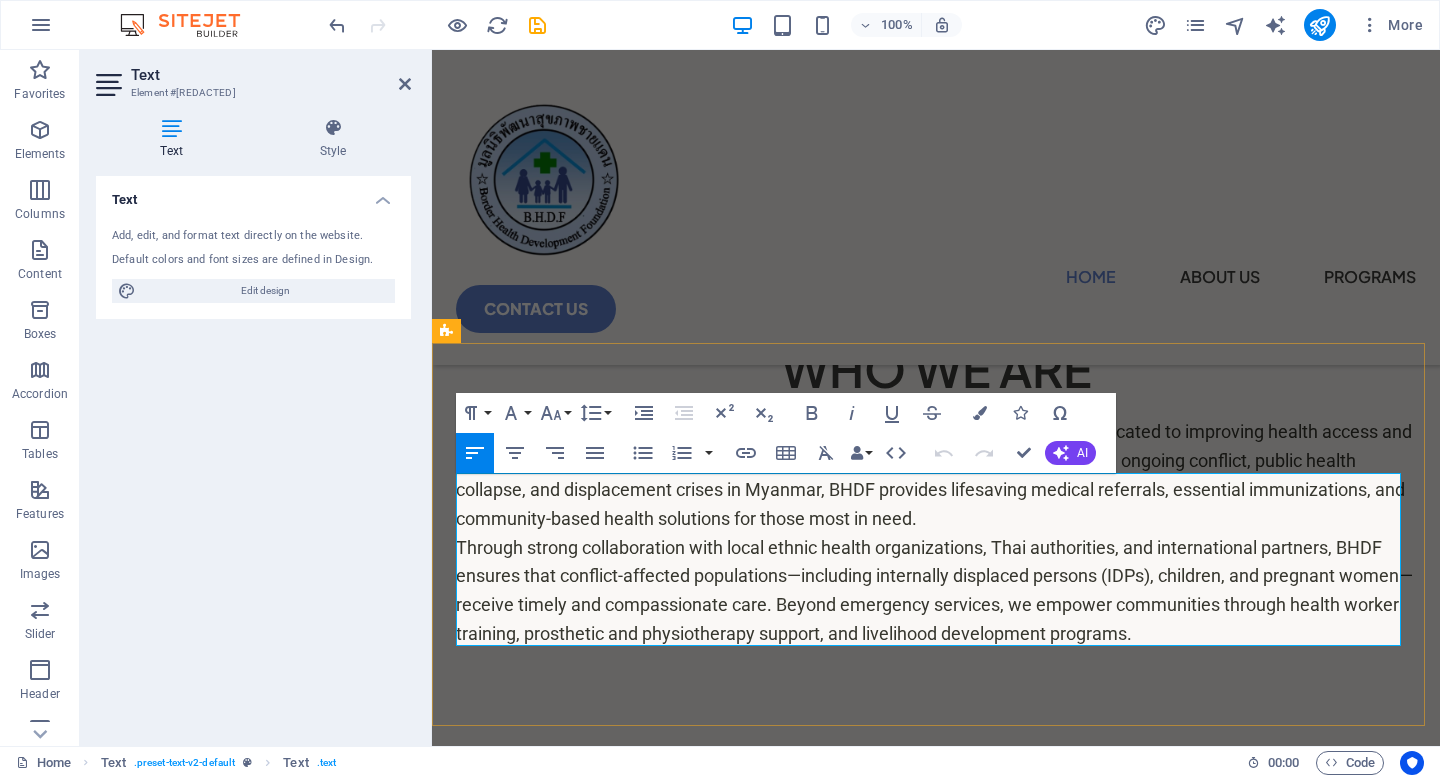 click on "Lorem ipsum dolor sitope amet, consectetur adipisicing elitip. Massumenda, dolore, cum vel modi asperiores consequatur suscipit quidem ducimus eveniet iure expedita consecteture odiogil voluptatum similique fugit voluptates atem accusamus quae quas dolorem tenetur facere tempora maiores adipisci reiciendis accusantium voluptatibus id voluptate tempore dolor harum nisi amet! Nobis, eaque. Aenean commodo ligula eget dolor. Lorem ipsum dolor sit amet, consectetuer adipiscing elit leget odiogil voluptatum similique fugit voluptates dolor. Libero assumenda, dolore, cum vel modi asperiores consequatur." at bounding box center [936, 944] 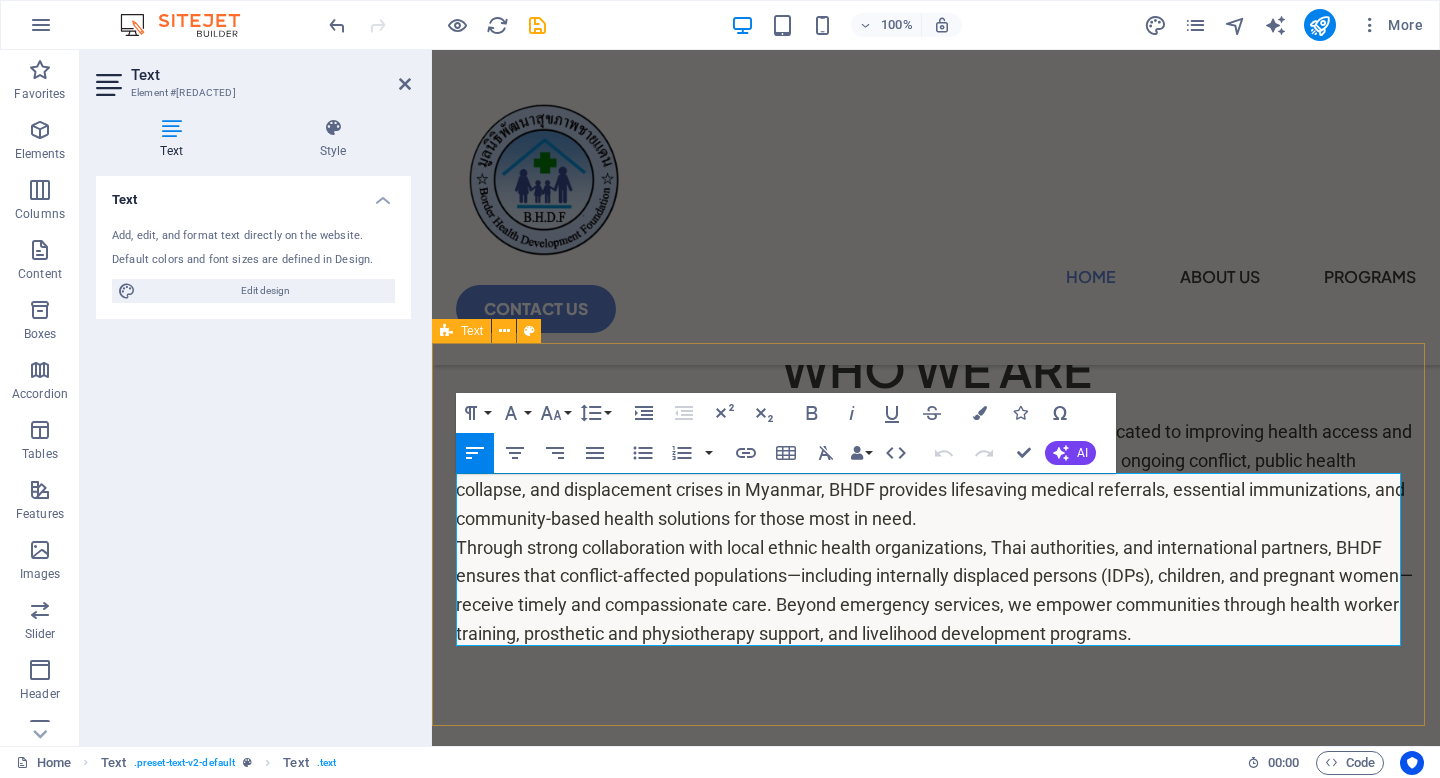 click on "Our Core Values: Help. Health. Hope. Happiness. Lorem ipsum dolor sitope amet, consectetur adipisicing elitip. Massumenda, dolore, cum vel modi asperiores consequatur suscipit quidem ducimus eveniet iure expedita consecteture odiogil voluptatum similique fugit voluptates atem accusamus quae quas dolorem tenetur facere tempora maiores adipisci reiciendis accusantium voluptatibus id voluptate tempore dolor harum nisi amet! Nobis, eaque. Aenean commodo ligula eget dolor. Lorem ipsum dolor sit amet, consectetuer adipiscing elit leget odiogil voluptatum similique fugit voluptates dolor. Libero assumenda, dolore, cum vel modi asperiores consequatur." at bounding box center [936, 920] 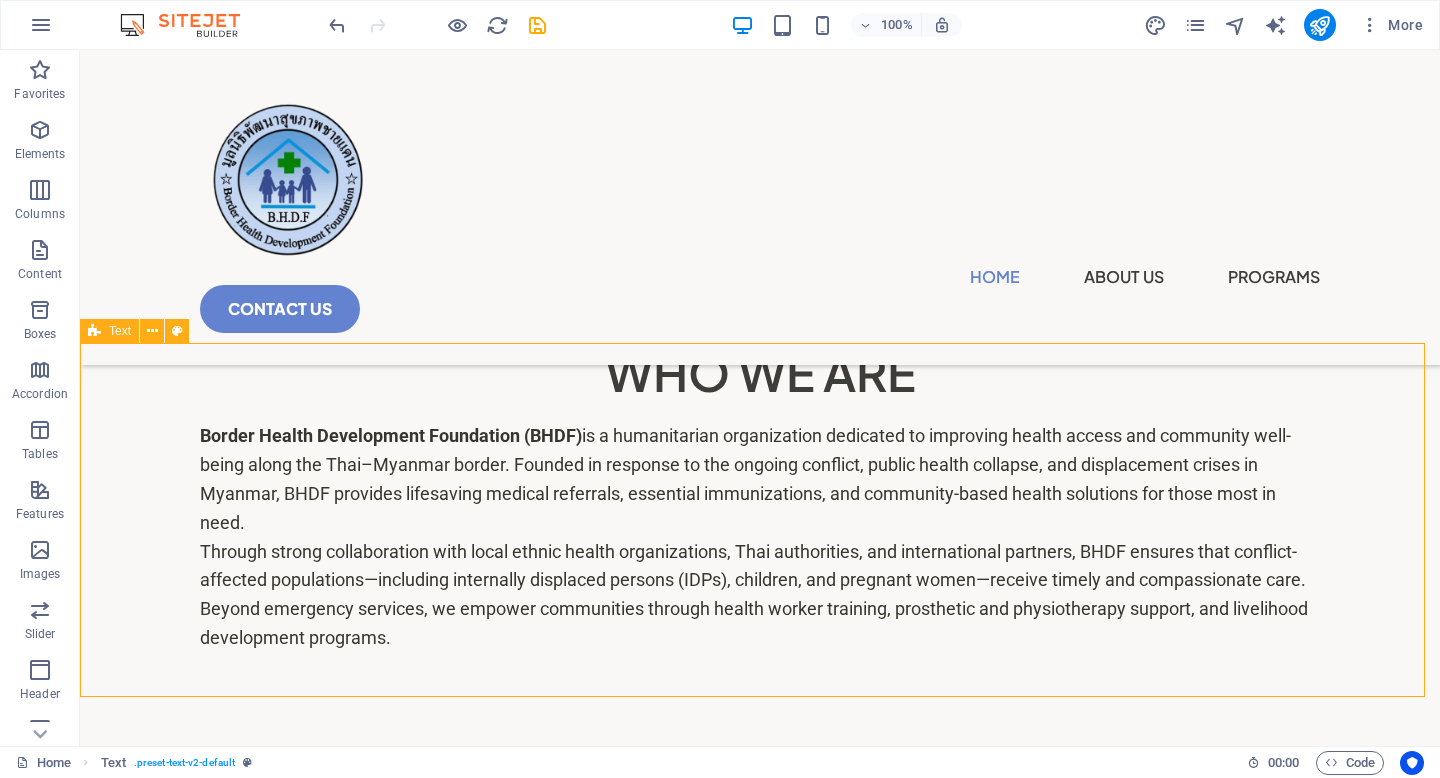 scroll, scrollTop: 950, scrollLeft: 0, axis: vertical 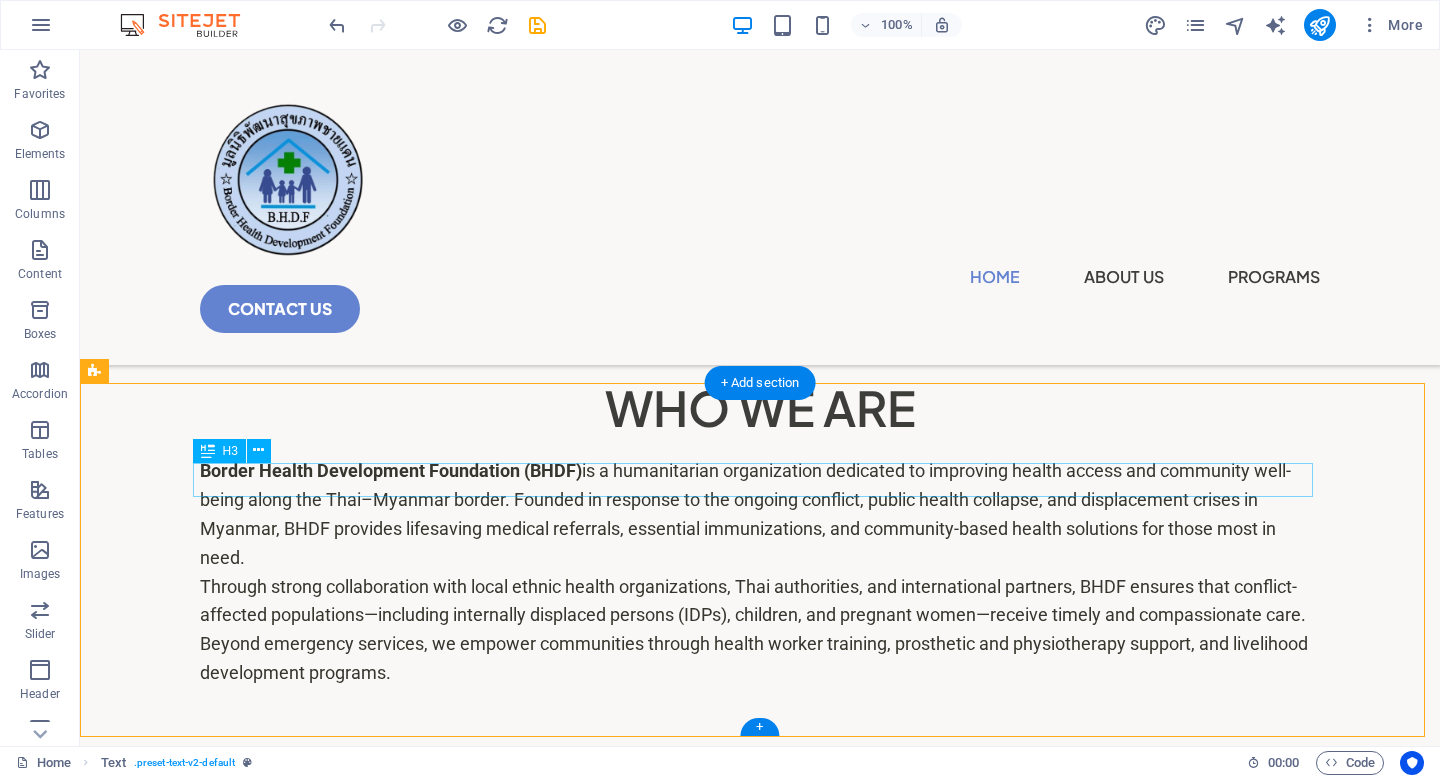 click on "Our Core Values: Help. Health. Hope. Happiness." at bounding box center [760, 865] 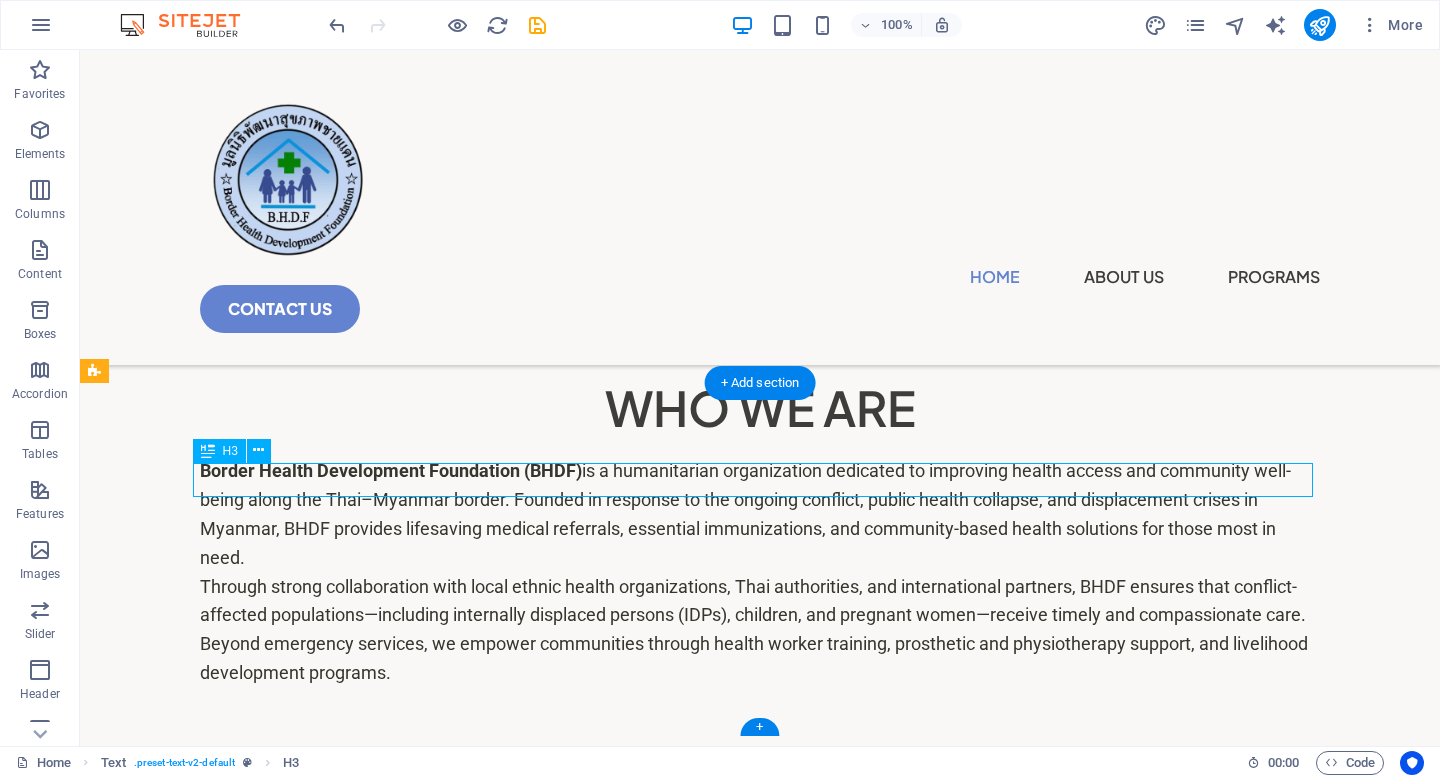 click on "Our Core Values: Help. Health. Hope. Happiness." at bounding box center [760, 865] 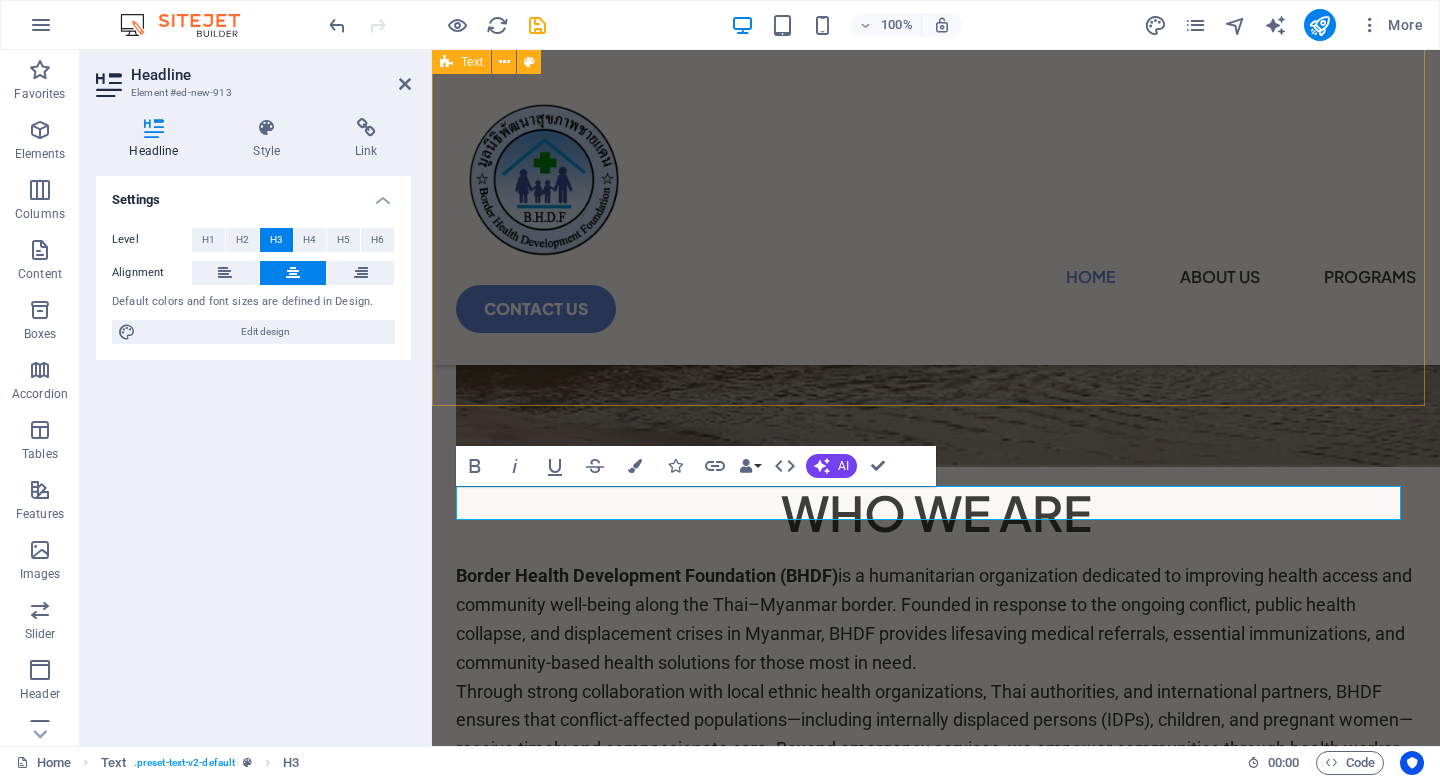 scroll, scrollTop: 730, scrollLeft: 0, axis: vertical 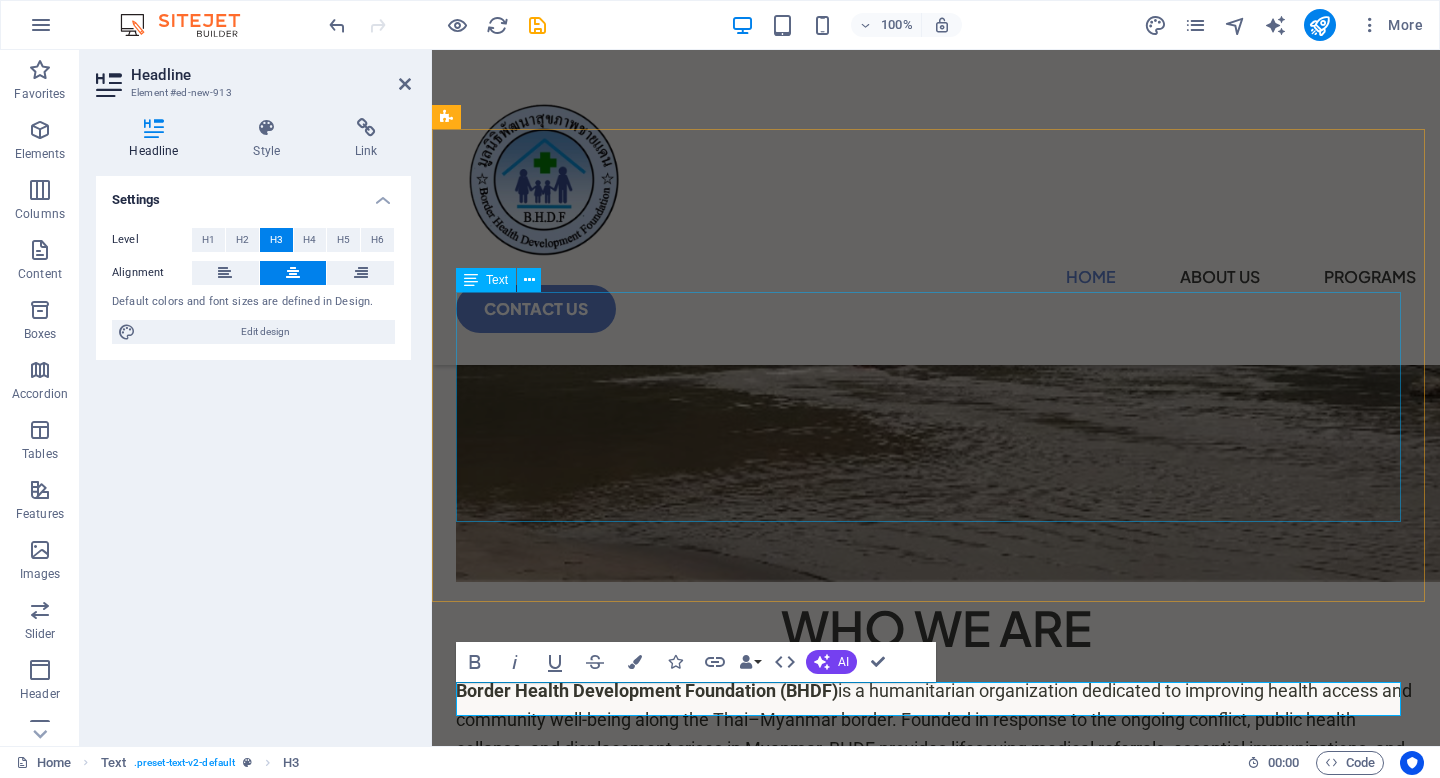 click on "Border Health Development Foundation (BHDF) is a humanitarian organization dedicated to improving health access and community well-being along the Thai–Myanmar border. Founded in response to the ongoing conflict, public health collapse, and displacement crises in Myanmar, BHDF provides lifesaving medical referrals, essential immunizations, and community-based health solutions for those most in need. Through strong collaboration with local ethnic health organizations, Thai authorities, and international partners, BHDF ensures that conflict-affected populations—including internally displaced persons (IDPs), children, and pregnant women—receive timely and compassionate care. Beyond emergency services, we empower communities through health worker training, prosthetic and physiotherapy support, and livelihood development programs." at bounding box center (936, 792) 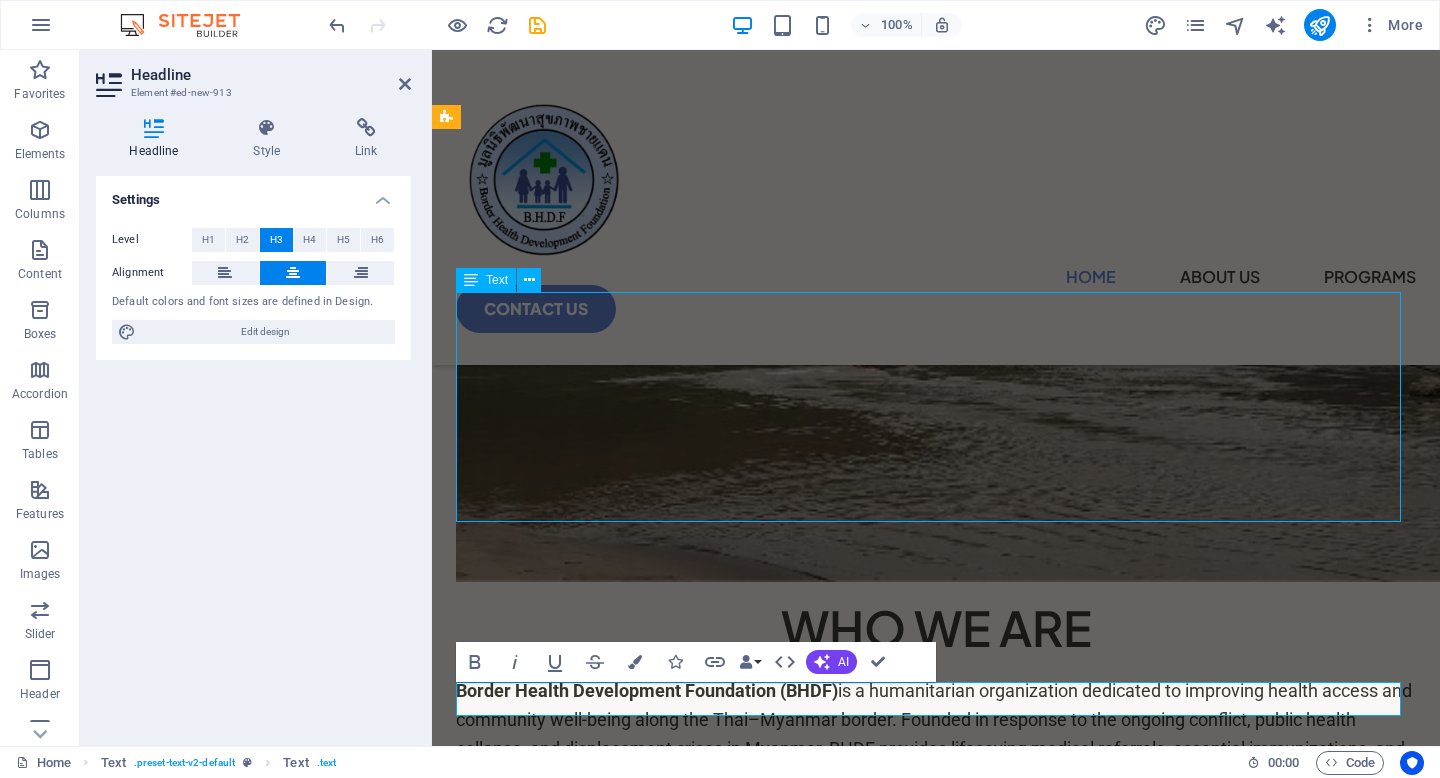 click on "Border Health Development Foundation (BHDF) is a humanitarian organization dedicated to improving health access and community well-being along the Thai–Myanmar border. Founded in response to the ongoing conflict, public health collapse, and displacement crises in Myanmar, BHDF provides lifesaving medical referrals, essential immunizations, and community-based health solutions for those most in need. Through strong collaboration with local ethnic health organizations, Thai authorities, and international partners, BHDF ensures that conflict-affected populations—including internally displaced persons (IDPs), children, and pregnant women—receive timely and compassionate care. Beyond emergency services, we empower communities through health worker training, prosthetic and physiotherapy support, and livelihood development programs." at bounding box center (936, 792) 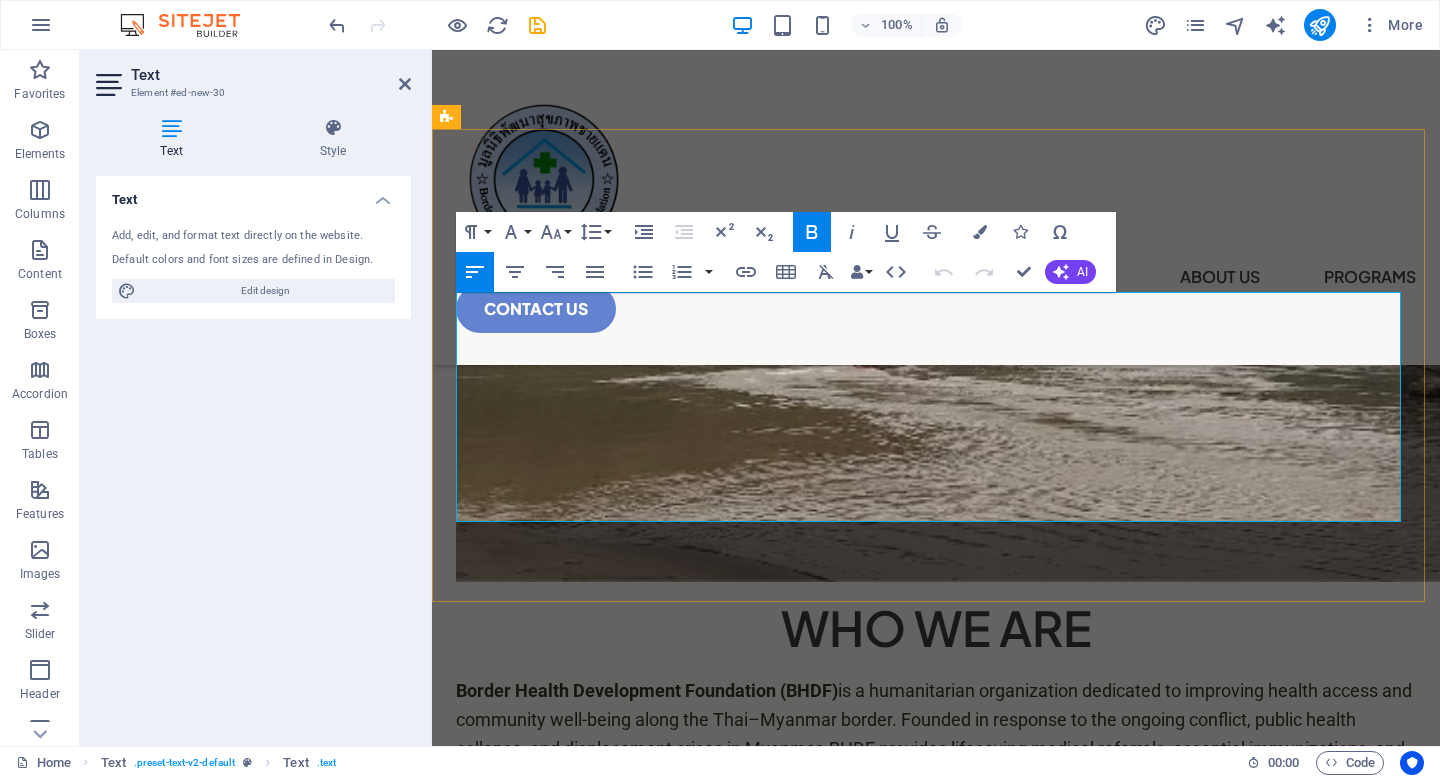 click on "Through strong collaboration with local ethnic health organizations, Thai authorities, and international partners, BHDF ensures that conflict-affected populations—including internally displaced persons (IDPs), children, and pregnant women—receive timely and compassionate care. Beyond emergency services, we empower communities through health worker training, prosthetic and physiotherapy support, and livelihood development programs." at bounding box center [936, 850] 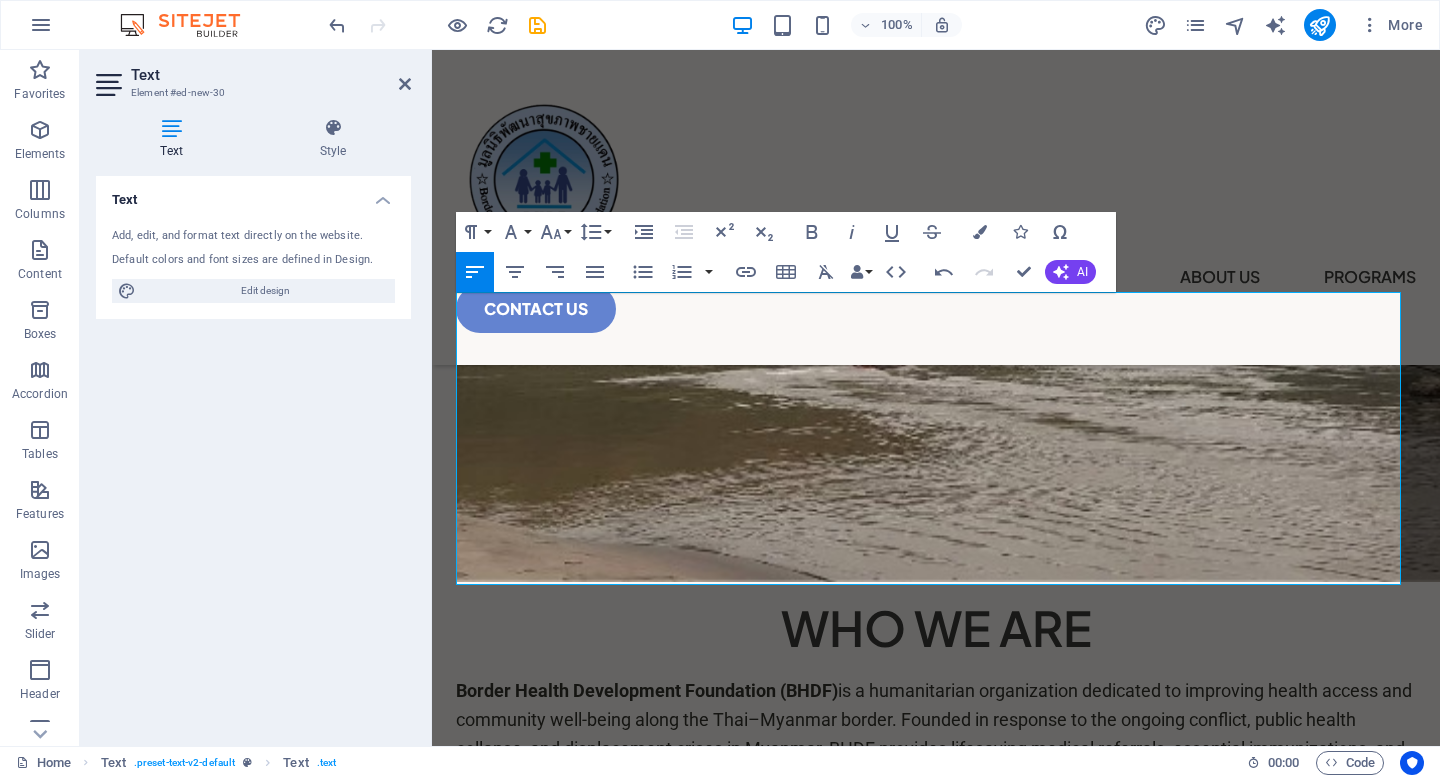 drag, startPoint x: 1089, startPoint y: 562, endPoint x: 826, endPoint y: 599, distance: 265.5899 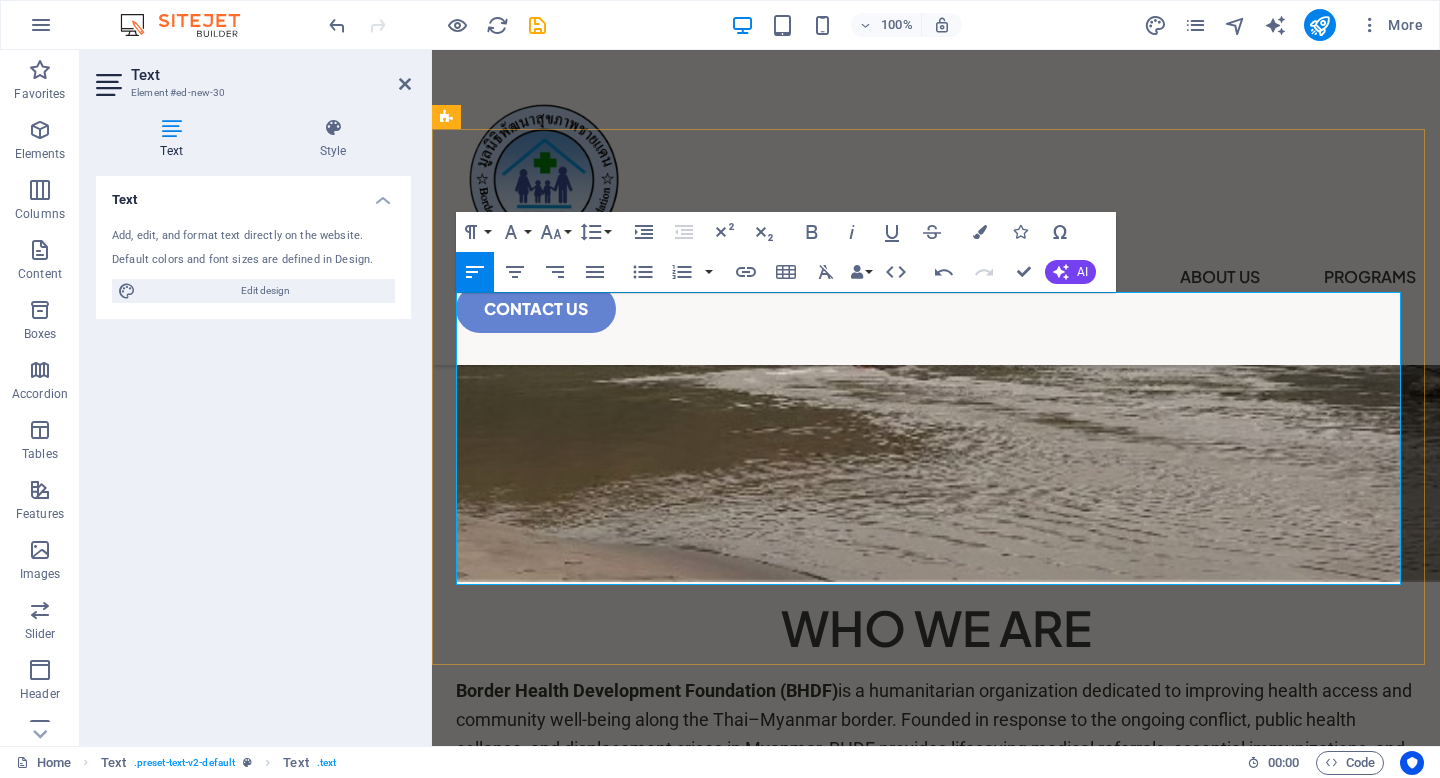click on "Our Core Values: Help. Health. Hope. Happiness." at bounding box center [936, 954] 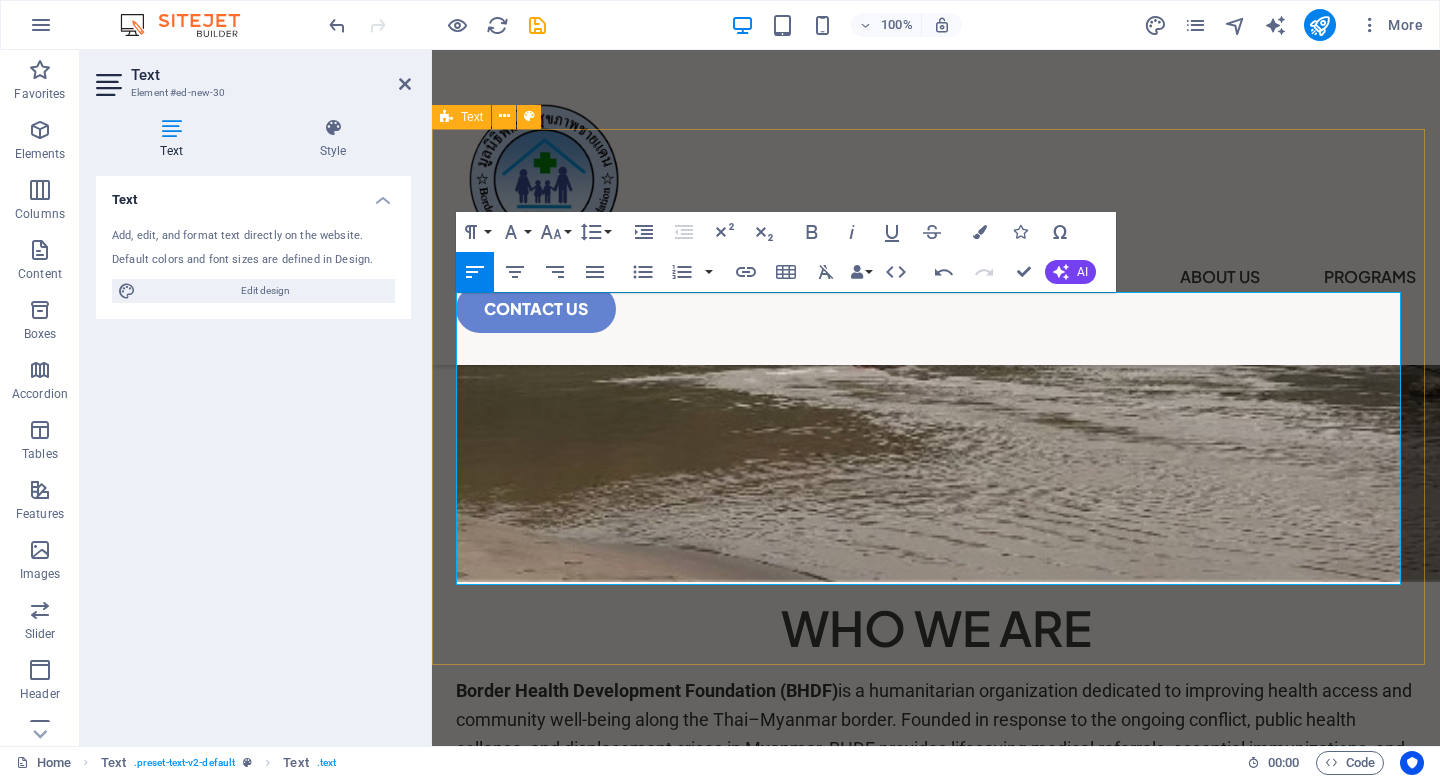drag, startPoint x: 460, startPoint y: 565, endPoint x: 1032, endPoint y: 607, distance: 573.53986 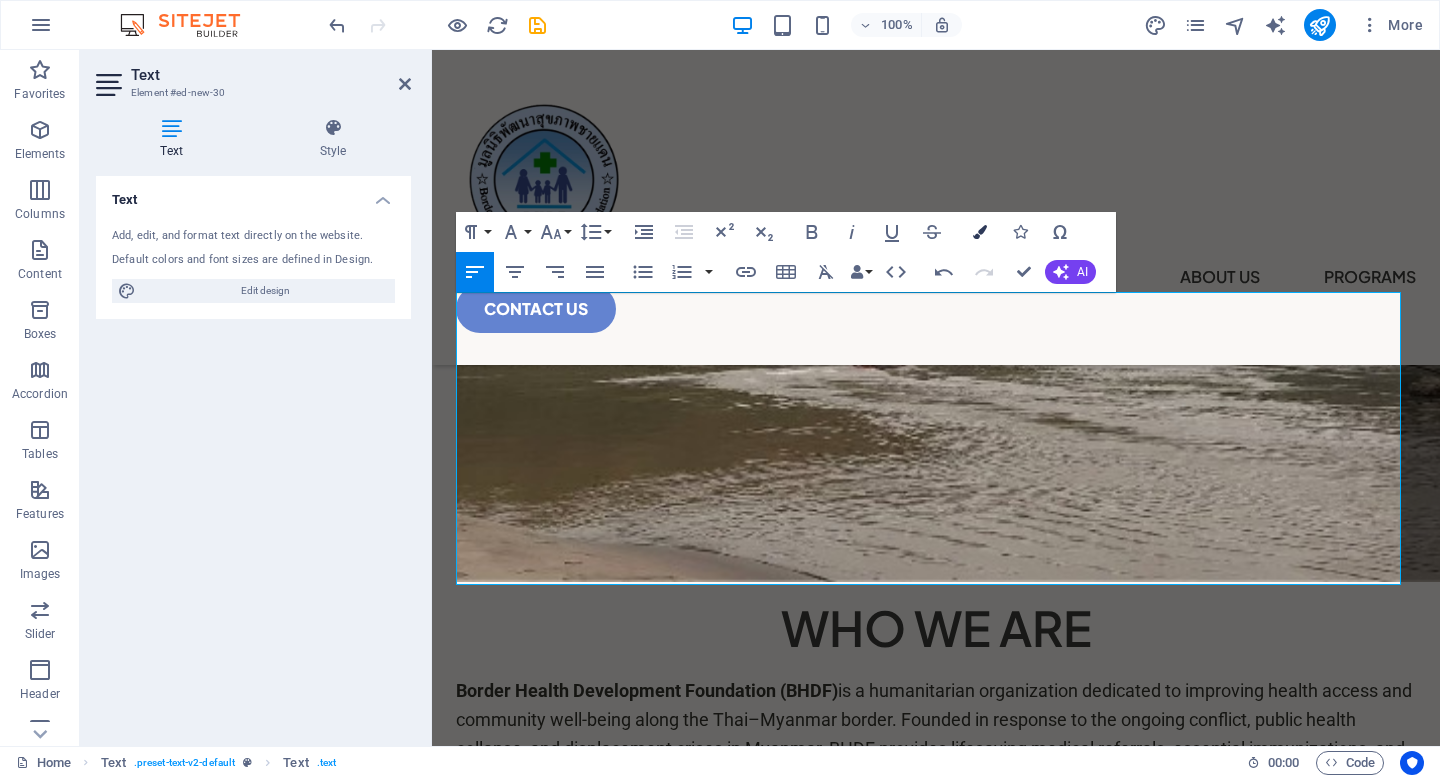 click on "Colors" at bounding box center [980, 232] 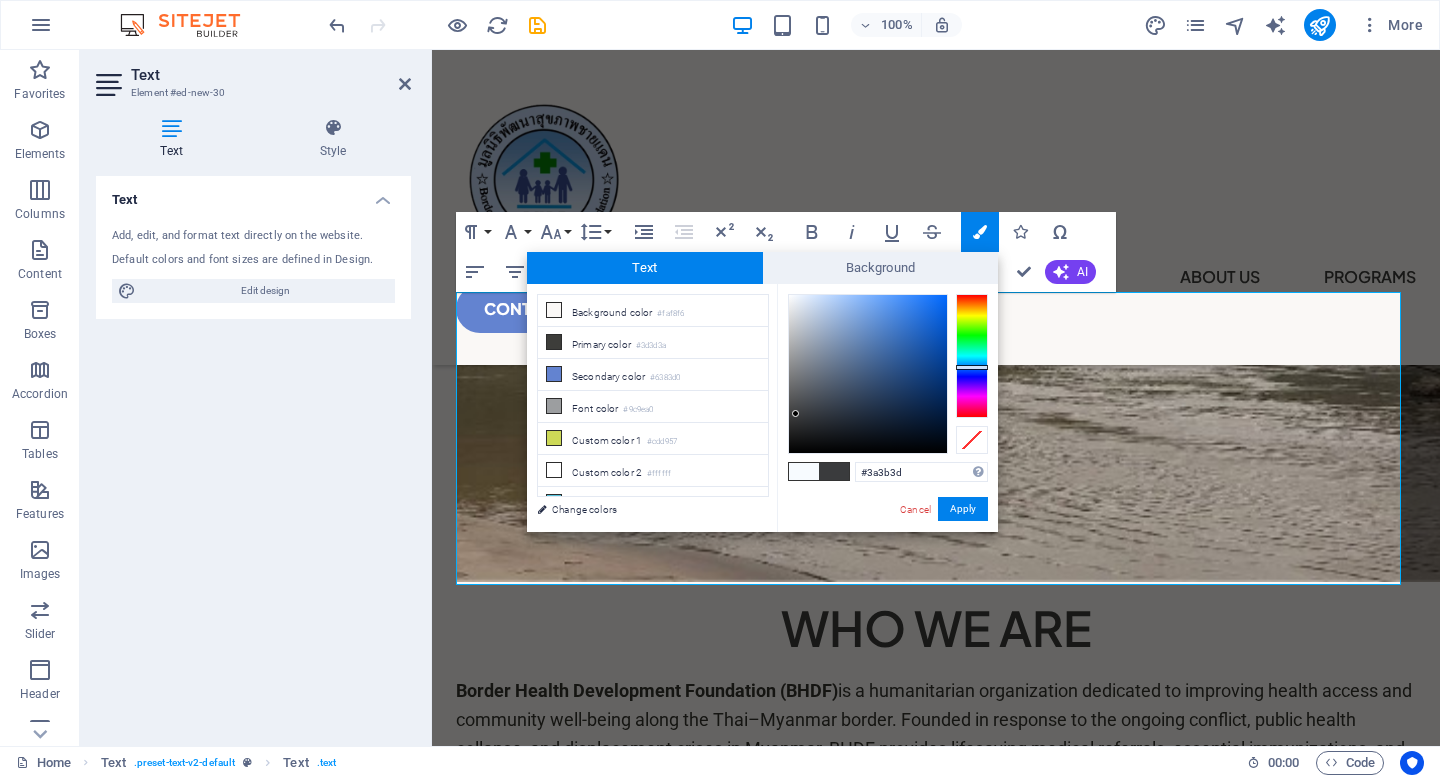 click at bounding box center [972, 356] 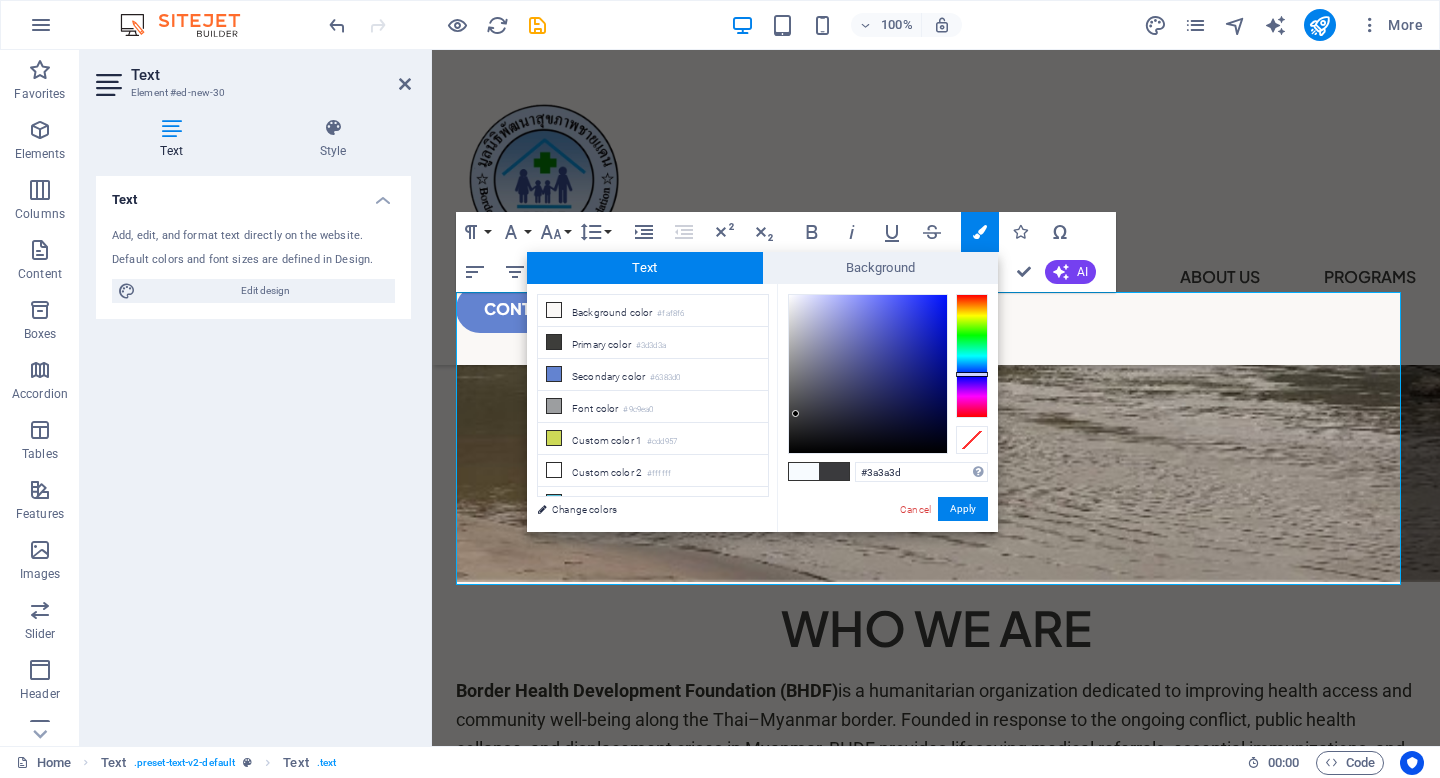 click at bounding box center [972, 356] 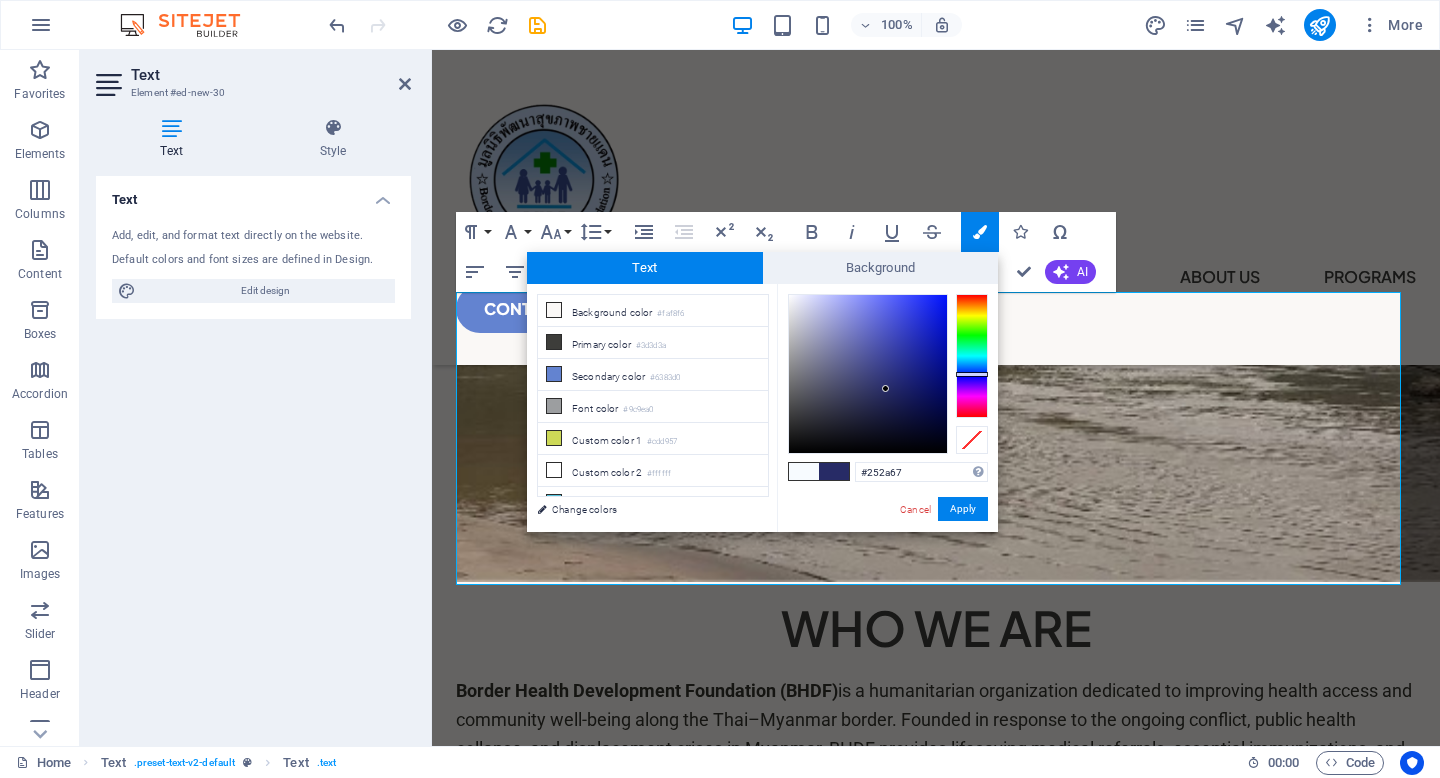 type on "#252967" 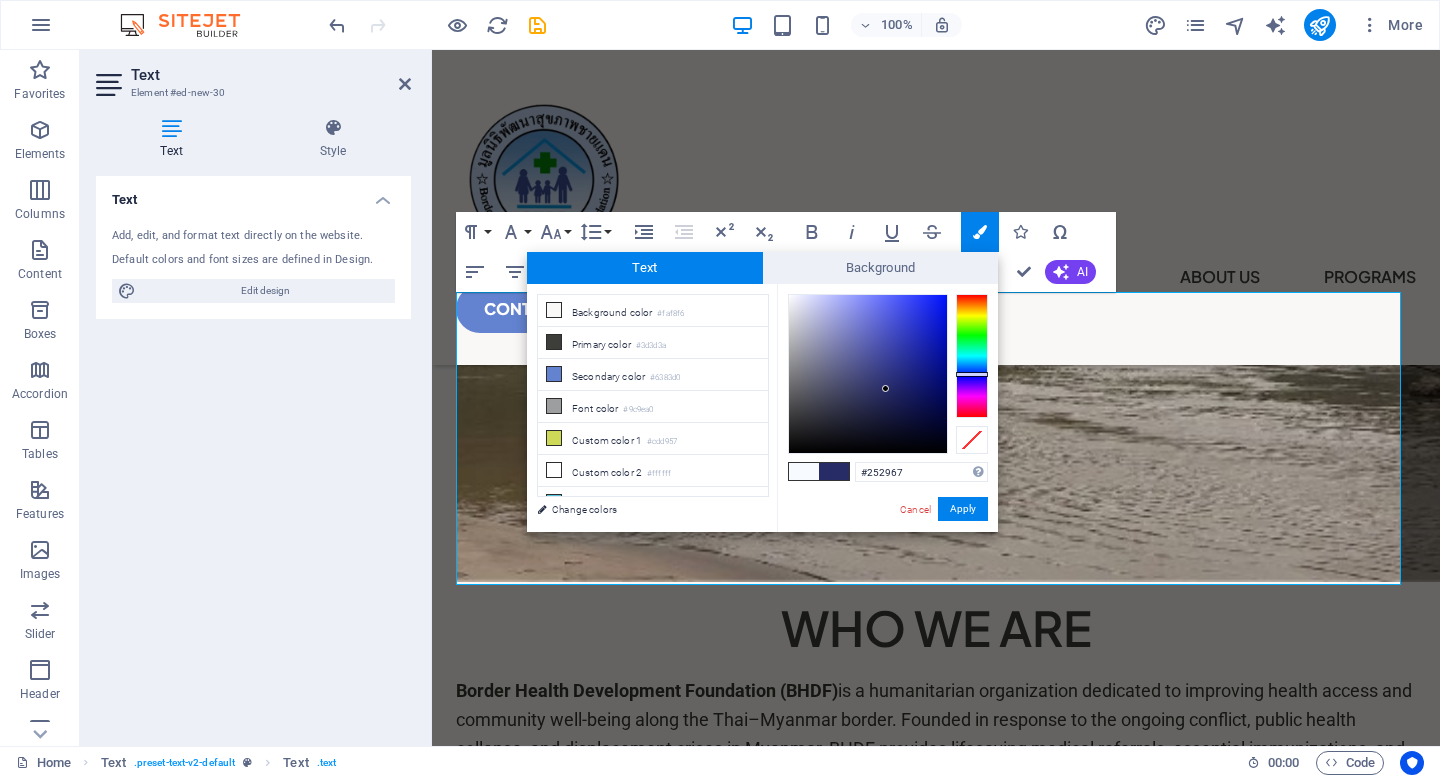 drag, startPoint x: 794, startPoint y: 413, endPoint x: 890, endPoint y: 388, distance: 99.20181 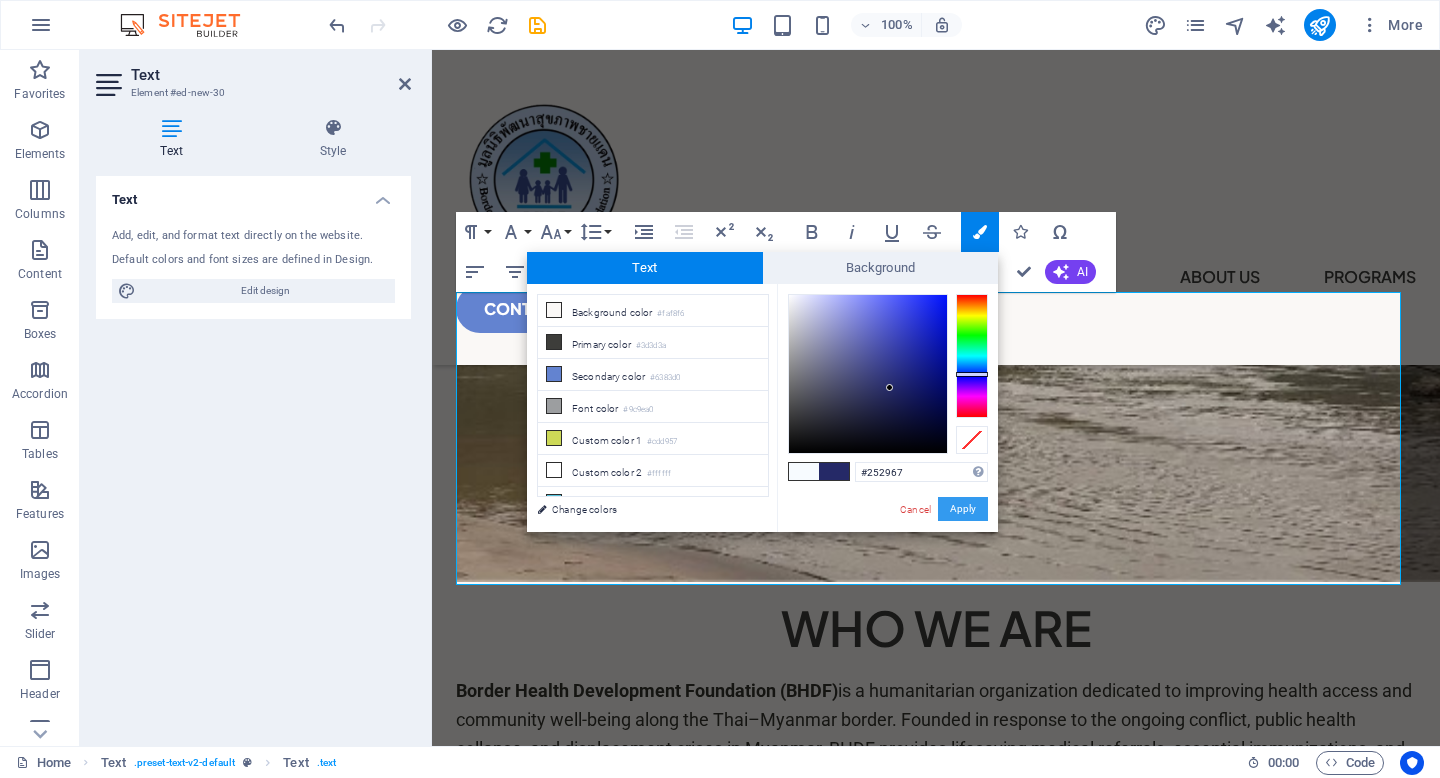 click on "Apply" at bounding box center [963, 509] 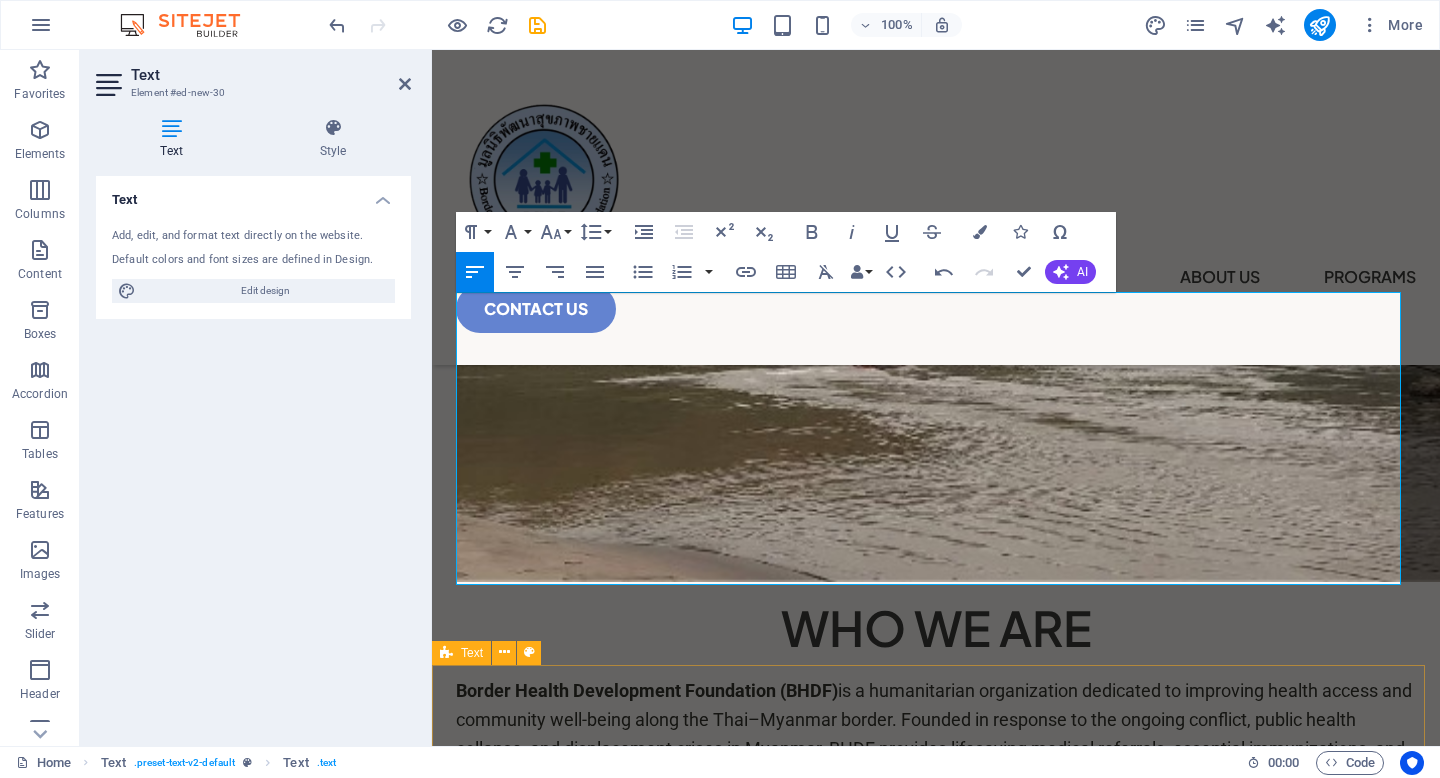 click on "Our Core Values: Help. Health. Hope. Happiness. Lorem ipsum dolor sitope amet, consectetur adipisicing elitip. Massumenda, dolore, cum vel modi asperiores consequatur suscipit quidem ducimus eveniet iure expedita consecteture odiogil voluptatum similique fugit voluptates atem accusamus quae quas dolorem tenetur facere tempora maiores adipisci reiciendis accusantium voluptatibus id voluptate tempore dolor harum nisi amet! Nobis, eaque. Aenean commodo ligula eget dolor. Lorem ipsum dolor sit amet, consectetuer adipiscing elit leget odiogil voluptatum similique fugit voluptates dolor. Libero assumenda, dolore, cum vel modi asperiores consequatur." at bounding box center (936, 1241) 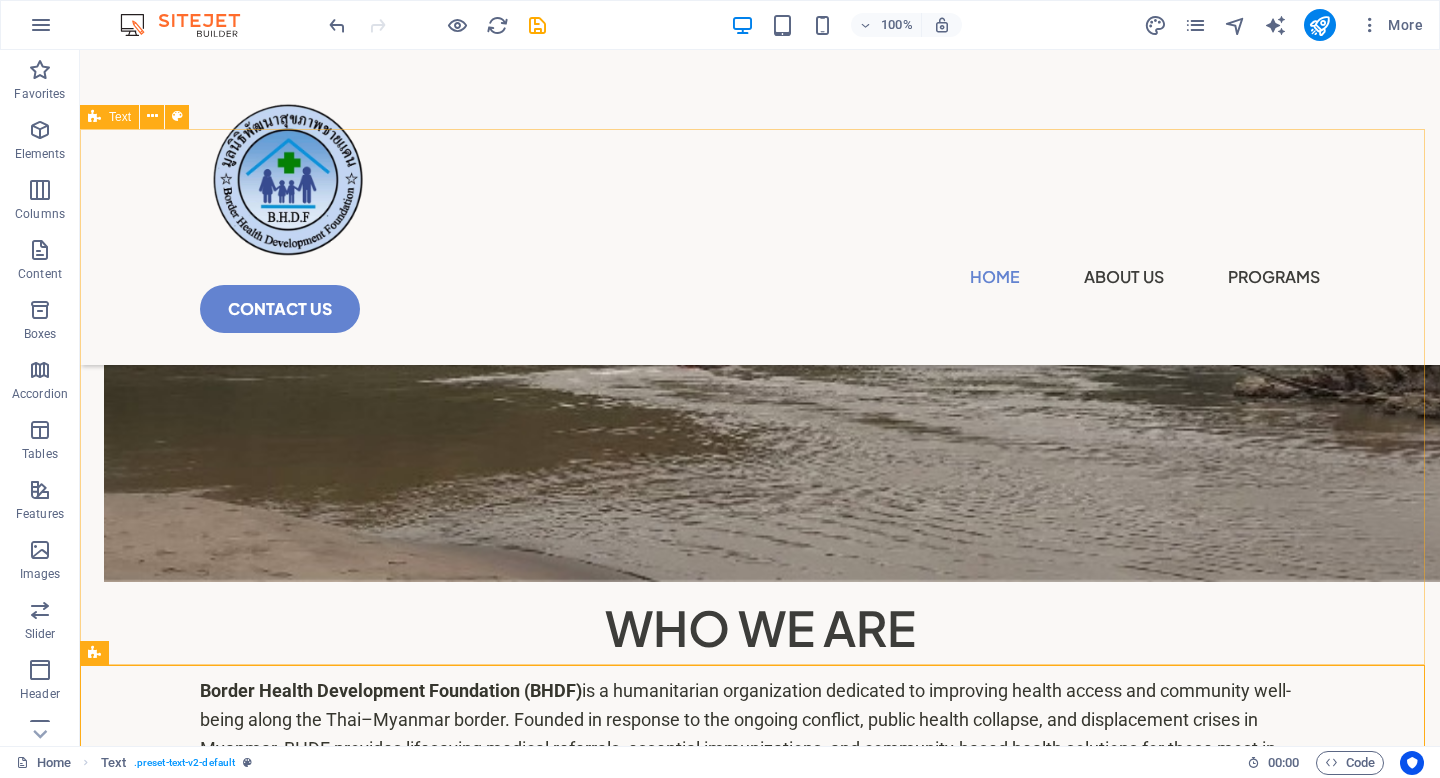click on "WHO WE ARE Border Health Development Foundation (BHDF) is a humanitarian organization dedicated to improving health access and community well-being along the Thai–Myanmar border. Founded in response to the ongoing conflict, public health collapse, and displacement crises in Myanmar, BHDF provides lifesaving medical referrals, essential immunizations, and community-based health solutions for those most in need. Through strong collaboration with local ethnic health organizations, Thai authorities, and international partners, BHDF ensures that conflict-affected populations—including internally displaced persons (IDPs), children, and pregnant women—receive timely and compassionate care. Beyond emergency services, we empower communities through health worker training, prosthetic and physiotherapy support, and livelihood development programs. Our Core Values: Help. Health. Hope. Happiness." at bounding box center (760, 782) 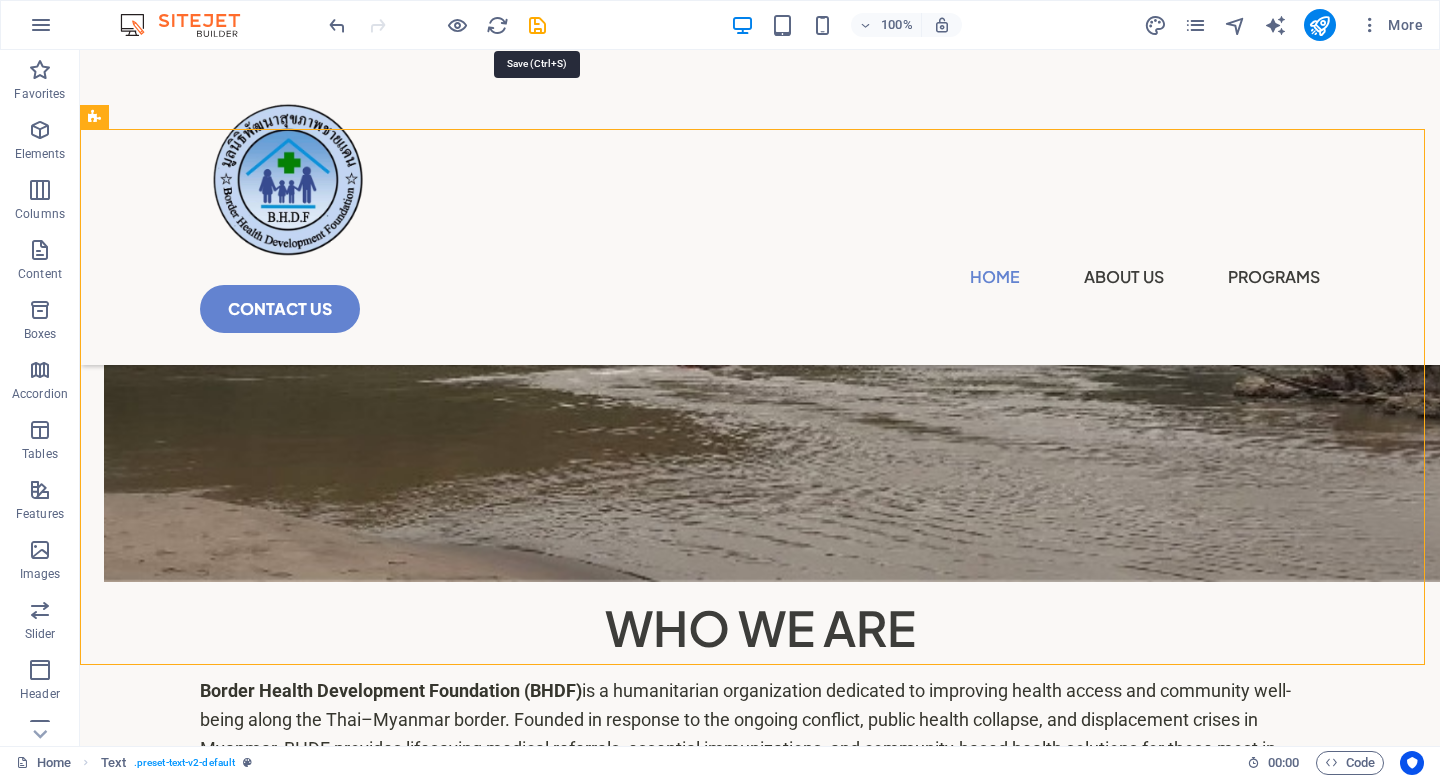 click at bounding box center [537, 25] 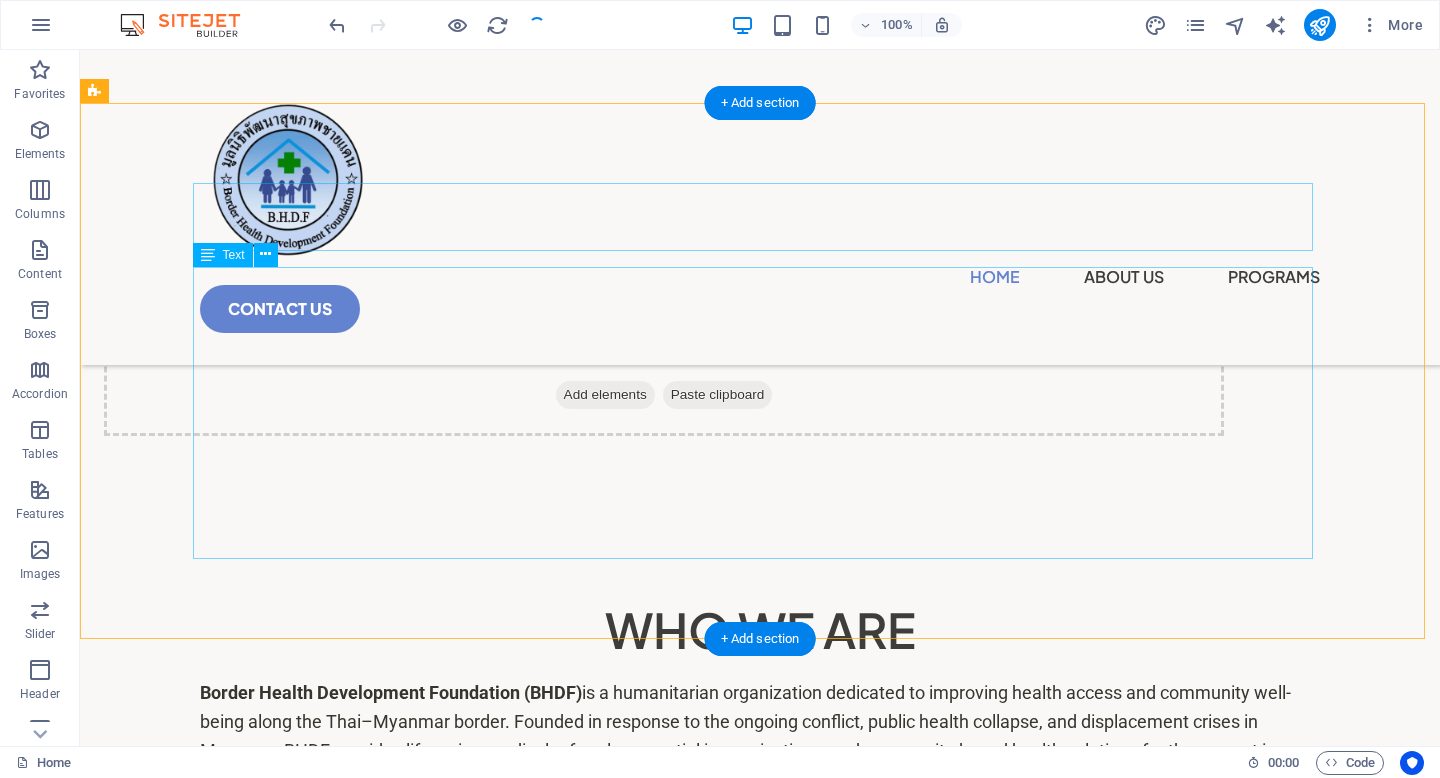 scroll, scrollTop: 866, scrollLeft: 0, axis: vertical 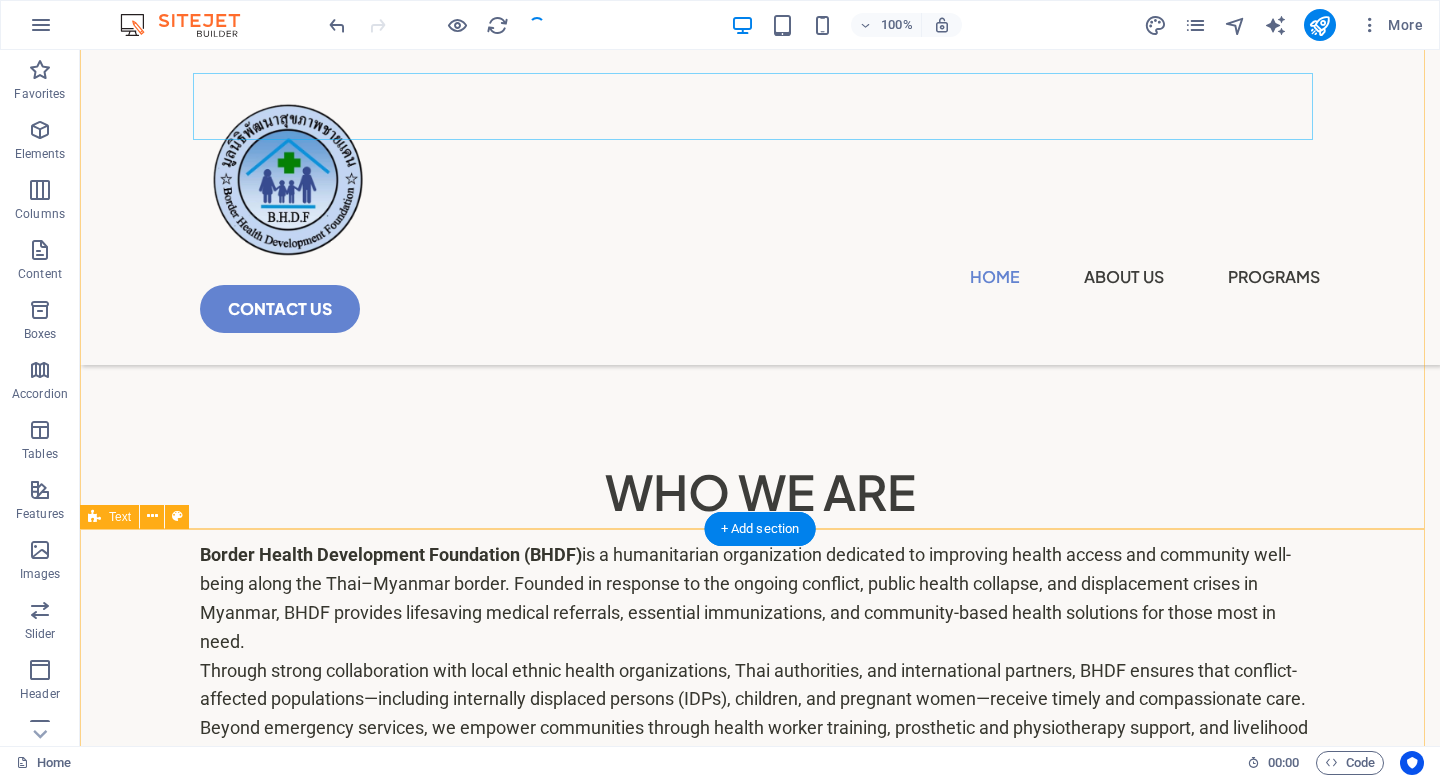 click on "Our Core Values: Help. Health. Hope. Happiness. Lorem ipsum dolor sitope amet, consectetur adipisicing elitip. Massumenda, dolore, cum vel modi asperiores consequatur suscipit quidem ducimus eveniet iure expedita consecteture odiogil voluptatum similique fugit voluptates atem accusamus quae quas dolorem tenetur facere tempora maiores adipisci reiciendis accusantium voluptatibus id voluptate tempore dolor harum nisi amet! Nobis, eaque. Aenean commodo ligula eget dolor. Lorem ipsum dolor sit amet, consectetuer adipiscing elit leget odiogil voluptatum similique fugit voluptates dolor. Libero assumenda, dolore, cum vel modi asperiores consequatur." at bounding box center (760, 1091) 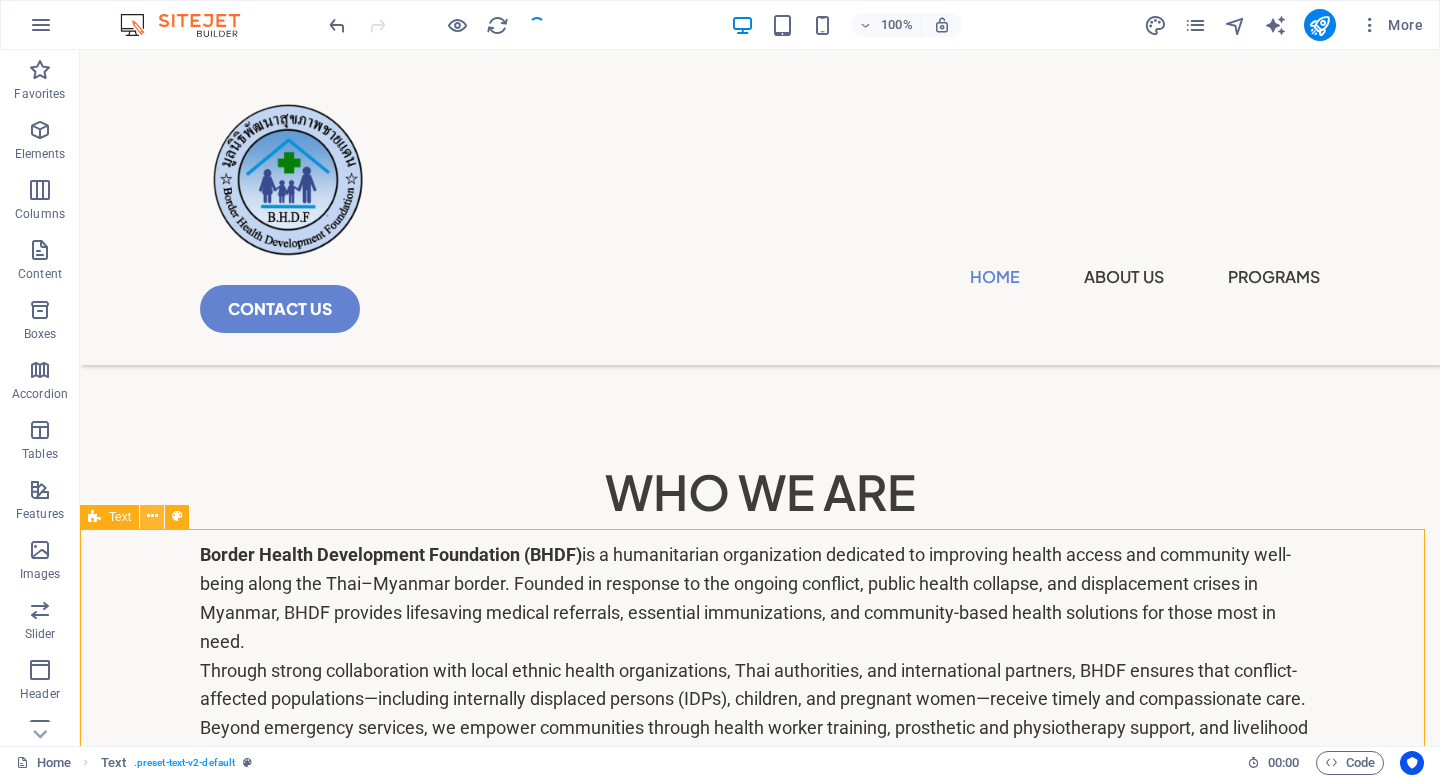 click at bounding box center [152, 516] 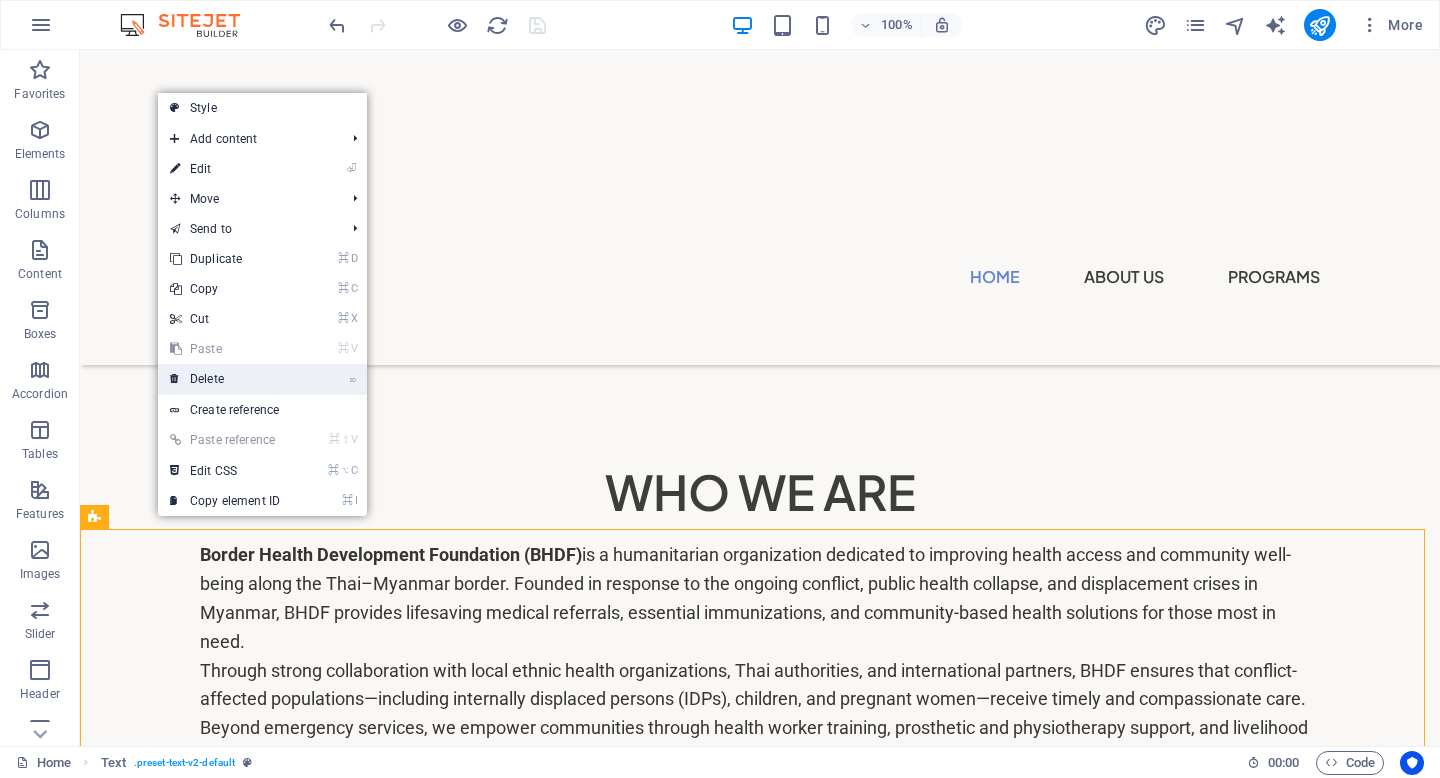 click on "⌦  Delete" at bounding box center [225, 379] 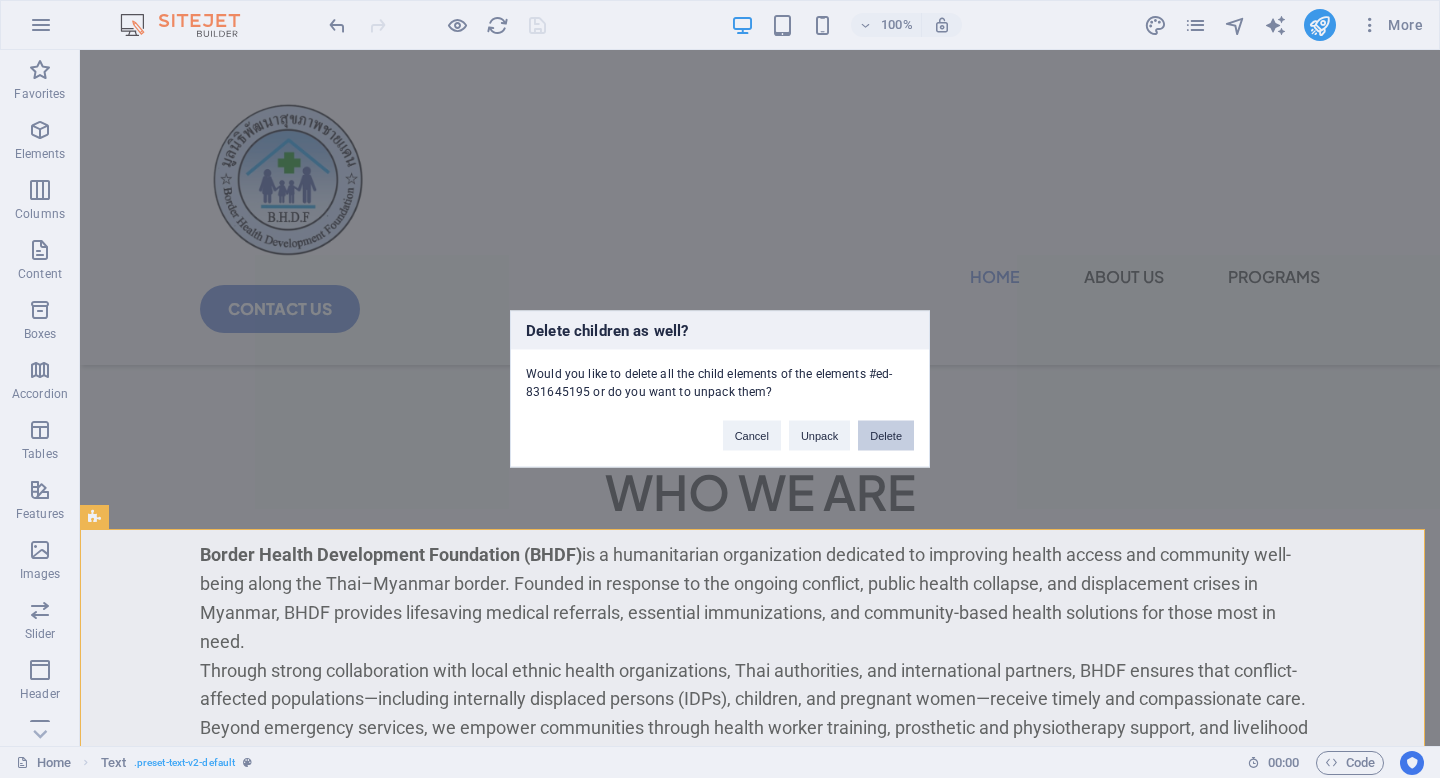 click on "Delete" at bounding box center [886, 436] 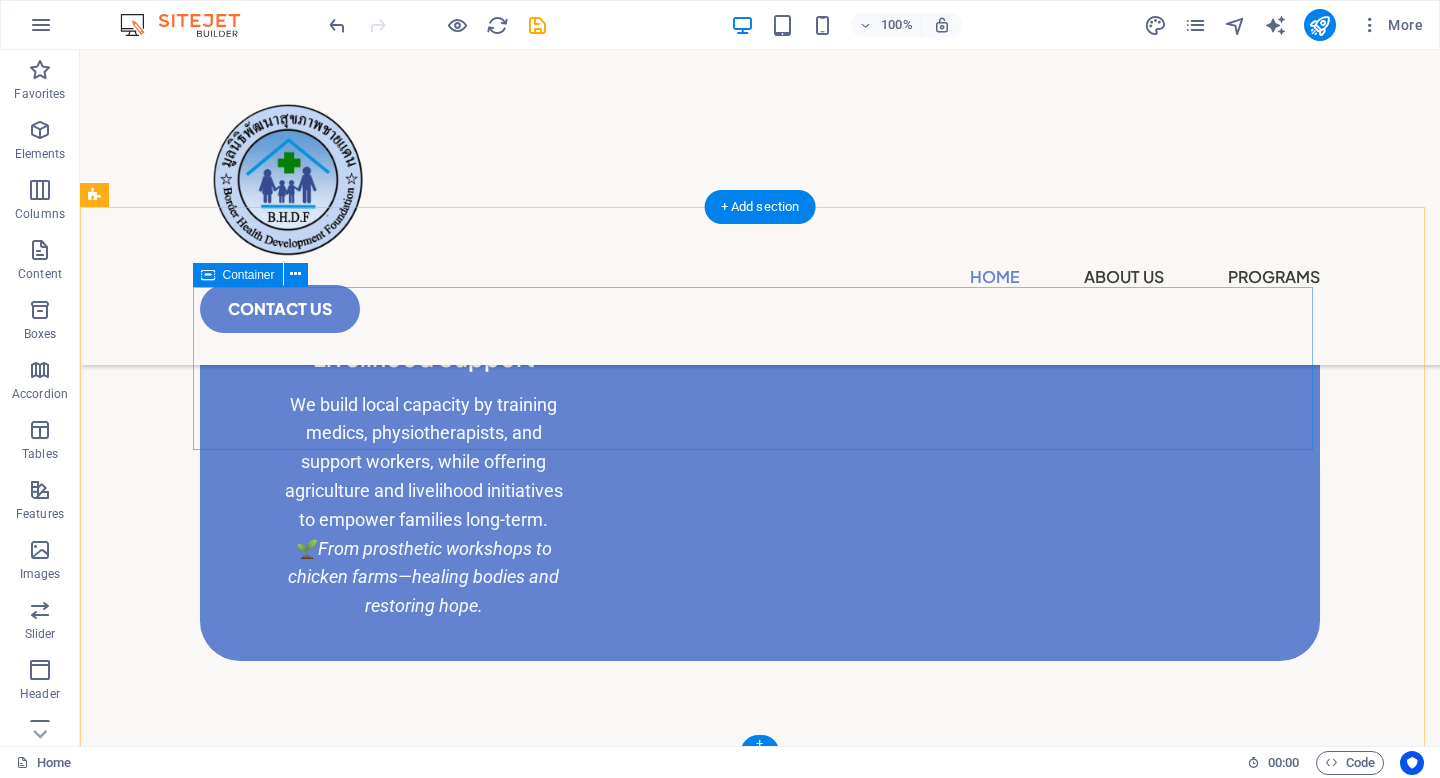 scroll, scrollTop: 2564, scrollLeft: 0, axis: vertical 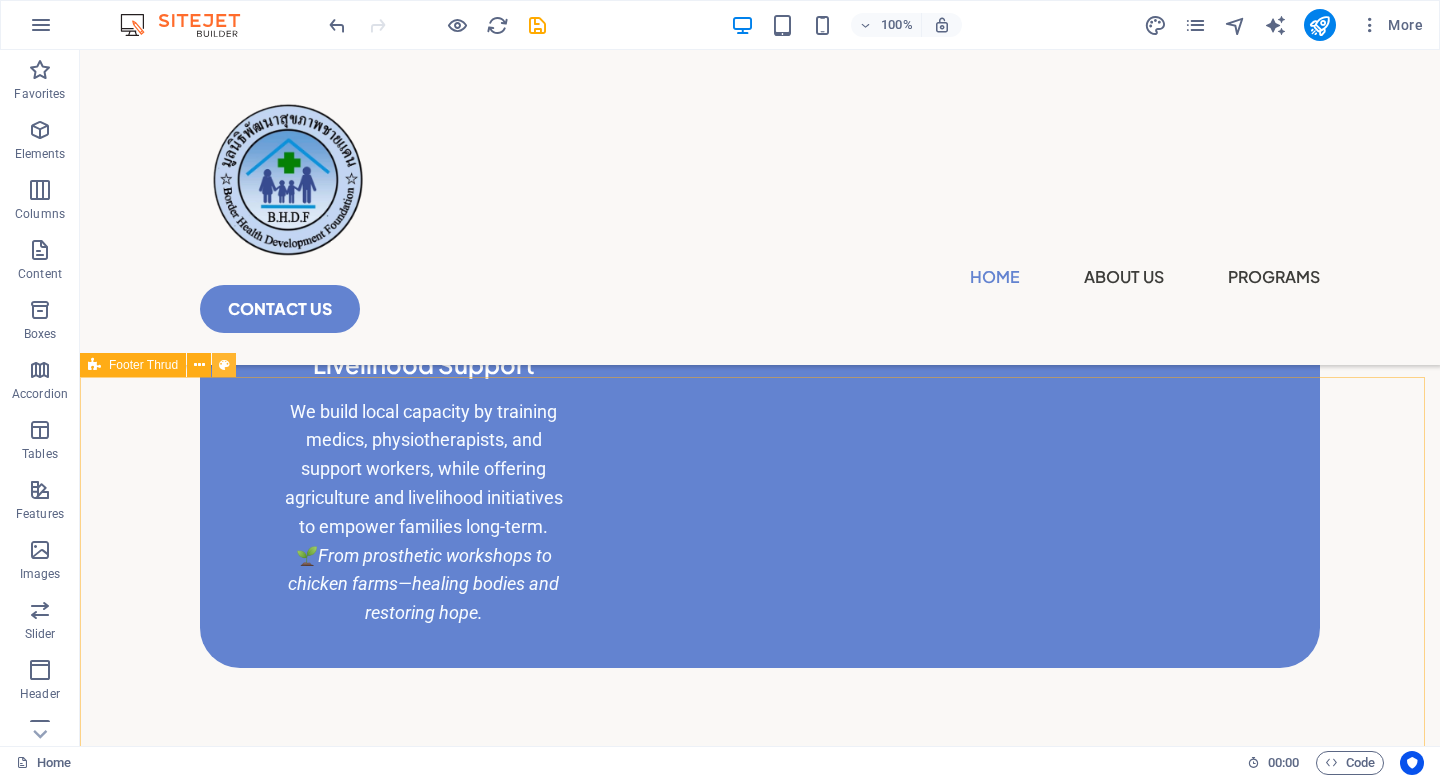 click at bounding box center (224, 365) 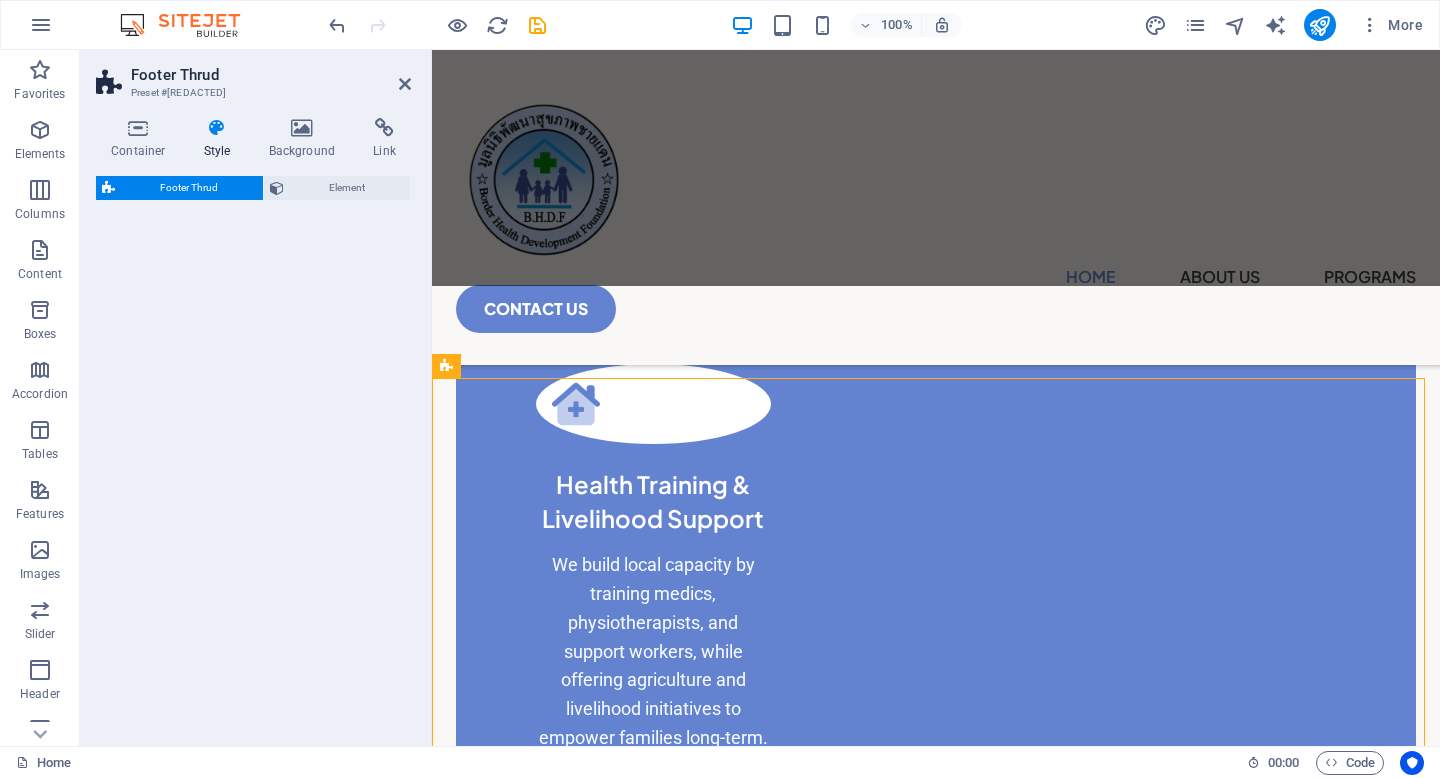 select on "rem" 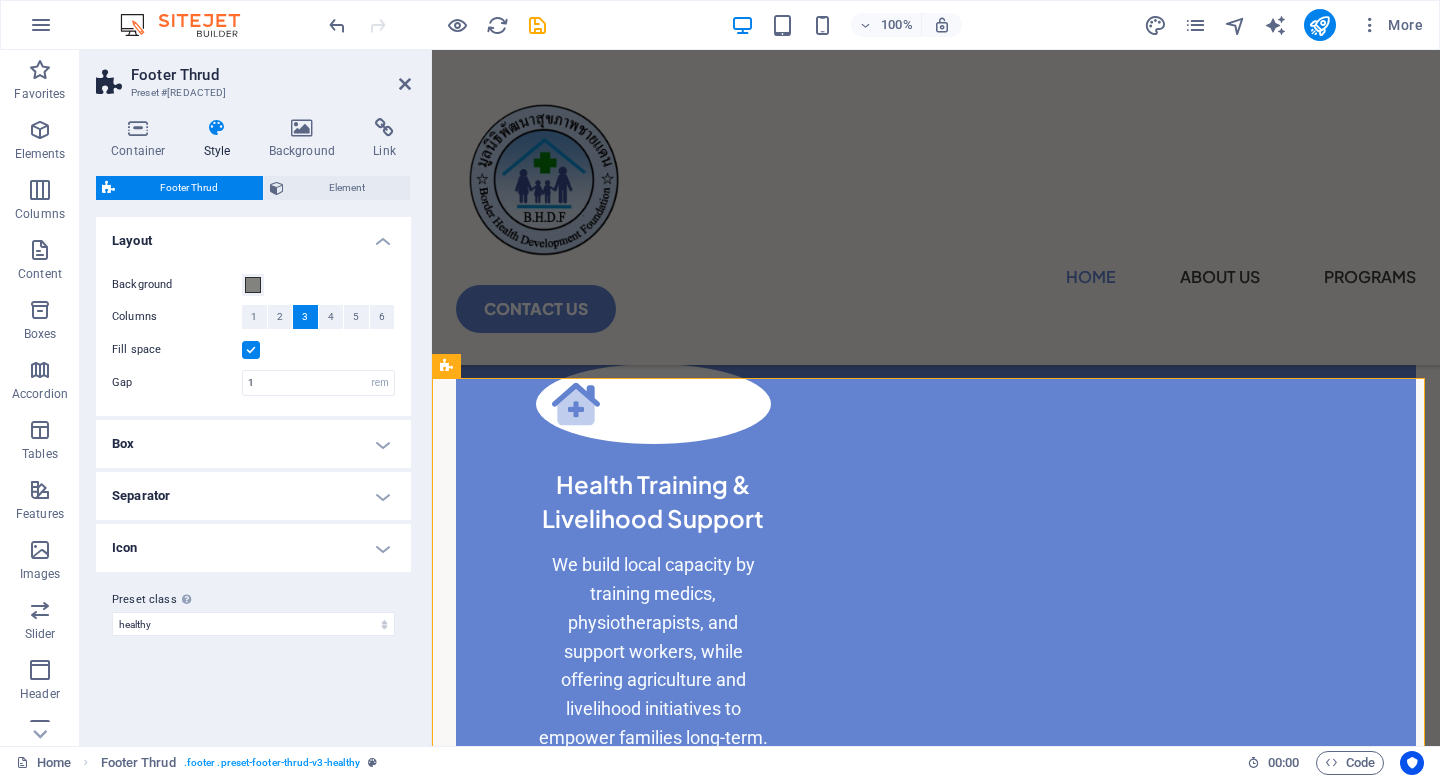 scroll, scrollTop: 2655, scrollLeft: 0, axis: vertical 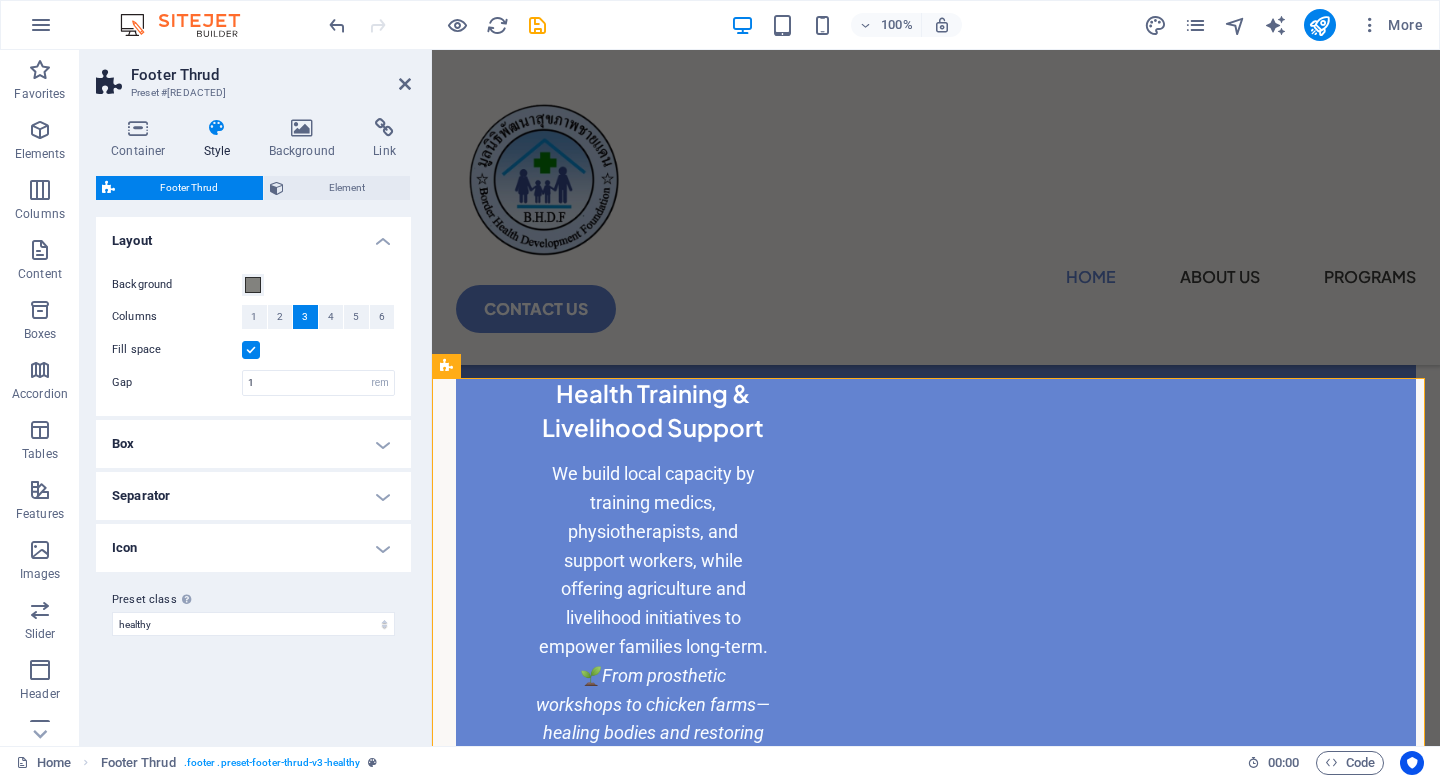click on "Icon" at bounding box center (253, 548) 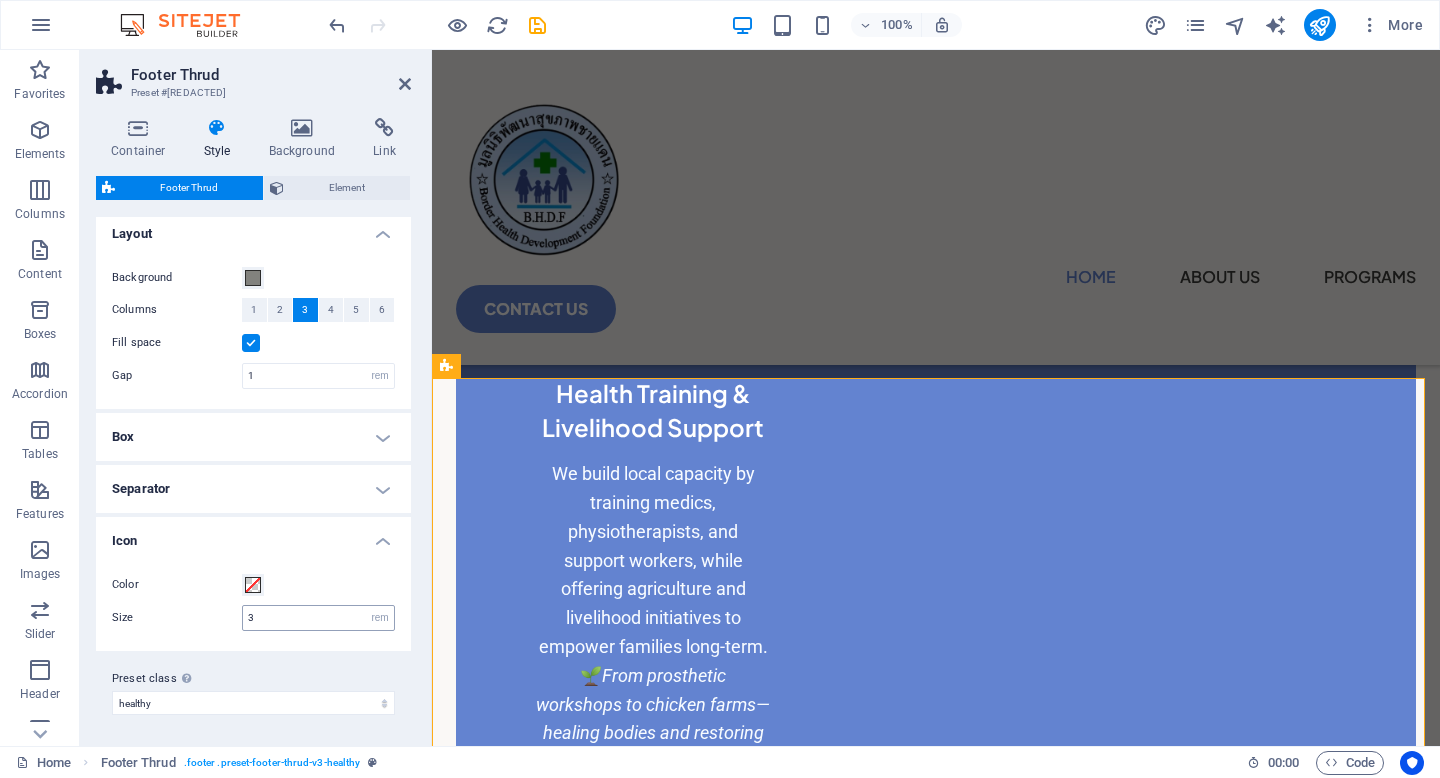 scroll, scrollTop: 7, scrollLeft: 0, axis: vertical 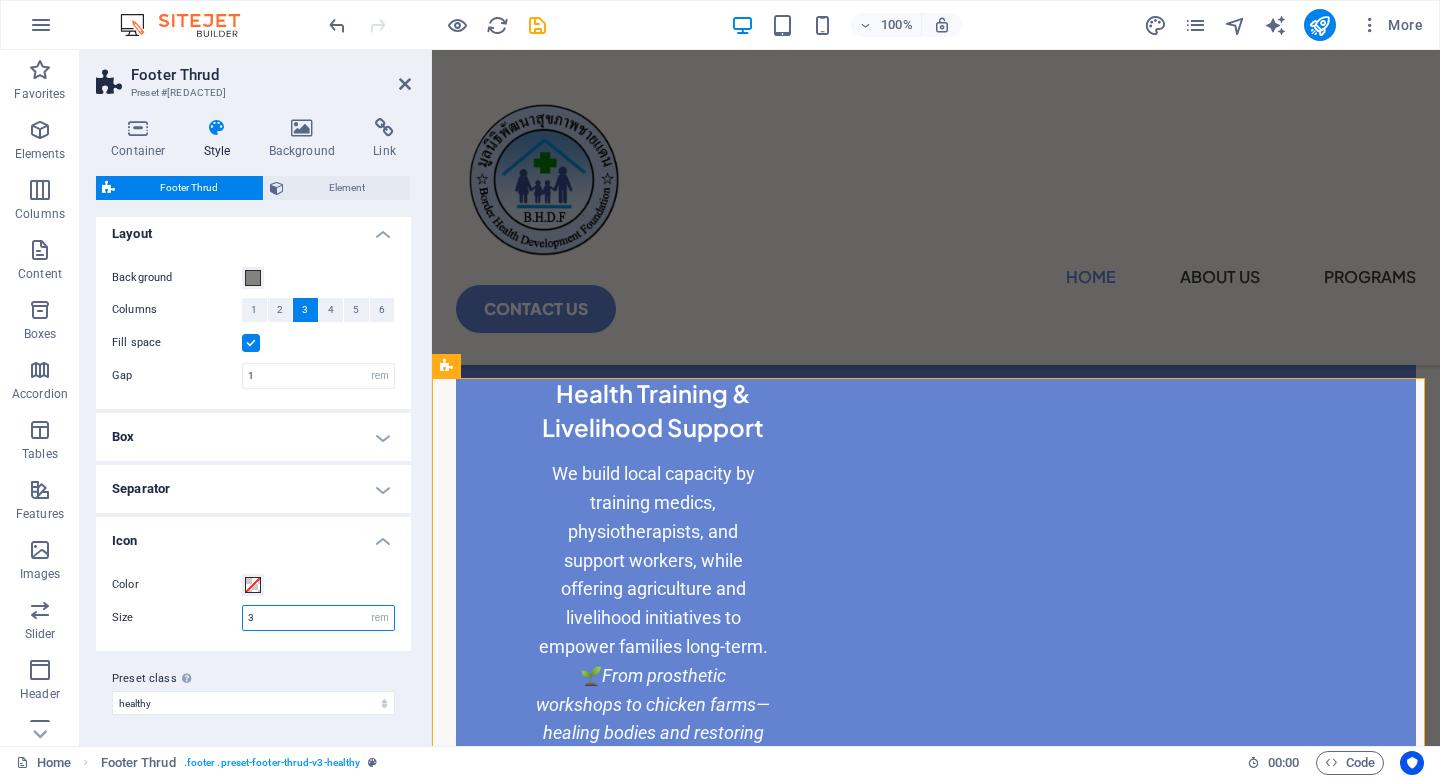 click on "3" at bounding box center (318, 618) 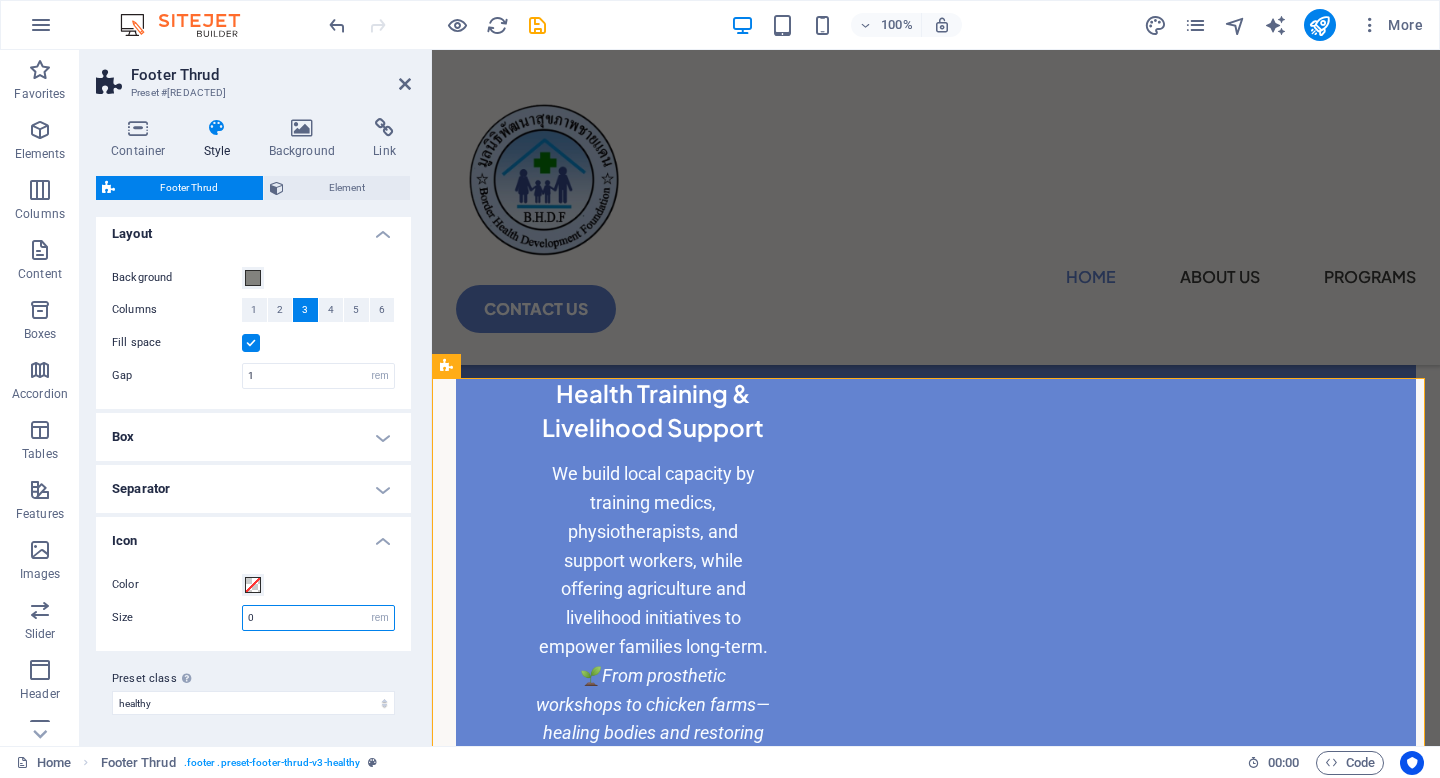 type on "3" 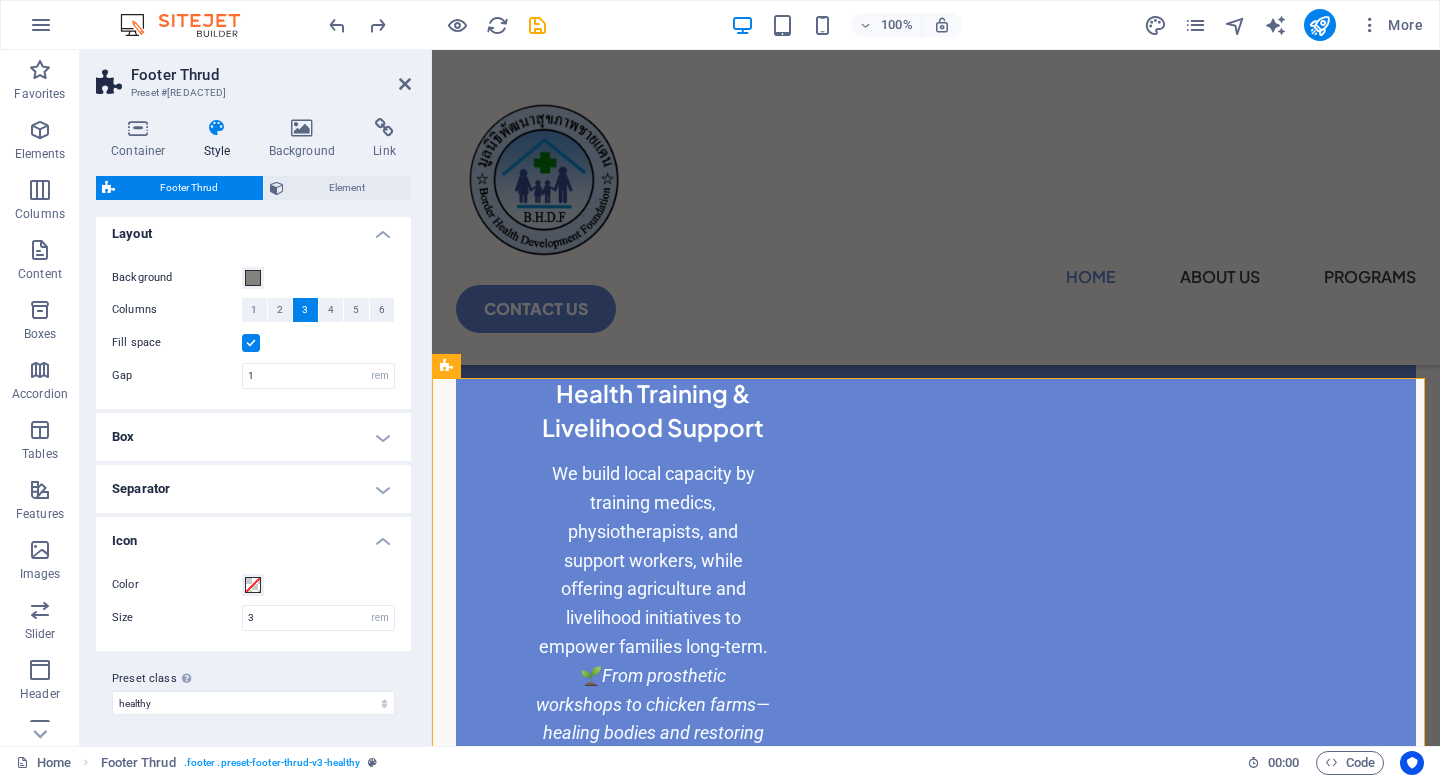 click on "Separator" at bounding box center [253, 489] 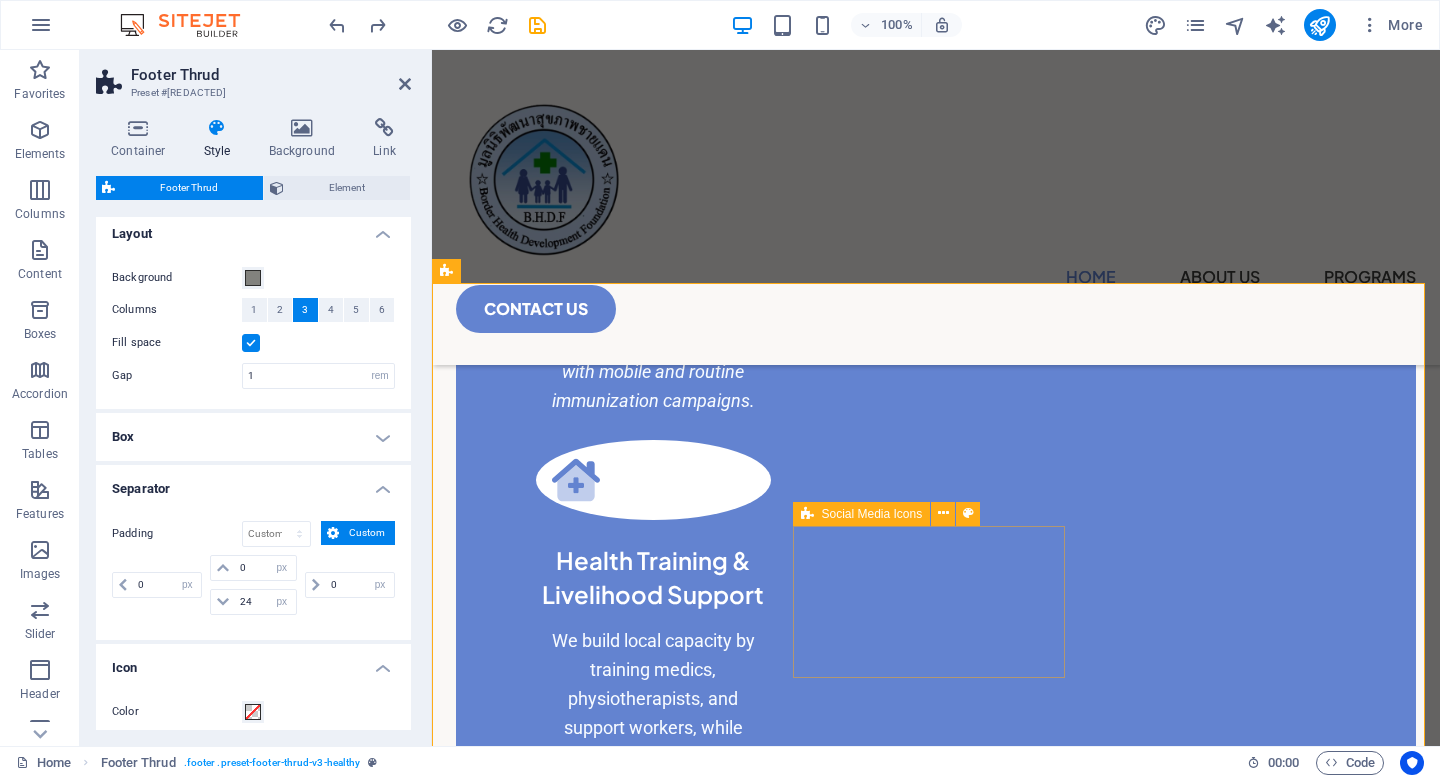 scroll, scrollTop: 2834, scrollLeft: 0, axis: vertical 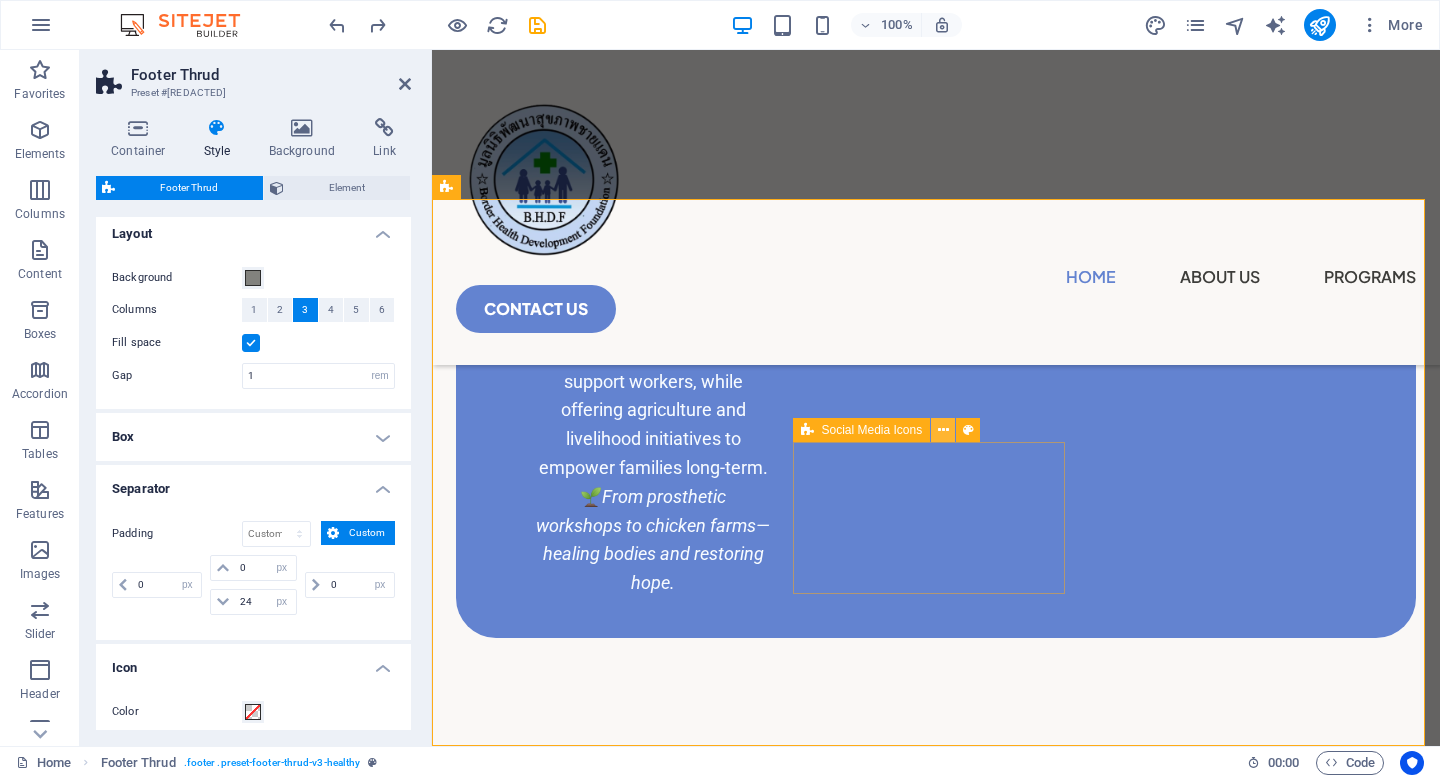 click at bounding box center (943, 430) 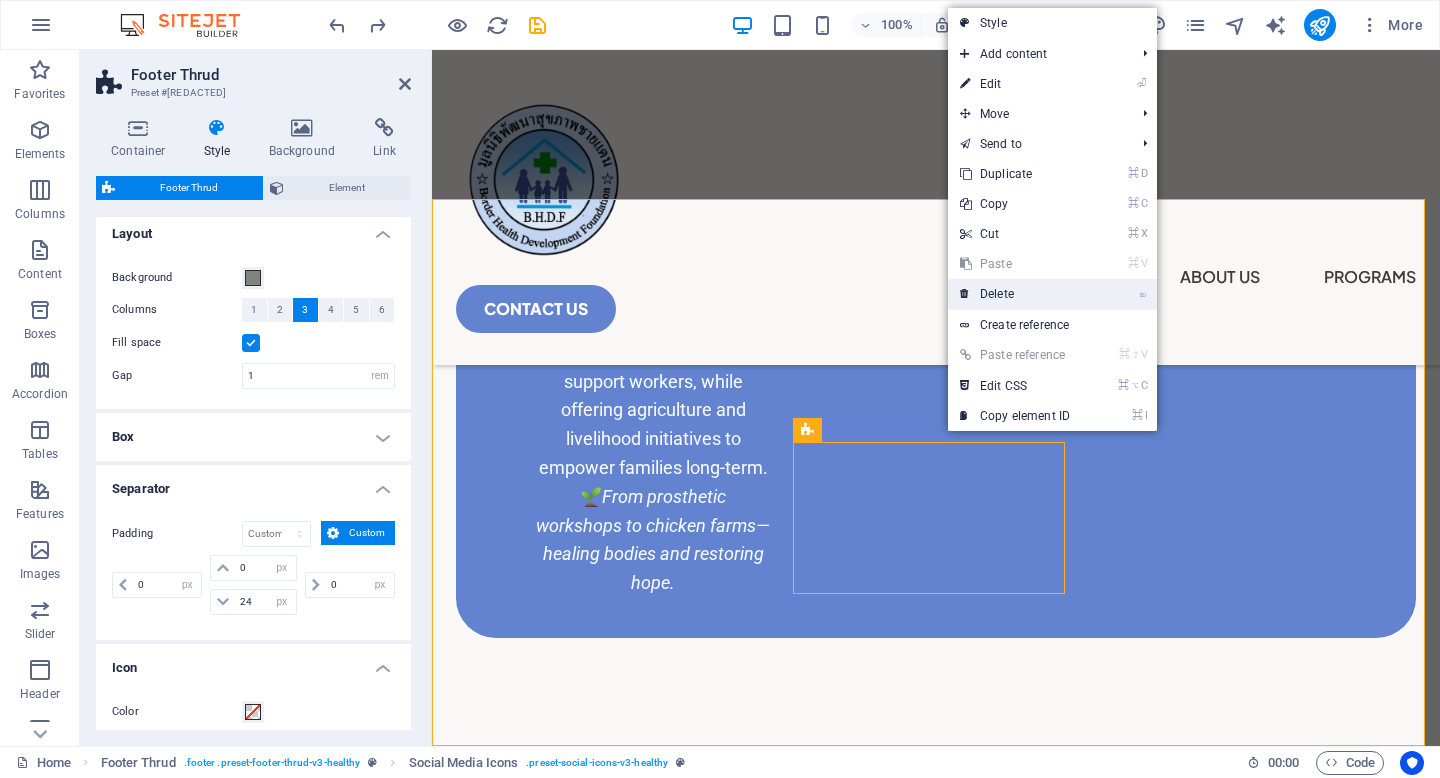 click on "⌦  Delete" at bounding box center [1015, 294] 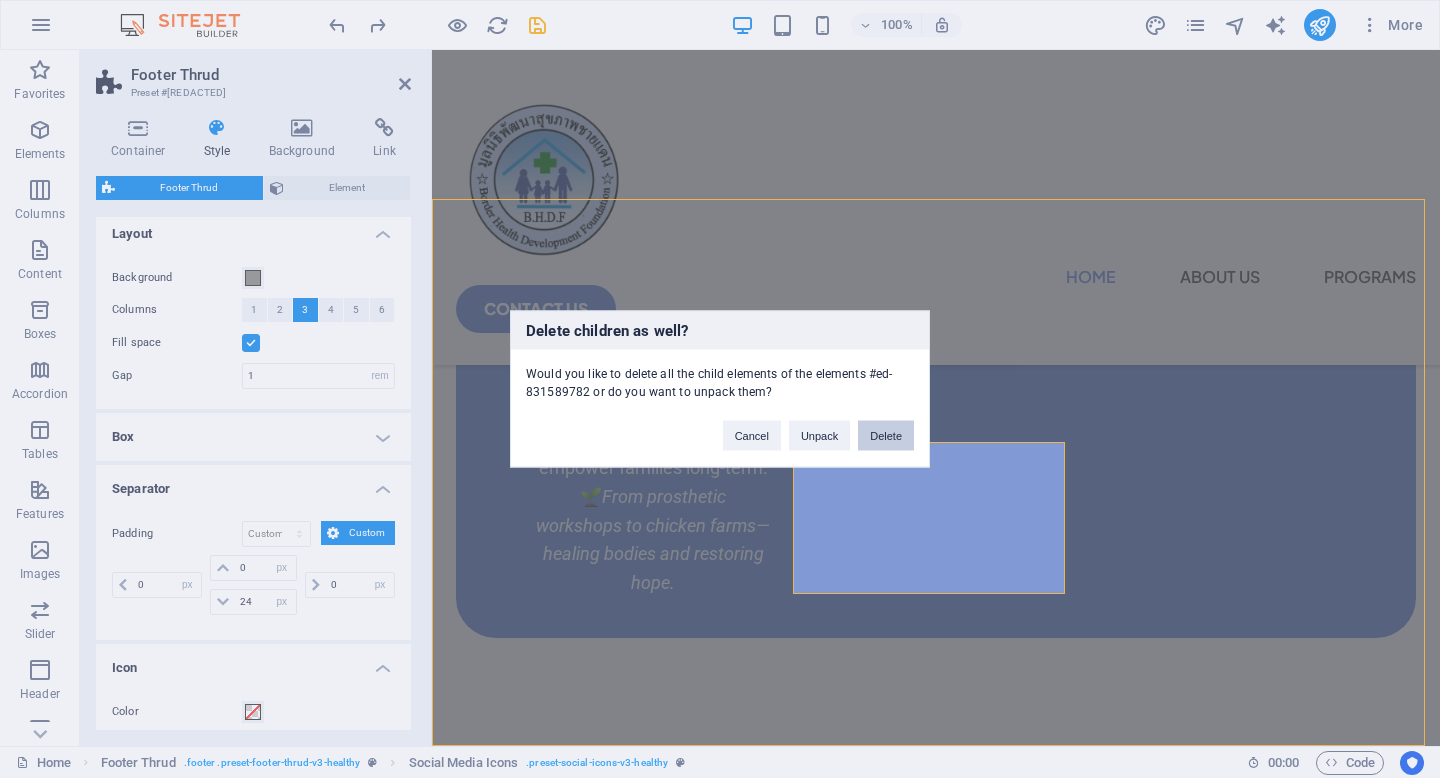 click on "Delete" at bounding box center (886, 436) 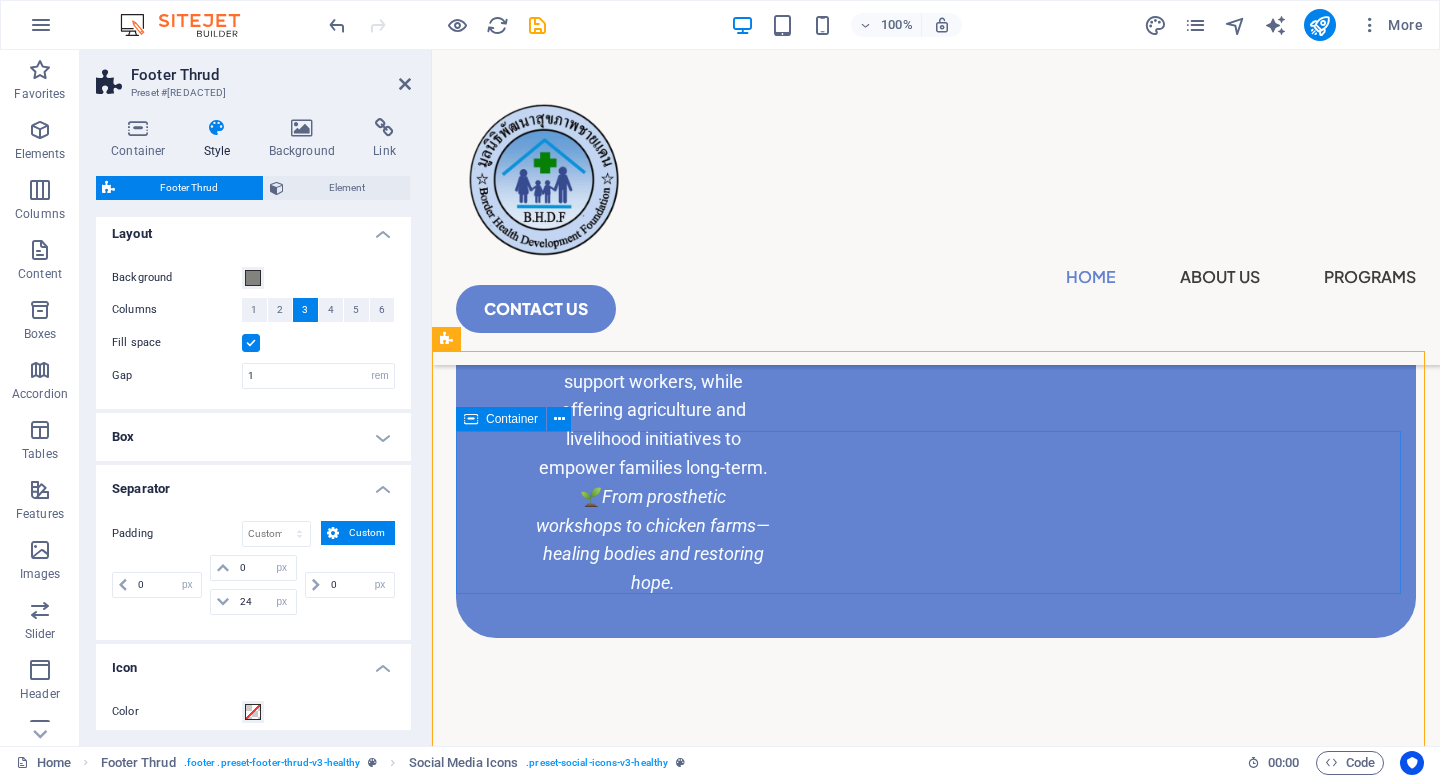 scroll, scrollTop: 2682, scrollLeft: 0, axis: vertical 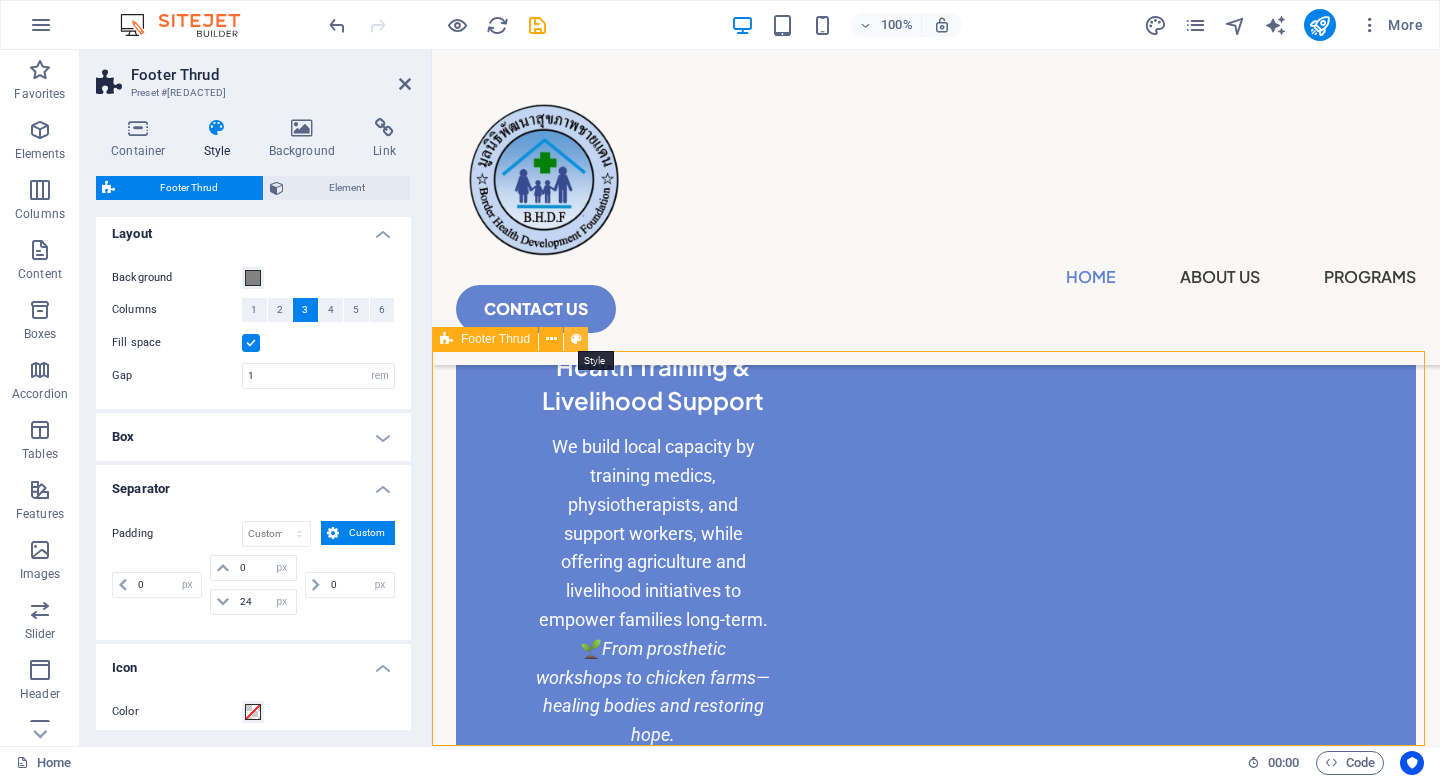 click at bounding box center [576, 339] 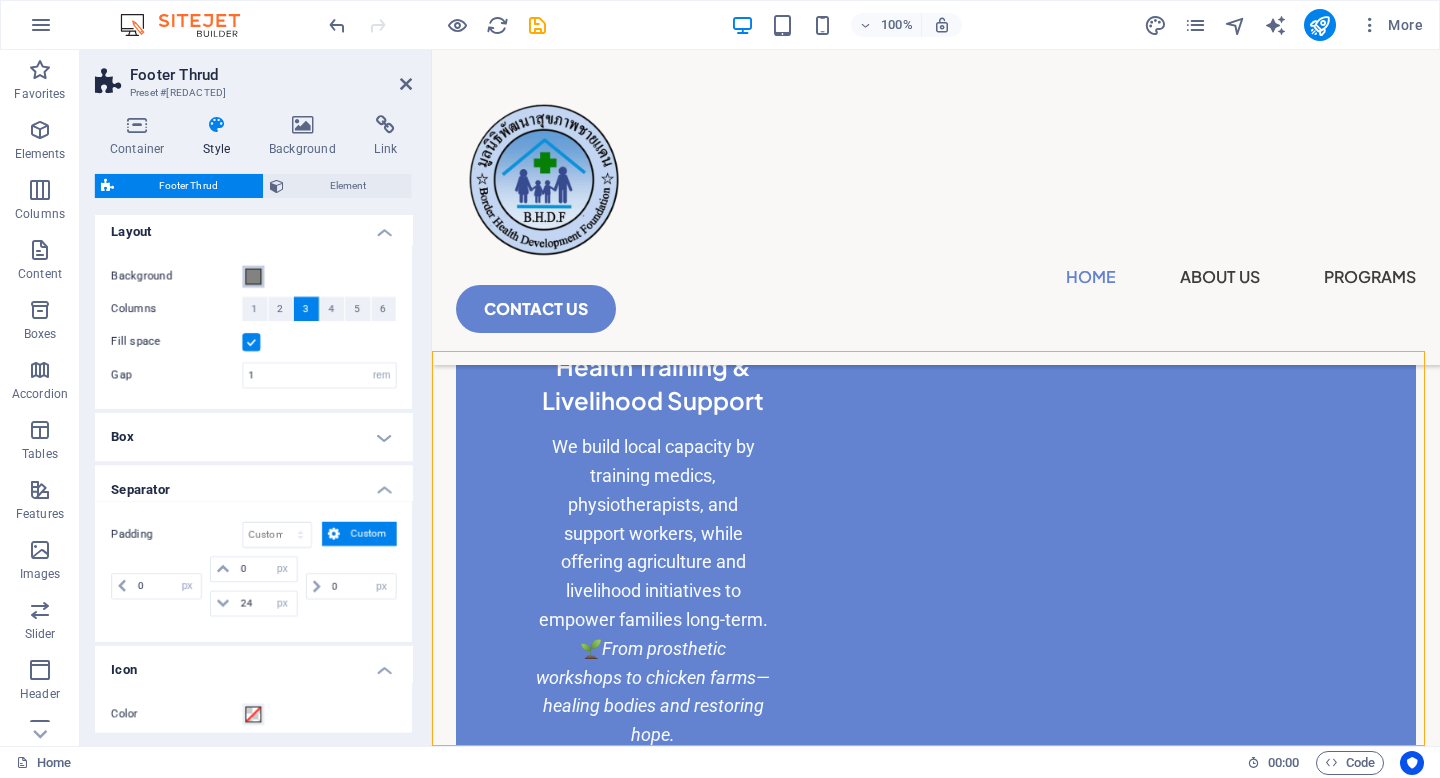 click at bounding box center [253, 278] 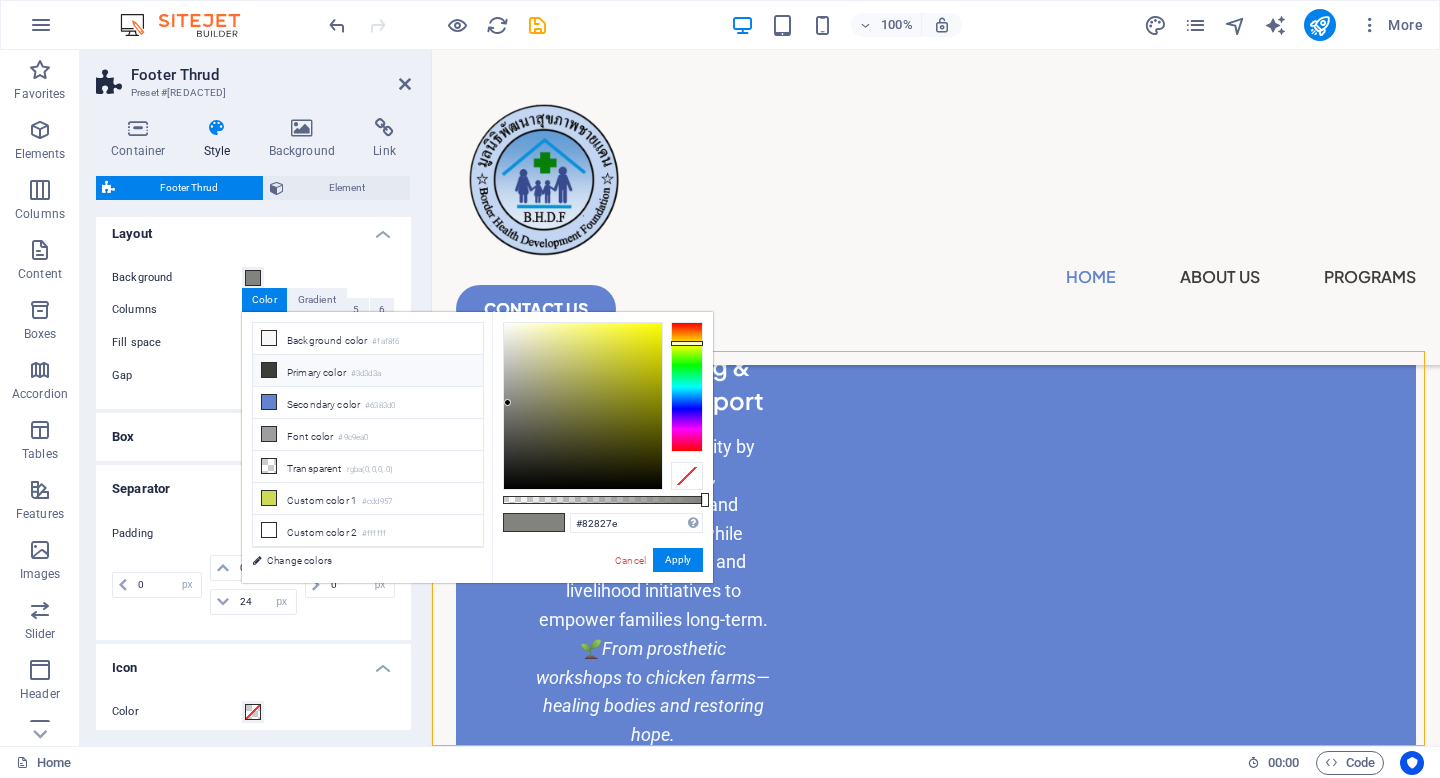 click on "Primary color
#3d3d3a" at bounding box center [368, 371] 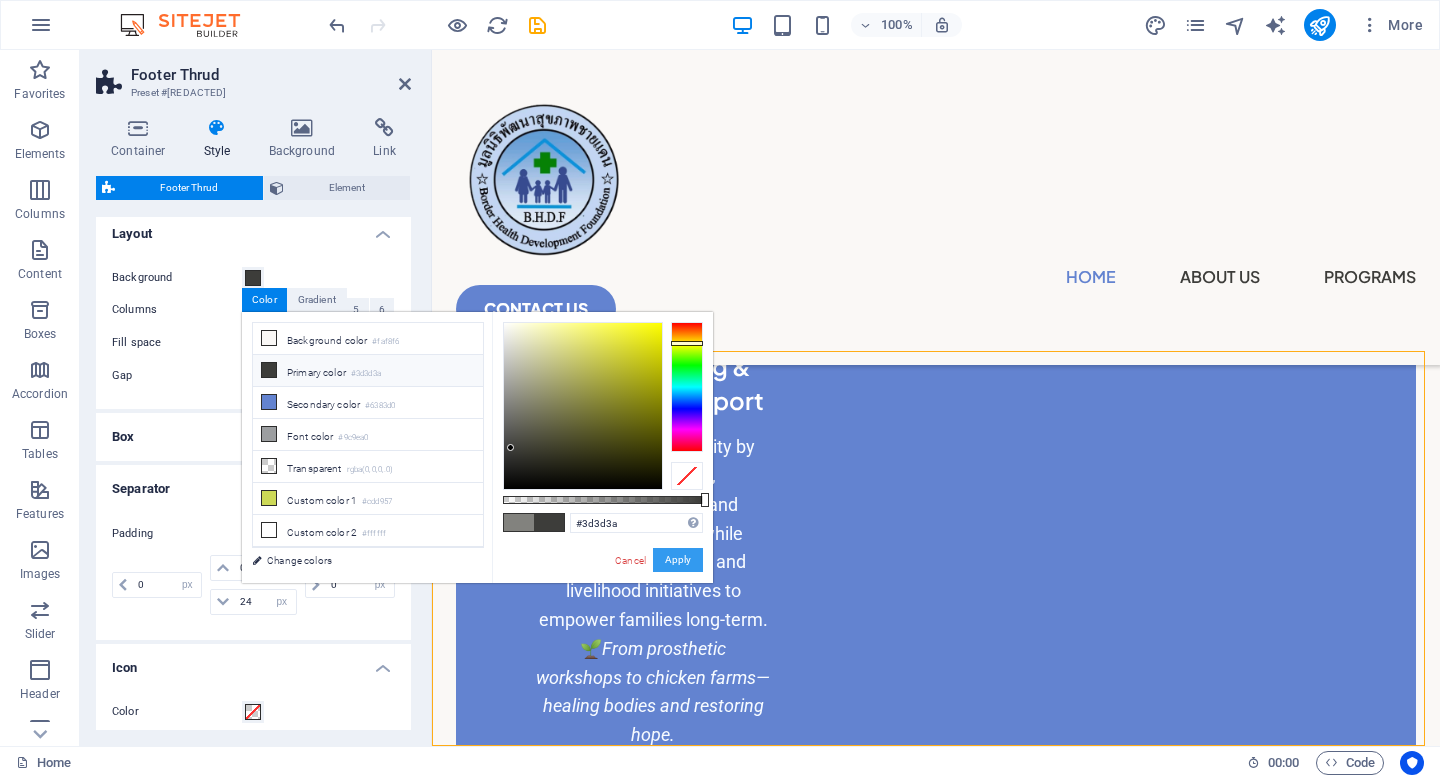 click on "Apply" at bounding box center [678, 560] 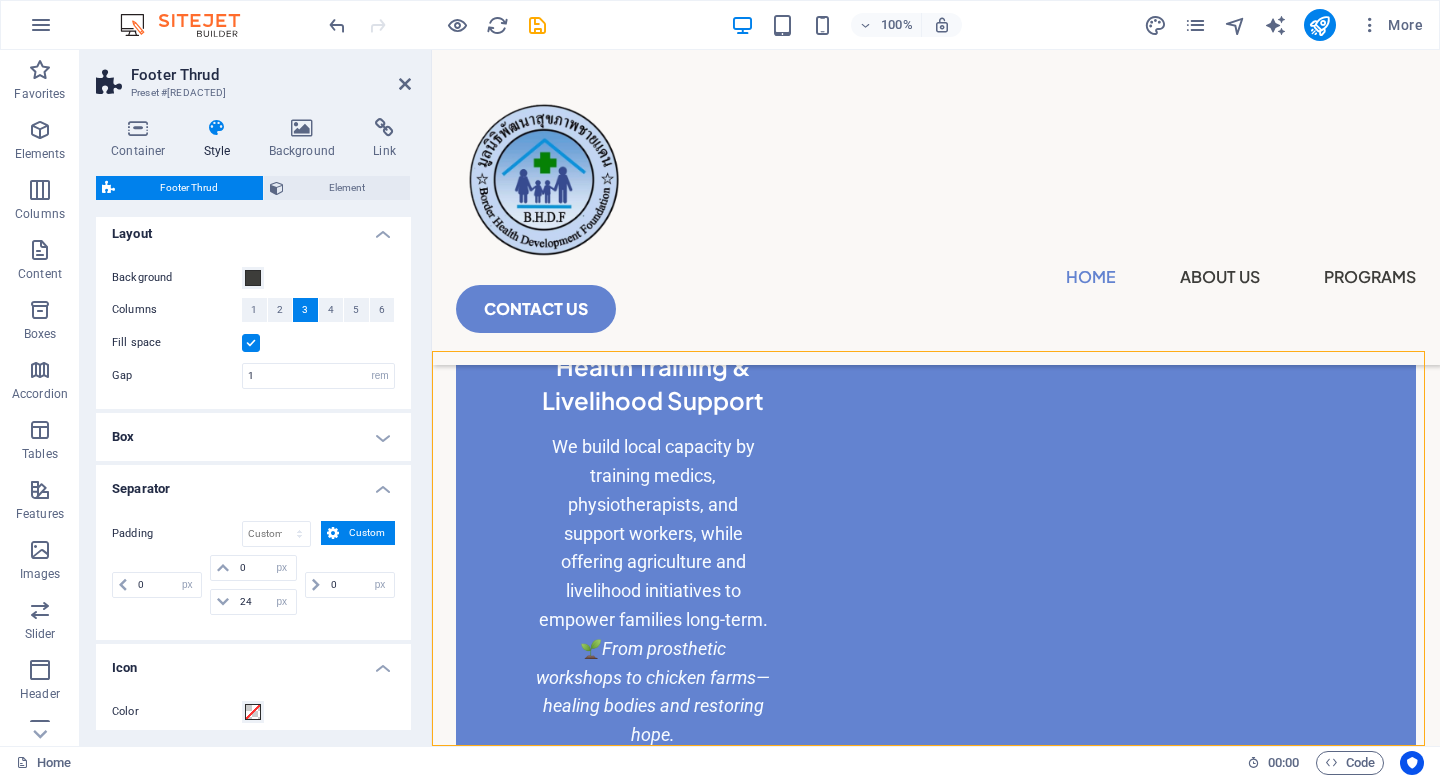 click on "Layout" at bounding box center [253, 228] 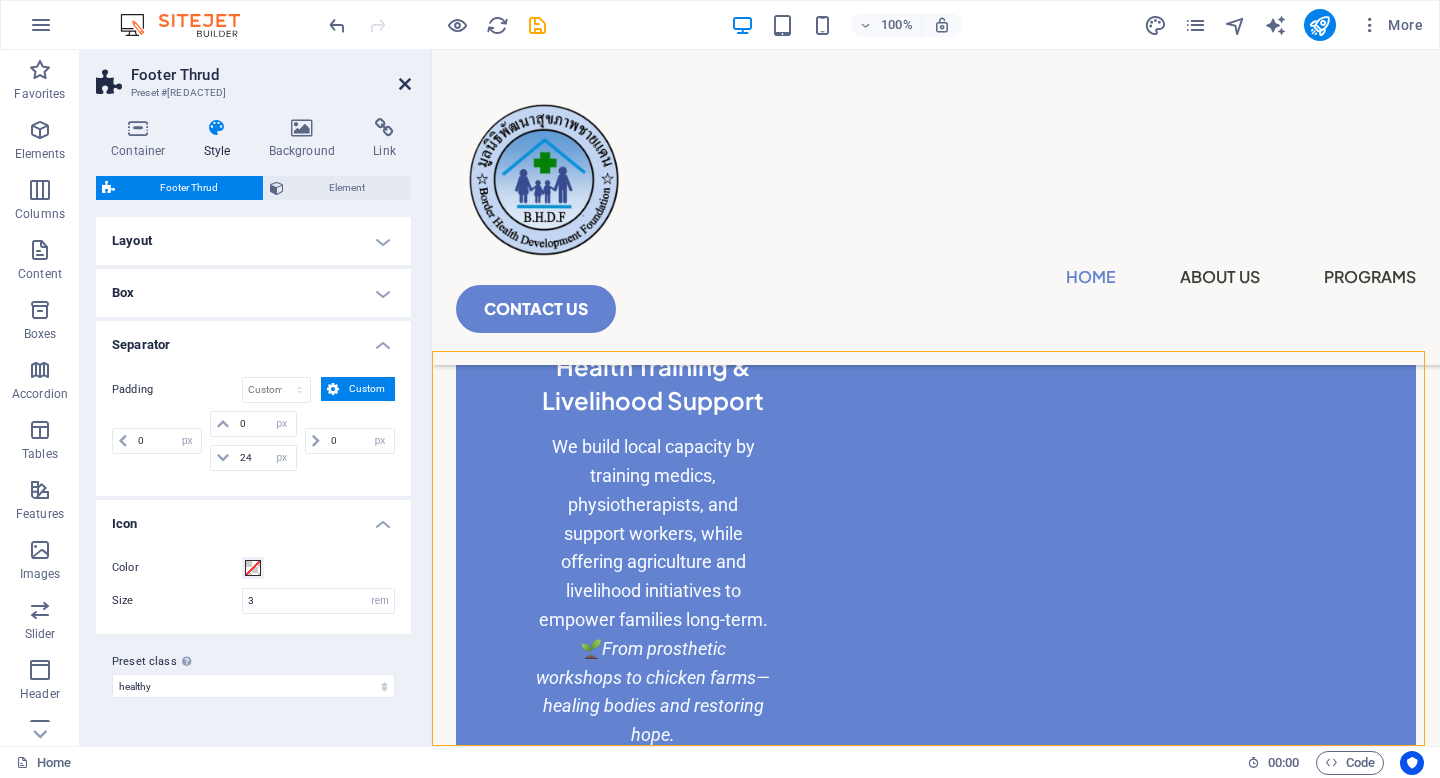 click at bounding box center (405, 84) 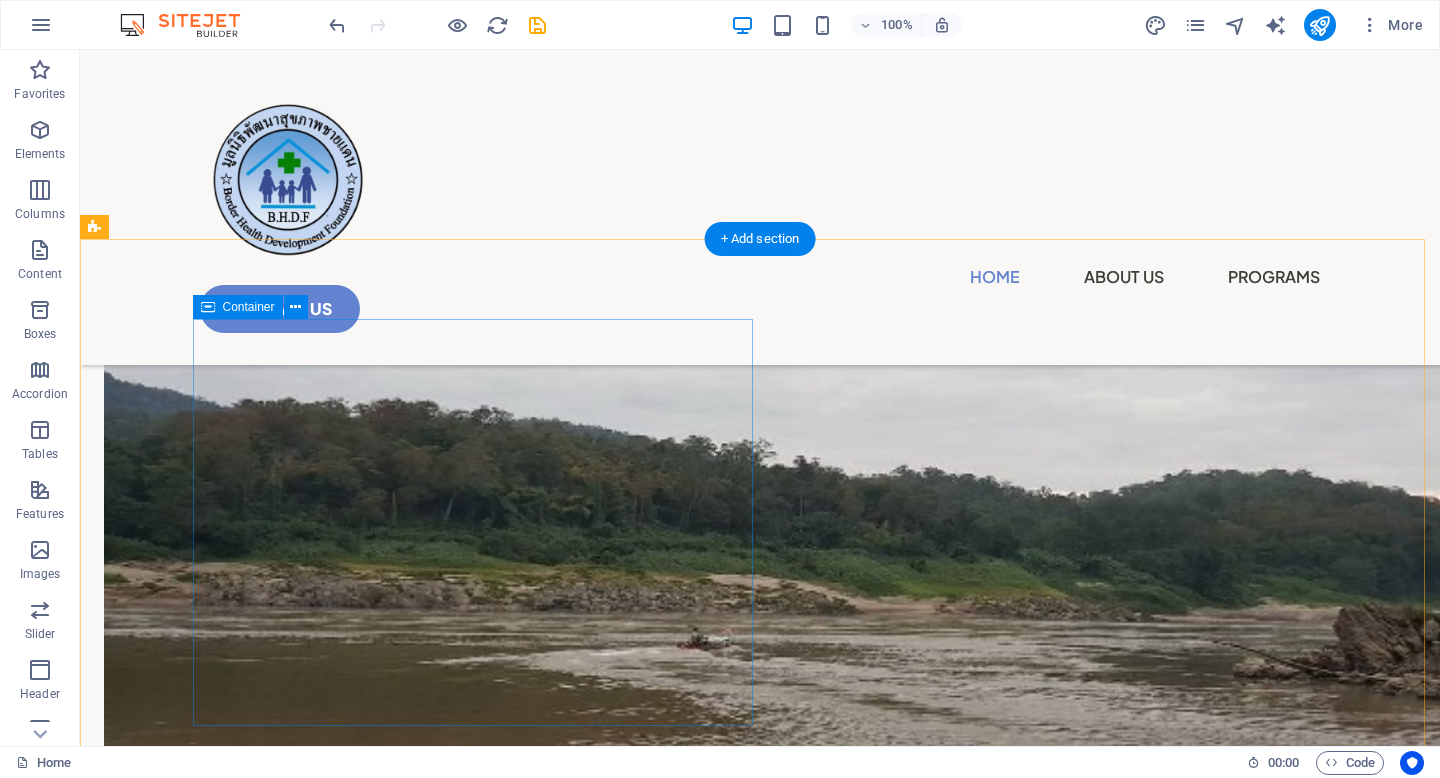 scroll, scrollTop: 0, scrollLeft: 0, axis: both 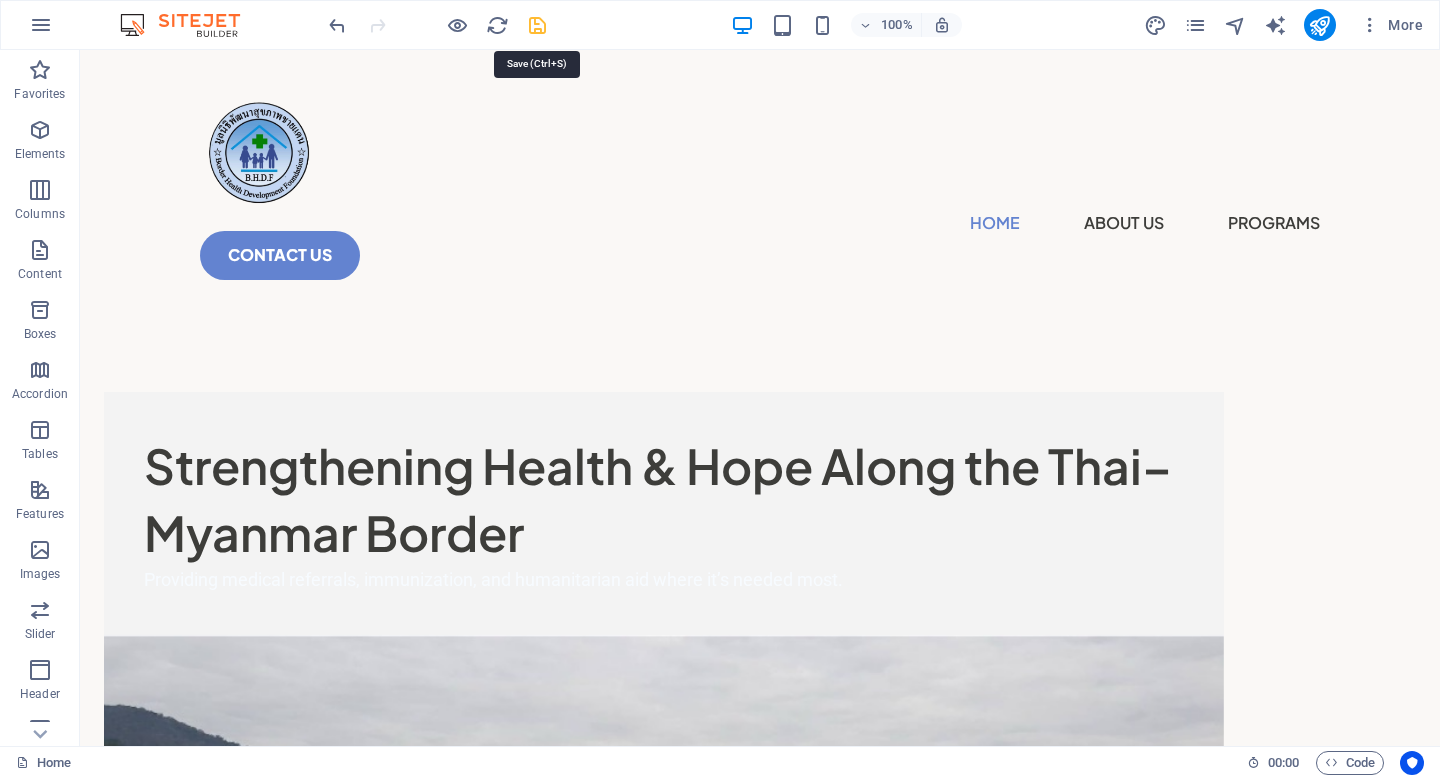 click at bounding box center [537, 25] 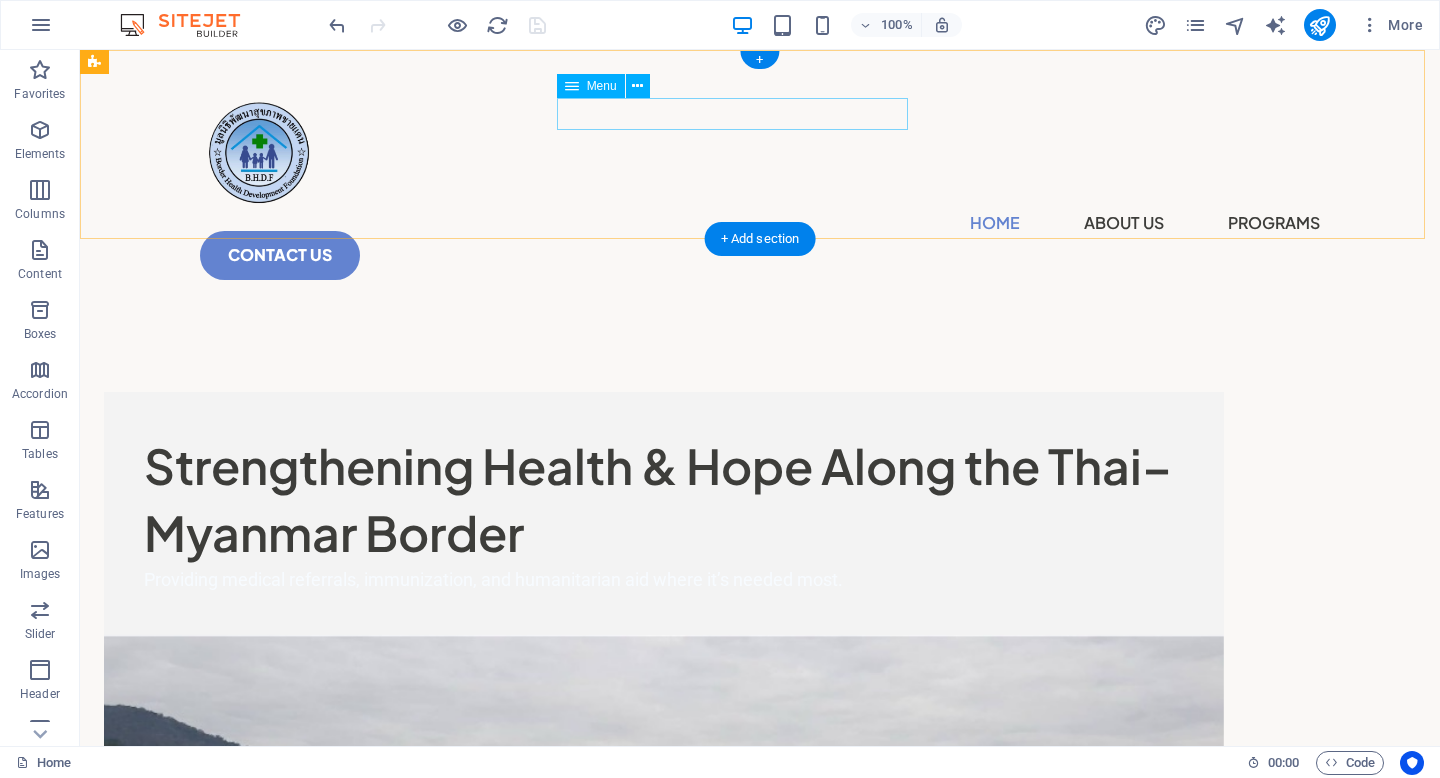 click on "Home About Us Programs" at bounding box center (760, 223) 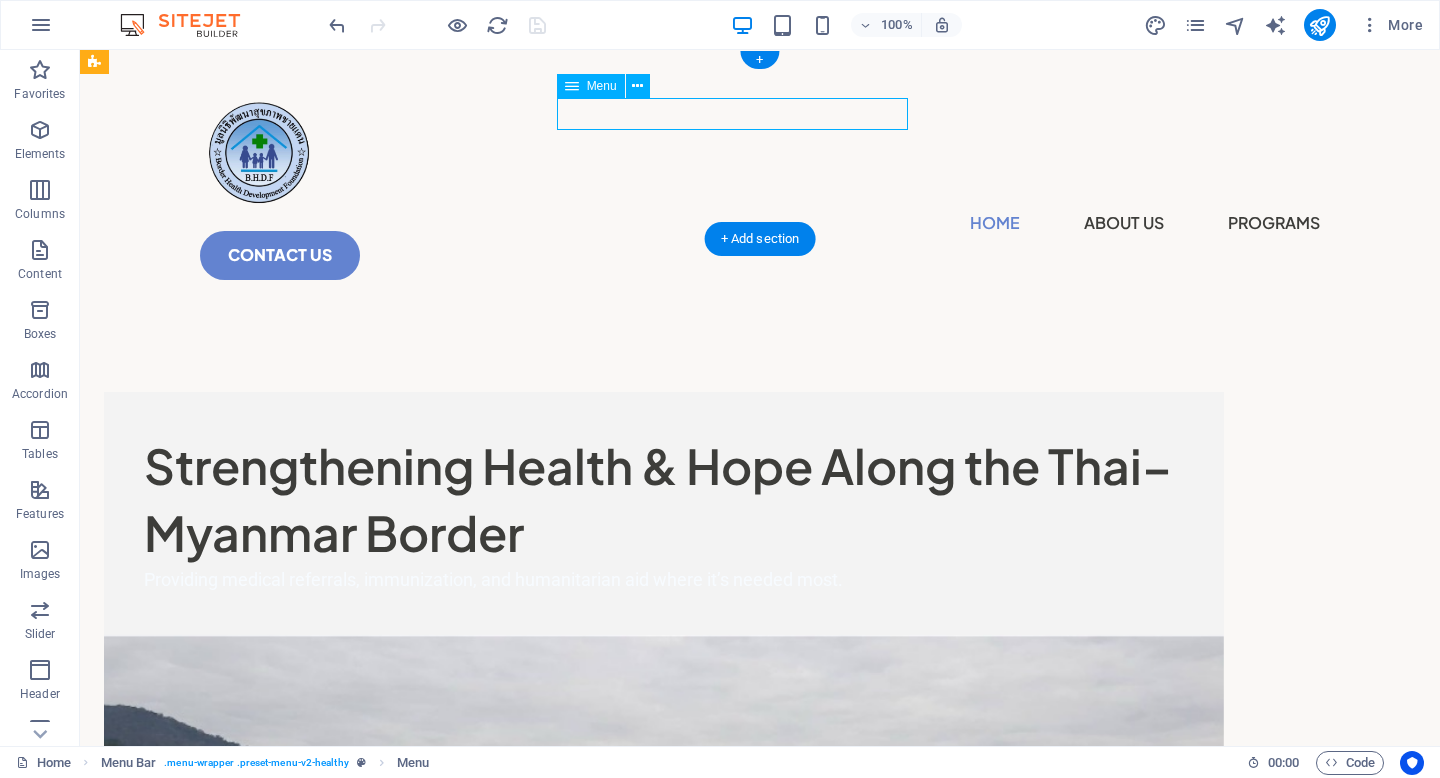 click on "Home About Us Programs" at bounding box center (760, 223) 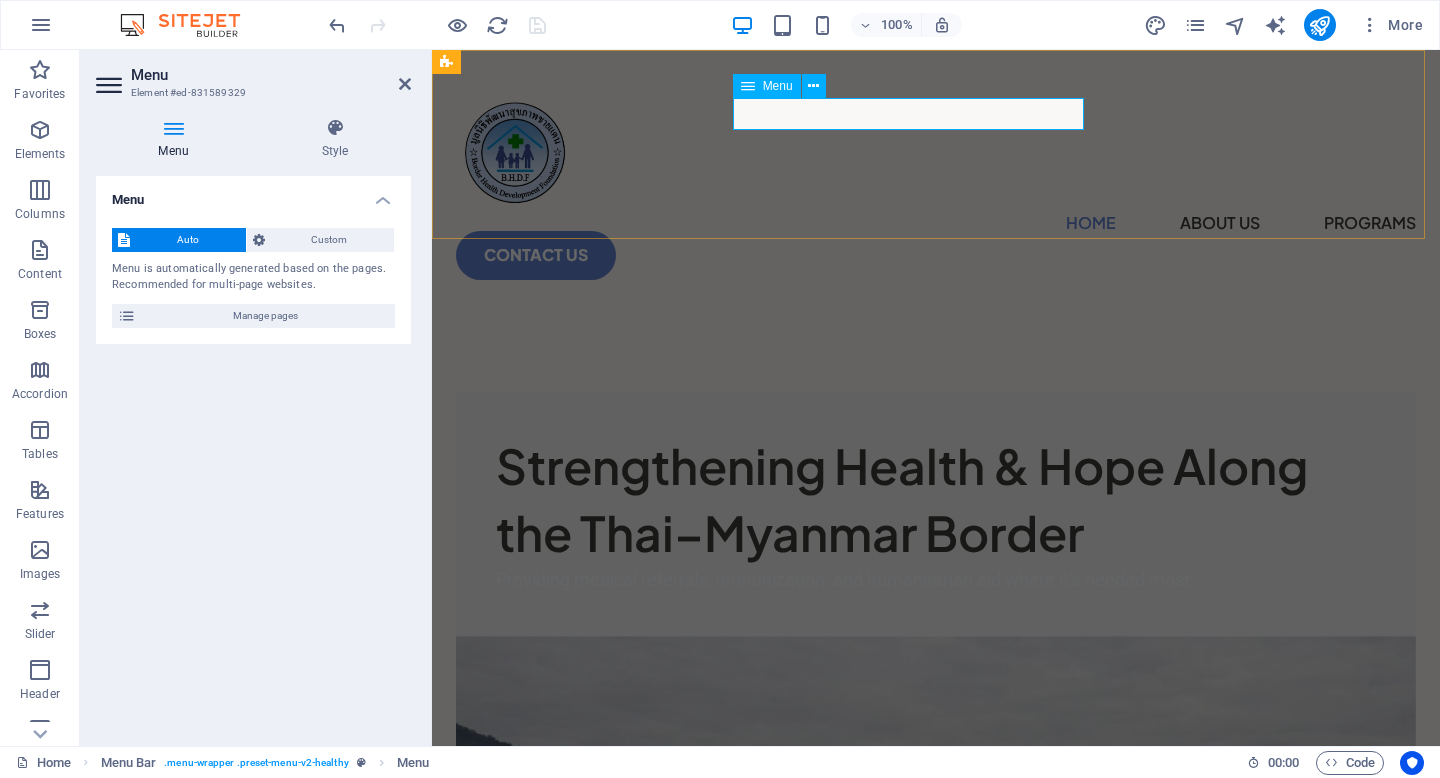 click on "Home About Us Programs" at bounding box center [936, 223] 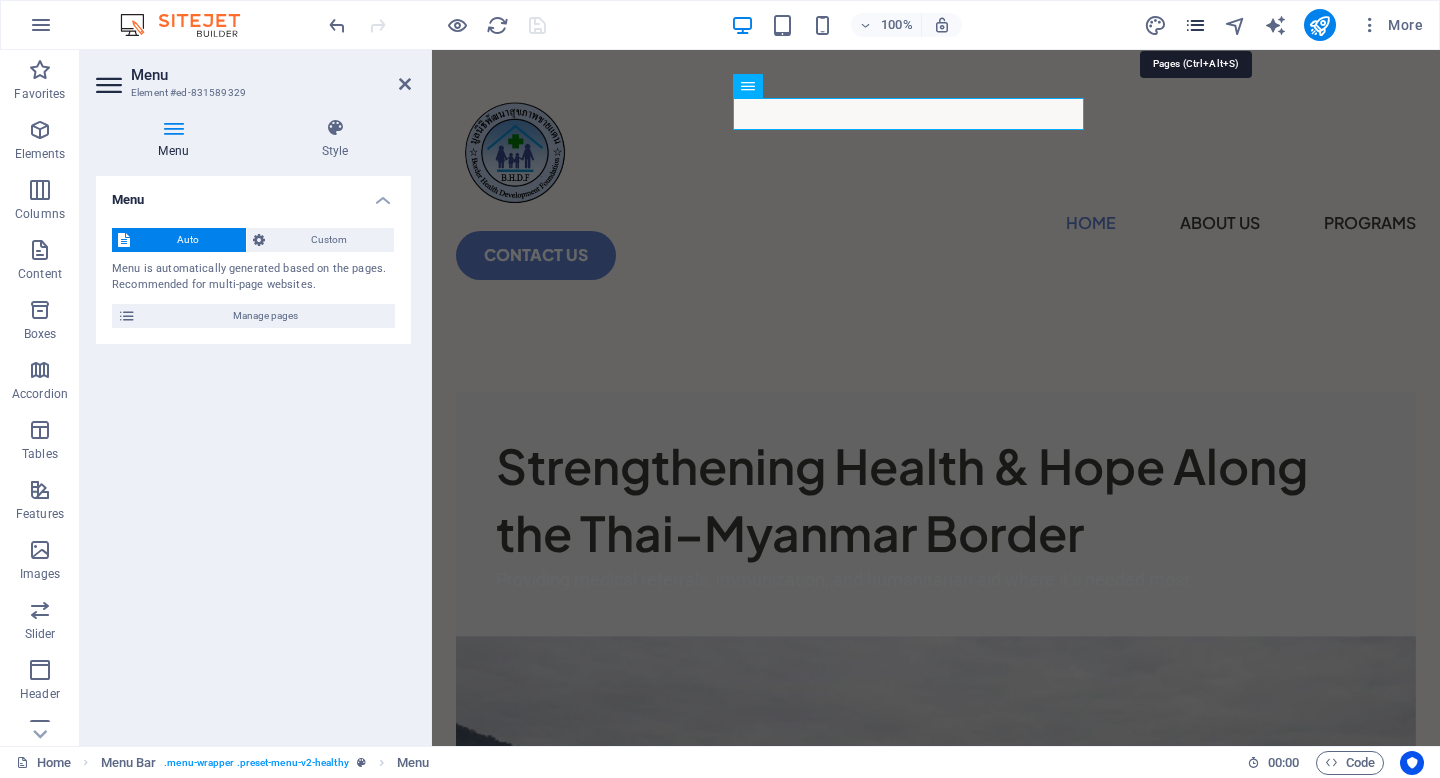 click at bounding box center (1195, 25) 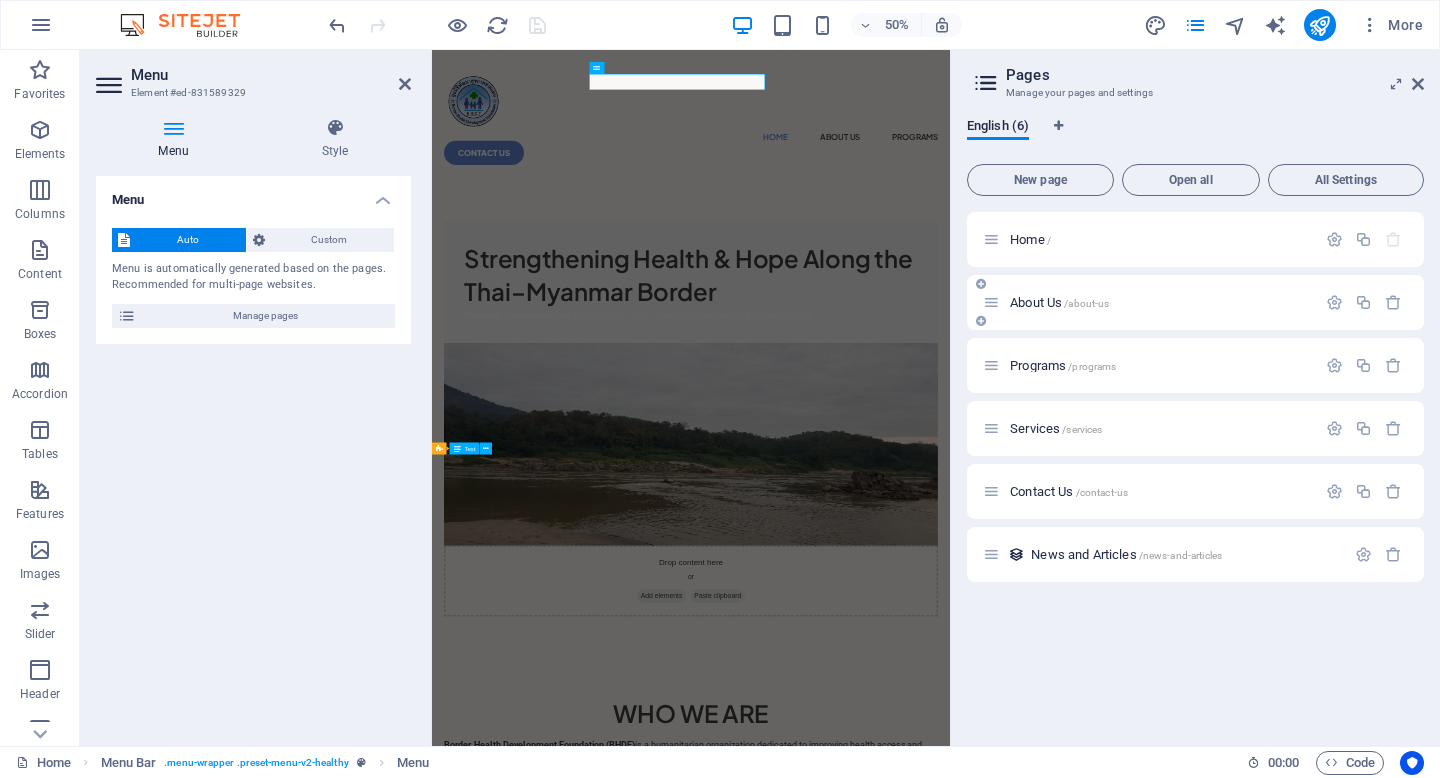 click on "About Us /about-us" at bounding box center (1149, 302) 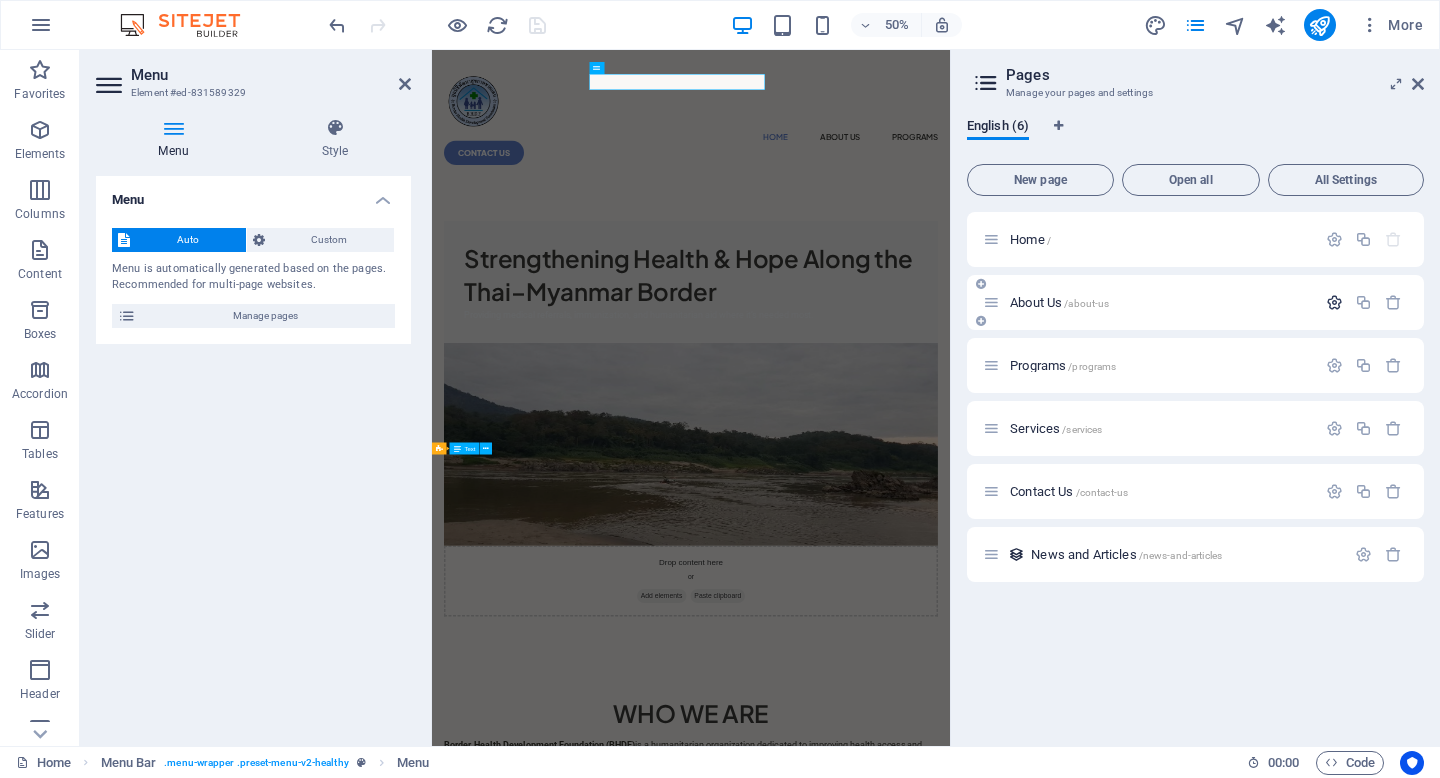 click at bounding box center (1334, 302) 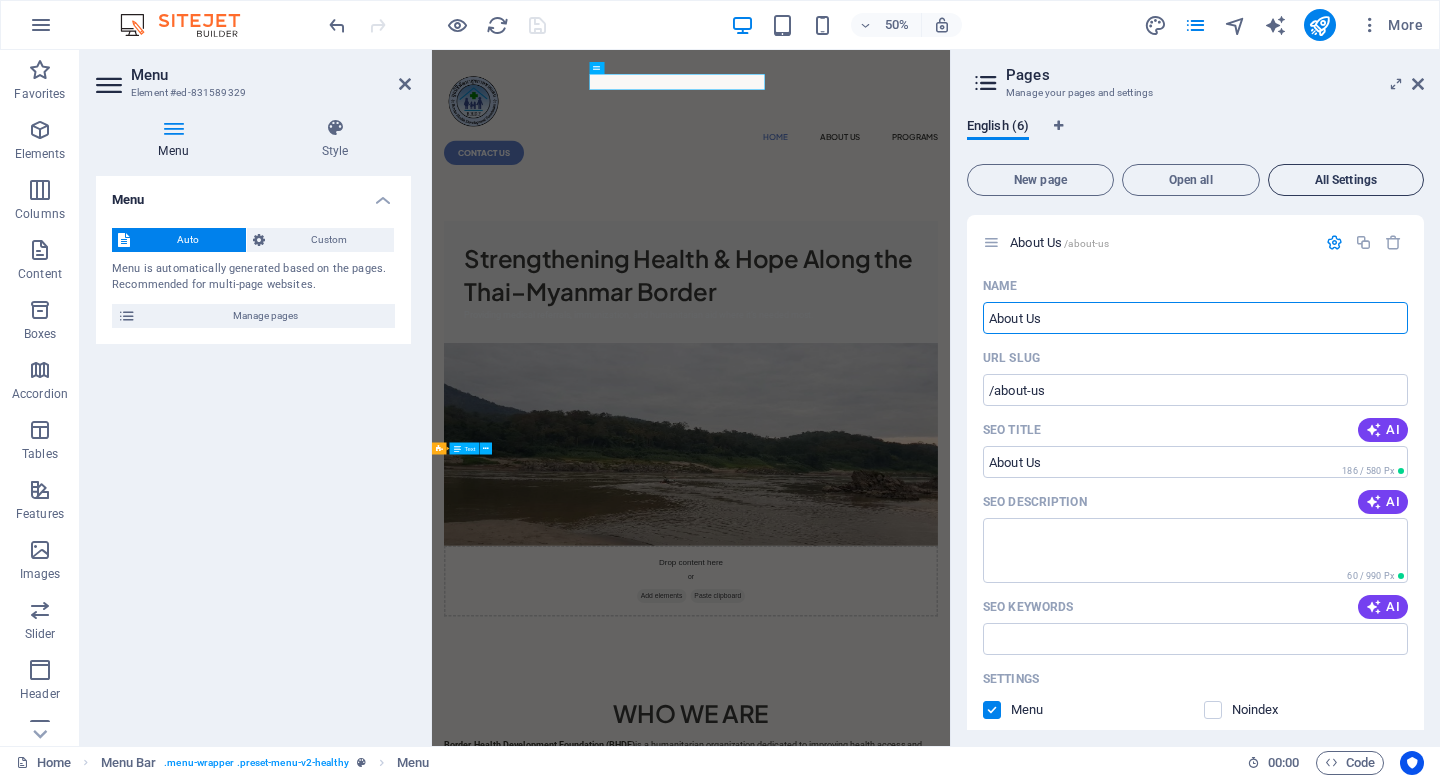 scroll, scrollTop: 0, scrollLeft: 0, axis: both 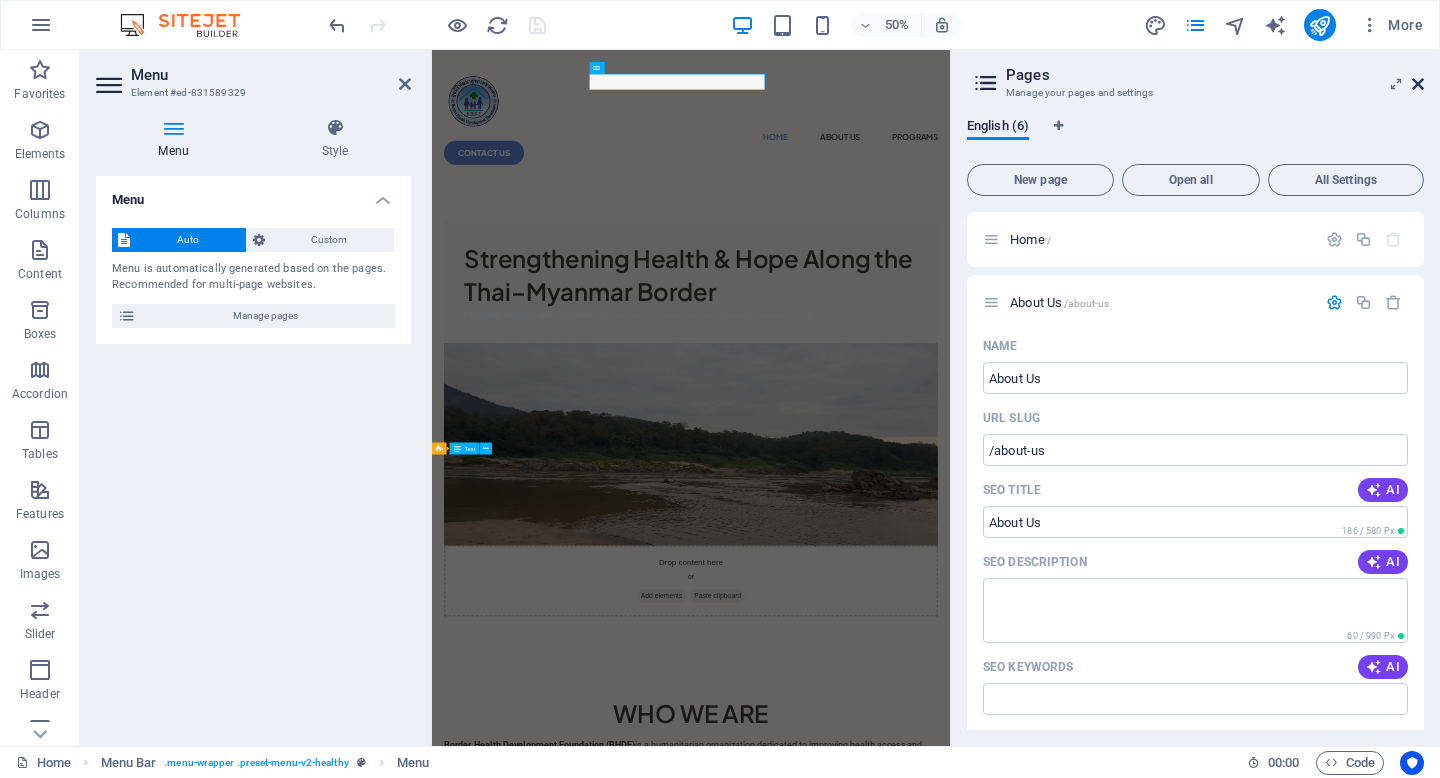 click at bounding box center [1418, 84] 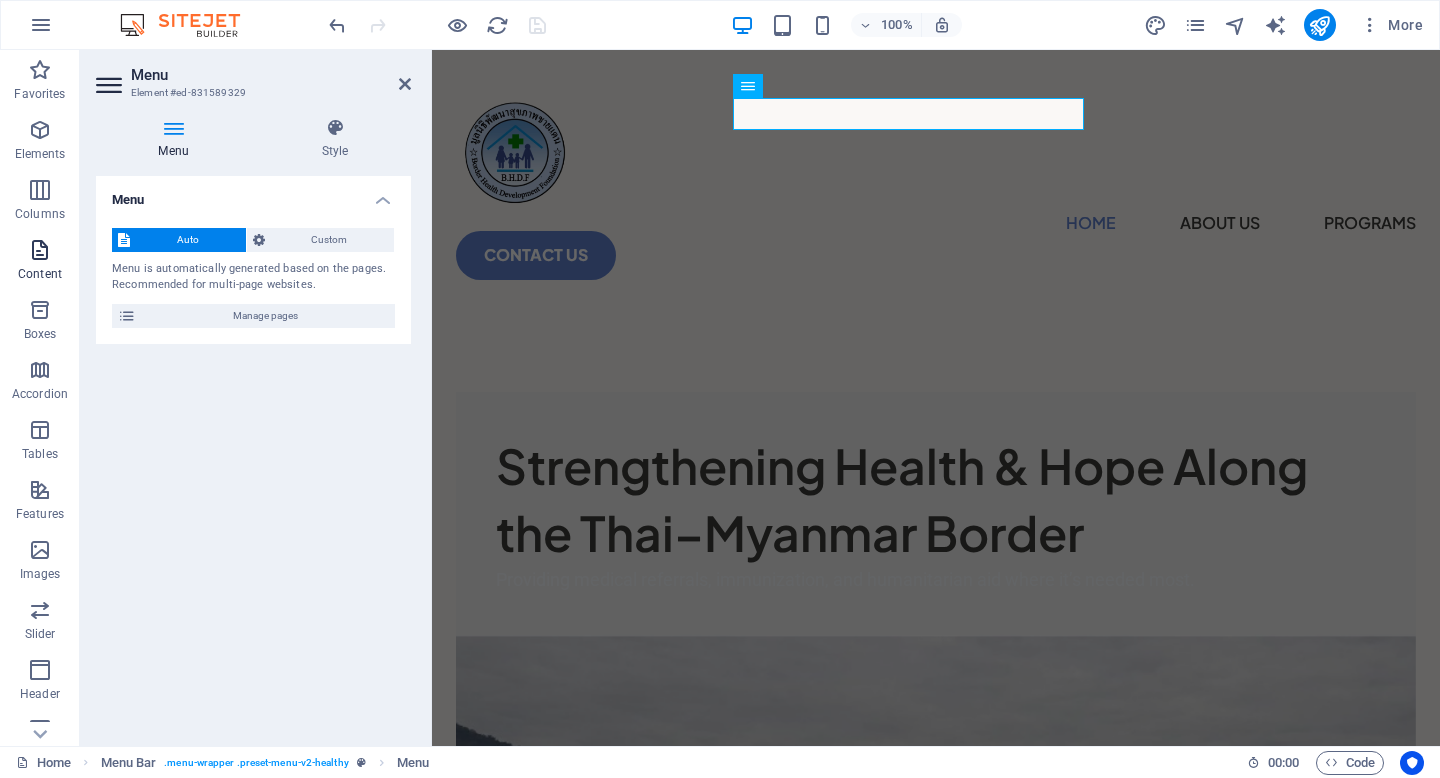 click at bounding box center [40, 250] 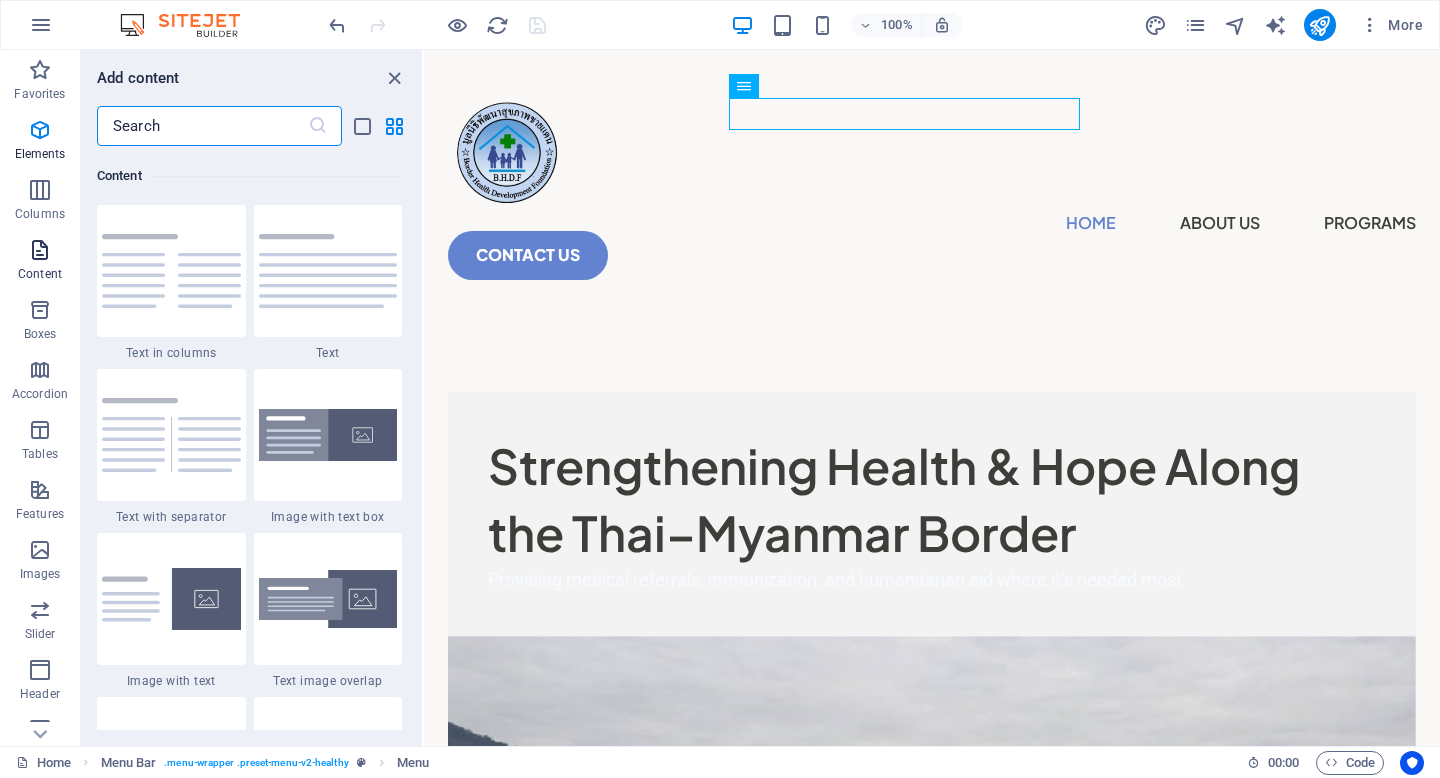scroll, scrollTop: 3499, scrollLeft: 0, axis: vertical 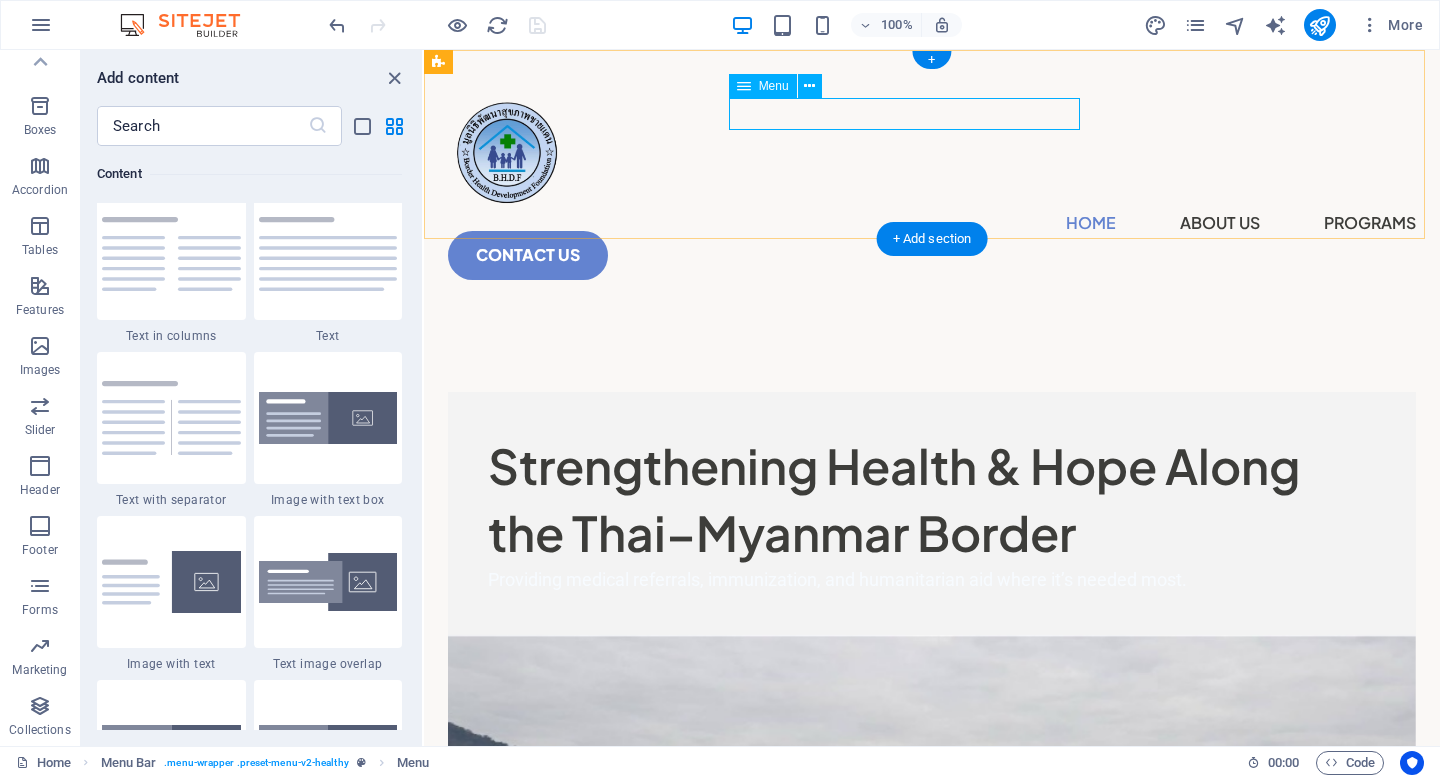 click on "Home About Us Programs" at bounding box center [932, 223] 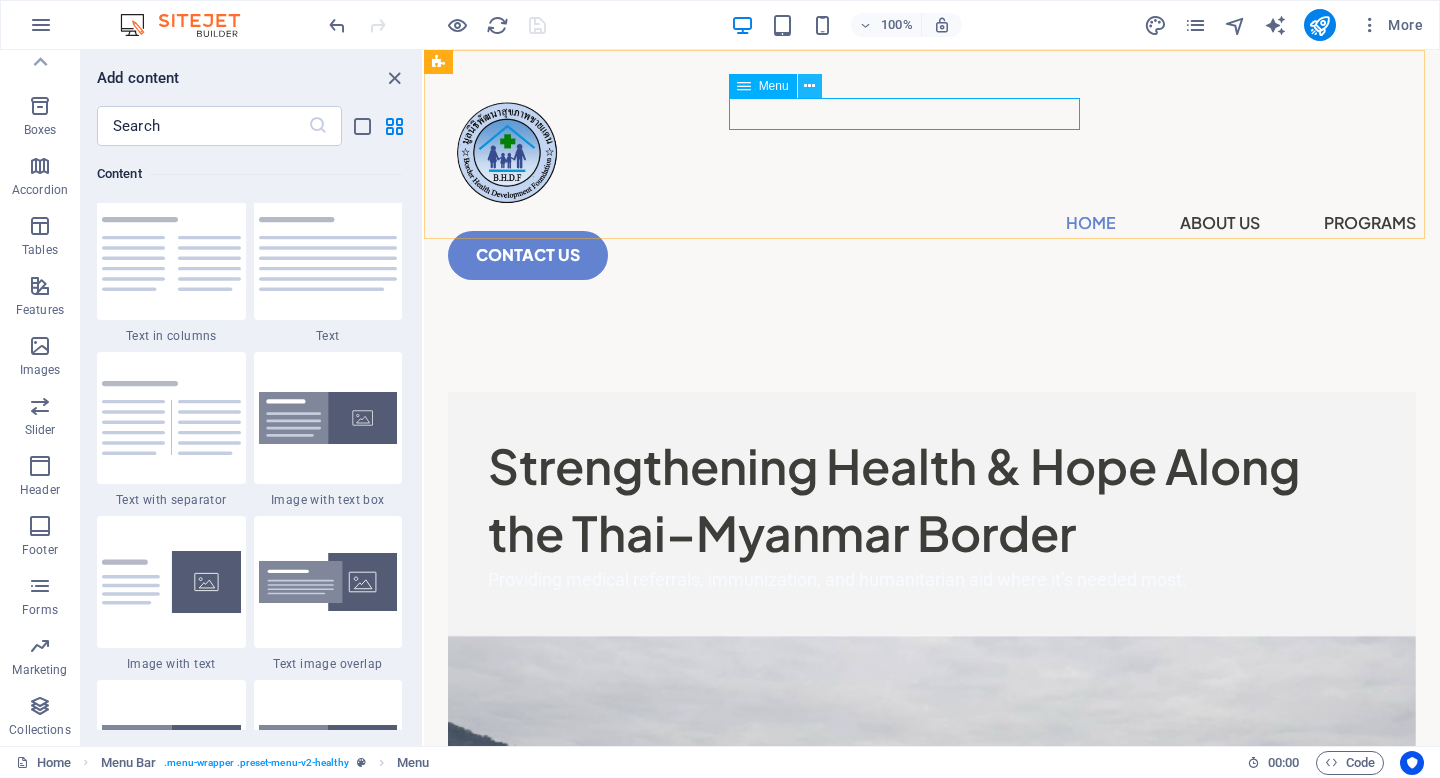 click at bounding box center (809, 86) 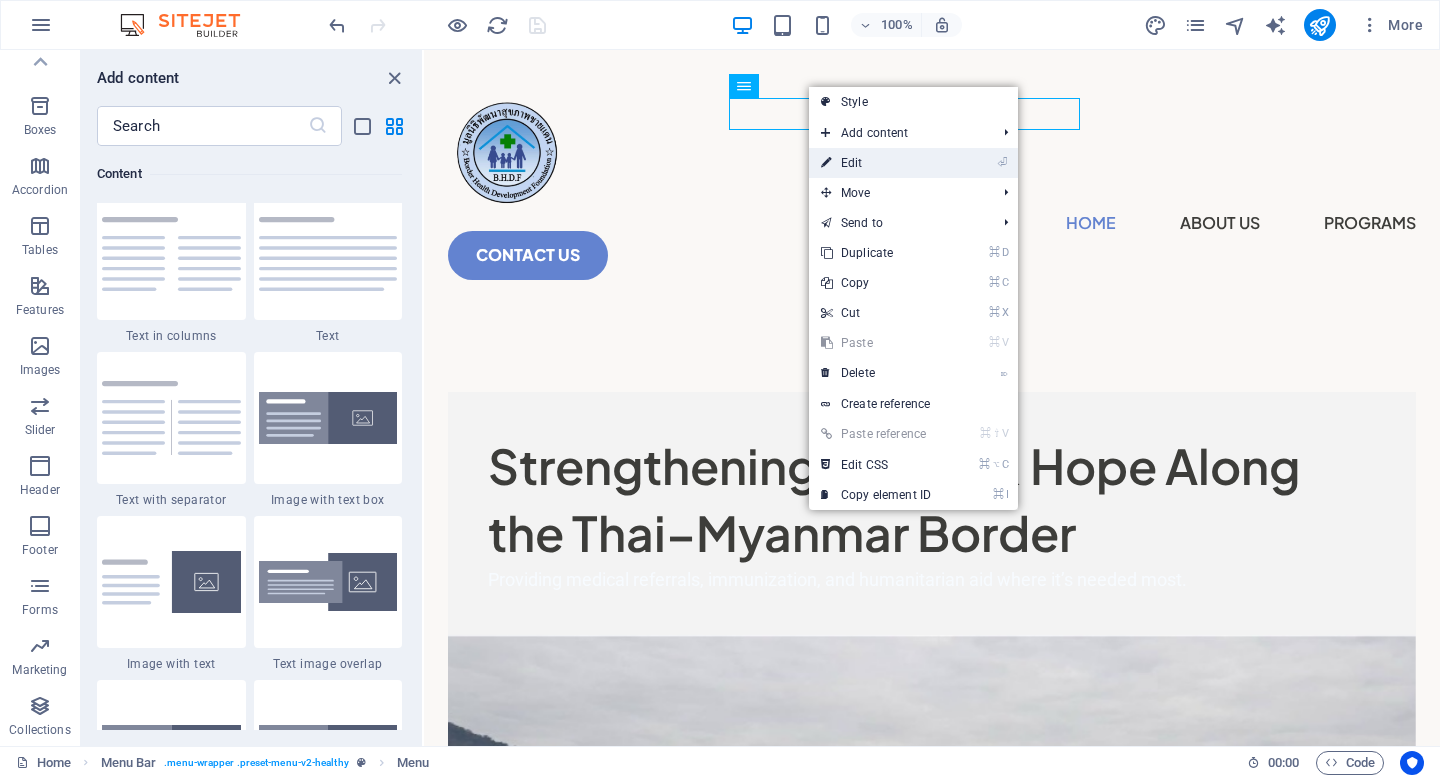 click on "⏎  Edit" at bounding box center [876, 163] 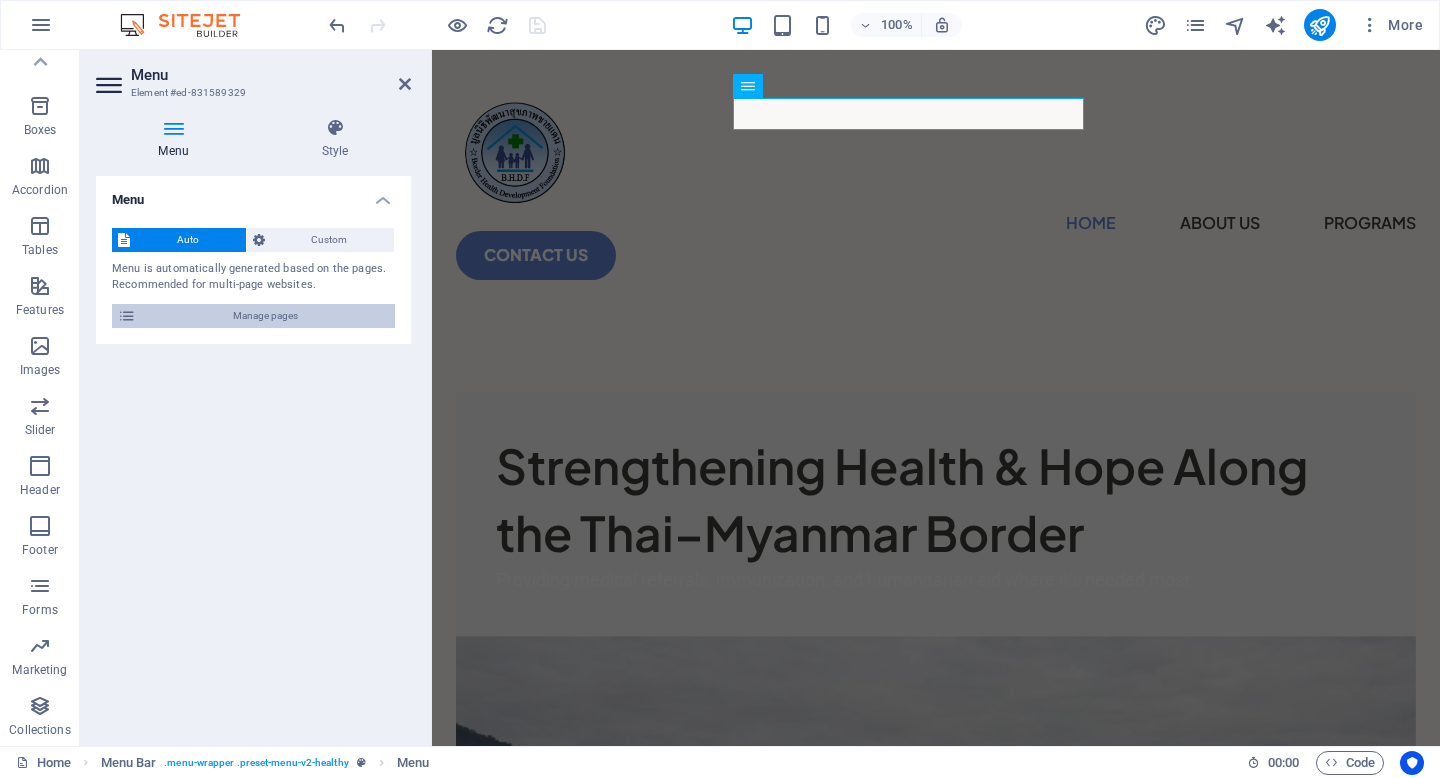 click on "Manage pages" at bounding box center (265, 316) 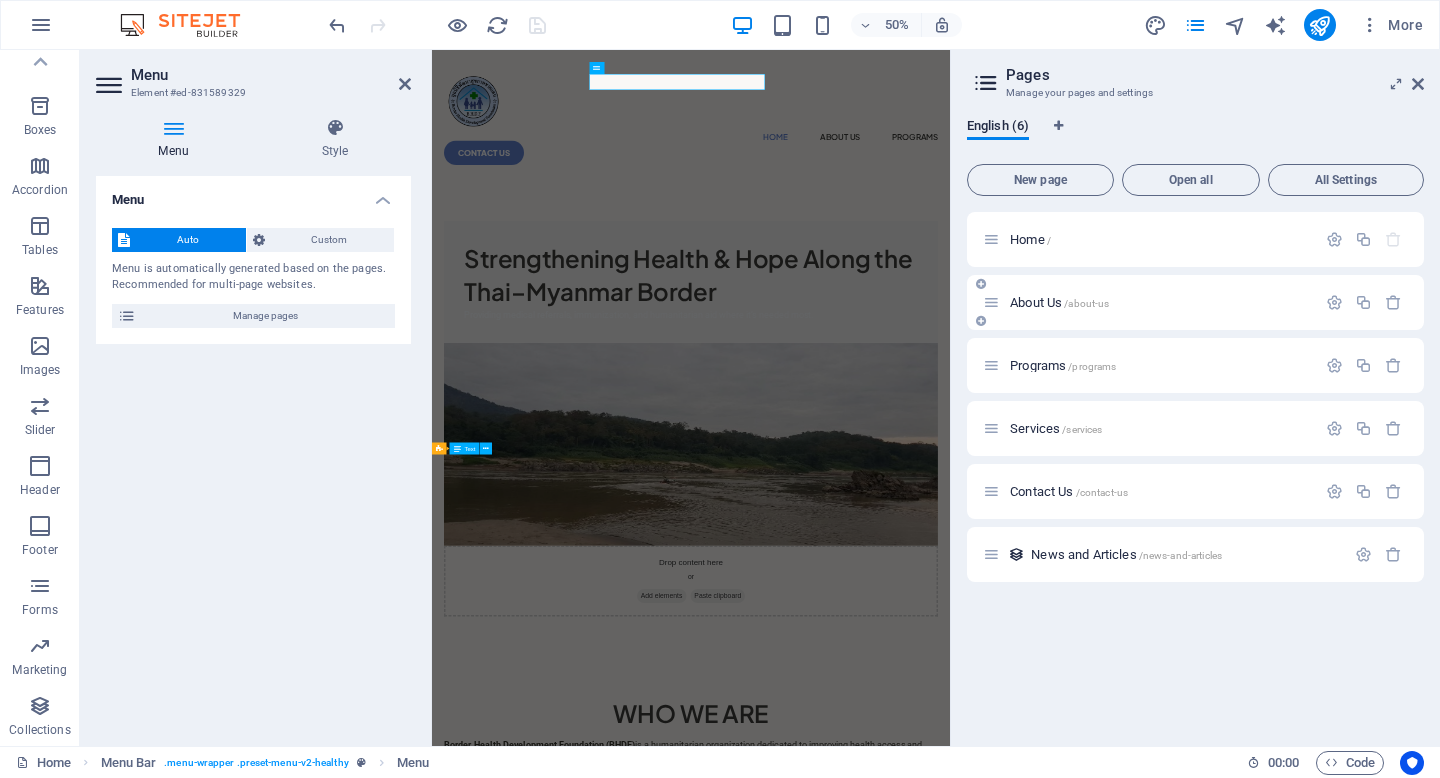 click on "About Us /about-us" at bounding box center (1059, 302) 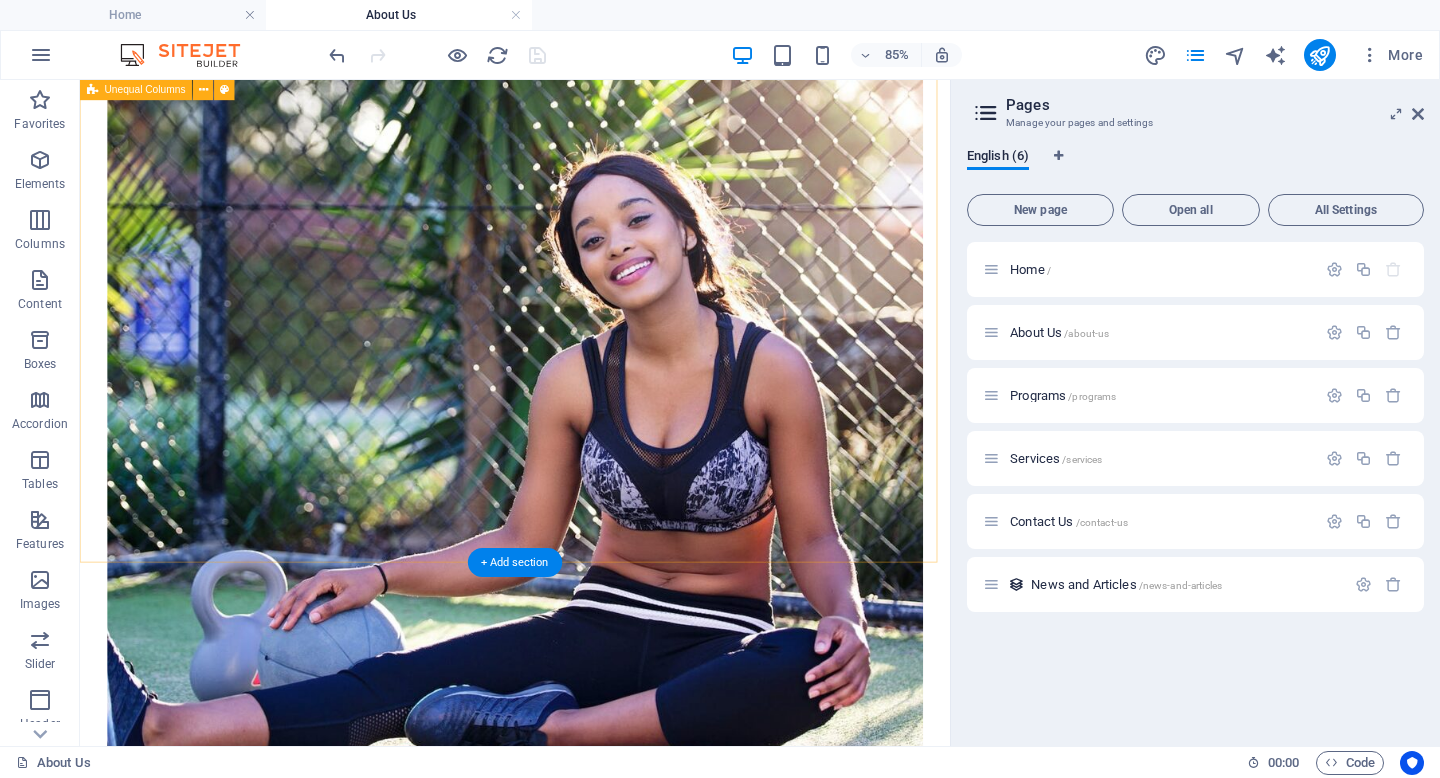 scroll, scrollTop: 0, scrollLeft: 0, axis: both 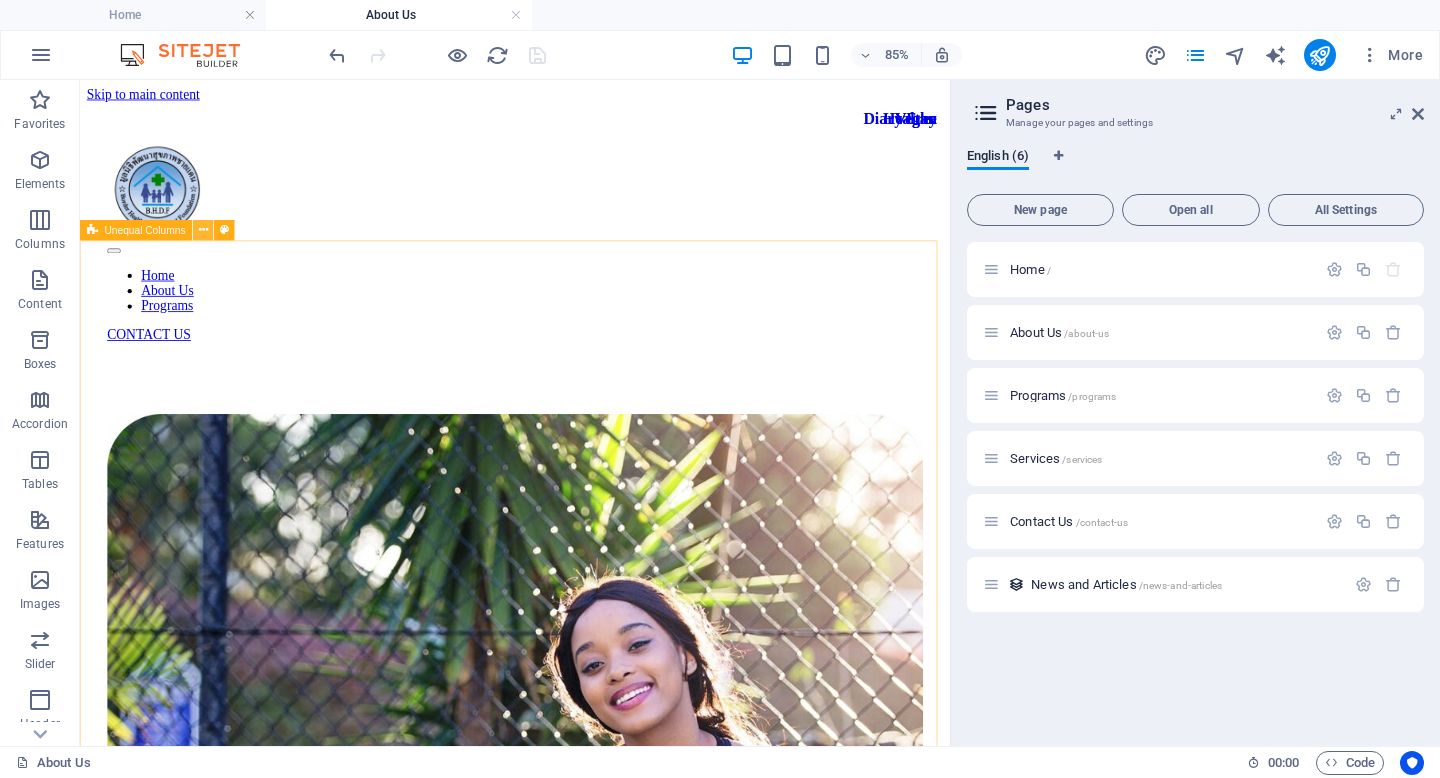 click at bounding box center (203, 231) 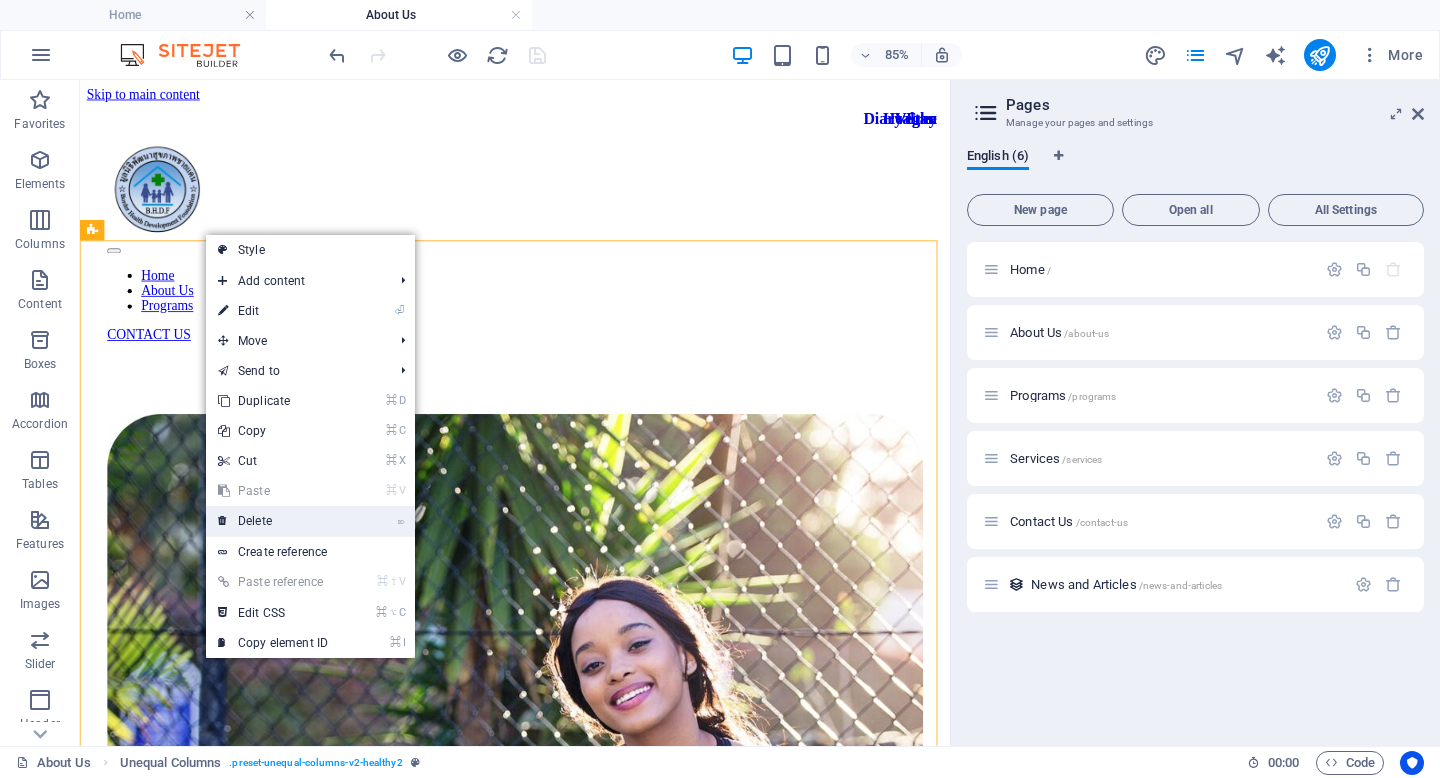 click on "⌦  Delete" at bounding box center [273, 521] 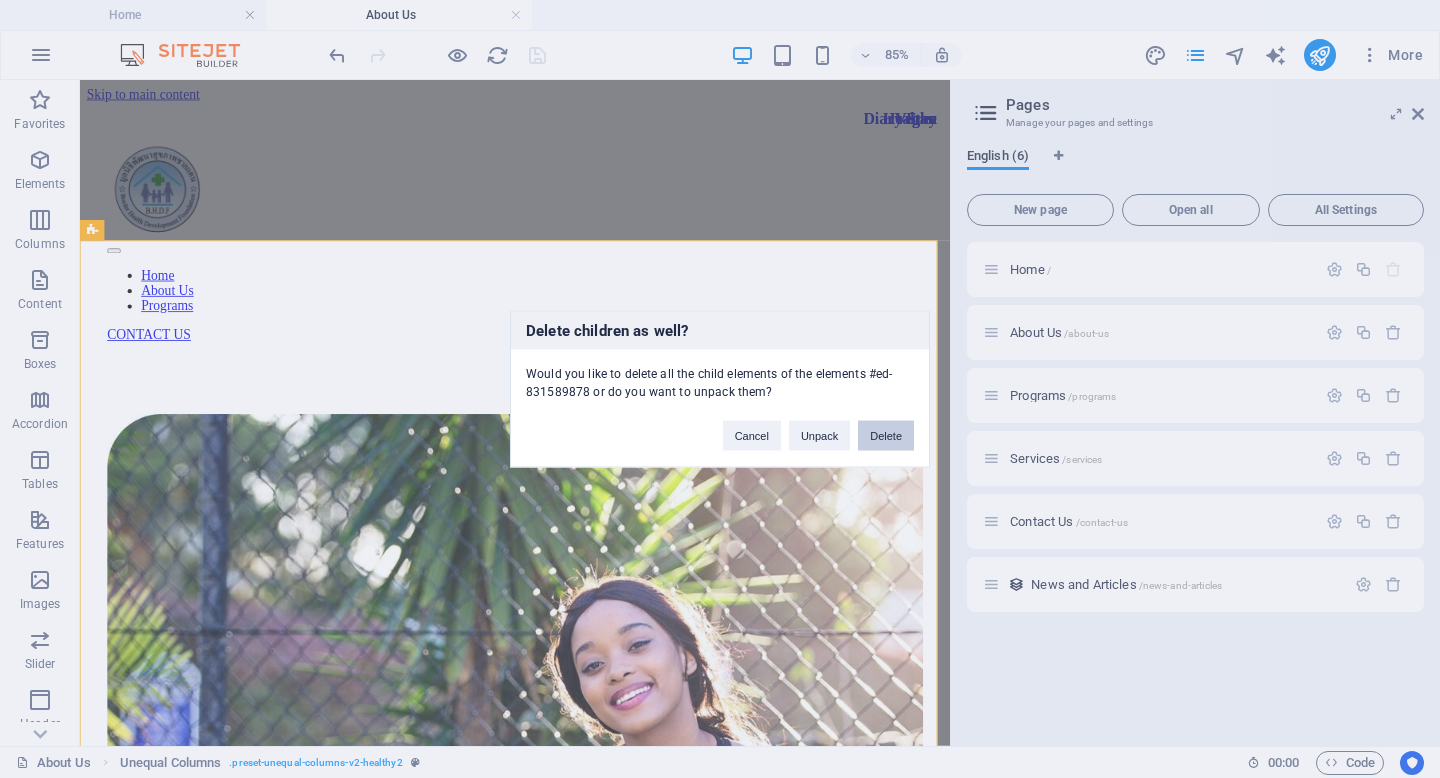 drag, startPoint x: 877, startPoint y: 437, endPoint x: 938, endPoint y: 420, distance: 63.324562 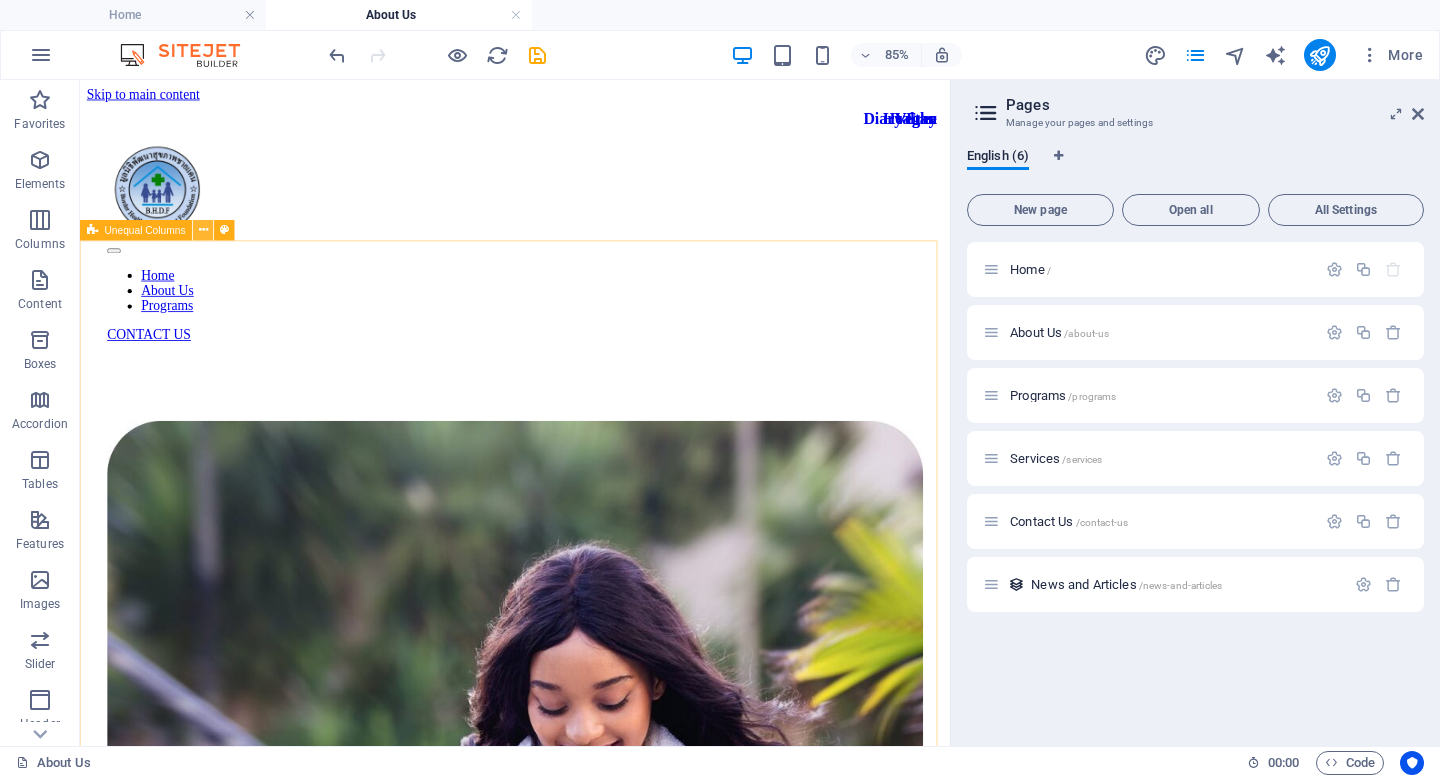 click at bounding box center (203, 231) 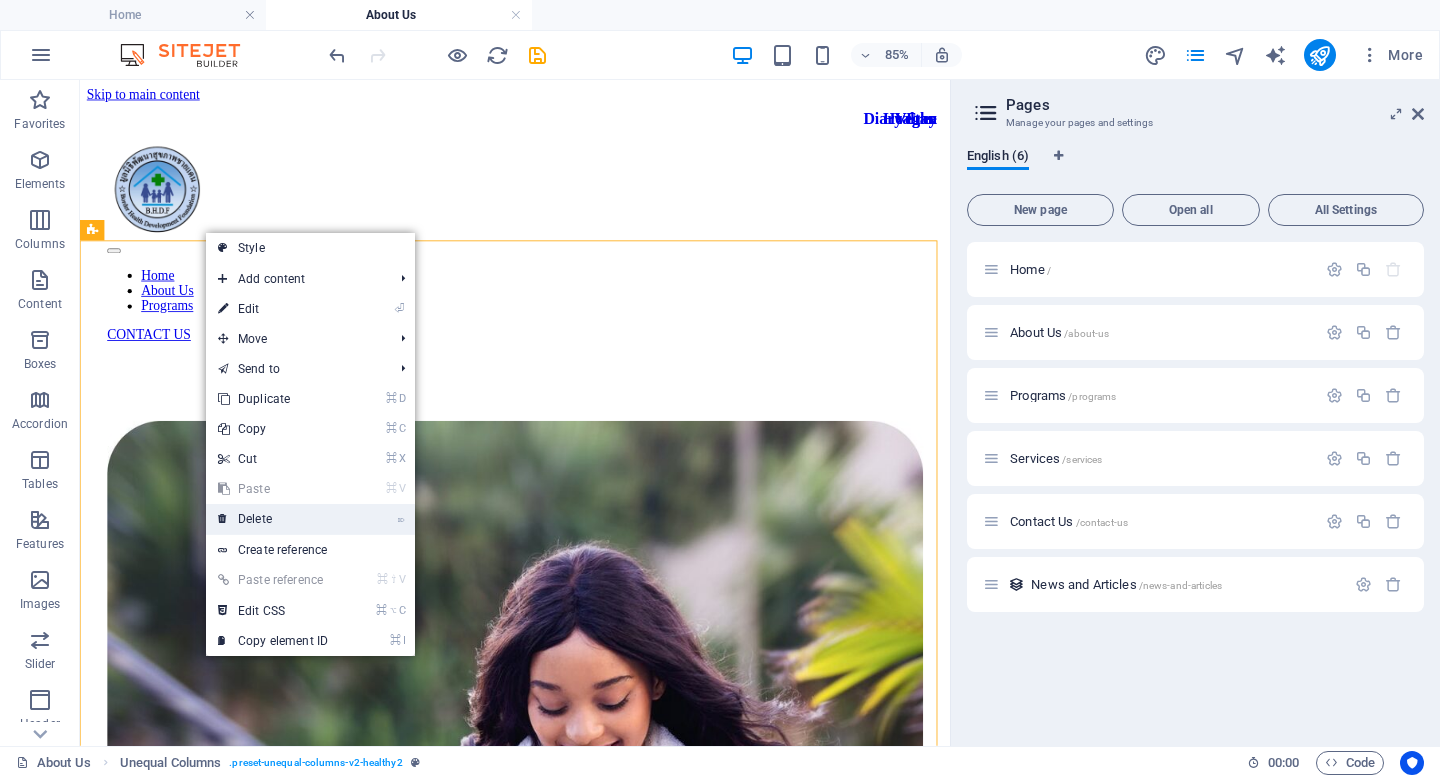 click on "⌦  Delete" at bounding box center (273, 519) 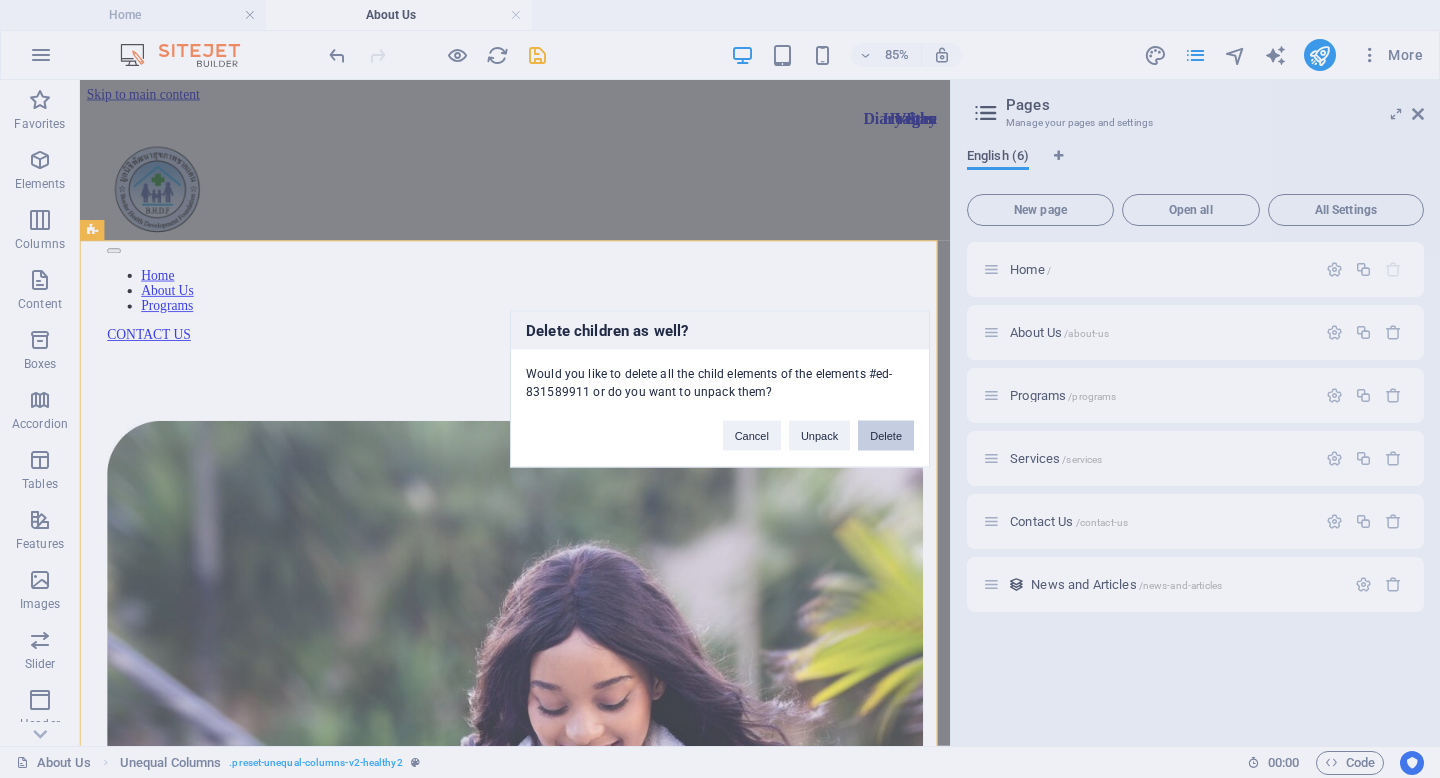 click on "Delete" at bounding box center [886, 436] 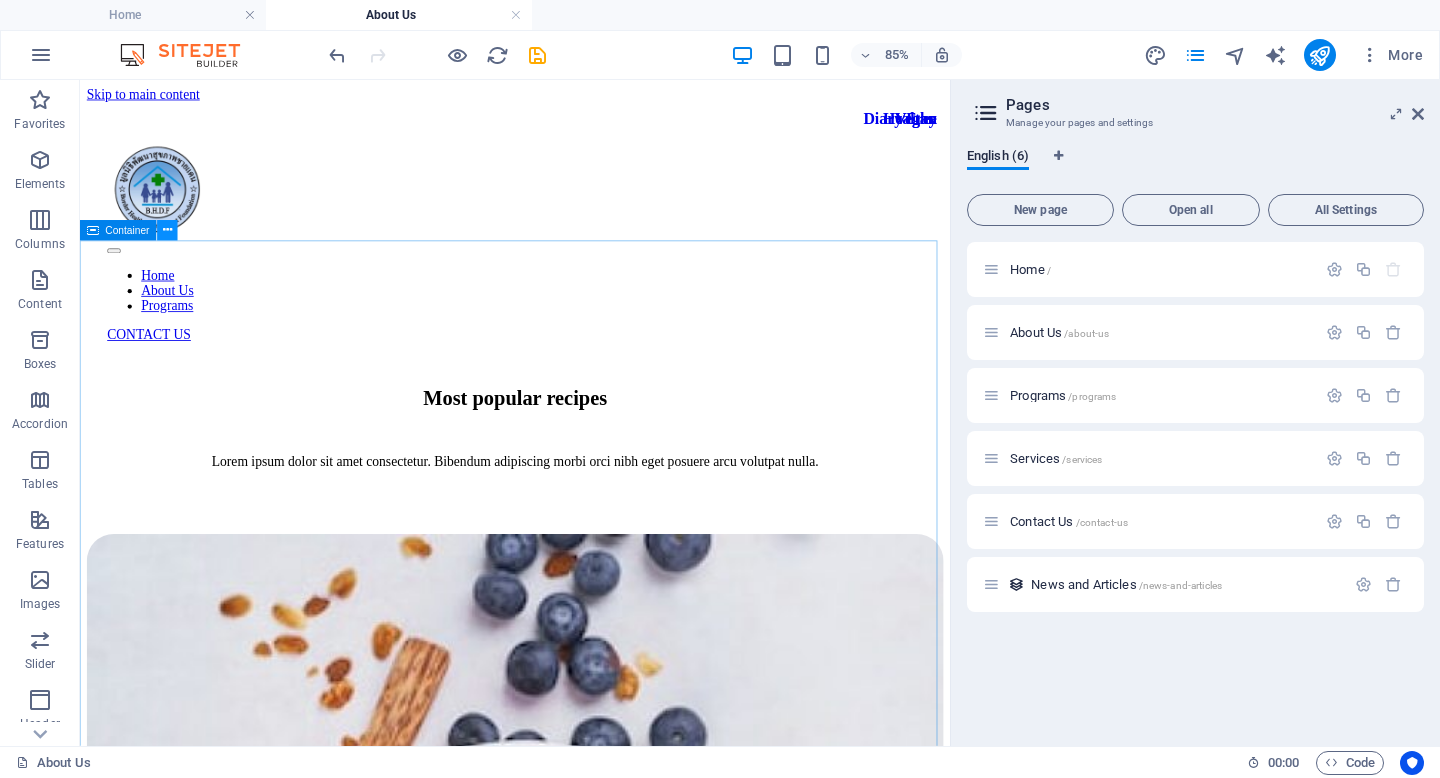 click at bounding box center [167, 231] 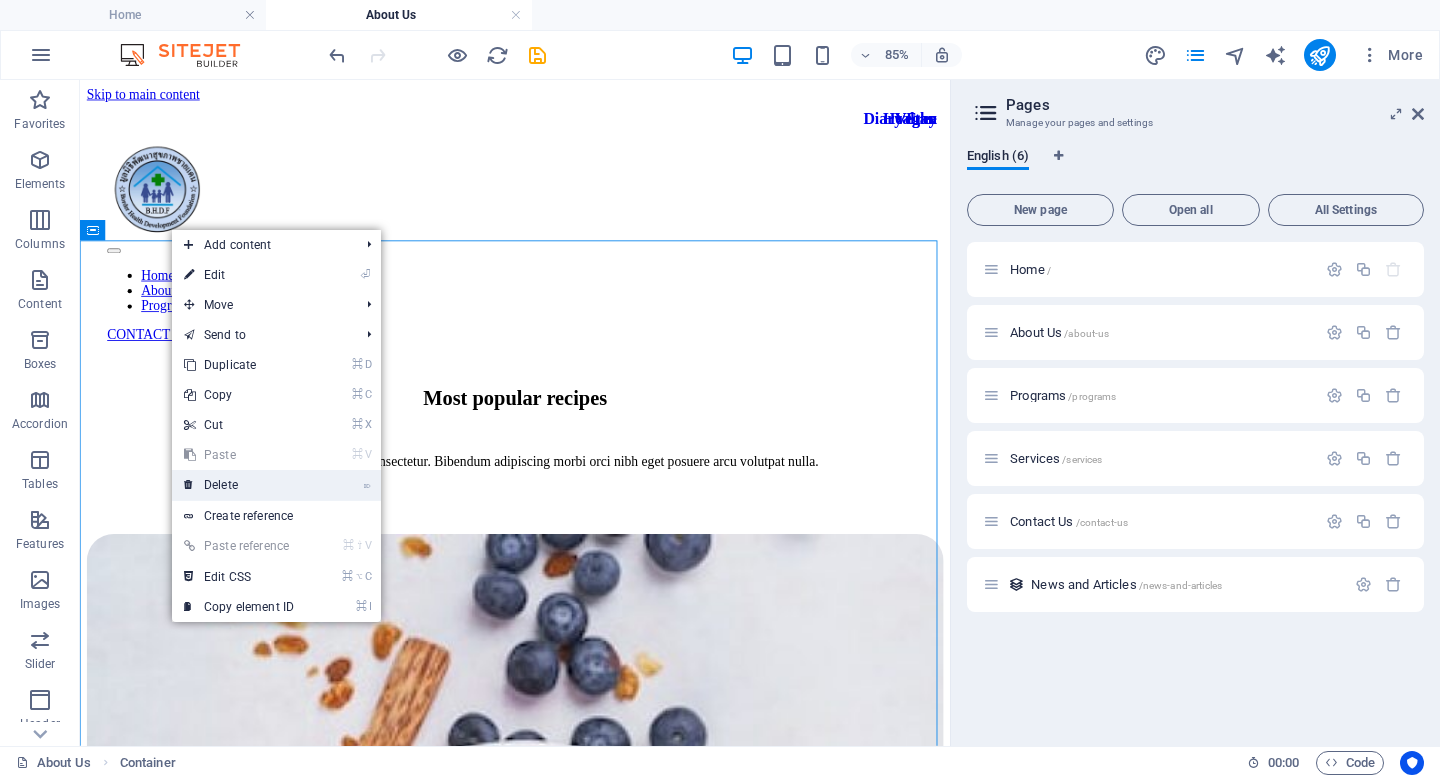 click on "⌦  Delete" at bounding box center [239, 485] 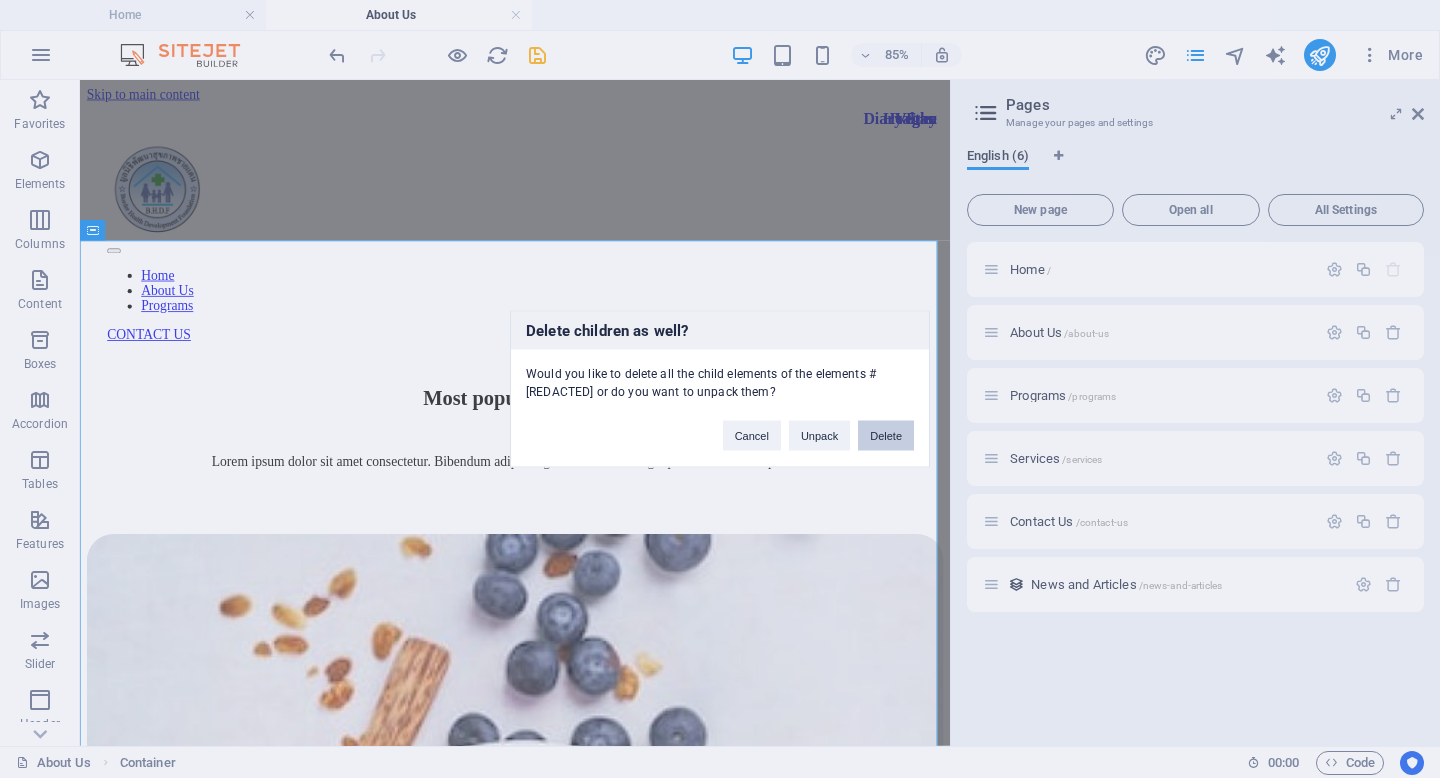 drag, startPoint x: 891, startPoint y: 443, endPoint x: 953, endPoint y: 428, distance: 63.788715 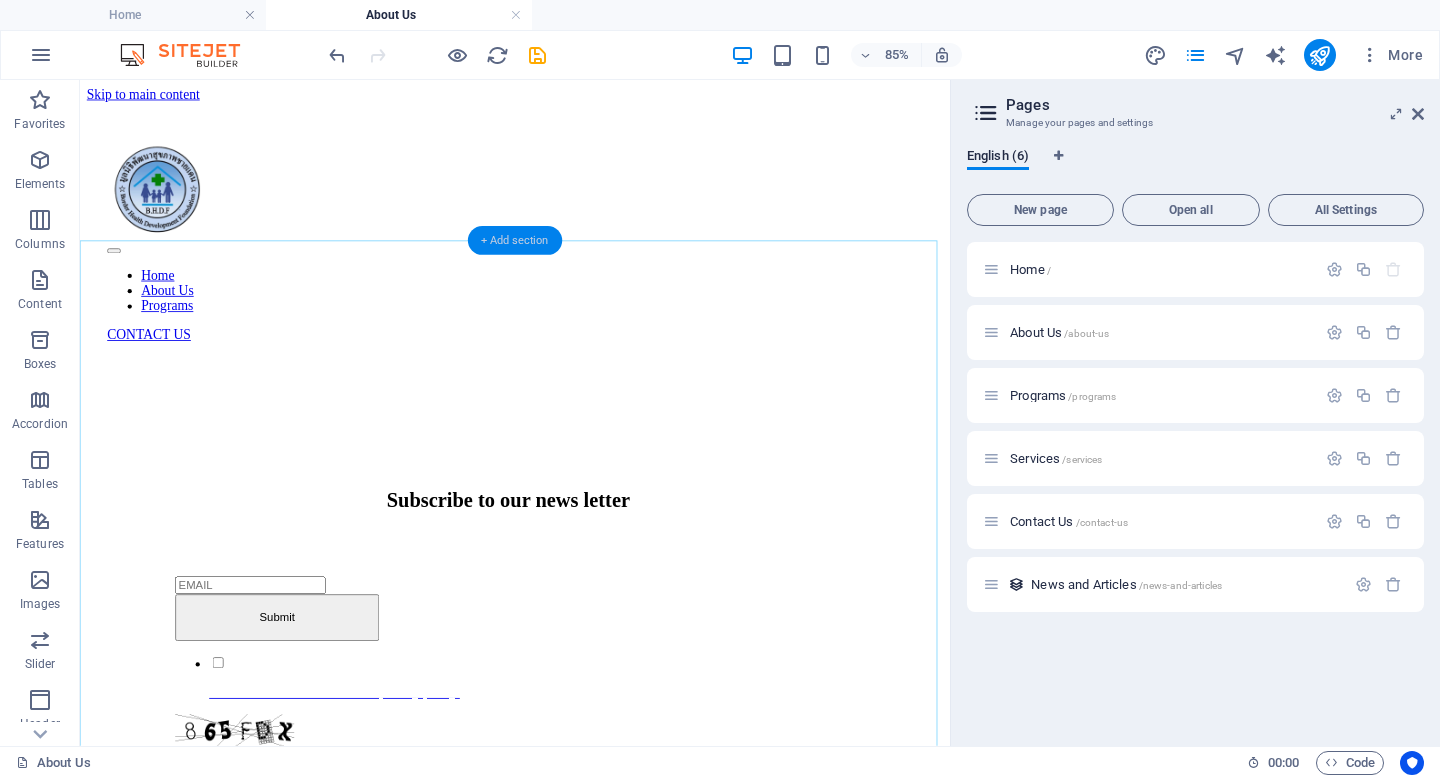 click on "+ Add section" at bounding box center [515, 240] 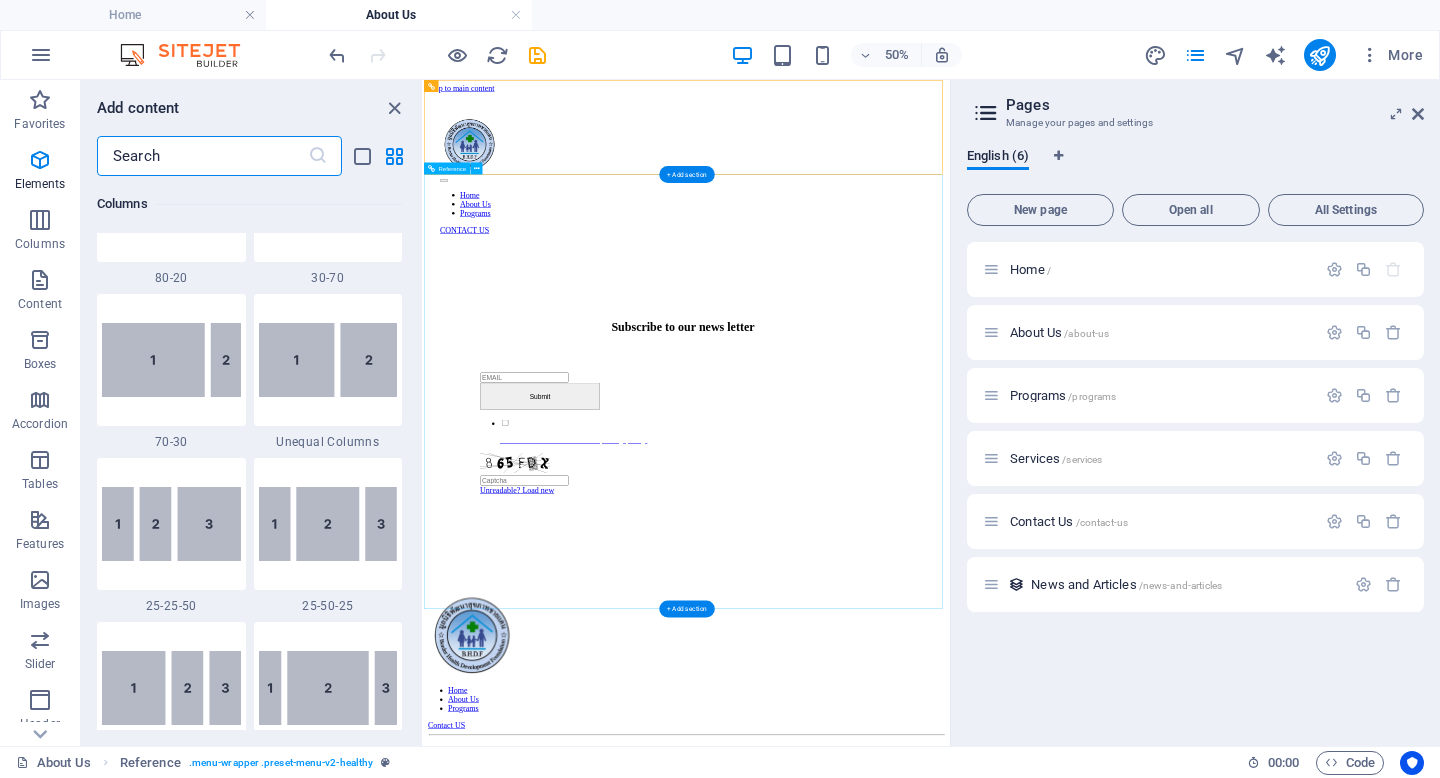 scroll, scrollTop: 3499, scrollLeft: 0, axis: vertical 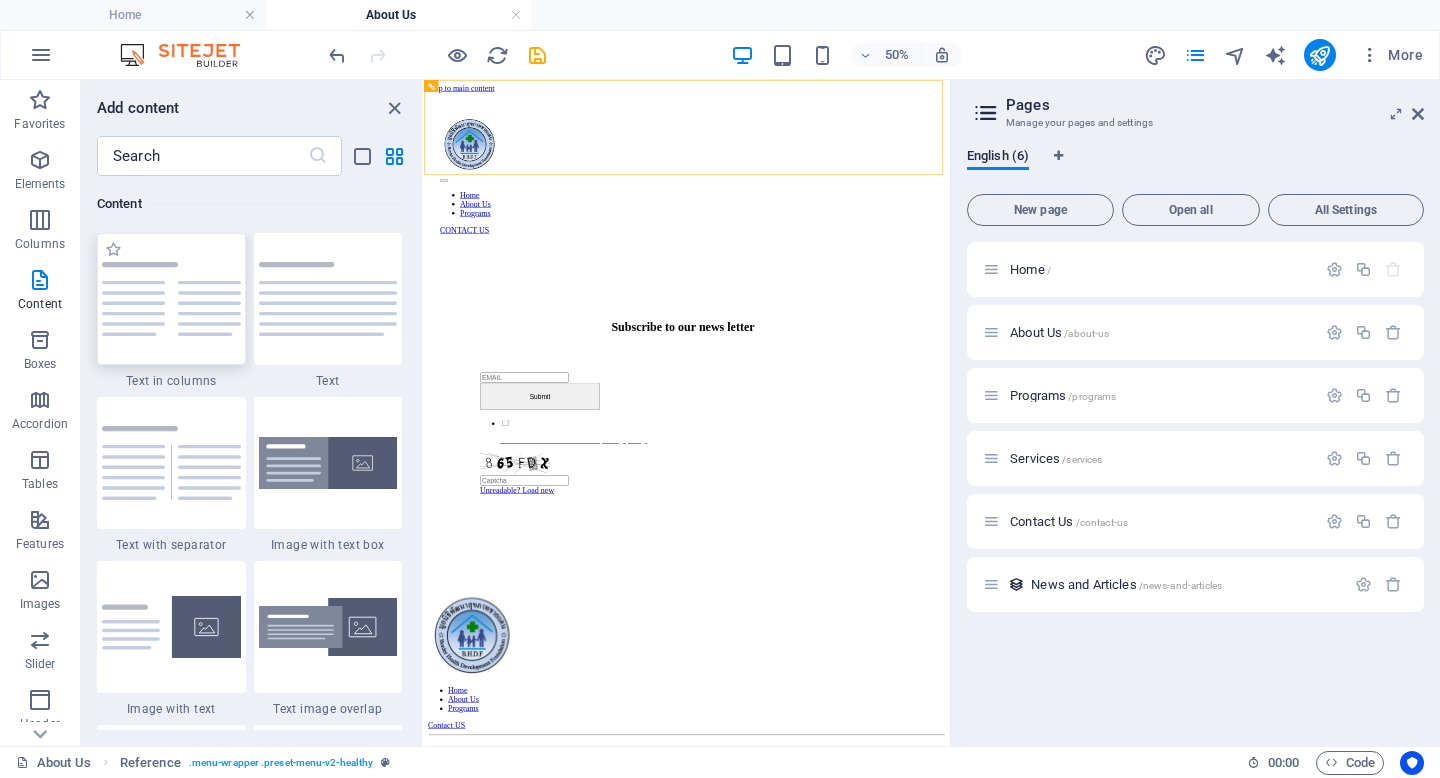 click at bounding box center (171, 299) 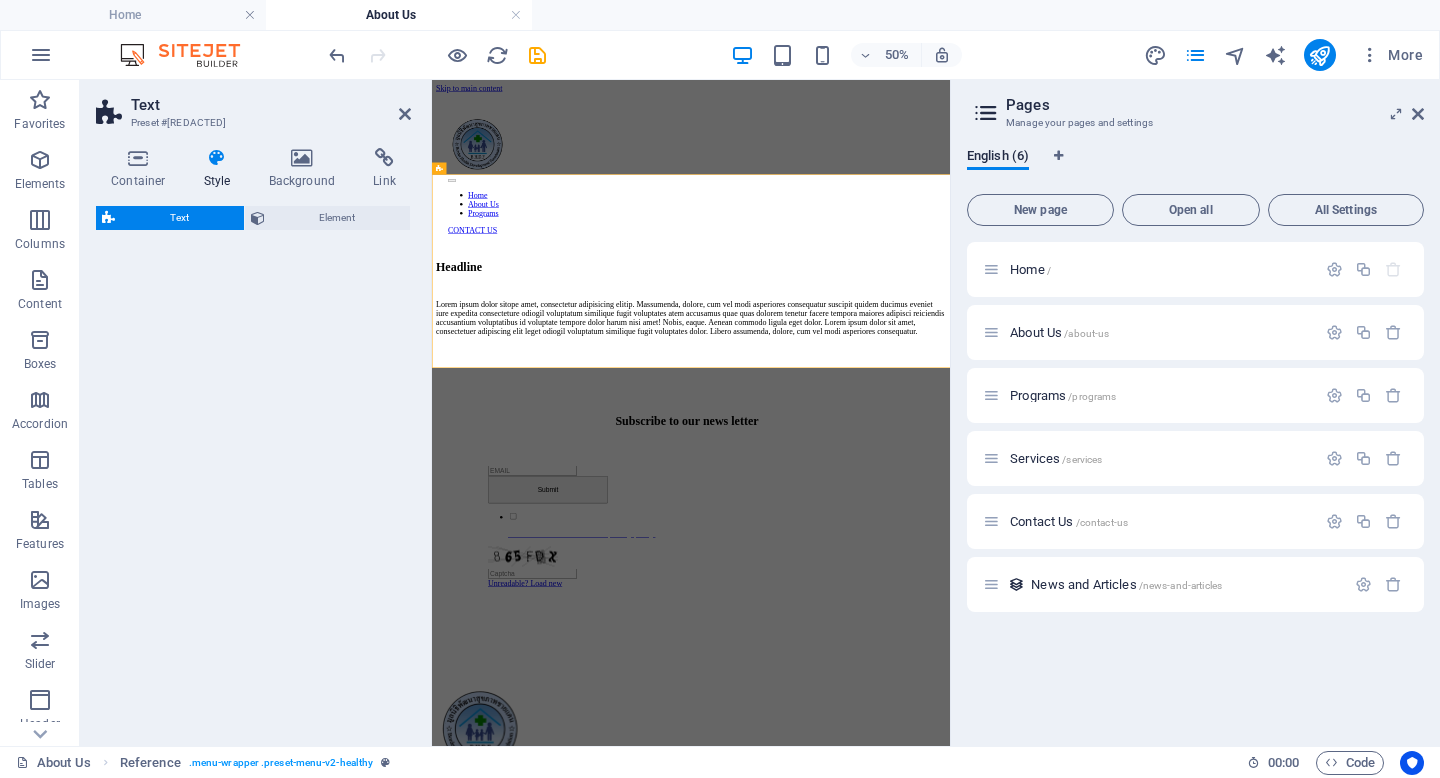 select on "rem" 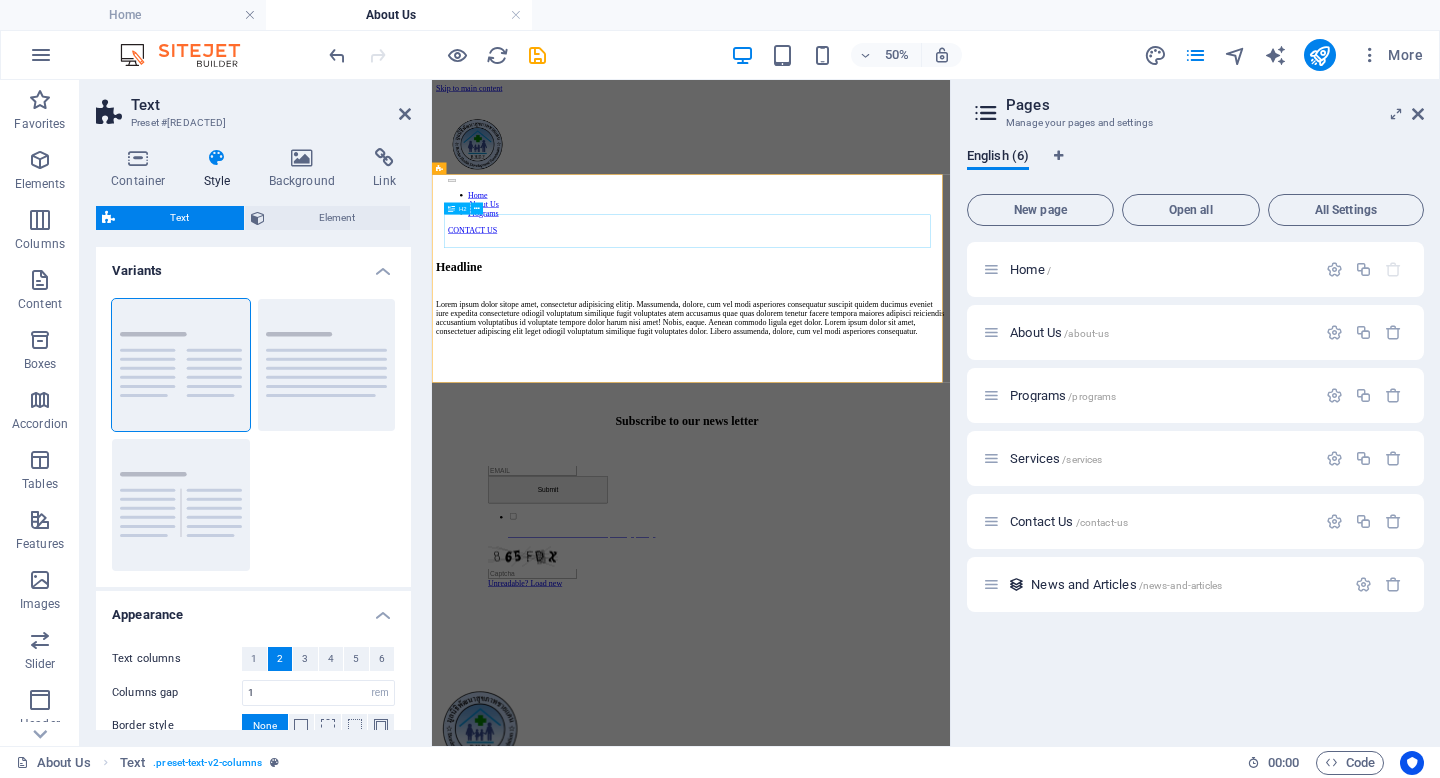 click on "Headline" at bounding box center [950, 454] 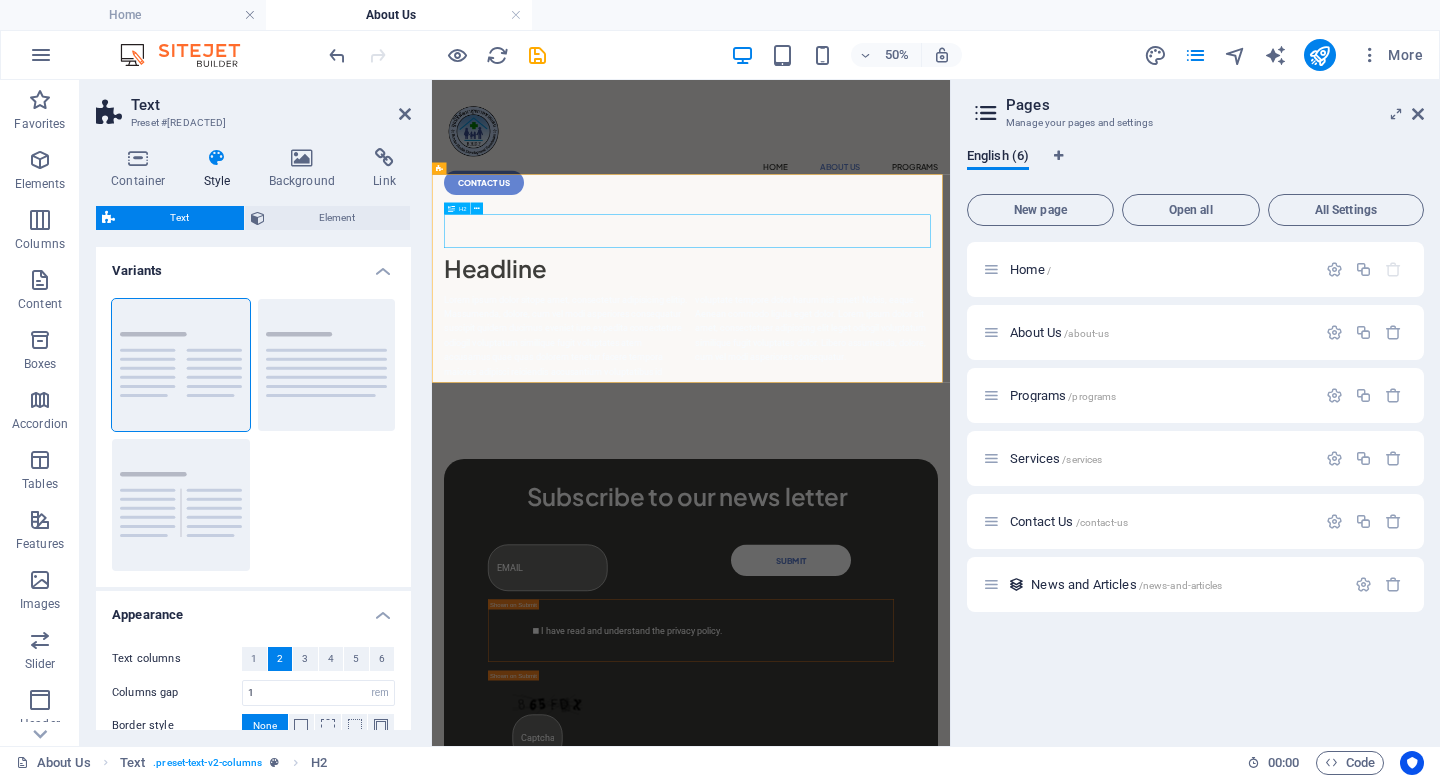 click on "Headline" at bounding box center [950, 455] 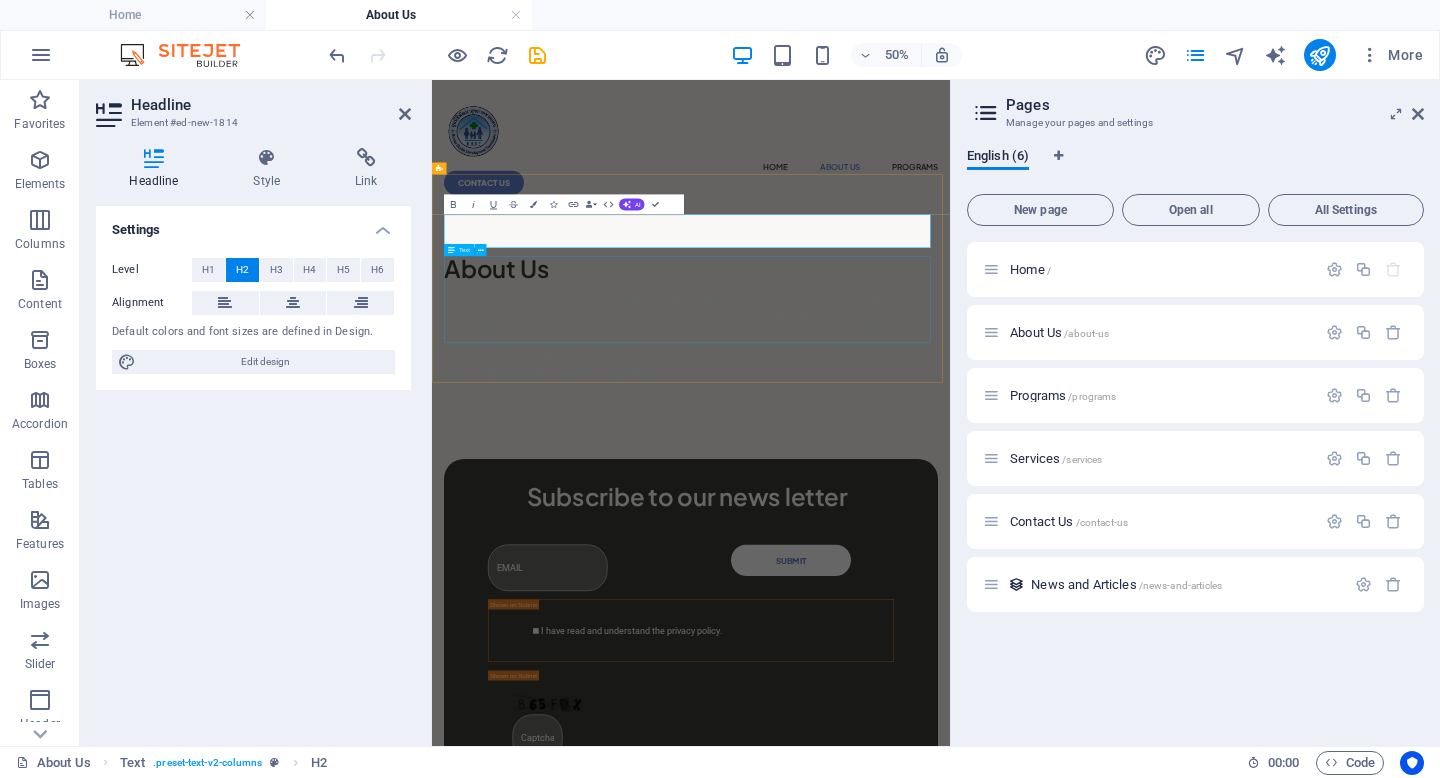 click on "Lorem ipsum dolor sitope amet, consectetur adipisicing elitip. Massumenda, dolore, cum vel modi asperiores consequatur suscipit quidem ducimus eveniet iure expedita consecteture odiogil voluptatum similique fugit voluptates atem accusamus quae quas dolorem tenetur facere tempora maiores adipisci reiciendis accusantium voluptatibus id voluptate tempore dolor harum nisi amet! Nobis, eaque. Aenean commodo ligula eget dolor. Lorem ipsum dolor sit amet, consectetuer adipiscing elit leget odiogil voluptatum similique fugit voluptates dolor. Libero assumenda, dolore, cum vel modi asperiores consequatur." at bounding box center [950, 591] 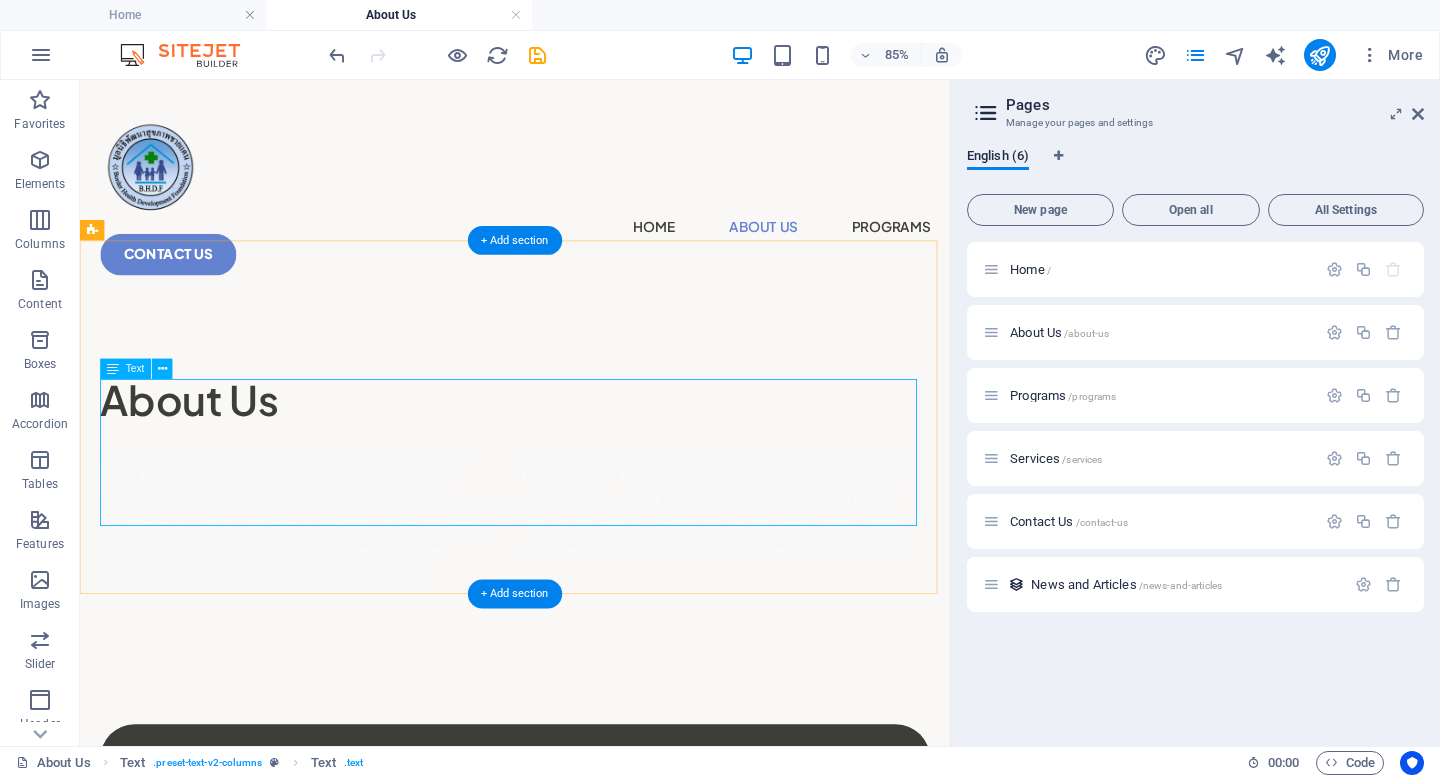 click on "Lorem ipsum dolor sitope amet, consectetur adipisicing elitip. Massumenda, dolore, cum vel modi asperiores consequatur suscipit quidem ducimus eveniet iure expedita consecteture odiogil voluptatum similique fugit voluptates atem accusamus quae quas dolorem tenetur facere tempora maiores adipisci reiciendis accusantium voluptatibus id voluptate tempore dolor harum nisi amet! Nobis, eaque. Aenean commodo ligula eget dolor. Lorem ipsum dolor sit amet, consectetuer adipiscing elit leget odiogil voluptatum similique fugit voluptates dolor. Libero assumenda, dolore, cum vel modi asperiores consequatur." at bounding box center [592, 591] 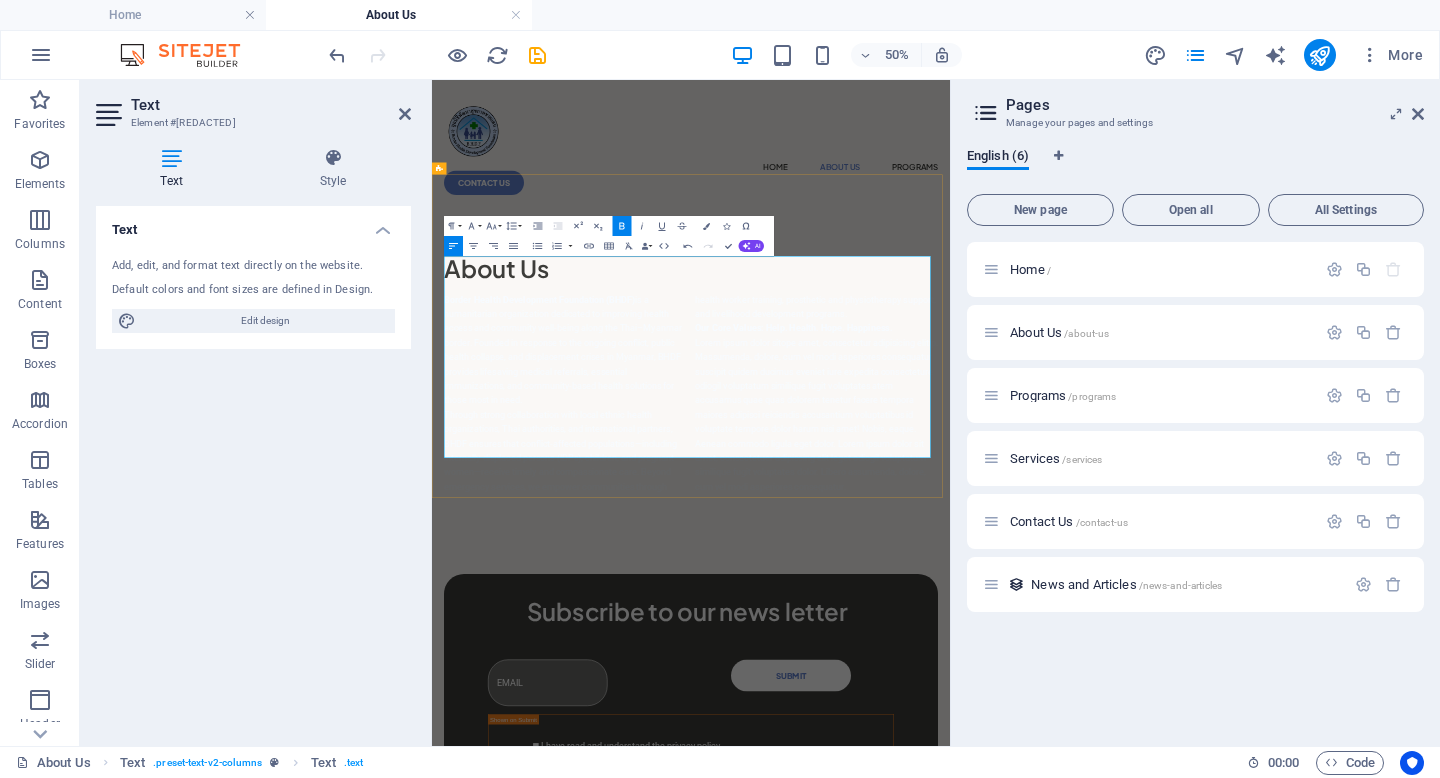 click on "Border Health Development Foundation (BHDF)  is a humanitarian organization dedicated to improving health access and community well-being along the Thai–Myanmar border. Founded in response to the ongoing conflict, public health collapse, and displacement crises in Myanmar, BHDF provides lifesaving medical referrals, essential immunizations, and community-based health solutions for those most in need." at bounding box center [699, 620] 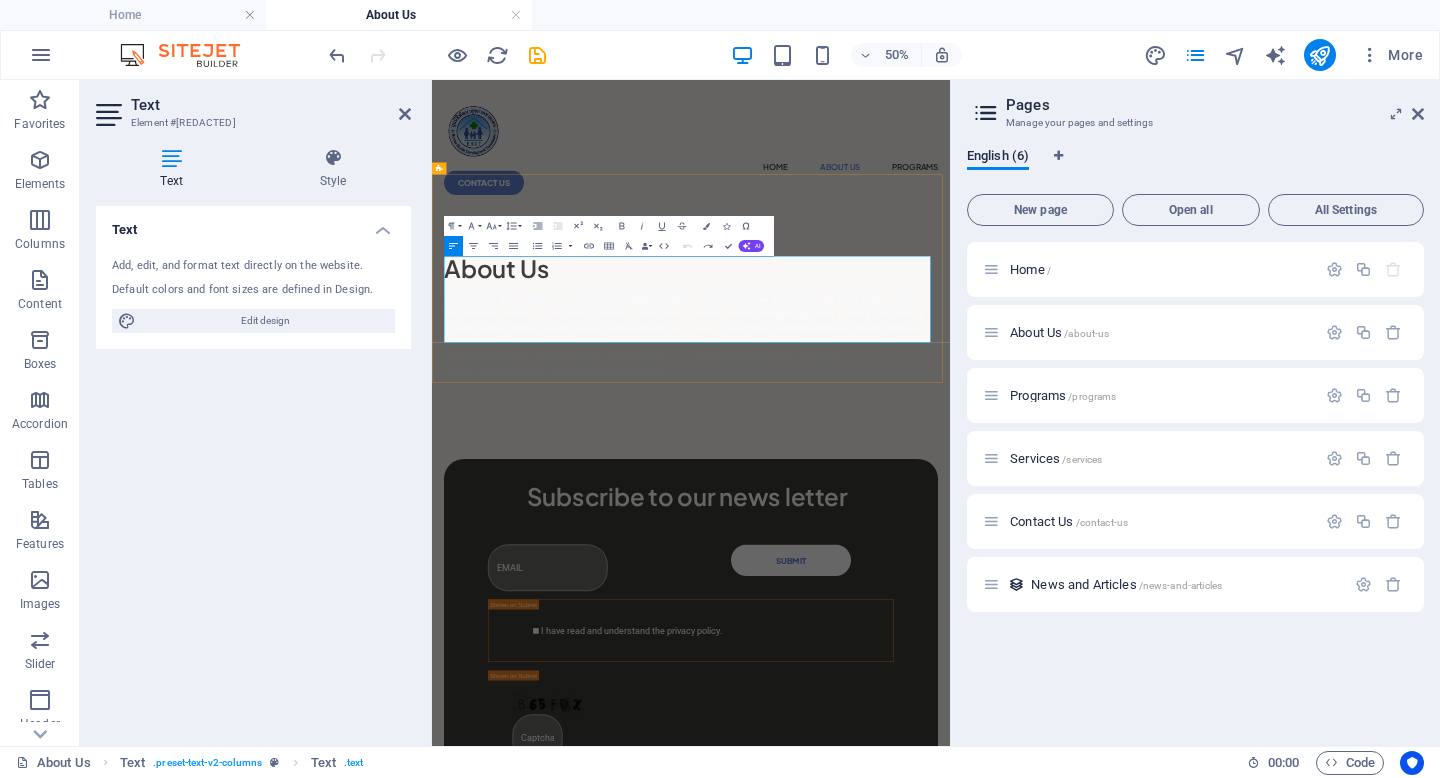 click on "Lorem ipsum dolor sitope amet, consectetur adipisicing elitip. Massumenda, dolore, cum vel modi asperiores consequatur suscipit quidem ducimus eveniet iure expedita consecteture odiogil voluptatum similique fugit voluptates atem accusamus quae quas dolorem tenetur facere tempora maiores adipisci reiciendis accusantium voluptatibus id voluptate tempore dolor harum nisi amet! Nobis, eaque. Aenean commodo ligula eget dolor. Lorem ipsum dolor sit amet, consectetuer adipiscing elit leget odiogil voluptatum similique fugit voluptates dolor. Libero assumenda, dolore, cum vel modi asperiores consequatur." at bounding box center (950, 591) 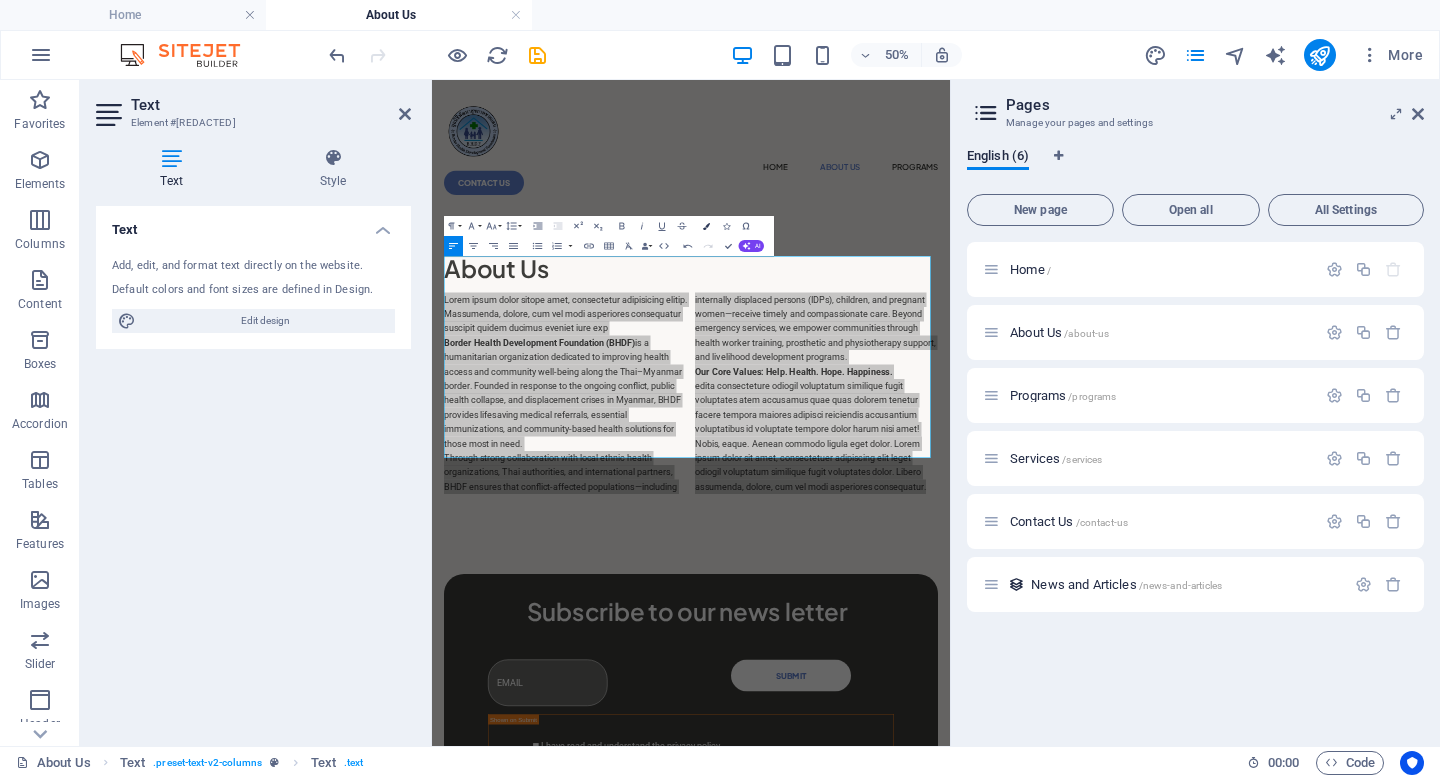 click at bounding box center (706, 226) 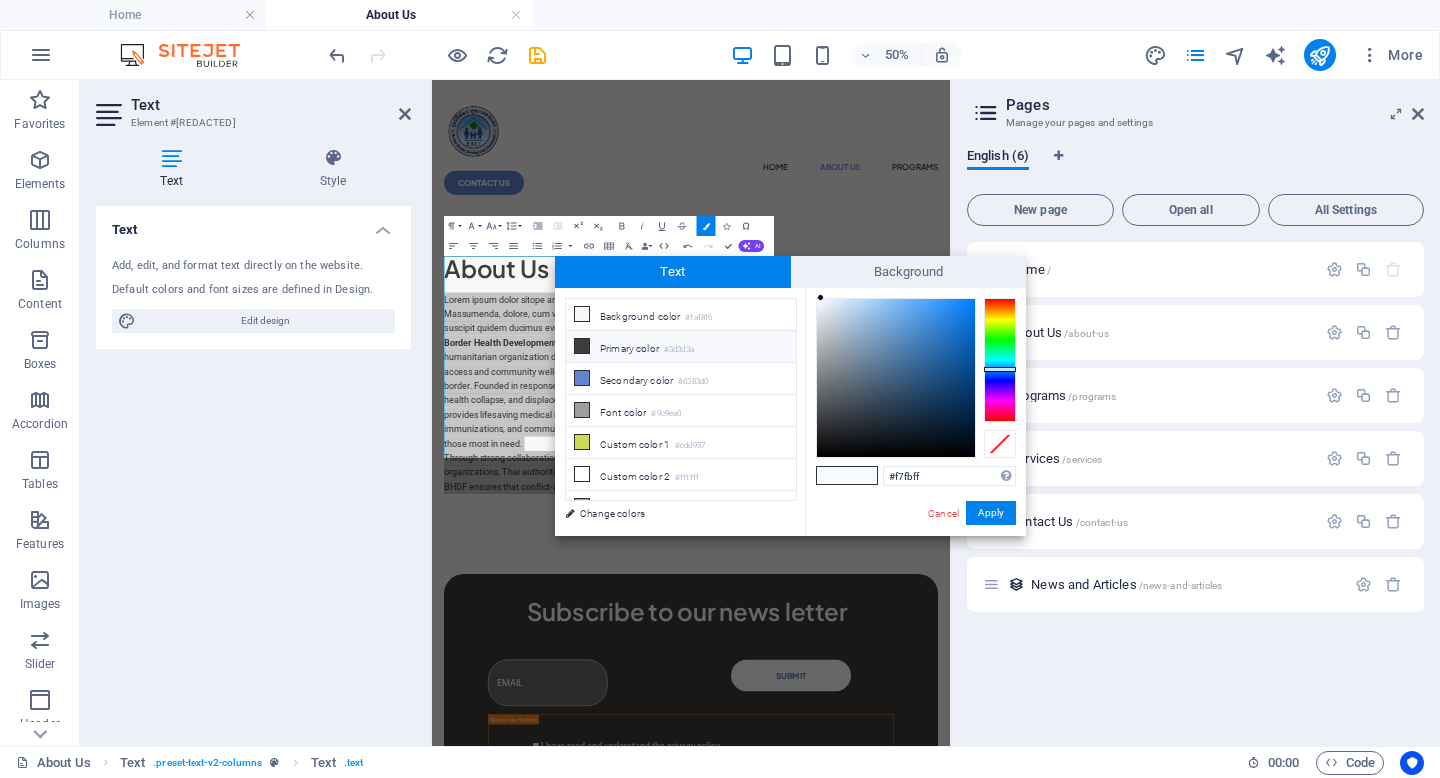 click on "Primary color
#3d3d3a" at bounding box center (681, 347) 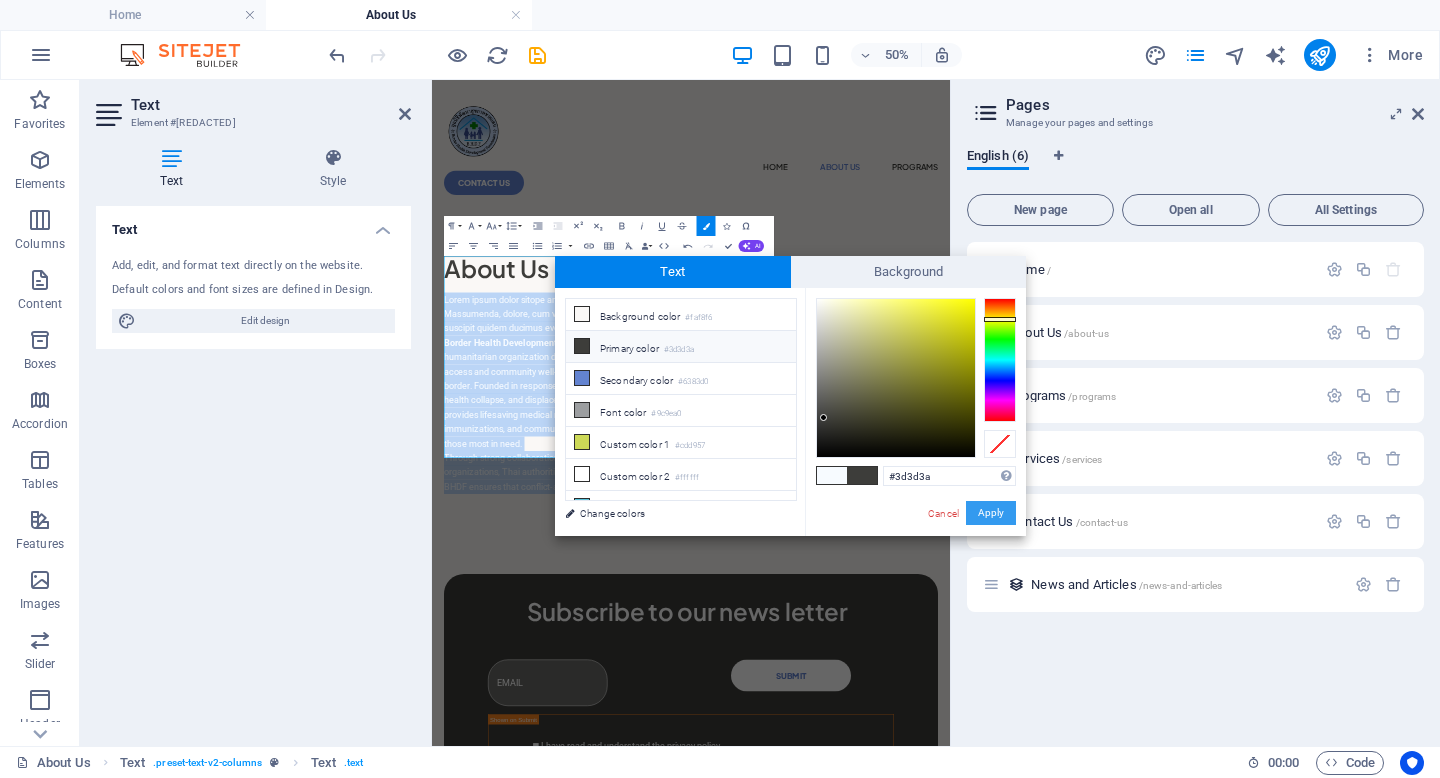 click on "Apply" at bounding box center (991, 513) 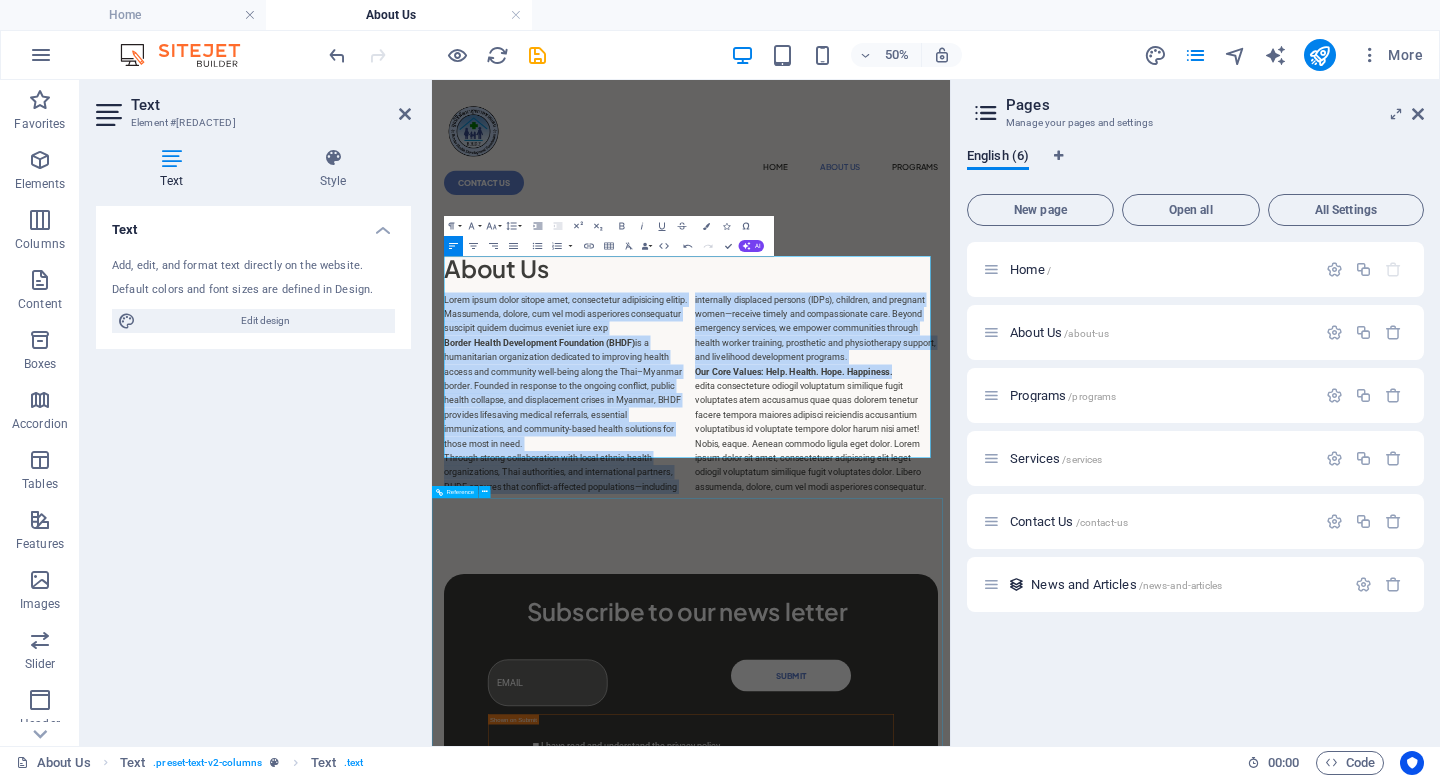 click on "Subscribe to our news letter Submit   I have read and understand the privacy policy. Unreadable? Load new" at bounding box center (950, 1473) 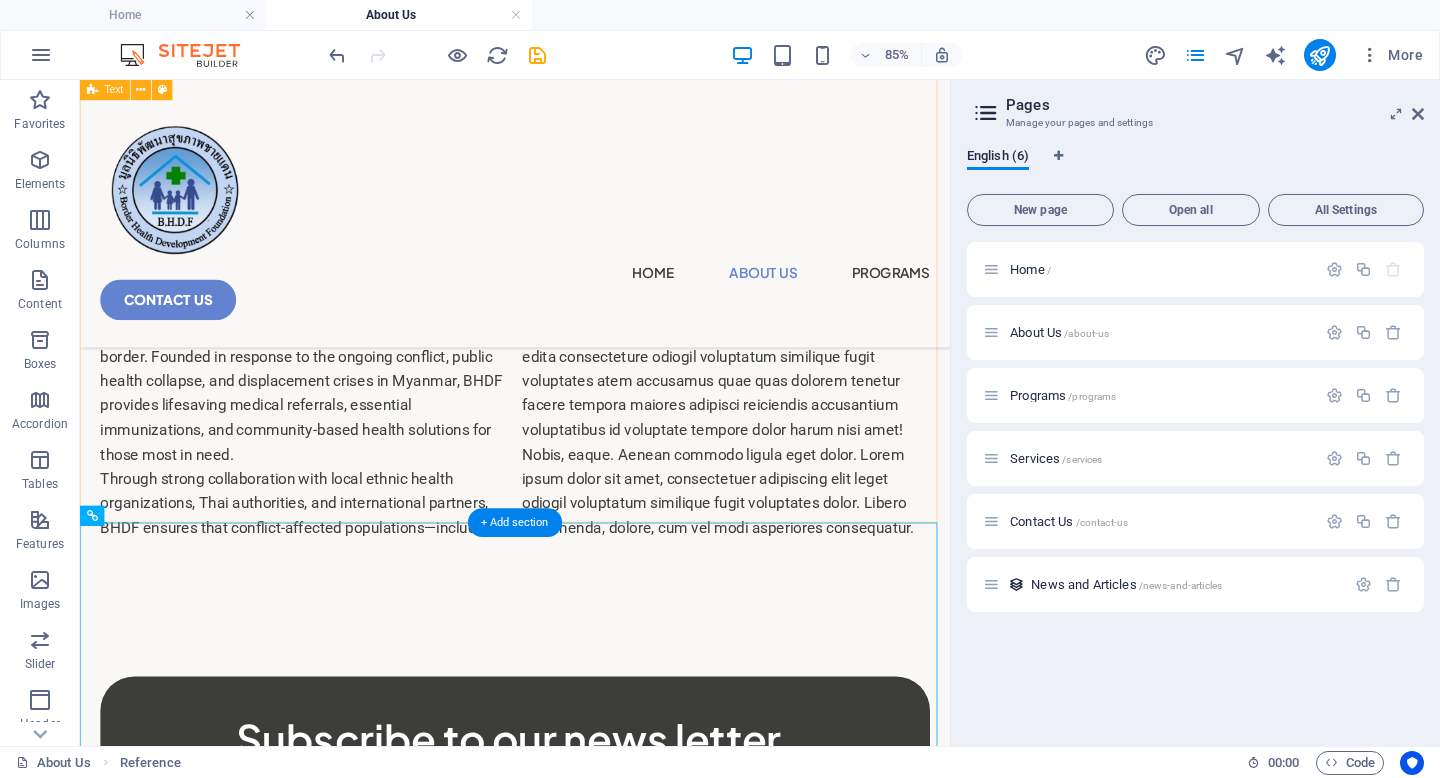 scroll, scrollTop: 162, scrollLeft: 0, axis: vertical 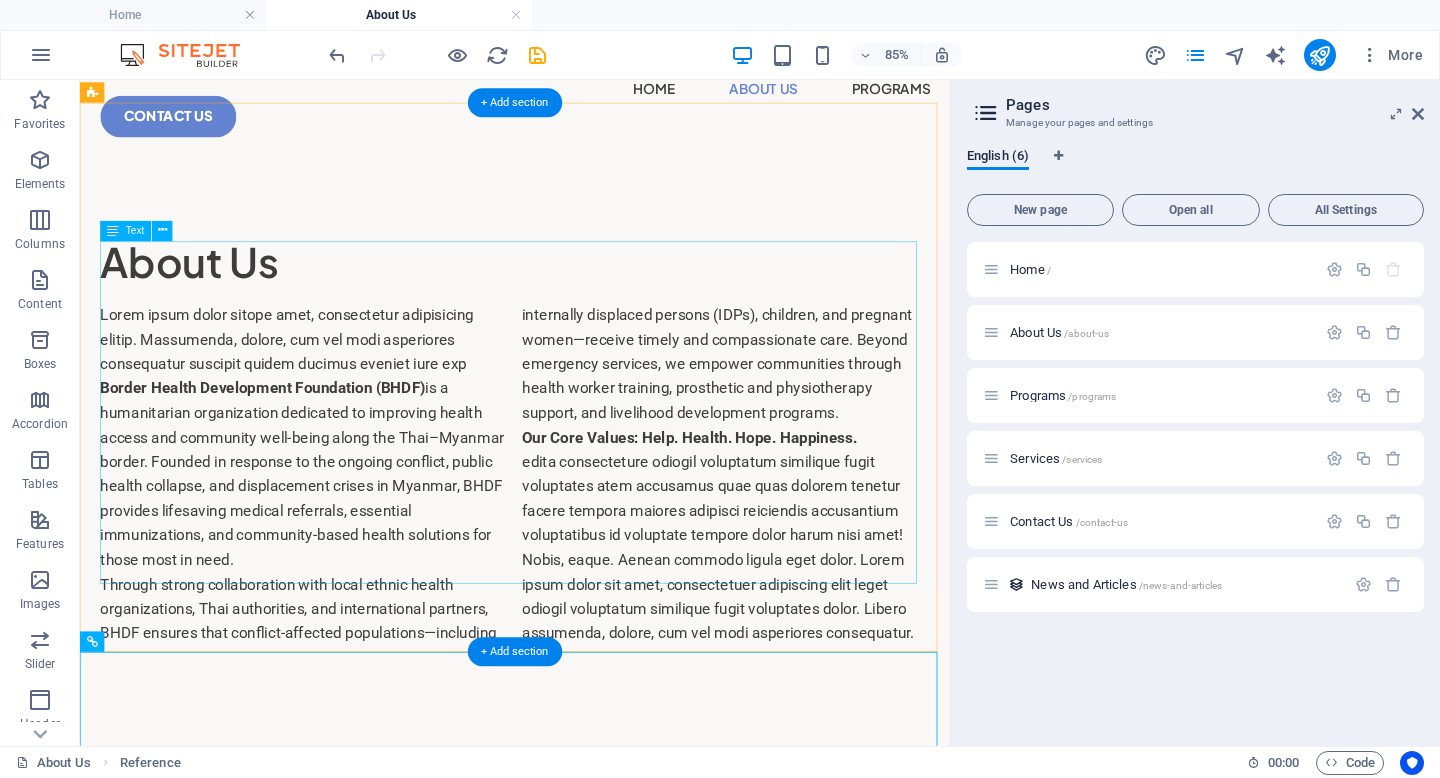 click on "Lorem ipsum dolor sitope amet, consectetur adipisicing elitip. Massumenda, dolore, cum vel modi asperiores consequatur suscipit quidem ducimus eveniet iure exp Border Health Development Foundation (BHDF)  is a humanitarian organization dedicated to improving health access and community well-being along the Thai–Myanmar border. Founded in response to the ongoing conflict, public health collapse, and displacement crises in Myanmar, BHDF provides lifesaving medical referrals, essential immunizations, and community-based health solutions for those most in need. Through strong collaboration with local ethnic health organizations, Thai authorities, and international partners, BHDF ensures that conflict-affected populations—including internally displaced persons (IDPs), children, and pregnant women—receive timely and compassionate care. Beyond emergency services, we empower communities through health worker training, prosthetic and physiotherapy support, and livelihood development programs." at bounding box center [592, 544] 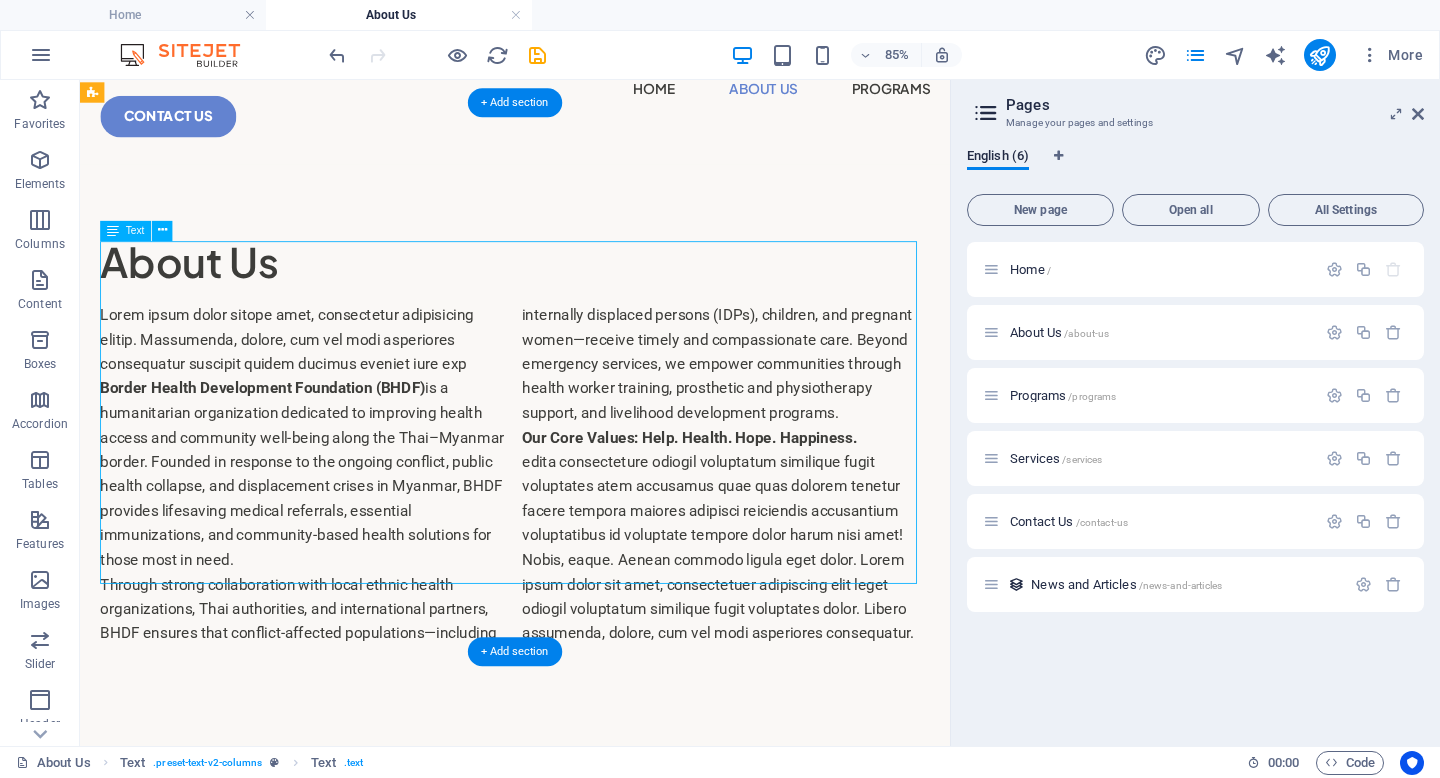 click on "Lorem ipsum dolor sitope amet, consectetur adipisicing elitip. Massumenda, dolore, cum vel modi asperiores consequatur suscipit quidem ducimus eveniet iure exp Border Health Development Foundation (BHDF)  is a humanitarian organization dedicated to improving health access and community well-being along the Thai–Myanmar border. Founded in response to the ongoing conflict, public health collapse, and displacement crises in Myanmar, BHDF provides lifesaving medical referrals, essential immunizations, and community-based health solutions for those most in need. Through strong collaboration with local ethnic health organizations, Thai authorities, and international partners, BHDF ensures that conflict-affected populations—including internally displaced persons (IDPs), children, and pregnant women—receive timely and compassionate care. Beyond emergency services, we empower communities through health worker training, prosthetic and physiotherapy support, and livelihood development programs." at bounding box center (592, 544) 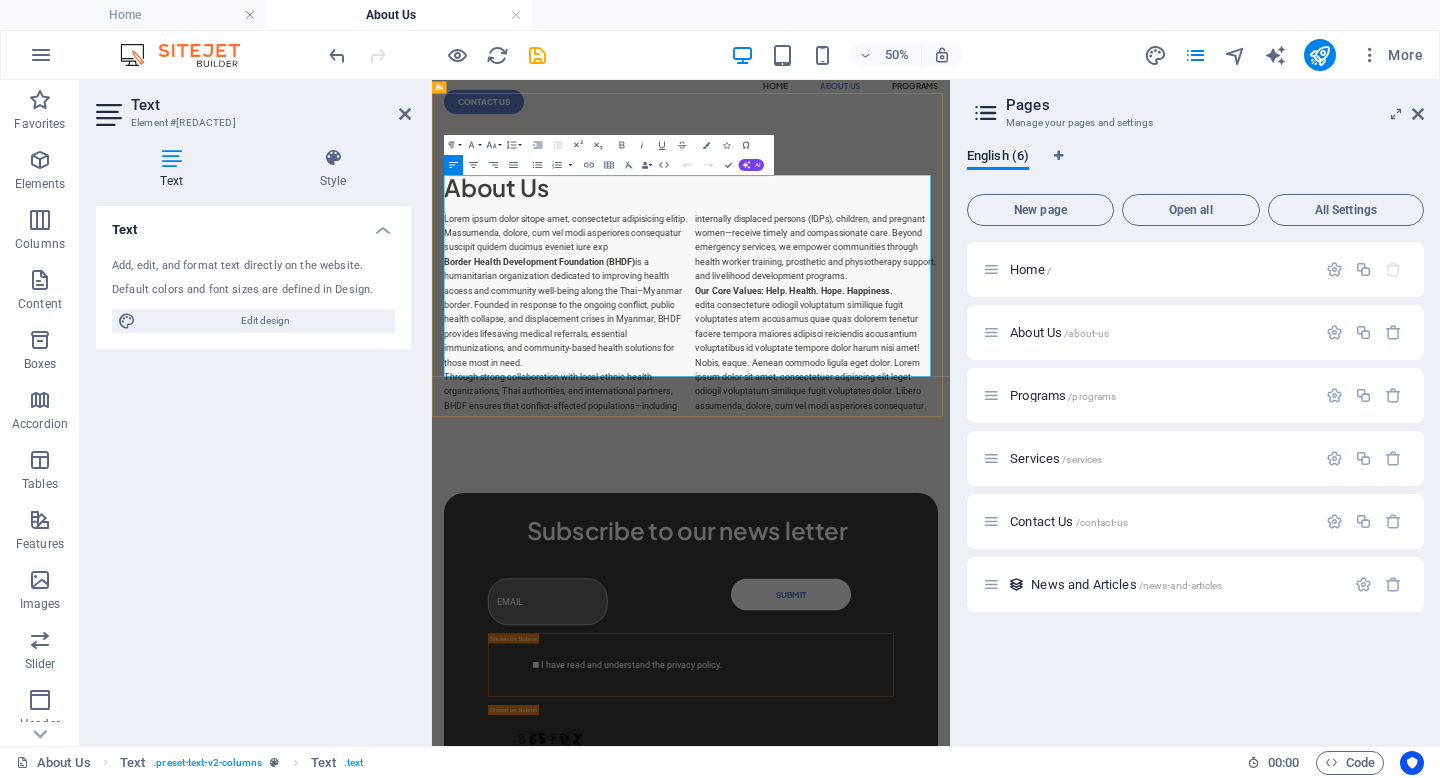 click on "Border Health Development Foundation (BHDF)  is a humanitarian organization dedicated to improving health access and community well-being along the Thai–Myanmar border. Founded in response to the ongoing conflict, public health collapse, and displacement crises in Myanmar, BHDF provides lifesaving medical referrals, essential immunizations, and community-based health solutions for those most in need." at bounding box center (693, 543) 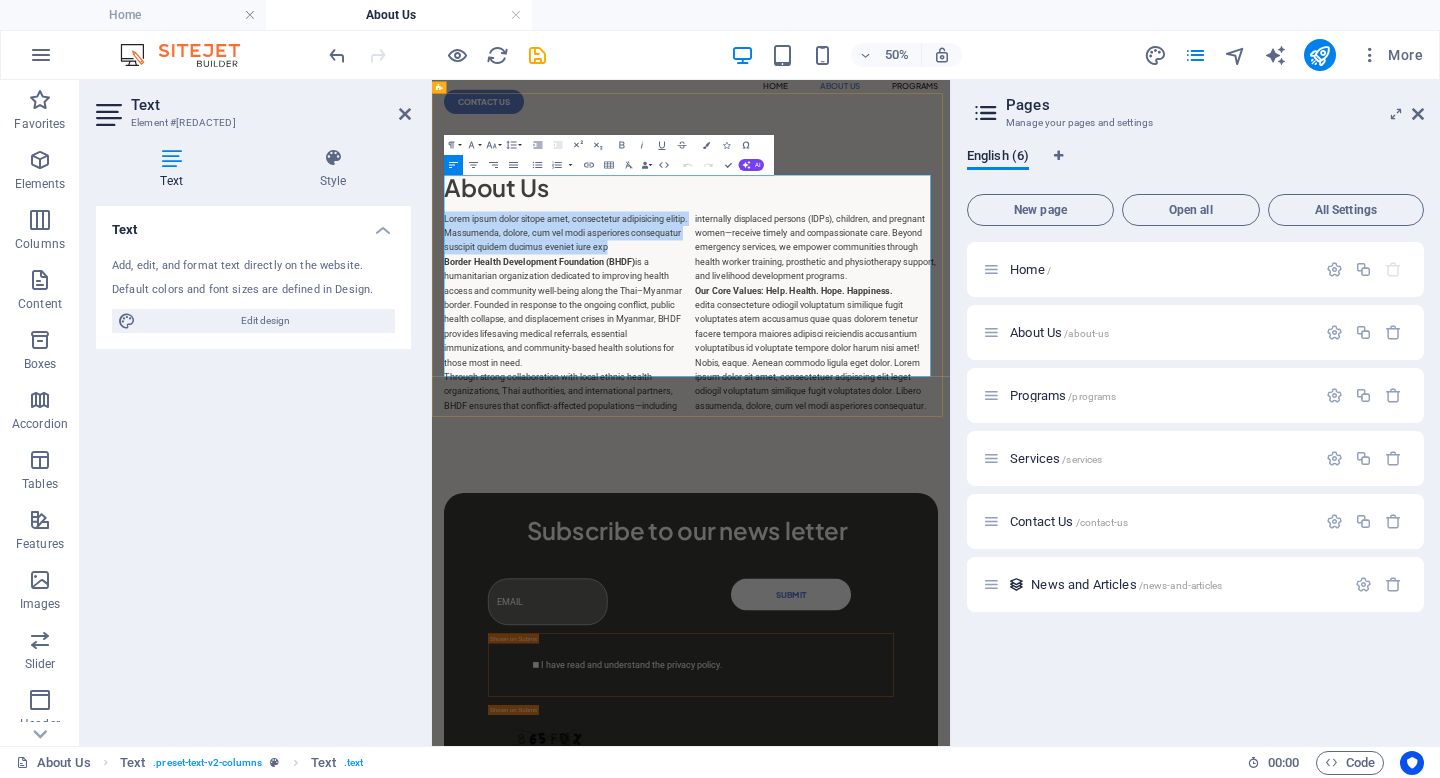 drag, startPoint x: 896, startPoint y: 335, endPoint x: 456, endPoint y: 276, distance: 443.93805 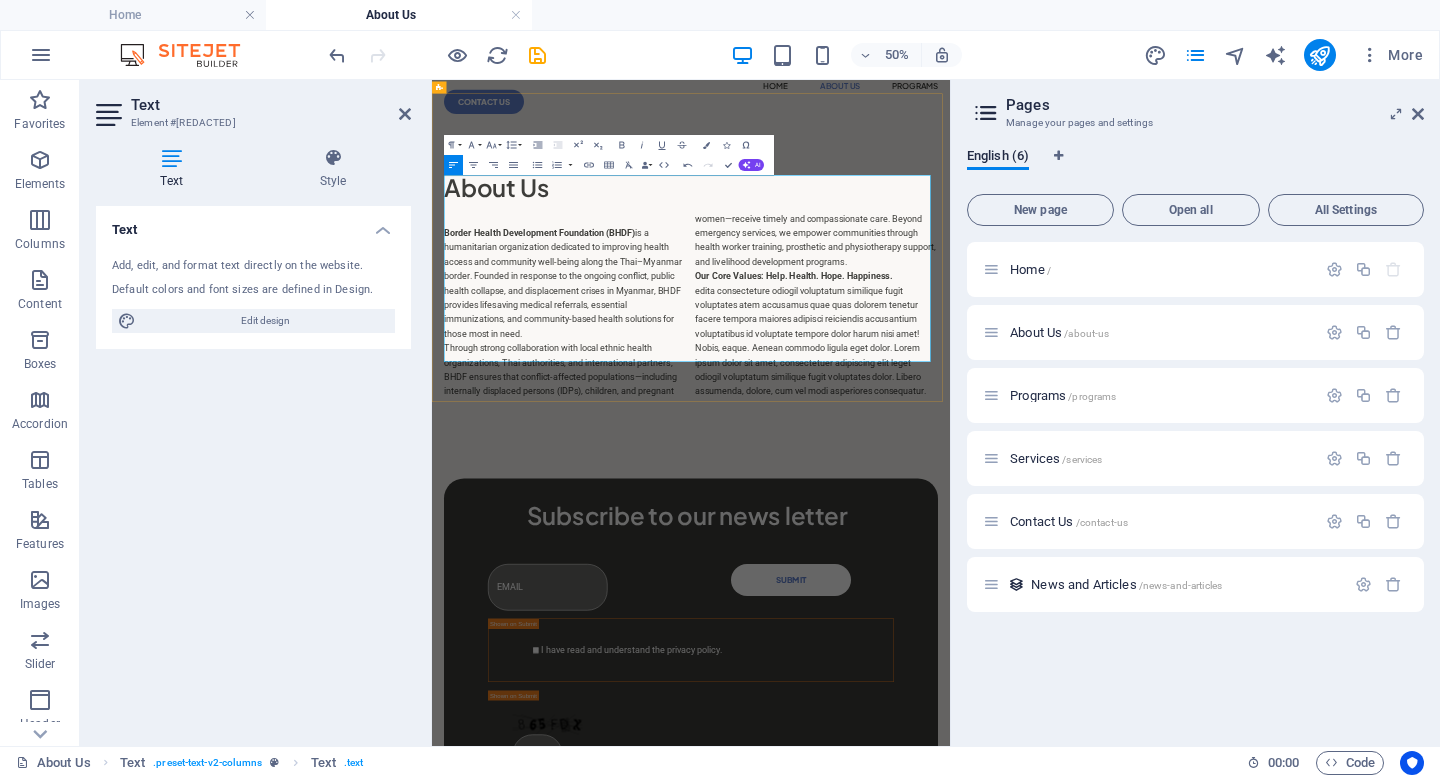 click on "Border Health Development Foundation (BHDF)" at bounding box center [647, 385] 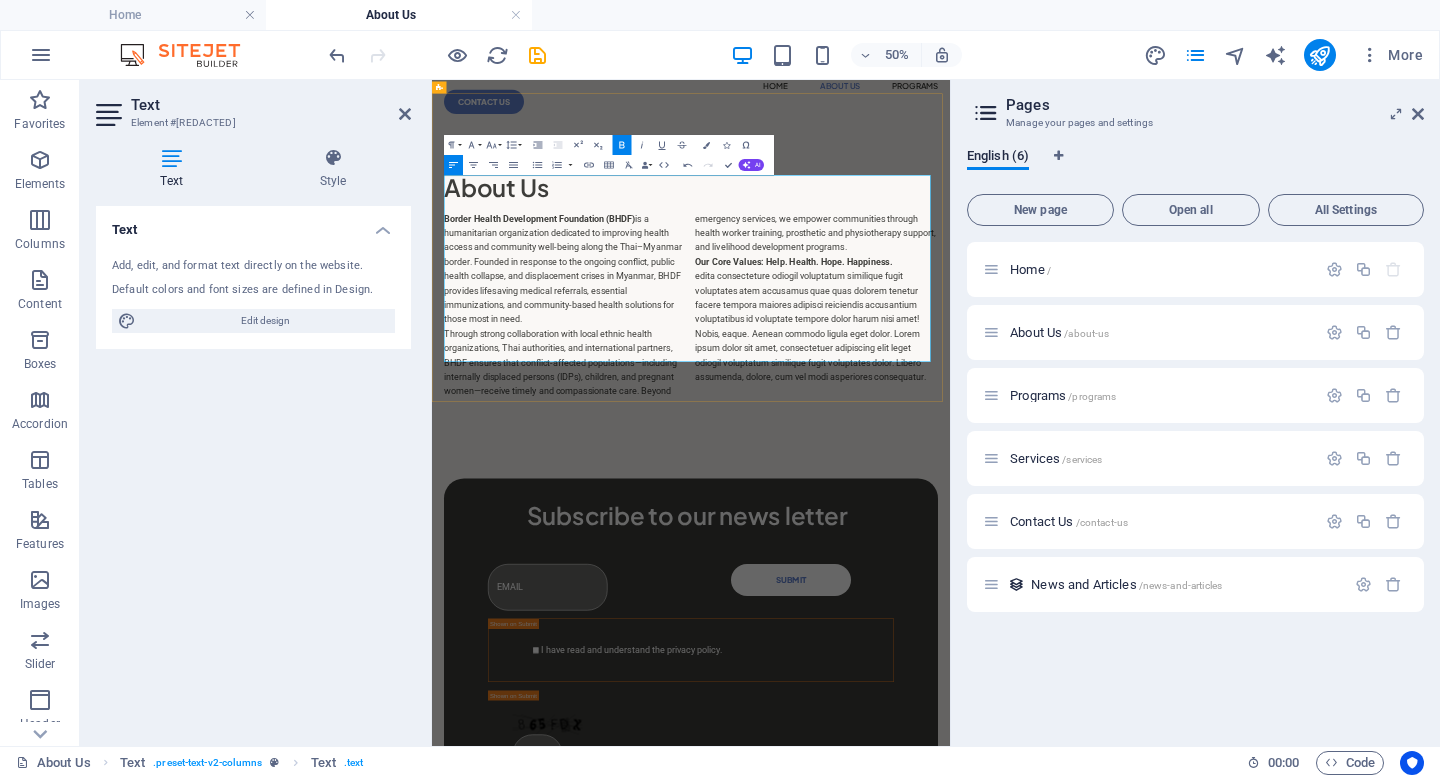 click on "Border Health Development Foundation (BHDF)  is a humanitarian organization dedicated to improving health access and community well-being along the Thai–Myanmar border. Founded in response to the ongoing conflict, public health collapse, and displacement crises in Myanmar, BHDF provides lifesaving medical referrals, essential immunizations, and community-based health solutions for those most in need. Through strong collaboration with local ethnic health organizations, Thai authorities, and international partners, BHDF ensures that conflict-affected populations—including internally displaced persons (IDPs), children, and pregnant women—receive timely and compassionate care. Beyond emergency services, we empower communities through health worker training, prosthetic and physiotherapy support, and livelihood development programs. Our Core Values: Help. Health. Hope. Happiness." at bounding box center [950, 530] 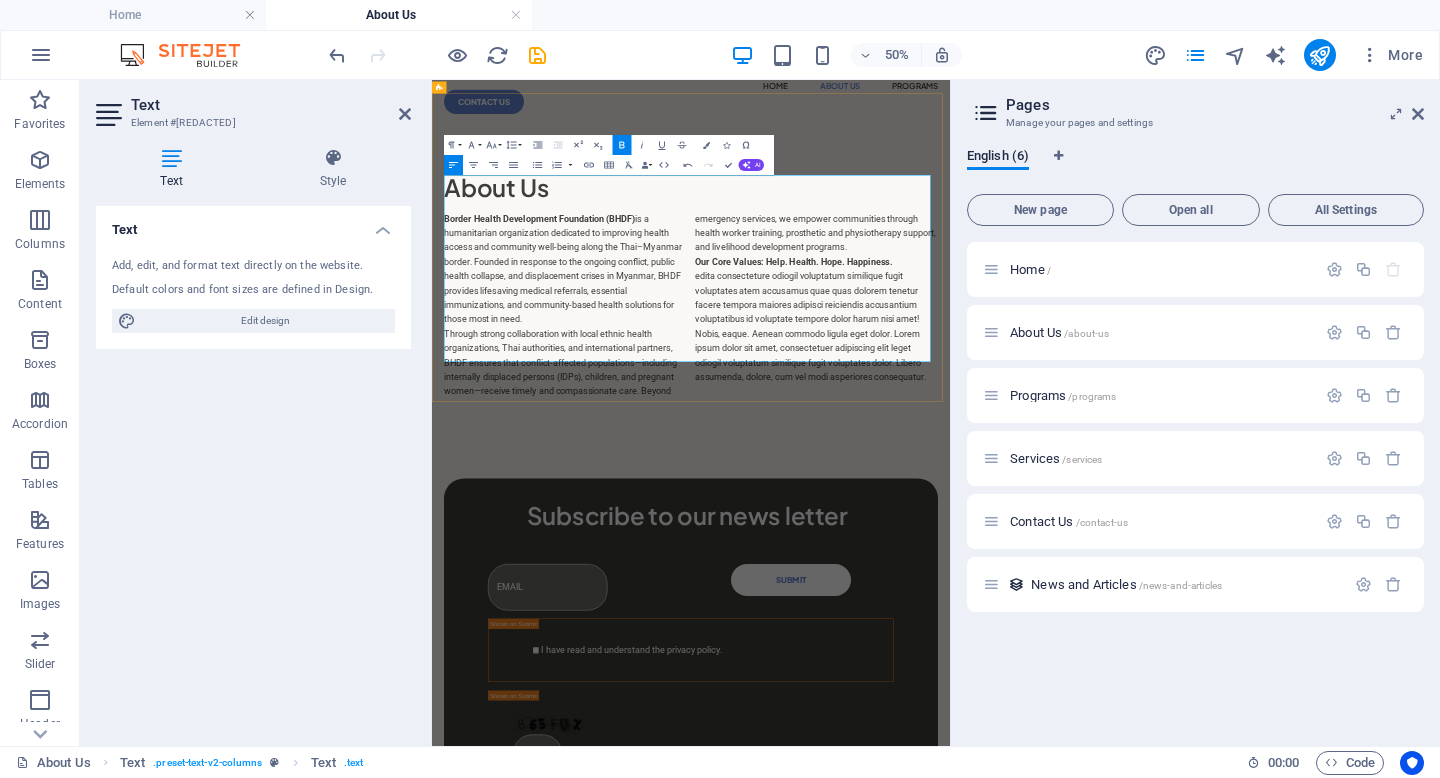 click on "Border Health Development Foundation (BHDF)  is a humanitarian organization dedicated to improving health access and community well-being along the Thai–Myanmar border. Founded in response to the ongoing conflict, public health collapse, and displacement crises in Myanmar, BHDF provides lifesaving medical referrals, essential immunizations, and community-based health solutions for those most in need. Through strong collaboration with local ethnic health organizations, Thai authorities, and international partners, BHDF ensures that conflict-affected populations—including internally displaced persons (IDPs), children, and pregnant women—receive timely and compassionate care. Beyond emergency services, we empower communities through health worker training, prosthetic and physiotherapy support, and livelihood development programs. Our Core Values: Help. Health. Hope. Happiness." at bounding box center [950, 530] 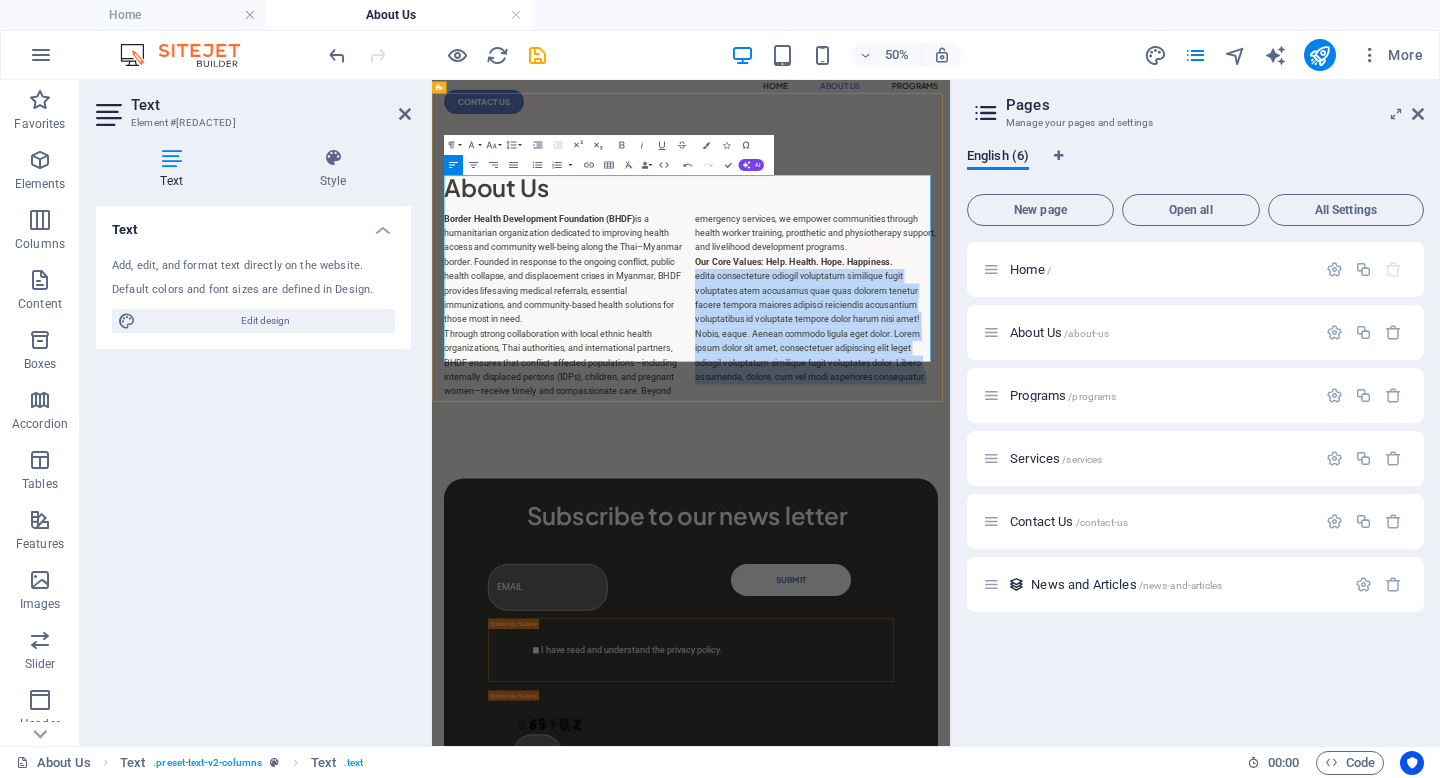 drag, startPoint x: 1411, startPoint y: 601, endPoint x: 951, endPoint y: 409, distance: 498.46164 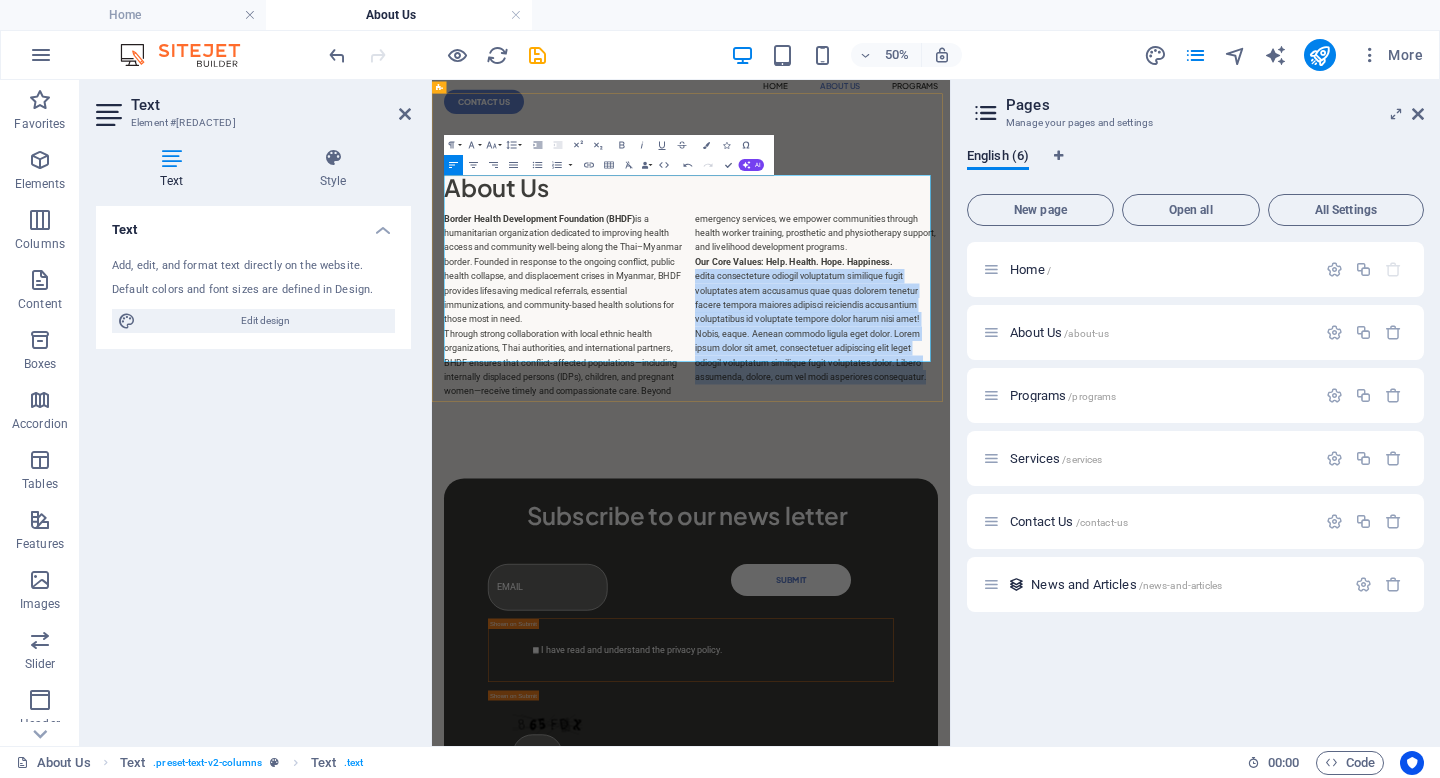 click on "edita consecteture odiogil voluptatum similique fugit voluptates atem accusamus quae quas dolorem tenetur facere tempora maiores adipisci reiciendis accusantium voluptatibus id voluptate tempore dolor harum nisi amet! Nobis, eaque. Aenean commodo ligula eget dolor. Lorem ipsum dolor sit amet, consectetuer adipiscing elit leget odiogil voluptatum similique fugit voluptates dolor. Libero assumenda, dolore, cum vel modi asperiores consequatur." at bounding box center [1189, 572] 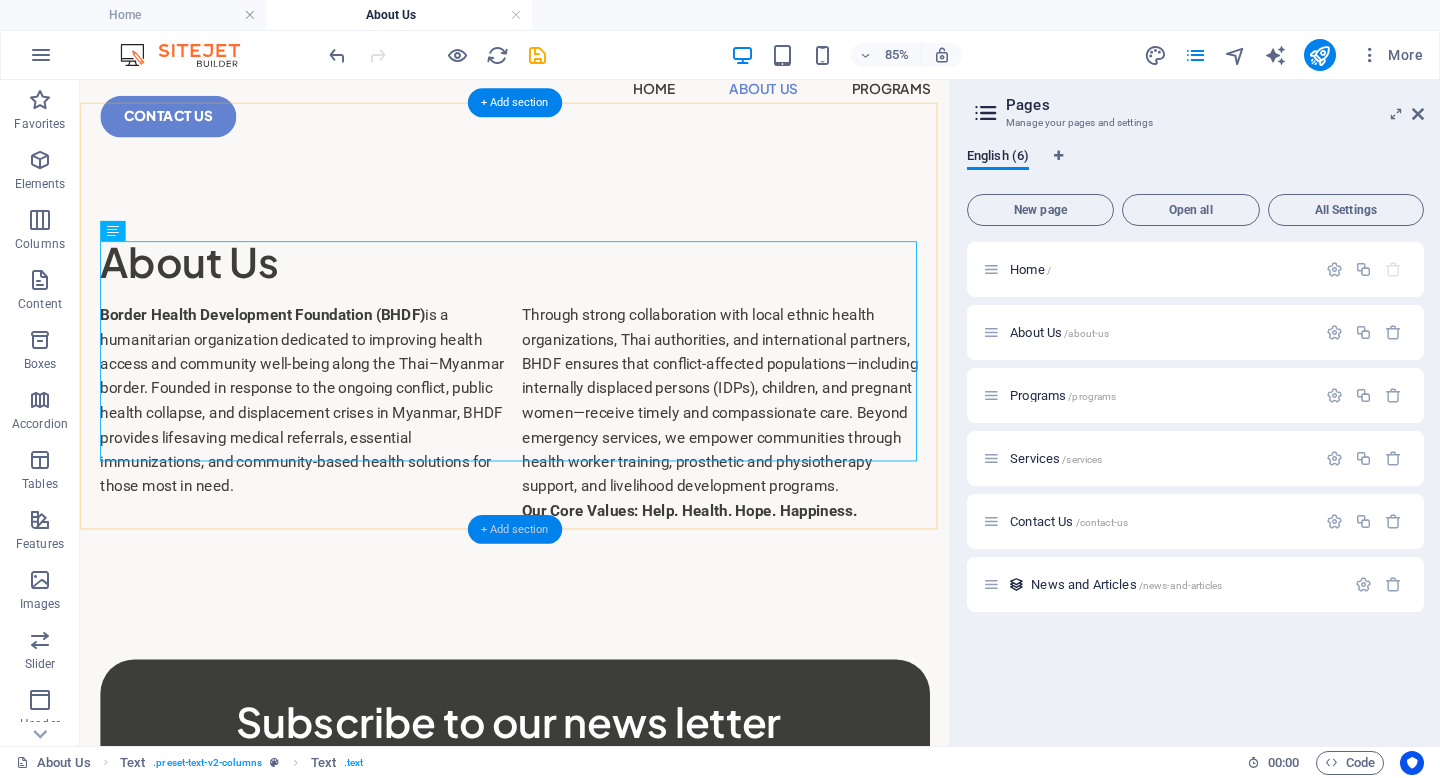 click on "+ Add section" at bounding box center [515, 529] 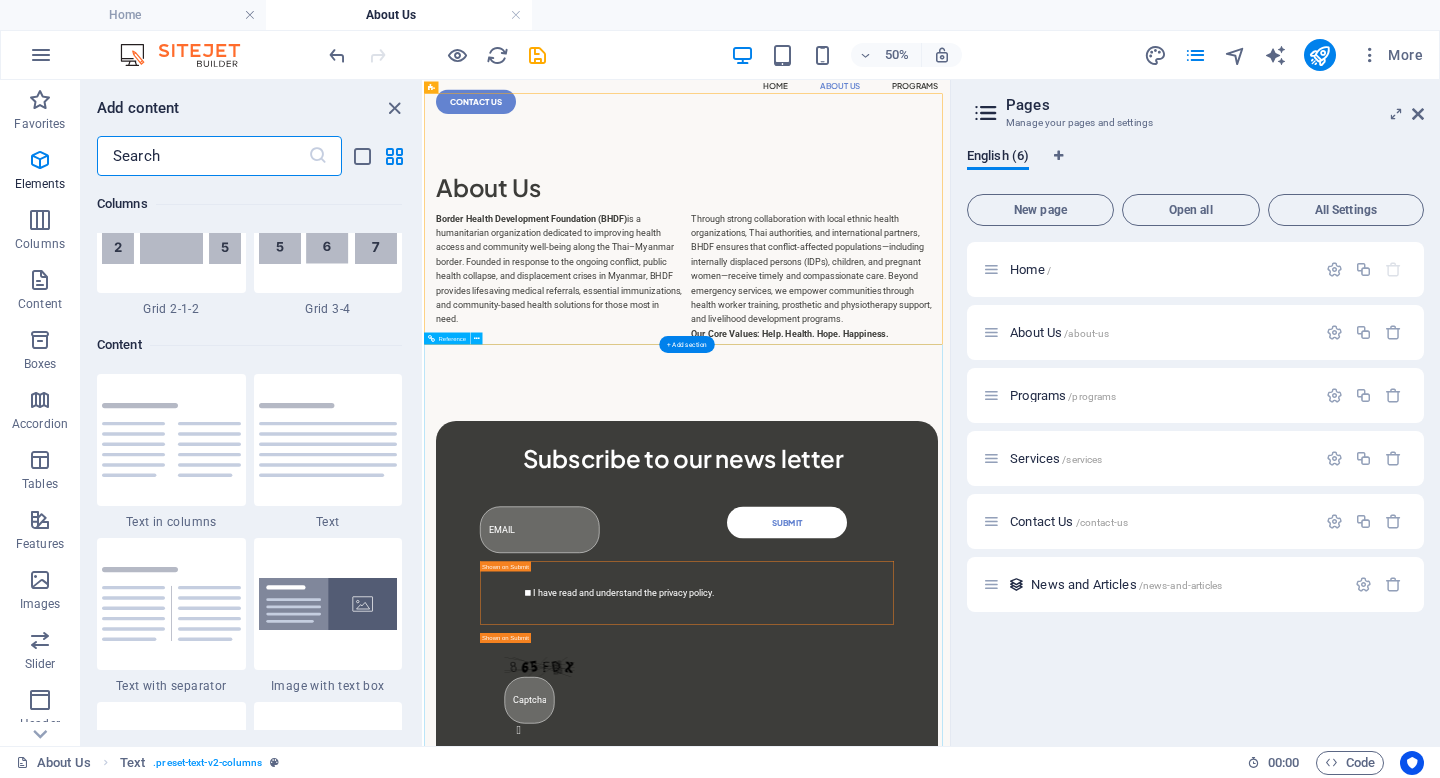 scroll, scrollTop: 3499, scrollLeft: 0, axis: vertical 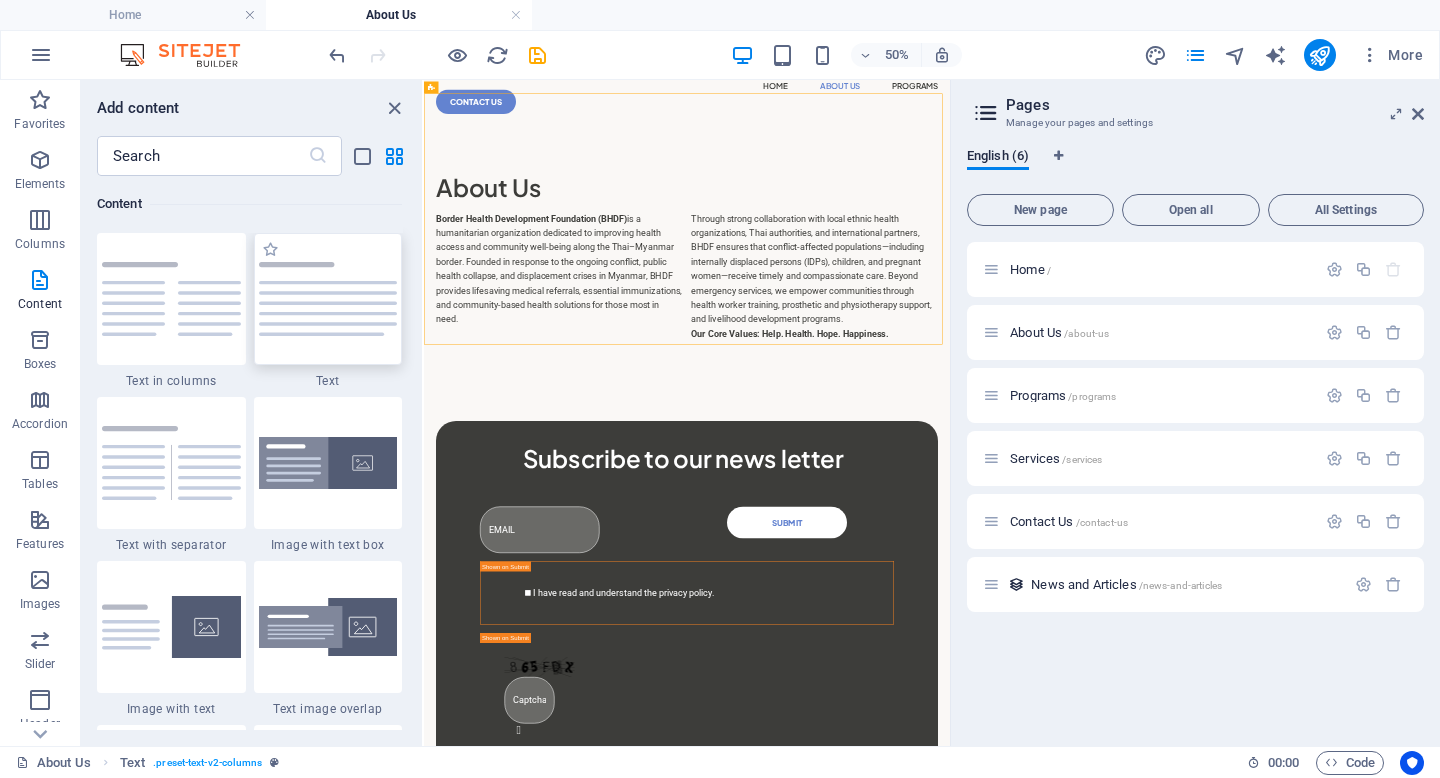 click at bounding box center [328, 299] 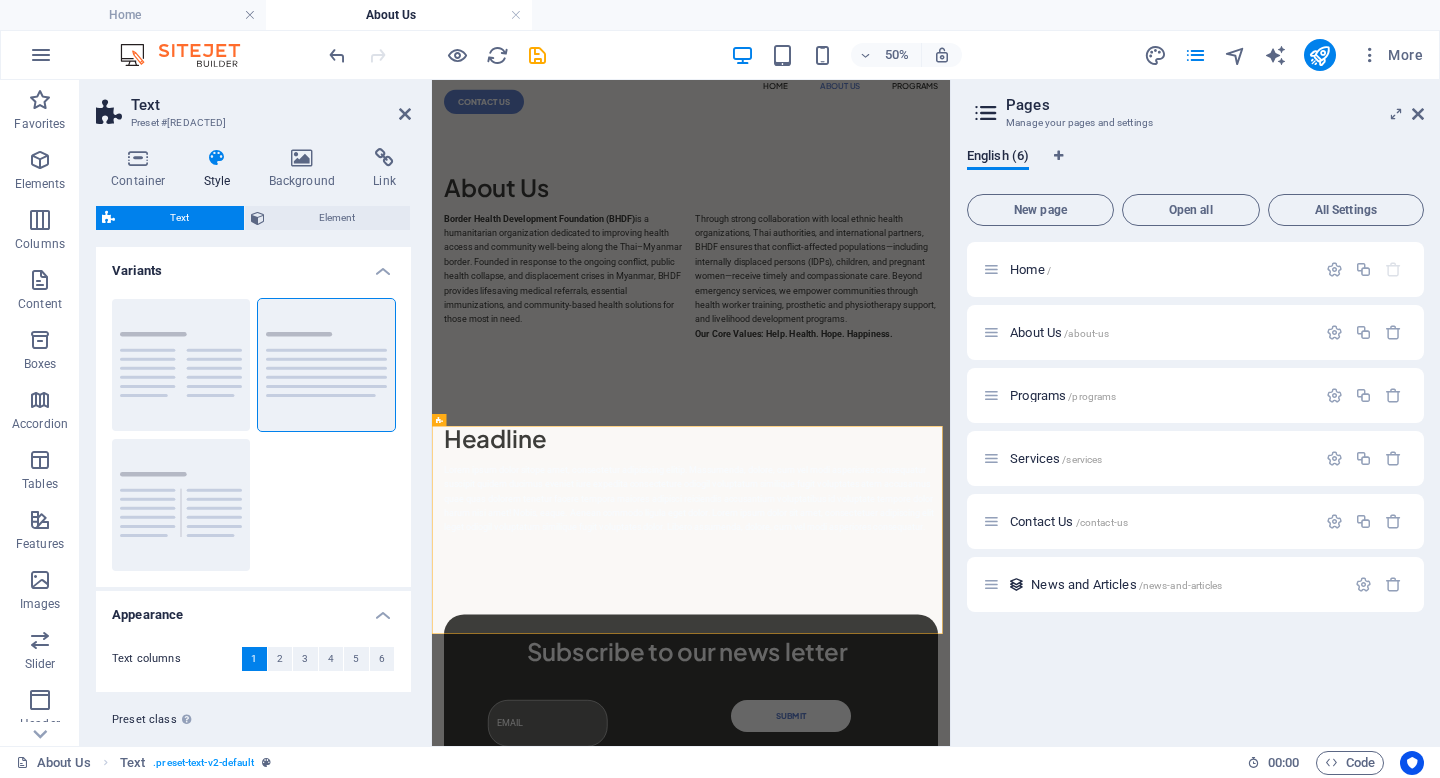 scroll, scrollTop: 0, scrollLeft: 0, axis: both 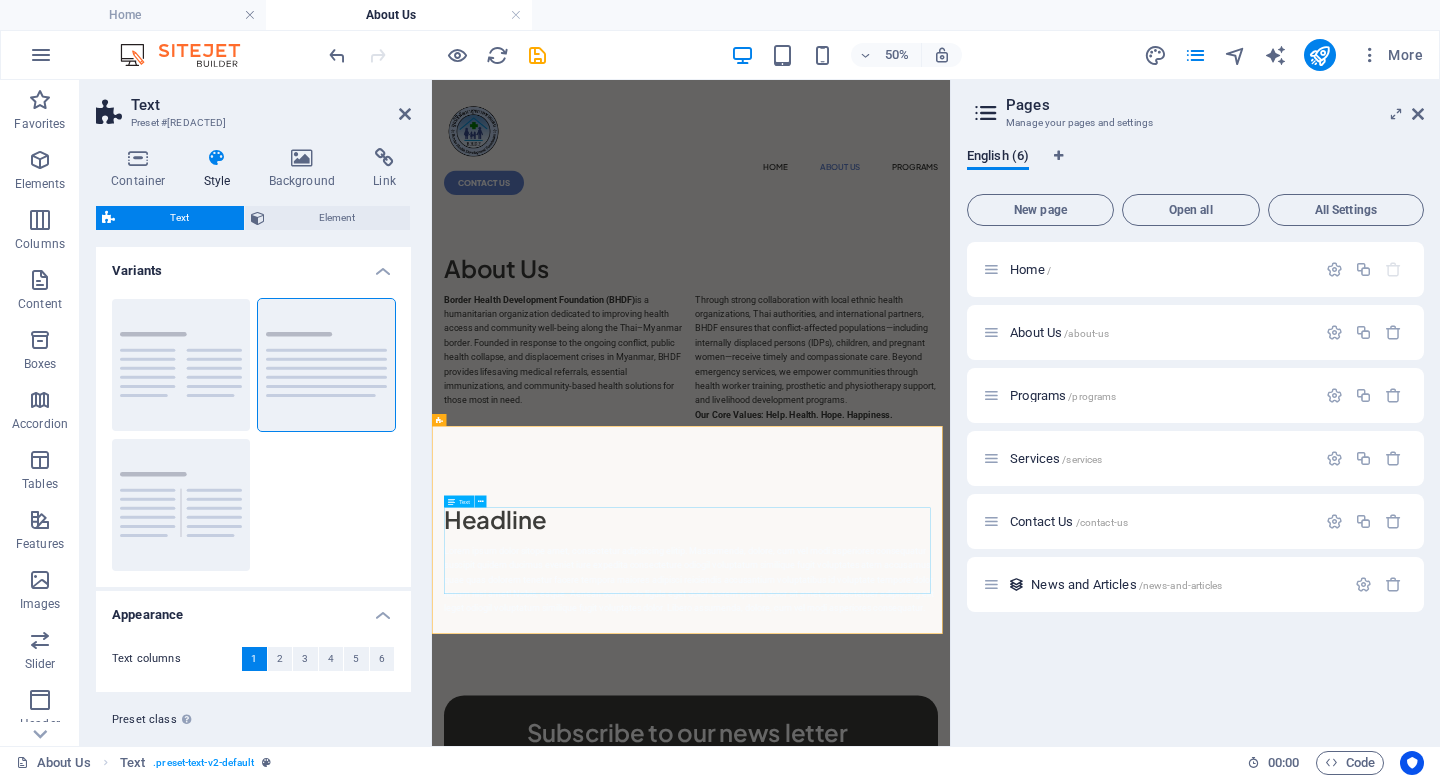 click on "Lorem ipsum dolor sitope amet, consectetur adipisicing elitip. Massumenda, dolore, cum vel modi asperiores consequatur suscipit quidem ducimus eveniet iure expedita consecteture odiogil voluptatum similique fugit voluptates atem accusamus quae quas dolorem tenetur facere tempora maiores adipisci reiciendis accusantium voluptatibus id voluptate tempore dolor harum nisi amet! Nobis, eaque. Aenean commodo ligula eget dolor. Lorem ipsum dolor sit amet, consectetuer adipiscing elit leget odiogil voluptatum similique fugit voluptates dolor. Libero assumenda, dolore, cum vel modi asperiores consequatur." at bounding box center [950, 1079] 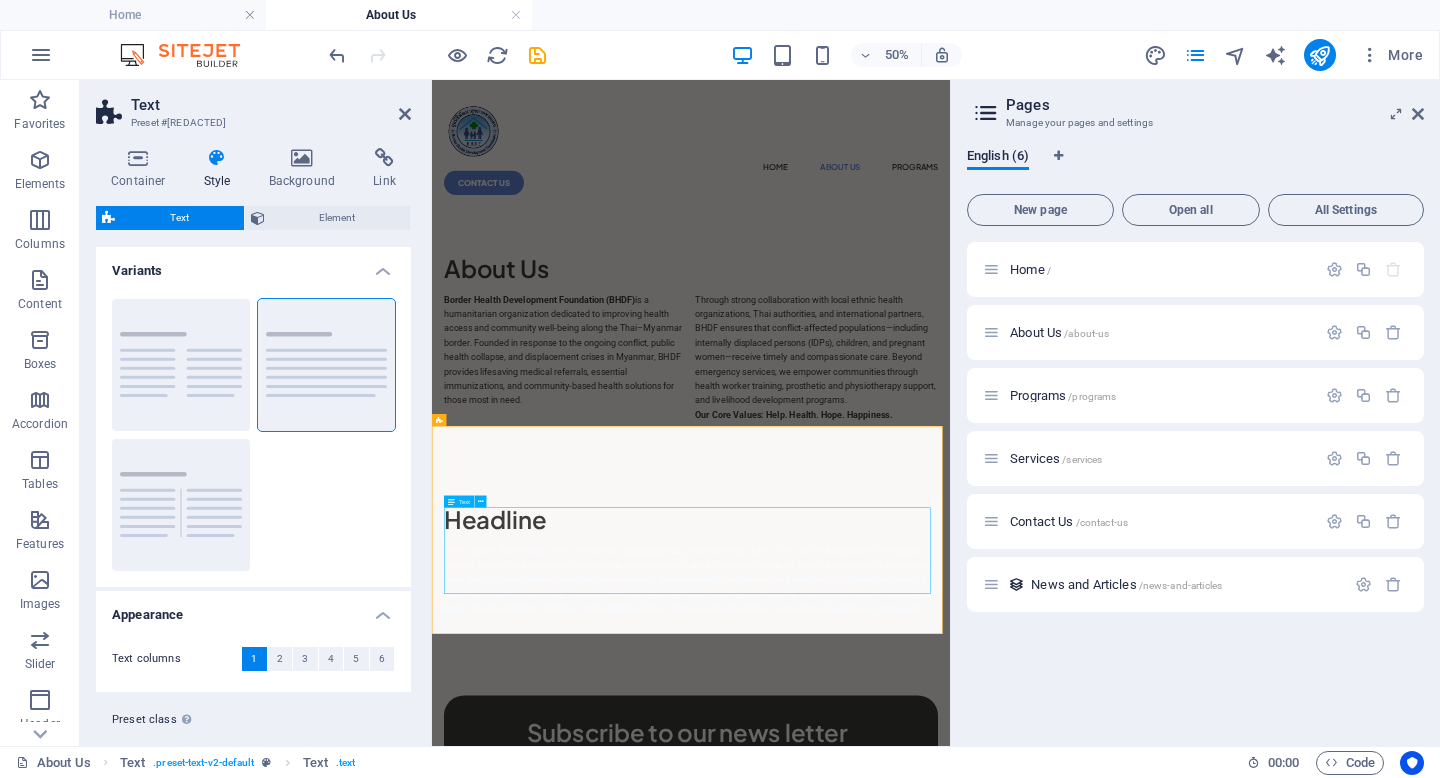 click on "Lorem ipsum dolor sitope amet, consectetur adipisicing elitip. Massumenda, dolore, cum vel modi asperiores consequatur suscipit quidem ducimus eveniet iure expedita consecteture odiogil voluptatum similique fugit voluptates atem accusamus quae quas dolorem tenetur facere tempora maiores adipisci reiciendis accusantium voluptatibus id voluptate tempore dolor harum nisi amet! Nobis, eaque. Aenean commodo ligula eget dolor. Lorem ipsum dolor sit amet, consectetuer adipiscing elit leget odiogil voluptatum similique fugit voluptates dolor. Libero assumenda, dolore, cum vel modi asperiores consequatur." at bounding box center [950, 1079] 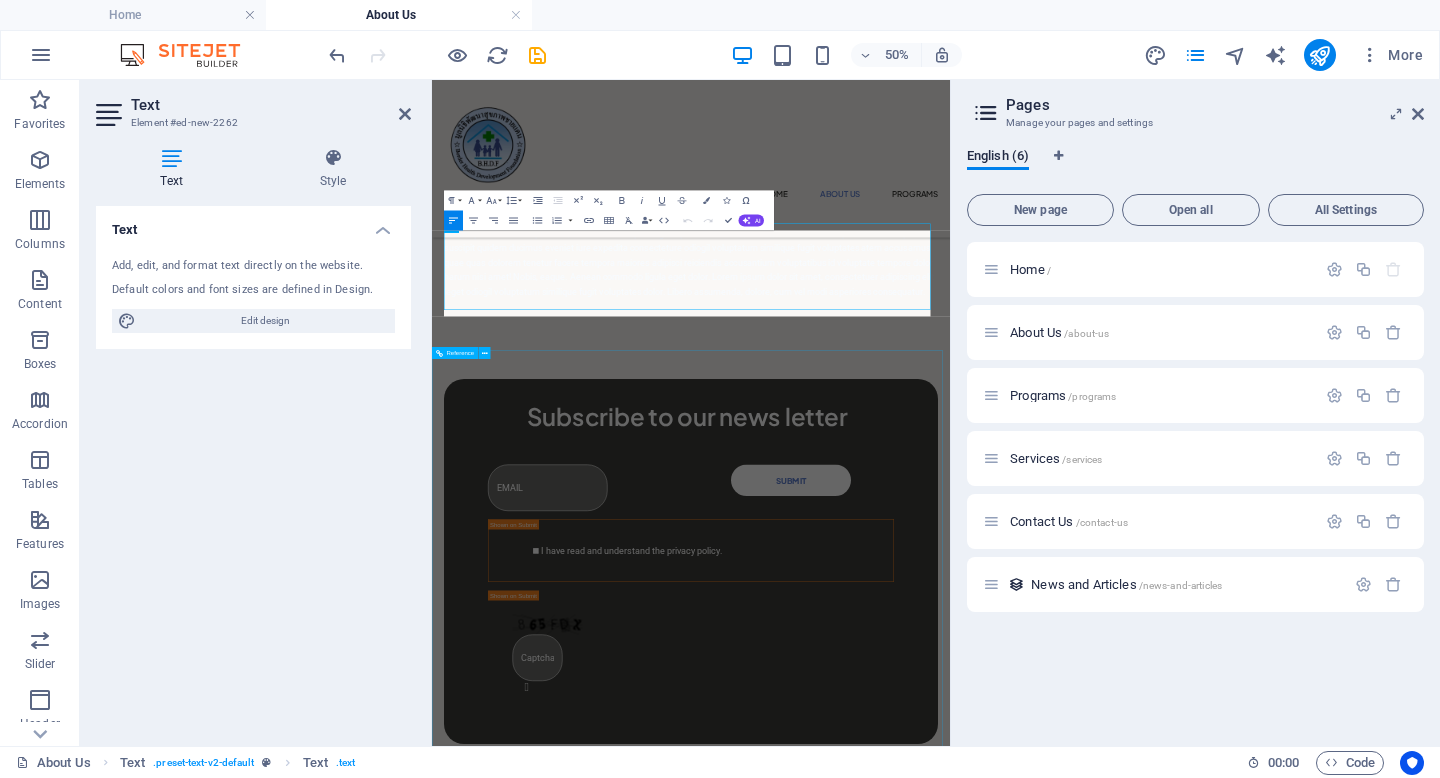 scroll, scrollTop: 603, scrollLeft: 0, axis: vertical 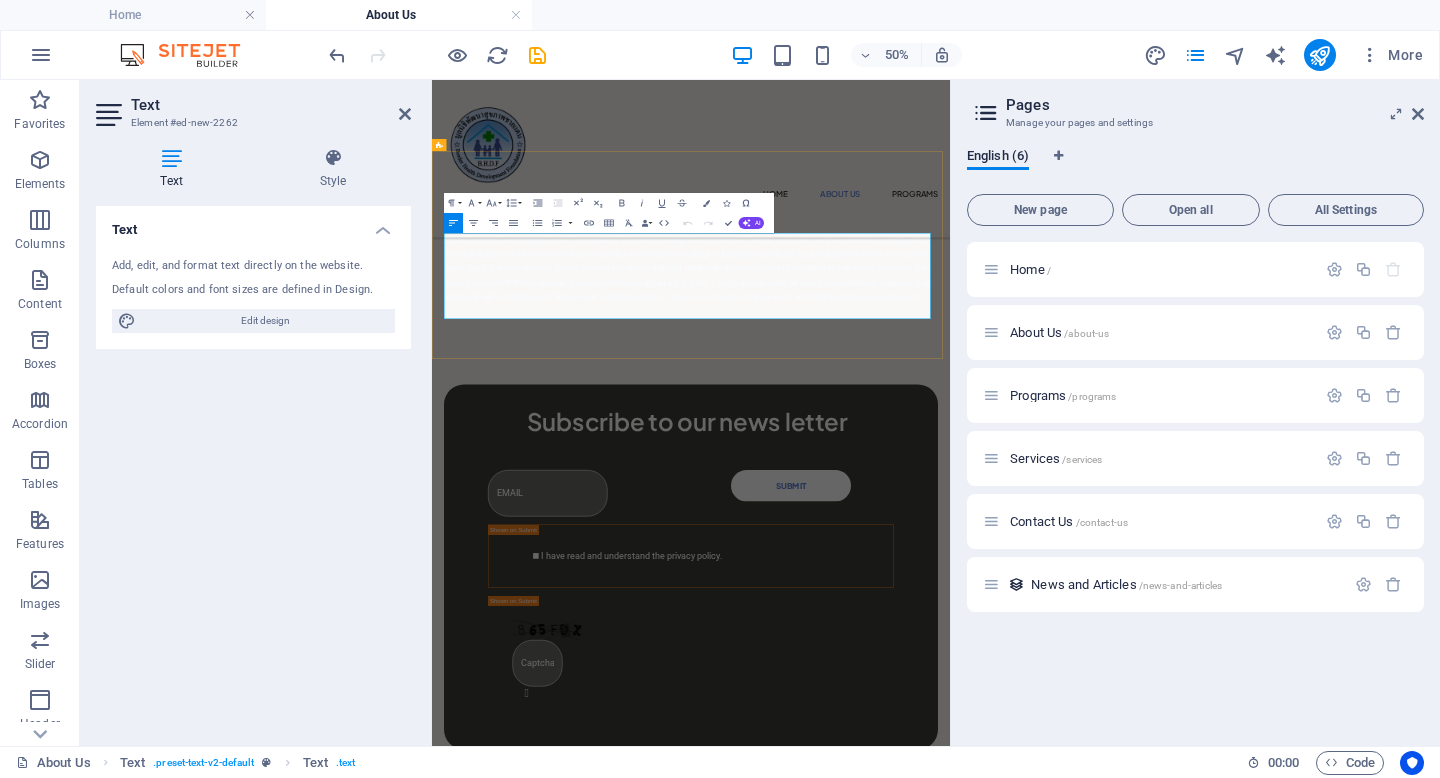 click on "Lorem ipsum dolor sitope amet, consectetur adipisicing elitip. Massumenda, dolore, cum vel modi asperiores consequatur suscipit quidem ducimus eveniet iure expedita consecteture odiogil voluptatum similique fugit voluptates atem accusamus quae quas dolorem tenetur facere tempora maiores adipisci reiciendis accusantium voluptatibus id voluptate tempore dolor harum nisi amet! Nobis, eaque. Aenean commodo ligula eget dolor. Lorem ipsum dolor sit amet, consectetuer adipiscing elit leget odiogil voluptatum similique fugit voluptates dolor. Libero assumenda, dolore, cum vel modi asperiores consequatur." at bounding box center (950, 458) 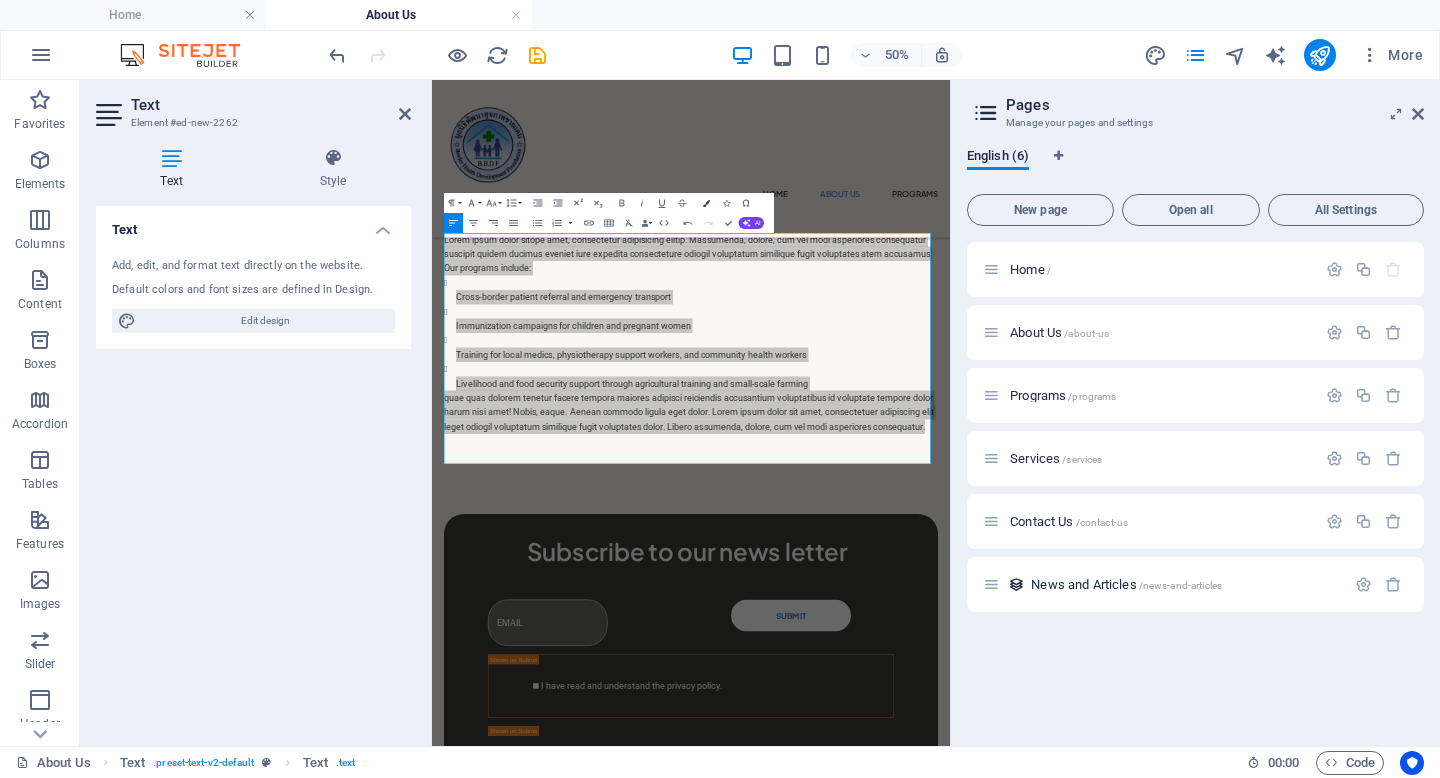 click at bounding box center [706, 202] 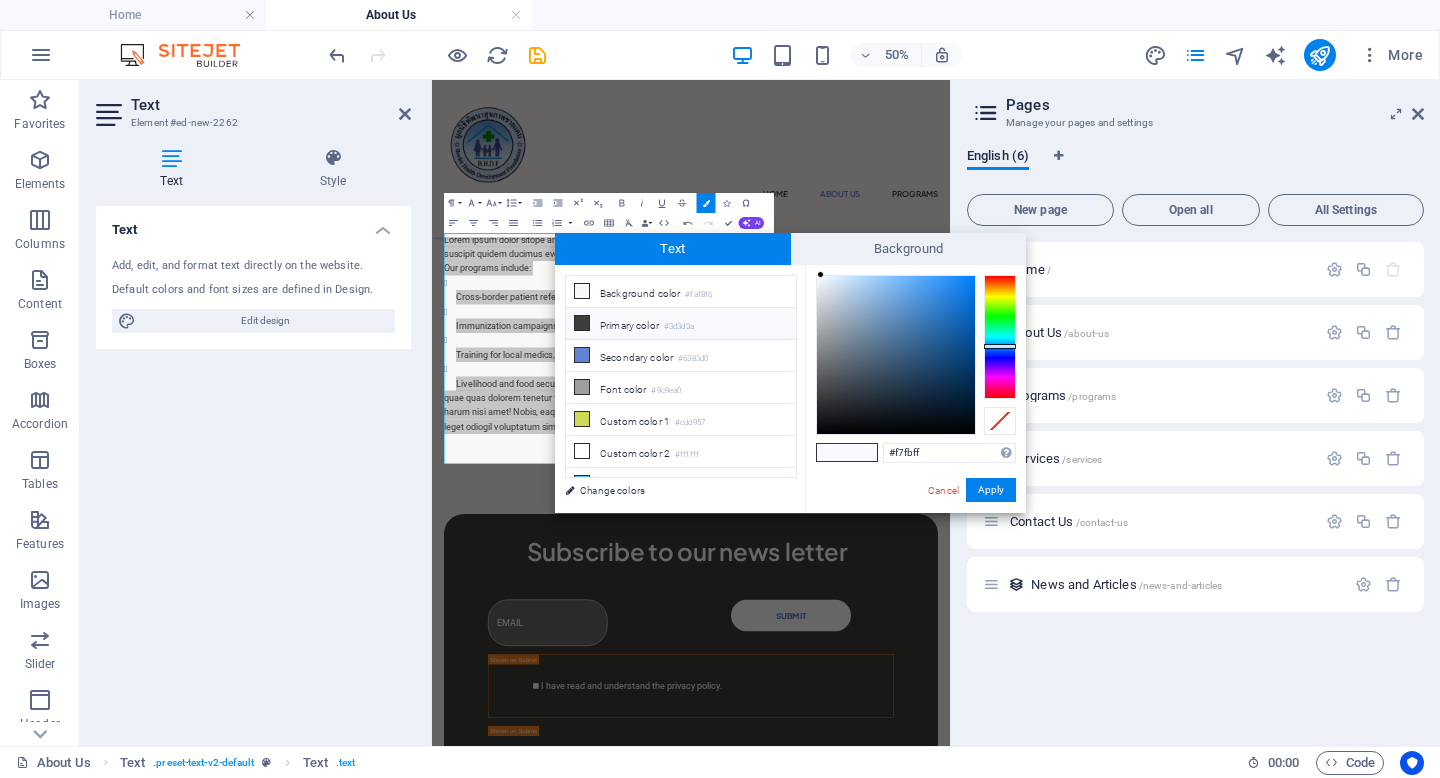 click on "Primary color
#3d3d3a" at bounding box center [681, 324] 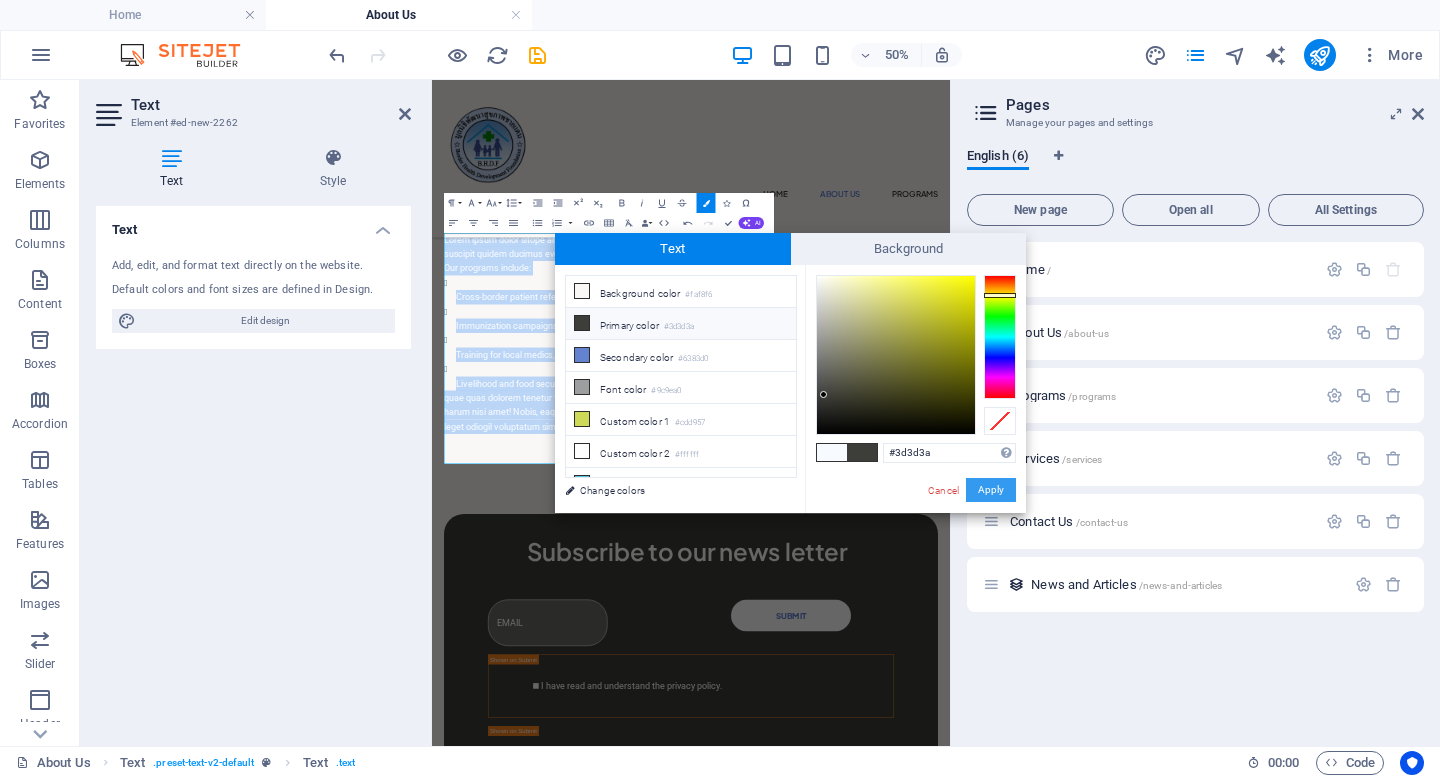 click on "Apply" at bounding box center [991, 490] 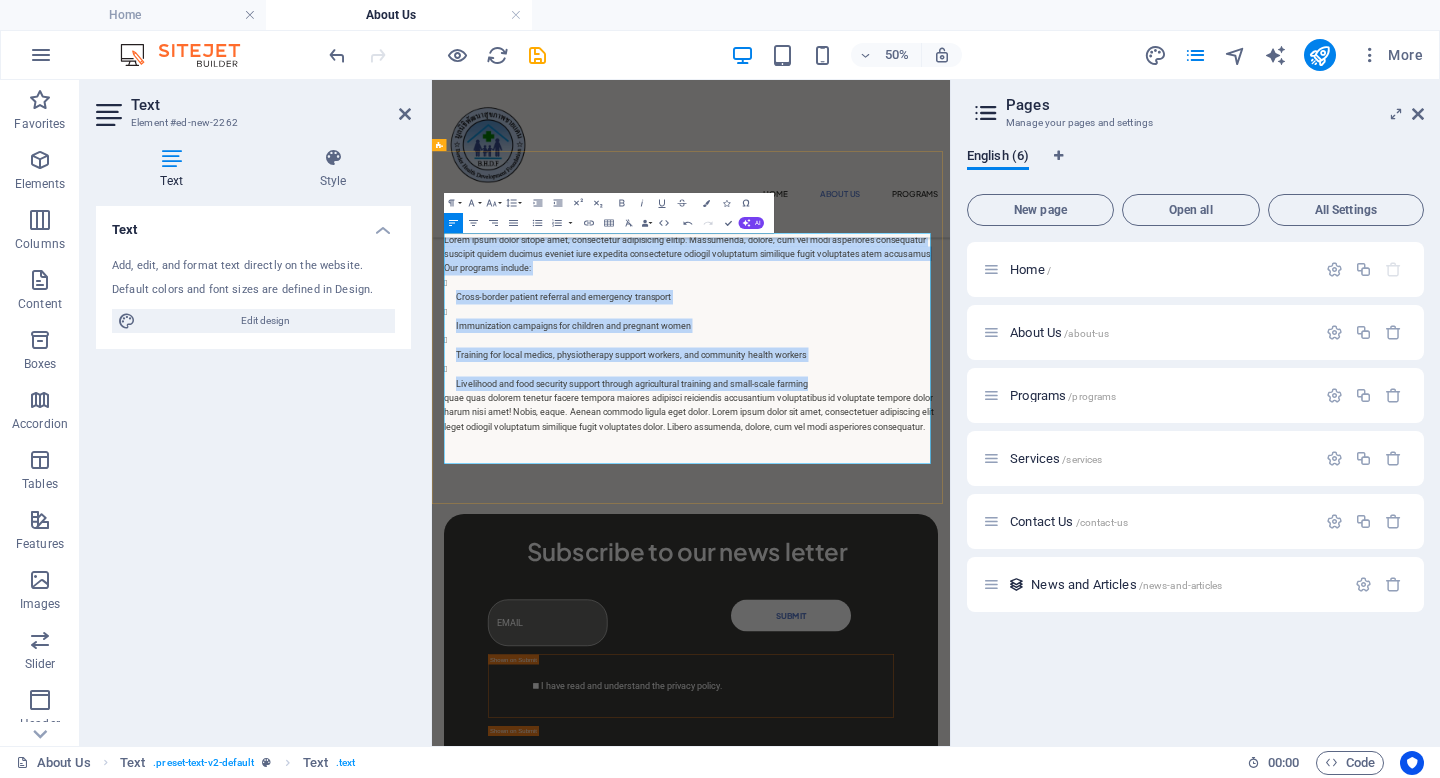 click on "Cross-border patient referral and emergency transport" at bounding box center [962, 515] 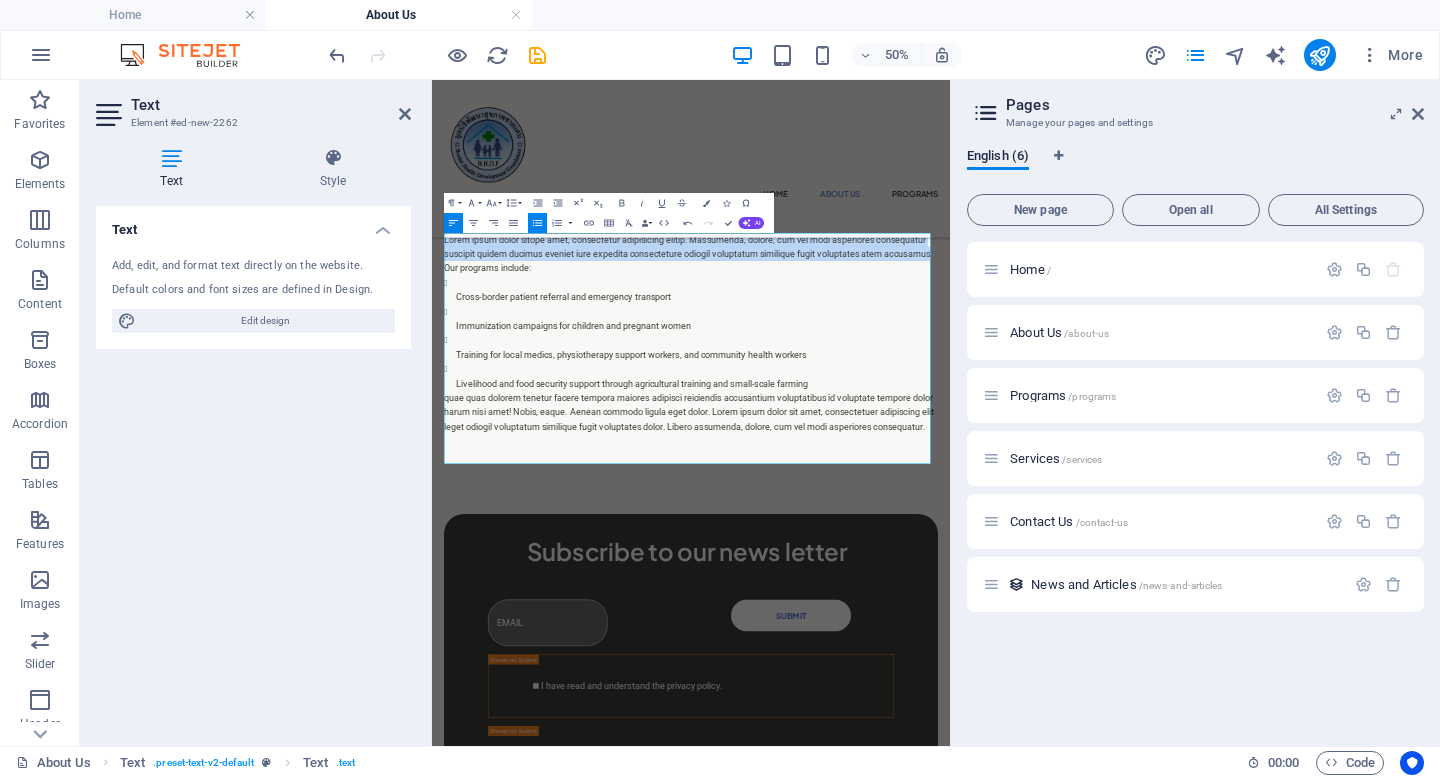 drag, startPoint x: 642, startPoint y: 459, endPoint x: 407, endPoint y: 402, distance: 241.81398 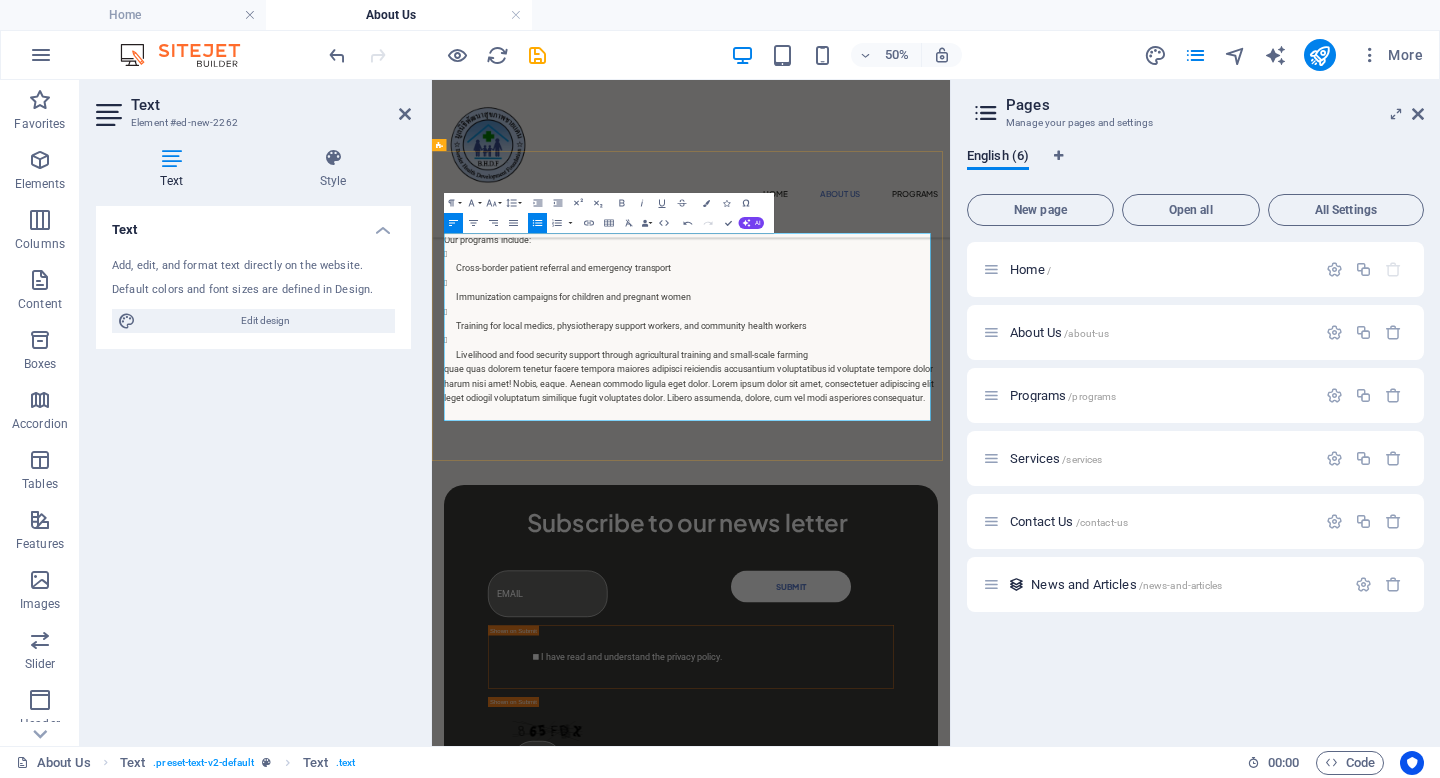 click on "Cross-border patient referral and emergency transport" at bounding box center [962, 443] 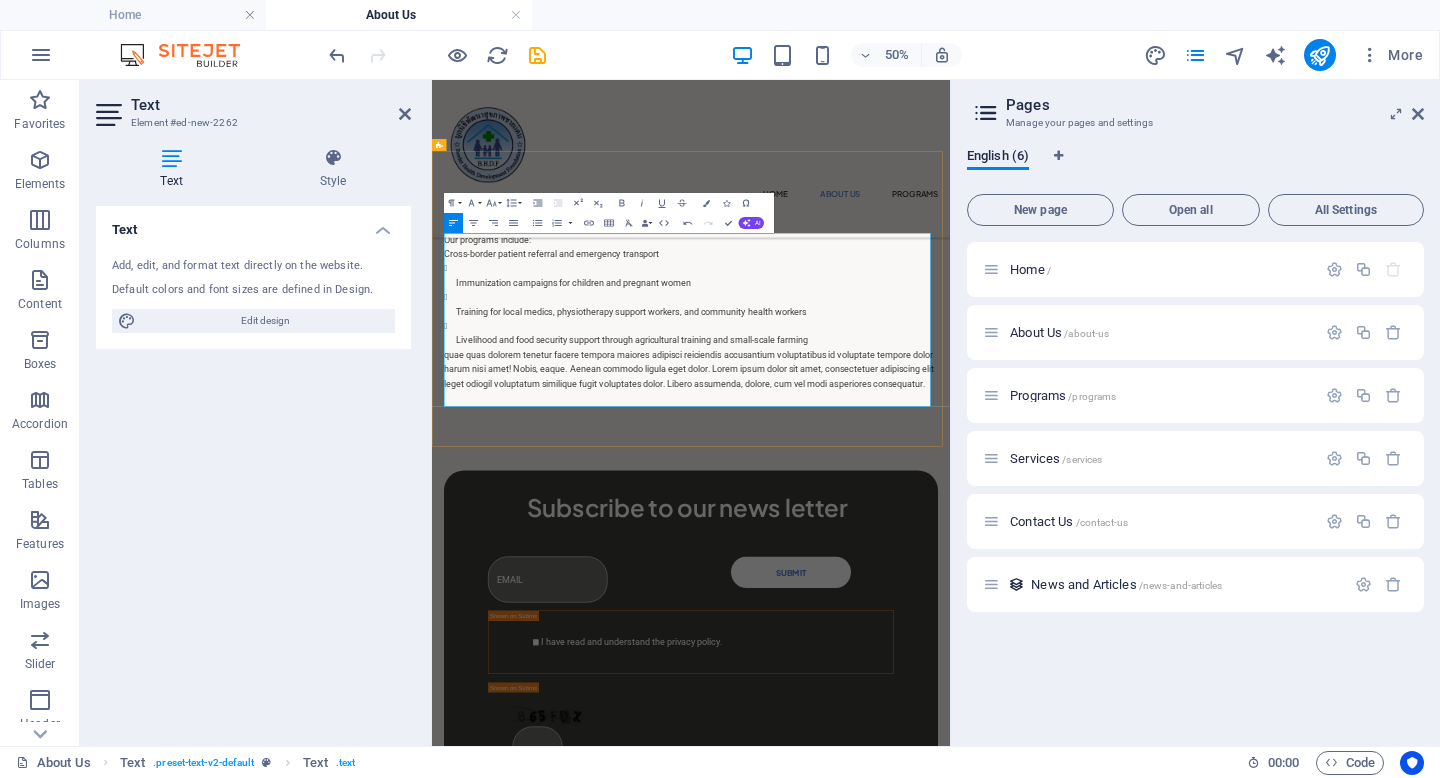 click on "Livelihood and food security support through agricultural training and small-scale farming" at bounding box center (962, 587) 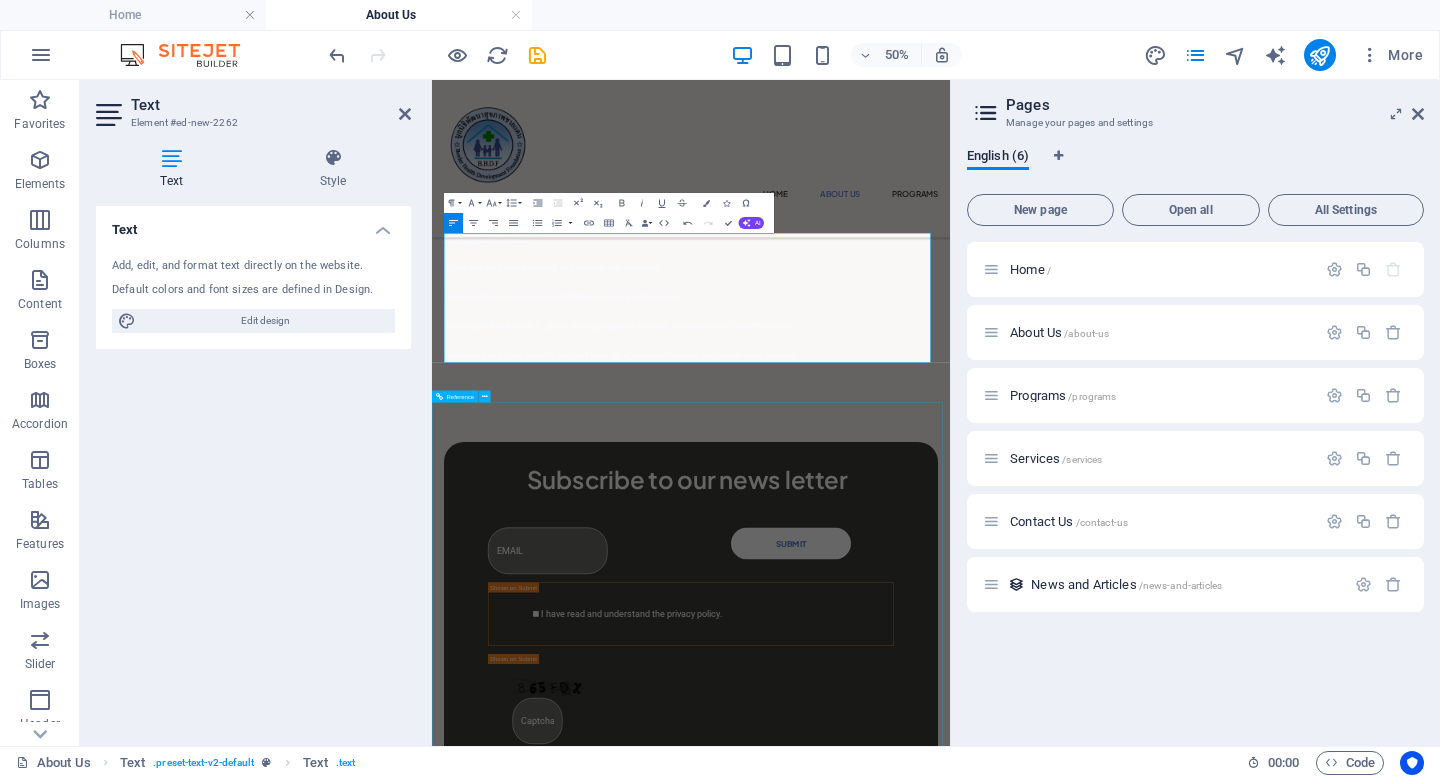 scroll, scrollTop: 5597, scrollLeft: 9, axis: both 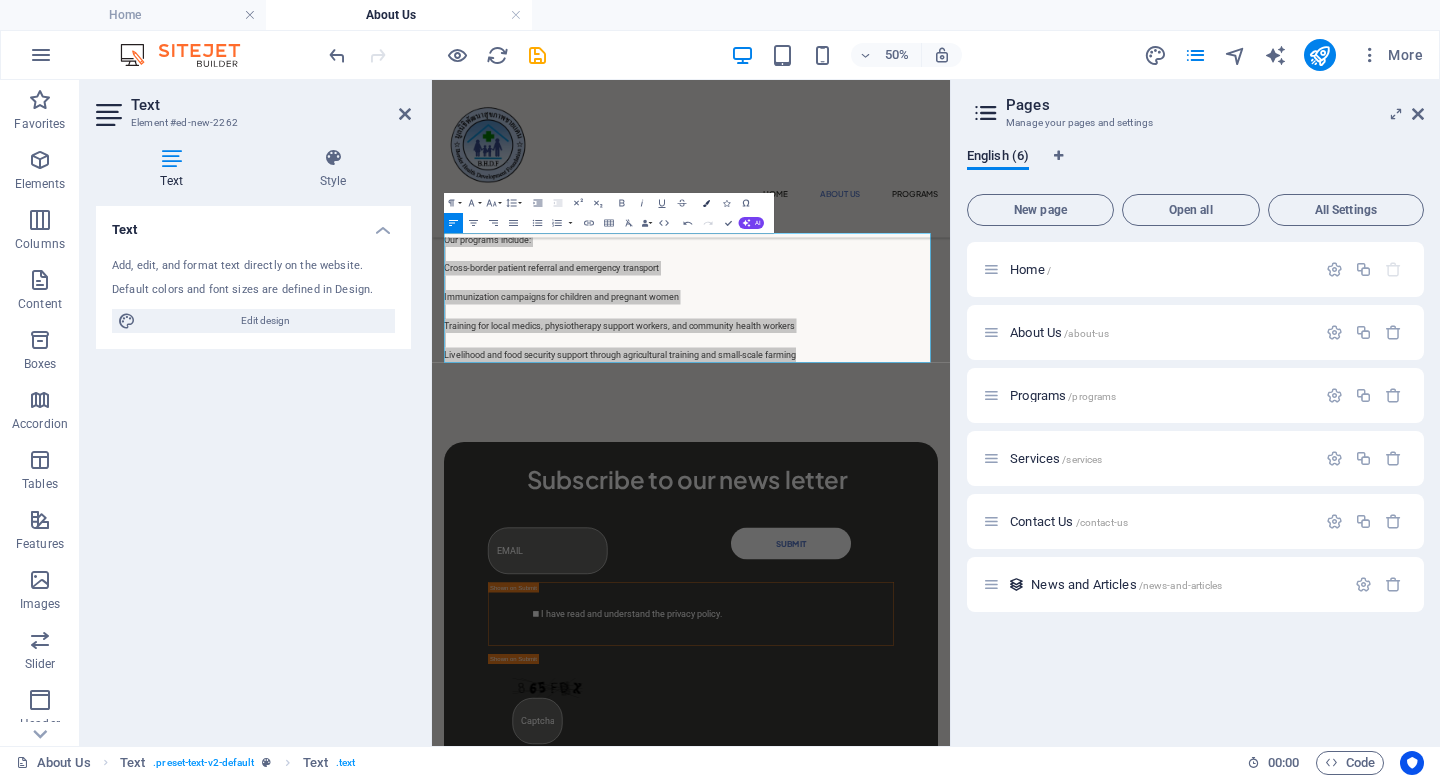 click at bounding box center [706, 202] 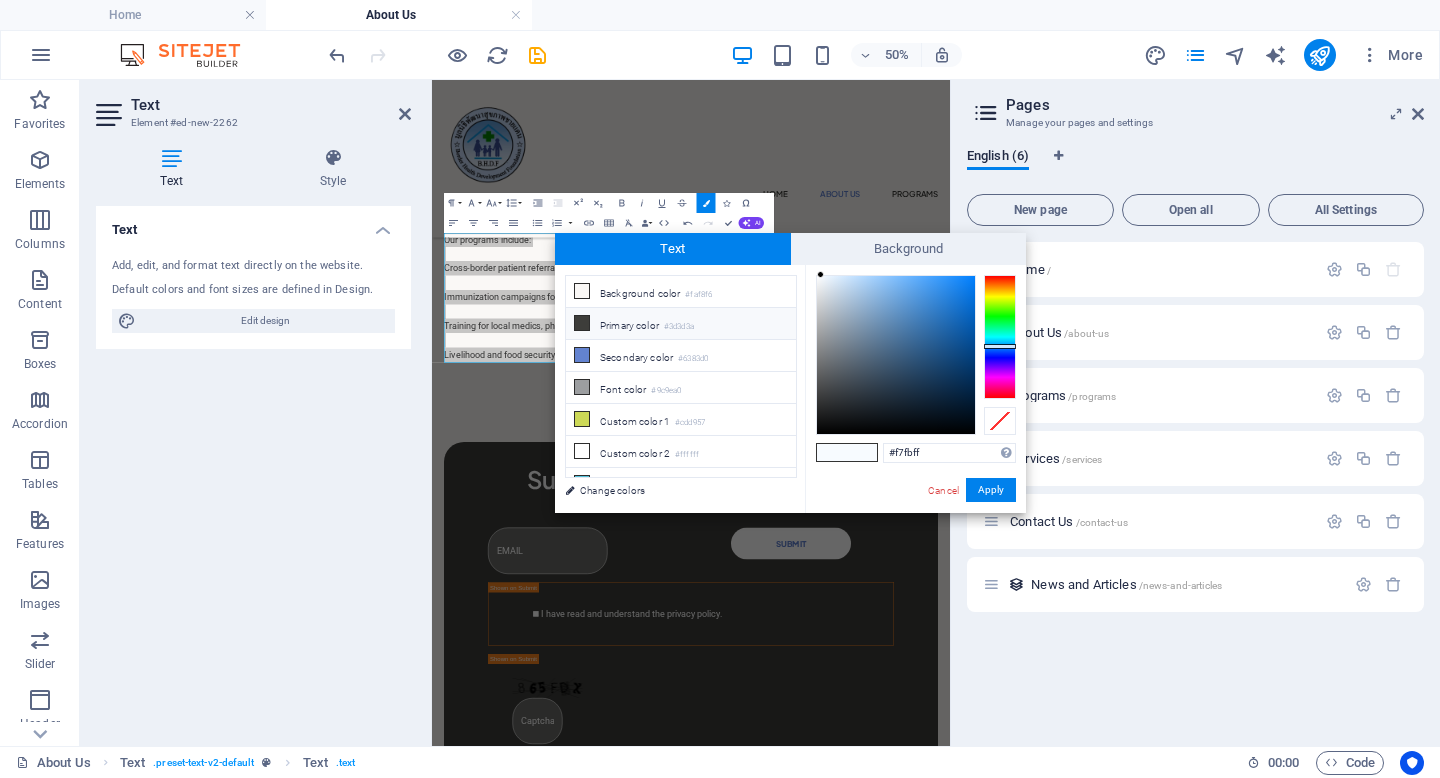 click on "Primary color
#3d3d3a" at bounding box center [681, 324] 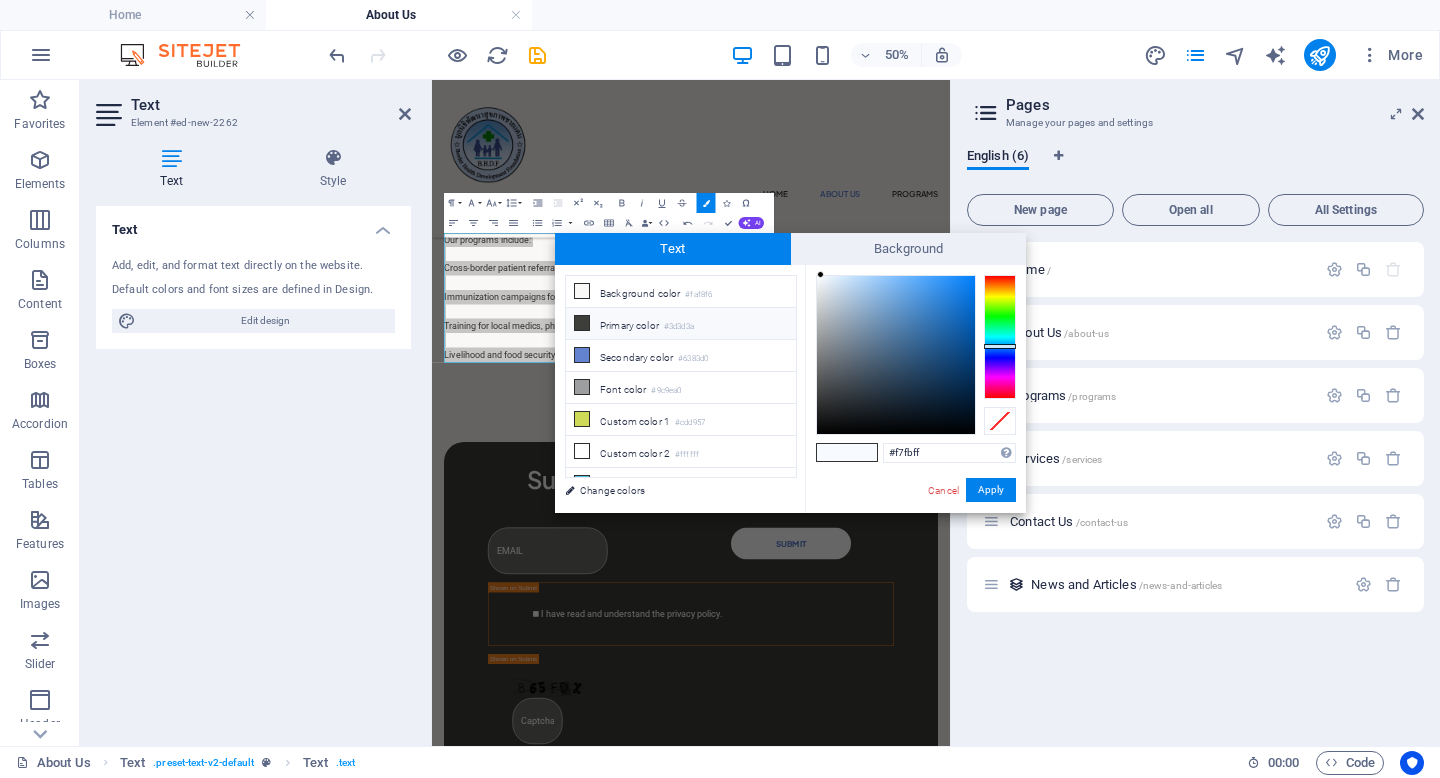 type on "#3d3d3a" 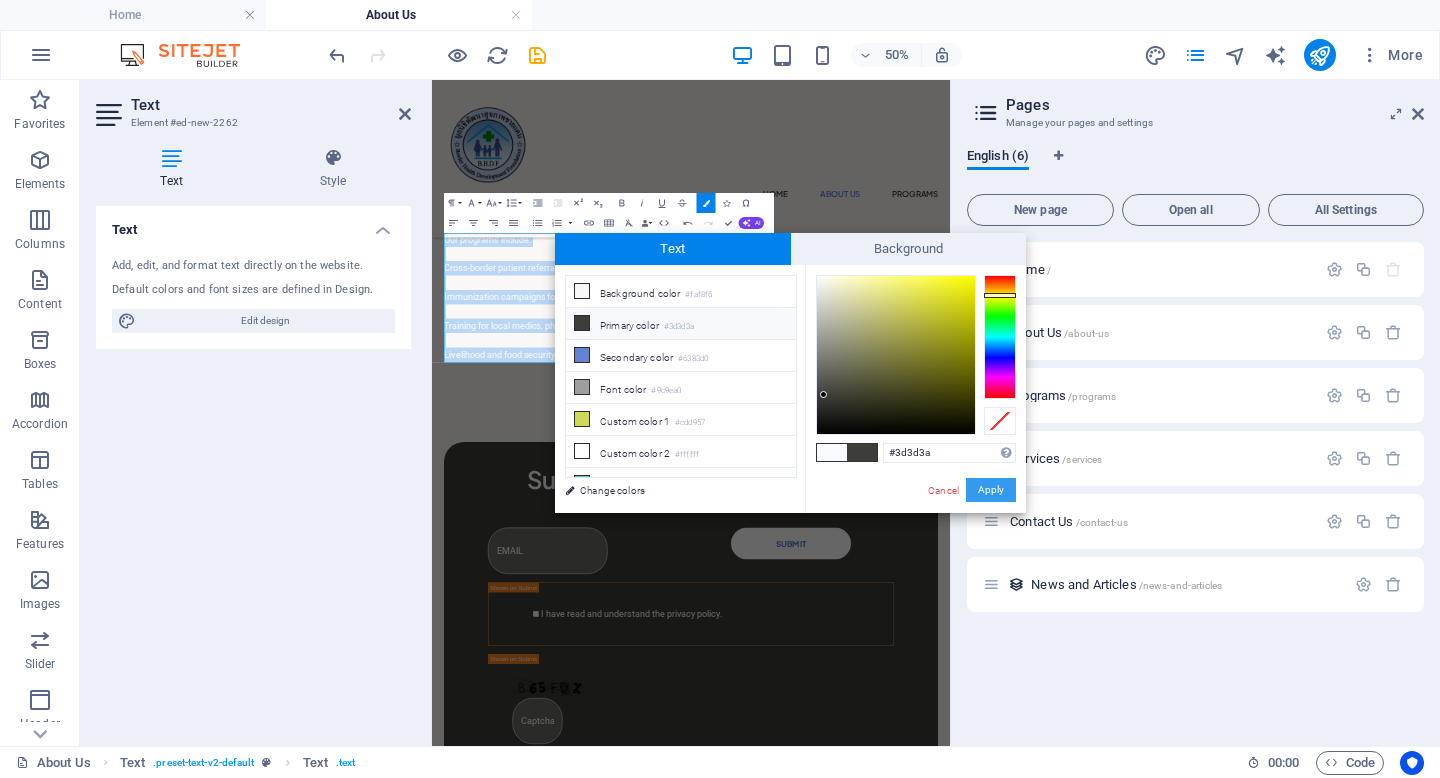 click on "Apply" at bounding box center (991, 490) 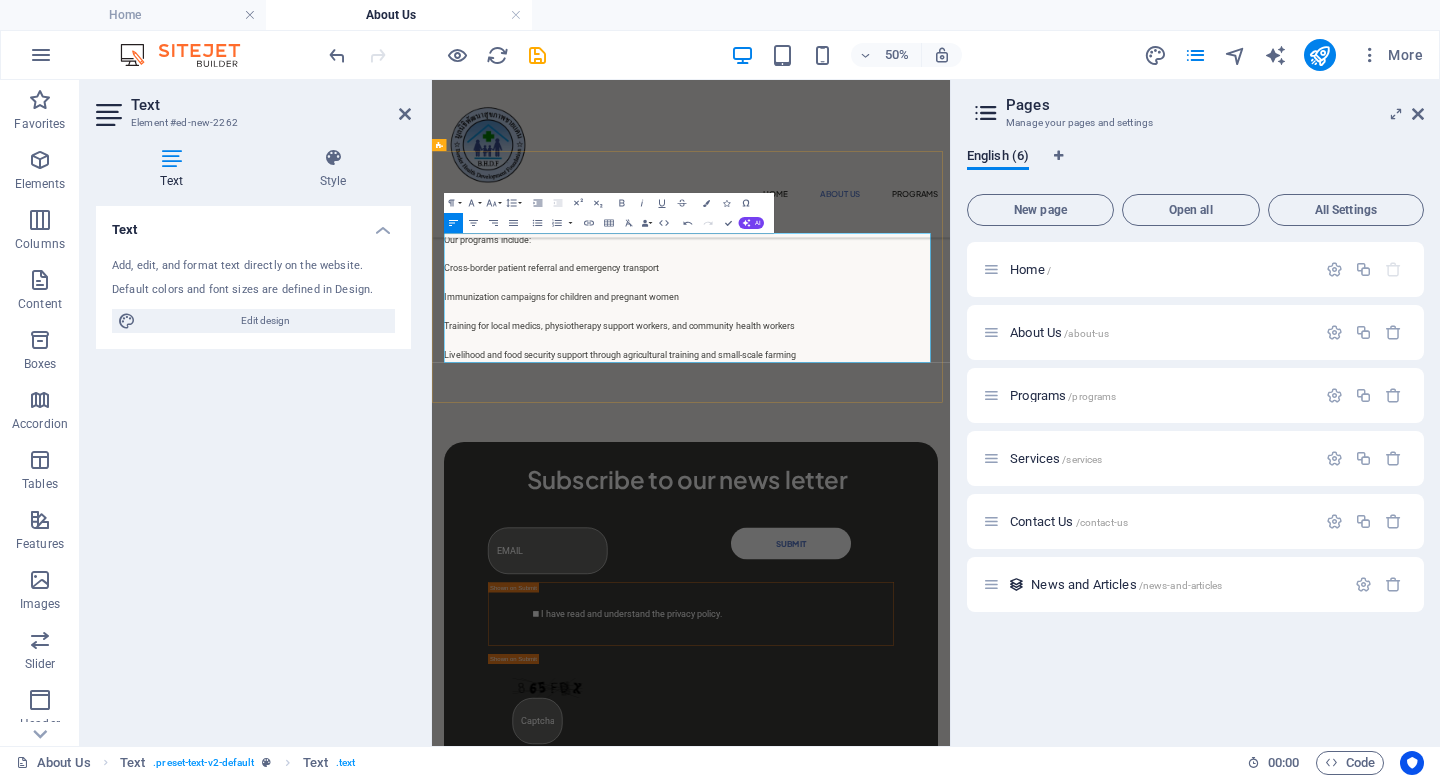 click at bounding box center [950, 601] 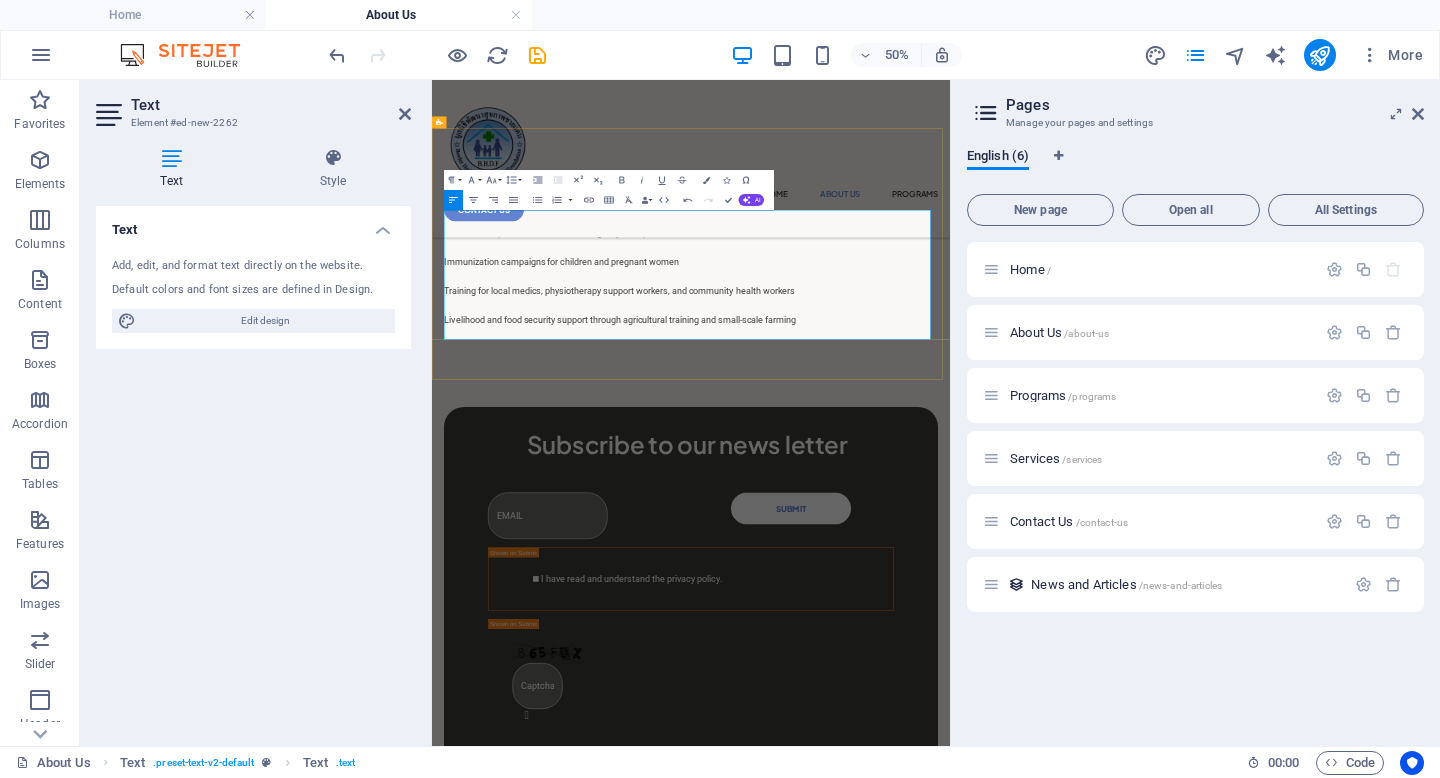 scroll, scrollTop: 648, scrollLeft: 0, axis: vertical 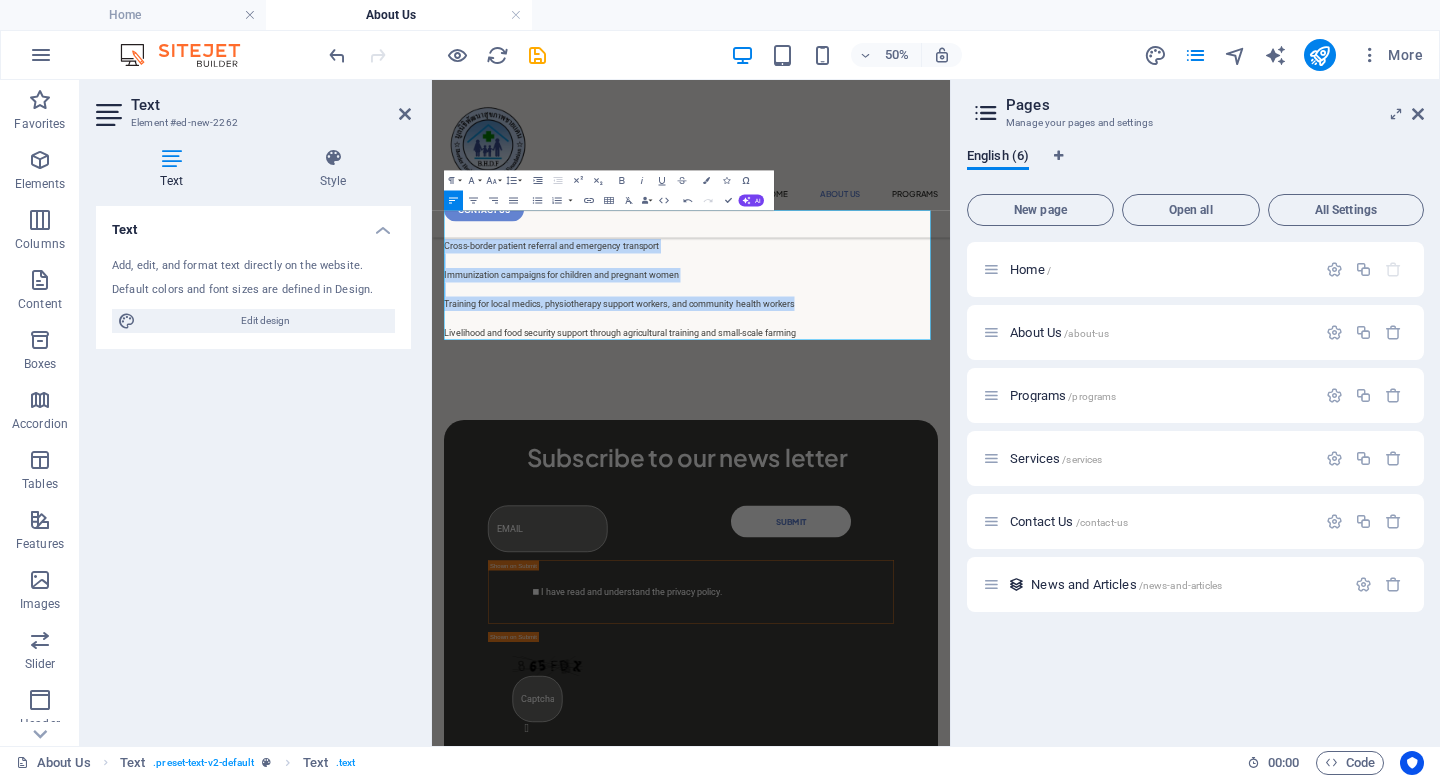 drag, startPoint x: 1215, startPoint y: 567, endPoint x: 425, endPoint y: 417, distance: 804.11444 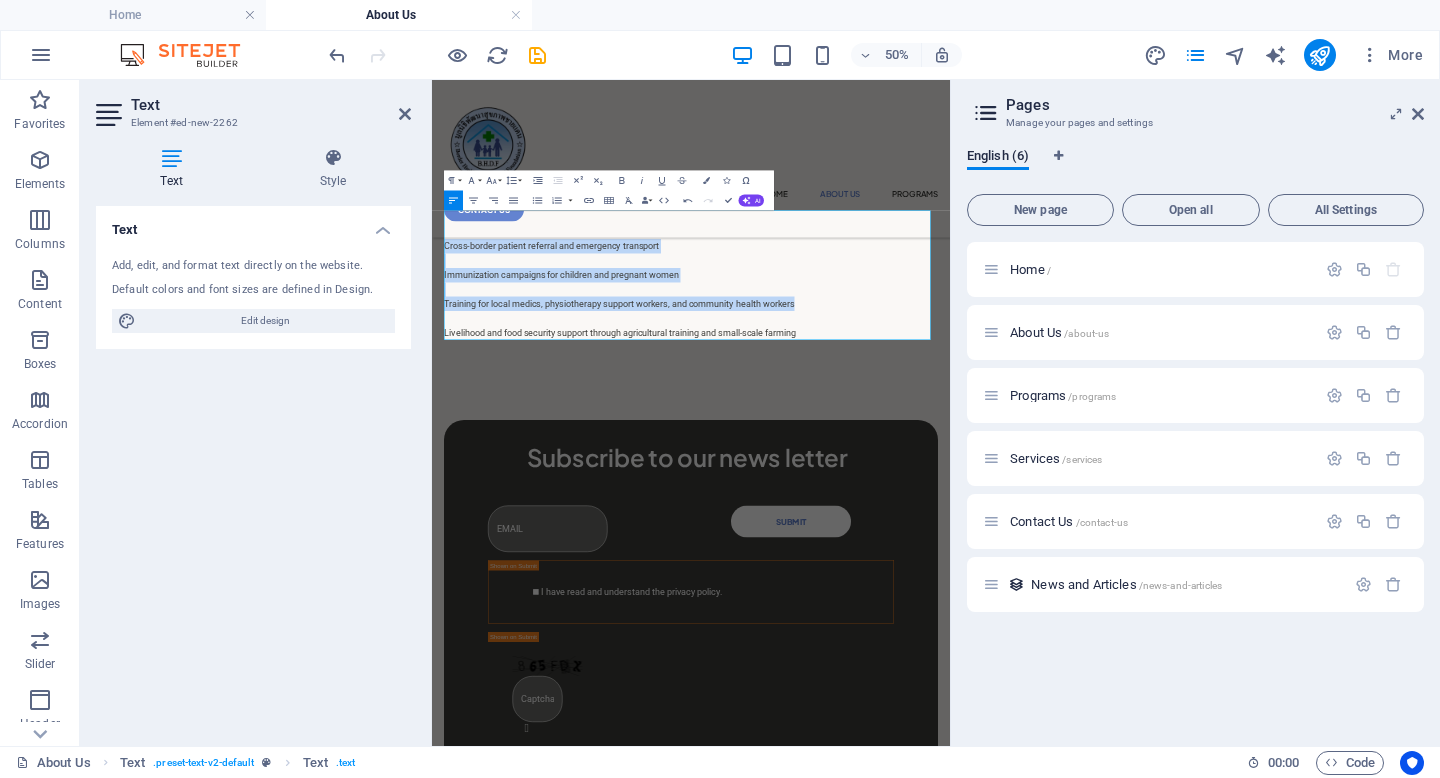 click on "Skip to main content
Home About Us Programs CONTACT US About Us Border Health Development Foundation (BHDF)  is a humanitarian organization dedicated to improving health access and community well-being along the Thai–Myanmar border. Founded in response to the ongoing conflict, public health collapse, and displacement crises in Myanmar, BHDF provides lifesaving medical referrals, essential immunizations, and community-based health solutions for those most in need. Through strong collaboration with local ethnic health organizations, Thai authorities, and international partners, BHDF ensures that conflict-affected populations—including internally displaced persons (IDPs), children, and pregnant women—receive timely and compassionate care. Beyond emergency services, we empower communities through health worker training, prosthetic and physiotherapy support, and livelihood development programs. Our Core Values: Help. Health. Hope. Happiness. Headline   Our programs include: Our programs include: Submit" at bounding box center [950, 799] 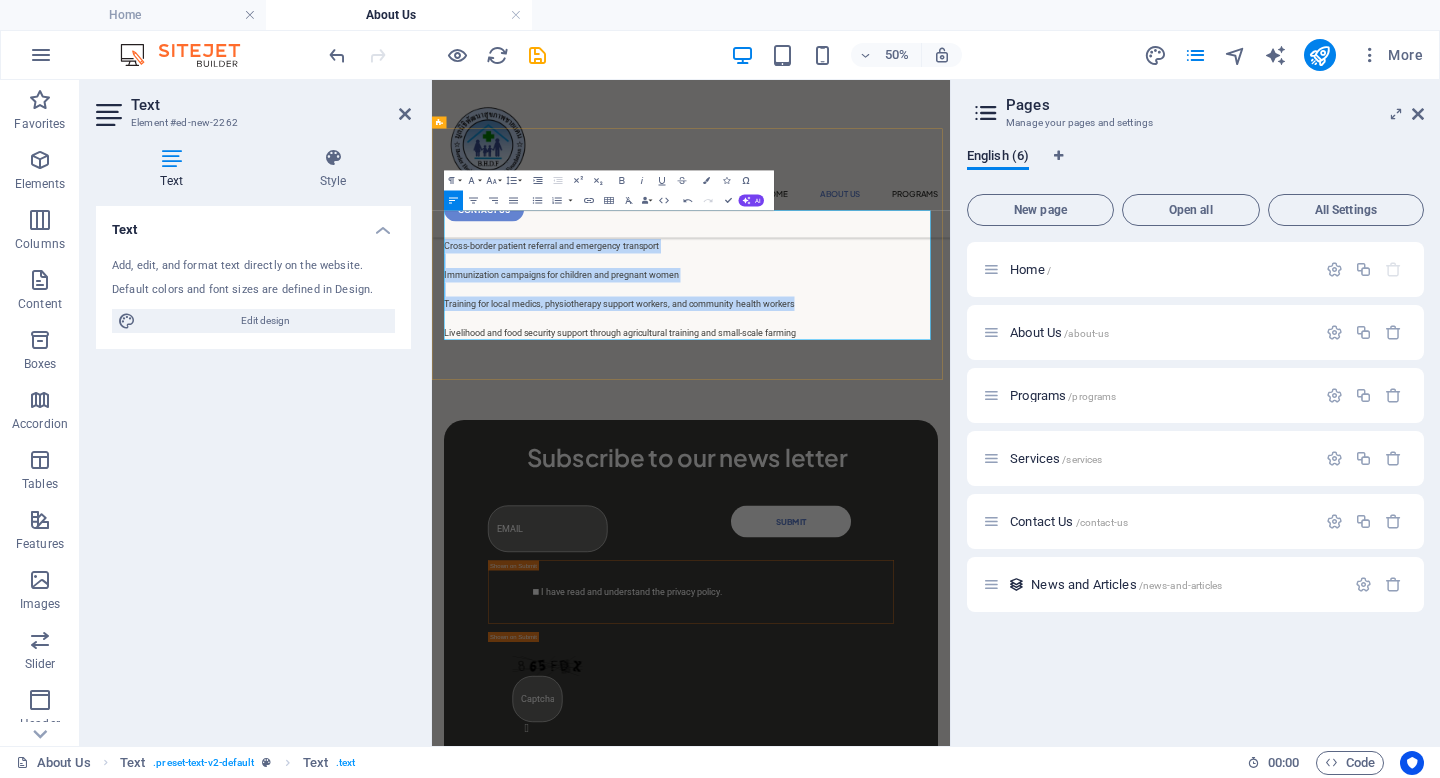 click at bounding box center (950, 556) 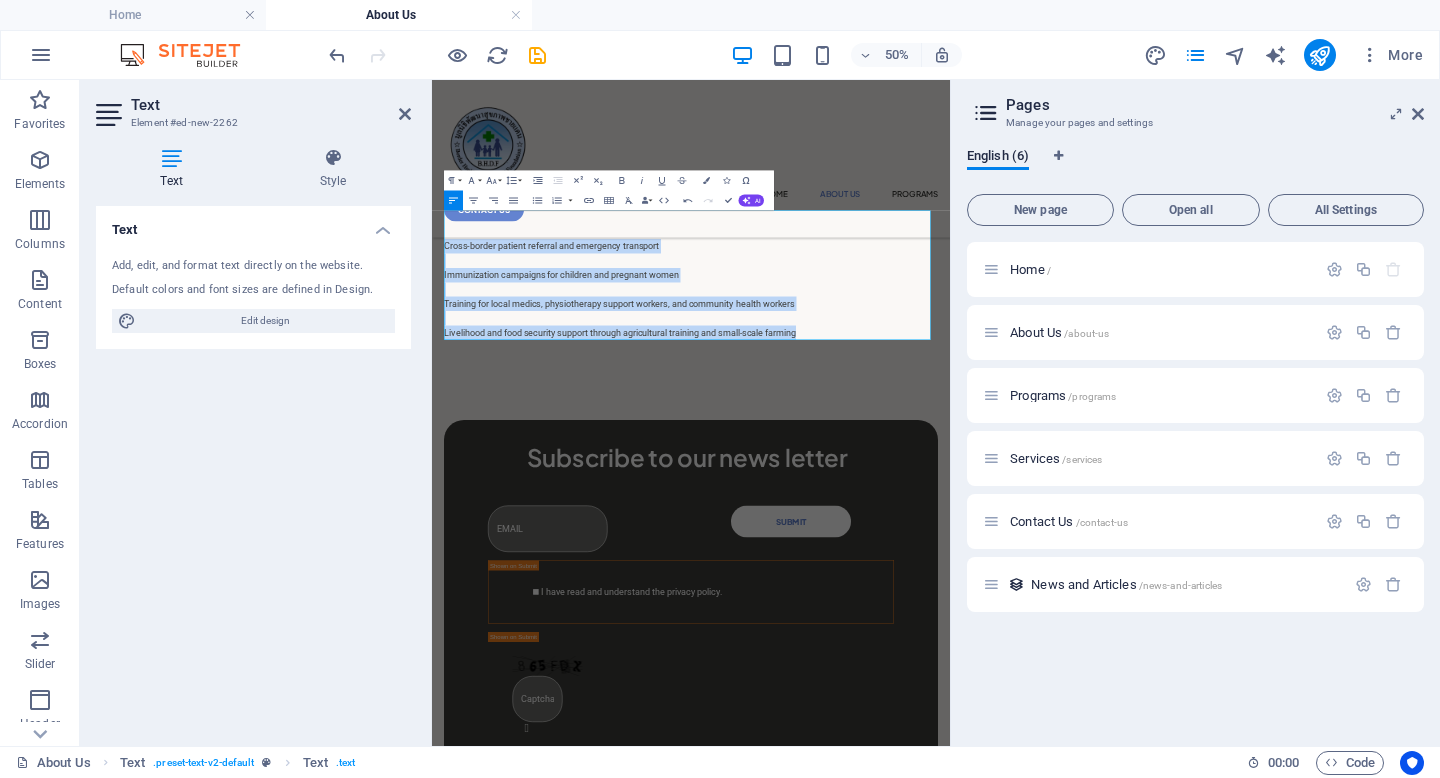 drag, startPoint x: 1271, startPoint y: 595, endPoint x: 372, endPoint y: 409, distance: 918.03973 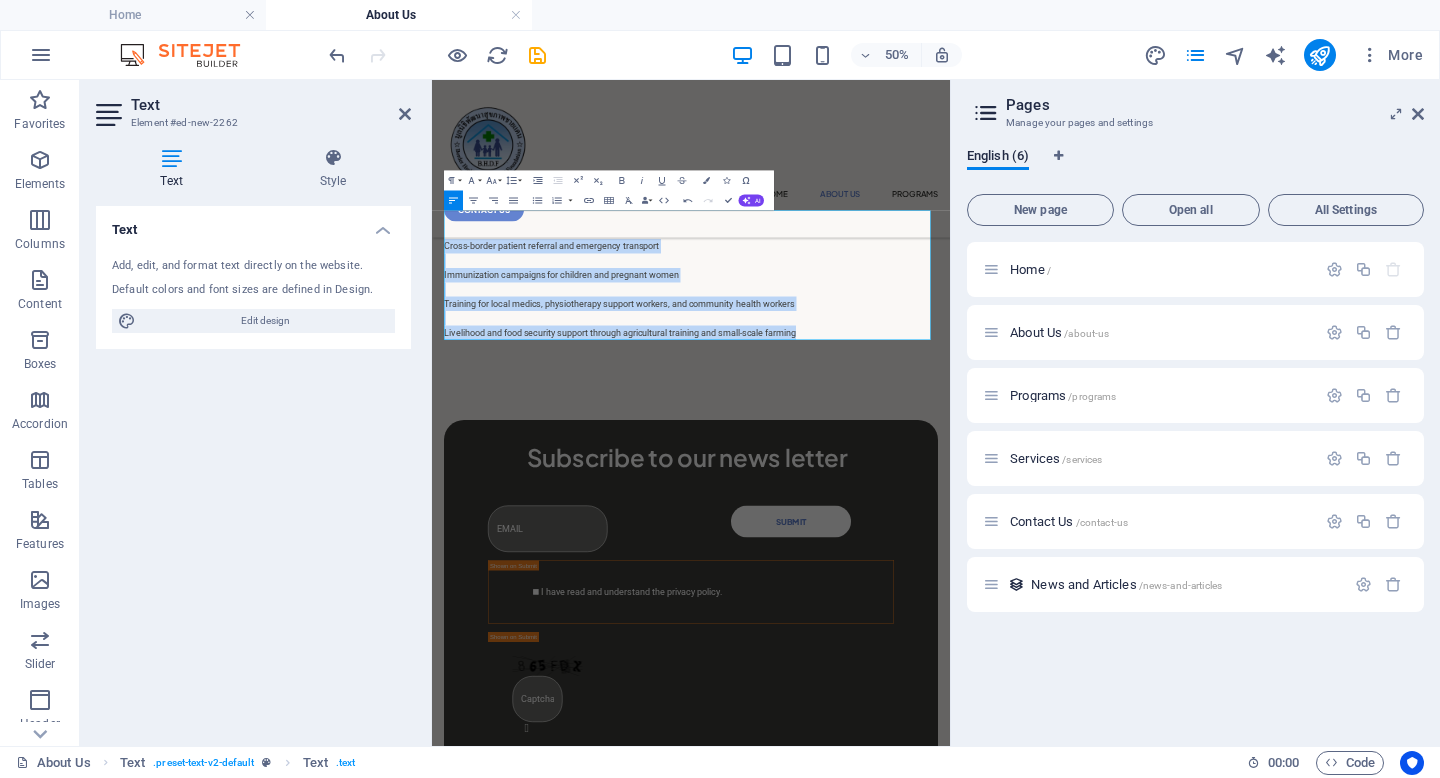 click on "Skip to main content
Home About Us Programs CONTACT US About Us Border Health Development Foundation (BHDF)  is a humanitarian organization dedicated to improving health access and community well-being along the Thai–Myanmar border. Founded in response to the ongoing conflict, public health collapse, and displacement crises in Myanmar, BHDF provides lifesaving medical referrals, essential immunizations, and community-based health solutions for those most in need. Through strong collaboration with local ethnic health organizations, Thai authorities, and international partners, BHDF ensures that conflict-affected populations—including internally displaced persons (IDPs), children, and pregnant women—receive timely and compassionate care. Beyond emergency services, we empower communities through health worker training, prosthetic and physiotherapy support, and livelihood development programs. Our Core Values: Help. Health. Hope. Happiness. Headline   Our programs include: Our programs include: Submit" at bounding box center (950, 799) 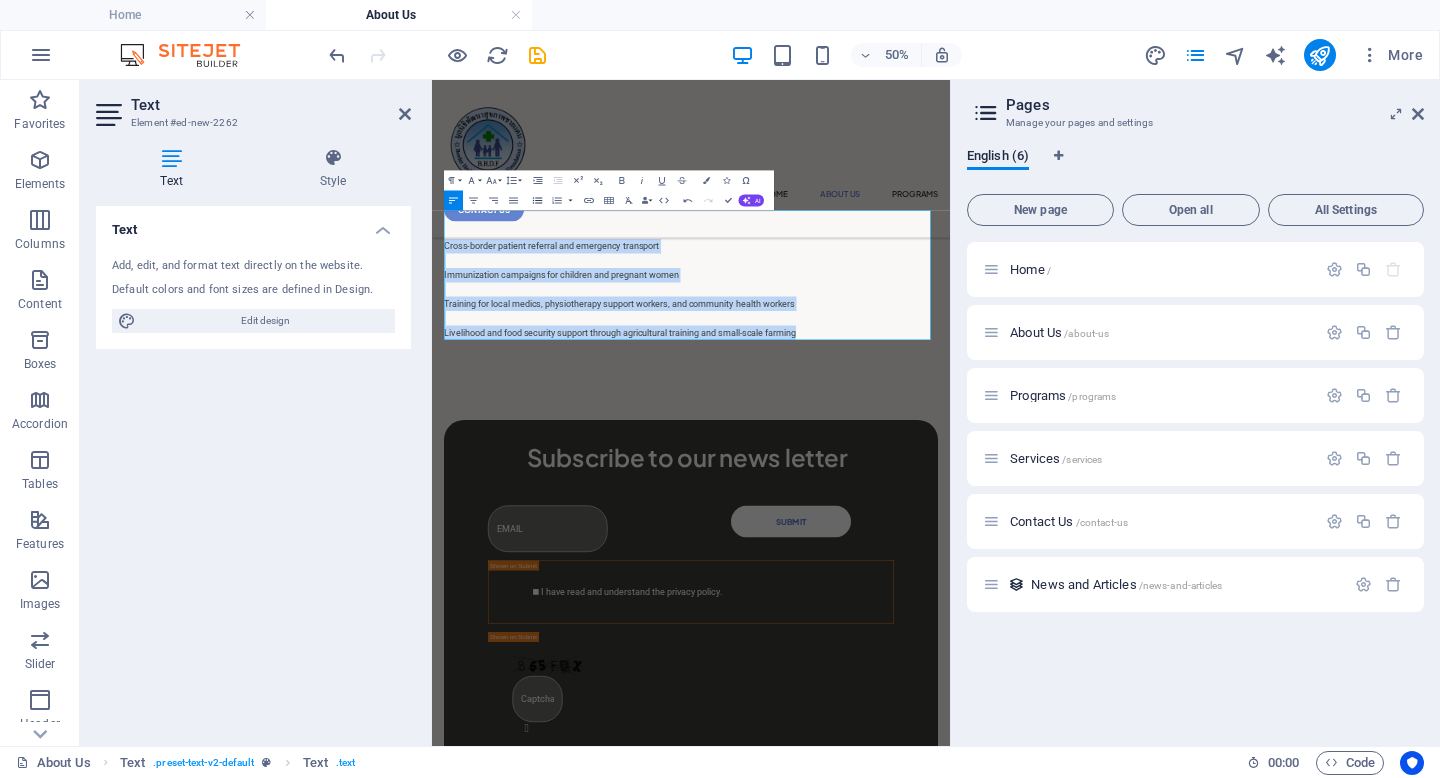 click 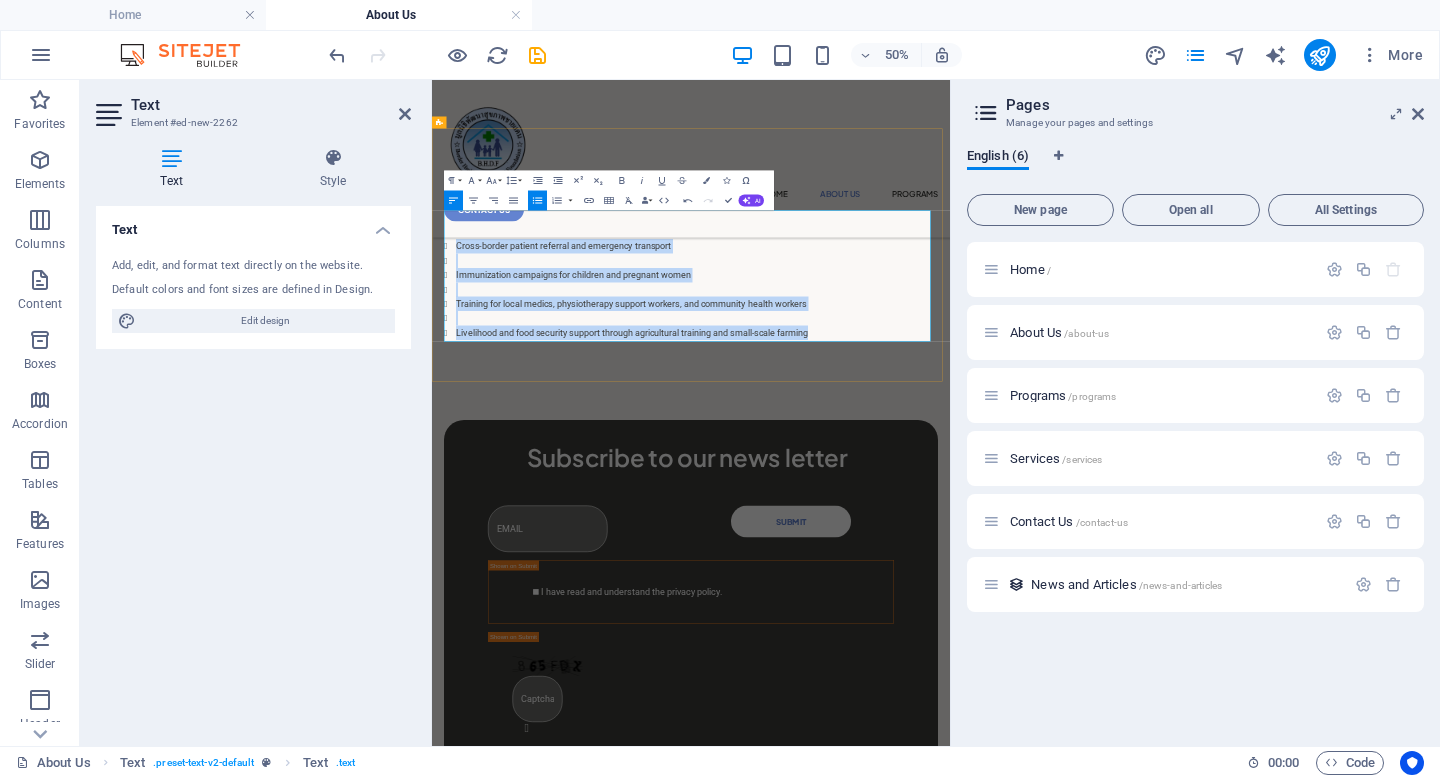 click at bounding box center [962, 556] 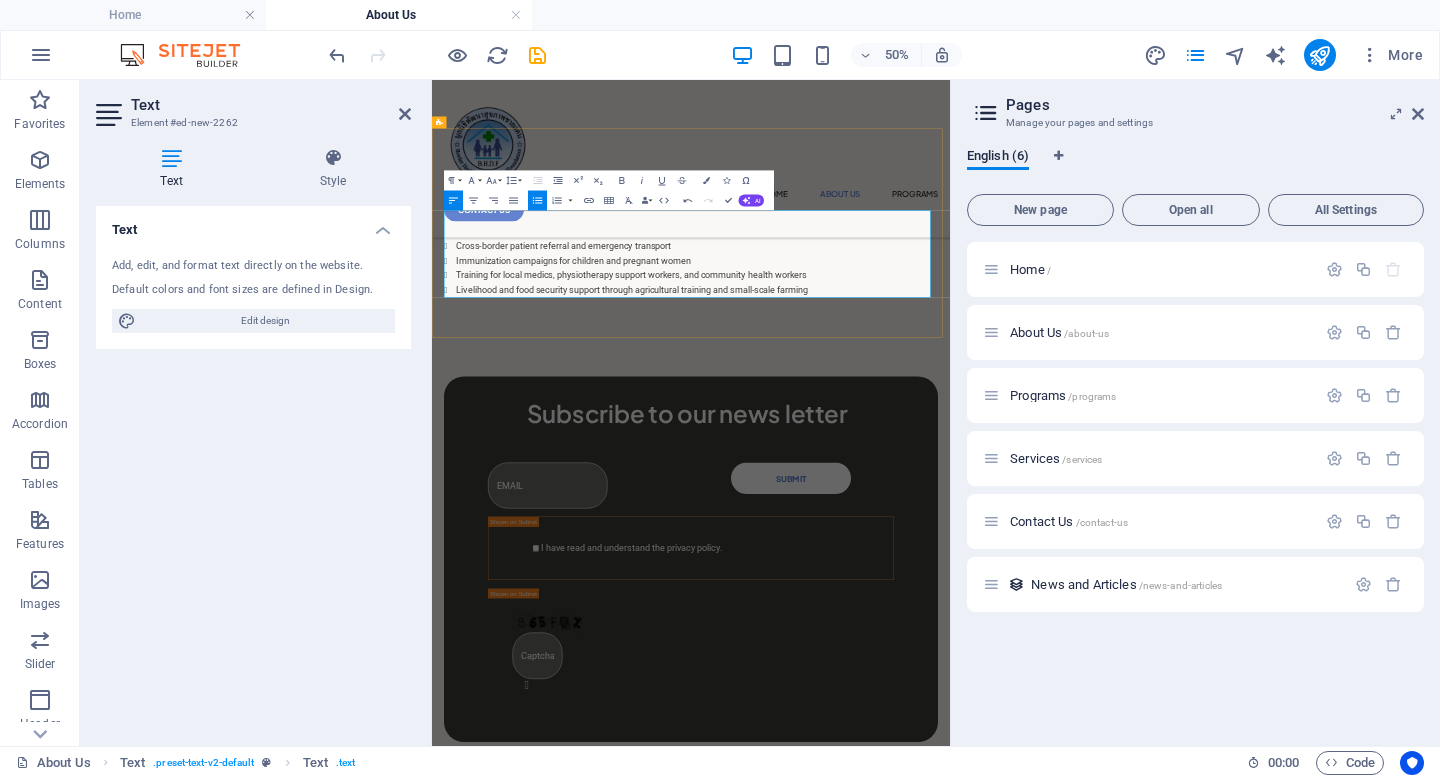 click at bounding box center [950, 383] 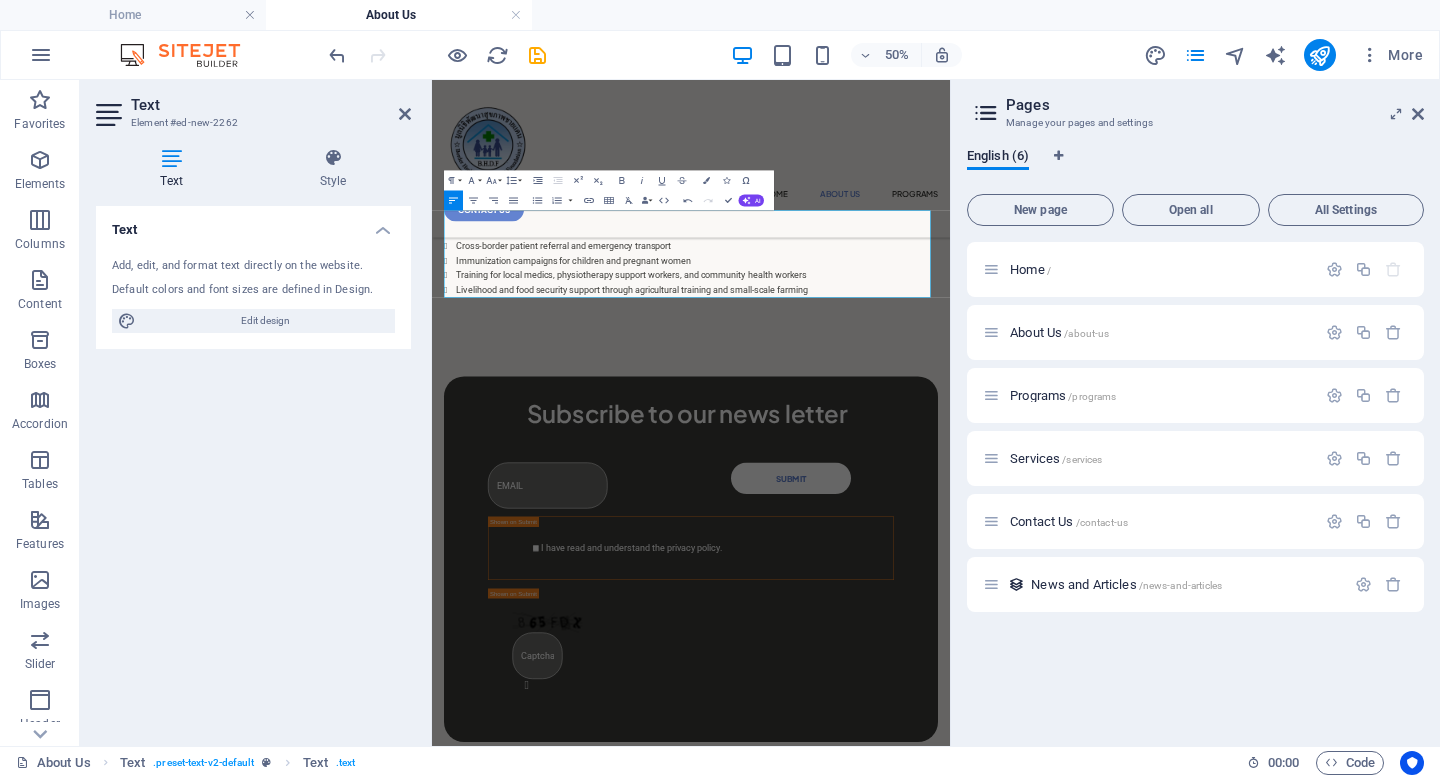 drag, startPoint x: 657, startPoint y: 363, endPoint x: 374, endPoint y: 352, distance: 283.2137 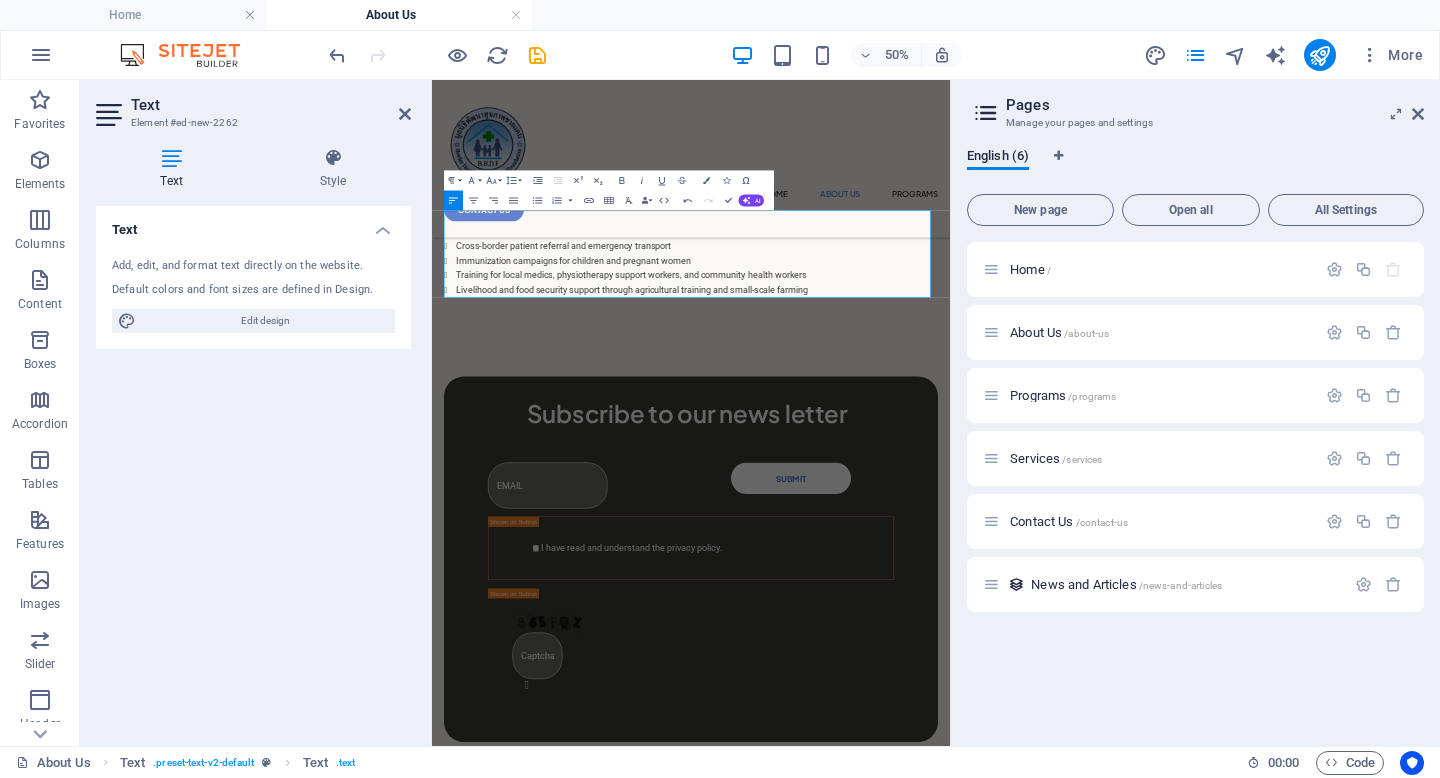 type 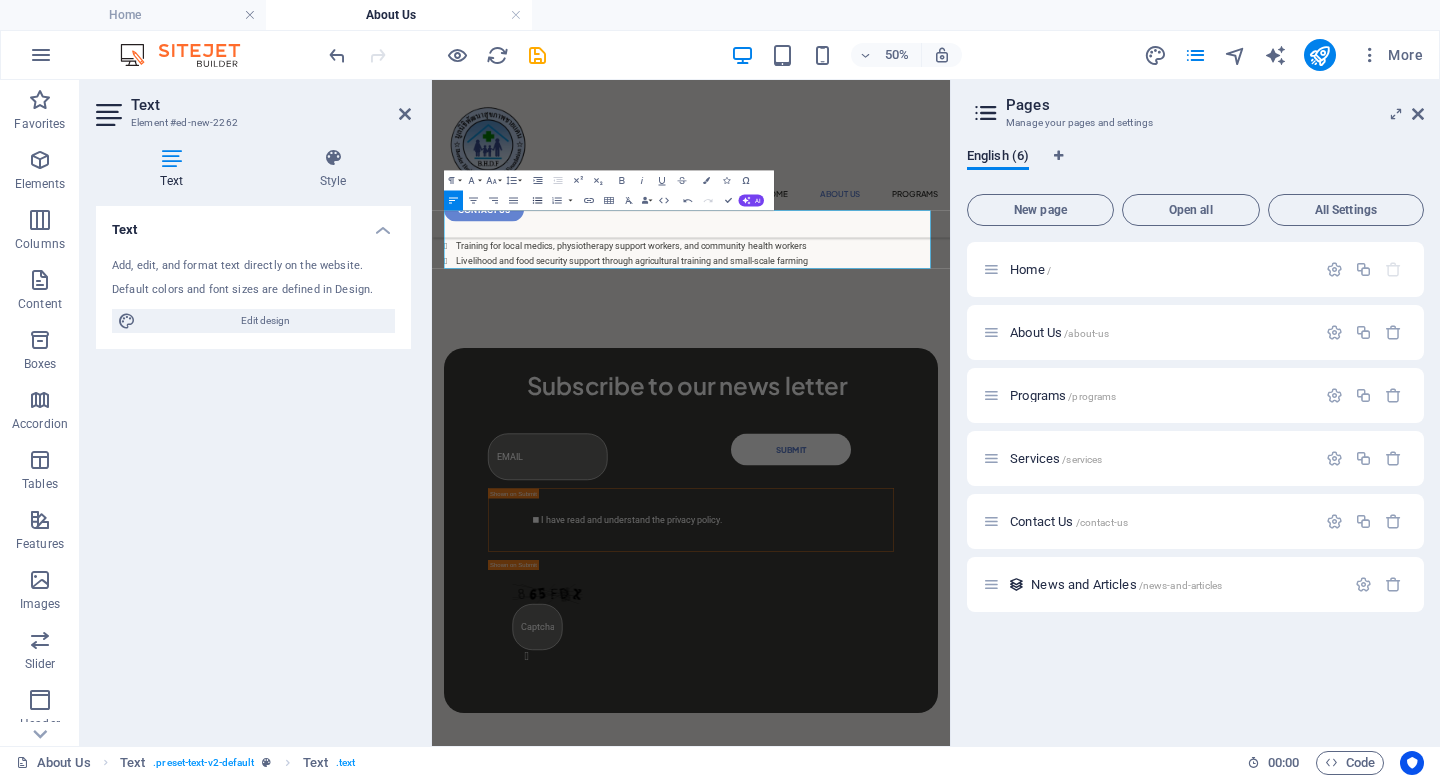 click 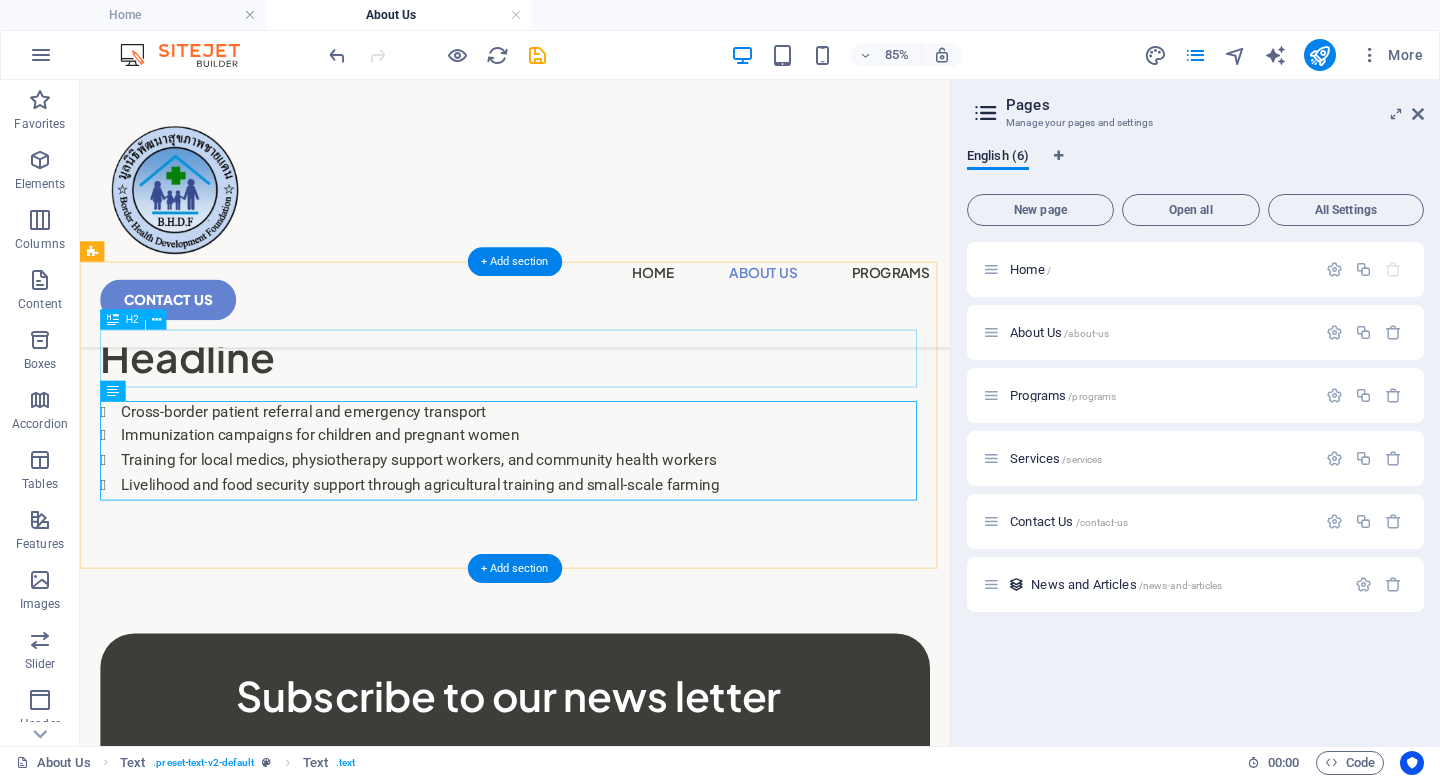 scroll, scrollTop: 531, scrollLeft: 0, axis: vertical 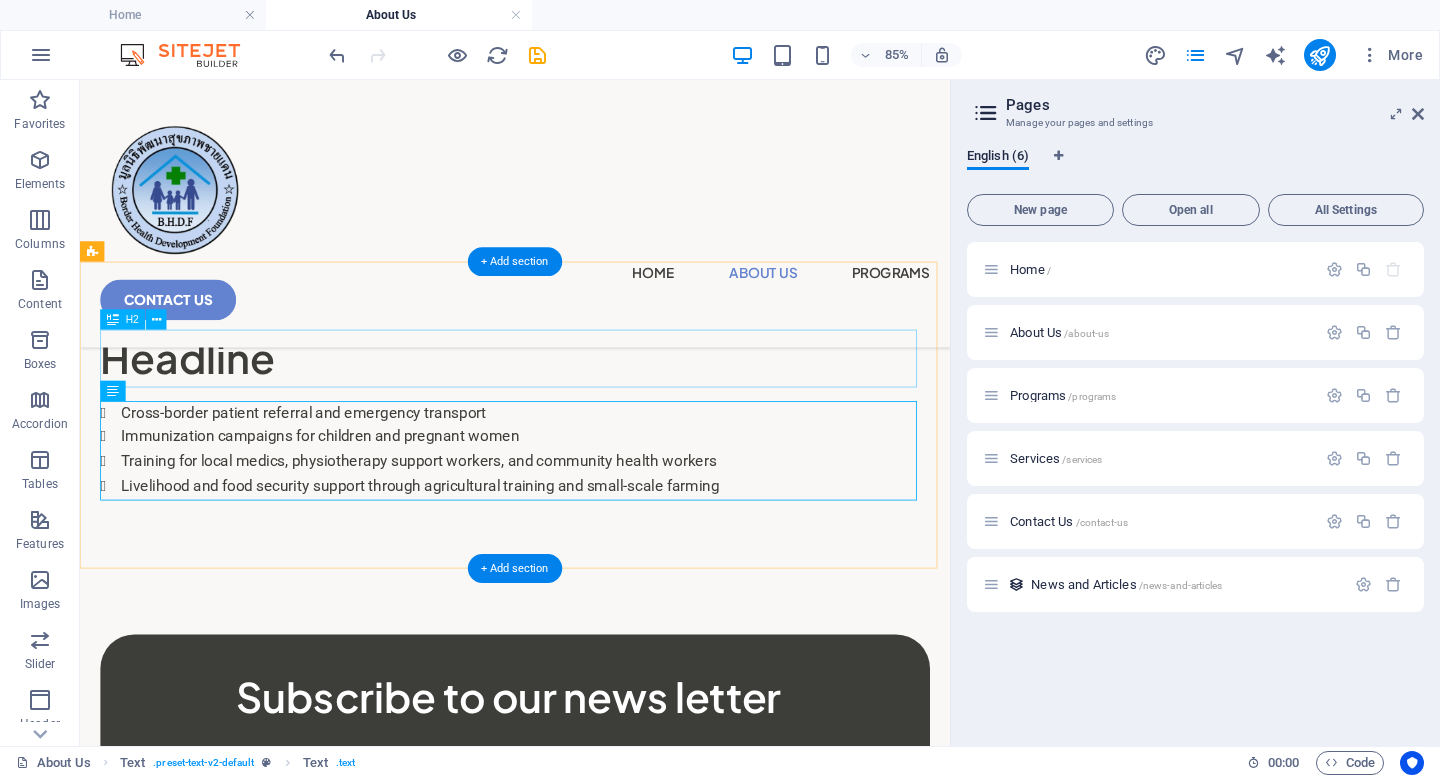 click on "Headline" at bounding box center (592, 407) 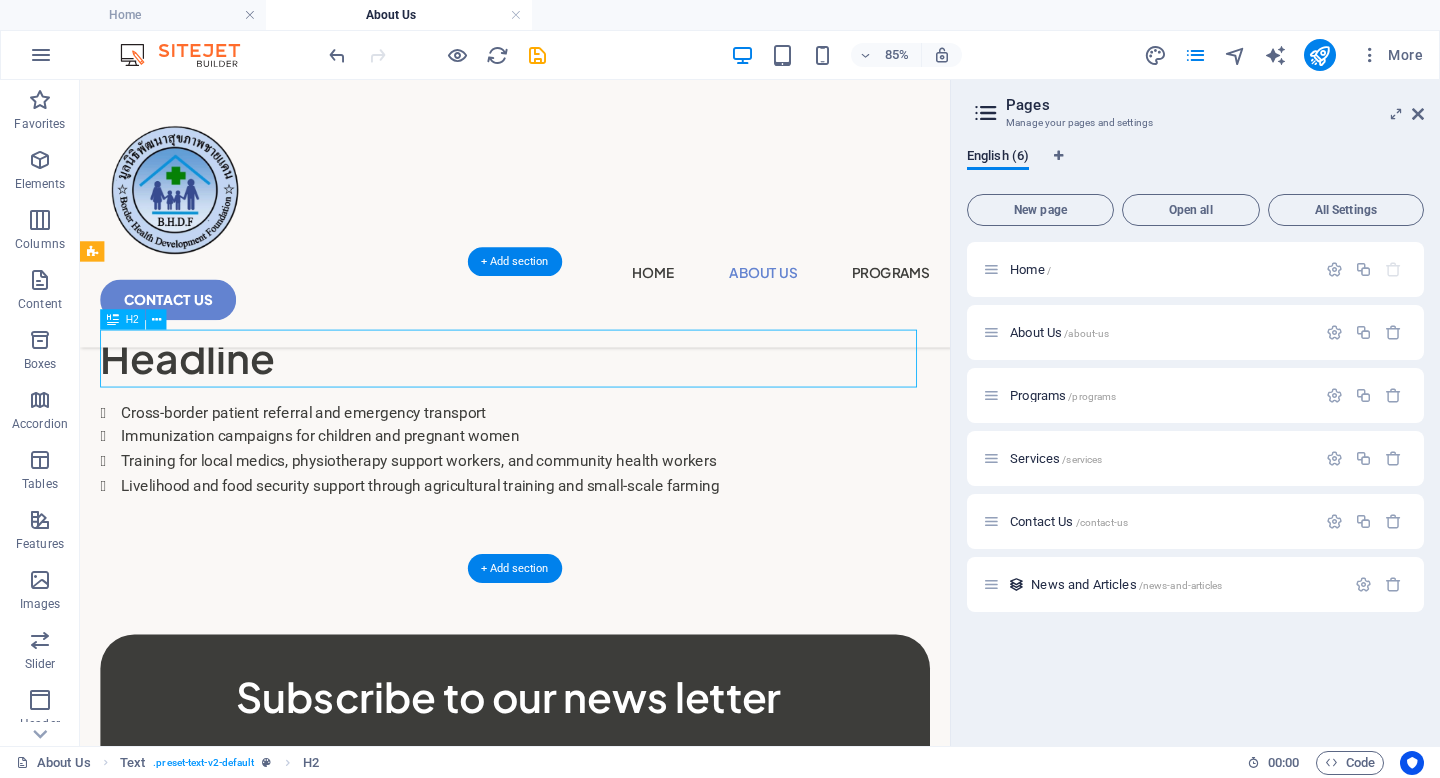 click on "Headline" at bounding box center [592, 407] 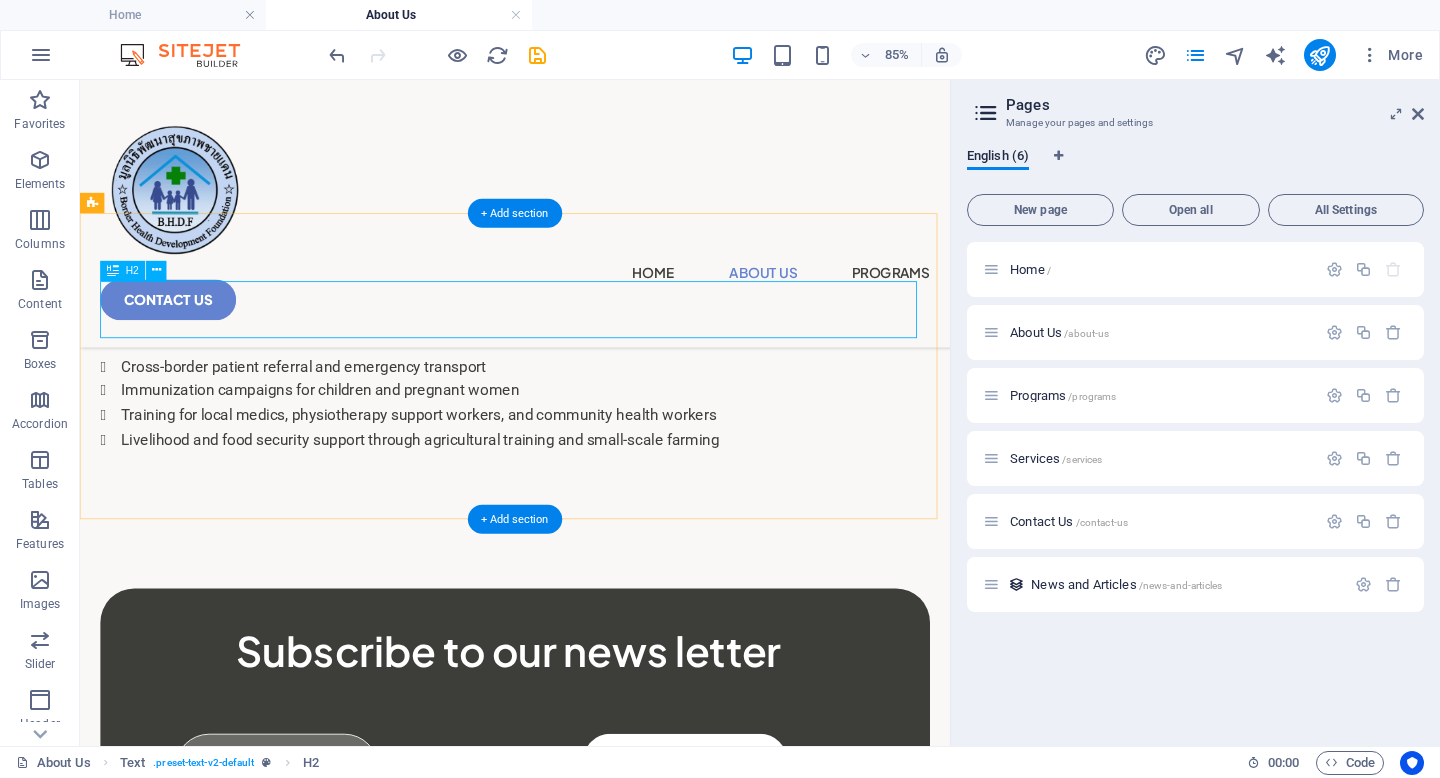scroll, scrollTop: 581, scrollLeft: 0, axis: vertical 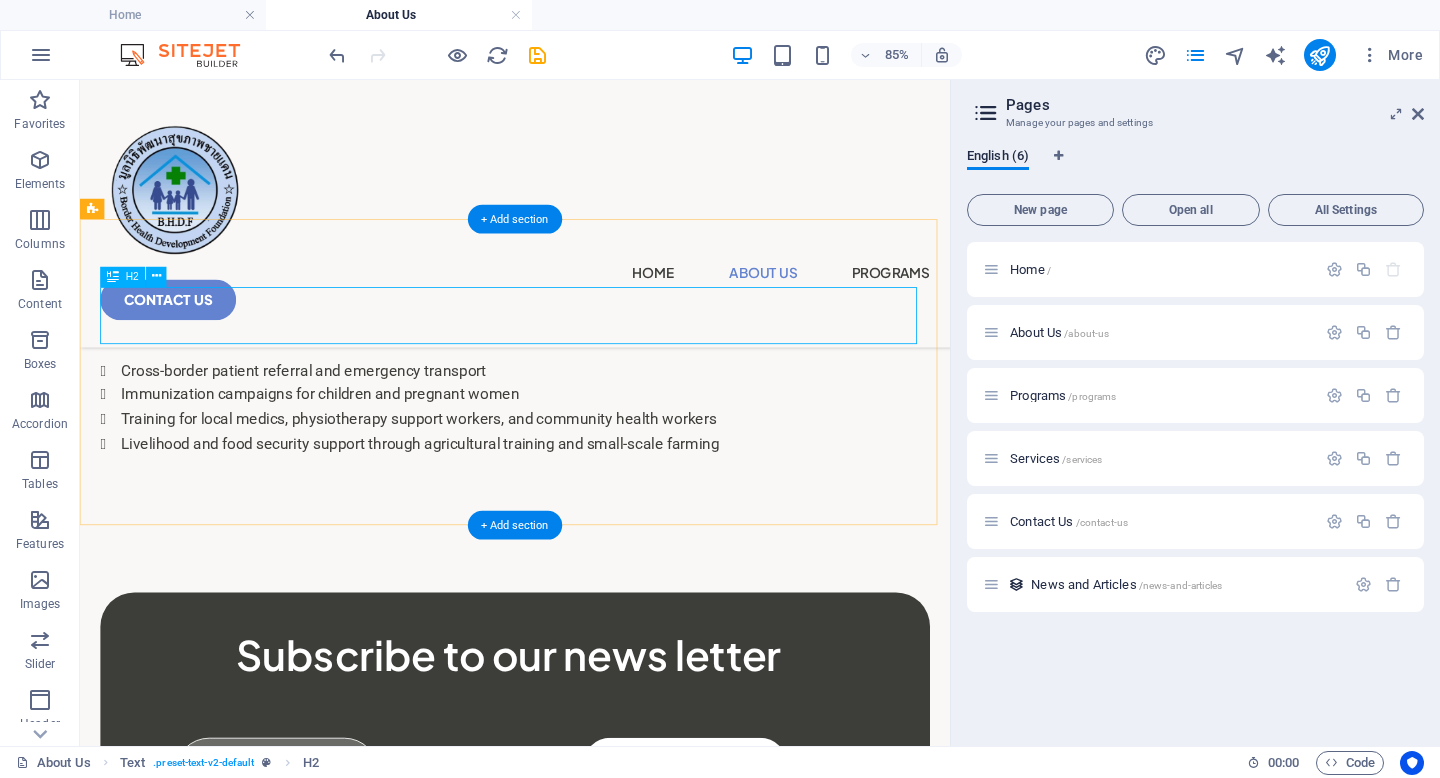 click on "Our programs include:" at bounding box center (592, 357) 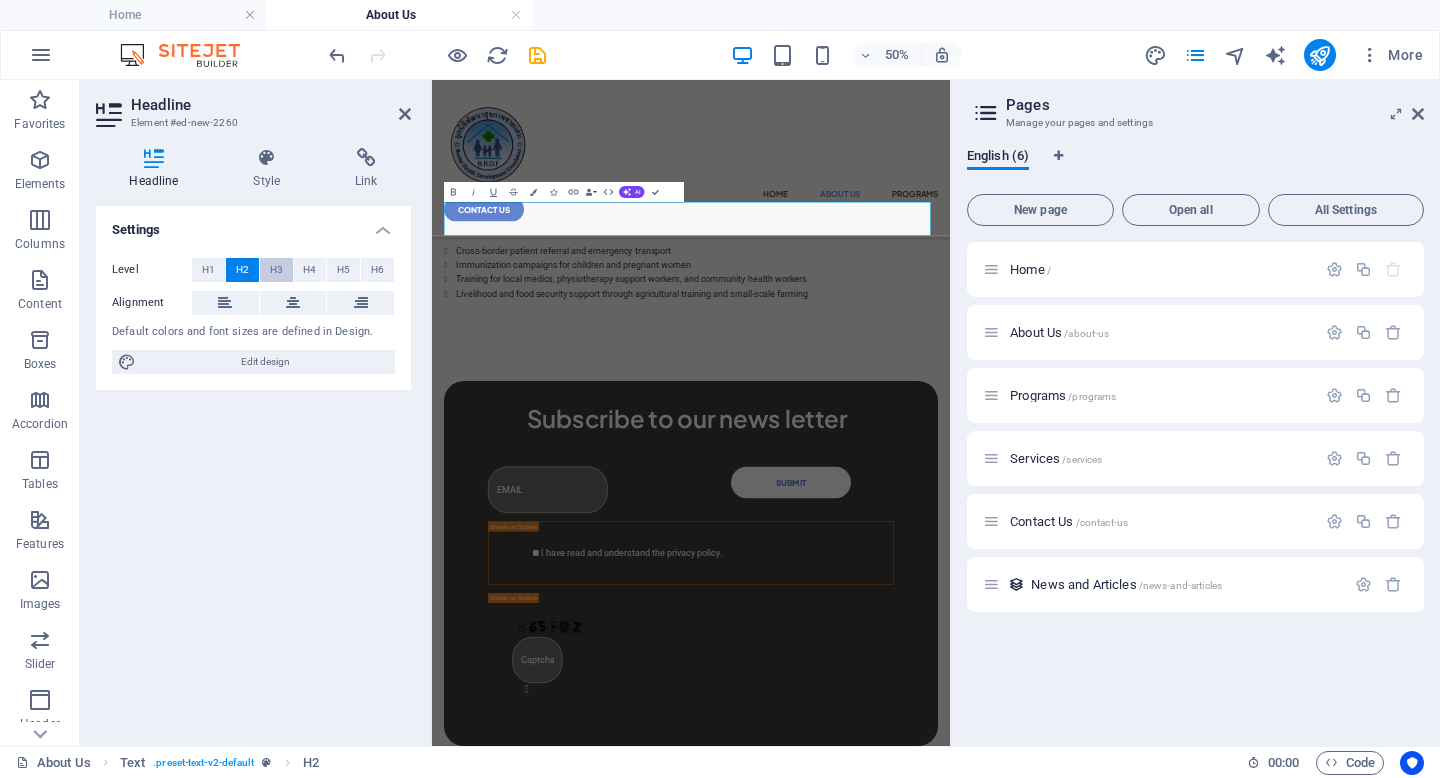 click on "H3" at bounding box center (276, 270) 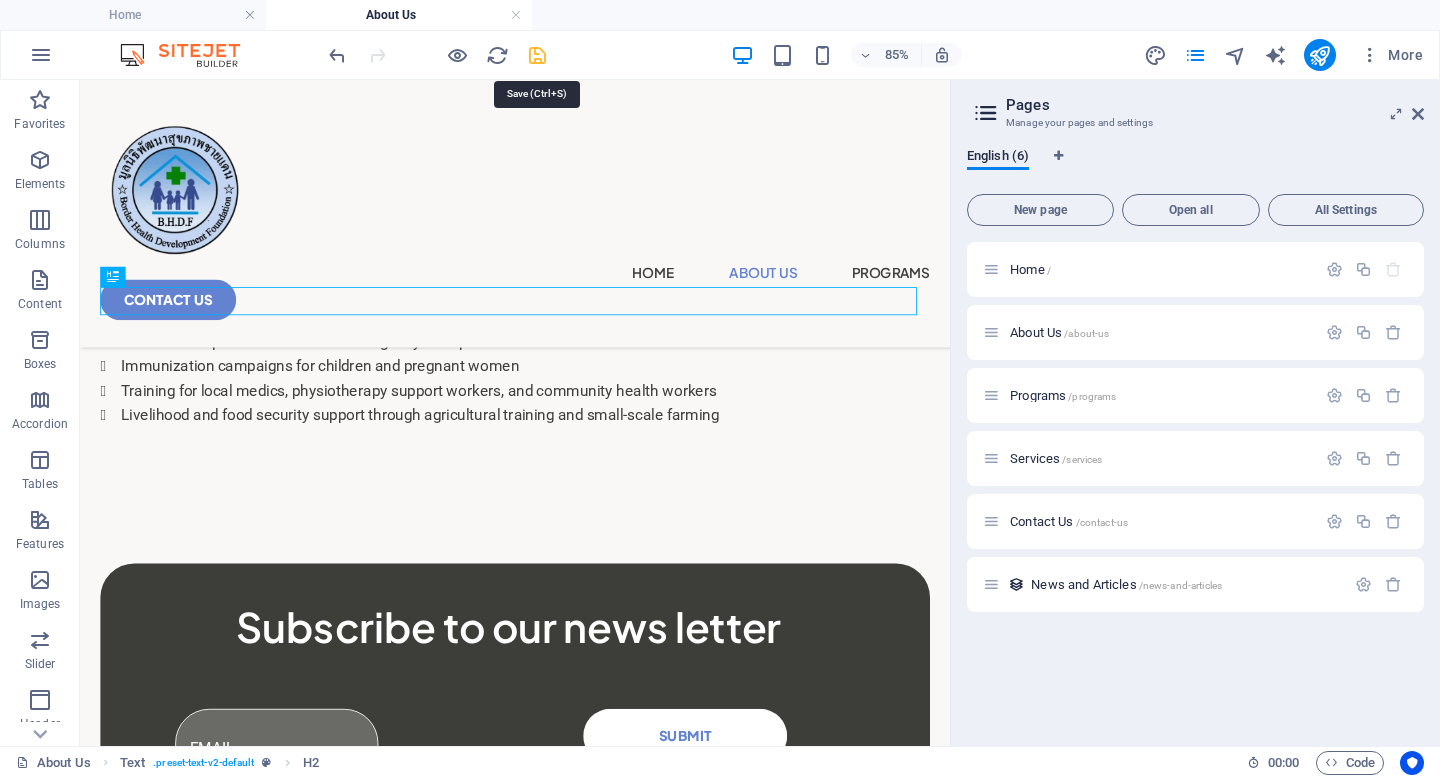 click at bounding box center (537, 55) 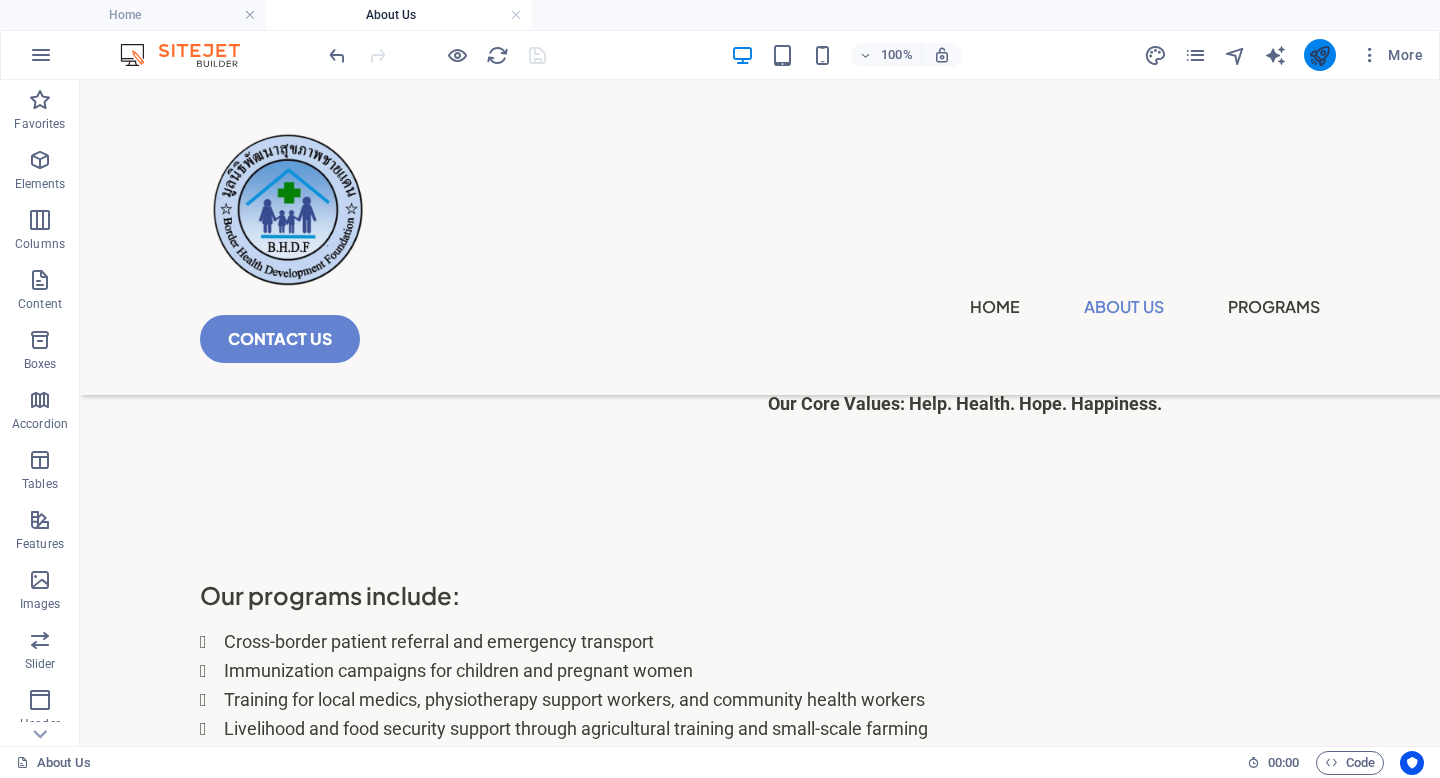 scroll, scrollTop: 264, scrollLeft: 0, axis: vertical 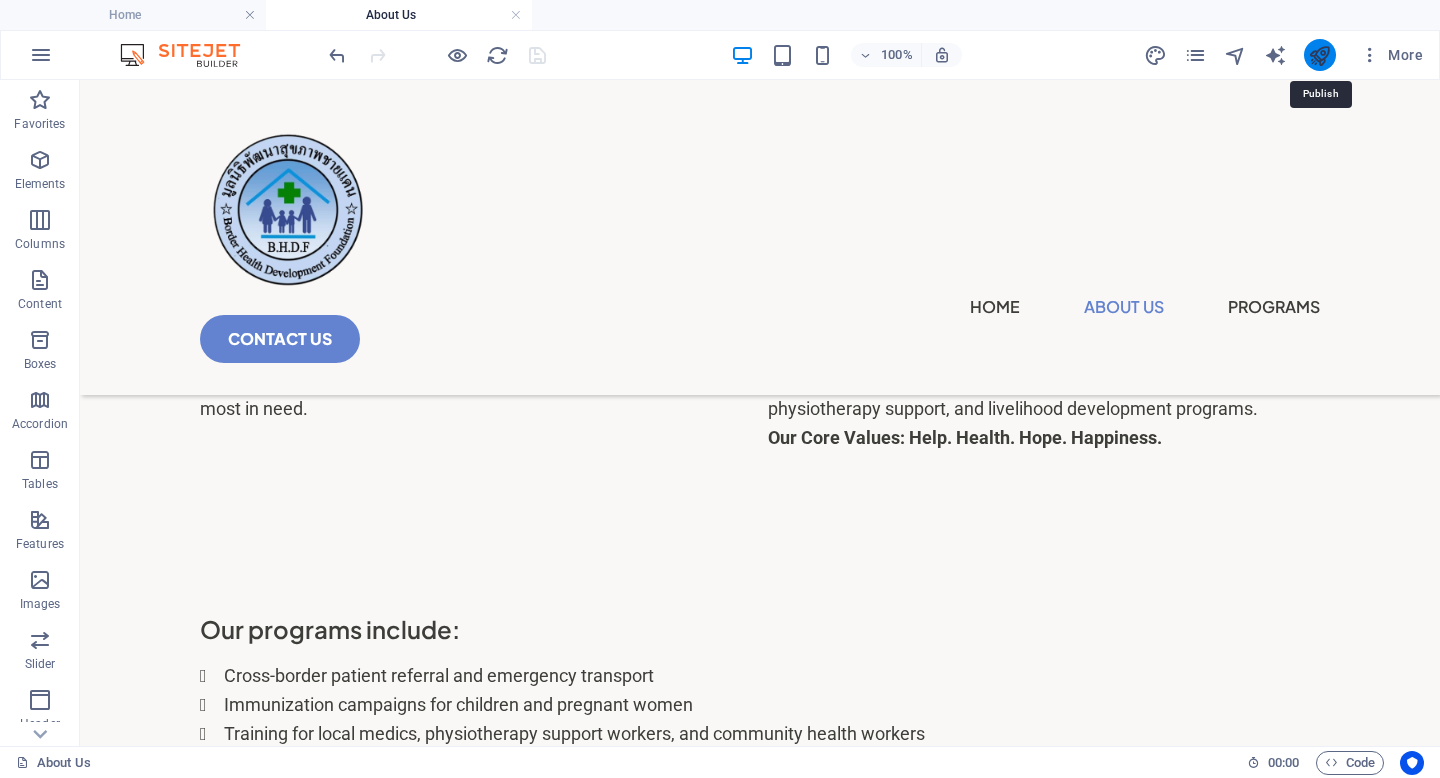 click at bounding box center [1319, 55] 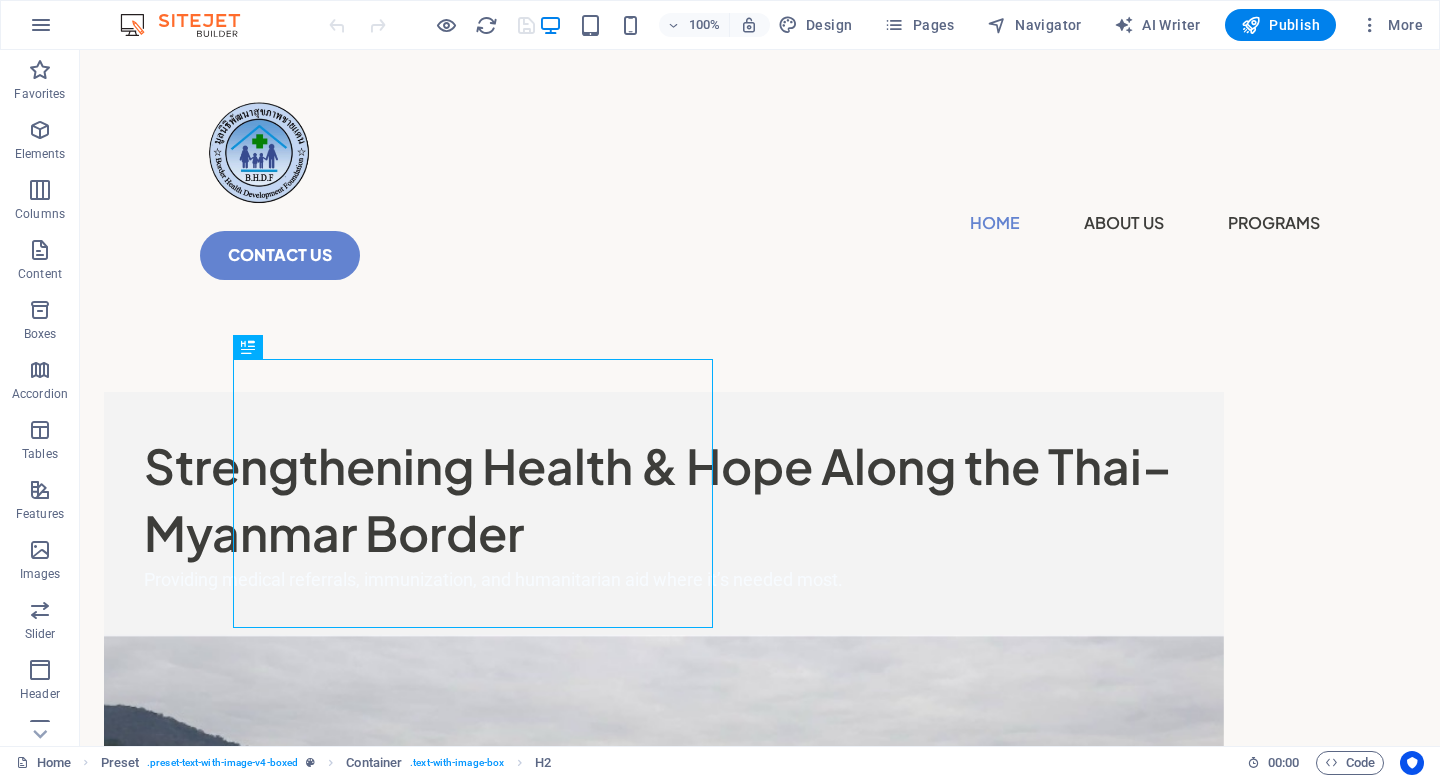 scroll, scrollTop: 0, scrollLeft: 0, axis: both 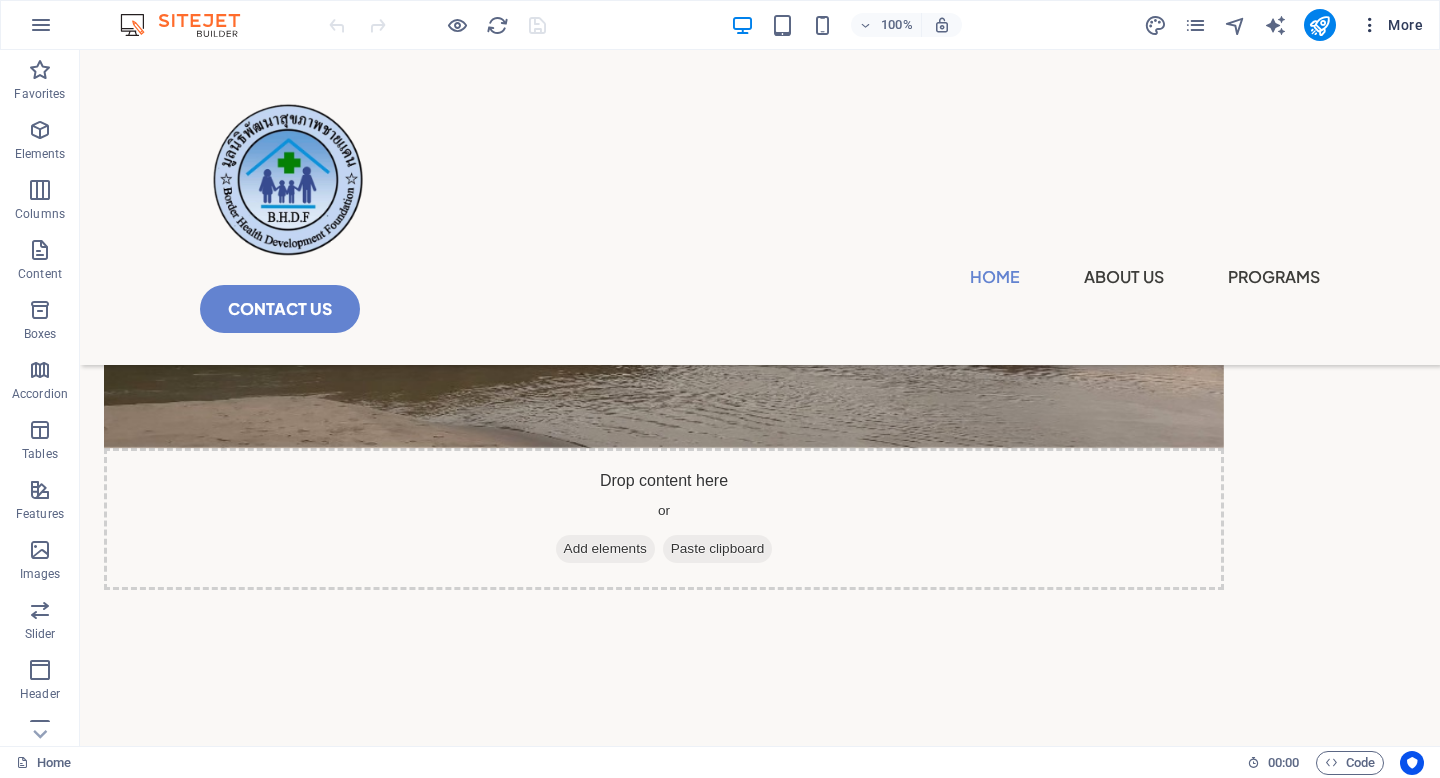 click at bounding box center (1370, 25) 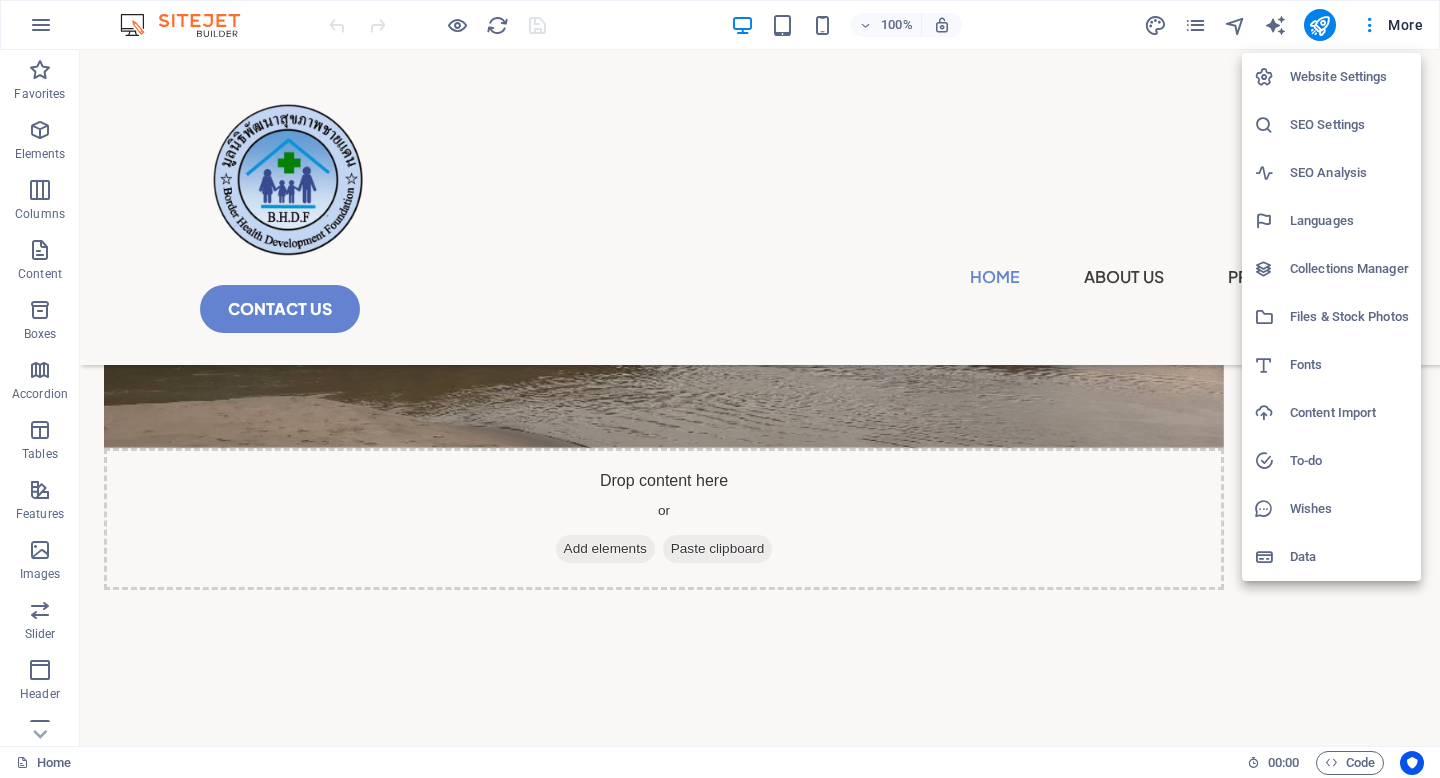 click at bounding box center [720, 389] 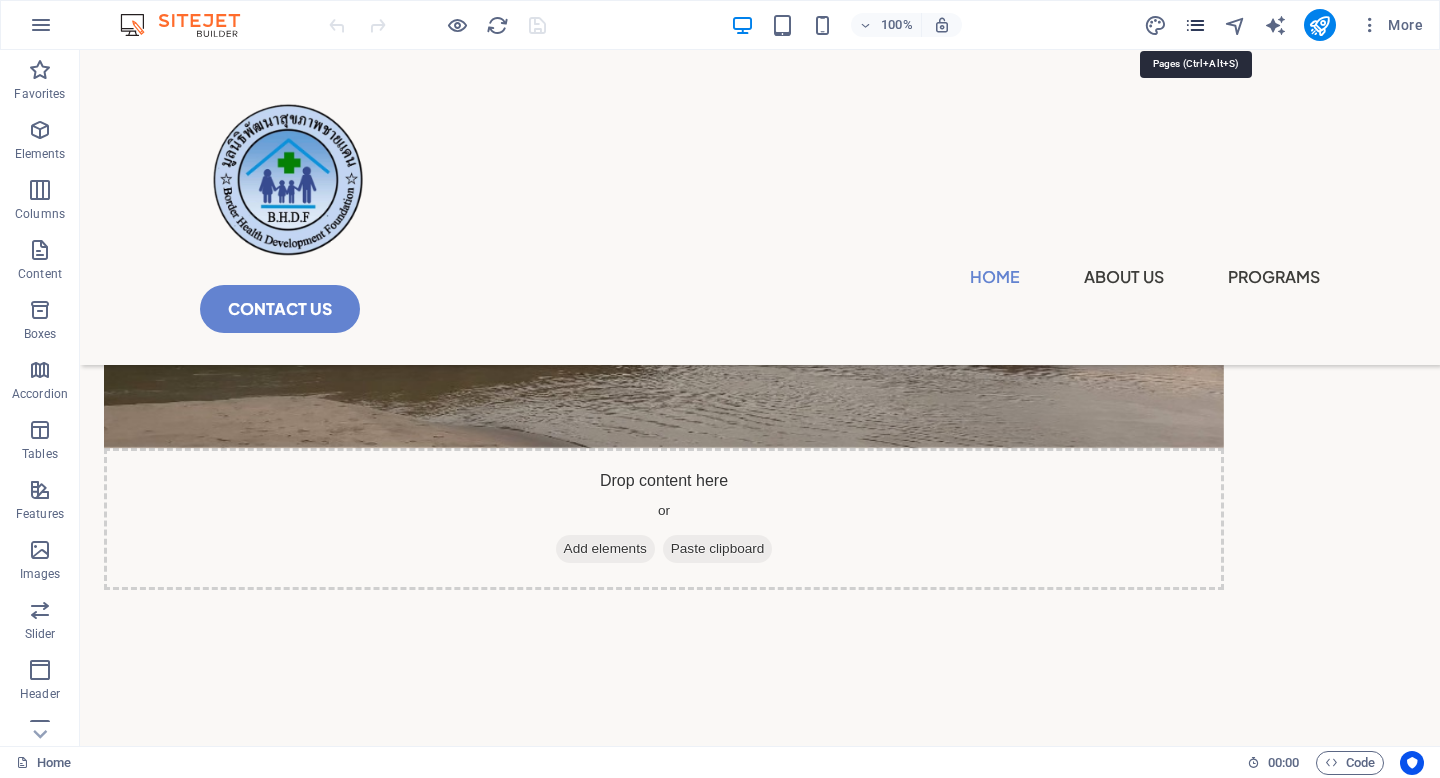 click at bounding box center [1195, 25] 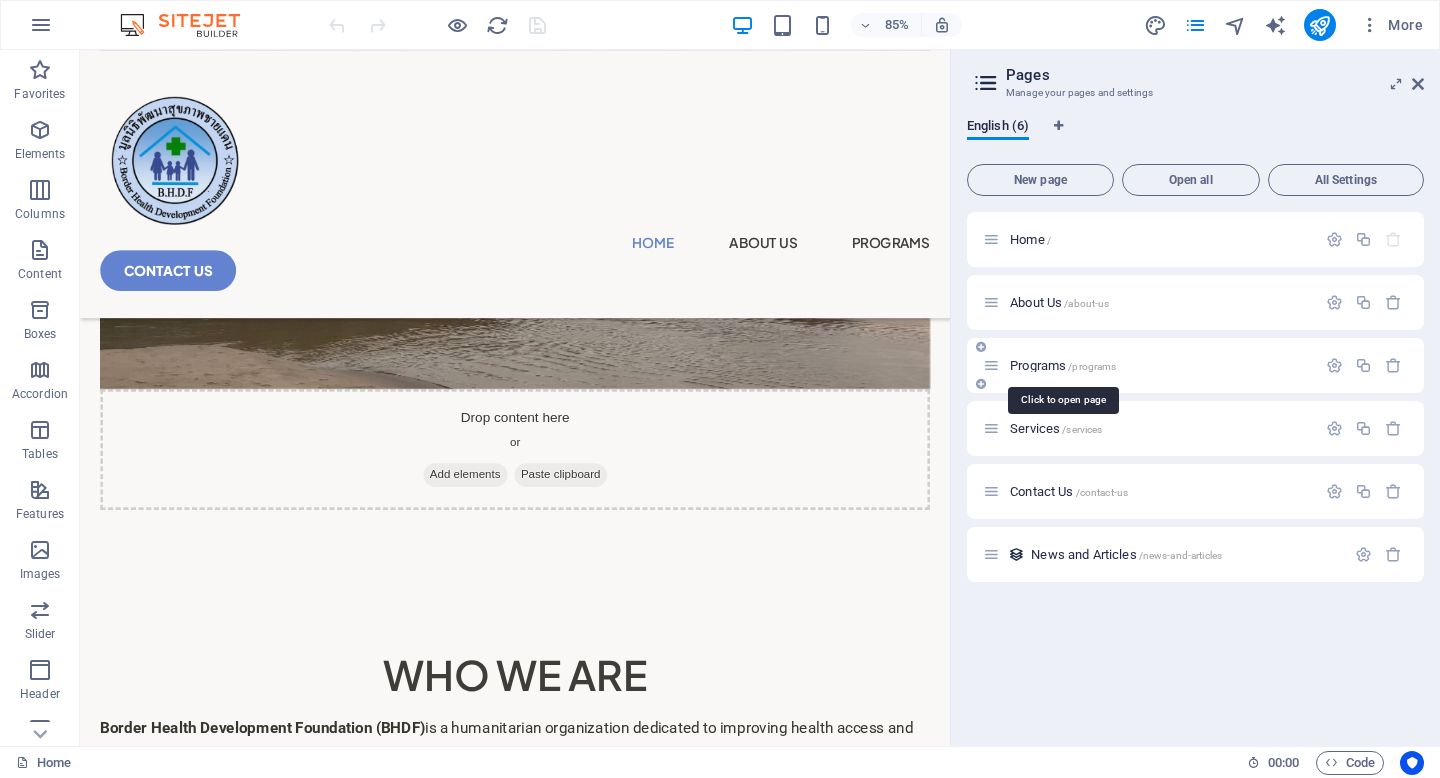 click on "Programs /programs" at bounding box center (1063, 365) 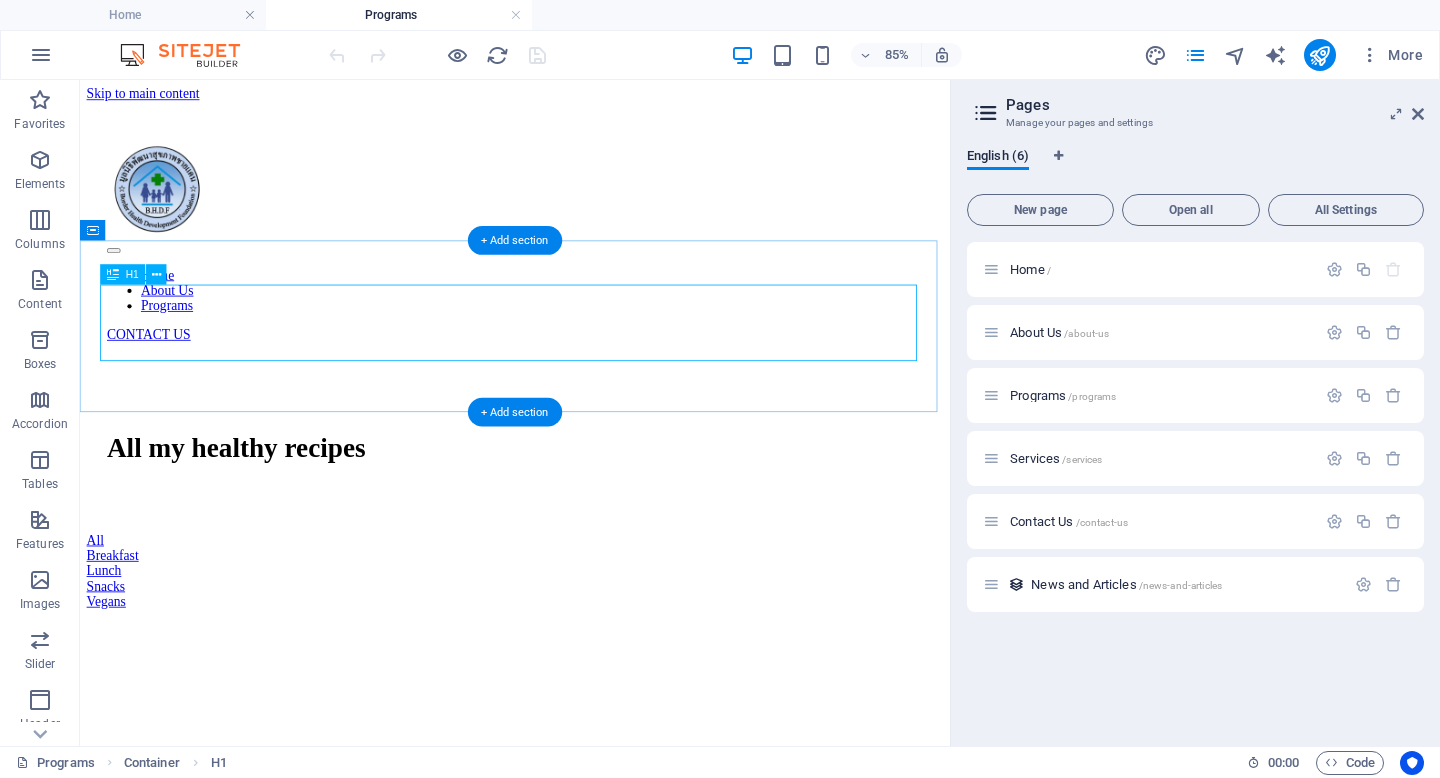 scroll, scrollTop: 0, scrollLeft: 0, axis: both 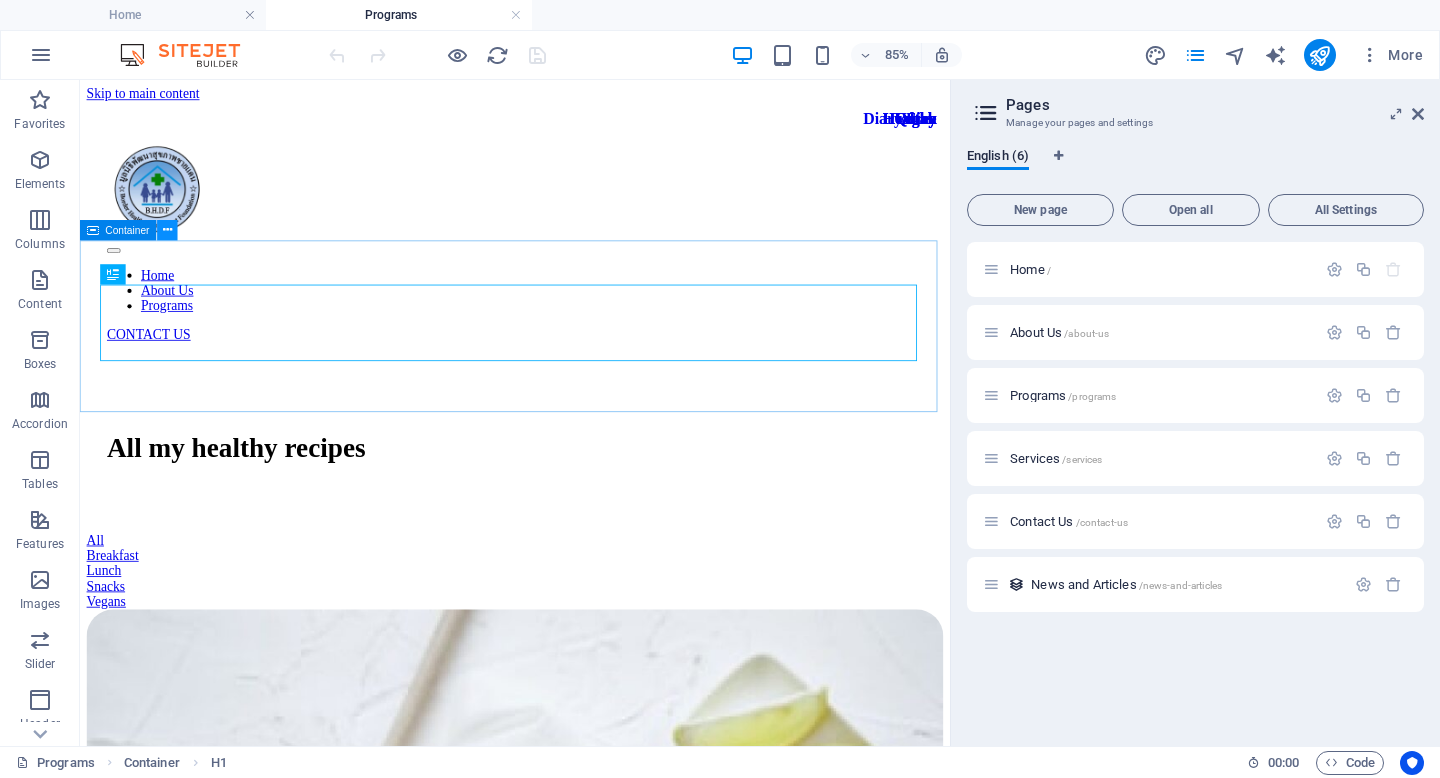 click at bounding box center (167, 231) 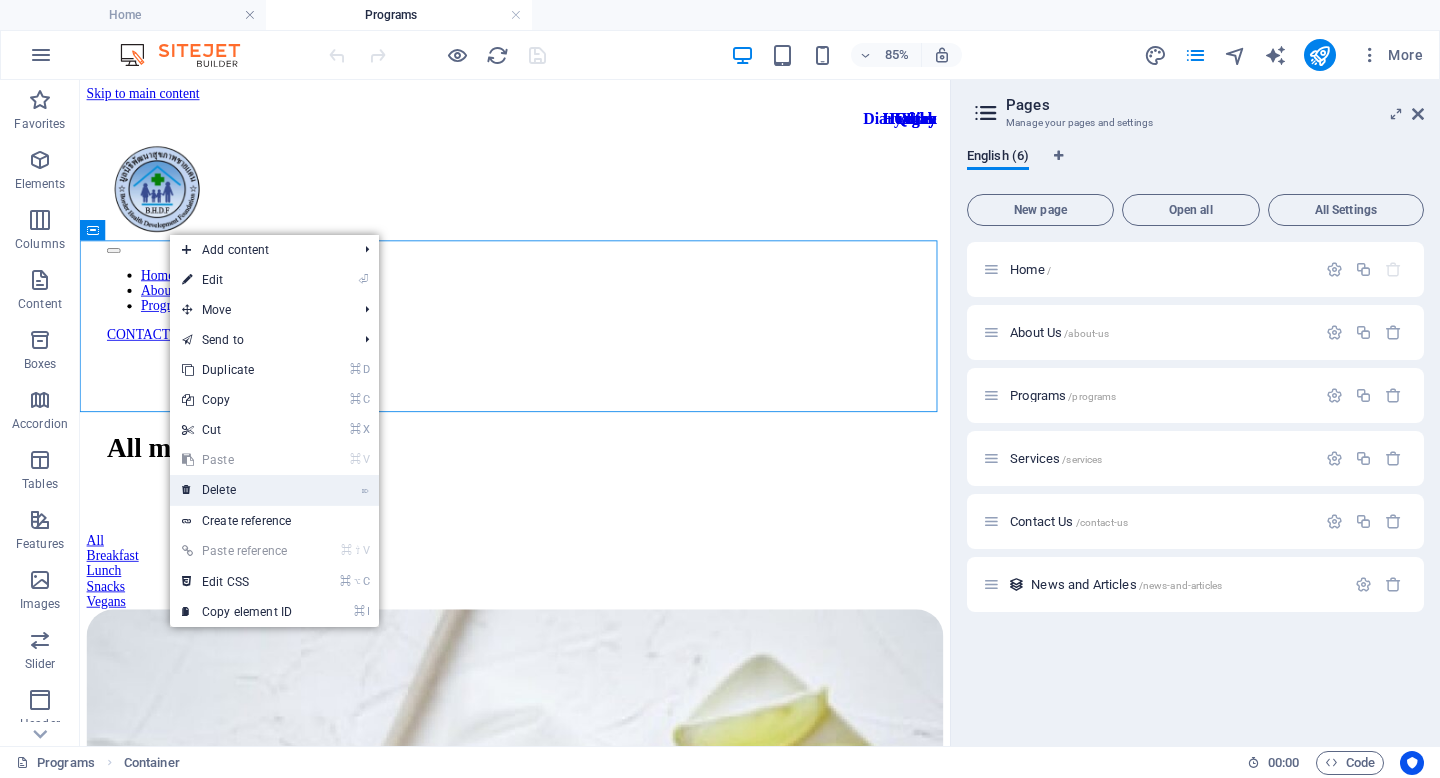 click on "⌦  Delete" at bounding box center [237, 490] 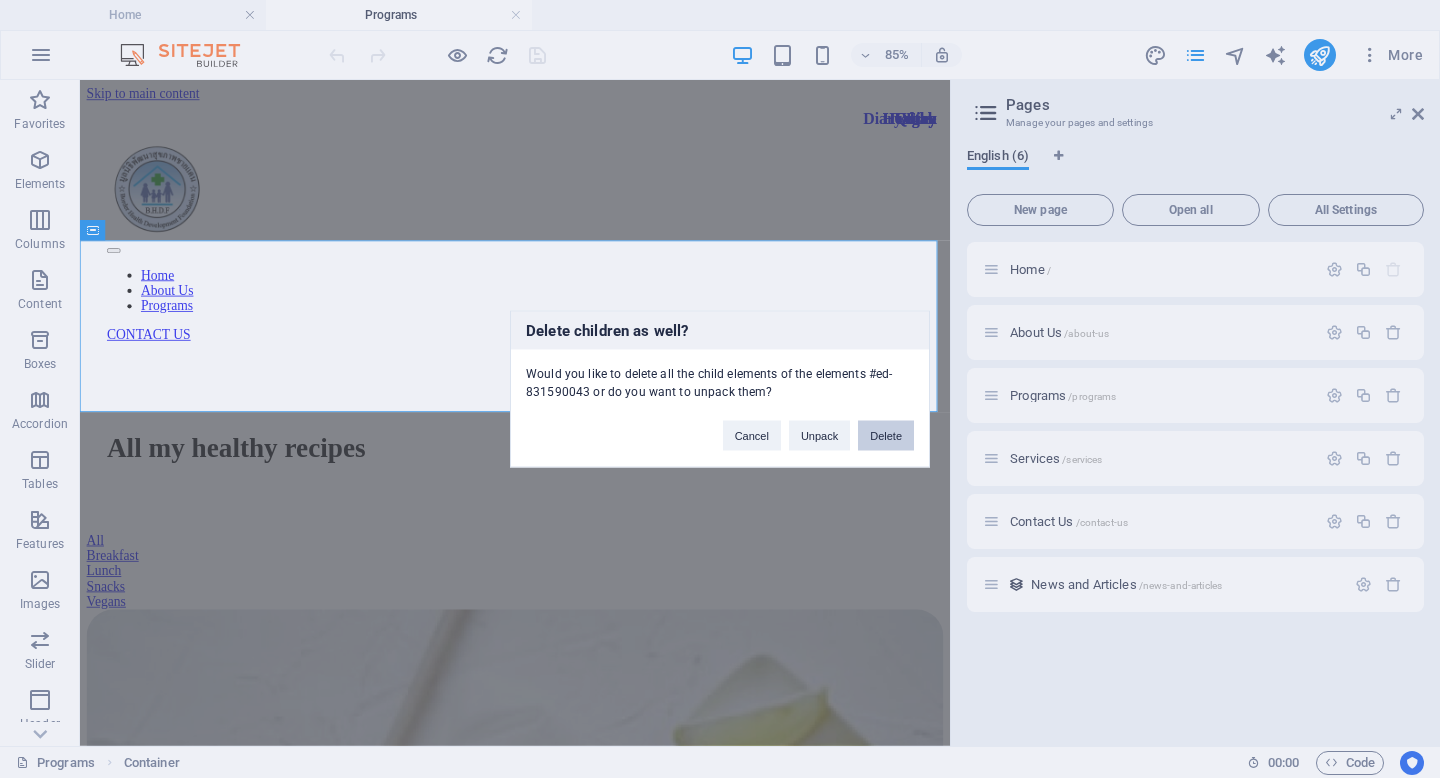 click on "Delete" at bounding box center [886, 436] 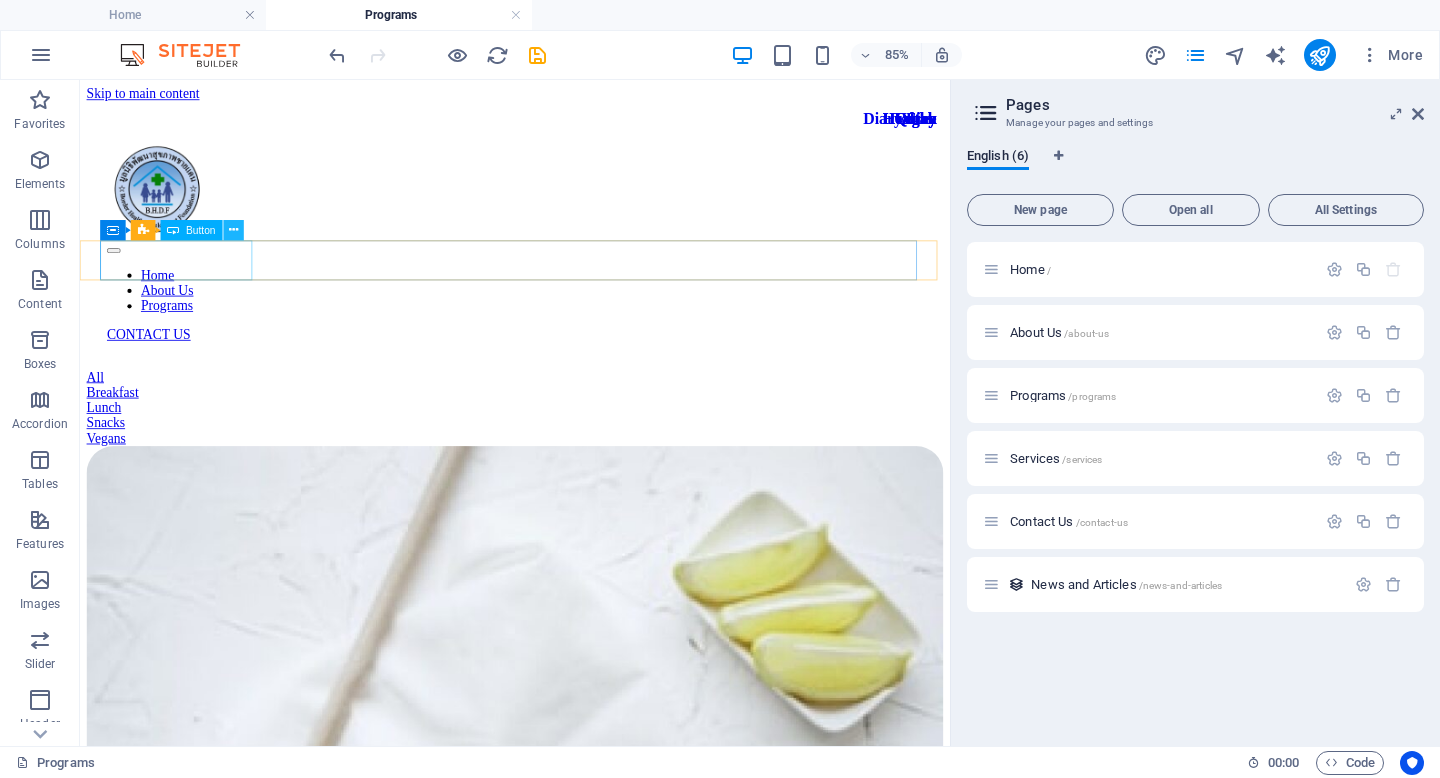 click at bounding box center (233, 230) 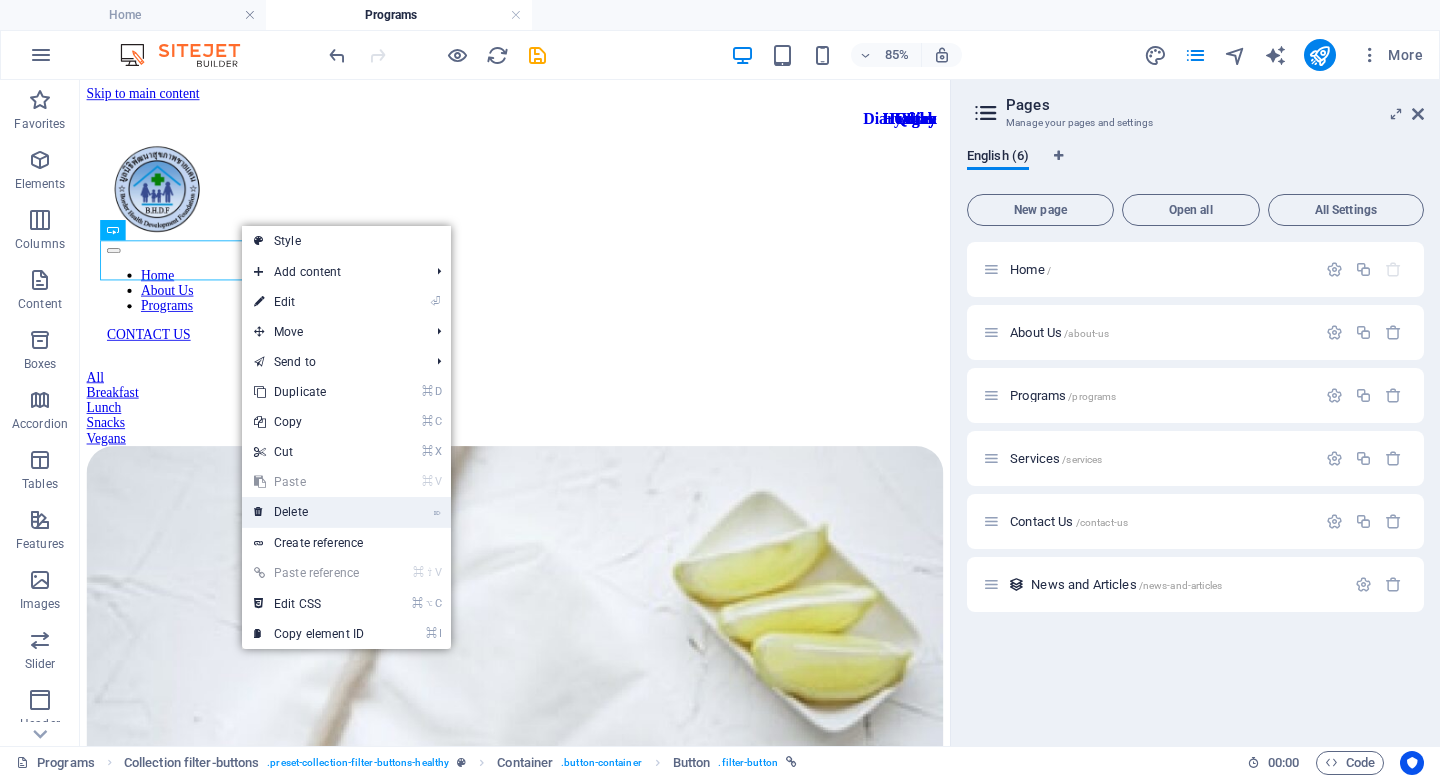 click on "⌦  Delete" at bounding box center (309, 512) 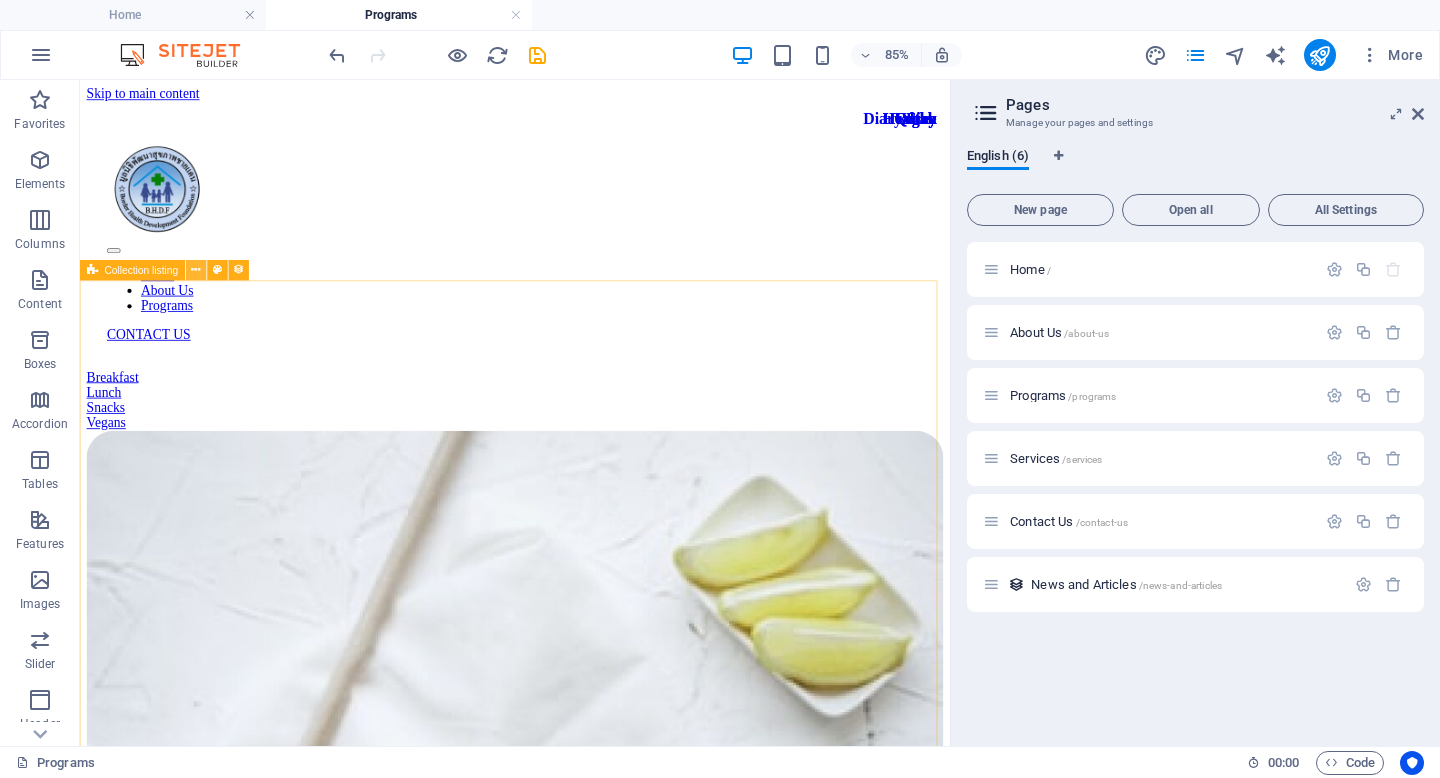 click at bounding box center (196, 270) 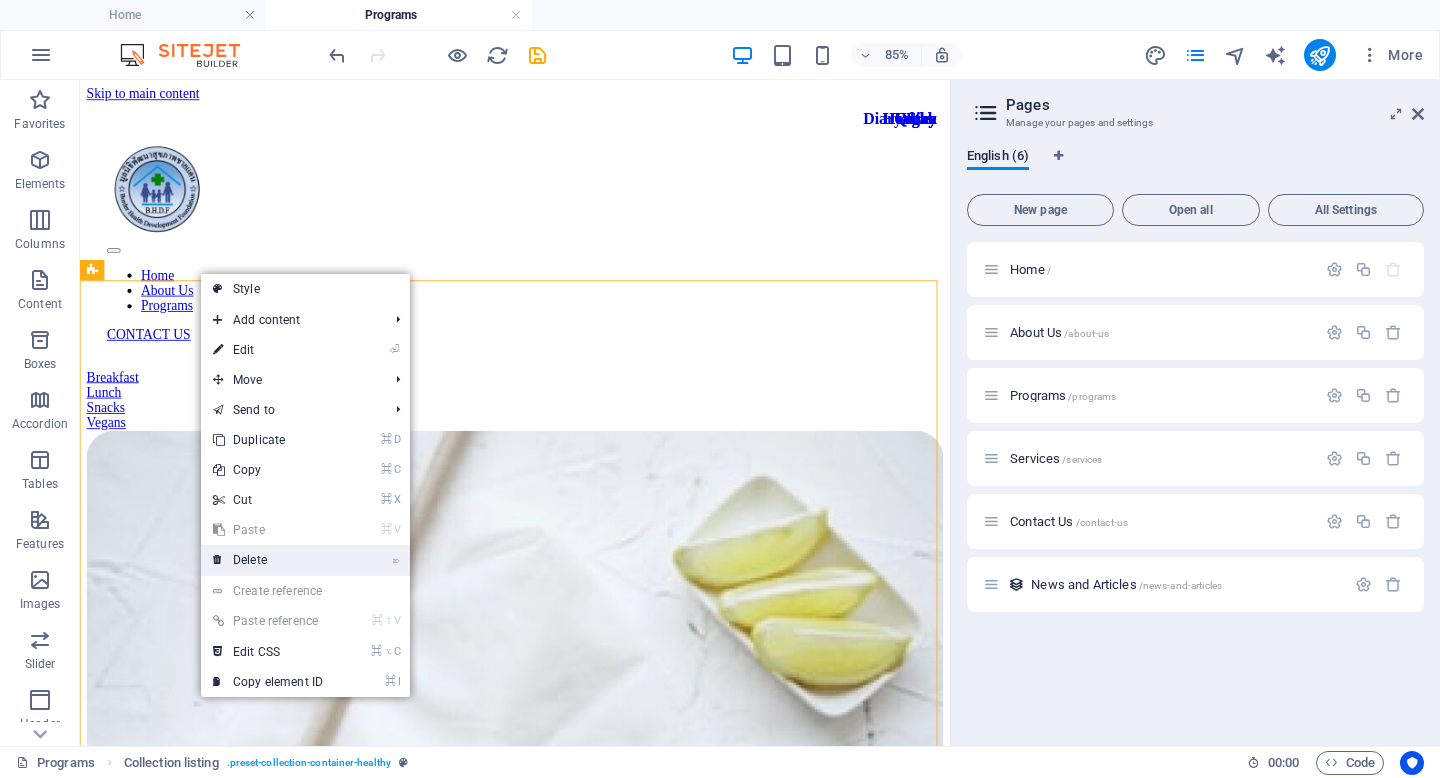 click on "⌦  Delete" at bounding box center (268, 560) 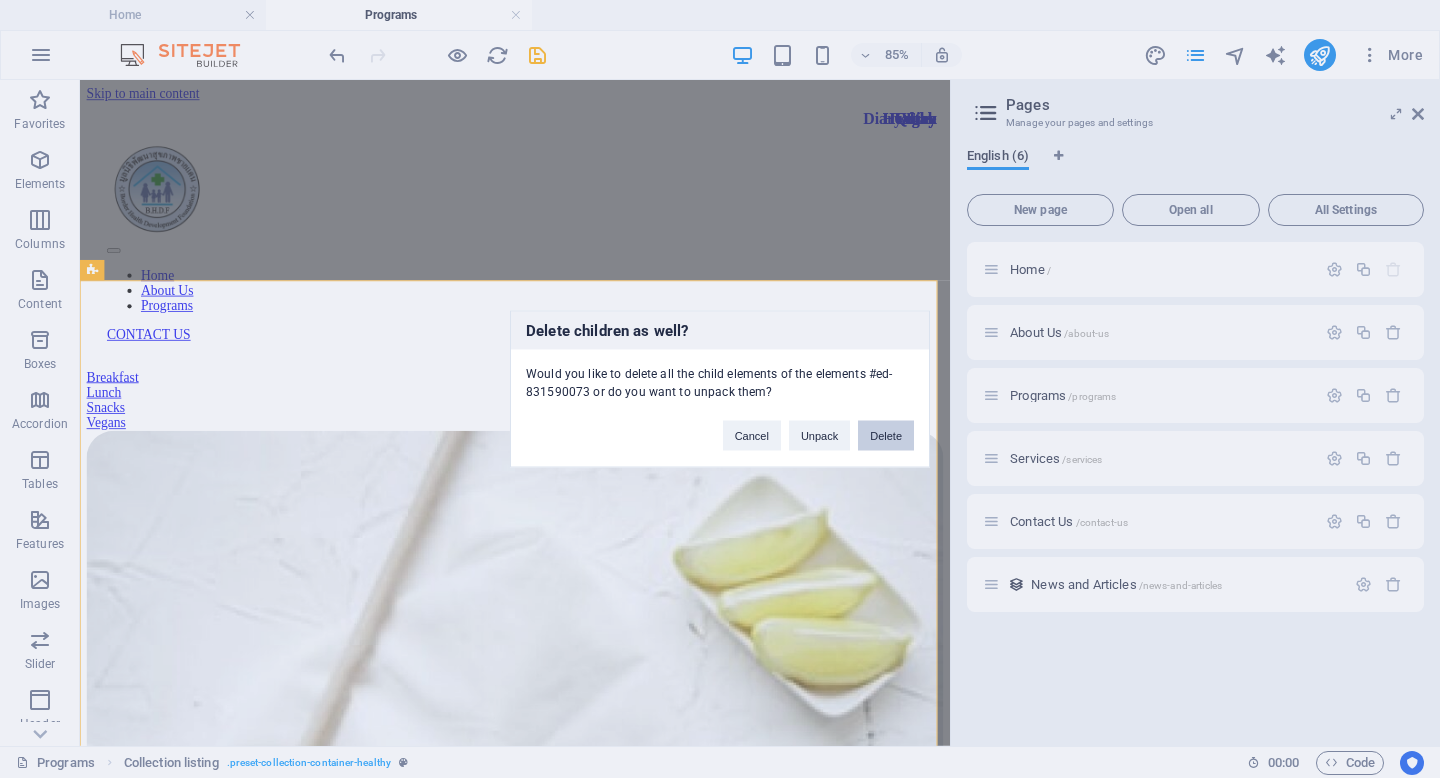 drag, startPoint x: 869, startPoint y: 434, endPoint x: 928, endPoint y: 417, distance: 61.400326 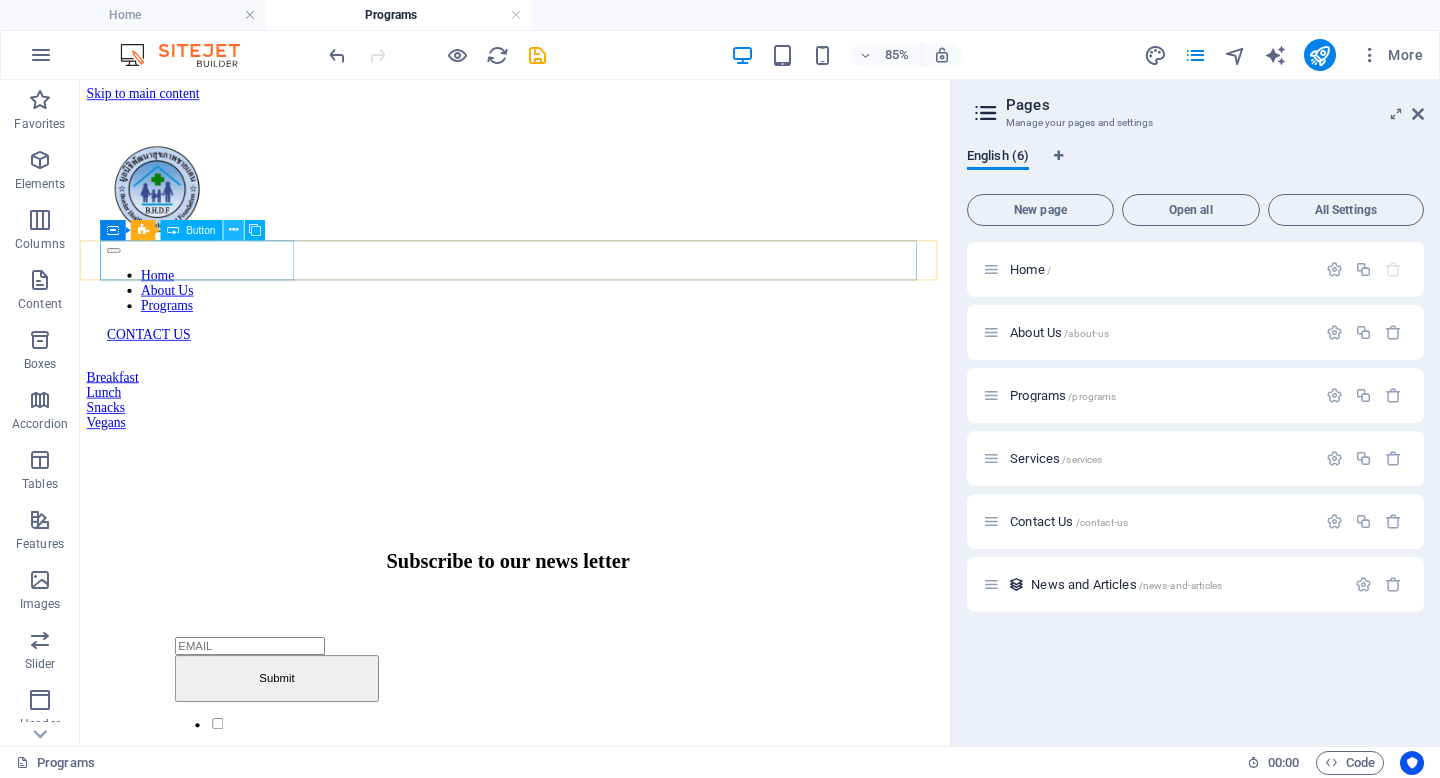 click at bounding box center (233, 231) 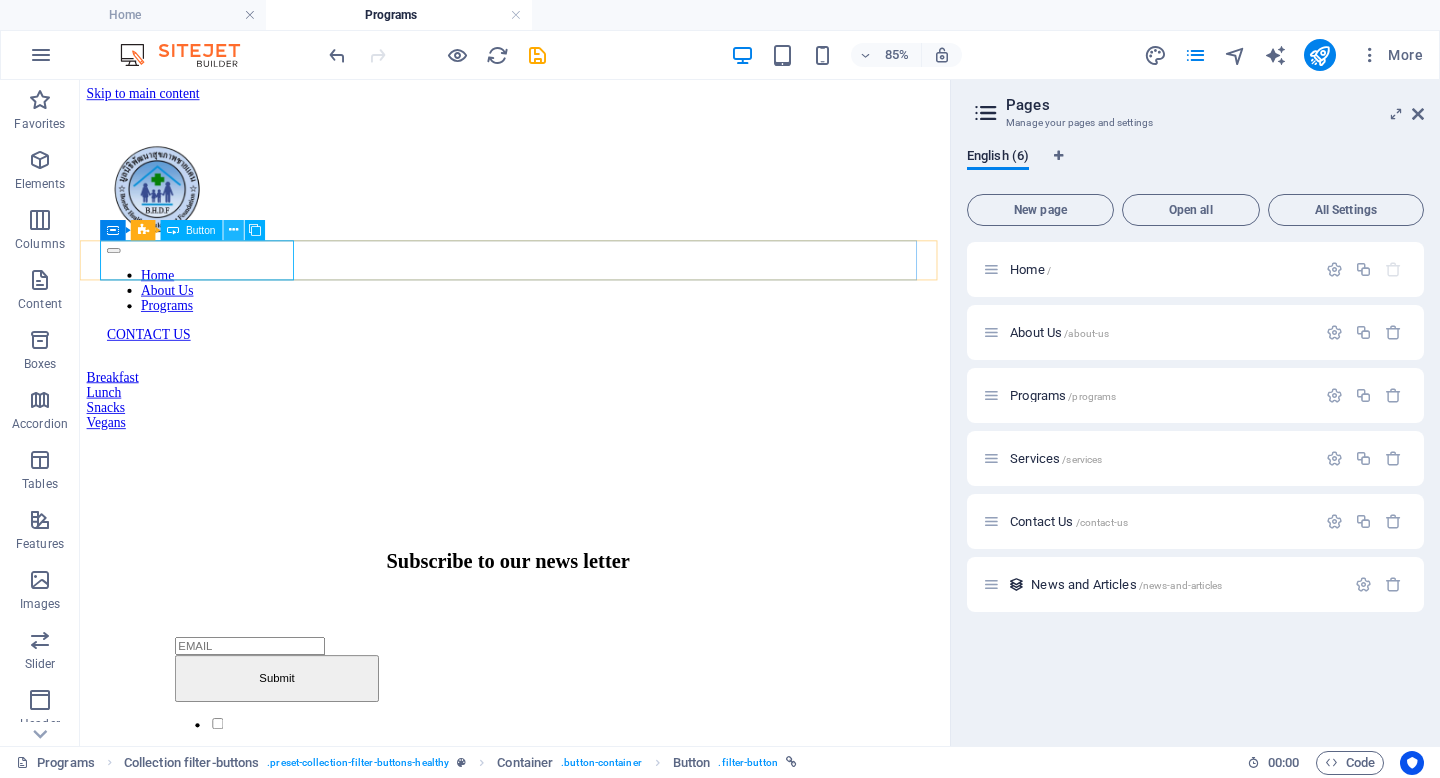 click at bounding box center [233, 231] 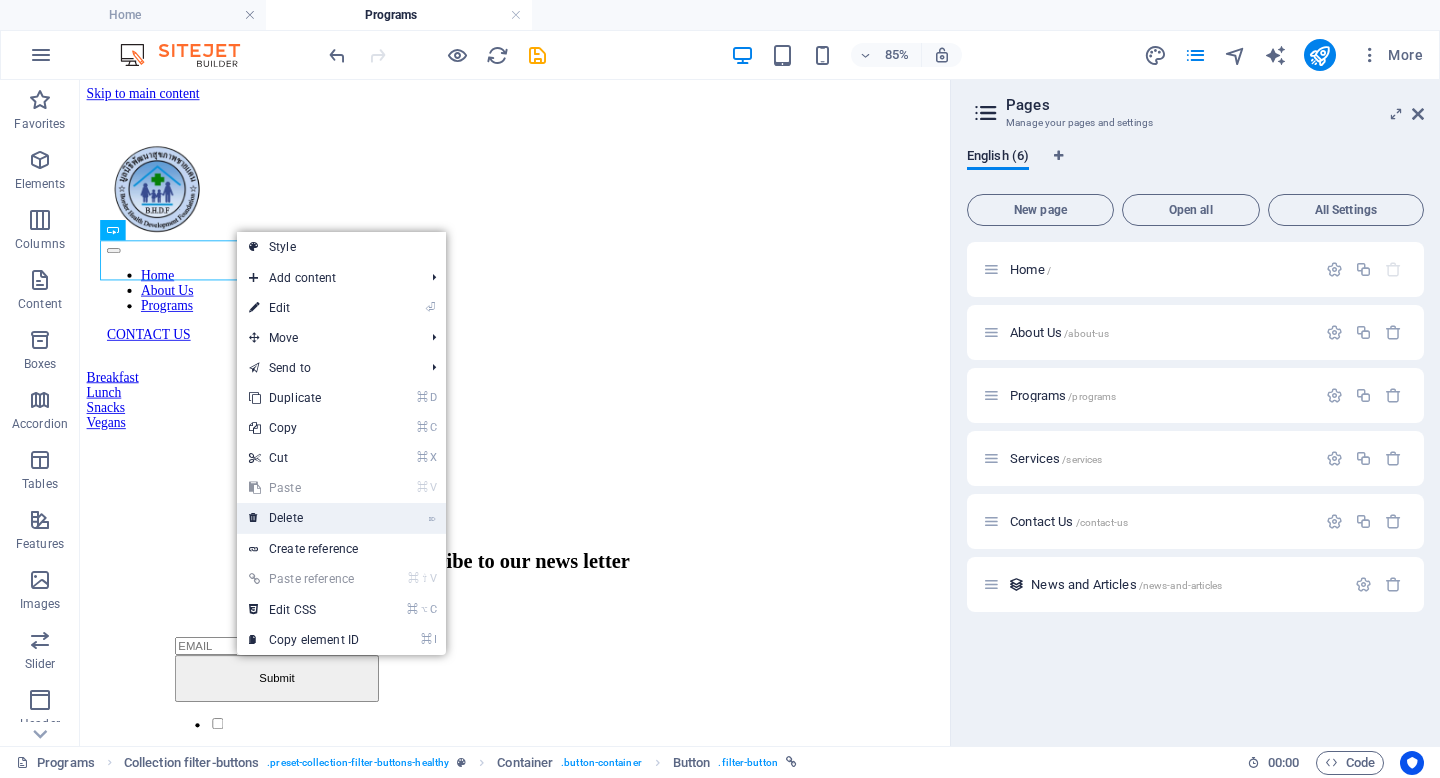 click on "⌦  Delete" at bounding box center [304, 518] 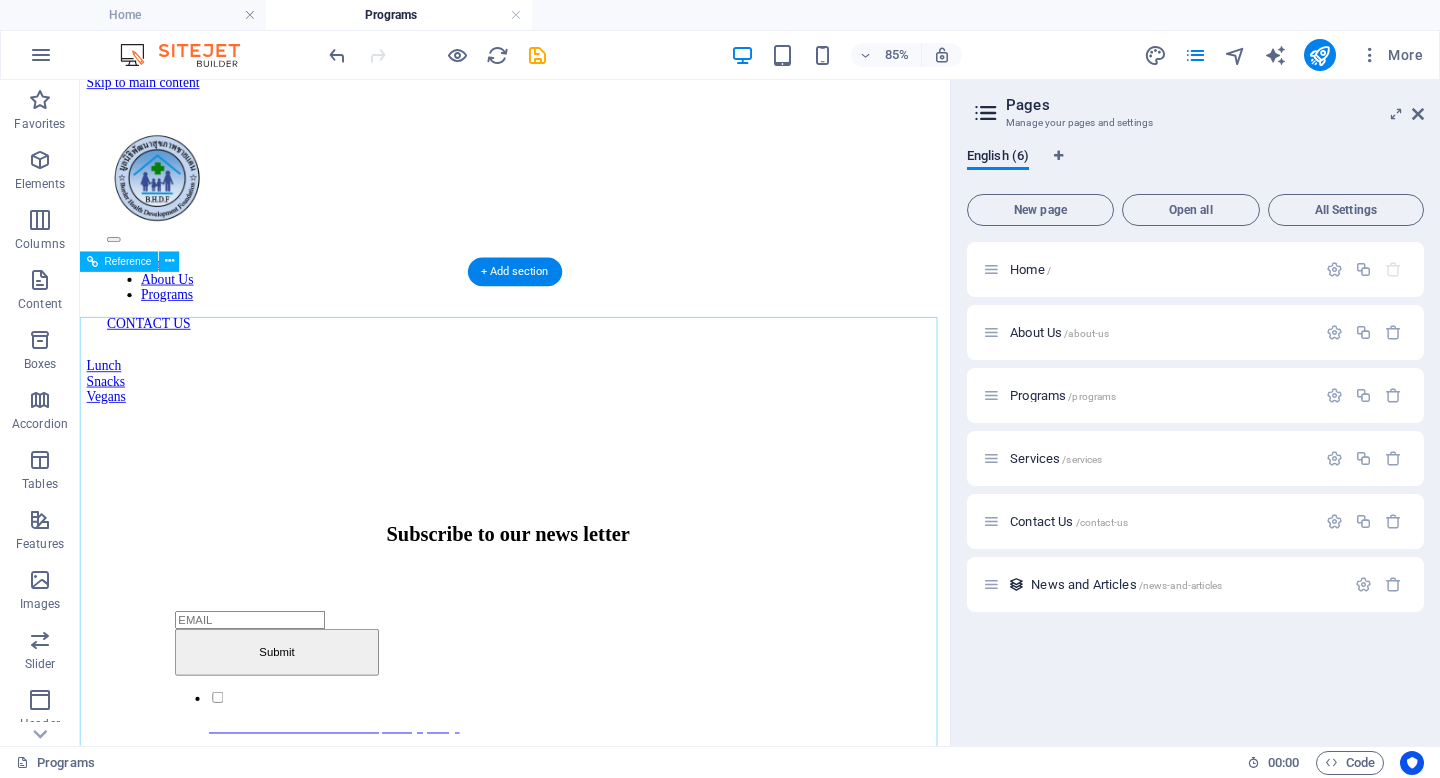 scroll, scrollTop: 9, scrollLeft: 0, axis: vertical 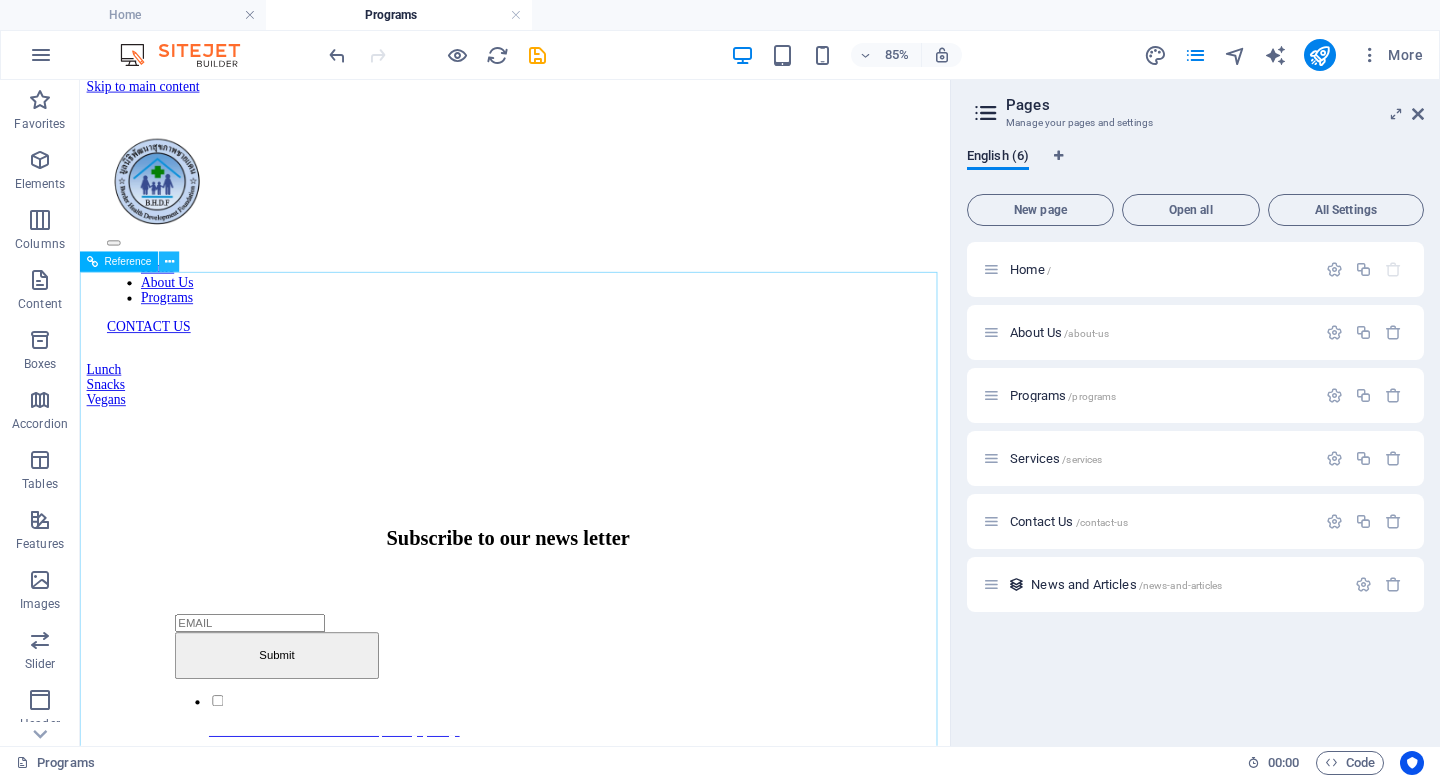 click at bounding box center [169, 262] 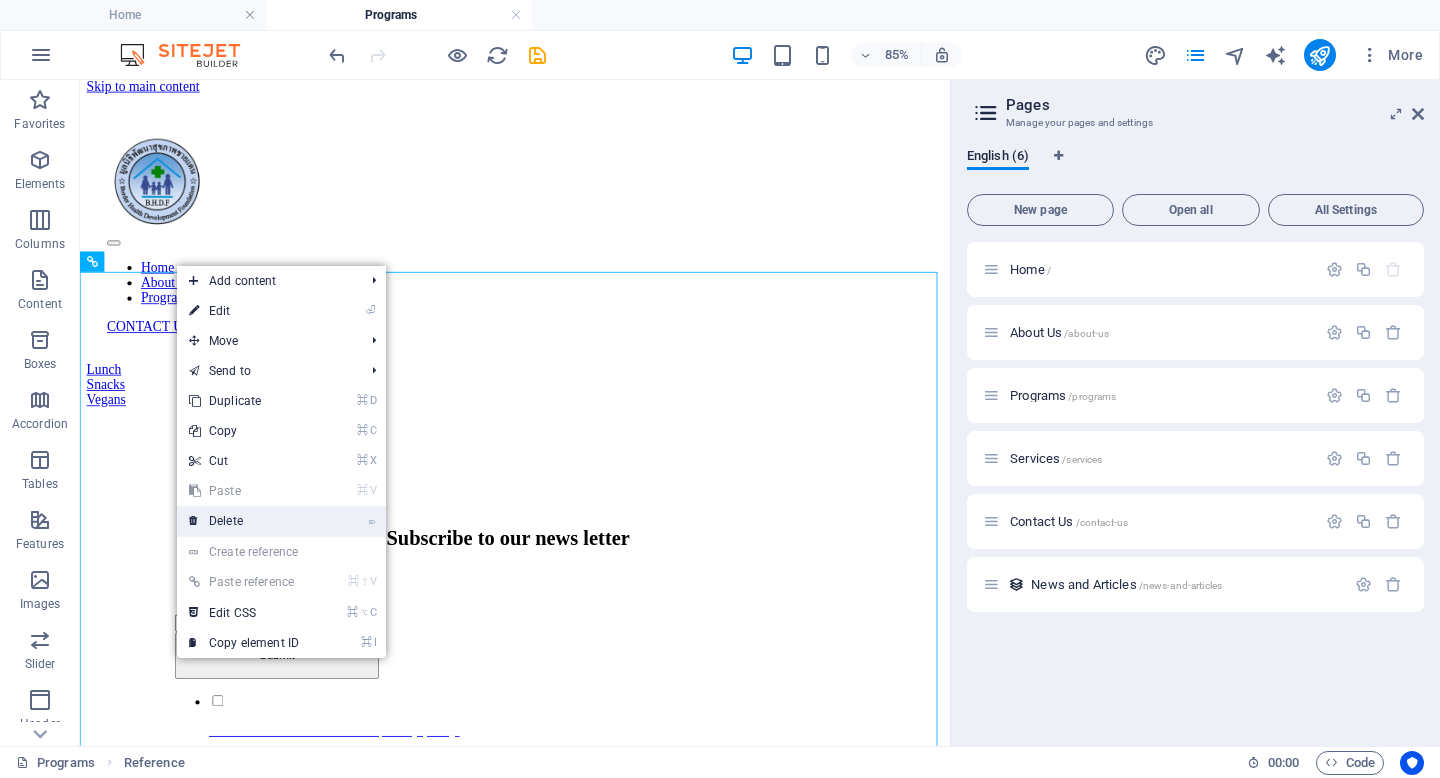 drag, startPoint x: 245, startPoint y: 518, endPoint x: 195, endPoint y: 516, distance: 50.039986 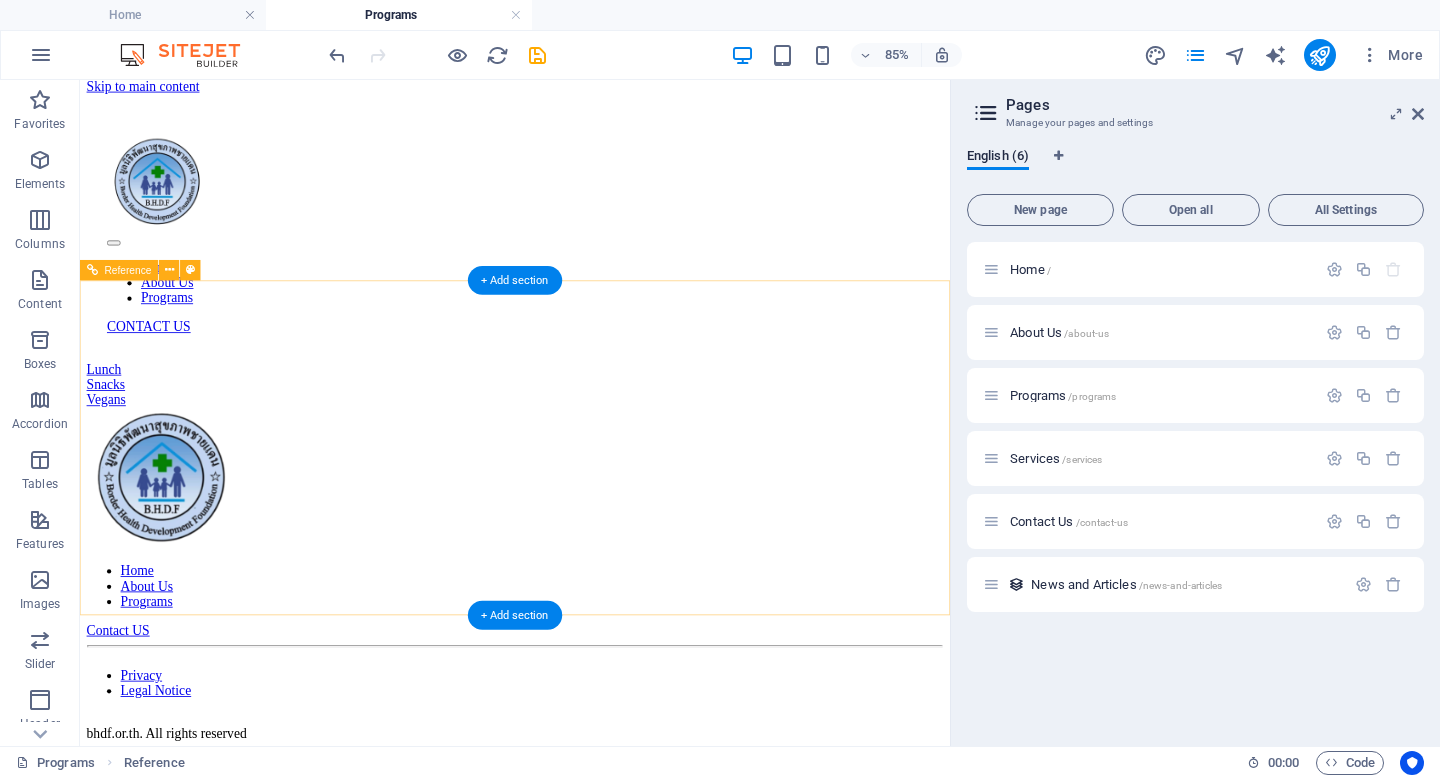 scroll, scrollTop: 0, scrollLeft: 0, axis: both 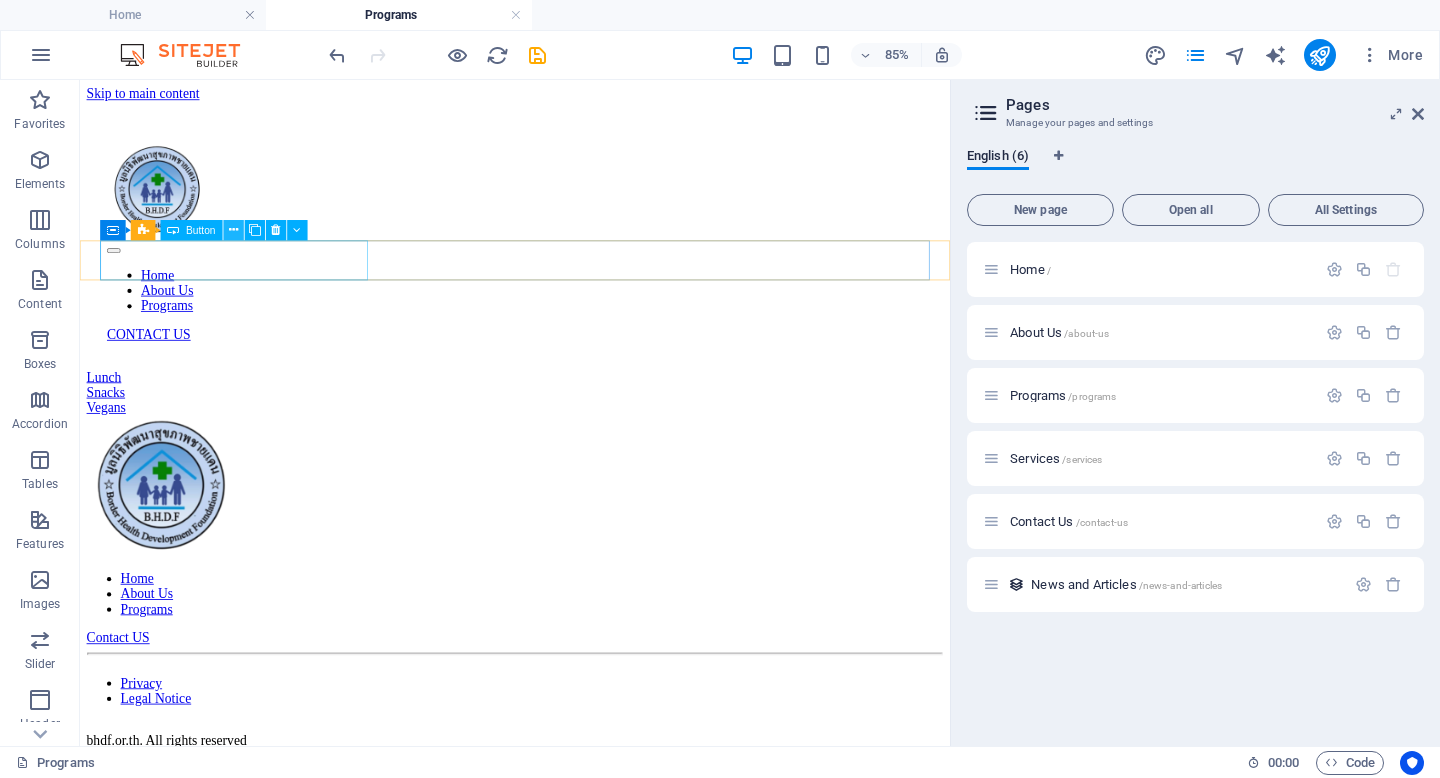 click at bounding box center [233, 231] 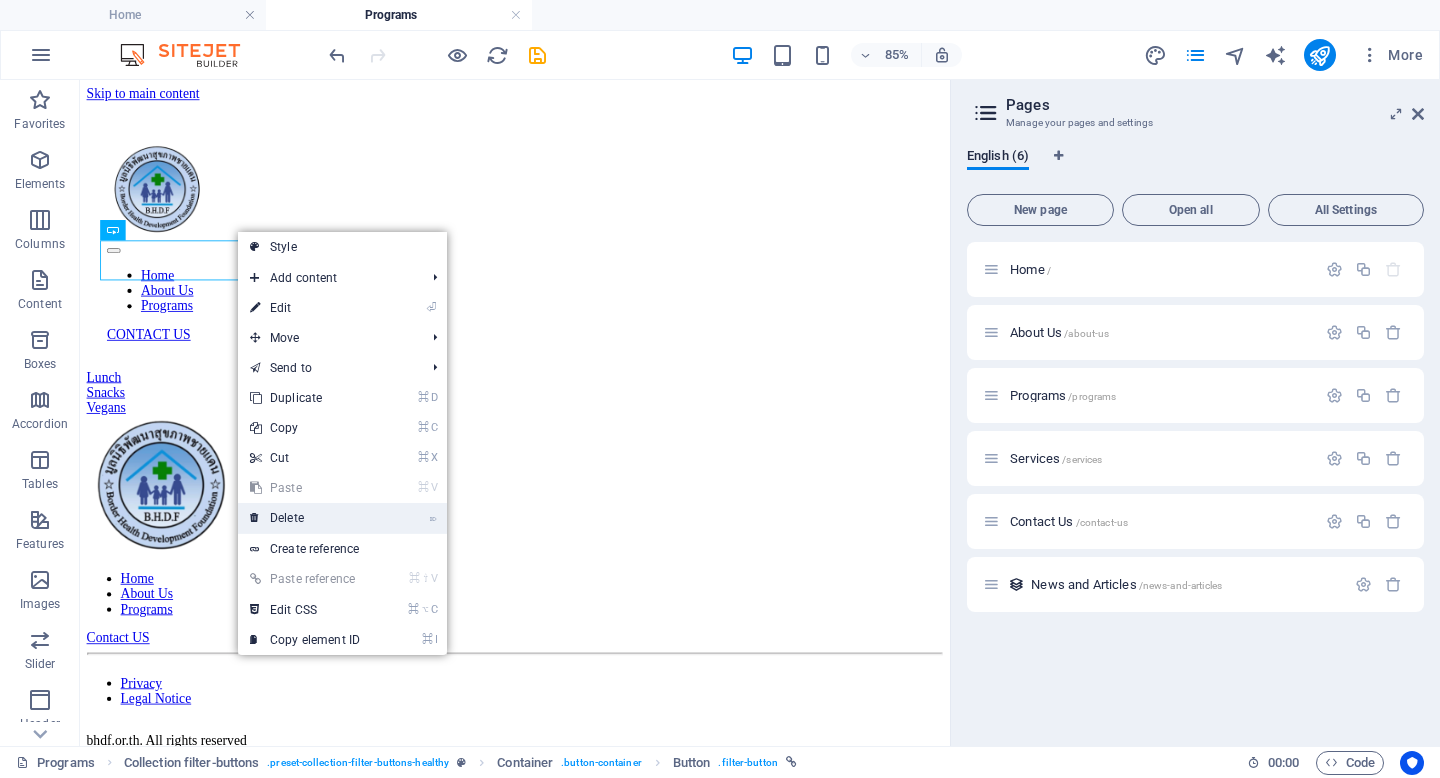 drag, startPoint x: 322, startPoint y: 521, endPoint x: 285, endPoint y: 520, distance: 37.01351 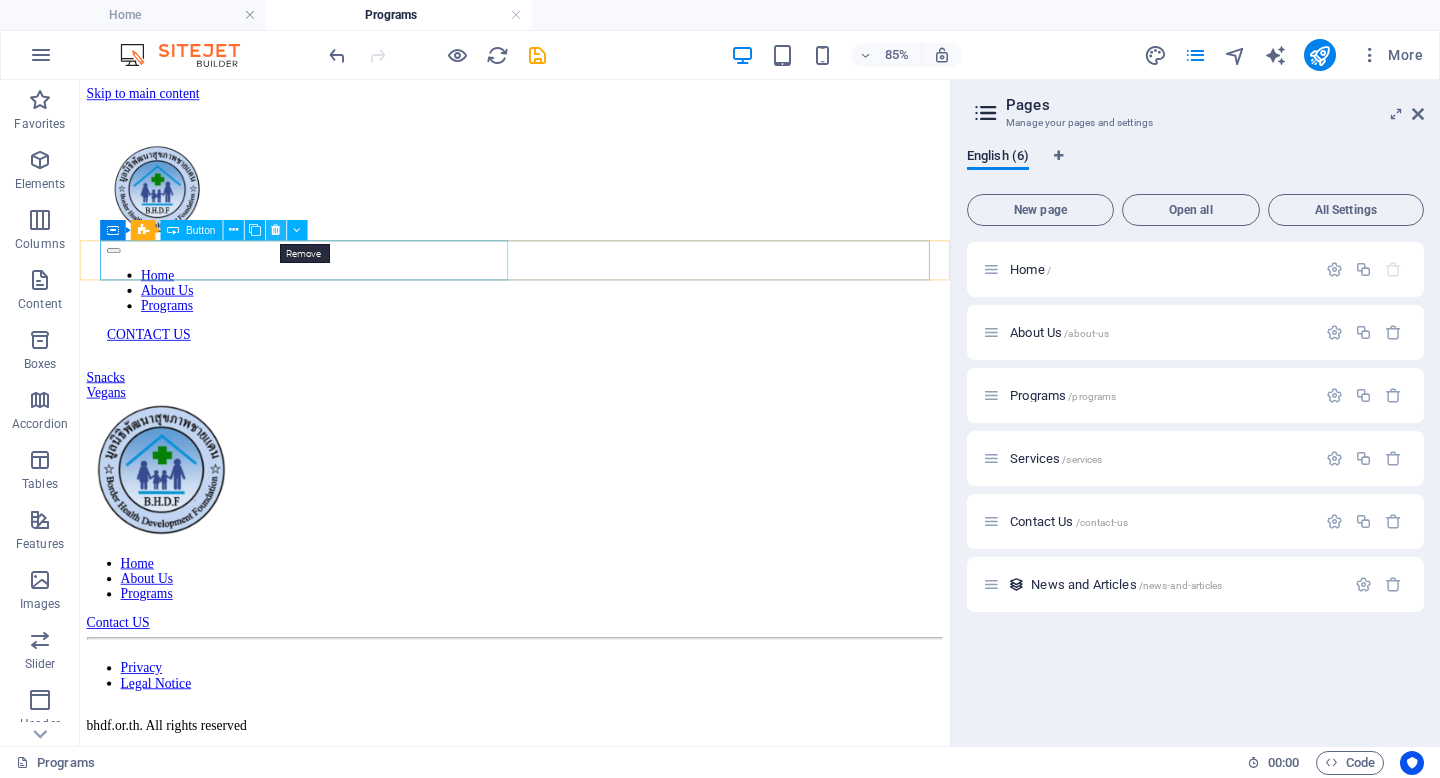 click at bounding box center [275, 231] 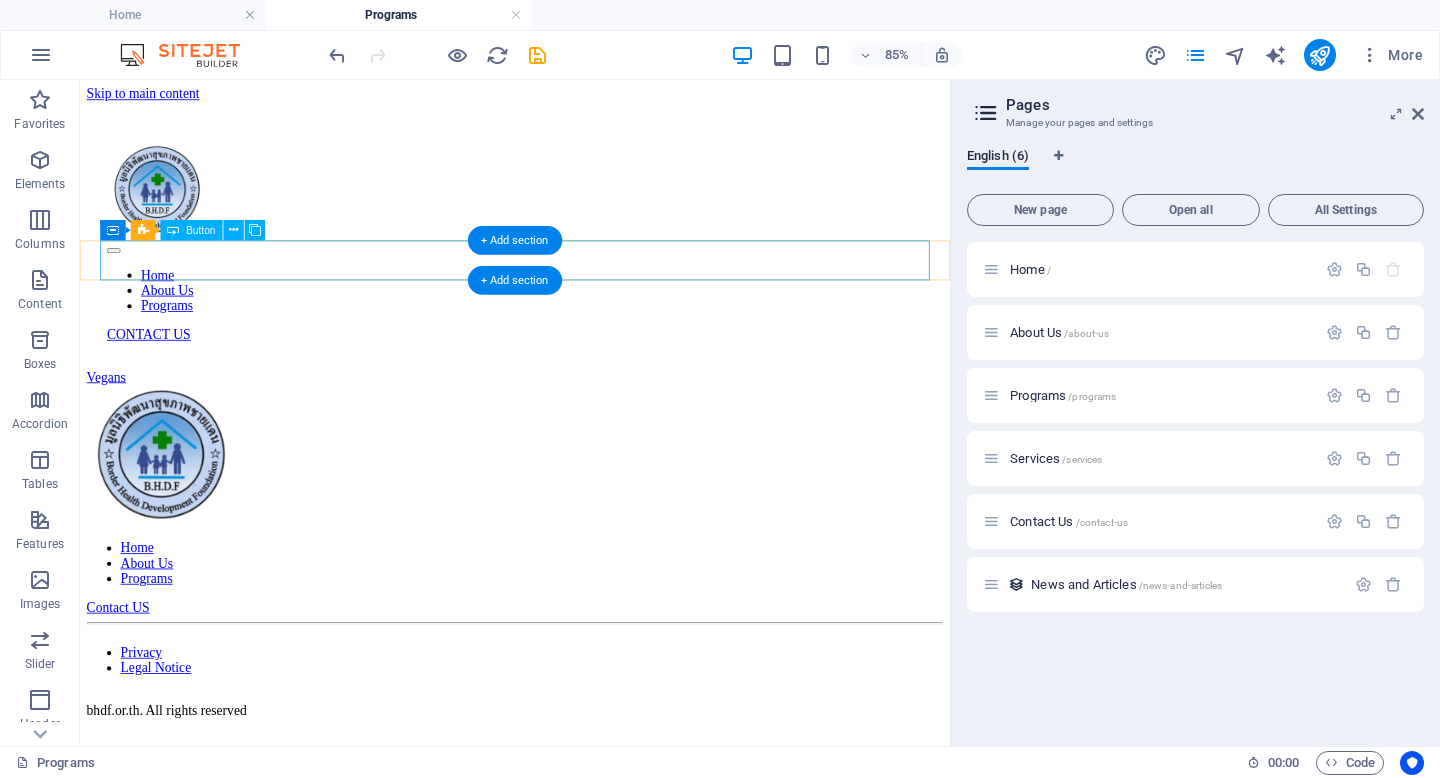 click on "Vegans" at bounding box center (592, 430) 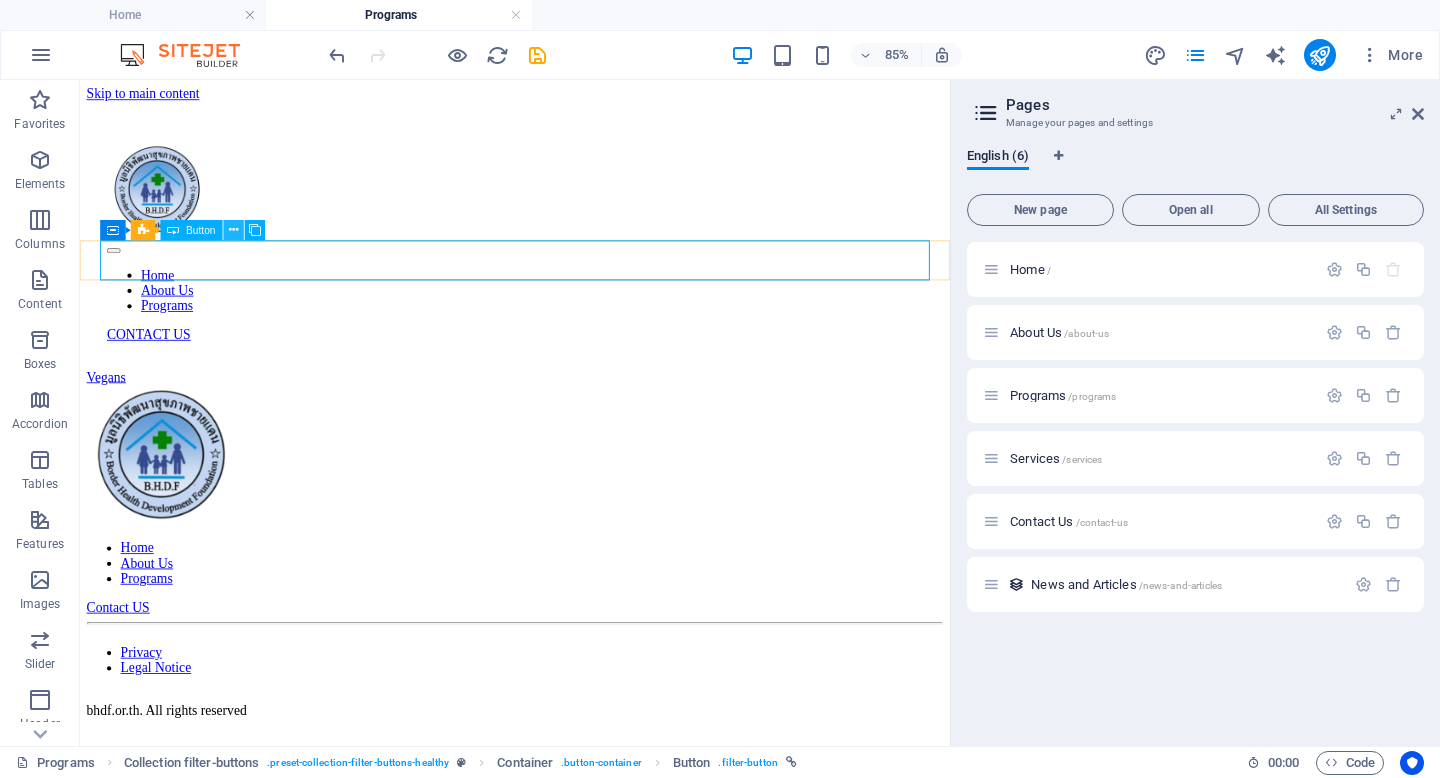 click at bounding box center (233, 230) 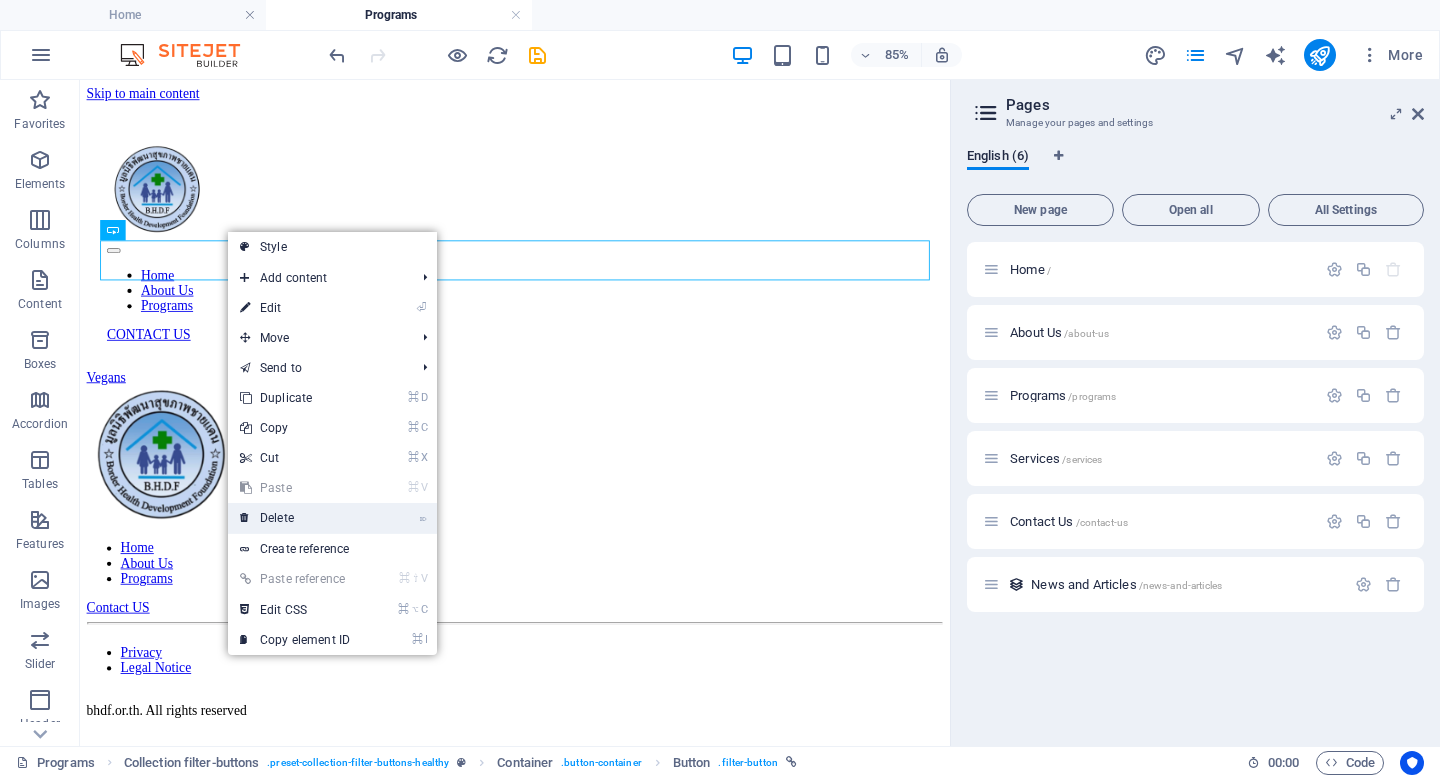 drag, startPoint x: 299, startPoint y: 521, endPoint x: 258, endPoint y: 519, distance: 41.04875 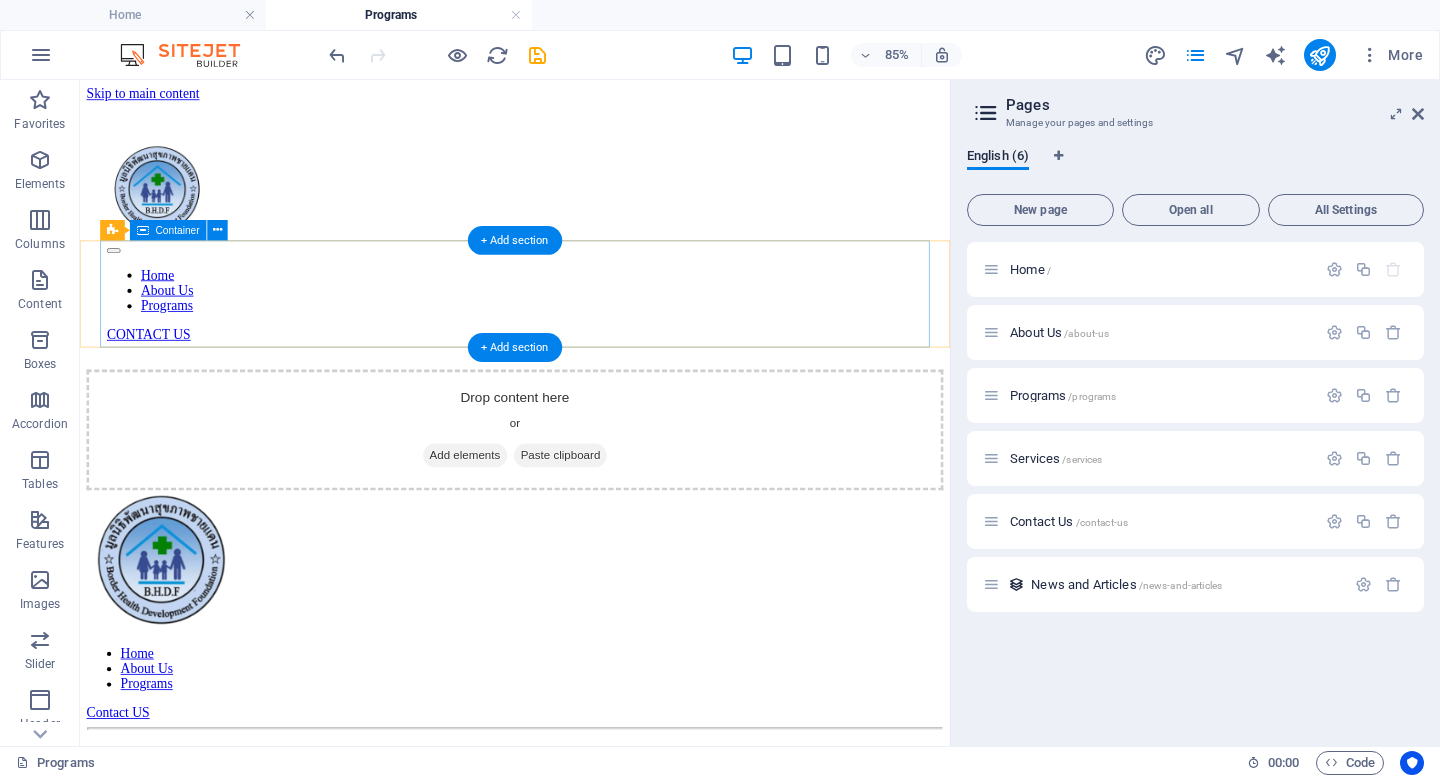 click on "Add elements" at bounding box center (533, 522) 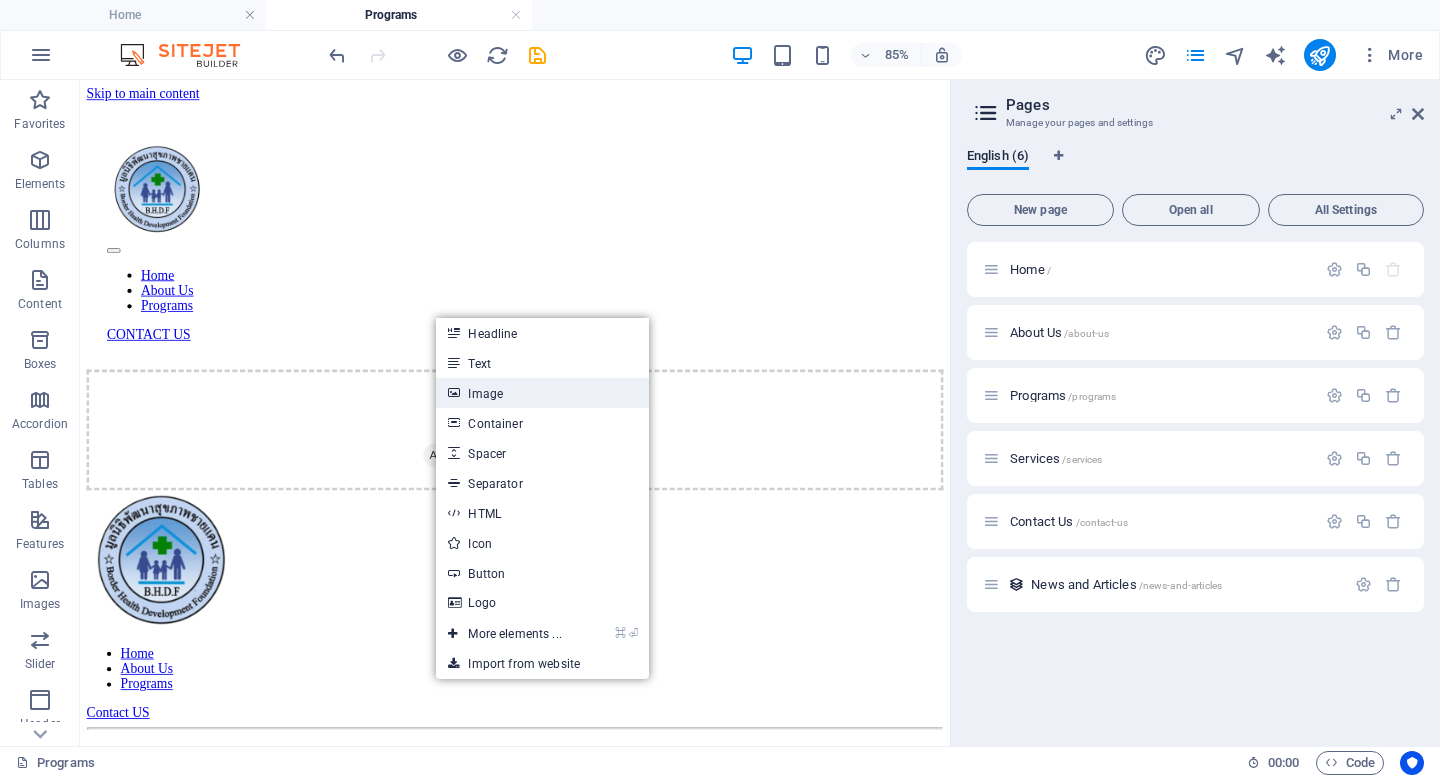 click on "Image" at bounding box center [542, 393] 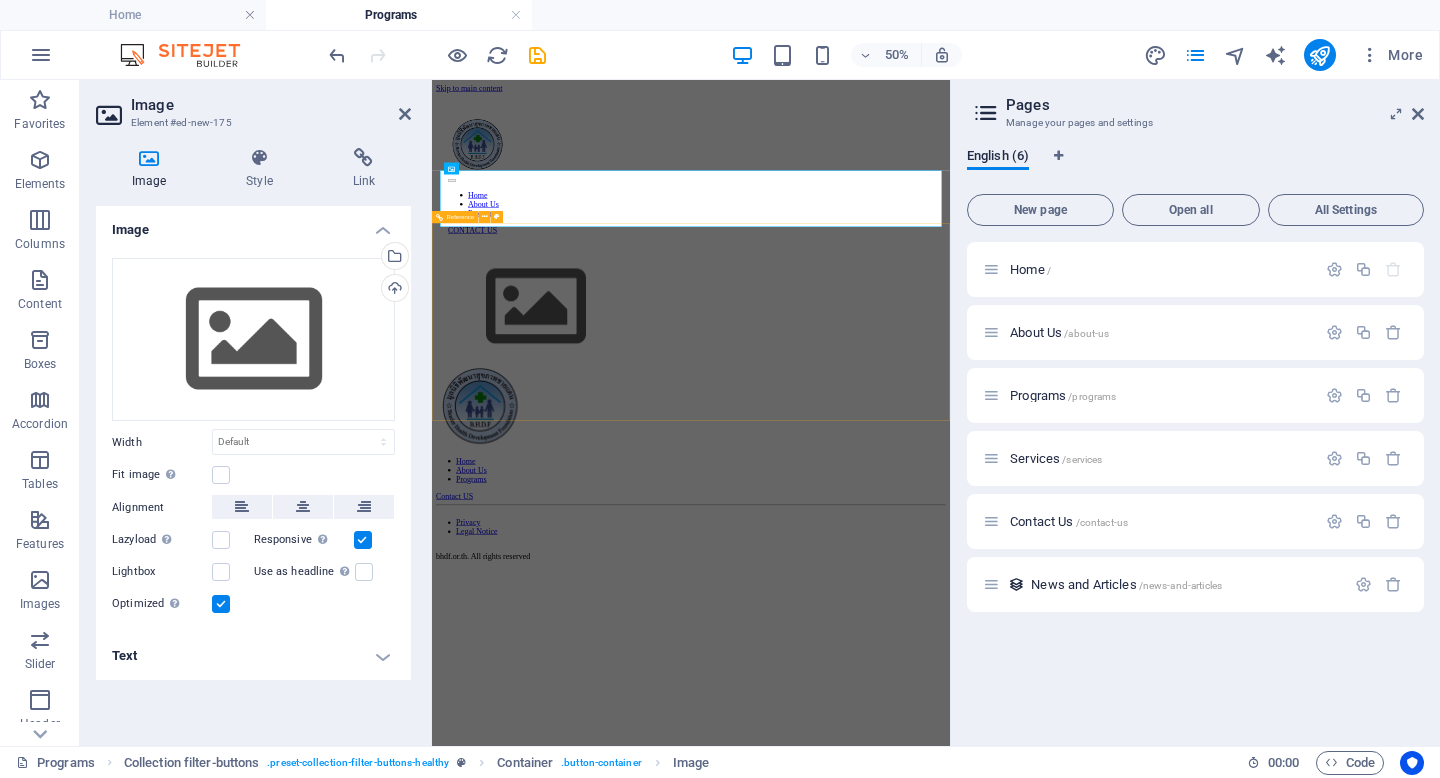 click on "Skip to main content
Home About Us Programs CONTACT US Home About Us Programs Contact US
Privacy Legal Notice   bhdf.or.th . All rights reserved" at bounding box center [950, 573] 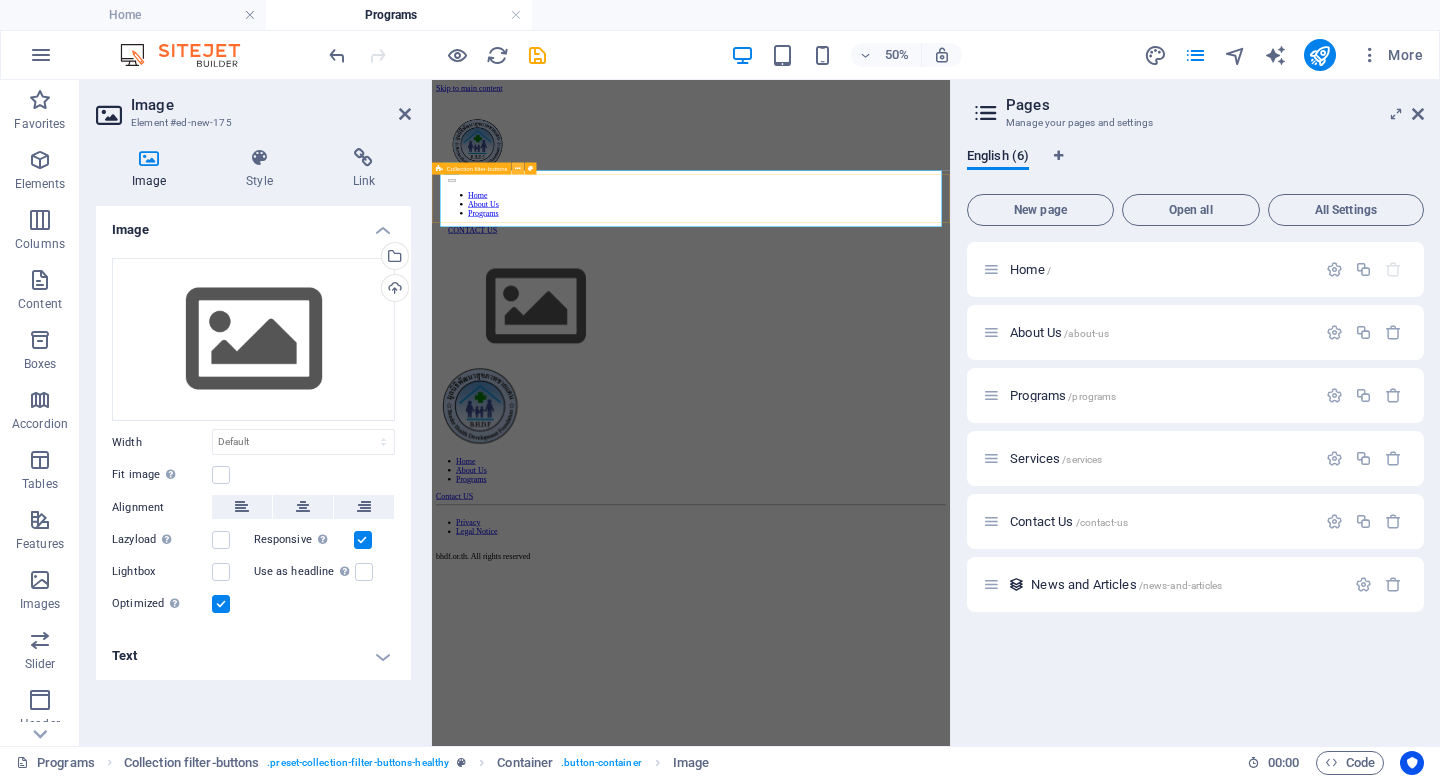 click at bounding box center [518, 169] 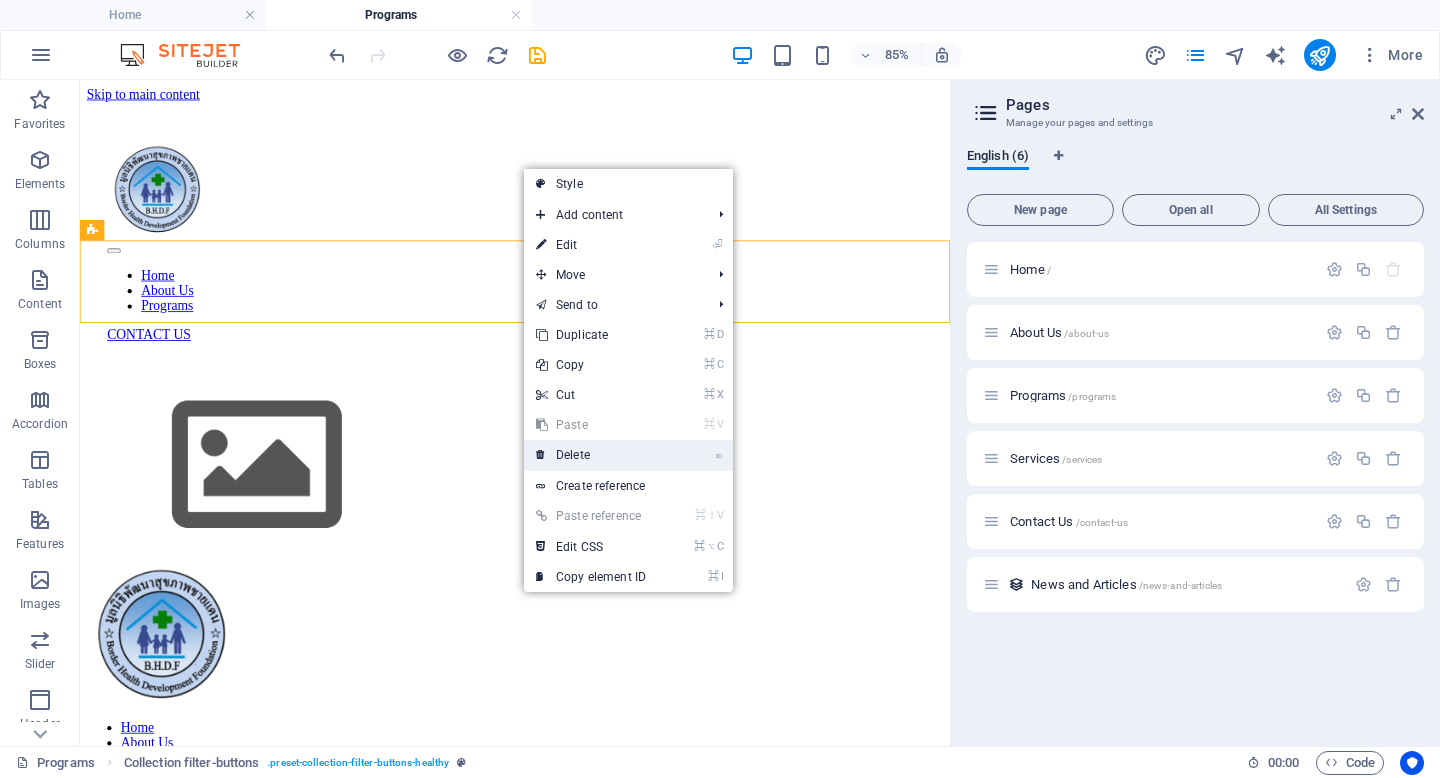 click on "⌦  Delete" at bounding box center (591, 455) 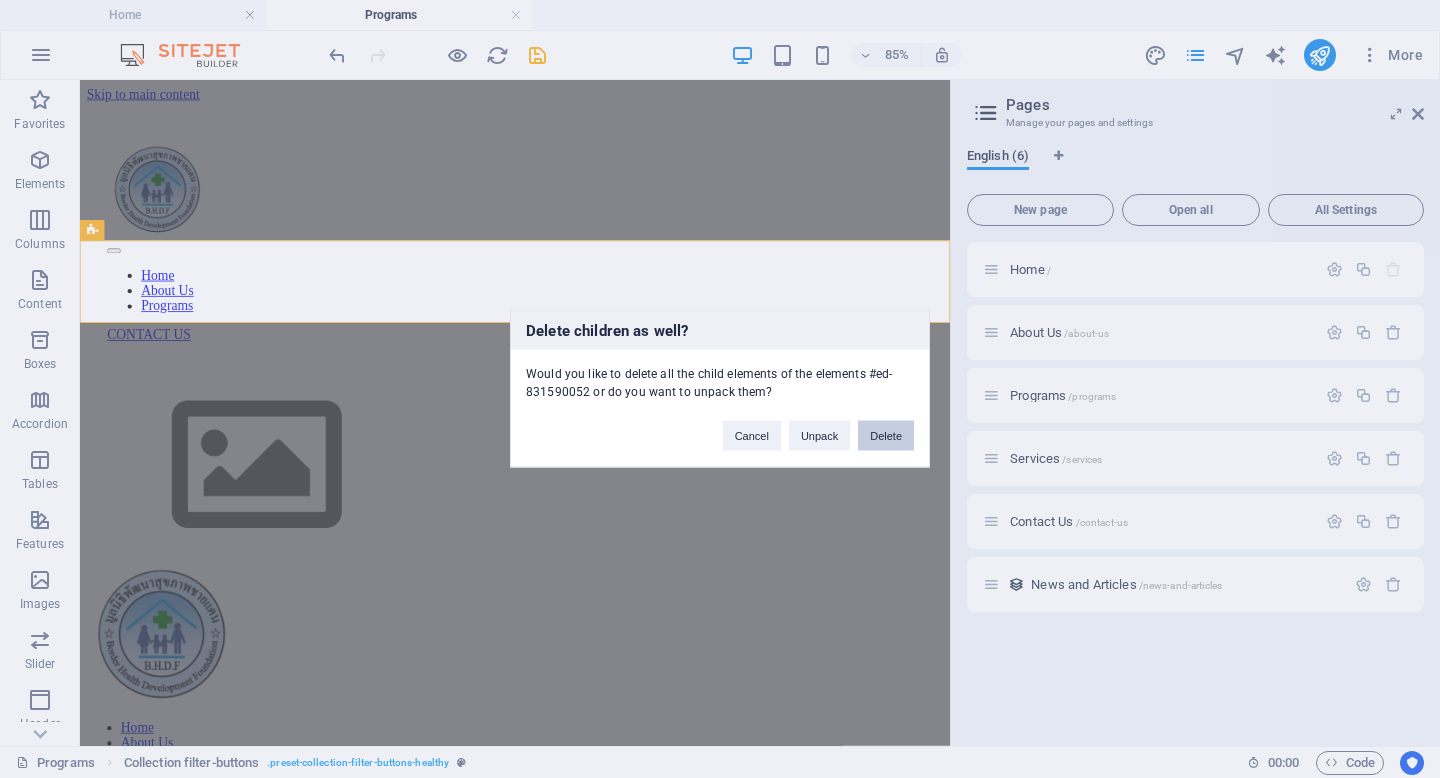 click on "Delete" at bounding box center (886, 436) 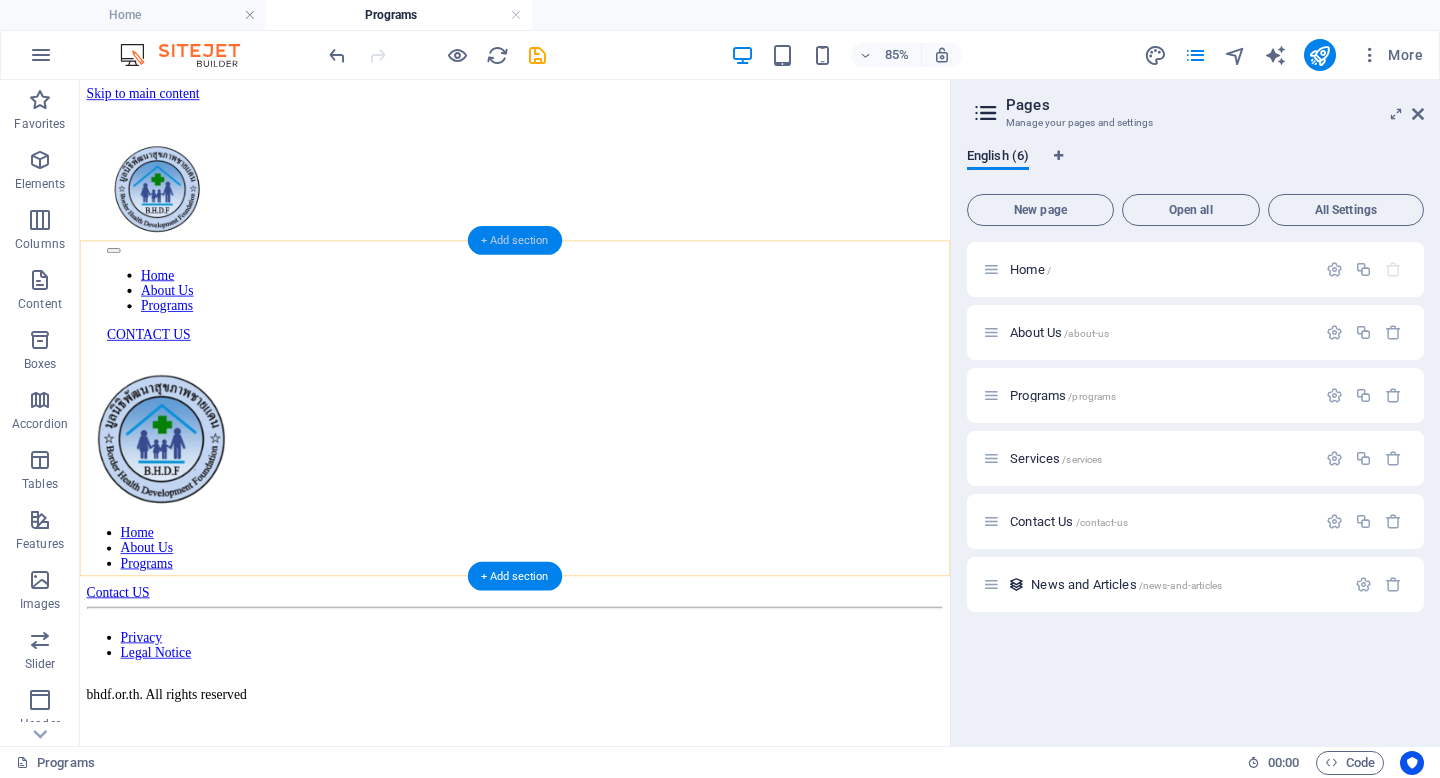 click on "+ Add section" at bounding box center [515, 240] 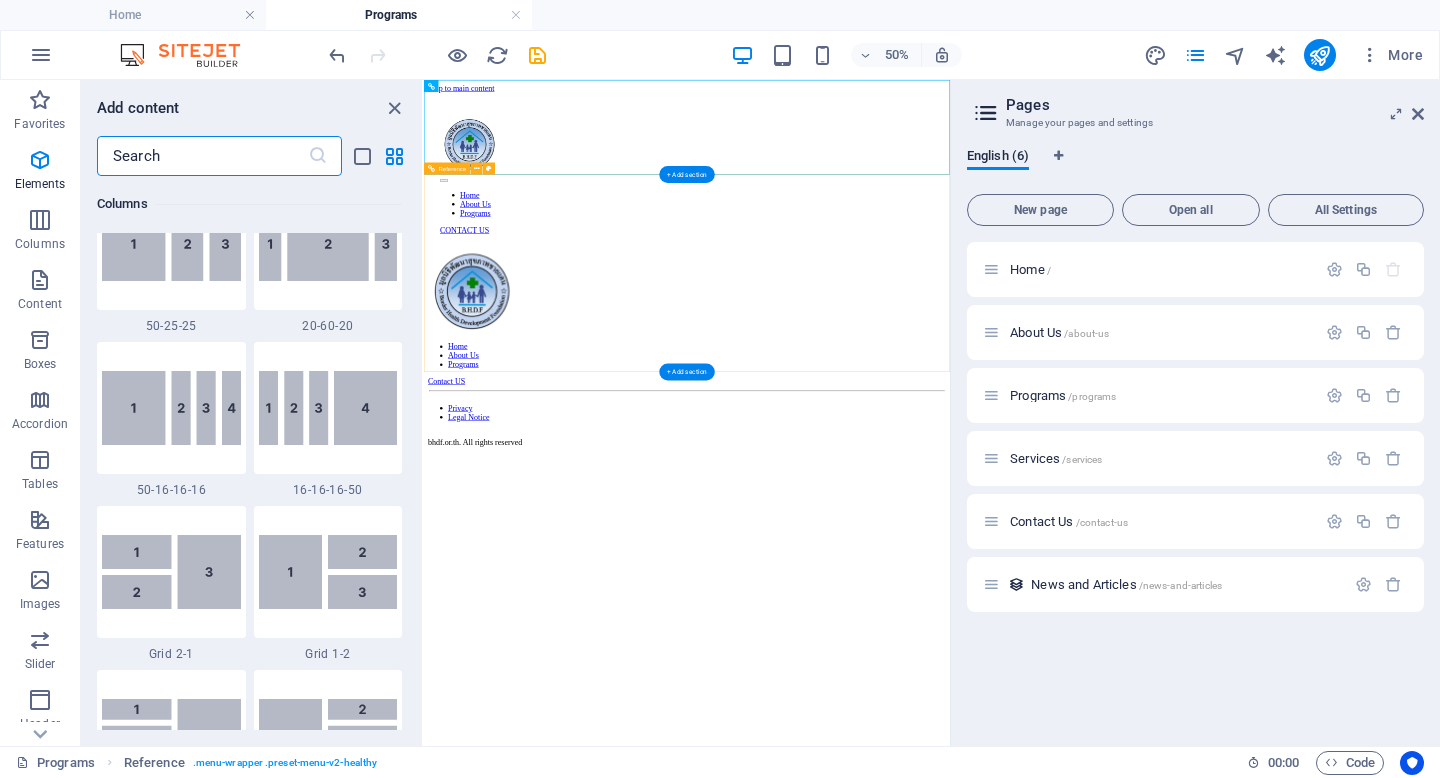 scroll, scrollTop: 3499, scrollLeft: 0, axis: vertical 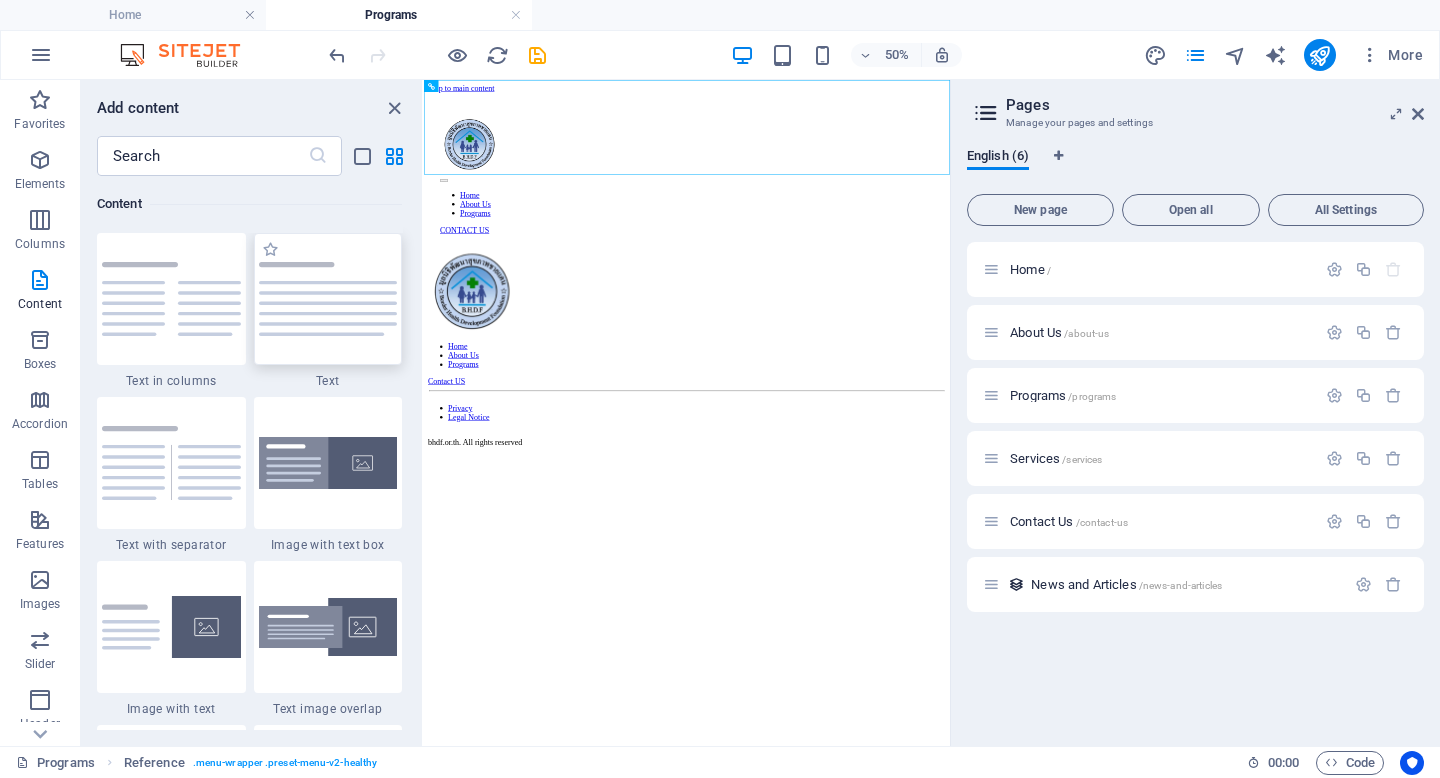 click at bounding box center (328, 299) 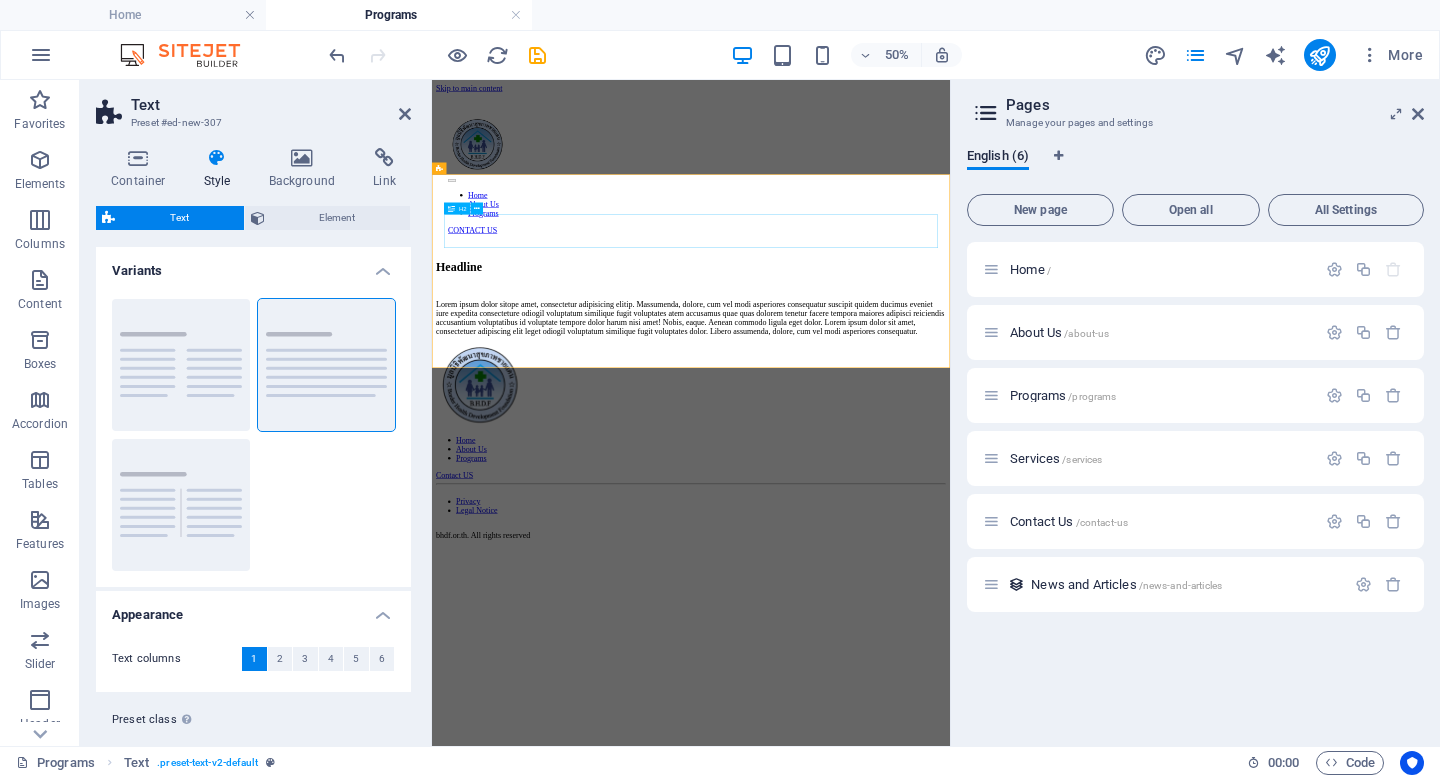 click on "Headline" at bounding box center [950, 454] 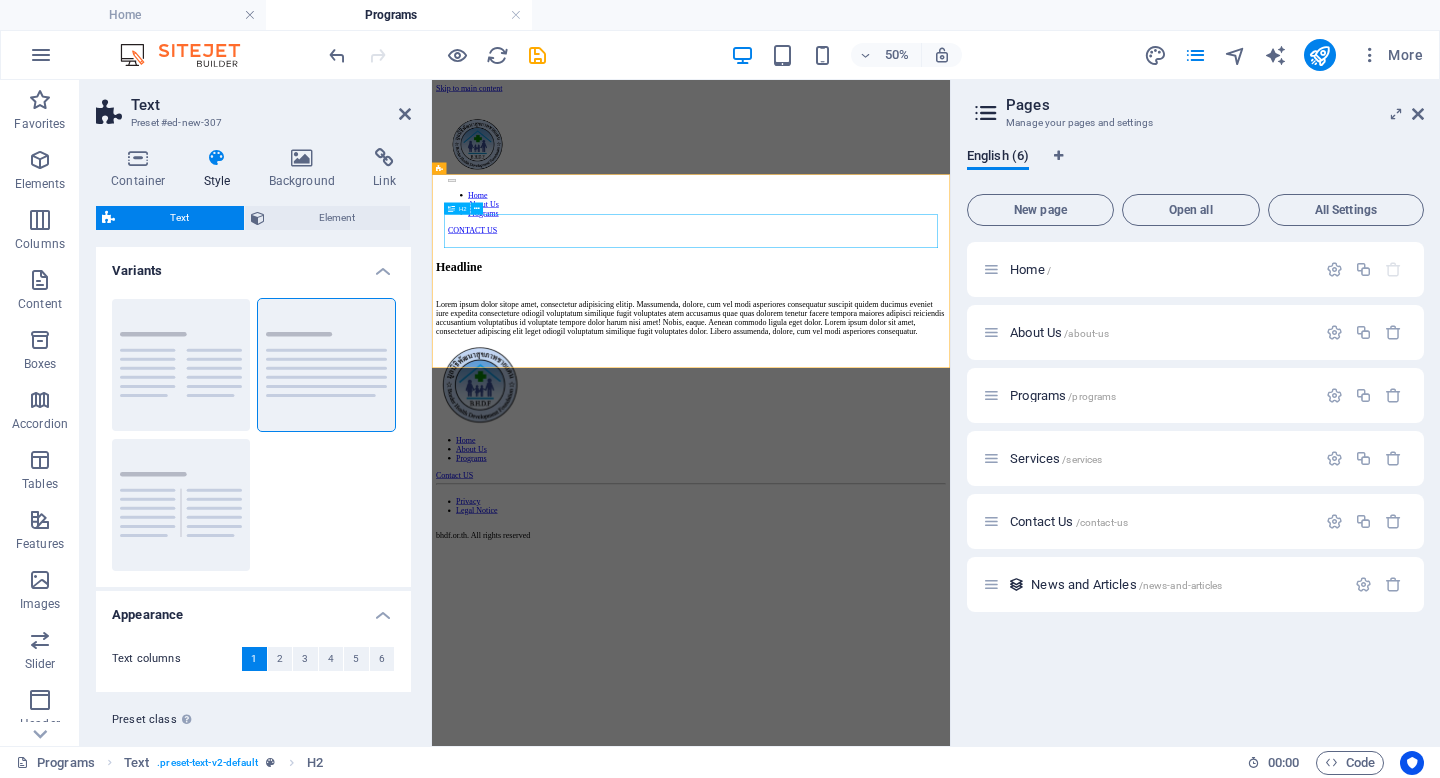 click on "Headline" at bounding box center [950, 454] 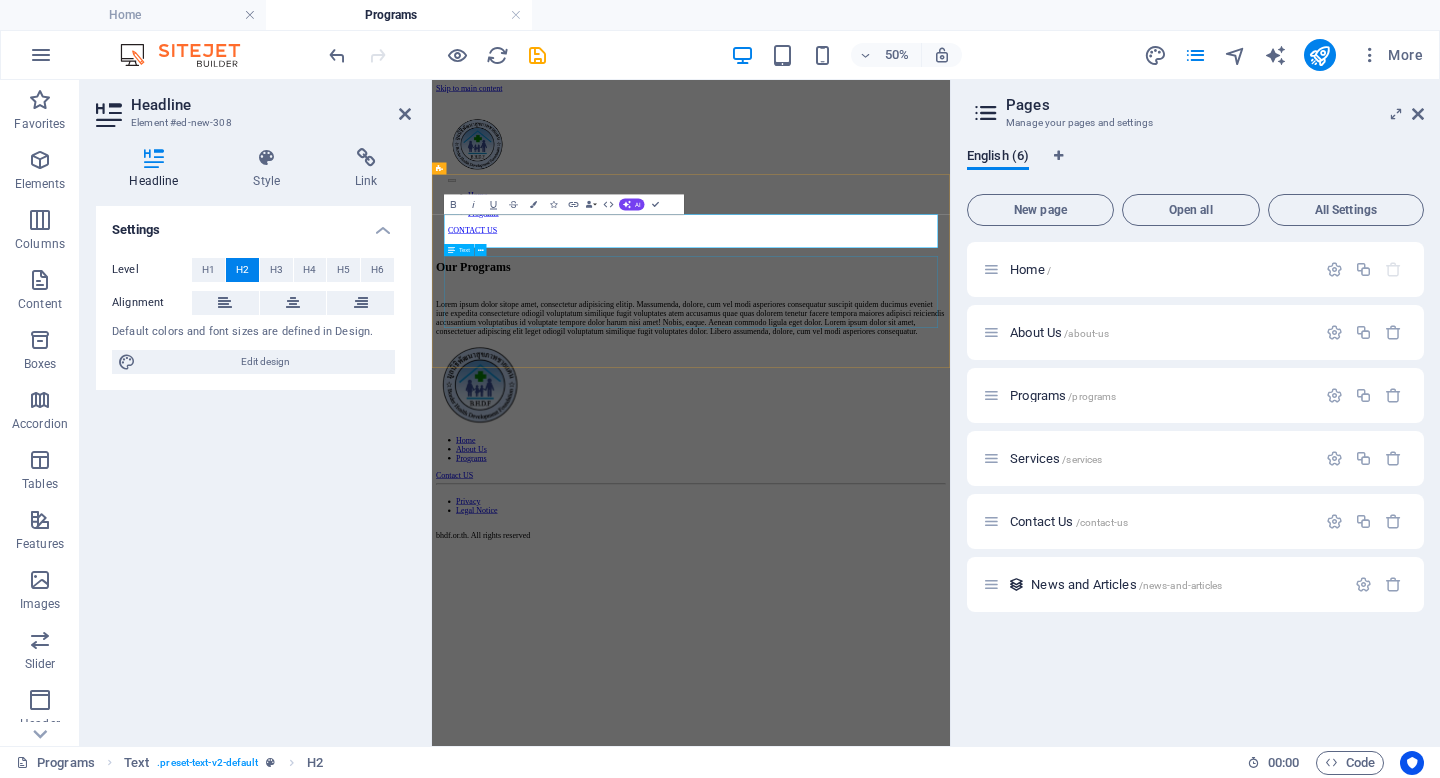 click on "Lorem ipsum dolor sitope amet, consectetur adipisicing elitip. Massumenda, dolore, cum vel modi asperiores consequatur suscipit quidem ducimus eveniet iure expedita consecteture odiogil voluptatum similique fugit voluptates atem accusamus quae quas dolorem tenetur facere tempora maiores adipisci reiciendis accusantium voluptatibus id voluptate tempore dolor harum nisi amet! Nobis, eaque. Aenean commodo ligula eget dolor. Lorem ipsum dolor sit amet, consectetuer adipiscing elit leget odiogil voluptatum similique fugit voluptates dolor. Libero assumenda, dolore, cum vel modi asperiores consequatur." at bounding box center (950, 556) 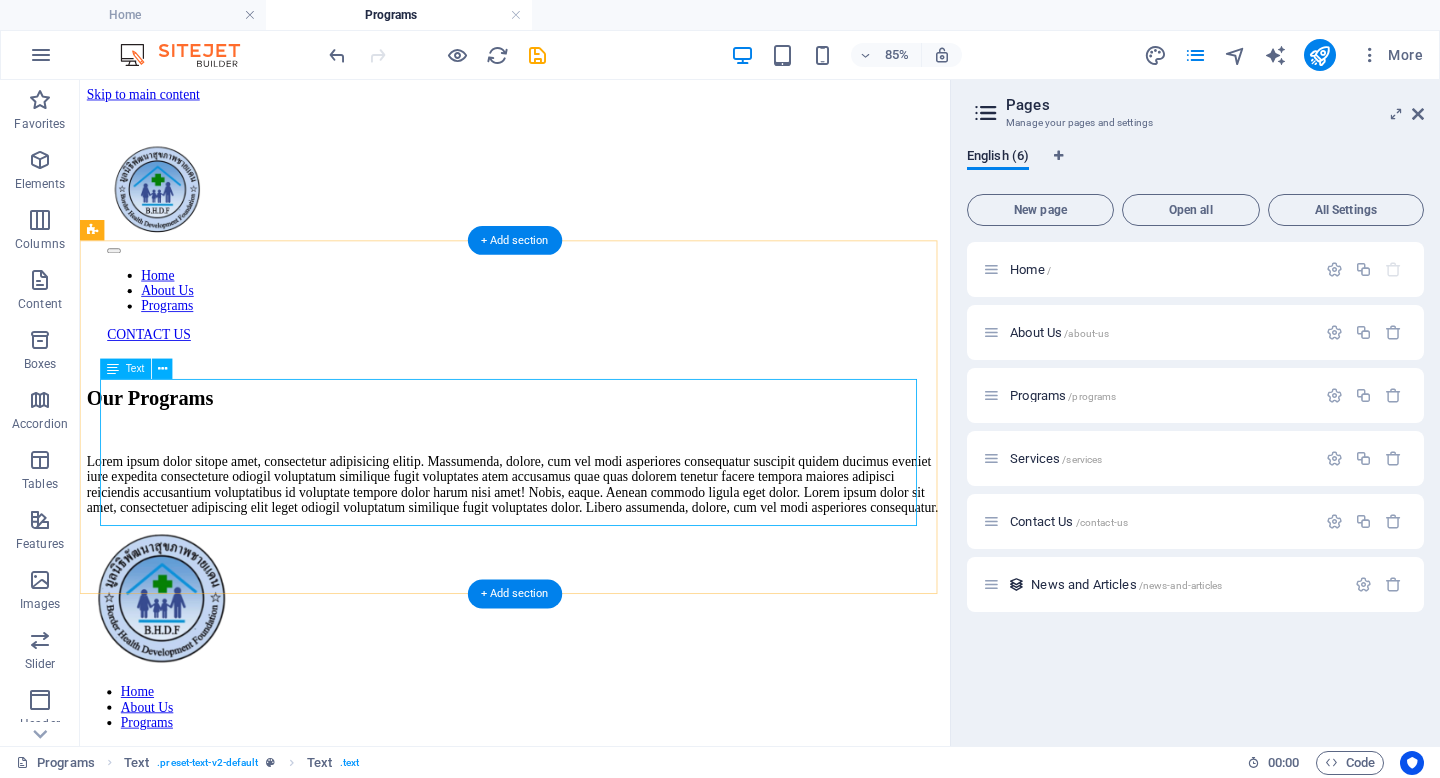 click on "Lorem ipsum dolor sitope amet, consectetur adipisicing elitip. Massumenda, dolore, cum vel modi asperiores consequatur suscipit quidem ducimus eveniet iure expedita consecteture odiogil voluptatum similique fugit voluptates atem accusamus quae quas dolorem tenetur facere tempora maiores adipisci reiciendis accusantium voluptatibus id voluptate tempore dolor harum nisi amet! Nobis, eaque. Aenean commodo ligula eget dolor. Lorem ipsum dolor sit amet, consectetuer adipiscing elit leget odiogil voluptatum similique fugit voluptates dolor. Libero assumenda, dolore, cum vel modi asperiores consequatur." at bounding box center (592, 556) 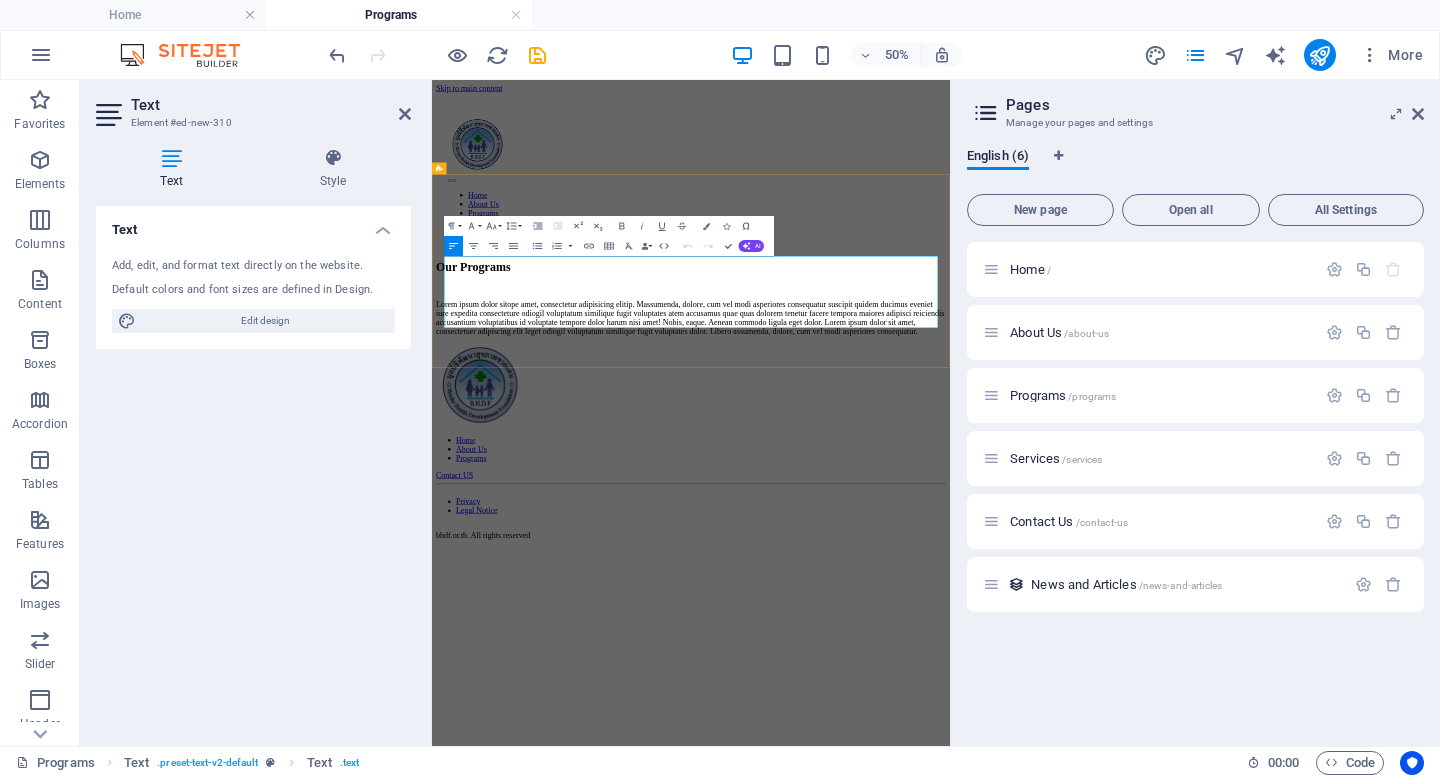 click on "Lorem ipsum dolor sitope amet, consectetur adipisicing elitip. Massumenda, dolore, cum vel modi asperiores consequatur suscipit quidem ducimus eveniet iure expedita consecteture odiogil voluptatum similique fugit voluptates atem accusamus quae quas dolorem tenetur facere tempora maiores adipisci reiciendis accusantium voluptatibus id voluptate tempore dolor harum nisi amet! Nobis, eaque. Aenean commodo ligula eget dolor. Lorem ipsum dolor sit amet, consectetuer adipiscing elit leget odiogil voluptatum similique fugit voluptates dolor. Libero assumenda, dolore, cum vel modi asperiores consequatur." at bounding box center [950, 556] 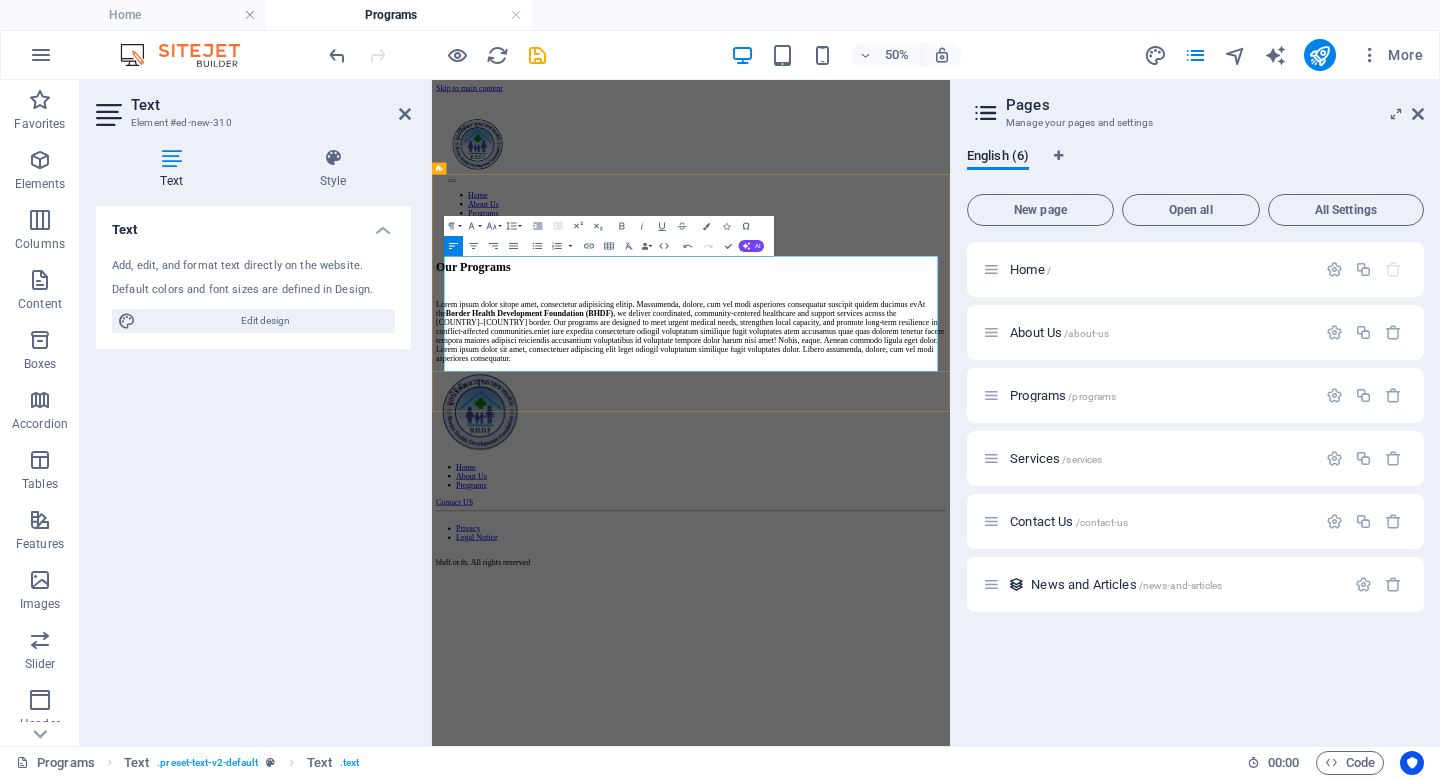 click on "Lorem ipsum dolor sitope amet, consectetur adipisicing elitip. Massumenda, dolore, cum vel modi asperiores consequatur suscipit quidem ducimus evAt the  Border Health Development Foundation (BHDF) , we deliver coordinated, community-centered healthcare and support services across the [COUNTRY]–[COUNTRY] border. Our programs are designed to meet urgent medical needs, strengthen local capacity, and promote long-term resilience in conflict-affected communities.eniet iure expedita consecteture odiogil voluptatum similique fugit voluptates atem accusamus quae quas dolorem tenetur facere tempora maiores adipisci reiciendis accusantium voluptatibus id voluptate tempore dolor harum nisi amet! Nobis, eaque. Aenean commodo ligula eget dolor. Lorem ipsum dolor sit amet, consectetuer adipiscing elit leget odiogil voluptatum similique fugit voluptates dolor. Libero assumenda, dolore, cum vel modi asperiores consequatur." at bounding box center [950, 583] 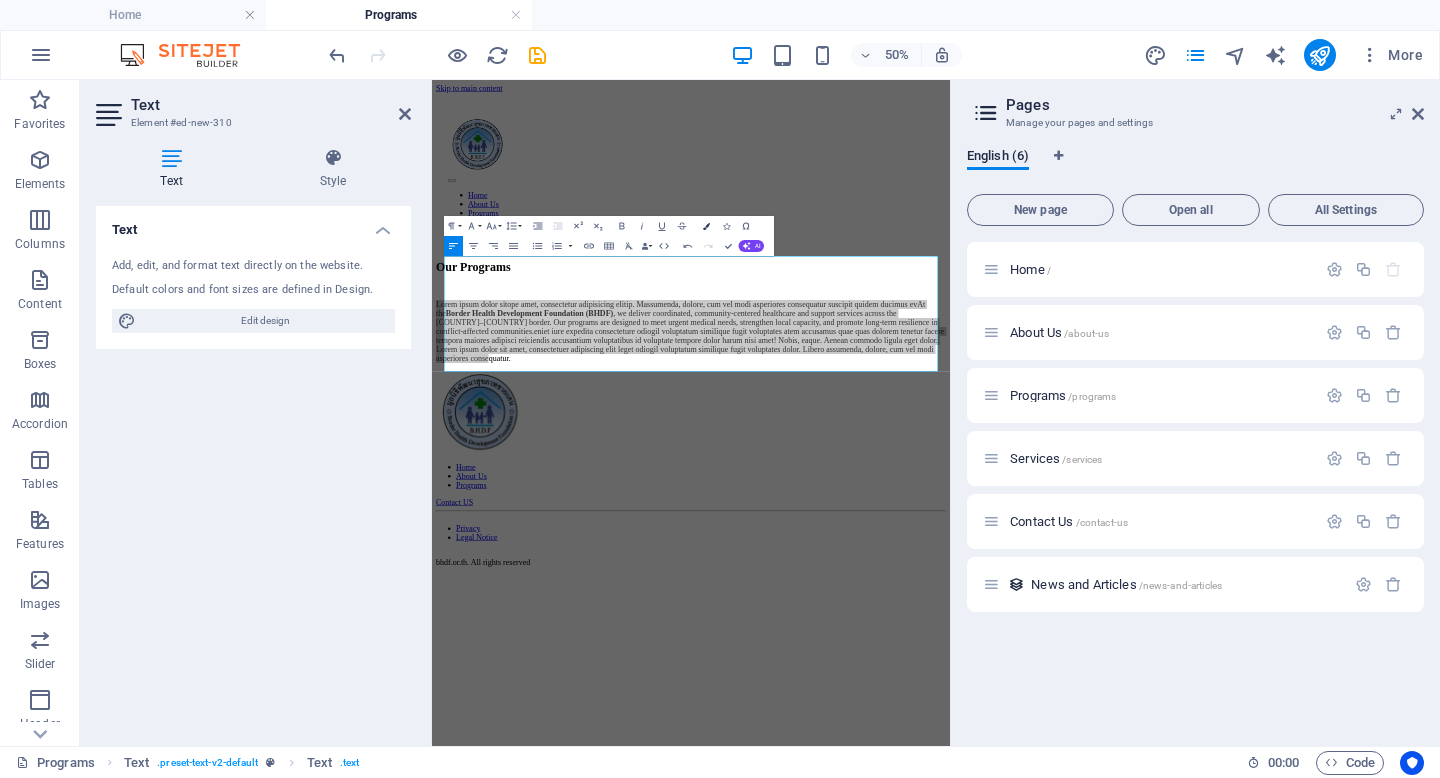 click at bounding box center [706, 226] 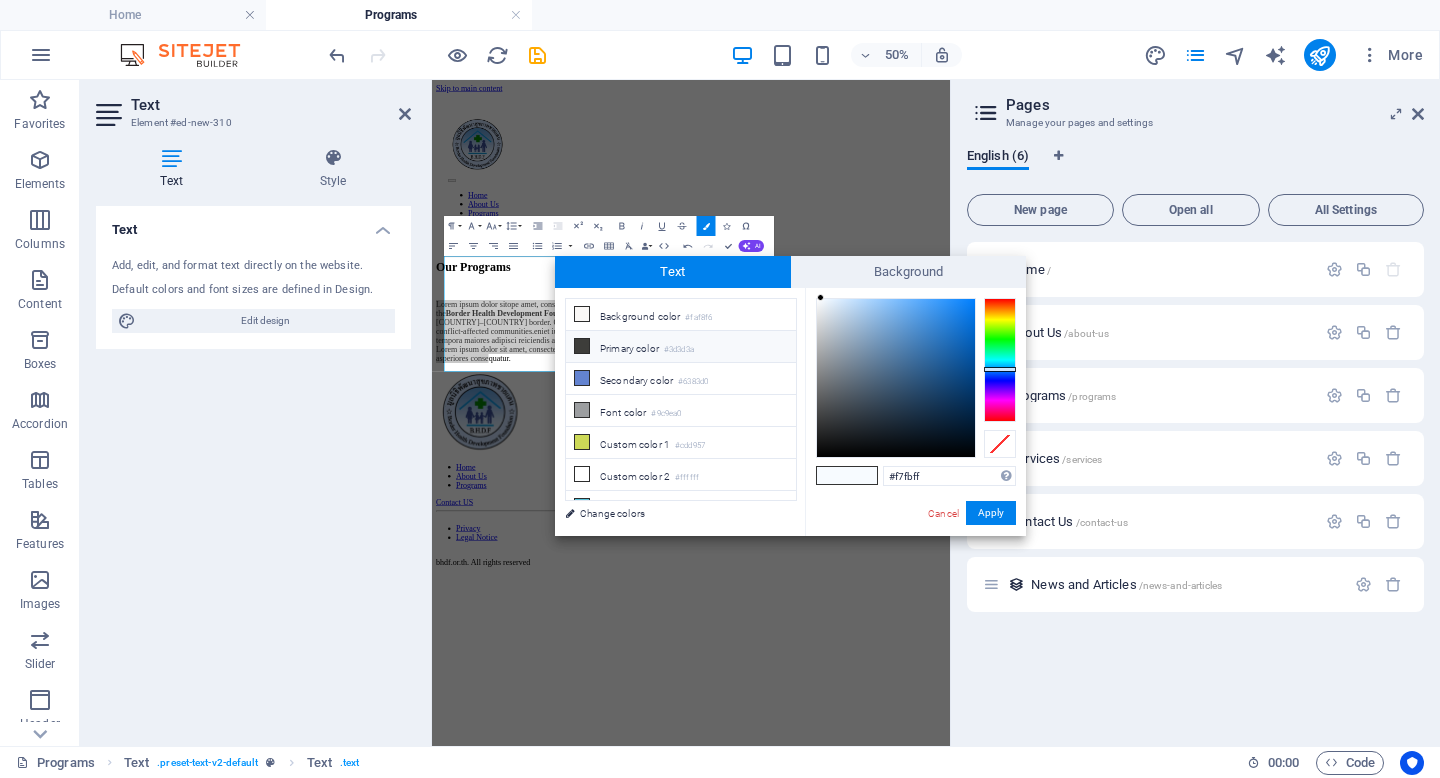 click at bounding box center [582, 346] 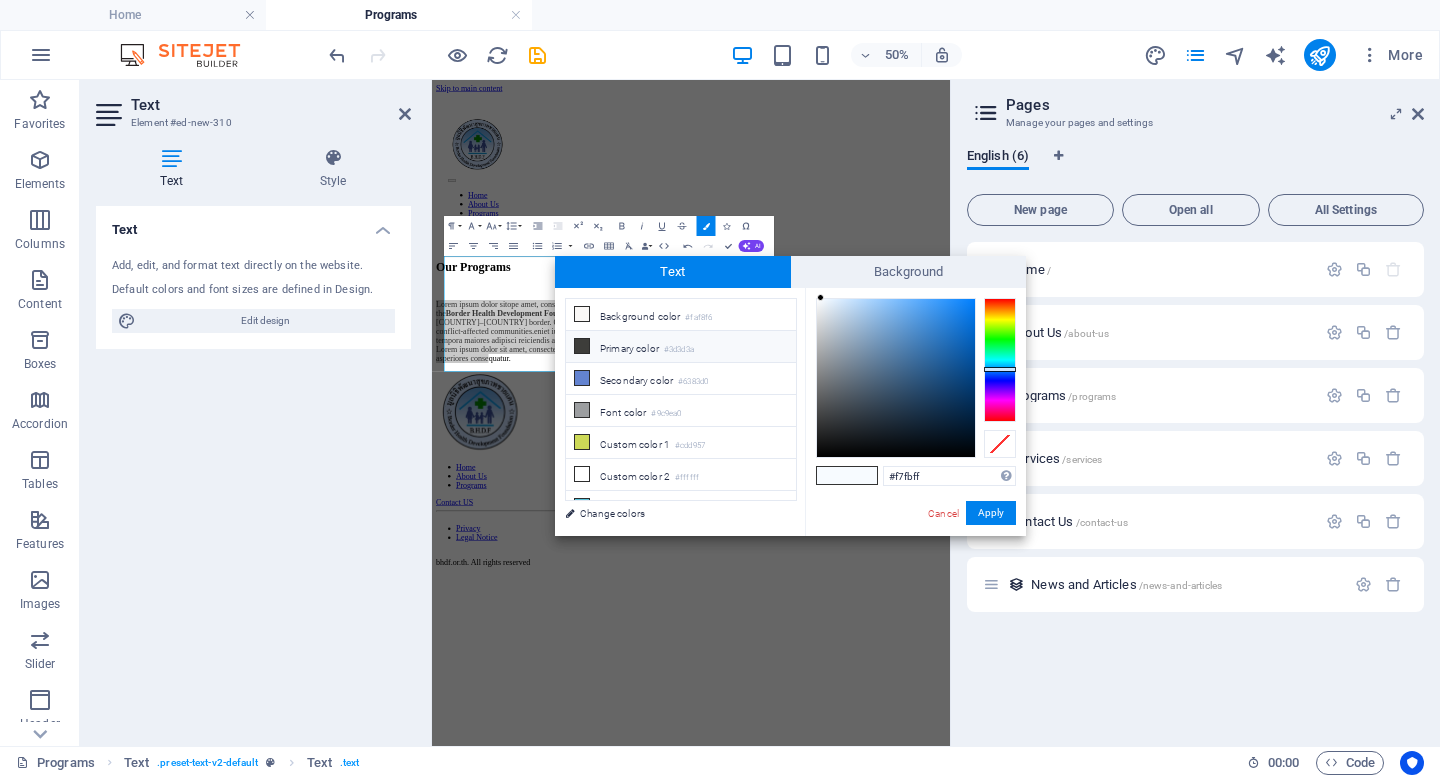 type on "#3d3d3a" 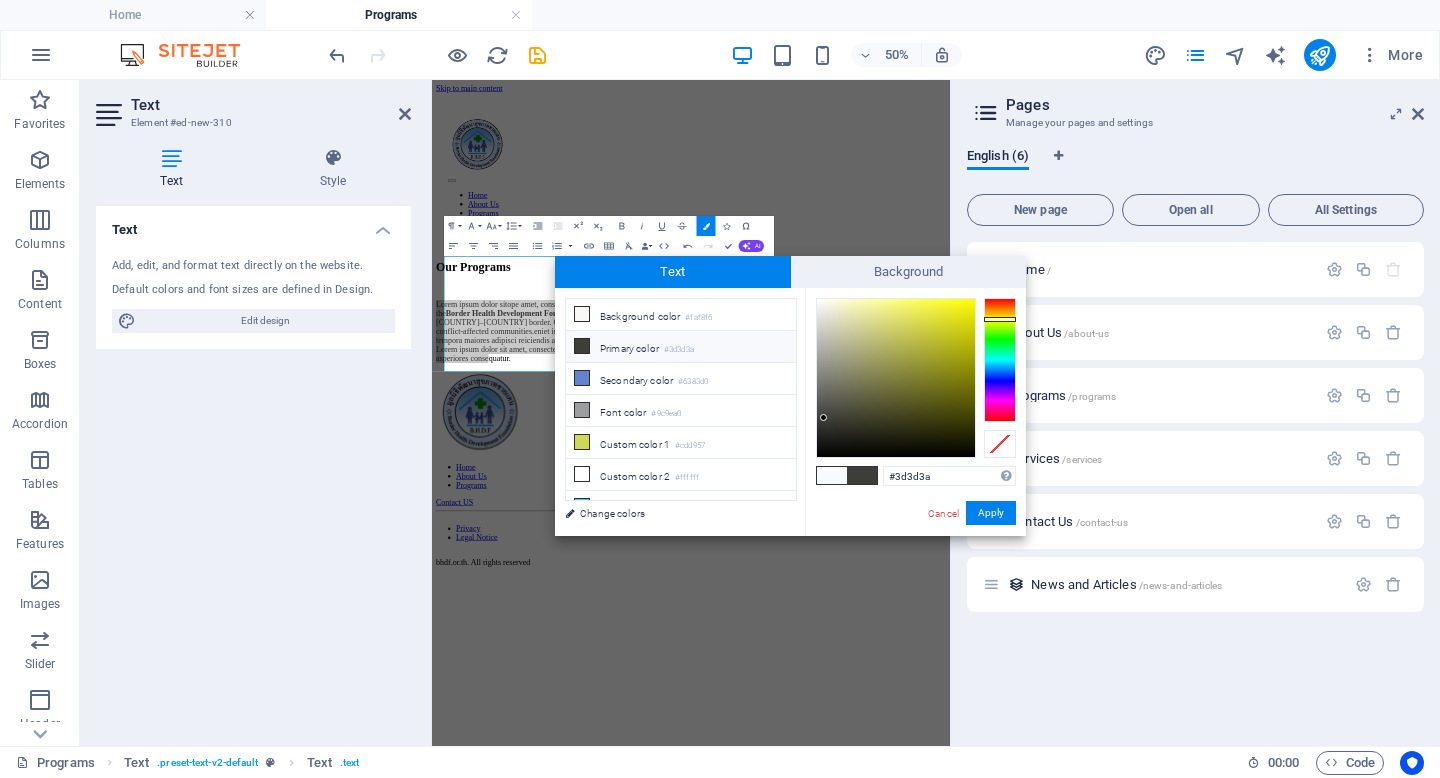 click at bounding box center (582, 346) 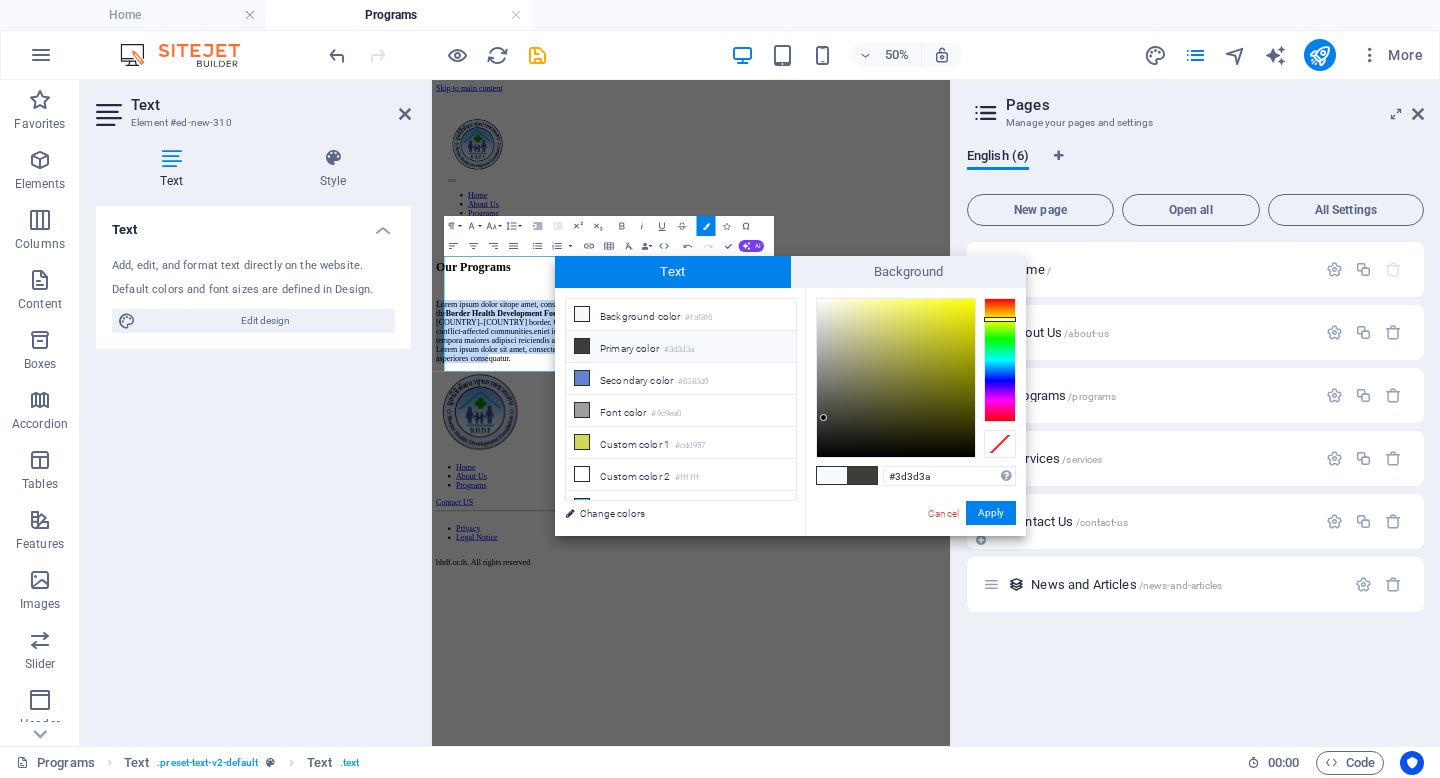 click on "Apply" at bounding box center [991, 513] 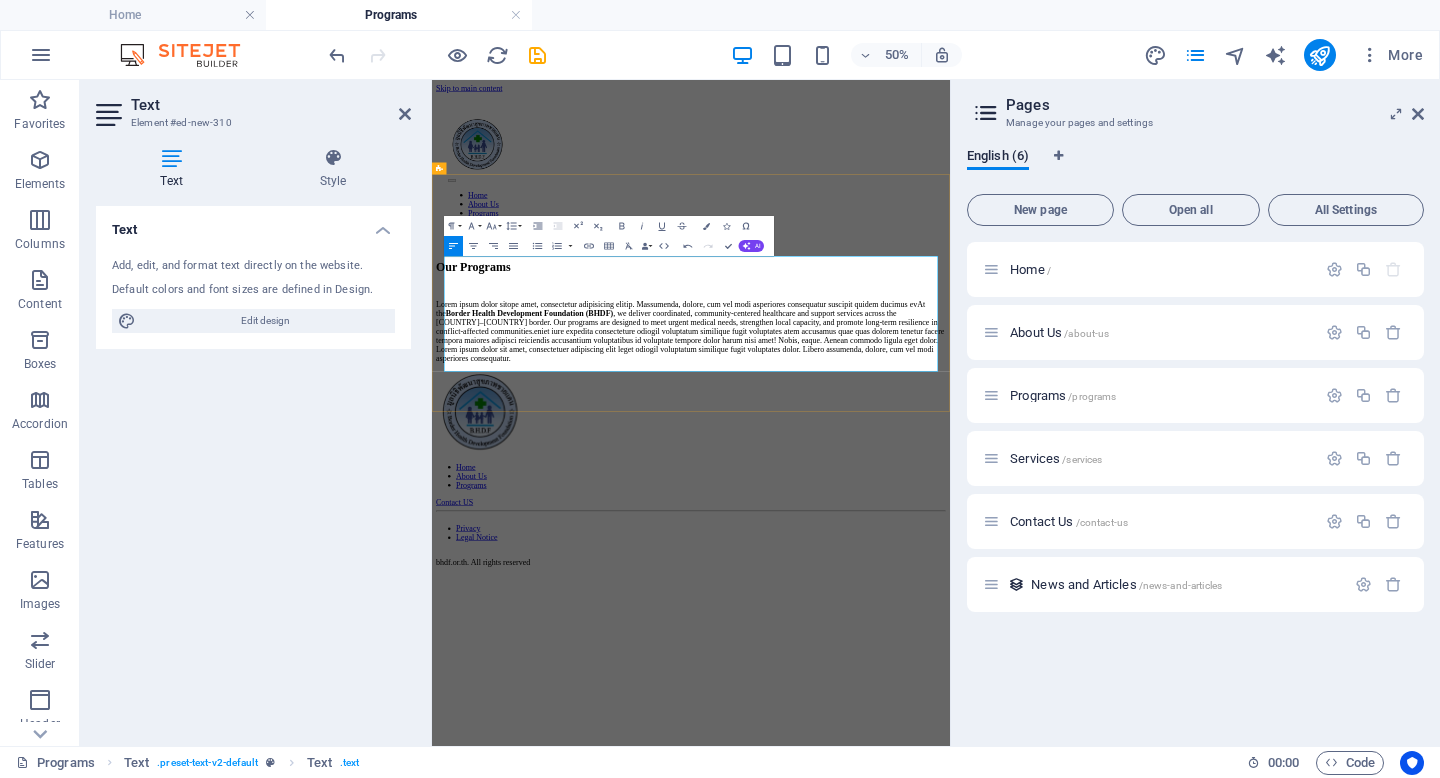 click on "Lorem ipsum dolor sitope amet, consectetur adipisicing elitip. Massumenda, dolore, cum vel modi asperiores consequatur suscipit quidem ducimus evAt the  Border Health Development Foundation (BHDF) , we deliver coordinated, community-centered healthcare and support services across the [COUNTRY]–[COUNTRY] border. Our programs are designed to meet urgent medical needs, strengthen local capacity, and promote long-term resilience in conflict-affected communities.eniet iure expedita consecteture odiogil voluptatum similique fugit voluptates atem accusamus quae quas dolorem tenetur facere tempora maiores adipisci reiciendis accusantium voluptatibus id voluptate tempore dolor harum nisi amet! Nobis, eaque. Aenean commodo ligula eget dolor. Lorem ipsum dolor sit amet, consectetuer adipiscing elit leget odiogil voluptatum similique fugit voluptates dolor. Libero assumenda, dolore, cum vel modi asperiores consequatur." at bounding box center [950, 583] 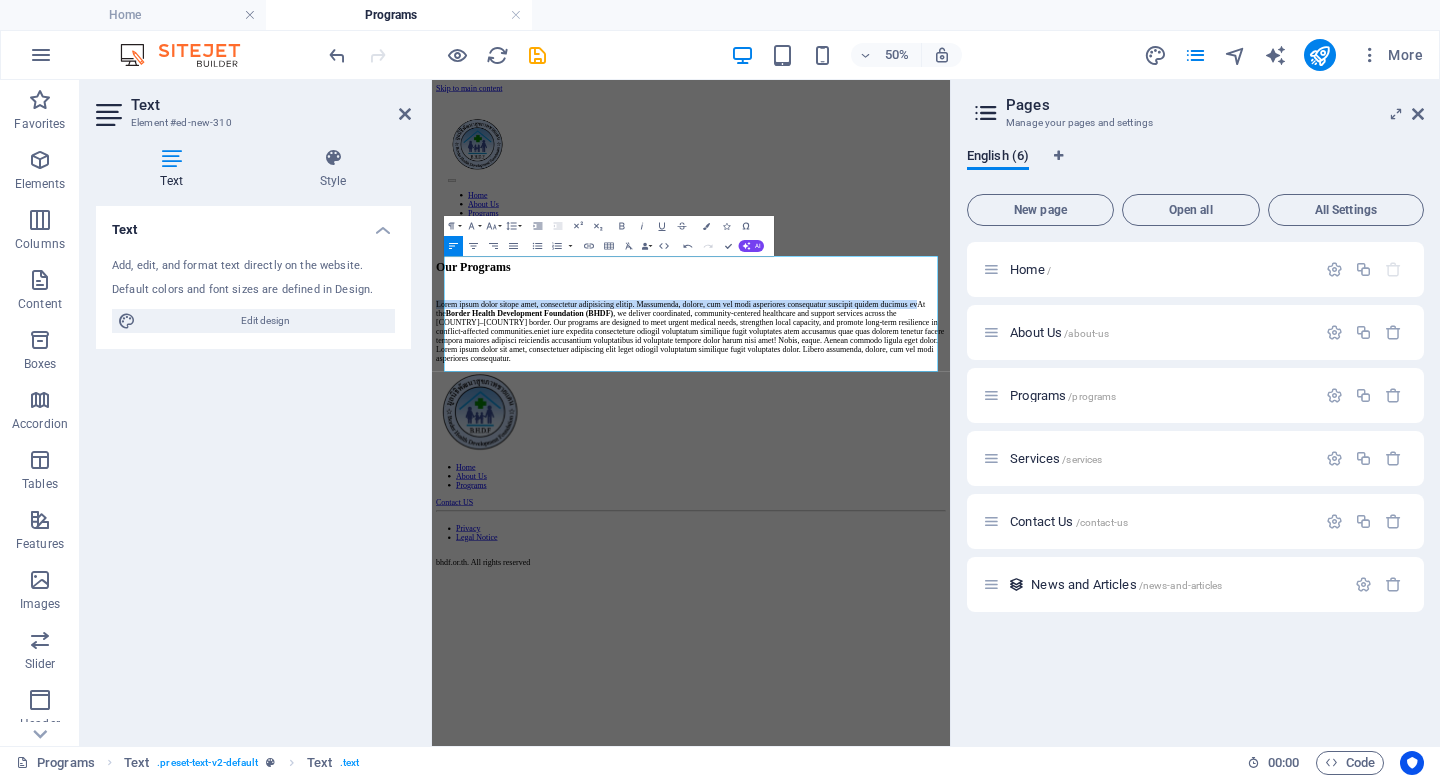 drag, startPoint x: 677, startPoint y: 479, endPoint x: 395, endPoint y: 429, distance: 286.39832 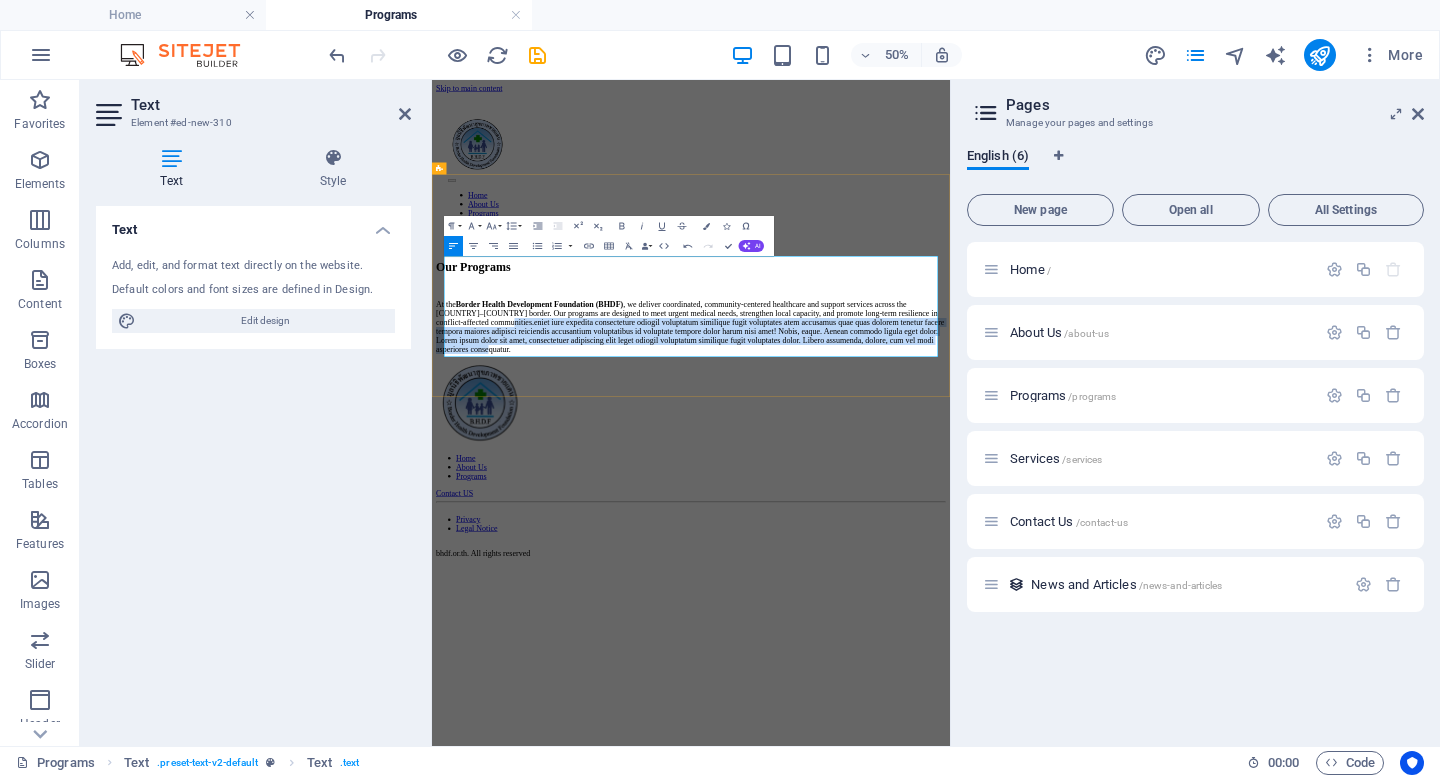 drag, startPoint x: 1066, startPoint y: 510, endPoint x: 1100, endPoint y: 618, distance: 113.22544 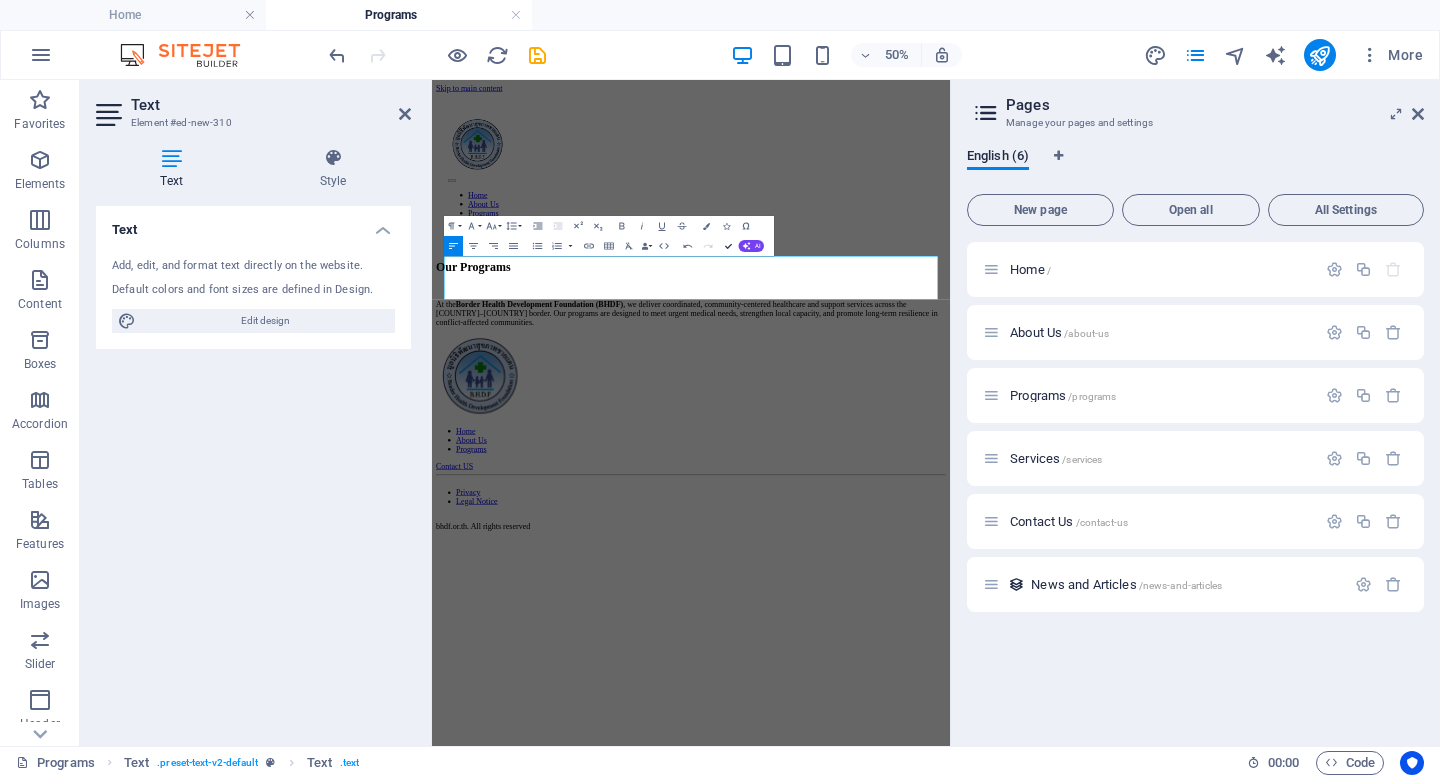 drag, startPoint x: 725, startPoint y: 245, endPoint x: 759, endPoint y: 195, distance: 60.464867 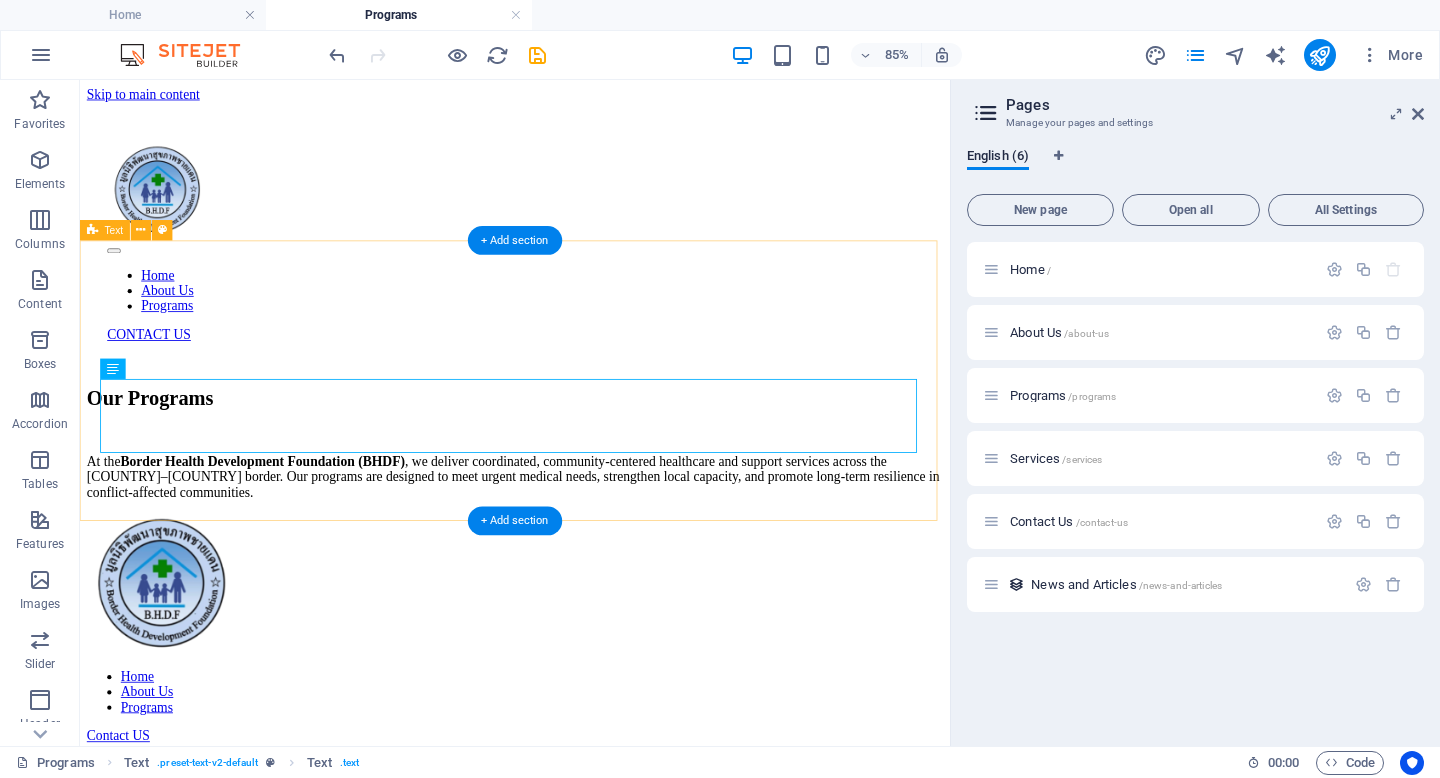click on "Our Programs At the  Border Health Development Foundation (BHDF) , we deliver coordinated, community-centered healthcare and support services across the [COUNTRY]–[COUNTRY] border. Our programs are designed to meet urgent medical needs, strengthen local capacity, and promote long-term resilience in conflict-affected communities." at bounding box center [592, 507] 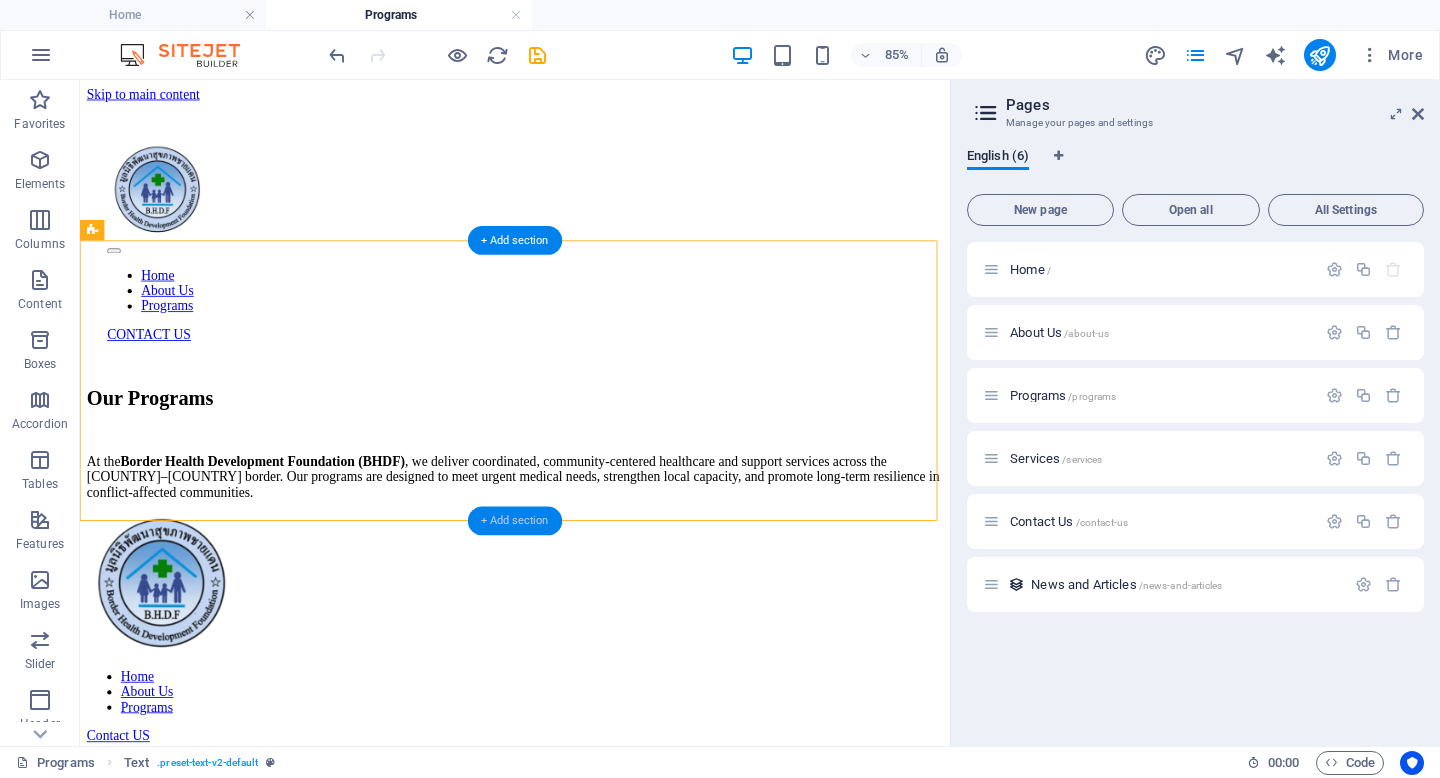 click on "+ Add section" at bounding box center (515, 521) 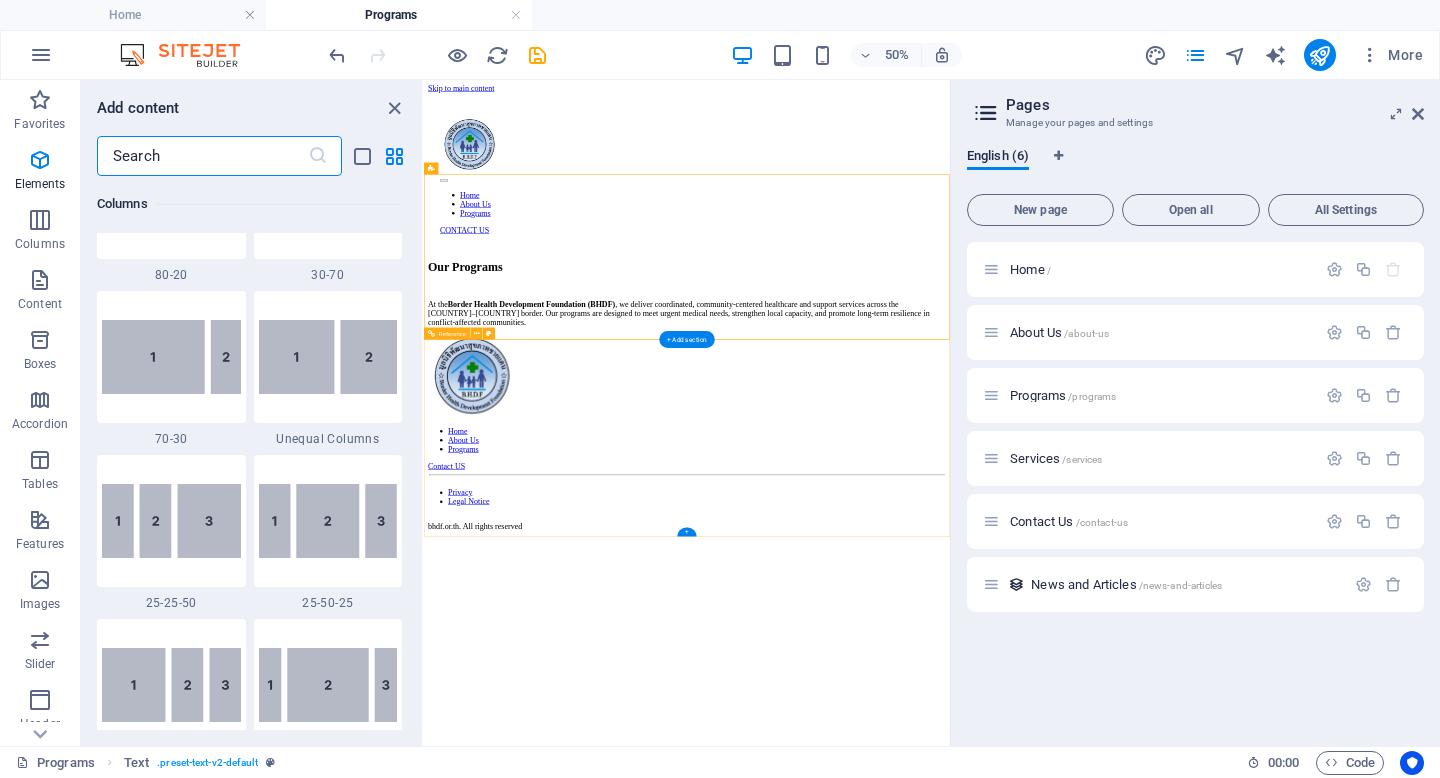 scroll, scrollTop: 3499, scrollLeft: 0, axis: vertical 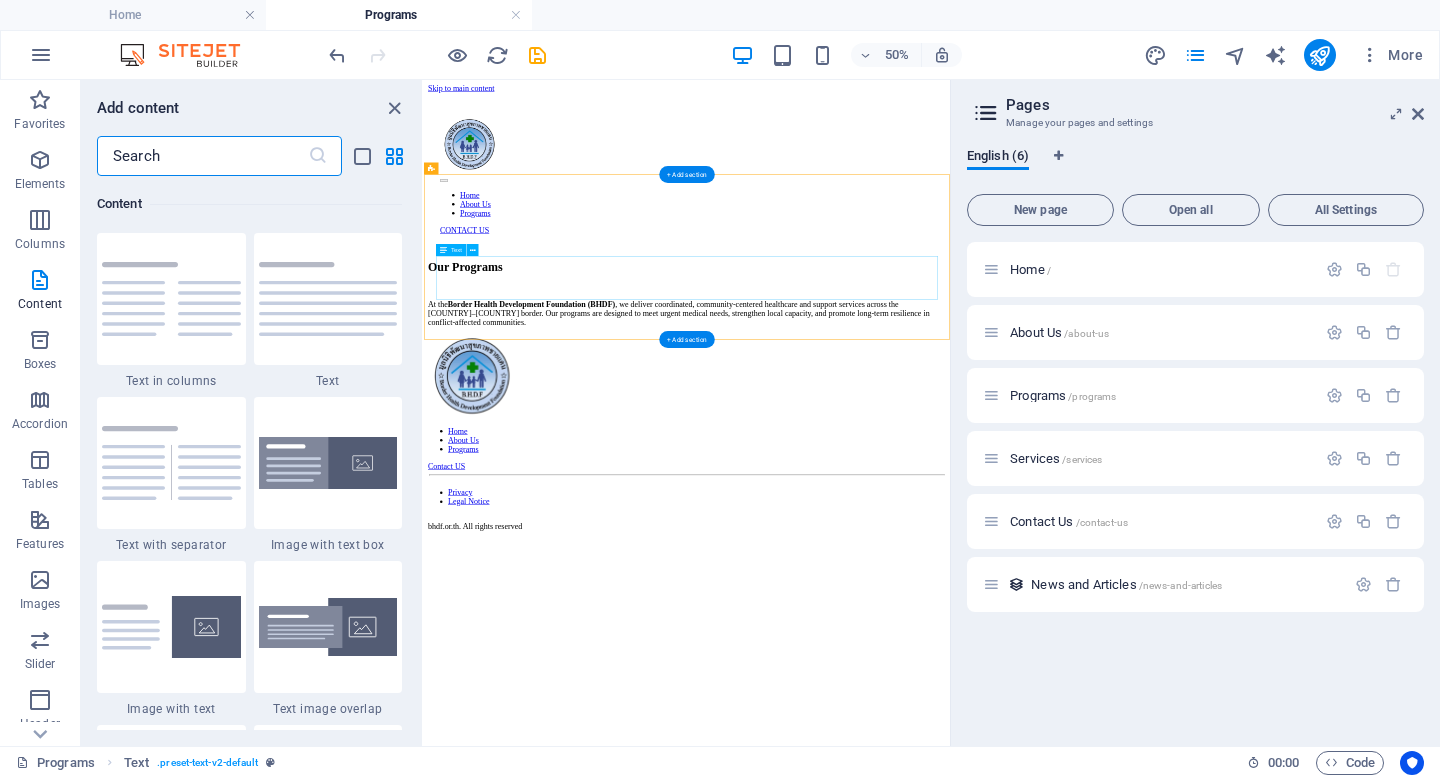 click on "At the  Border Health Development Foundation (BHDF) , we deliver coordinated, community-centered healthcare and support services across the Thai–Myanmar border. Our programs are designed to meet urgent medical needs, strengthen local capacity, and promote long-term resilience in conflict-affected communities." at bounding box center (950, 547) 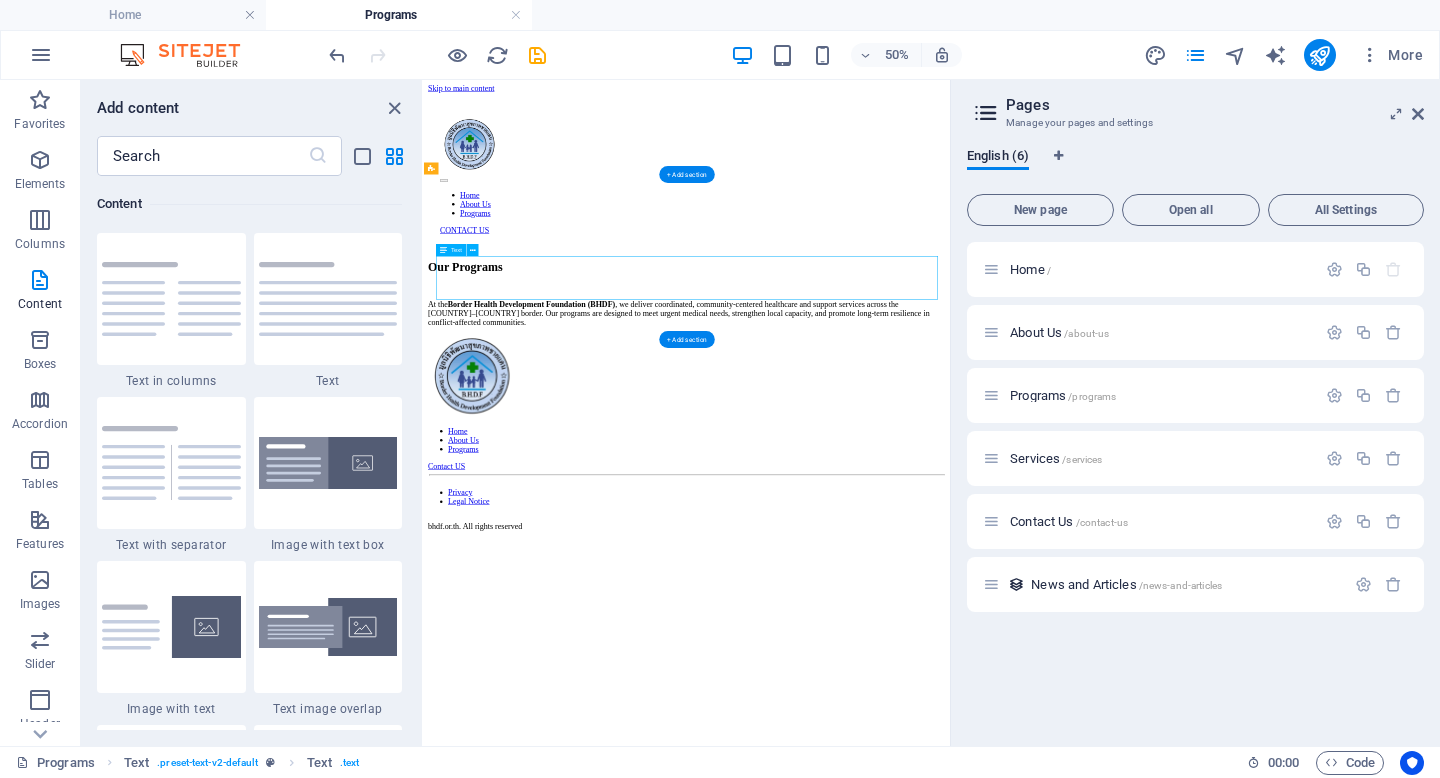 click on "At the  Border Health Development Foundation (BHDF) , we deliver coordinated, community-centered healthcare and support services across the Thai–Myanmar border. Our programs are designed to meet urgent medical needs, strengthen local capacity, and promote long-term resilience in conflict-affected communities." at bounding box center [950, 547] 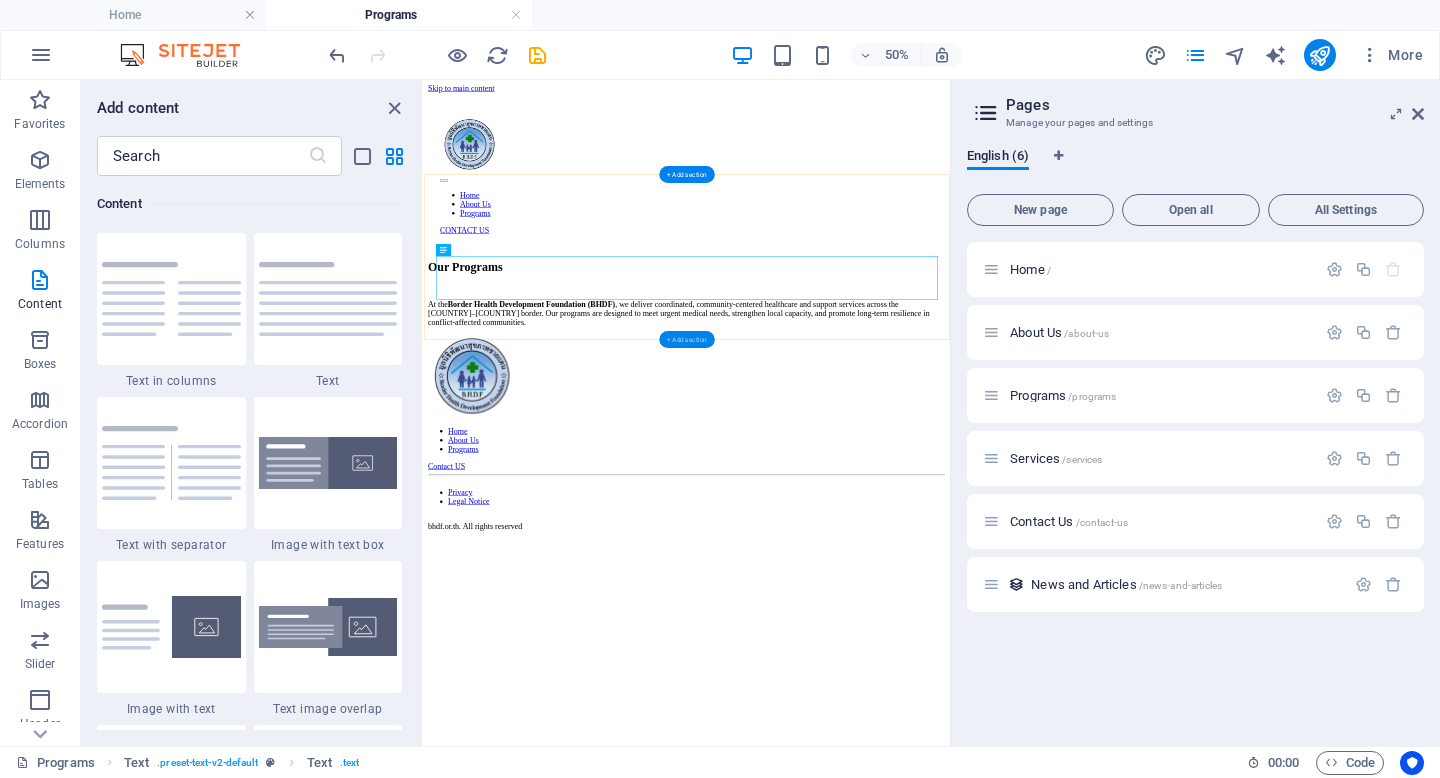 click on "+ Add section" at bounding box center [686, 339] 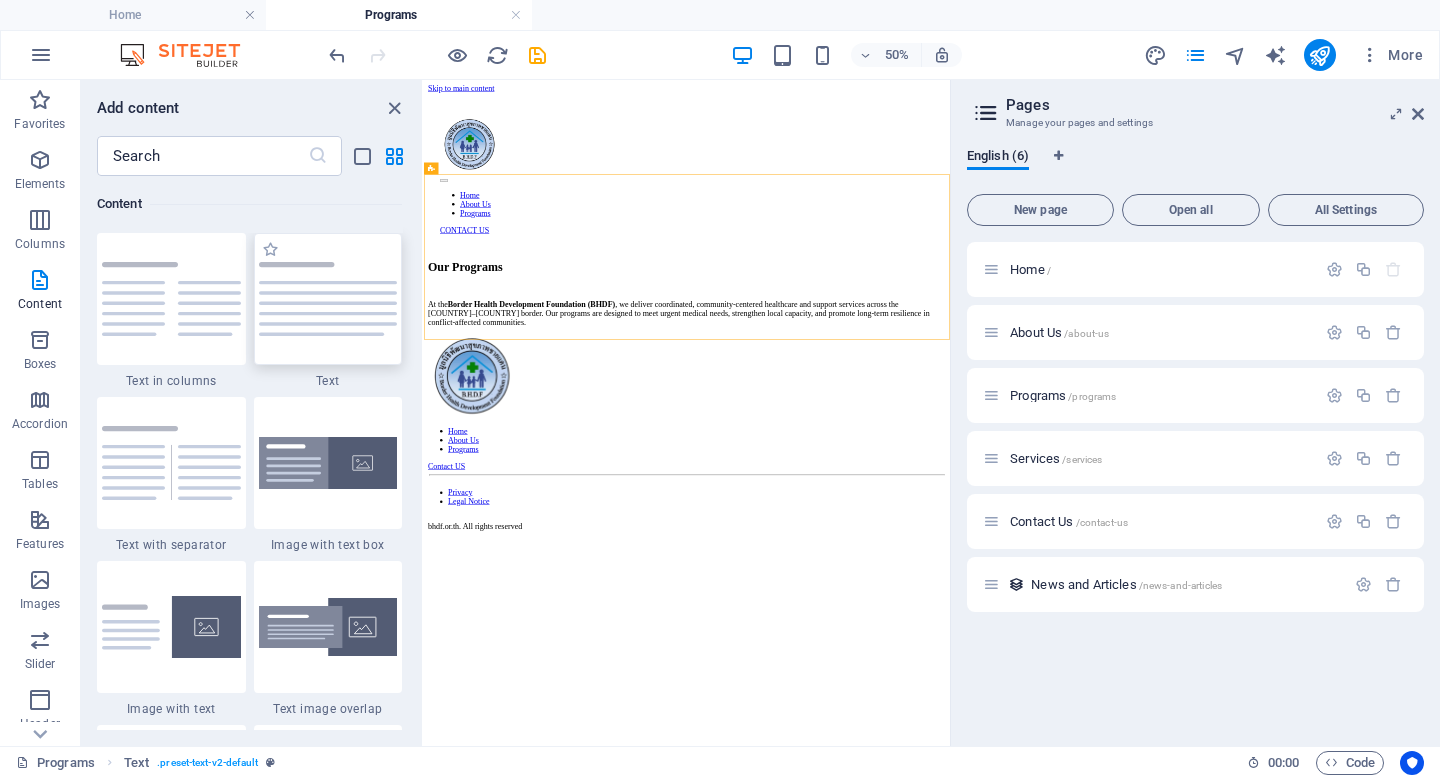 click at bounding box center [328, 299] 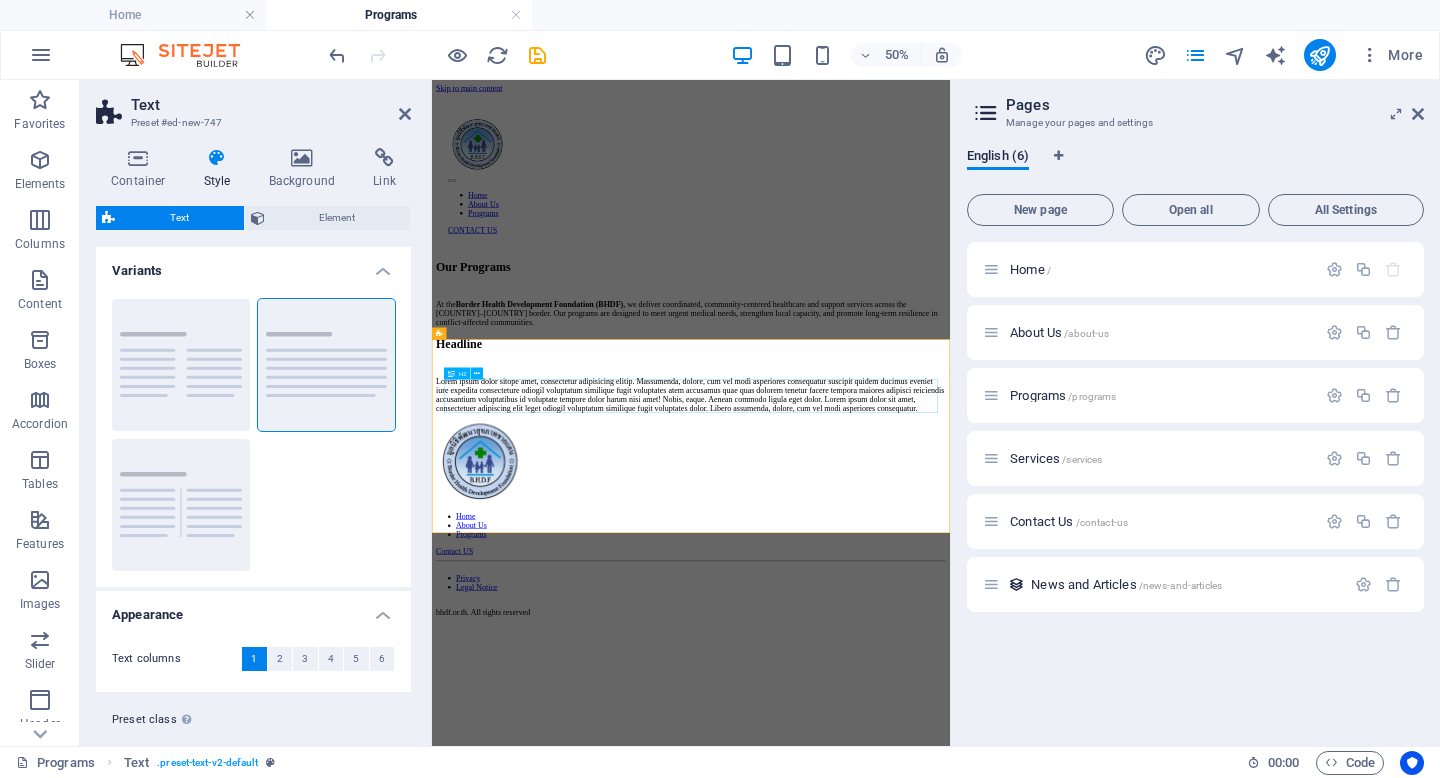 click on "Headline" at bounding box center [950, 607] 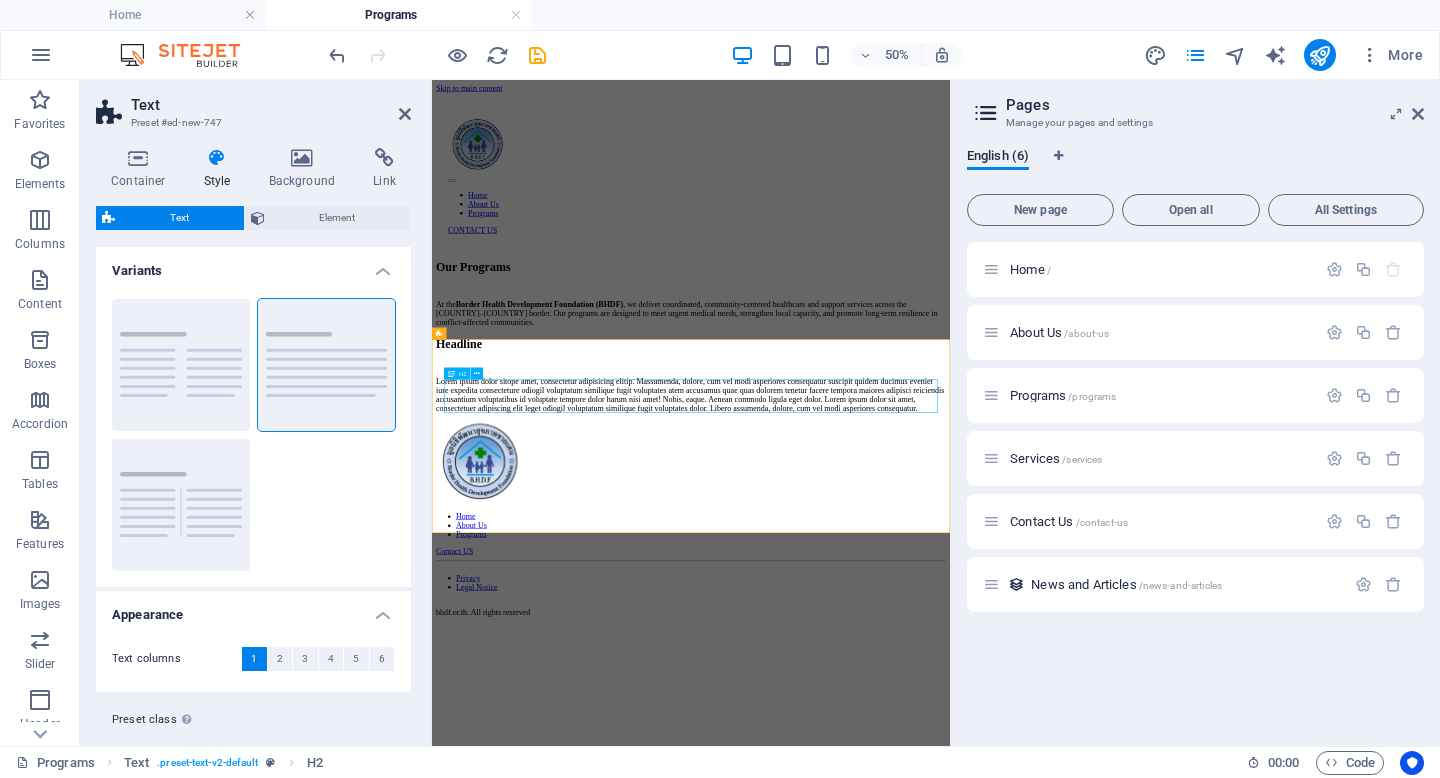click on "Headline" at bounding box center (950, 607) 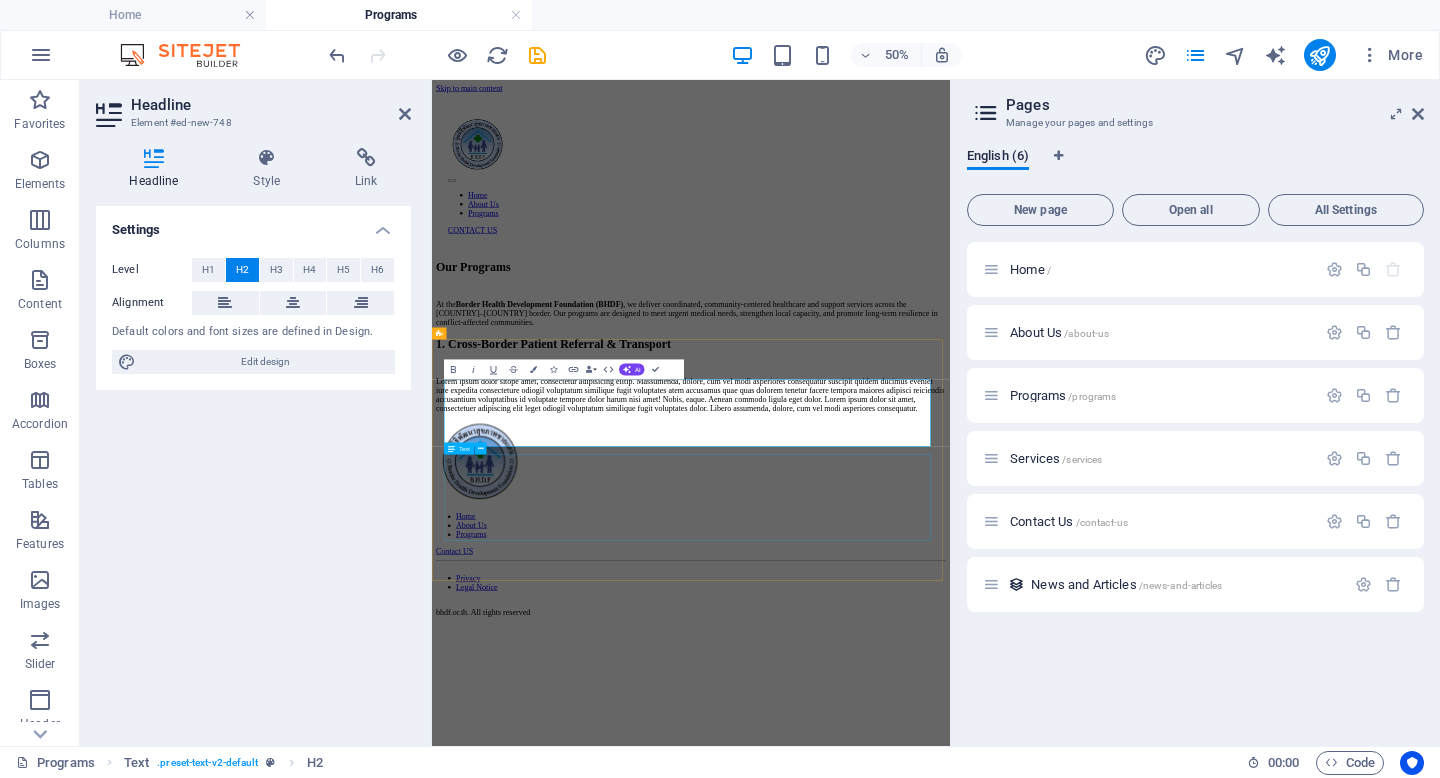 click on "Lorem ipsum dolor sitope amet, consectetur adipisicing elitip. Massumenda, dolore, cum vel modi asperiores consequatur suscipit quidem ducimus eveniet iure expedita consecteture odiogil voluptatum similique fugit voluptates atem accusamus quae quas dolorem tenetur facere tempora maiores adipisci reiciendis accusantium voluptatibus id voluptate tempore dolor harum nisi amet! Nobis, eaque. Aenean commodo ligula eget dolor. Lorem ipsum dolor sit amet, consectetuer adipiscing elit leget odiogil voluptatum similique fugit voluptates dolor. Libero assumenda, dolore, cum vel modi asperiores consequatur." at bounding box center (950, 709) 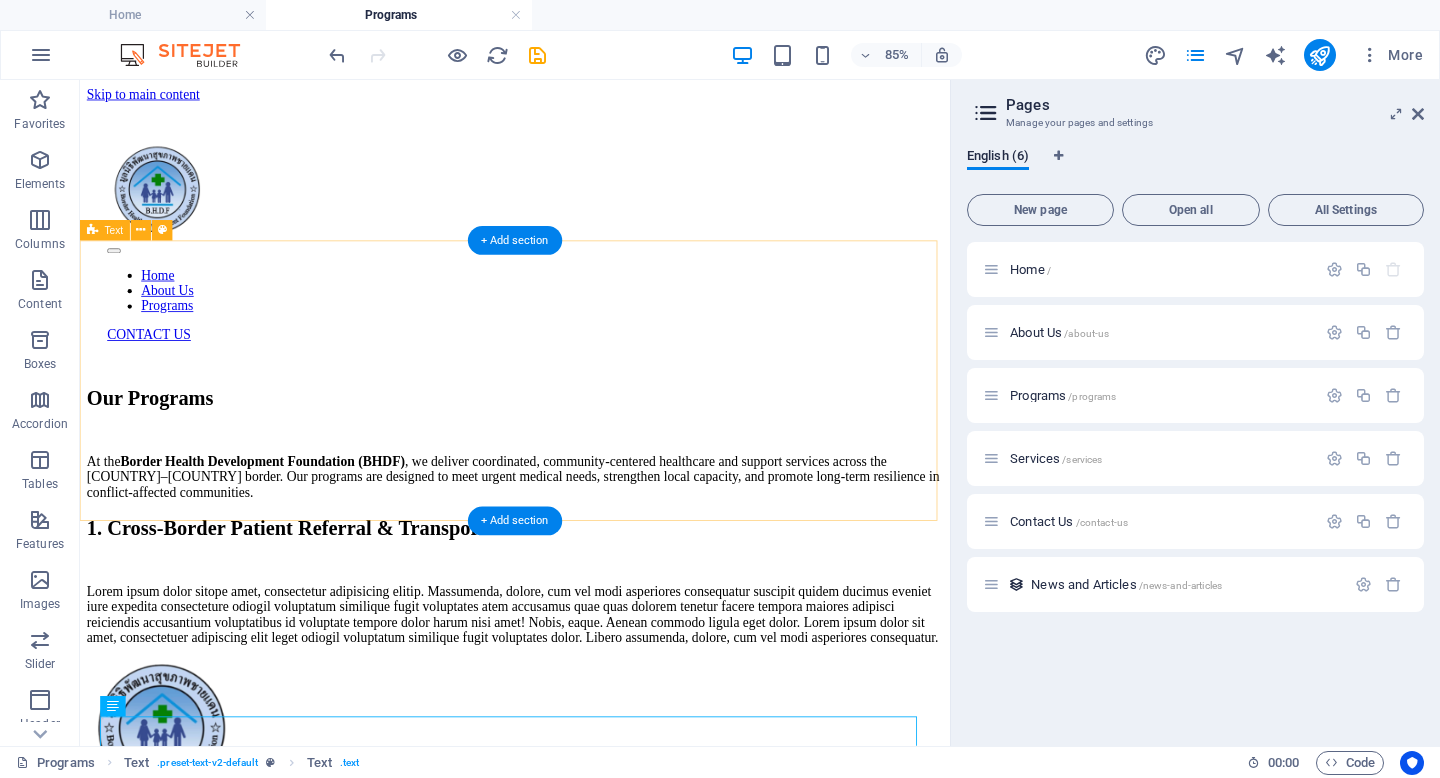 click on "Our Programs At the  Border Health Development Foundation (BHDF) , we deliver coordinated, community-centered healthcare and support services across the [COUNTRY]–[COUNTRY] border. Our programs are designed to meet urgent medical needs, strengthen local capacity, and promote long-term resilience in conflict-affected communities." at bounding box center (592, 507) 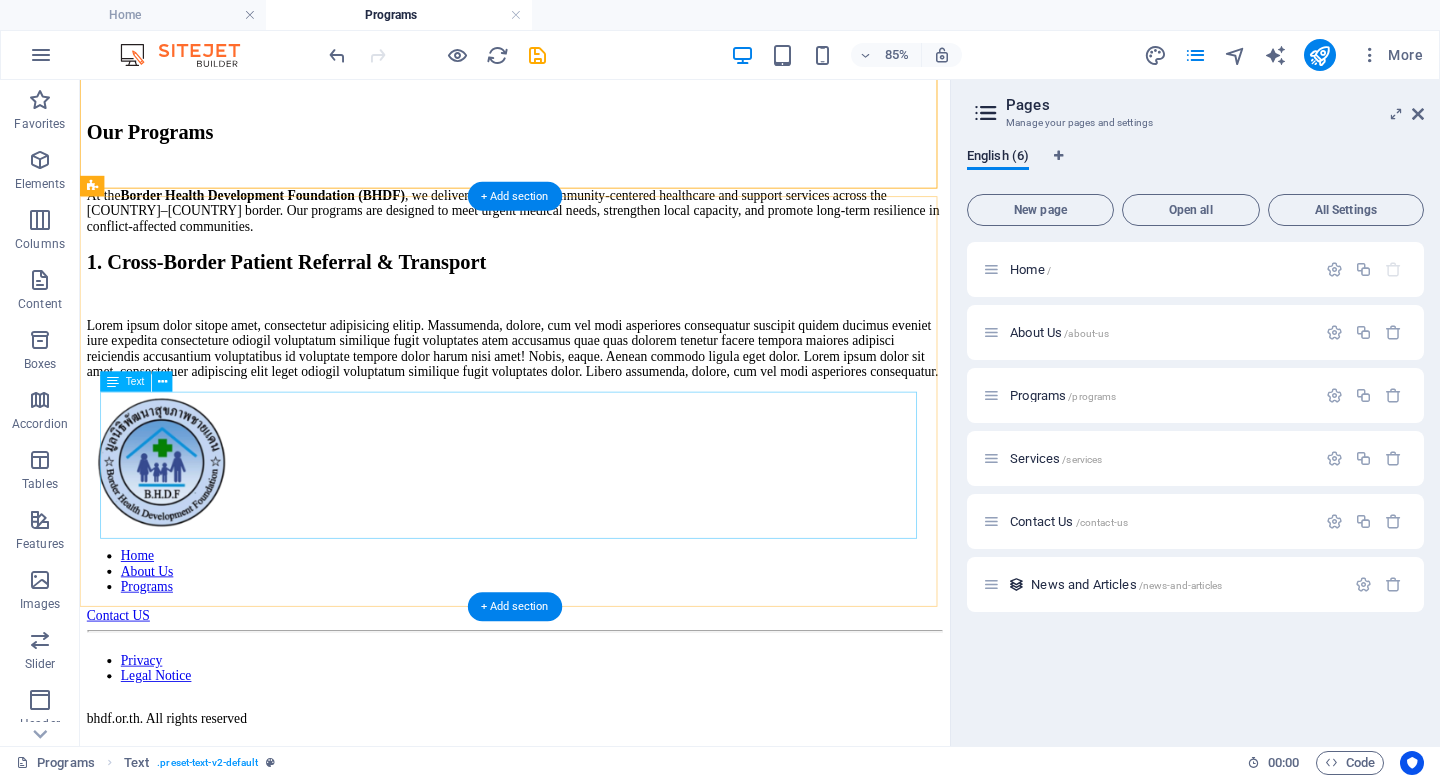 scroll, scrollTop: 417, scrollLeft: 0, axis: vertical 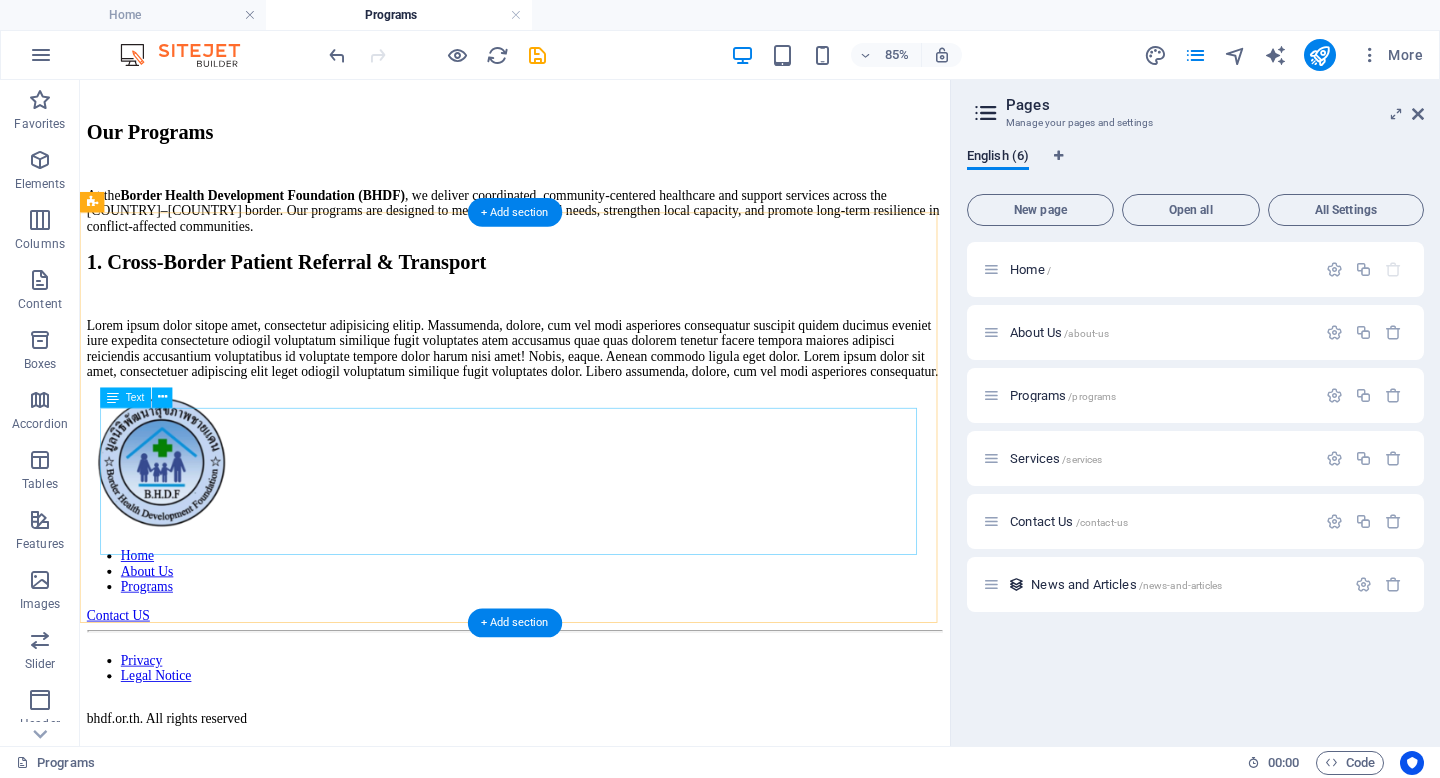 click on "Lorem ipsum dolor sitope amet, consectetur adipisicing elitip. Massumenda, dolore, cum vel modi asperiores consequatur suscipit quidem ducimus eveniet iure expedita consecteture odiogil voluptatum similique fugit voluptates atem accusamus quae quas dolorem tenetur facere tempora maiores adipisci reiciendis accusantium voluptatibus id voluptate tempore dolor harum nisi amet! Nobis, eaque. Aenean commodo ligula eget dolor. Lorem ipsum dolor sit amet, consectetuer adipiscing elit leget odiogil voluptatum similique fugit voluptates dolor. Libero assumenda, dolore, cum vel modi asperiores consequatur." at bounding box center [592, 396] 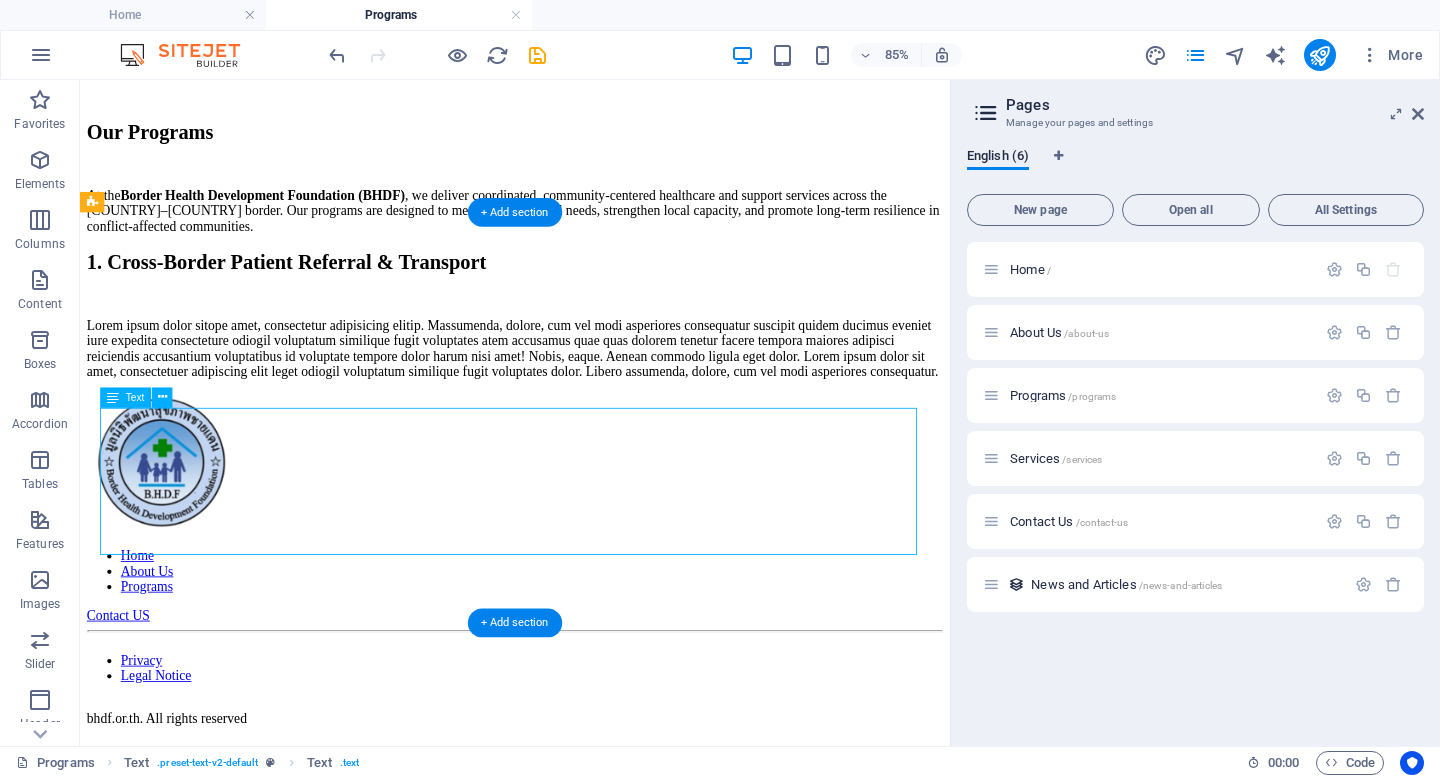 click on "Lorem ipsum dolor sitope amet, consectetur adipisicing elitip. Massumenda, dolore, cum vel modi asperiores consequatur suscipit quidem ducimus eveniet iure expedita consecteture odiogil voluptatum similique fugit voluptates atem accusamus quae quas dolorem tenetur facere tempora maiores adipisci reiciendis accusantium voluptatibus id voluptate tempore dolor harum nisi amet! Nobis, eaque. Aenean commodo ligula eget dolor. Lorem ipsum dolor sit amet, consectetuer adipiscing elit leget odiogil voluptatum similique fugit voluptates dolor. Libero assumenda, dolore, cum vel modi asperiores consequatur." at bounding box center [592, 396] 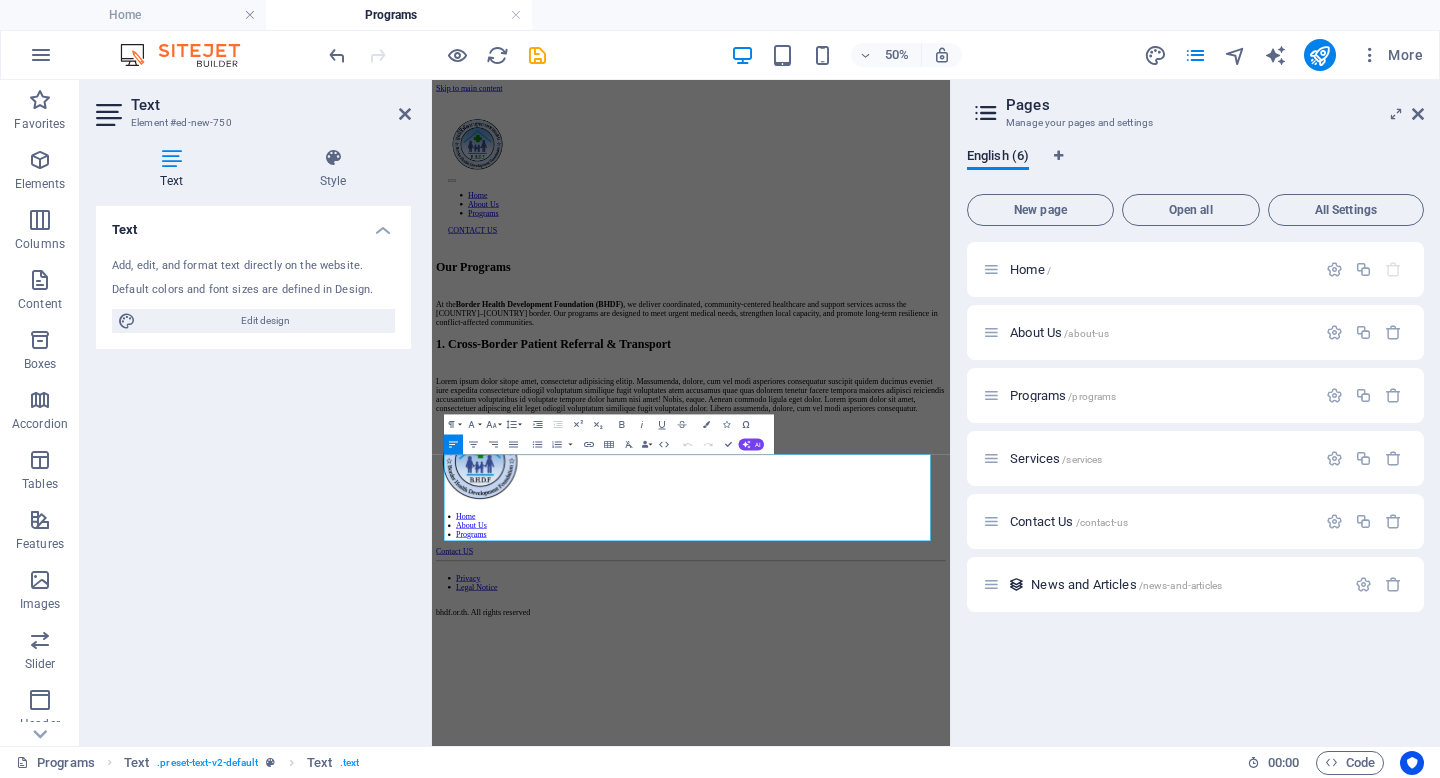 scroll, scrollTop: 0, scrollLeft: 0, axis: both 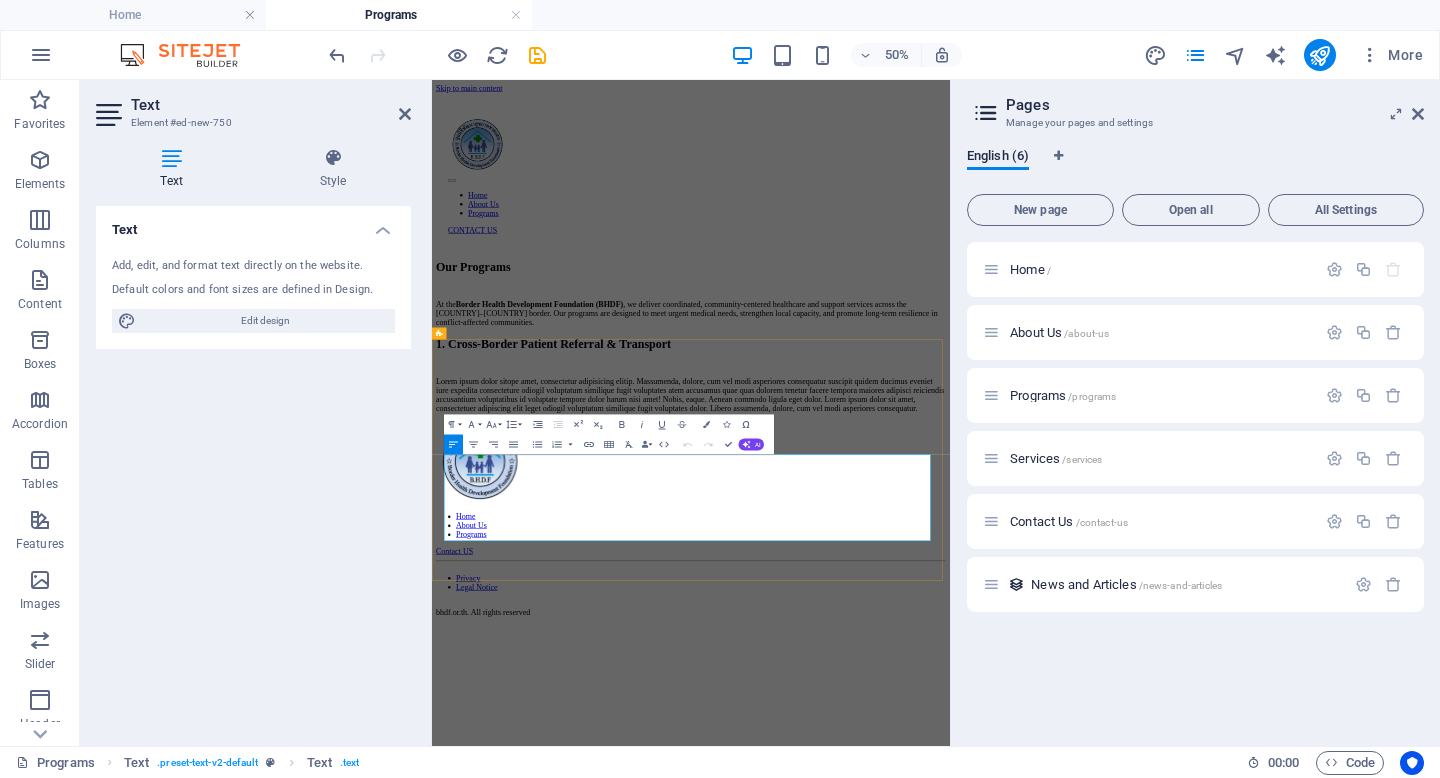 click on "Lorem ipsum dolor sitope amet, consectetur adipisicing elitip. Massumenda, dolore, cum vel modi asperiores consequatur suscipit quidem ducimus eveniet iure expedita consecteture odiogil voluptatum similique fugit voluptates atem accusamus quae quas dolorem tenetur facere tempora maiores adipisci reiciendis accusantium voluptatibus id voluptate tempore dolor harum nisi amet! Nobis, eaque. Aenean commodo ligula eget dolor. Lorem ipsum dolor sit amet, consectetuer adipiscing elit leget odiogil voluptatum similique fugit voluptates dolor. Libero assumenda, dolore, cum vel modi asperiores consequatur." at bounding box center (950, 709) 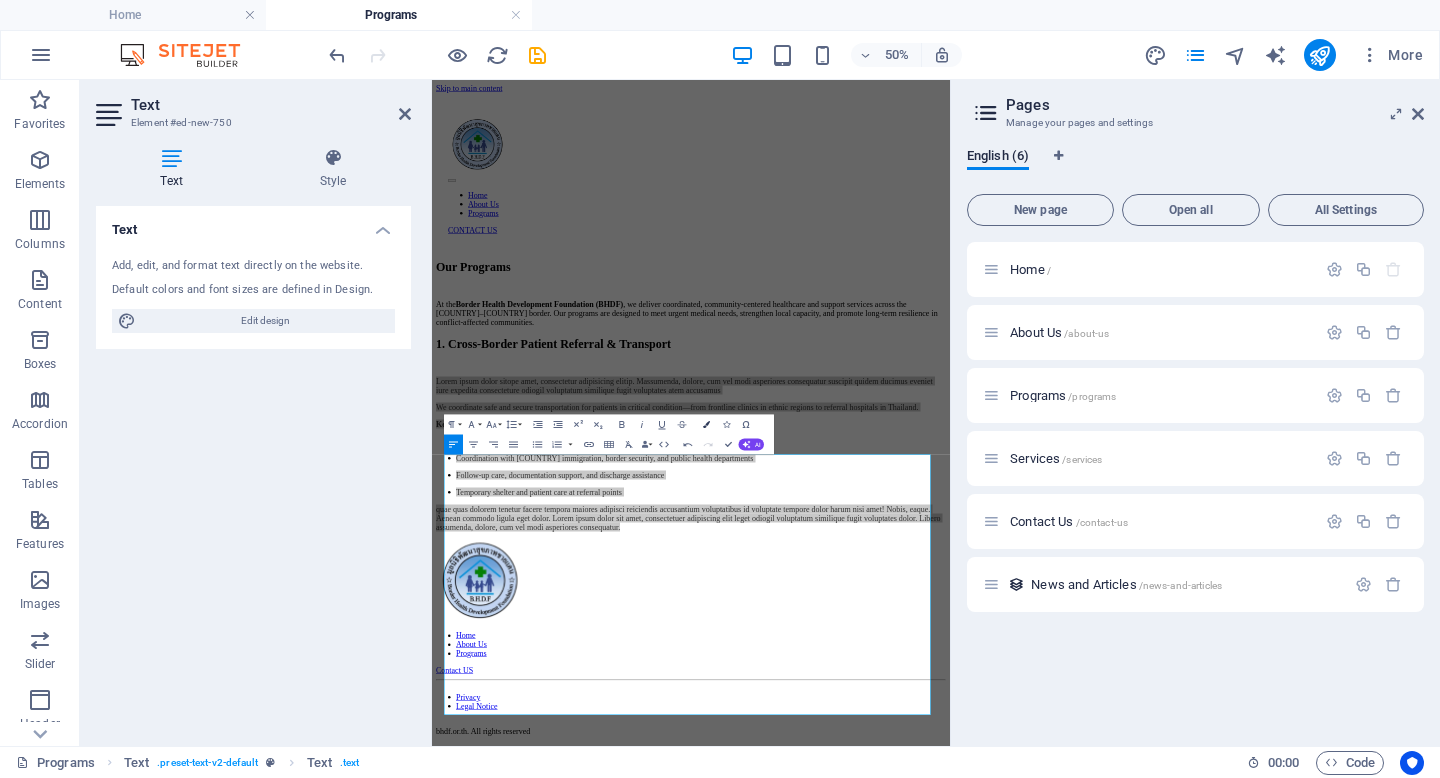 click on "Colors" at bounding box center (706, 425) 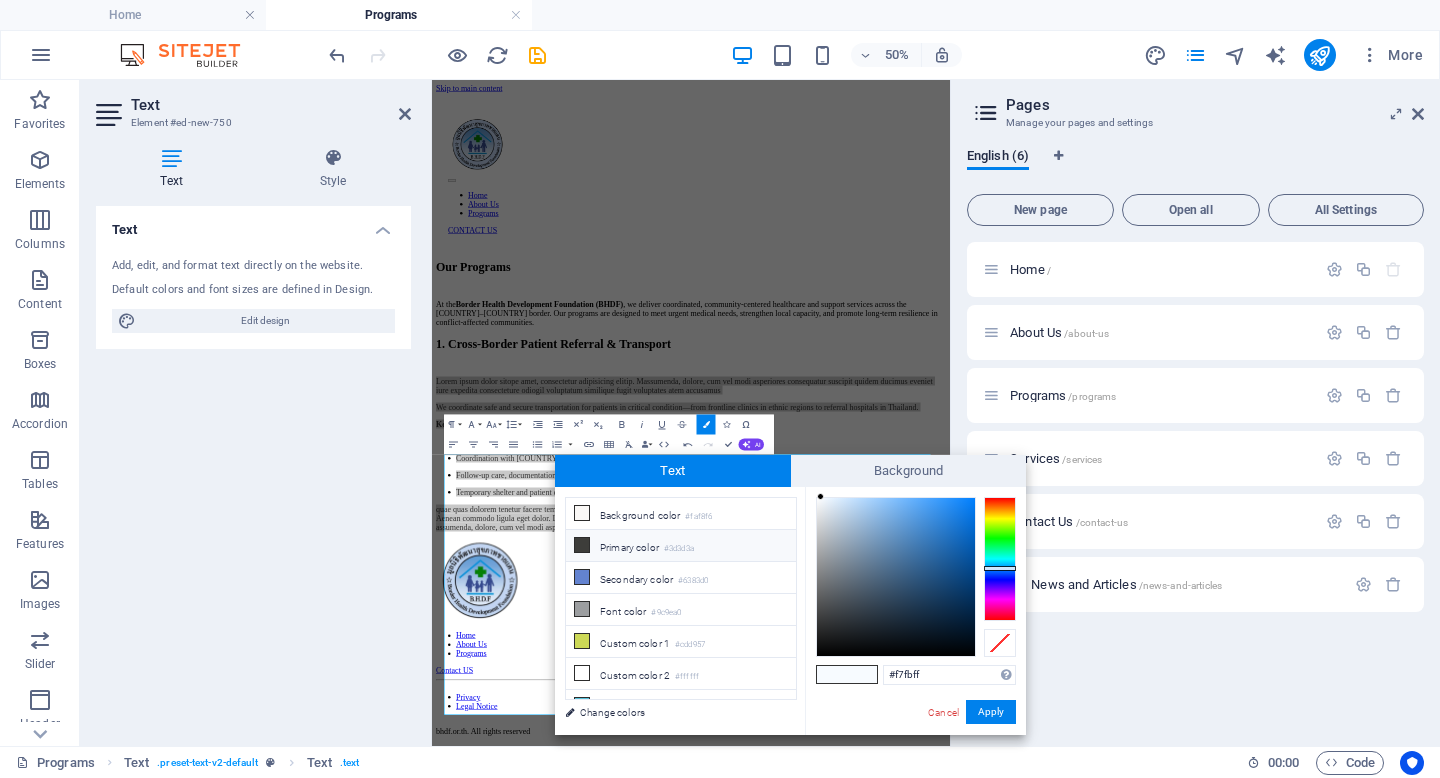 click on "Primary color
#3d3d3a" at bounding box center [681, 546] 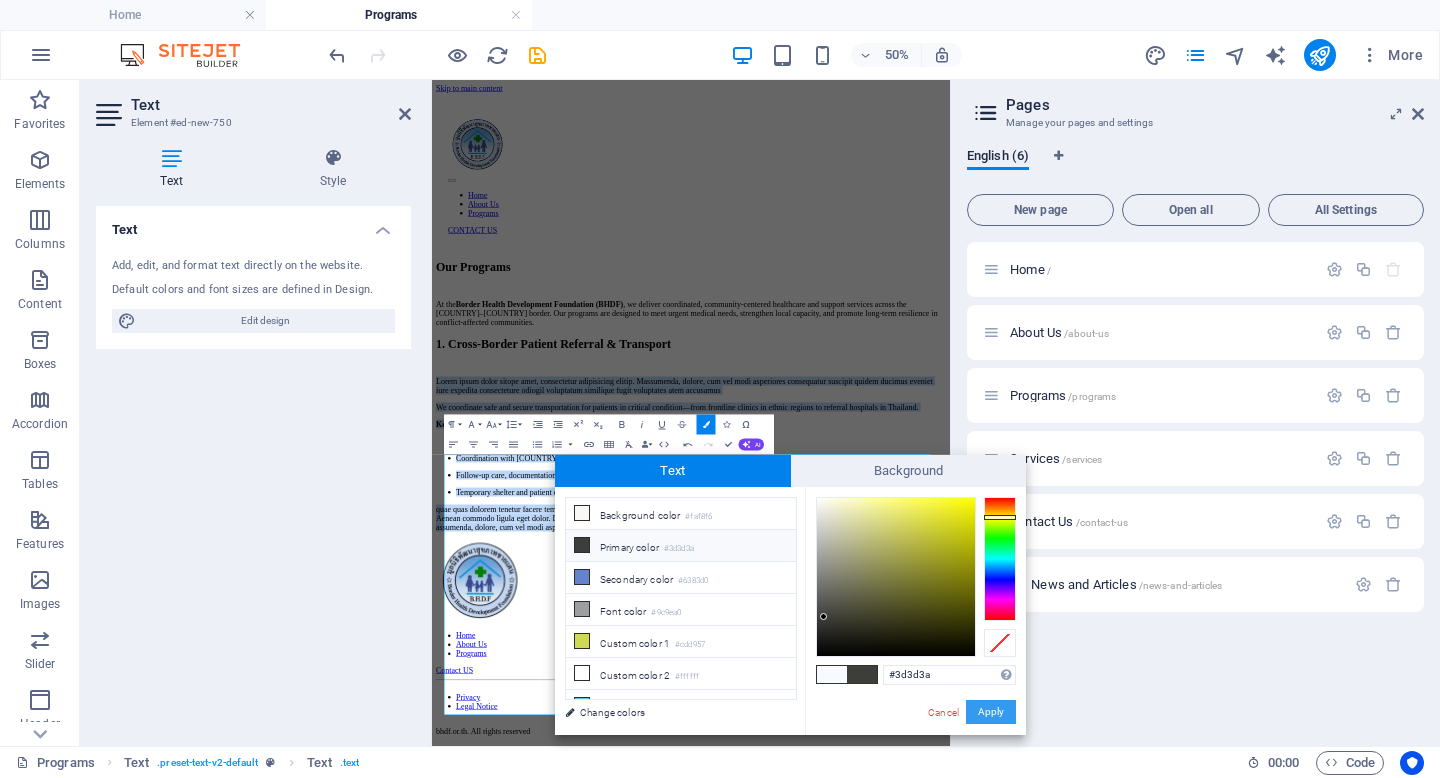 click on "Apply" at bounding box center [991, 712] 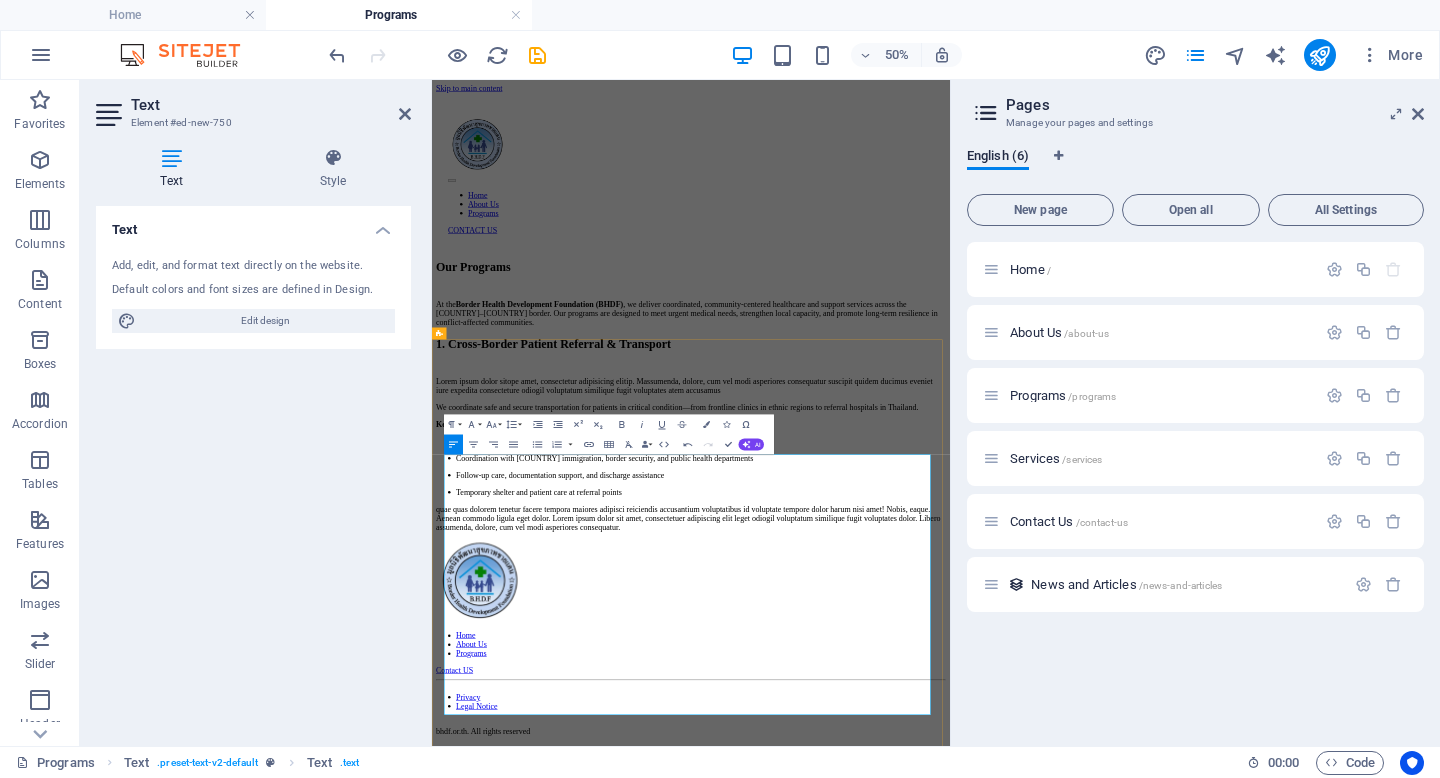 click on "Coordination with [COUNTRY] immigration, border security, and public health departments" at bounding box center [970, 836] 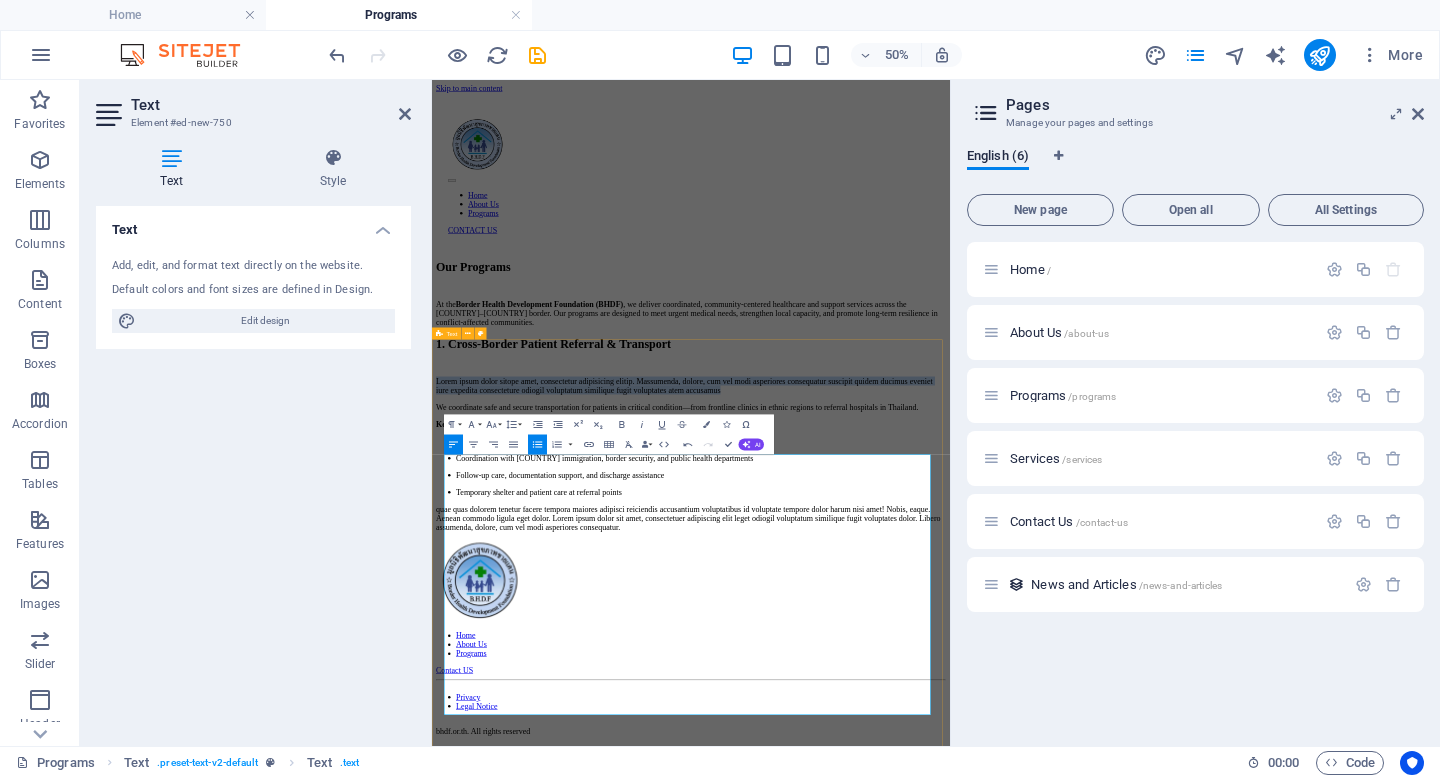 drag, startPoint x: 619, startPoint y: 902, endPoint x: 431, endPoint y: 835, distance: 199.58206 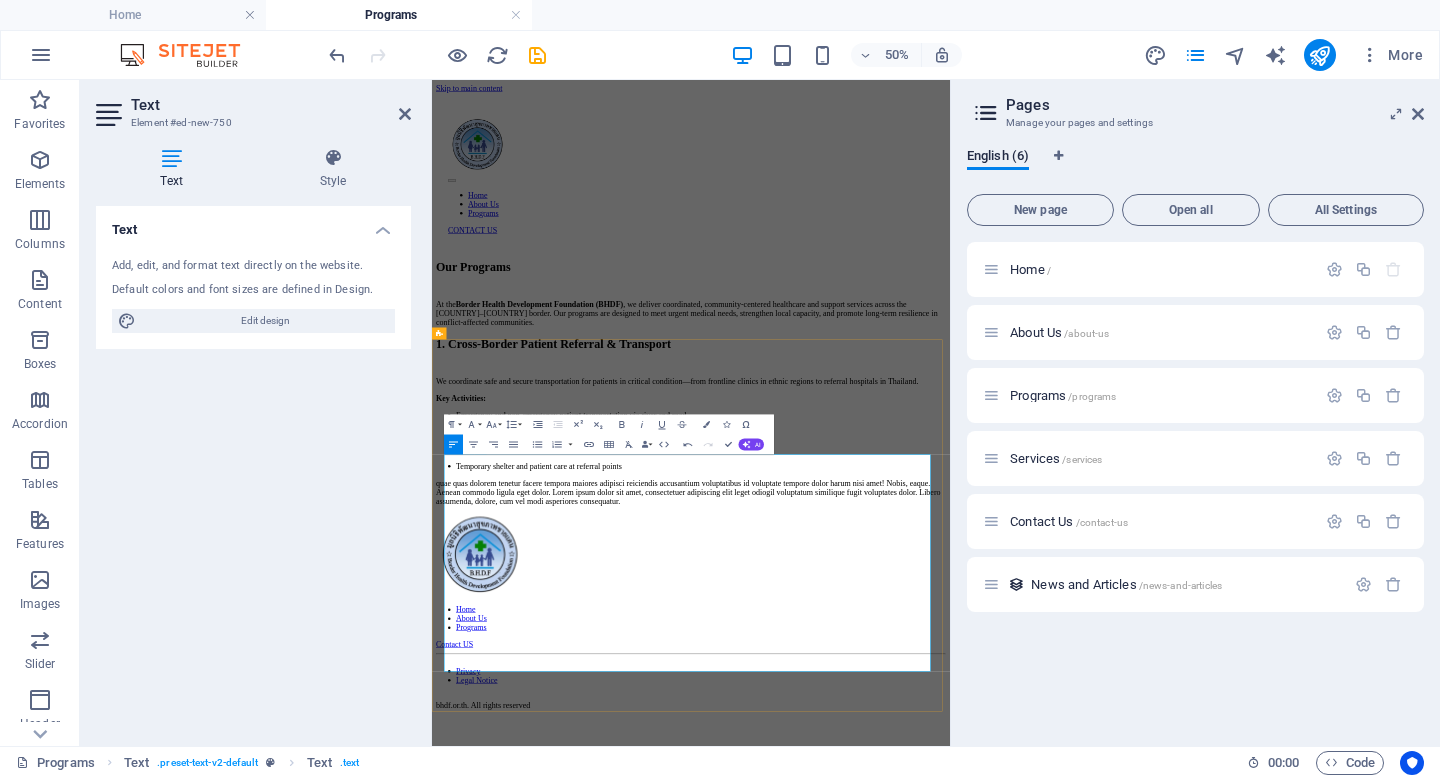 click on "quae quas dolorem tenetur facere tempora maiores adipisci reiciendis accusantium voluptatibus id voluptate tempore dolor harum nisi amet! Nobis, eaque. Aenean commodo ligula eget dolor. Lorem ipsum dolor sit amet, consectetuer adipiscing elit leget odiogil voluptatum similique fugit voluptates dolor. Libero assumenda, dolore, cum vel modi asperiores consequatur." at bounding box center [944, 903] 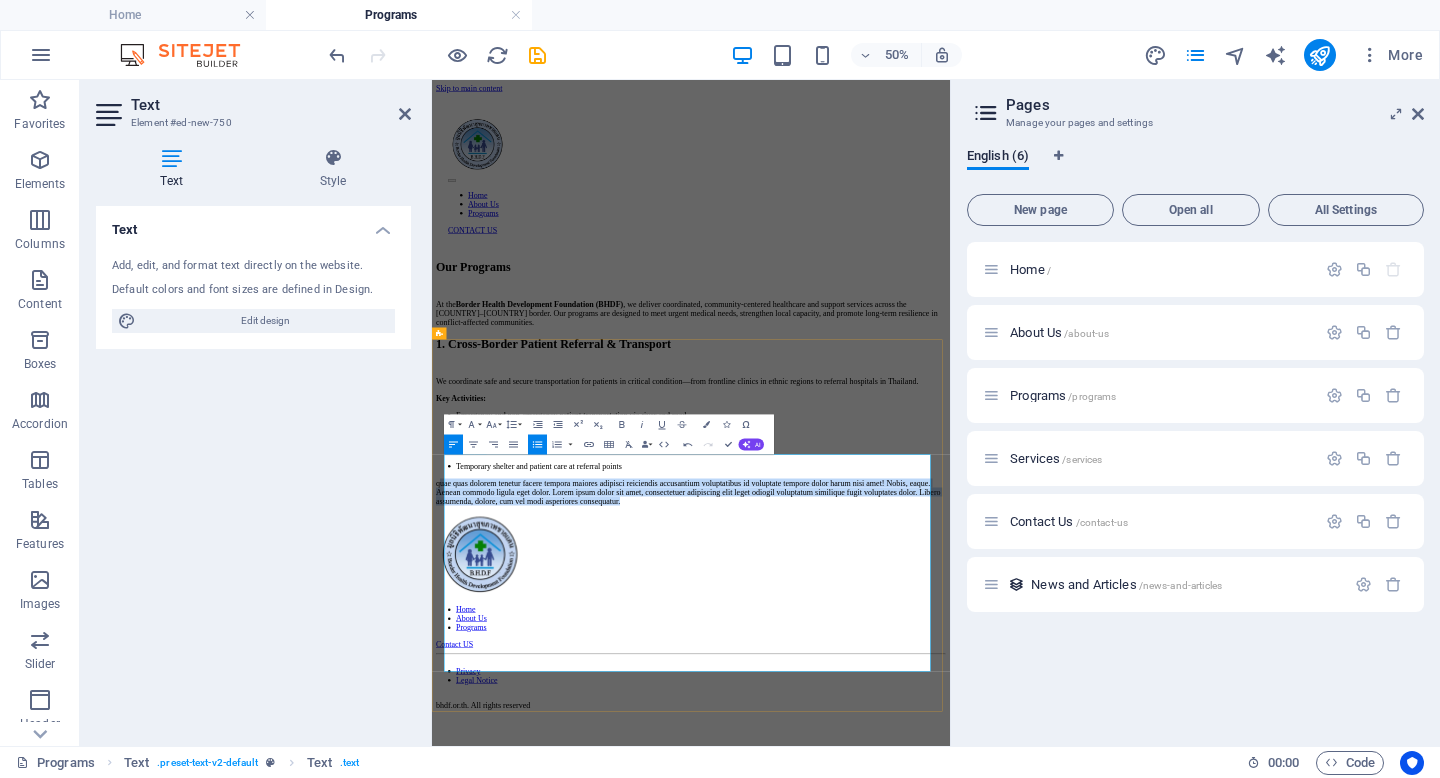 drag, startPoint x: 462, startPoint y: 1164, endPoint x: 665, endPoint y: 1250, distance: 220.46542 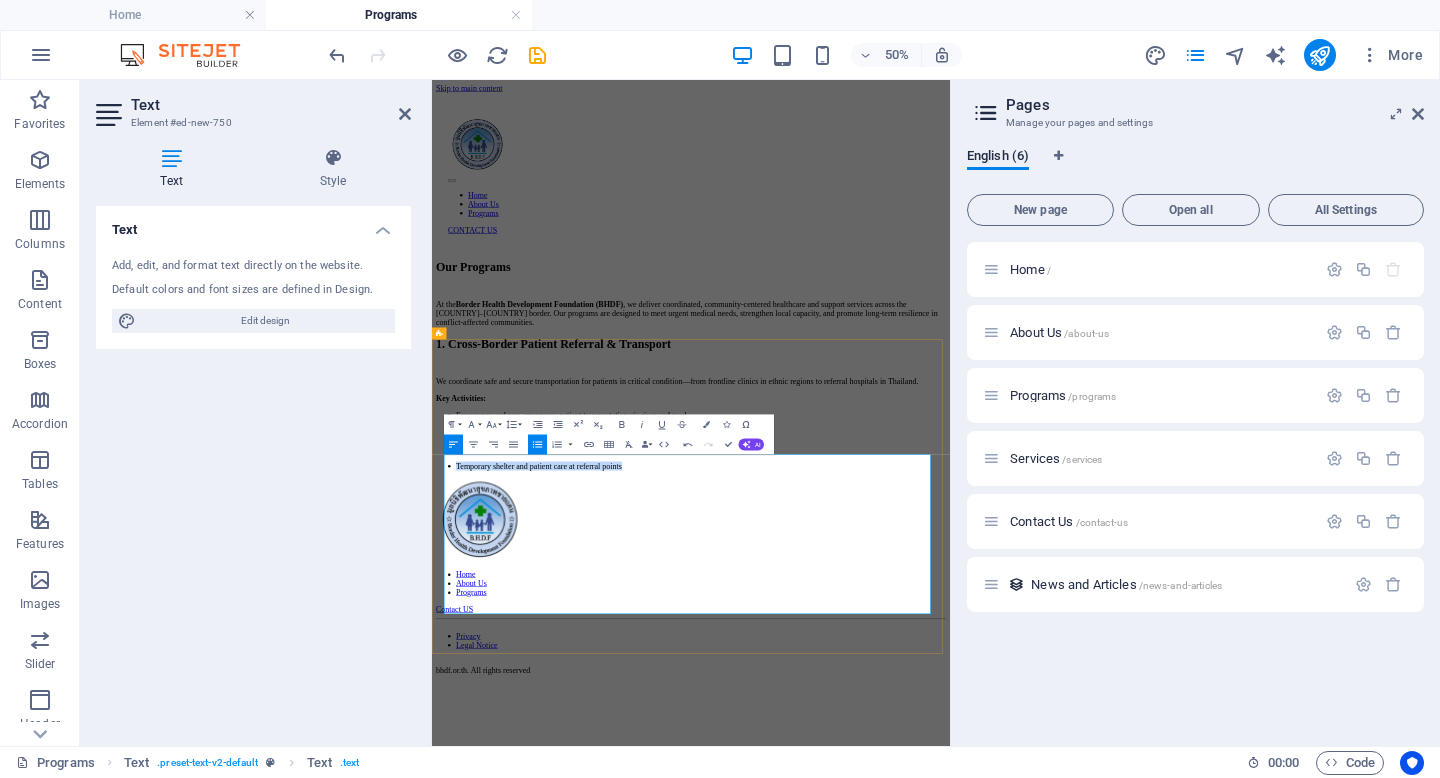 drag, startPoint x: 907, startPoint y: 1130, endPoint x: 484, endPoint y: 981, distance: 448.4752 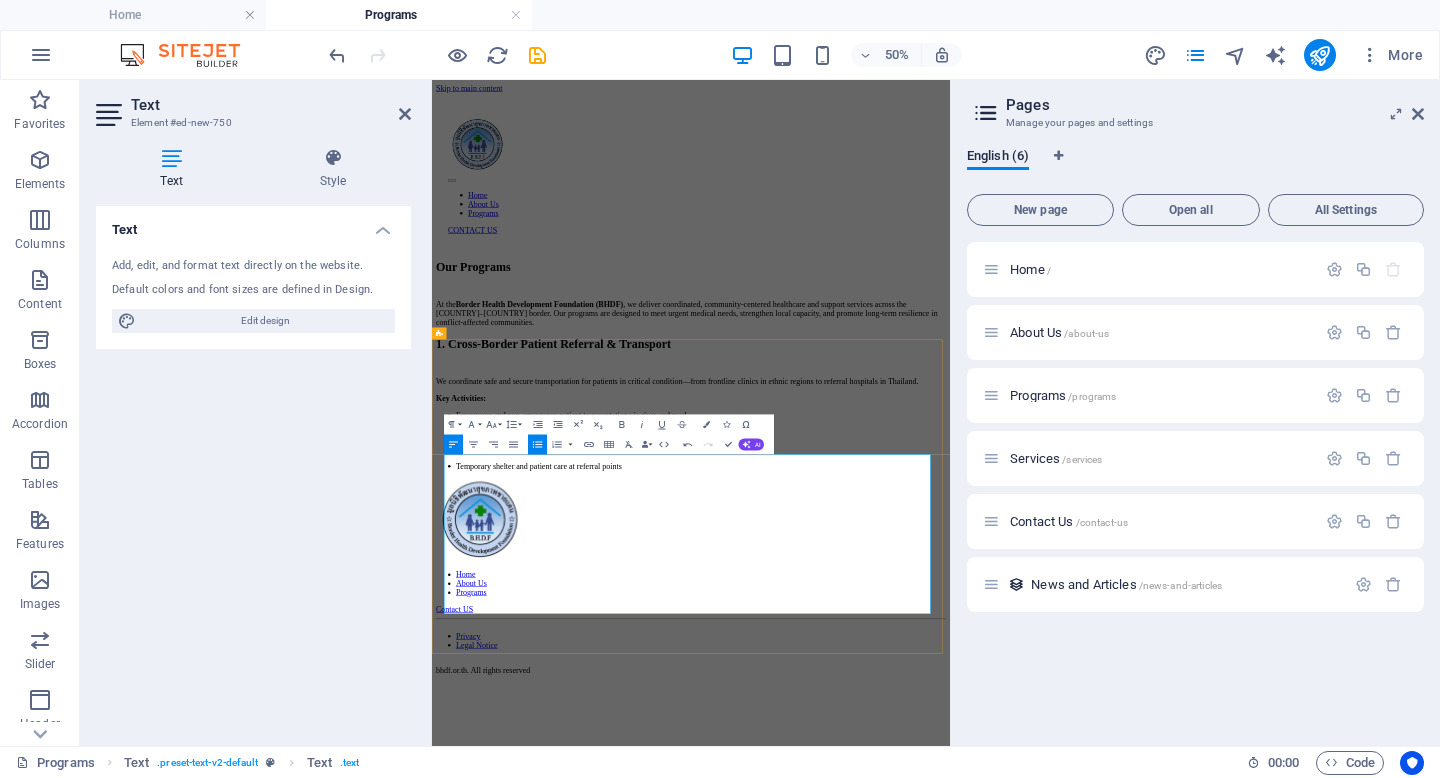 click on "Emergency and non-emergency patient transportation via river and road" at bounding box center (970, 750) 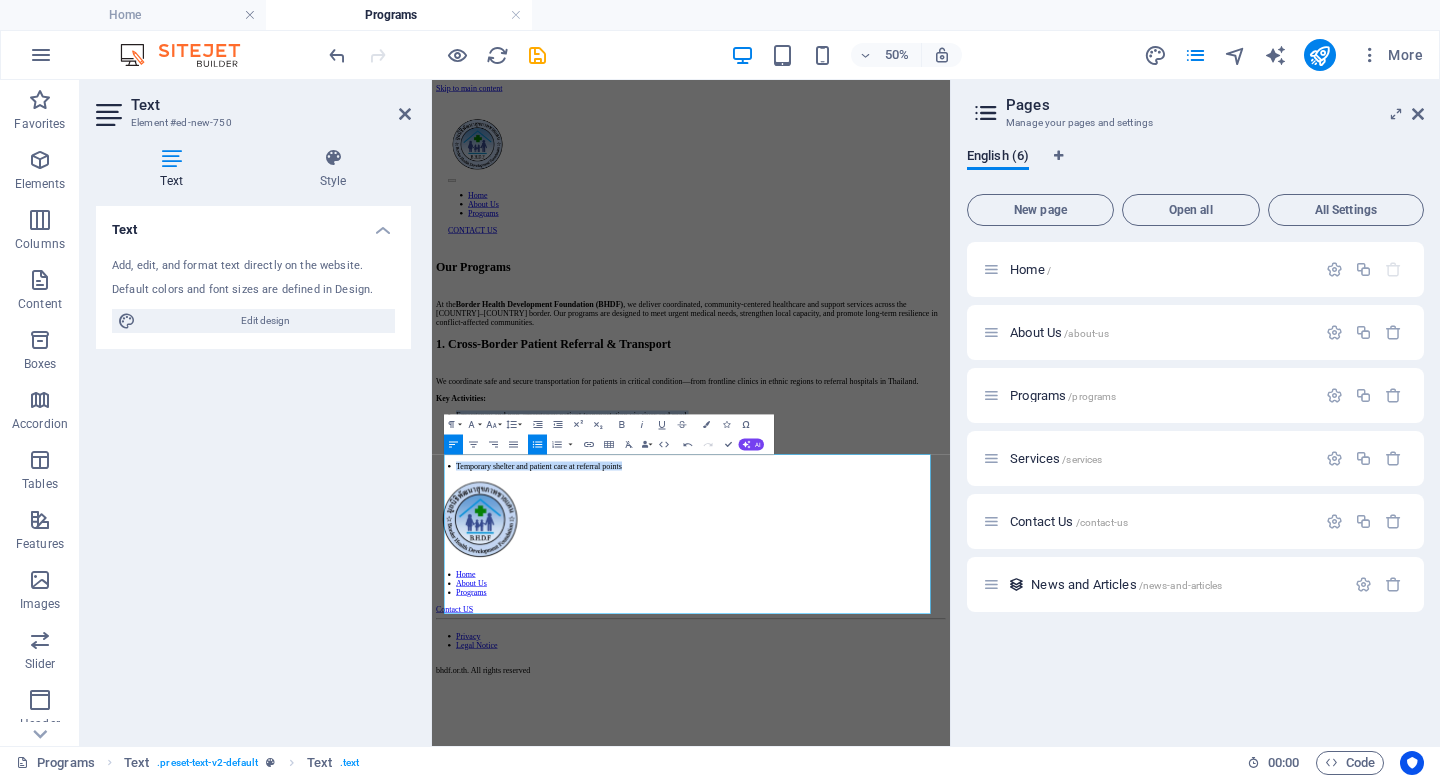 drag, startPoint x: 926, startPoint y: 1126, endPoint x: 424, endPoint y: 937, distance: 536.4 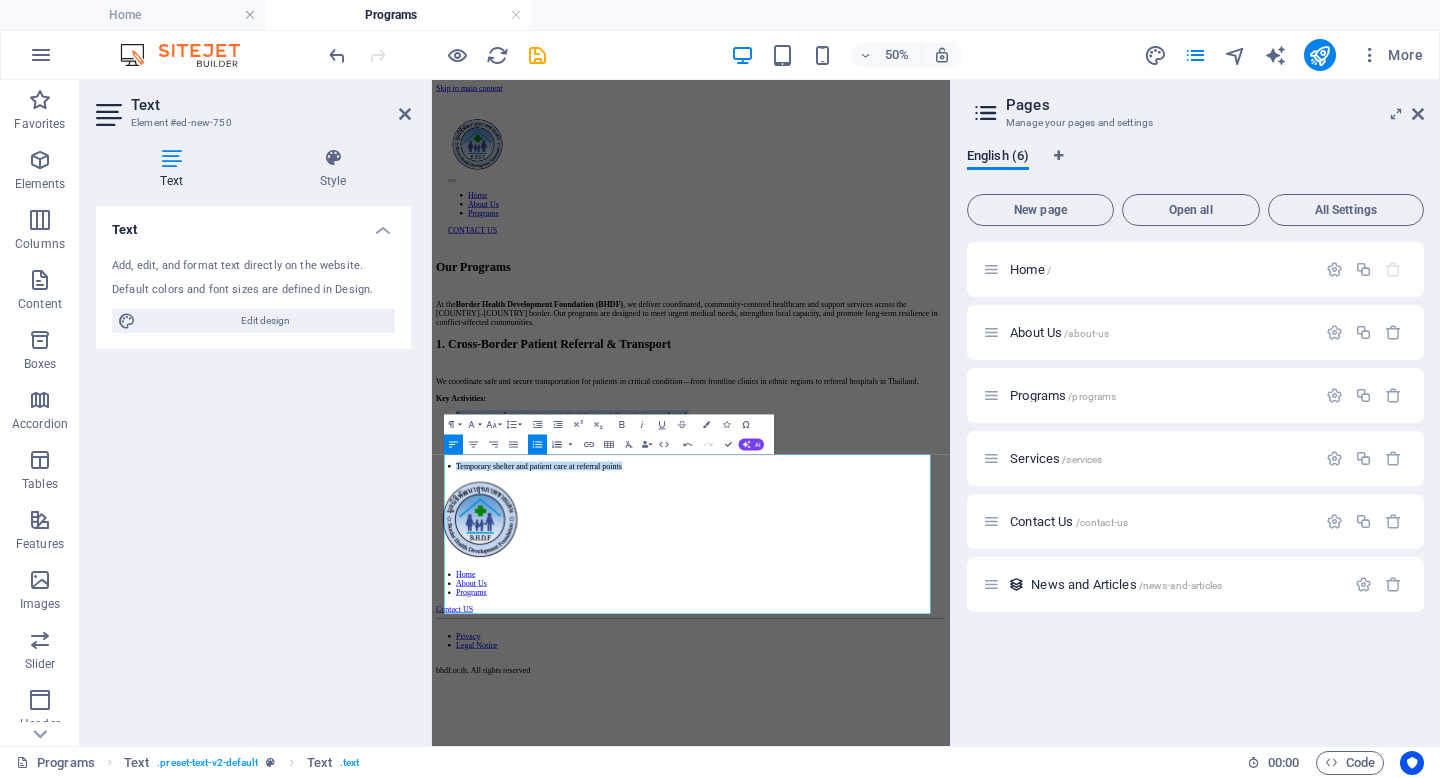 click 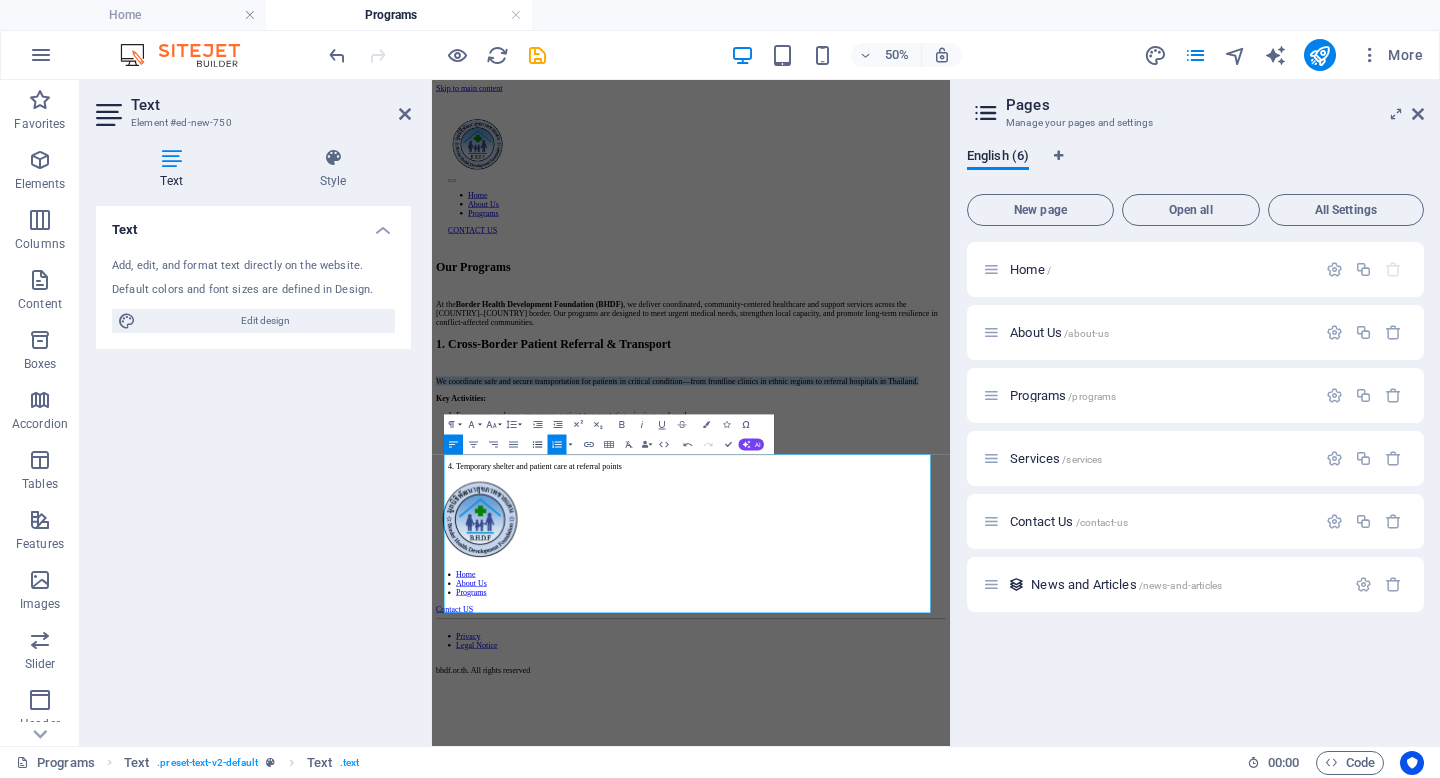click 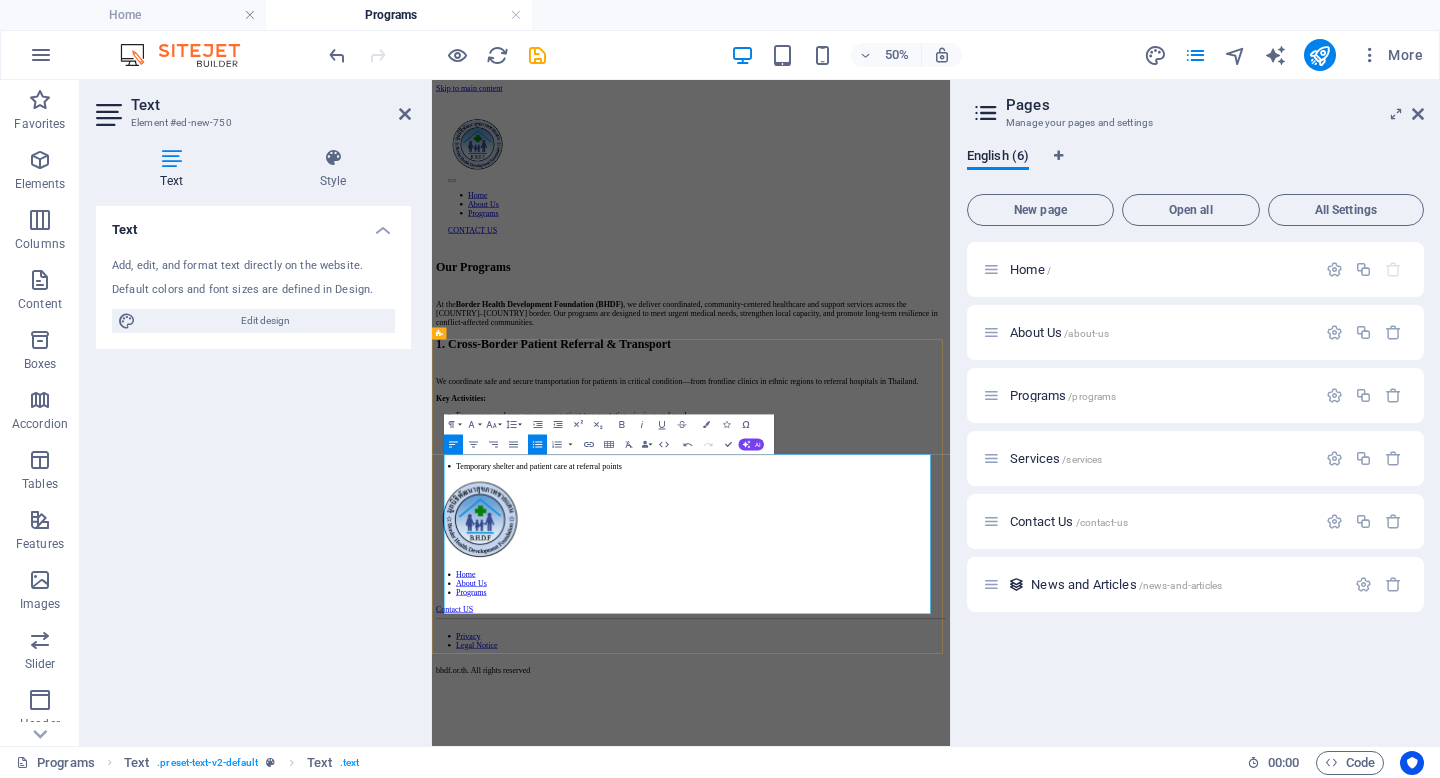 click on "Emergency and non-emergency patient transportation via river and road" at bounding box center (970, 750) 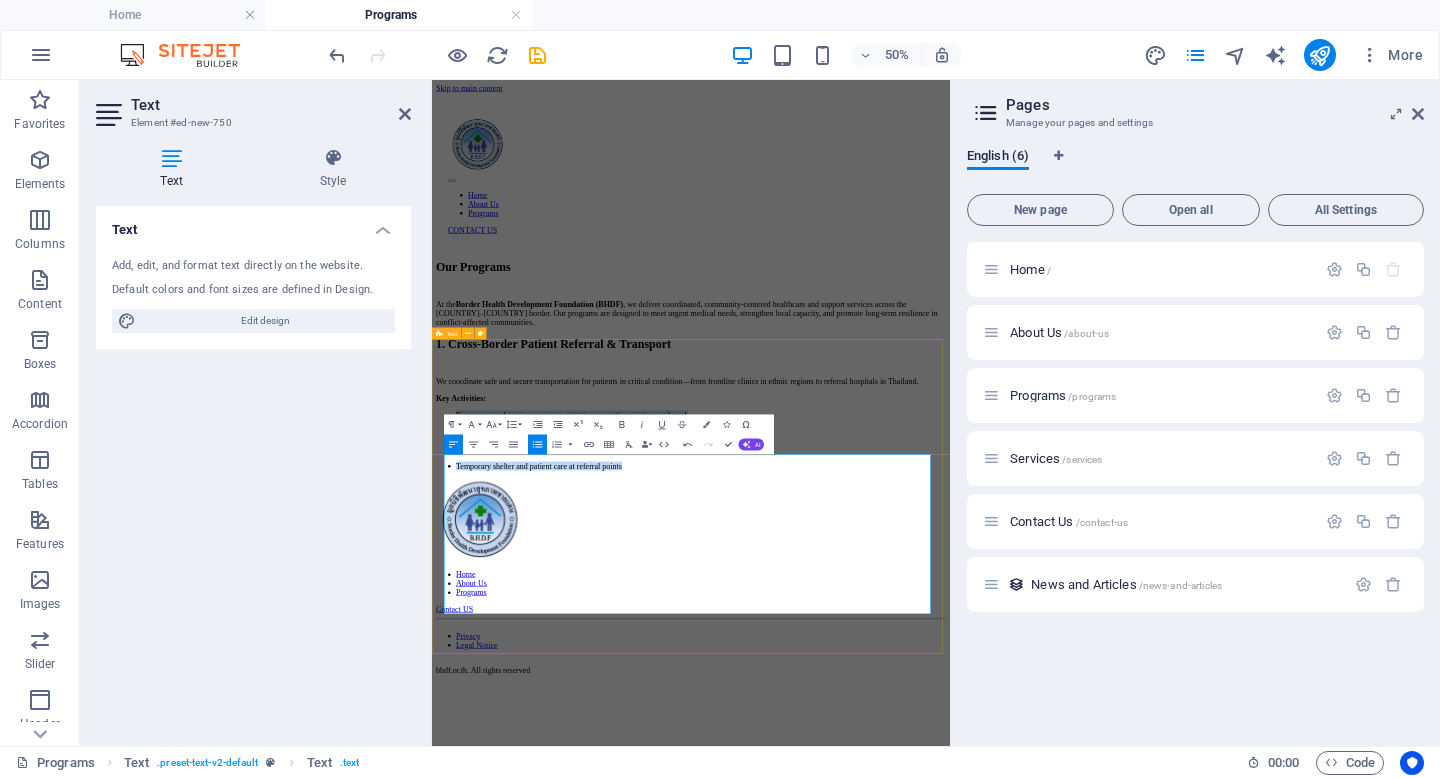 drag, startPoint x: 826, startPoint y: 1120, endPoint x: 450, endPoint y: 918, distance: 426.8255 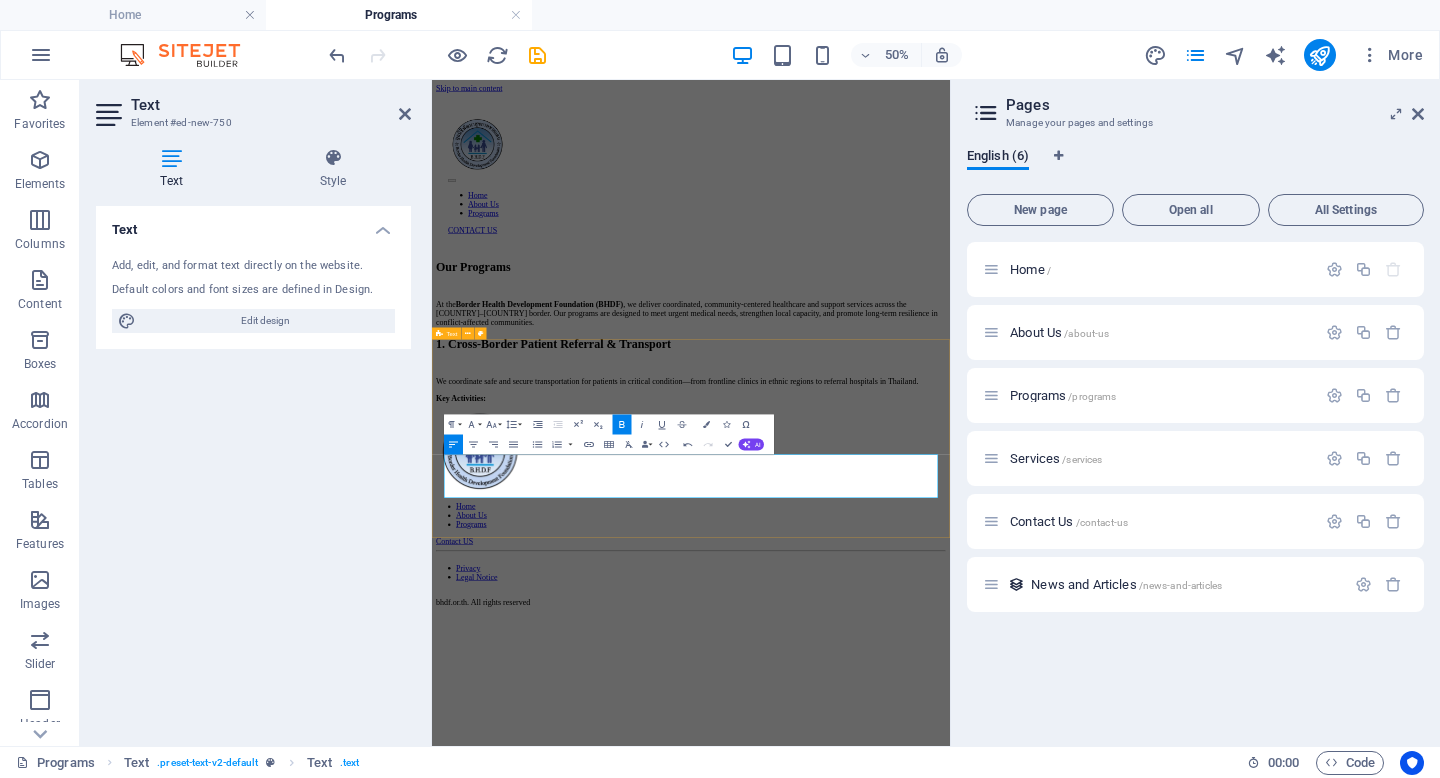 type 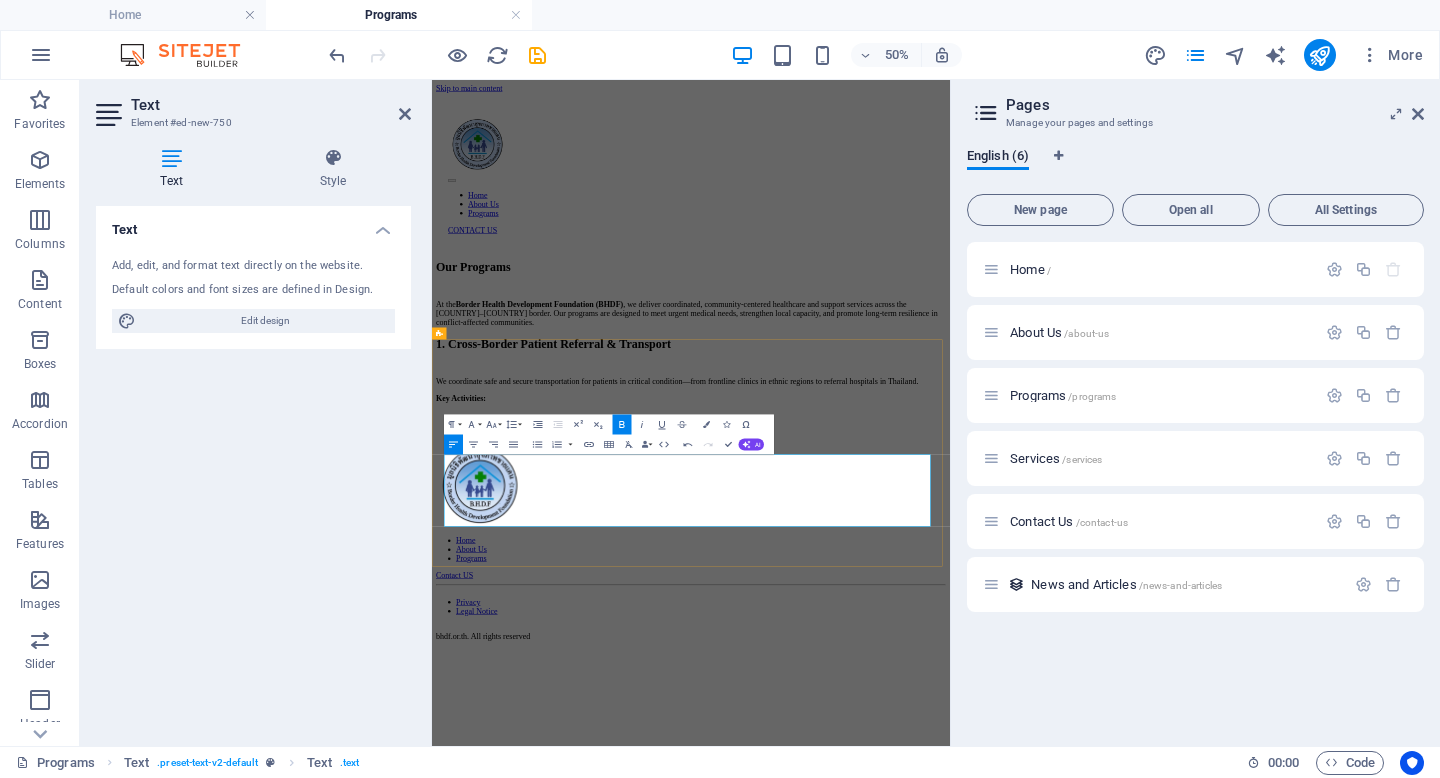 click on "​" at bounding box center (950, 784) 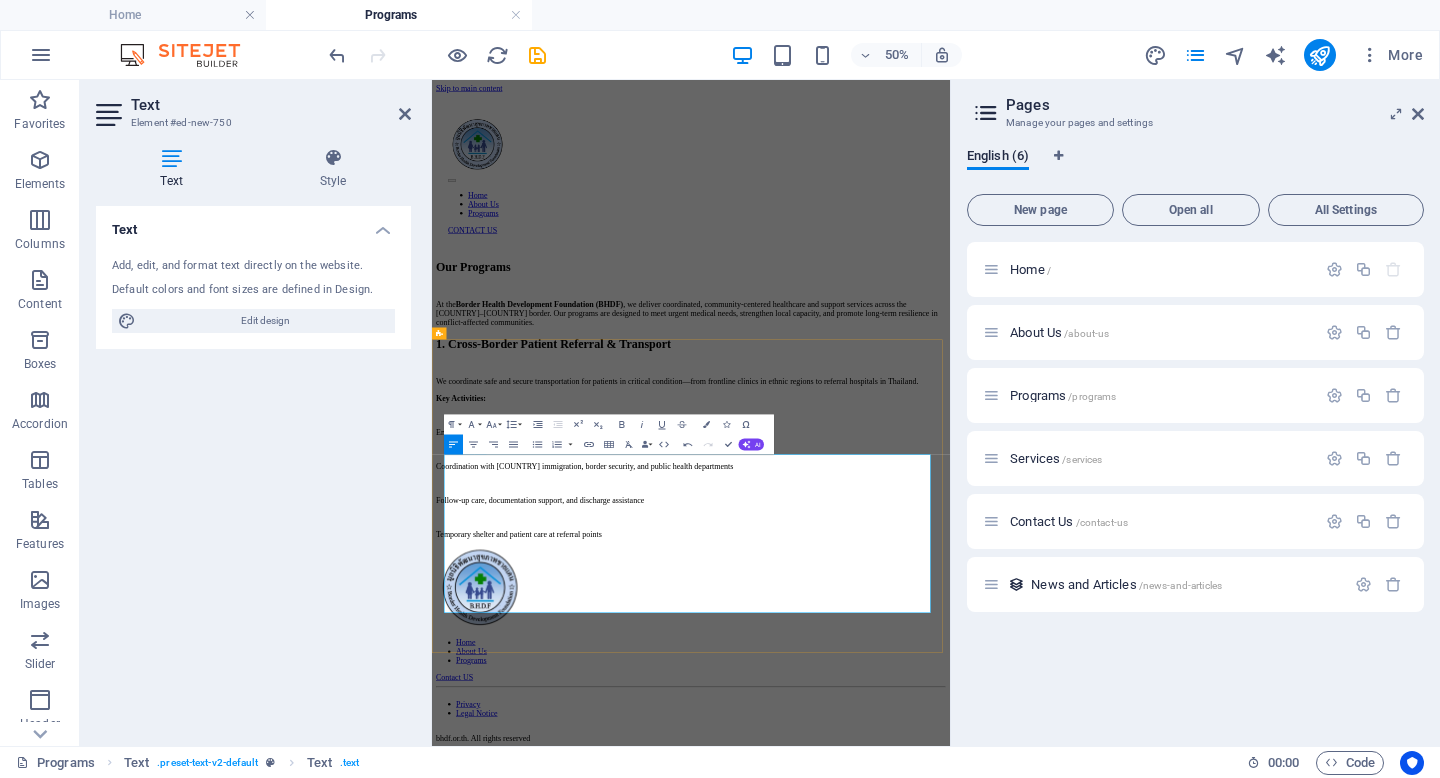 scroll, scrollTop: 4715, scrollLeft: 8, axis: both 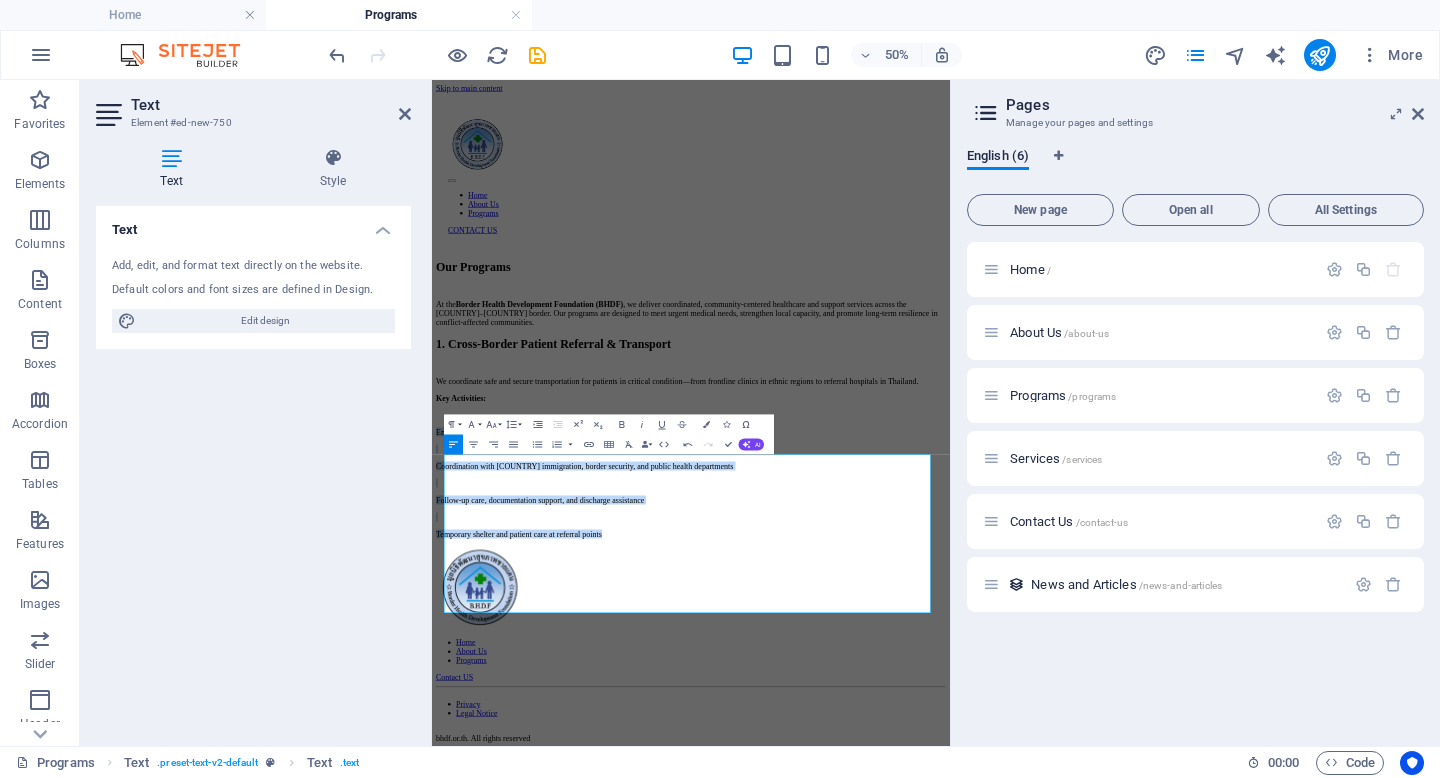 drag, startPoint x: 1259, startPoint y: 1123, endPoint x: 419, endPoint y: 950, distance: 857.6299 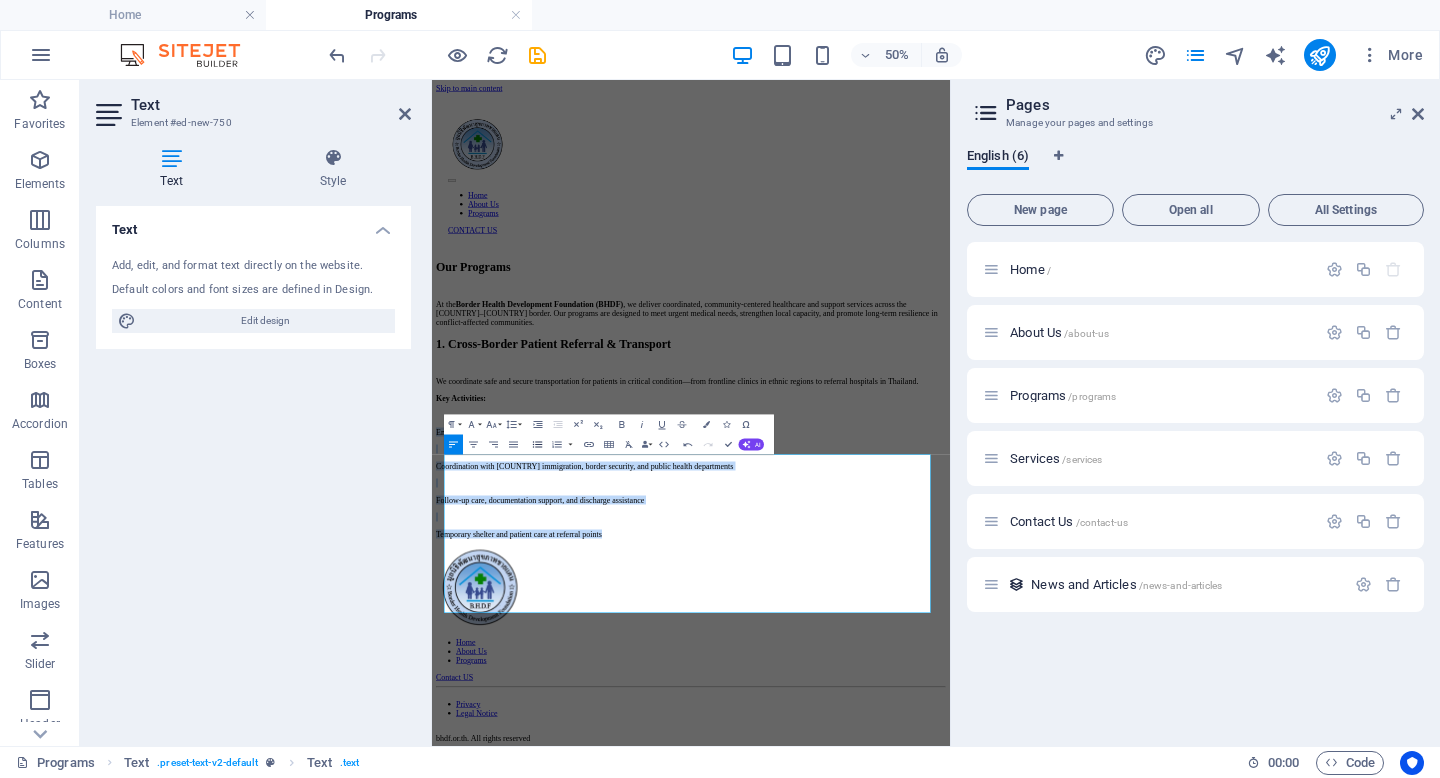 click 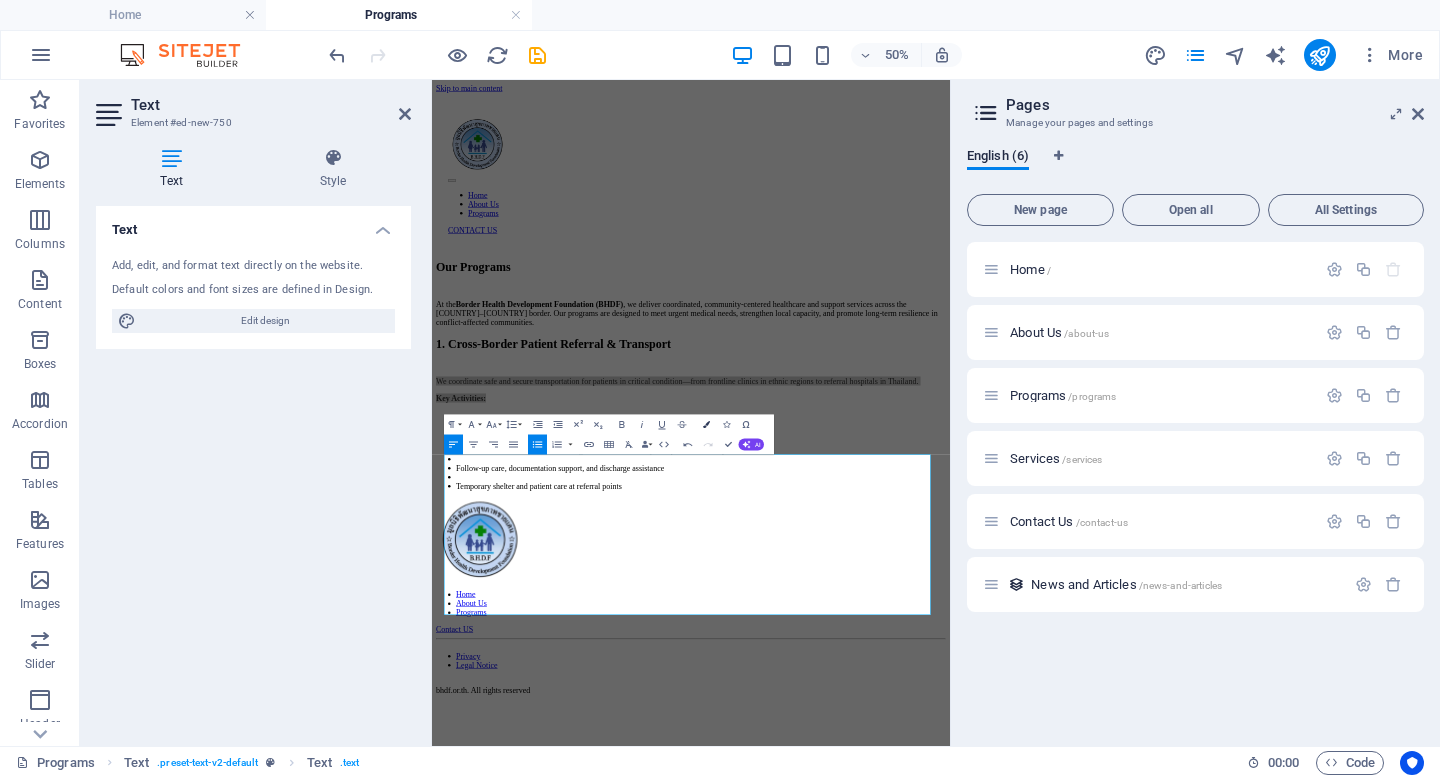 click at bounding box center [706, 424] 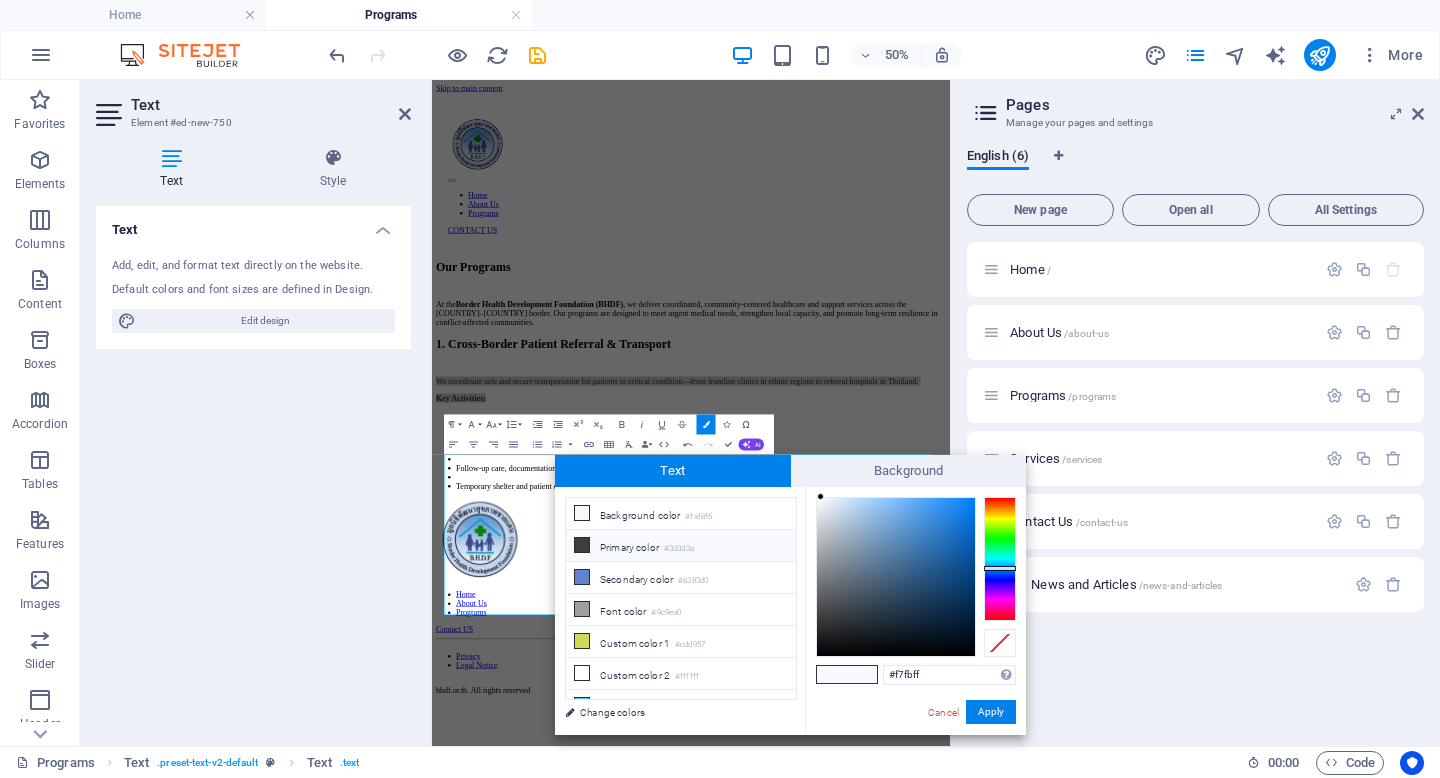 click on "Primary color
#3d3d3a" at bounding box center (681, 546) 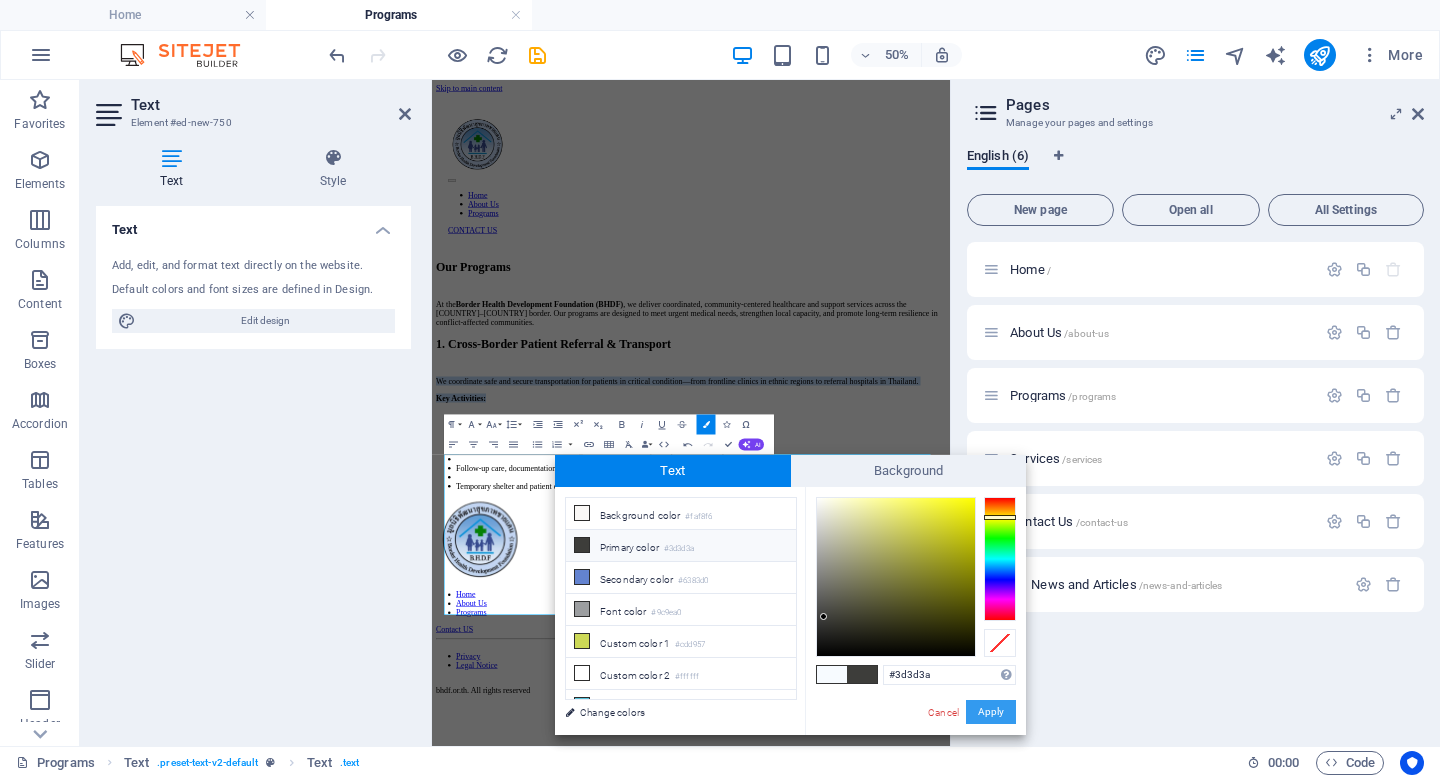 click on "Apply" at bounding box center (991, 712) 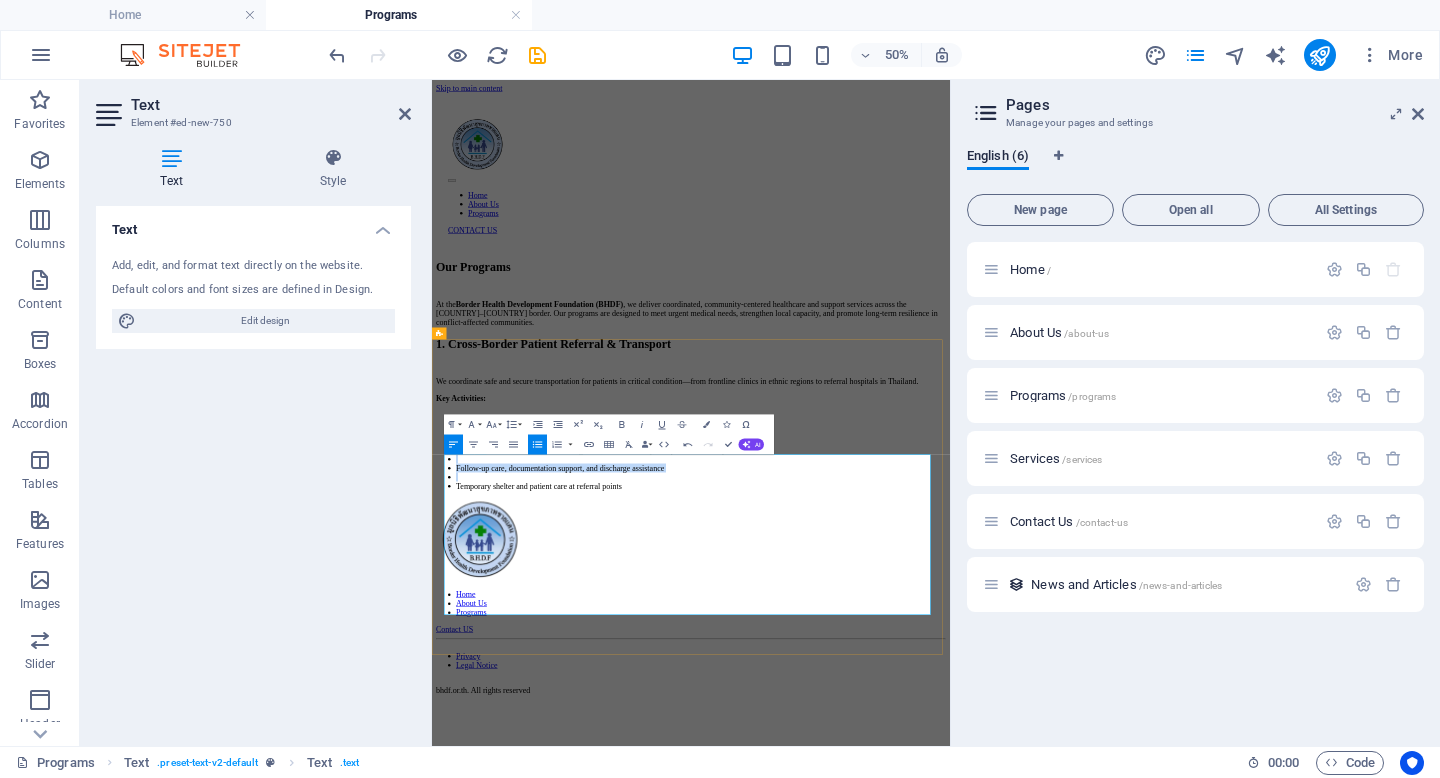 click on "Coordination with [COUNTRY] immigration, border security, and public health departments" at bounding box center [777, 819] 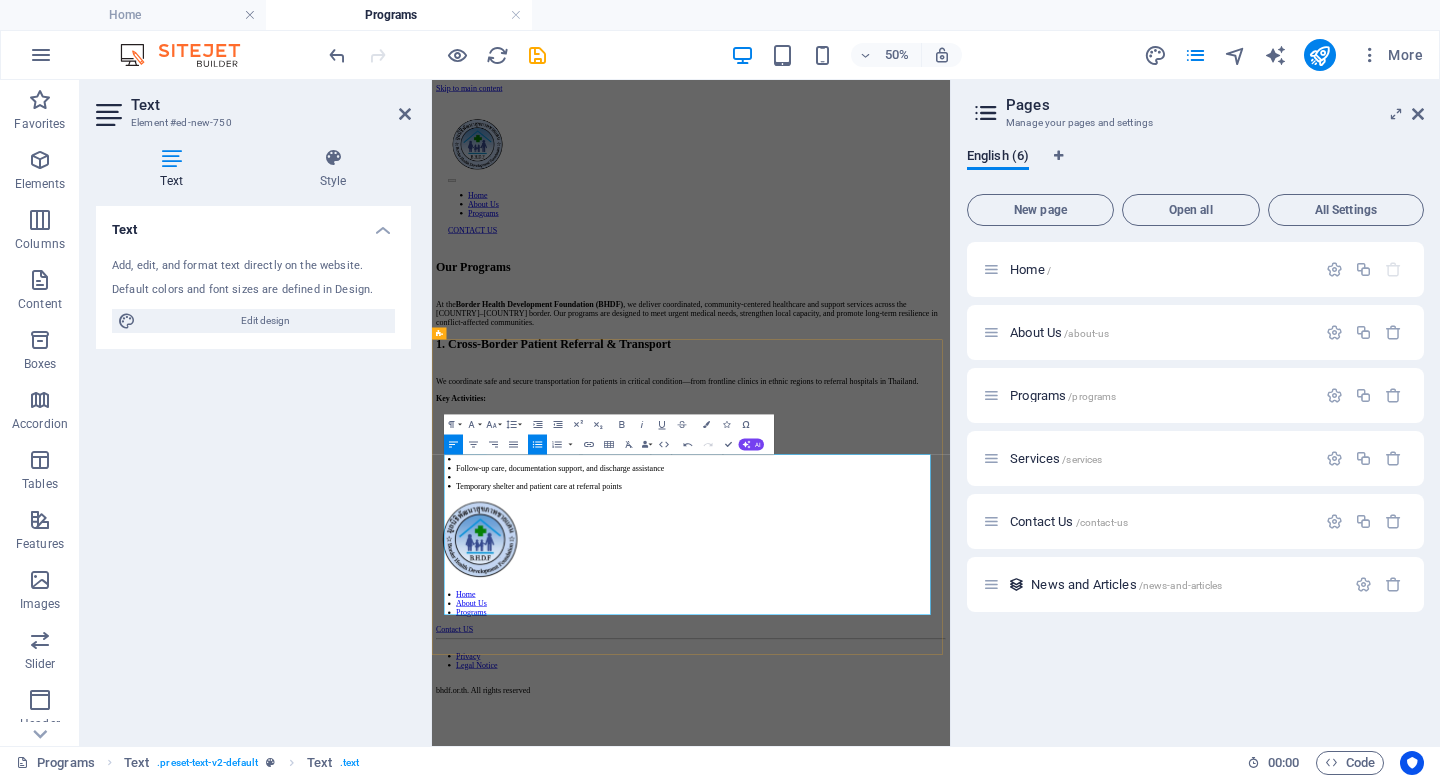 click at bounding box center (970, 802) 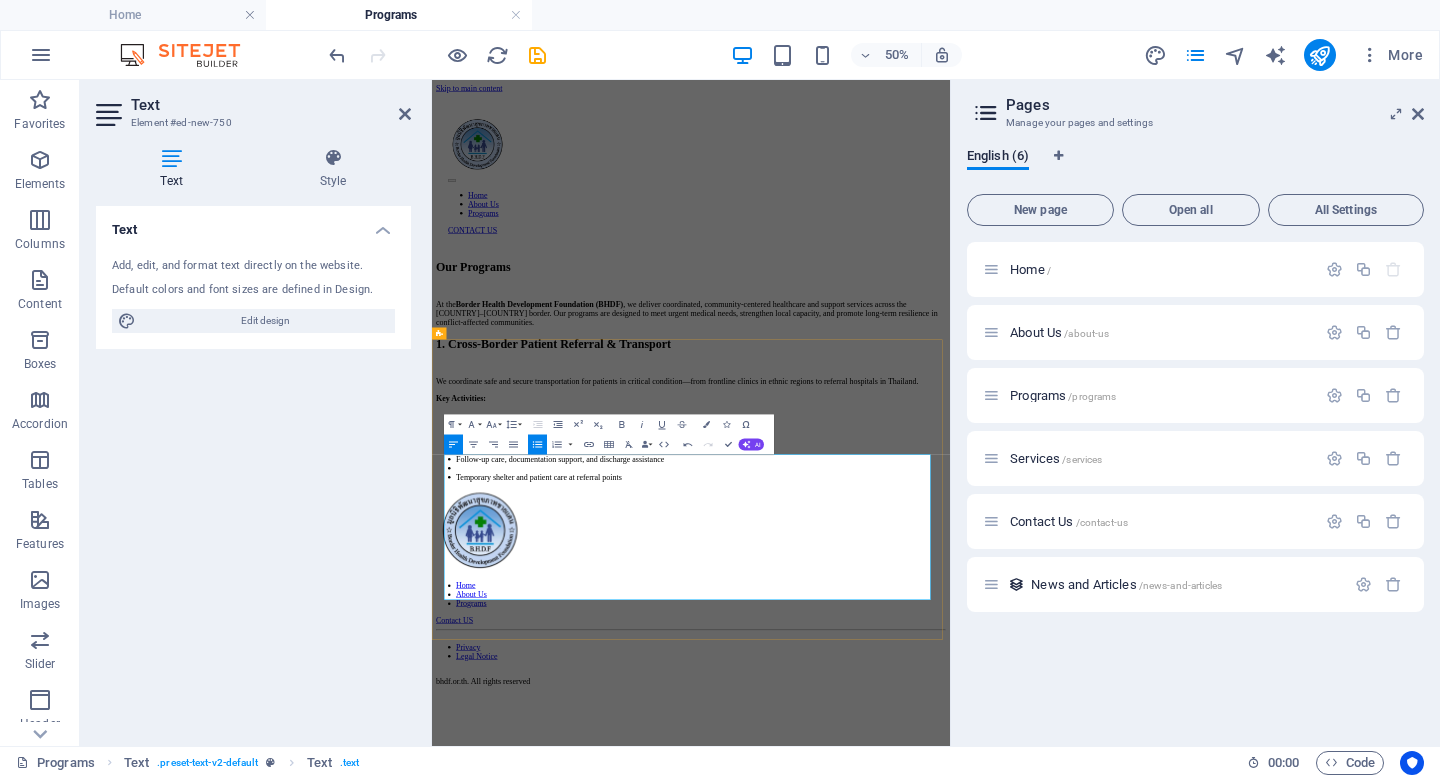 click at bounding box center [970, 820] 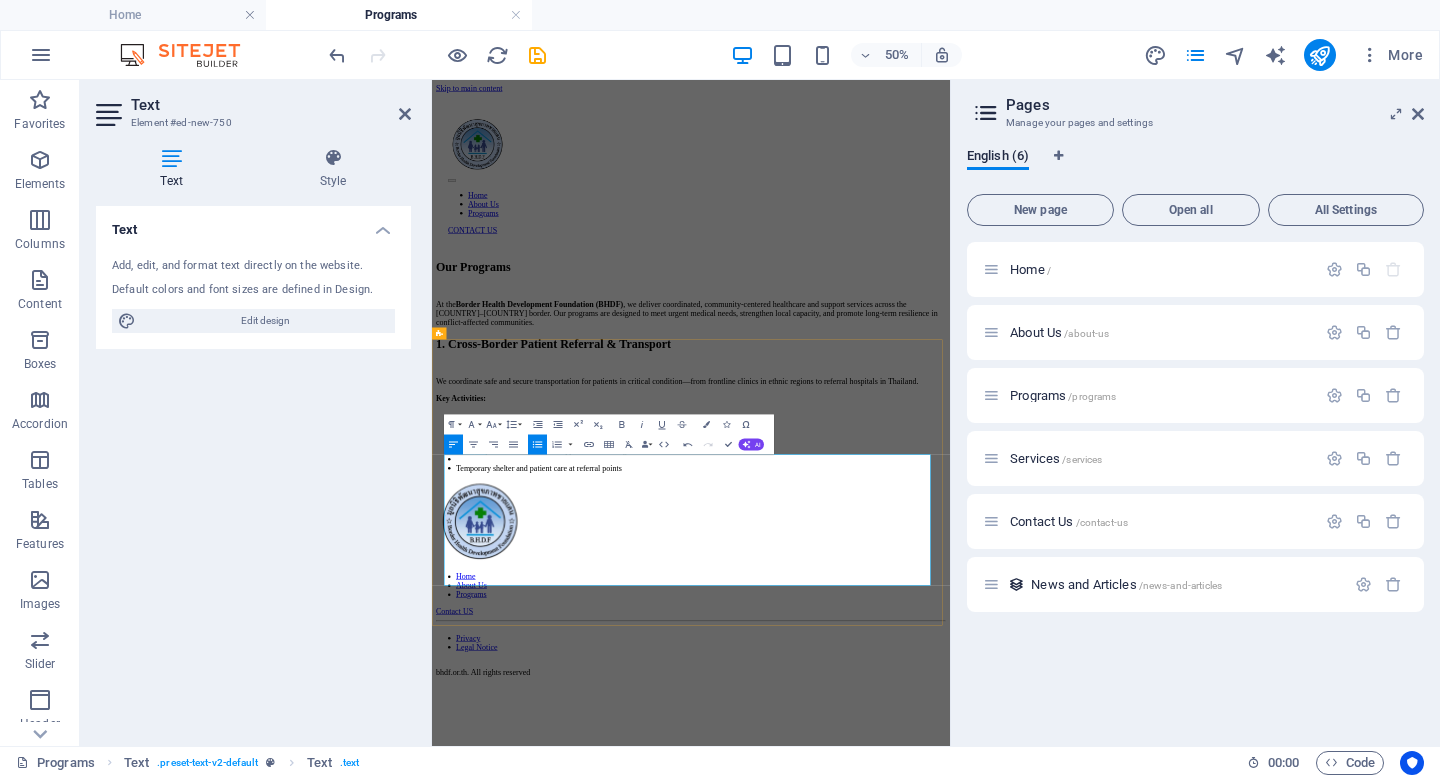 click at bounding box center [970, 838] 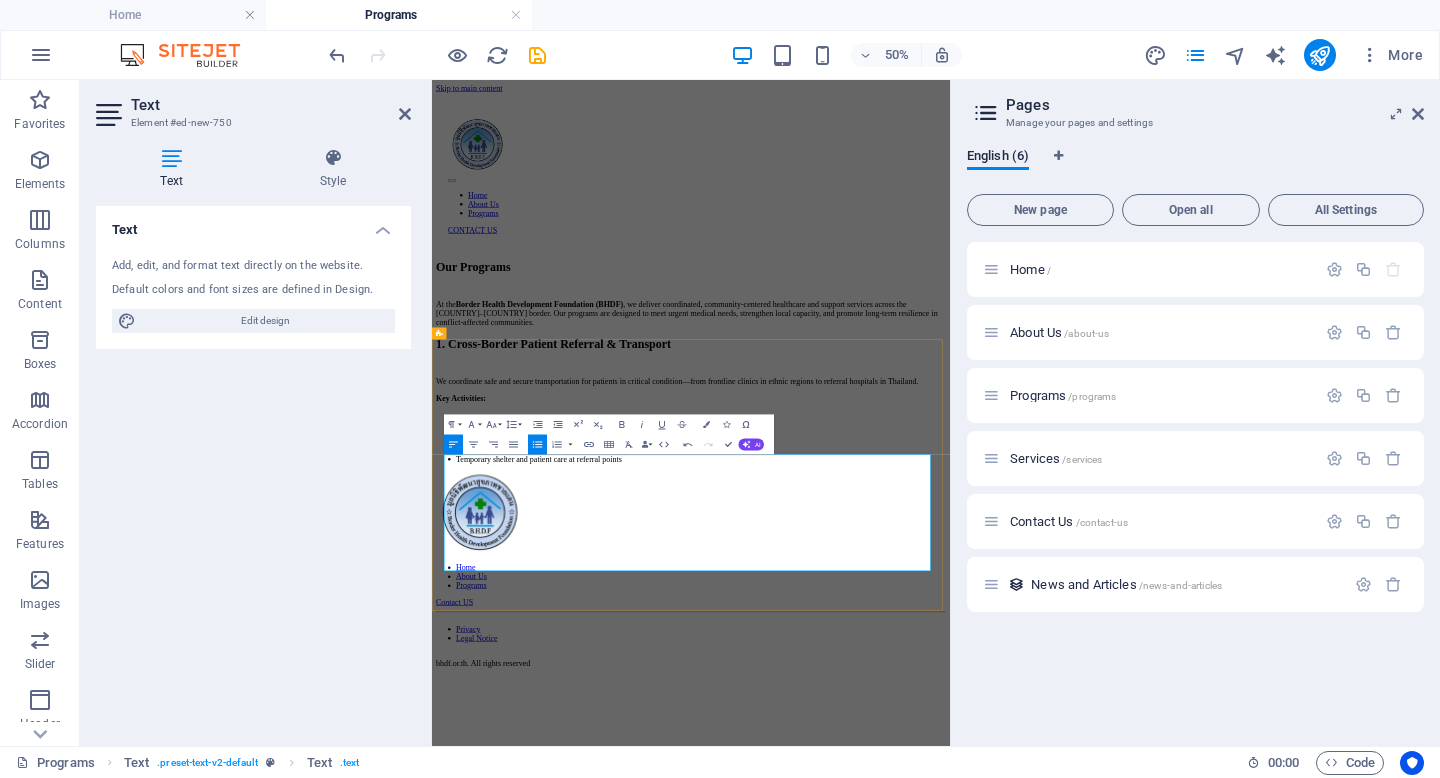 click on "Emergency and non-emergency patient transportation via river and road" at bounding box center (970, 784) 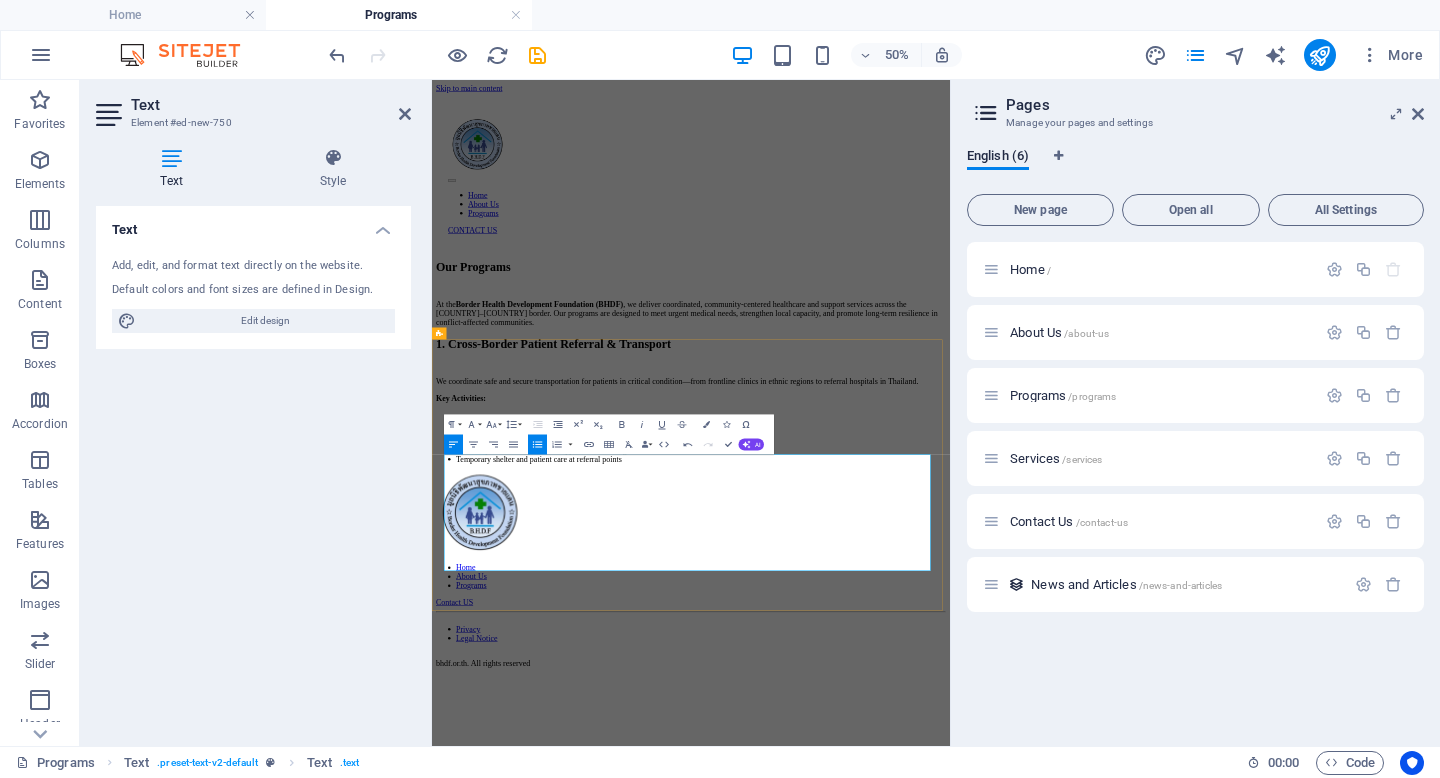 click on "​" at bounding box center [950, 750] 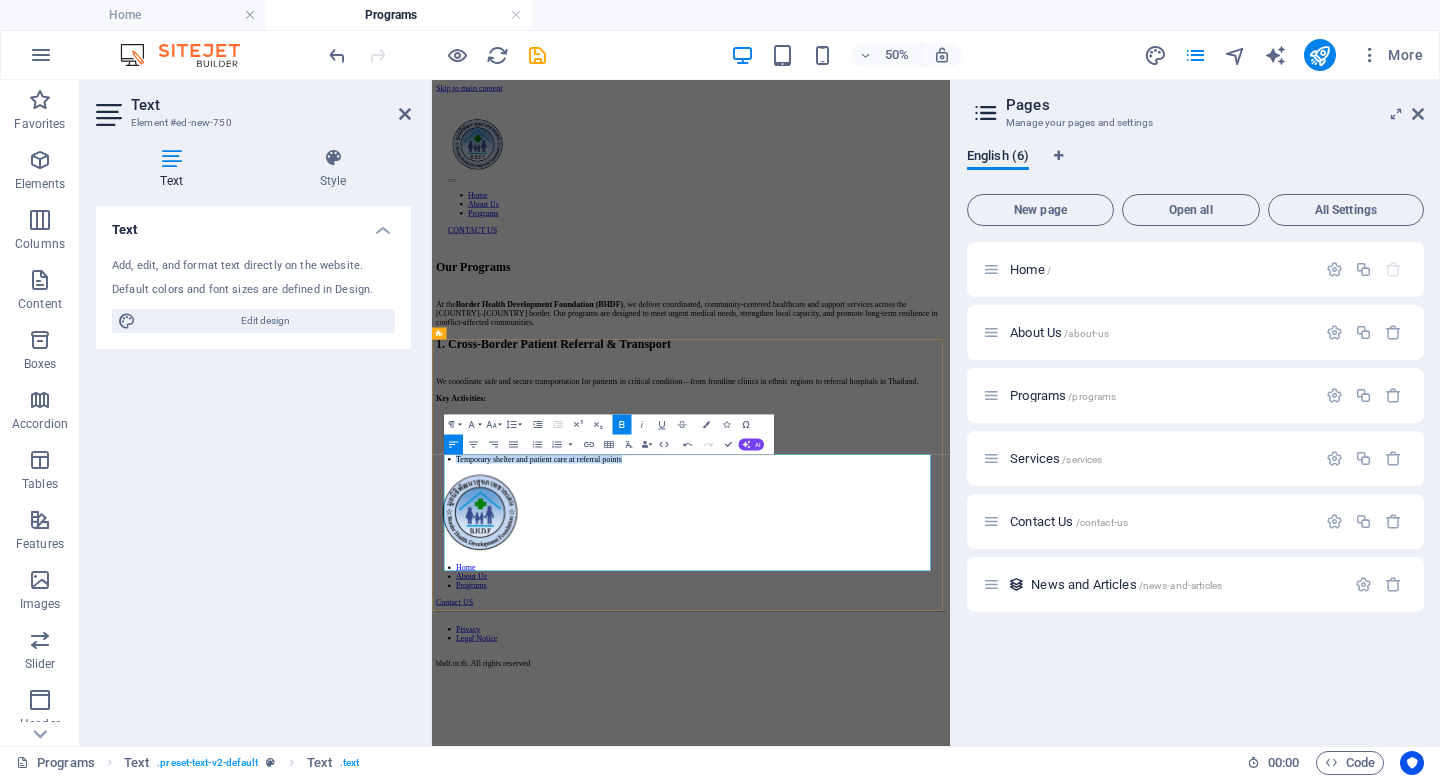 drag, startPoint x: 930, startPoint y: 1051, endPoint x: 458, endPoint y: 966, distance: 479.59253 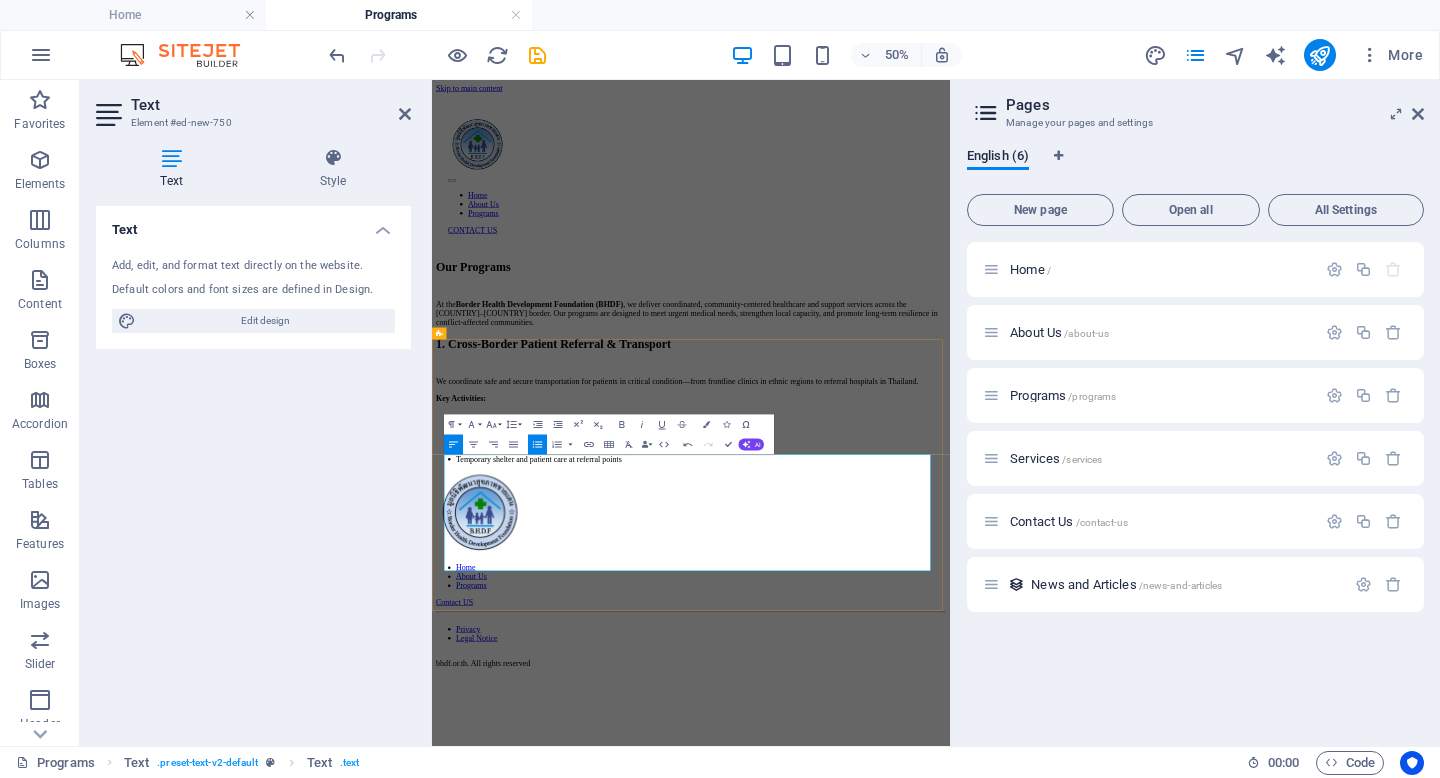 click on "Key Activities:" at bounding box center (950, 716) 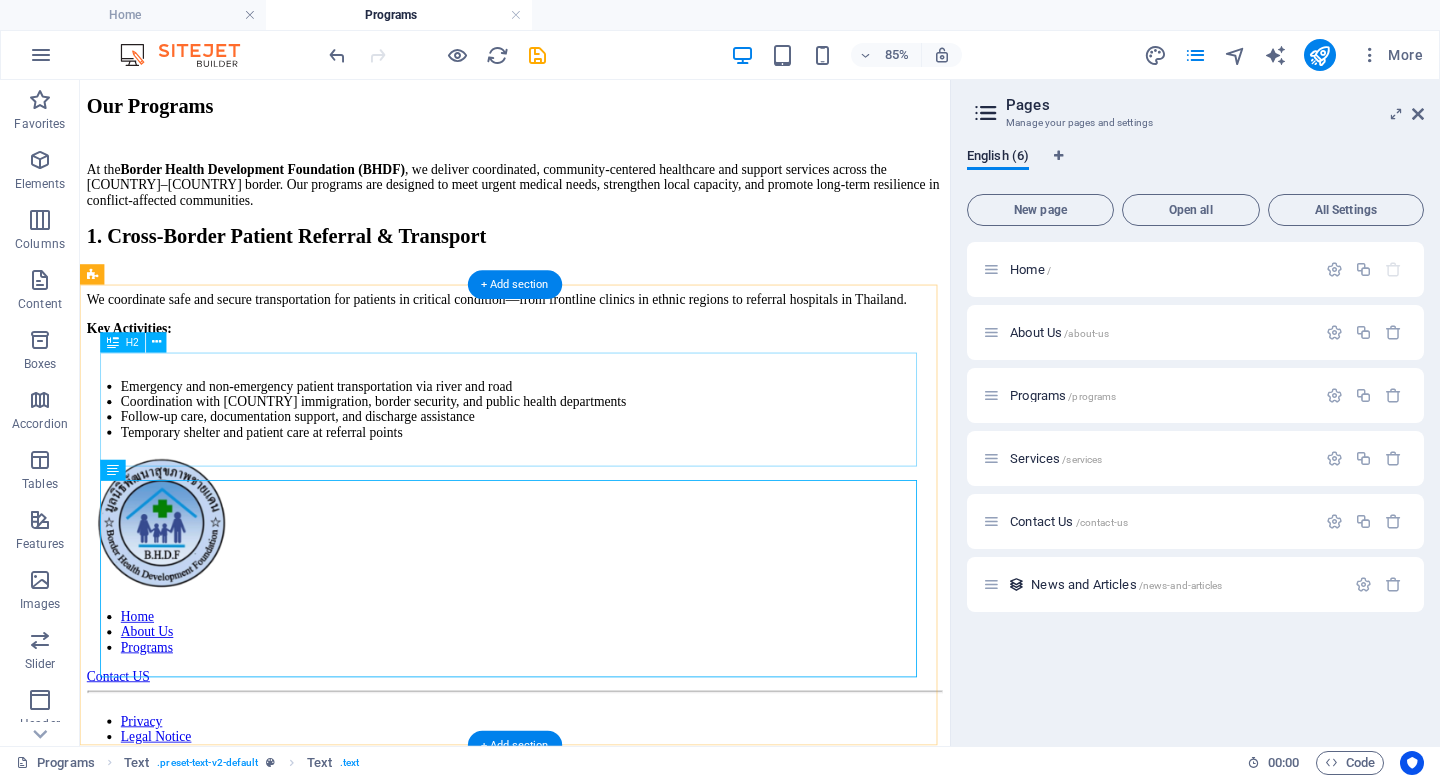 scroll, scrollTop: 364, scrollLeft: 0, axis: vertical 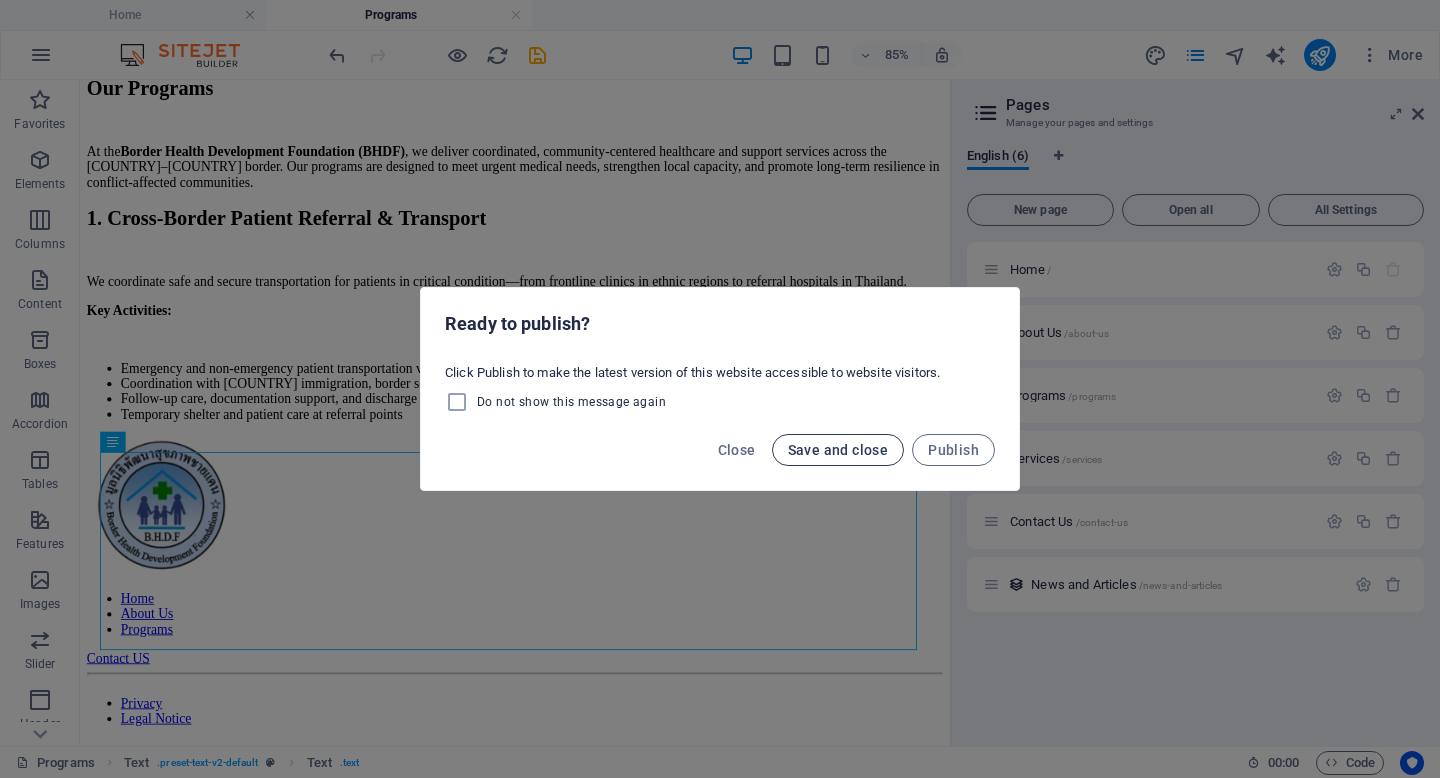 click on "Save and close" at bounding box center (838, 450) 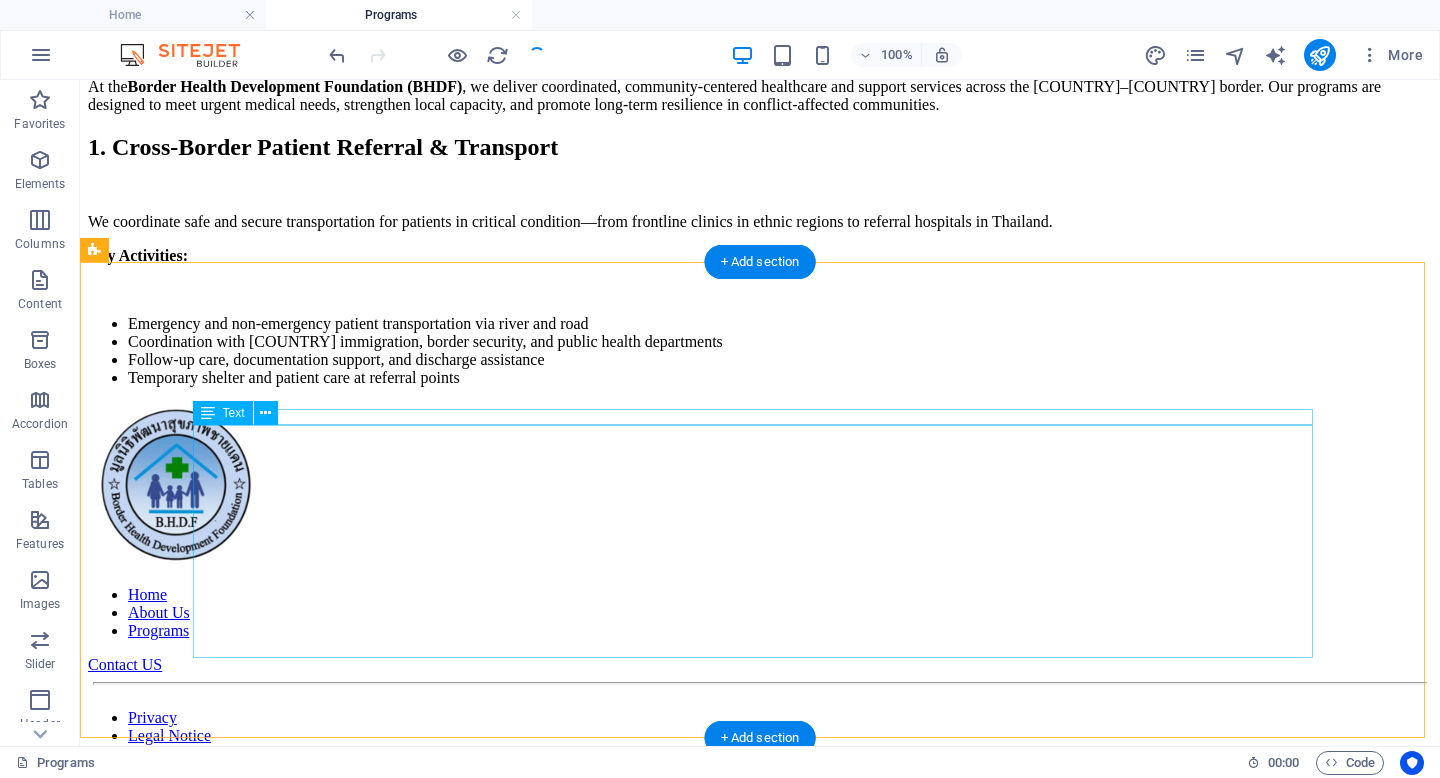 scroll, scrollTop: 390, scrollLeft: 0, axis: vertical 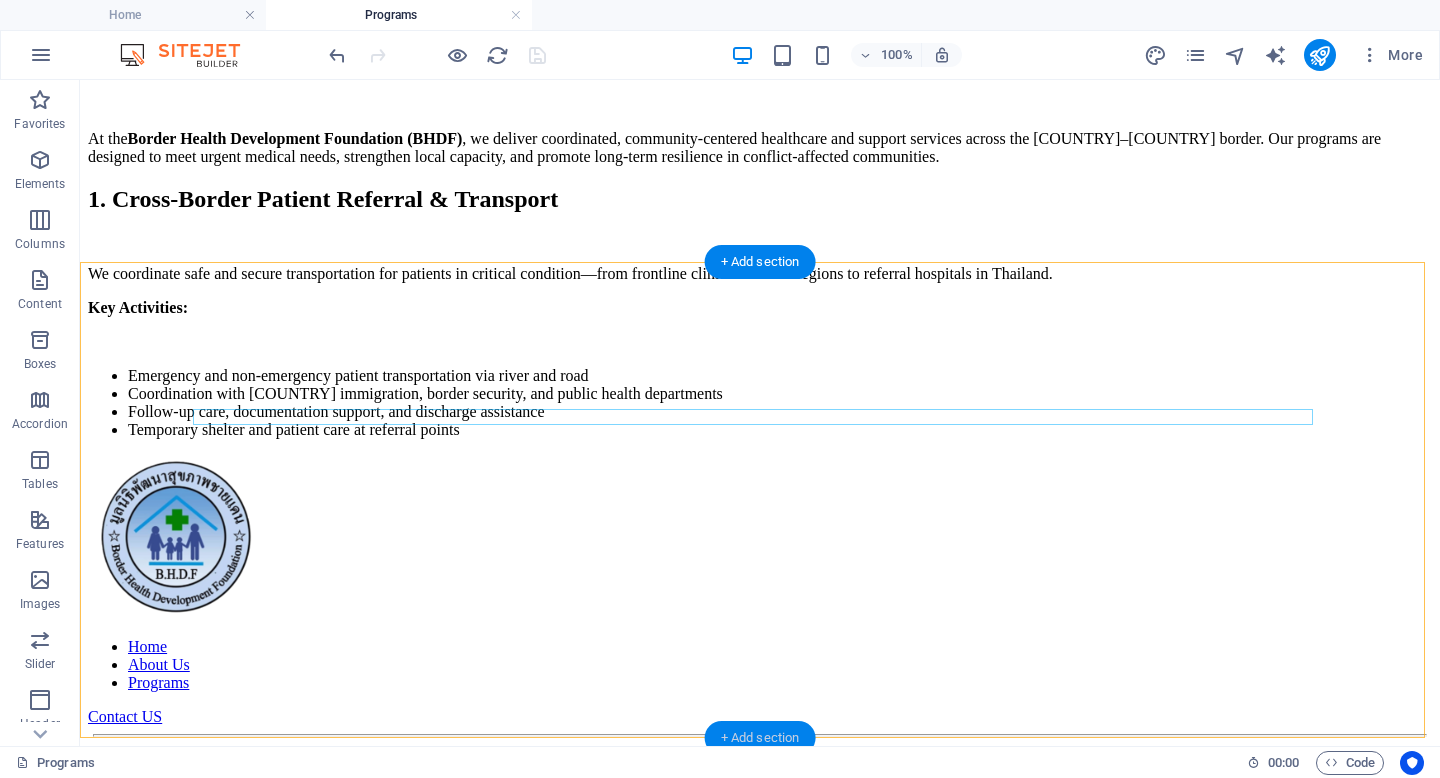 click on "+ Add section" at bounding box center (760, 738) 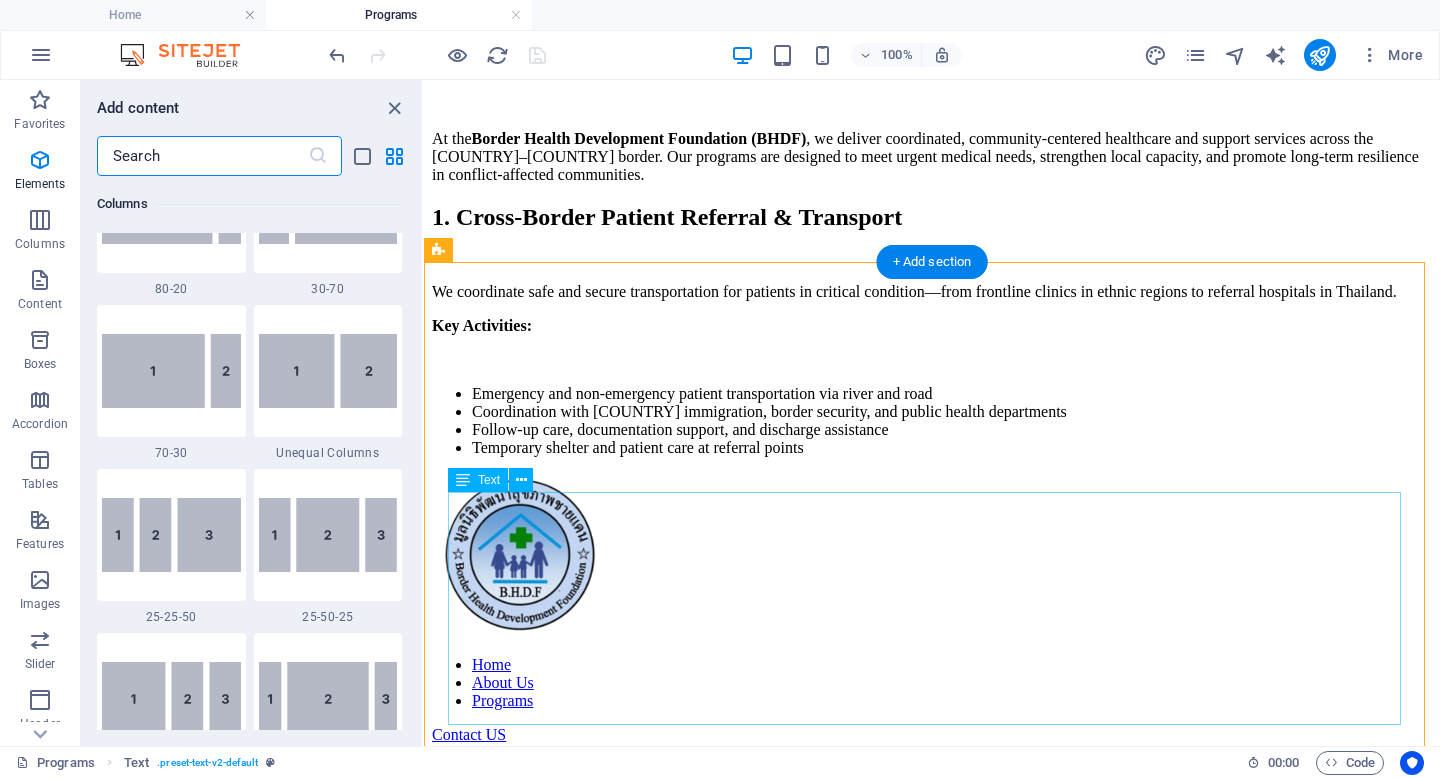 scroll, scrollTop: 3499, scrollLeft: 0, axis: vertical 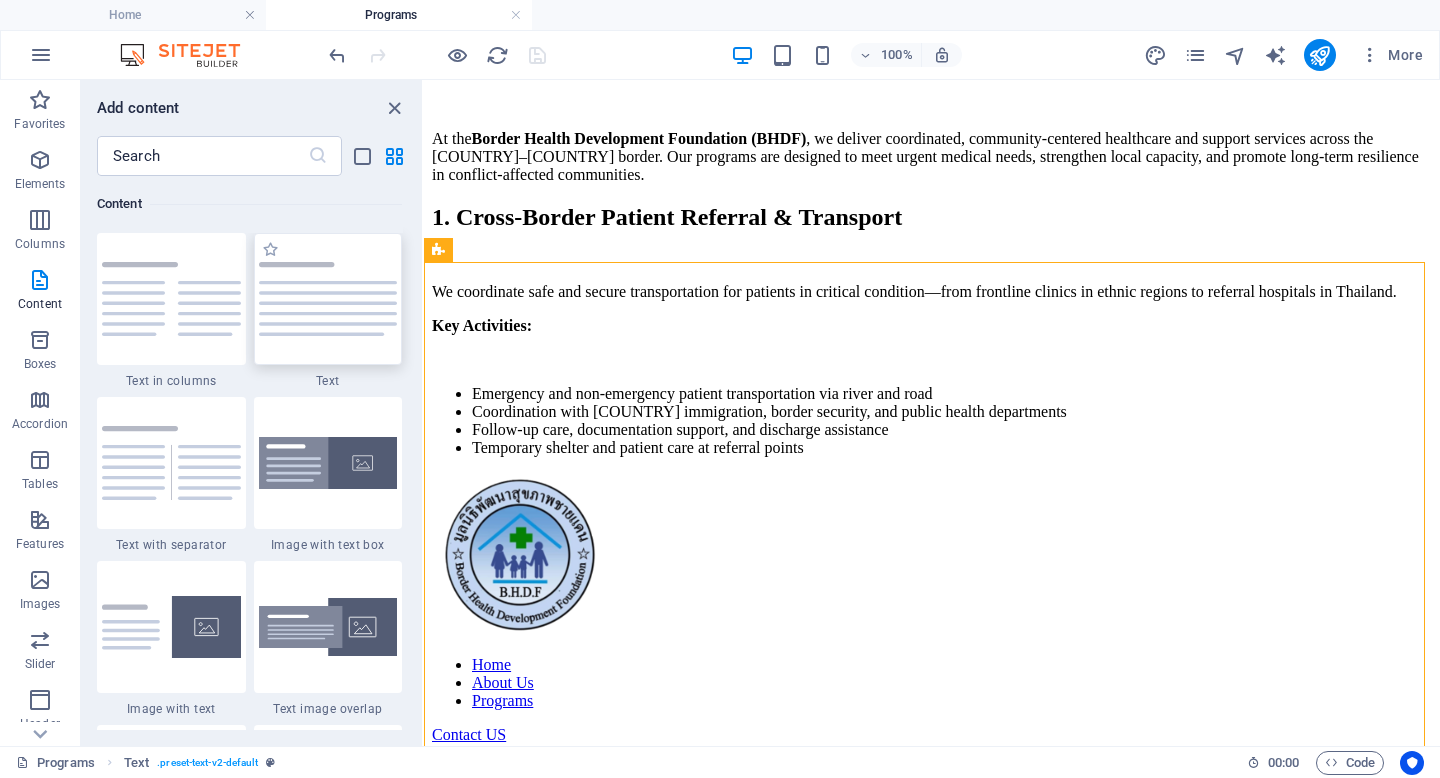 drag, startPoint x: 363, startPoint y: 311, endPoint x: 483, endPoint y: 415, distance: 158.79547 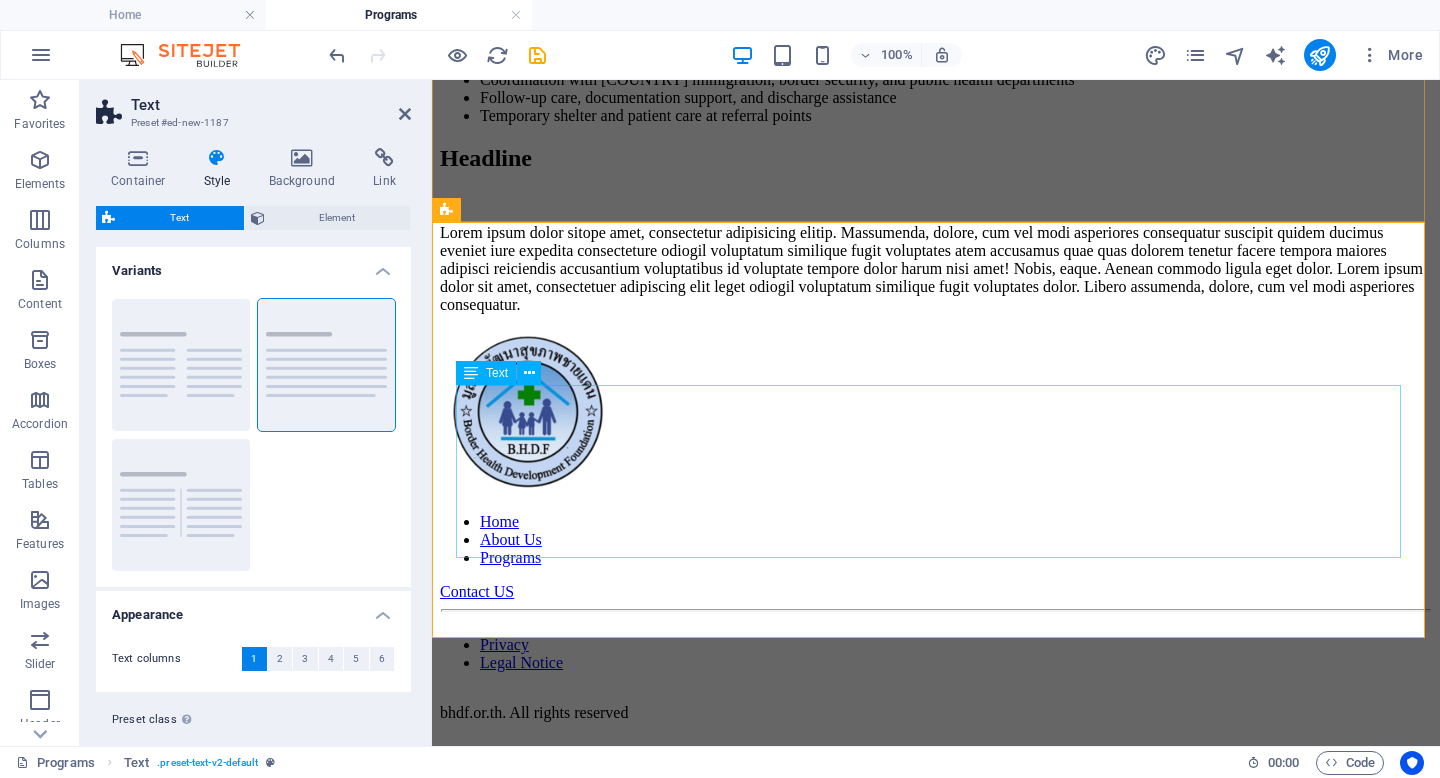 scroll, scrollTop: 946, scrollLeft: 0, axis: vertical 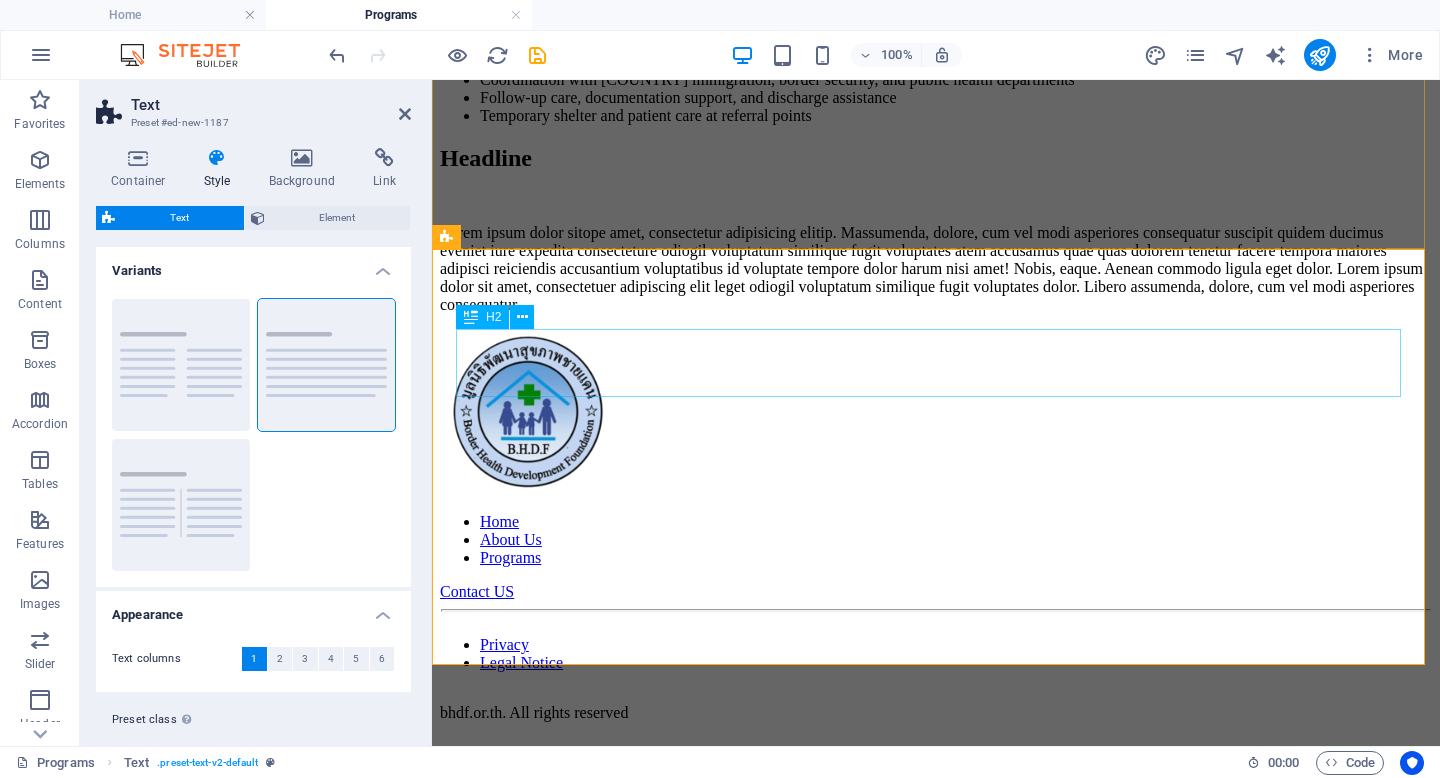 click on "Headline" at bounding box center (936, 158) 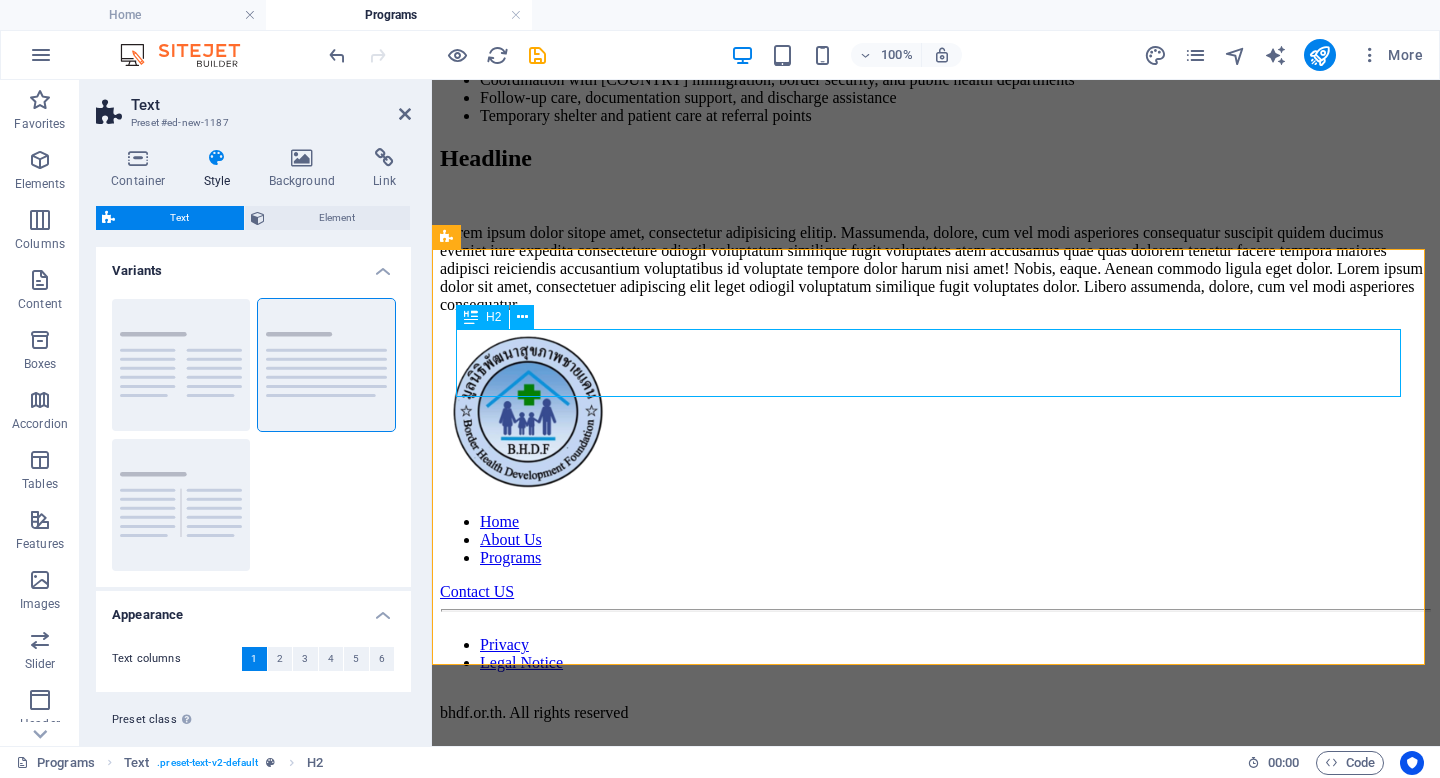 click on "Headline" at bounding box center (936, 158) 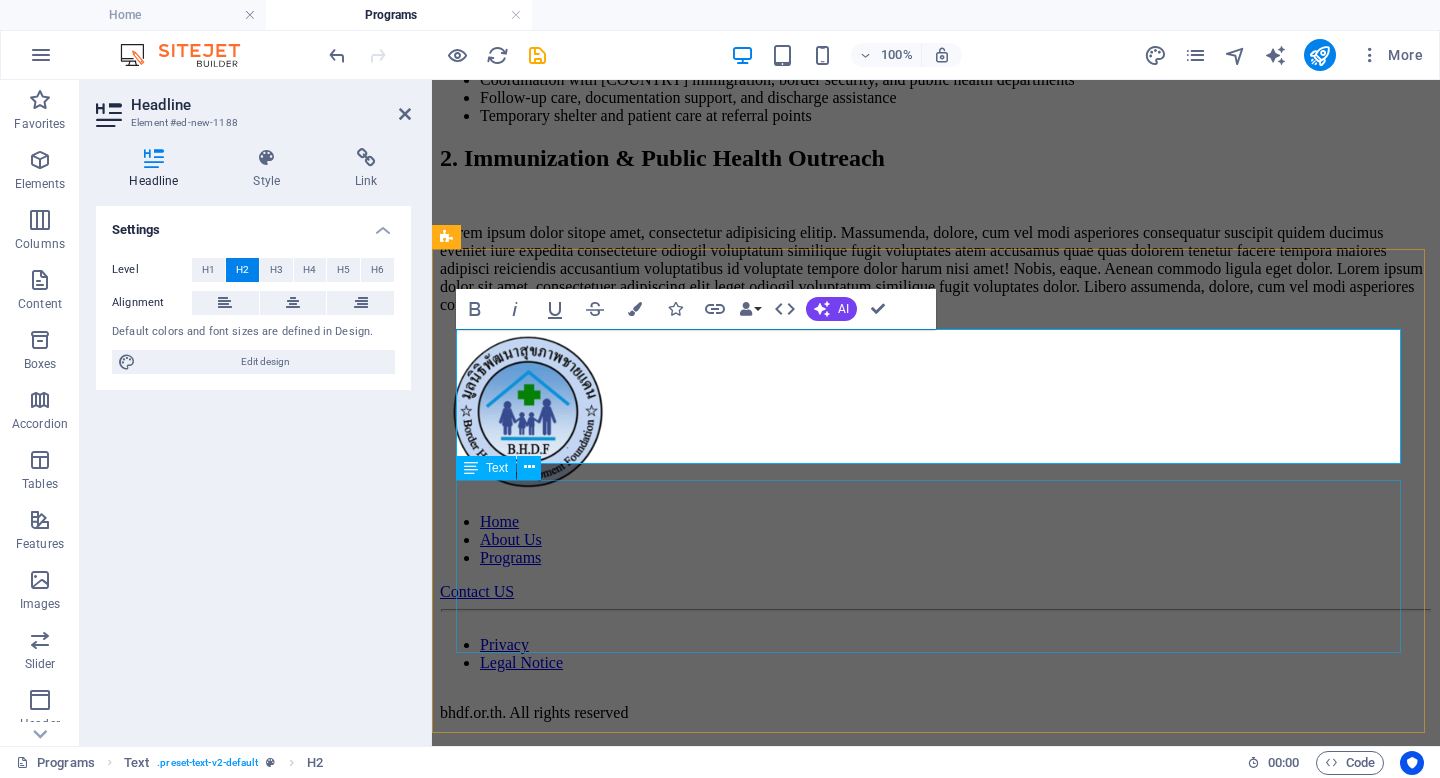 click on "Lorem ipsum dolor sitope amet, consectetur adipisicing elitip. Massumenda, dolore, cum vel modi asperiores consequatur suscipit quidem ducimus eveniet iure expedita consecteture odiogil voluptatum similique fugit voluptates atem accusamus quae quas dolorem tenetur facere tempora maiores adipisci reiciendis accusantium voluptatibus id voluptate tempore dolor harum nisi amet! Nobis, eaque. Aenean commodo ligula eget dolor. Lorem ipsum dolor sit amet, consectetuer adipiscing elit leget odiogil voluptatum similique fugit voluptates dolor. Libero assumenda, dolore, cum vel modi asperiores consequatur." at bounding box center [936, 269] 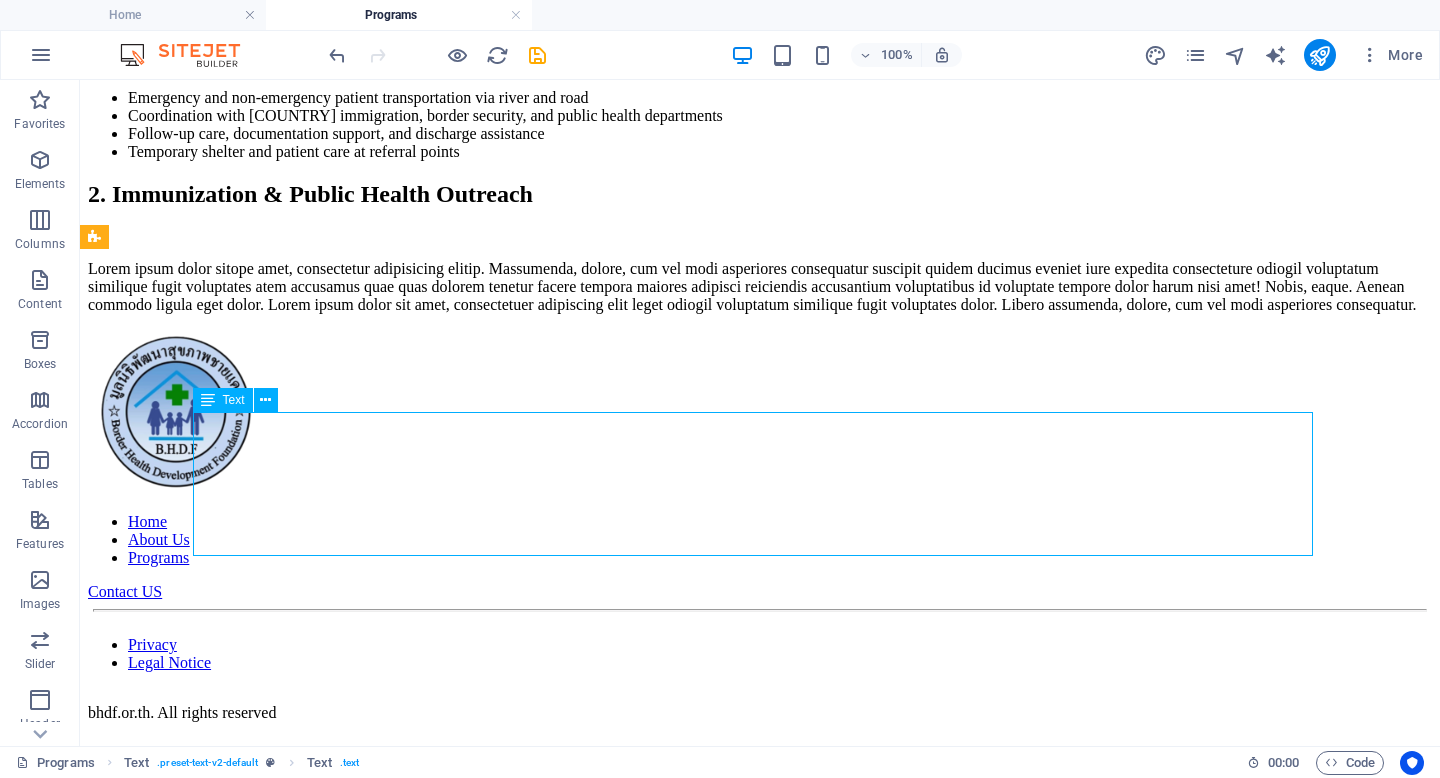 scroll, scrollTop: 879, scrollLeft: 0, axis: vertical 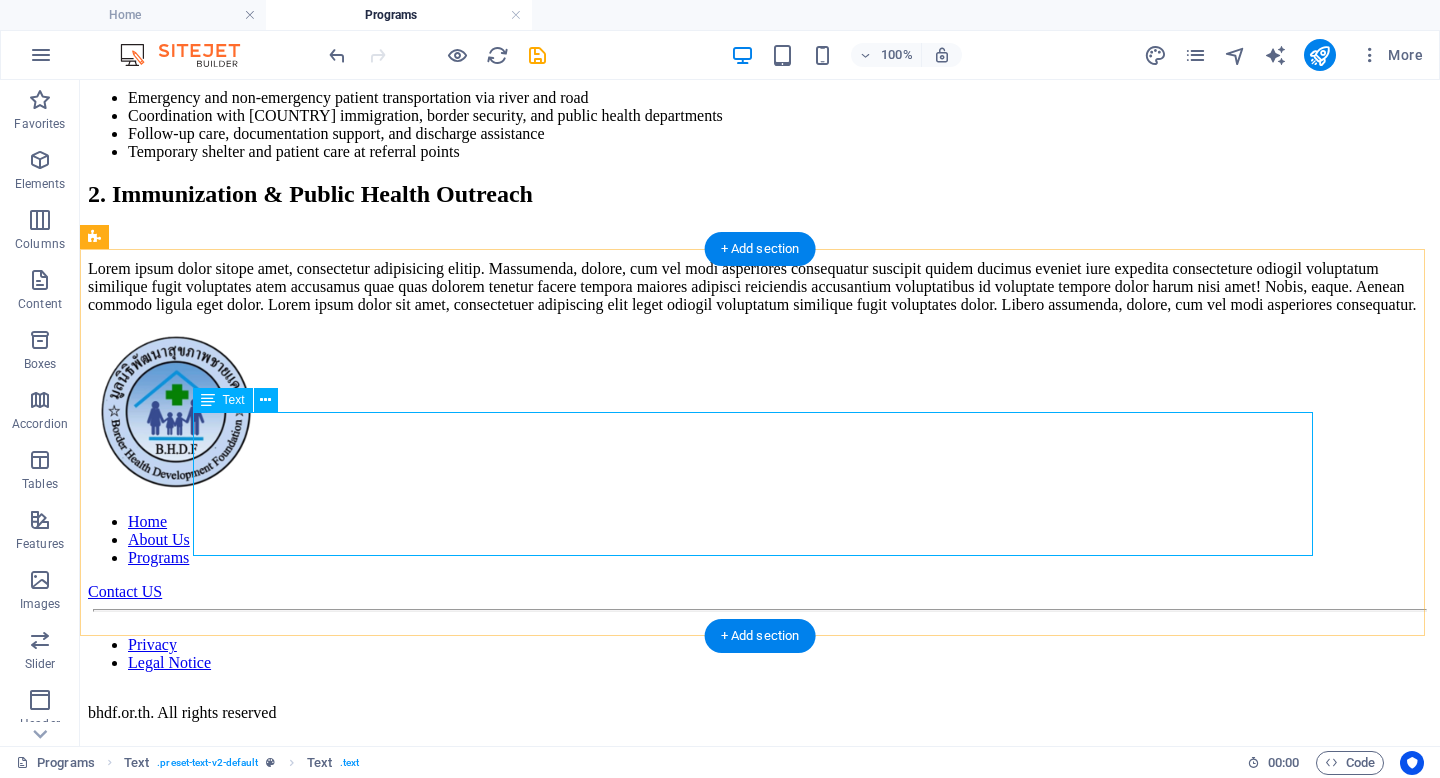 click on "Lorem ipsum dolor sitope amet, consectetur adipisicing elitip. Massumenda, dolore, cum vel modi asperiores consequatur suscipit quidem ducimus eveniet iure expedita consecteture odiogil voluptatum similique fugit voluptates atem accusamus quae quas dolorem tenetur facere tempora maiores adipisci reiciendis accusantium voluptatibus id voluptate tempore dolor harum nisi amet! Nobis, eaque. Aenean commodo ligula eget dolor. Lorem ipsum dolor sit amet, consectetuer adipiscing elit leget odiogil voluptatum similique fugit voluptates dolor. Libero assumenda, dolore, cum vel modi asperiores consequatur." at bounding box center (760, 287) 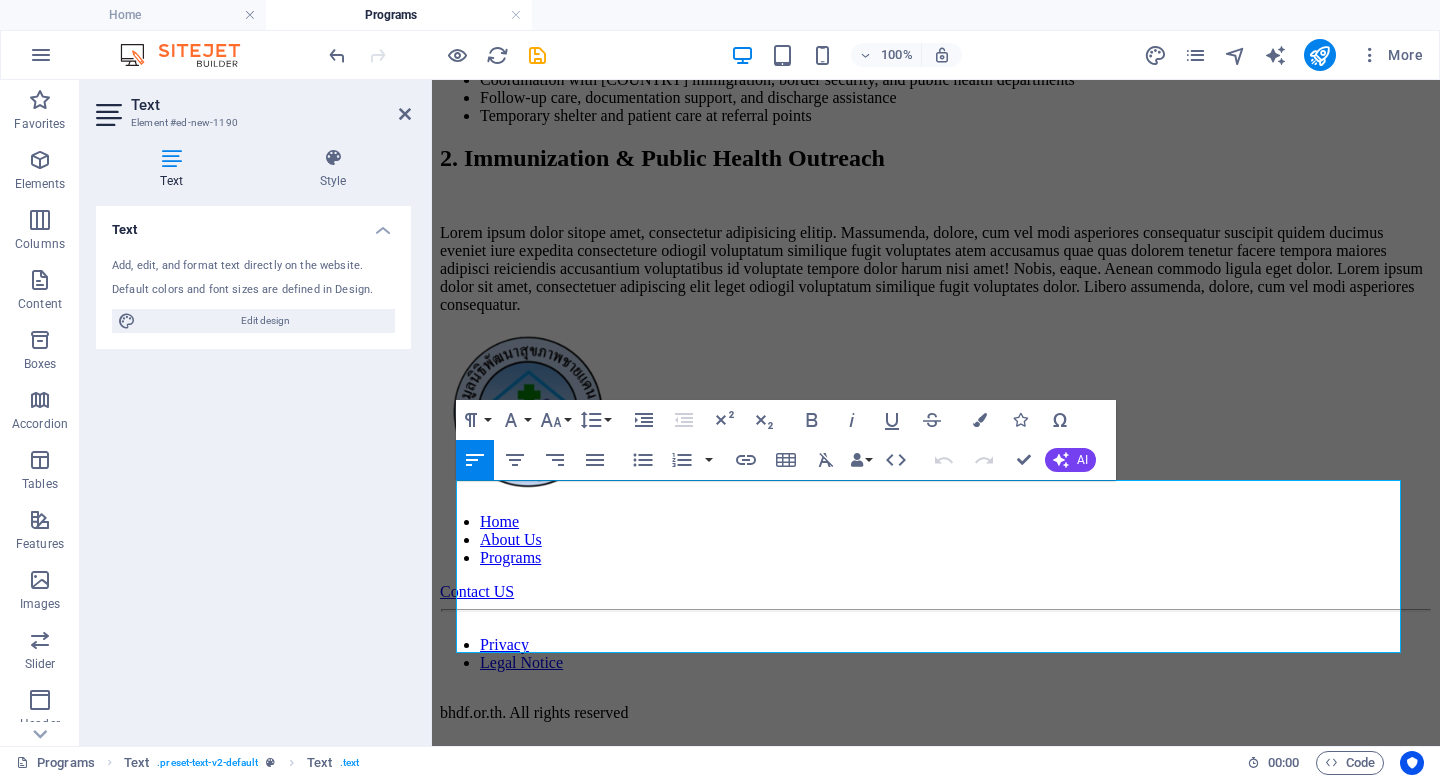 scroll, scrollTop: 946, scrollLeft: 0, axis: vertical 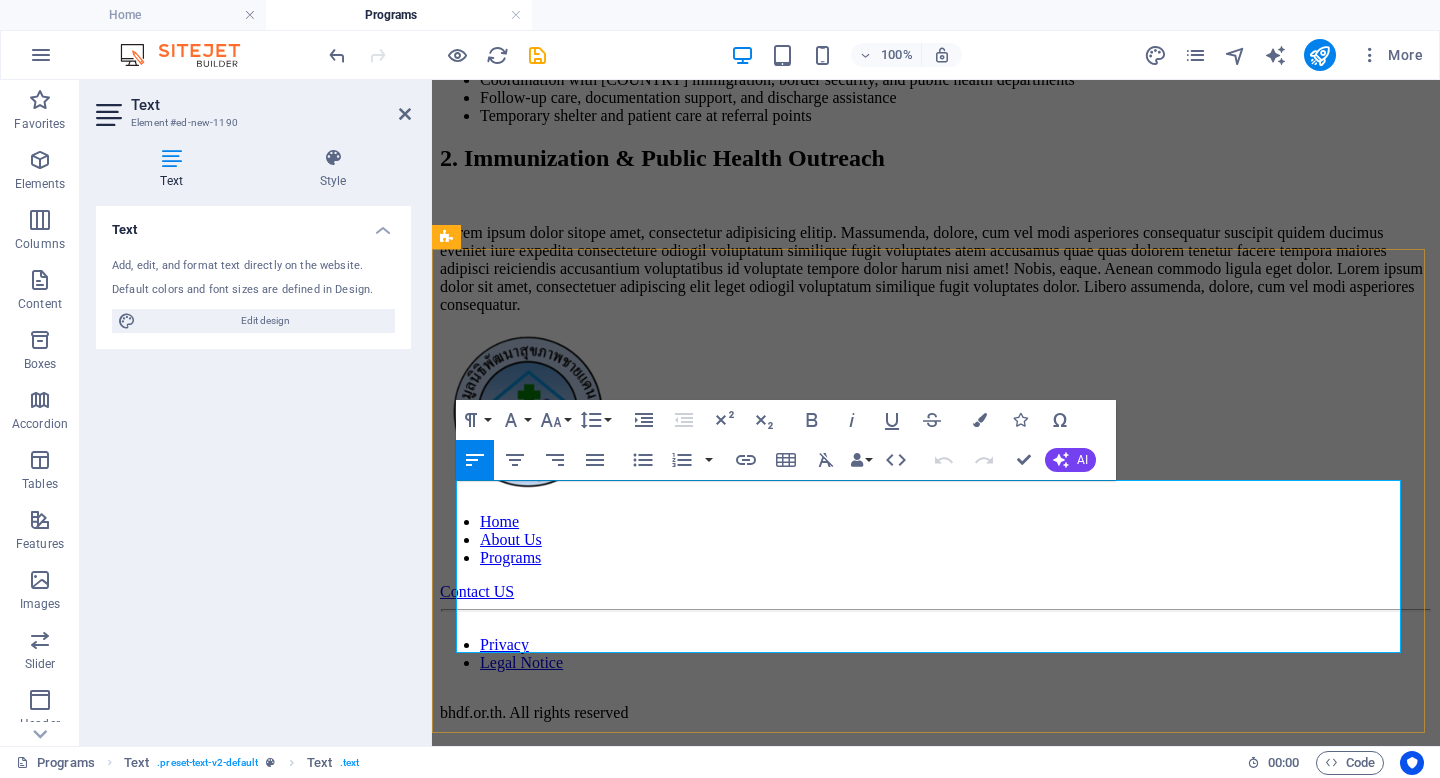 click on "Lorem ipsum dolor sitope amet, consectetur adipisicing elitip. Massumenda, dolore, cum vel modi asperiores consequatur suscipit quidem ducimus eveniet iure expedita consecteture odiogil voluptatum similique fugit voluptates atem accusamus quae quas dolorem tenetur facere tempora maiores adipisci reiciendis accusantium voluptatibus id voluptate tempore dolor harum nisi amet! Nobis, eaque. Aenean commodo ligula eget dolor. Lorem ipsum dolor sit amet, consectetuer adipiscing elit leget odiogil voluptatum similique fugit voluptates dolor. Libero assumenda, dolore, cum vel modi asperiores consequatur." at bounding box center (936, 269) 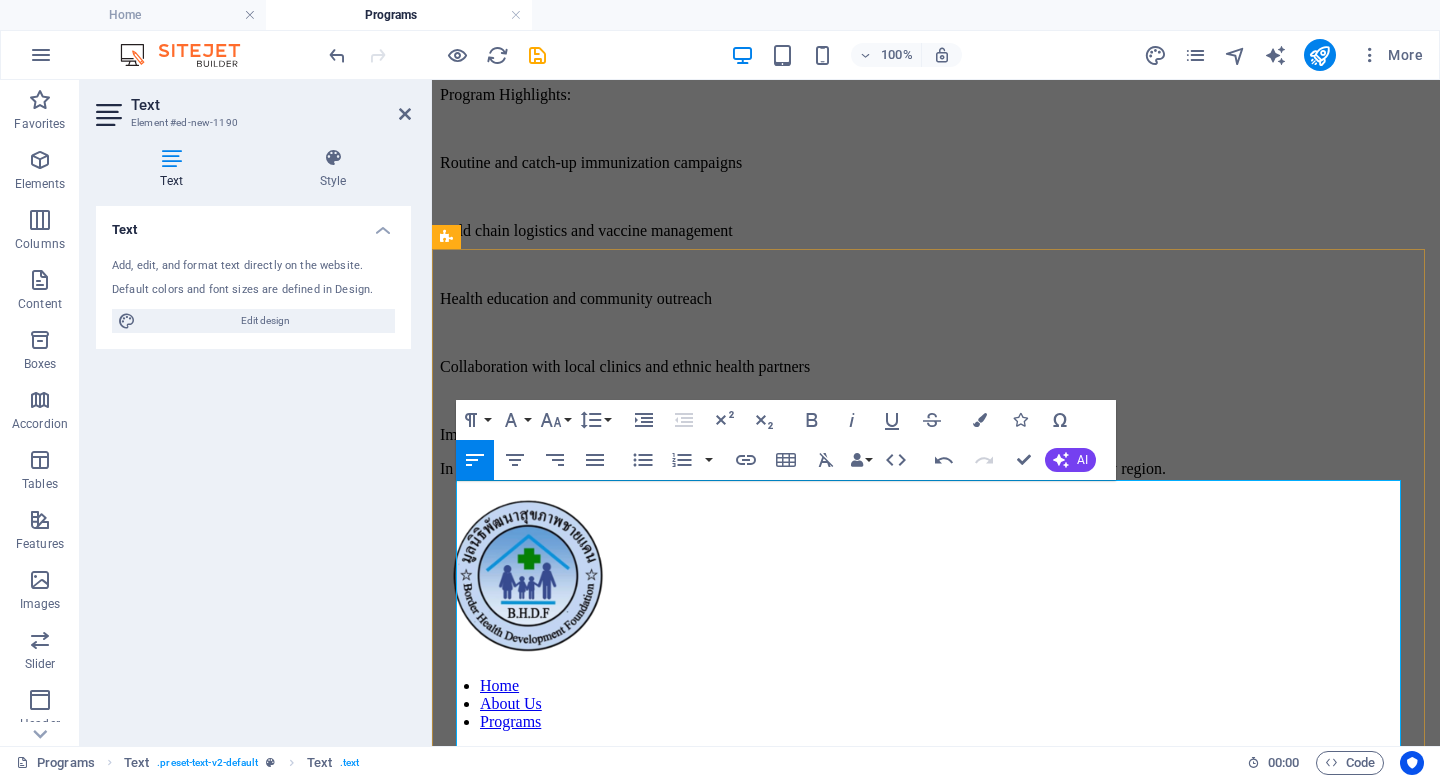 scroll, scrollTop: 9942, scrollLeft: 3, axis: both 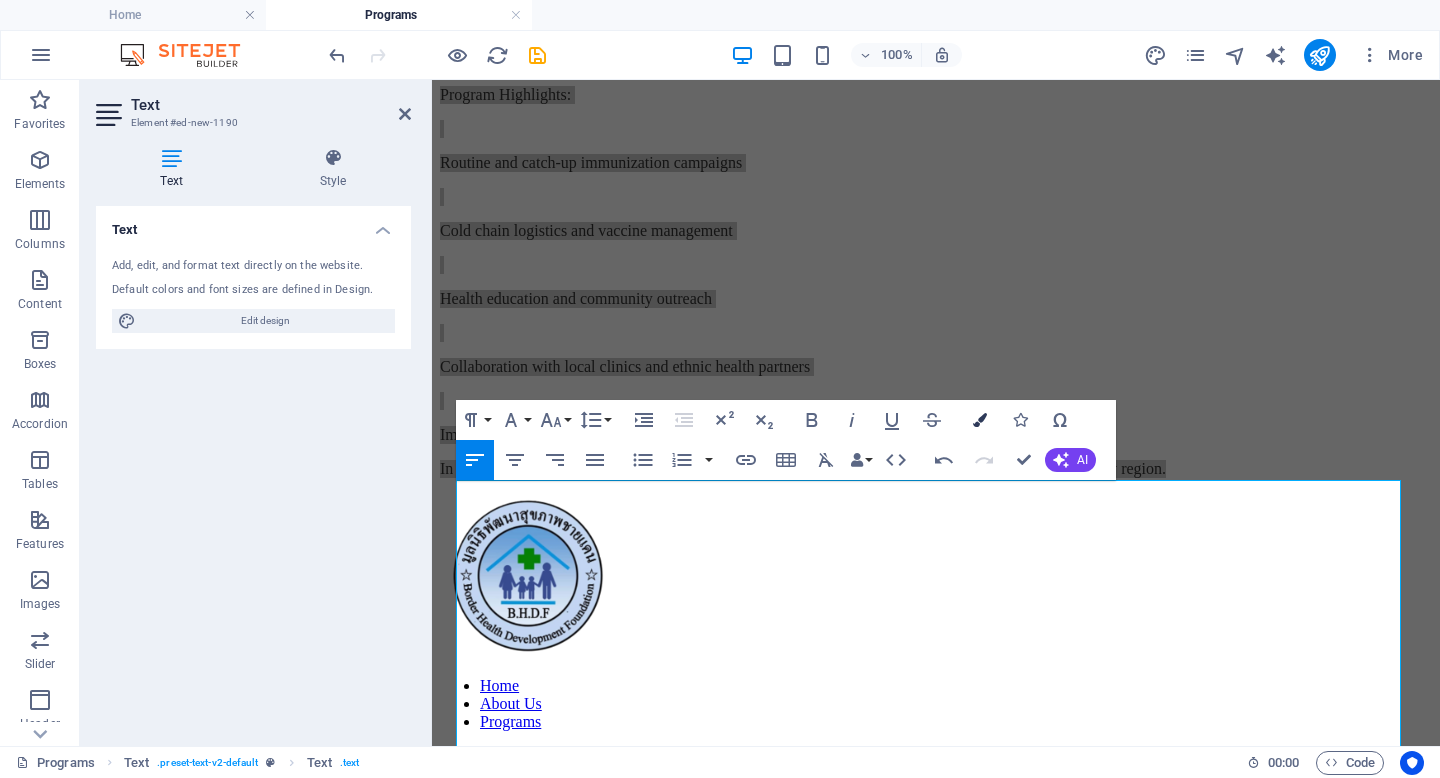 click on "Colors" at bounding box center [980, 420] 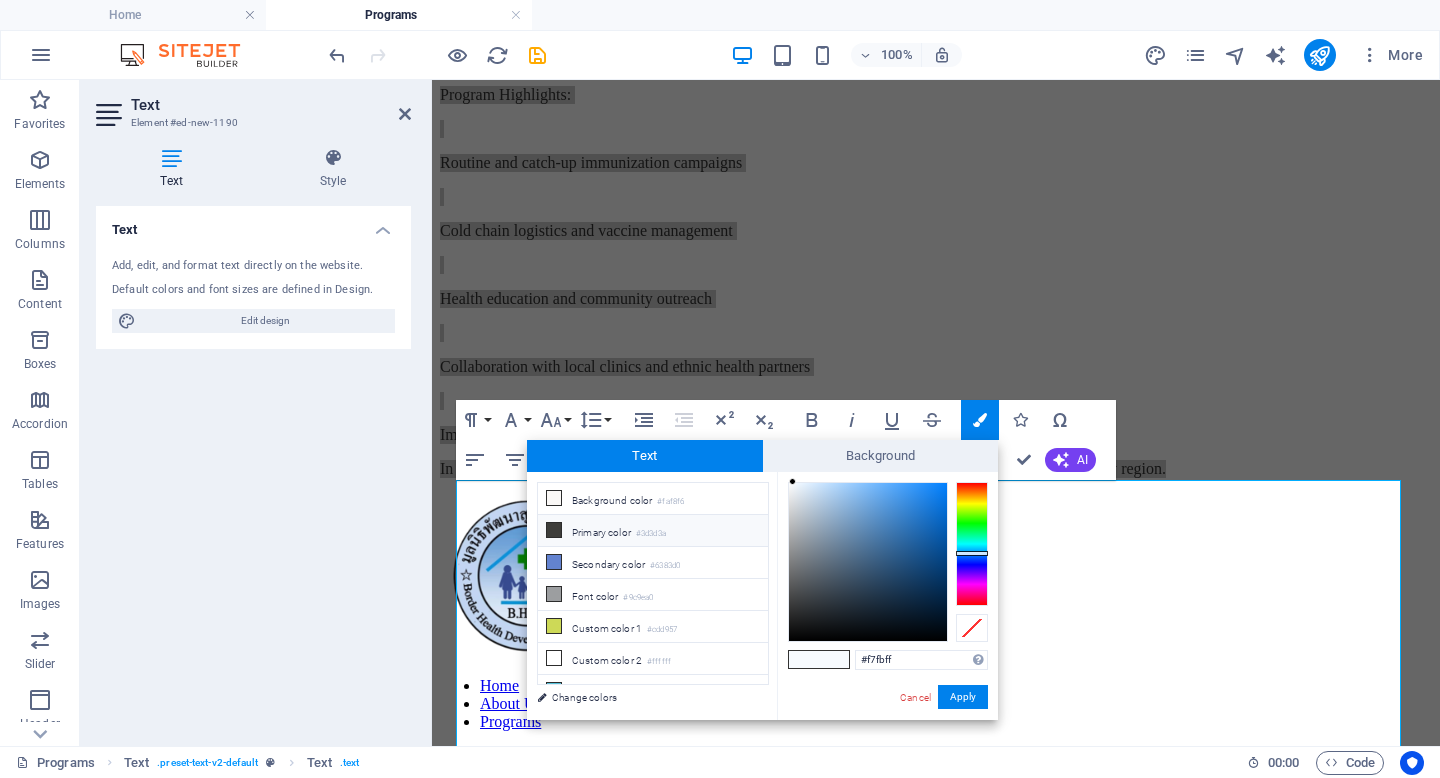 click on "Primary color
#3d3d3a" at bounding box center (653, 531) 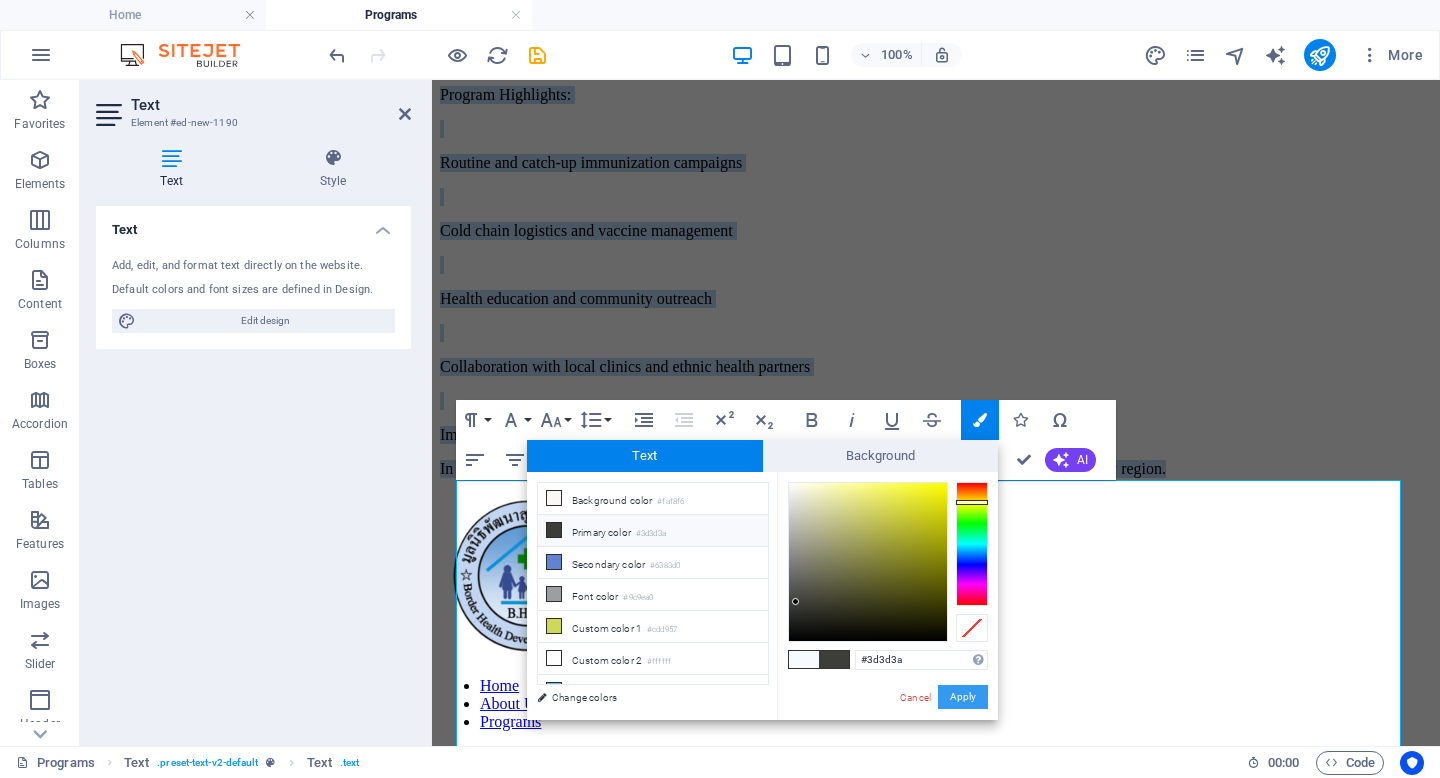 click on "Apply" at bounding box center [963, 697] 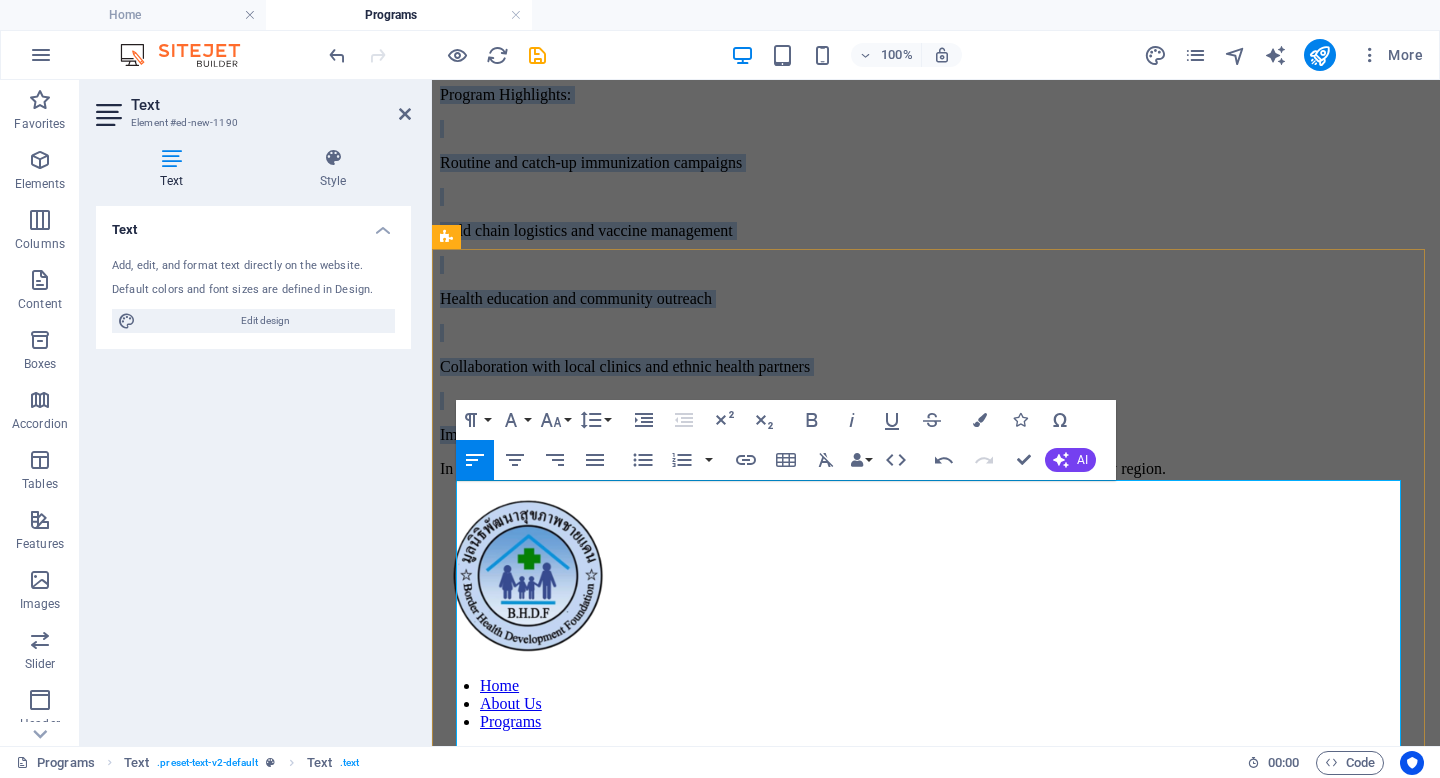 click at bounding box center [936, 61] 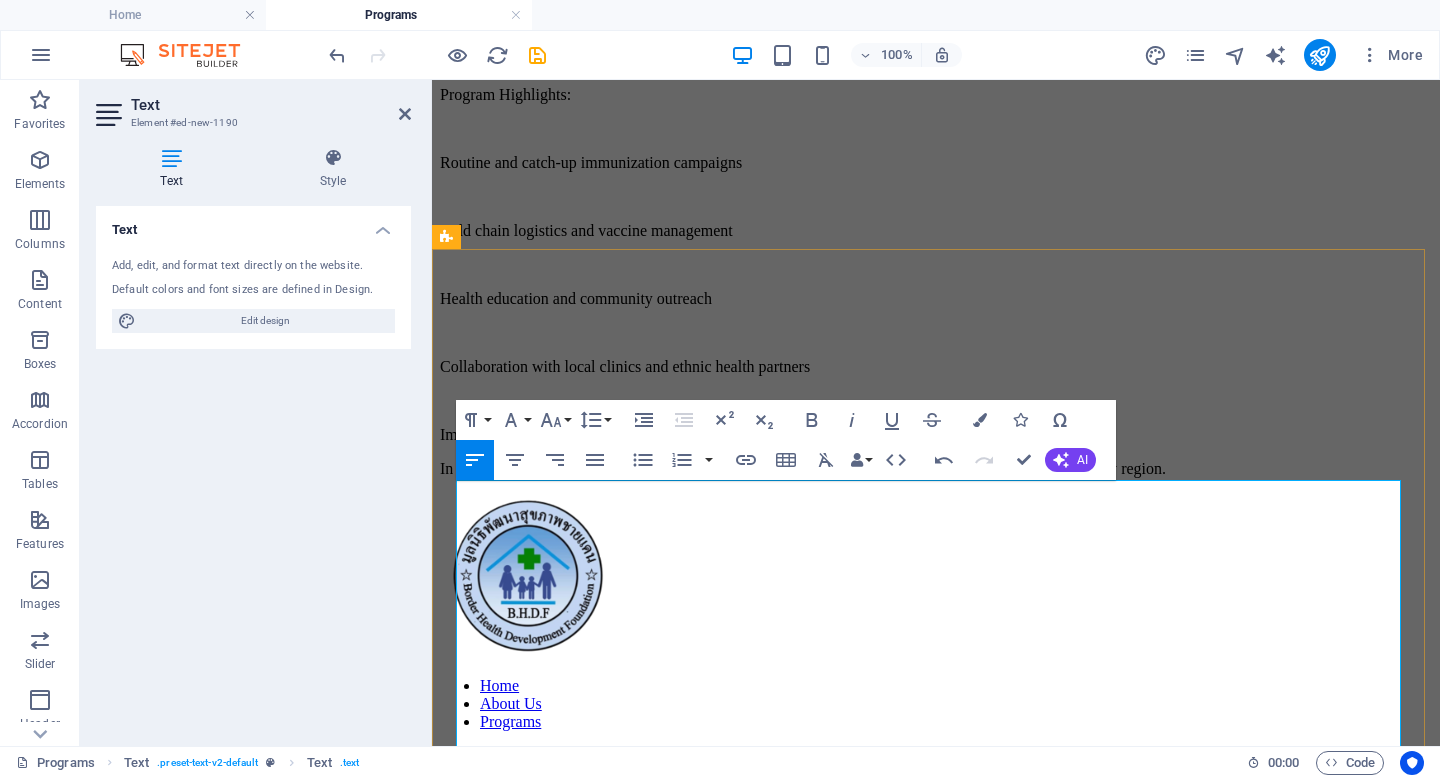 click at bounding box center [936, 61] 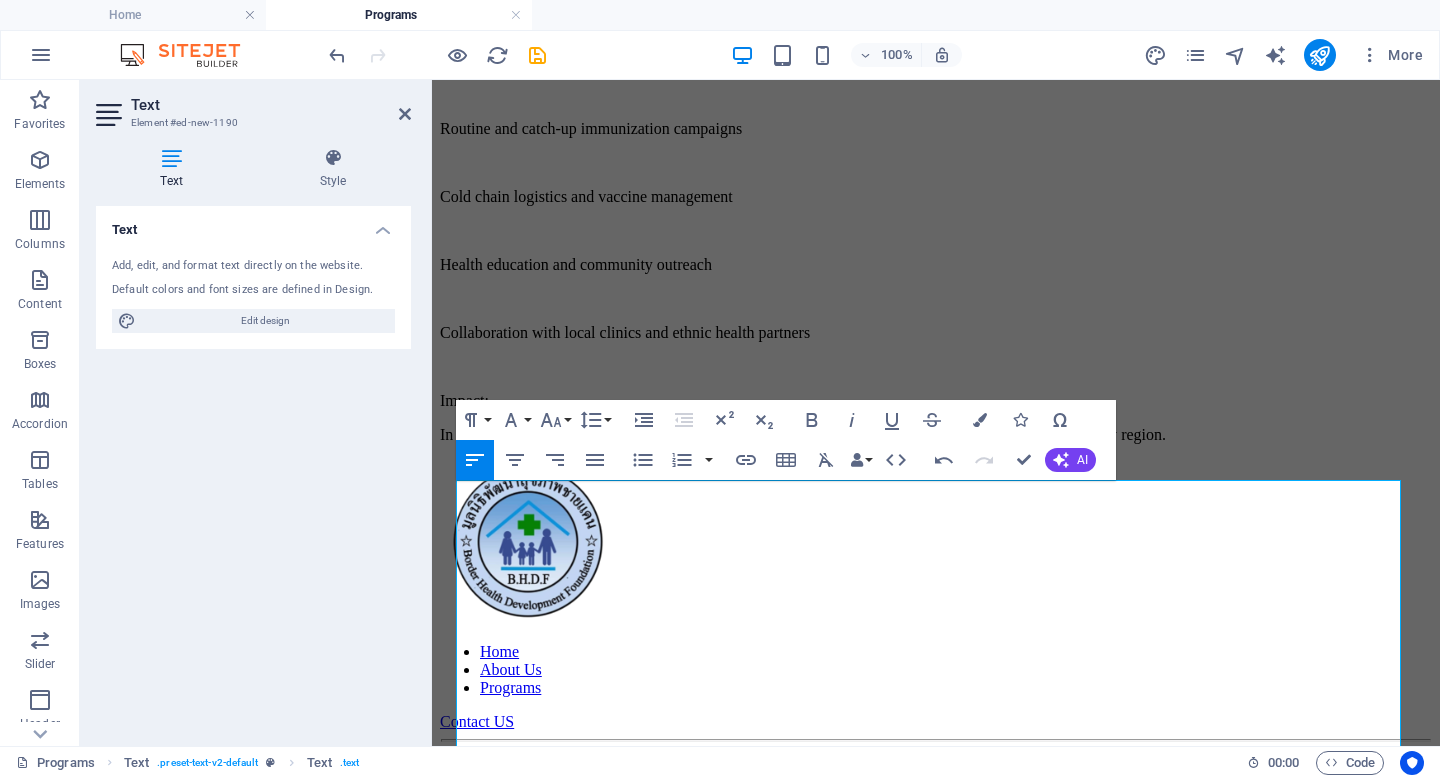 drag, startPoint x: 639, startPoint y: 545, endPoint x: 397, endPoint y: 566, distance: 242.90945 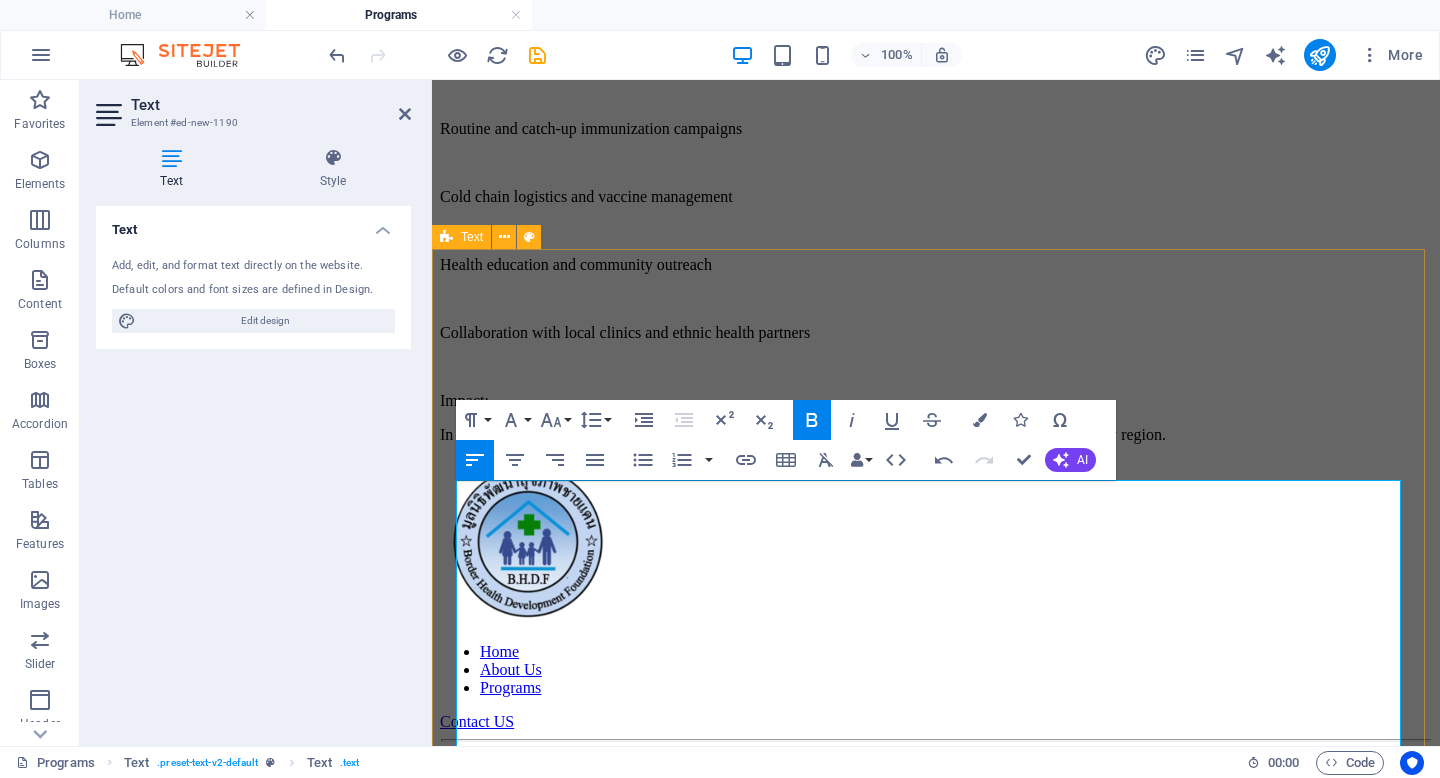 drag, startPoint x: 647, startPoint y: 554, endPoint x: 435, endPoint y: 556, distance: 212.00943 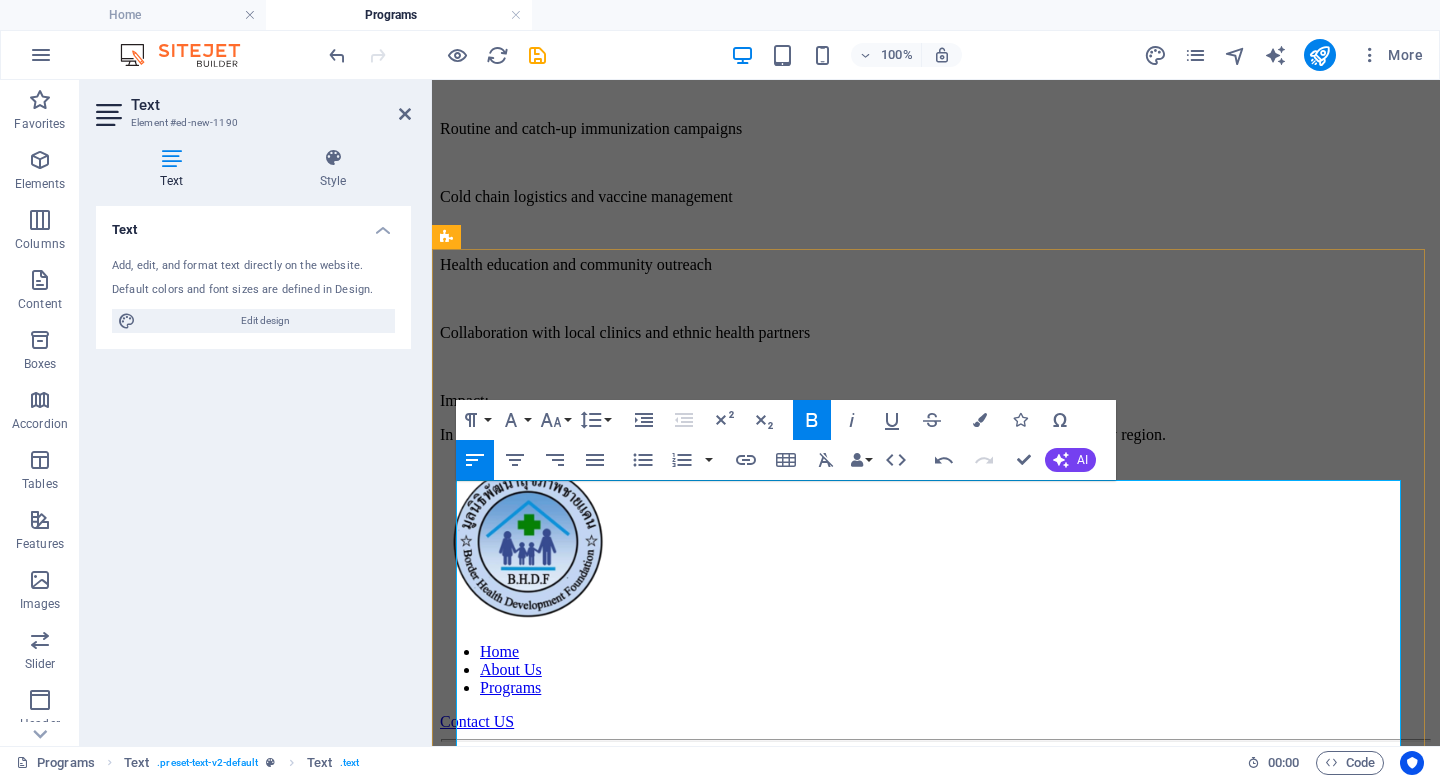 click on "Program Highlights: ​" at bounding box center (936, 61) 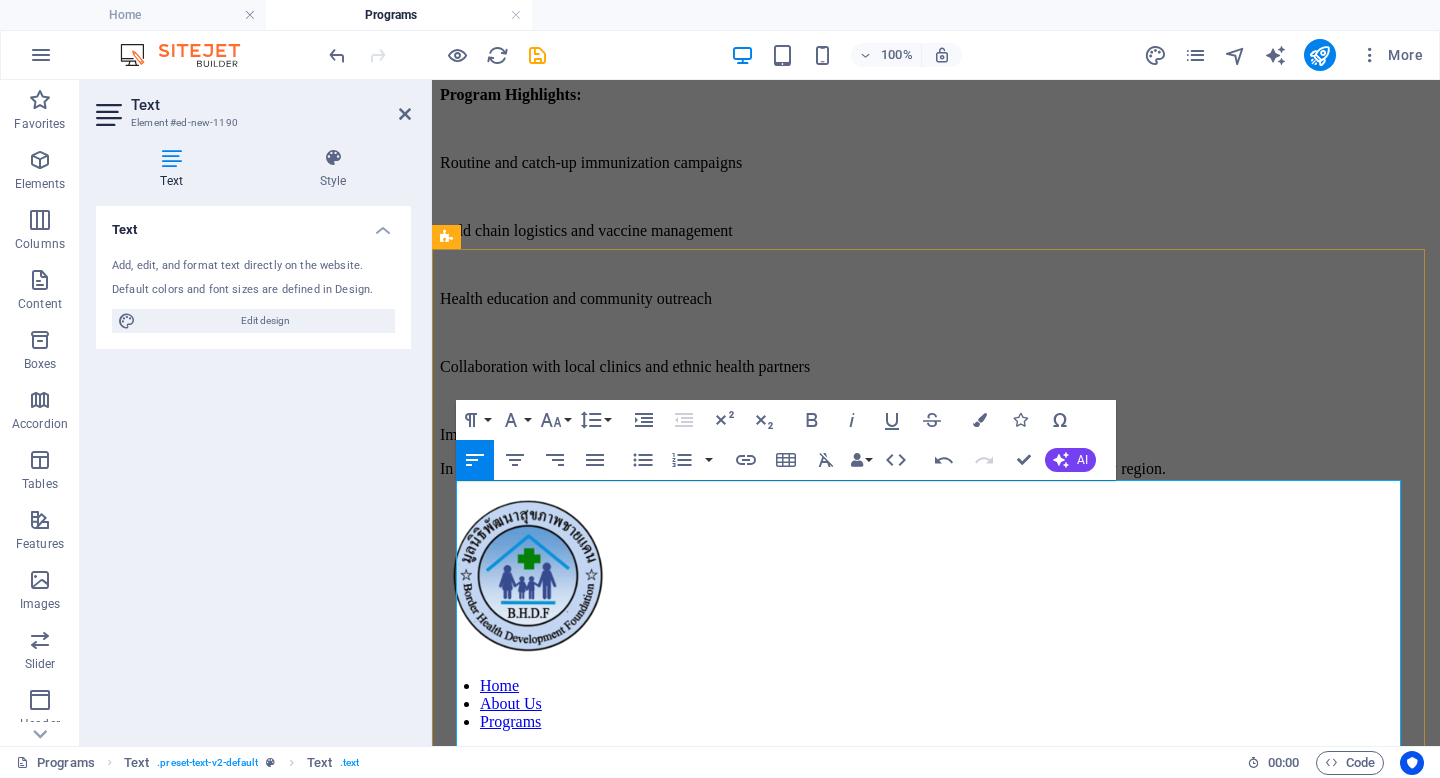 click at bounding box center (936, 129) 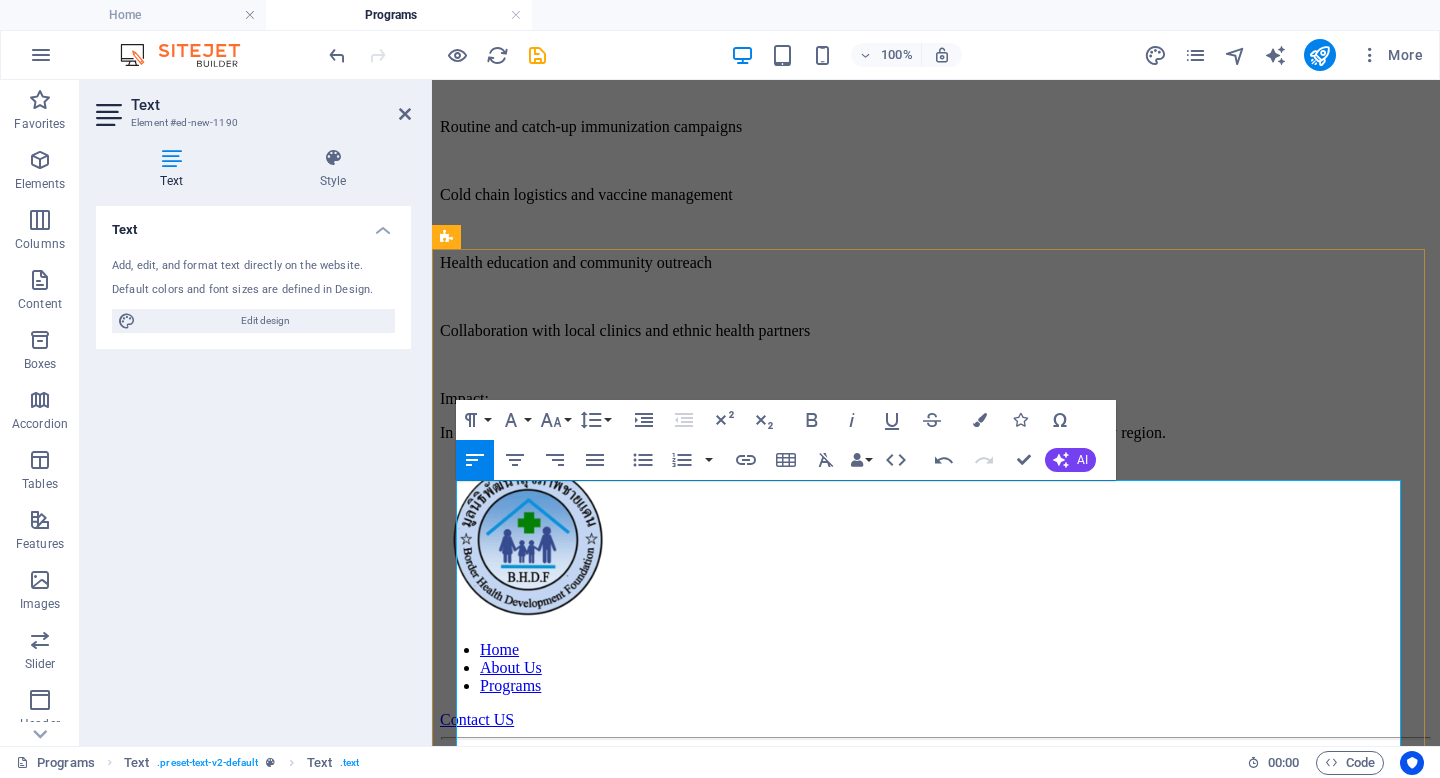 scroll, scrollTop: 1134, scrollLeft: 0, axis: vertical 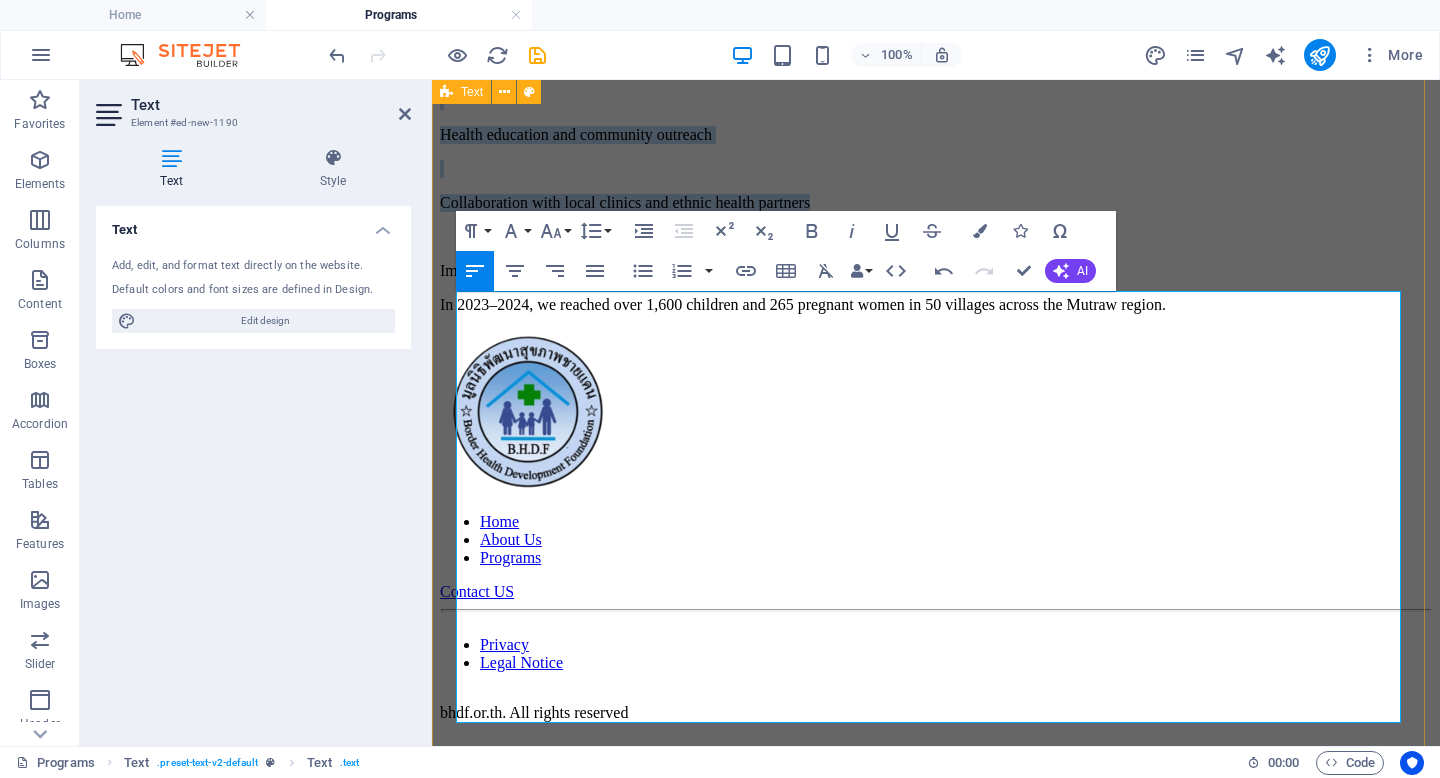 drag, startPoint x: 923, startPoint y: 623, endPoint x: 537, endPoint y: 324, distance: 488.25916 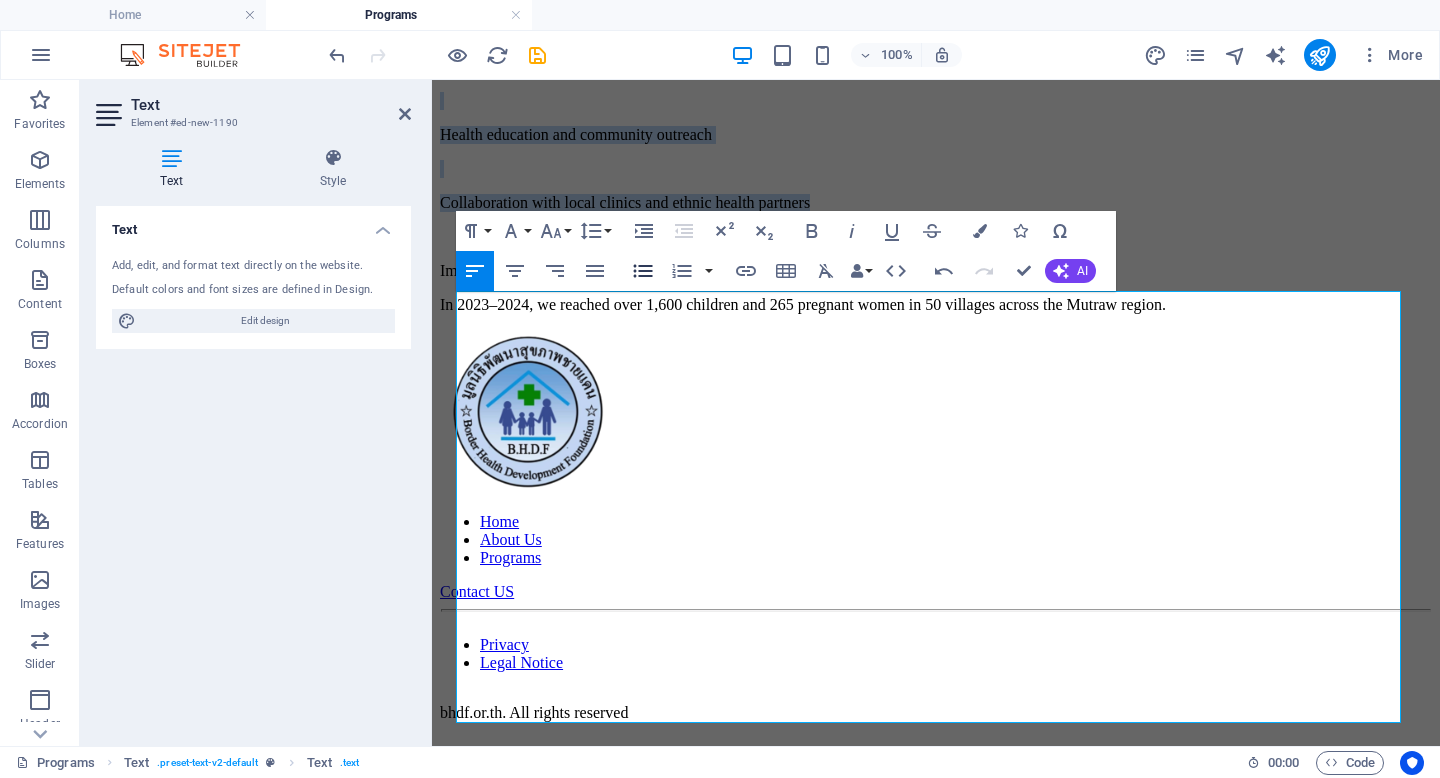 click 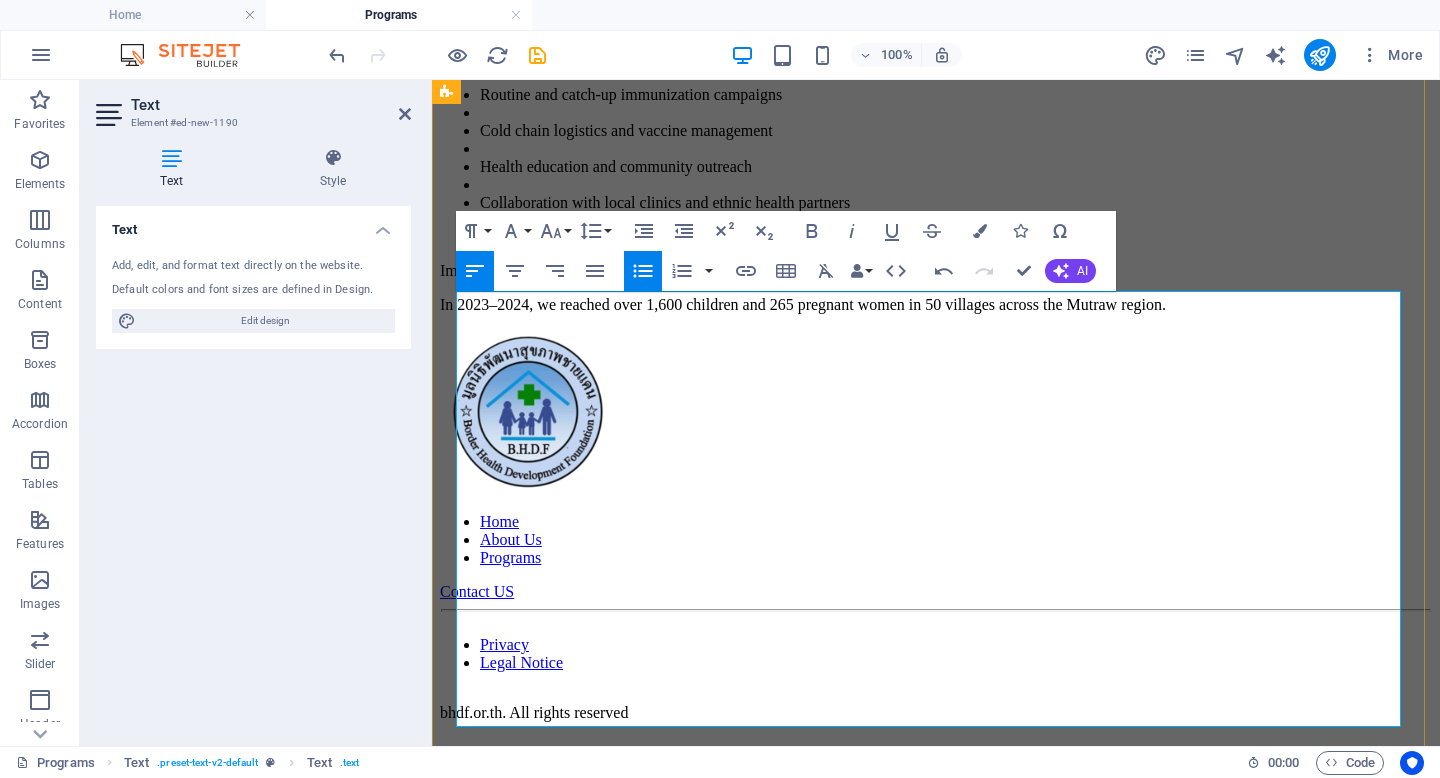 click at bounding box center [956, 113] 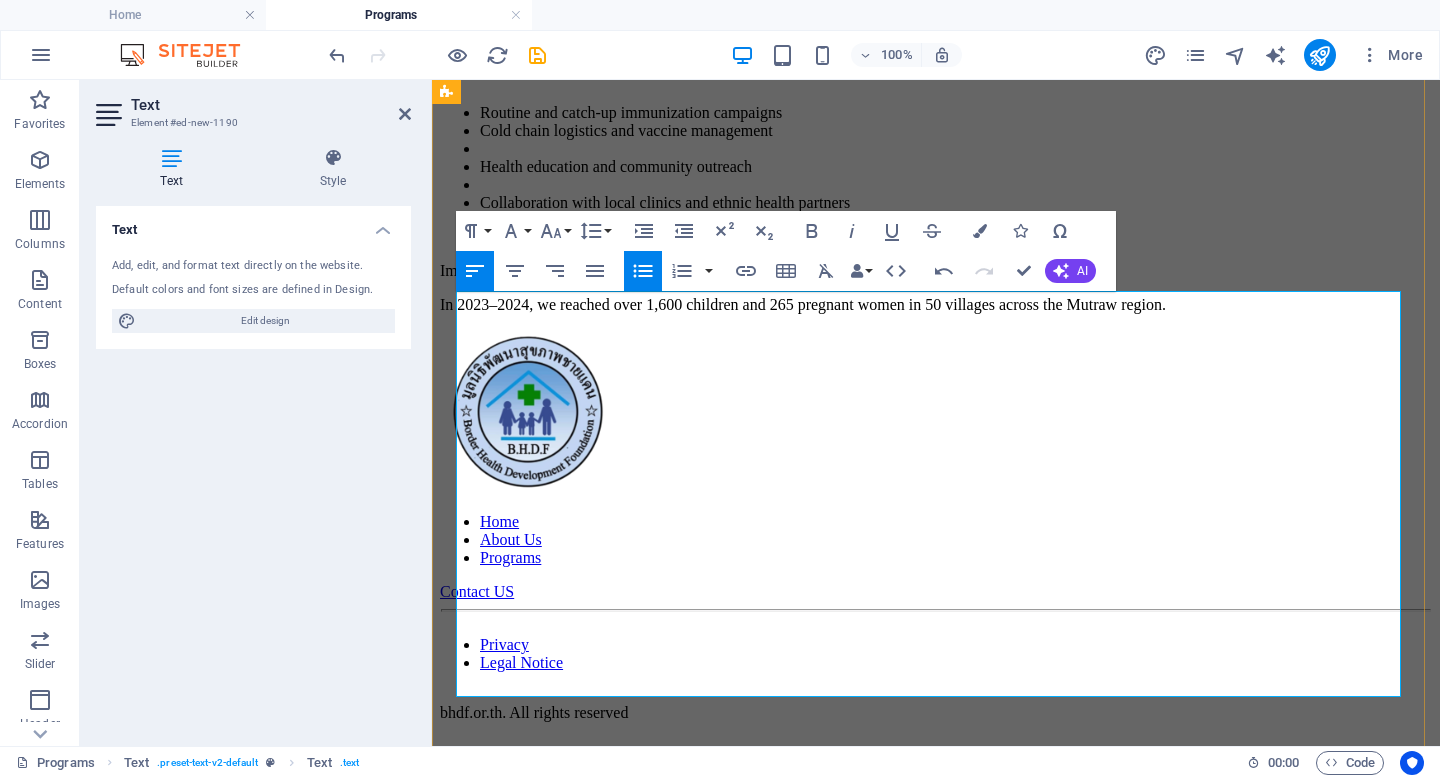 click at bounding box center [956, 149] 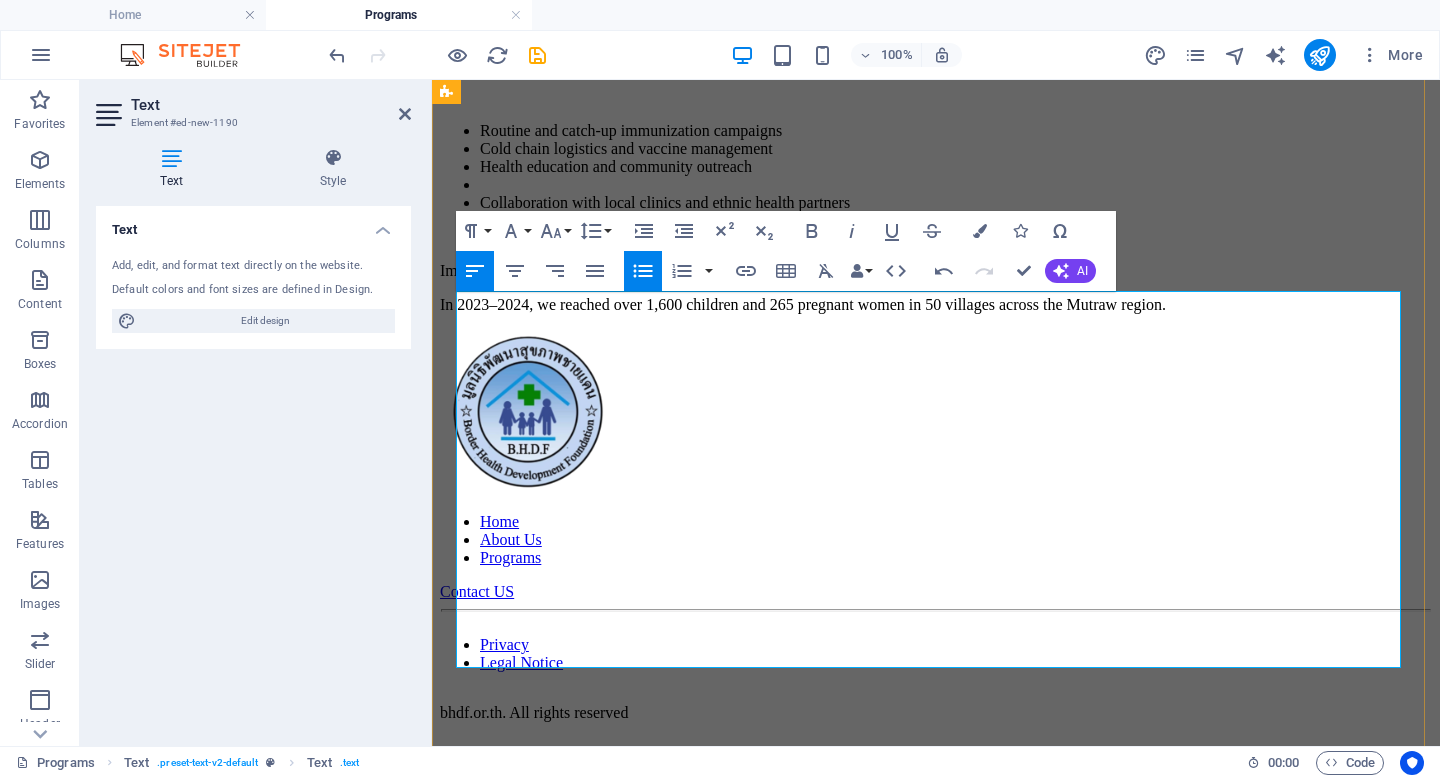 click at bounding box center [956, 185] 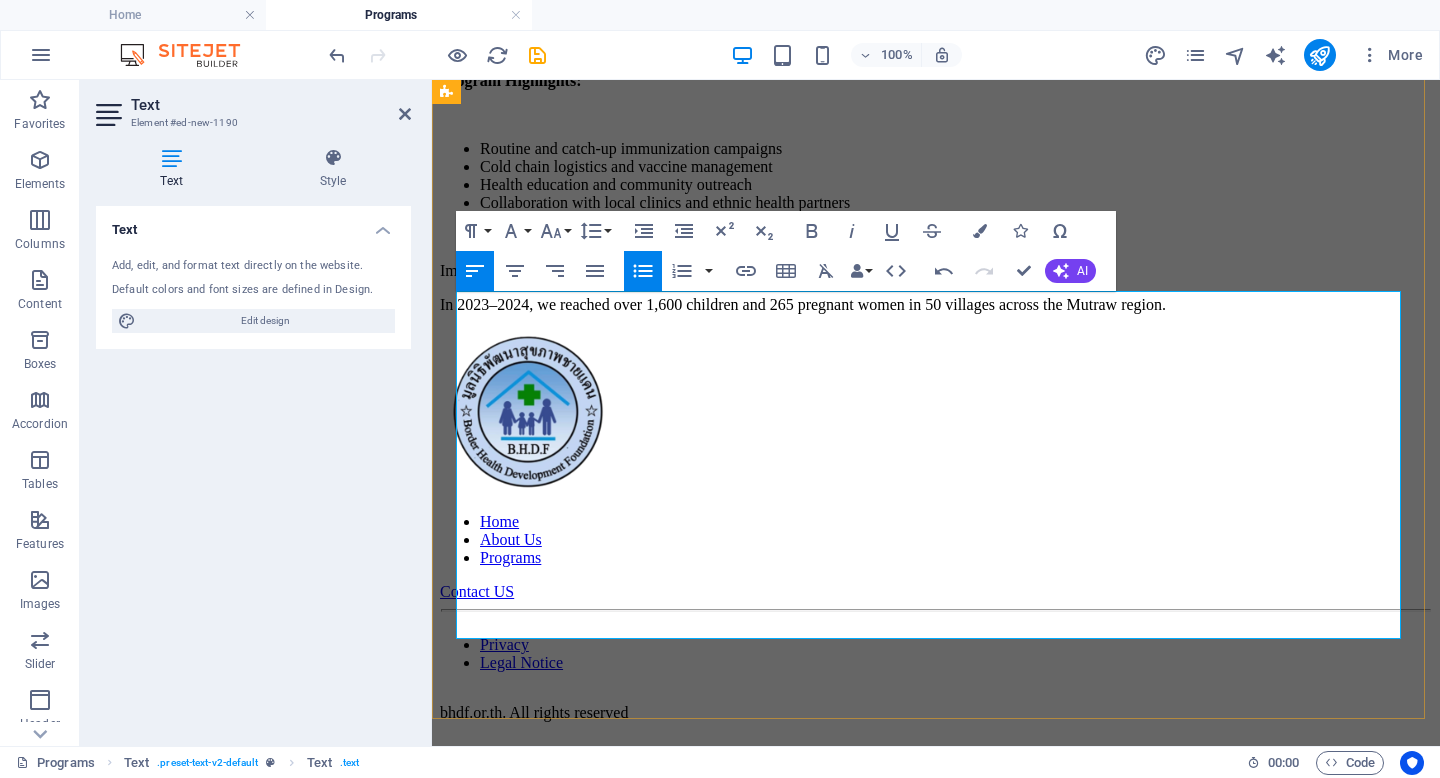 click at bounding box center (936, 237) 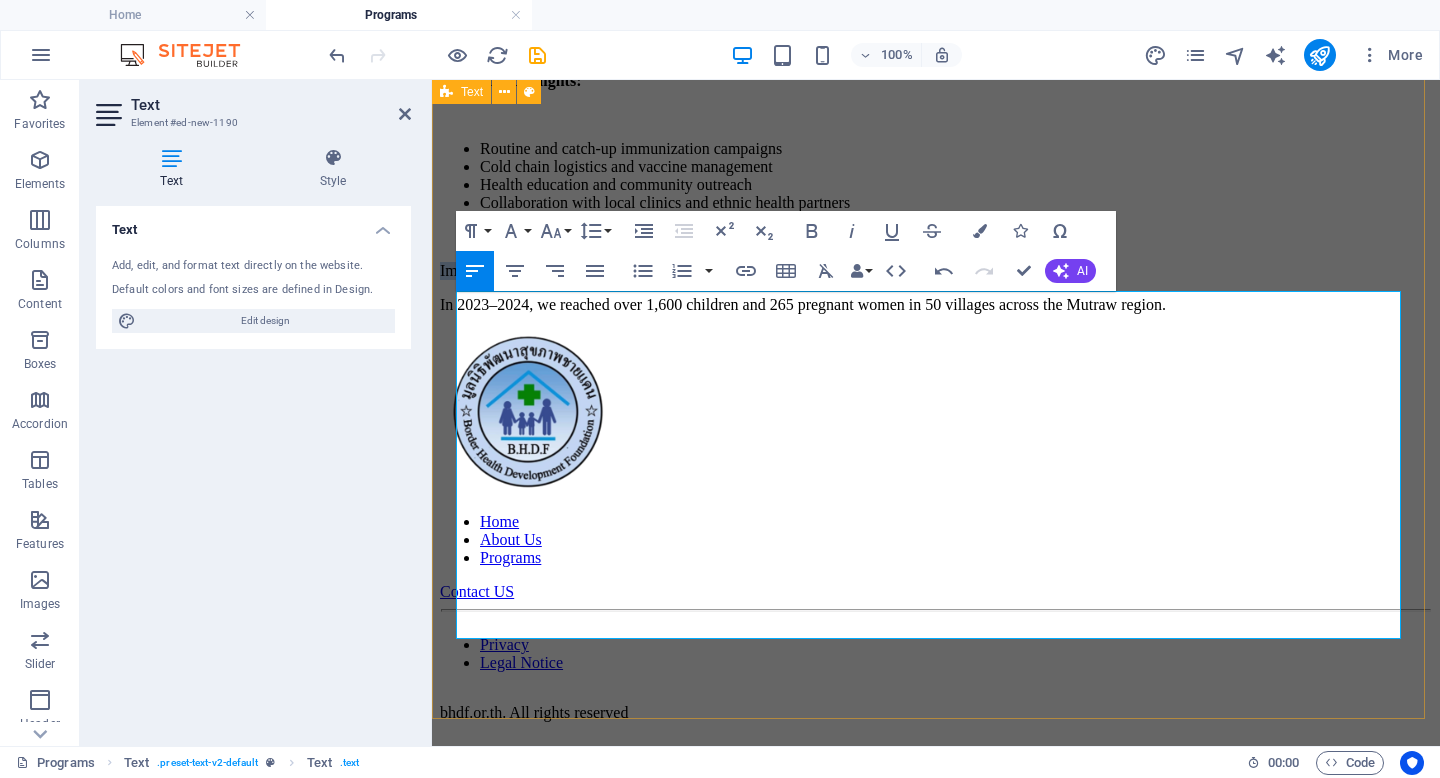 drag, startPoint x: 536, startPoint y: 592, endPoint x: 443, endPoint y: 601, distance: 93.43447 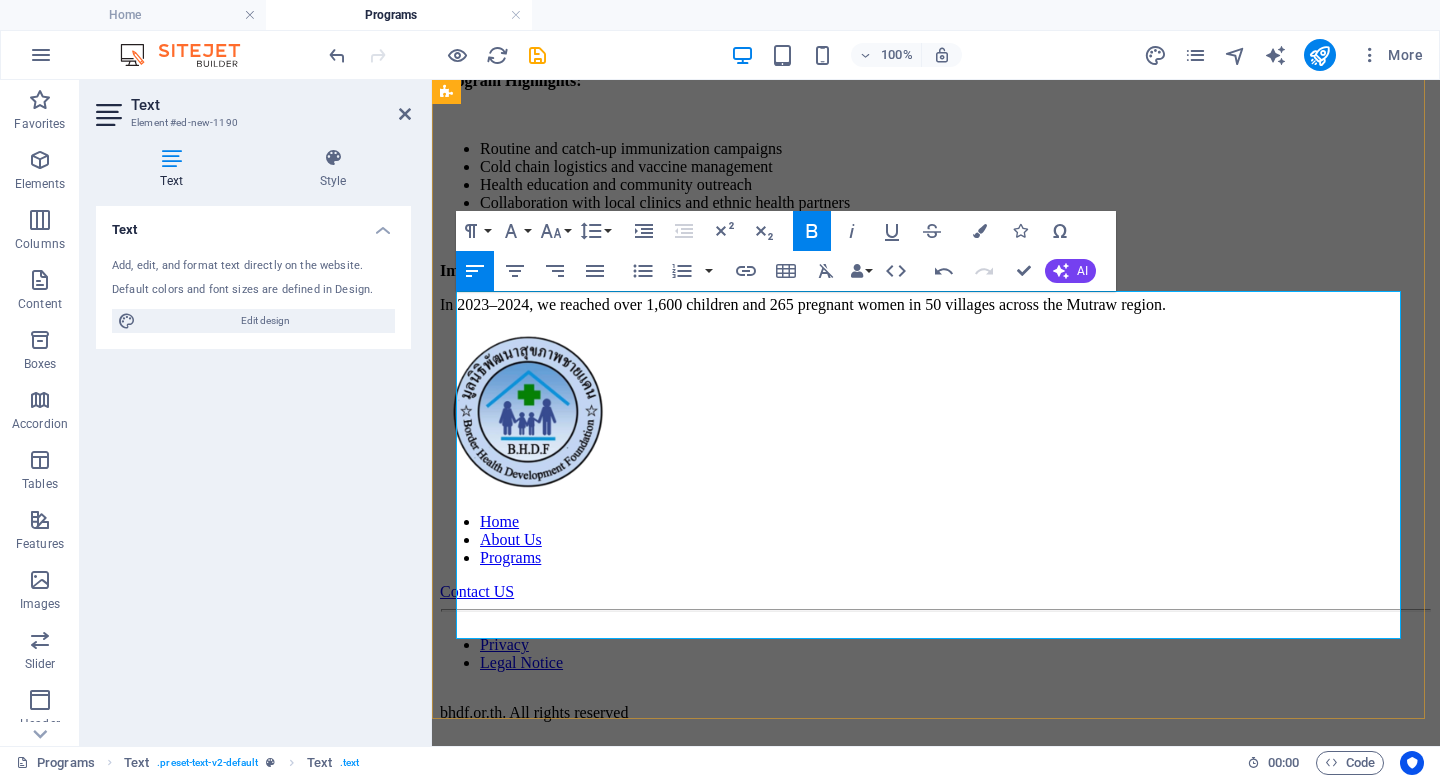 click on "Impact:" at bounding box center (936, 271) 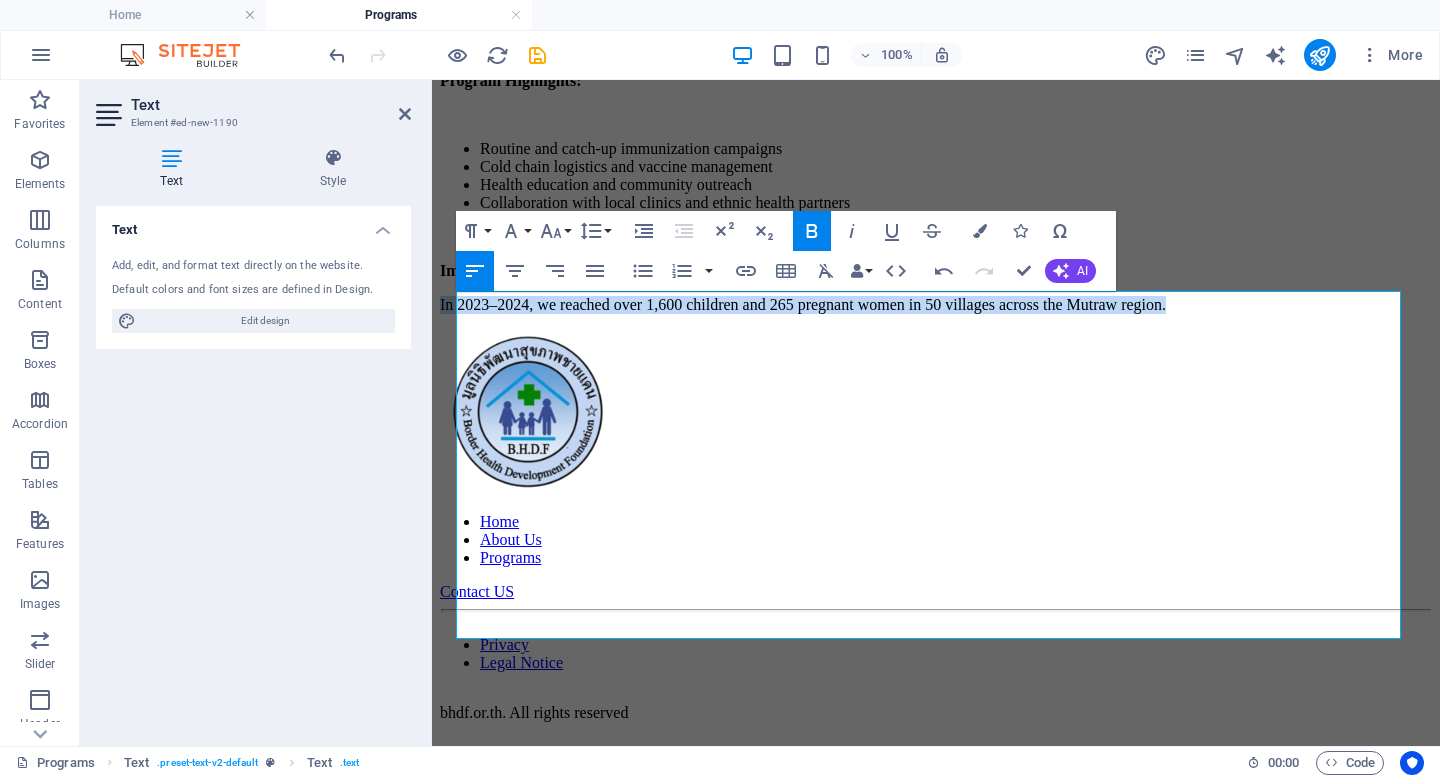 drag, startPoint x: 1372, startPoint y: 624, endPoint x: 432, endPoint y: 610, distance: 940.10425 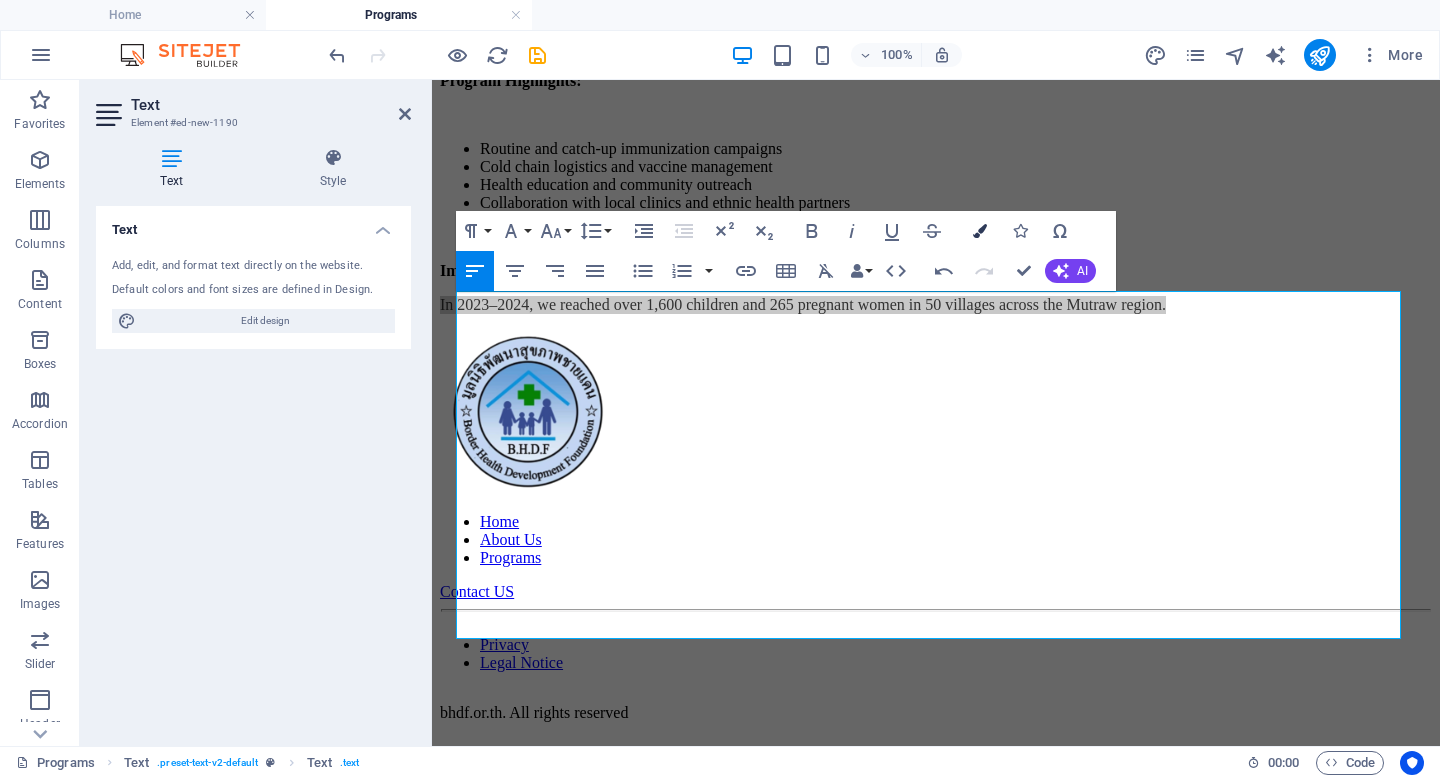 click at bounding box center [980, 231] 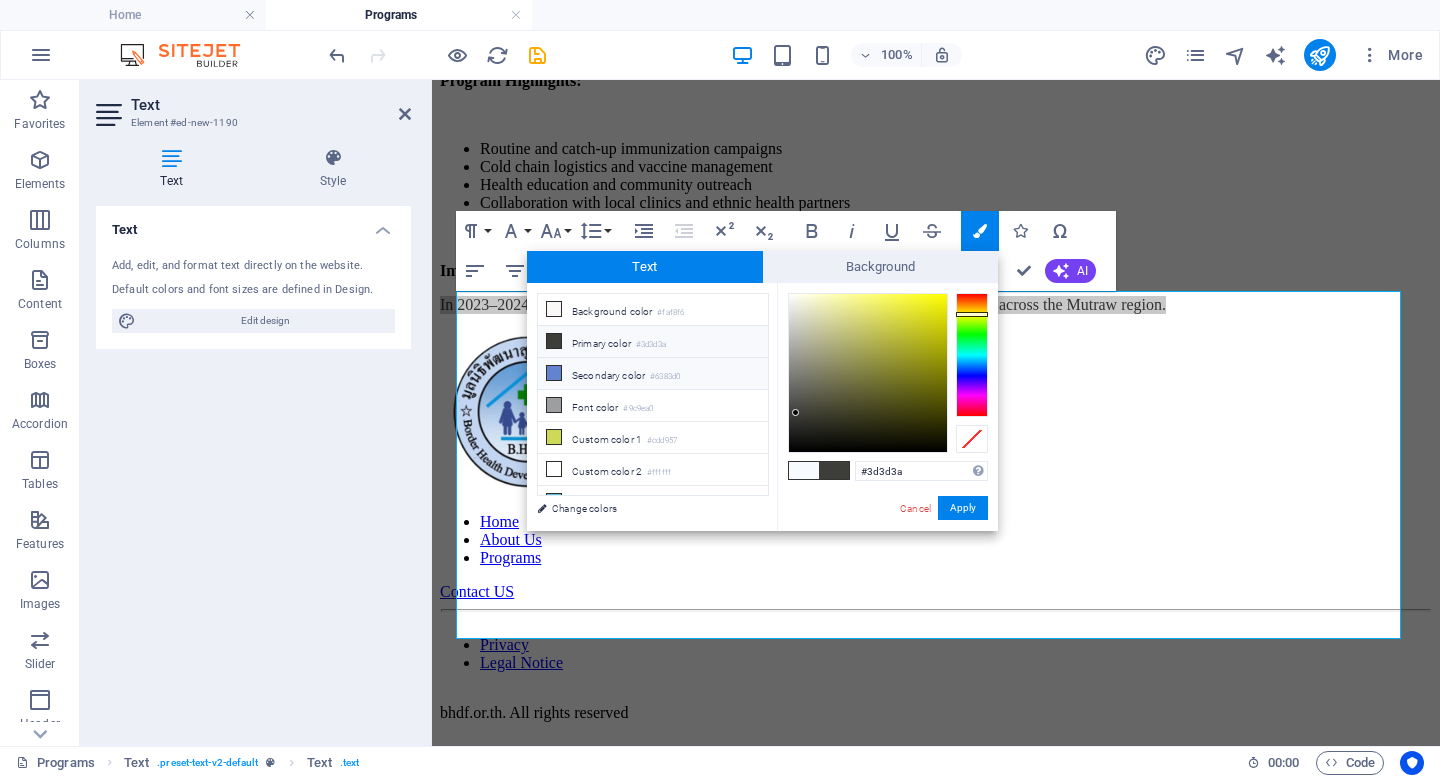 click on "Secondary color
#6383d0" at bounding box center (653, 374) 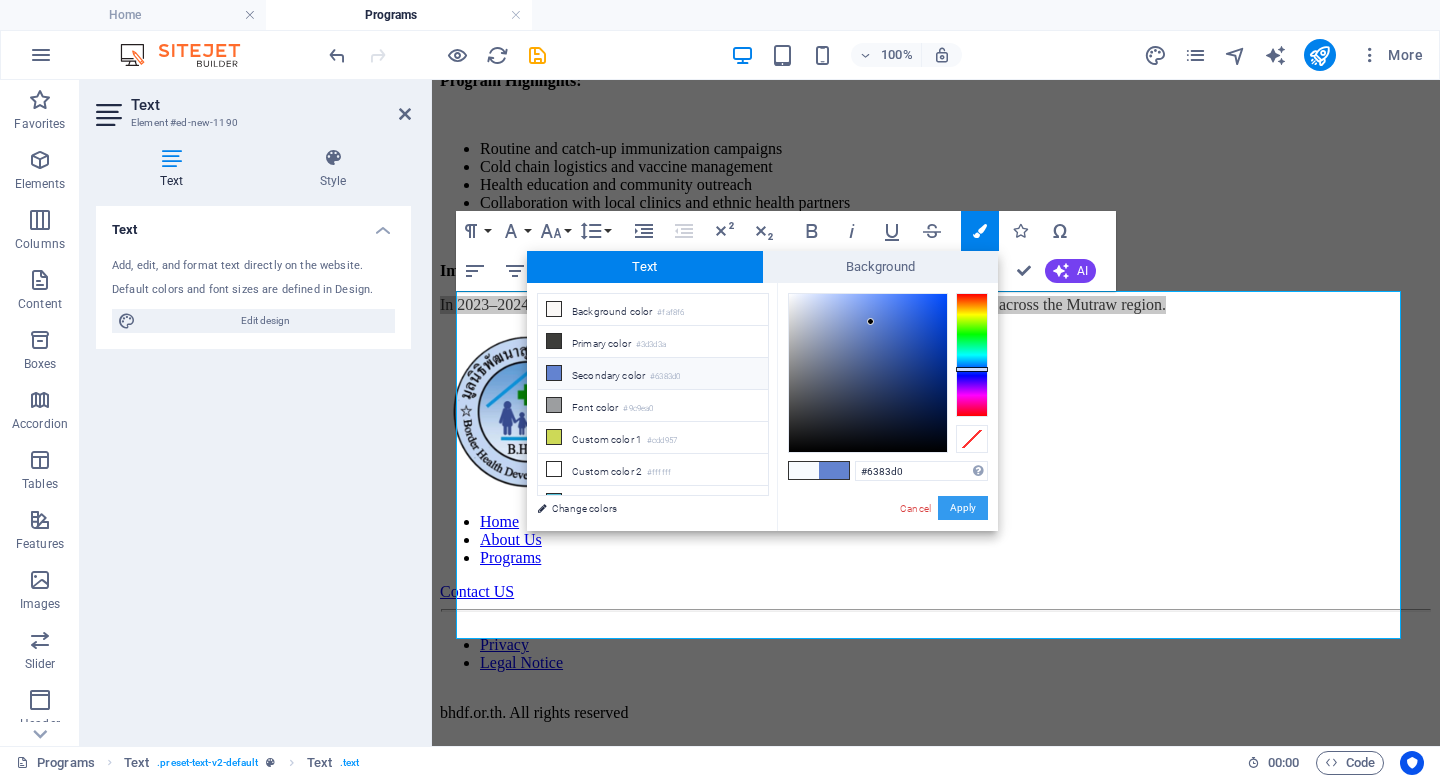 drag, startPoint x: 955, startPoint y: 506, endPoint x: 523, endPoint y: 427, distance: 439.16397 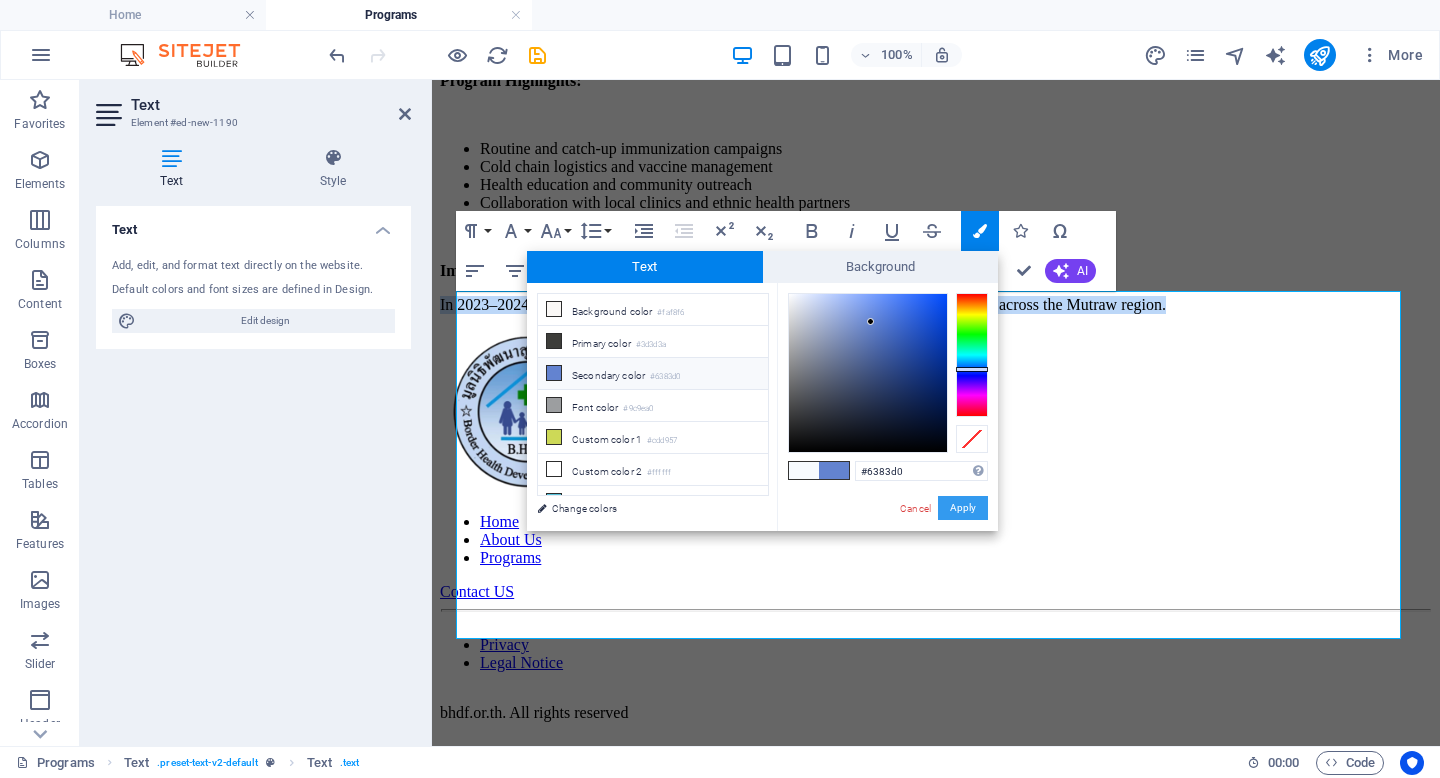 click on "Apply" at bounding box center (963, 508) 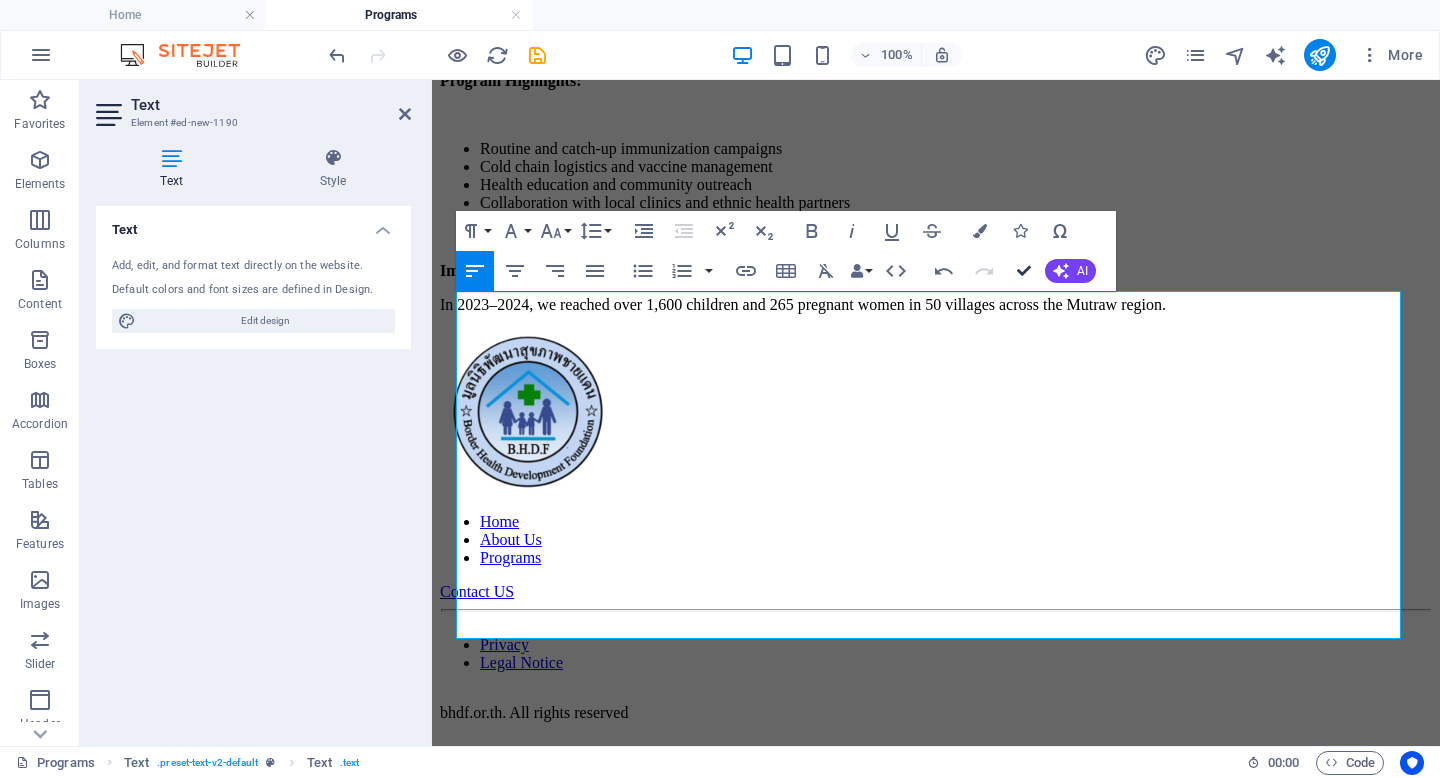 drag, startPoint x: 945, startPoint y: 187, endPoint x: 1025, endPoint y: 267, distance: 113.137085 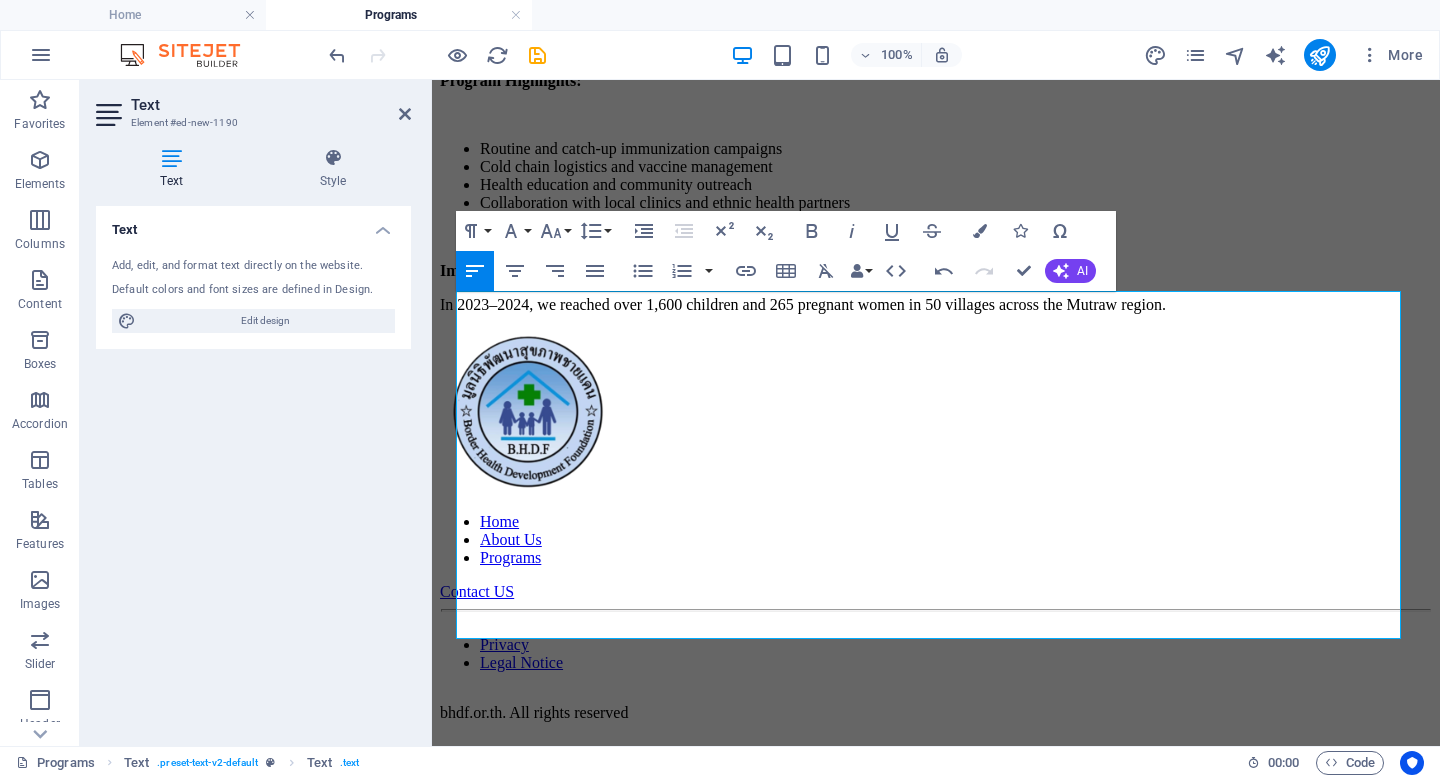 scroll, scrollTop: 1000, scrollLeft: 0, axis: vertical 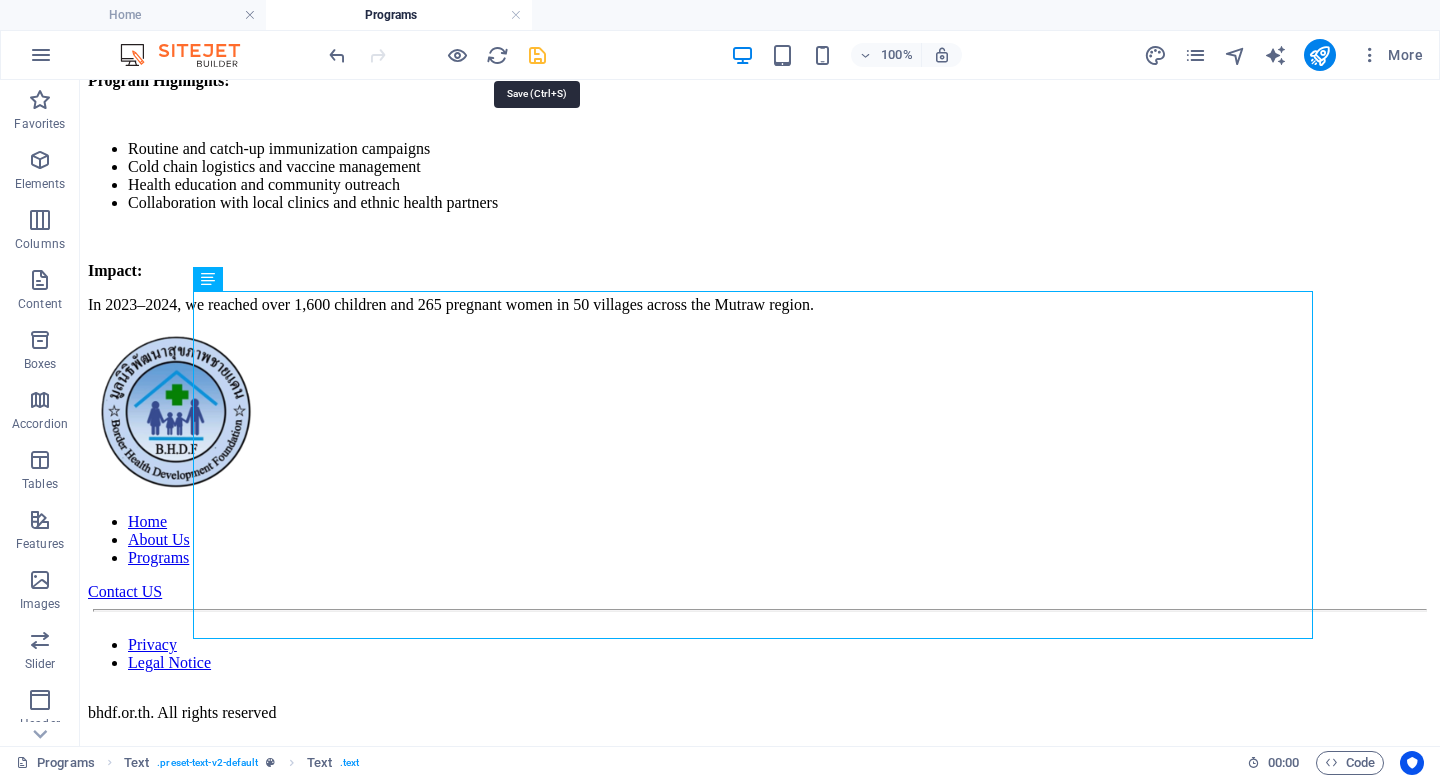 click at bounding box center (537, 55) 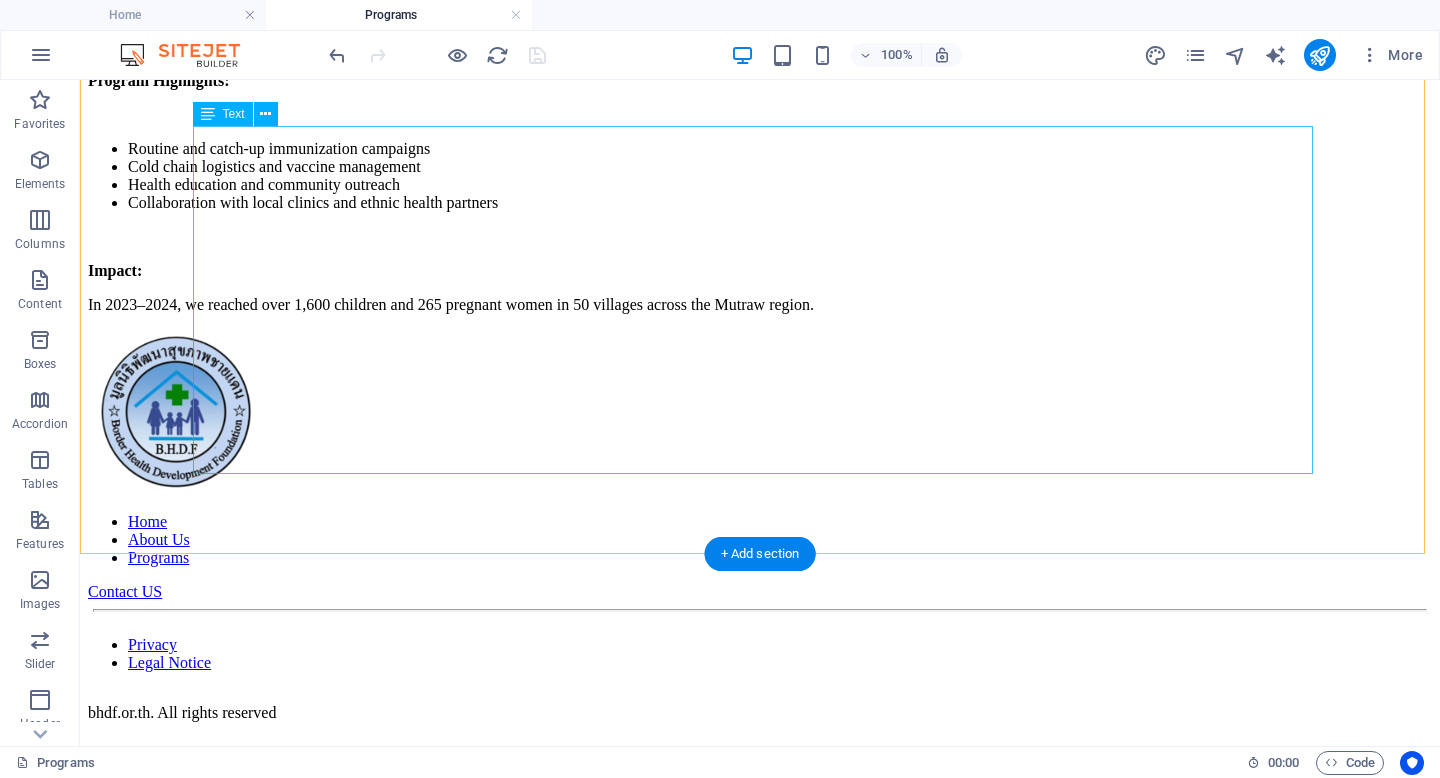 scroll, scrollTop: 1316, scrollLeft: 0, axis: vertical 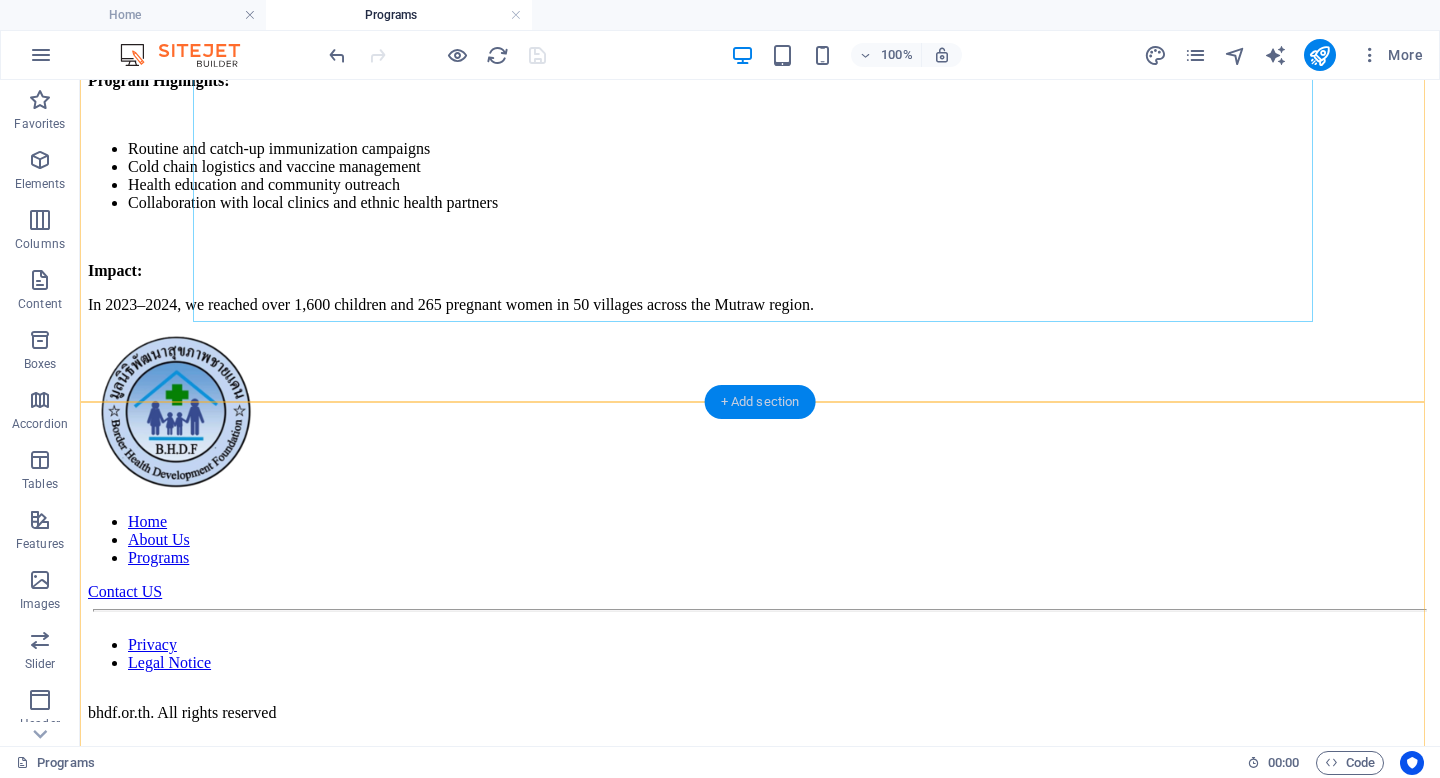 click on "+ Add section" at bounding box center [760, 402] 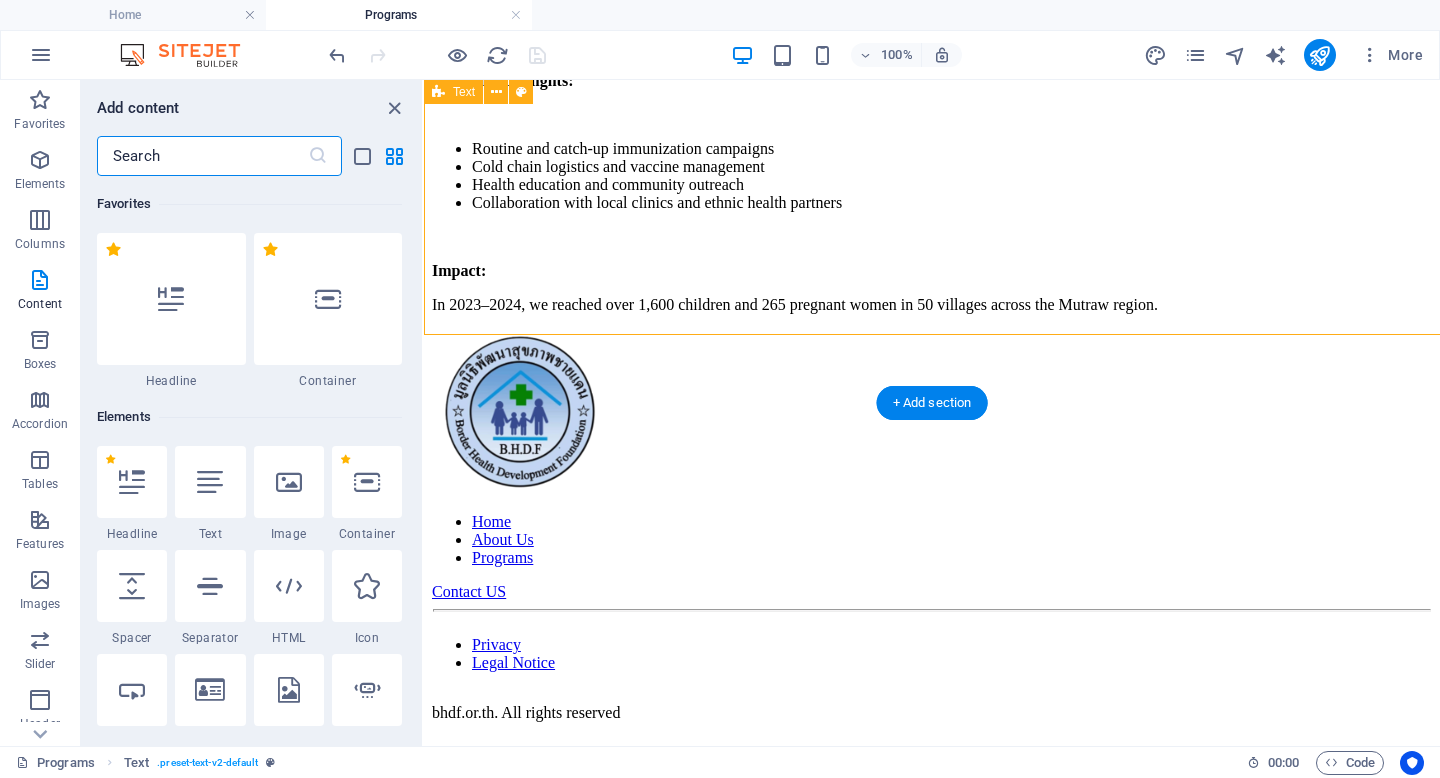 scroll, scrollTop: 1383, scrollLeft: 0, axis: vertical 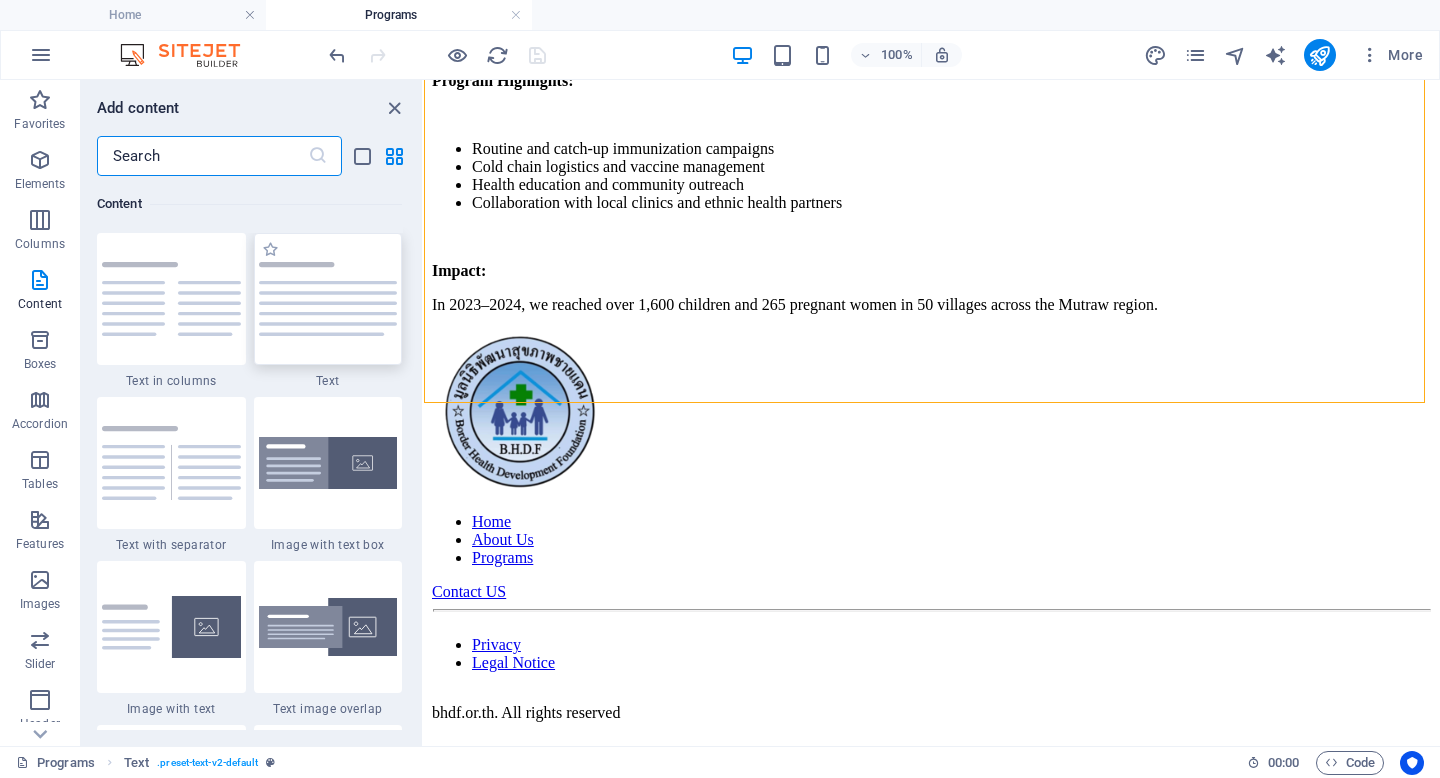 click at bounding box center (328, 299) 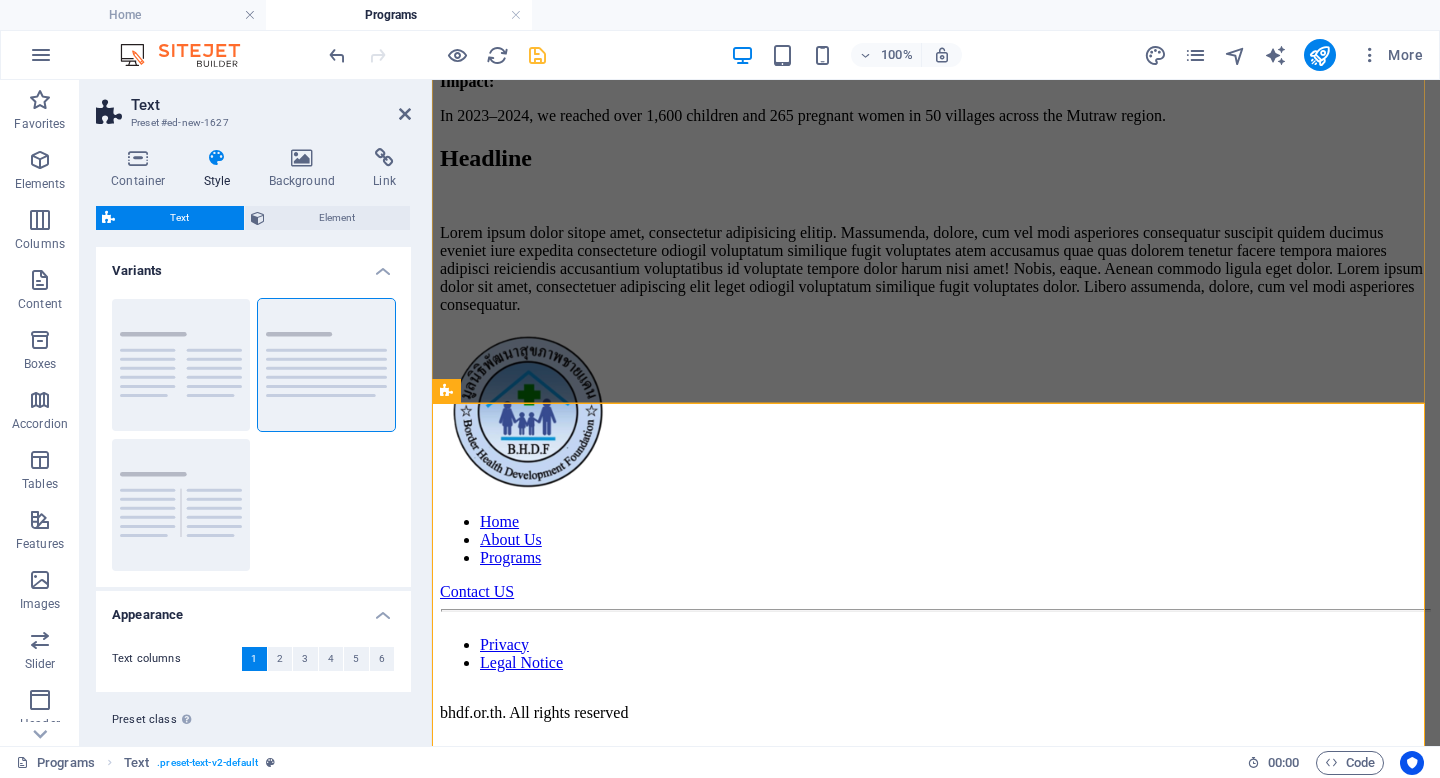 scroll, scrollTop: 1450, scrollLeft: 0, axis: vertical 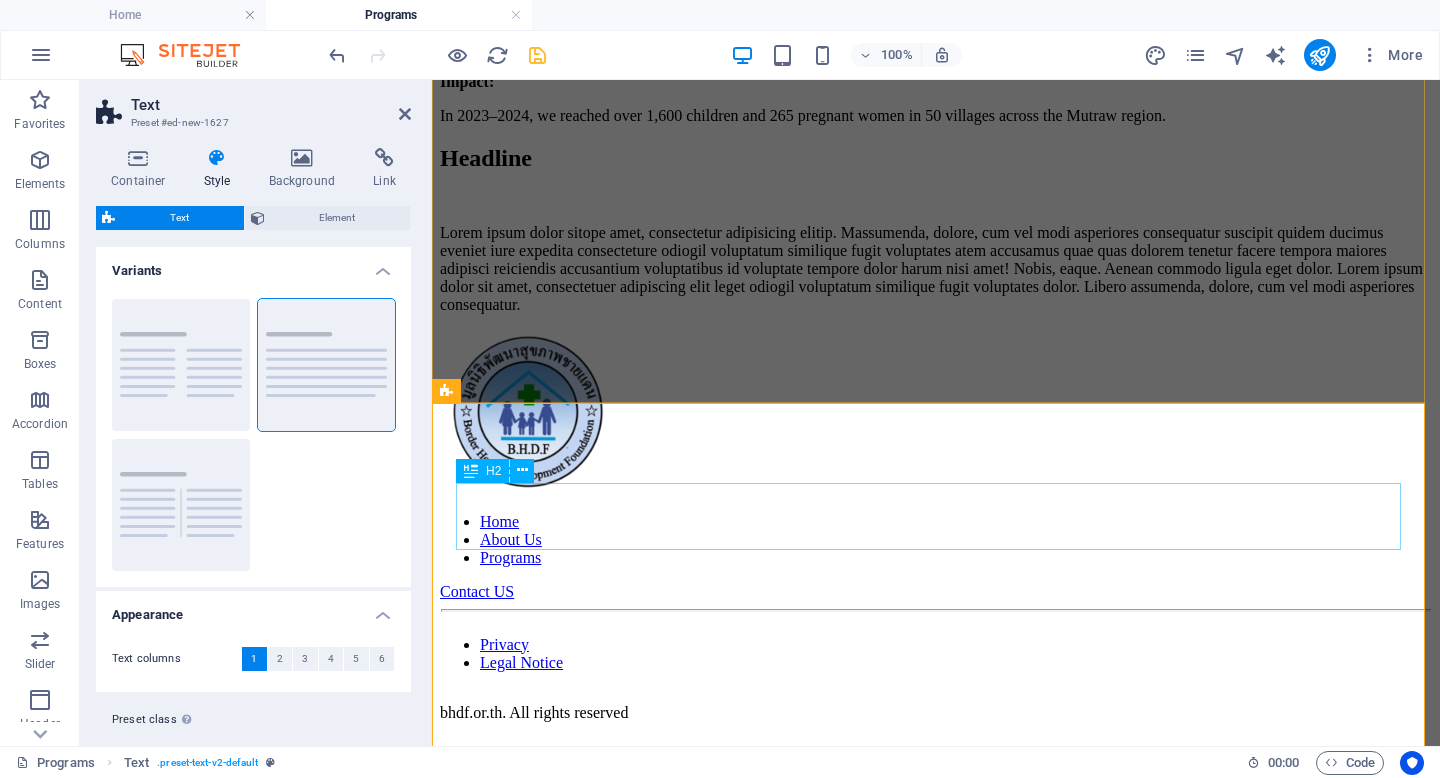 click on "Headline" at bounding box center (936, 158) 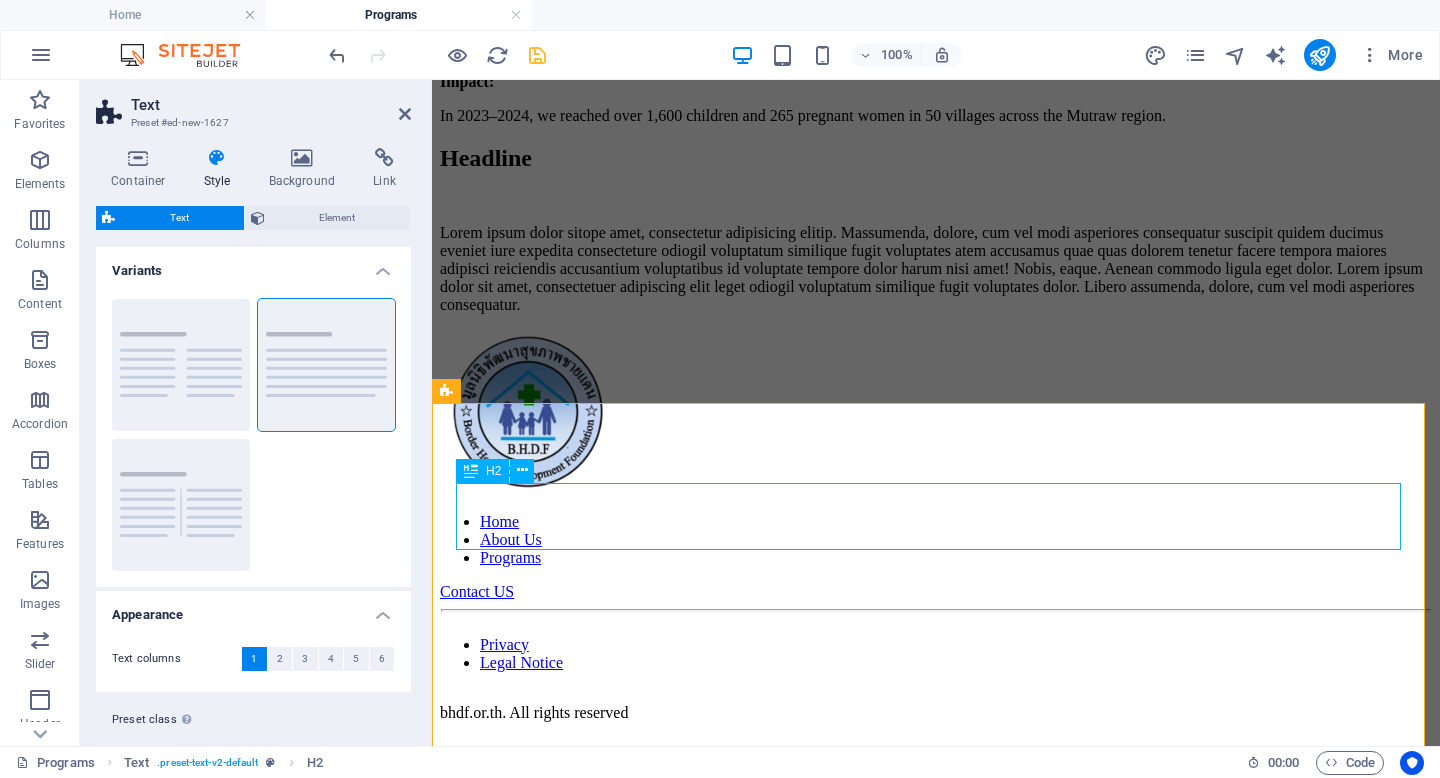 click on "Headline" at bounding box center (936, 158) 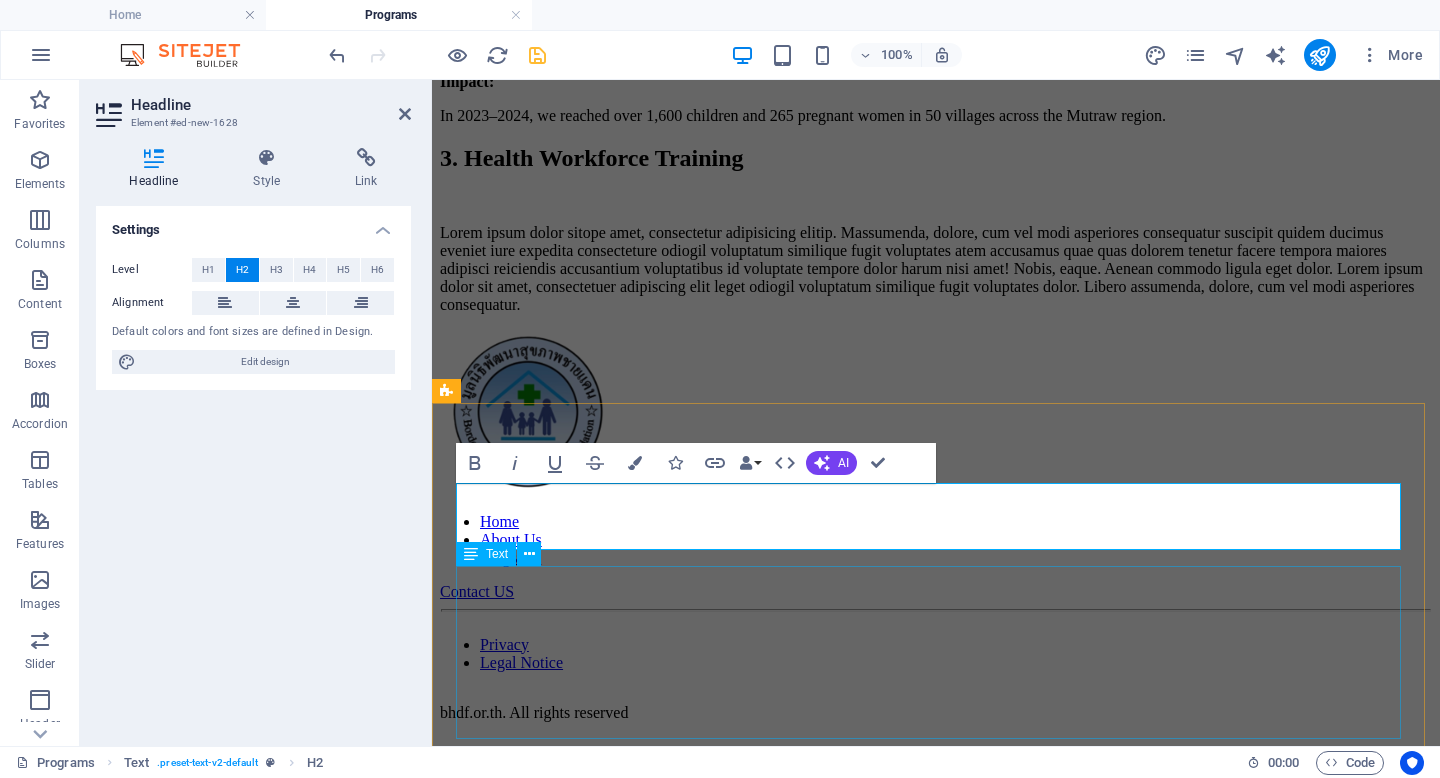 click on "Lorem ipsum dolor sitope amet, consectetur adipisicing elitip. Massumenda, dolore, cum vel modi asperiores consequatur suscipit quidem ducimus eveniet iure expedita consecteture odiogil voluptatum similique fugit voluptates atem accusamus quae quas dolorem tenetur facere tempora maiores adipisci reiciendis accusantium voluptatibus id voluptate tempore dolor harum nisi amet! Nobis, eaque. Aenean commodo ligula eget dolor. Lorem ipsum dolor sit amet, consectetuer adipiscing elit leget odiogil voluptatum similique fugit voluptates dolor. Libero assumenda, dolore, cum vel modi asperiores consequatur." at bounding box center (936, 269) 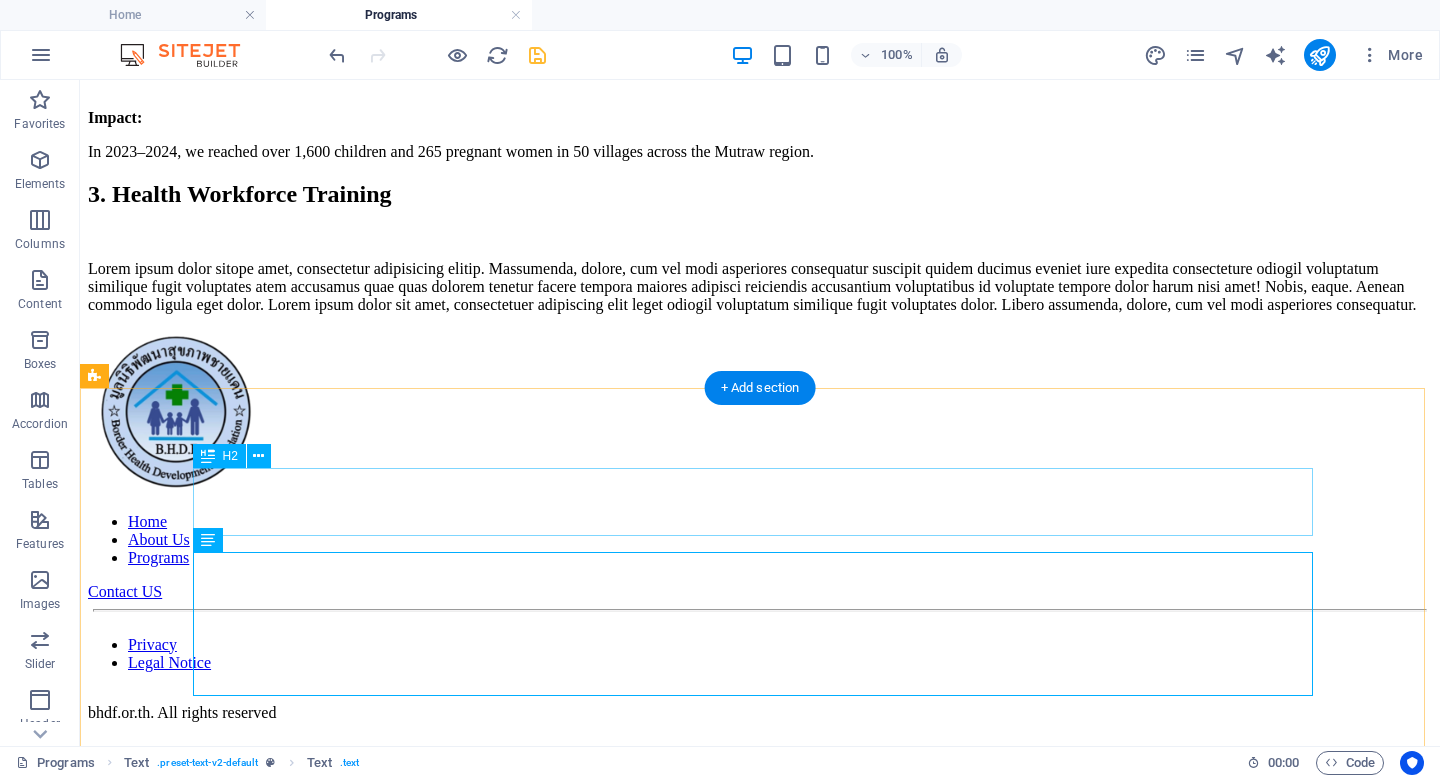 scroll, scrollTop: 1441, scrollLeft: 0, axis: vertical 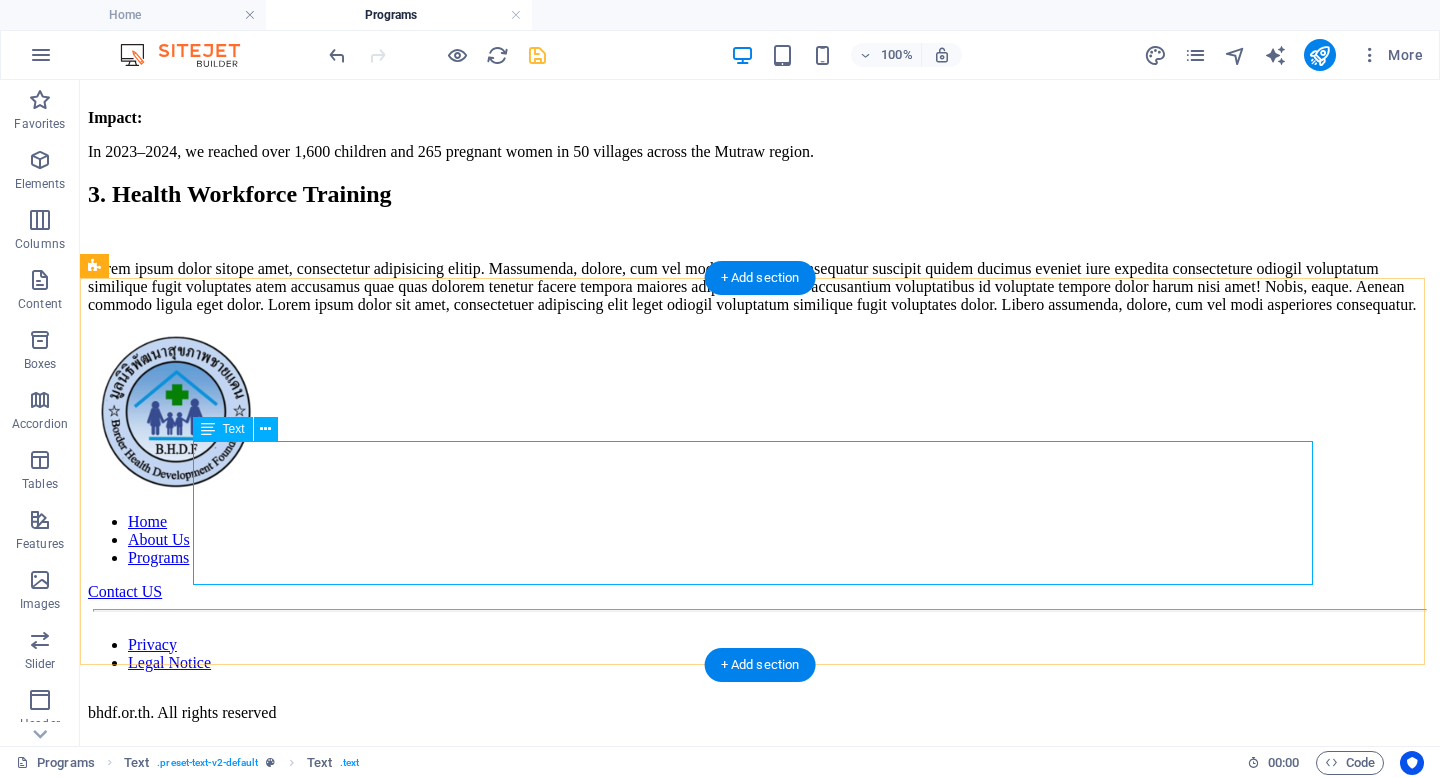 click on "Lorem ipsum dolor sitope amet, consectetur adipisicing elitip. Massumenda, dolore, cum vel modi asperiores consequatur suscipit quidem ducimus eveniet iure expedita consecteture odiogil voluptatum similique fugit voluptates atem accusamus quae quas dolorem tenetur facere tempora maiores adipisci reiciendis accusantium voluptatibus id voluptate tempore dolor harum nisi amet! Nobis, eaque. Aenean commodo ligula eget dolor. Lorem ipsum dolor sit amet, consectetuer adipiscing elit leget odiogil voluptatum similique fugit voluptates dolor. Libero assumenda, dolore, cum vel modi asperiores consequatur." at bounding box center (760, 287) 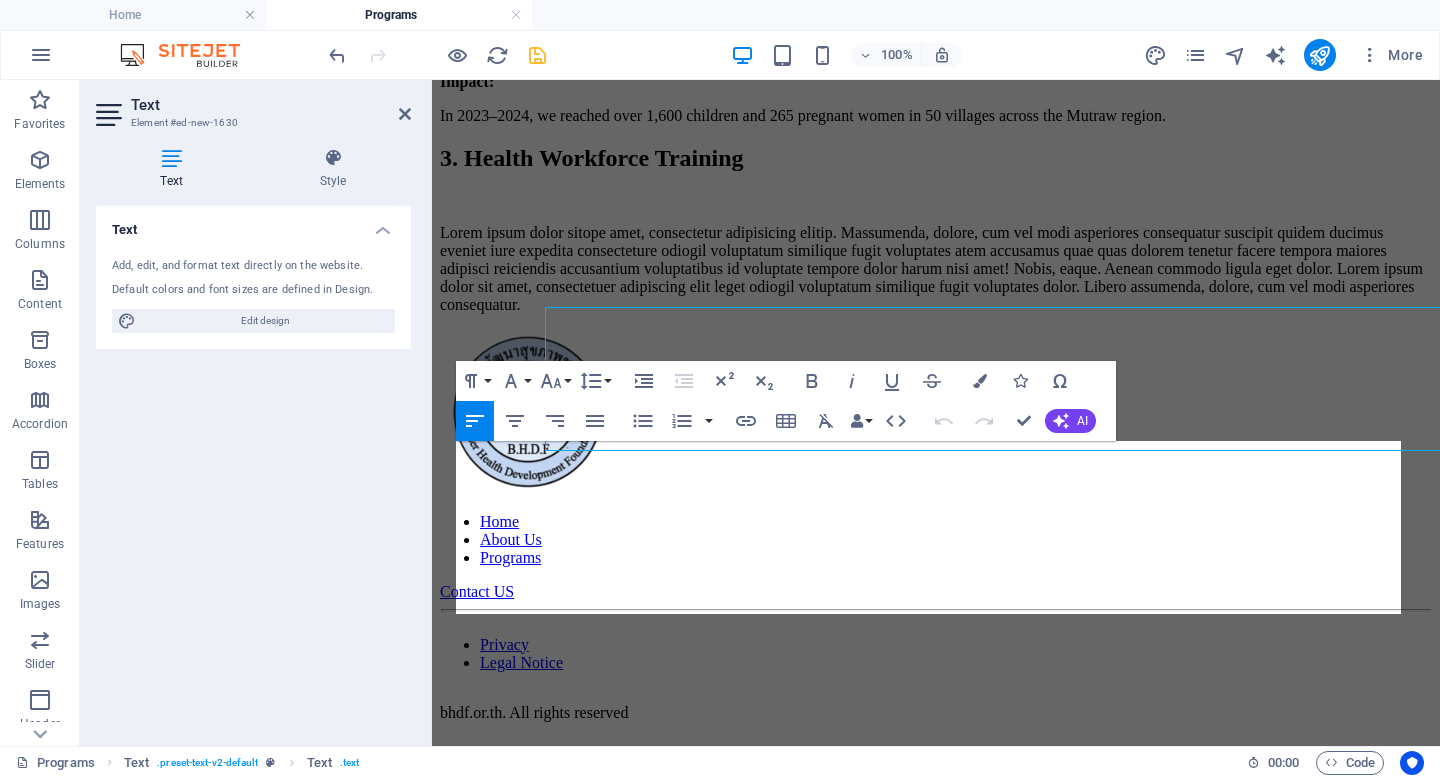 scroll, scrollTop: 1575, scrollLeft: 0, axis: vertical 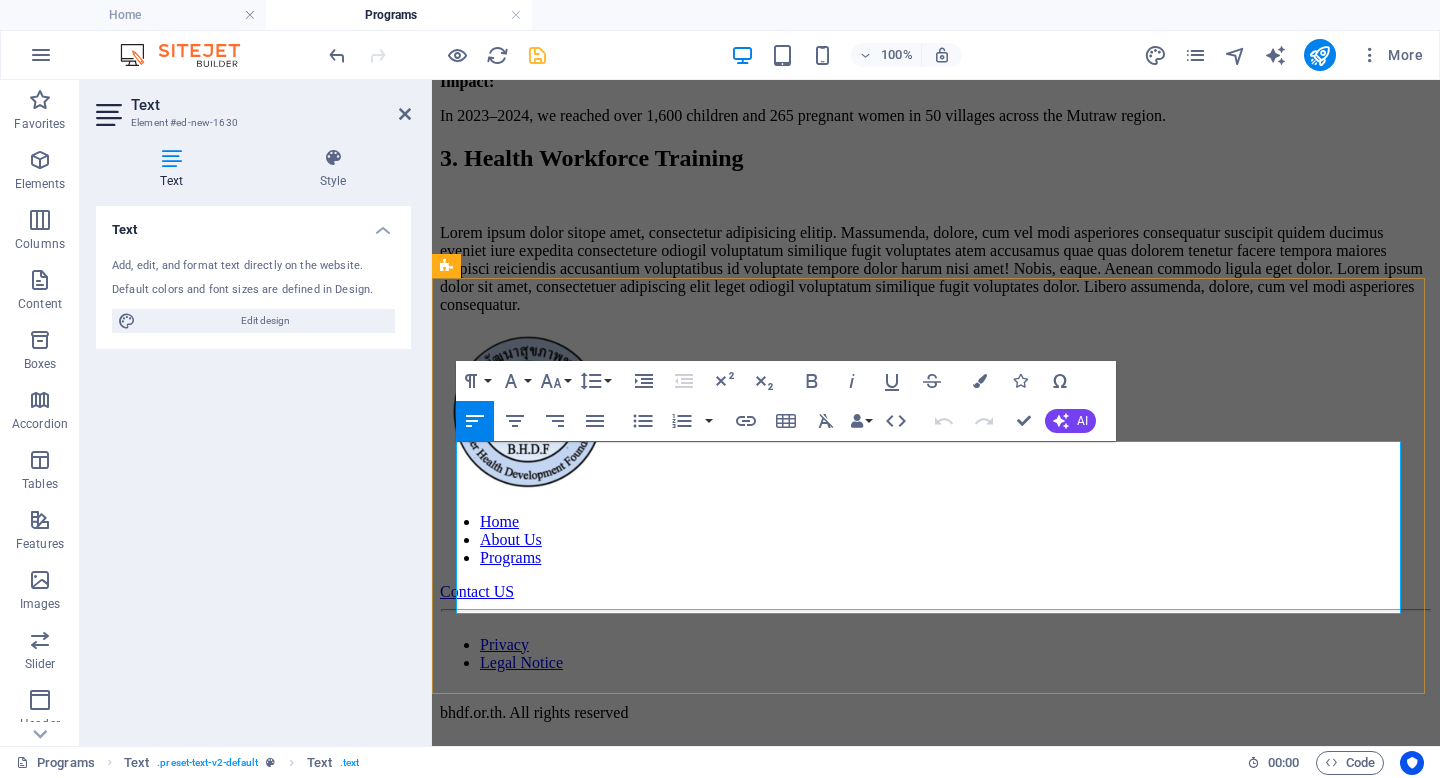 click on "Lorem ipsum dolor sitope amet, consectetur adipisicing elitip. Massumenda, dolore, cum vel modi asperiores consequatur suscipit quidem ducimus eveniet iure expedita consecteture odiogil voluptatum similique fugit voluptates atem accusamus quae quas dolorem tenetur facere tempora maiores adipisci reiciendis accusantium voluptatibus id voluptate tempore dolor harum nisi amet! Nobis, eaque. Aenean commodo ligula eget dolor. Lorem ipsum dolor sit amet, consectetuer adipiscing elit leget odiogil voluptatum similique fugit voluptates dolor. Libero assumenda, dolore, cum vel modi asperiores consequatur." at bounding box center [936, 269] 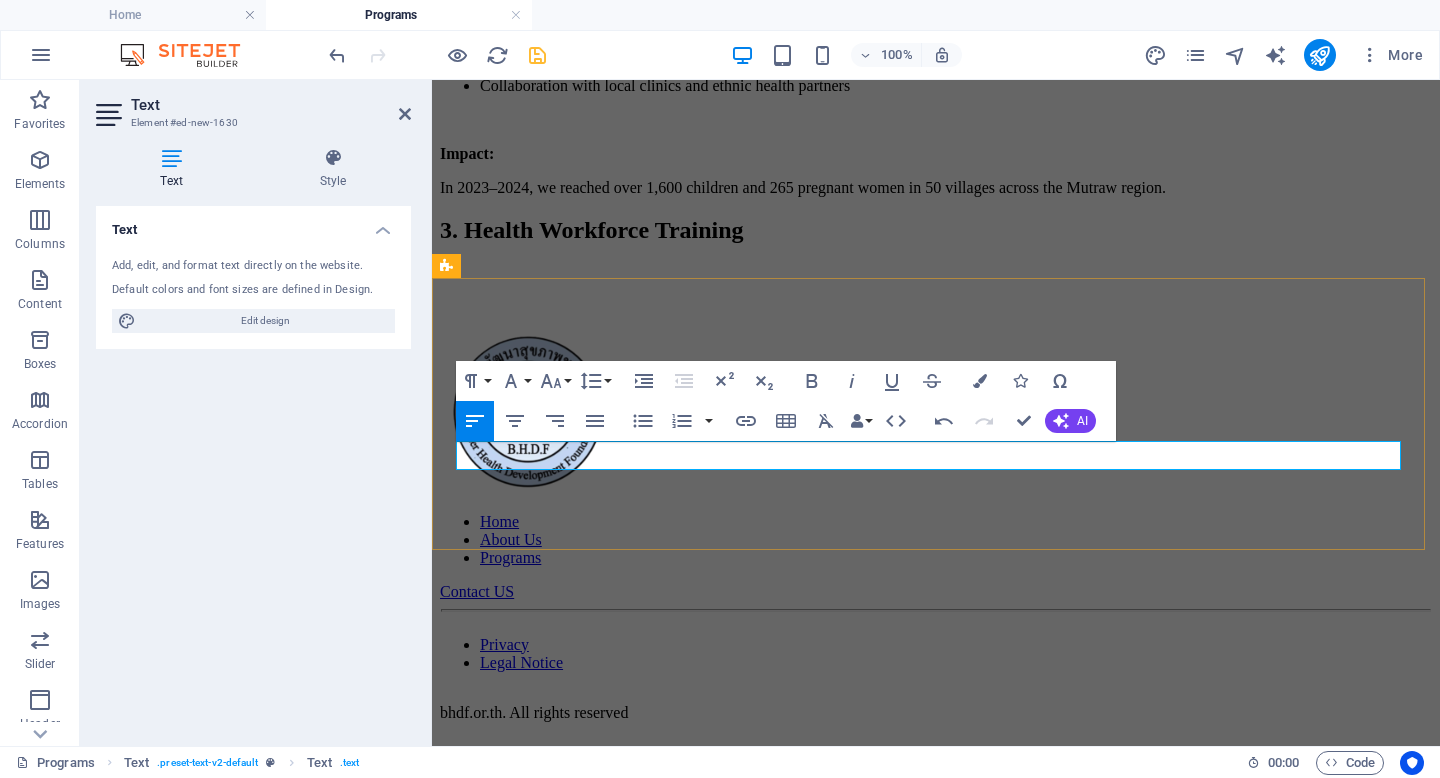 click at bounding box center (936, 305) 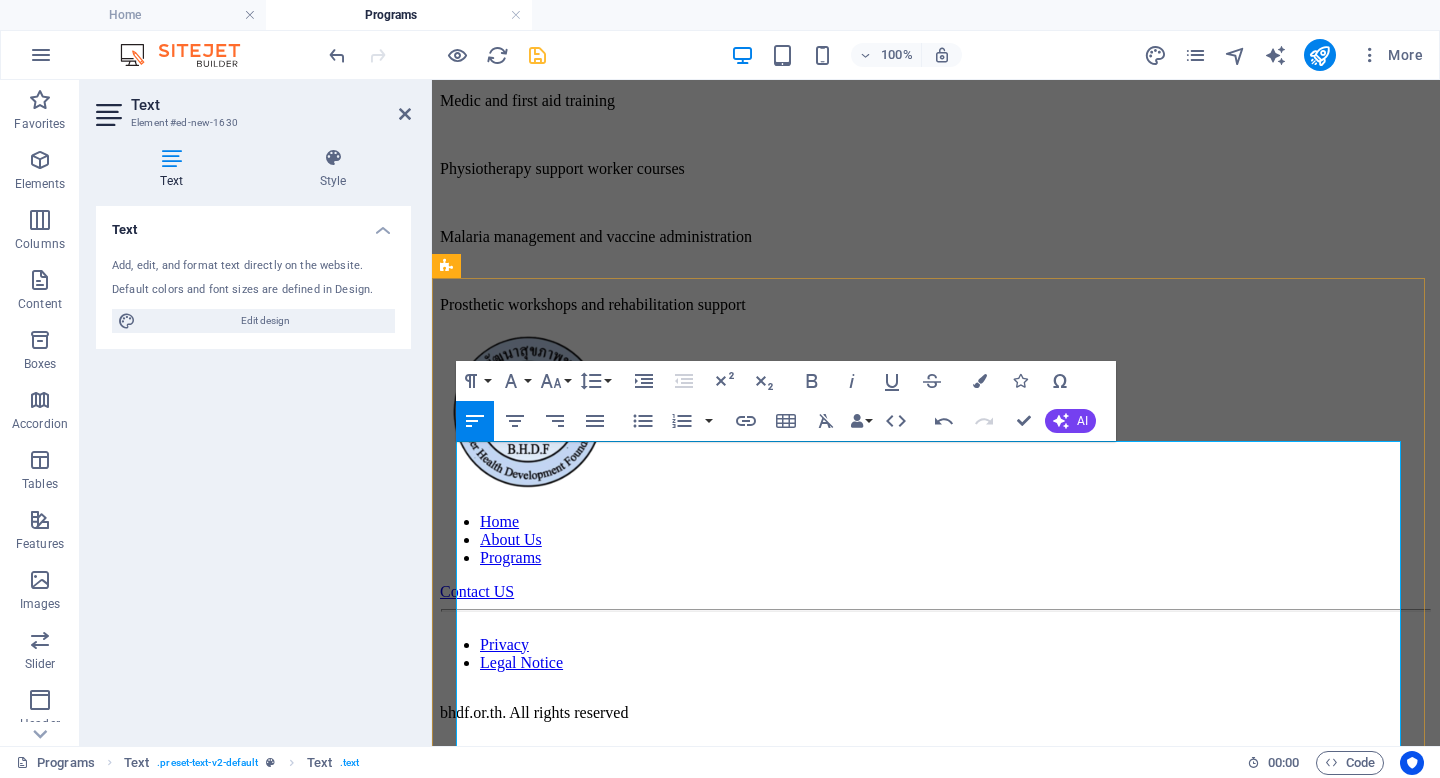 scroll, scrollTop: 6288, scrollLeft: 4, axis: both 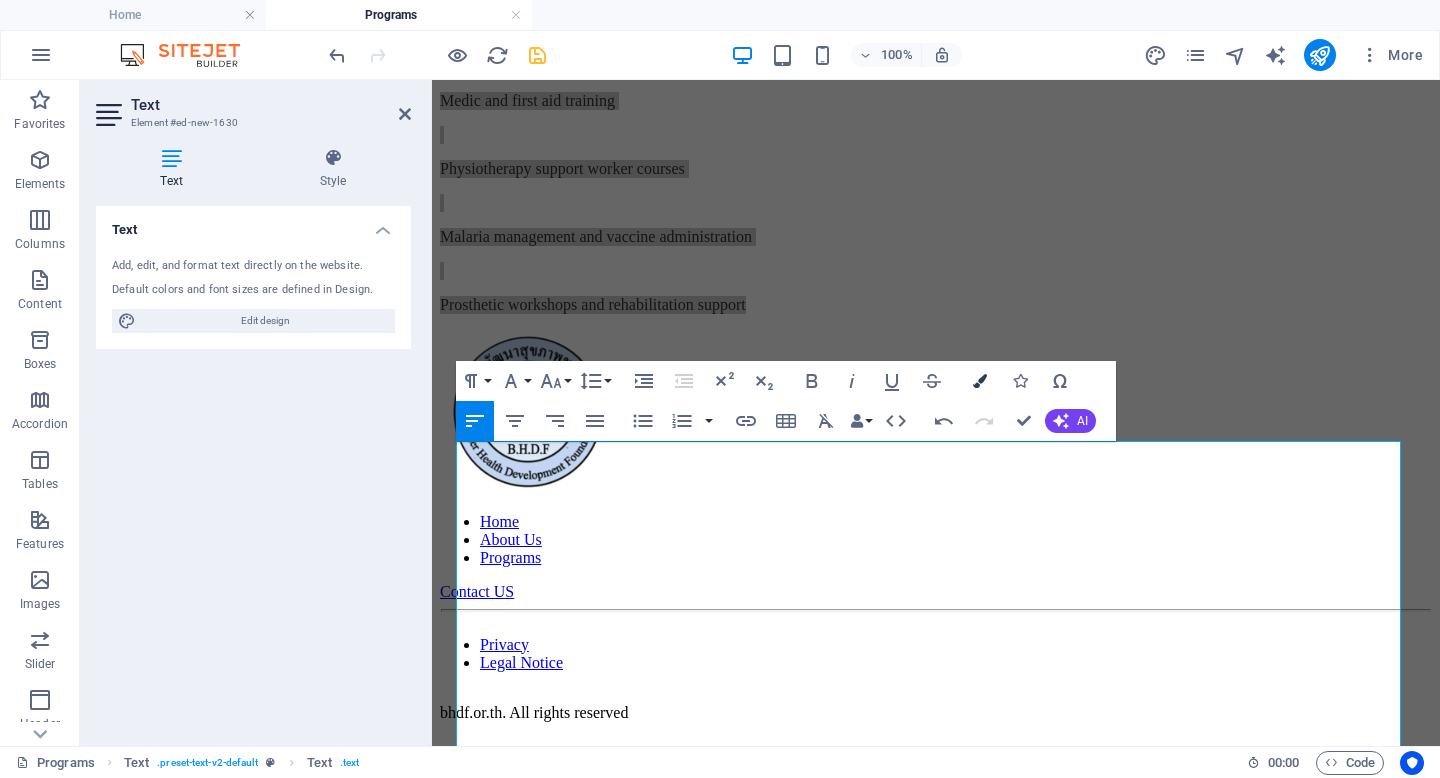 click at bounding box center (980, 381) 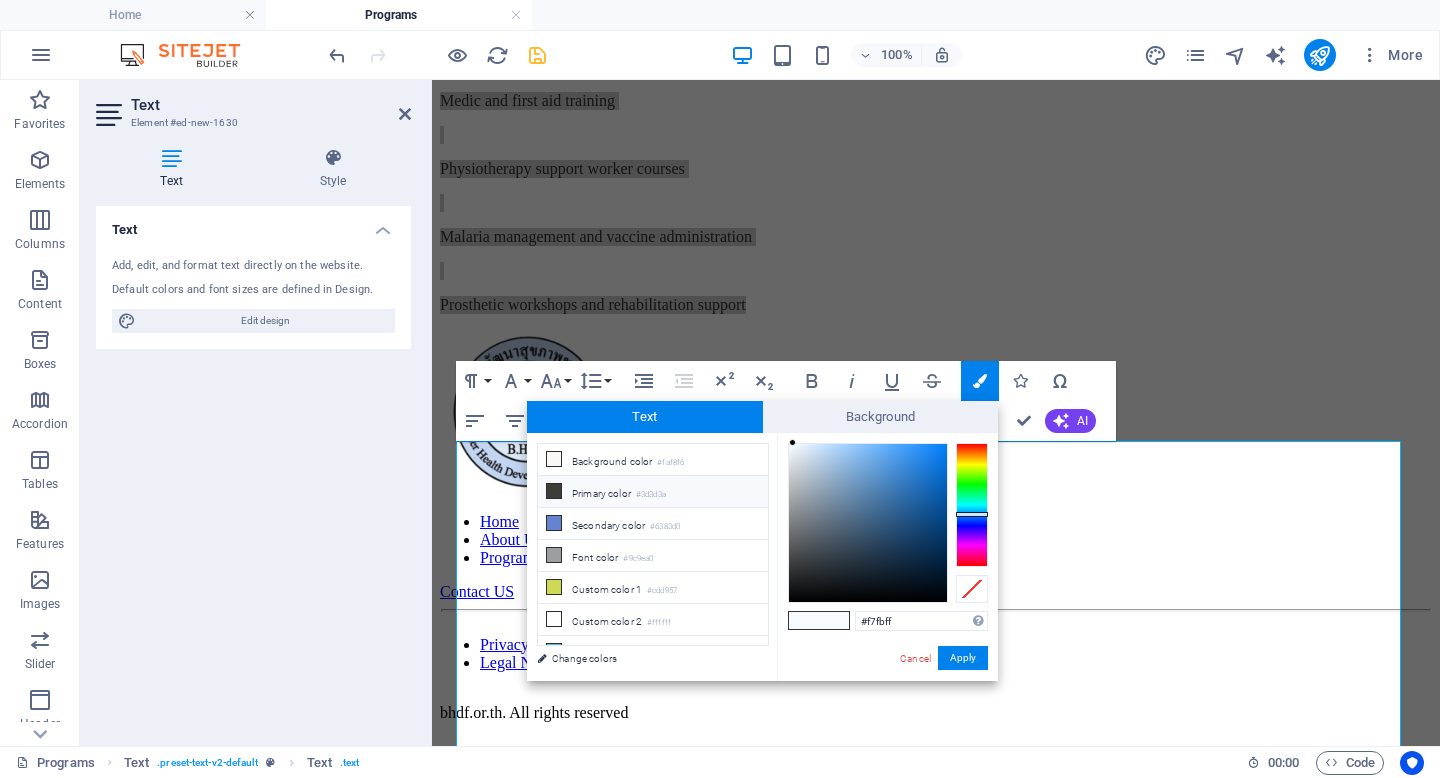 click on "Primary color
#3d3d3a" at bounding box center [653, 492] 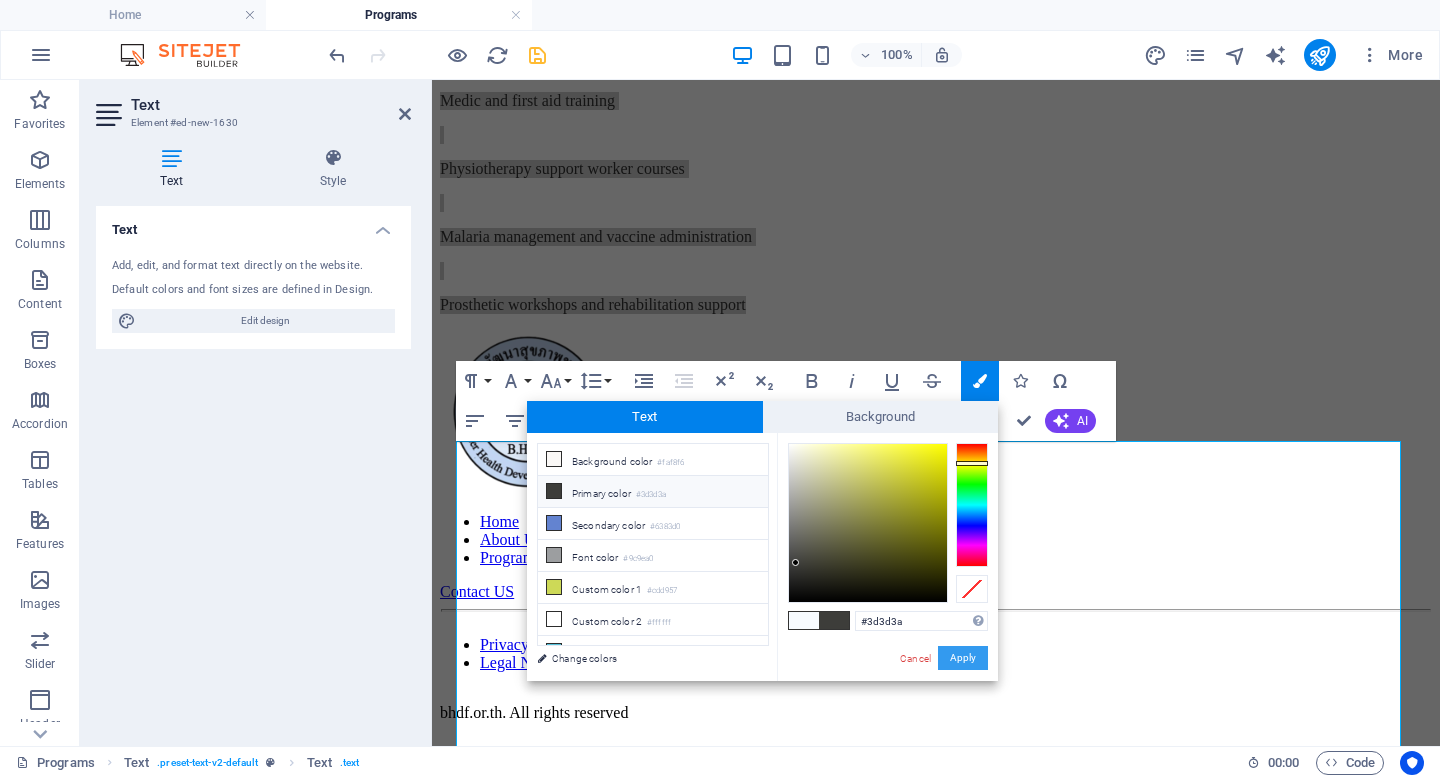 drag, startPoint x: 972, startPoint y: 652, endPoint x: 540, endPoint y: 571, distance: 439.52817 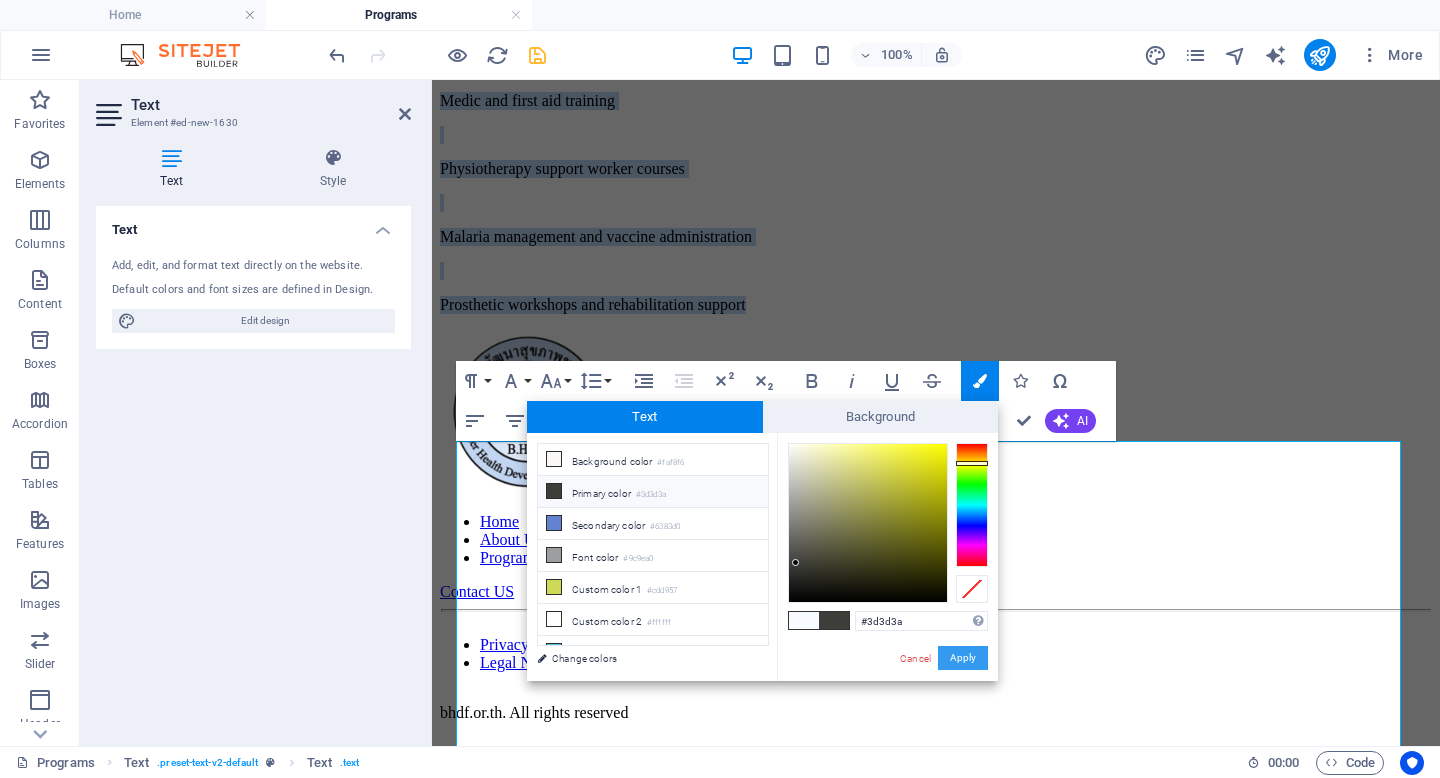 click on "Apply" at bounding box center [963, 658] 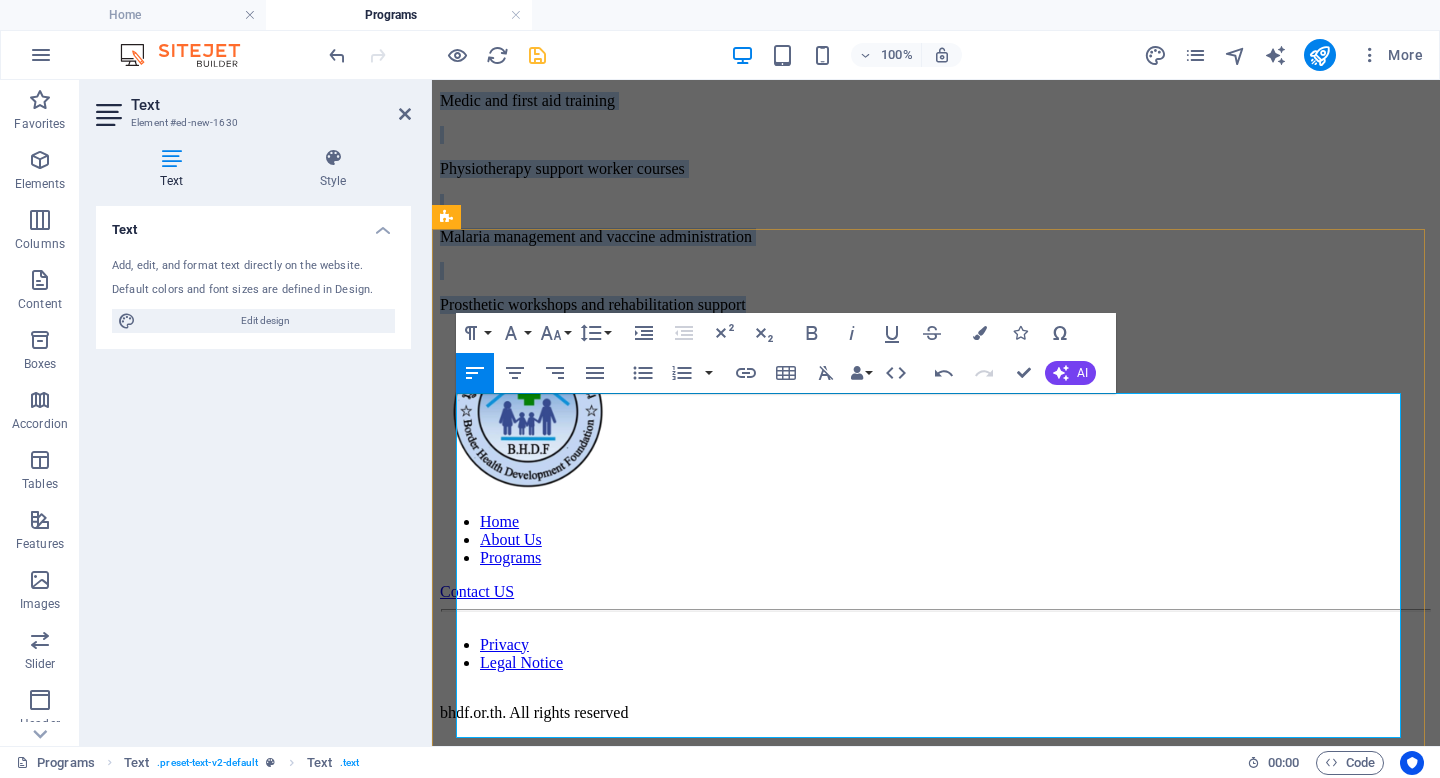 scroll, scrollTop: 1624, scrollLeft: 0, axis: vertical 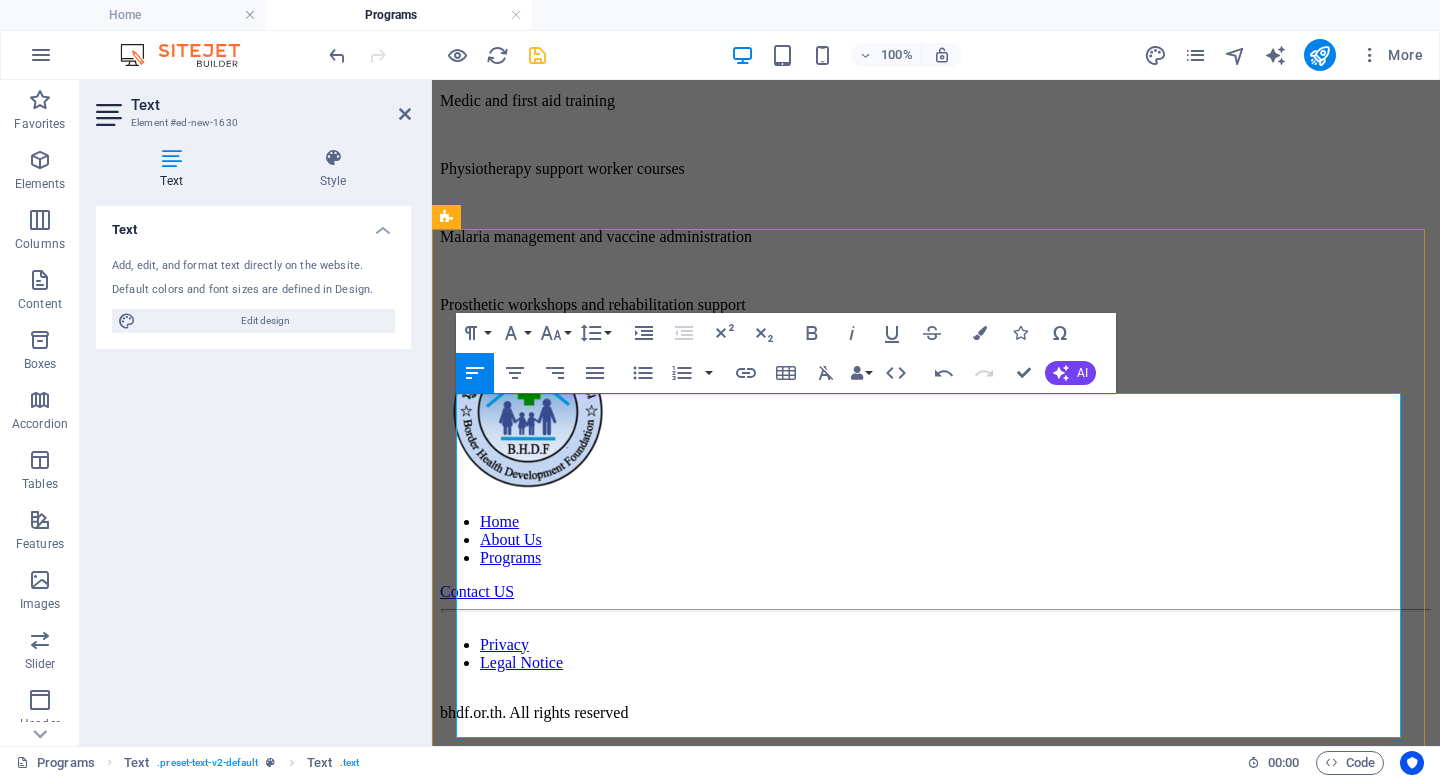 click on "Trainings Offered:" at bounding box center (936, 33) 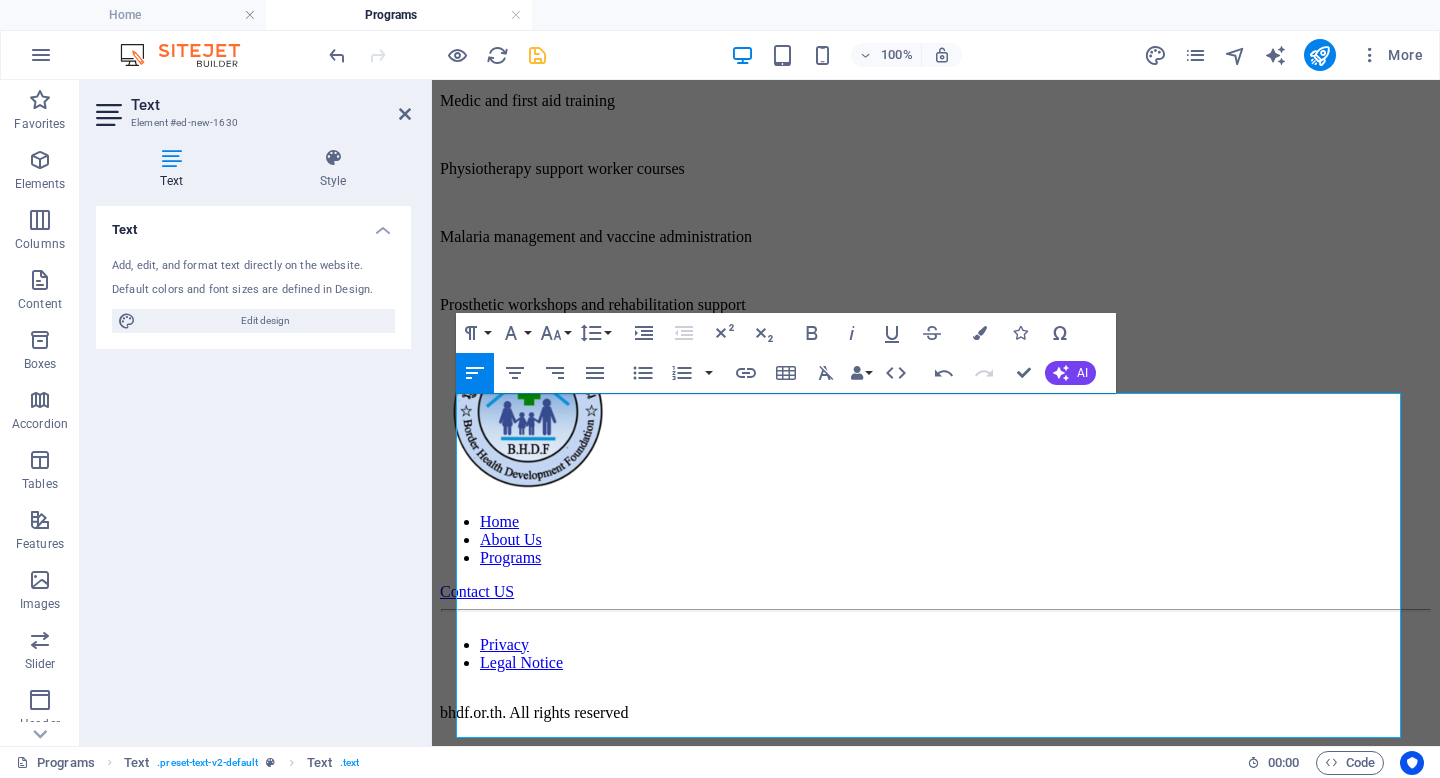 drag, startPoint x: 644, startPoint y: 497, endPoint x: 413, endPoint y: 503, distance: 231.07791 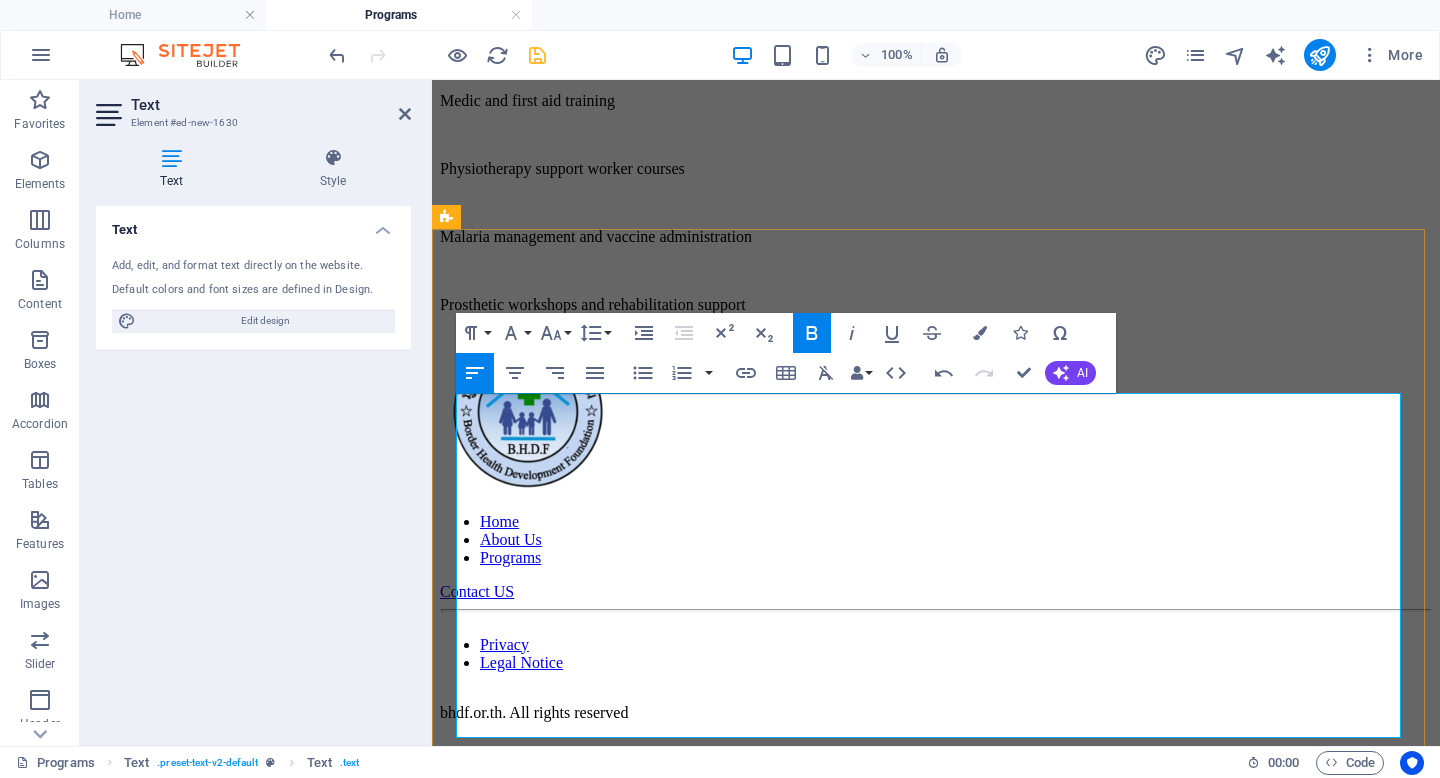 click on "Physiotherapy support worker courses" at bounding box center [562, 168] 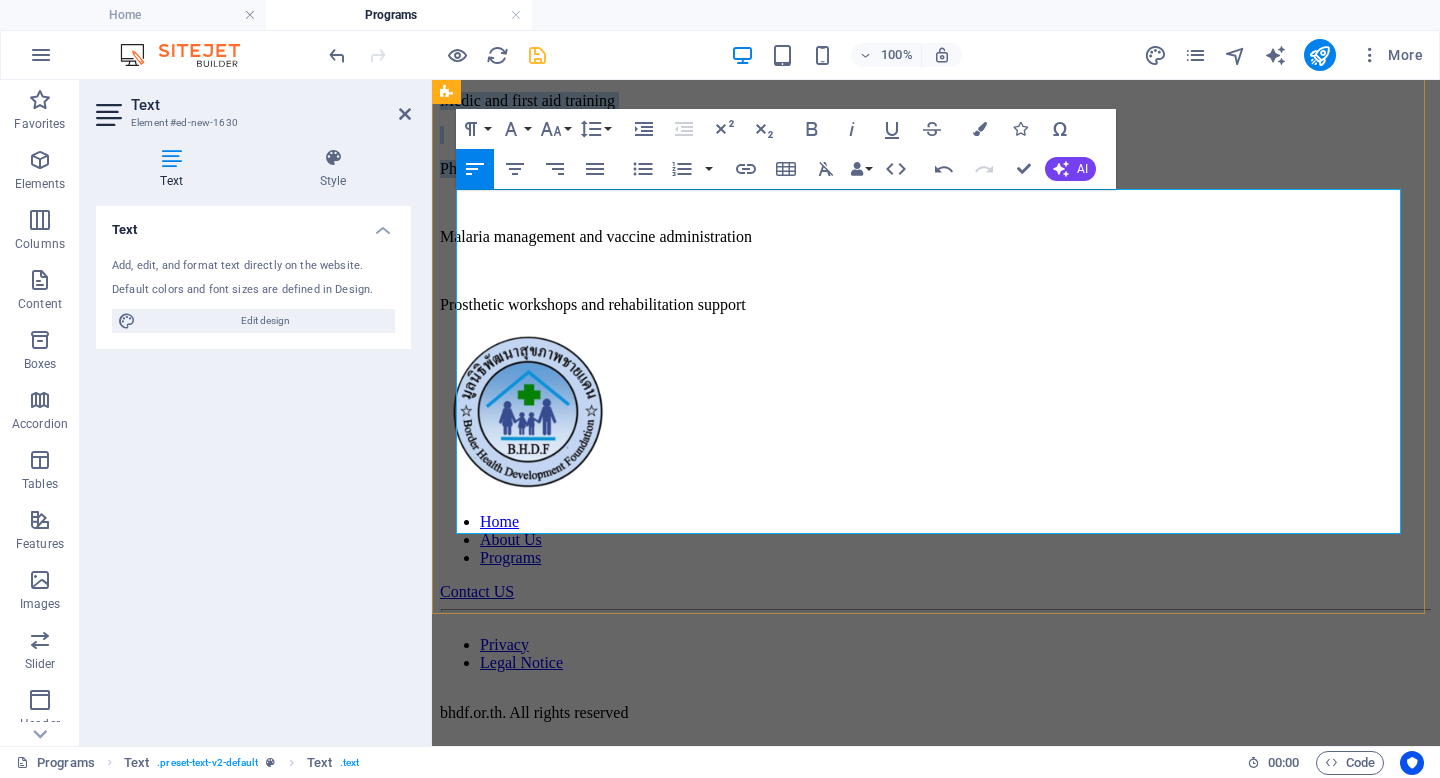 scroll, scrollTop: 1828, scrollLeft: 0, axis: vertical 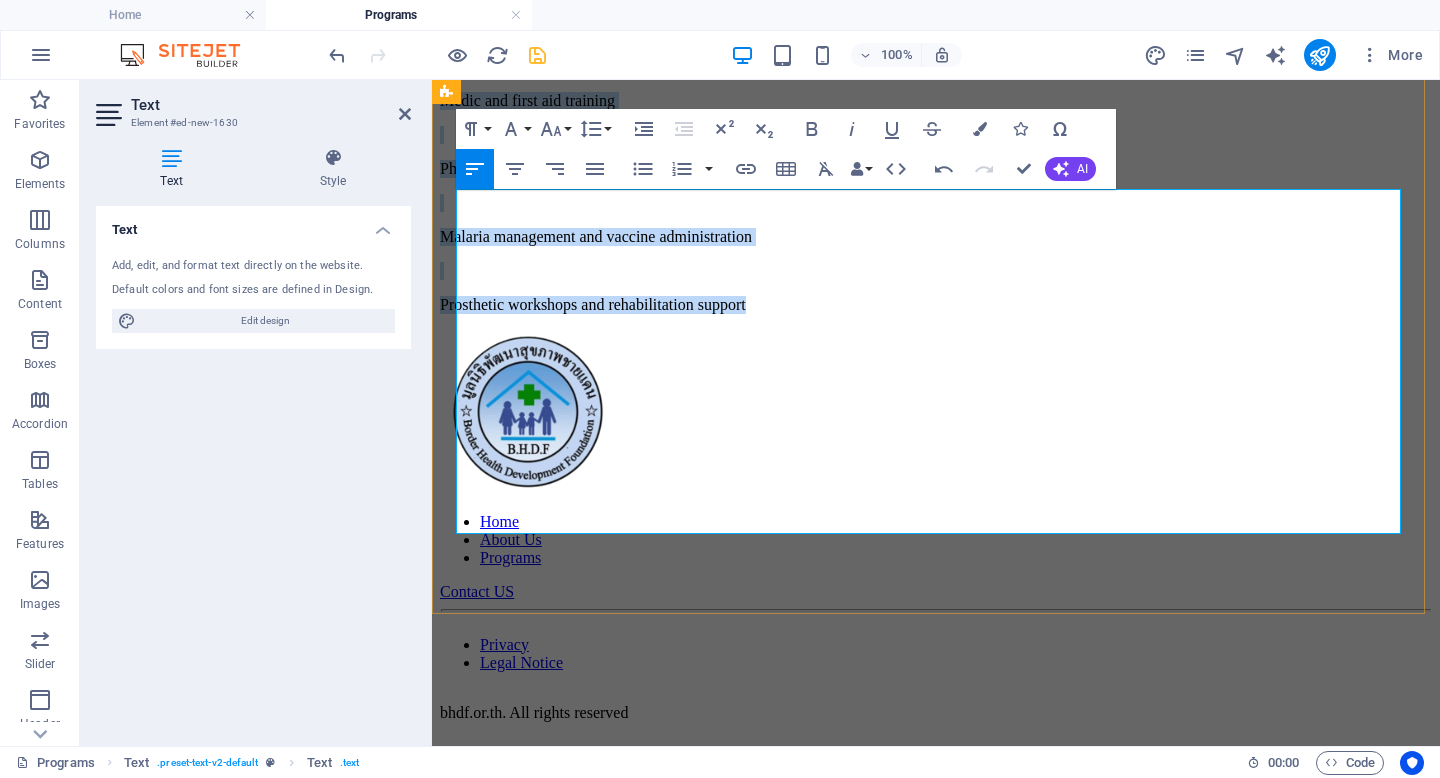 drag, startPoint x: 461, startPoint y: 553, endPoint x: 870, endPoint y: 521, distance: 410.24994 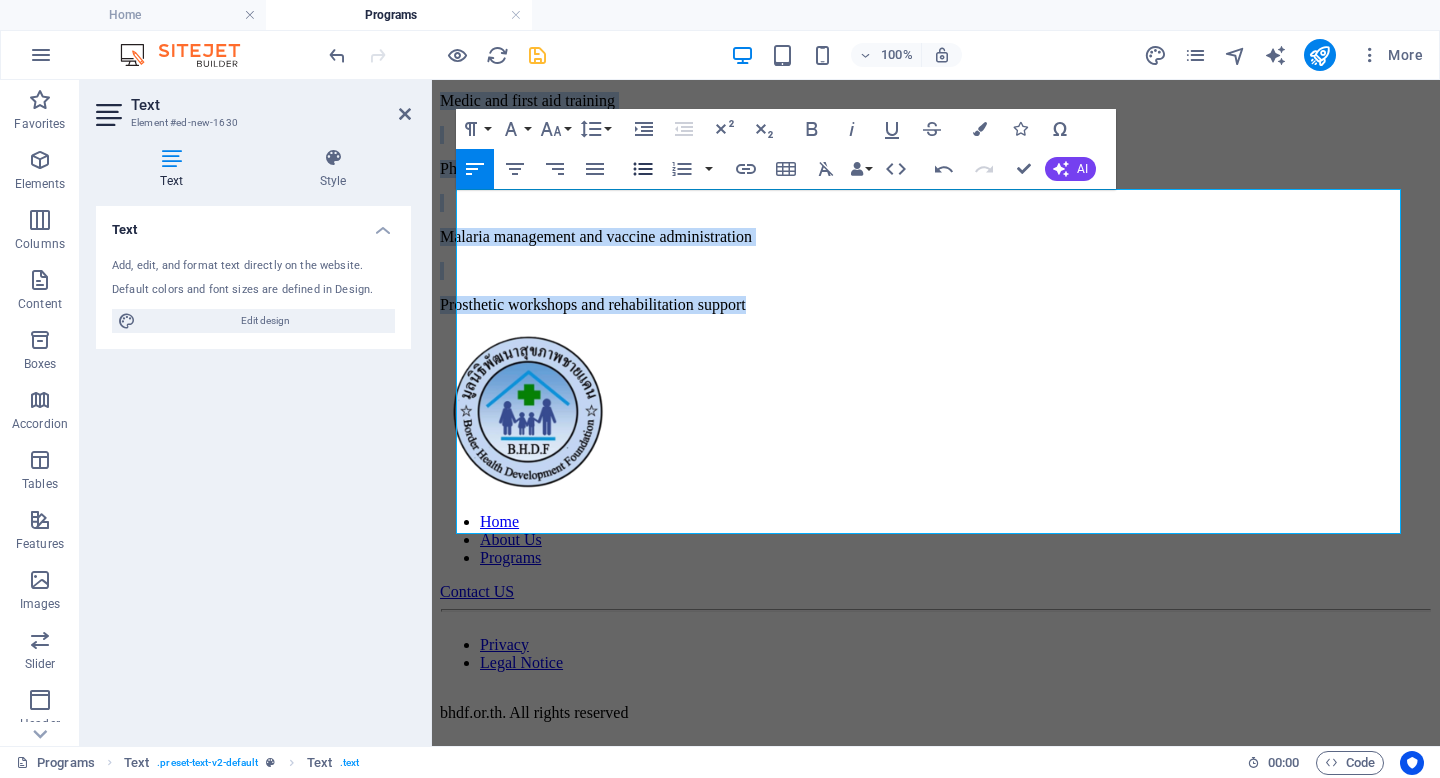 drag, startPoint x: 647, startPoint y: 168, endPoint x: 214, endPoint y: 112, distance: 436.60623 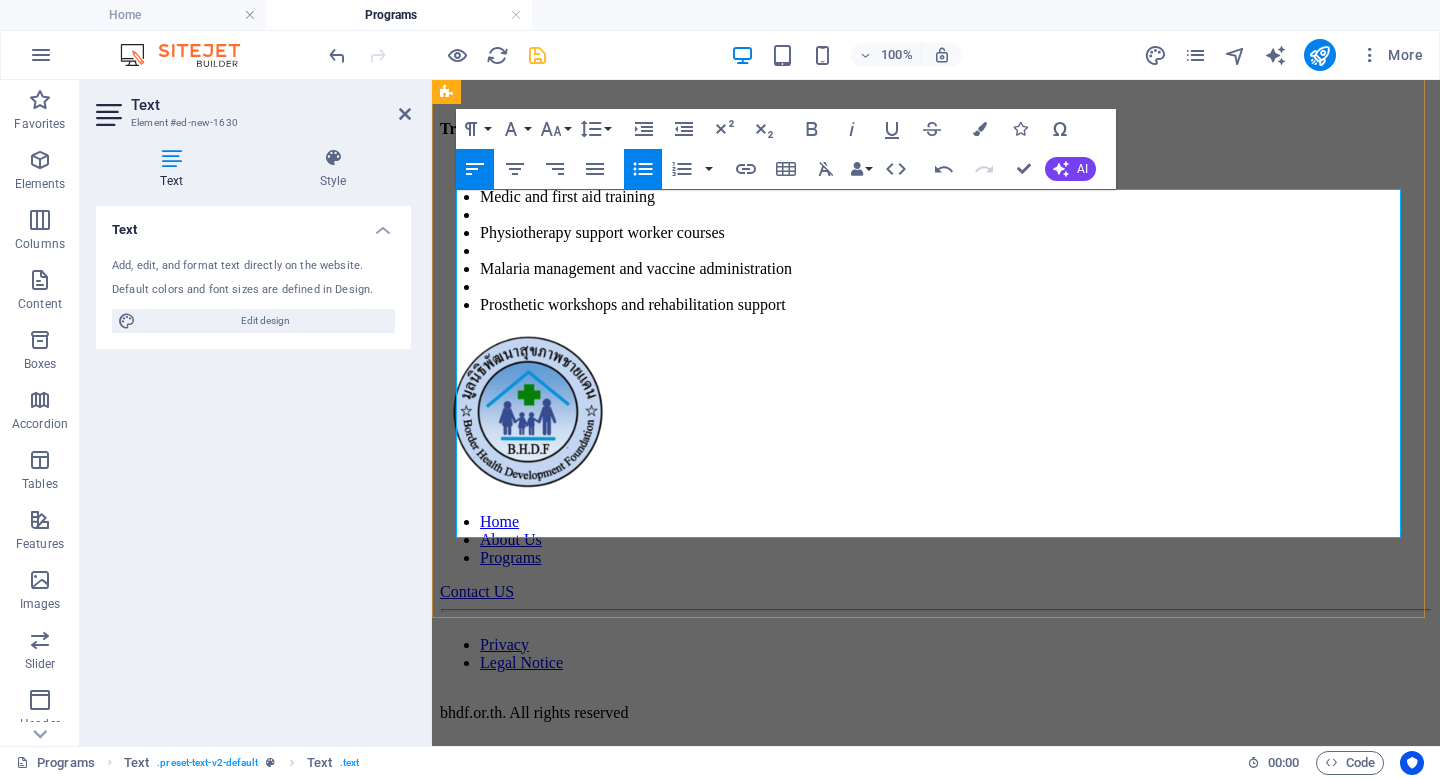 click at bounding box center [956, 215] 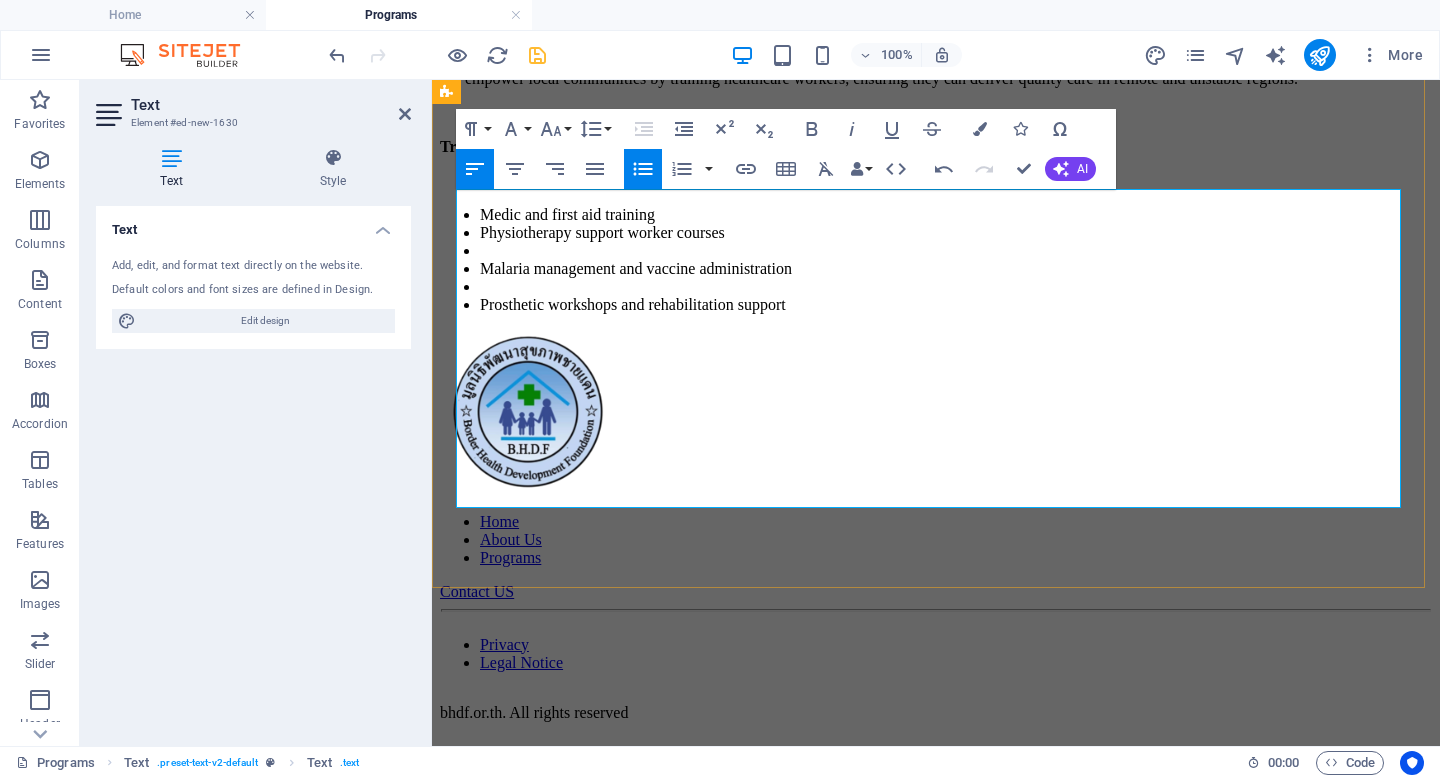 click at bounding box center [956, 251] 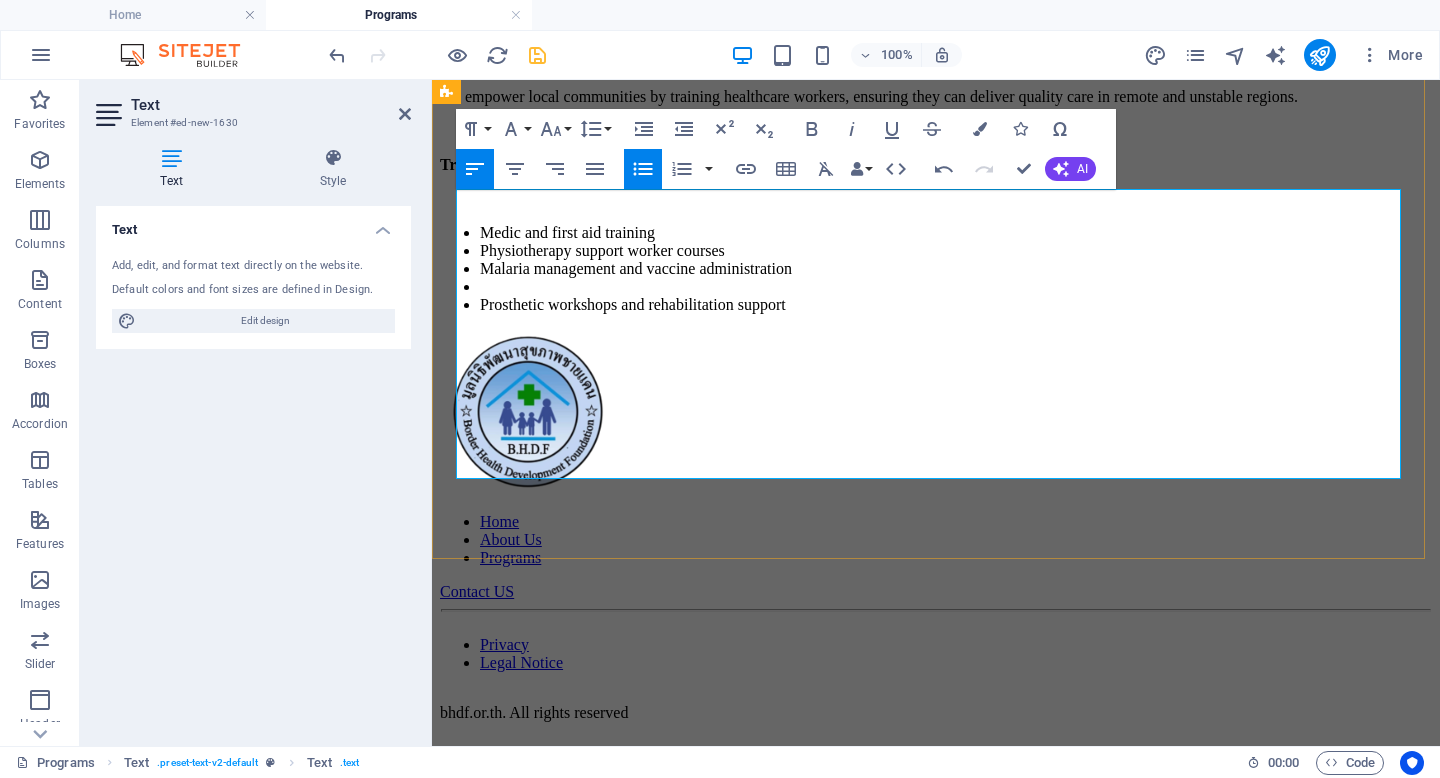 click at bounding box center (956, 287) 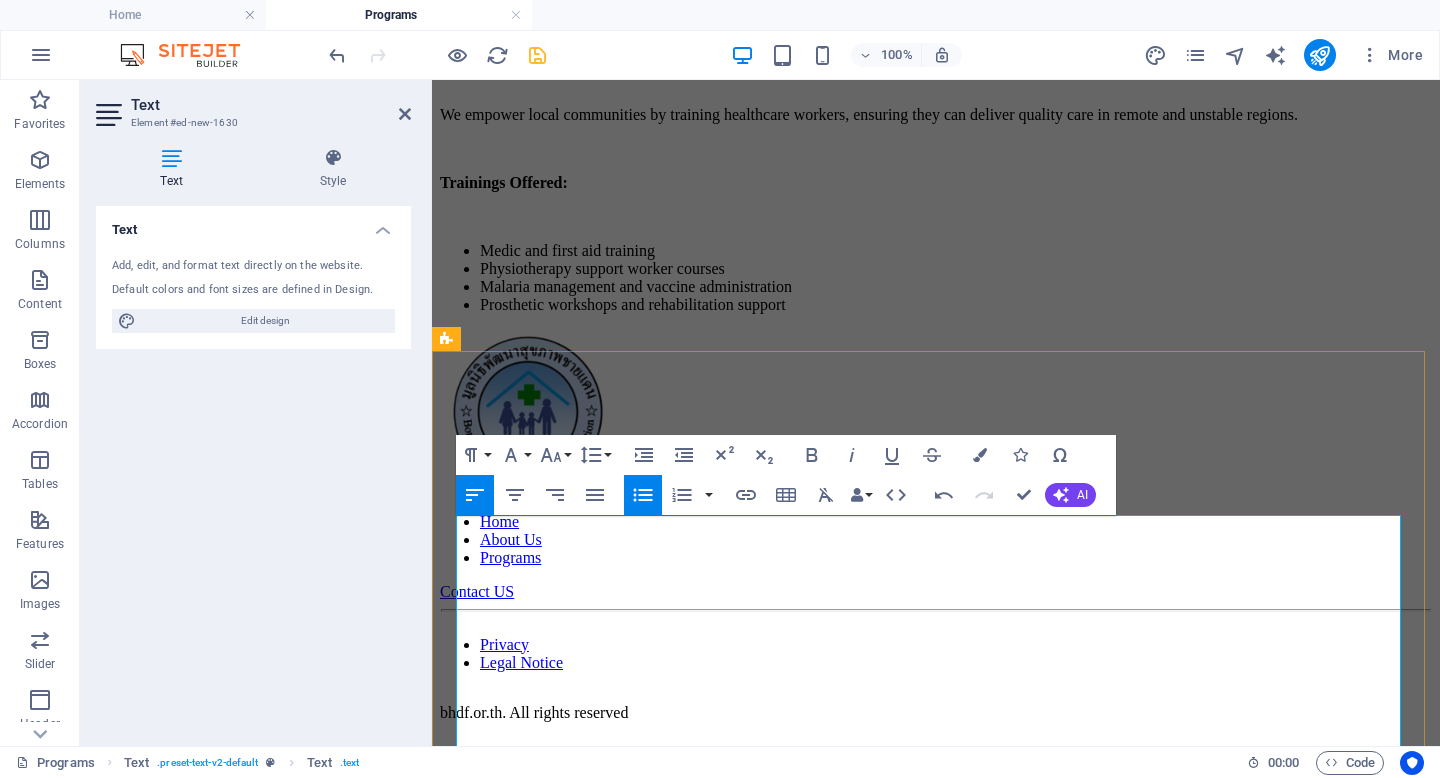 scroll, scrollTop: 1502, scrollLeft: 0, axis: vertical 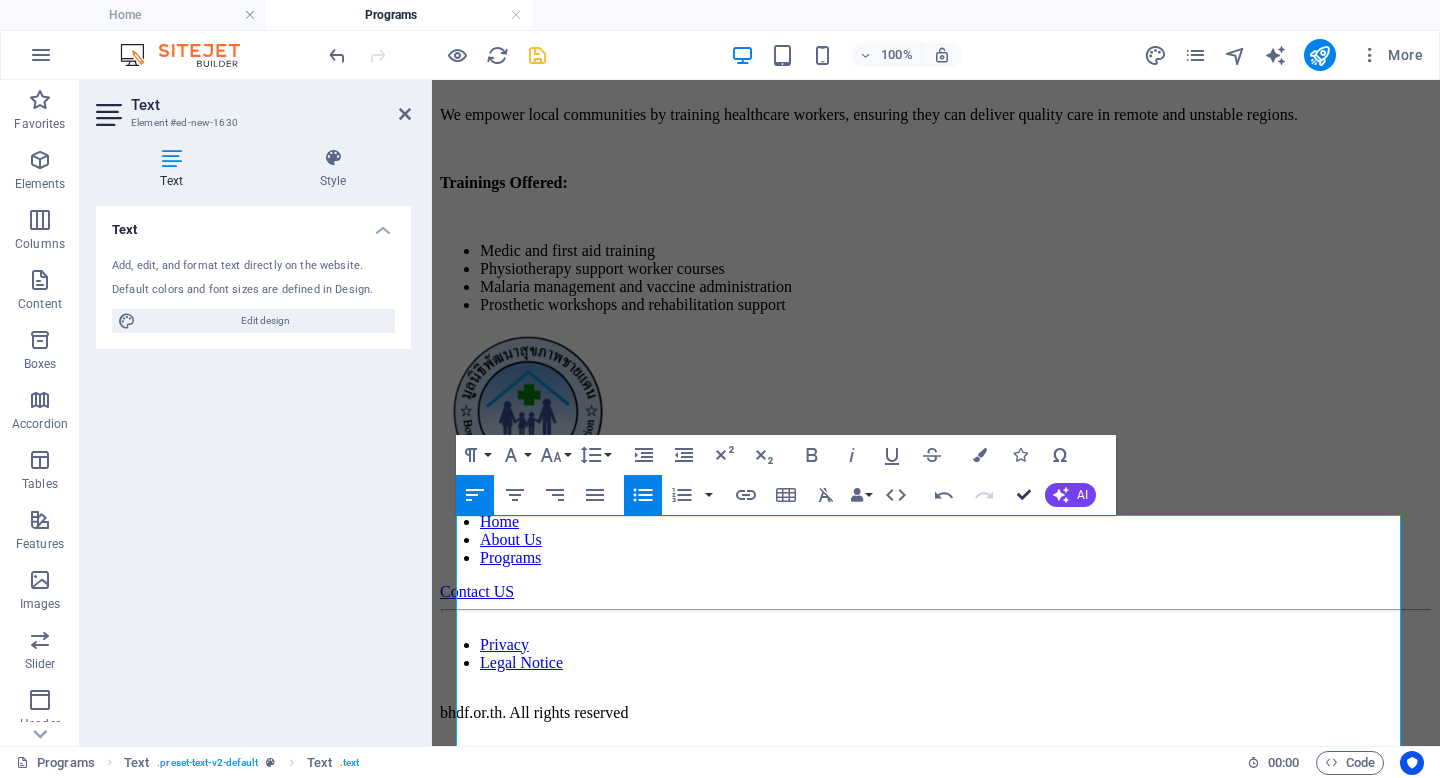 drag, startPoint x: 1017, startPoint y: 485, endPoint x: 937, endPoint y: 405, distance: 113.137085 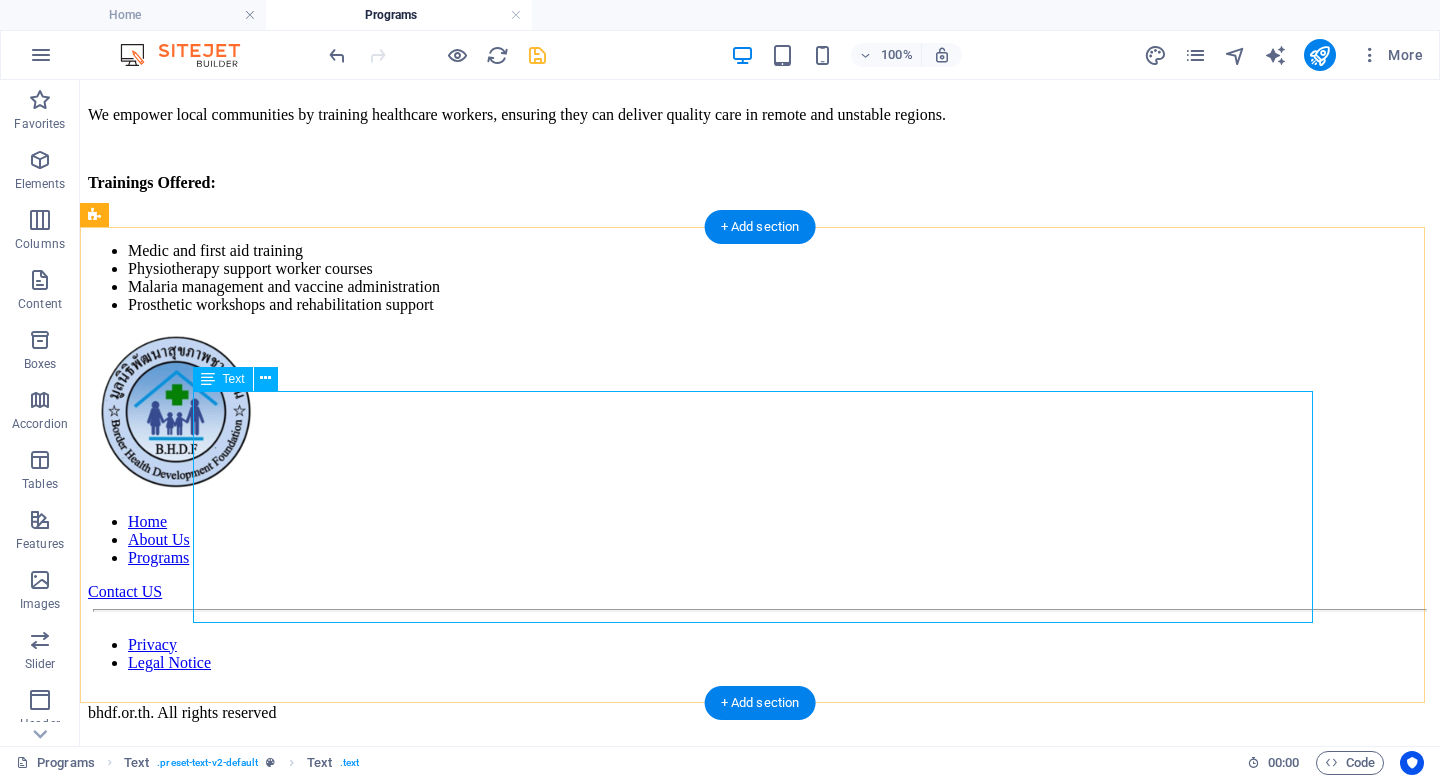 scroll, scrollTop: 1508, scrollLeft: 0, axis: vertical 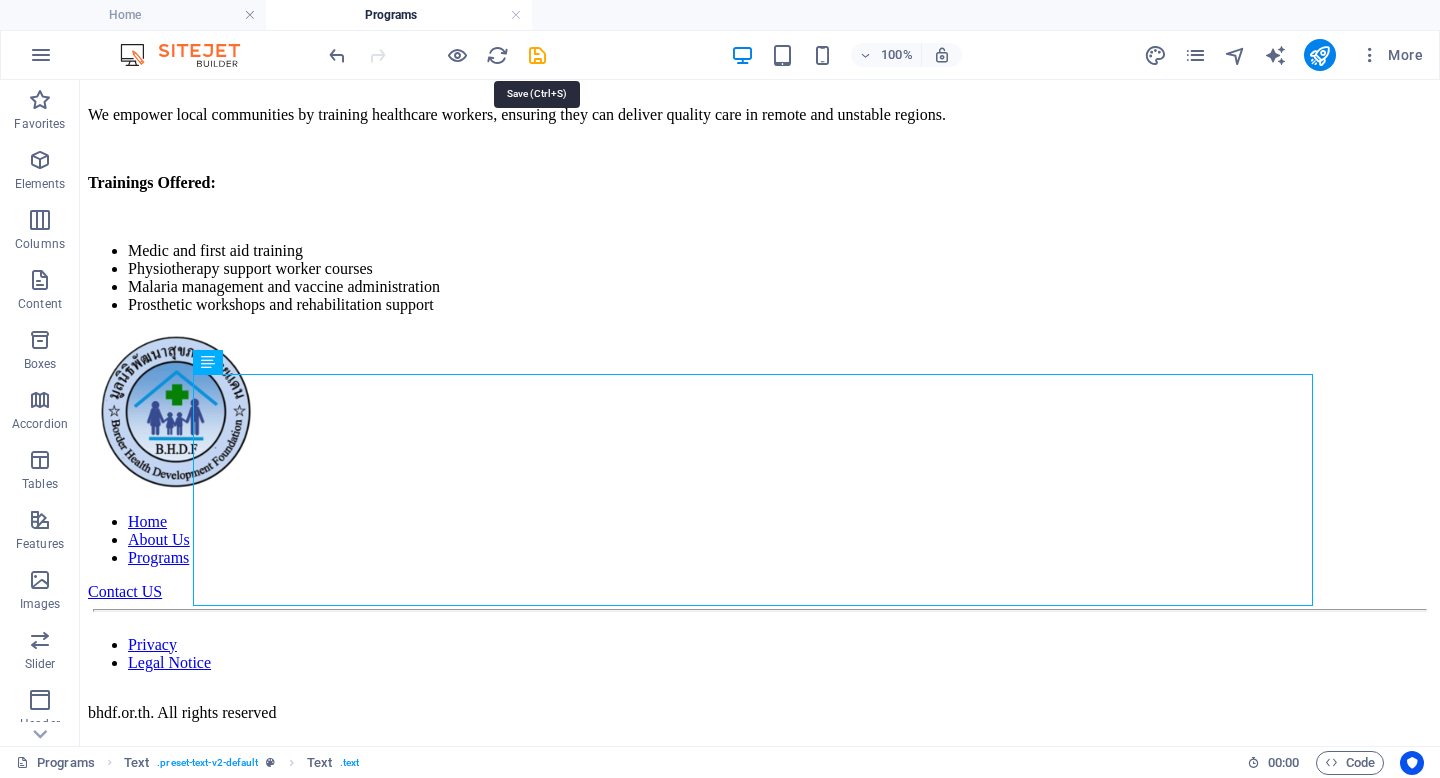 click at bounding box center [537, 55] 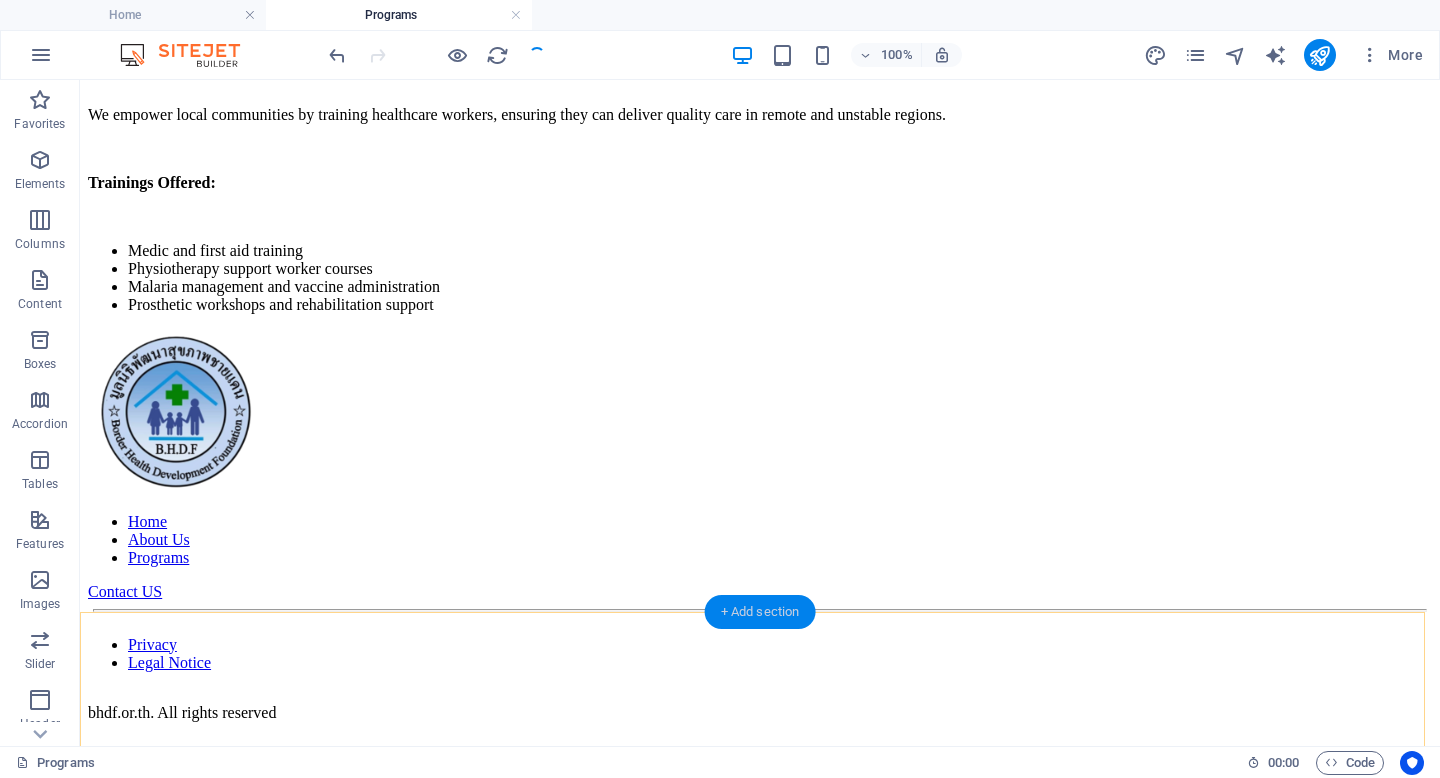 drag, startPoint x: 736, startPoint y: 610, endPoint x: 312, endPoint y: 531, distance: 431.29688 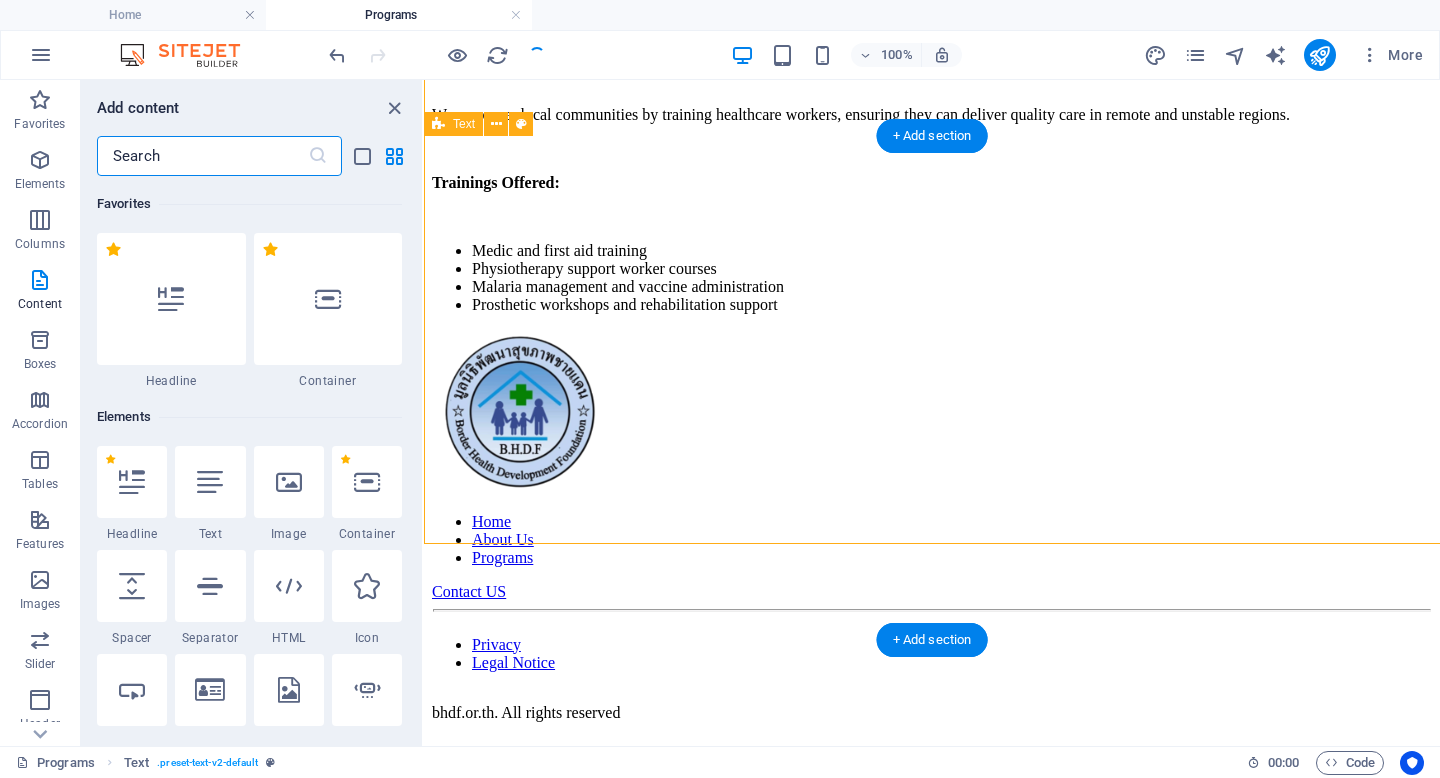 scroll, scrollTop: 1650, scrollLeft: 0, axis: vertical 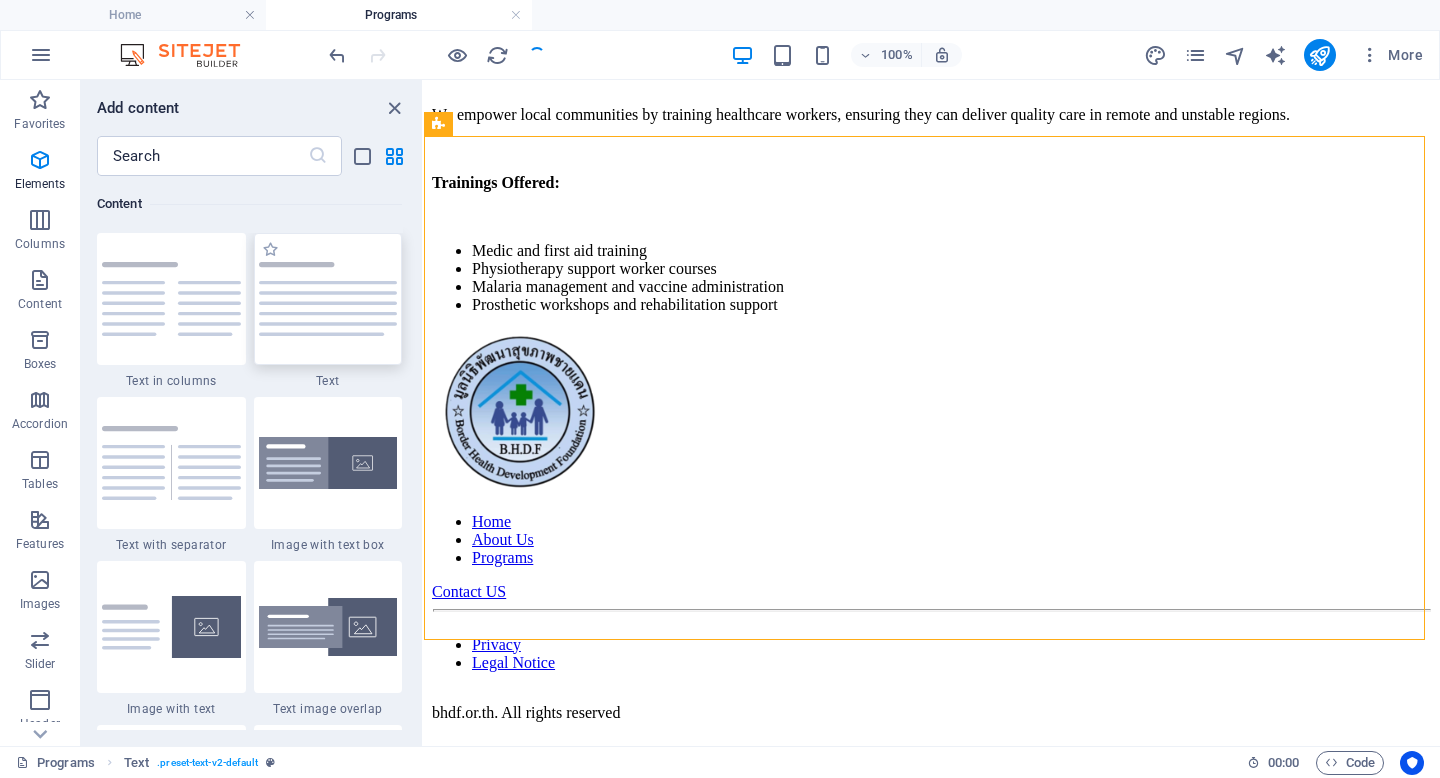 click at bounding box center [328, 299] 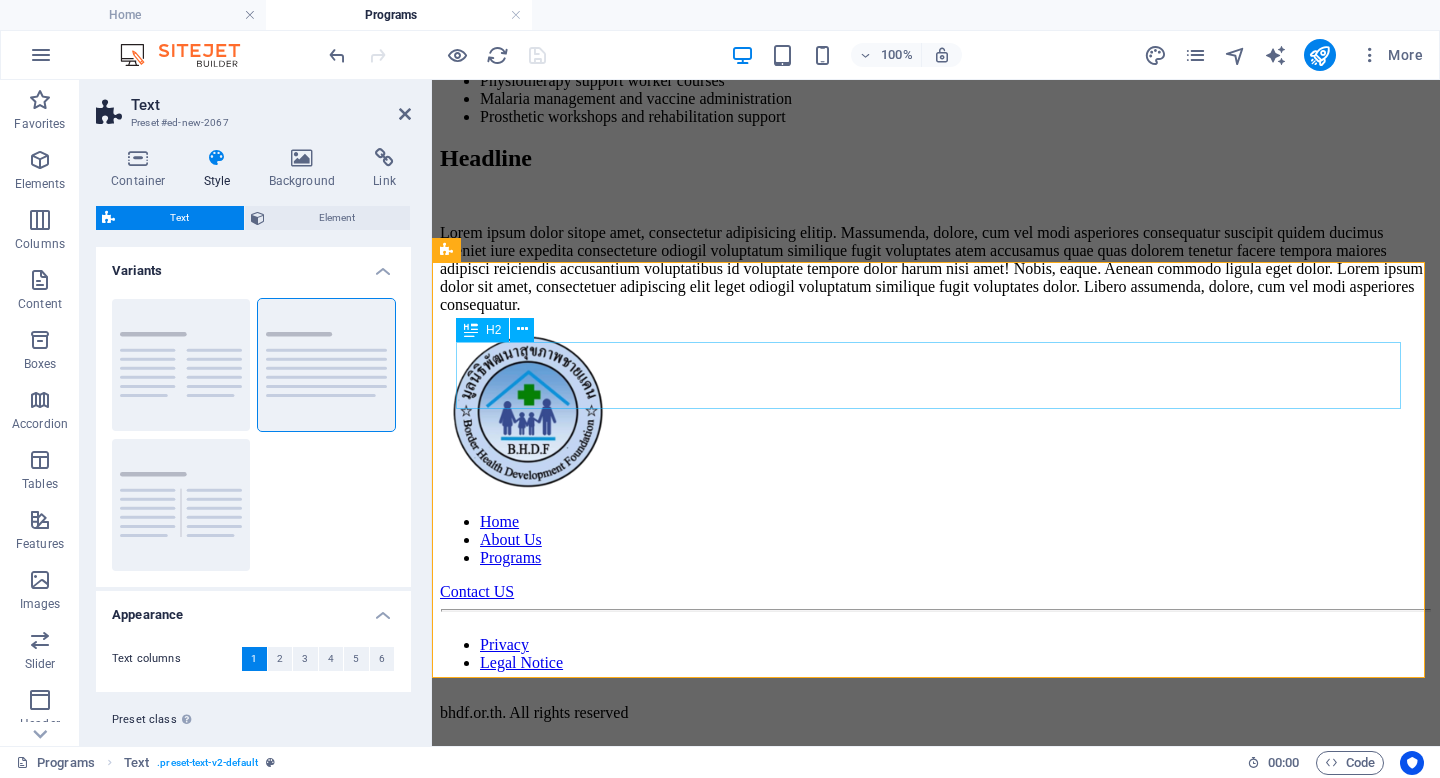 scroll, scrollTop: 2095, scrollLeft: 0, axis: vertical 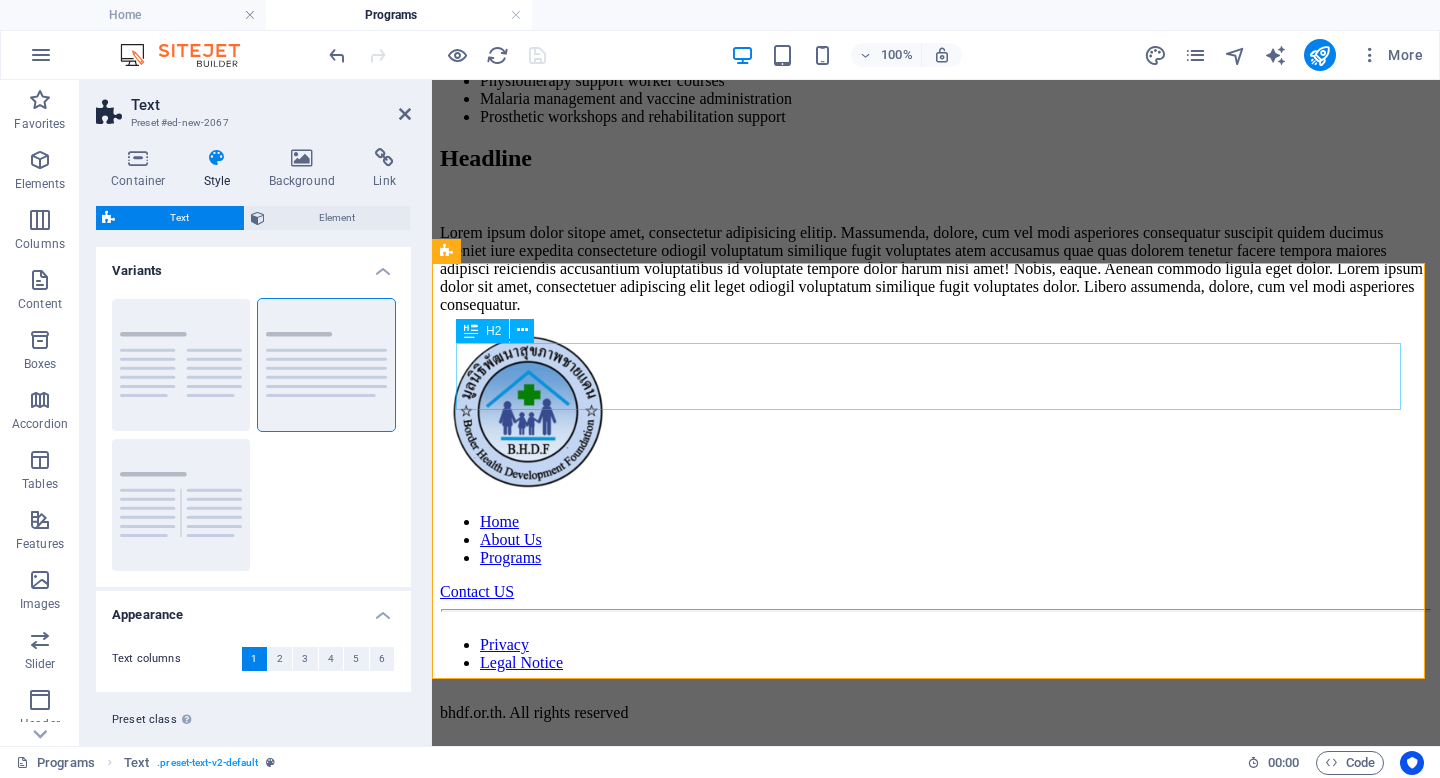 click on "Headline" at bounding box center (936, 158) 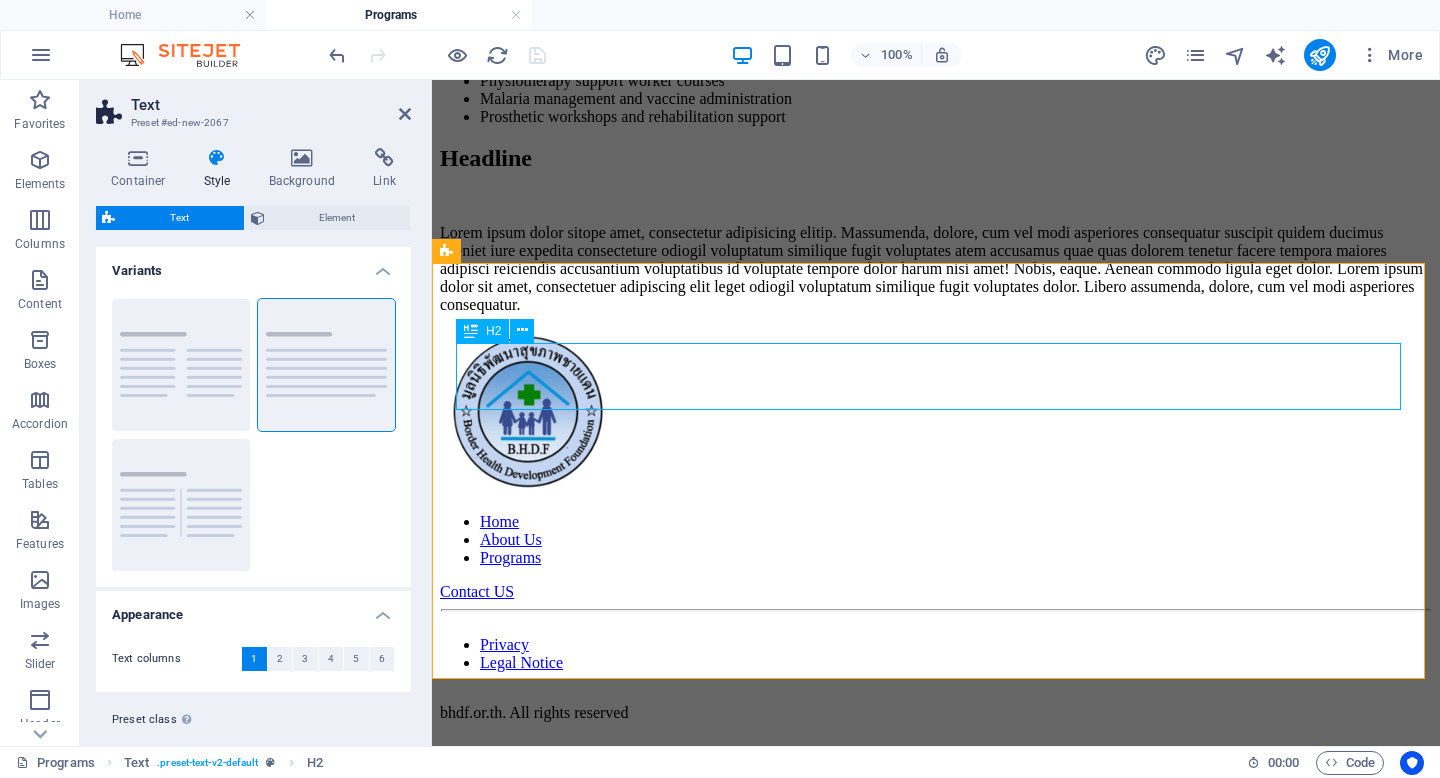 click on "Headline" at bounding box center (936, 158) 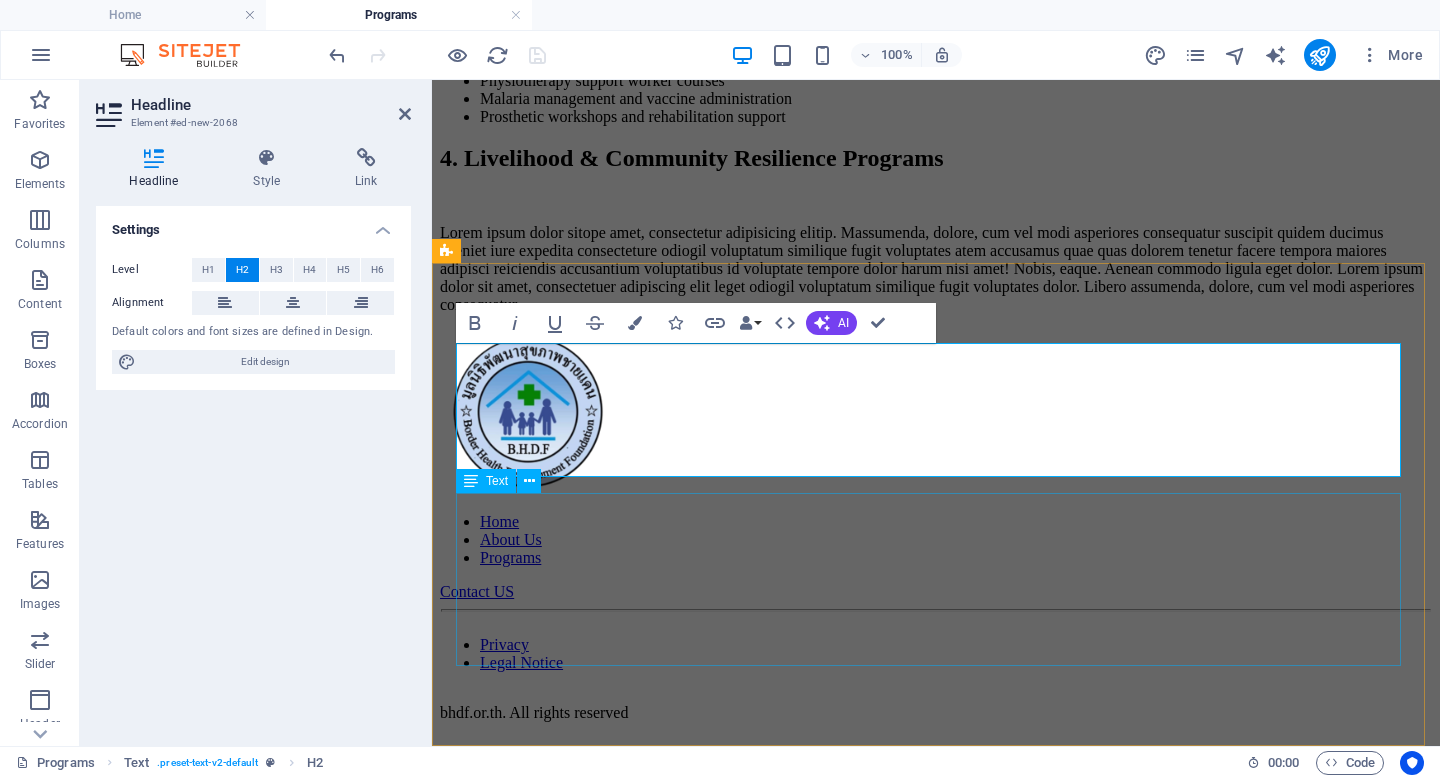 click on "Lorem ipsum dolor sitope amet, consectetur adipisicing elitip. Massumenda, dolore, cum vel modi asperiores consequatur suscipit quidem ducimus eveniet iure expedita consecteture odiogil voluptatum similique fugit voluptates atem accusamus quae quas dolorem tenetur facere tempora maiores adipisci reiciendis accusantium voluptatibus id voluptate tempore dolor harum nisi amet! Nobis, eaque. Aenean commodo ligula eget dolor. Lorem ipsum dolor sit amet, consectetuer adipiscing elit leget odiogil voluptatum similique fugit voluptates dolor. Libero assumenda, dolore, cum vel modi asperiores consequatur." at bounding box center (936, 269) 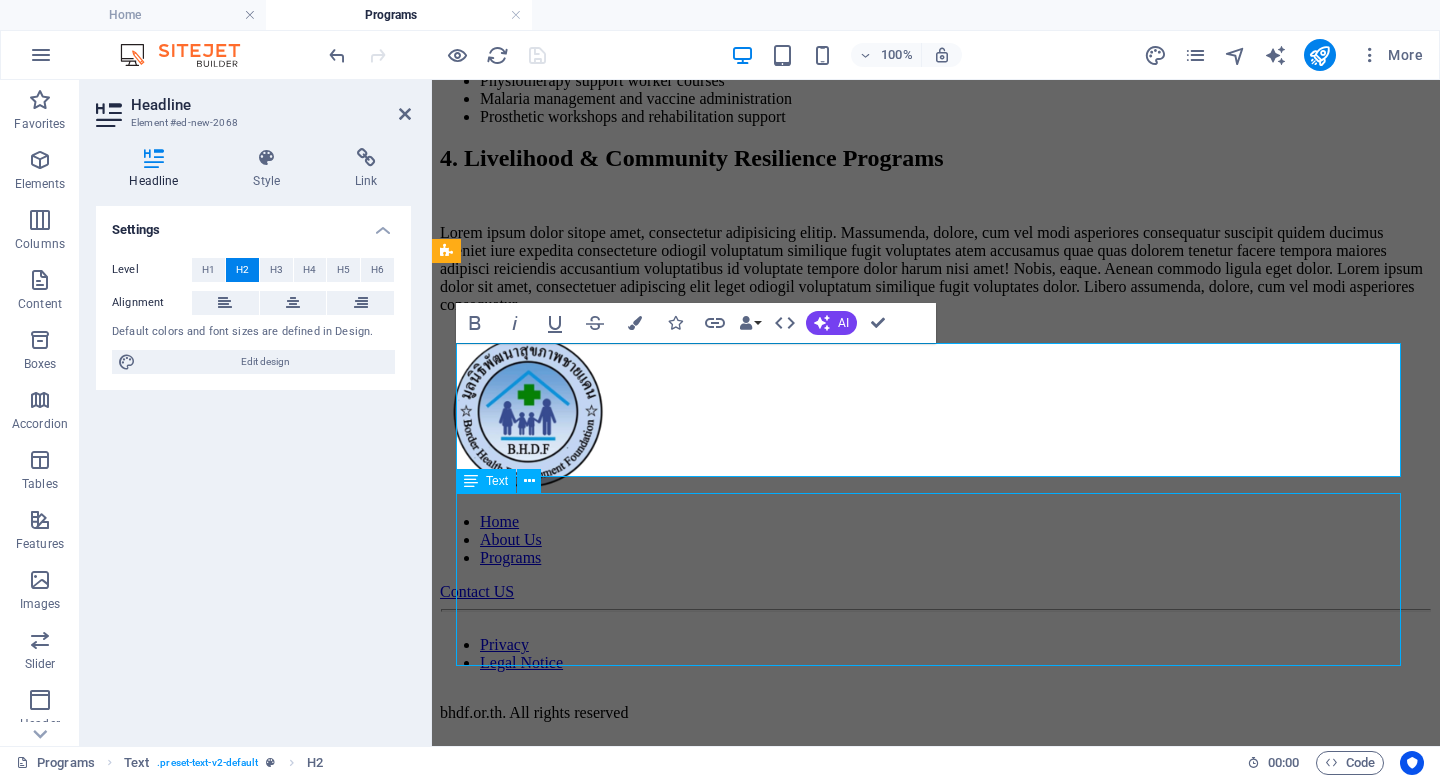 click on "Lorem ipsum dolor sitope amet, consectetur adipisicing elitip. Massumenda, dolore, cum vel modi asperiores consequatur suscipit quidem ducimus eveniet iure expedita consecteture odiogil voluptatum similique fugit voluptates atem accusamus quae quas dolorem tenetur facere tempora maiores adipisci reiciendis accusantium voluptatibus id voluptate tempore dolor harum nisi amet! Nobis, eaque. Aenean commodo ligula eget dolor. Lorem ipsum dolor sit amet, consectetuer adipiscing elit leget odiogil voluptatum similique fugit voluptates dolor. Libero assumenda, dolore, cum vel modi asperiores consequatur." at bounding box center (936, 269) 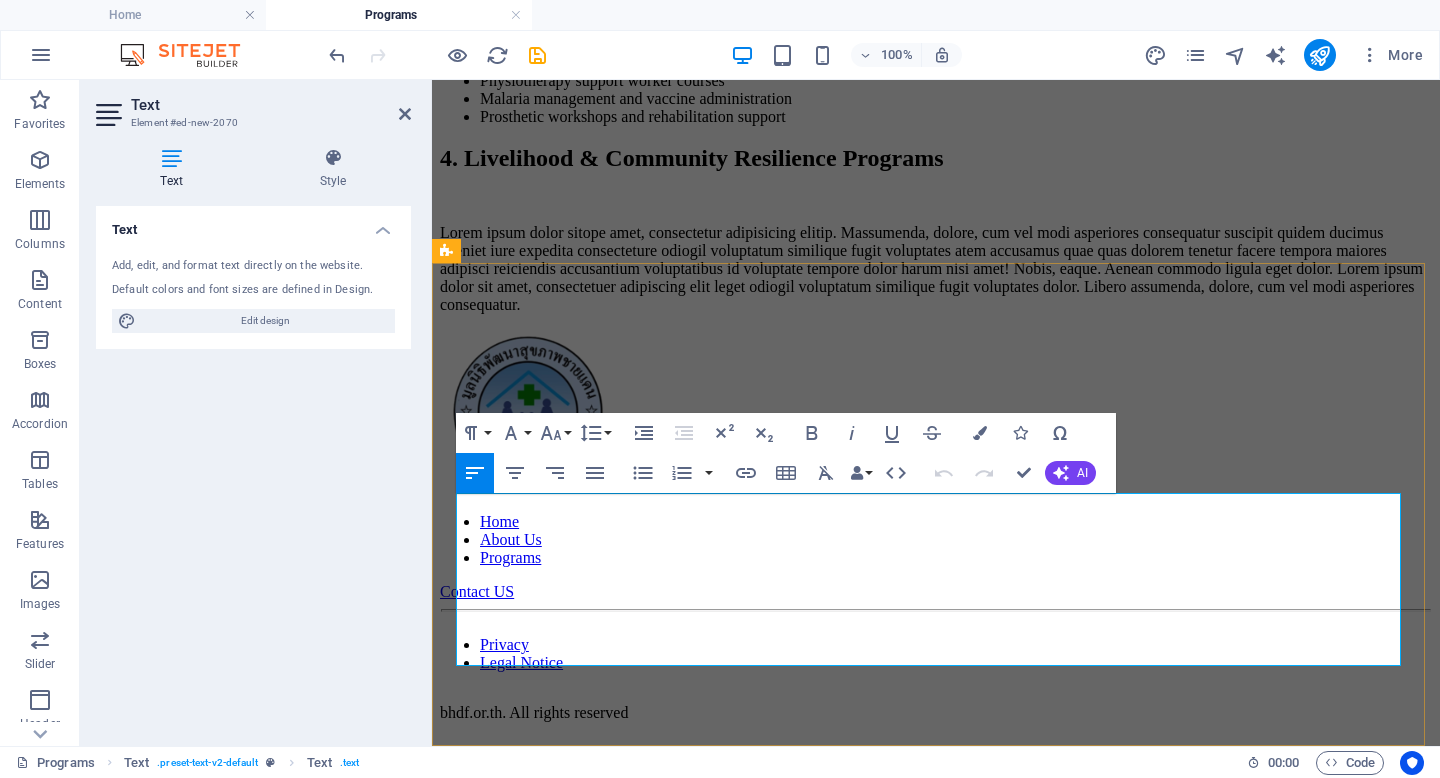 click on "Lorem ipsum dolor sitope amet, consectetur adipisicing elitip. Massumenda, dolore, cum vel modi asperiores consequatur suscipit quidem ducimus eveniet iure expedita consecteture odiogil voluptatum similique fugit voluptates atem accusamus quae quas dolorem tenetur facere tempora maiores adipisci reiciendis accusantium voluptatibus id voluptate tempore dolor harum nisi amet! Nobis, eaque. Aenean commodo ligula eget dolor. Lorem ipsum dolor sit amet, consectetuer adipiscing elit leget odiogil voluptatum similique fugit voluptates dolor. Libero assumenda, dolore, cum vel modi asperiores consequatur." at bounding box center (936, 269) 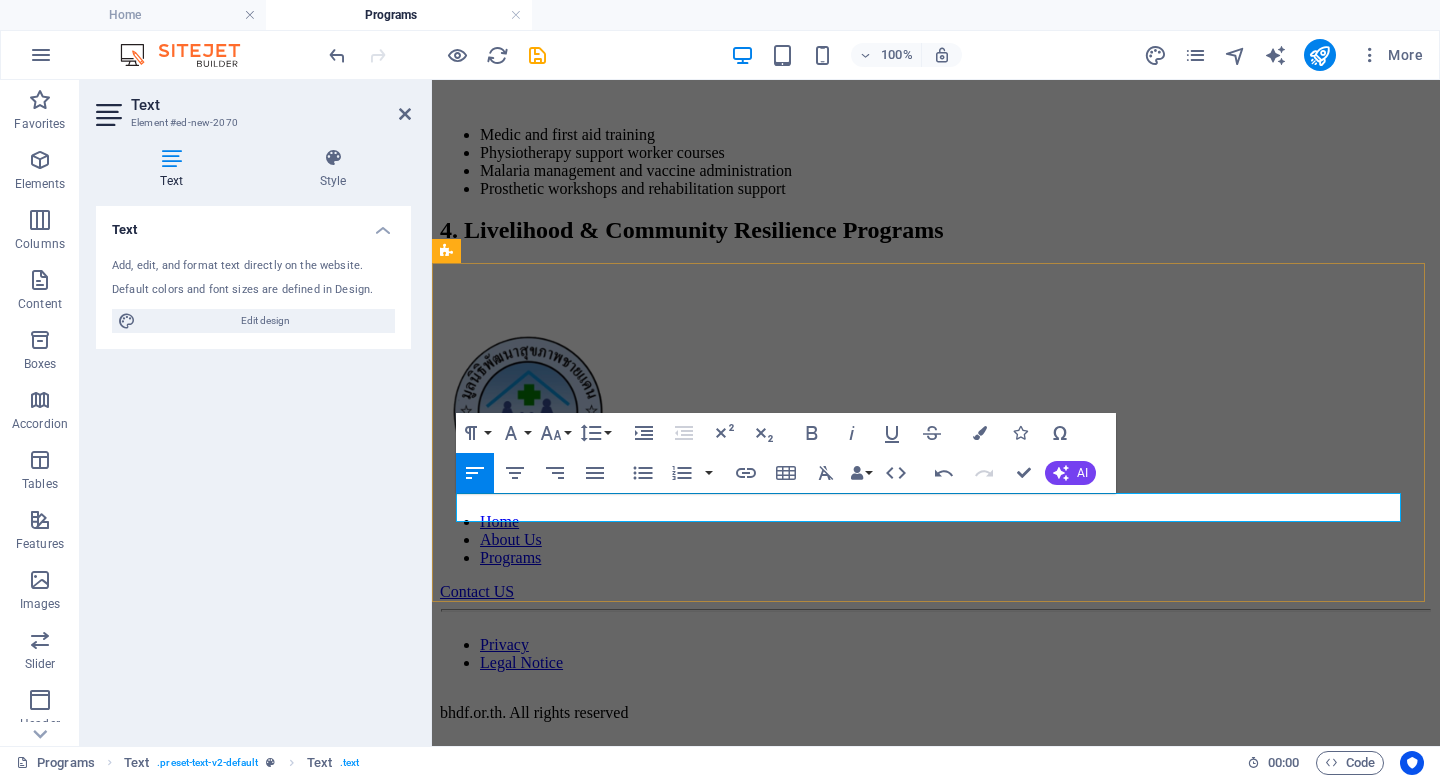 click at bounding box center (936, 305) 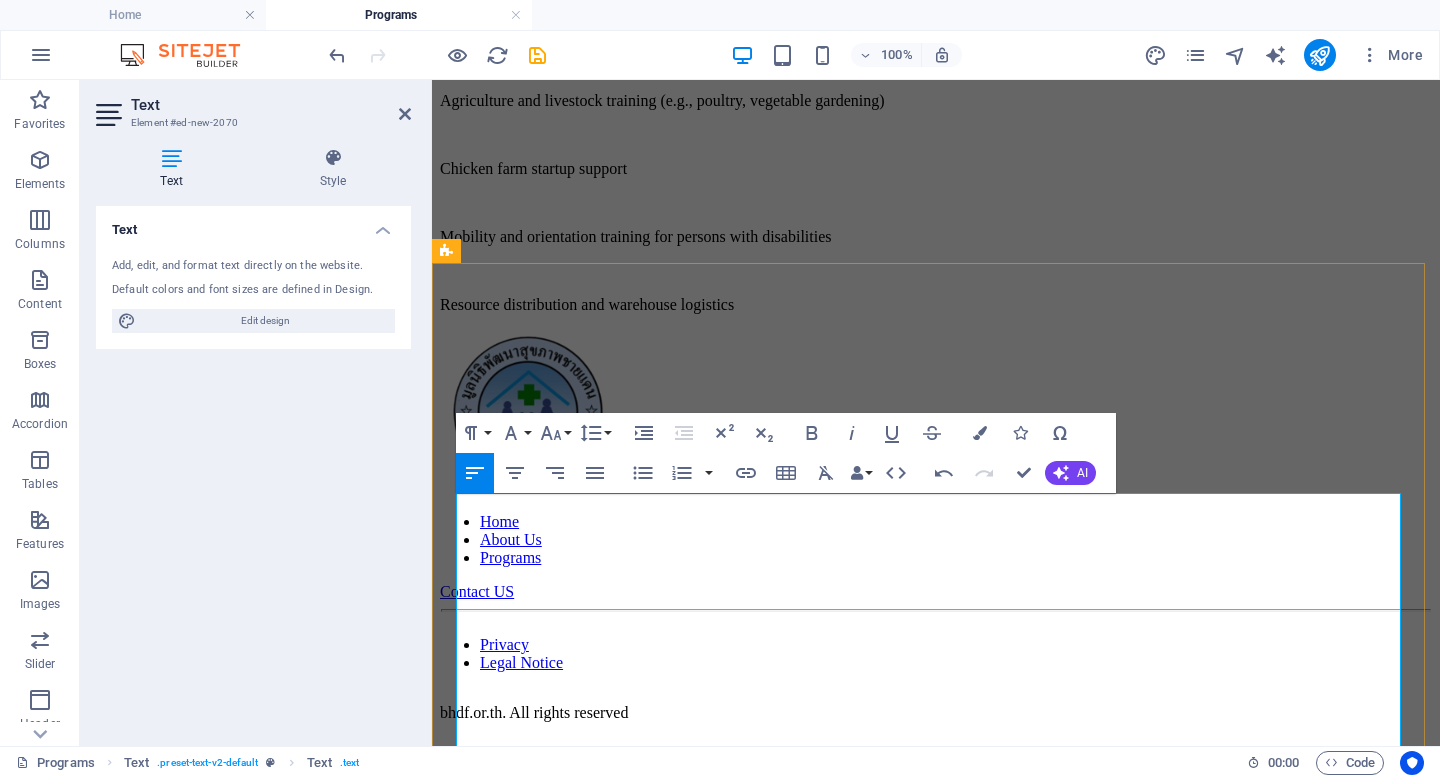 scroll, scrollTop: 7170, scrollLeft: 8, axis: both 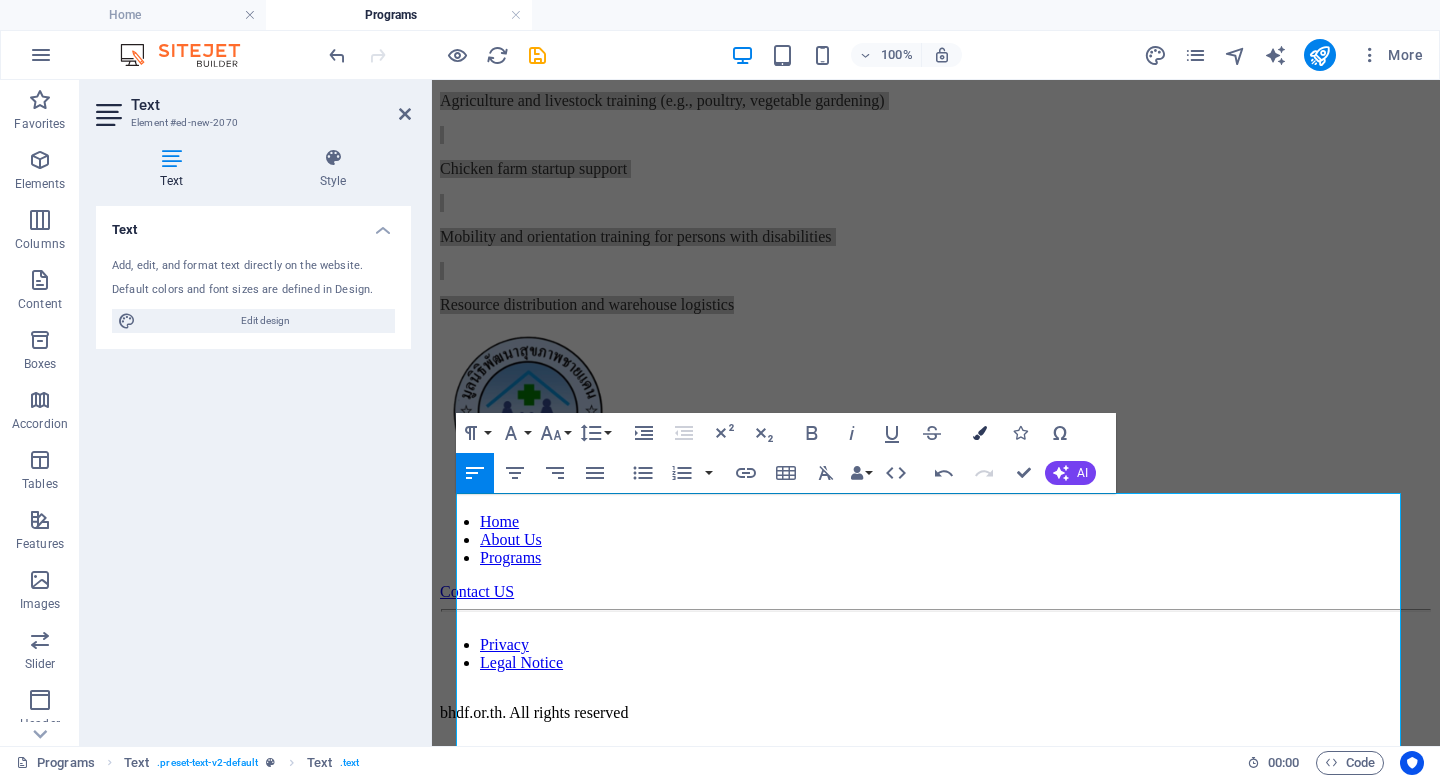 click at bounding box center (980, 433) 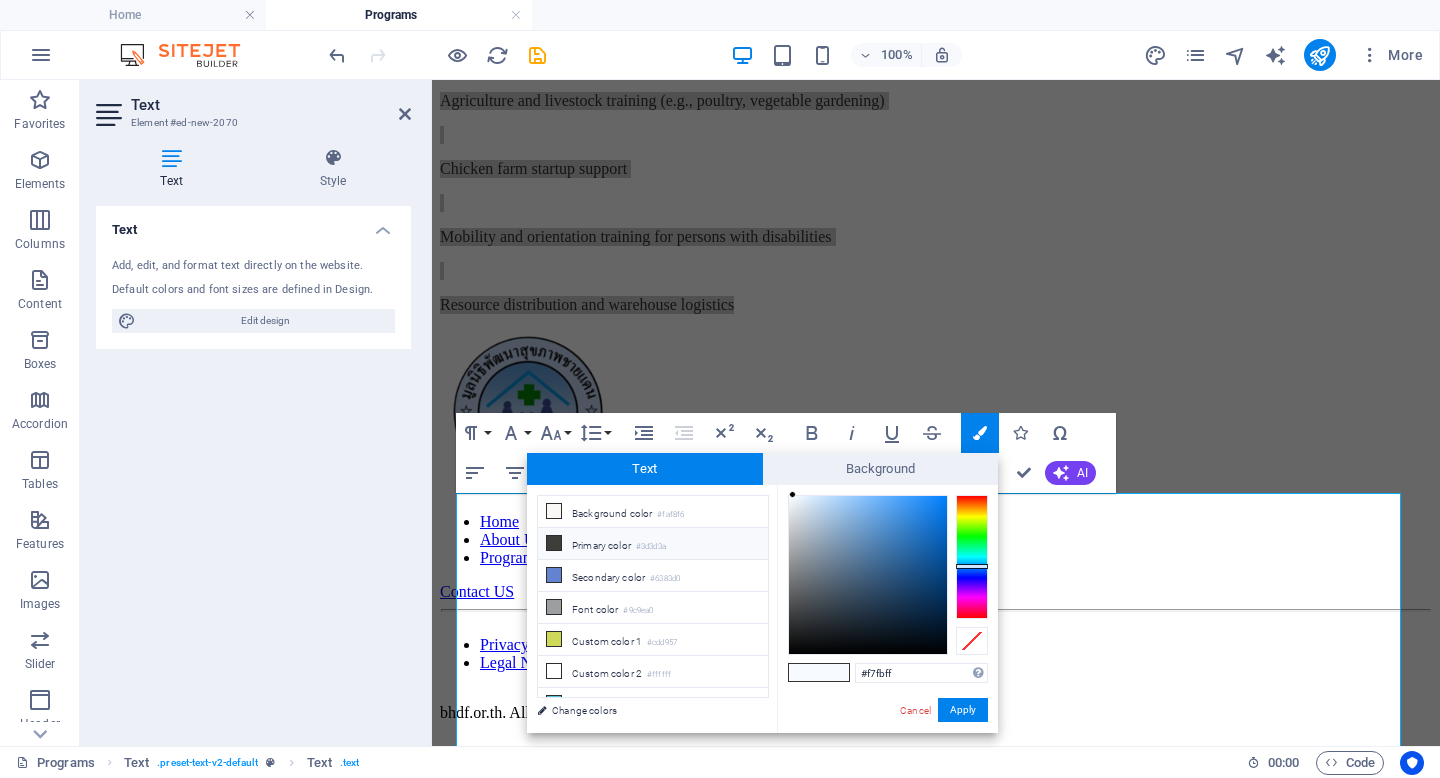 click on "Primary color
#3d3d3a" at bounding box center [653, 544] 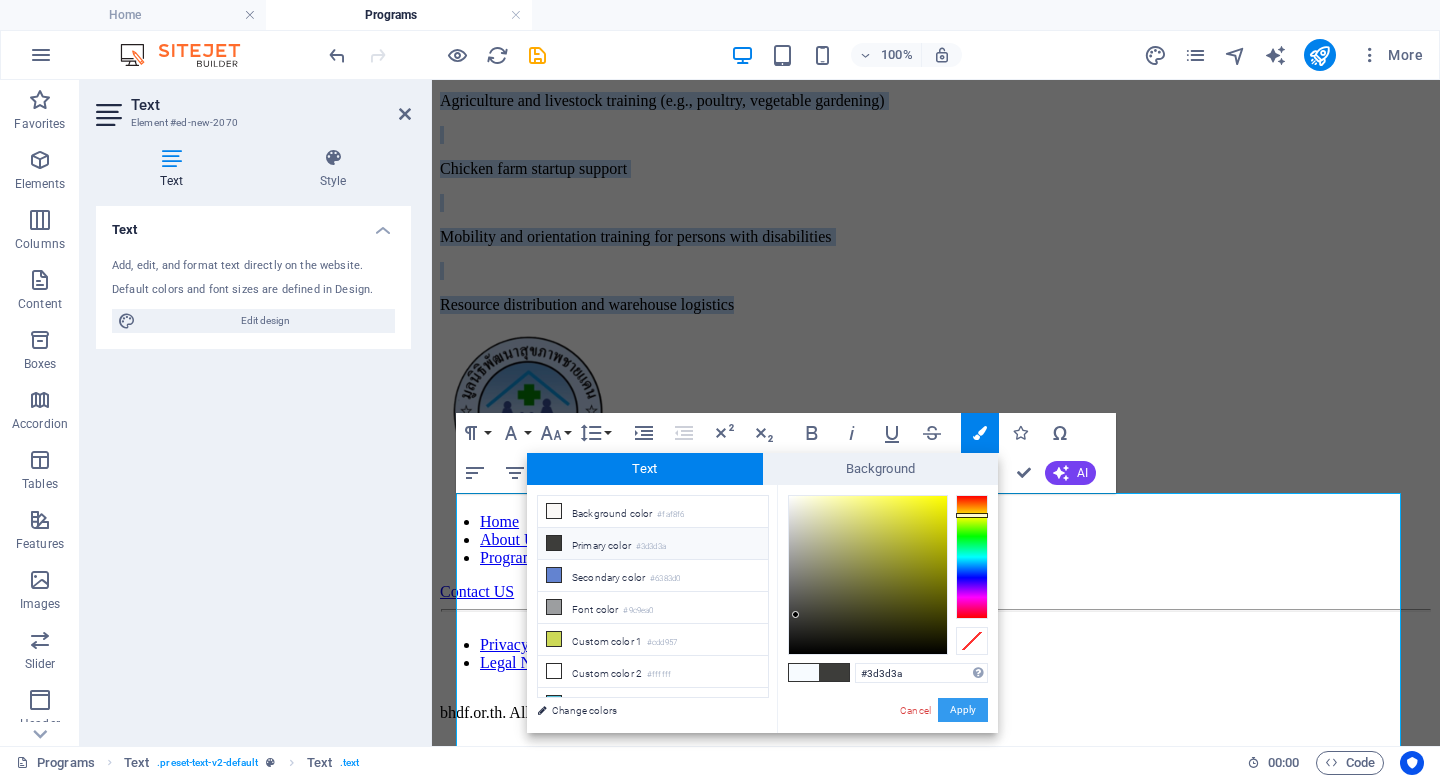 click on "Apply" at bounding box center (963, 710) 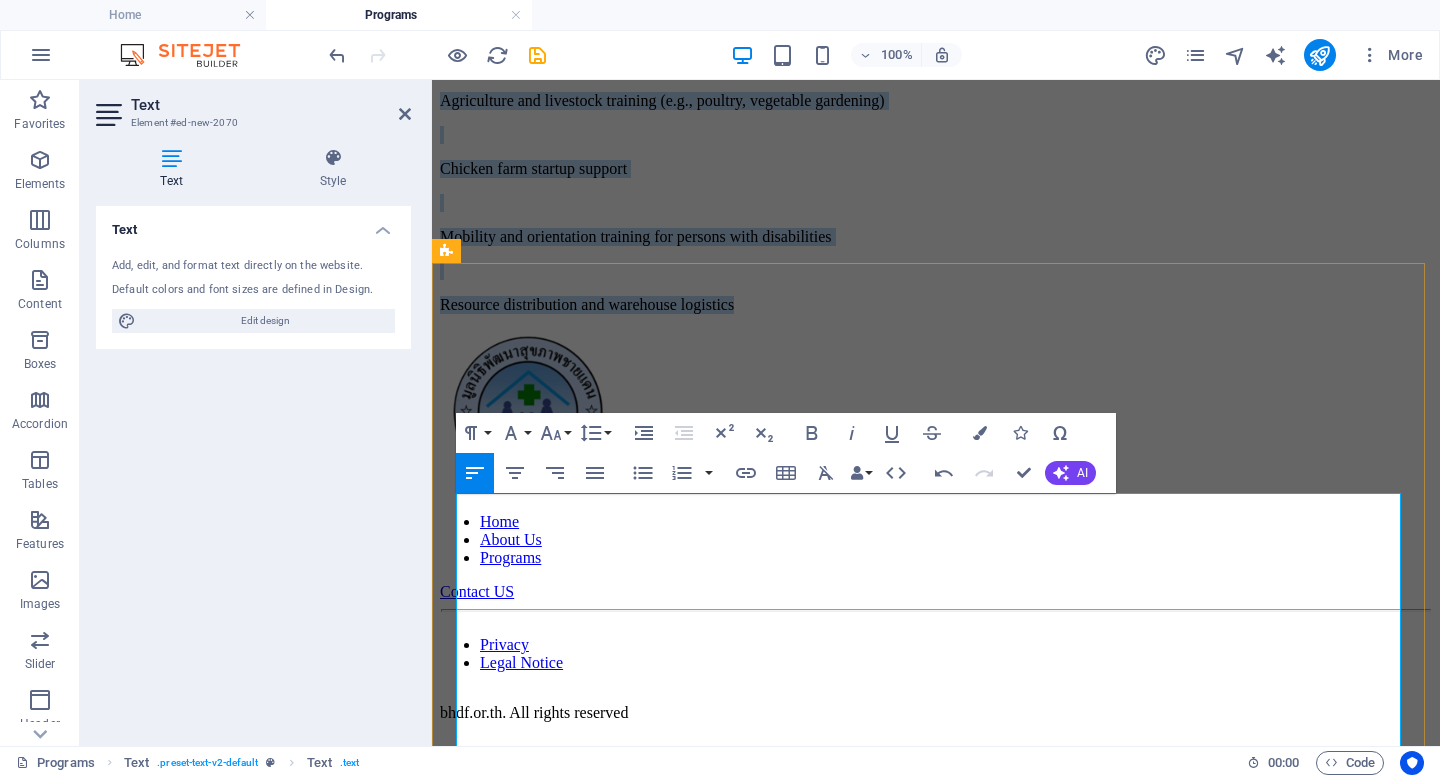 click at bounding box center [936, 67] 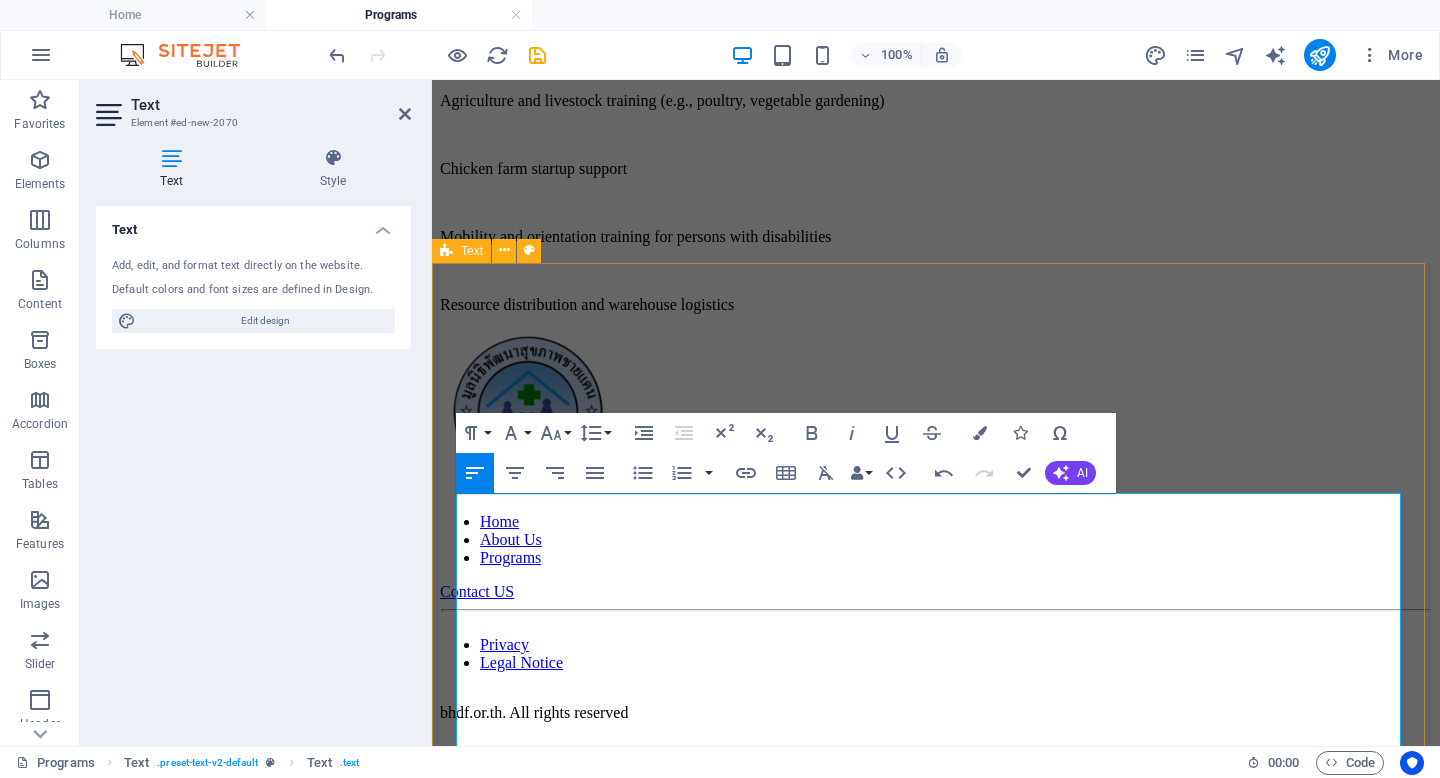 drag, startPoint x: 624, startPoint y: 589, endPoint x: 434, endPoint y: 602, distance: 190.44421 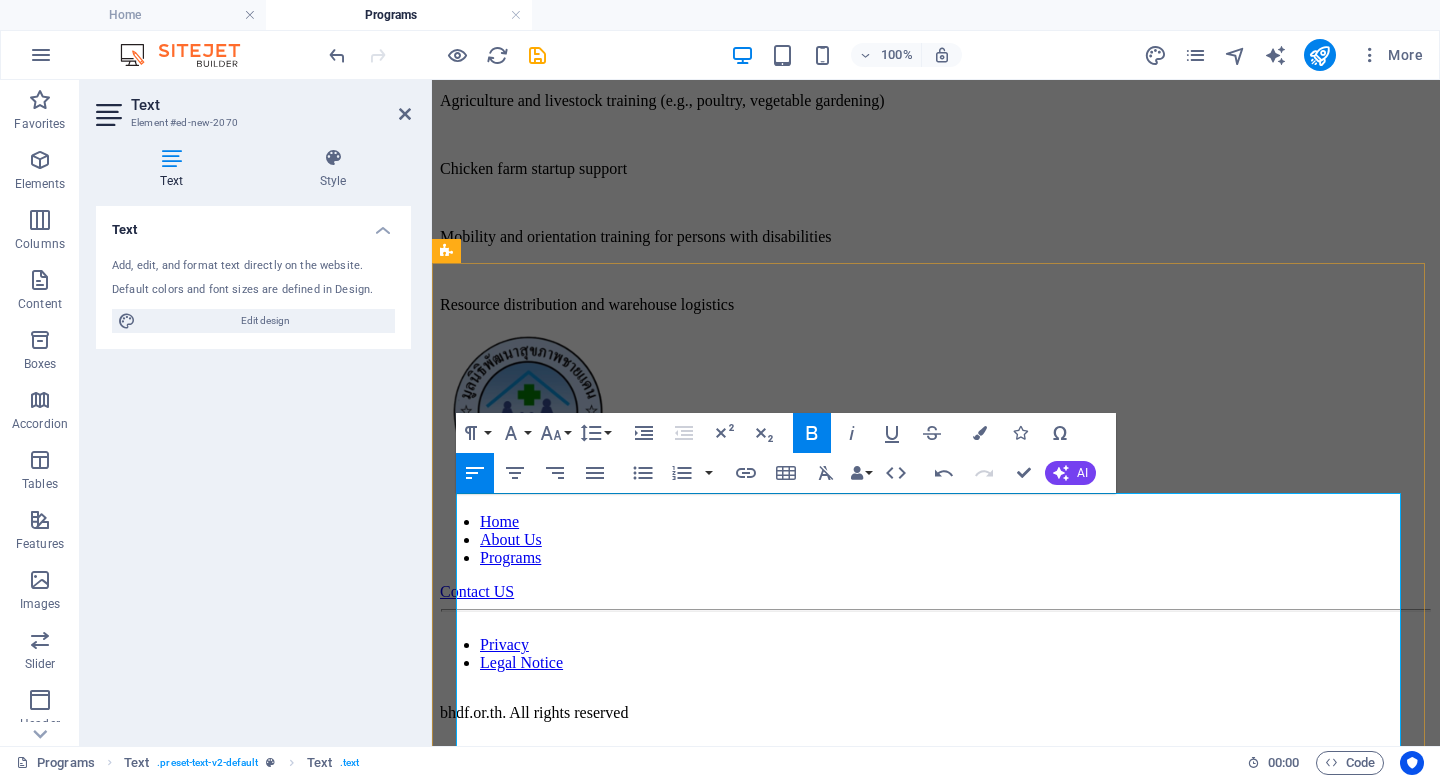 click at bounding box center [936, -1] 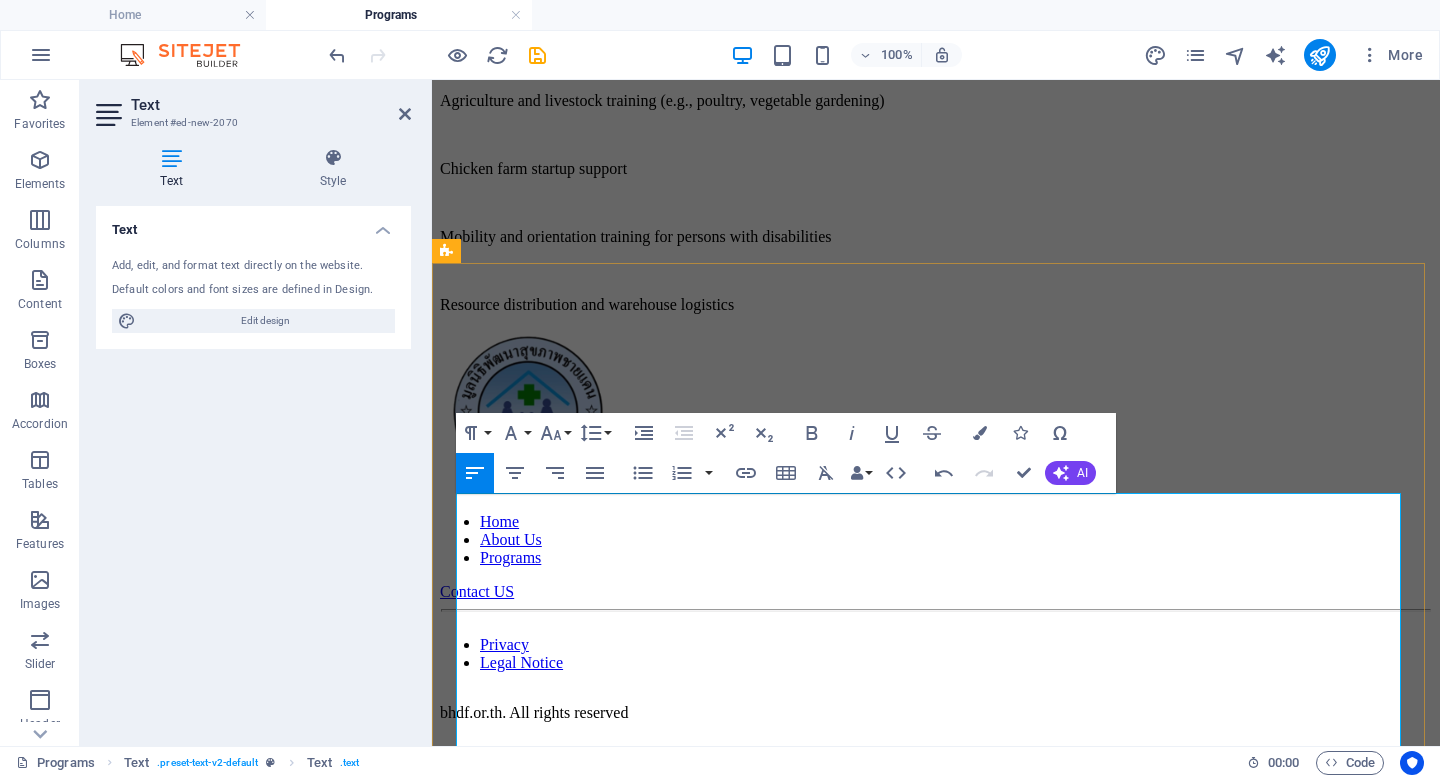 click at bounding box center (936, -1) 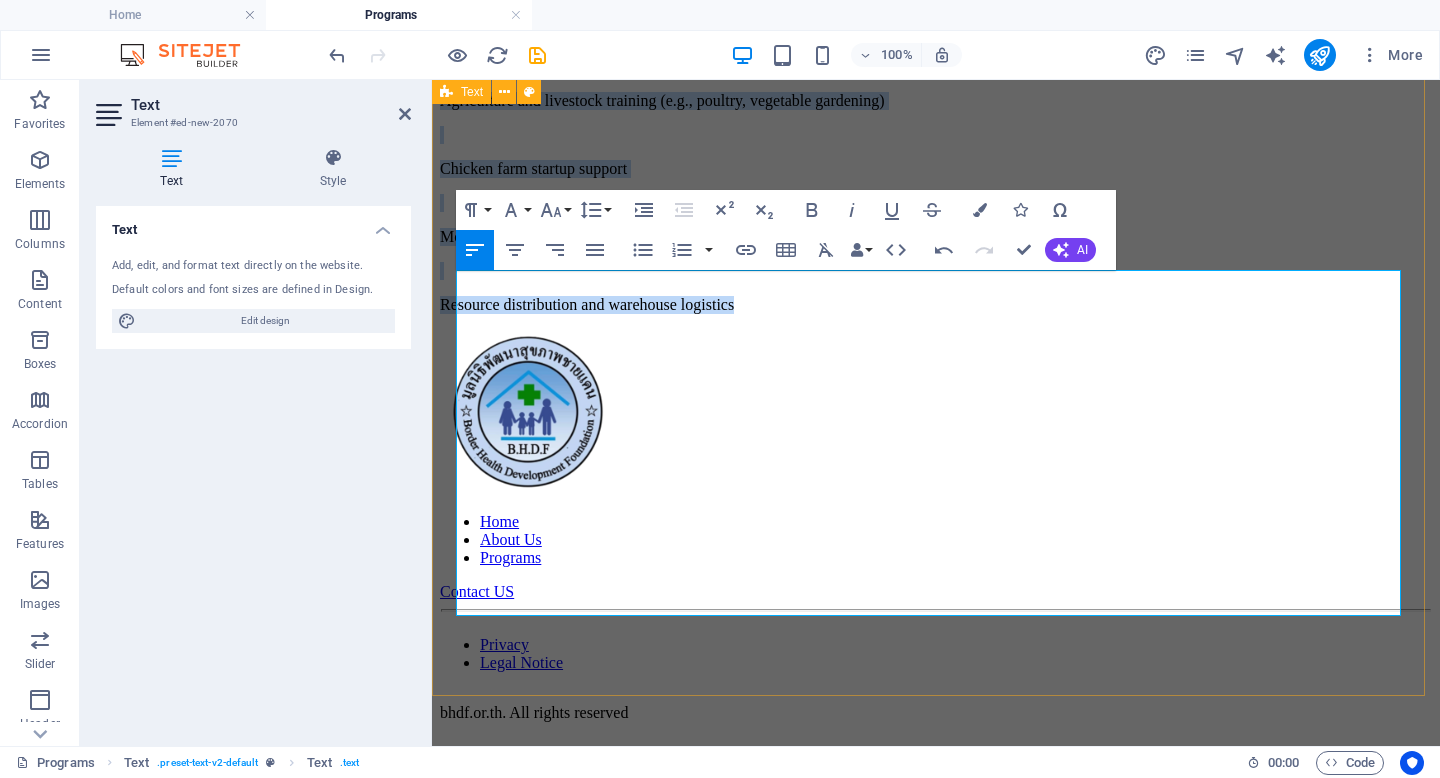 drag, startPoint x: 846, startPoint y: 605, endPoint x: 434, endPoint y: 424, distance: 450.00555 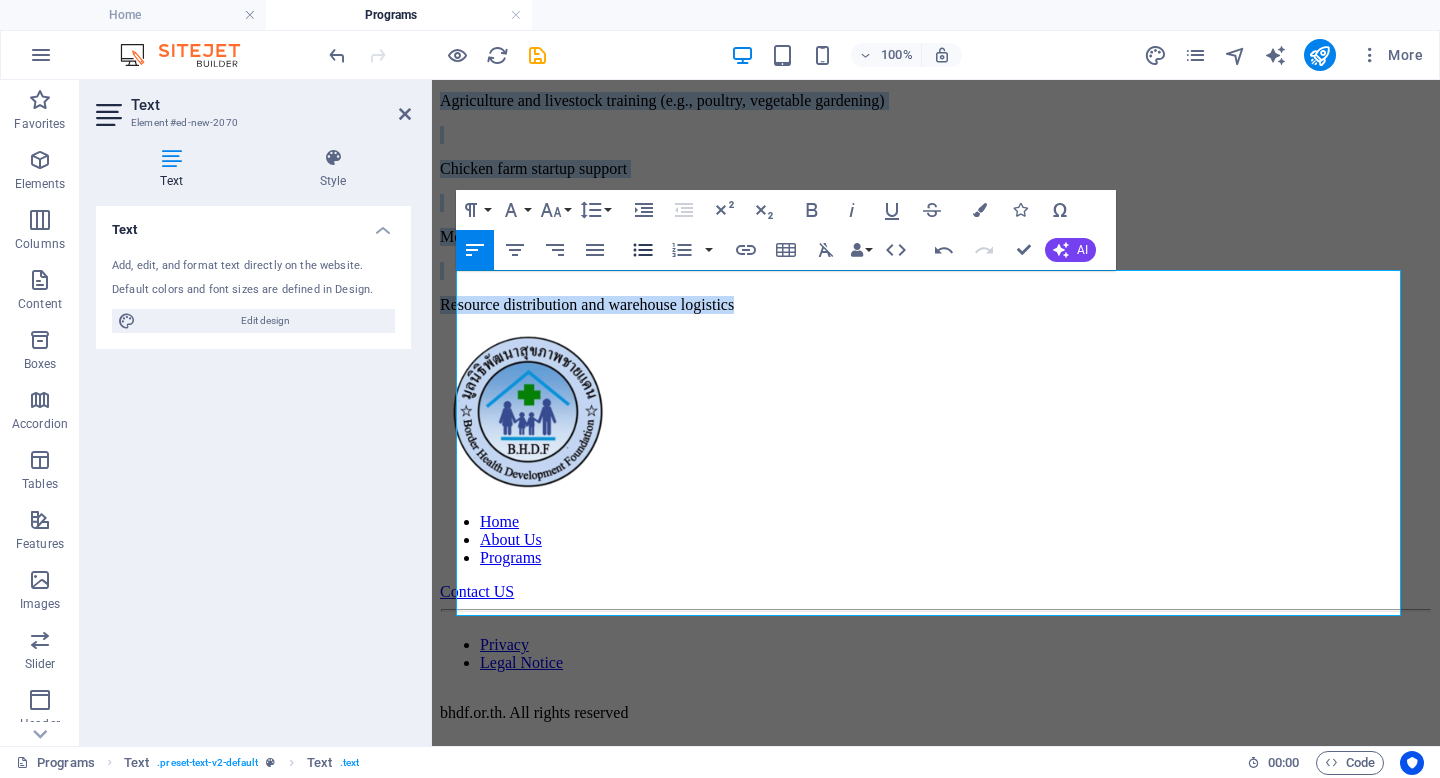 click 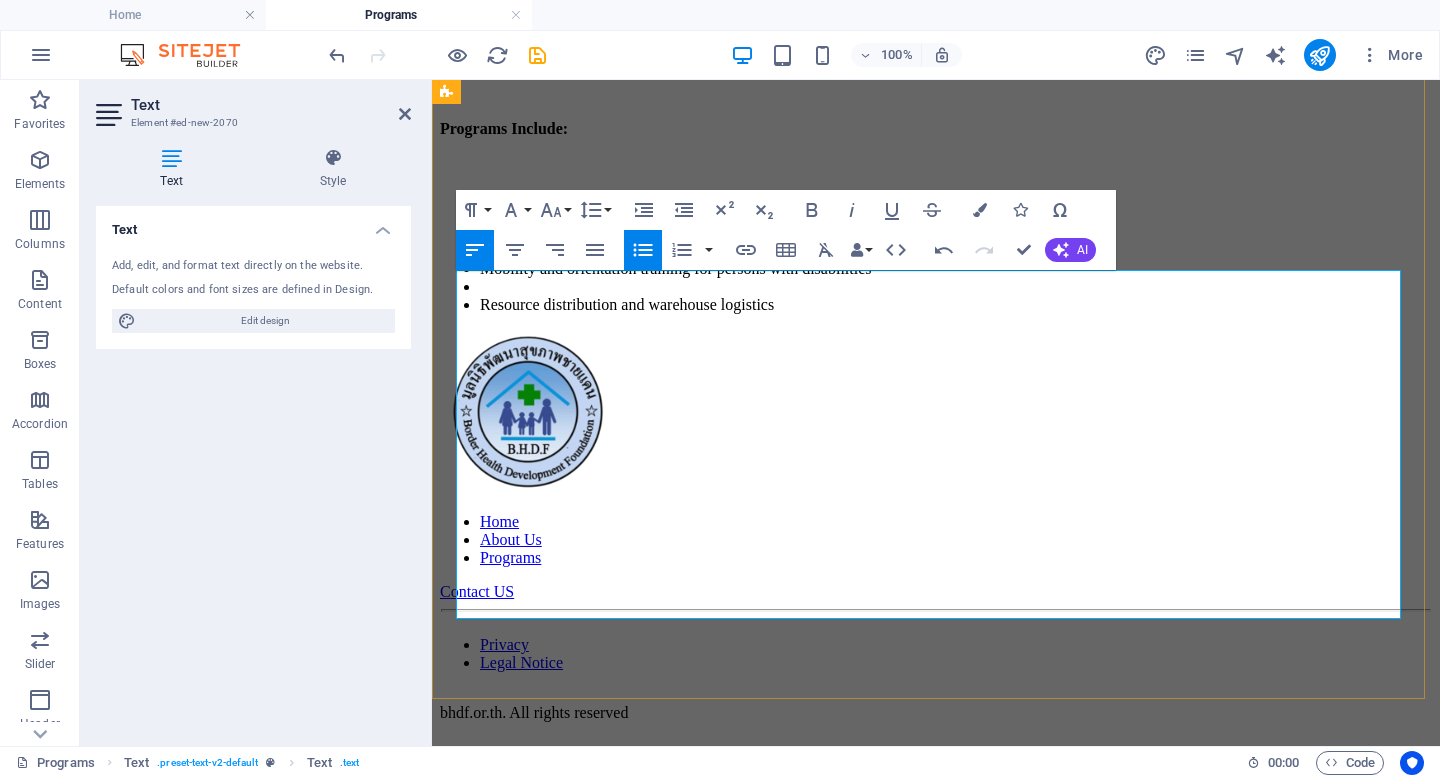 click at bounding box center (956, 215) 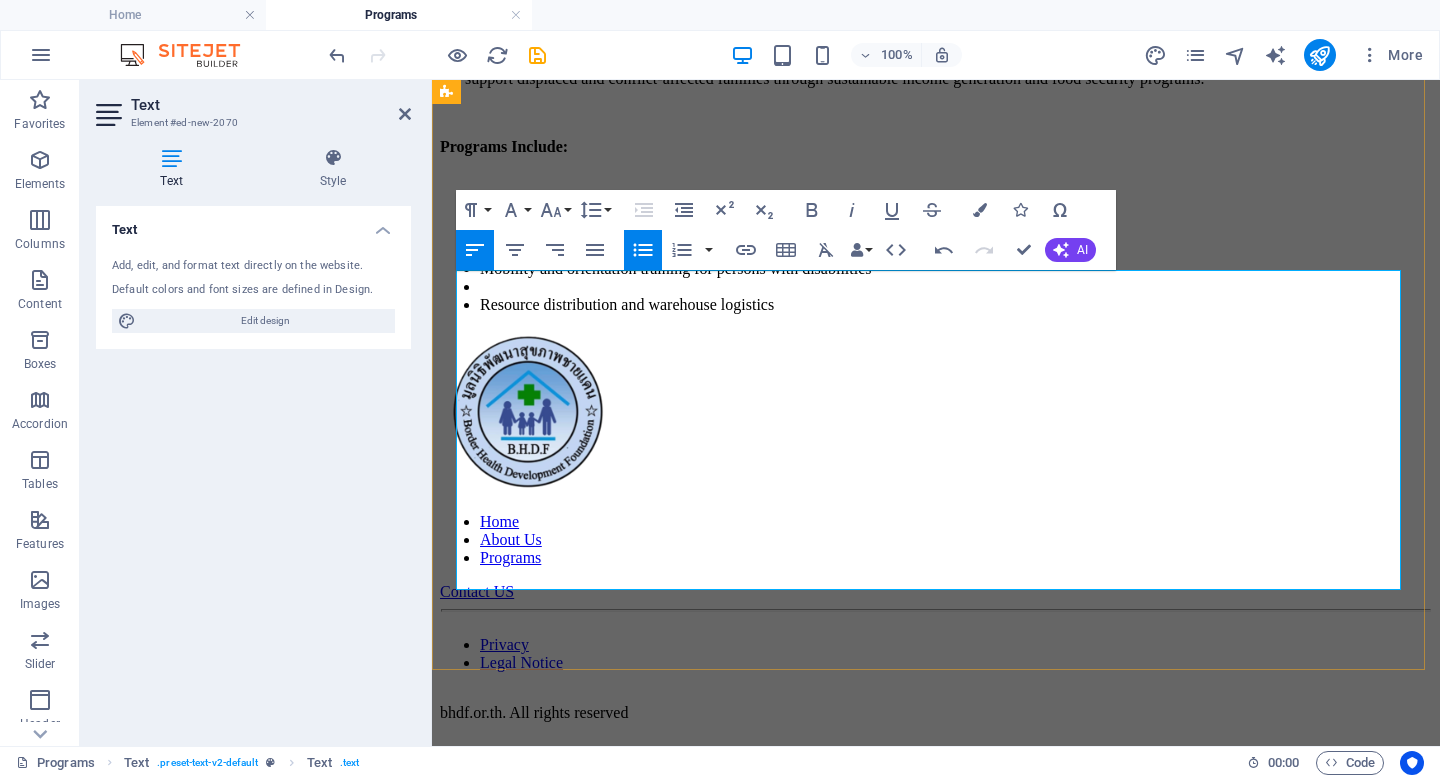 click at bounding box center [956, 251] 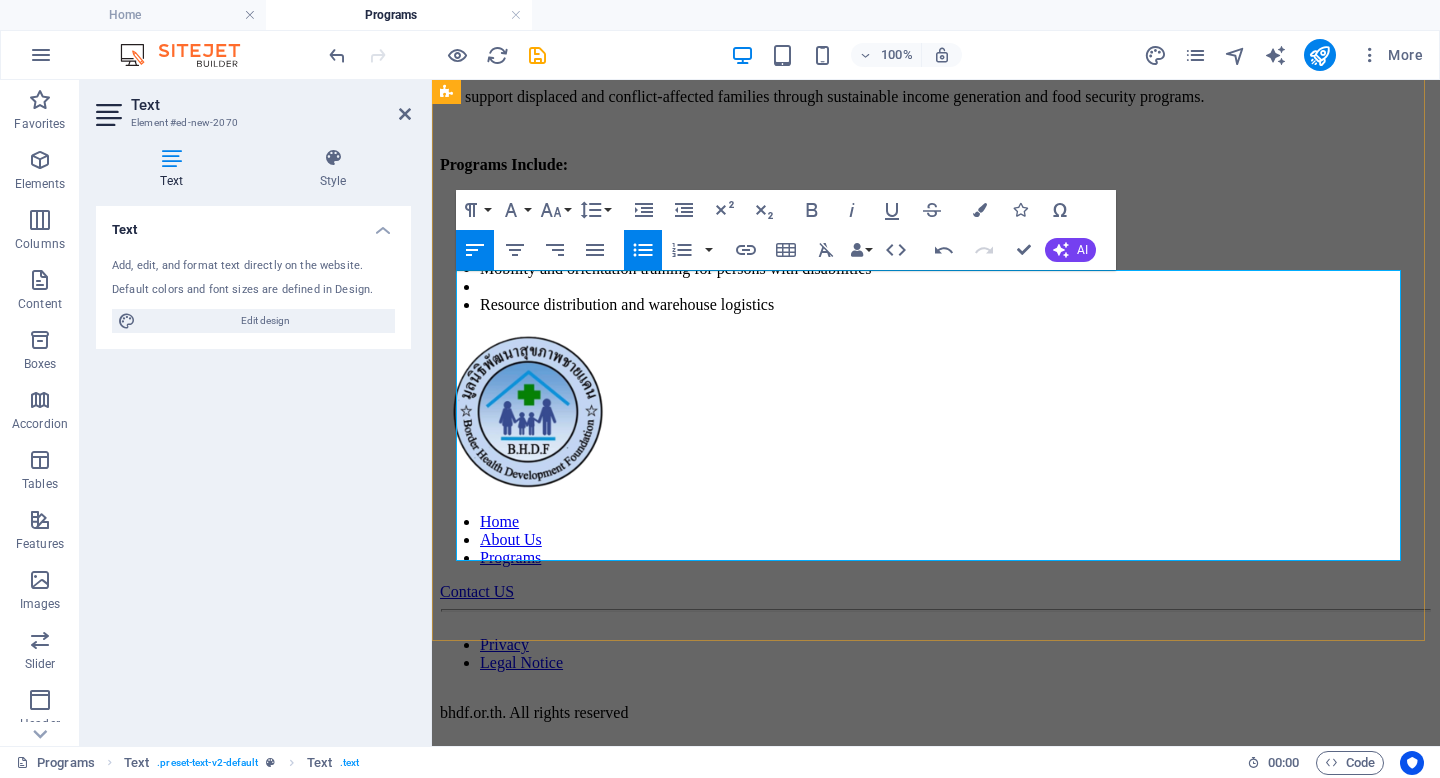click at bounding box center (956, 287) 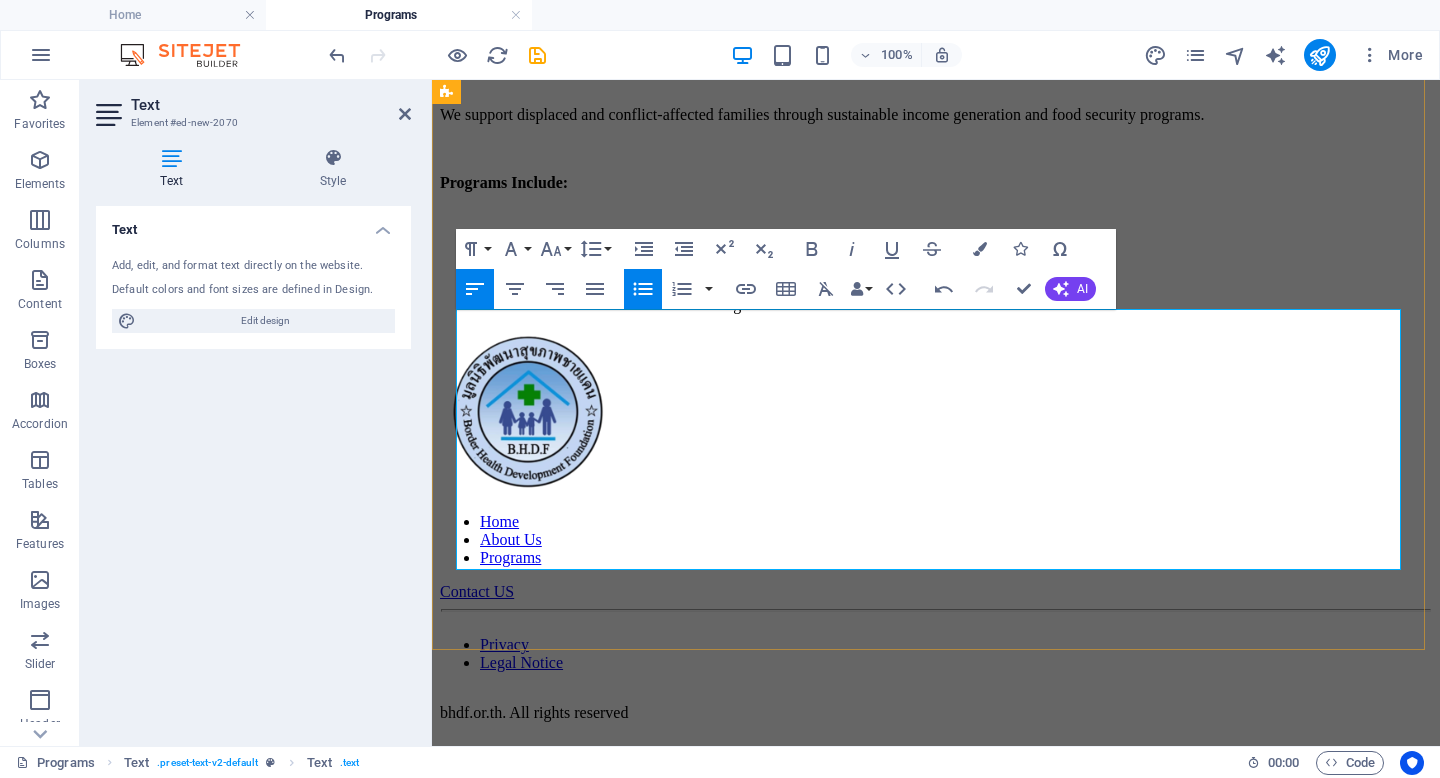scroll, scrollTop: 2278, scrollLeft: 0, axis: vertical 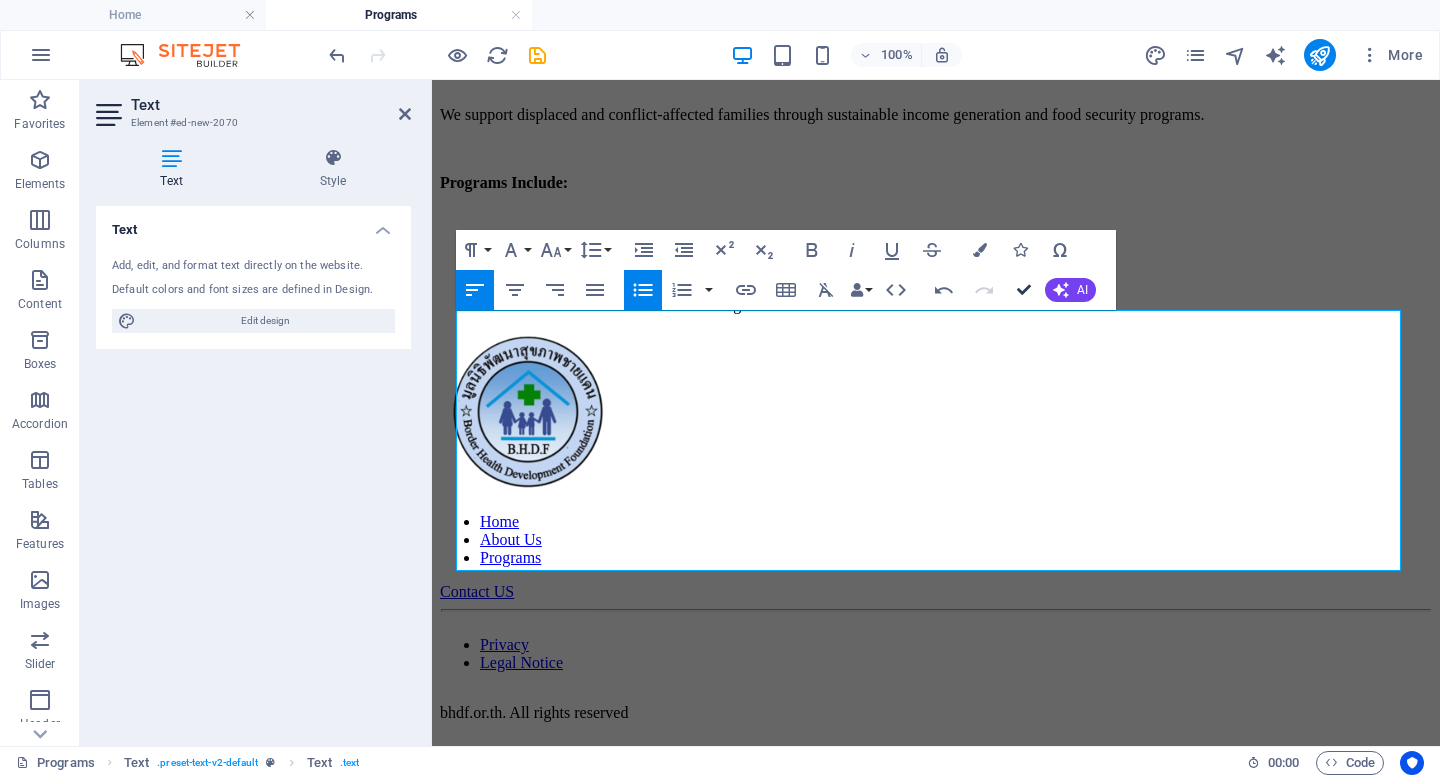 drag, startPoint x: 1027, startPoint y: 287, endPoint x: 940, endPoint y: 210, distance: 116.18089 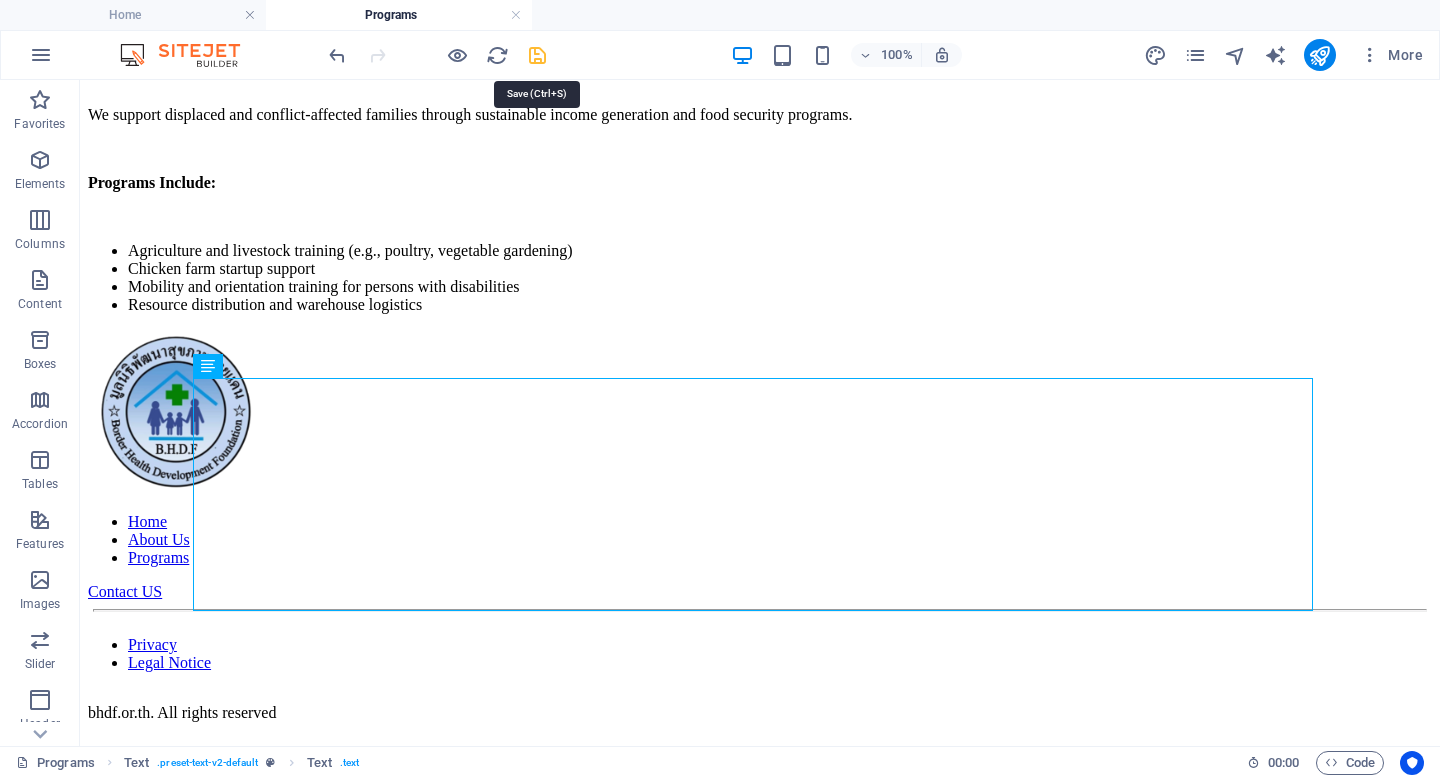 click at bounding box center (537, 55) 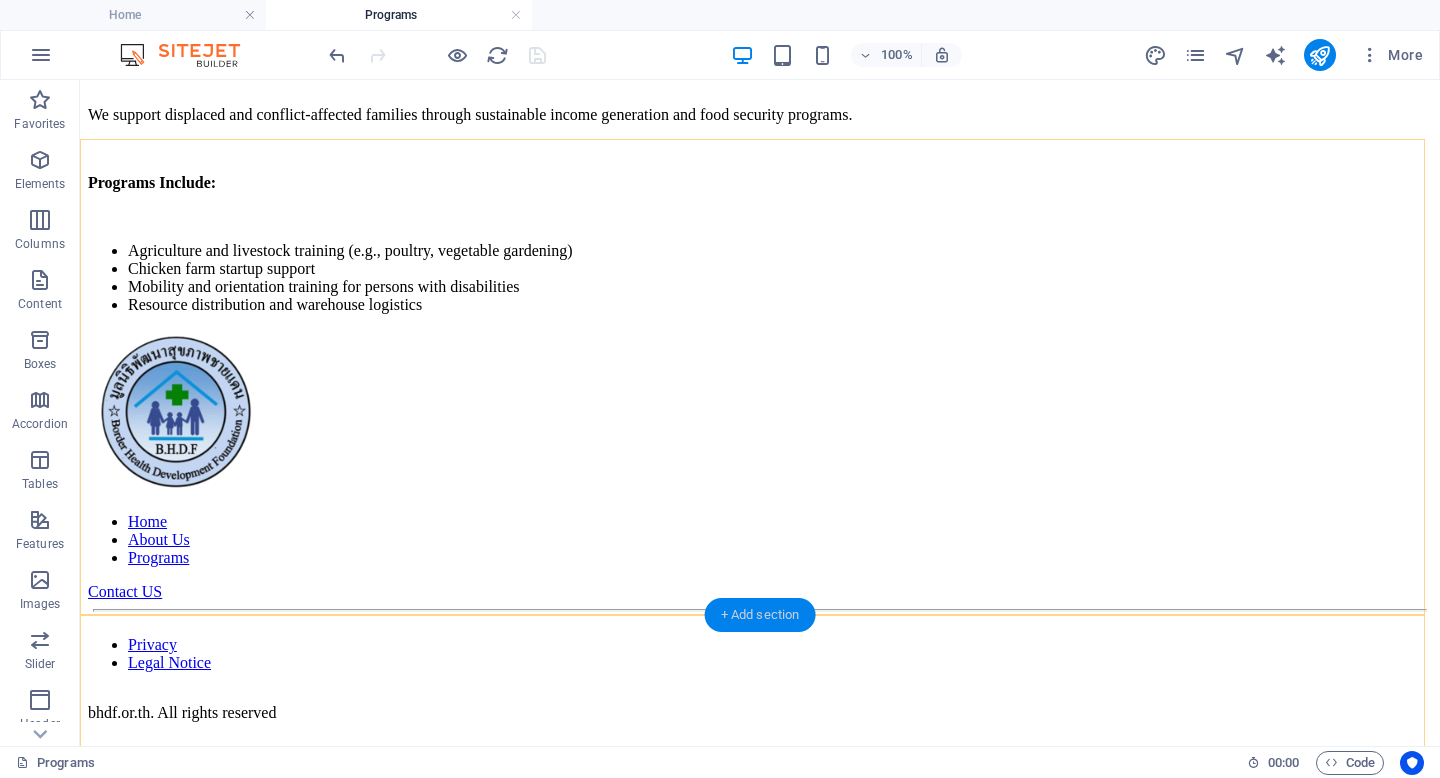 drag, startPoint x: 761, startPoint y: 622, endPoint x: 338, endPoint y: 542, distance: 430.49854 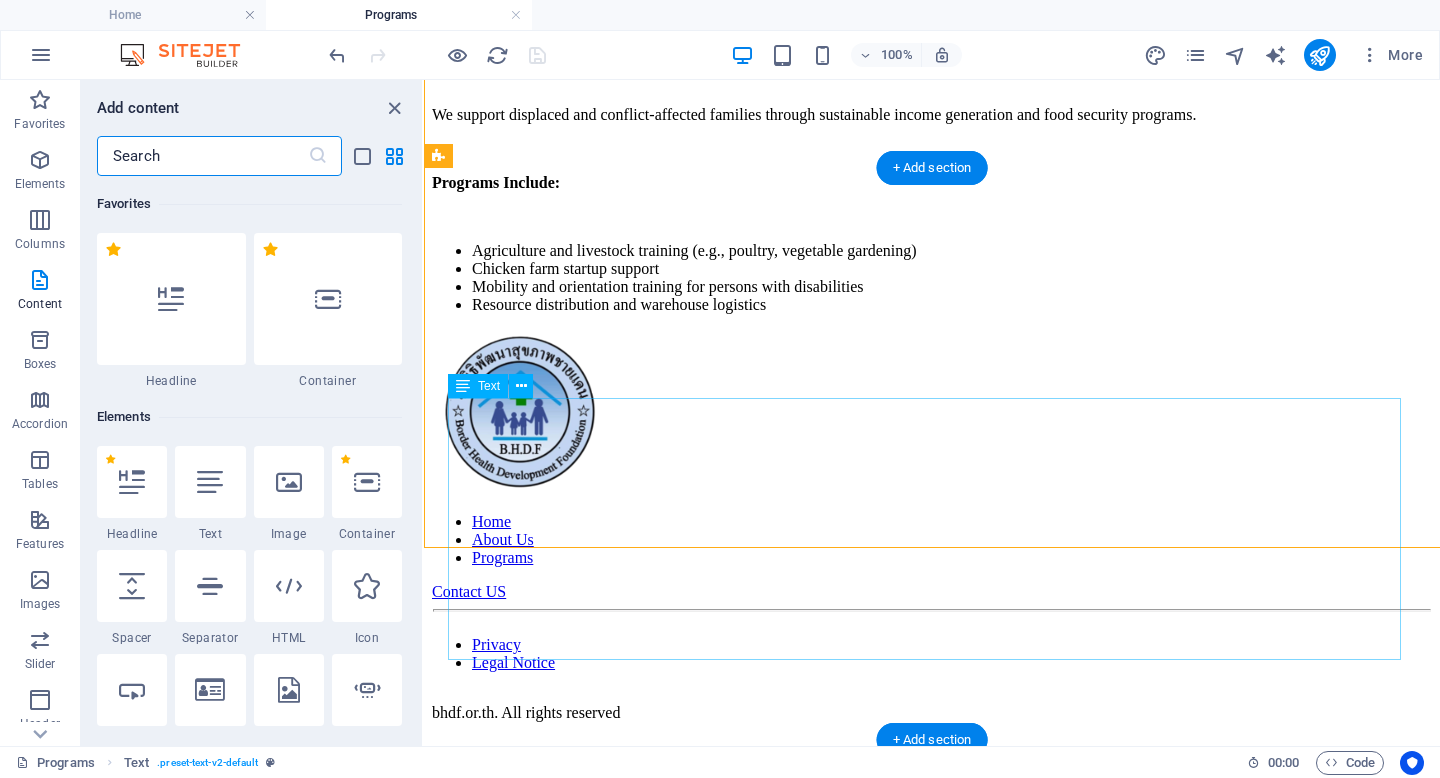 scroll, scrollTop: 2122, scrollLeft: 0, axis: vertical 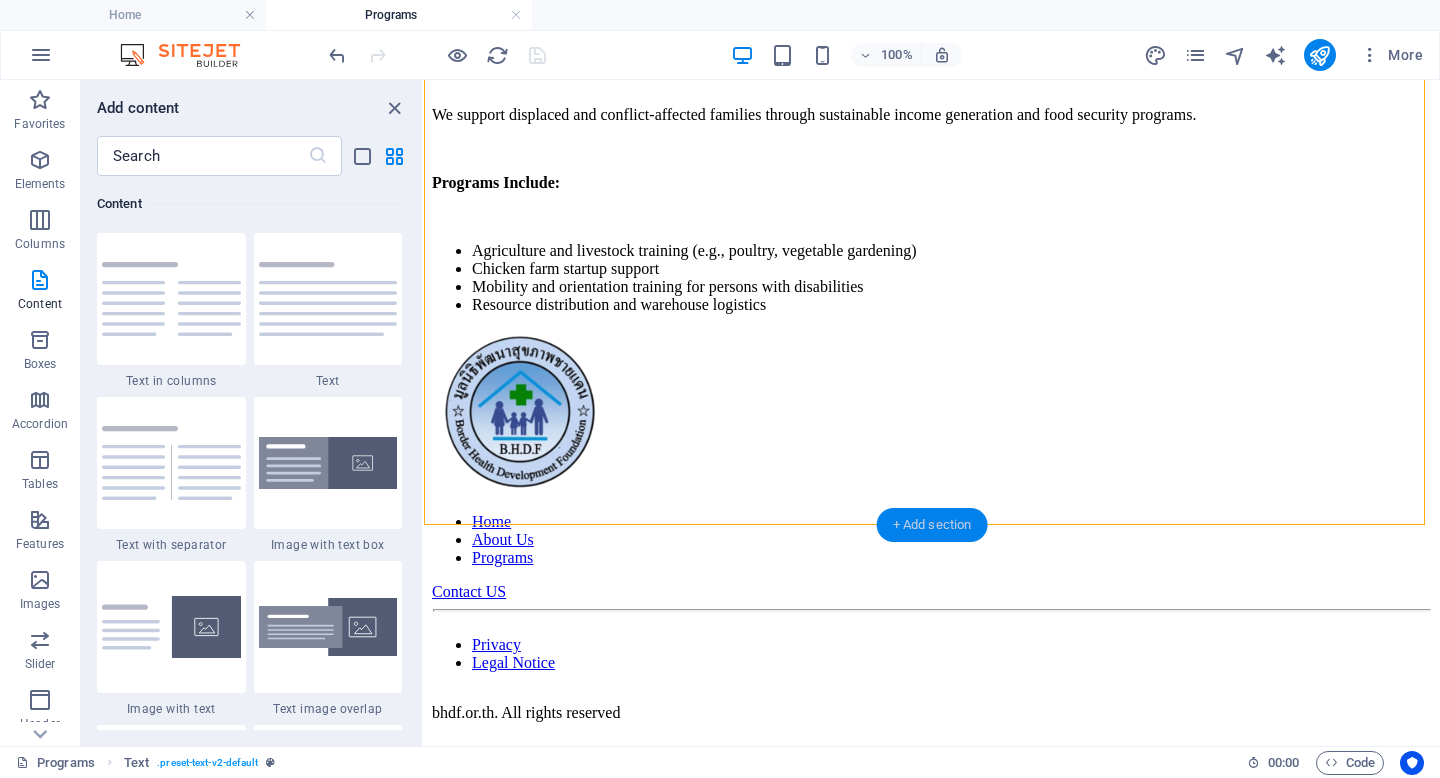 click on "+ Add section" at bounding box center [932, 525] 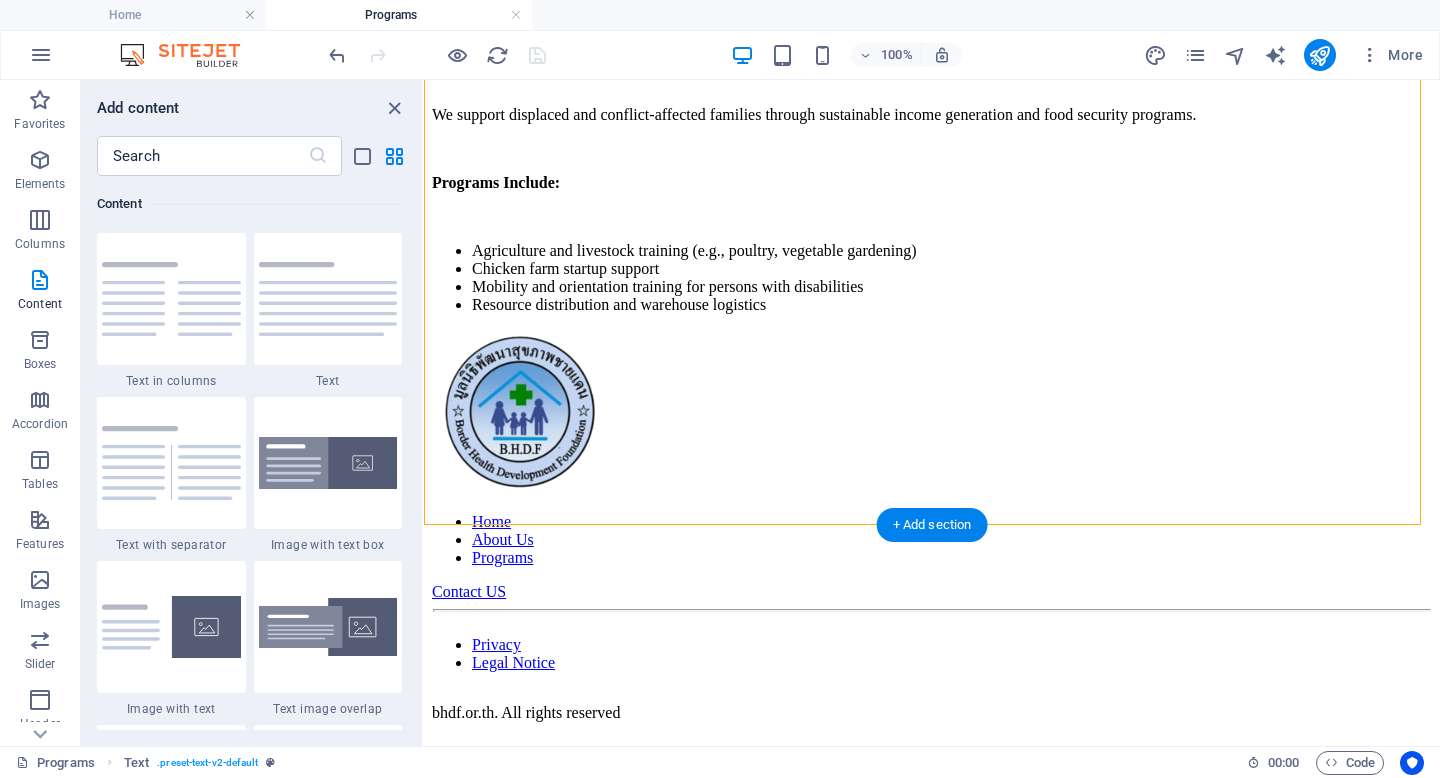 scroll, scrollTop: 2337, scrollLeft: 0, axis: vertical 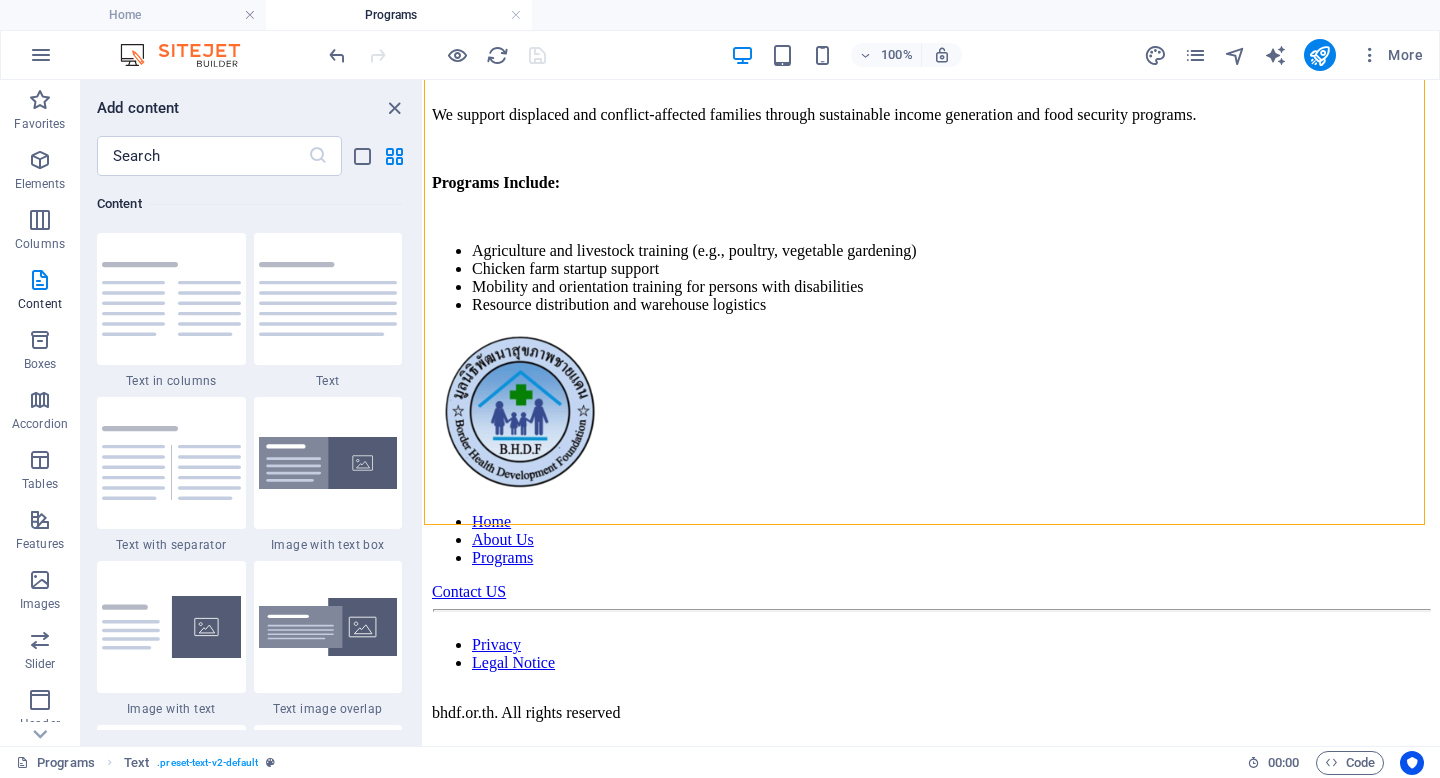 drag, startPoint x: 299, startPoint y: 285, endPoint x: 310, endPoint y: 282, distance: 11.401754 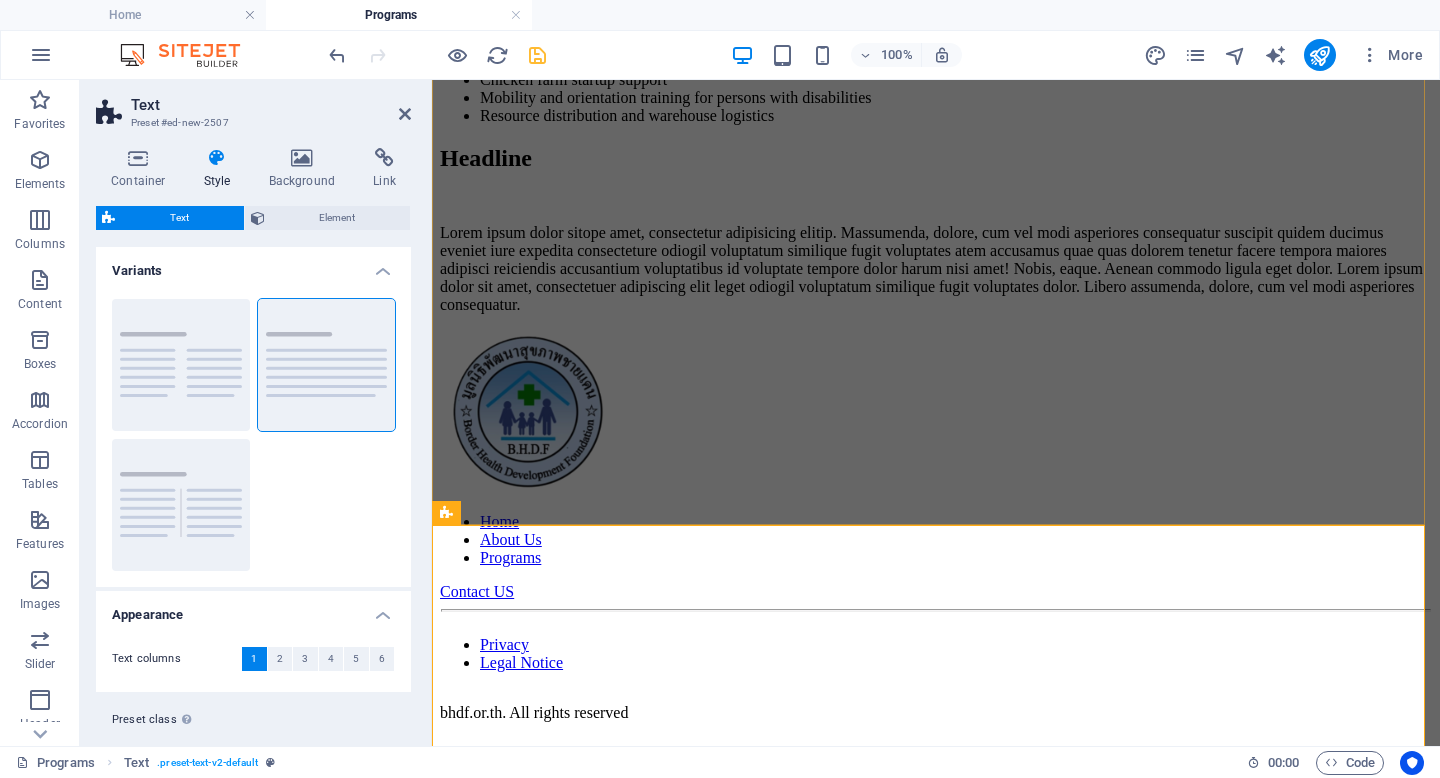 scroll, scrollTop: 2404, scrollLeft: 0, axis: vertical 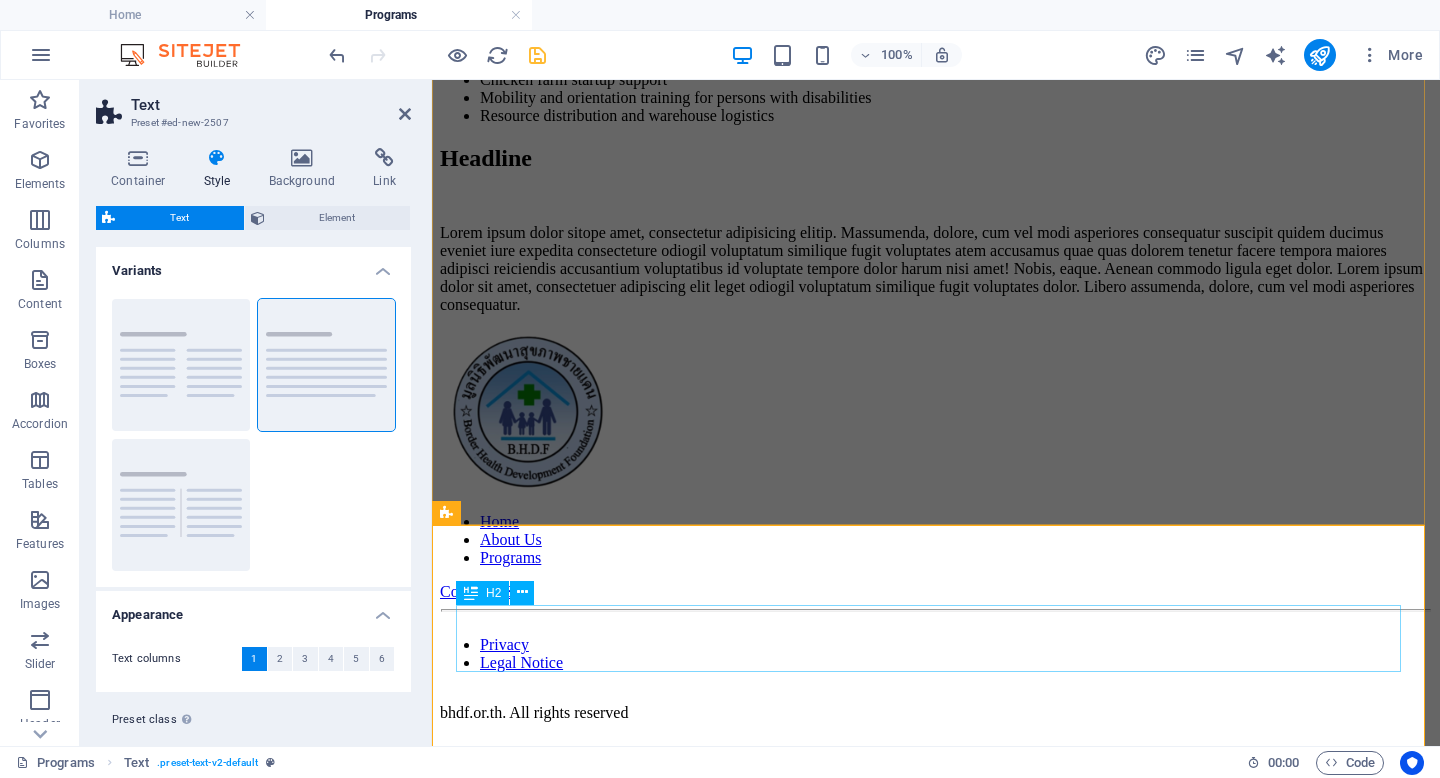 click on "Headline" at bounding box center [936, 158] 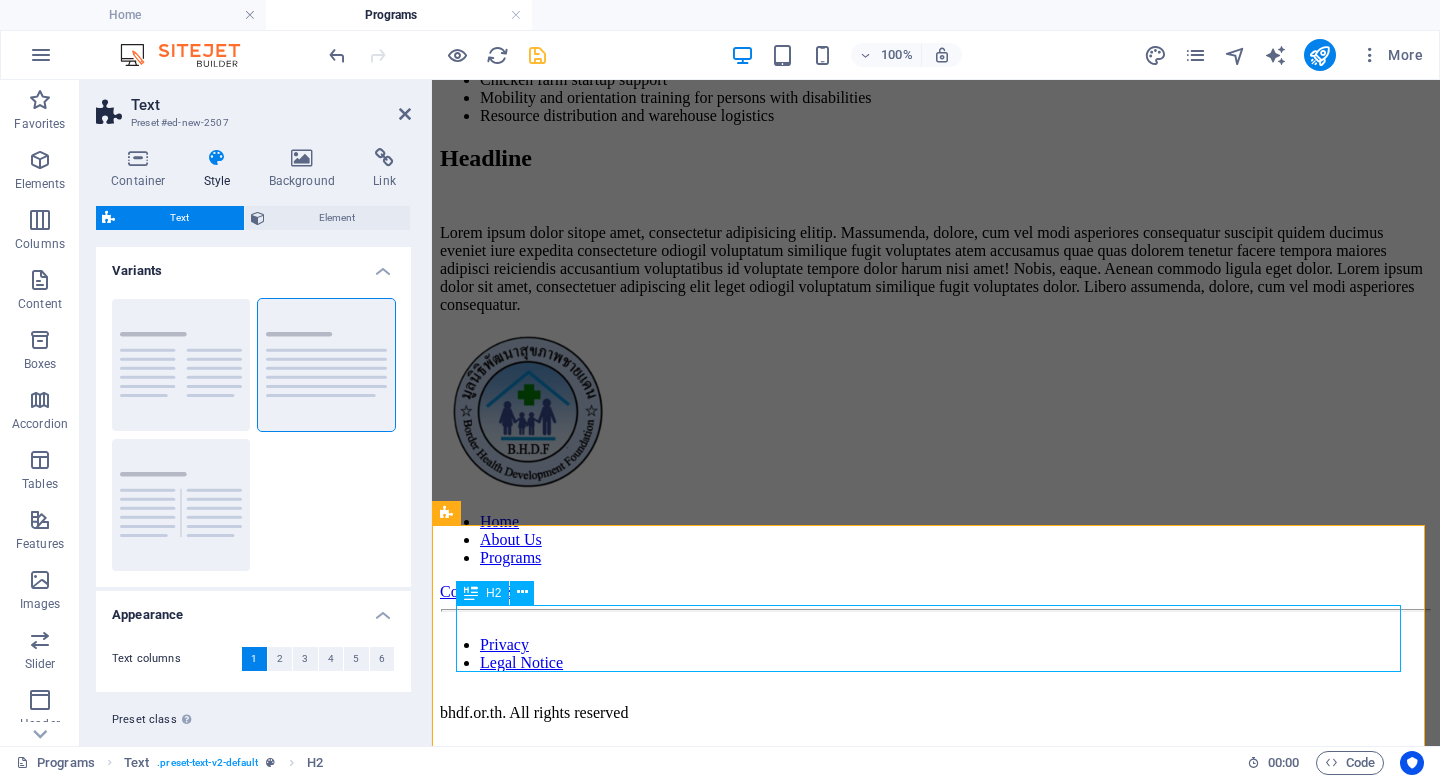 click on "Headline" at bounding box center (936, 158) 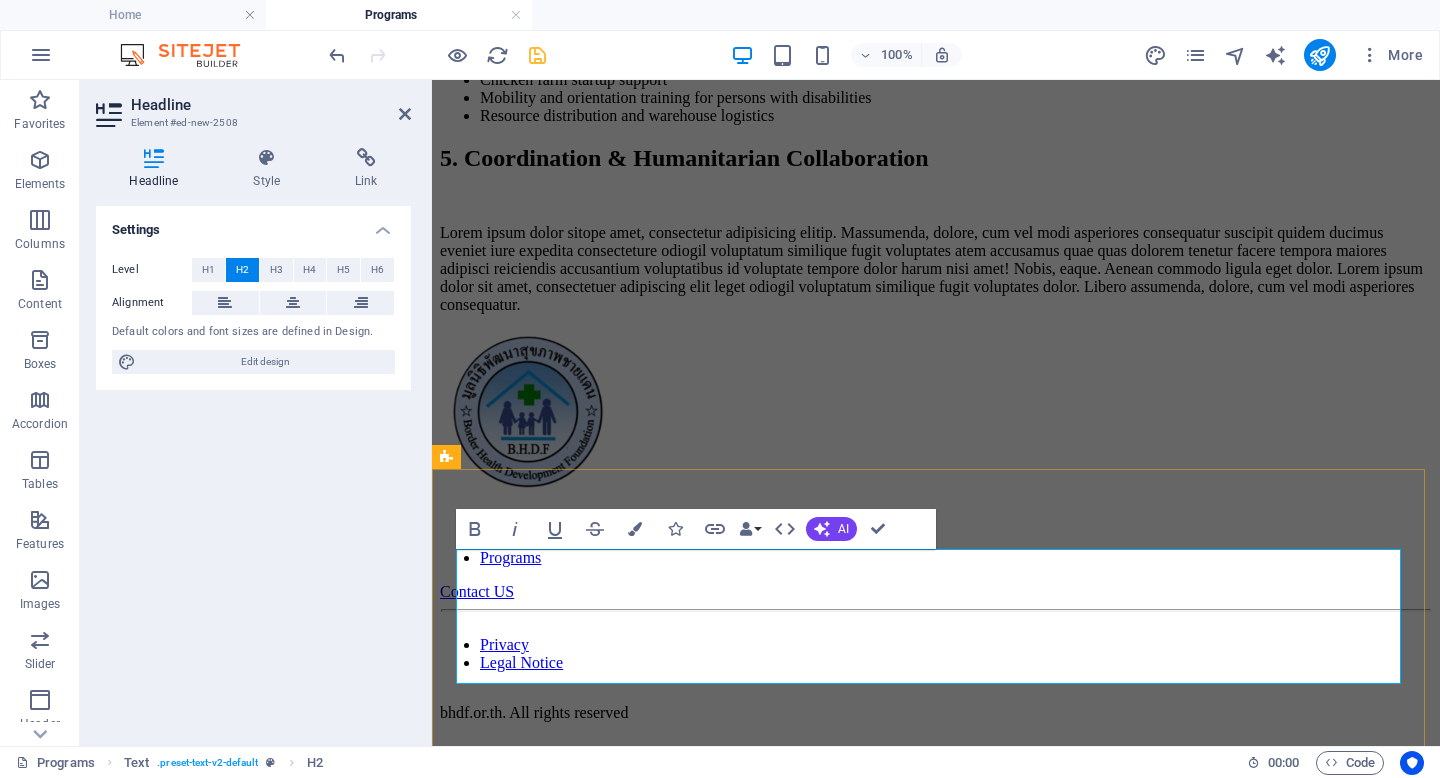 scroll, scrollTop: 2703, scrollLeft: 0, axis: vertical 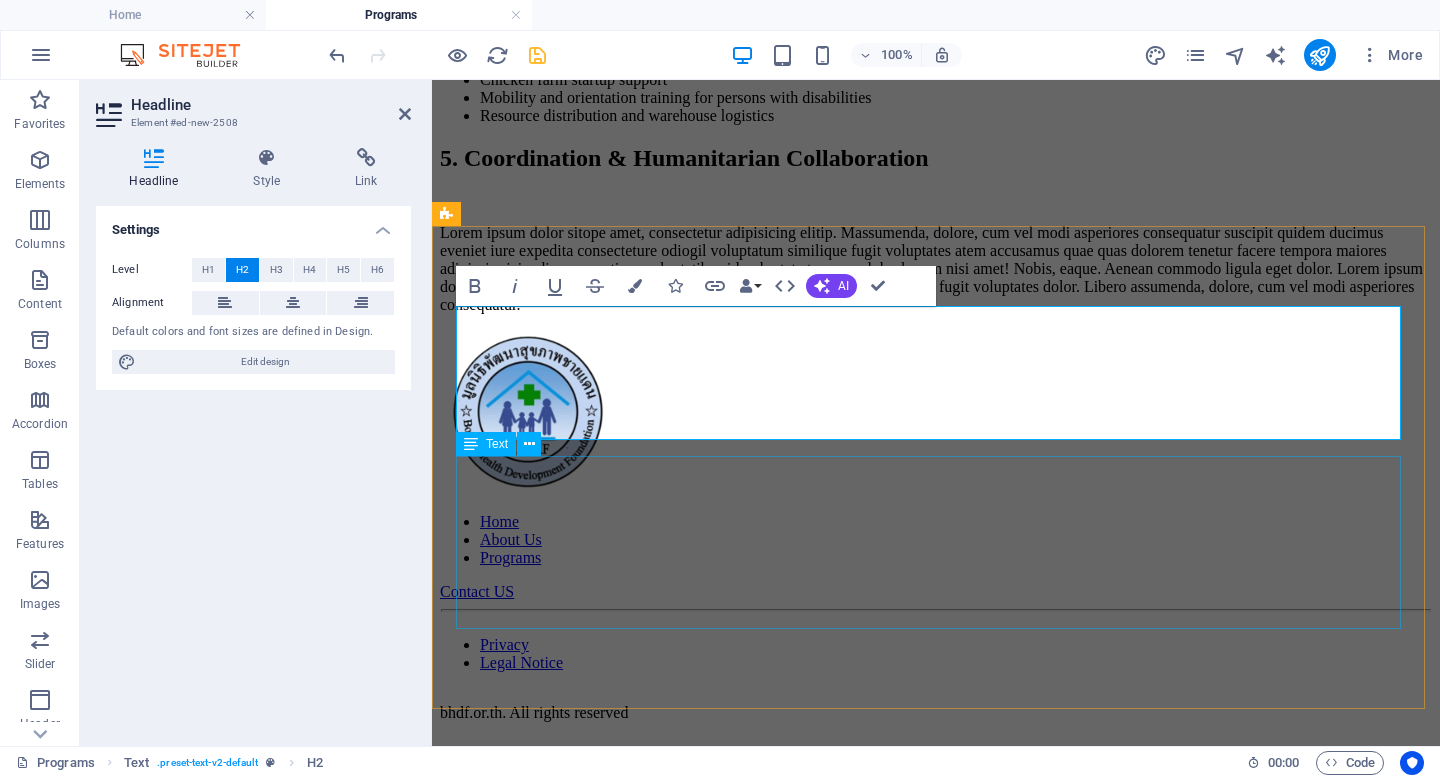 click on "Lorem ipsum dolor sitope amet, consectetur adipisicing elitip. Massumenda, dolore, cum vel modi asperiores consequatur suscipit quidem ducimus eveniet iure expedita consecteture odiogil voluptatum similique fugit voluptates atem accusamus quae quas dolorem tenetur facere tempora maiores adipisci reiciendis accusantium voluptatibus id voluptate tempore dolor harum nisi amet! Nobis, eaque. Aenean commodo ligula eget dolor. Lorem ipsum dolor sit amet, consectetuer adipiscing elit leget odiogil voluptatum similique fugit voluptates dolor. Libero assumenda, dolore, cum vel modi asperiores consequatur." at bounding box center [936, 269] 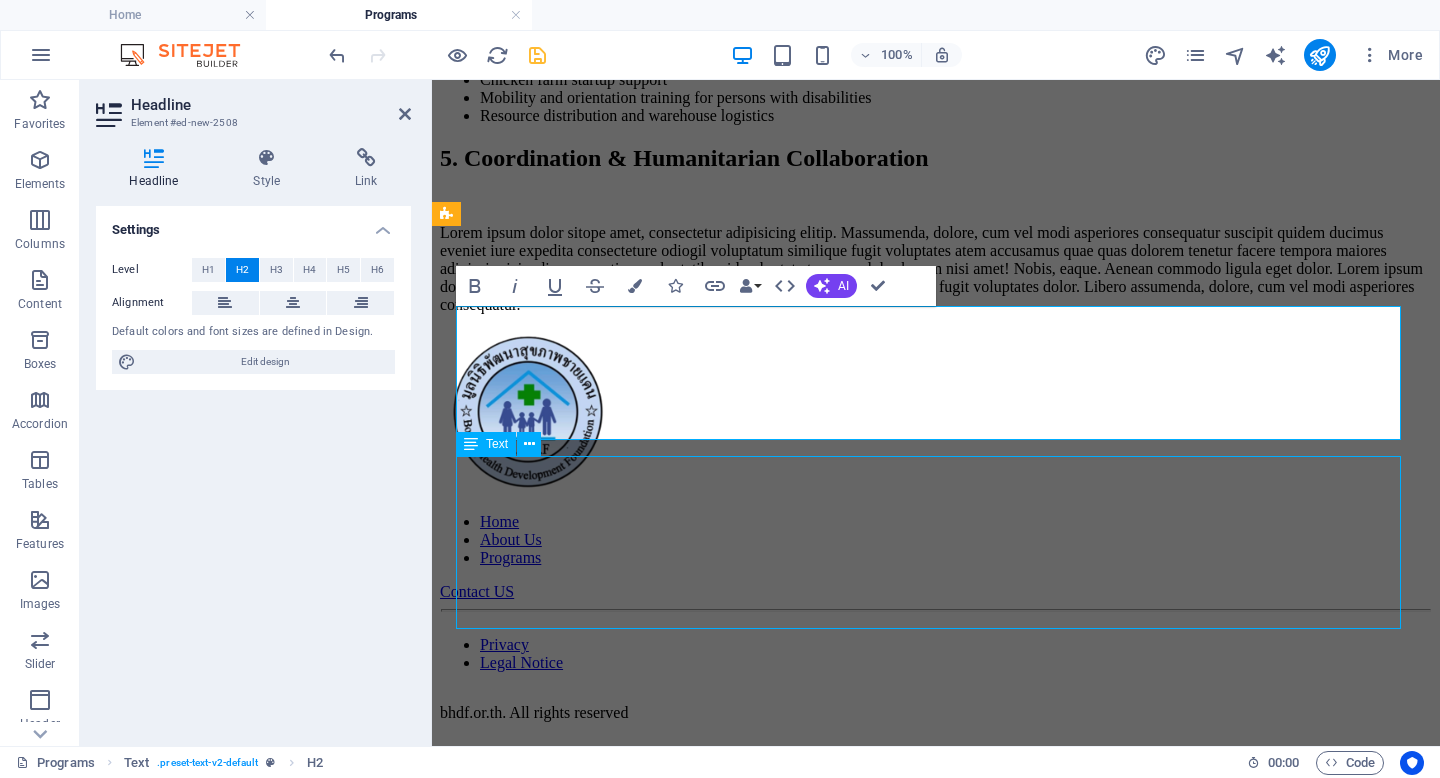click on "Lorem ipsum dolor sitope amet, consectetur adipisicing elitip. Massumenda, dolore, cum vel modi asperiores consequatur suscipit quidem ducimus eveniet iure expedita consecteture odiogil voluptatum similique fugit voluptates atem accusamus quae quas dolorem tenetur facere tempora maiores adipisci reiciendis accusantium voluptatibus id voluptate tempore dolor harum nisi amet! Nobis, eaque. Aenean commodo ligula eget dolor. Lorem ipsum dolor sit amet, consectetuer adipiscing elit leget odiogil voluptatum similique fugit voluptates dolor. Libero assumenda, dolore, cum vel modi asperiores consequatur." at bounding box center [936, 269] 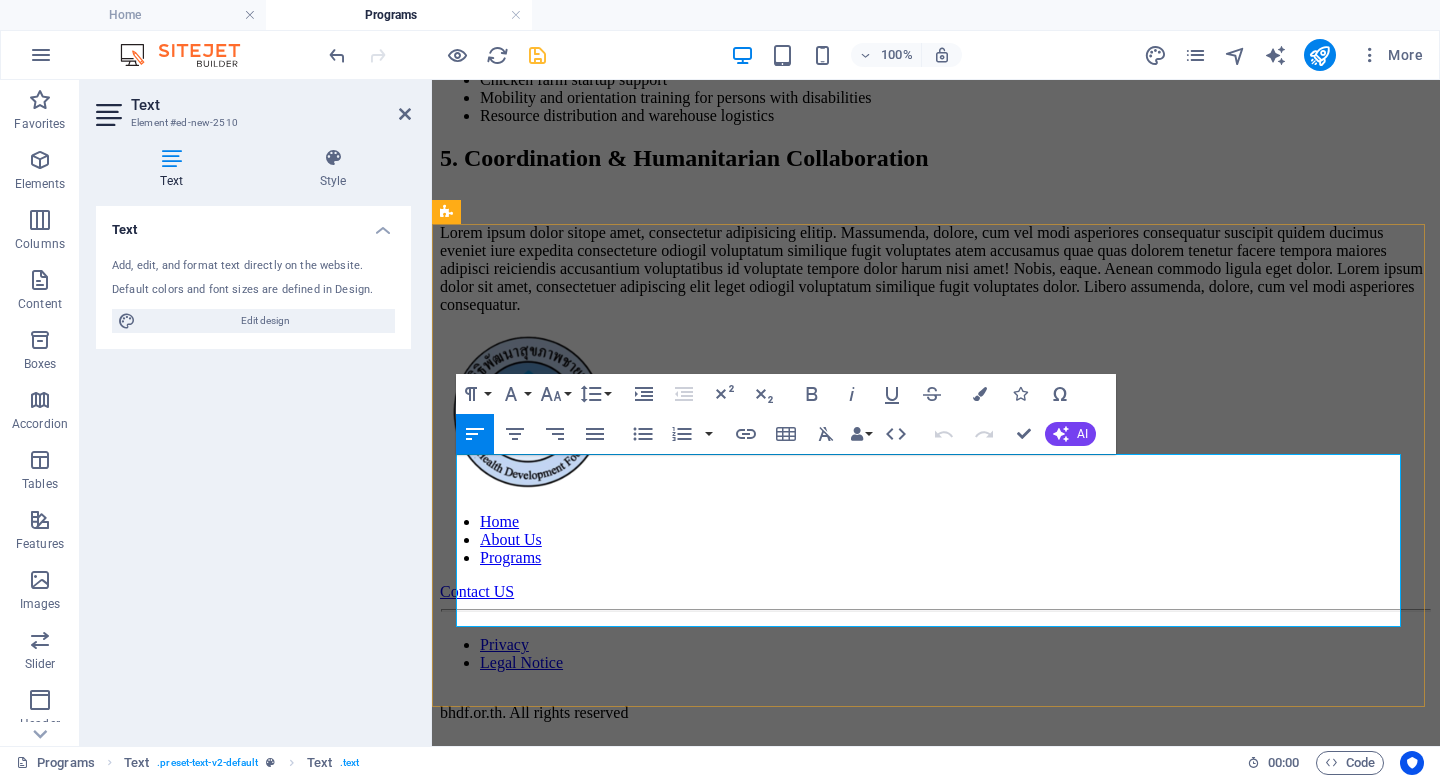 scroll, scrollTop: 2707, scrollLeft: 0, axis: vertical 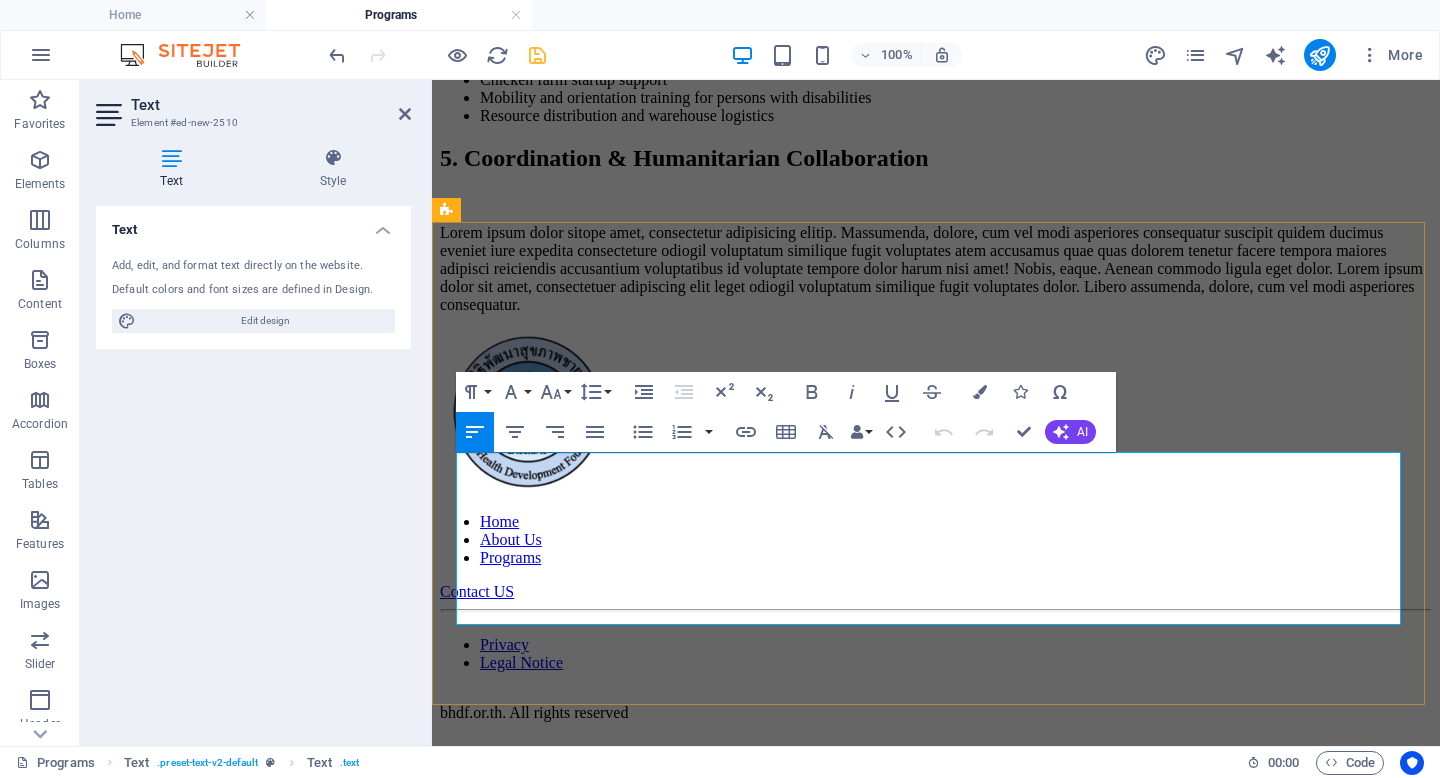 click on "Lorem ipsum dolor sitope amet, consectetur adipisicing elitip. Massumenda, dolore, cum vel modi asperiores consequatur suscipit quidem ducimus eveniet iure expedita consecteture odiogil voluptatum similique fugit voluptates atem accusamus quae quas dolorem tenetur facere tempora maiores adipisci reiciendis accusantium voluptatibus id voluptate tempore dolor harum nisi amet! Nobis, eaque. Aenean commodo ligula eget dolor. Lorem ipsum dolor sit amet, consectetuer adipiscing elit leget odiogil voluptatum similique fugit voluptates dolor. Libero assumenda, dolore, cum vel modi asperiores consequatur." at bounding box center (936, 269) 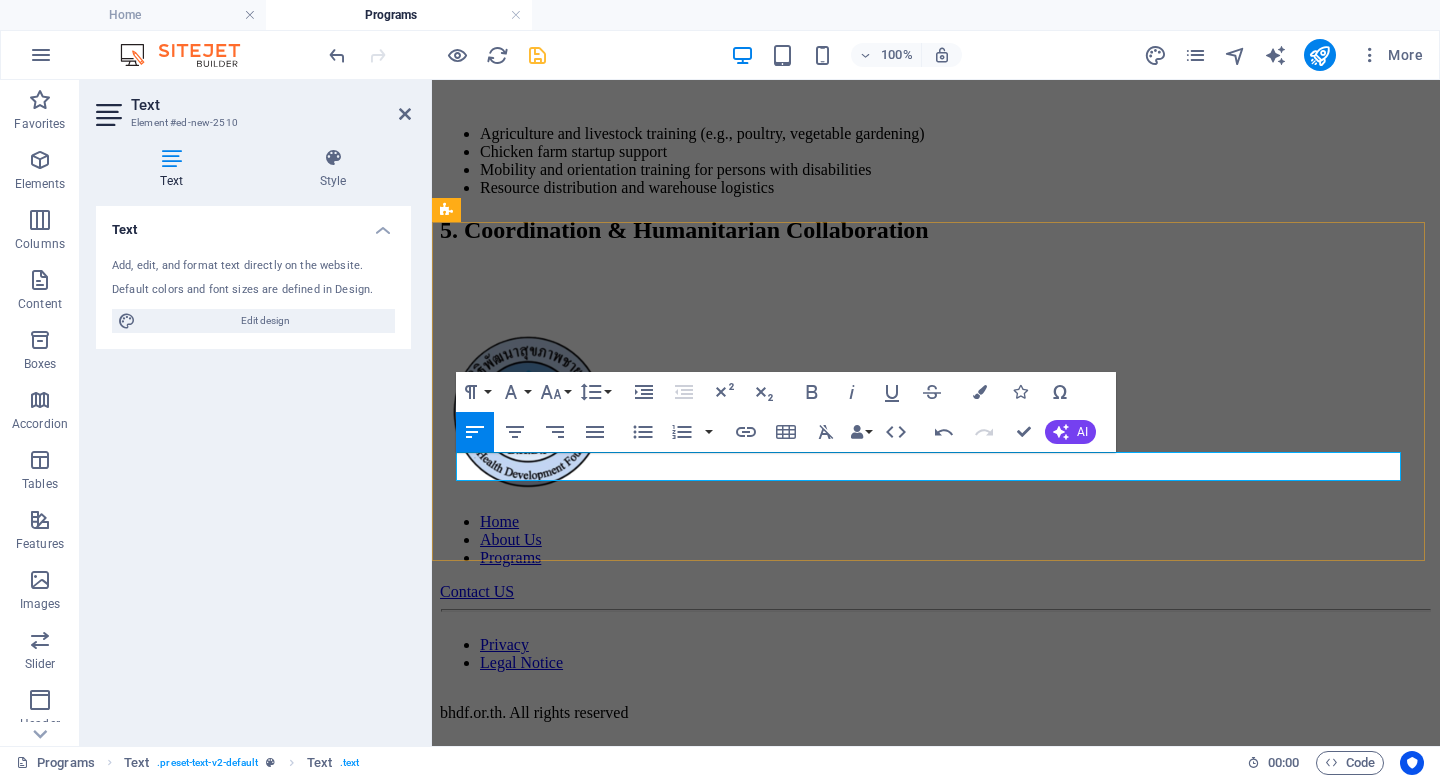 click at bounding box center [936, 305] 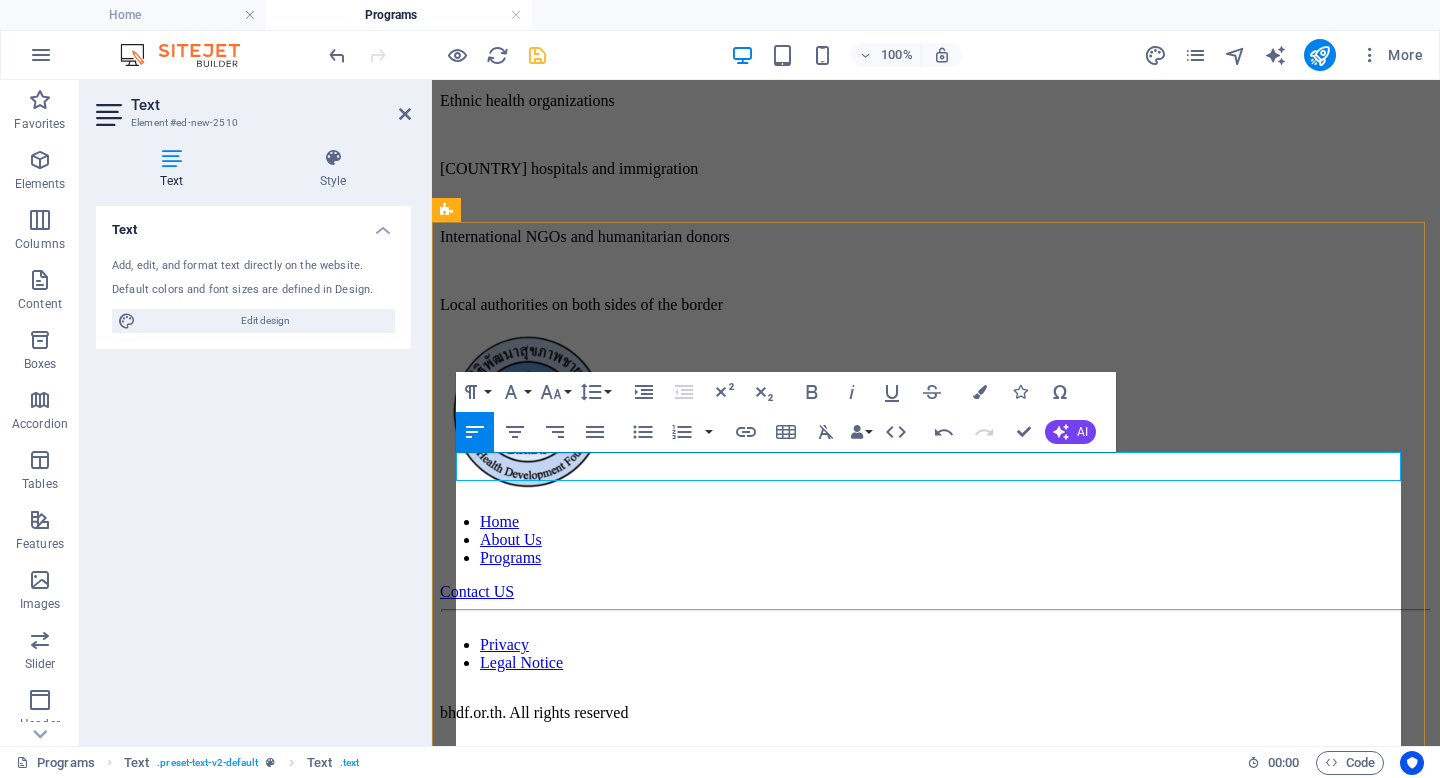 scroll, scrollTop: 6111, scrollLeft: 5, axis: both 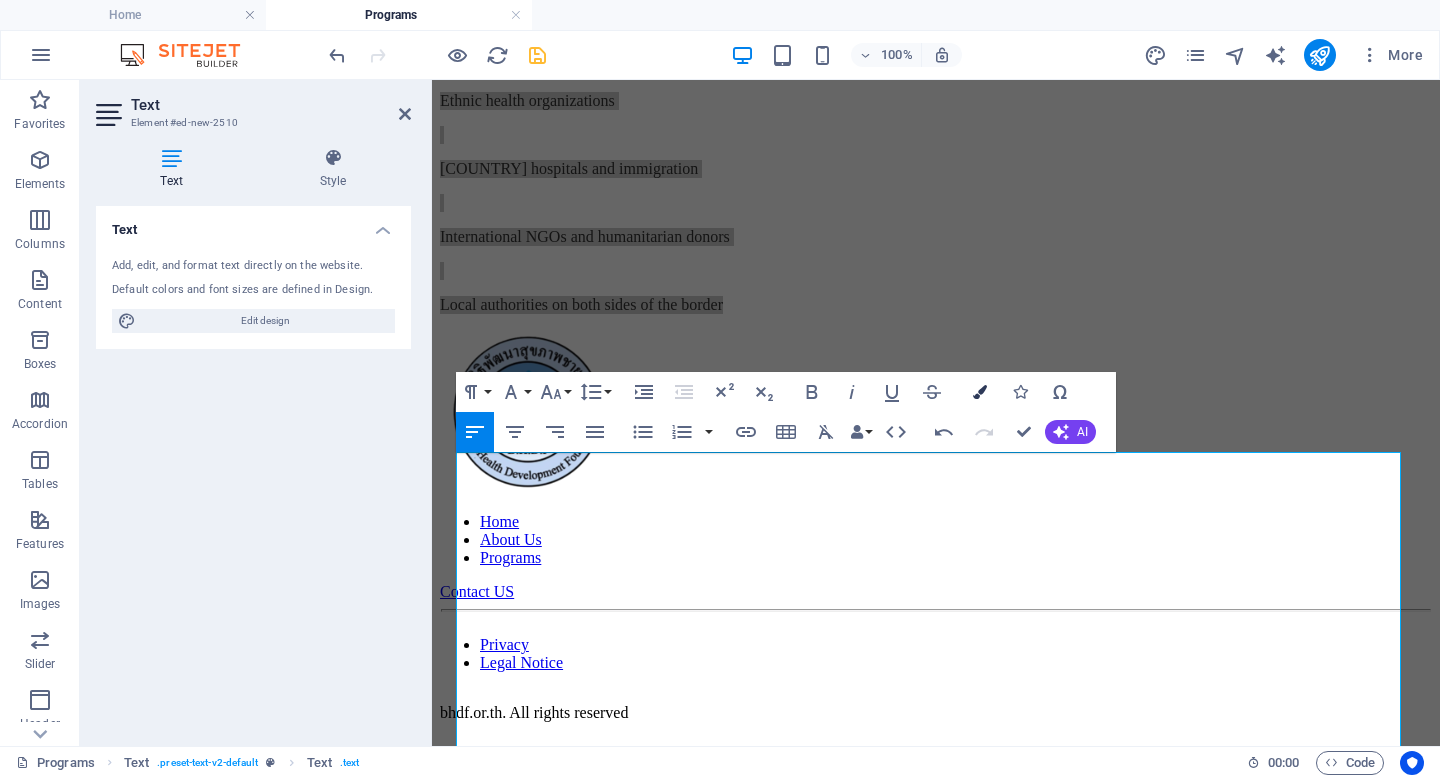 click at bounding box center (980, 392) 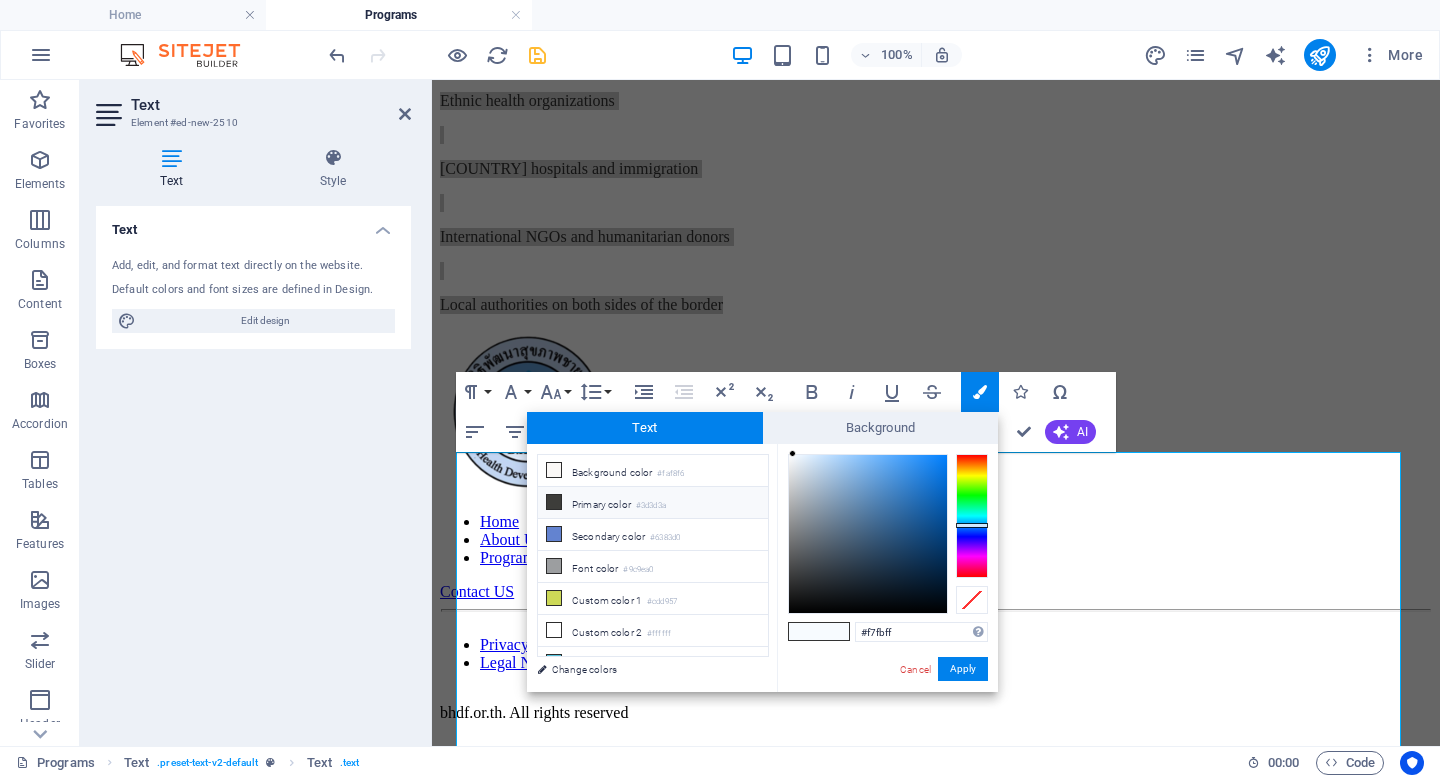 click on "#3d3d3a" at bounding box center (651, 506) 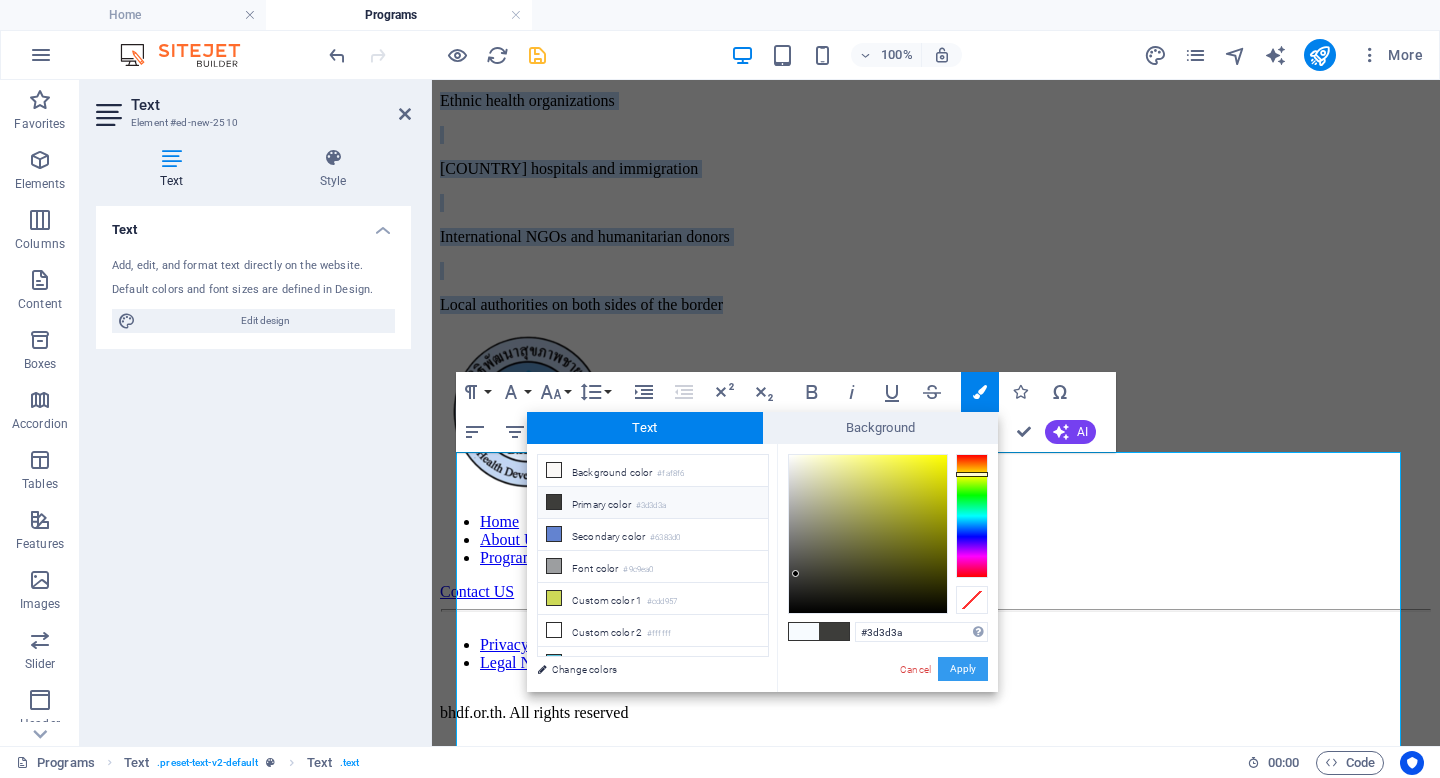 click on "Apply" at bounding box center (963, 669) 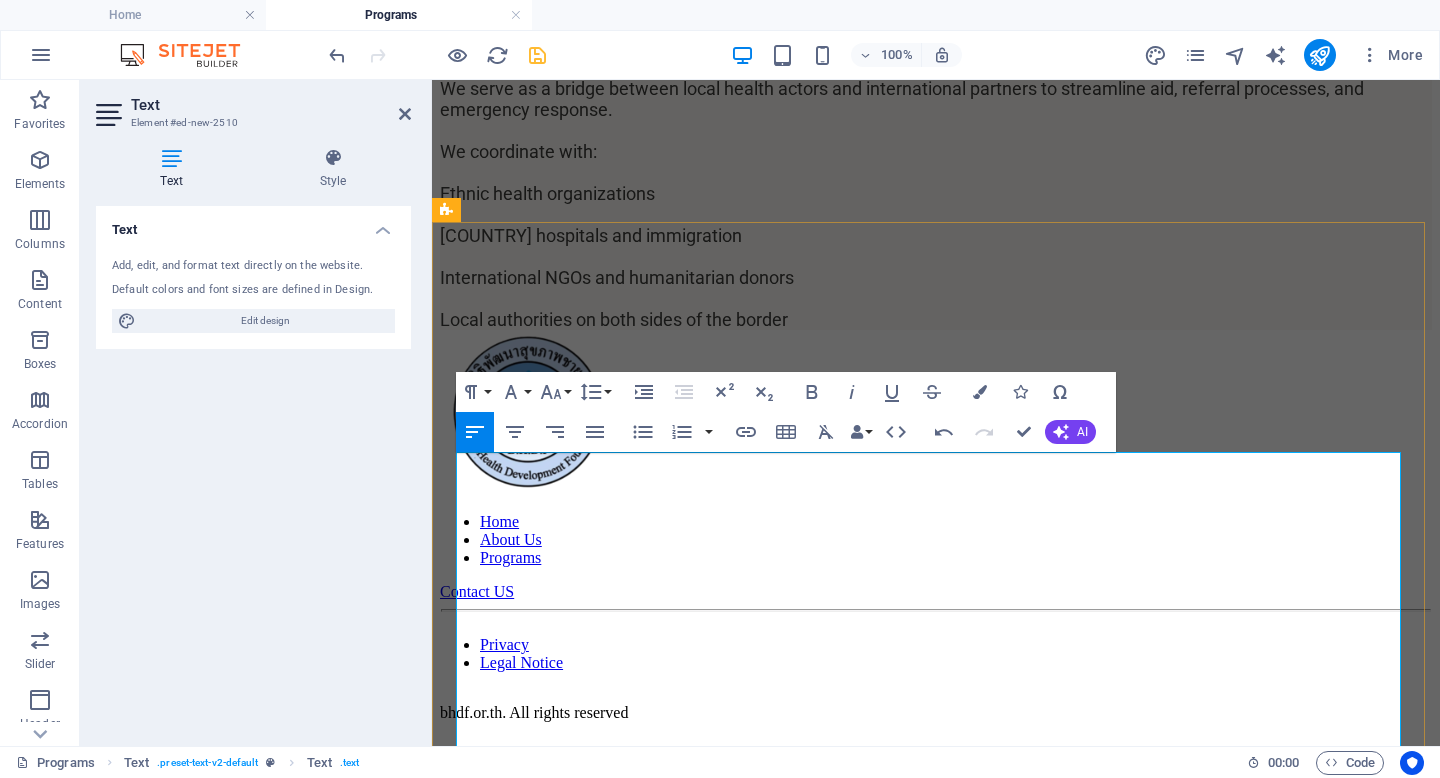 click on "We coordinate with:" at bounding box center [936, 151] 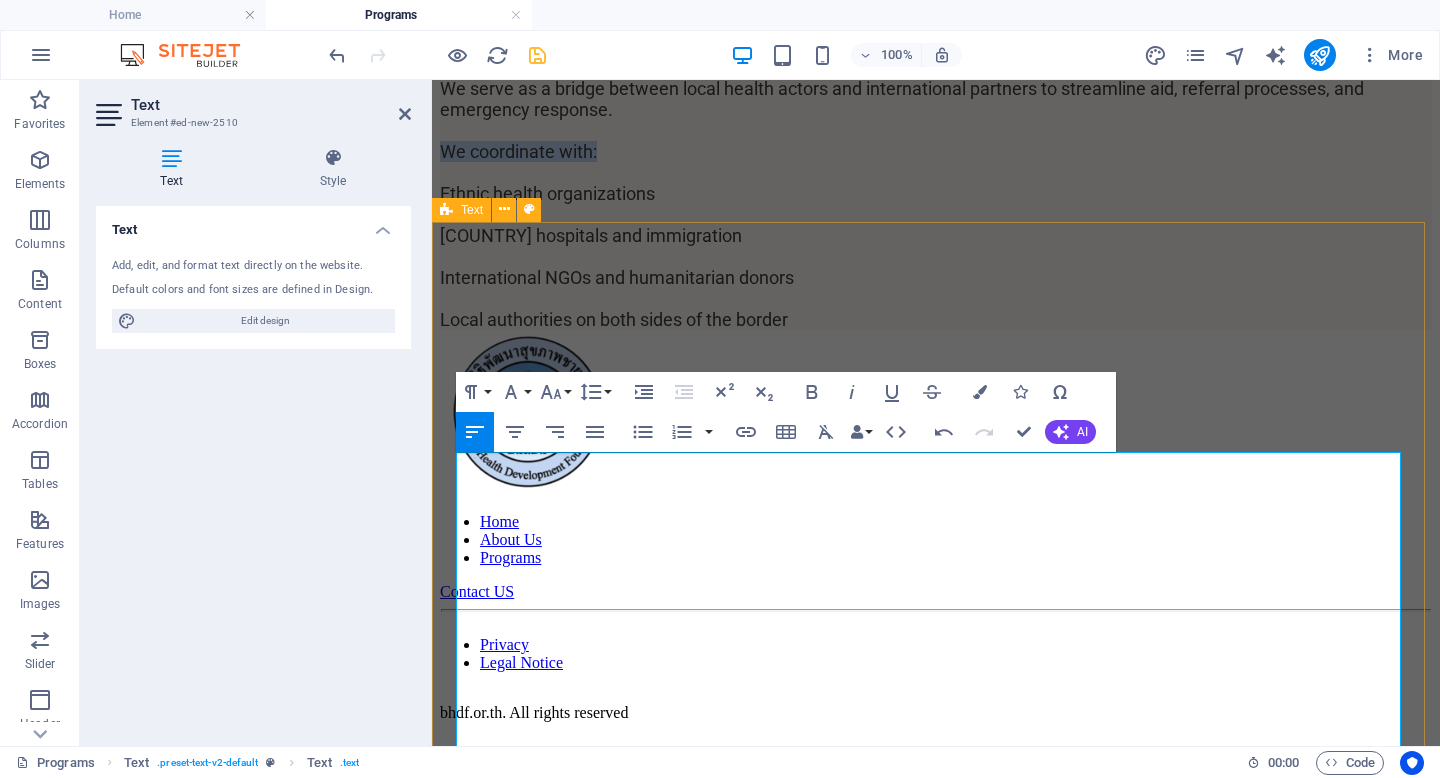 drag, startPoint x: 674, startPoint y: 548, endPoint x: 452, endPoint y: 561, distance: 222.38031 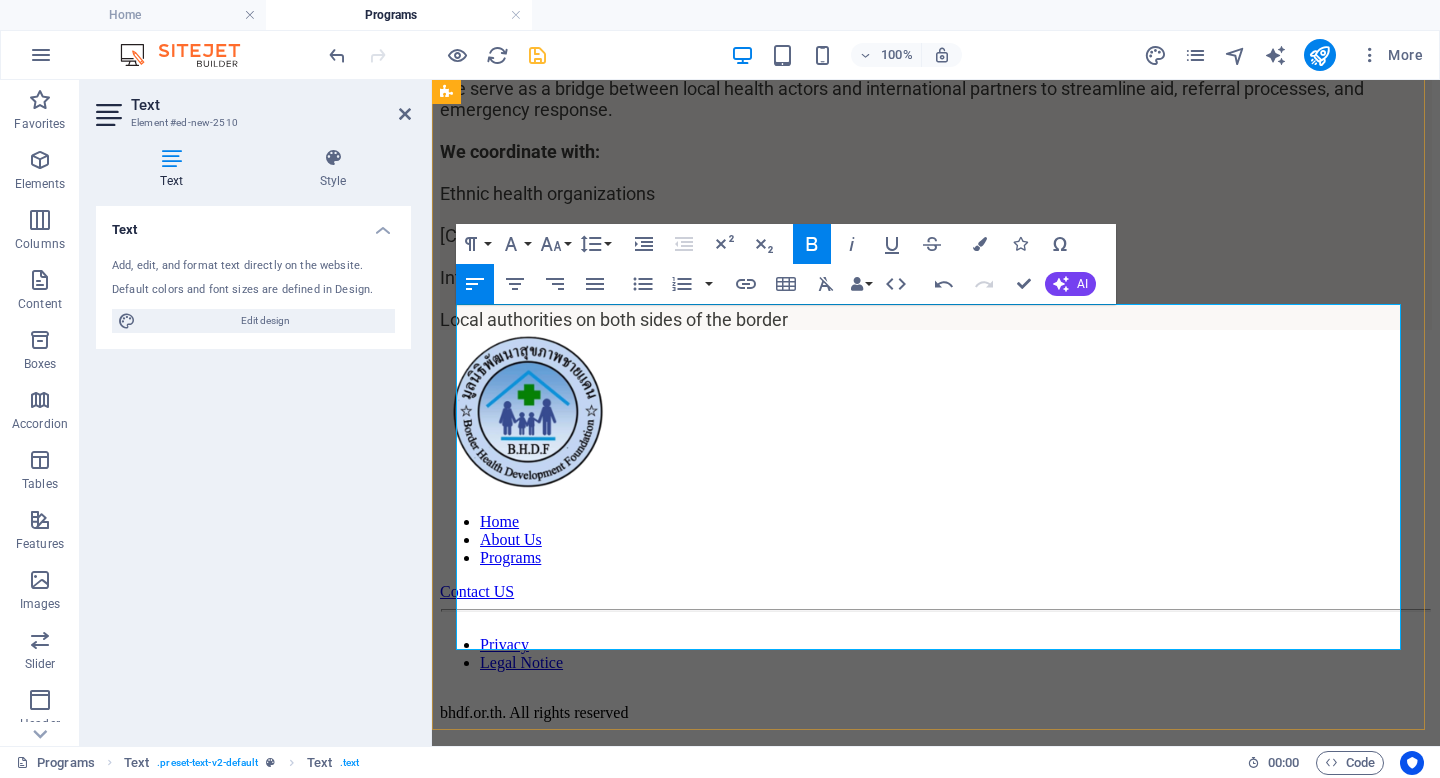 scroll, scrollTop: 2855, scrollLeft: 0, axis: vertical 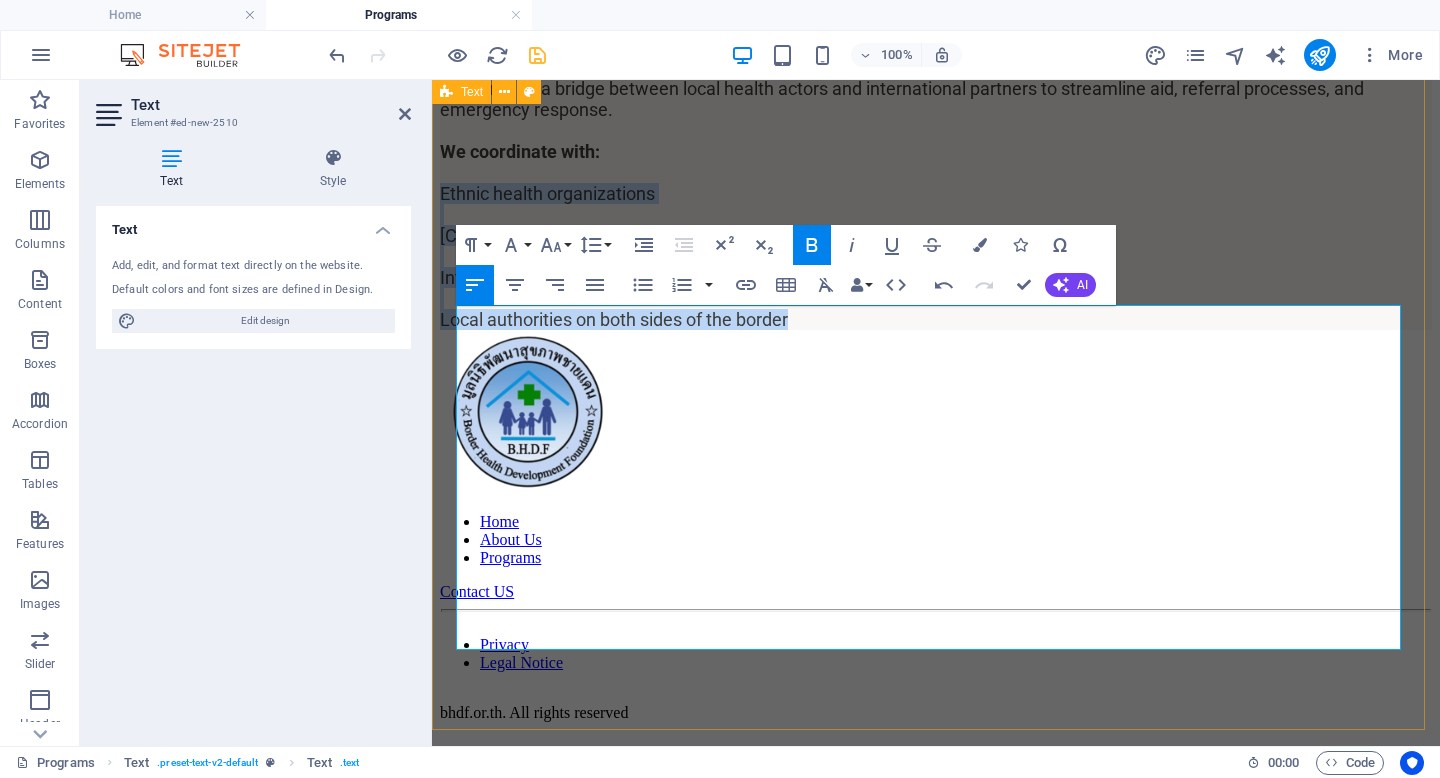 drag, startPoint x: 820, startPoint y: 640, endPoint x: 444, endPoint y: 472, distance: 411.8252 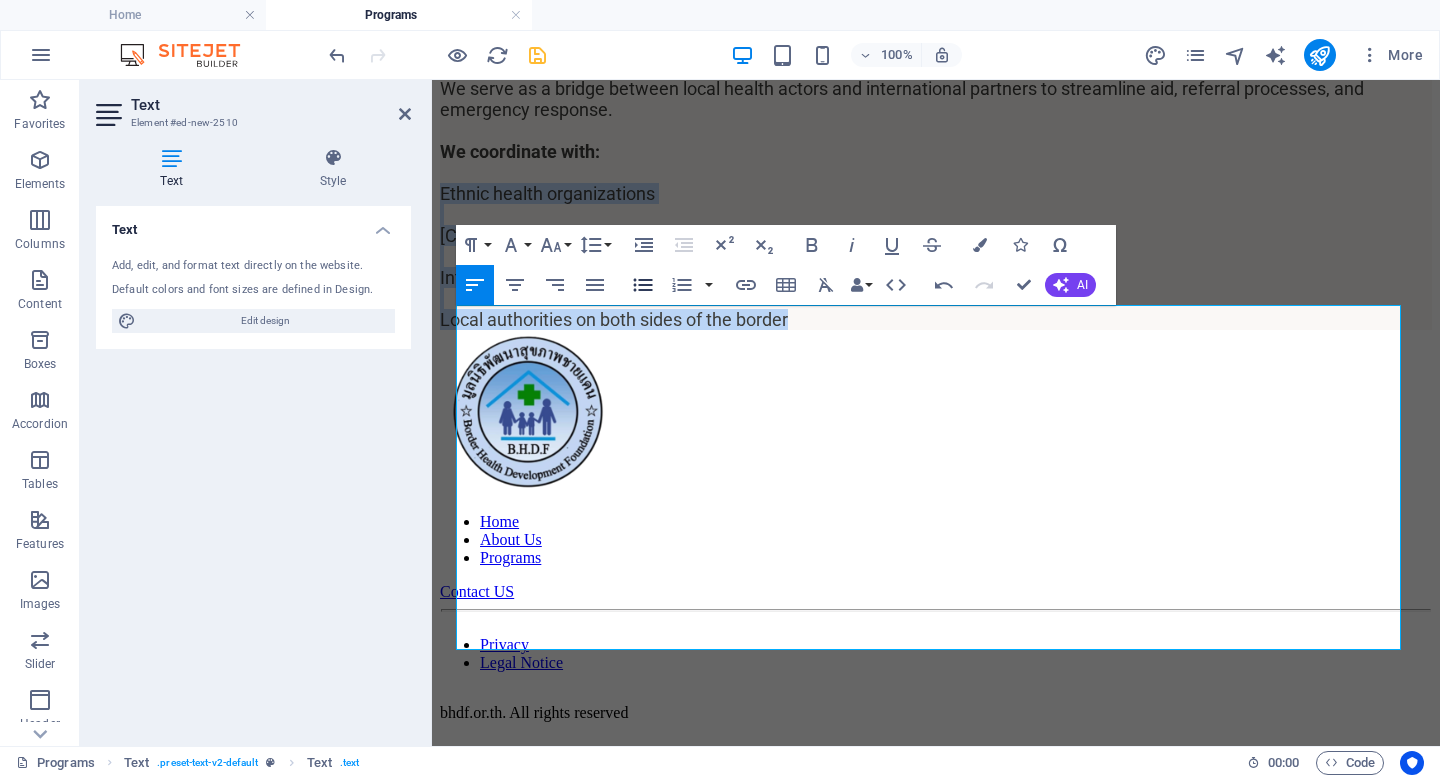 drag, startPoint x: 642, startPoint y: 284, endPoint x: 162, endPoint y: 308, distance: 480.59964 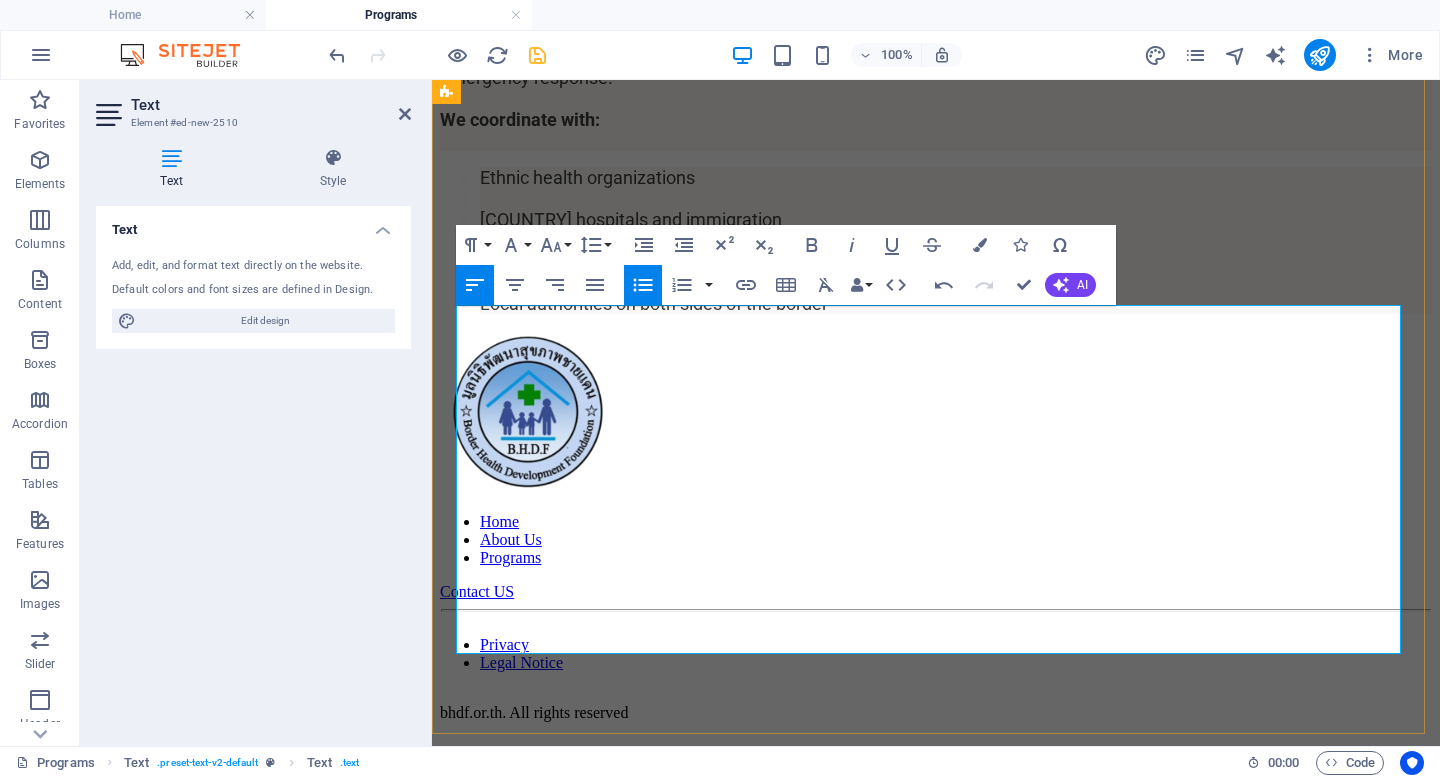 click at bounding box center [956, 198] 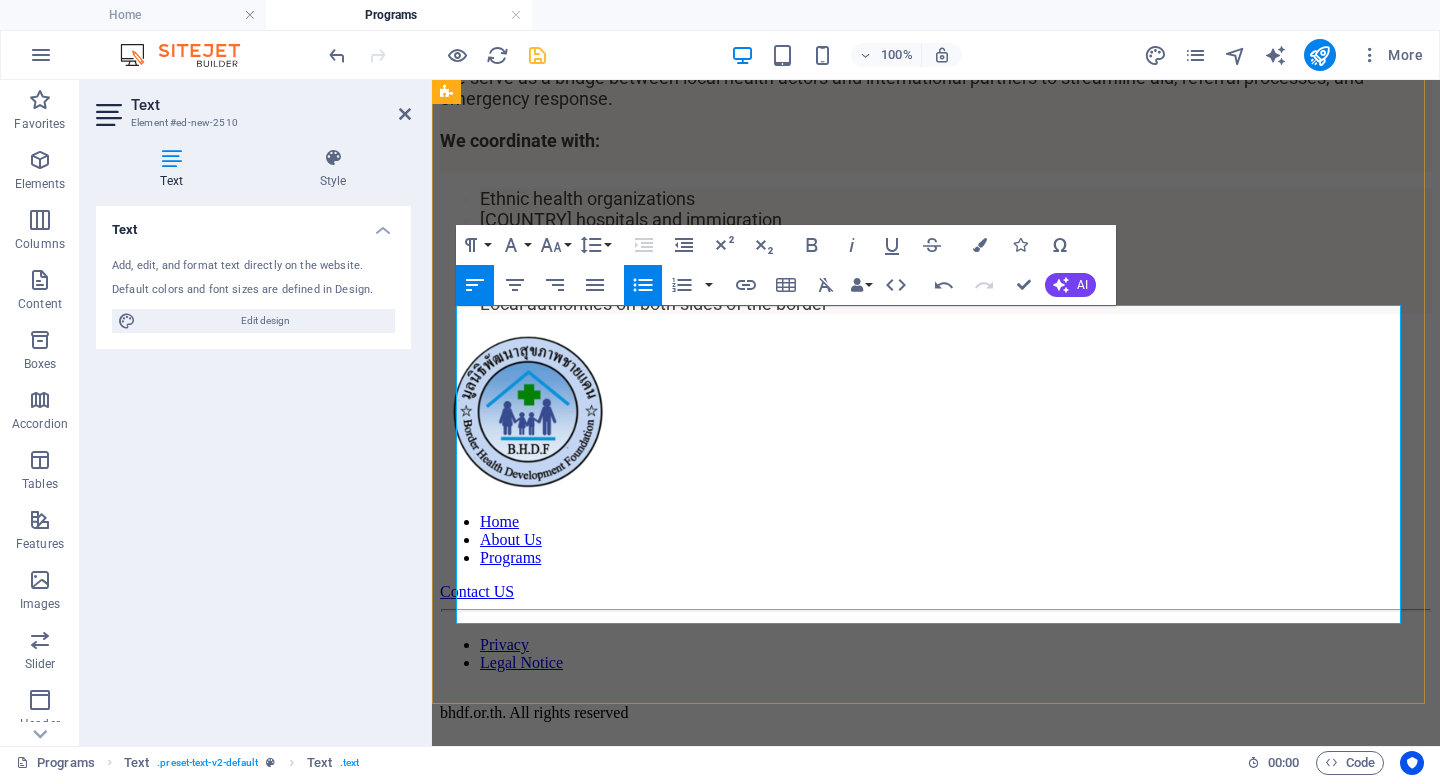 click at bounding box center (956, 240) 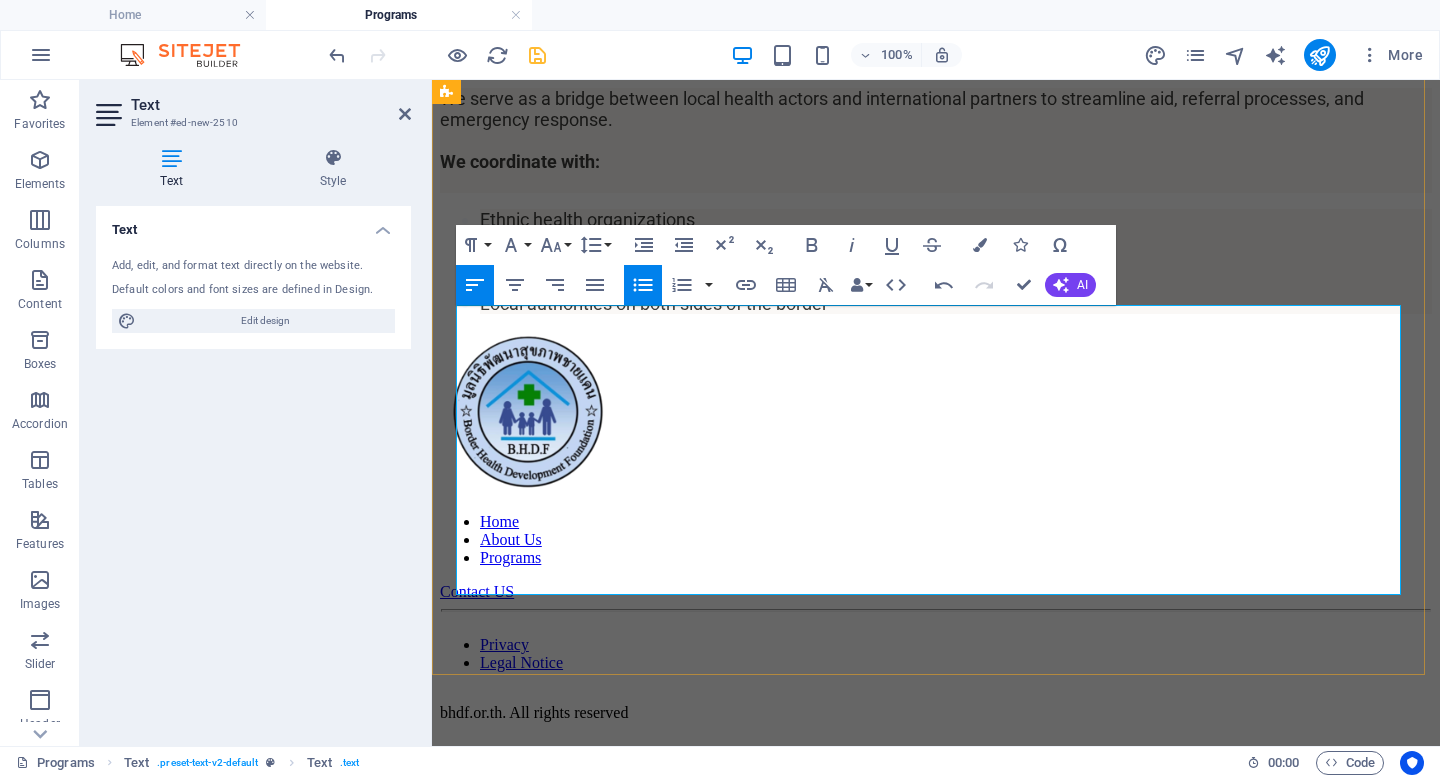 click at bounding box center (956, 282) 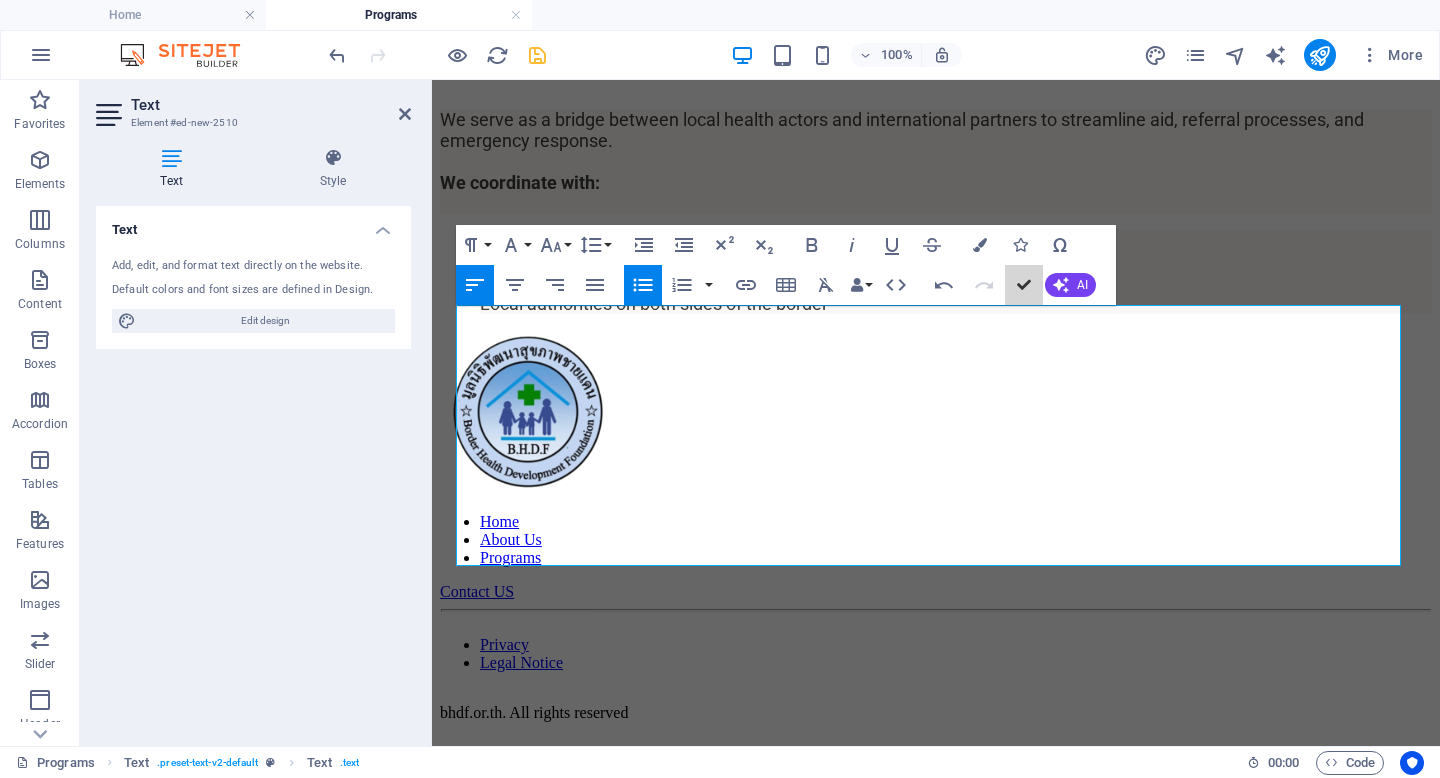 scroll, scrollTop: 2529, scrollLeft: 0, axis: vertical 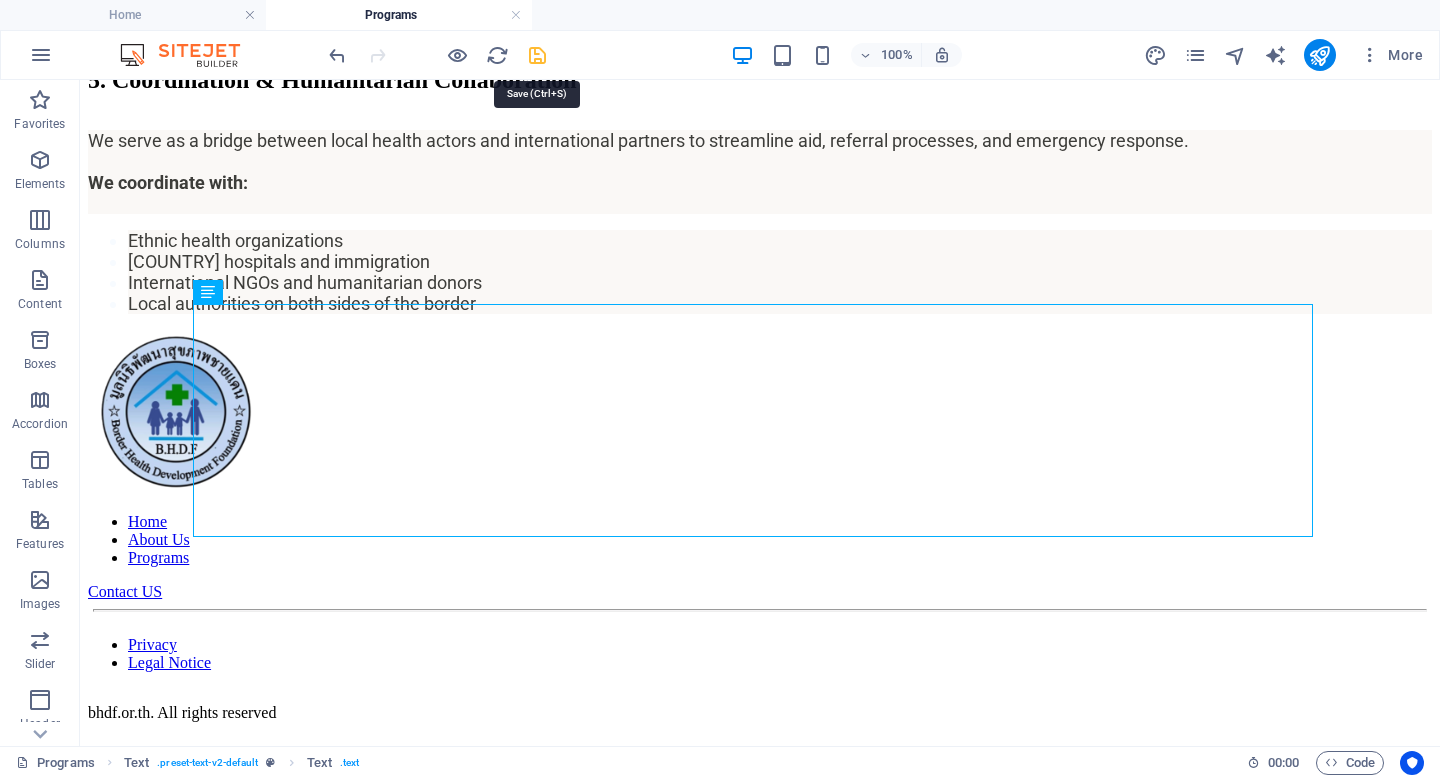 click at bounding box center (537, 55) 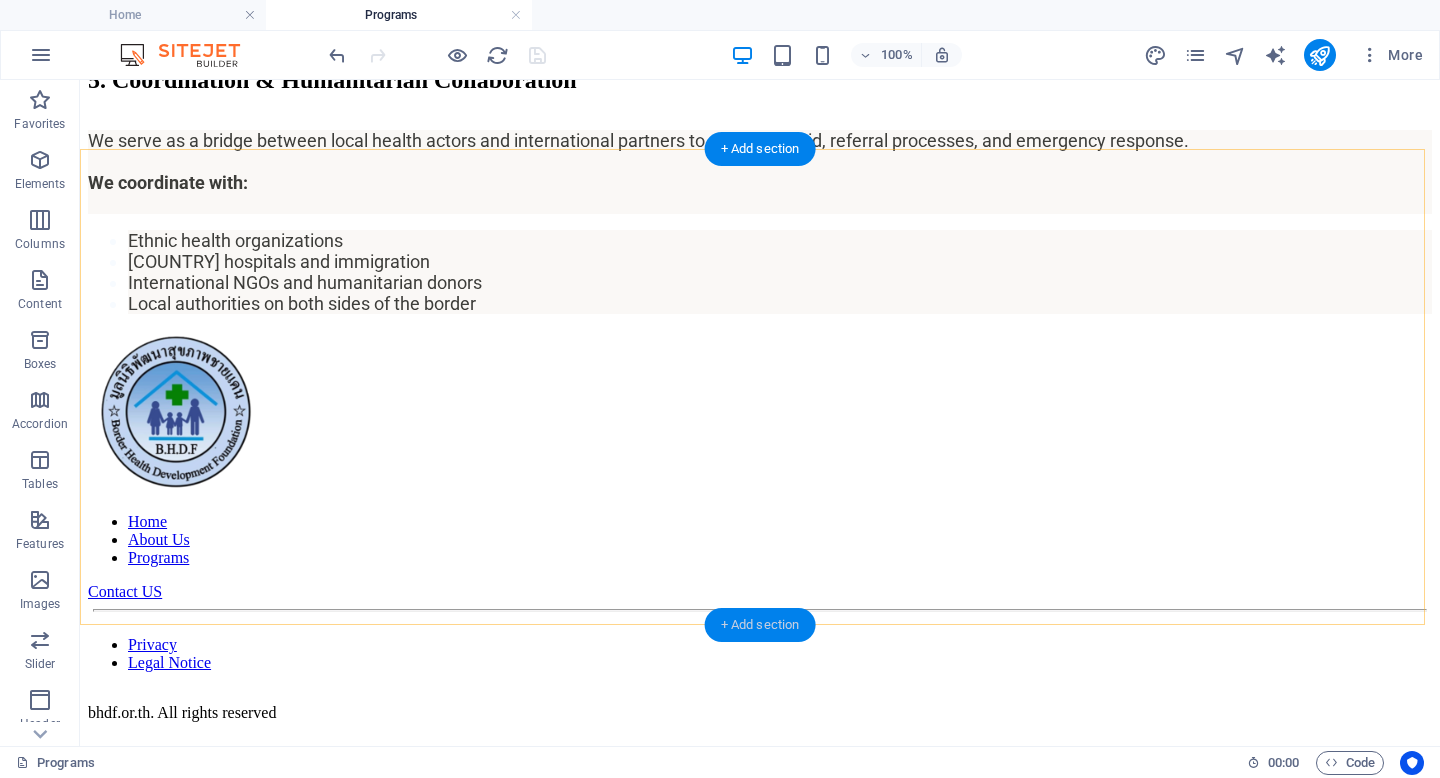 click on "+ Add section" at bounding box center [760, 625] 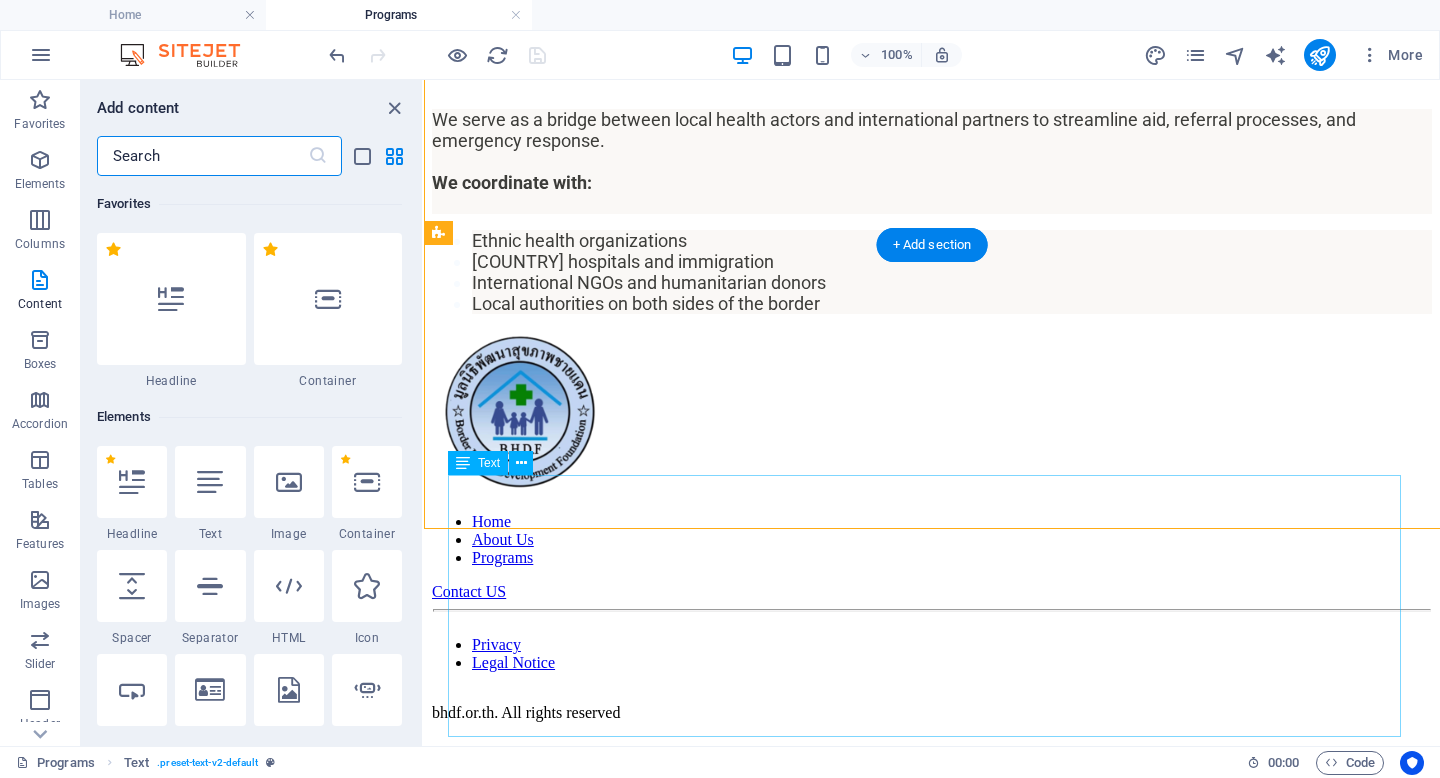 scroll, scrollTop: 2617, scrollLeft: 0, axis: vertical 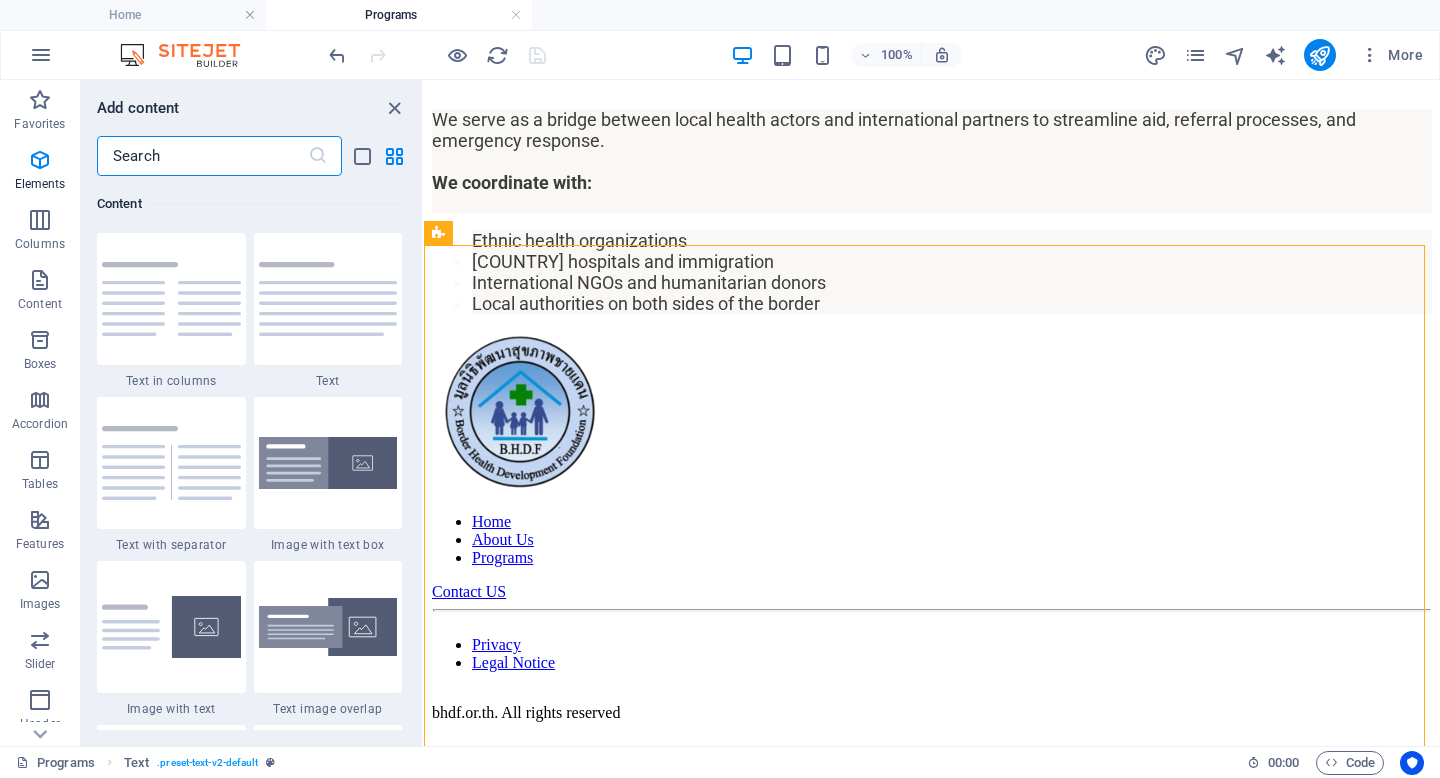 click at bounding box center [328, 299] 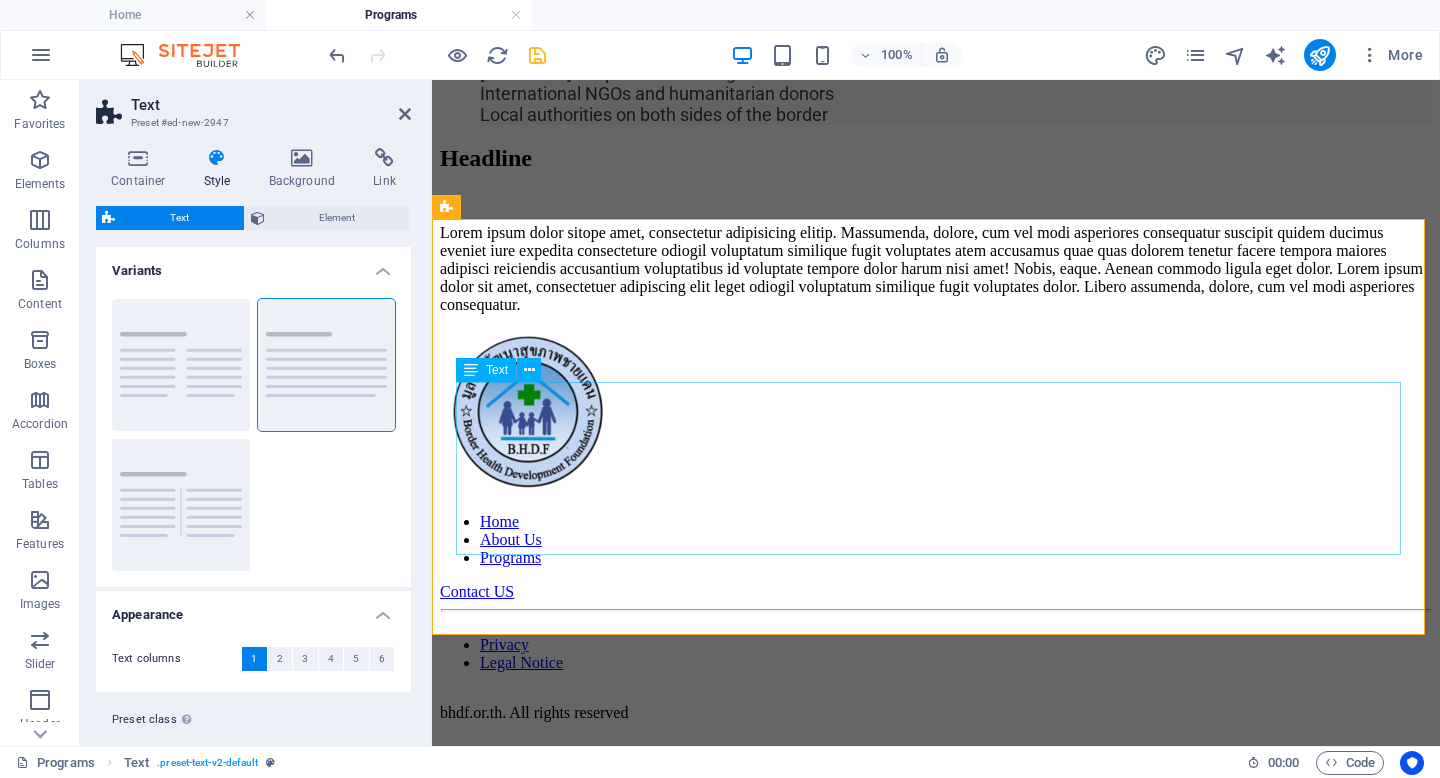 scroll, scrollTop: 3247, scrollLeft: 0, axis: vertical 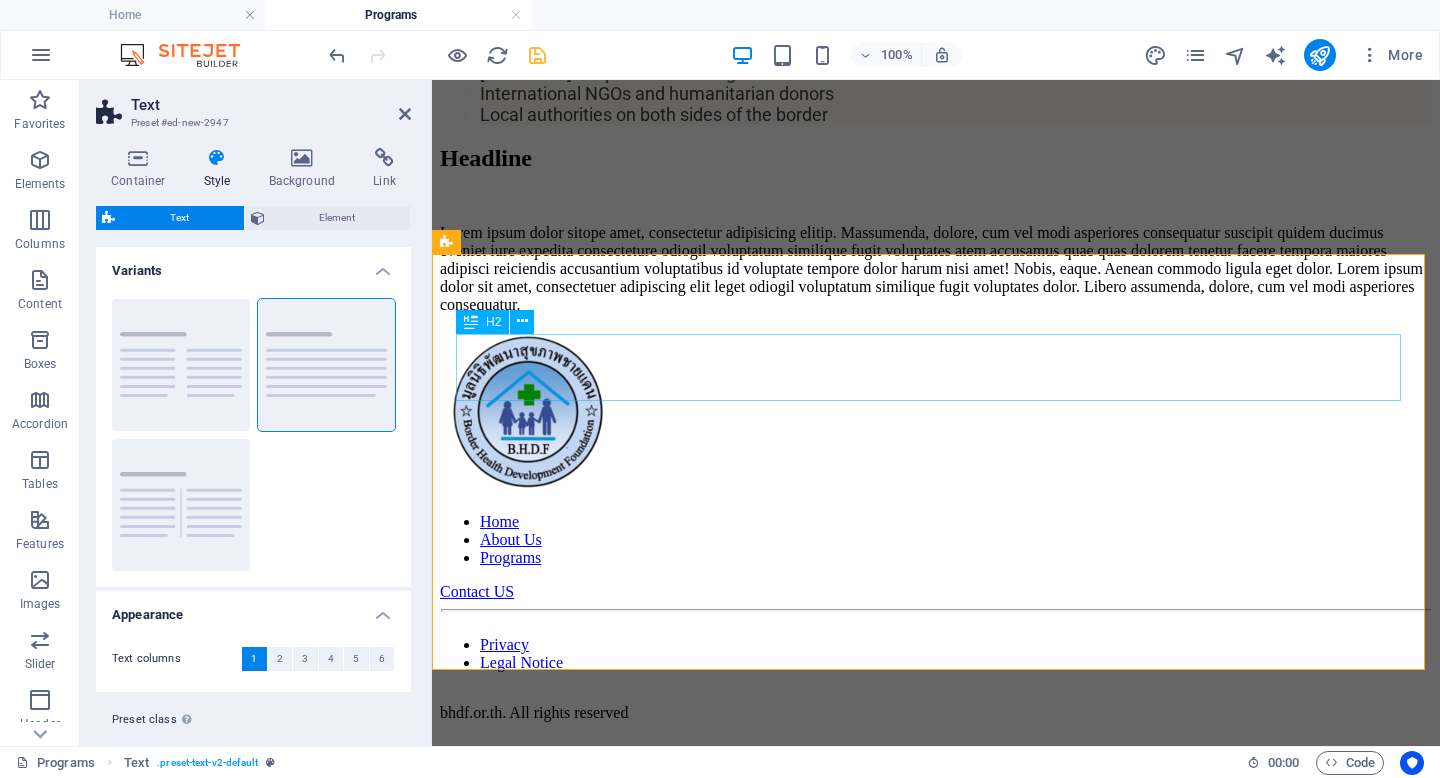 click on "Headline" at bounding box center [936, 158] 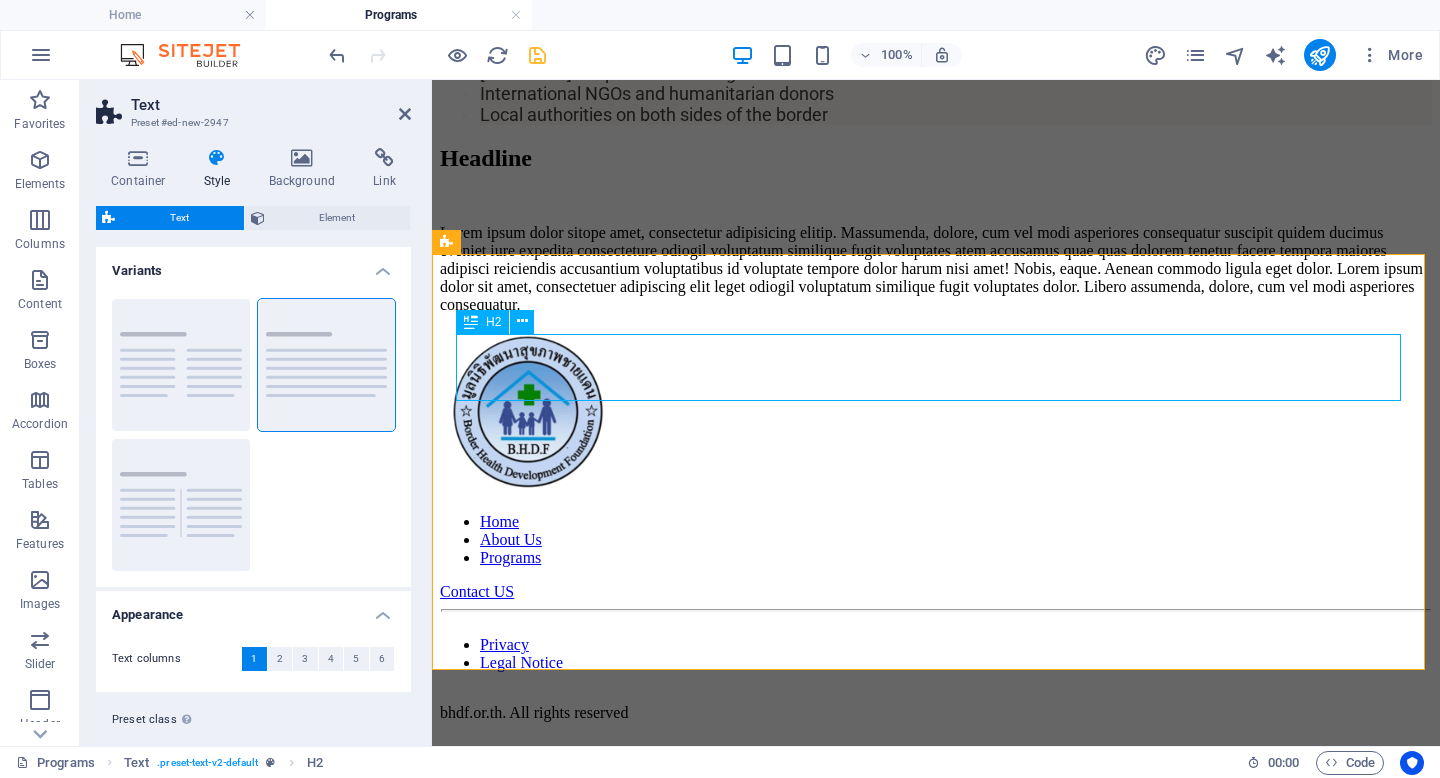 click on "Headline" at bounding box center [936, 158] 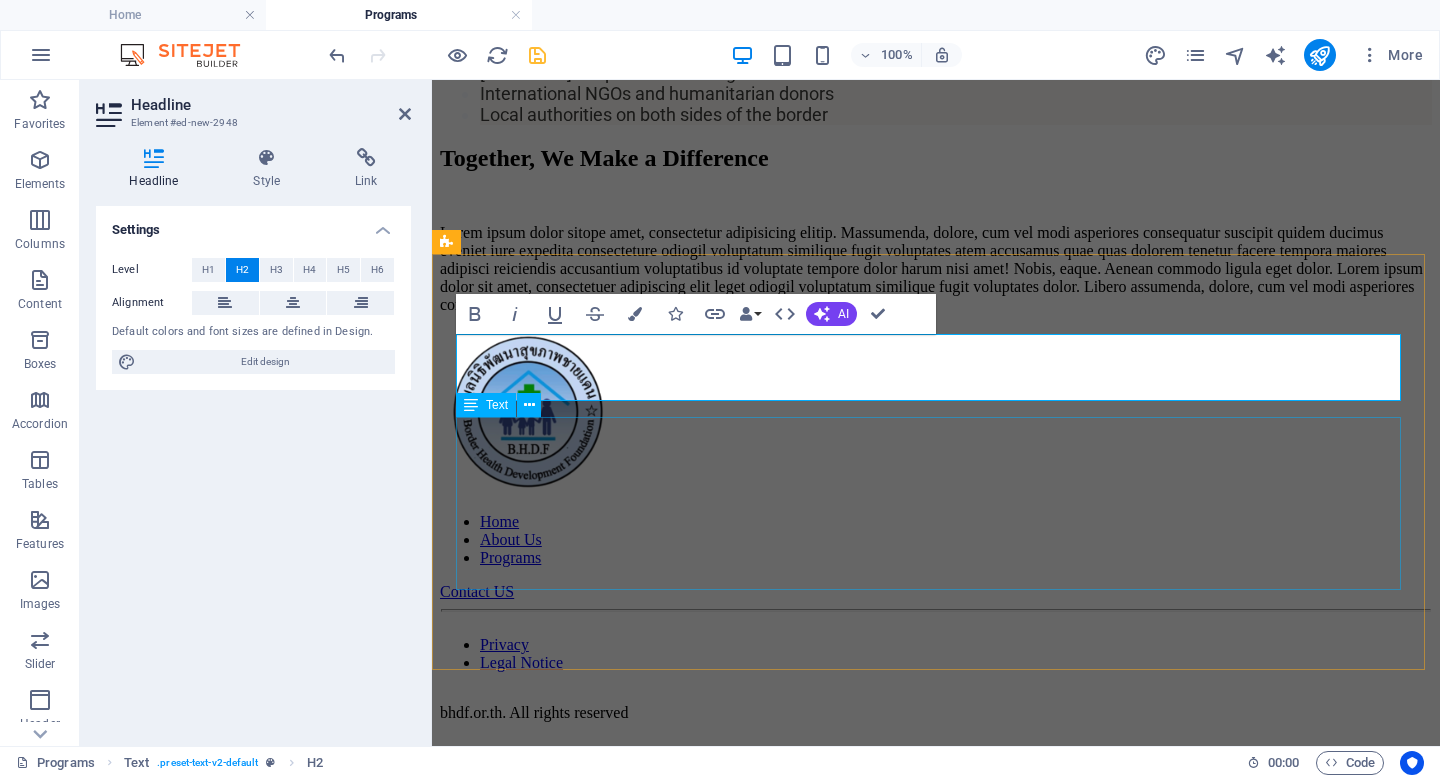click on "Lorem ipsum dolor sitope amet, consectetur adipisicing elitip. Massumenda, dolore, cum vel modi asperiores consequatur suscipit quidem ducimus eveniet iure expedita consecteture odiogil voluptatum similique fugit voluptates atem accusamus quae quas dolorem tenetur facere tempora maiores adipisci reiciendis accusantium voluptatibus id voluptate tempore dolor harum nisi amet! Nobis, eaque. Aenean commodo ligula eget dolor. Lorem ipsum dolor sit amet, consectetuer adipiscing elit leget odiogil voluptatum similique fugit voluptates dolor. Libero assumenda, dolore, cum vel modi asperiores consequatur." at bounding box center [936, 269] 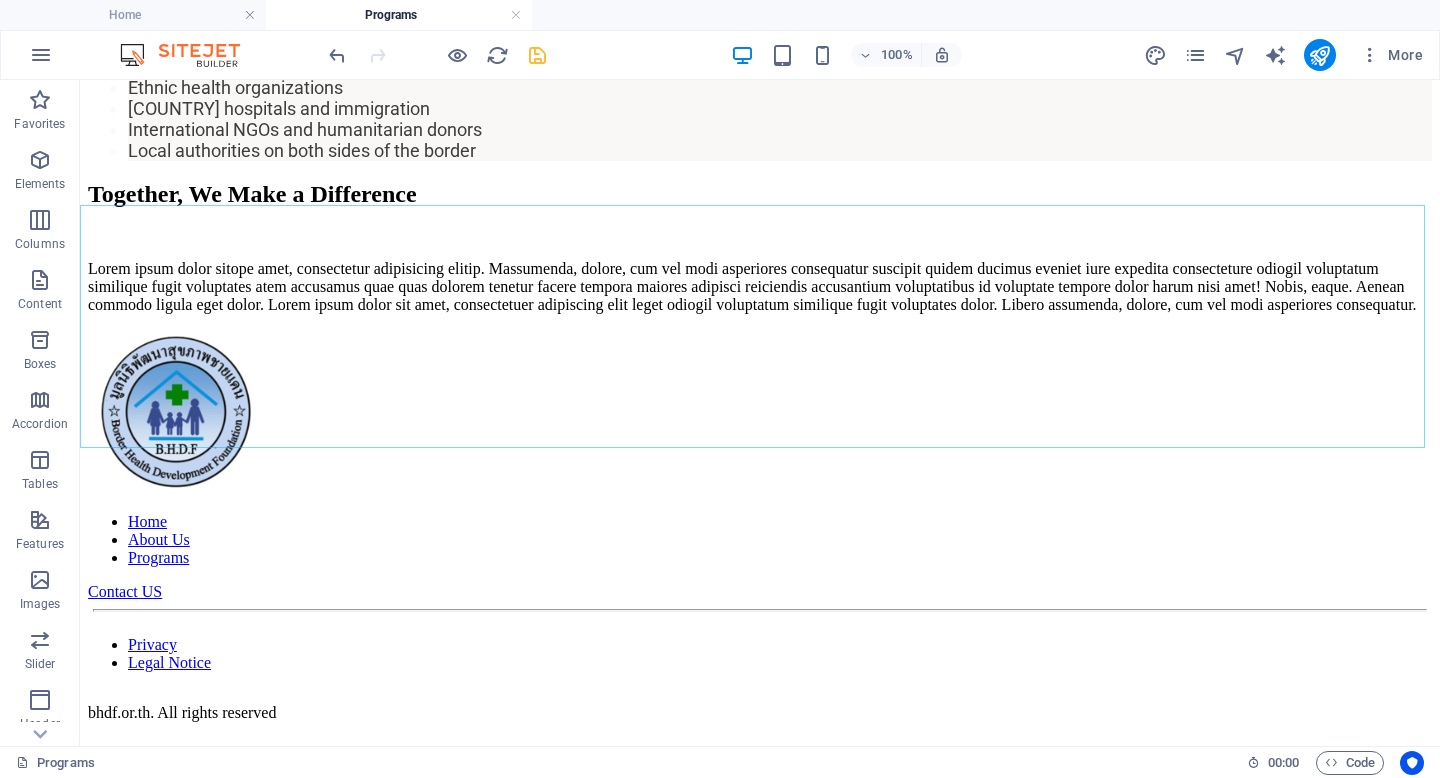scroll, scrollTop: 2786, scrollLeft: 0, axis: vertical 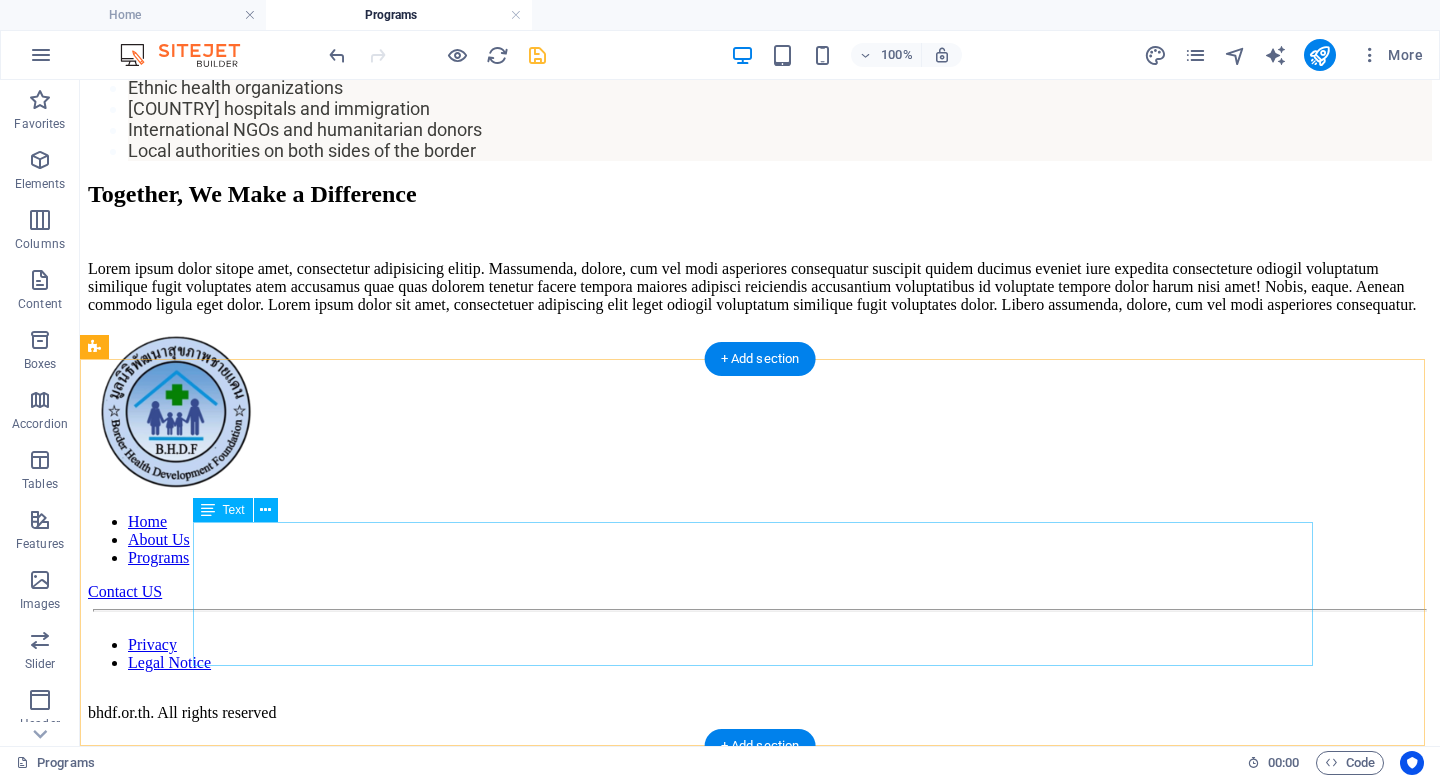 click on "Lorem ipsum dolor sitope amet, consectetur adipisicing elitip. Massumenda, dolore, cum vel modi asperiores consequatur suscipit quidem ducimus eveniet iure expedita consecteture odiogil voluptatum similique fugit voluptates atem accusamus quae quas dolorem tenetur facere tempora maiores adipisci reiciendis accusantium voluptatibus id voluptate tempore dolor harum nisi amet! Nobis, eaque. Aenean commodo ligula eget dolor. Lorem ipsum dolor sit amet, consectetuer adipiscing elit leget odiogil voluptatum similique fugit voluptates dolor. Libero assumenda, dolore, cum vel modi asperiores consequatur." at bounding box center [760, 287] 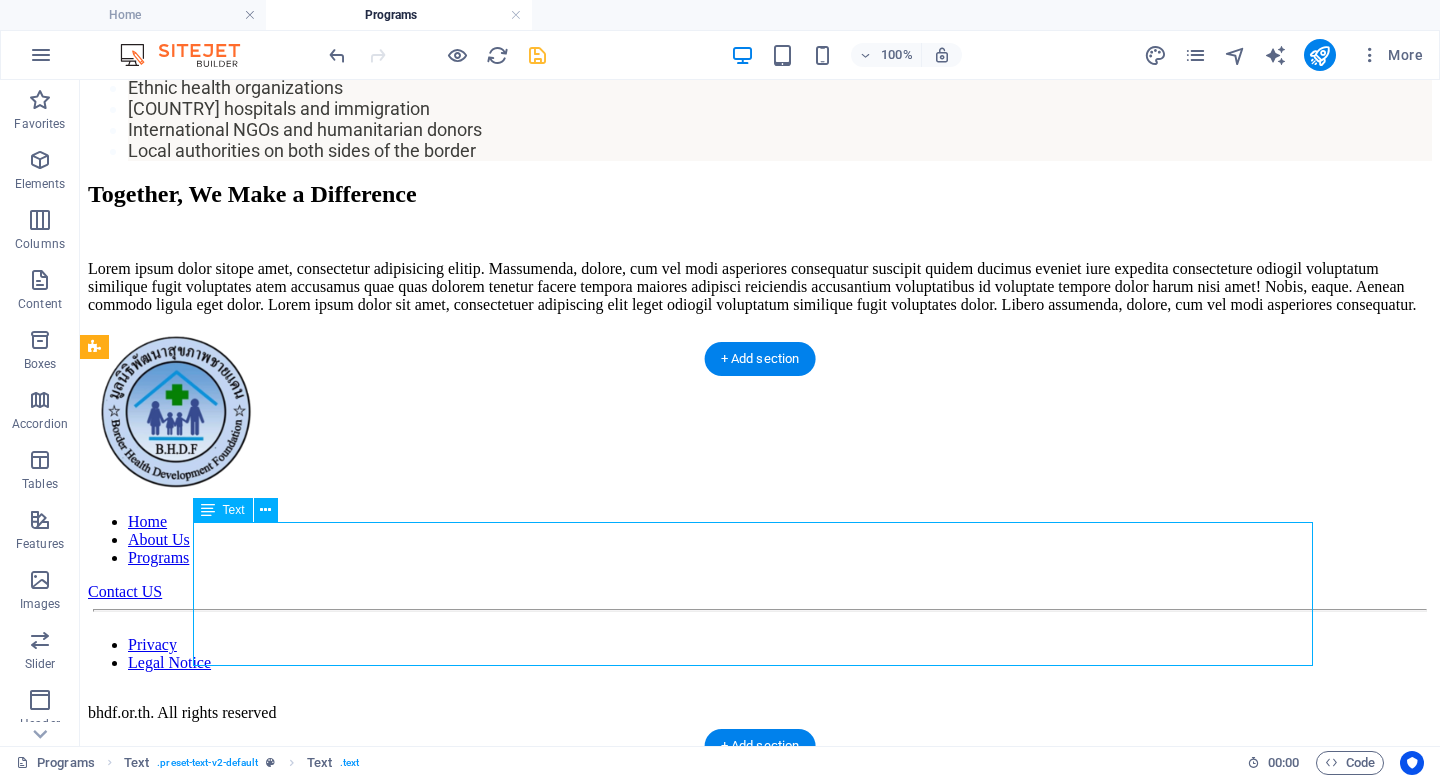 click on "Lorem ipsum dolor sitope amet, consectetur adipisicing elitip. Massumenda, dolore, cum vel modi asperiores consequatur suscipit quidem ducimus eveniet iure expedita consecteture odiogil voluptatum similique fugit voluptates atem accusamus quae quas dolorem tenetur facere tempora maiores adipisci reiciendis accusantium voluptatibus id voluptate tempore dolor harum nisi amet! Nobis, eaque. Aenean commodo ligula eget dolor. Lorem ipsum dolor sit amet, consectetuer adipiscing elit leget odiogil voluptatum similique fugit voluptates dolor. Libero assumenda, dolore, cum vel modi asperiores consequatur." at bounding box center (760, 287) 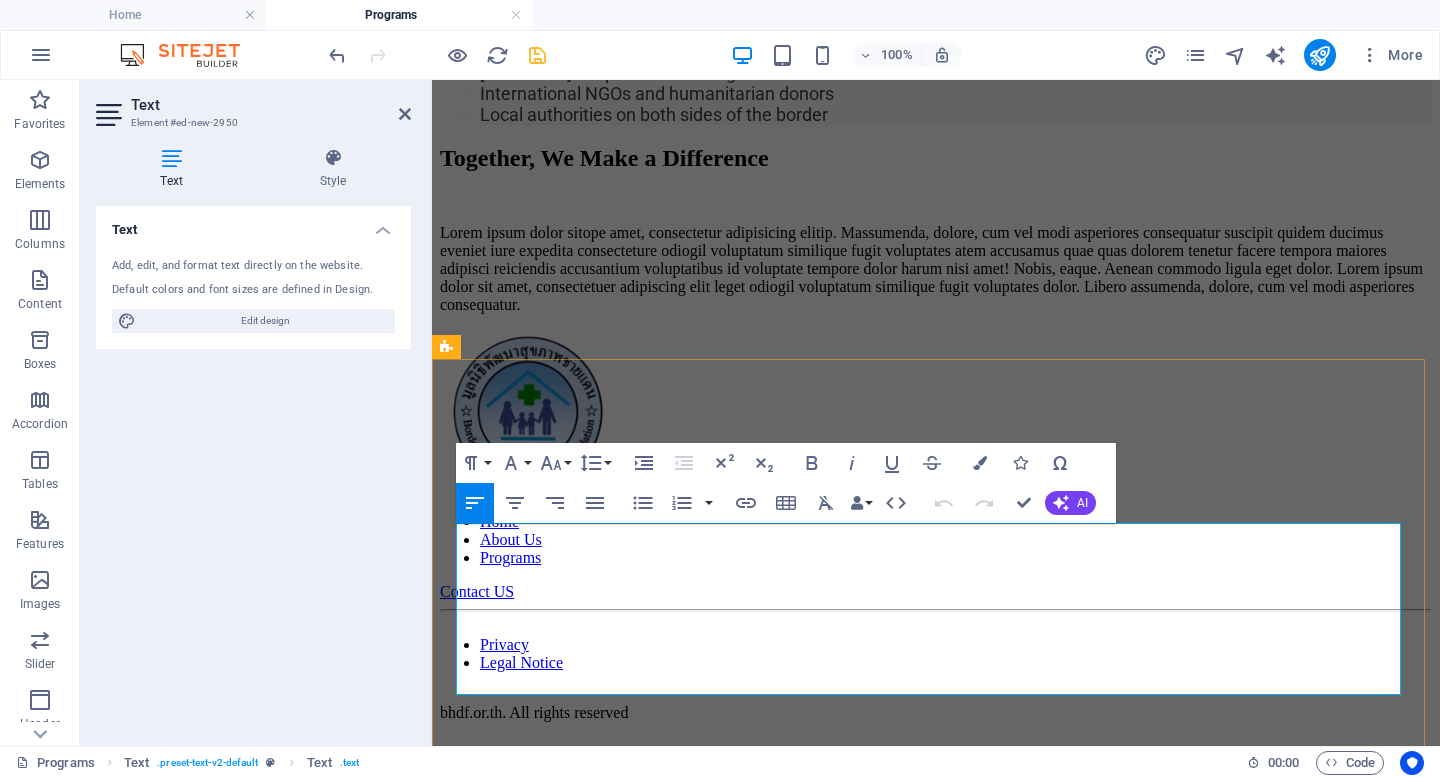 scroll, scrollTop: 3141, scrollLeft: 0, axis: vertical 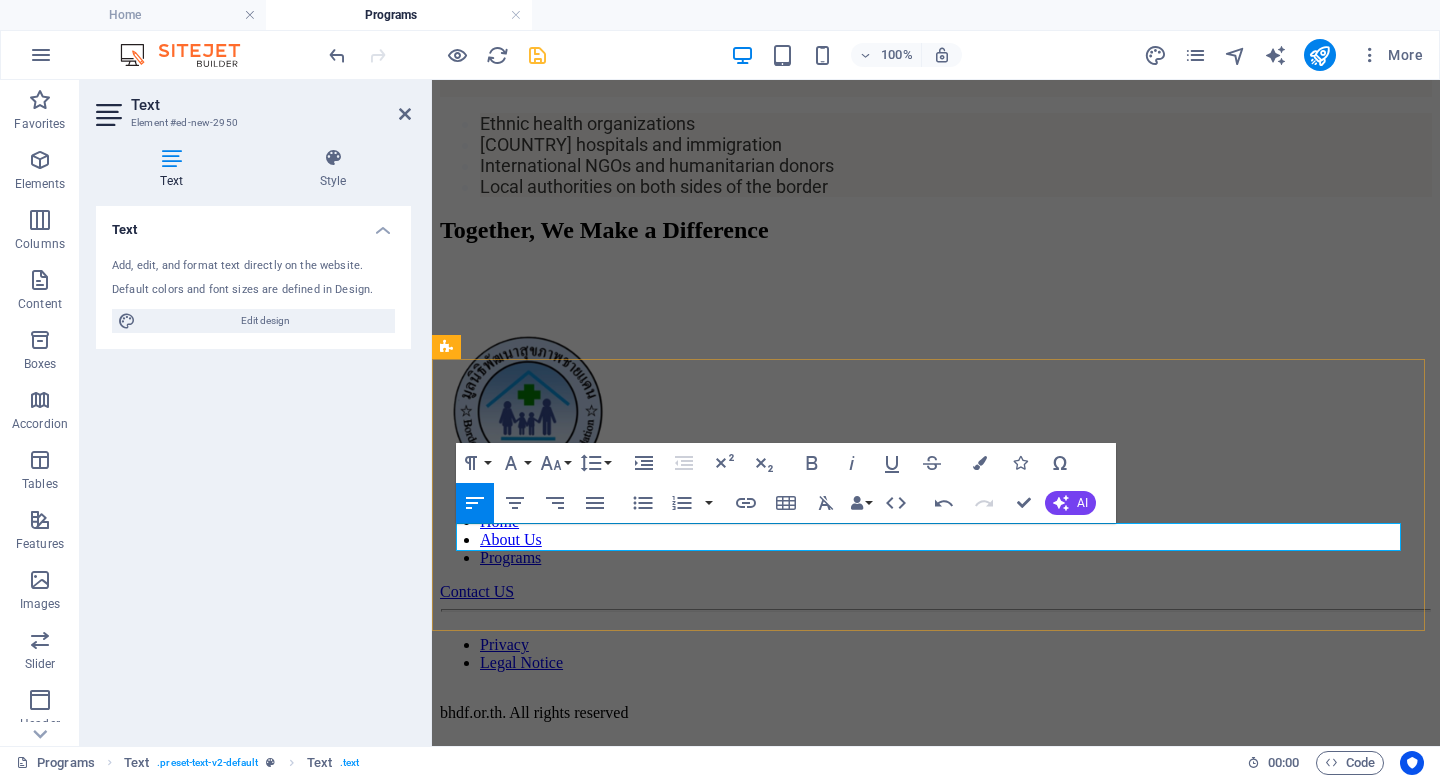 click at bounding box center (936, 305) 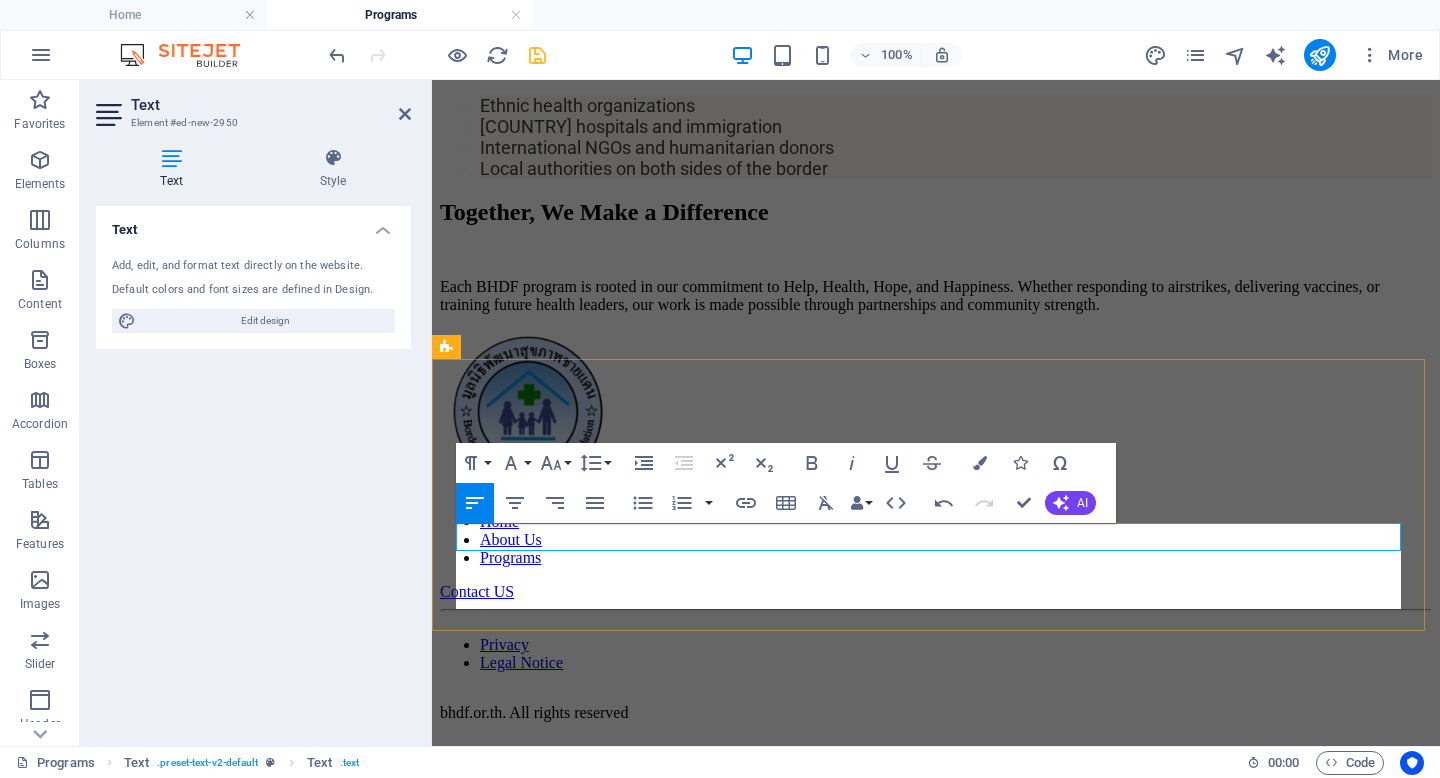 scroll, scrollTop: 4624, scrollLeft: 3, axis: both 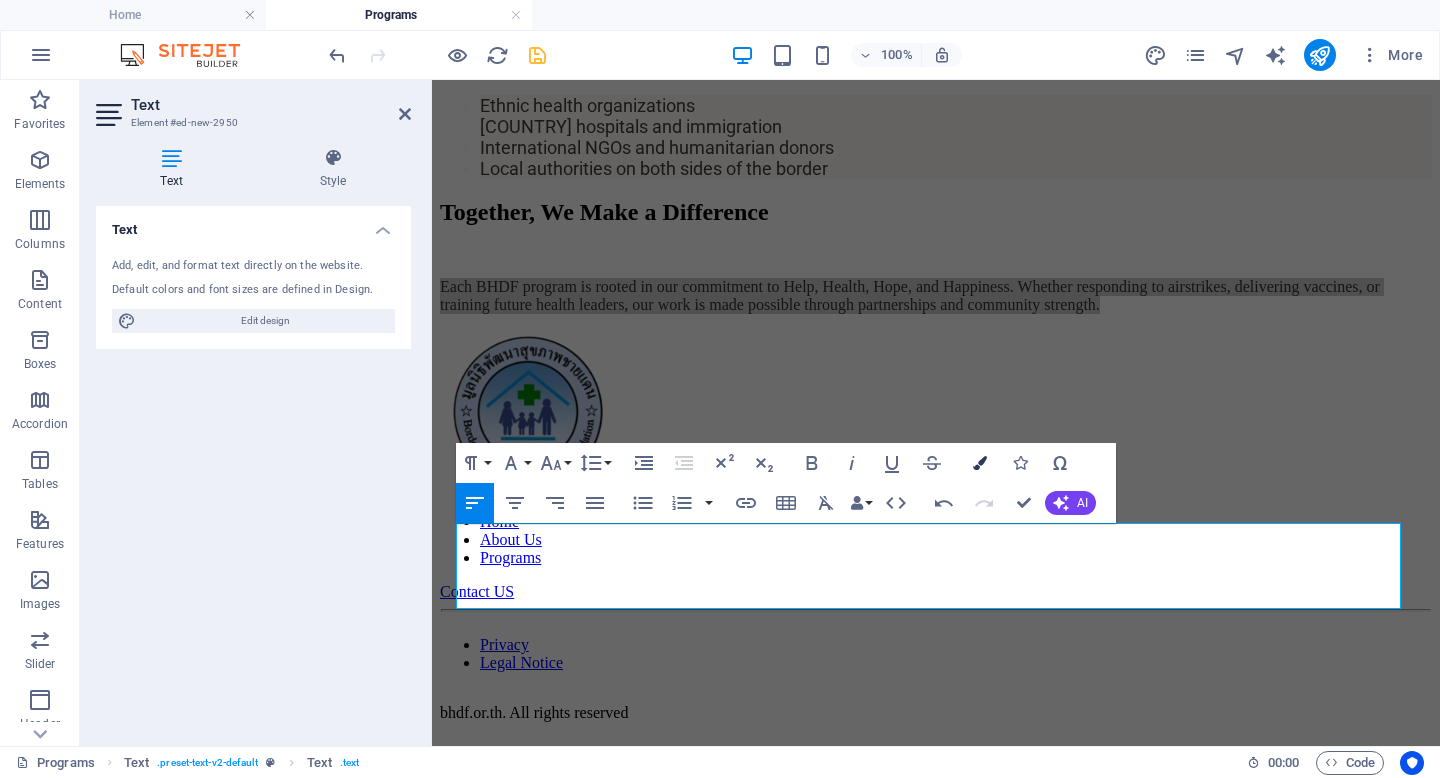 click at bounding box center (980, 463) 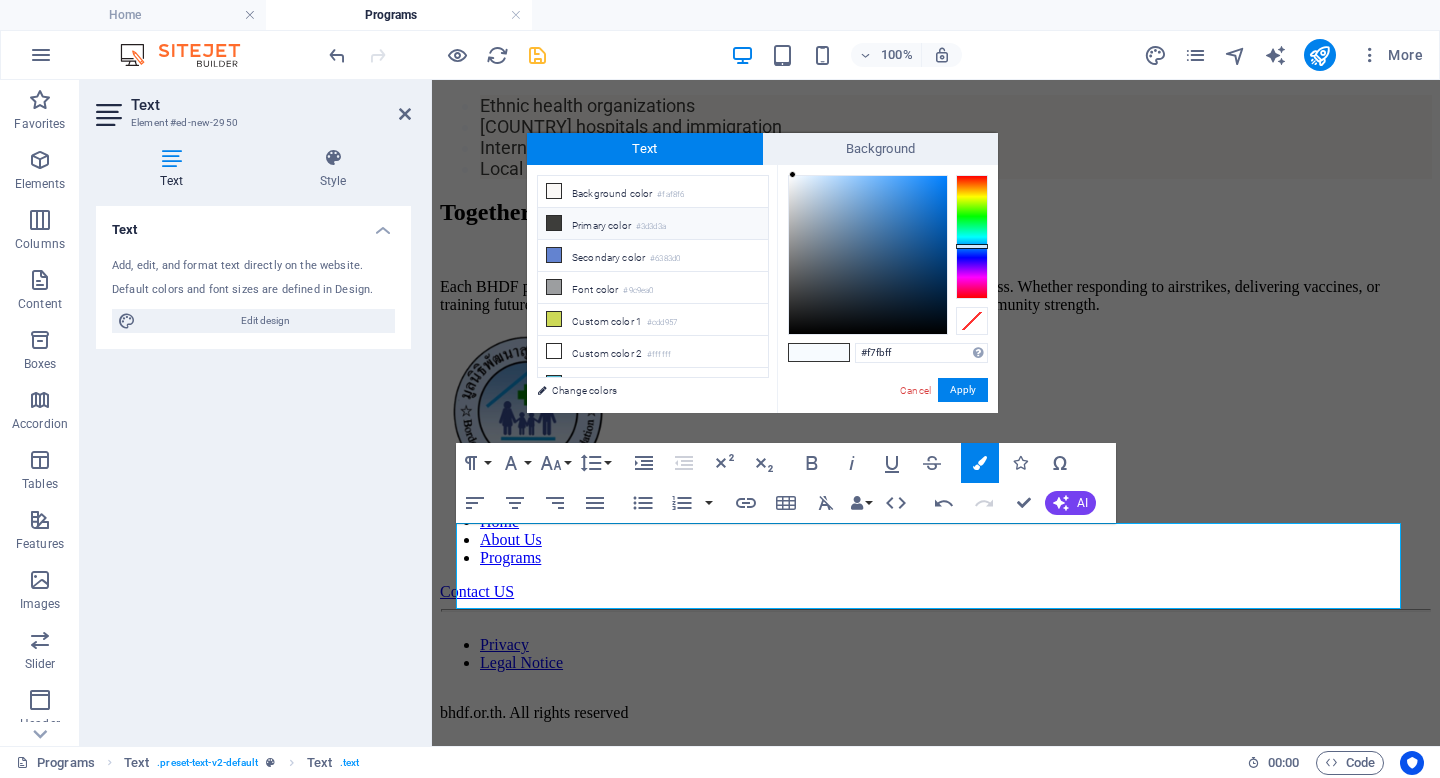 click on "Primary color
#3d3d3a" at bounding box center (653, 224) 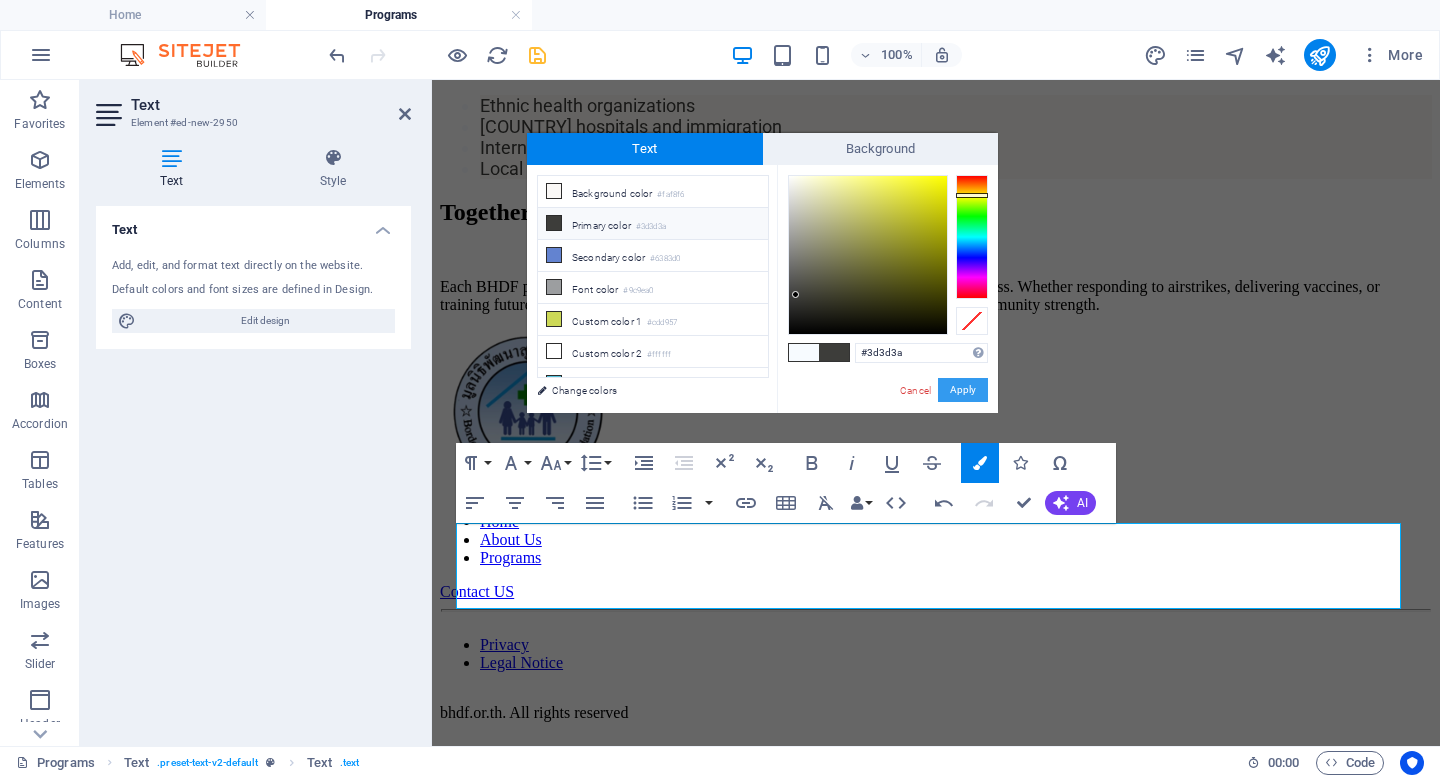 click on "Apply" at bounding box center [963, 390] 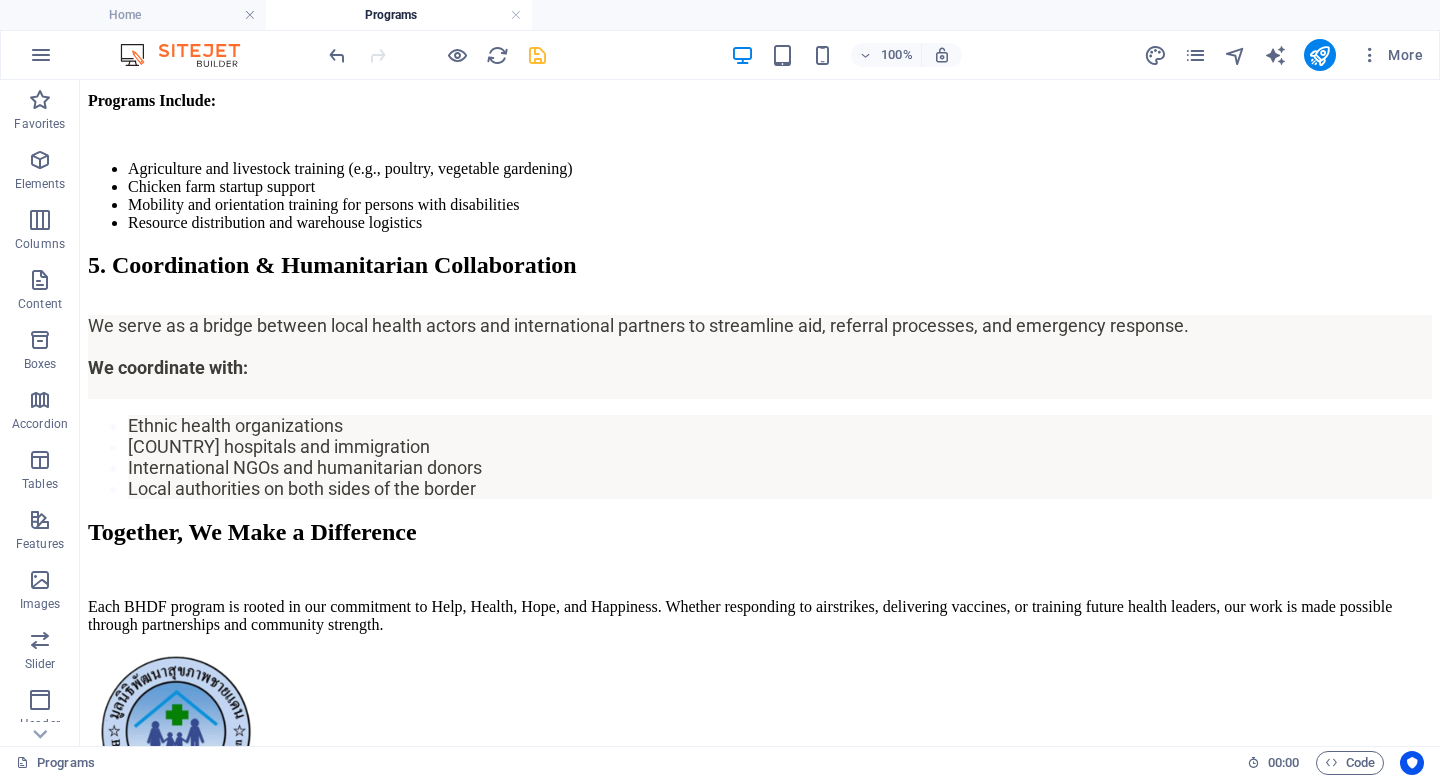 scroll, scrollTop: 1618, scrollLeft: 0, axis: vertical 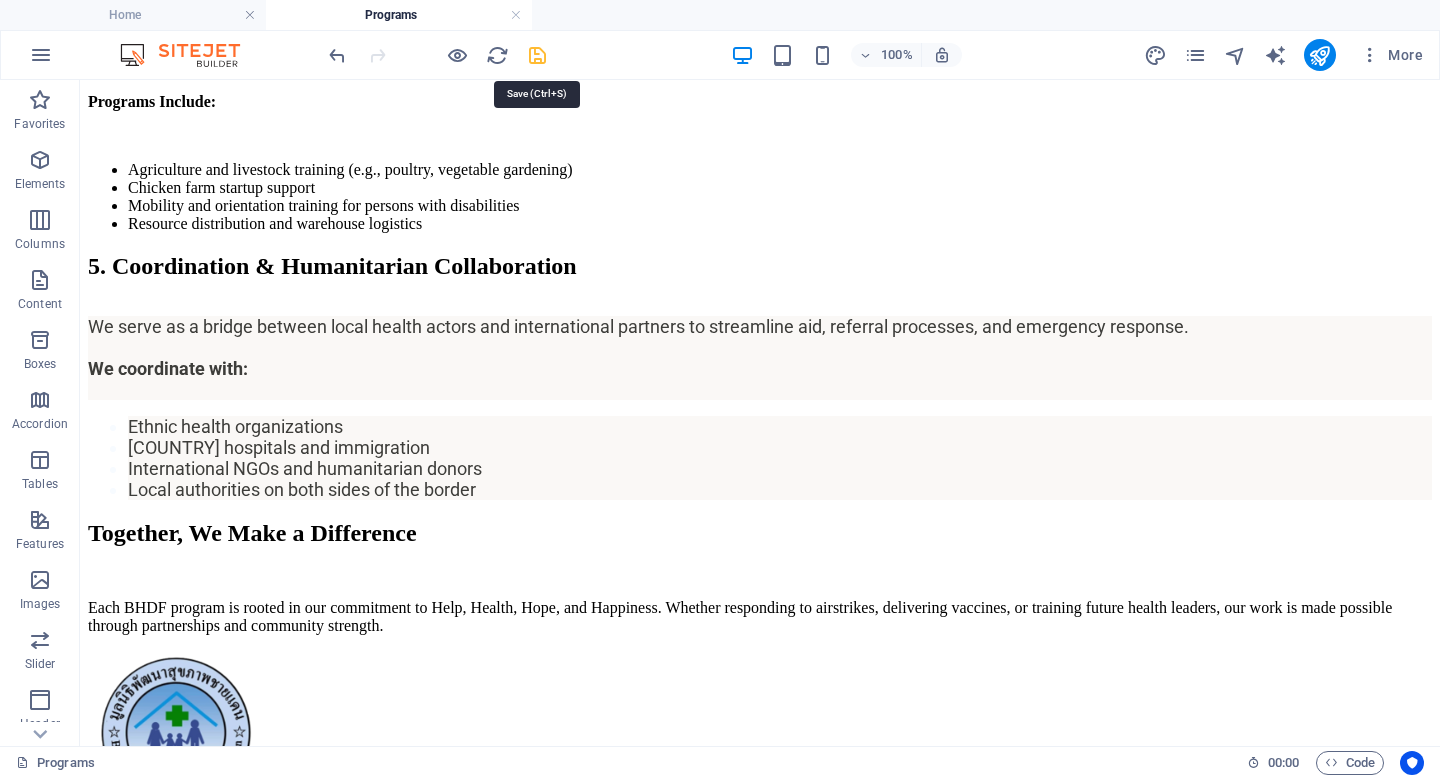 click at bounding box center [537, 55] 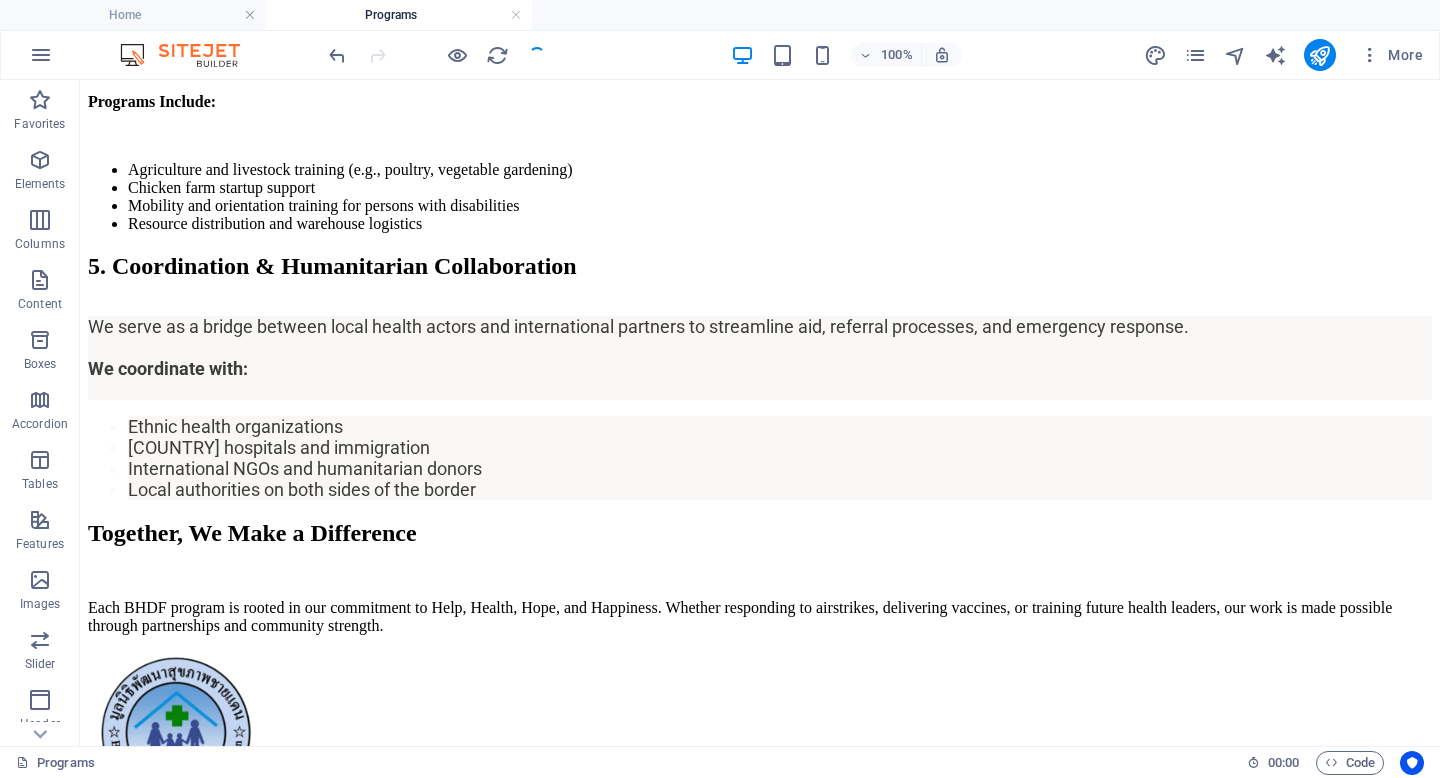 click on "More" at bounding box center [1287, 55] 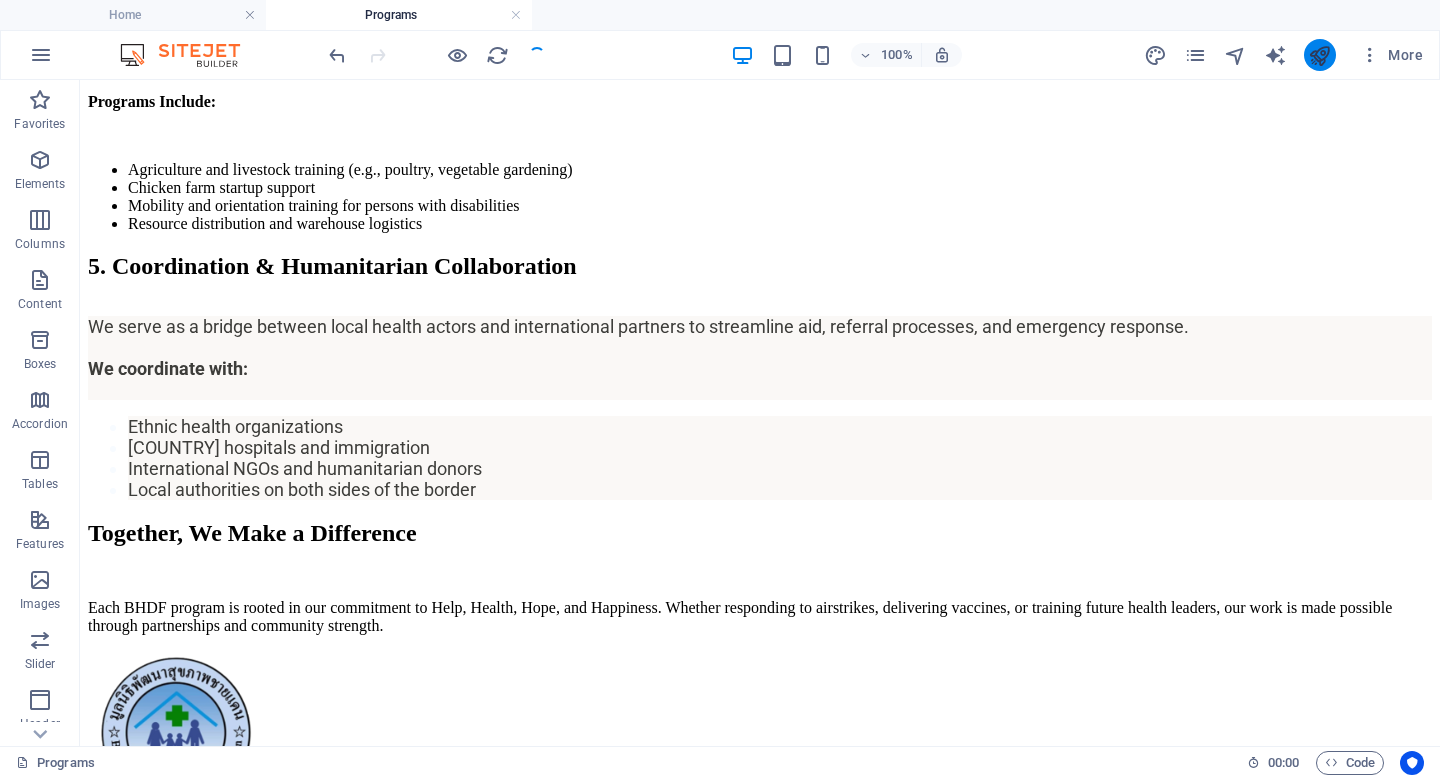 click at bounding box center (1320, 55) 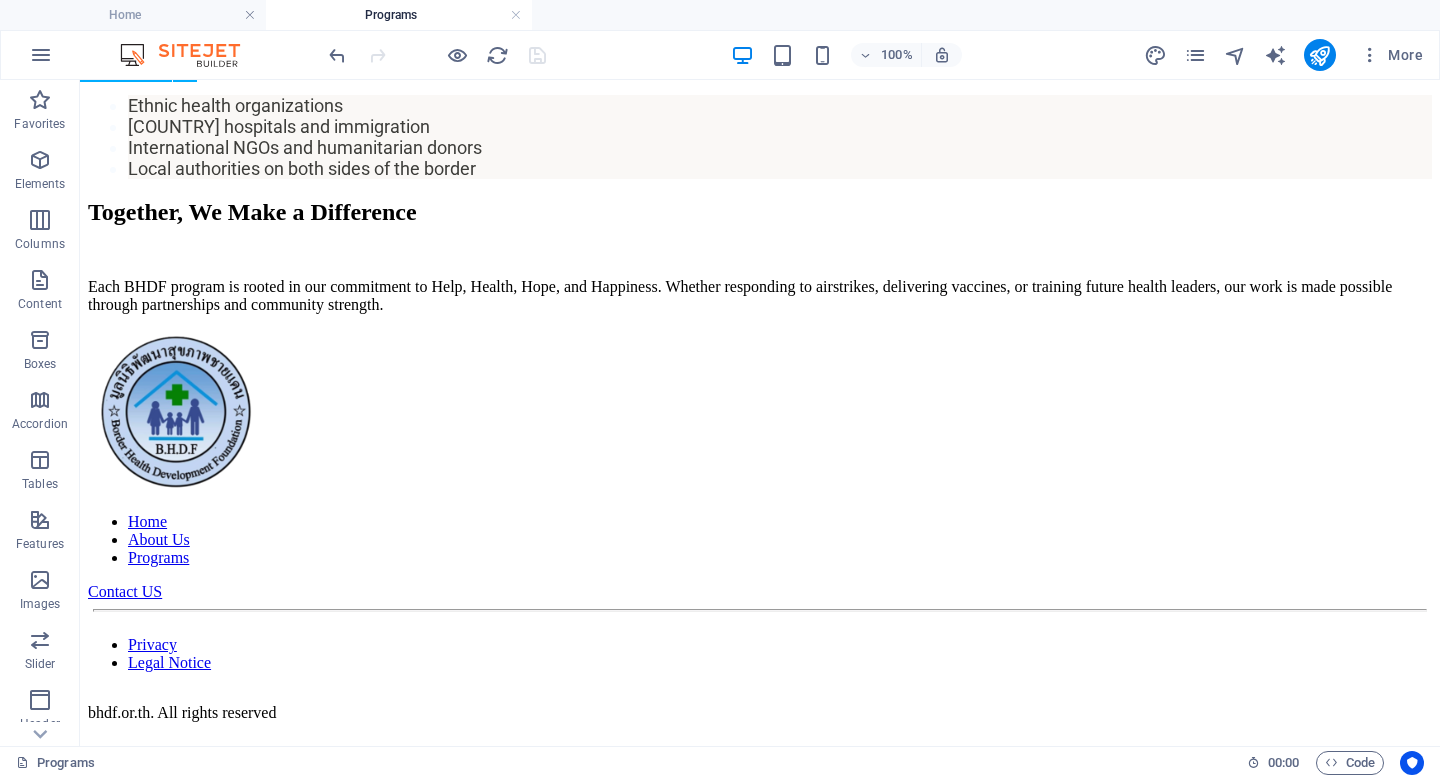scroll, scrollTop: 2868, scrollLeft: 0, axis: vertical 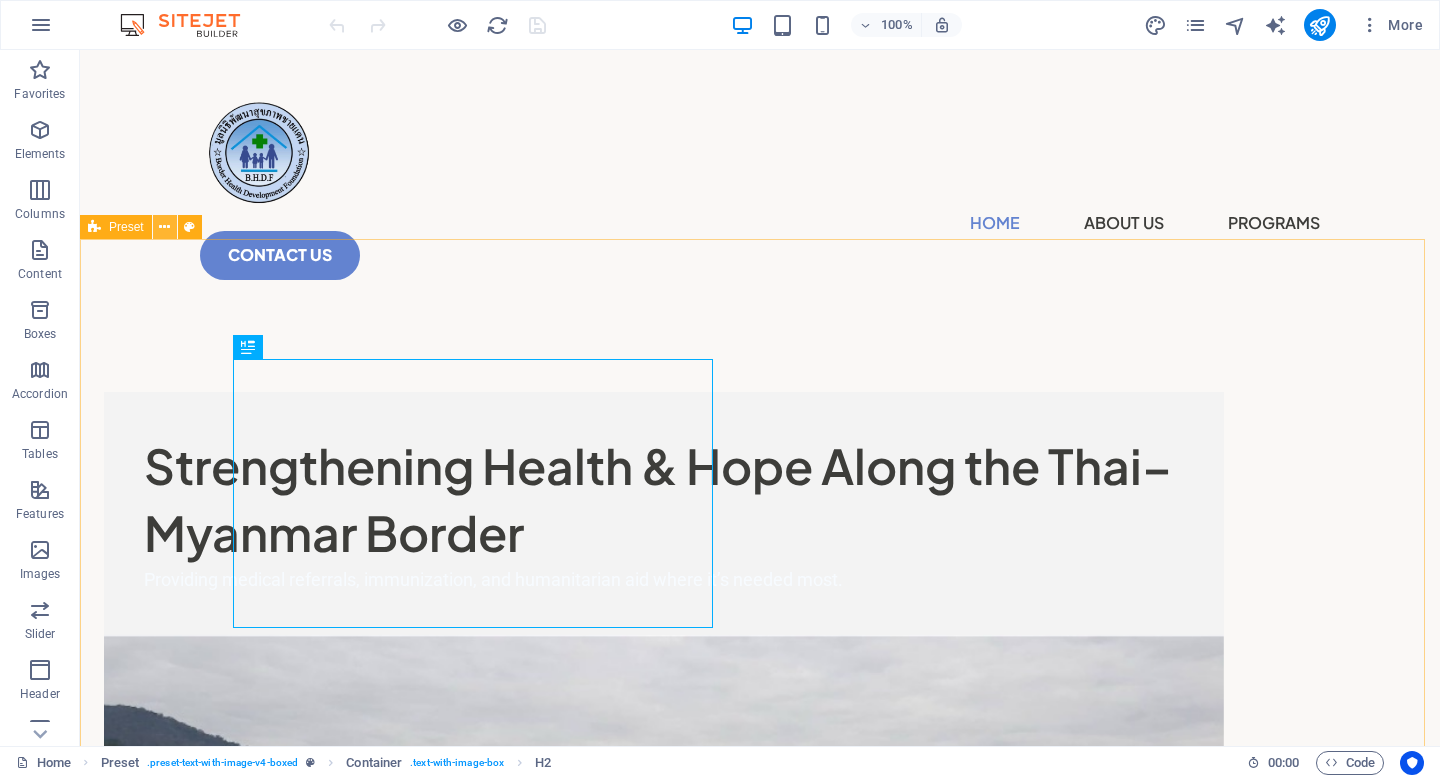 click at bounding box center (164, 227) 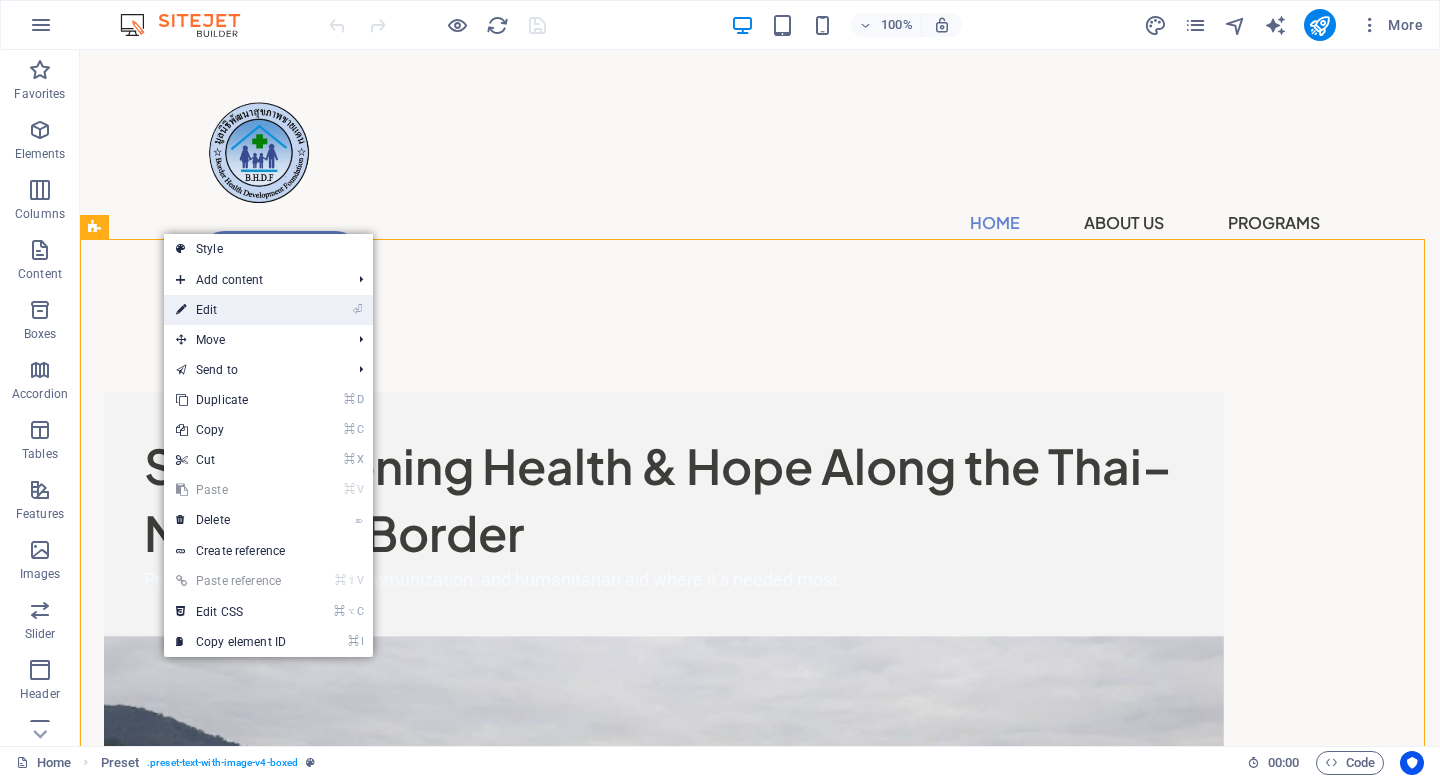 click on "⏎  Edit" at bounding box center [231, 310] 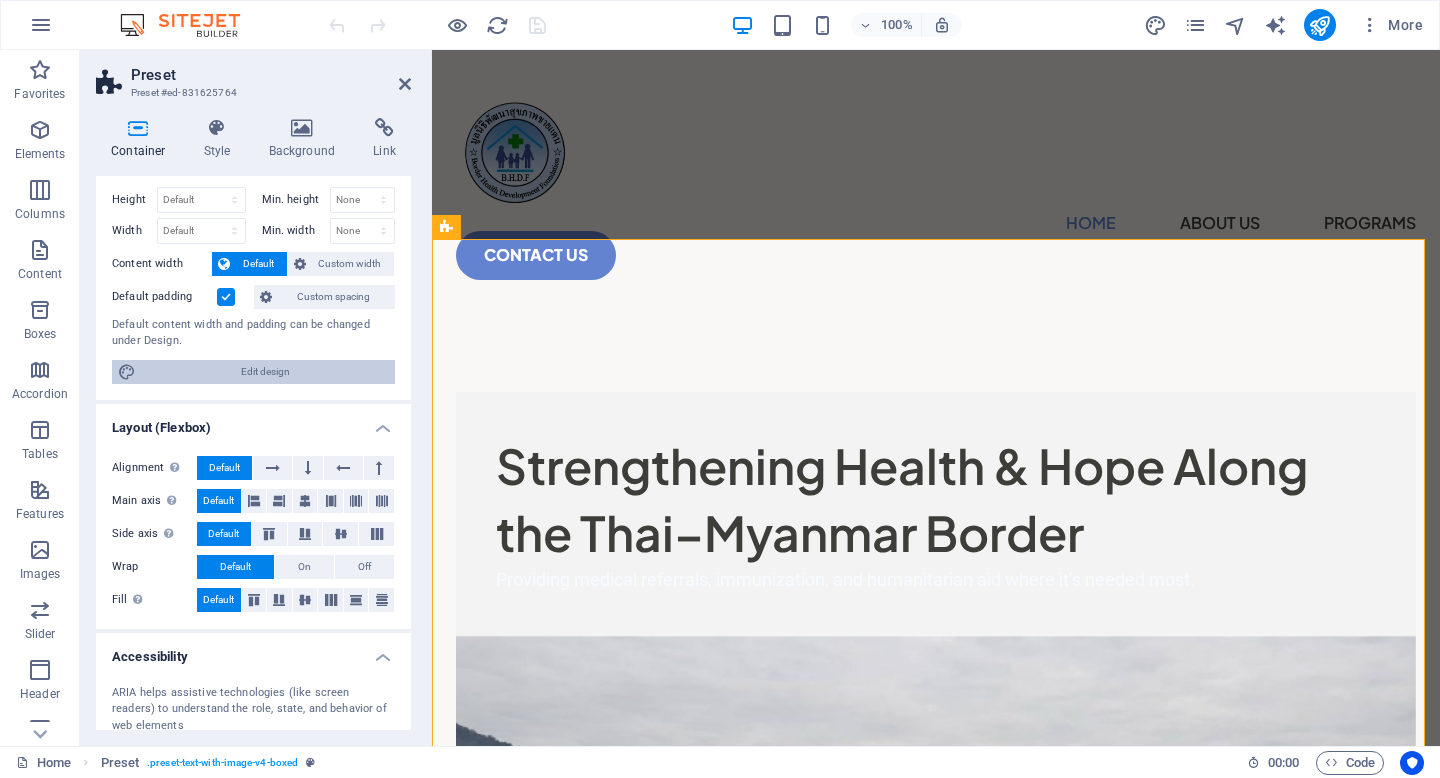 scroll, scrollTop: 0, scrollLeft: 0, axis: both 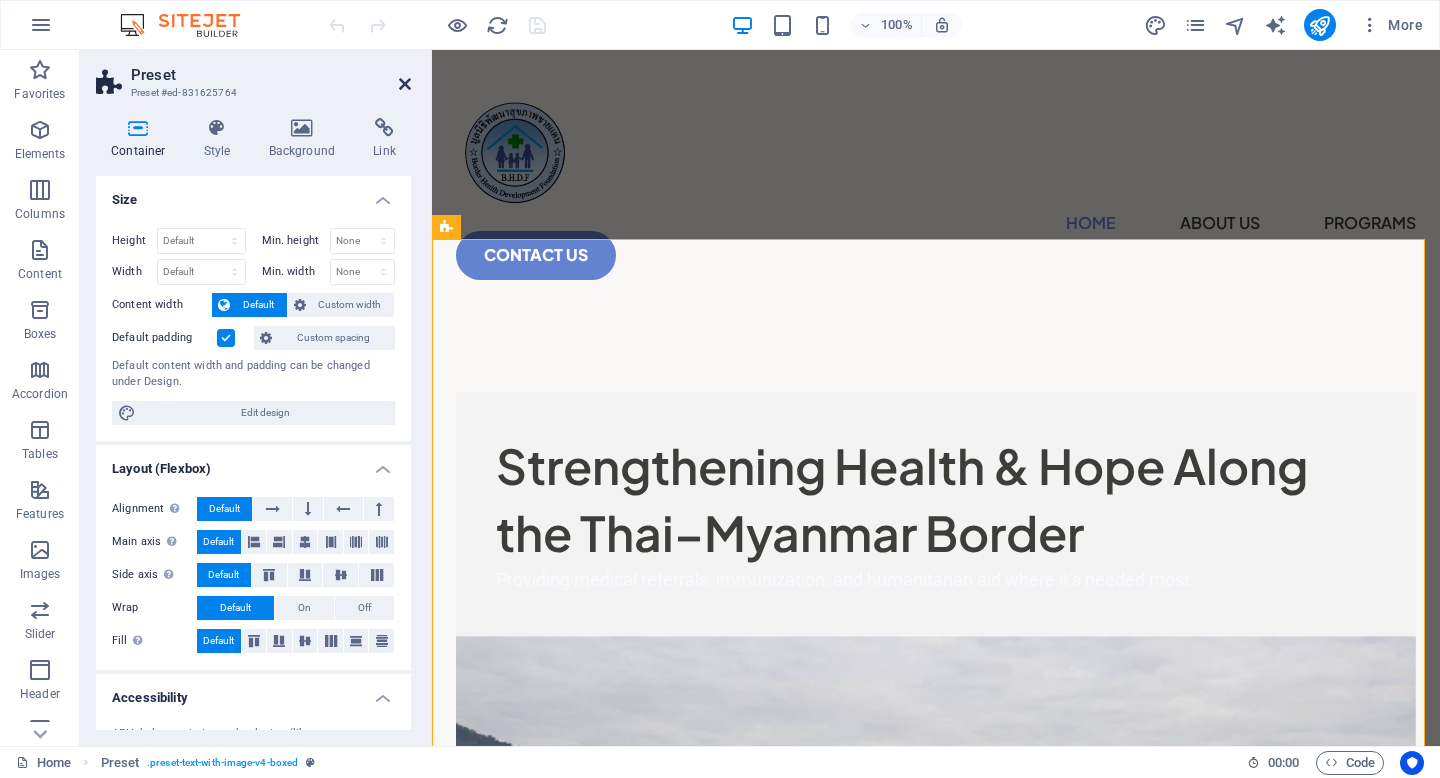 click at bounding box center [405, 84] 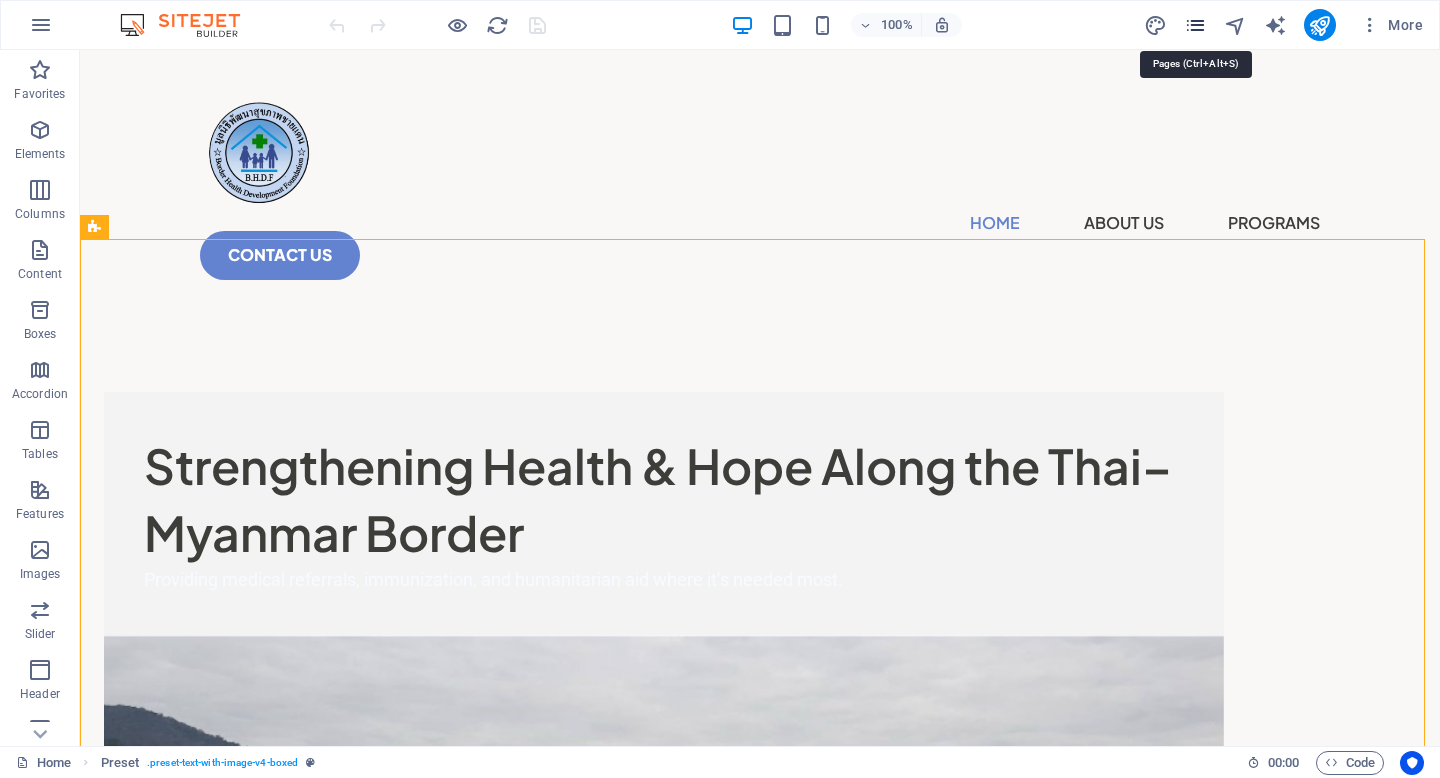 click at bounding box center [1195, 25] 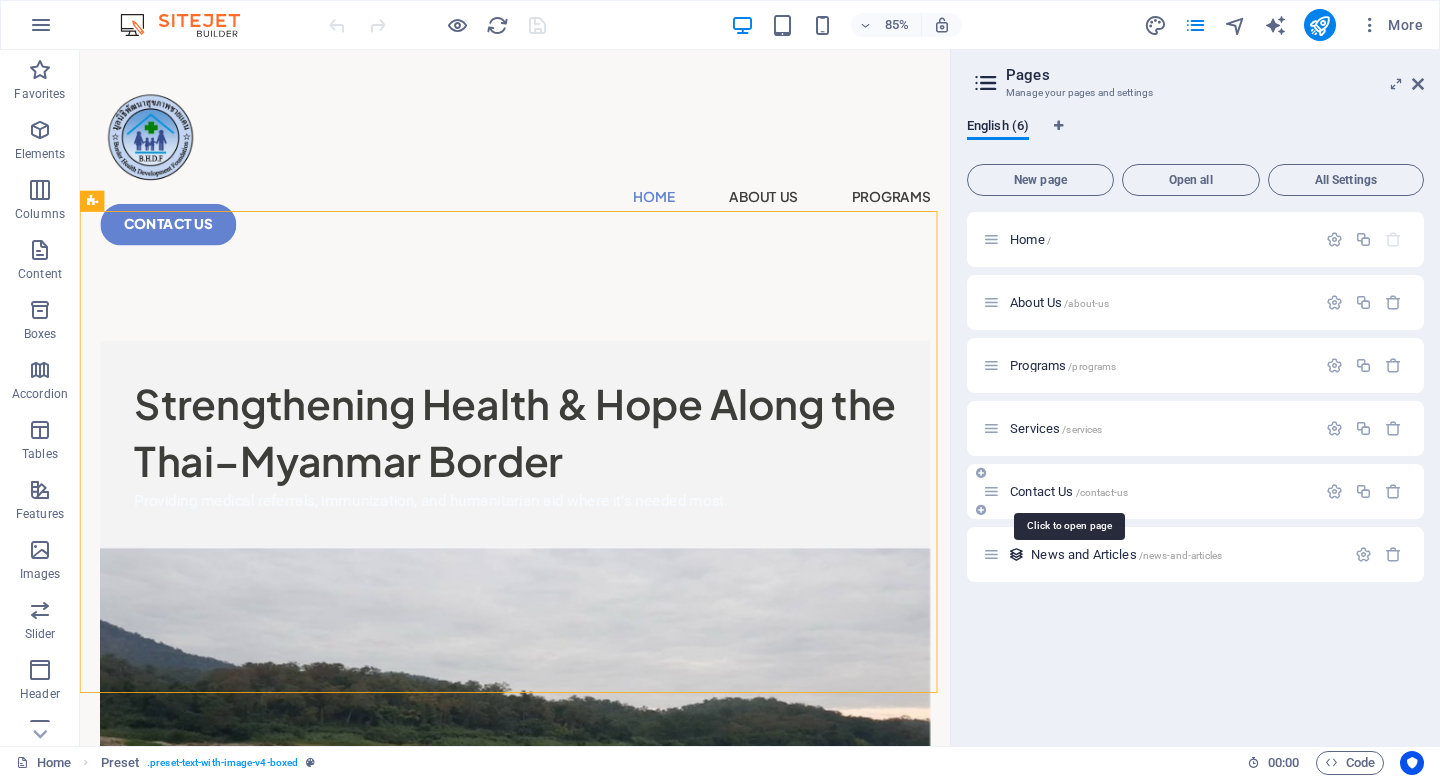 click on "Contact Us /contact-us" at bounding box center [1069, 491] 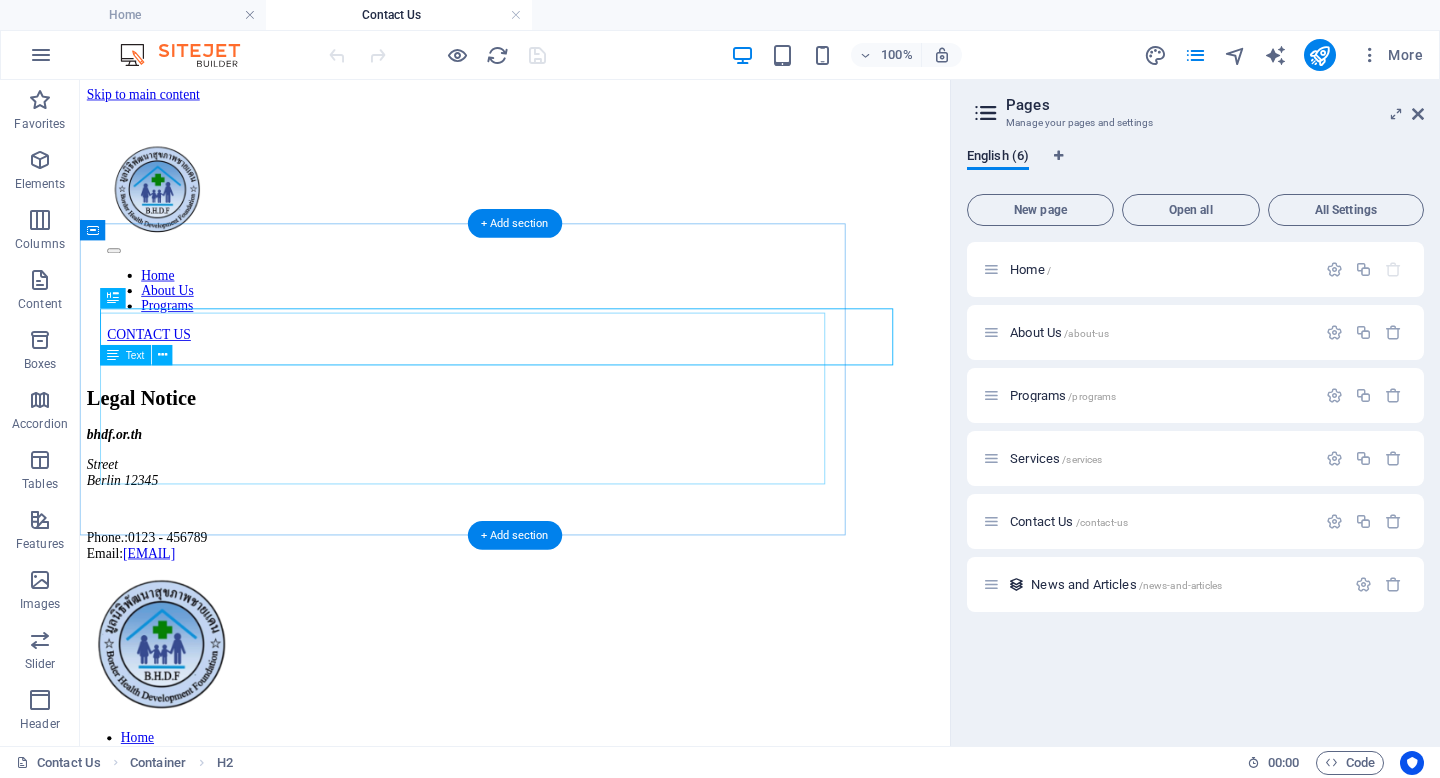 scroll, scrollTop: 0, scrollLeft: 0, axis: both 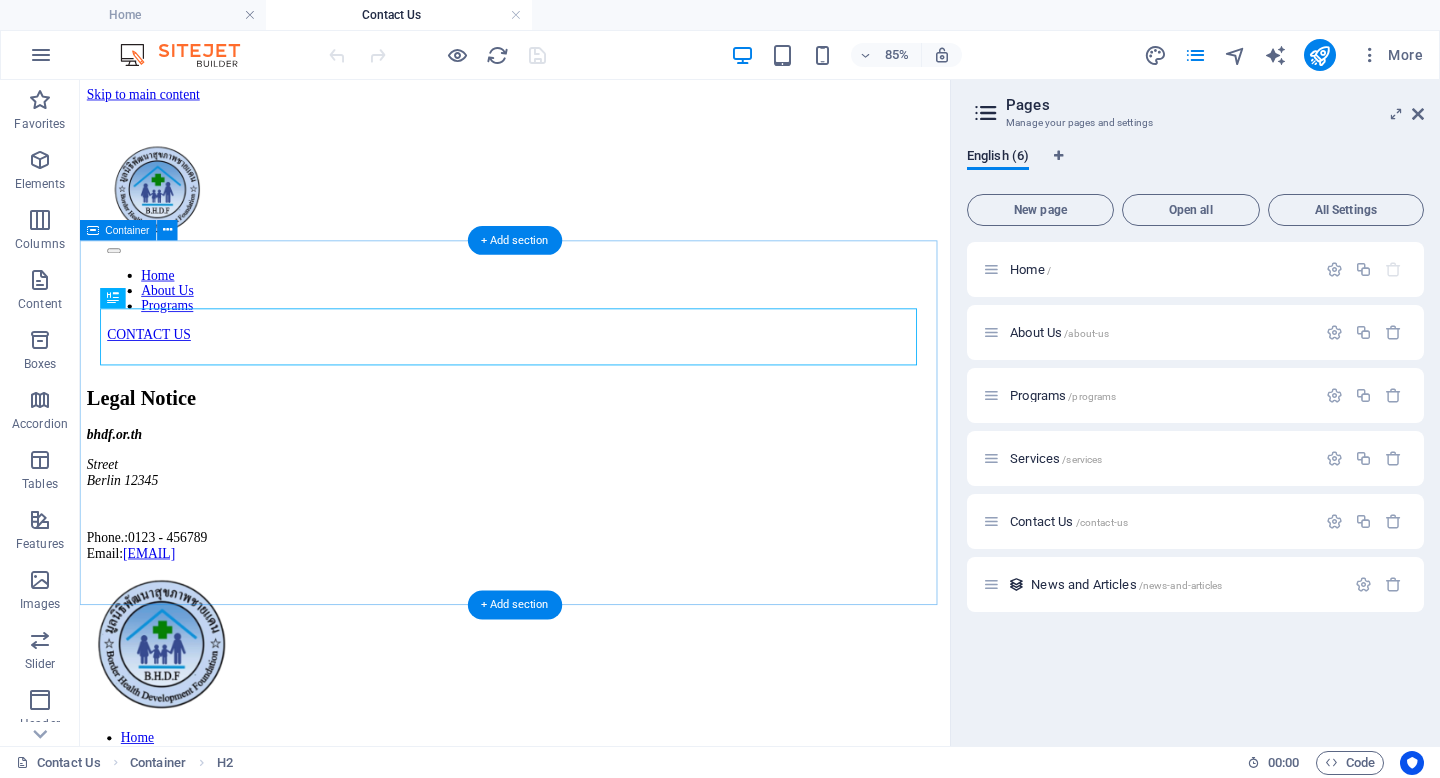 click on "Legal Notice bhdf.or.th   Street [ADDRESS]   [CITY]   [POSTAL_CODE]
Phone.:  [PHONE] Email:  [EMAIL]" at bounding box center (592, 543) 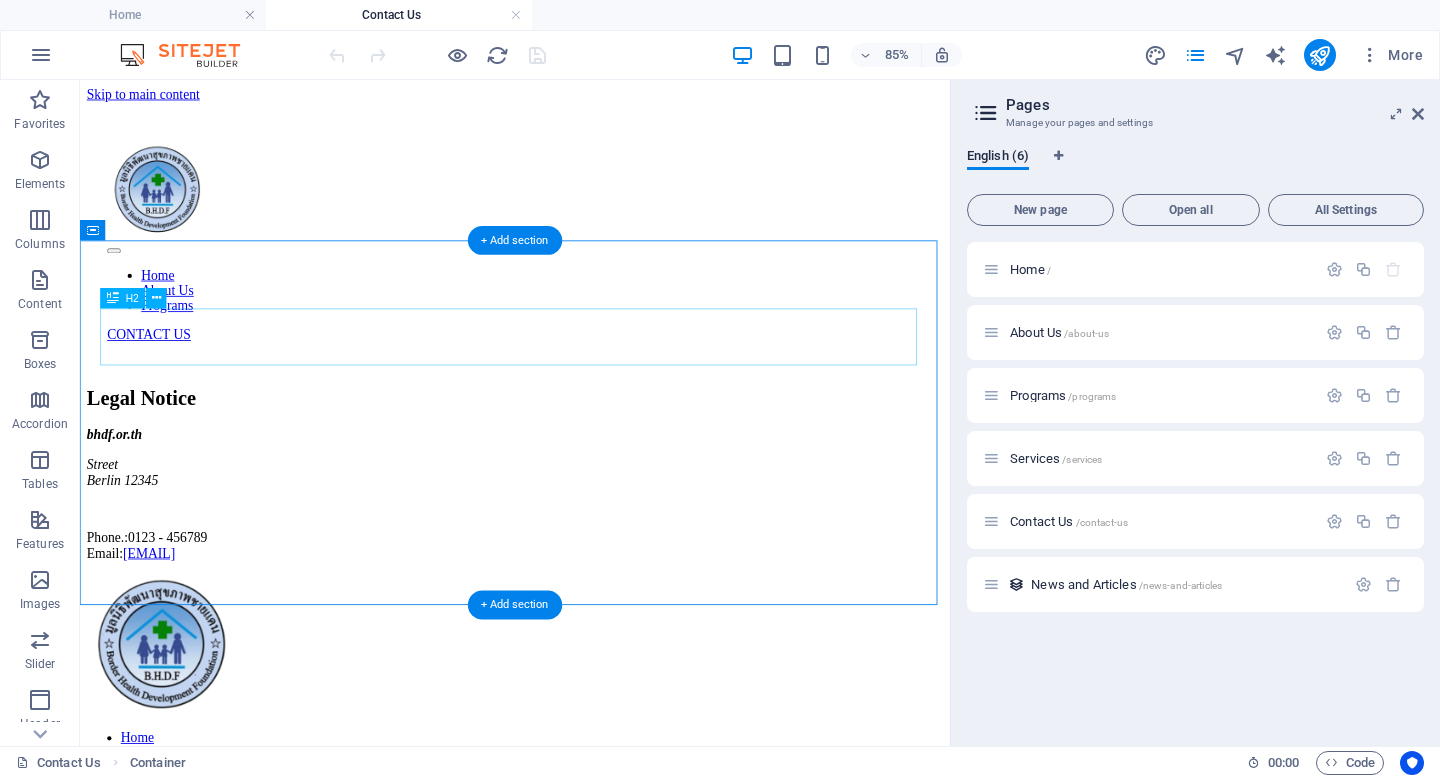 click on "Legal Notice" at bounding box center [592, 454] 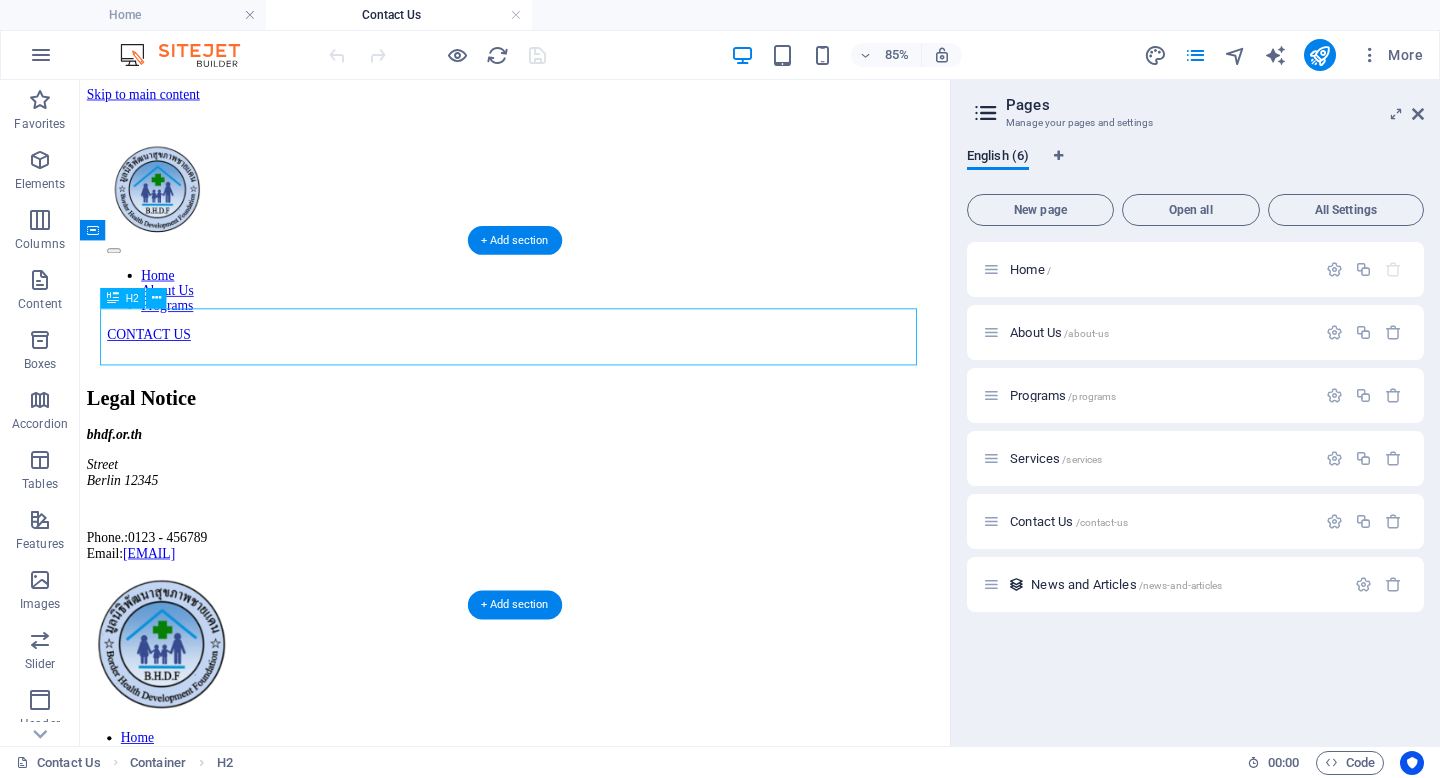 click on "Legal Notice" at bounding box center [592, 454] 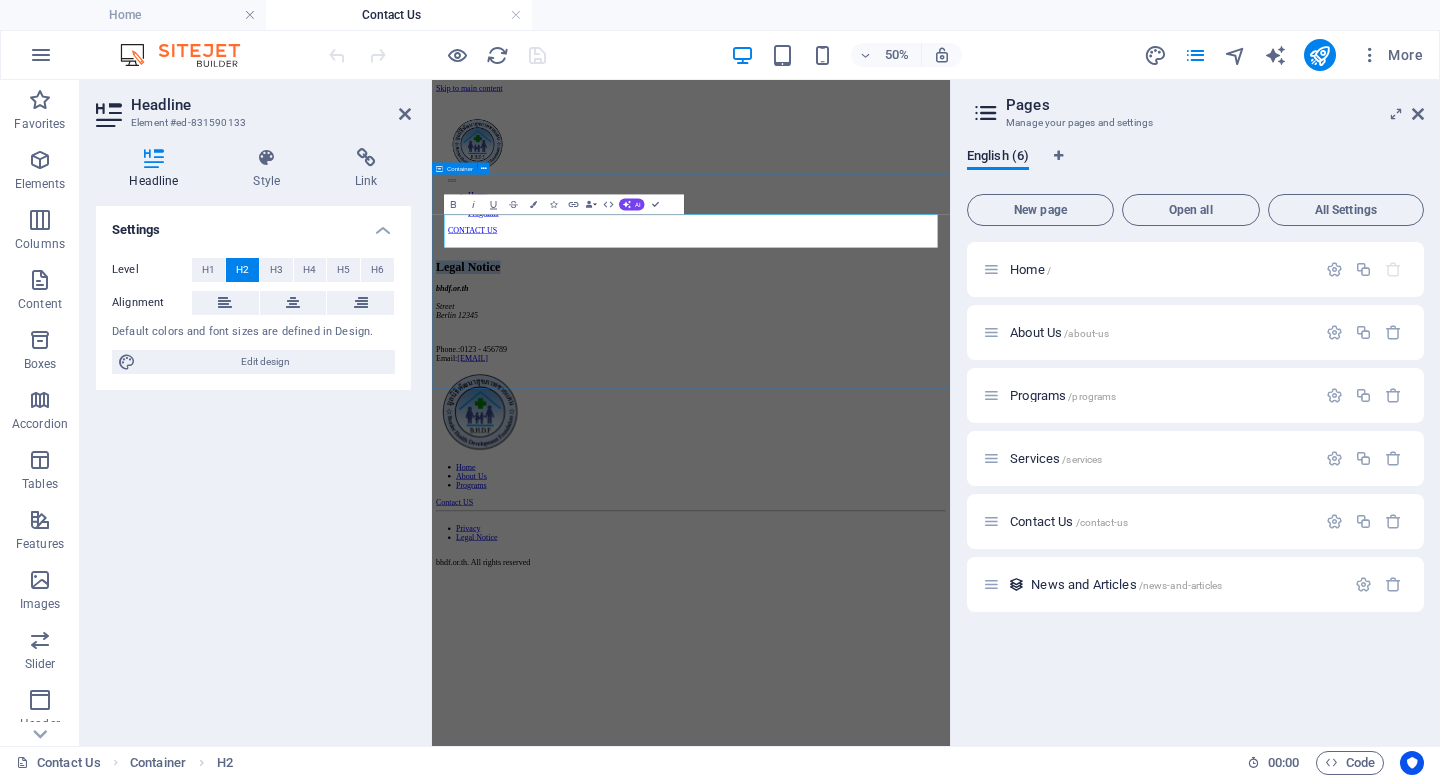 click on "bhdf.or.th   Street [ADDRESS]   [CITY]   [POSTAL_CODE]
Phone.:  [PHONE] Email:  [EMAIL]" at bounding box center (950, 567) 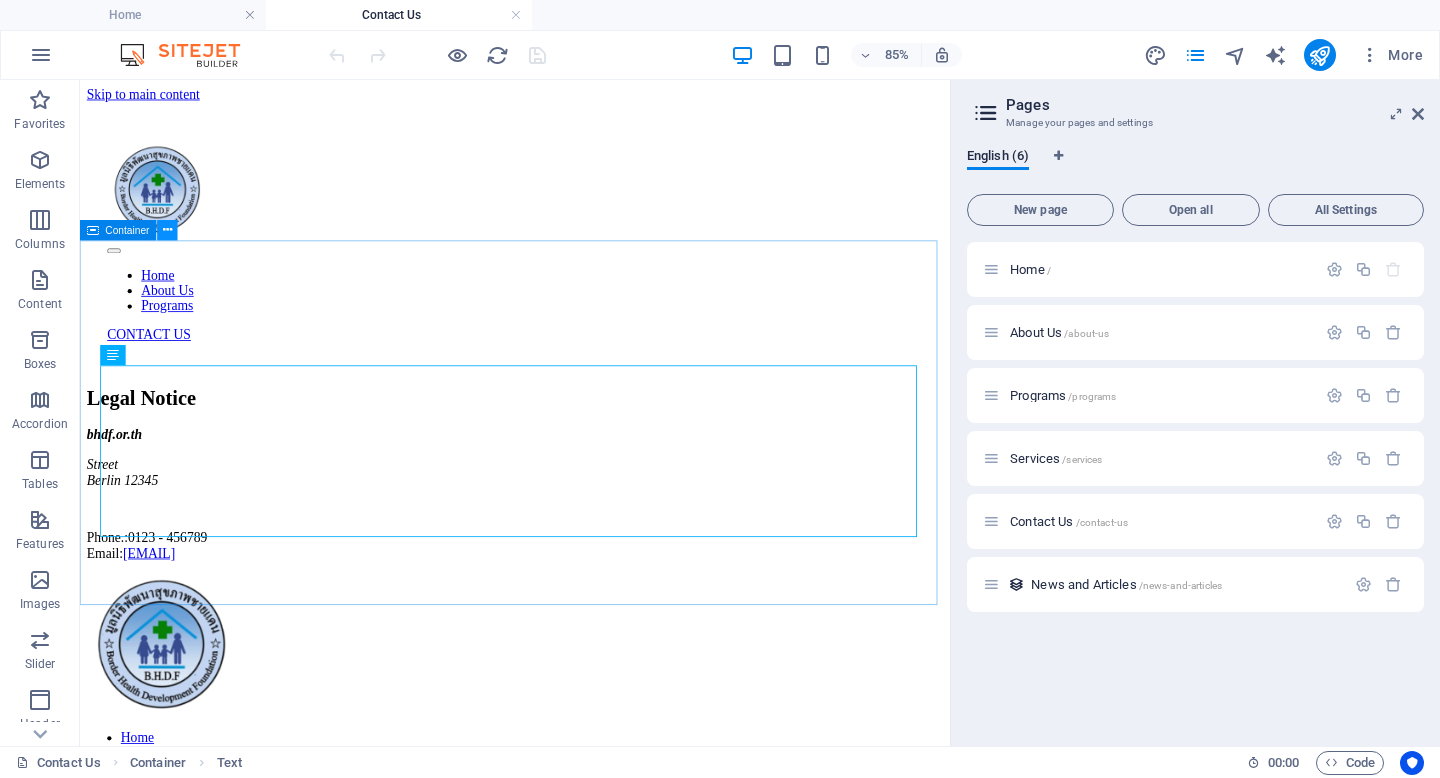 click at bounding box center (167, 231) 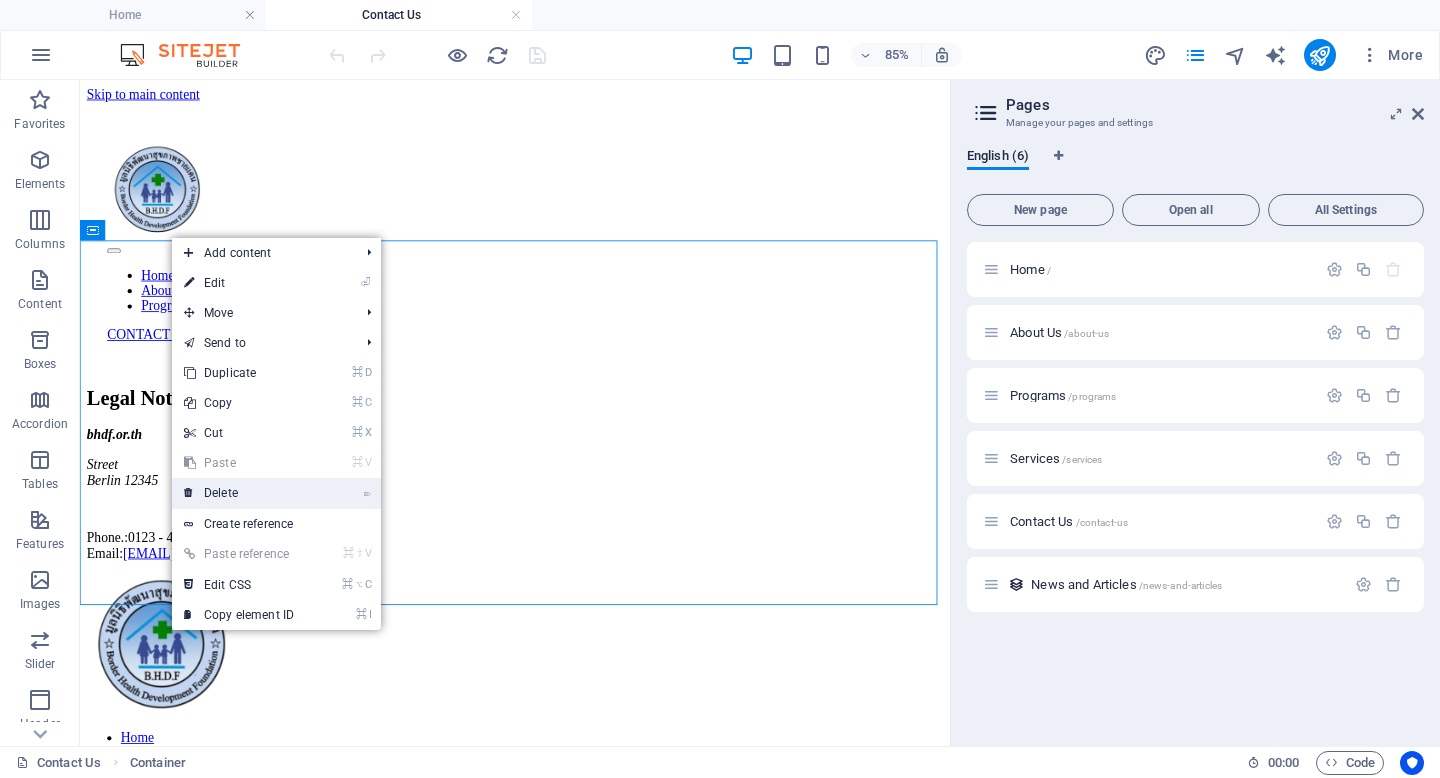 click on "⌦  Delete" at bounding box center (239, 493) 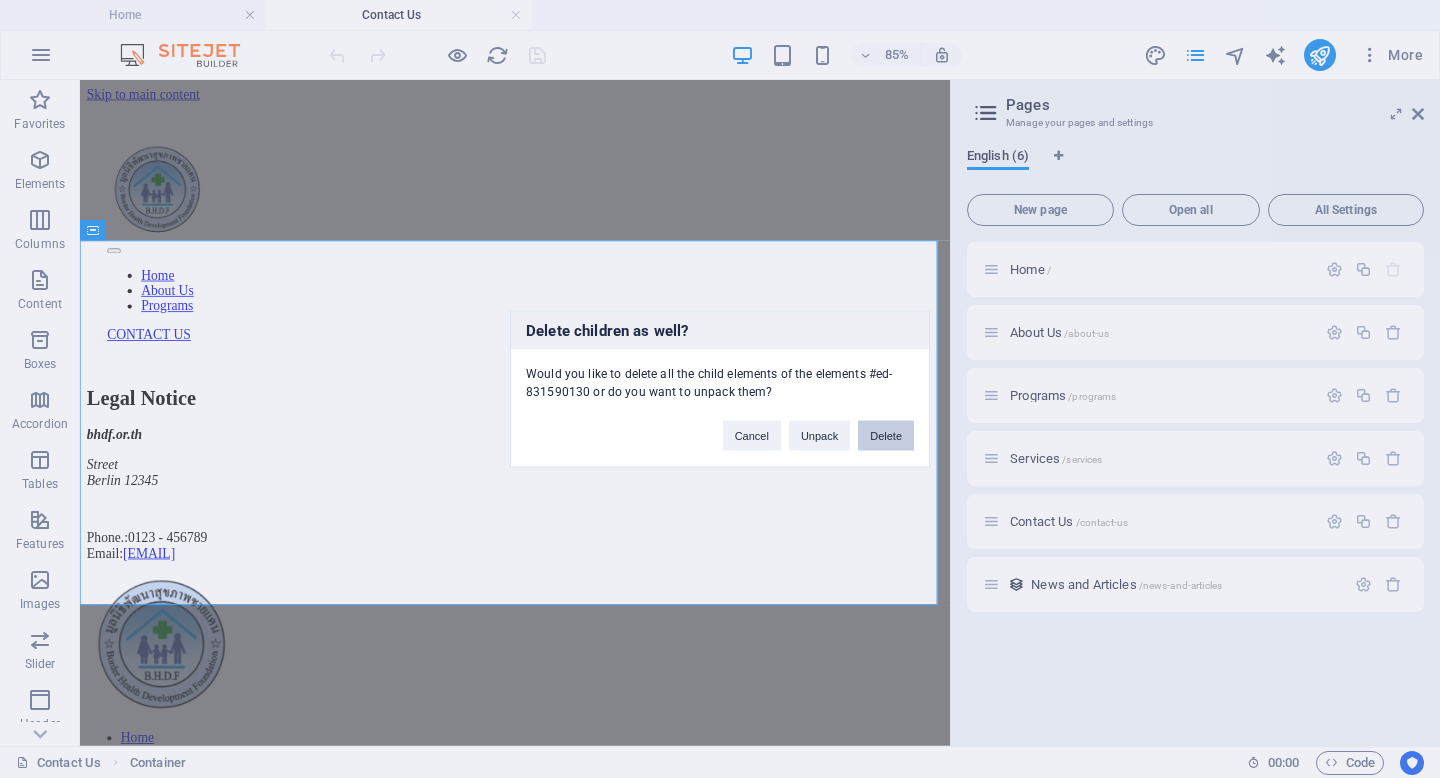 click on "Delete" at bounding box center [886, 436] 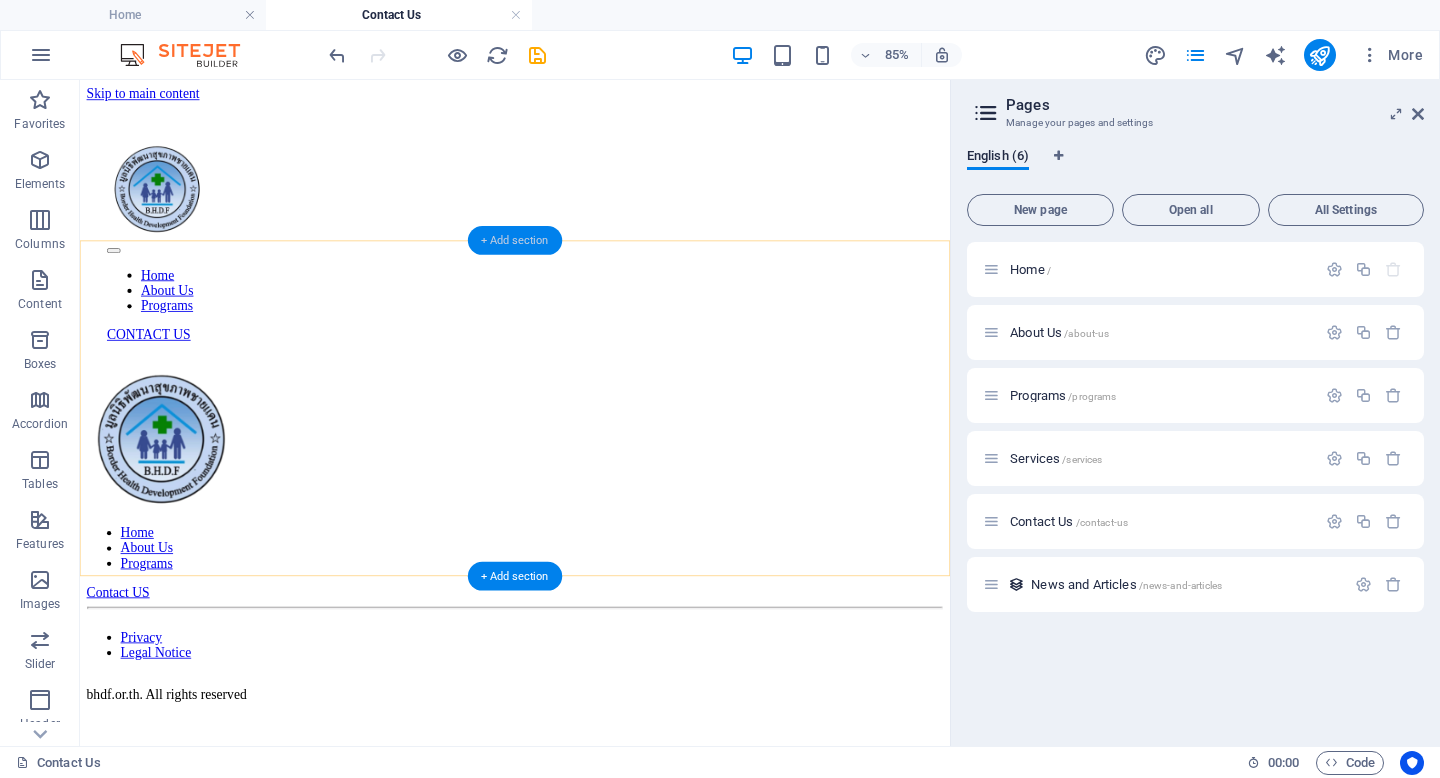 click on "+ Add section" at bounding box center [515, 240] 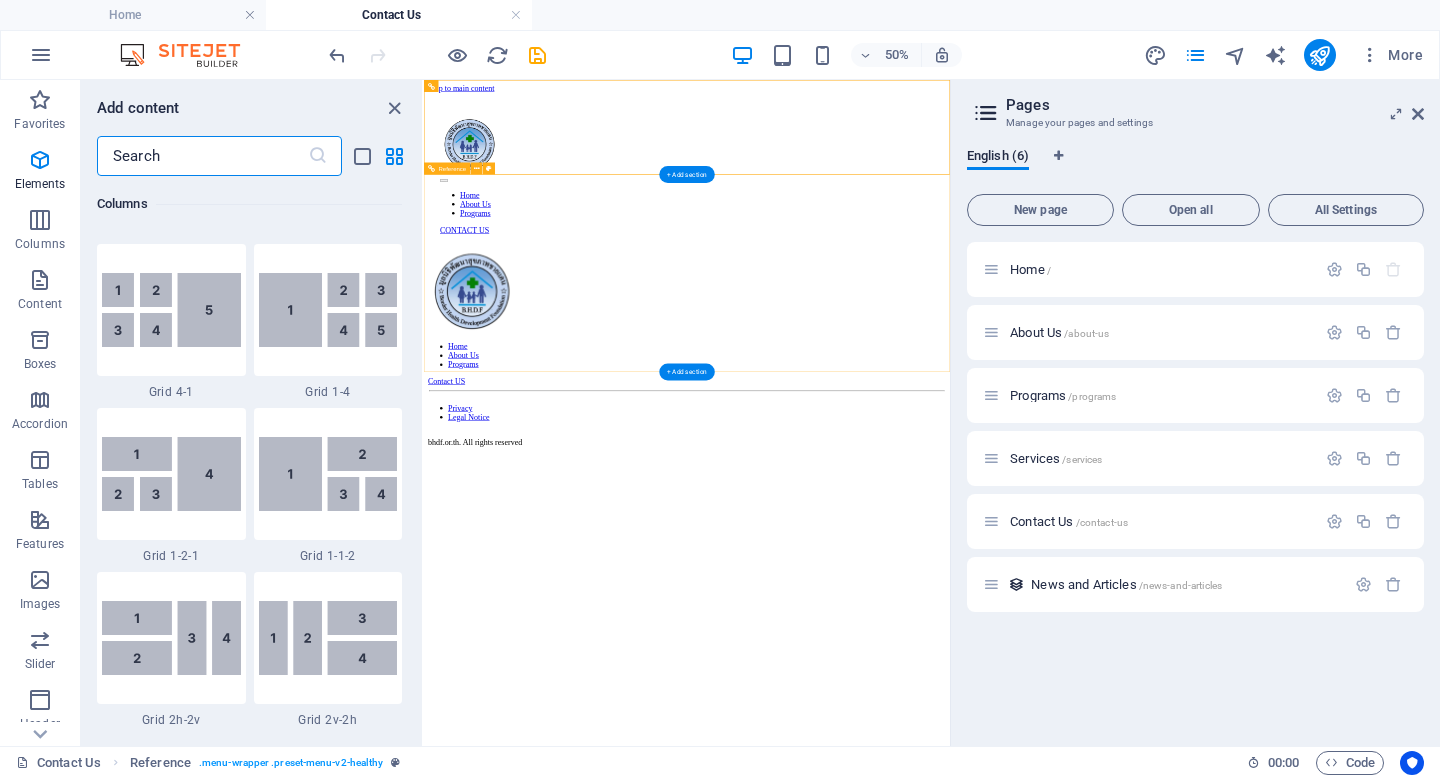 scroll, scrollTop: 3499, scrollLeft: 0, axis: vertical 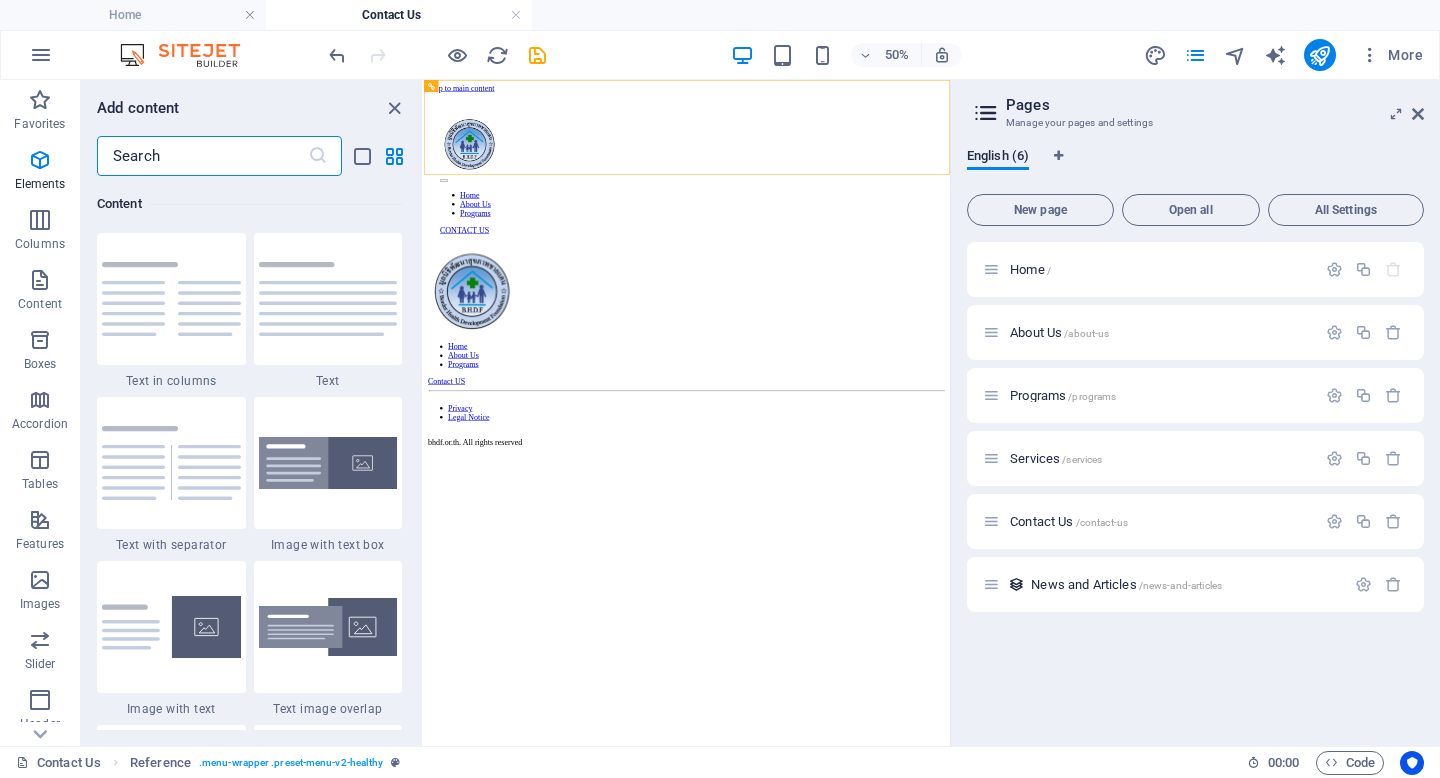 click at bounding box center (202, 156) 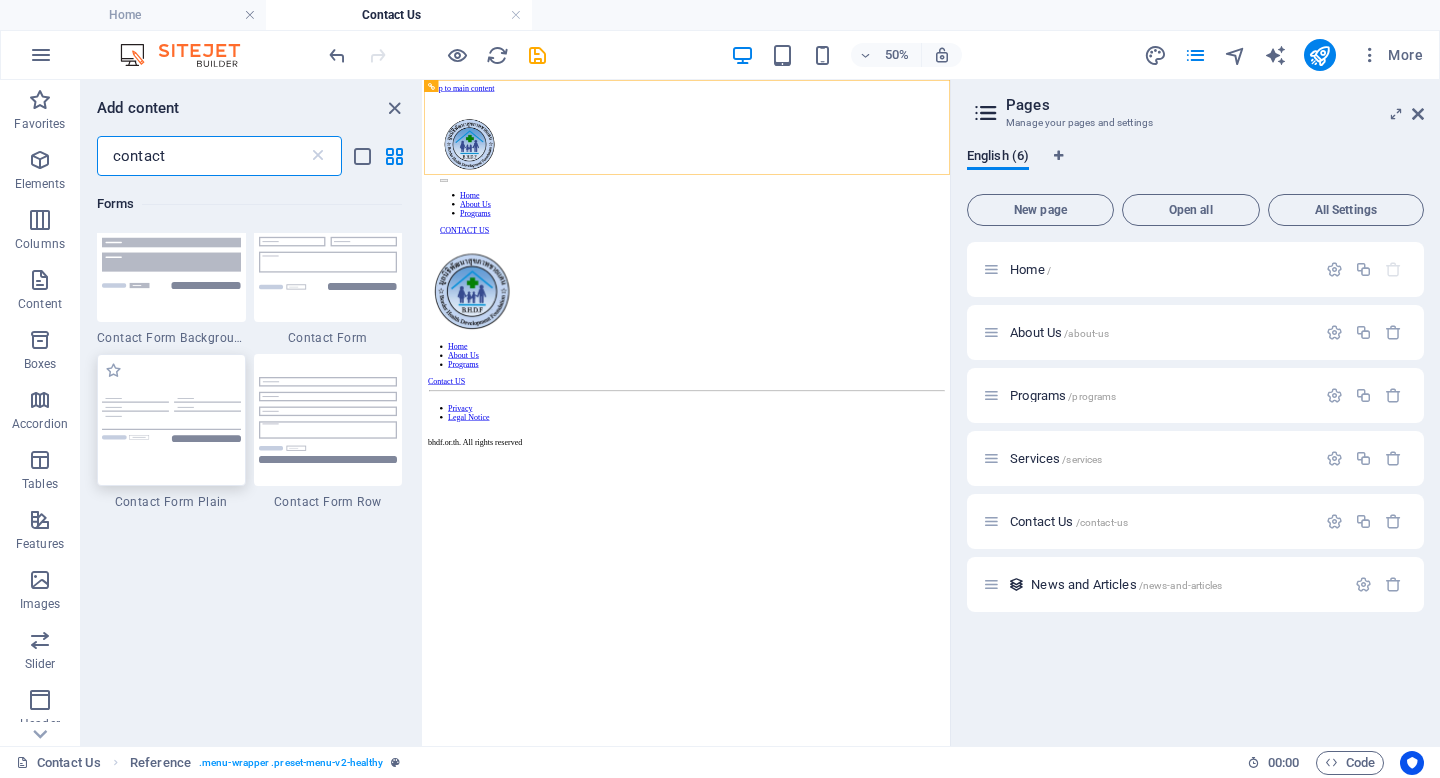 scroll, scrollTop: 1425, scrollLeft: 0, axis: vertical 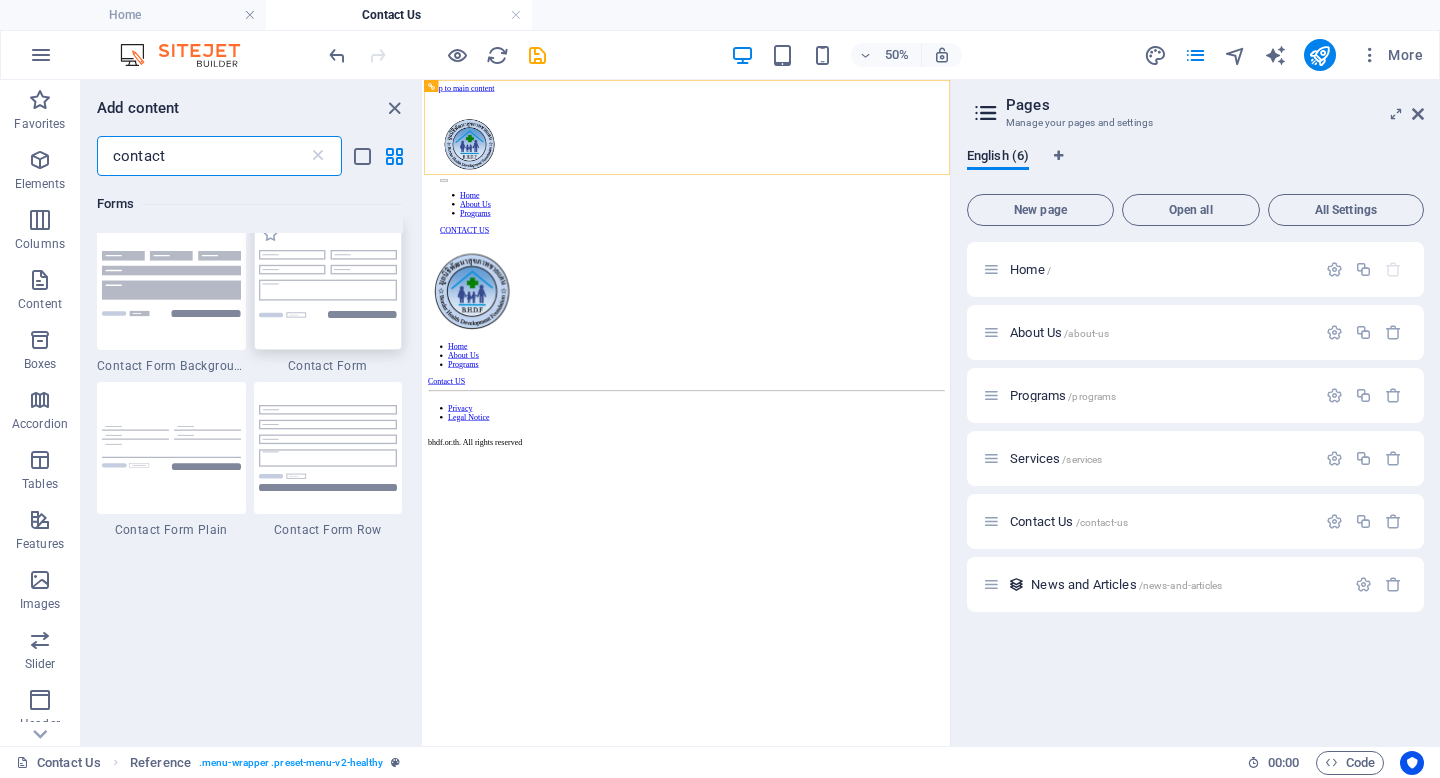type on "contact" 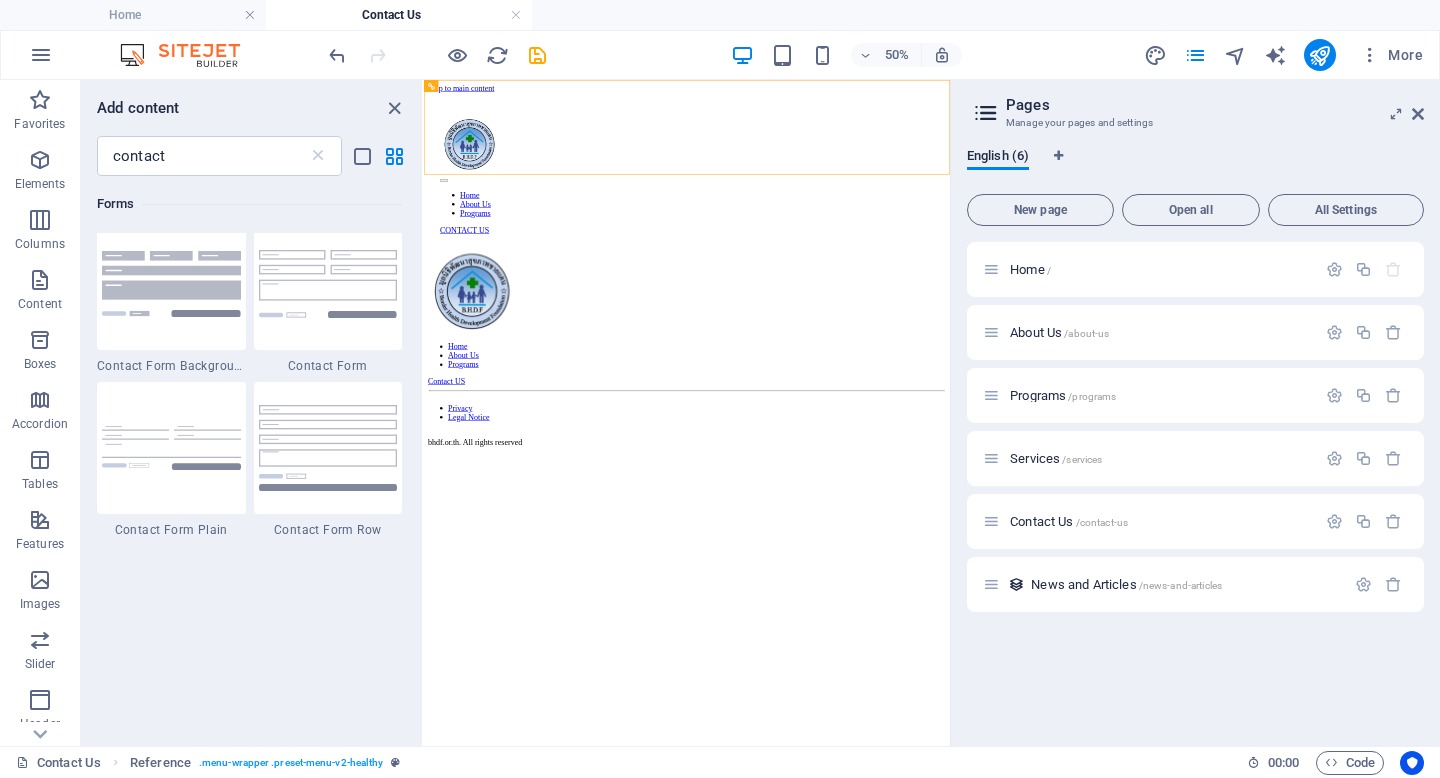 click at bounding box center (328, 283) 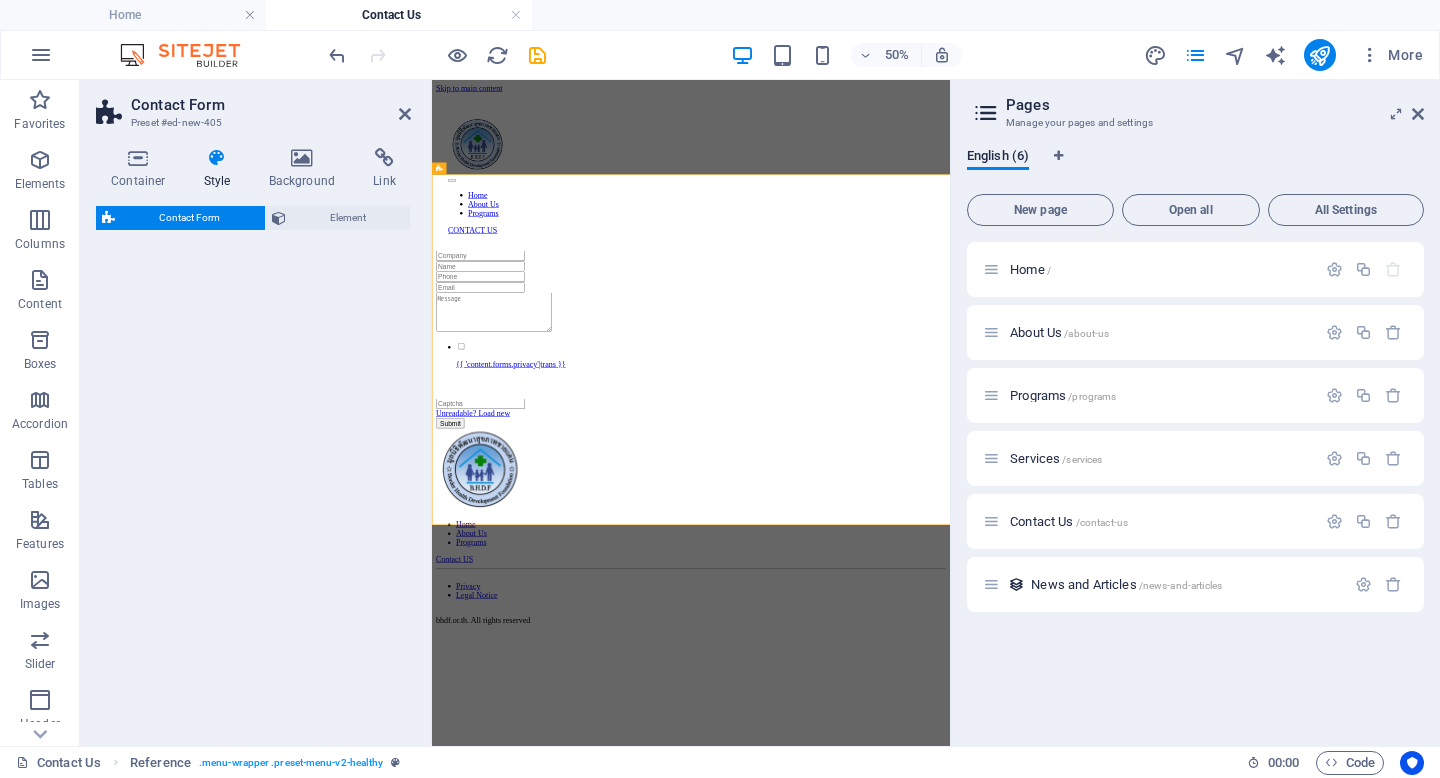 select on "rem" 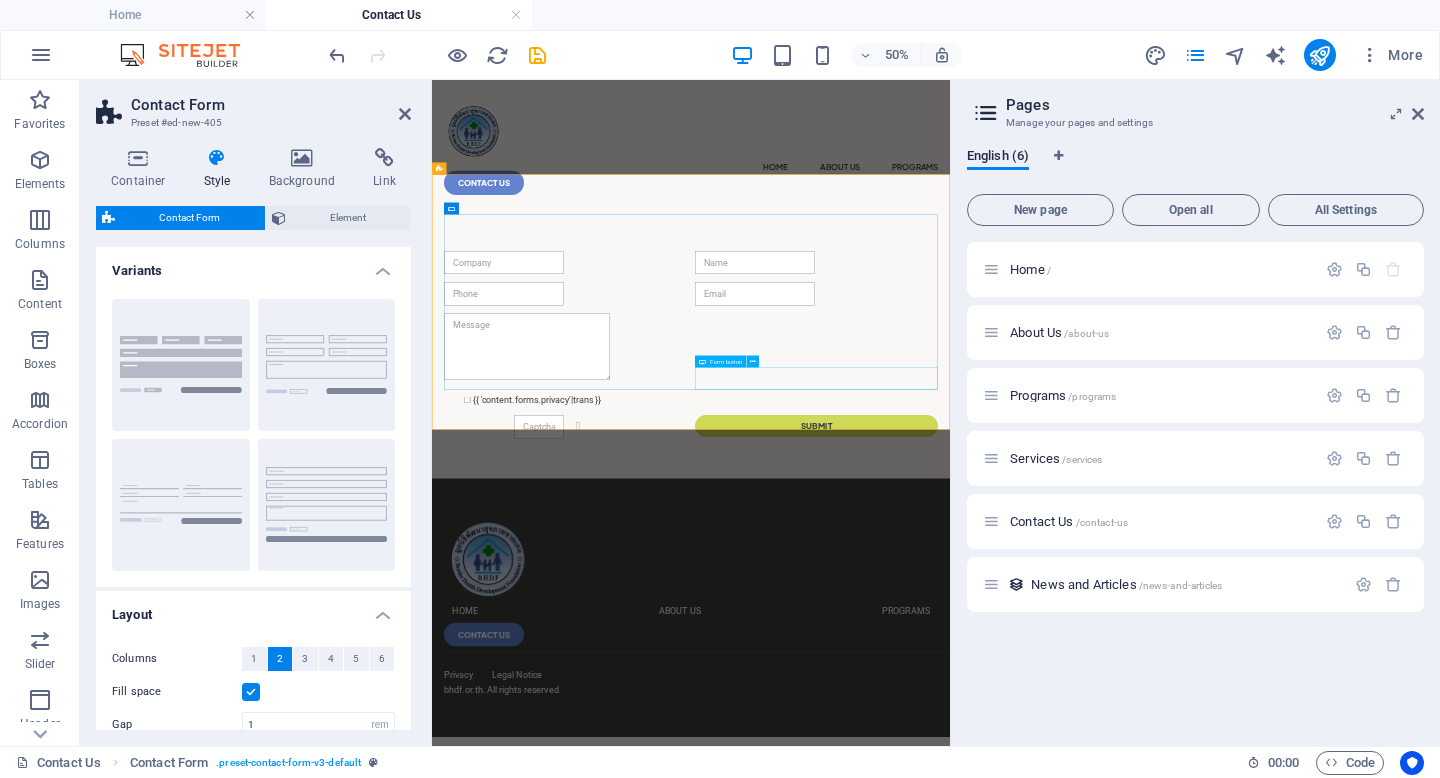 click on "Submit" at bounding box center [1201, 773] 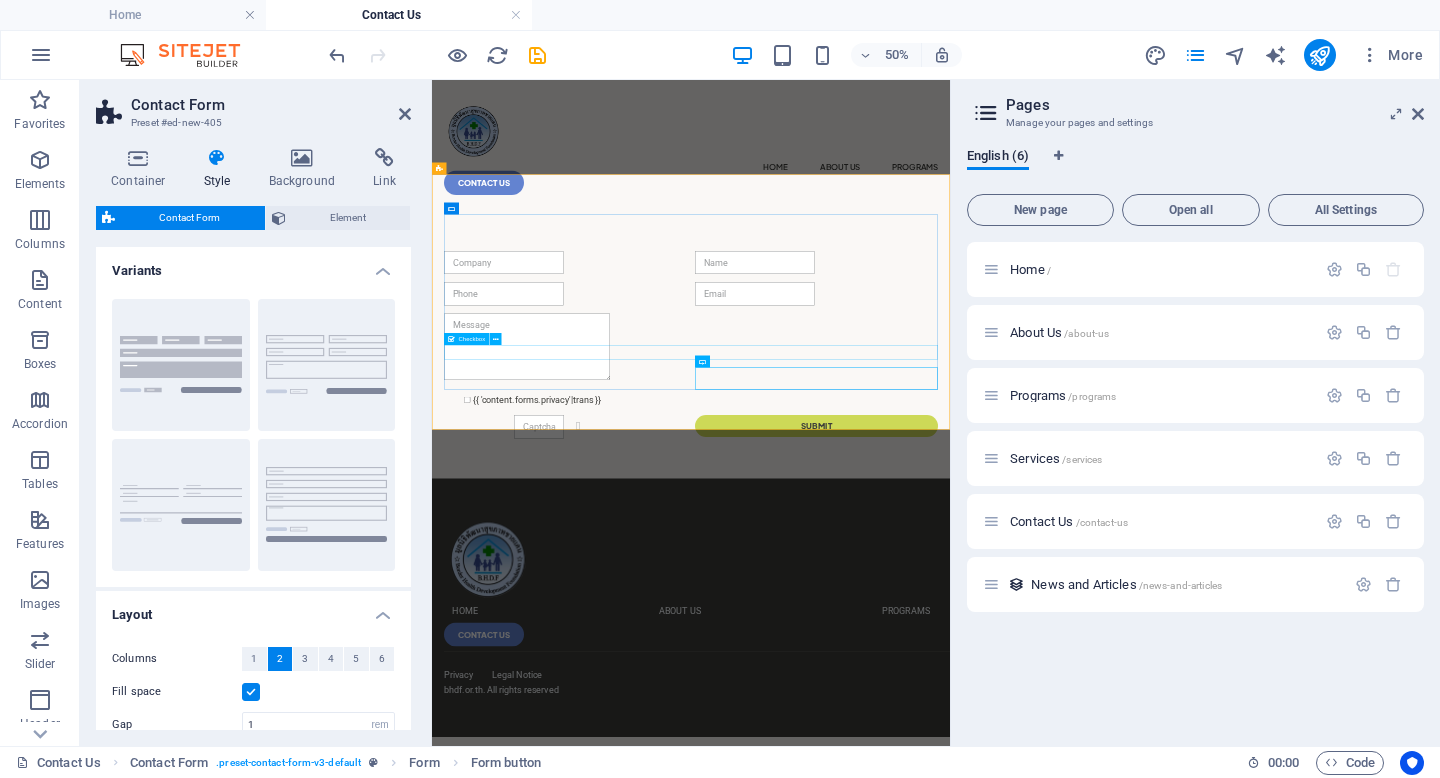 click on "{{ 'content.forms.privacy'|trans }}" at bounding box center [950, 719] 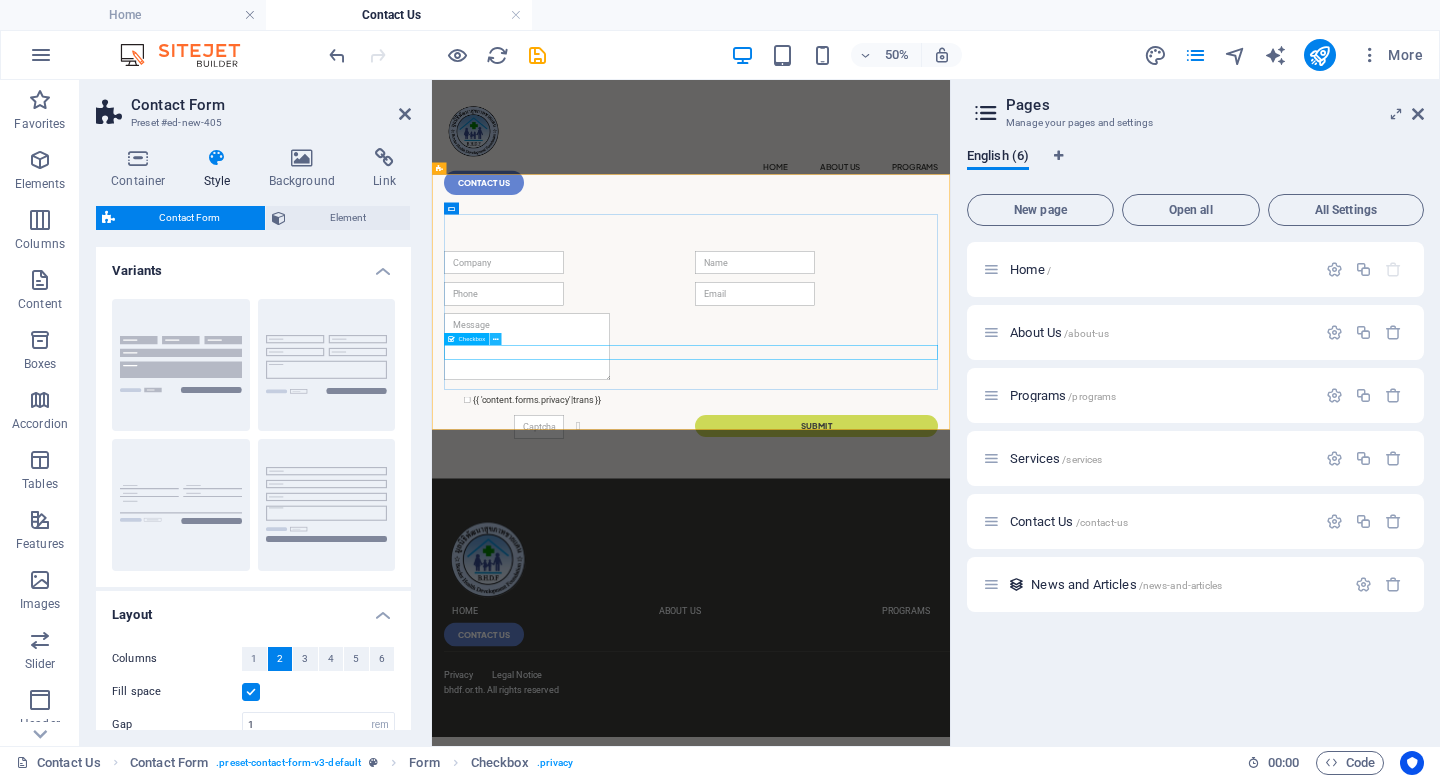 click at bounding box center (496, 339) 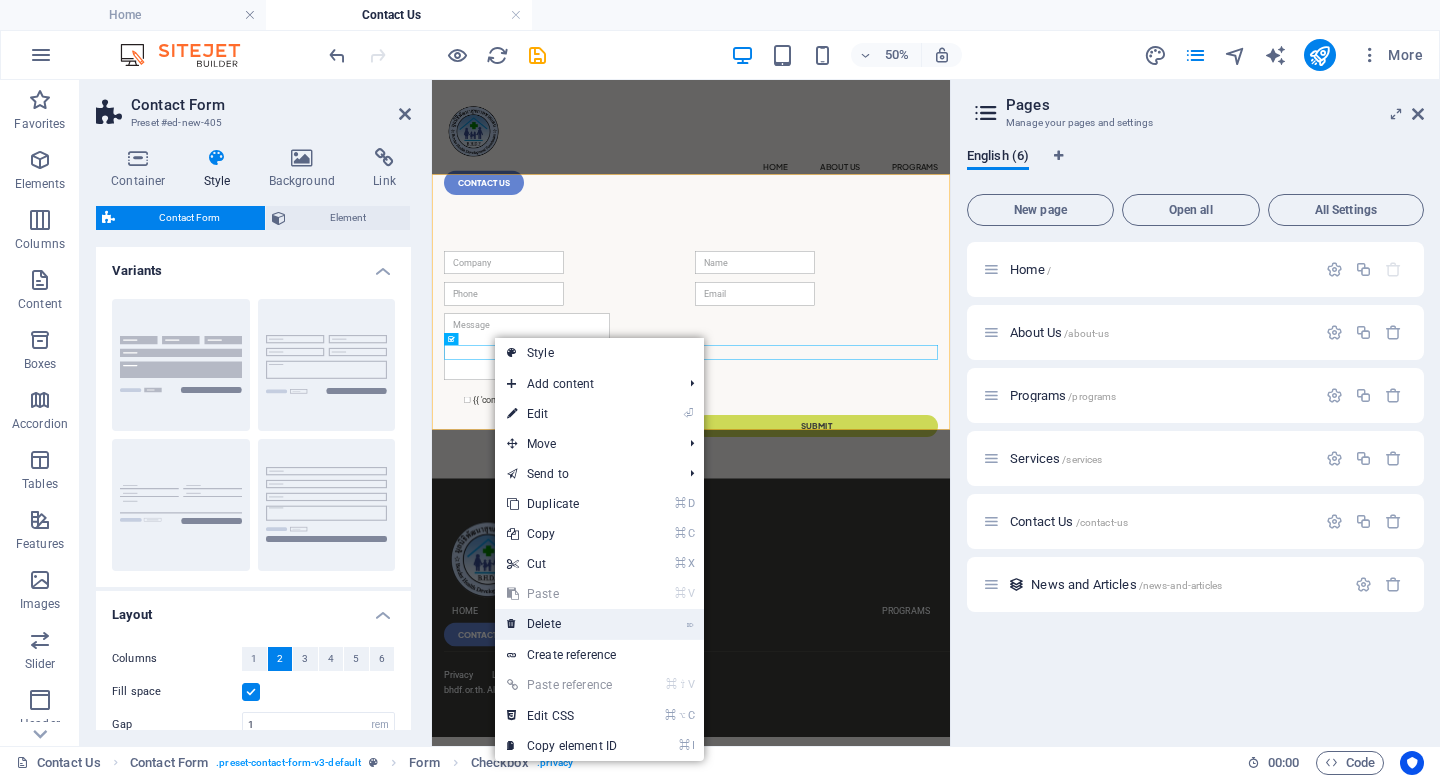 click on "⌦  Delete" at bounding box center [562, 624] 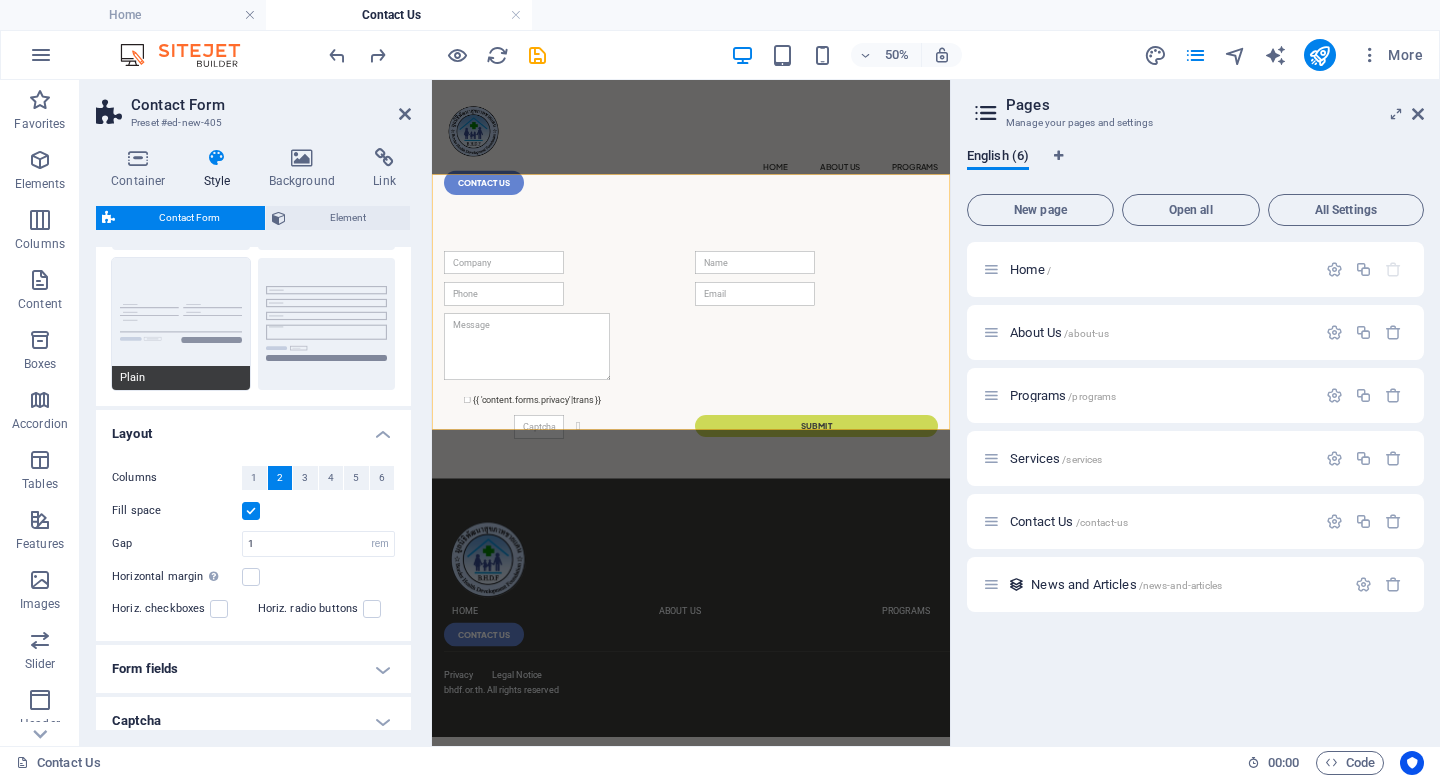 scroll, scrollTop: 275, scrollLeft: 0, axis: vertical 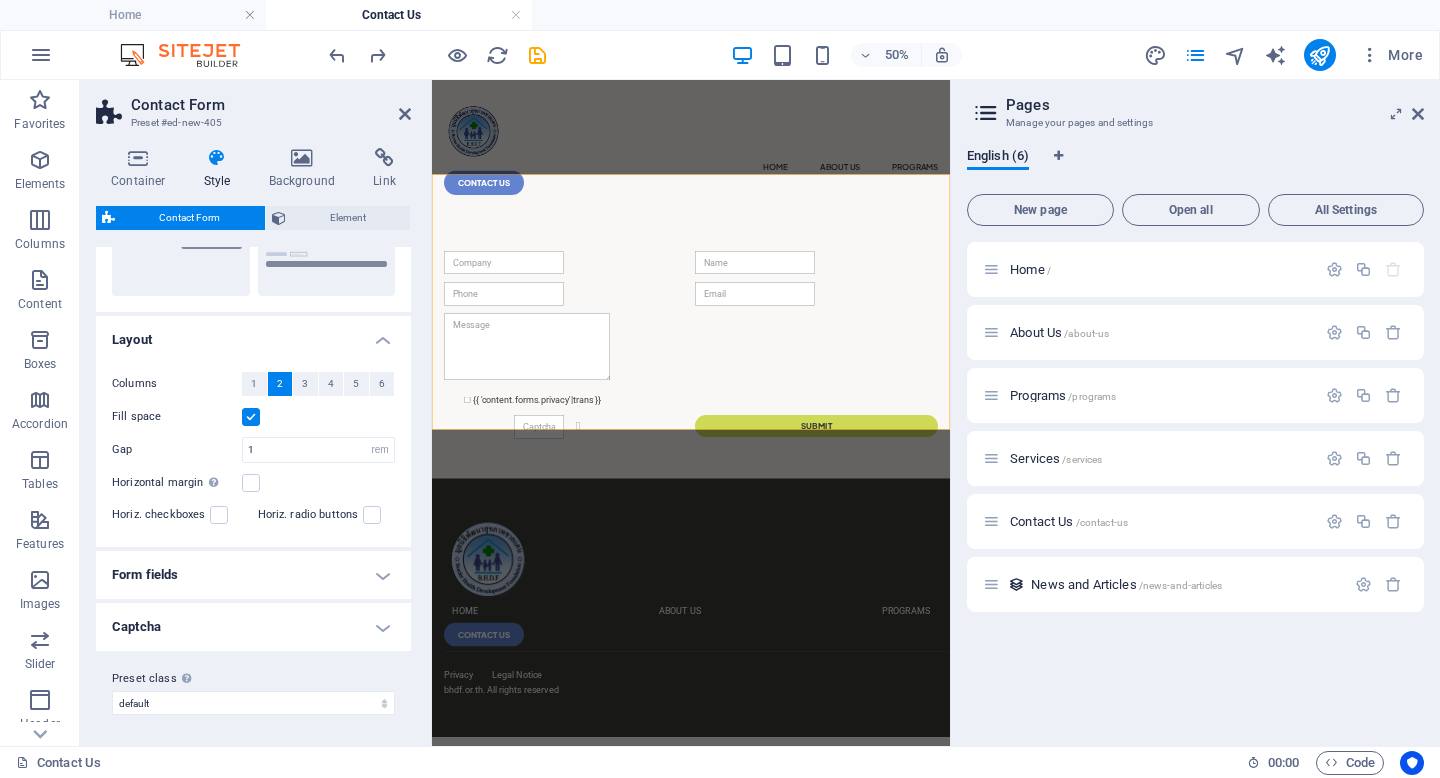 click on "Form fields" at bounding box center (253, 575) 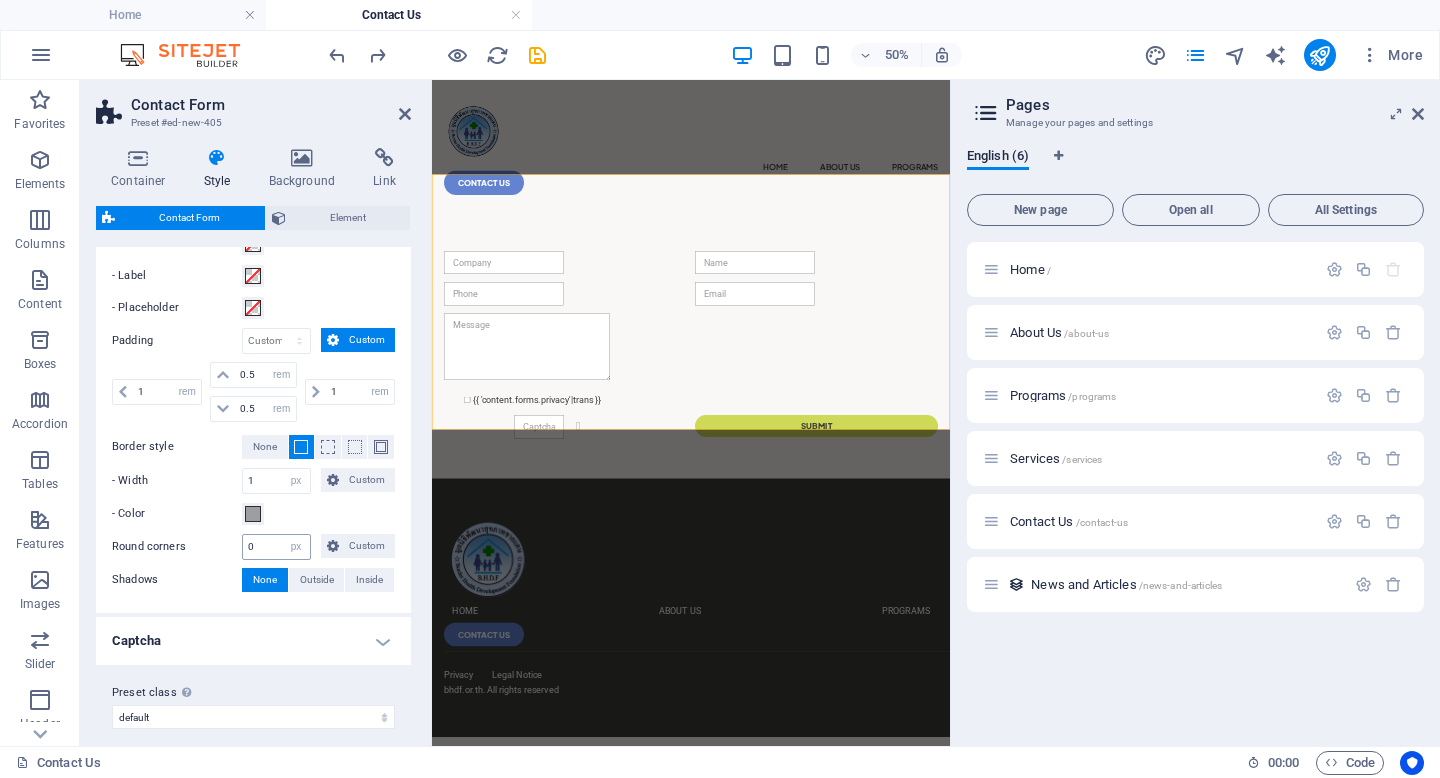 scroll, scrollTop: 763, scrollLeft: 0, axis: vertical 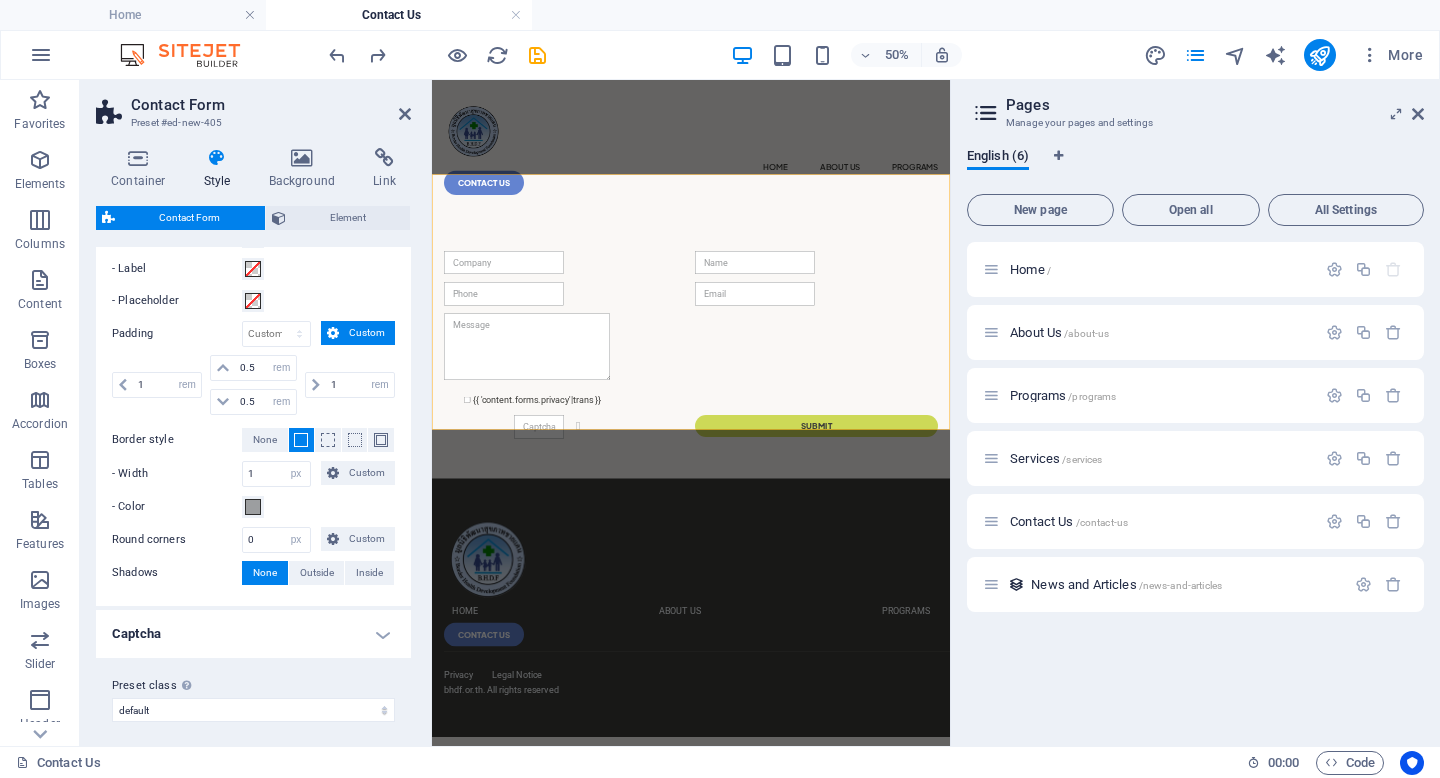 click on "Captcha" at bounding box center (253, 634) 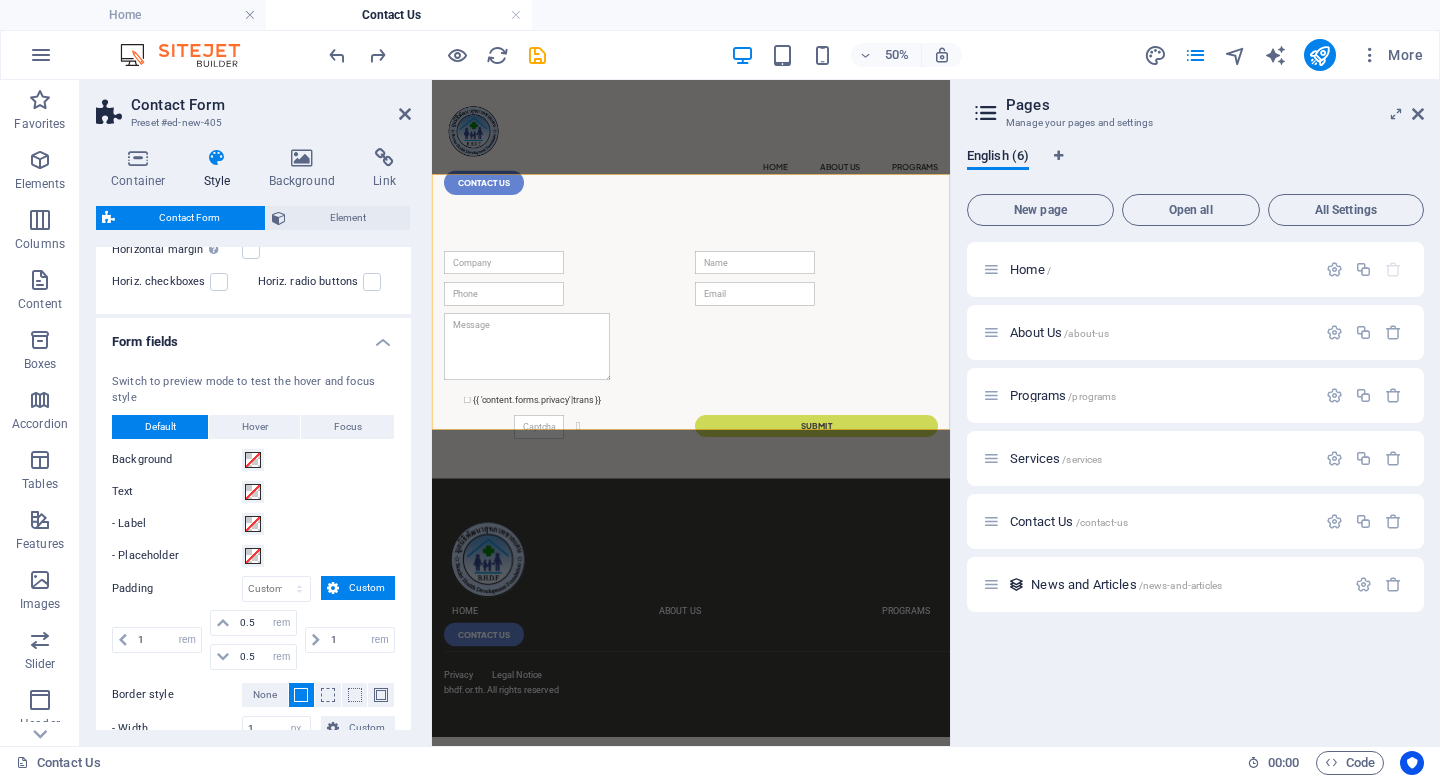 scroll, scrollTop: 0, scrollLeft: 0, axis: both 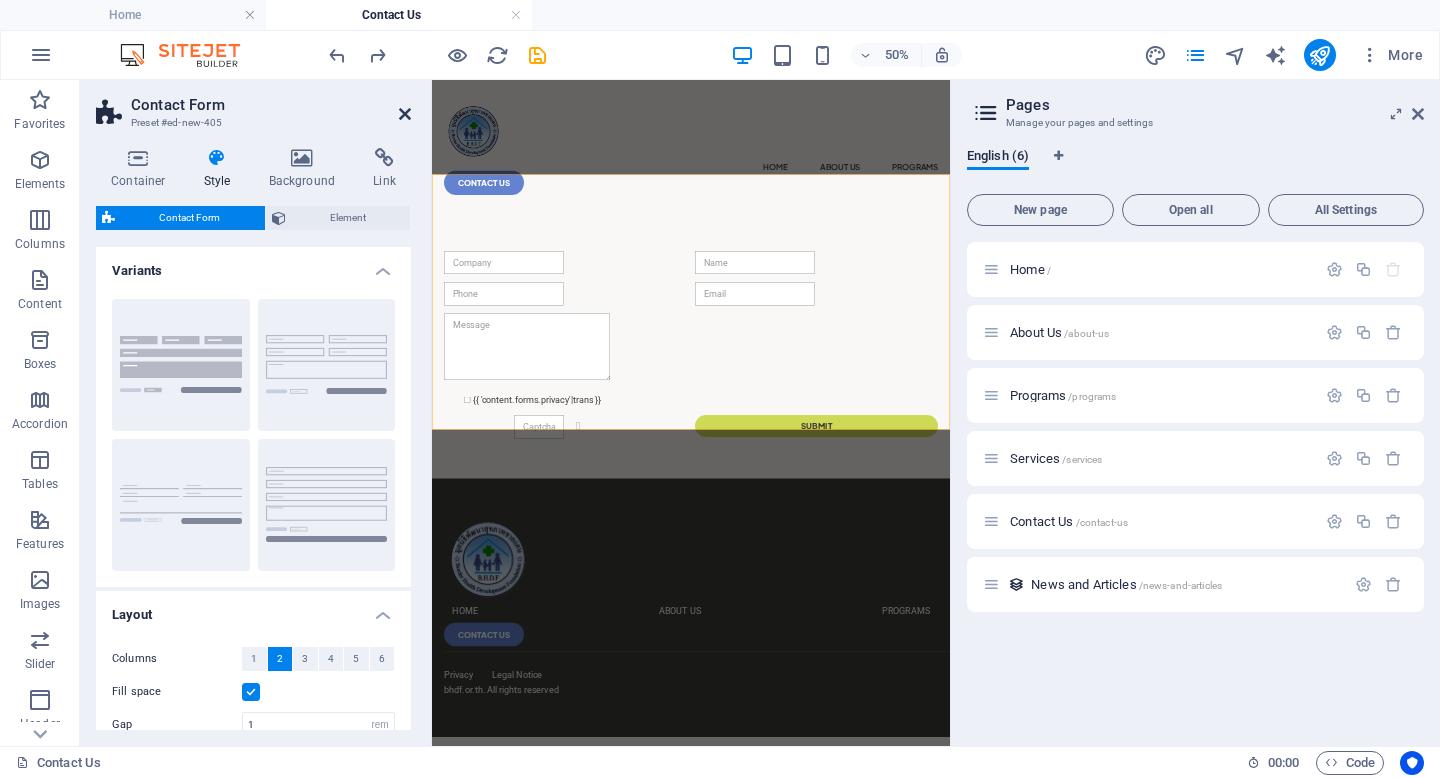 click at bounding box center [405, 114] 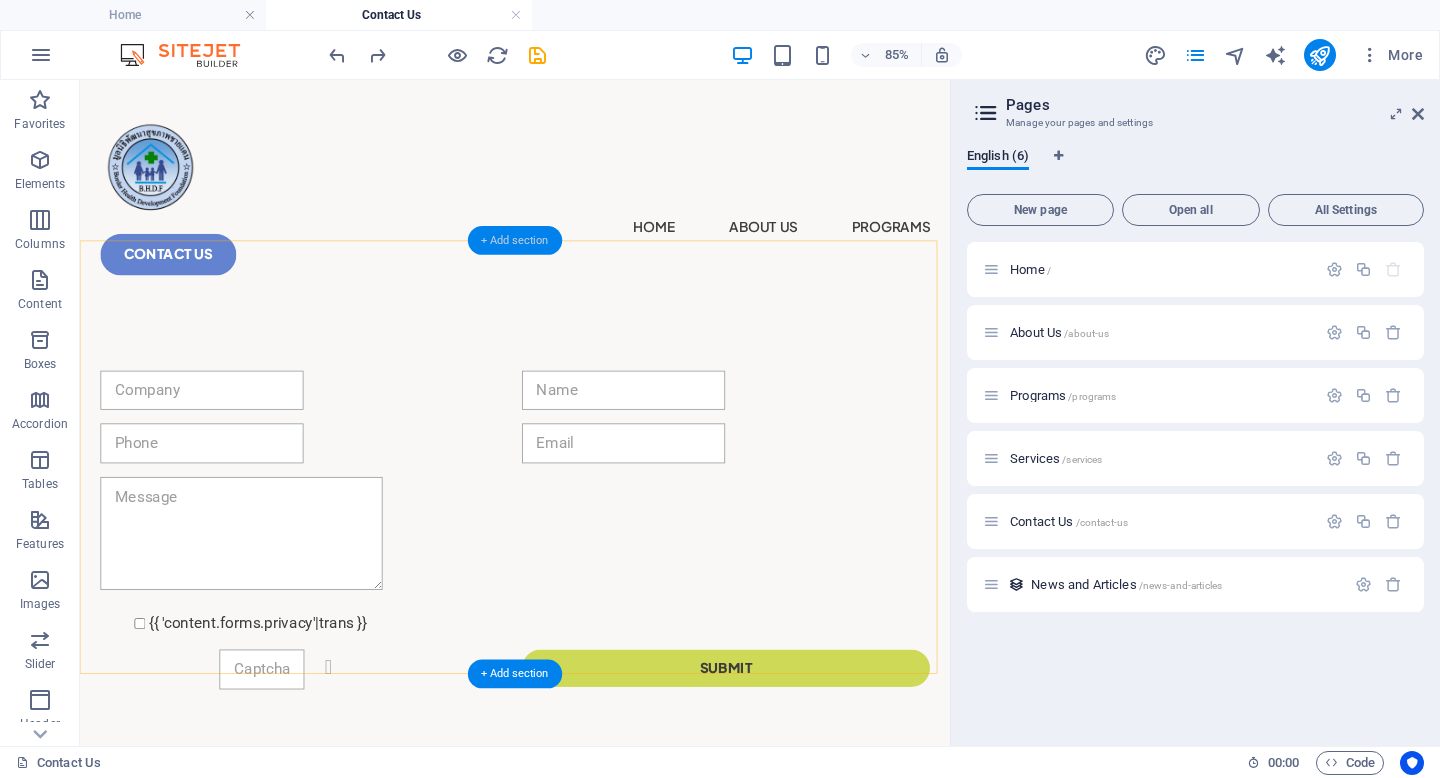 click on "+ Add section" at bounding box center (515, 240) 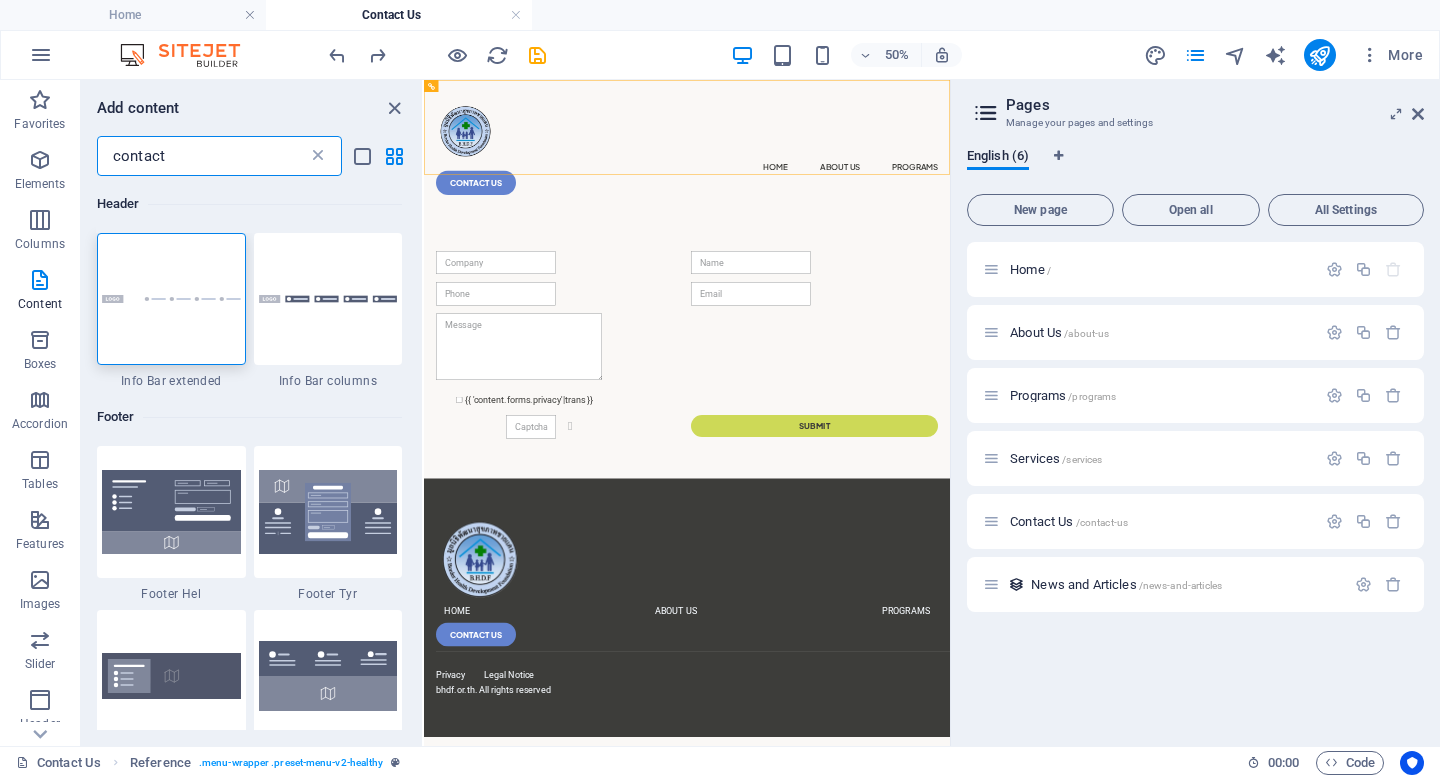 click at bounding box center (318, 156) 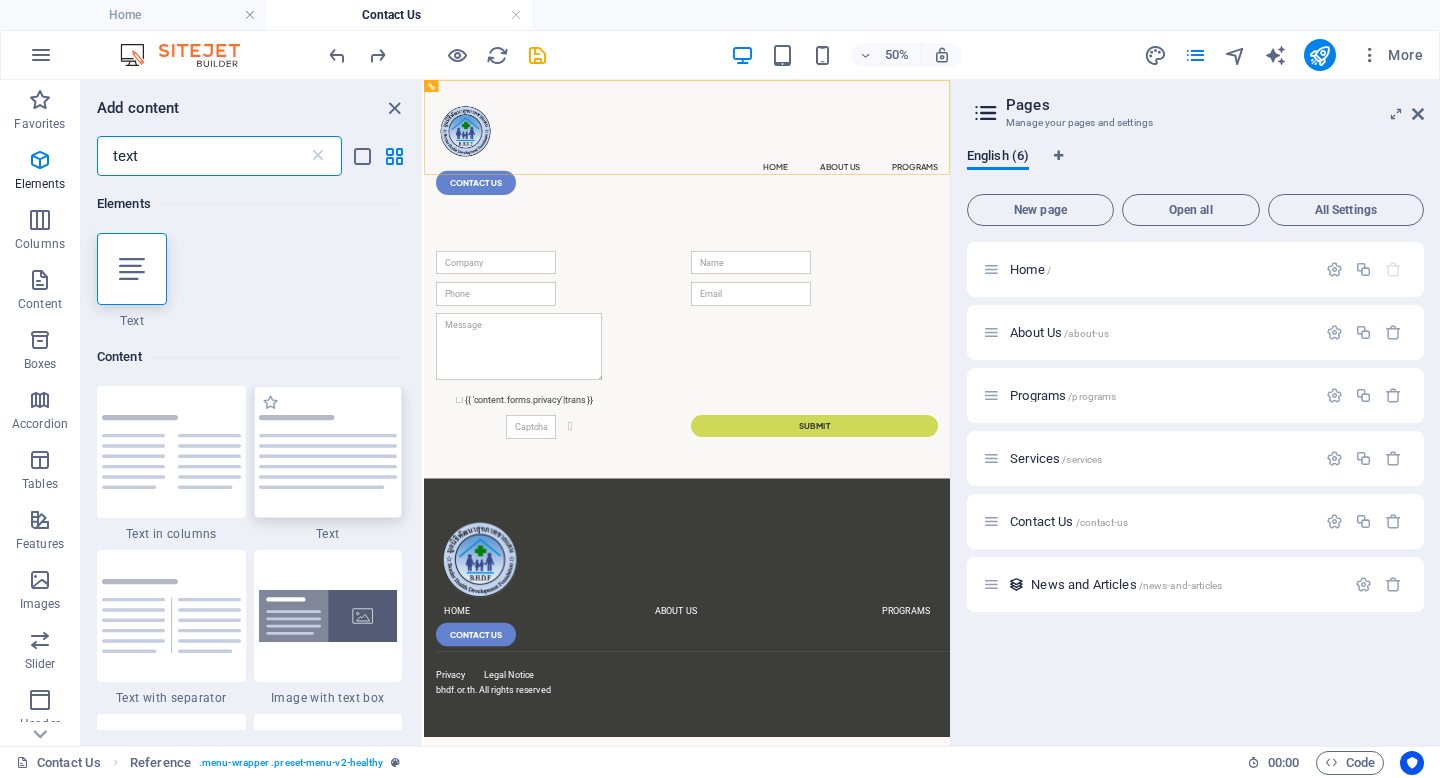 type on "text" 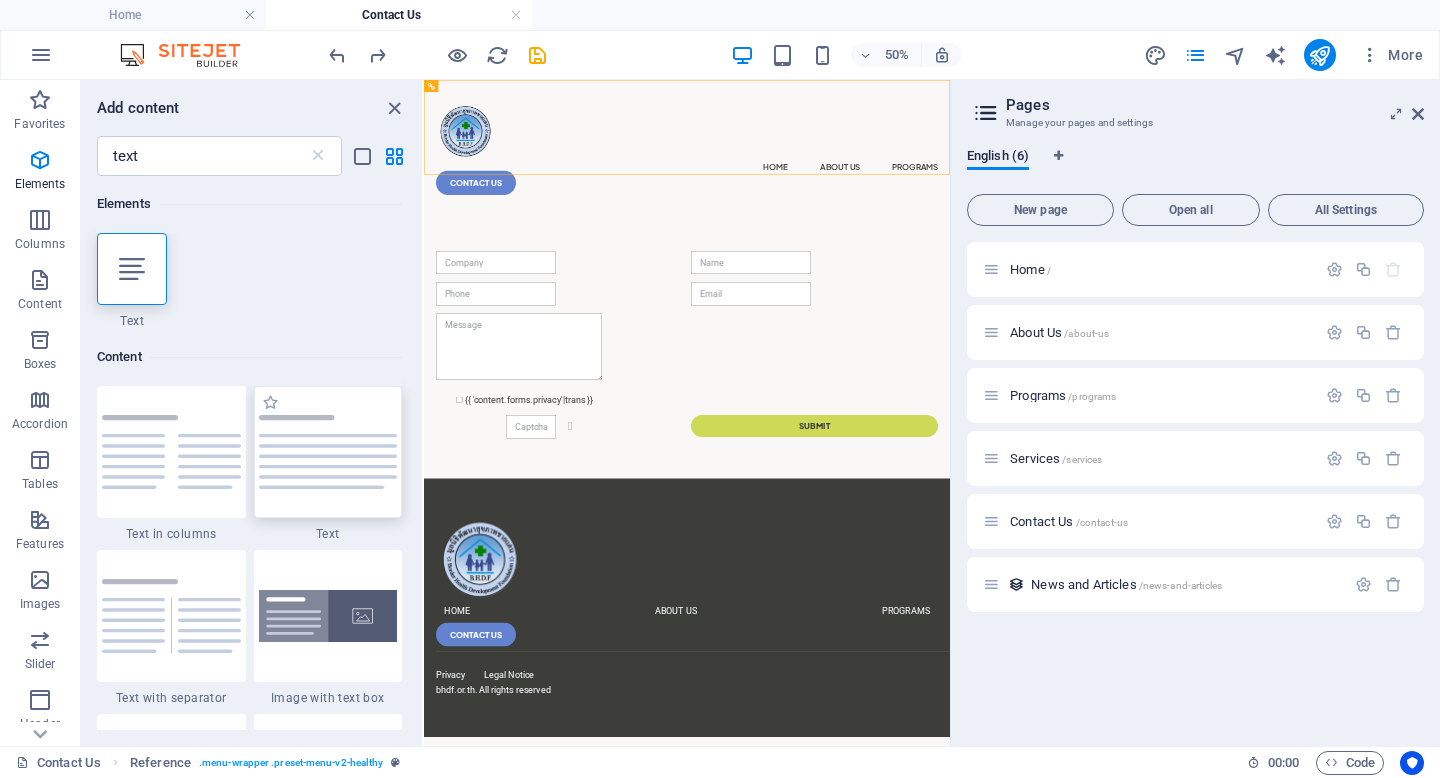 click at bounding box center (328, 452) 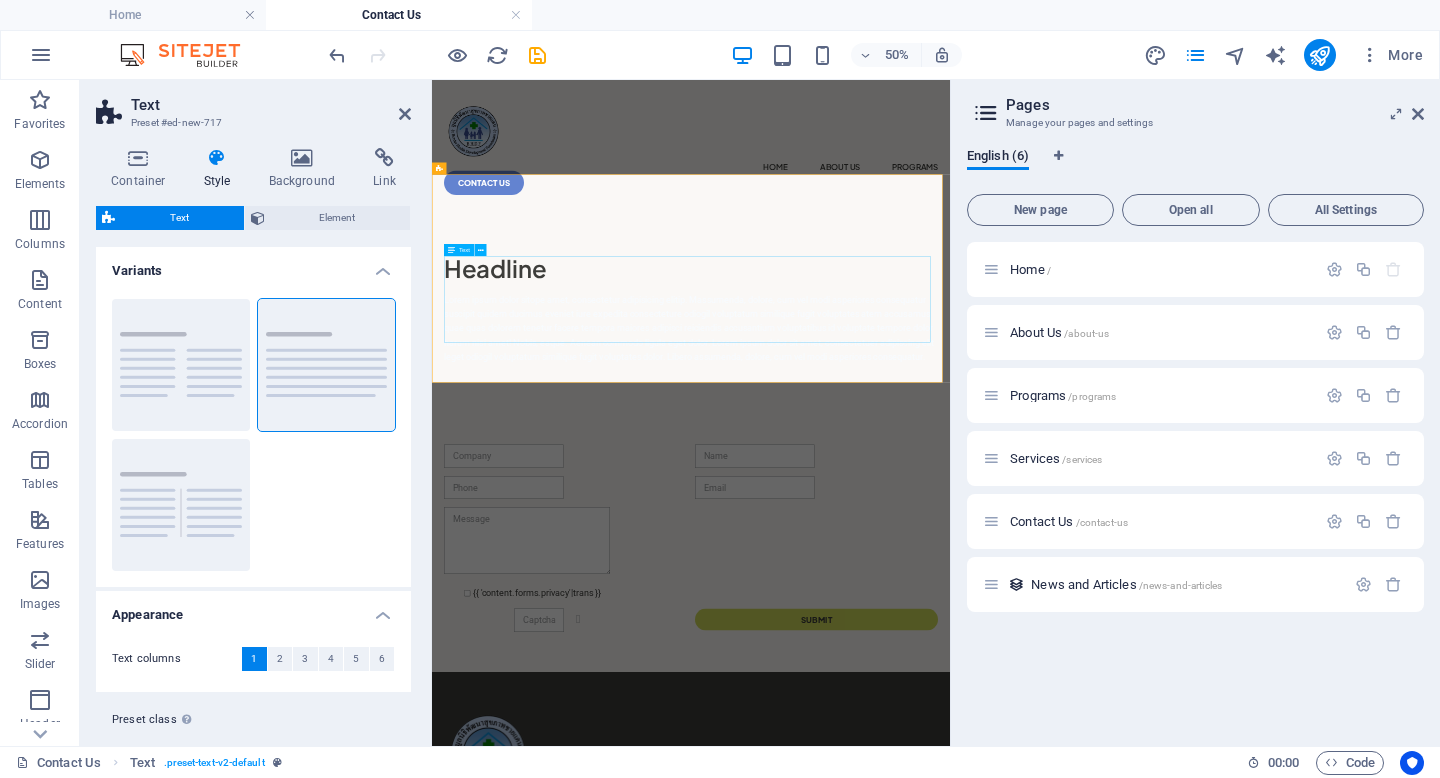 click on "Lorem ipsum dolor sitope amet, consectetur adipisicing elitip. Massumenda, dolore, cum vel modi asperiores consequatur suscipit quidem ducimus eveniet iure expedita consecteture odiogil voluptatum similique fugit voluptates atem accusamus quae quas dolorem tenetur facere tempora maiores adipisci reiciendis accusantium voluptatibus id voluptate tempore dolor harum nisi amet! Nobis, eaque. Aenean commodo ligula eget dolor. Lorem ipsum dolor sit amet, consectetuer adipiscing elit leget odiogil voluptatum similique fugit voluptates dolor. Libero assumenda, dolore, cum vel modi asperiores consequatur." at bounding box center [950, 577] 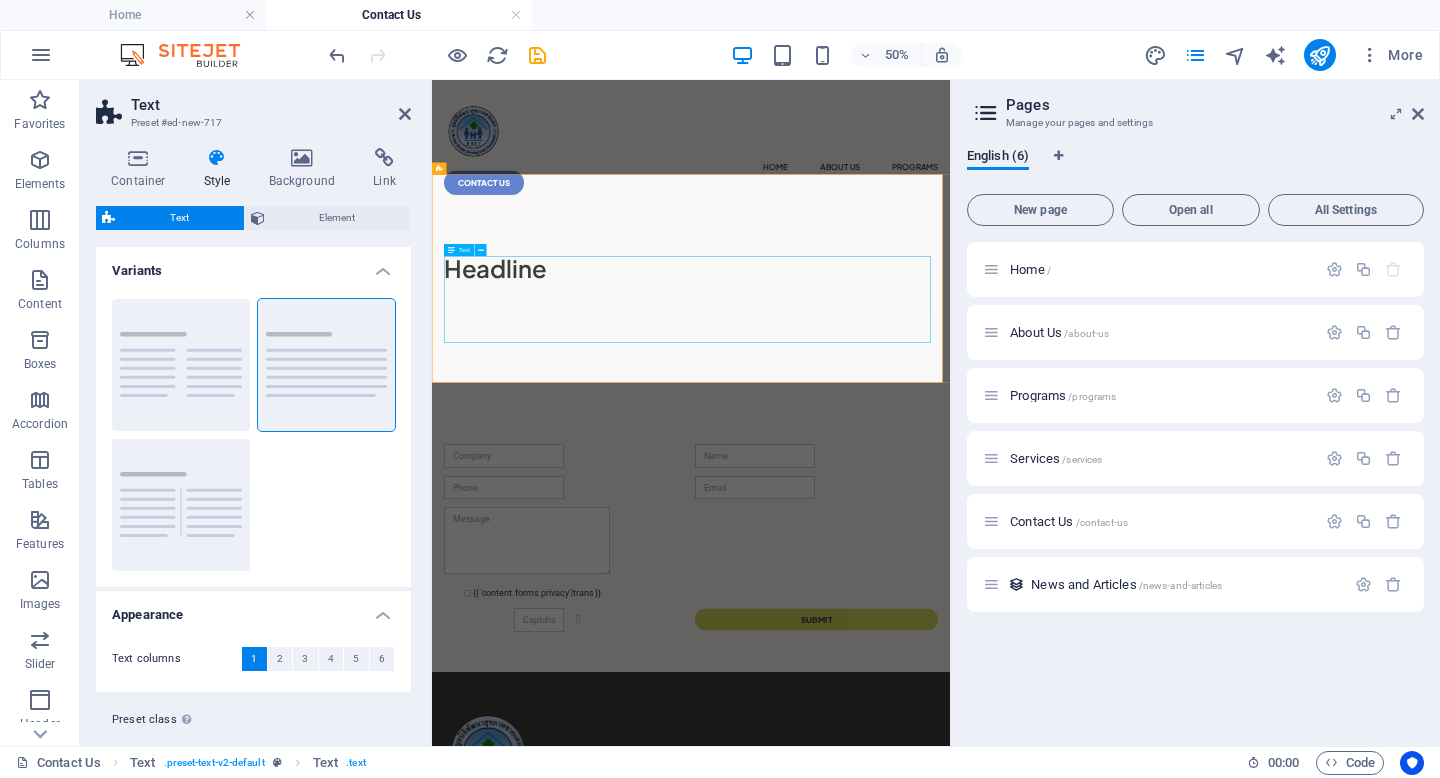click on "Lorem ipsum dolor sitope amet, consectetur adipisicing elitip. Massumenda, dolore, cum vel modi asperiores consequatur suscipit quidem ducimus eveniet iure expedita consecteture odiogil voluptatum similique fugit voluptates atem accusamus quae quas dolorem tenetur facere tempora maiores adipisci reiciendis accusantium voluptatibus id voluptate tempore dolor harum nisi amet! Nobis, eaque. Aenean commodo ligula eget dolor. Lorem ipsum dolor sit amet, consectetuer adipiscing elit leget odiogil voluptatum similique fugit voluptates dolor. Libero assumenda, dolore, cum vel modi asperiores consequatur." at bounding box center [950, 577] 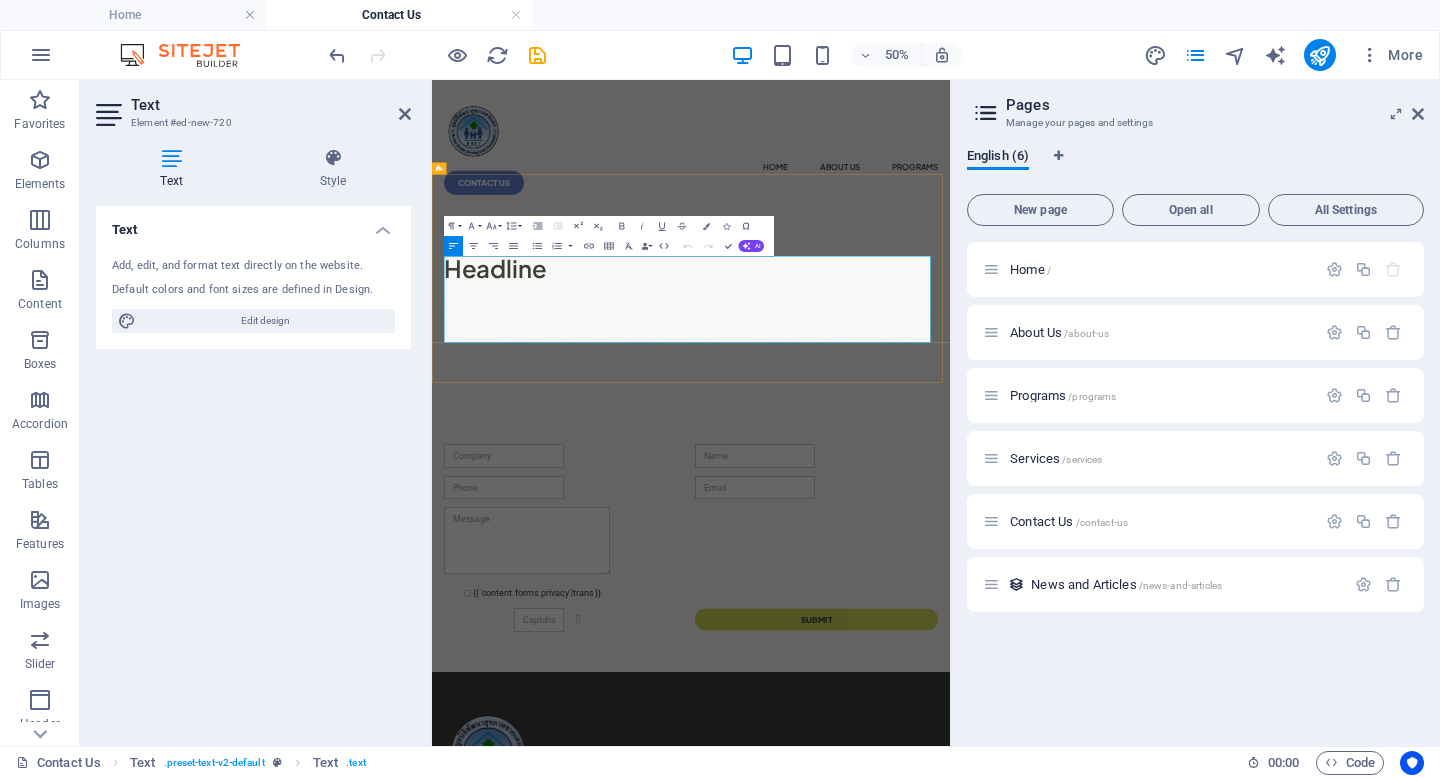 click on "Lorem ipsum dolor sitope amet, consectetur adipisicing elitip. Massumenda, dolore, cum vel modi asperiores consequatur suscipit quidem ducimus eveniet iure expedita consecteture odiogil voluptatum similique fugit voluptates atem accusamus quae quas dolorem tenetur facere tempora maiores adipisci reiciendis accusantium voluptatibus id voluptate tempore dolor harum nisi amet! Nobis, eaque. Aenean commodo ligula eget dolor. Lorem ipsum dolor sit amet, consectetuer adipiscing elit leget odiogil voluptatum similique fugit voluptates dolor. Libero assumenda, dolore, cum vel modi asperiores consequatur." at bounding box center [950, 577] 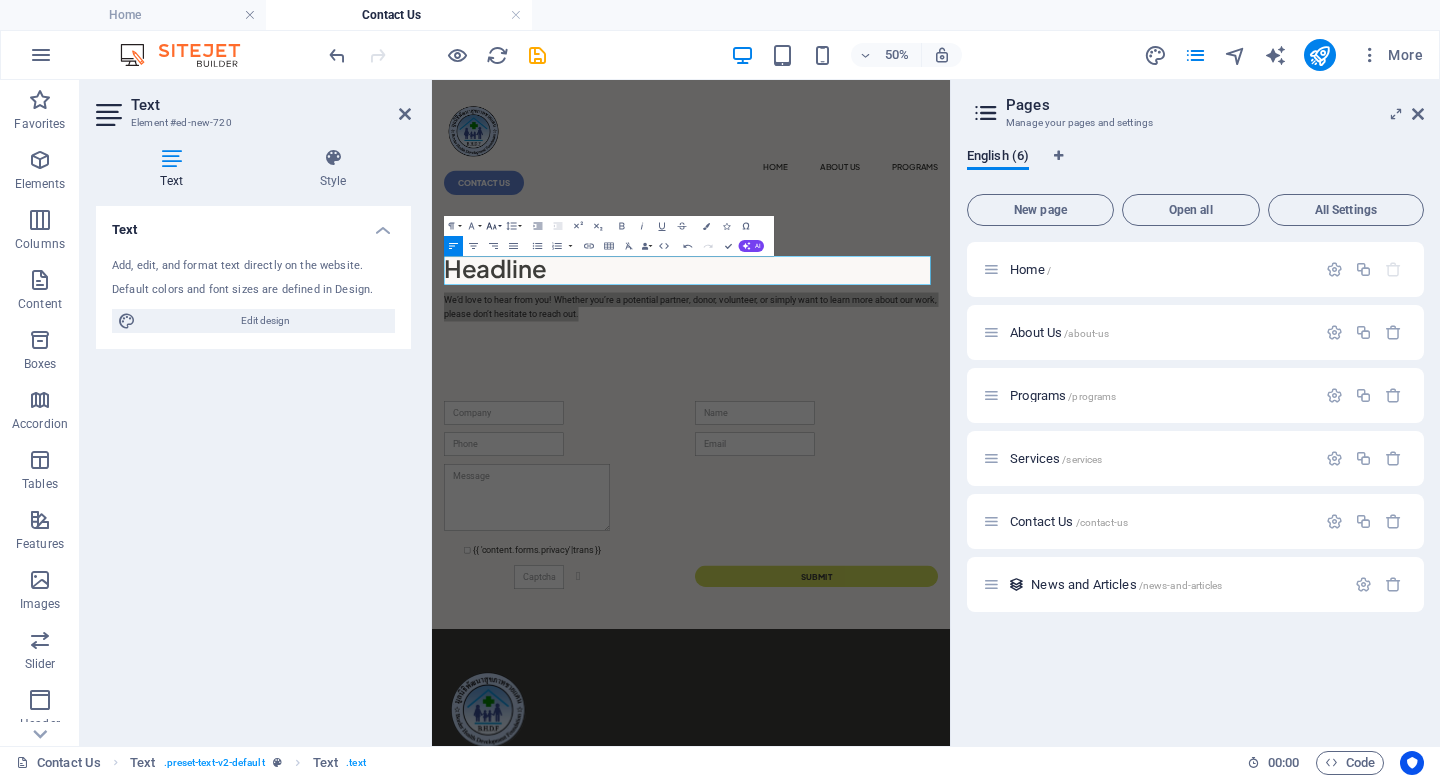 click 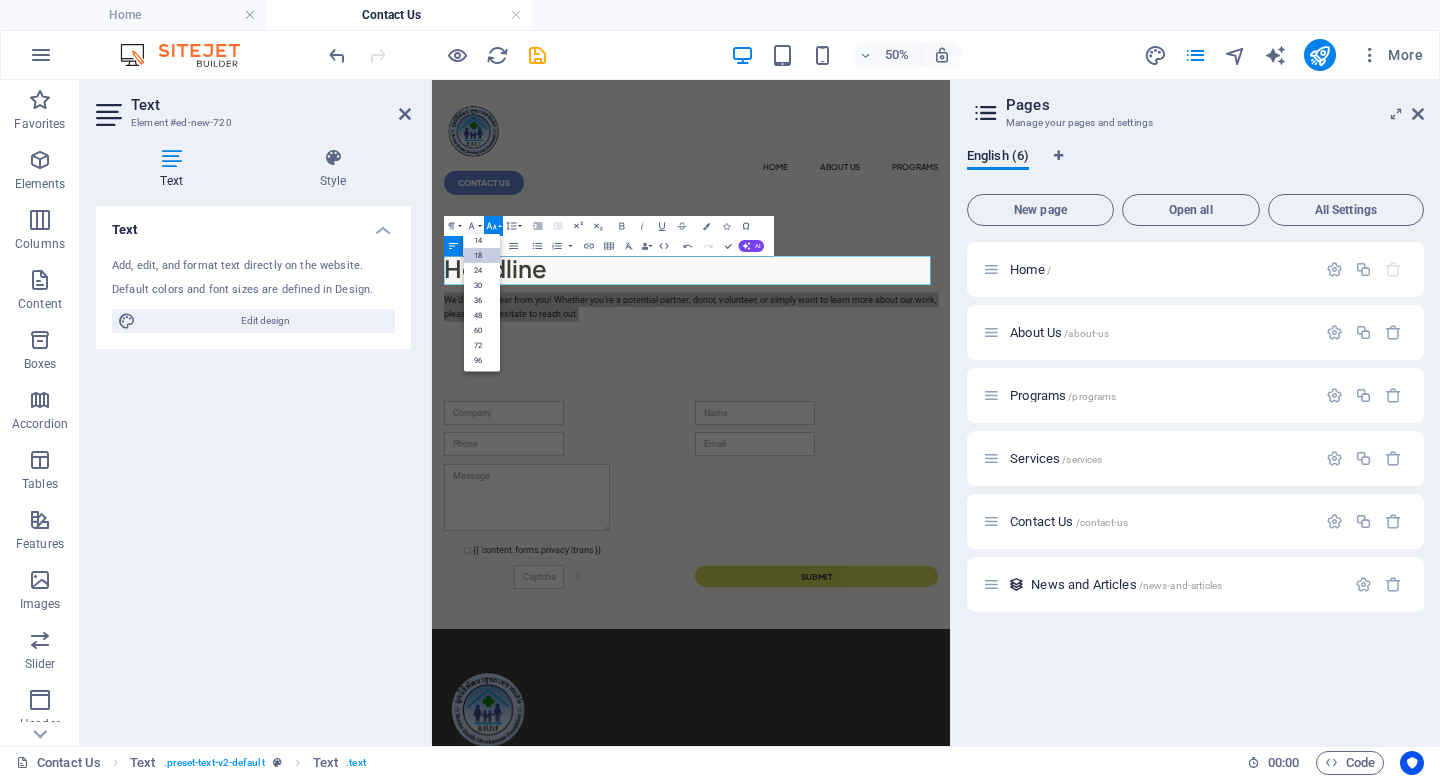 scroll, scrollTop: 161, scrollLeft: 0, axis: vertical 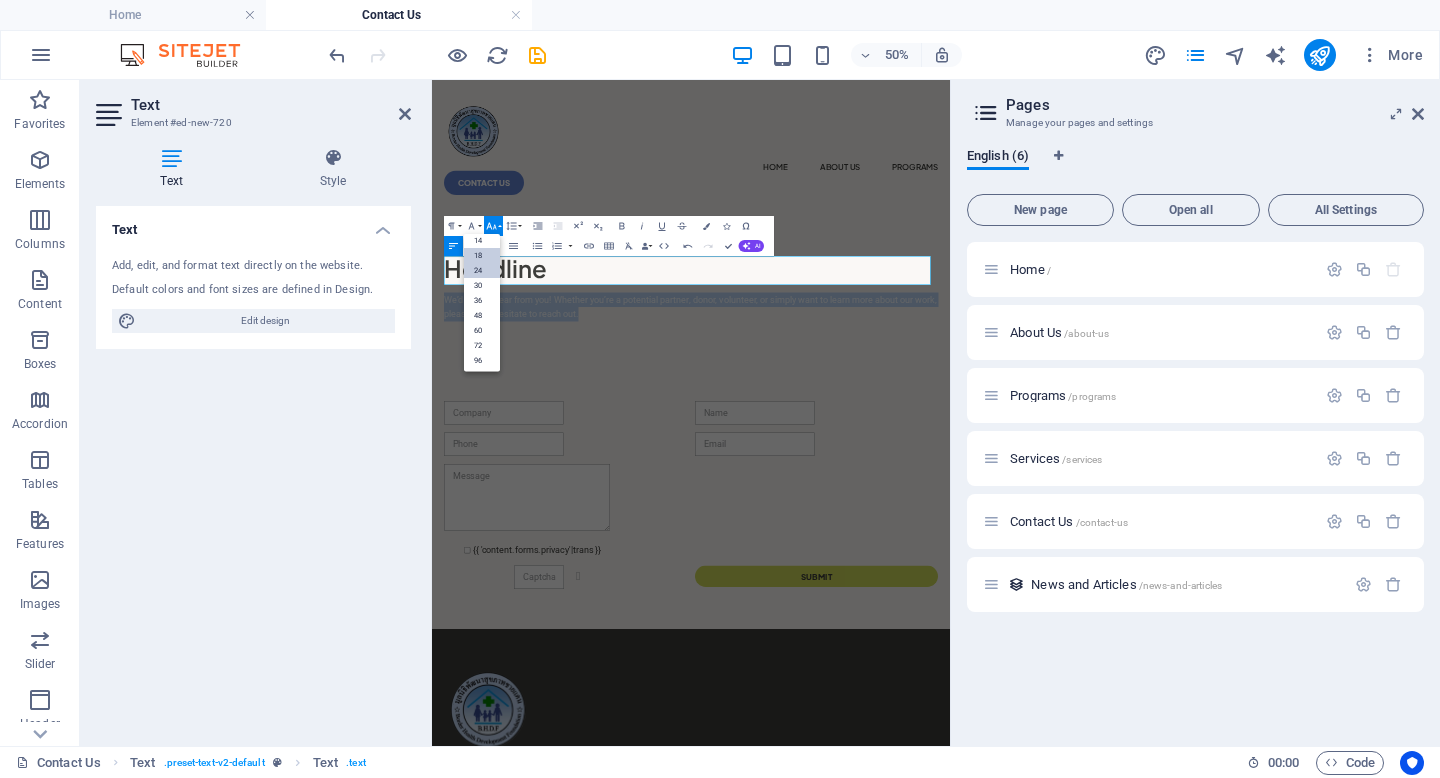 click on "24" at bounding box center [482, 270] 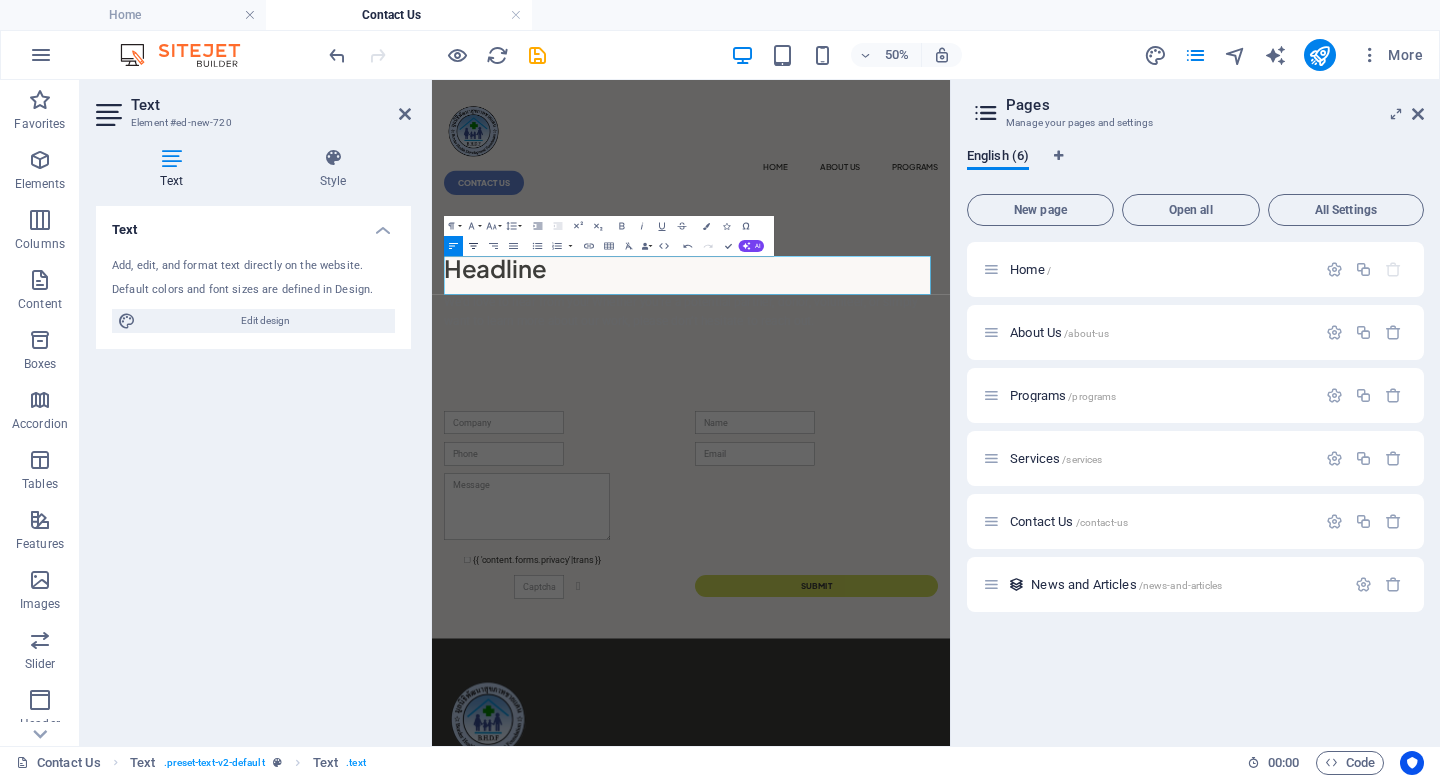 click 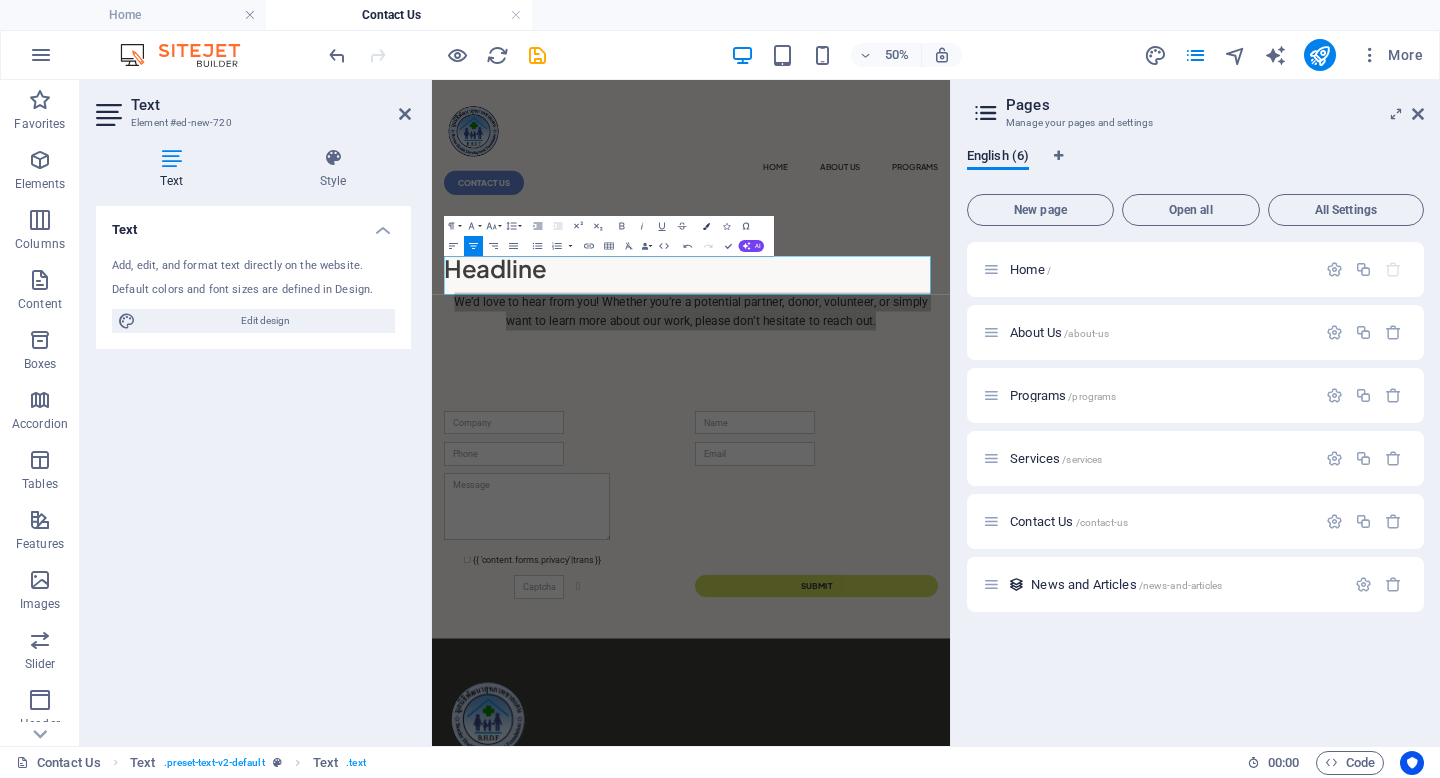 click on "Colors" at bounding box center (706, 226) 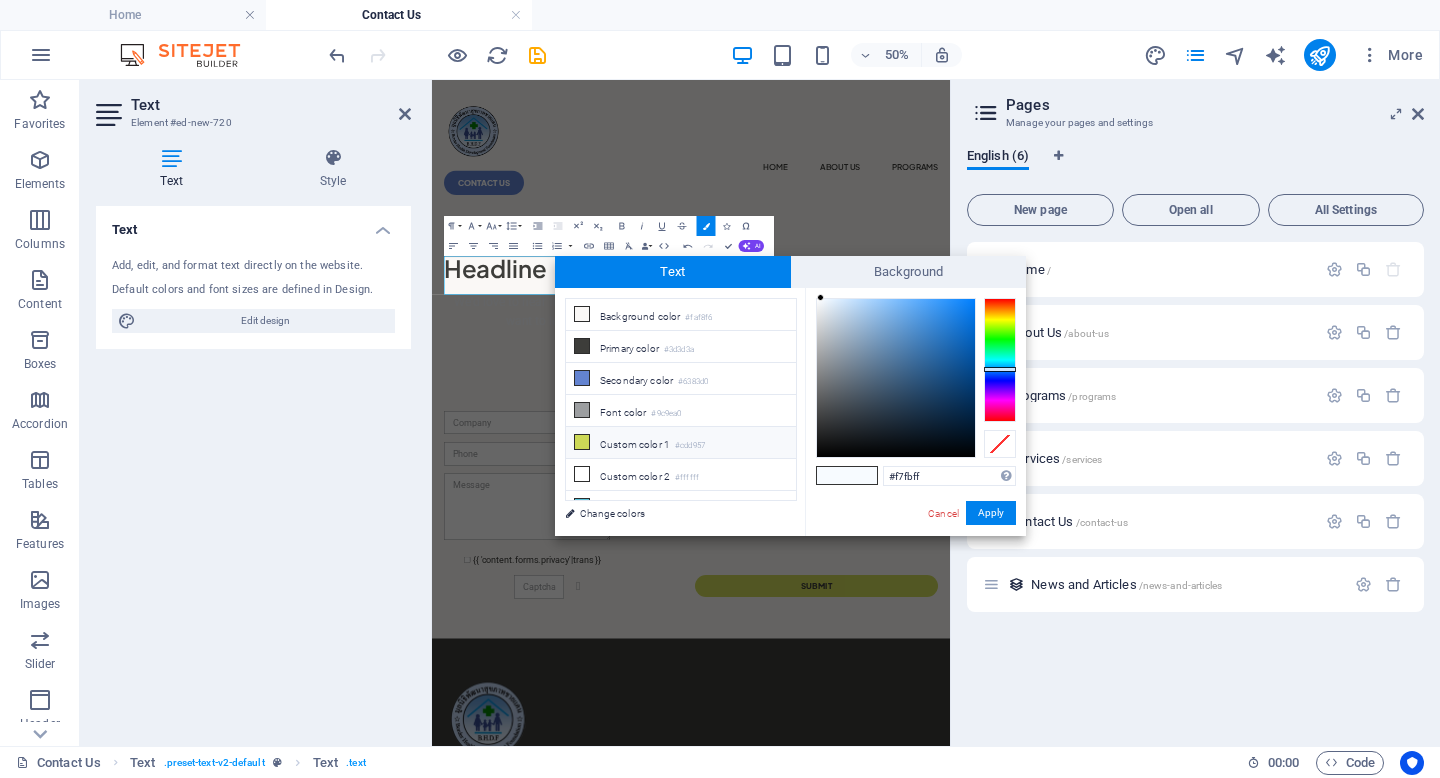 click on "Custom color 1
#cdd957" at bounding box center (681, 443) 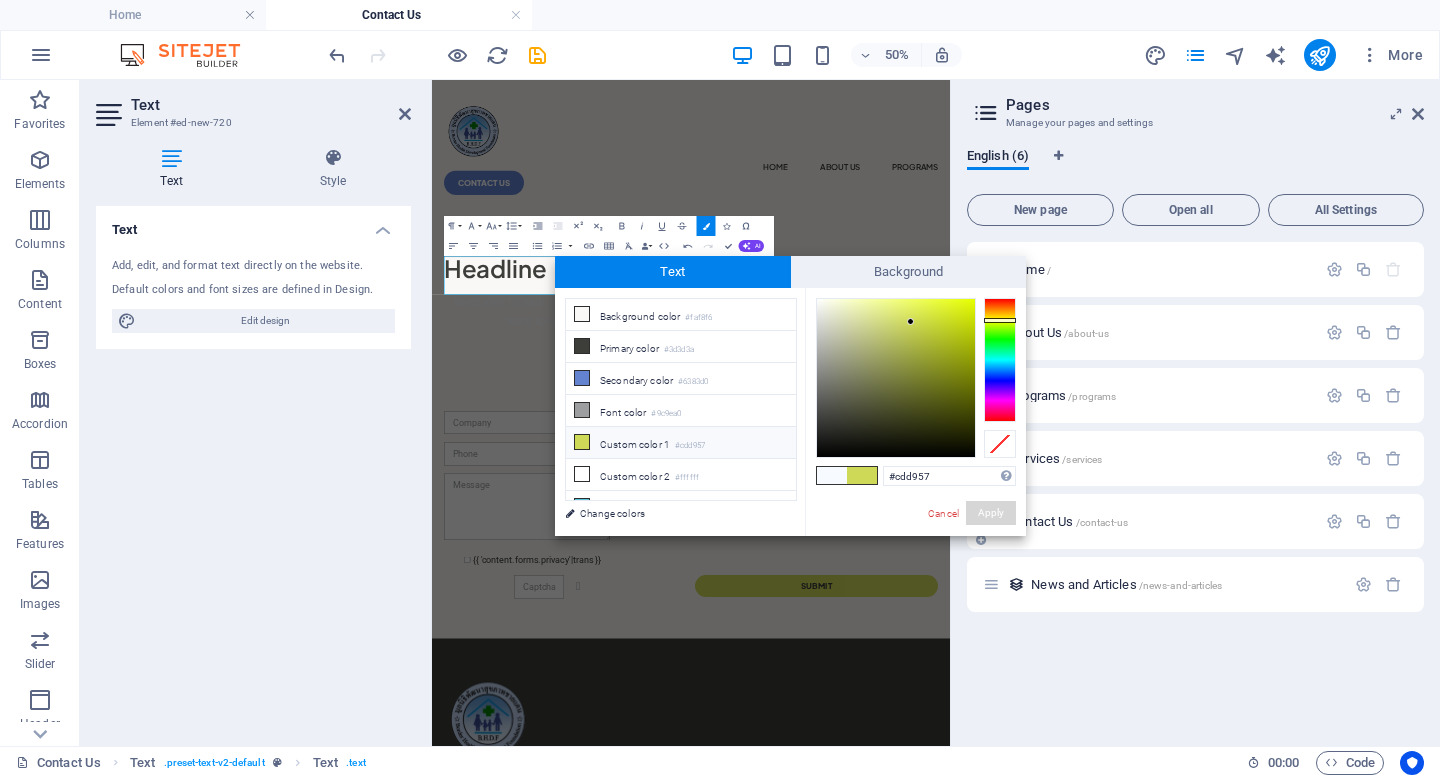 click on "Apply" at bounding box center [991, 513] 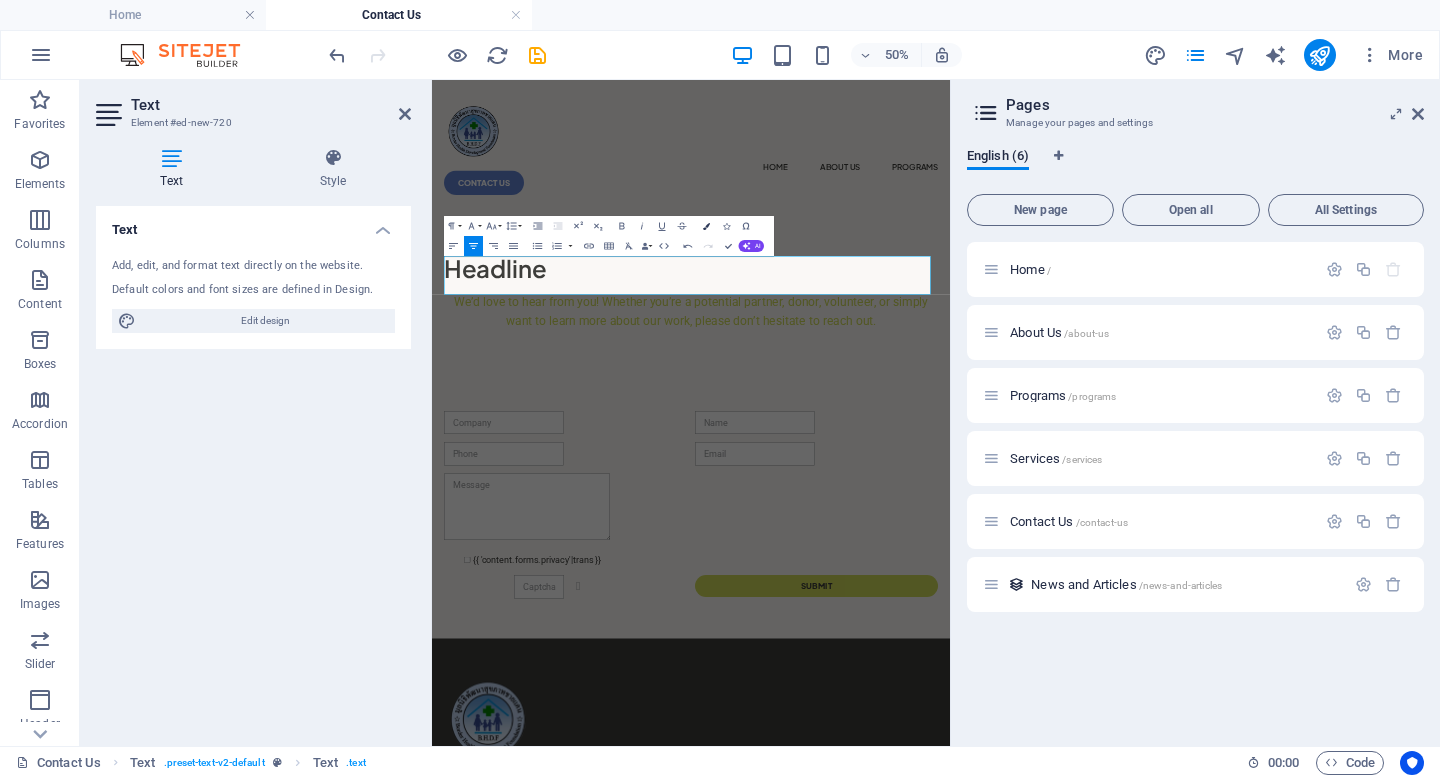 click on "Colors" at bounding box center [706, 226] 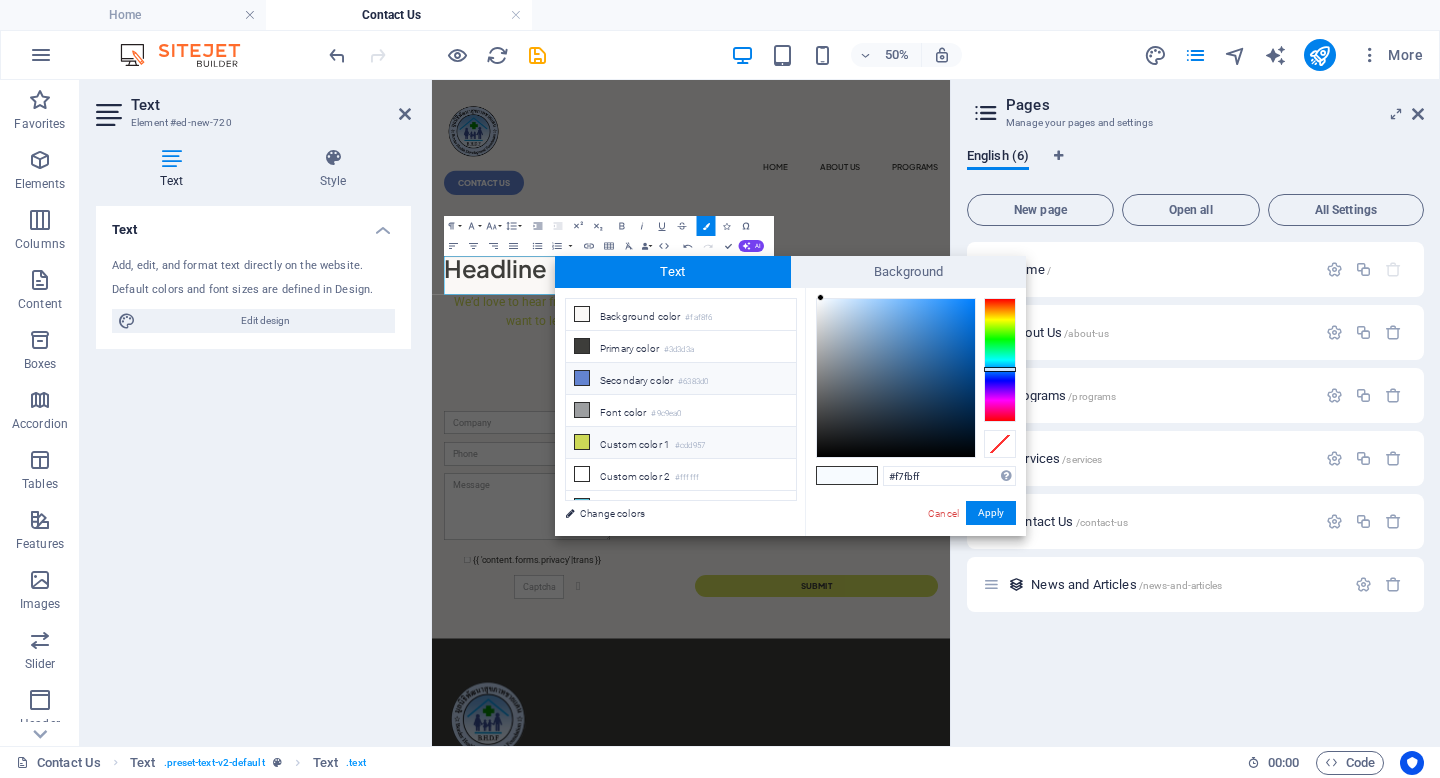 click on "Secondary color
#6383d0" at bounding box center [681, 379] 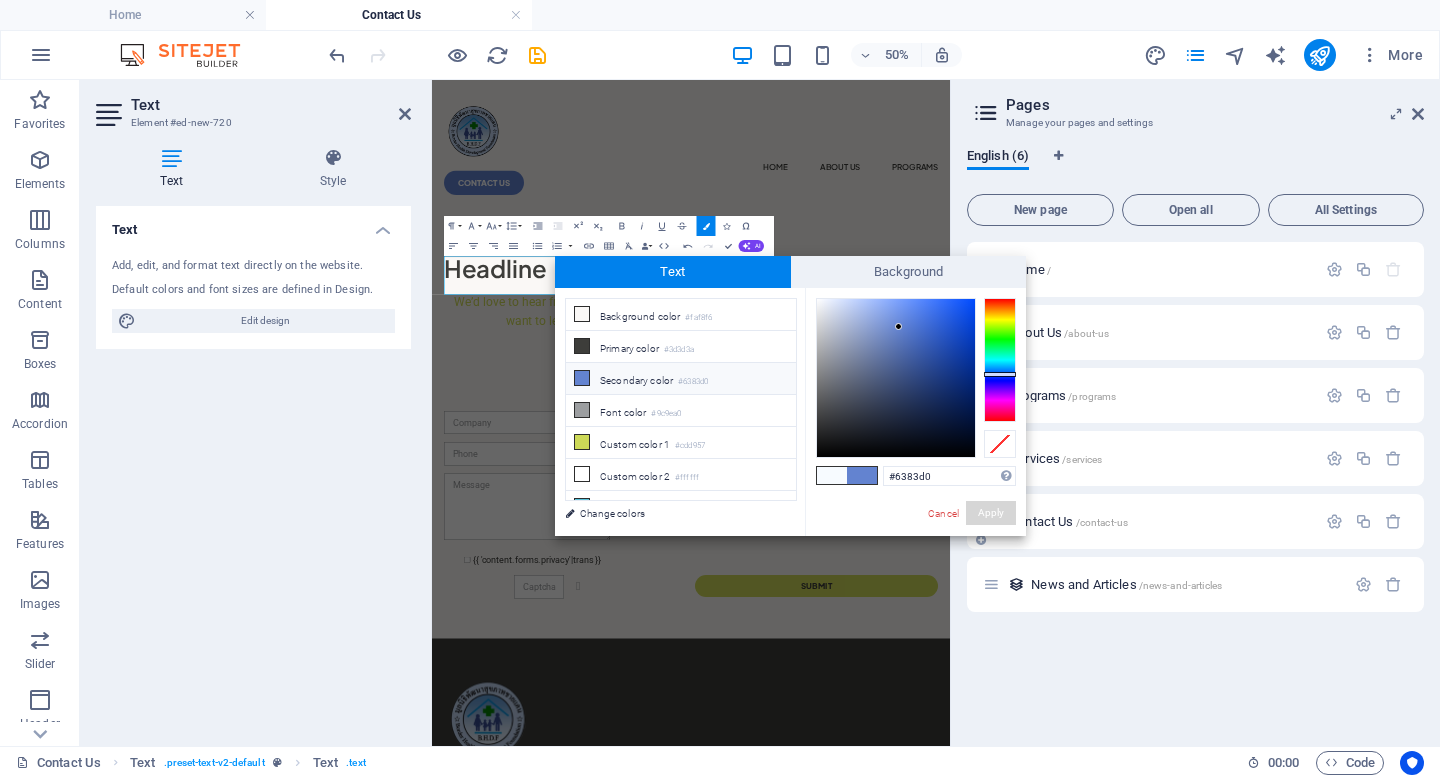 click on "Apply" at bounding box center (991, 513) 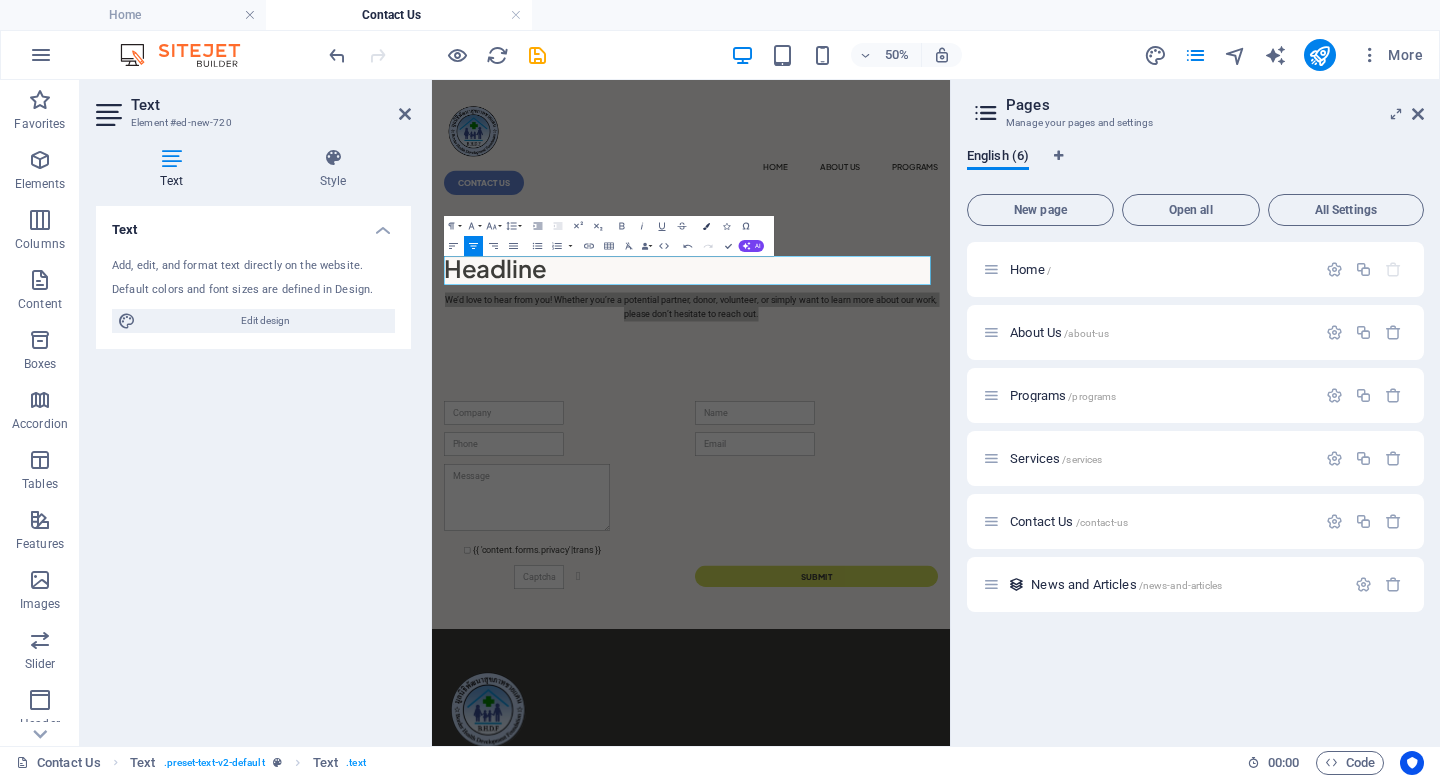 click on "Colors" at bounding box center [706, 226] 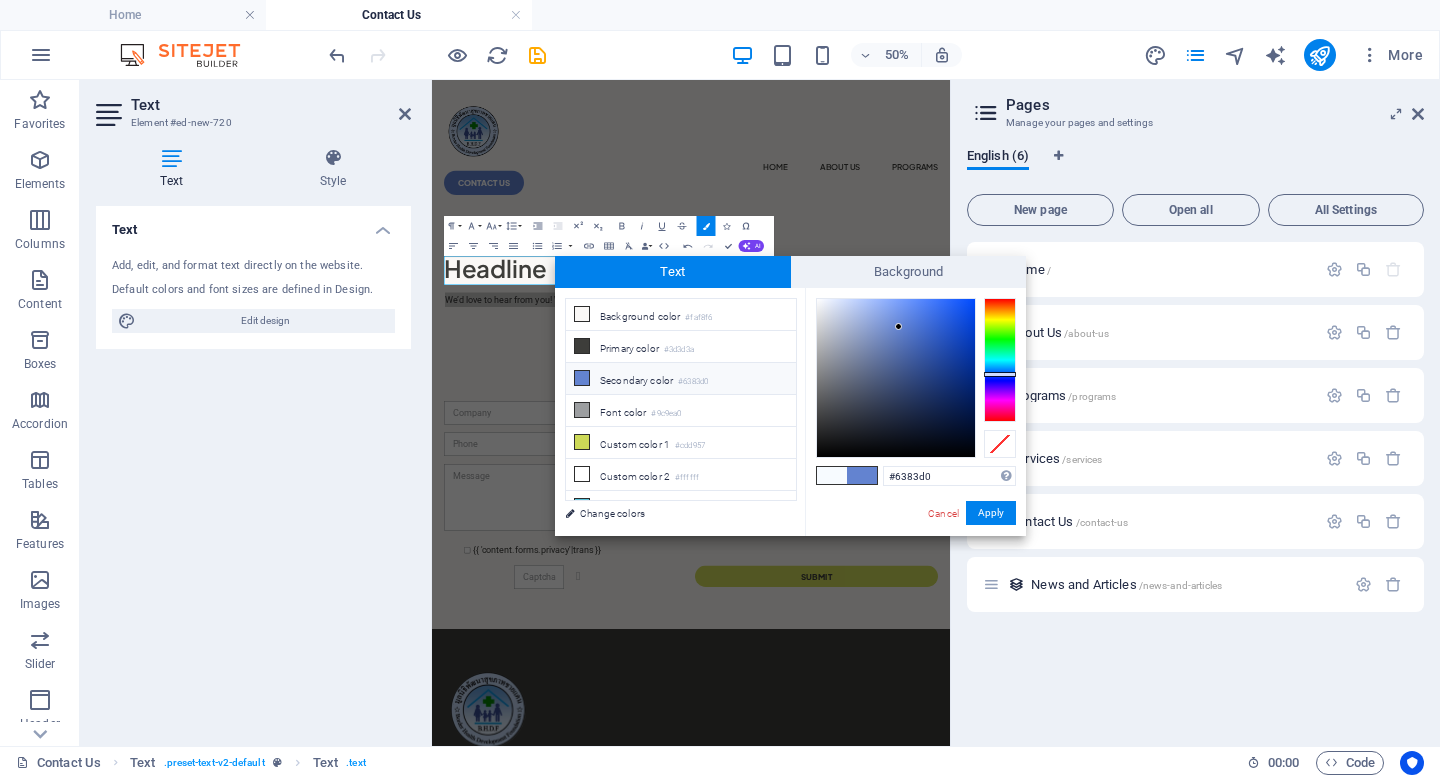 click on "Secondary color
#6383d0" at bounding box center [681, 379] 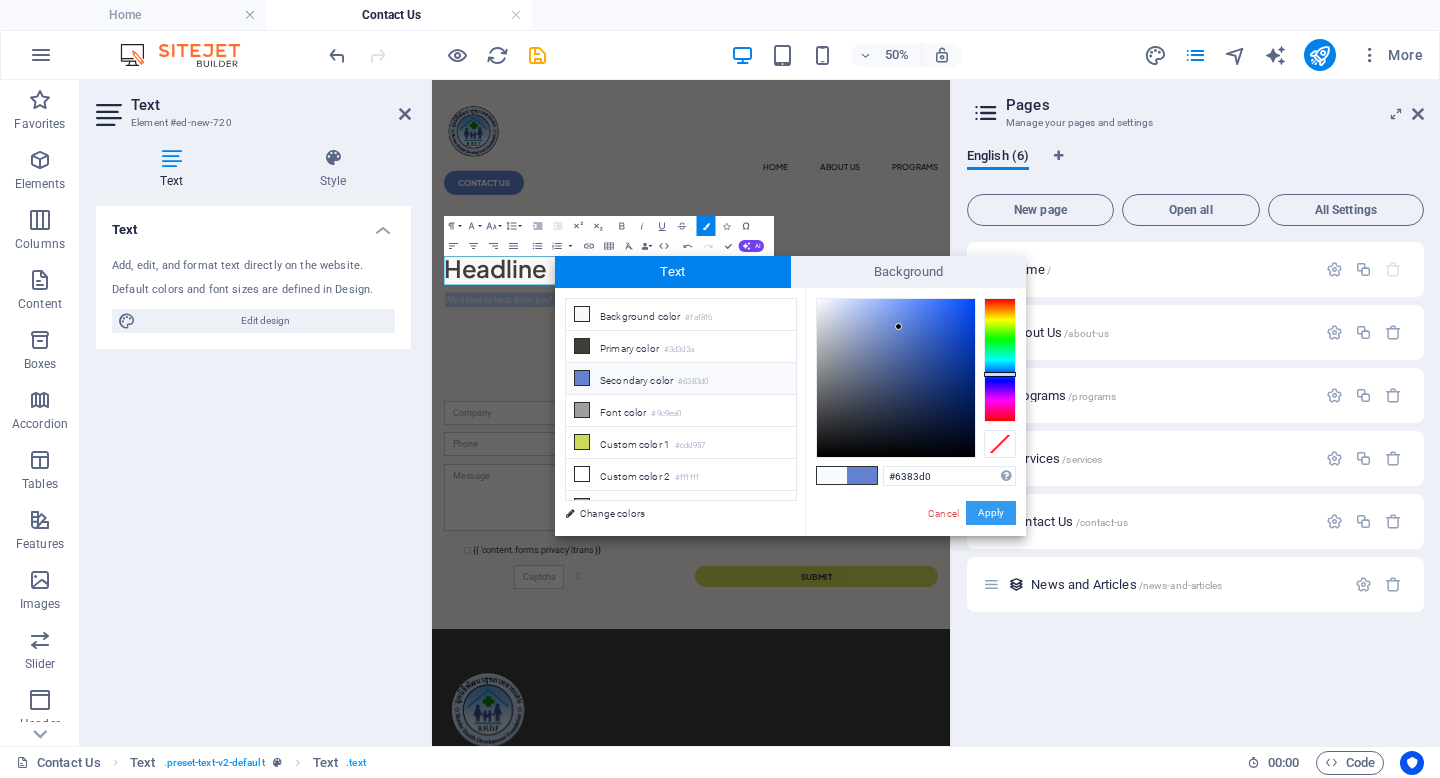 click on "Apply" at bounding box center (991, 513) 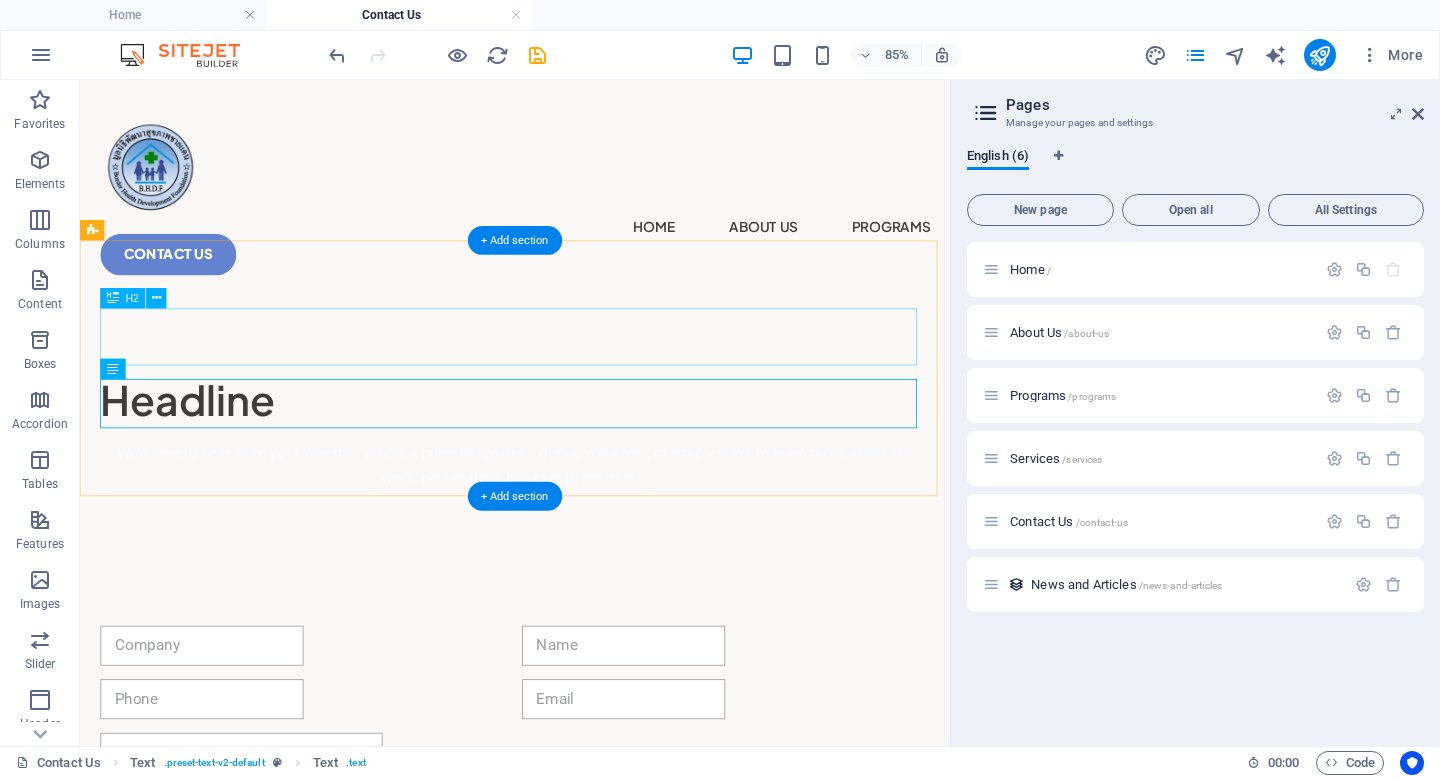 click on "Headline" at bounding box center (592, 455) 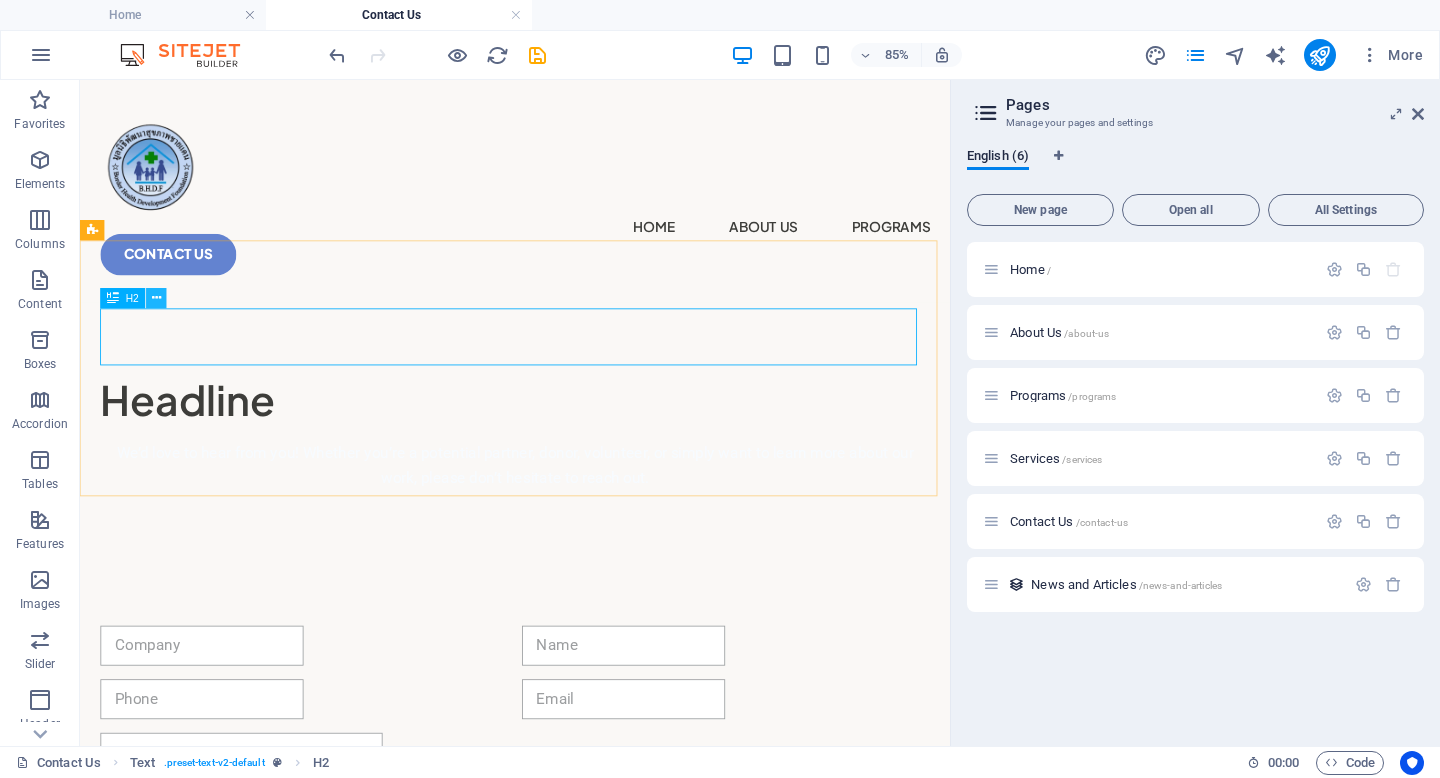 click at bounding box center [156, 299] 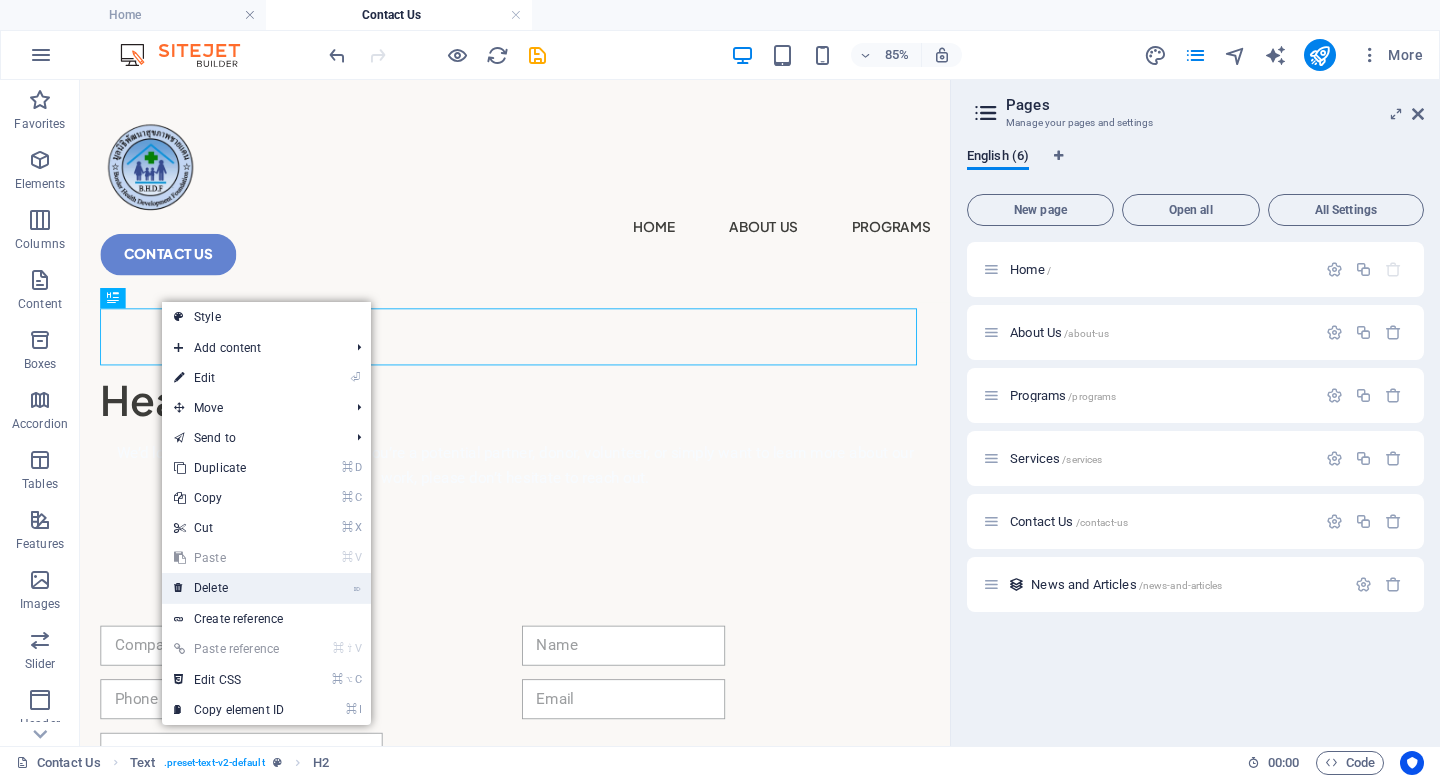 click on "⌦  Delete" at bounding box center (229, 588) 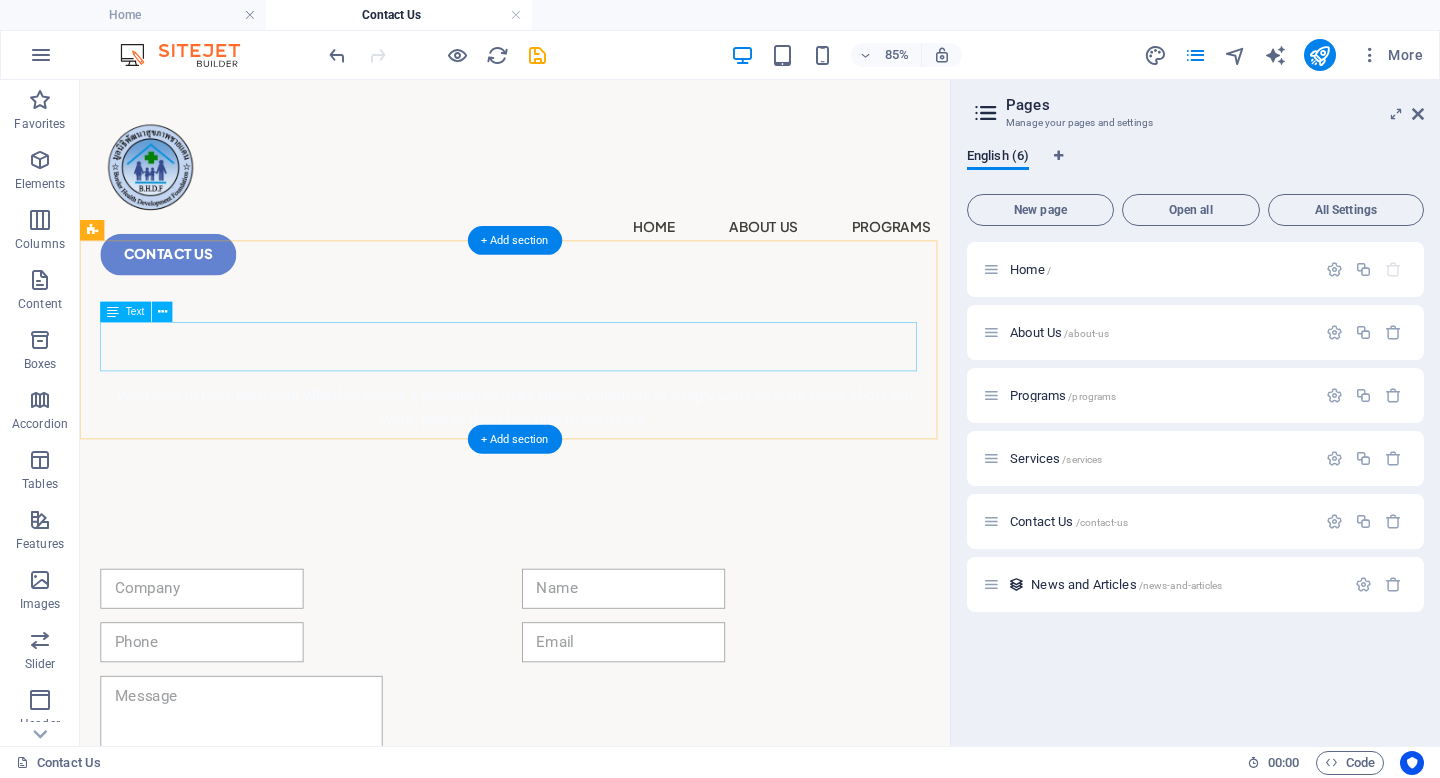 click on "We’d love to hear from you! Whether you’re a potential partner, donor, volunteer, or simply want to learn more about our work, please don’t hesitate to reach out." at bounding box center (592, 467) 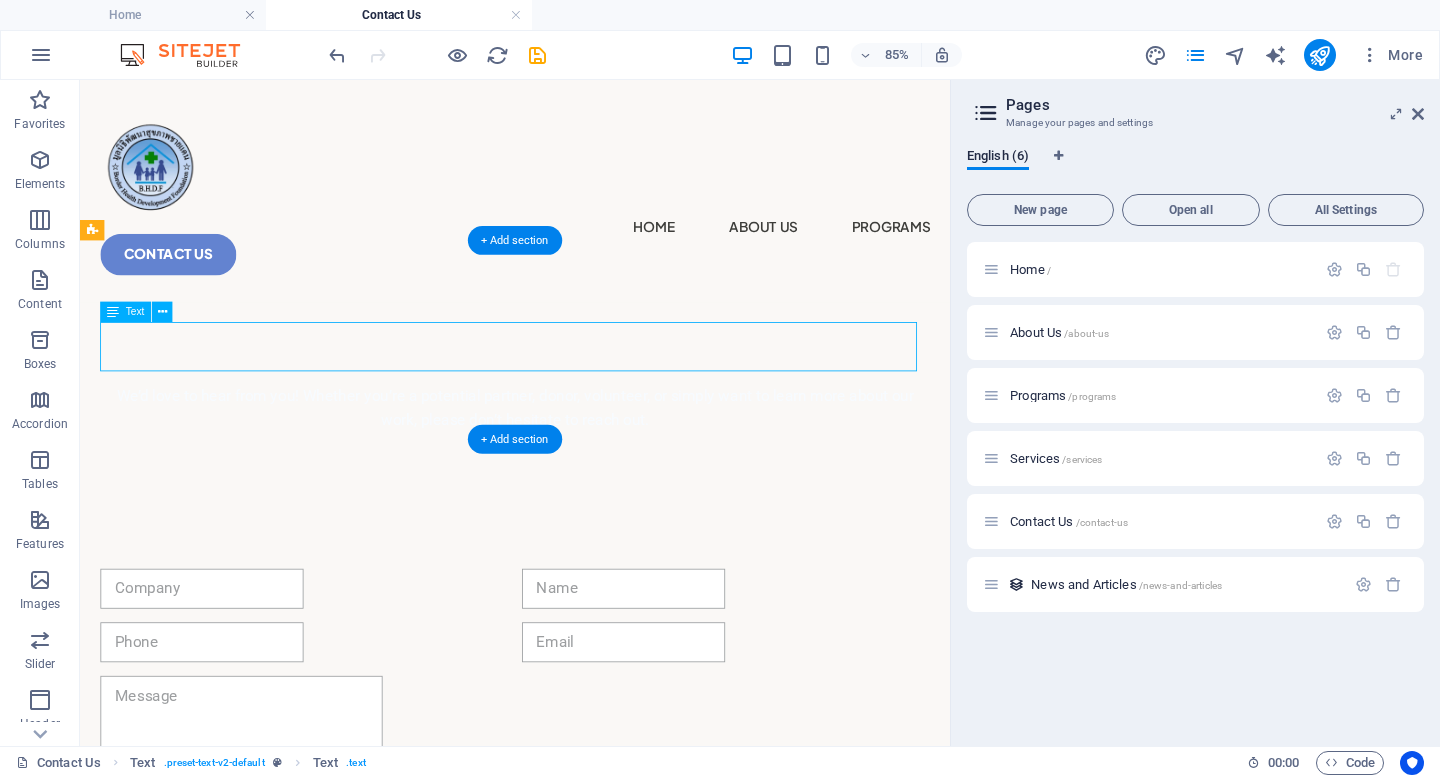 click on "We’d love to hear from you! Whether you’re a potential partner, donor, volunteer, or simply want to learn more about our work, please don’t hesitate to reach out." at bounding box center [592, 467] 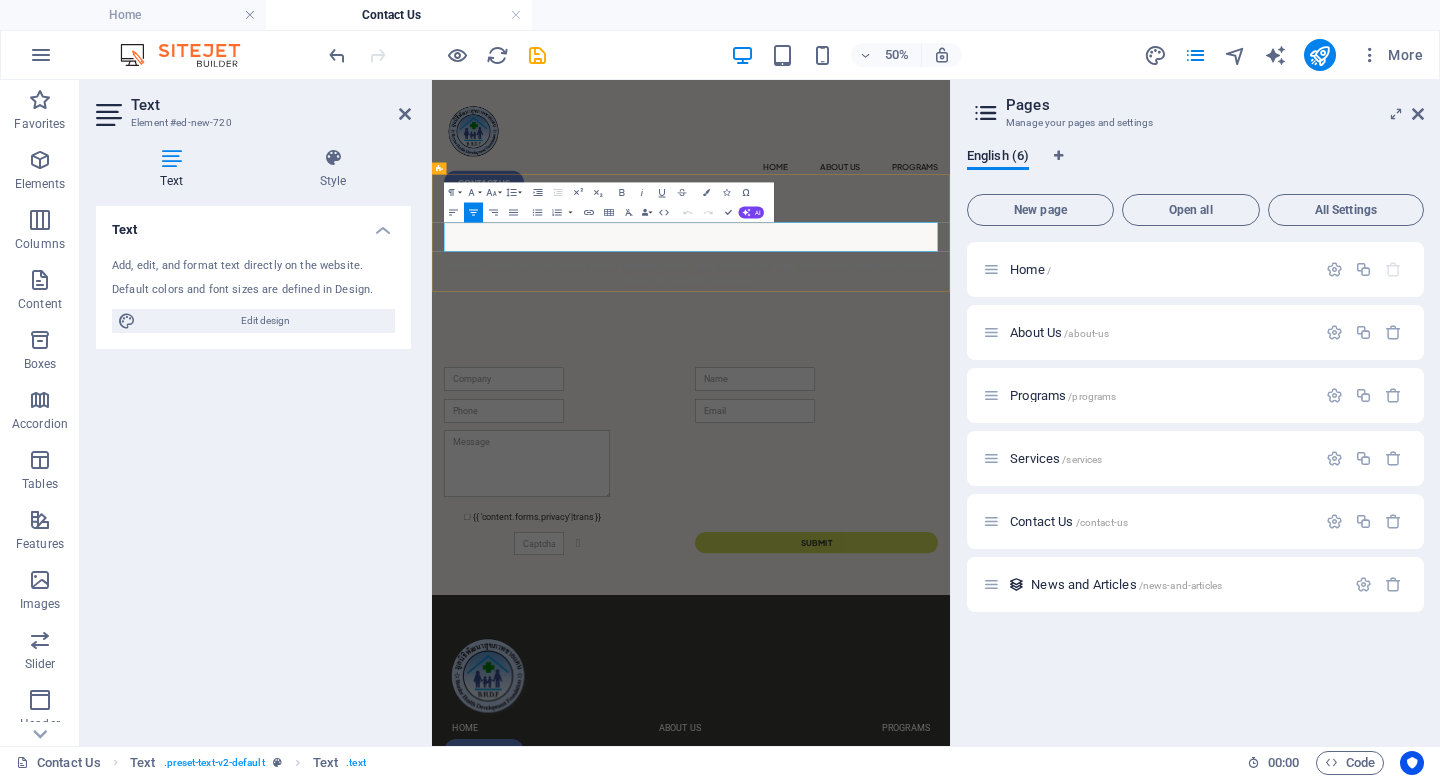click on "We’d love to hear from you! Whether you’re a potential partner, donor, volunteer, or simply want to learn more about our work, please don’t hesitate to reach out." at bounding box center [950, 467] 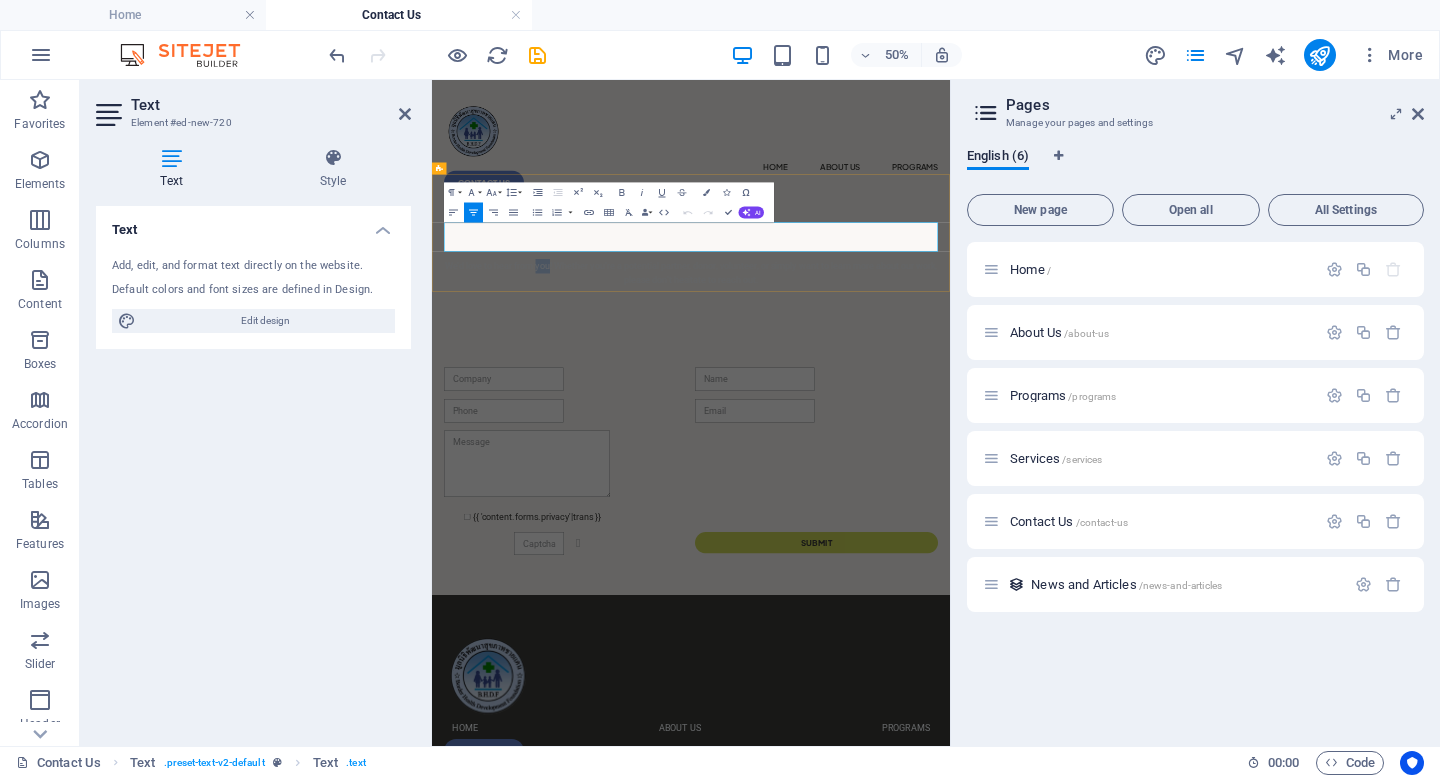 click on "We’d love to hear from you! Whether you’re a potential partner, donor, volunteer, or simply want to learn more about our work, please don’t hesitate to reach out." at bounding box center [950, 467] 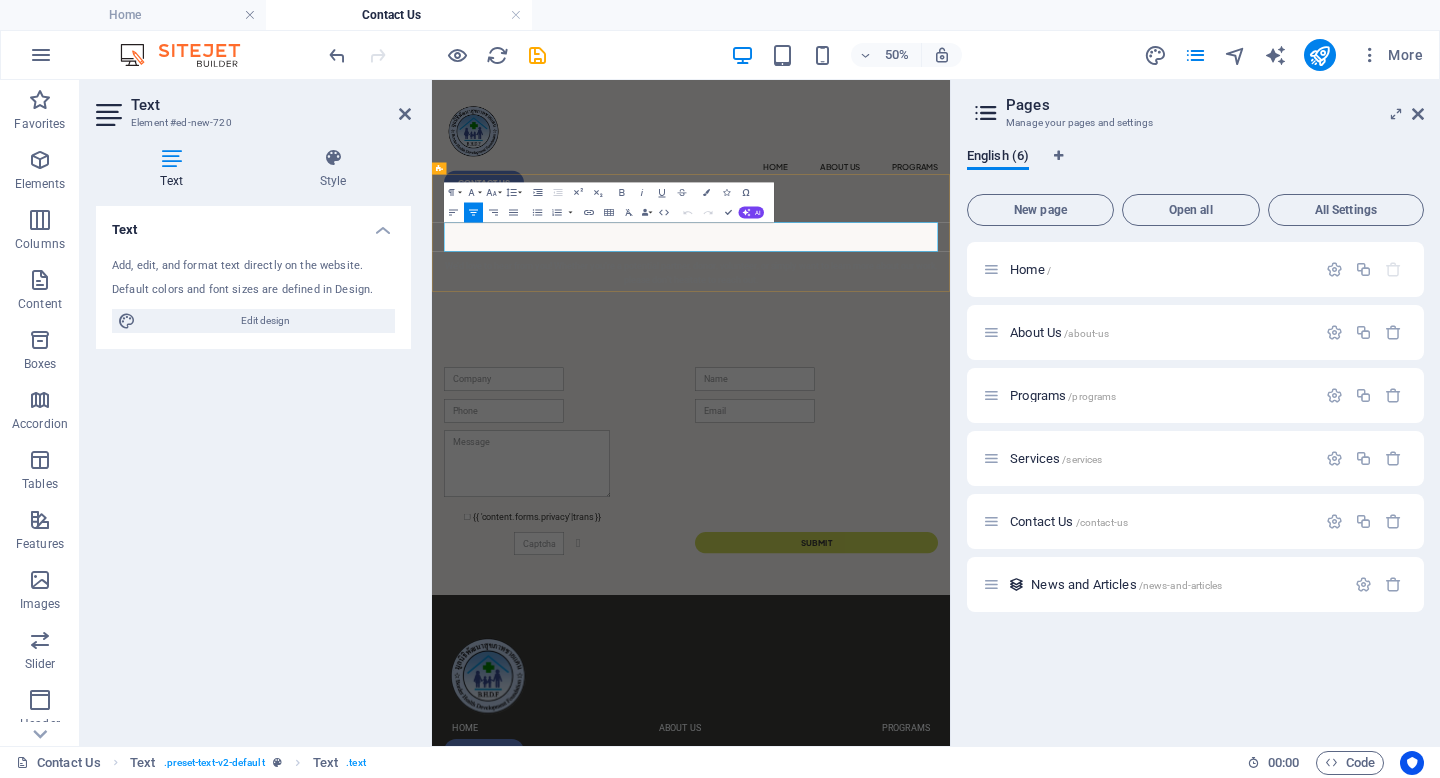 click on "We’d love to hear from you! Whether you’re a potential partner, donor, volunteer, or simply want to learn more about our work, please don’t hesitate to reach out." at bounding box center [950, 467] 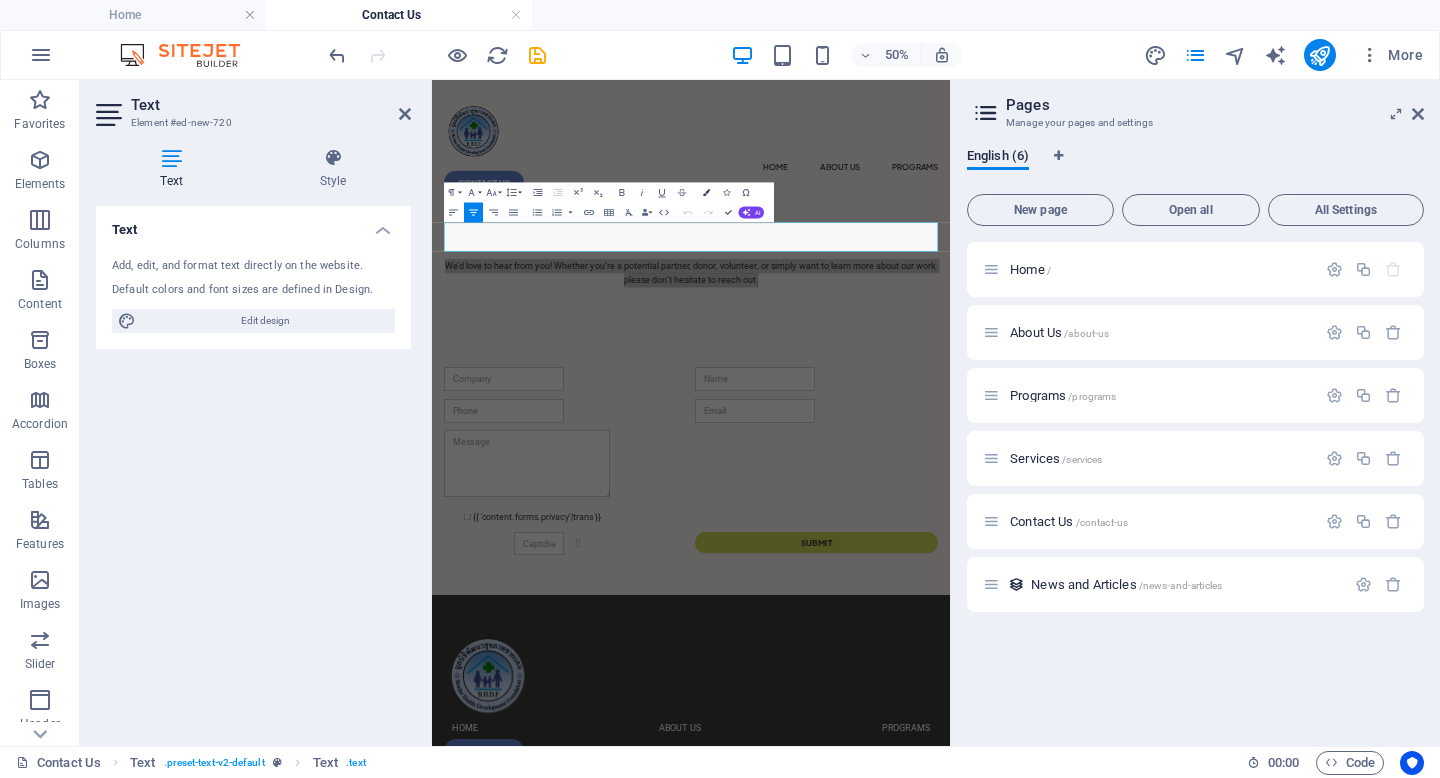 click on "Colors" at bounding box center (706, 193) 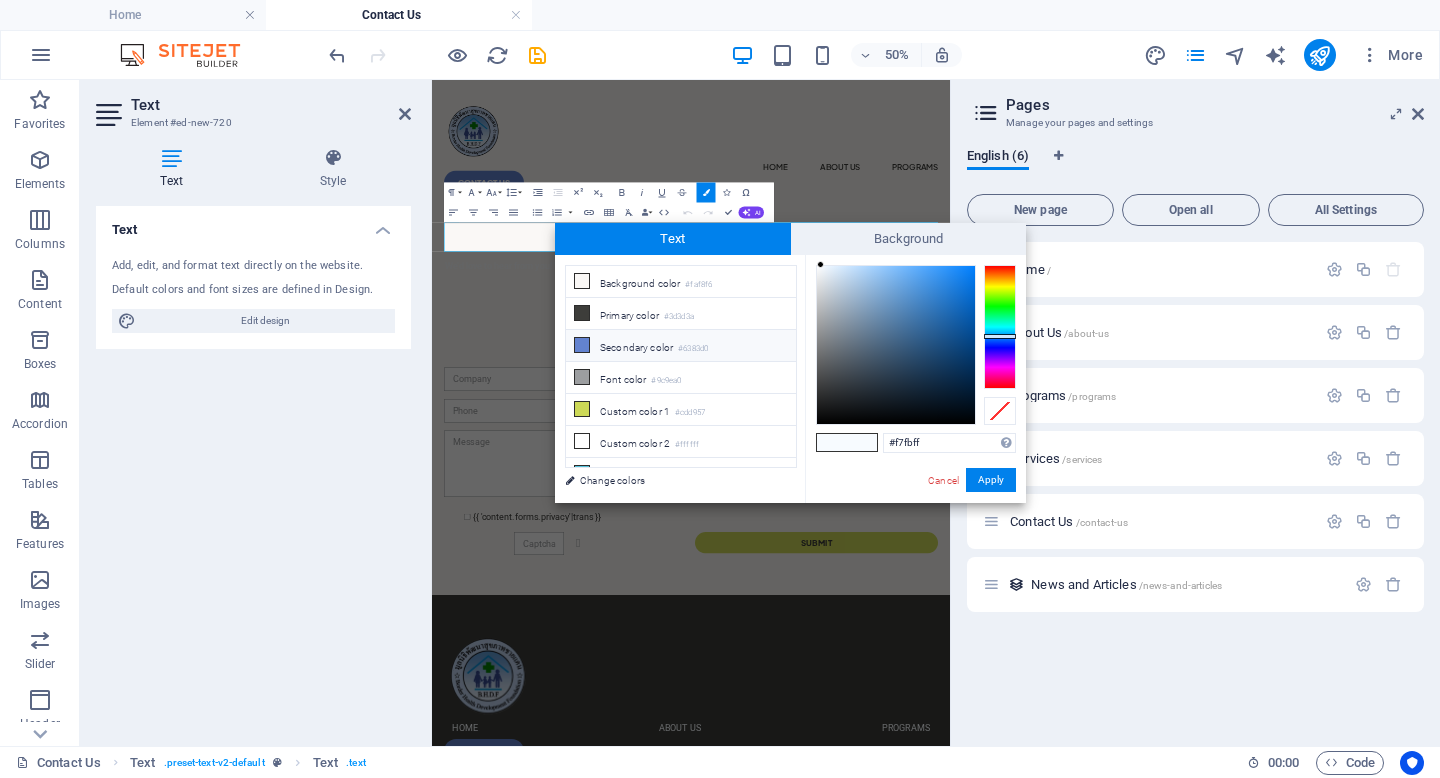 click on "Secondary color
#6383d0" at bounding box center [681, 346] 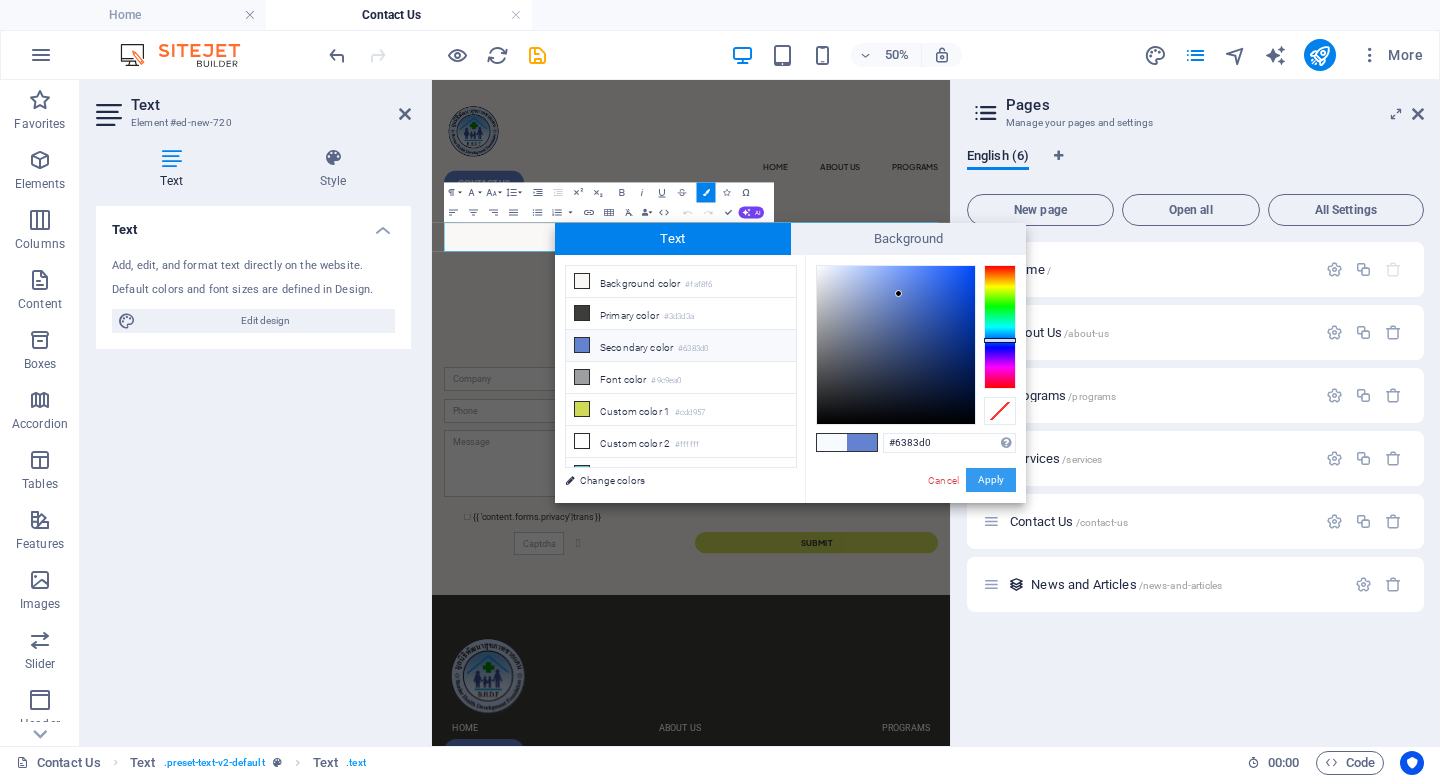 click on "Apply" at bounding box center [991, 480] 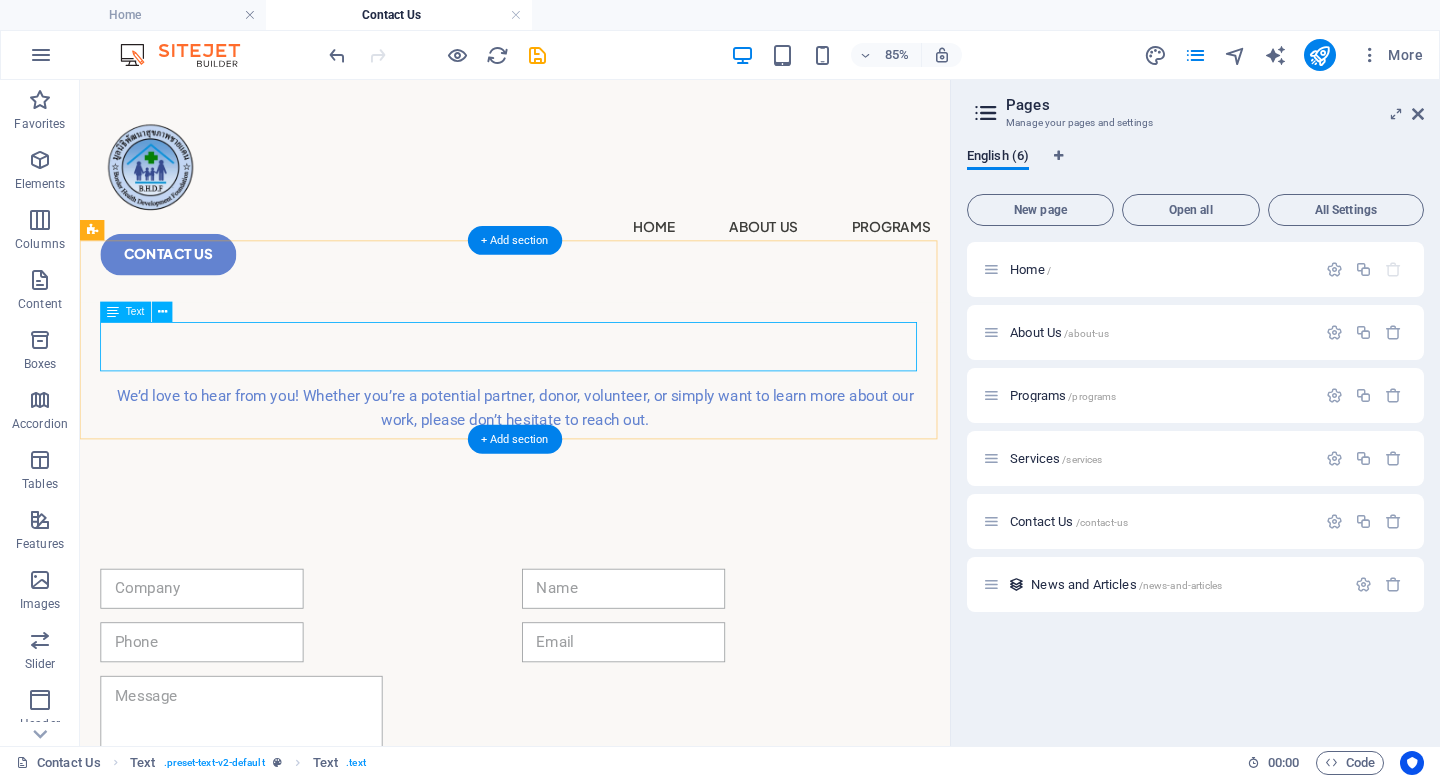 click on "We’d love to hear from you! Whether you’re a potential partner, donor, volunteer, or simply want to learn more about our work, please don’t hesitate to reach out." at bounding box center (592, 467) 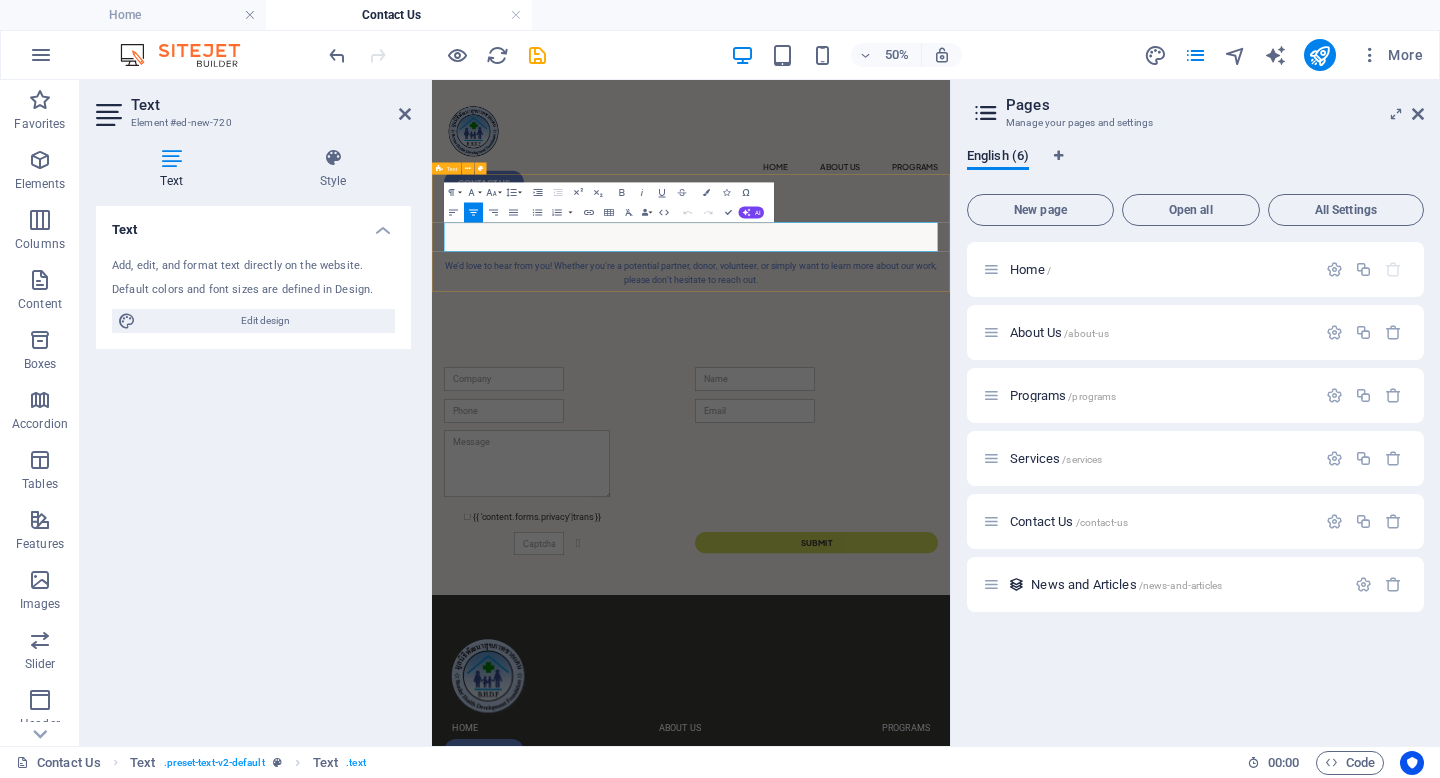 click on "We’d love to hear from you! Whether you’re a potential partner, donor, volunteer, or simply want to learn more about our work, please don’t hesitate to reach out." at bounding box center (950, 459) 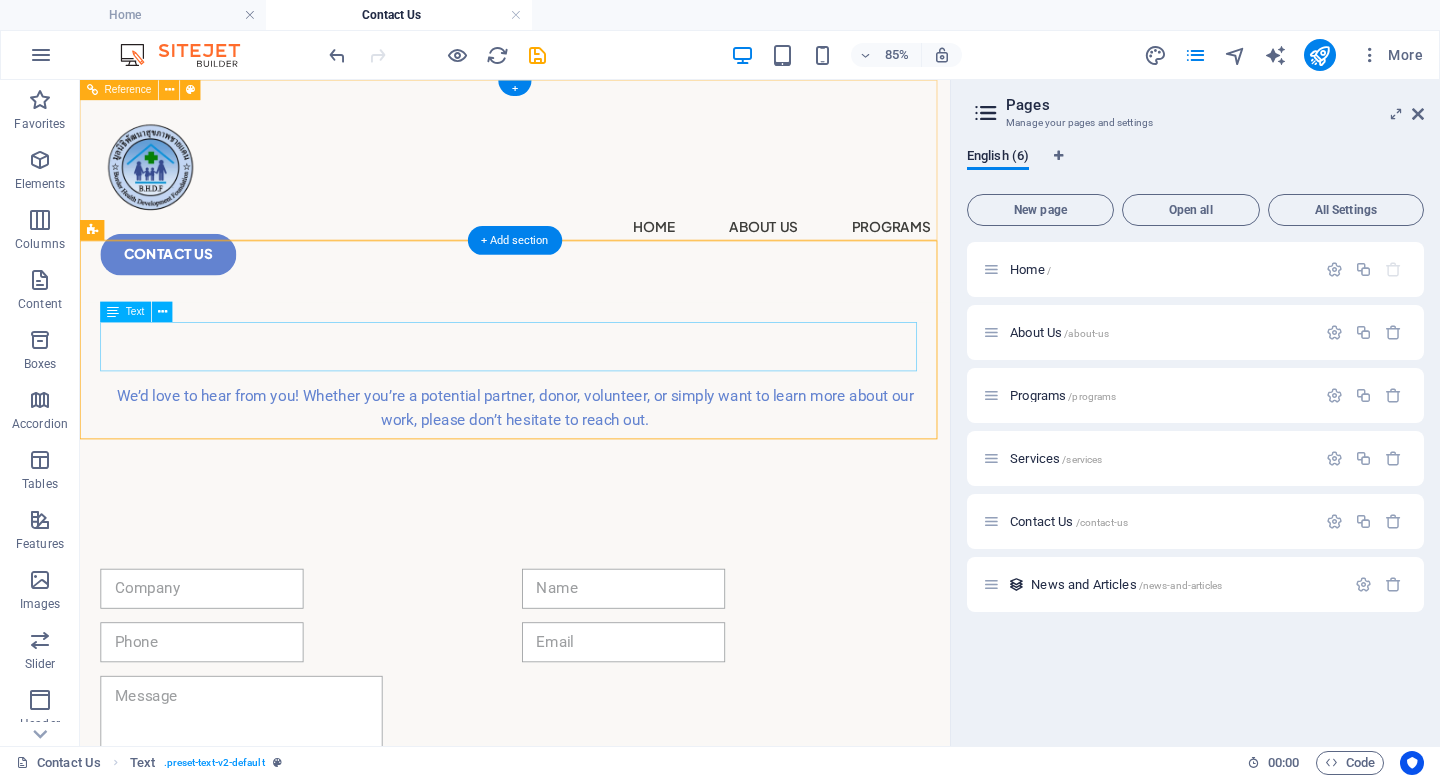 click on "Home About Us Programs CONTACT US" at bounding box center (592, 211) 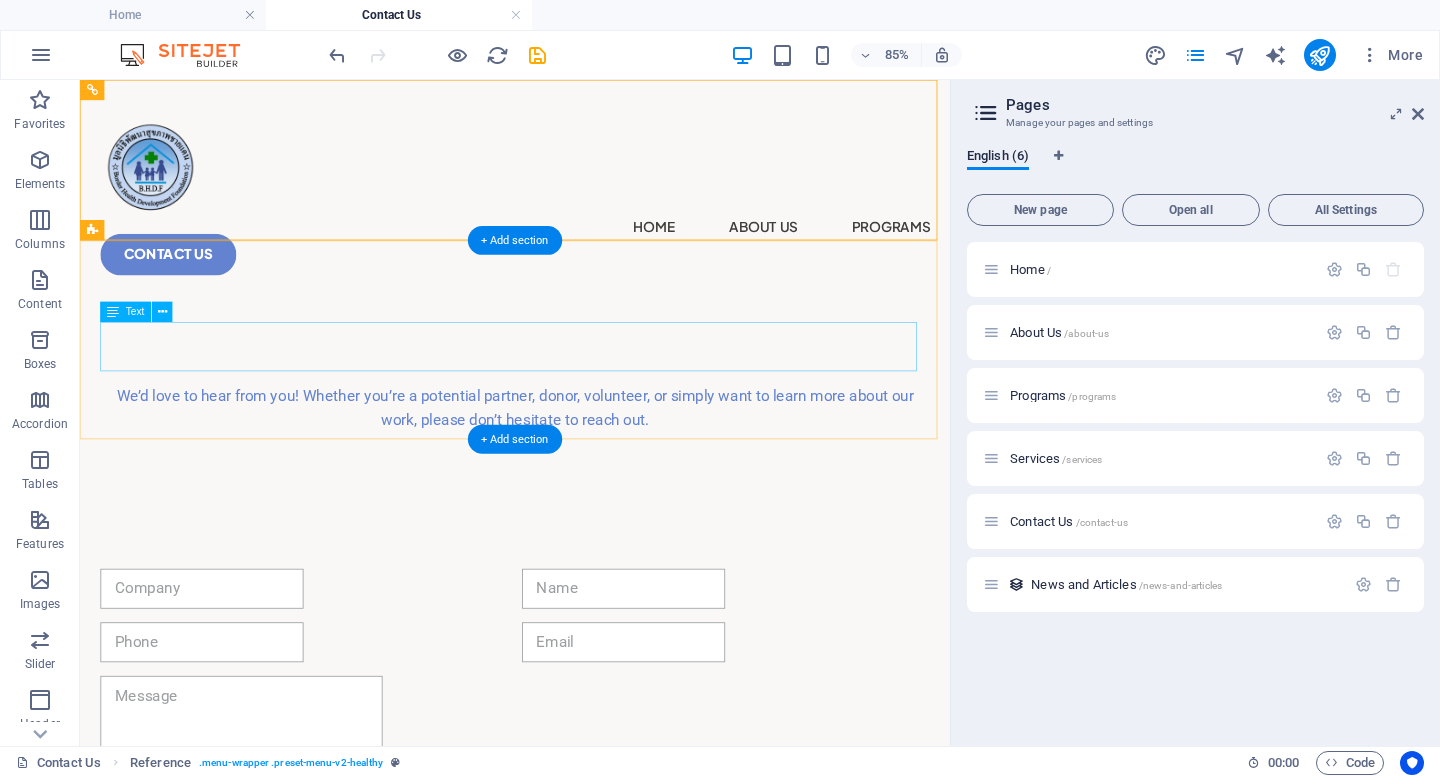 click on "We’d love to hear from you! Whether you’re a potential partner, donor, volunteer, or simply want to learn more about our work, please don’t hesitate to reach out." at bounding box center (592, 467) 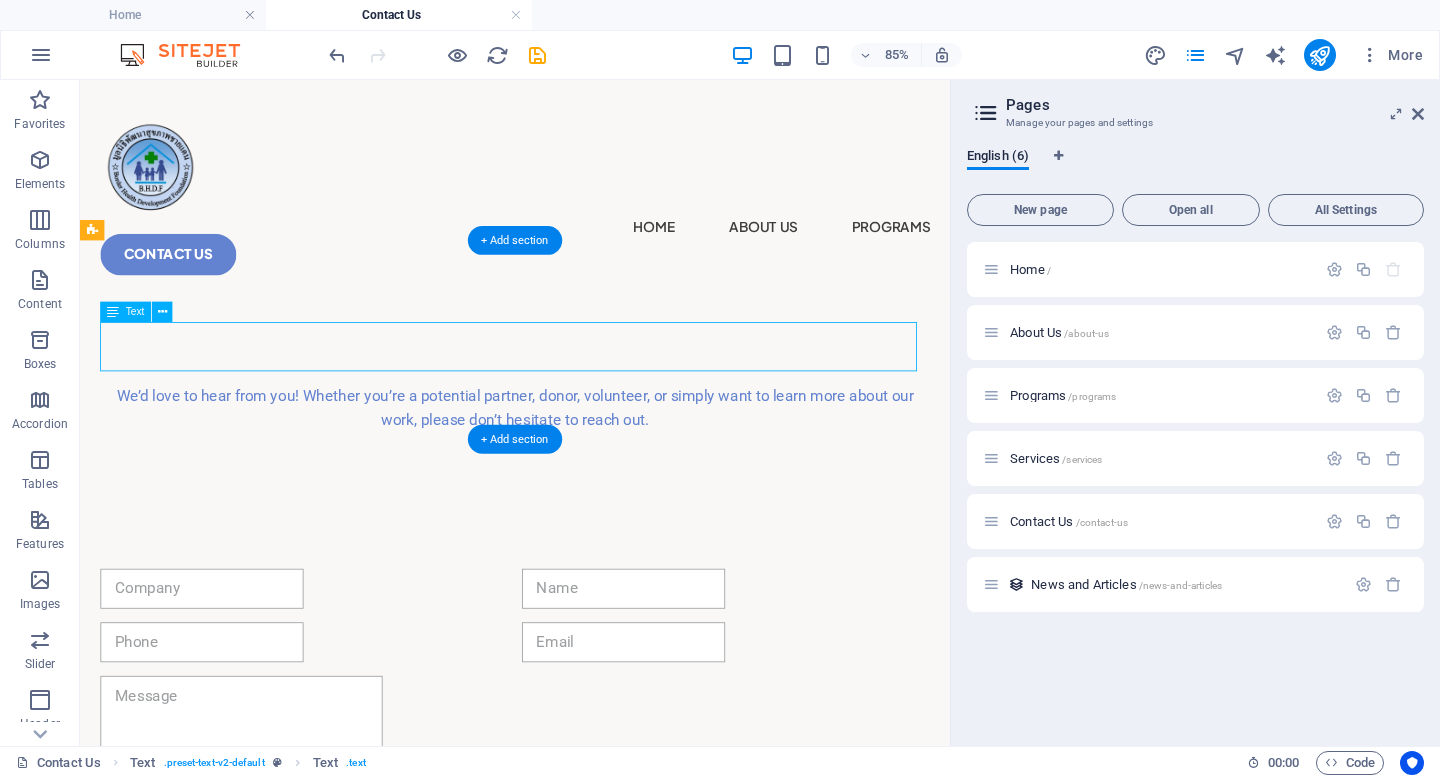 click on "We’d love to hear from you! Whether you’re a potential partner, donor, volunteer, or simply want to learn more about our work, please don’t hesitate to reach out." at bounding box center [592, 467] 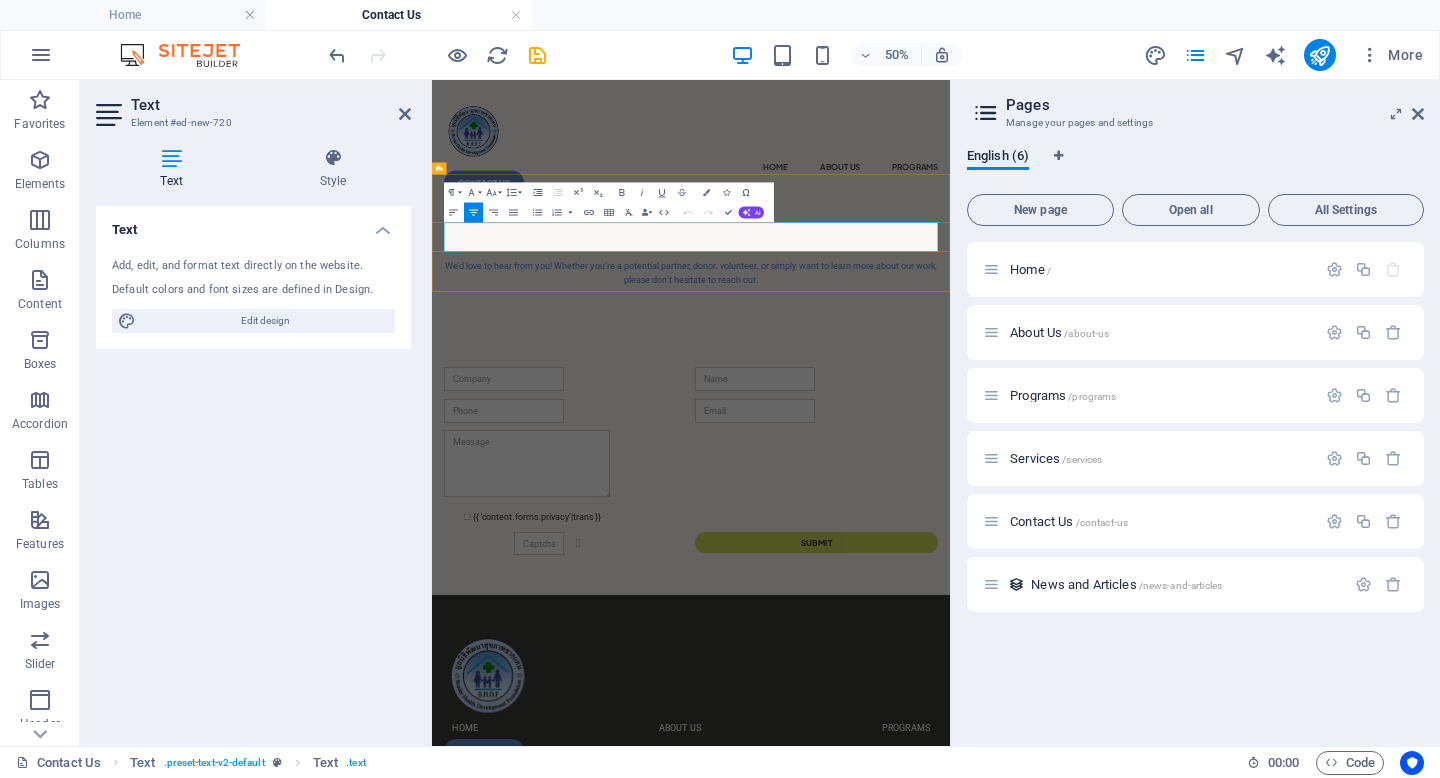 click on "We’d love to hear from you! Whether you’re a potential partner, donor, volunteer, or simply want to learn more about our work, please don’t hesitate to reach out." at bounding box center [950, 466] 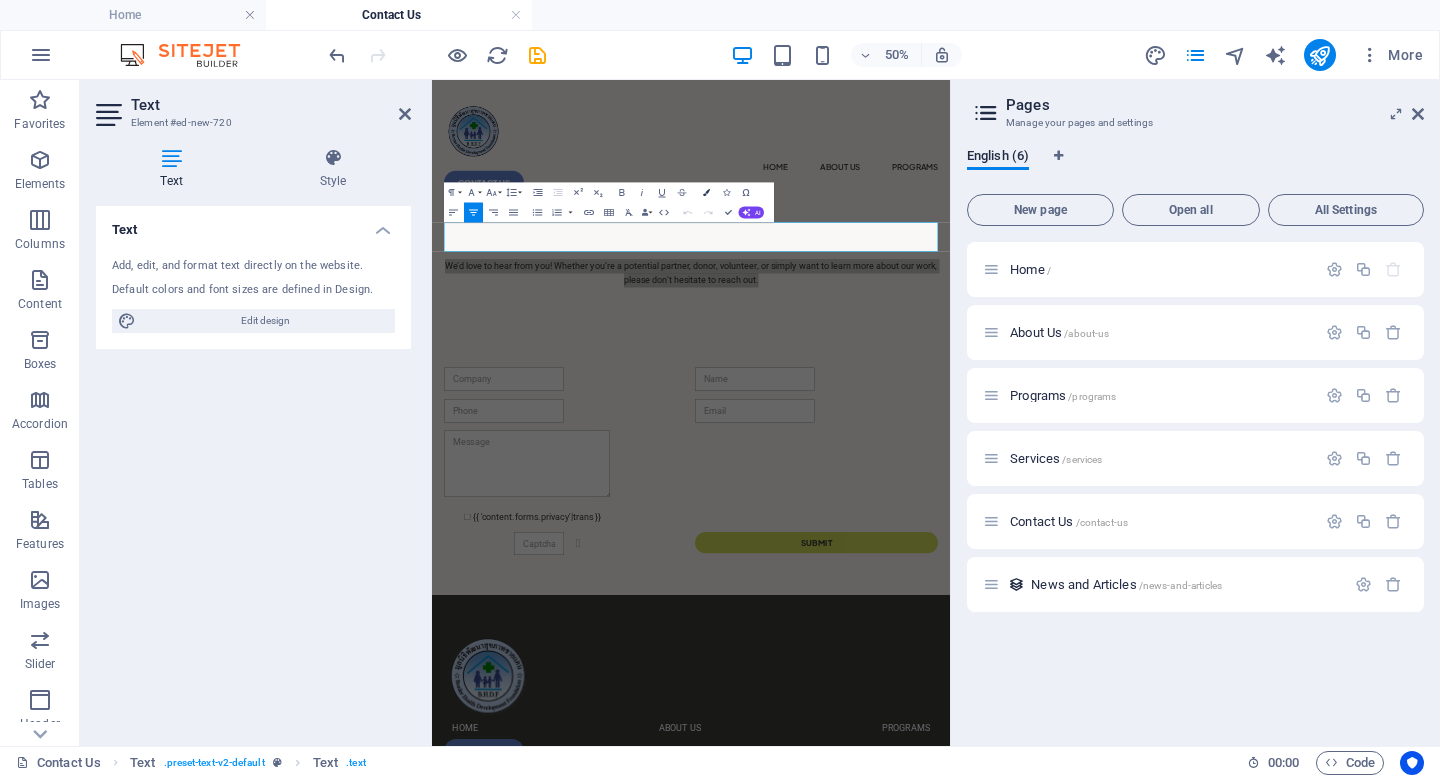 click at bounding box center [706, 192] 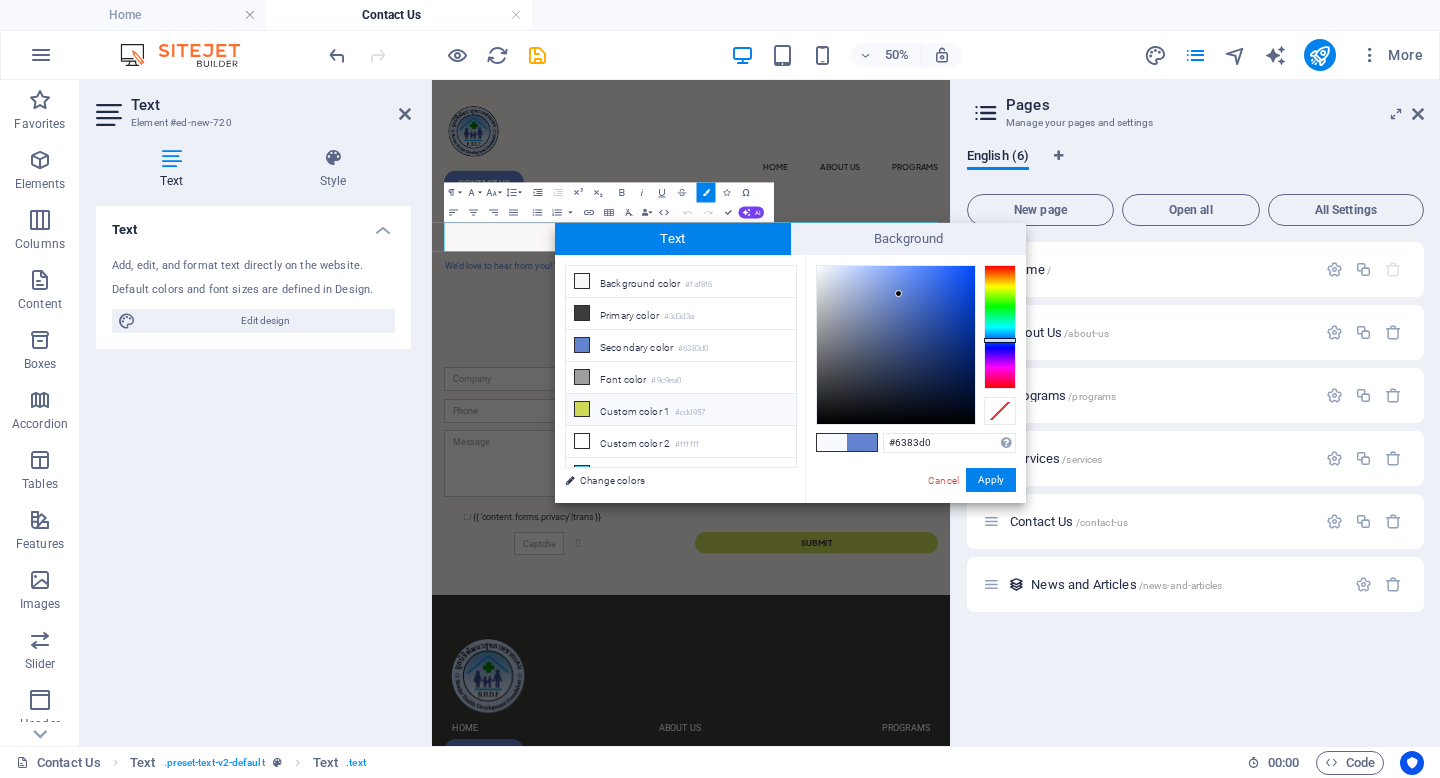 click on "Custom color 1
#cdd957" at bounding box center (681, 410) 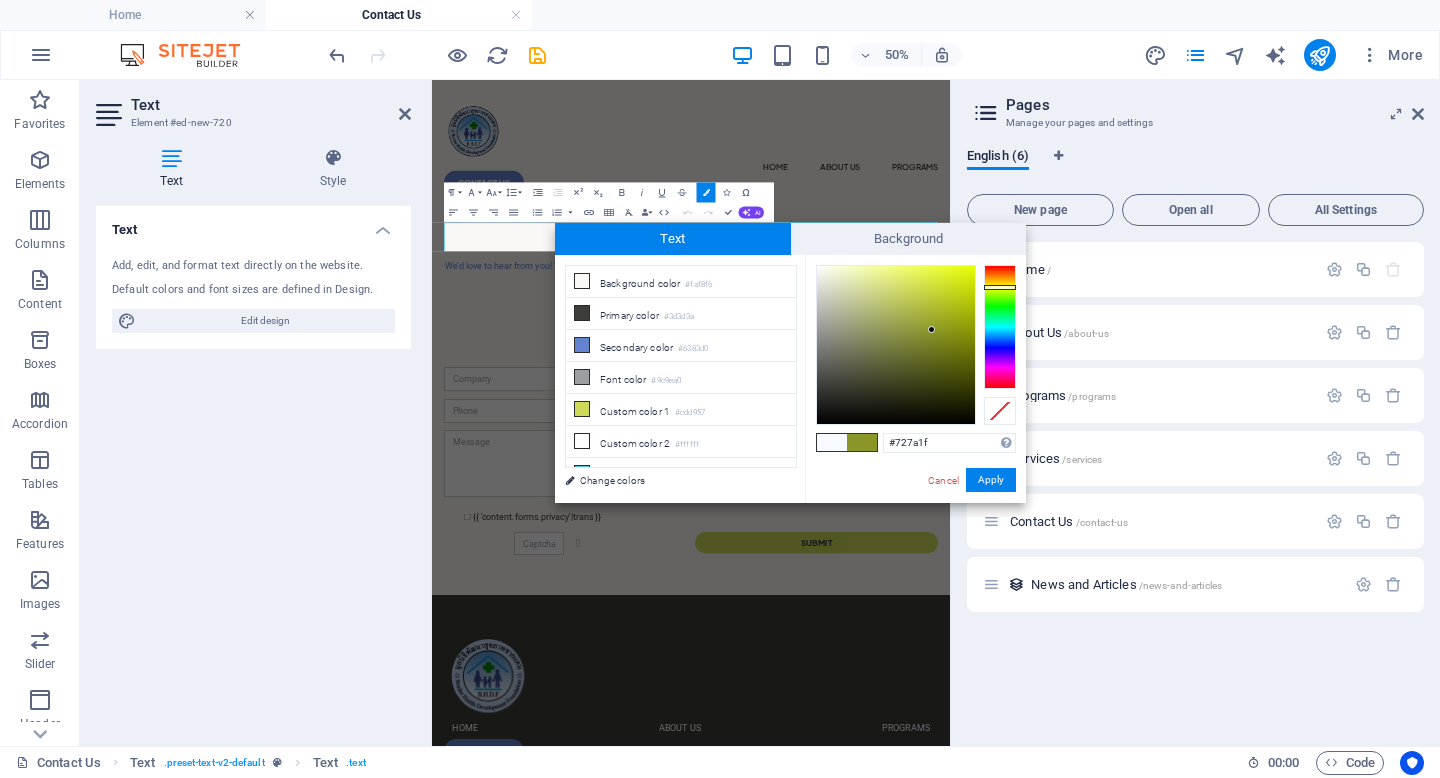type on "#6f7720" 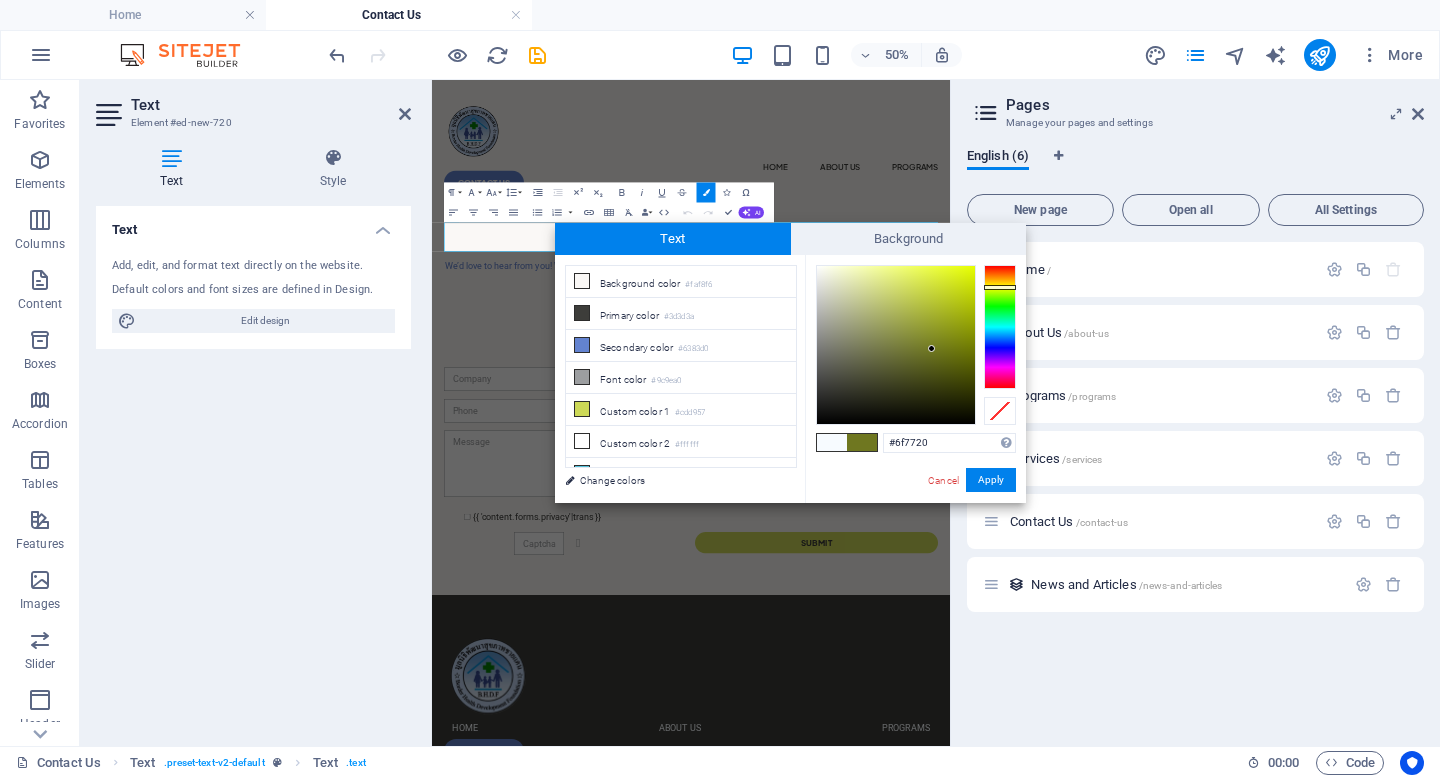 drag, startPoint x: 910, startPoint y: 283, endPoint x: 932, endPoint y: 349, distance: 69.57011 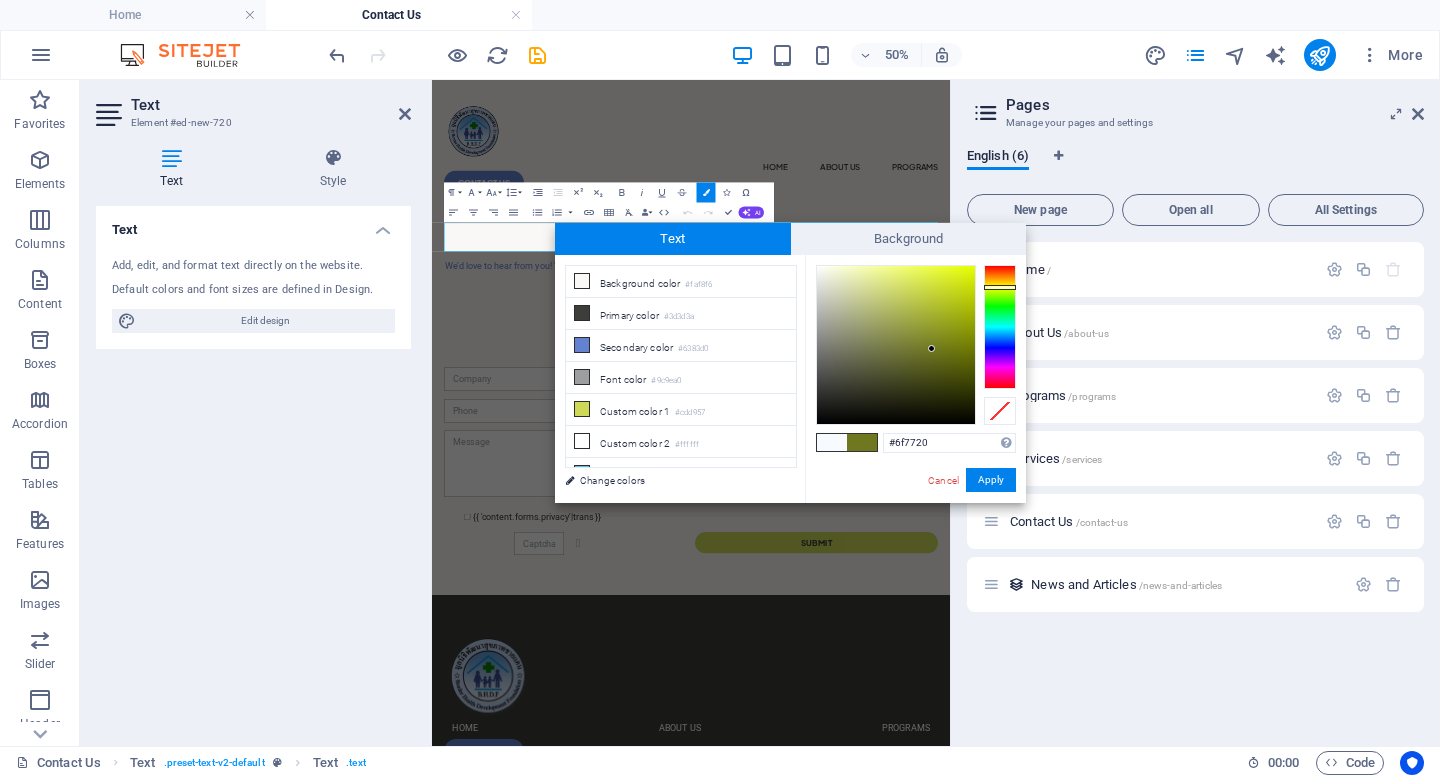 click at bounding box center [931, 348] 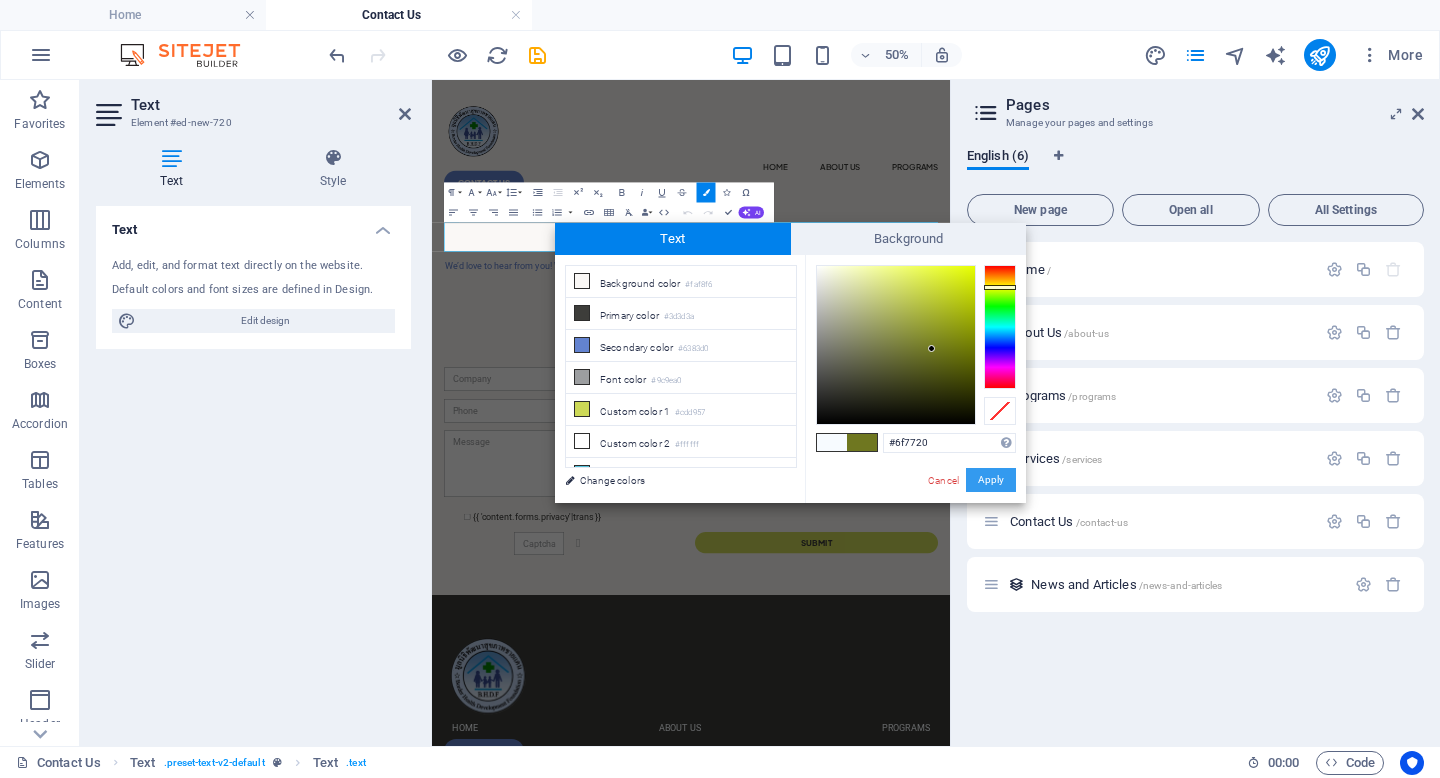 click on "Apply" at bounding box center [991, 480] 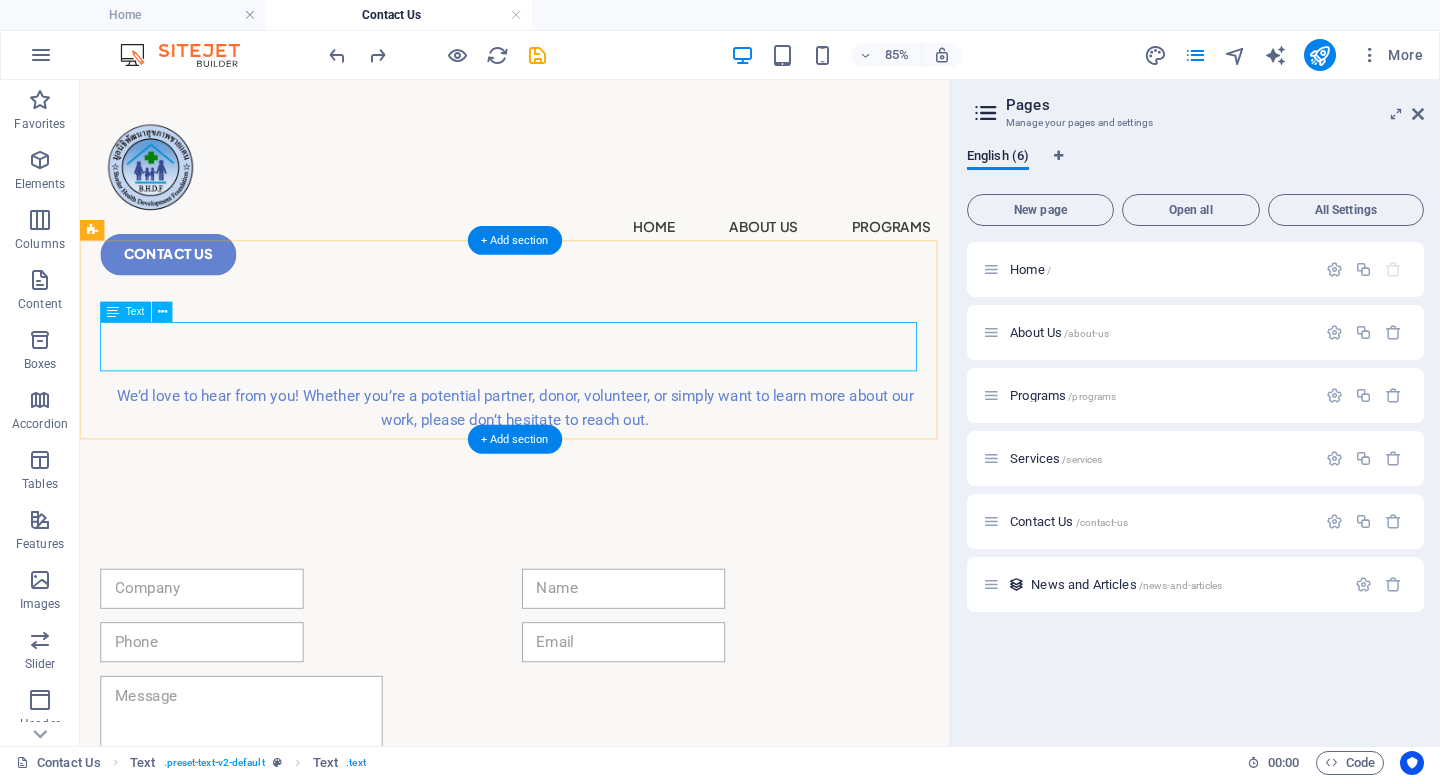click on "We’d love to hear from you! Whether you’re a potential partner, donor, volunteer, or simply want to learn more about our work, please don’t hesitate to reach out." at bounding box center (592, 467) 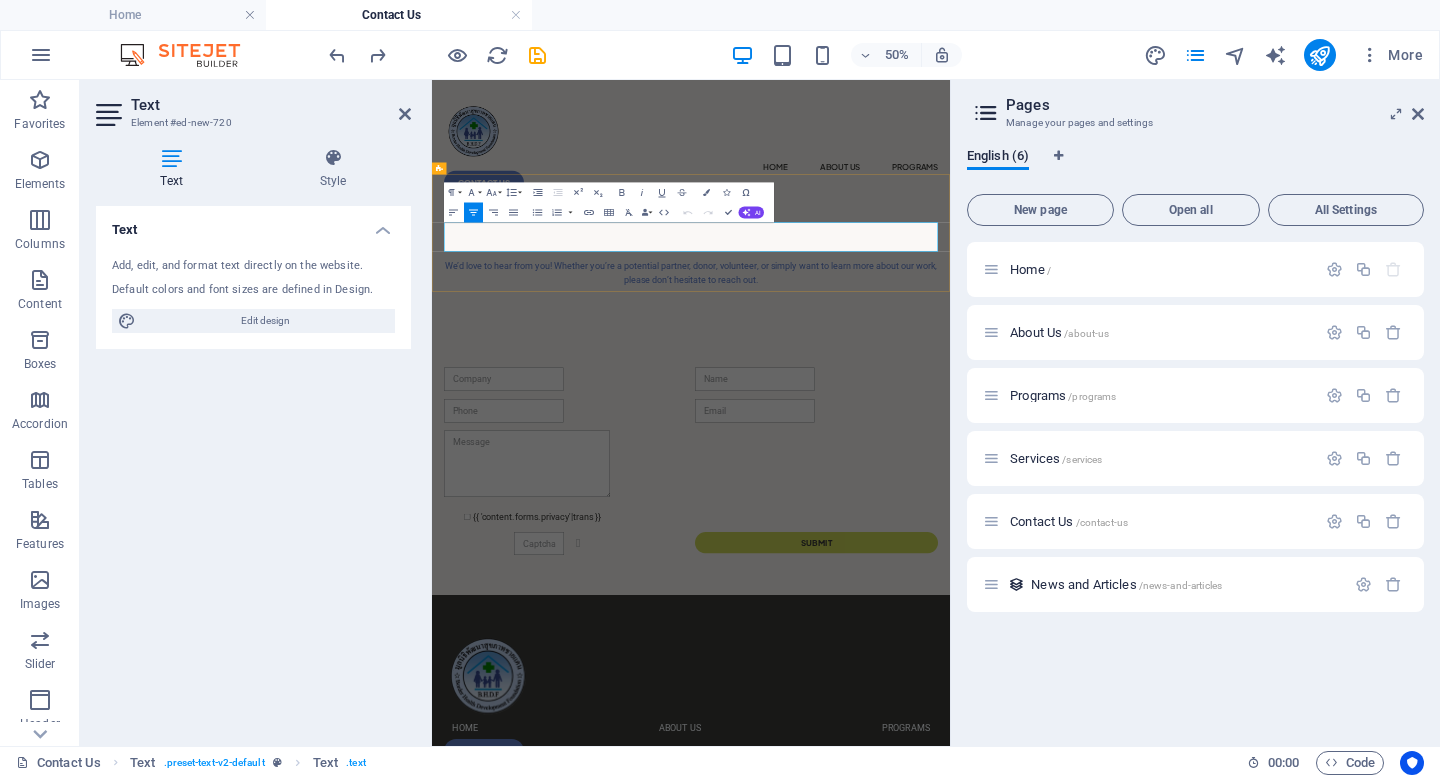 click on "We’d love to hear from you! Whether you’re a potential partner, donor, volunteer, or simply want to learn more about our work, please don’t hesitate to reach out." at bounding box center [950, 467] 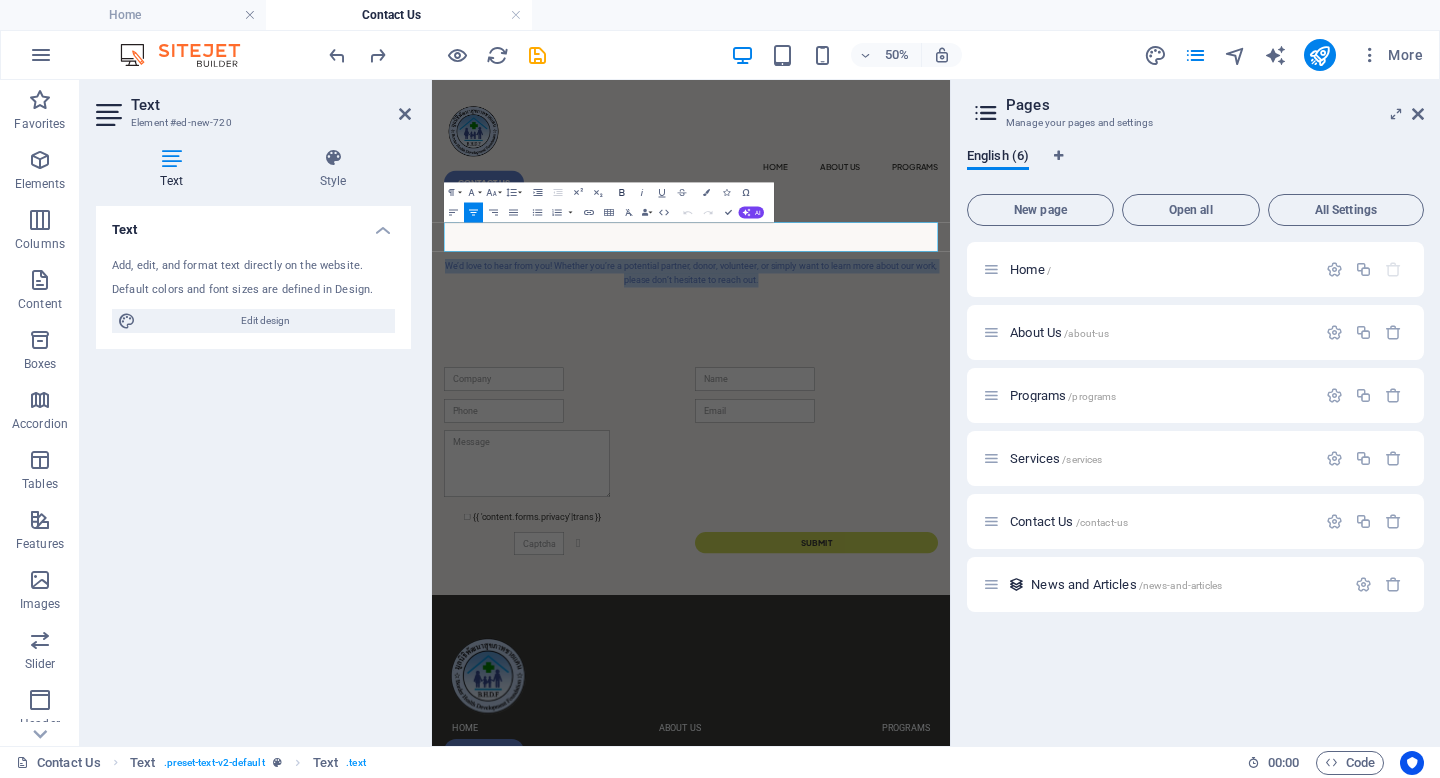 click 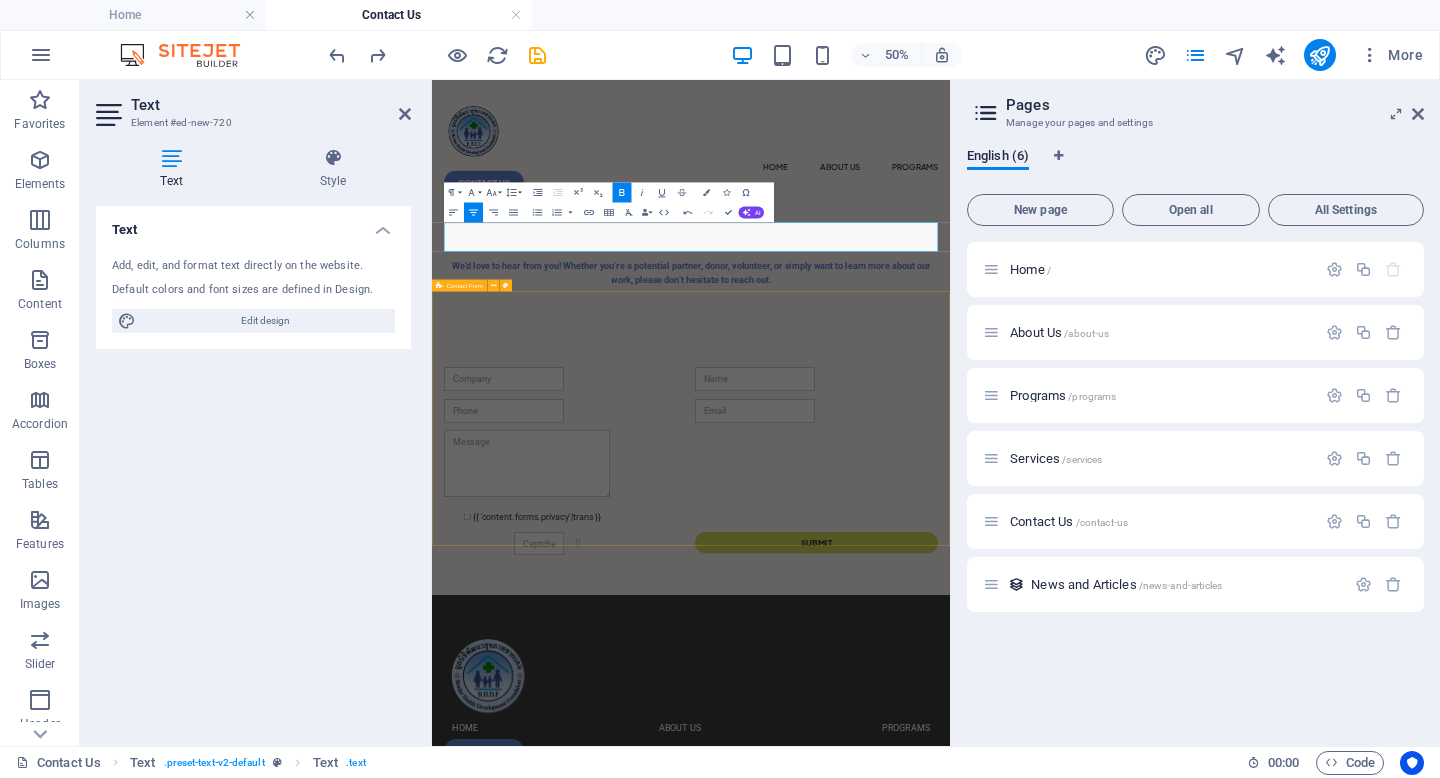 click on "{{ 'content.forms.privacy'|trans }} Unreadable? Load new Submit" at bounding box center [950, 842] 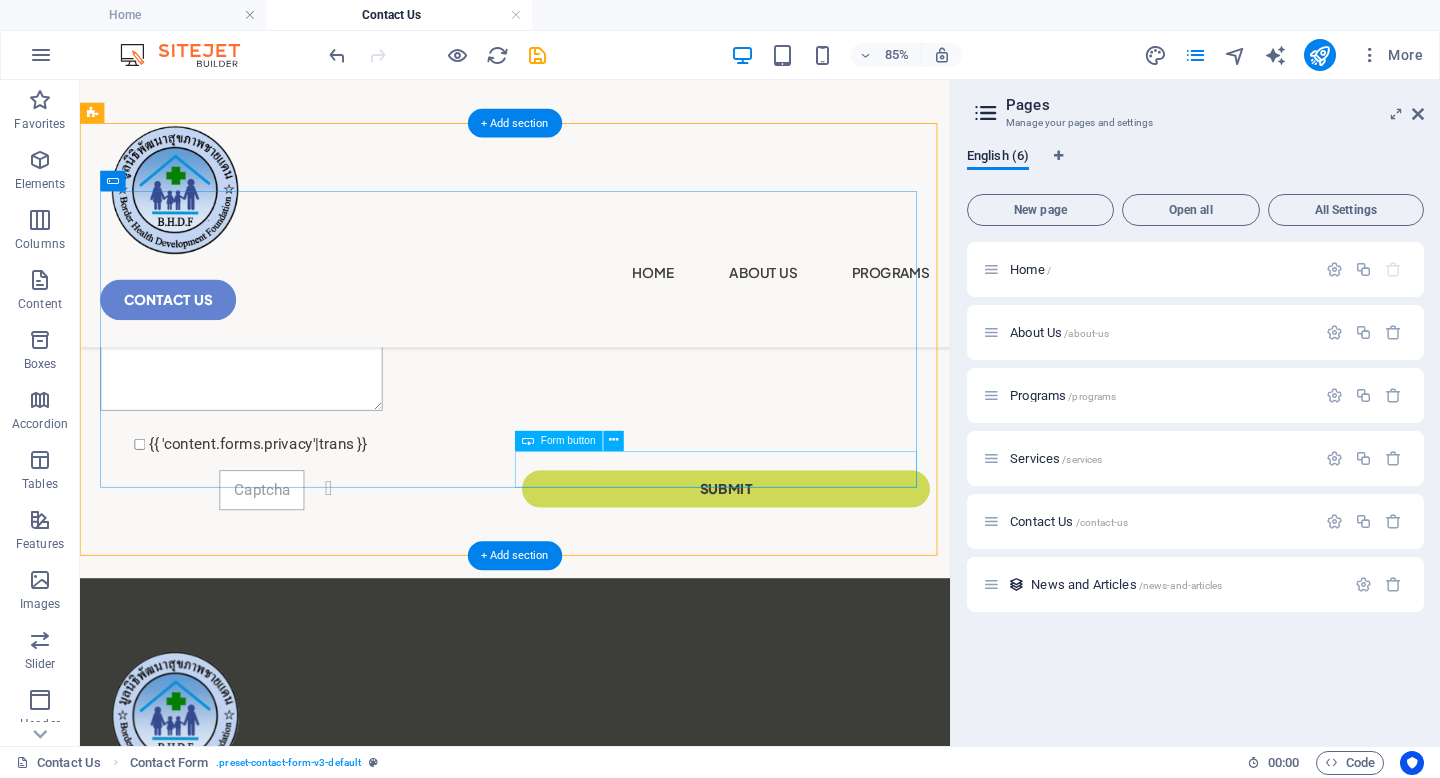 scroll, scrollTop: 0, scrollLeft: 0, axis: both 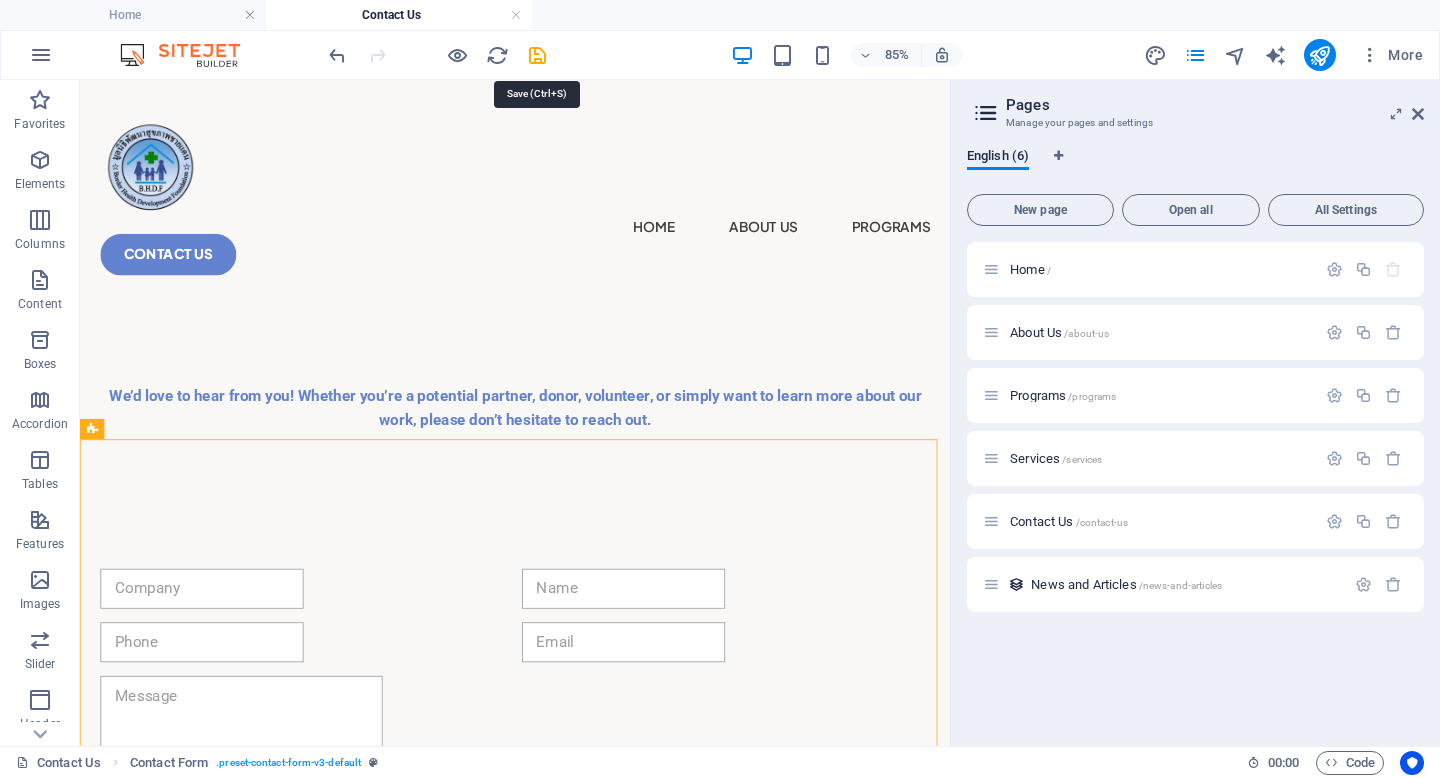 click at bounding box center (537, 55) 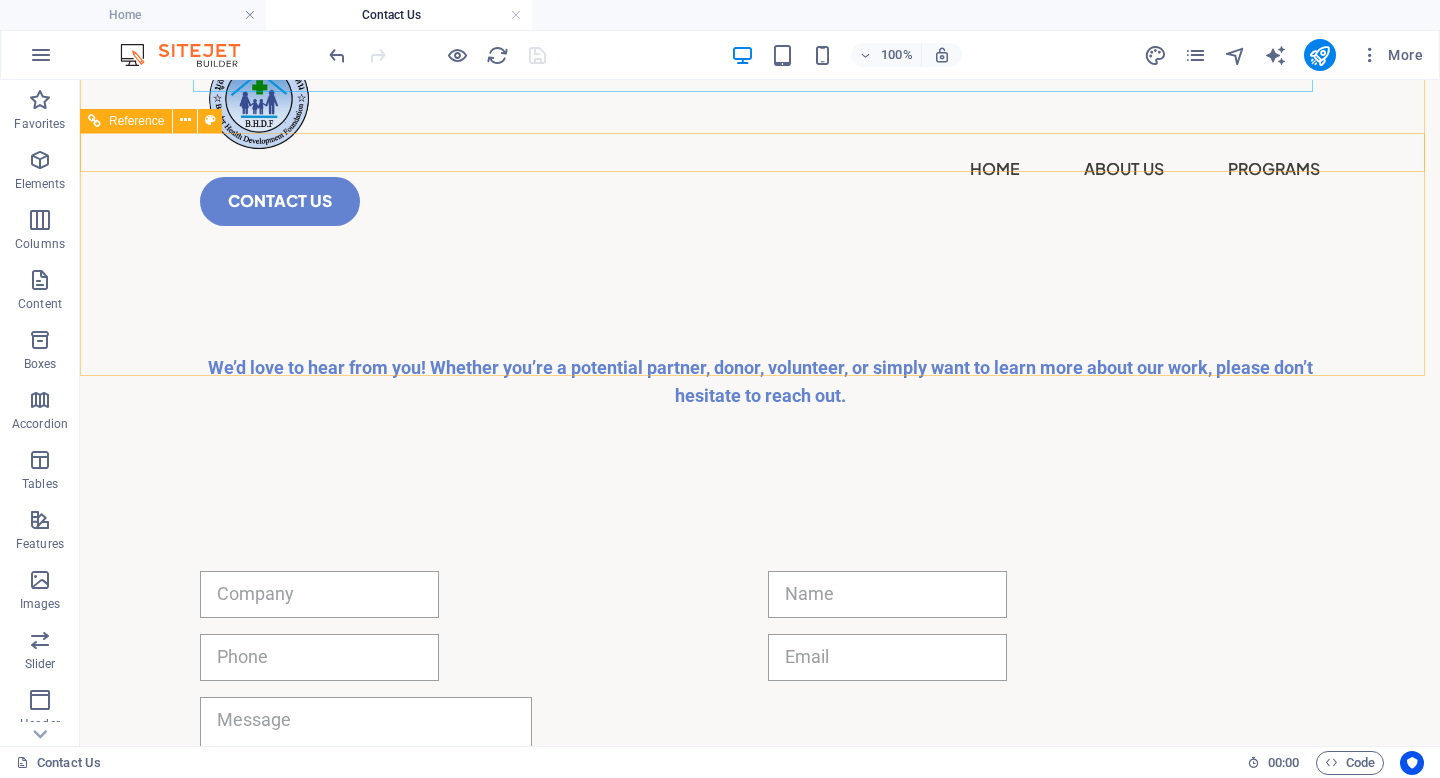 scroll, scrollTop: 0, scrollLeft: 0, axis: both 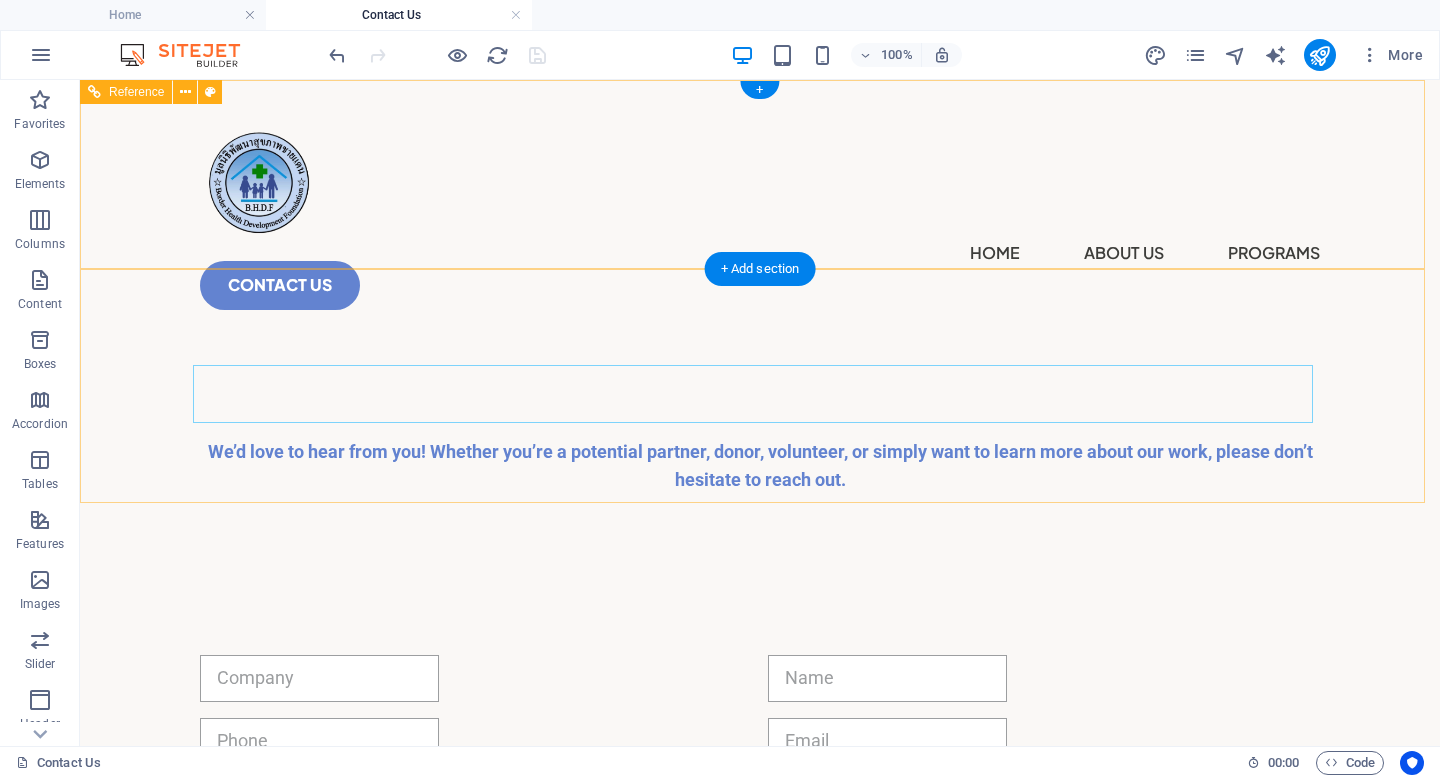 click on "CONTACT US" at bounding box center (760, 285) 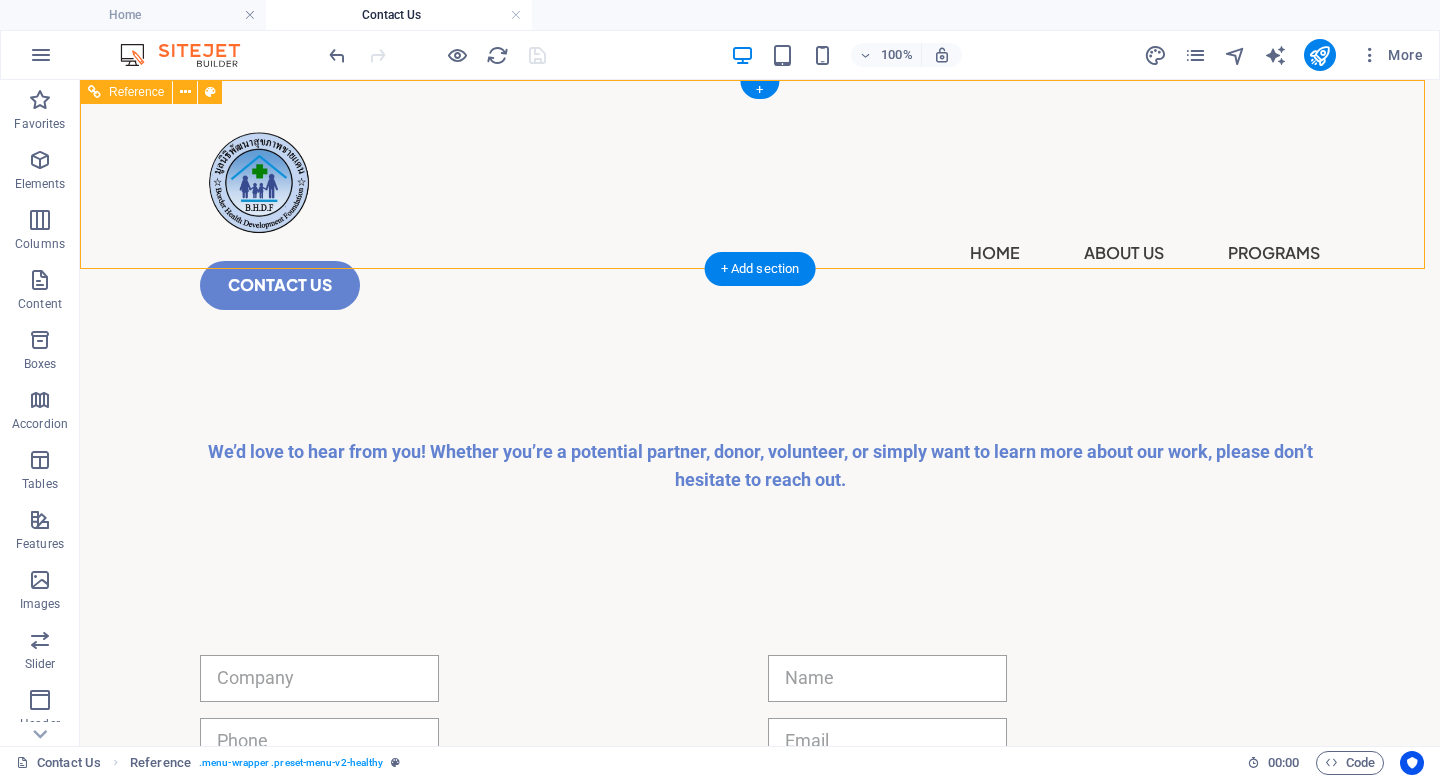 click on "CONTACT US" at bounding box center [760, 285] 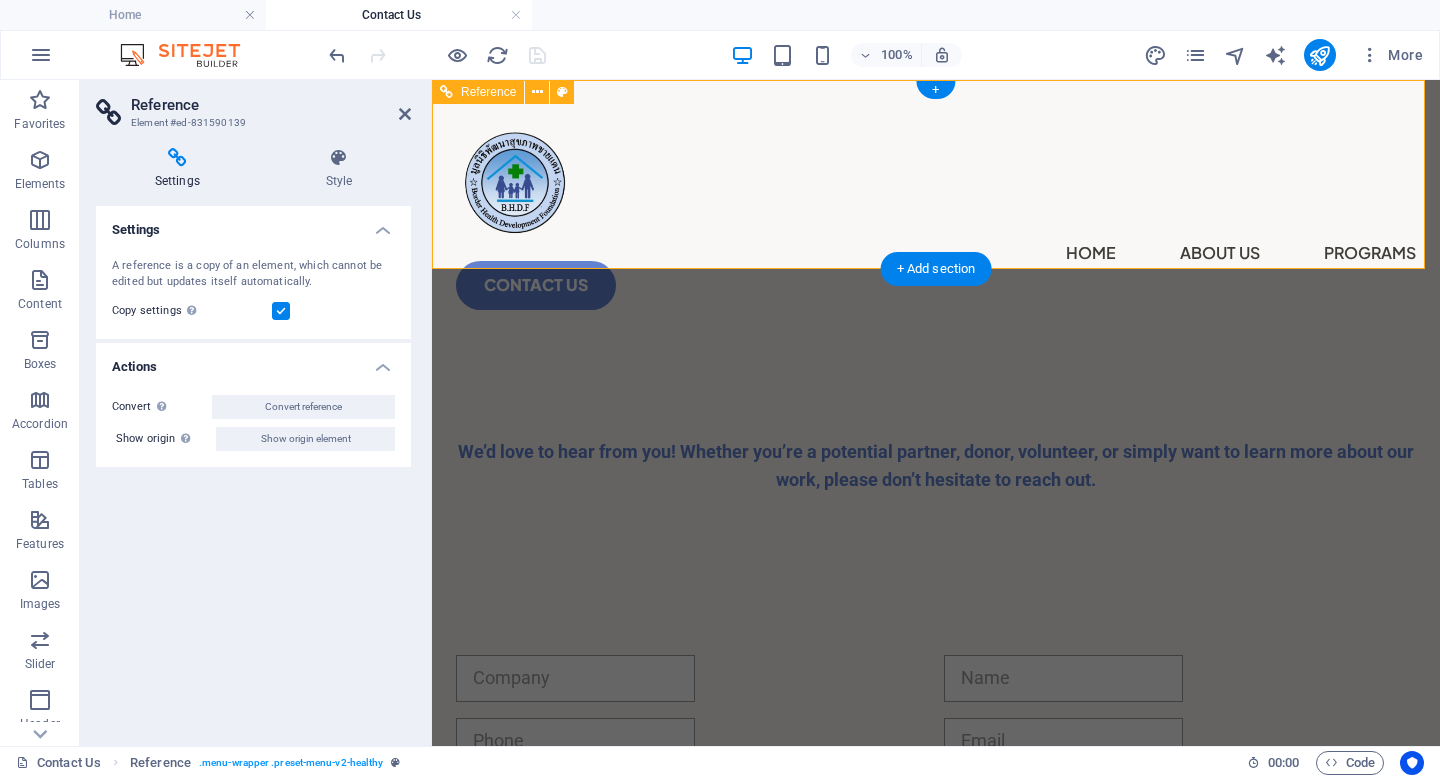 click on "CONTACT US" at bounding box center [936, 285] 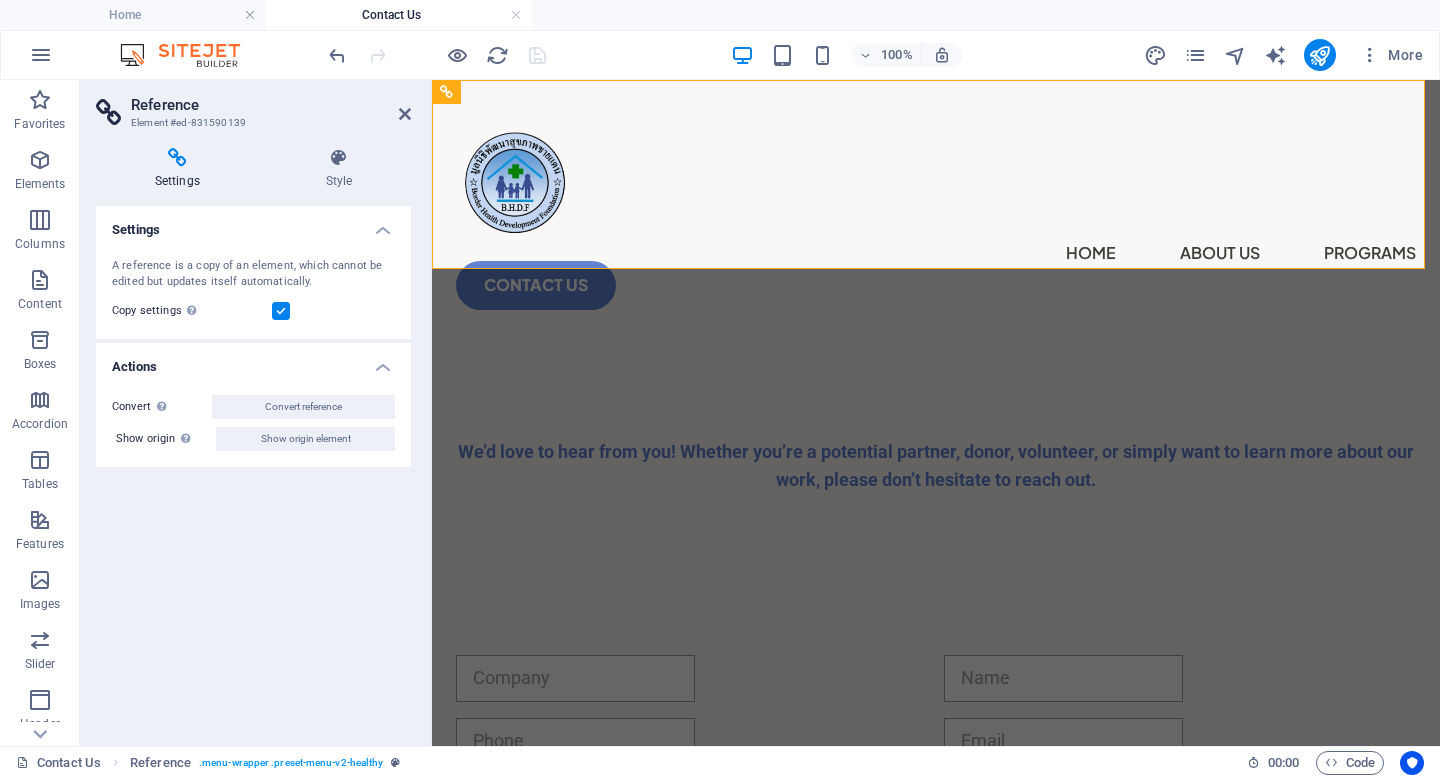 click on "Reference Element #ed-831590139 Settings Style Settings A reference is a copy of an element, which cannot be edited but updates itself automatically.  Copy settings Use the same settings (flex, animation, position, style) as for the reference target element Actions Convert Convert the reference into a separate element. All subsequent changes made won't affect the initially referenced element. Convert reference Show origin Jump to the referenced element. If the referenced element is on another page, it will be opened in a new tab. Show origin element Menu Bar Element Layout How this element expands within the layout (Flexbox). Size Default auto px % 1/1 1/2 1/3 1/4 1/5 1/6 1/7 1/8 1/9 1/10 Grow Shrink Order Container layout Visible Visible Opacity 100 % Overflow Spacing Margin Default auto px % rem vw vh Custom Custom auto px % rem vw vh auto px % rem vw vh auto px % rem vw vh auto px % rem vw vh Padding Default px rem % vh vw Custom Custom px rem % vh vw px rem % vh vw px rem % vh vw px rem % vh vw Border 1 %" at bounding box center (256, 413) 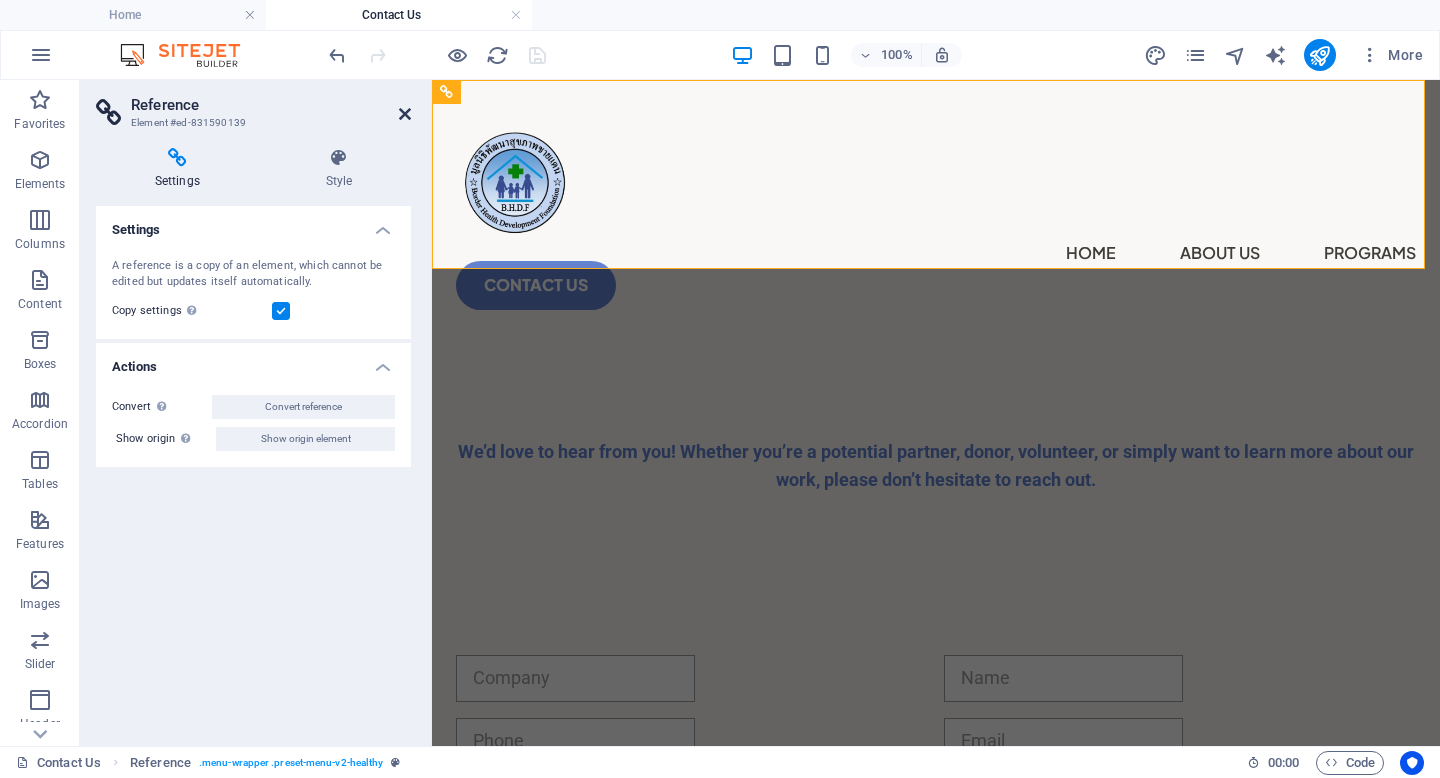 click at bounding box center (405, 114) 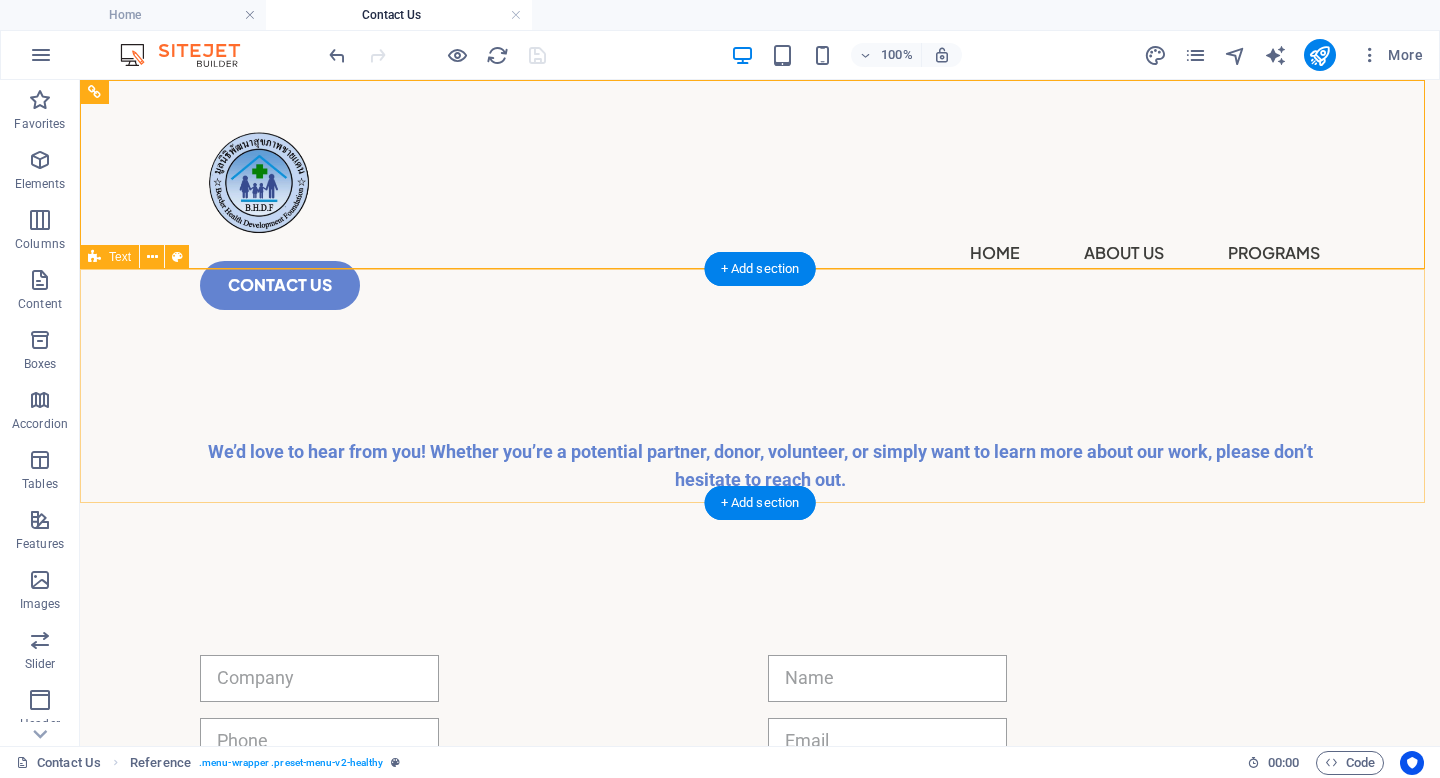 click on "We’d love to hear from you! Whether you’re a potential partner, donor, volunteer, or simply want to learn more about our work, please don’t hesitate to reach out." at bounding box center [760, 459] 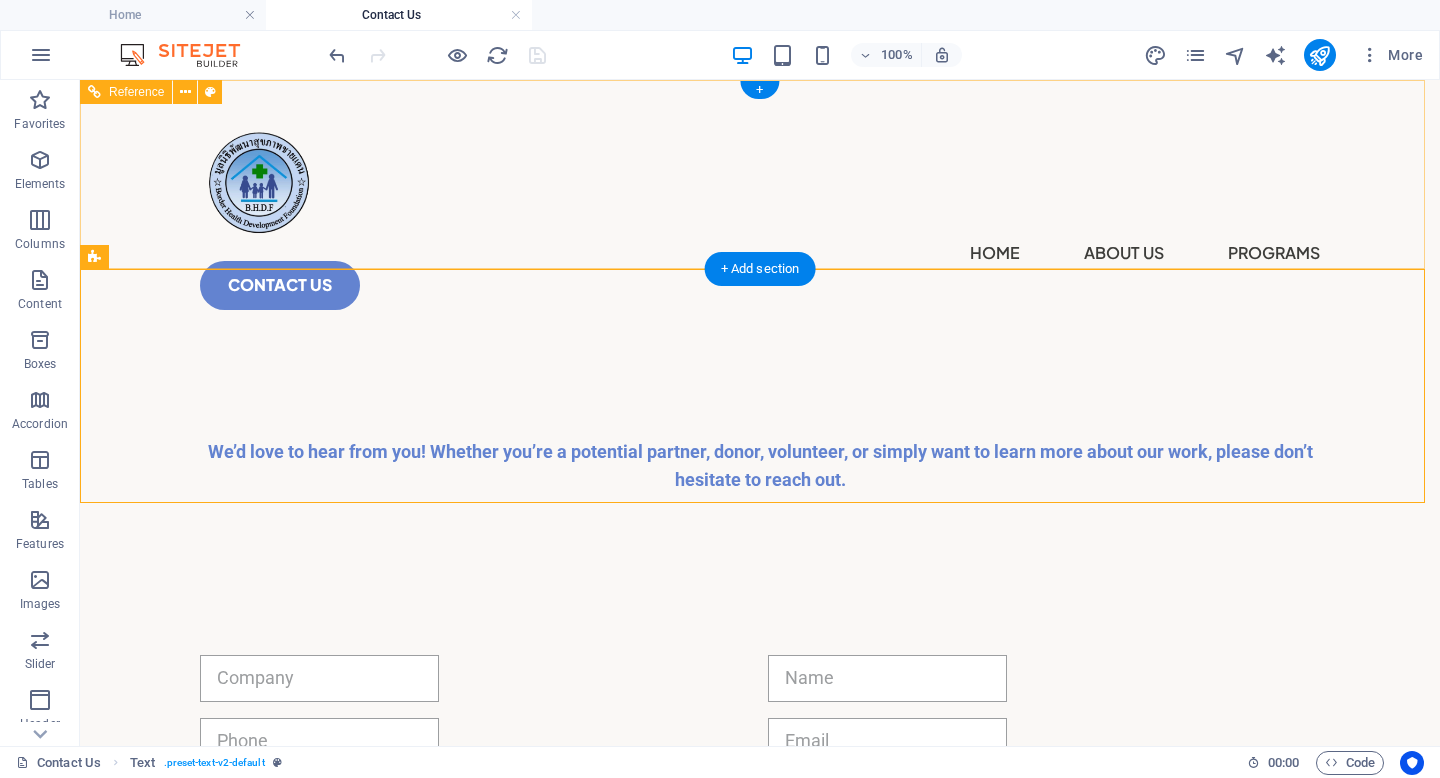 click on "Home About Us Programs" at bounding box center (760, 253) 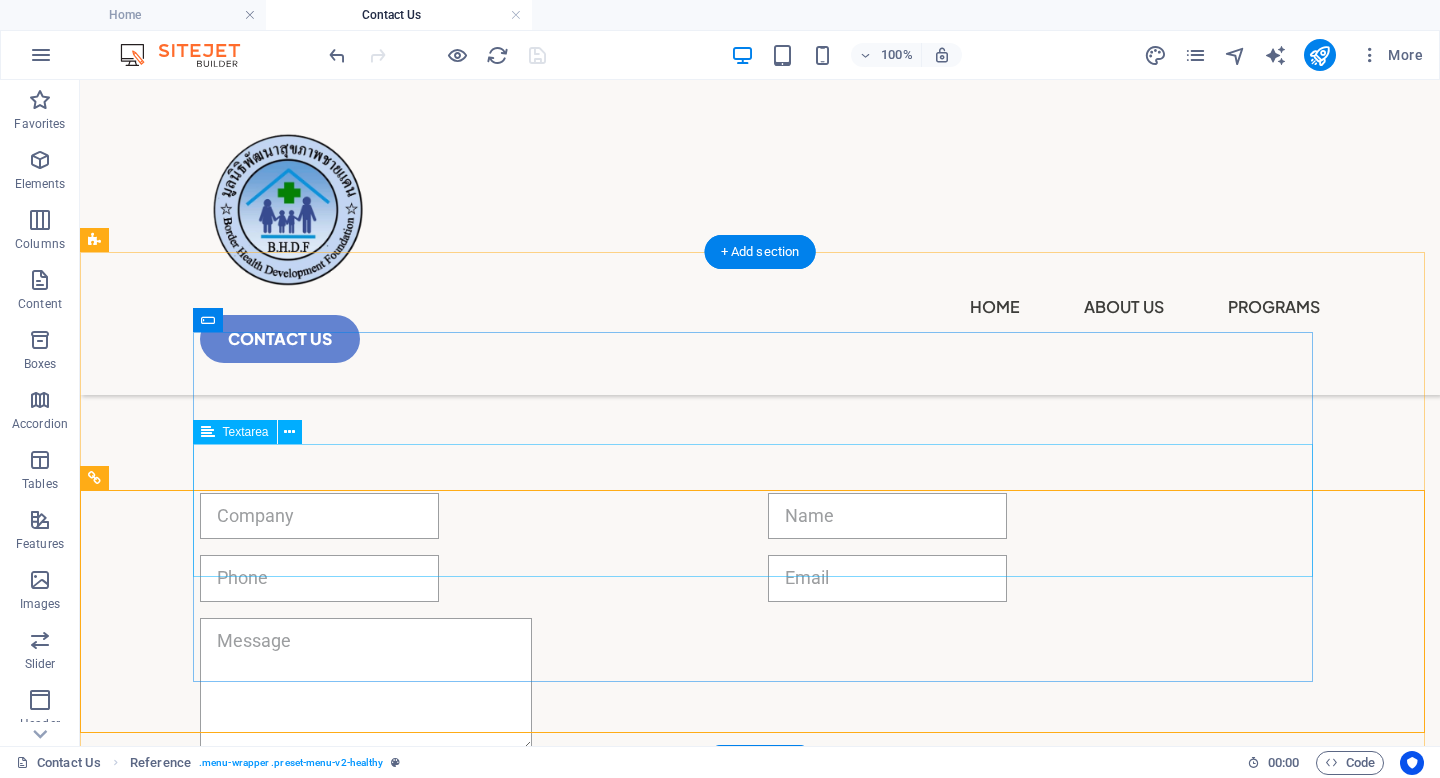 scroll, scrollTop: 0, scrollLeft: 0, axis: both 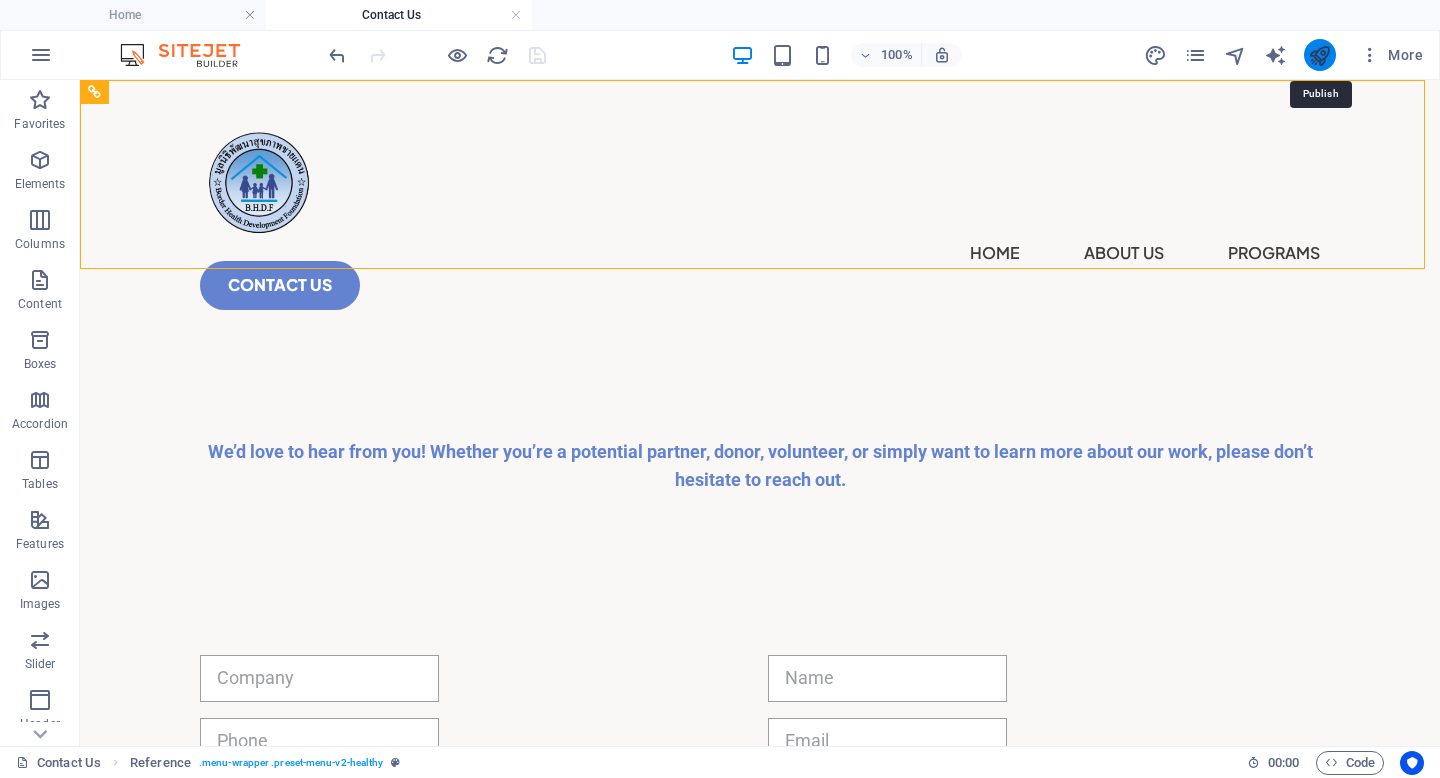 click at bounding box center (1319, 55) 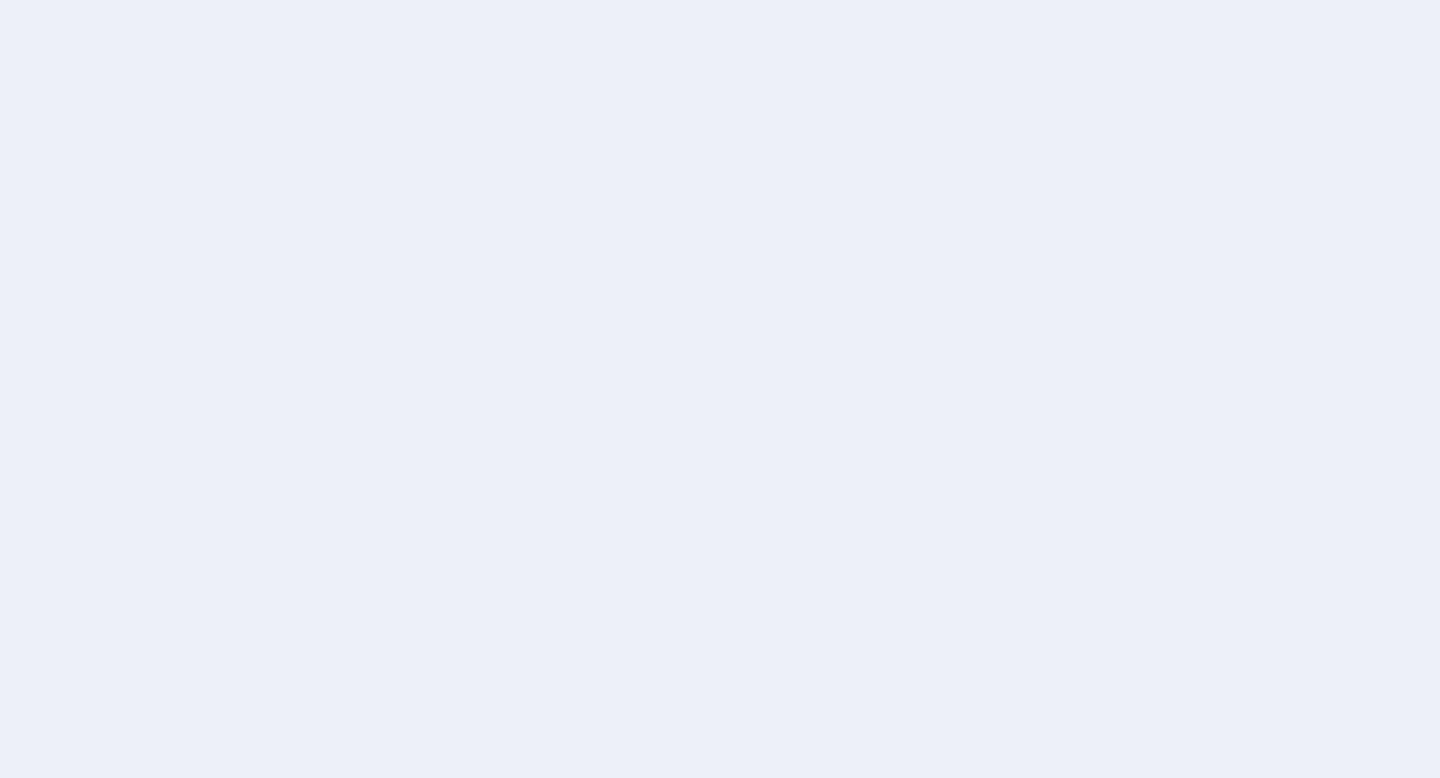 scroll, scrollTop: 0, scrollLeft: 0, axis: both 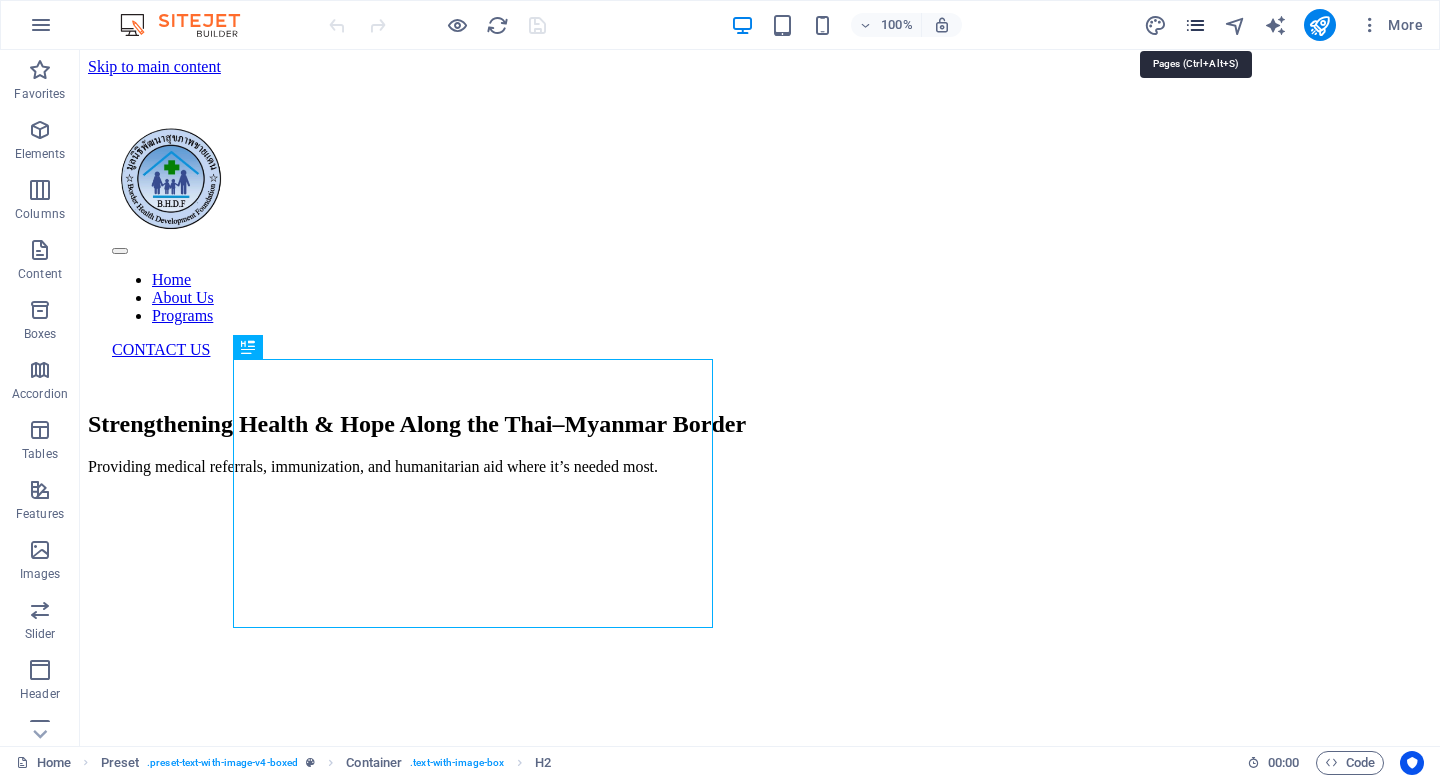 click at bounding box center [1195, 25] 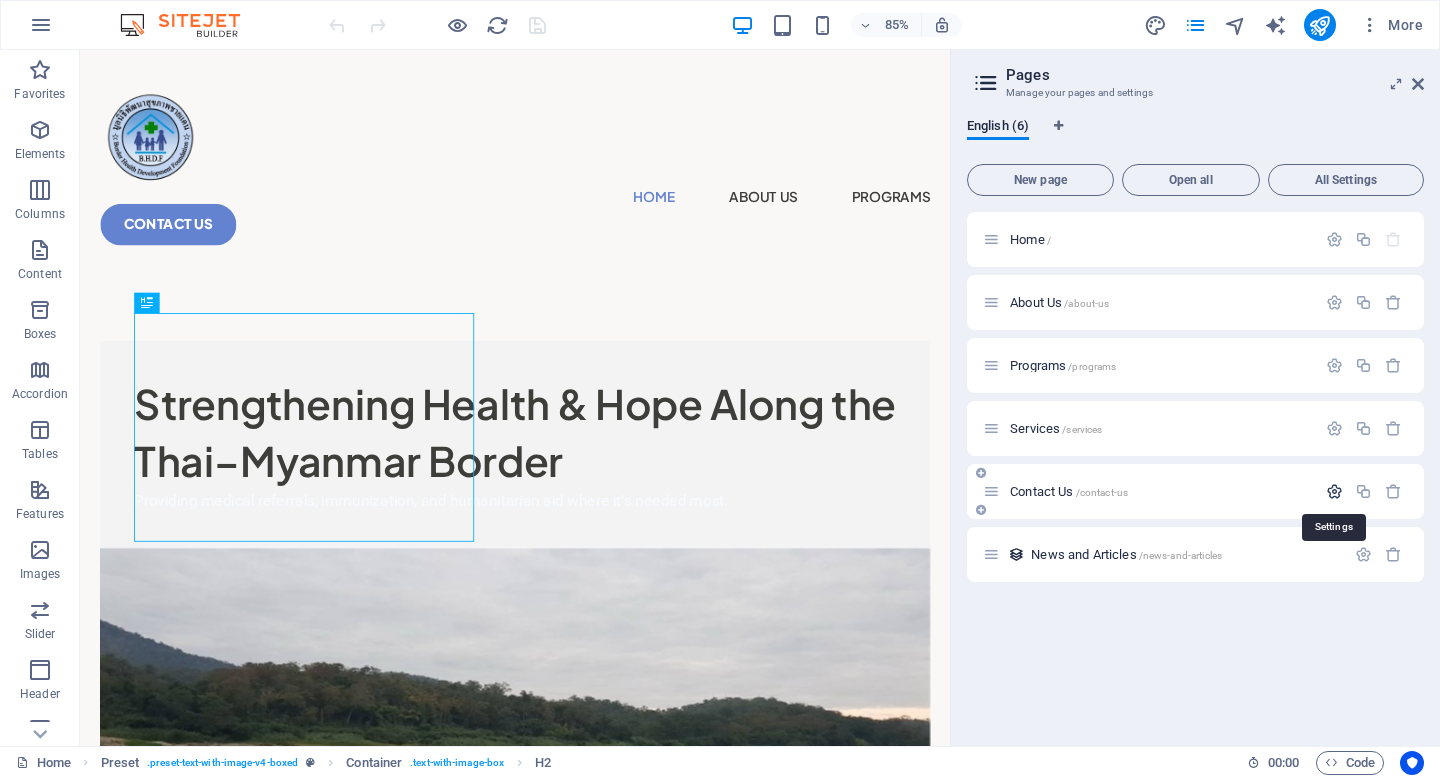 click at bounding box center [1334, 491] 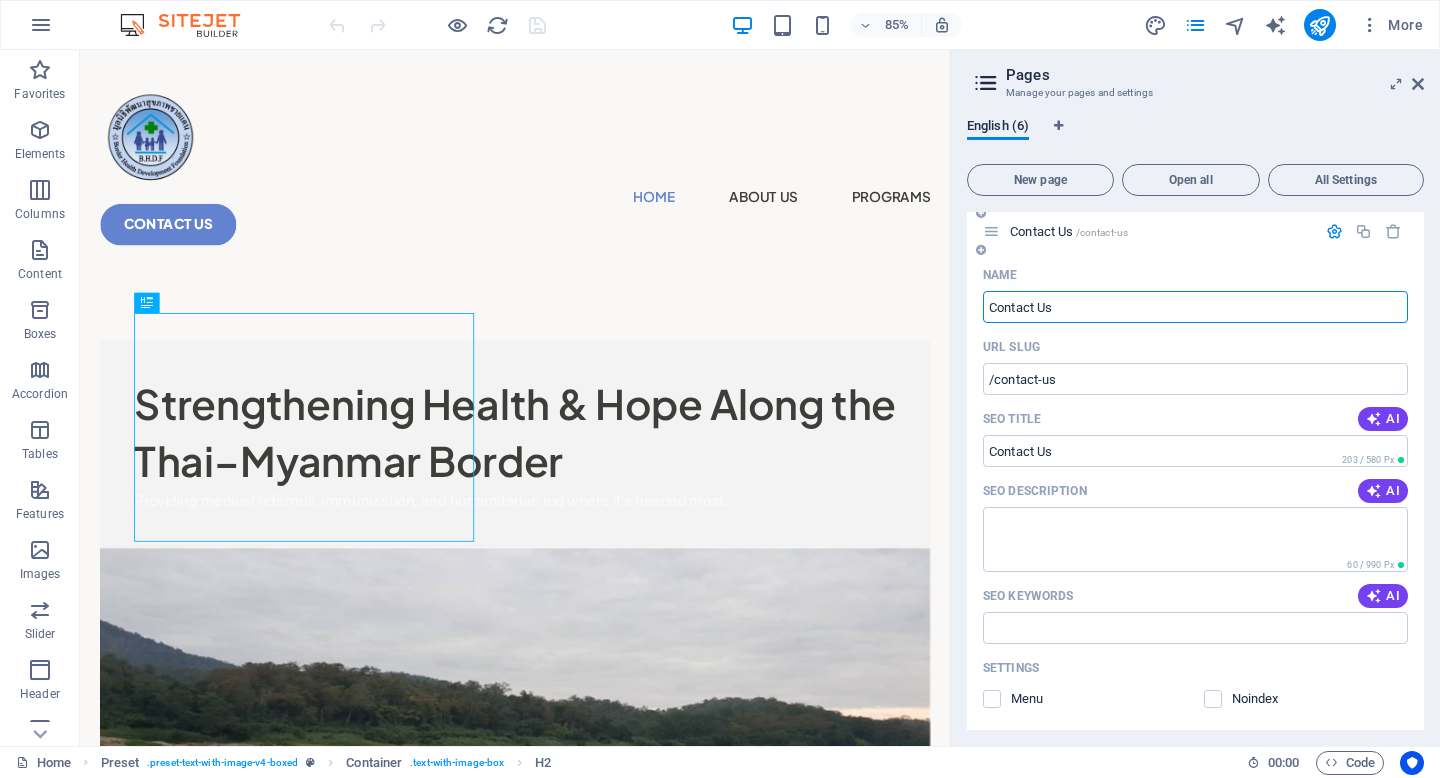 scroll, scrollTop: 261, scrollLeft: 0, axis: vertical 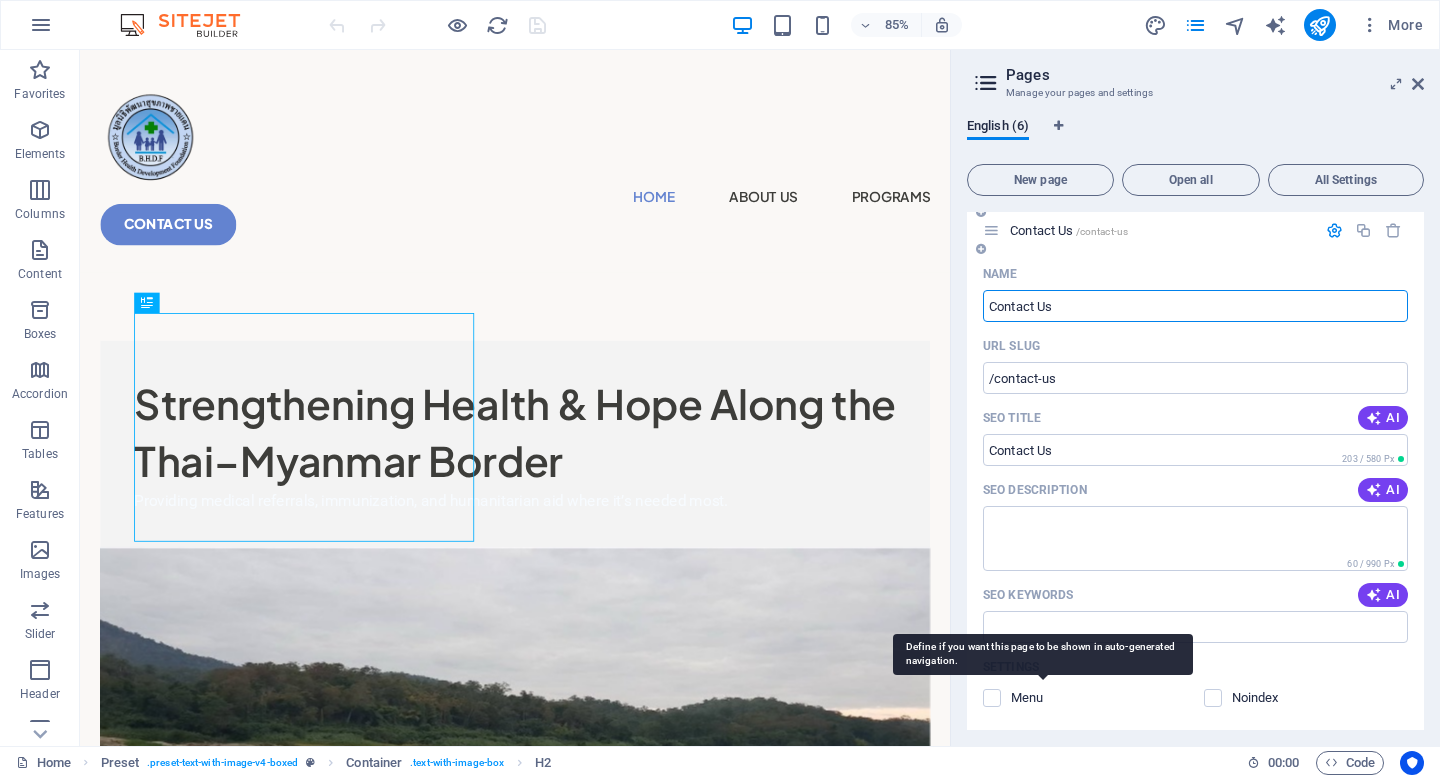 click on "Menu" at bounding box center [1043, 698] 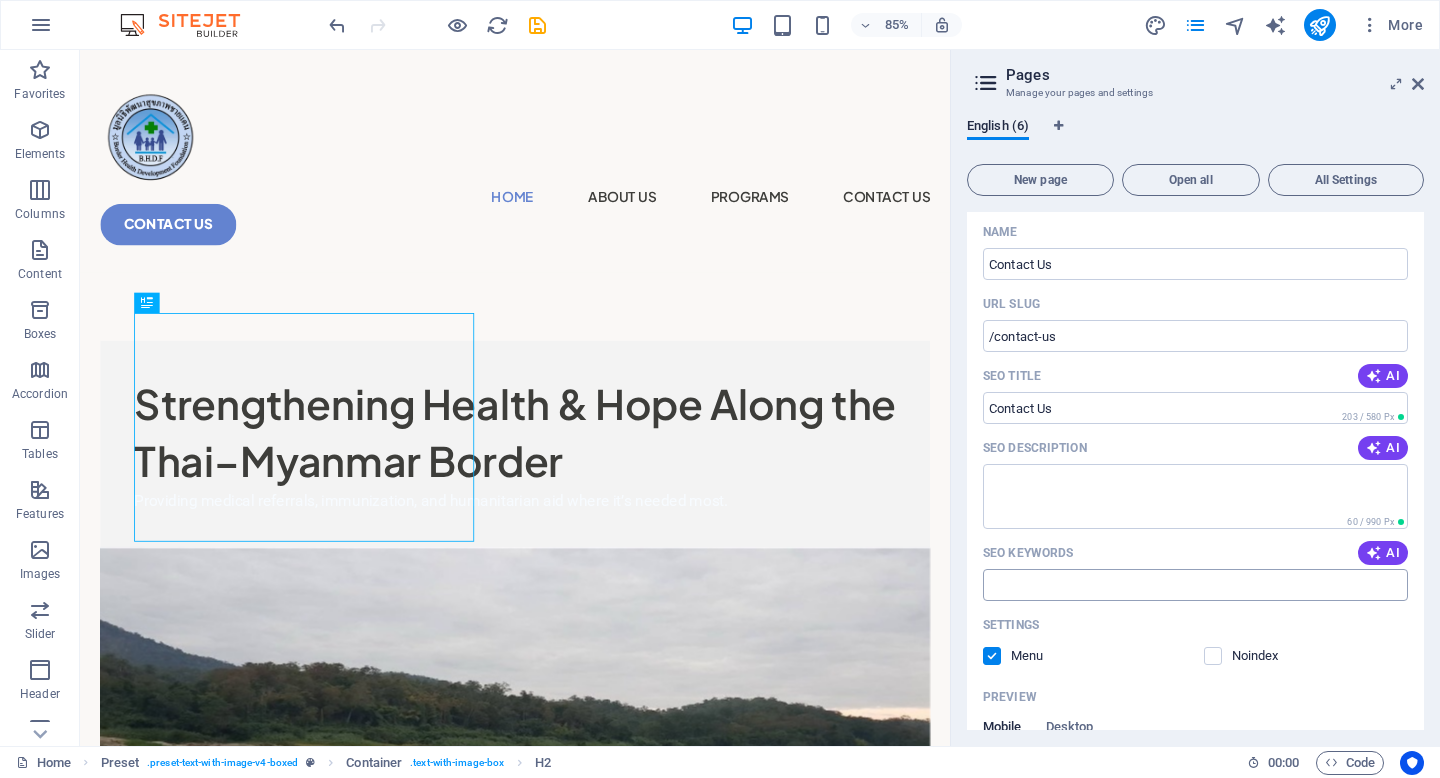 scroll, scrollTop: 306, scrollLeft: 0, axis: vertical 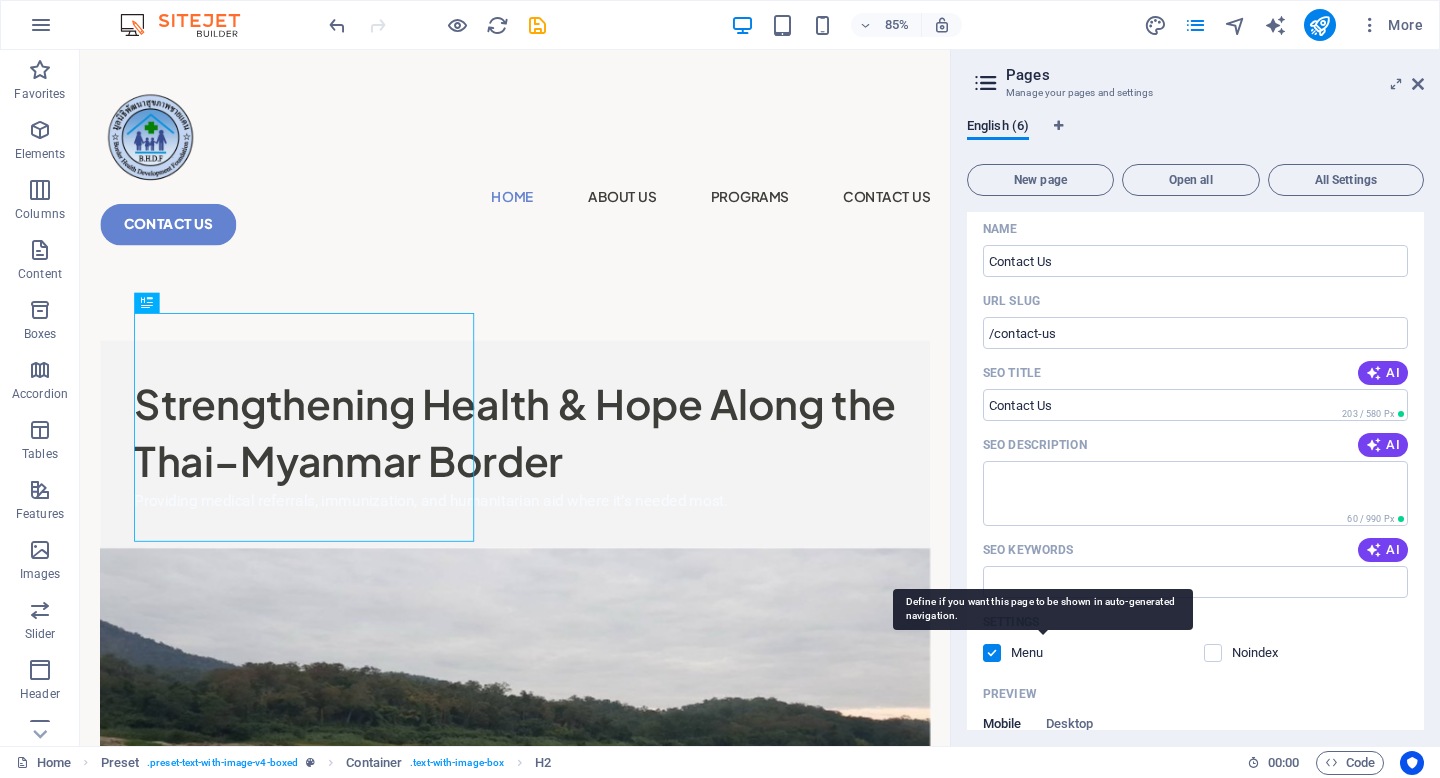 click on "Menu" at bounding box center [1043, 653] 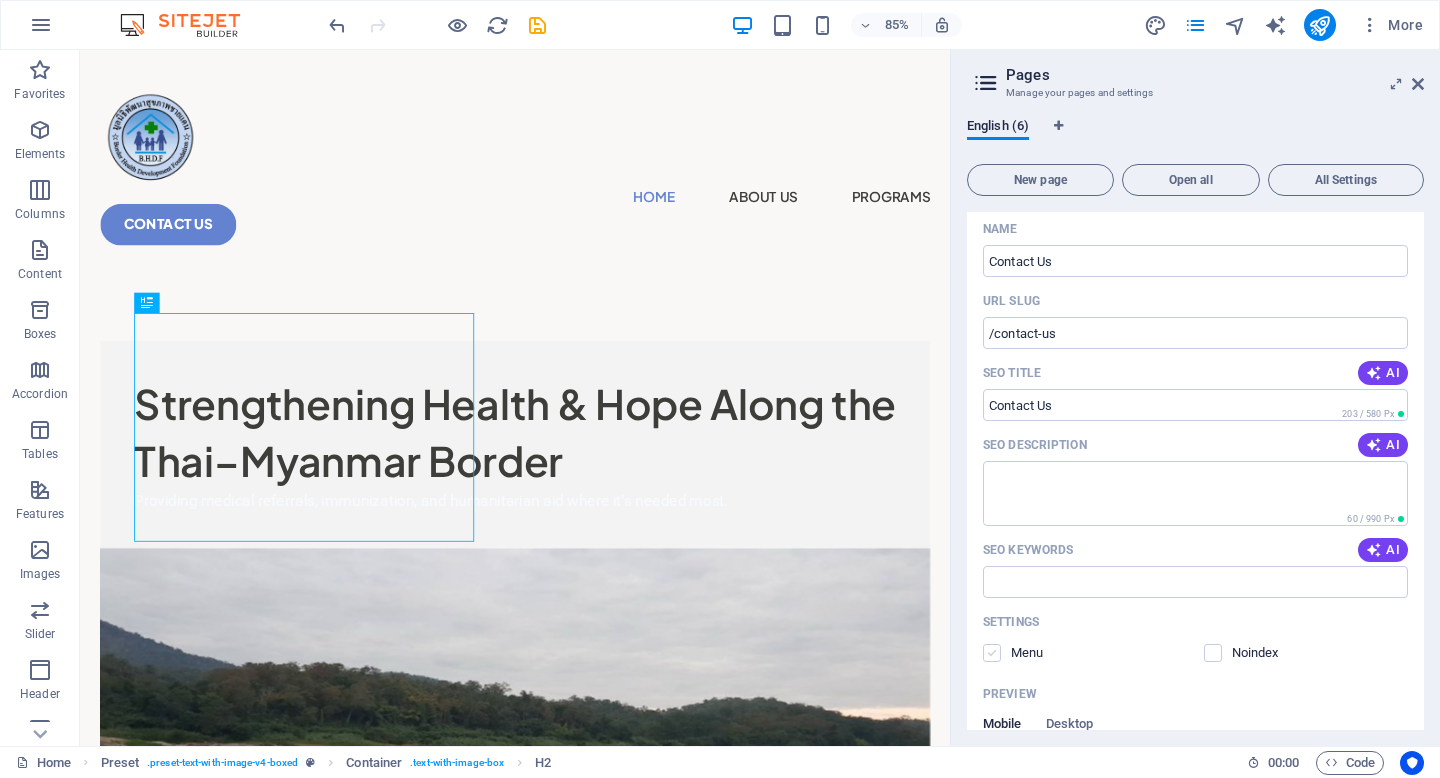 click on "Settings Menu Noindex" at bounding box center [1195, 638] 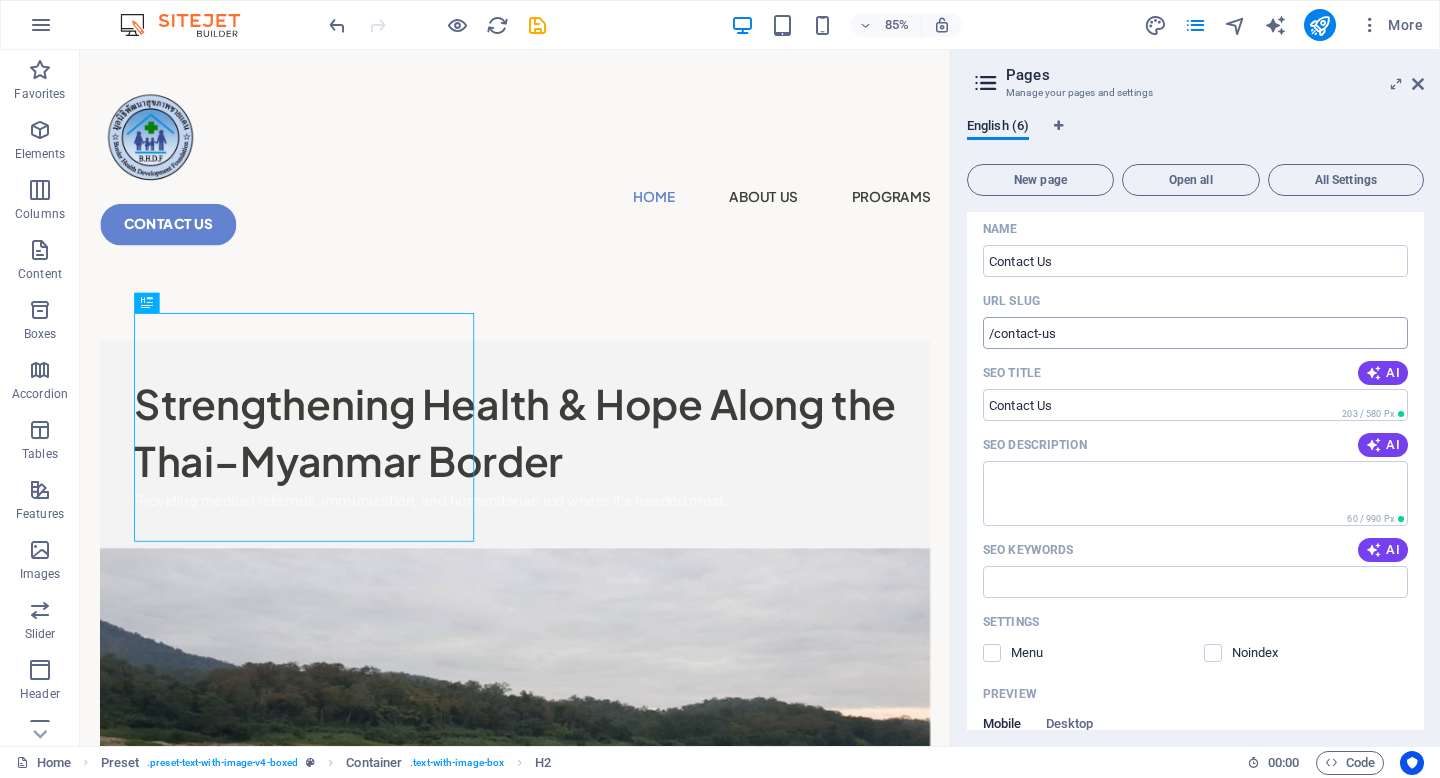 click on "/contact-us" at bounding box center (1195, 333) 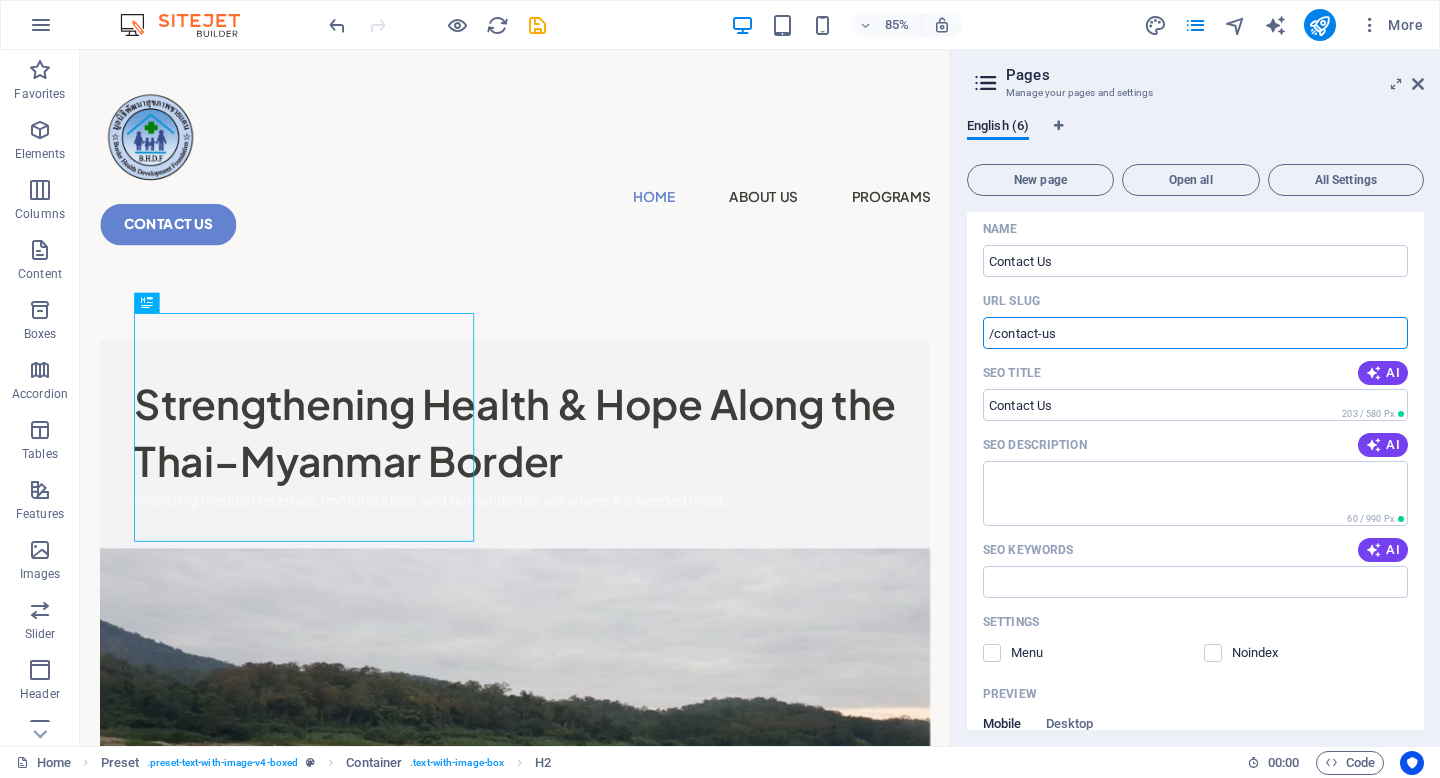 type on "/contact-us" 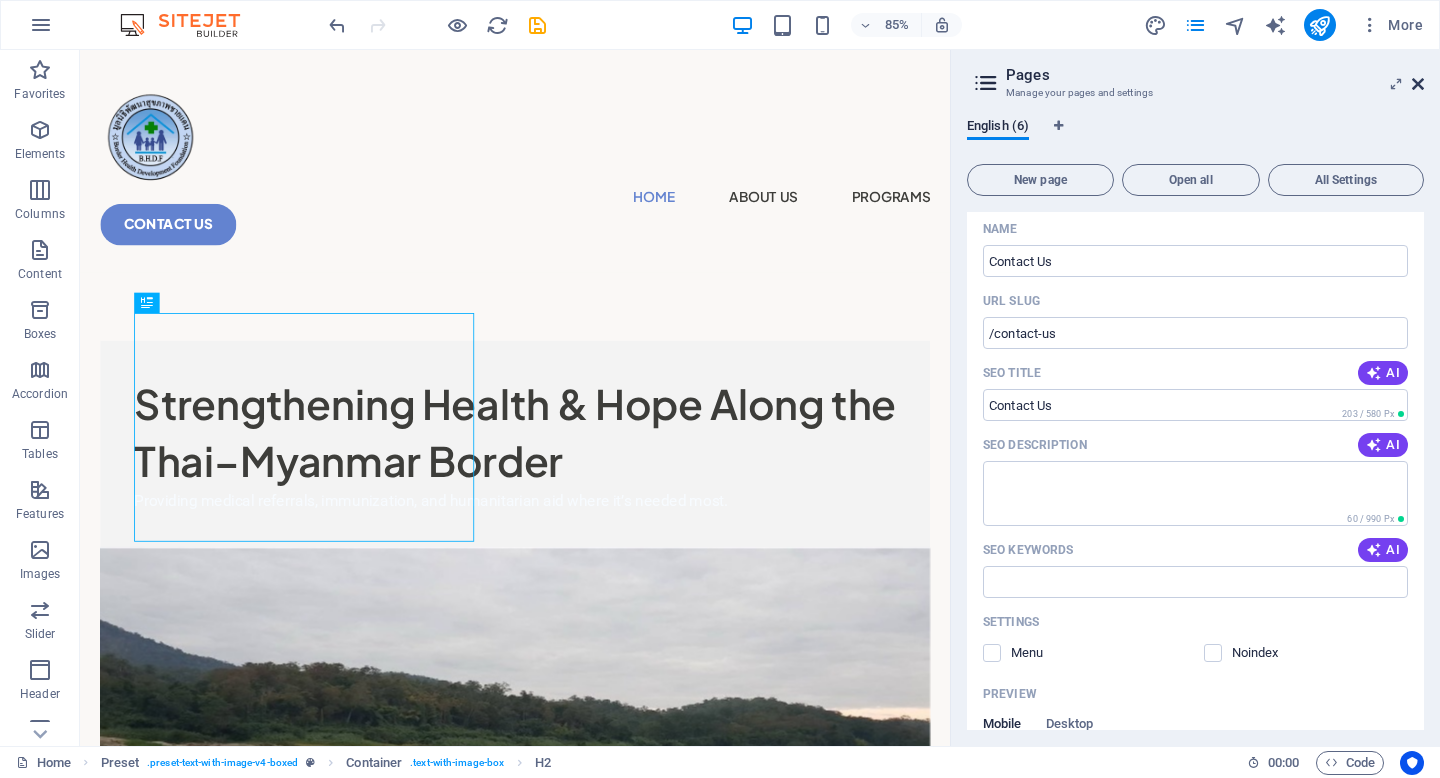 click at bounding box center [1418, 84] 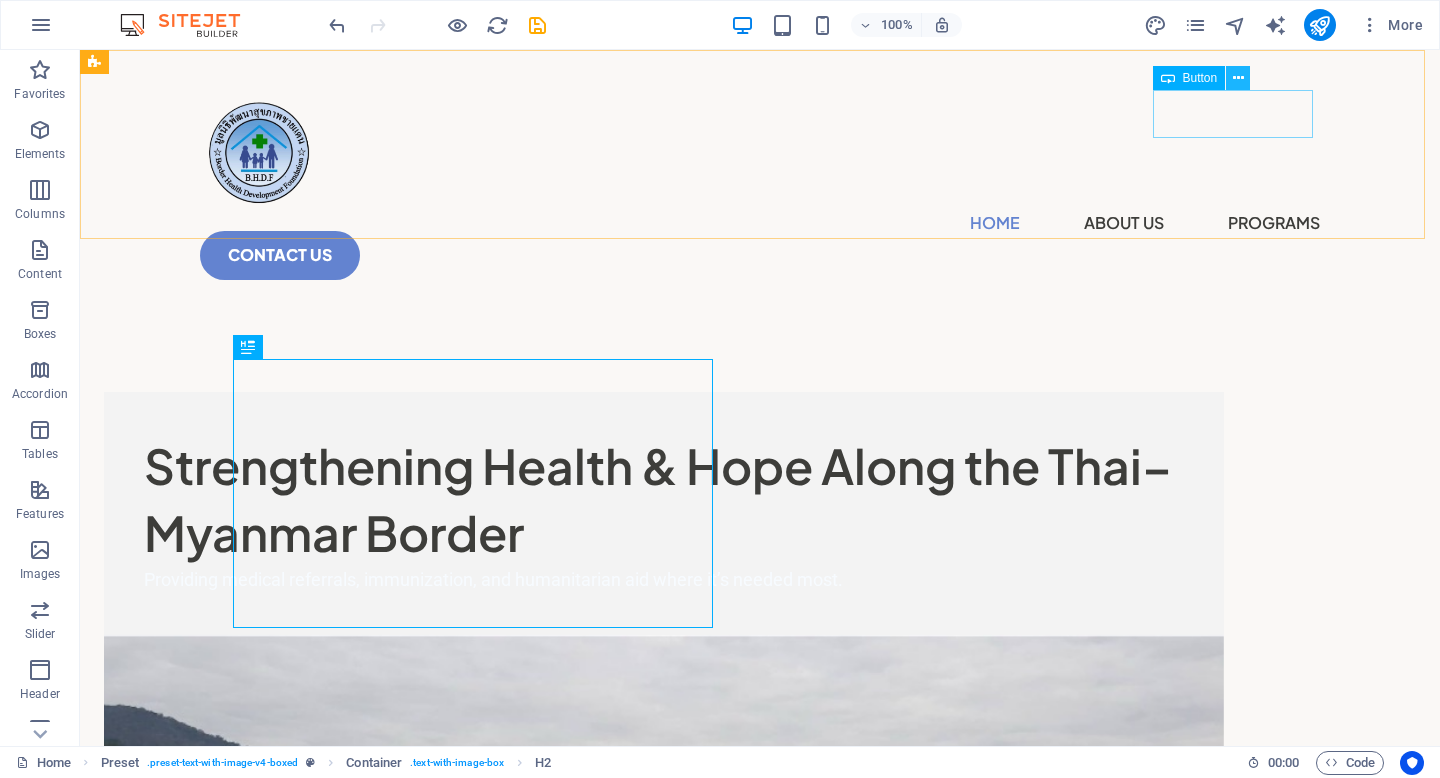 click at bounding box center [1238, 78] 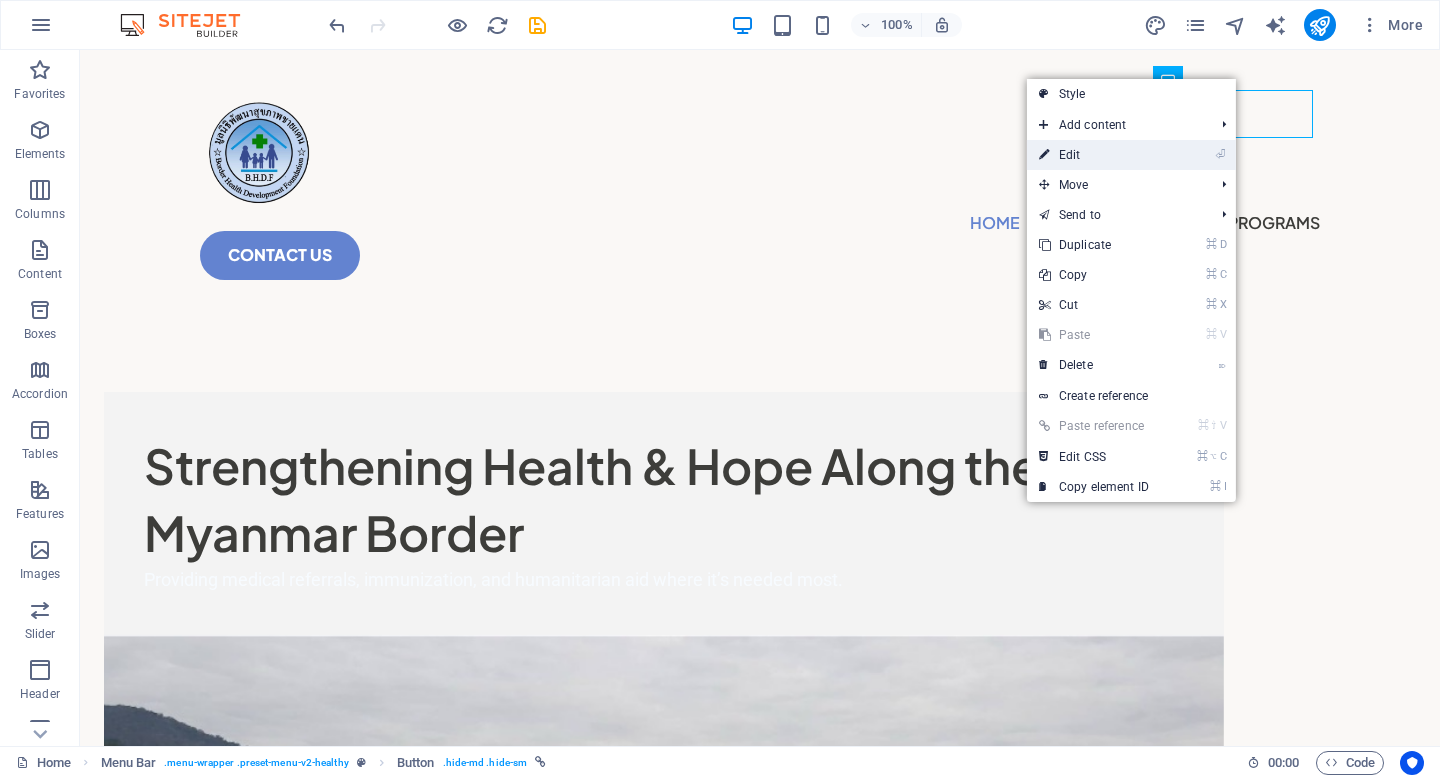 drag, startPoint x: 1143, startPoint y: 159, endPoint x: 711, endPoint y: 109, distance: 434.88388 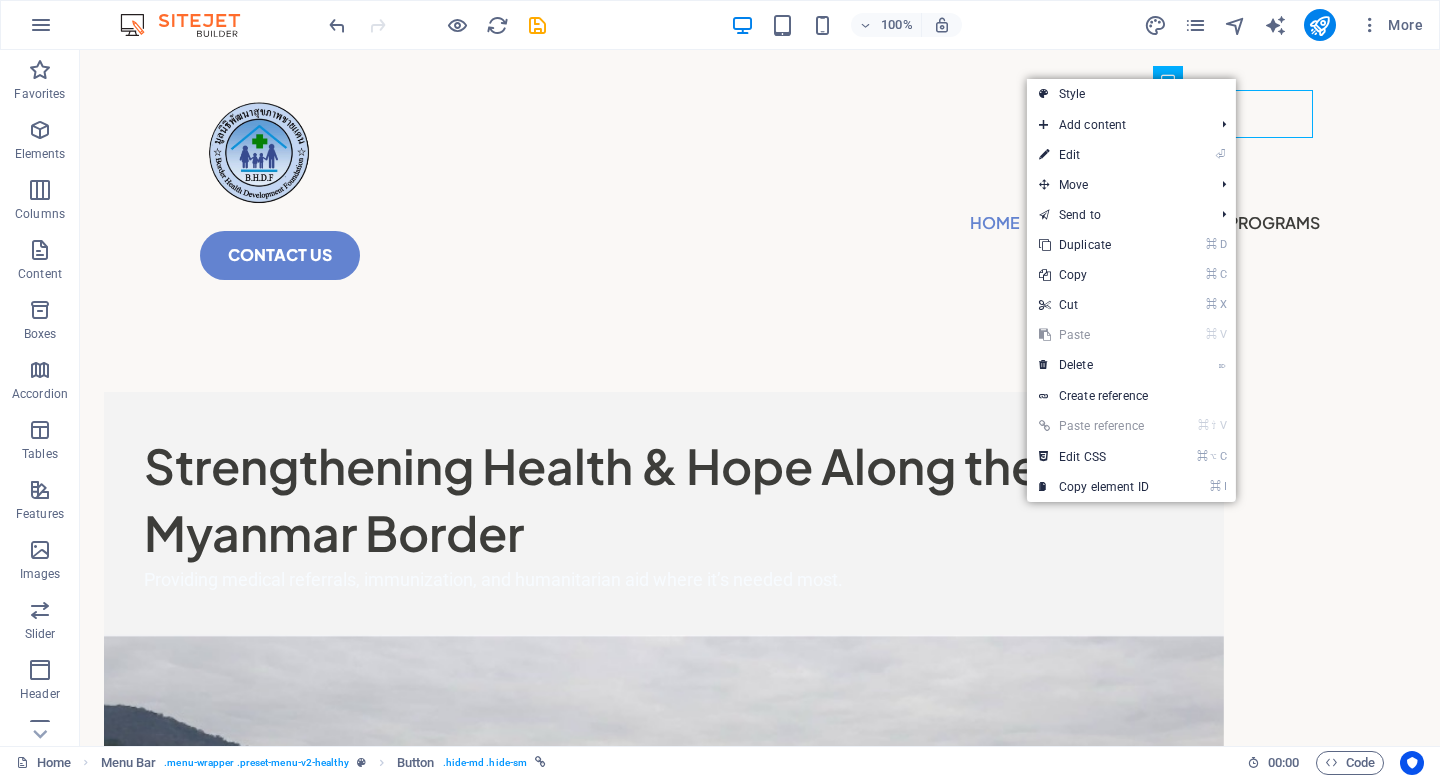 select on "px" 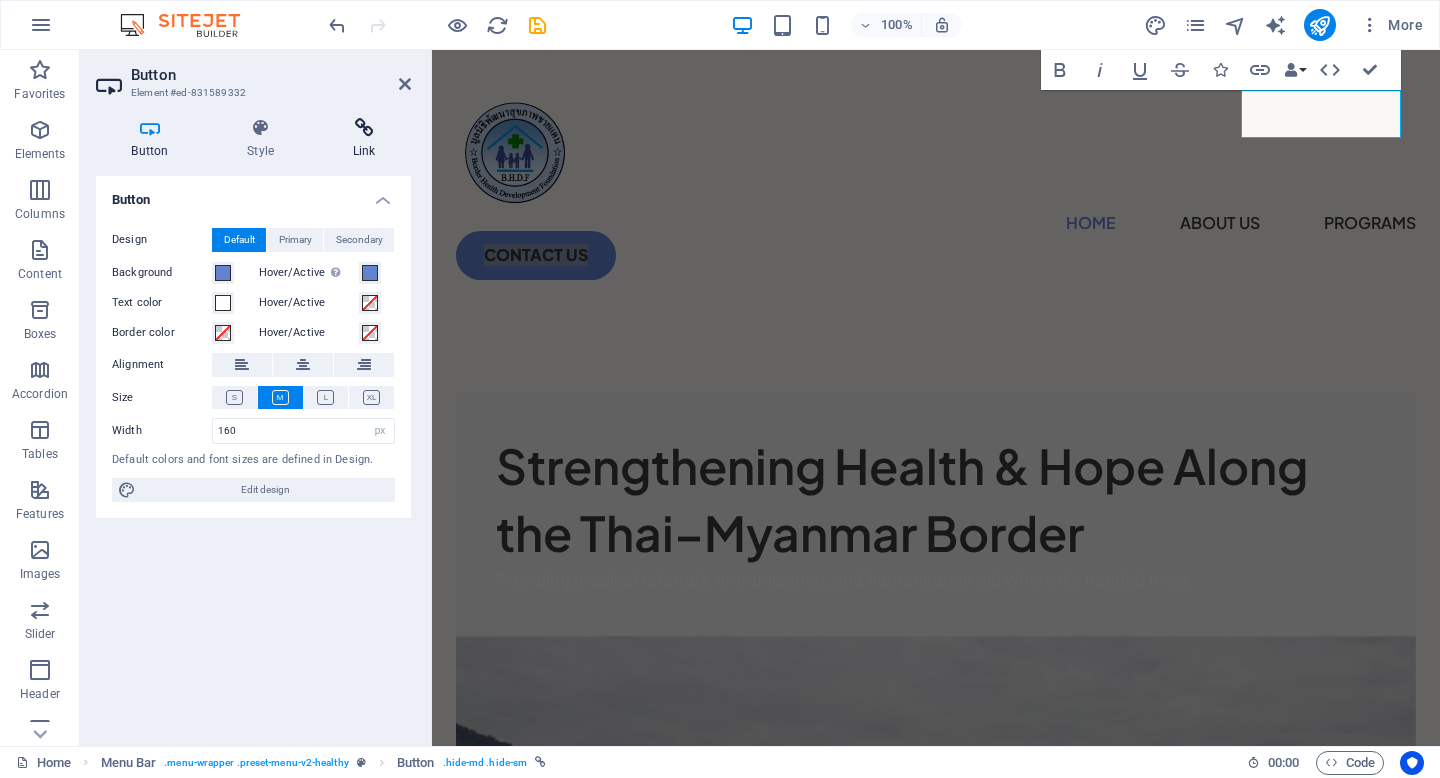 click at bounding box center [364, 128] 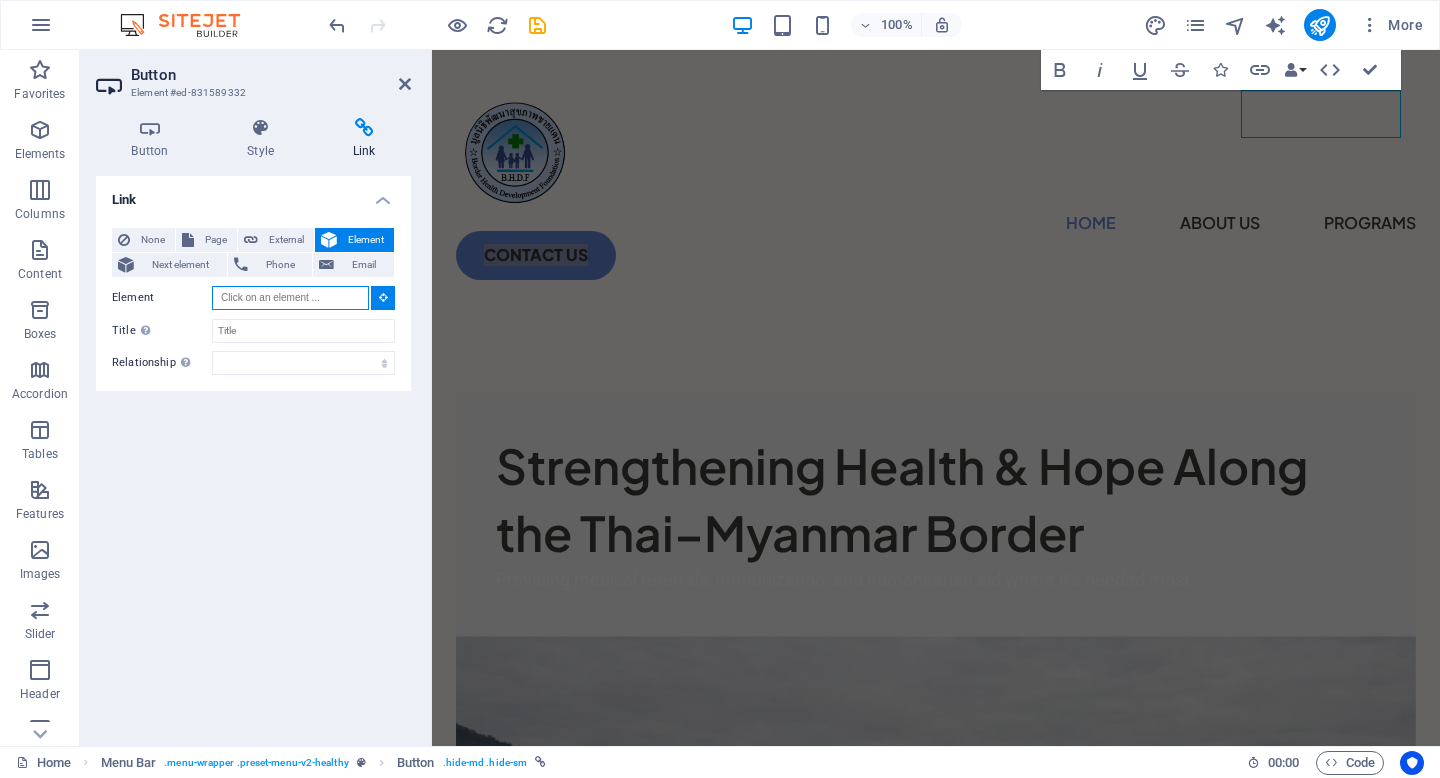 click on "Element" at bounding box center (290, 298) 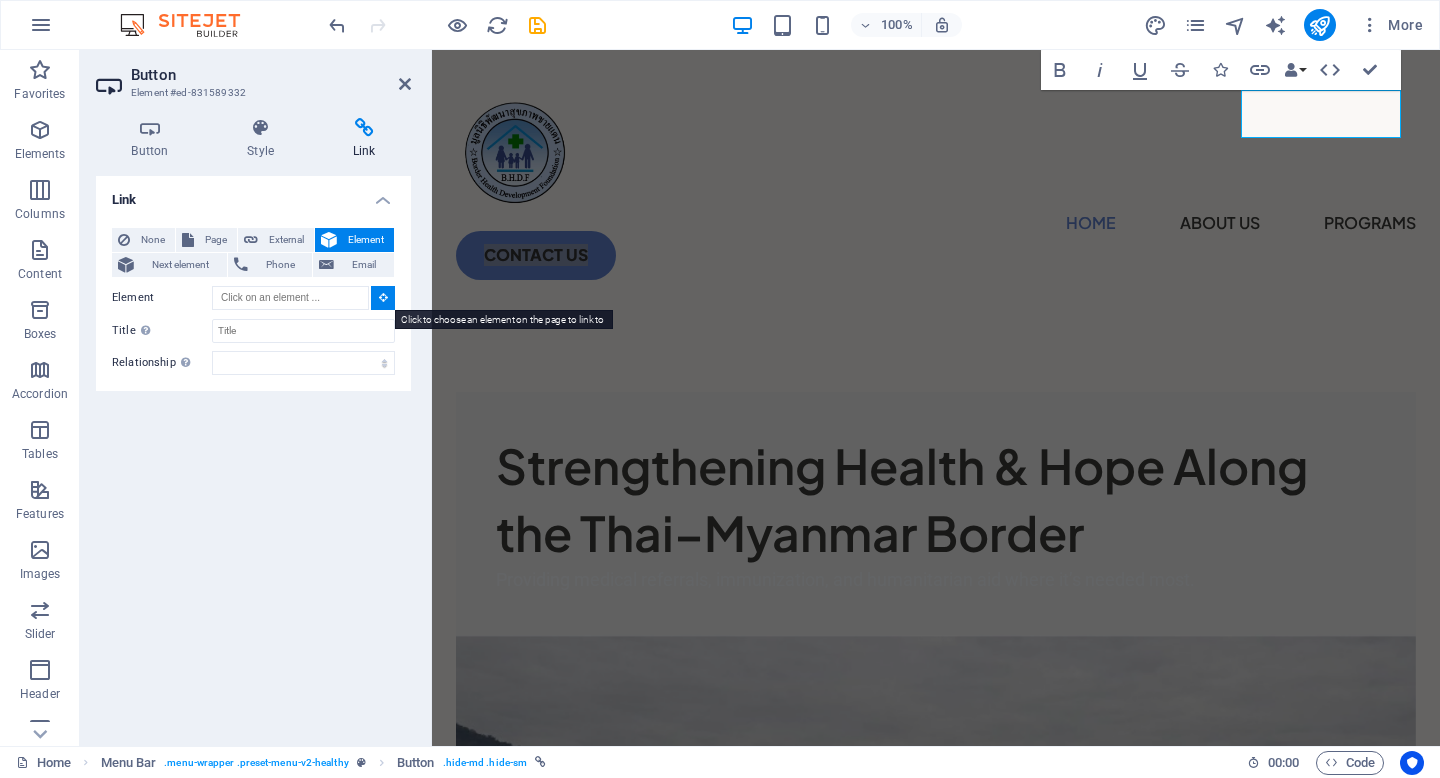 click at bounding box center [383, 297] 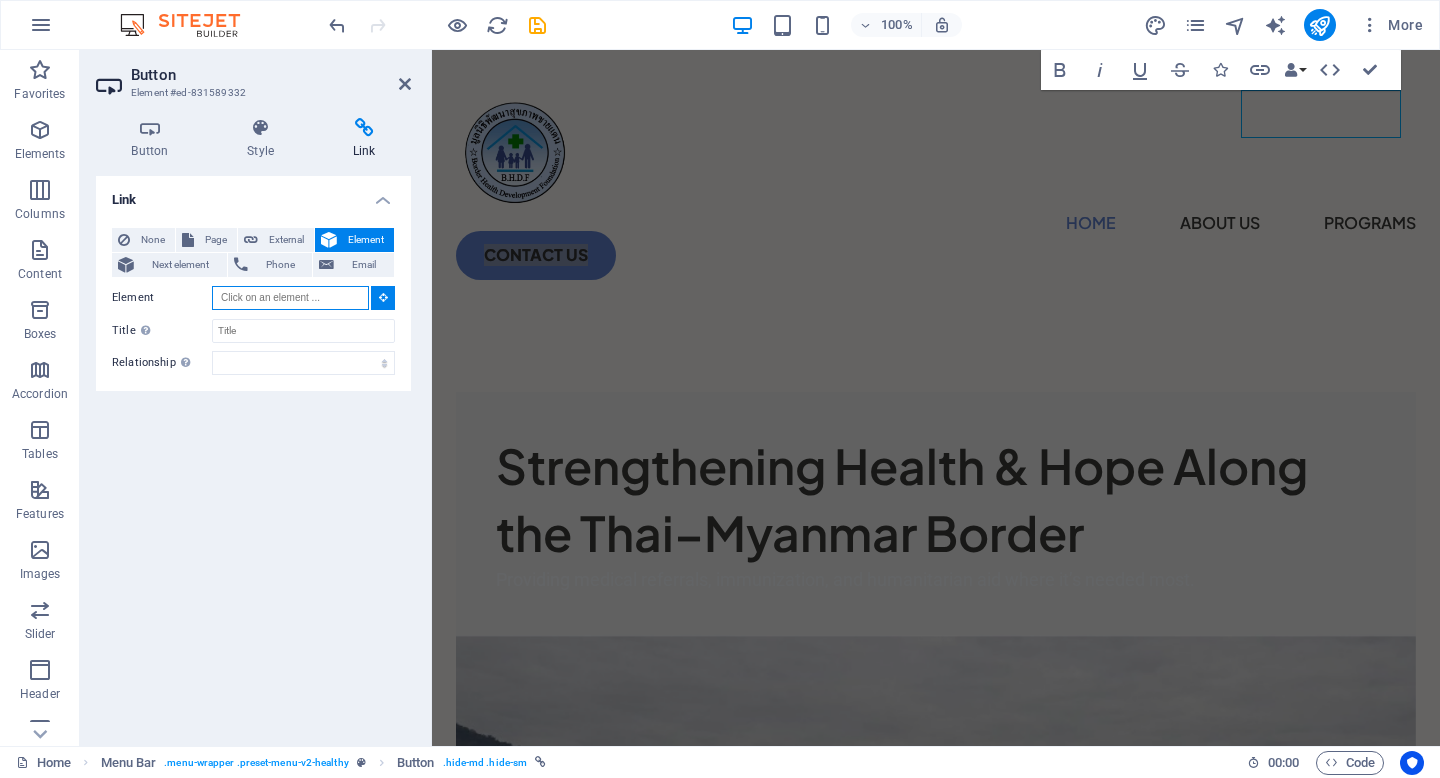 click on "Element" at bounding box center (290, 298) 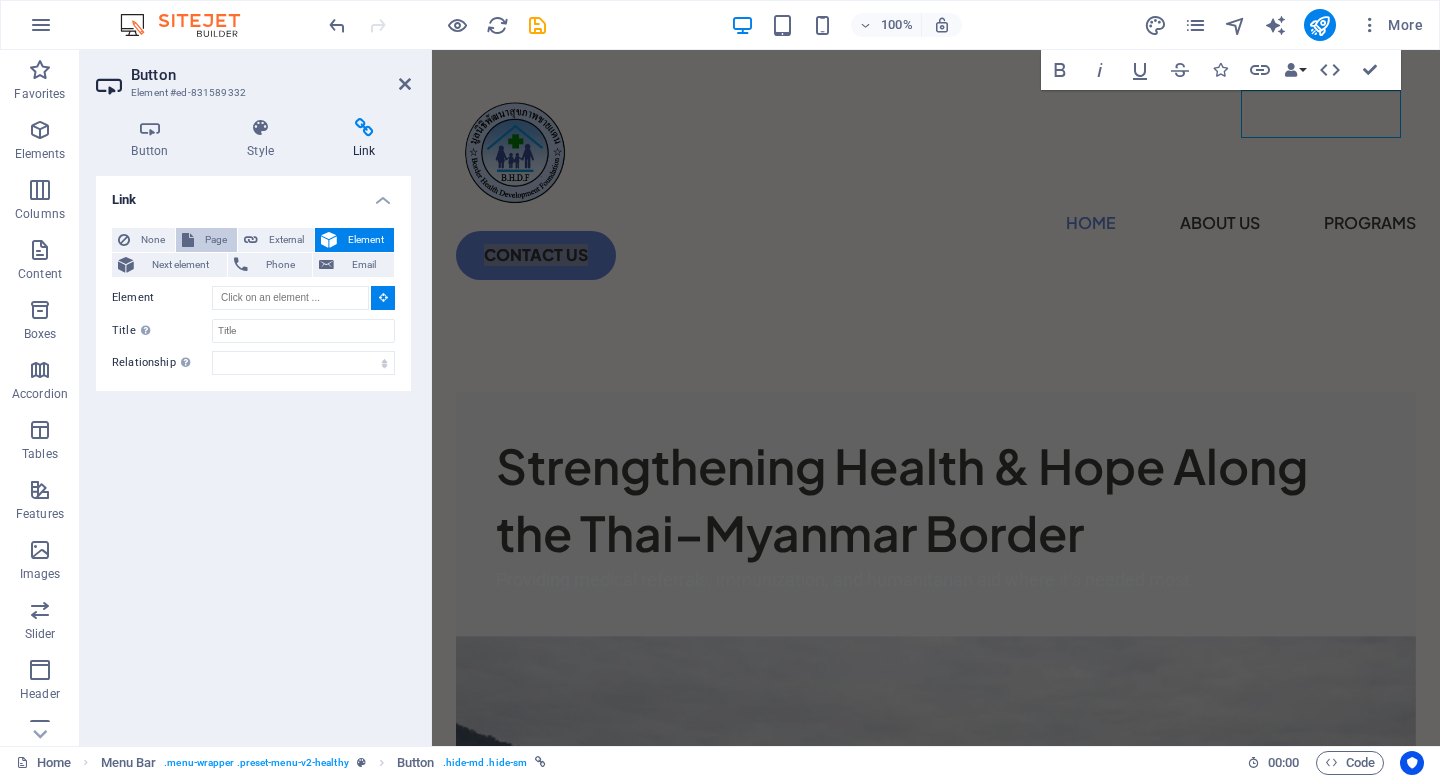 click on "Page" at bounding box center (215, 240) 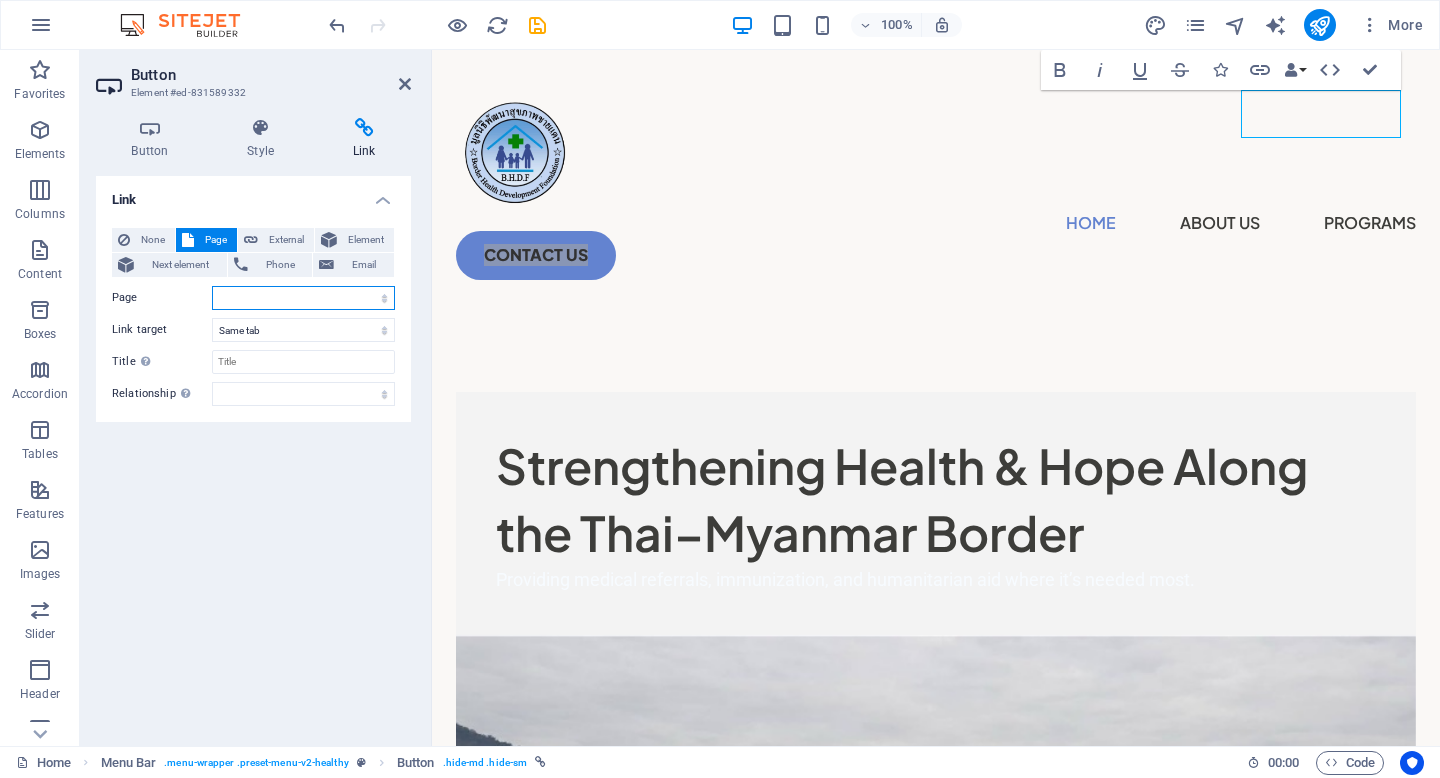click on "Home About Us Programs Services Contact Us" at bounding box center (303, 298) 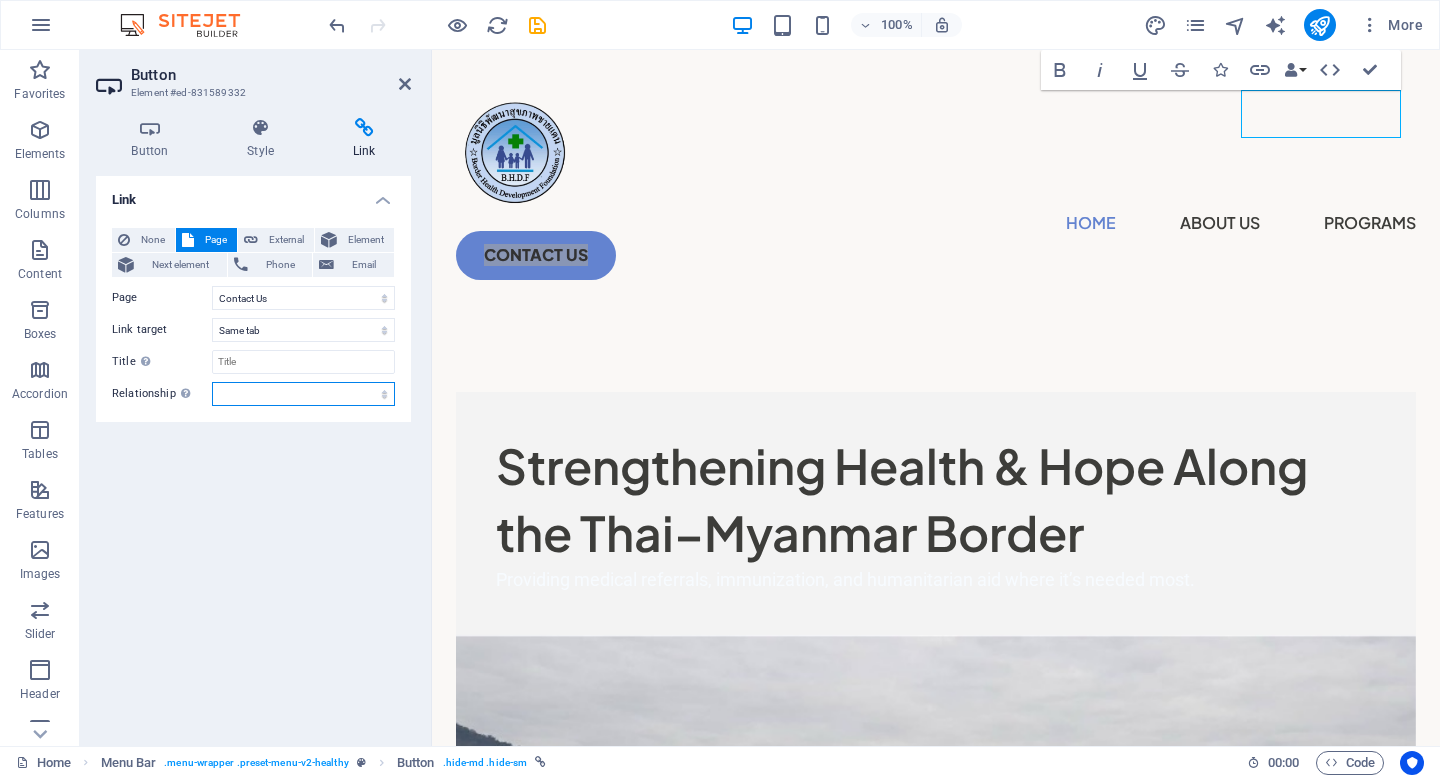 click on "alternate author bookmark external help license next nofollow noreferrer noopener prev search tag" at bounding box center (303, 394) 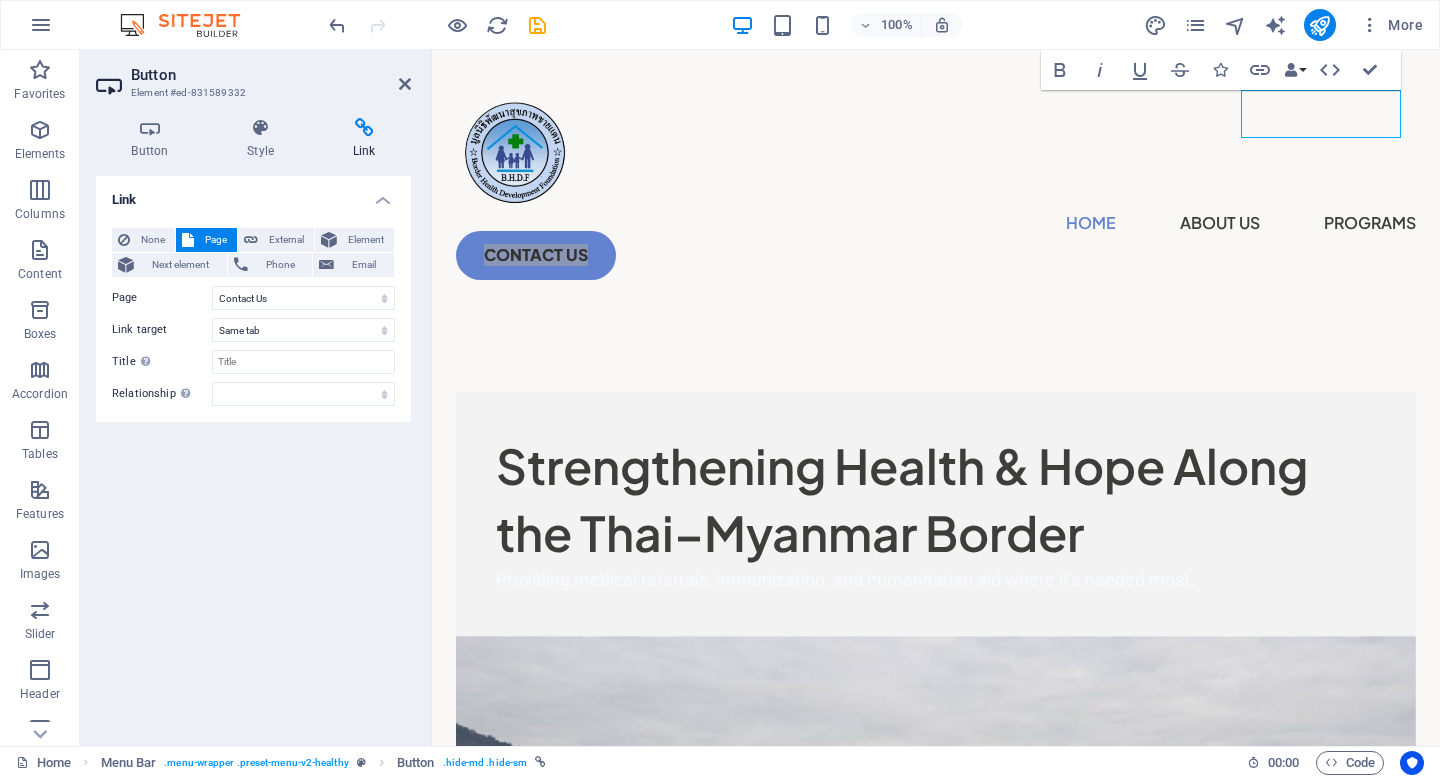 click on "None Page External Element Next element Phone Email Page Home About Us Programs Services Contact Us Element
URL Phone Email Link target New tab Same tab Overlay Title Additional link description, should not be the same as the link text. The title is most often shown as a tooltip text when the mouse moves over the element. Leave empty if uncertain. Relationship Sets the  relationship of this link to the link target . For example, the value "nofollow" instructs search engines not to follow the link. Can be left empty. alternate author bookmark external help license next nofollow noreferrer noopener prev search tag" at bounding box center (253, 317) 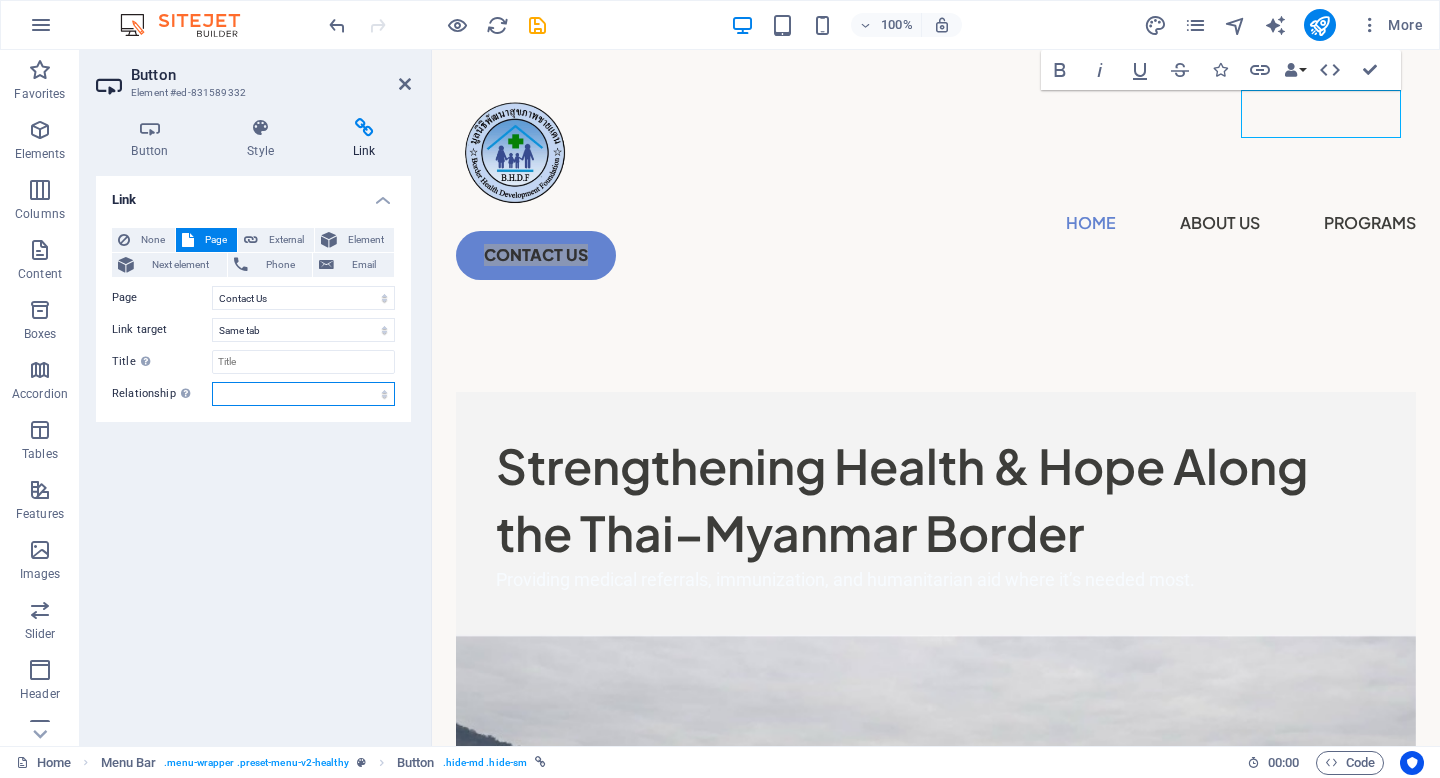 click on "alternate author bookmark external help license next nofollow noreferrer noopener prev search tag" at bounding box center [303, 394] 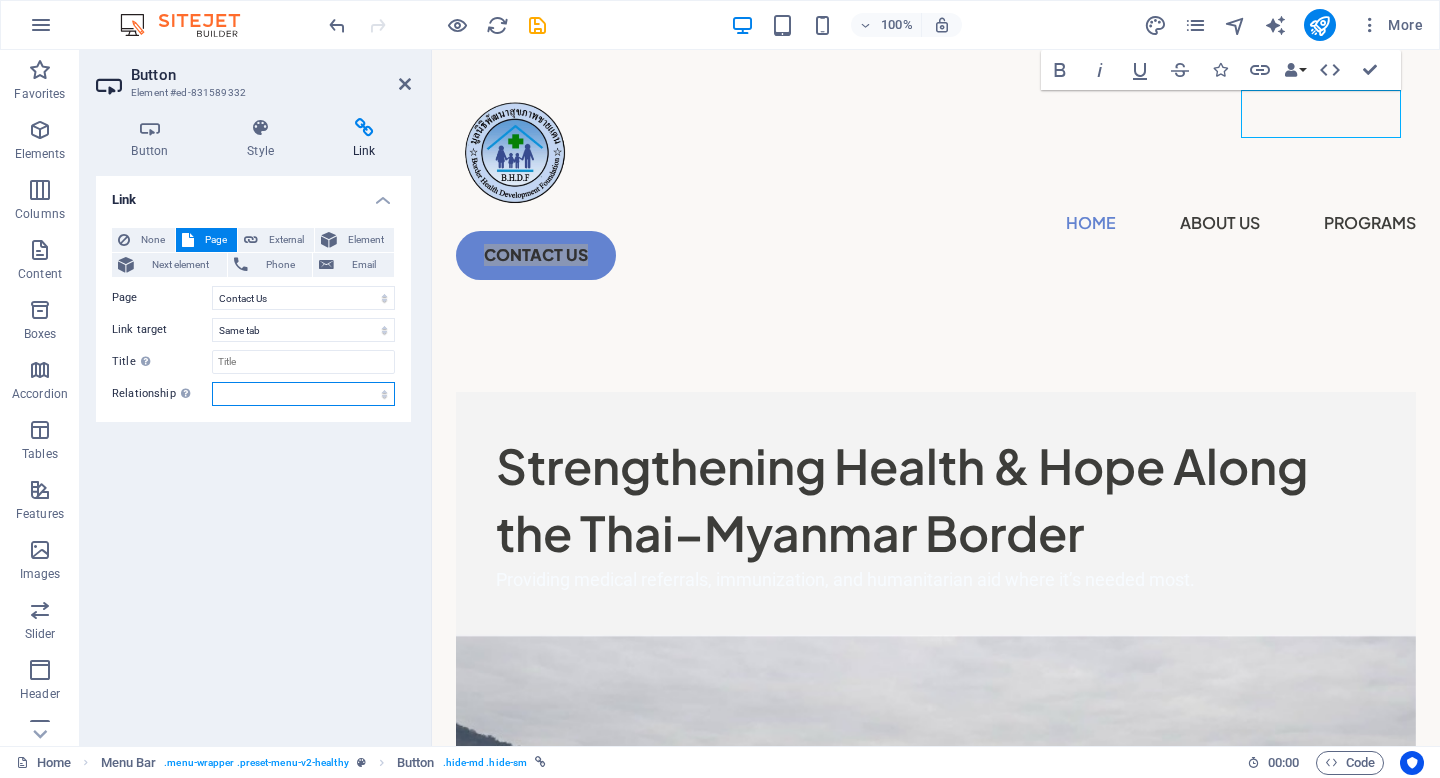 select on "alternate" 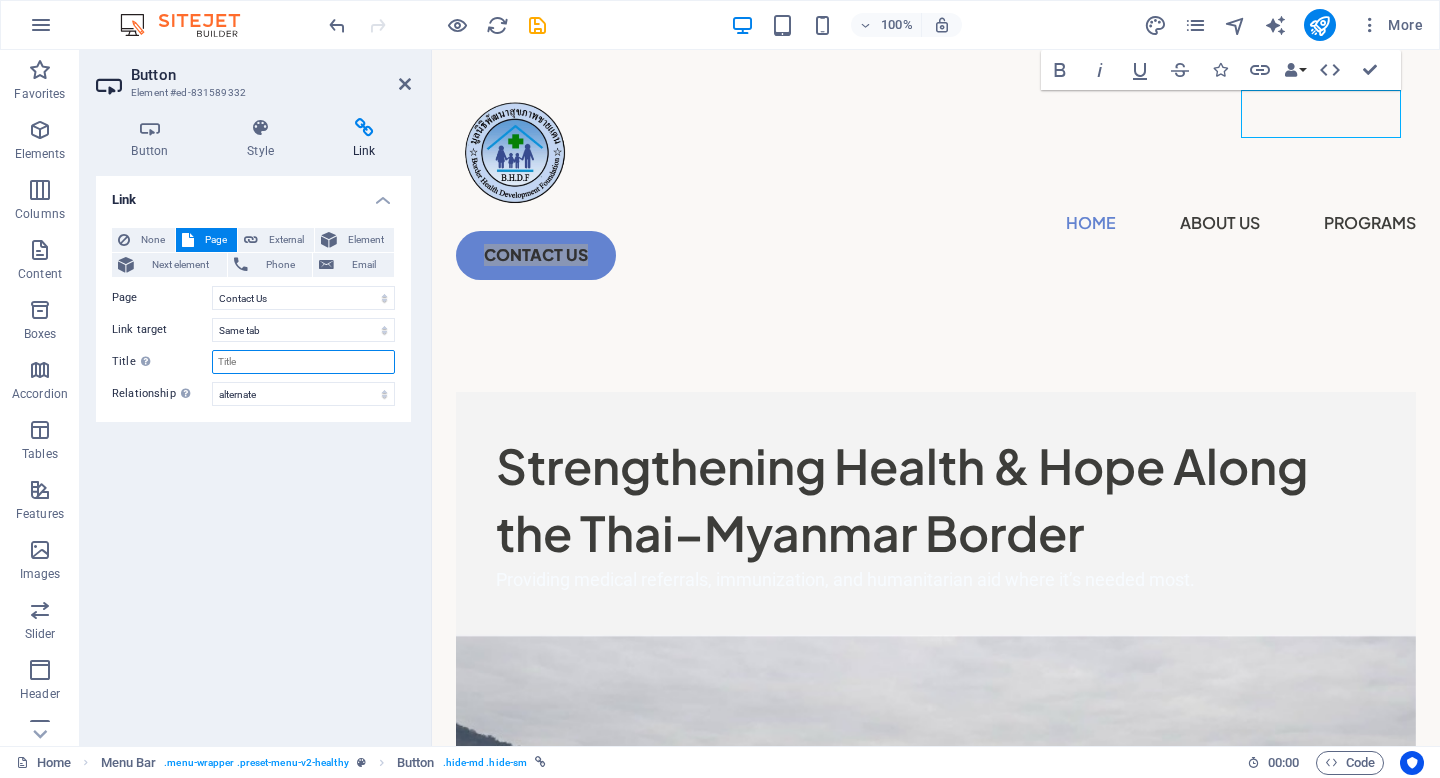 click on "Title Additional link description, should not be the same as the link text. The title is most often shown as a tooltip text when the mouse moves over the element. Leave empty if uncertain." at bounding box center (303, 362) 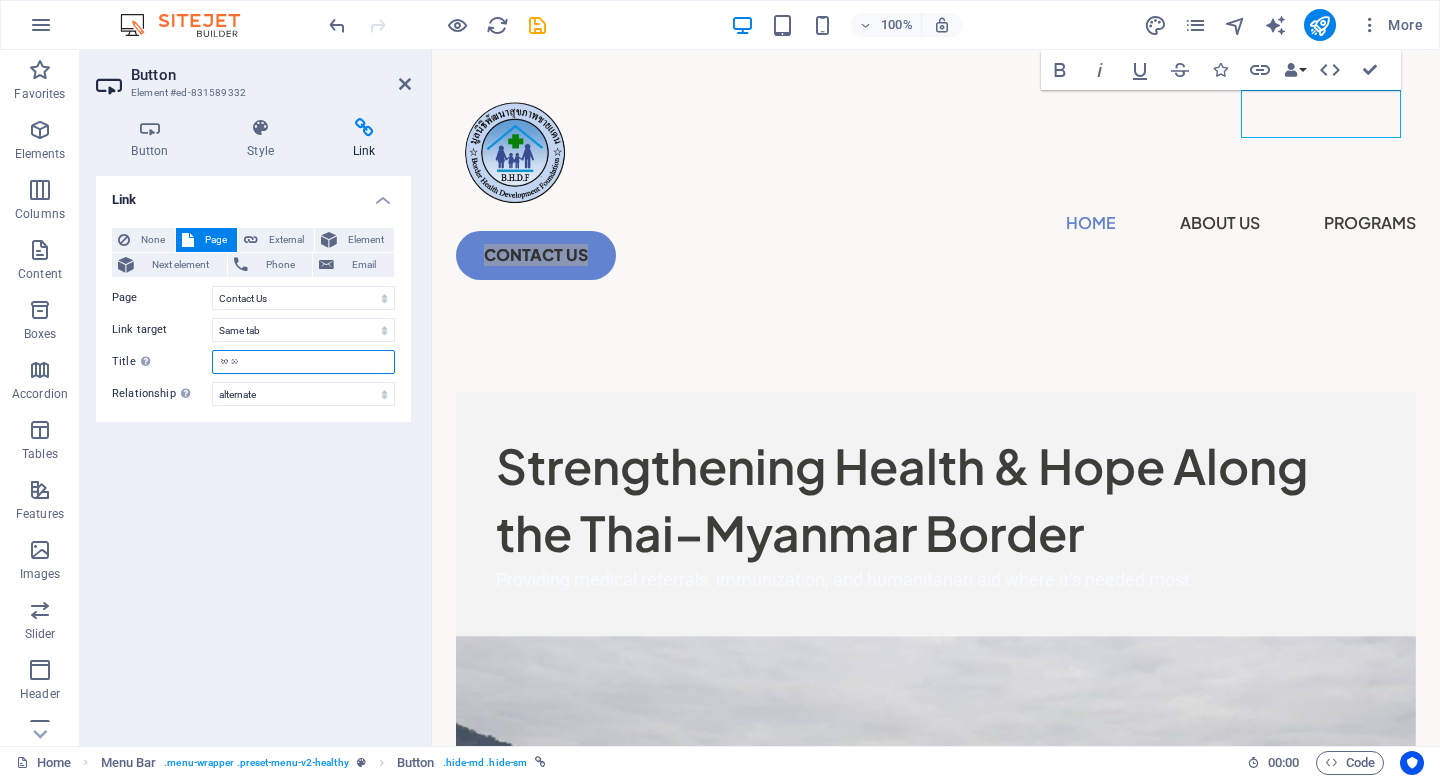 type on "ဃ" 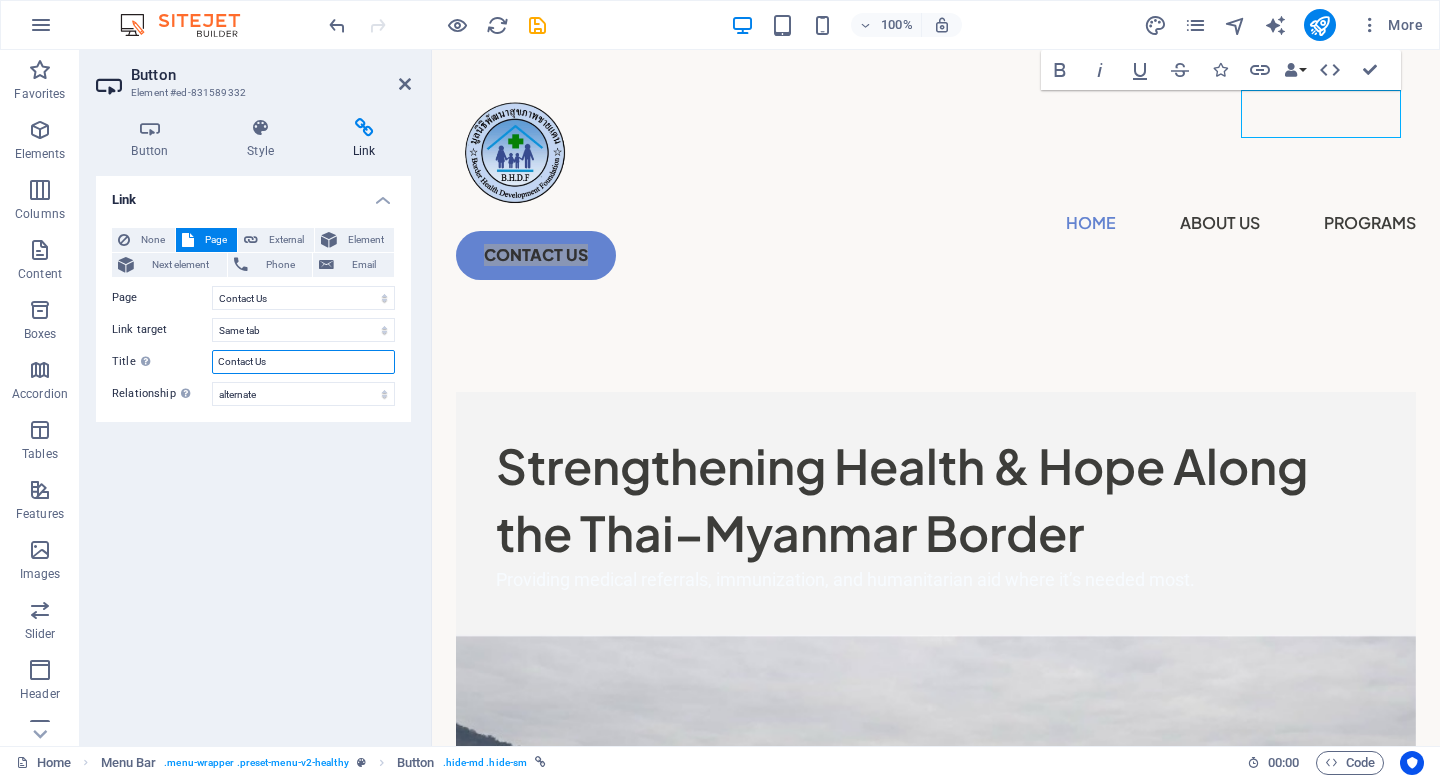 type on "Contact Us" 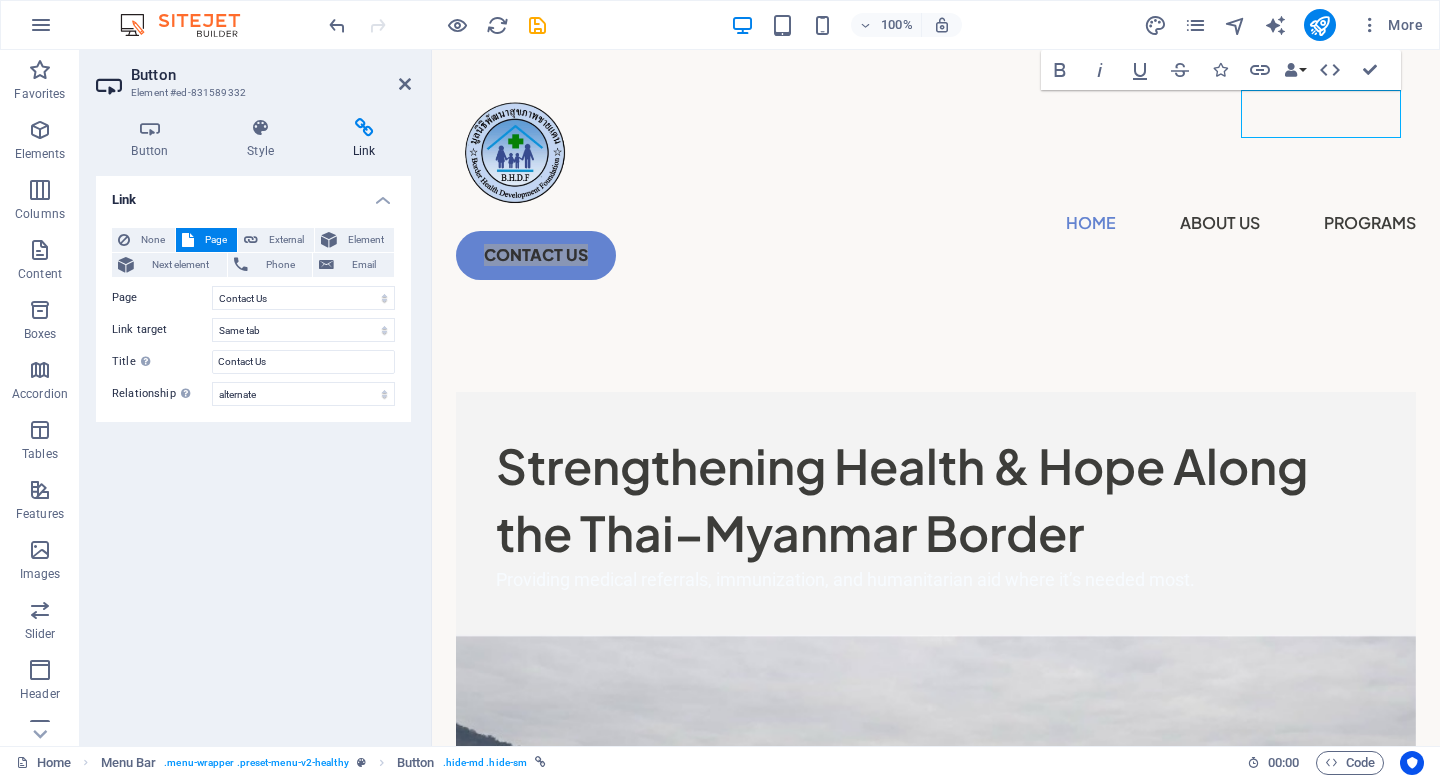 click on "Link None Page External Element Next element Phone Email Page Home About Us Programs Services Contact Us Element
URL Phone Email Link target New tab Same tab Overlay Title Additional link description, should not be the same as the link text. The title is most often shown as a tooltip text when the mouse moves over the element. Leave empty if uncertain. Contact Us Relationship Sets the  relationship of this link to the link target . For example, the value "nofollow" instructs search engines not to follow the link. Can be left empty. alternate author bookmark external help license next nofollow noreferrer noopener prev search tag" at bounding box center (253, 453) 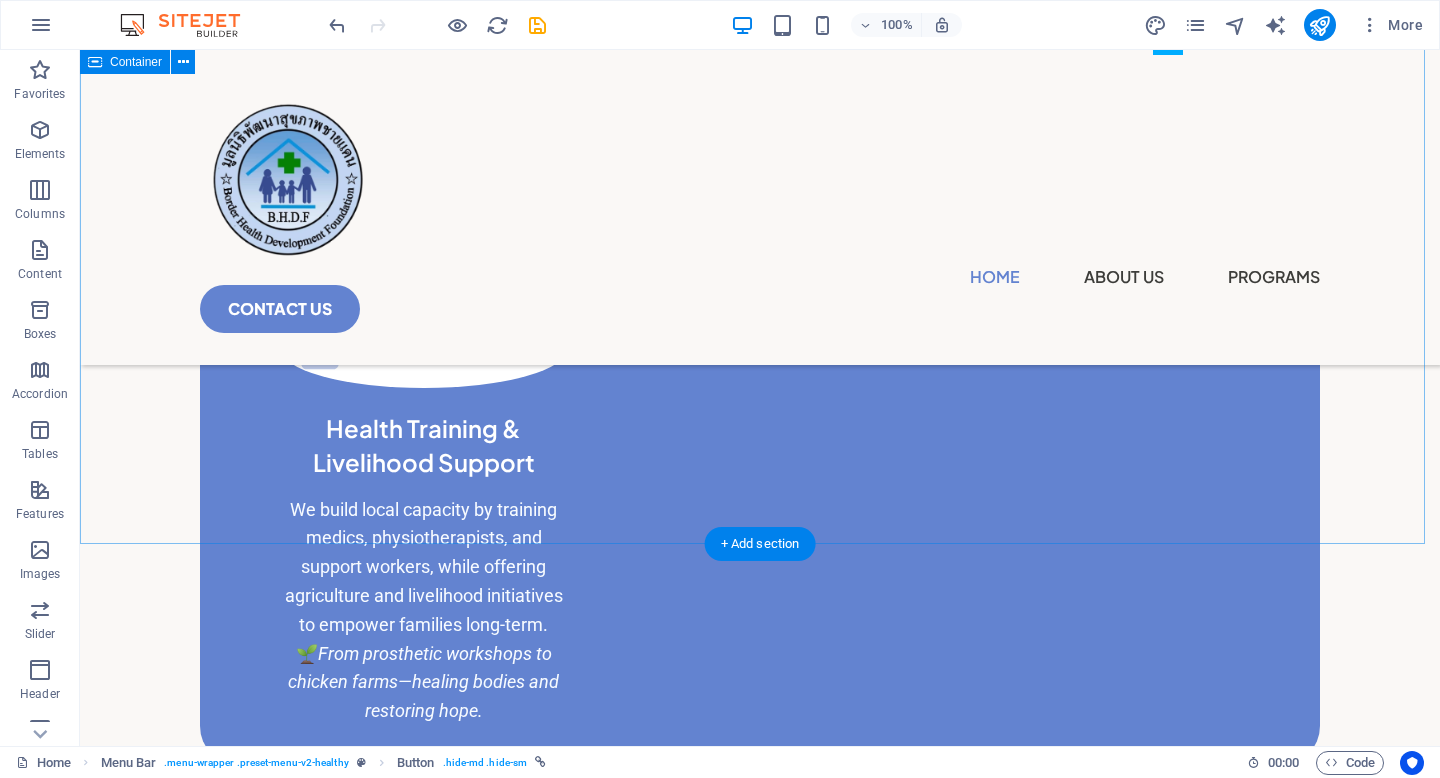 scroll, scrollTop: 2590, scrollLeft: 0, axis: vertical 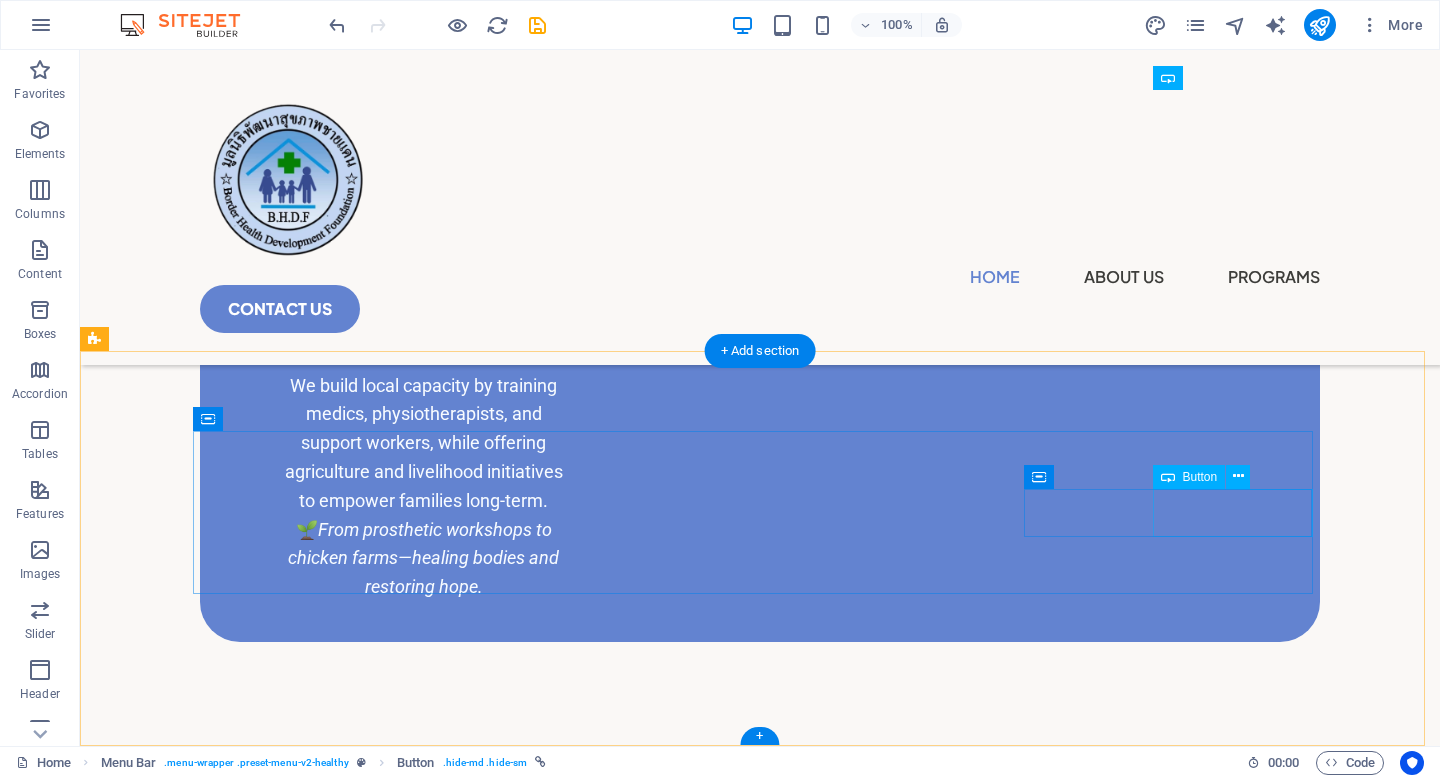 click on "Contact US" at bounding box center (760, 2004) 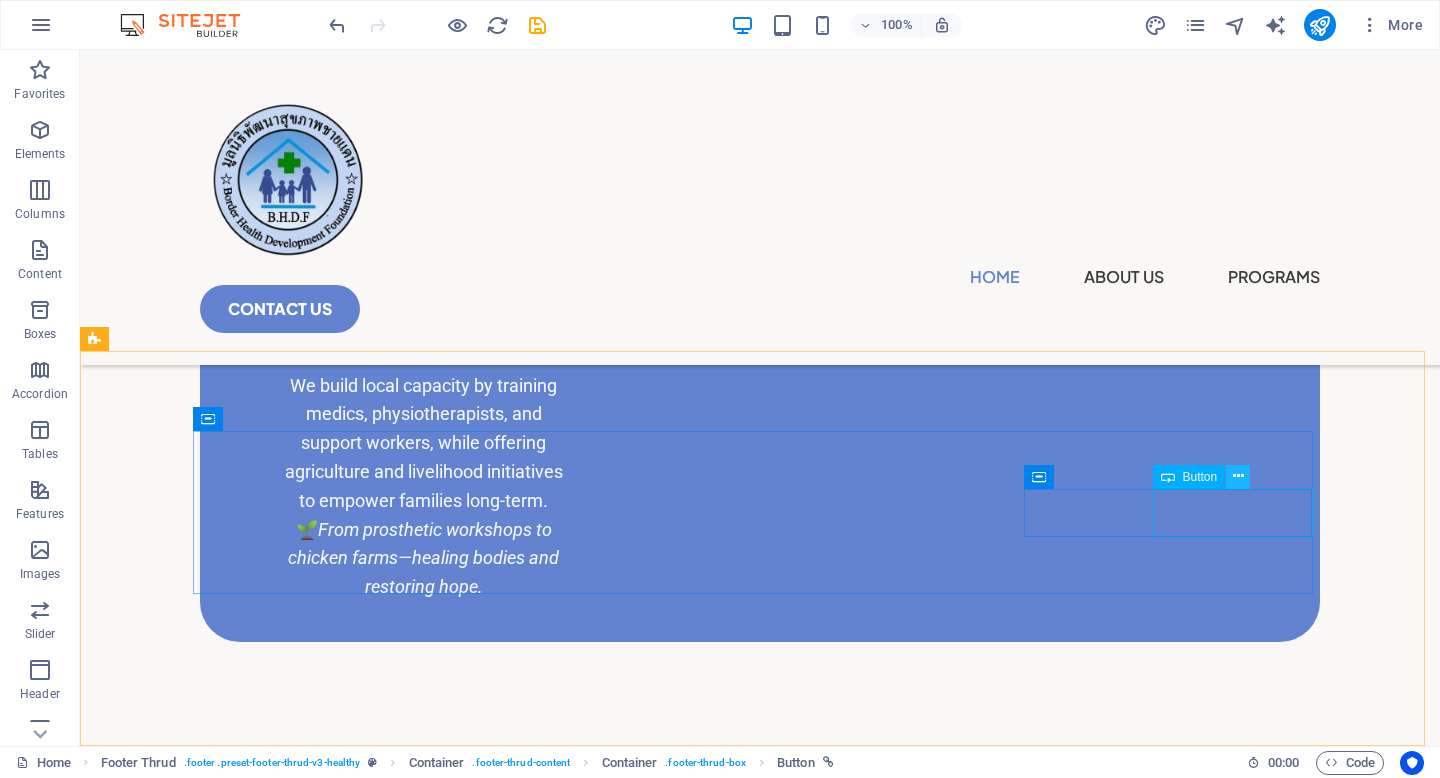 click at bounding box center [1238, 476] 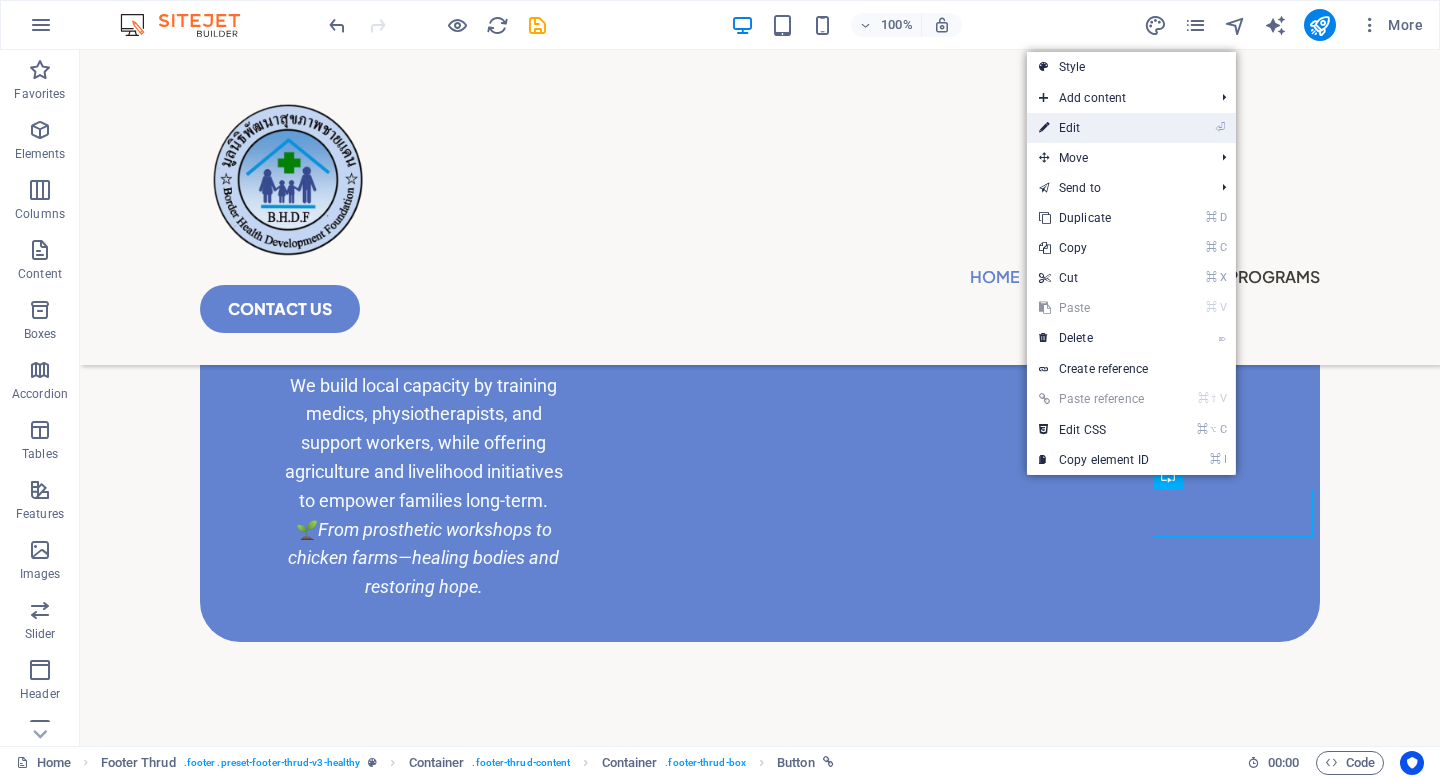 click on "⏎  Edit" at bounding box center (1094, 128) 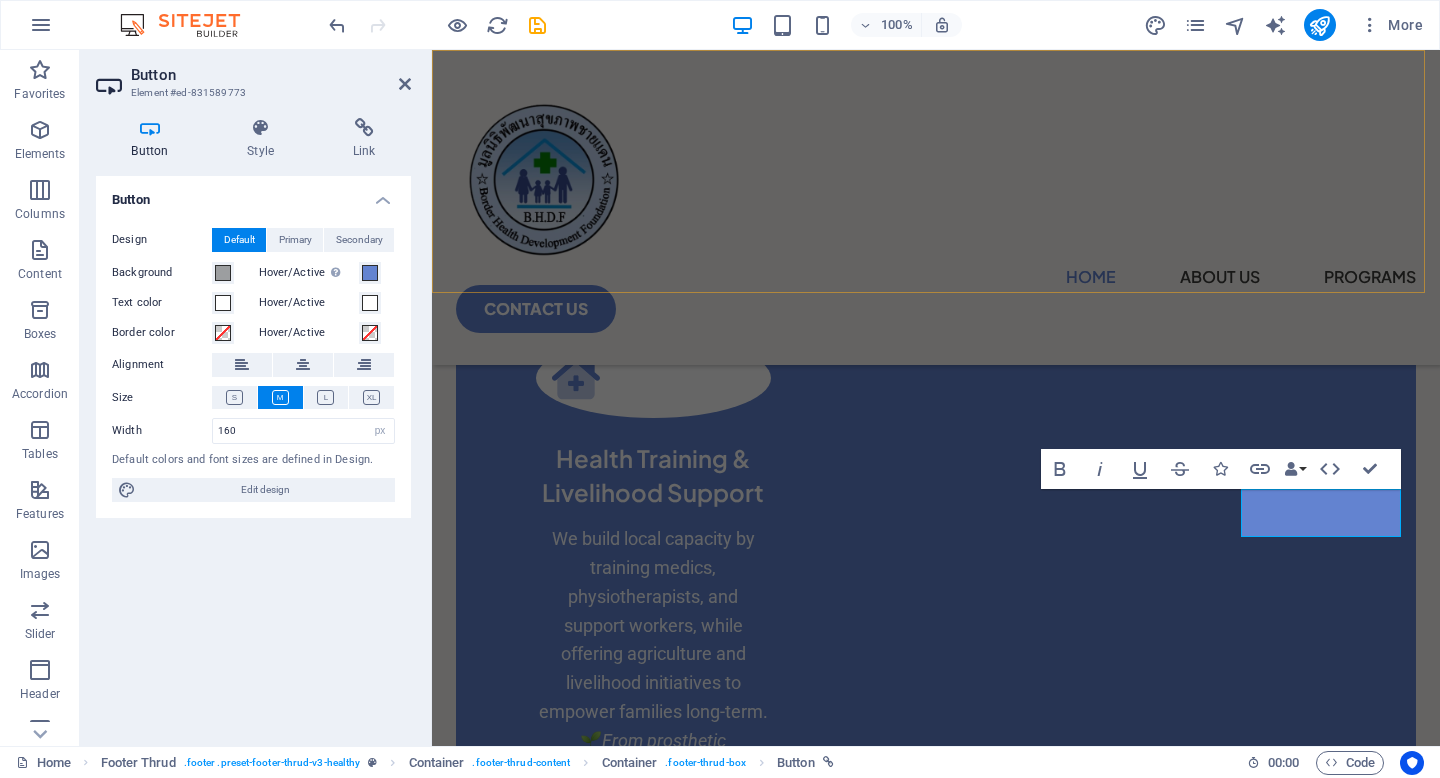 scroll, scrollTop: 2681, scrollLeft: 0, axis: vertical 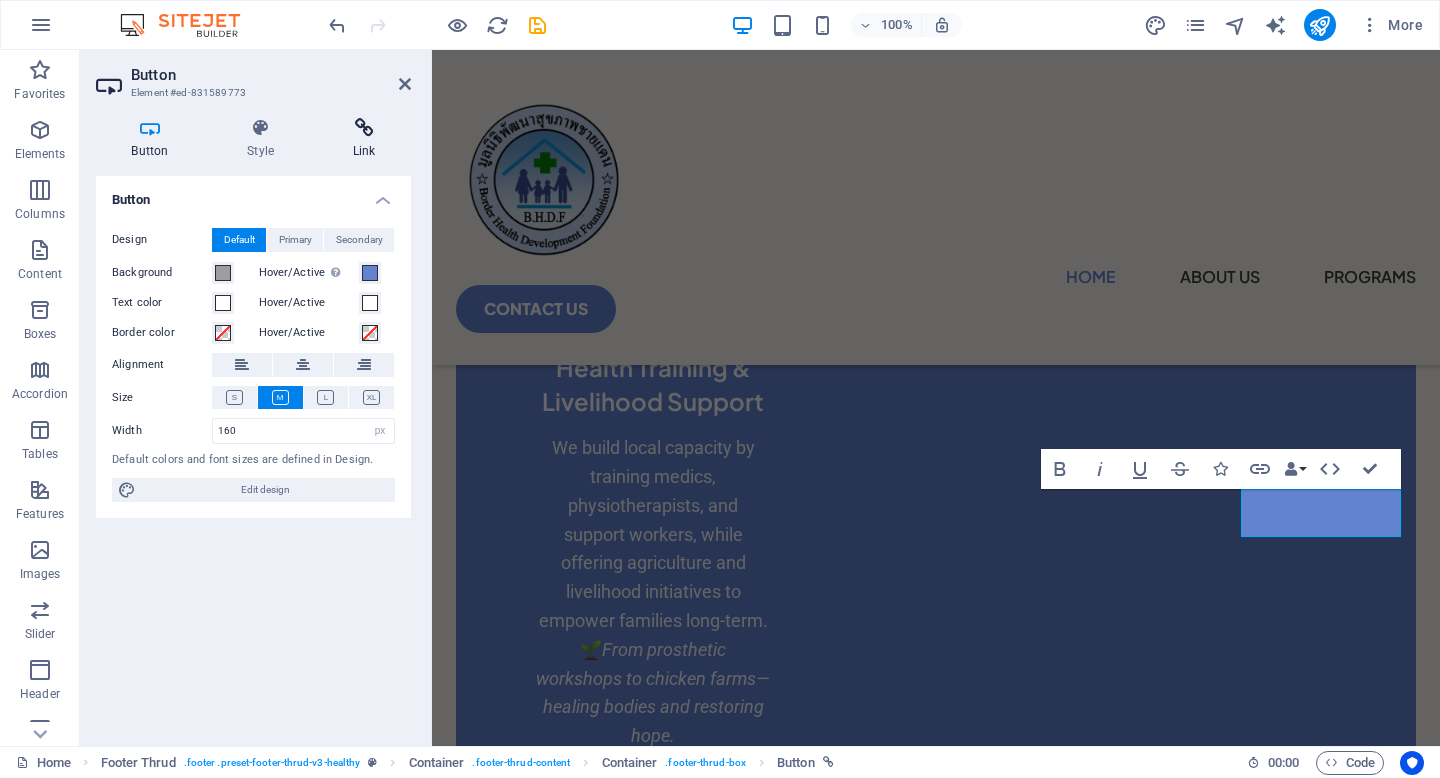 click at bounding box center (364, 128) 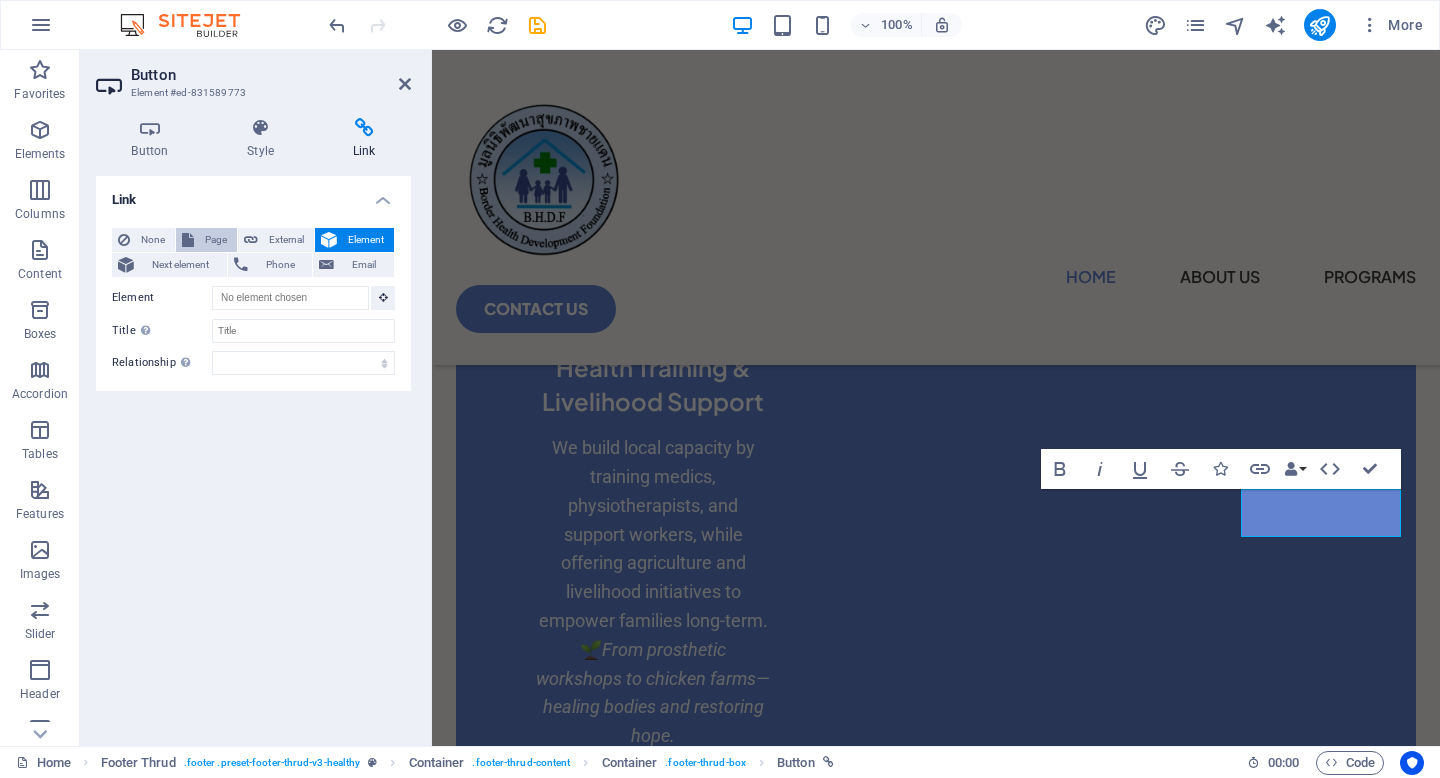 click on "Page" at bounding box center [215, 240] 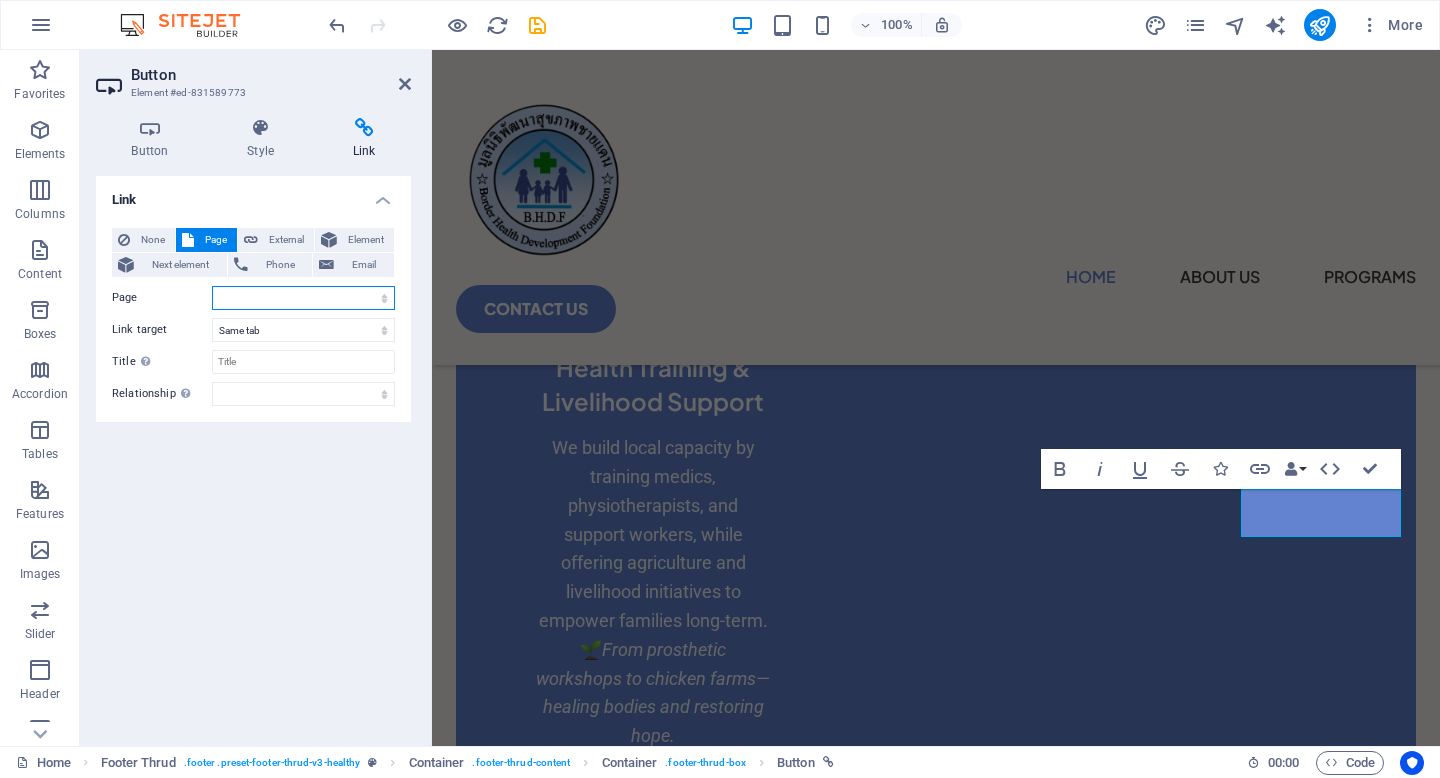 click on "Home About Us Programs Services Contact Us" at bounding box center (303, 298) 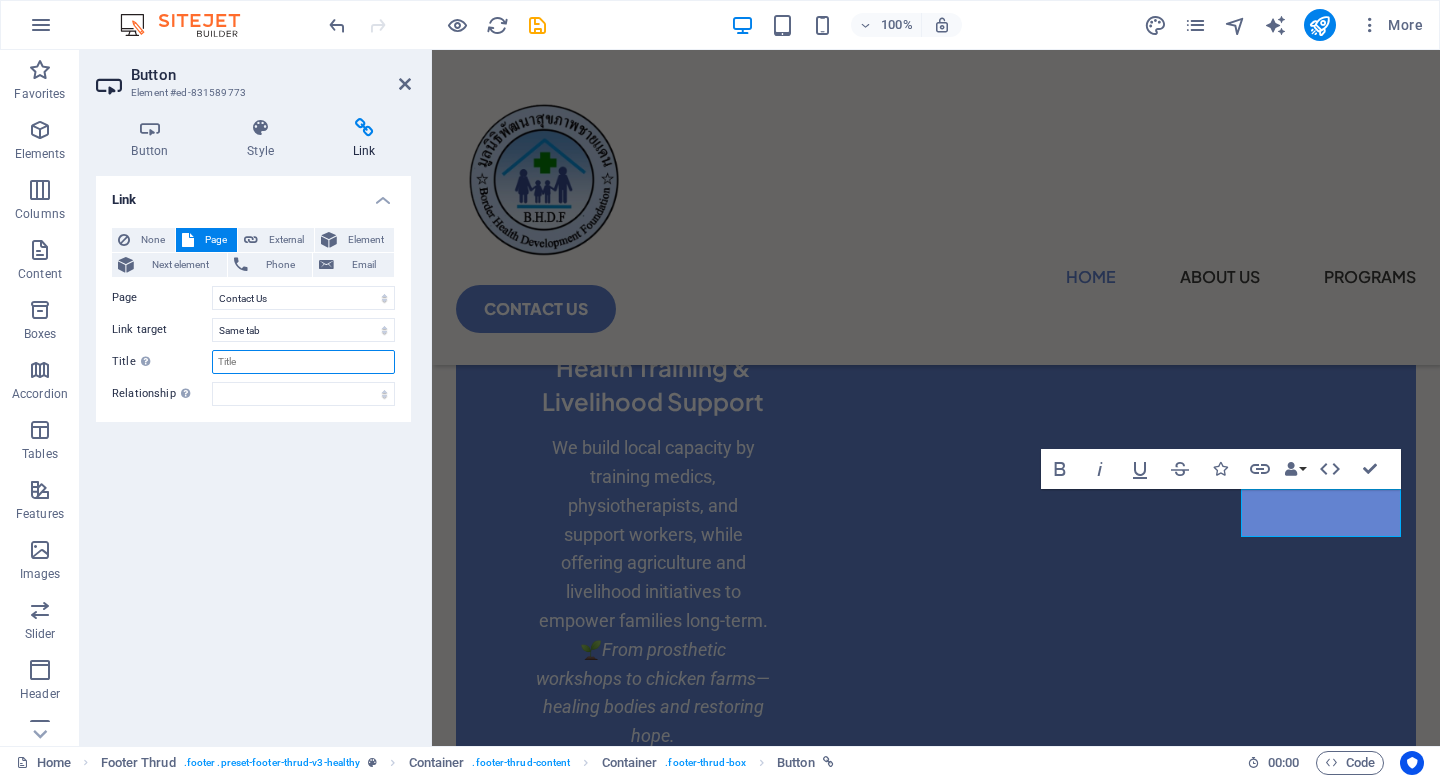 click on "Title Additional link description, should not be the same as the link text. The title is most often shown as a tooltip text when the mouse moves over the element. Leave empty if uncertain." at bounding box center [303, 362] 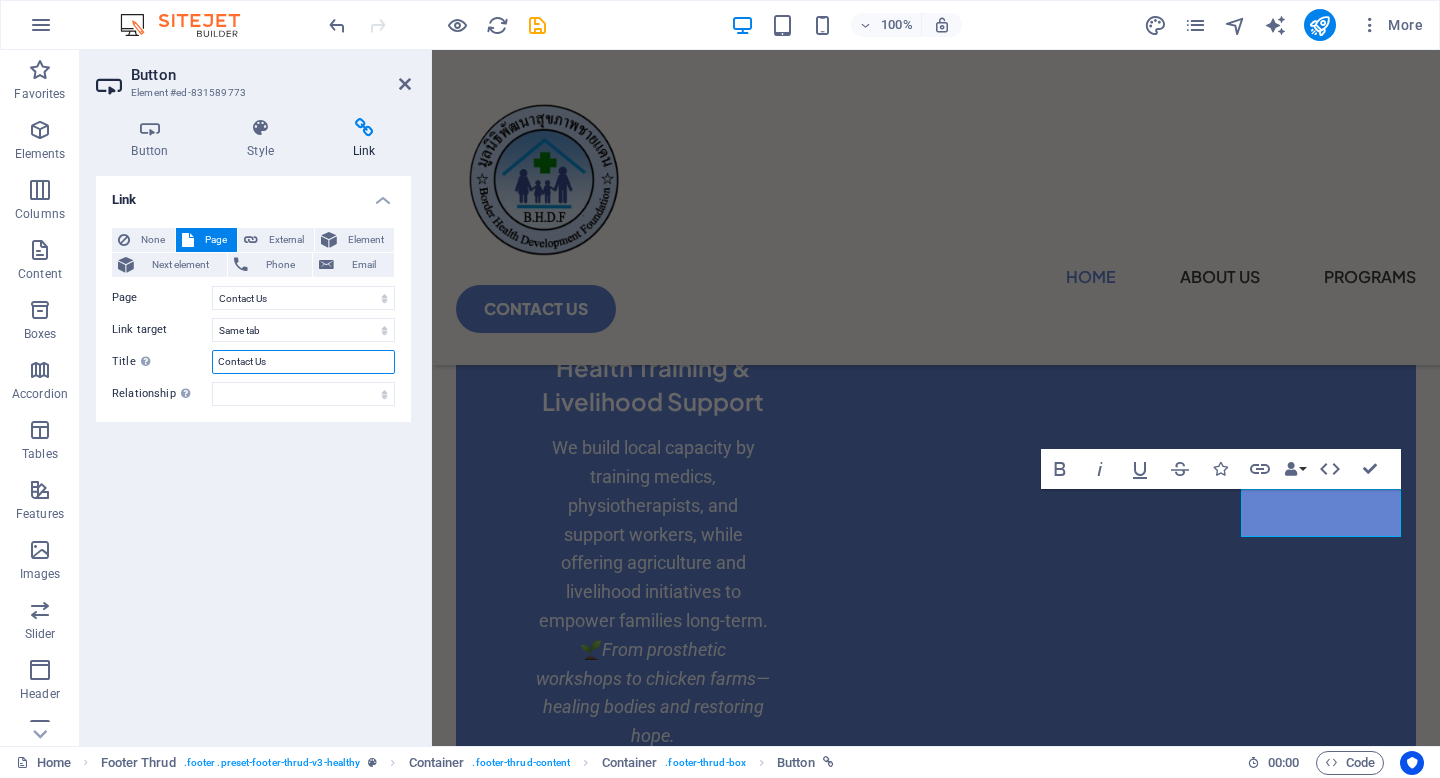 type on "Contact Us" 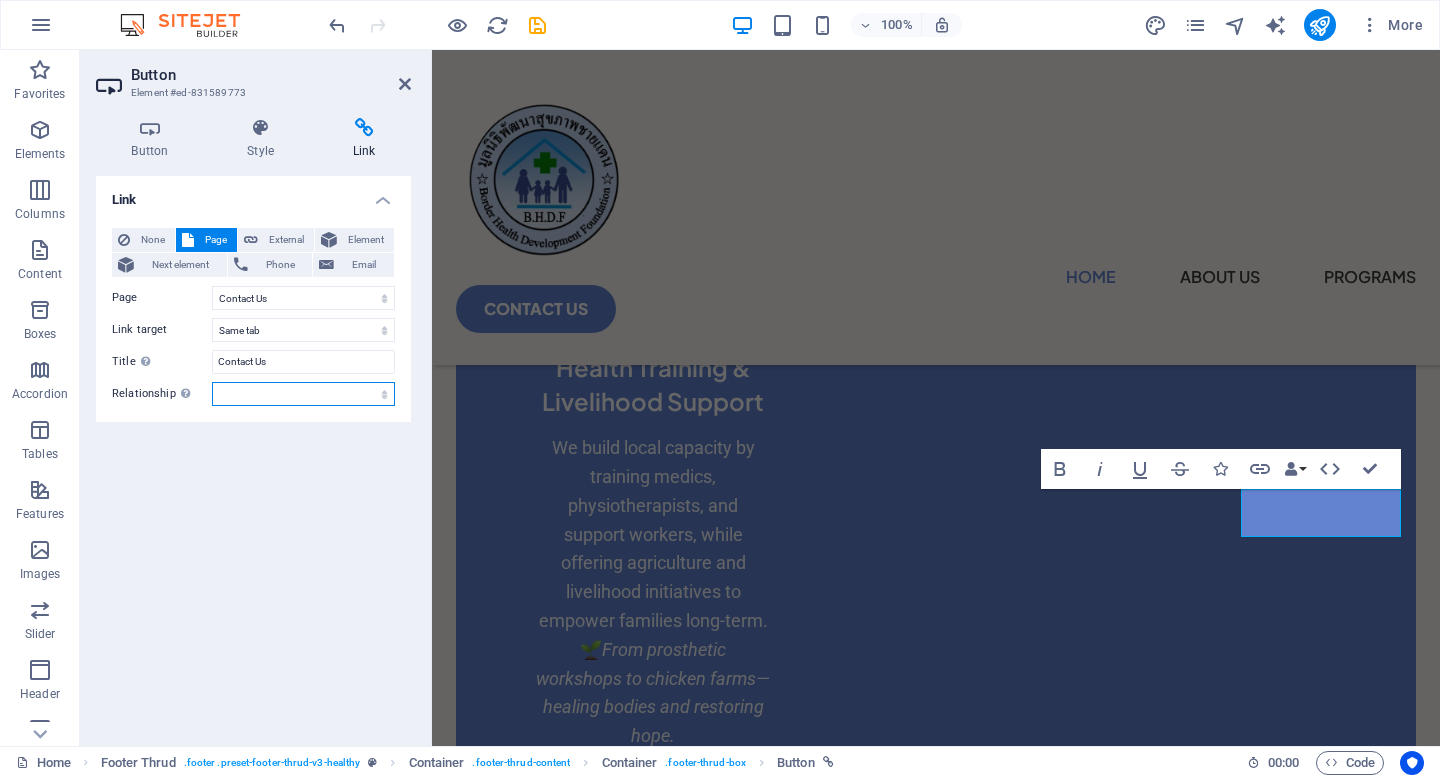 click on "alternate author bookmark external help license next nofollow noreferrer noopener prev search tag" at bounding box center (303, 394) 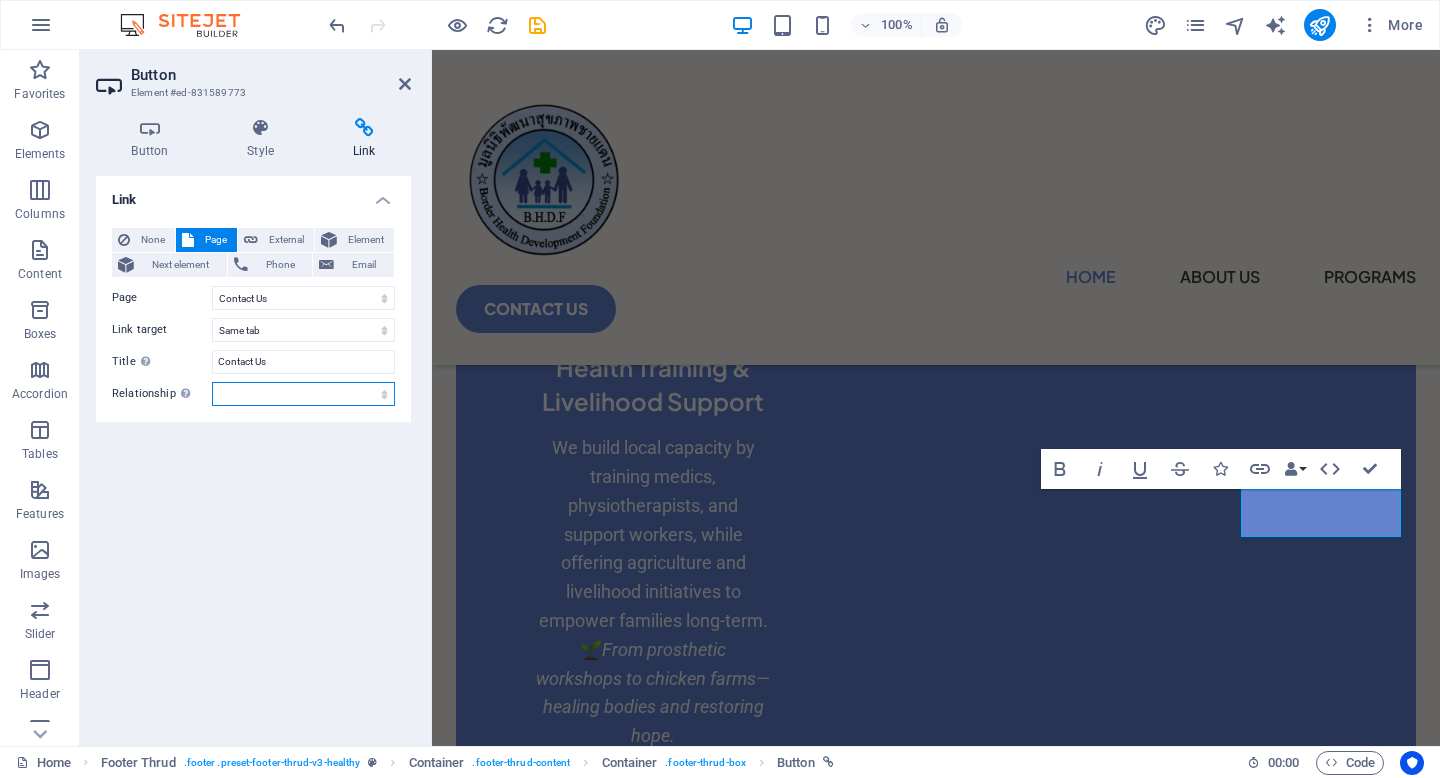 select on "alternate" 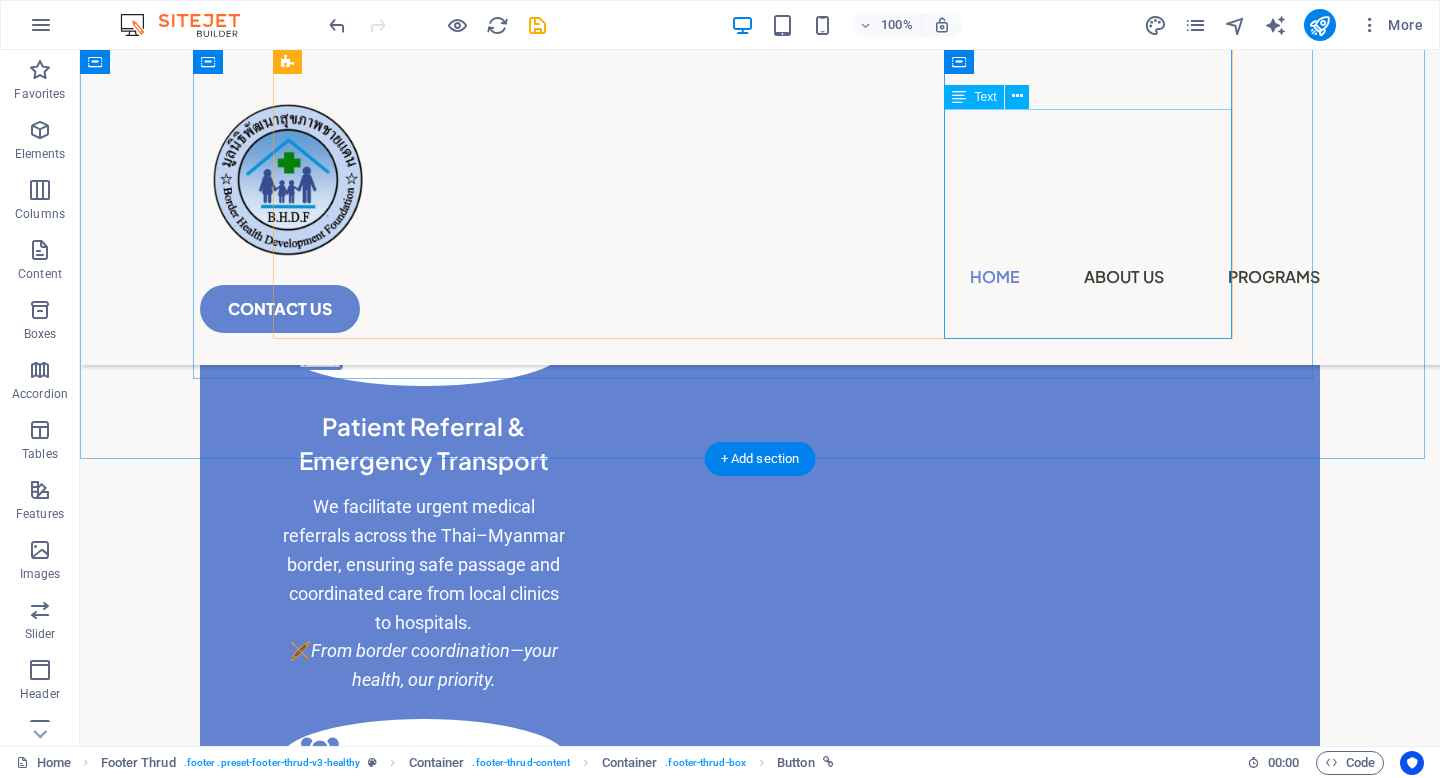 scroll, scrollTop: 0, scrollLeft: 0, axis: both 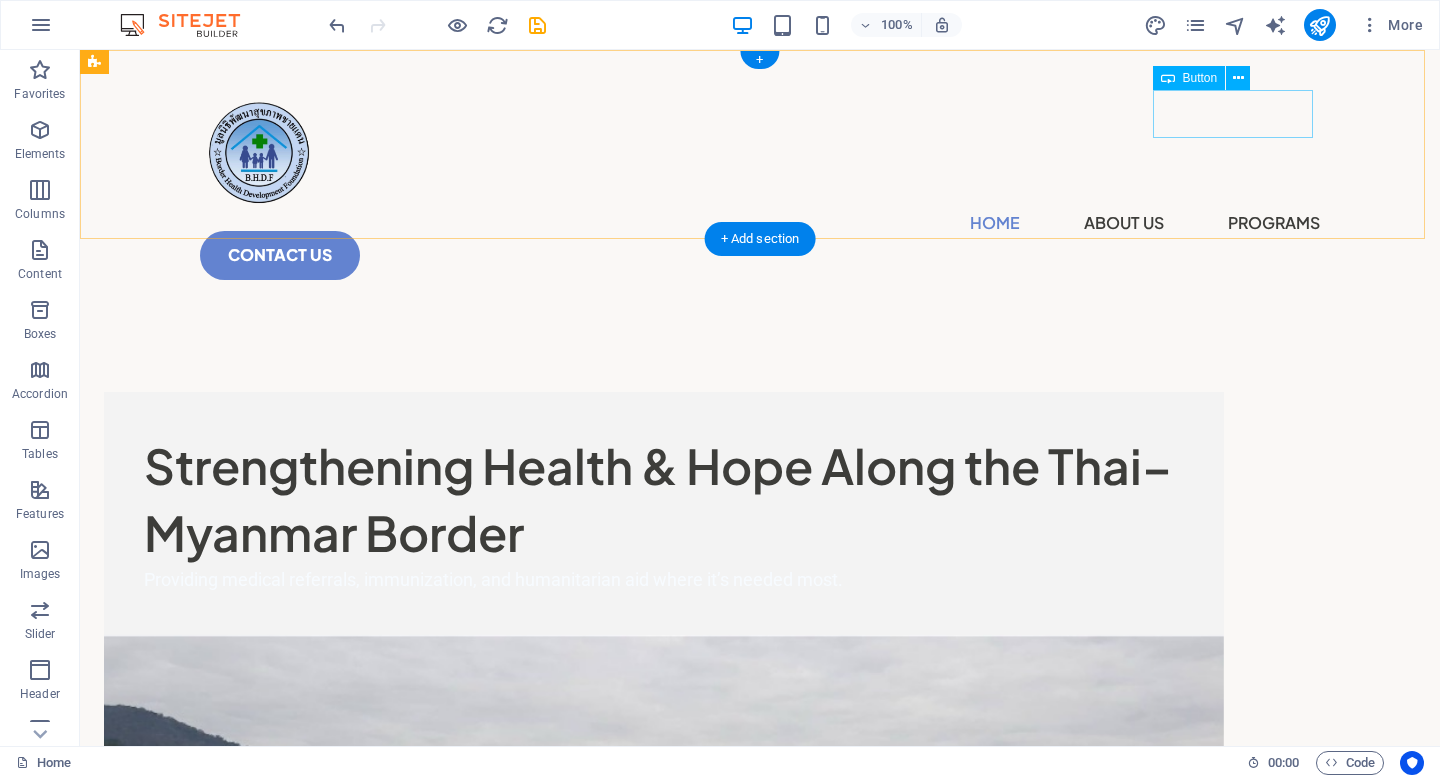 click on "CONTACT US" at bounding box center [760, 255] 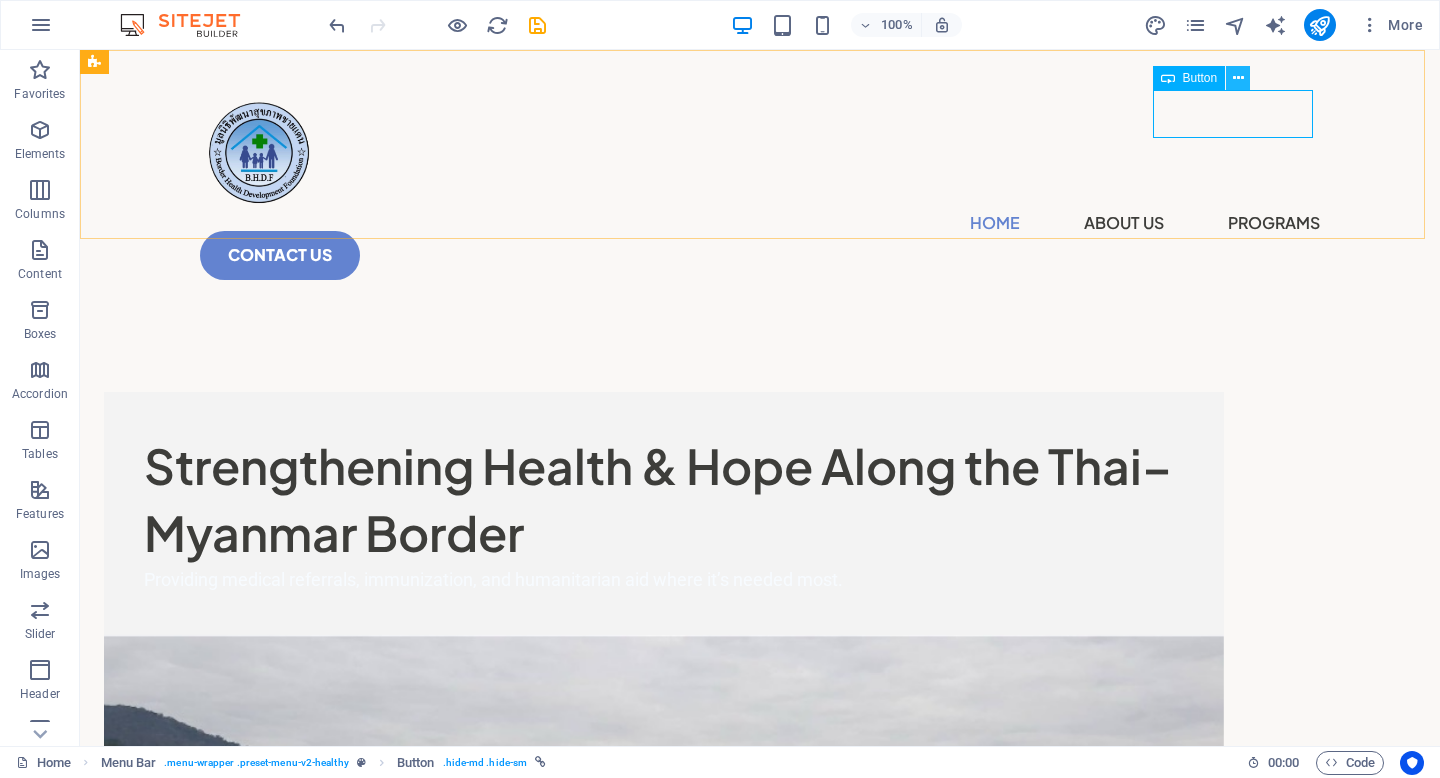 click at bounding box center (1238, 78) 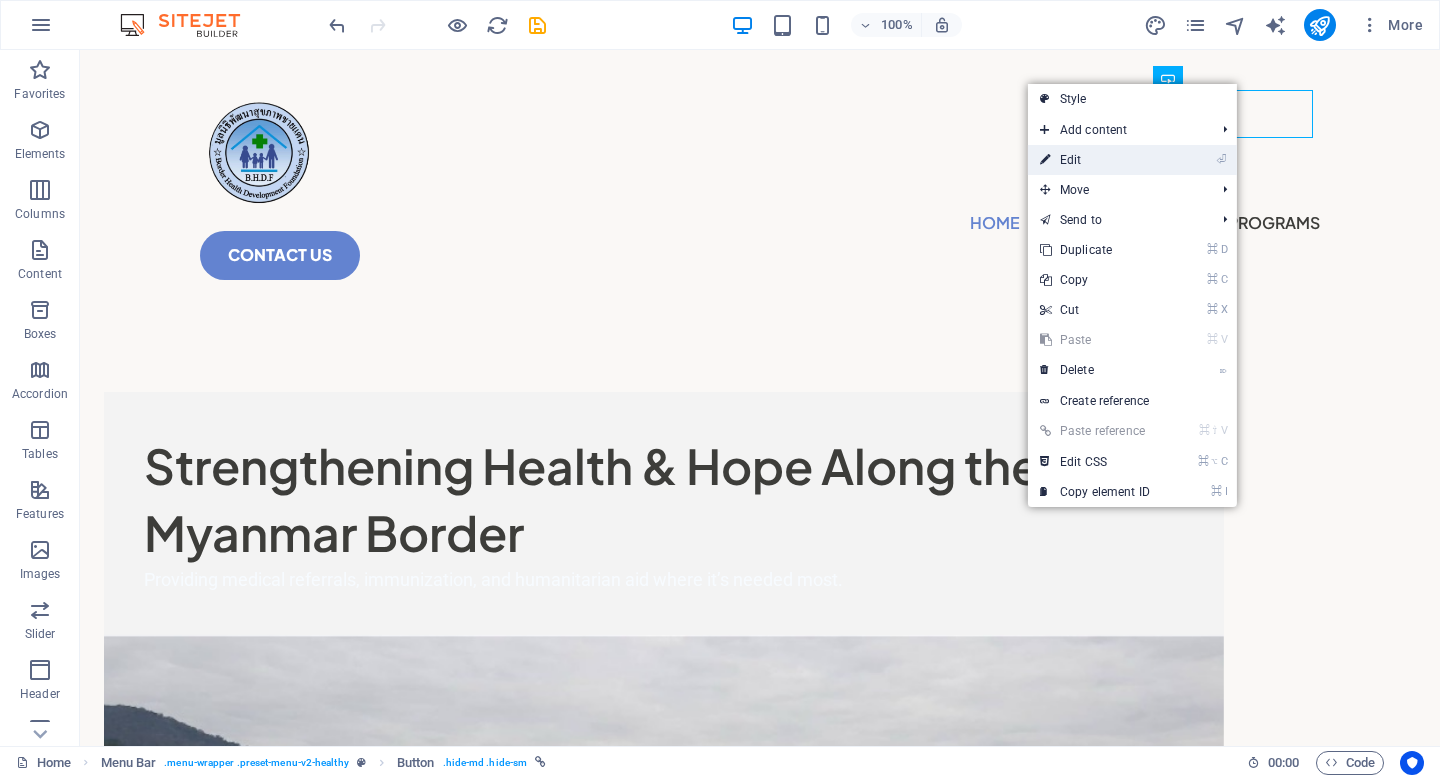 click on "⏎  Edit" at bounding box center [1095, 160] 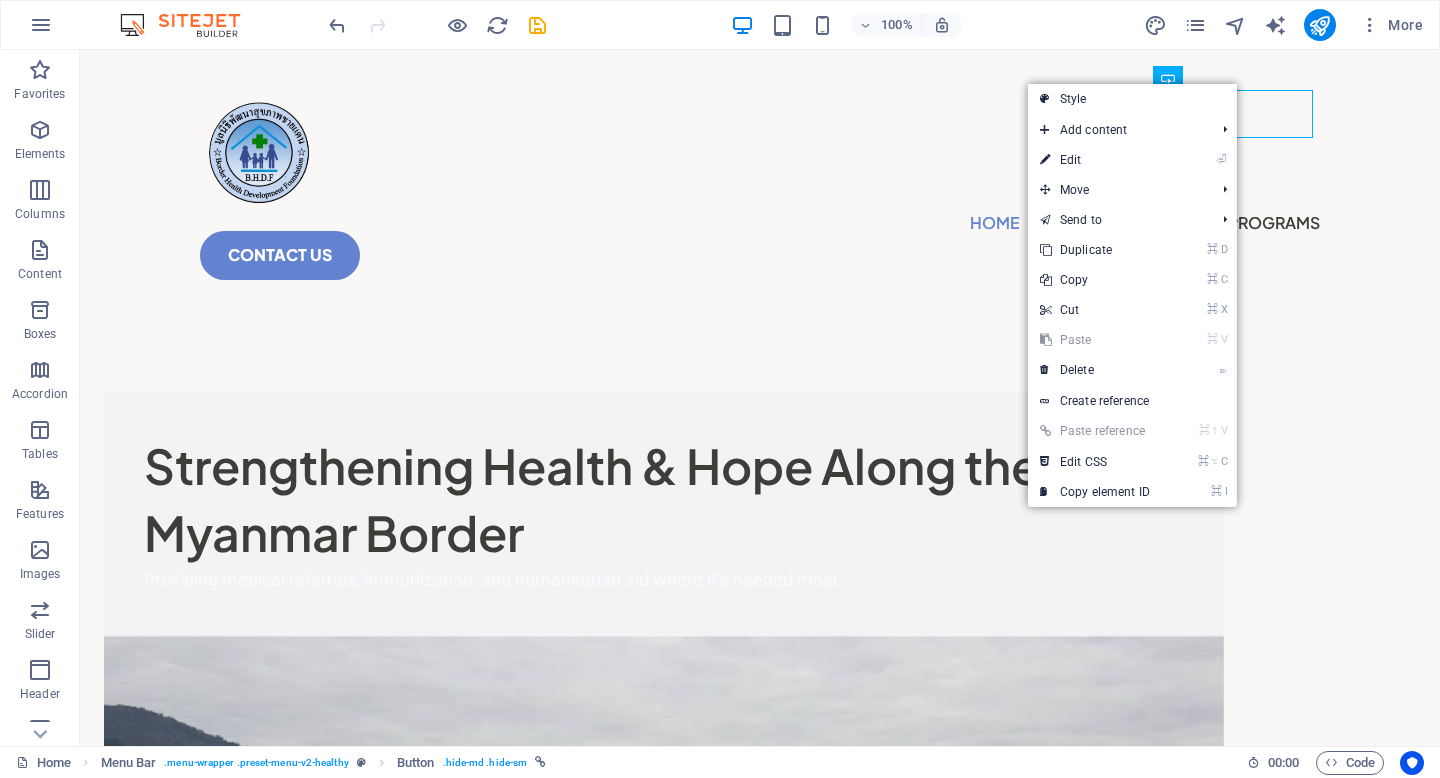 select on "4" 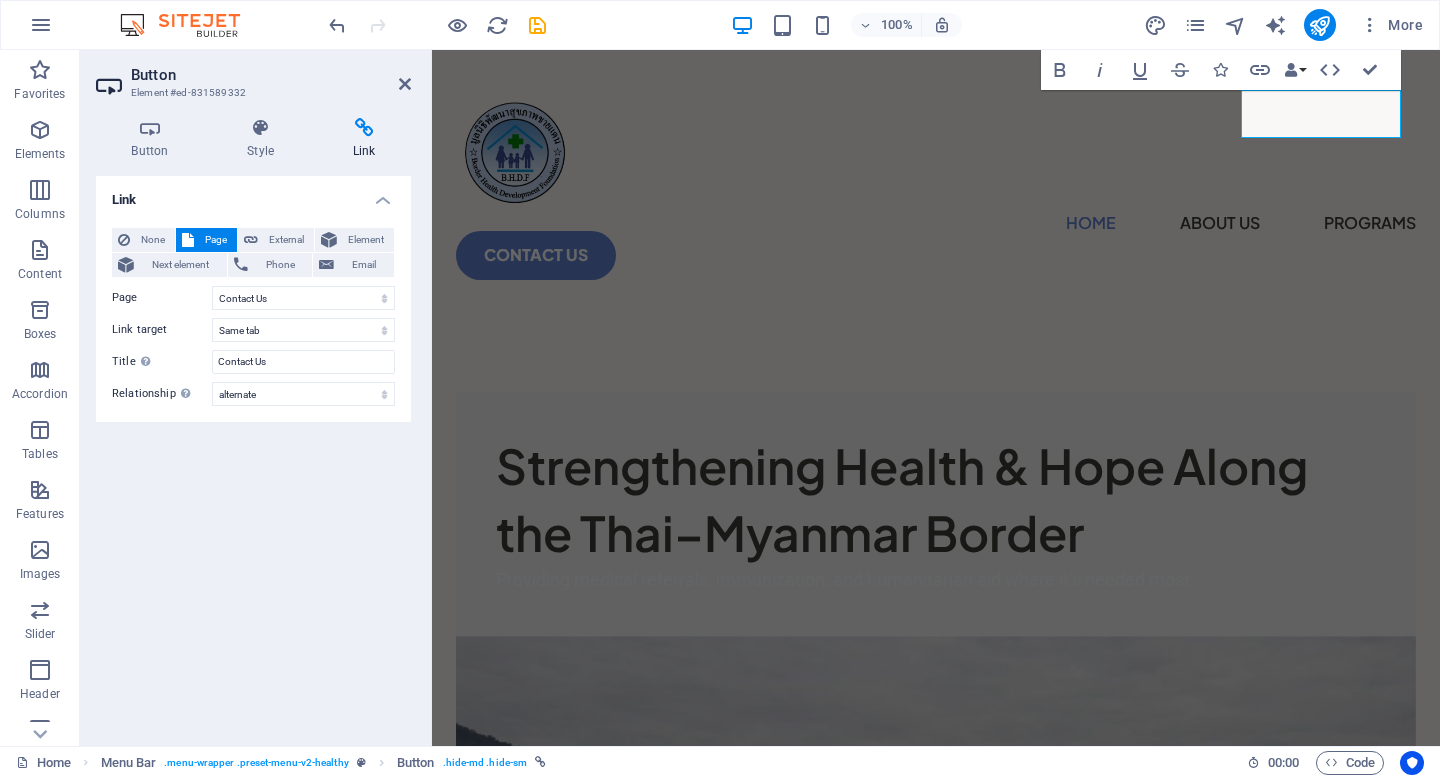 click on "Link" at bounding box center (364, 139) 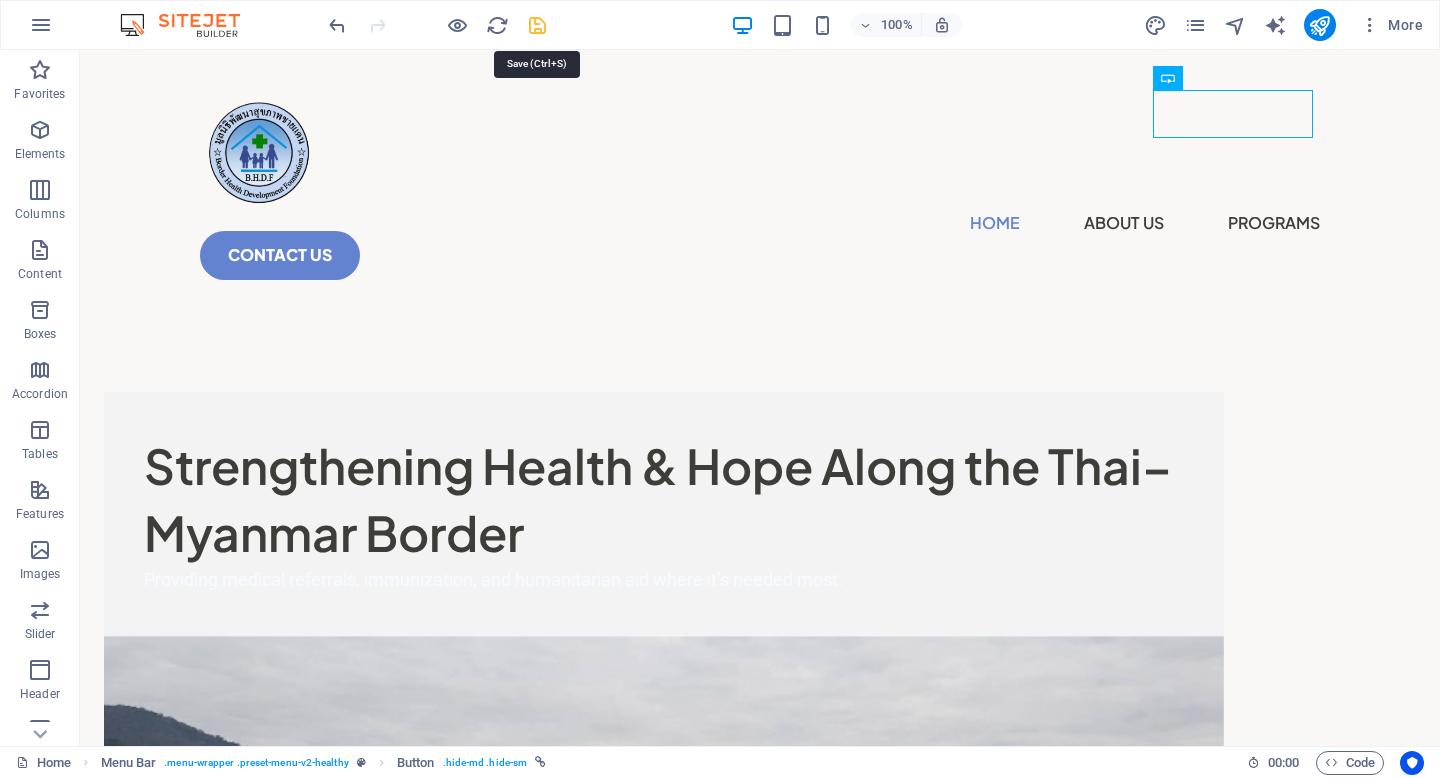 click at bounding box center (537, 25) 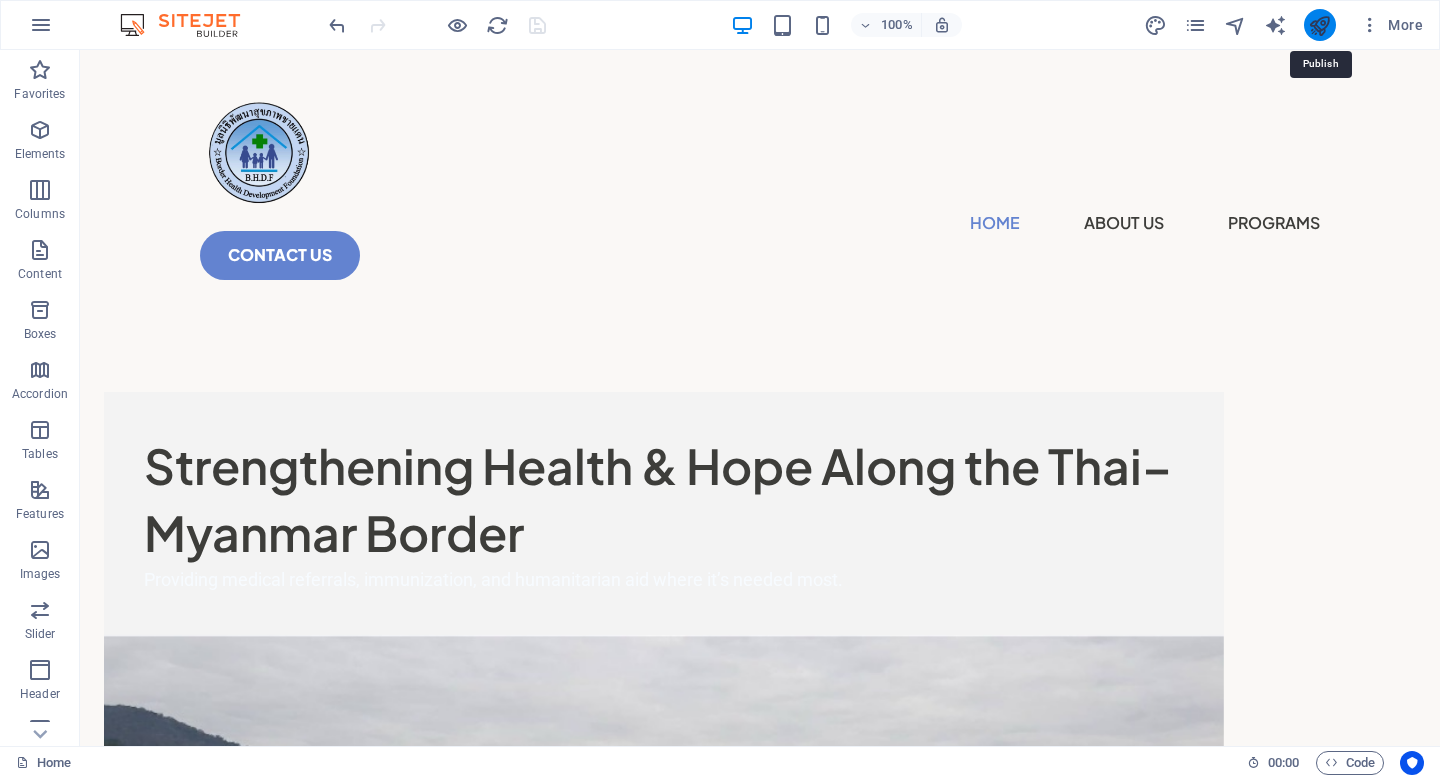 click at bounding box center (1319, 25) 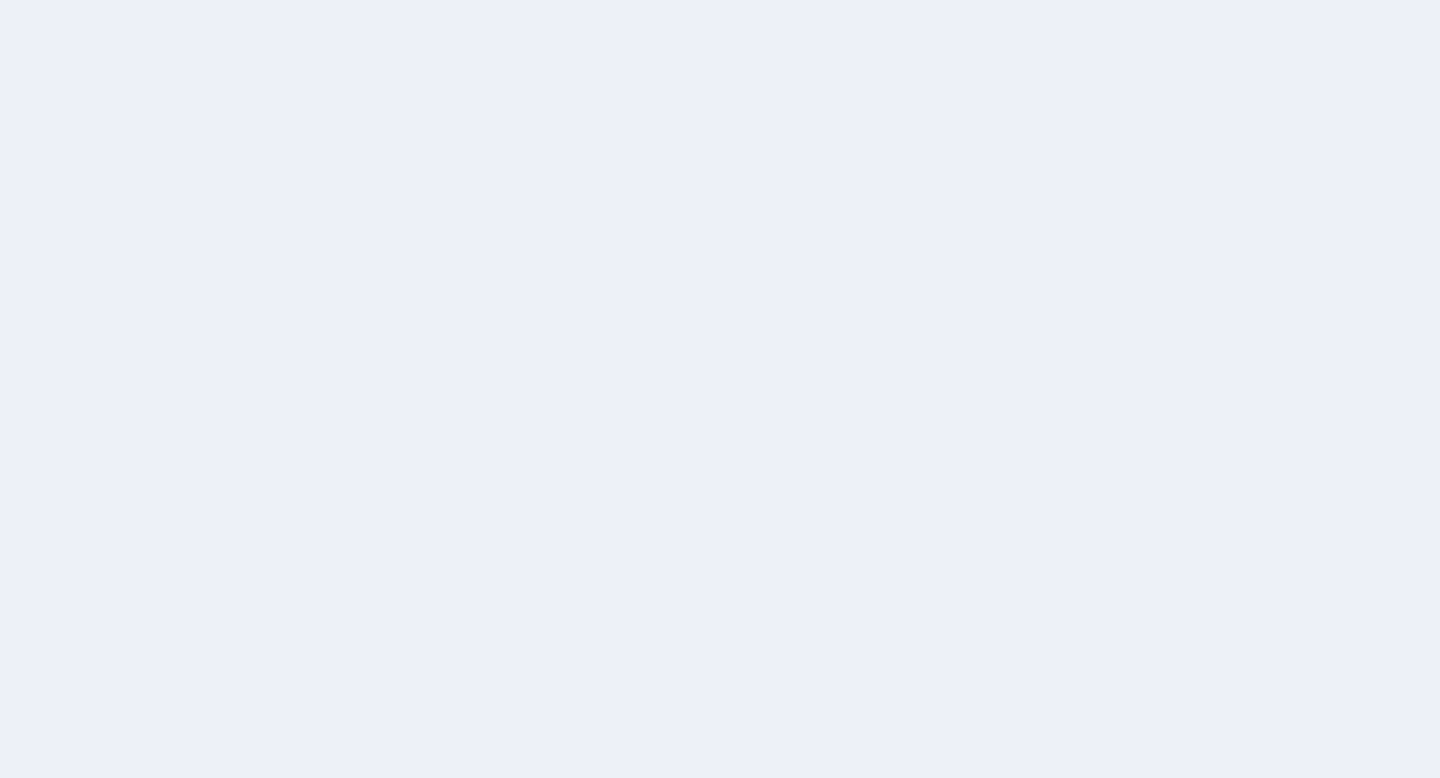 scroll, scrollTop: 0, scrollLeft: 0, axis: both 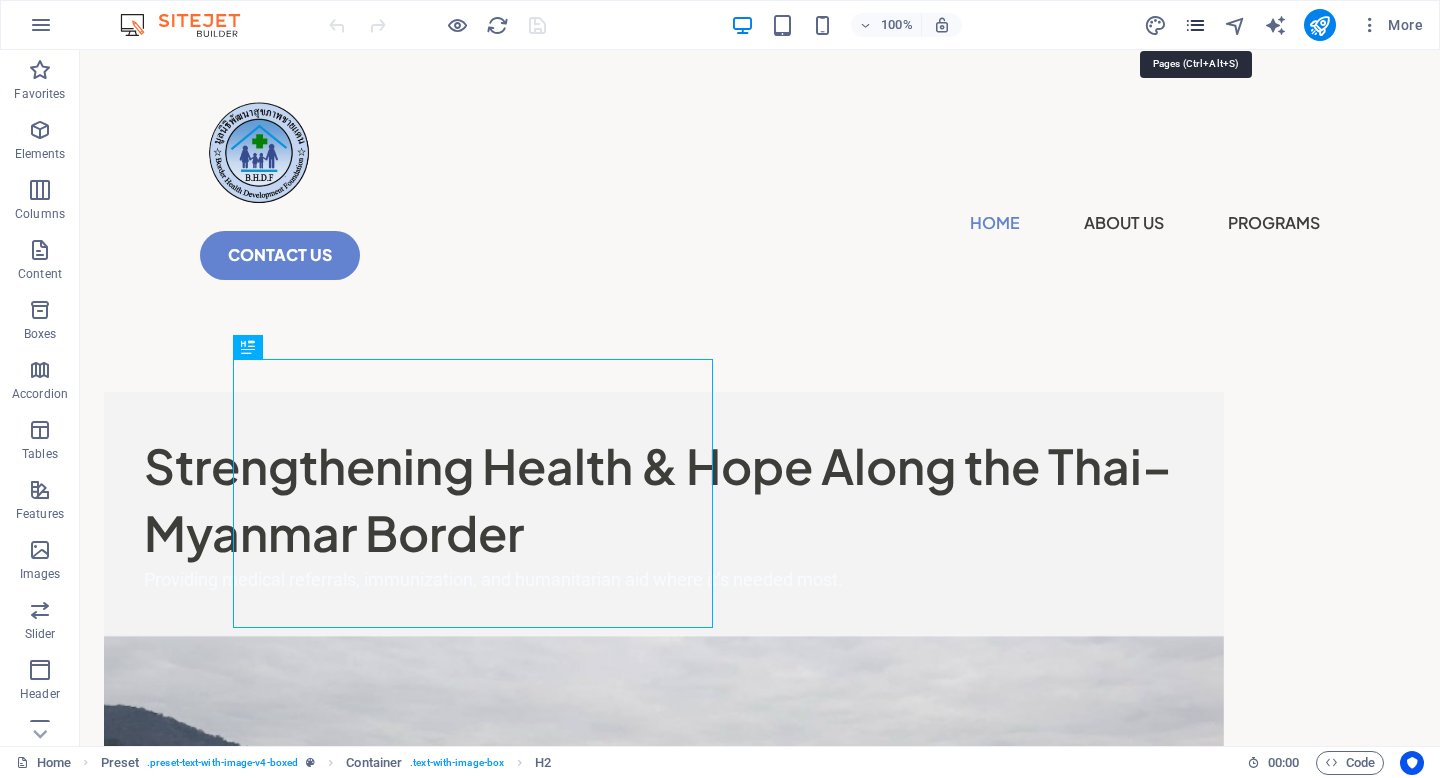 click at bounding box center (1195, 25) 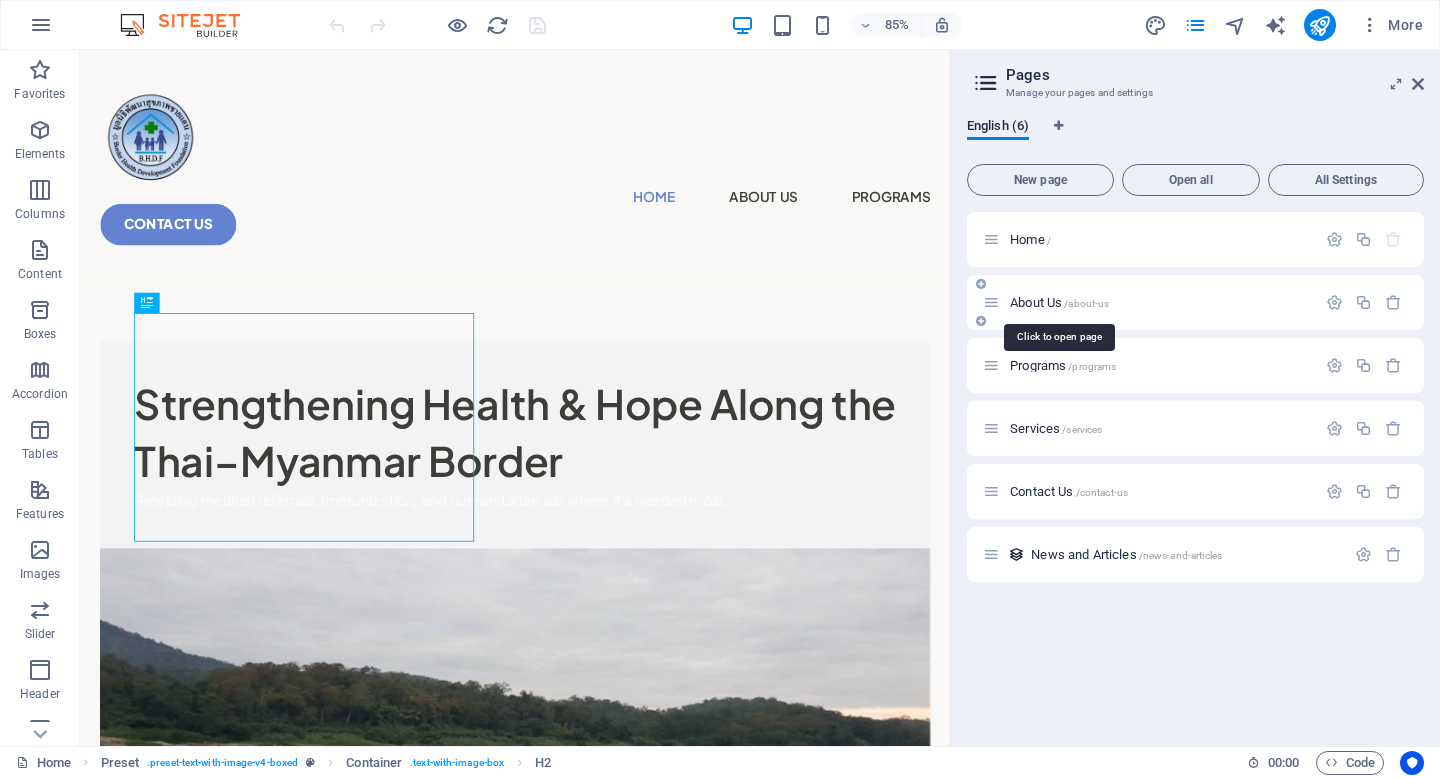 click on "/about-us" at bounding box center (1086, 303) 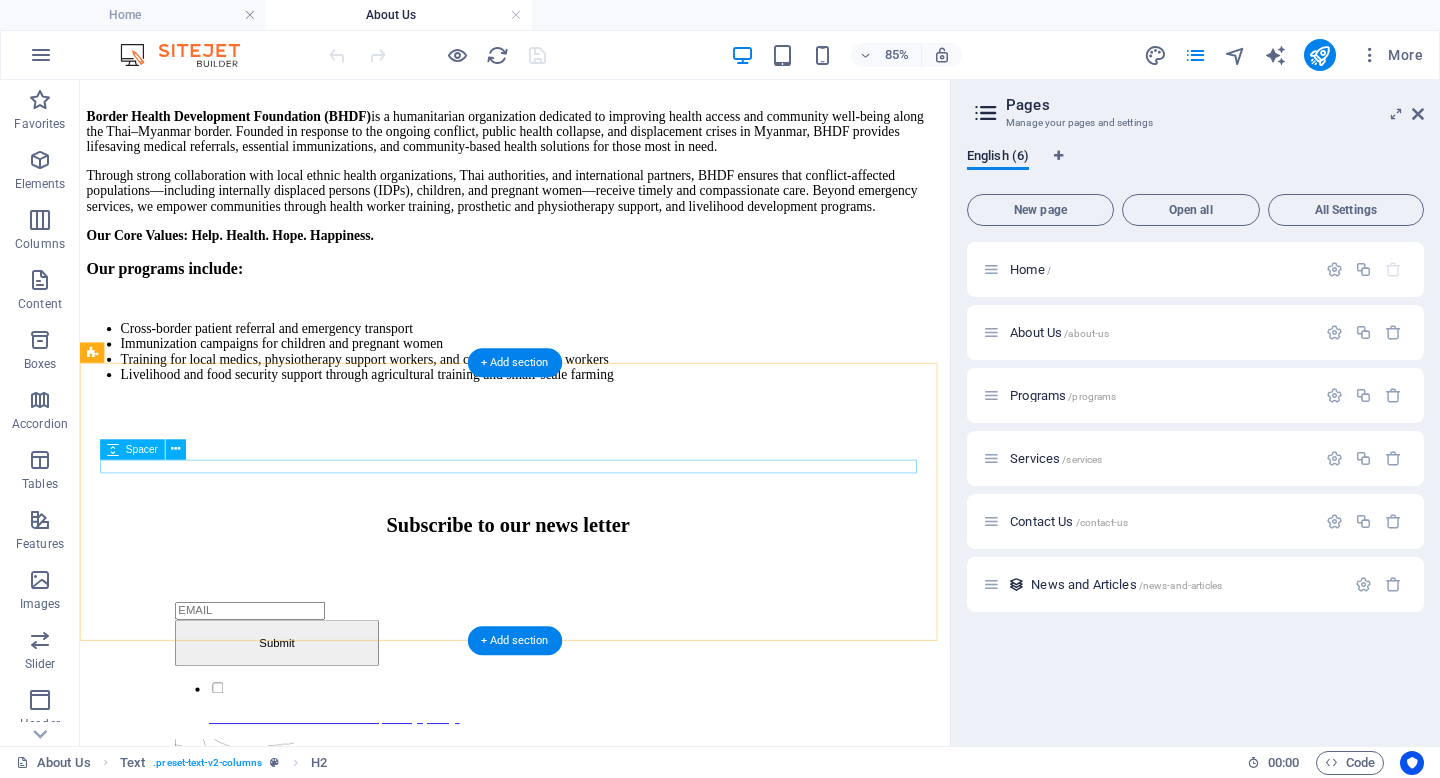 scroll, scrollTop: 407, scrollLeft: 0, axis: vertical 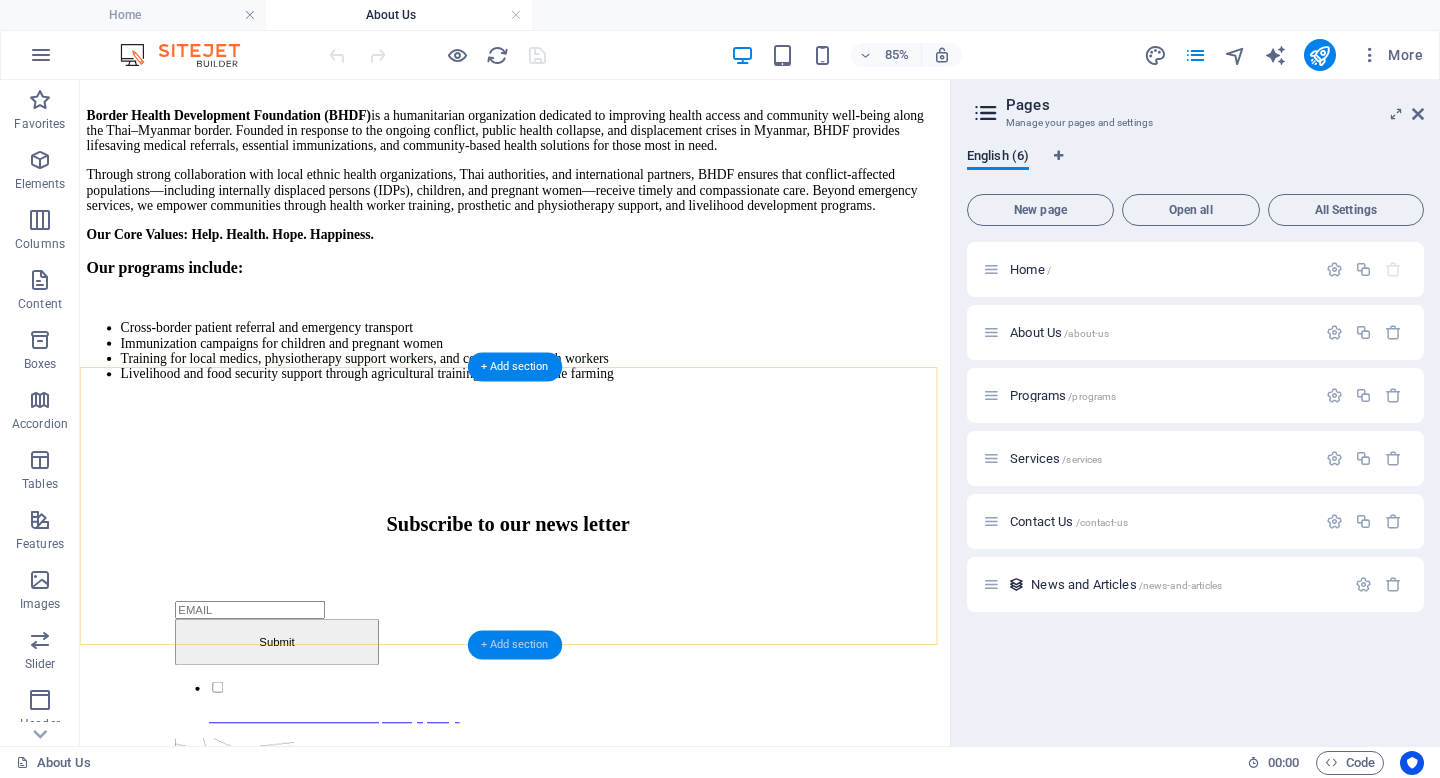 drag, startPoint x: 534, startPoint y: 651, endPoint x: 127, endPoint y: 674, distance: 407.64935 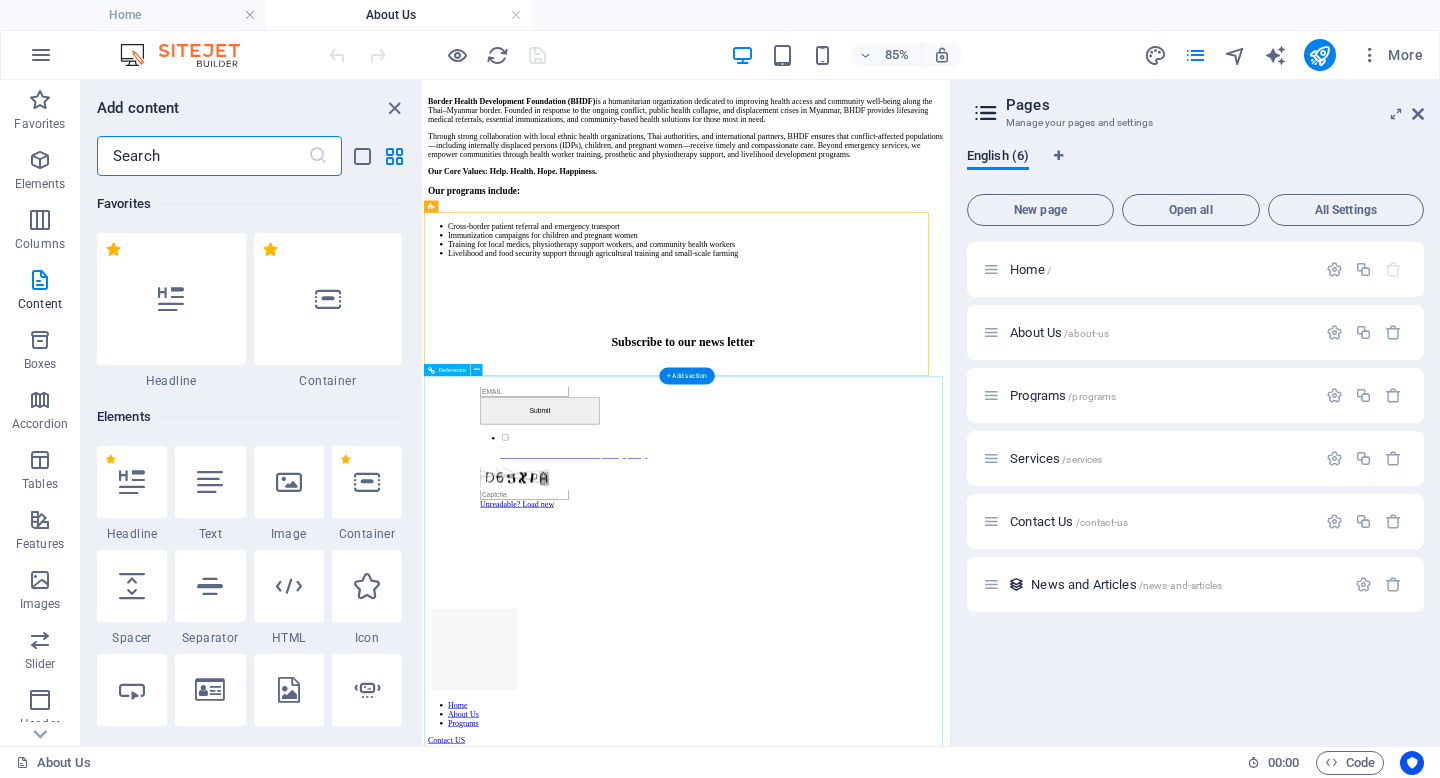 scroll, scrollTop: 480, scrollLeft: 0, axis: vertical 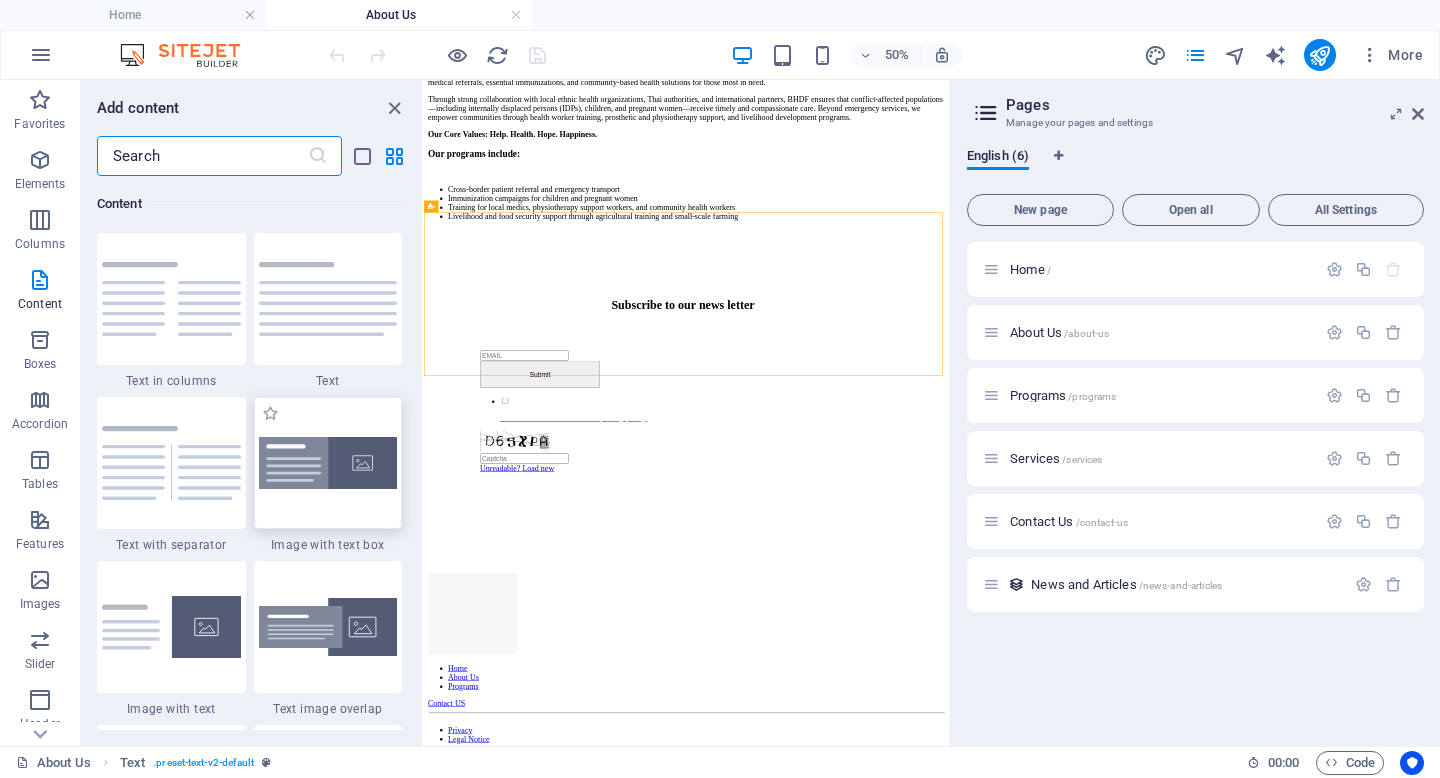 click at bounding box center [328, 463] 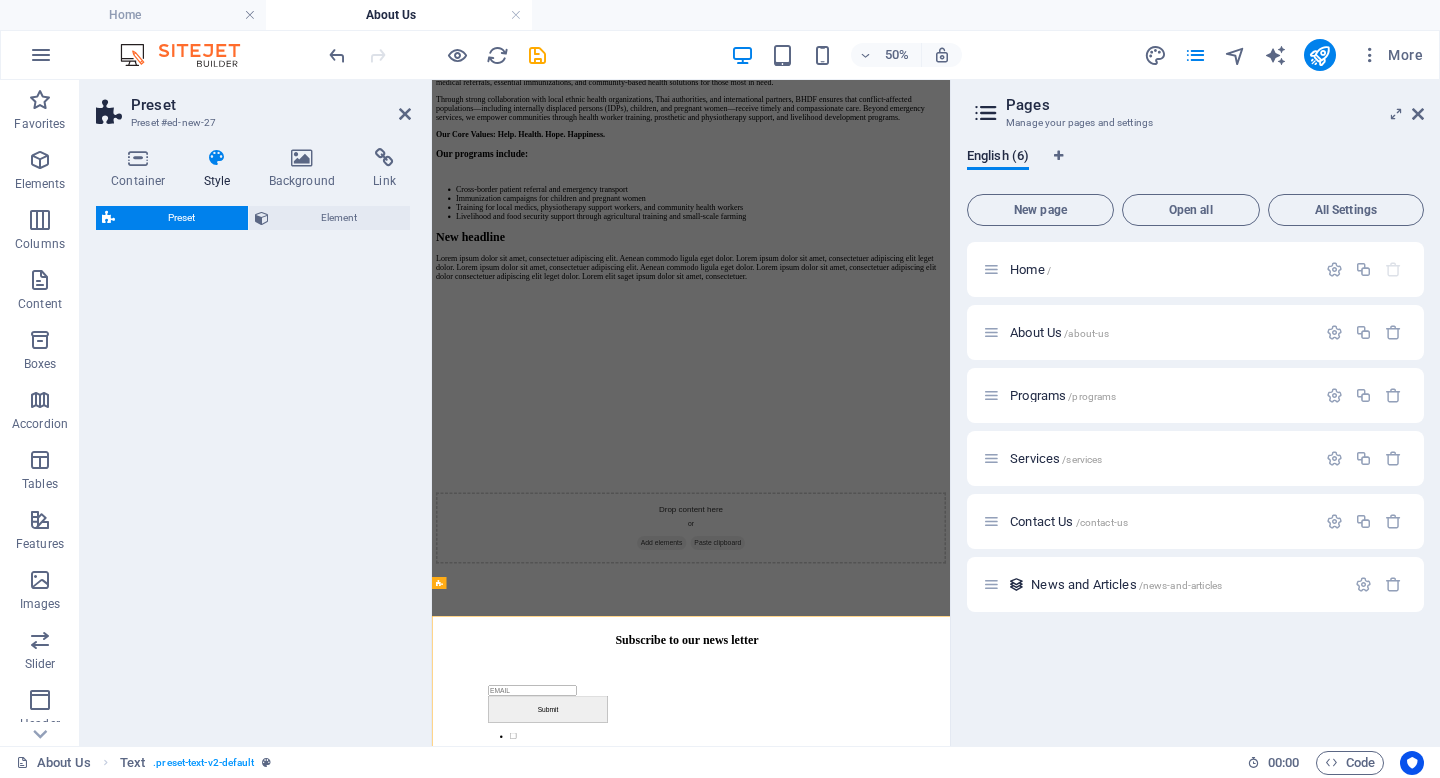 select on "rem" 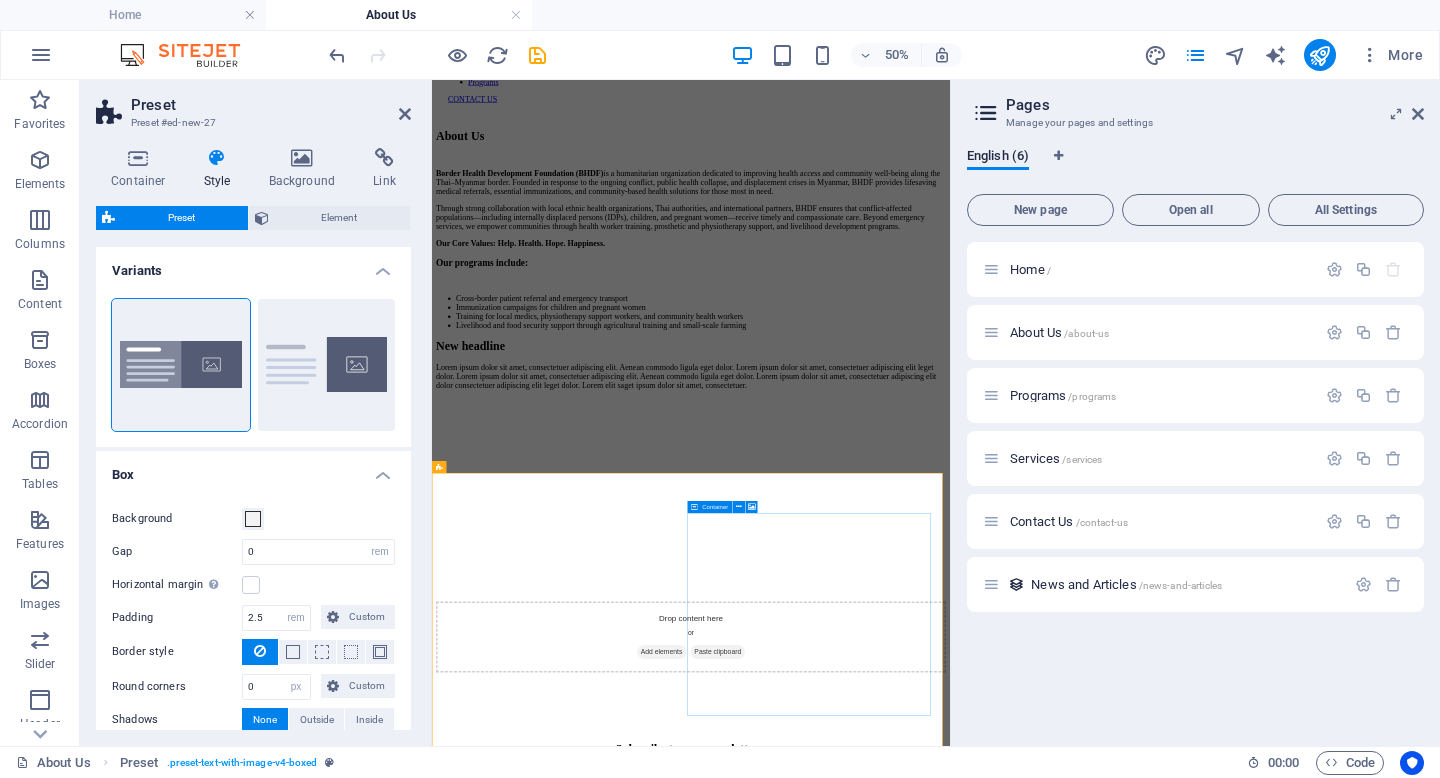scroll, scrollTop: 265, scrollLeft: 0, axis: vertical 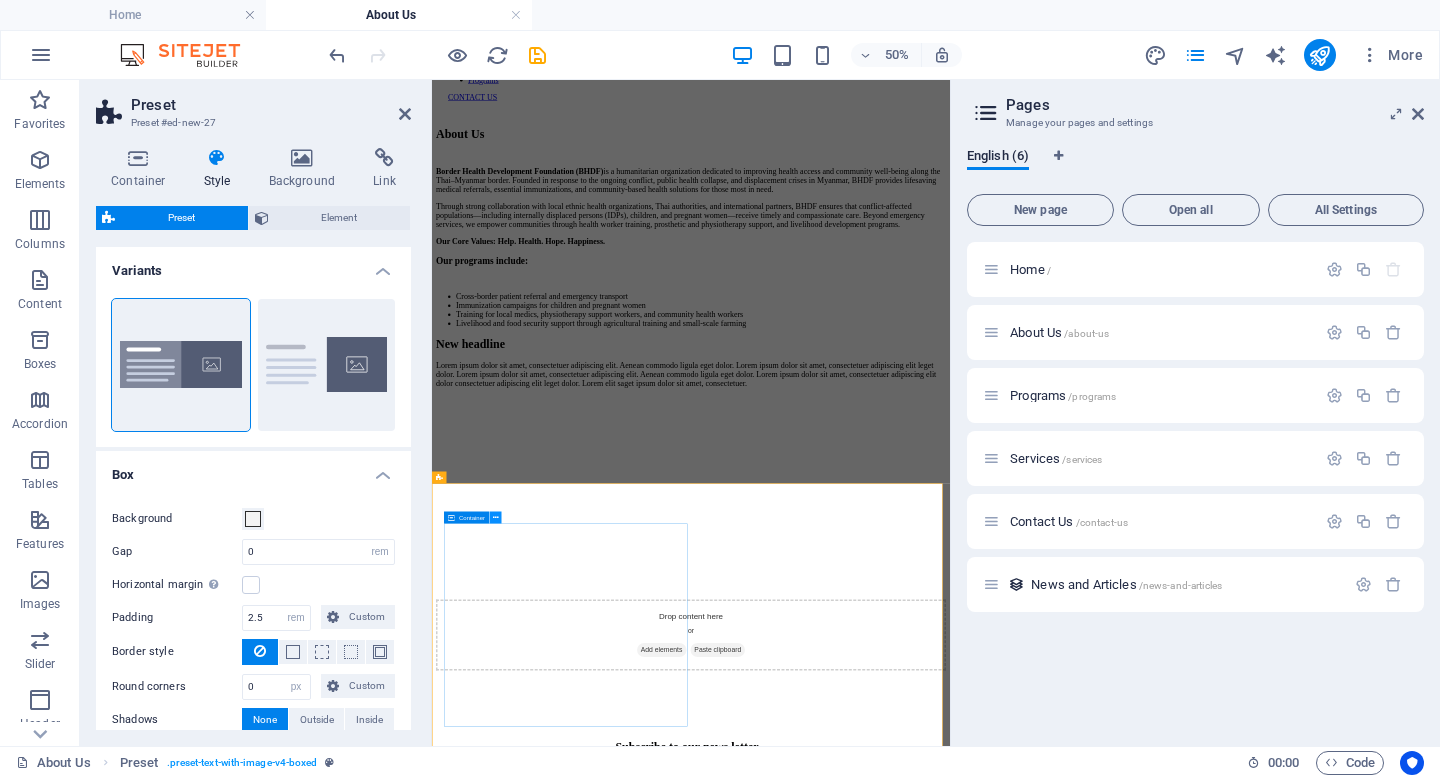 click at bounding box center (496, 517) 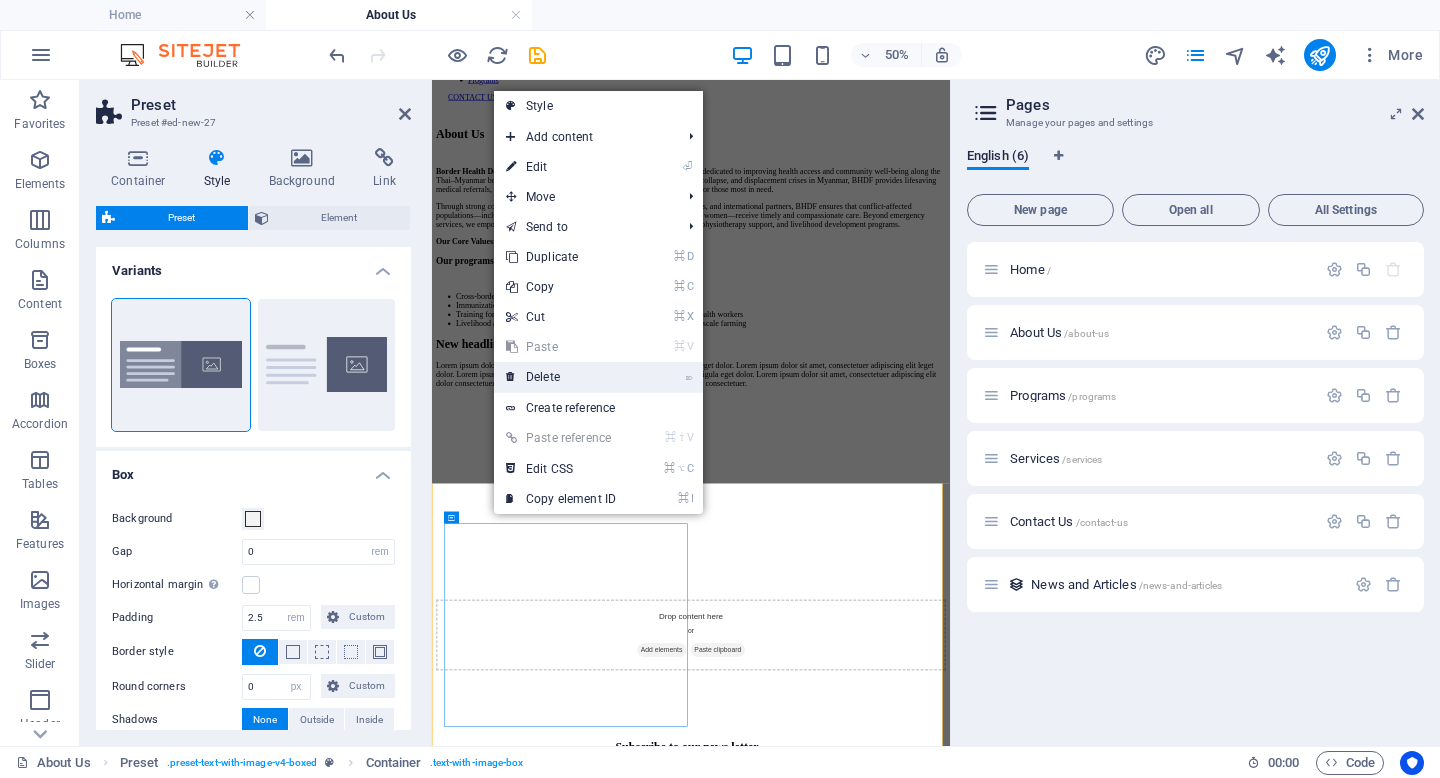 click on "⌦  Delete" at bounding box center (561, 377) 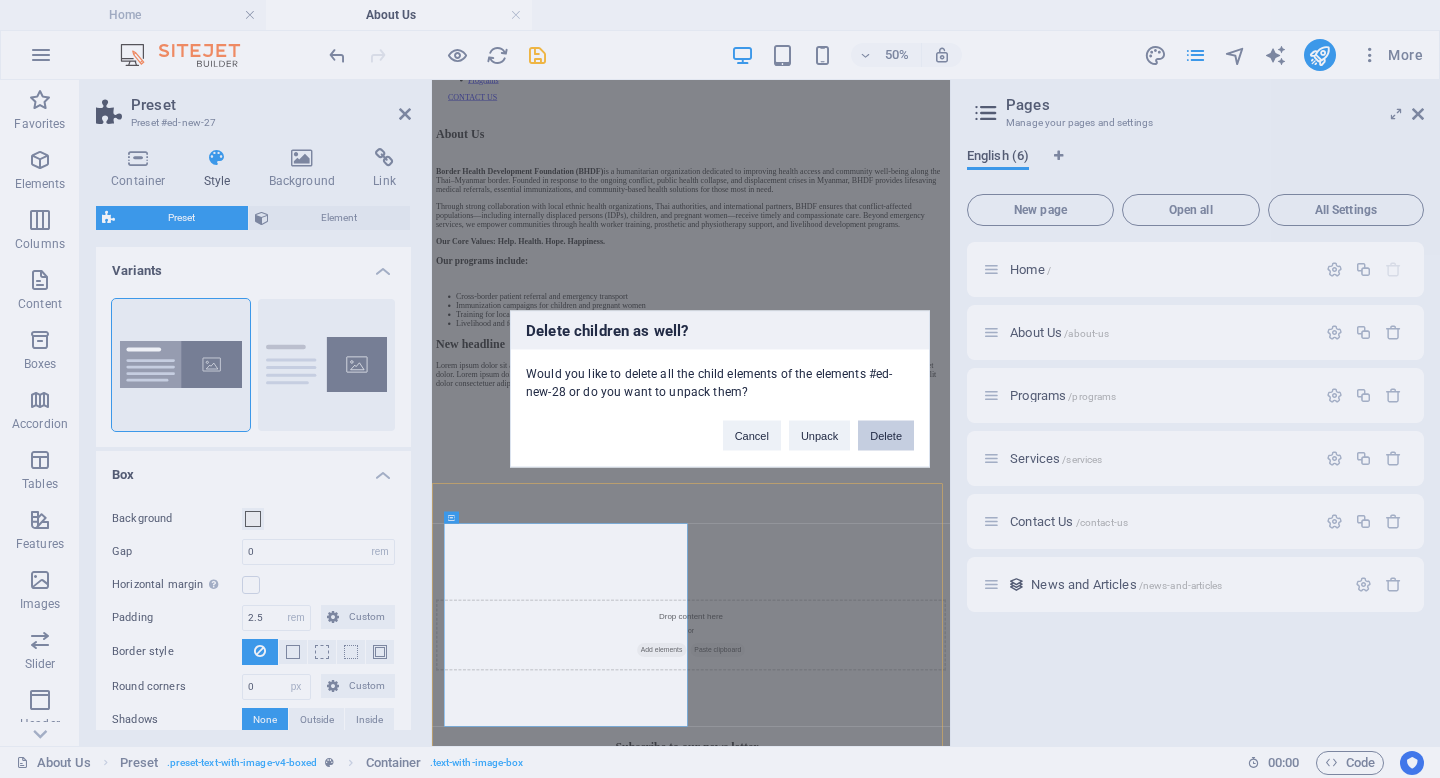click on "Delete" at bounding box center [886, 436] 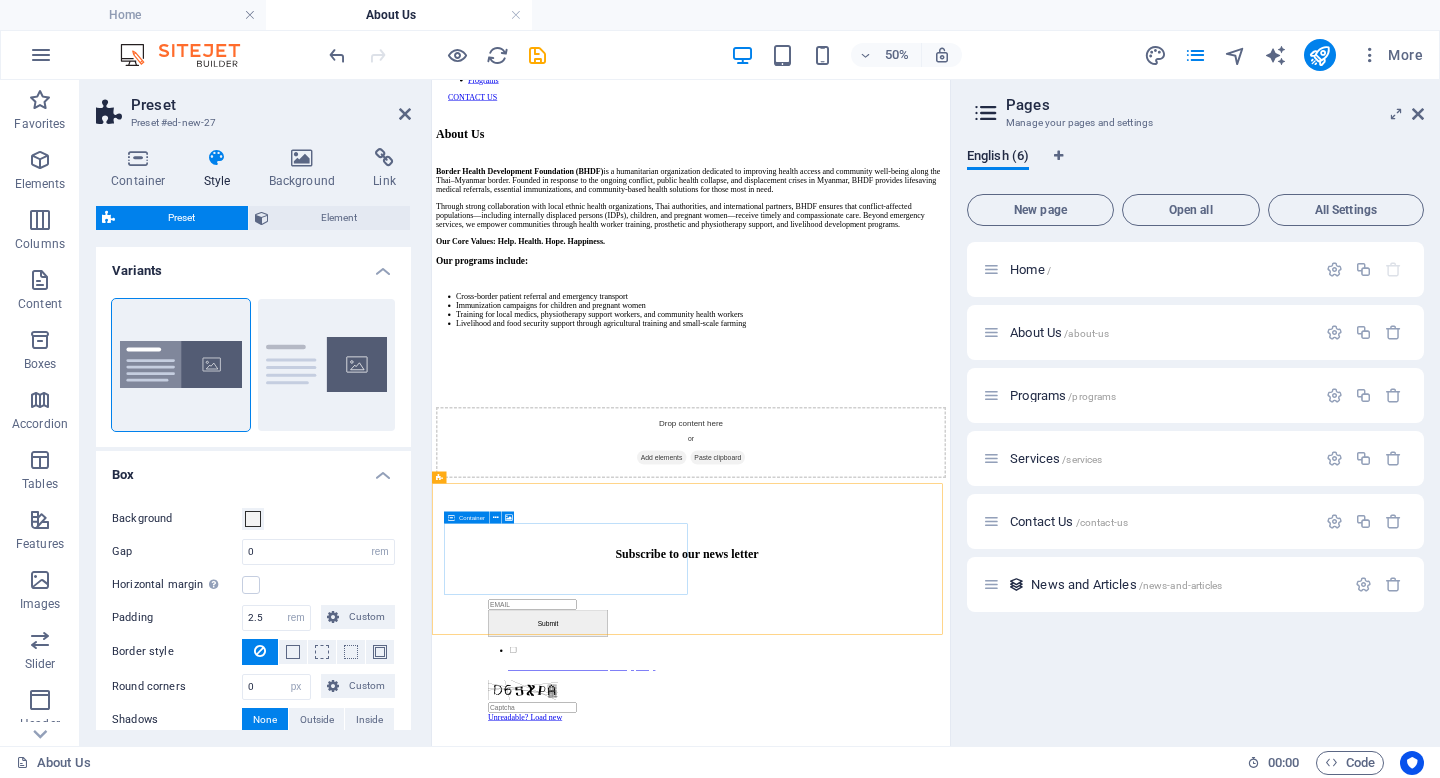 click on "Drop content here or  Add elements  Paste clipboard" at bounding box center (950, 806) 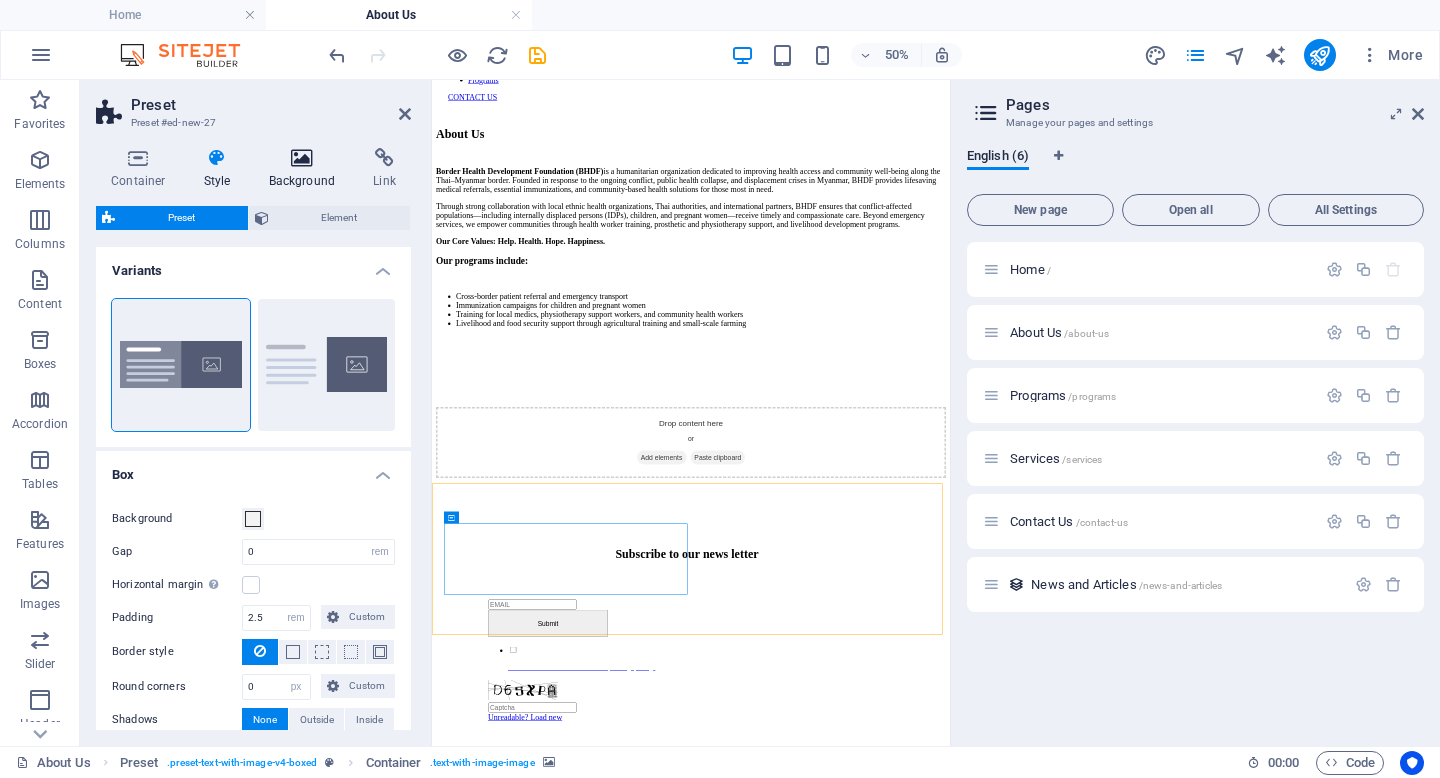click on "Background" at bounding box center [306, 169] 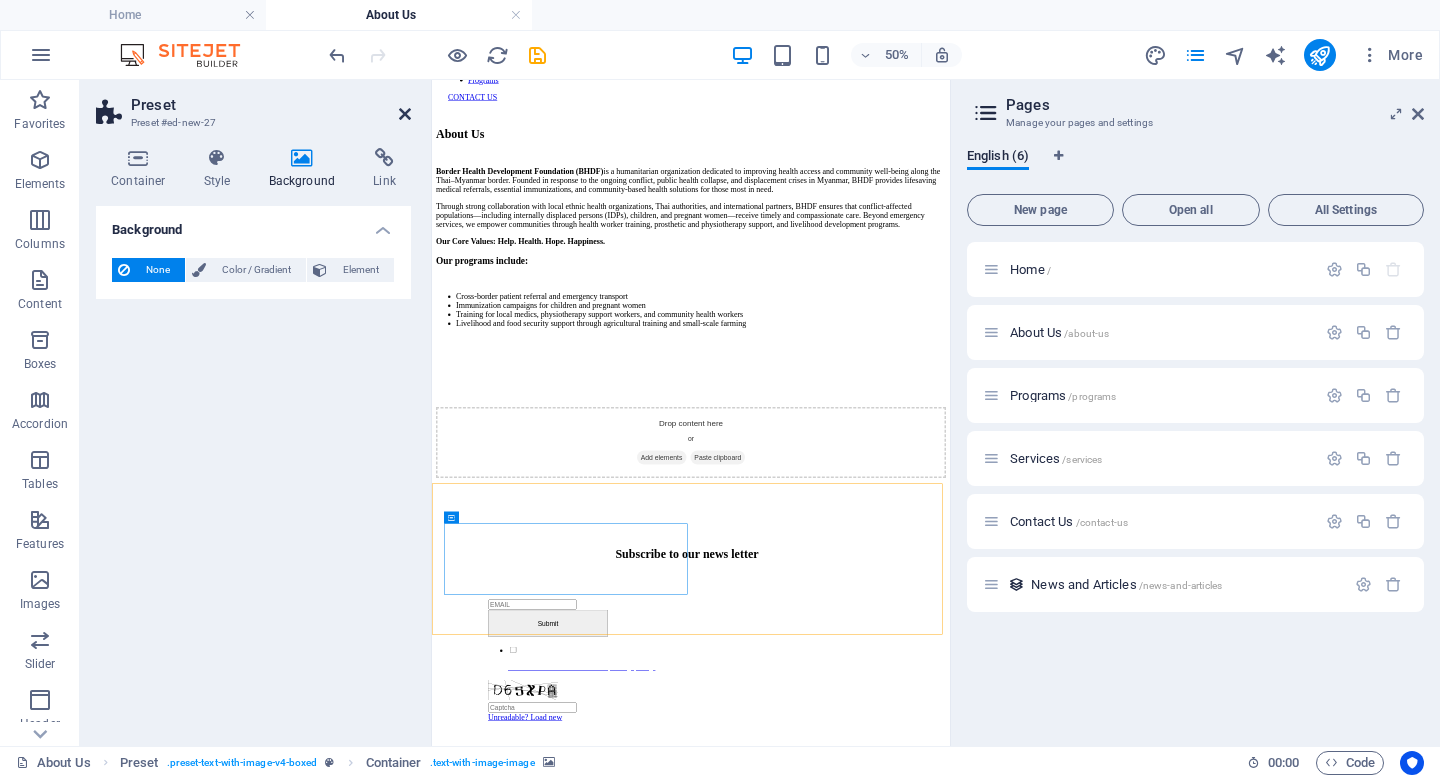 click at bounding box center [405, 114] 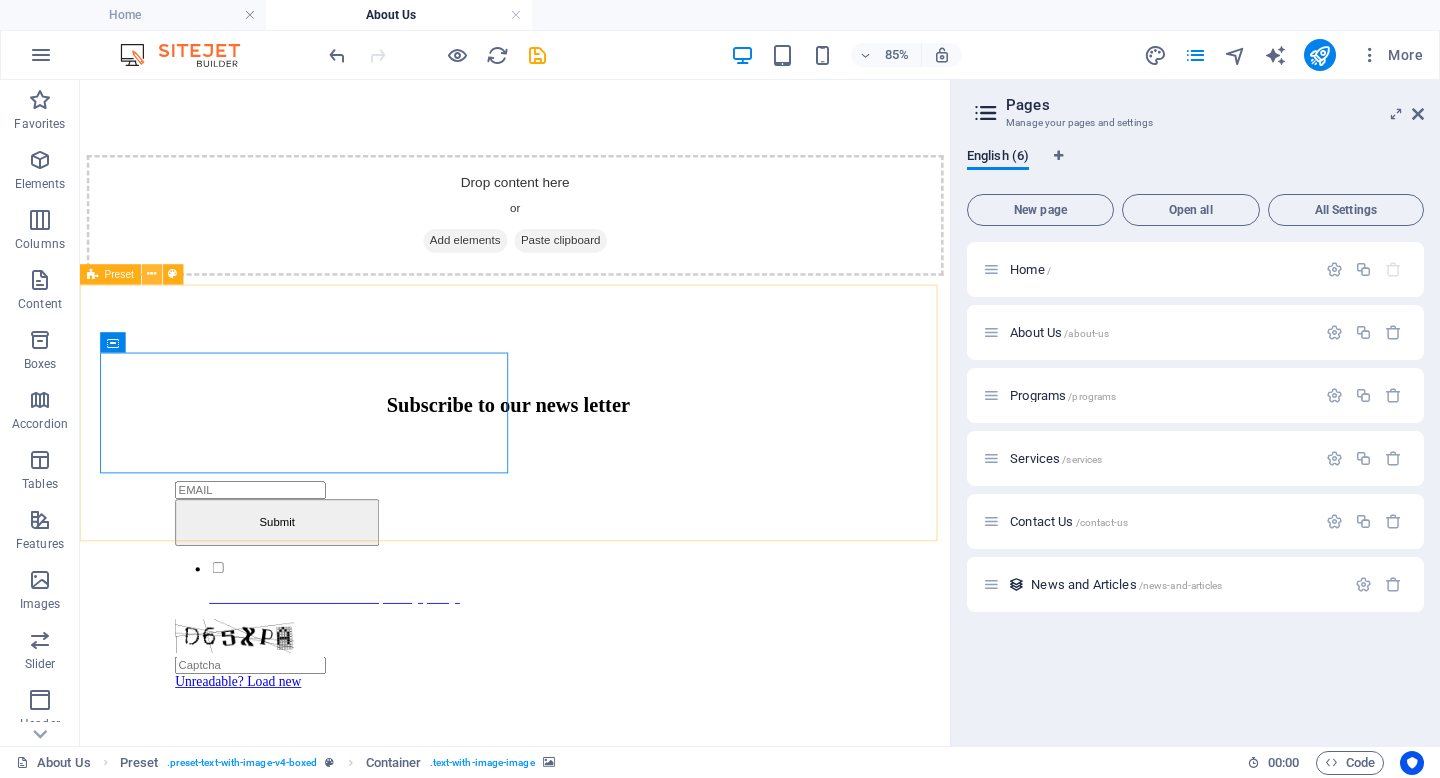 click at bounding box center (151, 274) 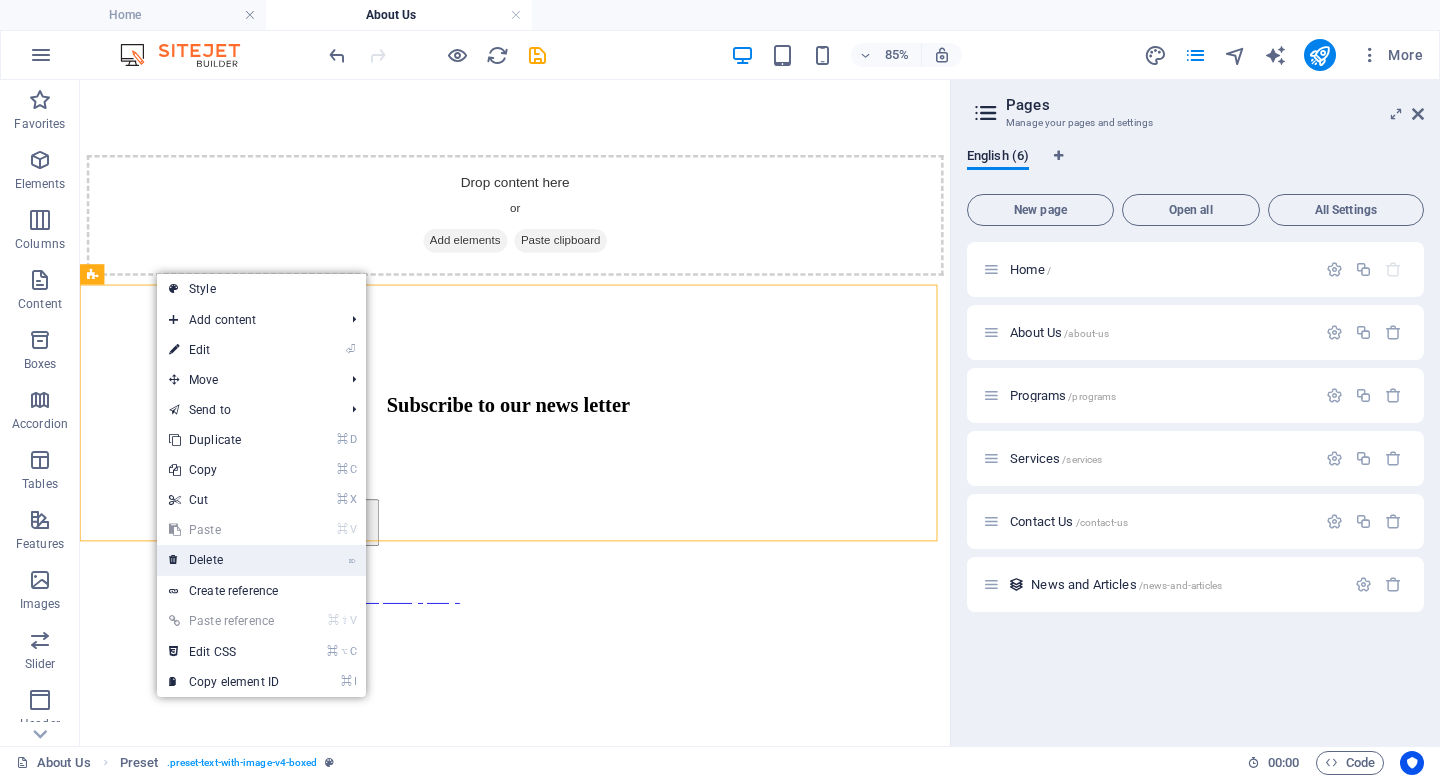 click on "⌦  Delete" at bounding box center (224, 560) 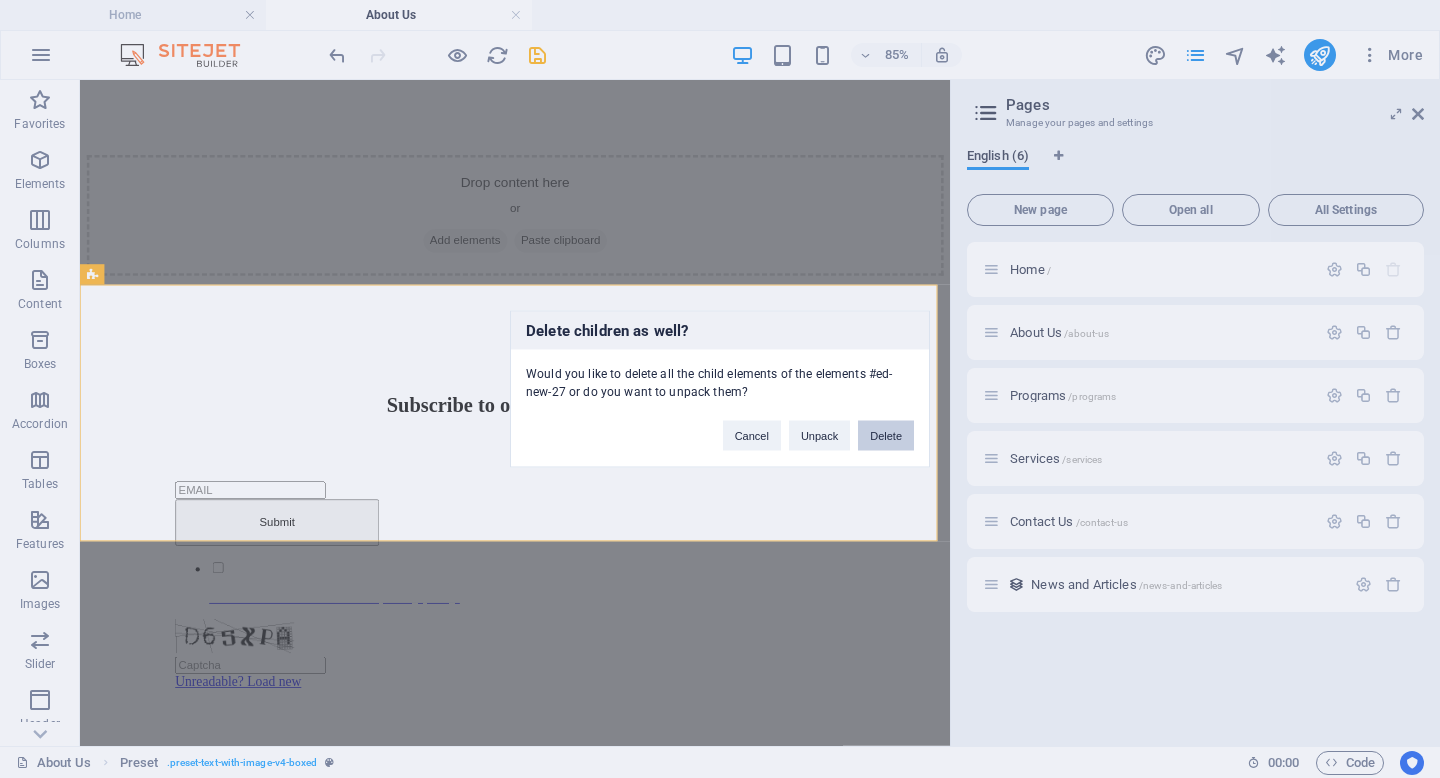 click on "Delete" at bounding box center [886, 436] 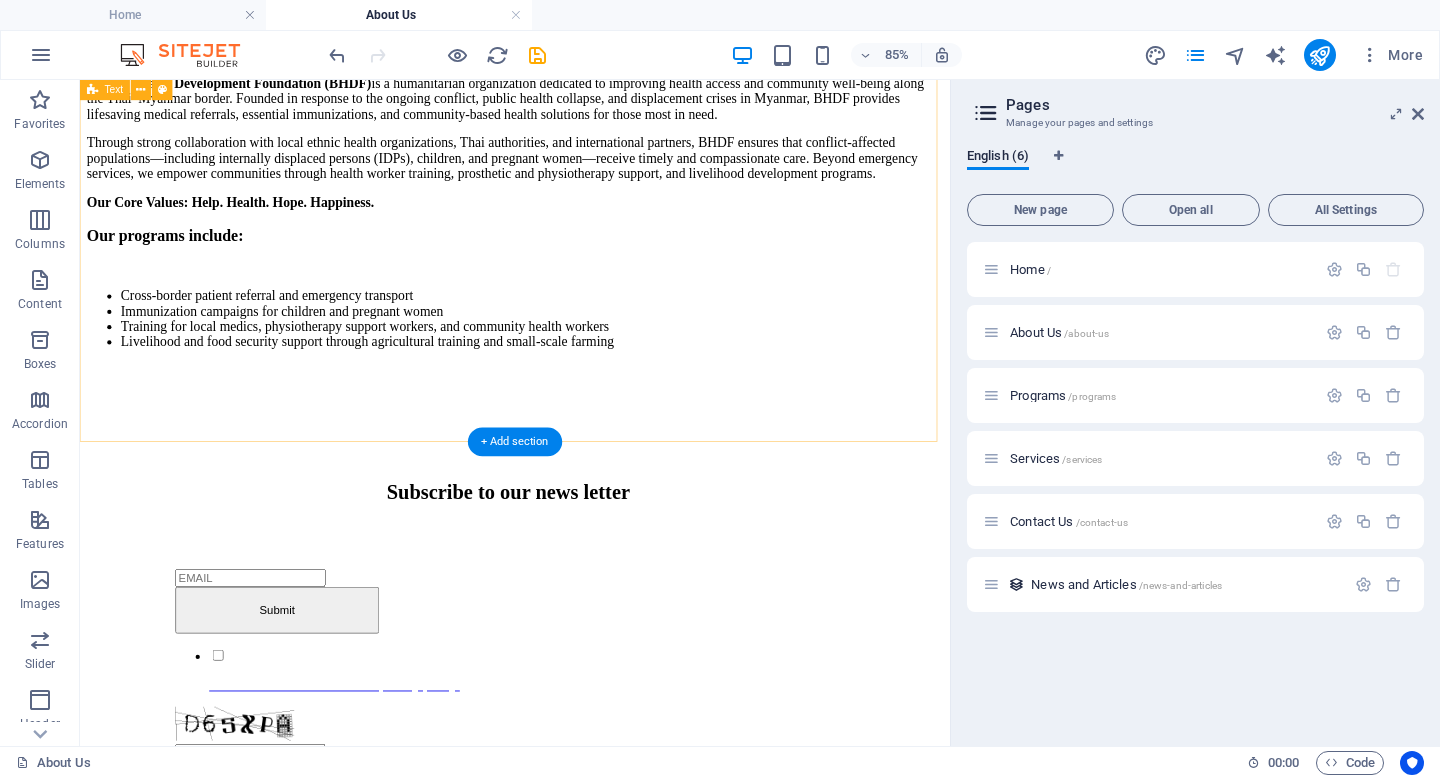 scroll, scrollTop: 551, scrollLeft: 0, axis: vertical 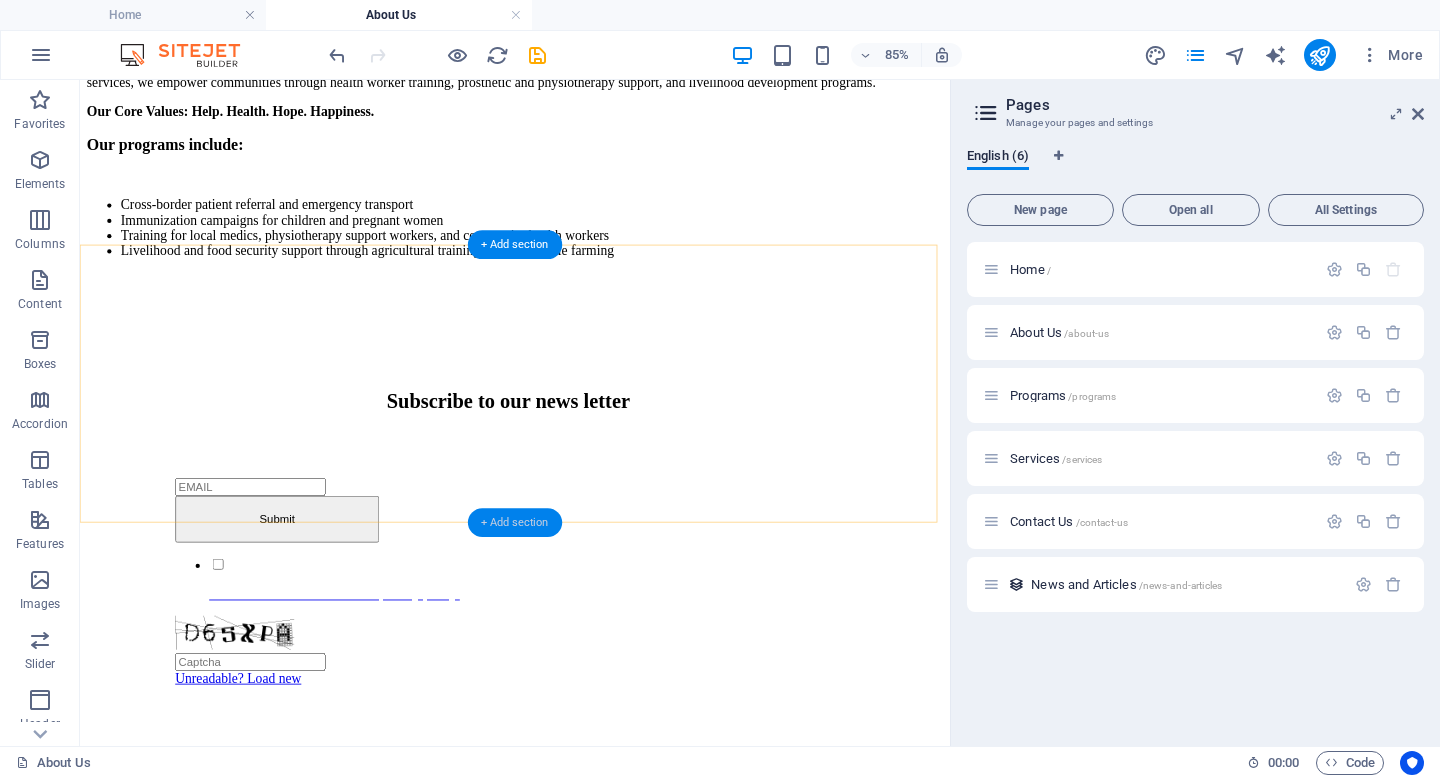 click on "+ Add section" at bounding box center (515, 523) 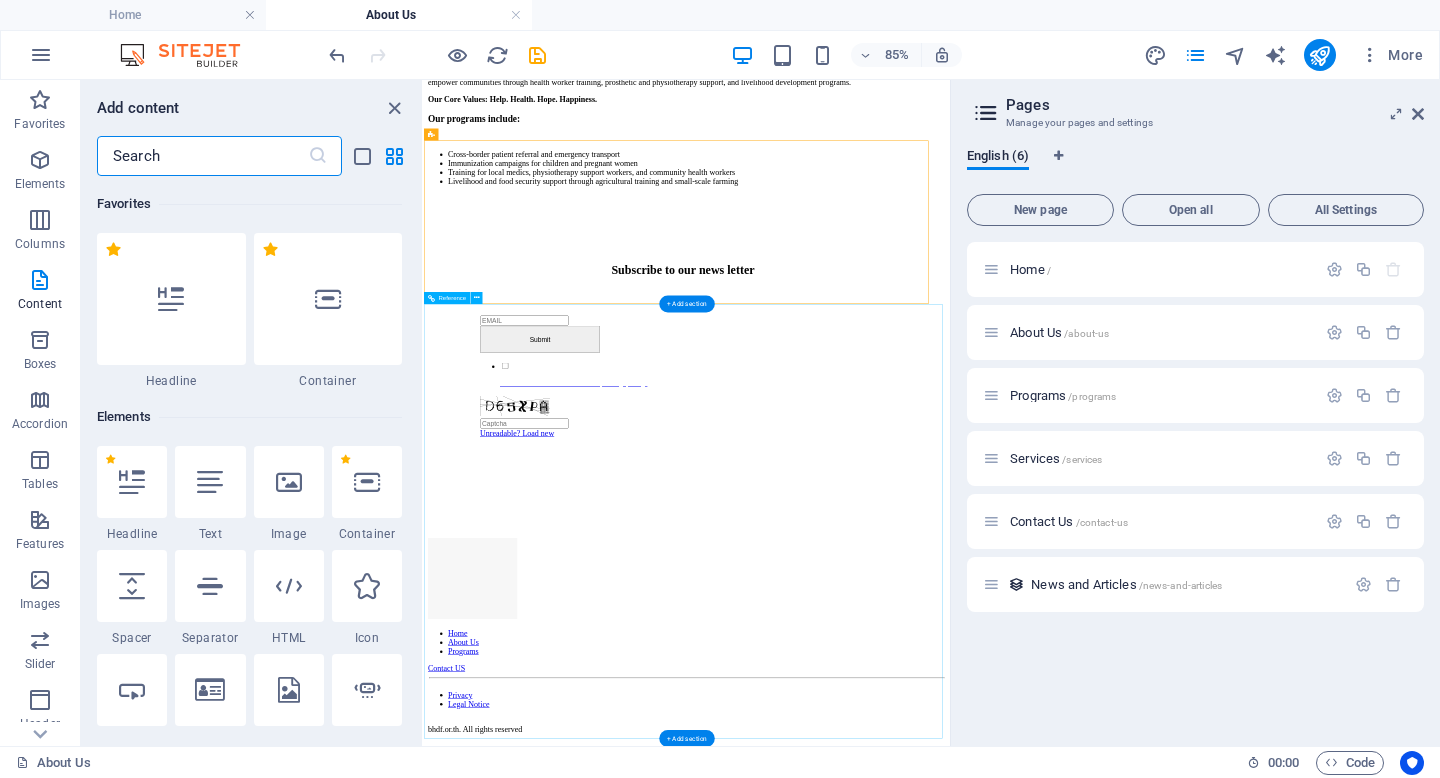 scroll, scrollTop: 624, scrollLeft: 0, axis: vertical 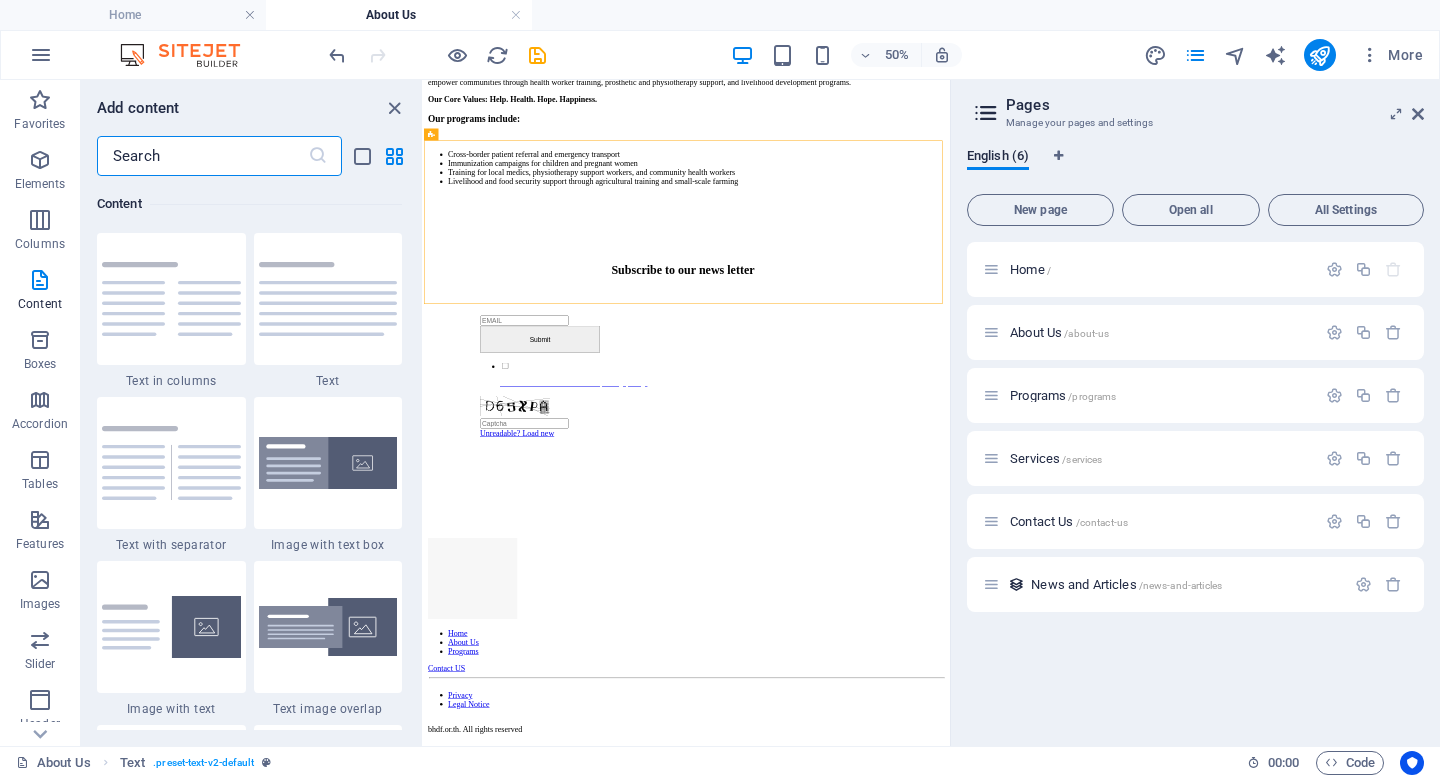 click at bounding box center (202, 156) 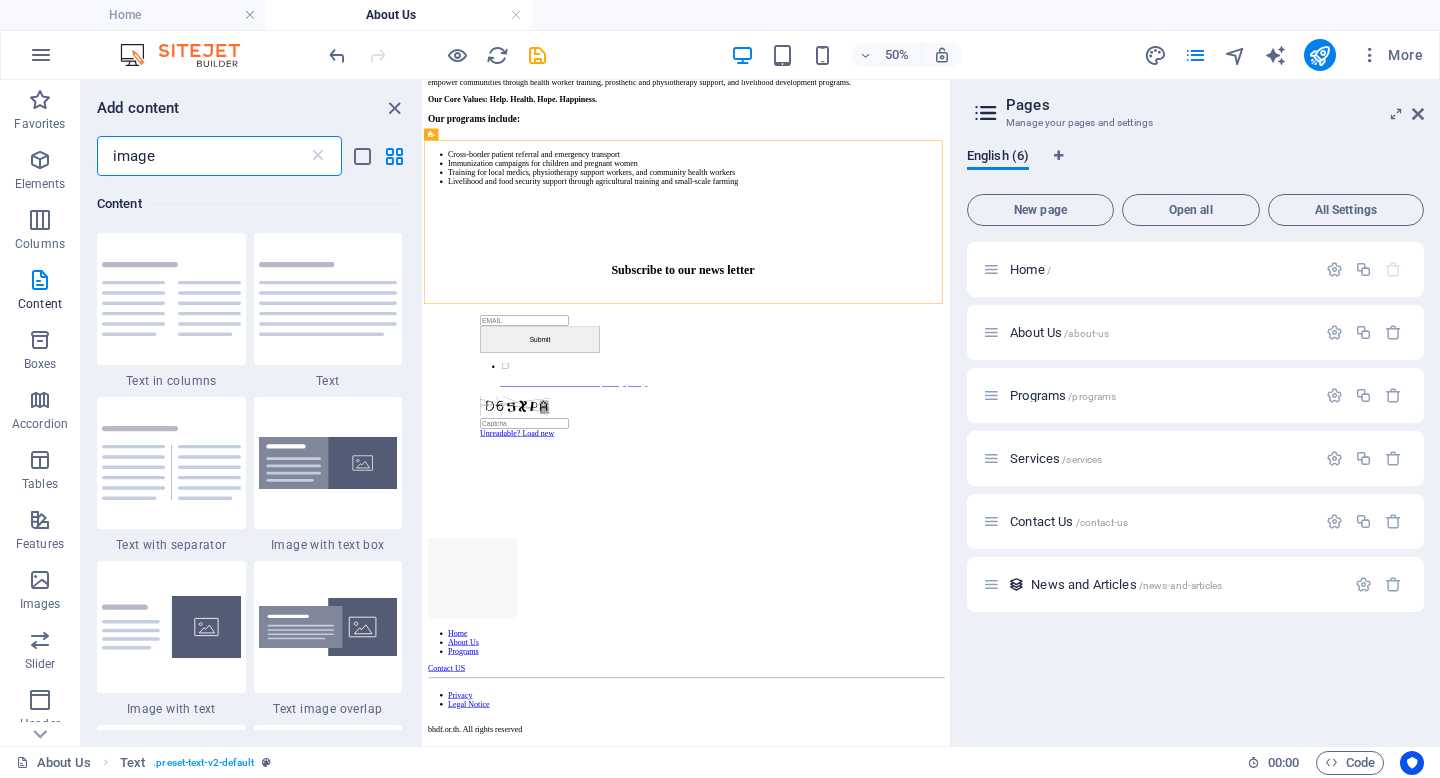 scroll, scrollTop: 0, scrollLeft: 0, axis: both 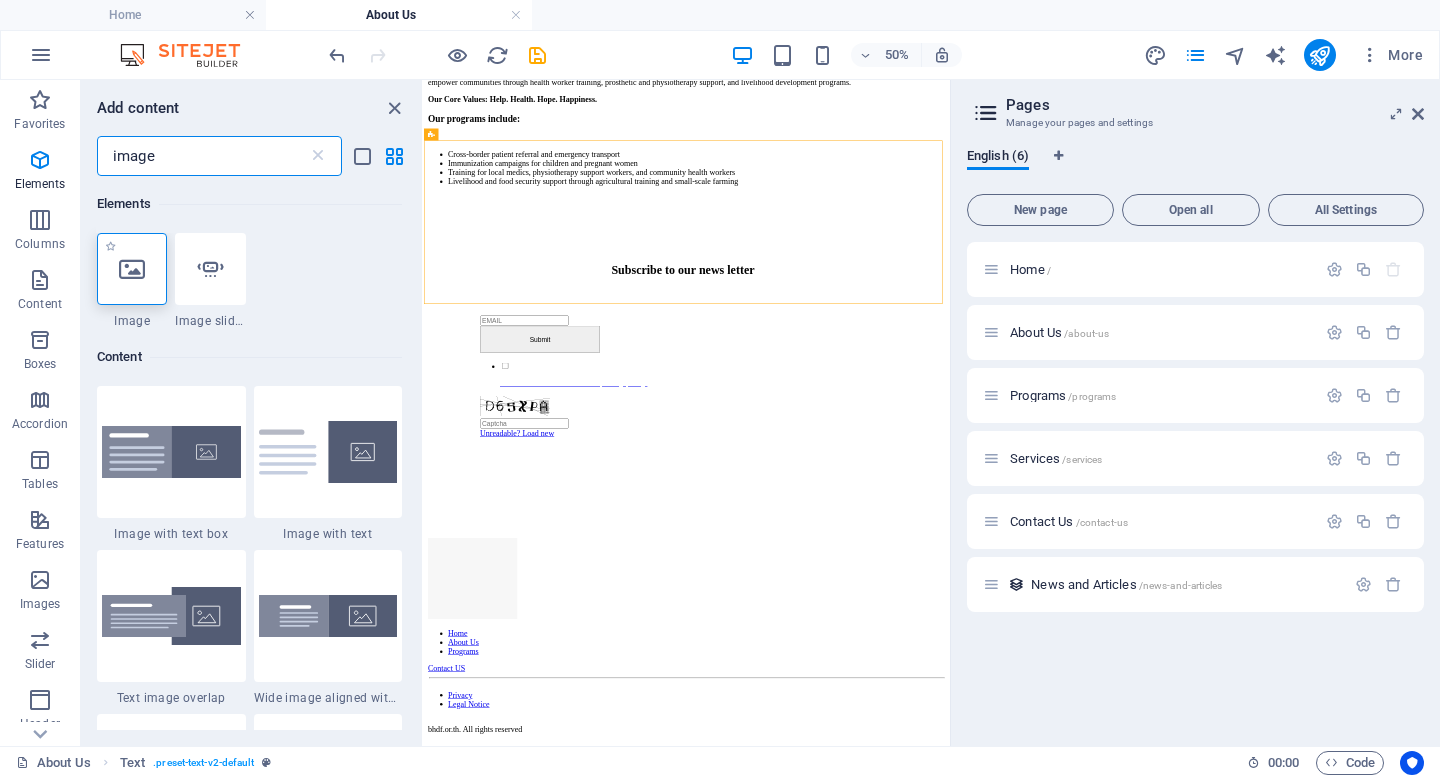 type on "image" 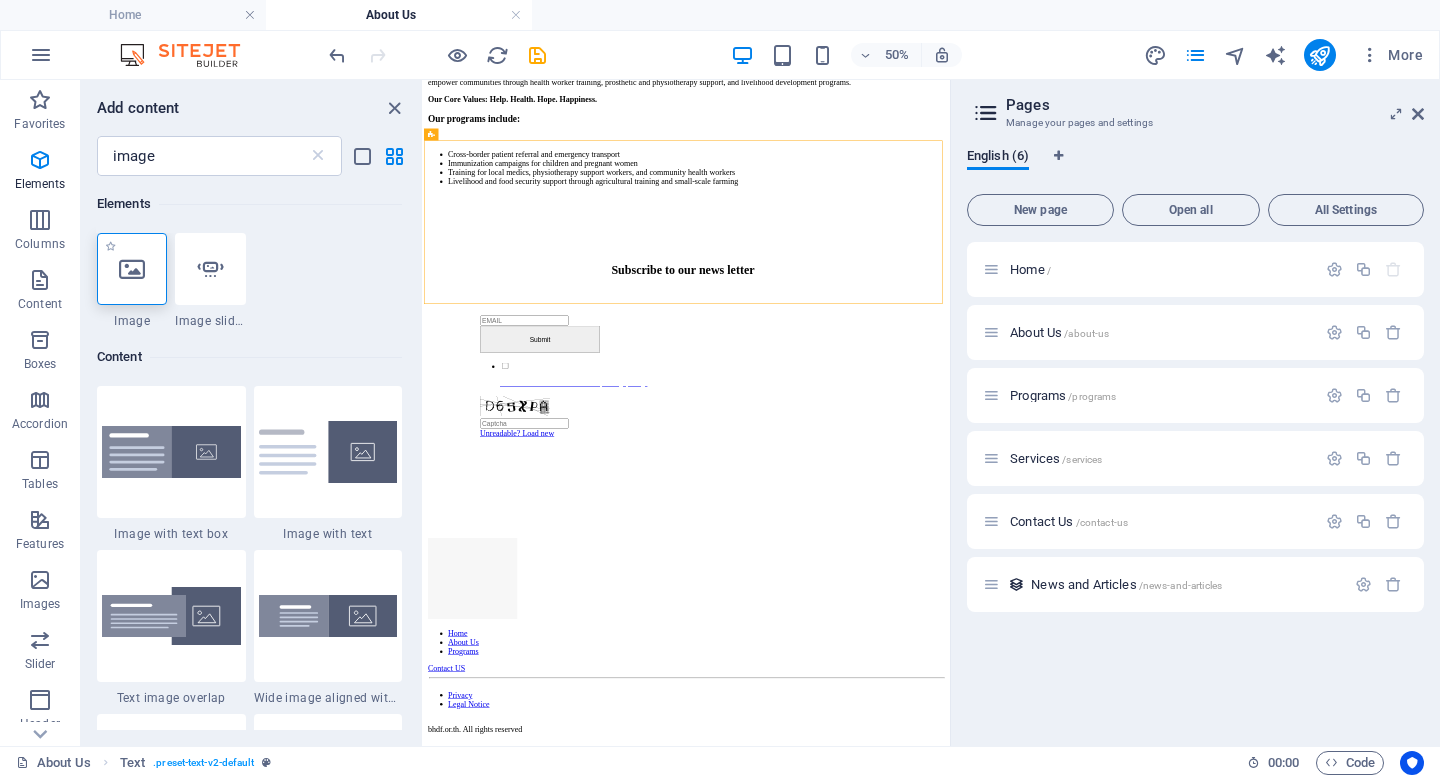 click at bounding box center (132, 269) 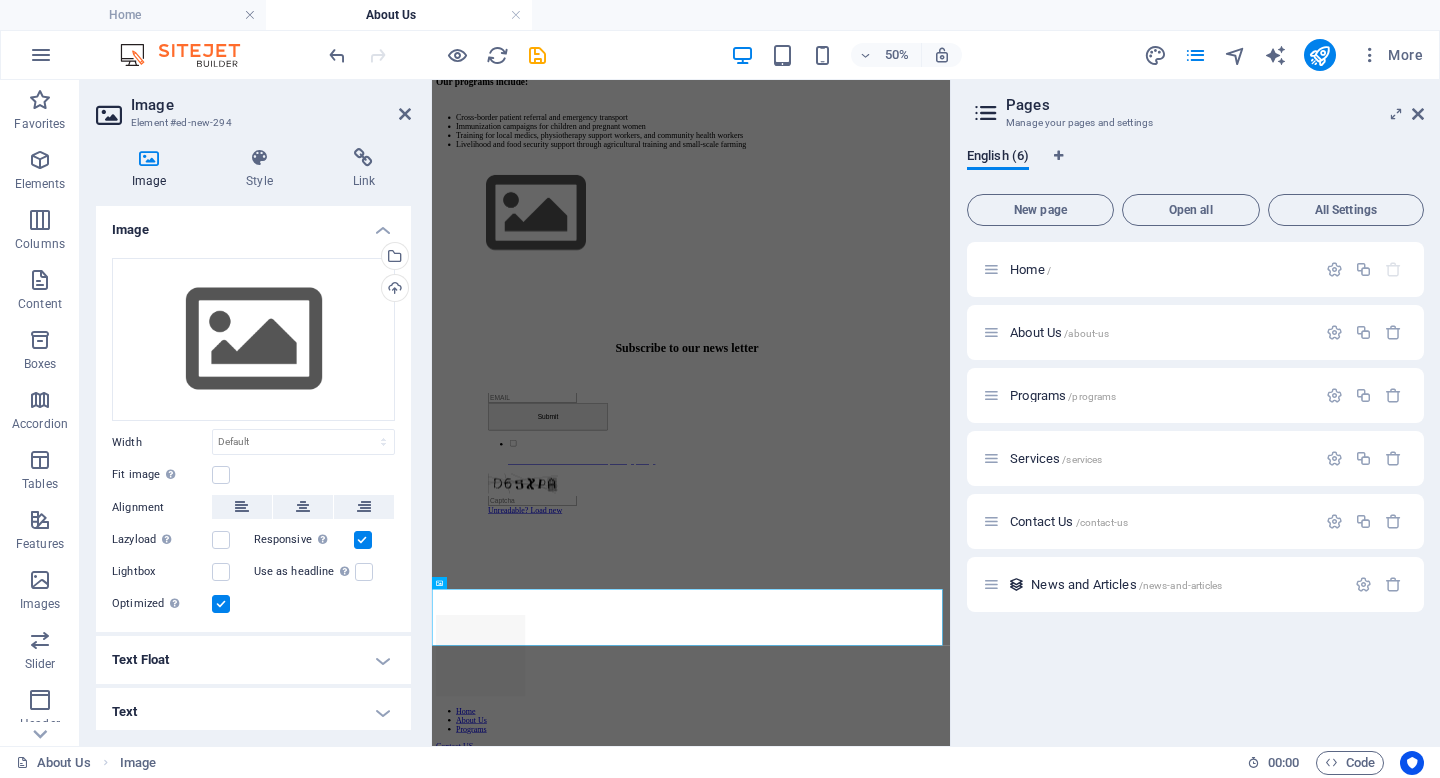 scroll, scrollTop: 0, scrollLeft: 0, axis: both 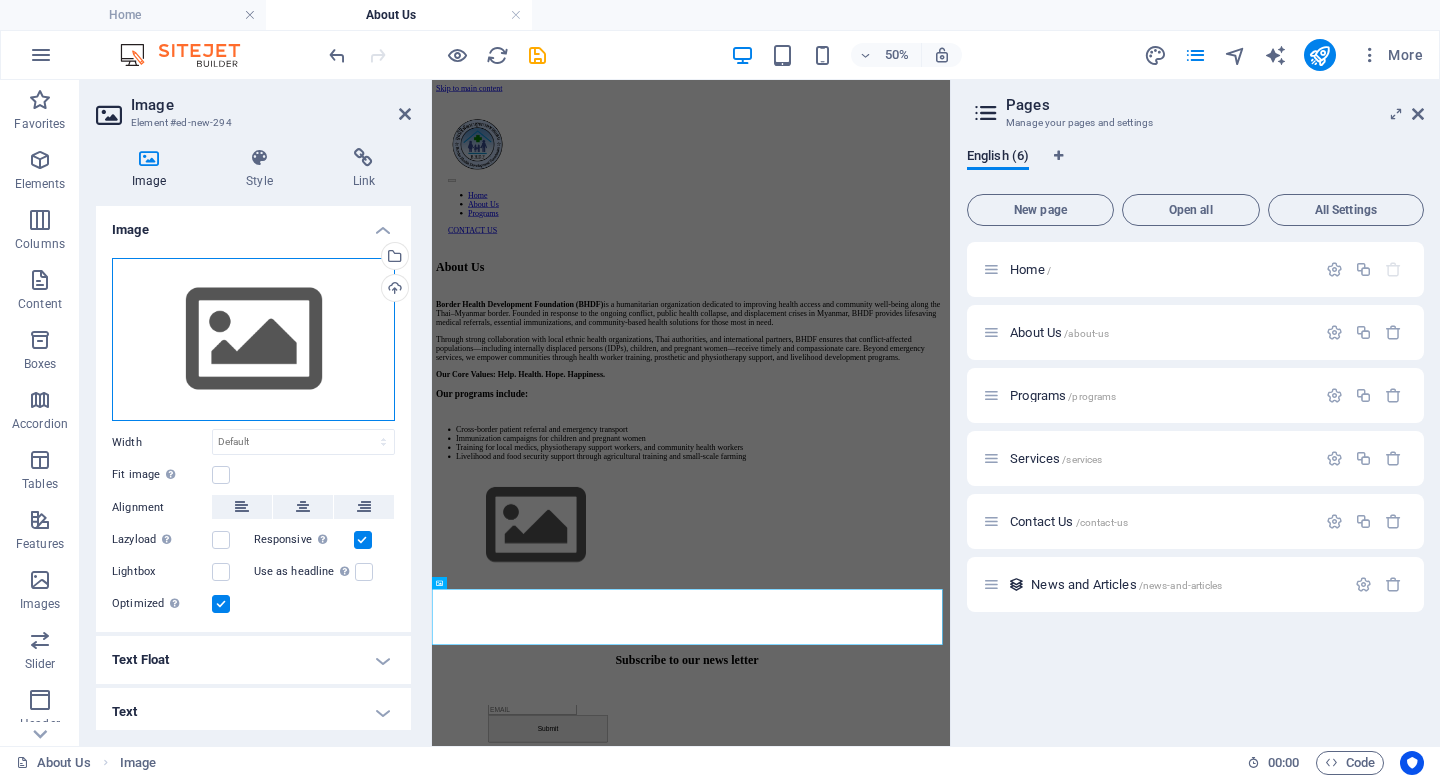 click on "Drag files here, click to choose files or select files from Files or our free stock photos & videos" at bounding box center (253, 340) 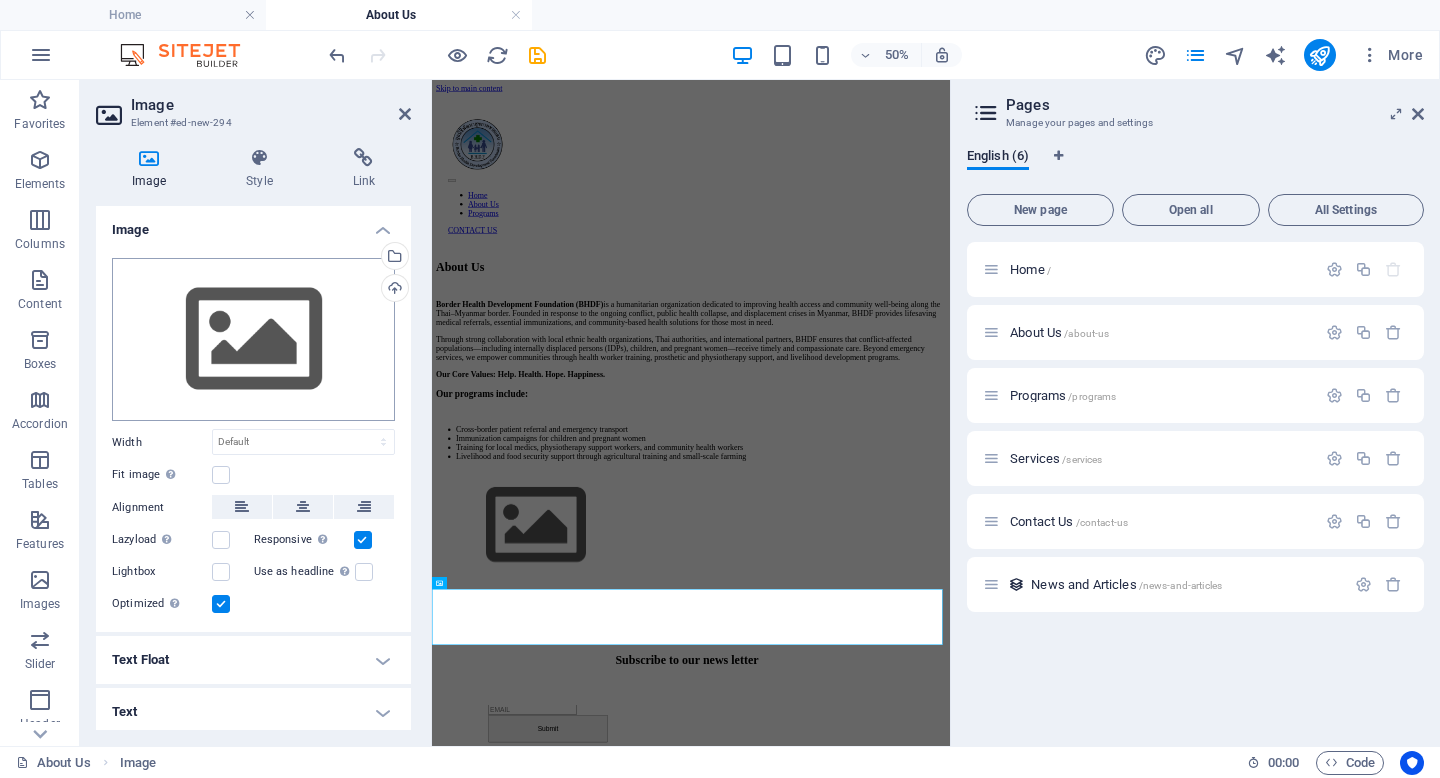 scroll, scrollTop: 0, scrollLeft: 0, axis: both 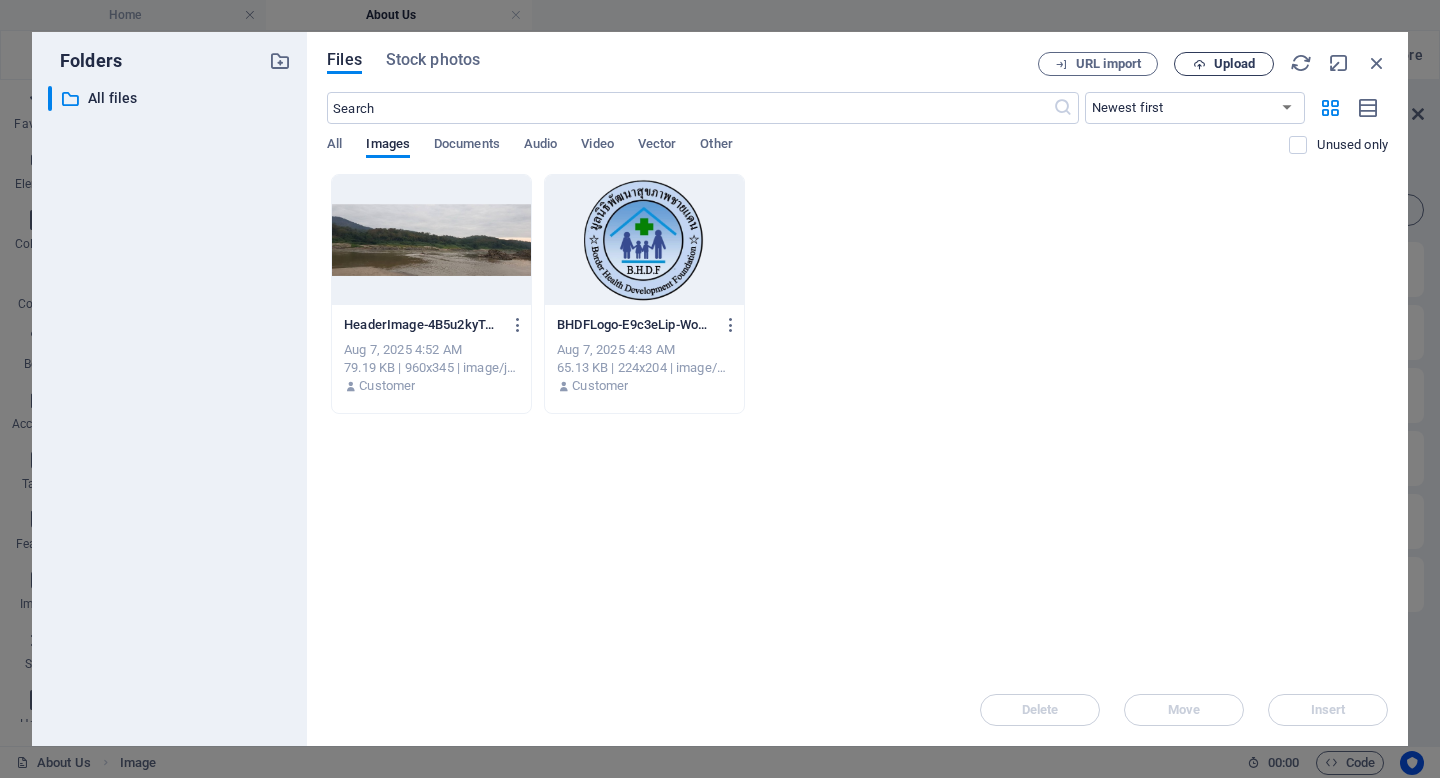 click on "Upload" at bounding box center [1234, 64] 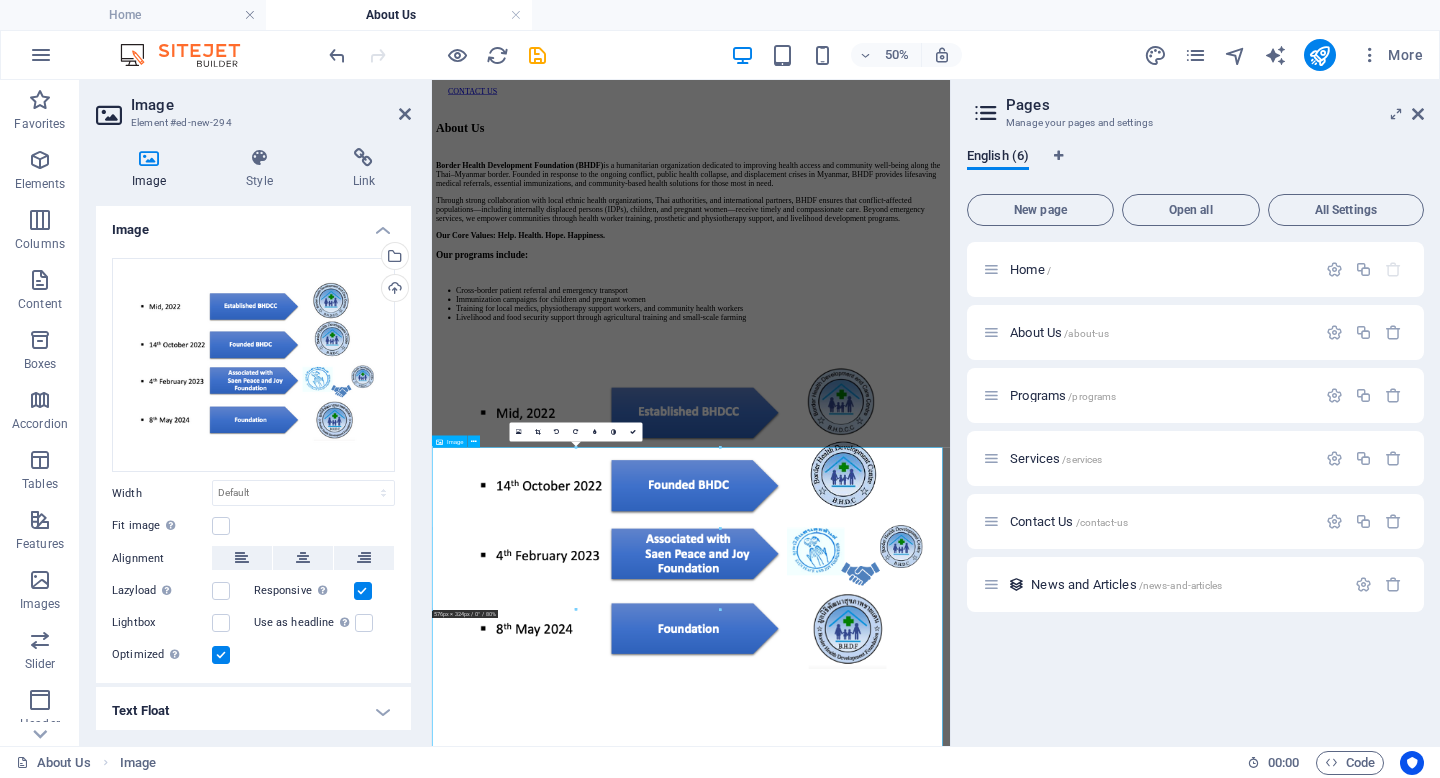 scroll, scrollTop: 318, scrollLeft: 0, axis: vertical 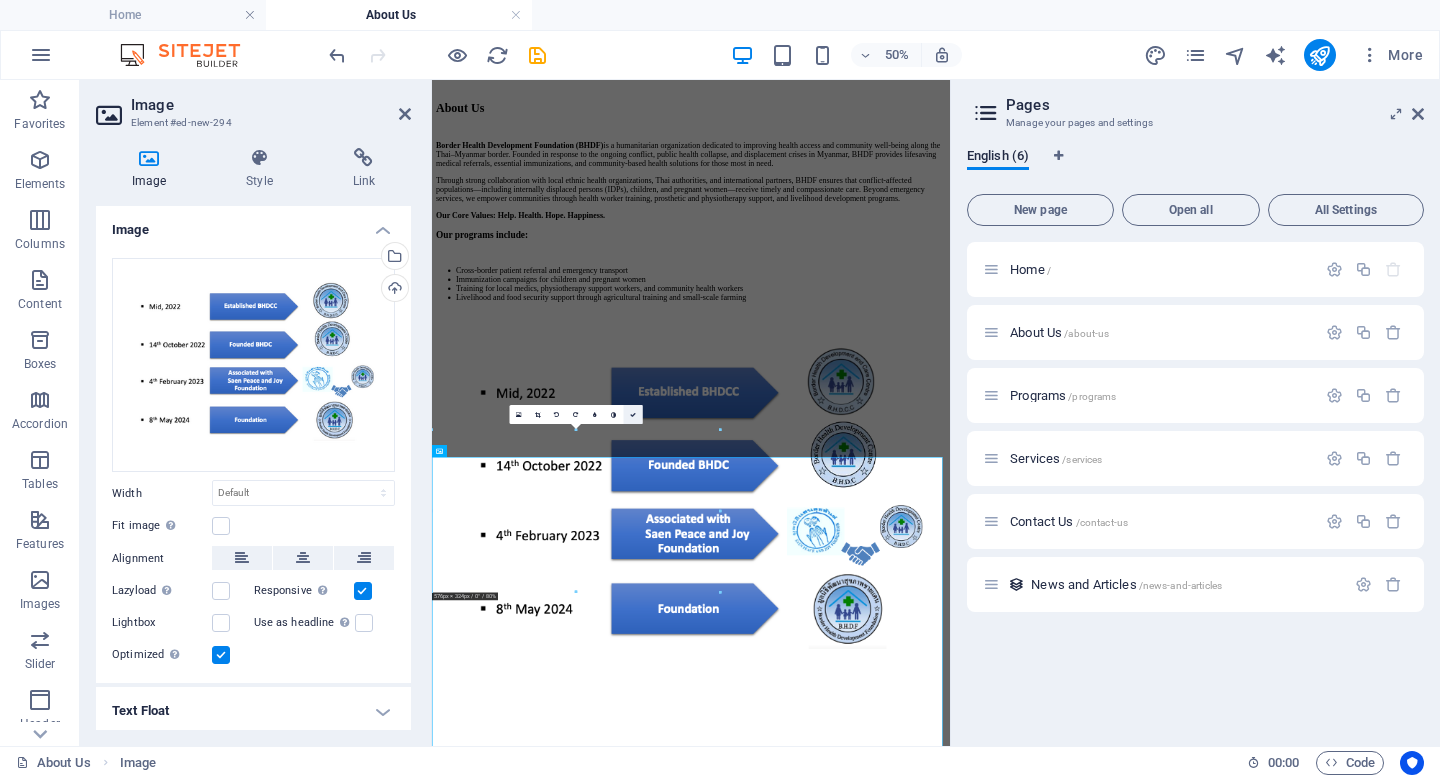 drag, startPoint x: 630, startPoint y: 420, endPoint x: 648, endPoint y: 399, distance: 27.658634 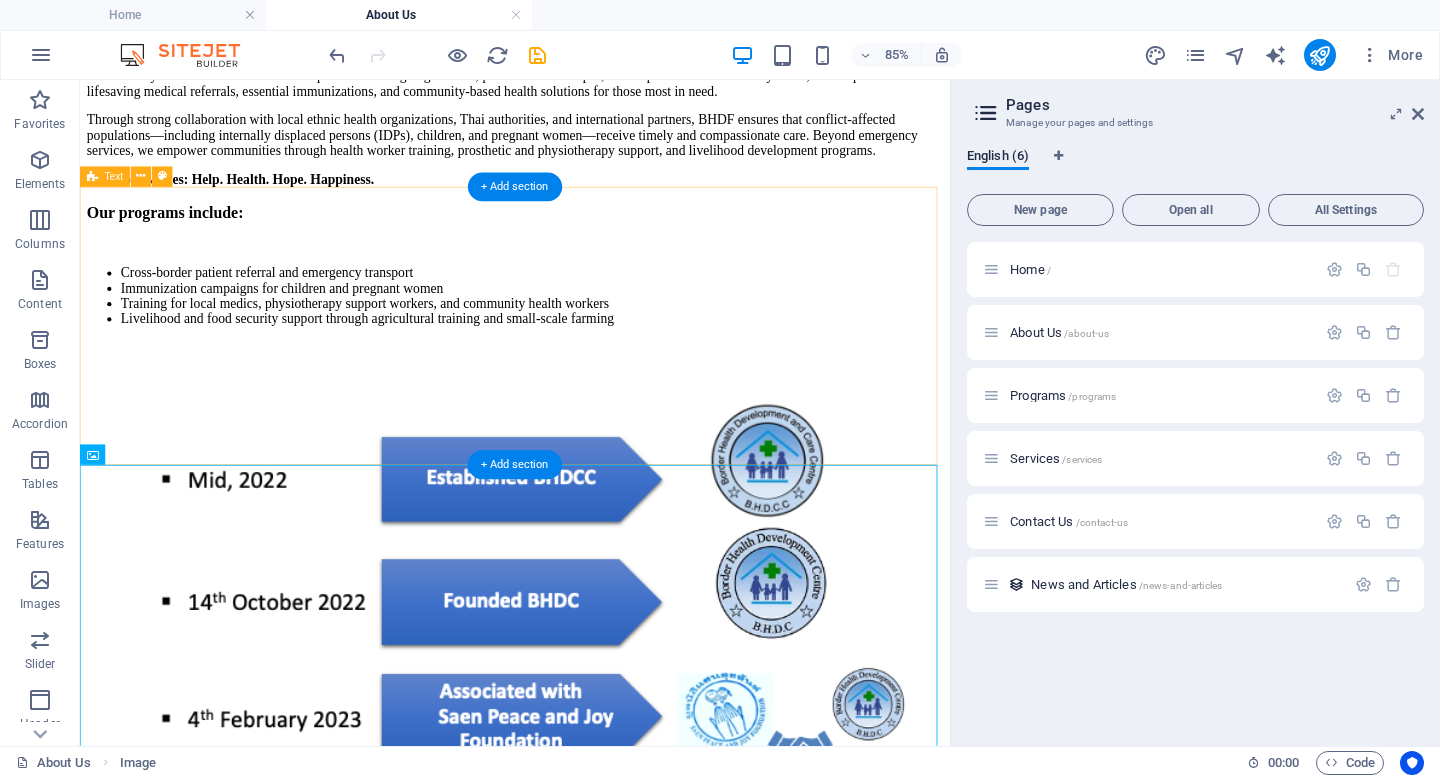 scroll, scrollTop: 470, scrollLeft: 0, axis: vertical 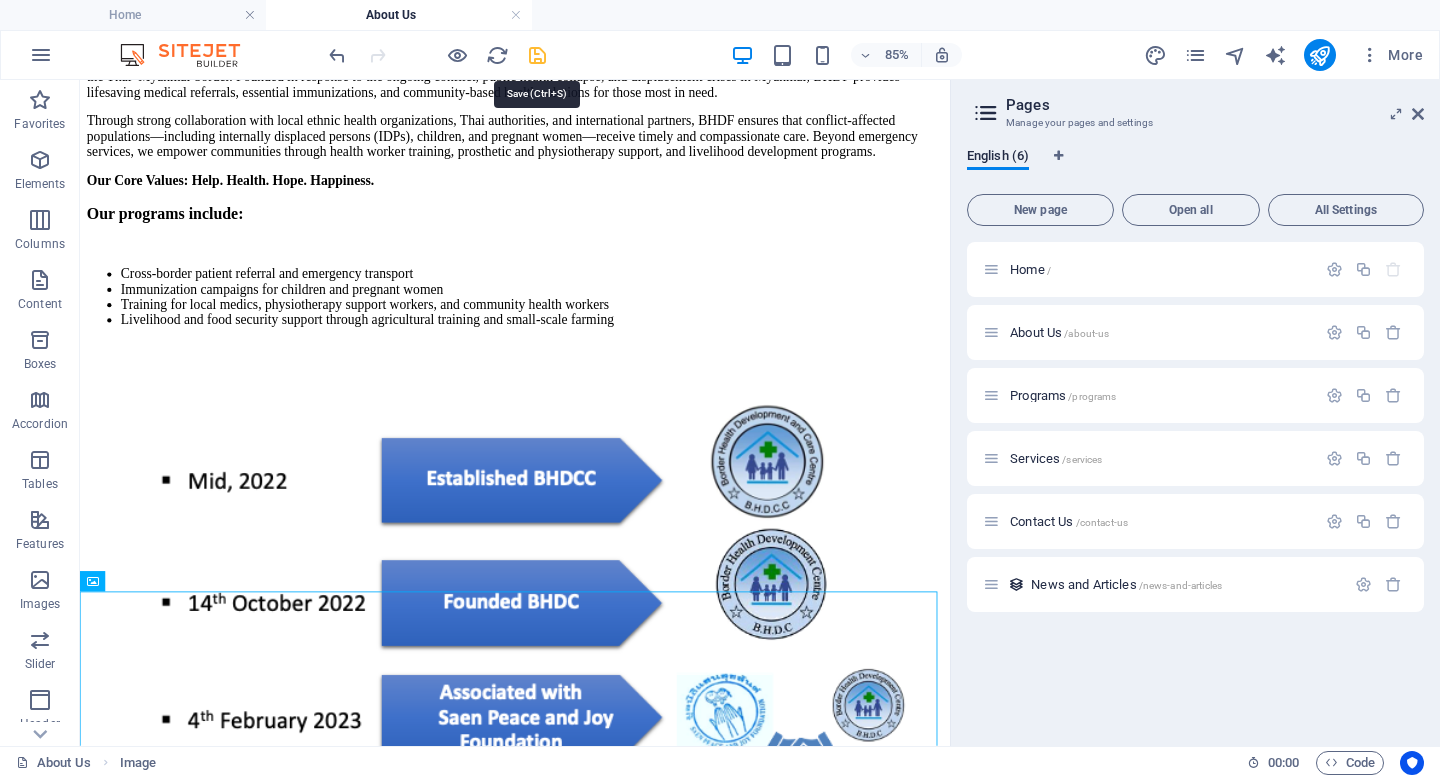 click at bounding box center [537, 55] 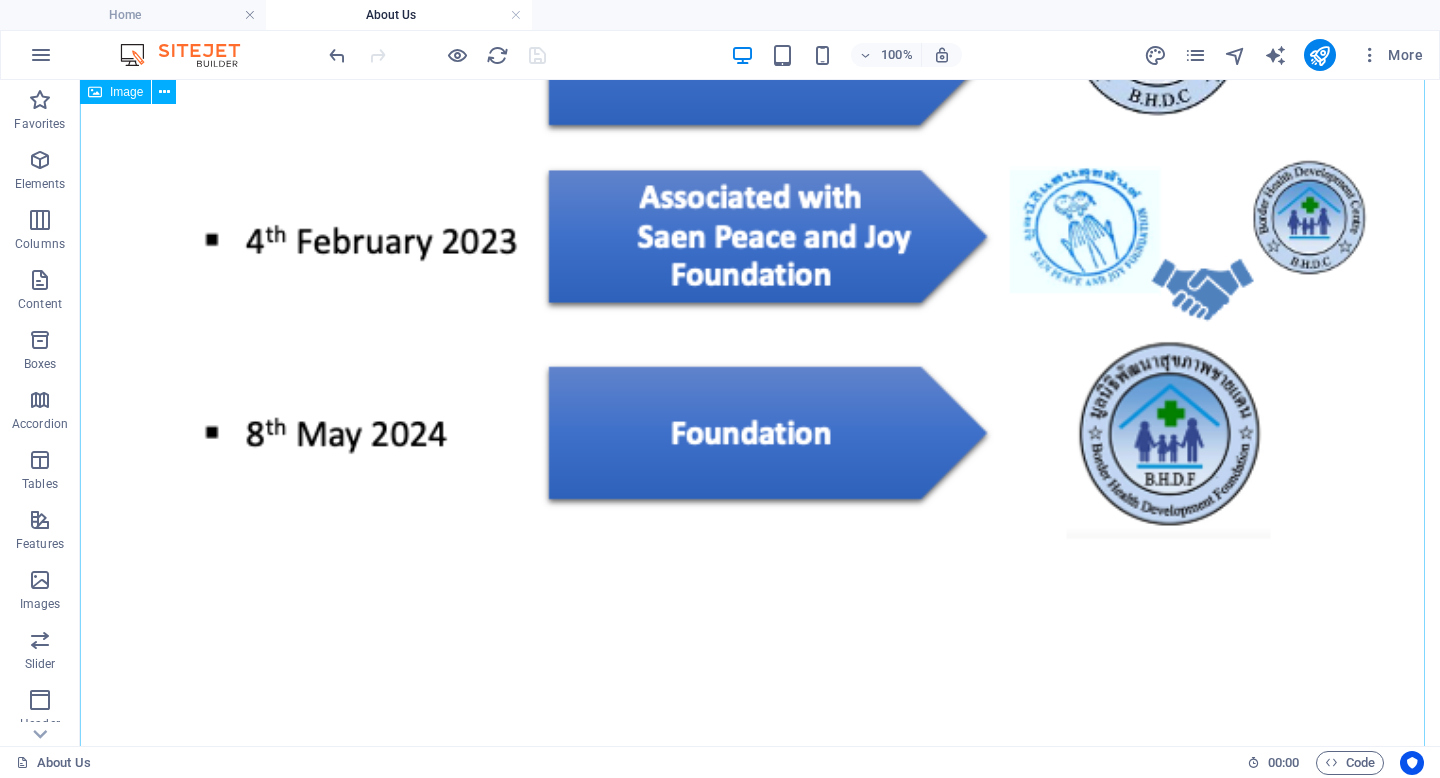 scroll, scrollTop: 1501, scrollLeft: 0, axis: vertical 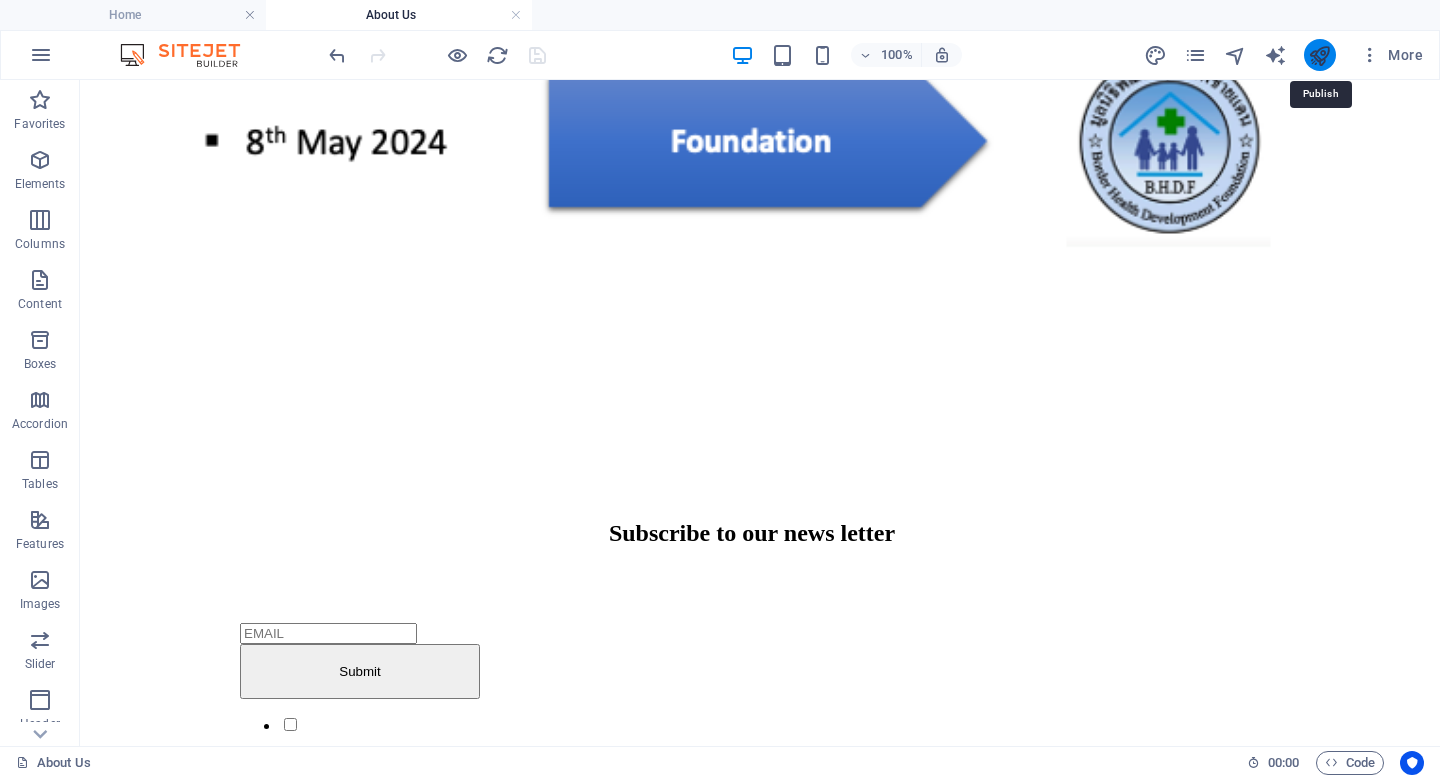 click at bounding box center [1319, 55] 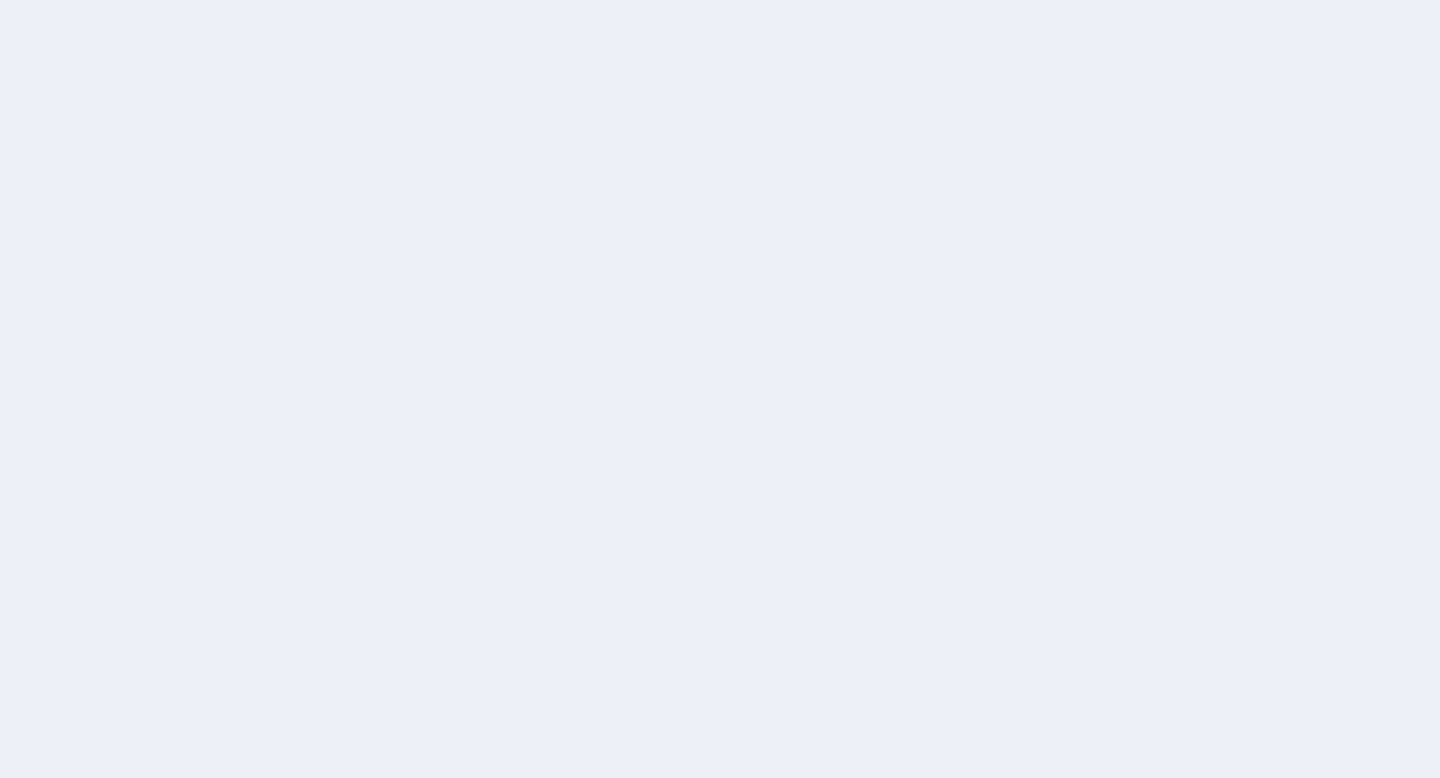 scroll, scrollTop: 0, scrollLeft: 0, axis: both 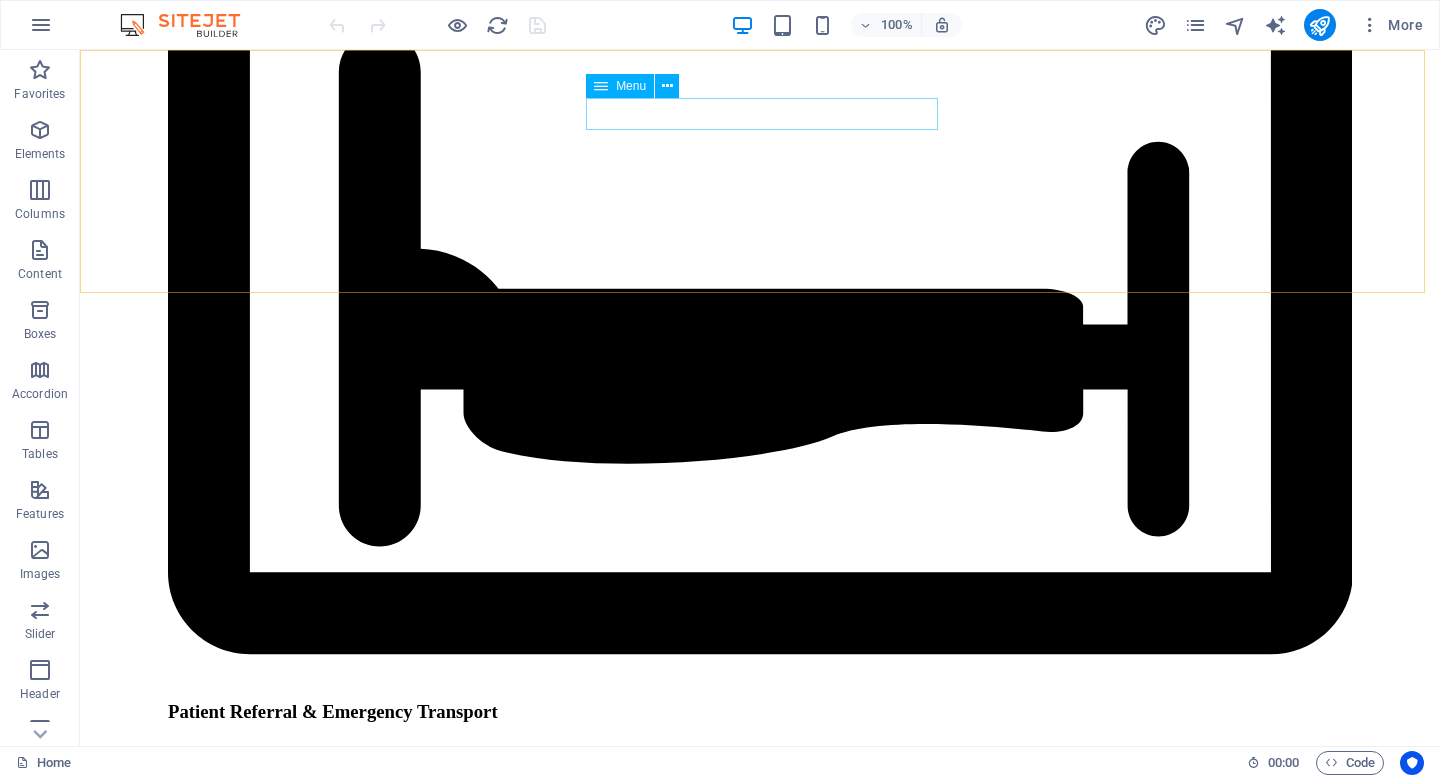 click on "Home About Us Programs" at bounding box center (760, -1710) 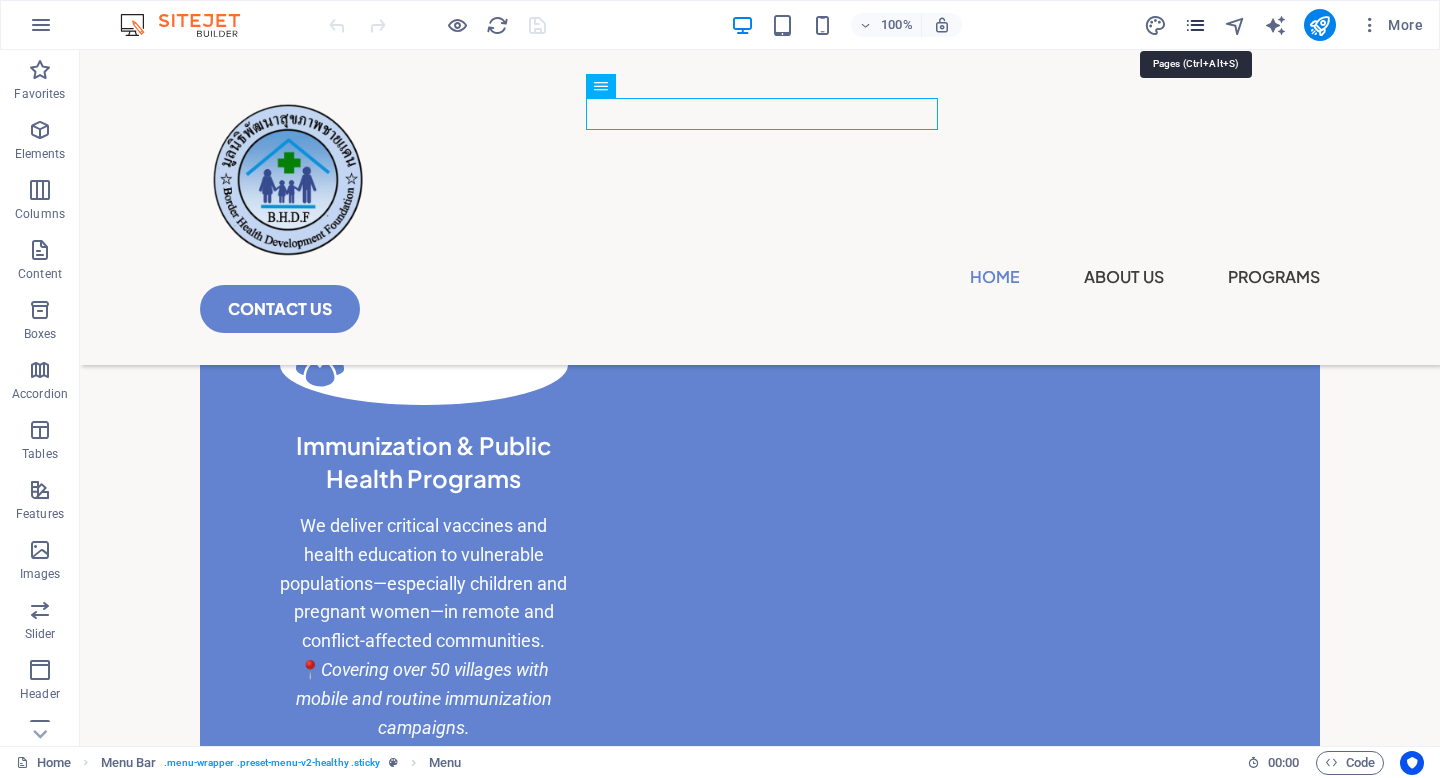 click at bounding box center [1195, 25] 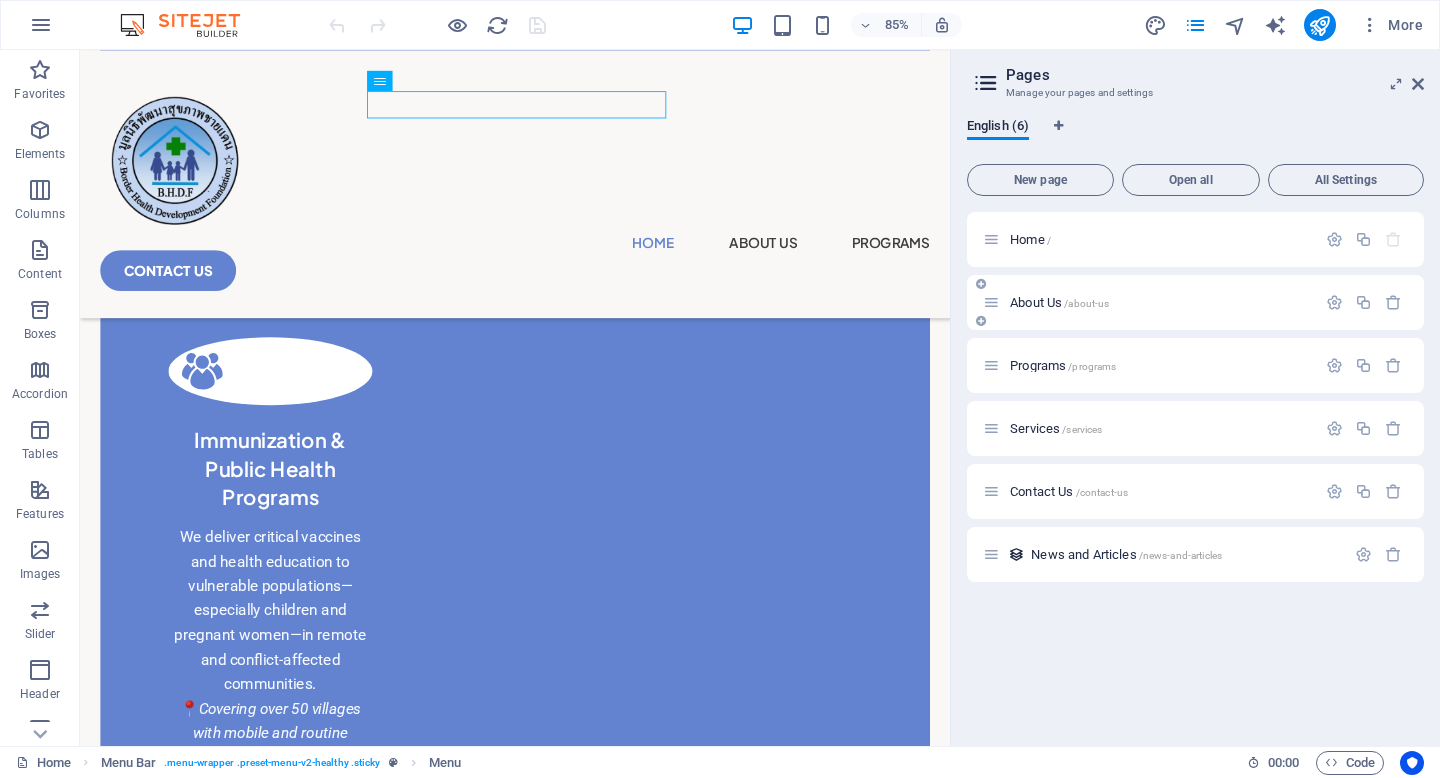 click on "About Us /about-us" at bounding box center [1059, 302] 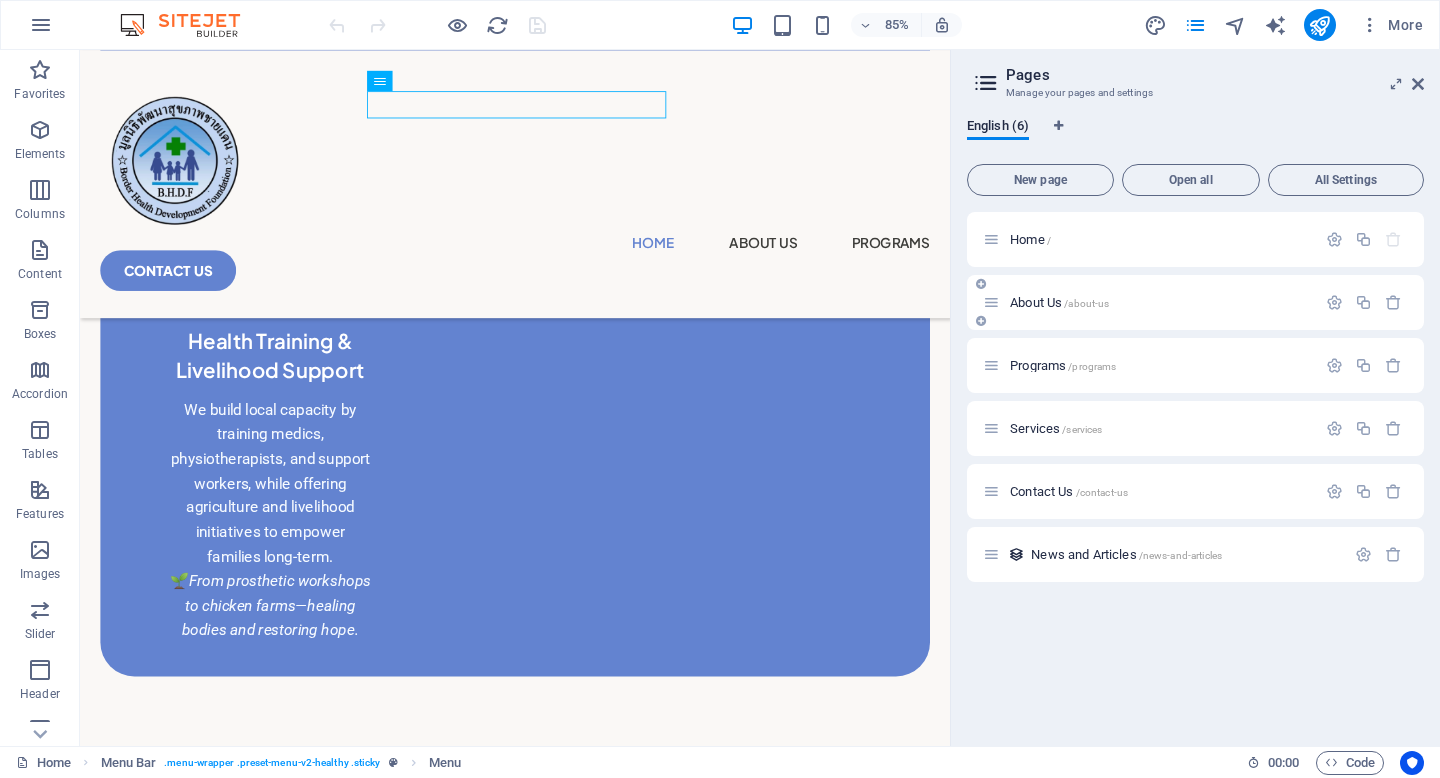 scroll, scrollTop: 0, scrollLeft: 0, axis: both 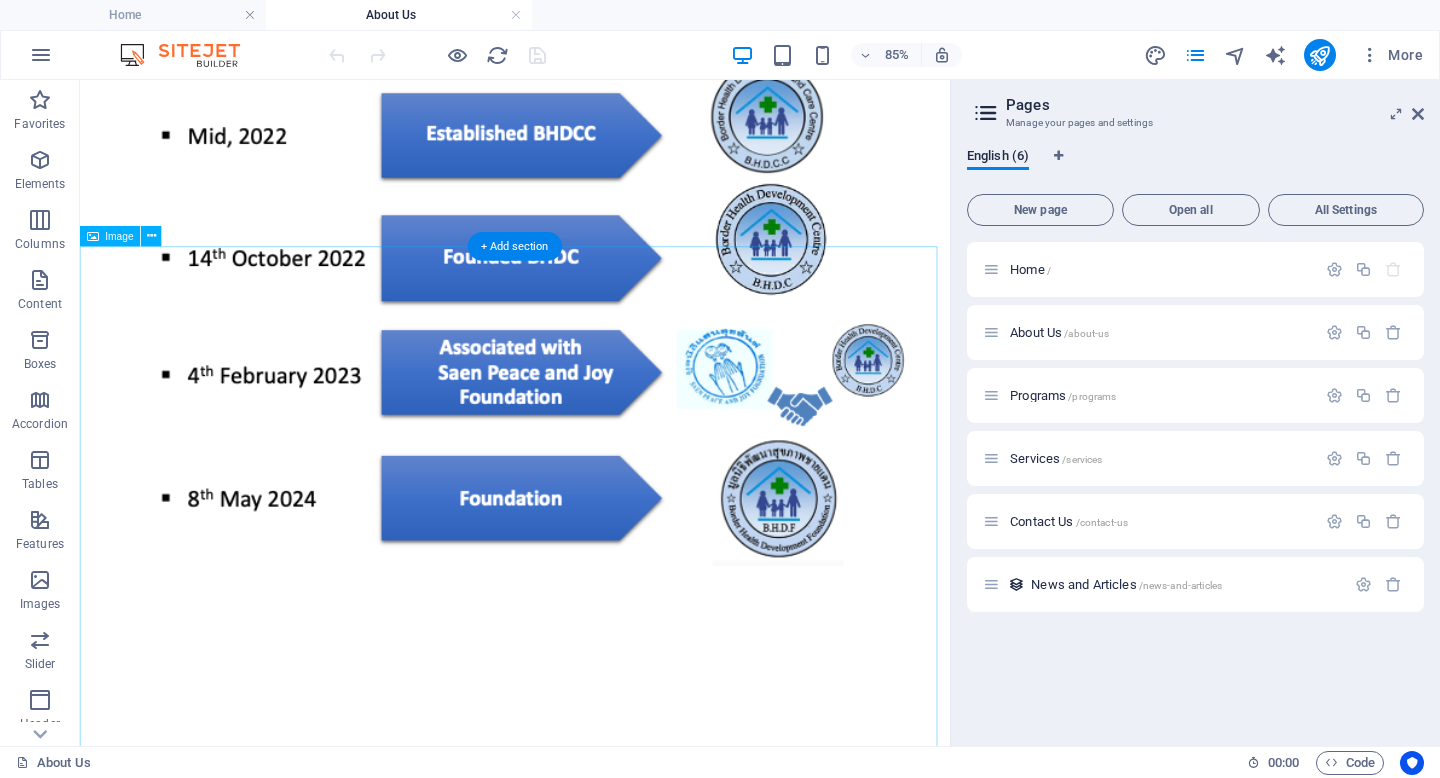 click at bounding box center (592, 368) 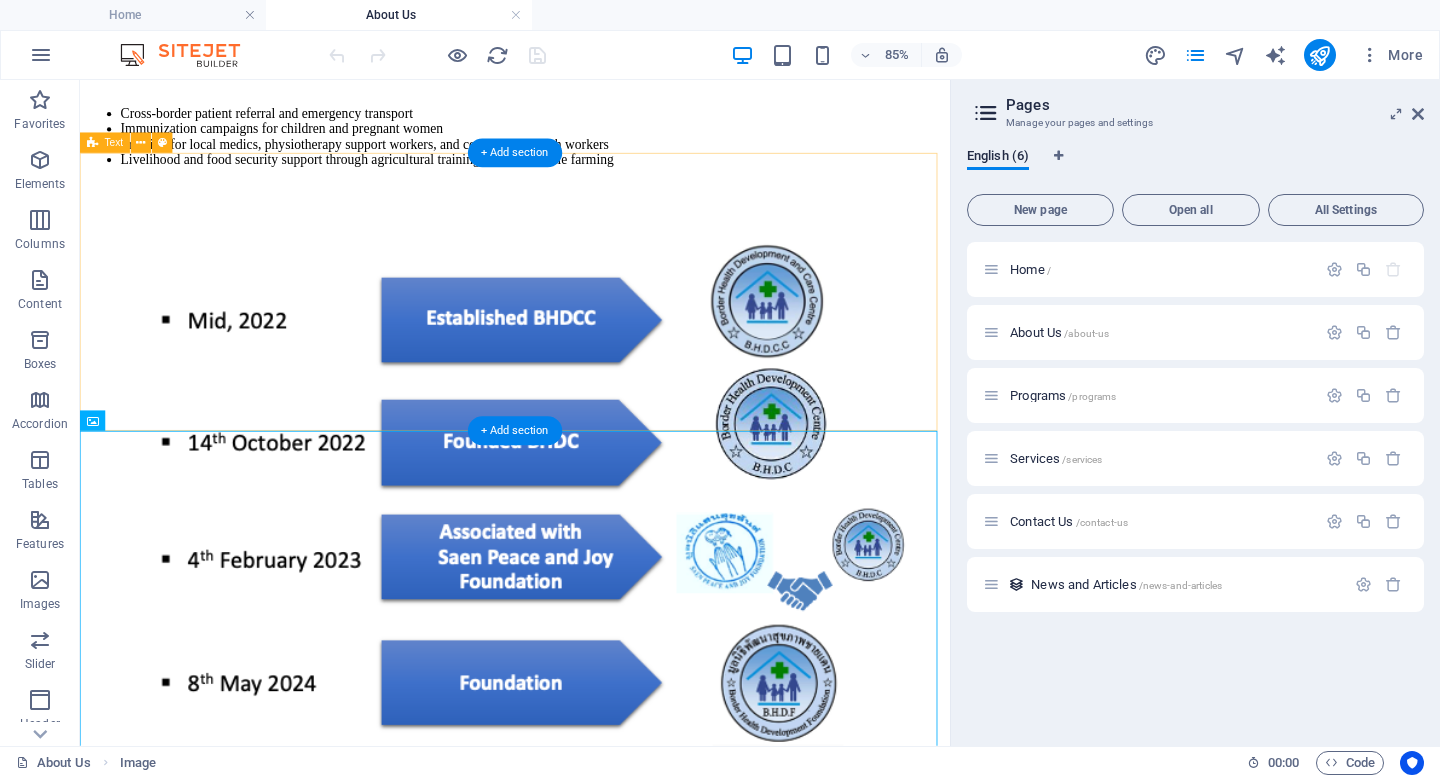 scroll, scrollTop: 617, scrollLeft: 0, axis: vertical 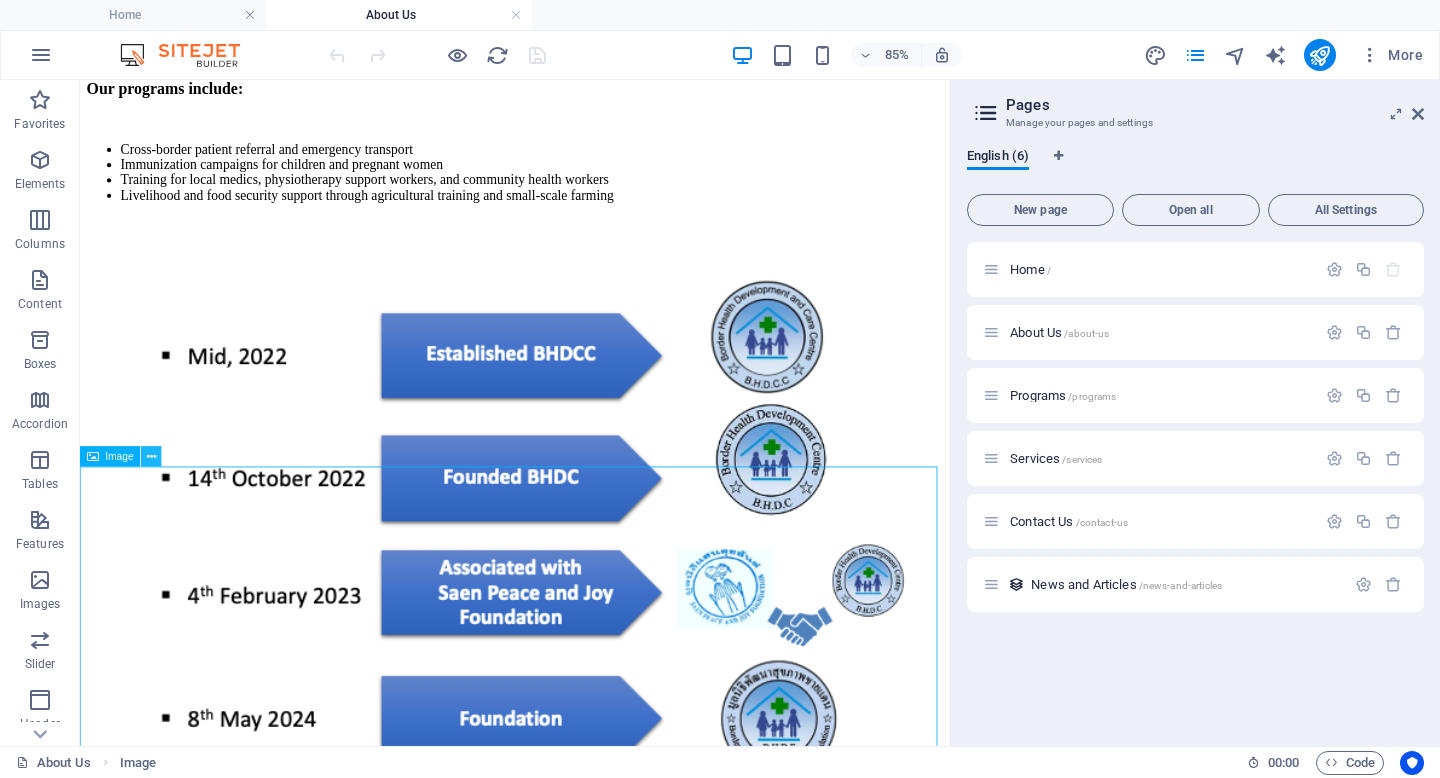 click at bounding box center [152, 456] 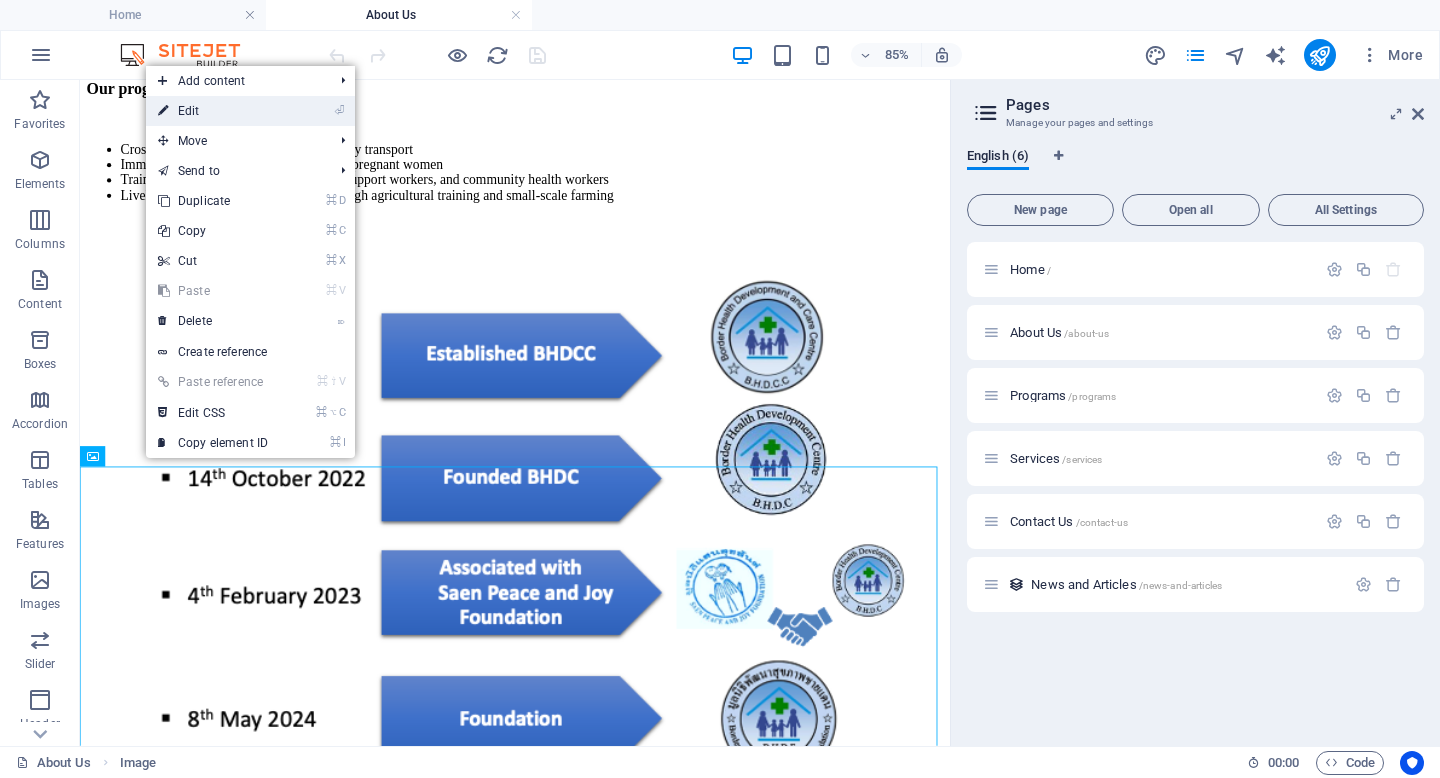 click on "⏎  Edit" at bounding box center (250, 111) 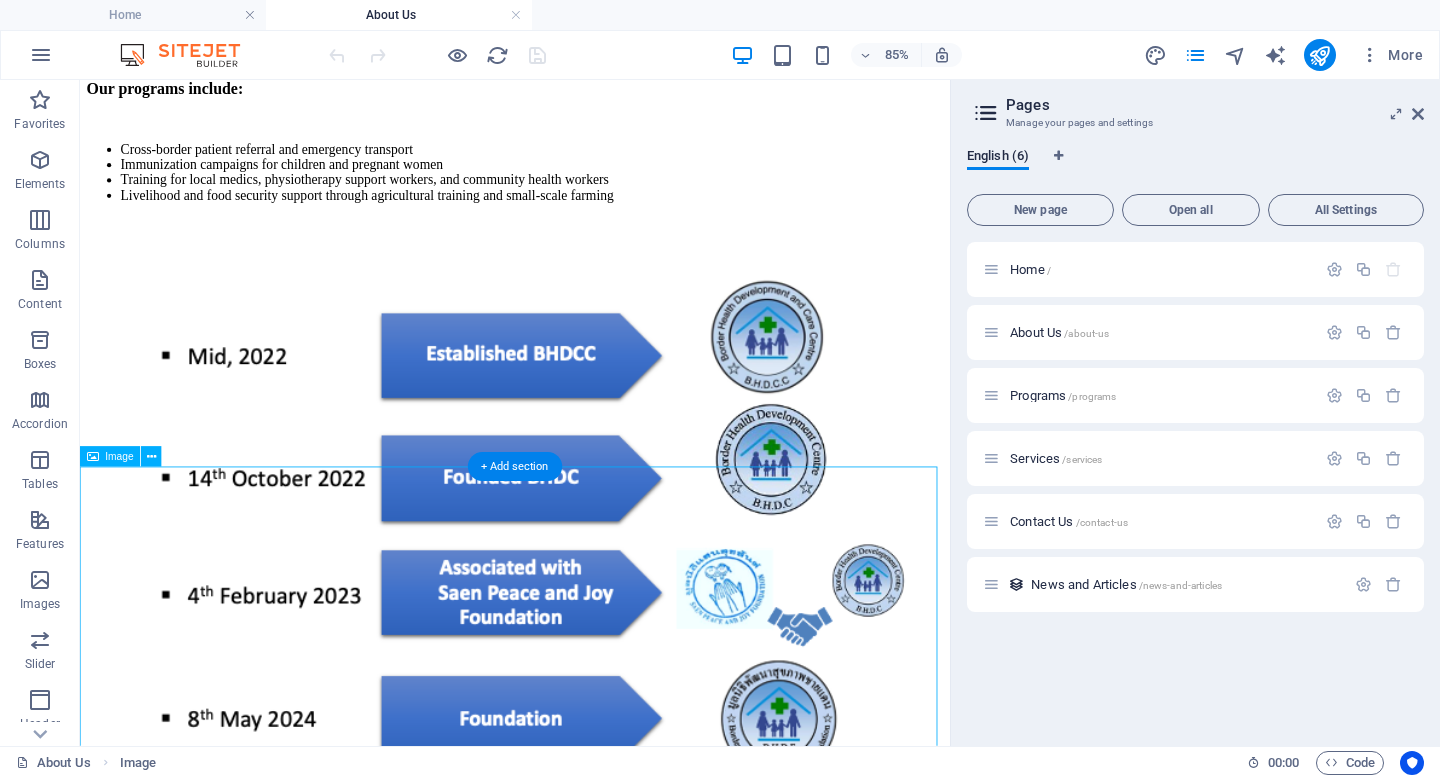 click at bounding box center [592, 627] 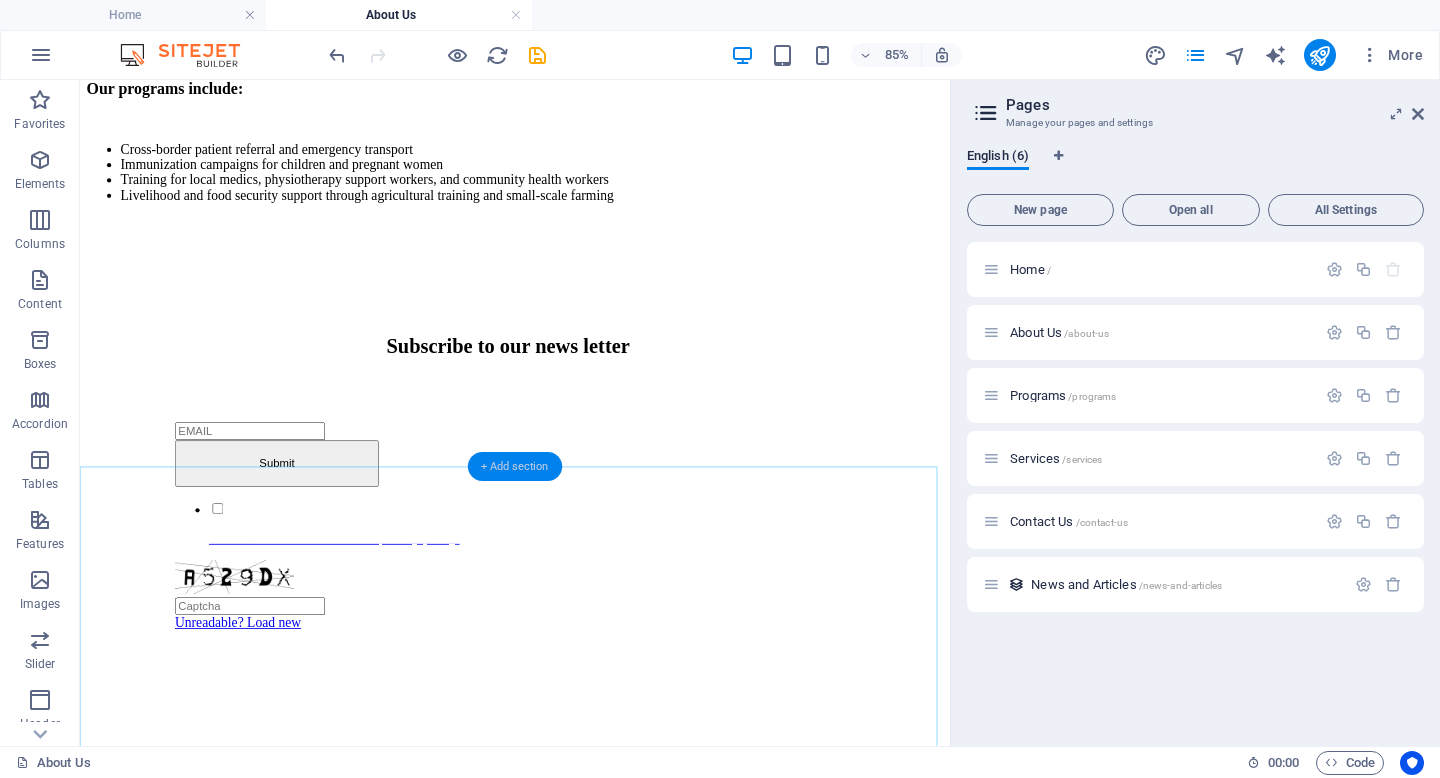 drag, startPoint x: 542, startPoint y: 461, endPoint x: 140, endPoint y: 448, distance: 402.21014 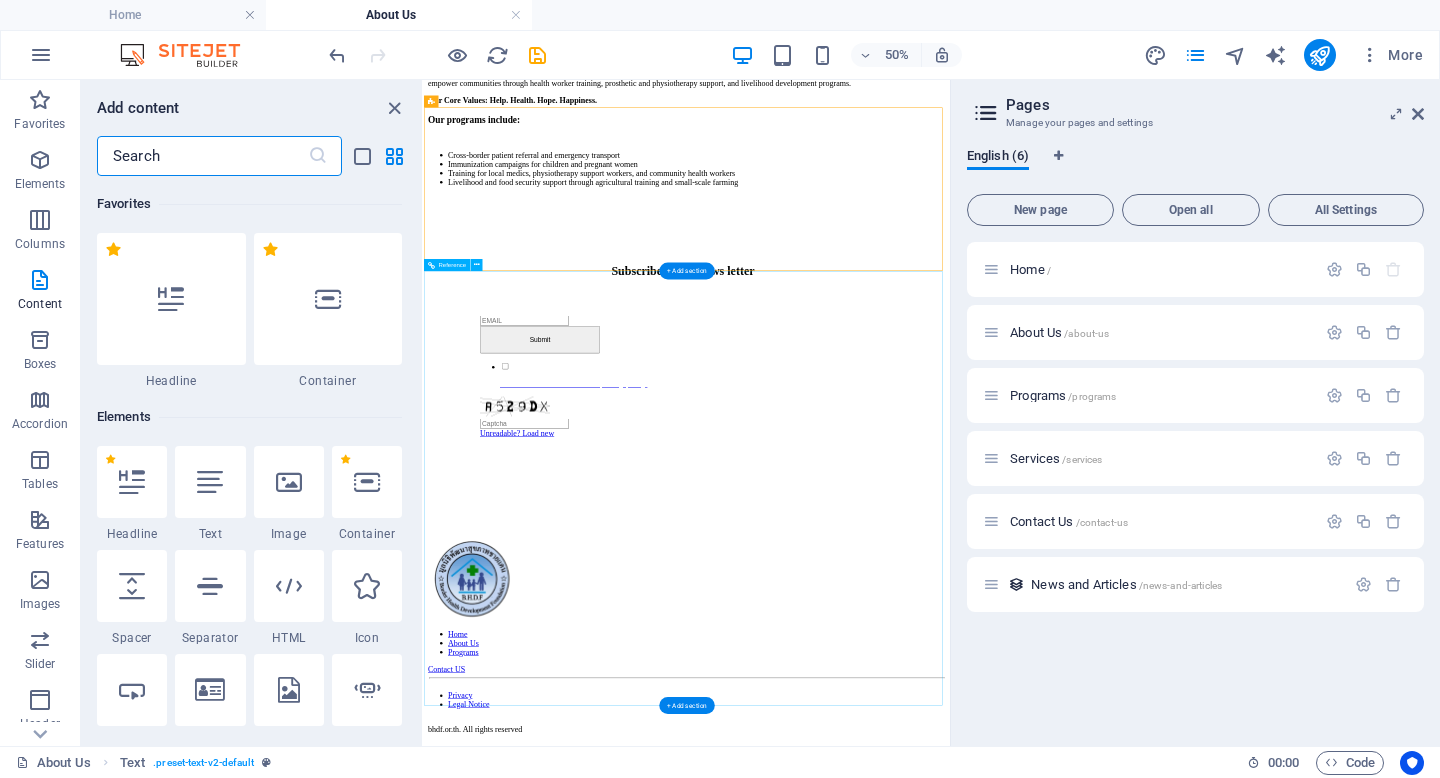 scroll, scrollTop: 690, scrollLeft: 0, axis: vertical 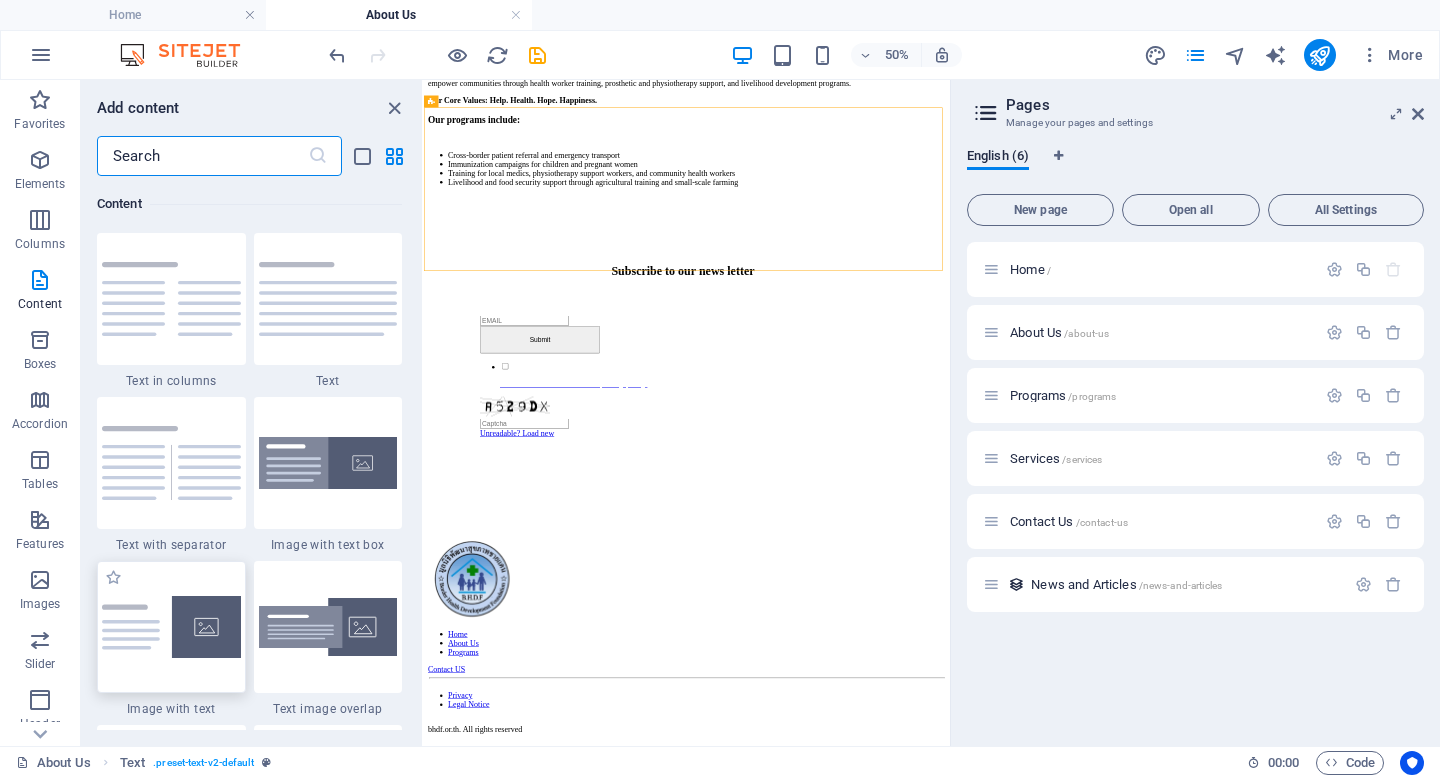 click at bounding box center (171, 627) 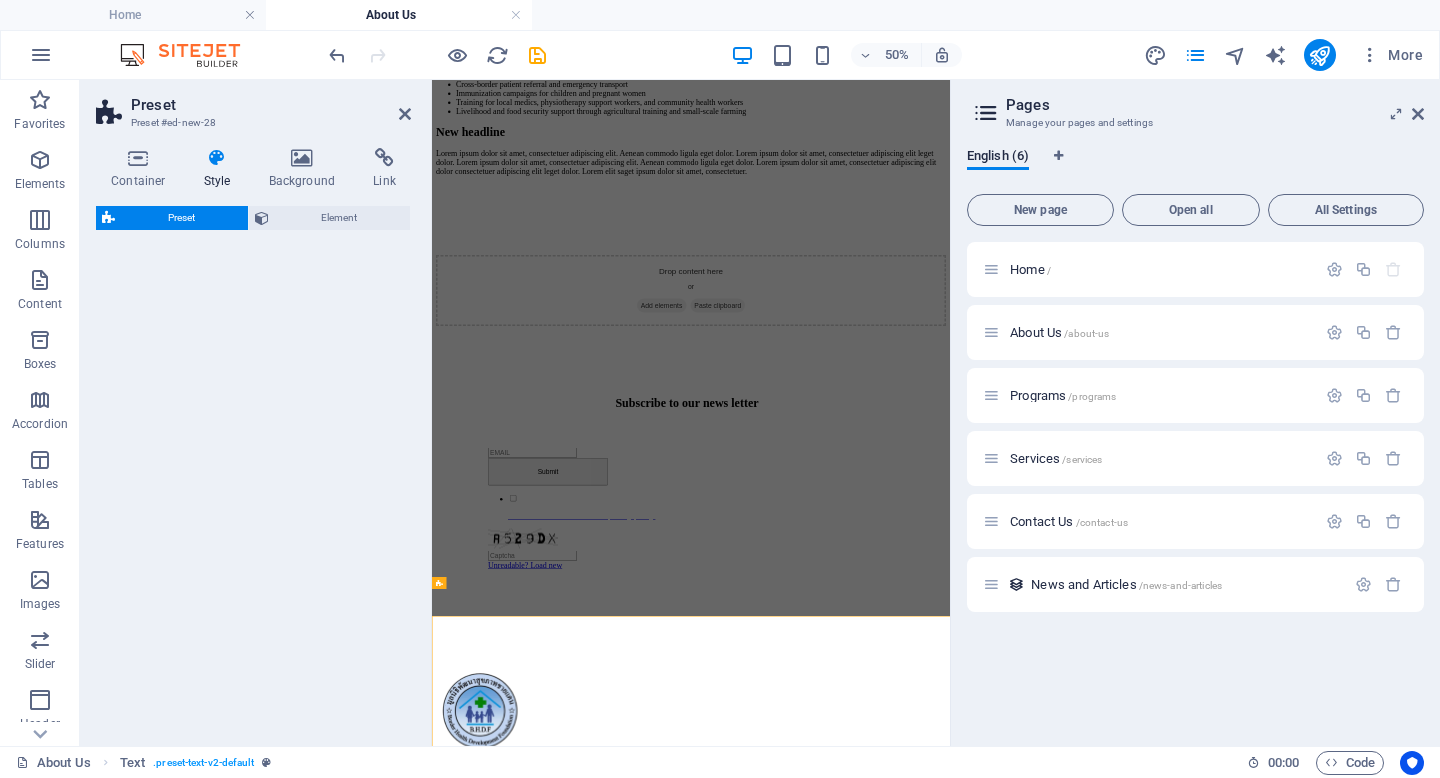 scroll, scrollTop: 0, scrollLeft: 0, axis: both 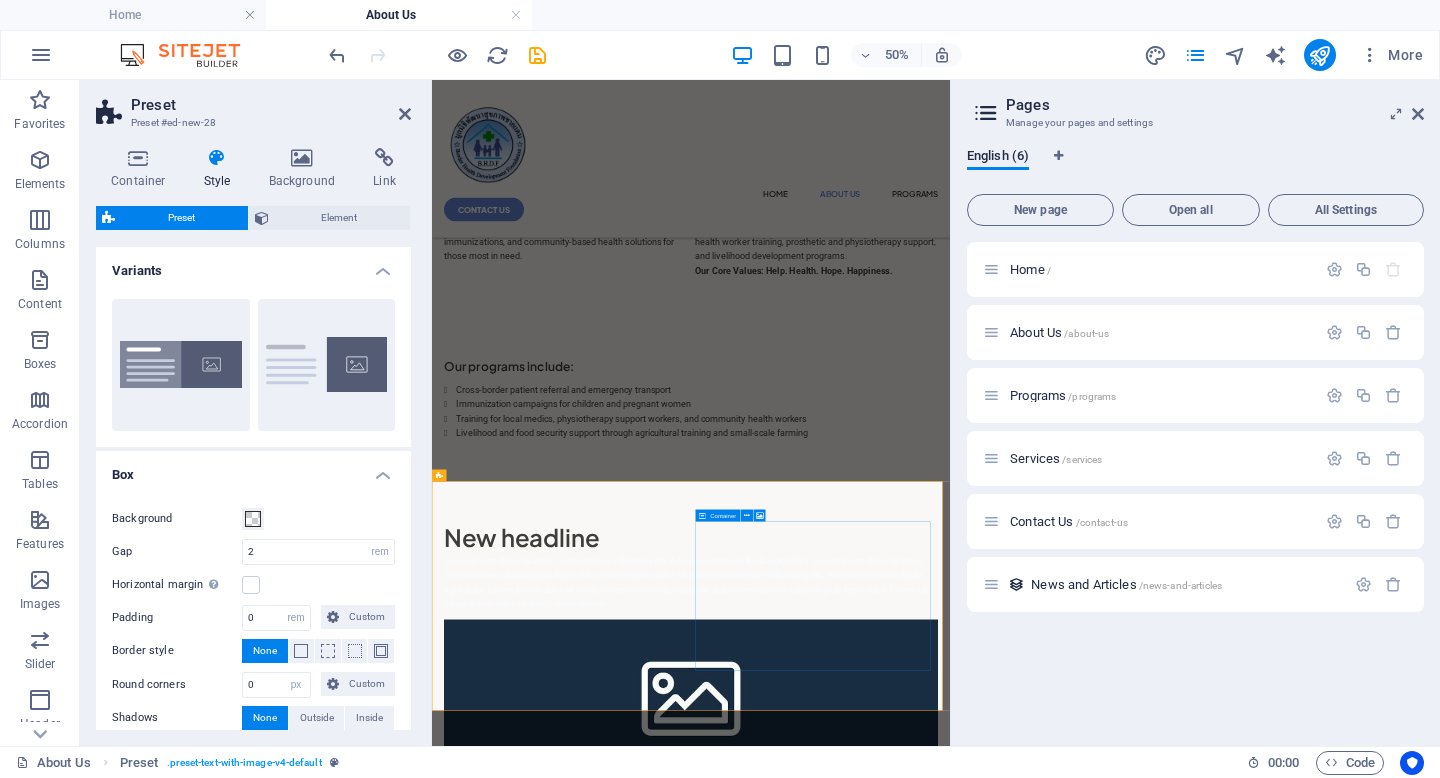 click on "Drop content here or  Add elements  Paste clipboard" at bounding box center (950, 1529) 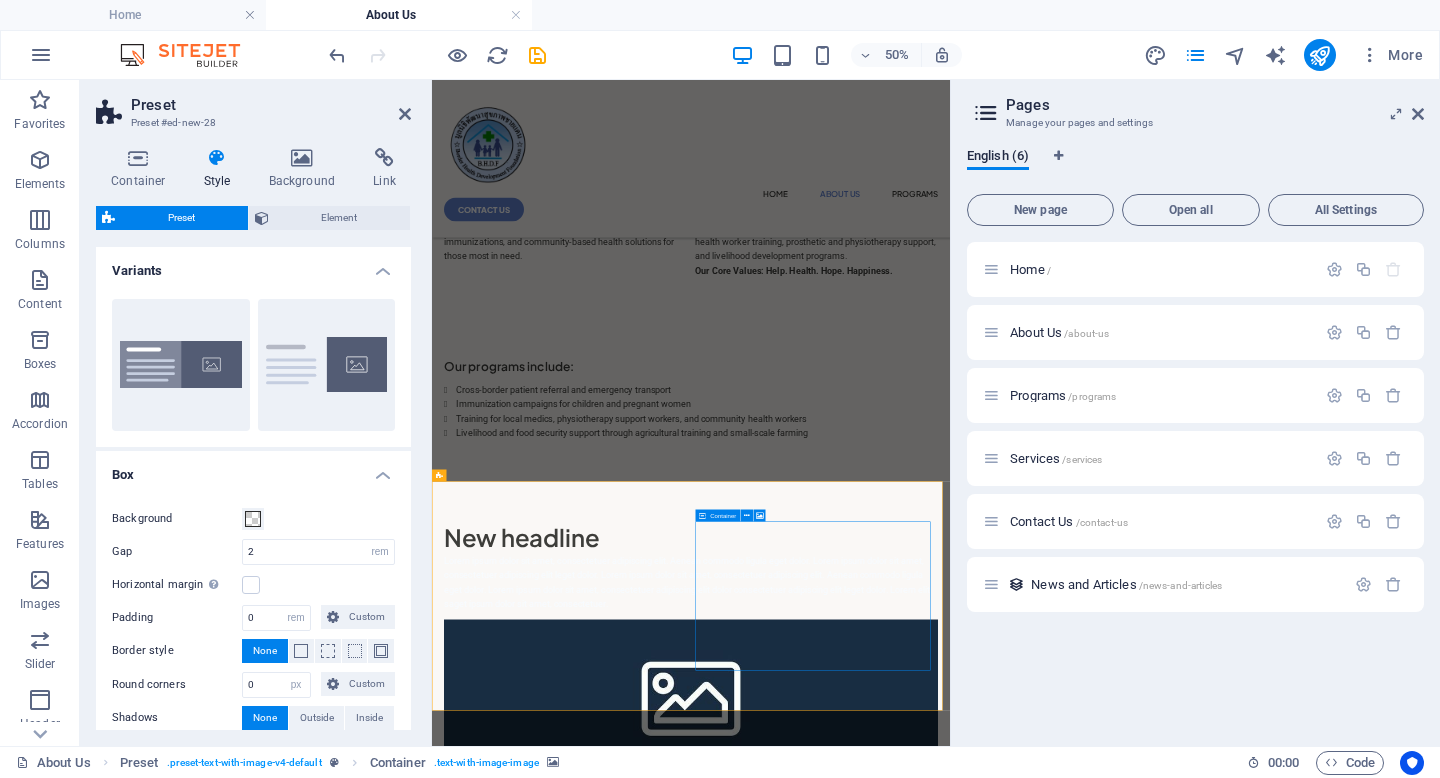 click on "Drop content here or  Add elements  Paste clipboard" at bounding box center [950, 1529] 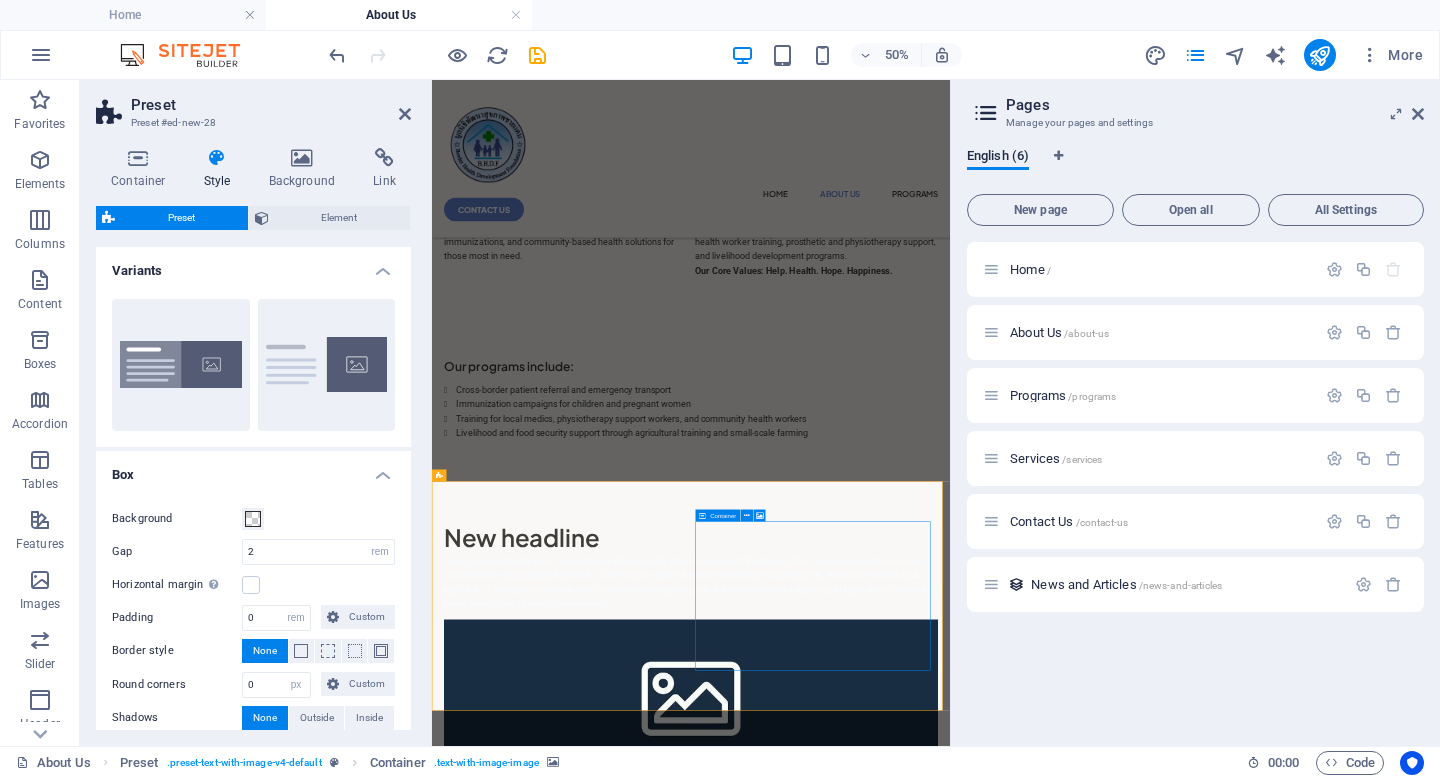 click on "Add elements" at bounding box center [891, 1559] 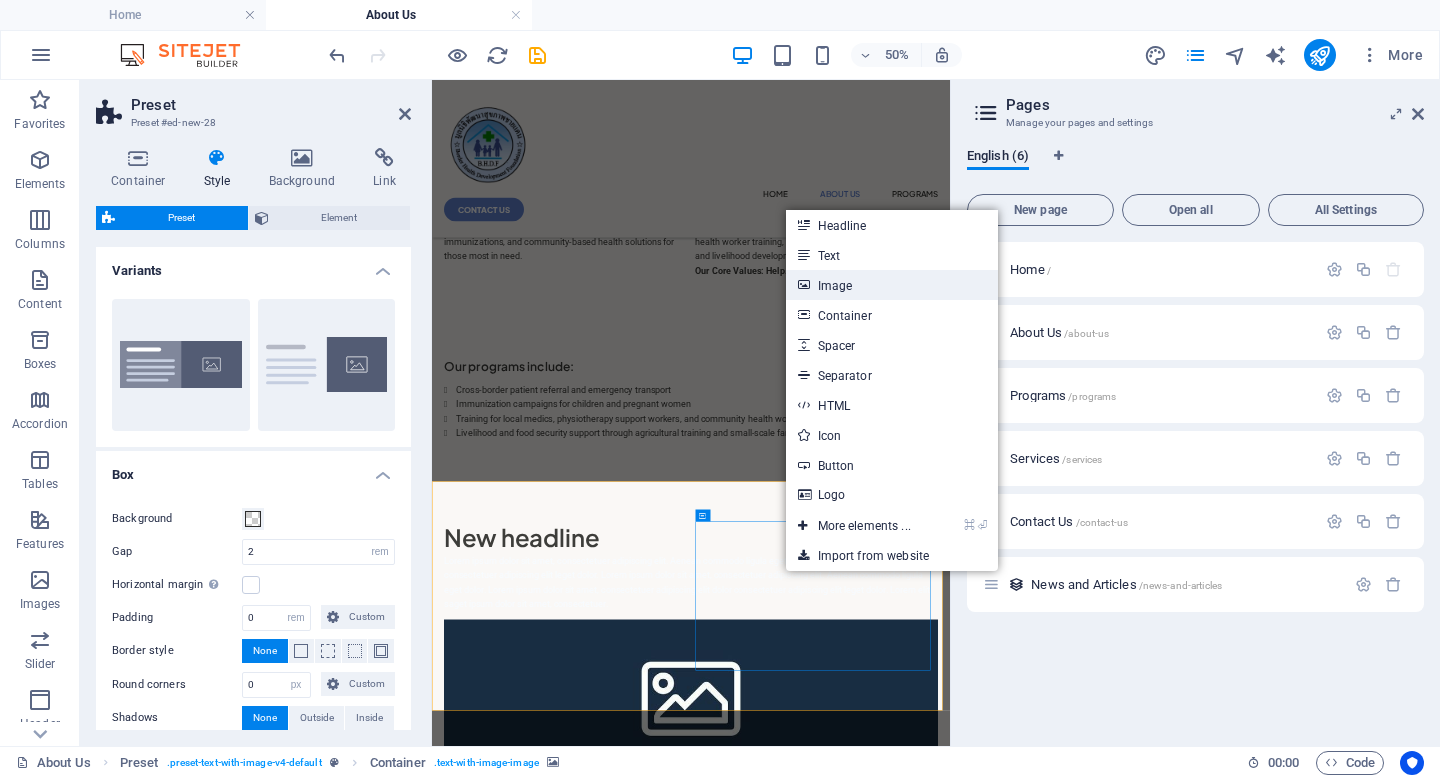 click on "Image" at bounding box center (892, 285) 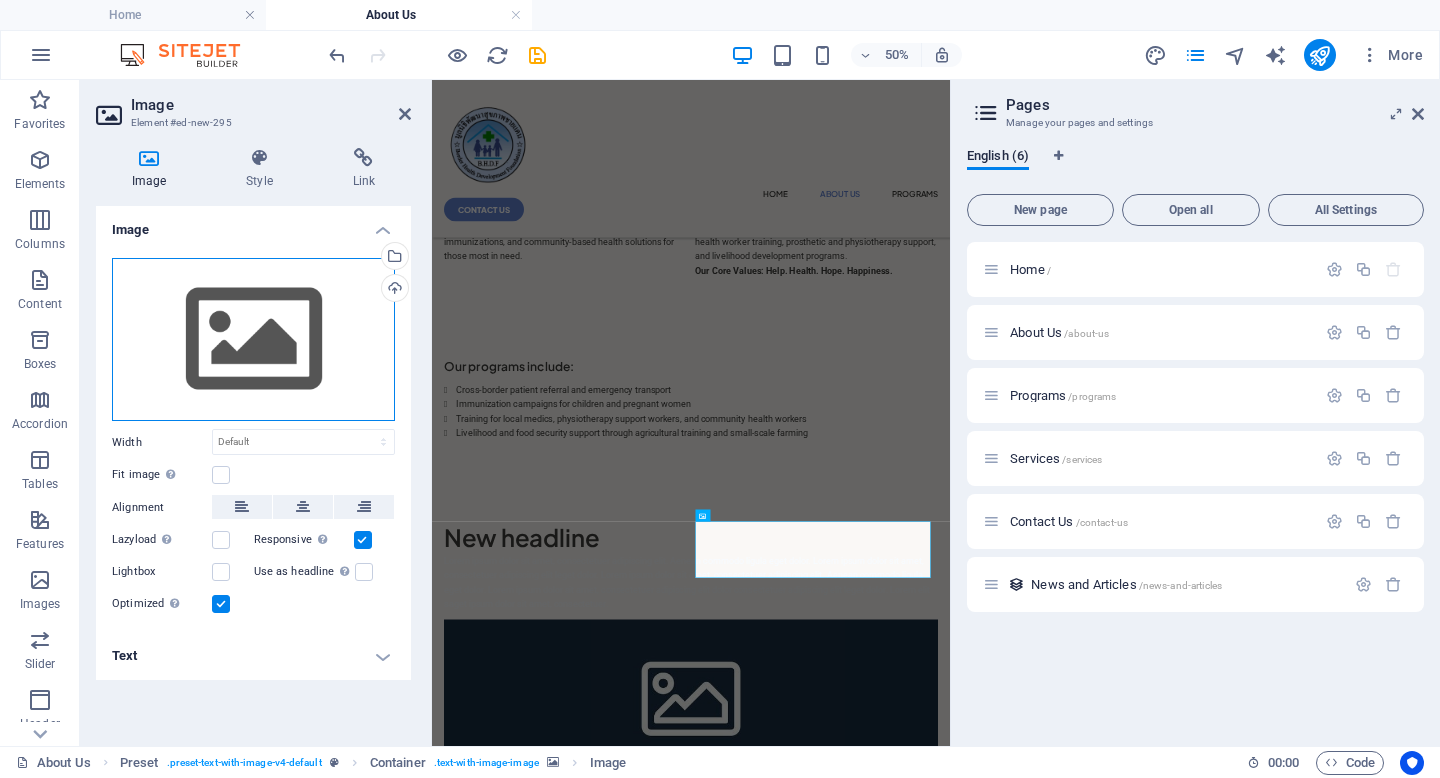 click on "Drag files here, click to choose files or select files from Files or our free stock photos & videos" at bounding box center (253, 340) 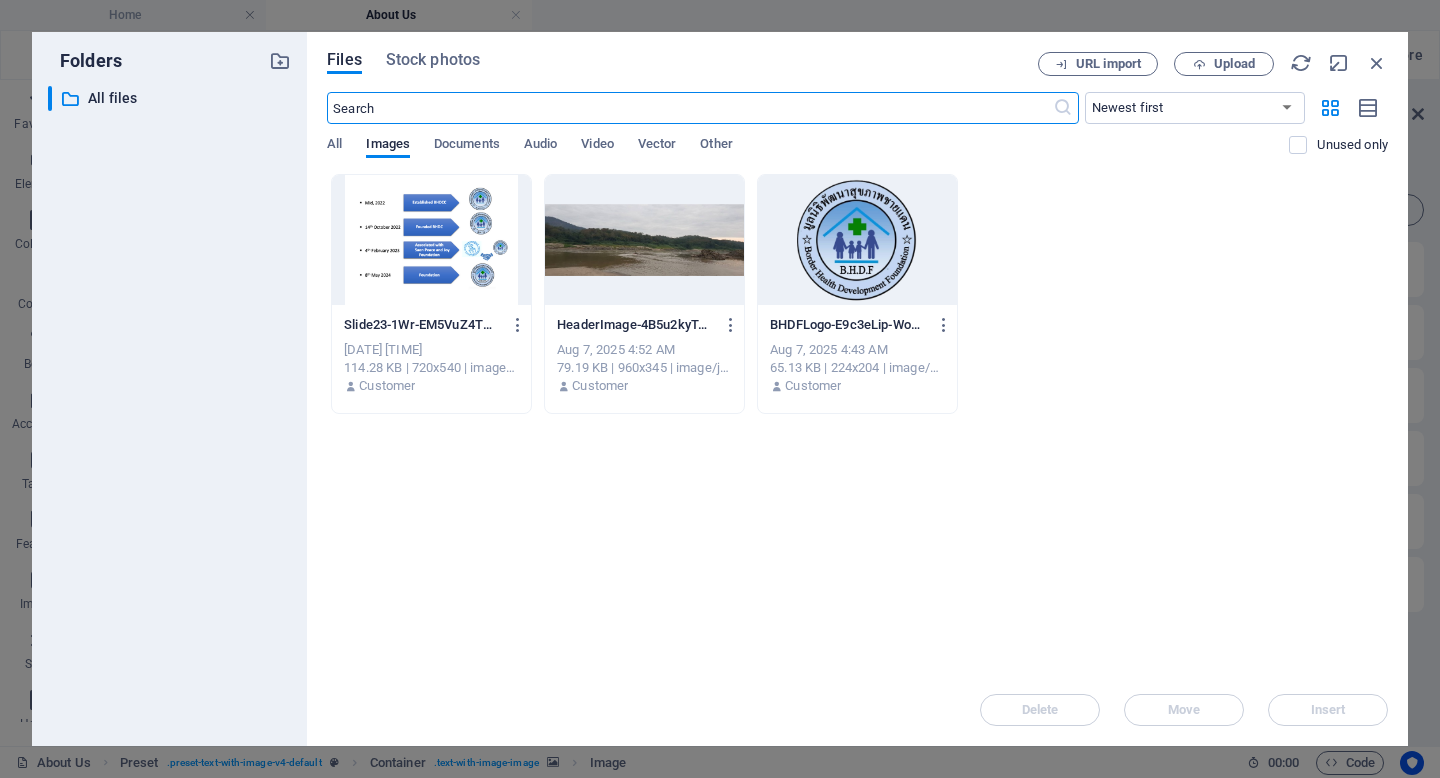 scroll, scrollTop: 0, scrollLeft: 0, axis: both 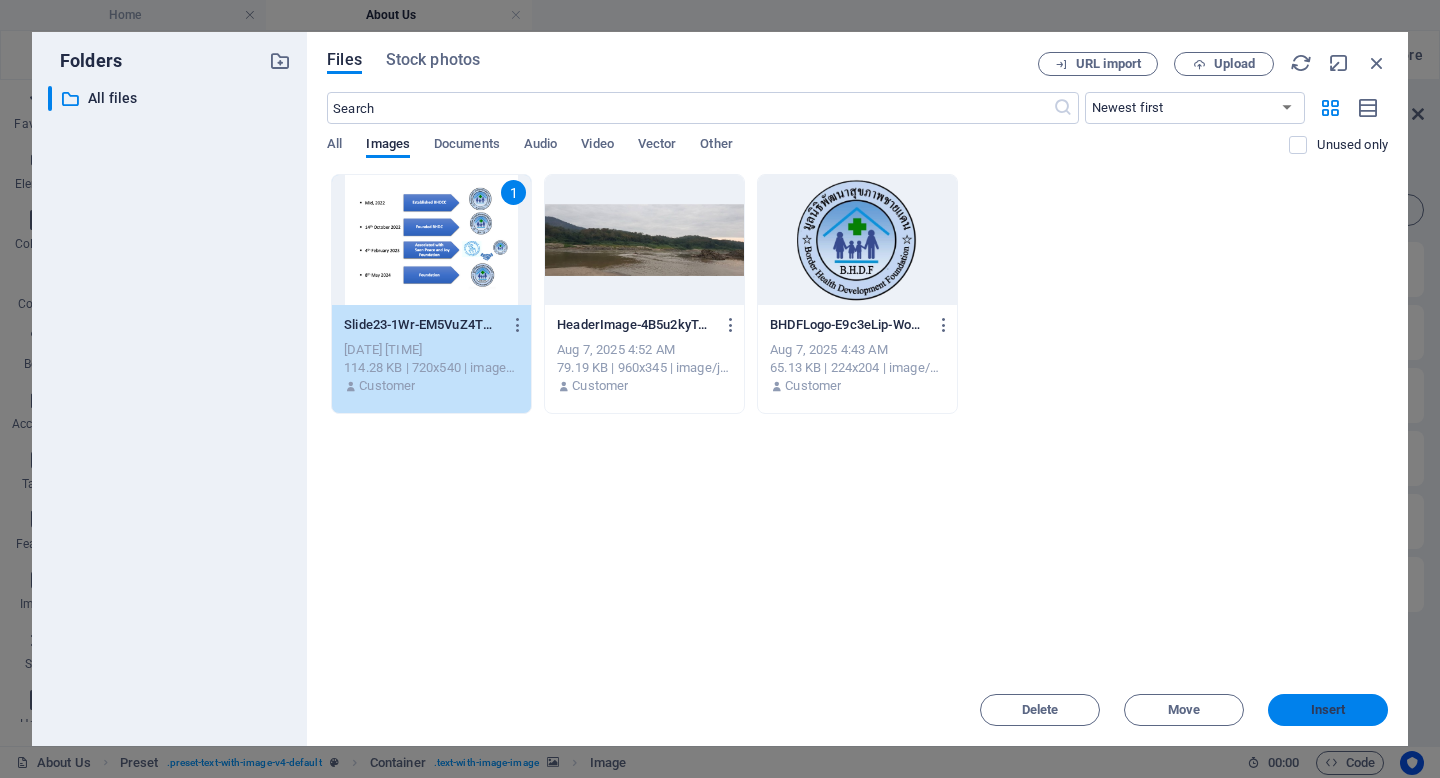 click on "Insert" at bounding box center (1328, 710) 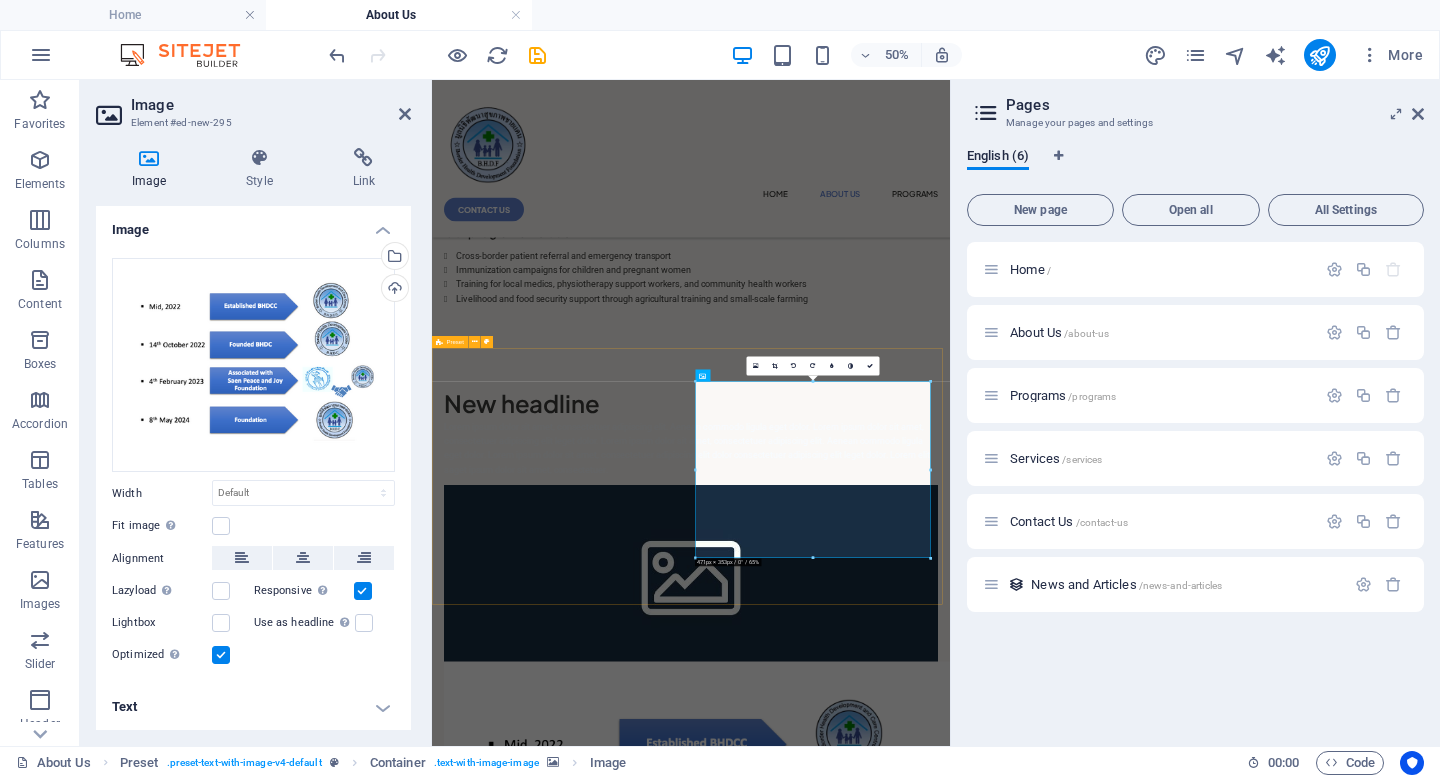 scroll, scrollTop: 531, scrollLeft: 0, axis: vertical 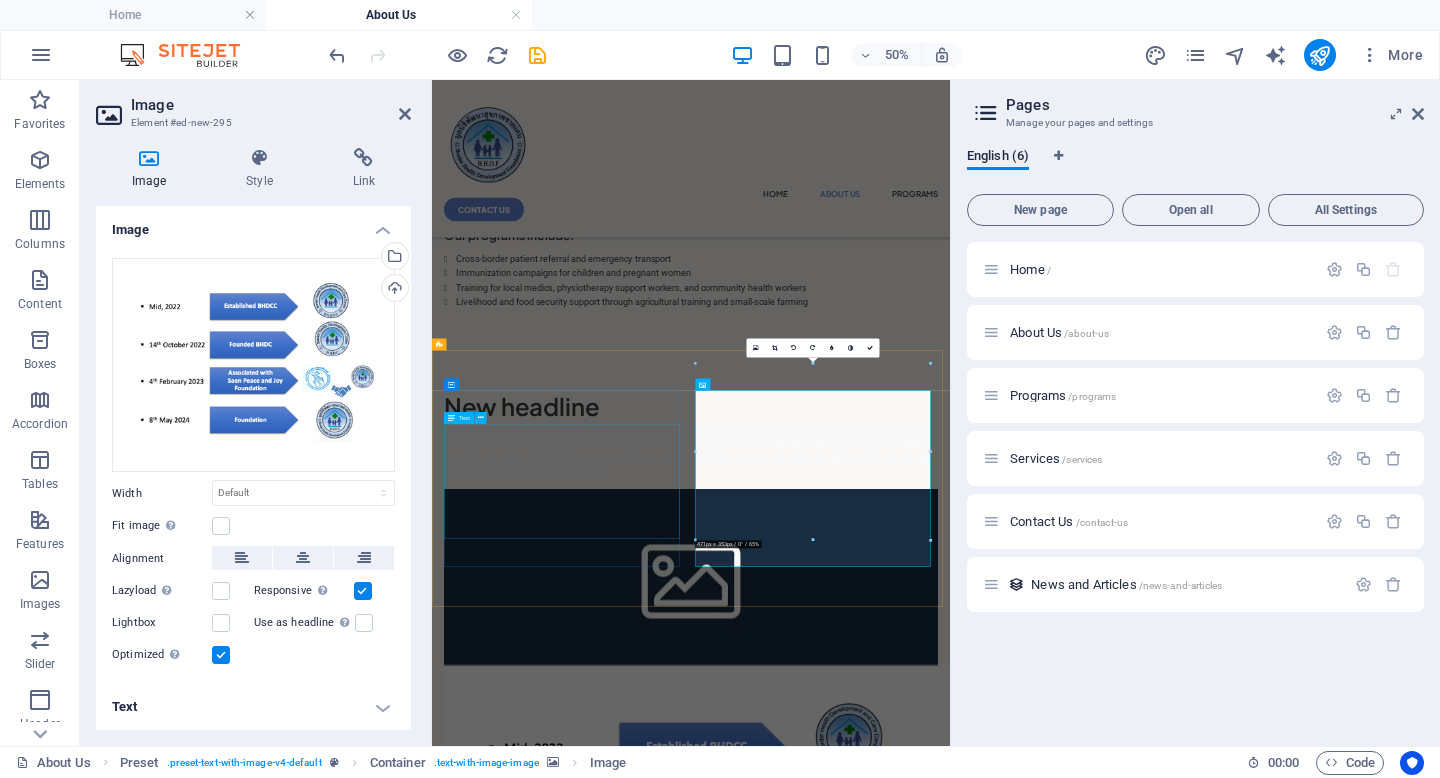 click on "New headline" at bounding box center (950, 732) 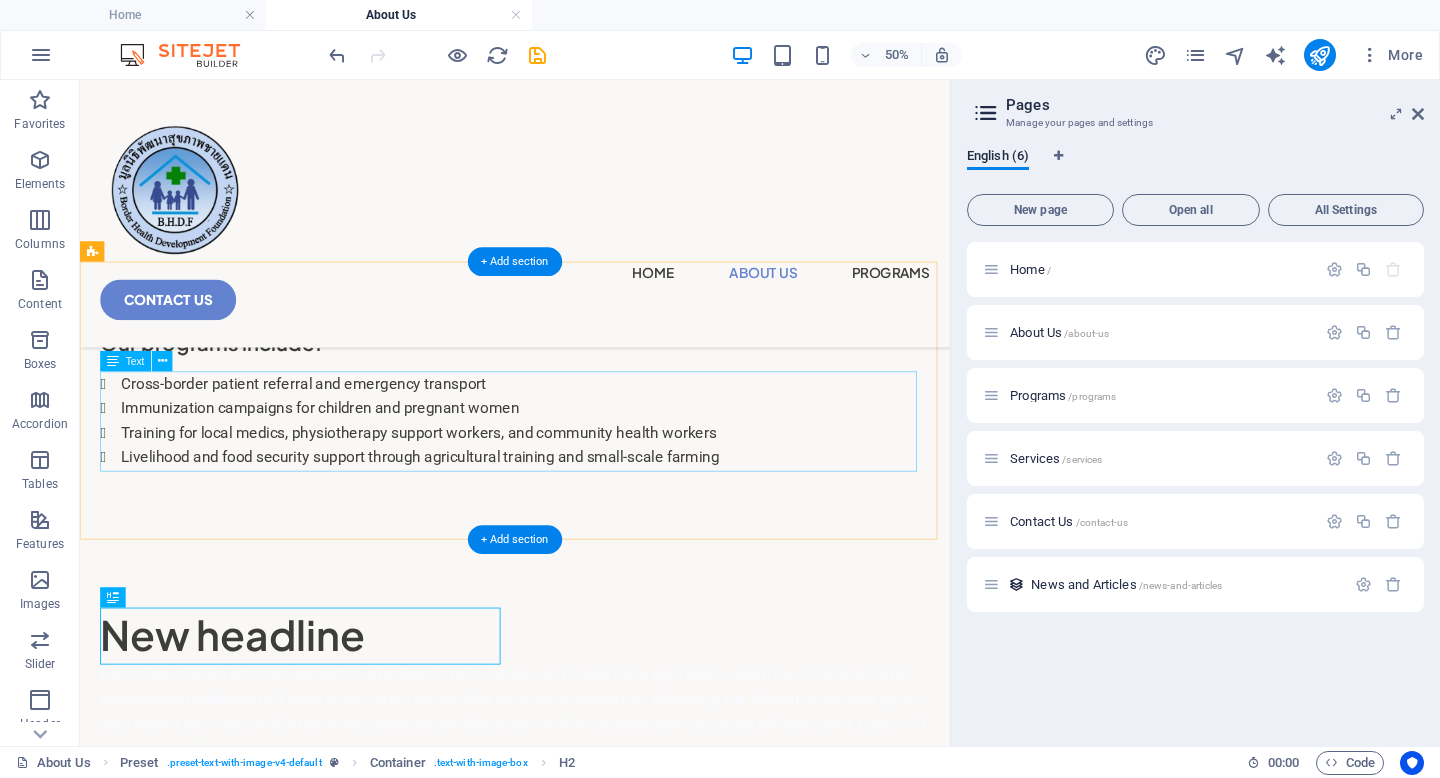 click on "Cross-border patient referral and emergency transport Immunization campaigns for children and pregnant women Training for local medics, physiotherapy support workers, and community health workers Livelihood and food security support through agricultural training and small-scale farming" at bounding box center (592, 481) 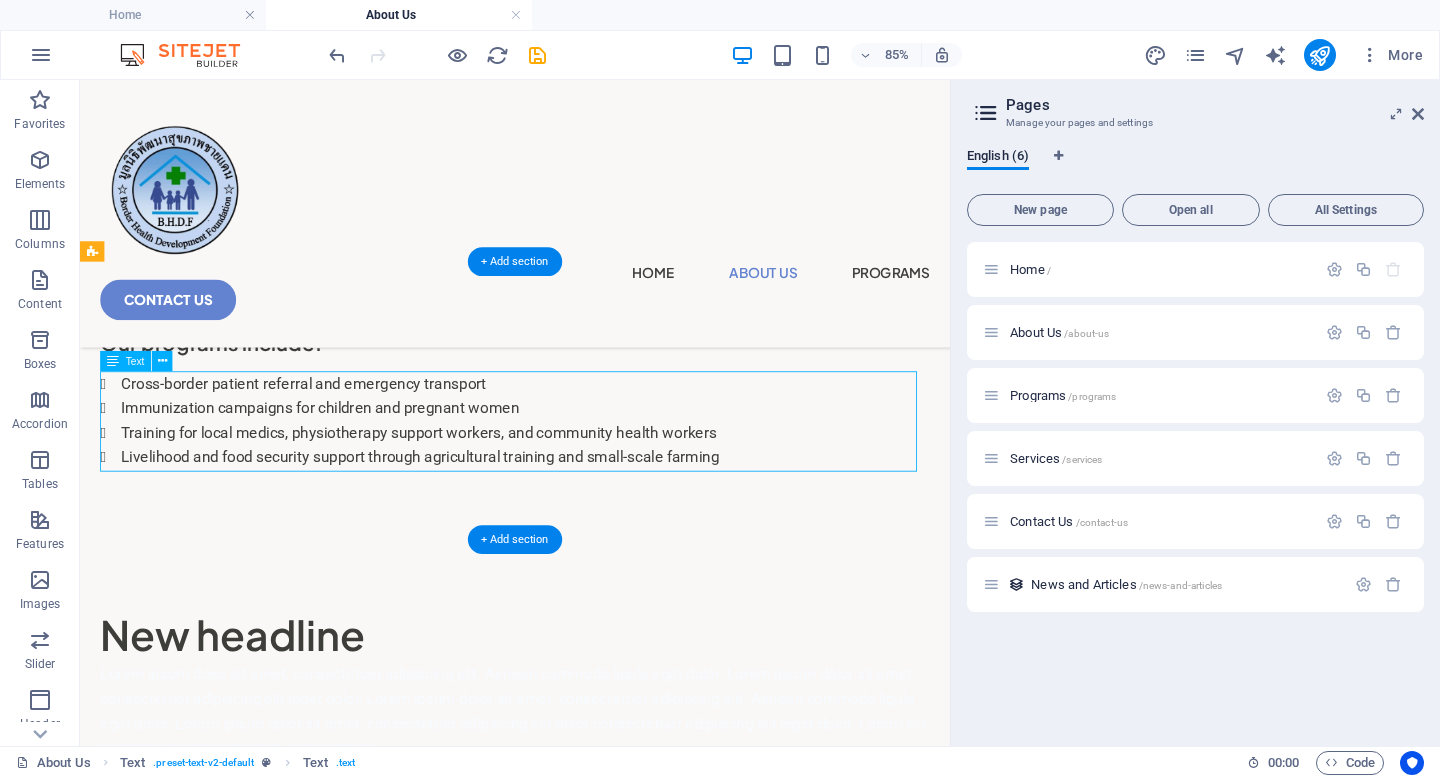 click on "Cross-border patient referral and emergency transport Immunization campaigns for children and pregnant women Training for local medics, physiotherapy support workers, and community health workers Livelihood and food security support through agricultural training and small-scale farming" at bounding box center [592, 481] 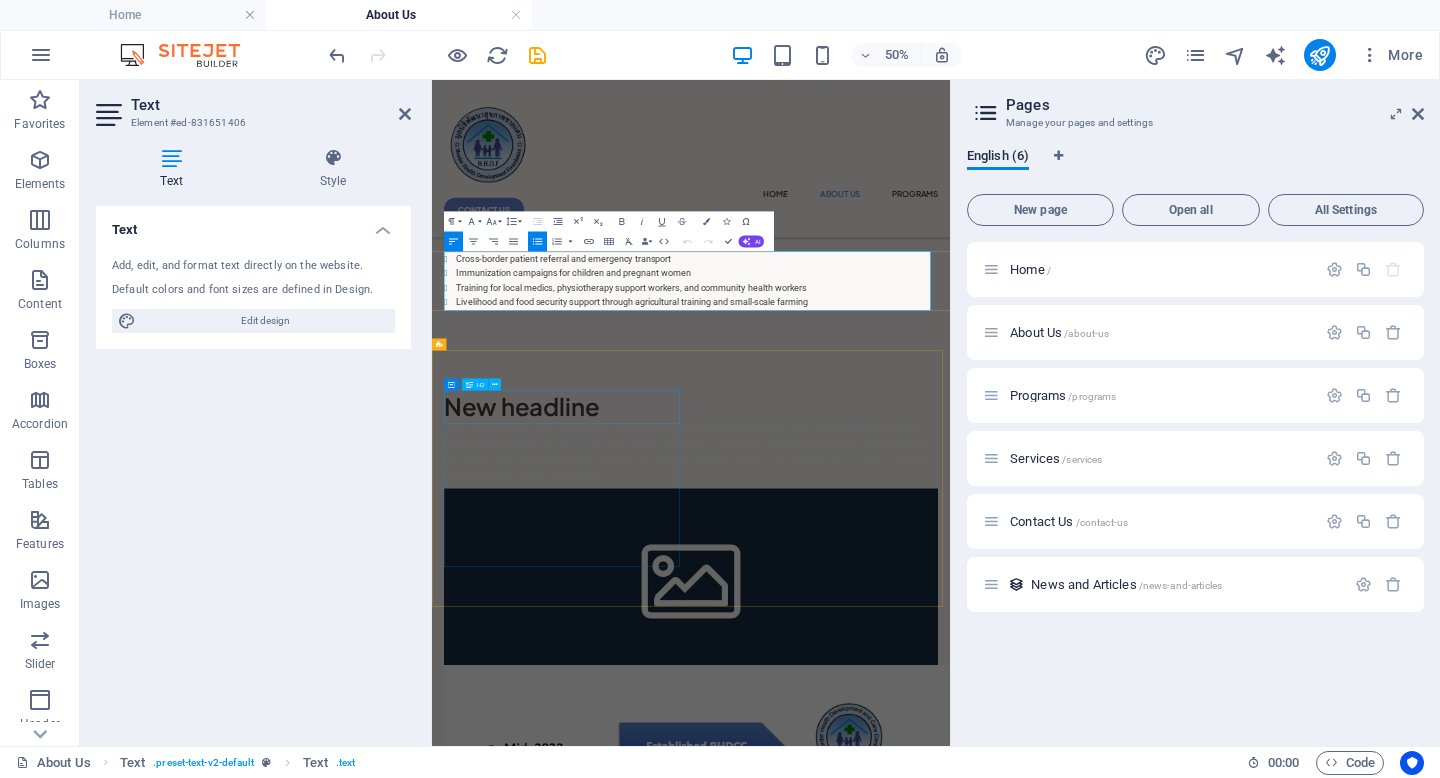 click on "New headline" at bounding box center [950, 732] 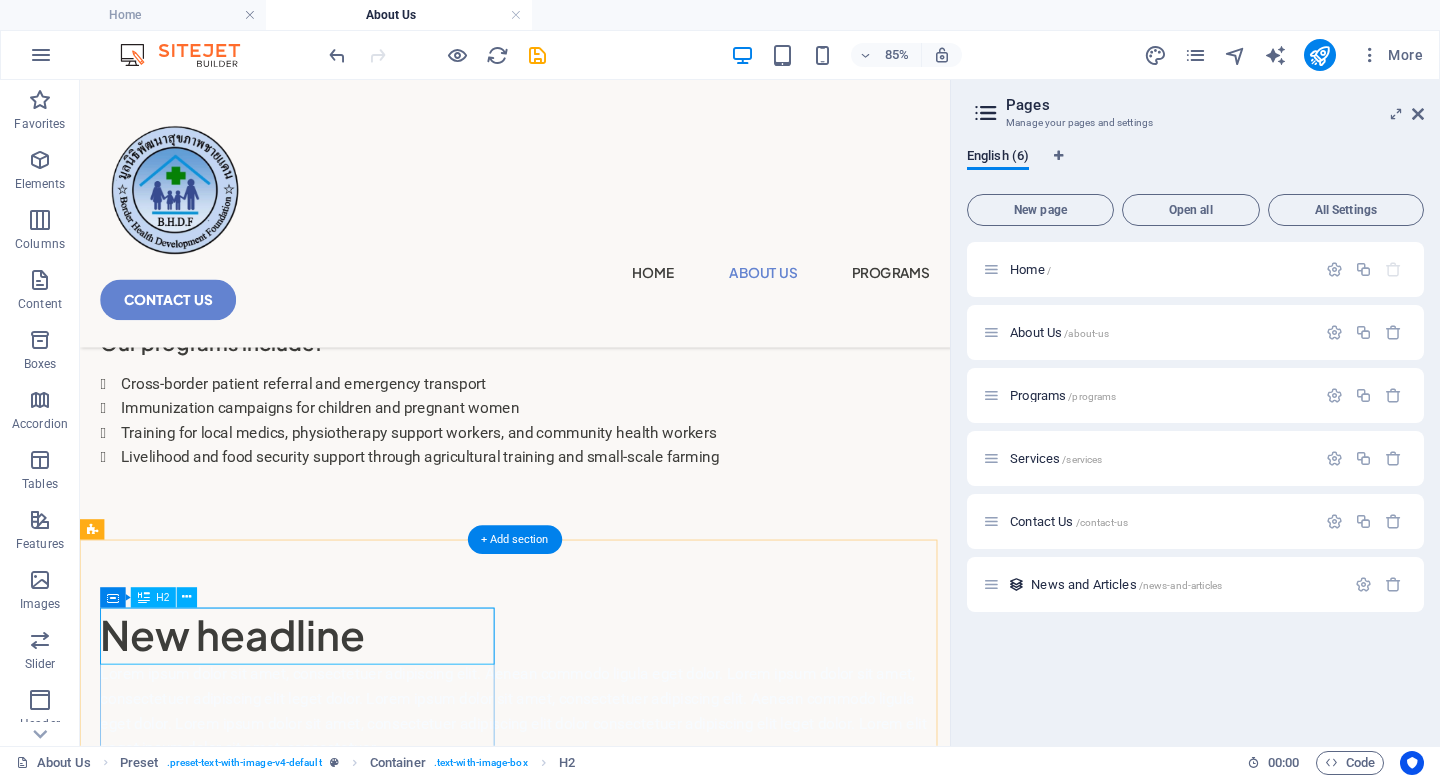 click on "New headline" at bounding box center (592, 732) 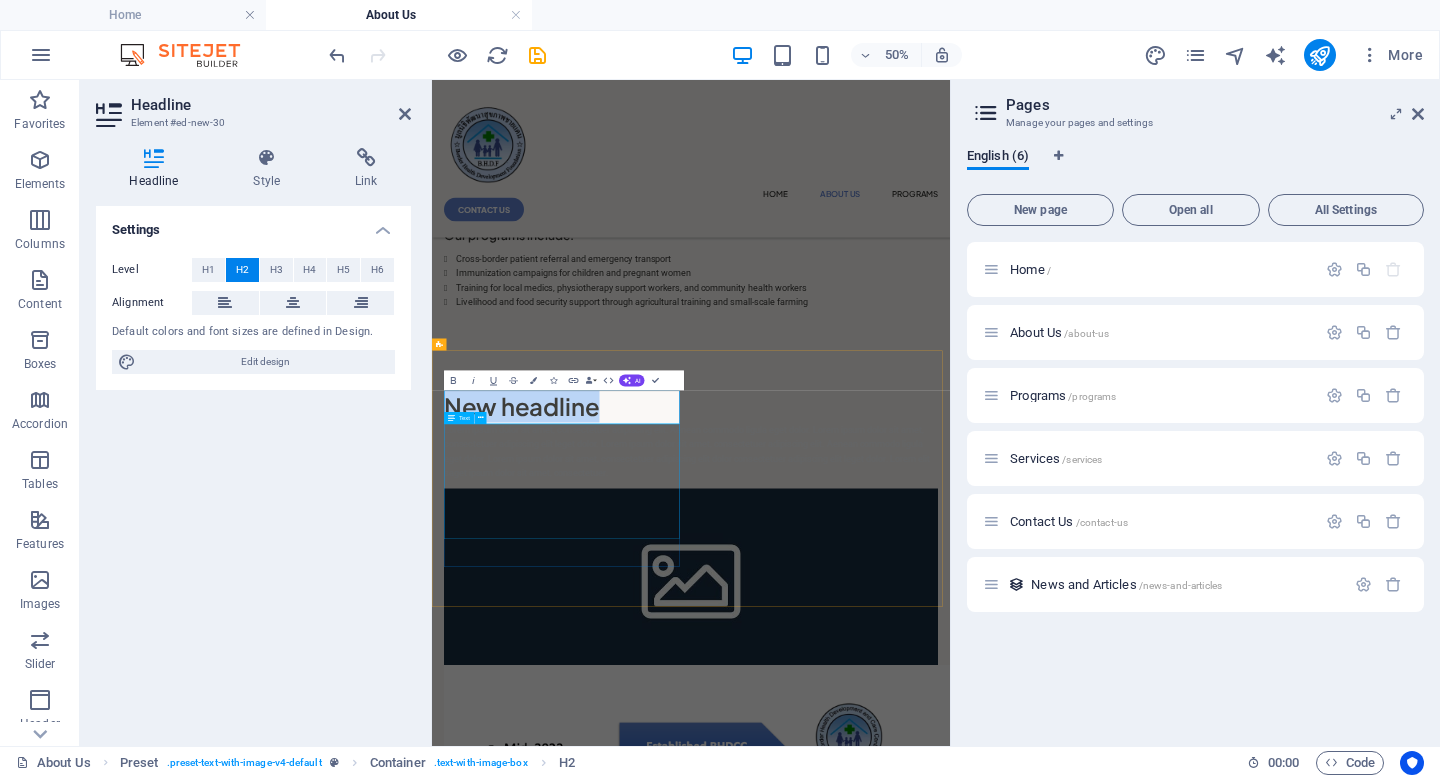 type 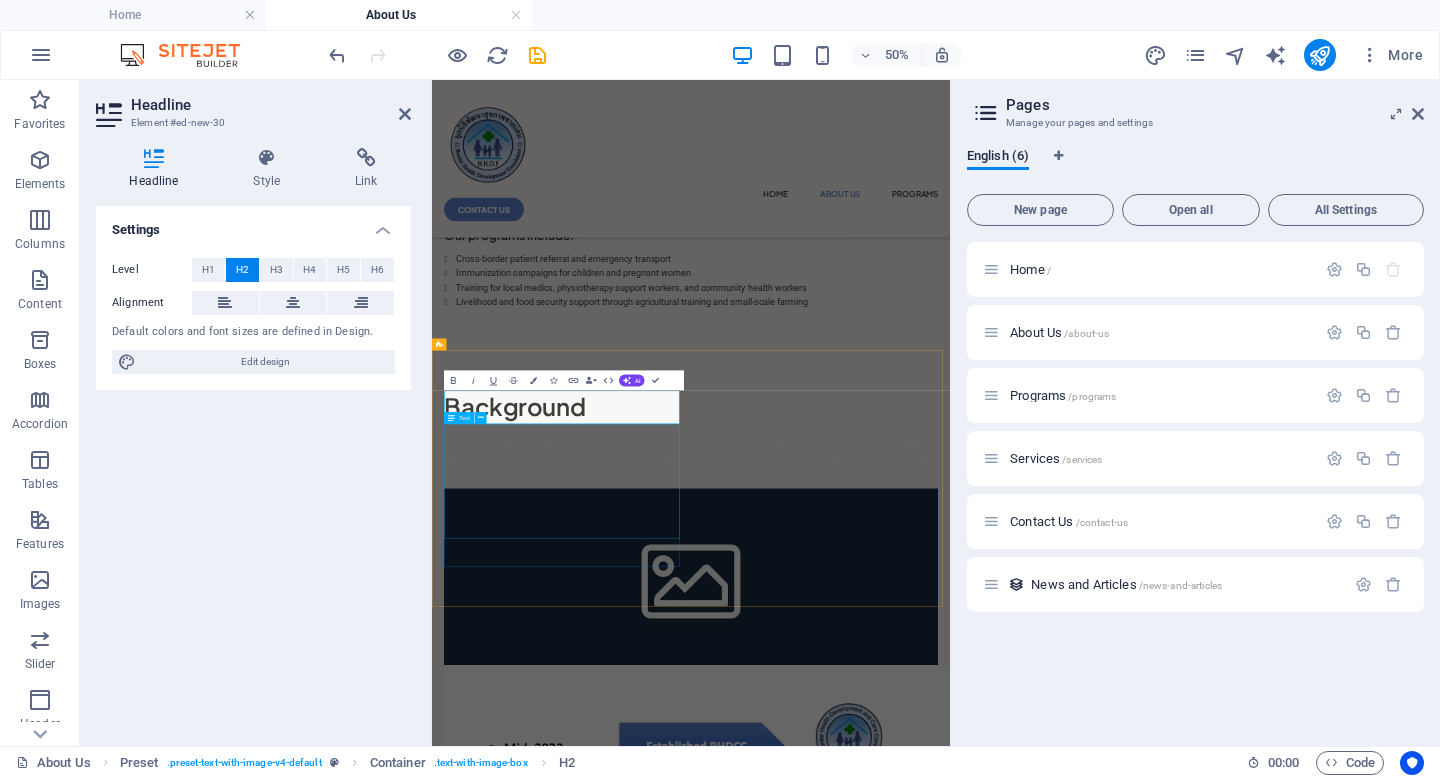 click on "Lorem ipsum dolor sit amet, consectetuer adipiscing elit. Aenean commodo ligula eget dolor. Lorem ipsum dolor sit amet, consectetuer adipiscing elit leget dolor. Lorem ipsum dolor sit amet, consectetuer adipiscing elit. Aenean commodo ligula eget dolor. Lorem ipsum dolor sit amet, consectetuer adipiscing elit dolor consectetuer adipiscing elit leget dolor. Lorem elit saget ipsum dolor sit amet, consectetuer." at bounding box center [950, 823] 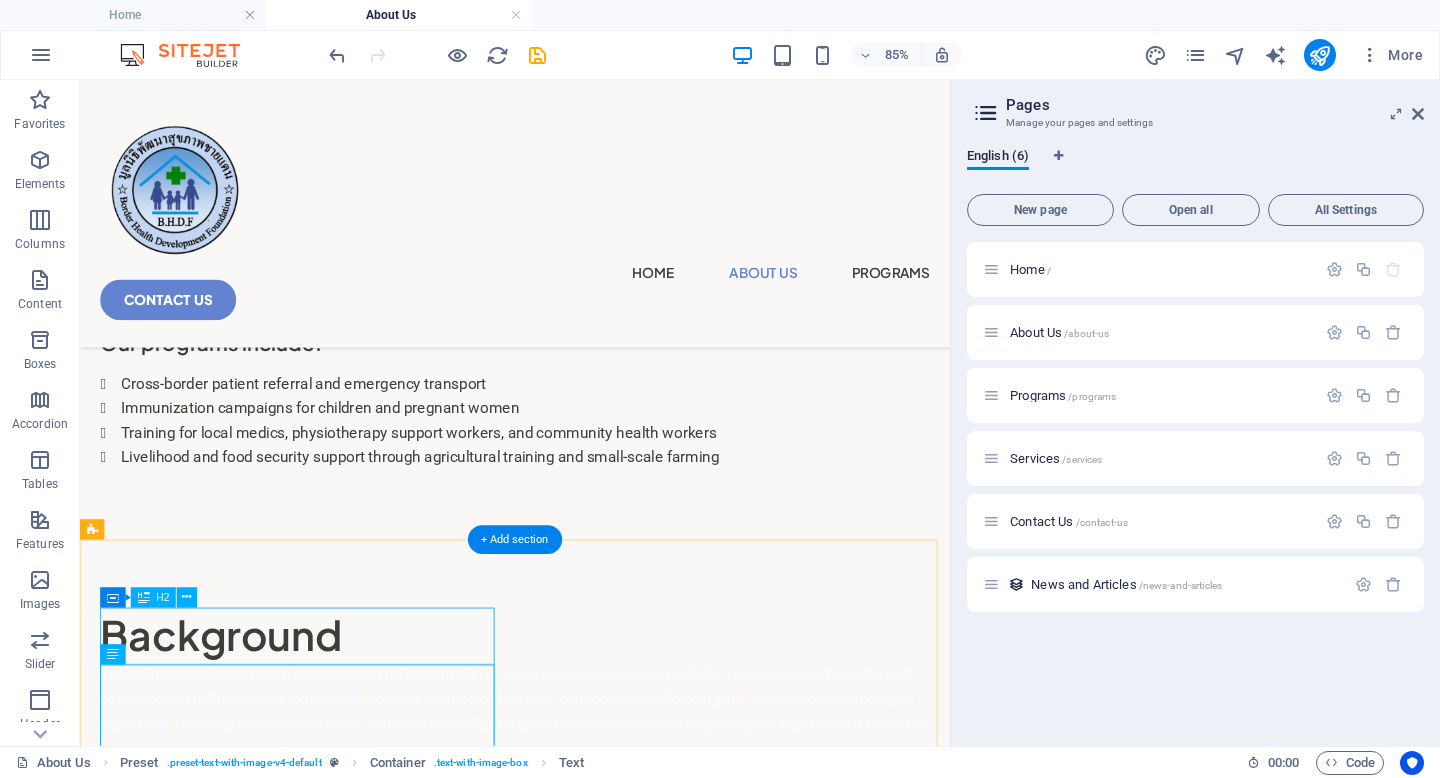 click on "Background" at bounding box center [592, 732] 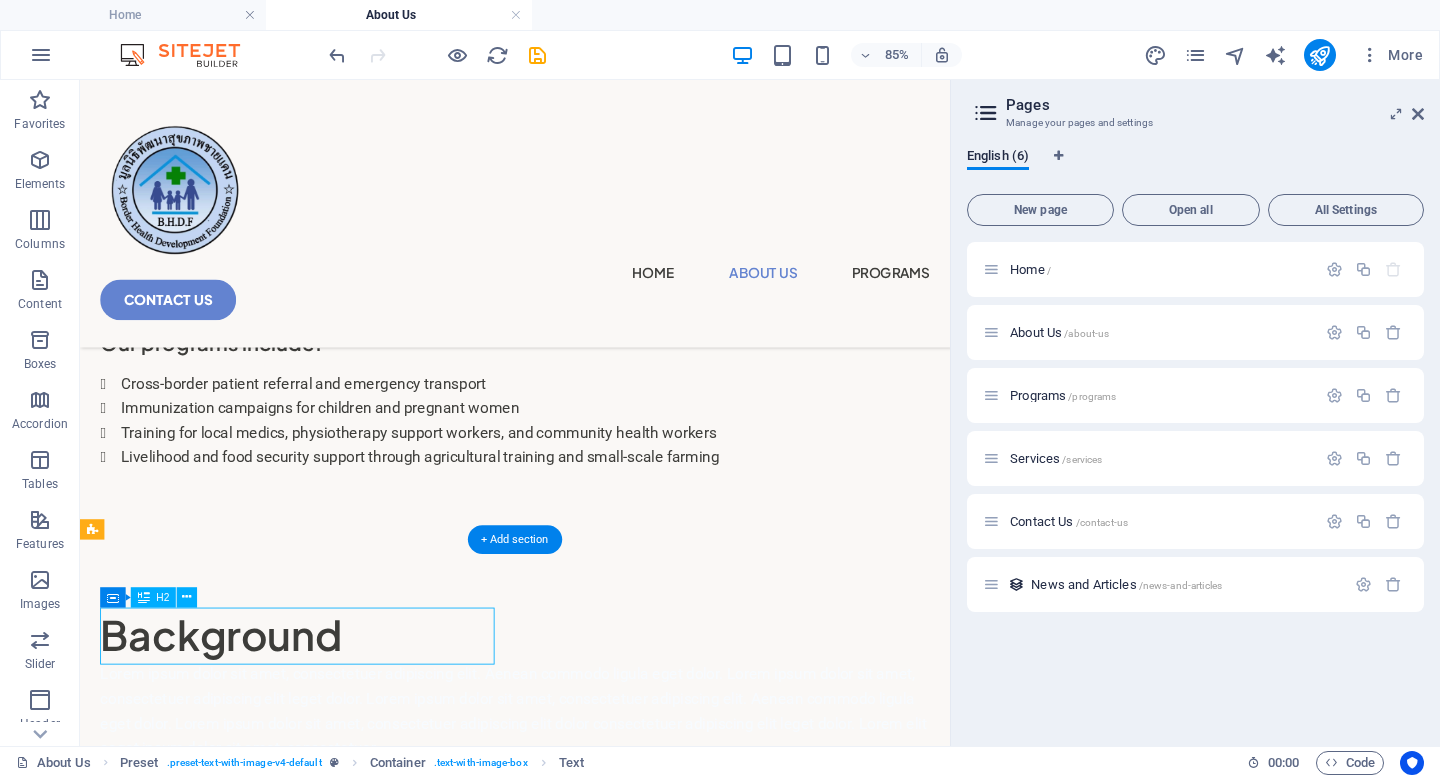 click on "Background" at bounding box center [592, 732] 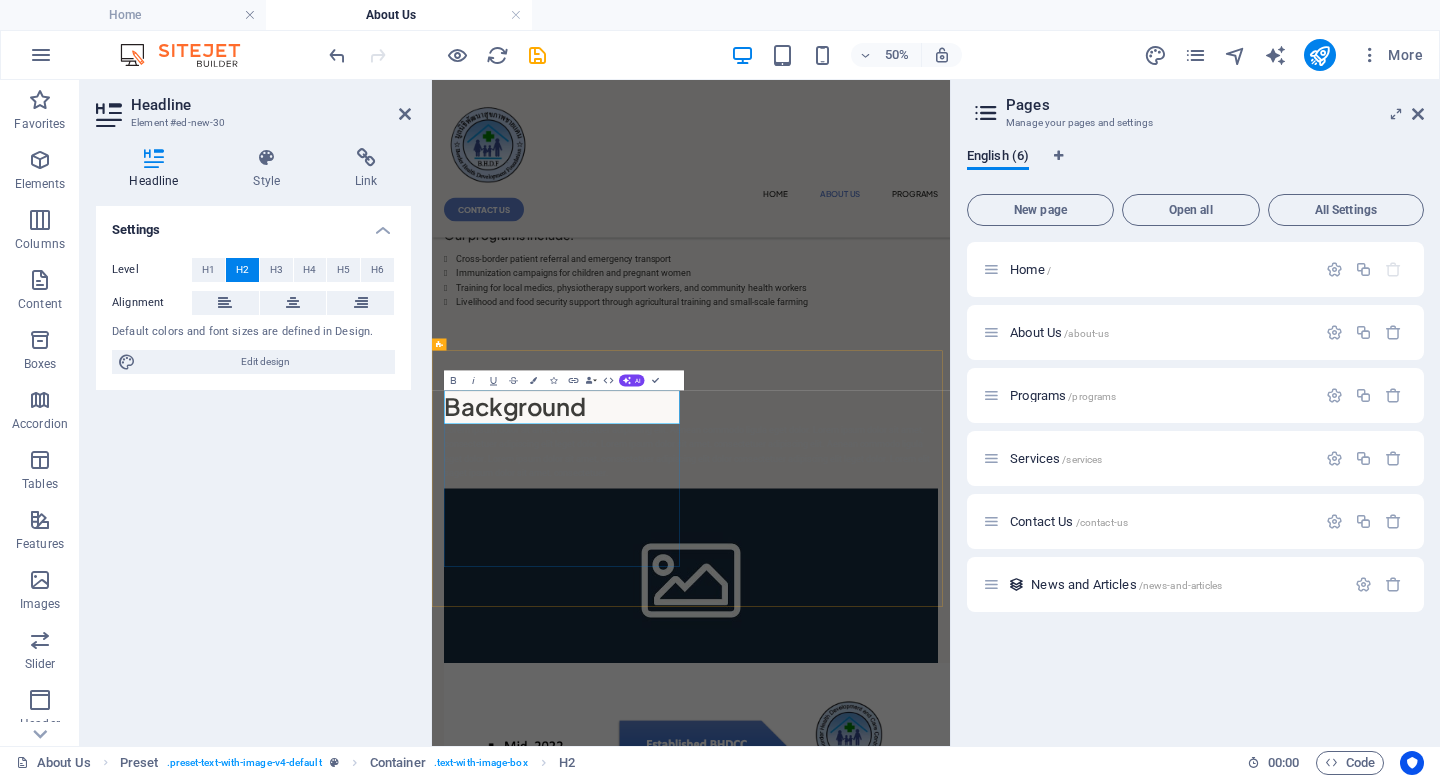 click on "Background" at bounding box center [950, 732] 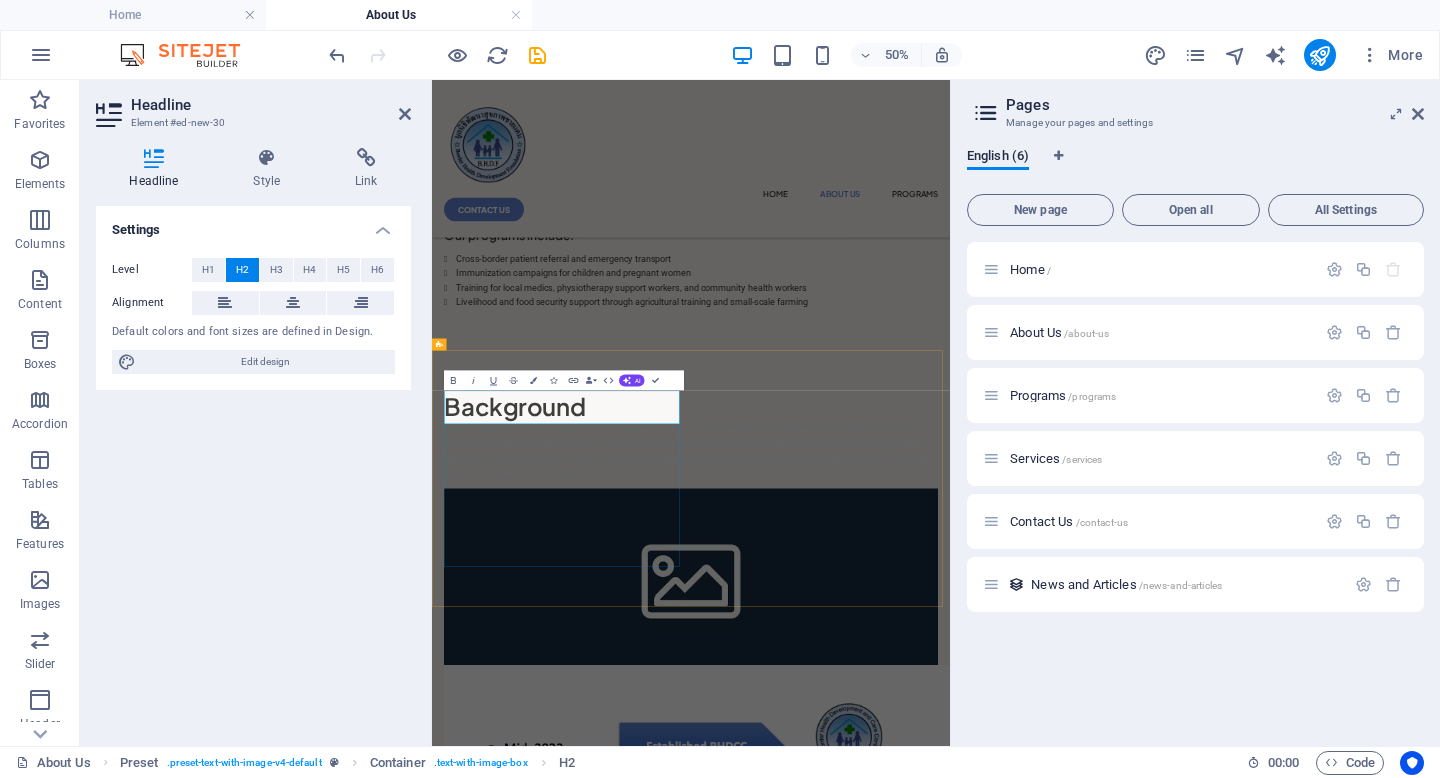 type 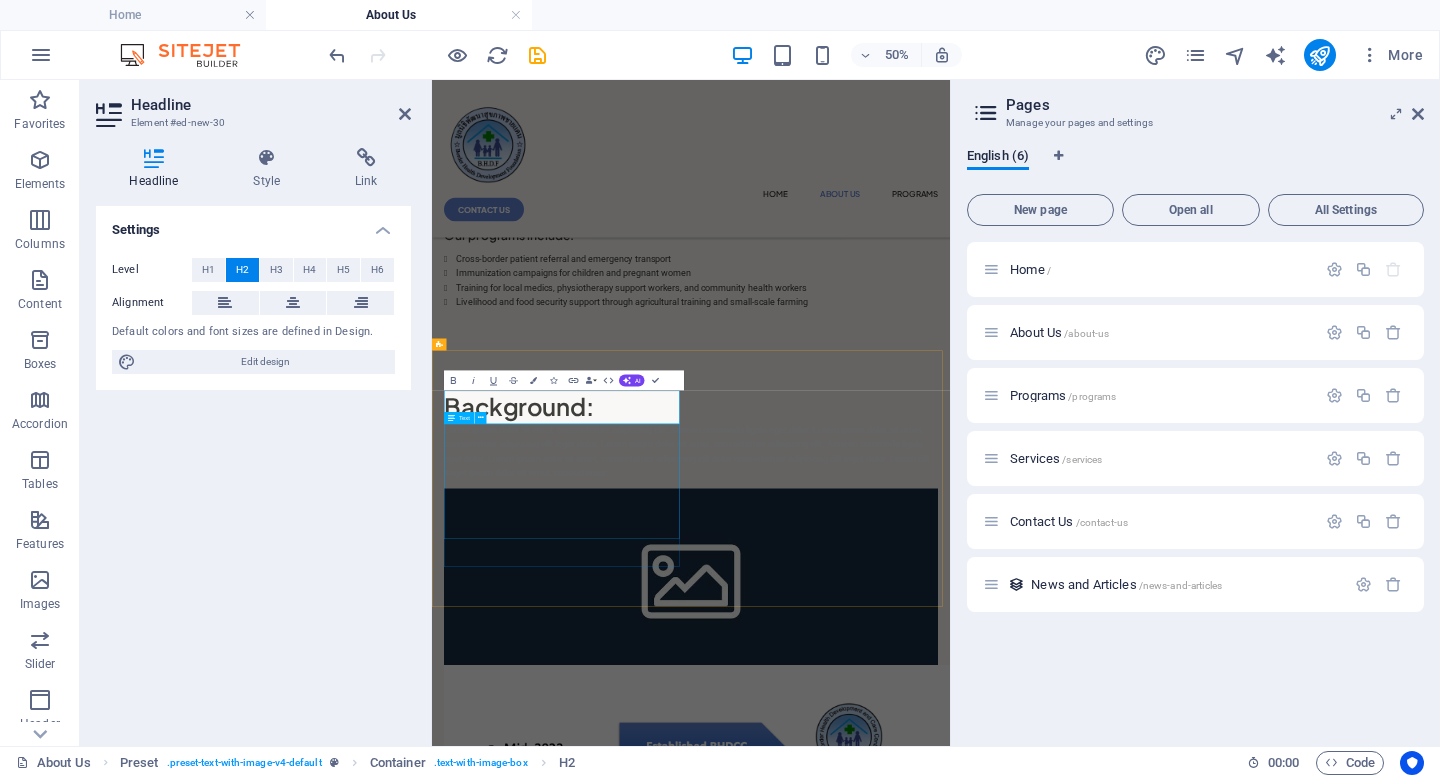 click on "Lorem ipsum dolor sit amet, consectetuer adipiscing elit. Aenean commodo ligula eget dolor. Lorem ipsum dolor sit amet, consectetuer adipiscing elit leget dolor. Lorem ipsum dolor sit amet, consectetuer adipiscing elit. Aenean commodo ligula eget dolor. Lorem ipsum dolor sit amet, consectetuer adipiscing elit dolor consectetuer adipiscing elit leget dolor. Lorem elit saget ipsum dolor sit amet, consectetuer." at bounding box center (950, 823) 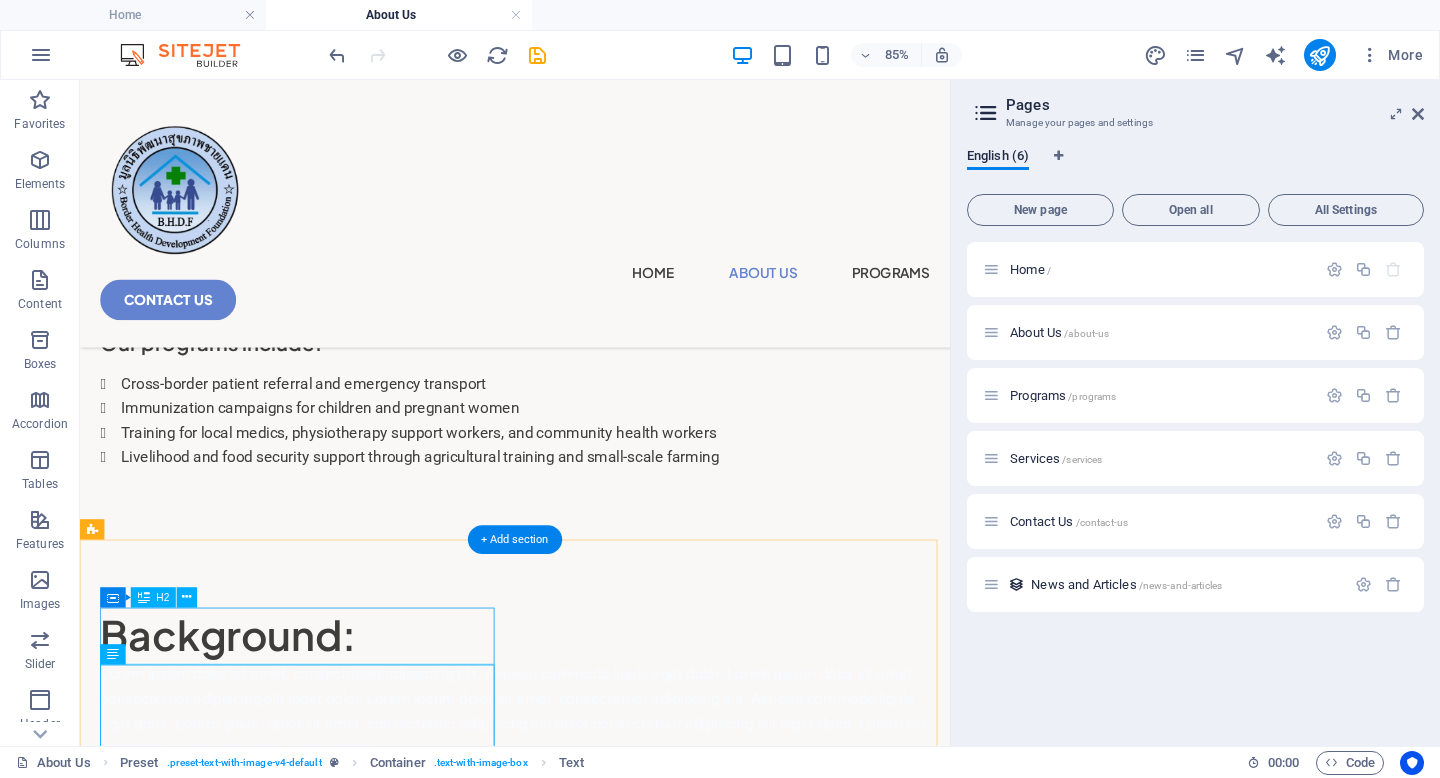 click on "Background:" at bounding box center [592, 732] 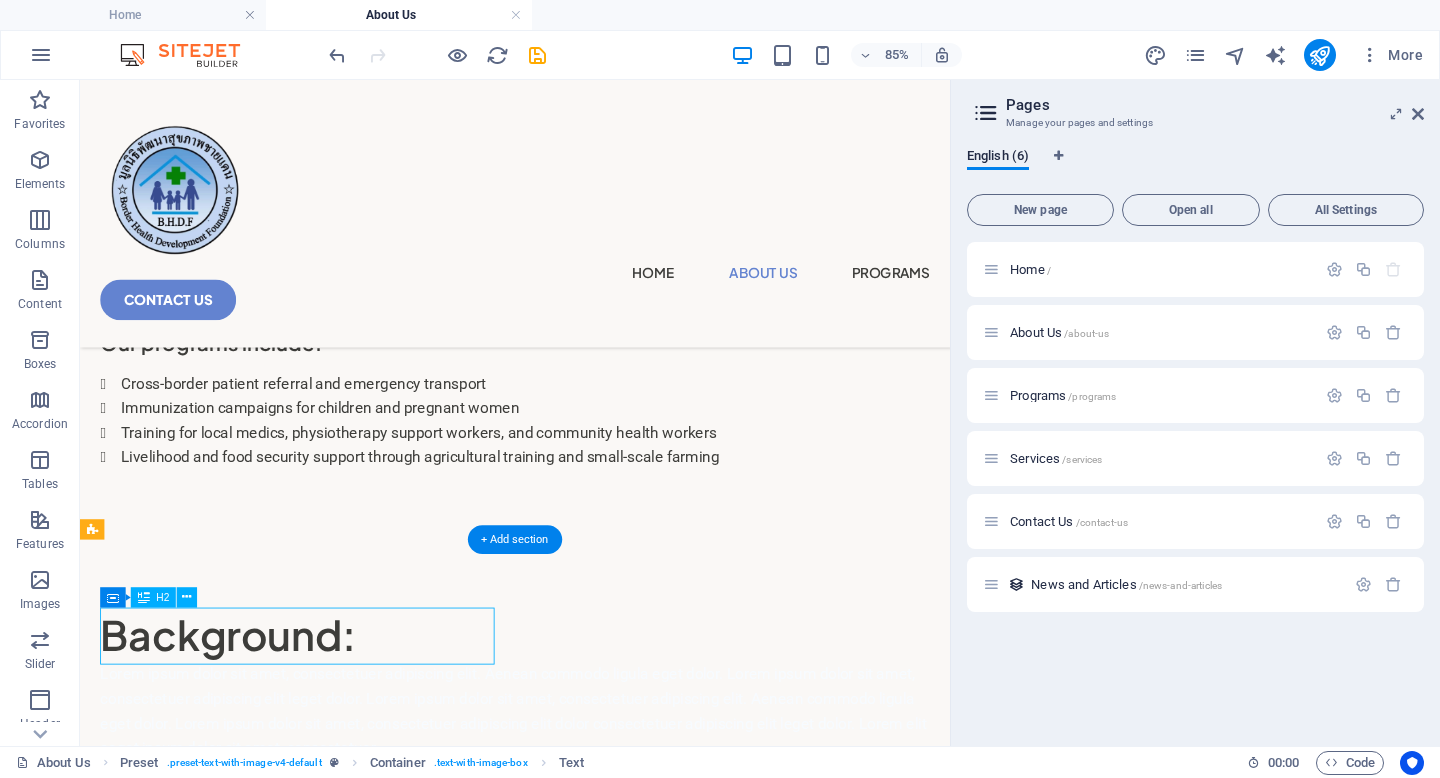 click on "Background:" at bounding box center [592, 732] 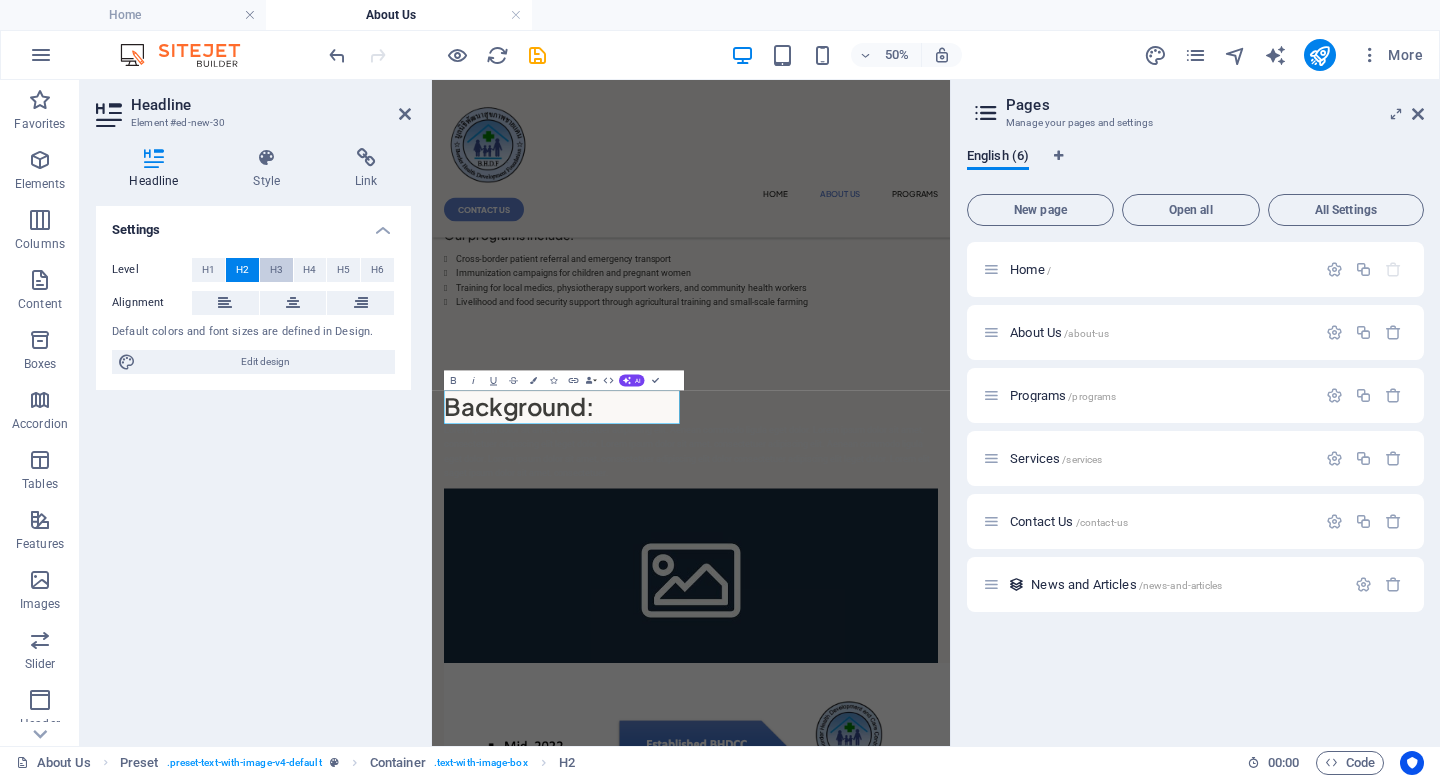 click on "H3" at bounding box center [276, 270] 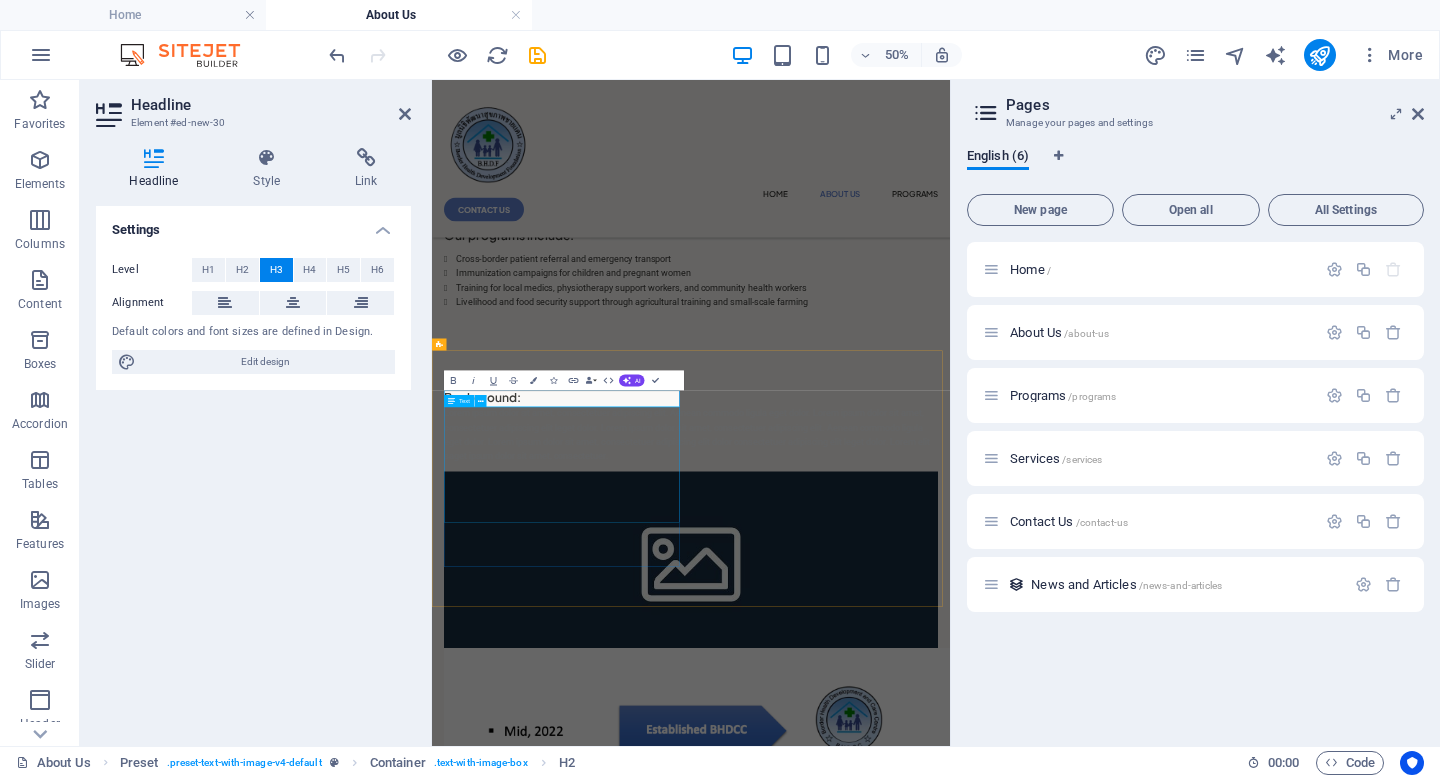 click on "Lorem ipsum dolor sit amet, consectetuer adipiscing elit. Aenean commodo ligula eget dolor. Lorem ipsum dolor sit amet, consectetuer adipiscing elit leget dolor. Lorem ipsum dolor sit amet, consectetuer adipiscing elit. Aenean commodo ligula eget dolor. Lorem ipsum dolor sit amet, consectetuer adipiscing elit dolor consectetuer adipiscing elit leget dolor. Lorem elit saget ipsum dolor sit amet, consectetuer." at bounding box center (950, 790) 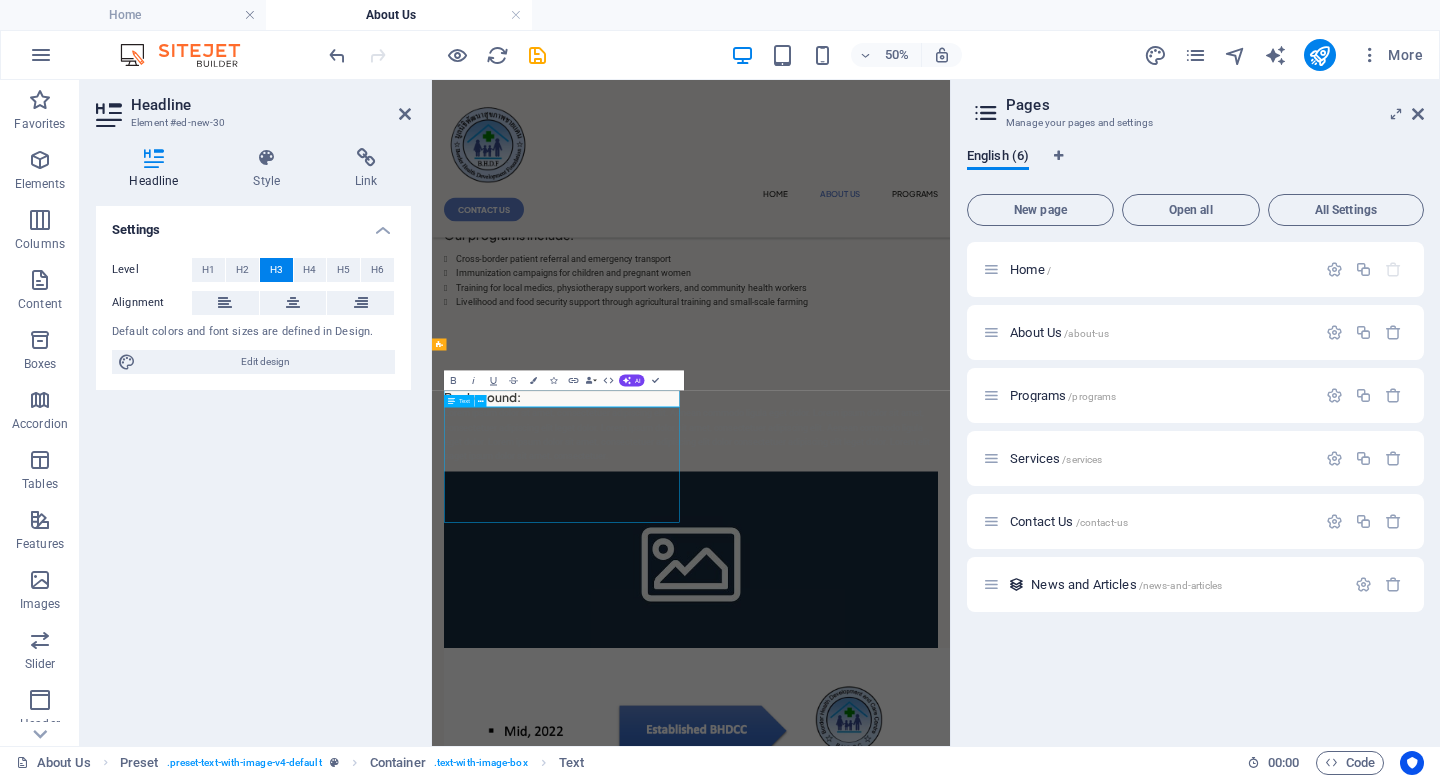 click on "Lorem ipsum dolor sit amet, consectetuer adipiscing elit. Aenean commodo ligula eget dolor. Lorem ipsum dolor sit amet, consectetuer adipiscing elit leget dolor. Lorem ipsum dolor sit amet, consectetuer adipiscing elit. Aenean commodo ligula eget dolor. Lorem ipsum dolor sit amet, consectetuer adipiscing elit dolor consectetuer adipiscing elit leget dolor. Lorem elit saget ipsum dolor sit amet, consectetuer." at bounding box center [950, 790] 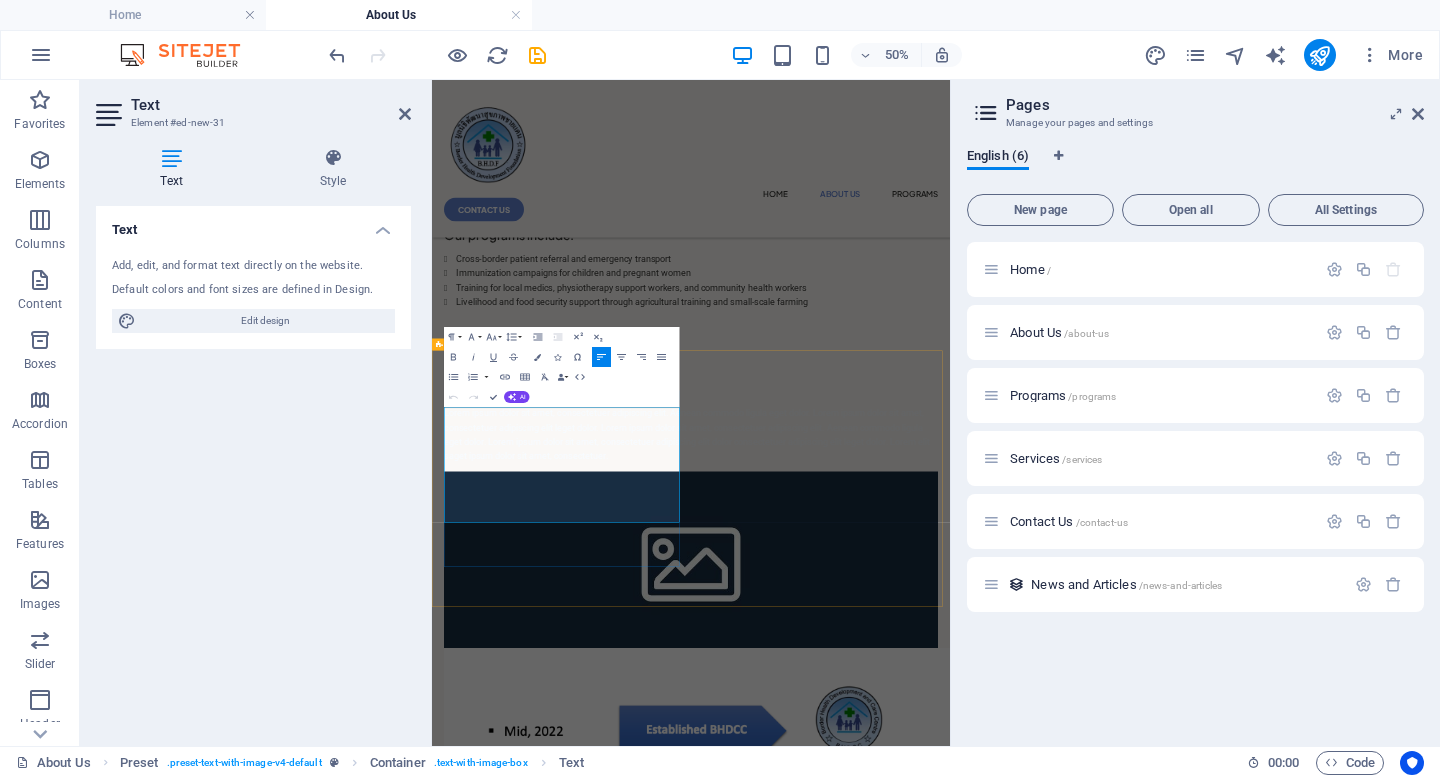 click on "Lorem ipsum dolor sit amet, consectetuer adipiscing elit. Aenean commodo ligula eget dolor. Lorem ipsum dolor sit amet, consectetuer adipiscing elit leget dolor. Lorem ipsum dolor sit amet, consectetuer adipiscing elit. Aenean commodo ligula eget dolor. Lorem ipsum dolor sit amet, consectetuer adipiscing elit dolor consectetuer adipiscing elit leget dolor. Lorem elit saget ipsum dolor sit amet, consectetuer." at bounding box center (950, 790) 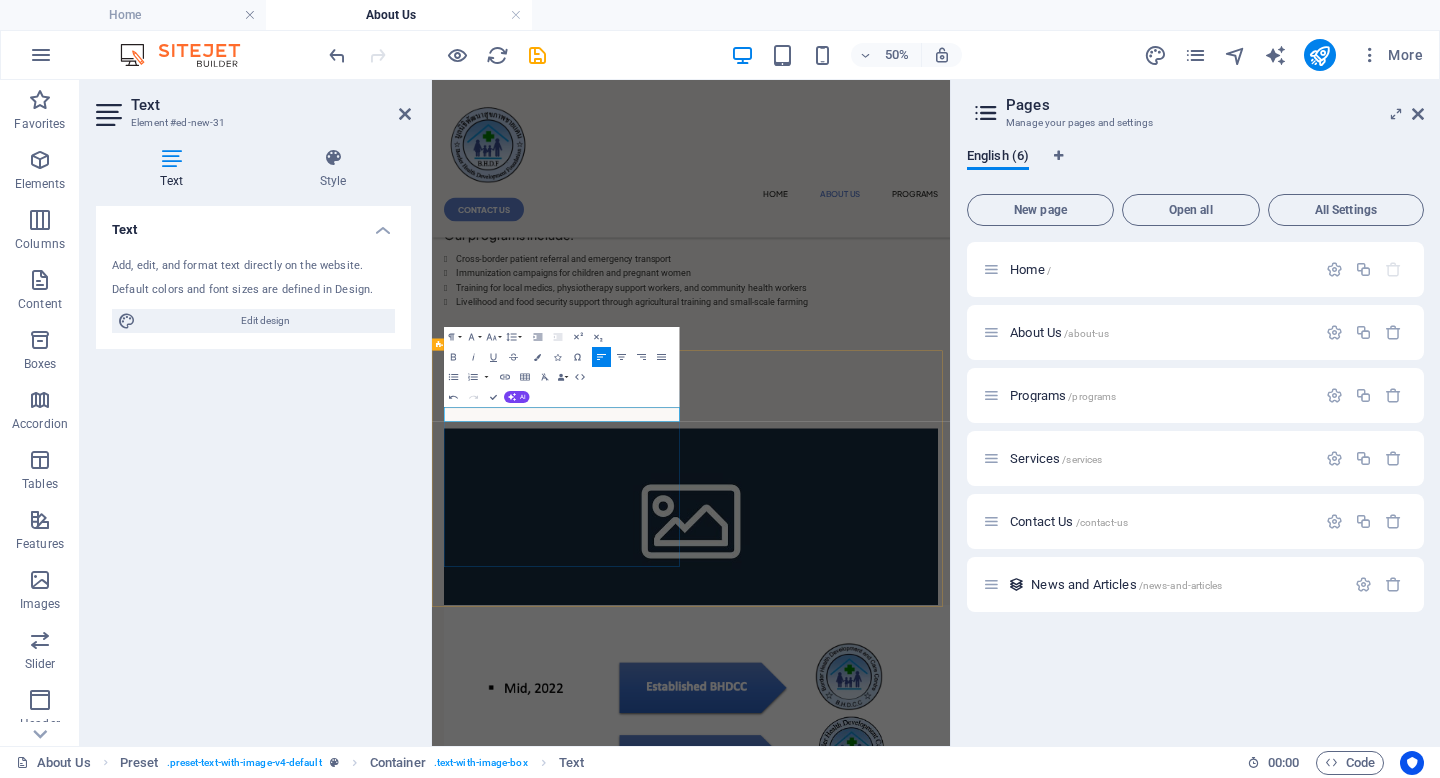 click at bounding box center (950, 747) 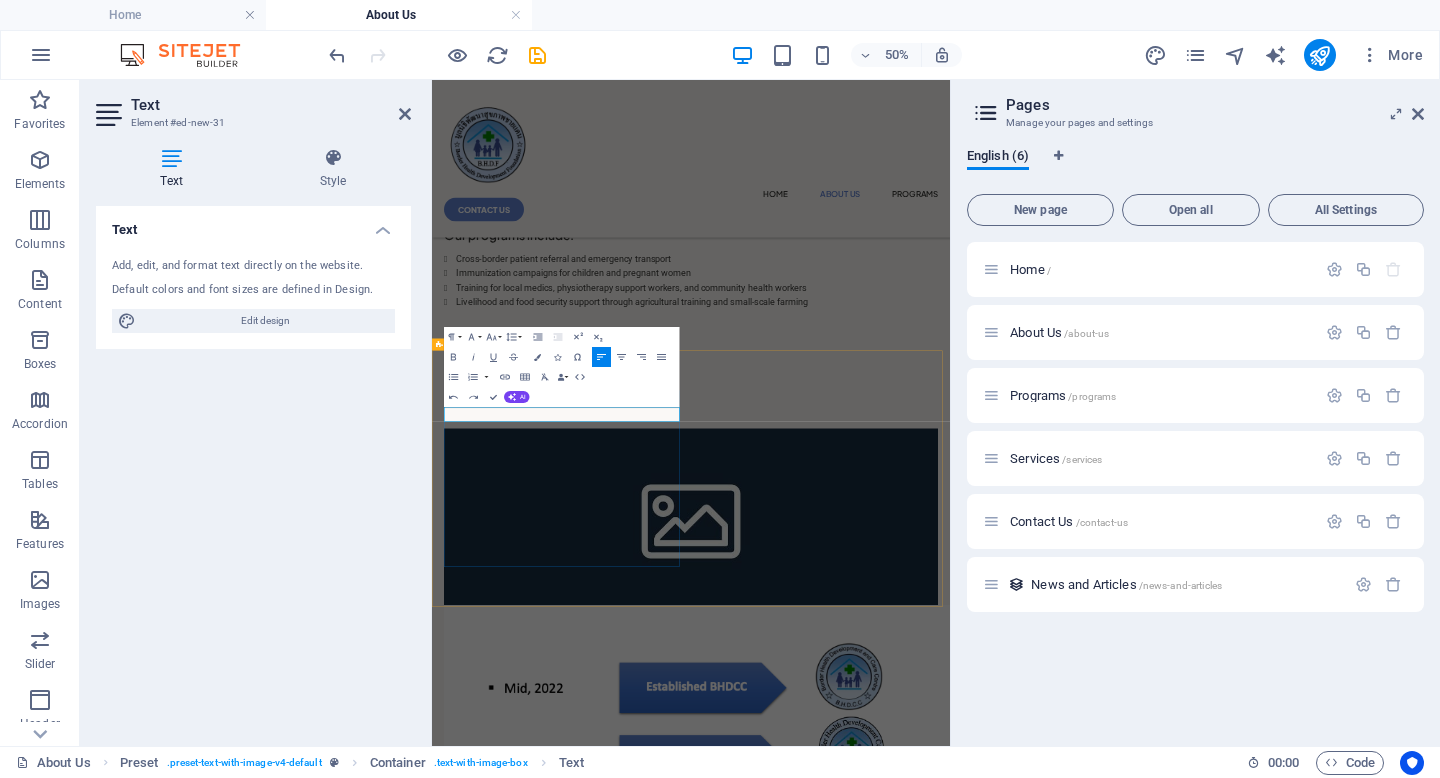 click at bounding box center (950, 747) 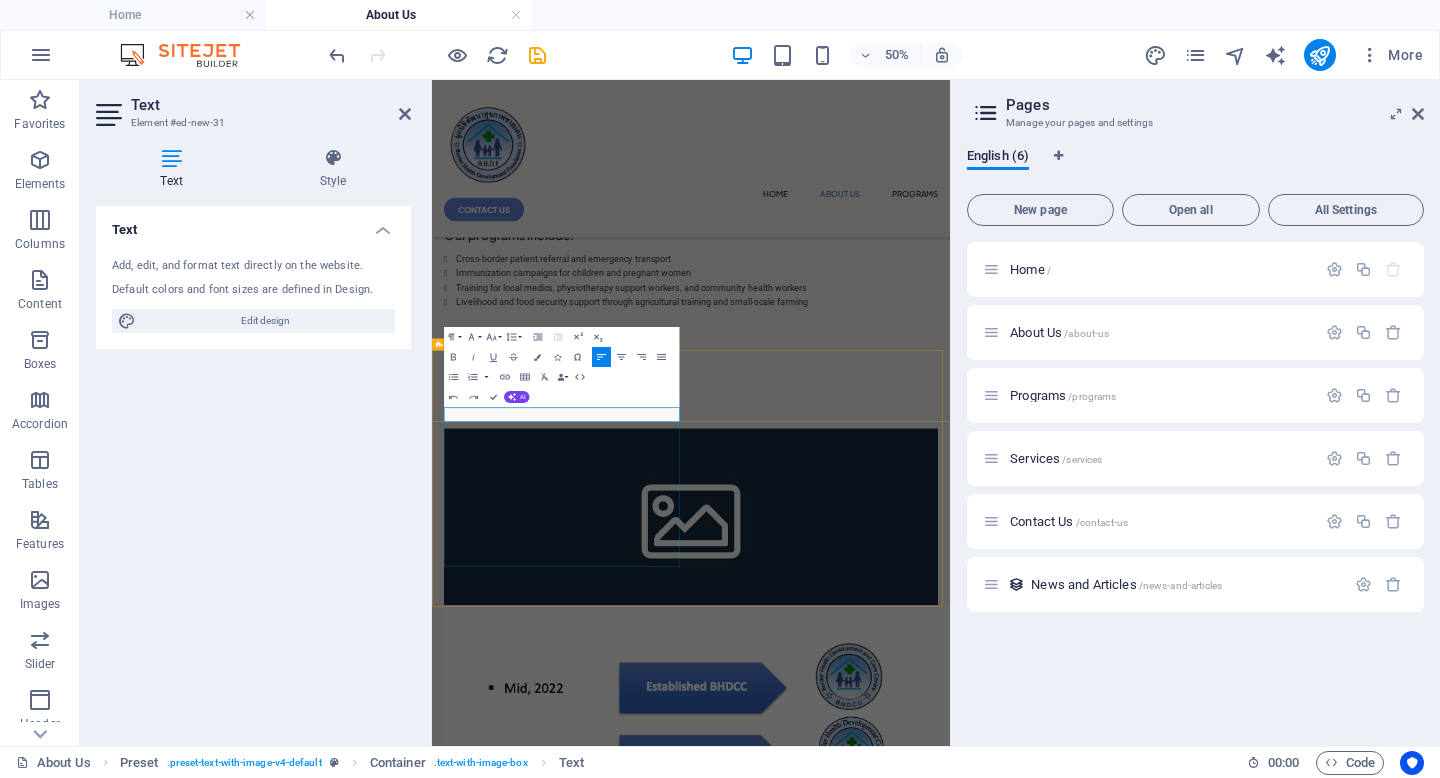 scroll, scrollTop: 25129, scrollLeft: 3, axis: both 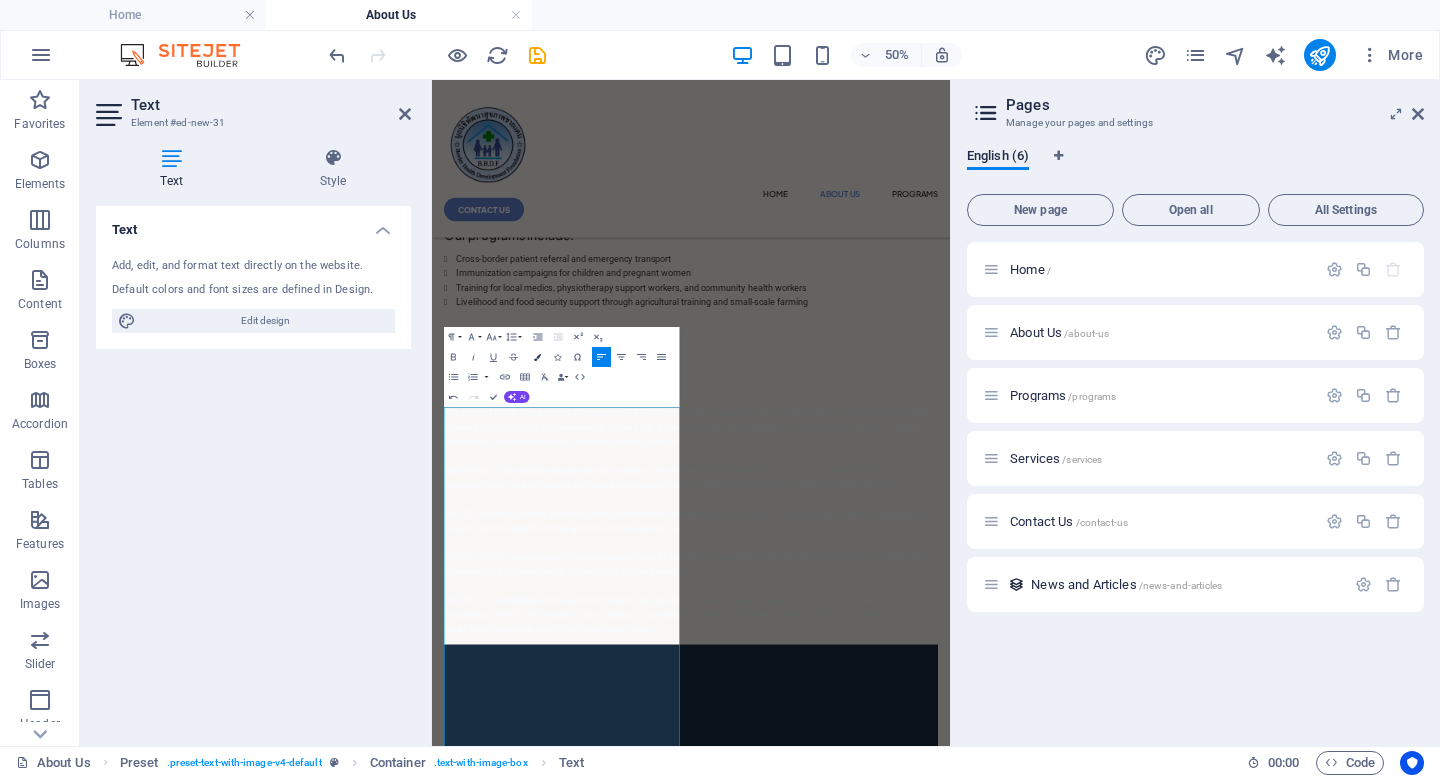 click on "Colors" at bounding box center [537, 357] 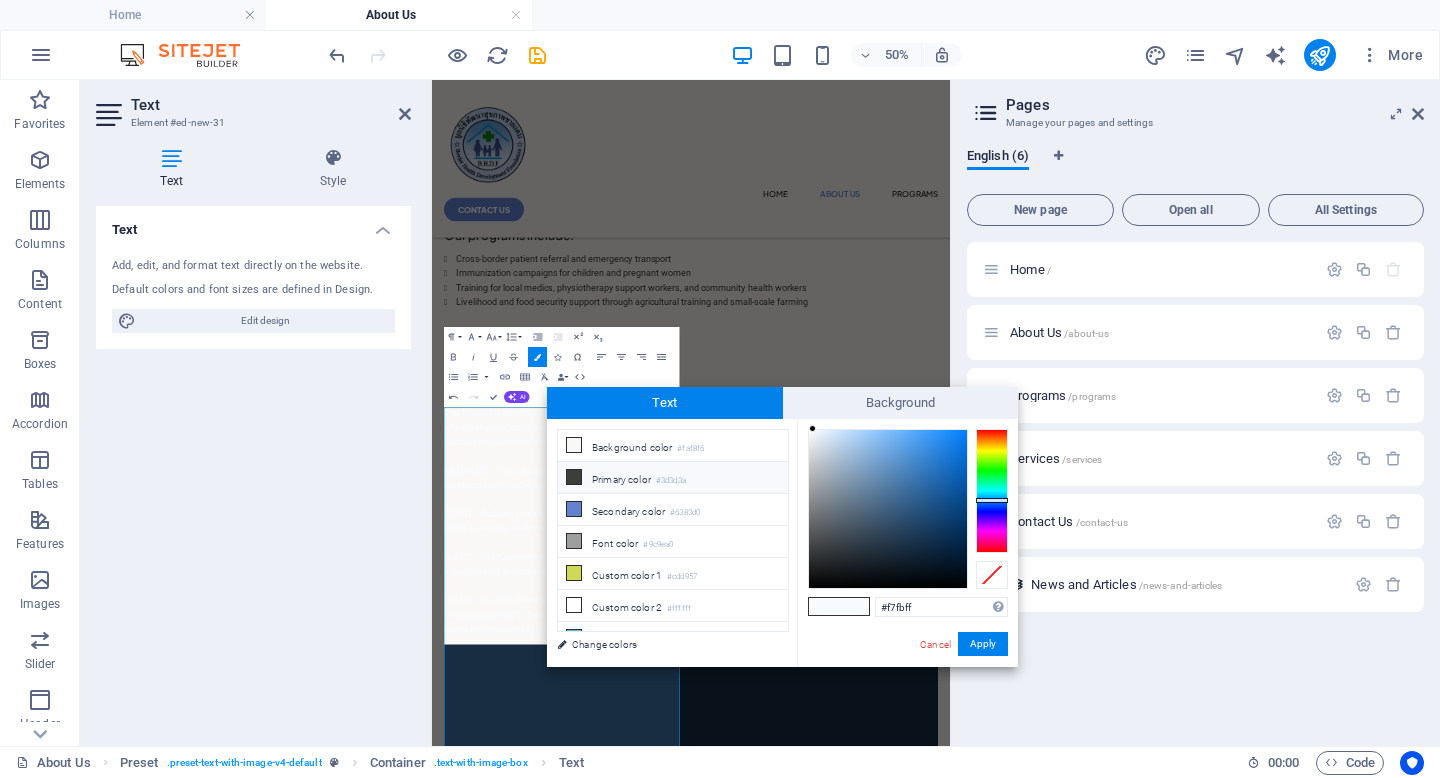 click on "Primary color
#3d3d3a" at bounding box center (673, 478) 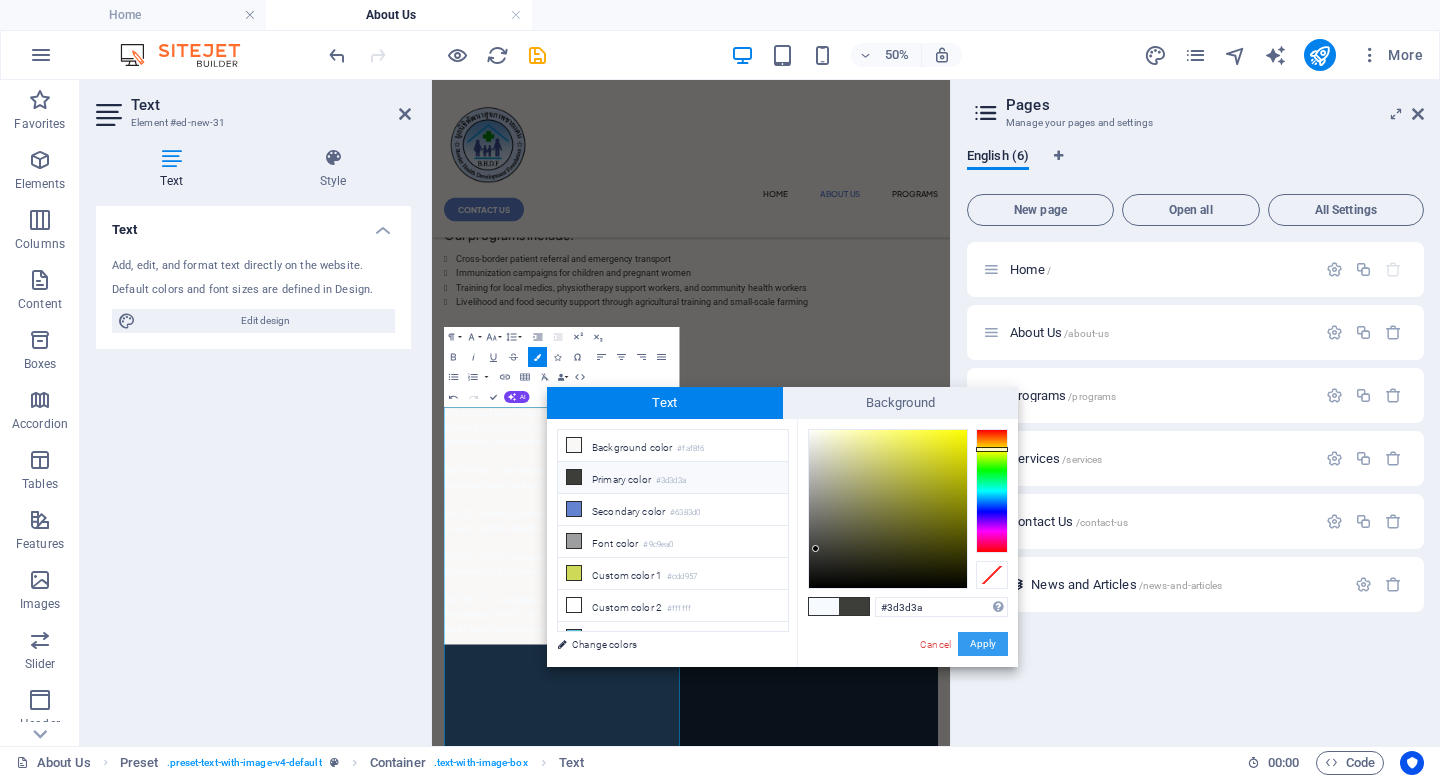 click on "Apply" at bounding box center (983, 644) 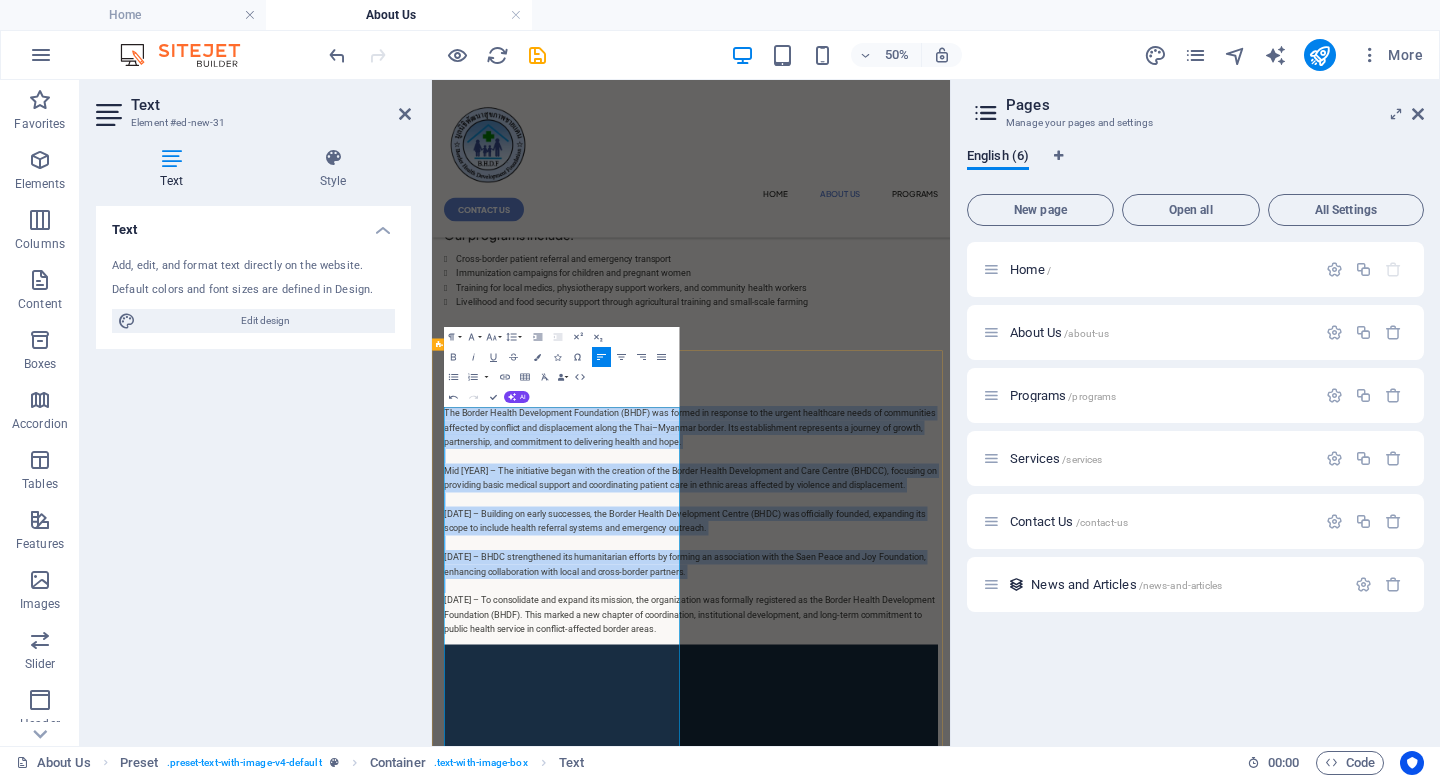 click at bounding box center (950, 833) 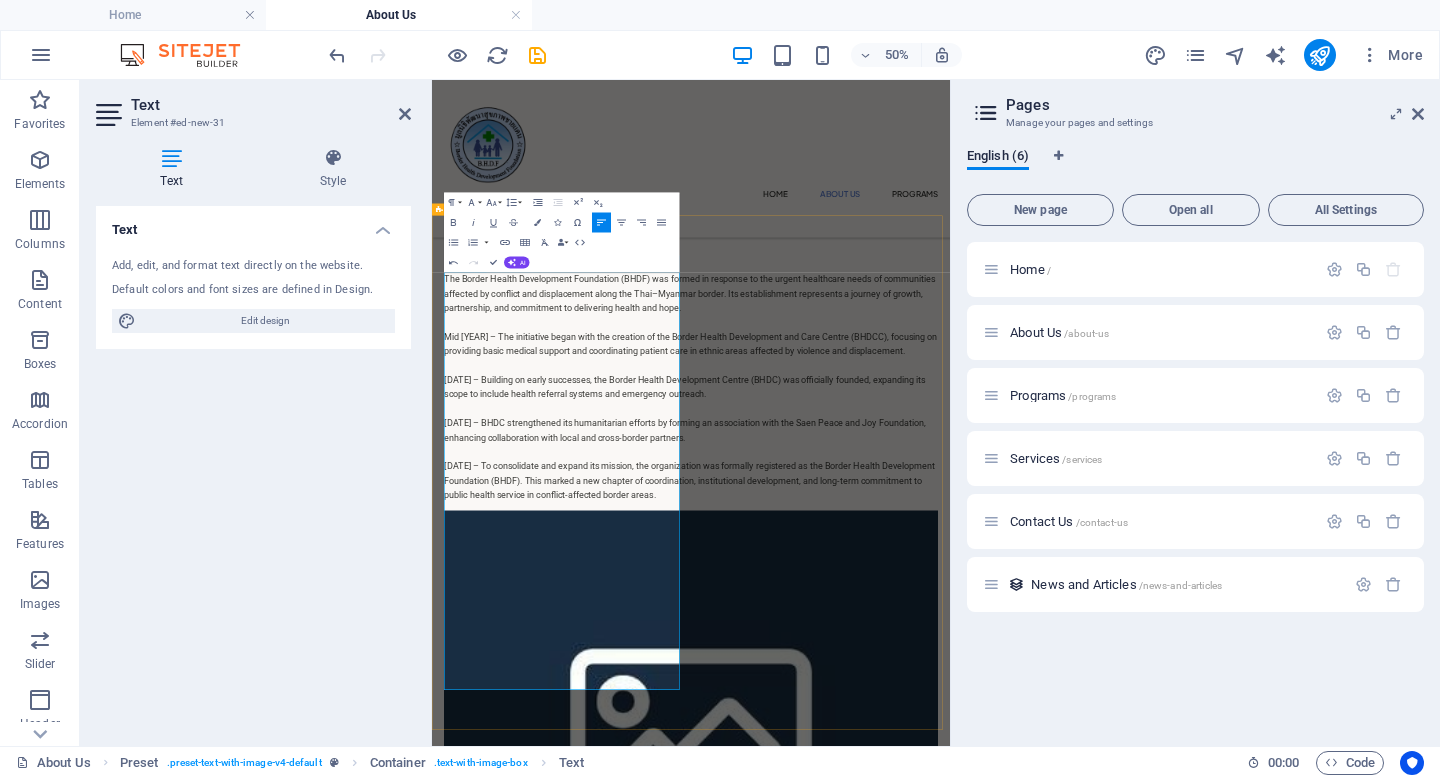 scroll, scrollTop: 801, scrollLeft: 0, axis: vertical 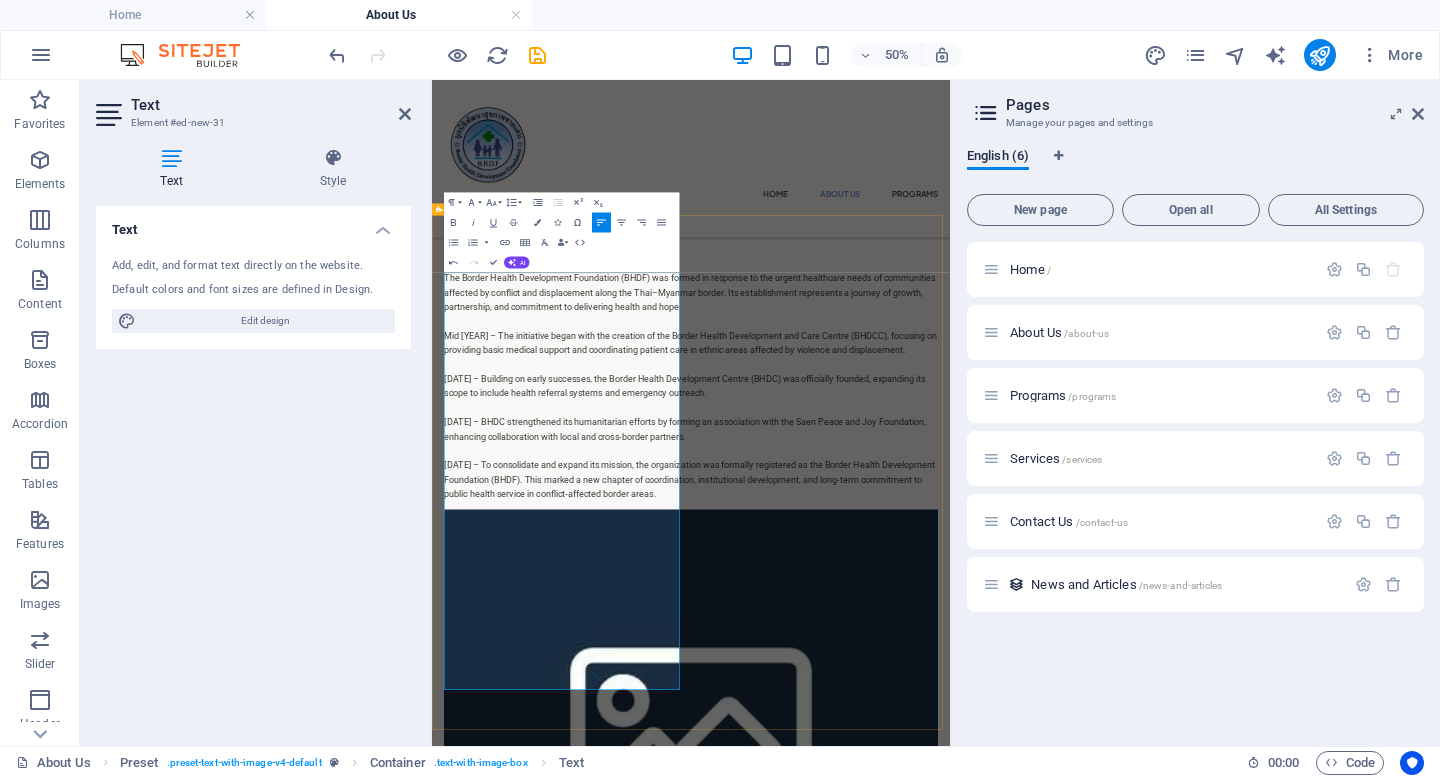 type 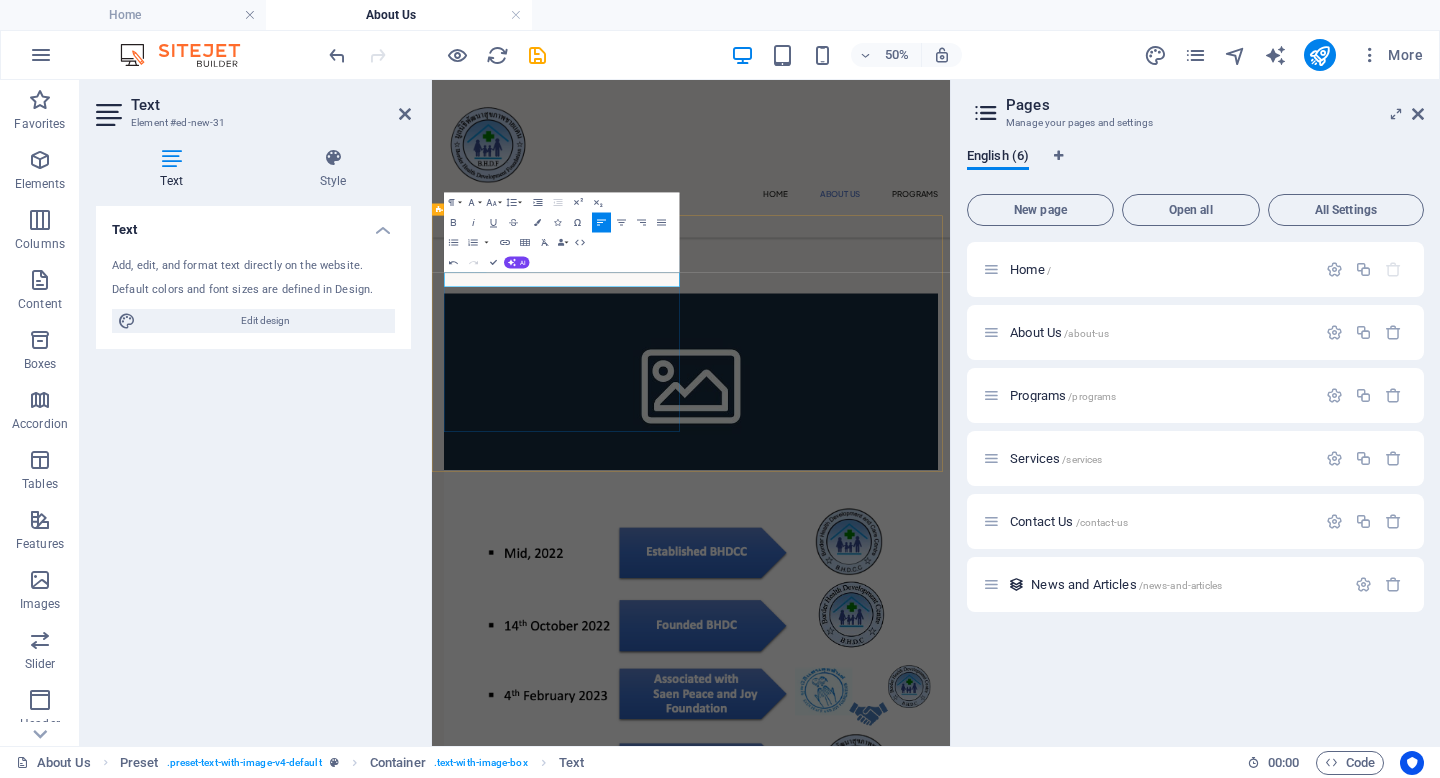 click at bounding box center [950, 477] 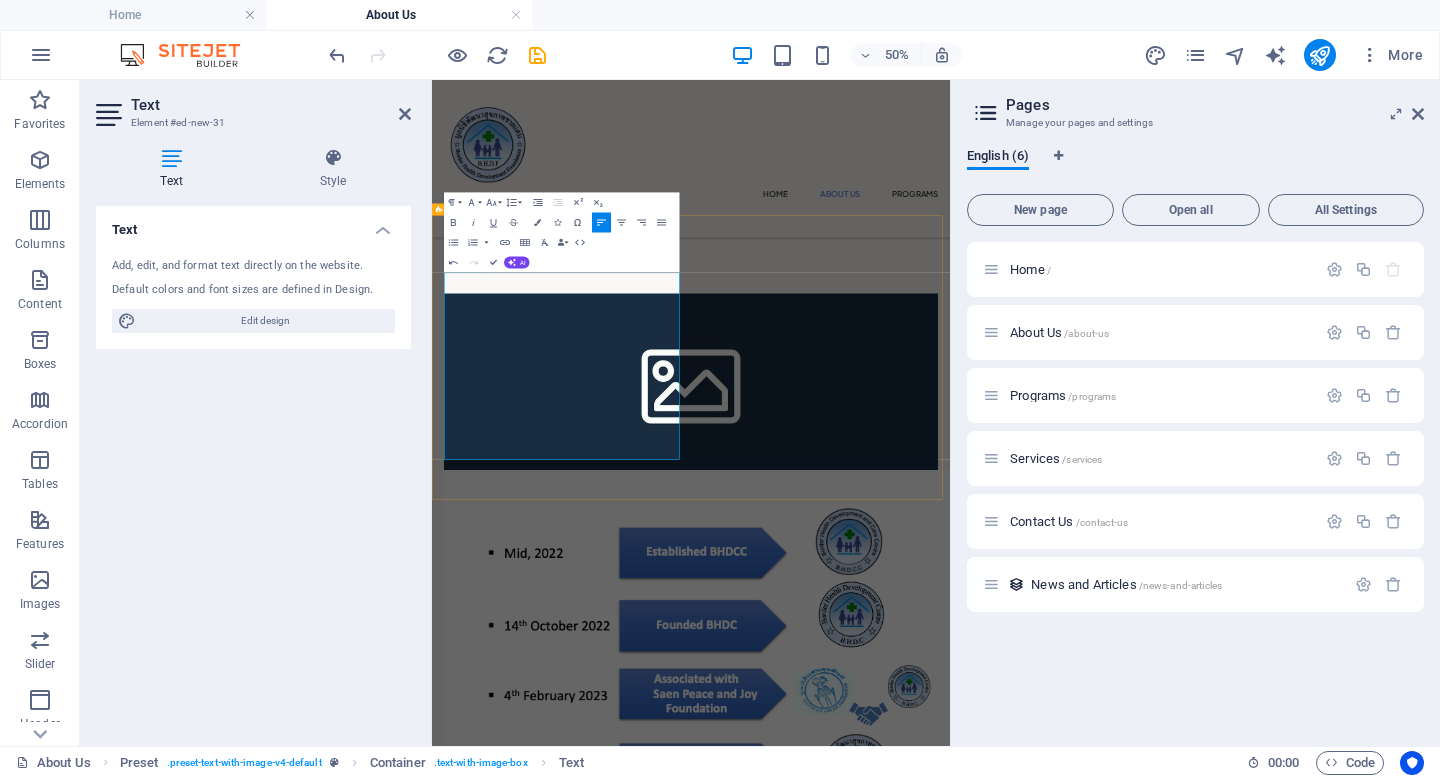 scroll, scrollTop: 10461, scrollLeft: 3, axis: both 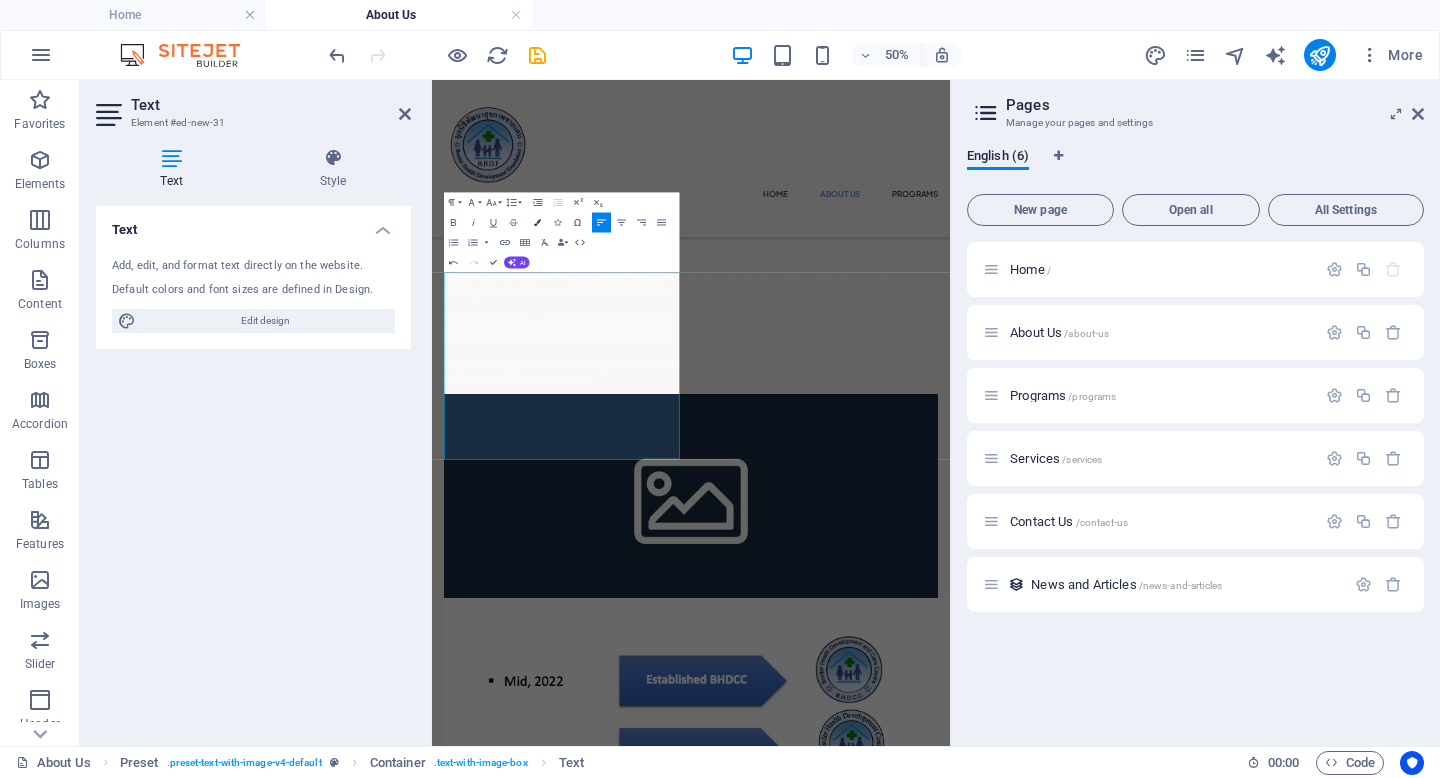 click at bounding box center [537, 222] 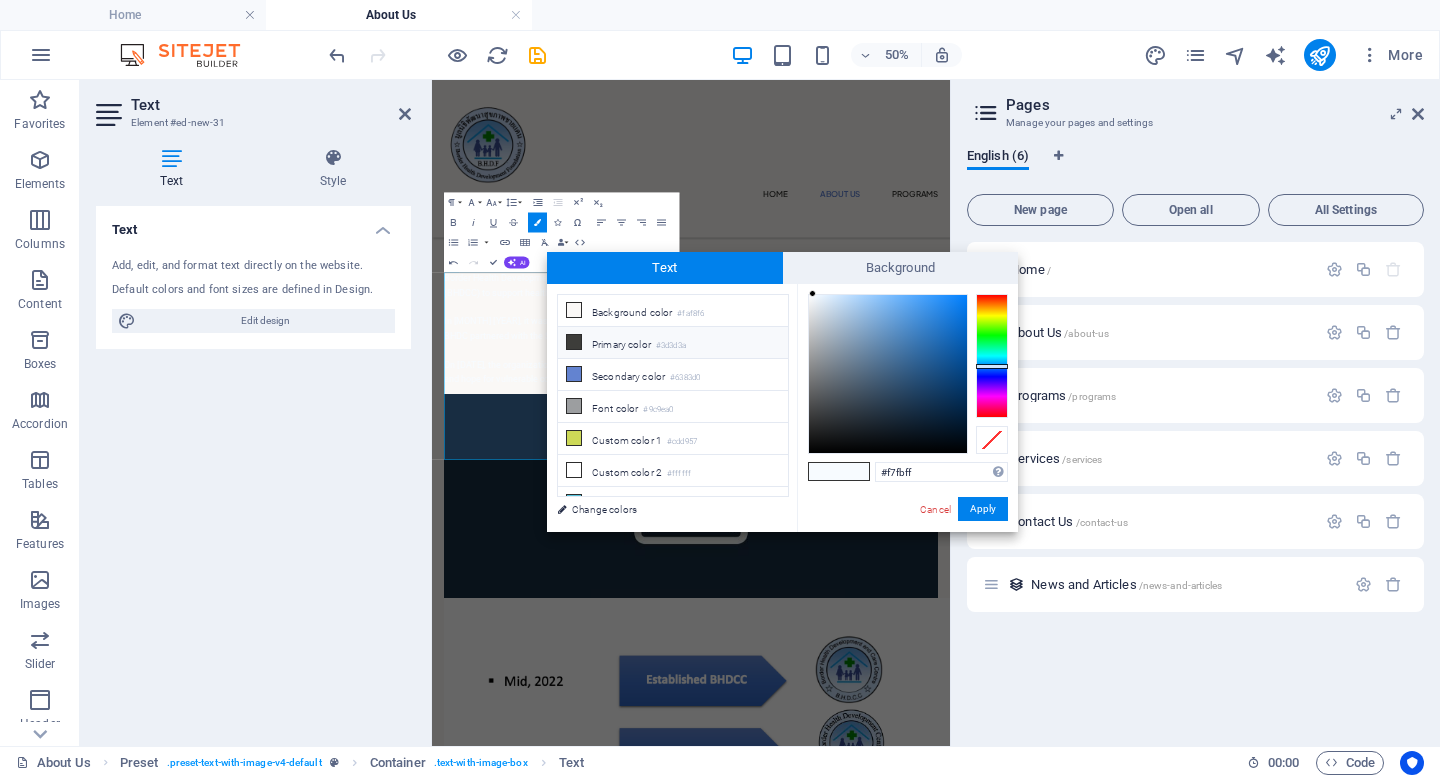 click on "Primary color
#3d3d3a" at bounding box center (673, 343) 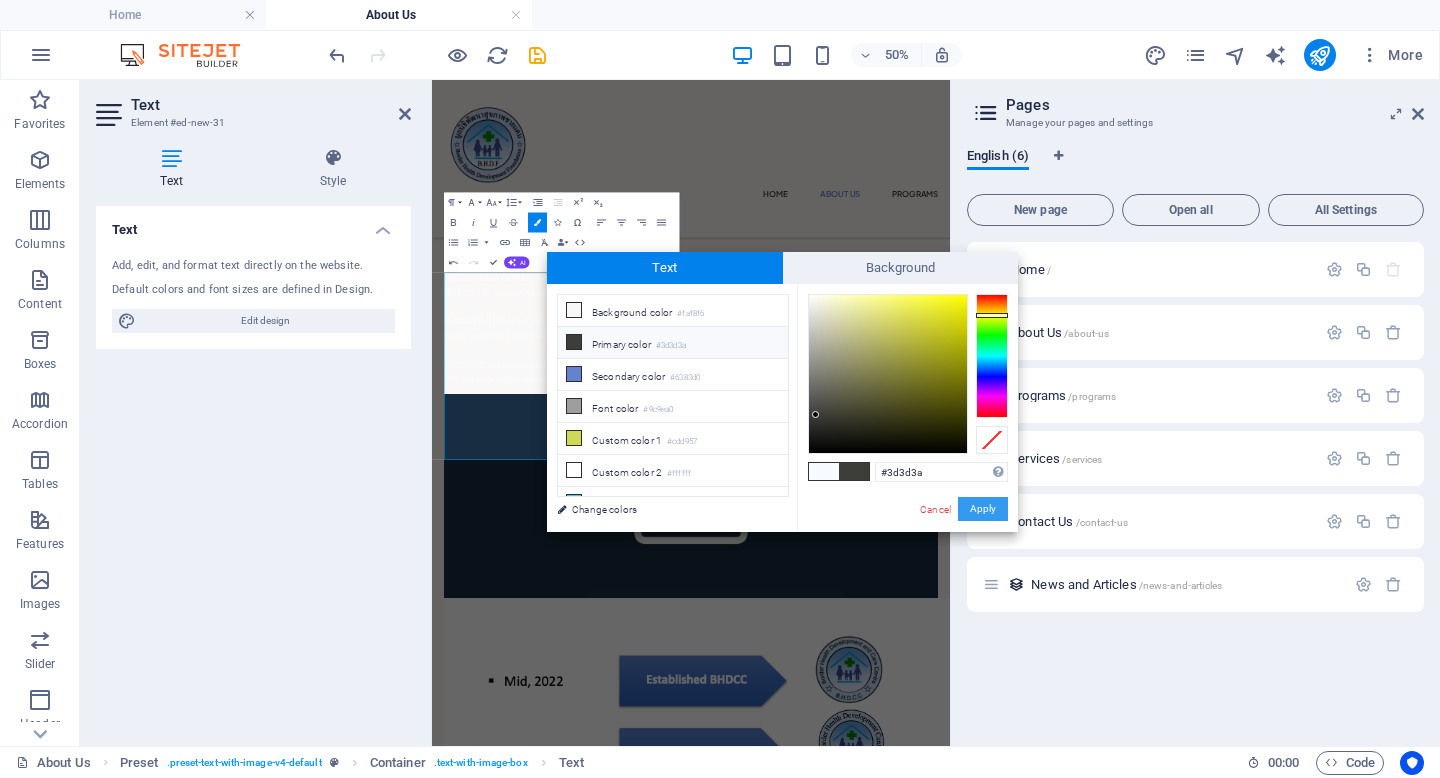 click on "Apply" at bounding box center [983, 509] 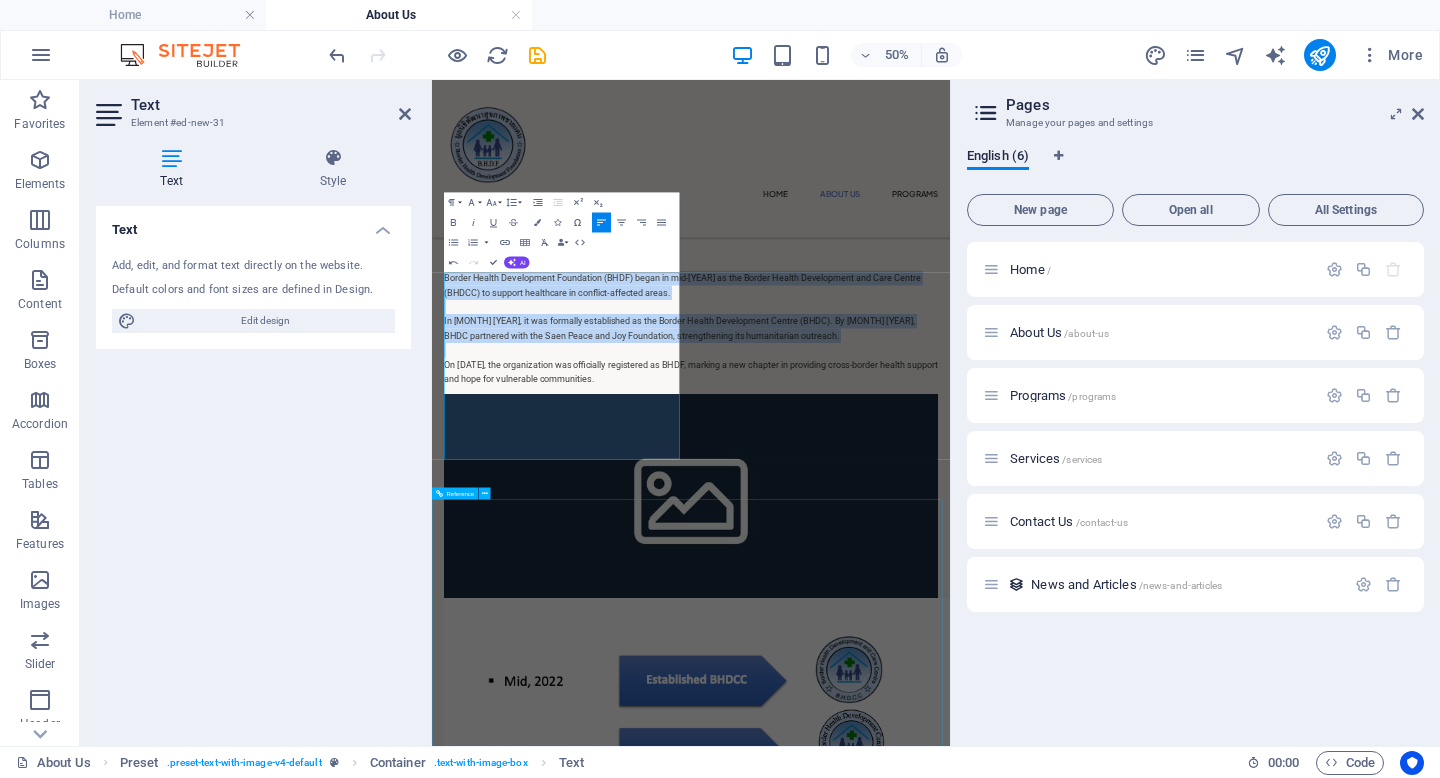 click on "Subscribe to our news letter Submit   I have read and understand the privacy policy. Unreadable? Load new" at bounding box center [950, 2459] 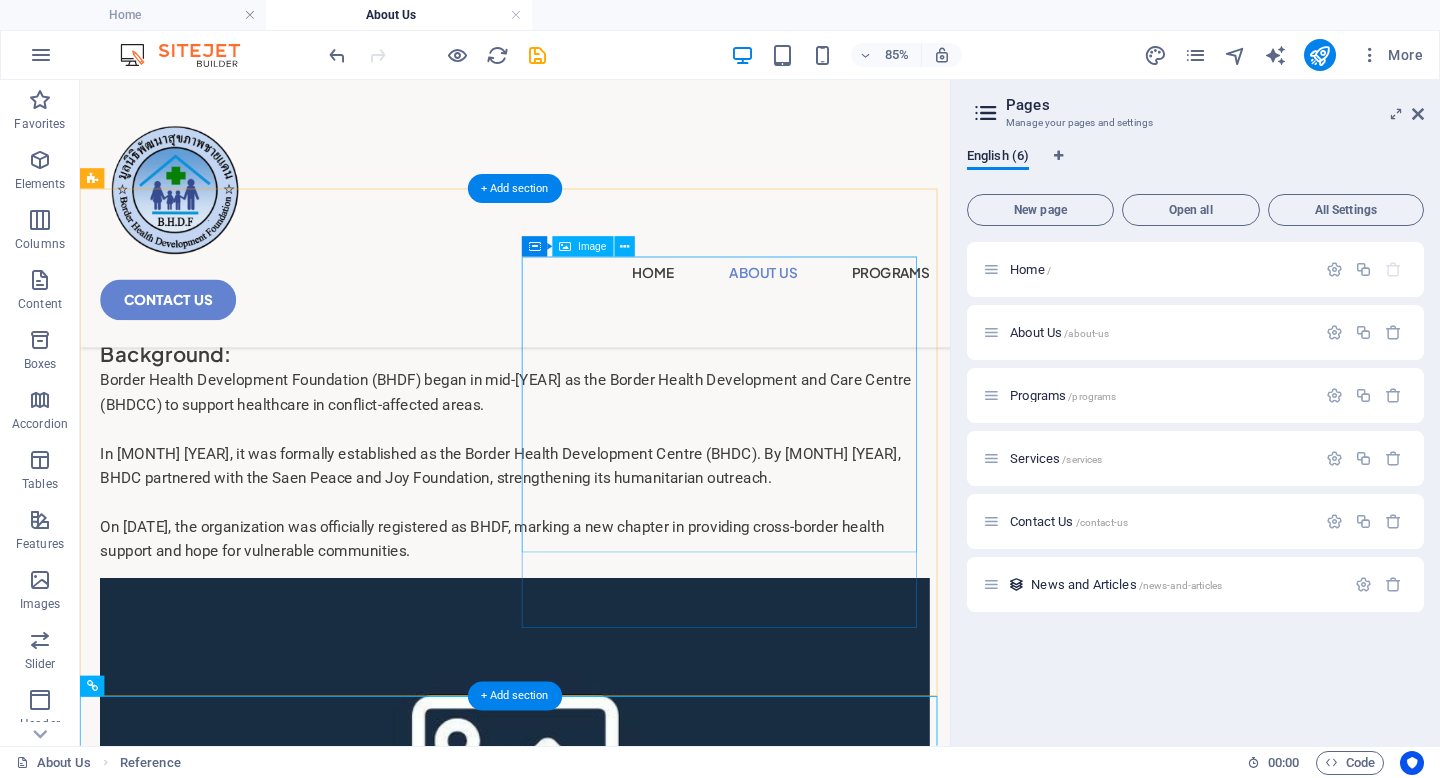 scroll, scrollTop: 777, scrollLeft: 0, axis: vertical 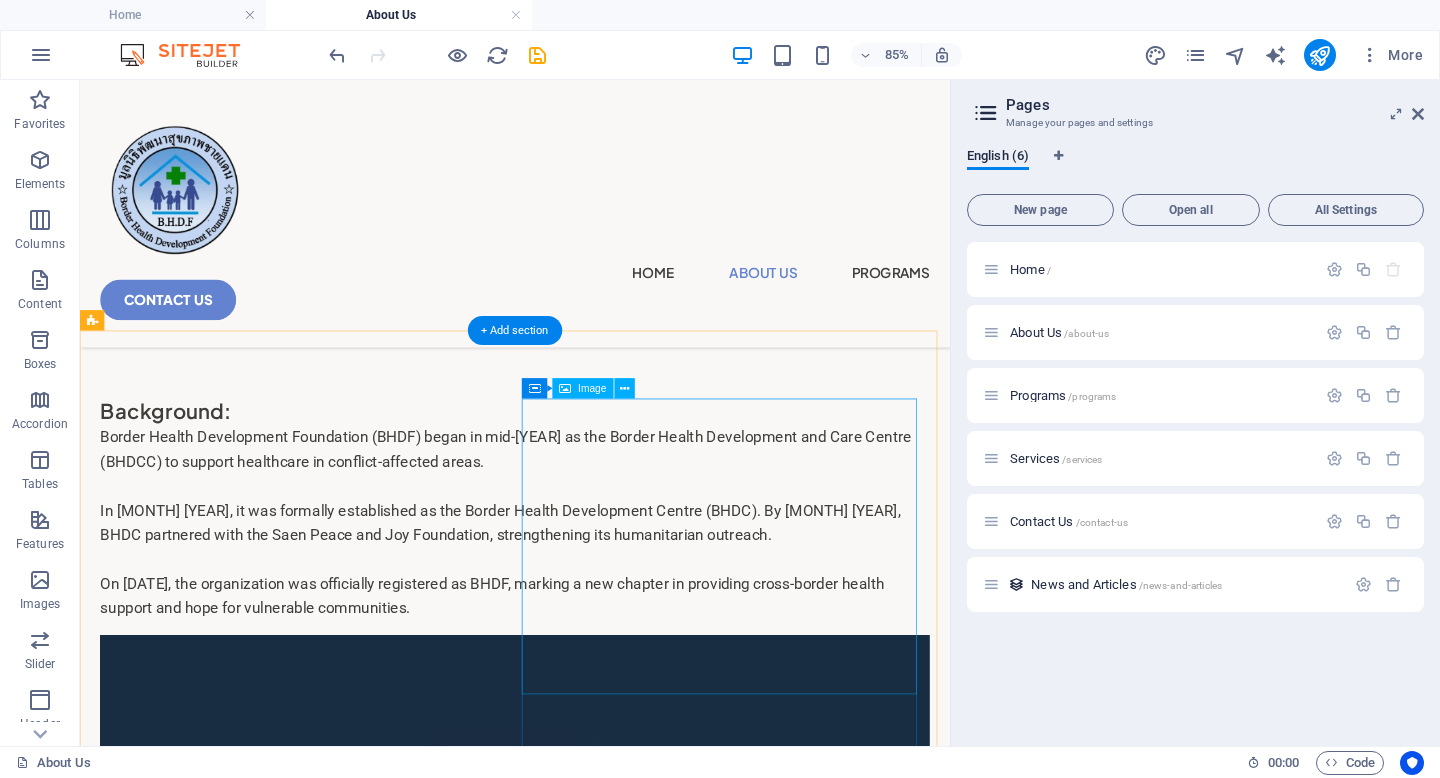 click at bounding box center (592, 1554) 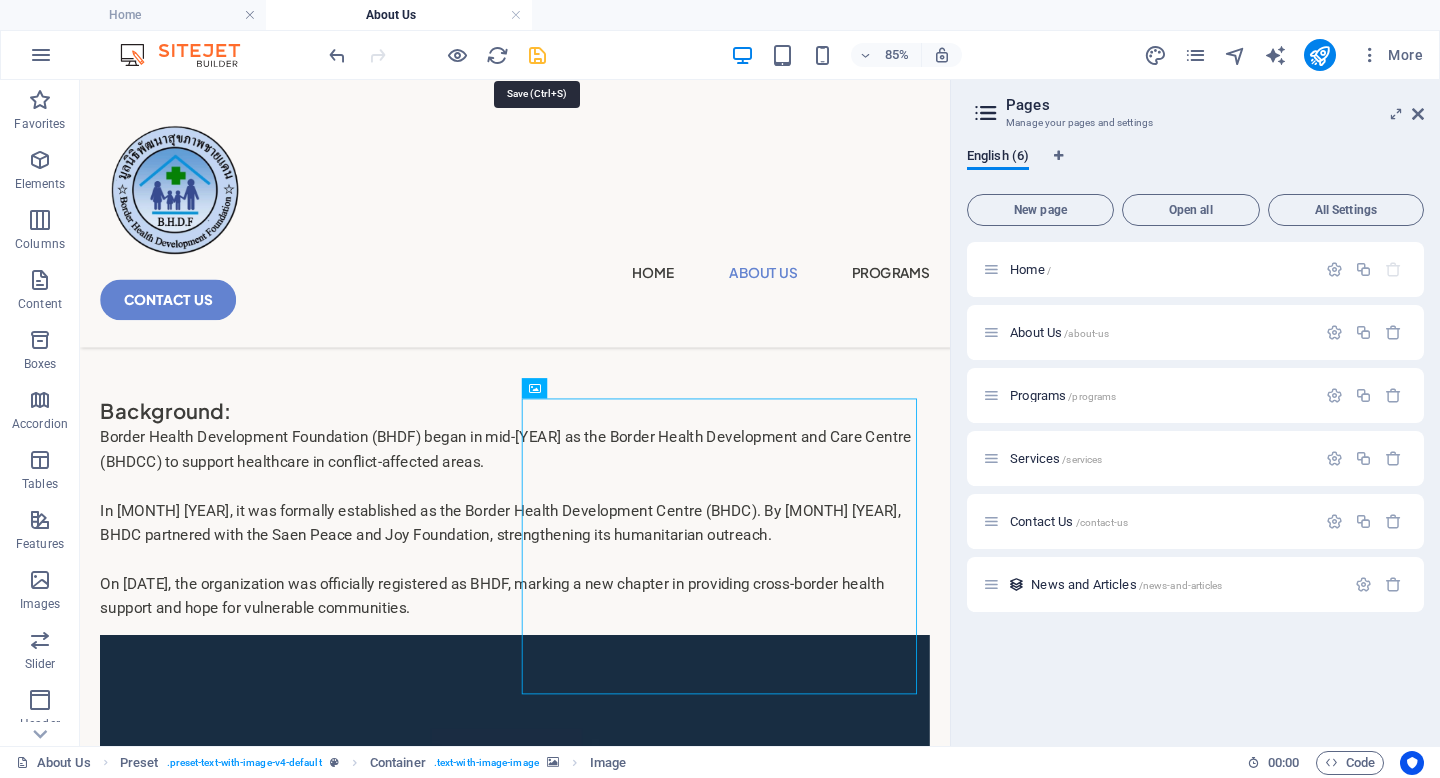 click at bounding box center (537, 55) 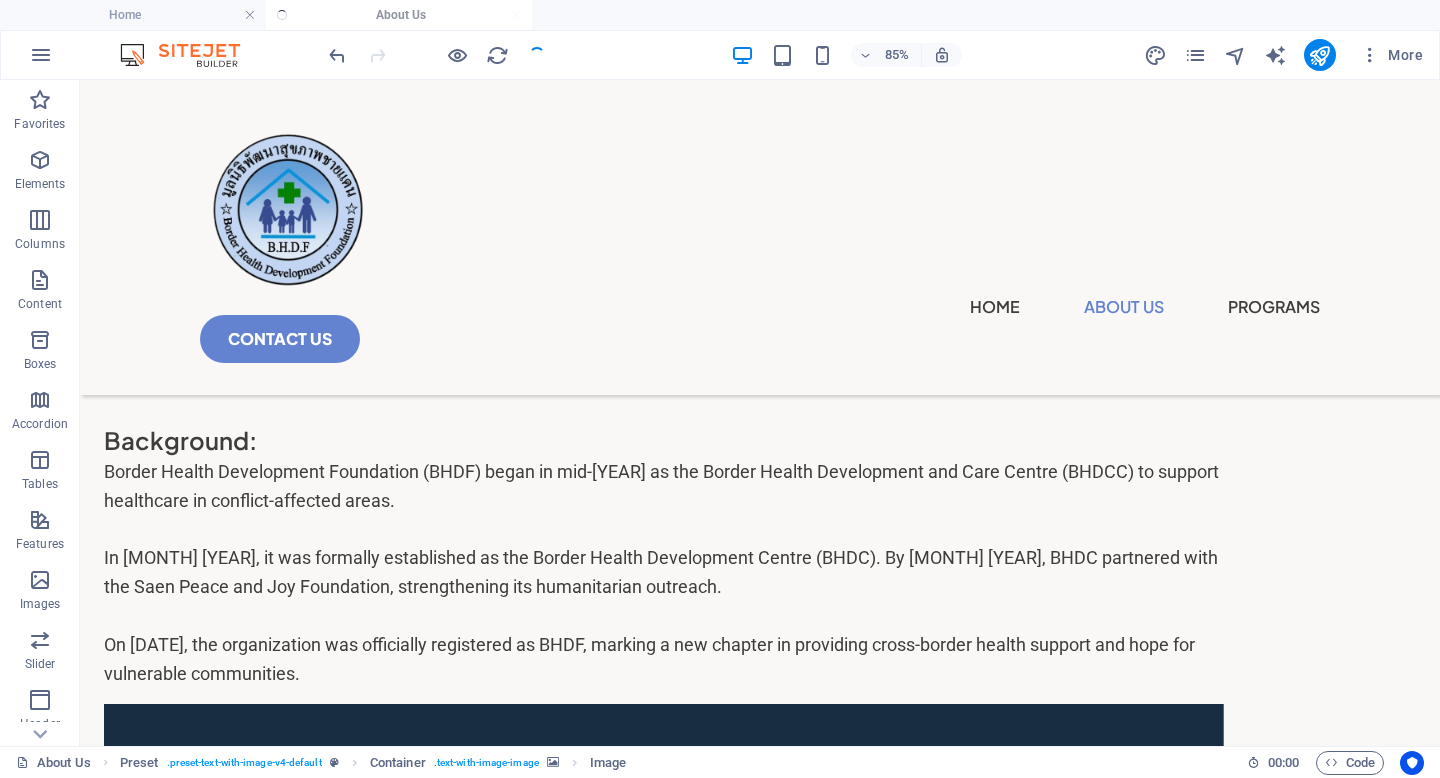 scroll, scrollTop: 748, scrollLeft: 0, axis: vertical 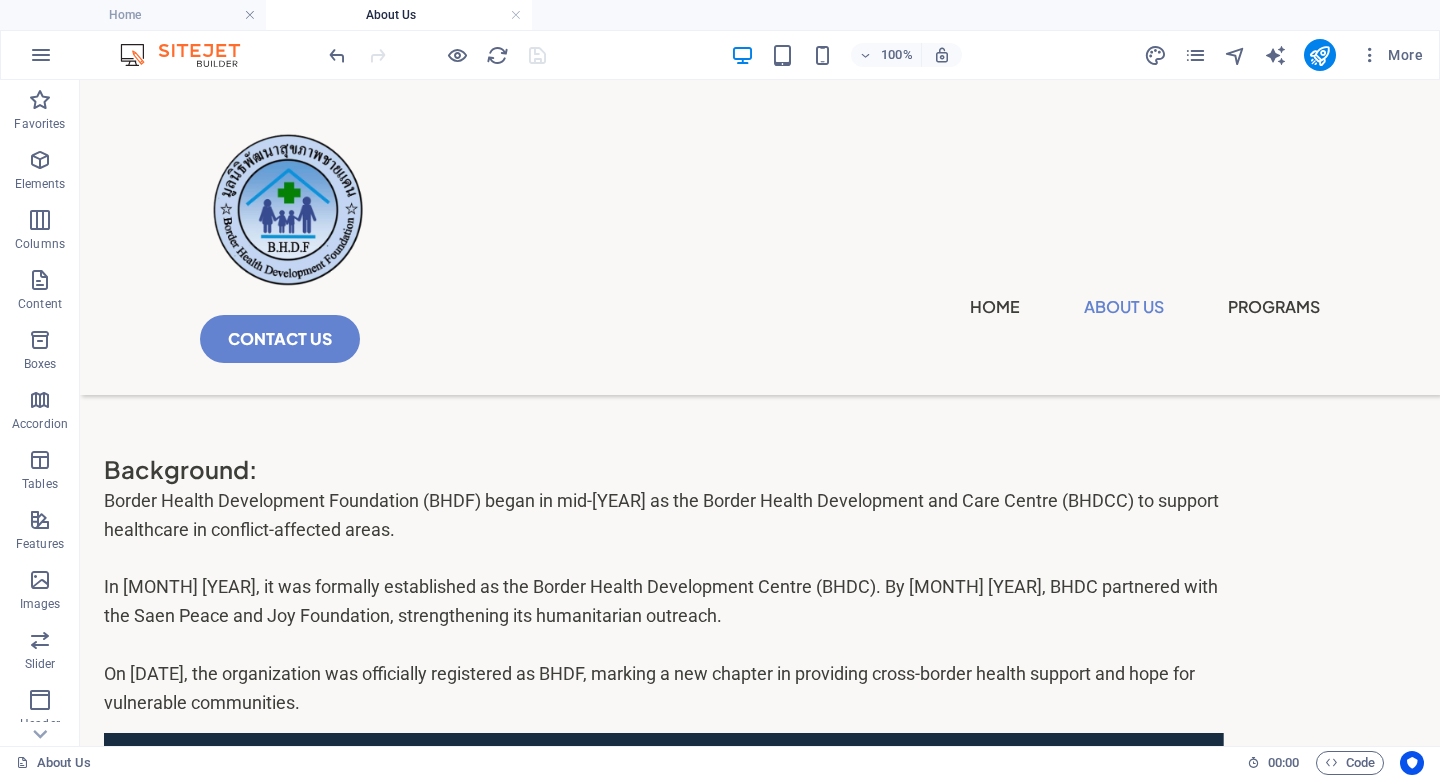 click at bounding box center [1320, 55] 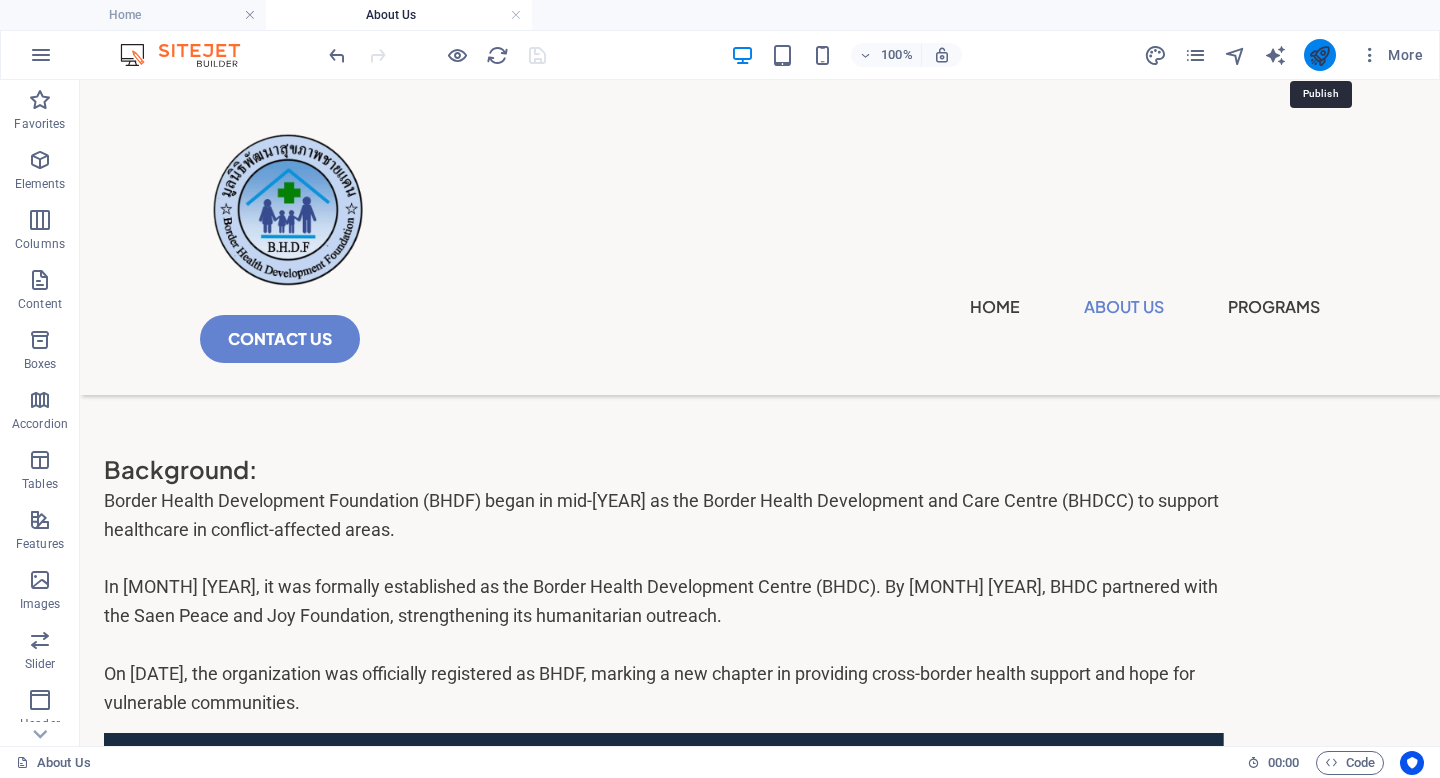 click at bounding box center (1319, 55) 